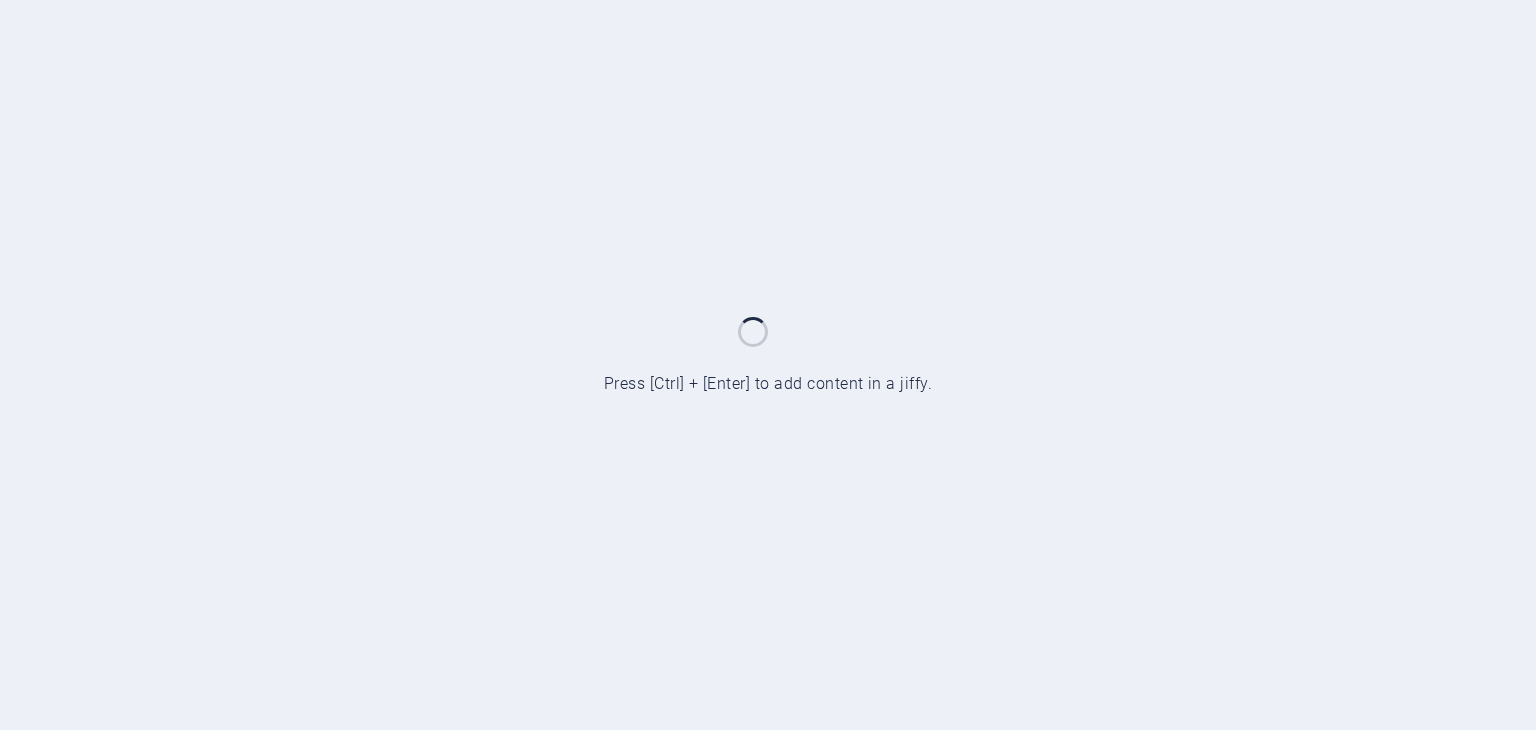 scroll, scrollTop: 0, scrollLeft: 0, axis: both 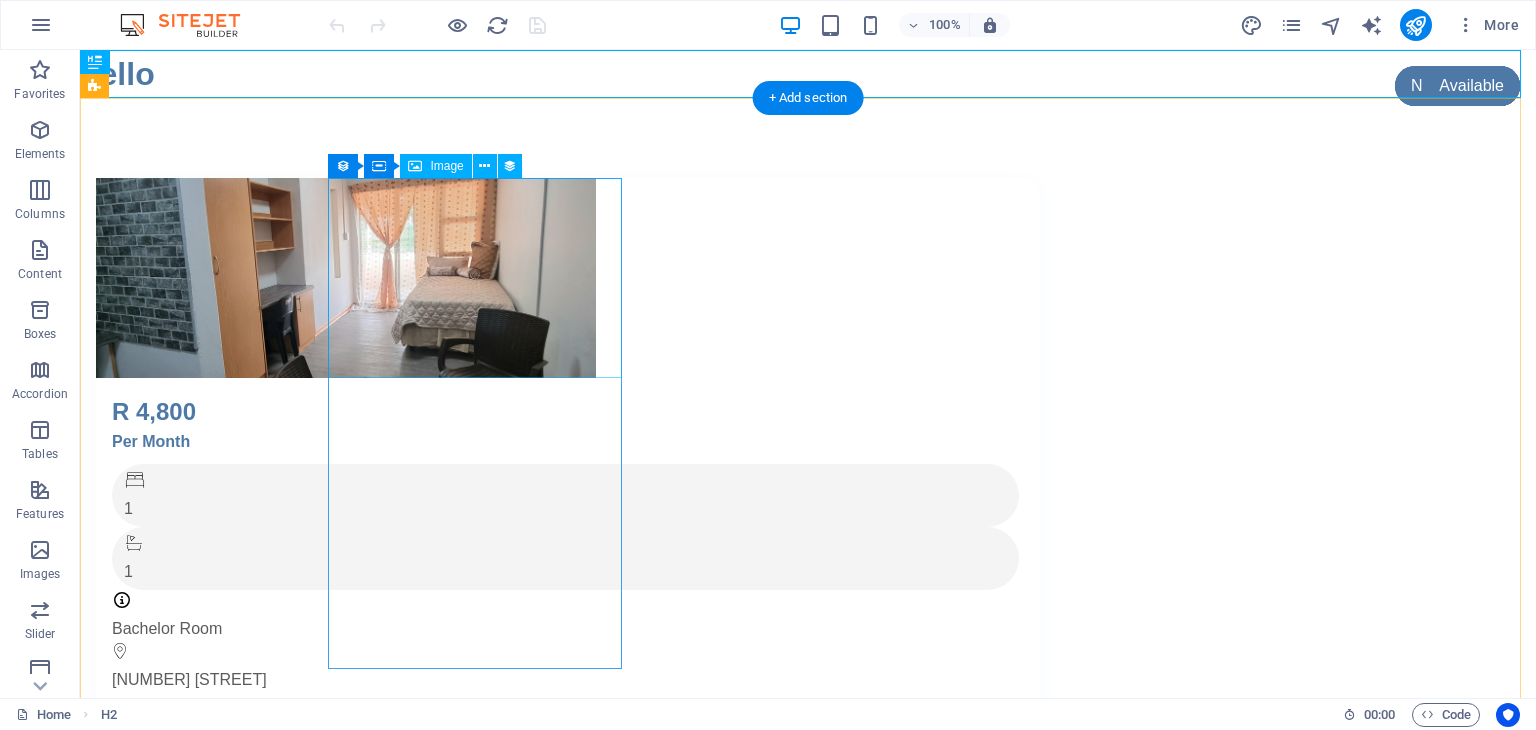 click at bounding box center (568, 278) 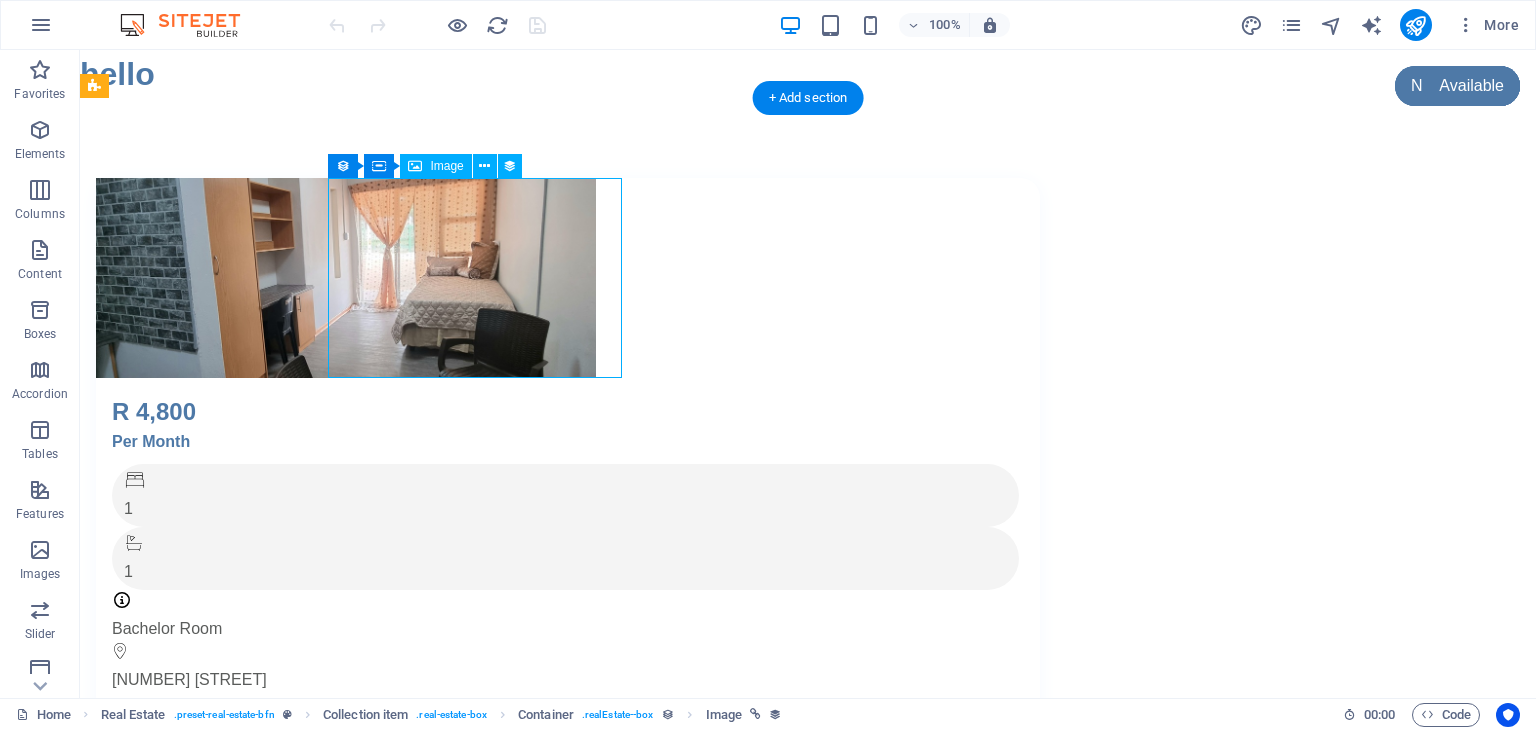 click at bounding box center [568, 278] 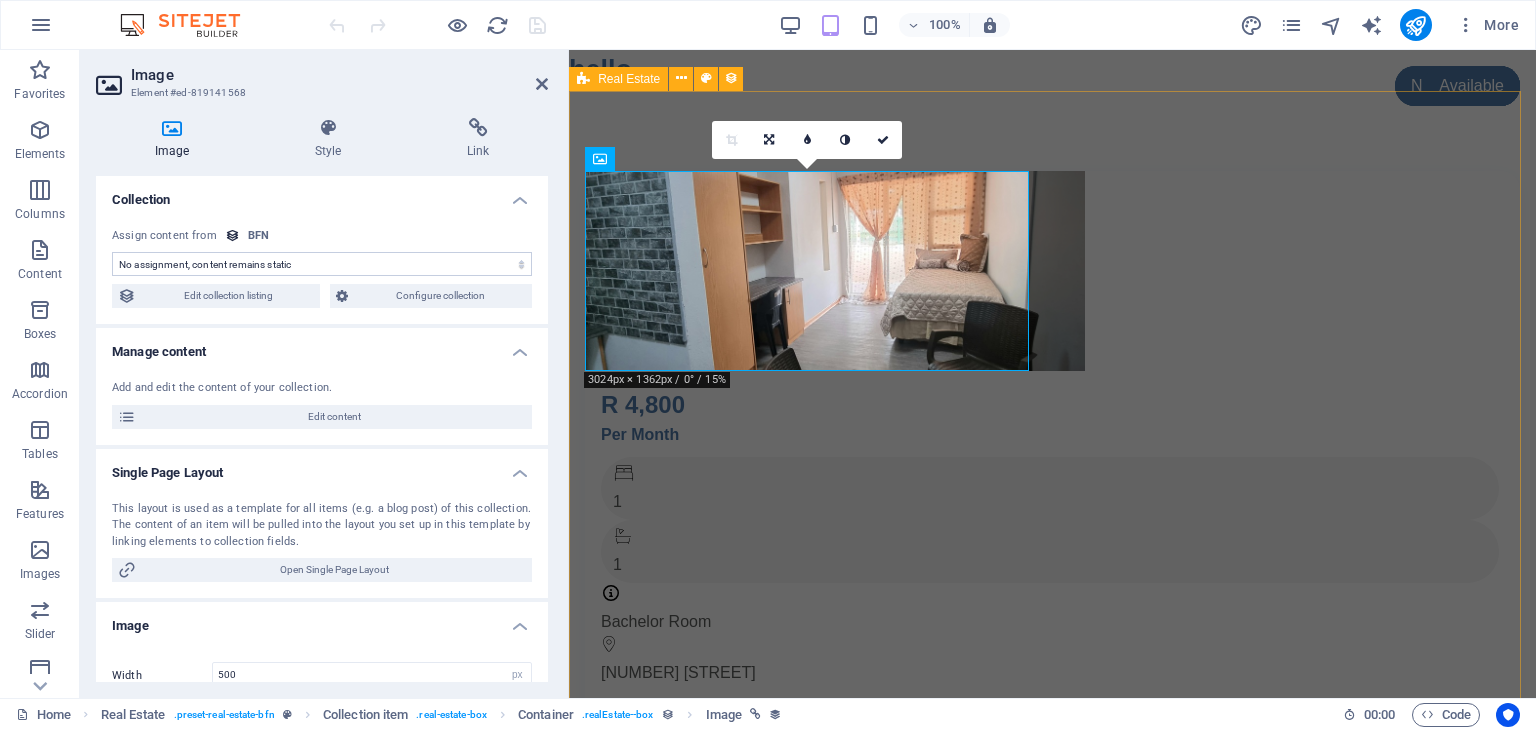 select on "image" 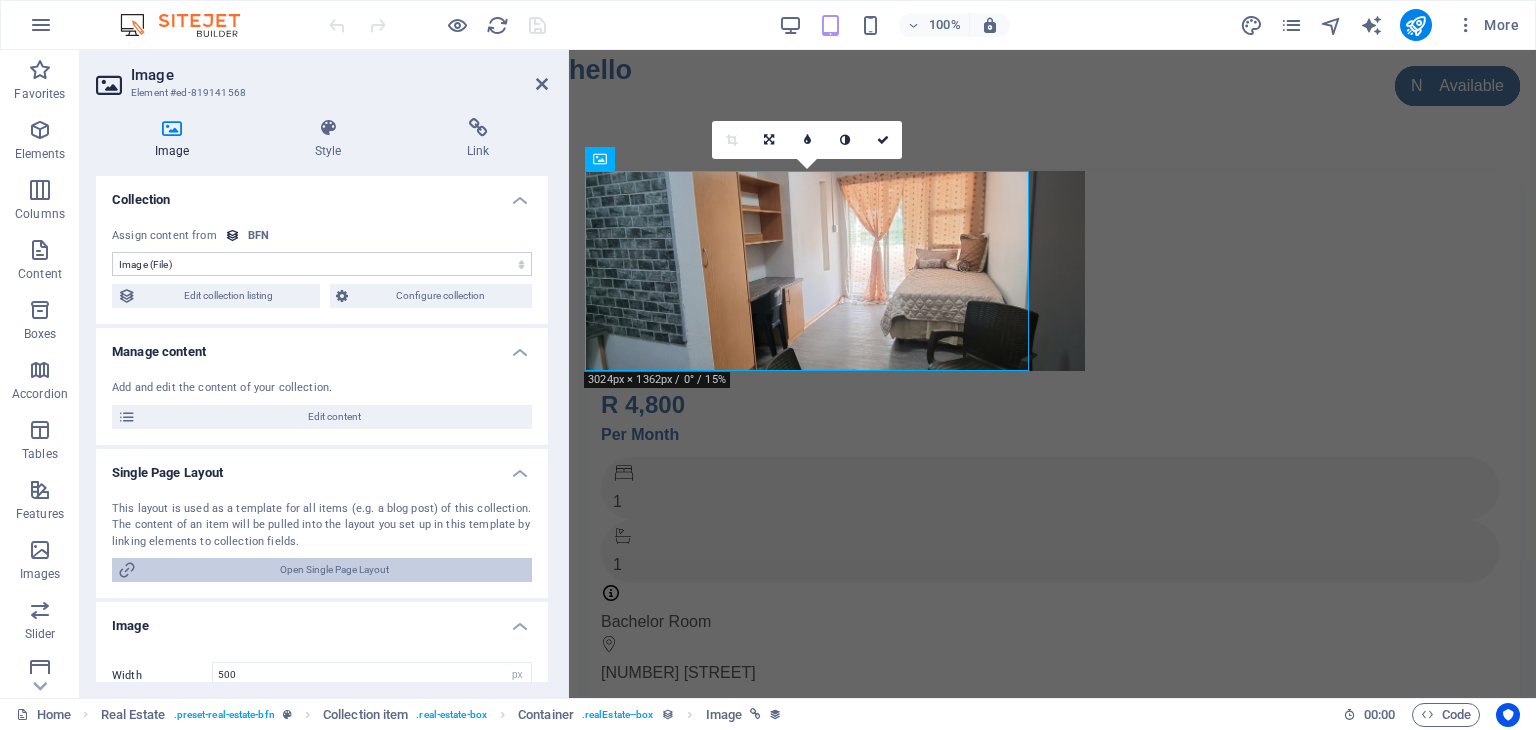 click on "Open Single Page Layout" at bounding box center [334, 570] 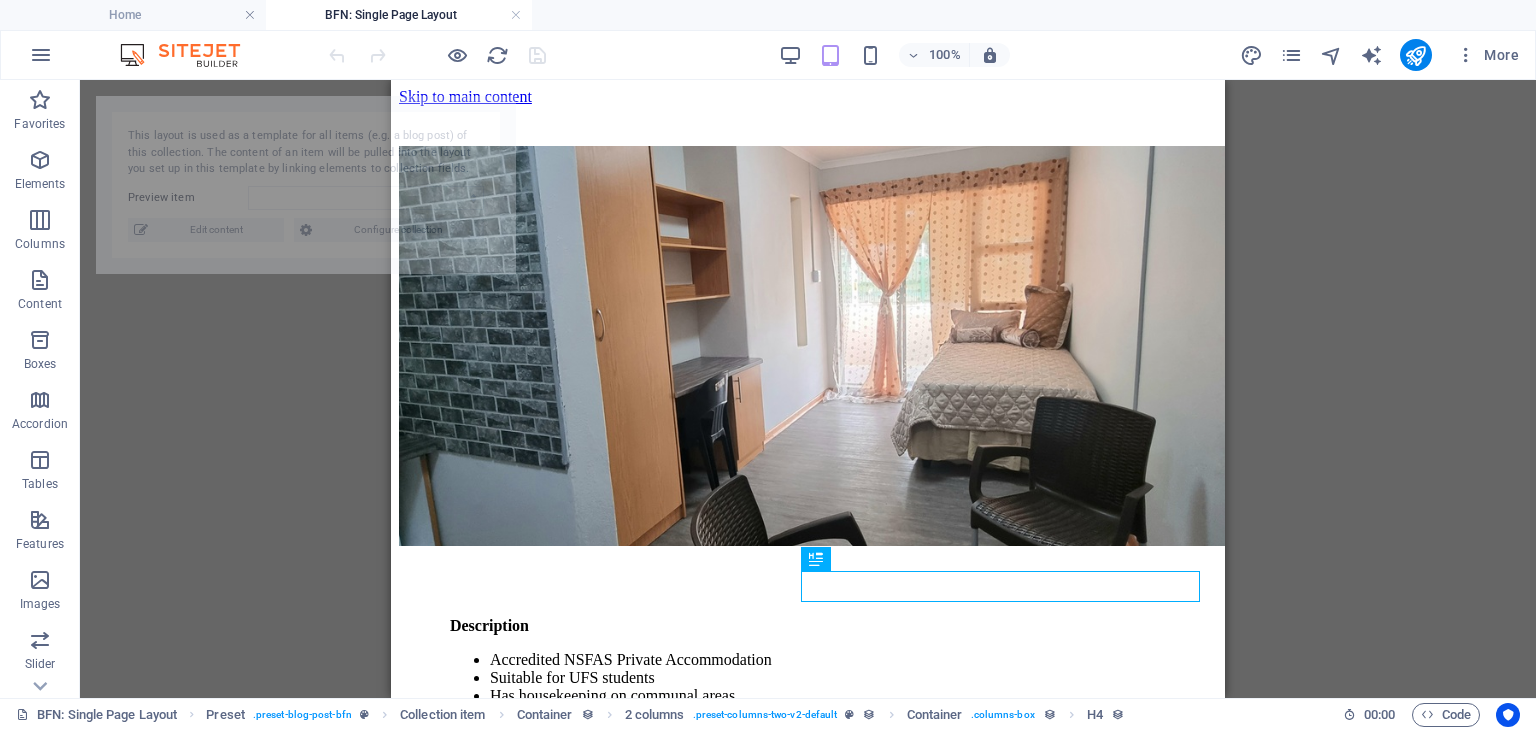 scroll, scrollTop: 0, scrollLeft: 0, axis: both 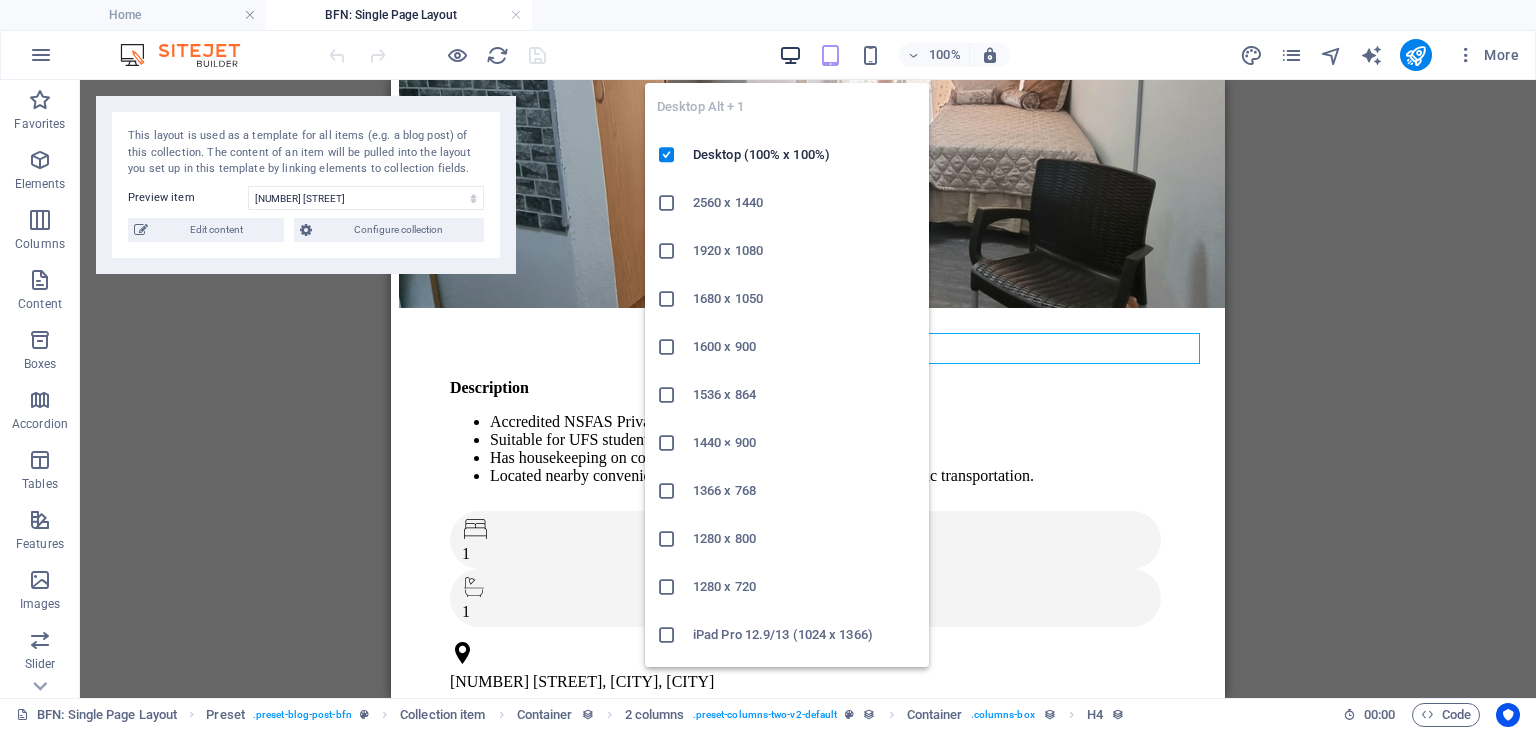 click at bounding box center (790, 55) 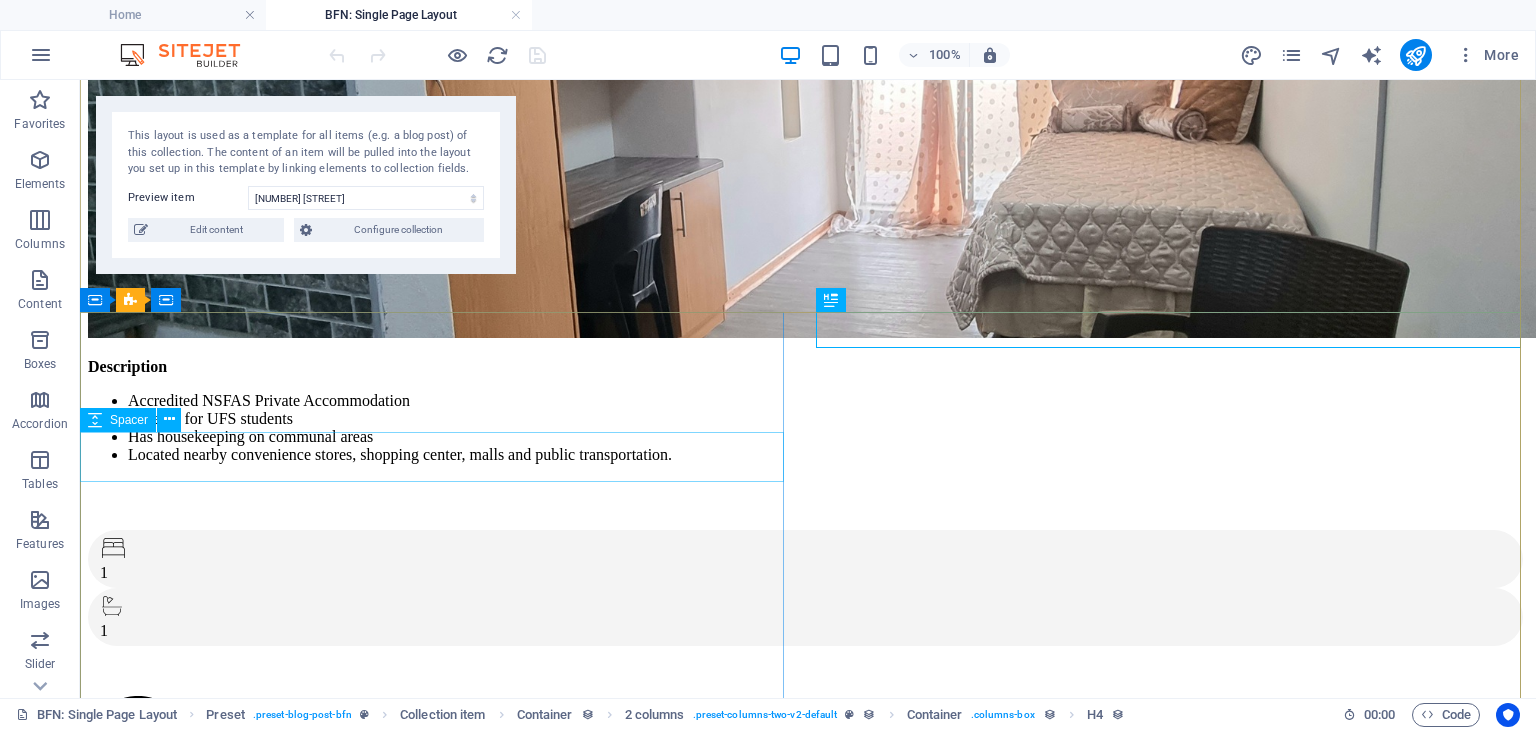 click at bounding box center [808, 505] 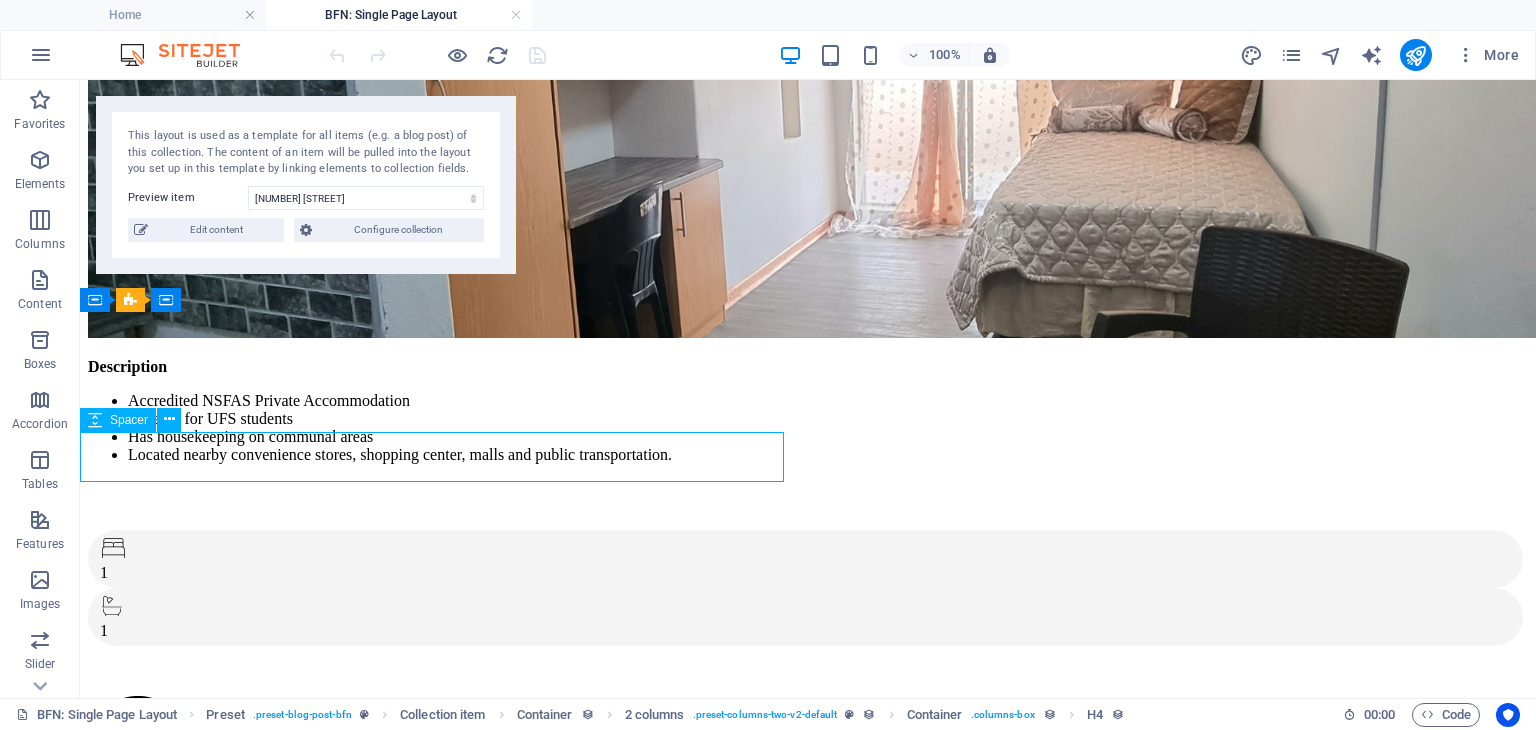 click at bounding box center [808, 505] 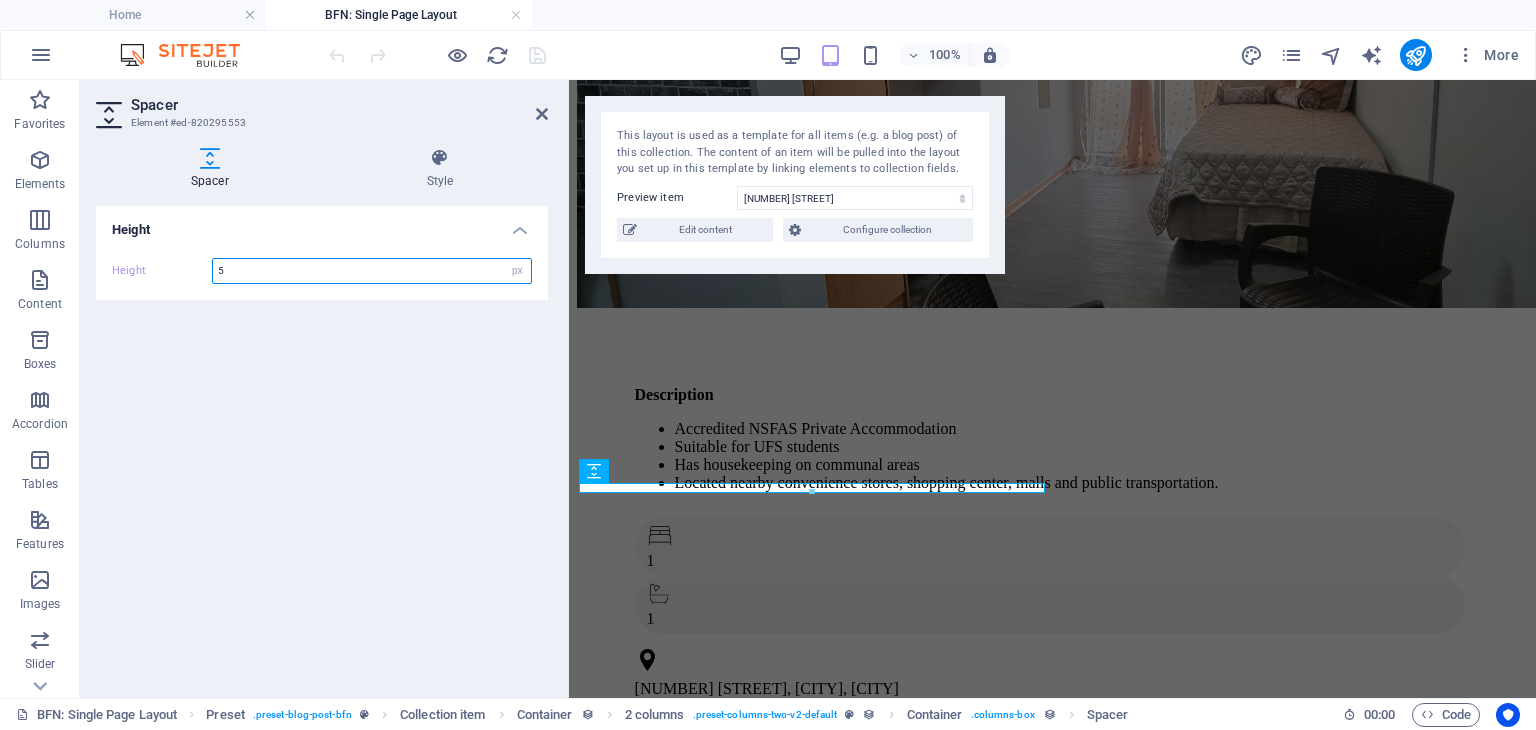 type on "5" 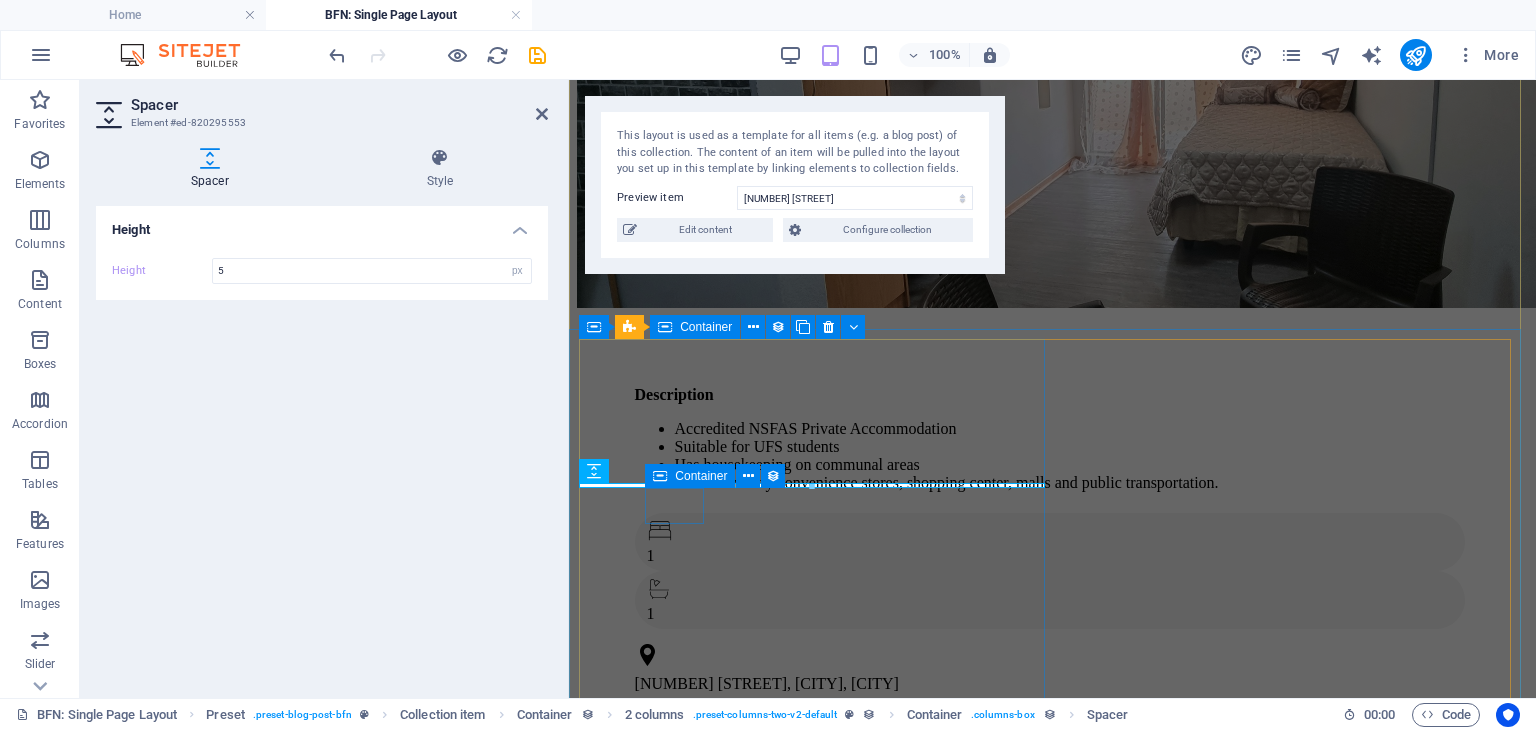 click on "Description Accredited NSFAS Private Accommodation  Suitable for UFS students Has housekeeping on communal areas Located nearby convenience stores, shopping center, malls and public transportation. 1 1 46 Scholtz Street, Universitas, Bloemfontein" at bounding box center (1053, 544) 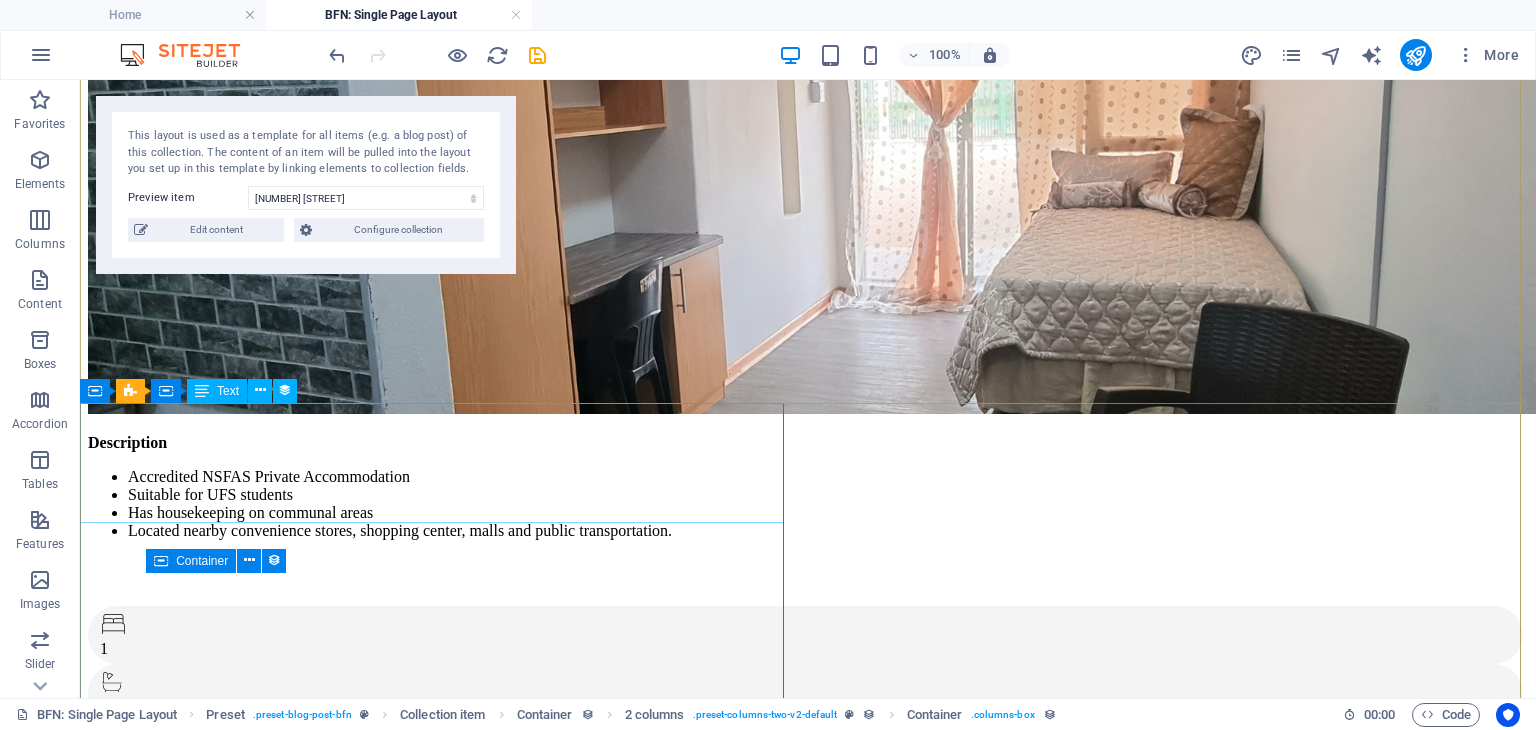scroll, scrollTop: 146, scrollLeft: 0, axis: vertical 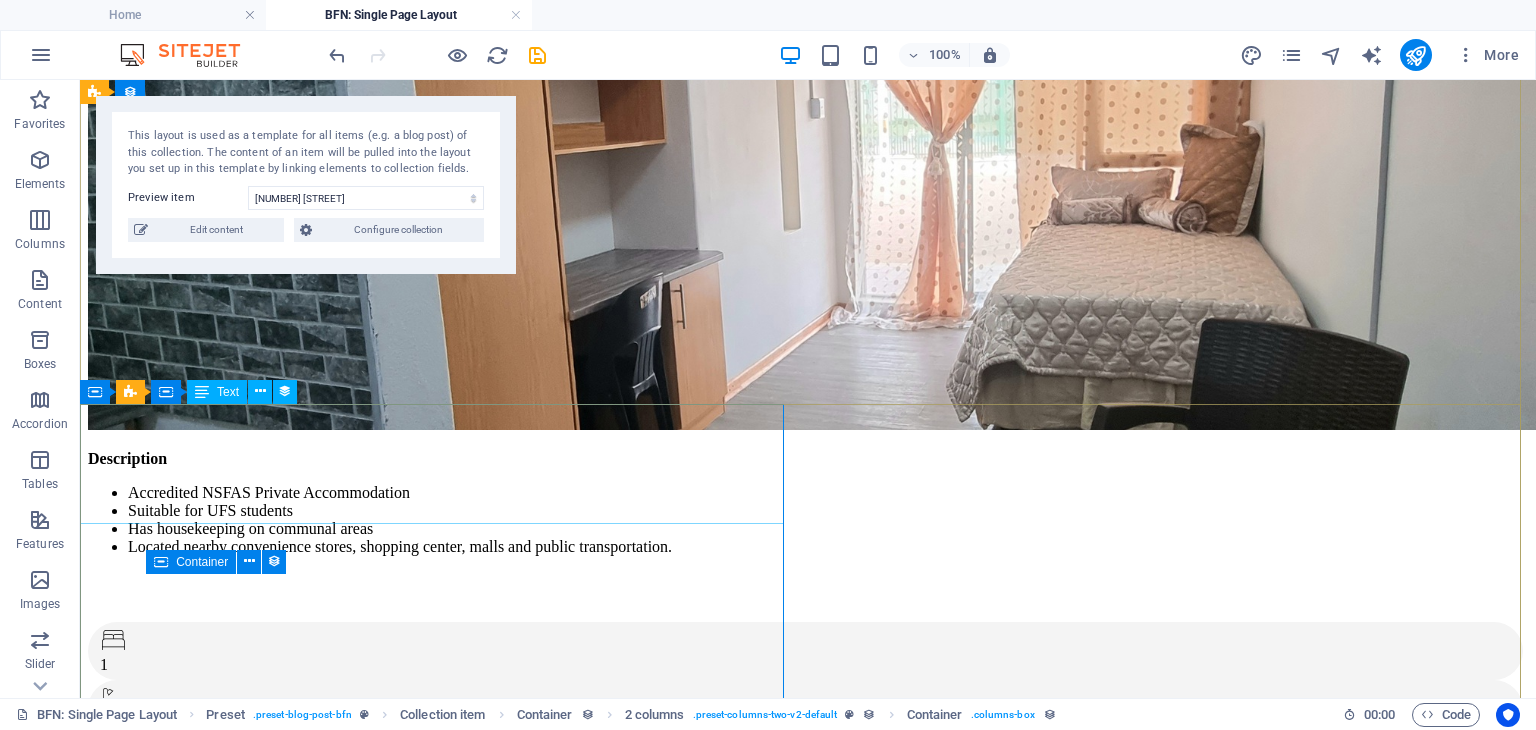 click on "Description Accredited NSFAS Private Accommodation  Suitable for UFS students Has housekeeping on communal areas Located nearby convenience stores, shopping center, malls and public transportation." at bounding box center [808, 503] 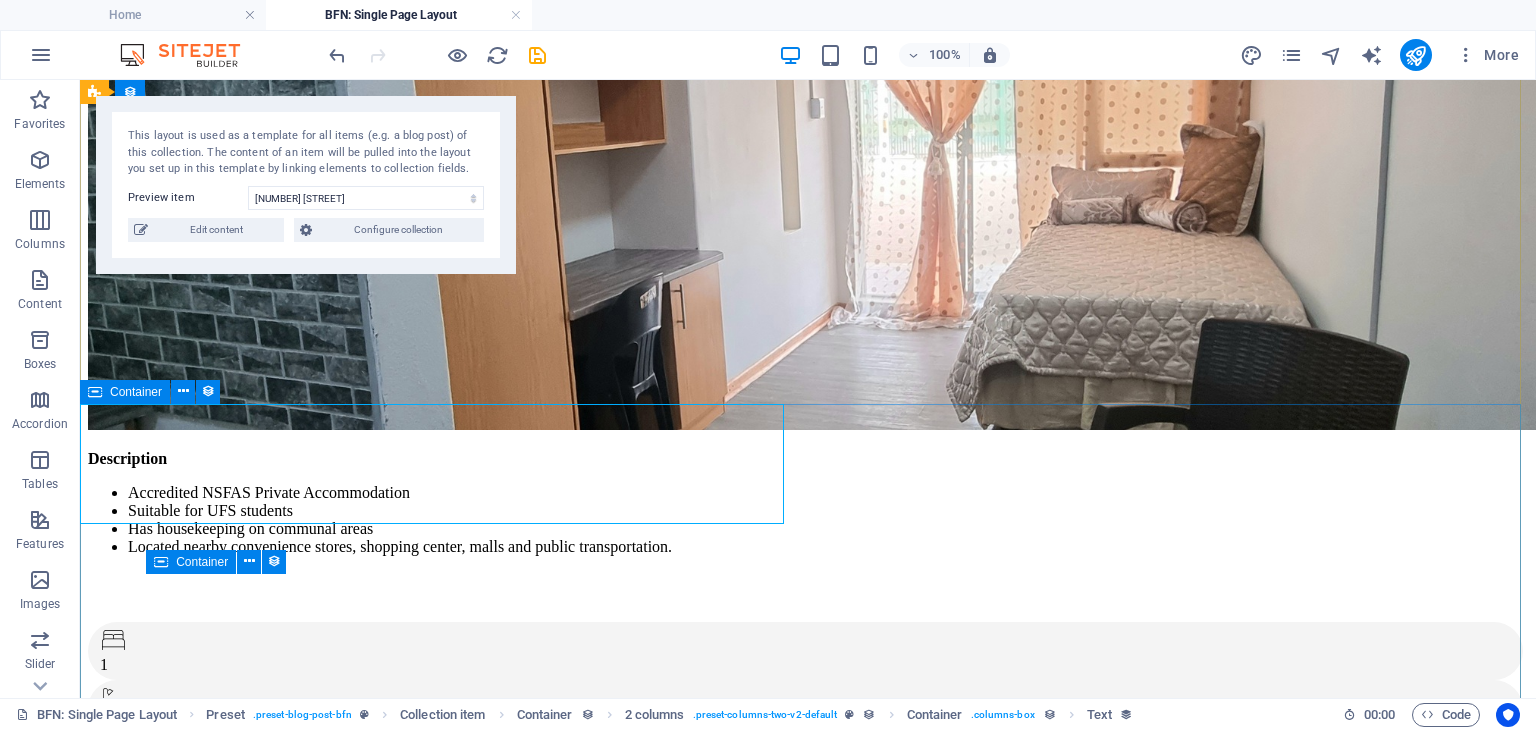 click at bounding box center (95, 392) 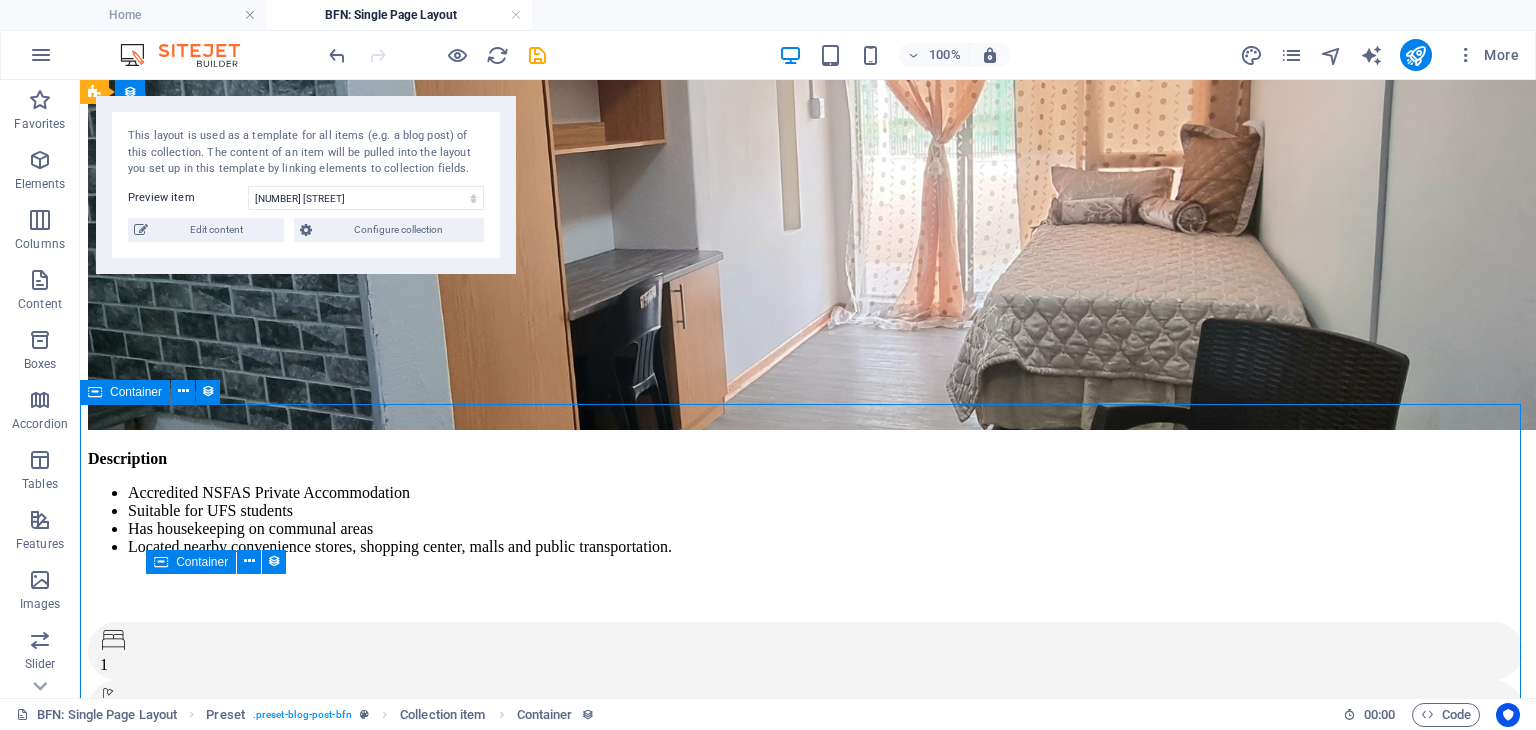 click at bounding box center (95, 392) 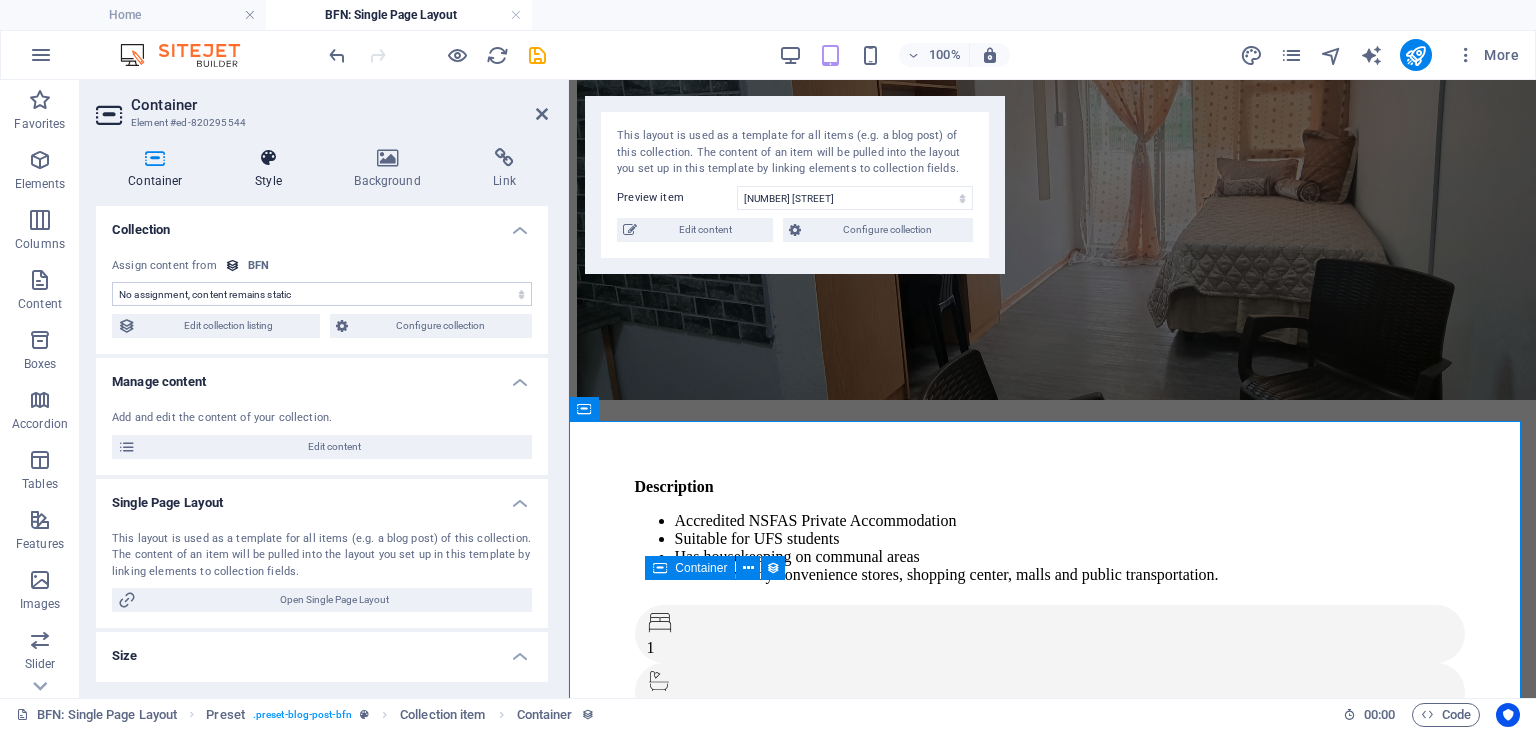click on "Style" at bounding box center [272, 169] 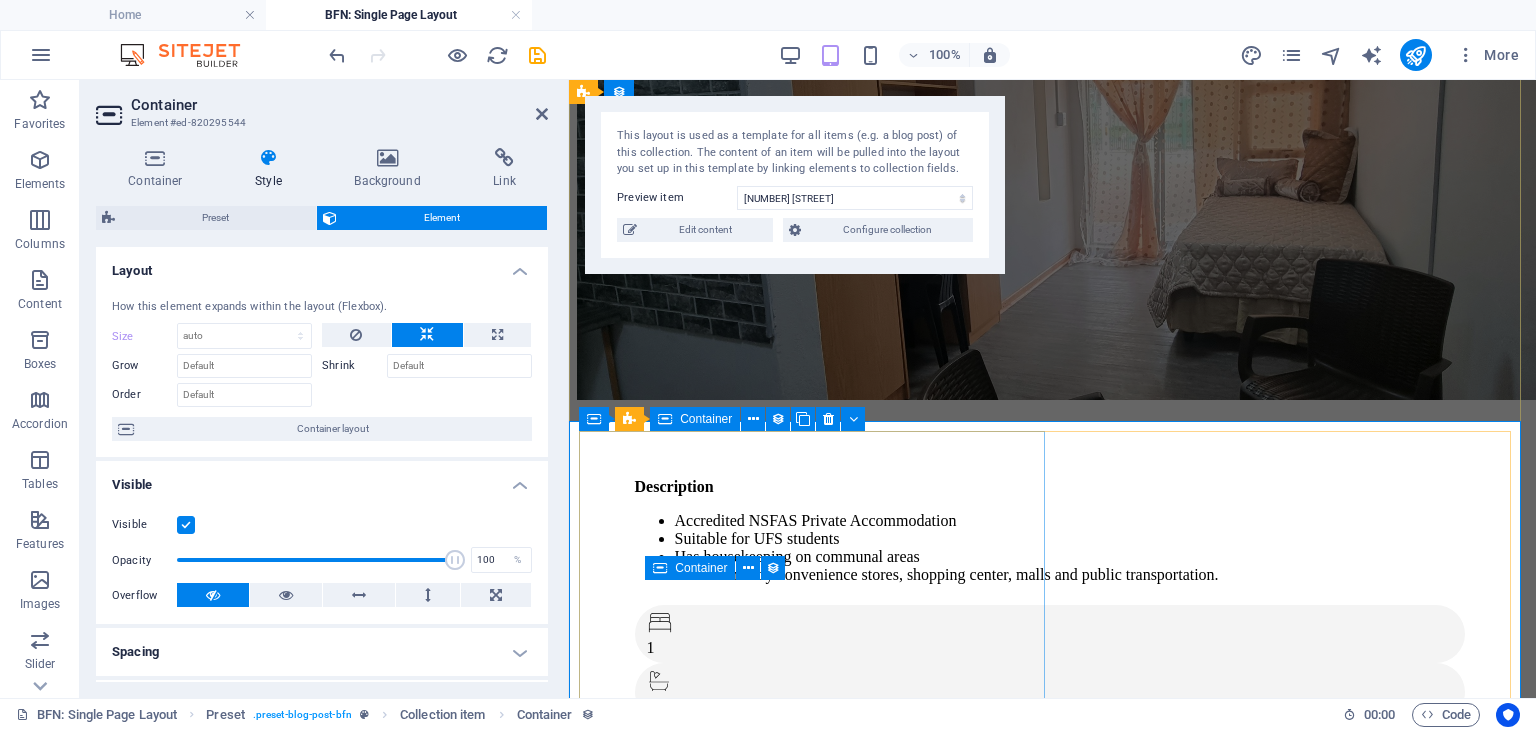click on "Description Accredited NSFAS Private Accommodation  Suitable for UFS students Has housekeeping on communal areas Located nearby convenience stores, shopping center, malls and public transportation. 1 1 46 Scholtz Street, Universitas, Bloemfontein" at bounding box center (1053, 636) 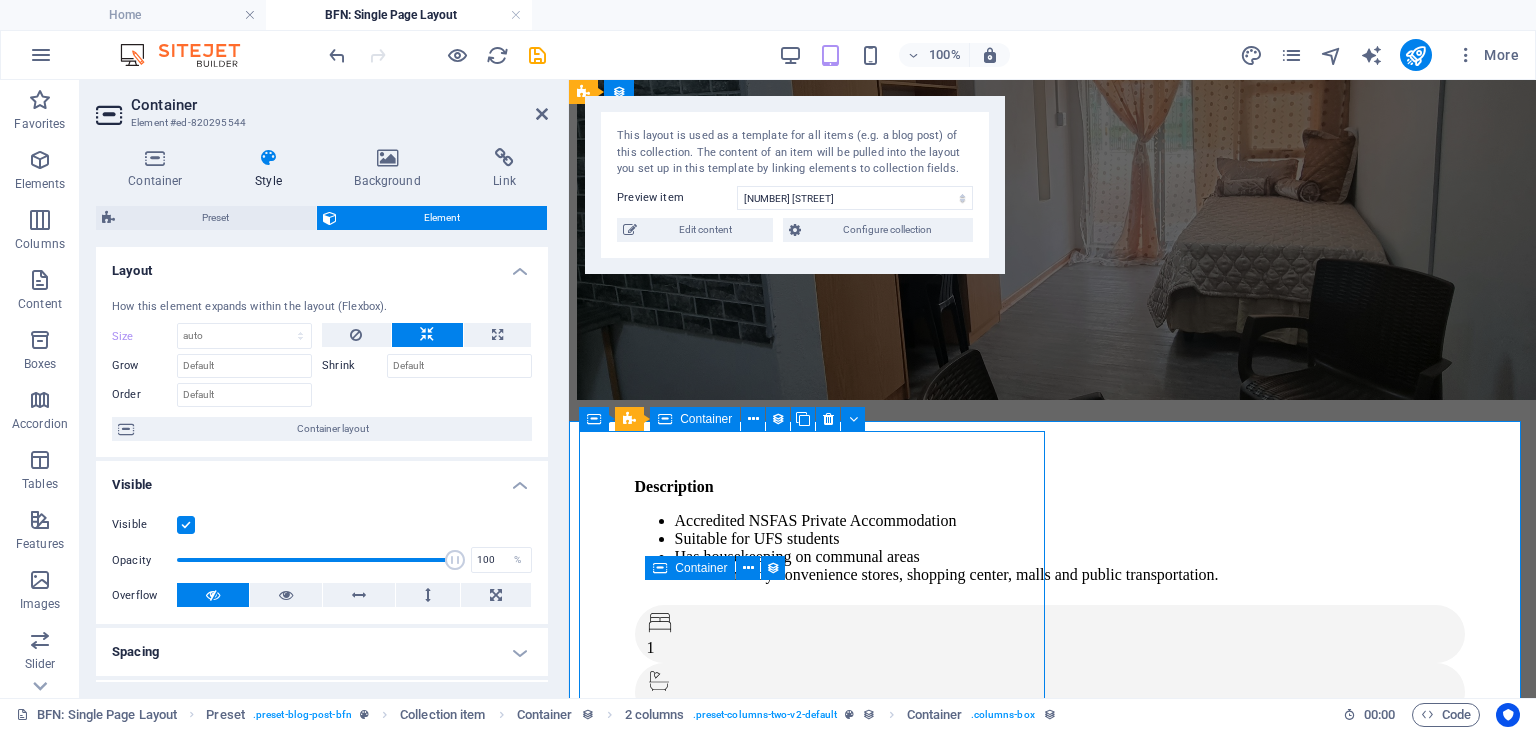 click on "Description Accredited NSFAS Private Accommodation  Suitable for UFS students Has housekeeping on communal areas Located nearby convenience stores, shopping center, malls and public transportation. 1 1 46 Scholtz Street, Universitas, Bloemfontein" at bounding box center (1053, 636) 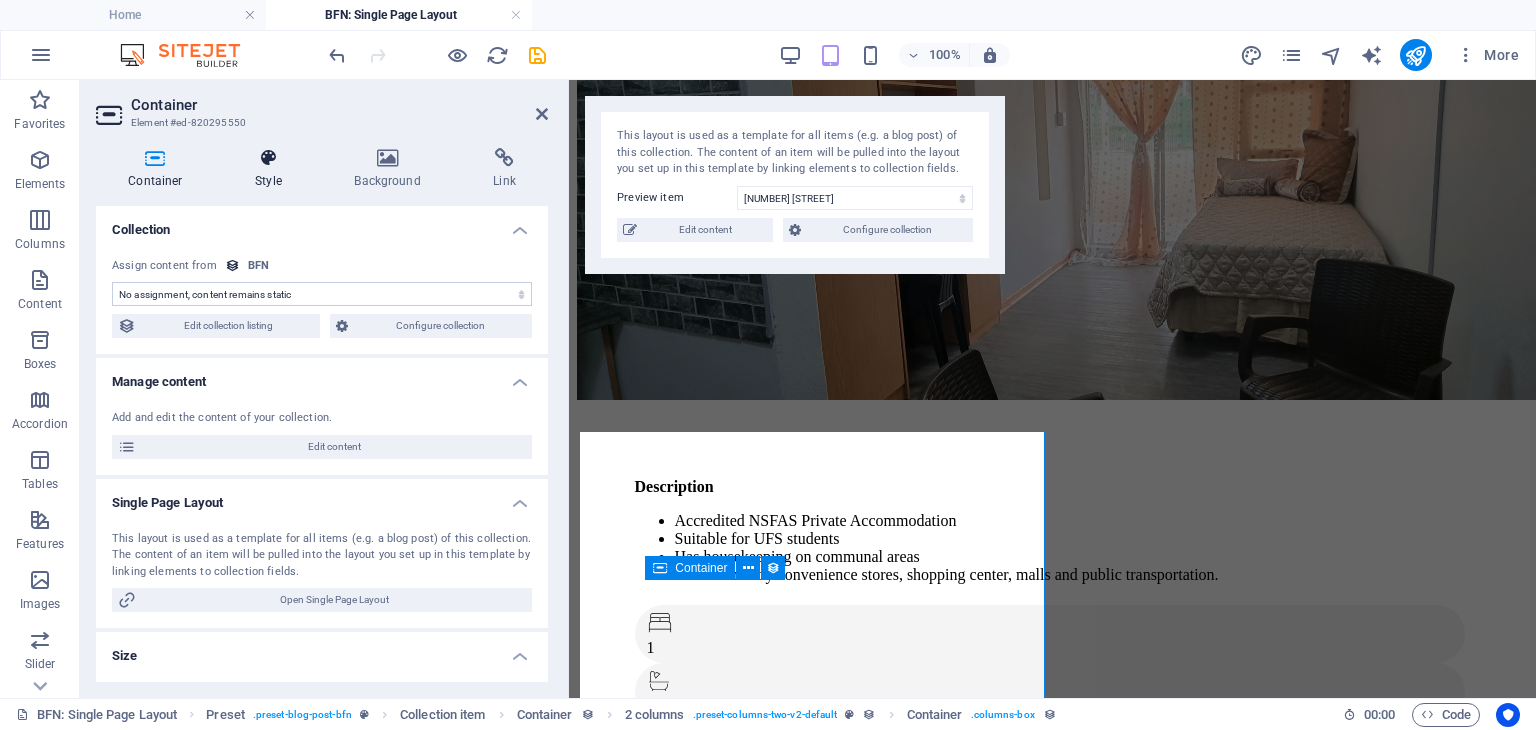 click on "Style" at bounding box center [272, 169] 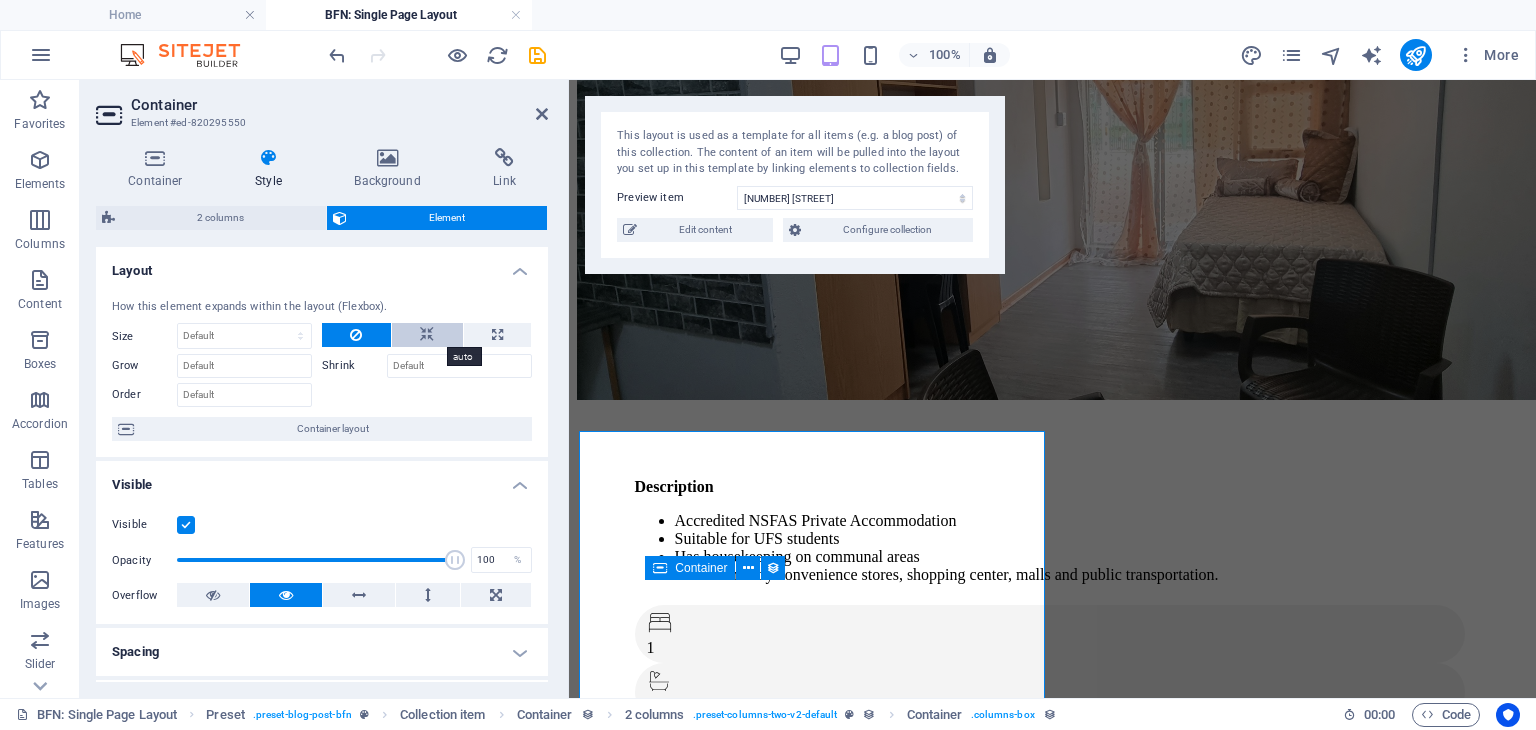 click at bounding box center (427, 335) 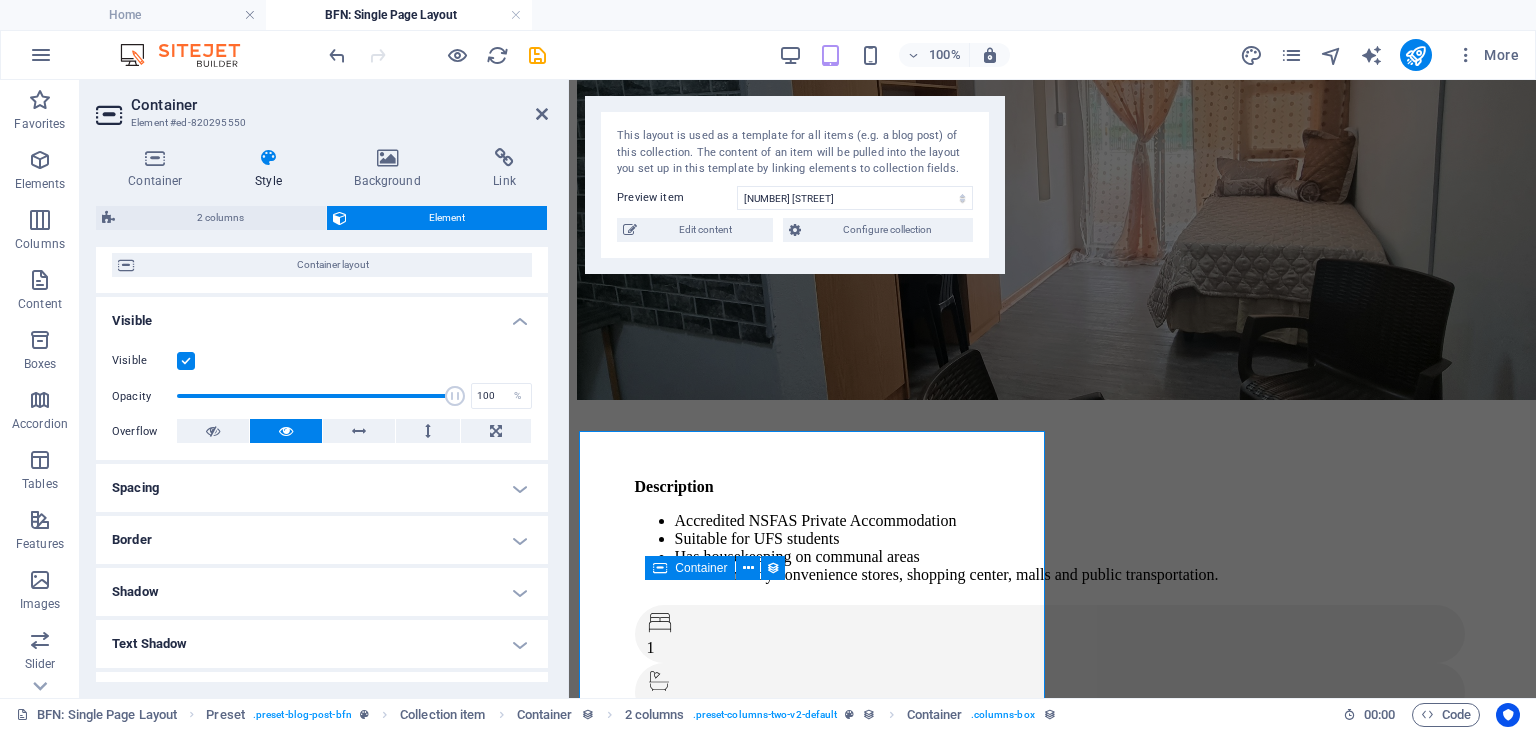 scroll, scrollTop: 188, scrollLeft: 0, axis: vertical 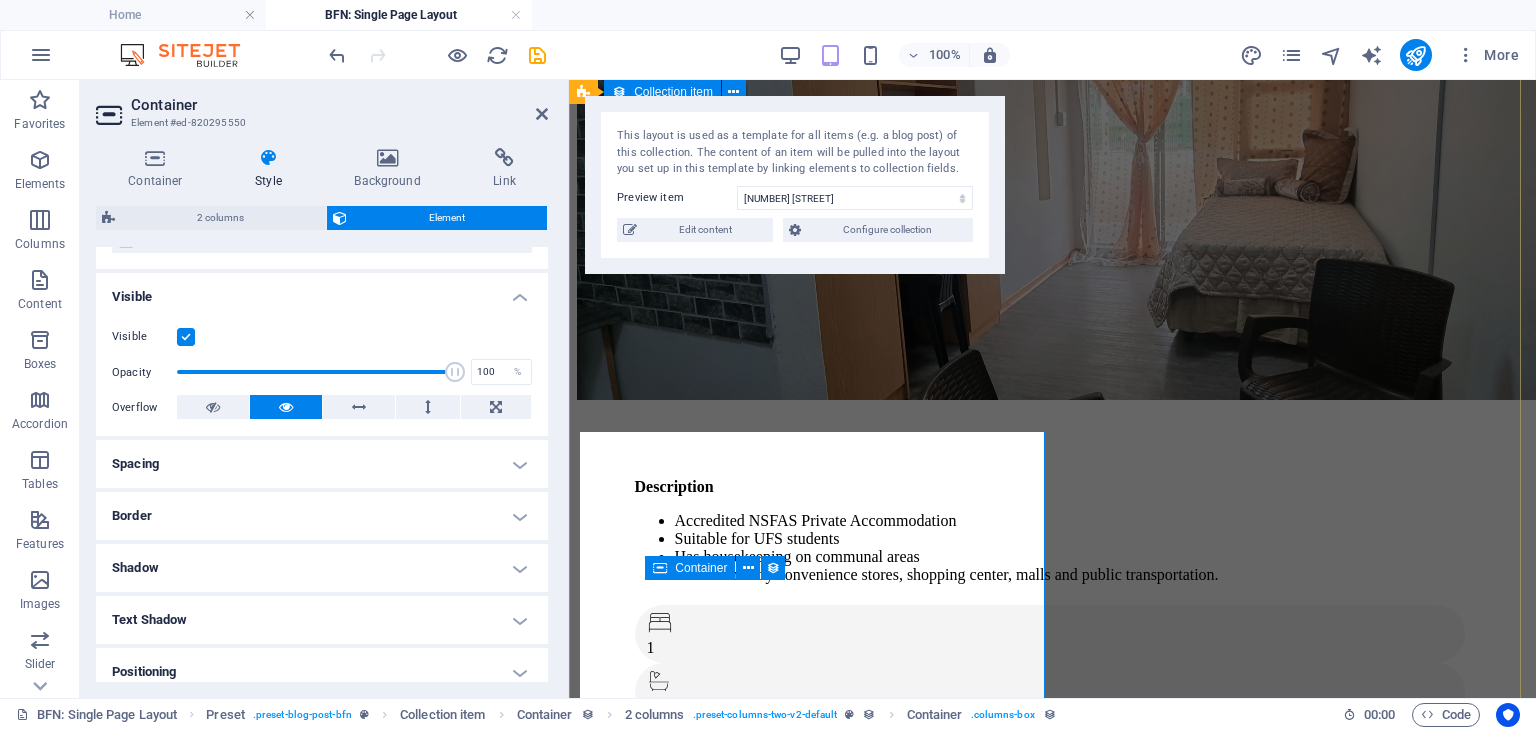 click on "Description Accredited NSFAS Private Accommodation  Suitable for UFS students Has housekeeping on communal areas Located nearby convenience stores, shopping center, malls and public transportation. 1 1 46 Scholtz Street, Universitas, Bloemfontein Monthly Rental R 4,800 Fees Key deposit (R) :  200 Admin fee (R) :   500 Ammenities CCTV Cameras:  Yes Panic Button:  Yes Alarm System:  Yes Internet:  Fibre Button label Drop content here or  Add elements  Paste clipboard Gallery" at bounding box center (1052, 2336) 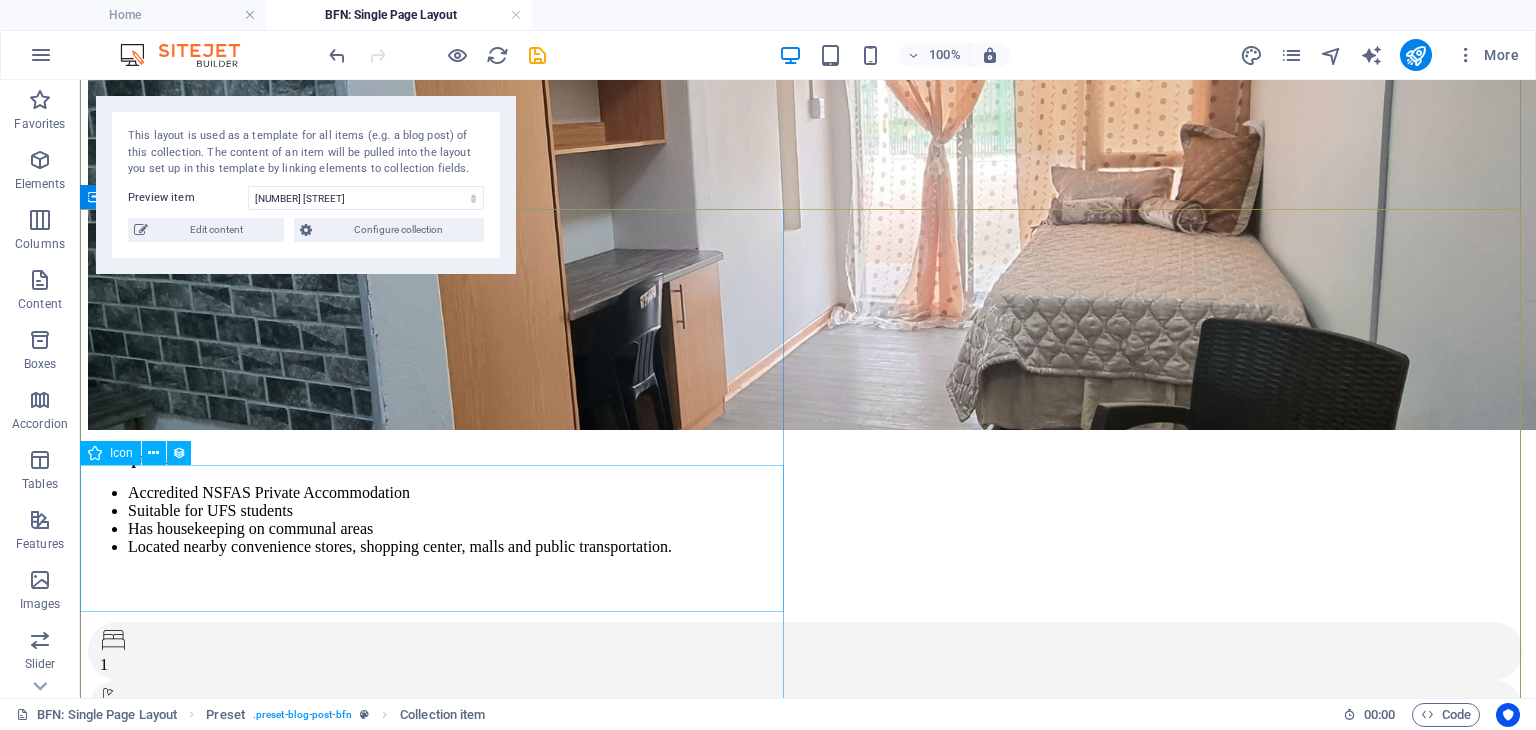 scroll, scrollTop: 340, scrollLeft: 0, axis: vertical 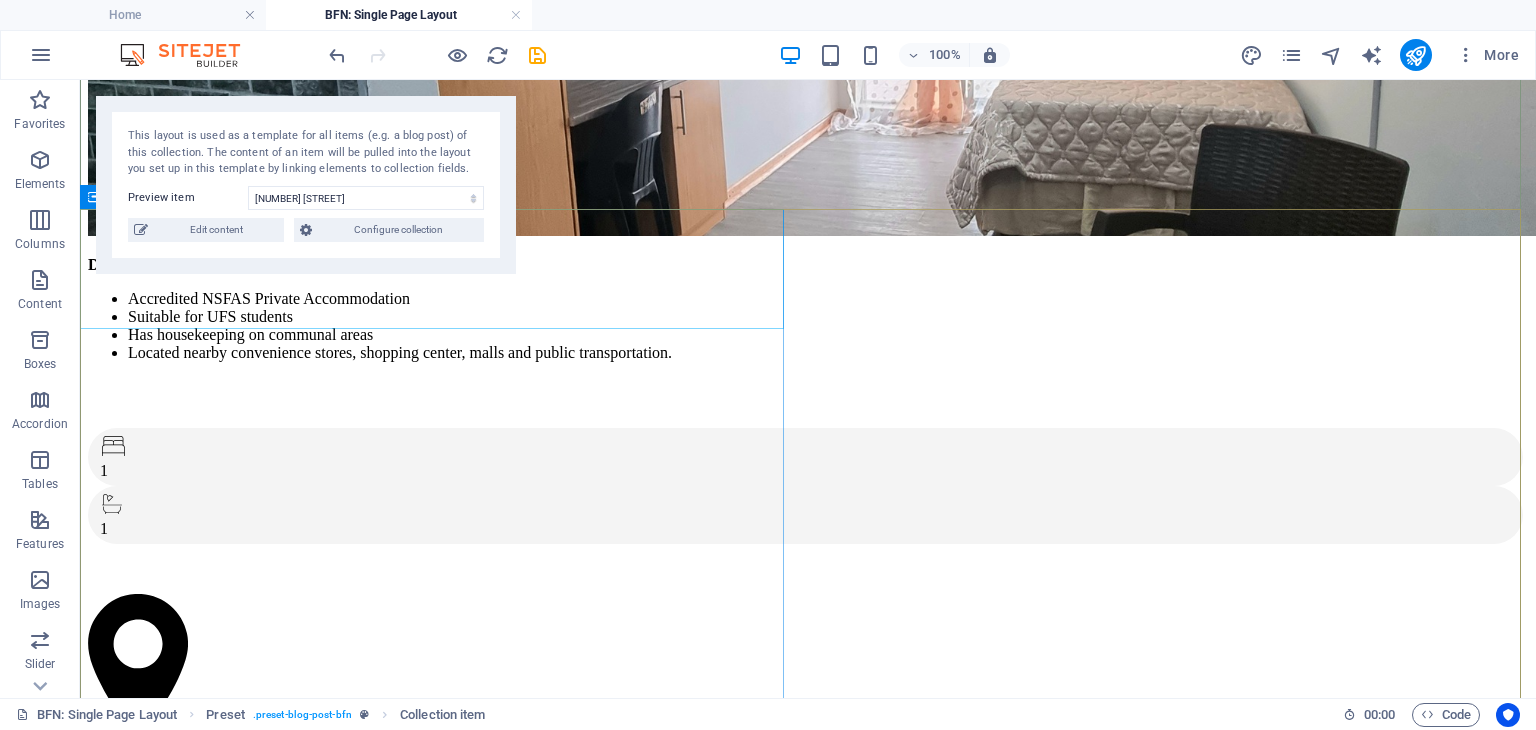 click on "Description Accredited NSFAS Private Accommodation  Suitable for UFS students Has housekeeping on communal areas Located nearby convenience stores, shopping center, malls and public transportation." at bounding box center (808, 309) 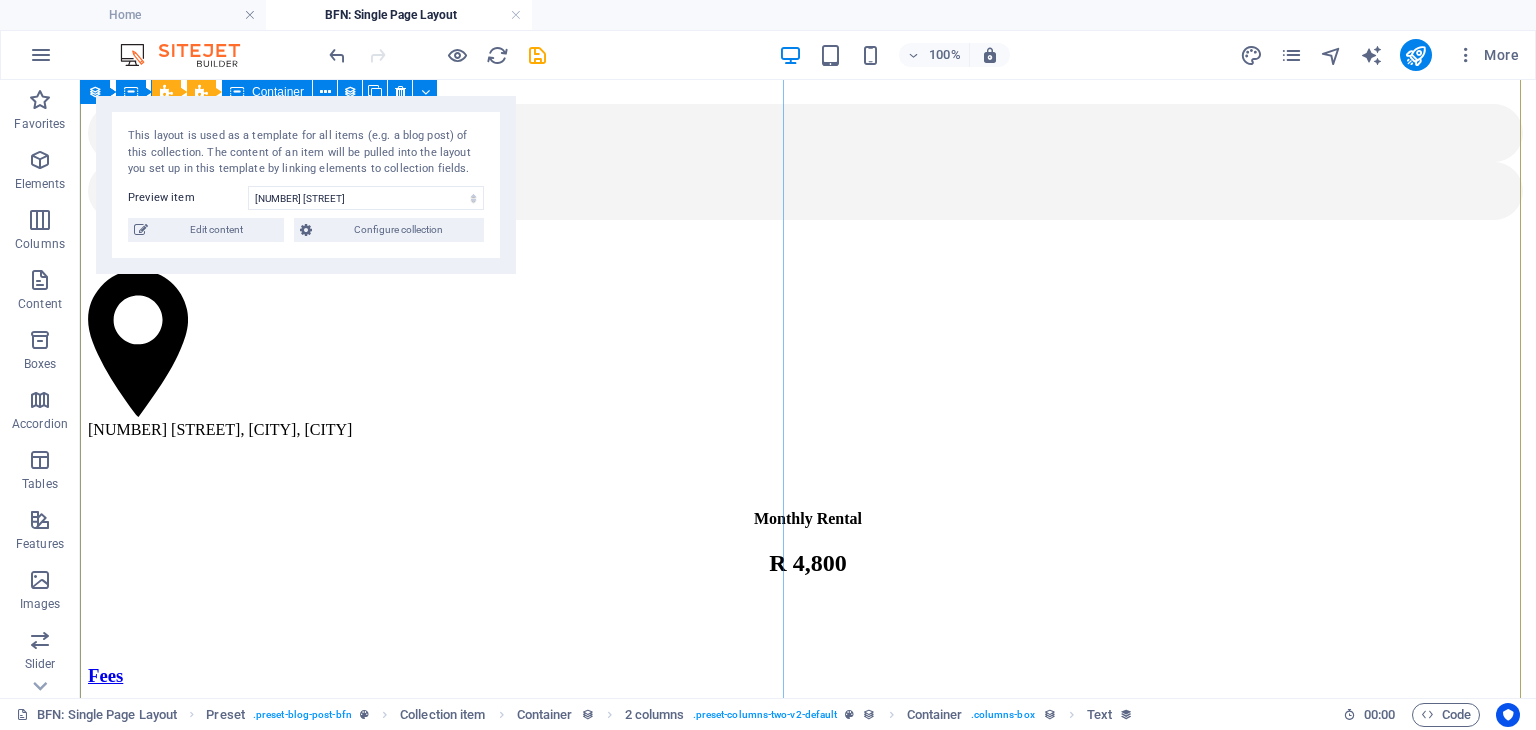 scroll, scrollTop: 708, scrollLeft: 0, axis: vertical 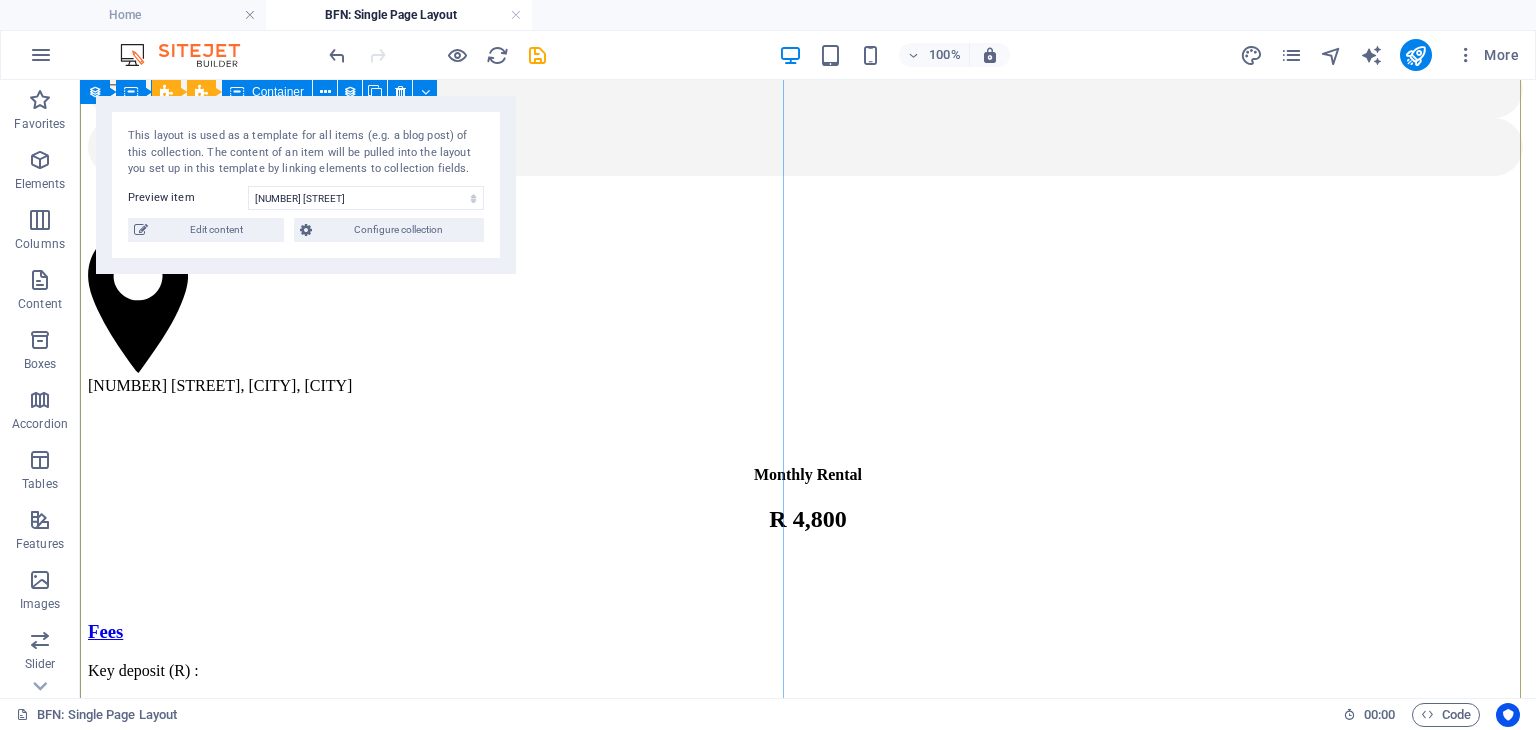 click on "Description Accredited NSFAS Private Accommodation  Suitable for UFS students Has housekeeping on communal areas Located nearby convenience stores, shopping center, malls and public transportation. 1 1 46 Scholtz Street, Universitas, Bloemfontein" at bounding box center (808, 166) 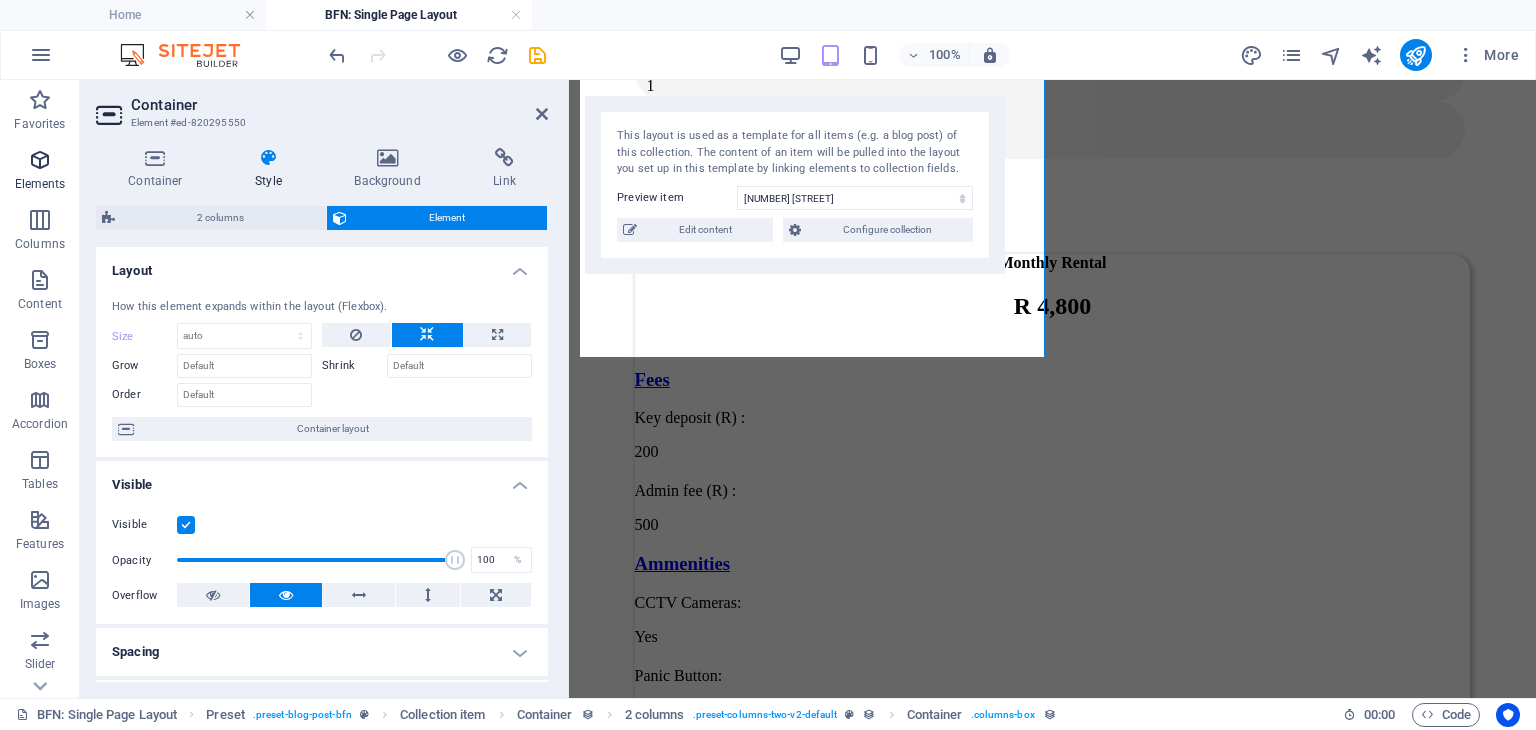 click at bounding box center (40, 160) 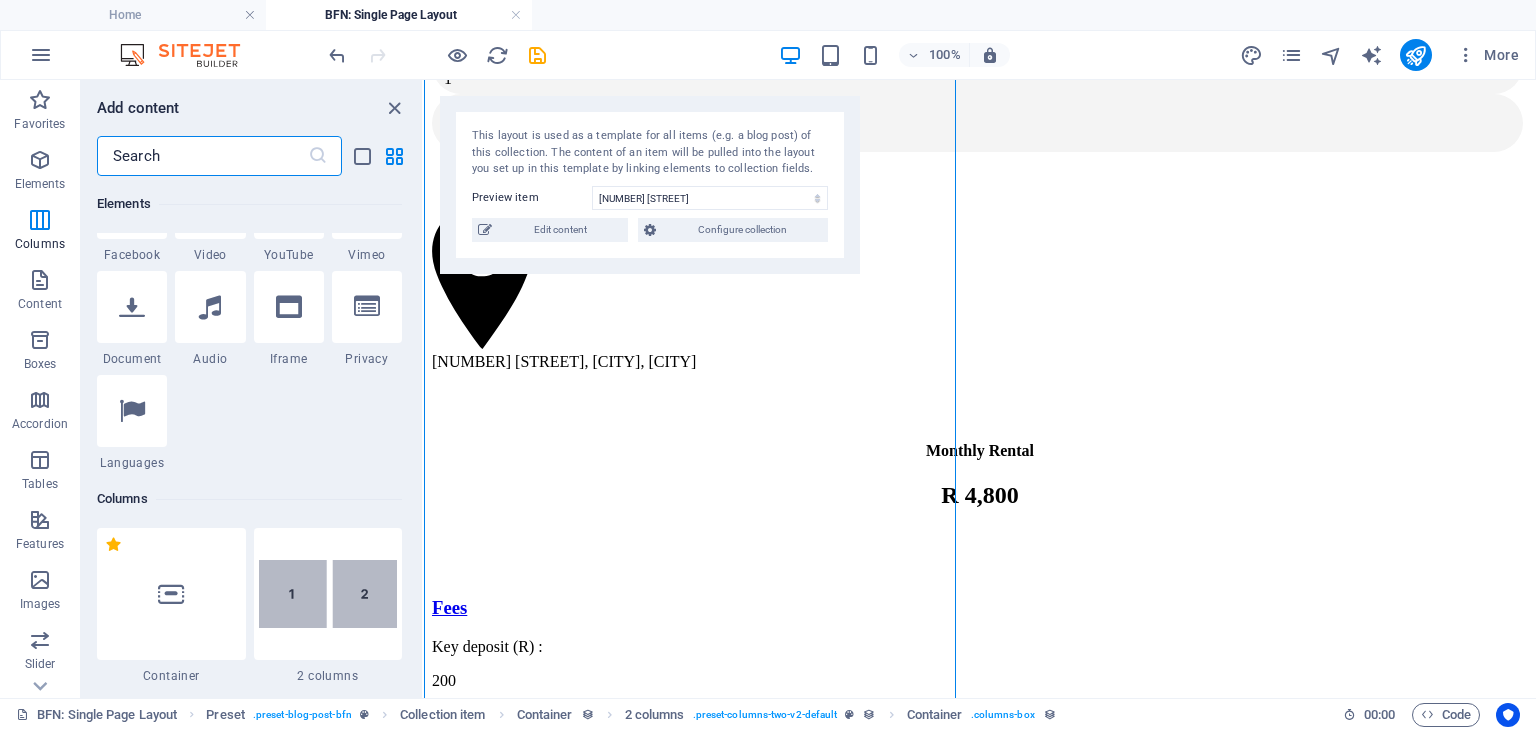 scroll, scrollTop: 707, scrollLeft: 0, axis: vertical 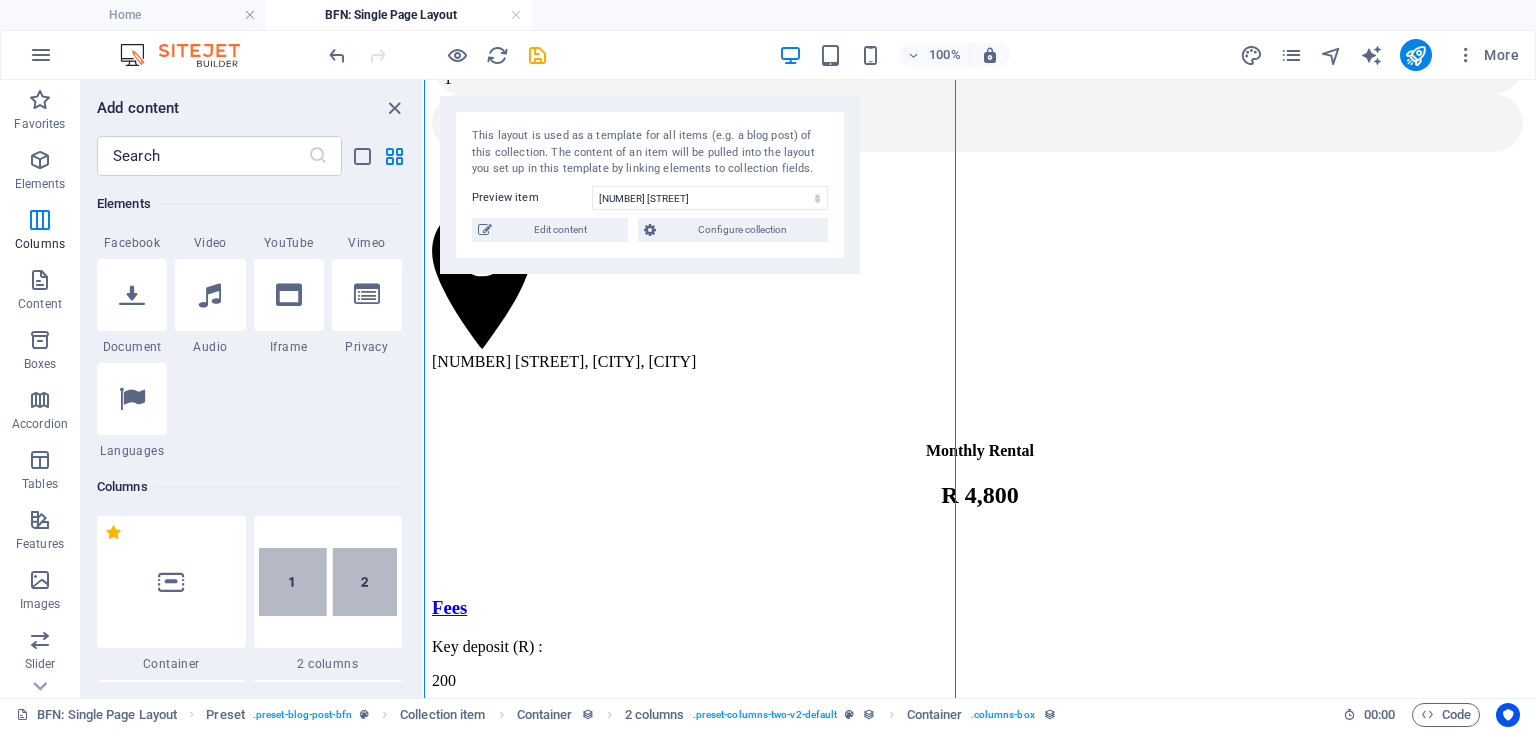 click on "1 Star Headline 1 Star Text 1 Star Image 1 Star Container 1 Star Spacer 1 Star Separator 1 Star HTML 1 Star Icon 1 Star Button 1 Star Logo 1 Star SVG 1 Star Image slider 1 Star Slider 1 Star Gallery 1 Star Menu 1 Star Map 1 Star Facebook 1 Star Video 1 Star YouTube 1 Star Vimeo 1 Star Document 1 Star Audio 1 Star Iframe 1 Star Privacy 1 Star Languages" at bounding box center (249, 99) 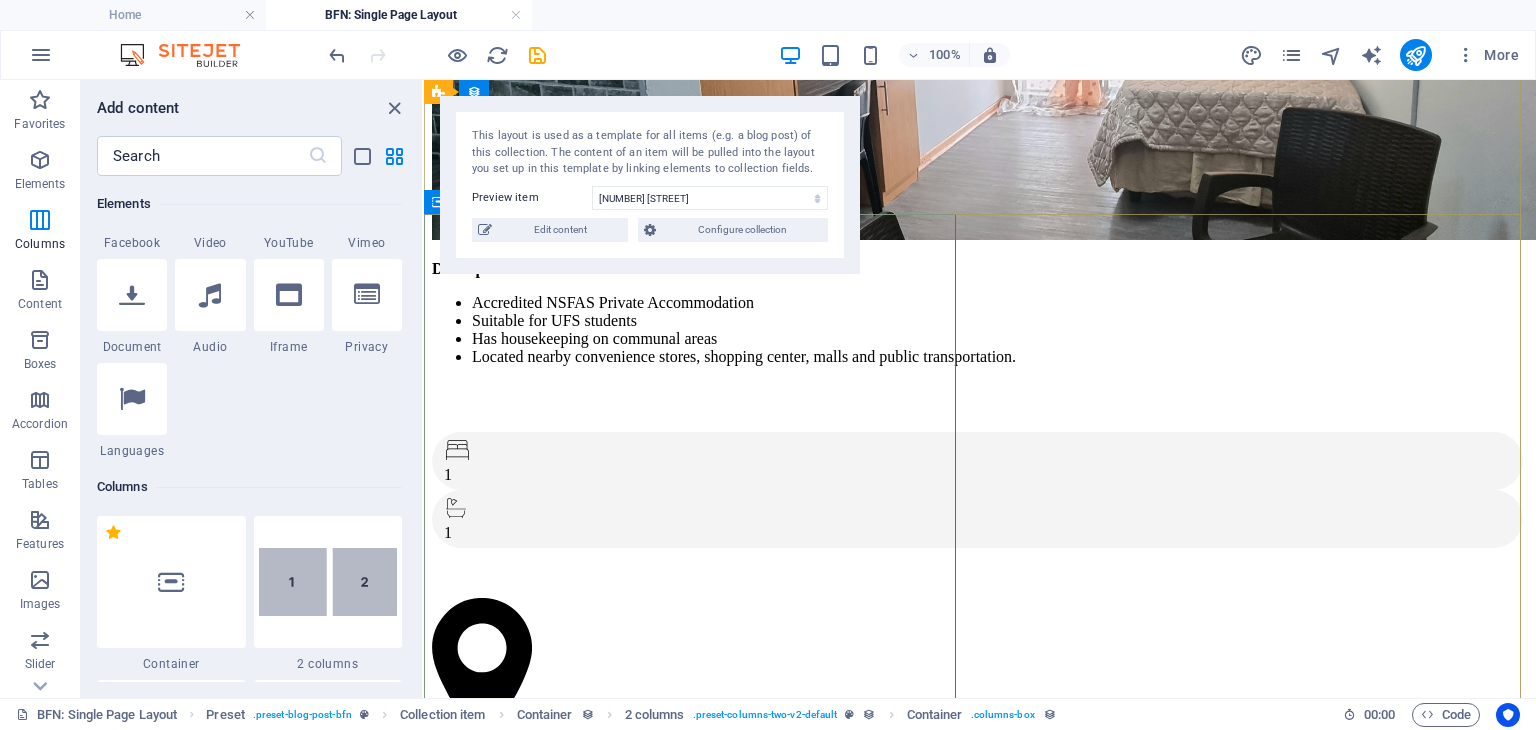 scroll, scrollTop: 287, scrollLeft: 0, axis: vertical 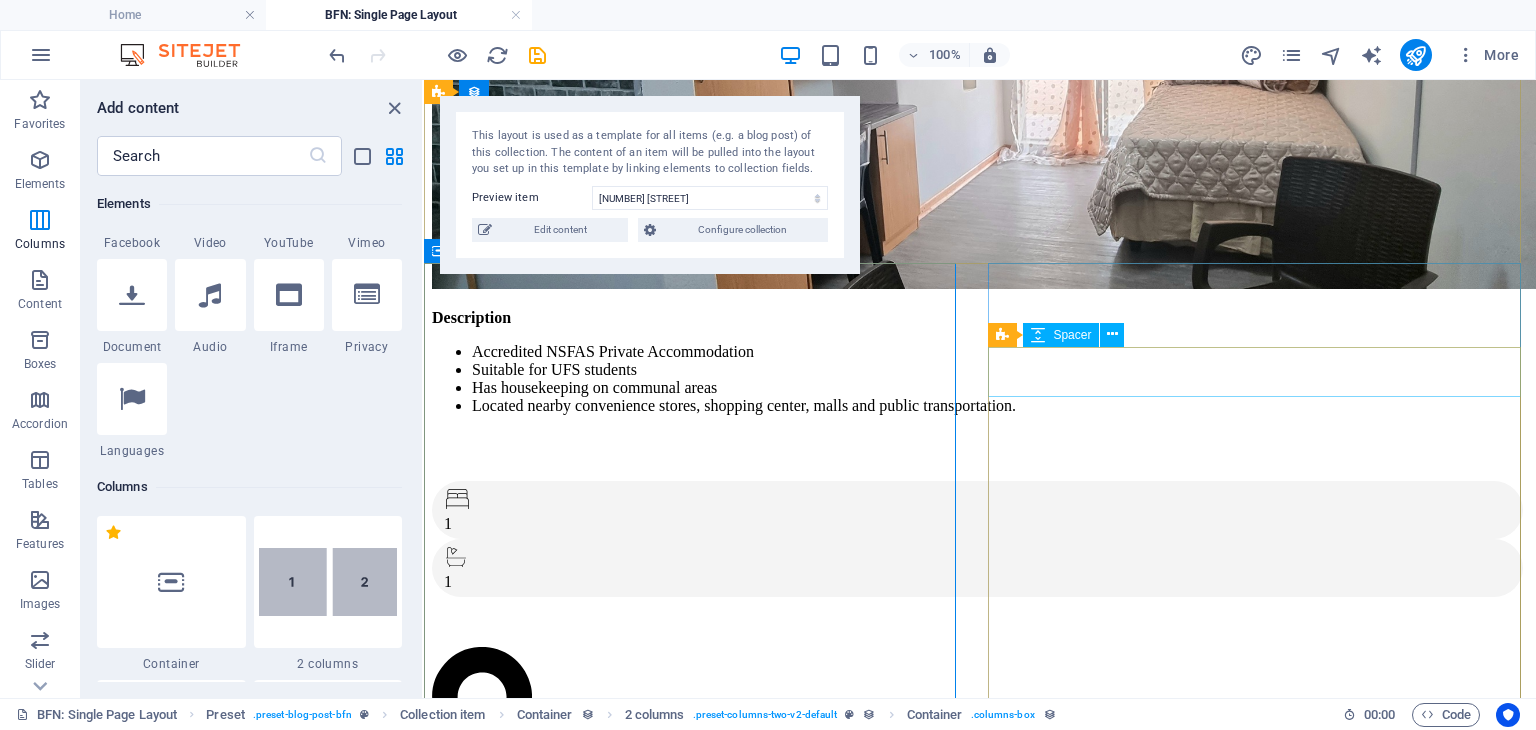 click at bounding box center [980, 998] 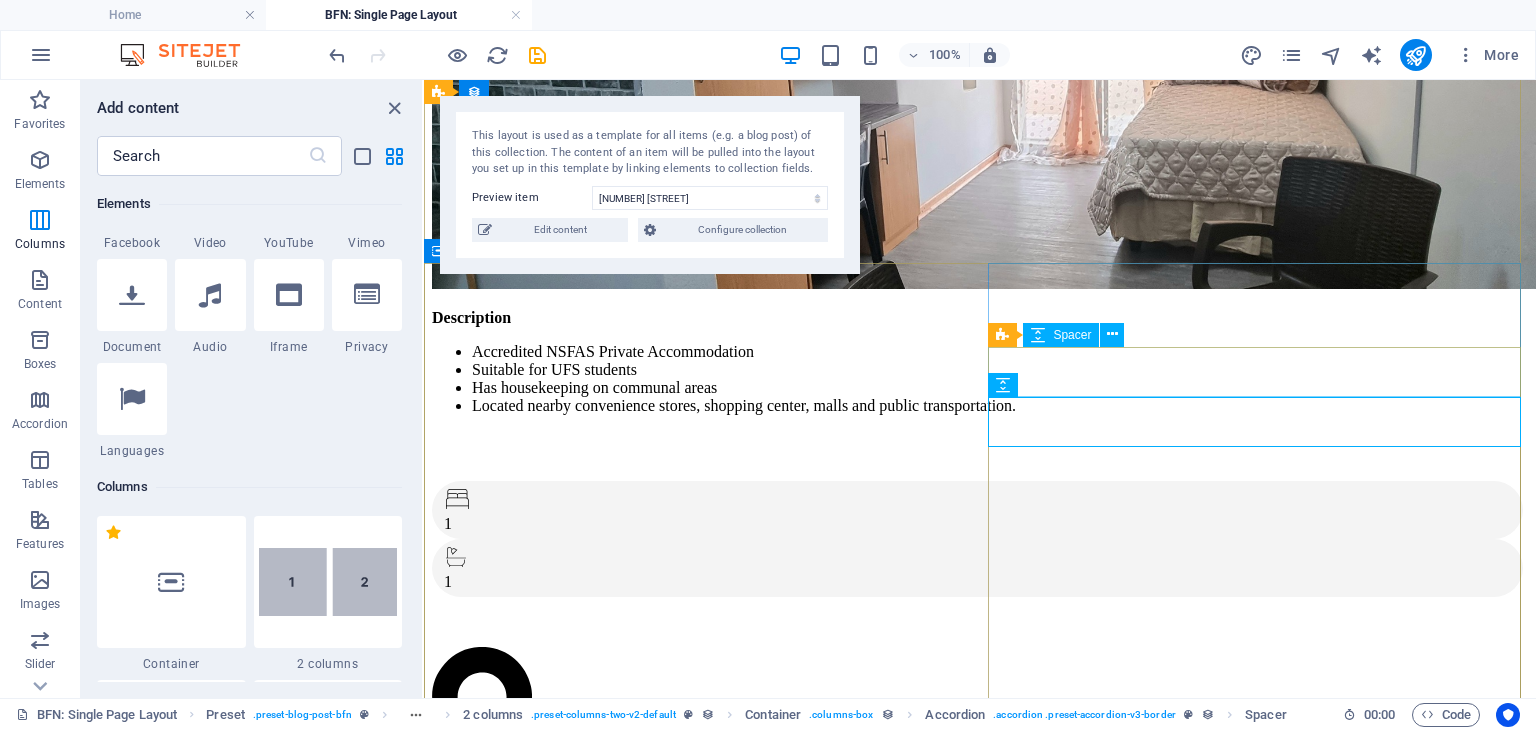 click at bounding box center [980, 998] 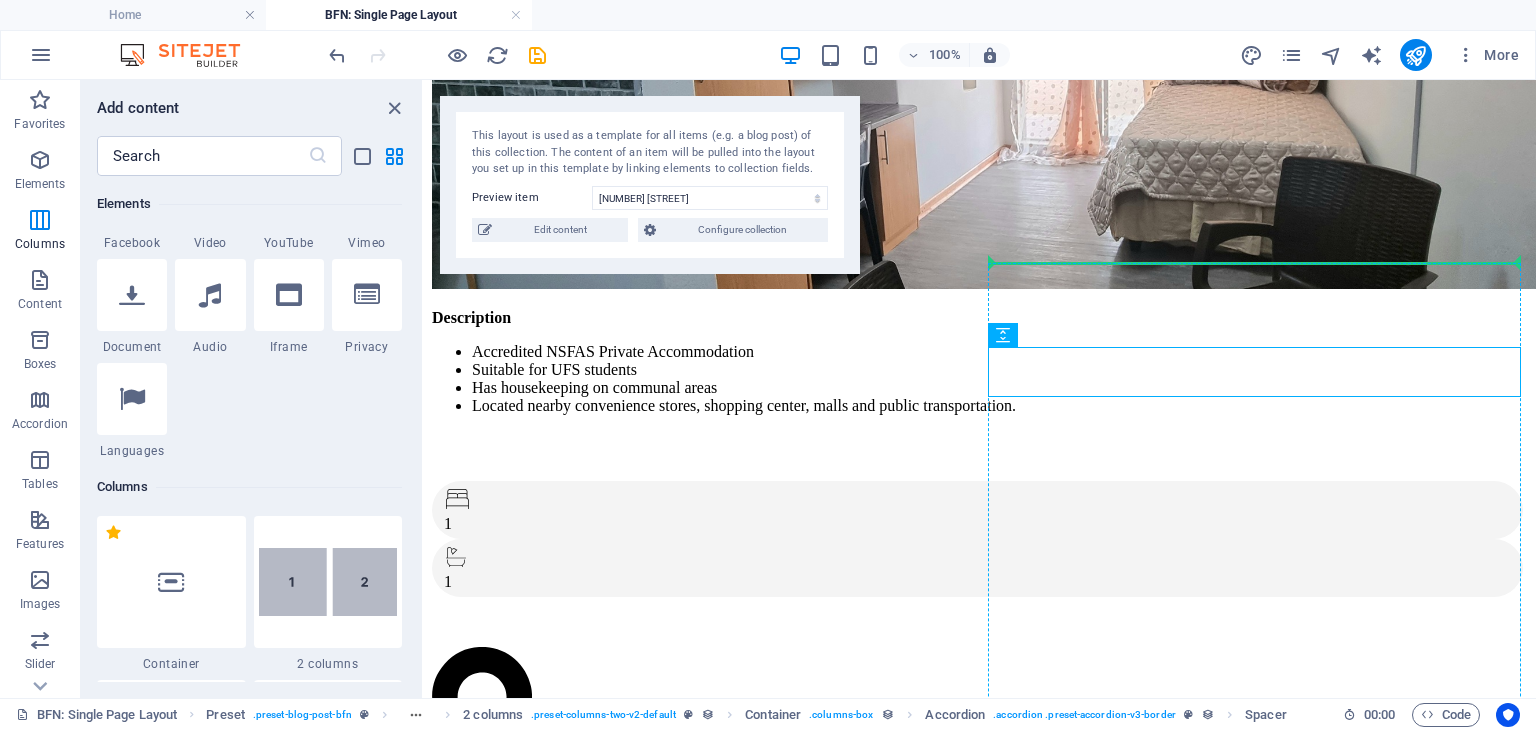 drag, startPoint x: 1126, startPoint y: 373, endPoint x: 1118, endPoint y: 264, distance: 109.29318 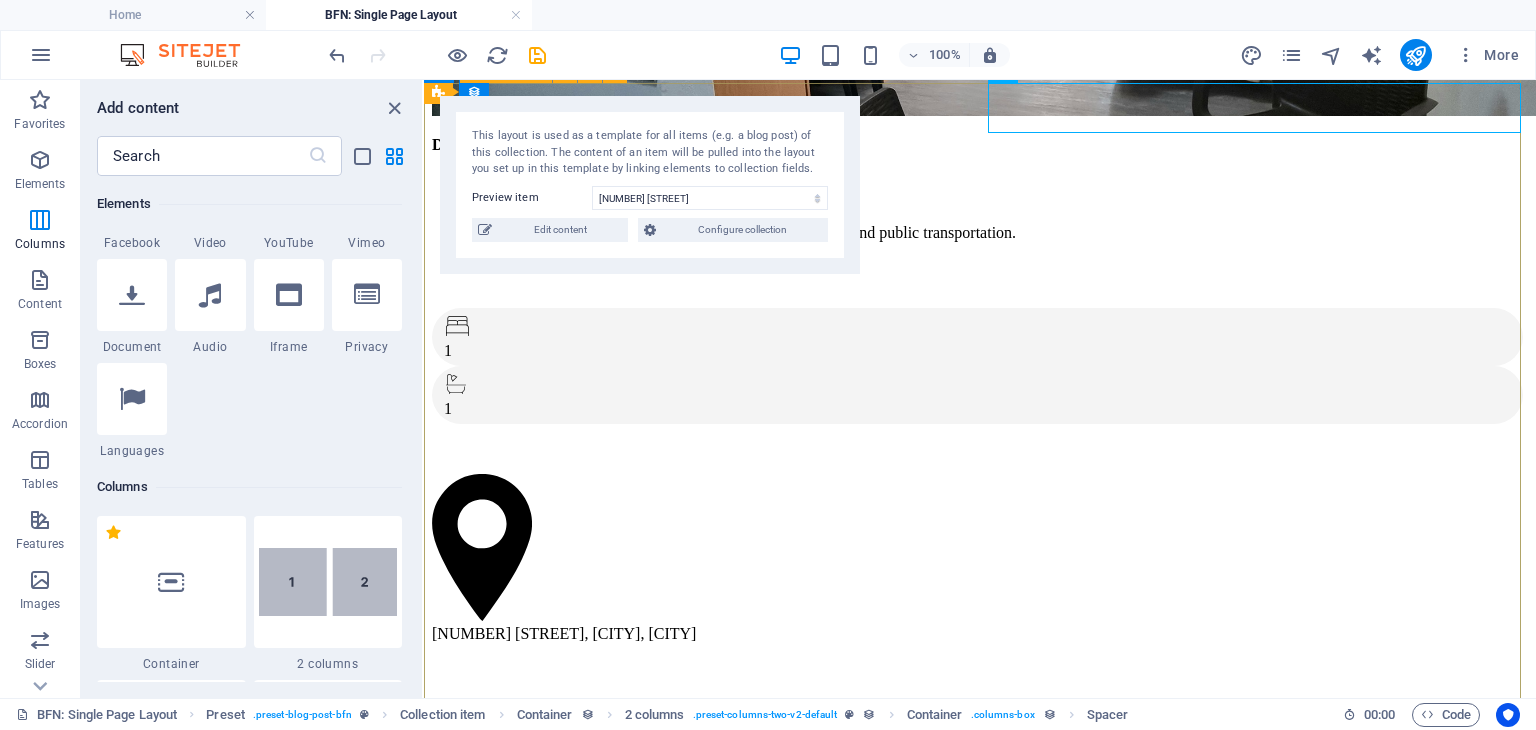 scroll, scrollTop: 476, scrollLeft: 0, axis: vertical 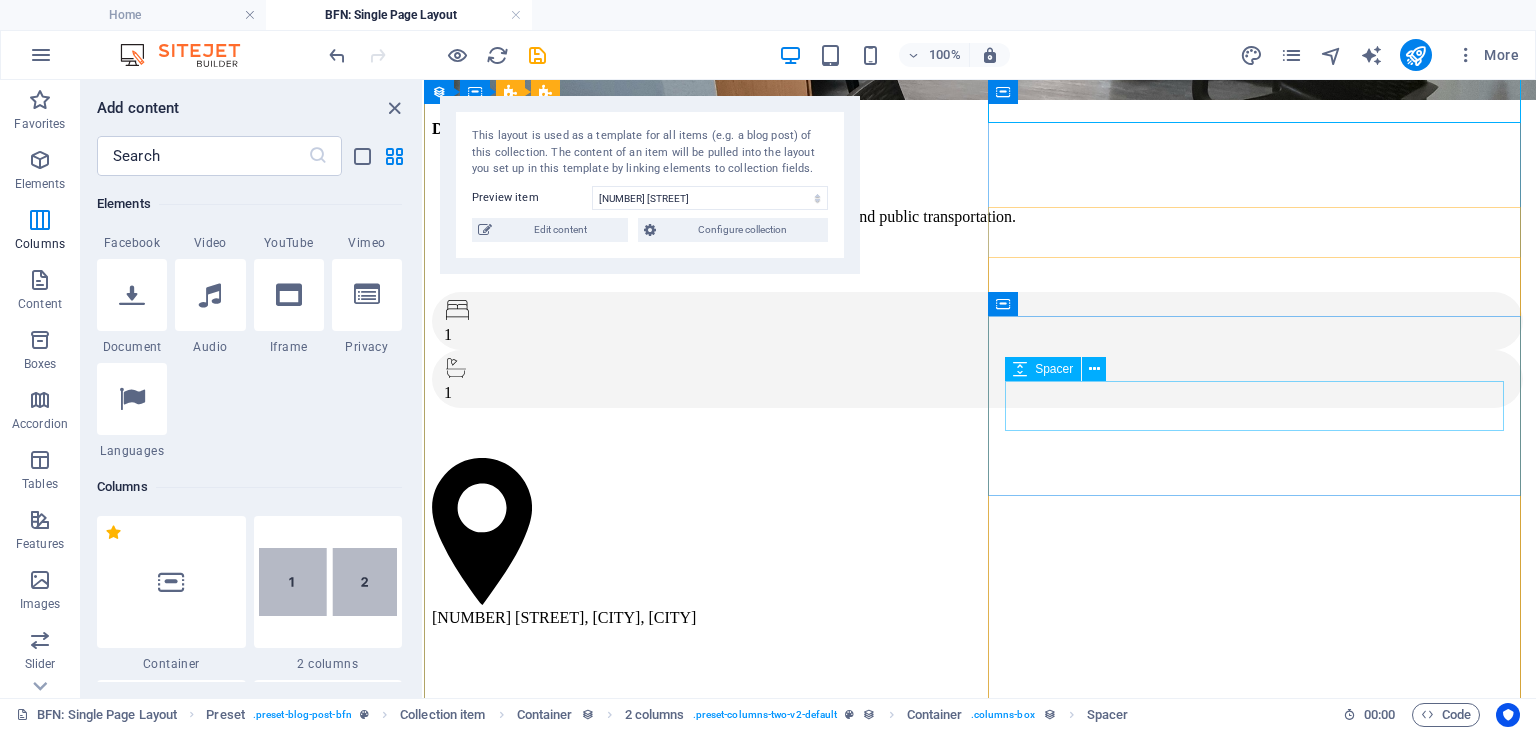 click at bounding box center (980, 1021) 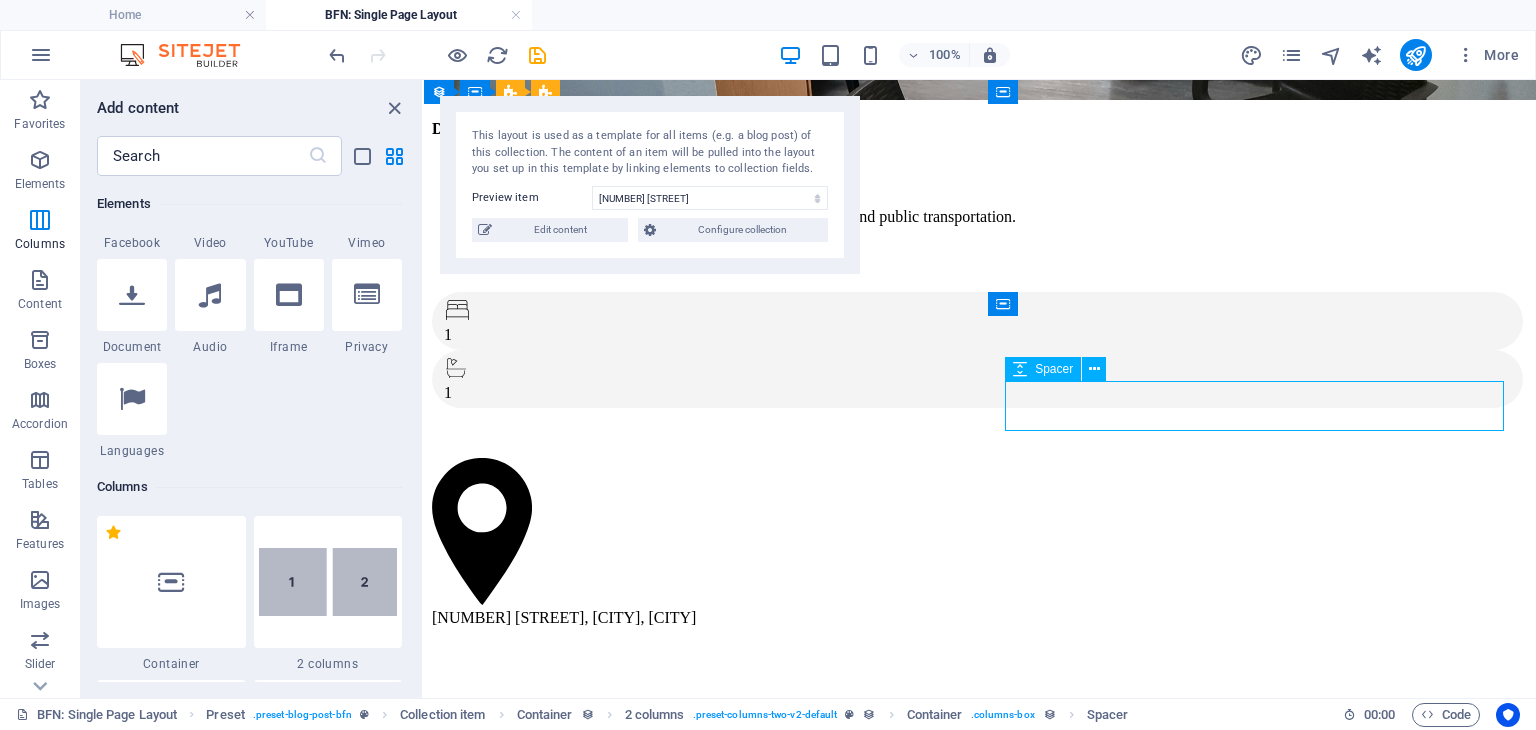 click at bounding box center [980, 1021] 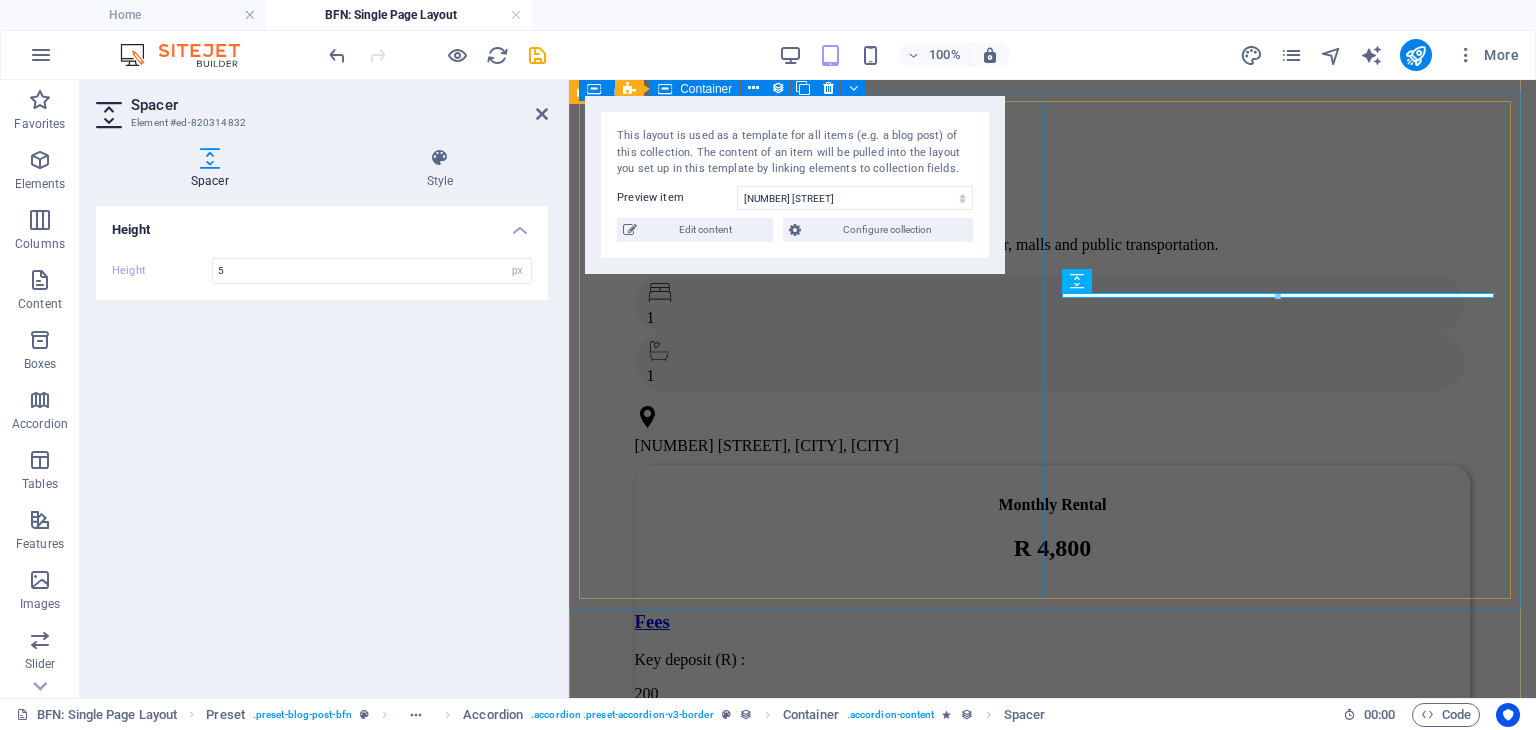 click on "Description Accredited NSFAS Private Accommodation  Suitable for UFS students Has housekeeping on communal areas Located nearby convenience stores, shopping center, malls and public transportation. 1 1 46 Scholtz Street, Universitas, Bloemfontein" at bounding box center (1053, 306) 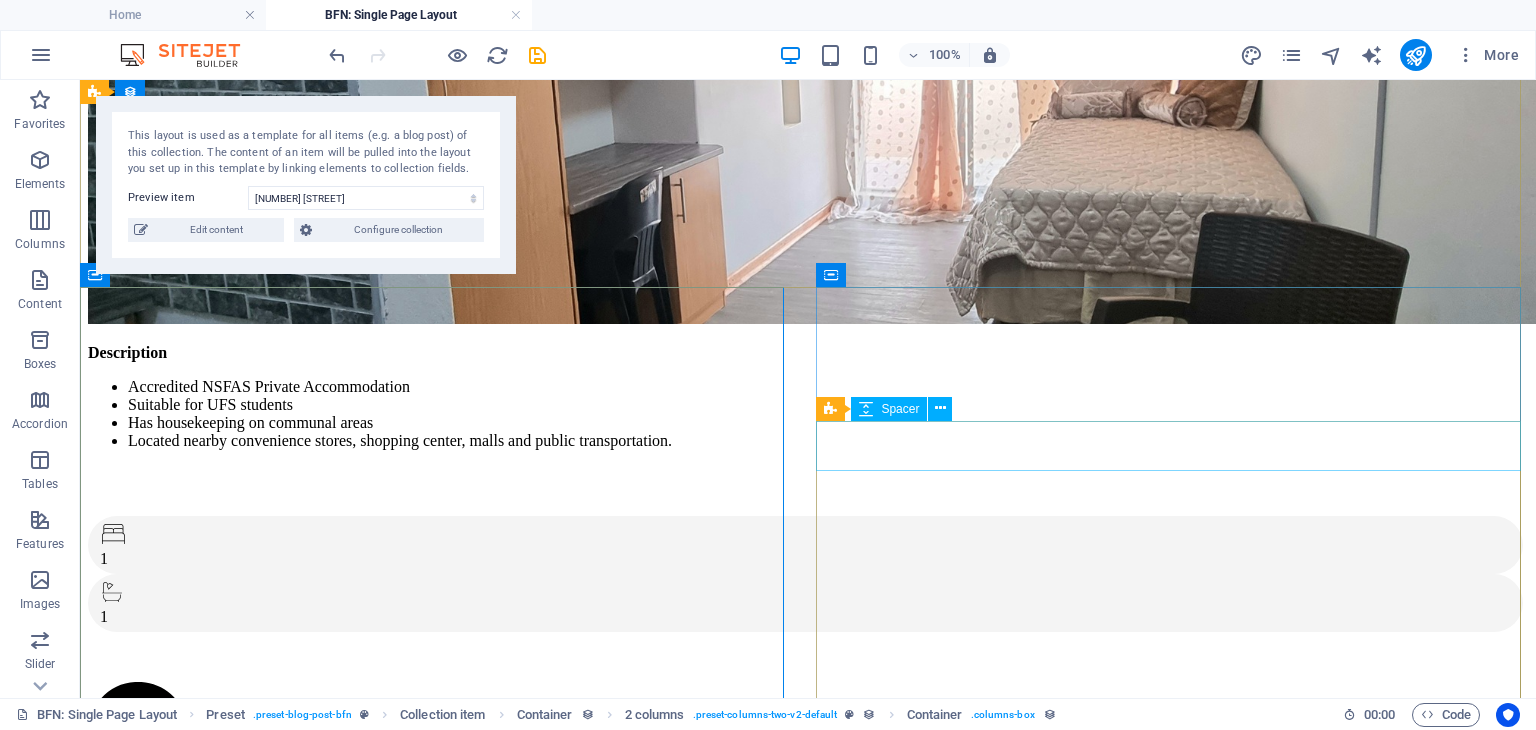 scroll, scrollTop: 252, scrollLeft: 0, axis: vertical 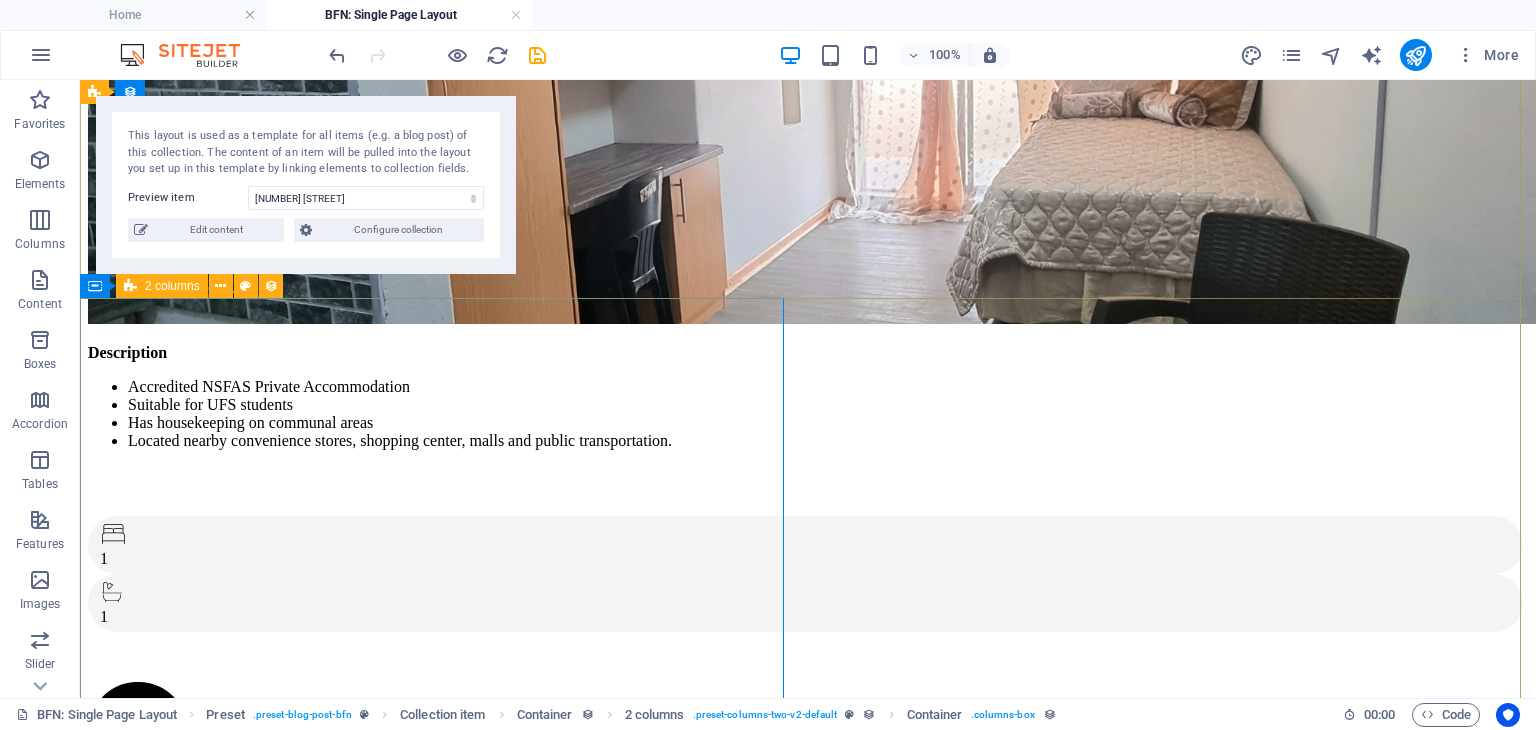 click at bounding box center (808, 491) 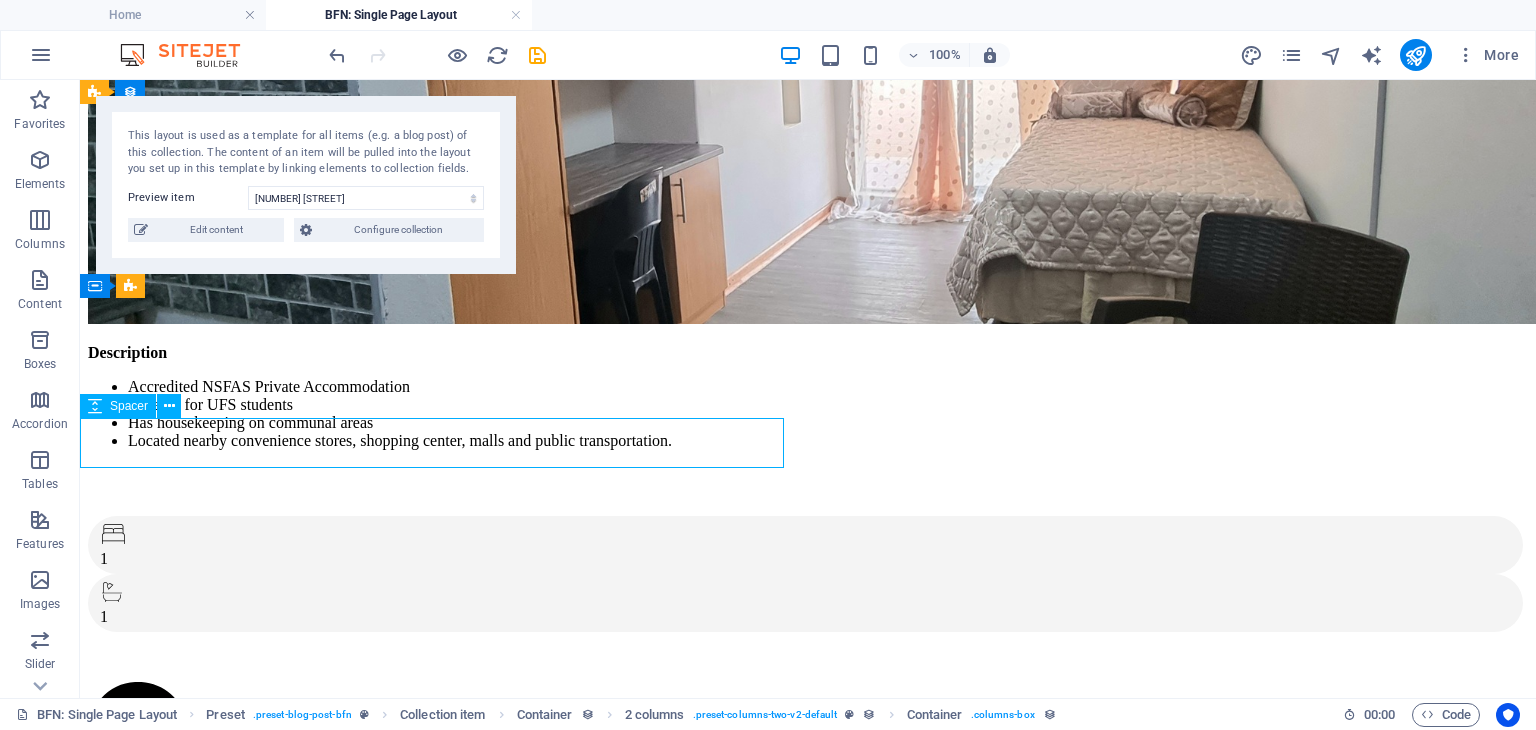 click at bounding box center [808, 491] 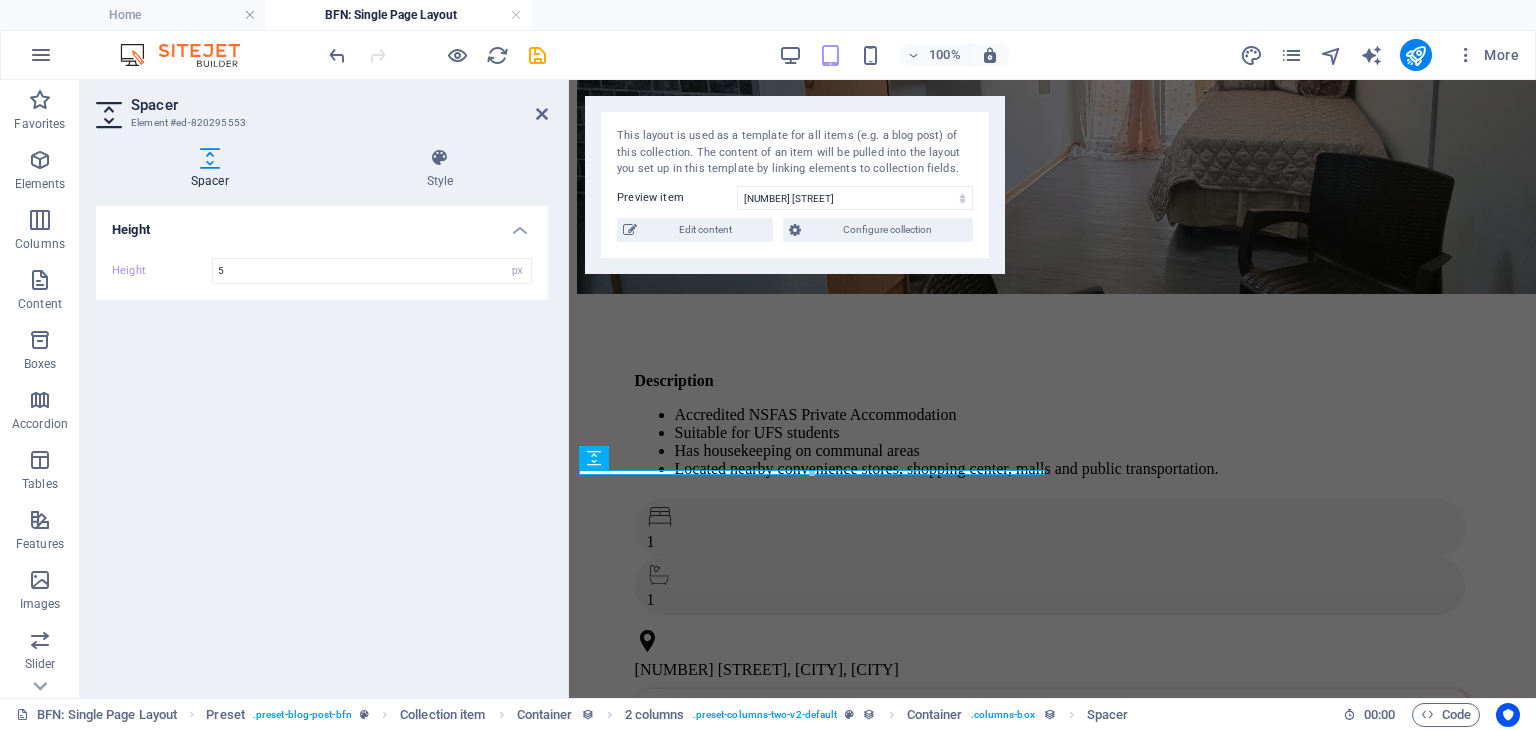 click on "Height Height 5 px rem vh vw" at bounding box center (322, 444) 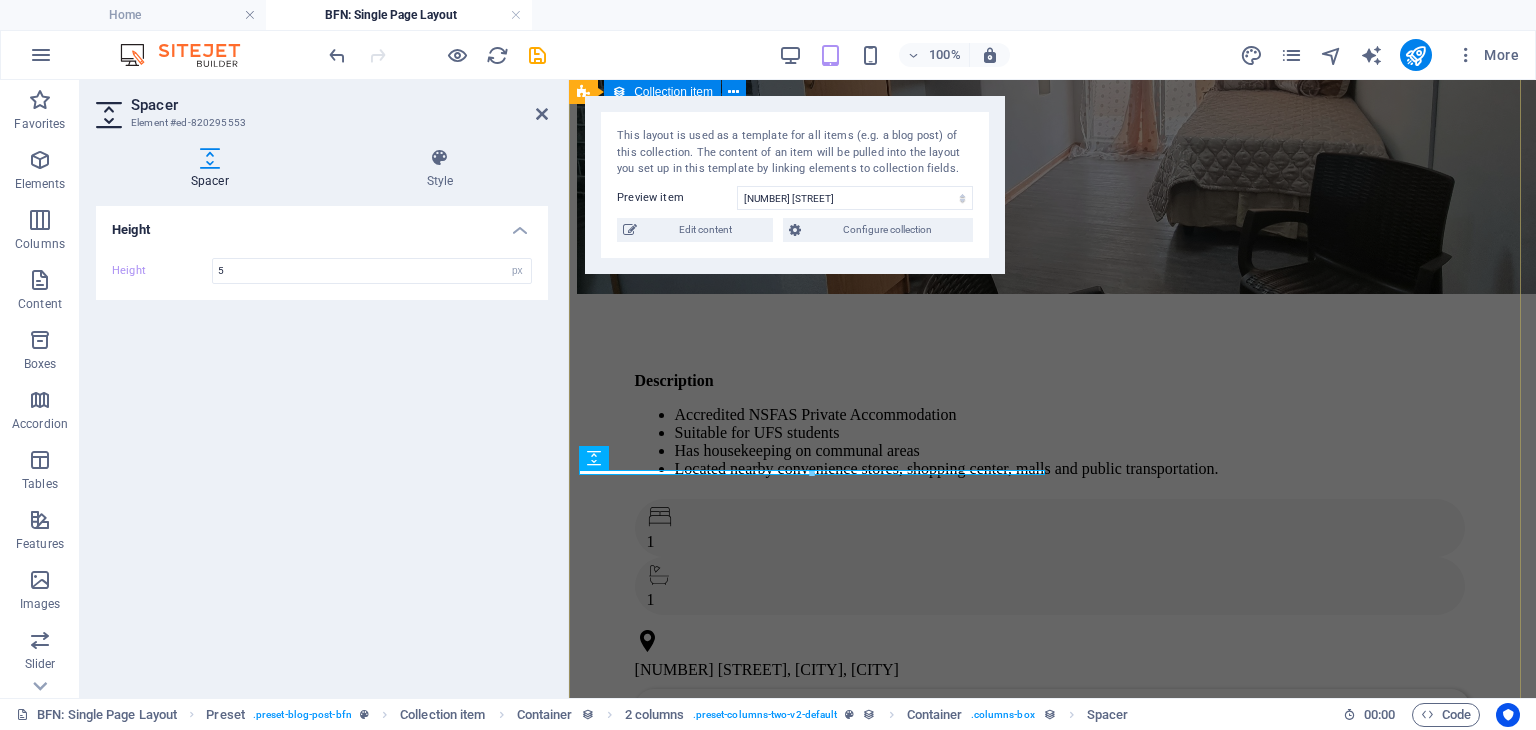 click on "Description Accredited NSFAS Private Accommodation  Suitable for UFS students Has housekeeping on communal areas Located nearby convenience stores, shopping center, malls and public transportation. 1 1 46 Scholtz Street, Universitas, Bloemfontein Monthly Rental R 4,800 Fees Key deposit (R) :  200 Admin fee (R) :   500 Ammenities CCTV Cameras:  Yes Panic Button:  Yes Alarm System:  Yes Internet:  Fibre Button label Drop content here or  Add elements  Paste clipboard Gallery" at bounding box center (1052, 2235) 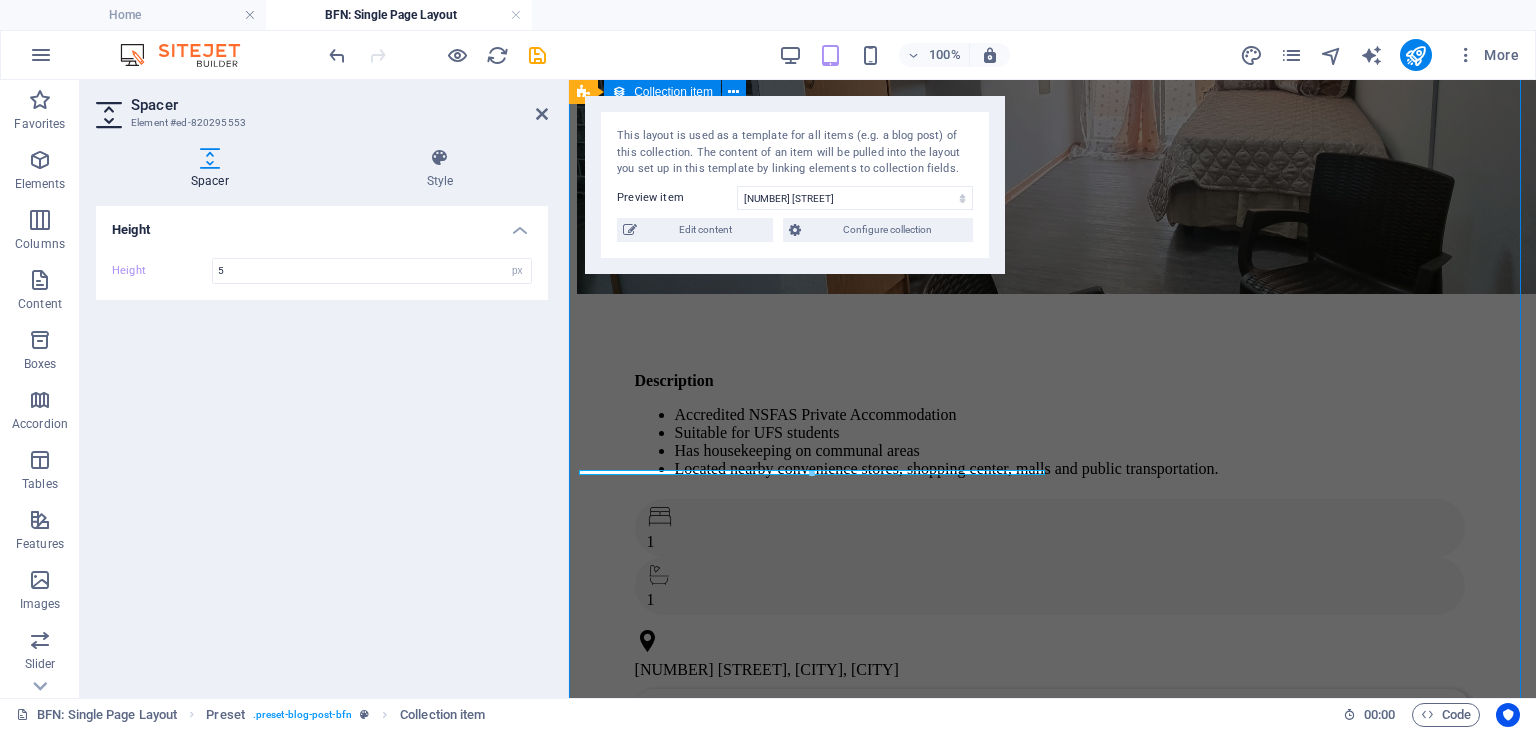 click on "Description Accredited NSFAS Private Accommodation  Suitable for UFS students Has housekeeping on communal areas Located nearby convenience stores, shopping center, malls and public transportation. 1 1 46 Scholtz Street, Universitas, Bloemfontein Monthly Rental R 4,800 Fees Key deposit (R) :  200 Admin fee (R) :   500 Ammenities CCTV Cameras:  Yes Panic Button:  Yes Alarm System:  Yes Internet:  Fibre Button label Drop content here or  Add elements  Paste clipboard Gallery" at bounding box center (1052, 2235) 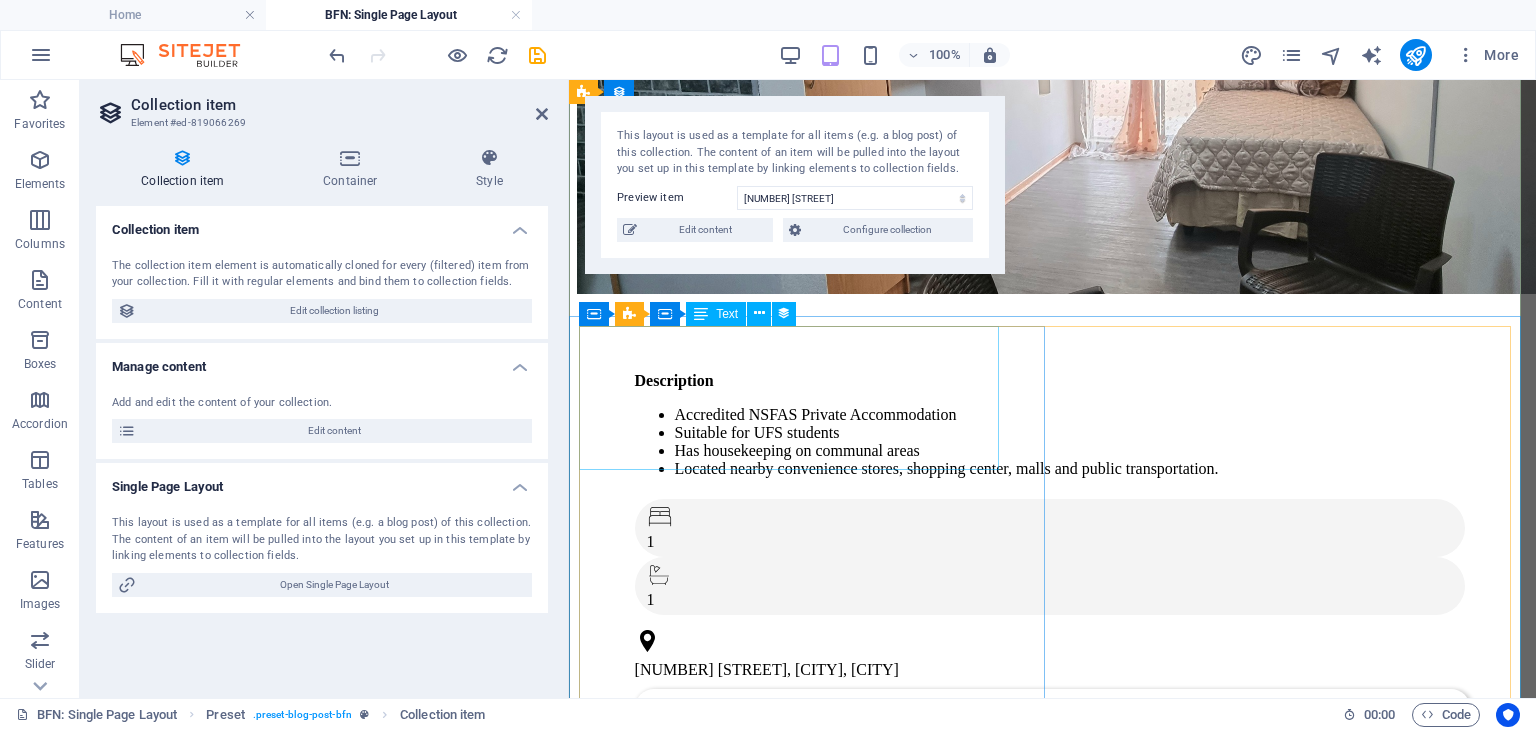 click on "Description Accredited NSFAS Private Accommodation  Suitable for UFS students Has housekeeping on communal areas Located nearby convenience stores, shopping center, malls and public transportation." at bounding box center [1053, 425] 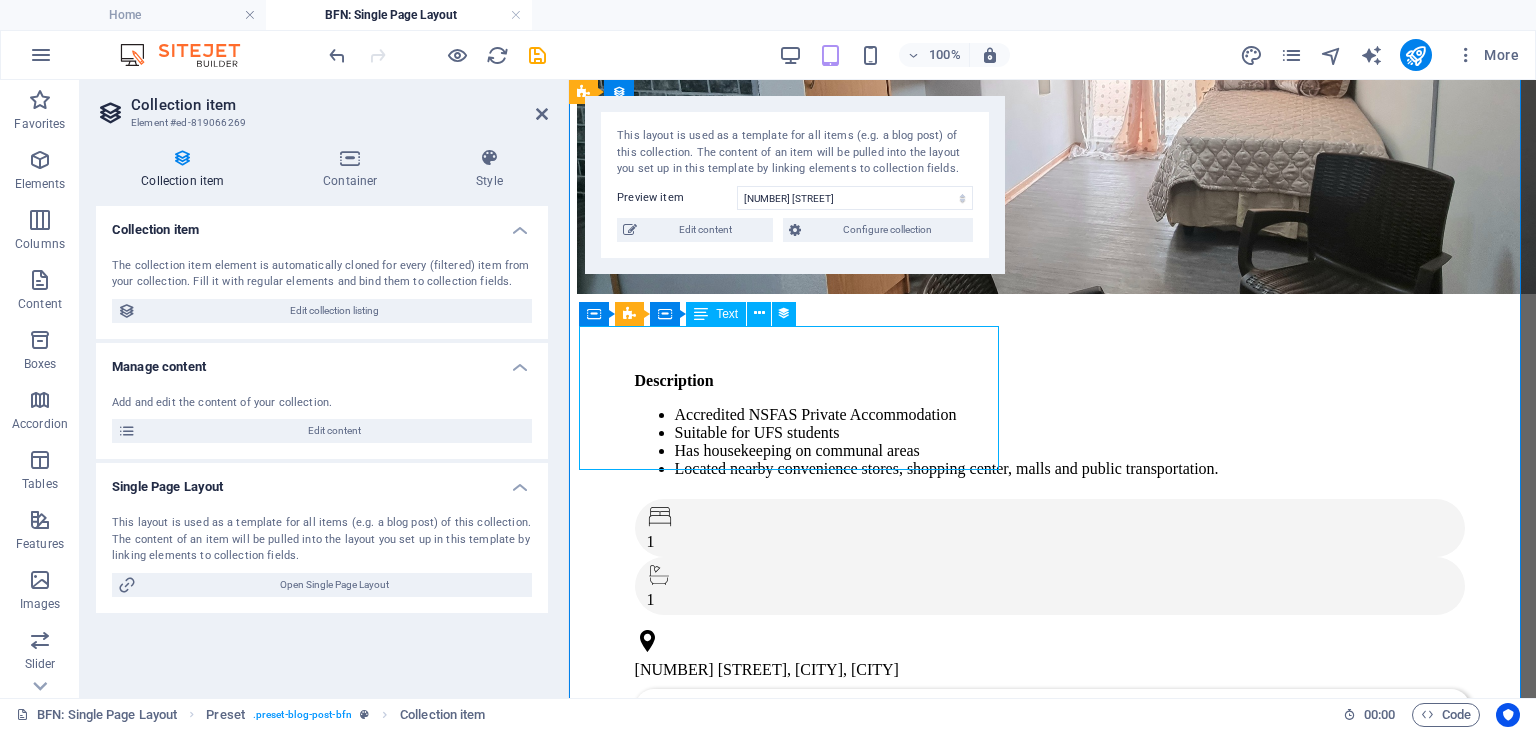 click on "Description Accredited NSFAS Private Accommodation  Suitable for UFS students Has housekeeping on communal areas Located nearby convenience stores, shopping center, malls and public transportation." at bounding box center (1053, 425) 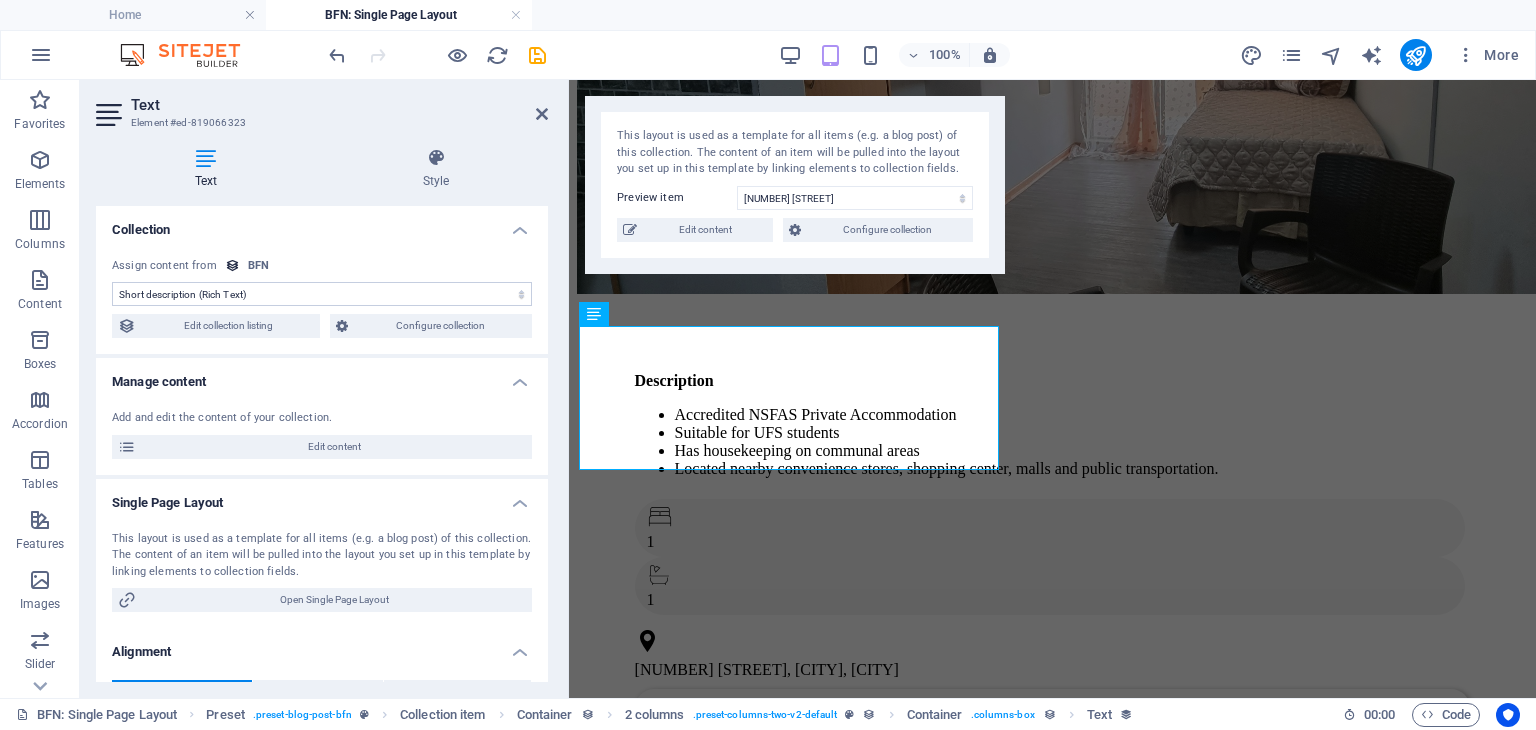 click on "Text Style Collection No assignment, content remains static Created at (Date) Updated at (Date) Name (Plain Text) Slug (Plain Text) Image (File) Short description (Rich Text) Type (Choice) Availability (Choice) Price (Plain Text) Address (Plain Text) Bedrooms (Number) Bathrooms (Number) Listed (Checkbox) Gallery (Multiple Files) Internet (Choice) Built-In Cupboards (Choice) Key Deposit (Number) Admin Fee (Number) Alarm System (Choice) CCTV Camera (Choice) Panic Button (Choice) Assign content from BFN 8/1/2025 (l) 08/01/2025 (L) Aug 1, 2025 (ll) August 1, 2025 (LL) Aug 1, 2025 10:15 AM (lll) August 1, 2025 10:15 AM (LLL) Fri, Aug 1, 2025 10:15 AM (llll) Friday, August 1, 2025 10:15 AM (LLLL) 1.8.2025 (D.M.YYYY) 1. Aug 2025 (D. MMM YYYY) 1. August 2025 (D. MMMM YYYY) Fr, 1.8.2025 (dd, D.M.YYYY) Fr, 1. Aug 2025 (dd, D. MMM YYYY) Friday, 1. August 2025 (dddd, D. MMMM YYYY) 10:15 AM (LT) 1 (D) 01 (DD) 1st (Do) 8 (M) 08 (MM) Aug (MMM) August (MMMM) 25 (YY) 2025 (YYYY) a few seconds ago Edit collection listing Text" at bounding box center [322, 415] 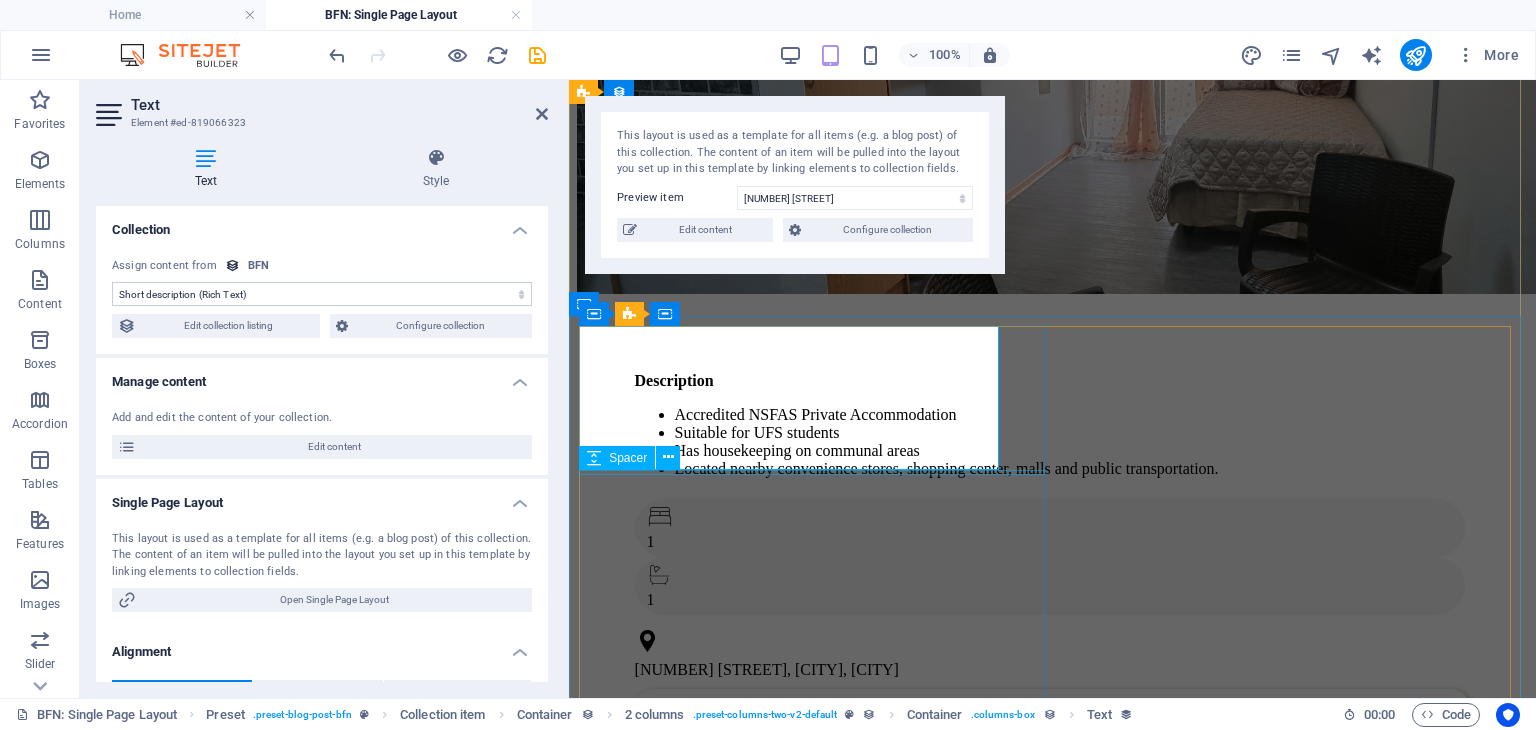 click at bounding box center (1053, 496) 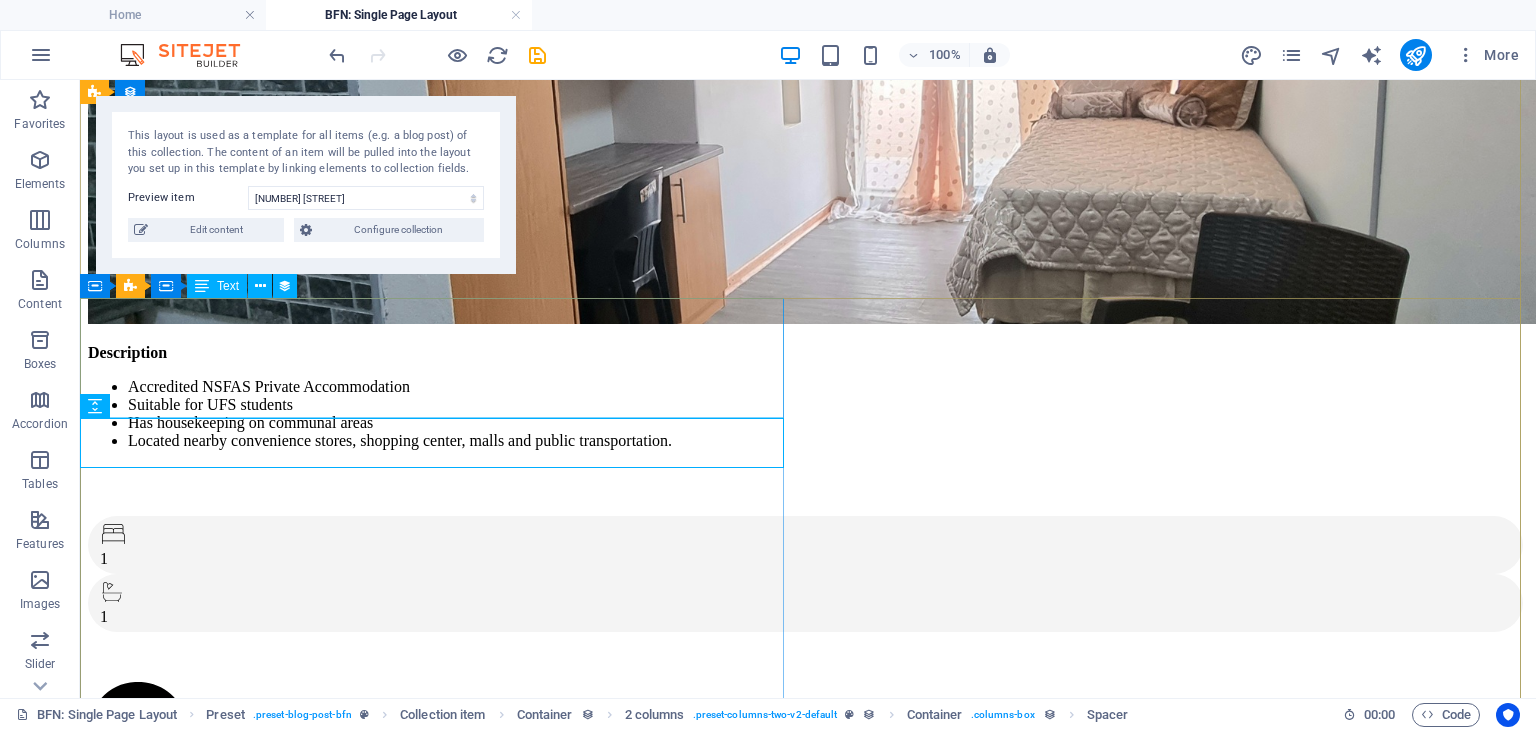 click on "Description Accredited NSFAS Private Accommodation  Suitable for UFS students Has housekeeping on communal areas Located nearby convenience stores, shopping center, malls and public transportation." at bounding box center (808, 397) 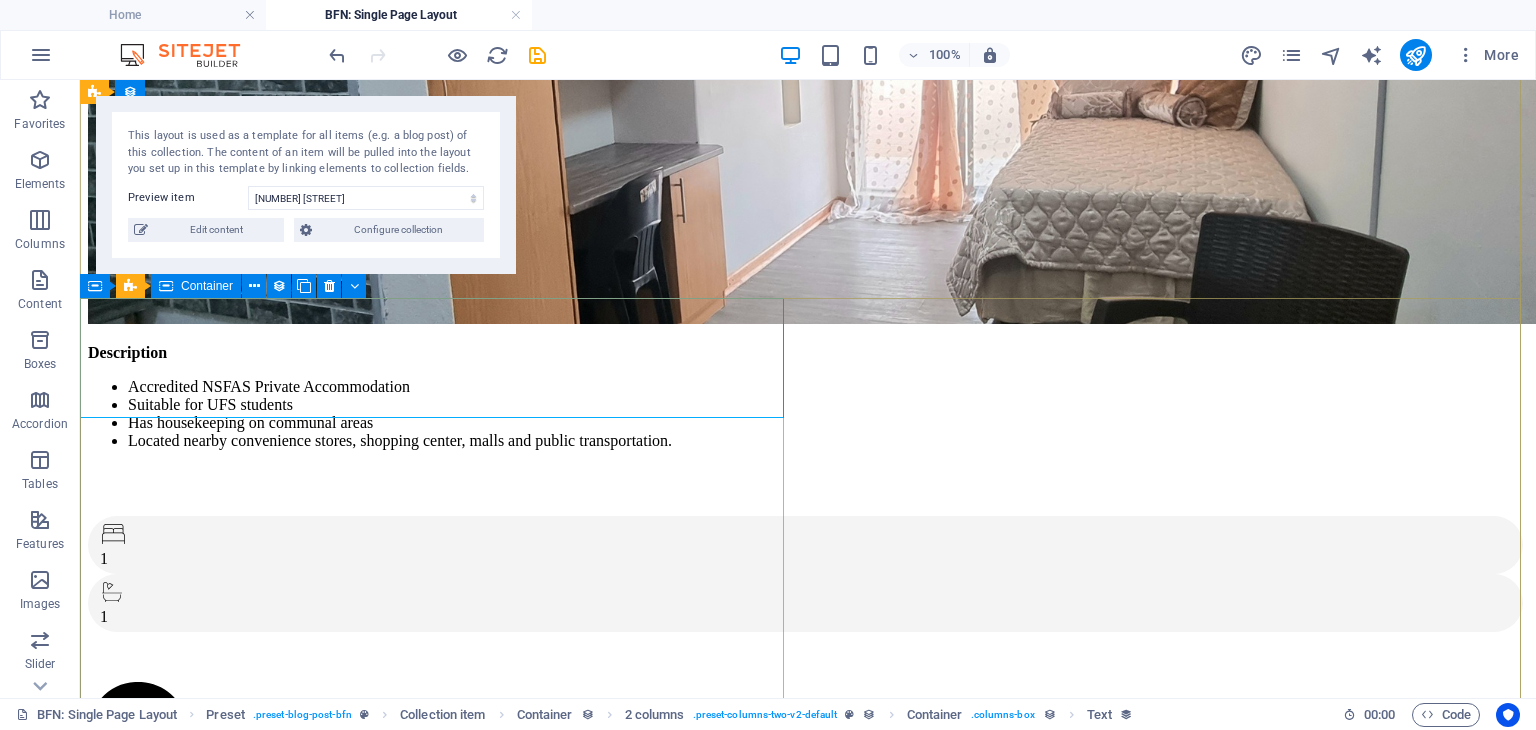 click on "Description Accredited NSFAS Private Accommodation  Suitable for UFS students Has housekeeping on communal areas Located nearby convenience stores, shopping center, malls and public transportation. 1 1 46 Scholtz Street, Universitas, Bloemfontein" at bounding box center [808, 622] 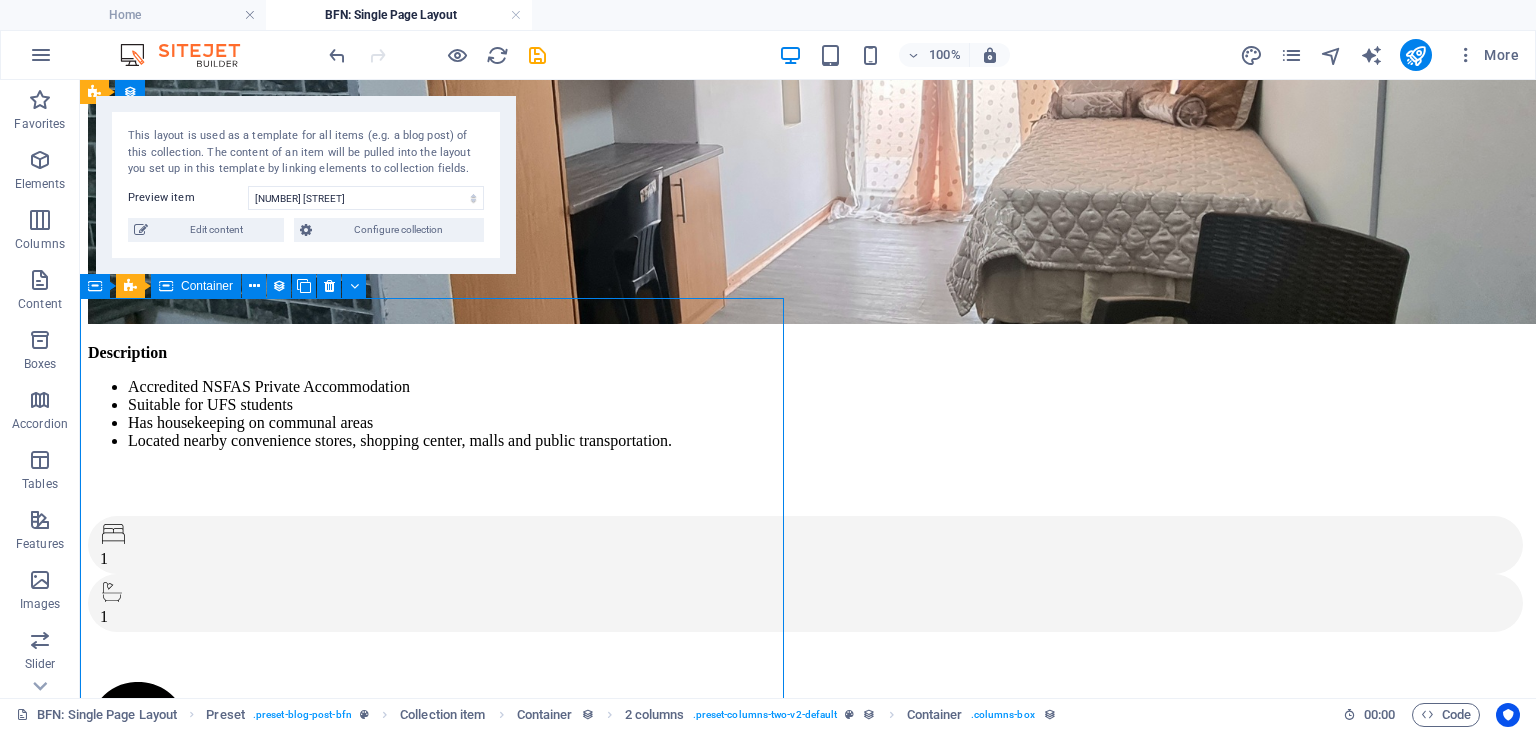 click on "Description Accredited NSFAS Private Accommodation  Suitable for UFS students Has housekeeping on communal areas Located nearby convenience stores, shopping center, malls and public transportation. 1 1 46 Scholtz Street, Universitas, Bloemfontein" at bounding box center (808, 622) 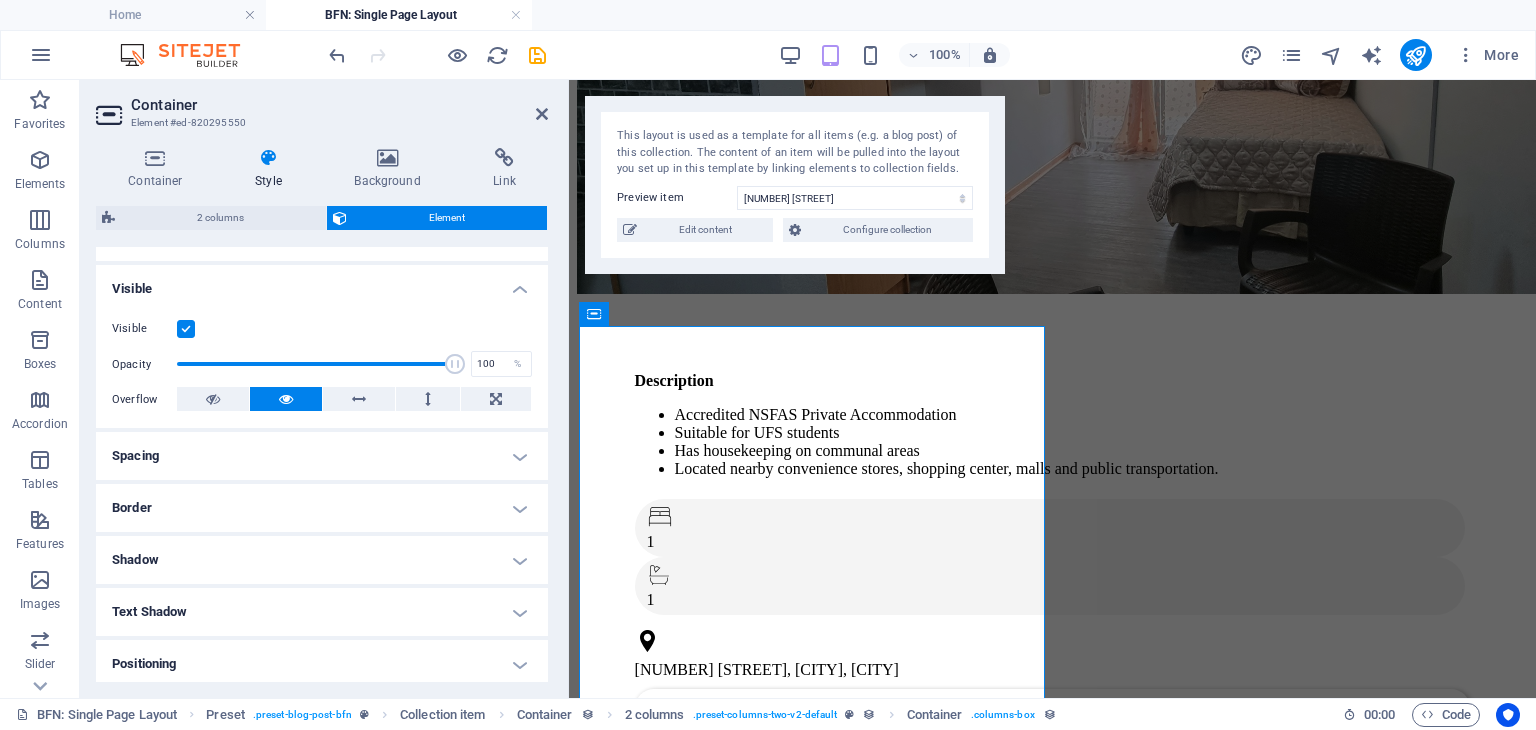 scroll, scrollTop: 199, scrollLeft: 0, axis: vertical 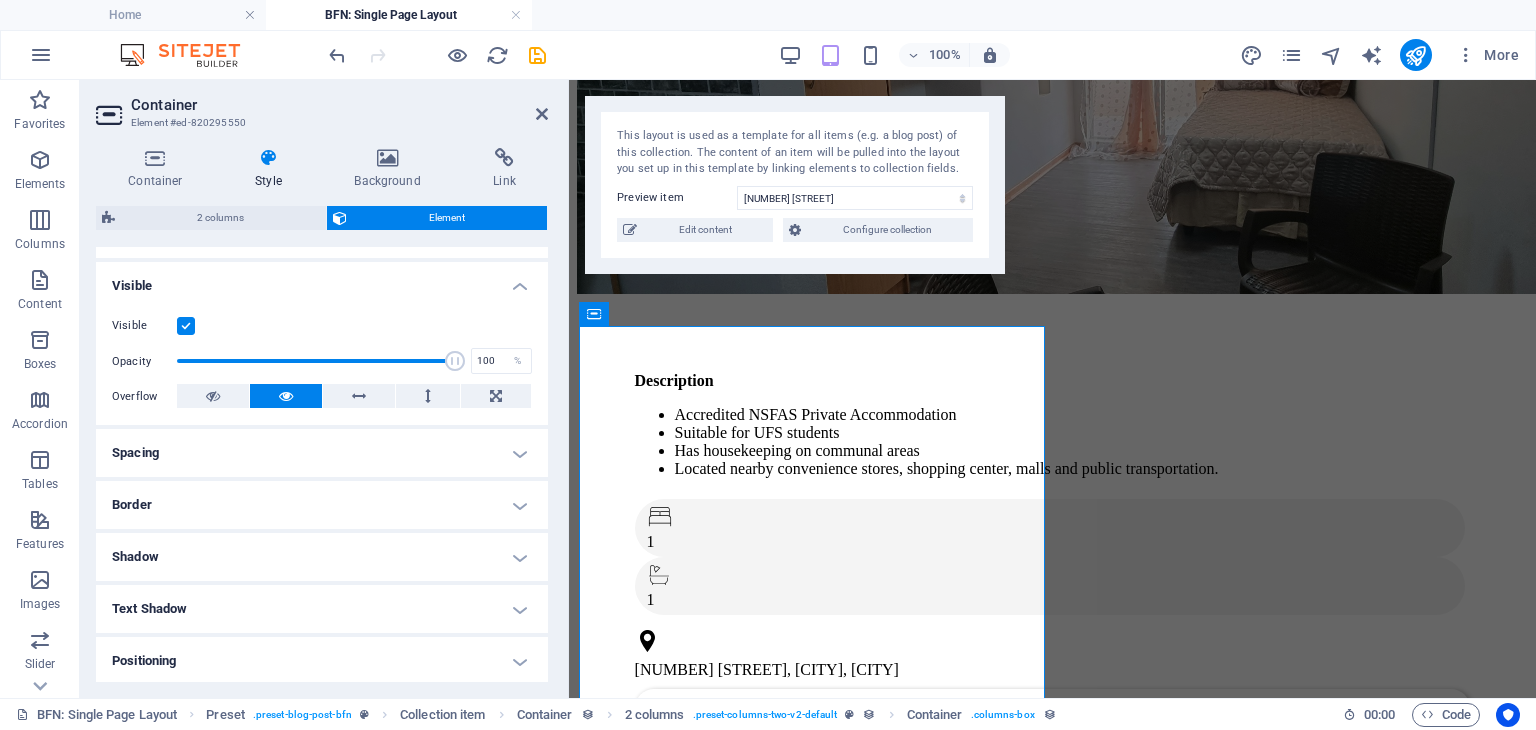 click on "Spacing" at bounding box center (322, 453) 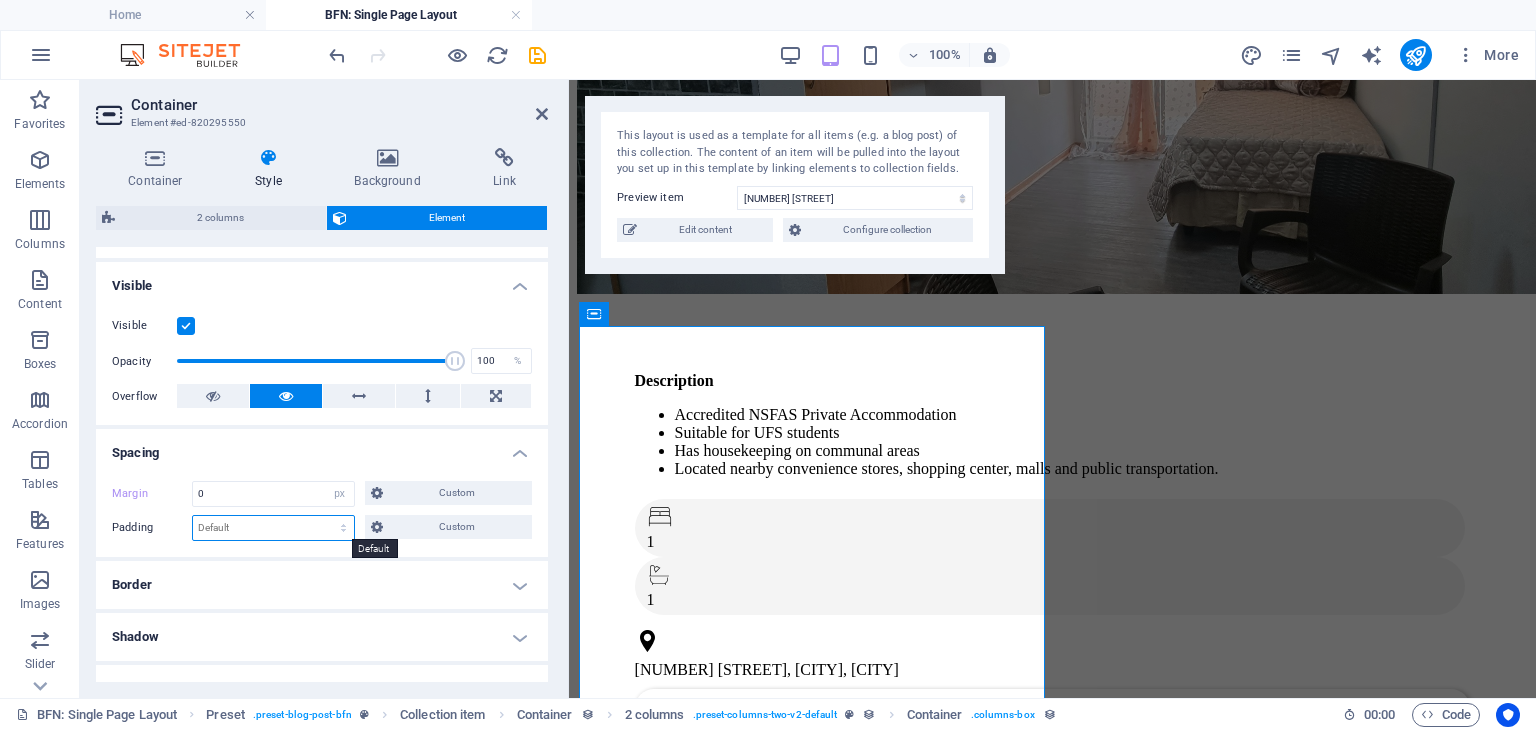 click on "Default px rem % vh vw Custom" at bounding box center [273, 528] 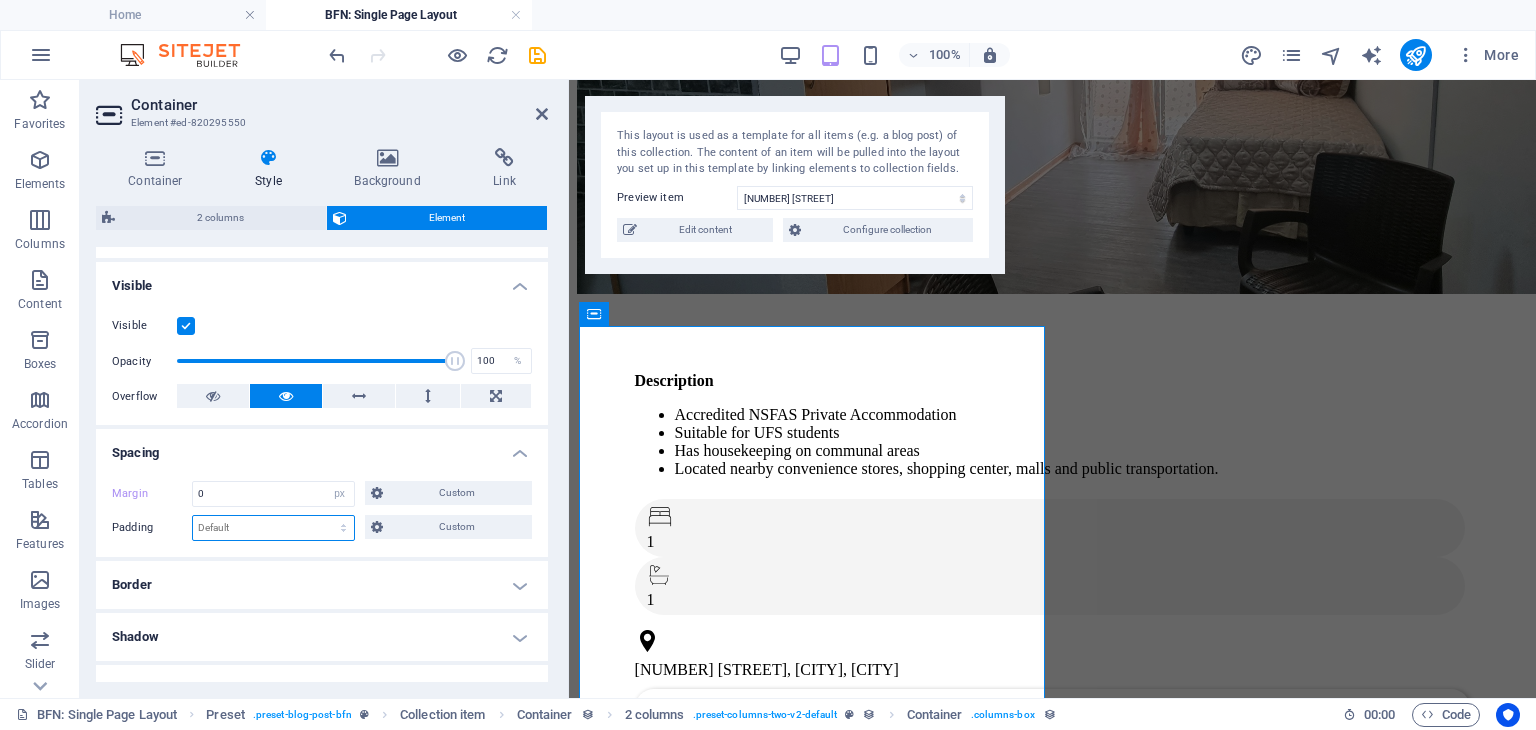 select on "px" 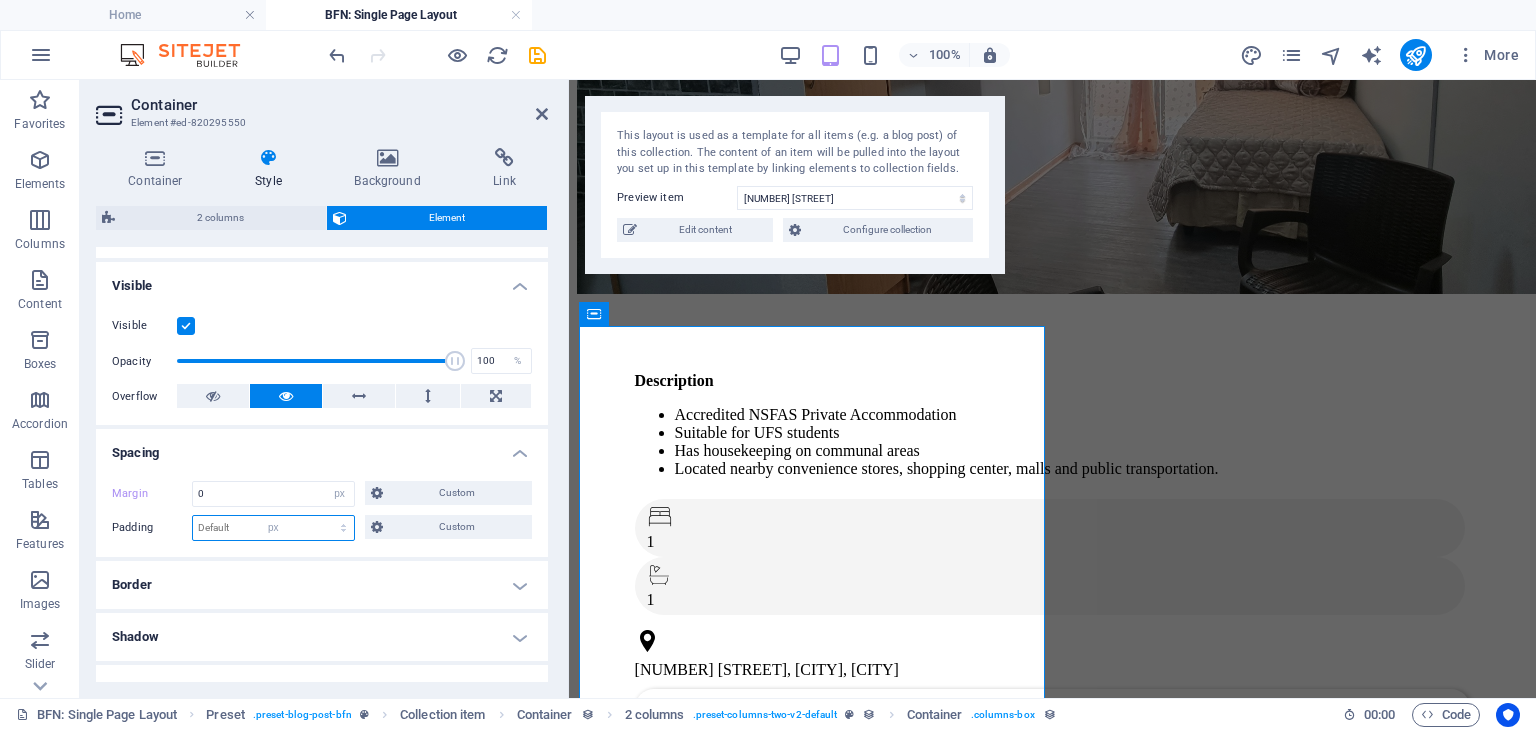 click on "Default px rem % vh vw Custom" at bounding box center [273, 528] 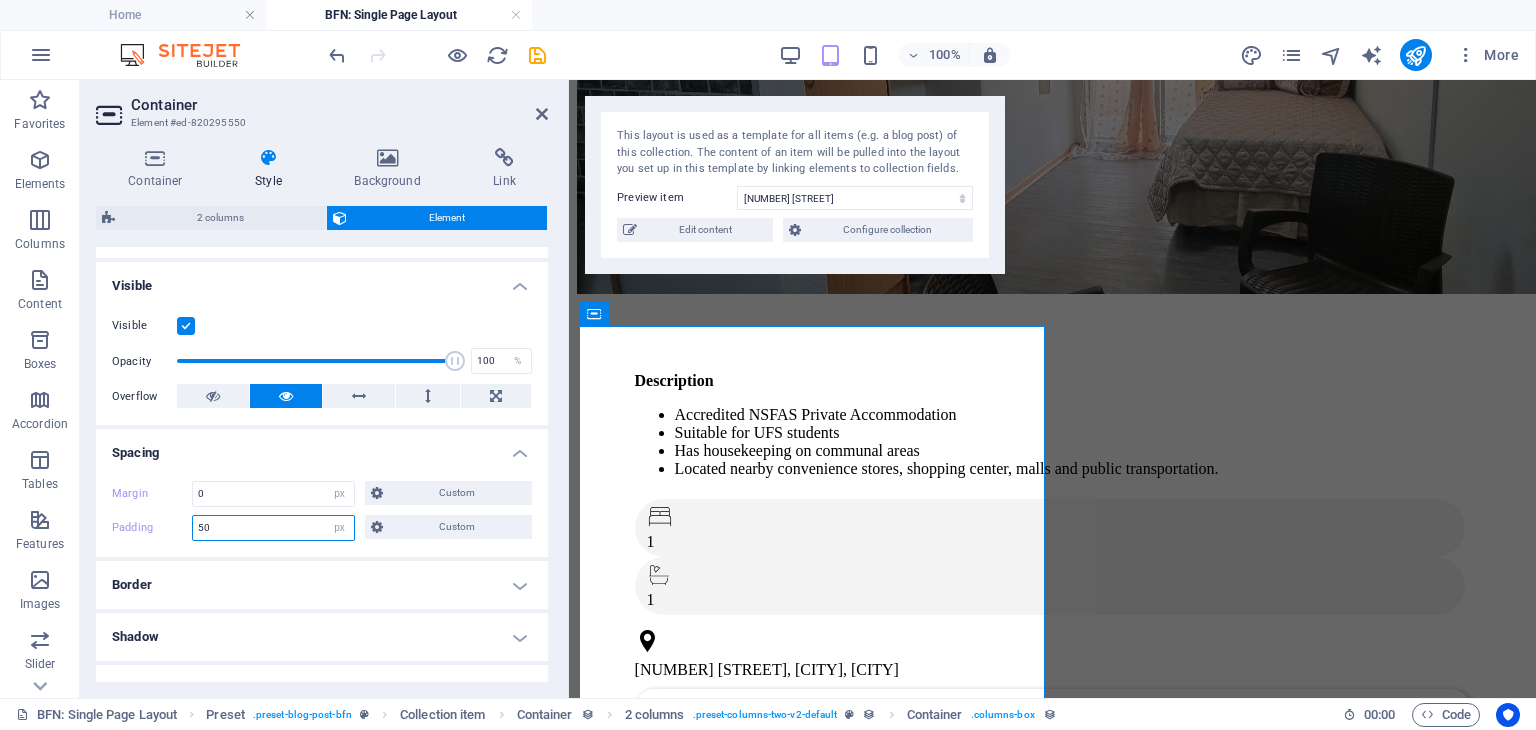 type on "50" 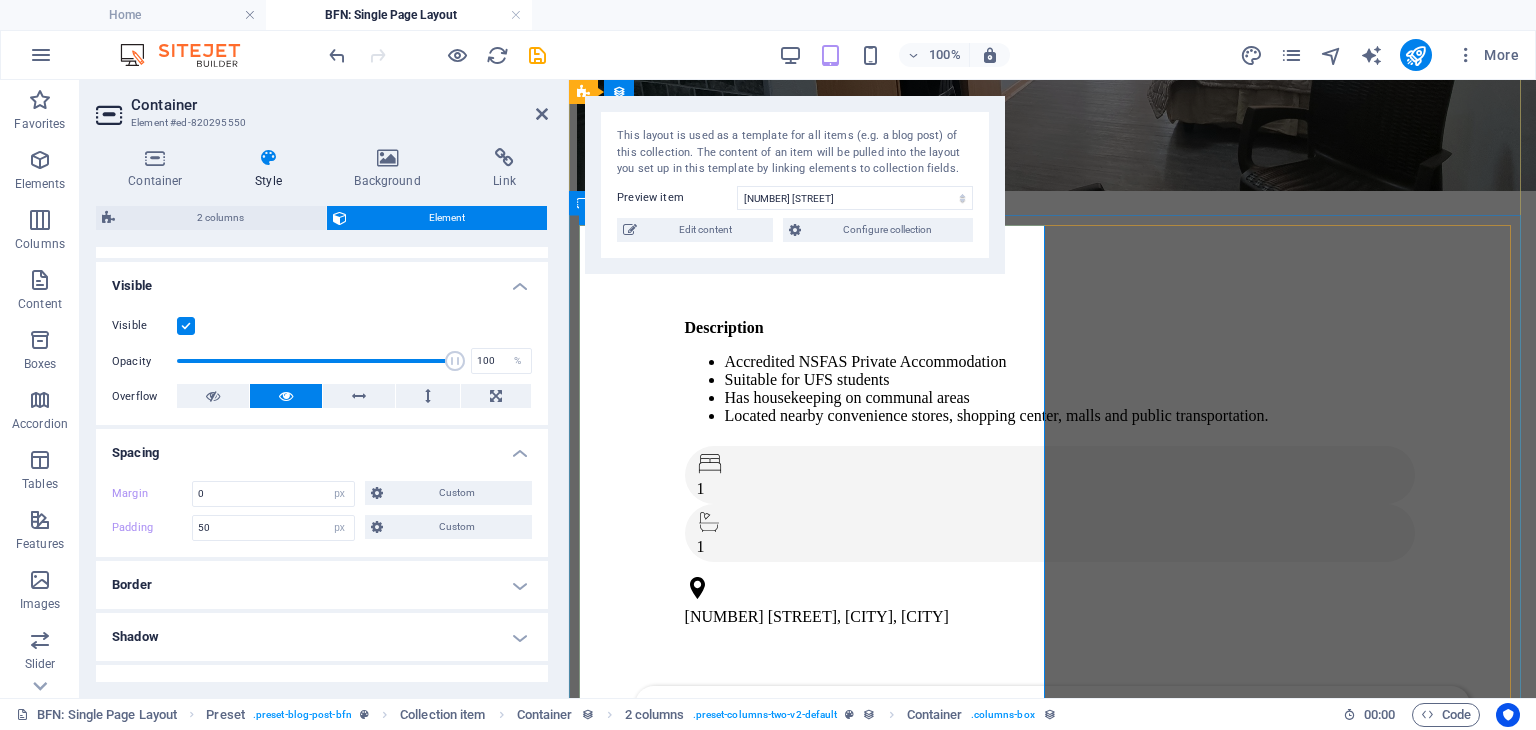 scroll, scrollTop: 356, scrollLeft: 0, axis: vertical 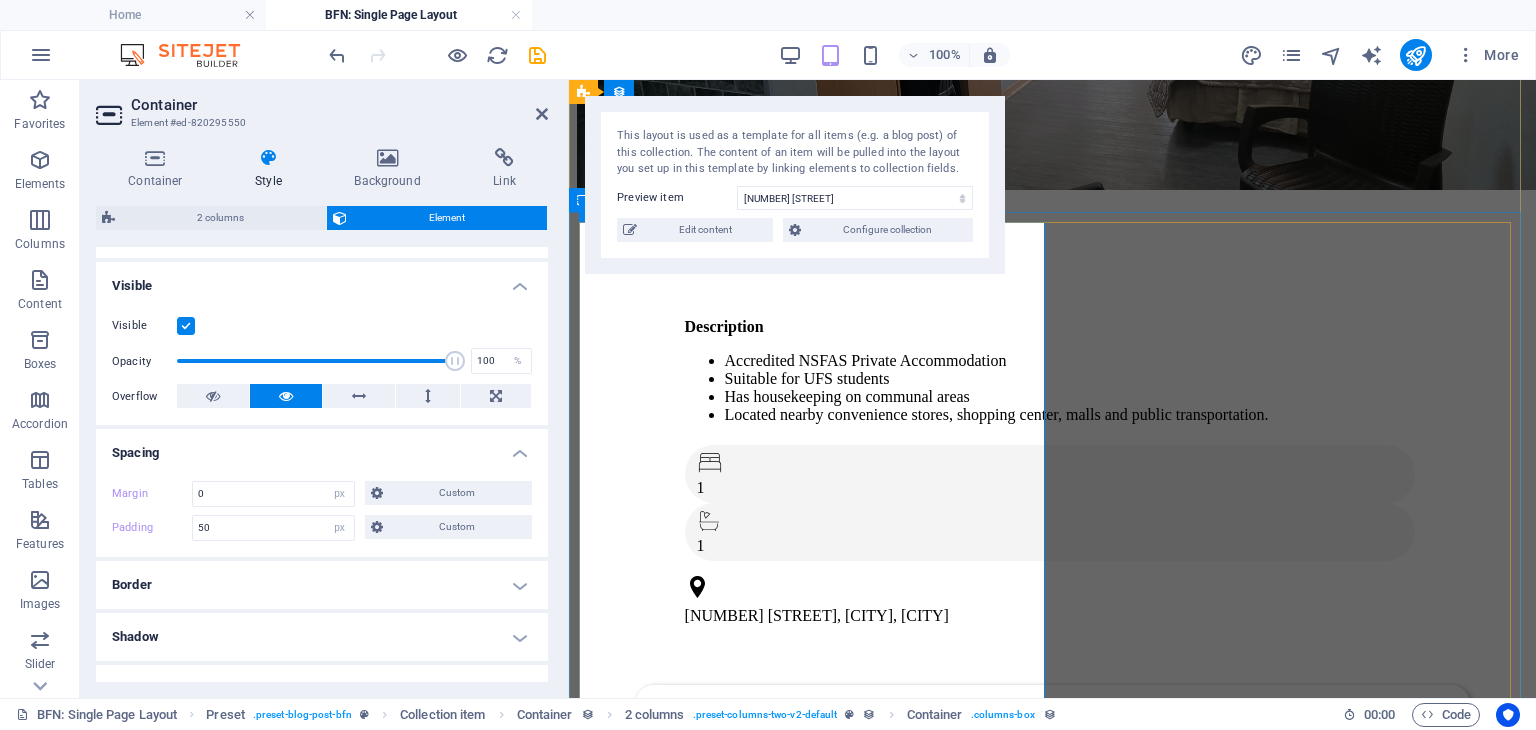 click on "Description Accredited NSFAS Private Accommodation  Suitable for UFS students Has housekeeping on communal areas Located nearby convenience stores, shopping center, malls and public transportation. 1 1 46 Scholtz Street, Universitas, Bloemfontein" at bounding box center (1053, 468) 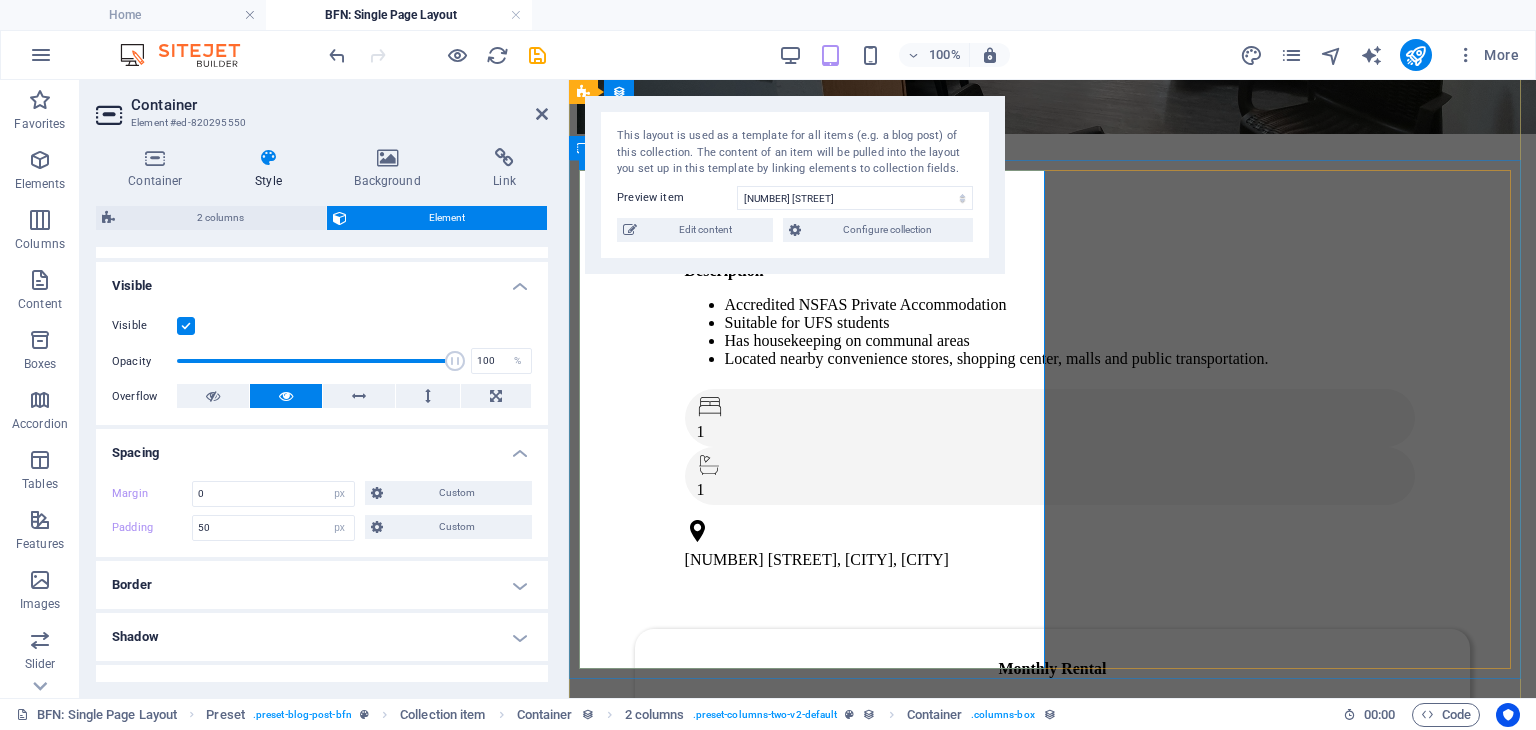 scroll, scrollTop: 415, scrollLeft: 0, axis: vertical 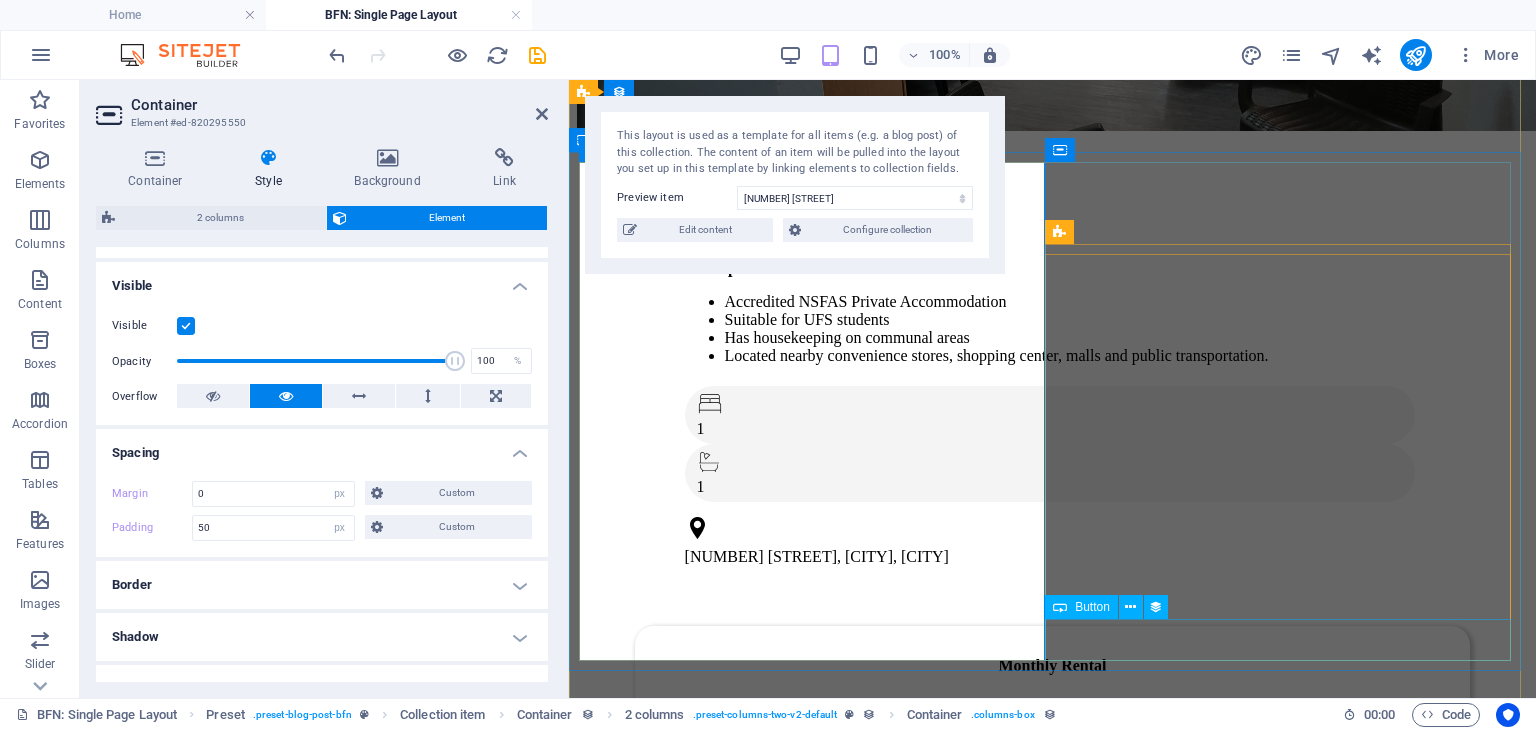 click on "Button label" at bounding box center (1053, 1292) 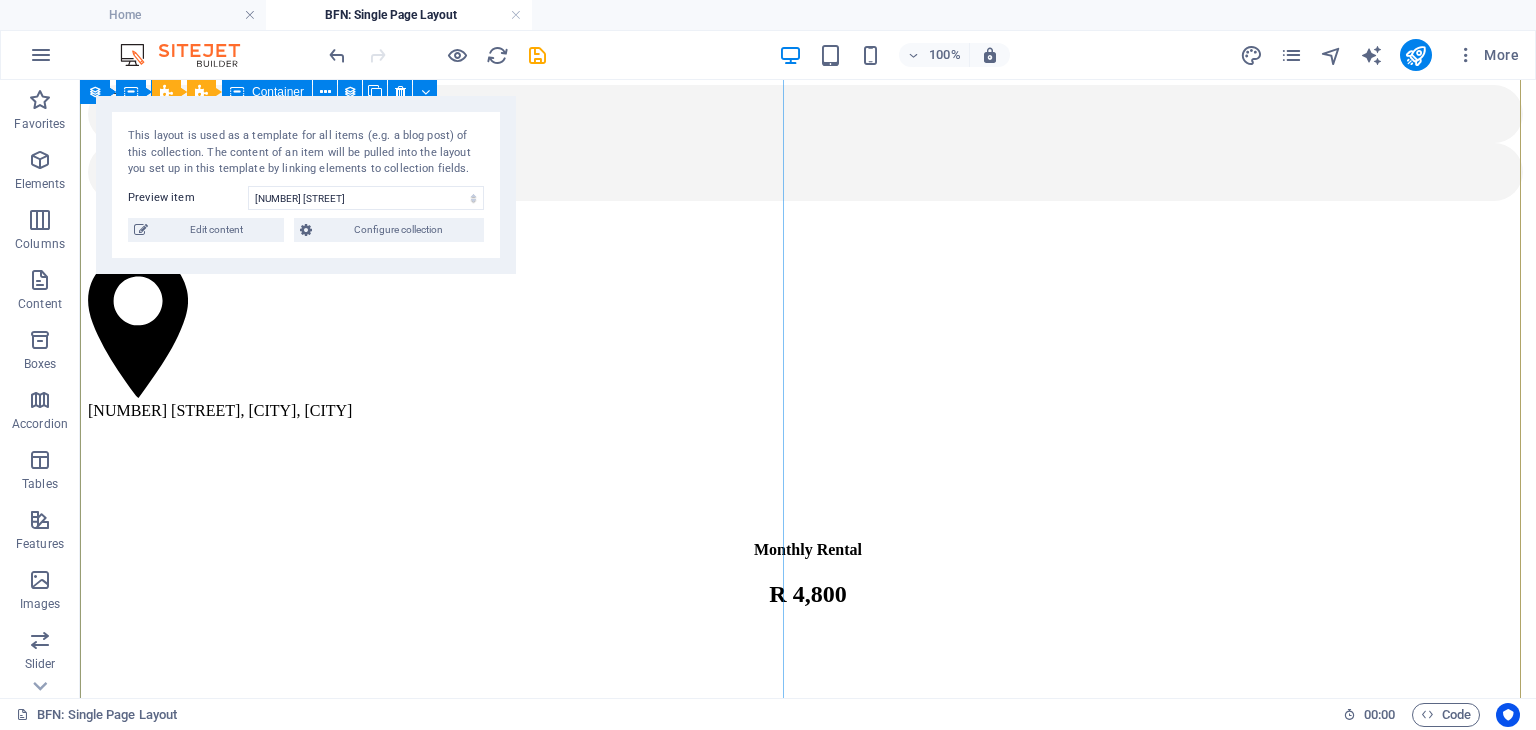 scroll, scrollTop: 685, scrollLeft: 0, axis: vertical 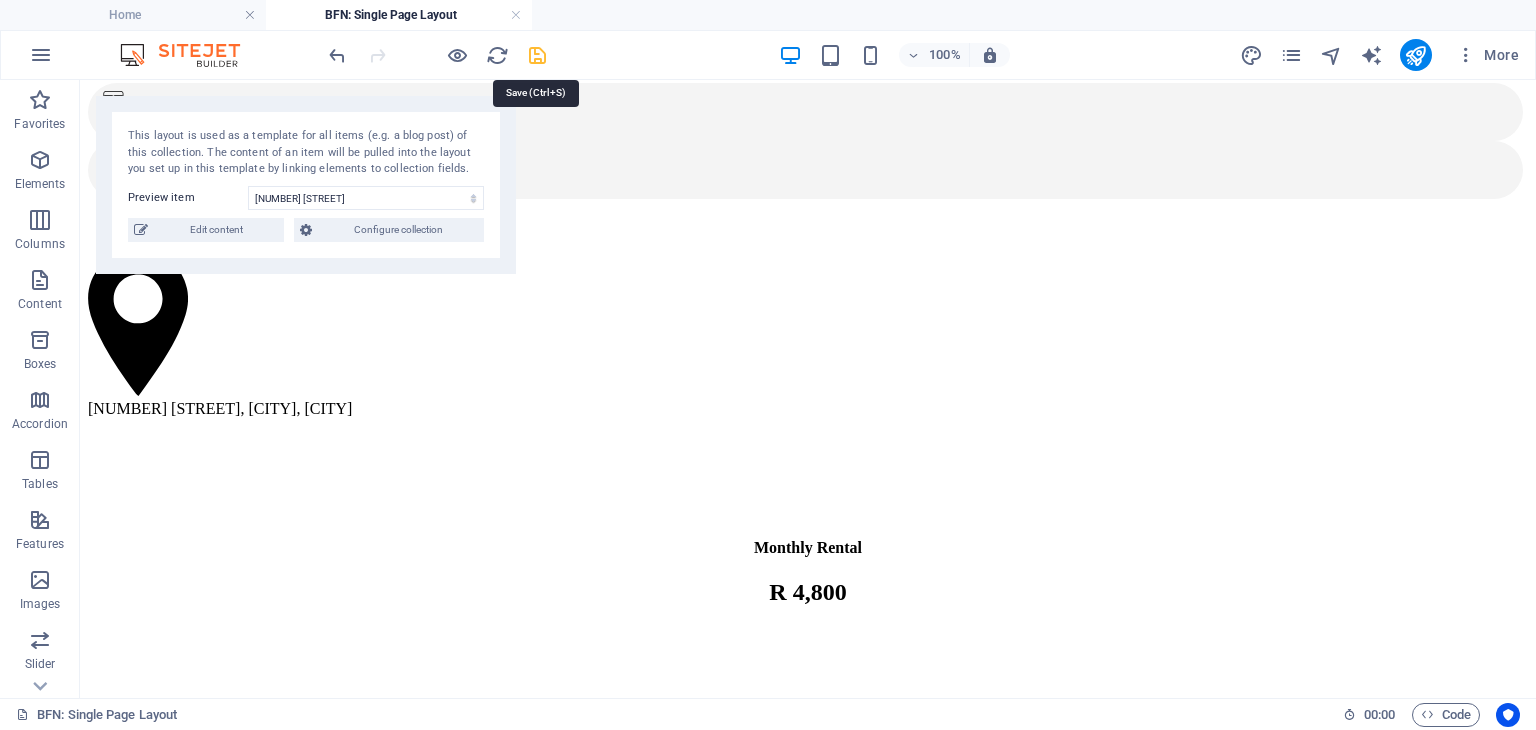click at bounding box center (537, 55) 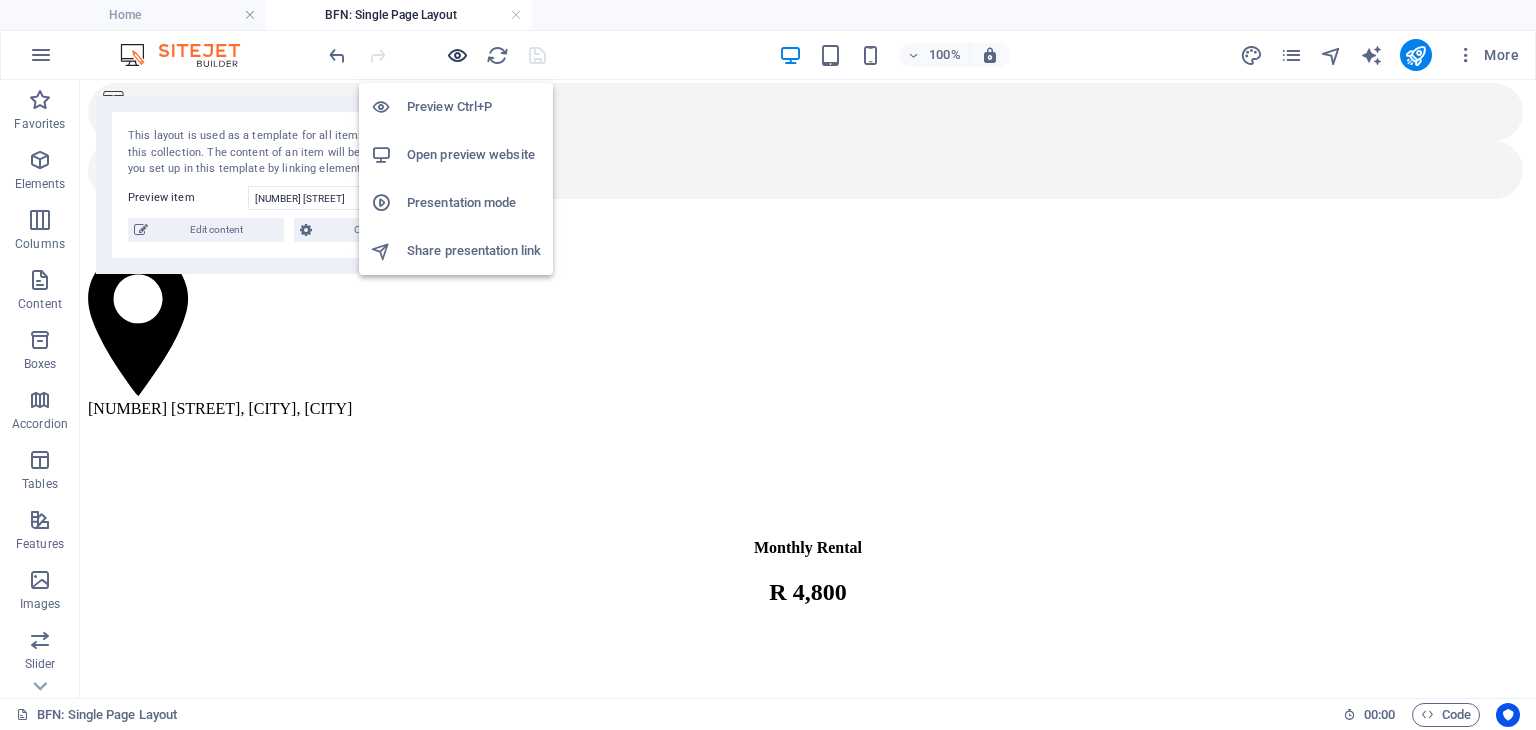 click at bounding box center (457, 55) 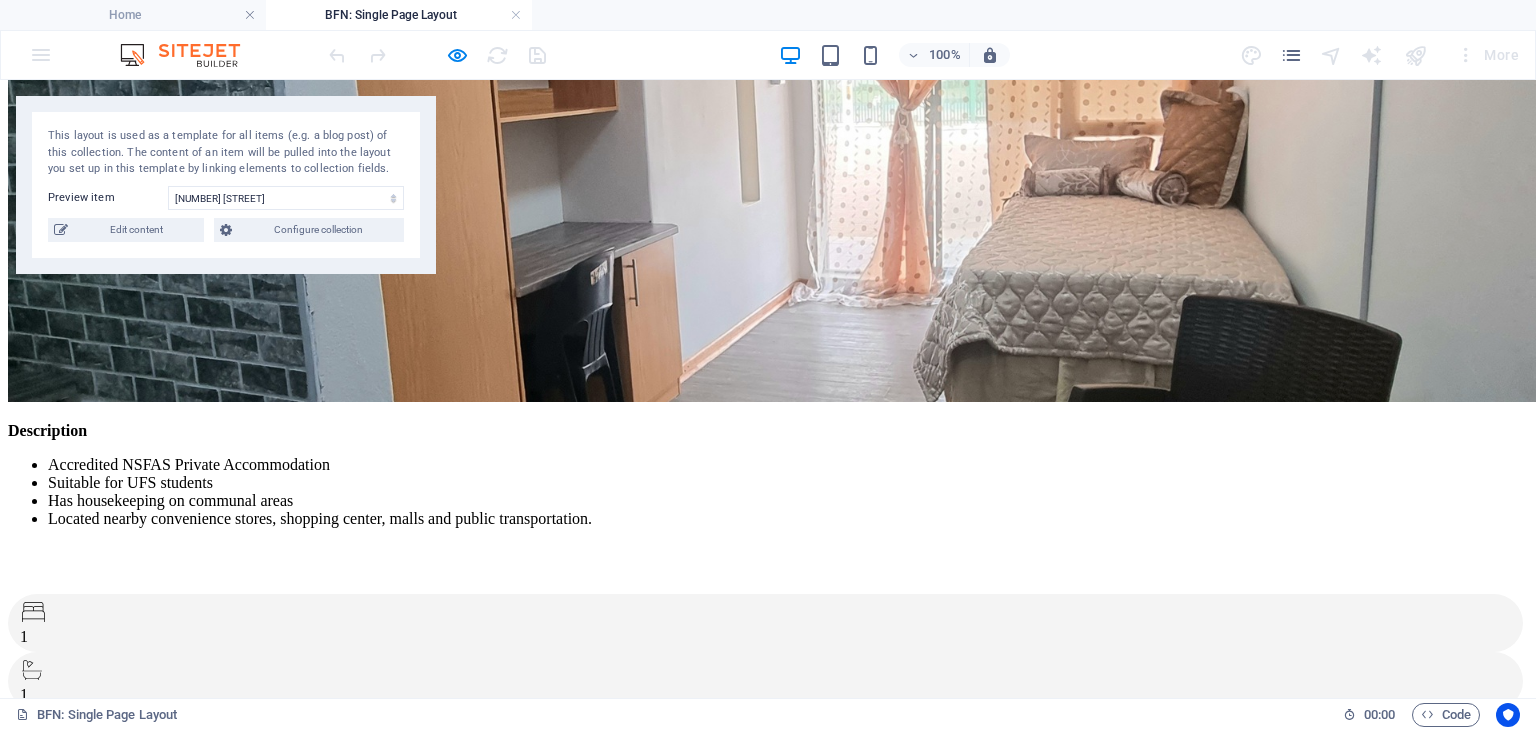 scroll, scrollTop: 182, scrollLeft: 0, axis: vertical 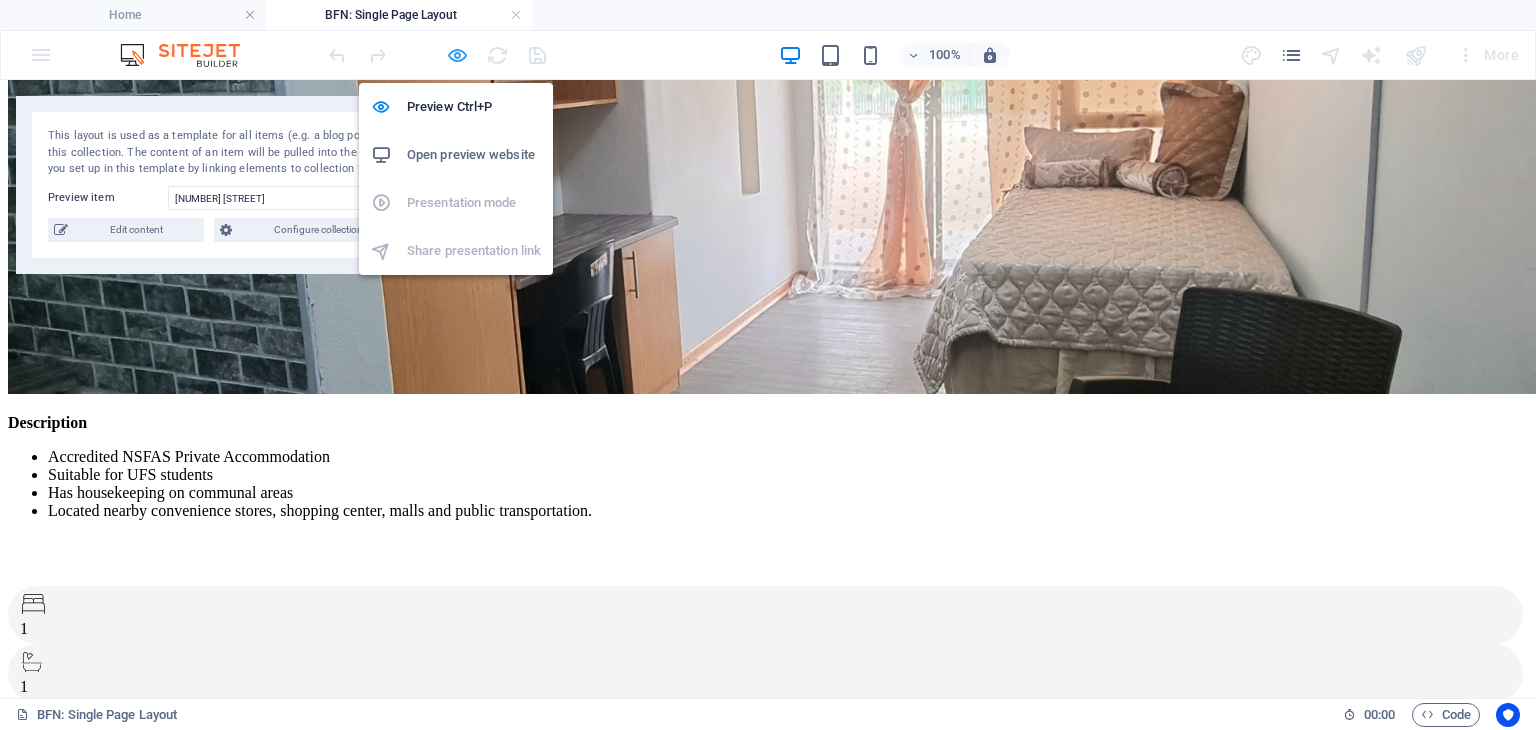 click at bounding box center (457, 55) 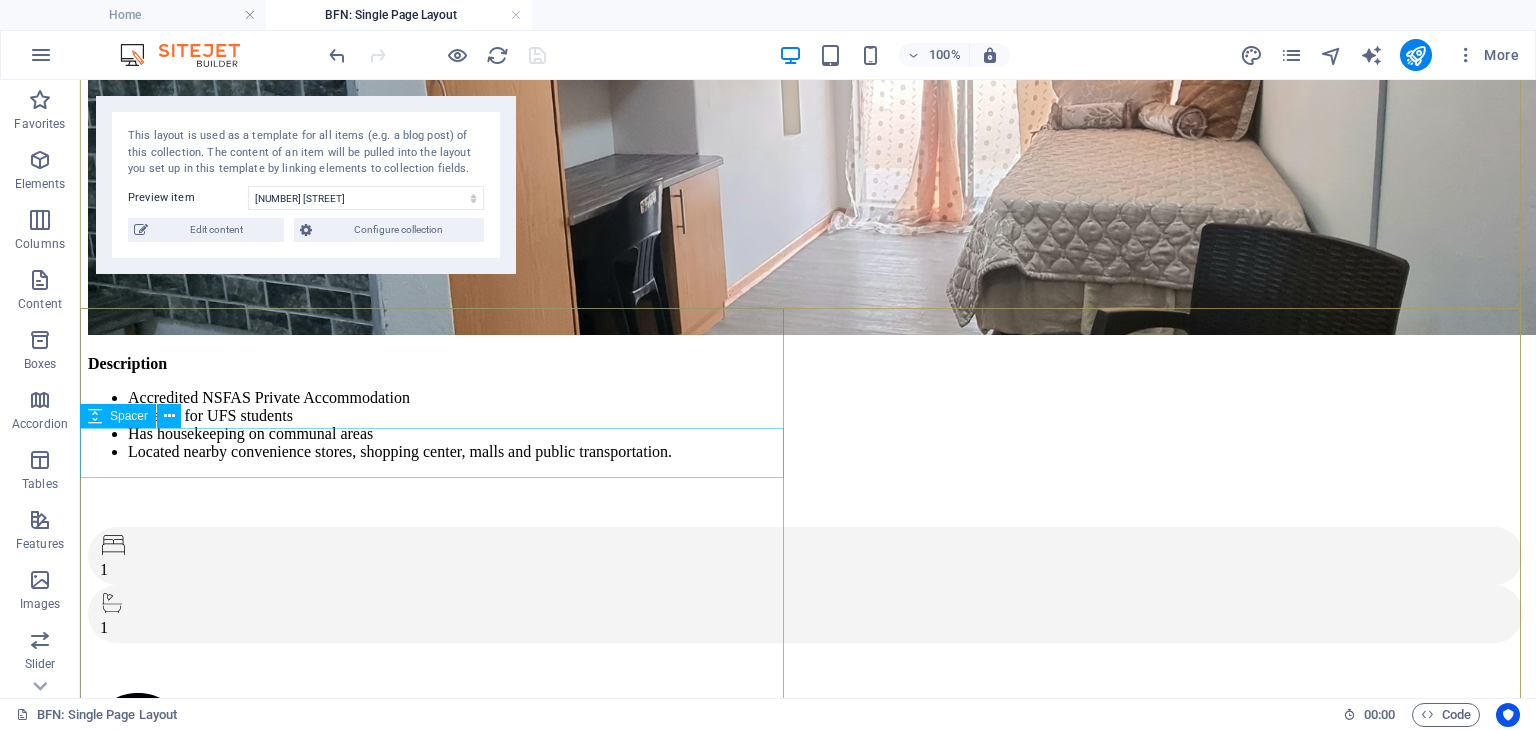 scroll, scrollTop: 242, scrollLeft: 0, axis: vertical 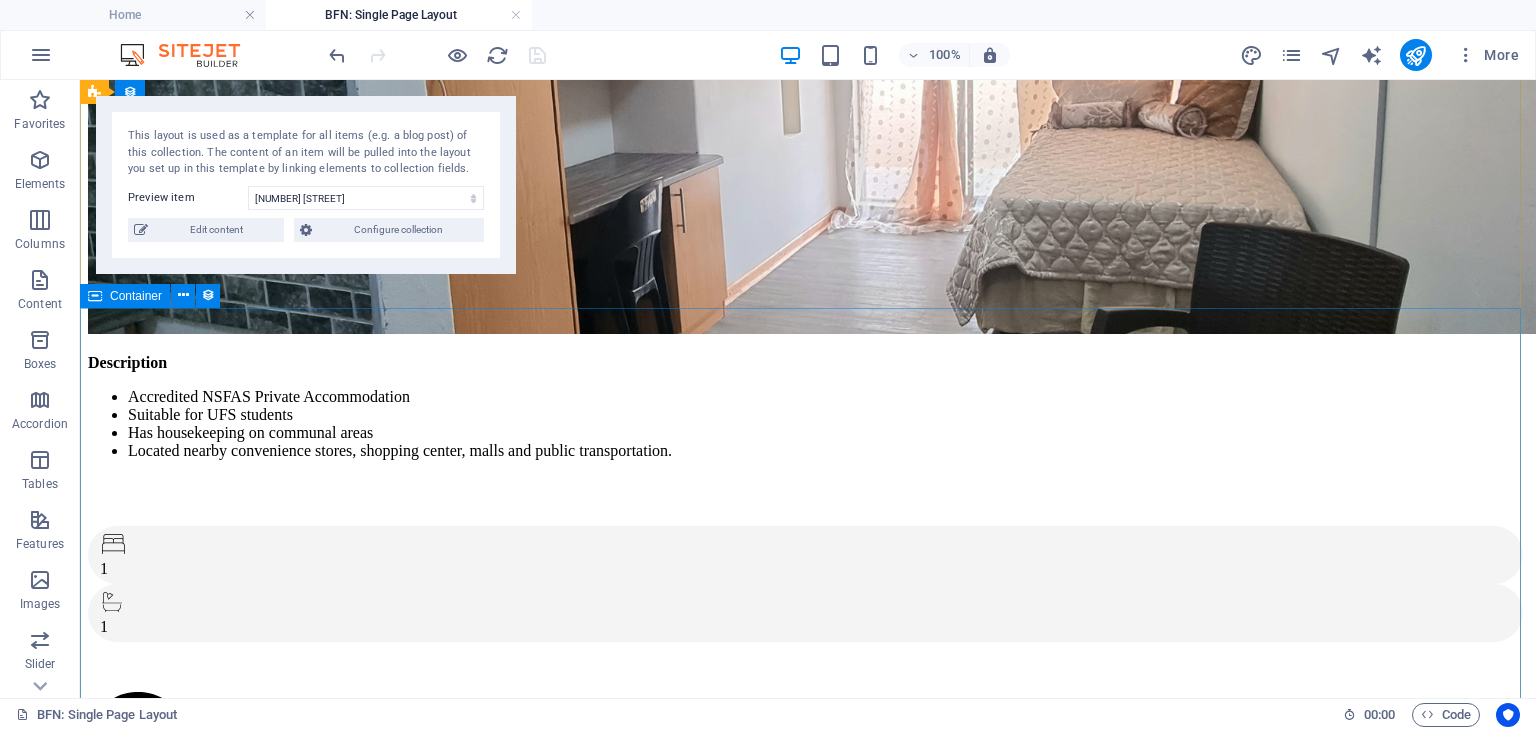 click at bounding box center (95, 296) 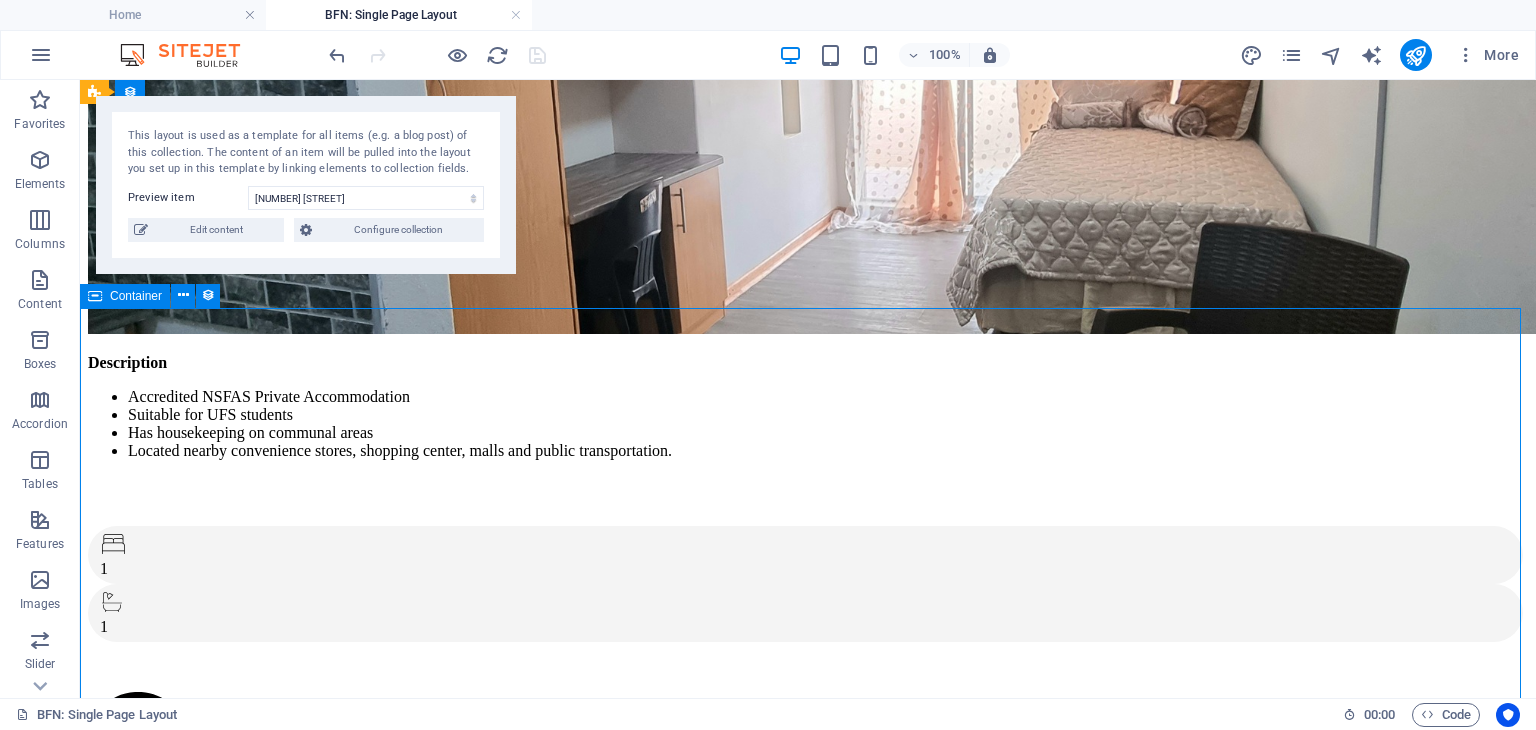 click at bounding box center [95, 296] 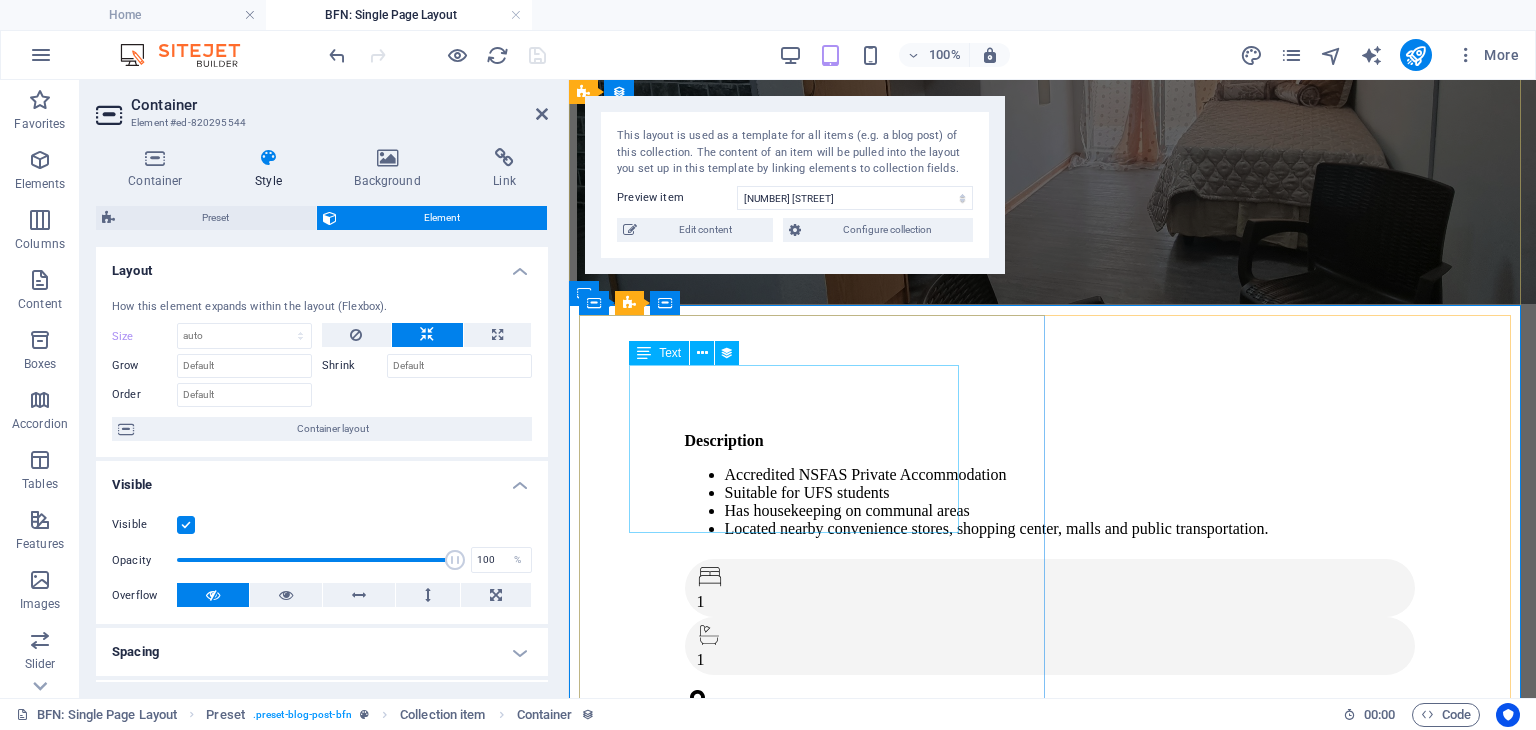 scroll, scrollTop: 270, scrollLeft: 0, axis: vertical 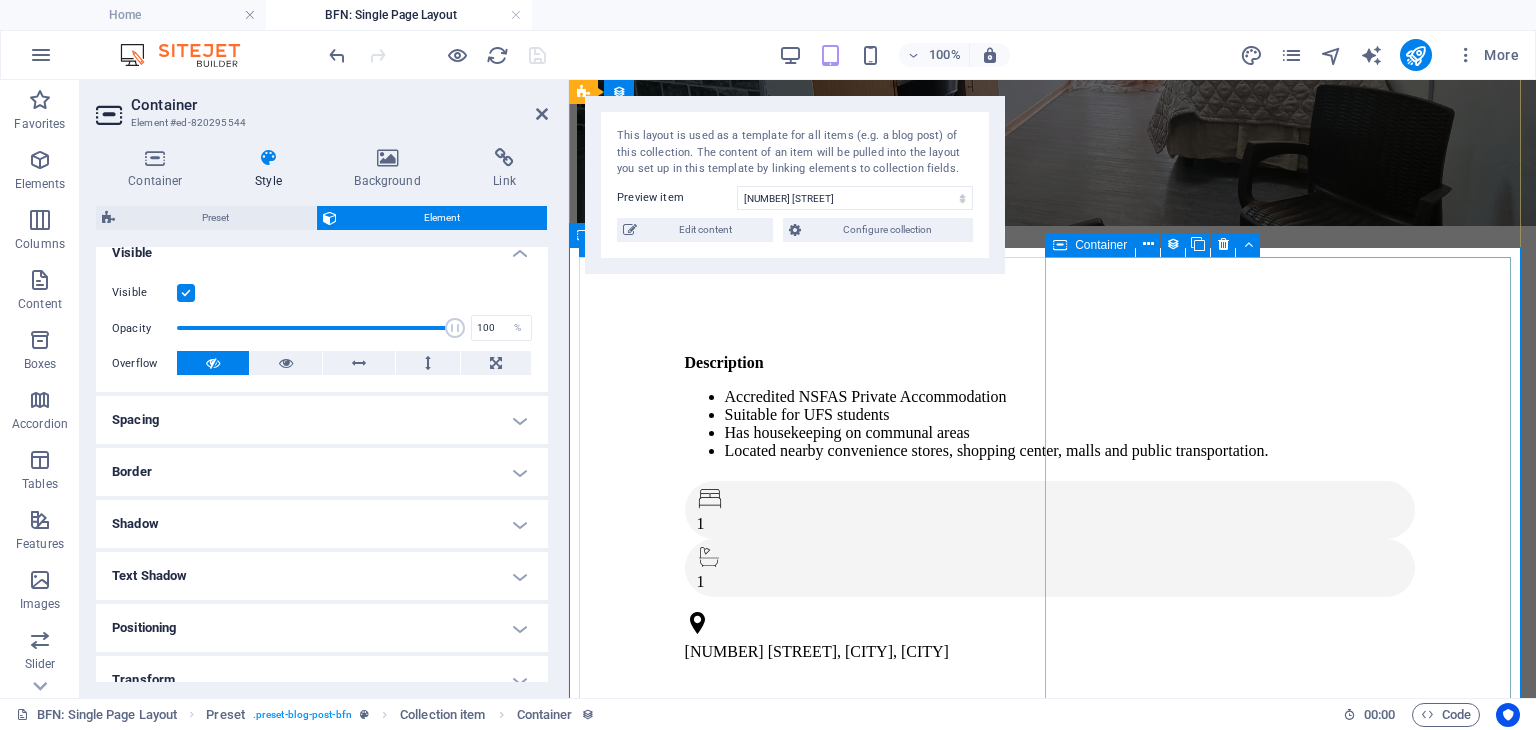 click at bounding box center [1060, 245] 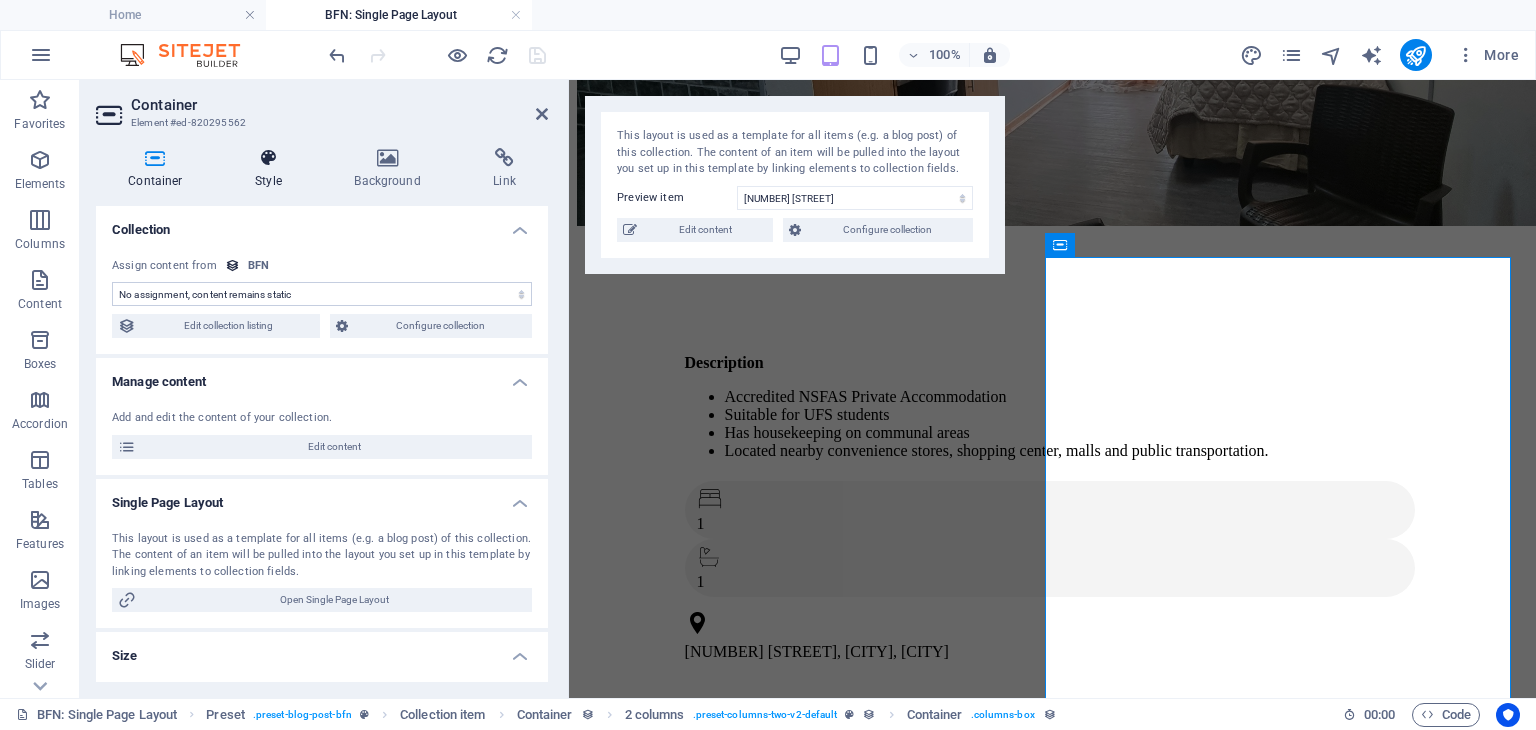 click on "Style" at bounding box center [272, 169] 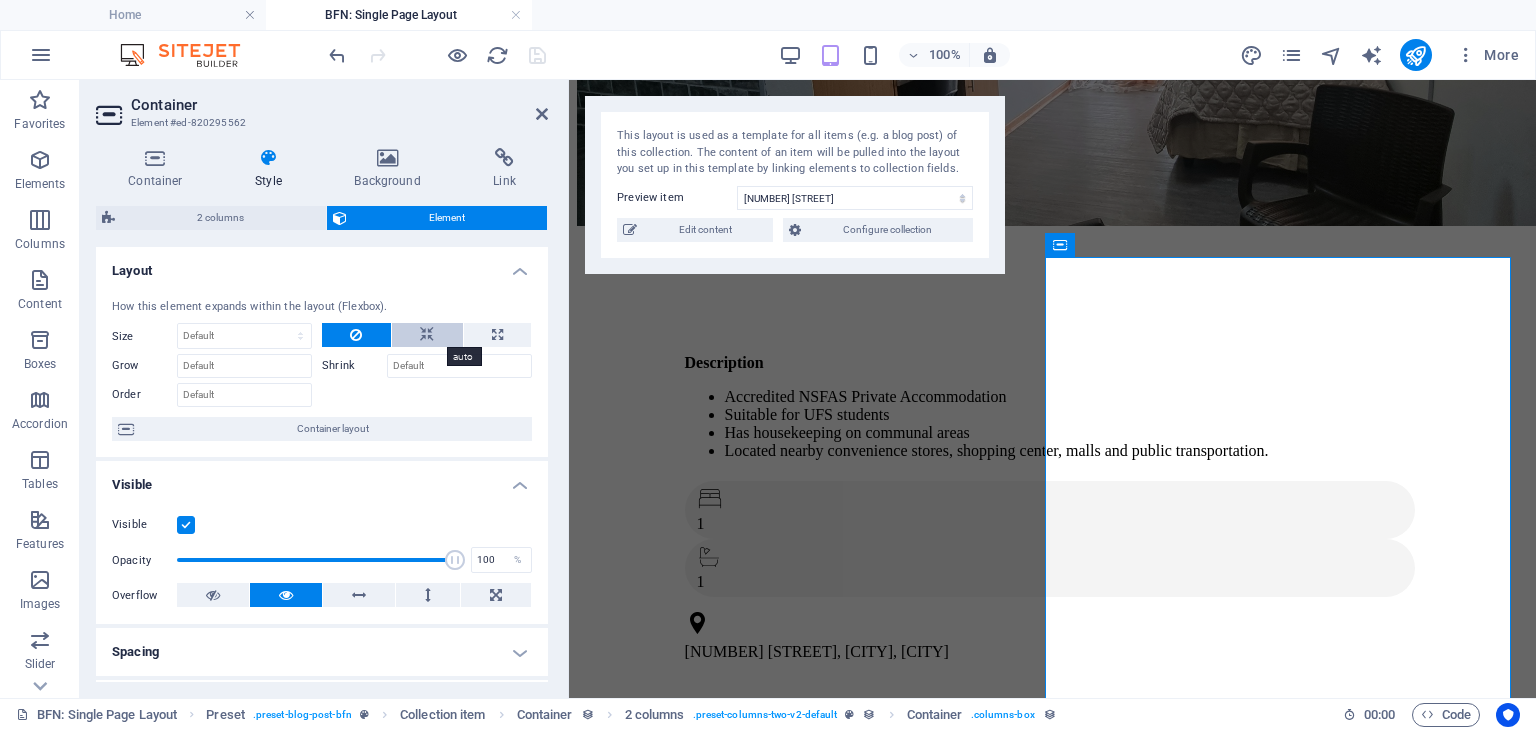 click at bounding box center (427, 335) 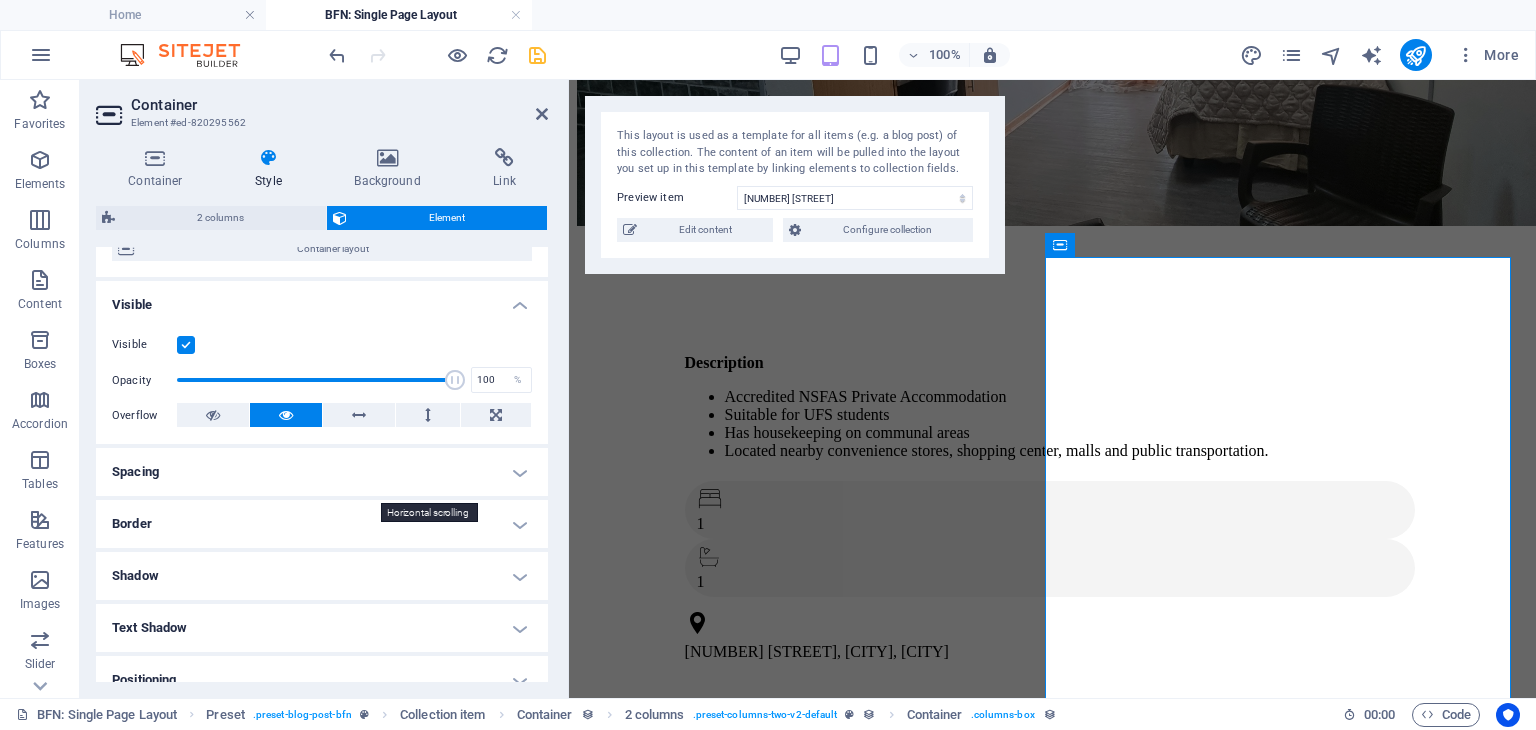 scroll, scrollTop: 183, scrollLeft: 0, axis: vertical 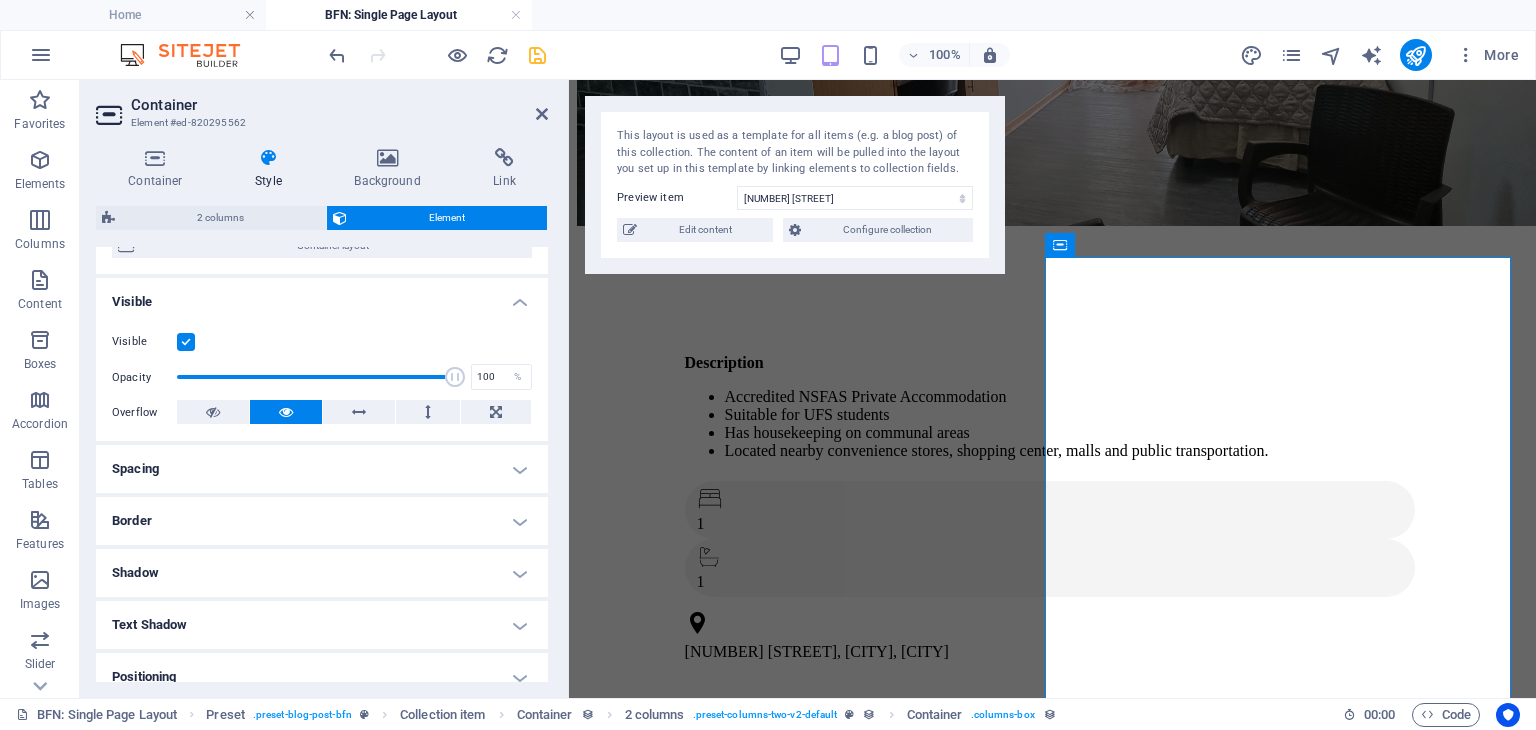 click on "Spacing" at bounding box center [322, 469] 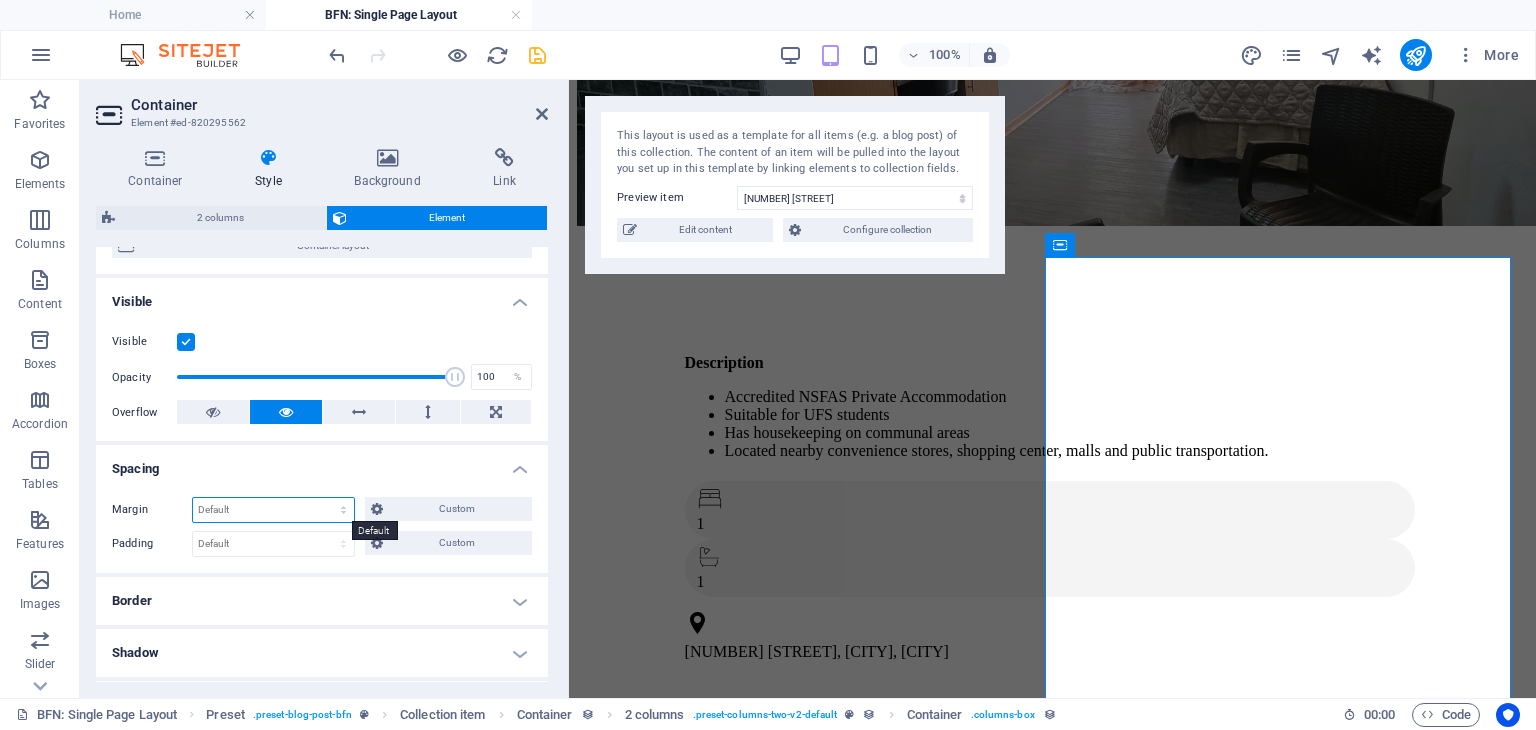 click on "Default auto px % rem vw vh Custom" at bounding box center [273, 510] 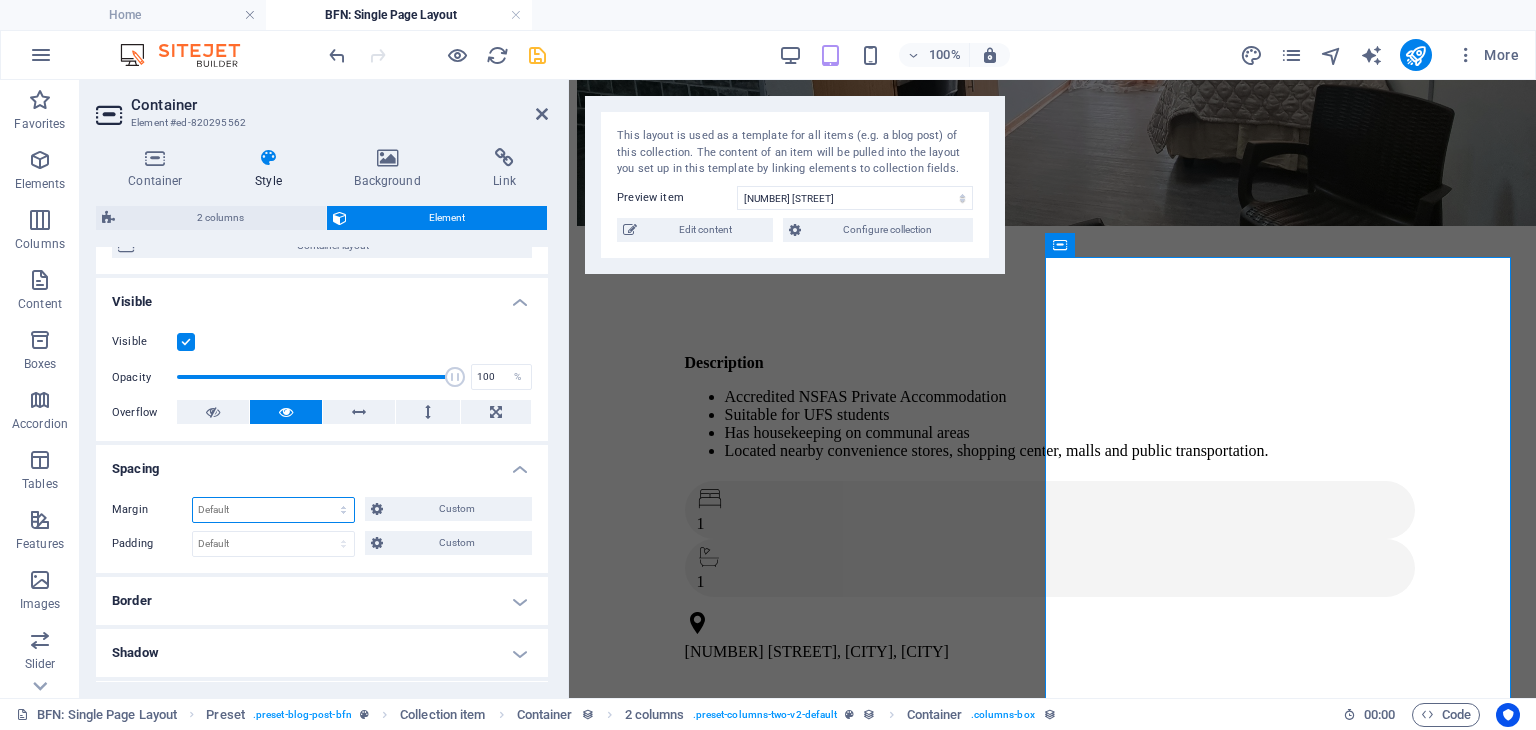select on "px" 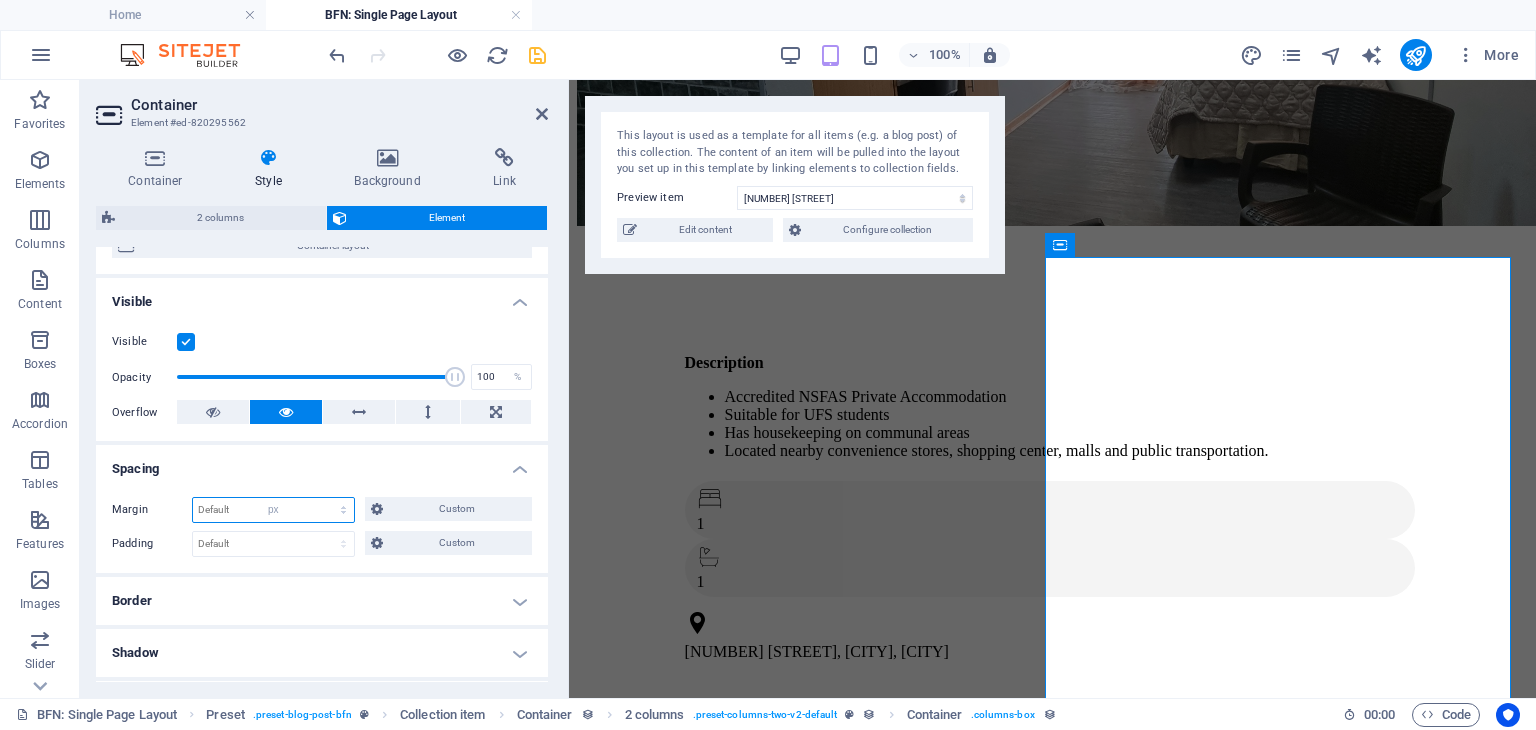 click on "Default auto px % rem vw vh Custom" at bounding box center [273, 510] 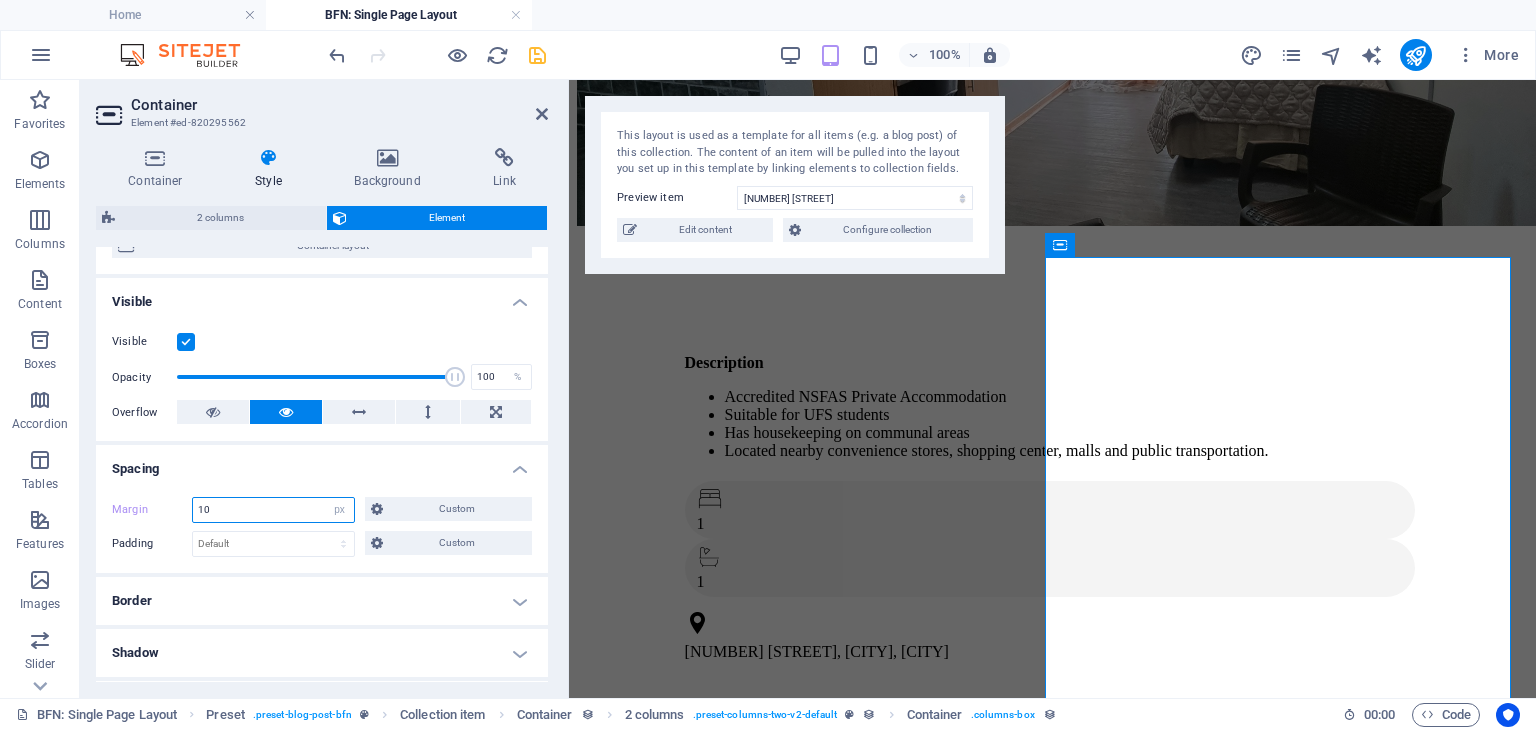 type on "10" 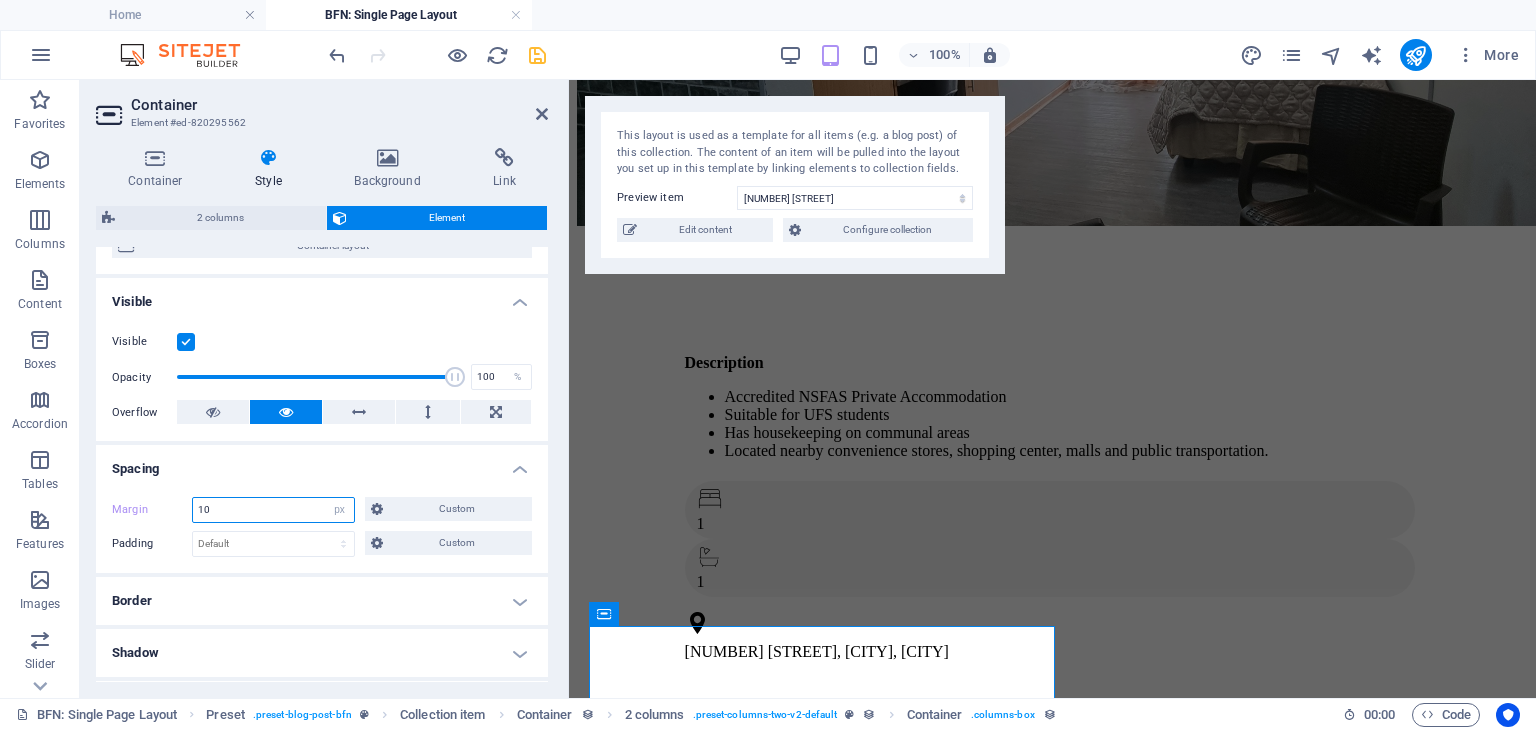 drag, startPoint x: 219, startPoint y: 516, endPoint x: 188, endPoint y: 517, distance: 31.016125 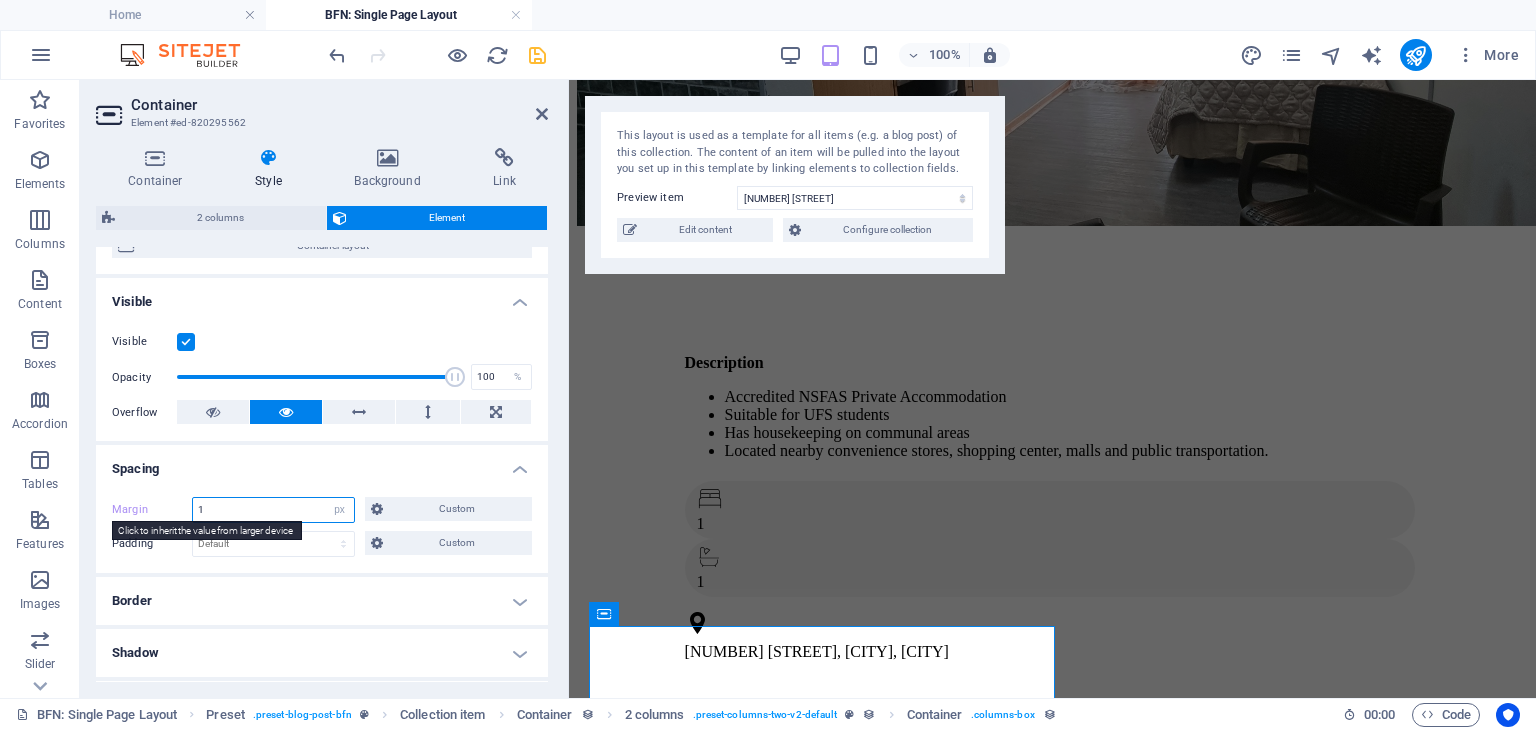 type on "1" 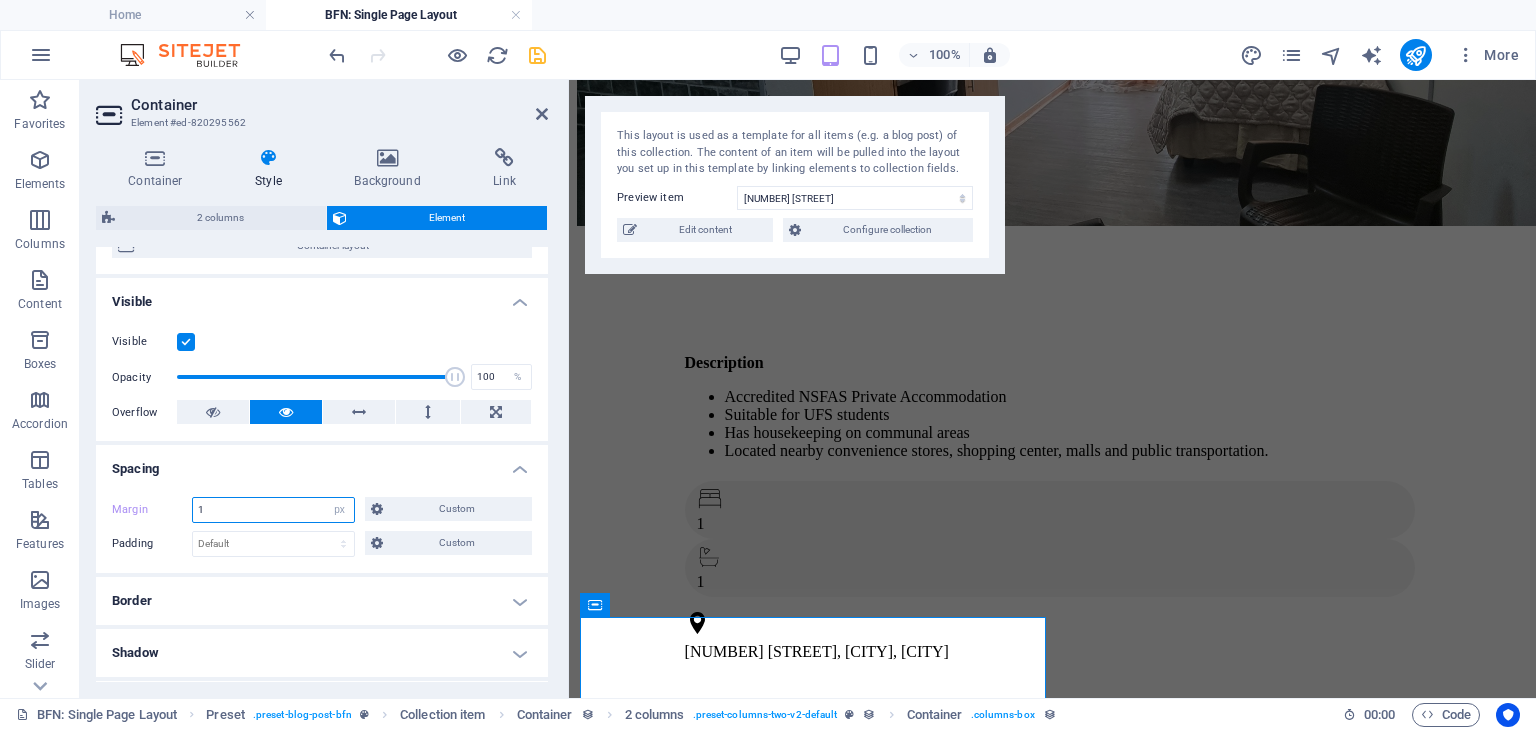 drag, startPoint x: 212, startPoint y: 513, endPoint x: 152, endPoint y: 507, distance: 60.299255 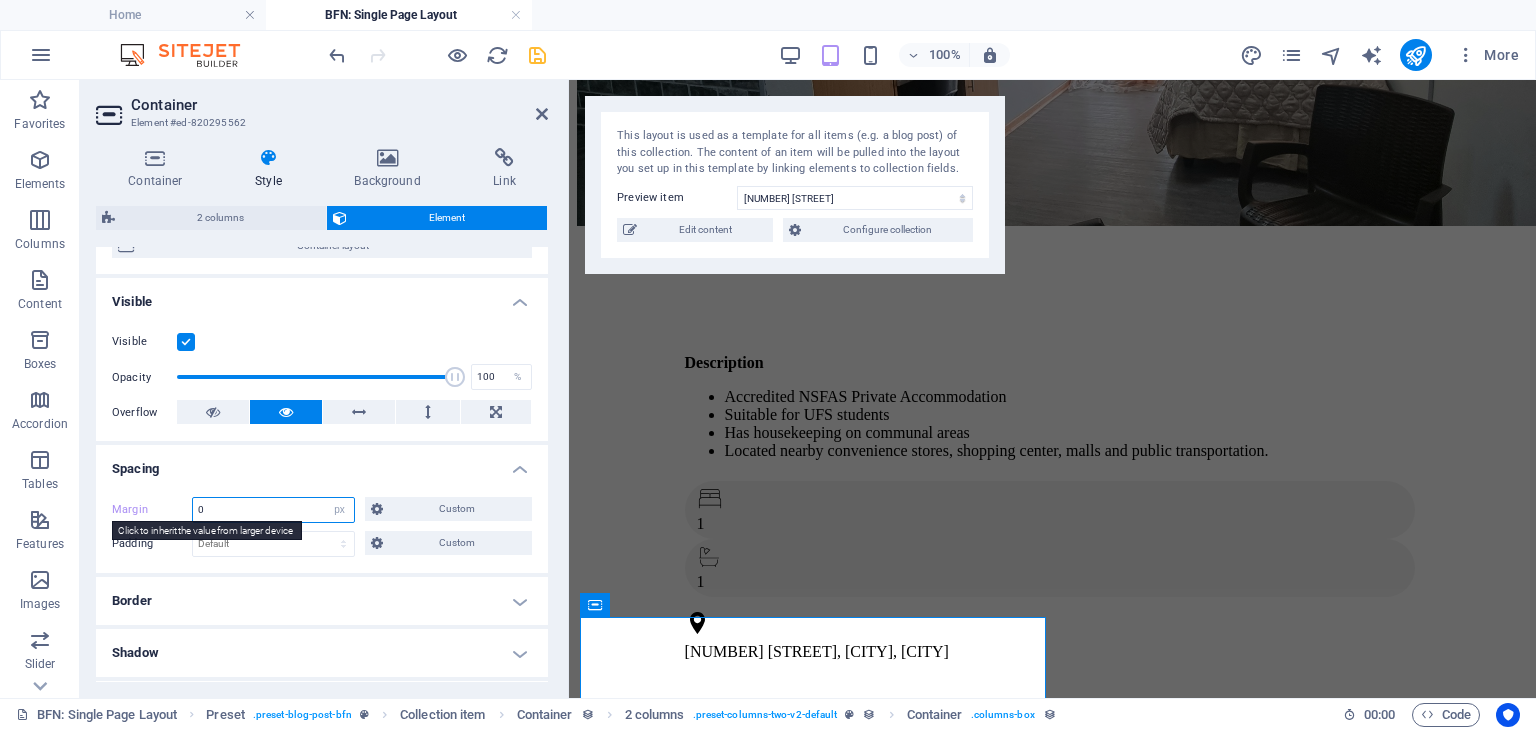 type on "0" 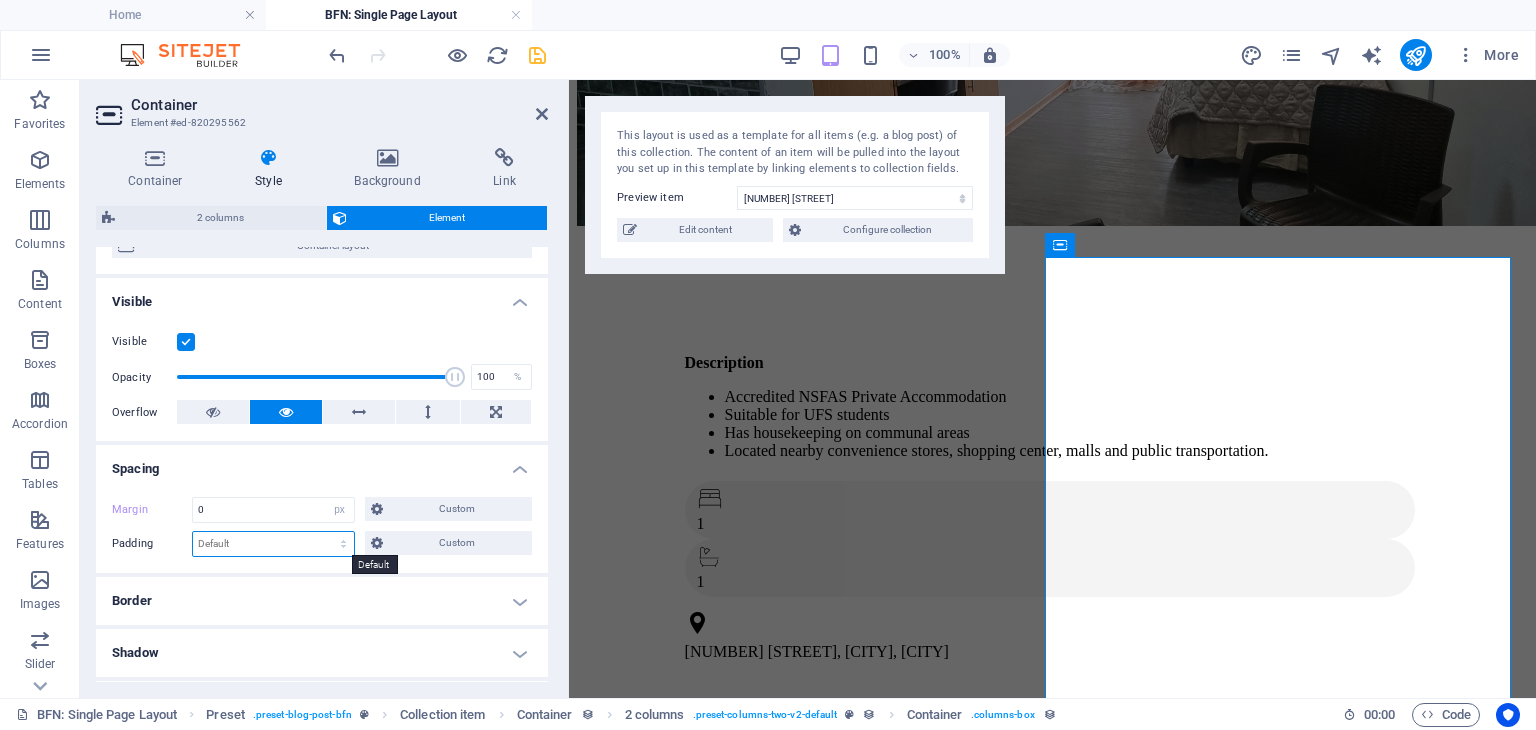 click on "Default px rem % vh vw Custom" at bounding box center (273, 544) 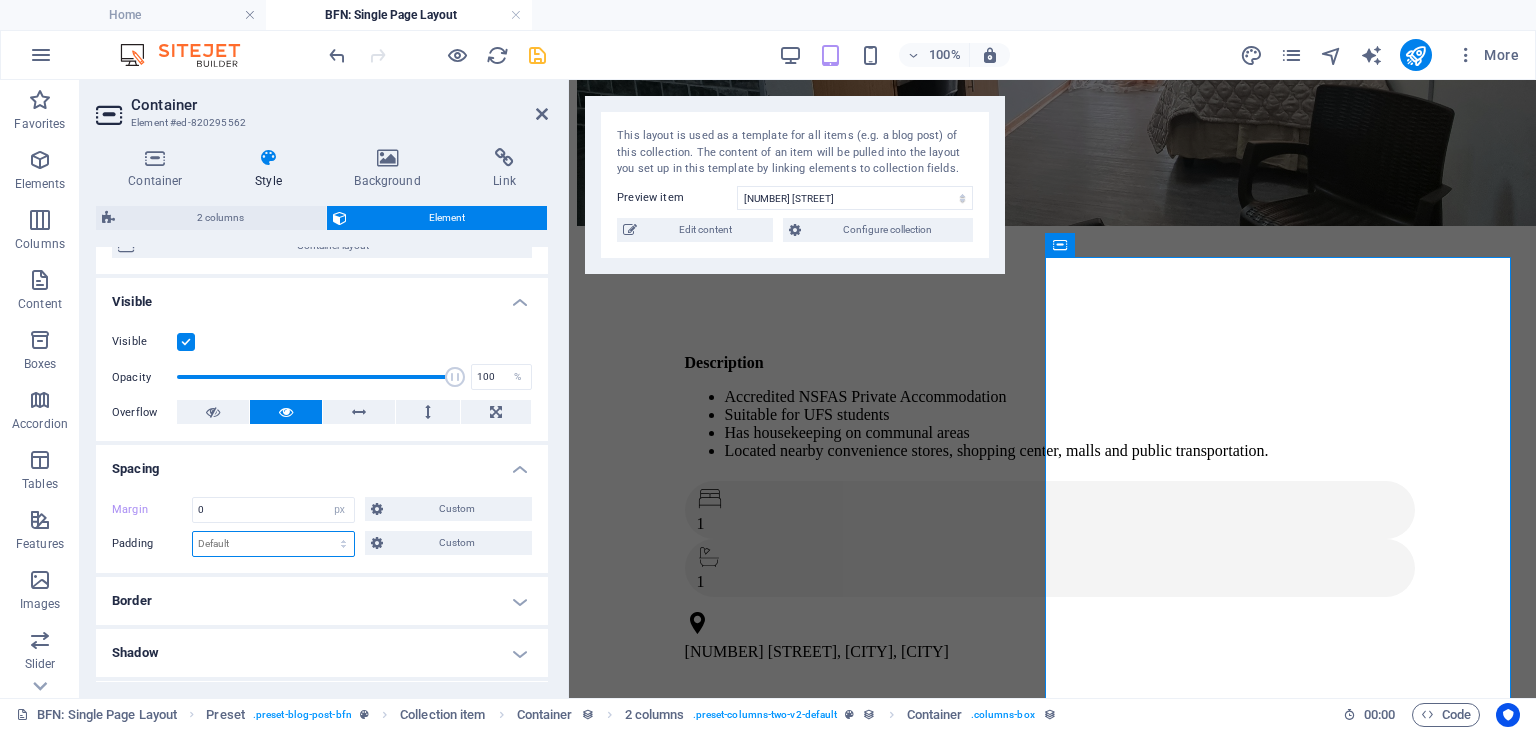 select on "px" 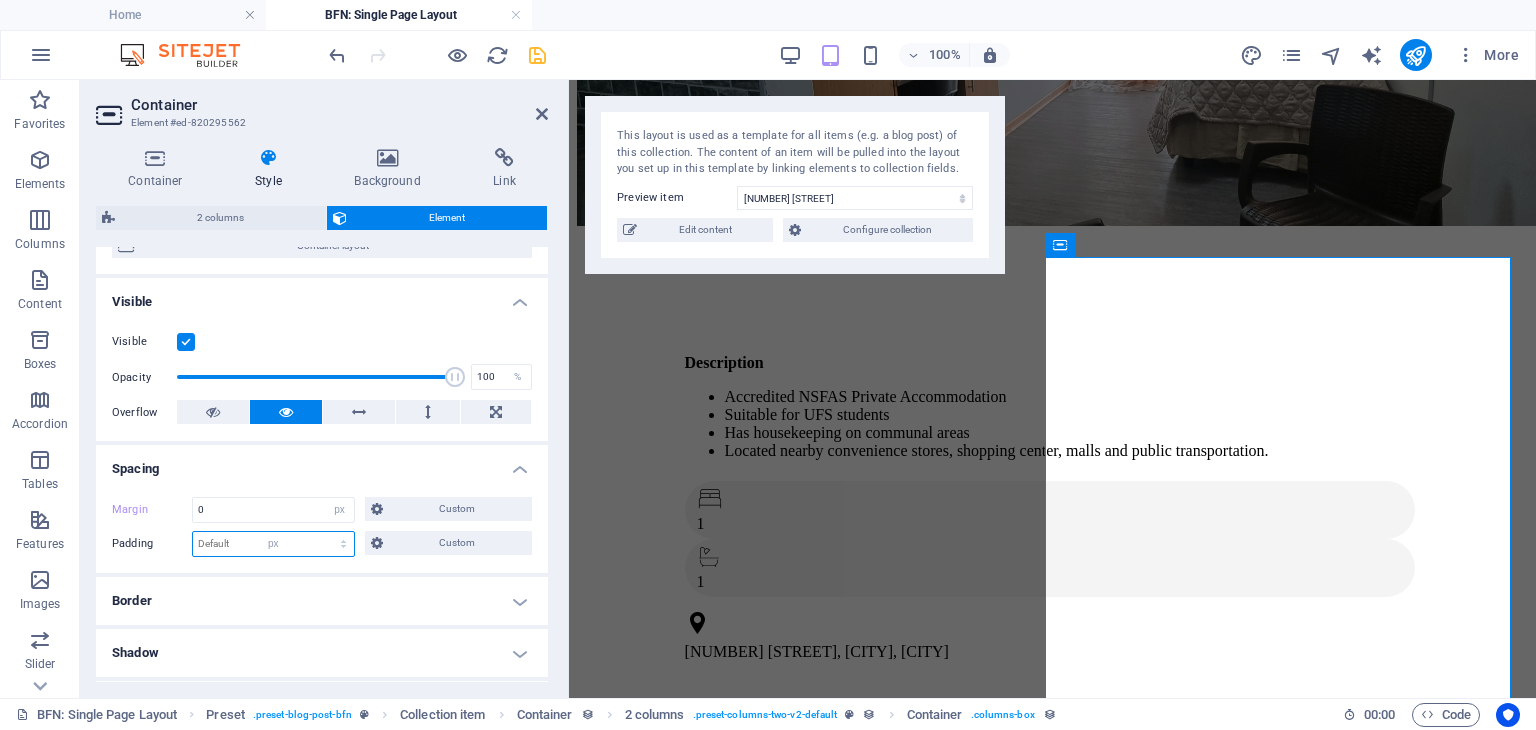 click on "Default px rem % vh vw Custom" at bounding box center [273, 544] 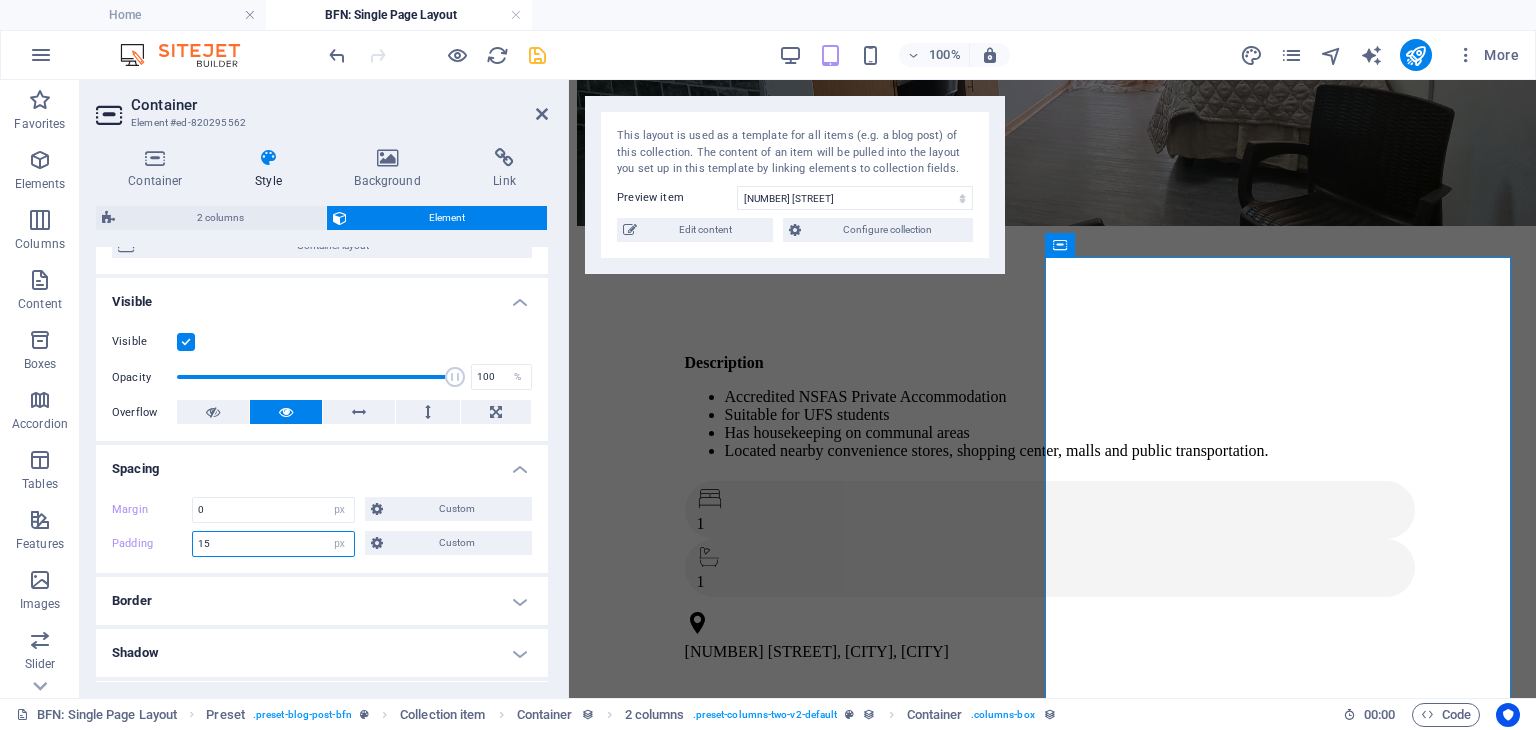 drag, startPoint x: 234, startPoint y: 543, endPoint x: 188, endPoint y: 543, distance: 46 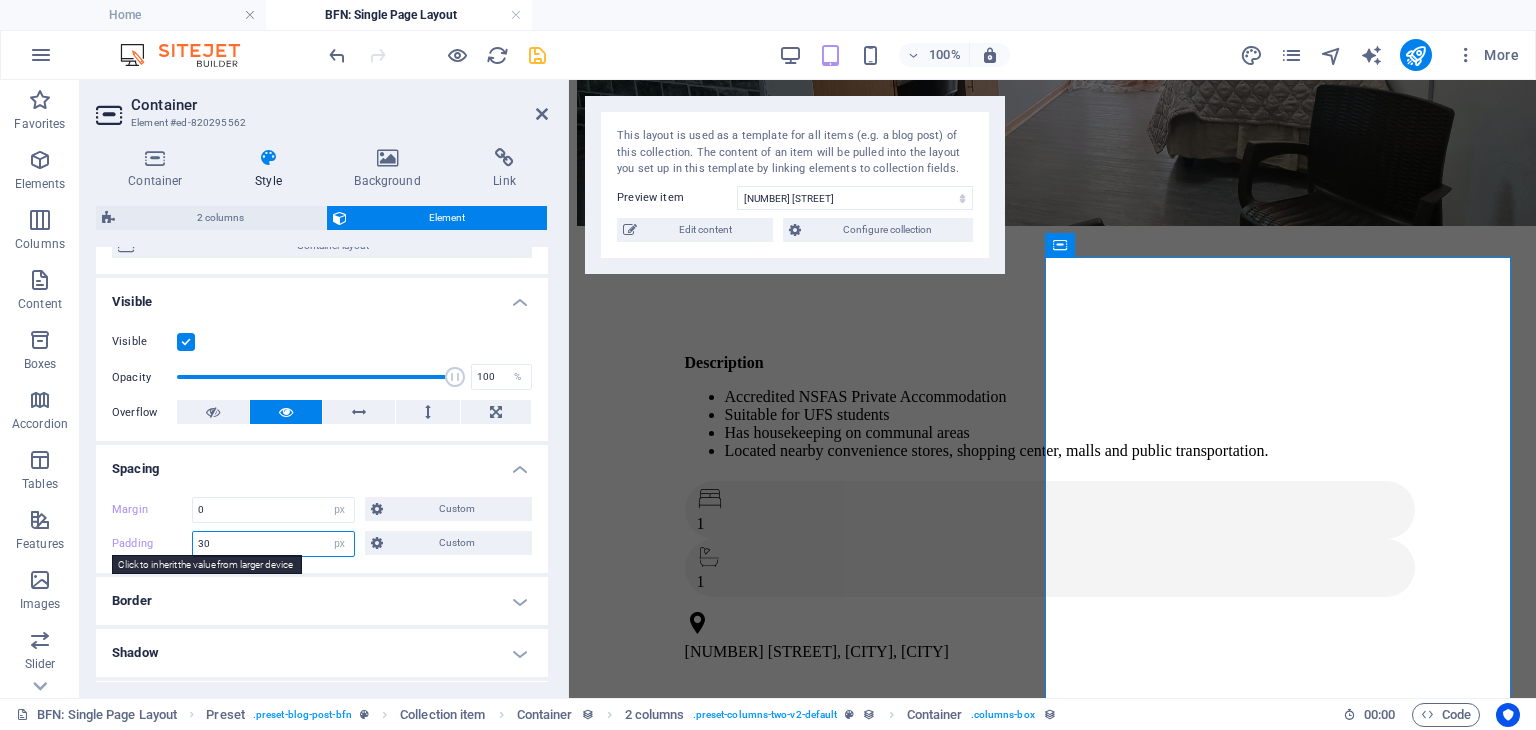 type on "30" 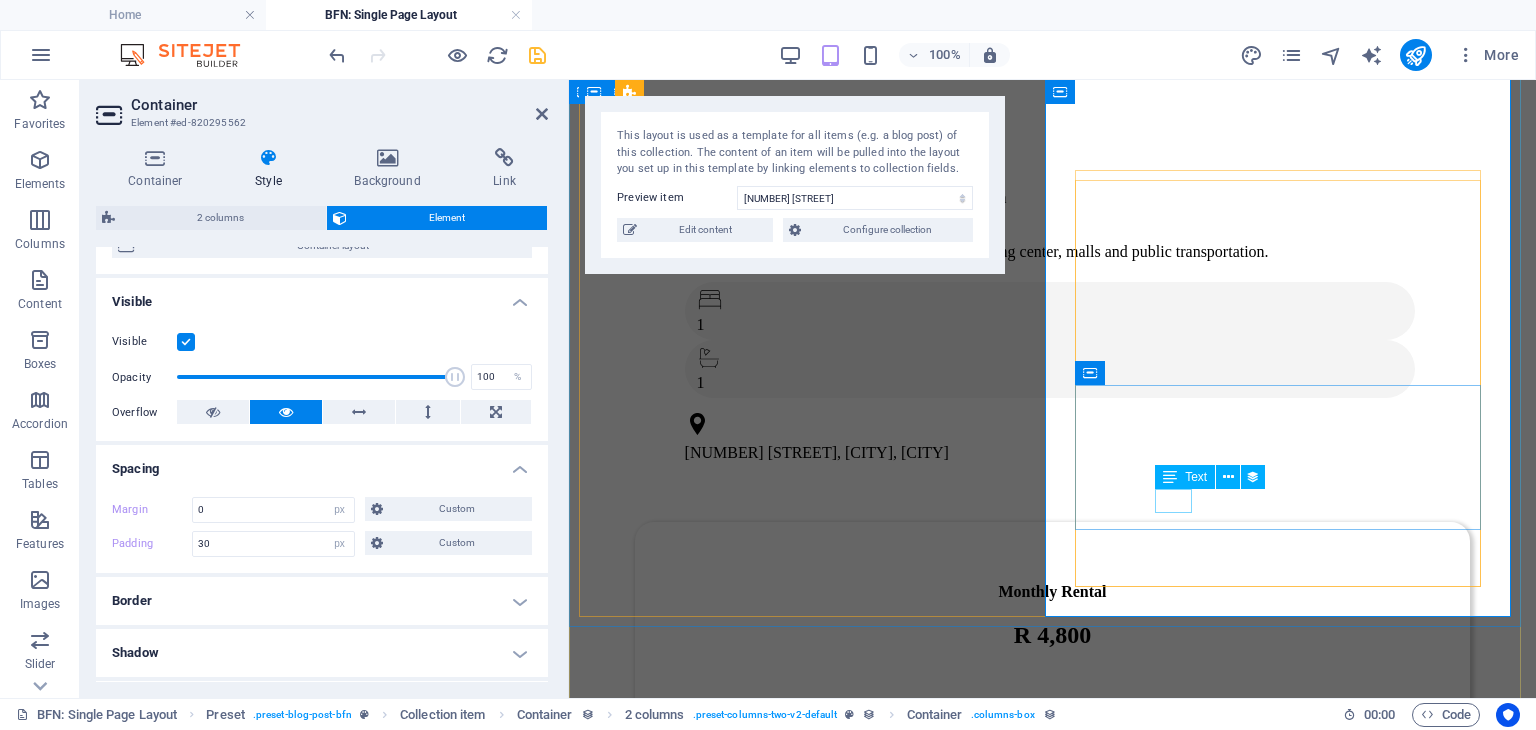 scroll, scrollTop: 520, scrollLeft: 0, axis: vertical 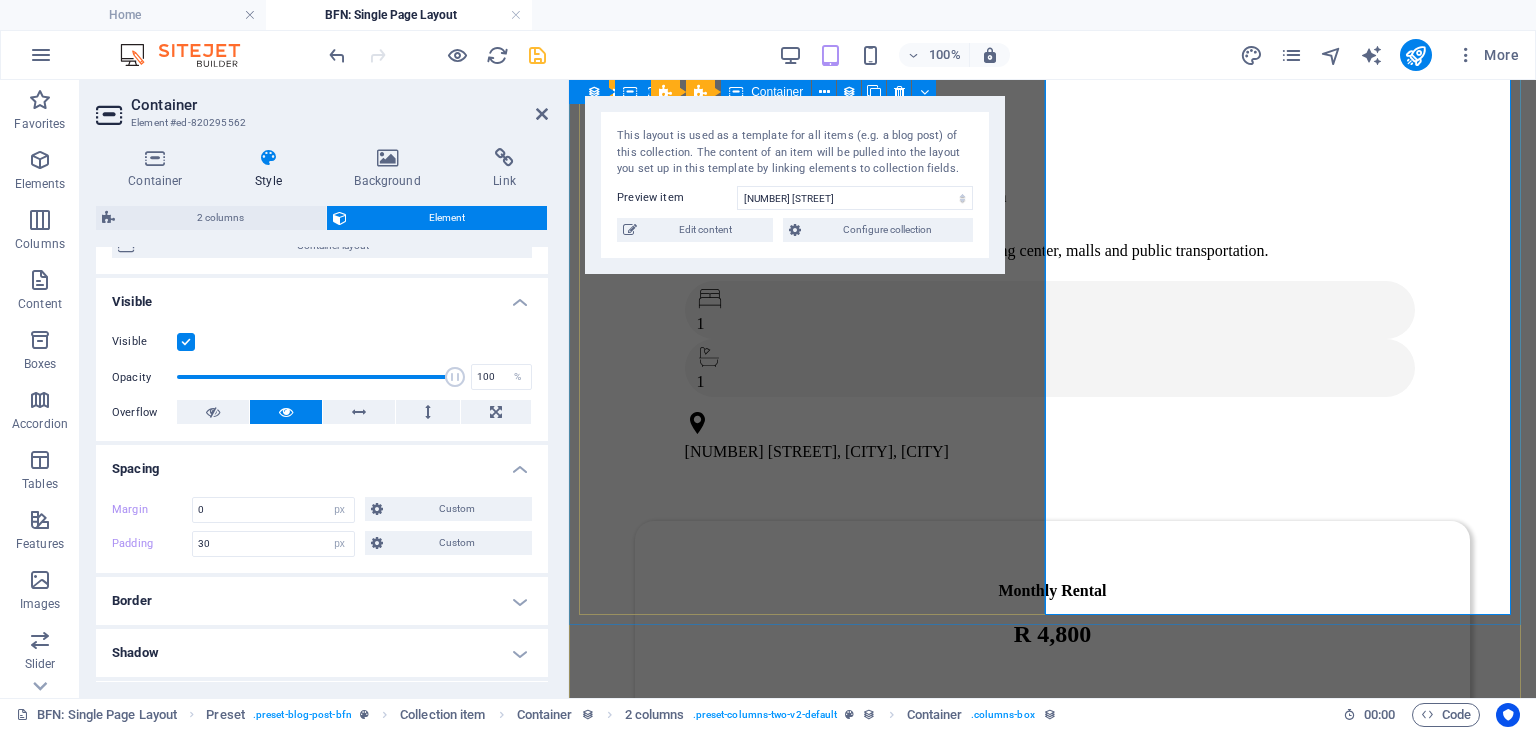 click on "Description Accredited NSFAS Private Accommodation  Suitable for UFS students Has housekeeping on communal areas Located nearby convenience stores, shopping center, malls and public transportation. 1 1 46 Scholtz Street, Universitas, Bloemfontein" at bounding box center [1053, 304] 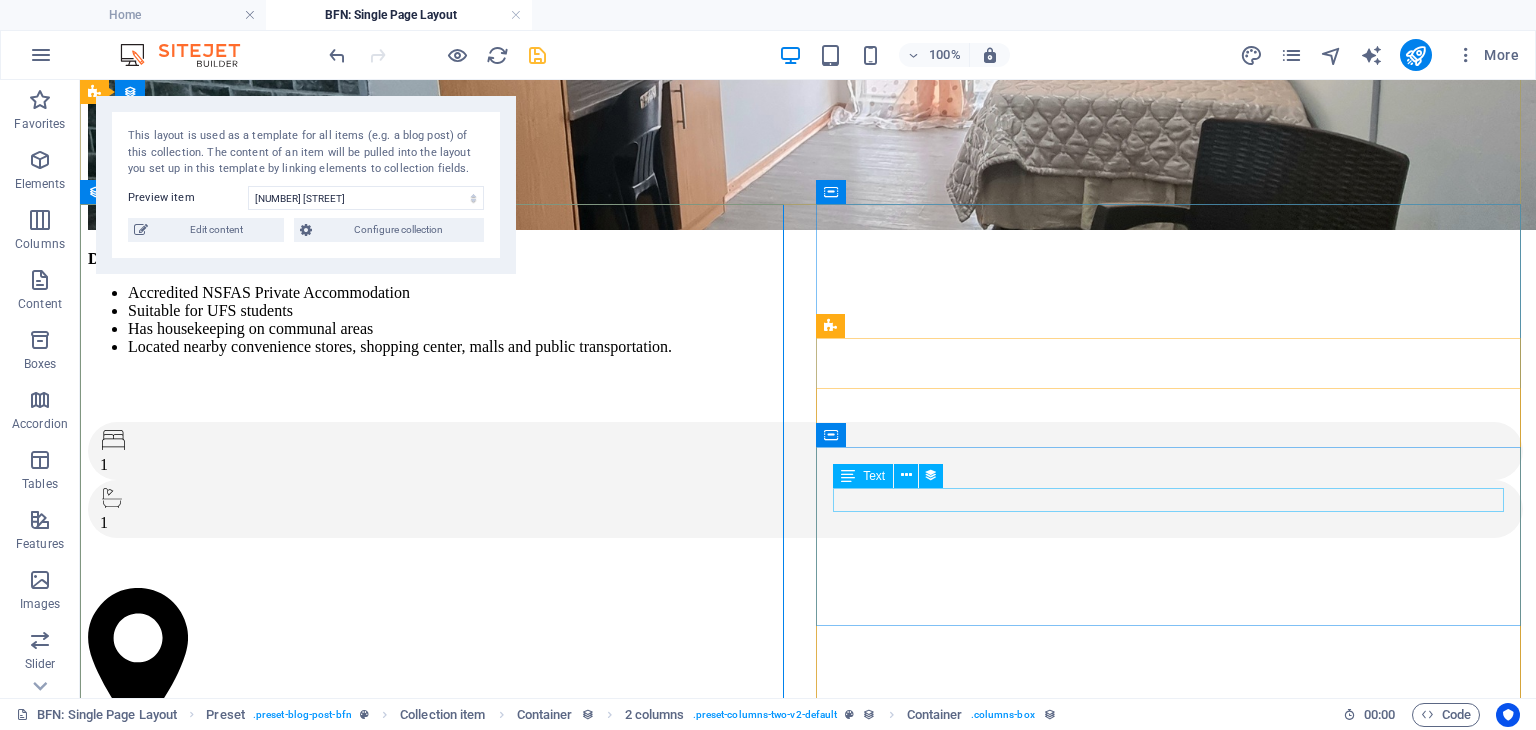 scroll, scrollTop: 336, scrollLeft: 0, axis: vertical 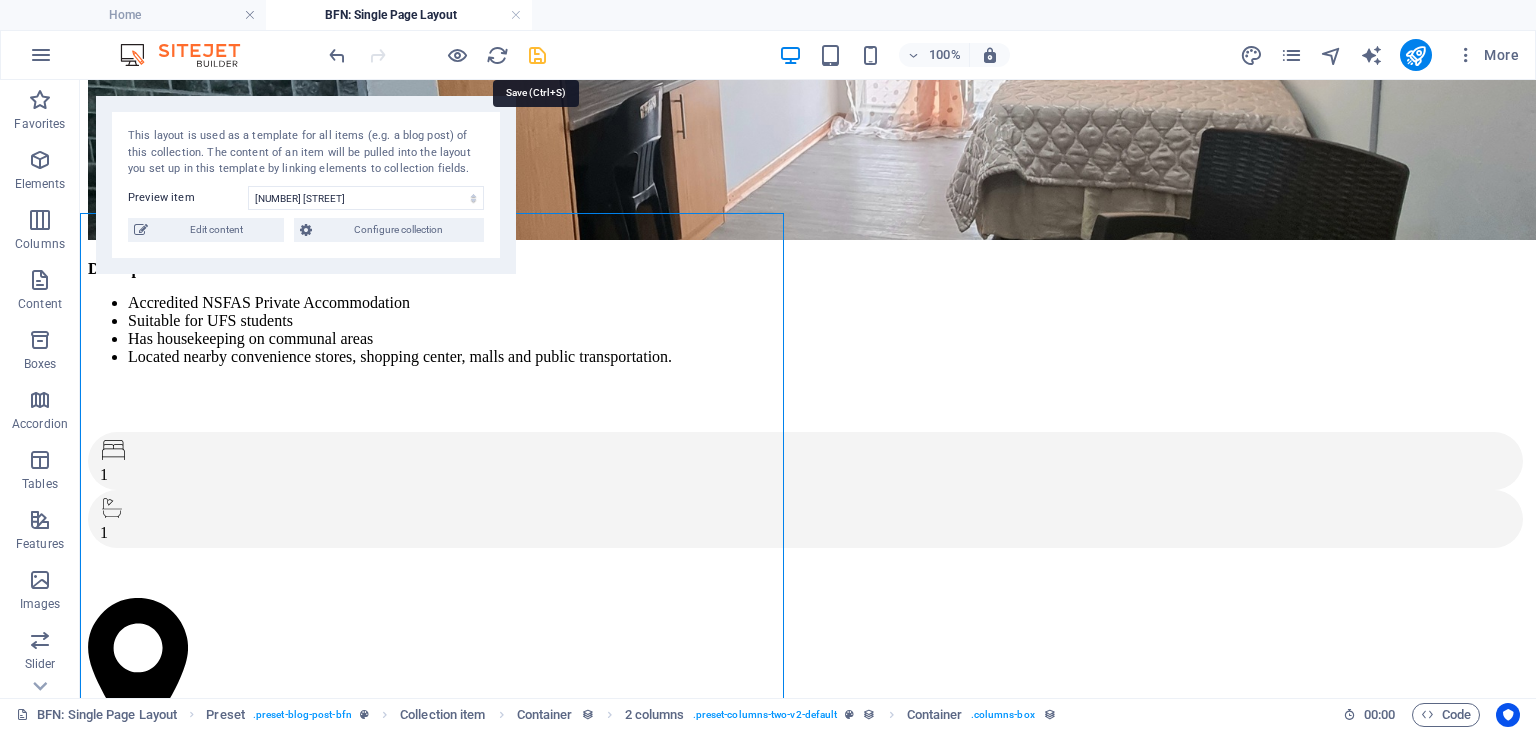 click at bounding box center [537, 55] 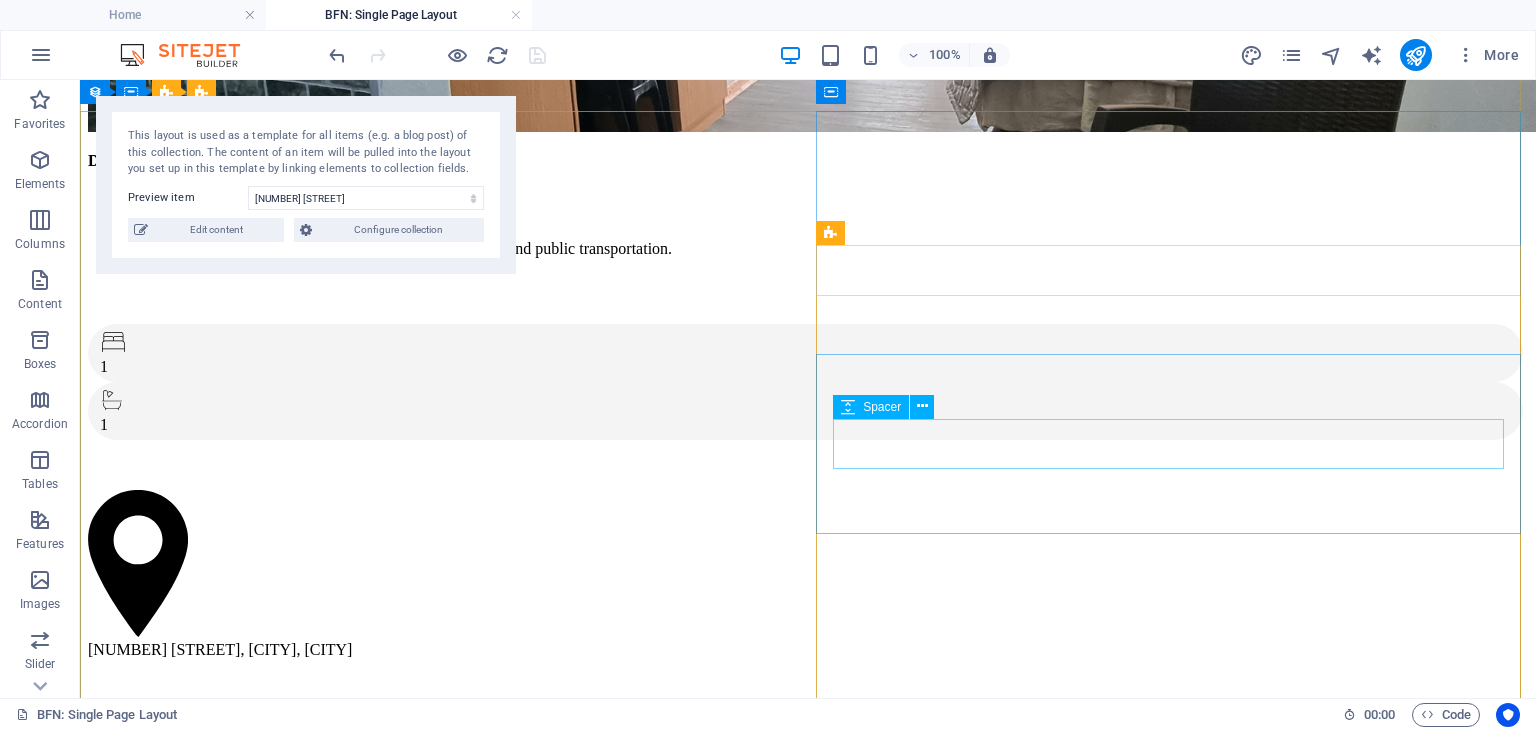 scroll, scrollTop: 435, scrollLeft: 0, axis: vertical 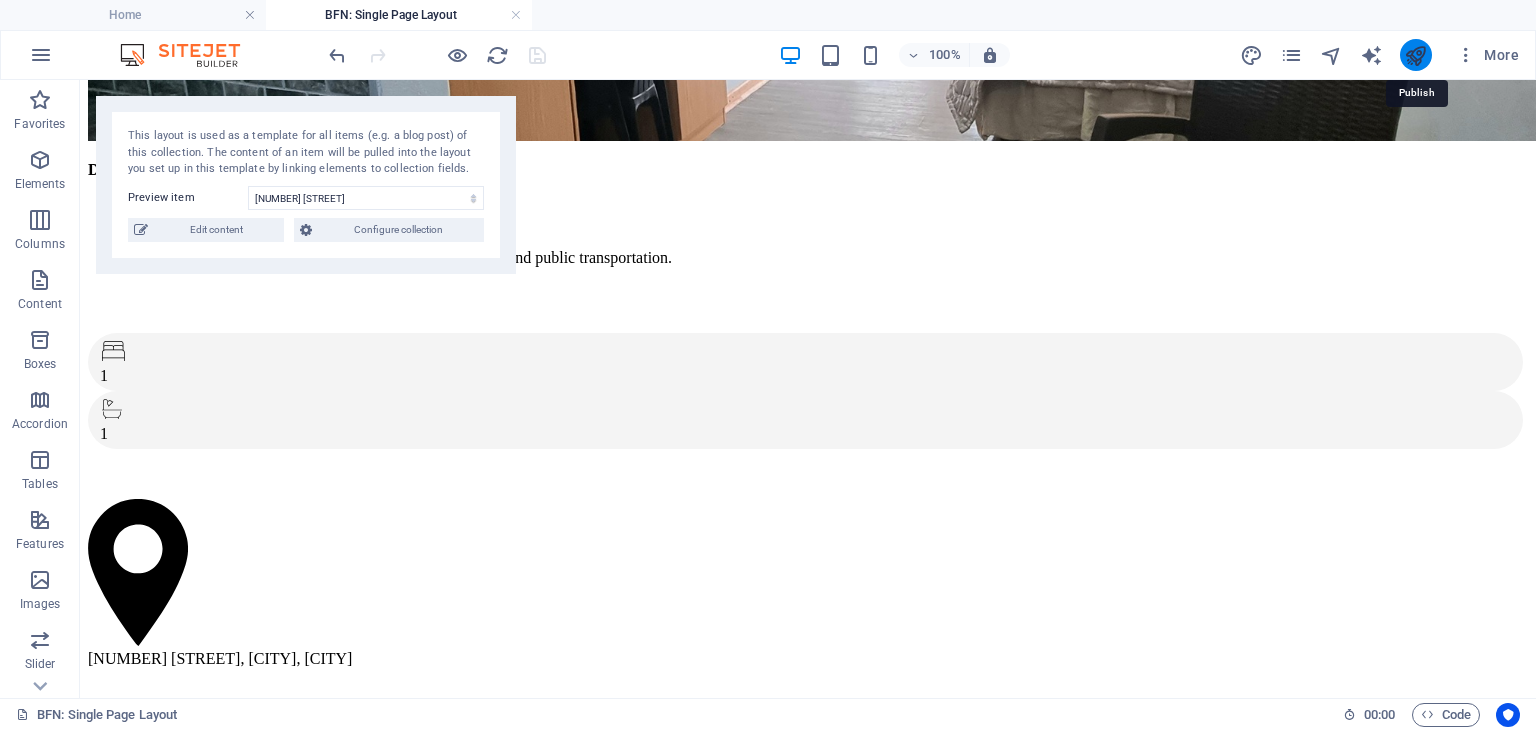 click at bounding box center (1415, 55) 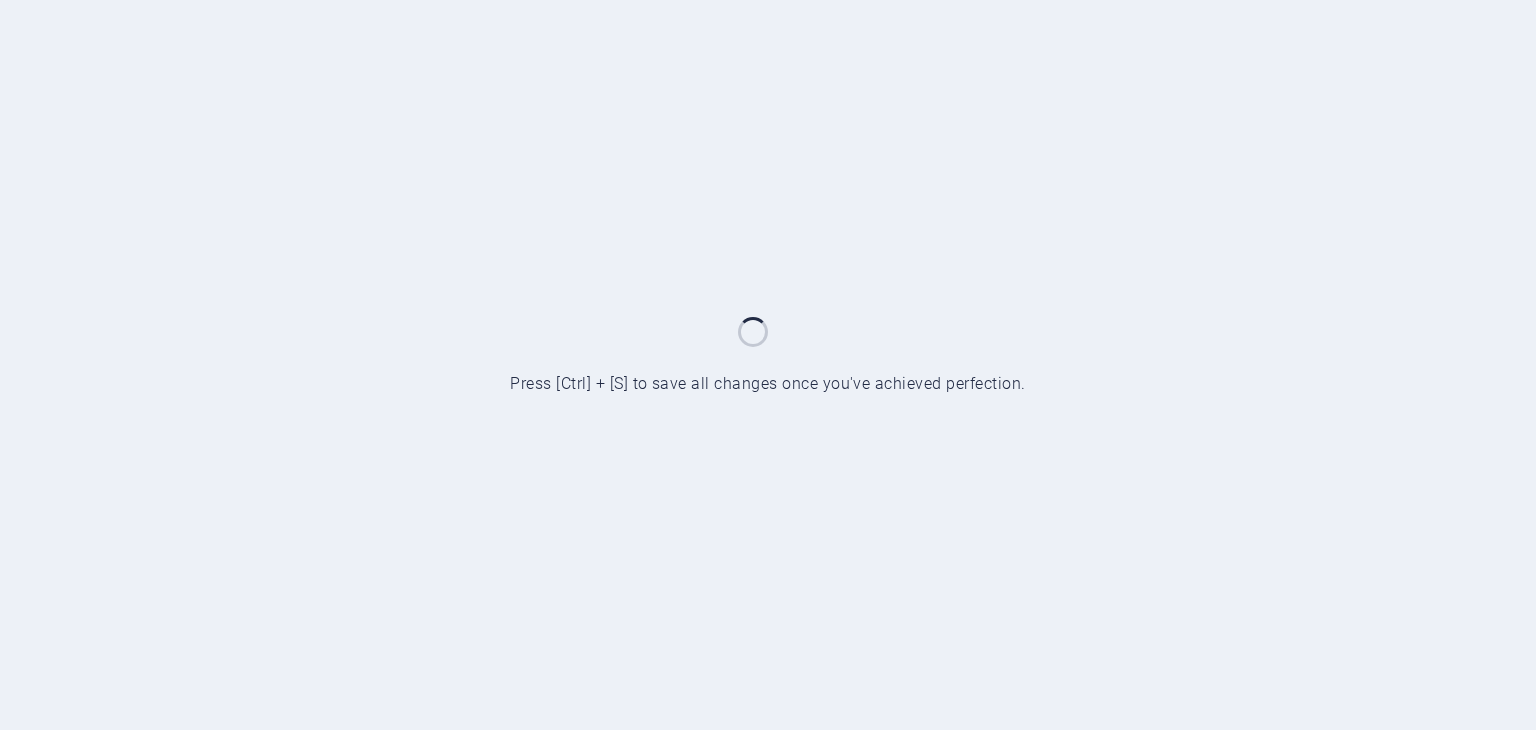 scroll, scrollTop: 0, scrollLeft: 0, axis: both 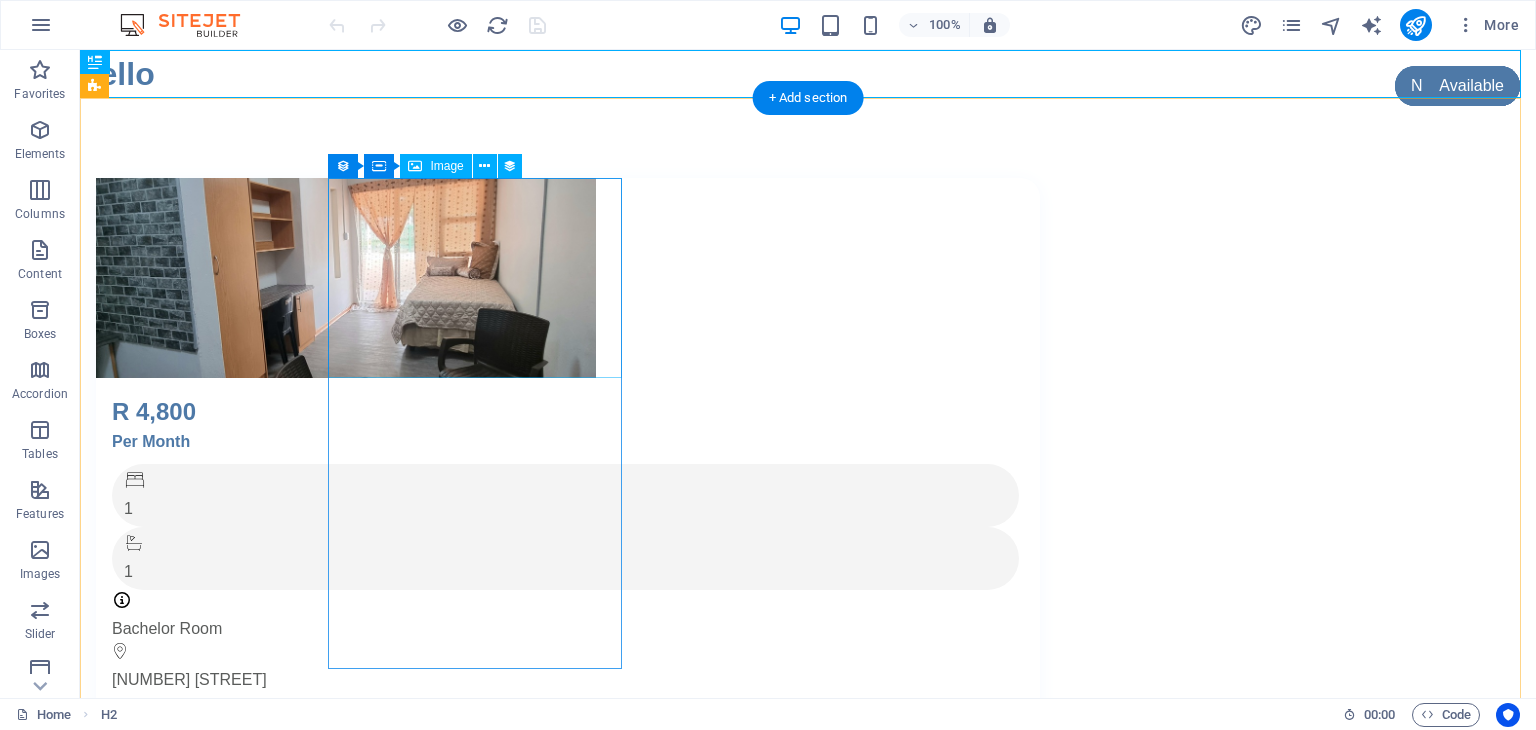 click at bounding box center [568, 278] 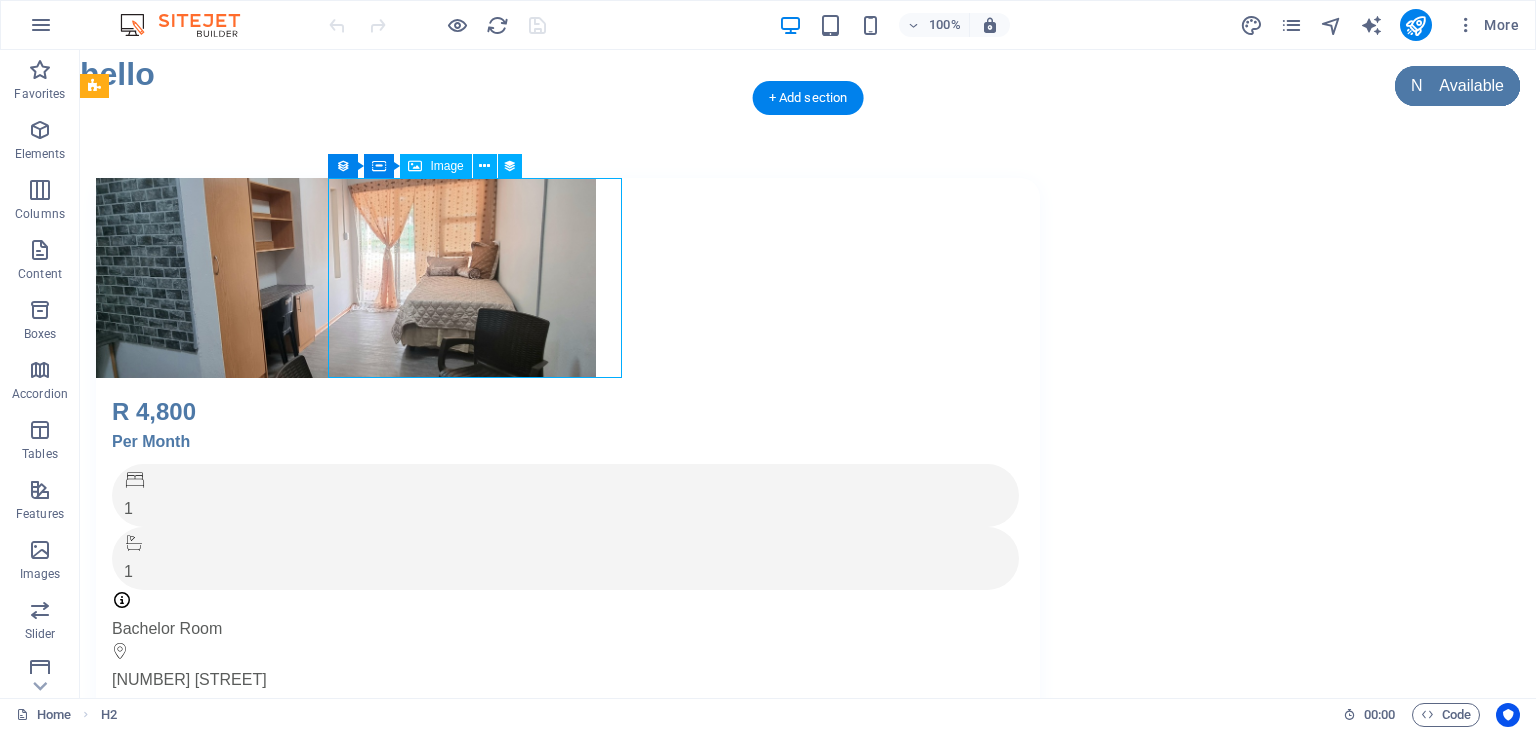 click at bounding box center [568, 278] 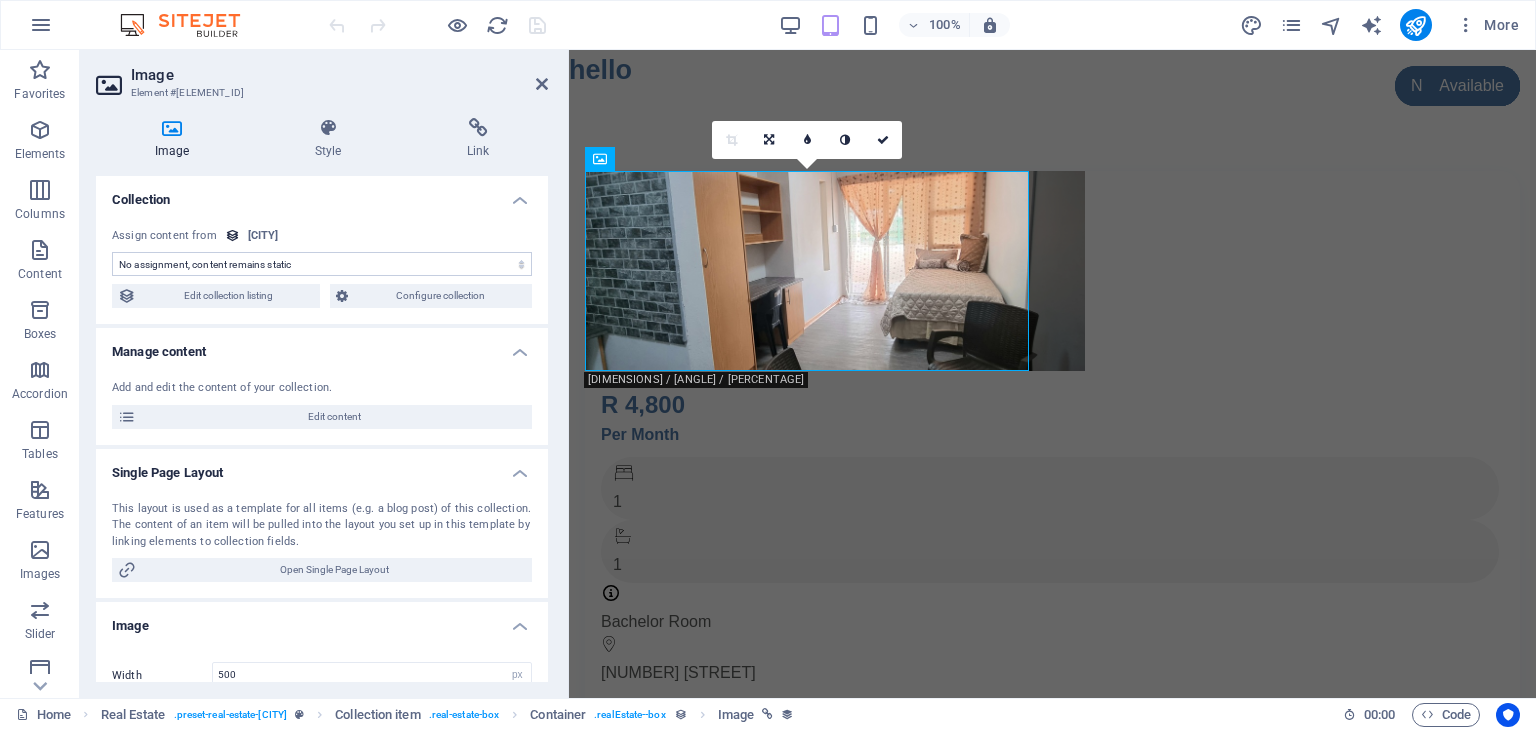 select on "image" 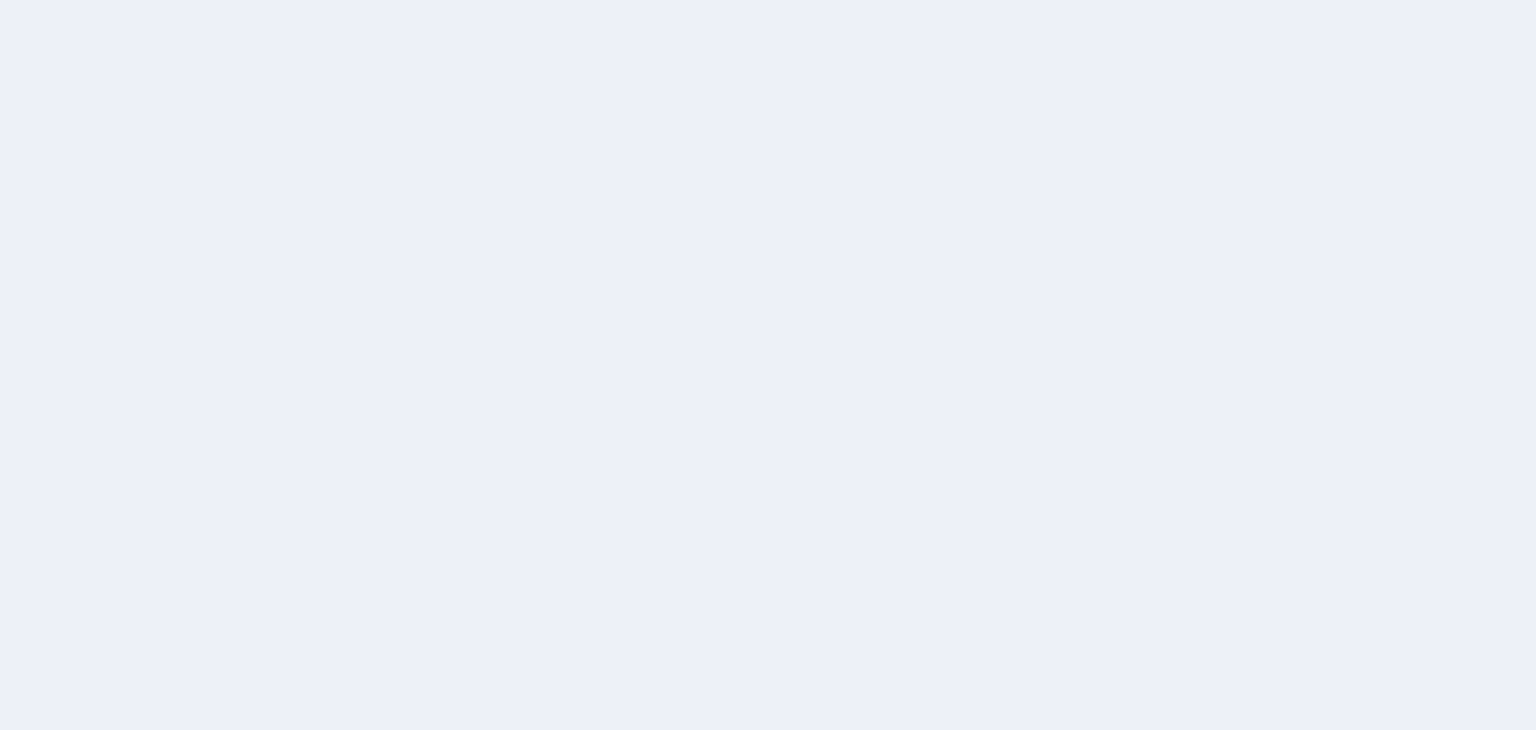 scroll, scrollTop: 0, scrollLeft: 0, axis: both 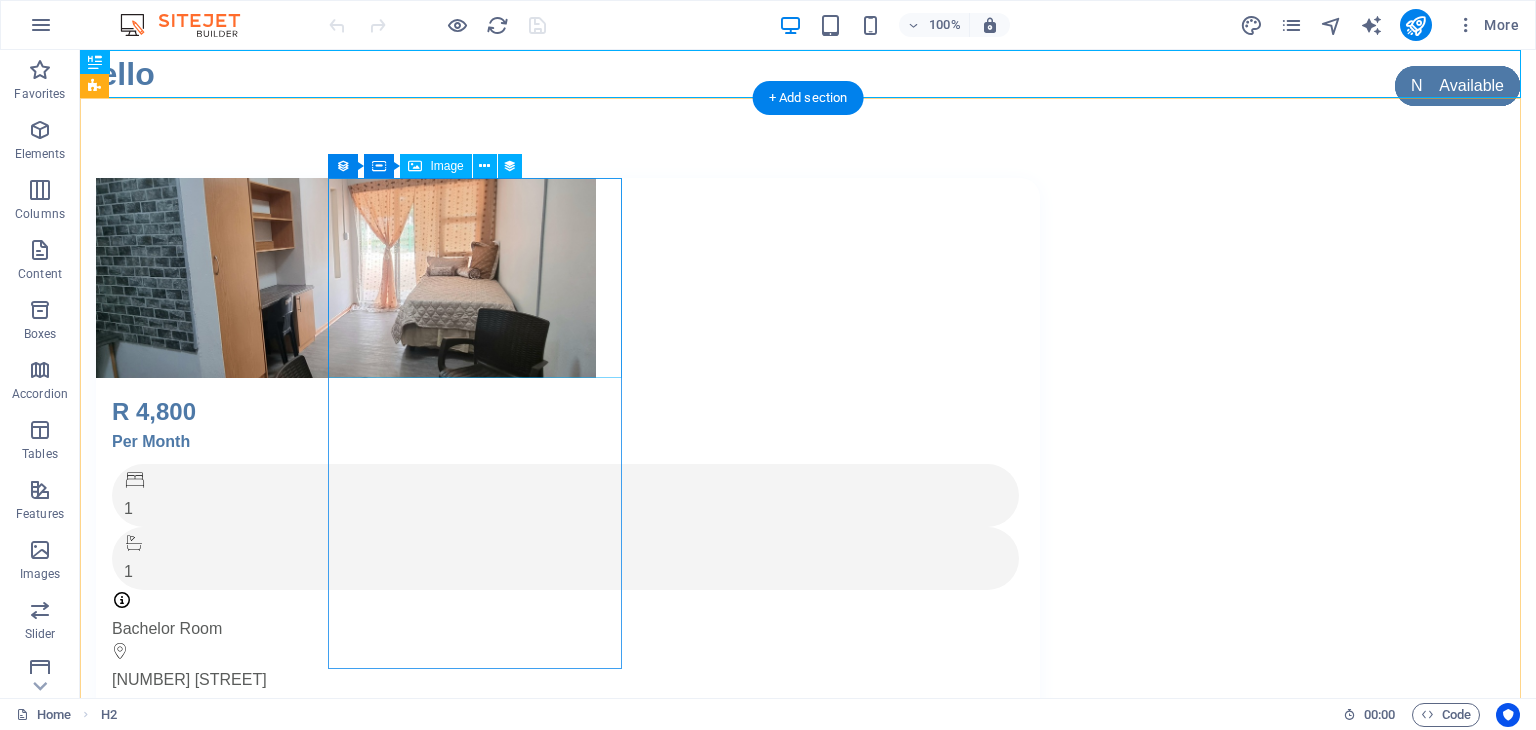 click at bounding box center [568, 278] 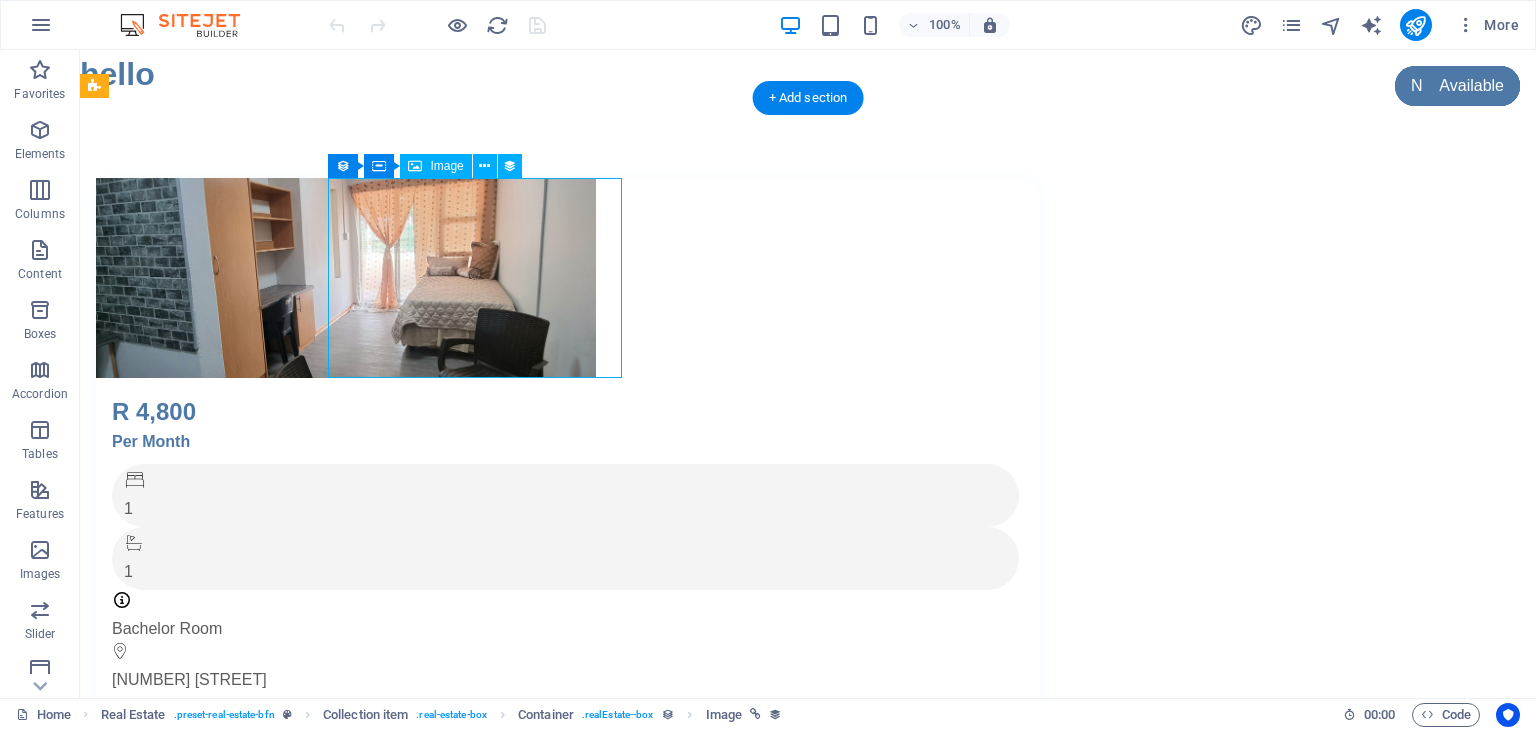 click at bounding box center [568, 278] 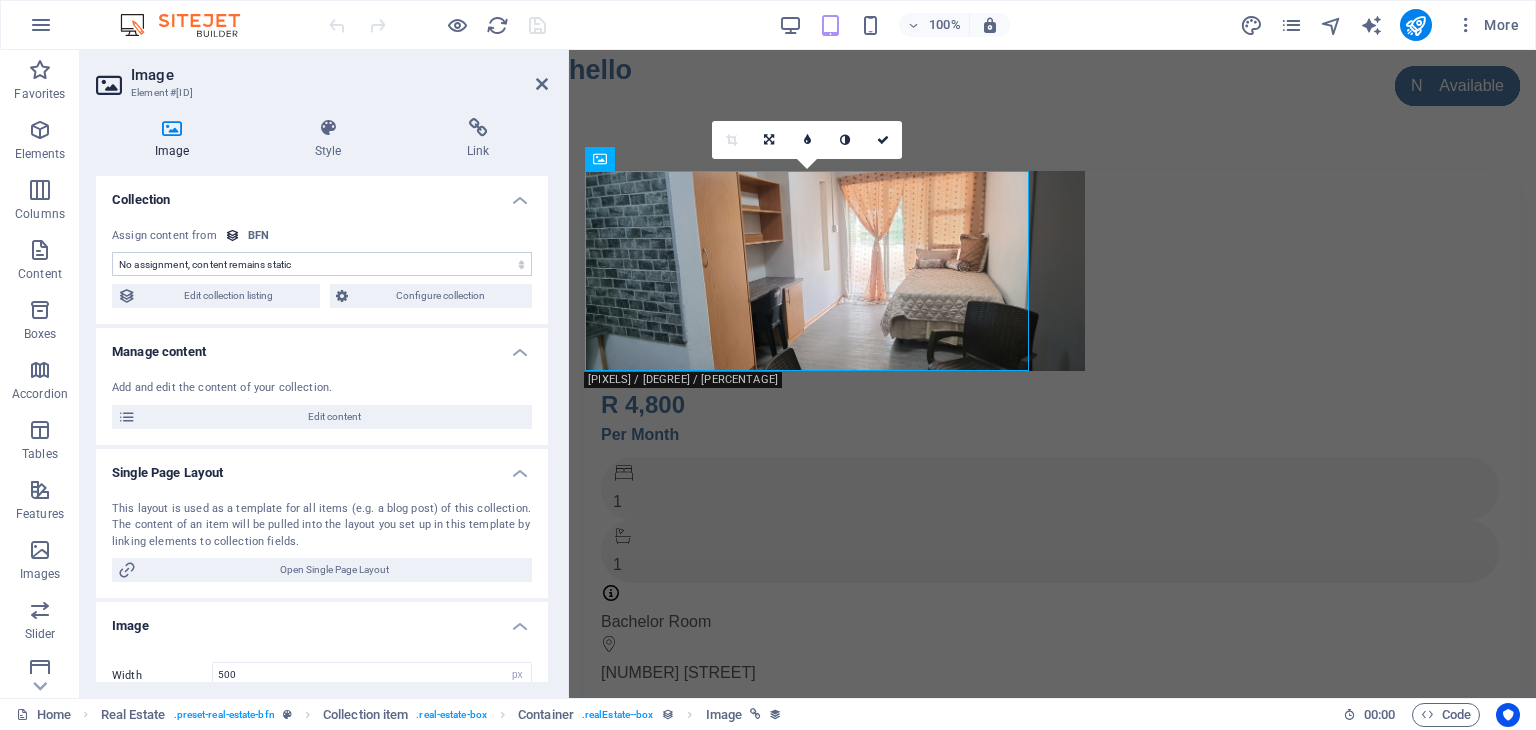 select on "image" 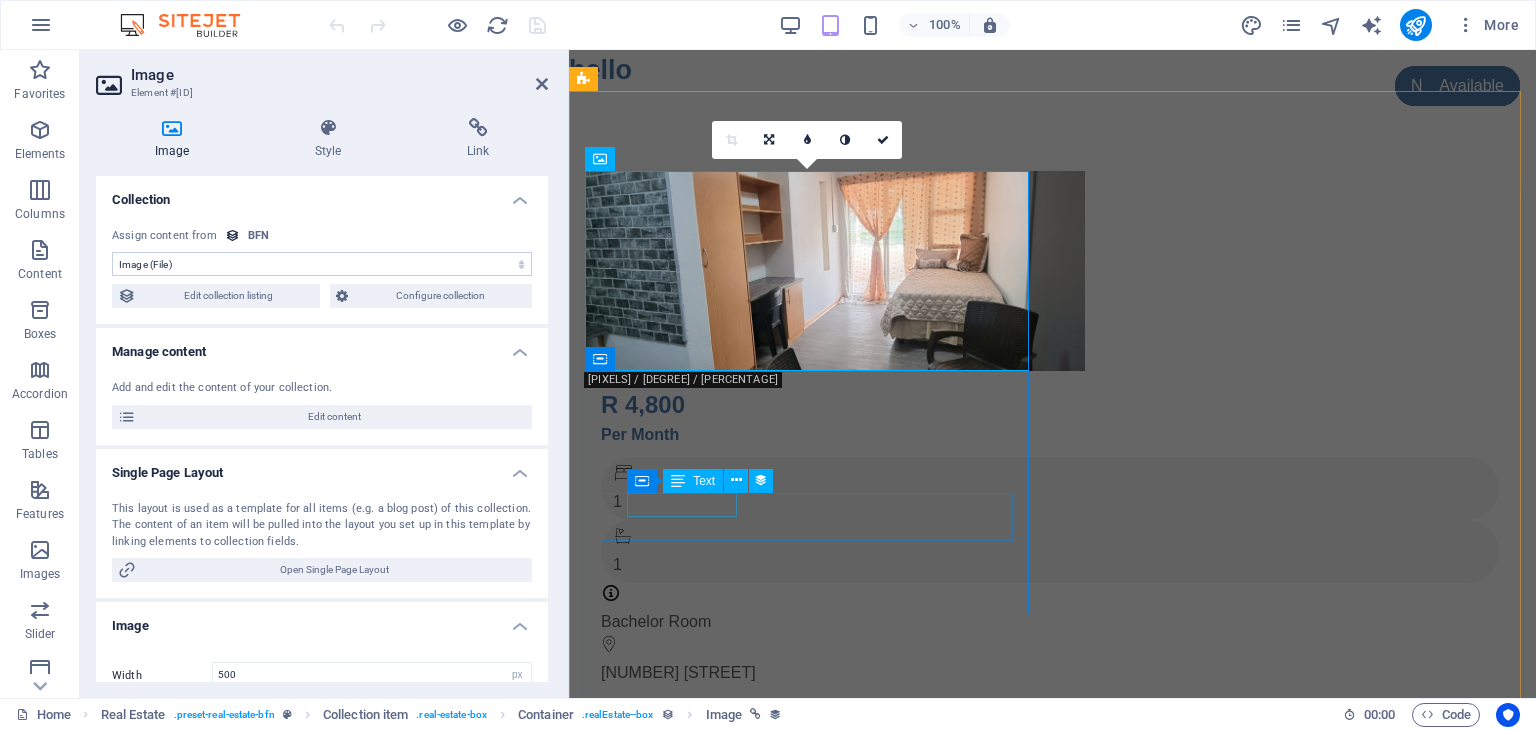 click on "Bachelor Room" at bounding box center [1052, 622] 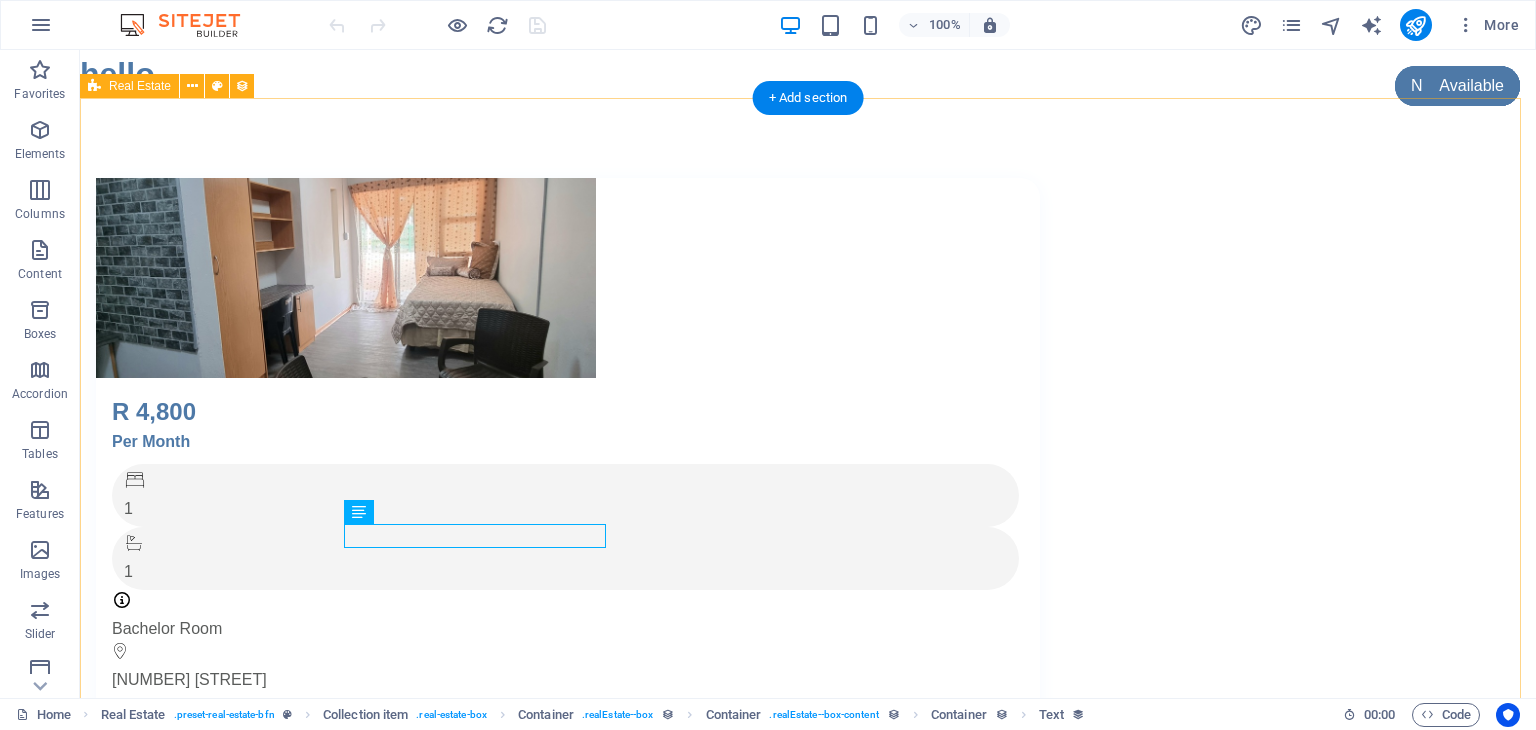 click on "Available R 4,800 Per Month 1 1 Bachelor Room 46 Scholtz Street Available $ 2,018 mth. rent Per Month 0 2 Sharing Room Executive Office in Anaheim Available $ 4,123 mth. rent Per Month 0 10 Sharing Room Serviced Office in Denver Not Available $ 1,949,000 Per Month 4 4 Bachelor Room Luxury House in Newton Not Available $ 4,900,000 Per Month 6 6 Bachelor Room Beautiful House in Anaheim Not Available $ 695,000 Per Month 3 2 Bachelor Room Modern House in Denver Available $ 1,690 mth. rent Per Month 1 1 Single Room Apartment in Denver Available $ 4,617 mth. rent Per Month 3 3 Single Room Studio Loft in Chicago Available $ 2,560 mth. rent Per Month 2 2 Single Room 2-Bedroom Apartment in Chicago  Previous Next" at bounding box center [808, 2933] 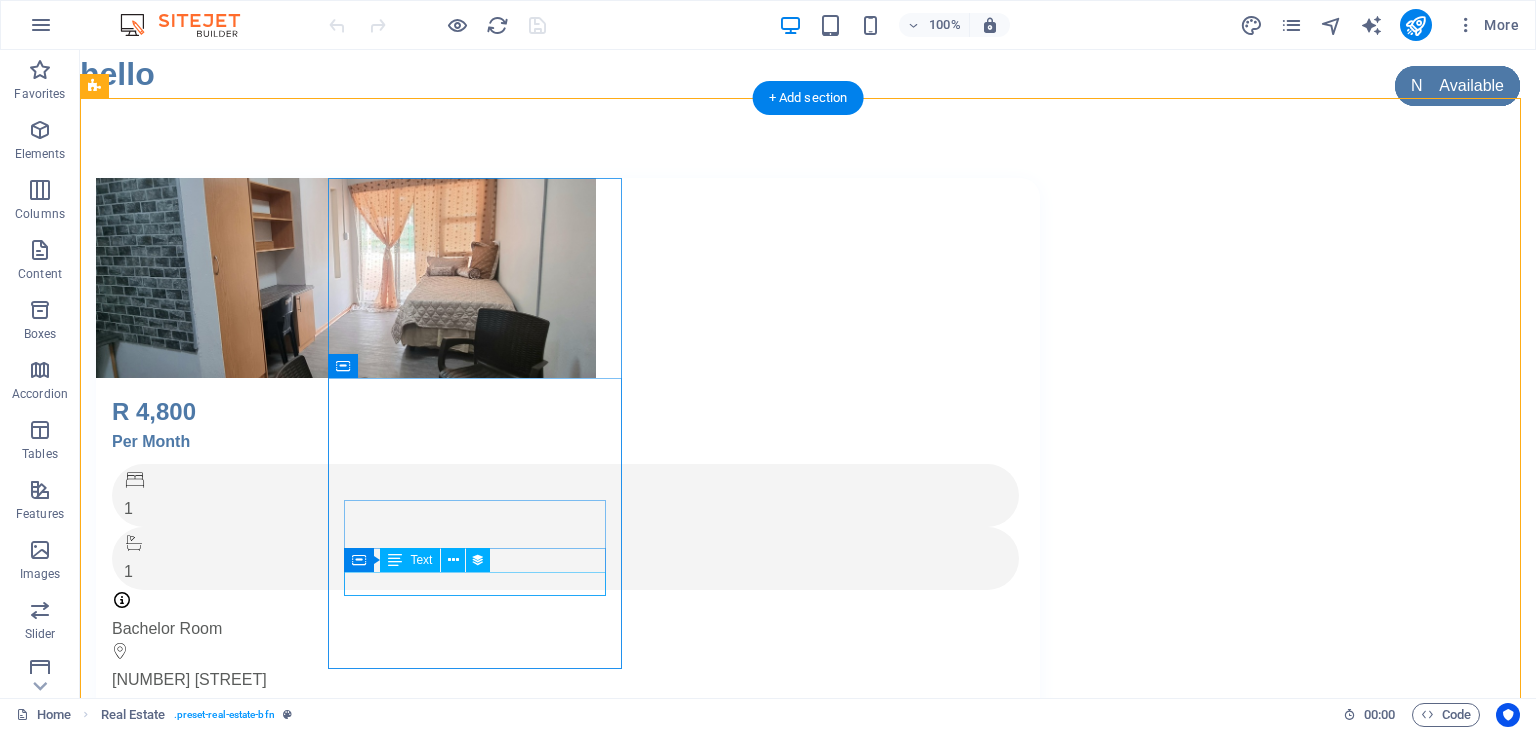 click on "46 Scholtz Street" at bounding box center [568, 680] 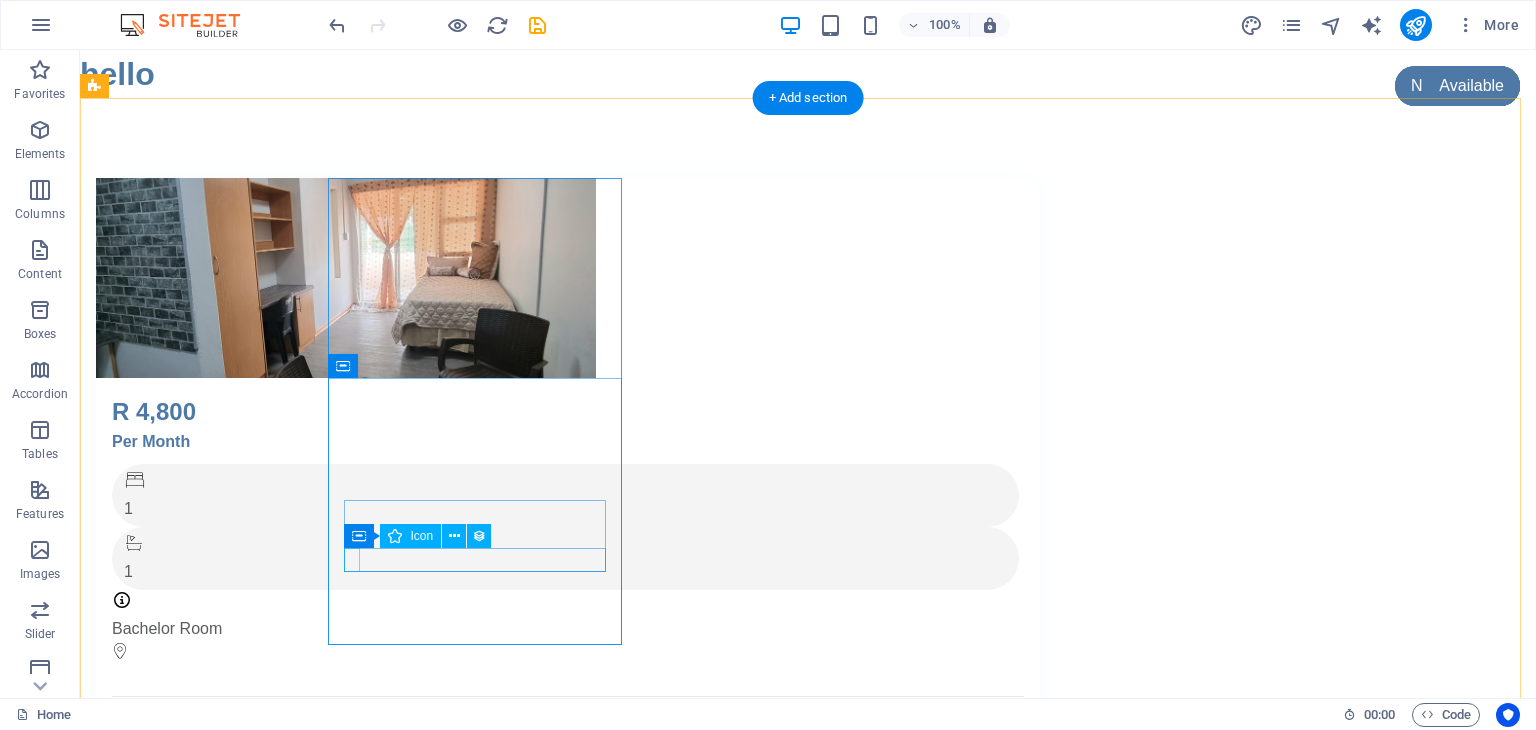 click at bounding box center (565, 654) 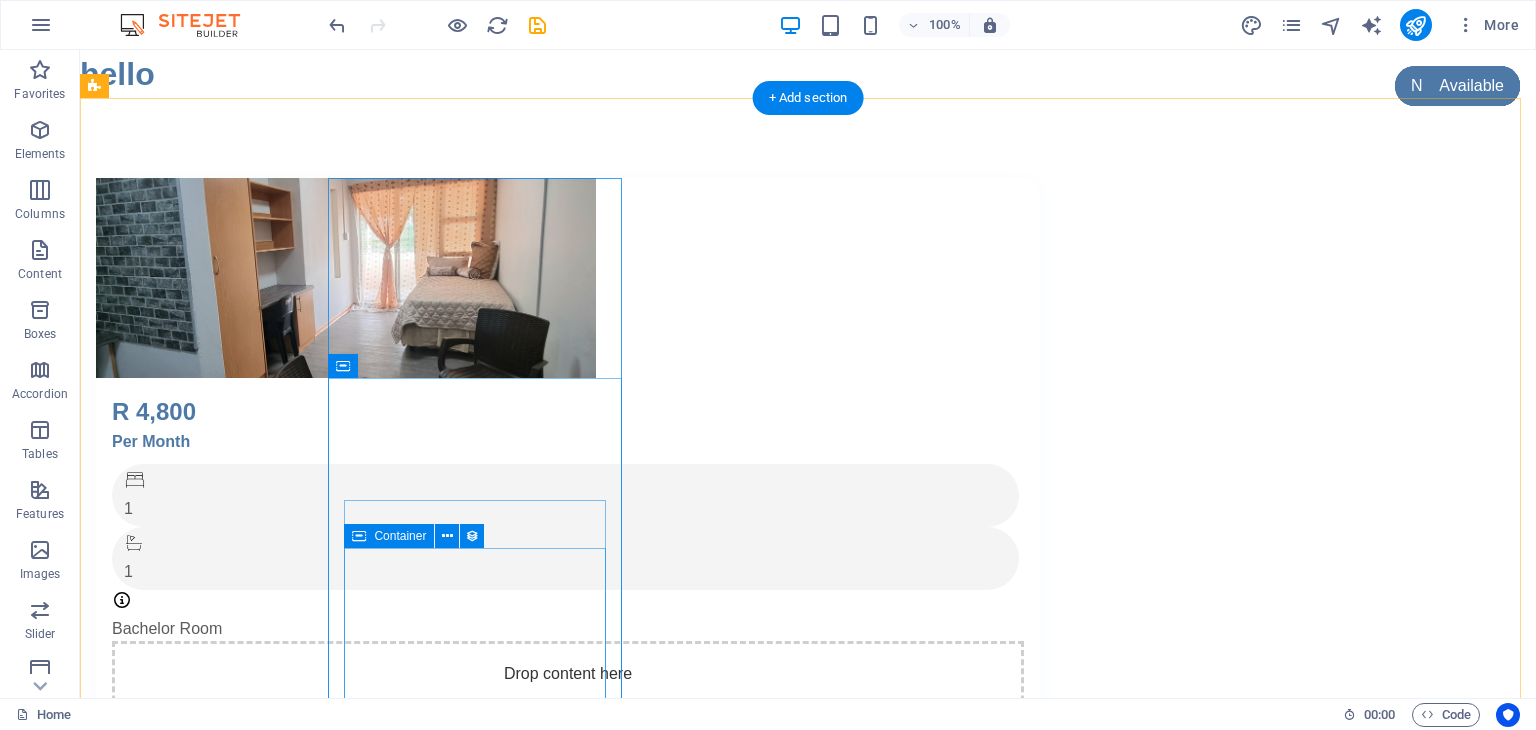 click on "Drop content here or  Add elements  Paste clipboard" at bounding box center (568, 712) 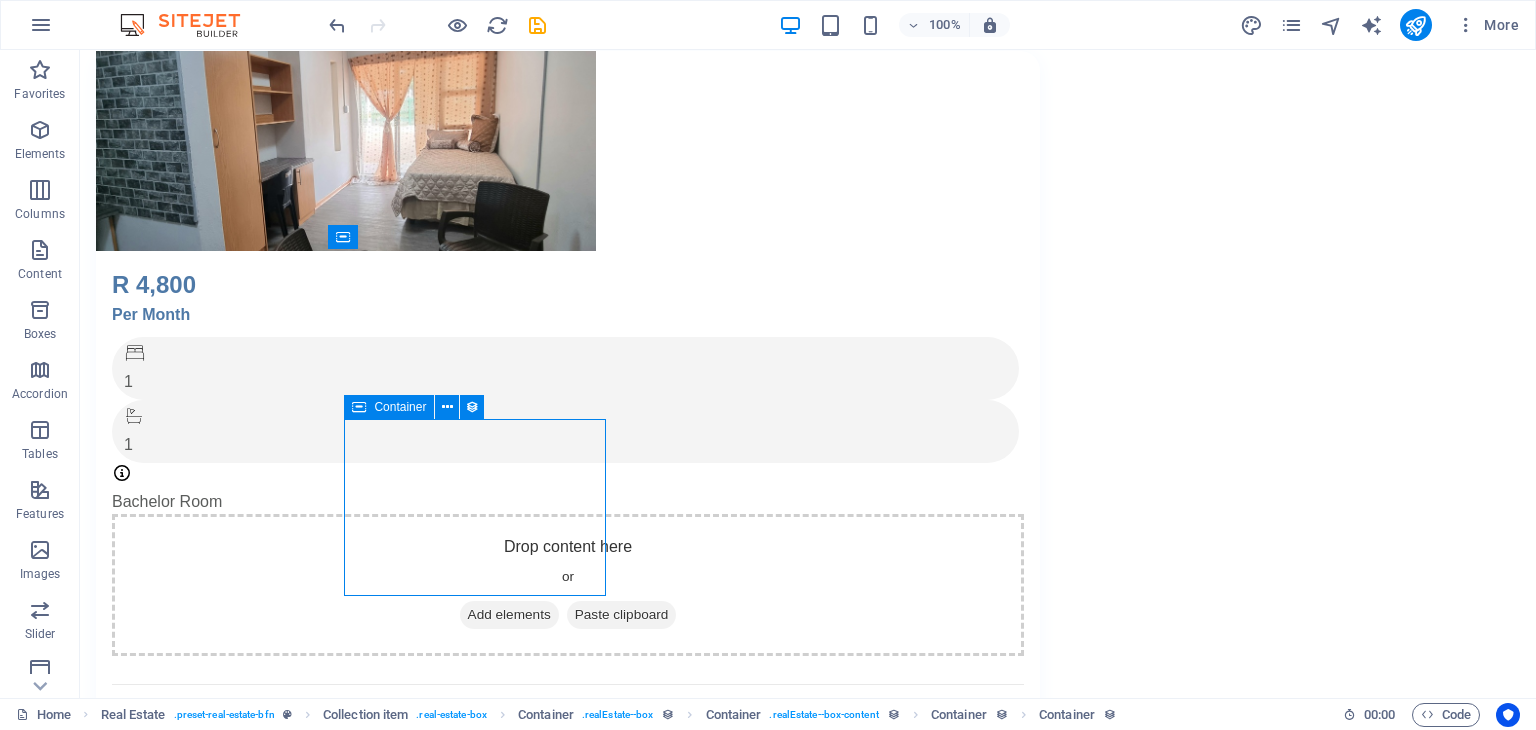 scroll, scrollTop: 131, scrollLeft: 0, axis: vertical 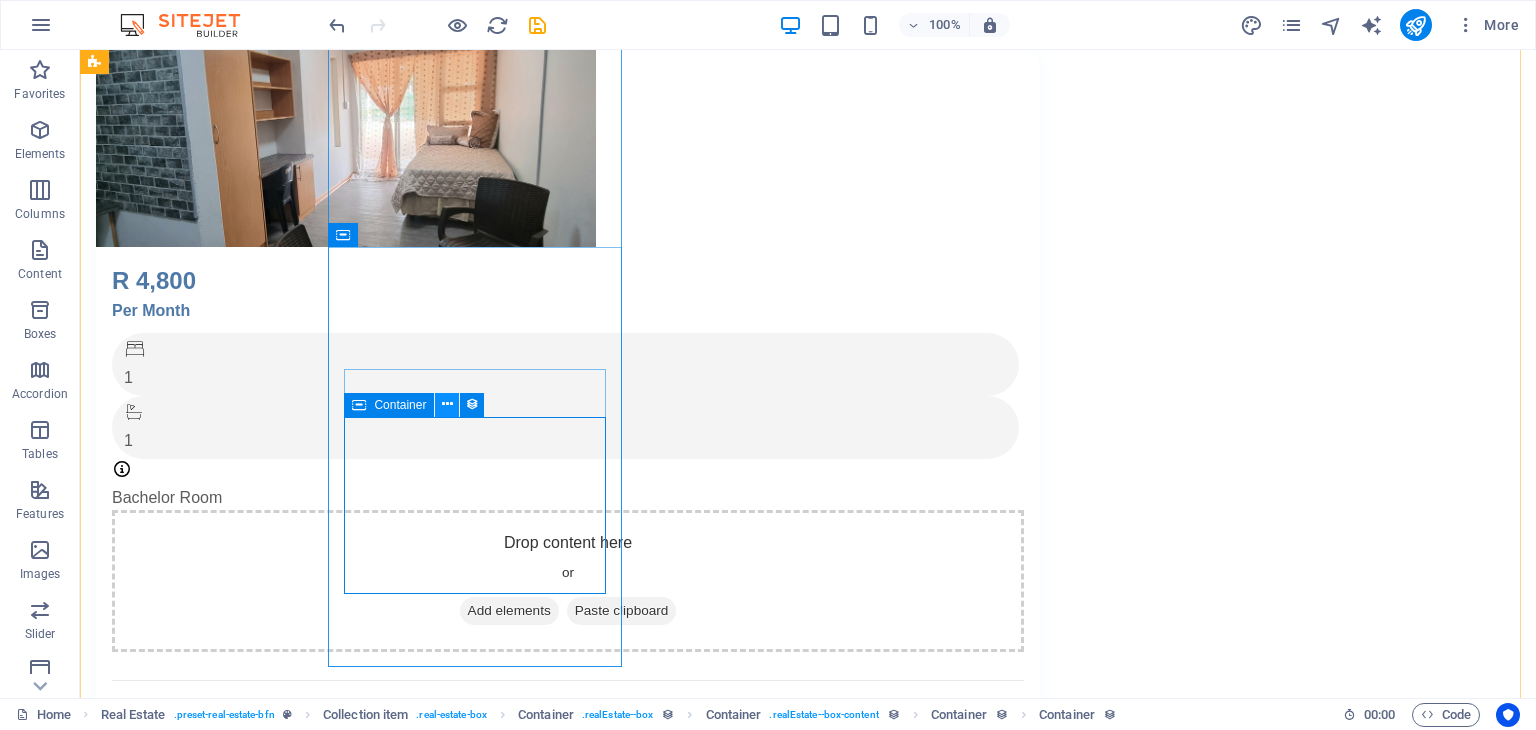 click at bounding box center [447, 404] 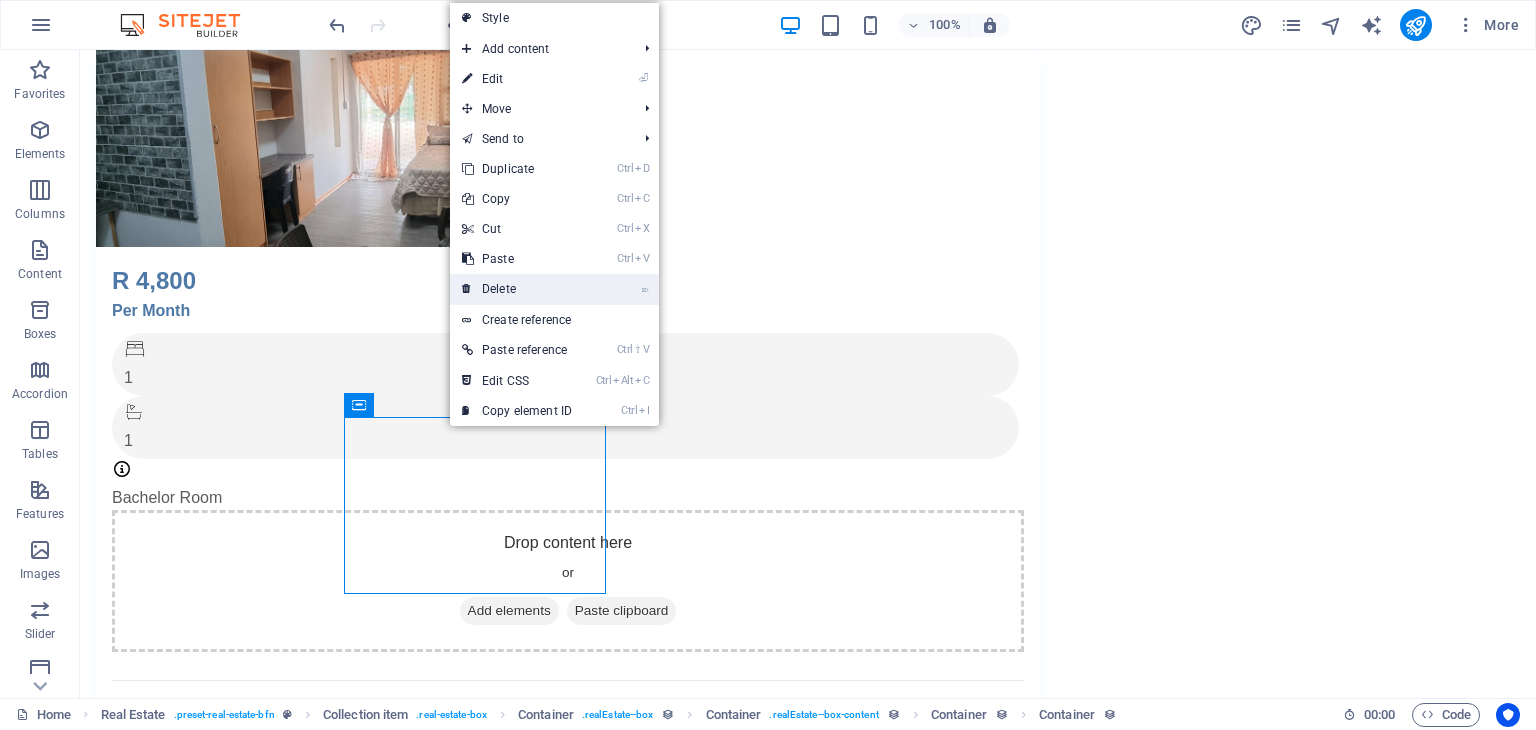 click on "⌦  Delete" at bounding box center (517, 289) 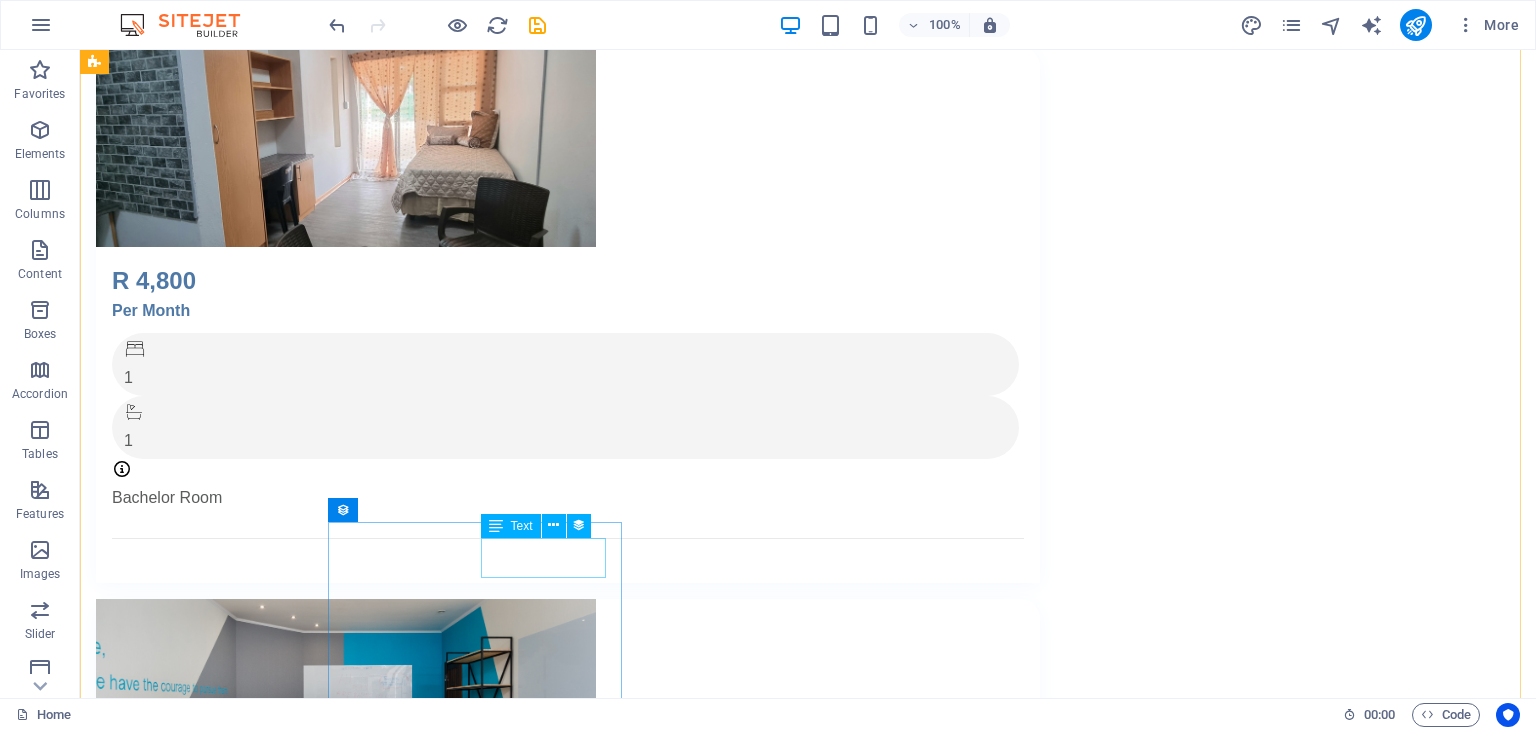 scroll, scrollTop: 55, scrollLeft: 0, axis: vertical 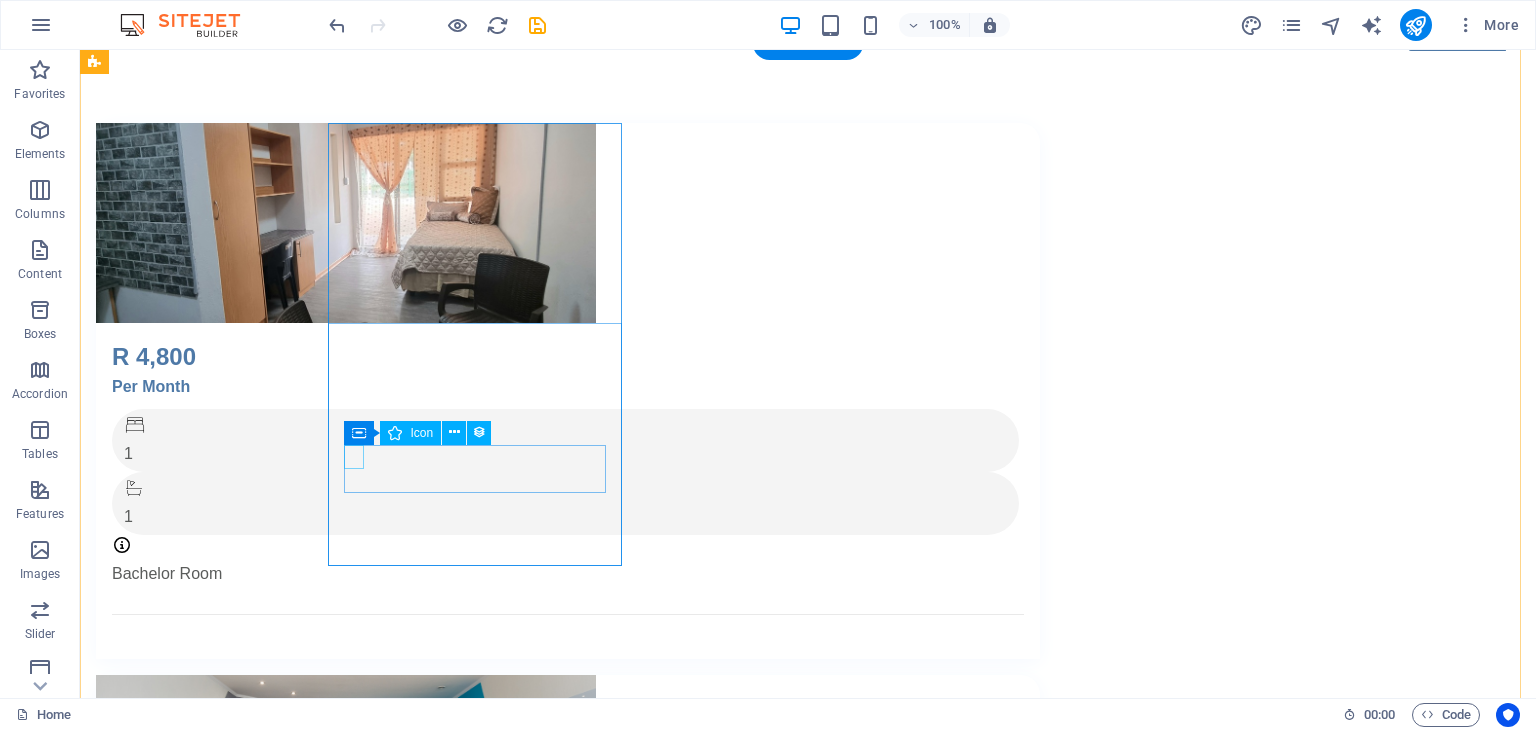 click at bounding box center (565, 548) 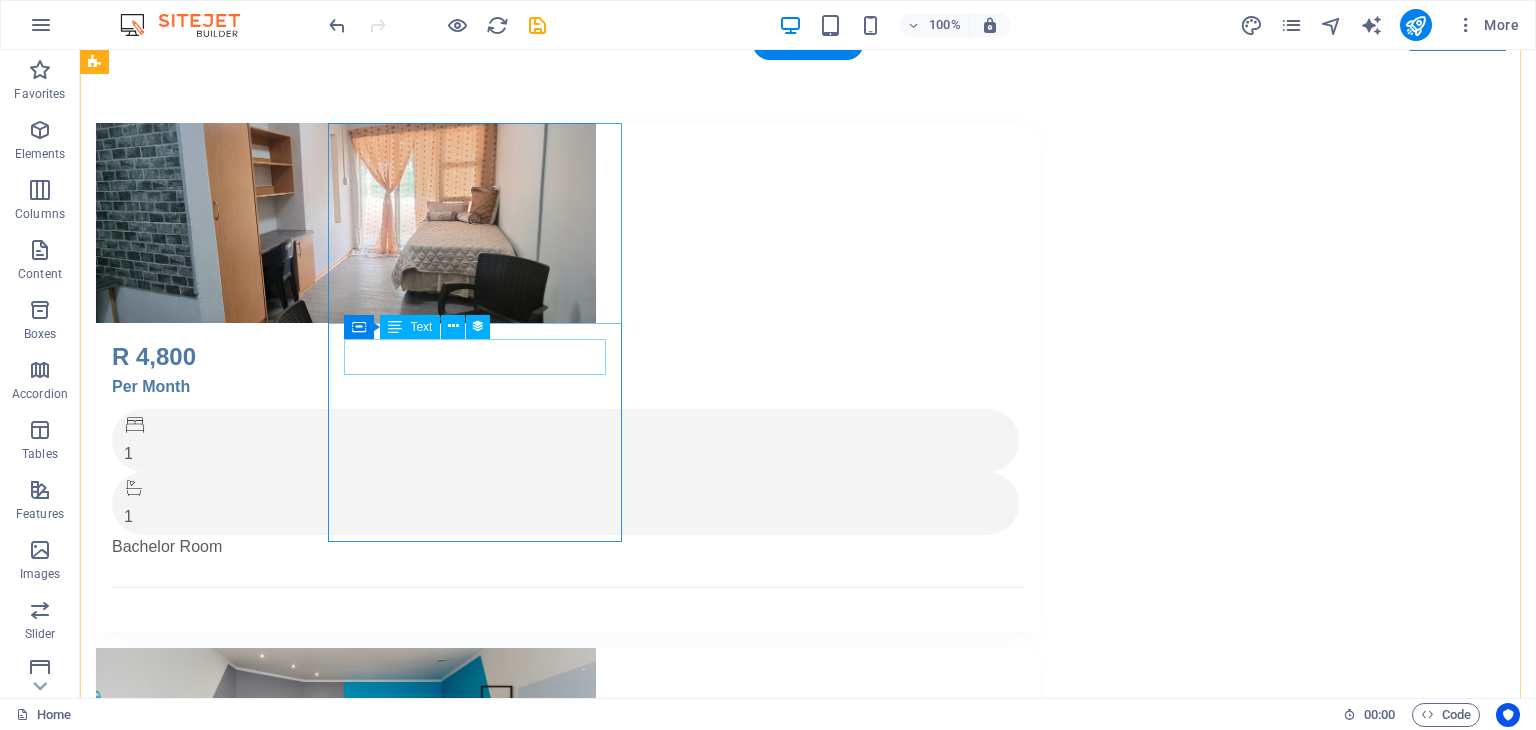 click on "R 4,800" at bounding box center [568, 357] 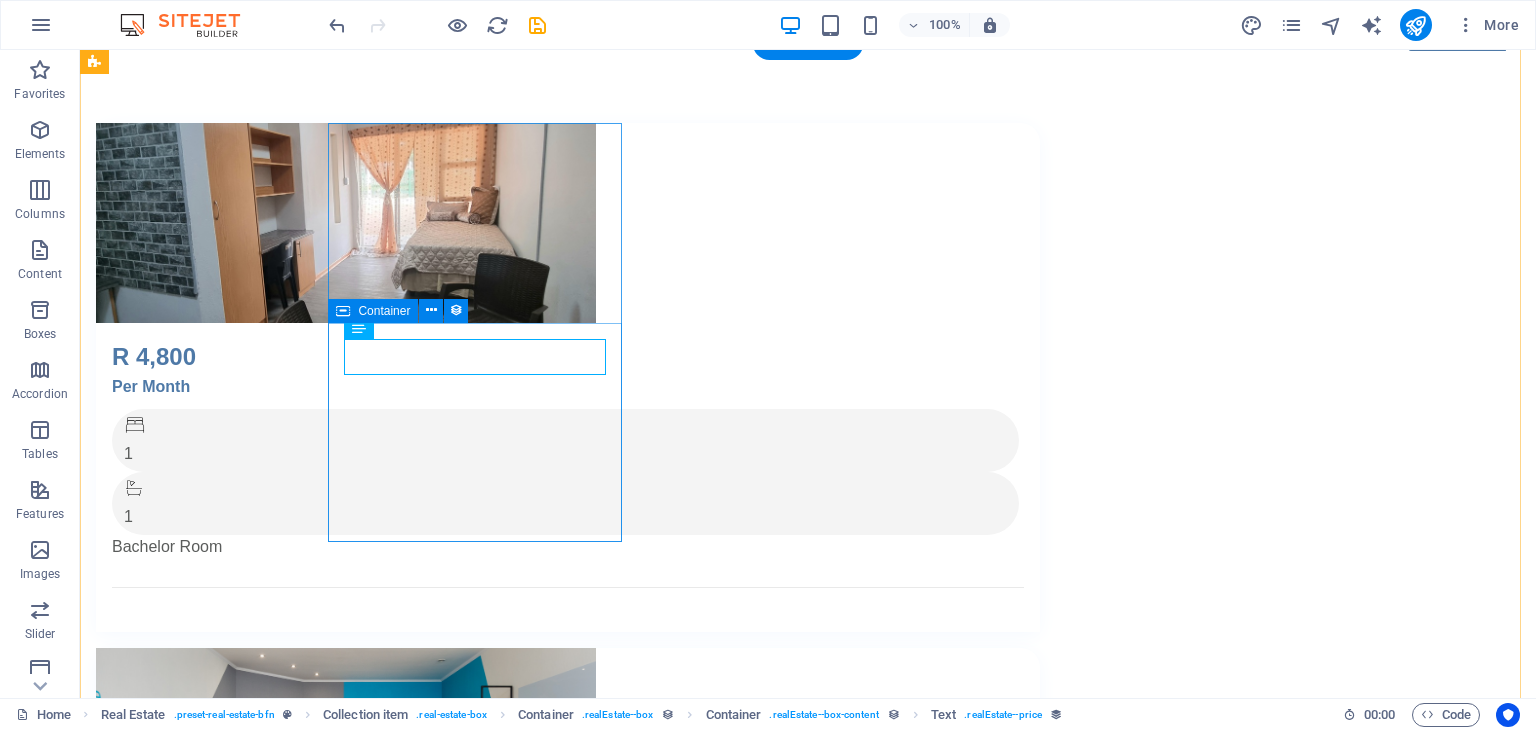 click on "R 4,800 Per Month 1 1 Bachelor Room" at bounding box center (568, 477) 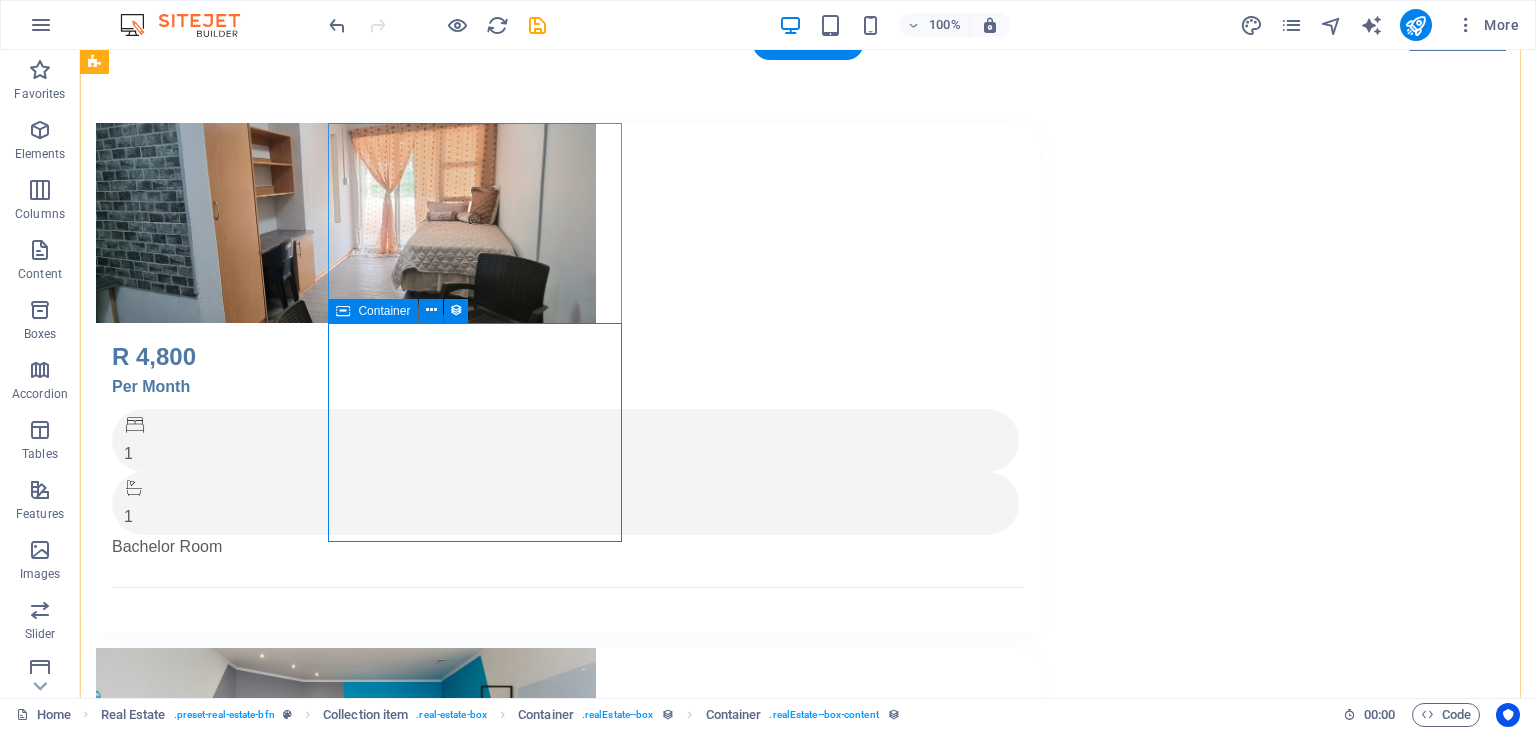 click on "R 4,800 Per Month 1 1 Bachelor Room" at bounding box center (568, 477) 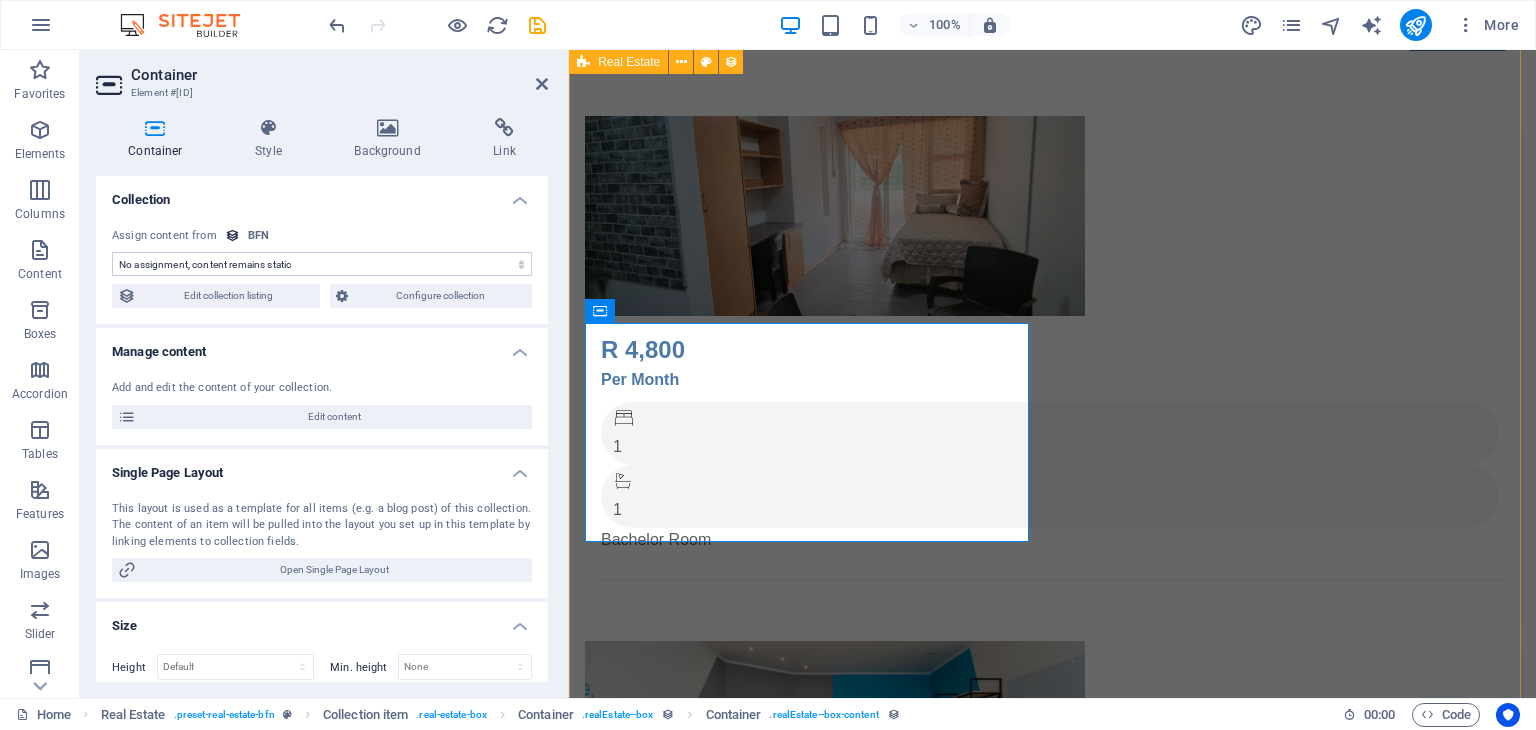 click on "Available R 4,800 Per Month 1 1 Bachelor Room Available $ 2,018 mth. rent Per Month 0 2 Sharing Room Available $ 4,123 mth. rent Per Month 0 10 Sharing Room Not Available $ 1,949,000 Per Month 4 4 Bachelor Room Not Available $ 4,900,000 Per Month 6 6 Bachelor Room Not Available $ 695,000 Per Month 3 2 Bachelor Room Available $ 1,690 mth. rent Per Month 1 1 Single Room Available $ 4,617 mth. rent Per Month 3 3 Single Room Available $ 2,560 mth. rent Per Month 2 2 Single Room  Previous Next" at bounding box center (1052, 2520) 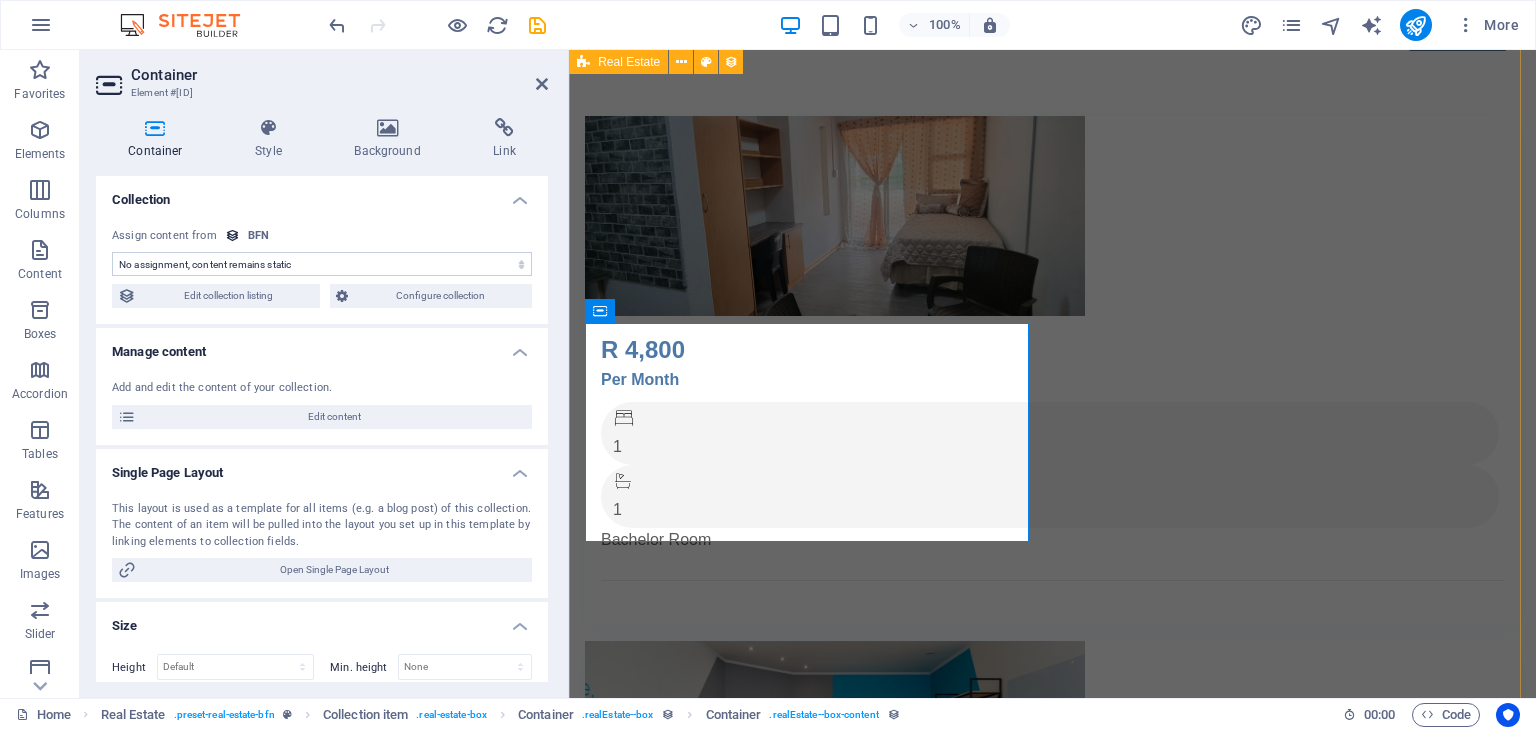 click on "Available R 4,800 Per Month 1 1 Bachelor Room Available $ 2,018 mth. rent Per Month 0 2 Sharing Room Available $ 4,123 mth. rent Per Month 0 10 Sharing Room Not Available $ 1,949,000 Per Month 4 4 Bachelor Room Not Available $ 4,900,000 Per Month 6 6 Bachelor Room Not Available $ 695,000 Per Month 3 2 Bachelor Room Available $ 1,690 mth. rent Per Month 1 1 Single Room Available $ 4,617 mth. rent Per Month 3 3 Single Room Available $ 2,560 mth. rent Per Month 2 2 Single Room  Previous Next" at bounding box center [1052, 2520] 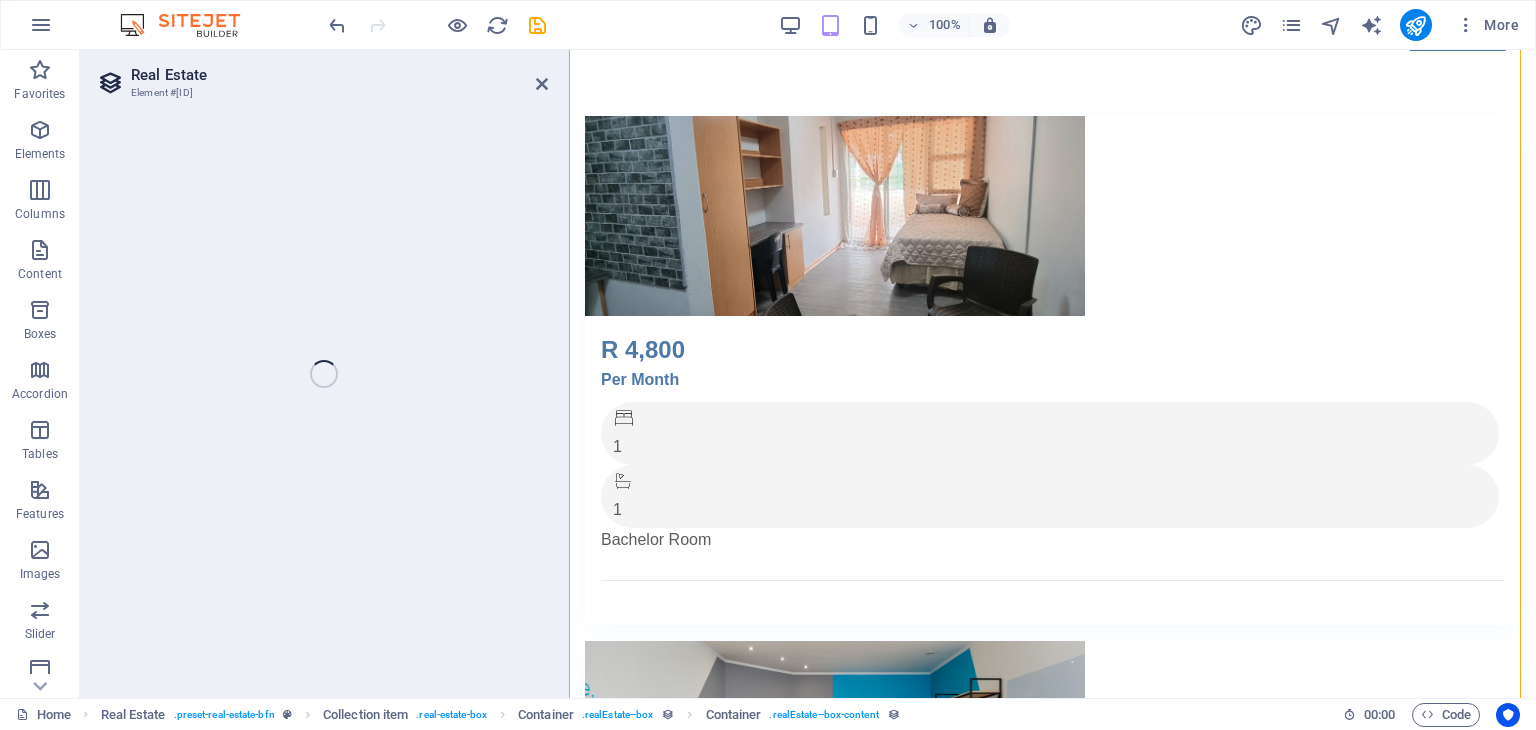 scroll, scrollTop: 48, scrollLeft: 0, axis: vertical 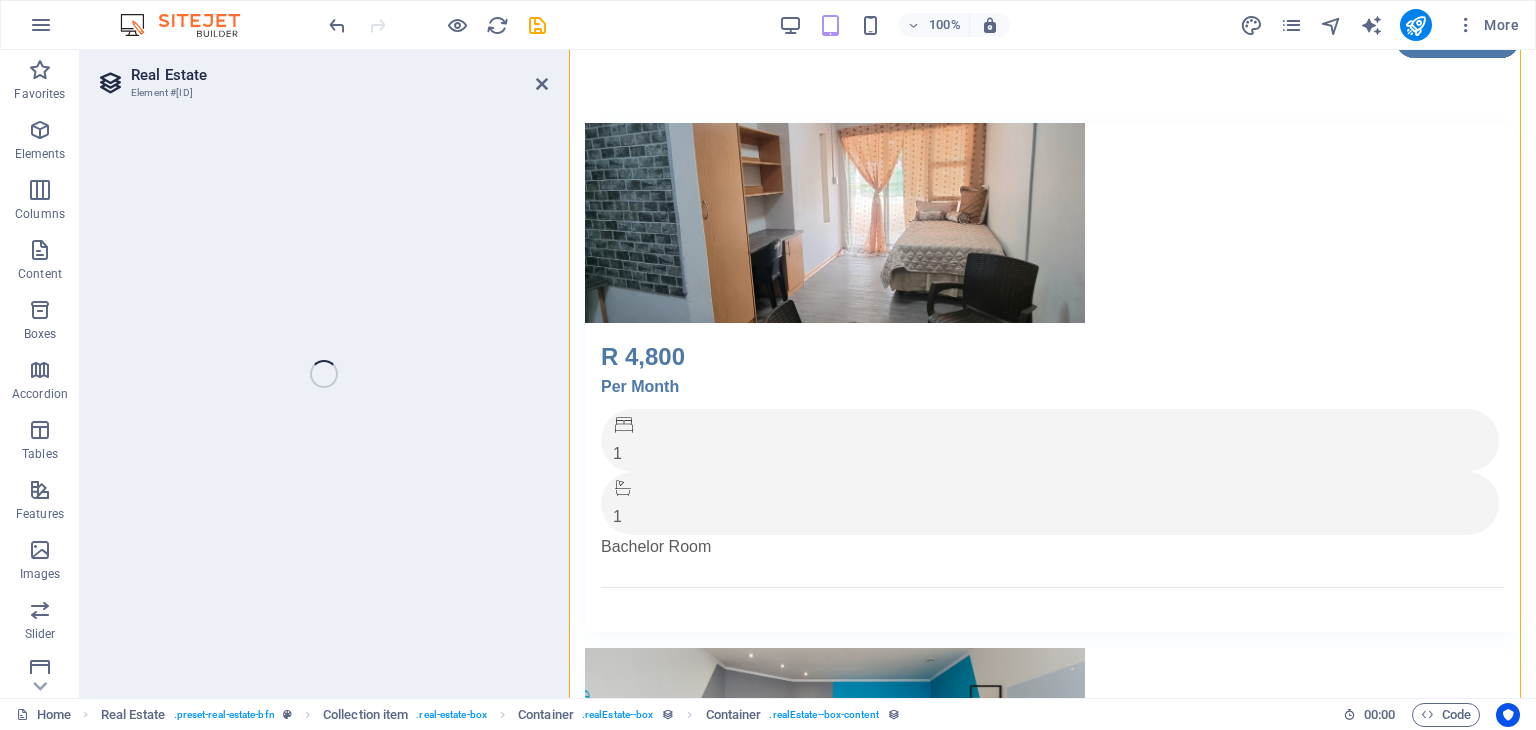 select on "createdAt_DESC" 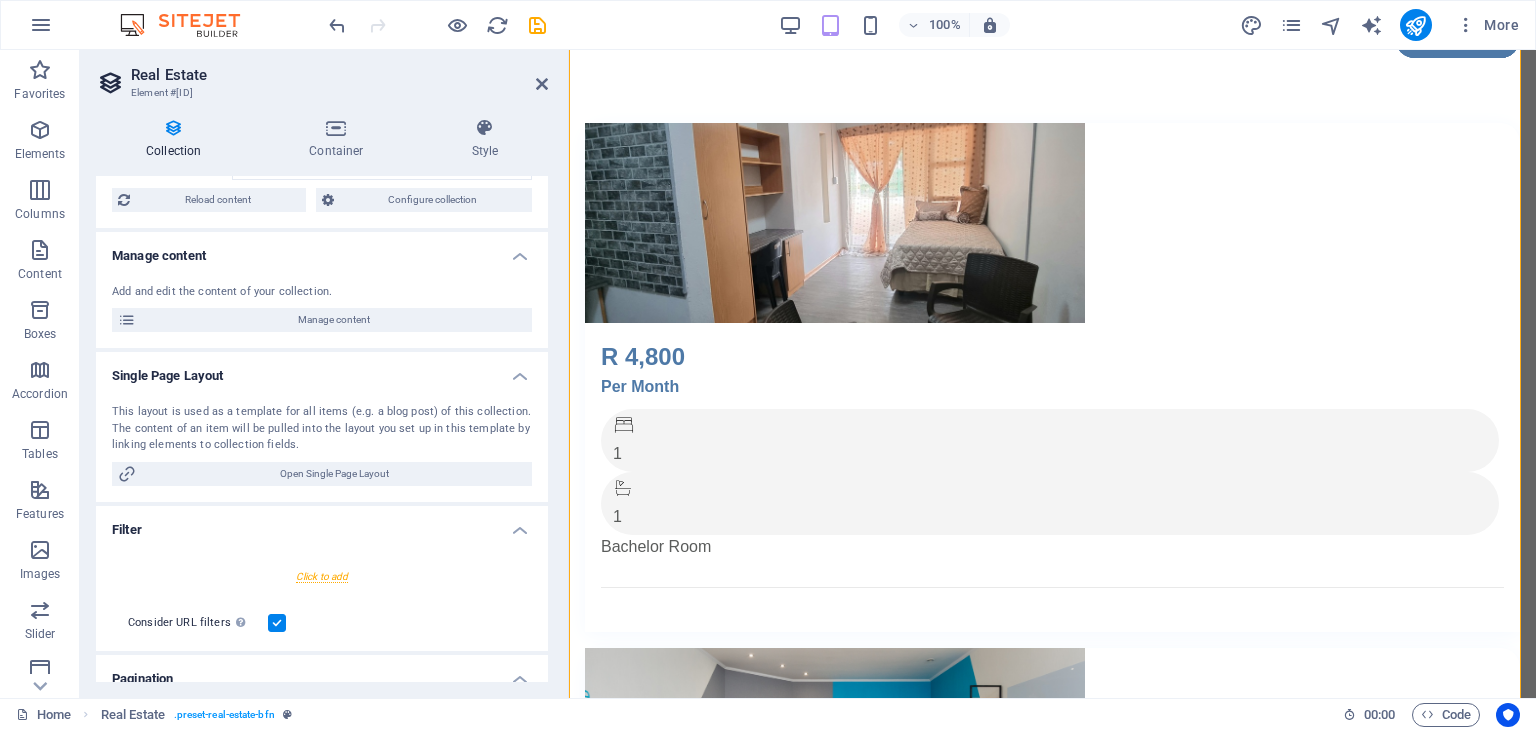 scroll, scrollTop: 139, scrollLeft: 0, axis: vertical 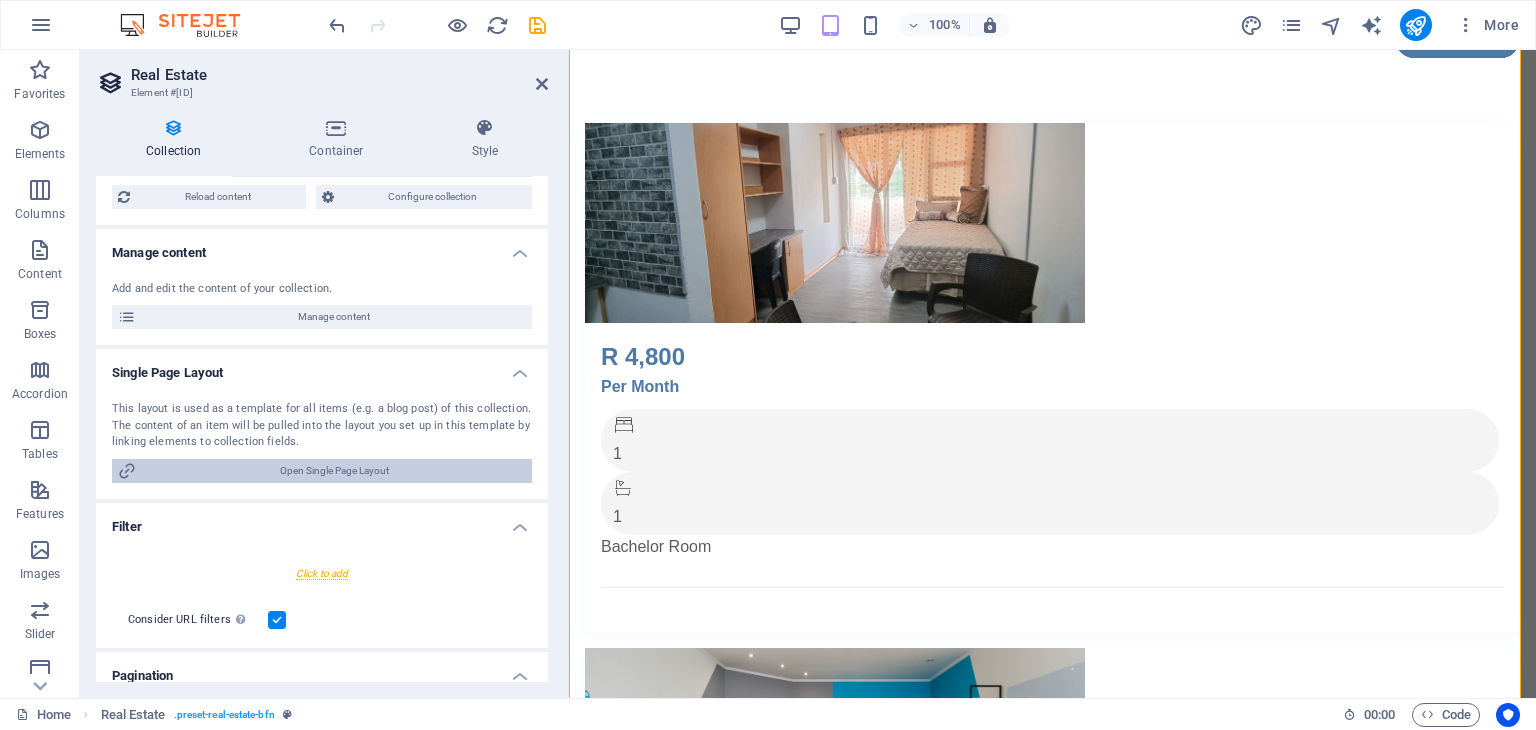 click on "Open Single Page Layout" at bounding box center [334, 471] 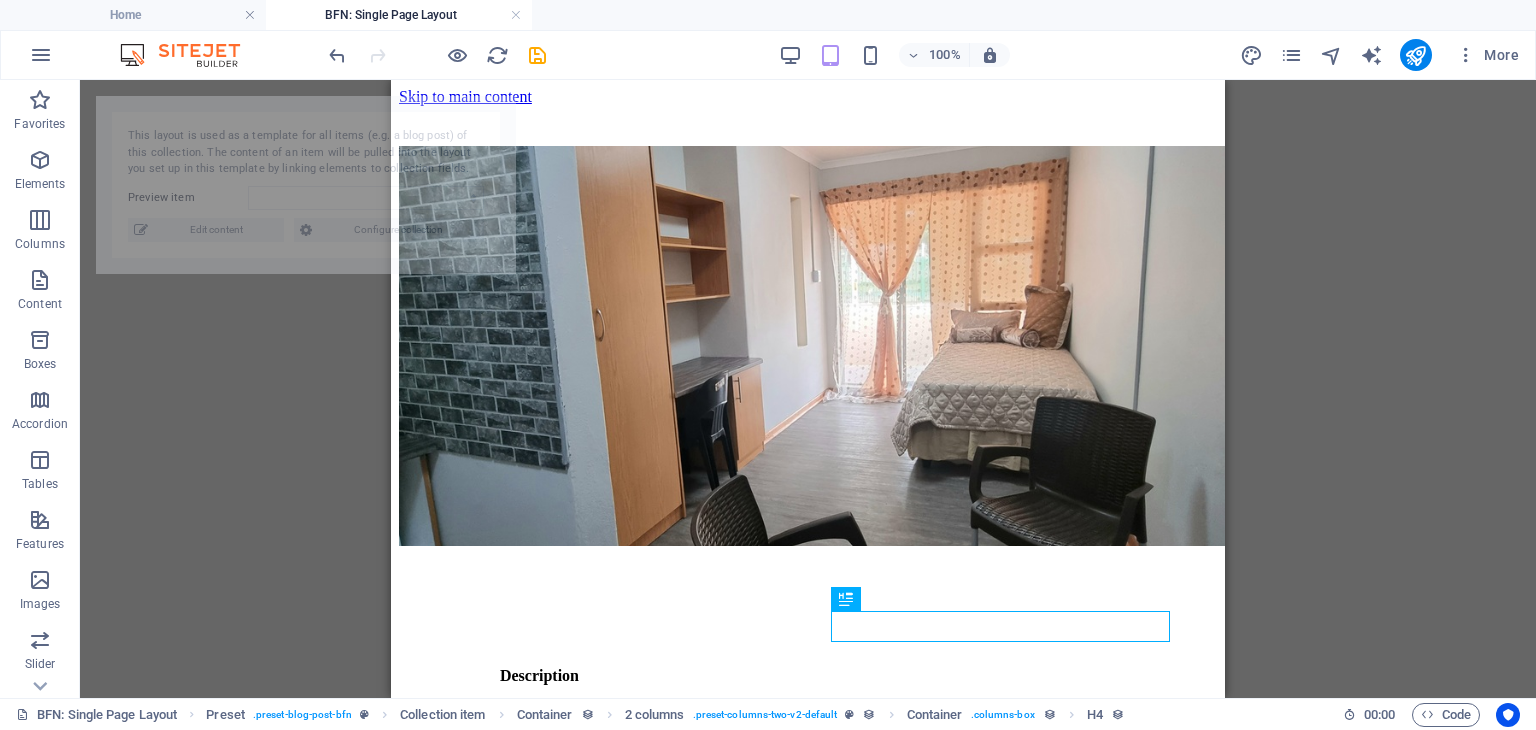 select on "688a3513180b2ea65f0b4ba8" 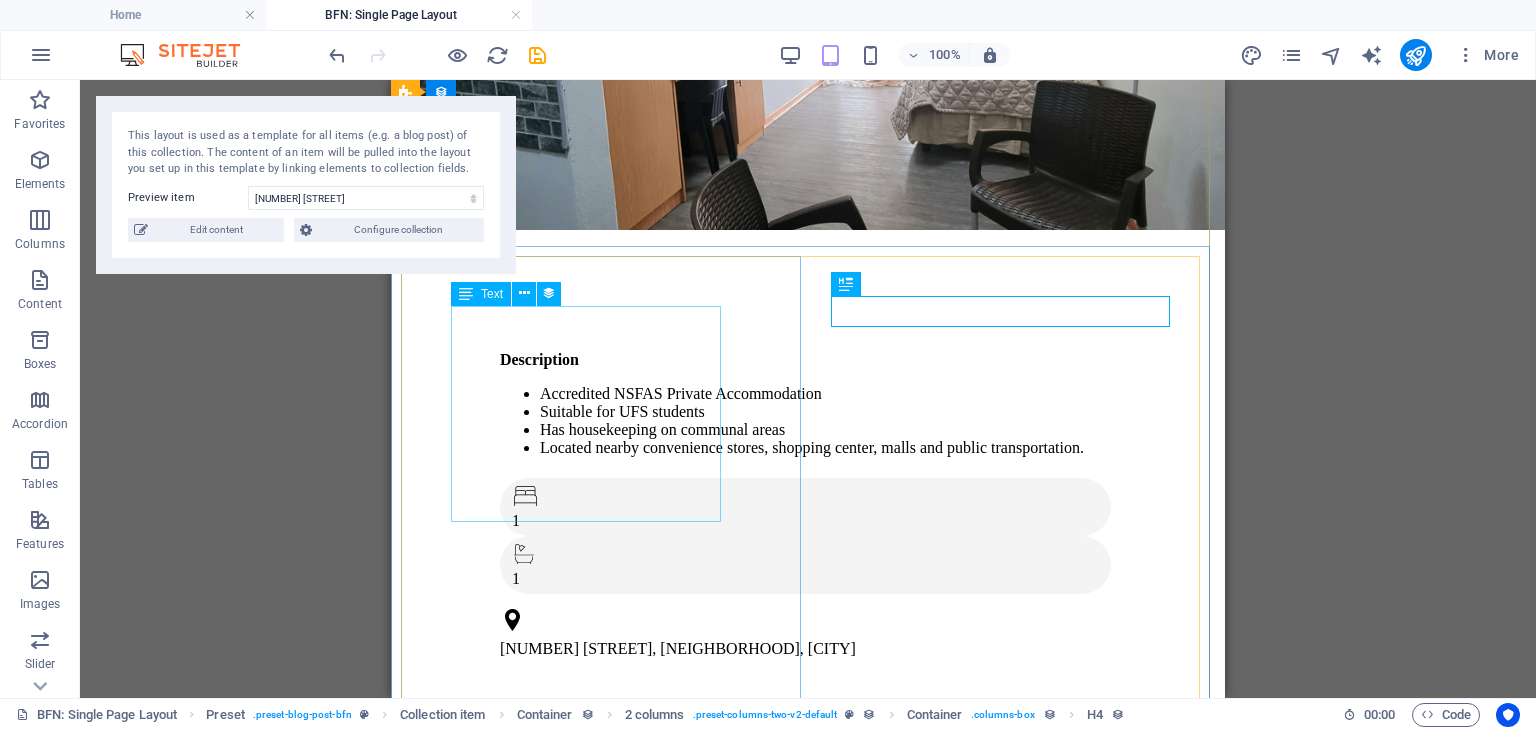 scroll, scrollTop: 315, scrollLeft: 0, axis: vertical 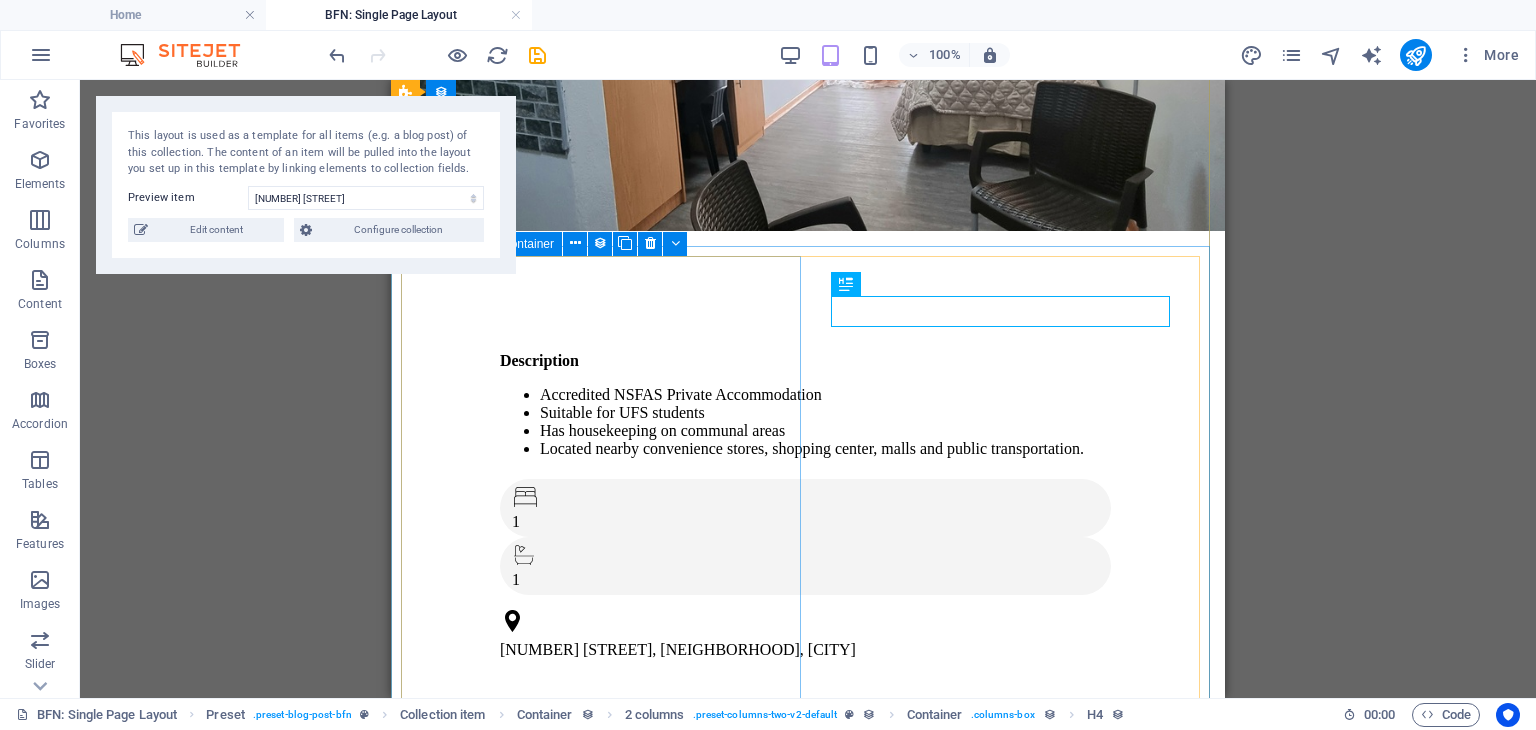 click on "Description Accredited NSFAS Private Accommodation  Suitable for UFS students Has housekeeping on communal areas Located nearby convenience stores, shopping center, malls and public transportation. 1 1 46 Scholtz Street, Universitas, Bloemfontein" at bounding box center [808, 502] 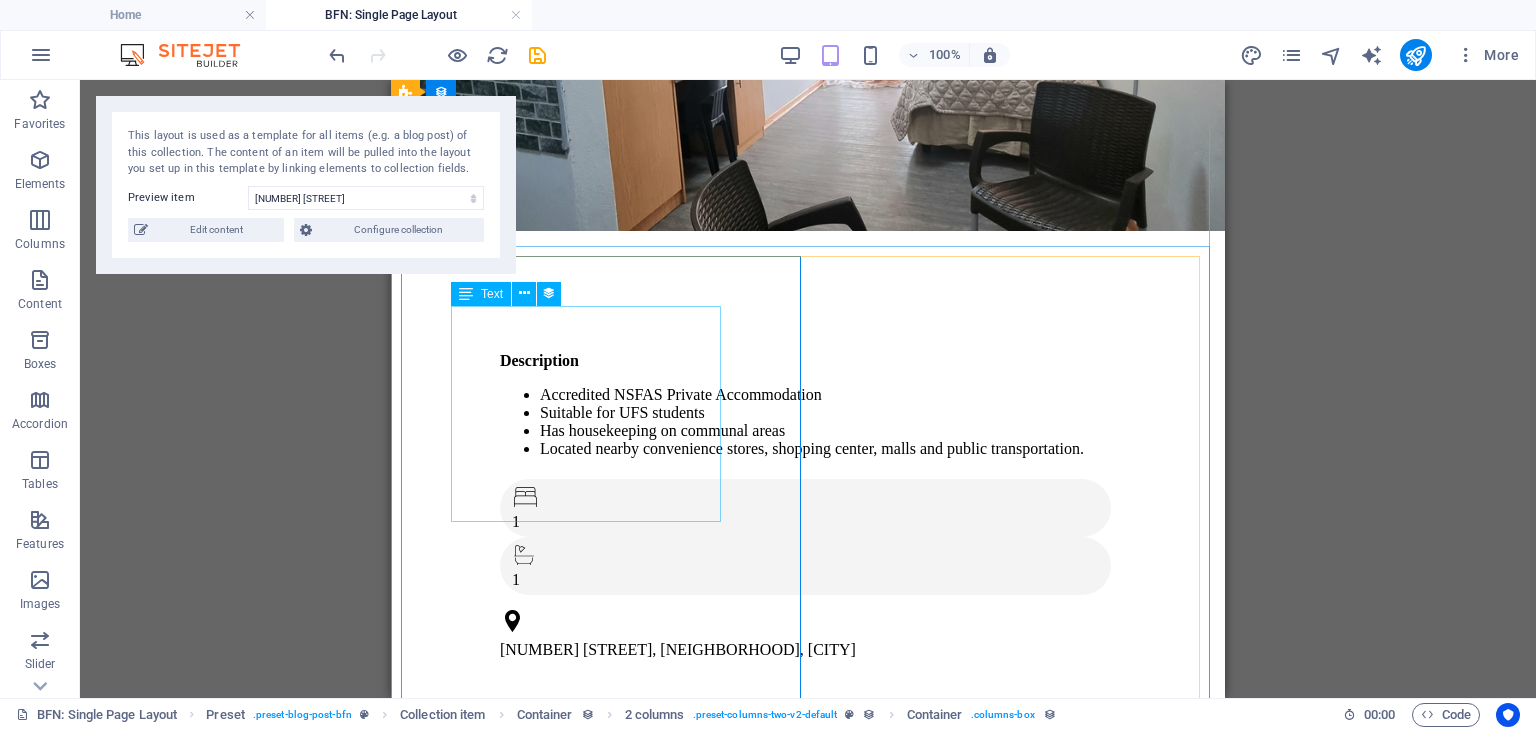 click on "Description Accredited NSFAS Private Accommodation  Suitable for UFS students Has housekeeping on communal areas Located nearby convenience stores, shopping center, malls and public transportation." at bounding box center (808, 405) 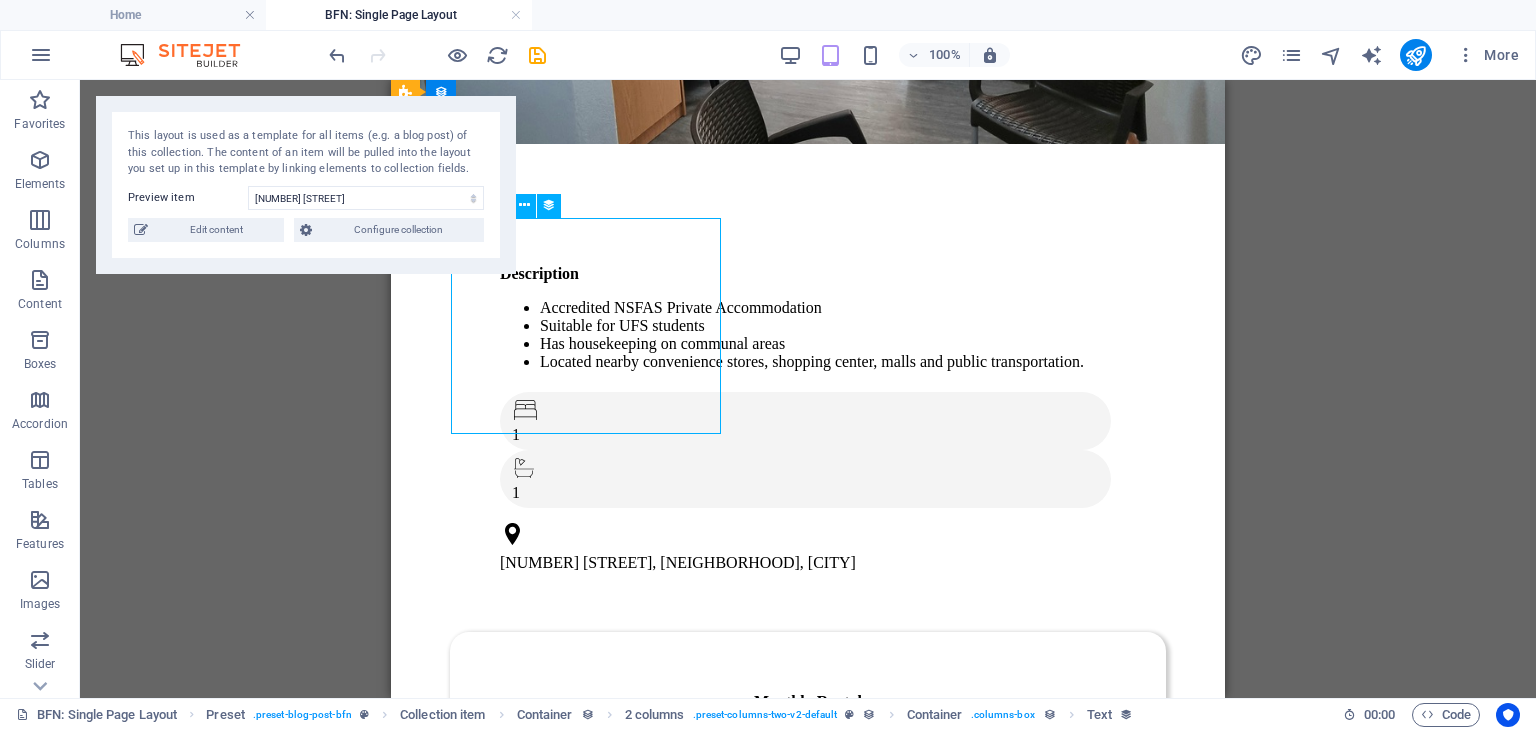 scroll, scrollTop: 403, scrollLeft: 0, axis: vertical 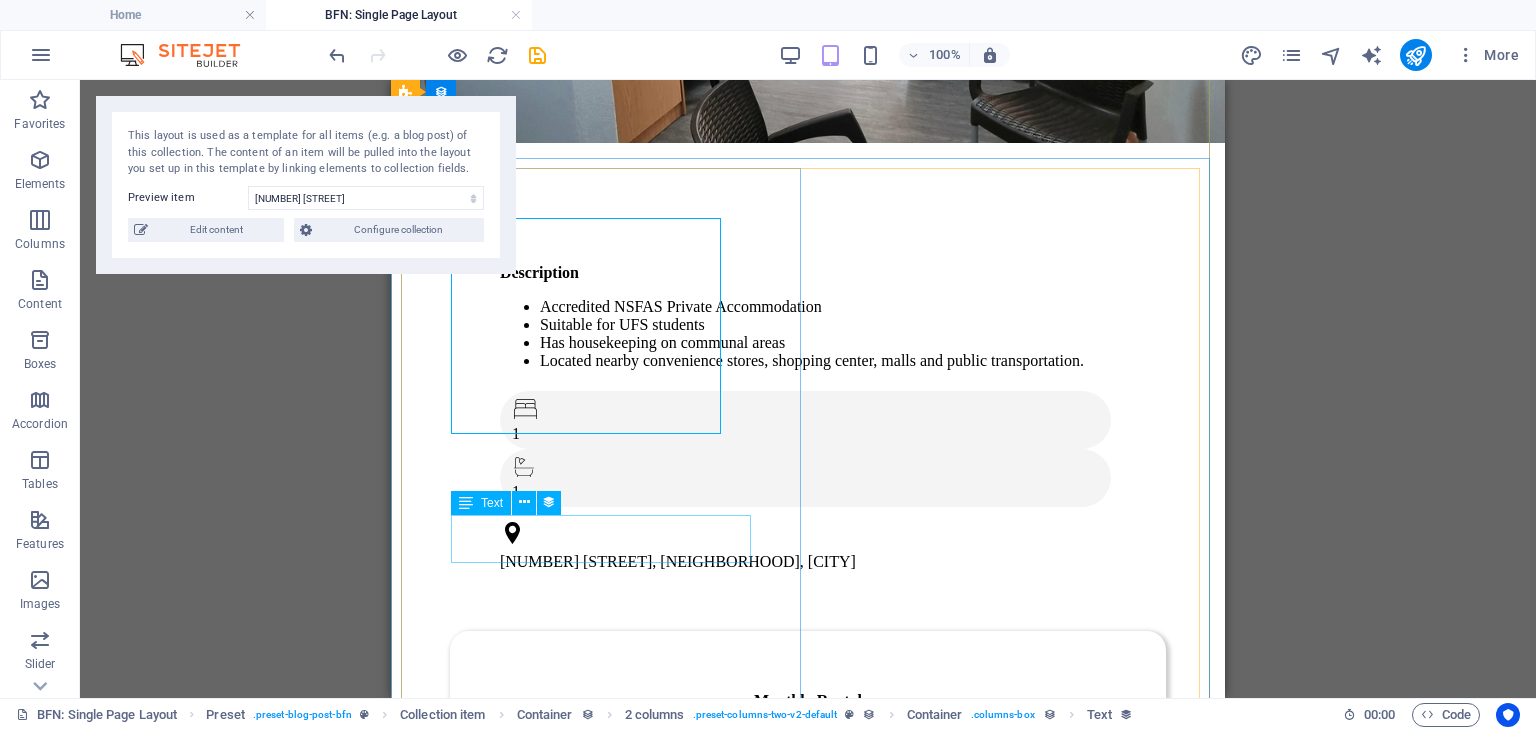 click on "46 Scholtz Street, Universitas, Bloemfontein" at bounding box center (808, 562) 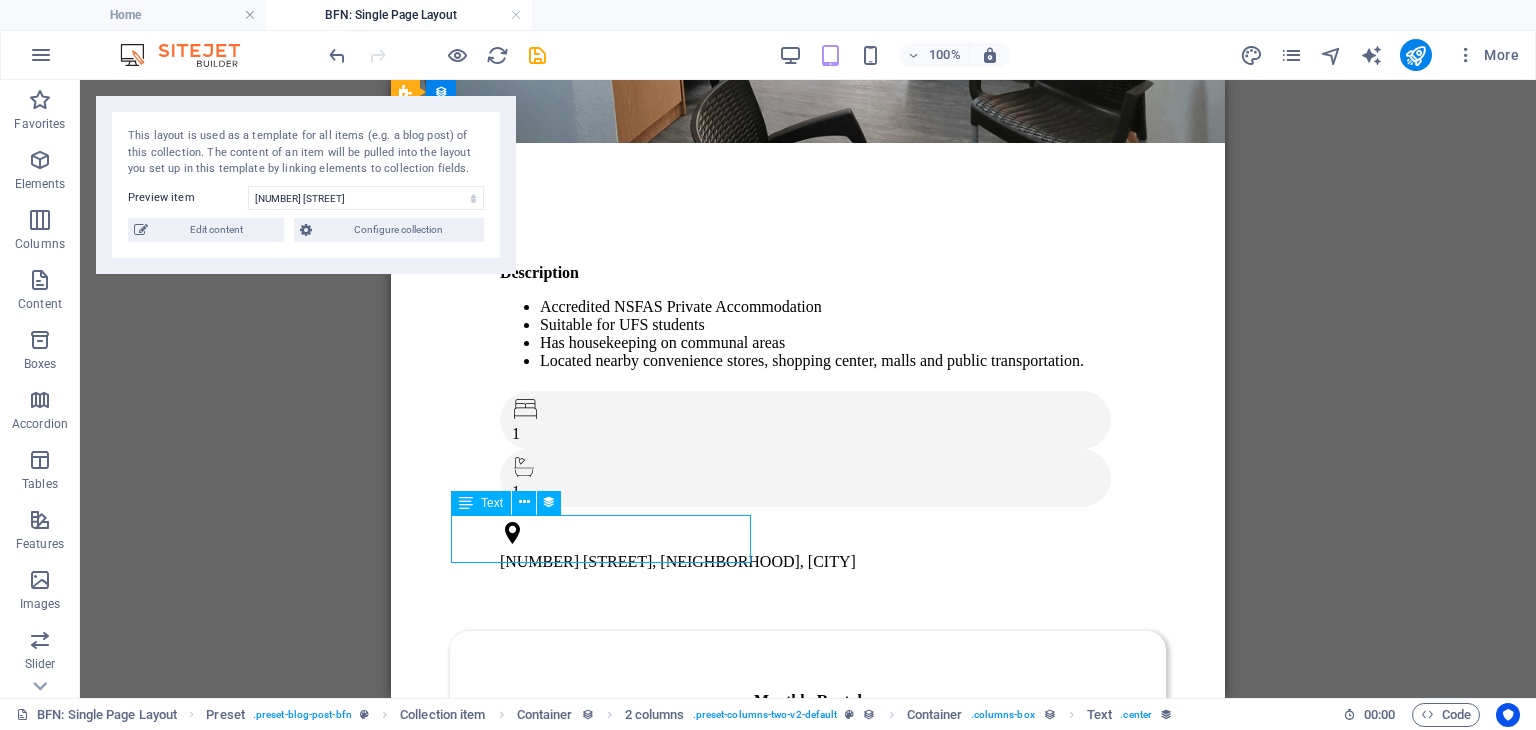 click on "46 Scholtz Street, Universitas, Bloemfontein" at bounding box center (808, 562) 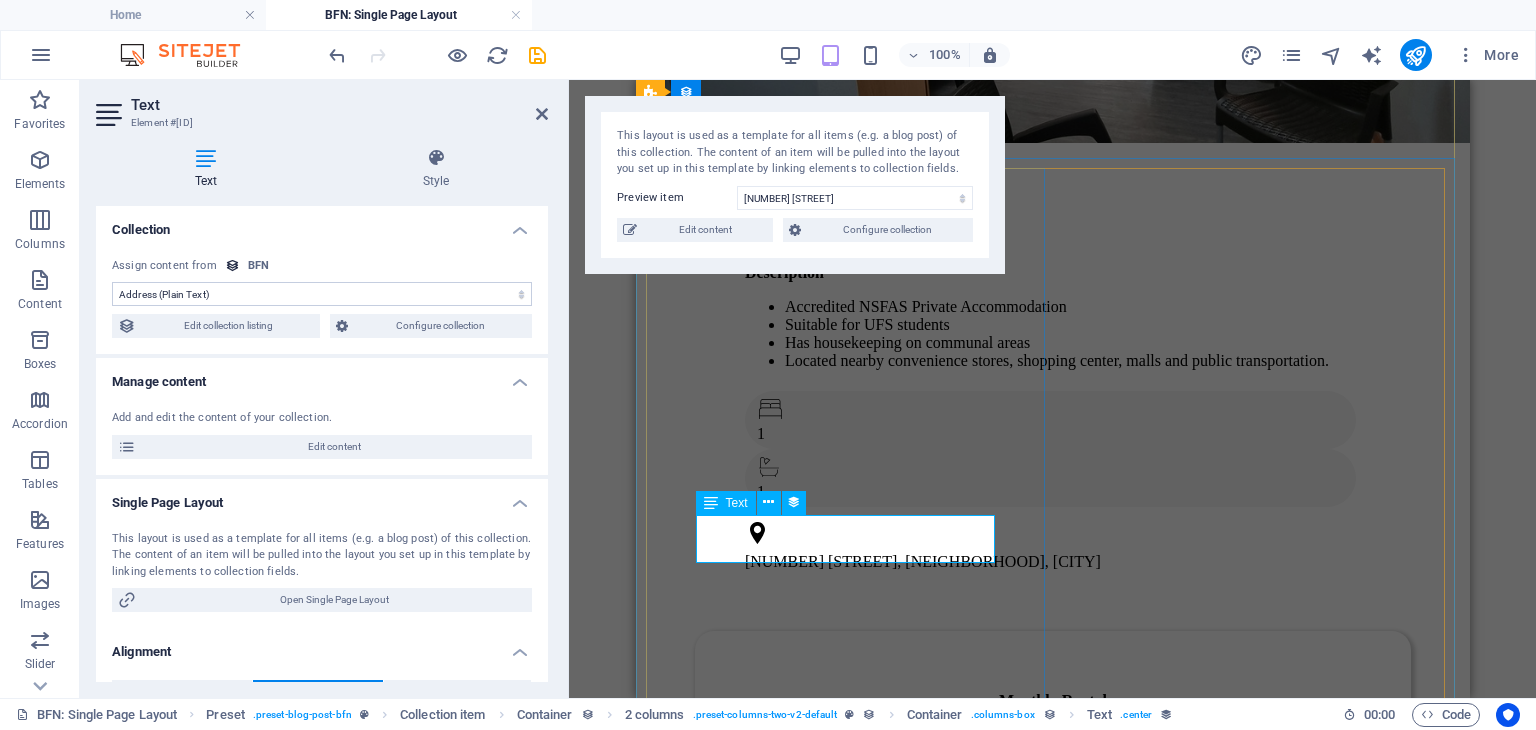 click on "46 Scholtz Street, Universitas, Bloemfontein" at bounding box center [1052, 562] 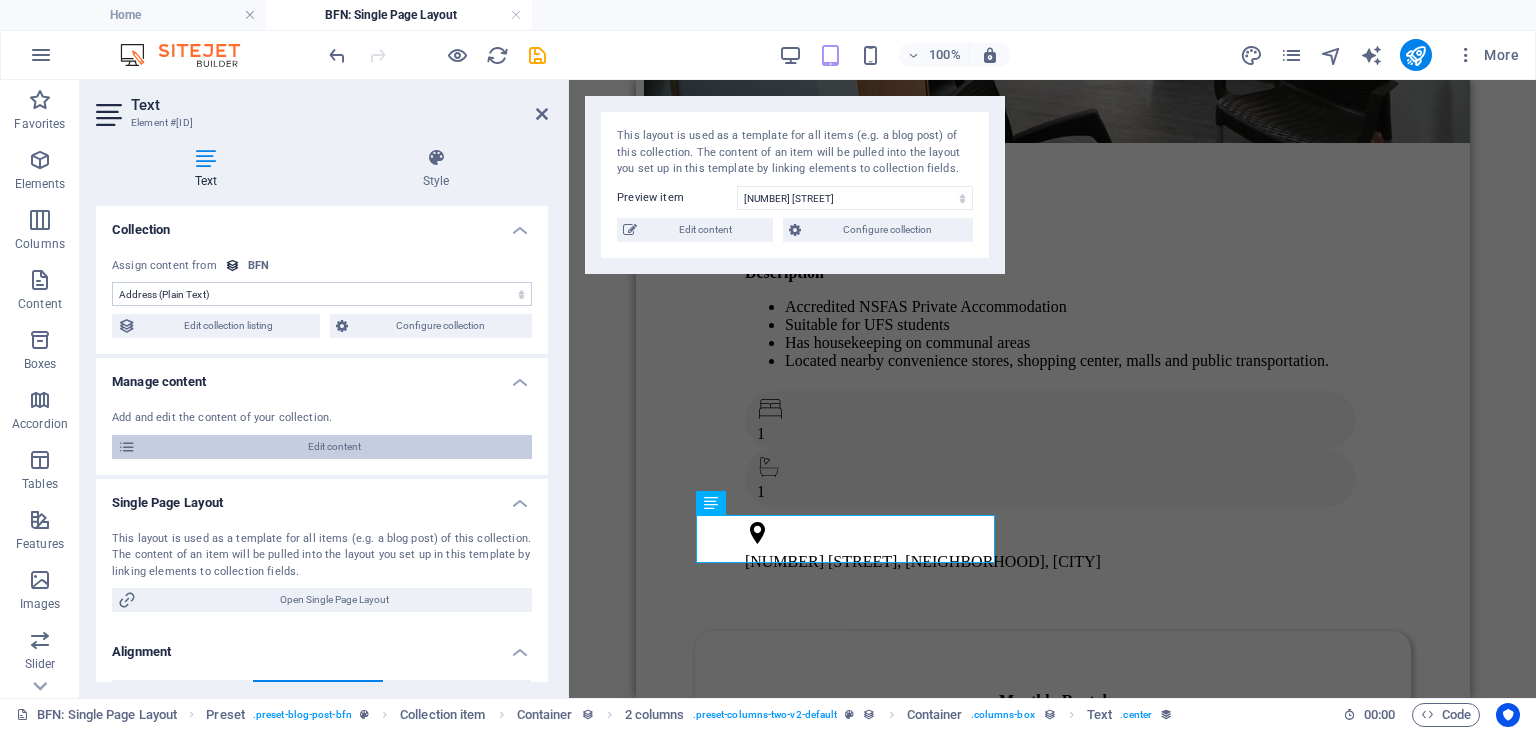scroll, scrollTop: 39, scrollLeft: 0, axis: vertical 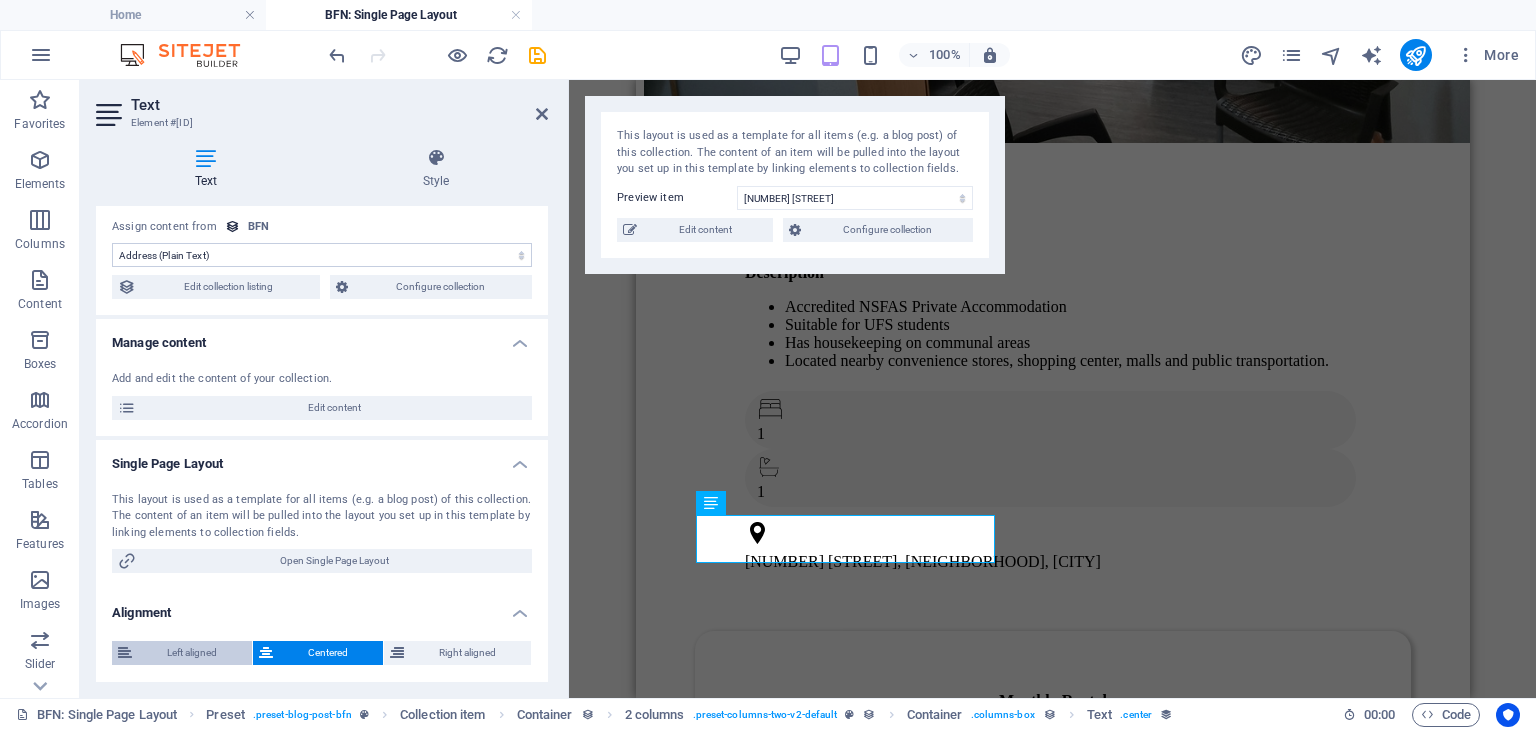click on "Left aligned" at bounding box center [192, 653] 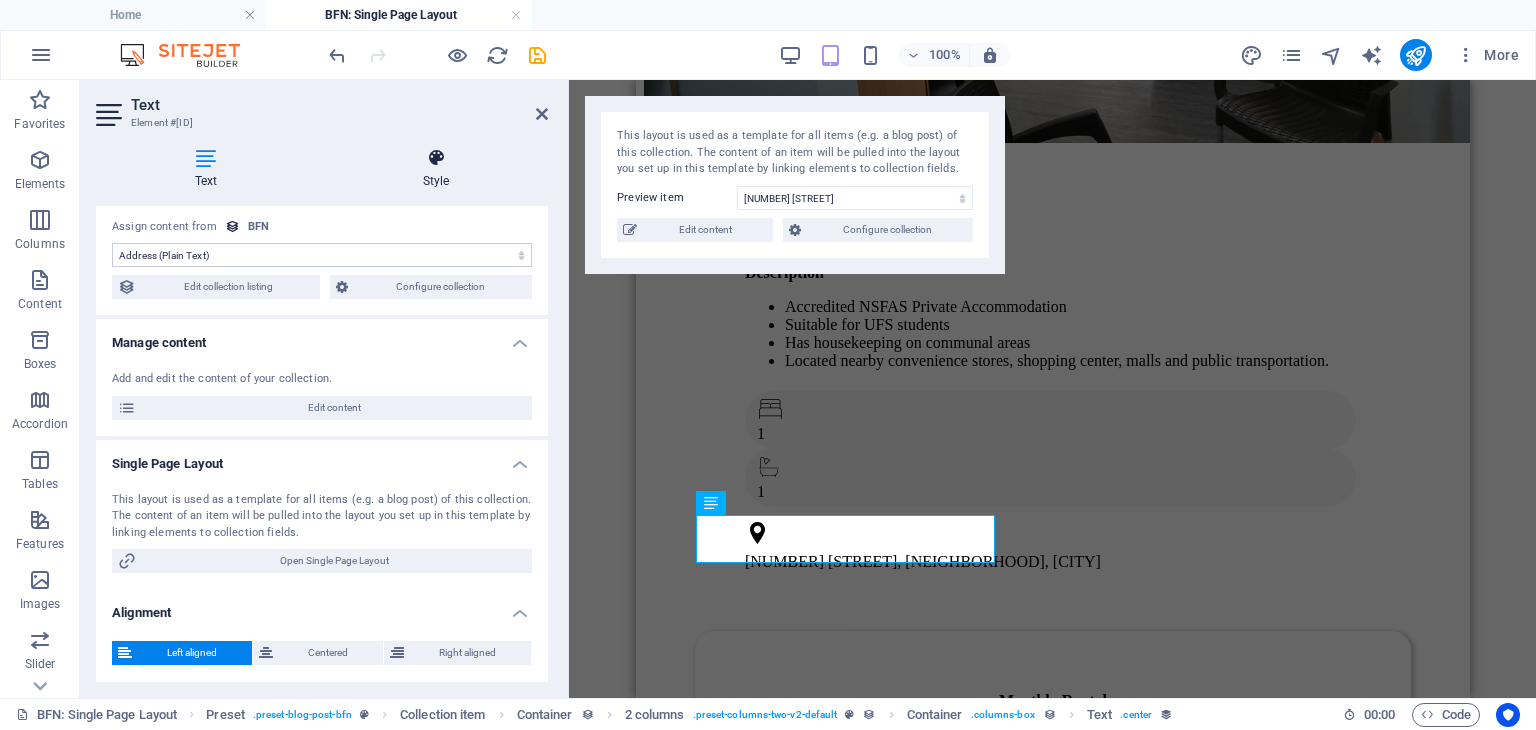 click at bounding box center [436, 158] 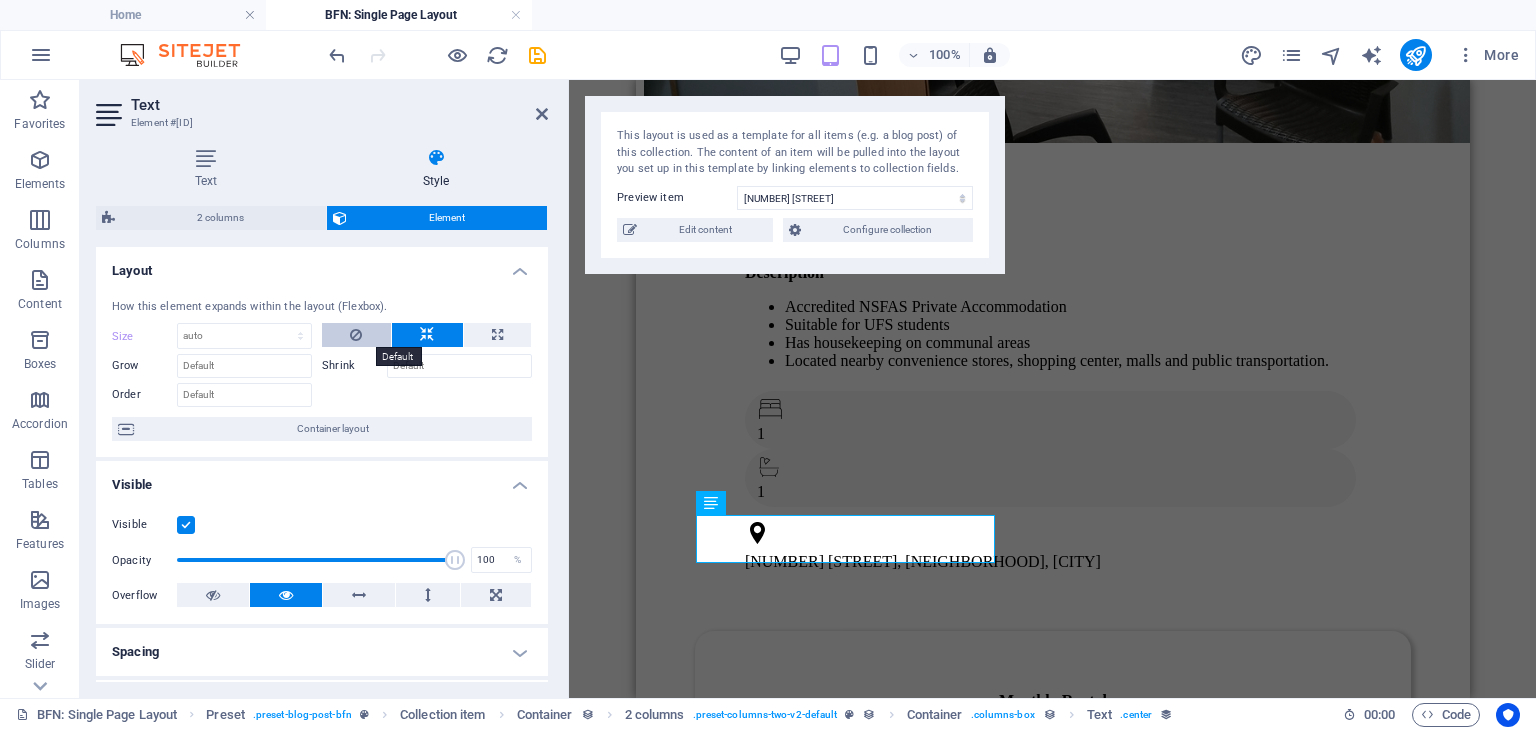 click at bounding box center [356, 335] 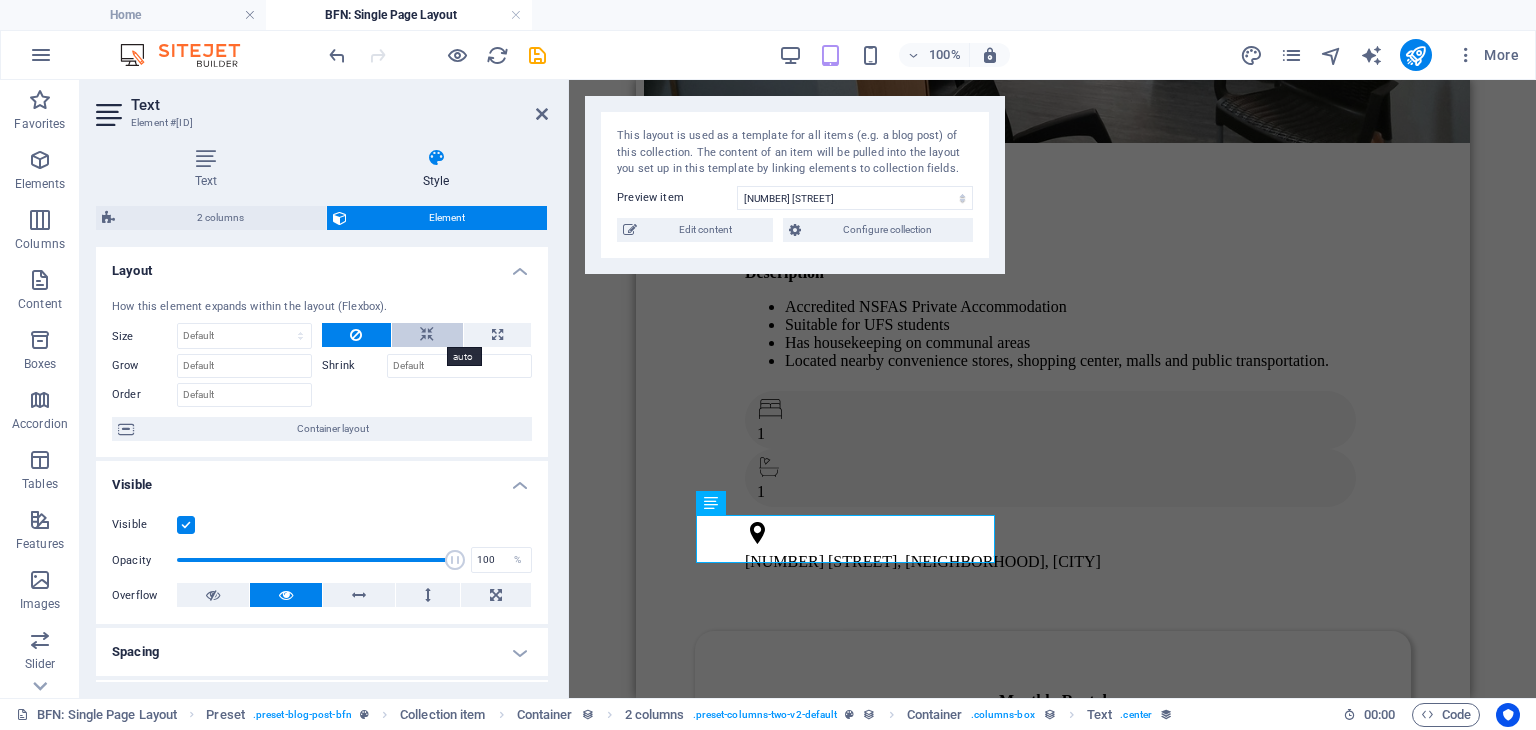click at bounding box center (427, 335) 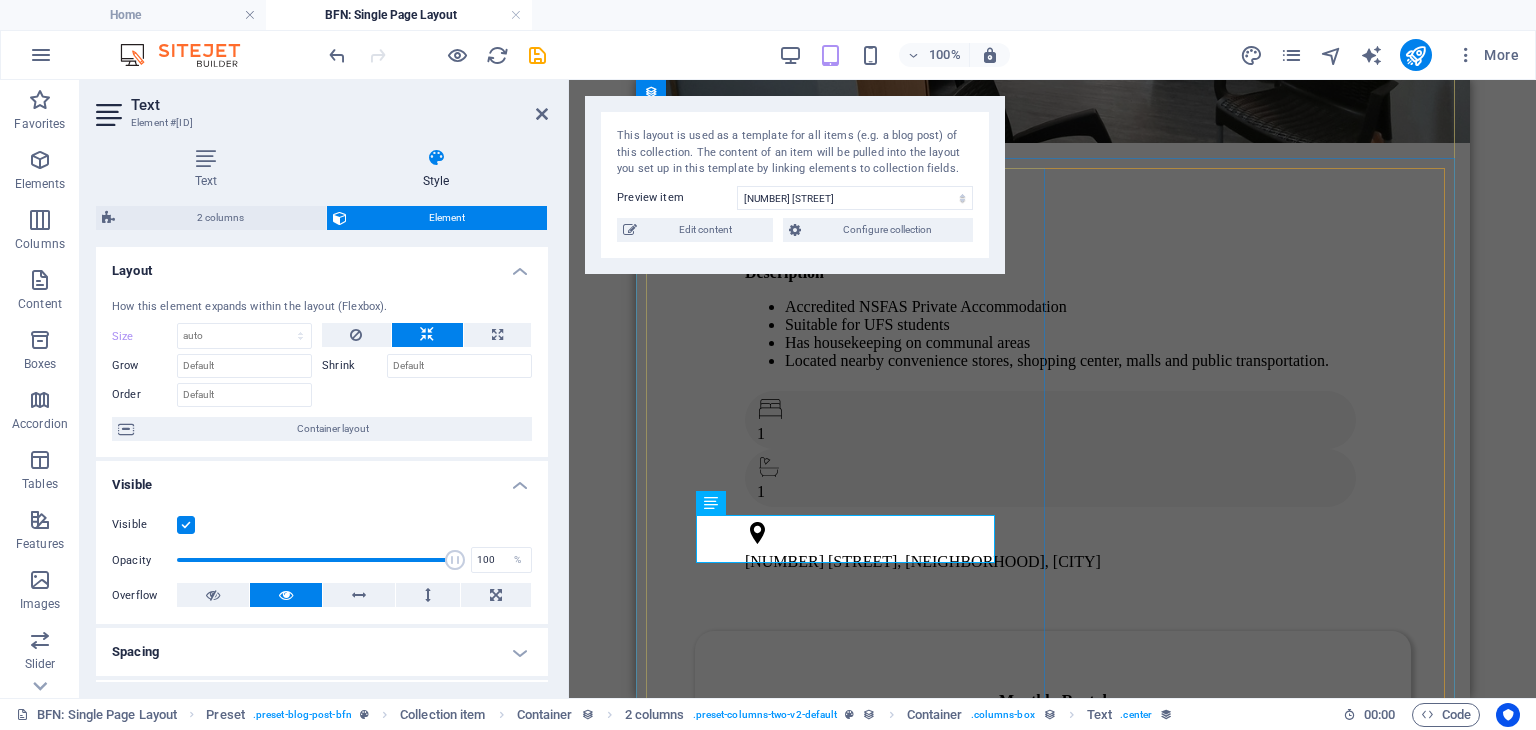 click on "Description Accredited NSFAS Private Accommodation  Suitable for UFS students Has housekeeping on communal areas Located nearby convenience stores, shopping center, malls and public transportation. 1 1 46 Scholtz Street, Universitas, Bloemfontein" at bounding box center (1052, 414) 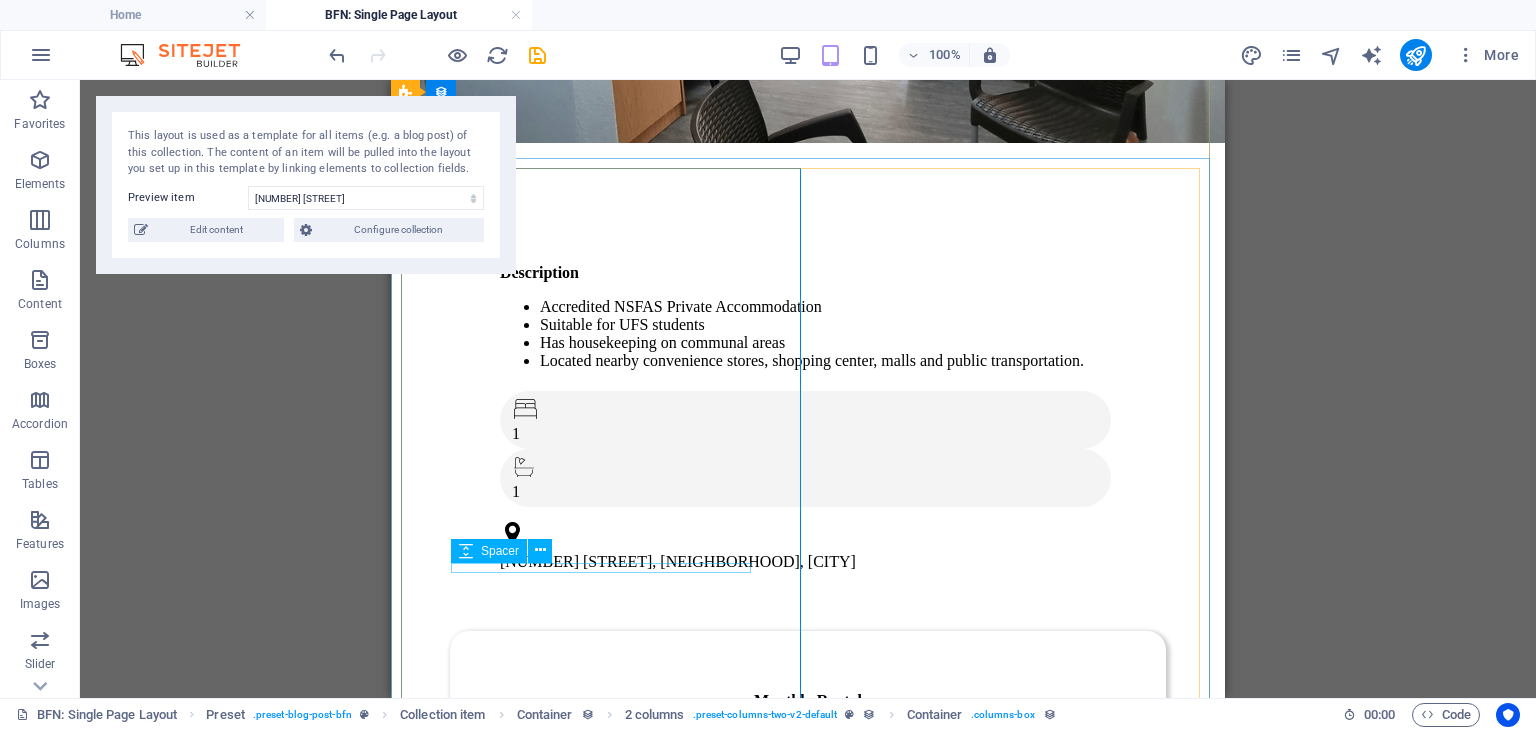click at bounding box center (808, 576) 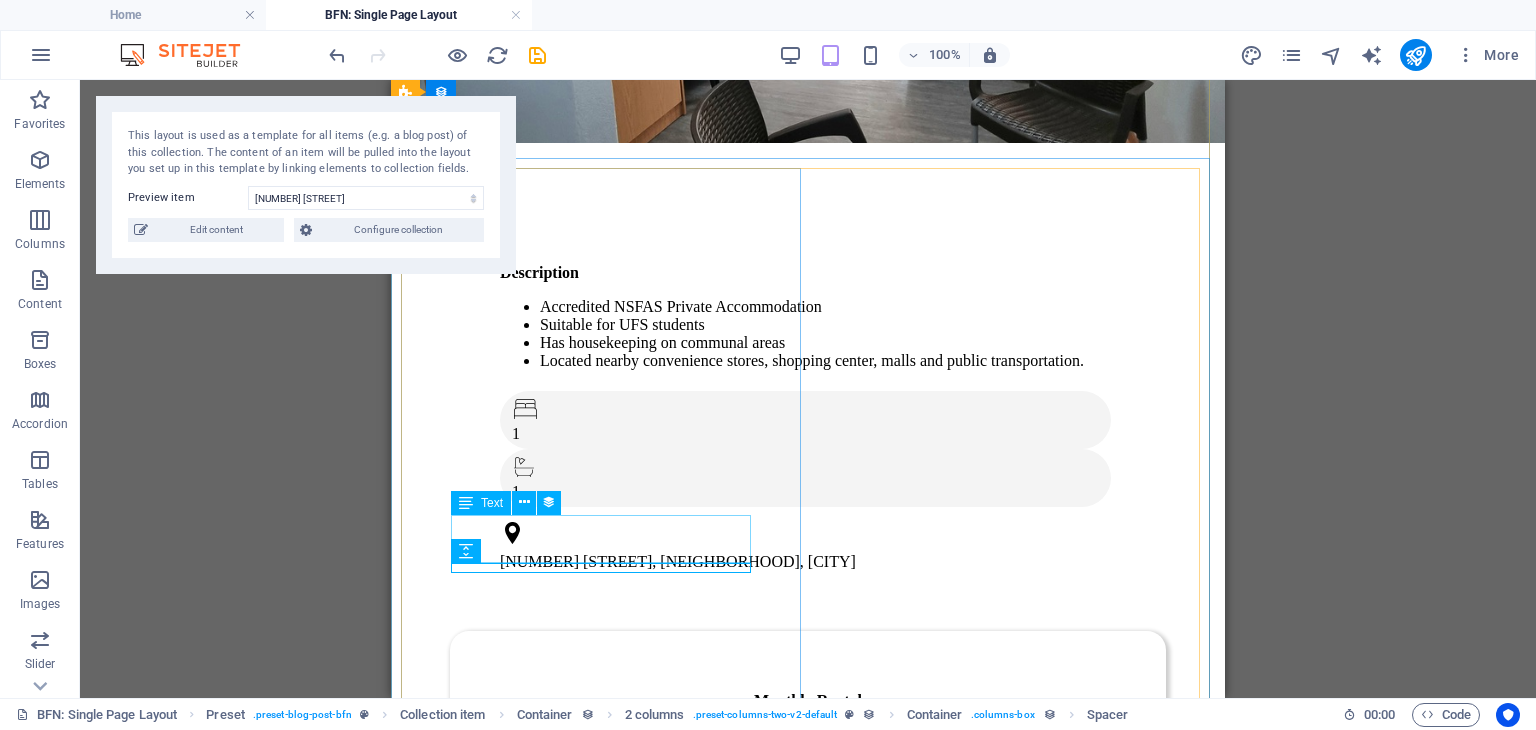 click on "46 Scholtz Street, Universitas, Bloemfontein" at bounding box center [808, 562] 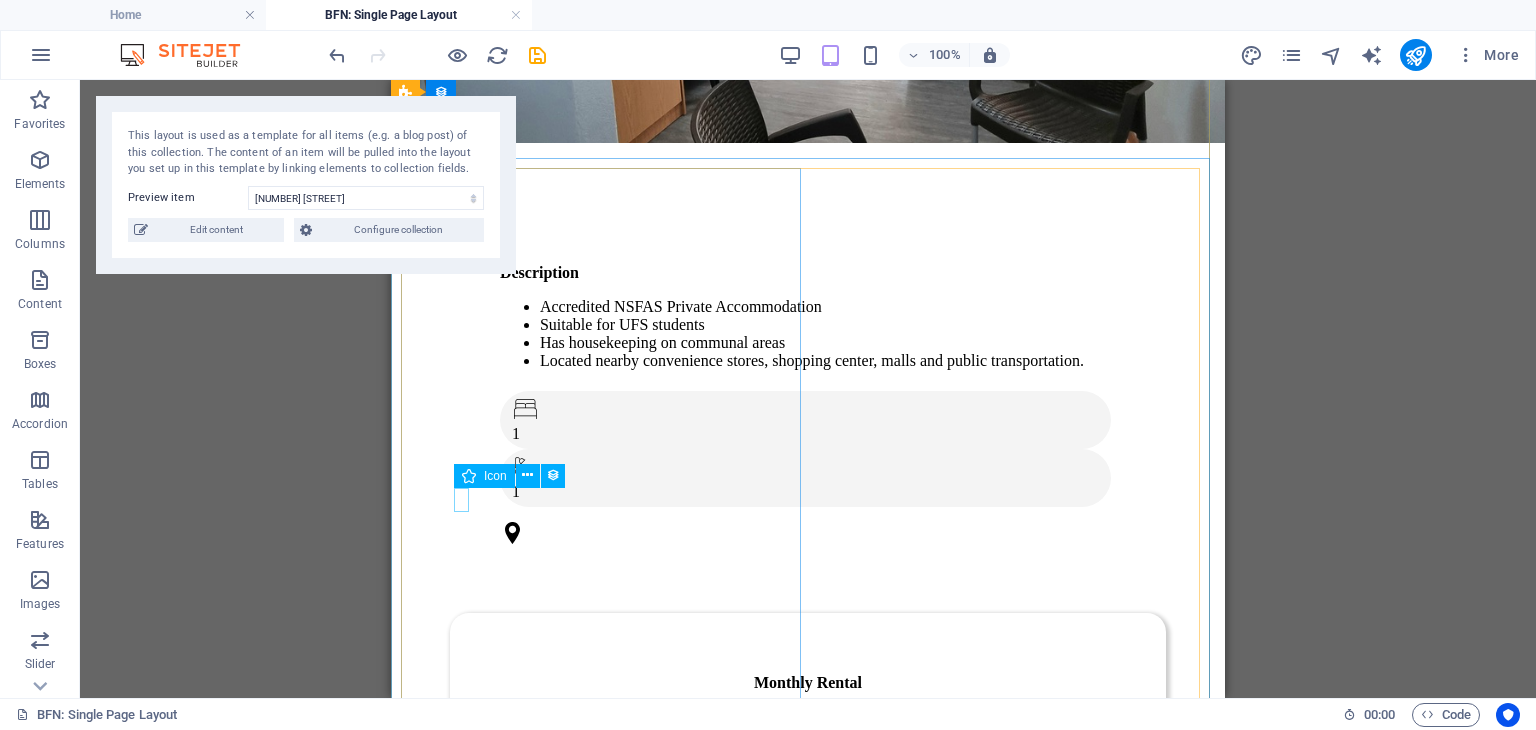 click at bounding box center (808, 535) 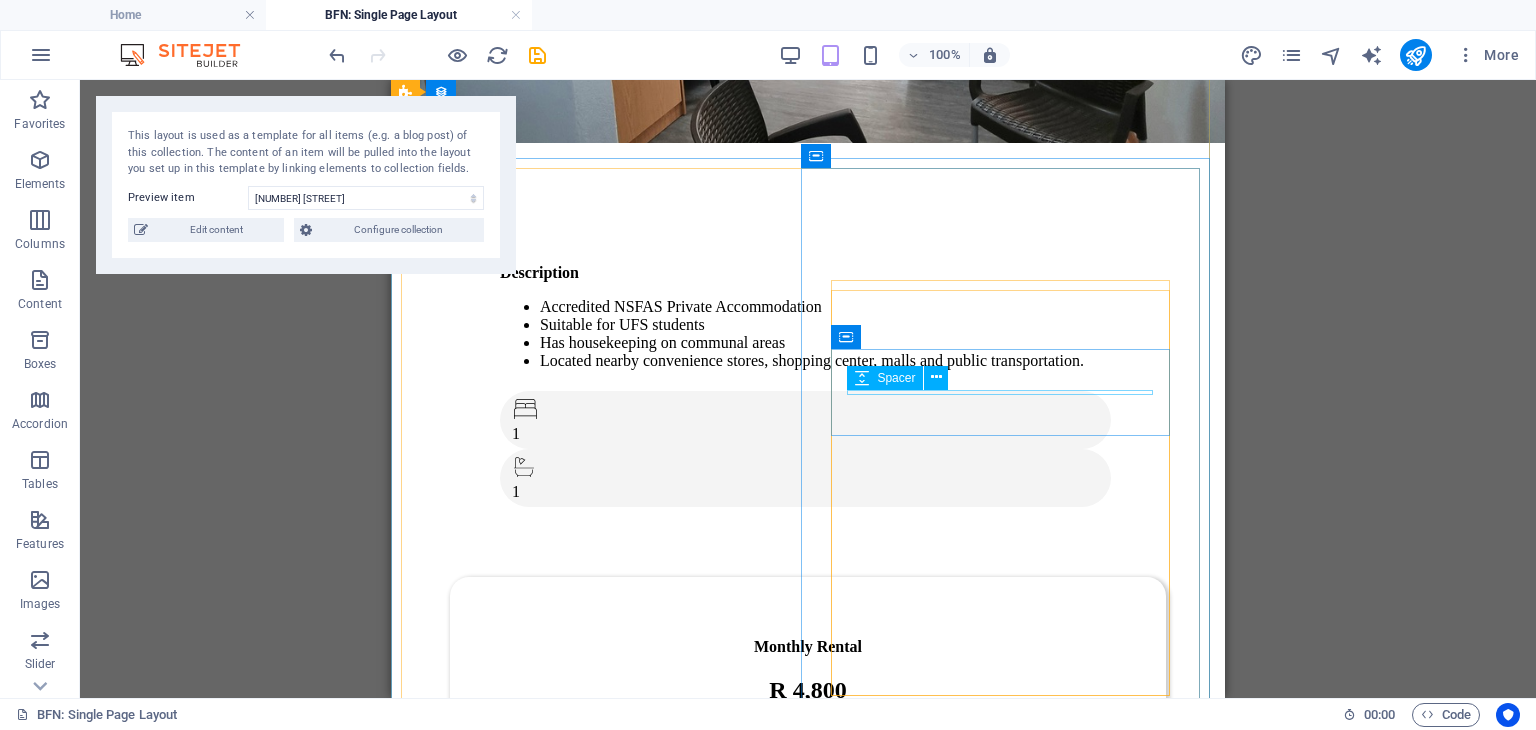 click at bounding box center (808, 848) 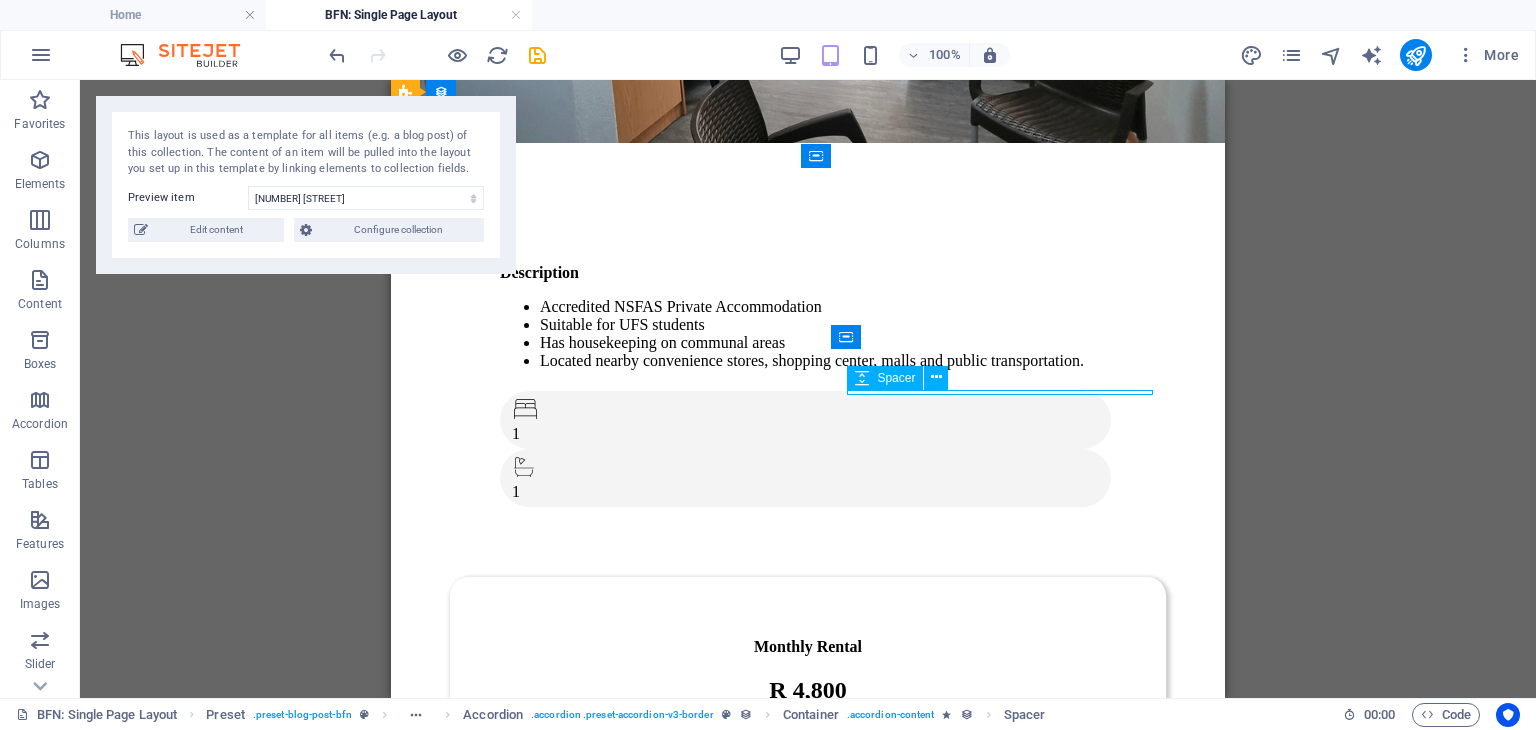 click at bounding box center (808, 848) 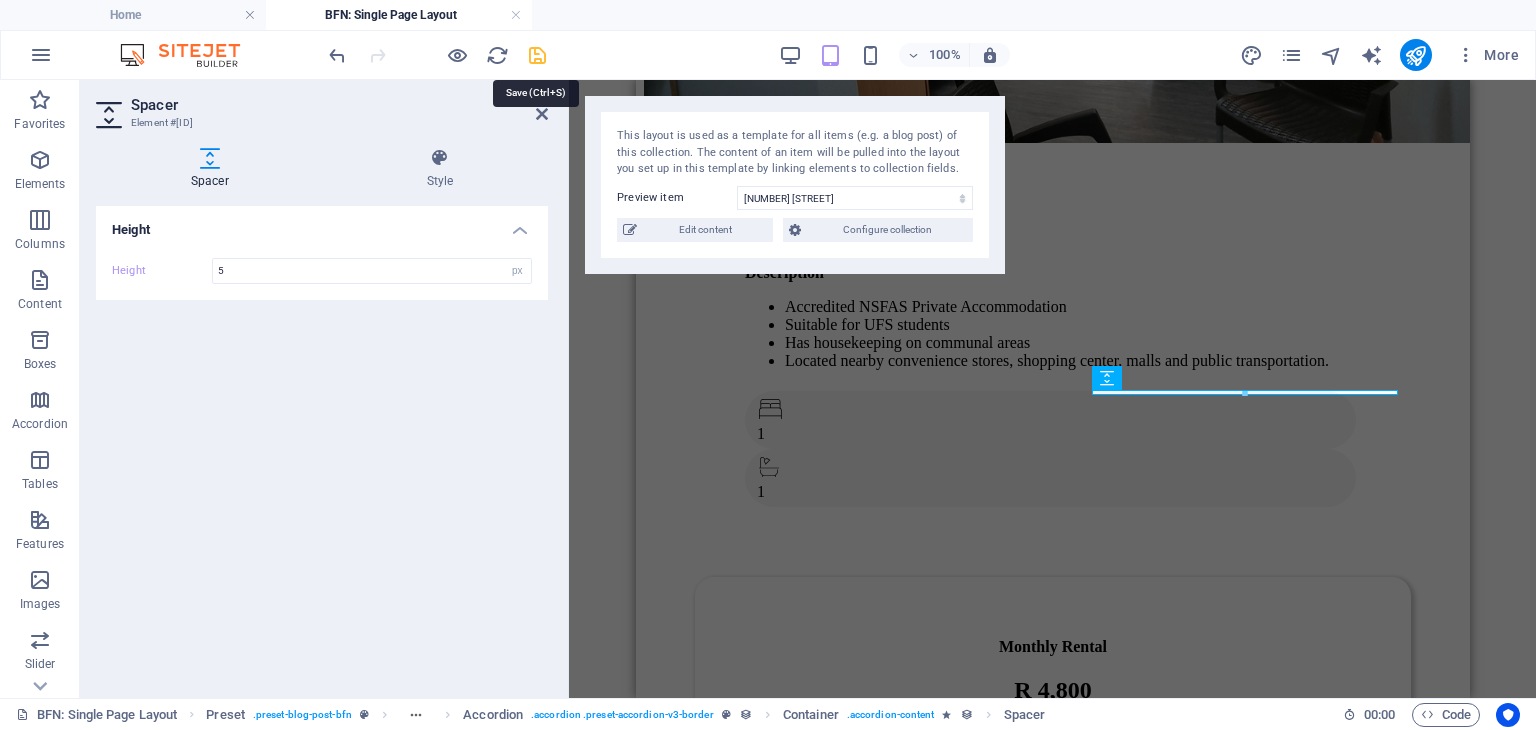 click at bounding box center (537, 55) 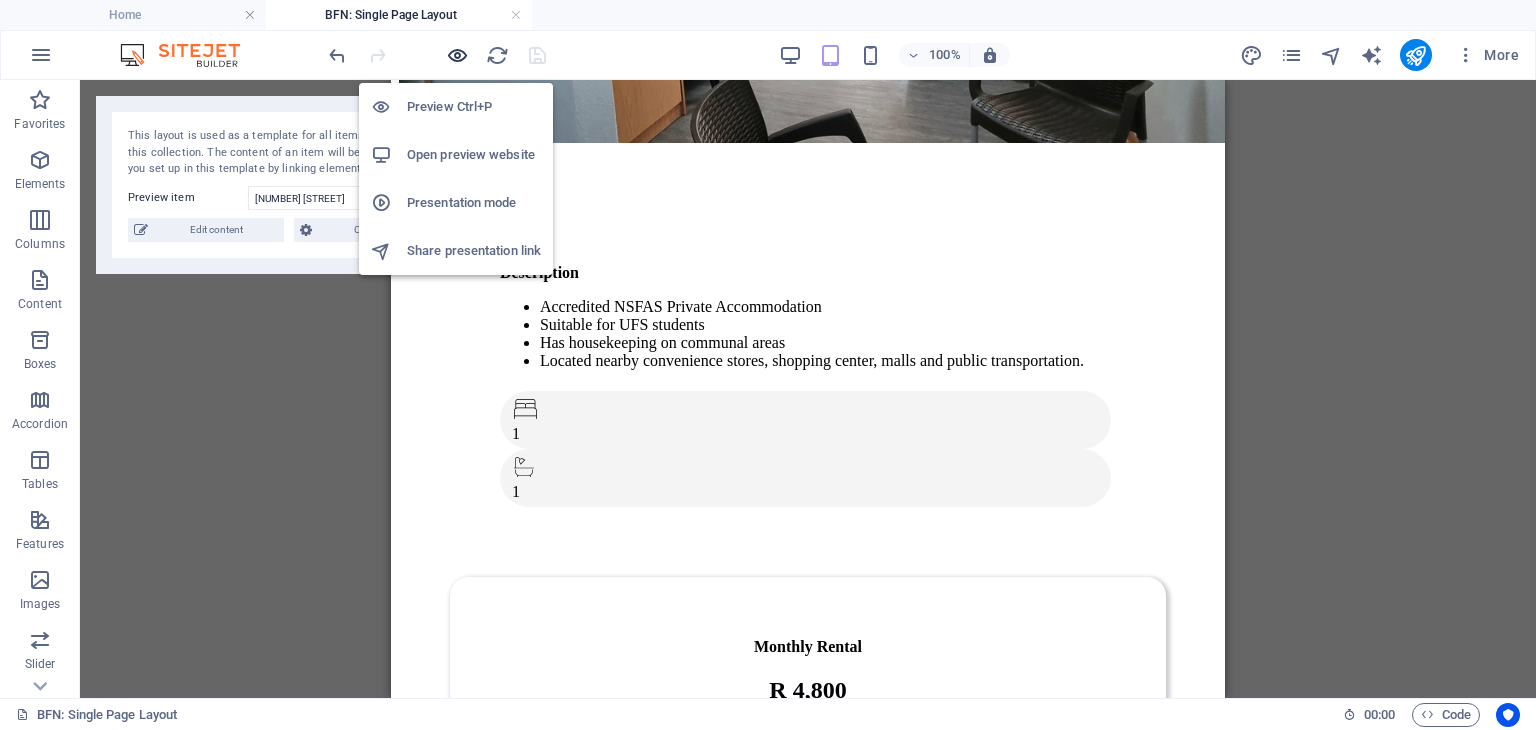 click at bounding box center (457, 55) 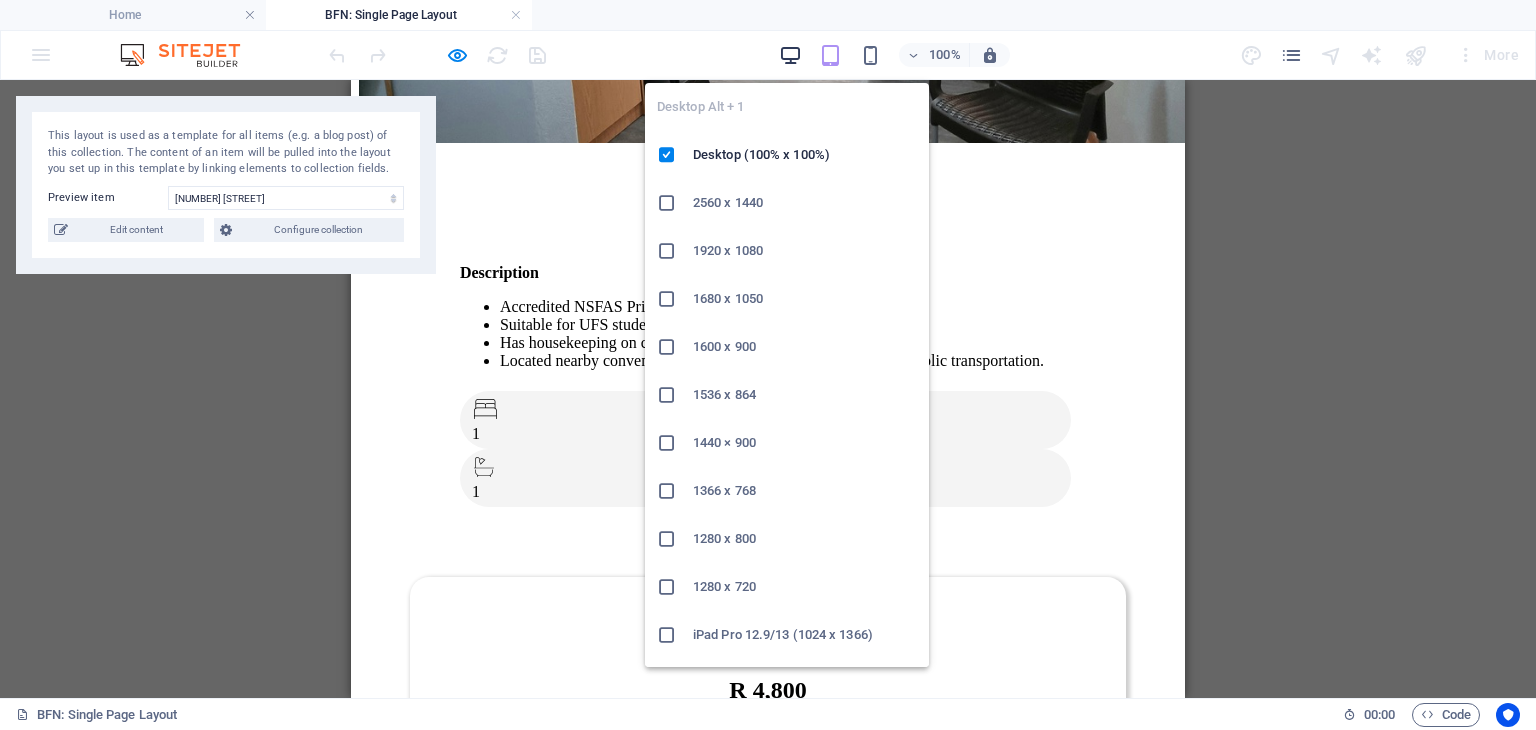click at bounding box center [790, 55] 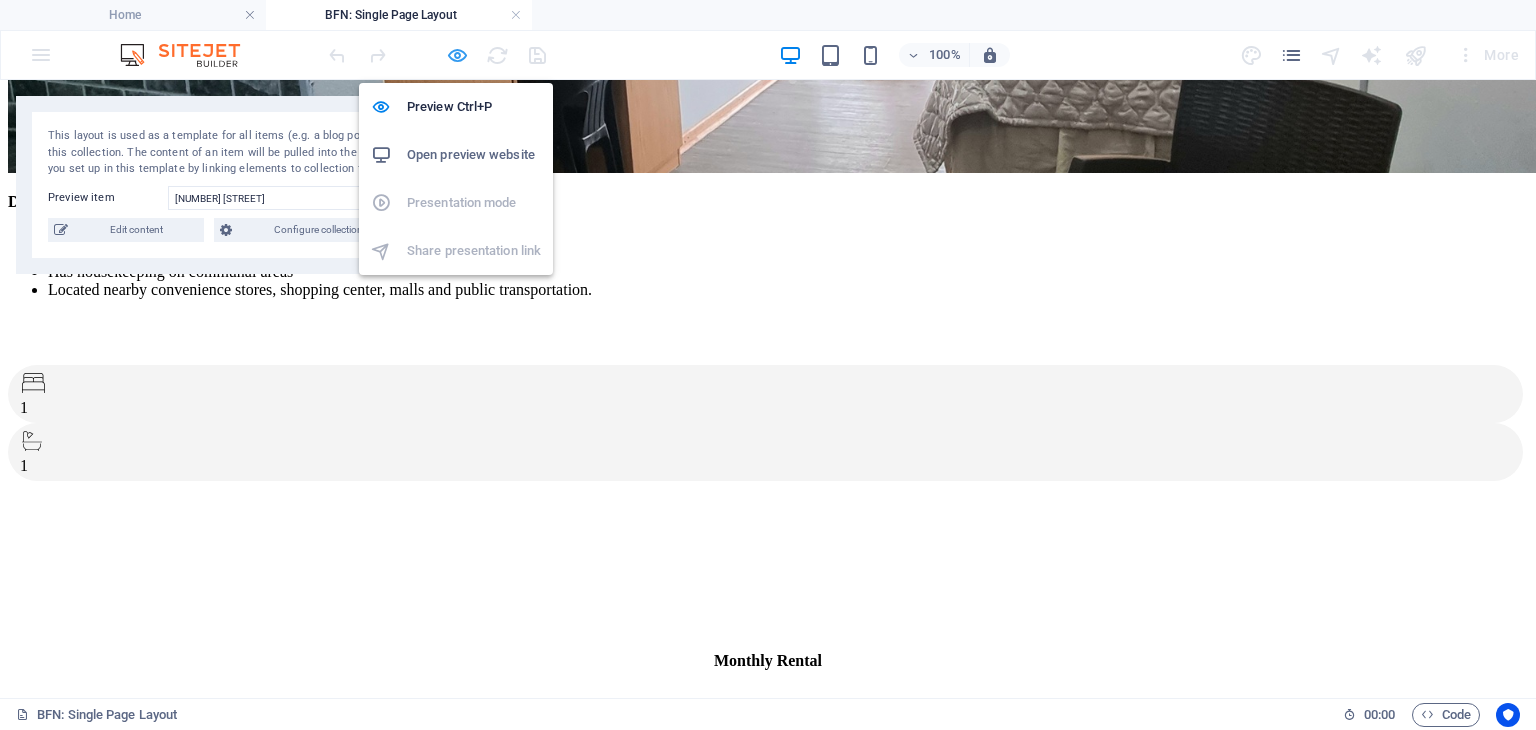 click at bounding box center (457, 55) 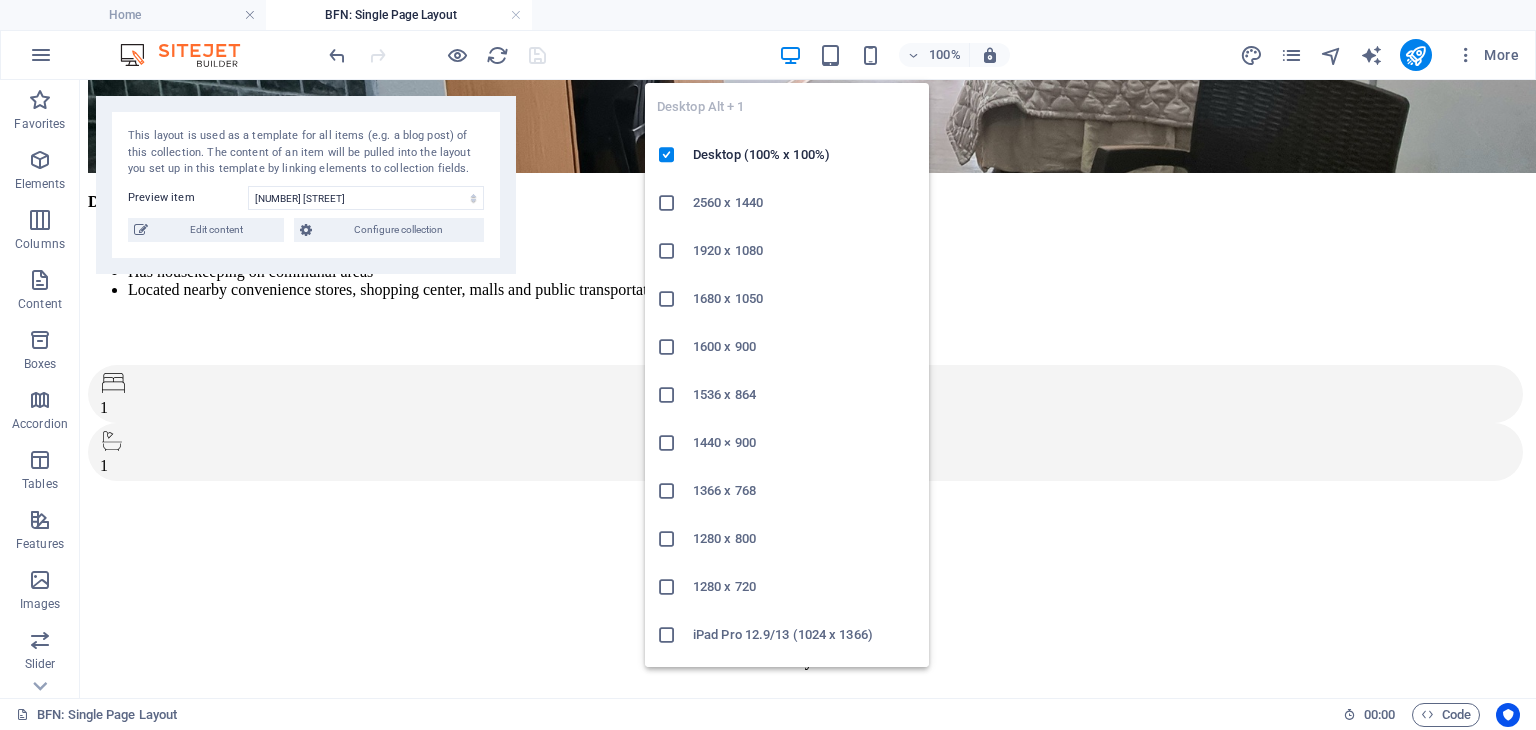click at bounding box center [790, 55] 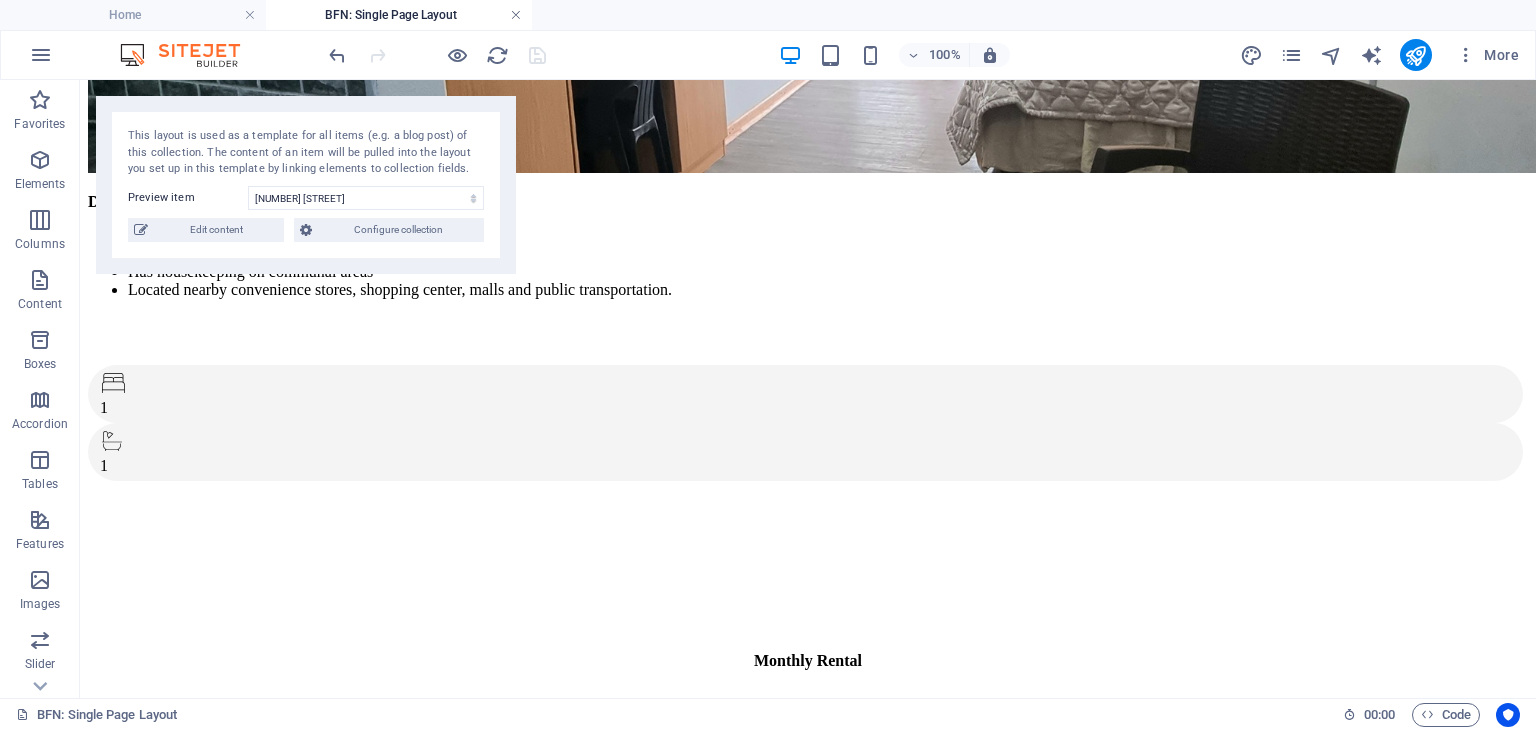 click at bounding box center (516, 15) 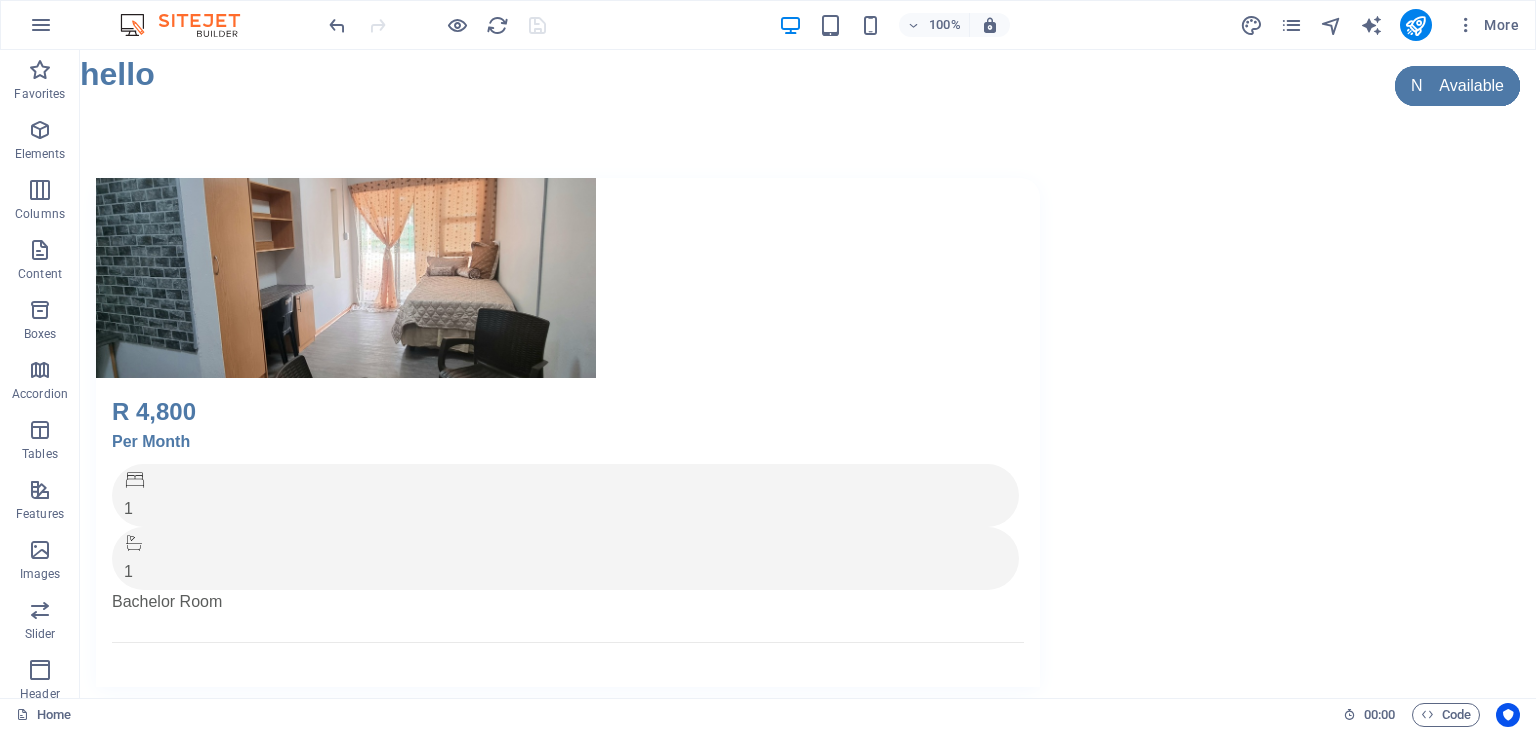 click at bounding box center (437, 25) 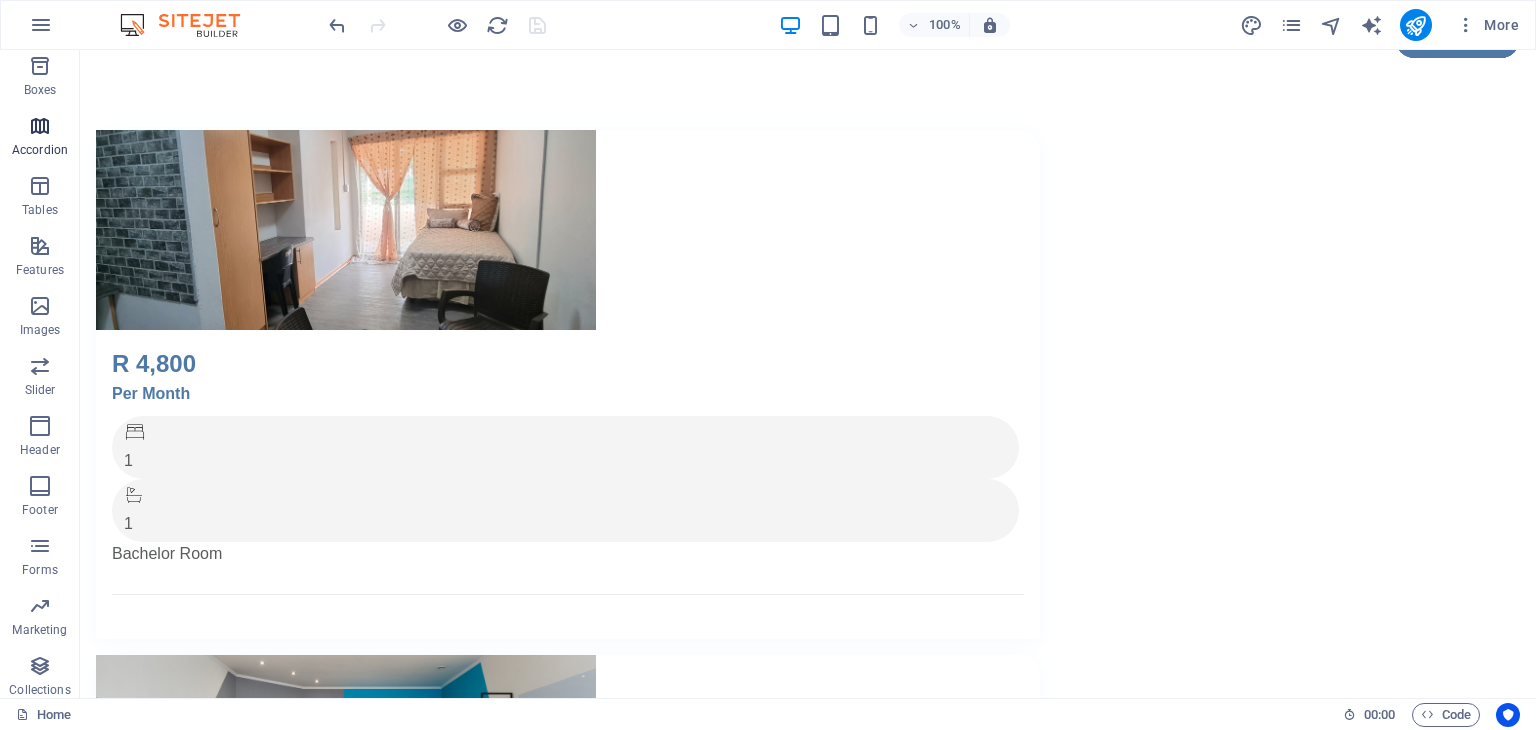 scroll, scrollTop: 252, scrollLeft: 0, axis: vertical 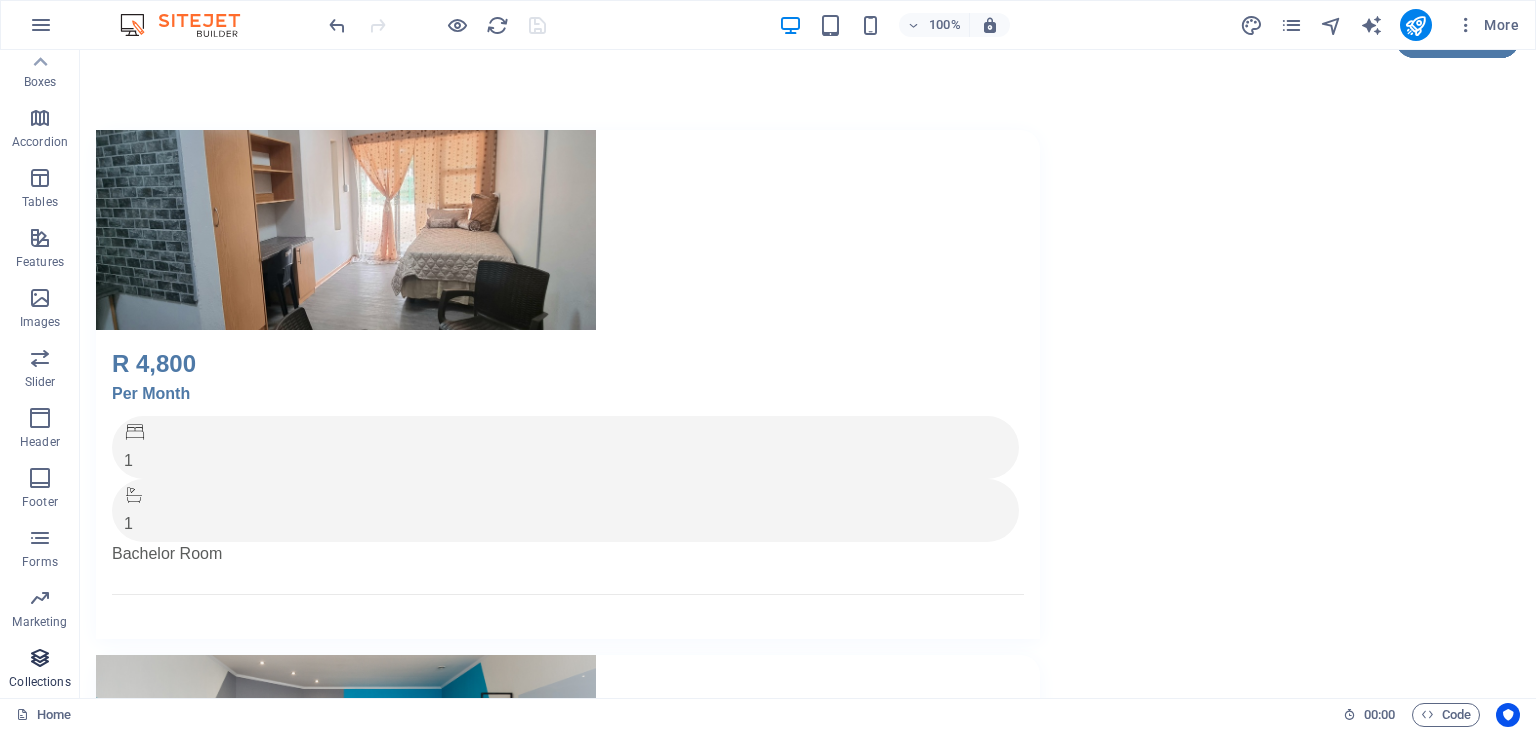 click at bounding box center [40, 658] 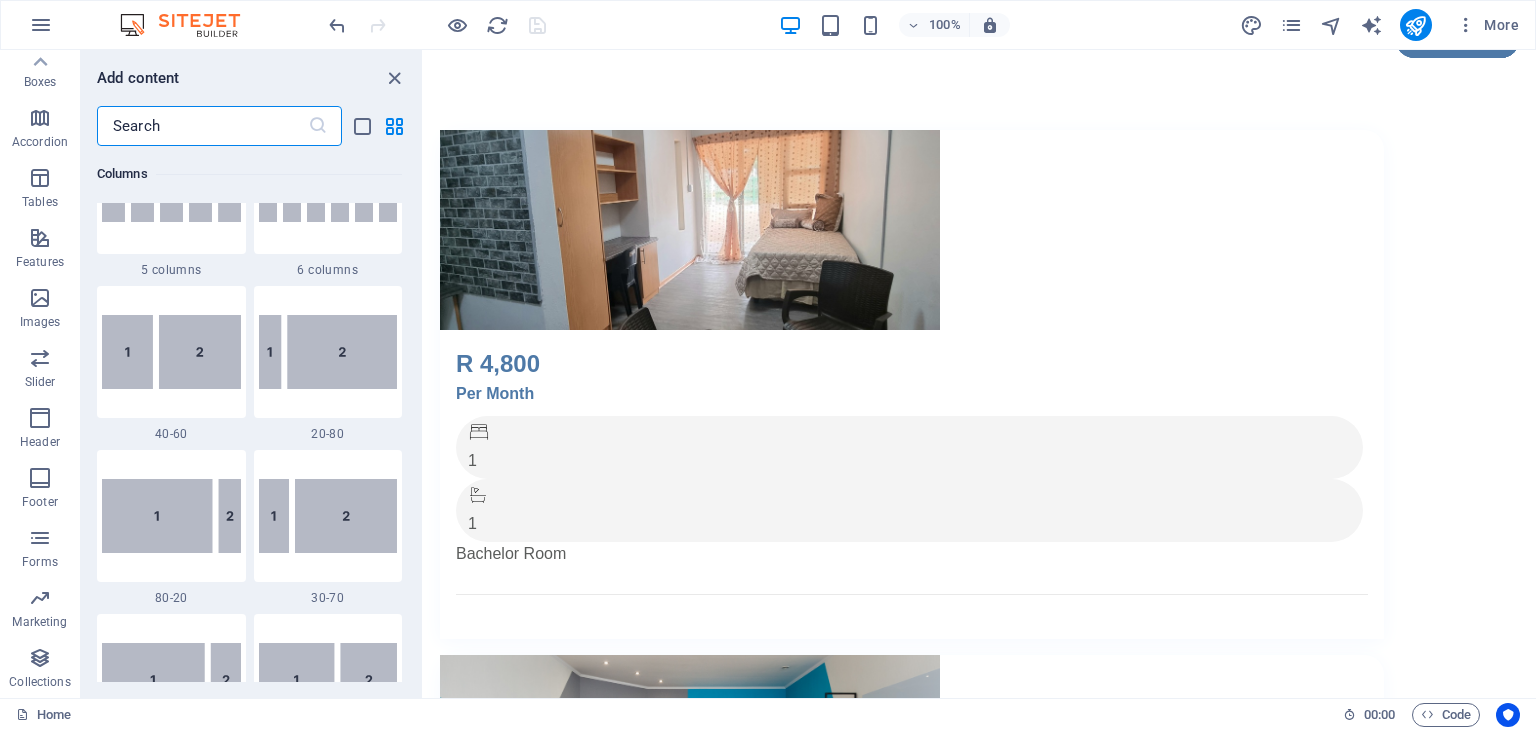 scroll, scrollTop: 1538, scrollLeft: 0, axis: vertical 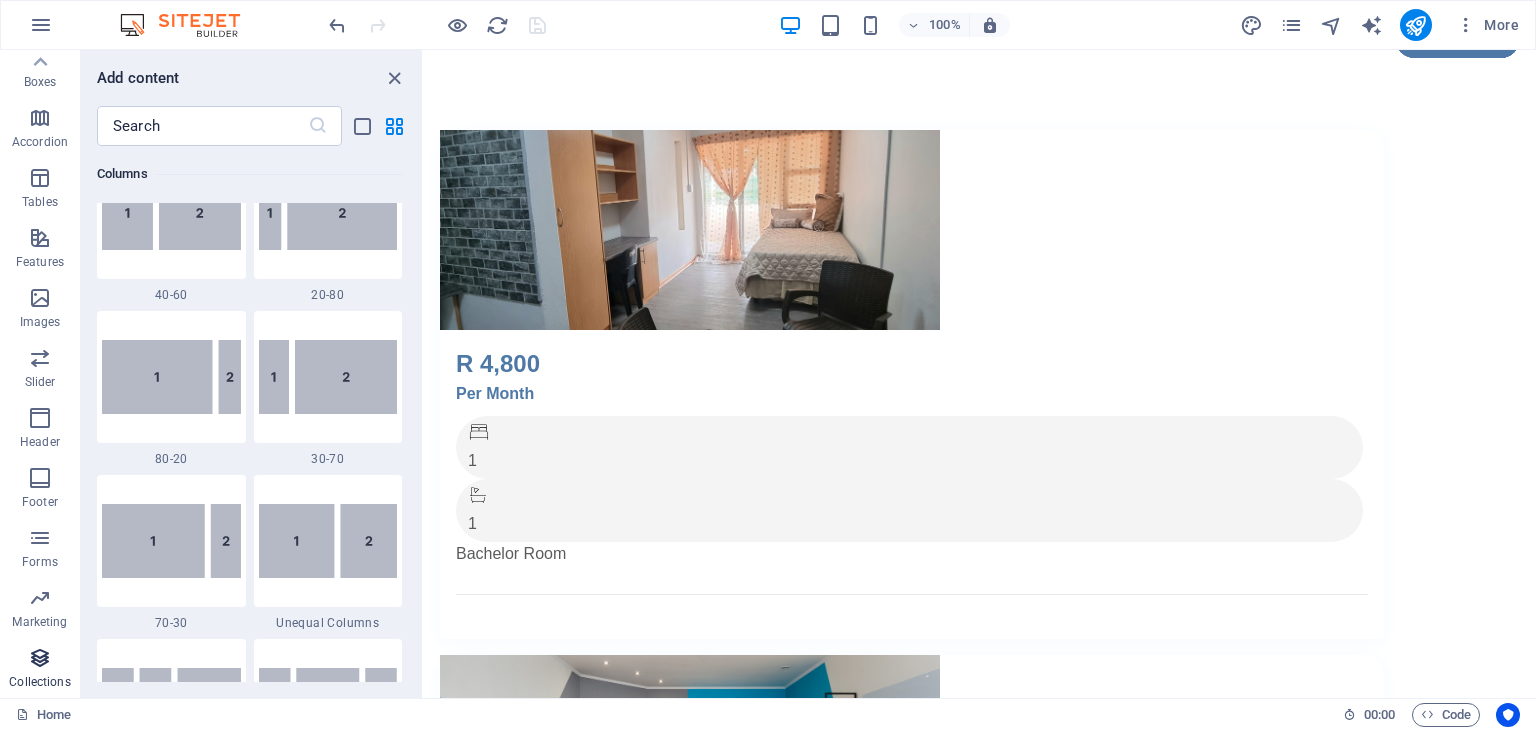 click on "Collections" at bounding box center [39, 682] 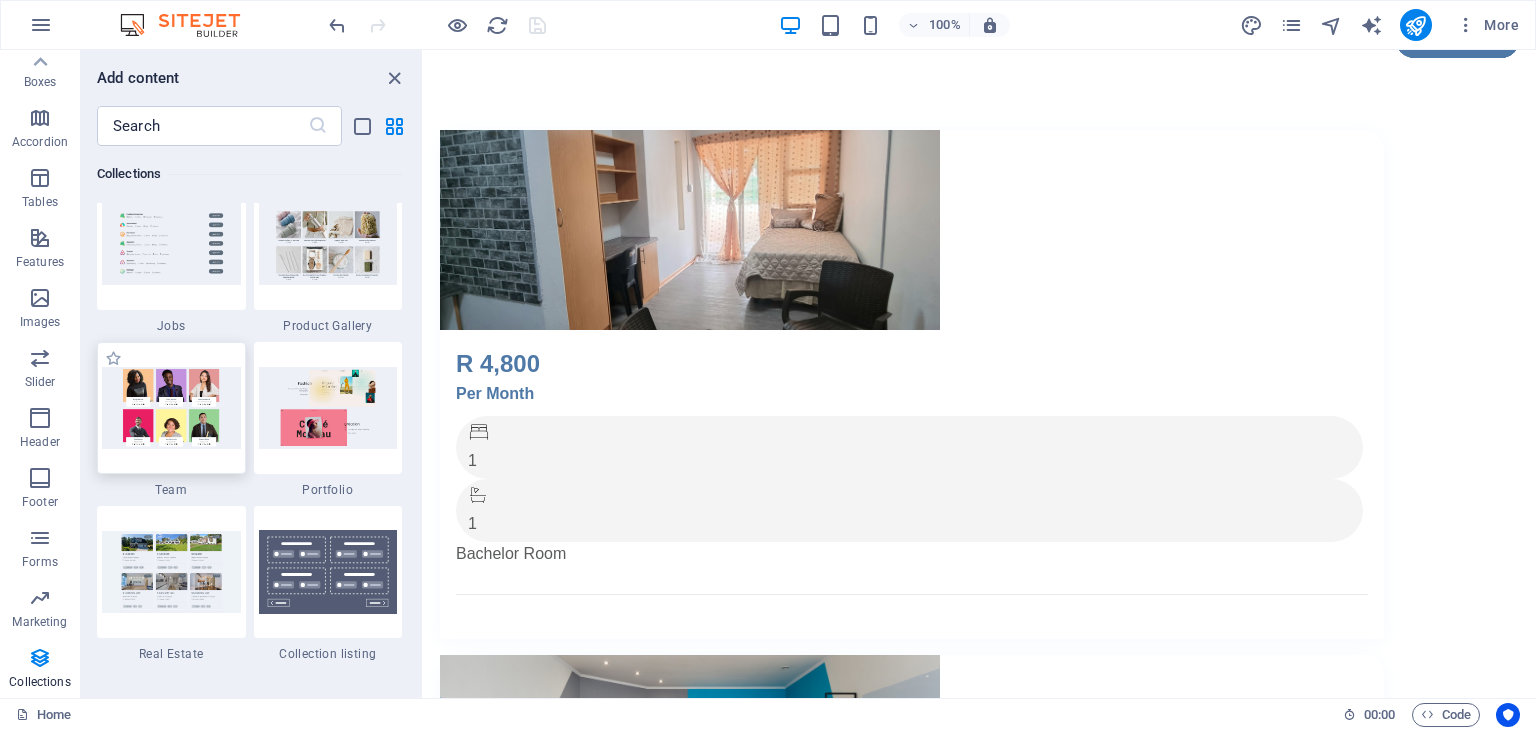scroll, scrollTop: 18464, scrollLeft: 0, axis: vertical 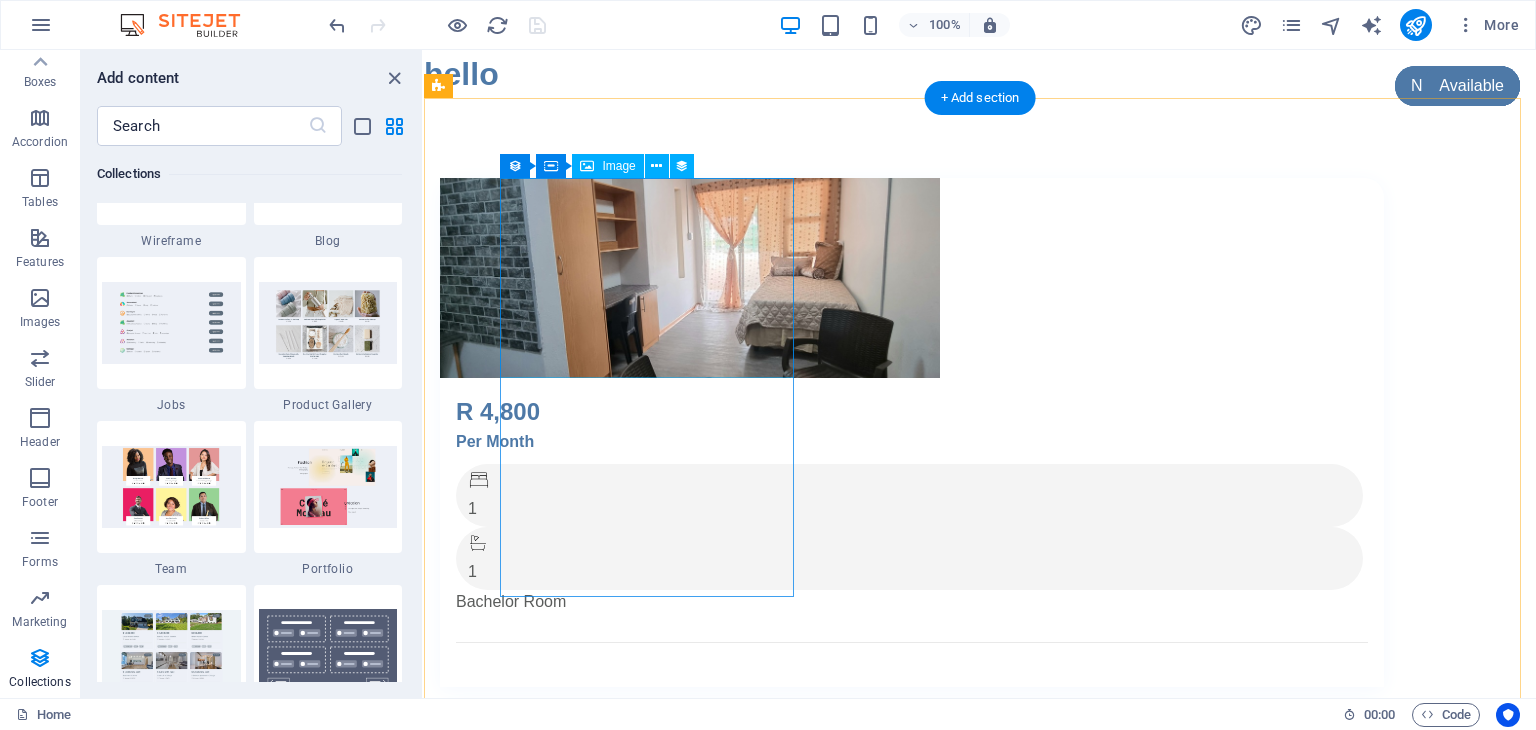click at bounding box center [912, 278] 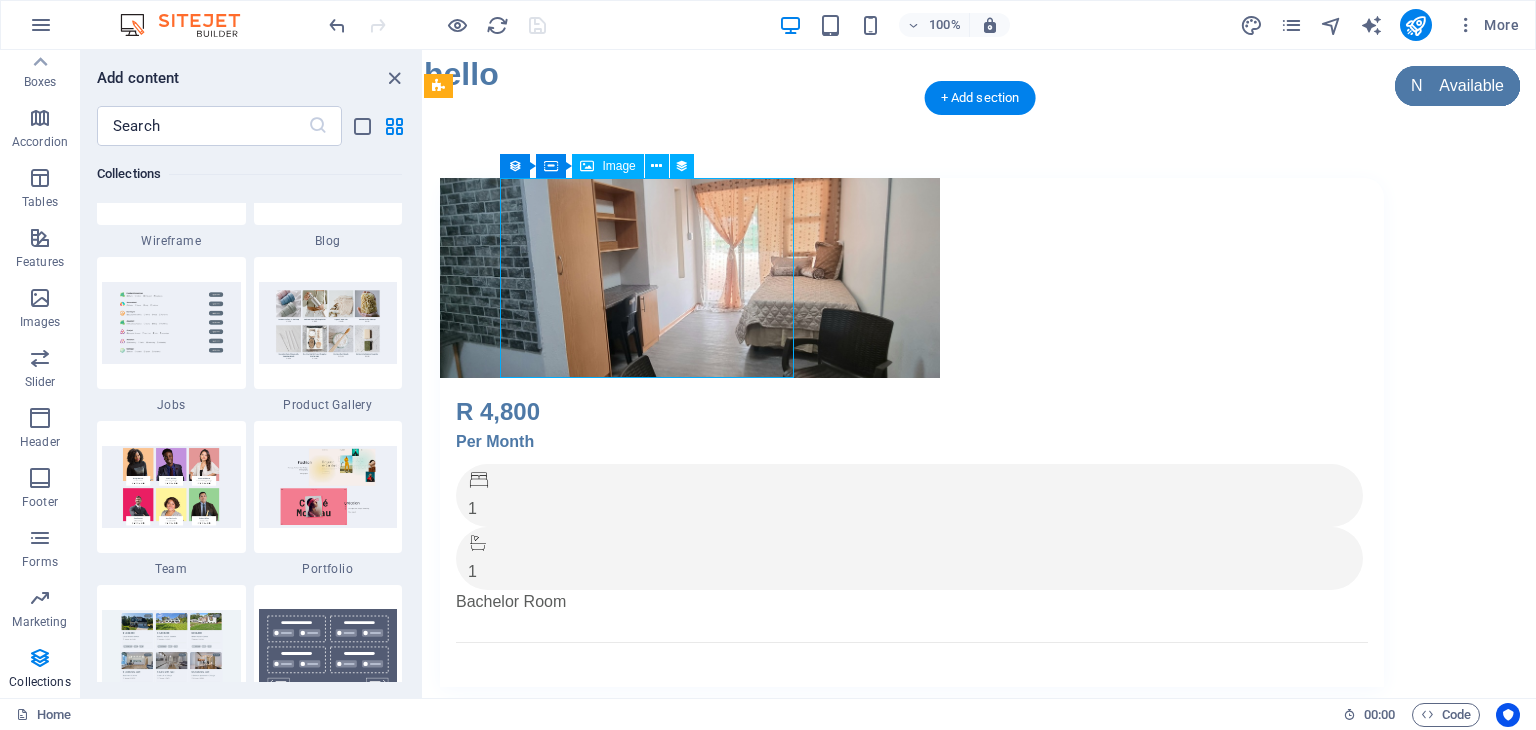 click at bounding box center (912, 278) 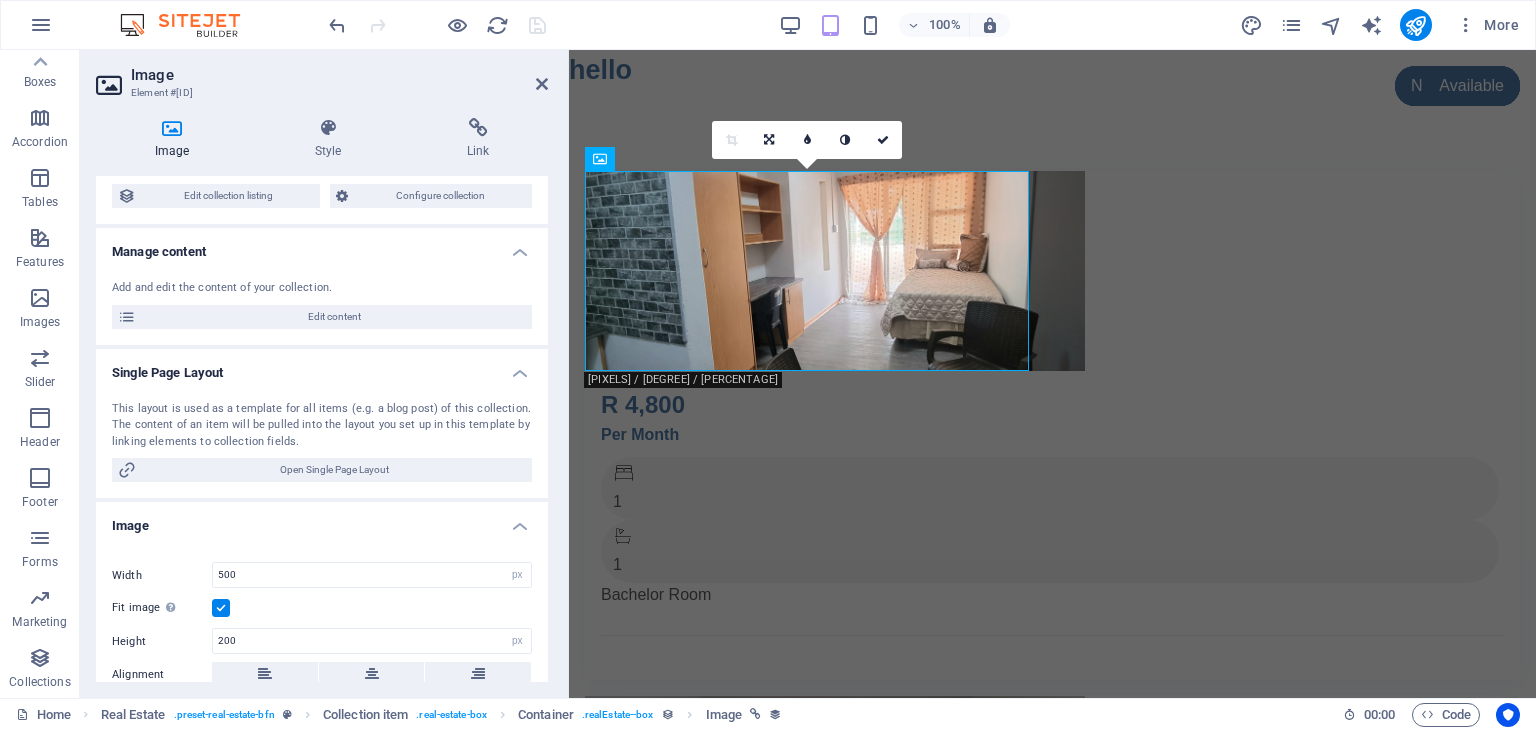 scroll, scrollTop: 104, scrollLeft: 0, axis: vertical 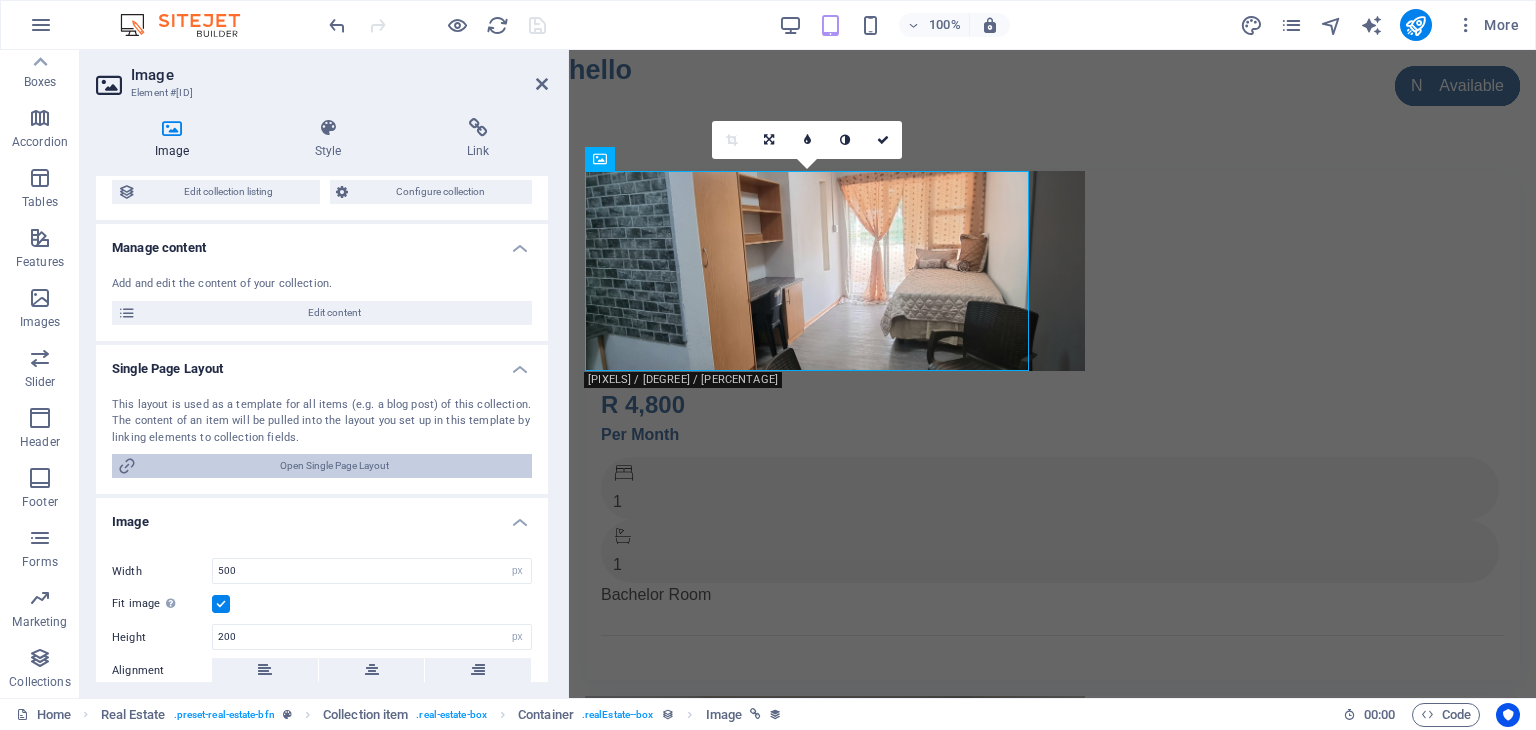 click on "Open Single Page Layout" at bounding box center (334, 466) 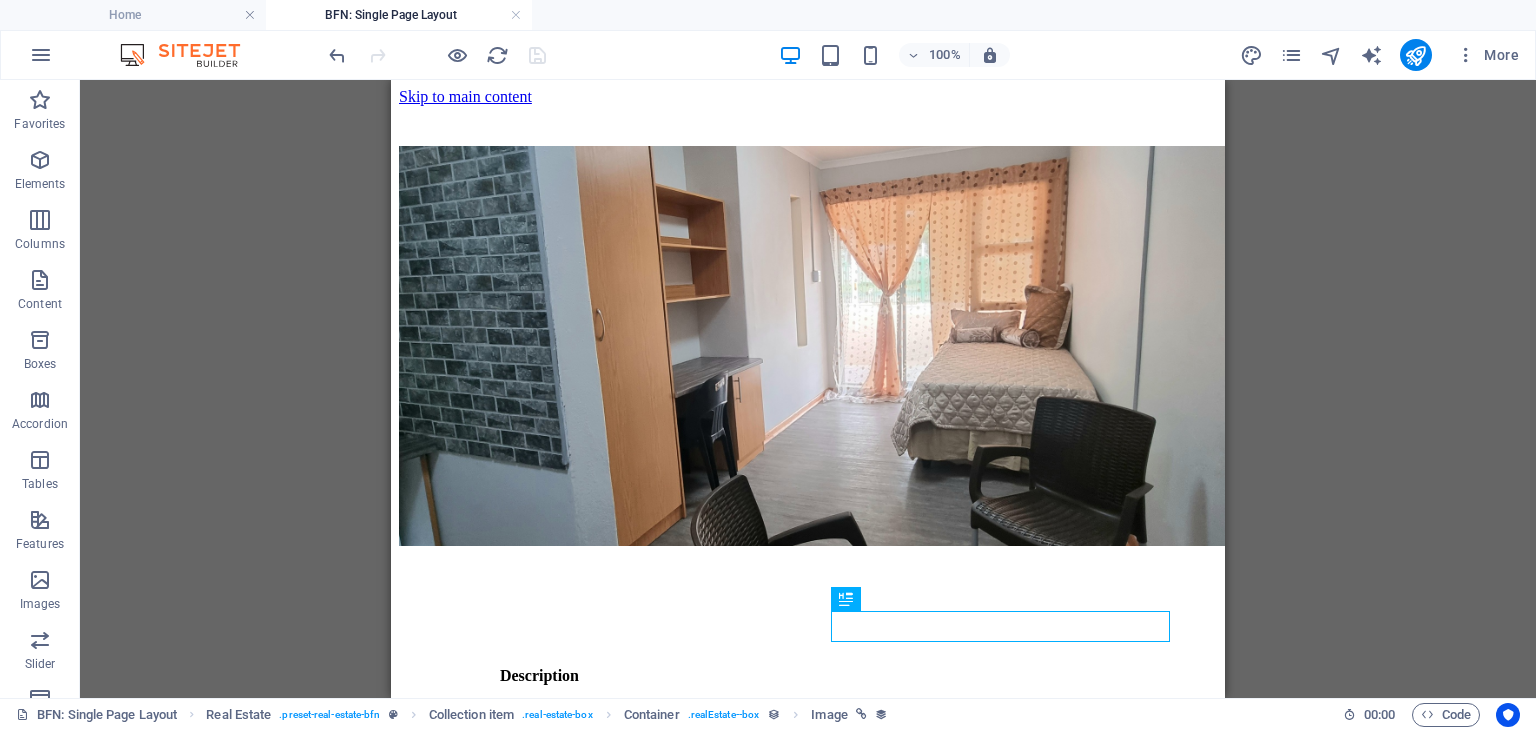 scroll, scrollTop: 0, scrollLeft: 0, axis: both 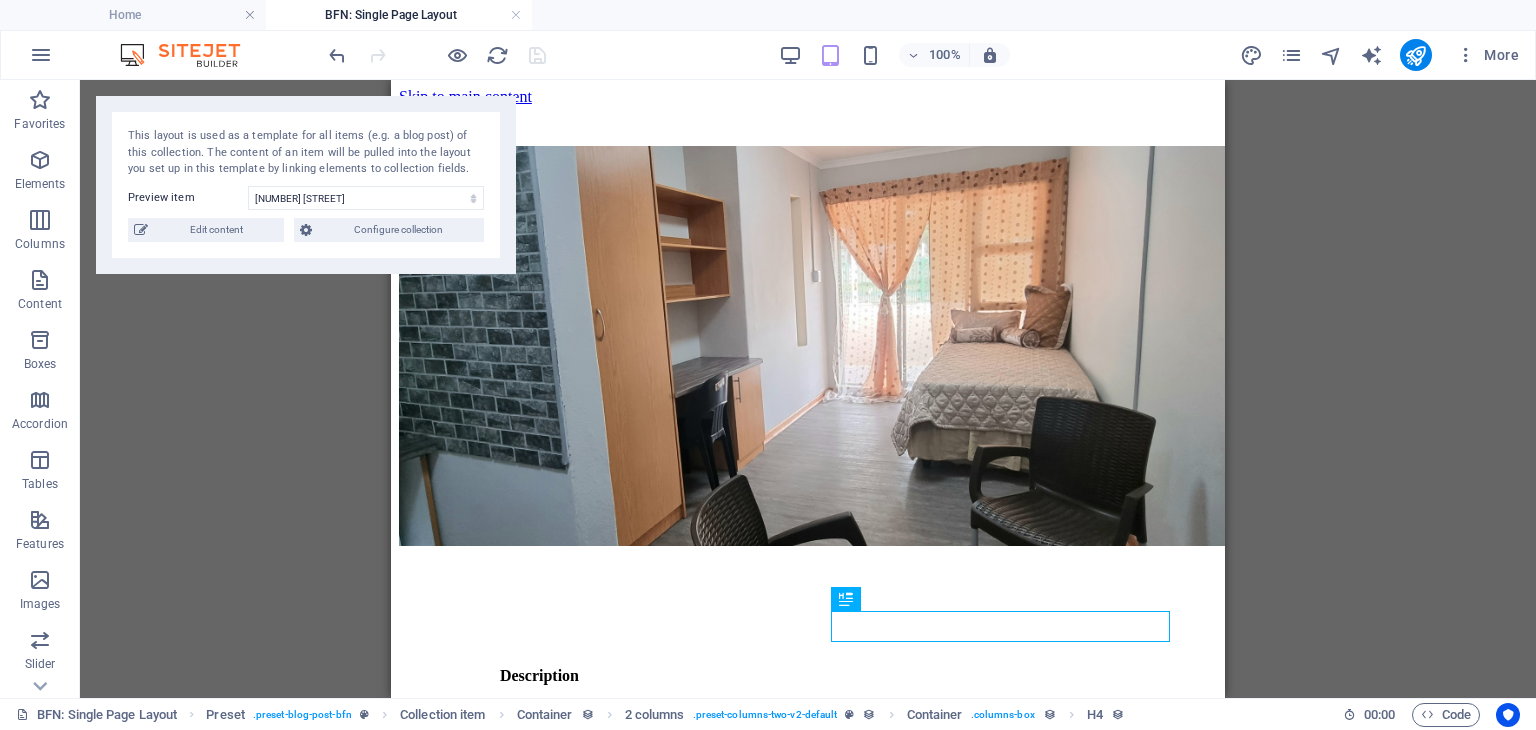 select on "688a3513180b2ea65f0b4ba8" 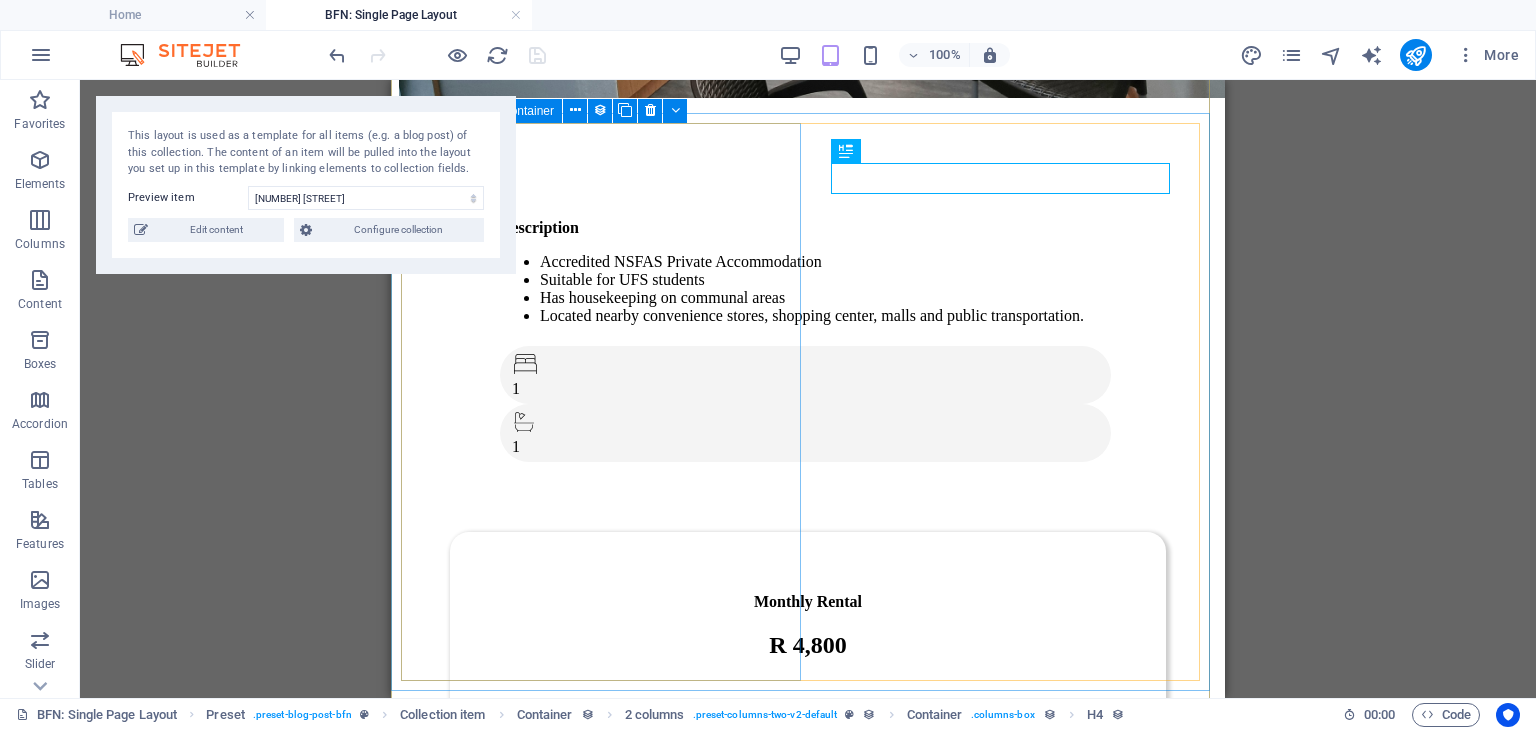 scroll, scrollTop: 452, scrollLeft: 0, axis: vertical 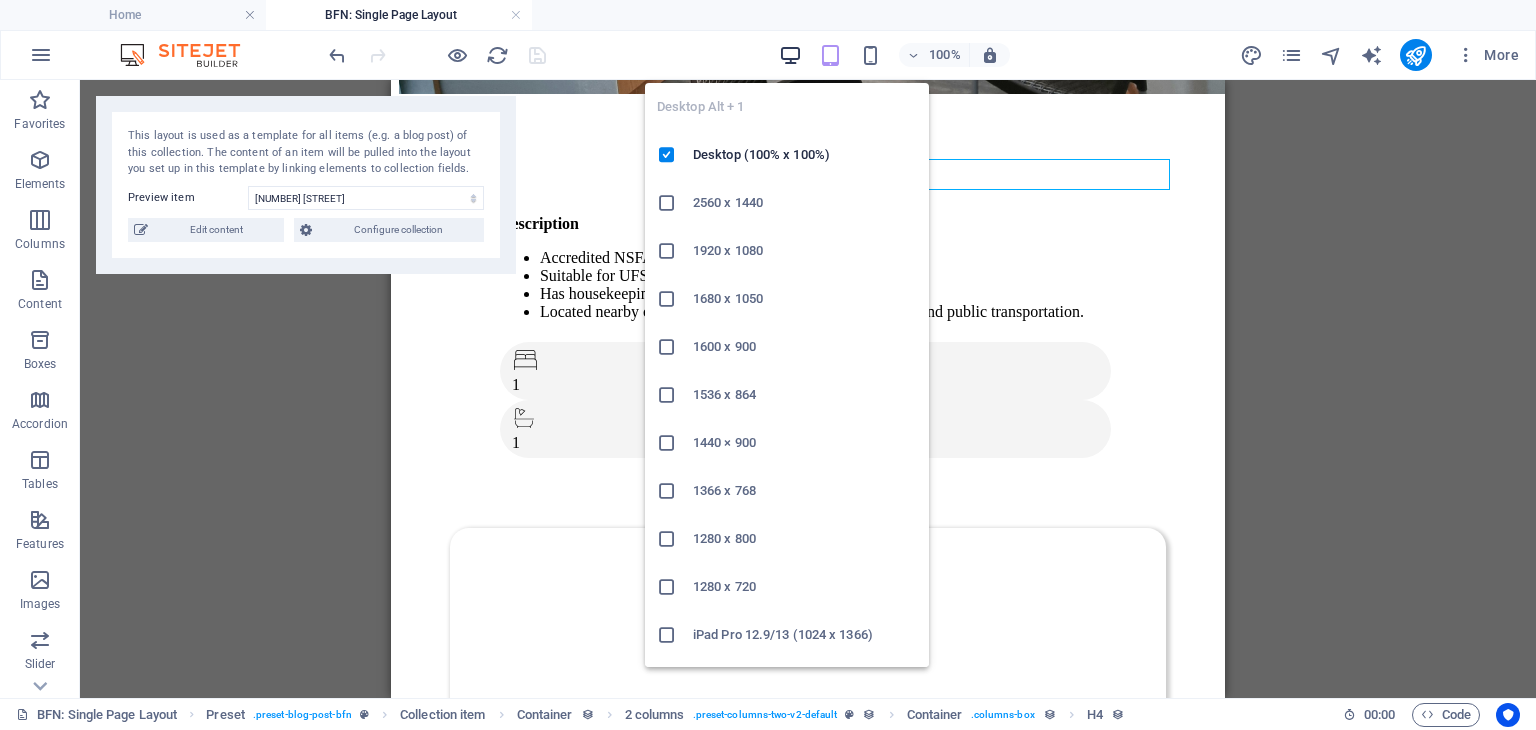 click at bounding box center (790, 55) 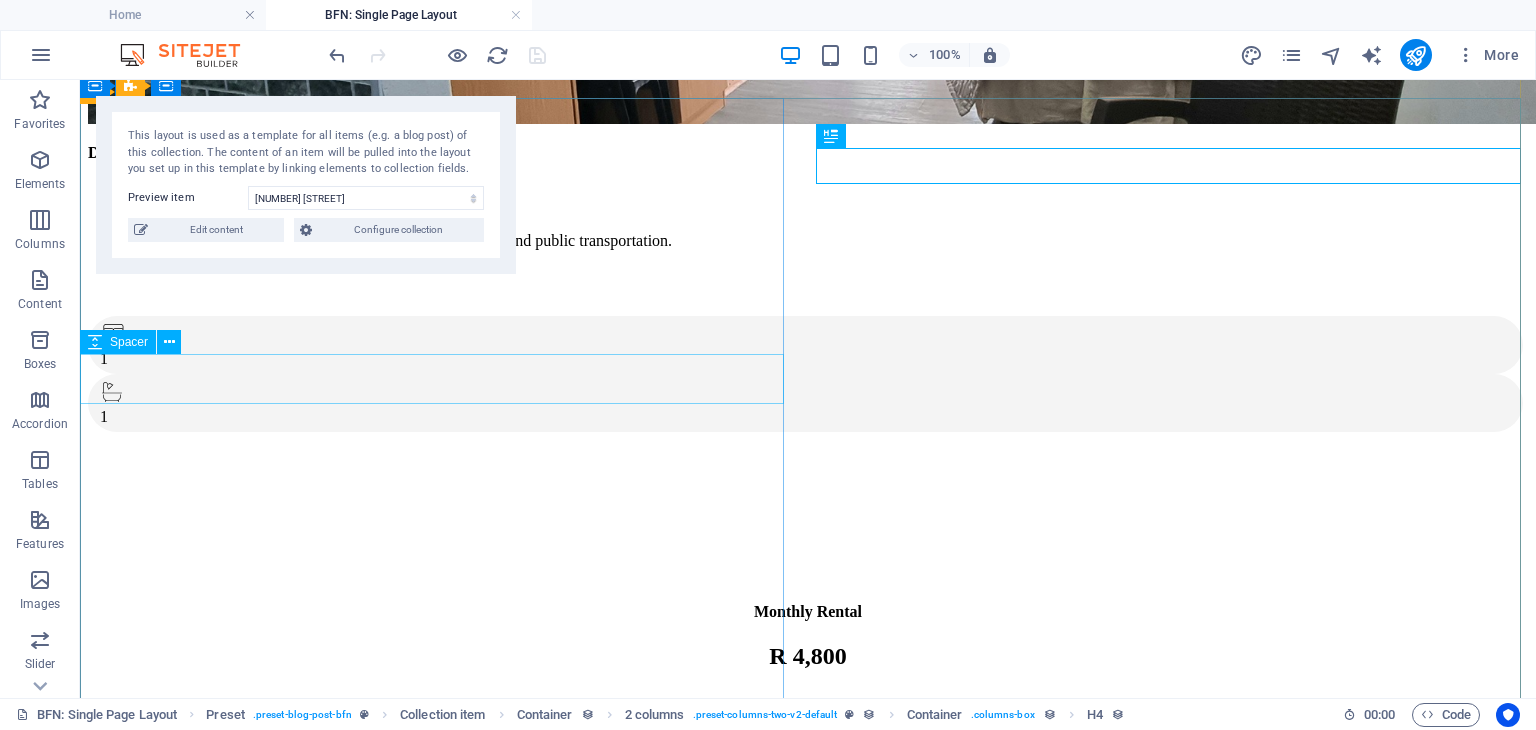 click at bounding box center [808, 507] 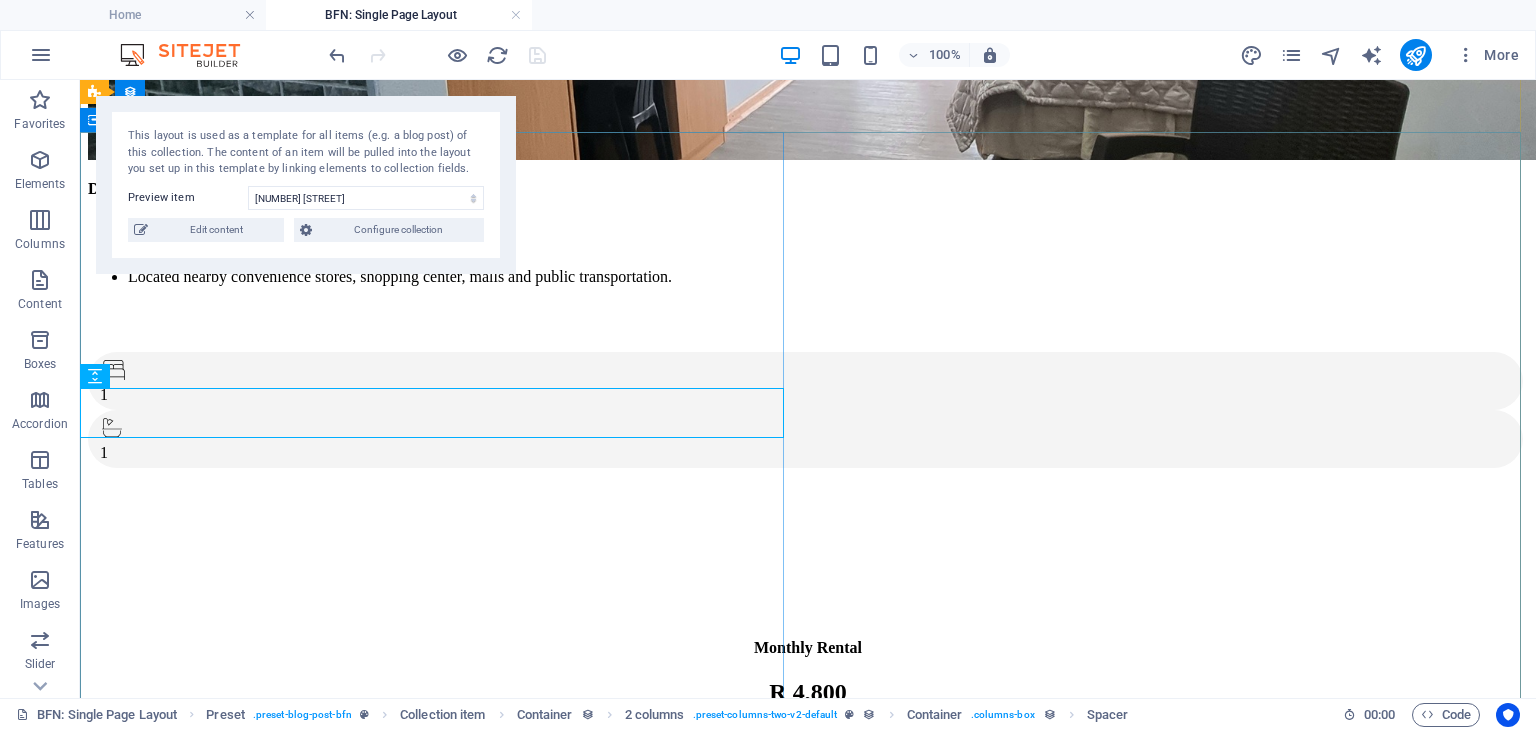 scroll, scrollTop: 412, scrollLeft: 0, axis: vertical 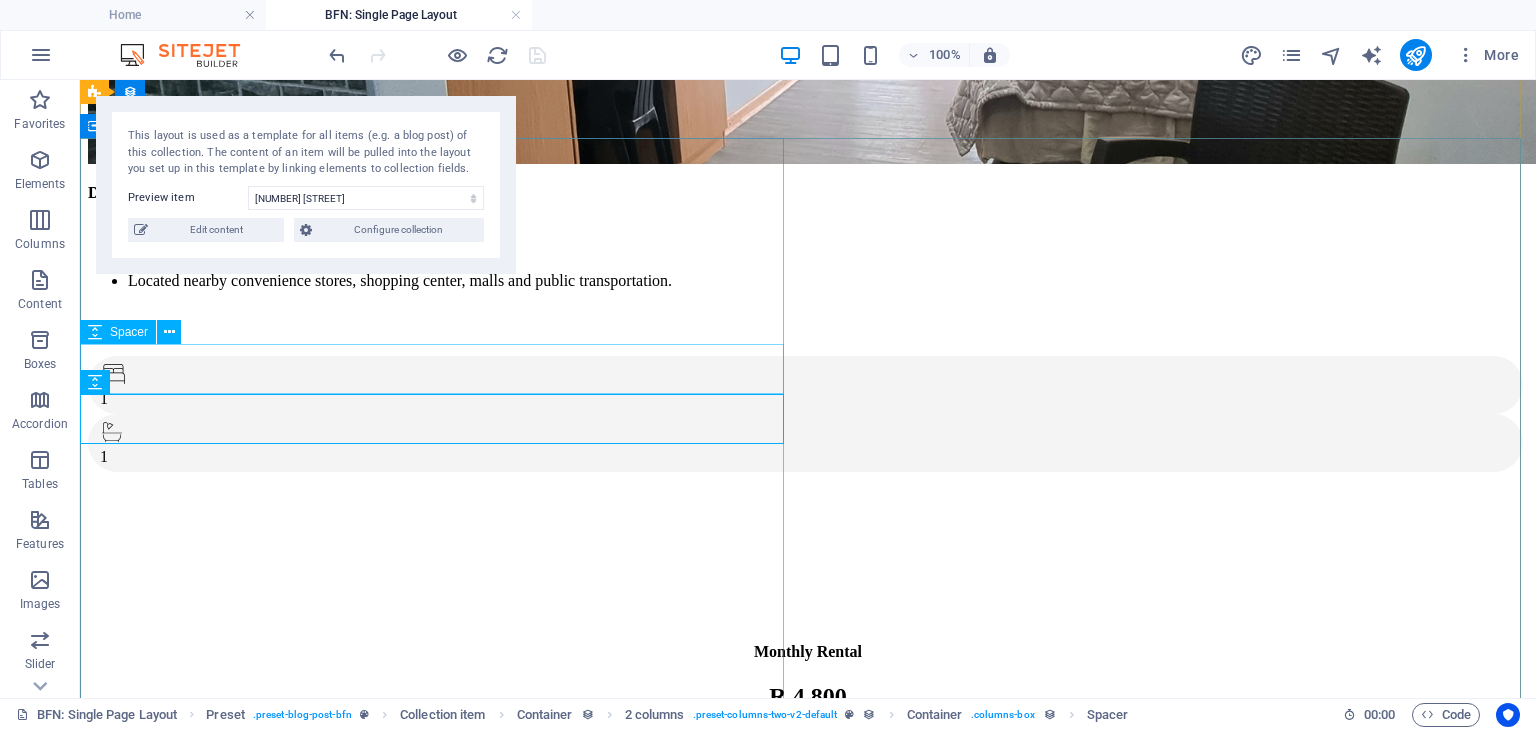 click at bounding box center [808, 497] 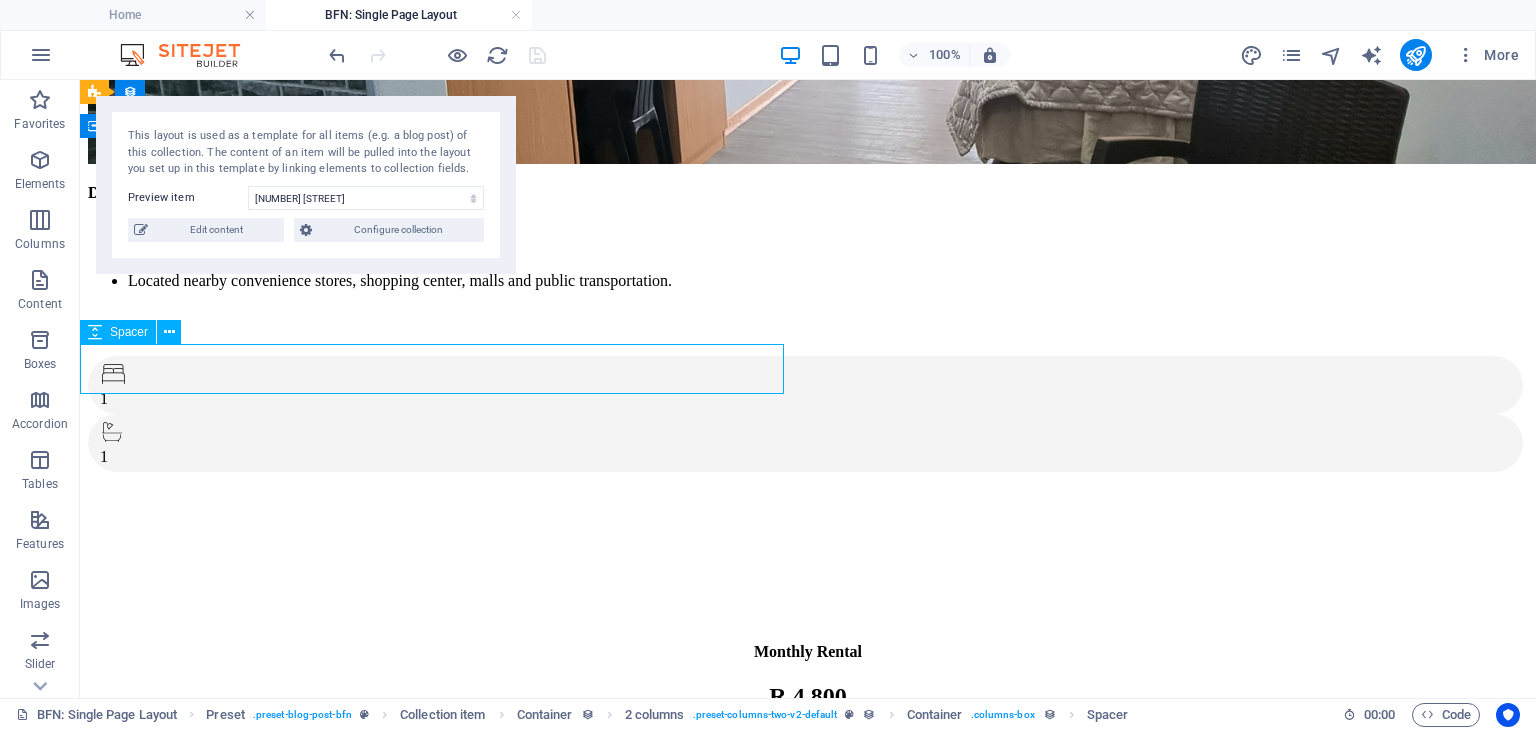 click at bounding box center [808, 497] 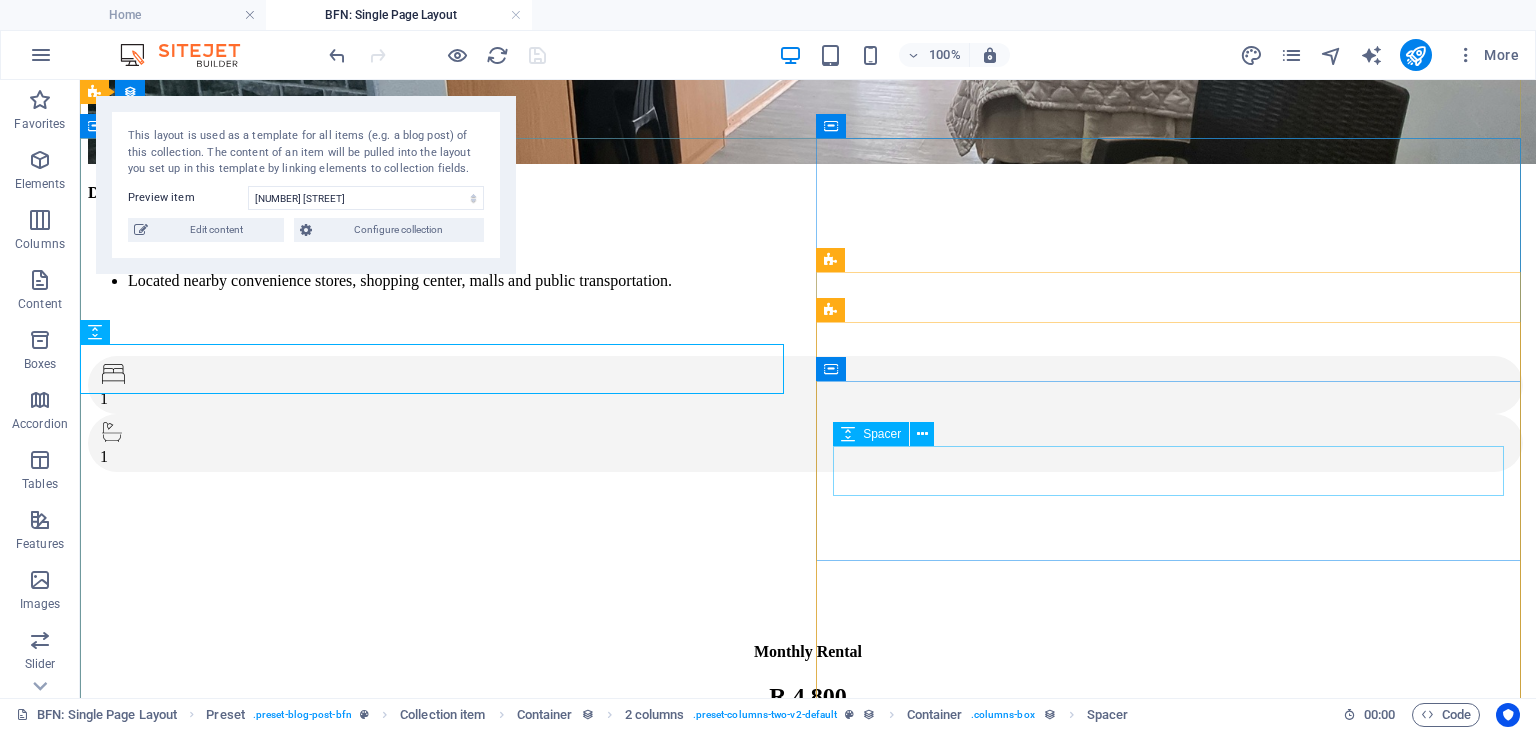 click at bounding box center (808, 916) 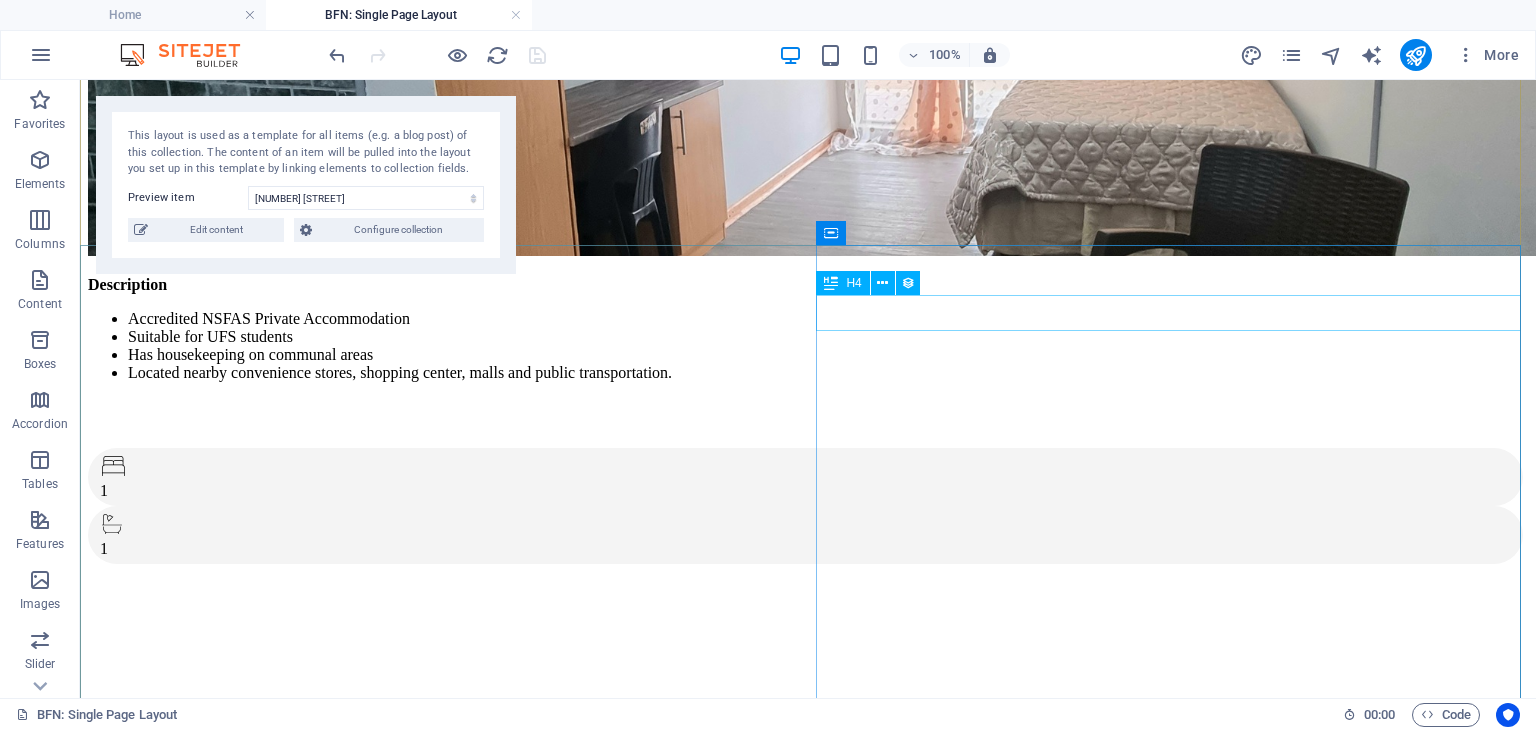 scroll, scrollTop: 324, scrollLeft: 0, axis: vertical 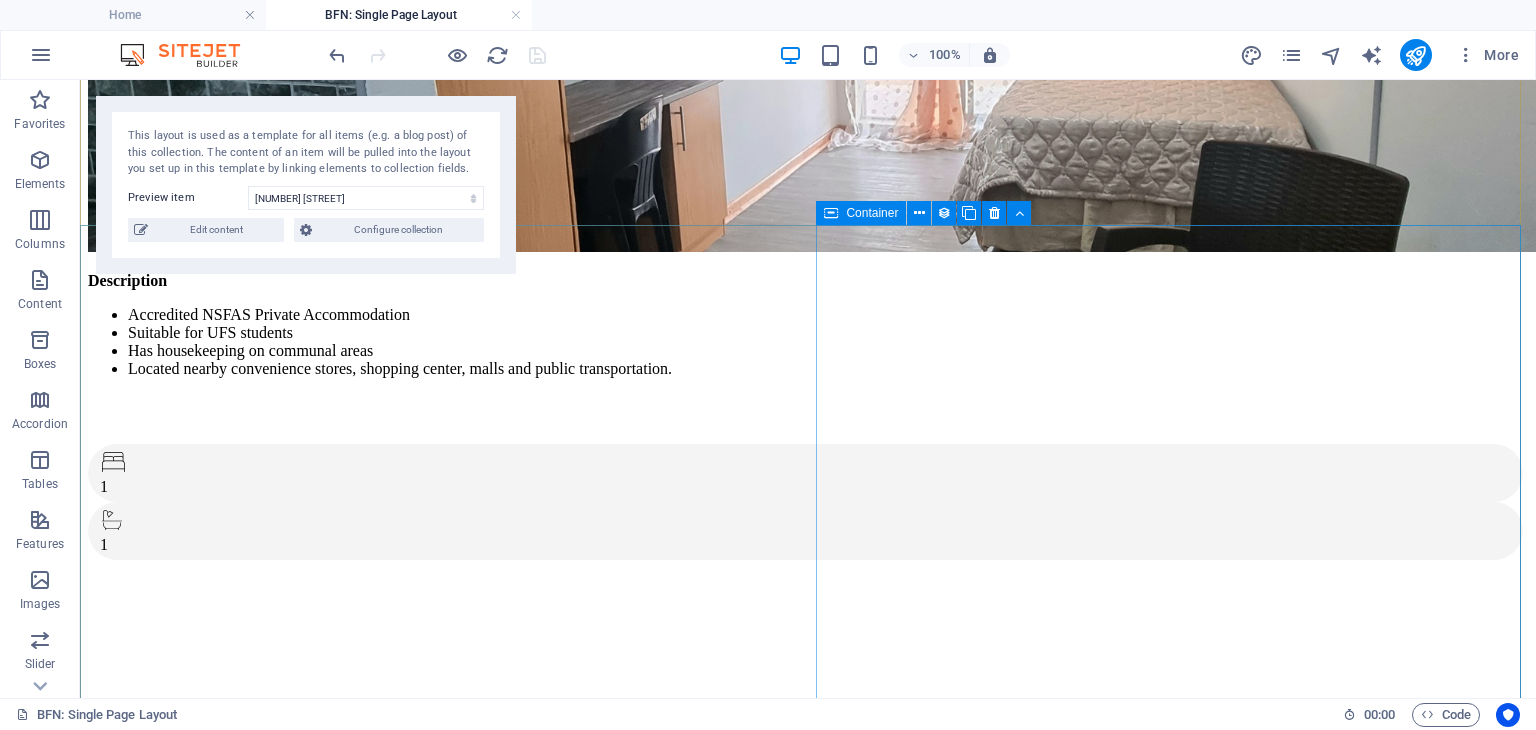click at bounding box center [831, 213] 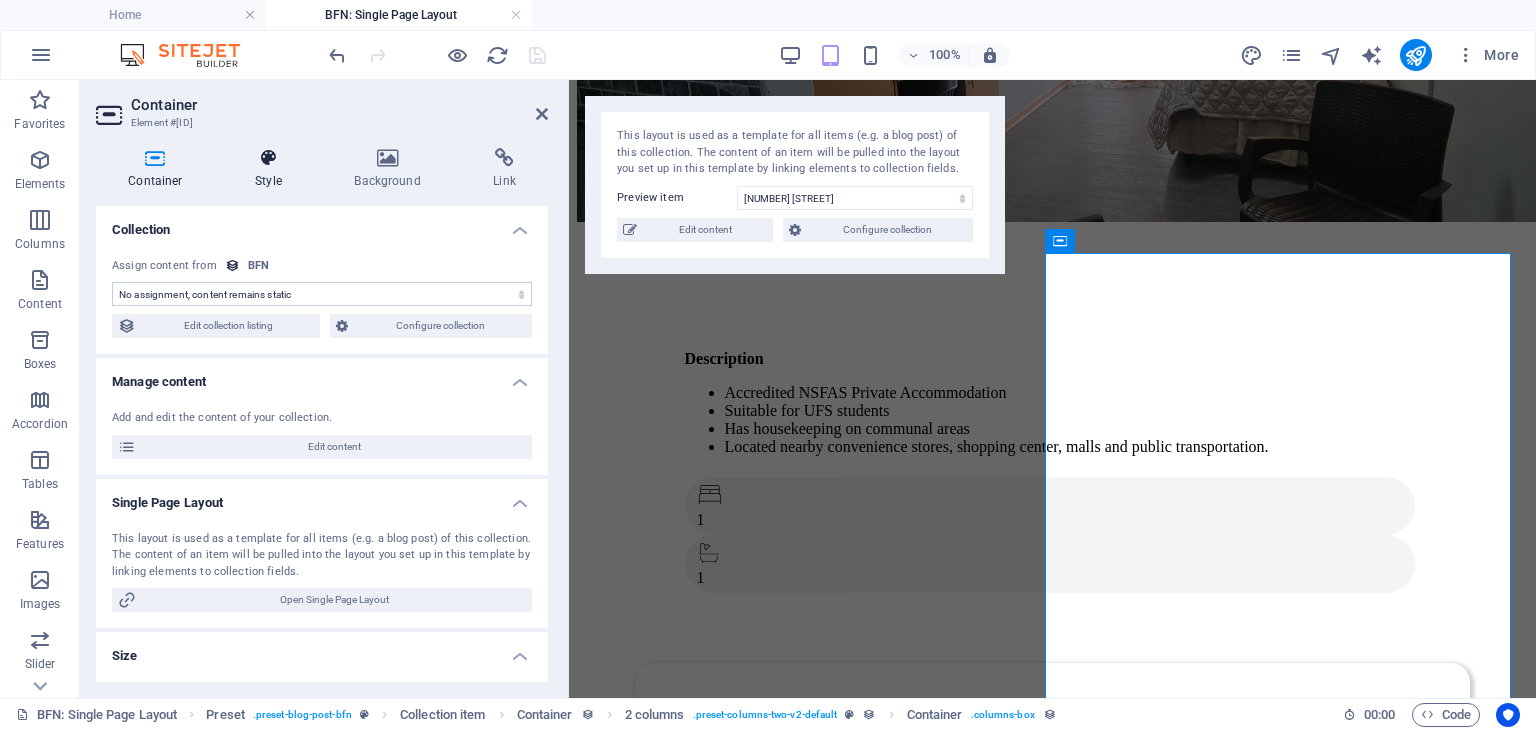 click at bounding box center [268, 158] 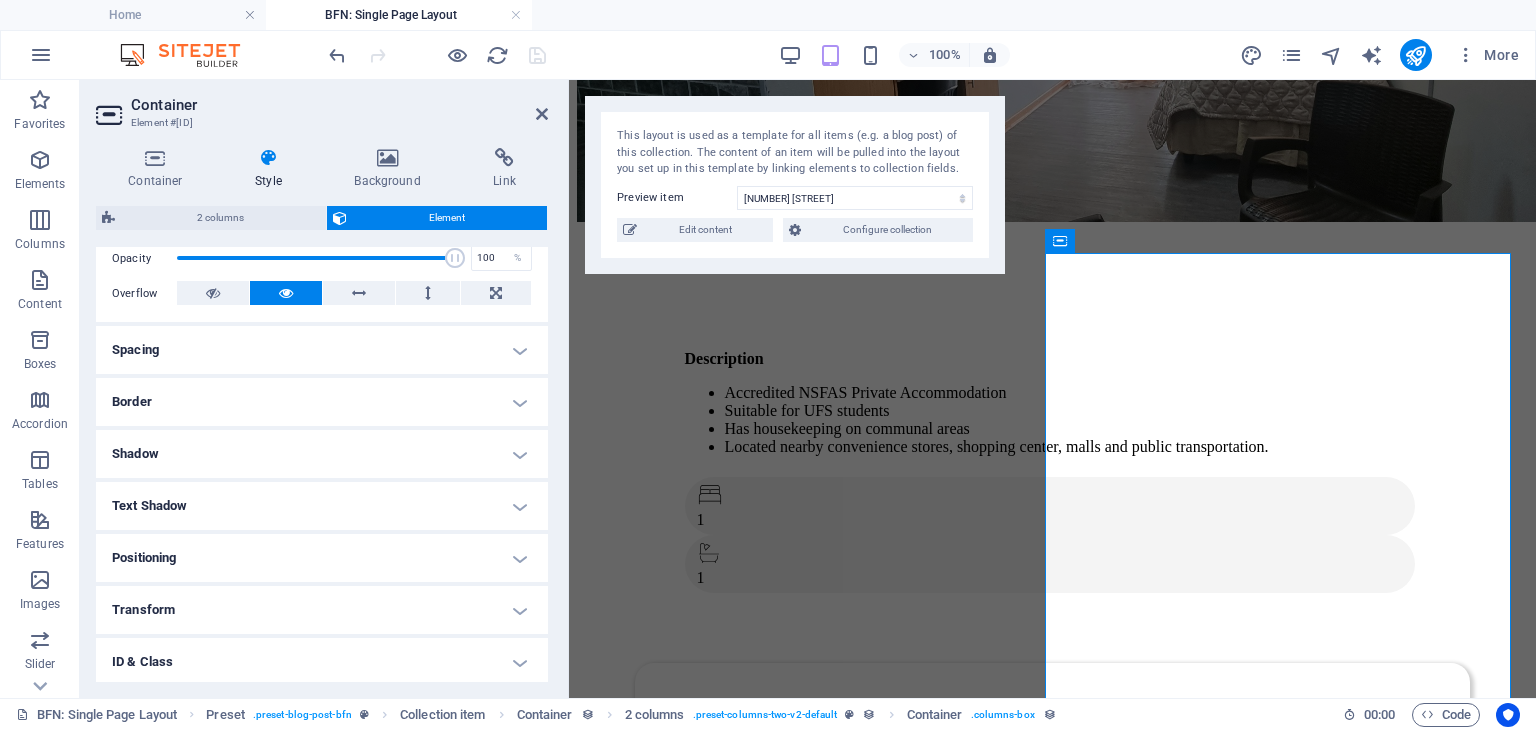 scroll, scrollTop: 303, scrollLeft: 0, axis: vertical 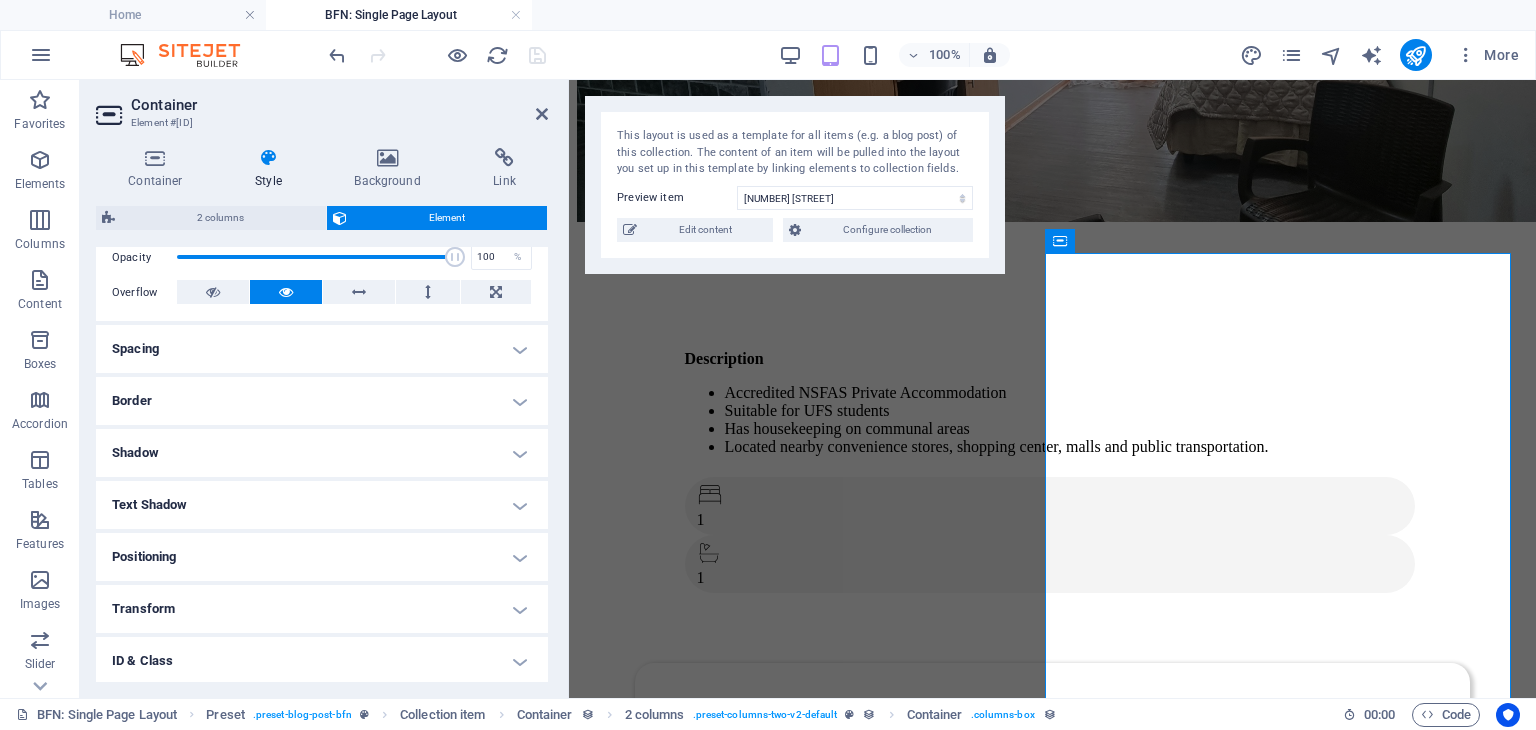 click on "Spacing" at bounding box center [322, 349] 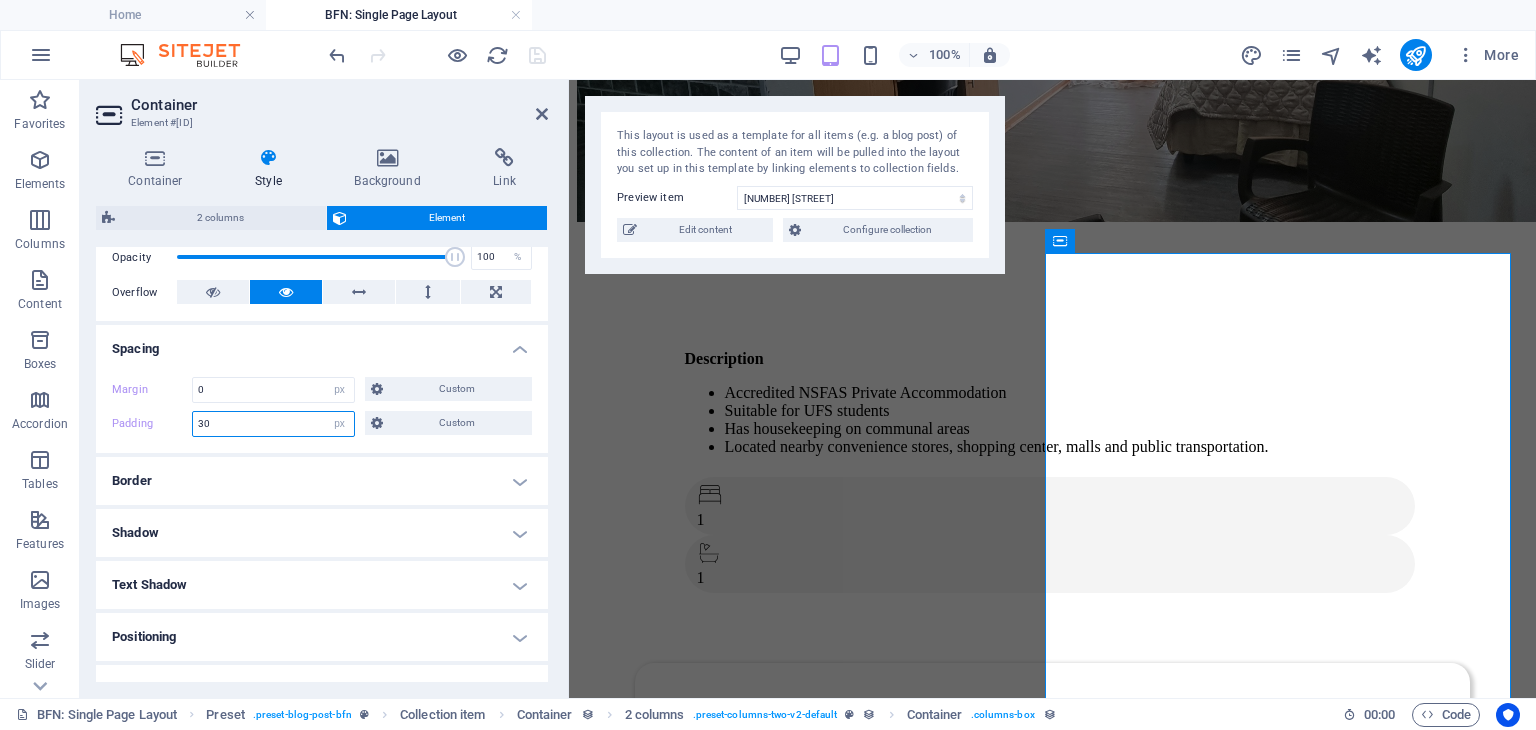 drag, startPoint x: 288, startPoint y: 430, endPoint x: 160, endPoint y: 439, distance: 128.31601 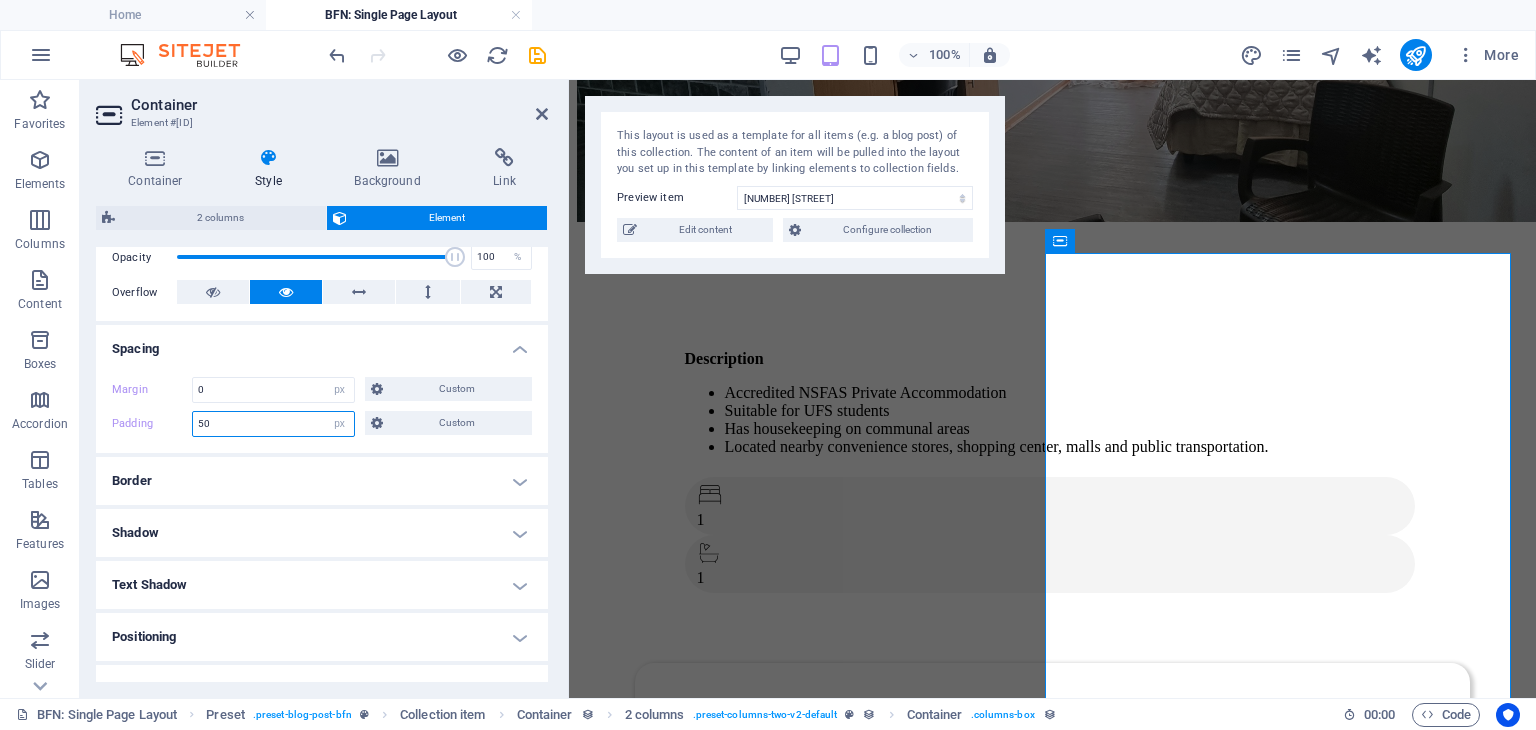 drag, startPoint x: 216, startPoint y: 425, endPoint x: 184, endPoint y: 428, distance: 32.140316 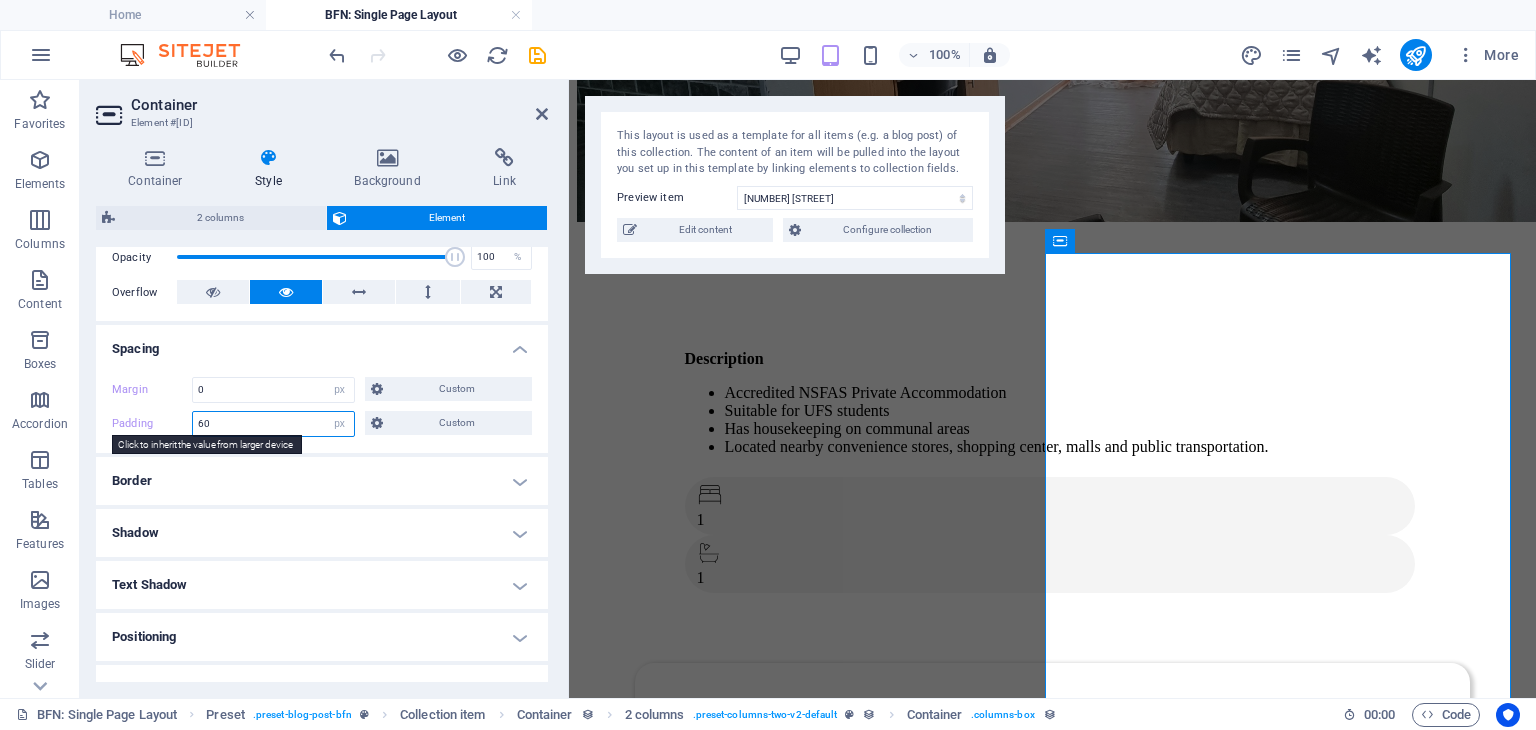 type on "60" 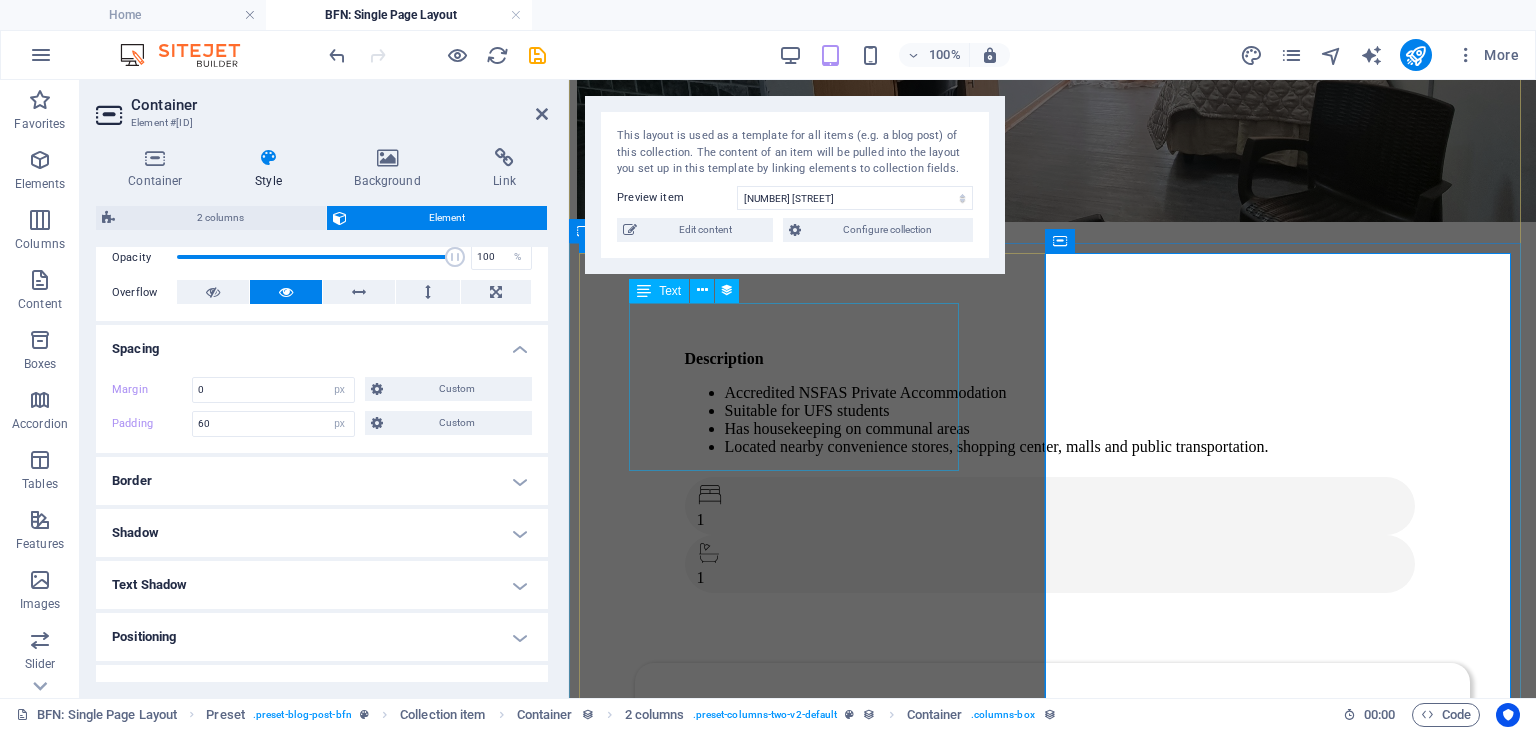 click on "Description Accredited NSFAS Private Accommodation  Suitable for UFS students Has housekeeping on communal areas Located nearby convenience stores, shopping center, malls and public transportation." at bounding box center [1053, 403] 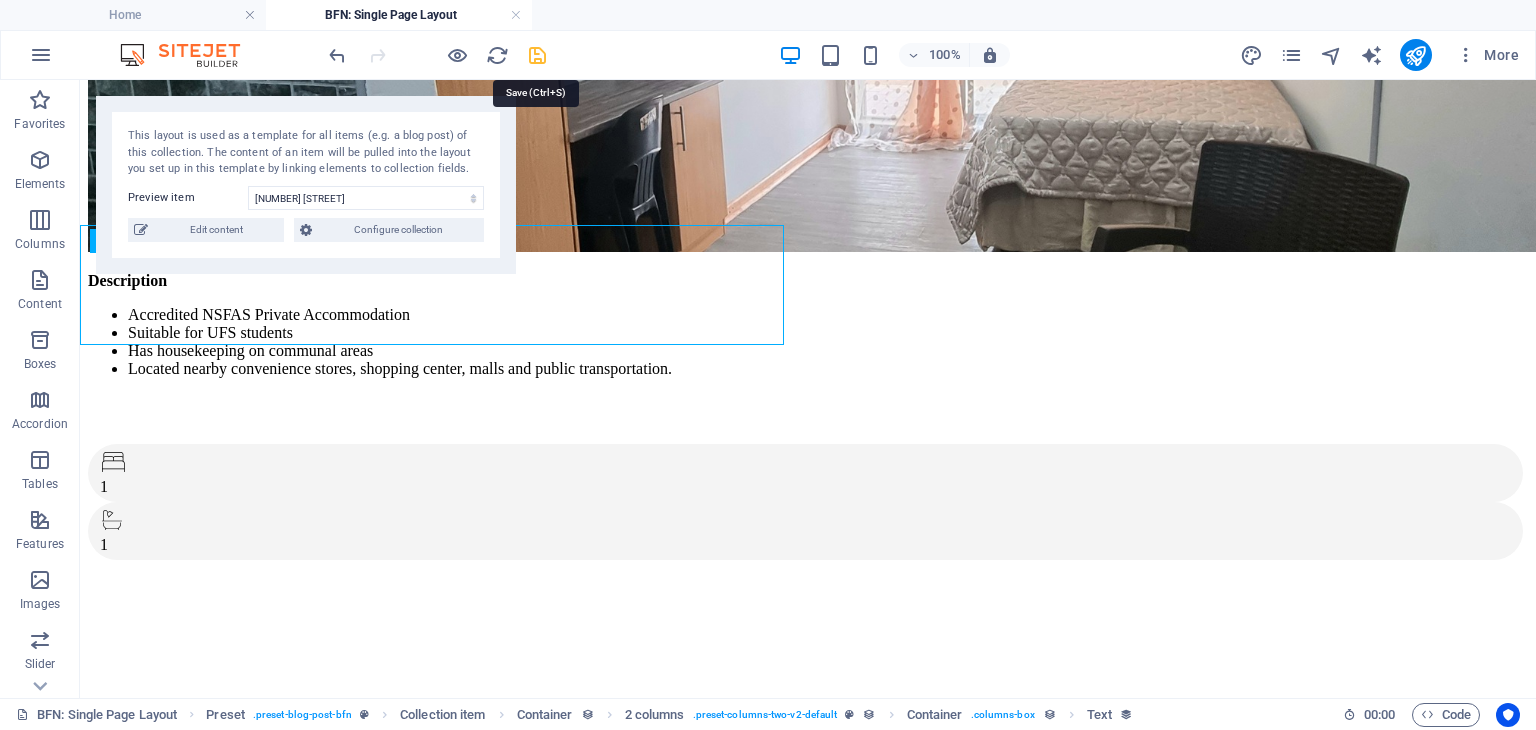 click at bounding box center [537, 55] 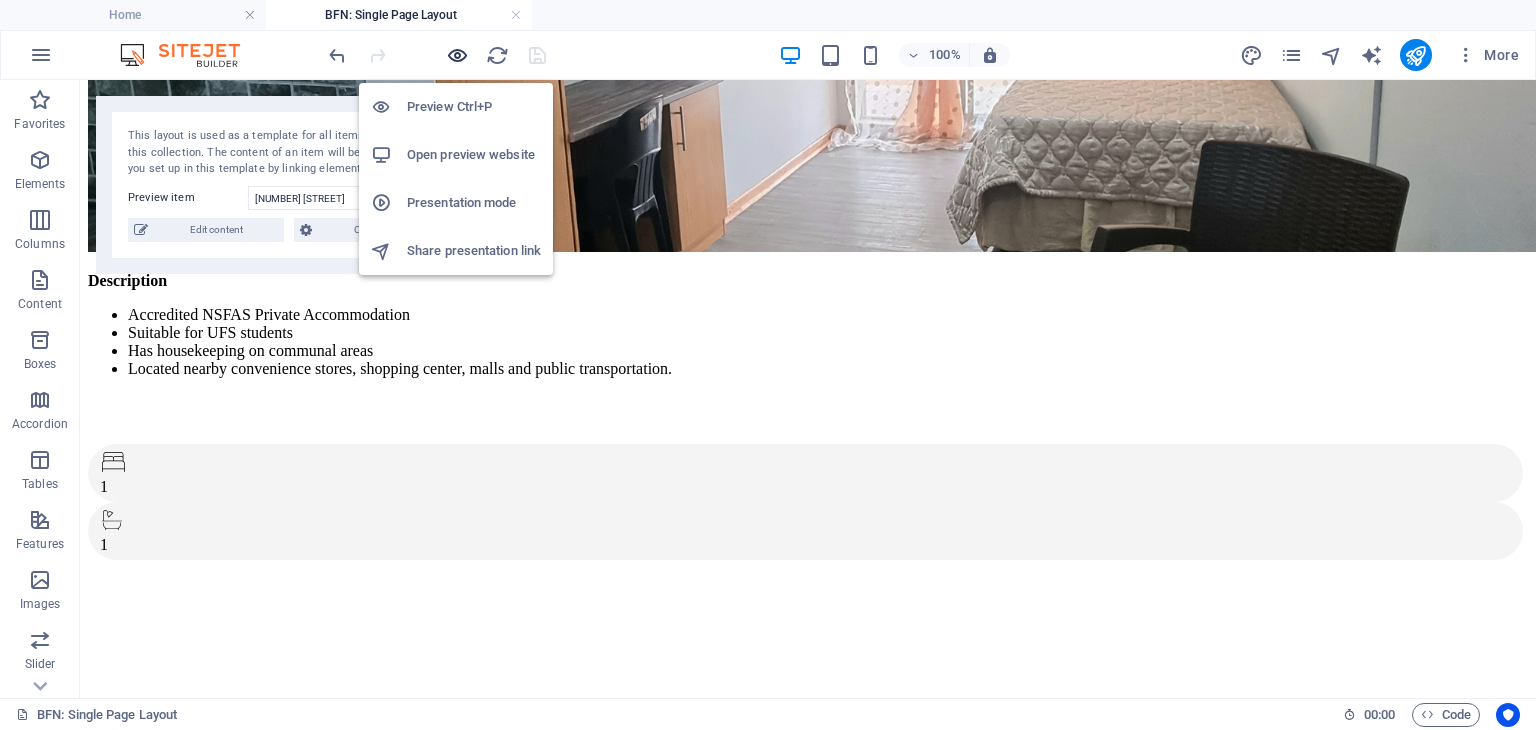 click at bounding box center (457, 55) 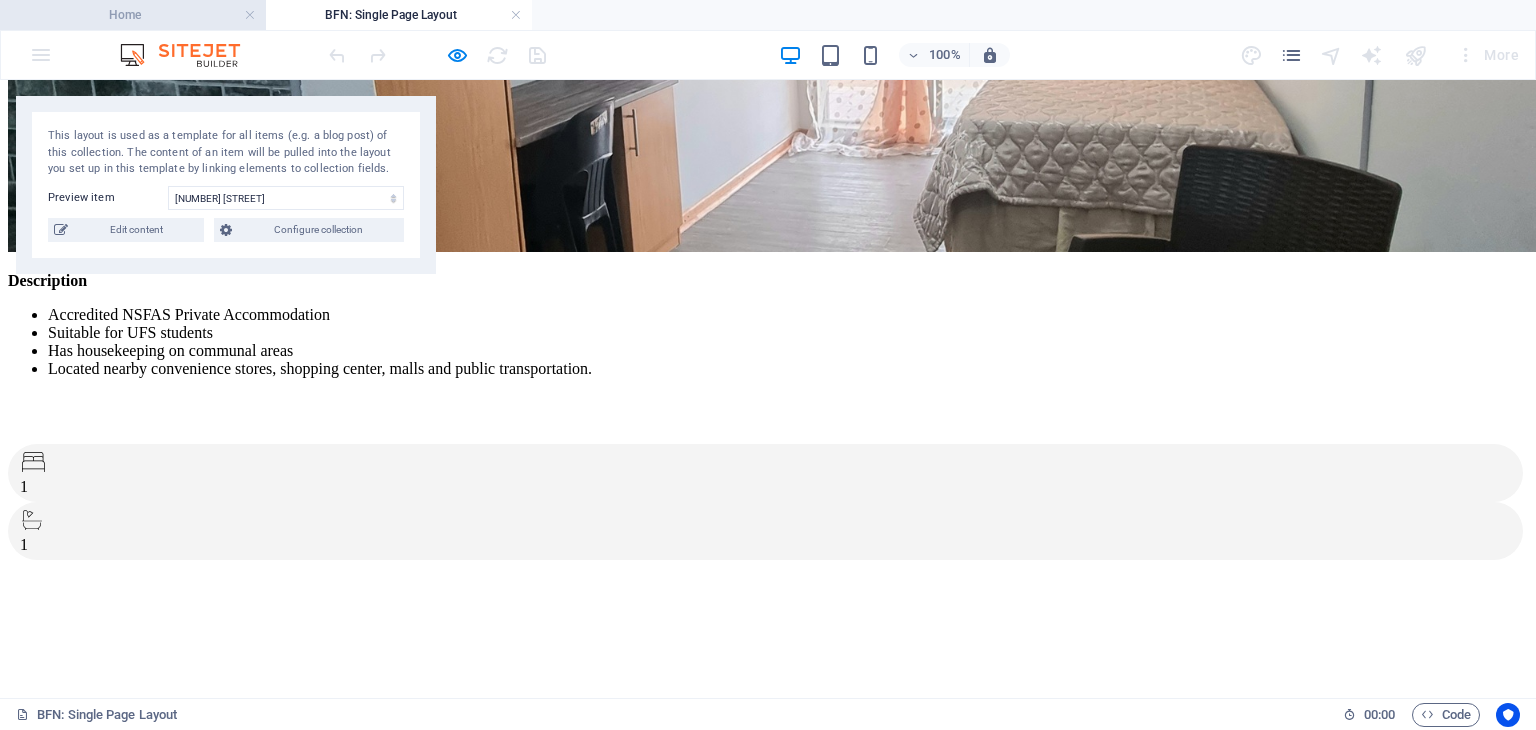 click on "Home" at bounding box center (133, 15) 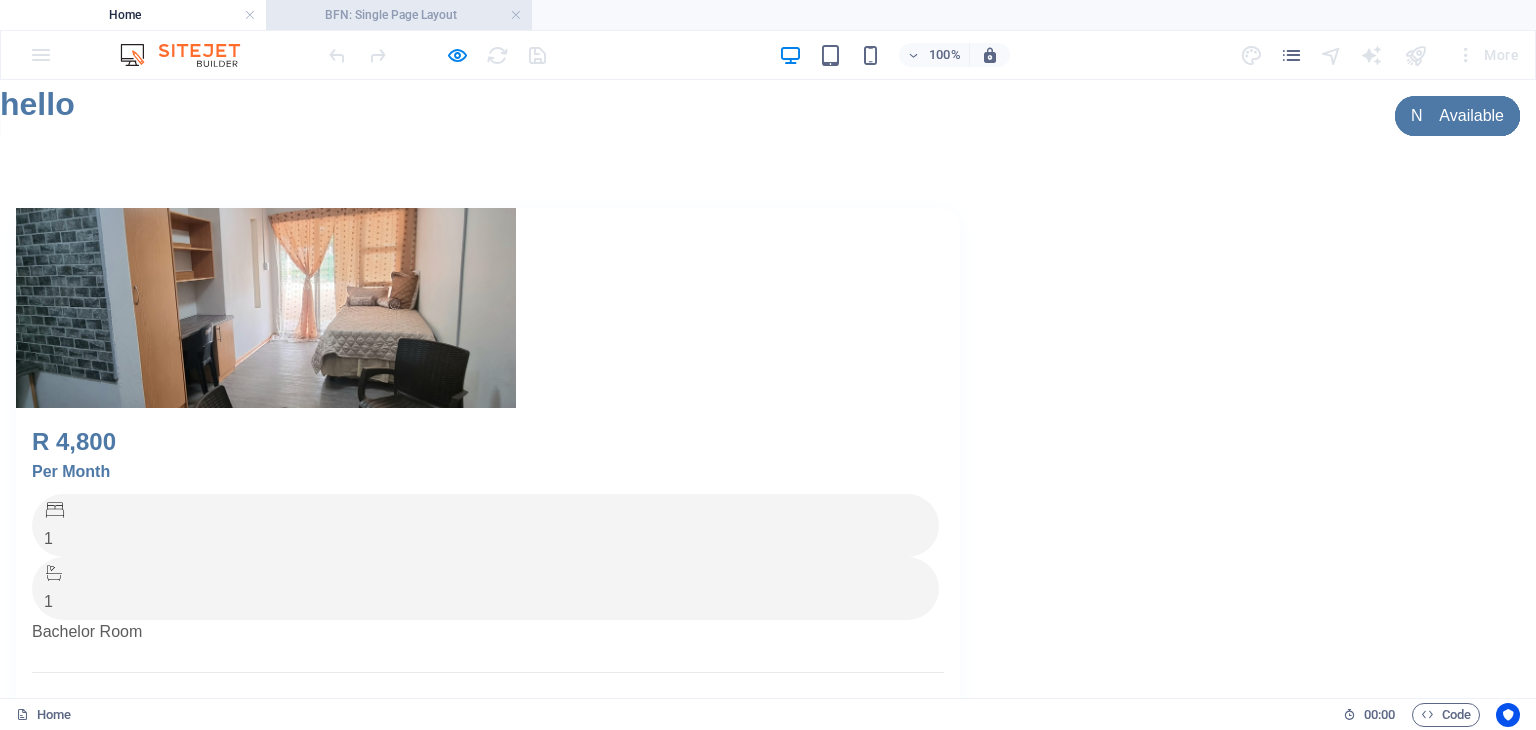 scroll, scrollTop: 0, scrollLeft: 0, axis: both 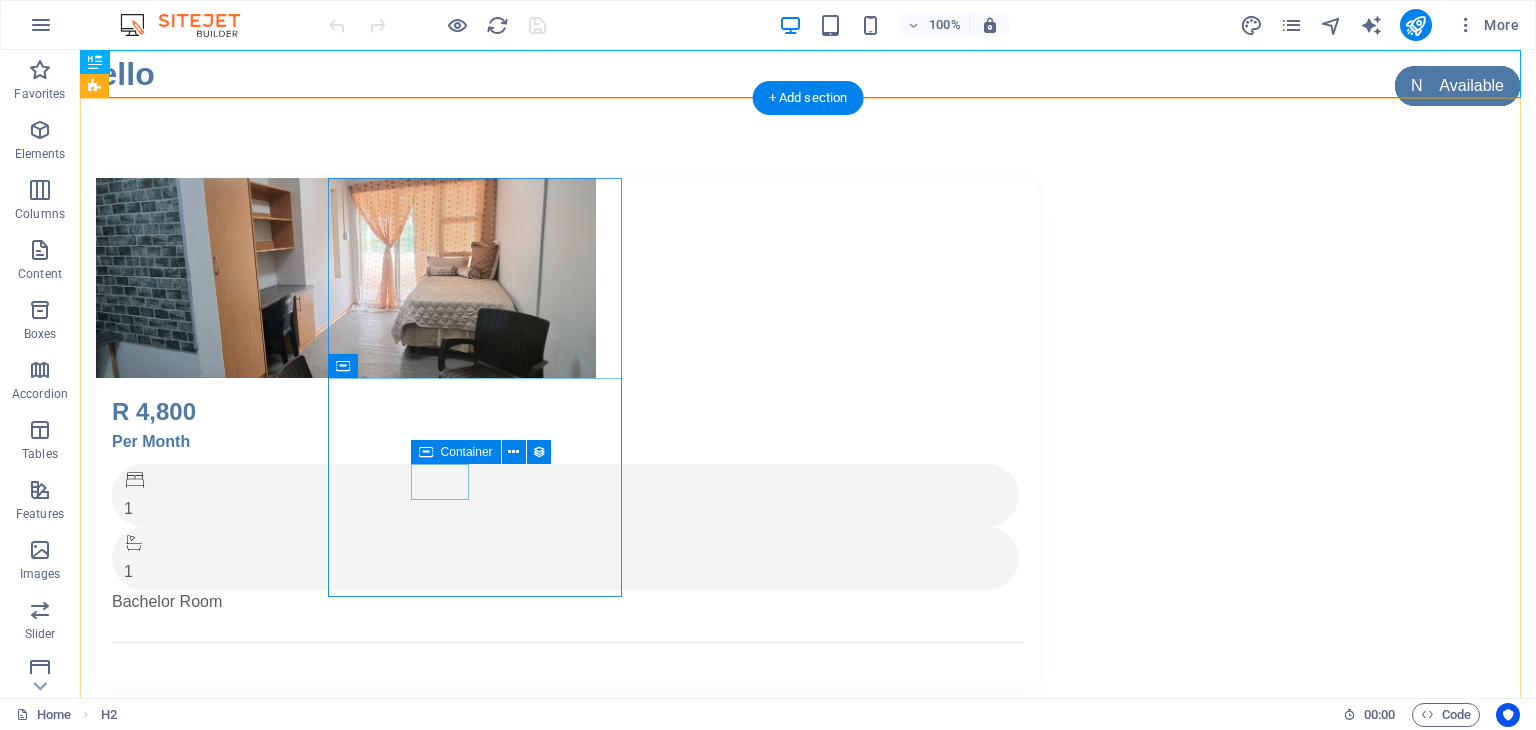 click on "1" at bounding box center [565, 558] 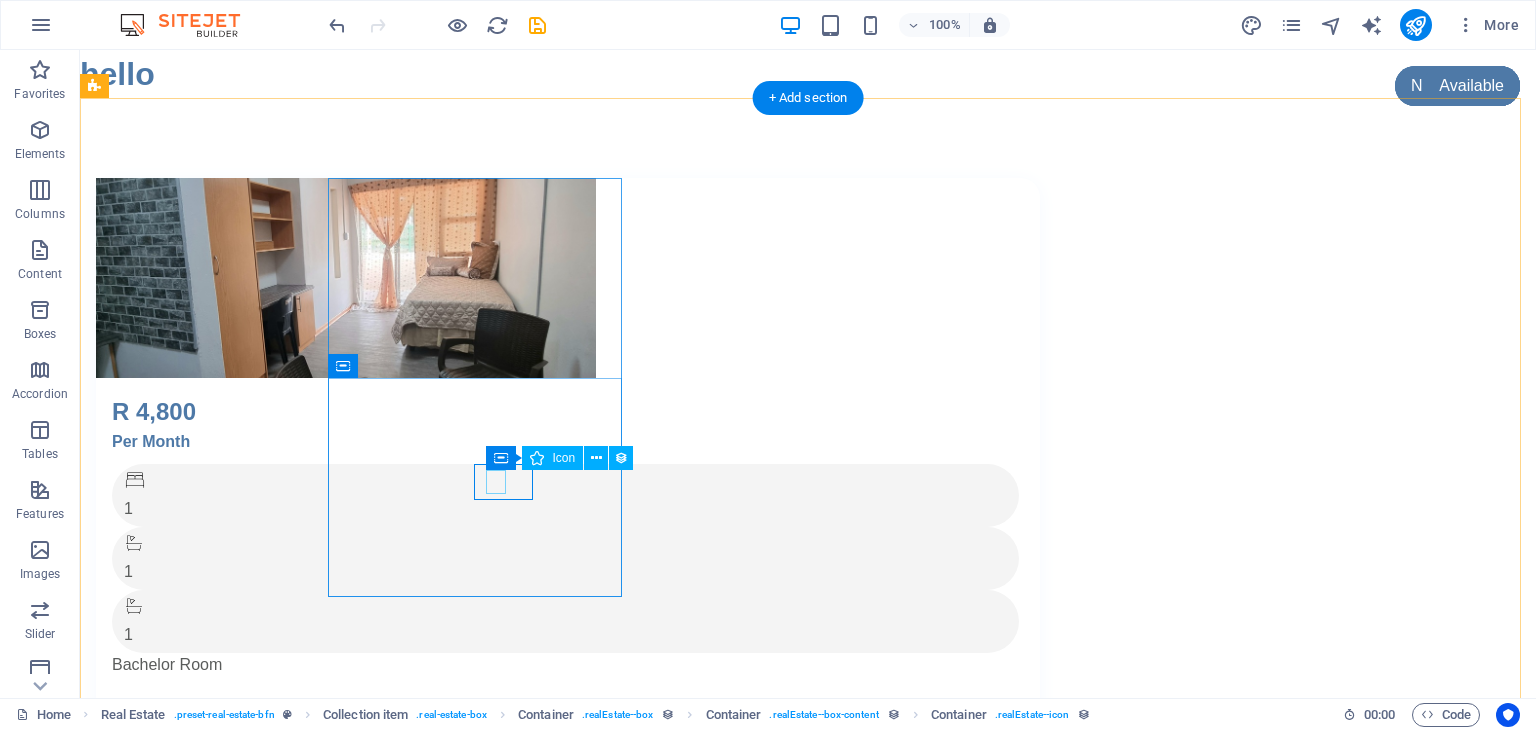 click on "1" at bounding box center (565, 635) 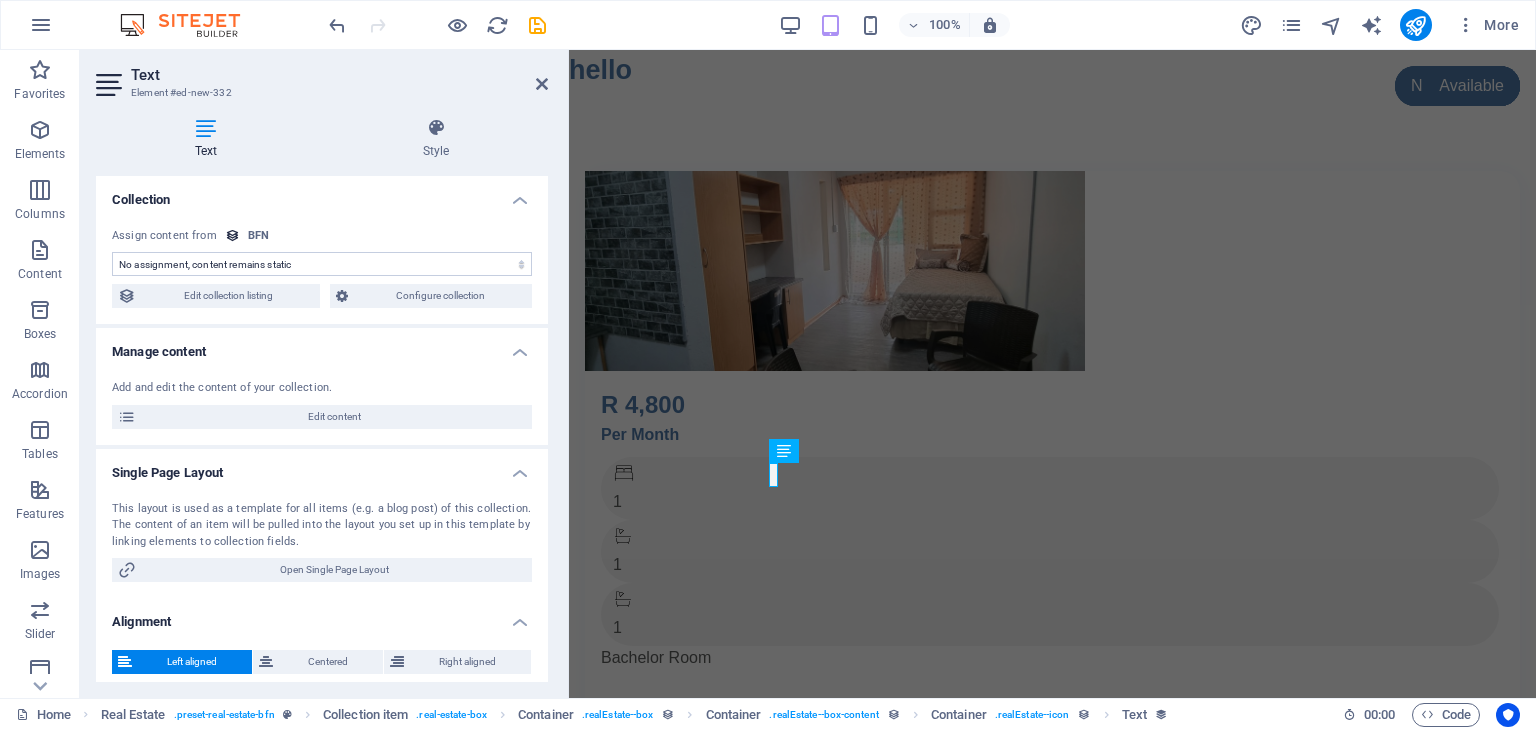 select on "bathrooms" 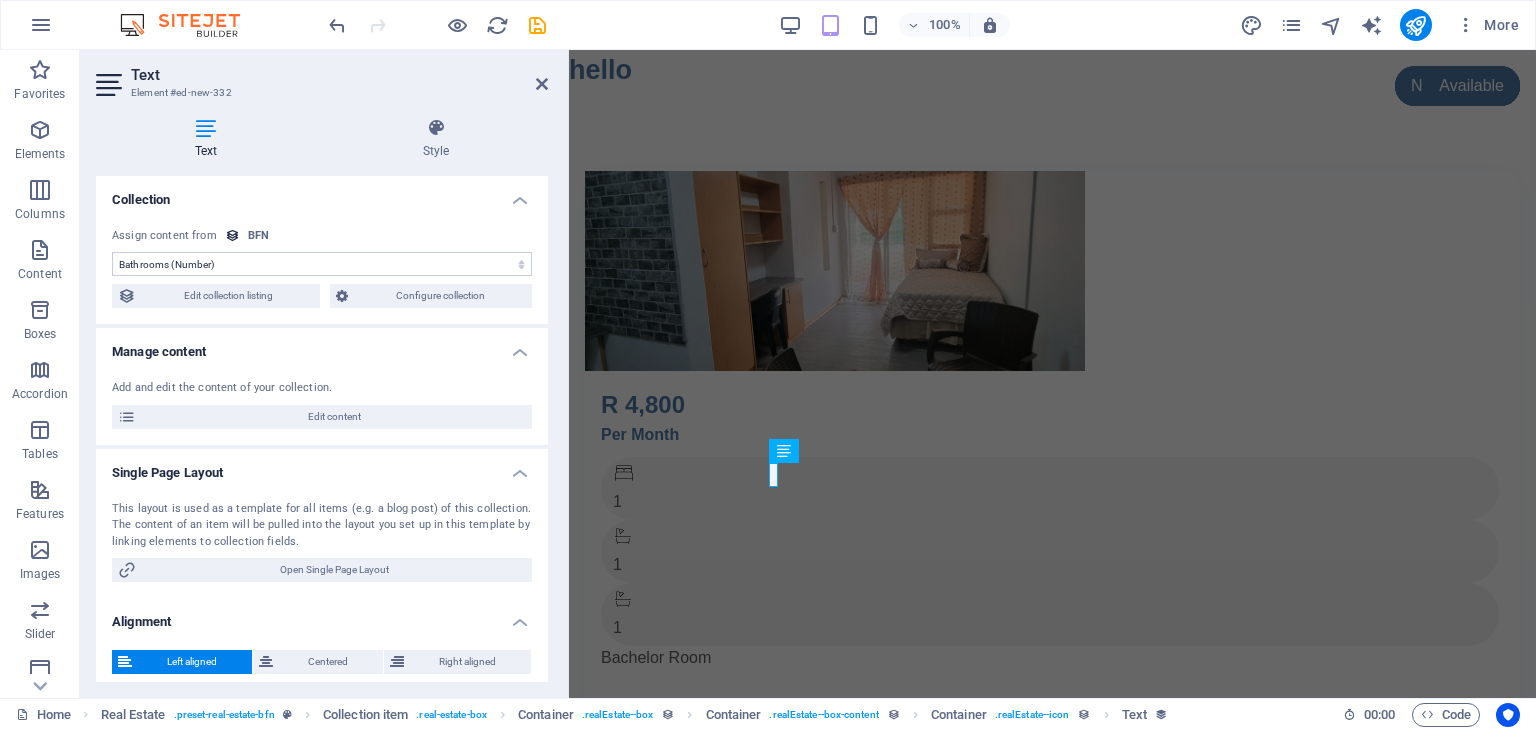 scroll, scrollTop: 8, scrollLeft: 0, axis: vertical 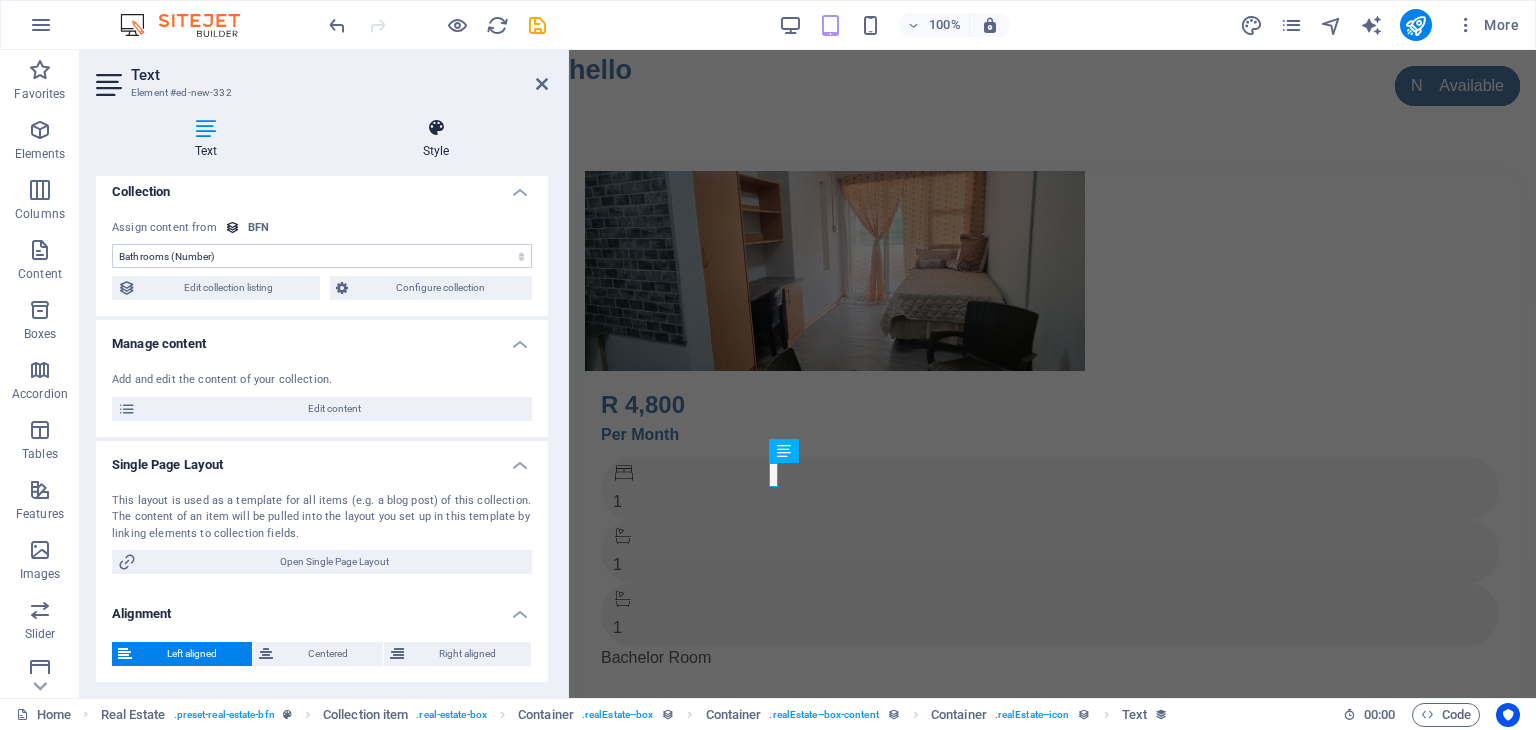click at bounding box center [436, 128] 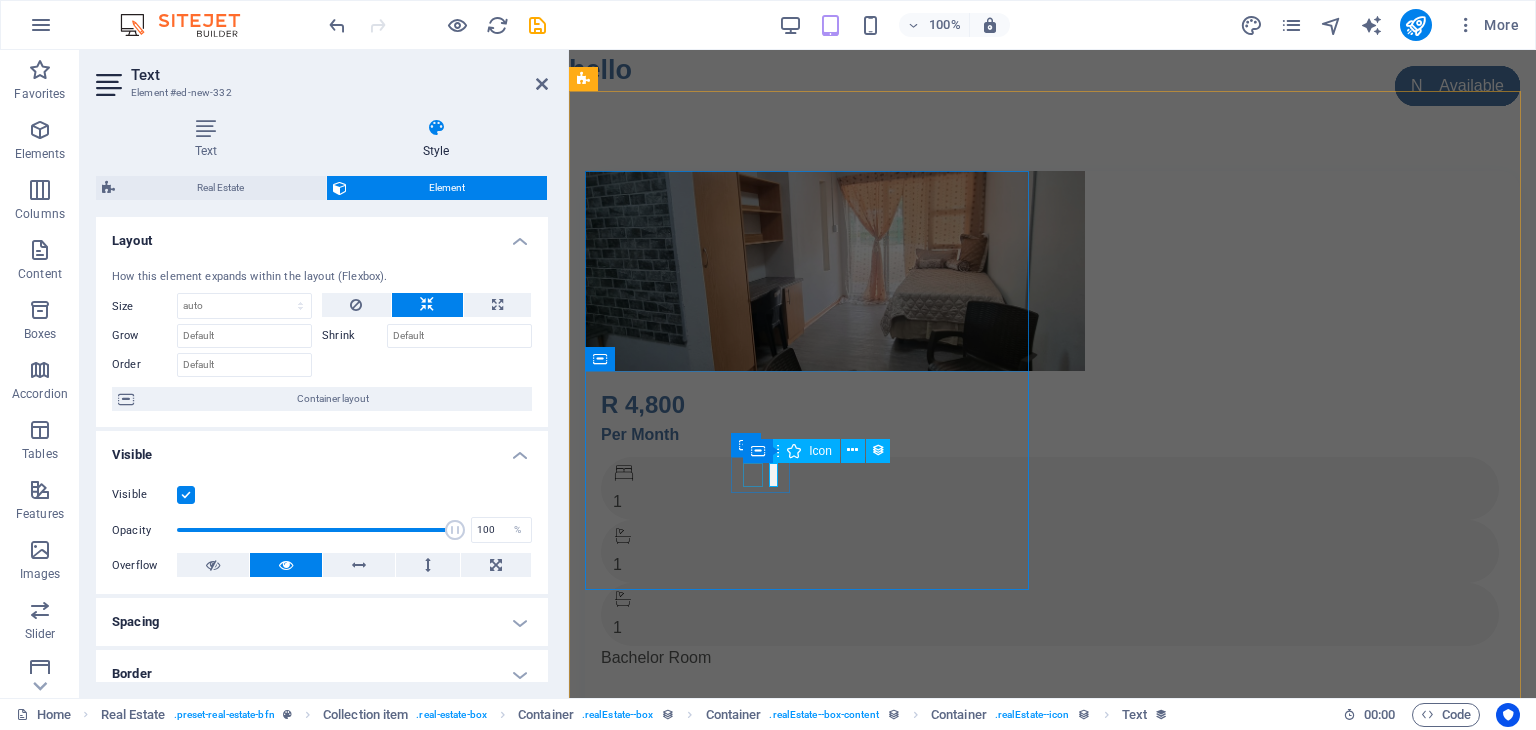 click at bounding box center [1047, 602] 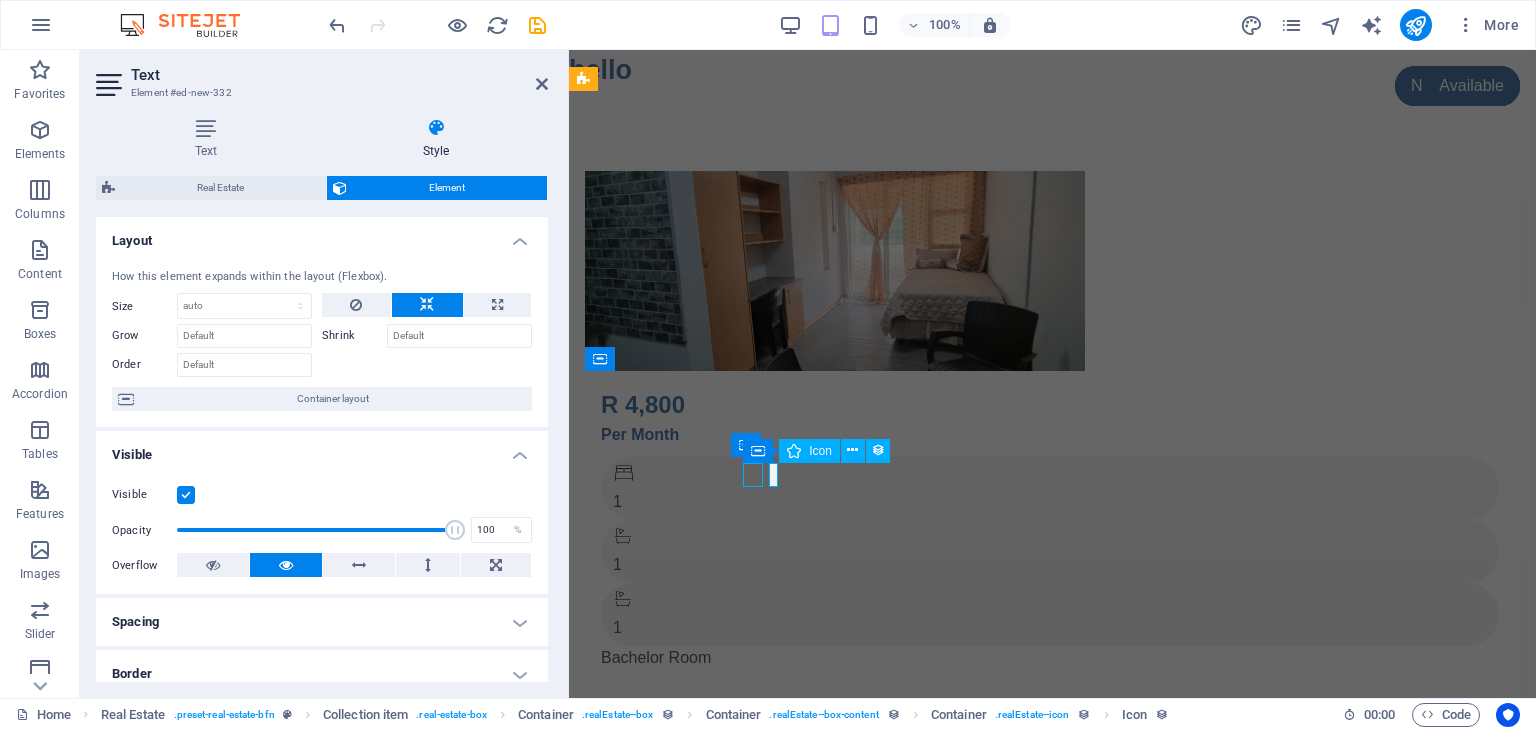 click at bounding box center (1047, 602) 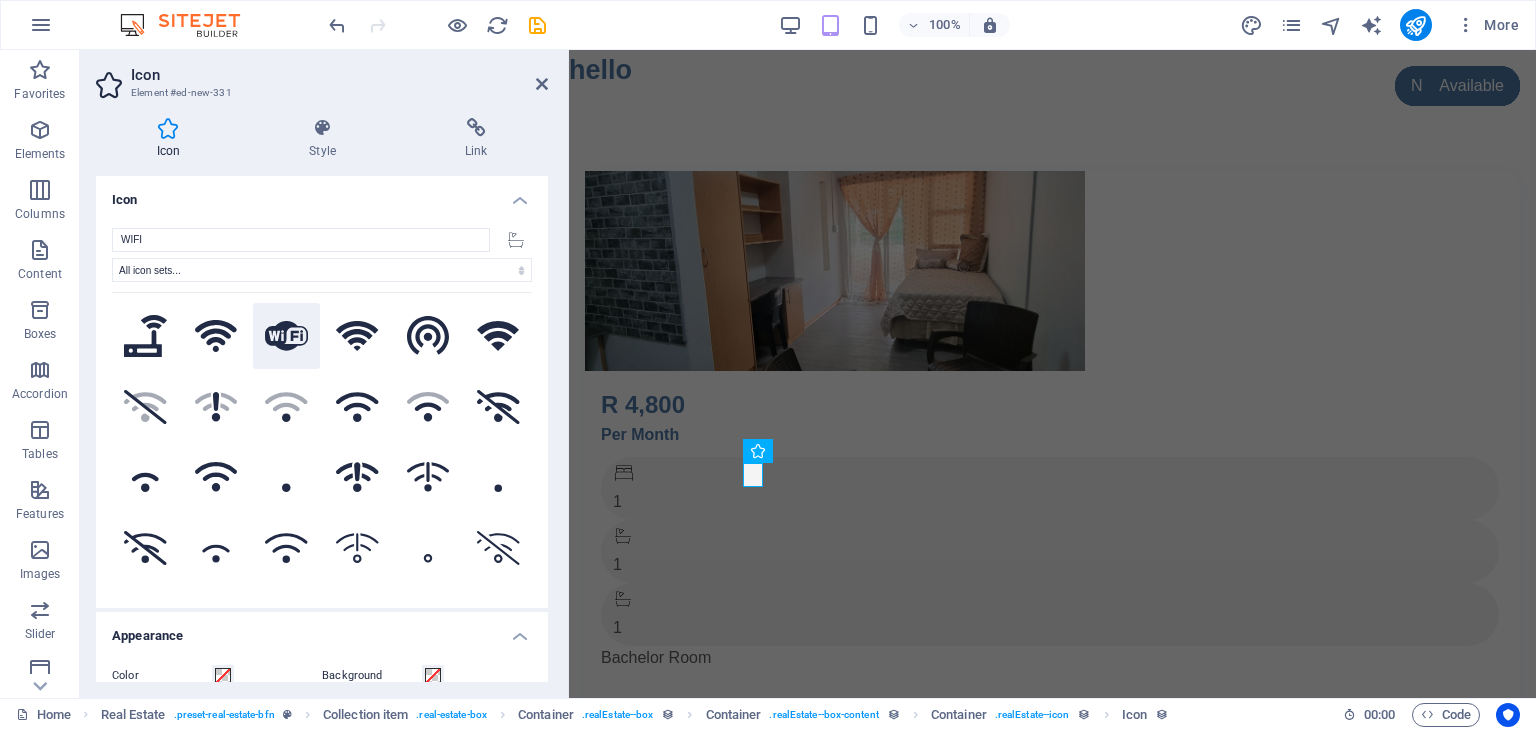 type on "WIFI" 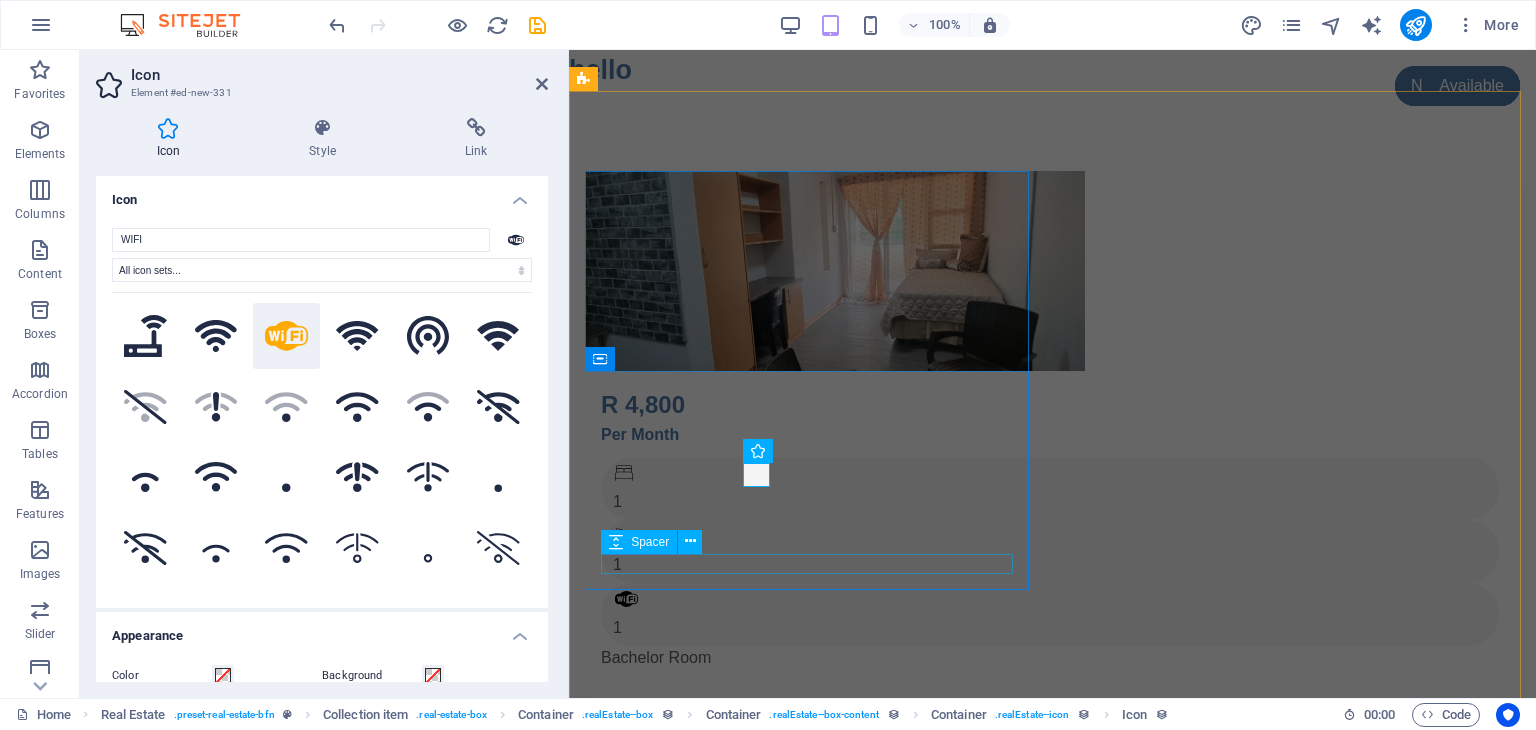 click on "1" at bounding box center [1050, 628] 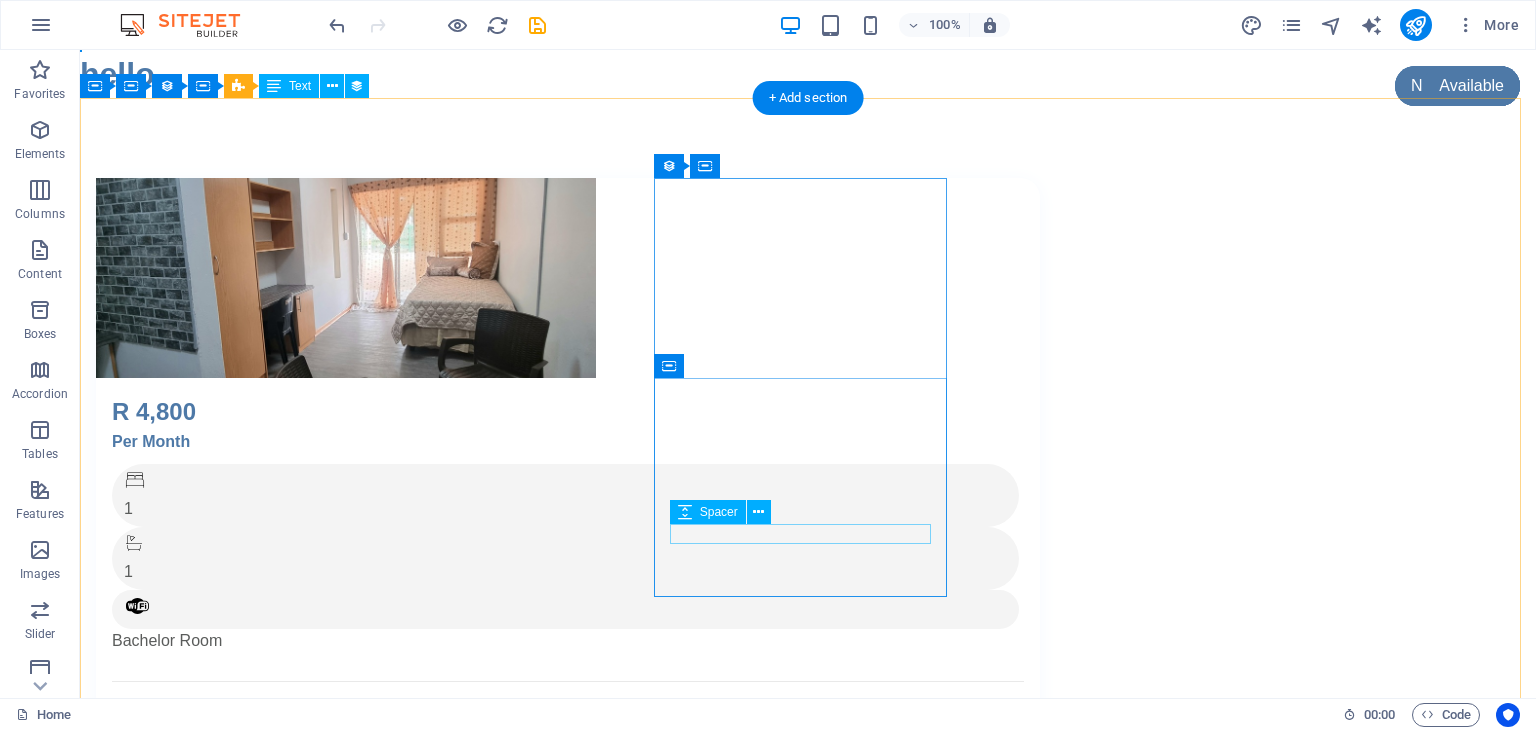 click at bounding box center [568, 1227] 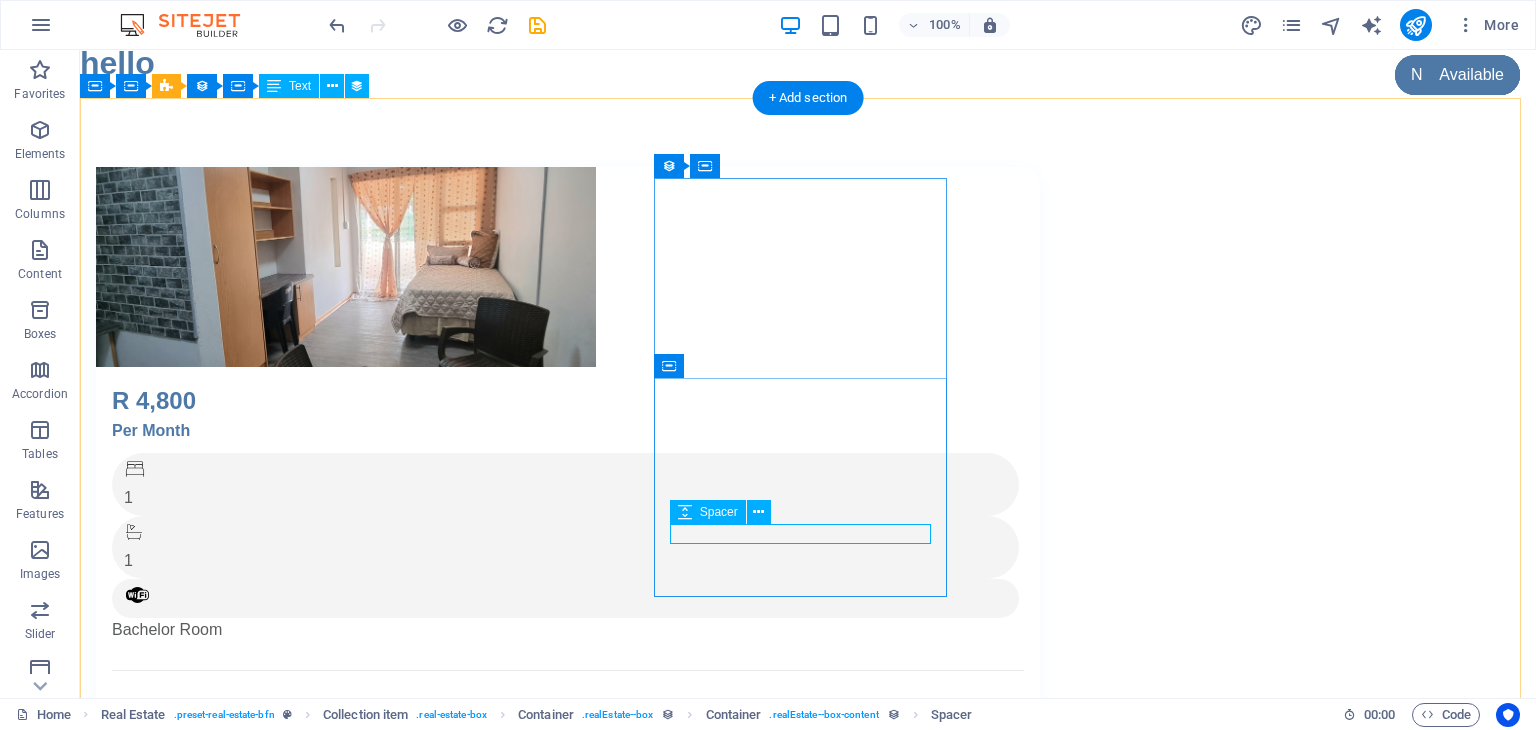 scroll, scrollTop: 0, scrollLeft: 0, axis: both 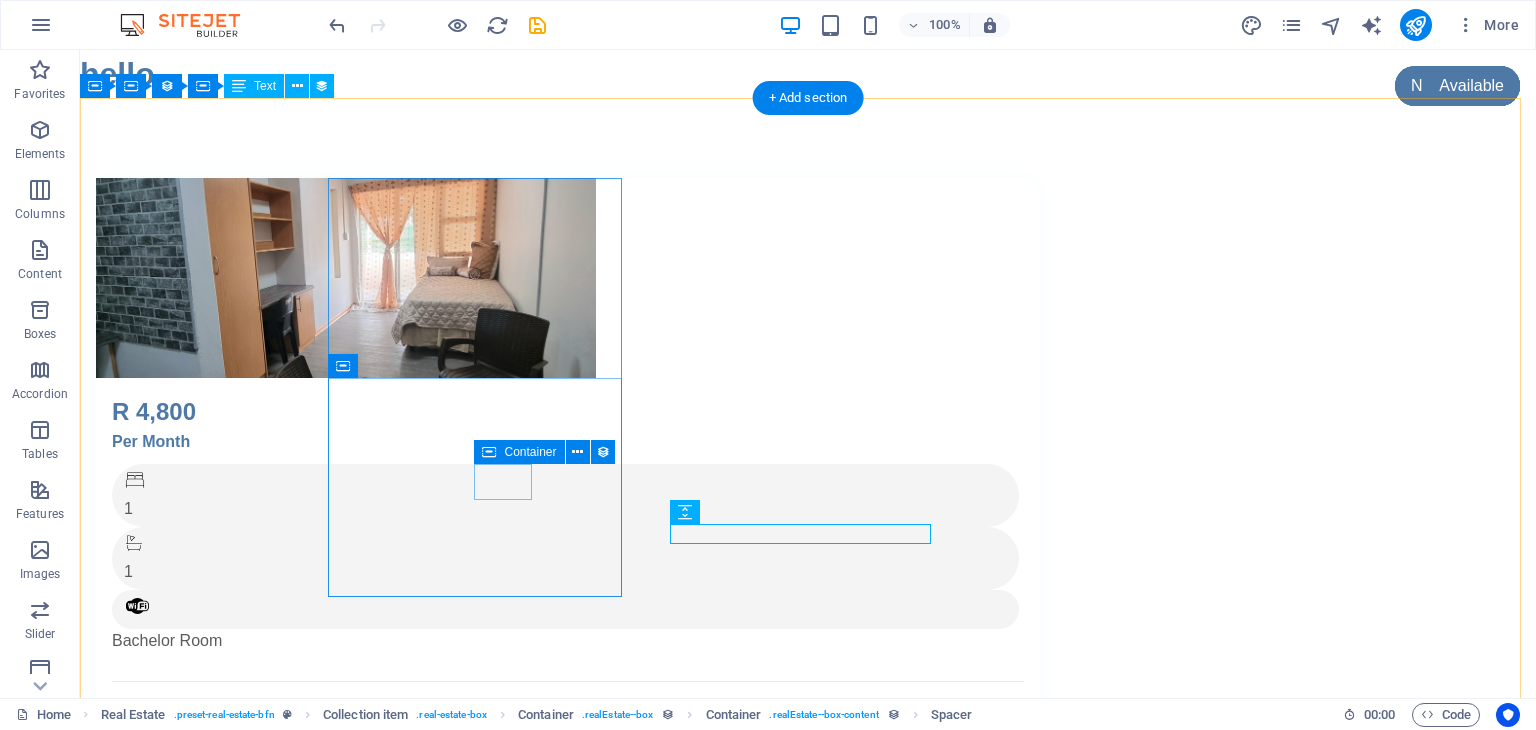 click at bounding box center [565, 609] 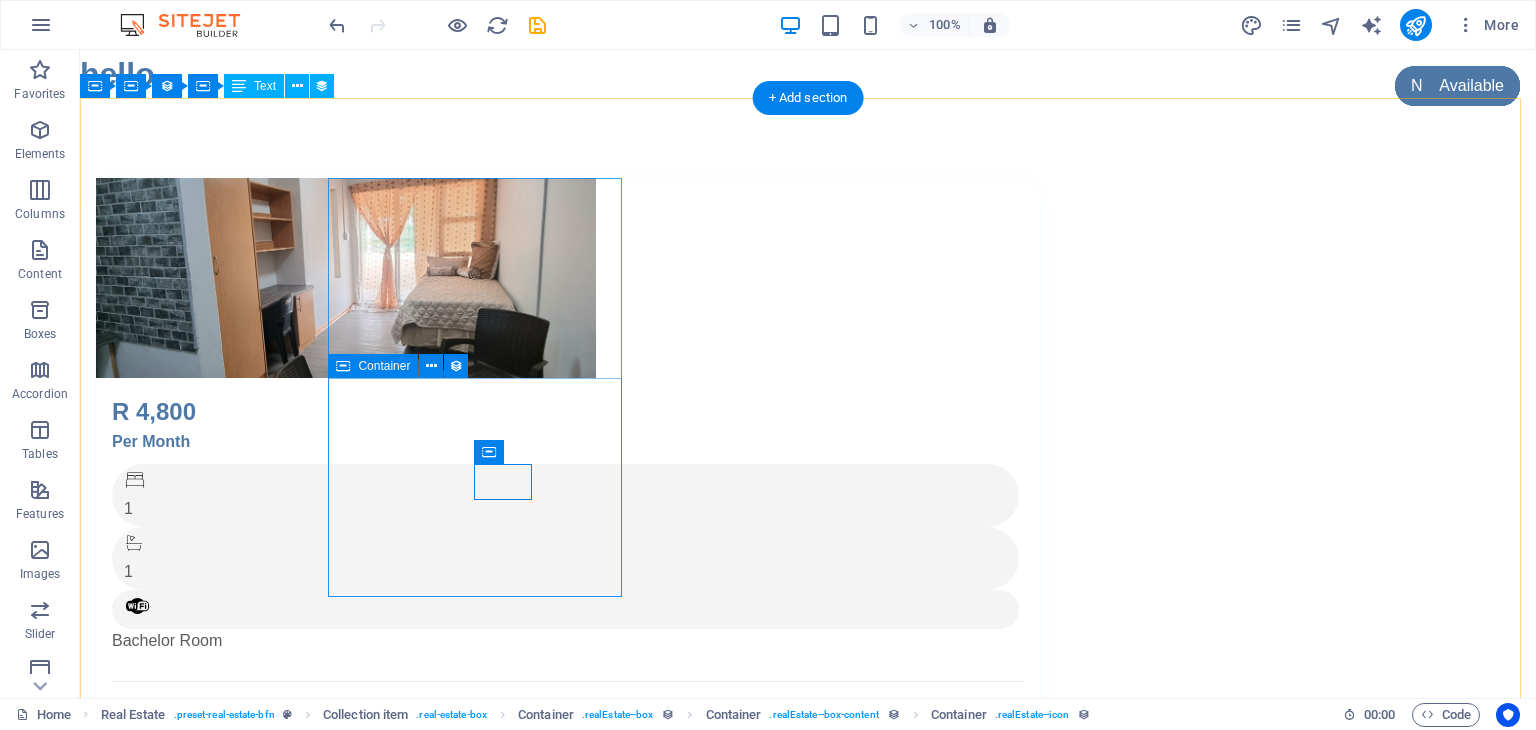 click on "R 4,800 Per Month 1 1 Bachelor Room" at bounding box center (568, 552) 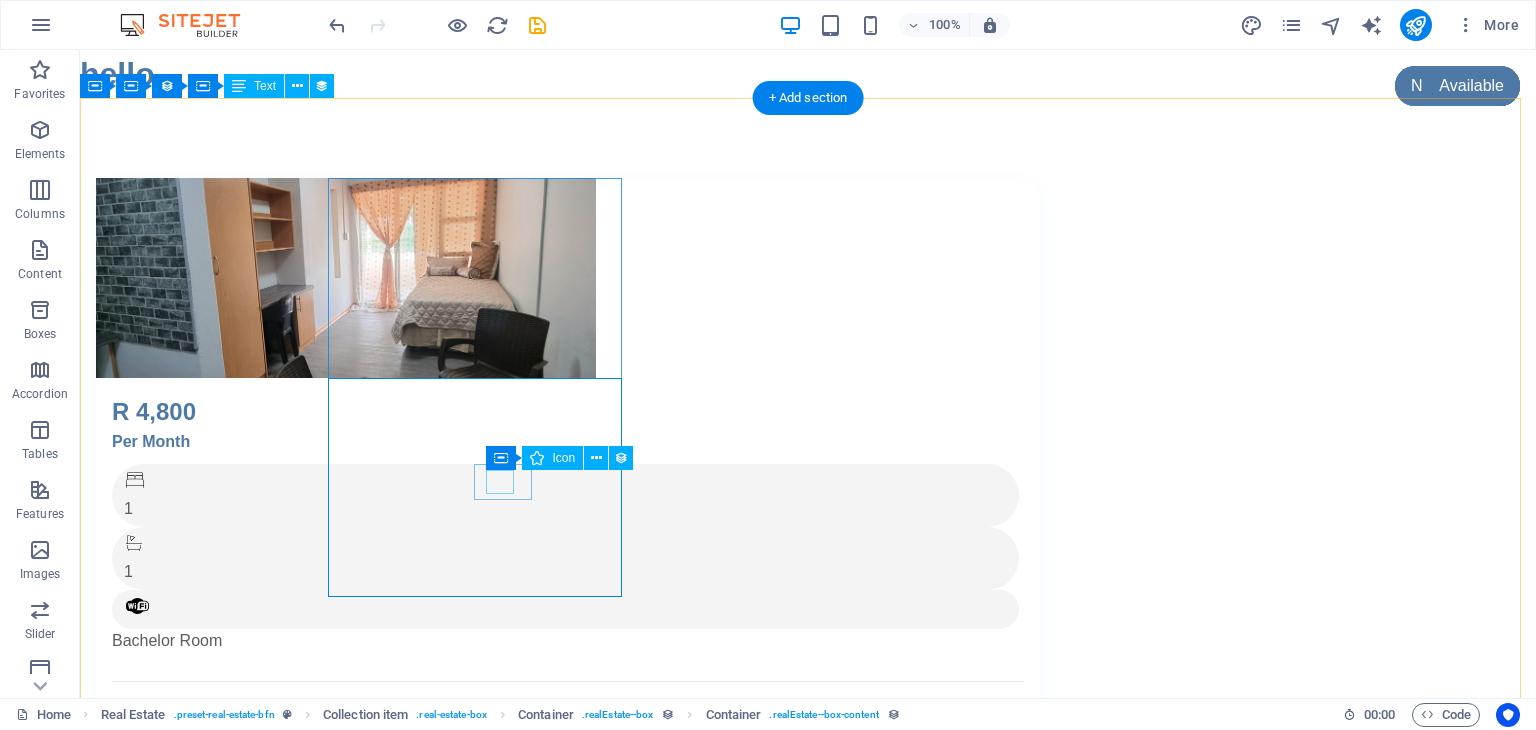click at bounding box center (562, 609) 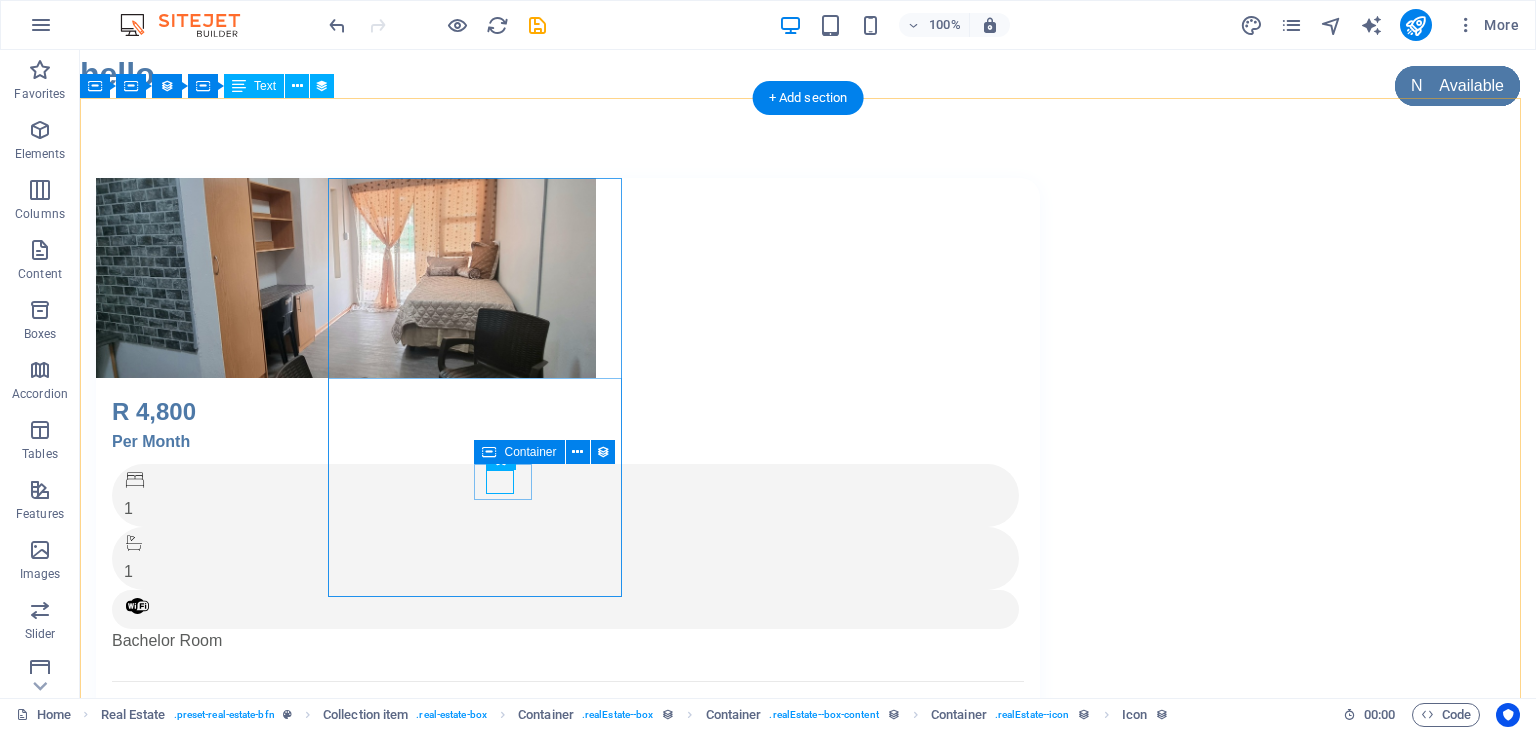 click at bounding box center (565, 609) 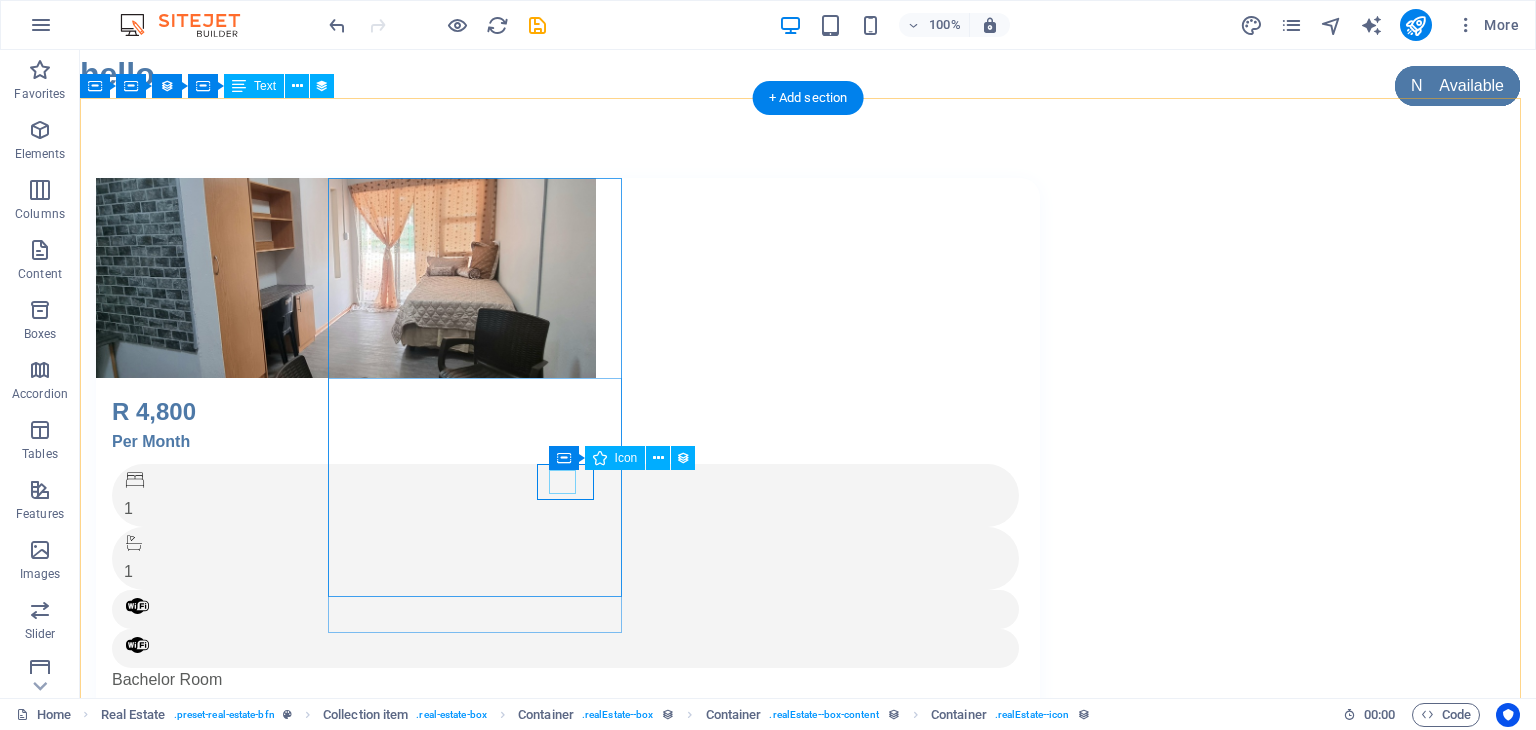 click at bounding box center [562, 648] 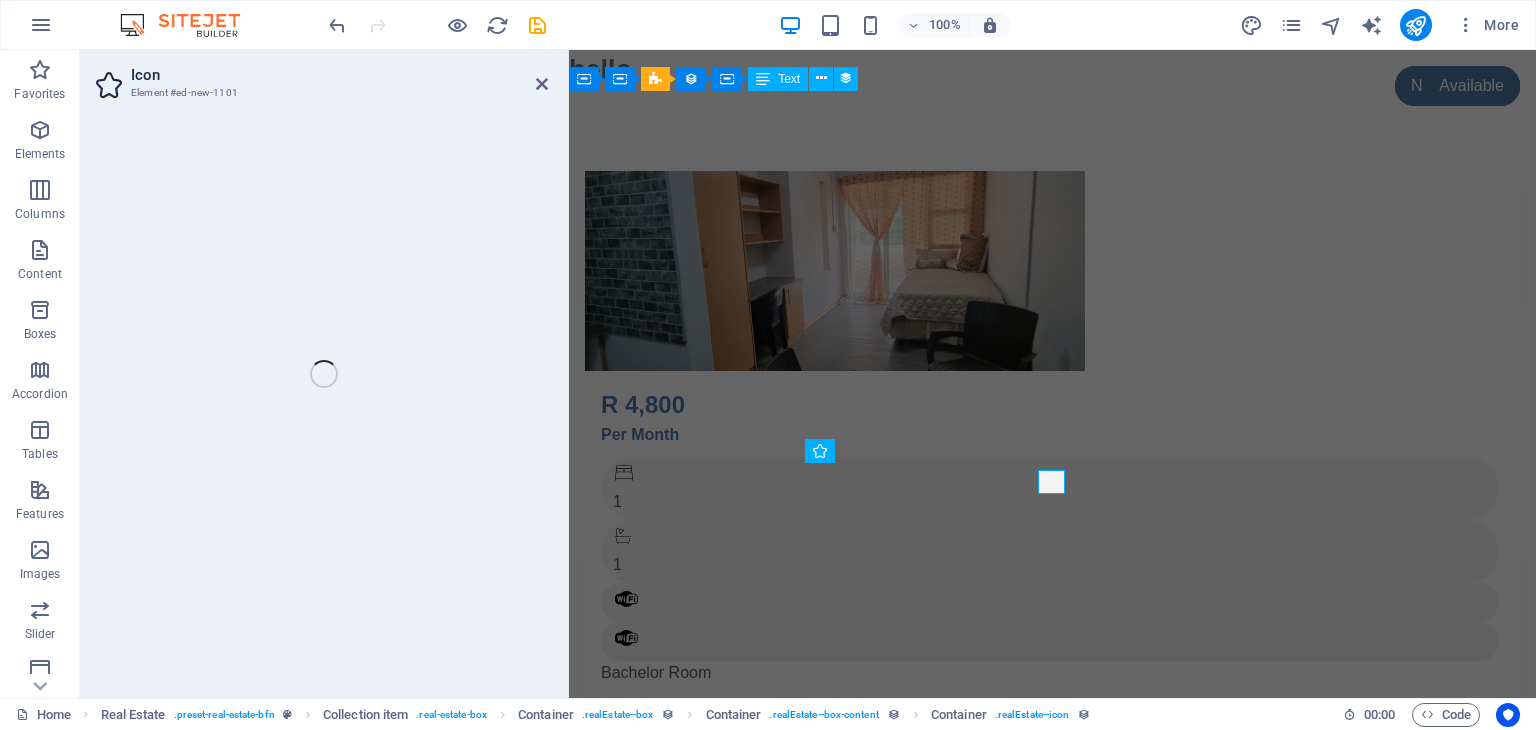 select on "xMidYMid" 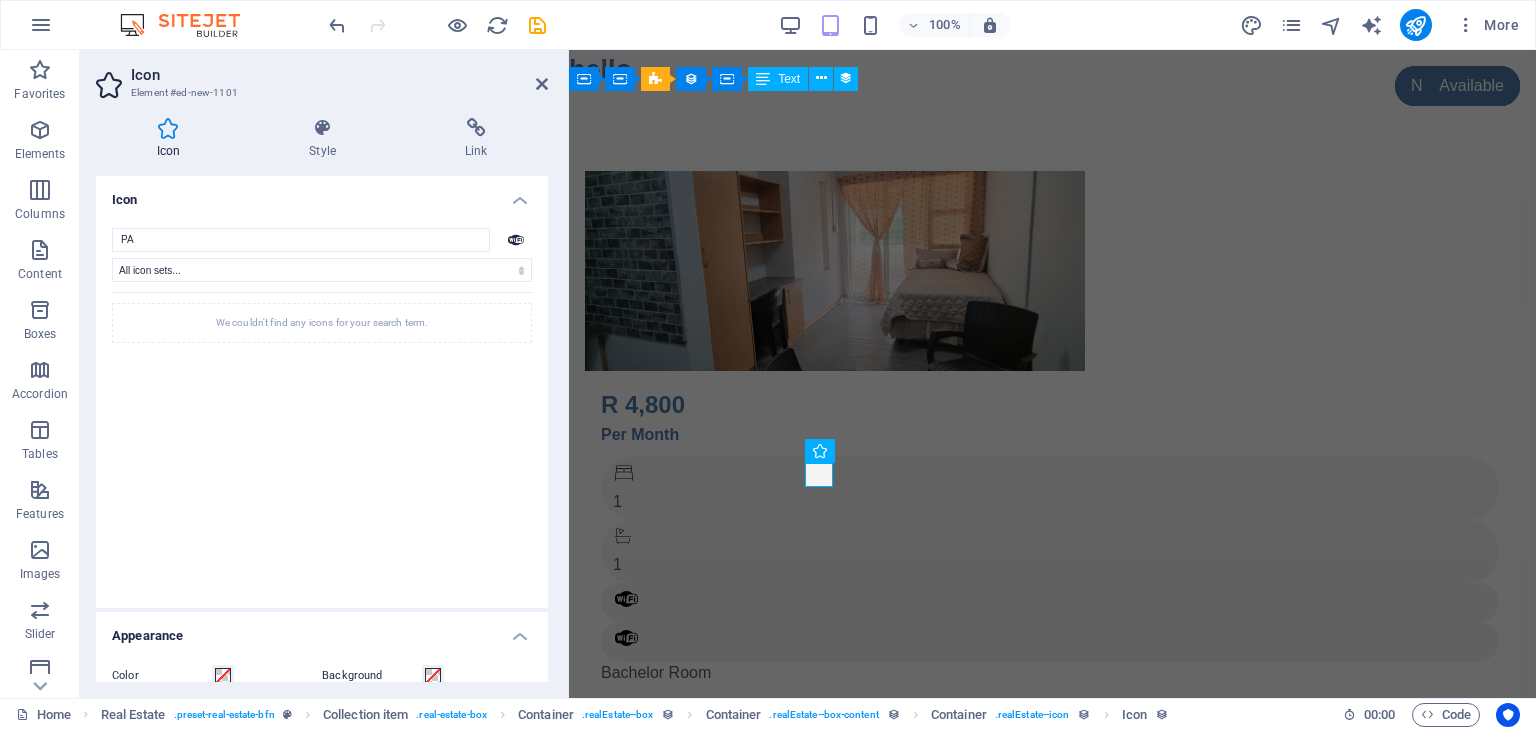 type on "P" 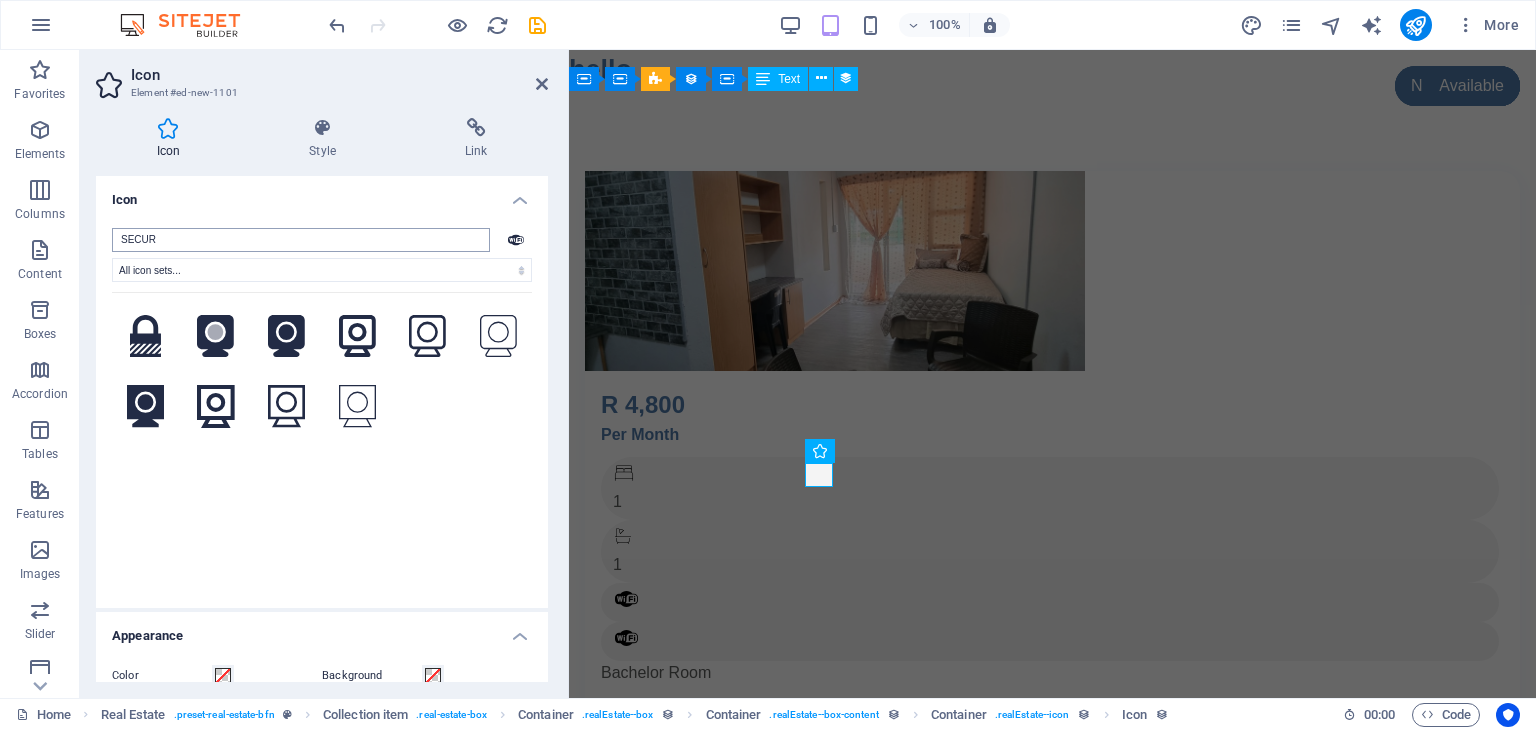 drag, startPoint x: 168, startPoint y: 241, endPoint x: 113, endPoint y: 243, distance: 55.03635 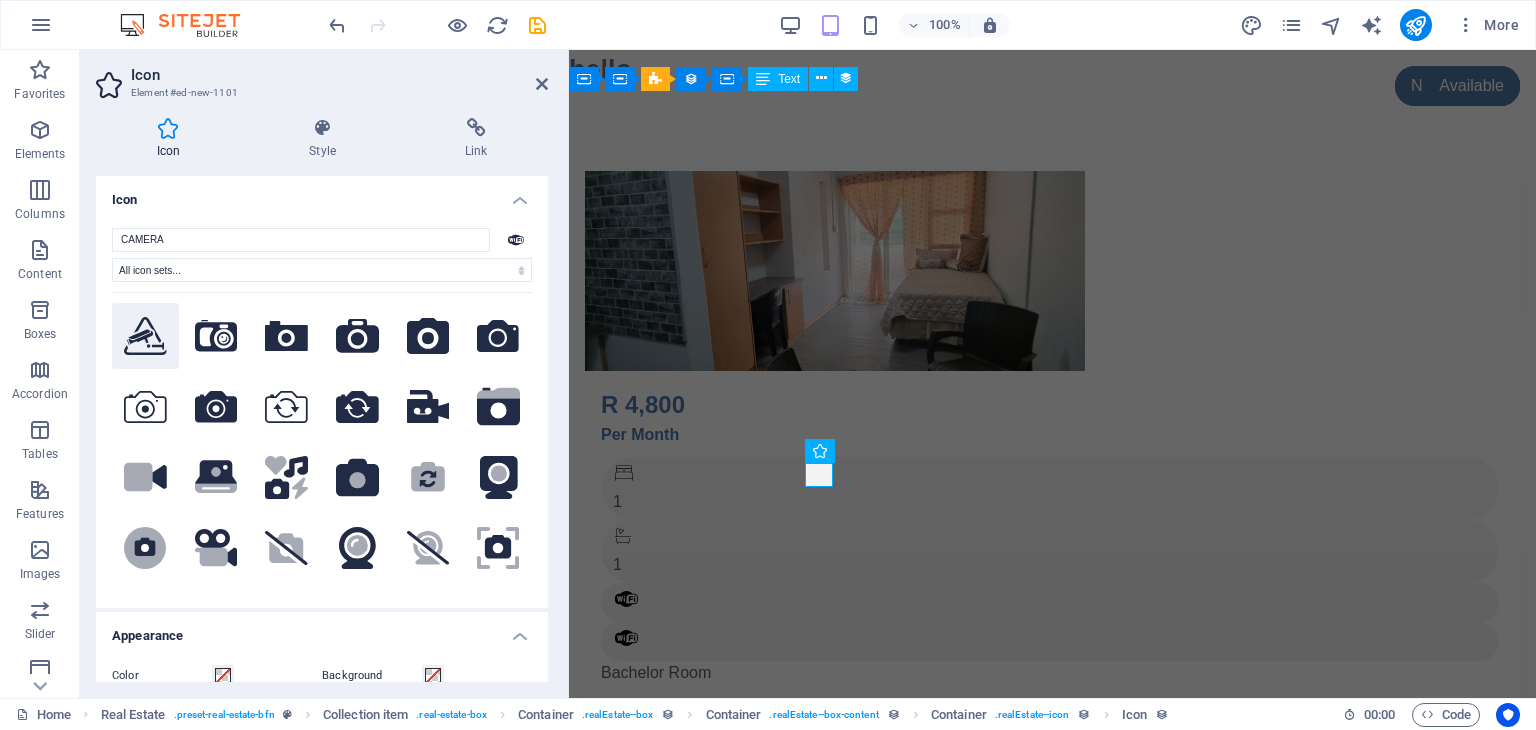 type on "CAMERA" 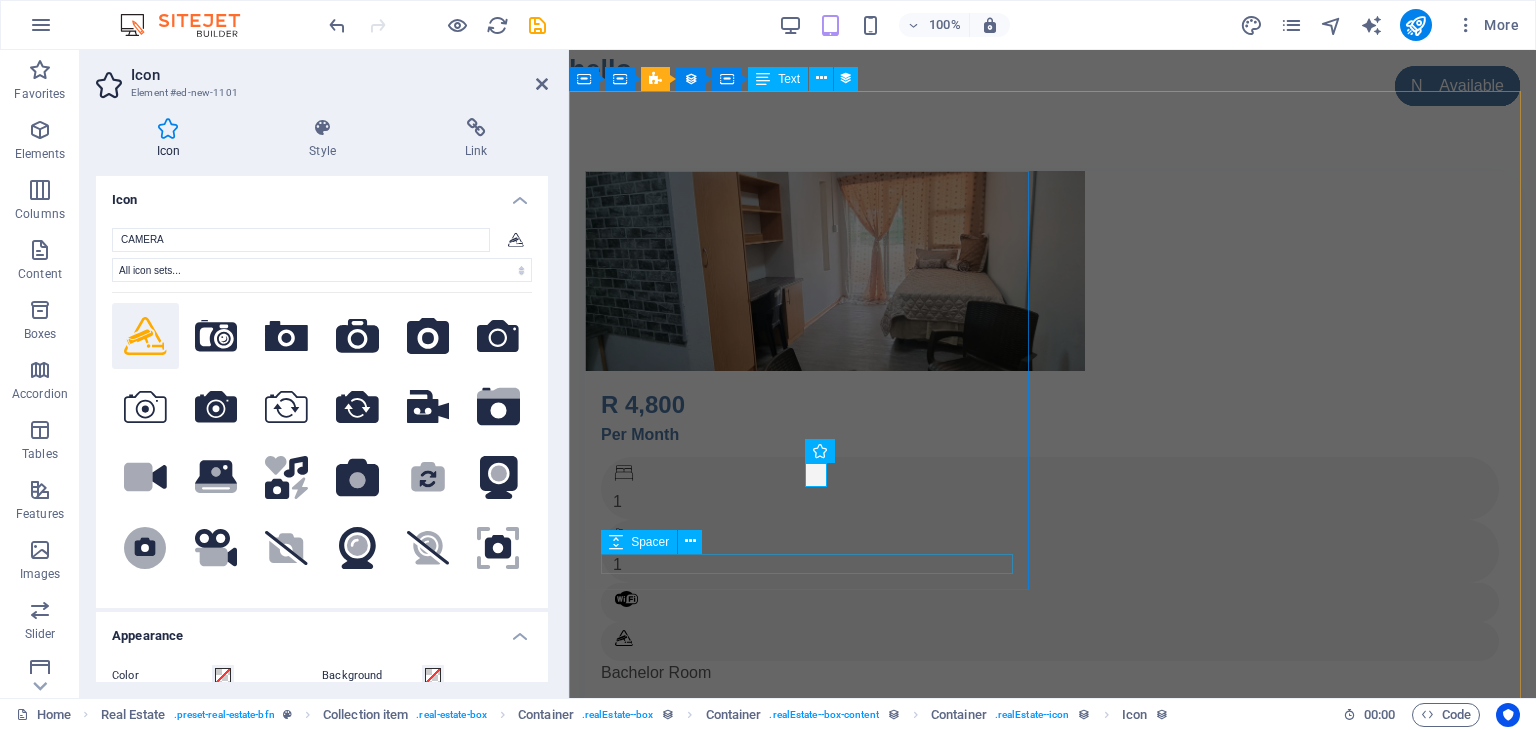 click at bounding box center [1052, 732] 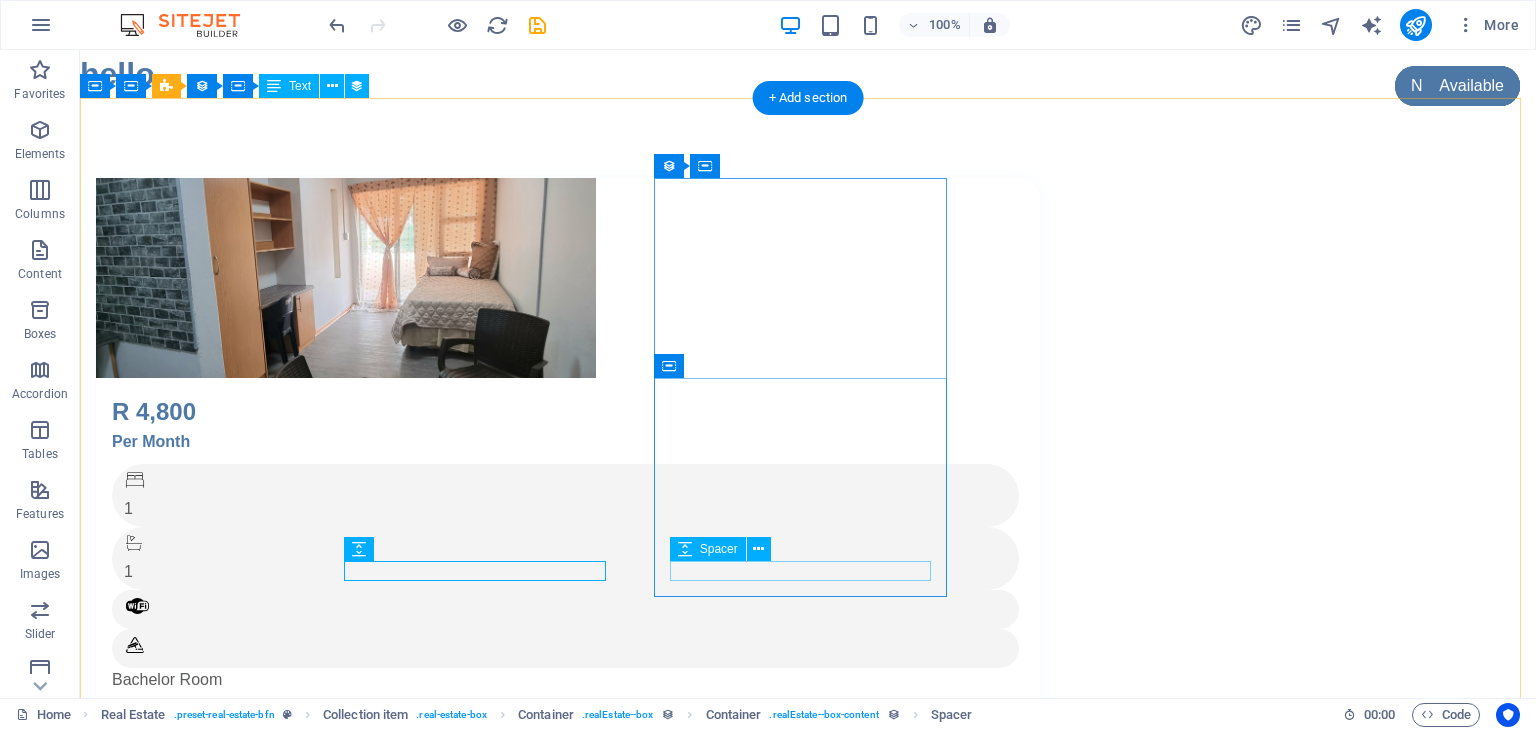 click at bounding box center [568, 1342] 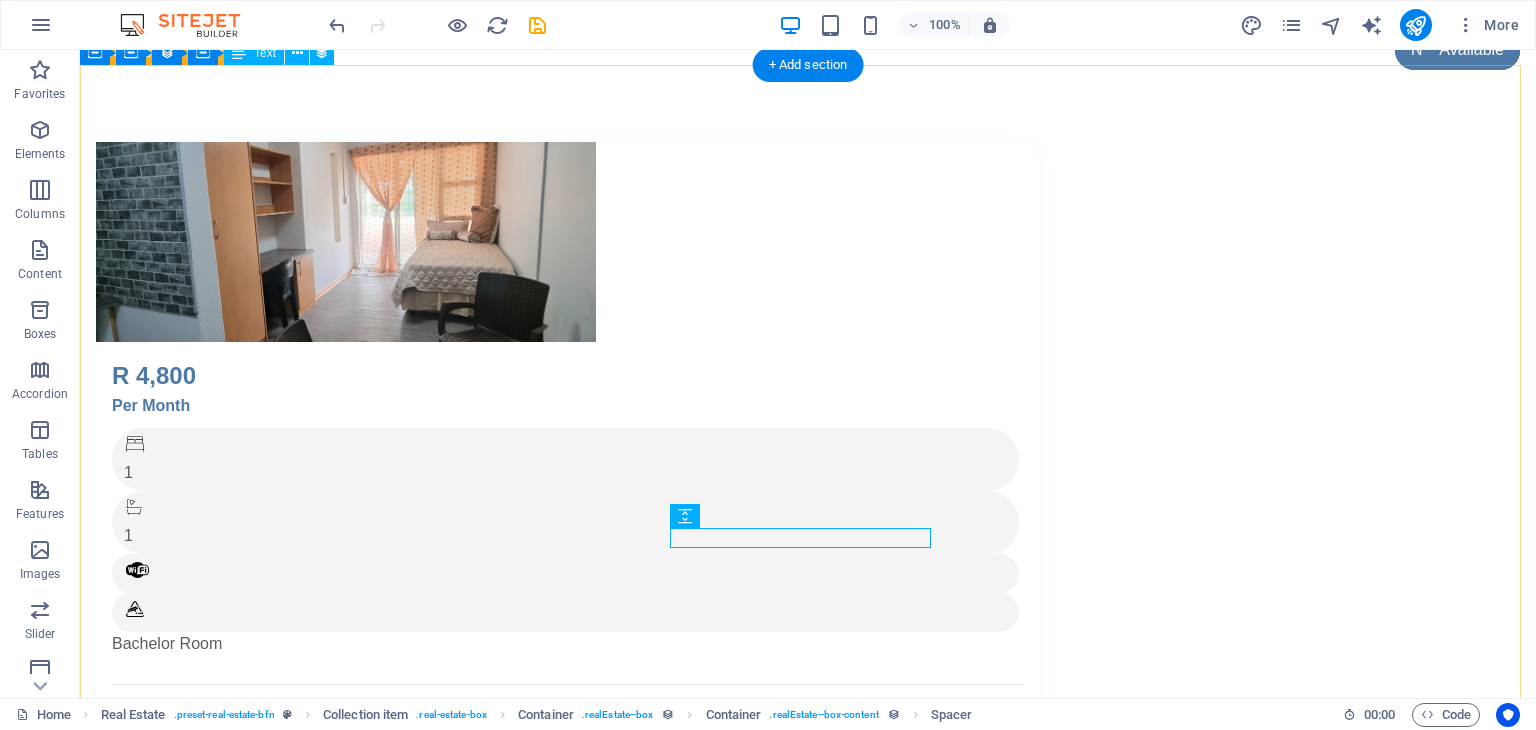 scroll, scrollTop: 40, scrollLeft: 0, axis: vertical 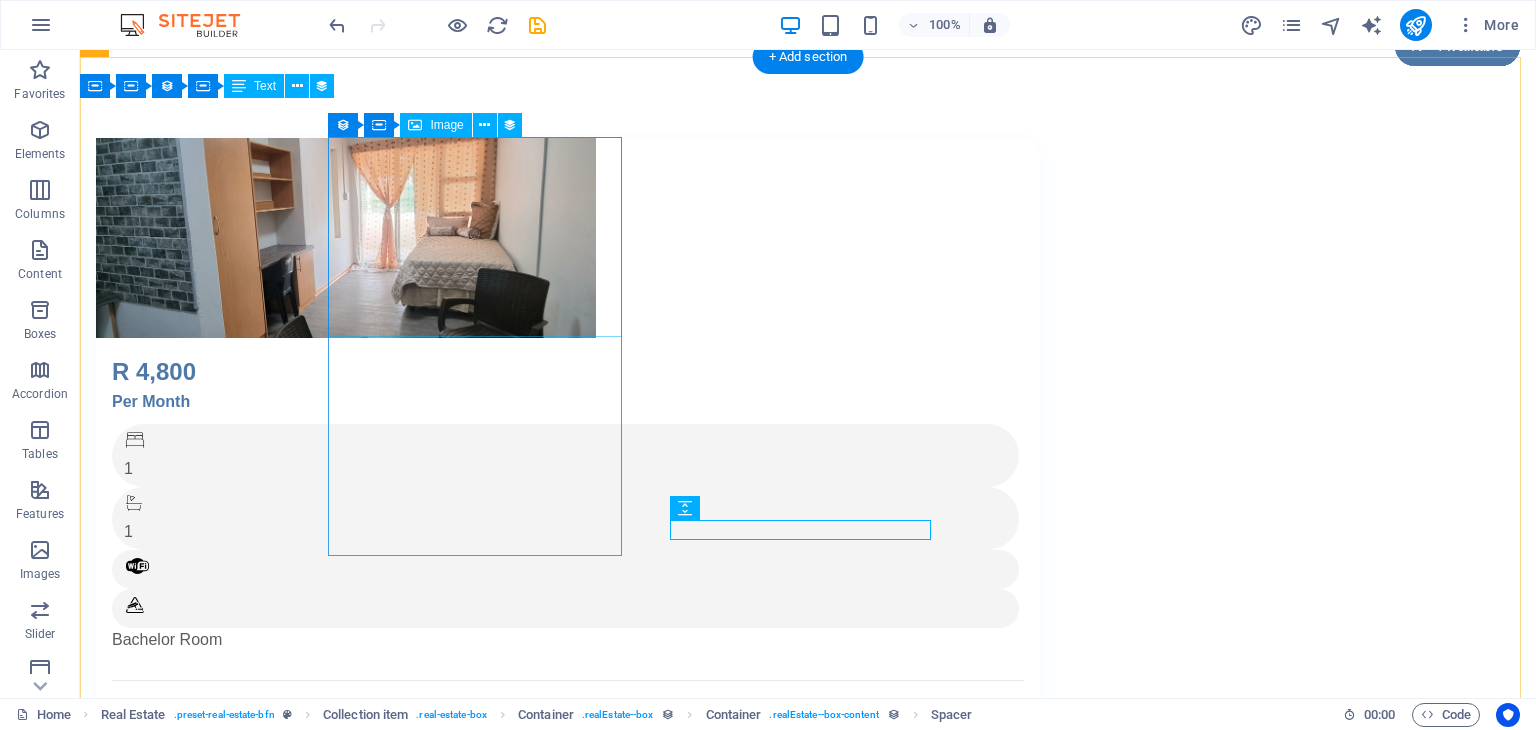 click at bounding box center [568, 238] 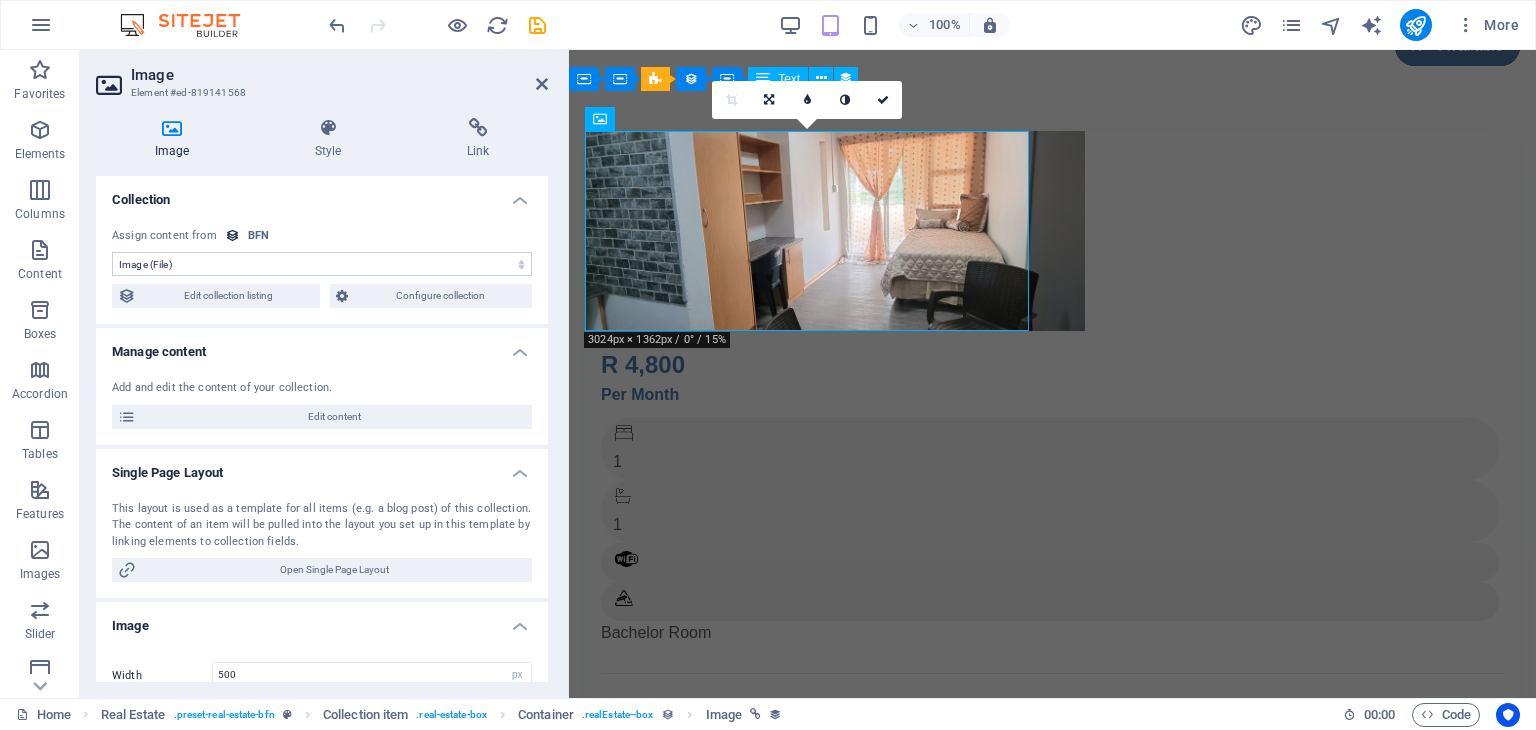 scroll, scrollTop: 39, scrollLeft: 0, axis: vertical 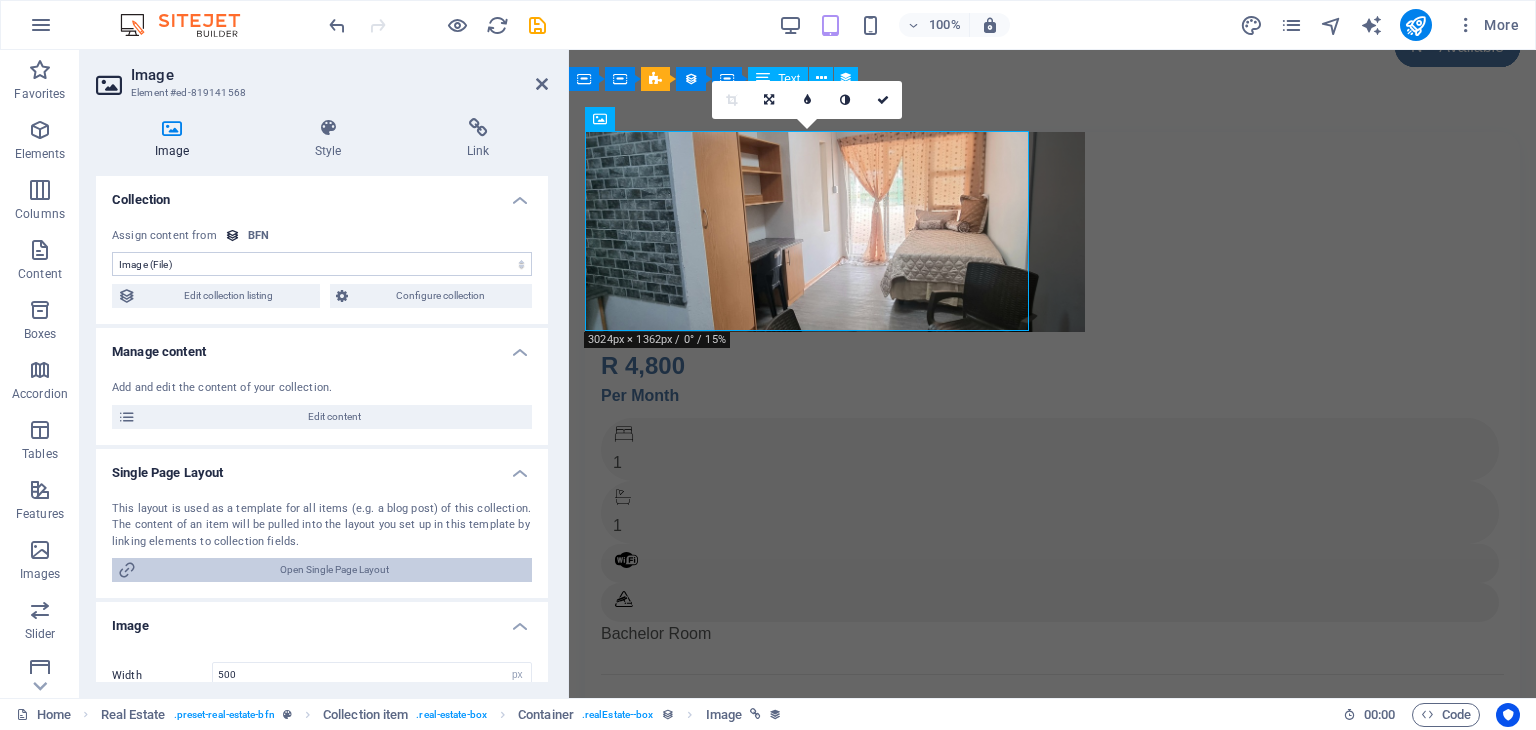 click on "Open Single Page Layout" at bounding box center (334, 570) 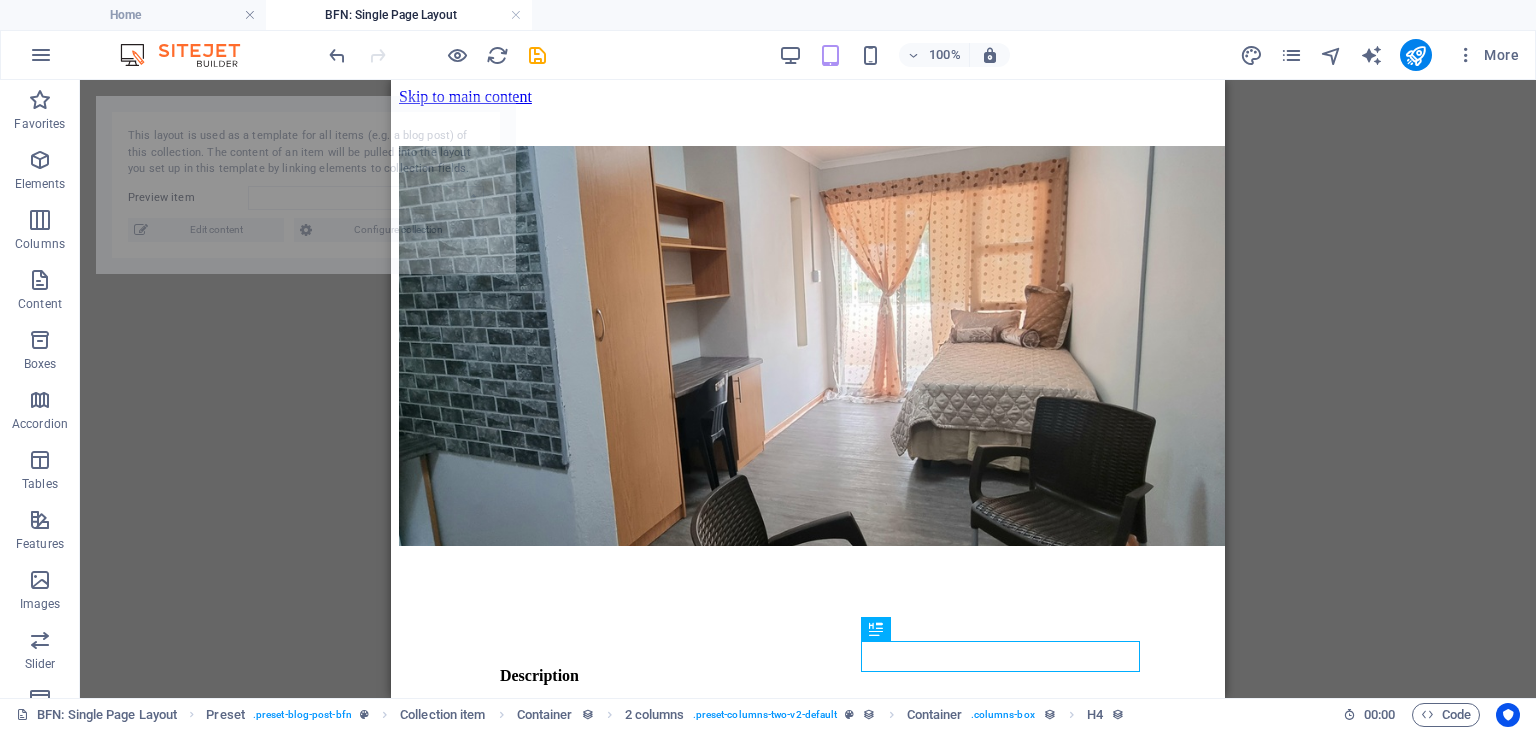 scroll, scrollTop: 0, scrollLeft: 0, axis: both 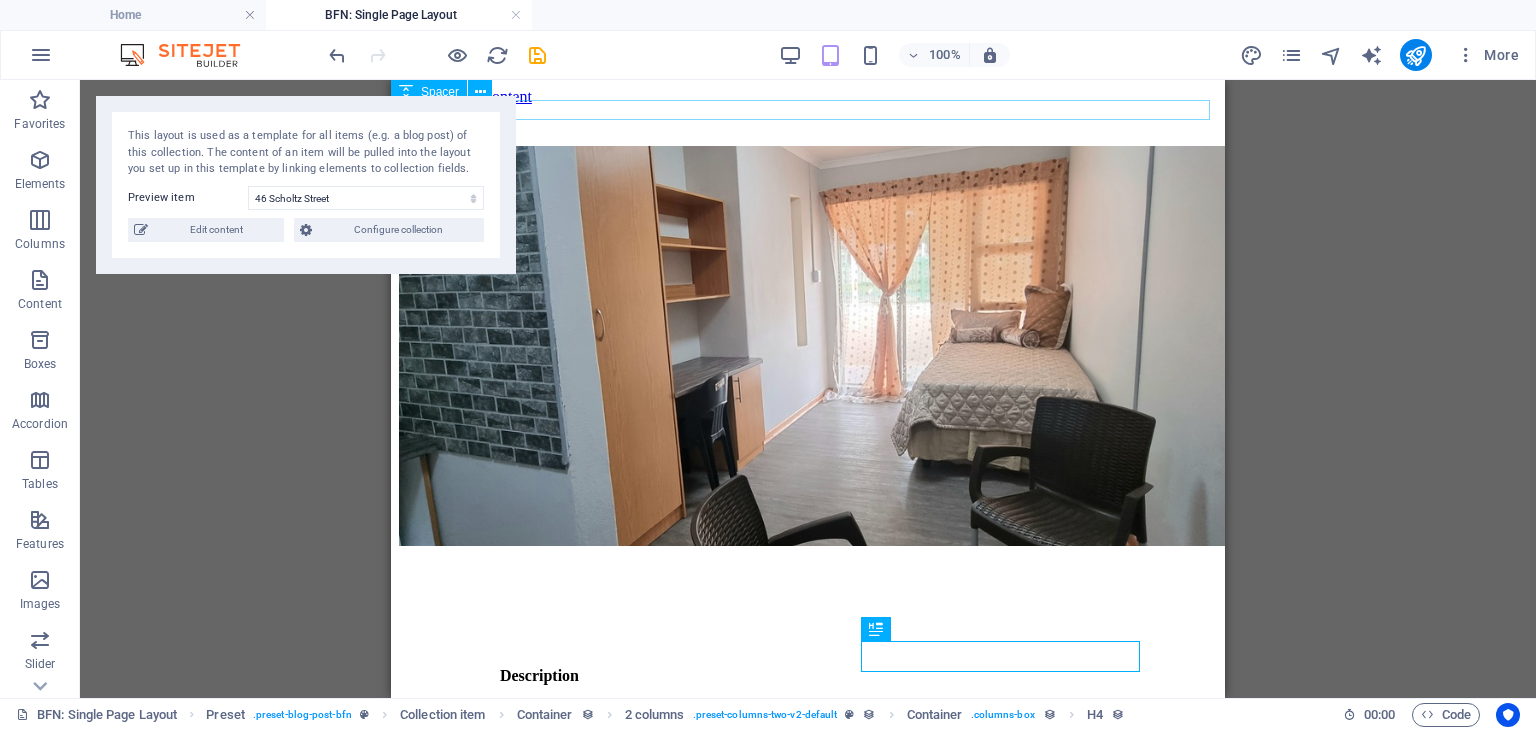 click at bounding box center [808, 136] 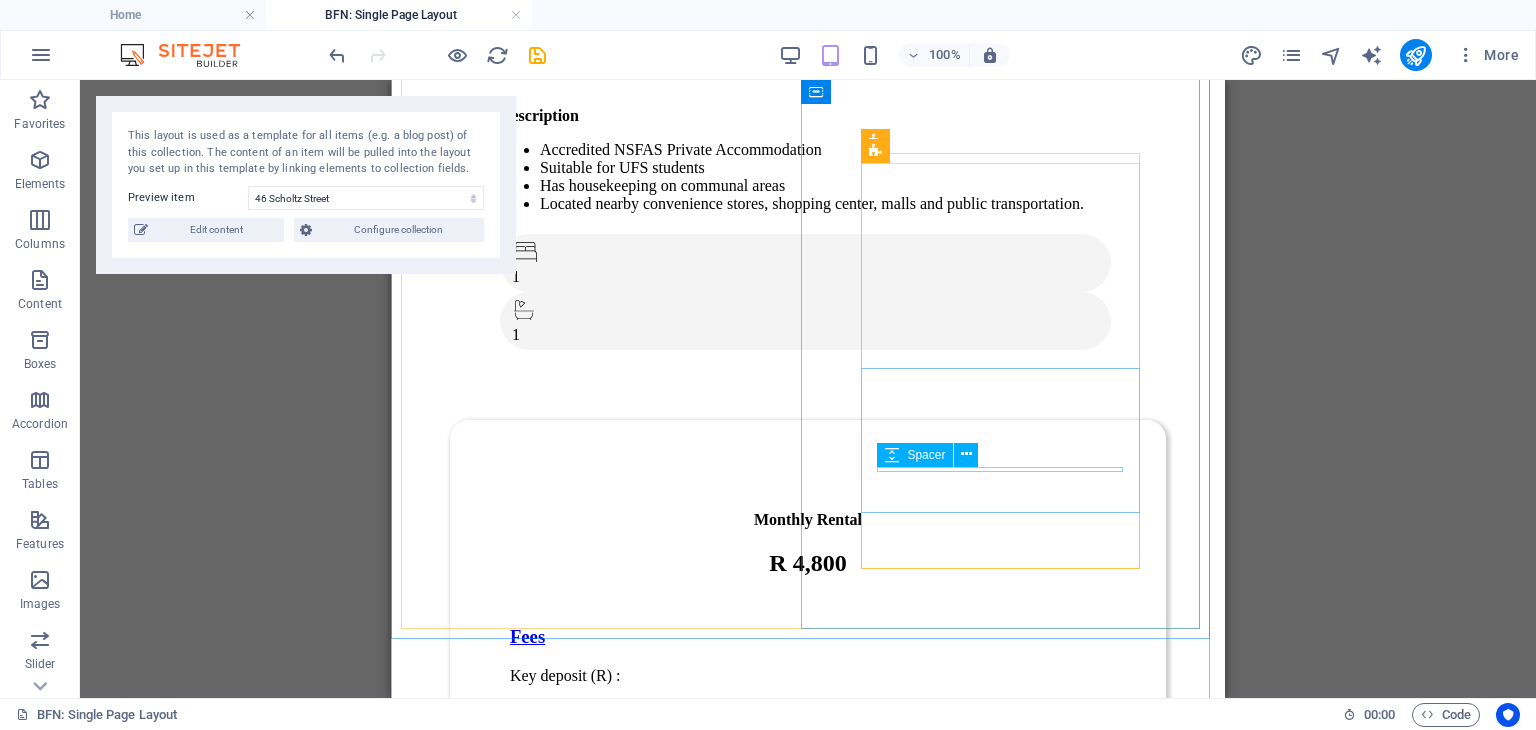 scroll, scrollTop: 495, scrollLeft: 0, axis: vertical 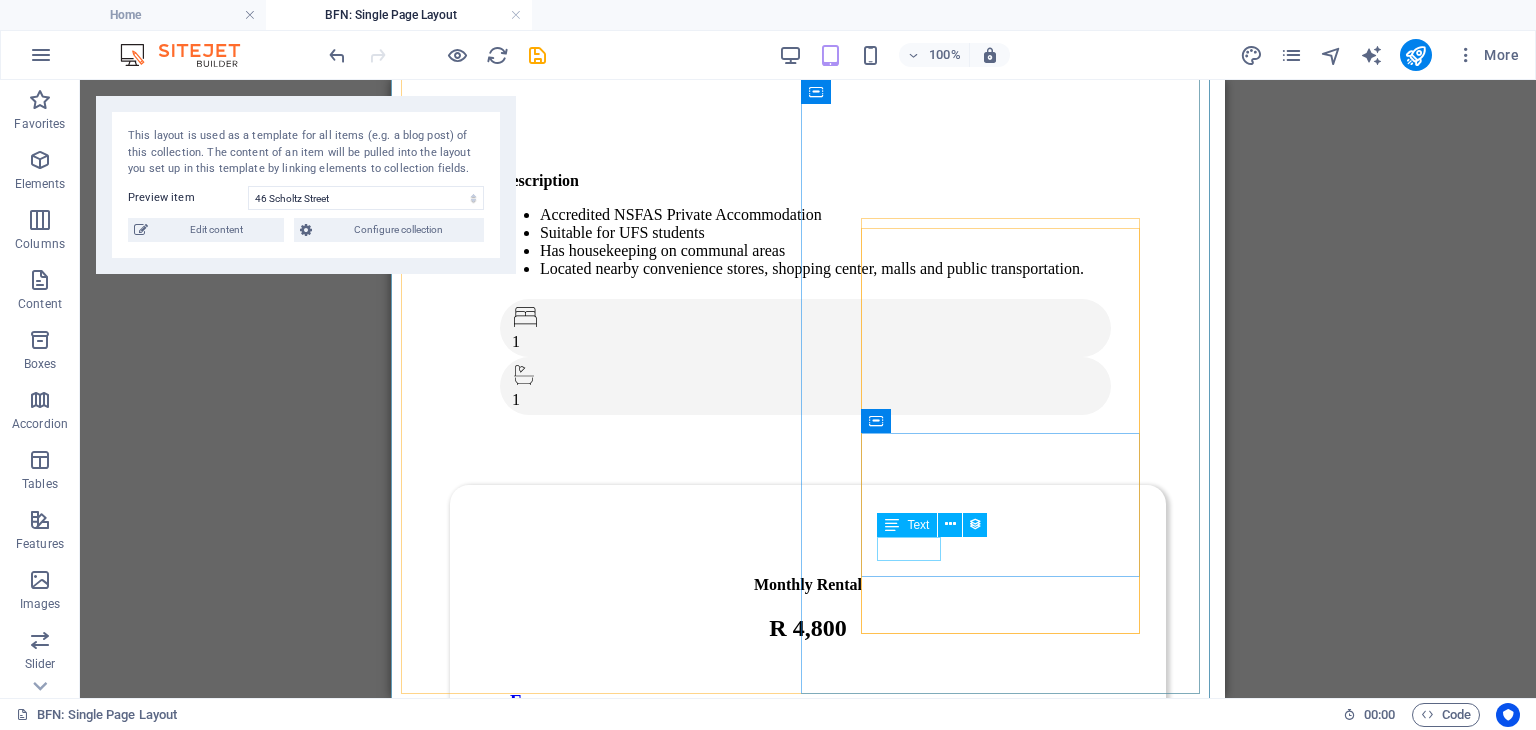 click on "Internet:" at bounding box center [808, 1144] 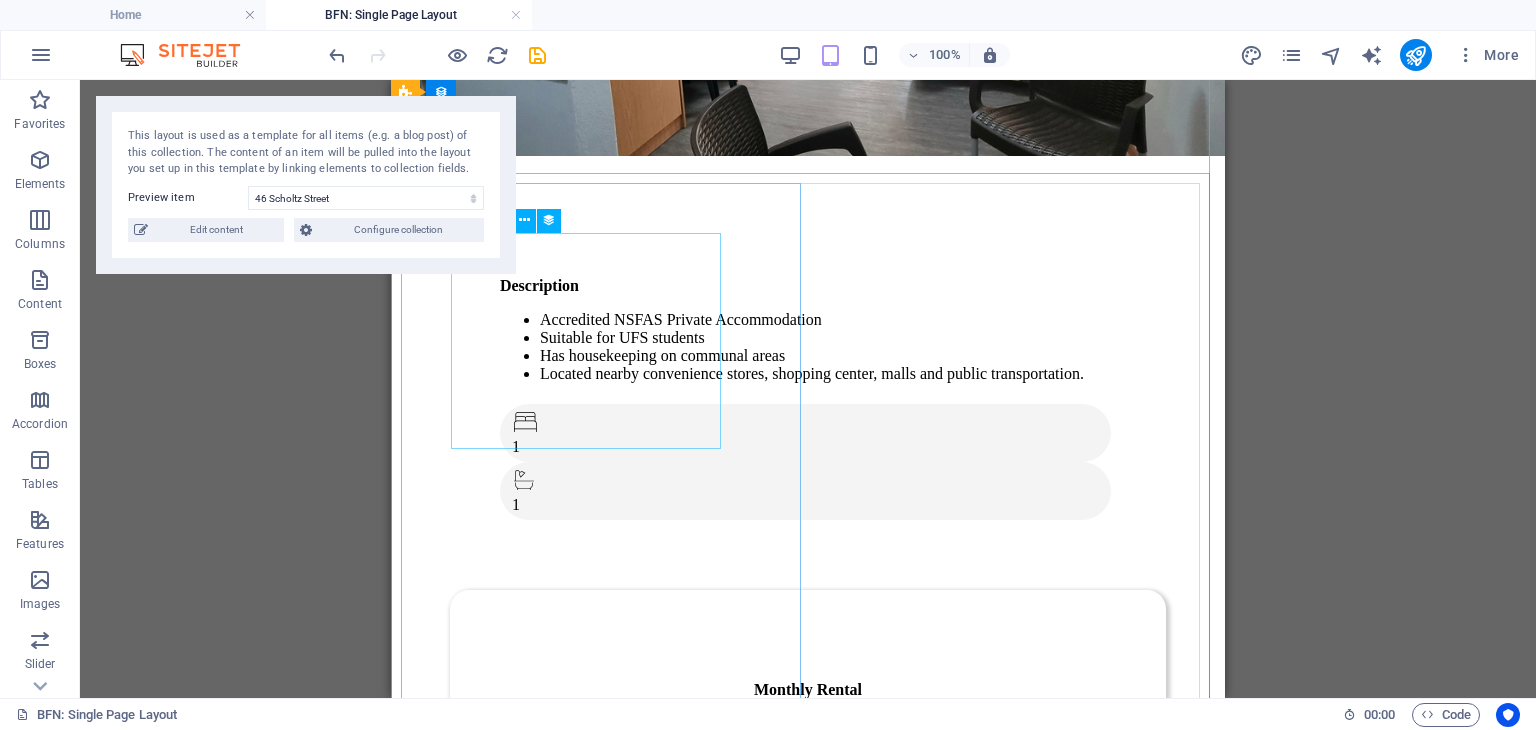 scroll, scrollTop: 388, scrollLeft: 0, axis: vertical 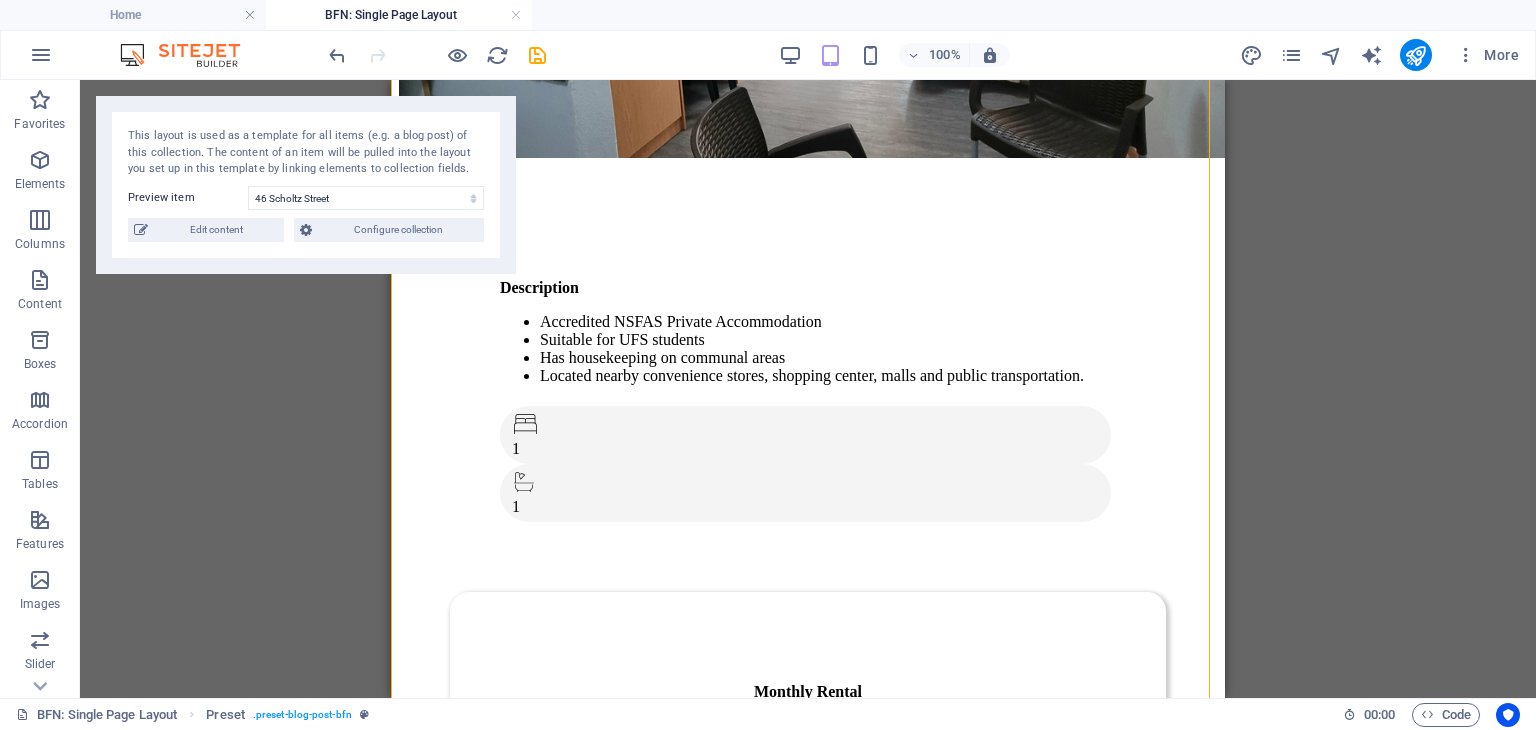 drag, startPoint x: 858, startPoint y: 525, endPoint x: 492, endPoint y: 464, distance: 371.04852 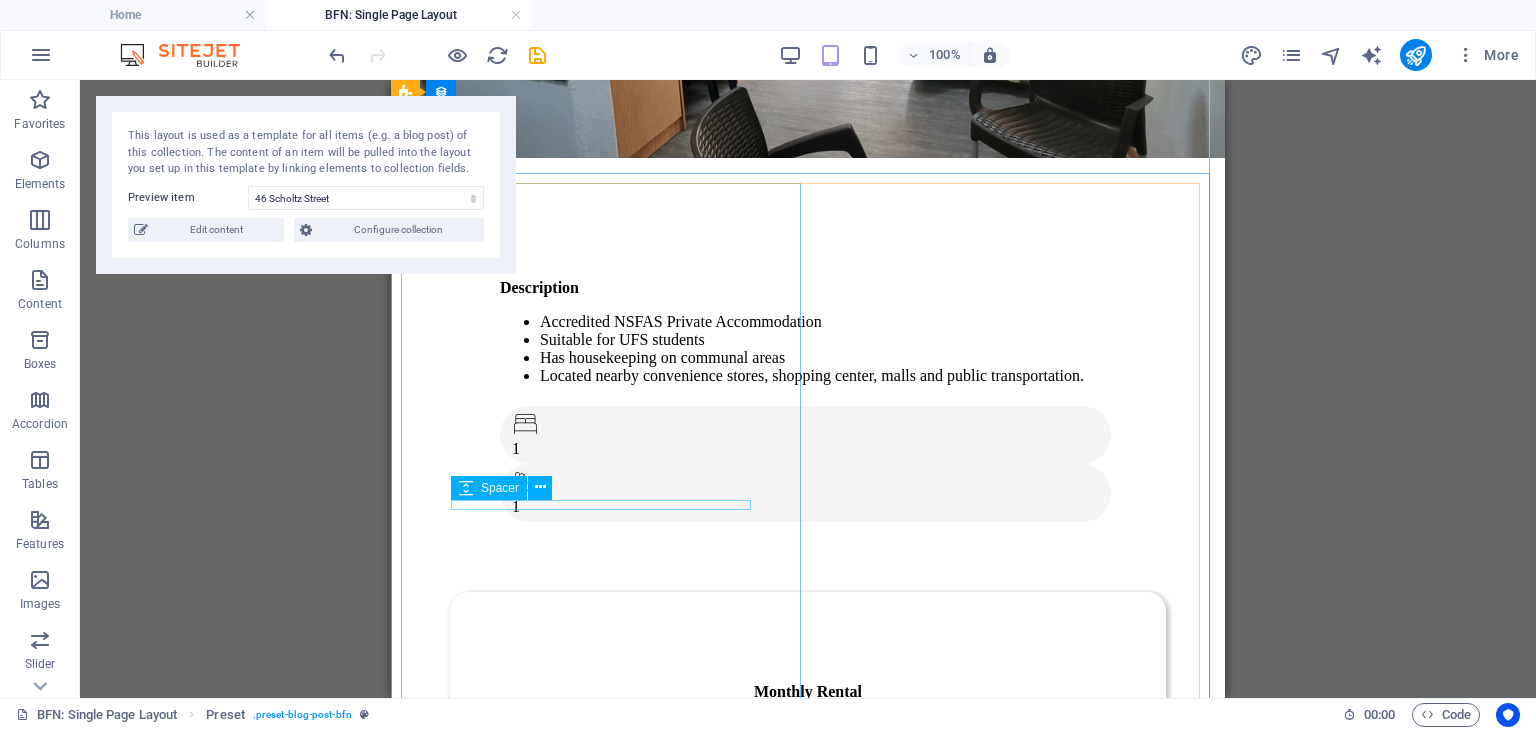click at bounding box center [808, 537] 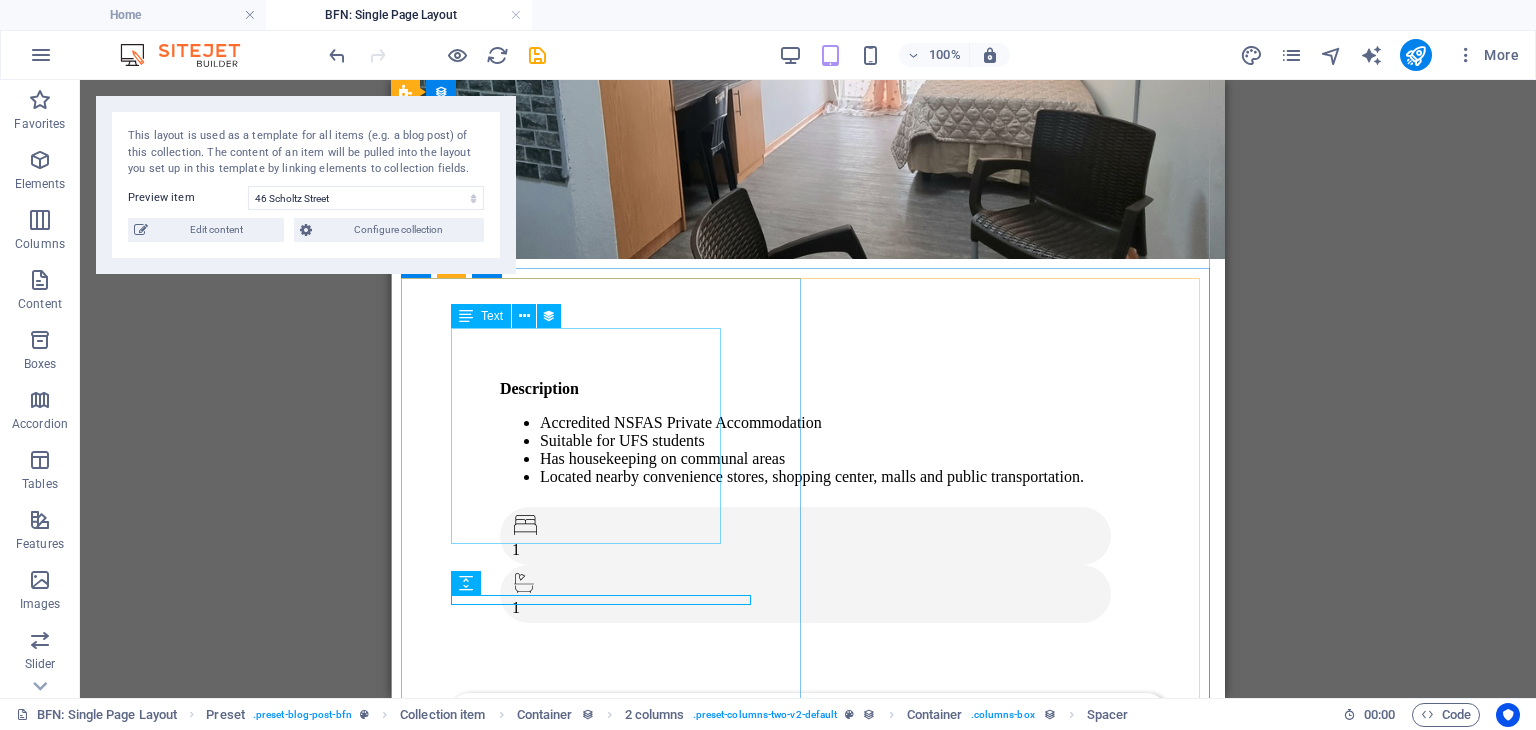 scroll, scrollTop: 279, scrollLeft: 0, axis: vertical 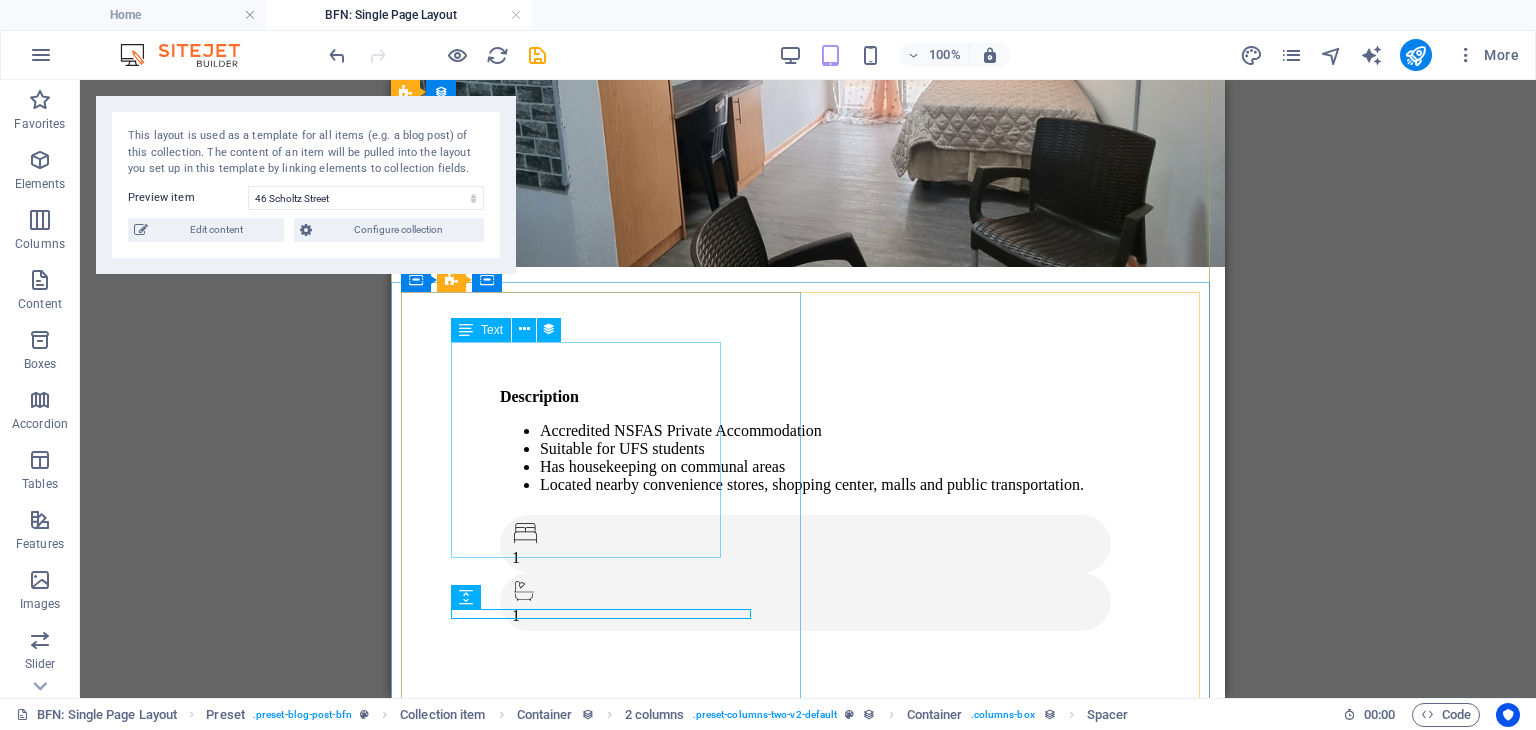 click on "Description Accredited NSFAS Private Accommodation  Suitable for UFS students Has housekeeping on communal areas Located nearby convenience stores, shopping center, malls and public transportation." at bounding box center [808, 441] 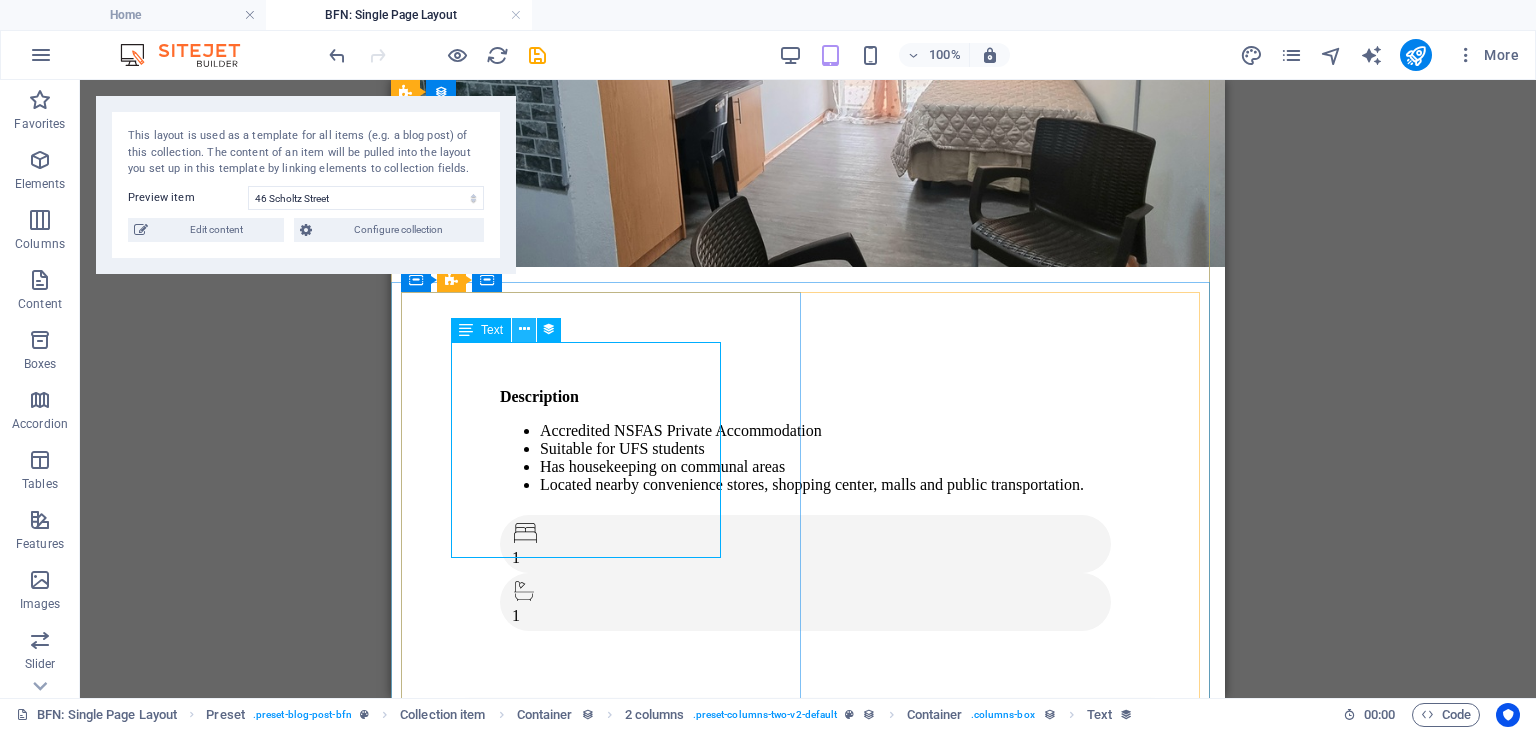 click at bounding box center (524, 329) 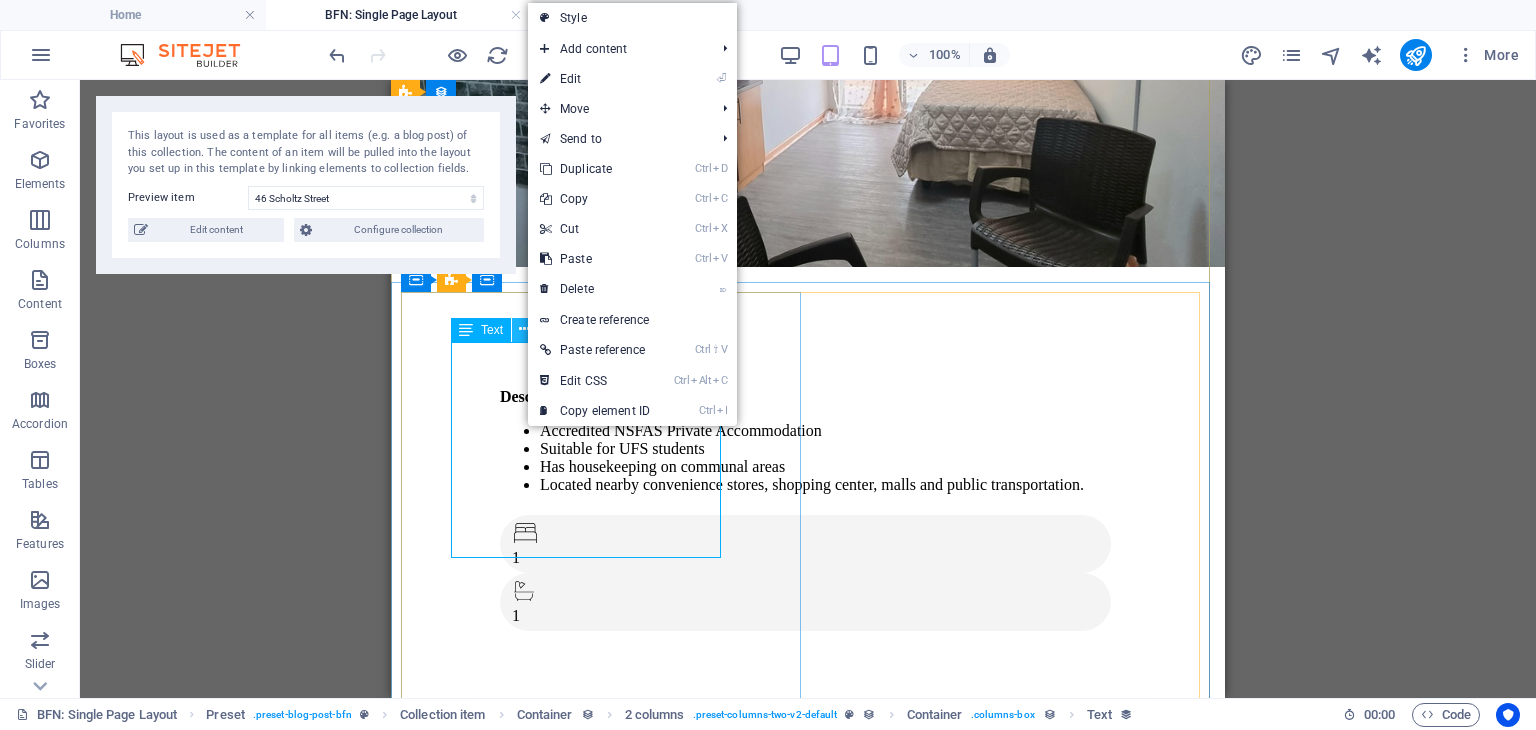 click at bounding box center [524, 329] 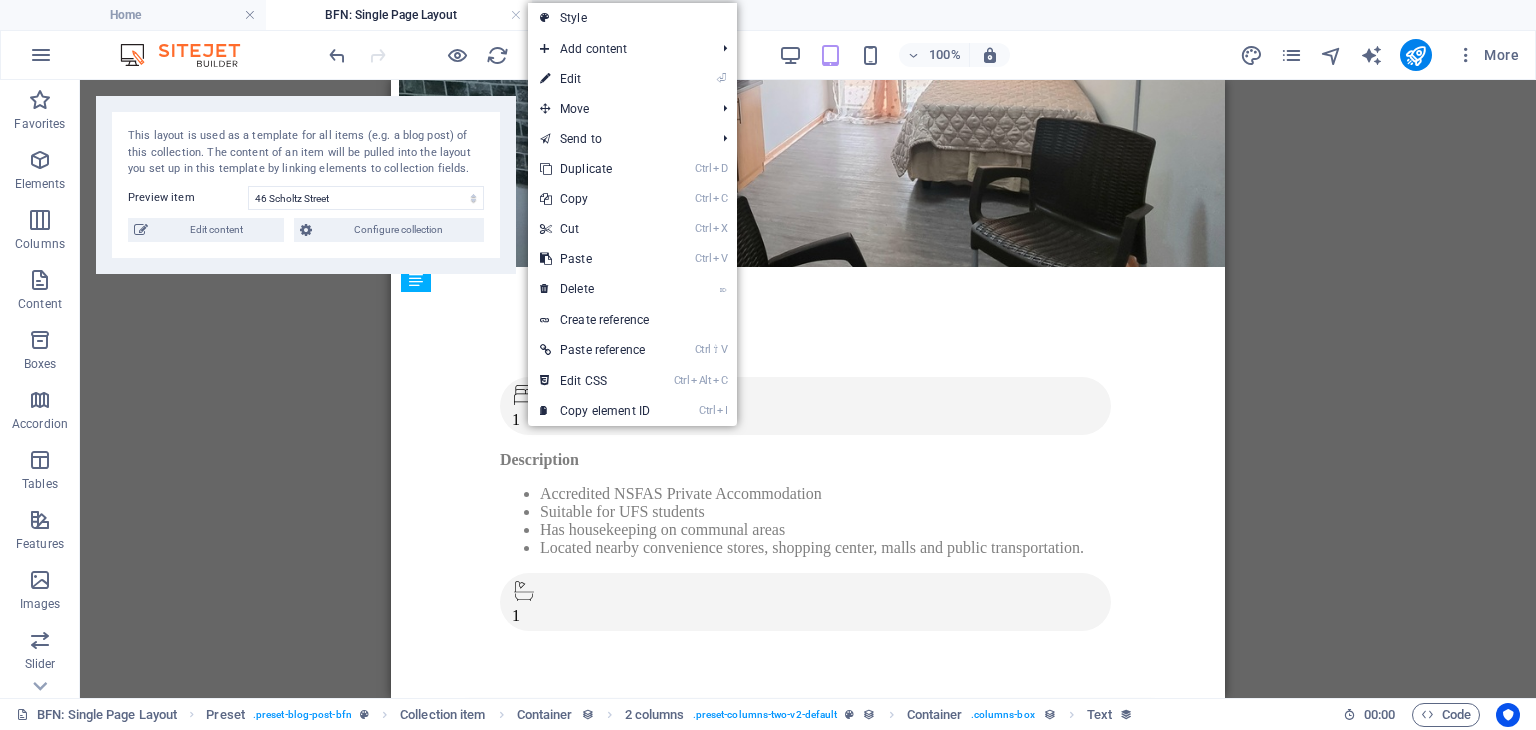 drag, startPoint x: 879, startPoint y: 408, endPoint x: 472, endPoint y: 591, distance: 446.2488 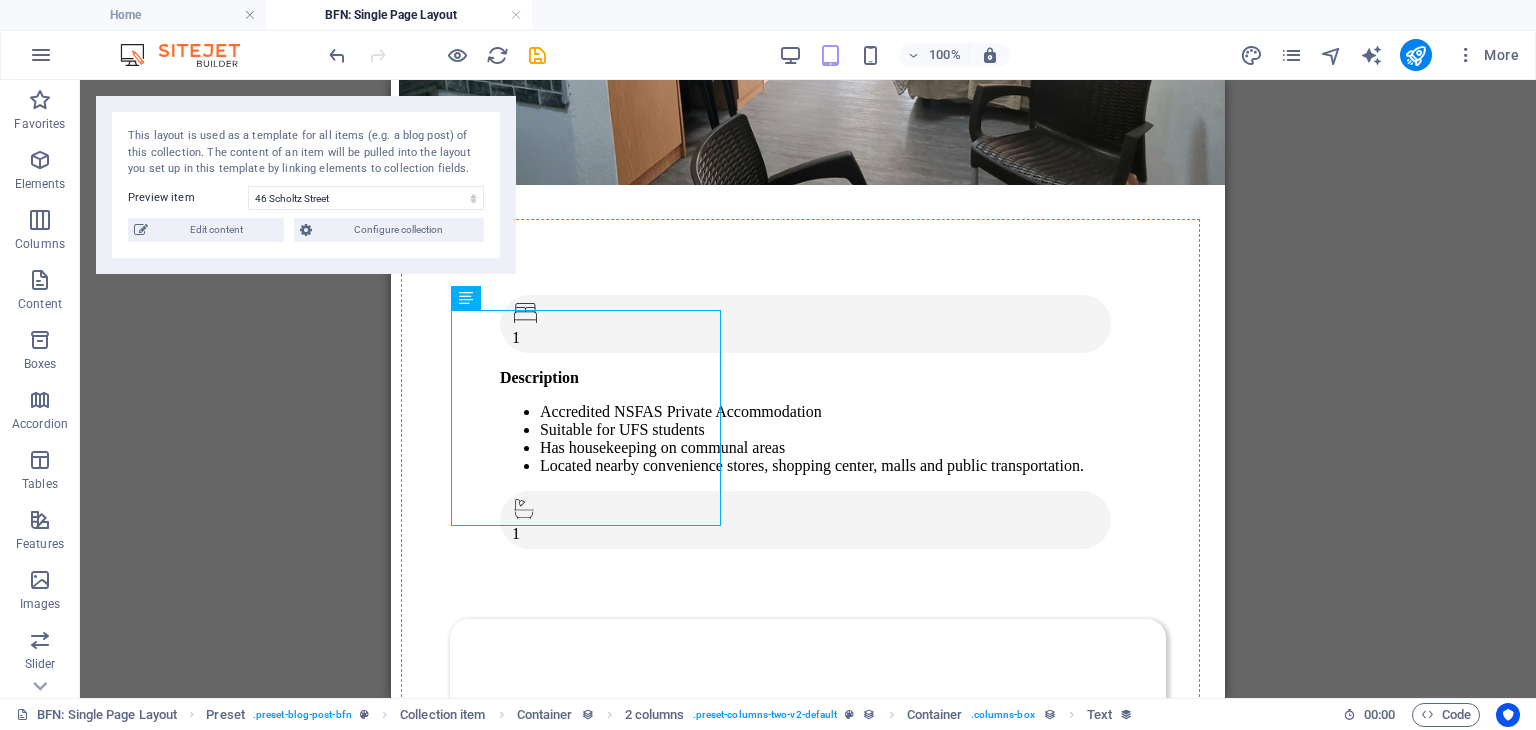 scroll, scrollTop: 408, scrollLeft: 0, axis: vertical 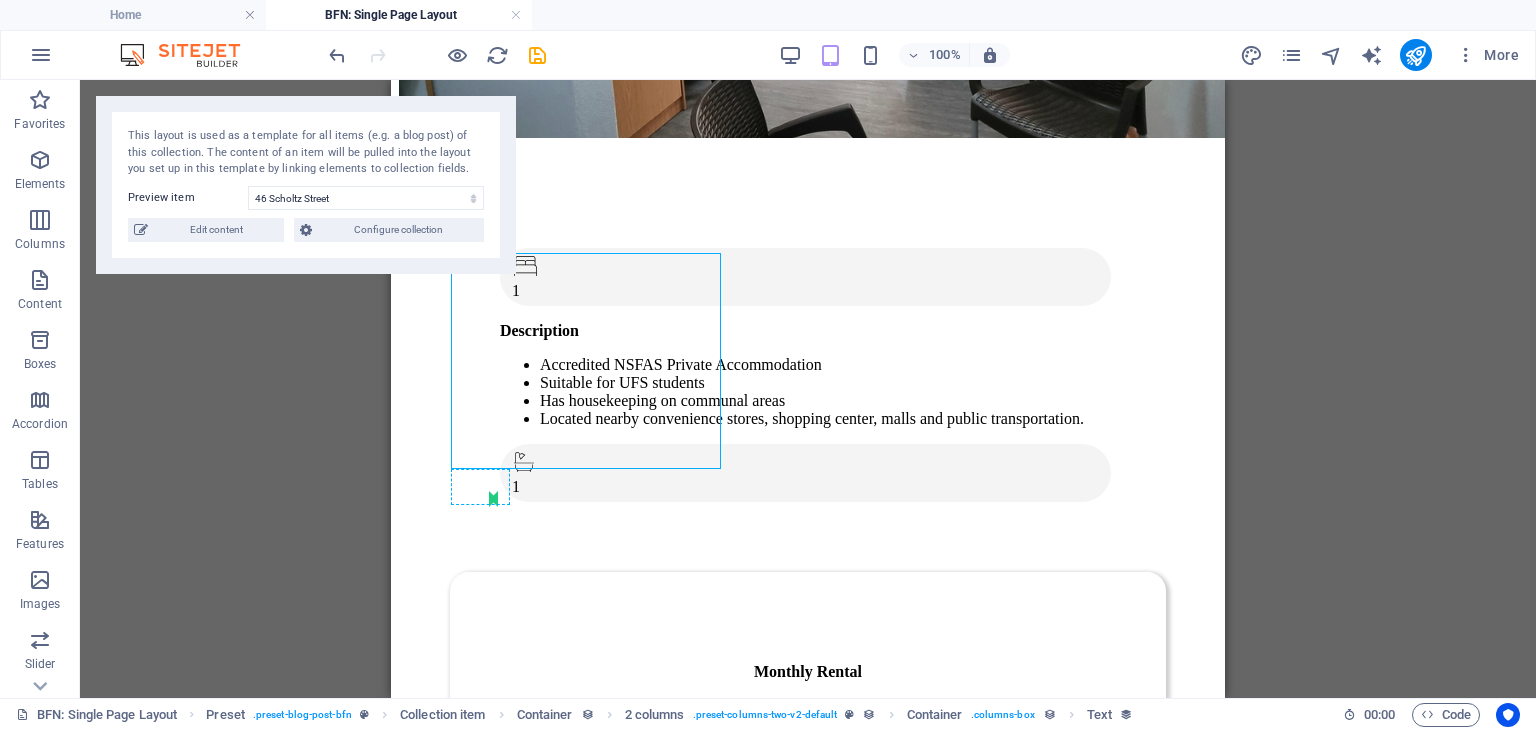 drag, startPoint x: 863, startPoint y: 459, endPoint x: 488, endPoint y: 497, distance: 376.9204 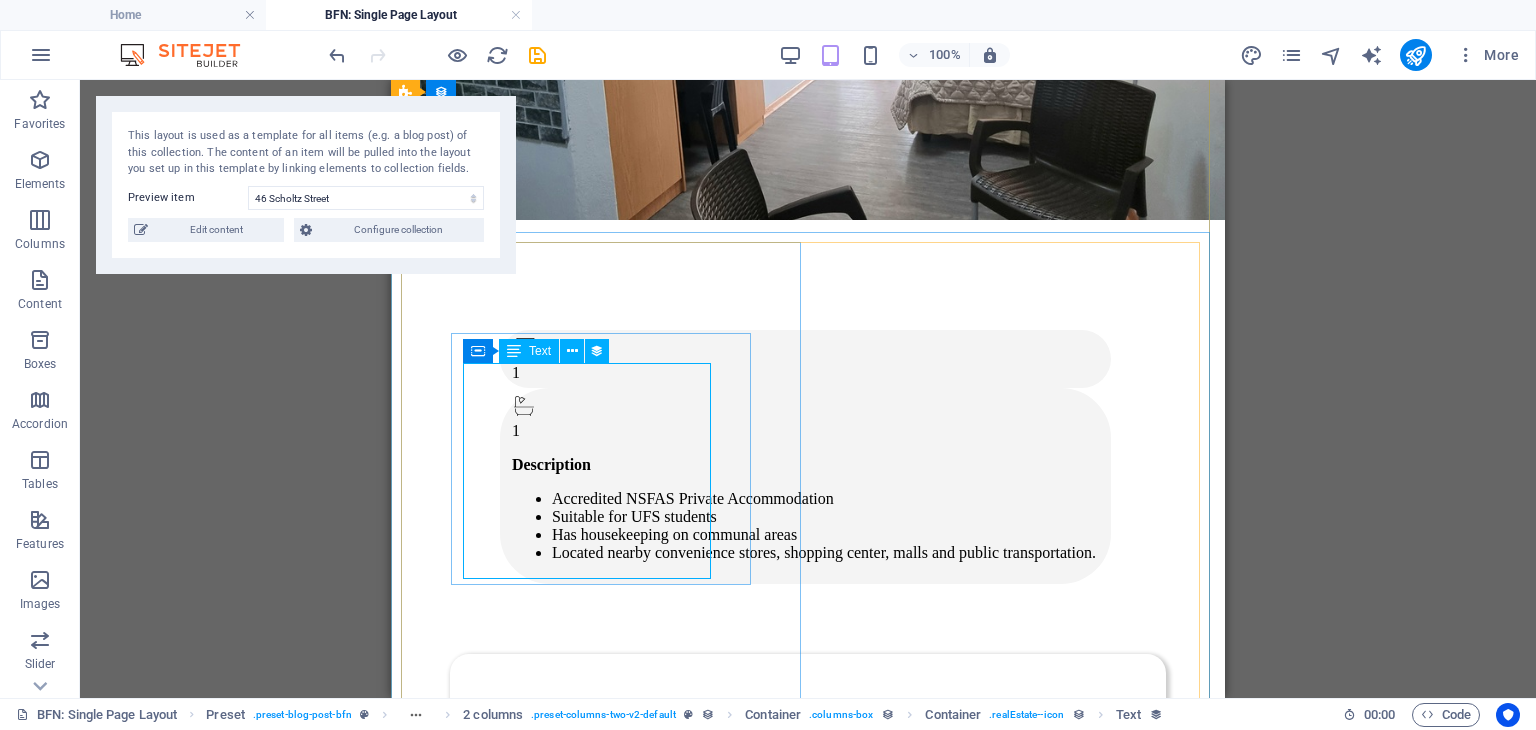 scroll, scrollTop: 312, scrollLeft: 0, axis: vertical 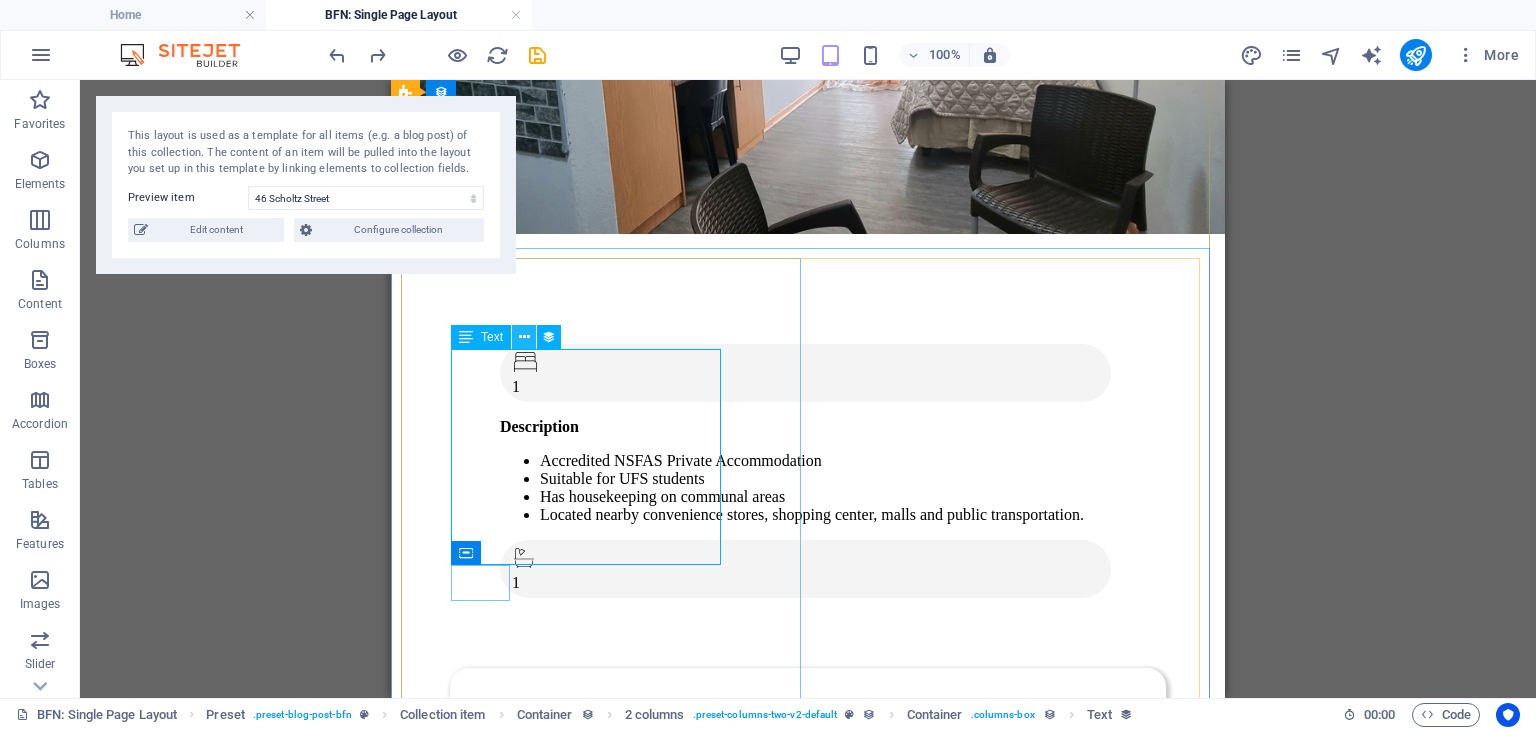 click at bounding box center (524, 337) 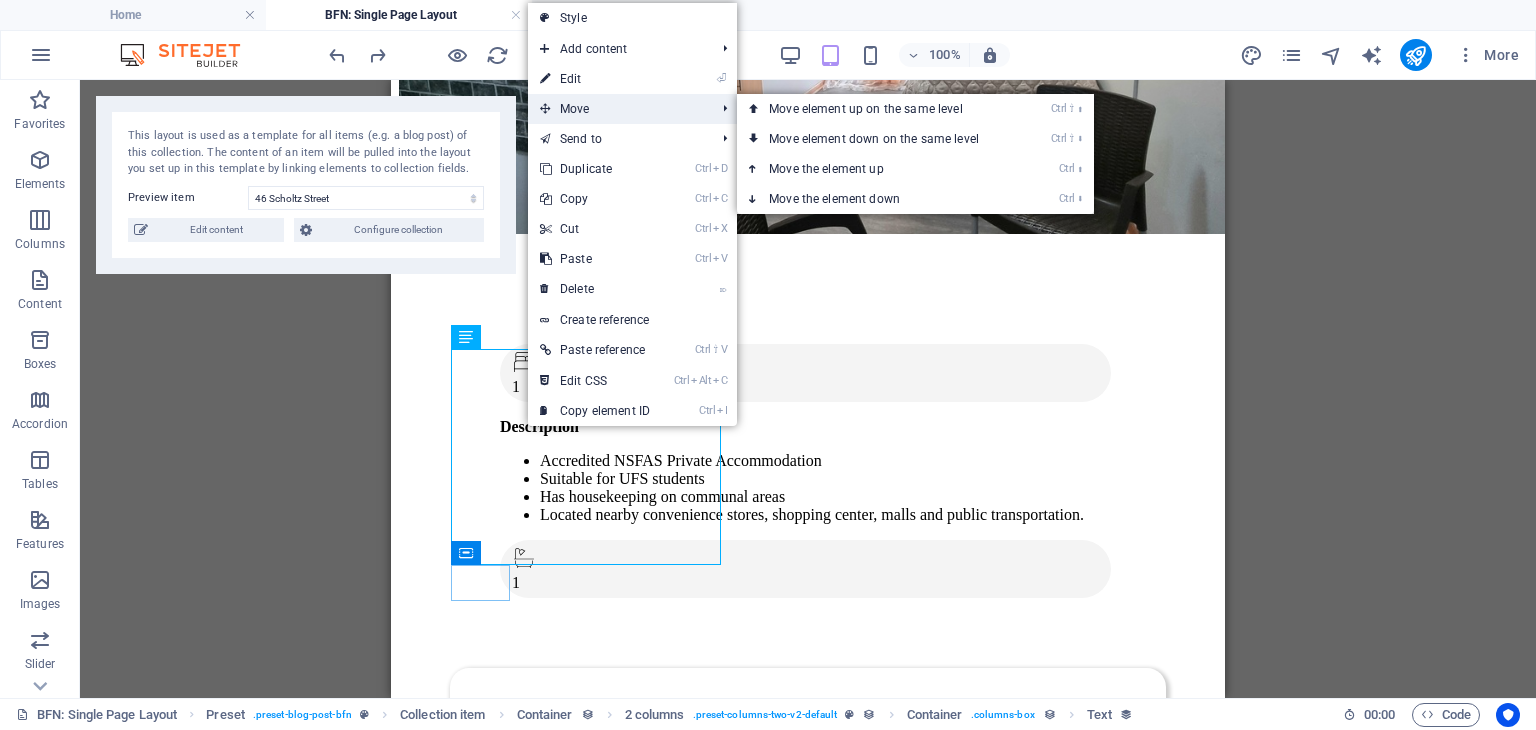click on "Move" at bounding box center [617, 109] 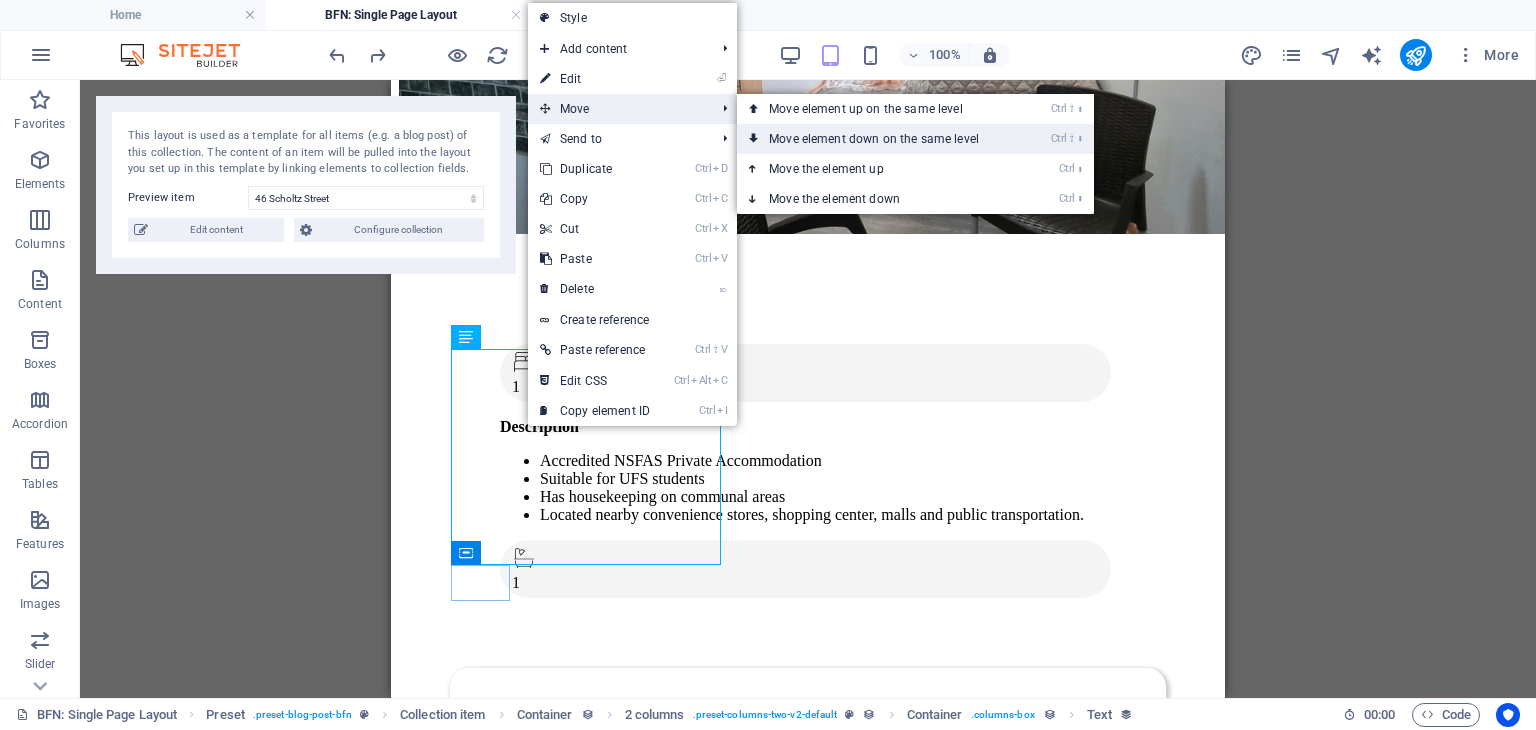click on "Ctrl ⇧ ⬇  Move element down on the same level" at bounding box center (878, 139) 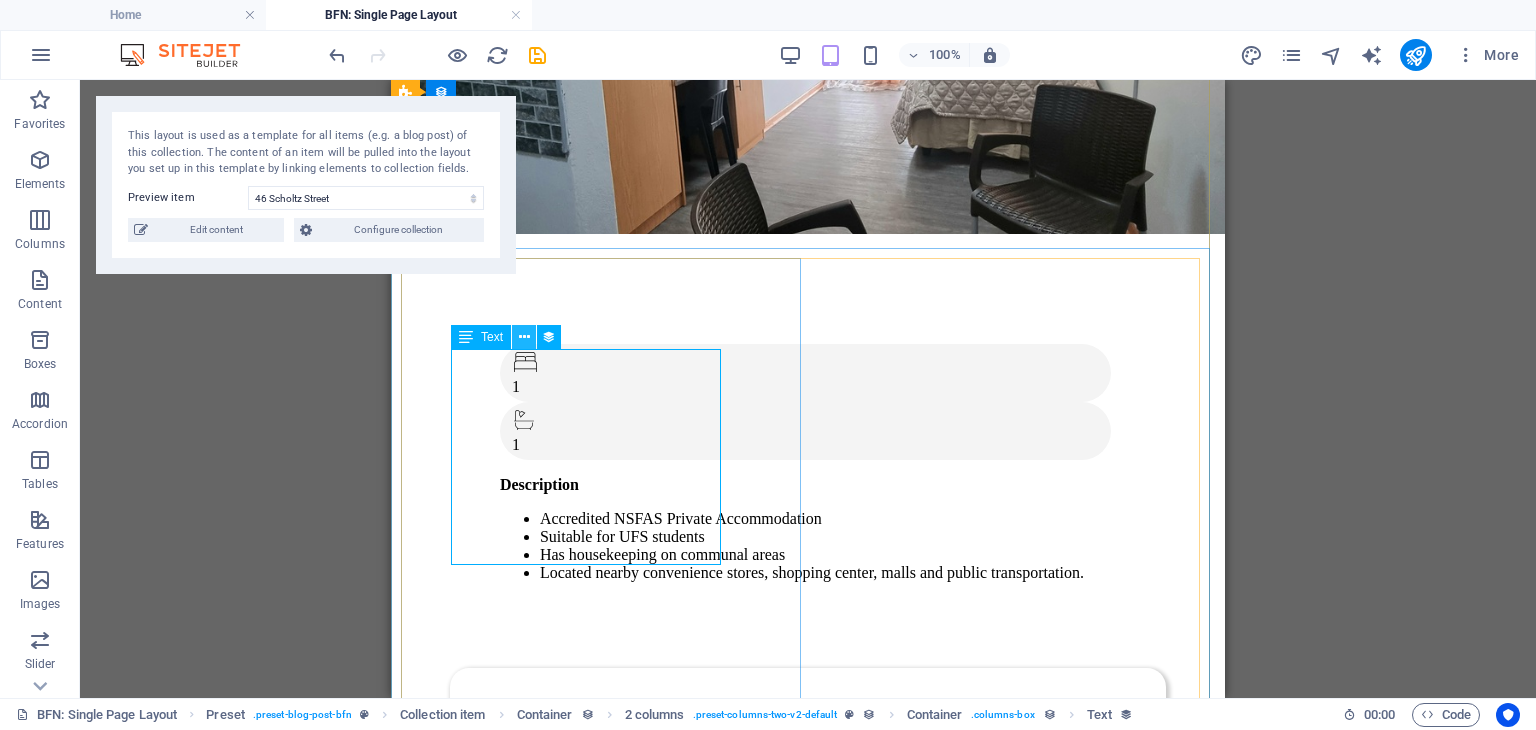 click at bounding box center [524, 337] 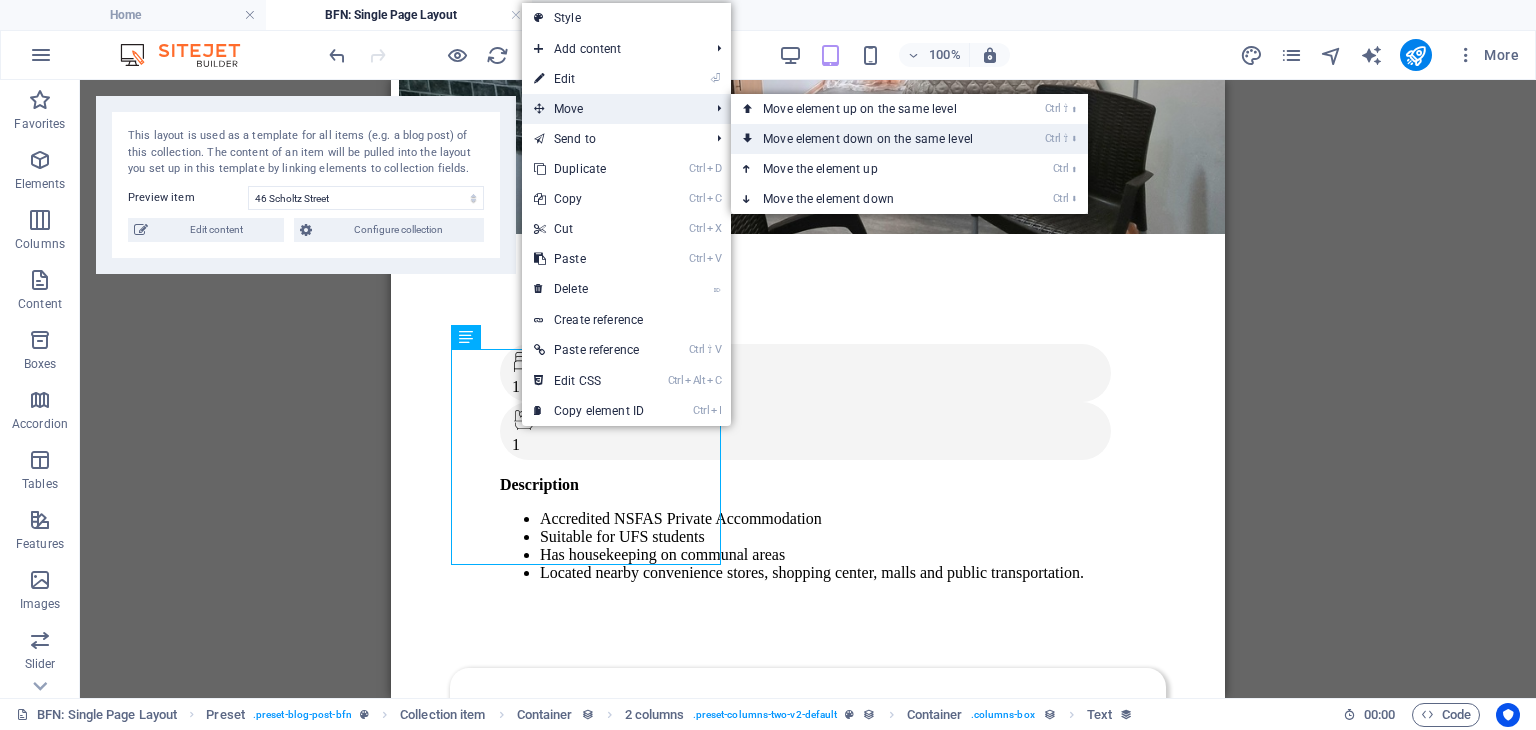 drag, startPoint x: 608, startPoint y: 113, endPoint x: 759, endPoint y: 146, distance: 154.5639 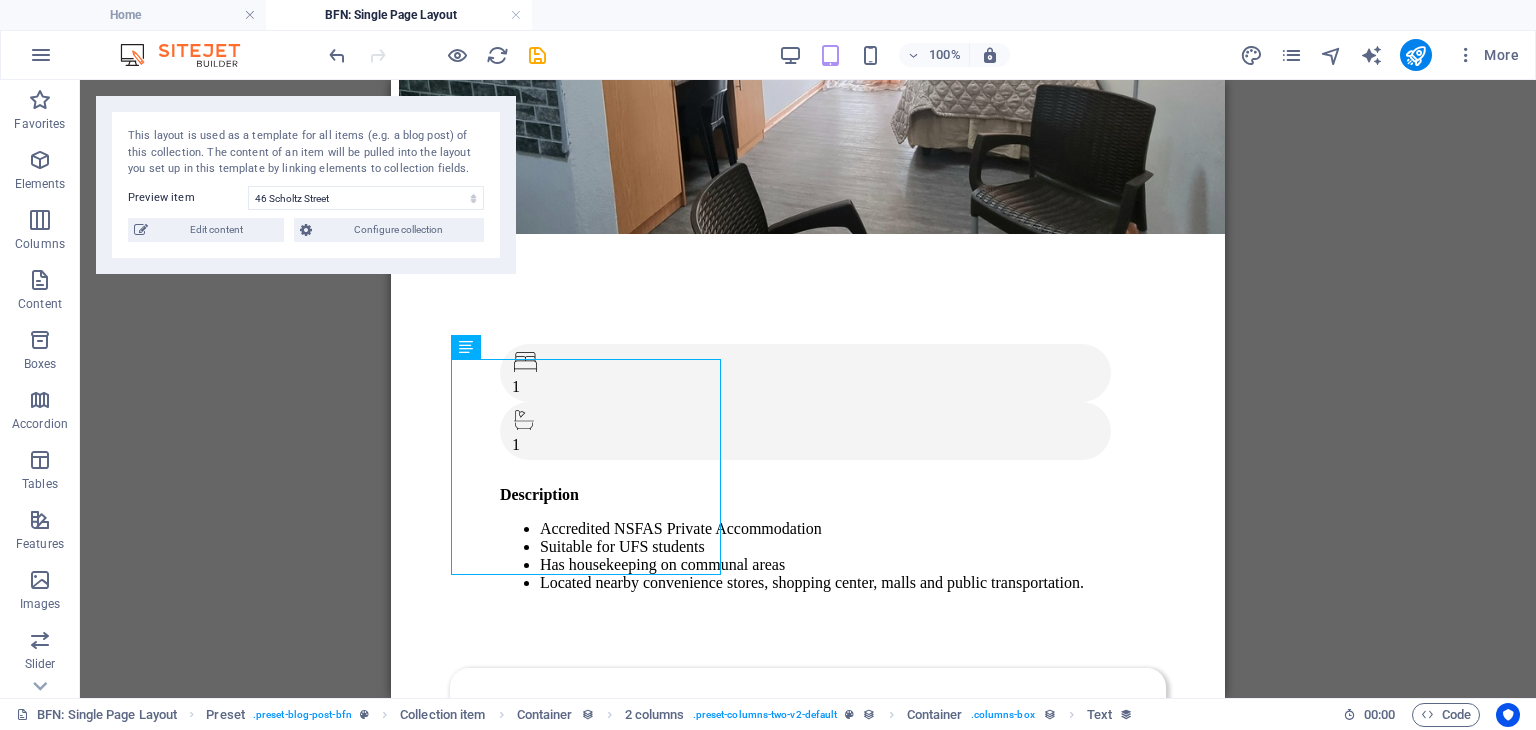 click on "Drag here to replace the existing content. Press “Ctrl” if you want to create a new element.
H4   Preset   Preset   Collection item   Container   2 columns   Container   Collection item   Preset   Image   Container   2 columns   Container   Text   Spacer   Placeholder   Container   Separator   H3   Gallery   Spacer   Spacer   Container   Accordion   Accordion   Accordion   H3   Container   Text   Text   Spacer   Text   Container   Accordion   Accordion   H3   Spacer   Text   Text   Text   Text   Spacer   Container   Container   Container   Text   Icon   Spacer   Icon" at bounding box center [808, 389] 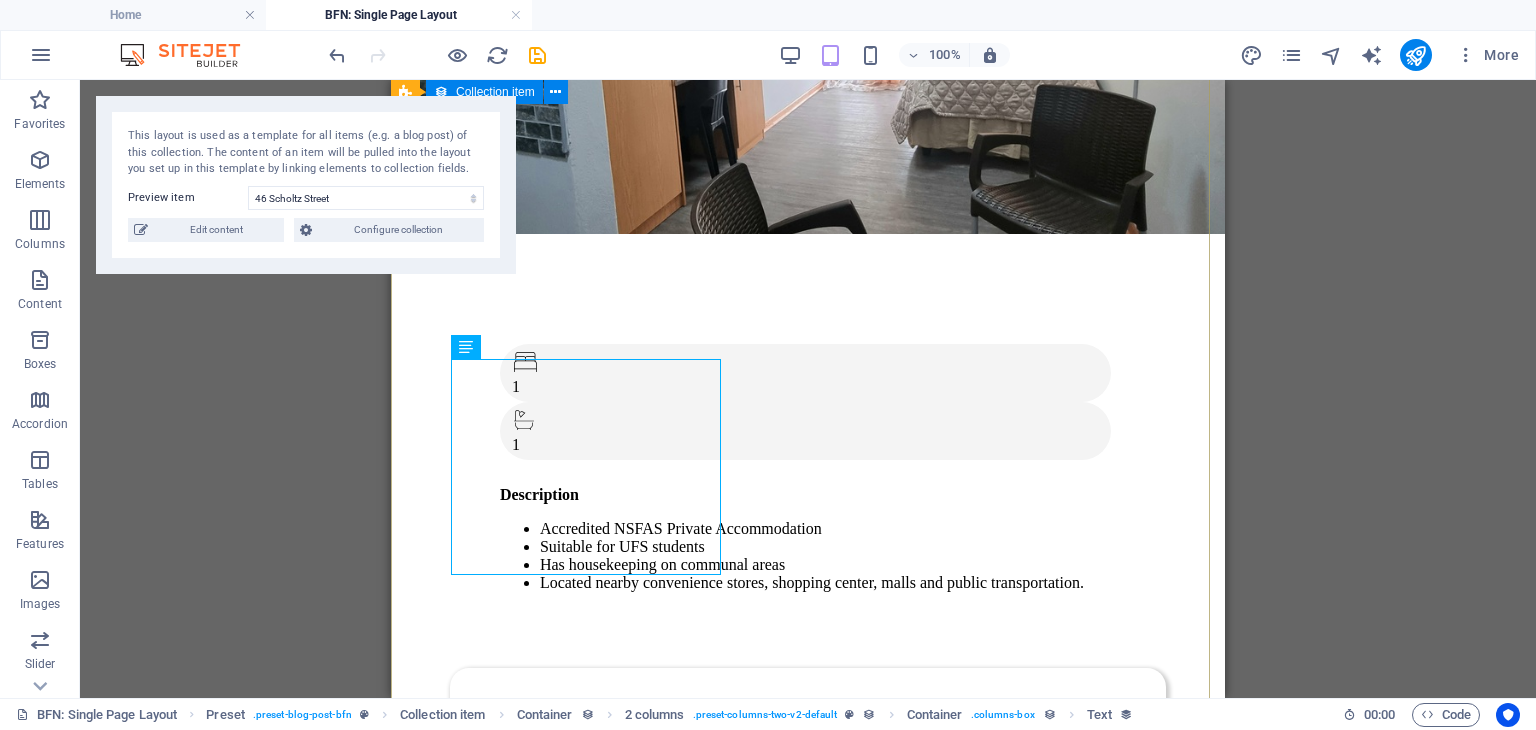click on "1 1 Description Accredited NSFAS Private Accommodation  Suitable for UFS students Has housekeeping on communal areas Located nearby convenience stores, shopping center, malls and public transportation. Monthly Rental R 4,800 Fees Key deposit (R) :  200 Admin fee (R) :   500 Ammenities CCTV Cameras:  Yes Panic Button:  Yes Alarm System:  Yes Internet:  Fibre Button label Drop content here or  Add elements  Paste clipboard Gallery" at bounding box center (808, 2252) 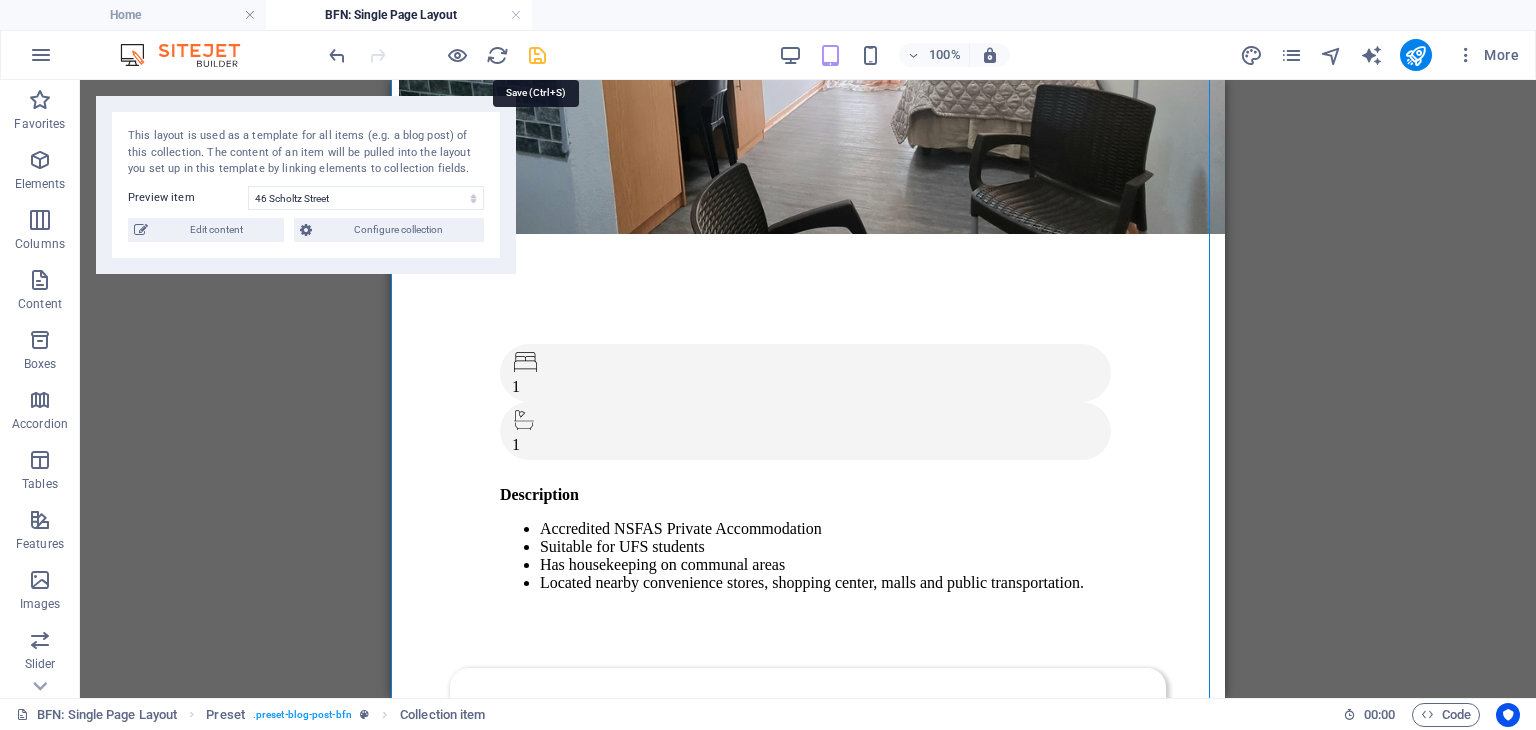 click at bounding box center [537, 55] 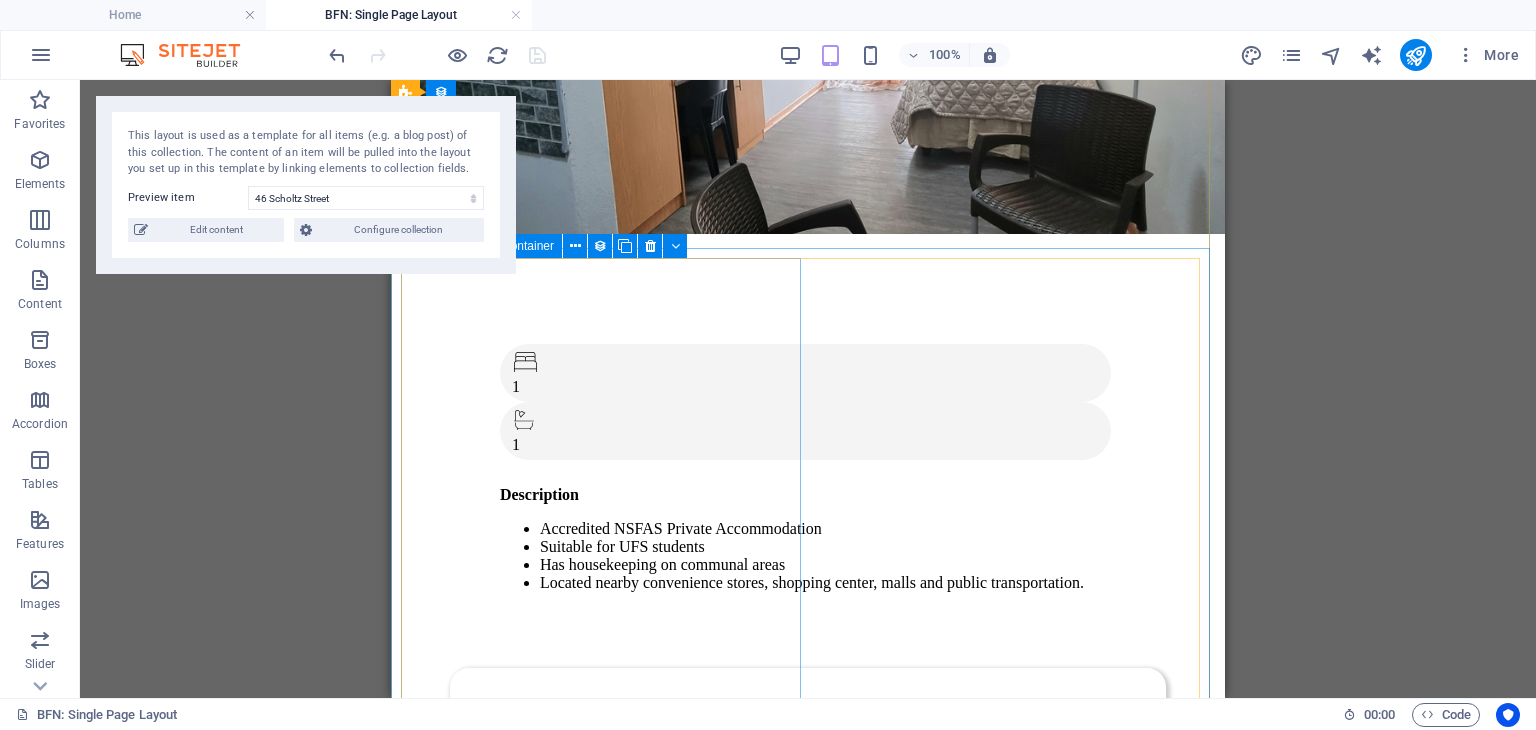 click on "1 1 Description Accredited NSFAS Private Accommodation  Suitable for UFS students Has housekeeping on communal areas Located nearby convenience stores, shopping center, malls and public transportation." at bounding box center [808, 478] 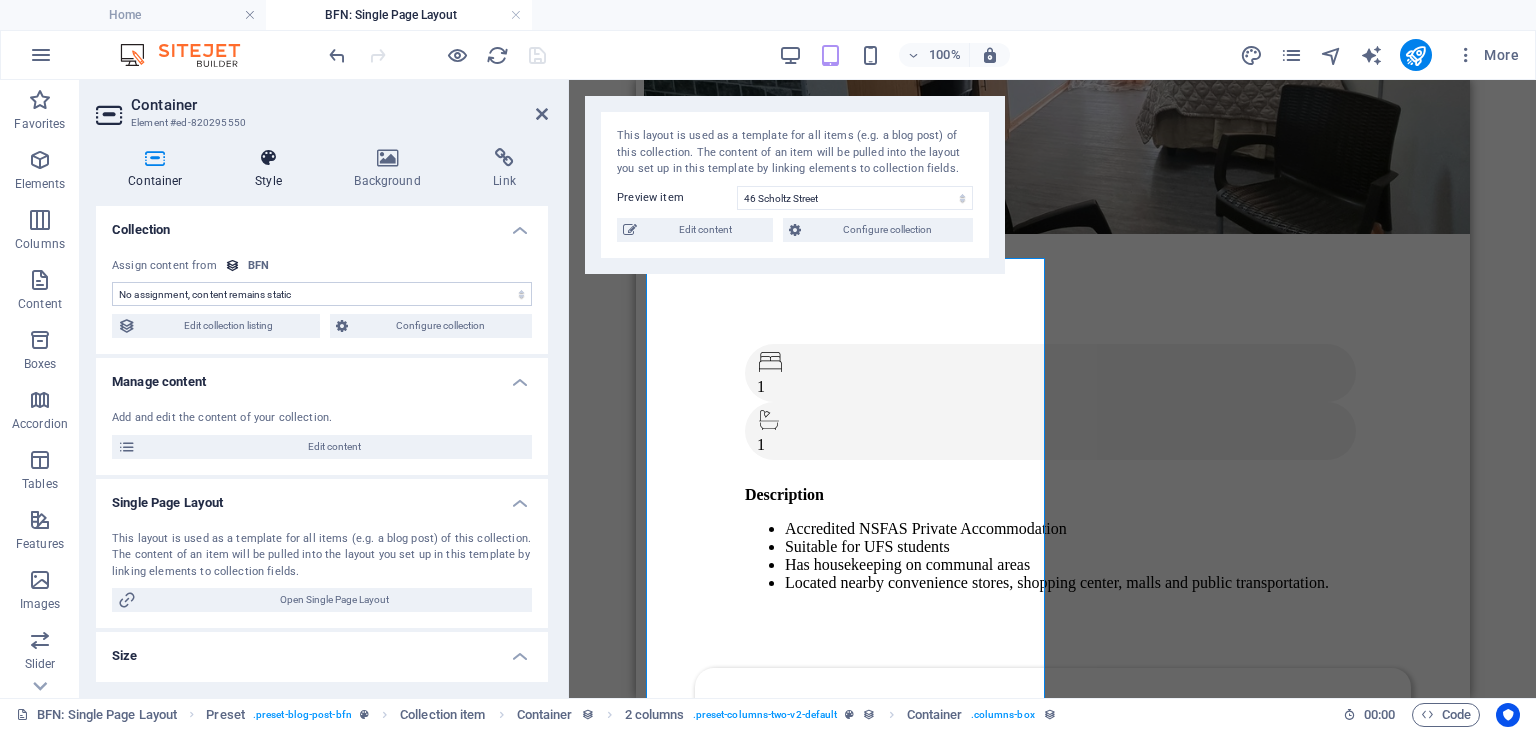 click on "Style" at bounding box center (272, 169) 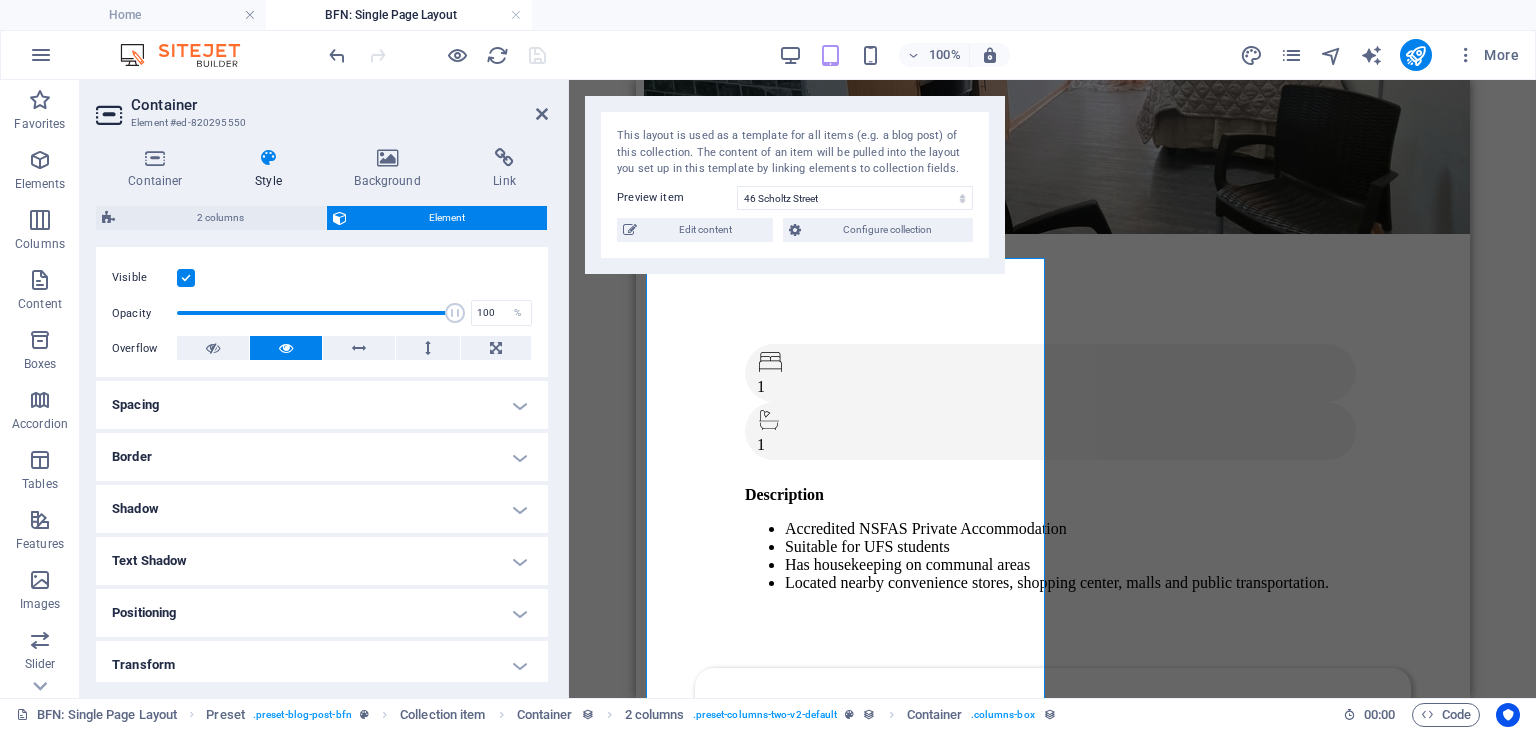 scroll, scrollTop: 248, scrollLeft: 0, axis: vertical 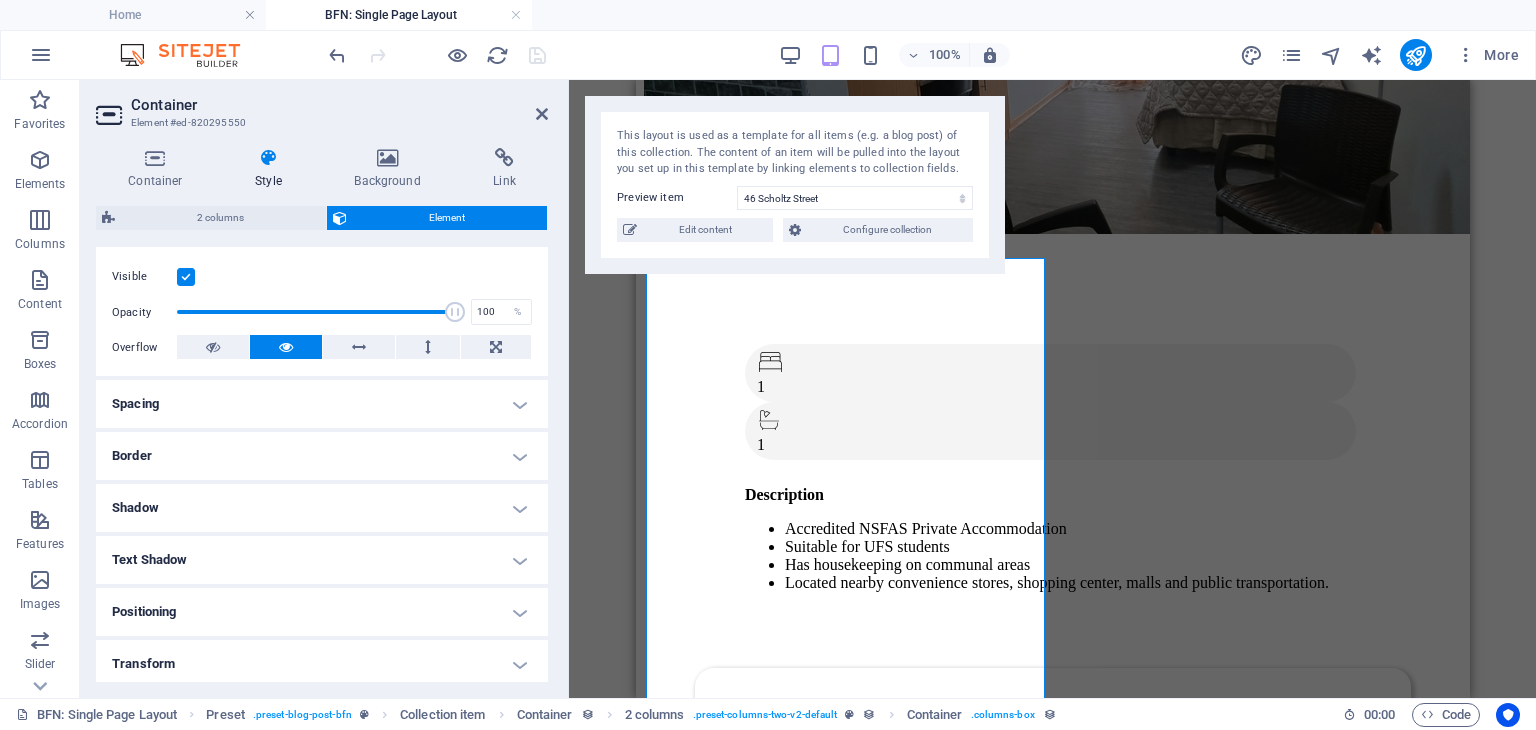 click on "Spacing" at bounding box center [322, 404] 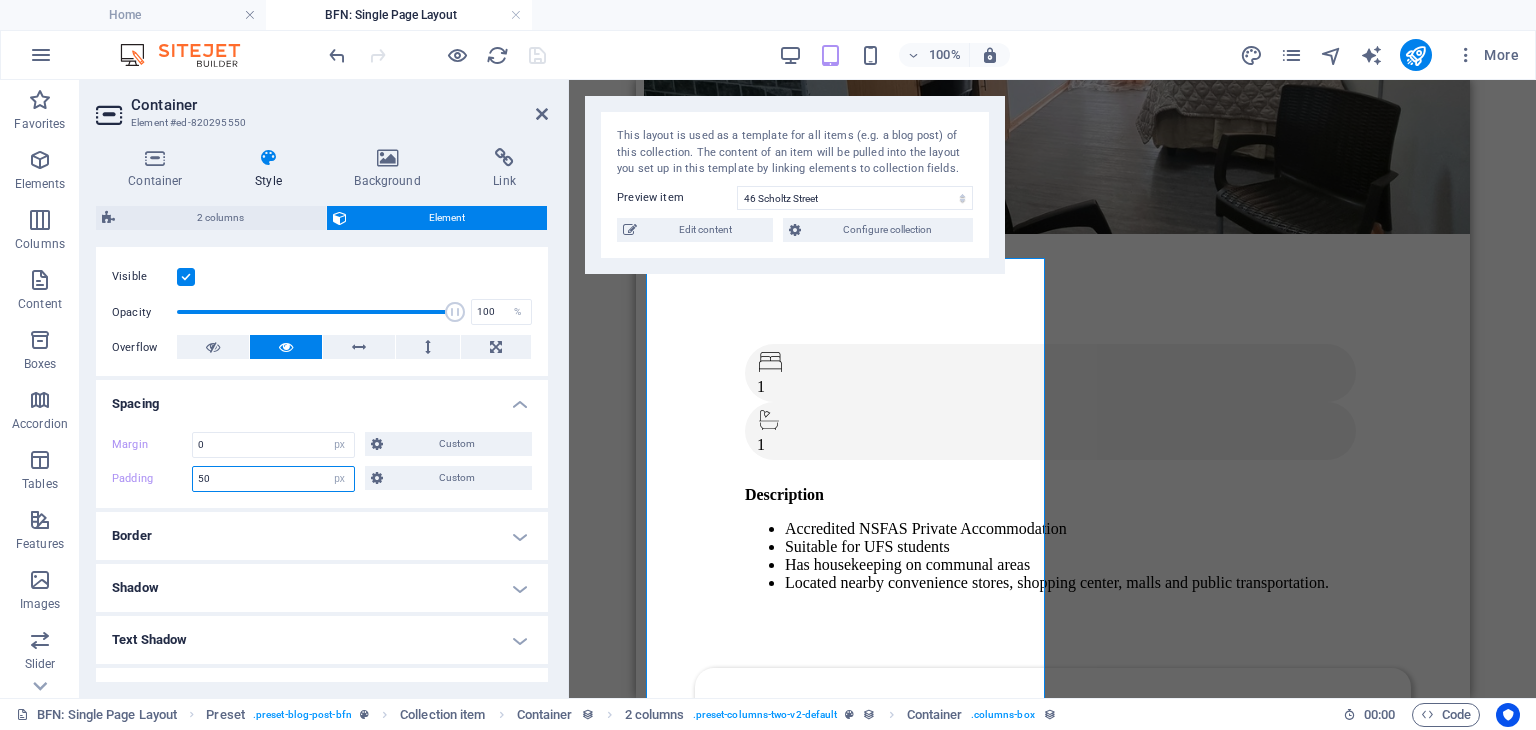 drag, startPoint x: 224, startPoint y: 472, endPoint x: 169, endPoint y: 485, distance: 56.515484 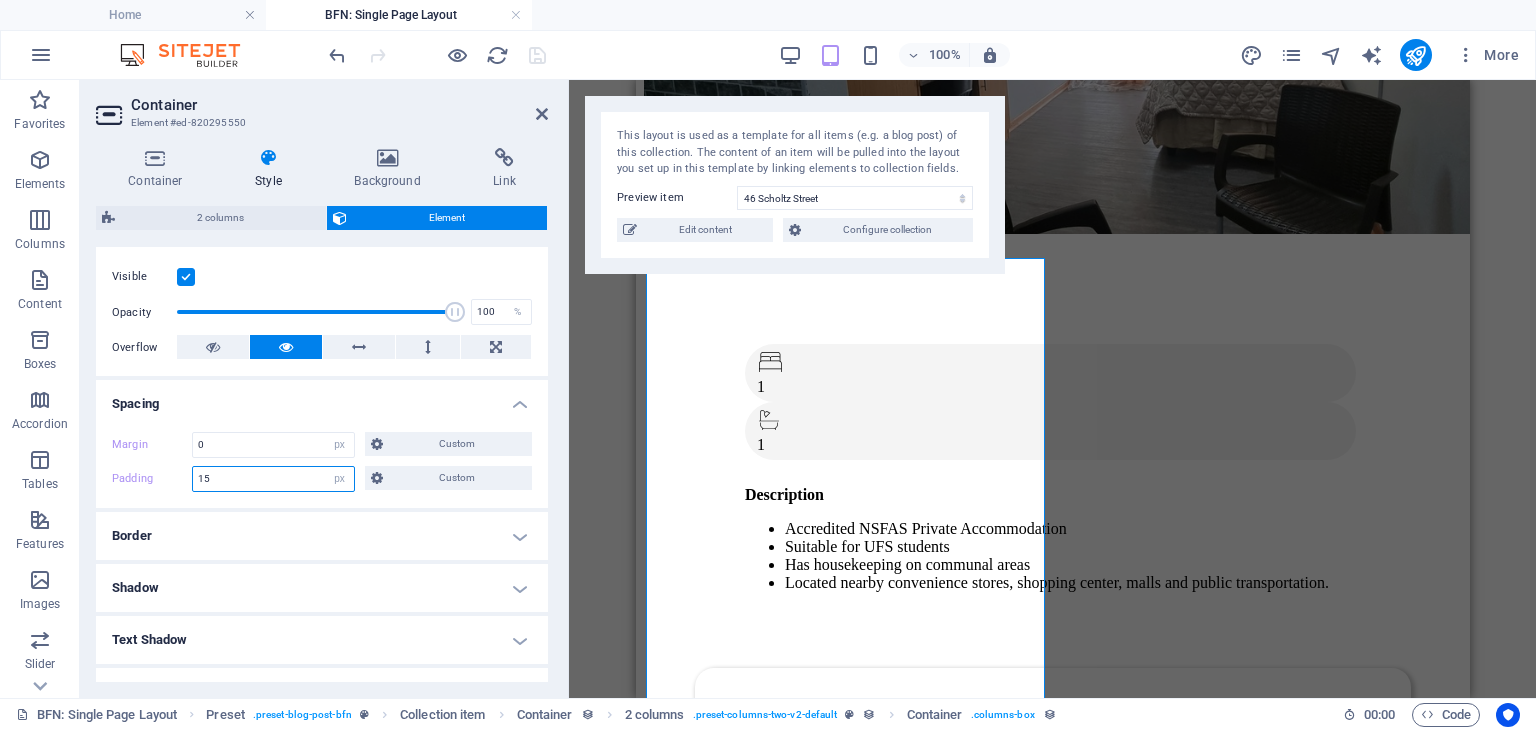 type on "15" 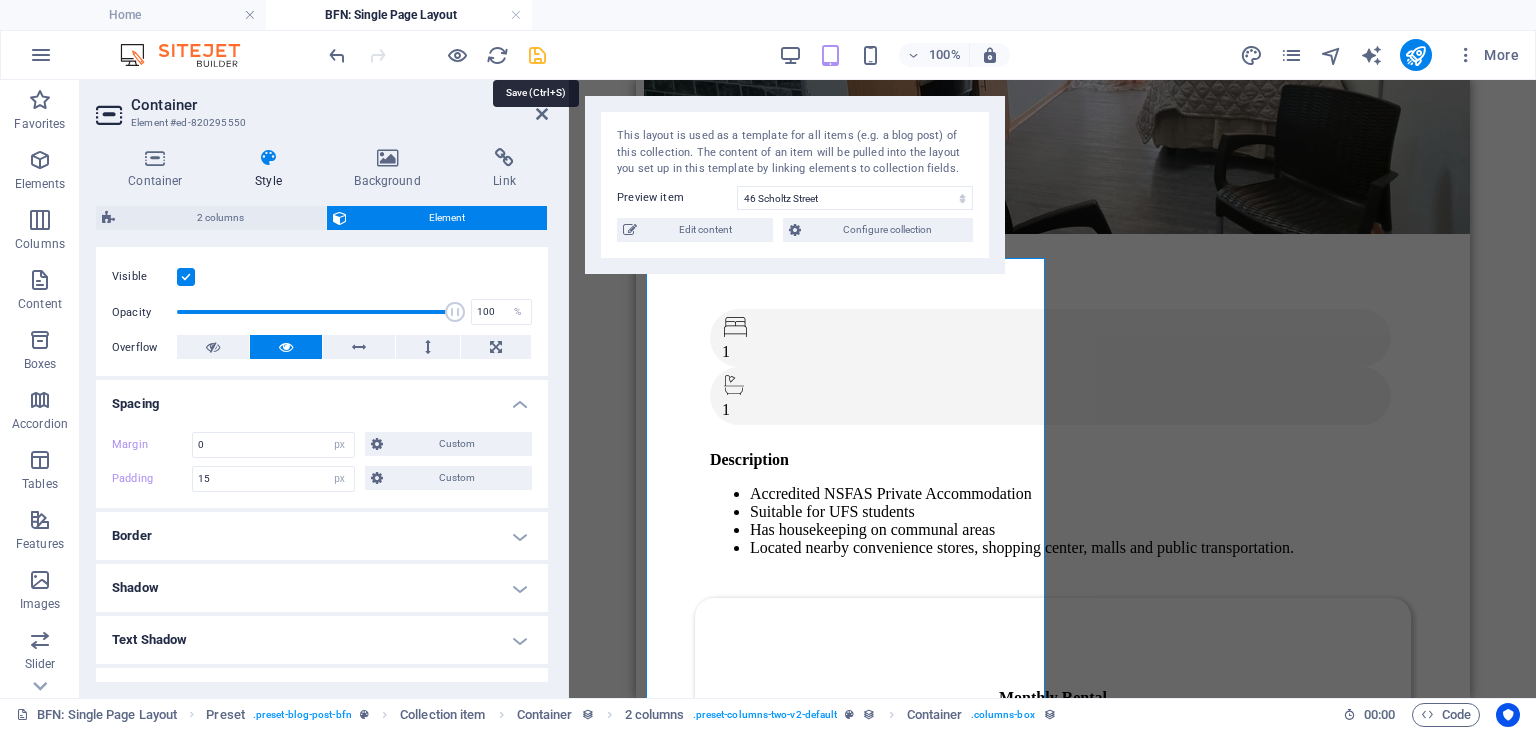 click at bounding box center [537, 55] 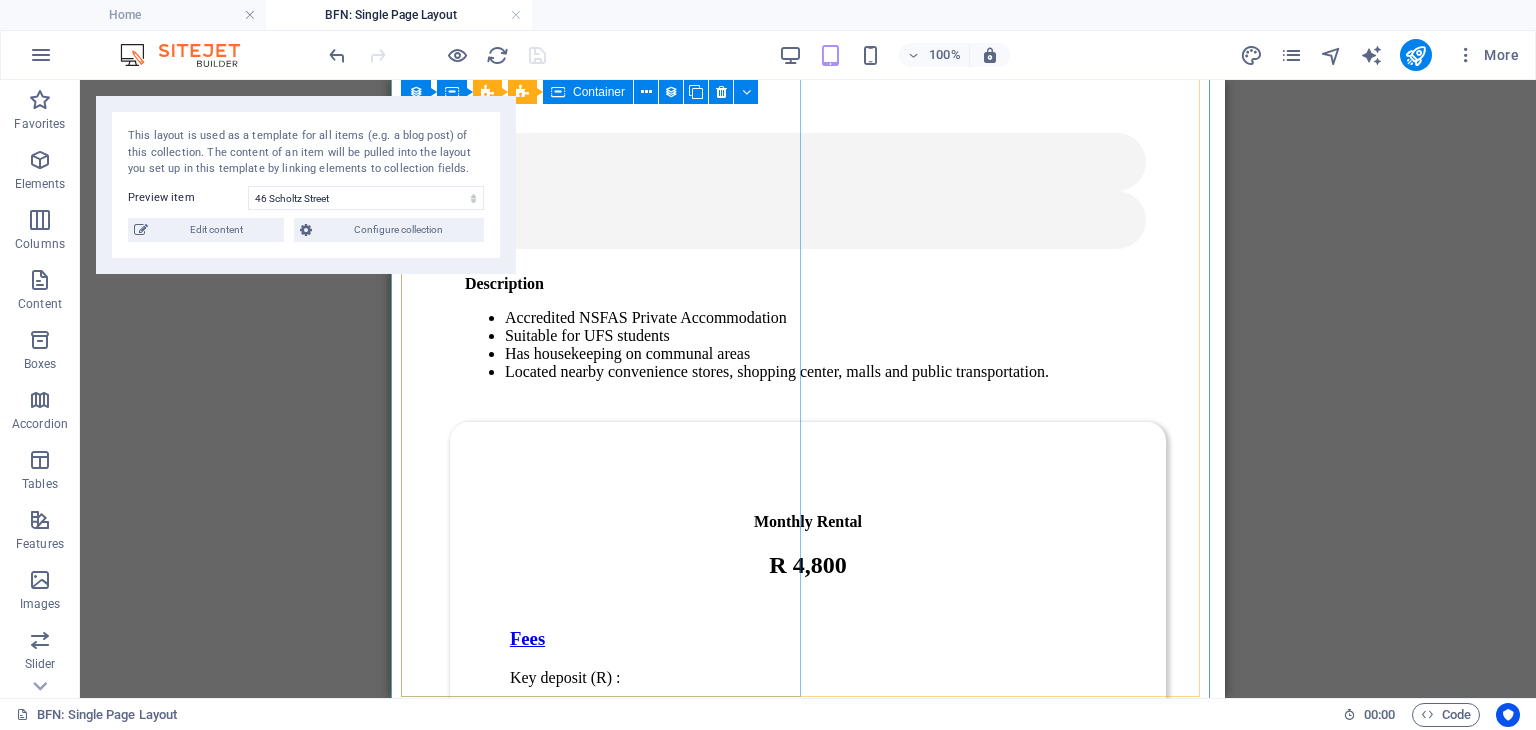 scroll, scrollTop: 472, scrollLeft: 0, axis: vertical 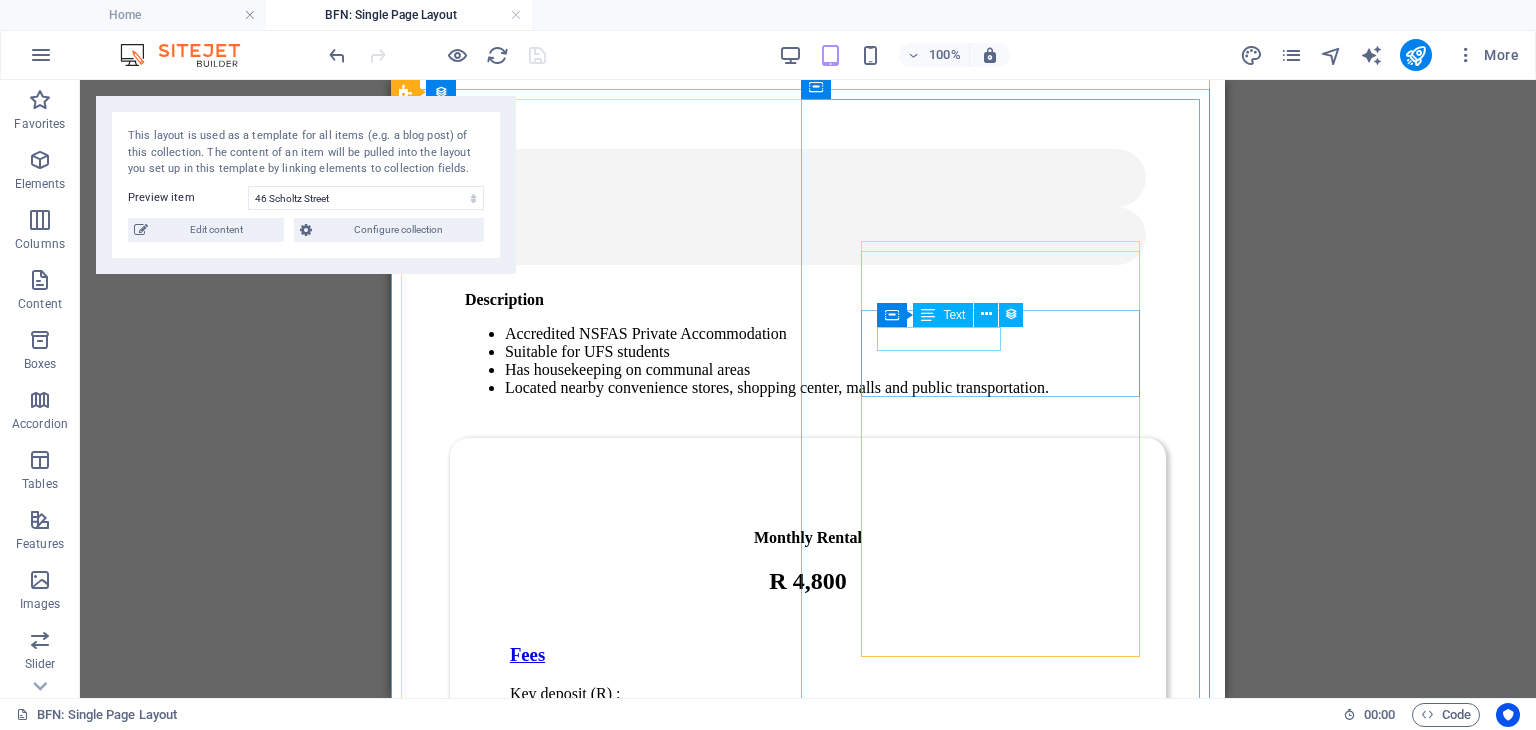 click on "Key deposit (R) :" at bounding box center [808, 694] 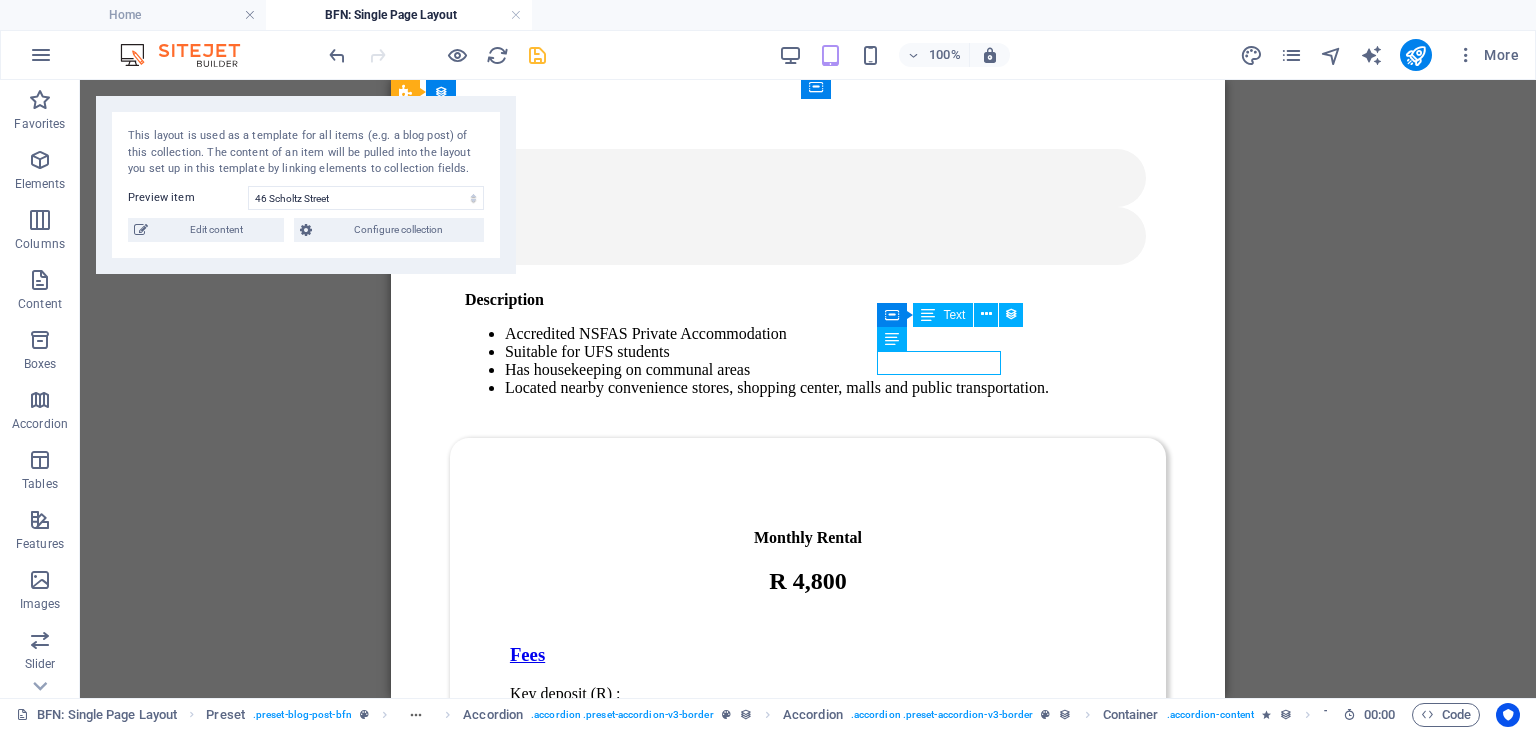 click on "Key deposit (R) :" at bounding box center (808, 694) 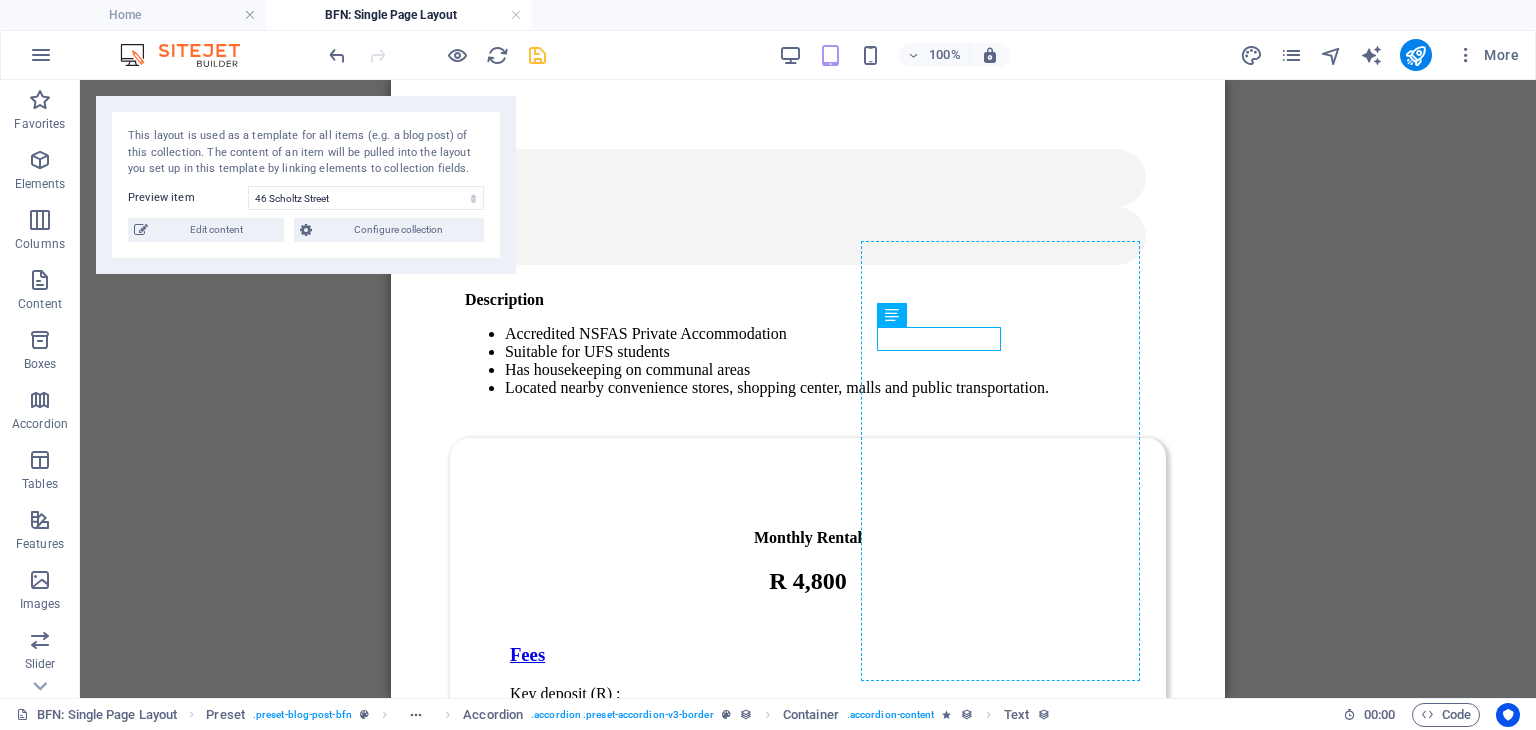 drag, startPoint x: 946, startPoint y: 345, endPoint x: 939, endPoint y: 249, distance: 96.25487 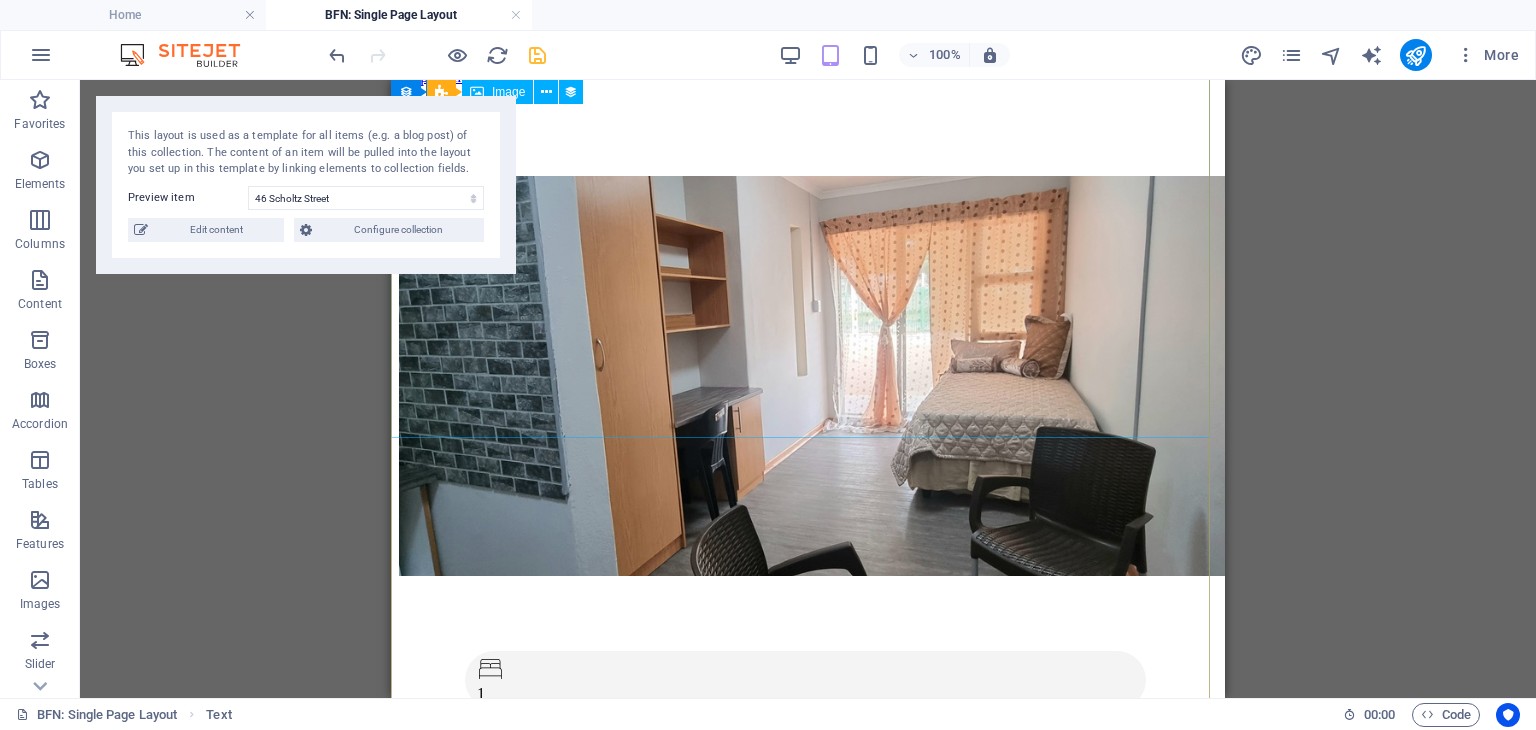 scroll, scrollTop: 0, scrollLeft: 0, axis: both 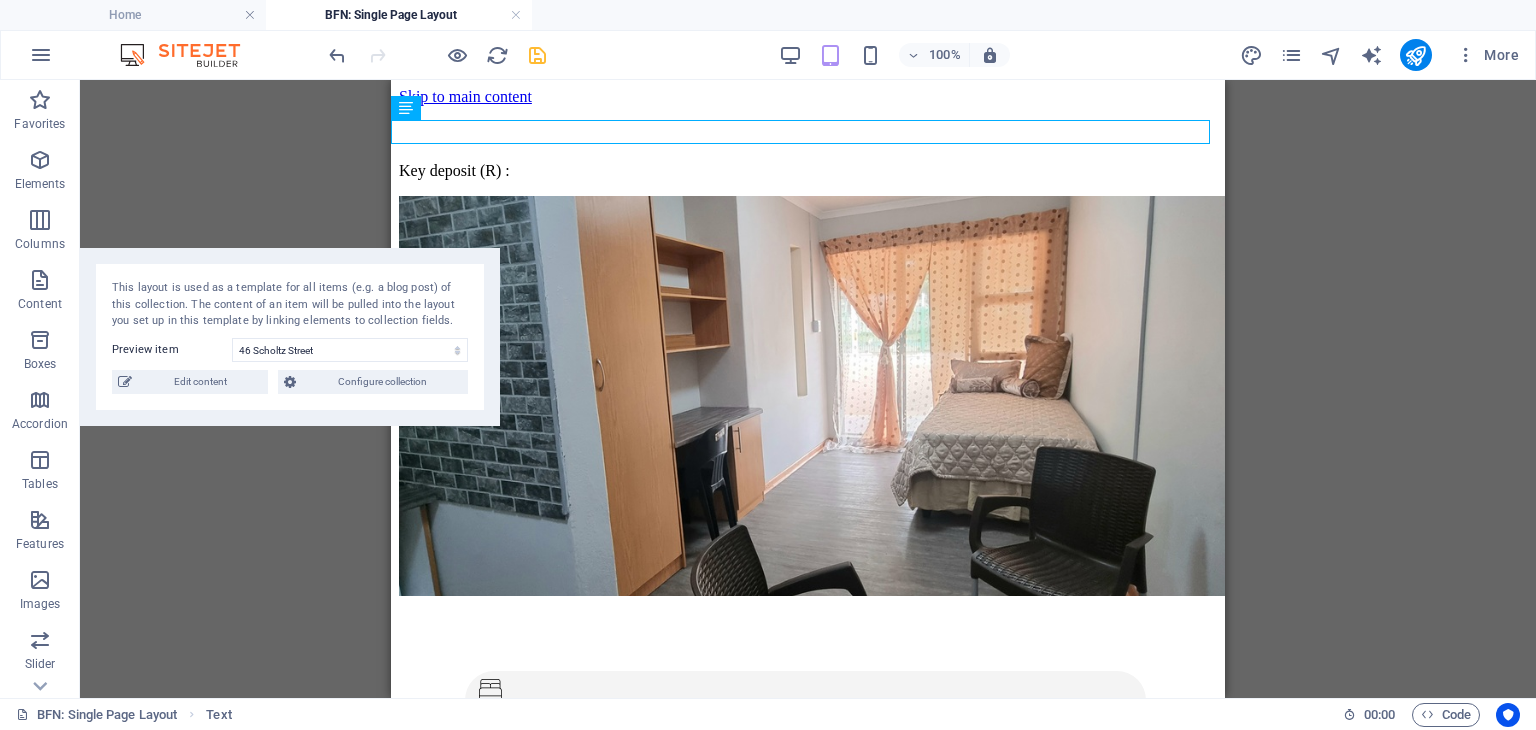 drag, startPoint x: 409, startPoint y: 108, endPoint x: 374, endPoint y: 253, distance: 149.16434 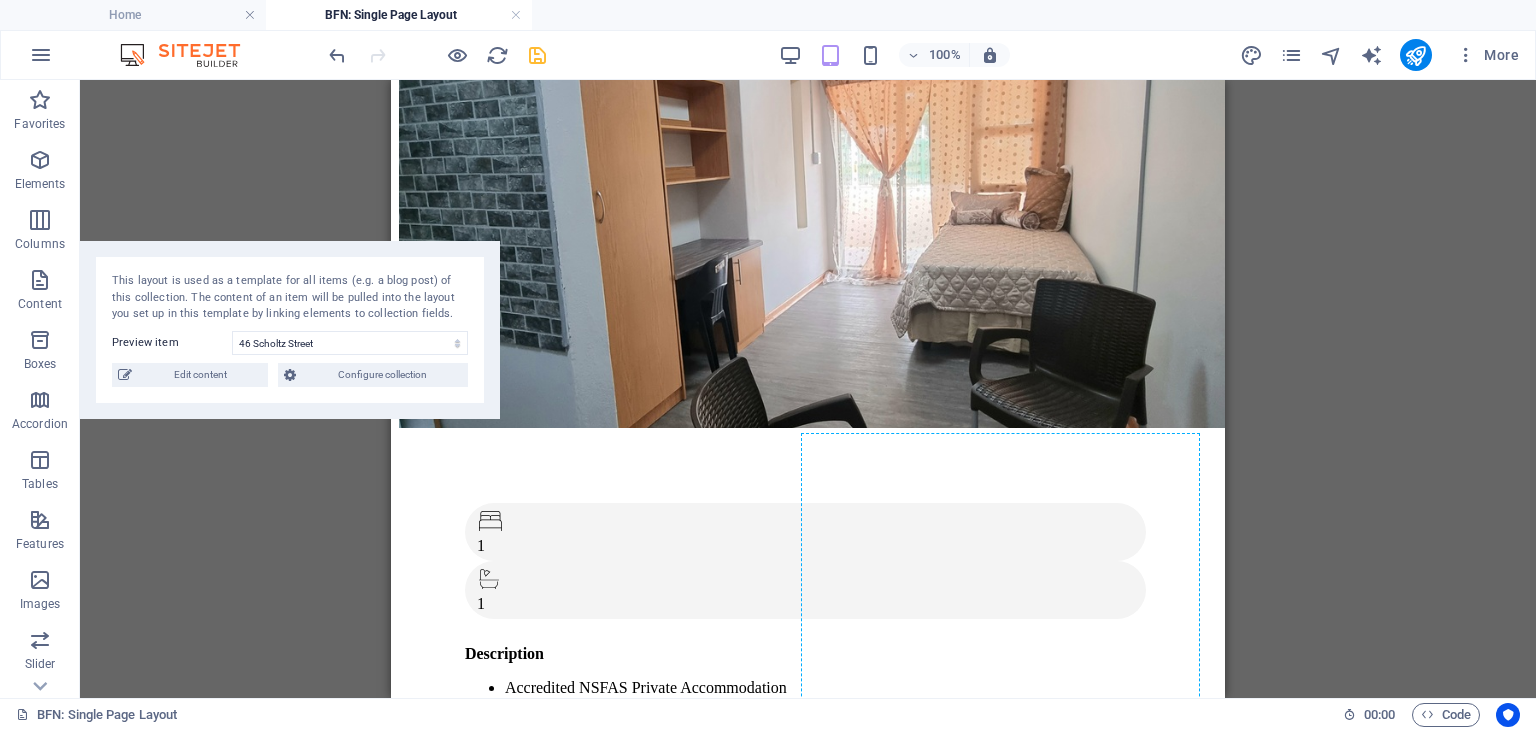 scroll, scrollTop: 190, scrollLeft: 0, axis: vertical 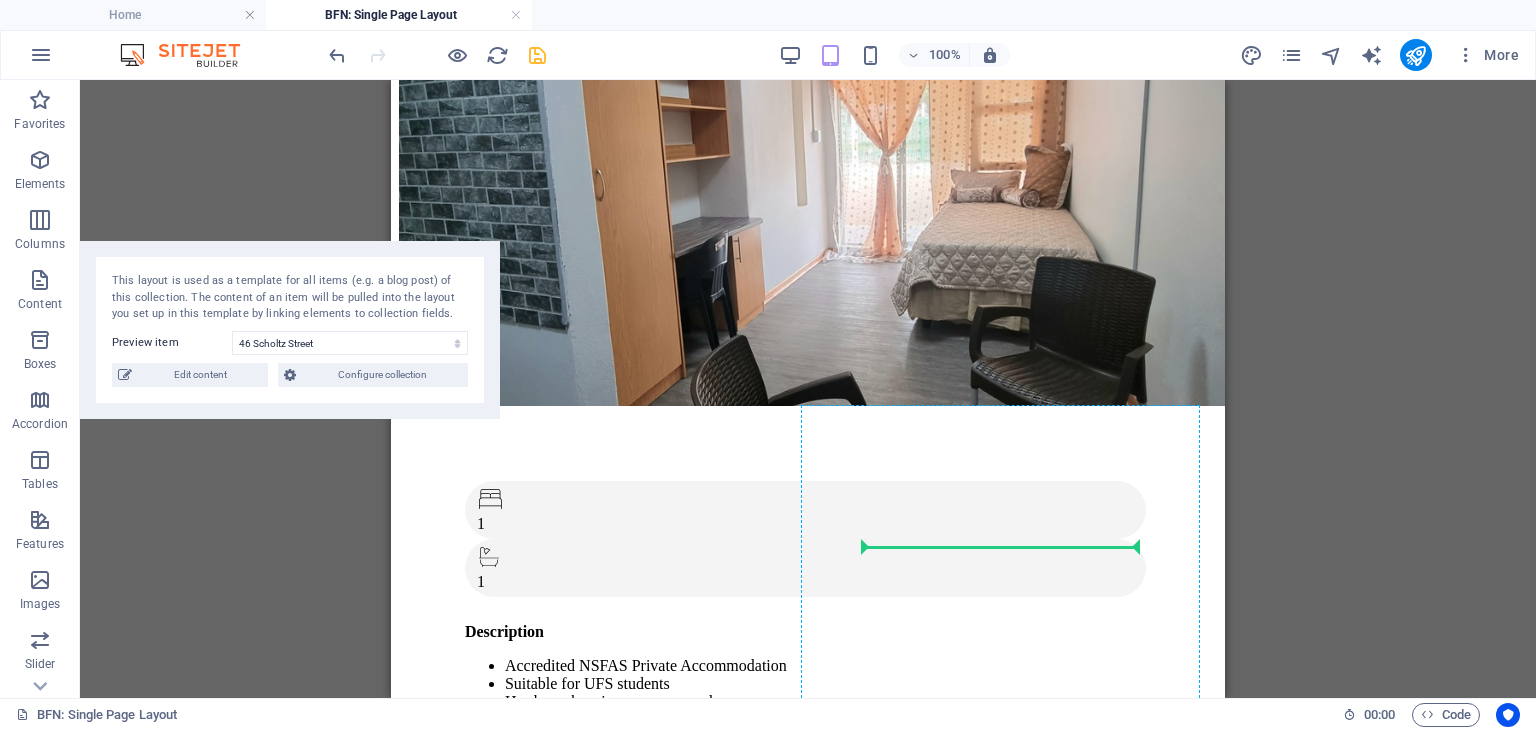drag, startPoint x: 579, startPoint y: 125, endPoint x: 977, endPoint y: 545, distance: 578.6225 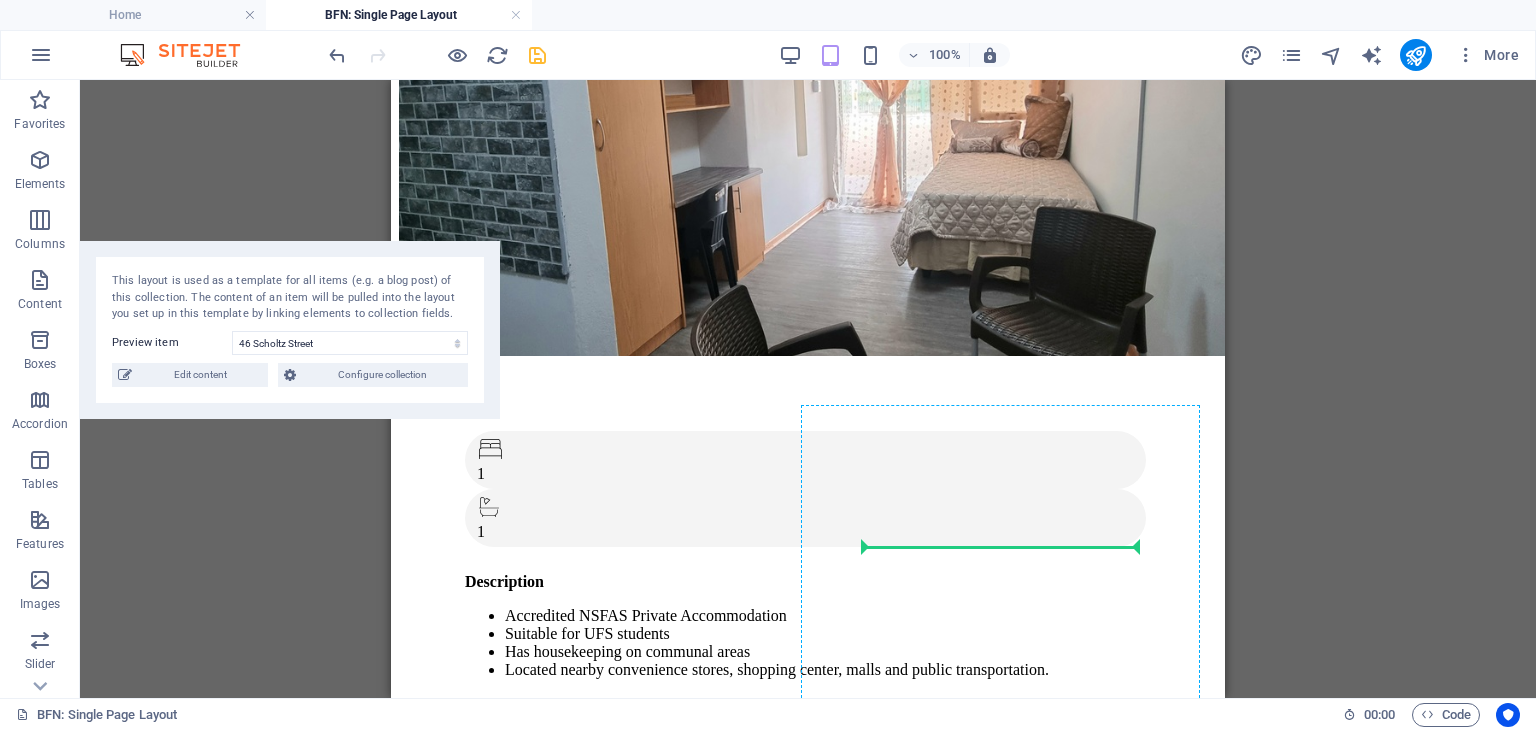 scroll, scrollTop: 166, scrollLeft: 0, axis: vertical 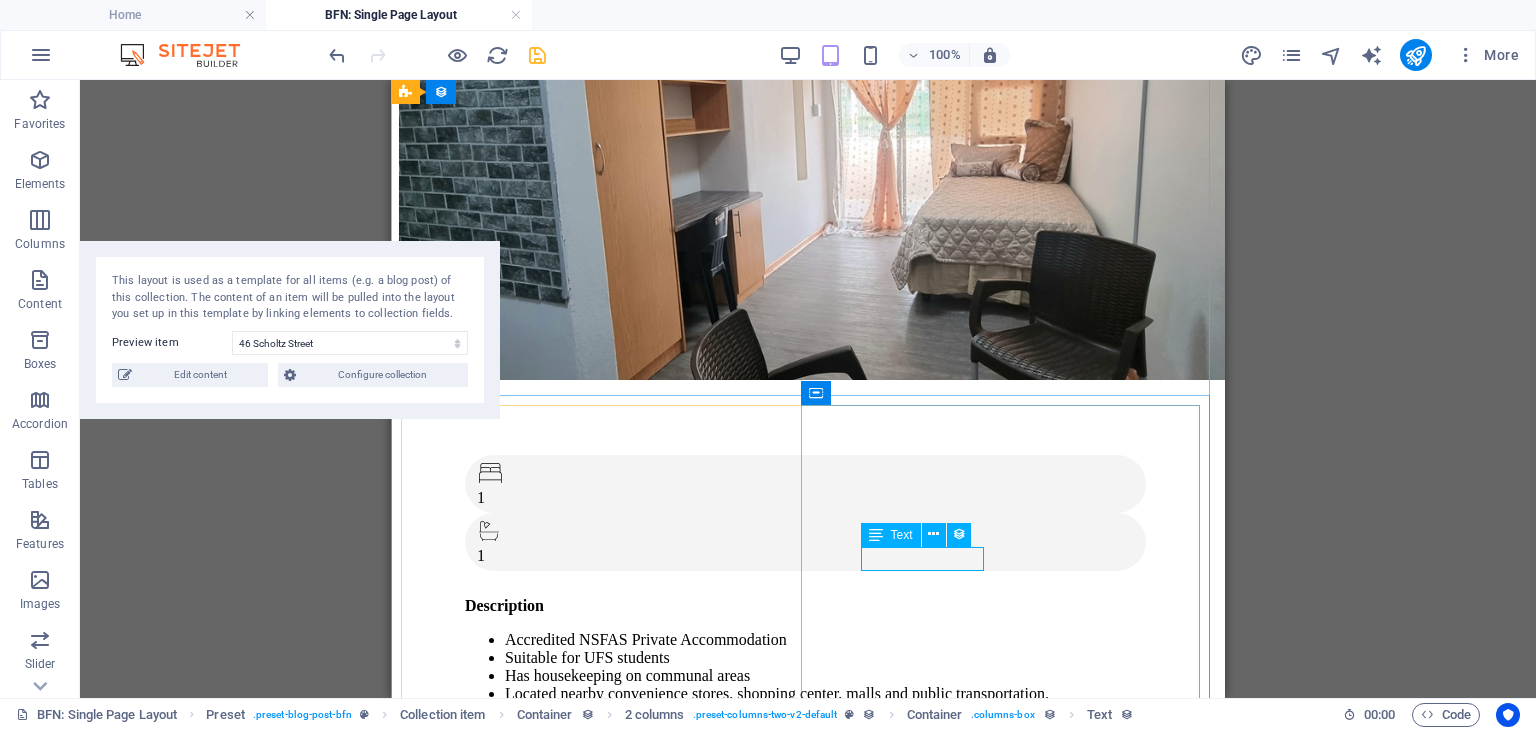 click on "Key deposit (R) :" at bounding box center [808, 930] 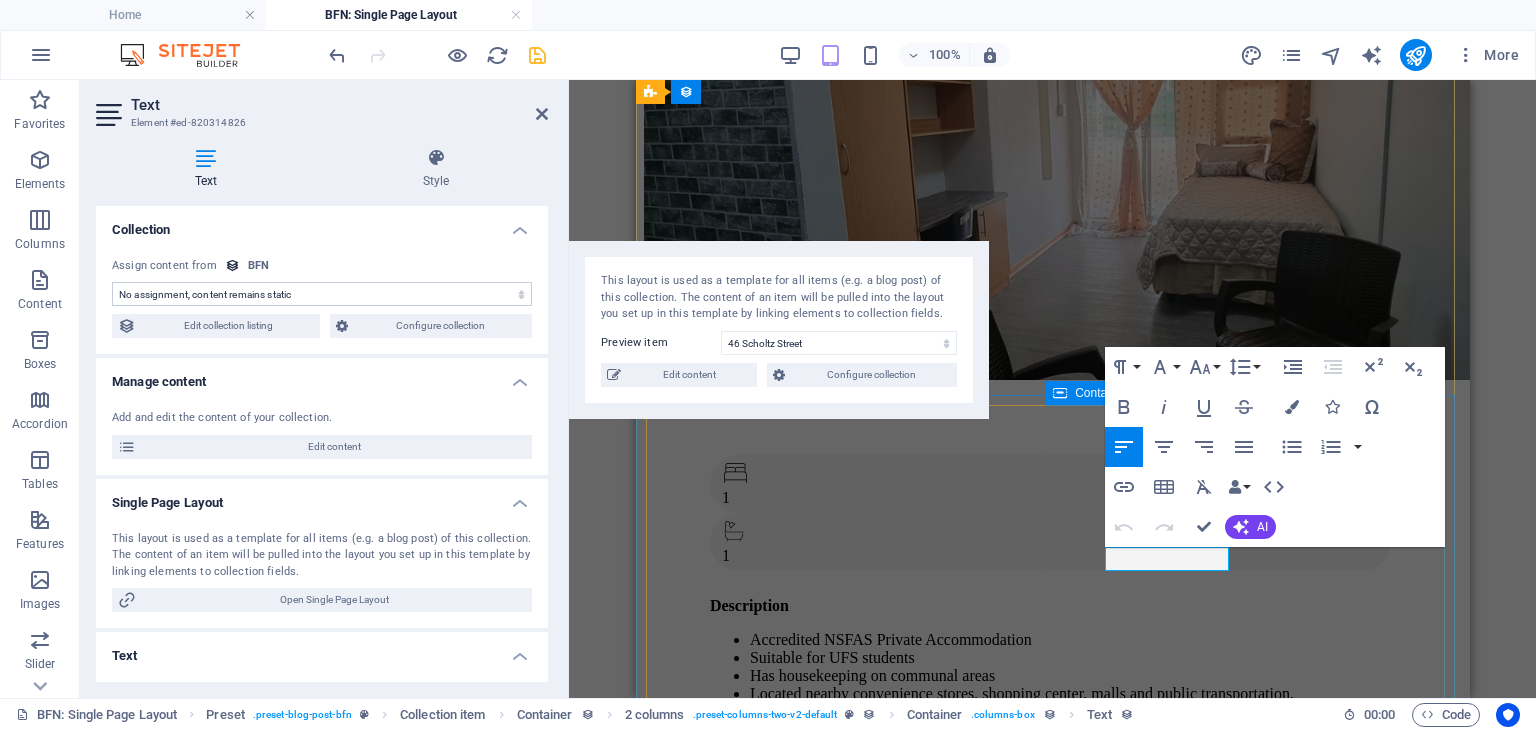 type 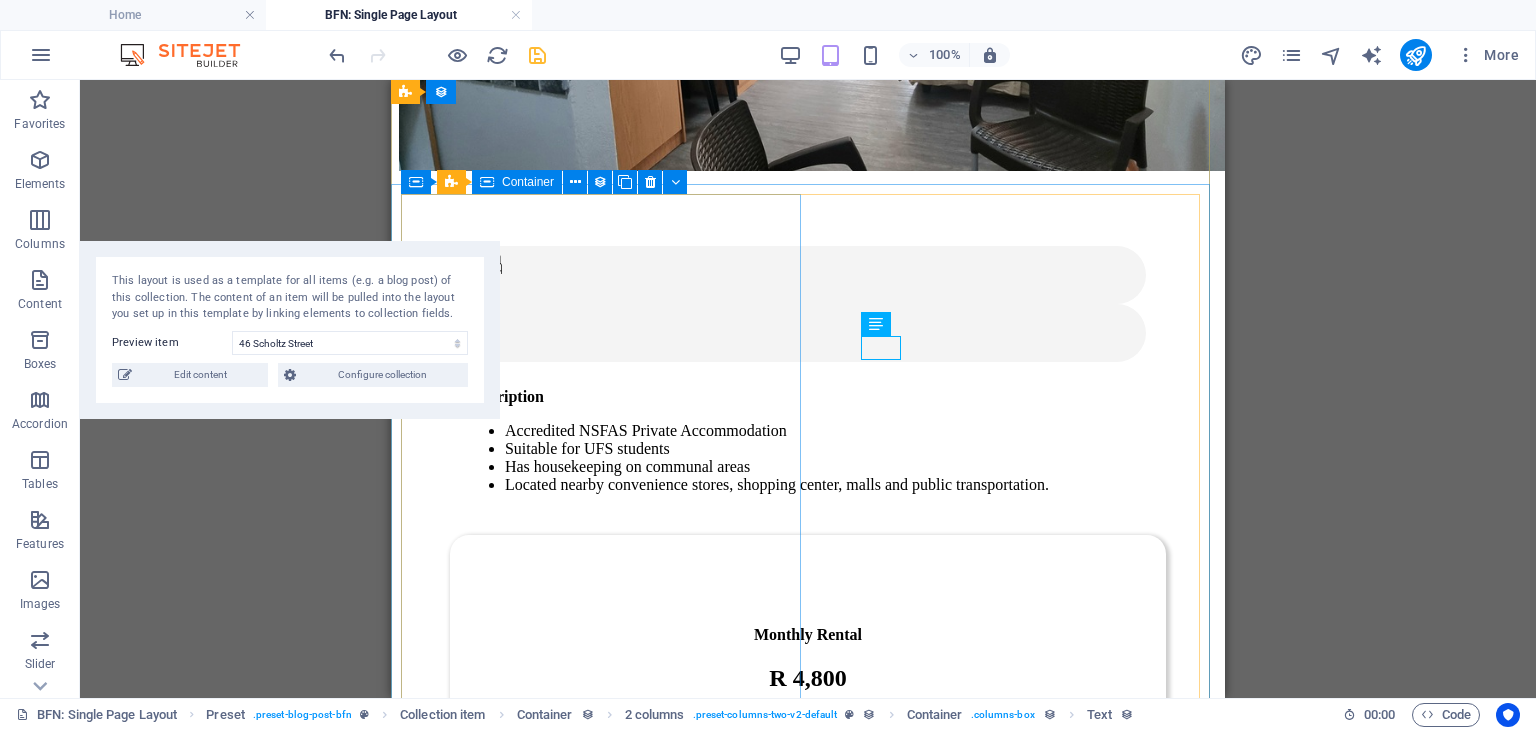 scroll, scrollTop: 348, scrollLeft: 0, axis: vertical 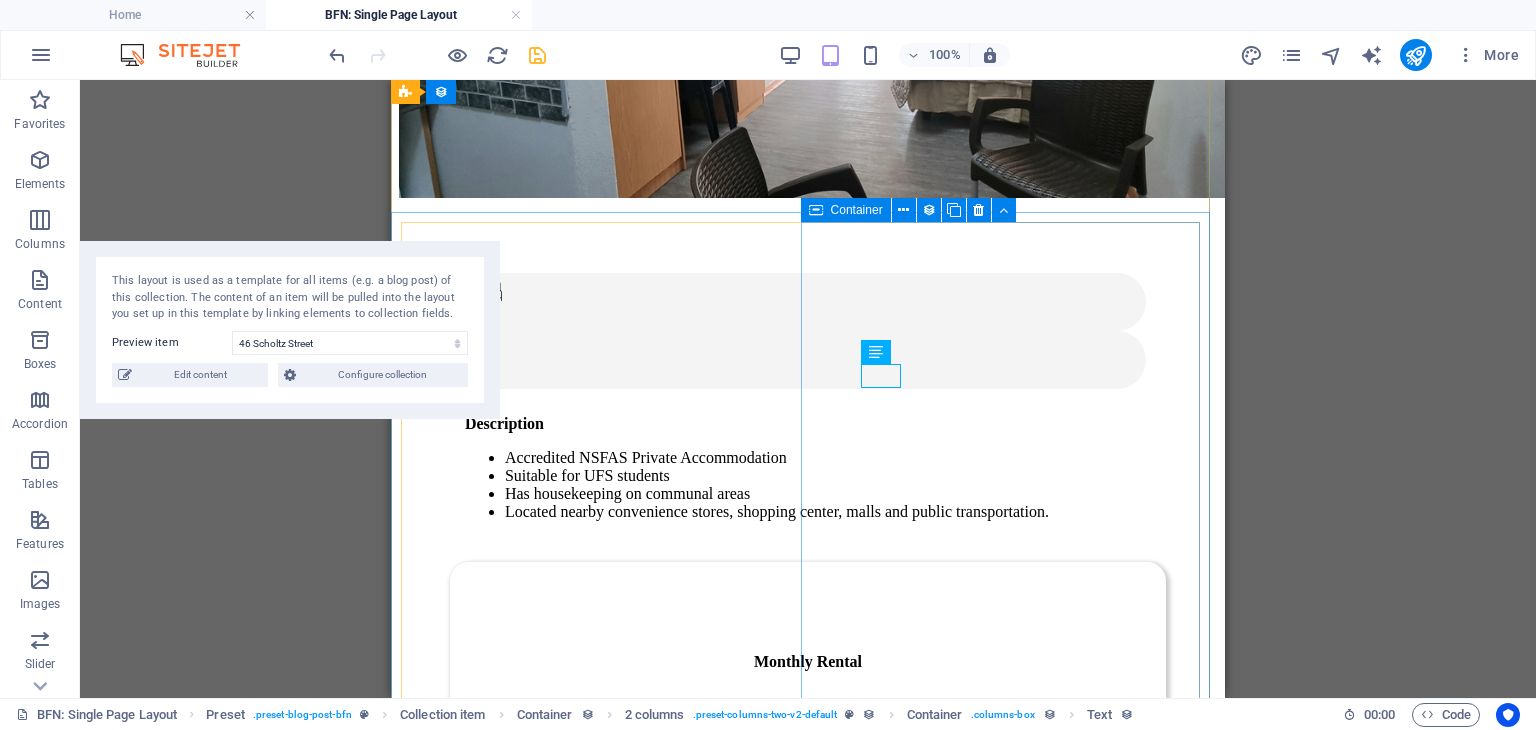click on "Monthly Rental R 4,800 Fees: Fees Key deposit (R) :  200 Admin fee (R) :   500 Ammenities CCTV Cameras:  Yes Panic Button:  Yes Alarm System:  Yes Internet:  Fibre Button label" at bounding box center [808, 976] 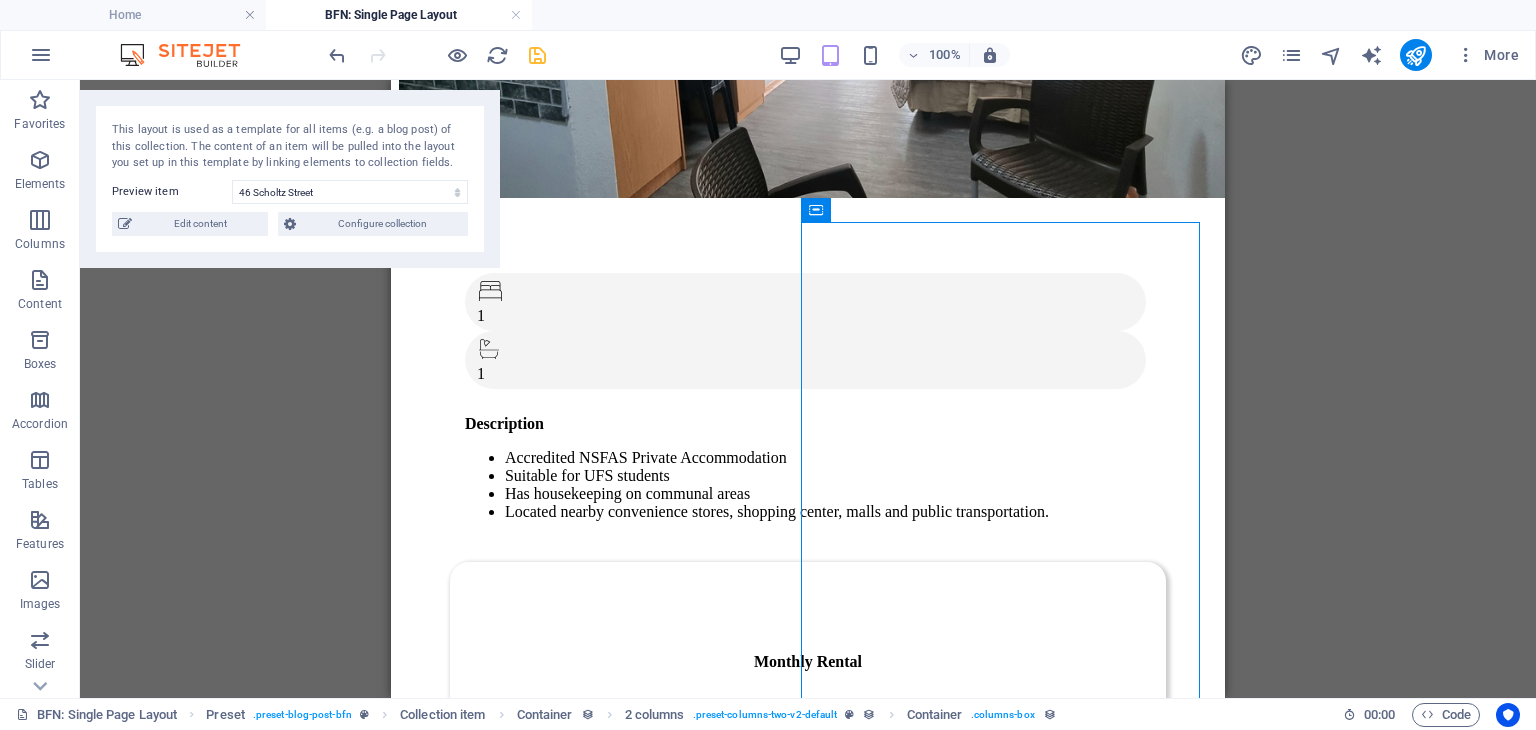 drag, startPoint x: 432, startPoint y: 253, endPoint x: 406, endPoint y: 102, distance: 153.22206 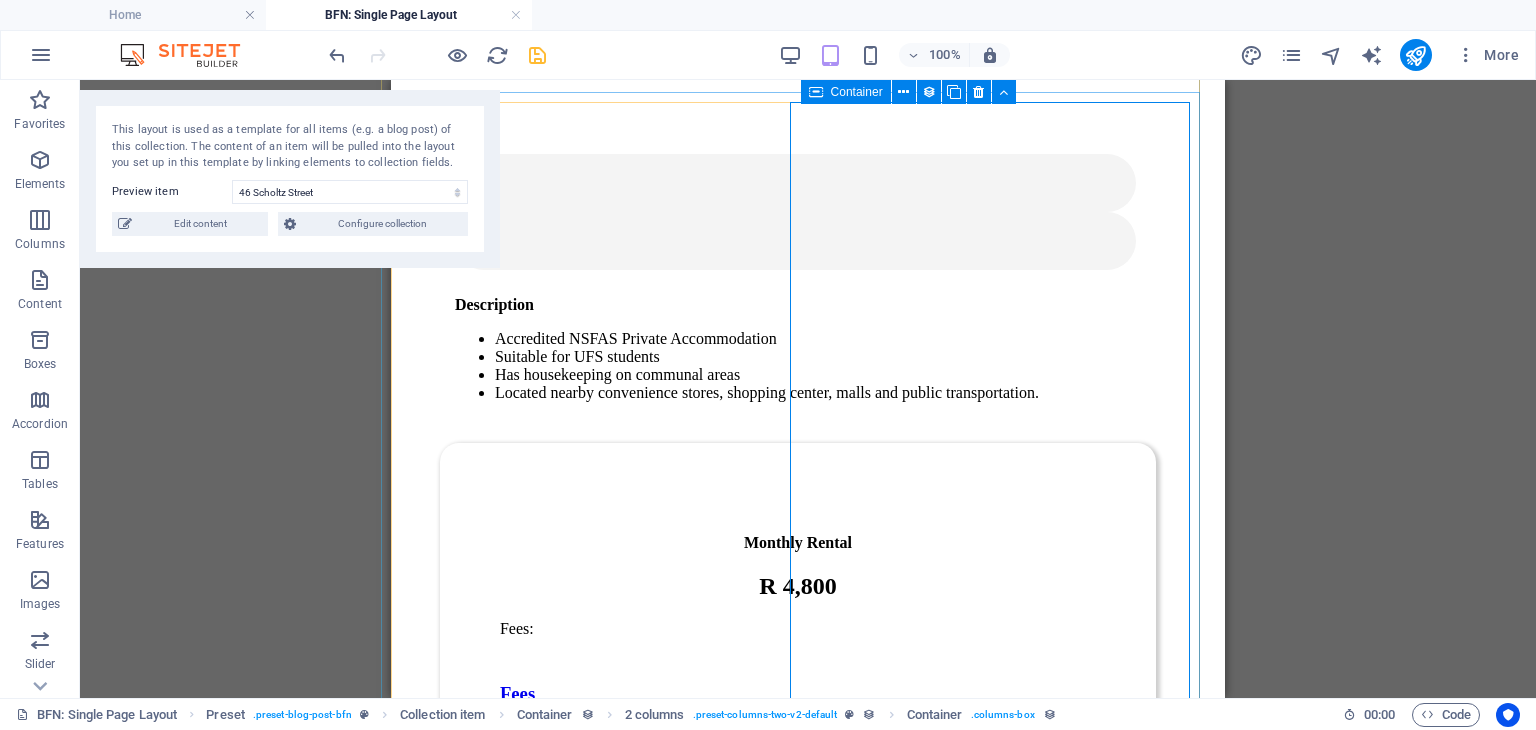 scroll, scrollTop: 461, scrollLeft: 10, axis: both 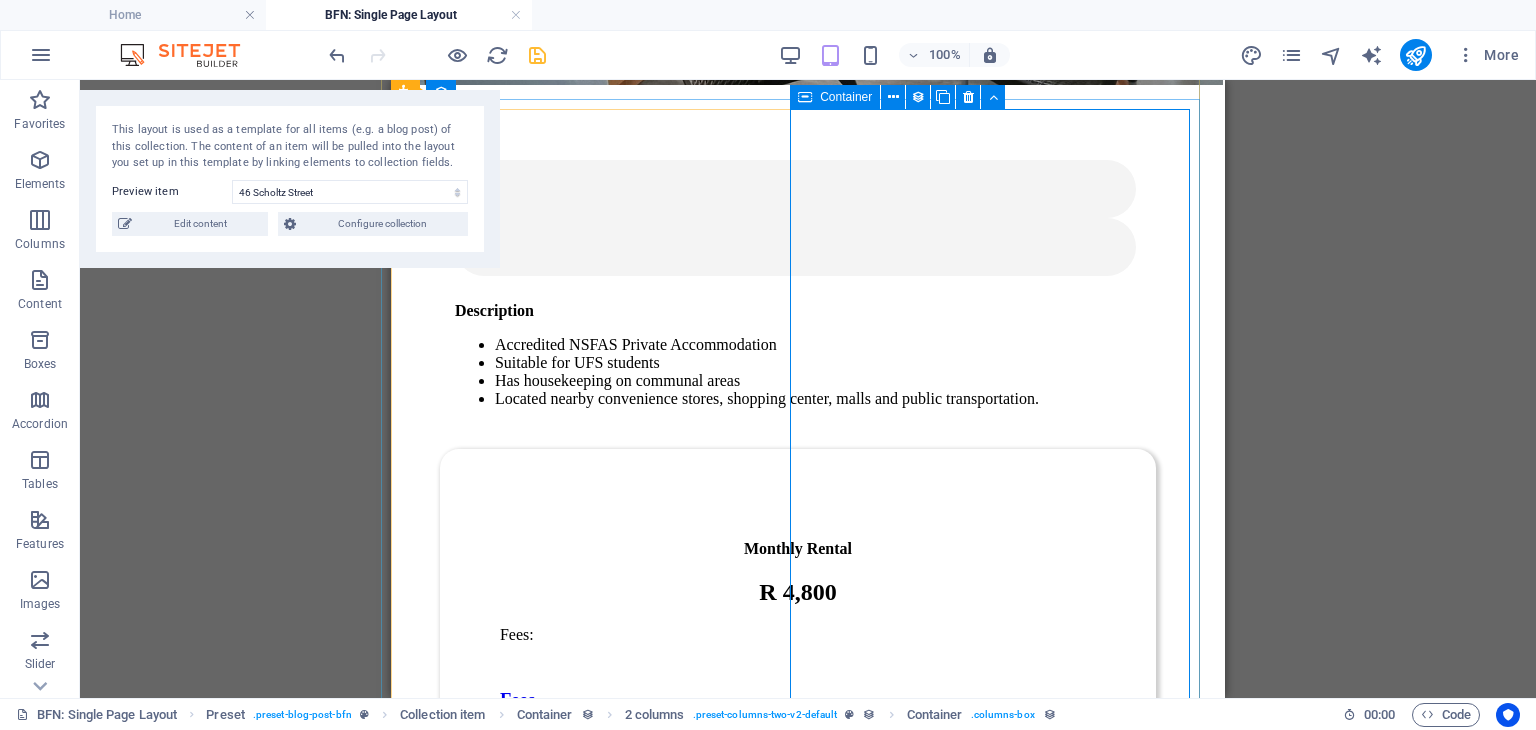 click on "Monthly Rental R 4,800 Fees: Fees Key deposit (R) :  200 Admin fee (R) :   500 Ammenities CCTV Cameras:  Yes Panic Button:  Yes Alarm System:  Yes Internet:  Fibre Button label" at bounding box center [798, 863] 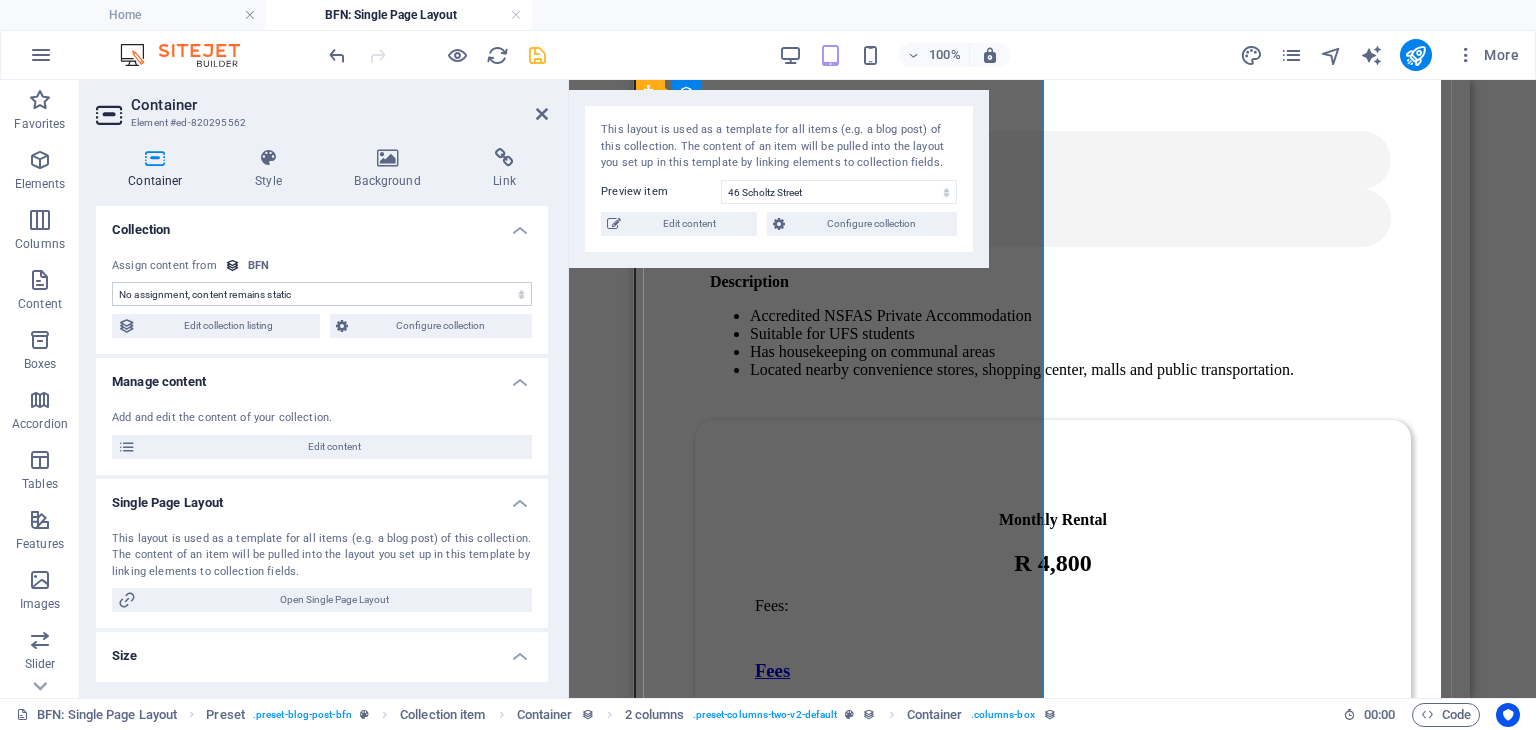 scroll, scrollTop: 493, scrollLeft: 4, axis: both 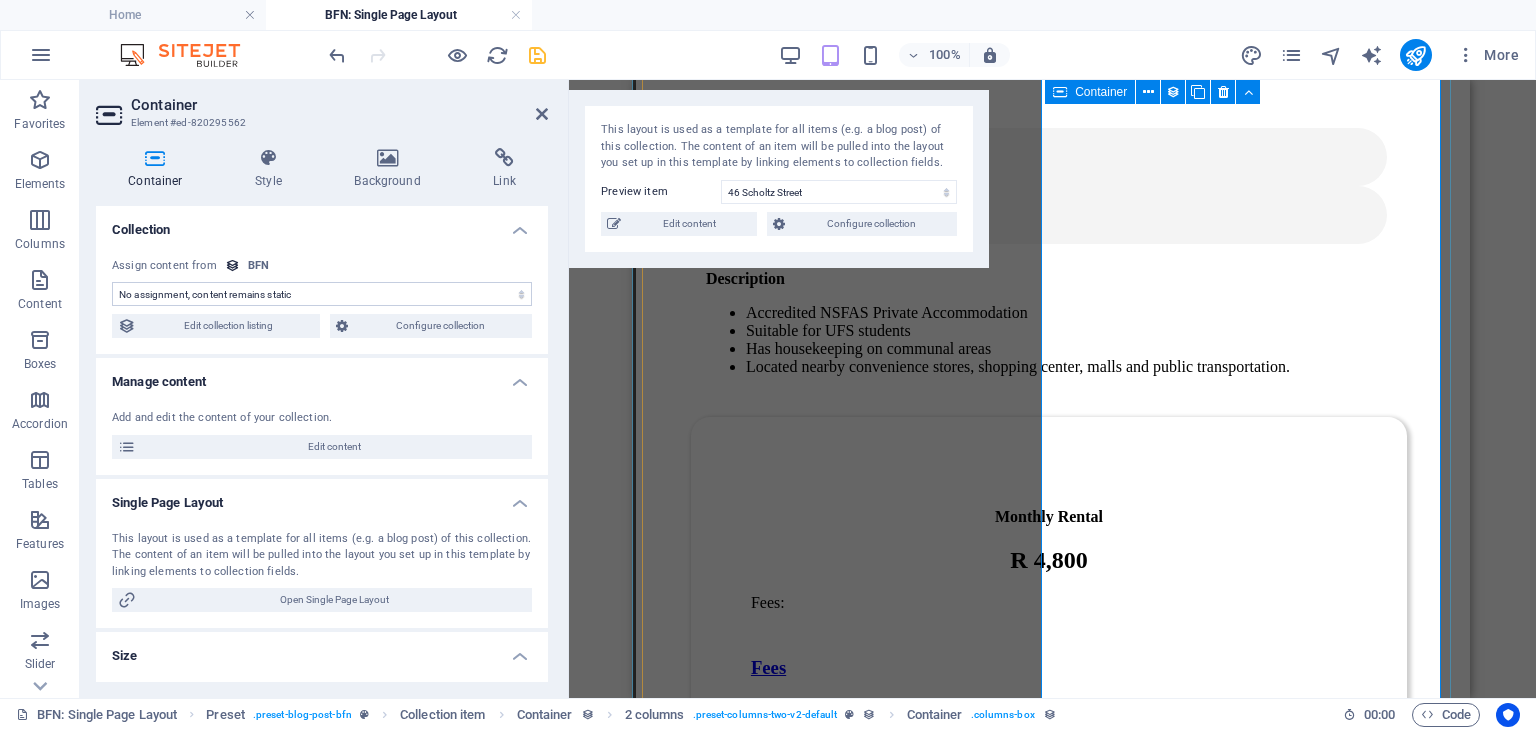 click on "Monthly Rental R 4,800 Fees: Fees Key deposit (R) :  200 Admin fee (R) :   500 Ammenities CCTV Cameras:  Yes Panic Button:  Yes Alarm System:  Yes Internet:  Fibre Button label" at bounding box center (1048, 831) 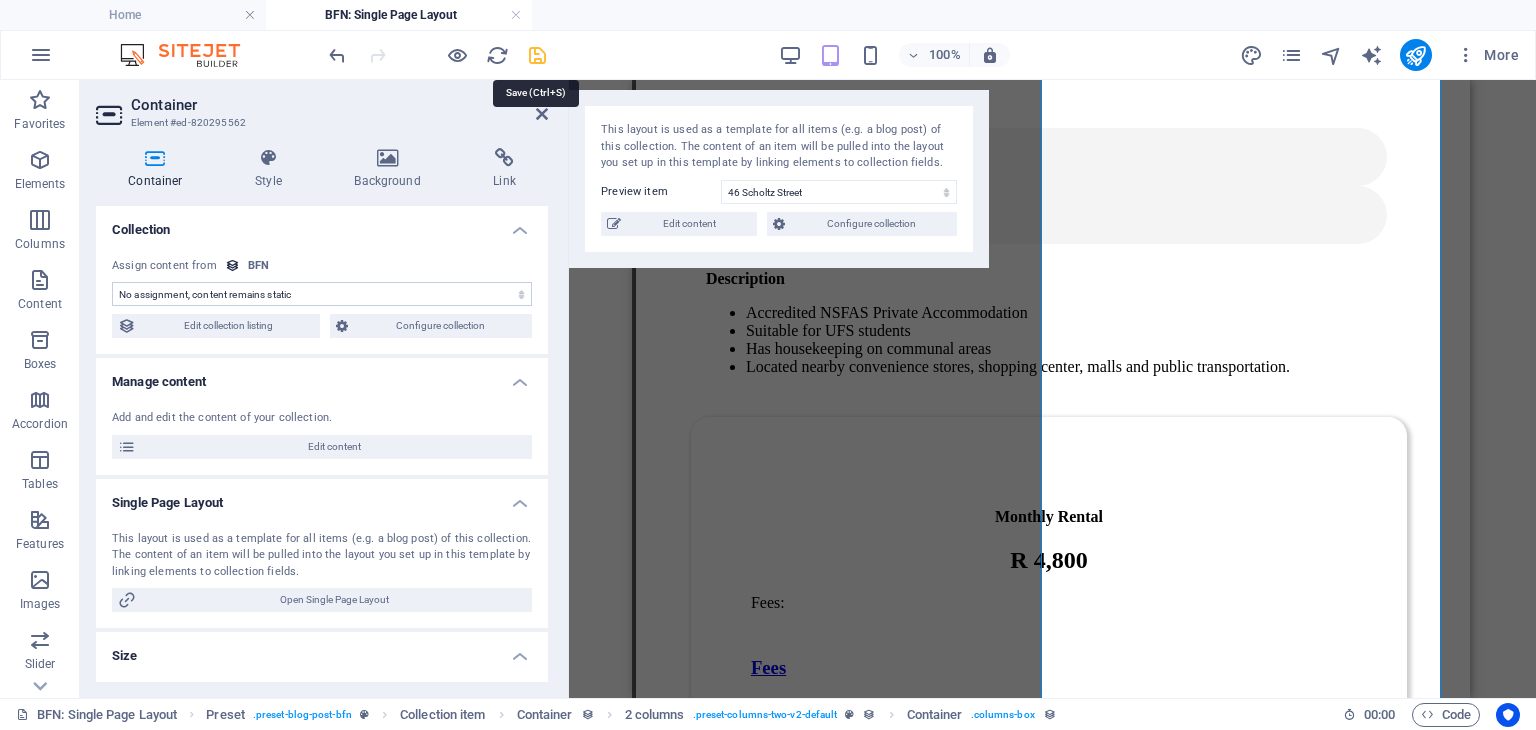 click at bounding box center [537, 55] 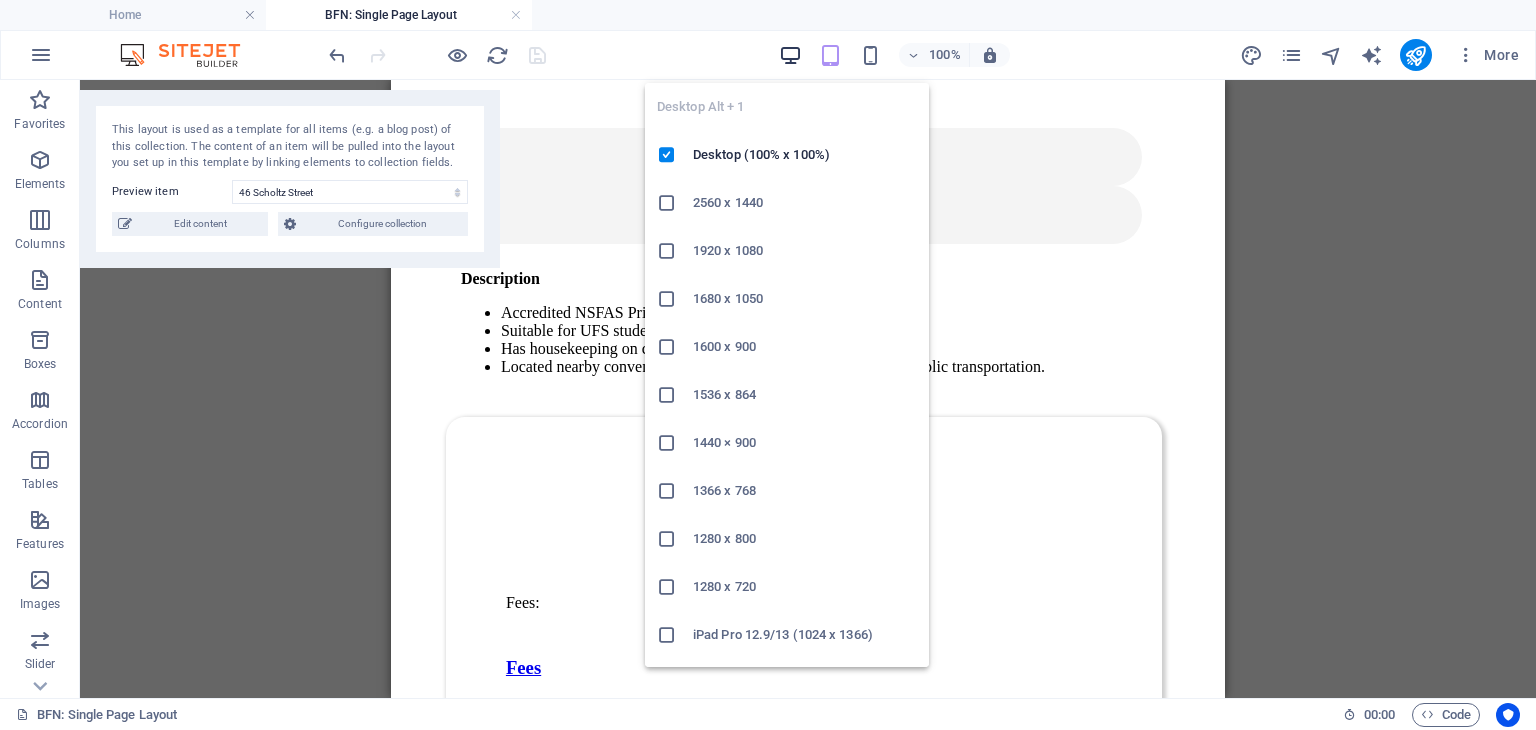 click at bounding box center (790, 55) 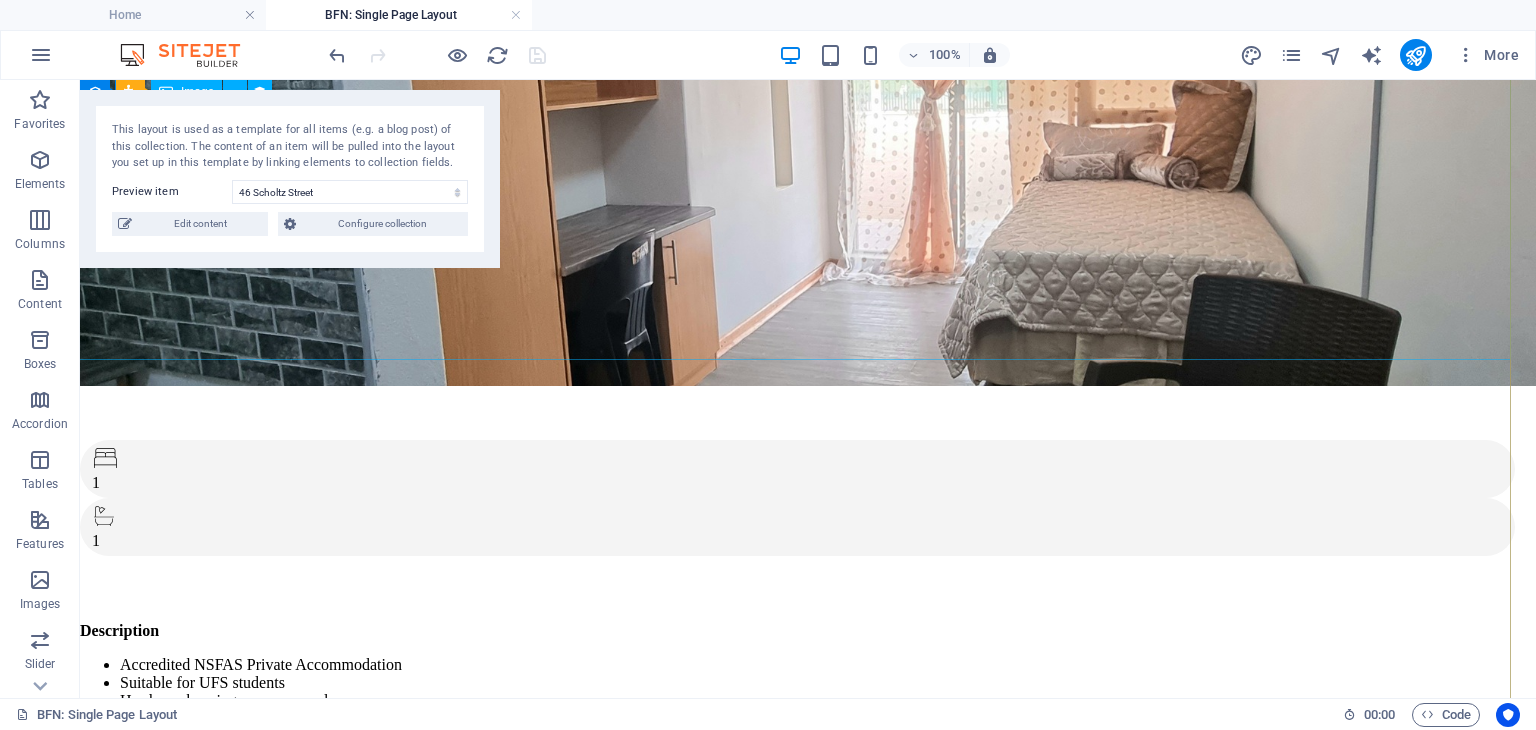 scroll, scrollTop: 189, scrollLeft: 9, axis: both 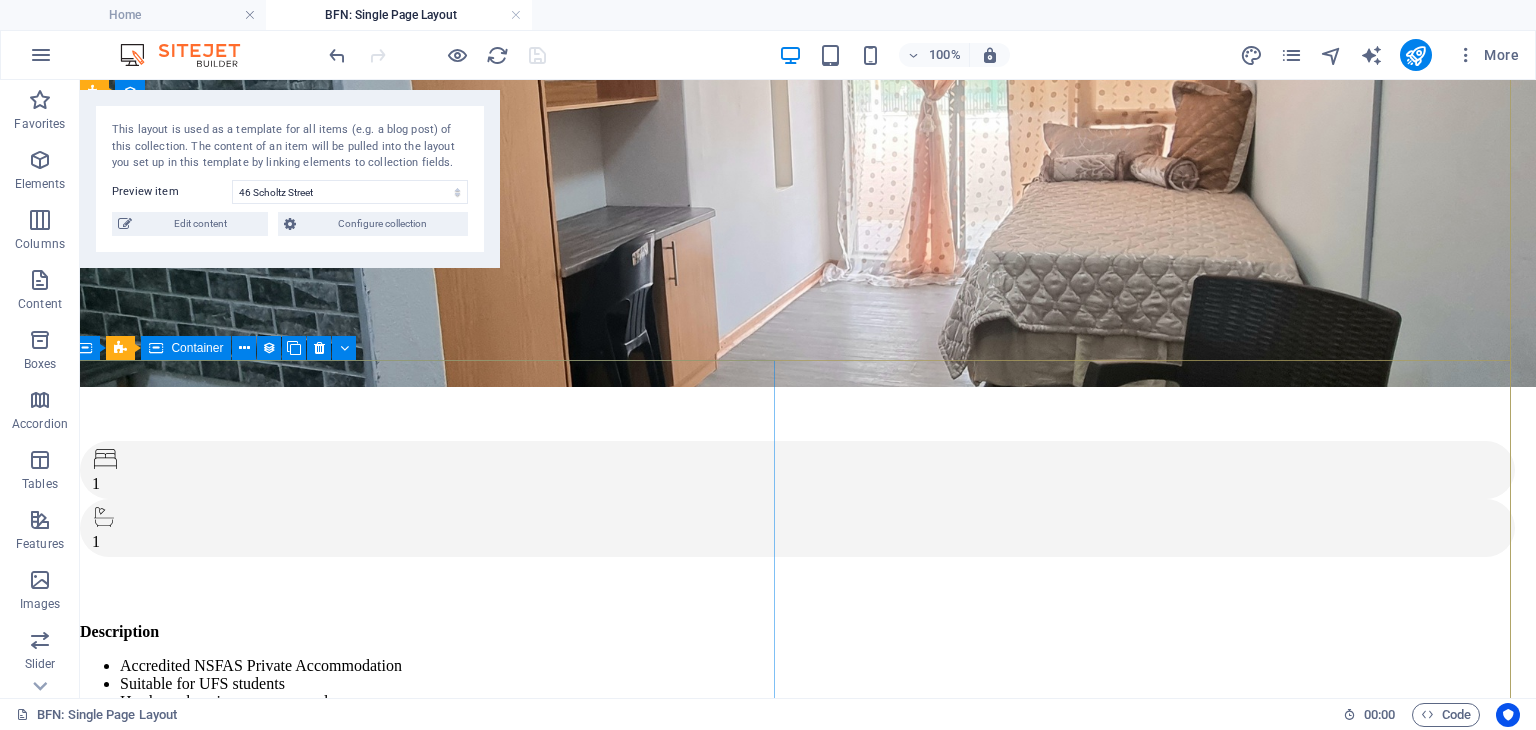 click on "1 1 Description Accredited NSFAS Private Accommodation  Suitable for UFS students Has housekeeping on communal areas Located nearby convenience stores, shopping center, malls and public transportation." at bounding box center [800, 593] 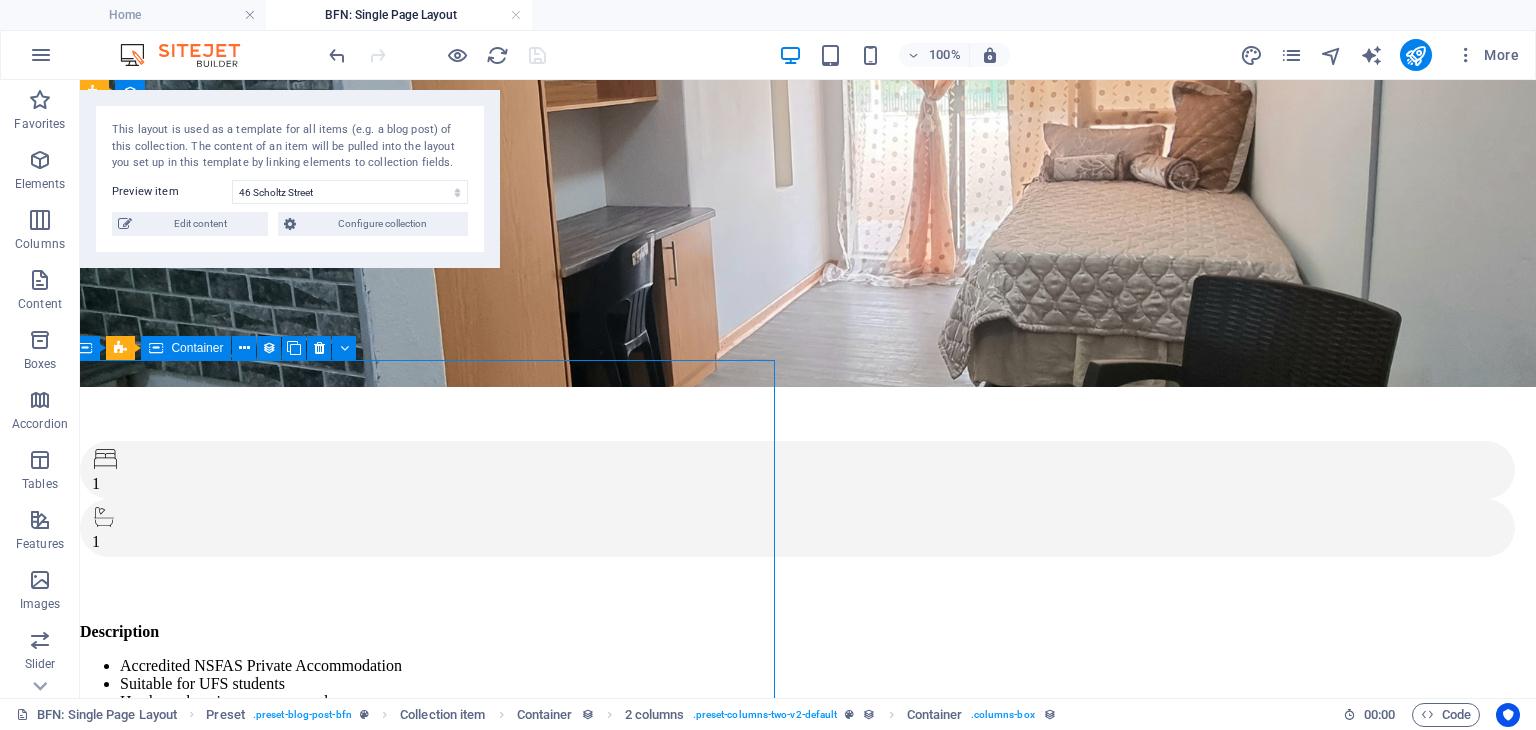 click on "1 1 Description Accredited NSFAS Private Accommodation  Suitable for UFS students Has housekeeping on communal areas Located nearby convenience stores, shopping center, malls and public transportation." at bounding box center [800, 593] 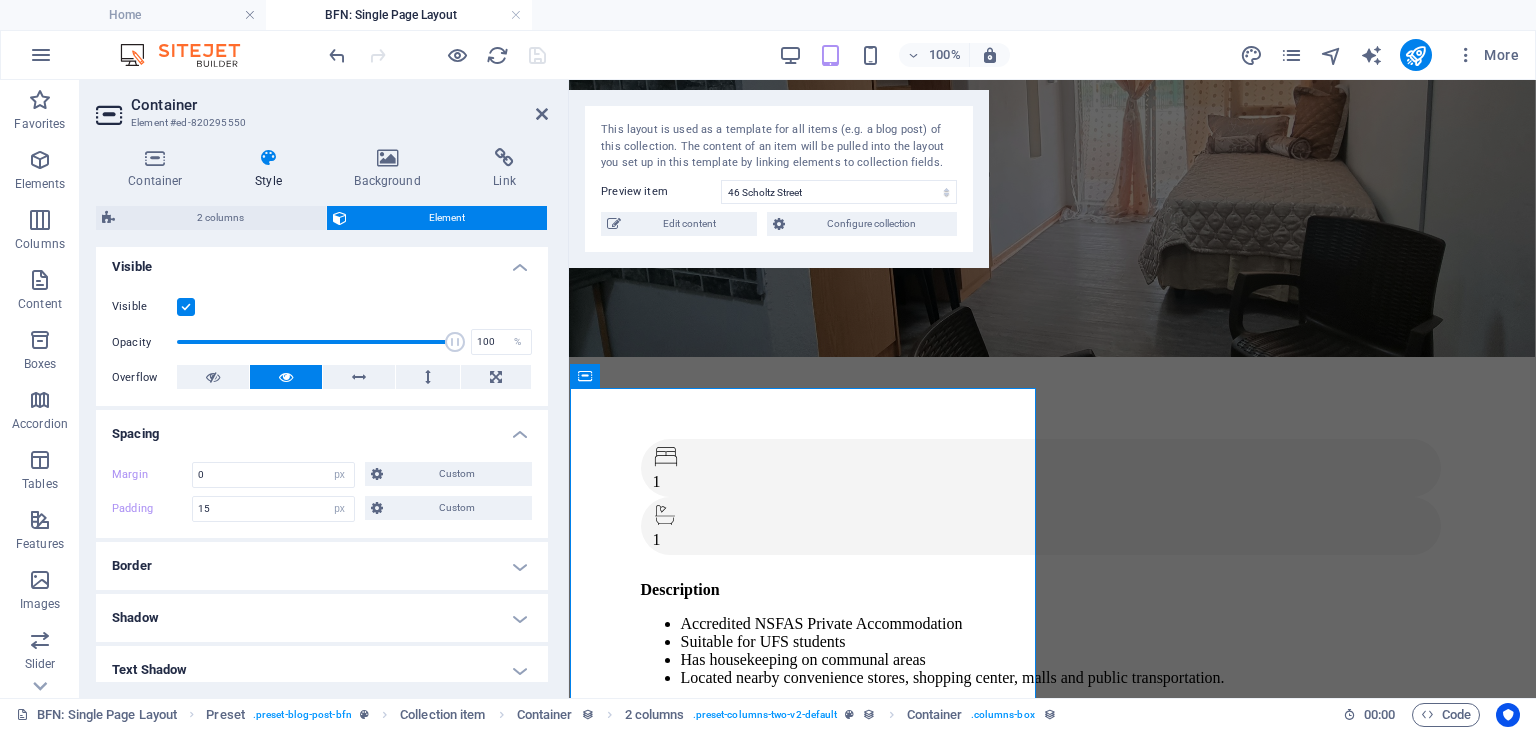 scroll, scrollTop: 219, scrollLeft: 0, axis: vertical 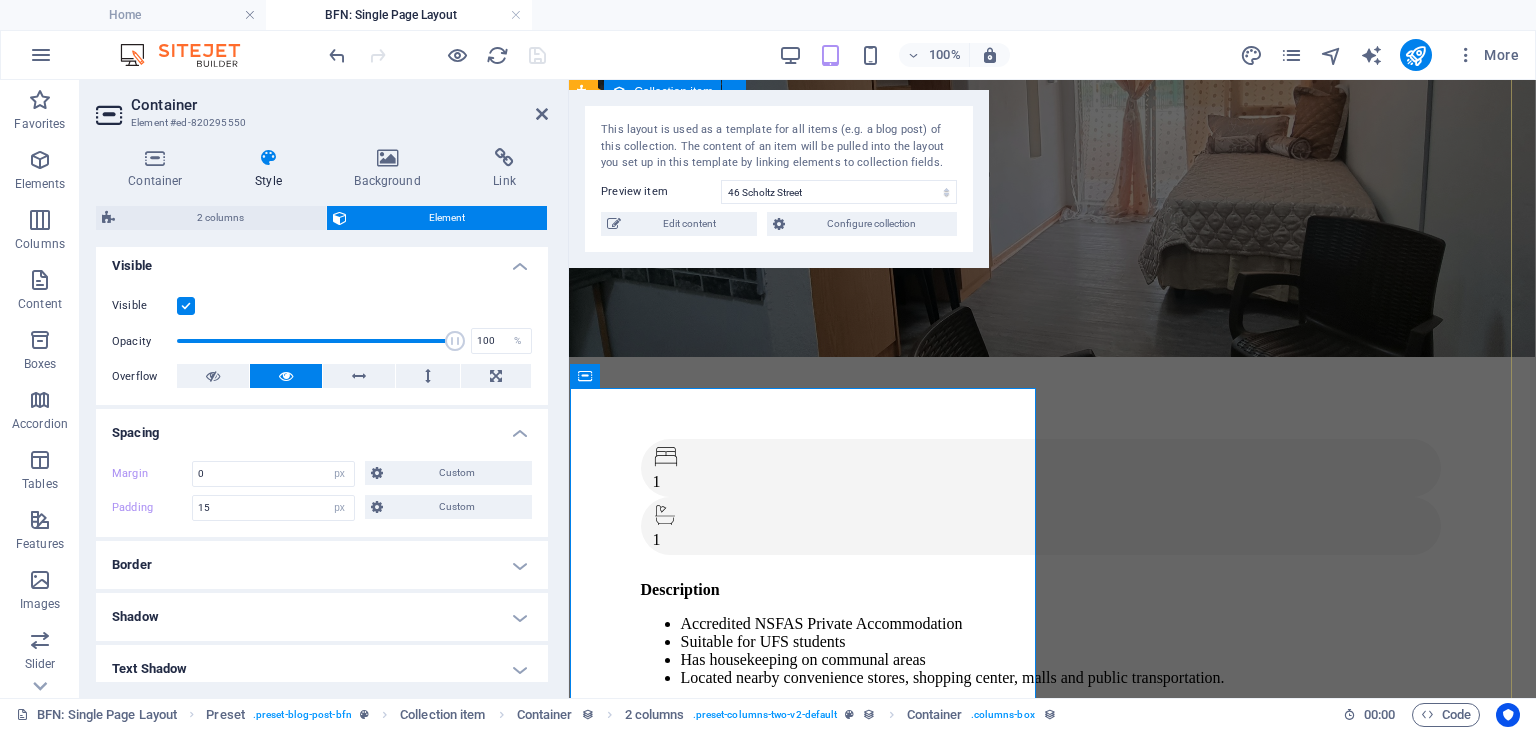 click on "1 1 Description Accredited NSFAS Private Accommodation  Suitable for UFS students Has housekeeping on communal areas Located nearby convenience stores, shopping center, malls and public transportation. Monthly Rental R 4,800 Fees: Fees Key deposit (R) :  200 Admin fee (R) :   500 Ammenities CCTV Cameras:  Yes Panic Button:  Yes Alarm System:  Yes Internet:  Fibre Button label Drop content here or  Add elements  Paste clipboard Gallery" at bounding box center (1043, 2363) 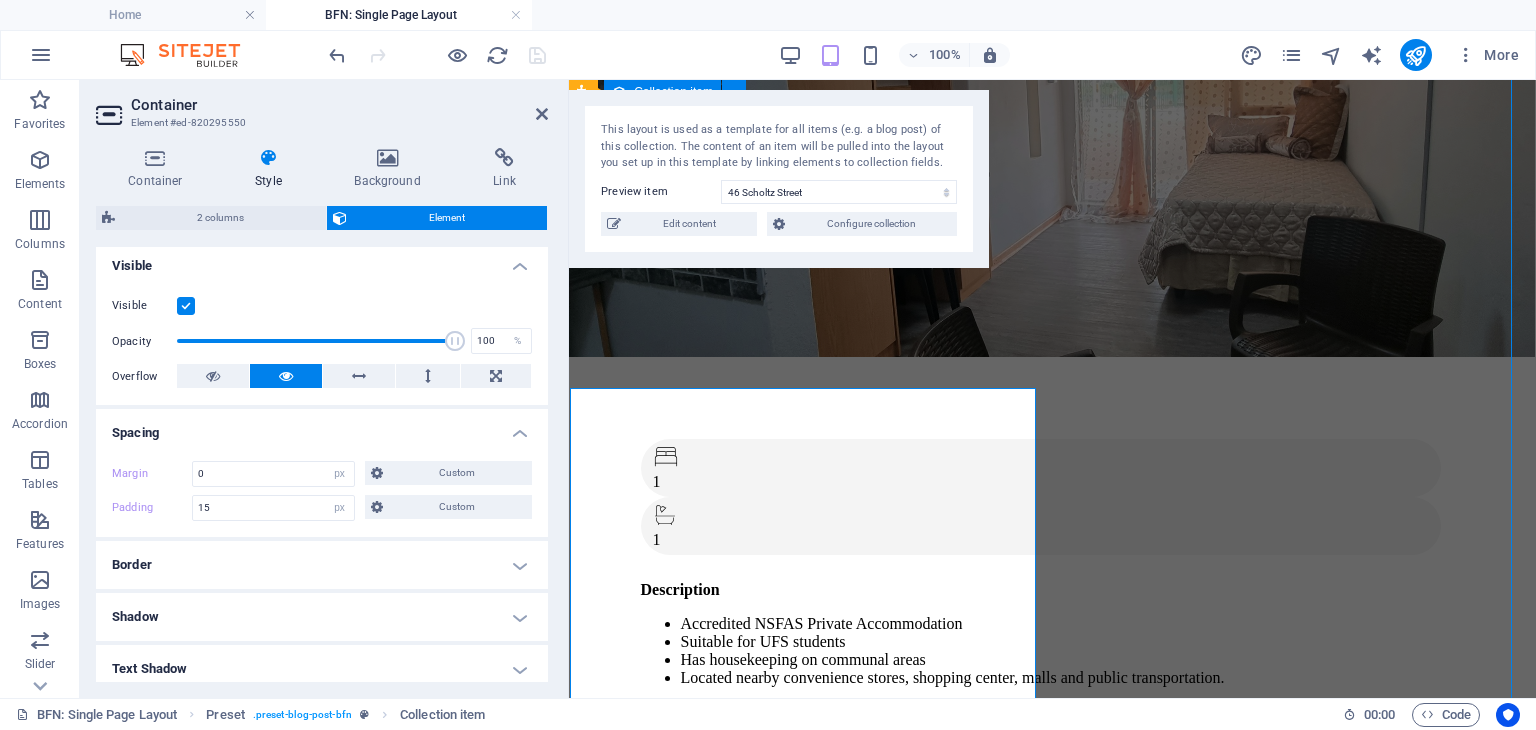 click on "1 1 Description Accredited NSFAS Private Accommodation  Suitable for UFS students Has housekeeping on communal areas Located nearby convenience stores, shopping center, malls and public transportation. Monthly Rental R 4,800 Fees: Fees Key deposit (R) :  200 Admin fee (R) :   500 Ammenities CCTV Cameras:  Yes Panic Button:  Yes Alarm System:  Yes Internet:  Fibre Button label Drop content here or  Add elements  Paste clipboard Gallery" at bounding box center (1043, 2363) 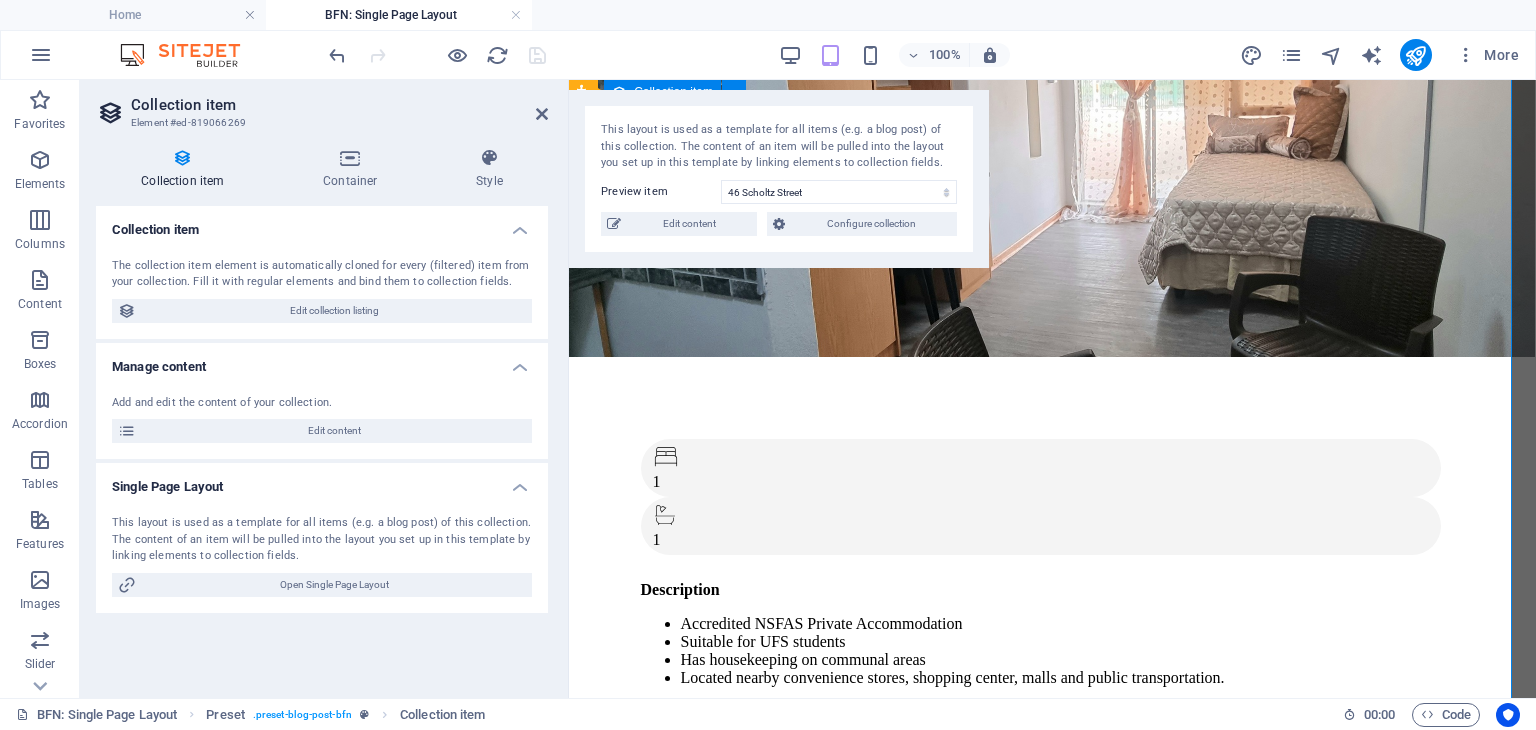 click on "1 1 Description Accredited NSFAS Private Accommodation  Suitable for UFS students Has housekeeping on communal areas Located nearby convenience stores, shopping center, malls and public transportation. Monthly Rental R 4,800 Fees: Fees Key deposit (R) :  200 Admin fee (R) :   500 Ammenities CCTV Cameras:  Yes Panic Button:  Yes Alarm System:  Yes Internet:  Fibre Button label Drop content here or  Add elements  Paste clipboard Gallery" at bounding box center [1043, 2363] 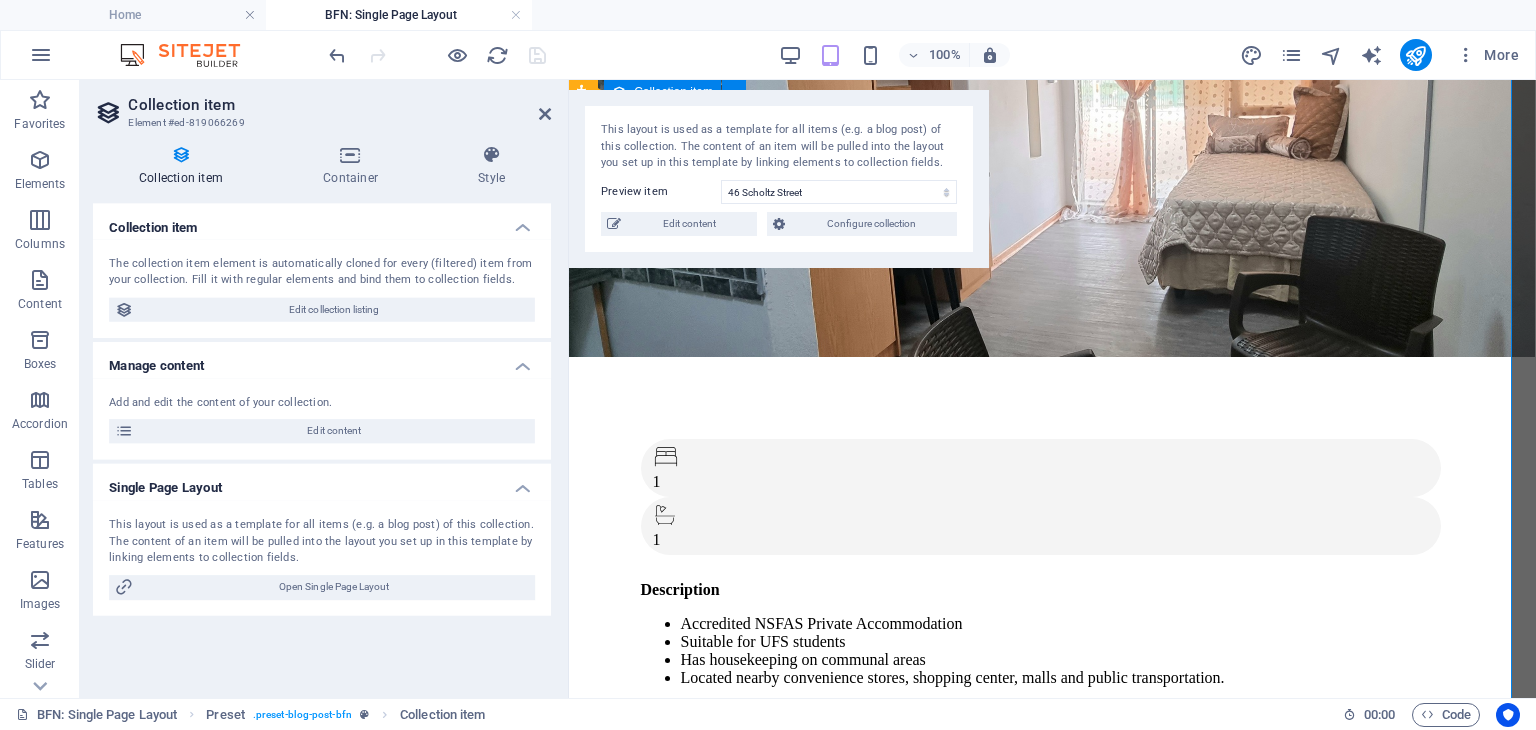 click on "1 1 Description Accredited NSFAS Private Accommodation  Suitable for UFS students Has housekeeping on communal areas Located nearby convenience stores, shopping center, malls and public transportation. Monthly Rental R 4,800 Fees: Fees Key deposit (R) :  200 Admin fee (R) :   500 Ammenities CCTV Cameras:  Yes Panic Button:  Yes Alarm System:  Yes Internet:  Fibre Button label Drop content here or  Add elements  Paste clipboard Gallery" at bounding box center [1043, 2363] 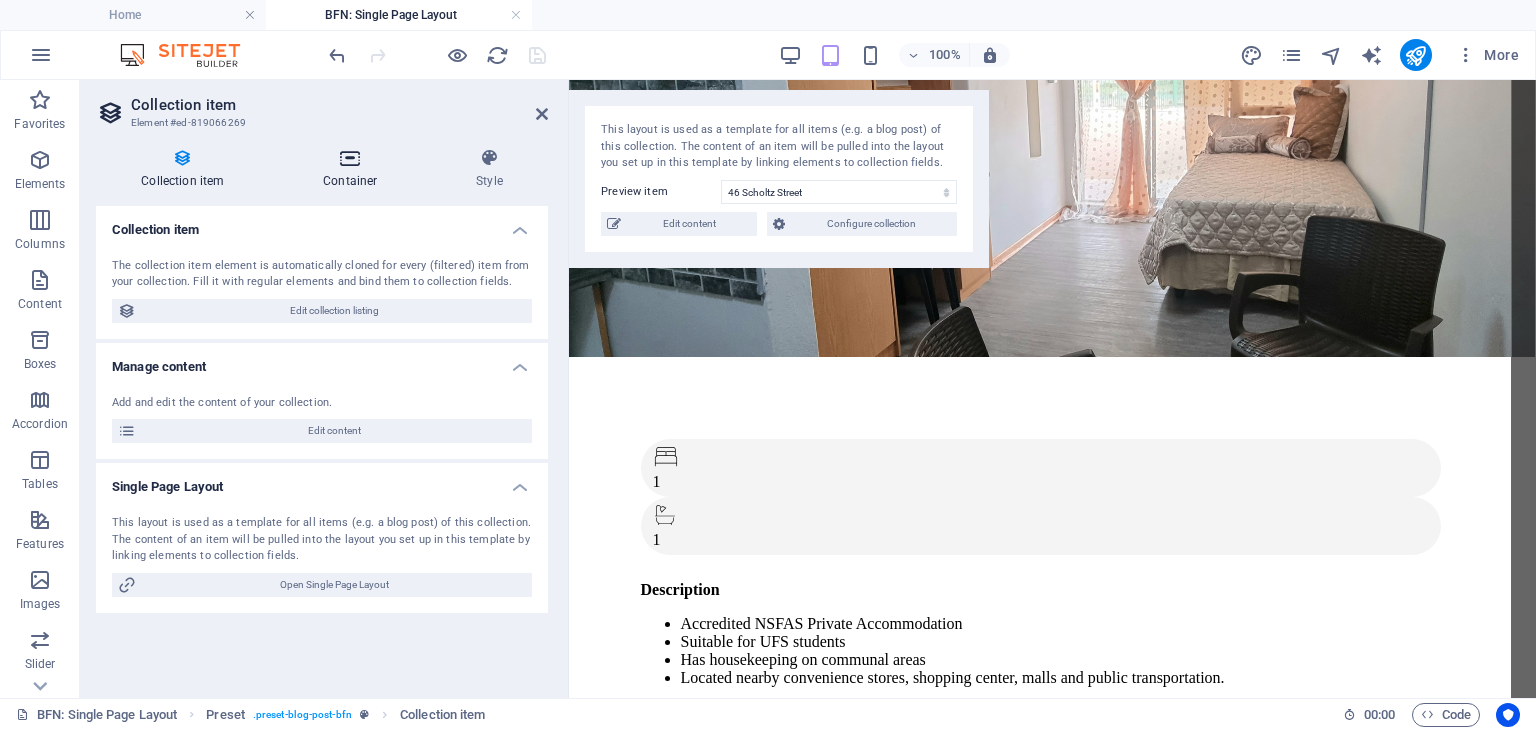 click at bounding box center [350, 158] 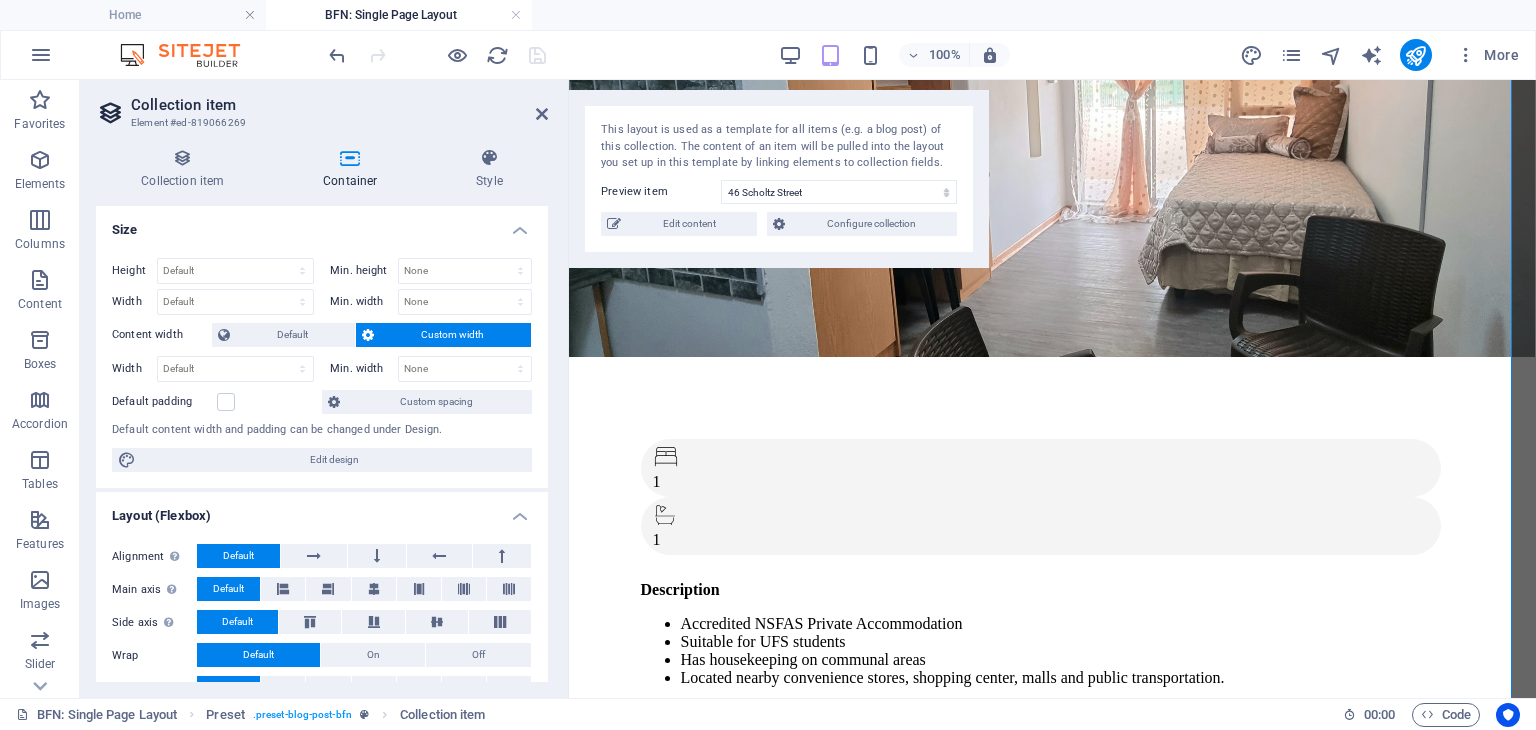 scroll, scrollTop: 34, scrollLeft: 0, axis: vertical 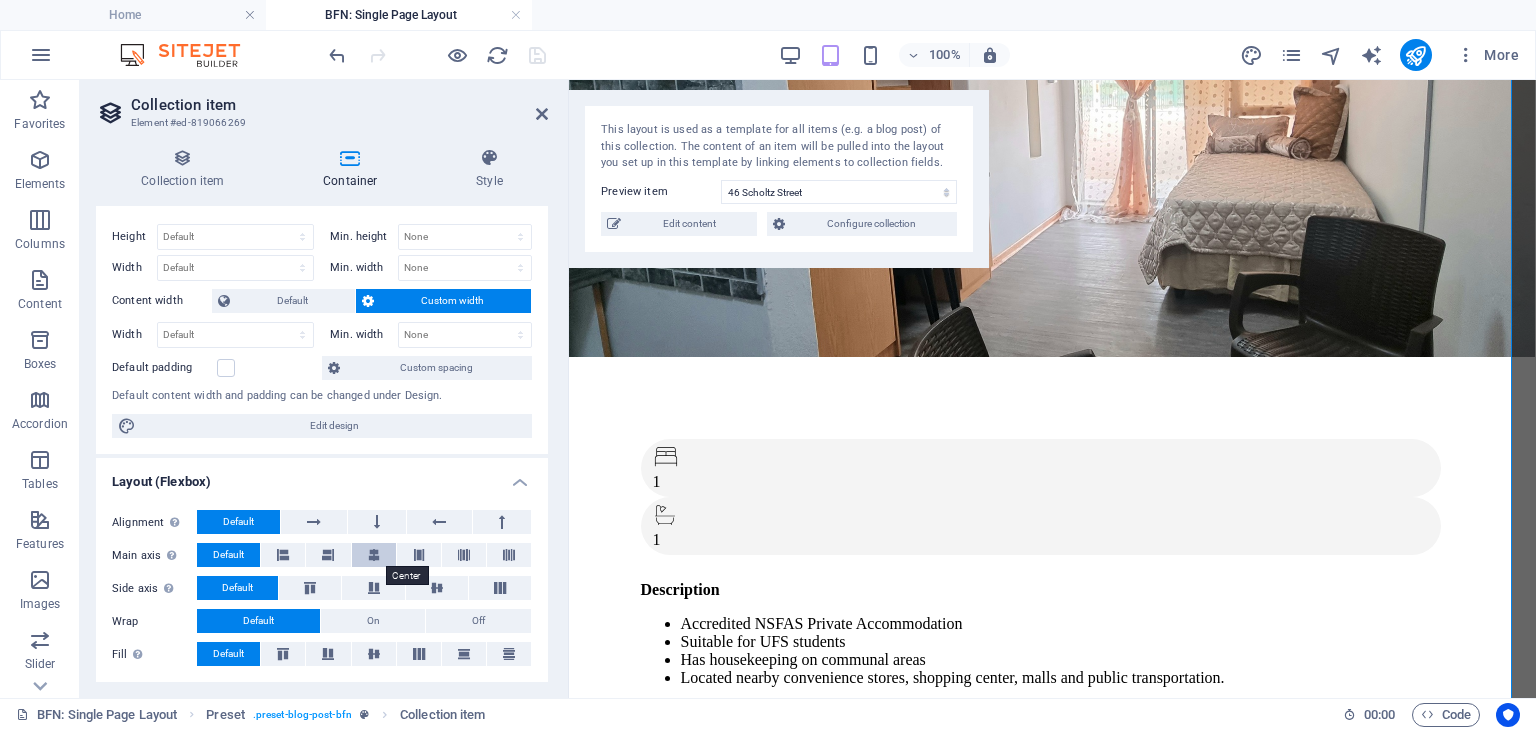 click at bounding box center (374, 555) 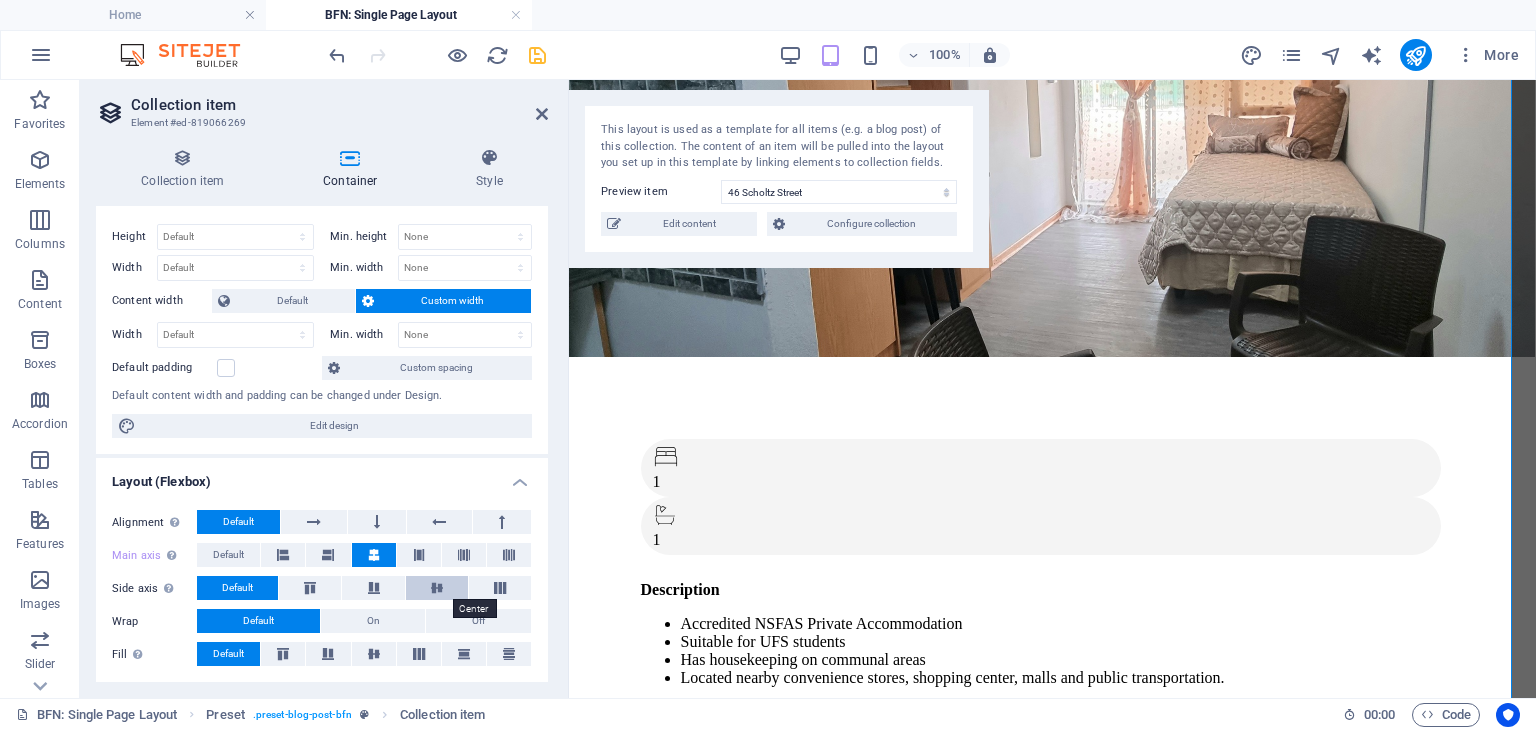 click at bounding box center [437, 588] 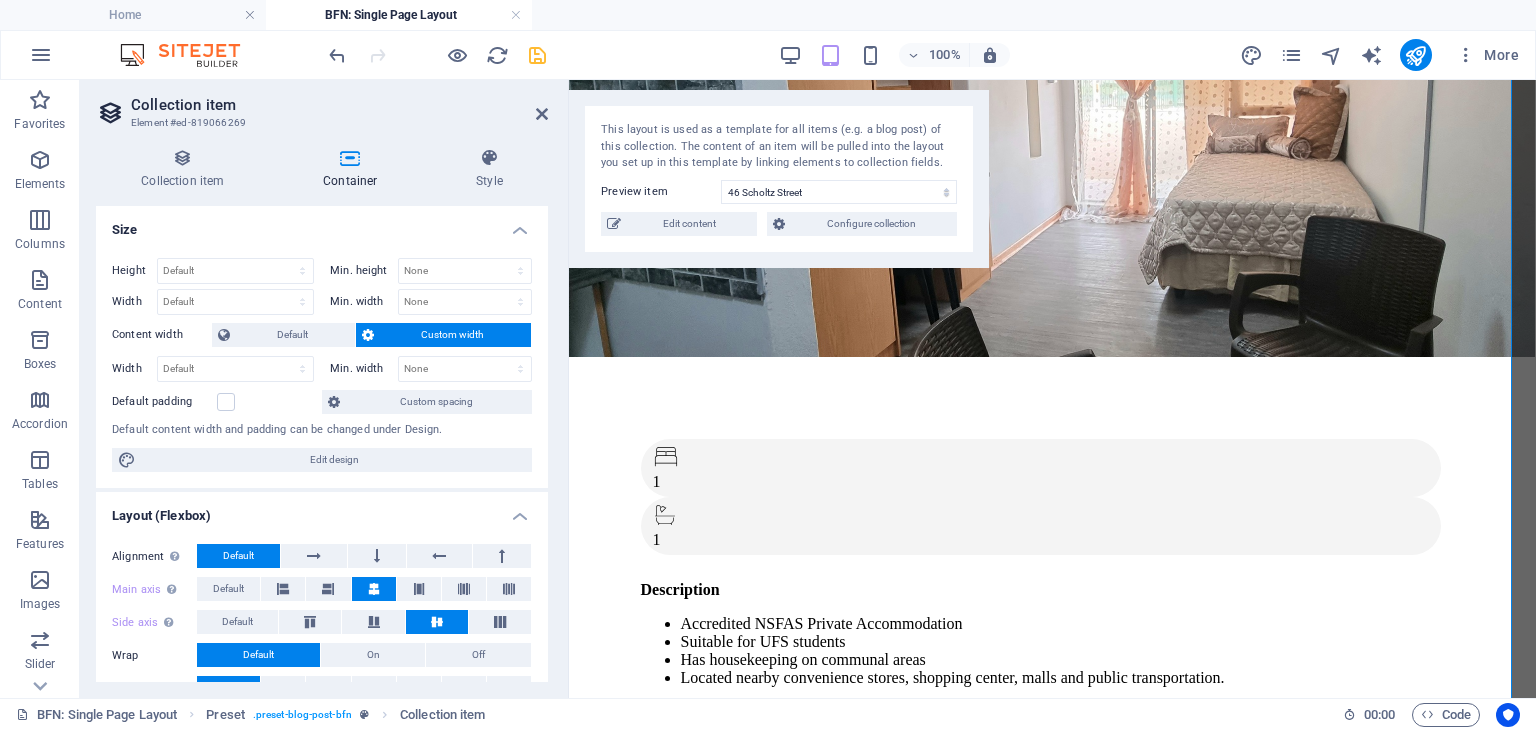 scroll, scrollTop: 34, scrollLeft: 0, axis: vertical 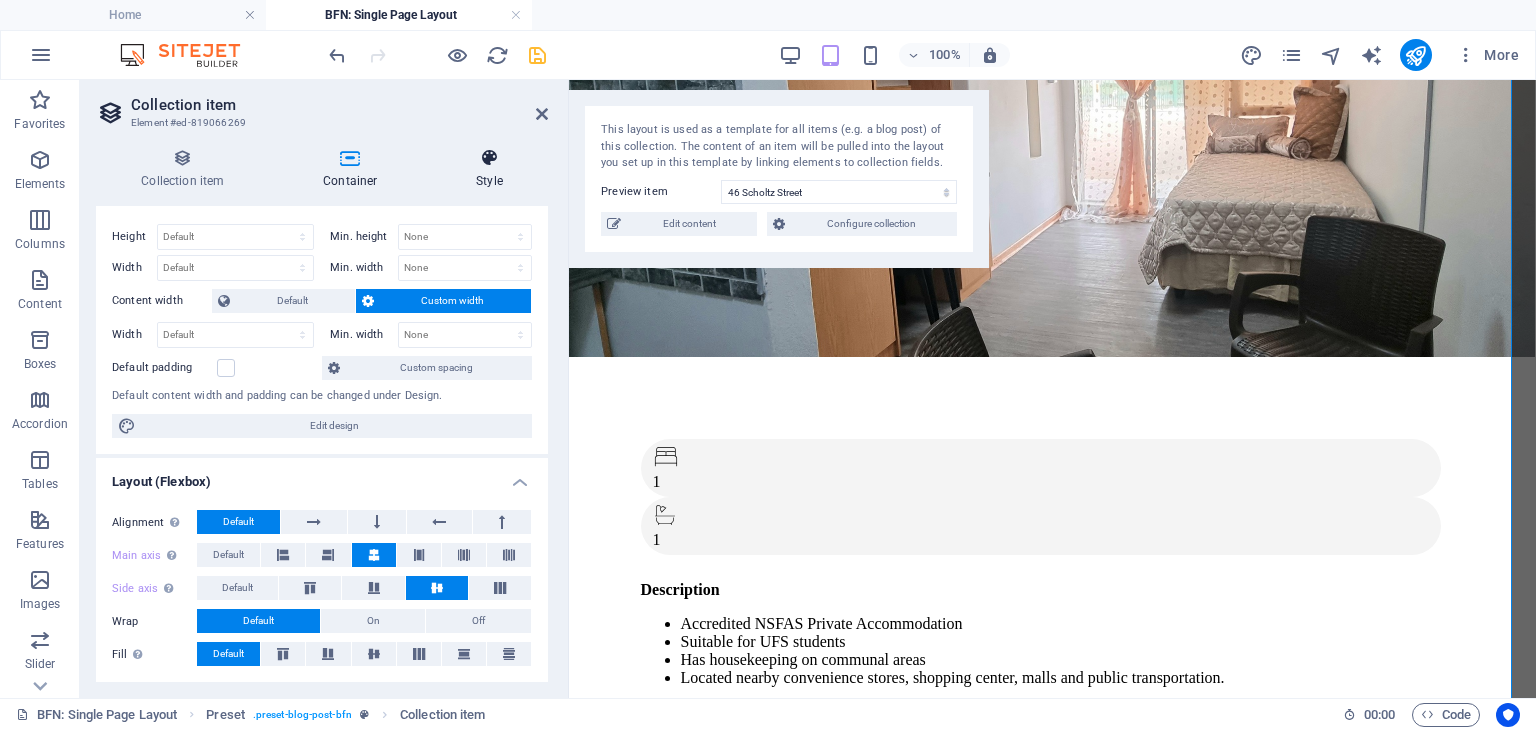 click on "Style" at bounding box center [489, 169] 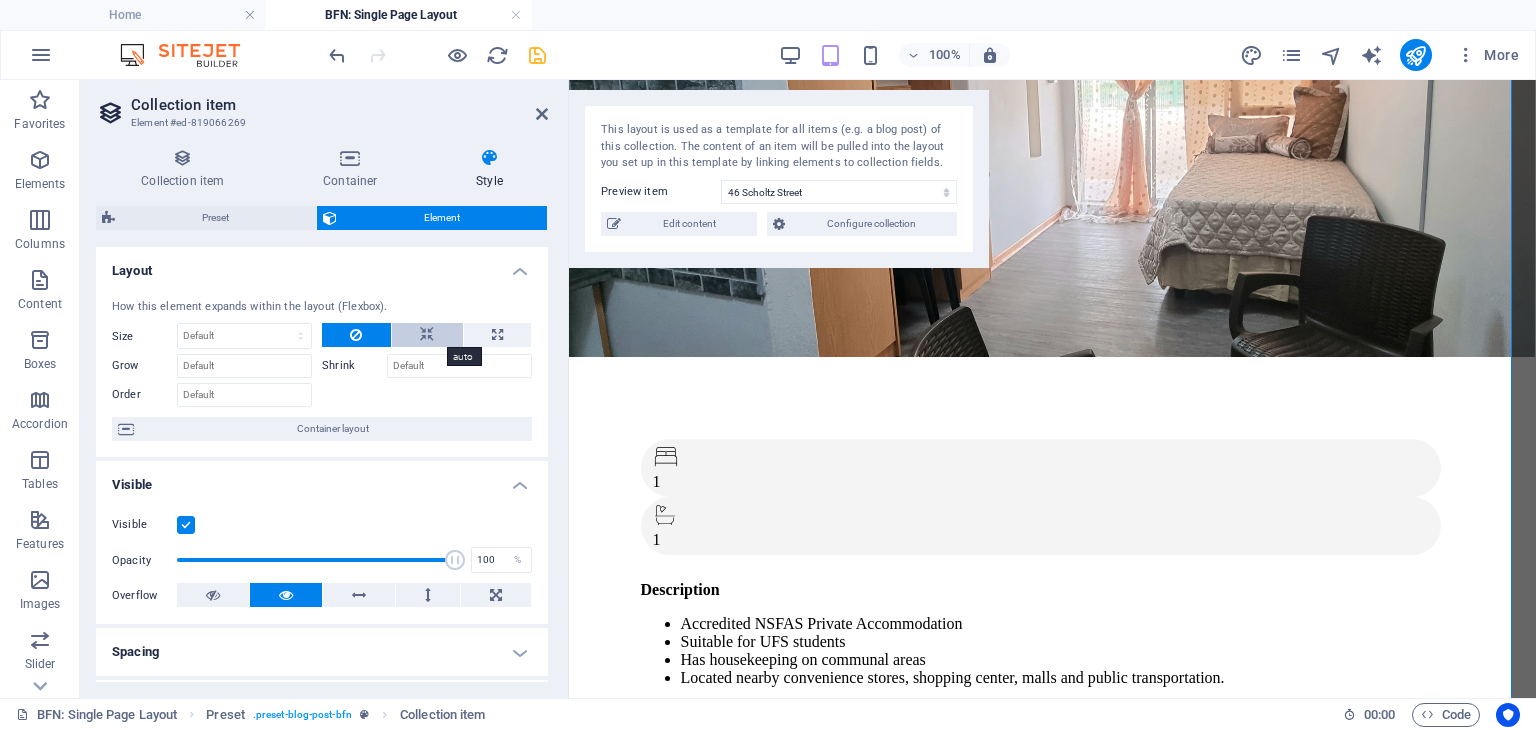 click at bounding box center [427, 335] 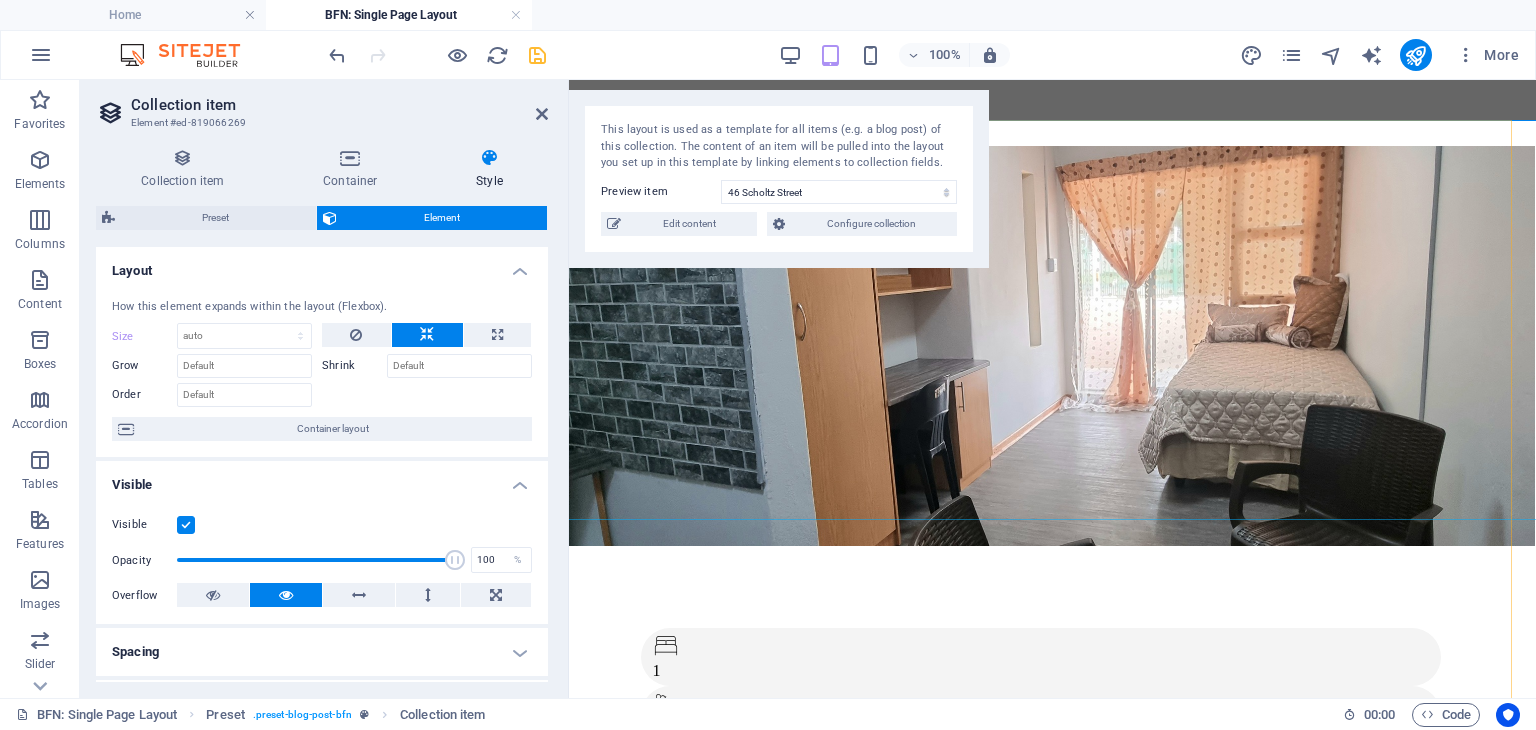 scroll, scrollTop: 292, scrollLeft: 23, axis: both 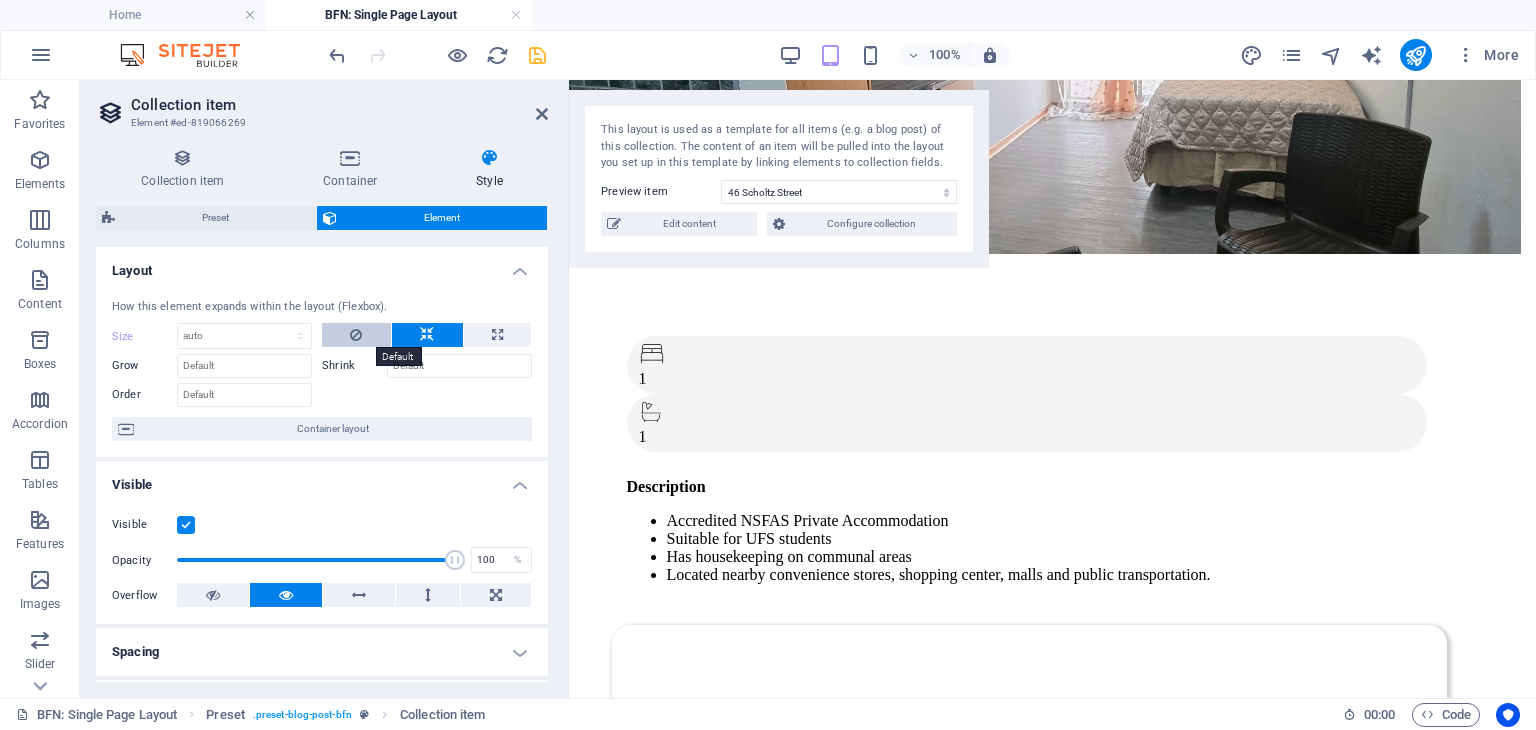 click at bounding box center (356, 335) 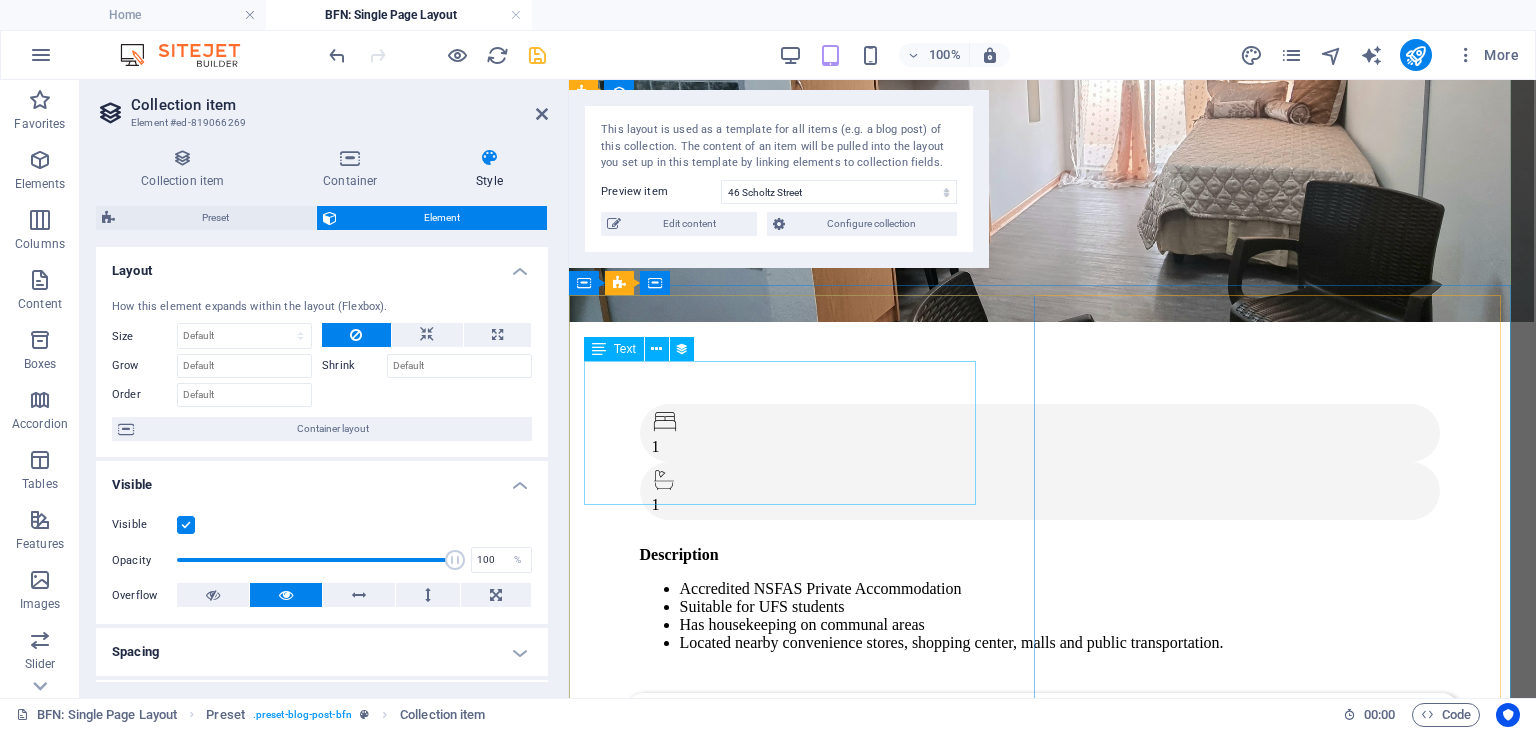 scroll, scrollTop: 191, scrollLeft: 10, axis: both 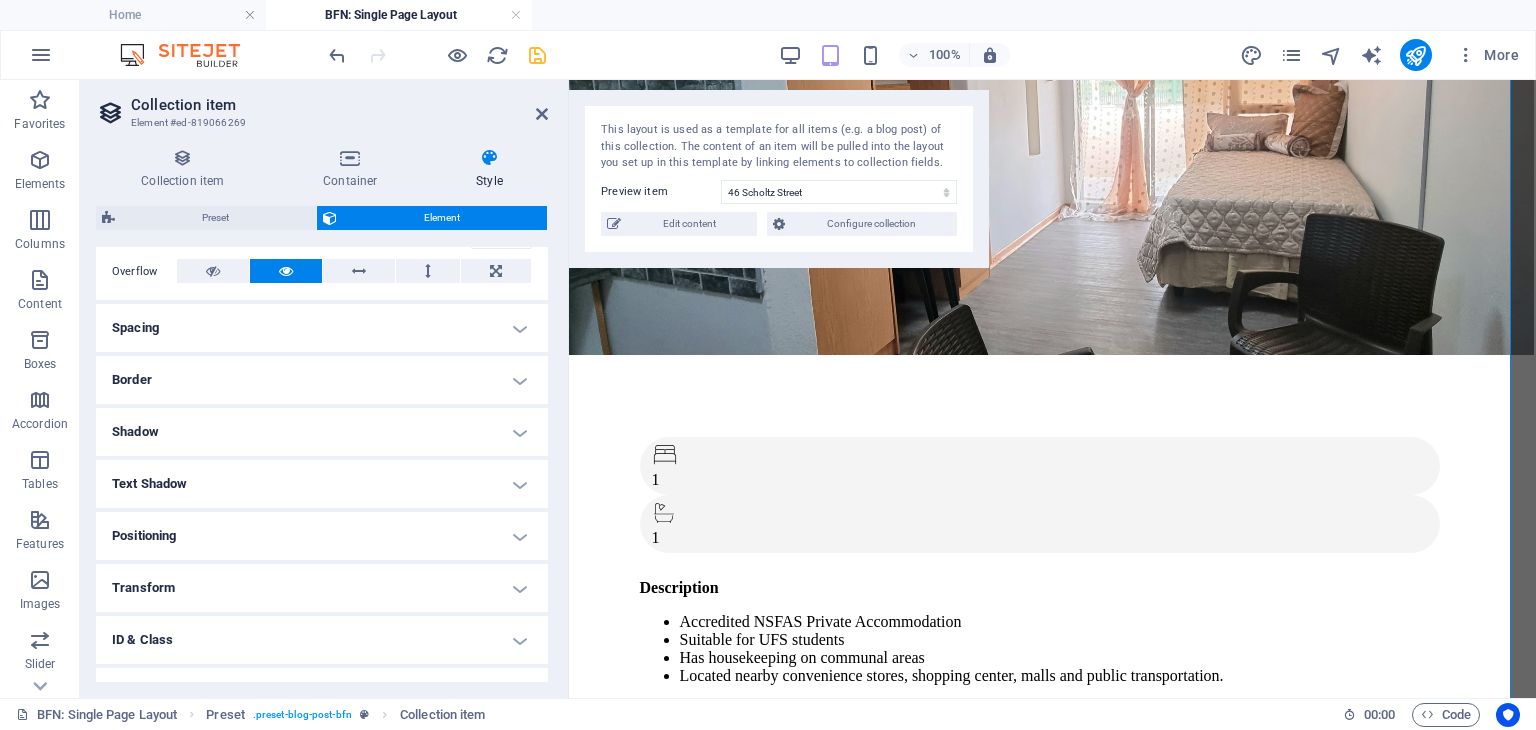 click on "Spacing" at bounding box center (322, 328) 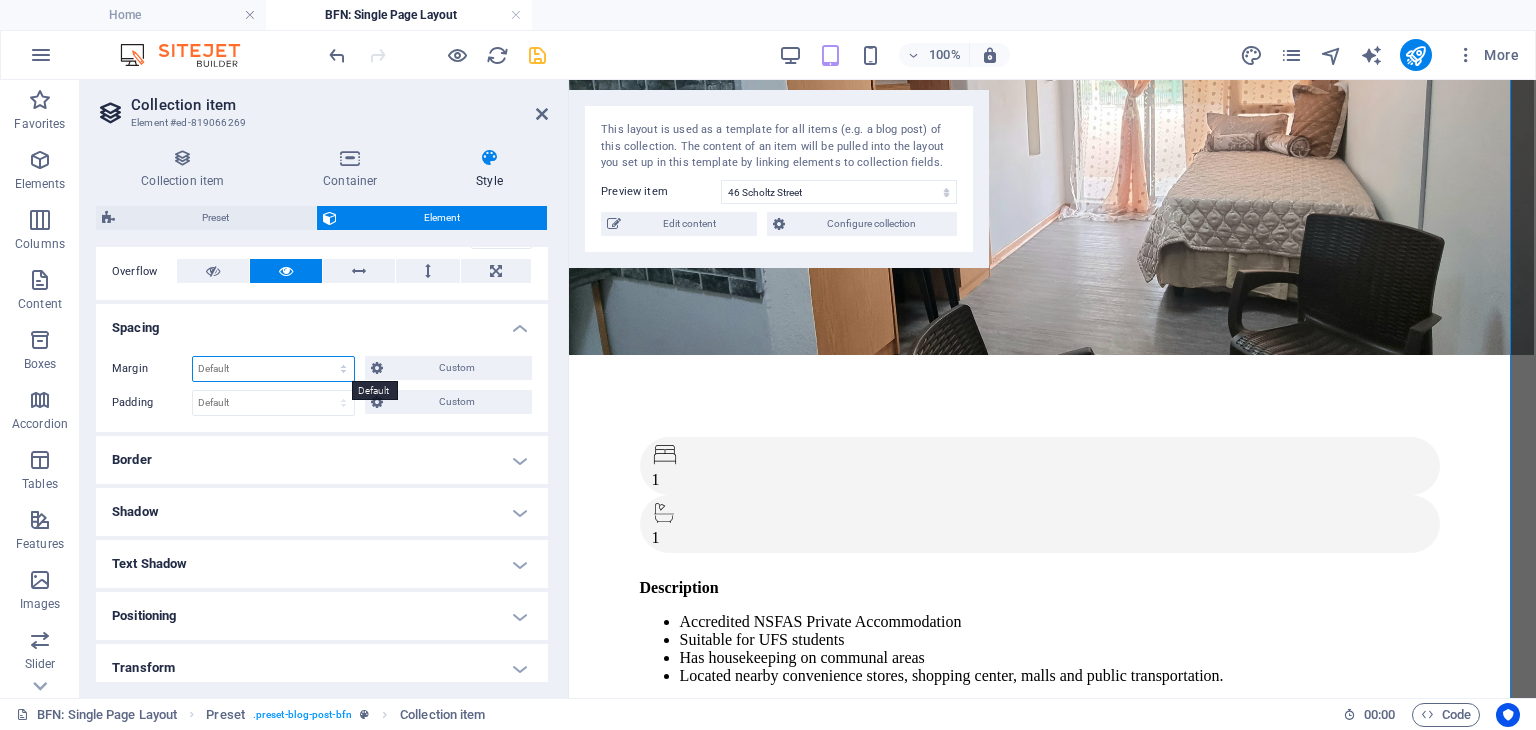 click on "Default auto px % rem vw vh Custom" at bounding box center [273, 369] 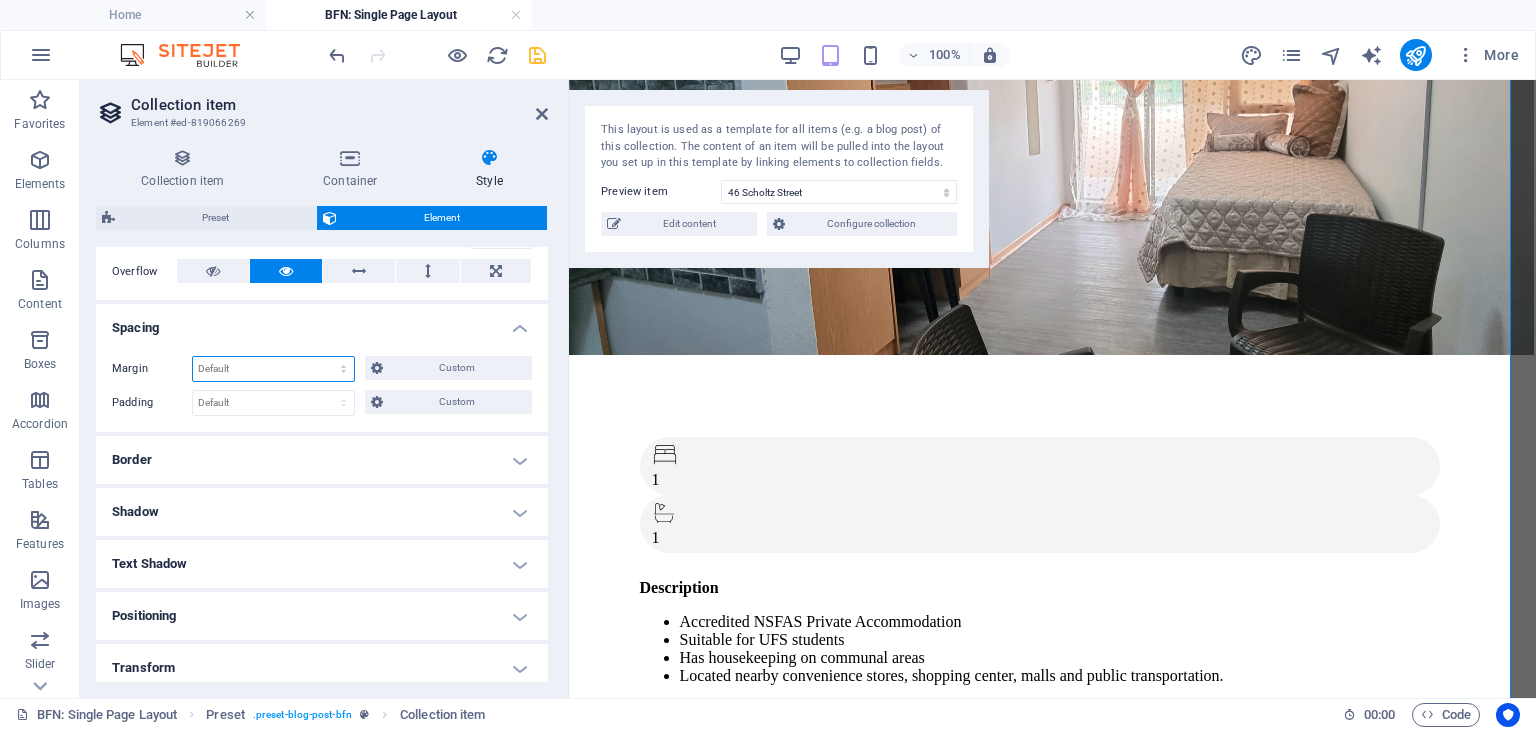 select on "px" 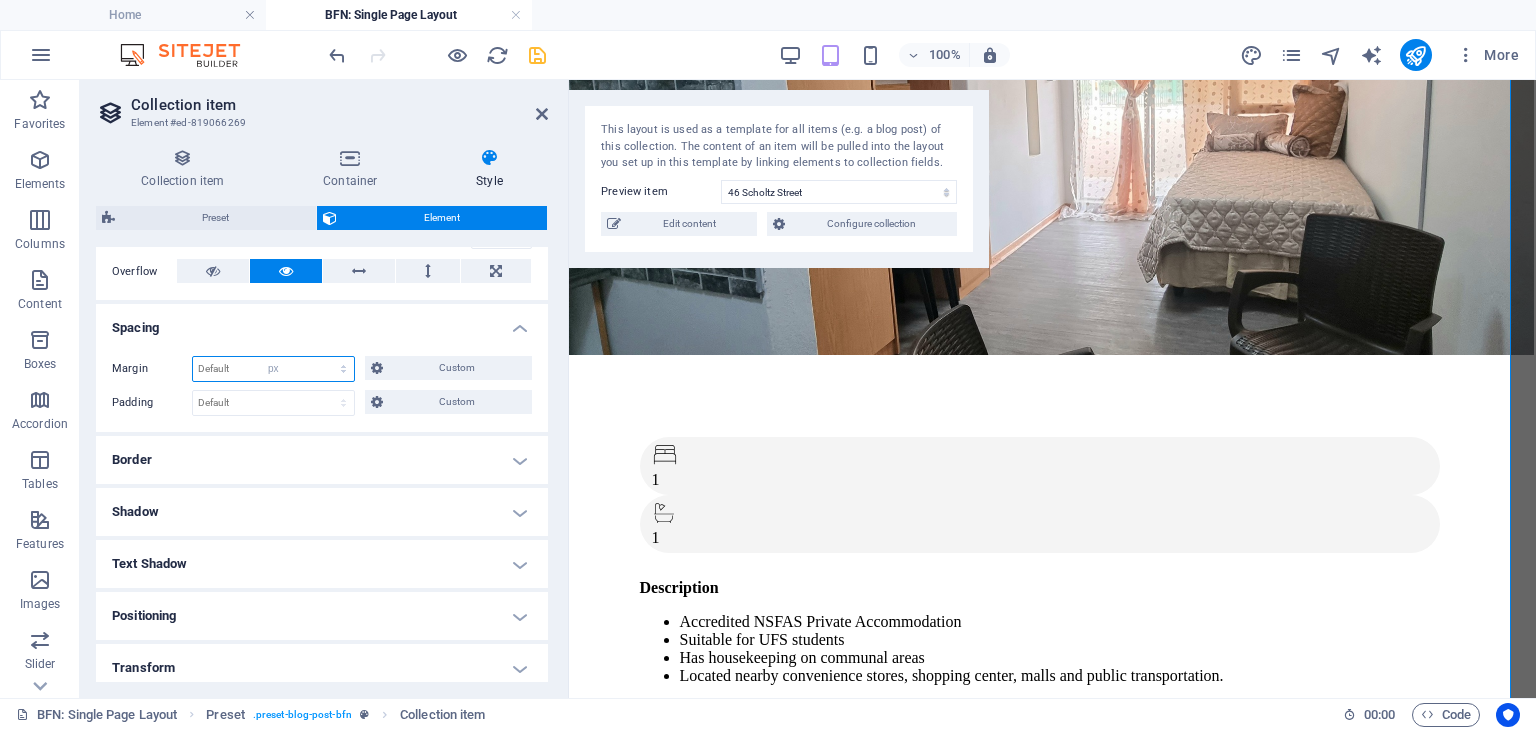 click on "Default auto px % rem vw vh Custom" at bounding box center (273, 369) 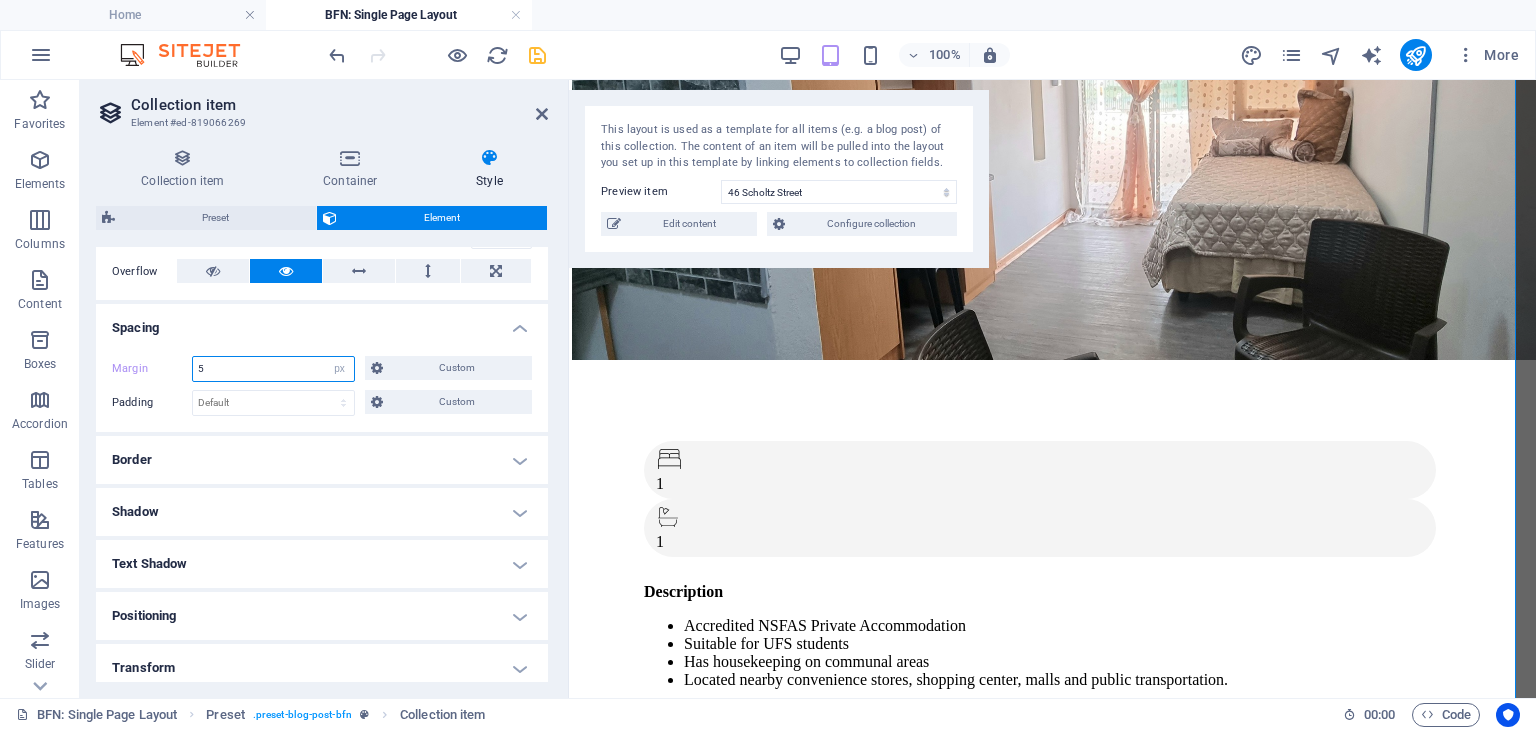 drag, startPoint x: 225, startPoint y: 370, endPoint x: 175, endPoint y: 377, distance: 50.48762 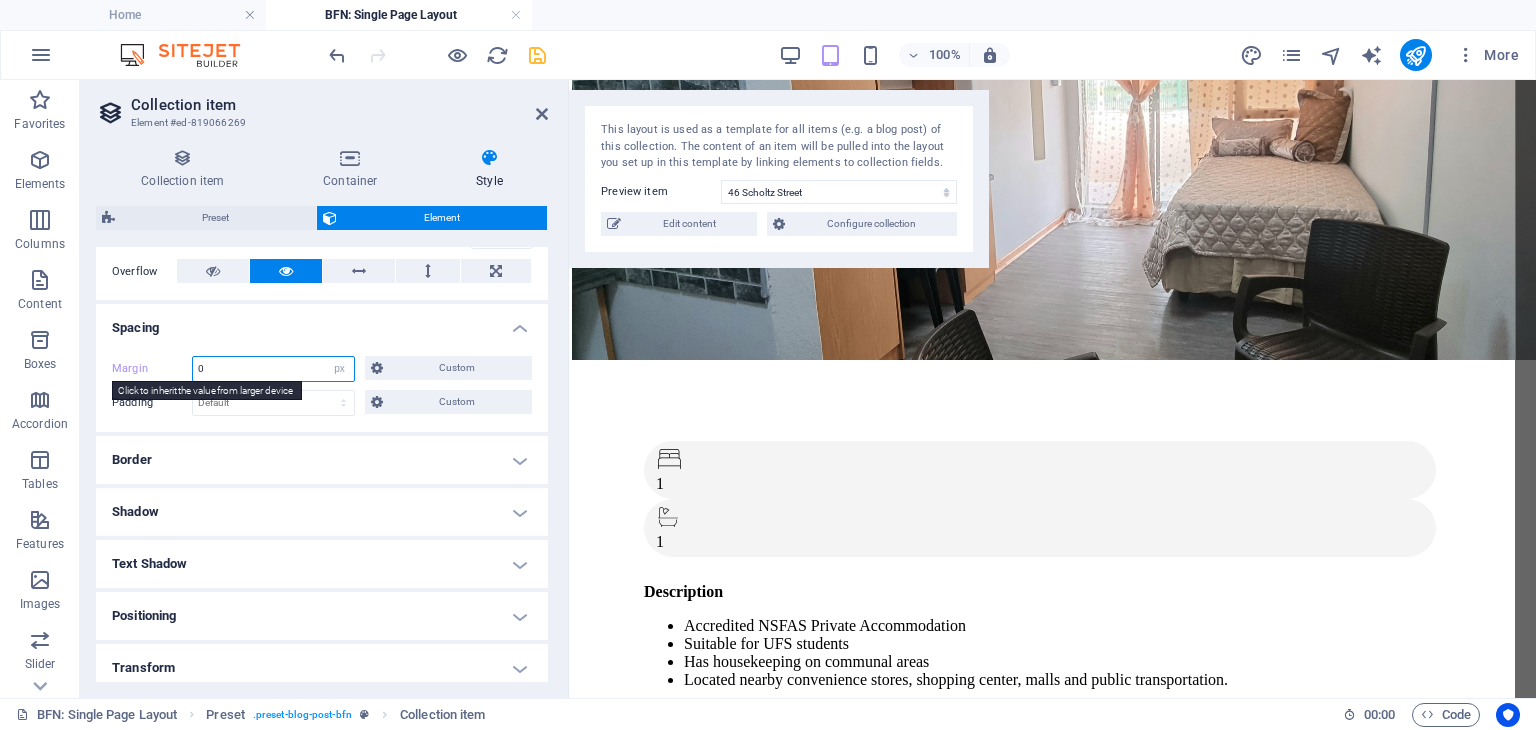 type on "0" 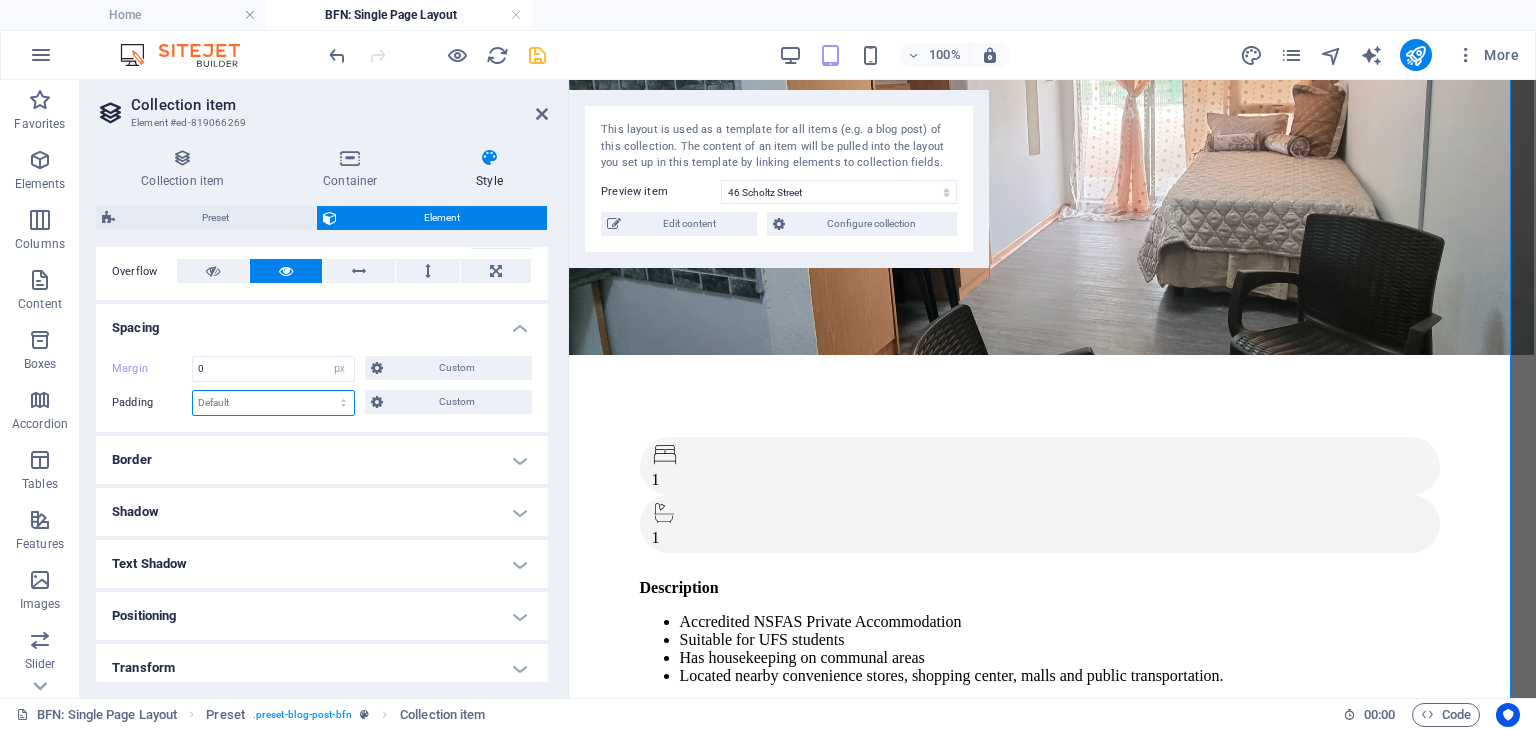 click on "Default px rem % vh vw Custom" at bounding box center [273, 403] 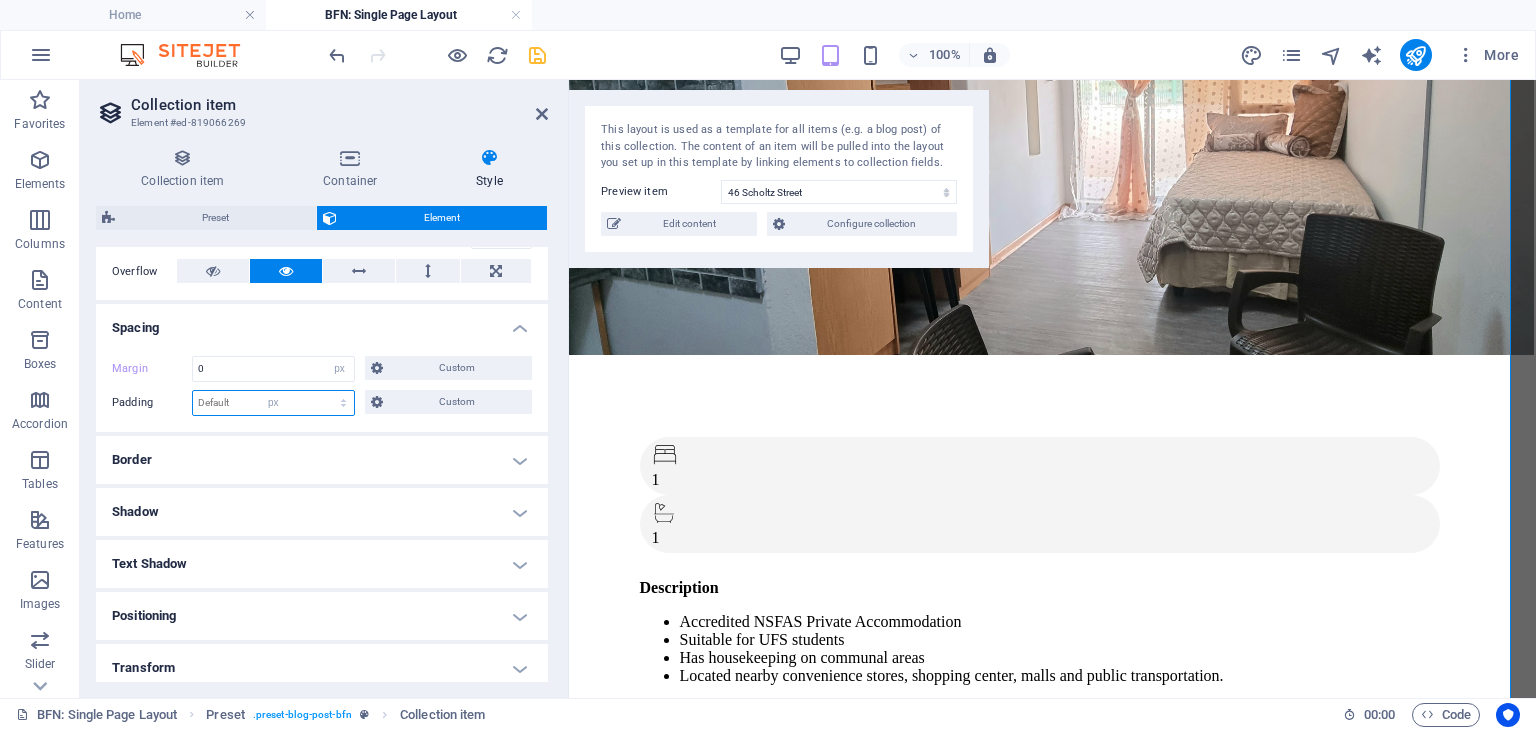 click on "Default px rem % vh vw Custom" at bounding box center [273, 403] 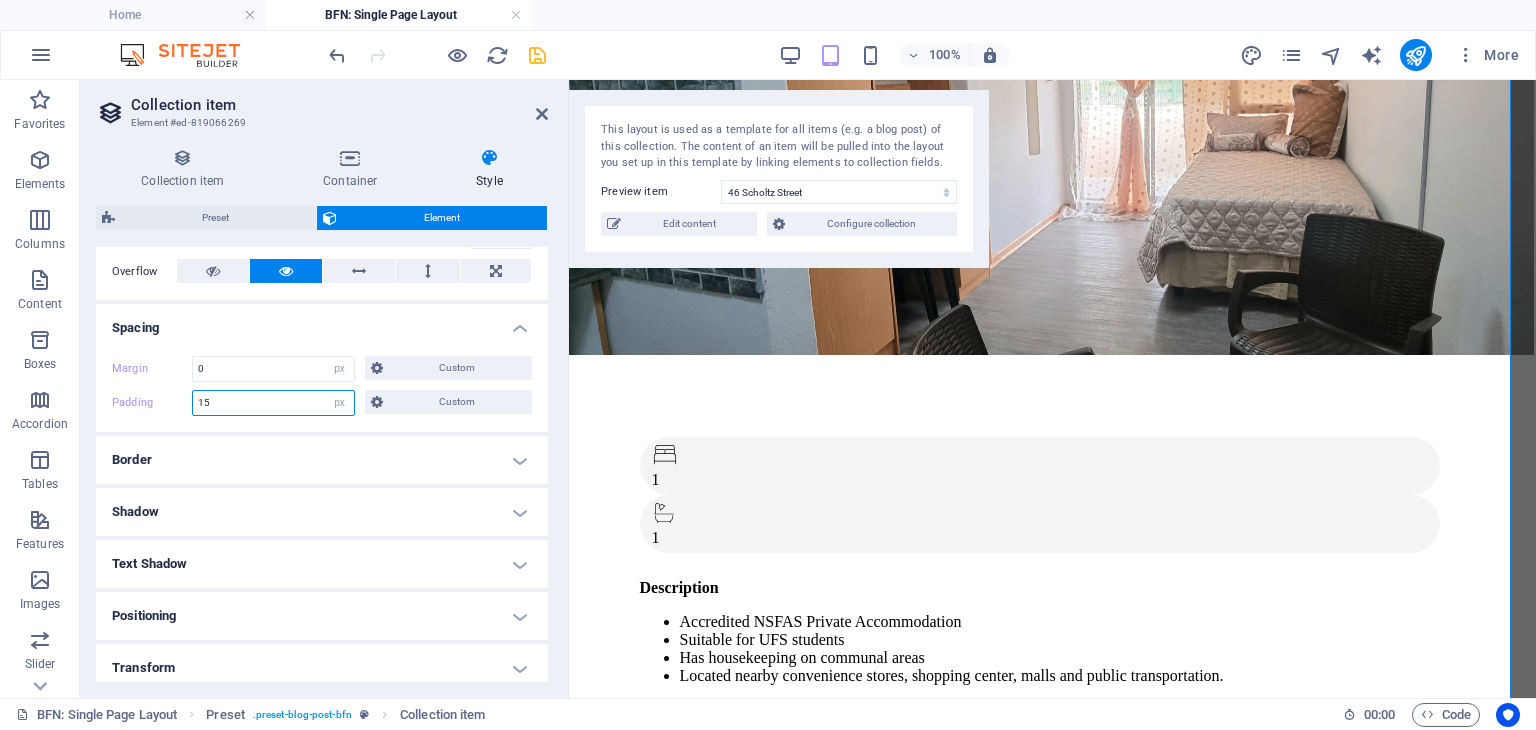 type on "15" 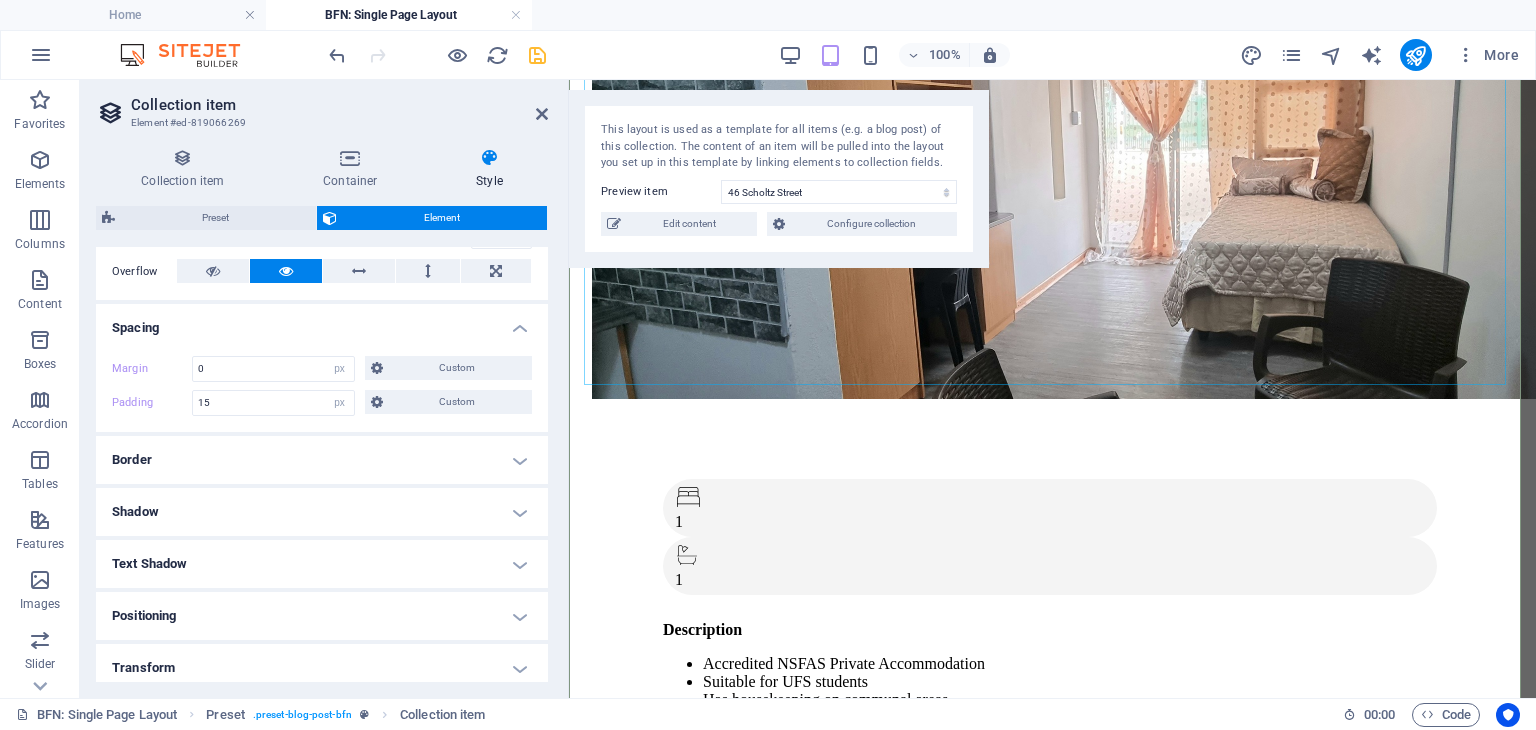 scroll, scrollTop: 171, scrollLeft: 0, axis: vertical 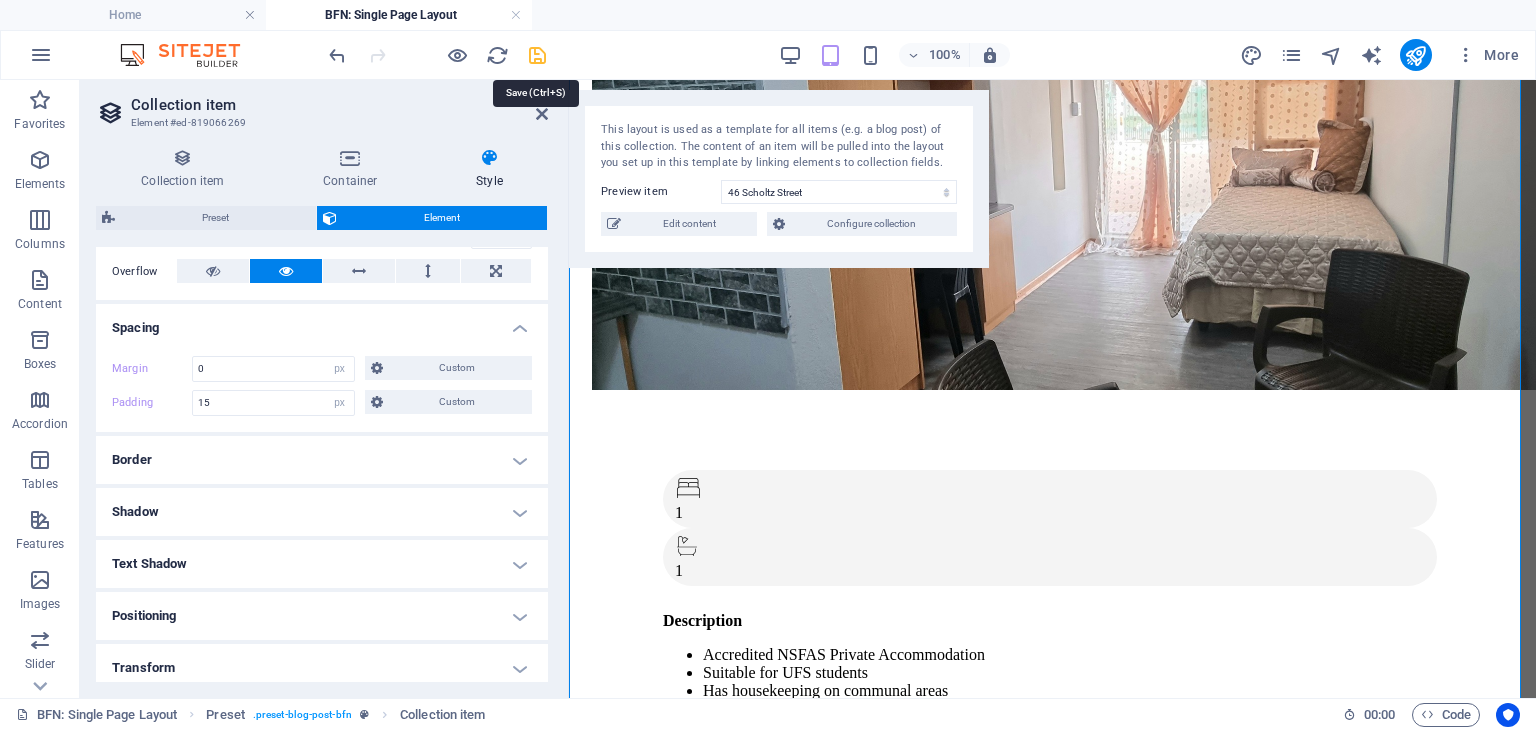 click at bounding box center (537, 55) 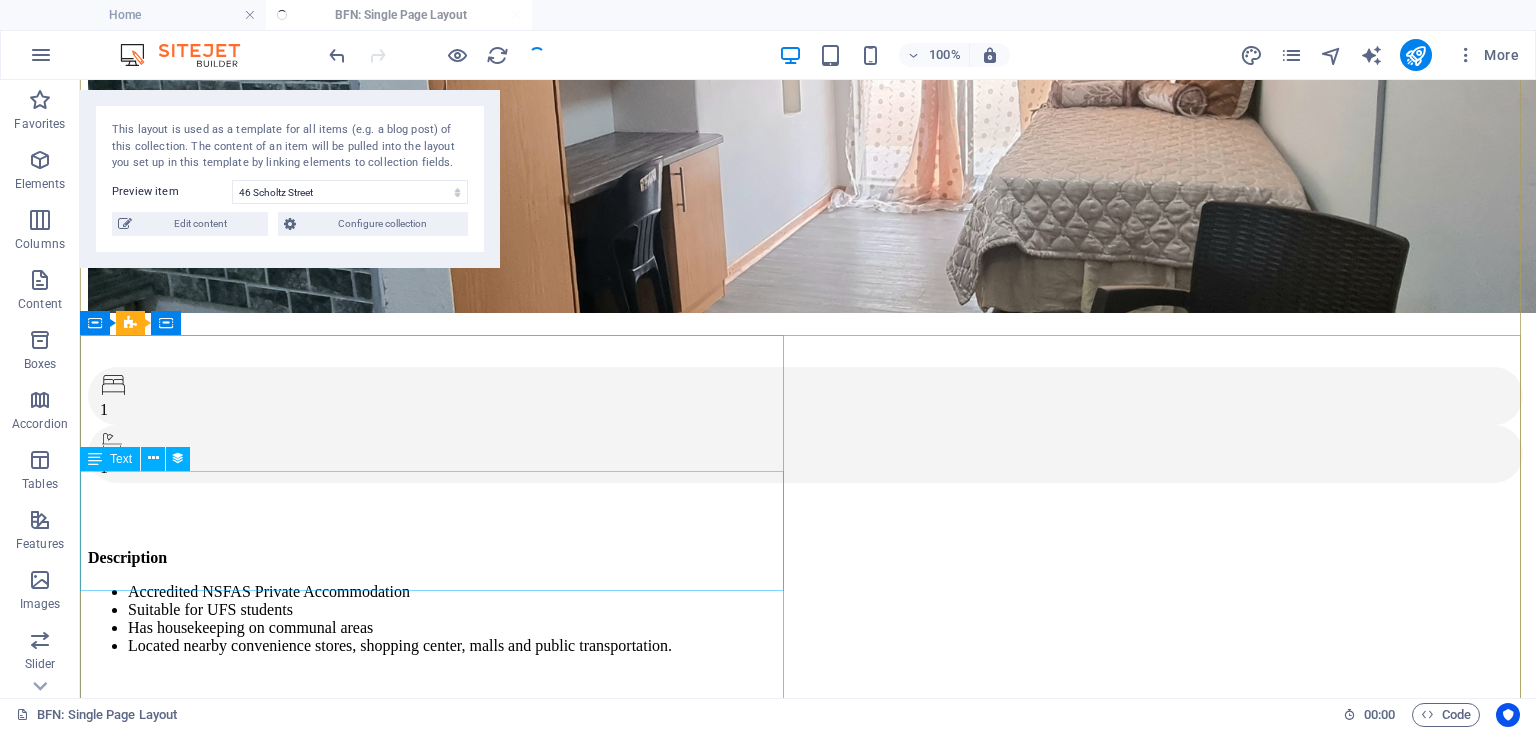 scroll, scrollTop: 275, scrollLeft: 0, axis: vertical 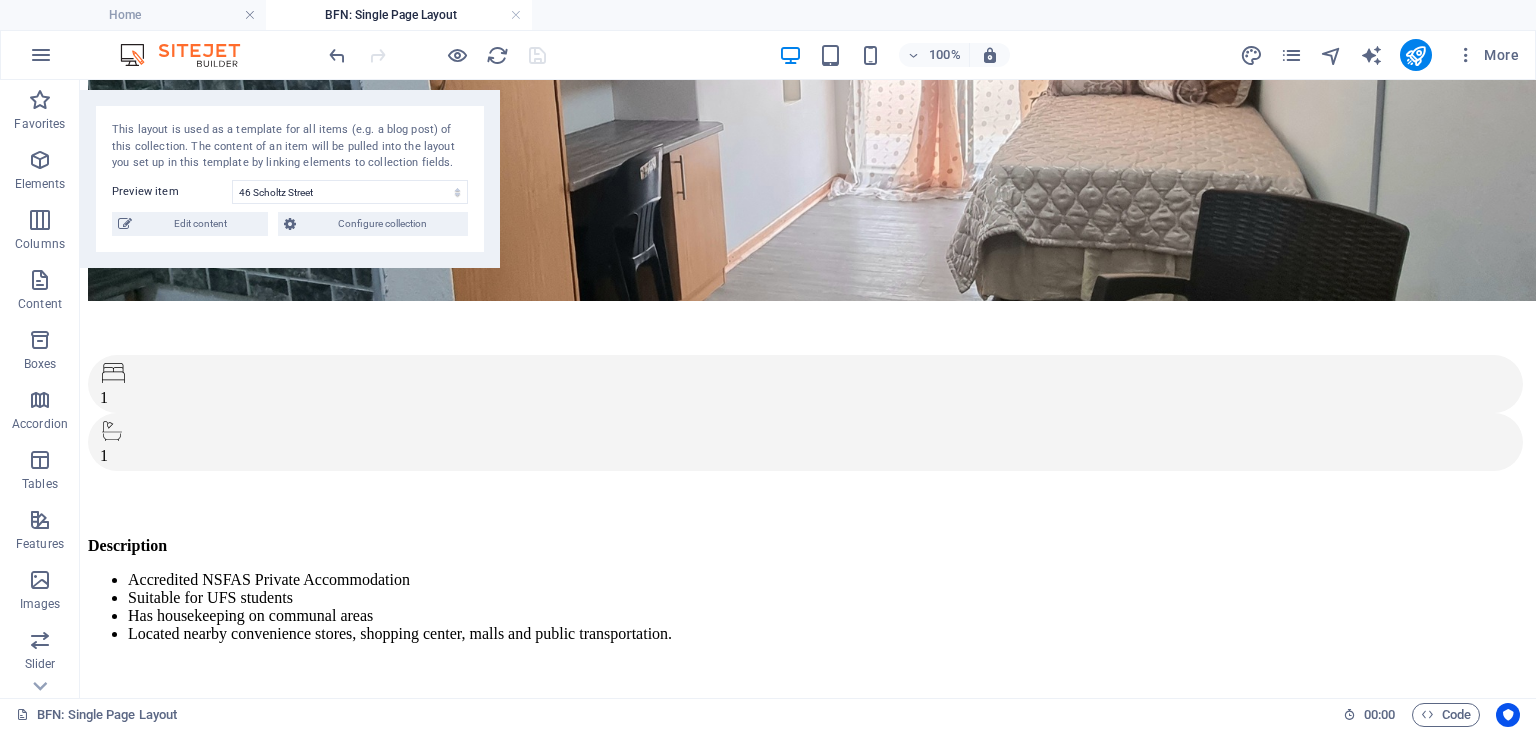 click on "100% More" at bounding box center [768, 55] 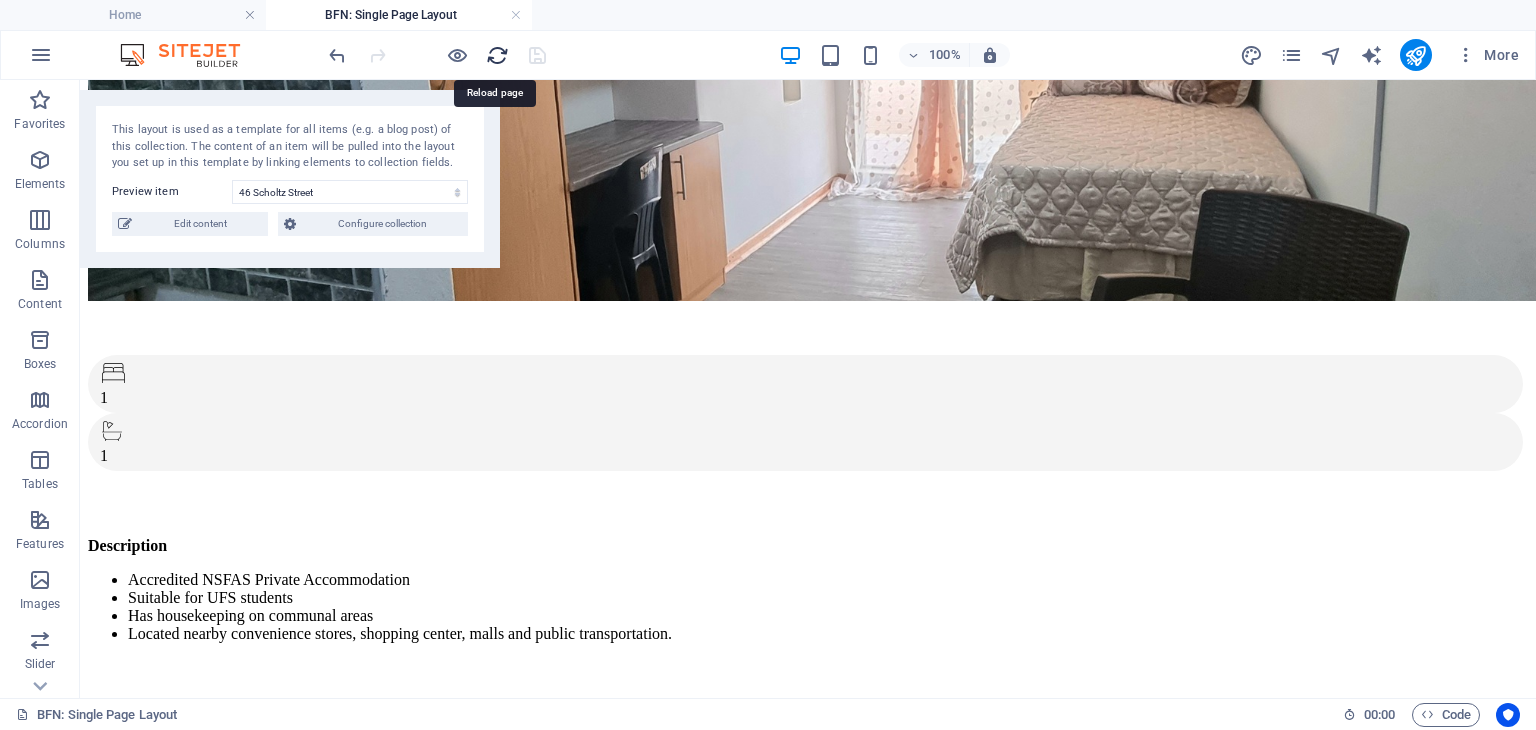click at bounding box center (497, 55) 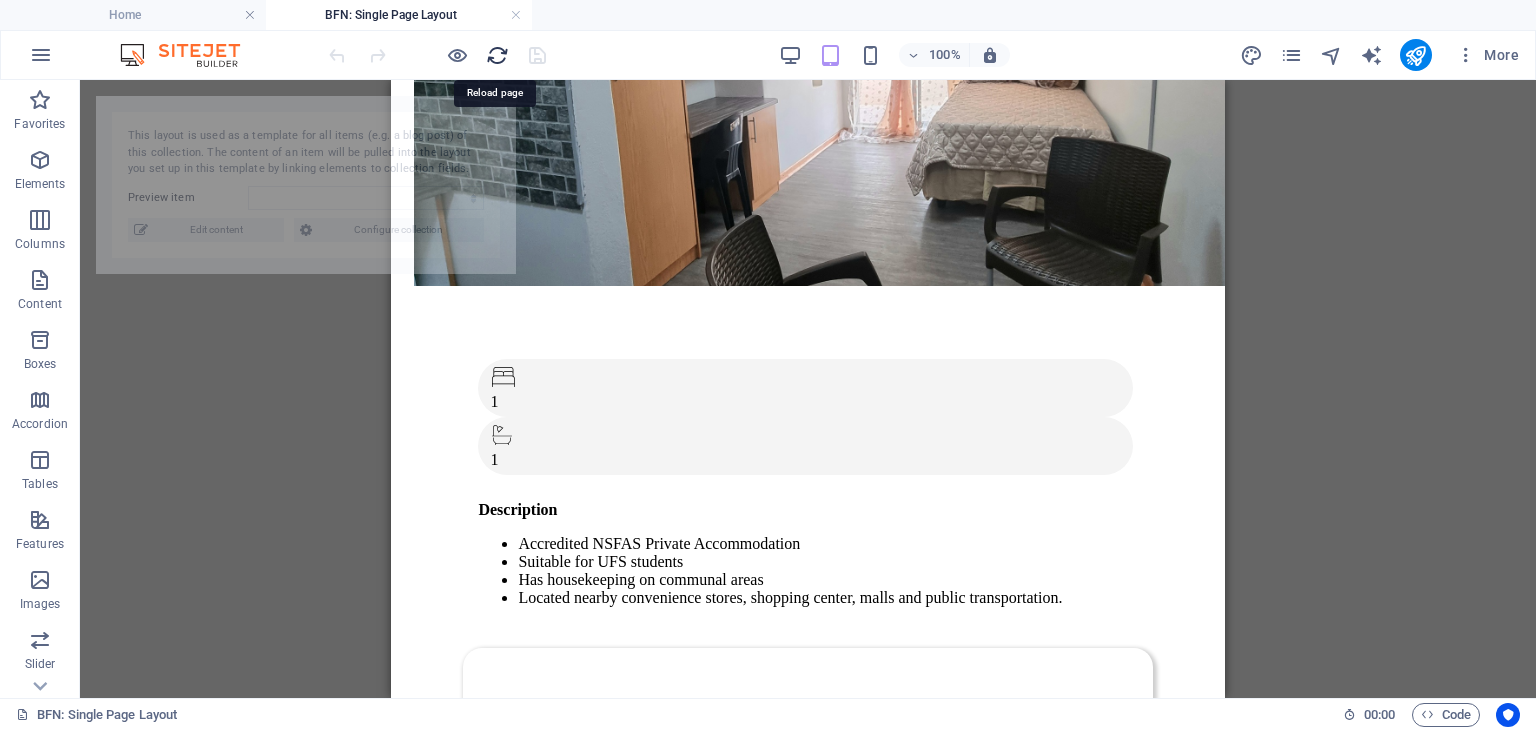 select on "688a3513180b2ea65f0b4ba8" 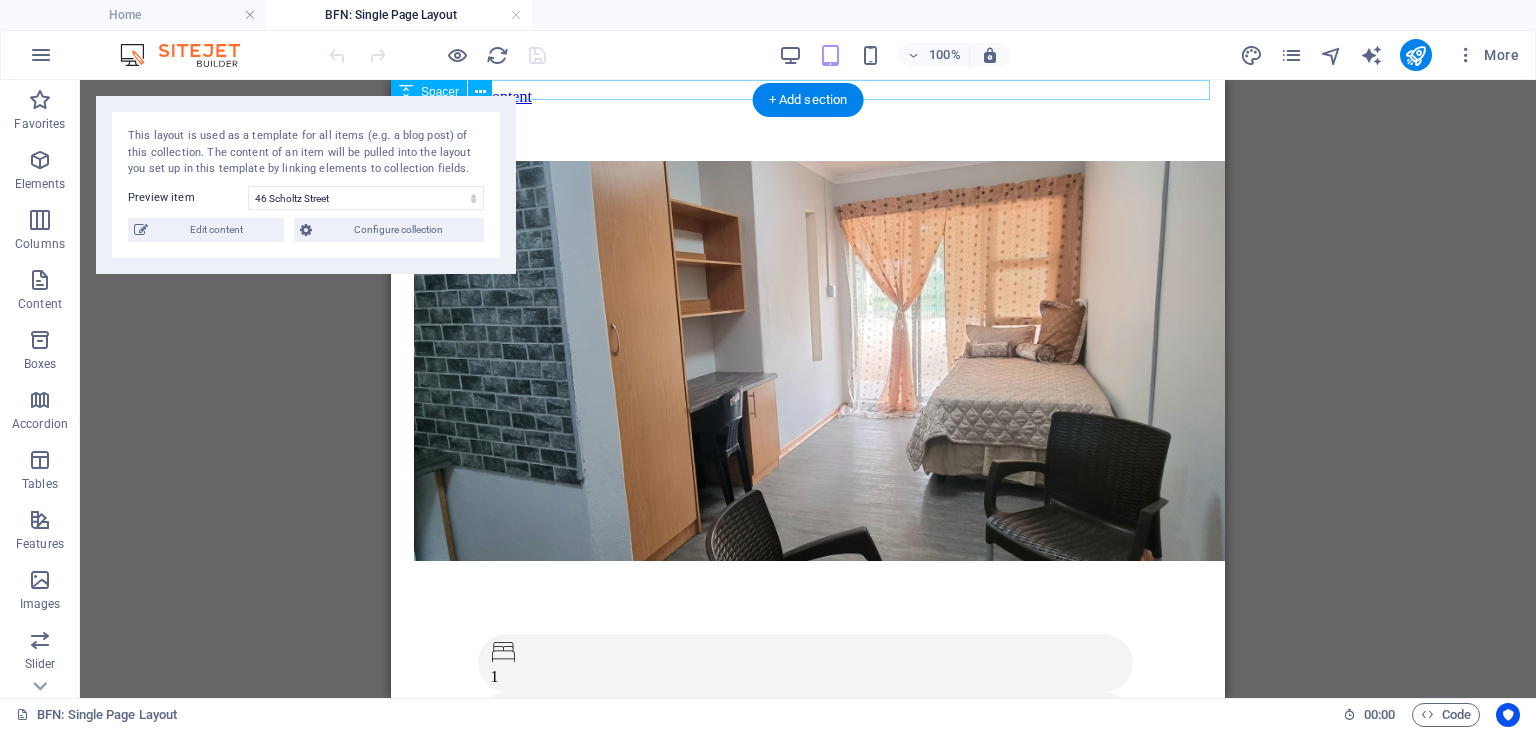 scroll, scrollTop: 0, scrollLeft: 0, axis: both 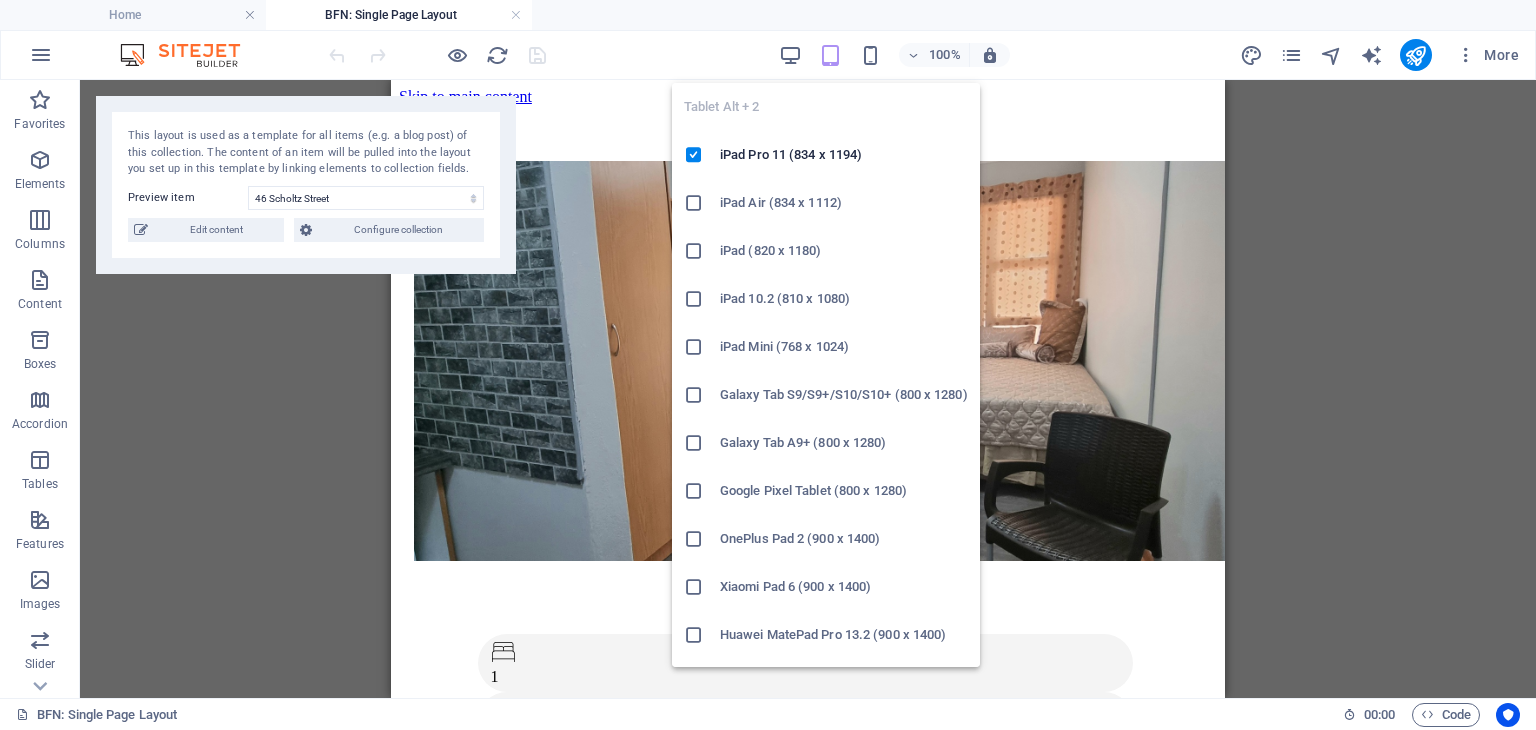 click at bounding box center (830, 55) 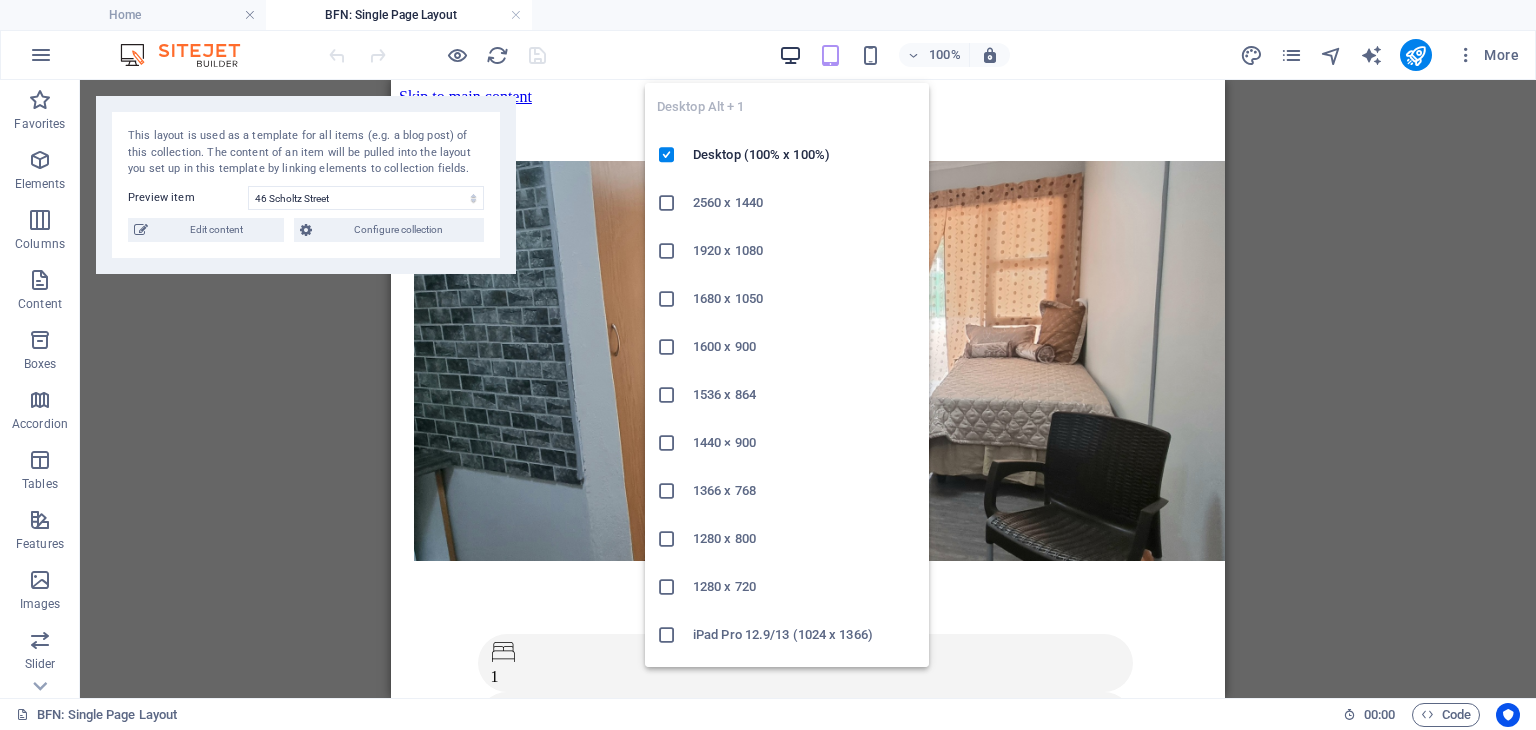 click at bounding box center [790, 55] 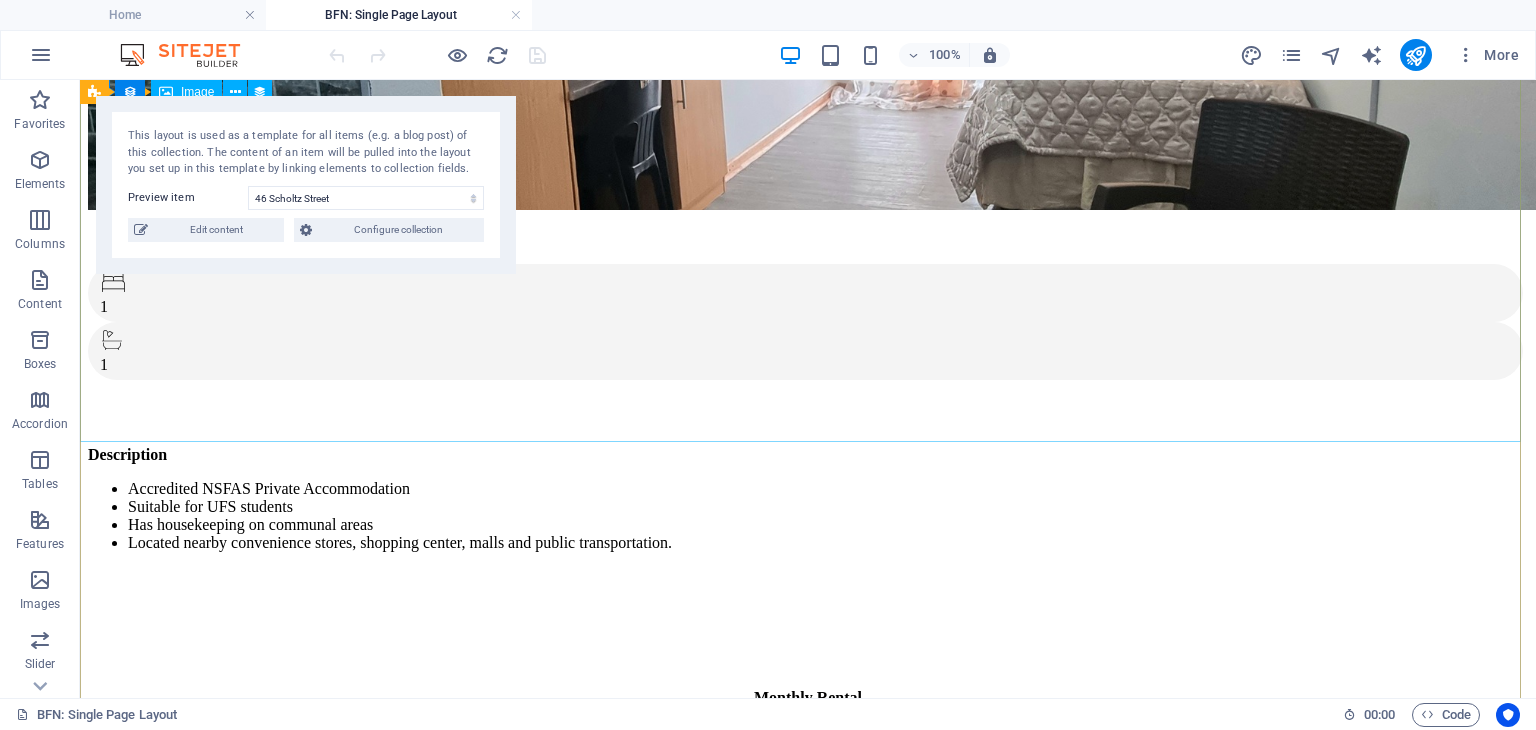 scroll, scrollTop: 0, scrollLeft: 0, axis: both 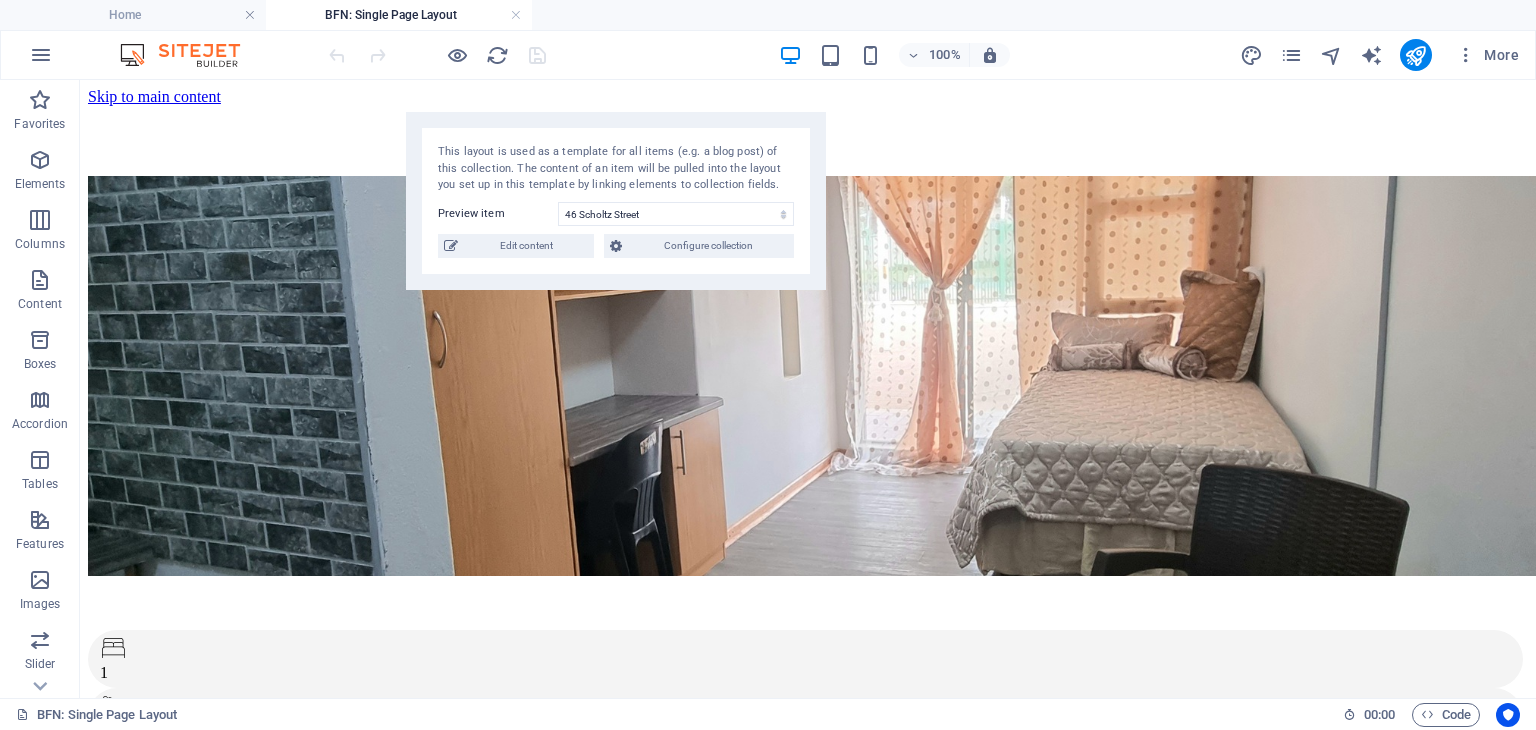 drag, startPoint x: 210, startPoint y: 101, endPoint x: 531, endPoint y: 116, distance: 321.35028 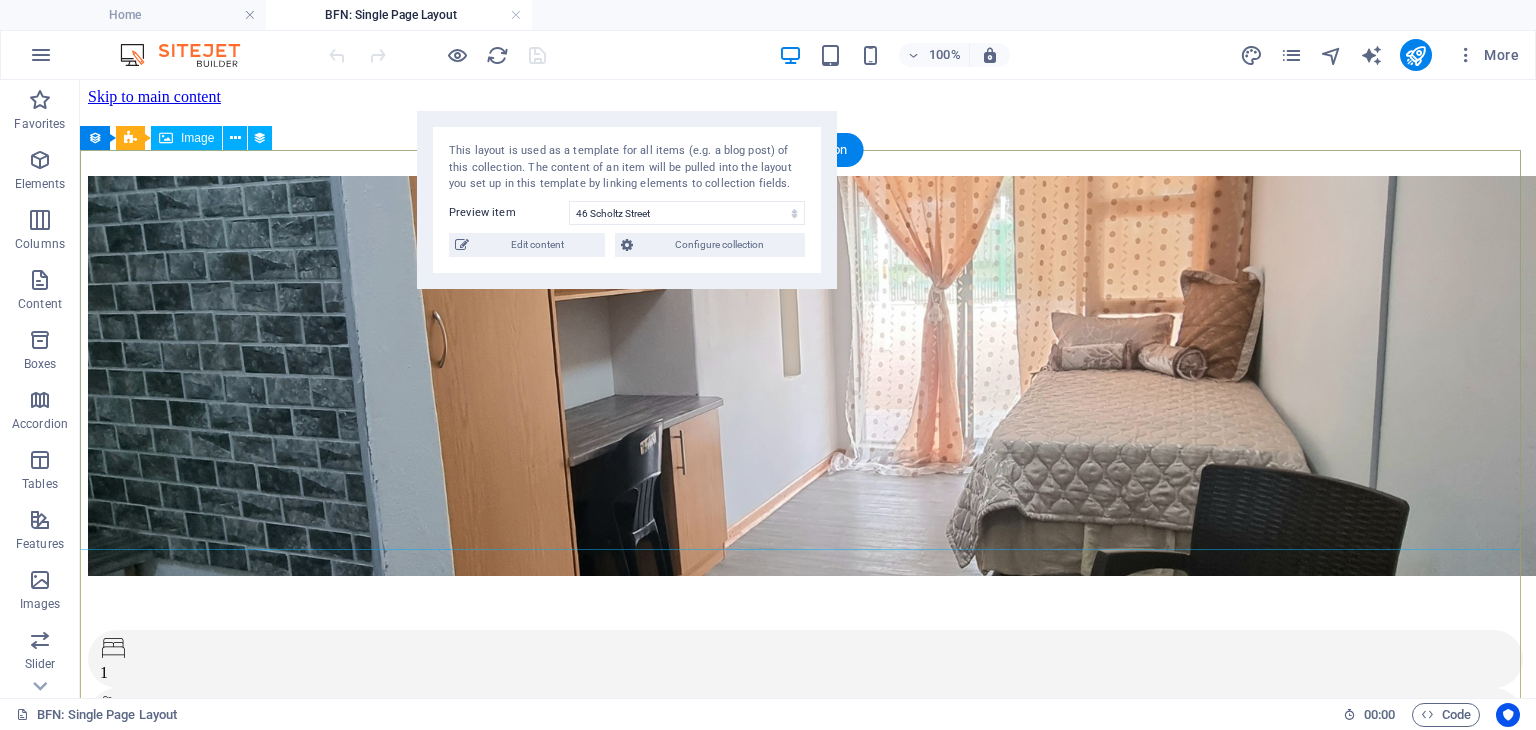 click at bounding box center (808, 378) 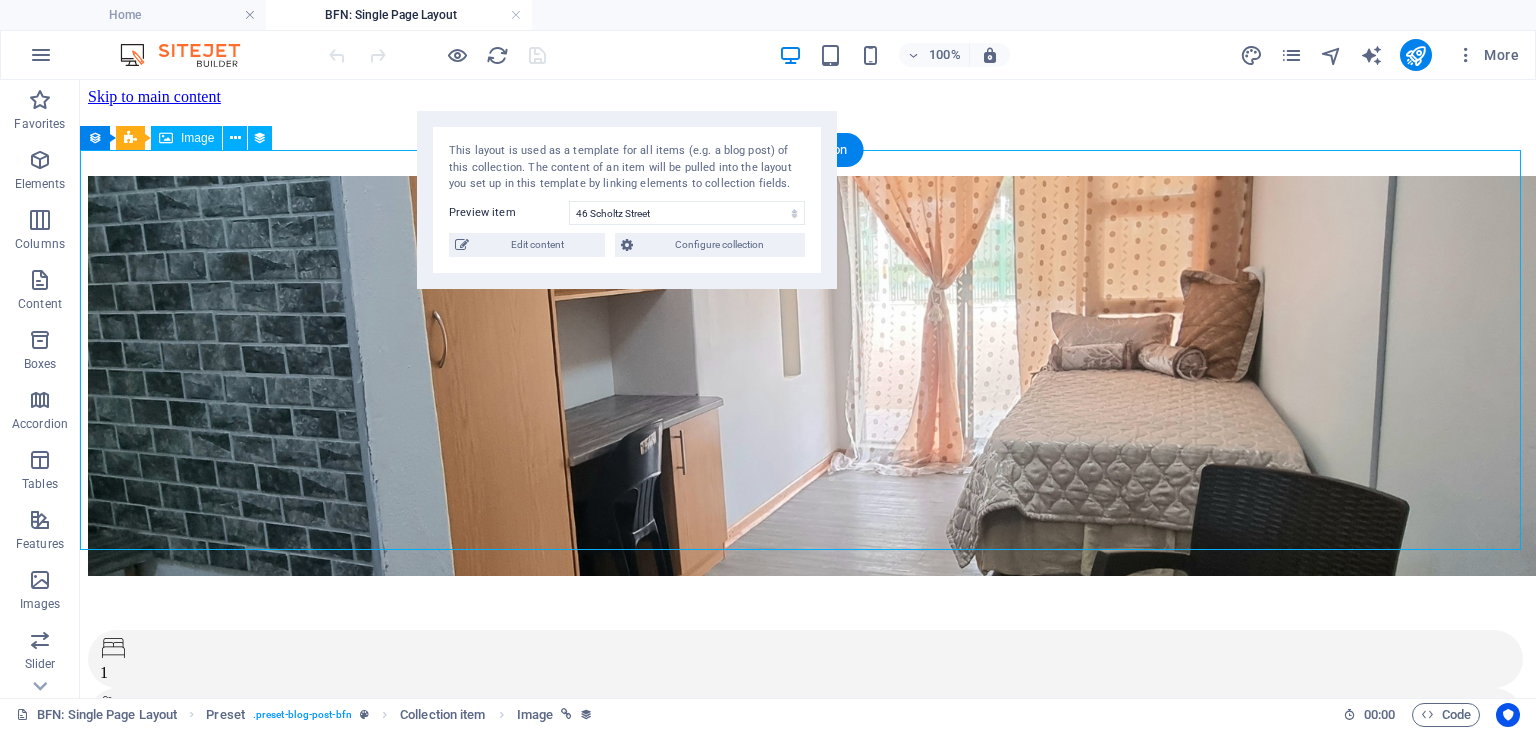 click at bounding box center (808, 378) 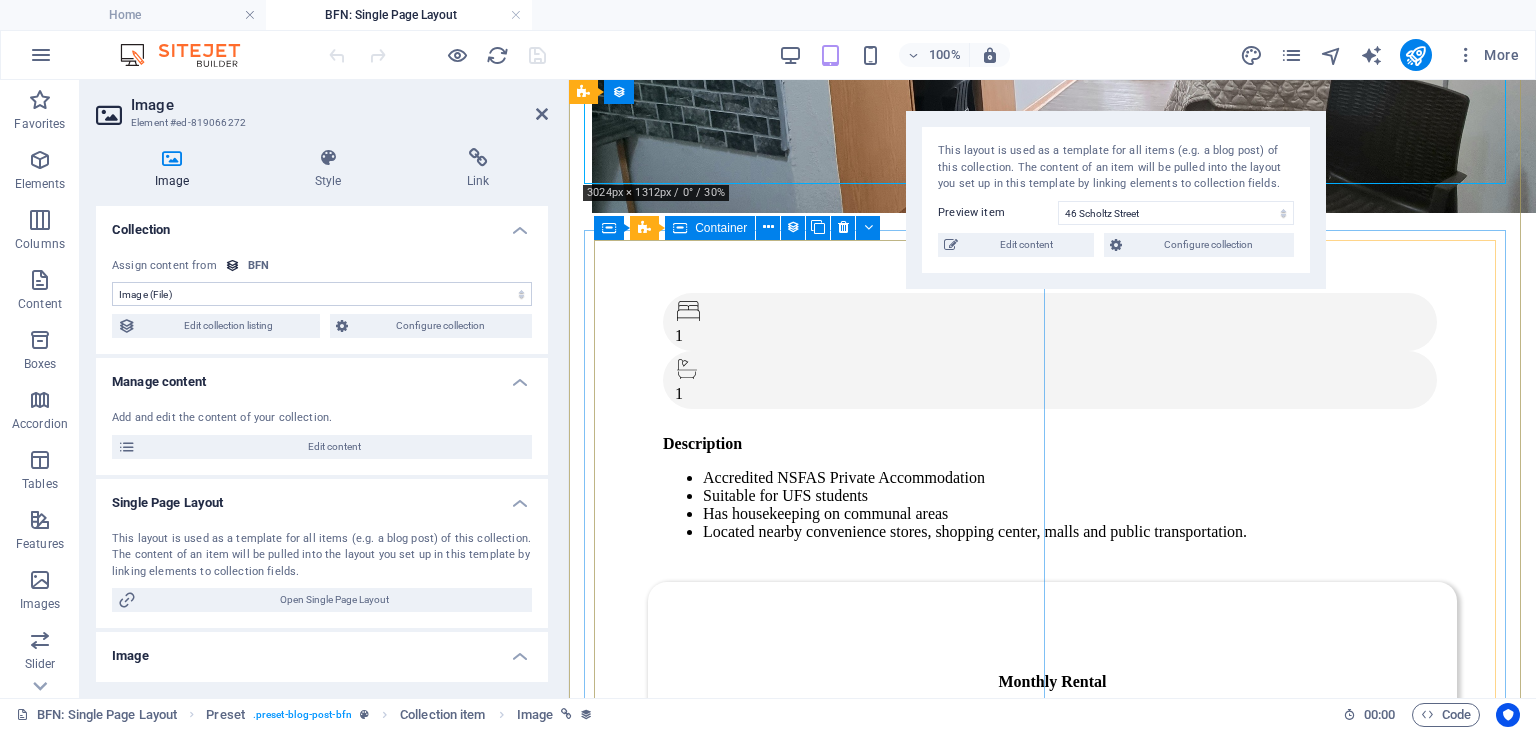 scroll, scrollTop: 351, scrollLeft: 0, axis: vertical 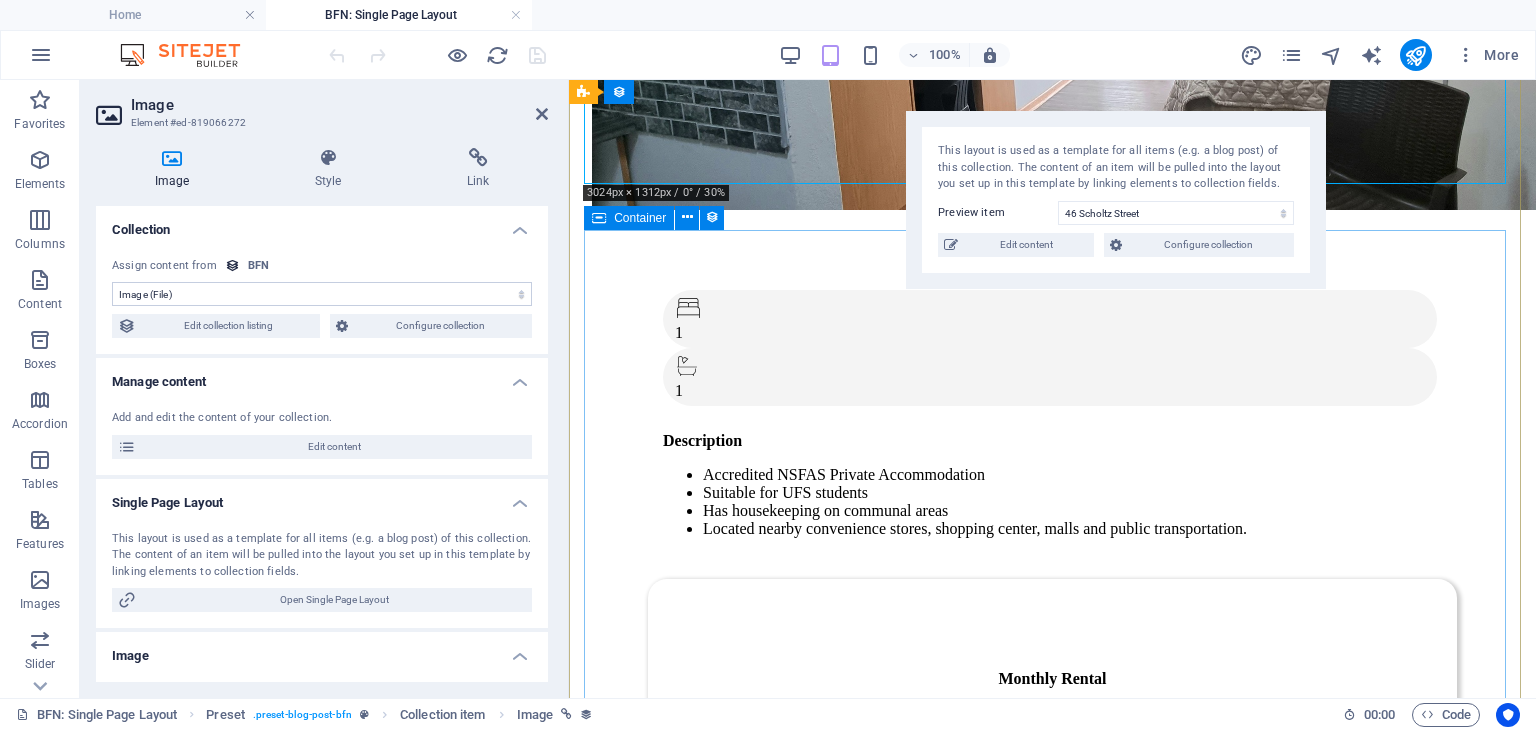 click on "1 1 Description Accredited NSFAS Private Accommodation  Suitable for UFS students Has housekeeping on communal areas Located nearby convenience stores, shopping center, malls and public transportation. Monthly Rental R 4,800 Fees: Fees Key deposit (R) :  200 Admin fee (R) :   500 Ammenities CCTV Cameras:  Yes Panic Button:  Yes Alarm System:  Yes Internet:  Fibre Button label" at bounding box center [1052, 839] 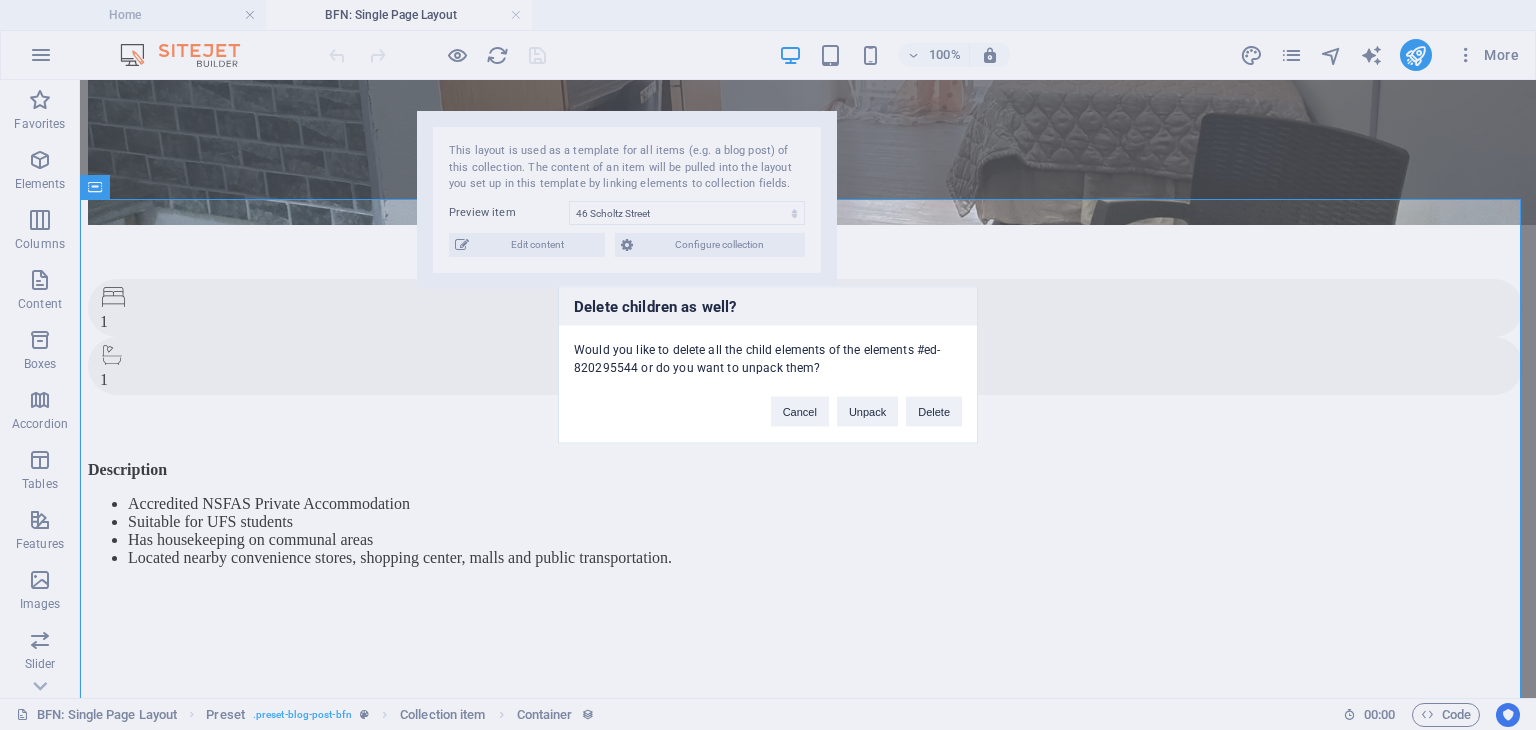 type 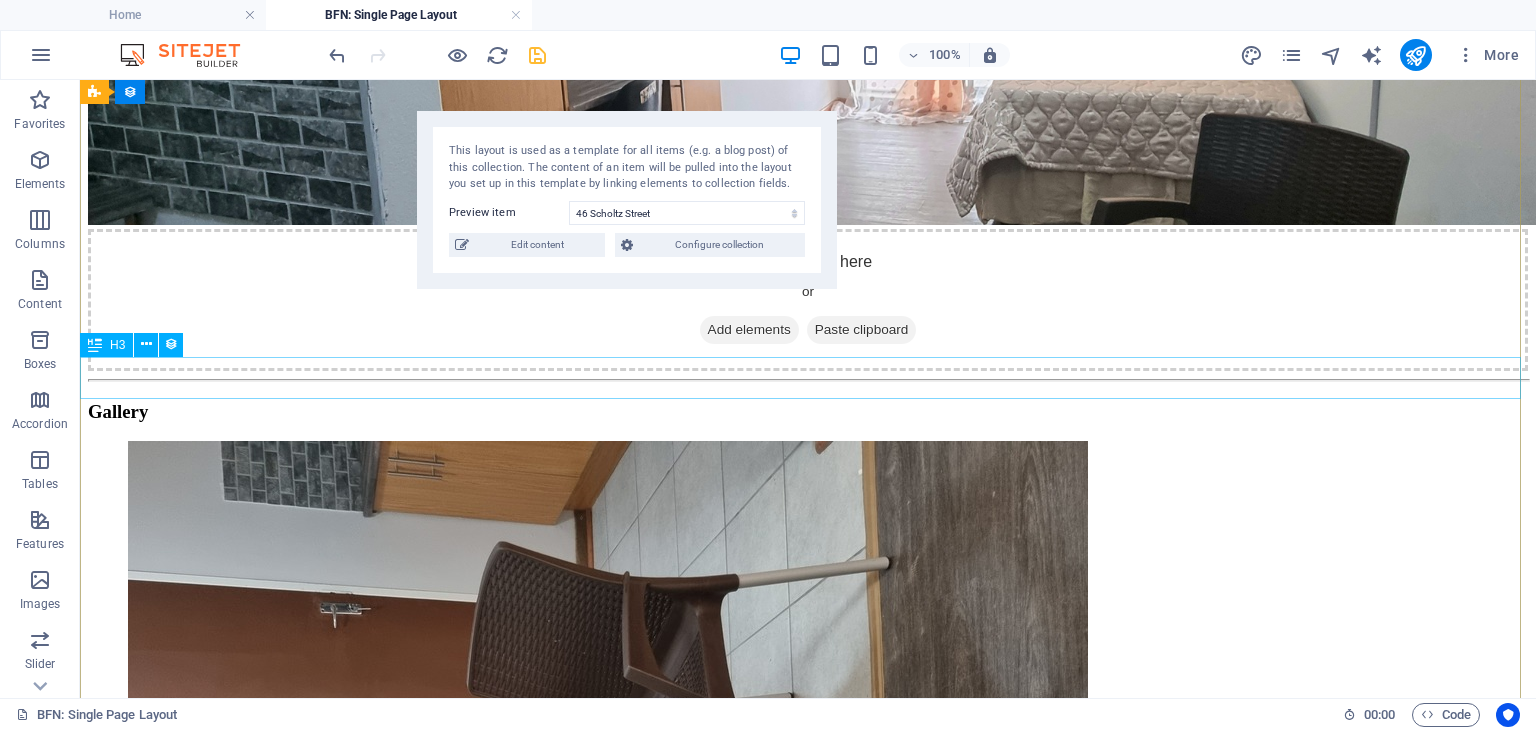 click on "Gallery" at bounding box center [808, 412] 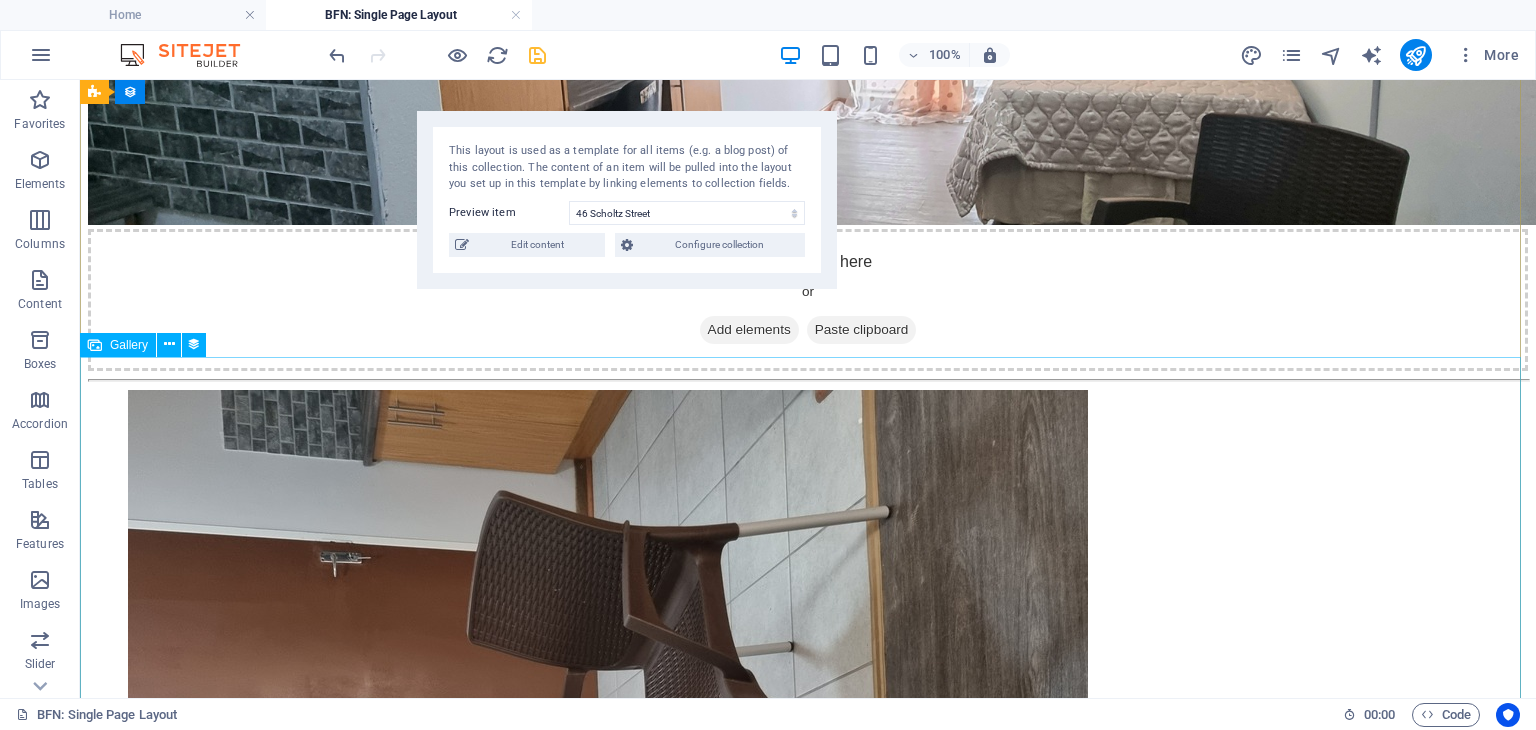 click at bounding box center (483, 872) 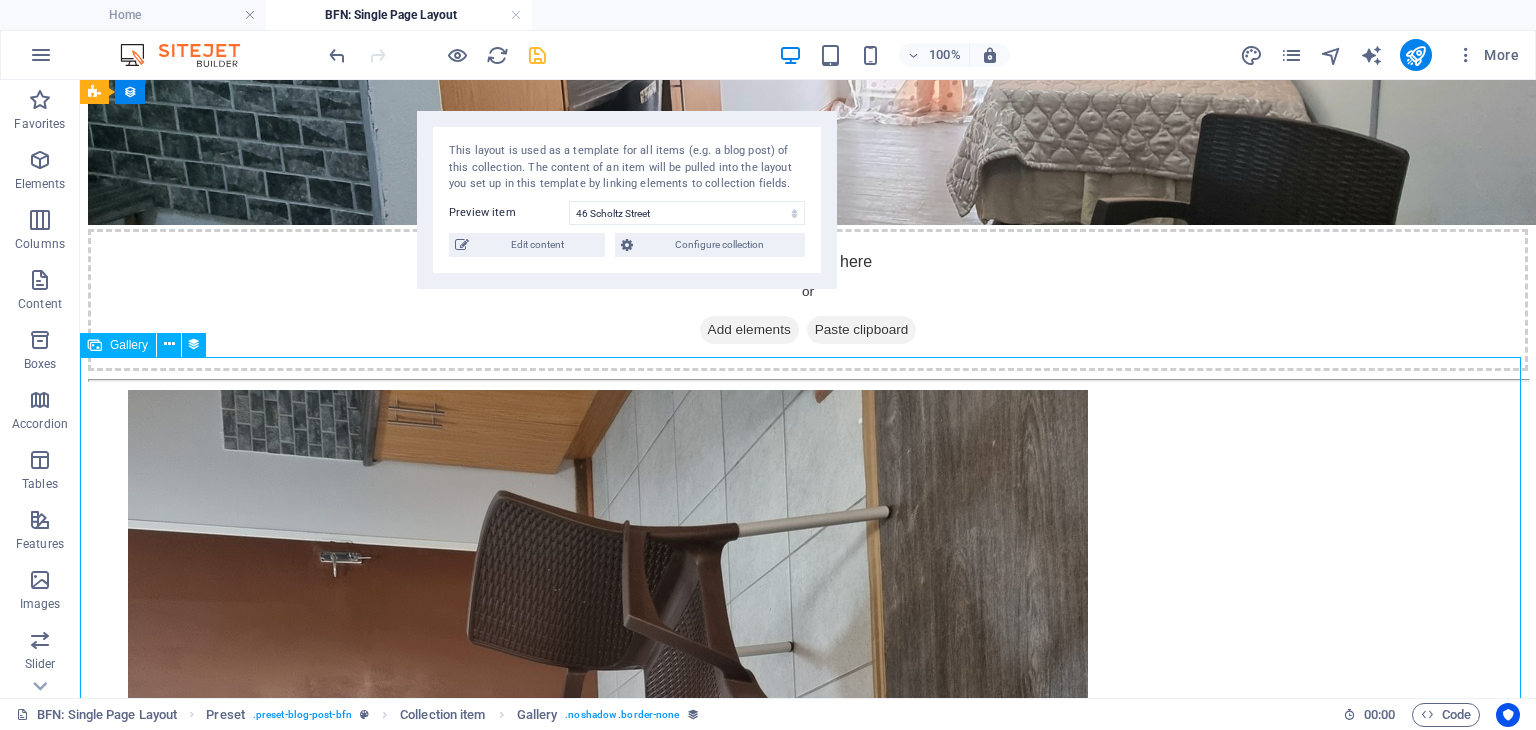 scroll, scrollTop: 27, scrollLeft: 0, axis: vertical 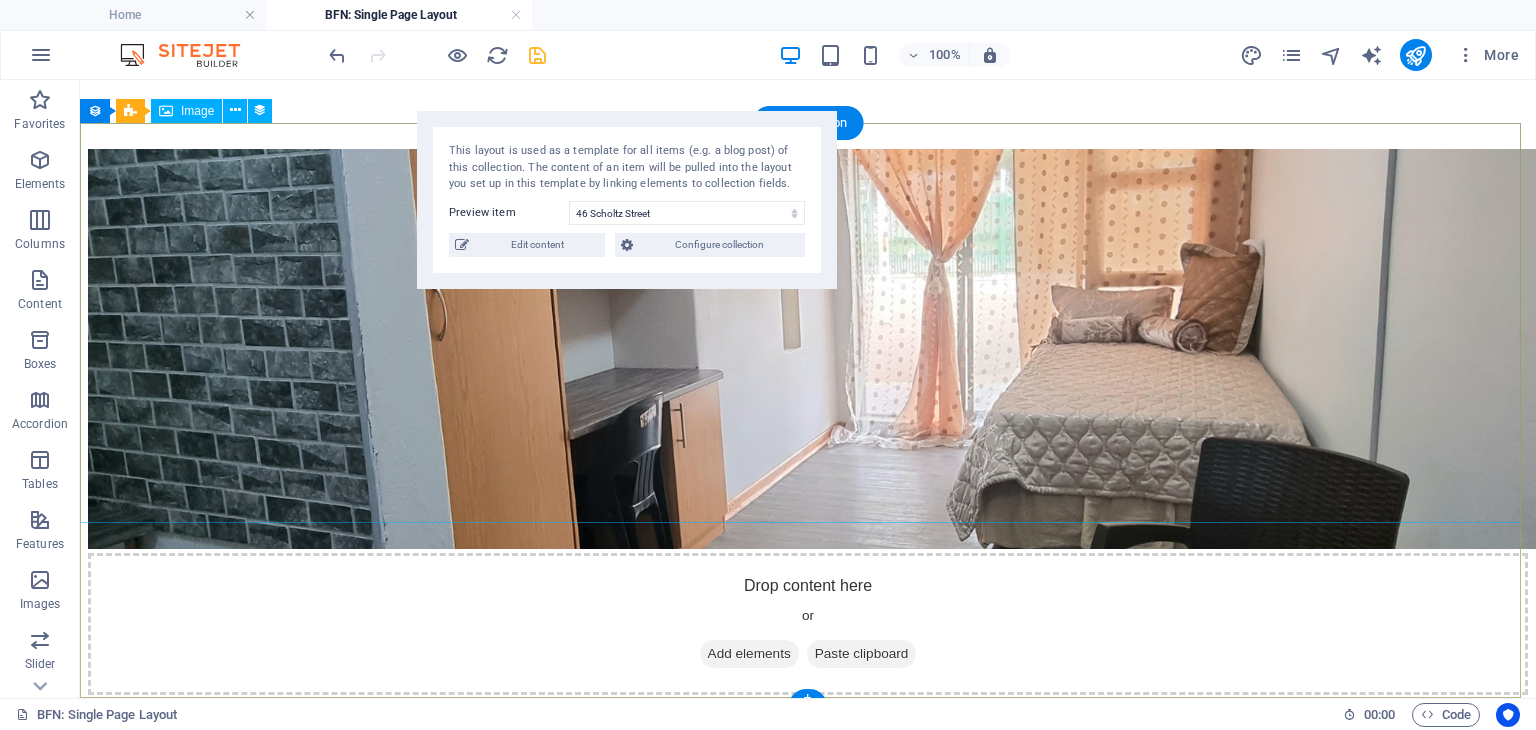 click at bounding box center (808, 351) 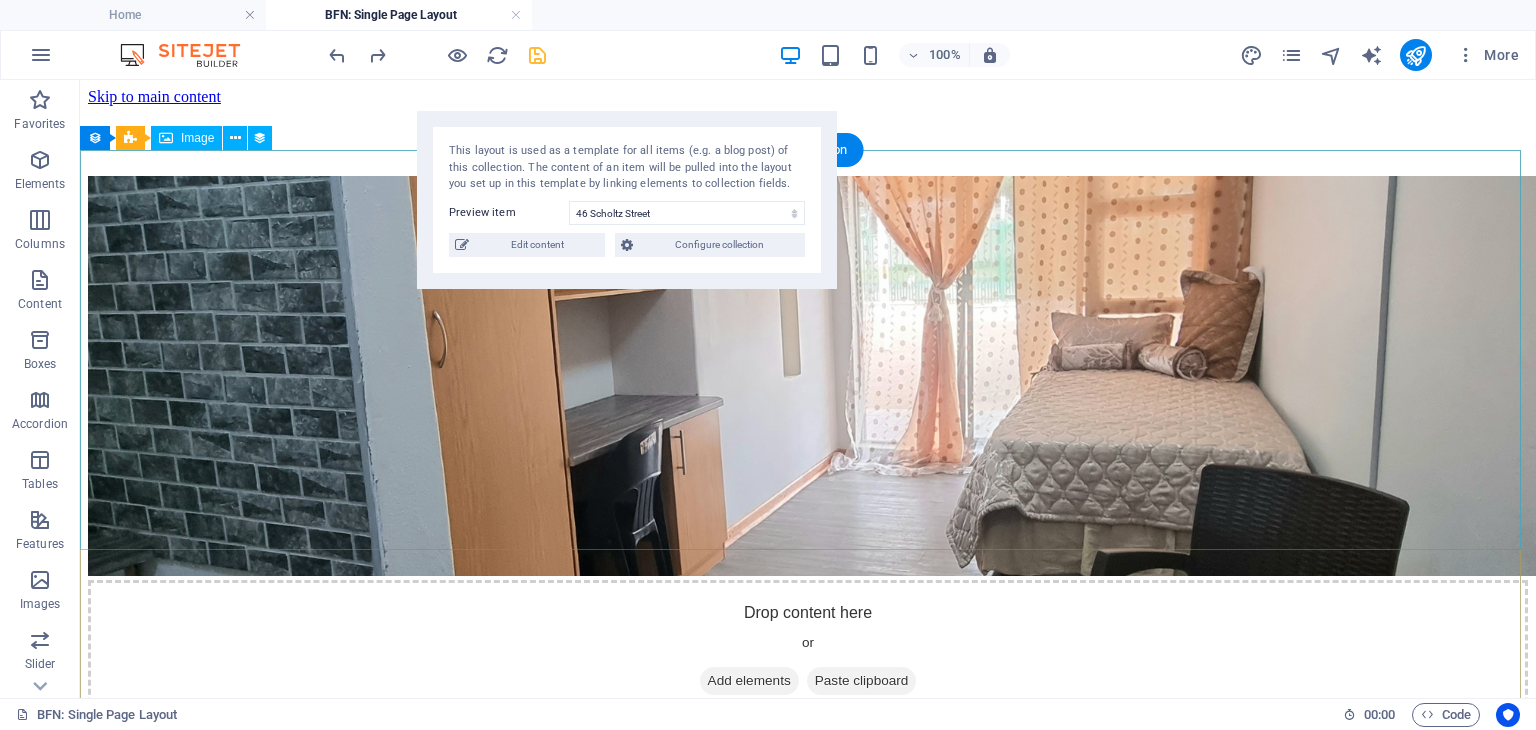scroll, scrollTop: 27, scrollLeft: 0, axis: vertical 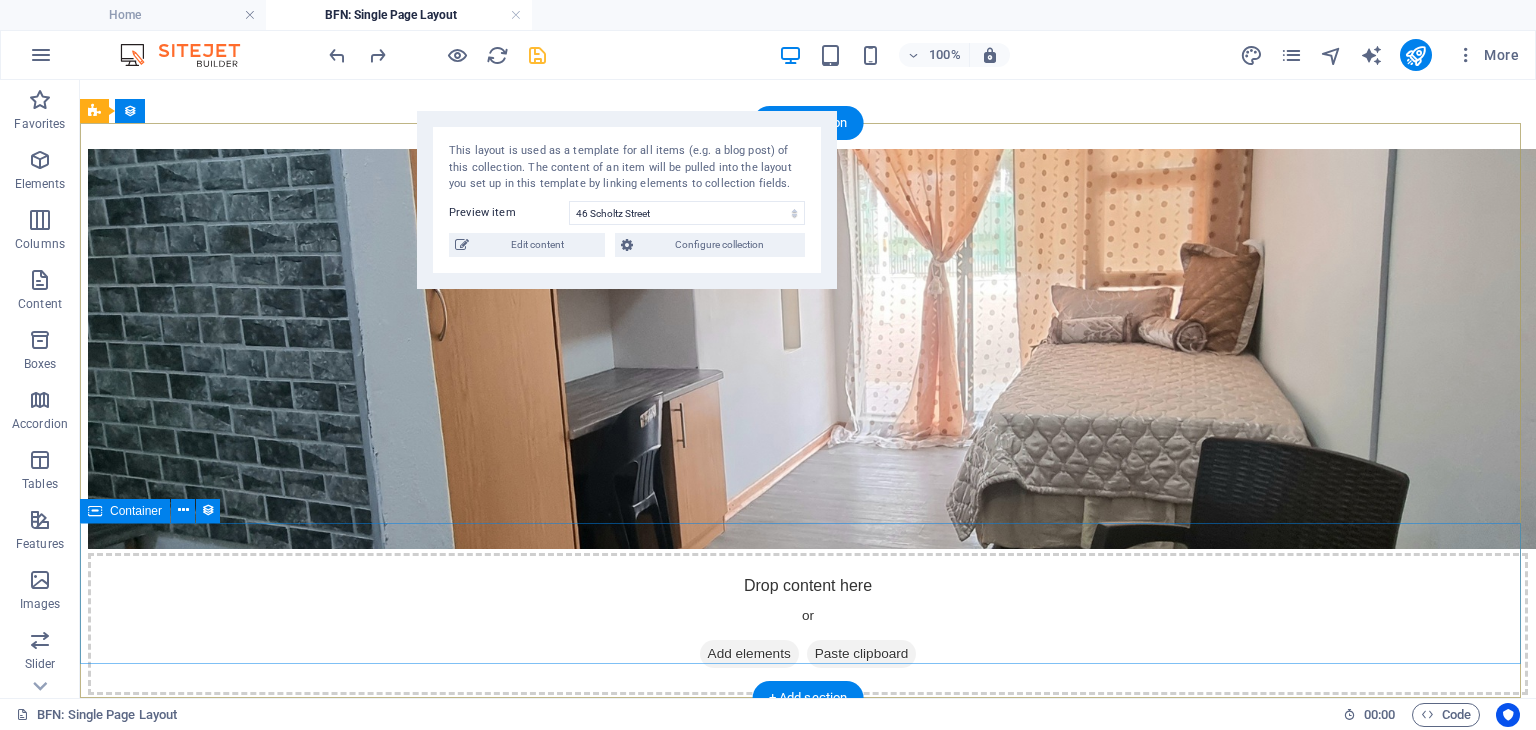 click on "Drop content here or  Add elements  Paste clipboard" at bounding box center (808, 624) 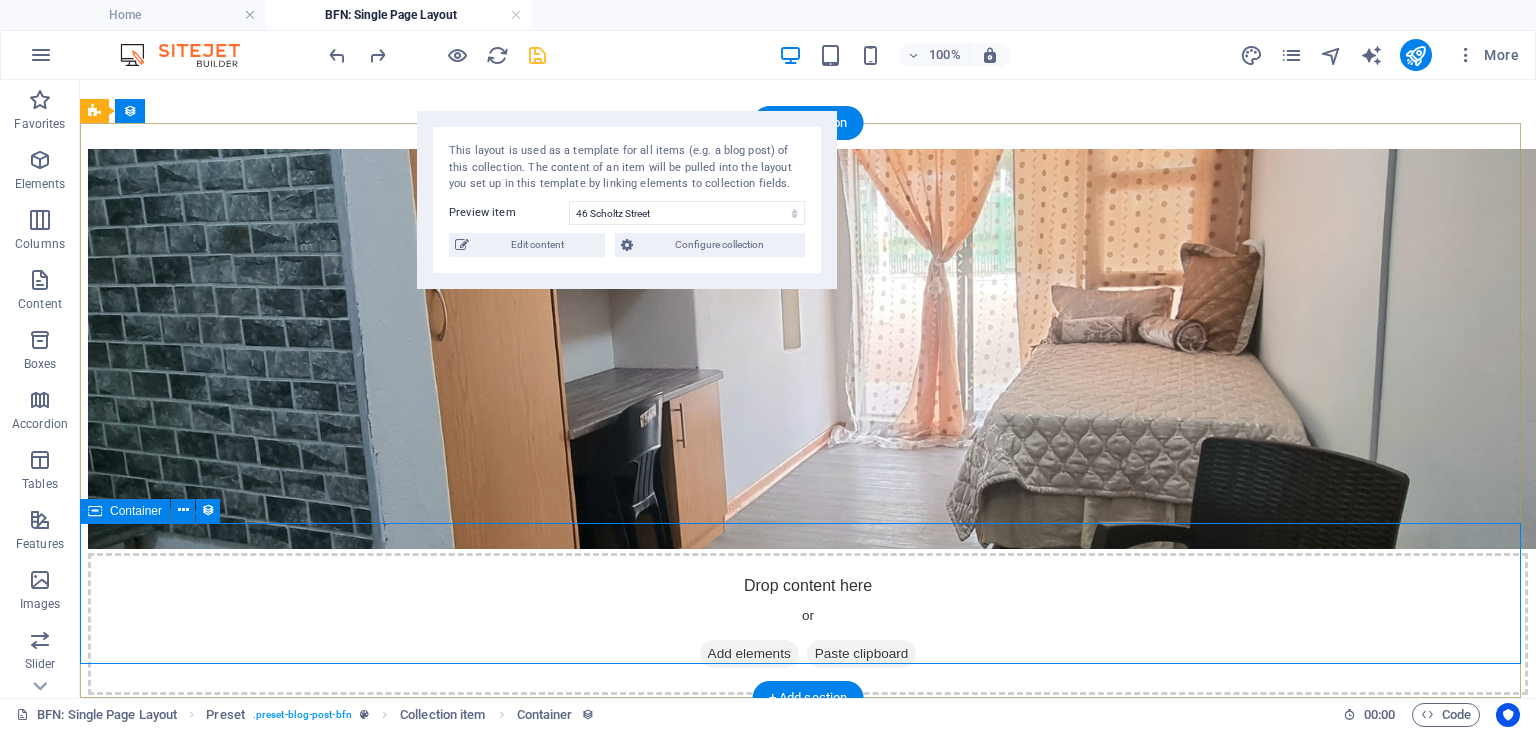 click on "Drop content here or  Add elements  Paste clipboard" at bounding box center (808, 624) 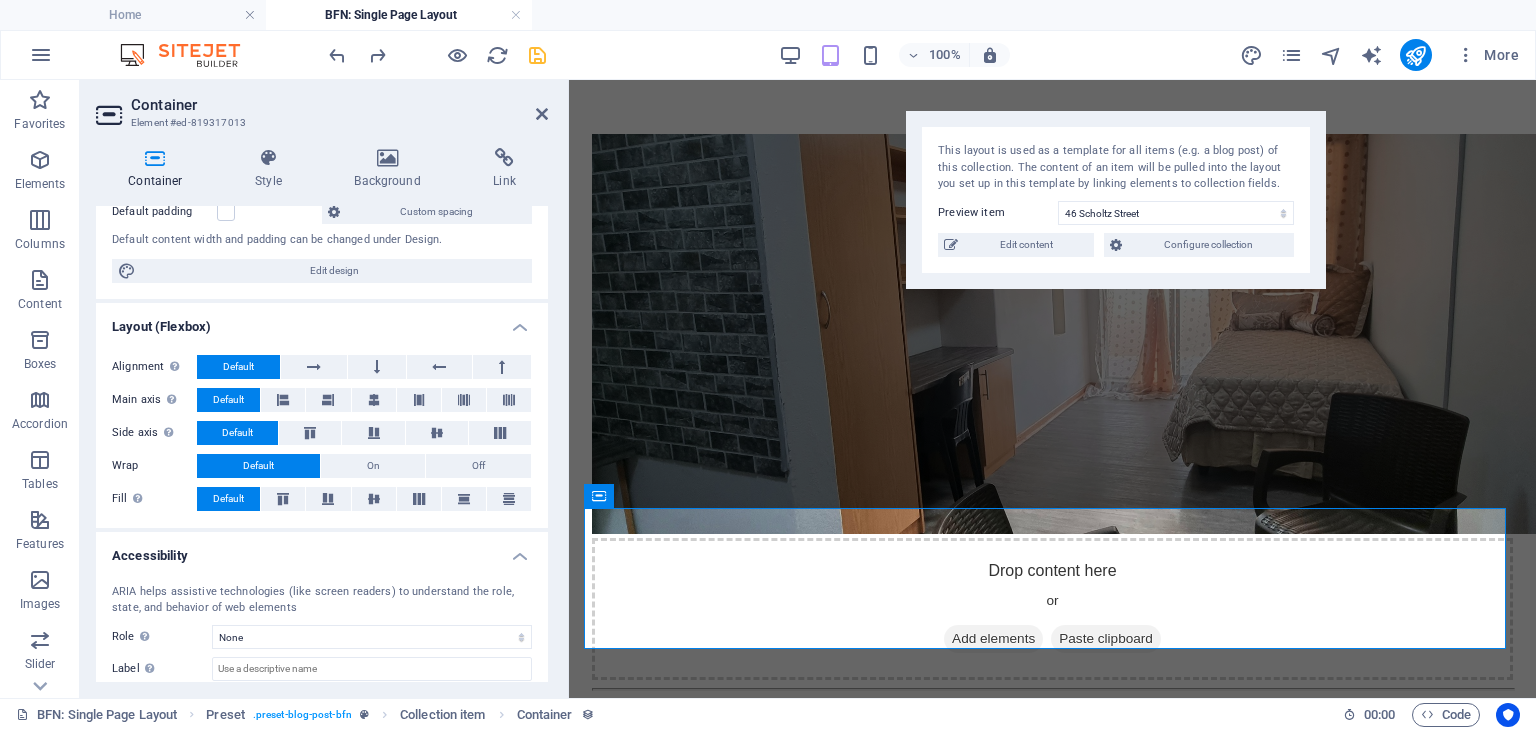 scroll, scrollTop: 620, scrollLeft: 0, axis: vertical 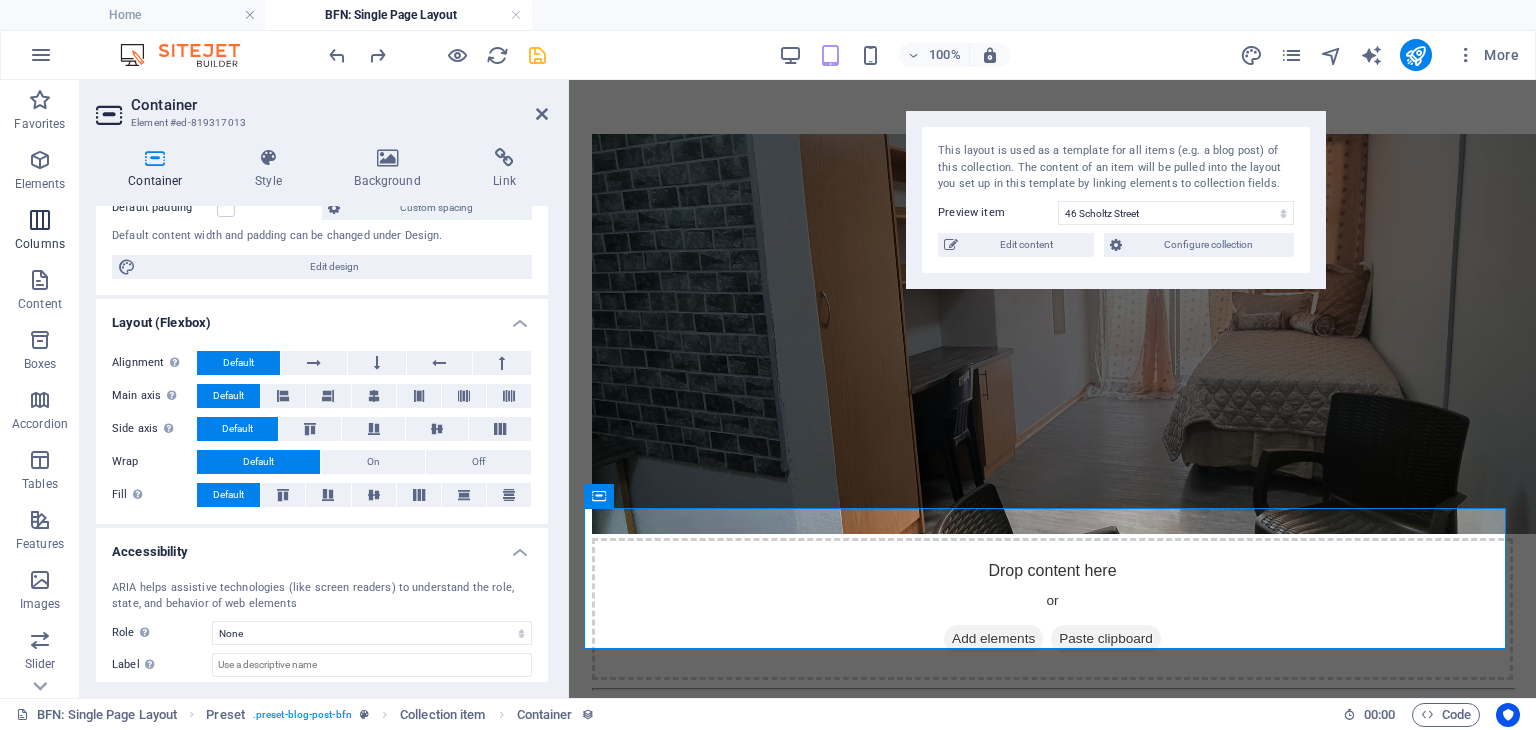 click at bounding box center (40, 220) 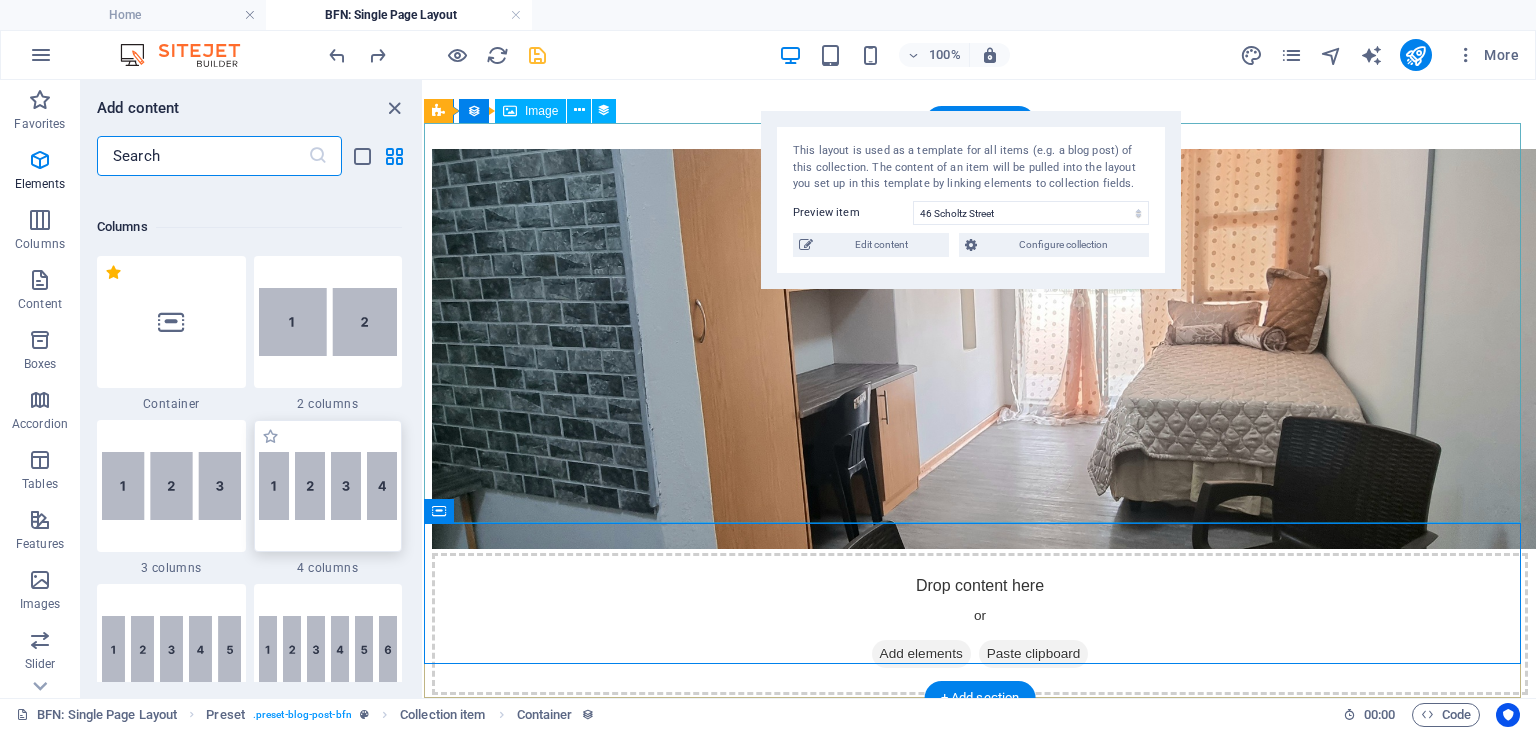 scroll, scrollTop: 990, scrollLeft: 0, axis: vertical 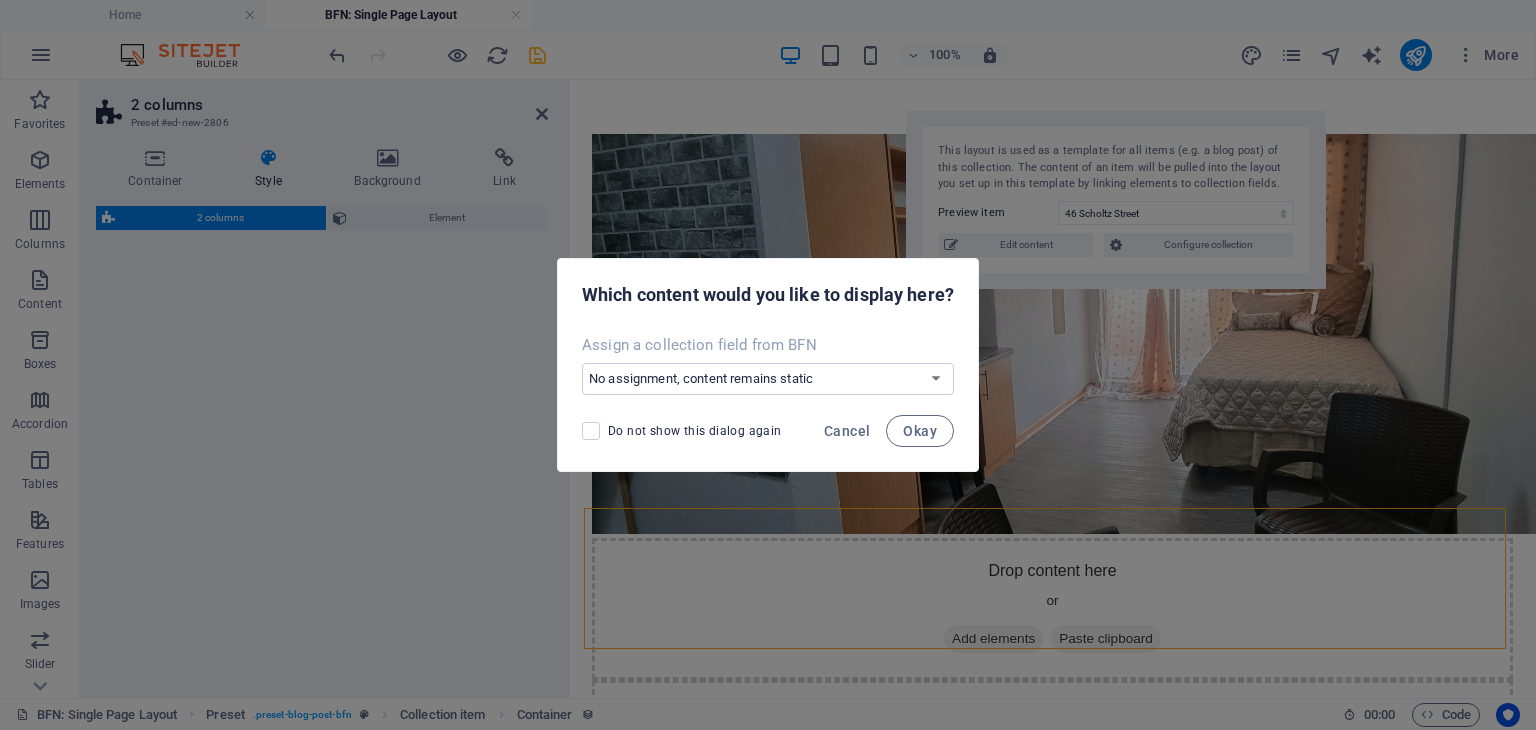 select on "rem" 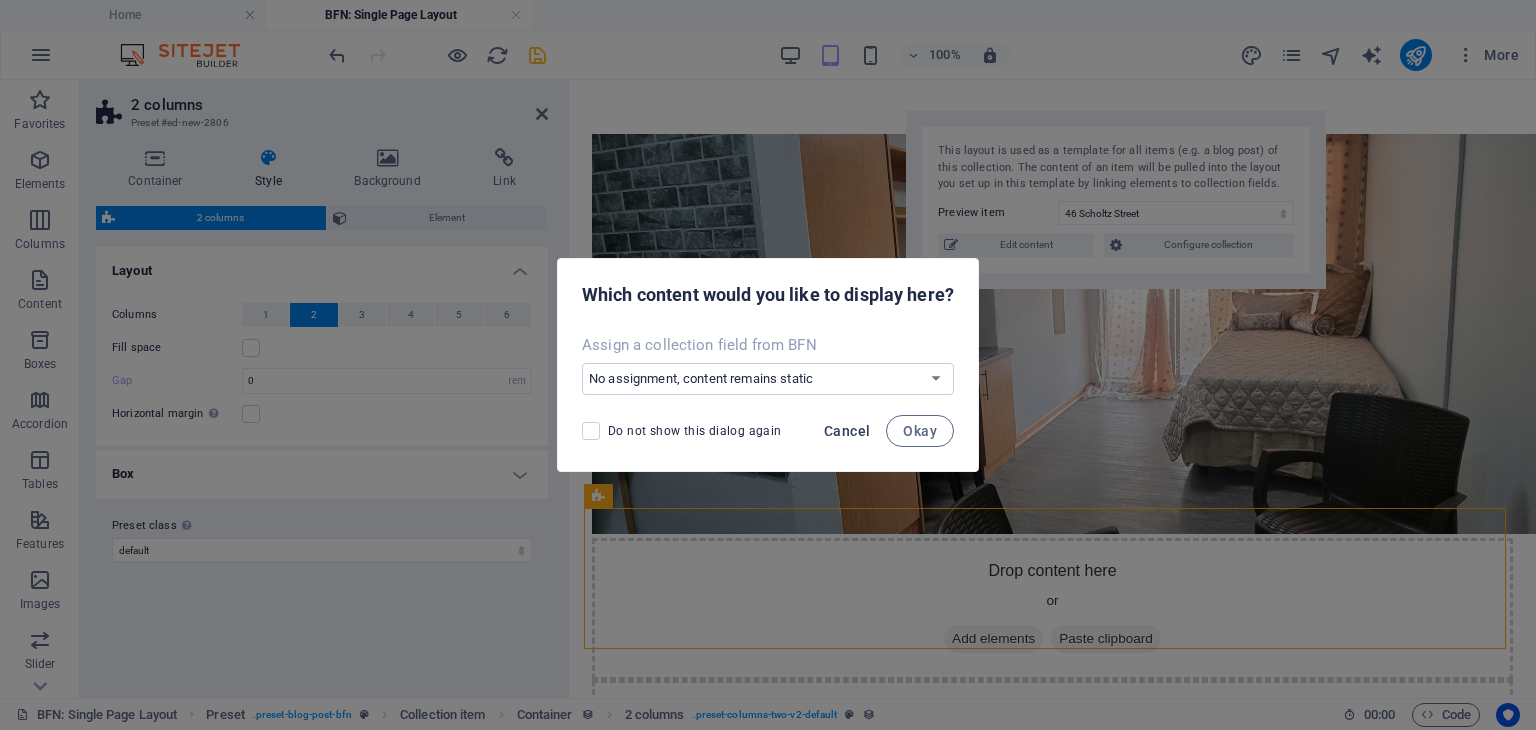 click on "Cancel" at bounding box center (847, 431) 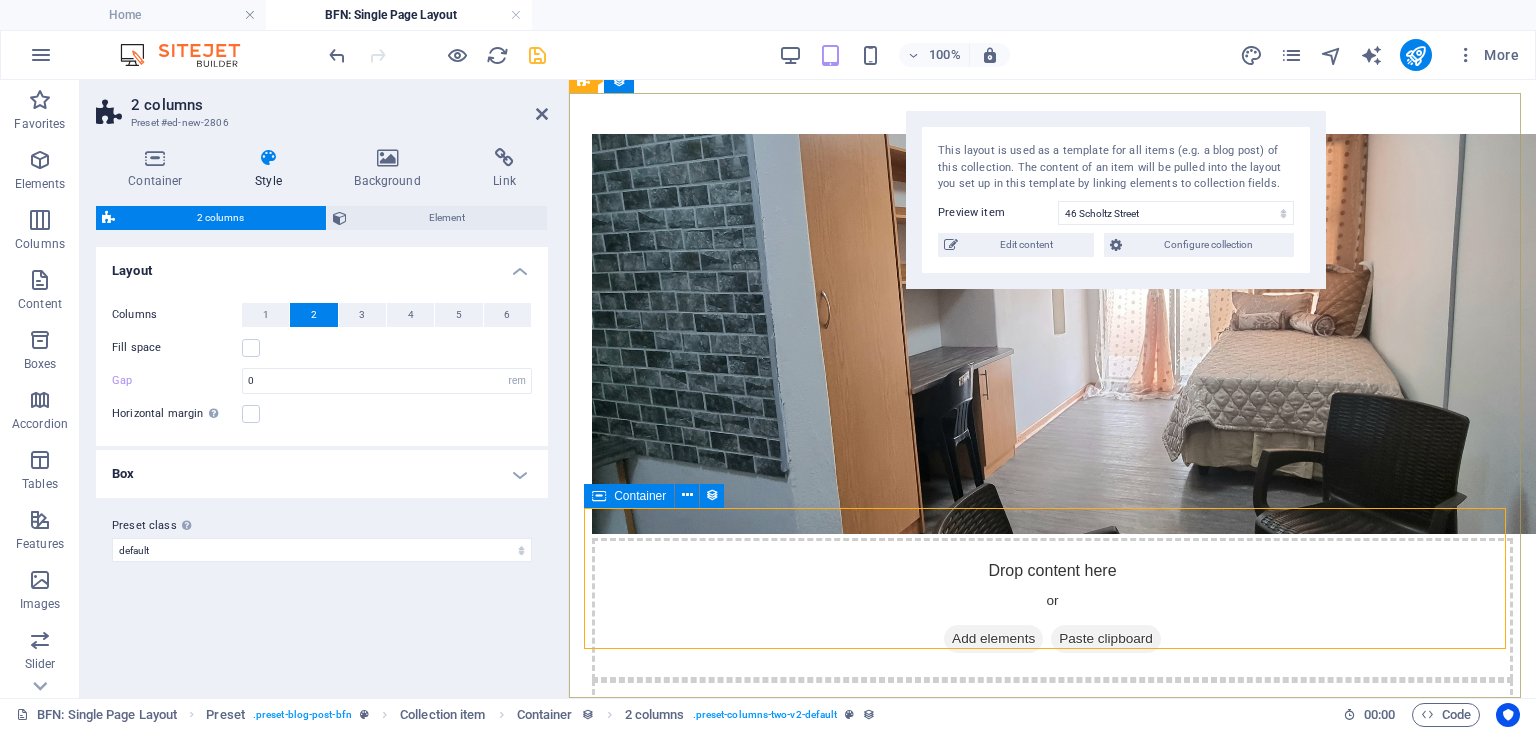 click at bounding box center (599, 496) 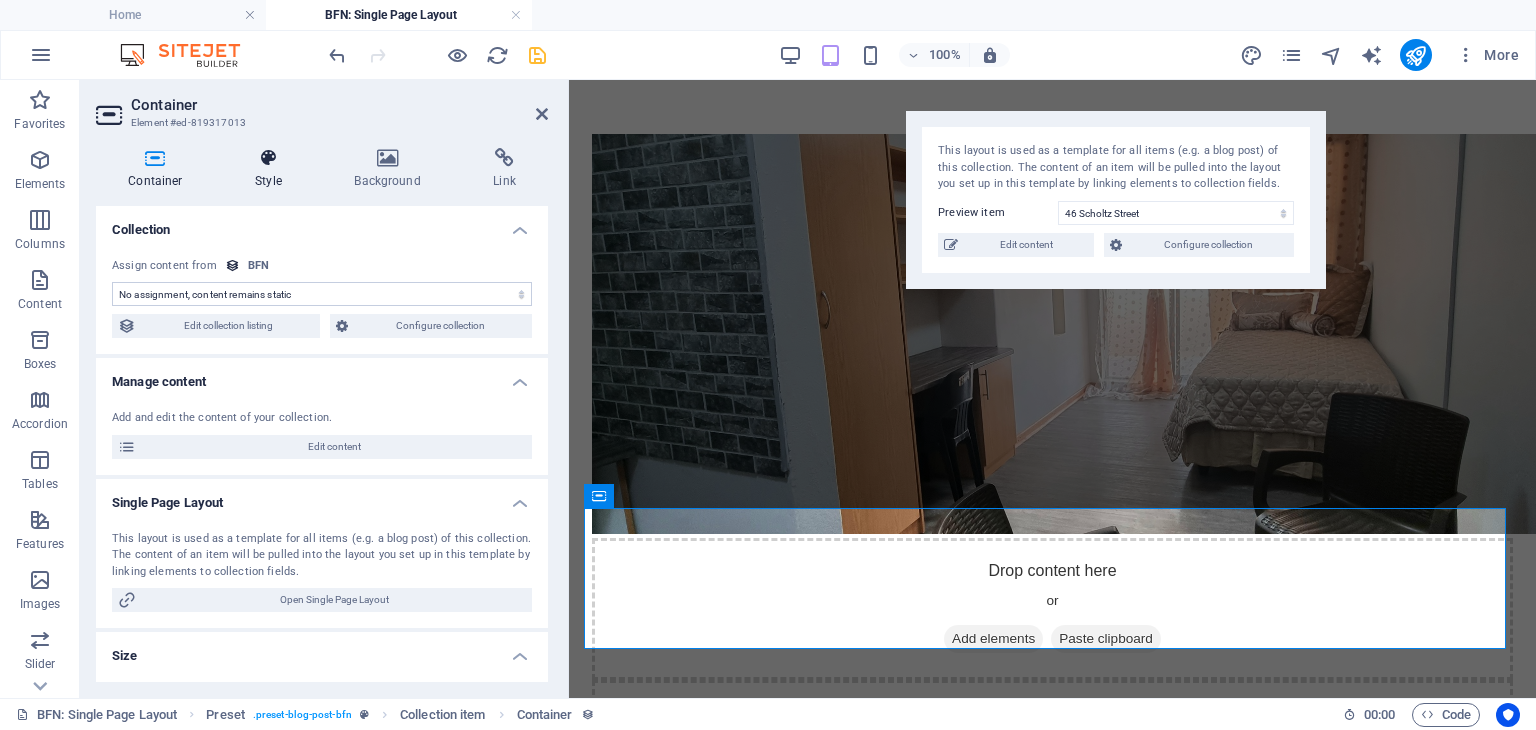 click on "Style" at bounding box center (272, 169) 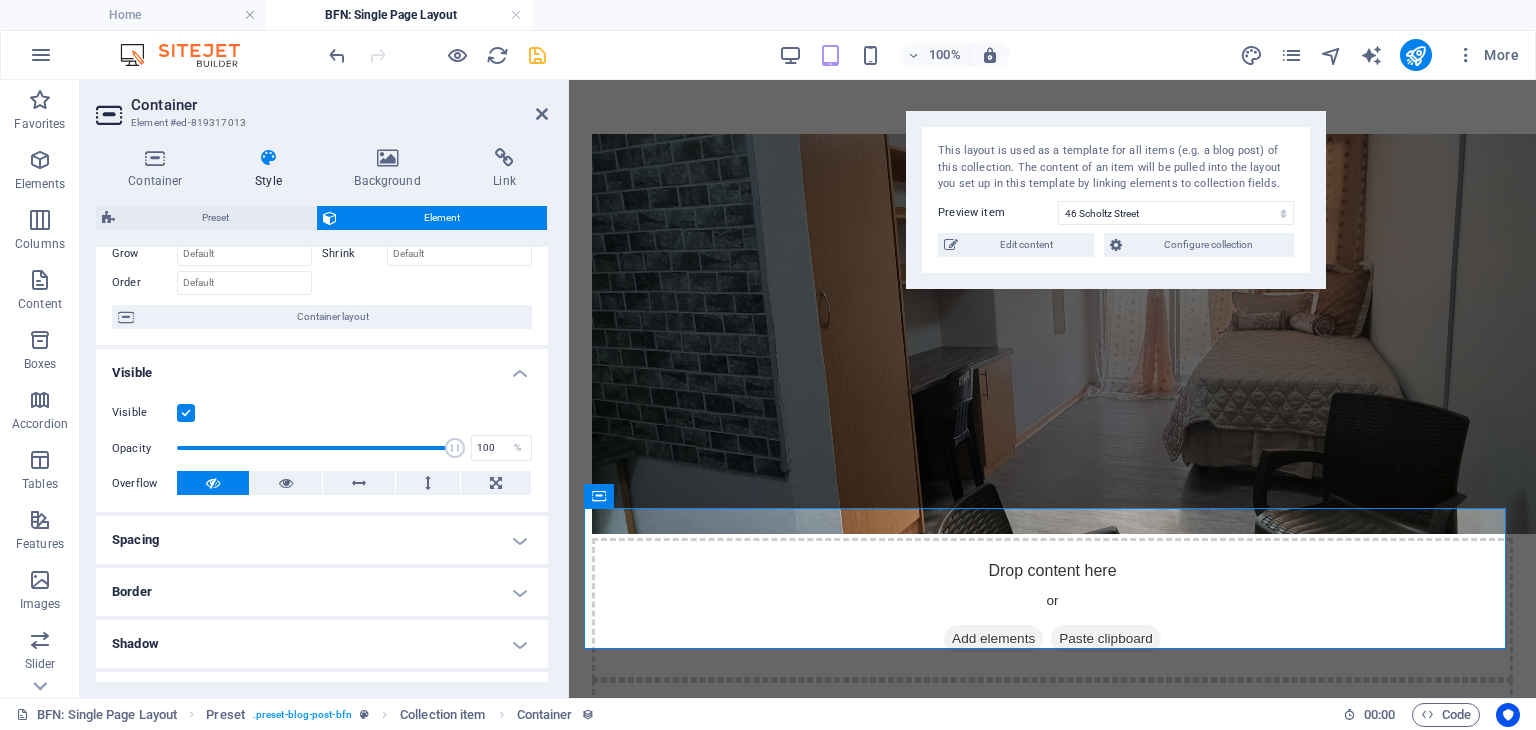 scroll, scrollTop: 112, scrollLeft: 0, axis: vertical 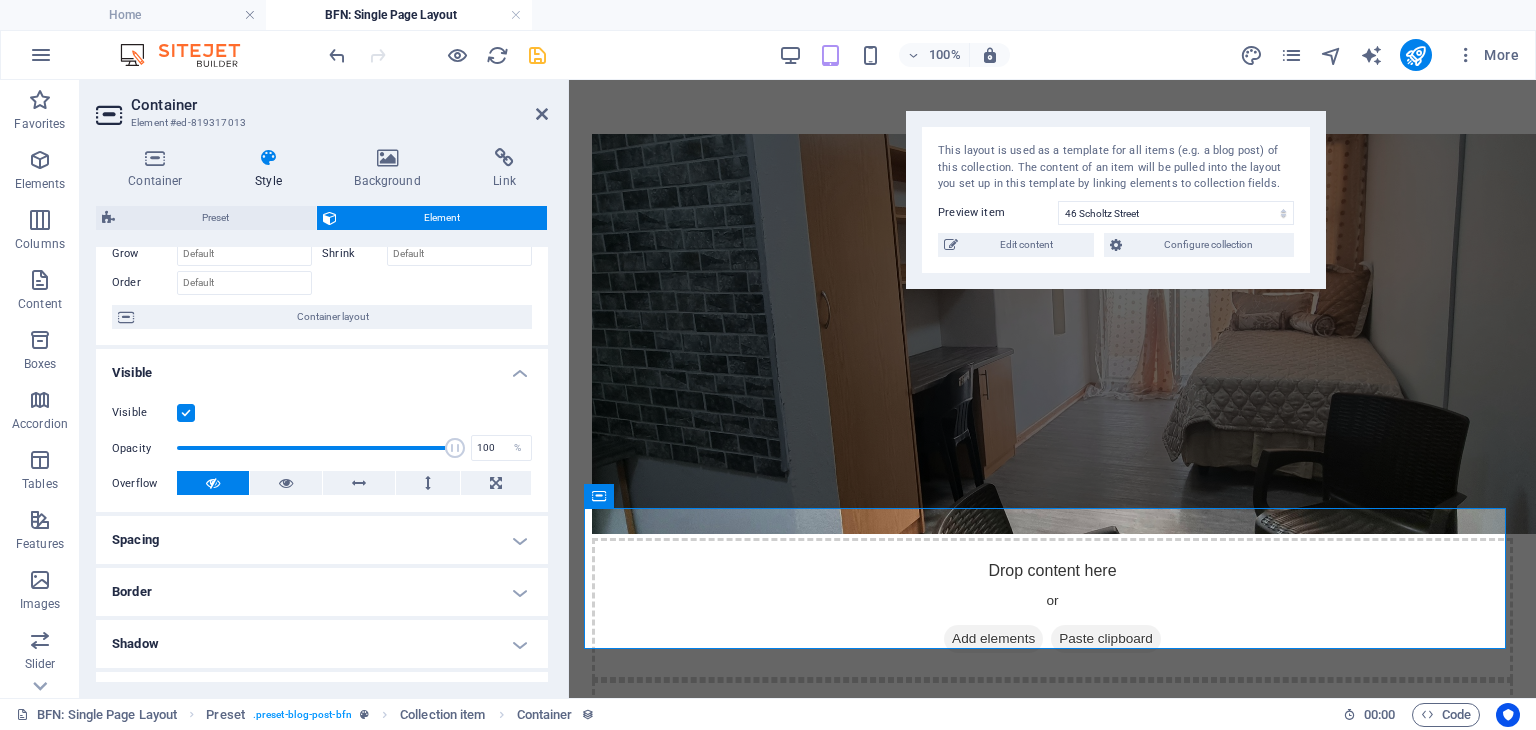 click on "Spacing" at bounding box center [322, 540] 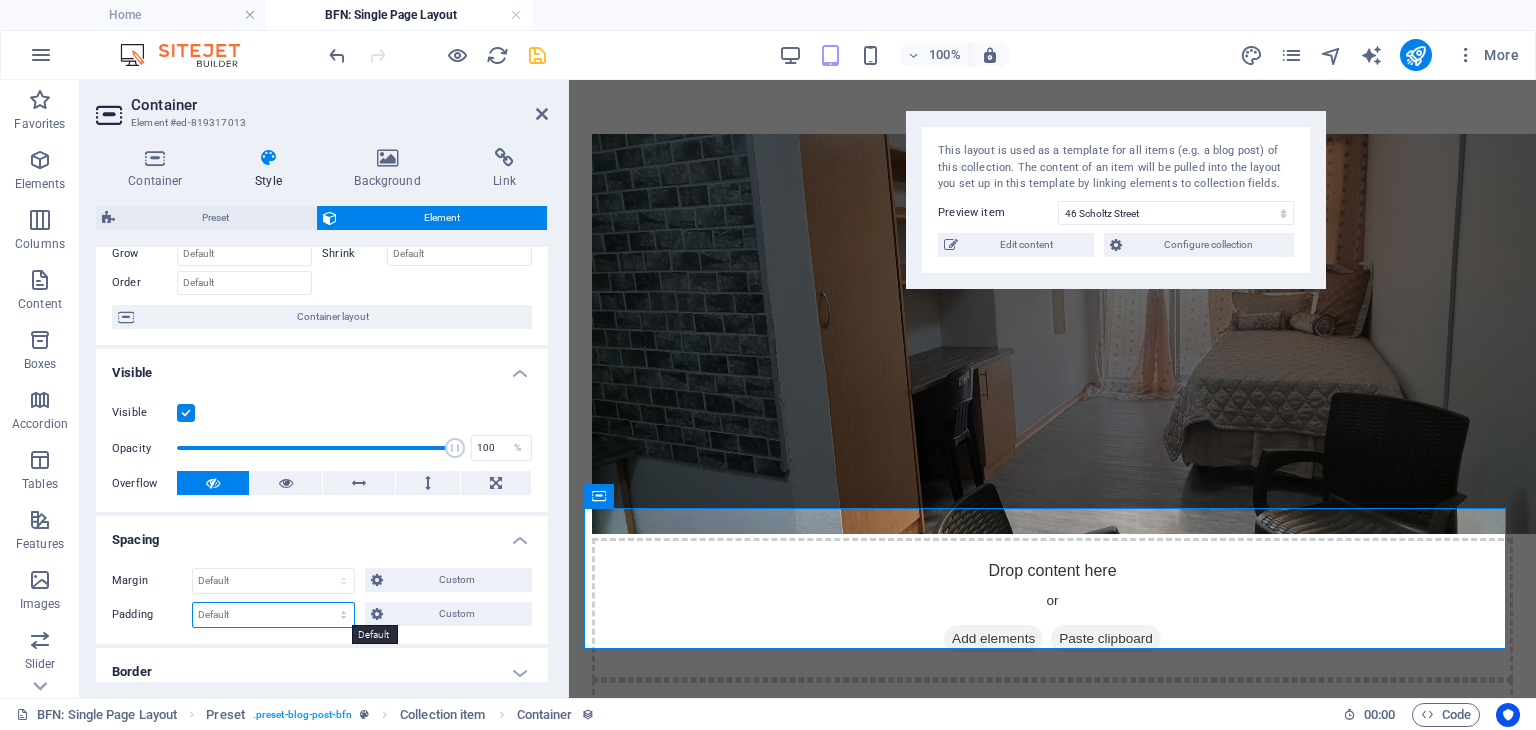 click on "Default px rem % vh vw Custom" at bounding box center (273, 615) 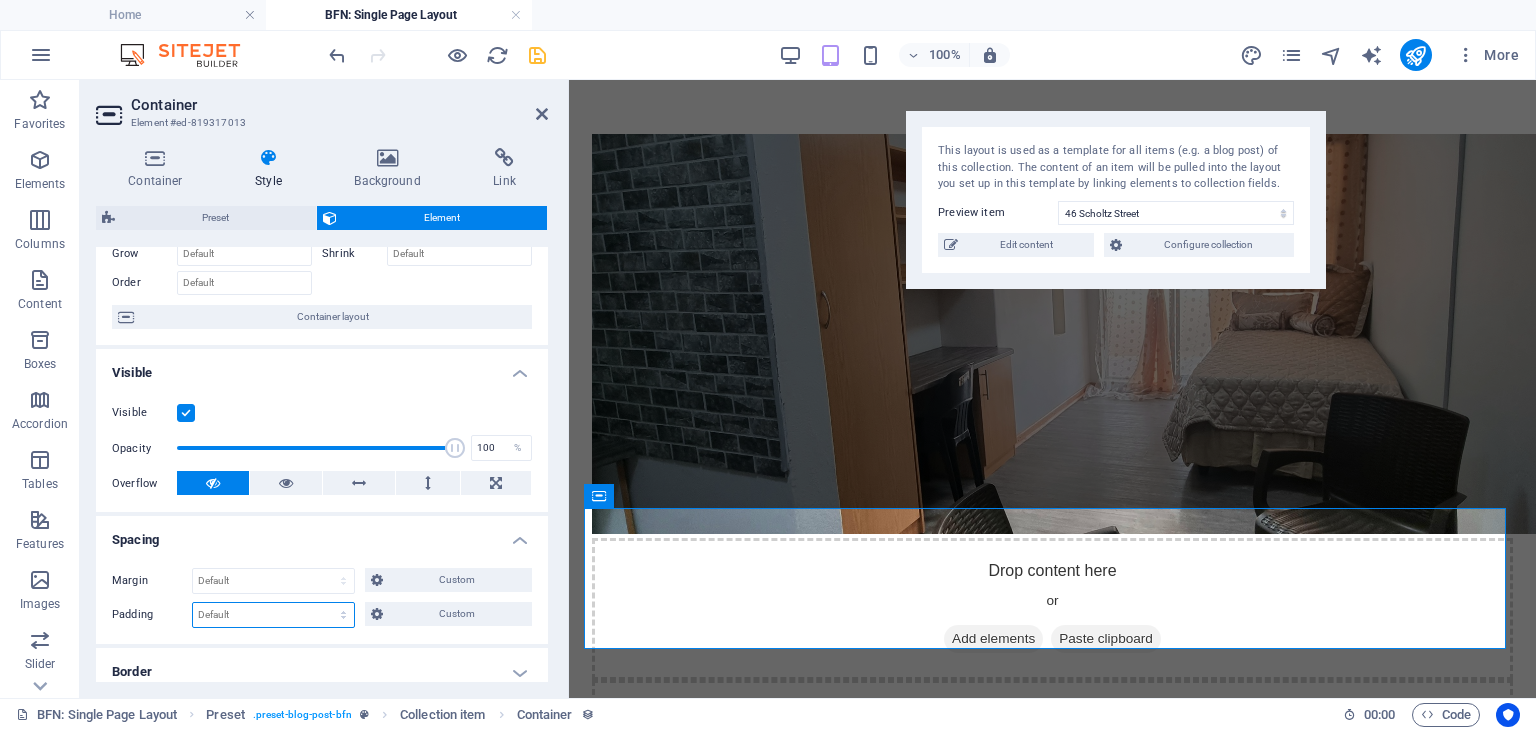 select on "%" 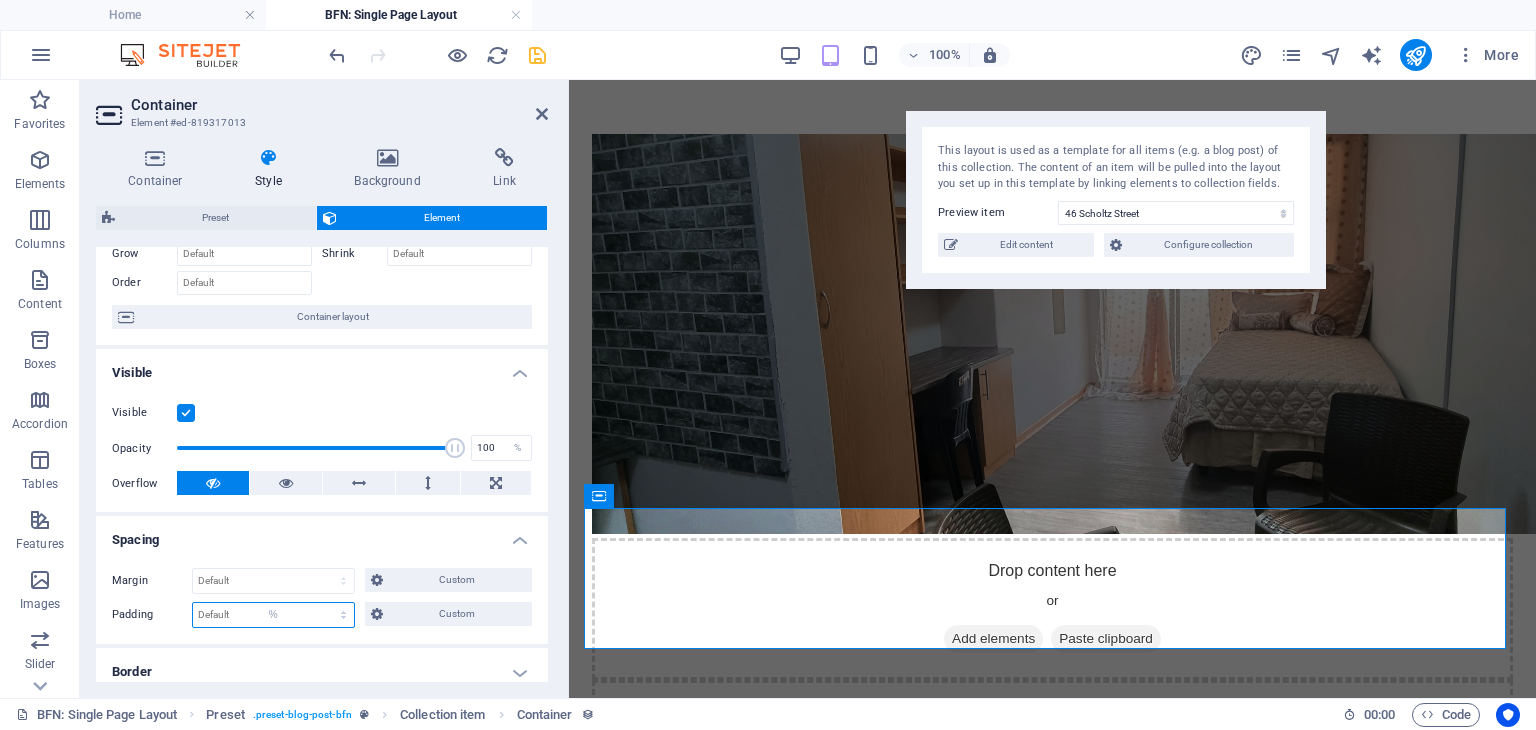 click on "Default px rem % vh vw Custom" at bounding box center [273, 615] 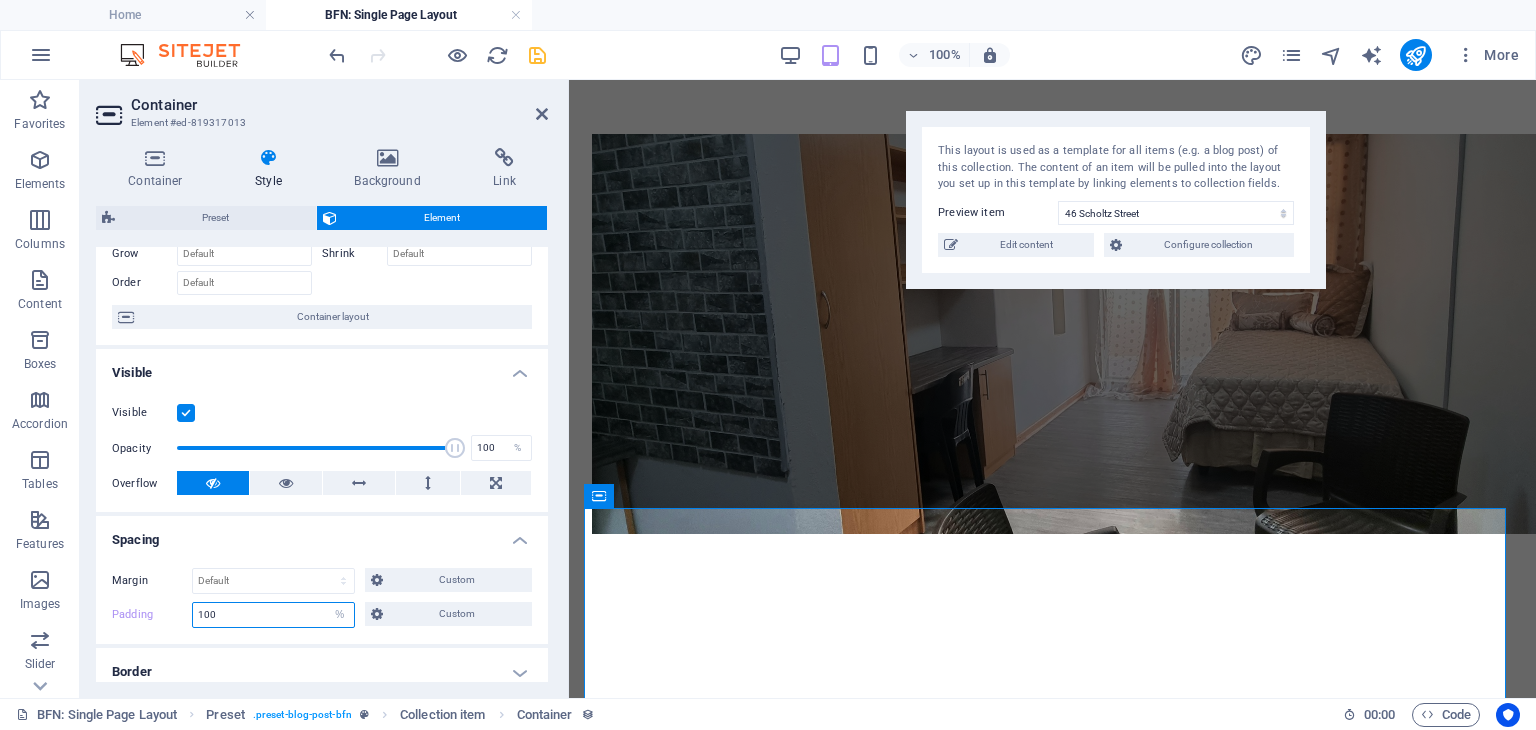type on "1" 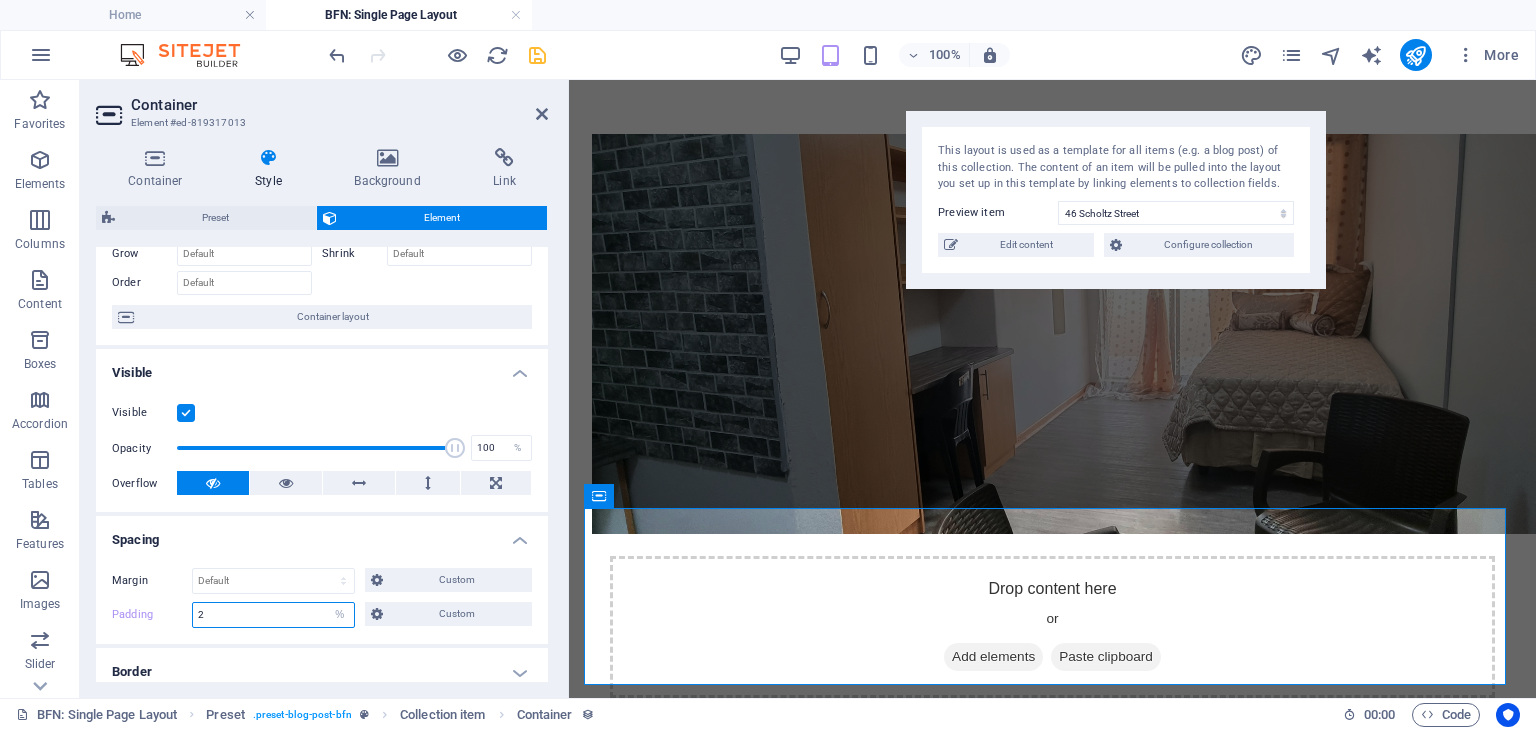 type on "2" 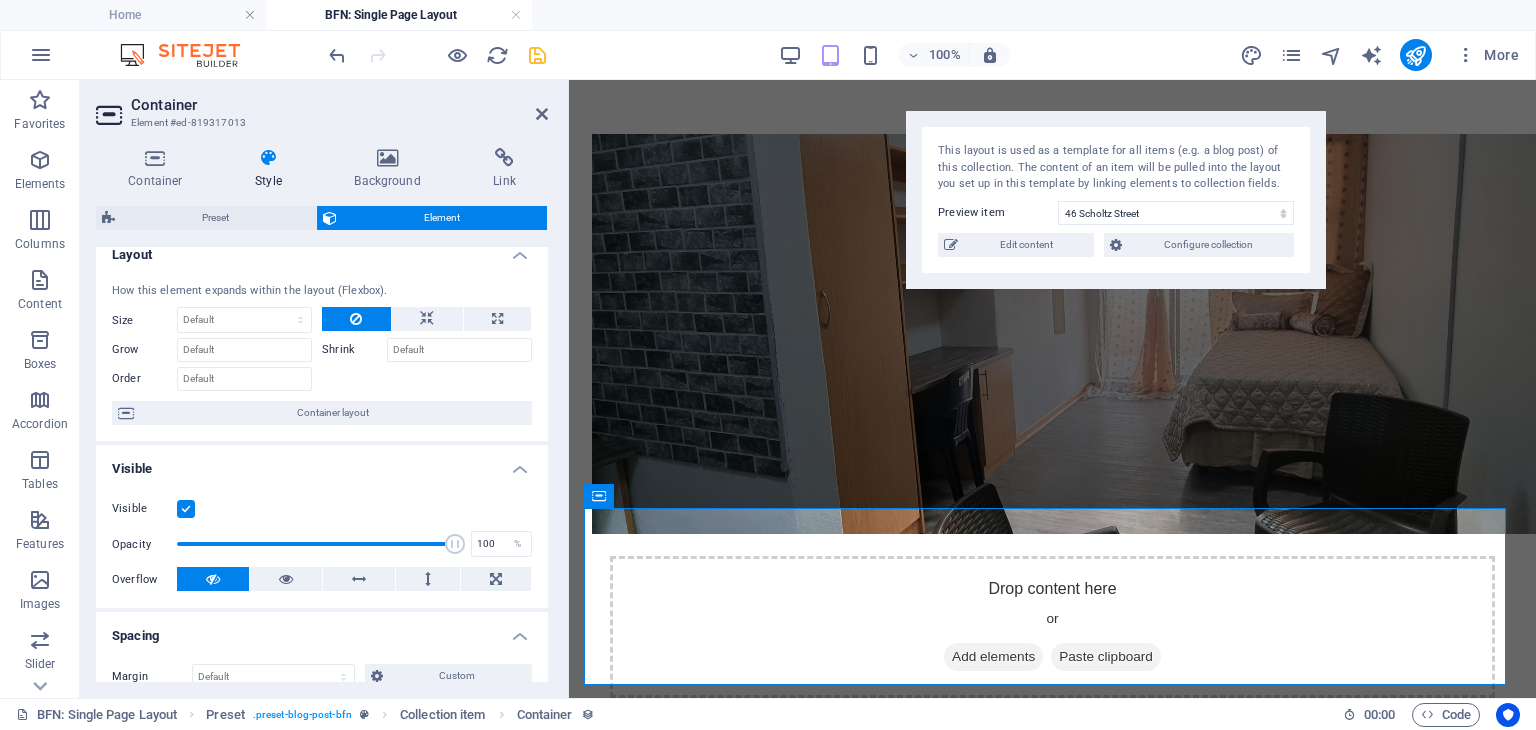 scroll, scrollTop: 0, scrollLeft: 0, axis: both 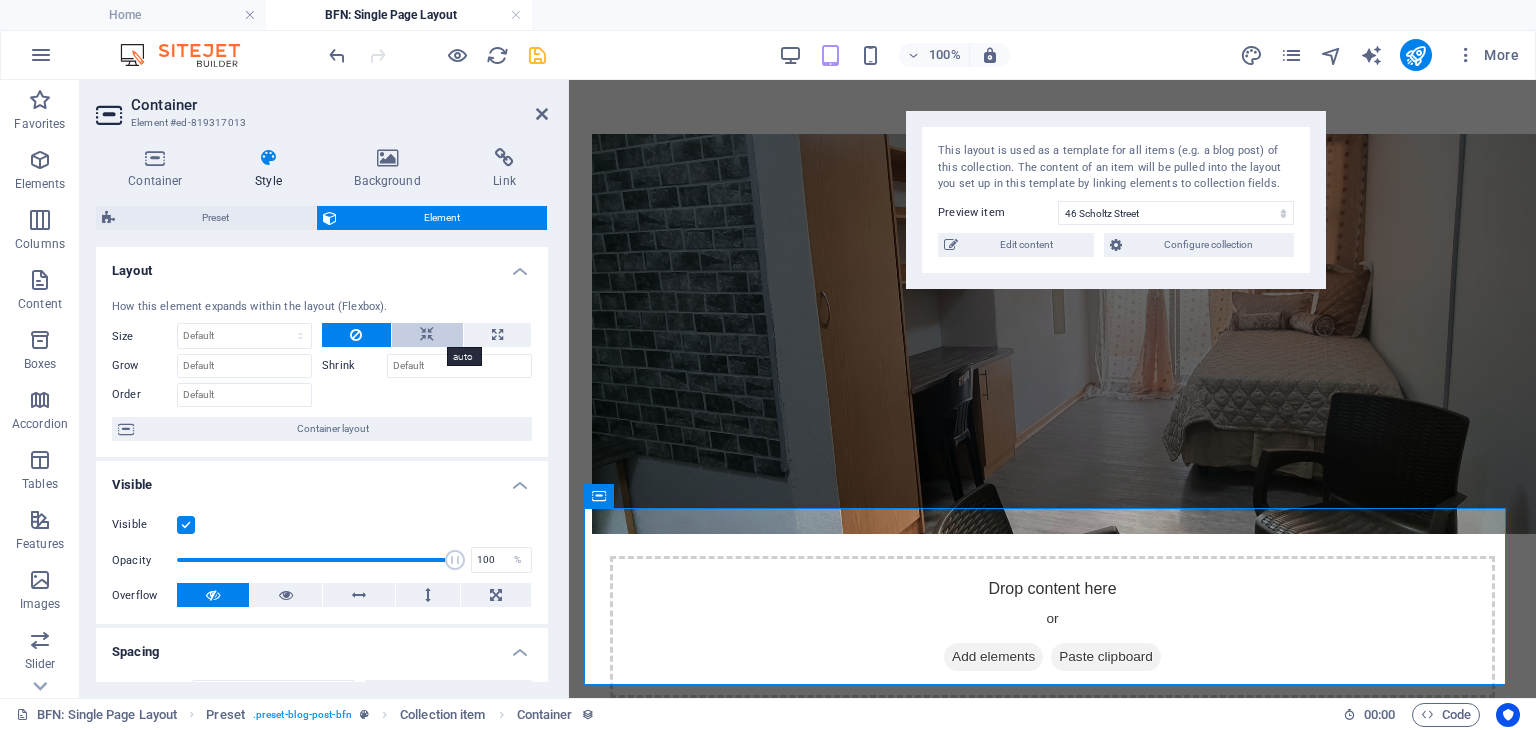 click at bounding box center (427, 335) 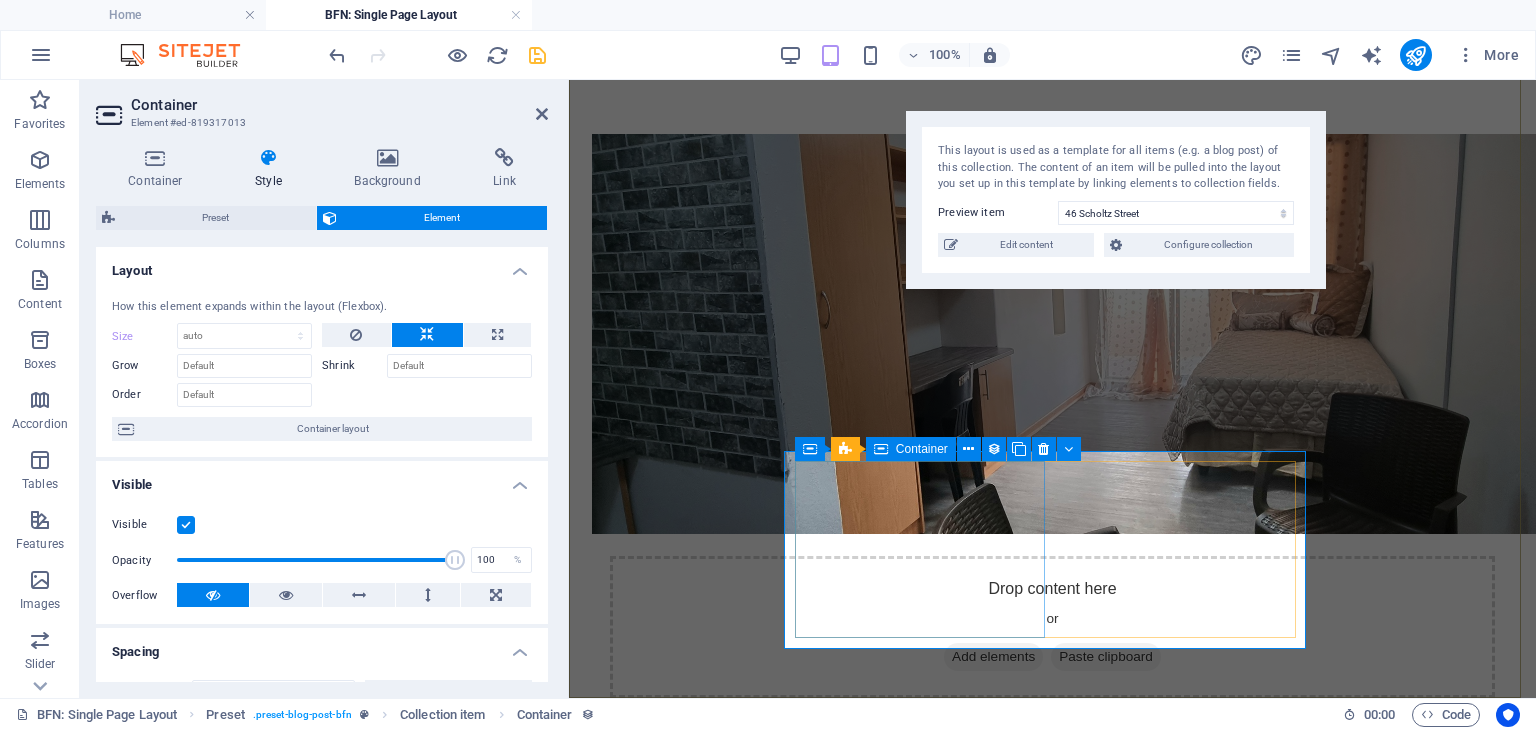 scroll, scrollTop: 84, scrollLeft: 0, axis: vertical 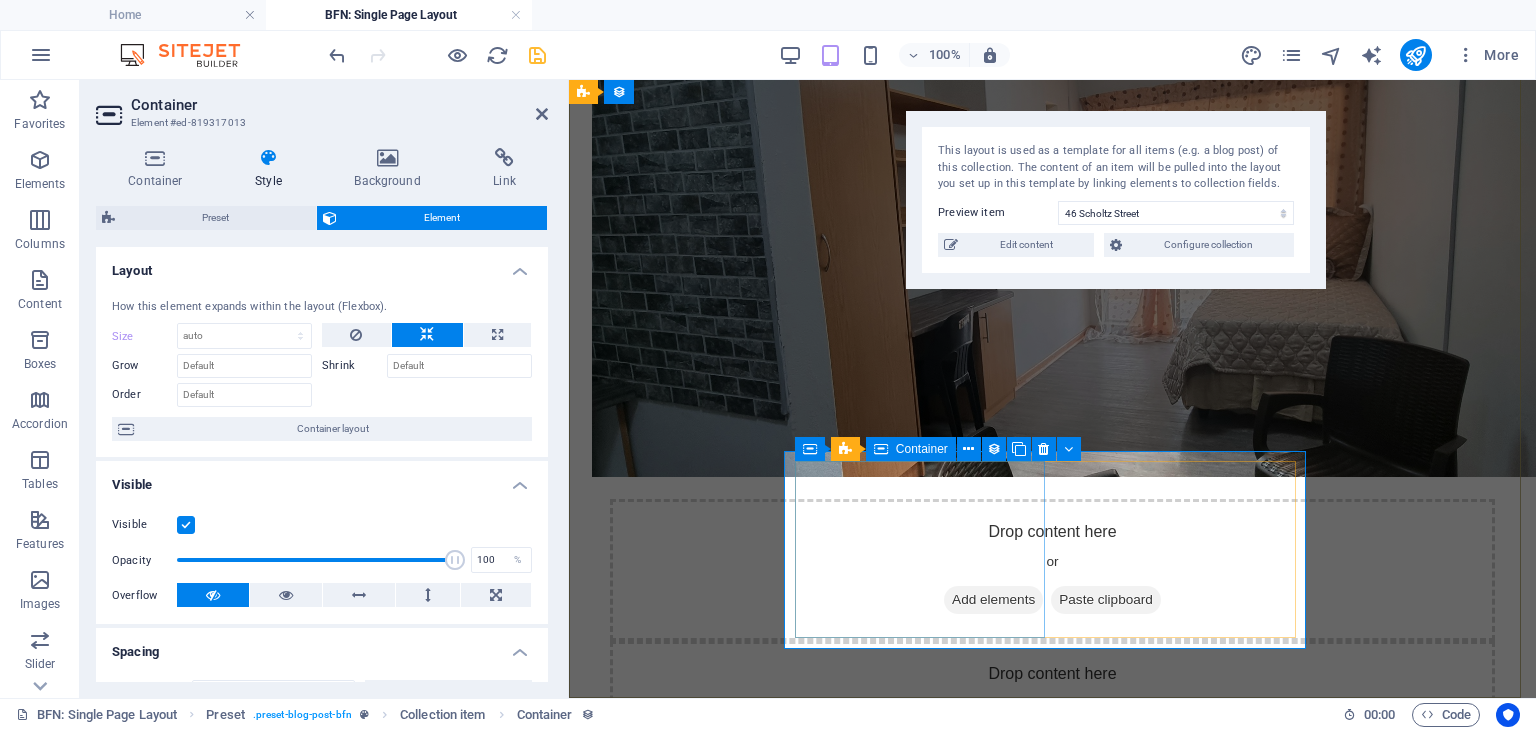 click on "Drop content here or  Add elements  Paste clipboard" at bounding box center (1052, 570) 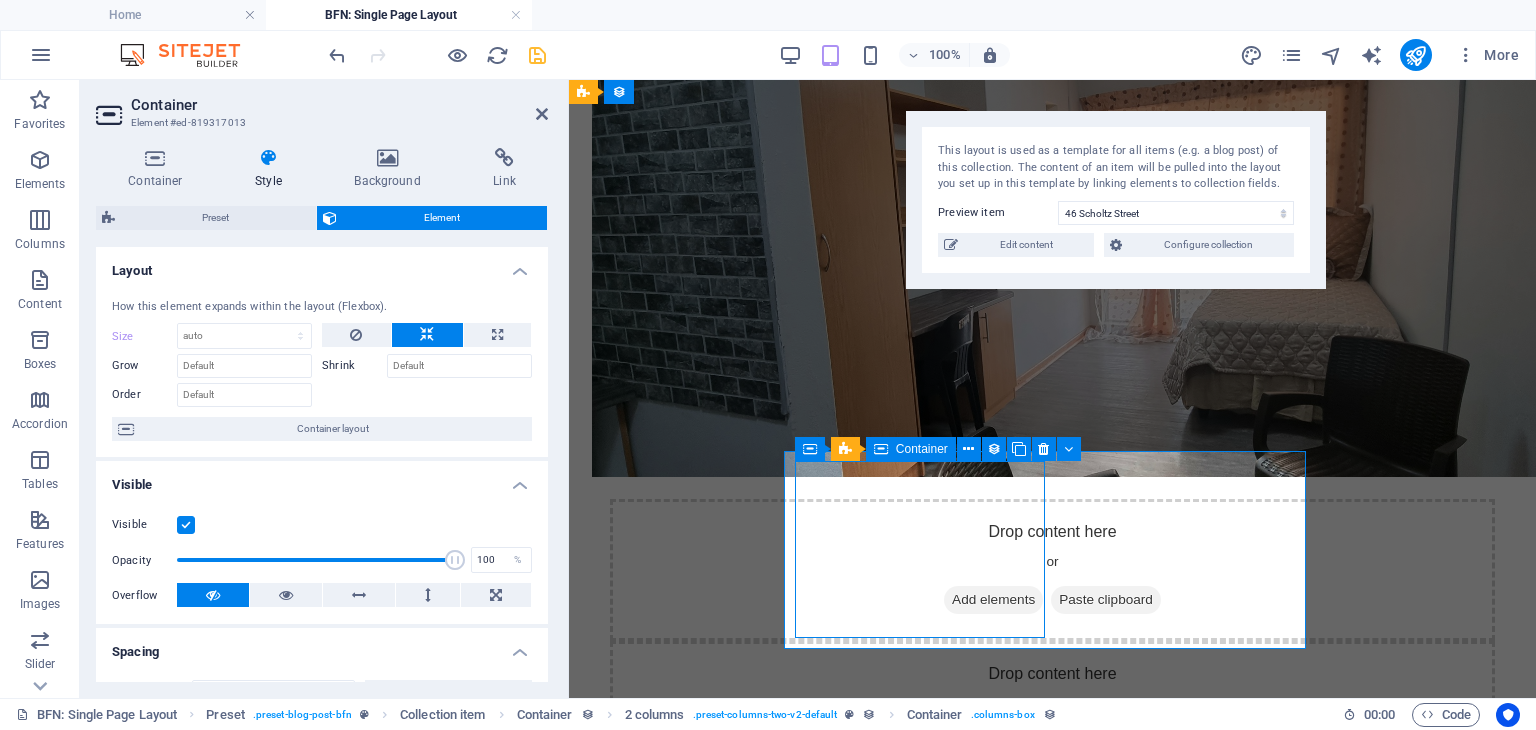 click on "Drop content here or  Add elements  Paste clipboard" at bounding box center [1052, 570] 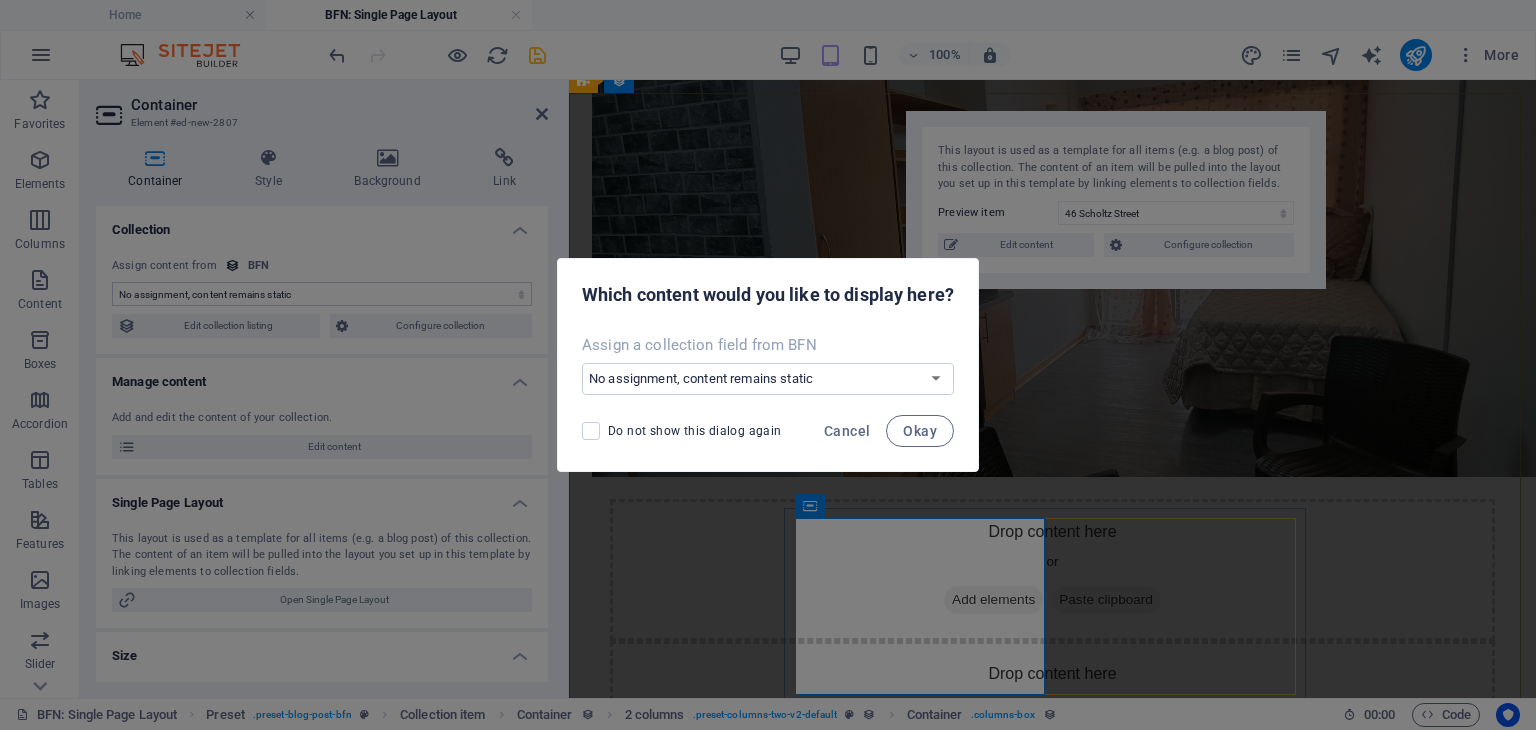 scroll, scrollTop: 27, scrollLeft: 0, axis: vertical 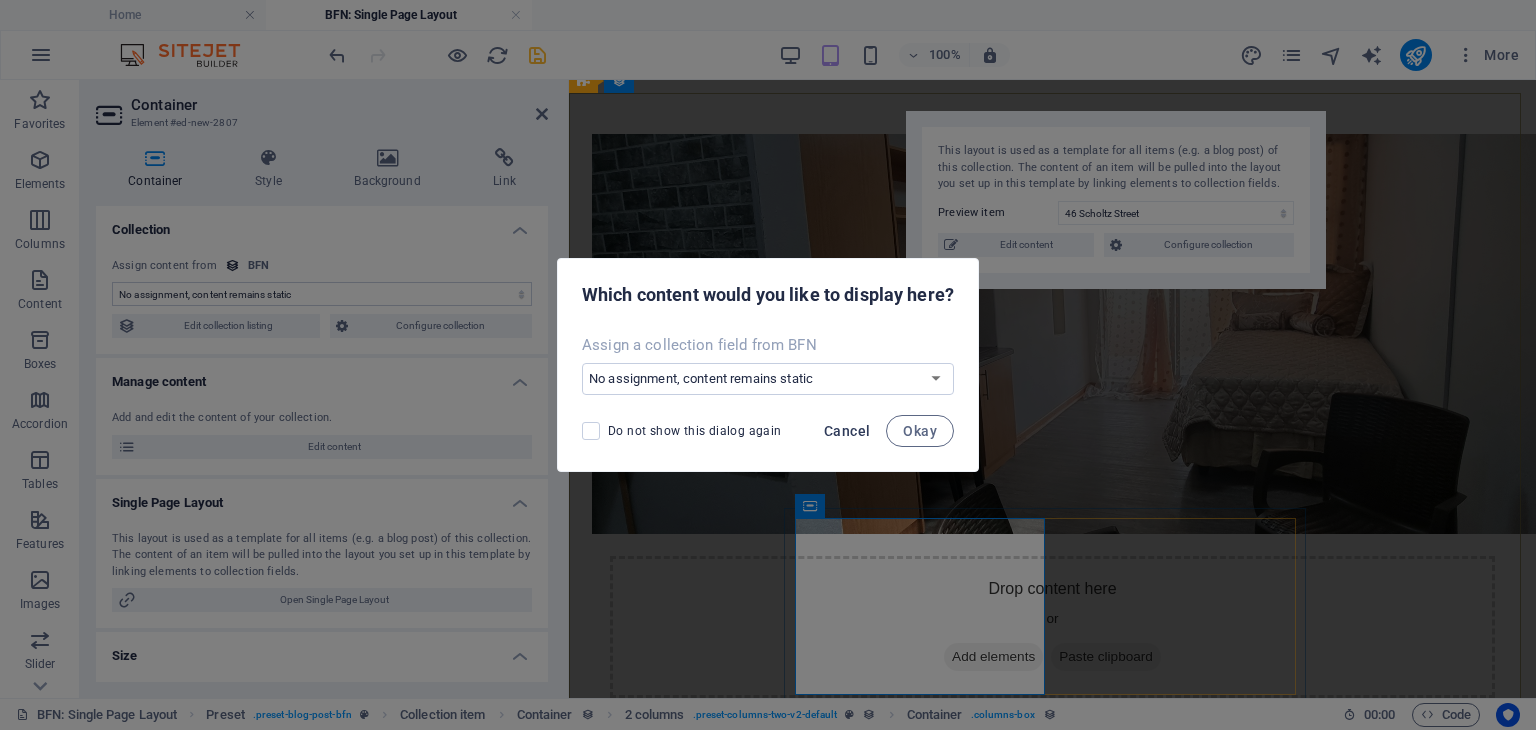 click on "Cancel" at bounding box center [847, 431] 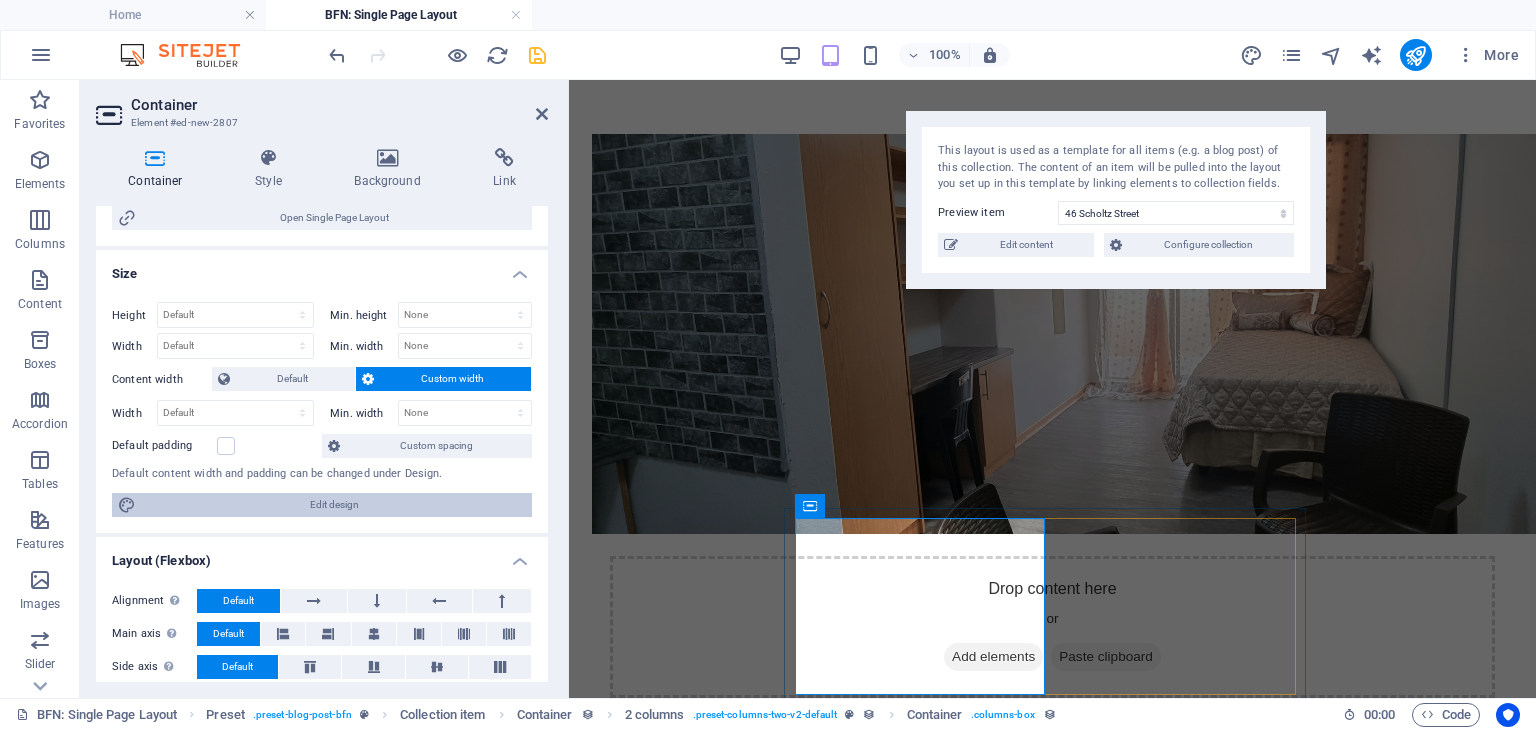 scroll, scrollTop: 387, scrollLeft: 0, axis: vertical 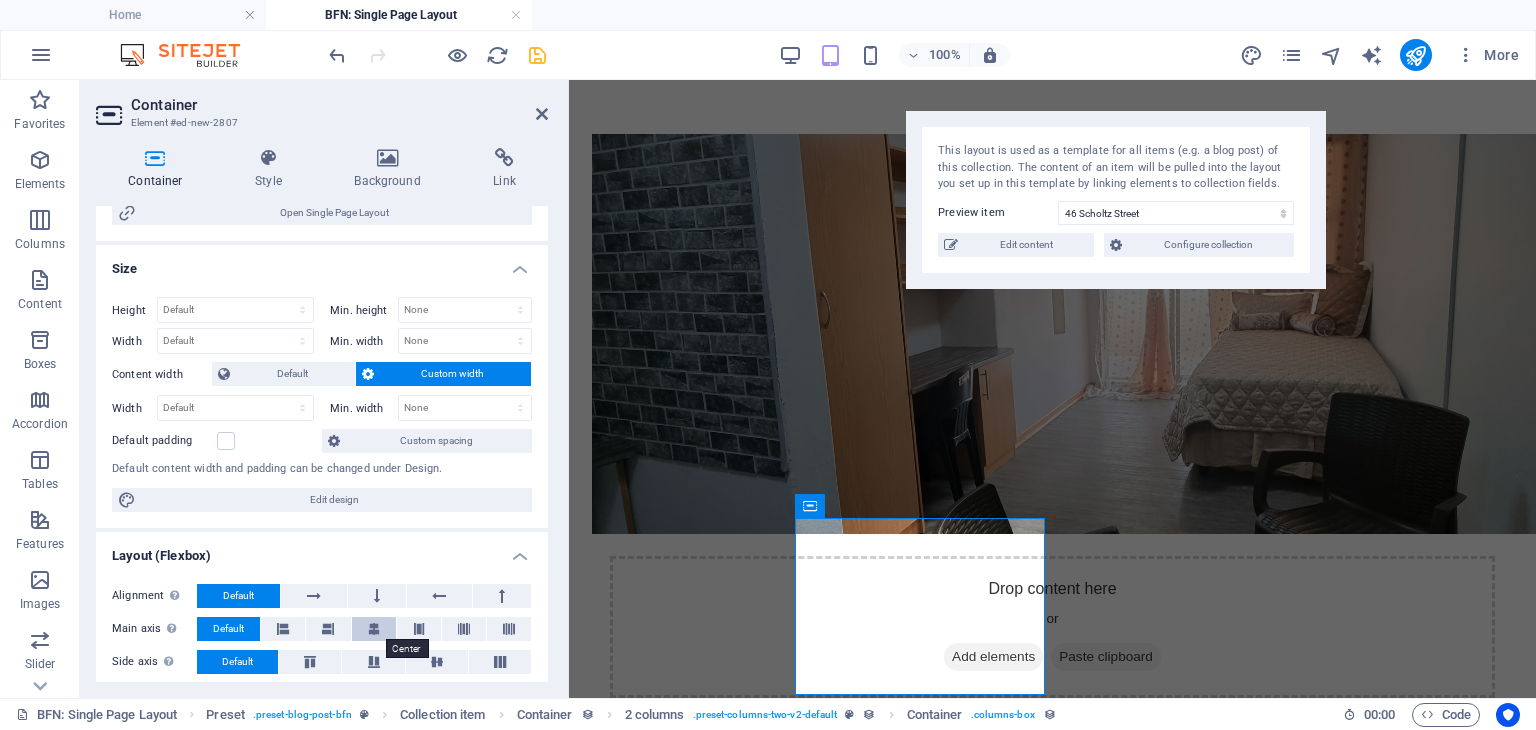 click at bounding box center (374, 629) 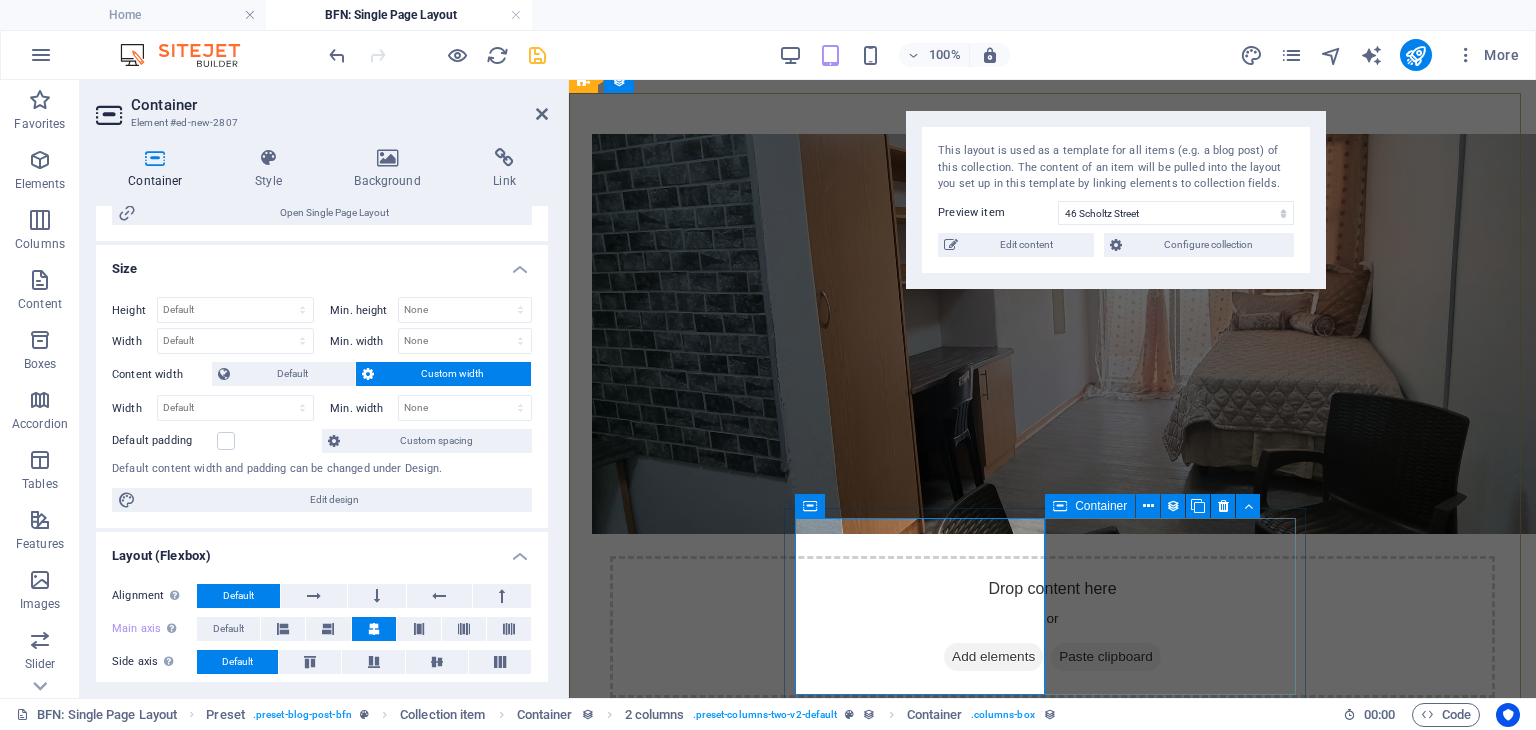 click on "Drop content here or  Add elements  Paste clipboard" at bounding box center [1052, 769] 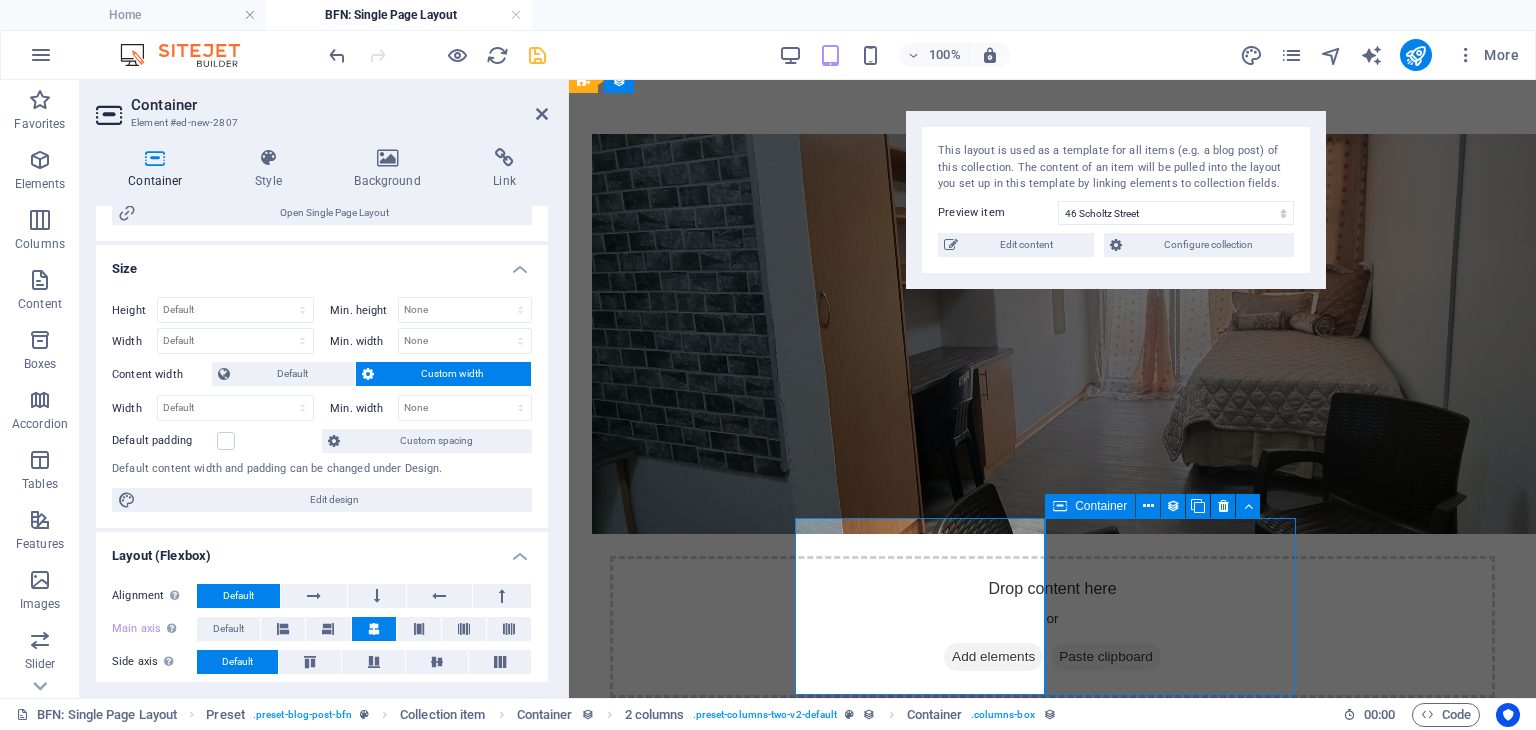 click on "Drop content here or  Add elements  Paste clipboard" at bounding box center (1052, 769) 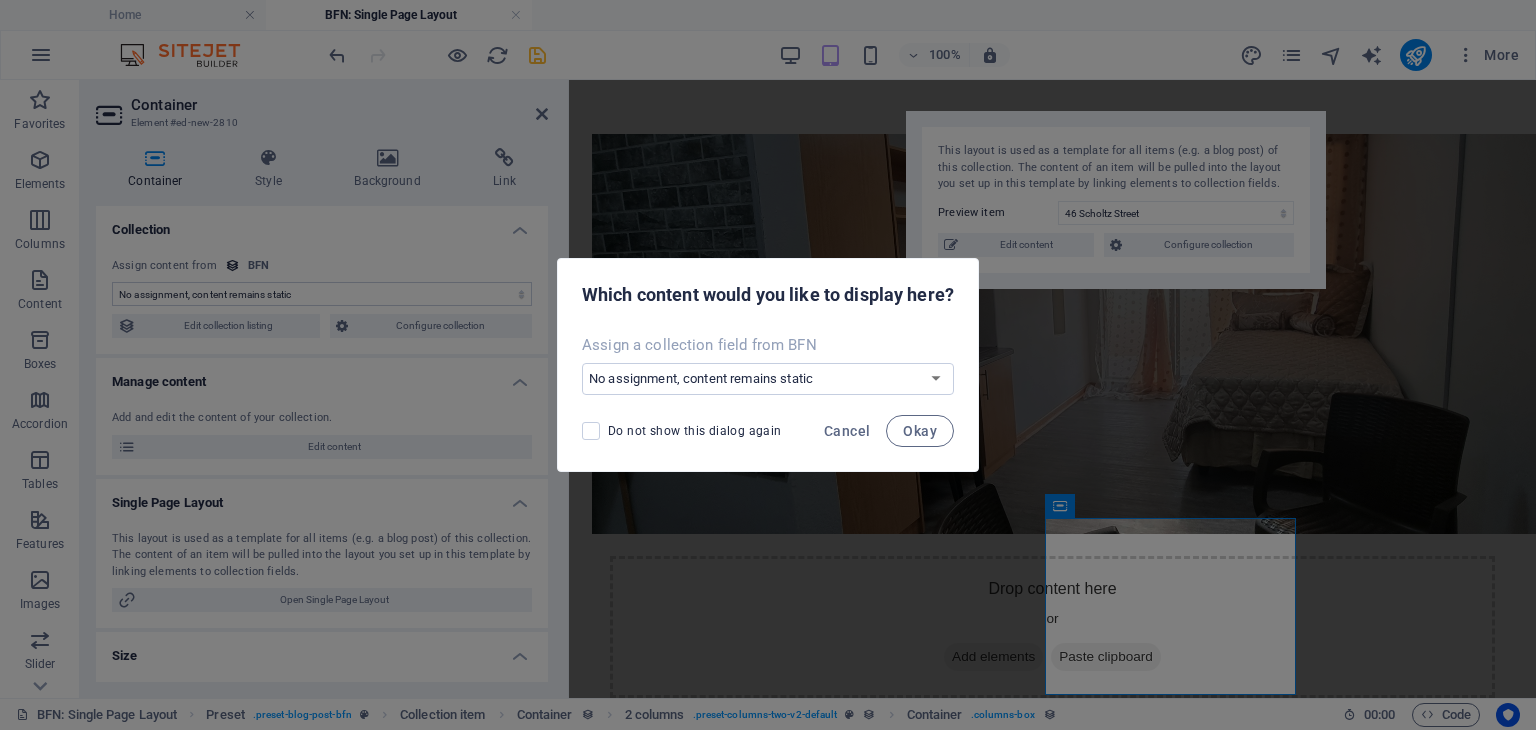 click on "Do not show this dialog again Cancel Okay" at bounding box center [768, 437] 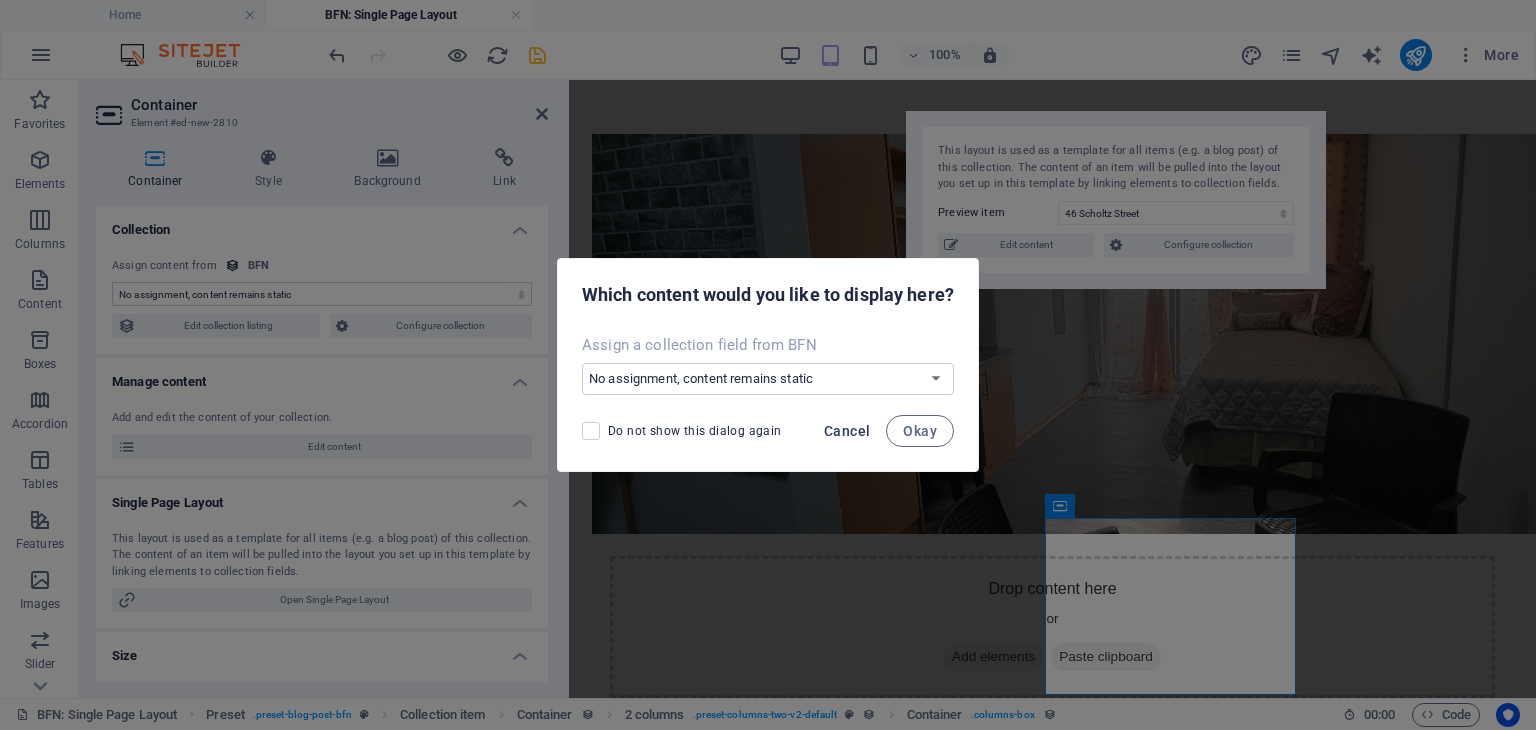 click on "Cancel" at bounding box center (847, 431) 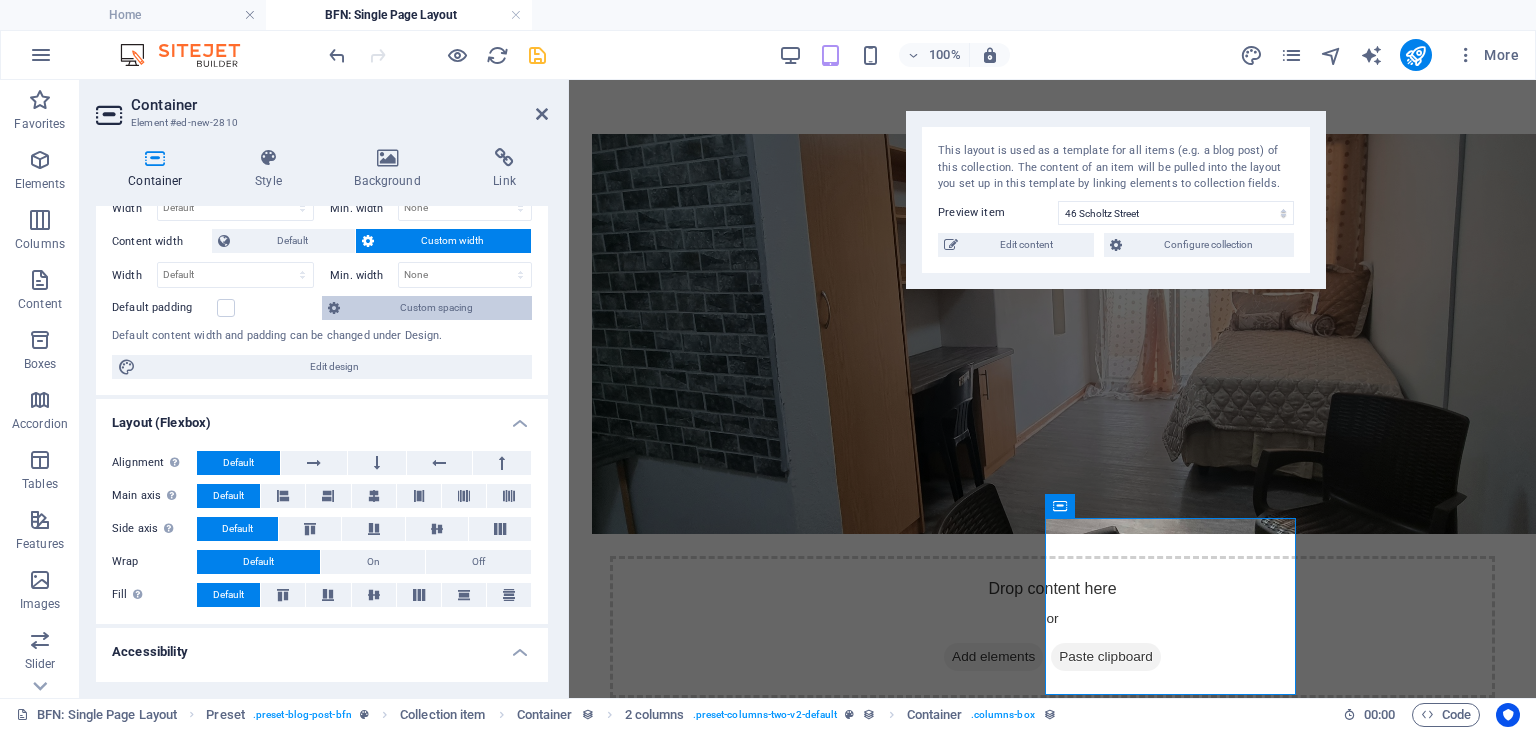 scroll, scrollTop: 536, scrollLeft: 0, axis: vertical 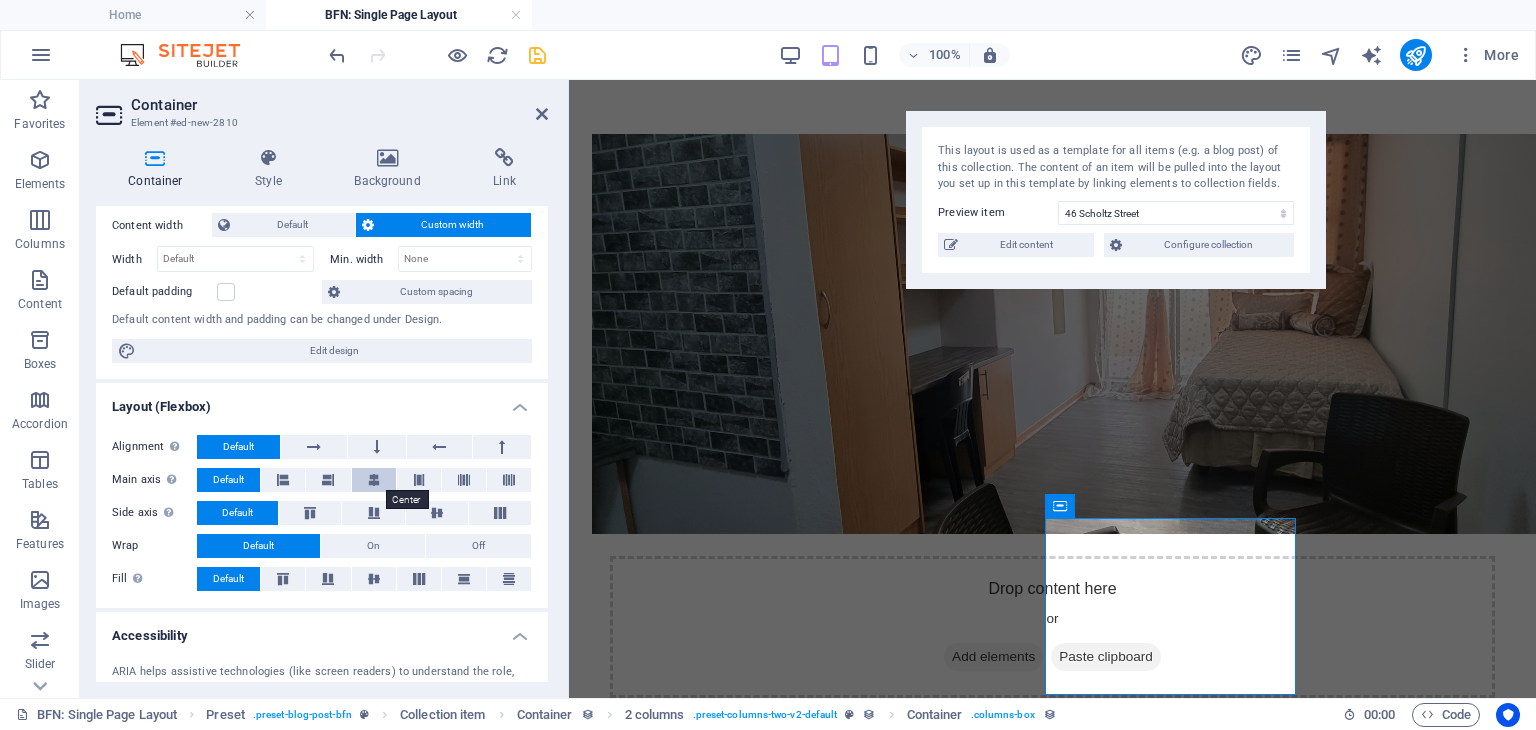 click at bounding box center [374, 480] 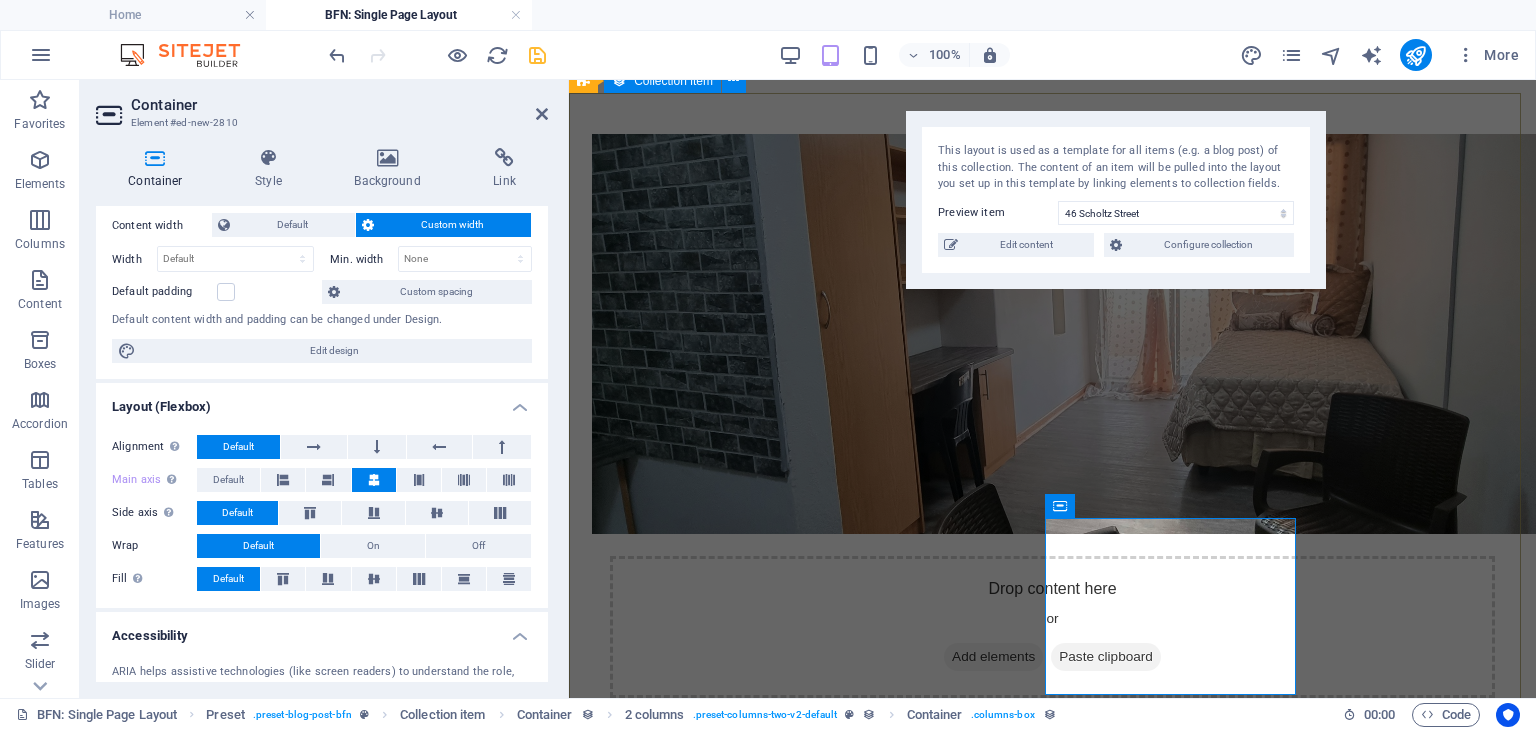 click on "Drop content here or  Add elements  Paste clipboard Drop content here or  Add elements  Paste clipboard" at bounding box center [1052, 511] 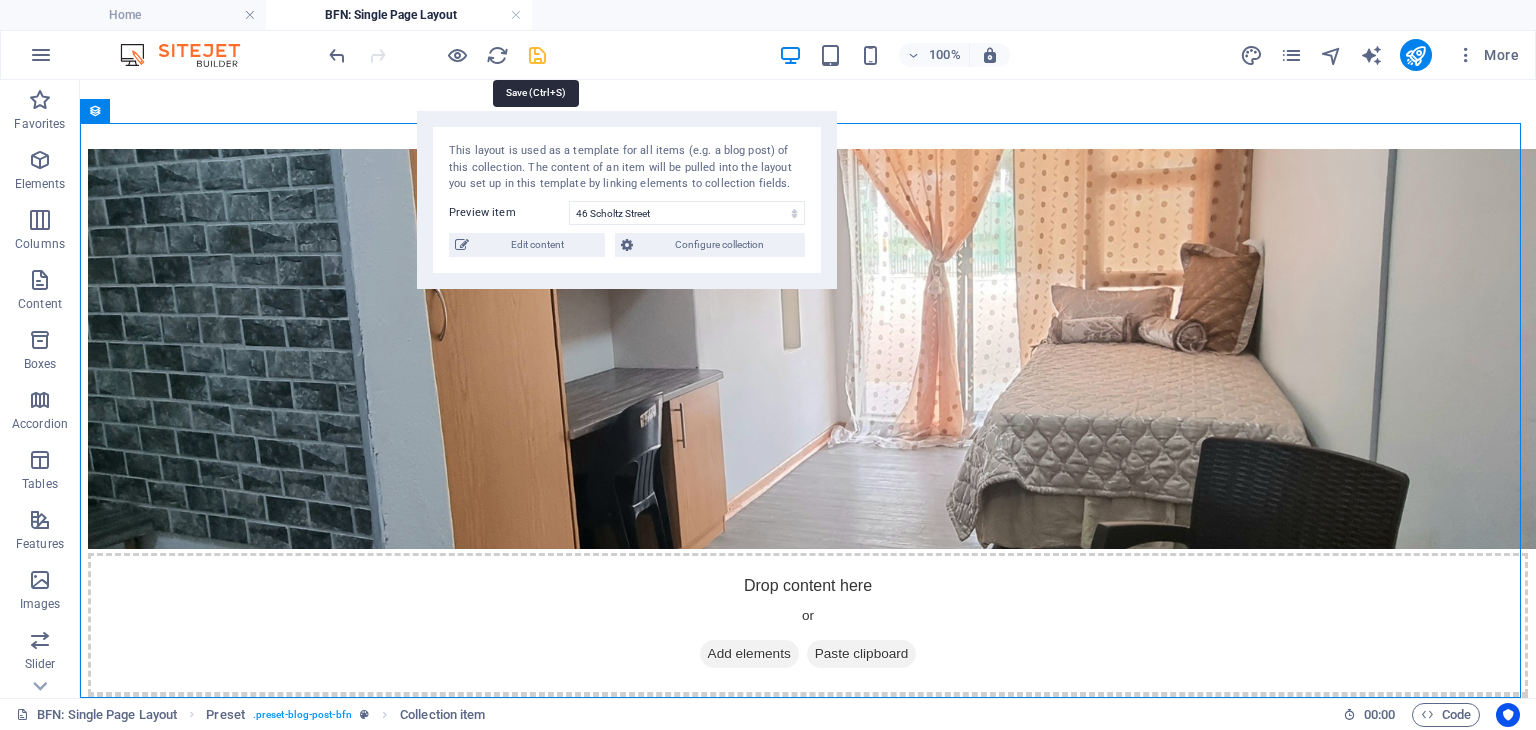 click at bounding box center (537, 55) 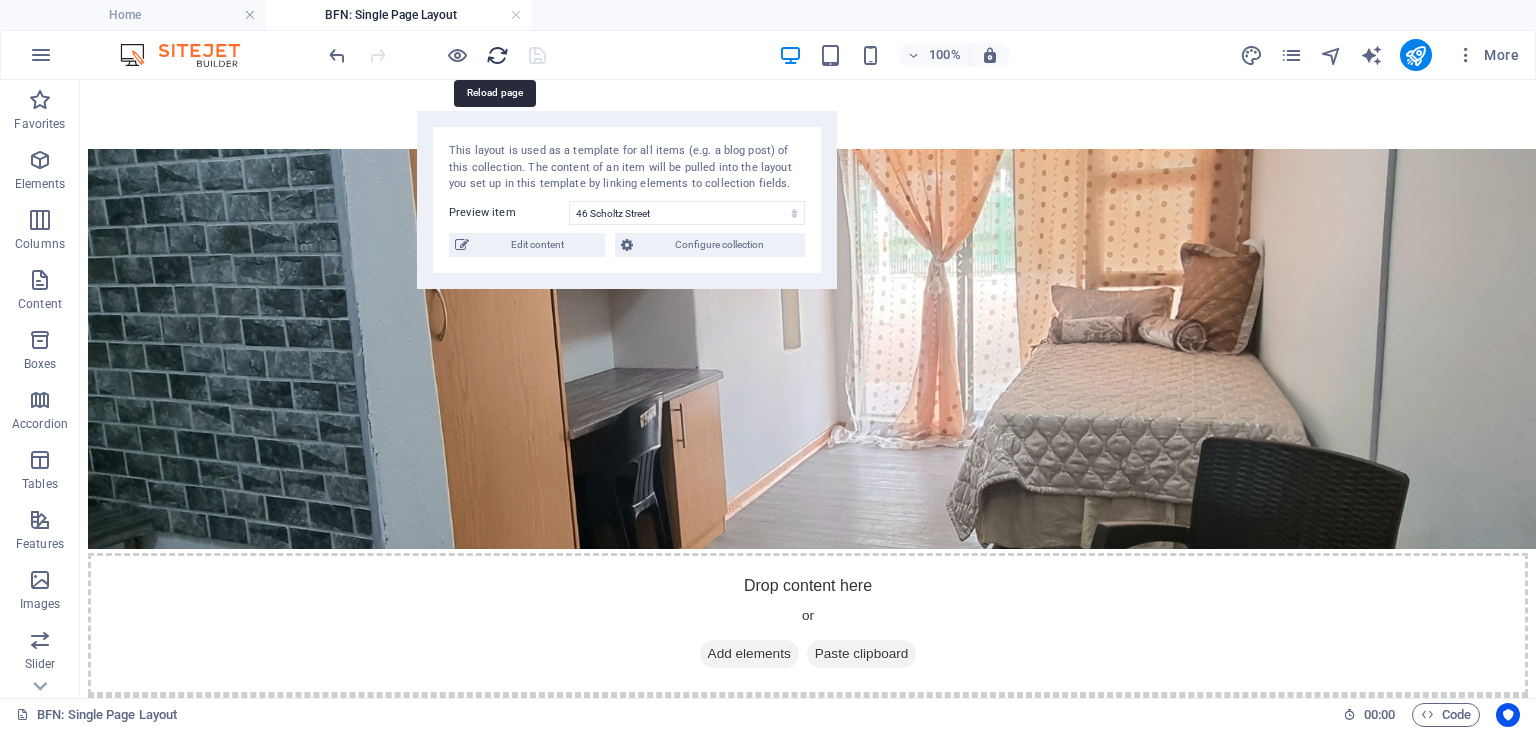 click at bounding box center [497, 55] 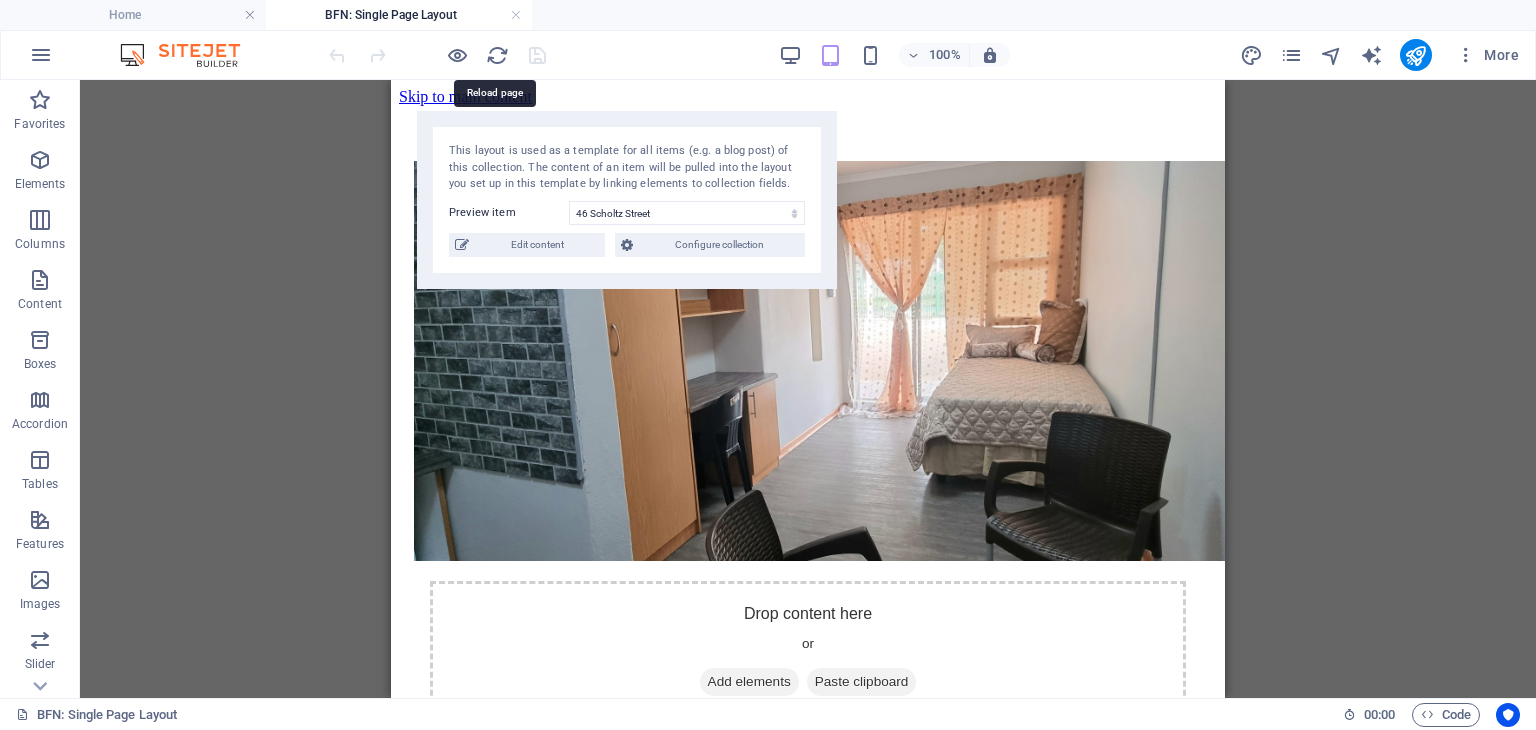 scroll, scrollTop: 0, scrollLeft: 0, axis: both 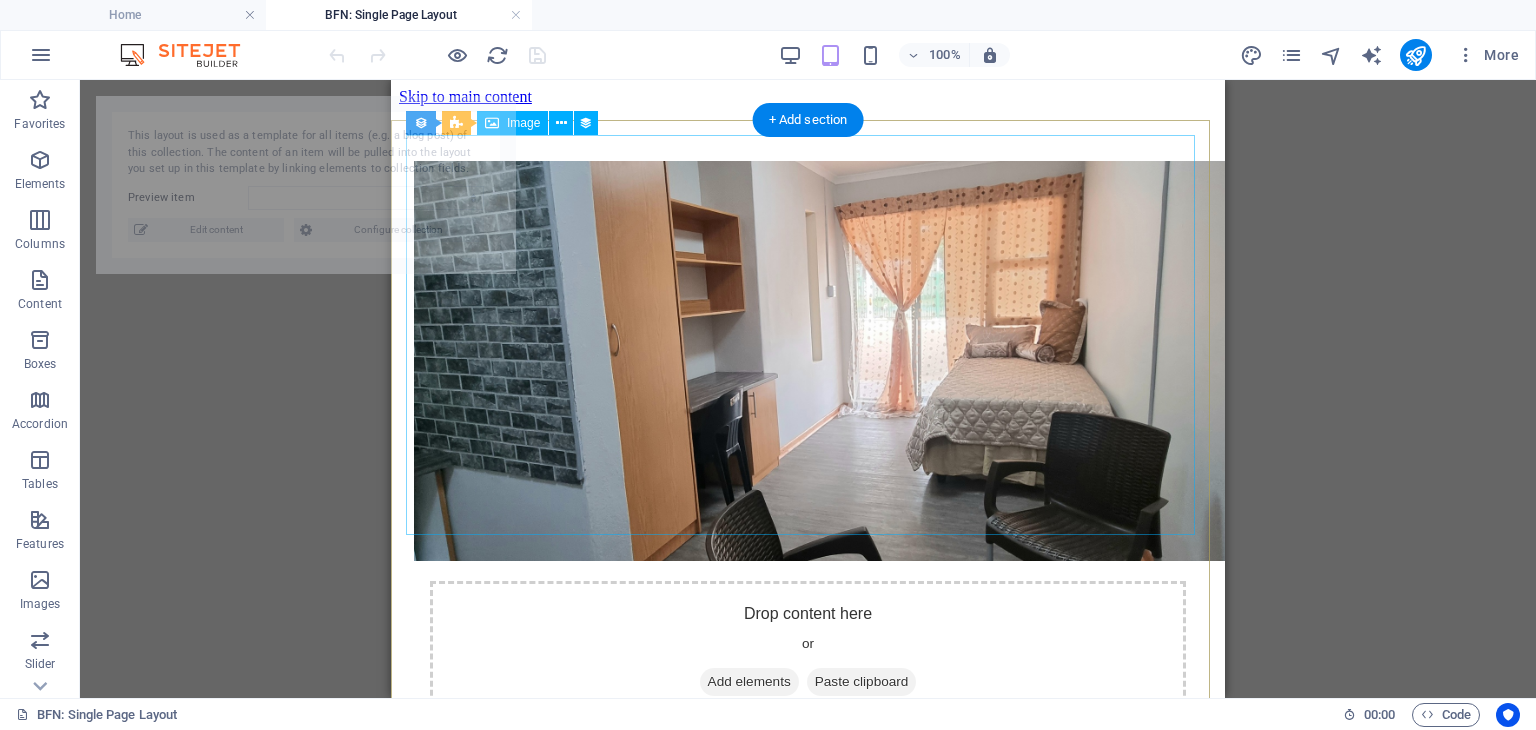 select on "688a3513180b2ea65f0b4ba8" 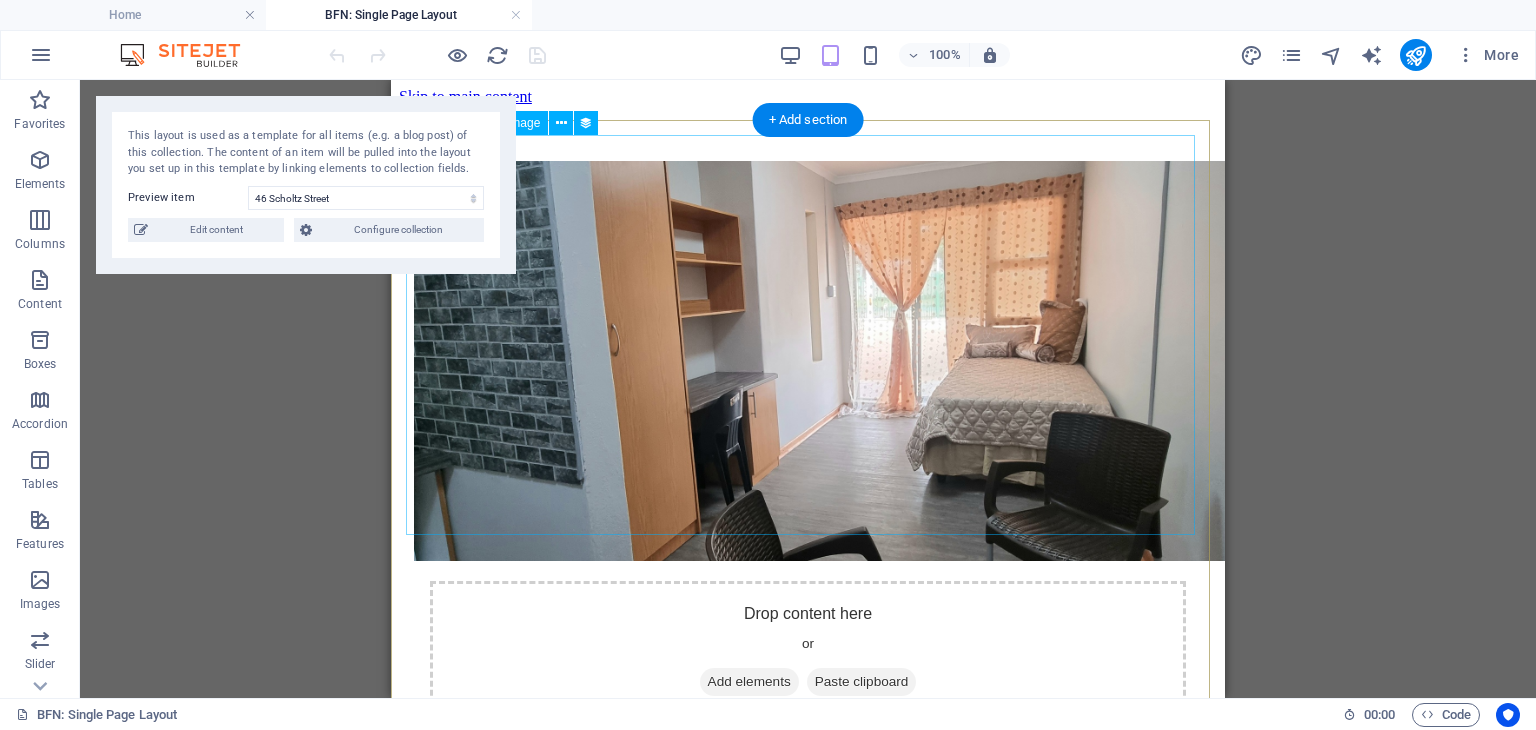scroll, scrollTop: 84, scrollLeft: 0, axis: vertical 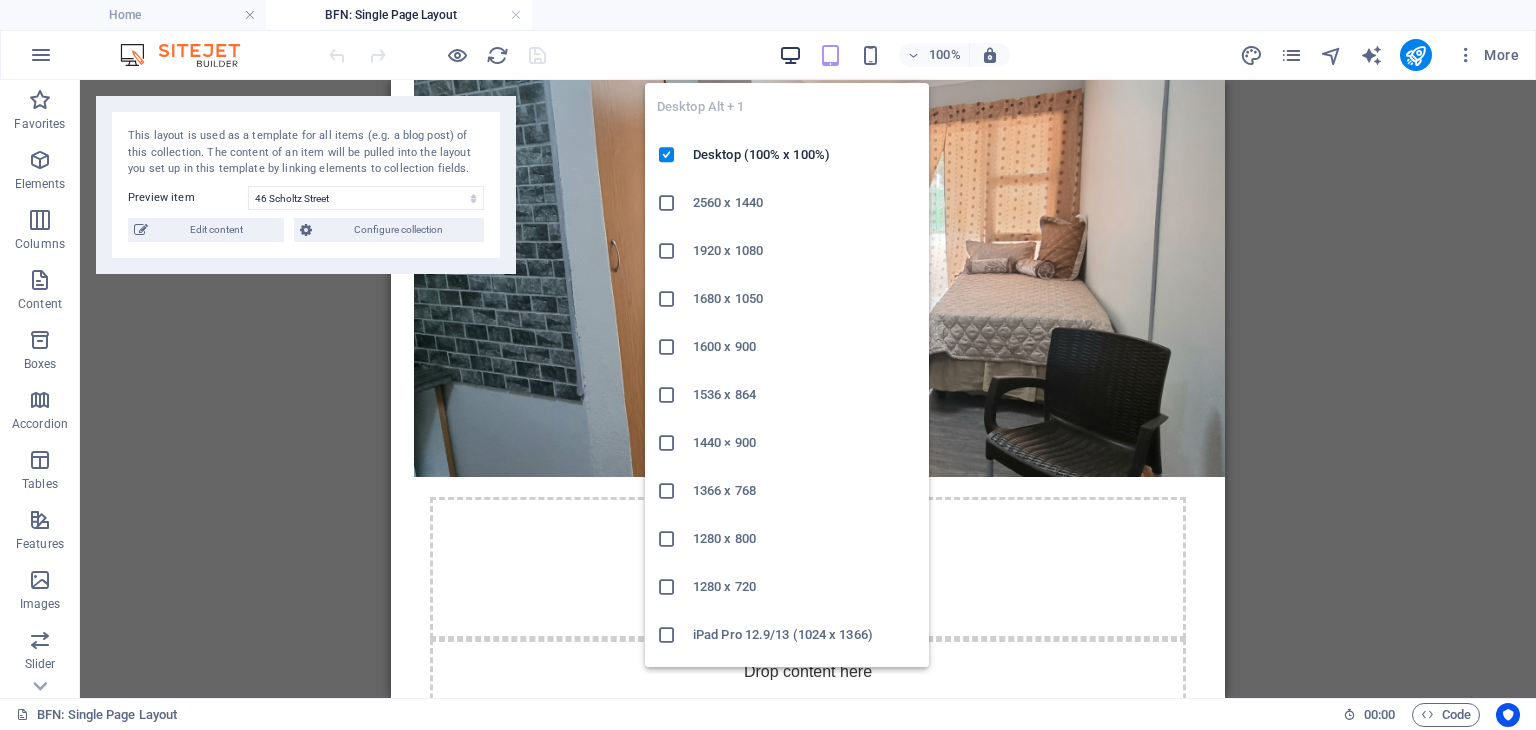 click at bounding box center [790, 55] 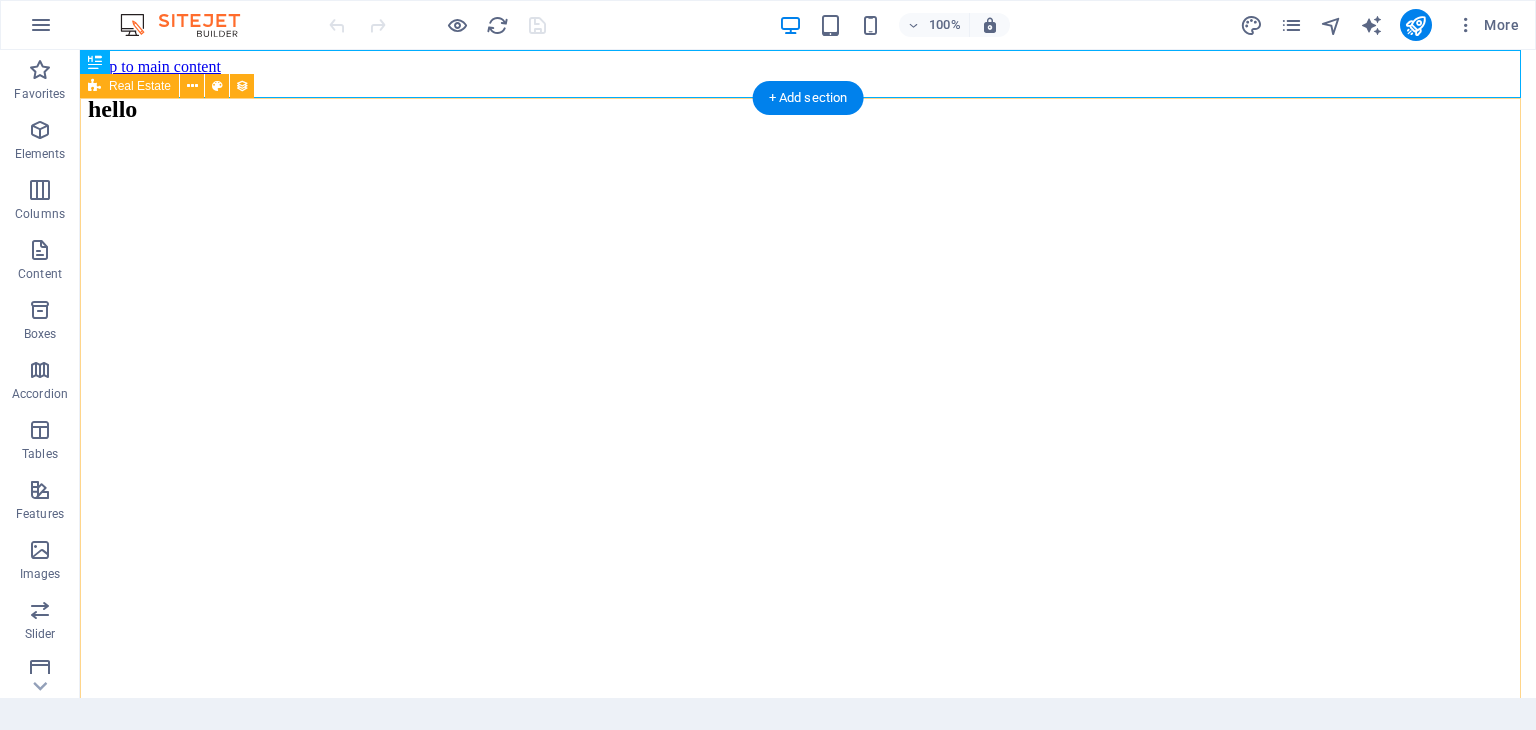 scroll, scrollTop: 0, scrollLeft: 0, axis: both 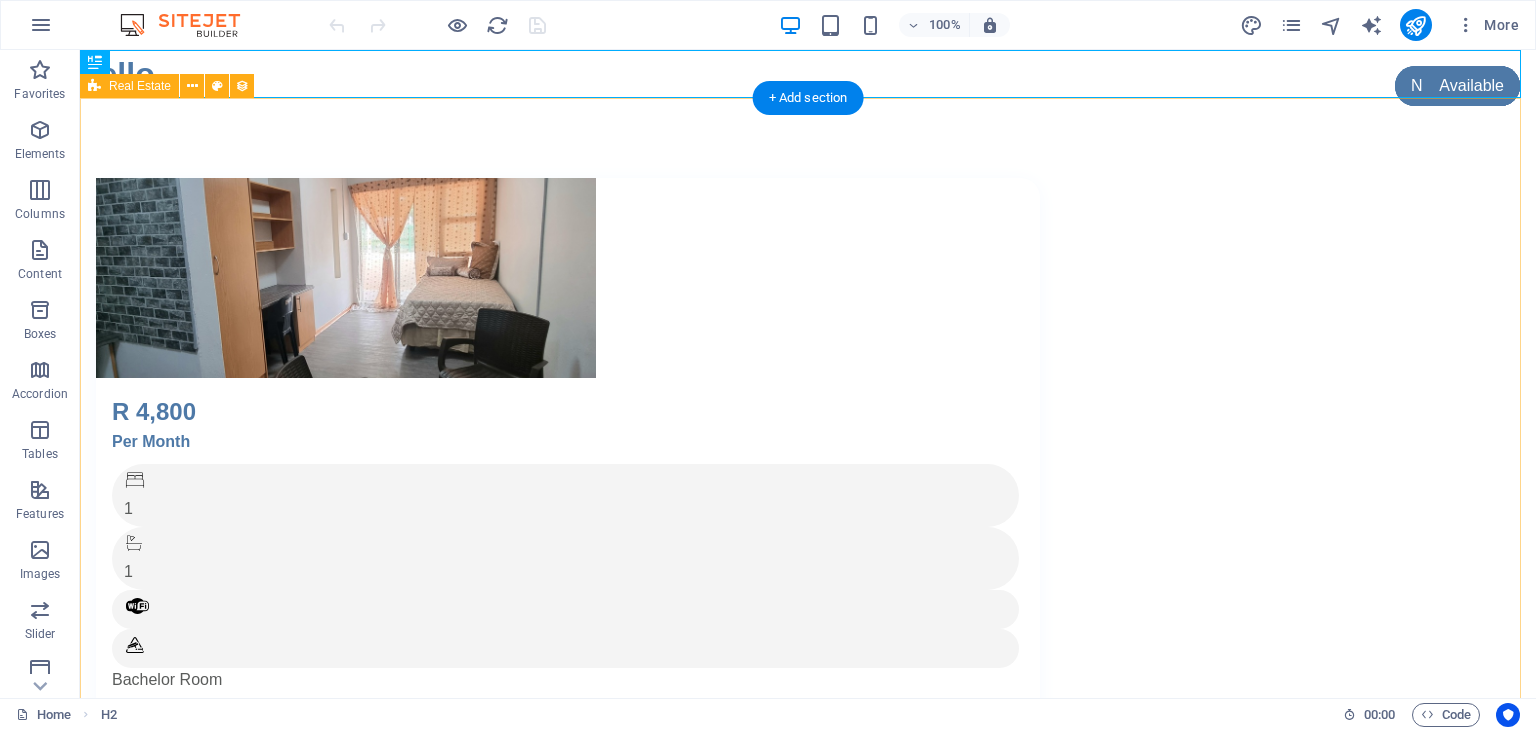click at bounding box center (568, 278) 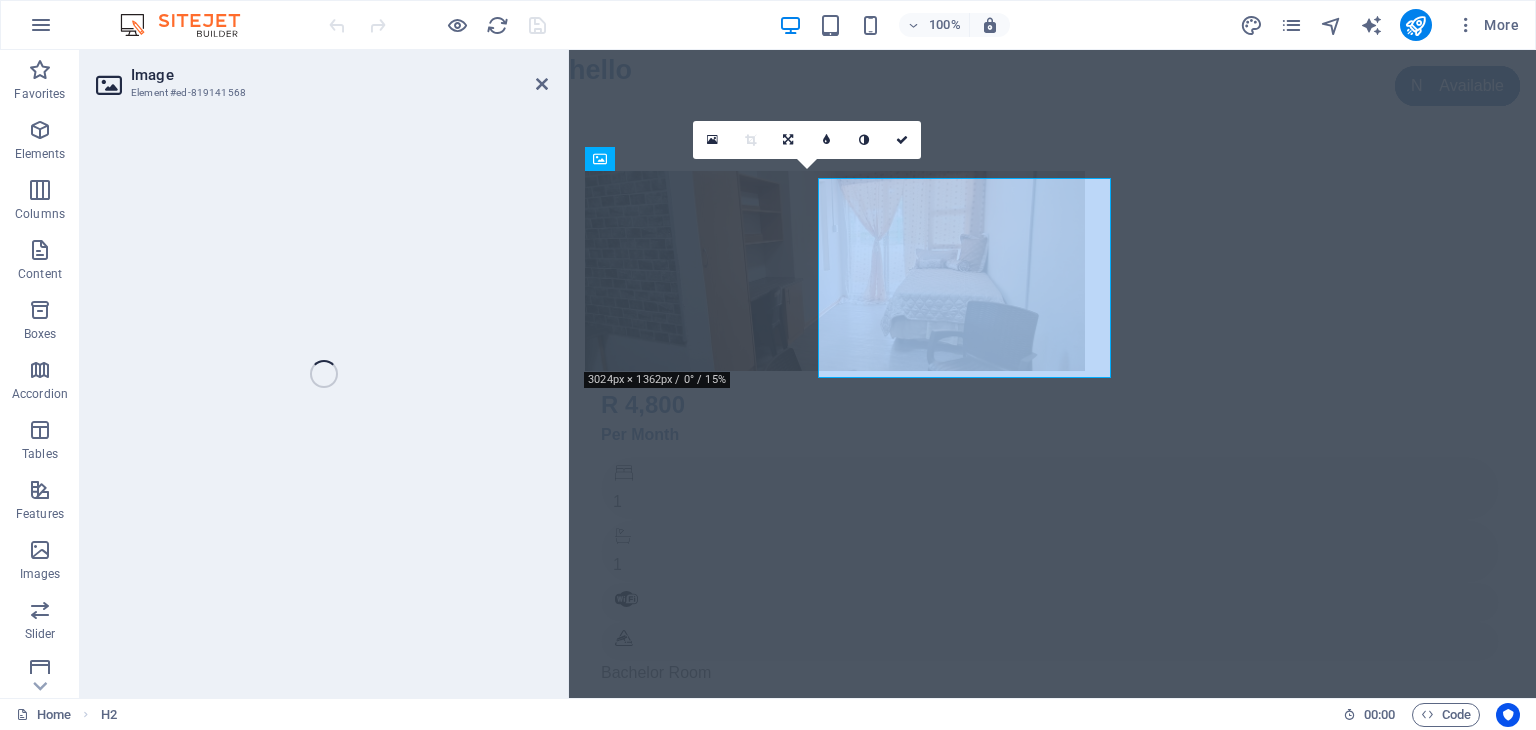 select on "px" 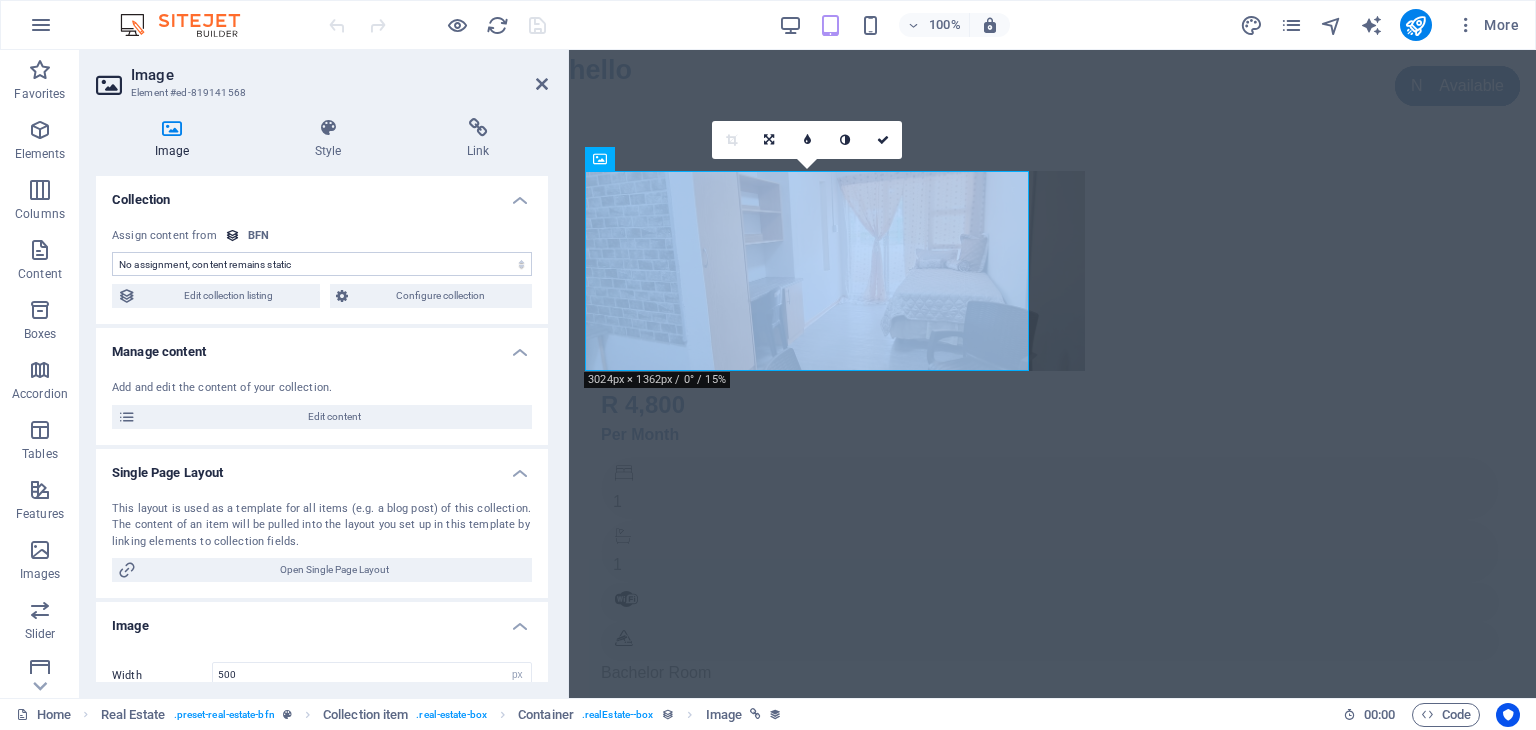 select on "image" 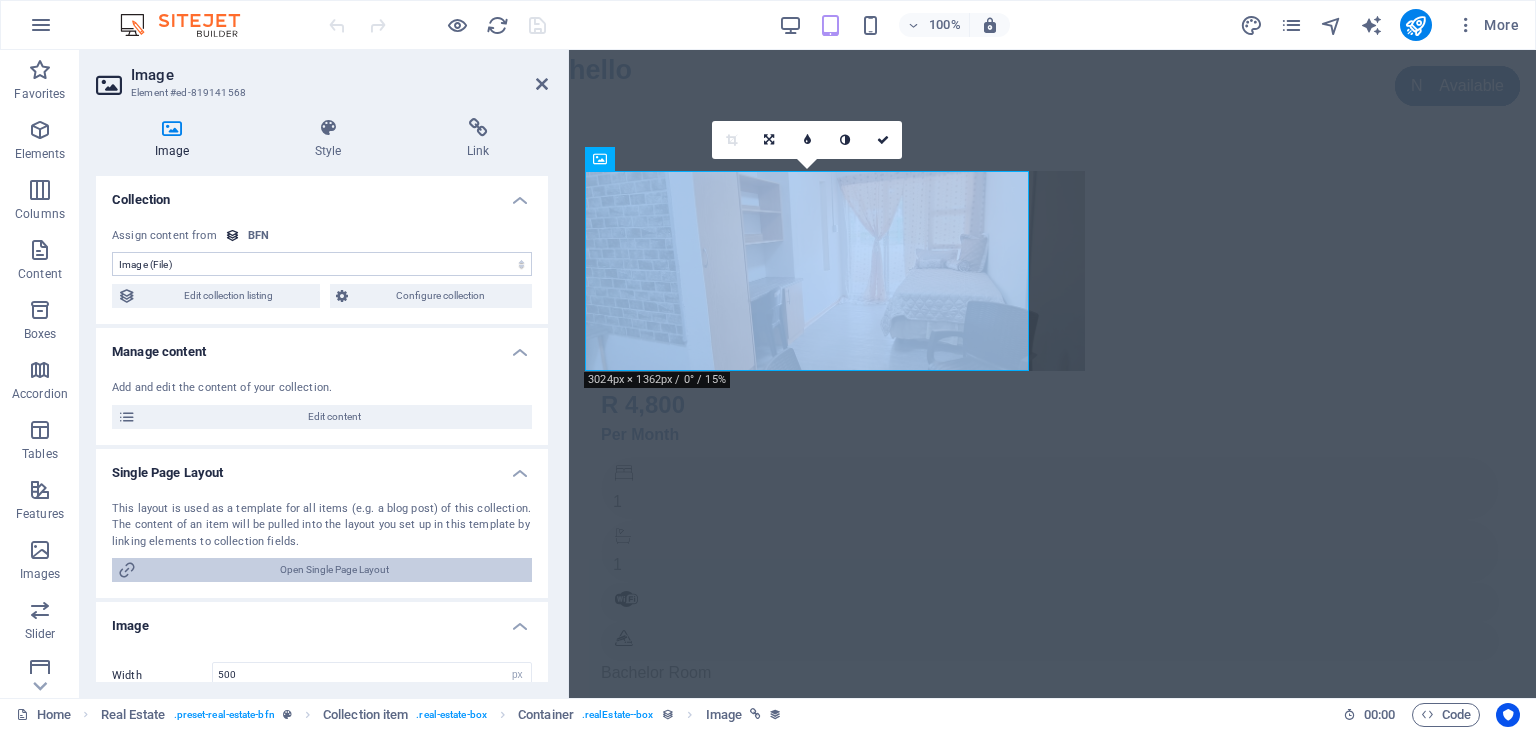 click on "Open Single Page Layout" at bounding box center (334, 570) 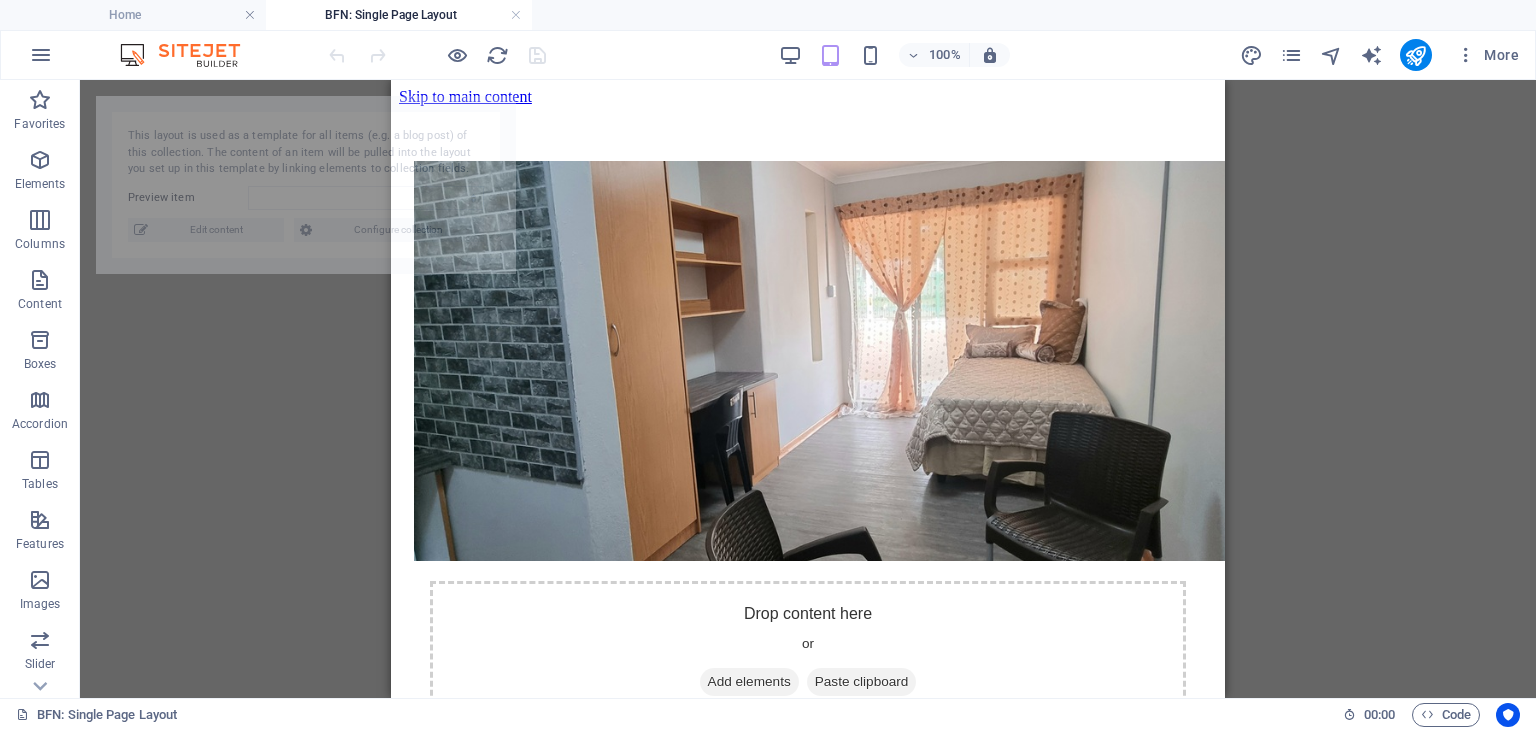 select on "688a3513180b2ea65f0b4ba8" 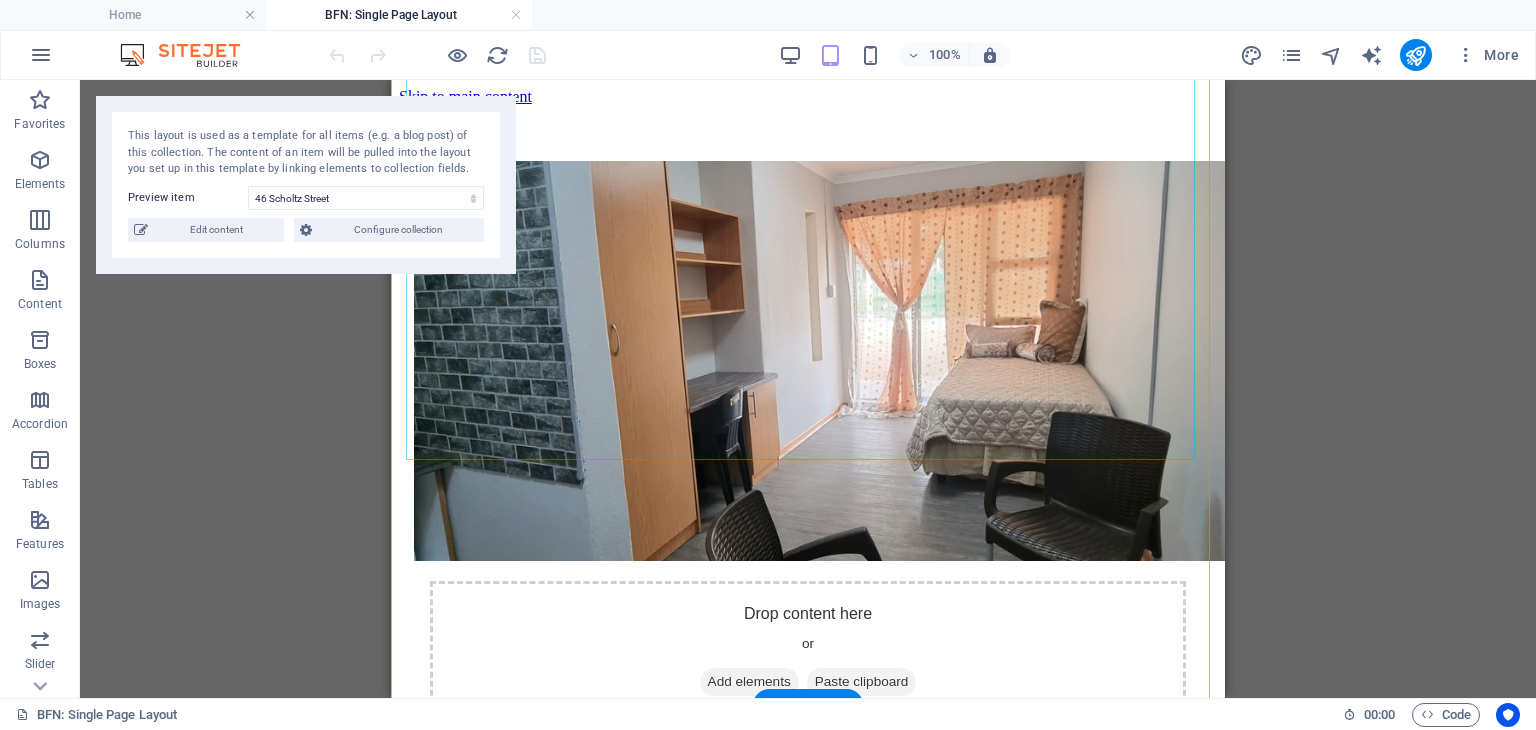 scroll, scrollTop: 84, scrollLeft: 0, axis: vertical 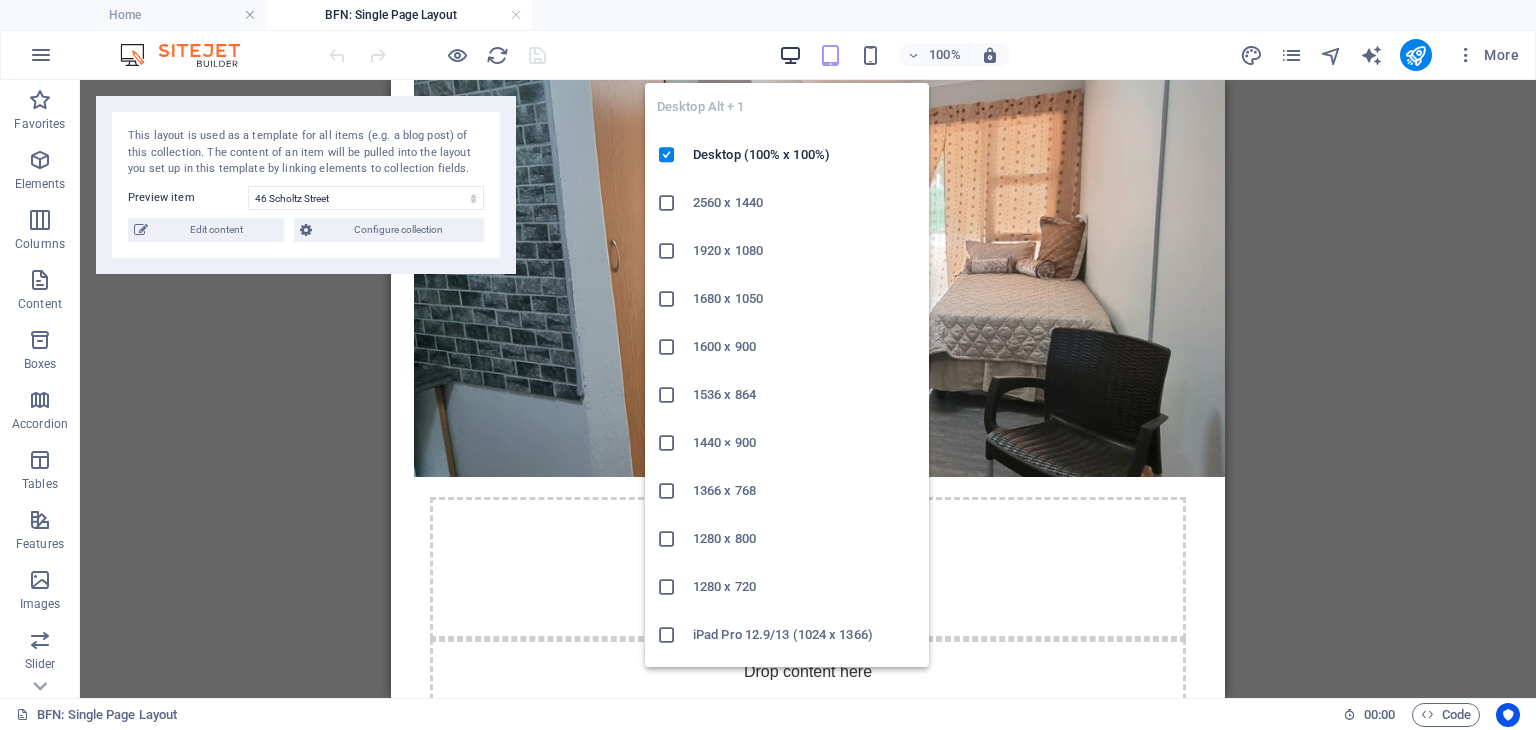 click at bounding box center [790, 55] 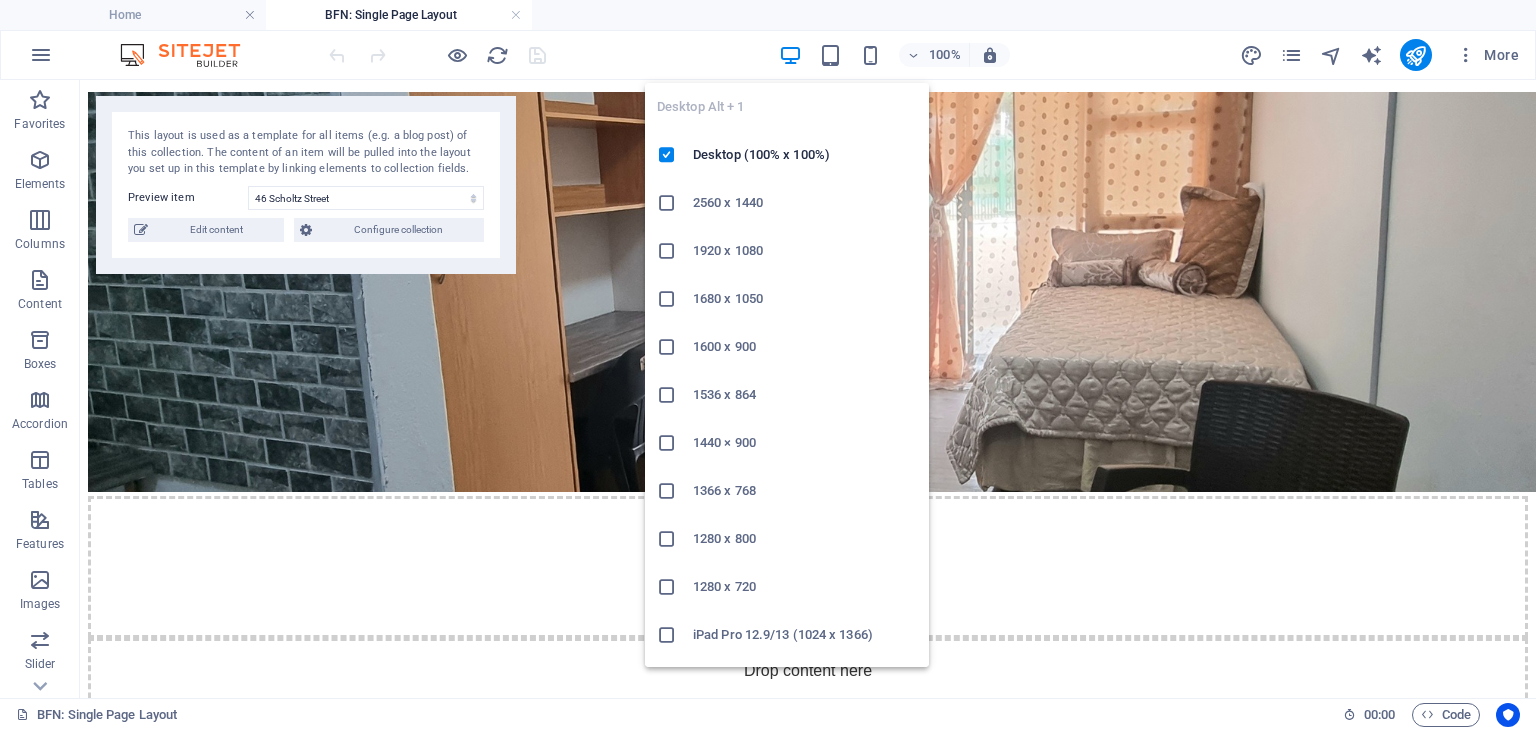 scroll, scrollTop: 27, scrollLeft: 0, axis: vertical 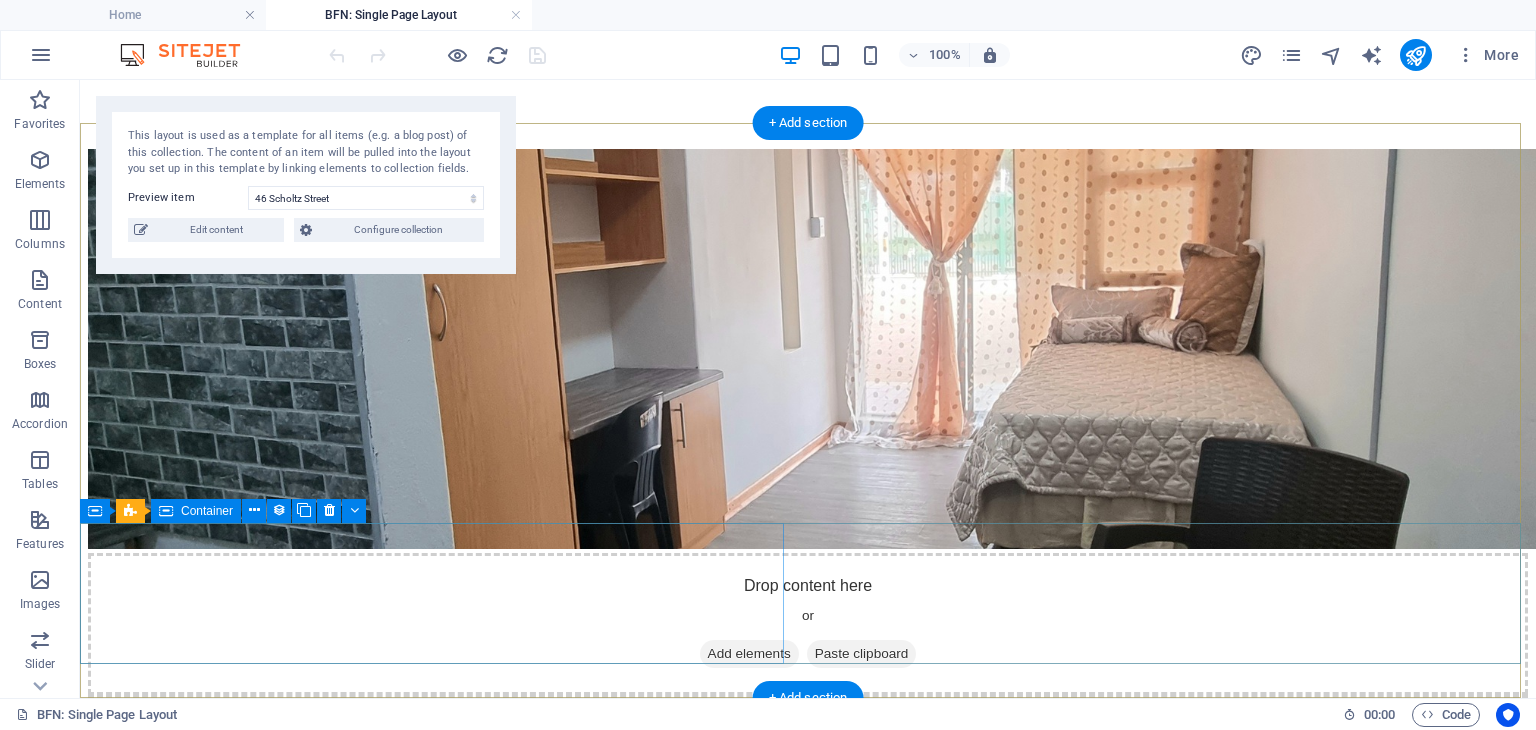 click on "Drop content here or  Add elements  Paste clipboard" at bounding box center [808, 624] 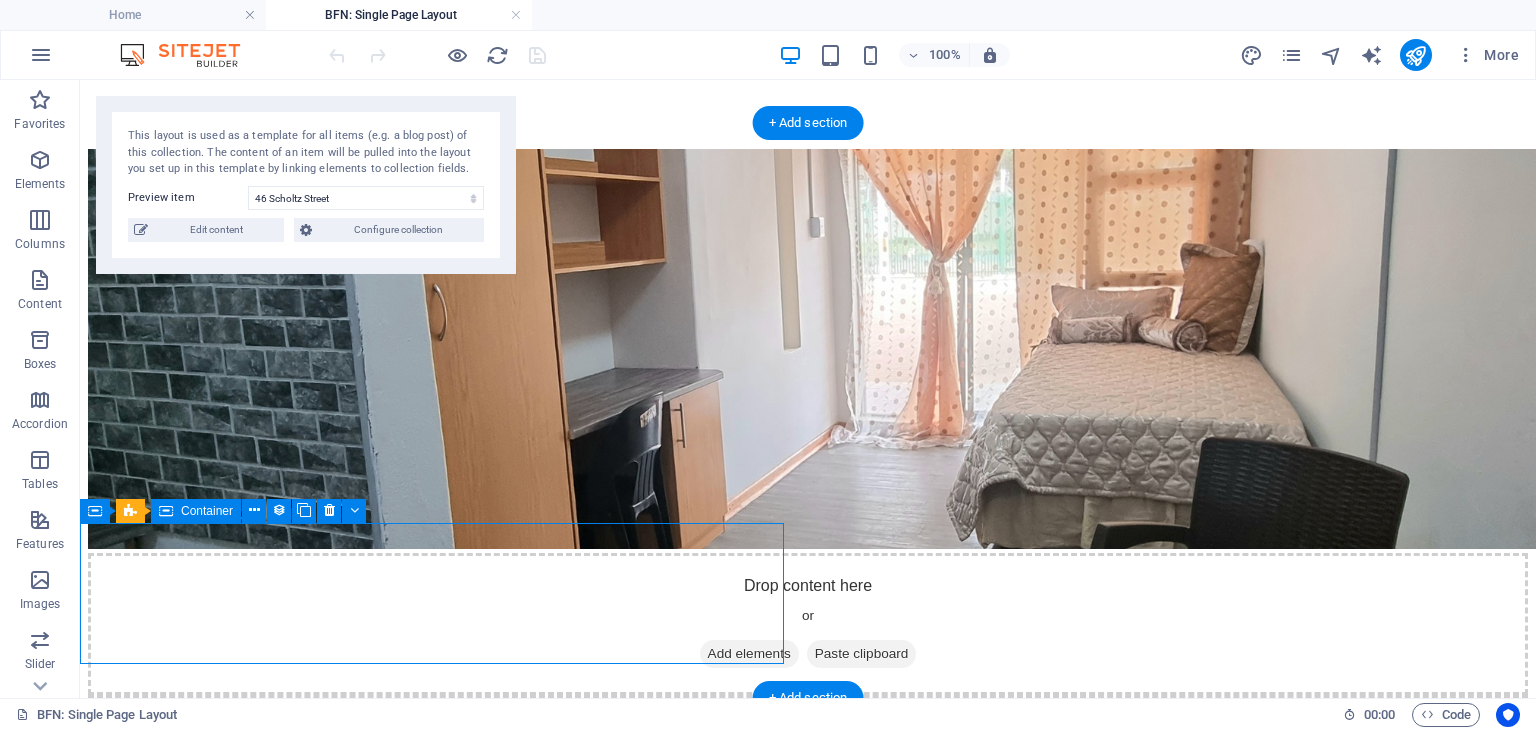 click on "Drop content here or  Add elements  Paste clipboard" at bounding box center [808, 624] 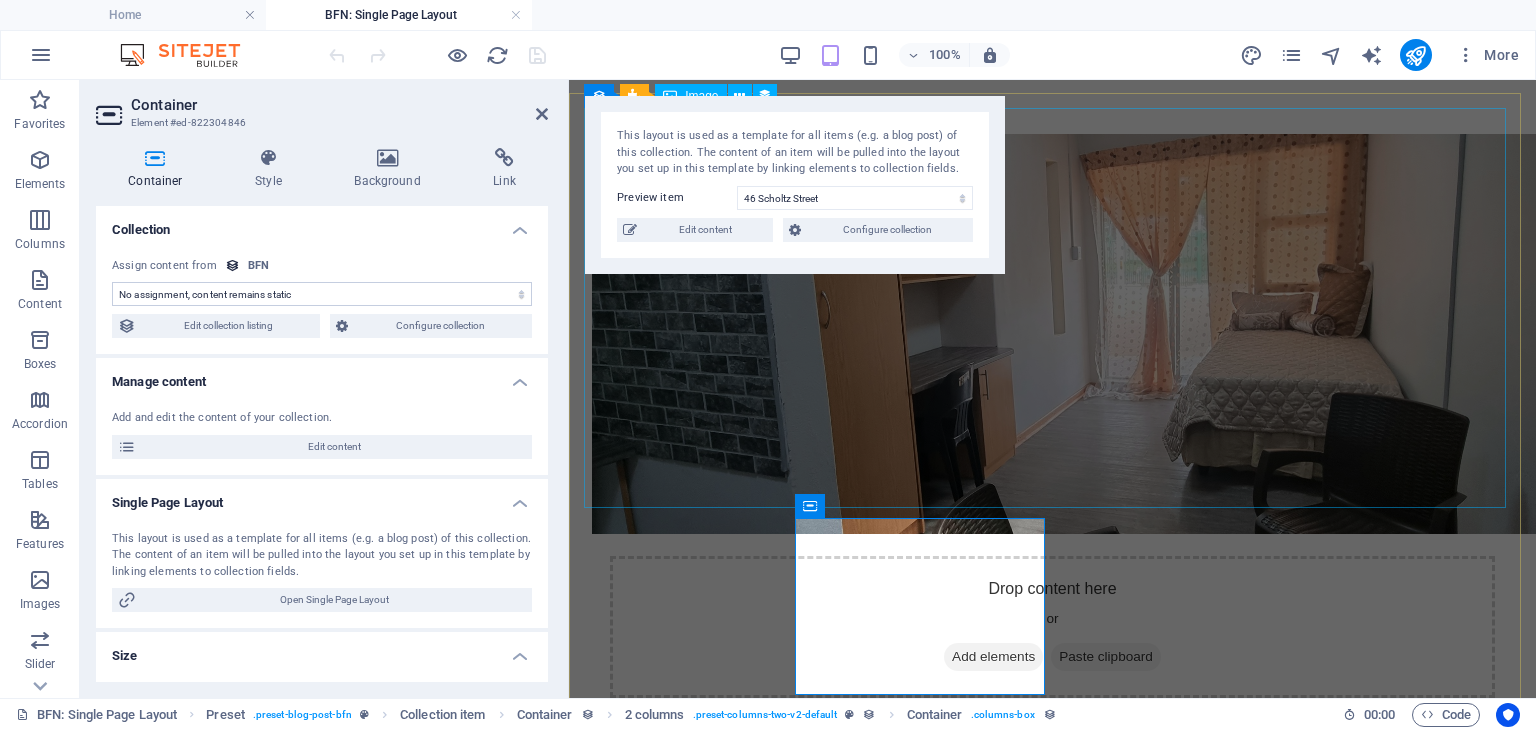 click at bounding box center [1052, 336] 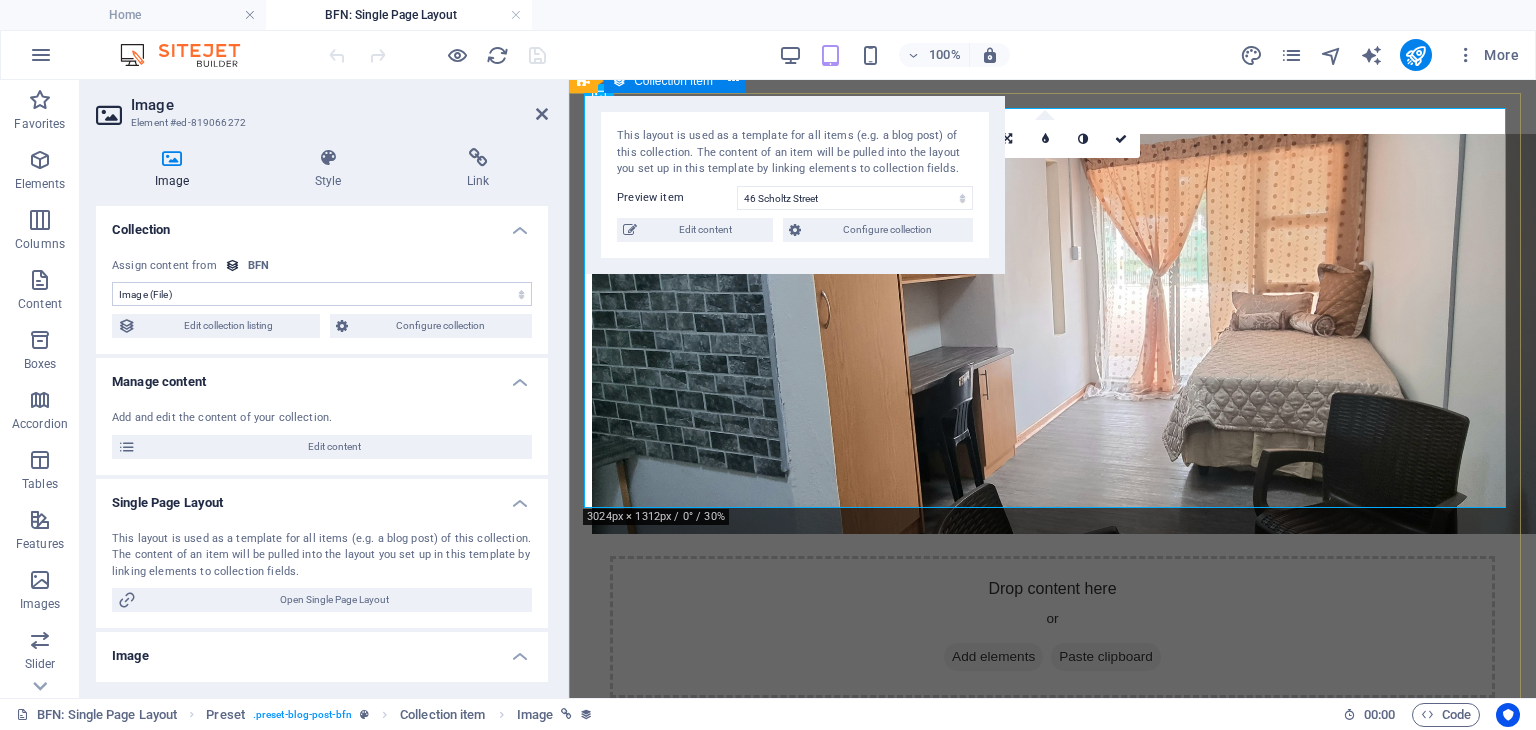 click on "Drop content here or  Add elements  Paste clipboard Drop content here or  Add elements  Paste clipboard" at bounding box center [1052, 511] 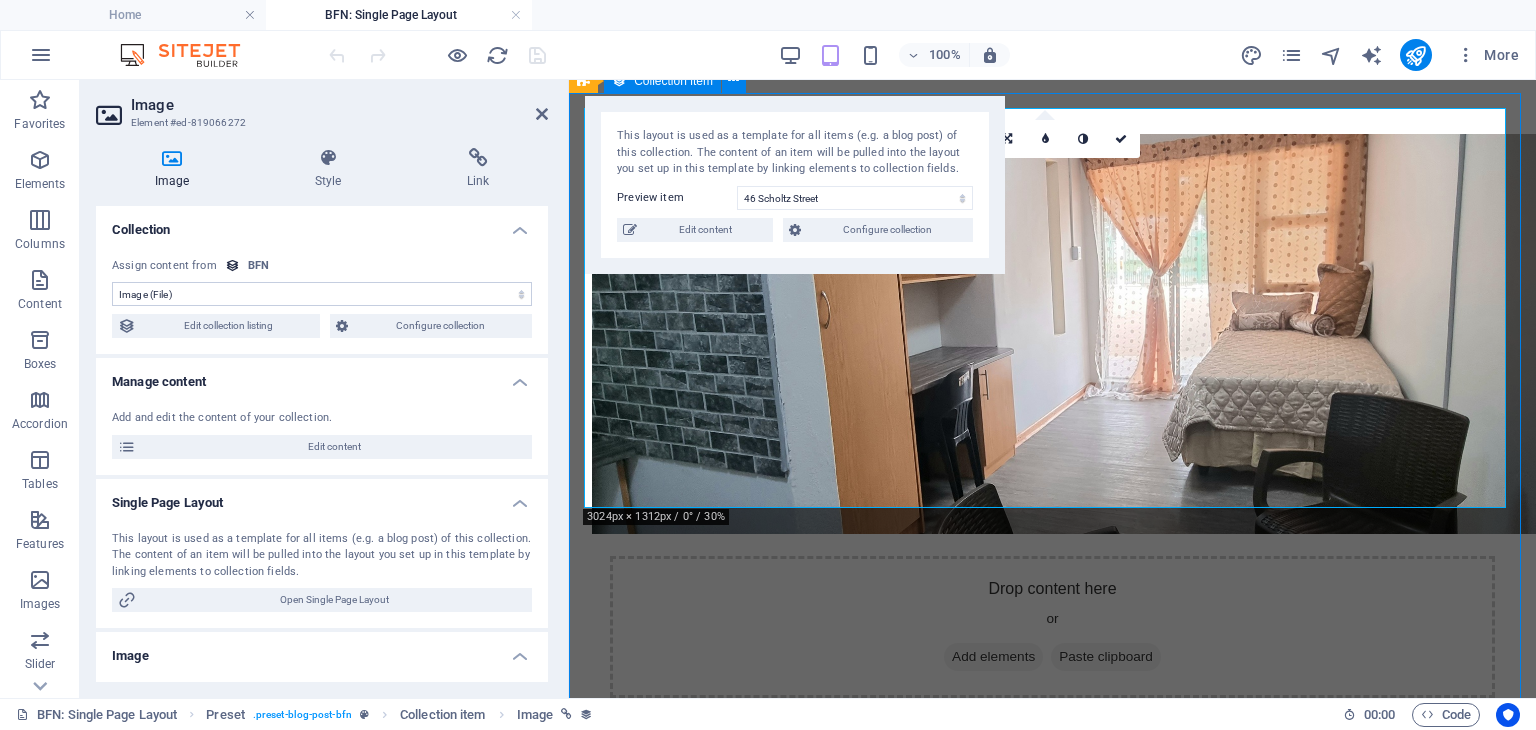 click on "Drop content here or  Add elements  Paste clipboard Drop content here or  Add elements  Paste clipboard" at bounding box center [1052, 511] 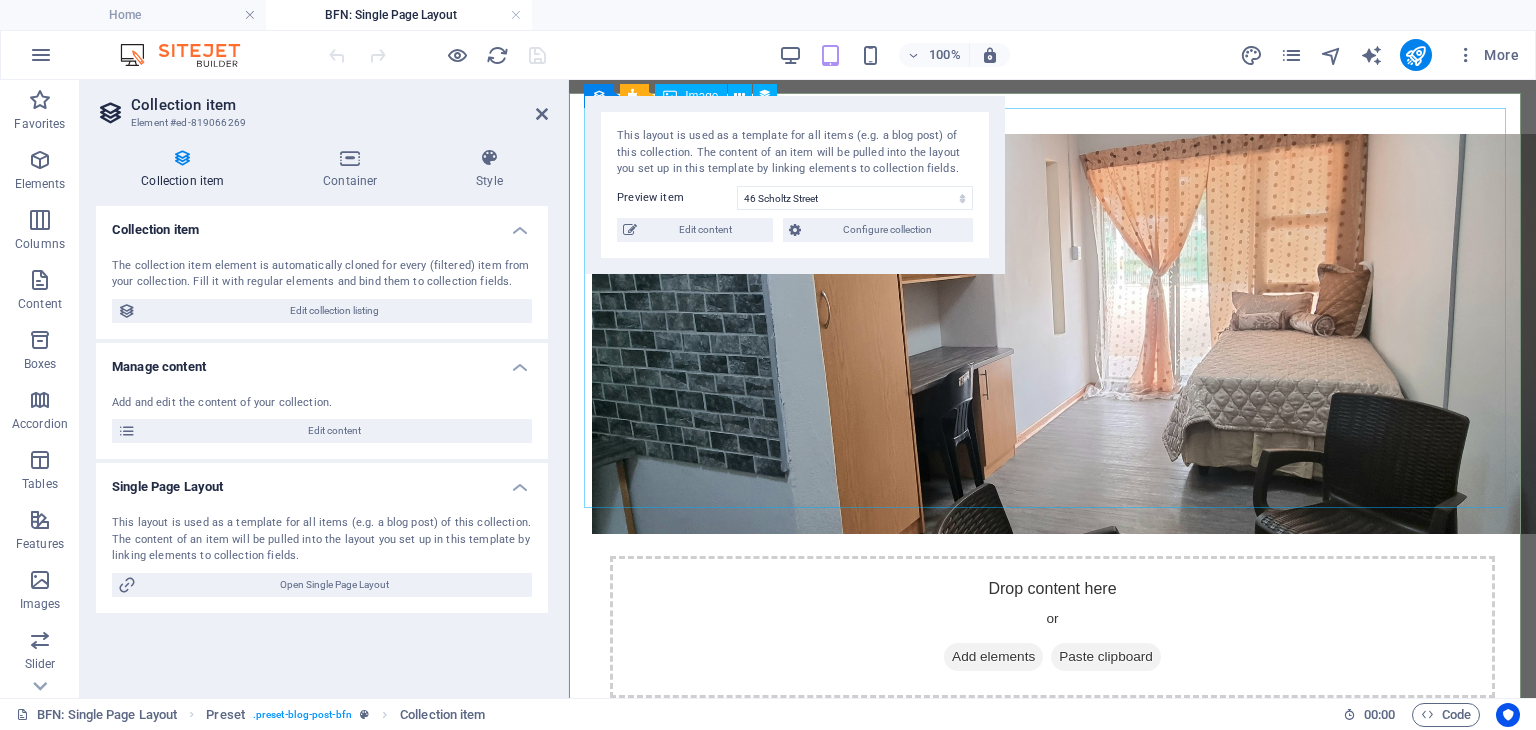 scroll, scrollTop: 84, scrollLeft: 0, axis: vertical 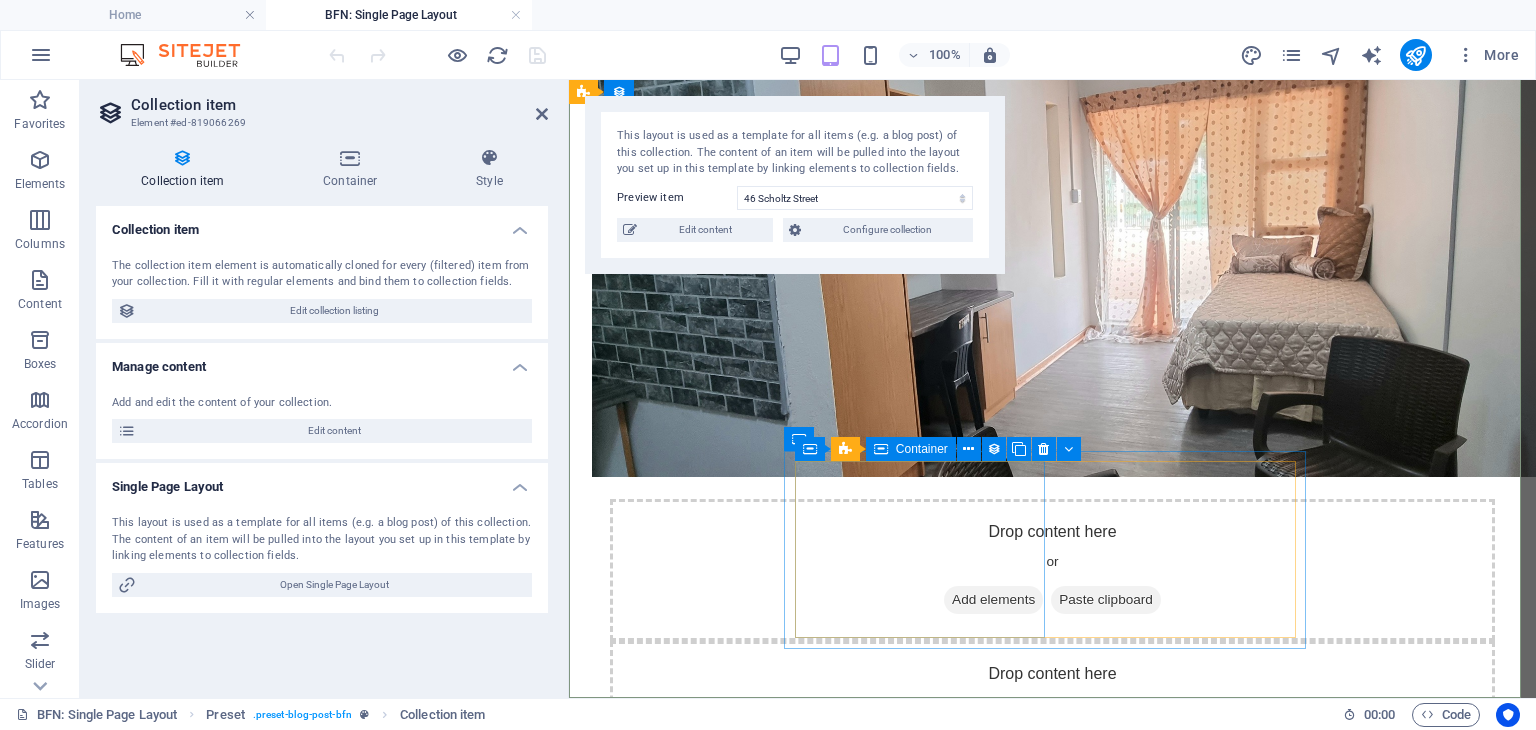 click on "Drop content here or  Add elements  Paste clipboard" at bounding box center (1052, 570) 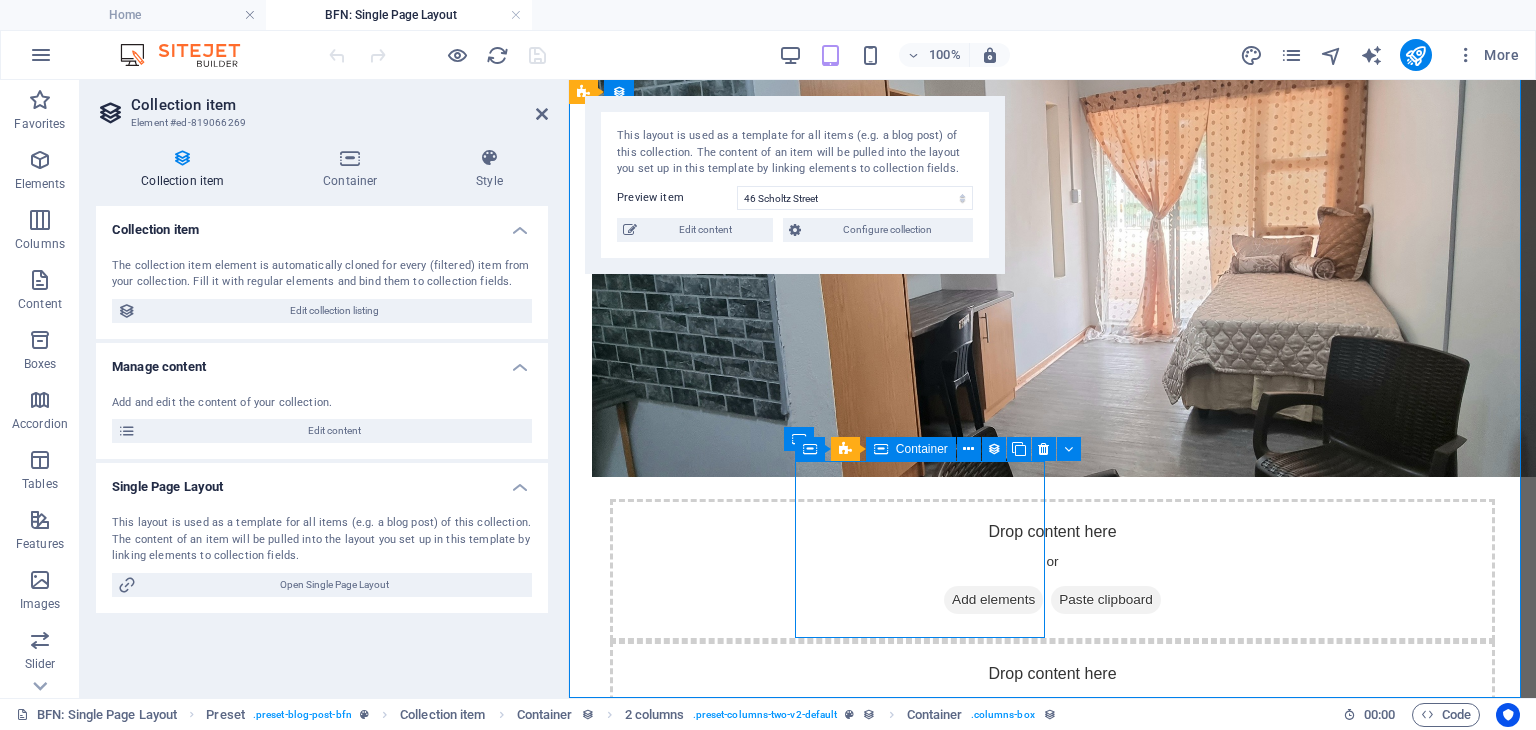 click on "Drop content here or  Add elements  Paste clipboard" at bounding box center [1052, 570] 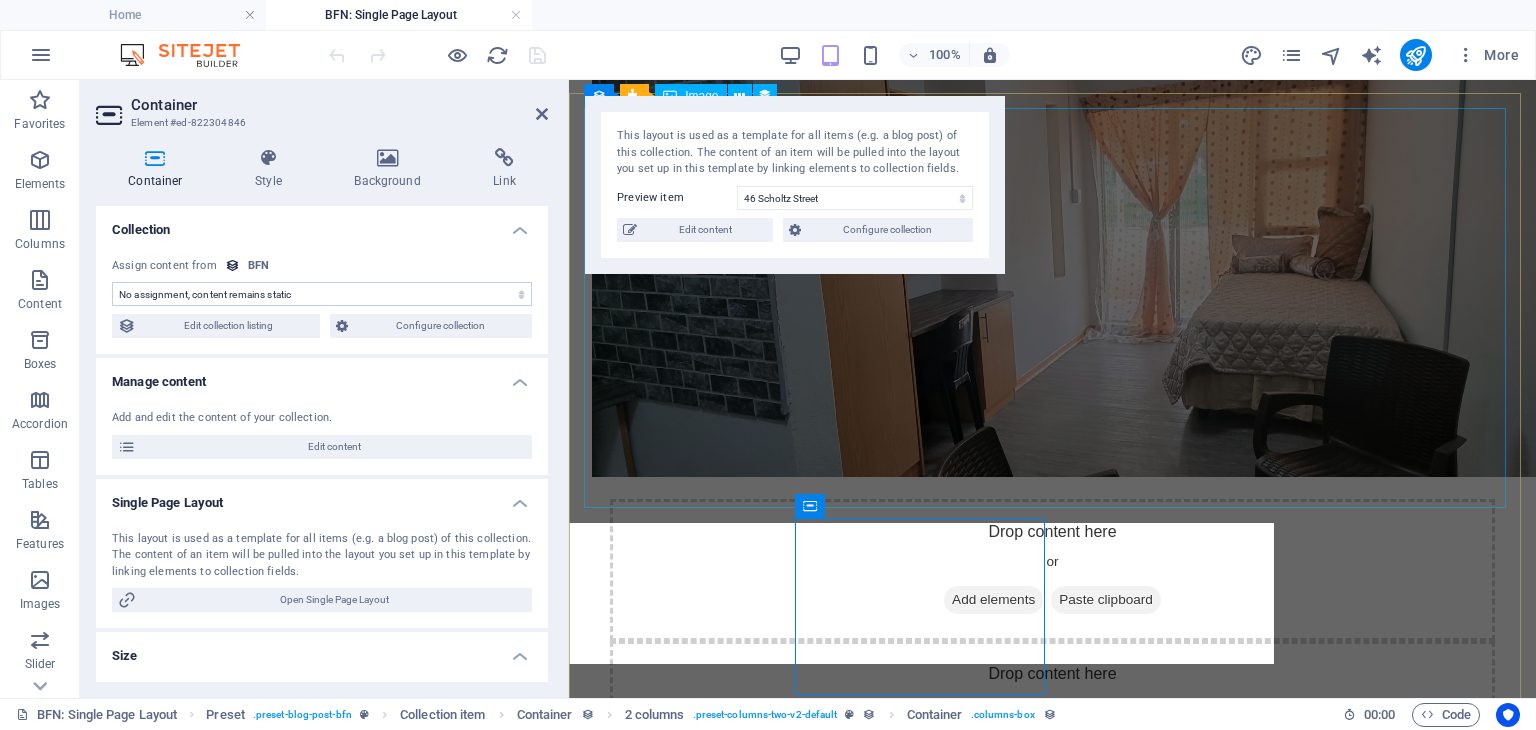 scroll, scrollTop: 27, scrollLeft: 0, axis: vertical 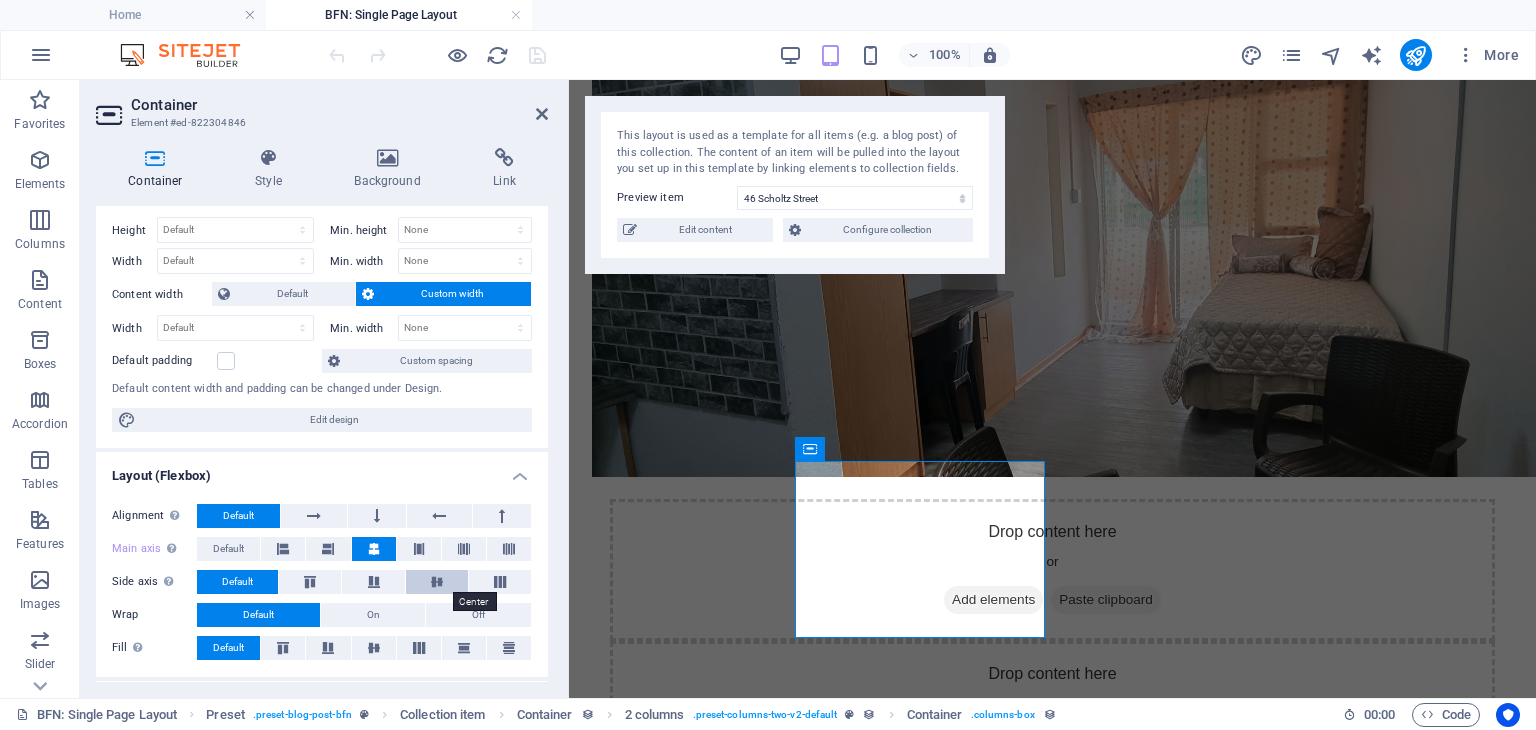 click at bounding box center (437, 582) 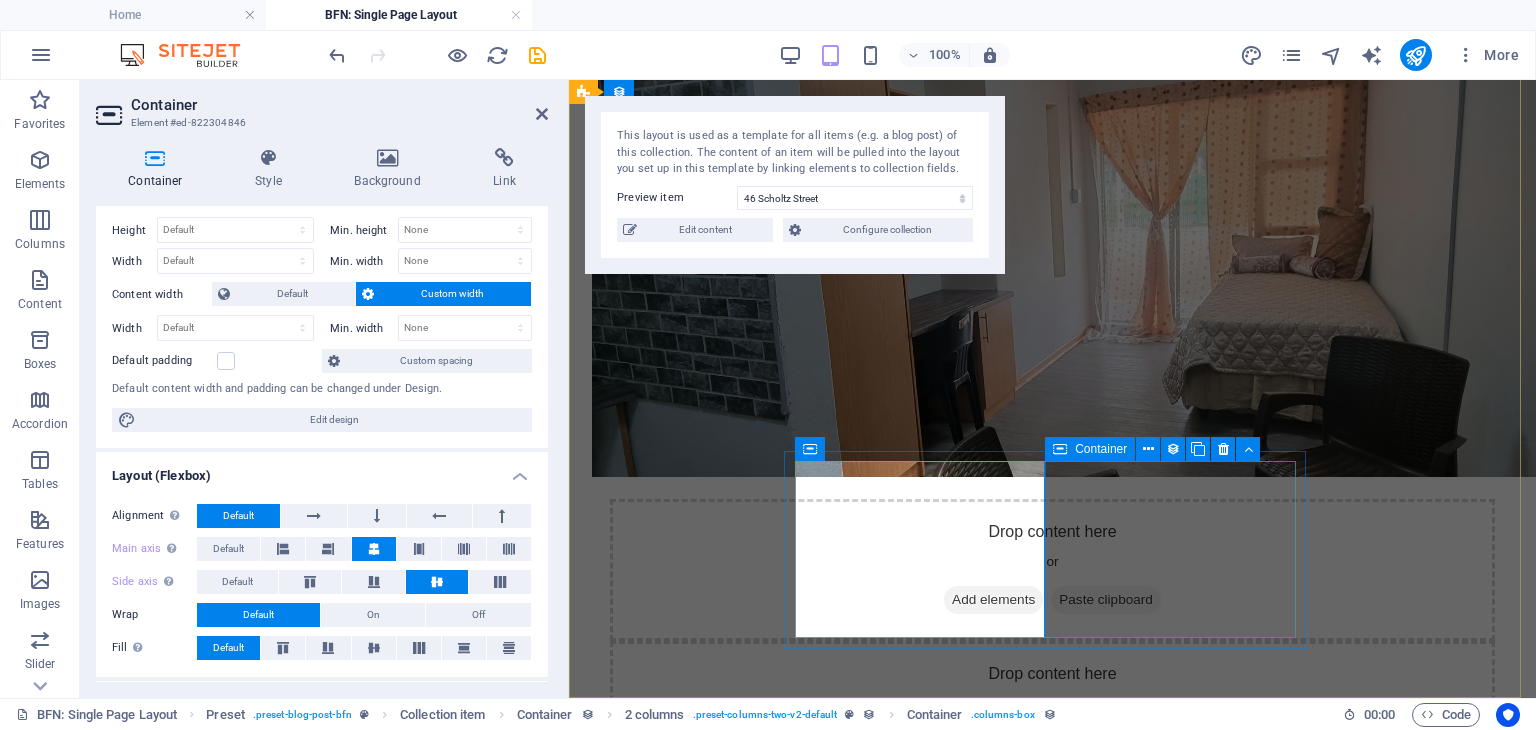 click on "Drop content here or  Add elements  Paste clipboard" at bounding box center (1052, 712) 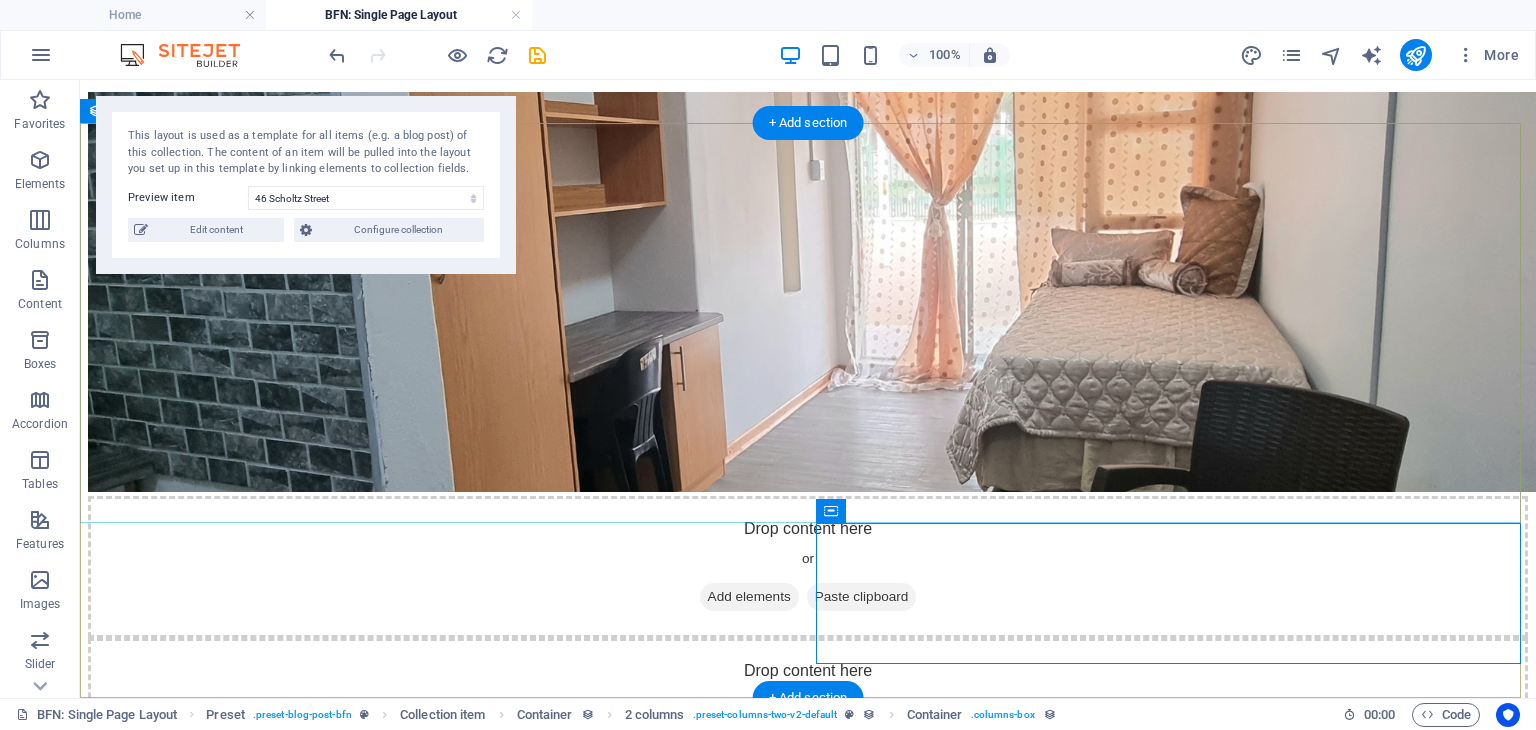 scroll, scrollTop: 27, scrollLeft: 0, axis: vertical 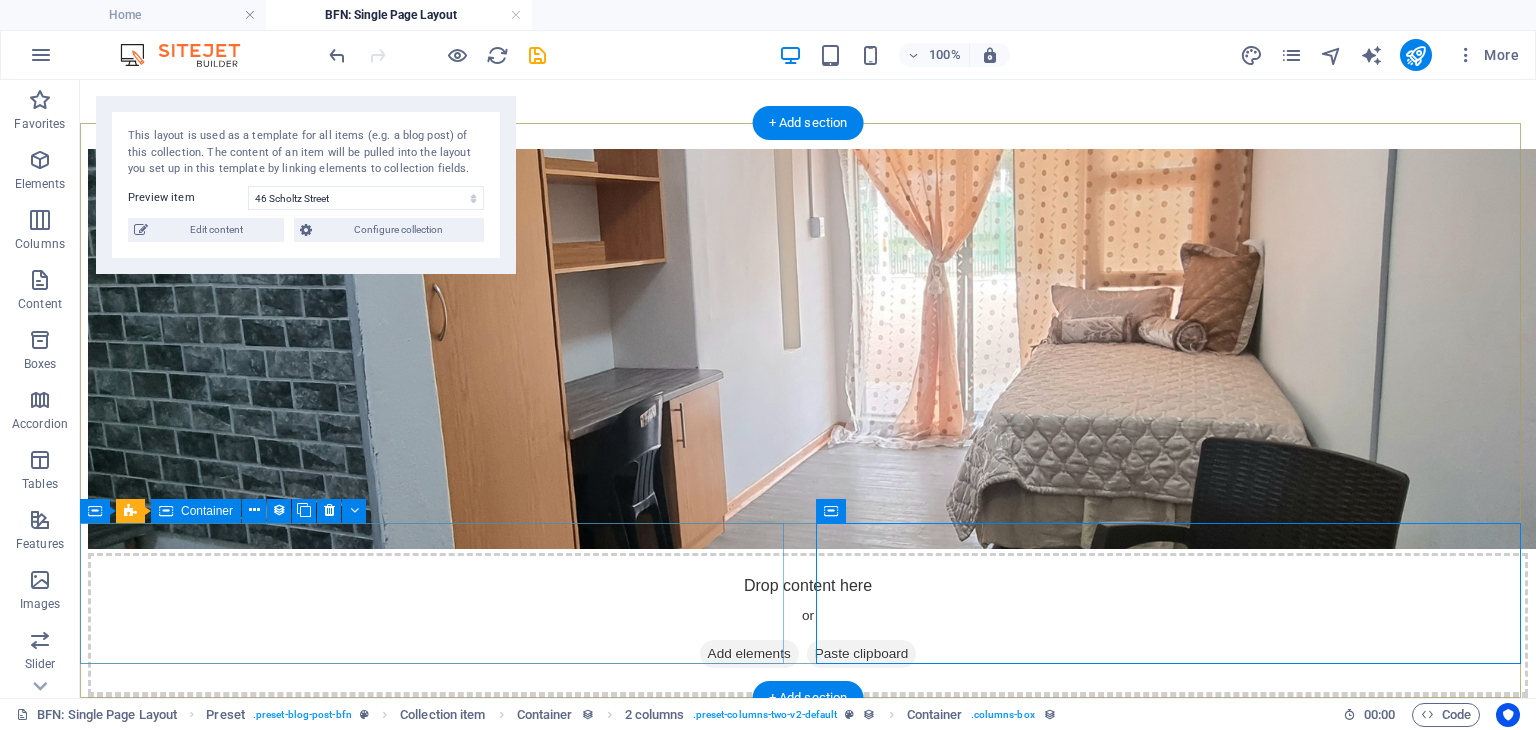 click on "Add elements" at bounding box center [749, 654] 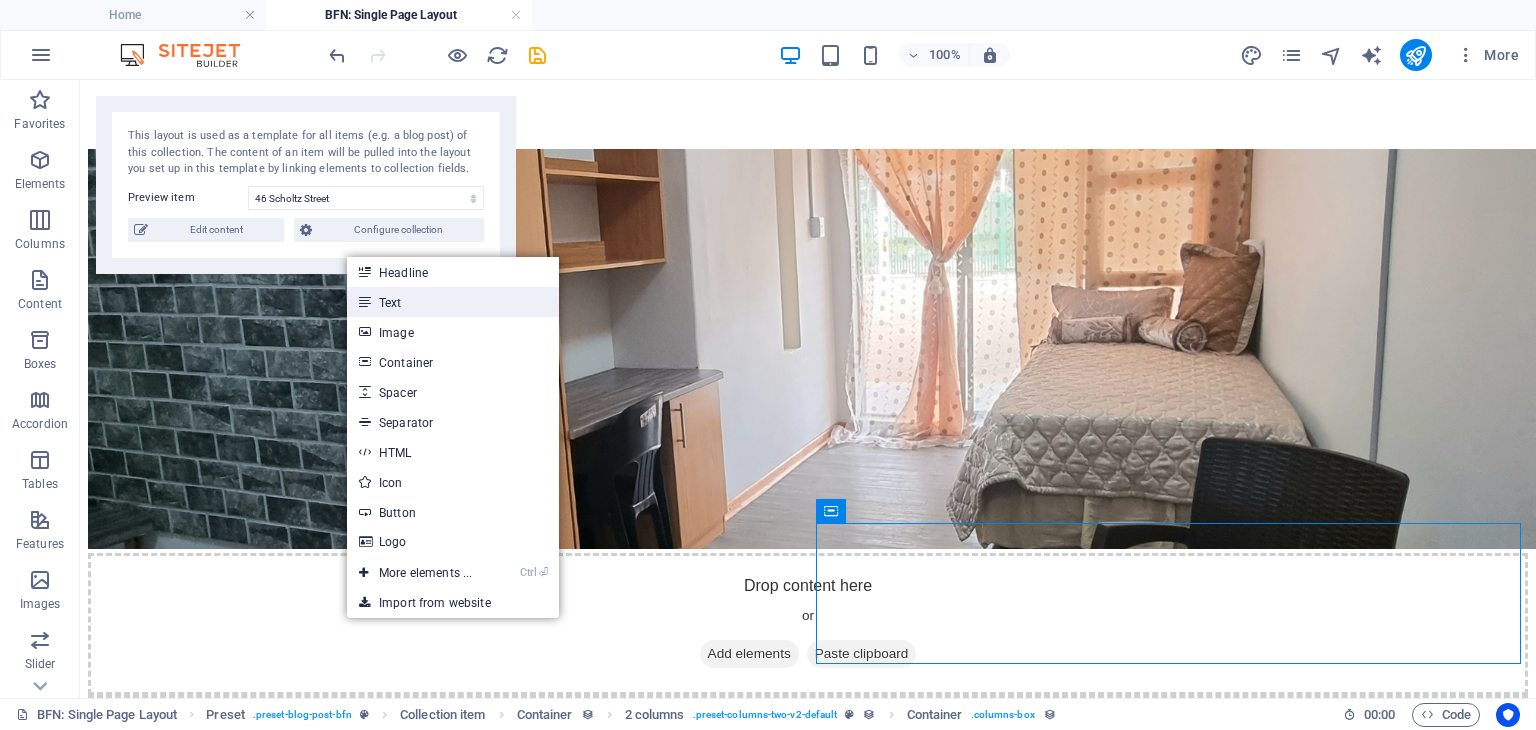 click on "Text" at bounding box center [453, 302] 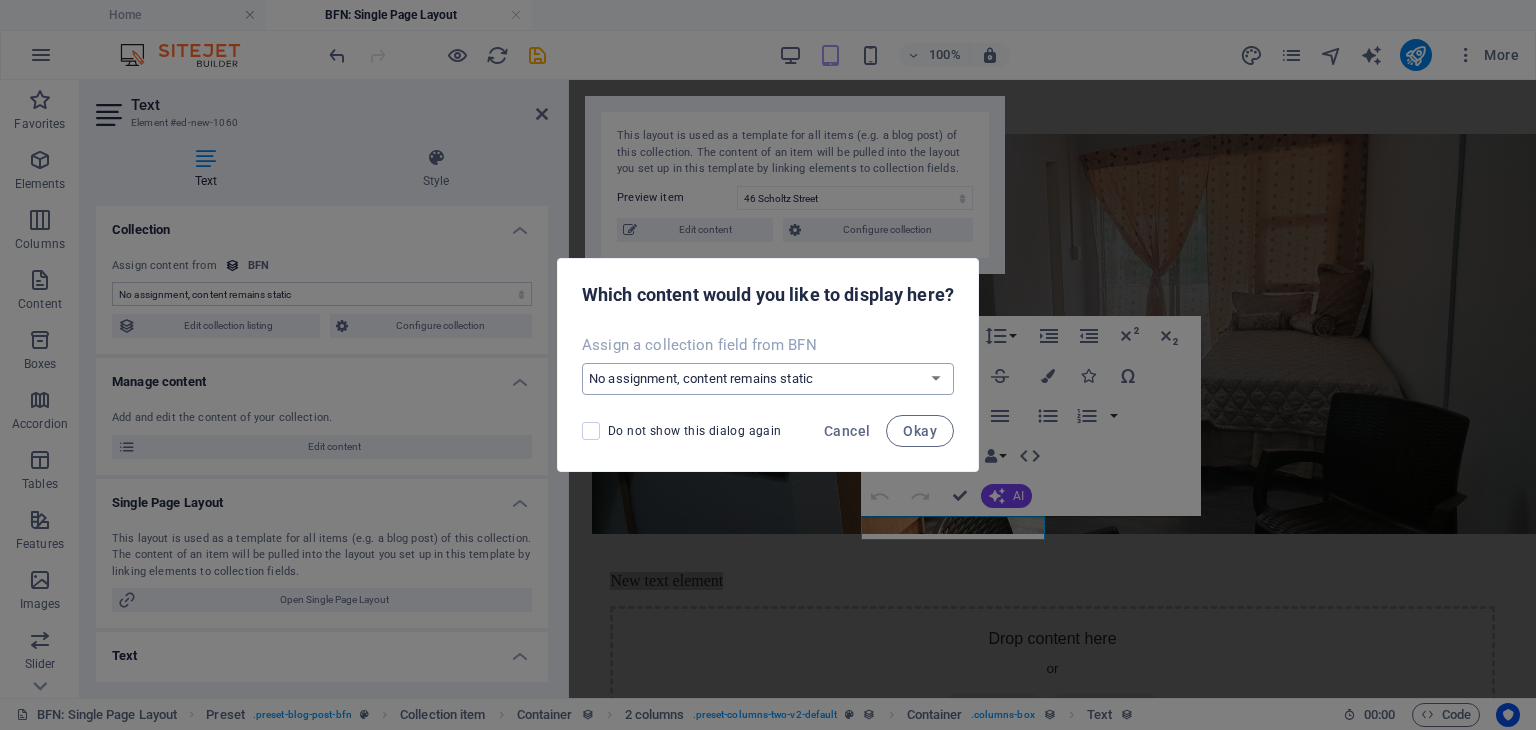 click on "No assignment, content remains static Create a new field Created at (Date) Updated at (Date) Name (Plain Text) Slug (Plain Text) Image (File) Short description (Rich Text) Type (Choice) Availability (Choice) Price (Plain Text) Address (Plain Text) Bedrooms (Number) Bathrooms (Number) Listed (Checkbox) Gallery (Multiple Files) Internet (Choice) Built-In Cupboards (Choice) Key Deposit (Number) Admin Fee (Number) Alarm System (Choice) CCTV Camera (Choice) Panic Button (Choice)" at bounding box center (768, 379) 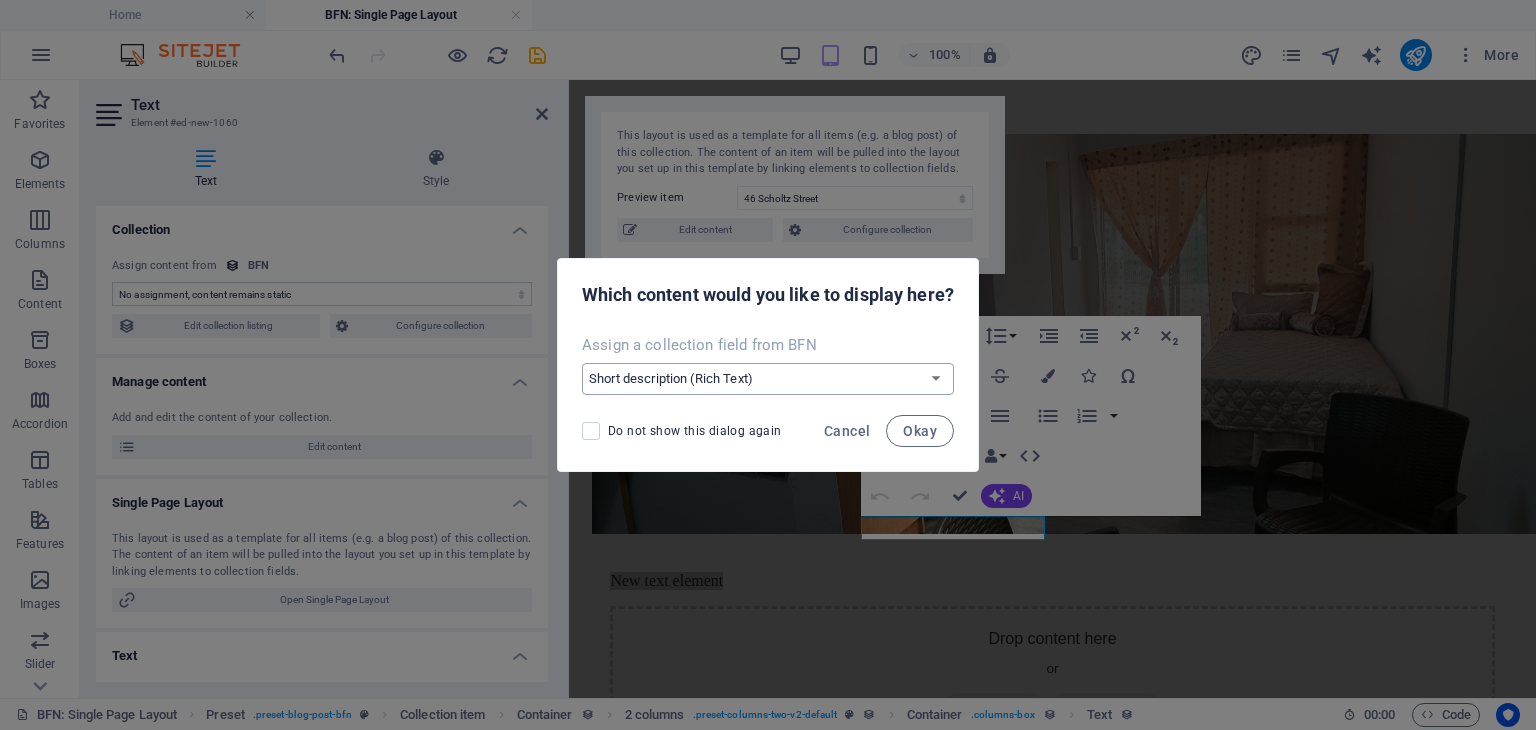 click on "No assignment, content remains static Create a new field Created at (Date) Updated at (Date) Name (Plain Text) Slug (Plain Text) Image (File) Short description (Rich Text) Type (Choice) Availability (Choice) Price (Plain Text) Address (Plain Text) Bedrooms (Number) Bathrooms (Number) Listed (Checkbox) Gallery (Multiple Files) Internet (Choice) Built-In Cupboards (Choice) Key Deposit (Number) Admin Fee (Number) Alarm System (Choice) CCTV Camera (Choice) Panic Button (Choice)" at bounding box center [768, 379] 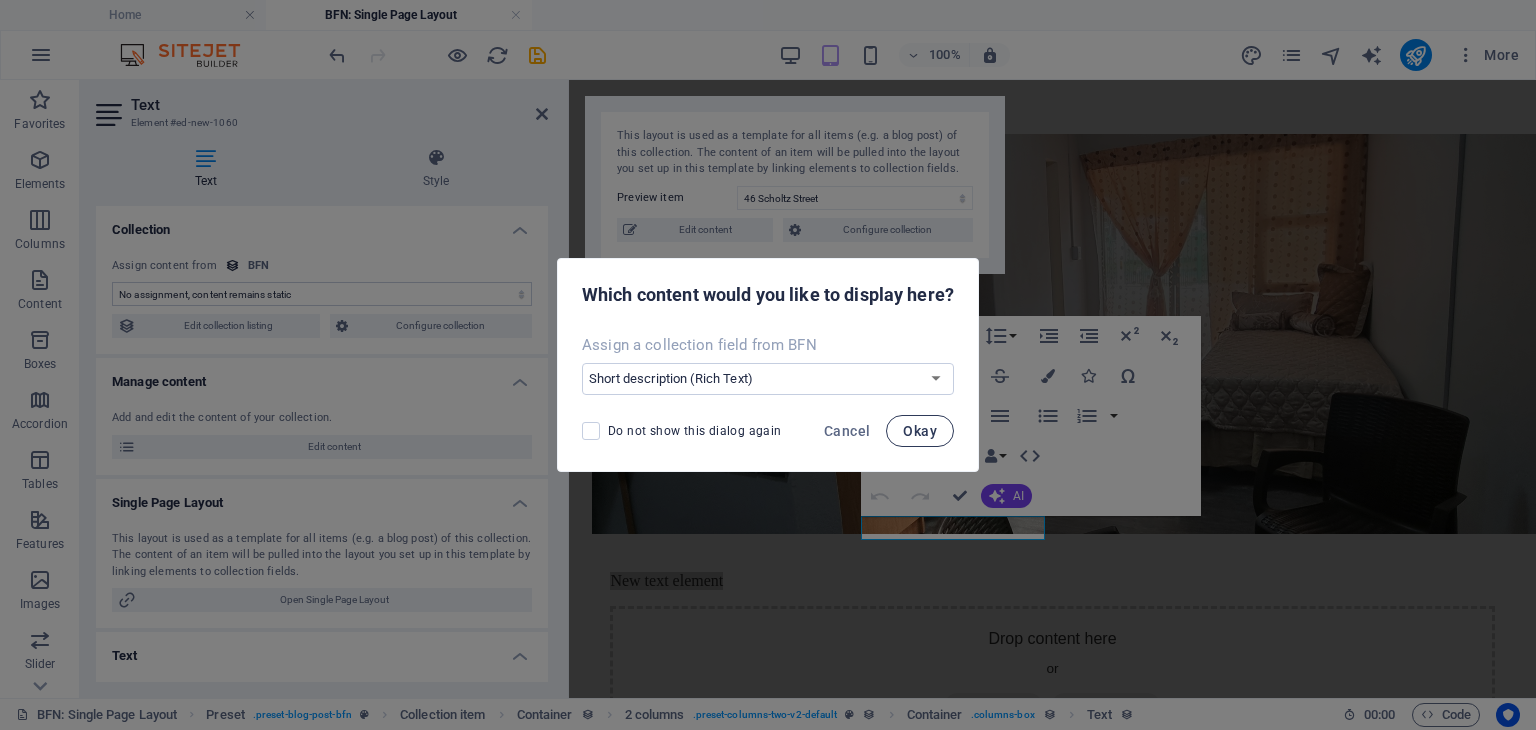 click on "Okay" at bounding box center (920, 431) 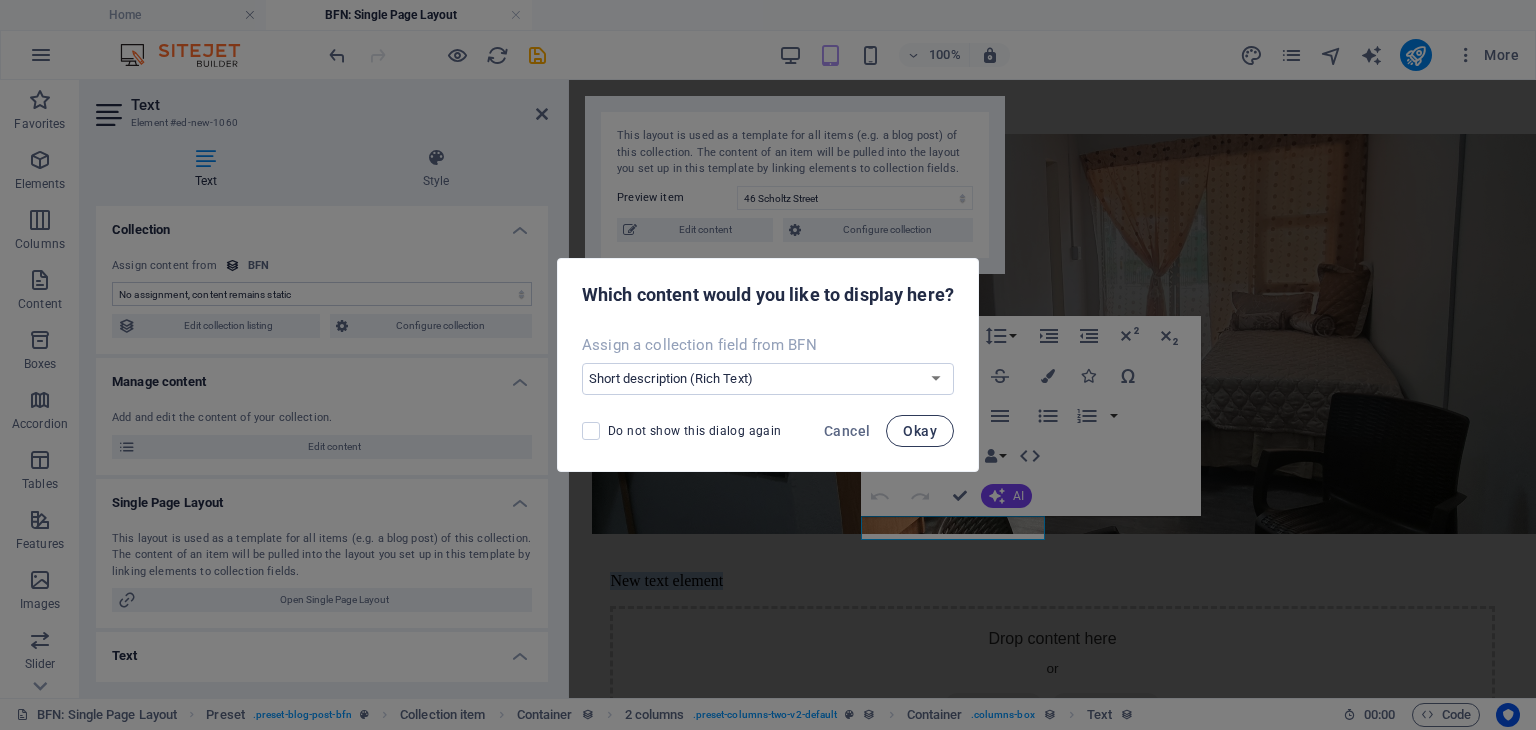 select on "short_description" 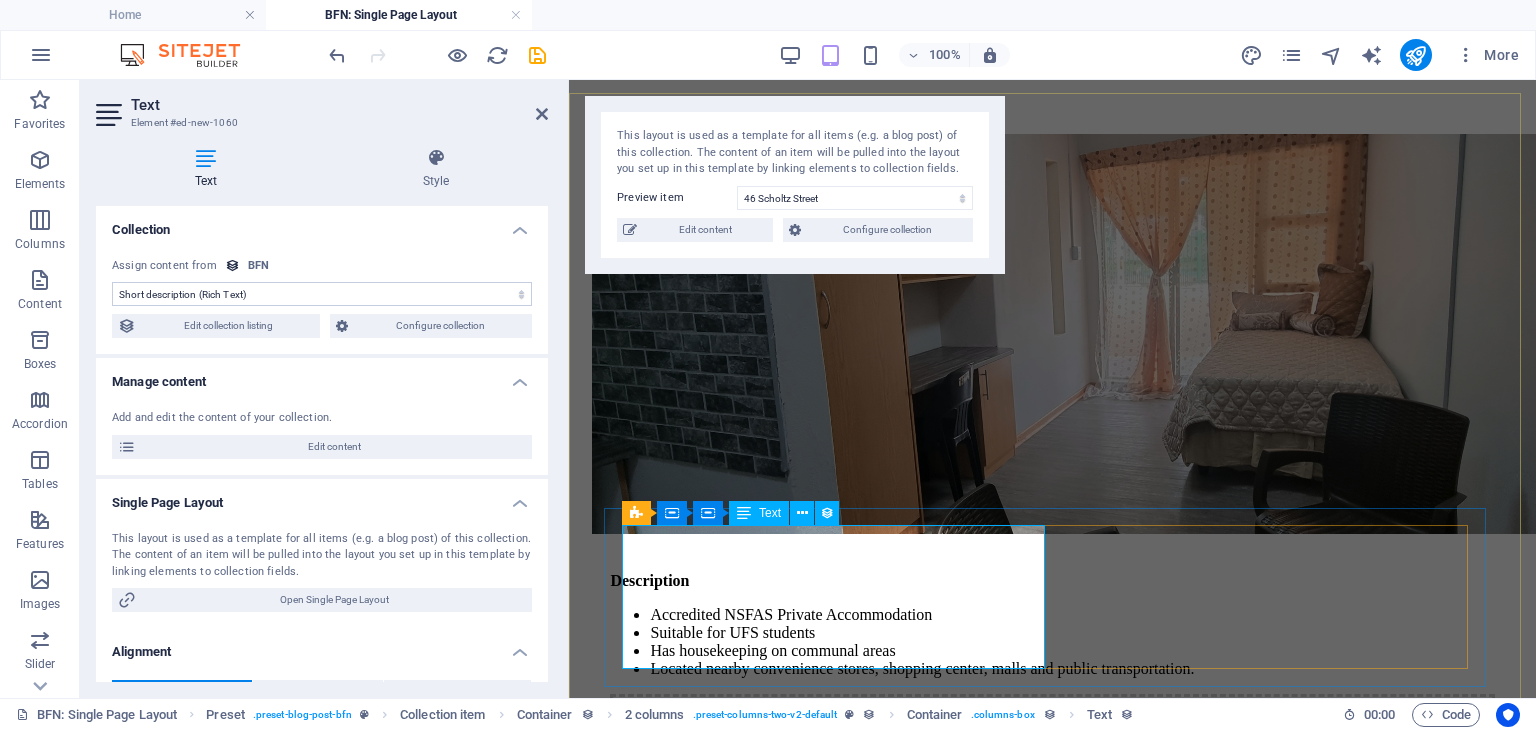 scroll, scrollTop: 65, scrollLeft: 0, axis: vertical 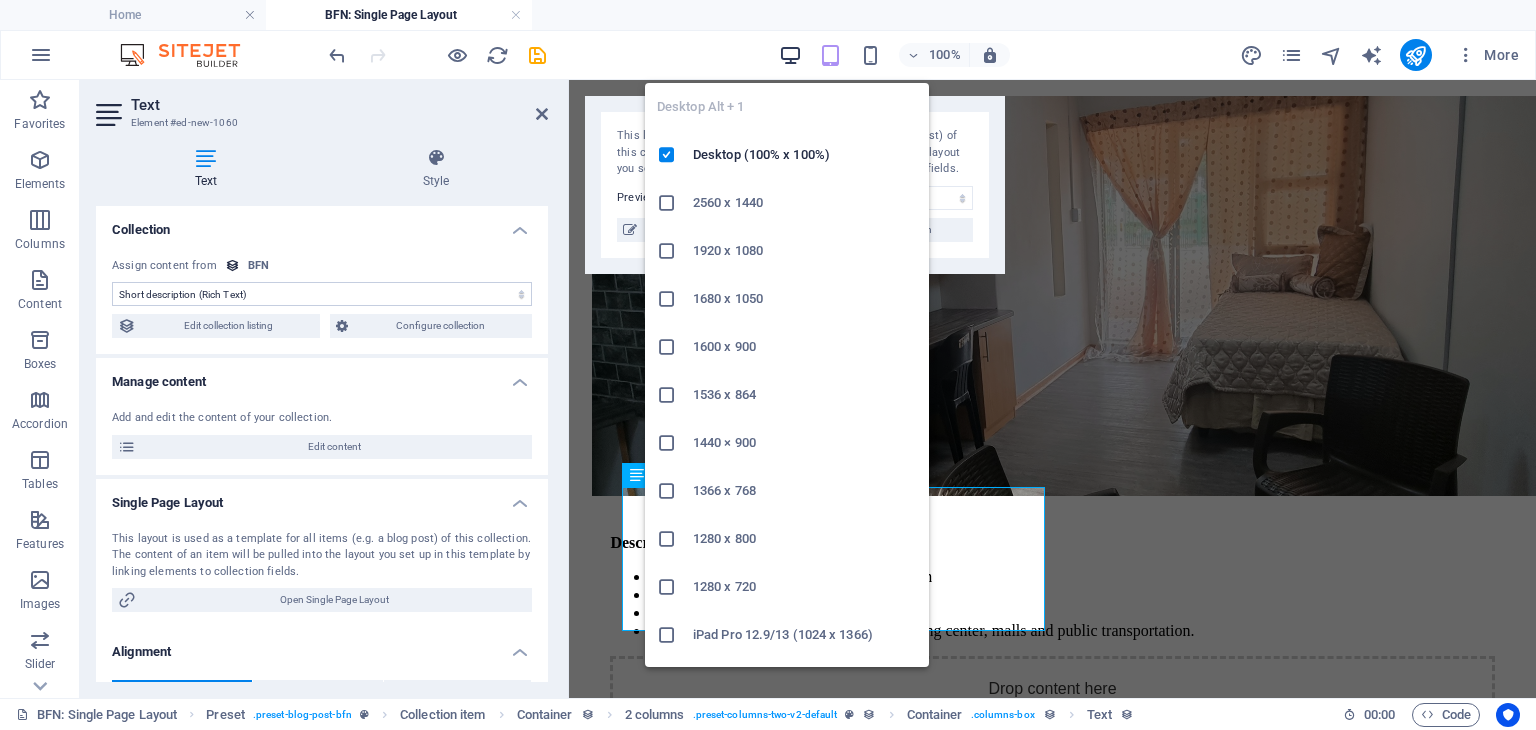 click at bounding box center [790, 55] 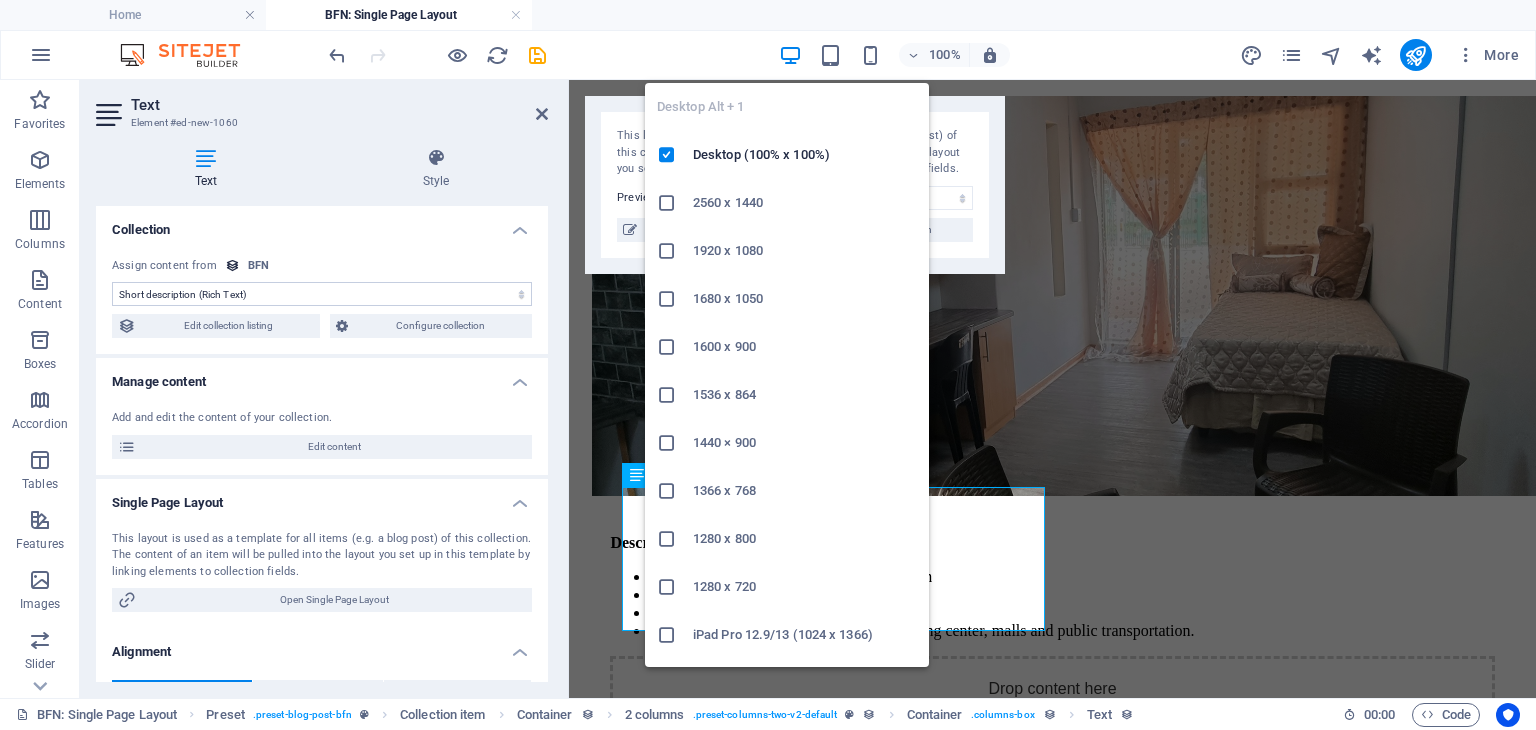 click at bounding box center (790, 55) 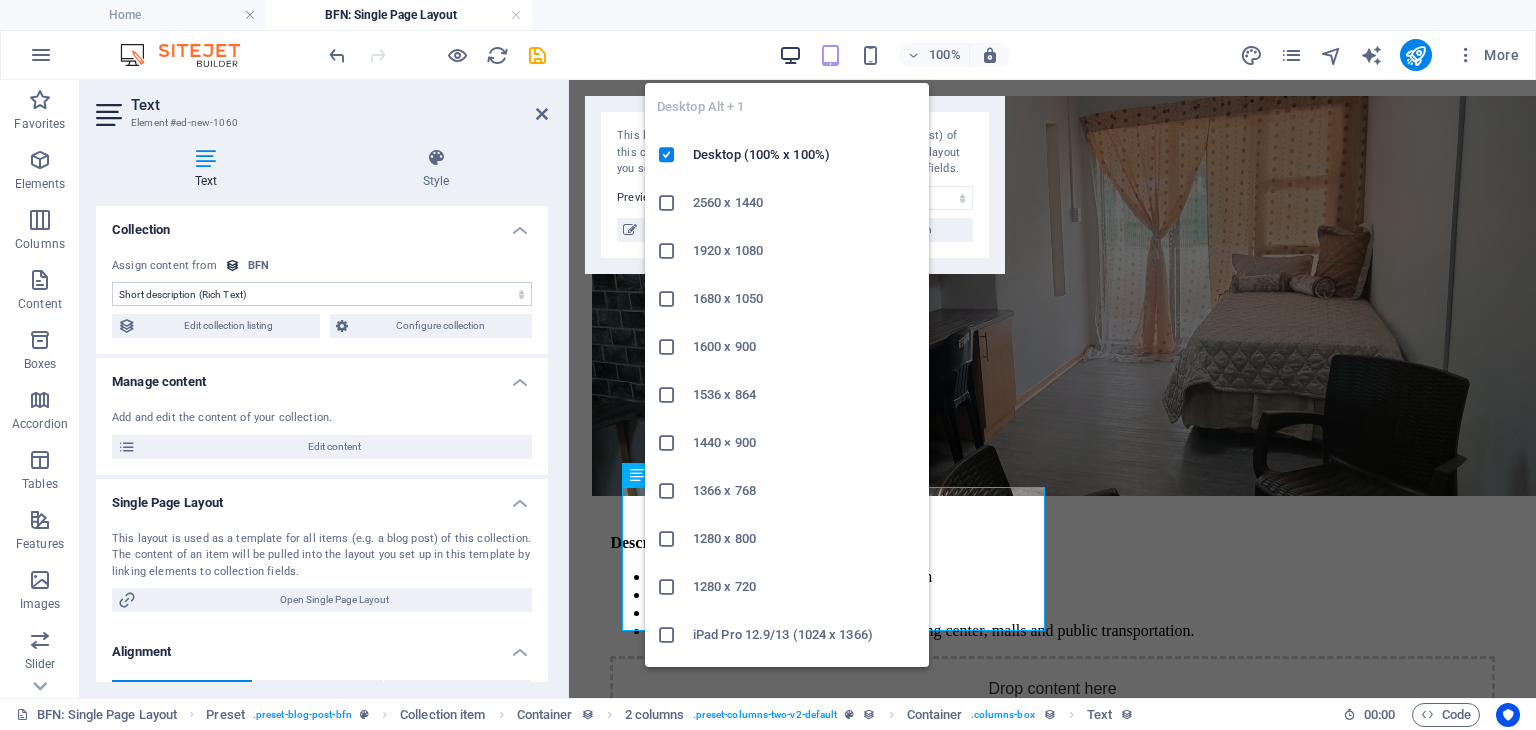 click at bounding box center [790, 55] 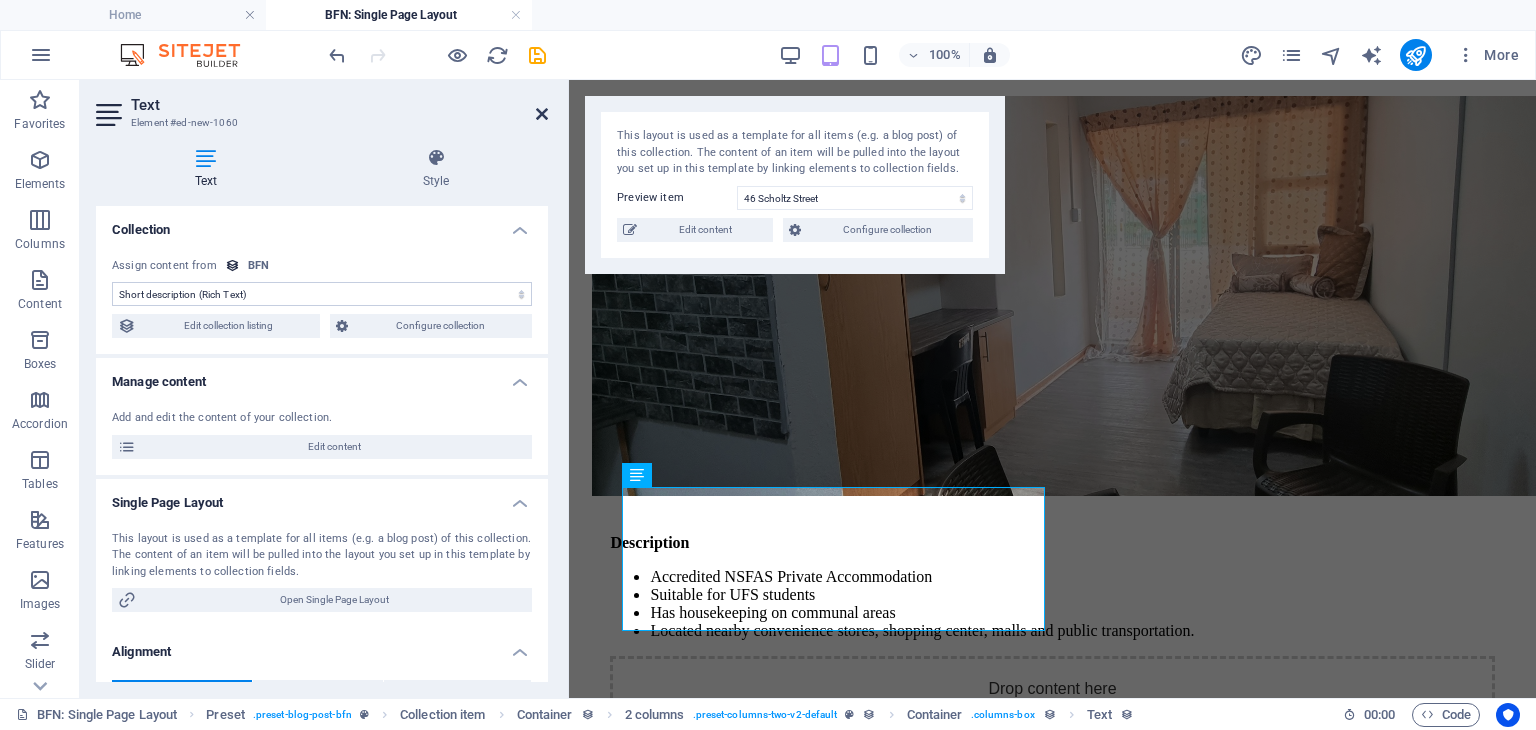 click at bounding box center [542, 114] 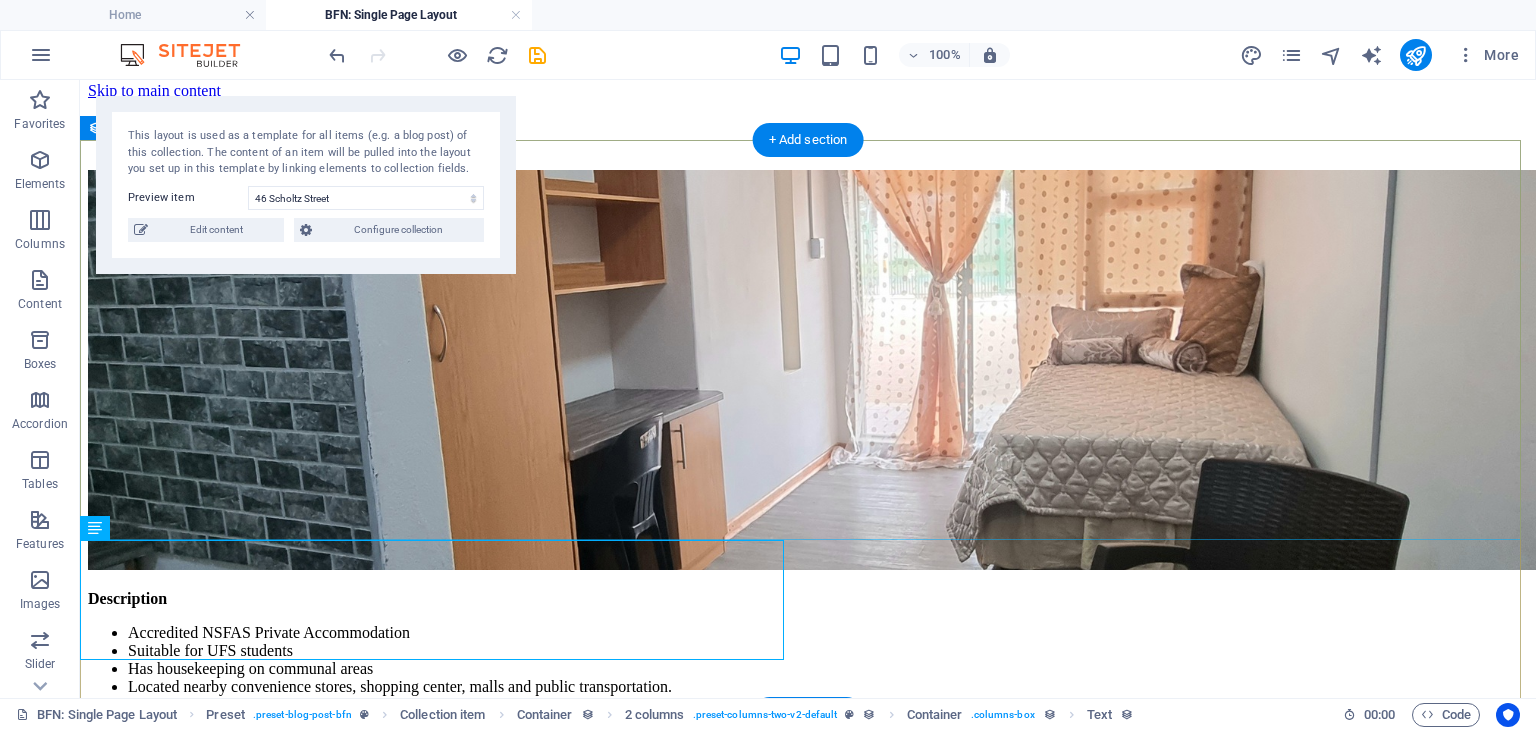 scroll, scrollTop: 27, scrollLeft: 0, axis: vertical 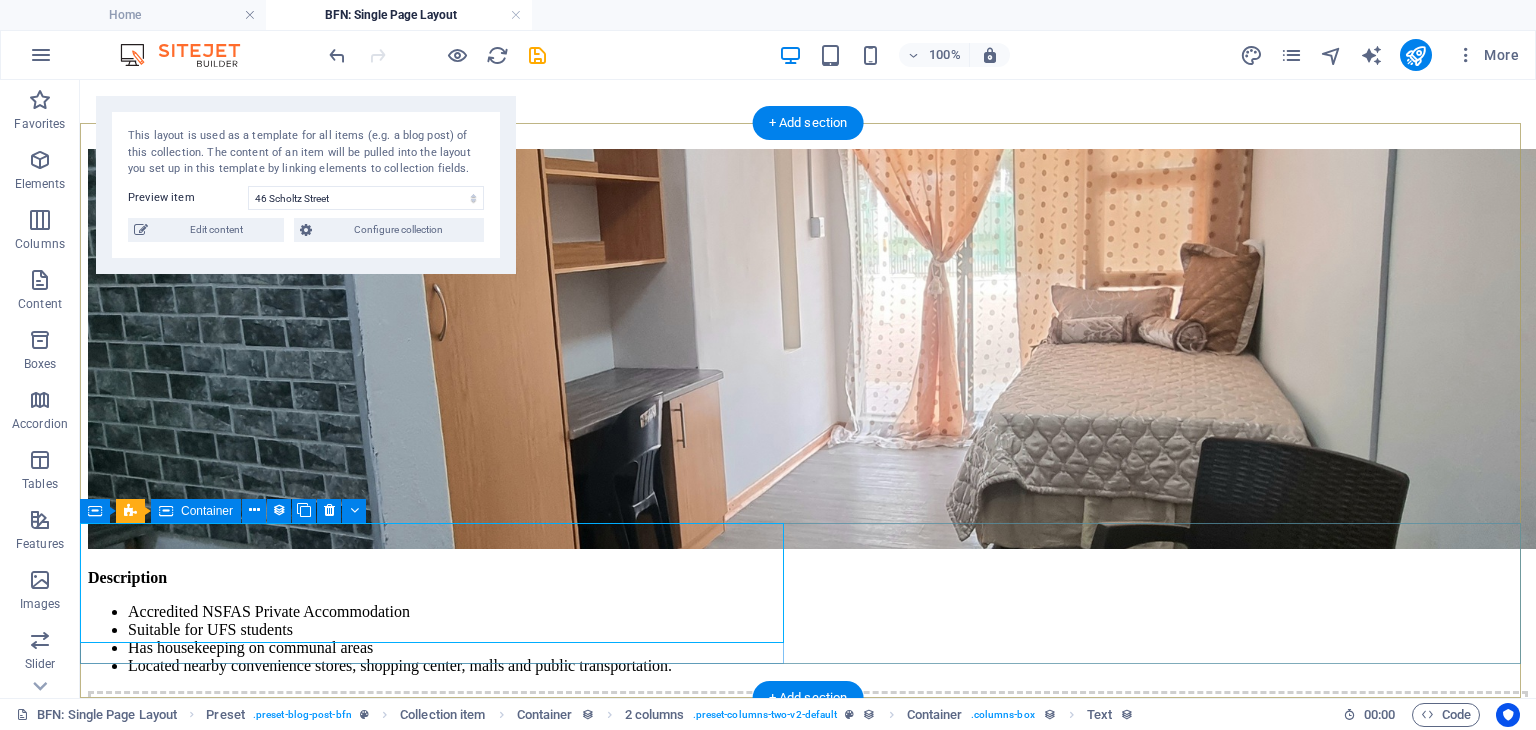 click on "Description Accredited NSFAS Private Accommodation  Suitable for UFS students Has housekeeping on communal areas Located nearby convenience stores, shopping center, malls and public transportation." at bounding box center (808, 622) 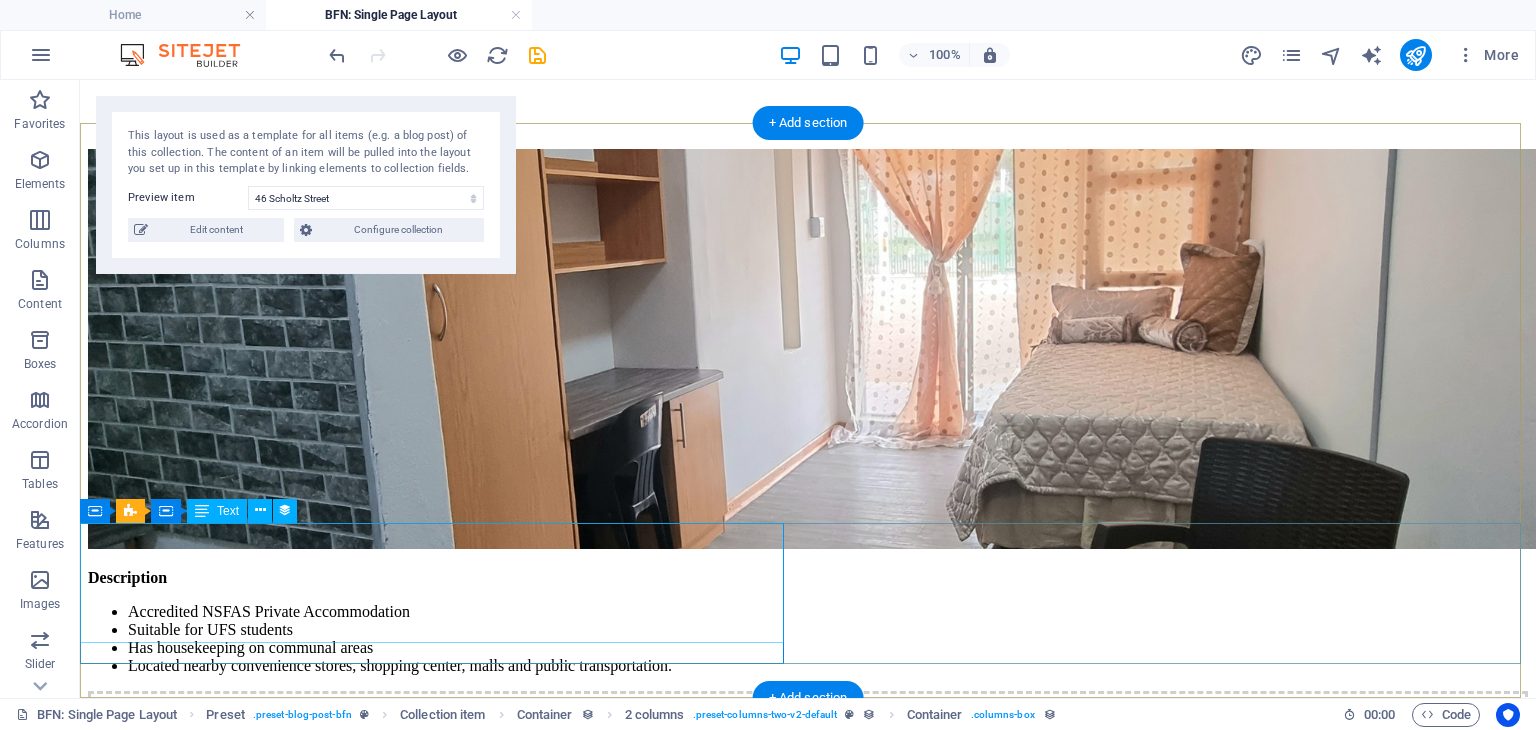 click on "Description Accredited NSFAS Private Accommodation  Suitable for UFS students Has housekeeping on communal areas Located nearby convenience stores, shopping center, malls and public transportation." at bounding box center (808, 622) 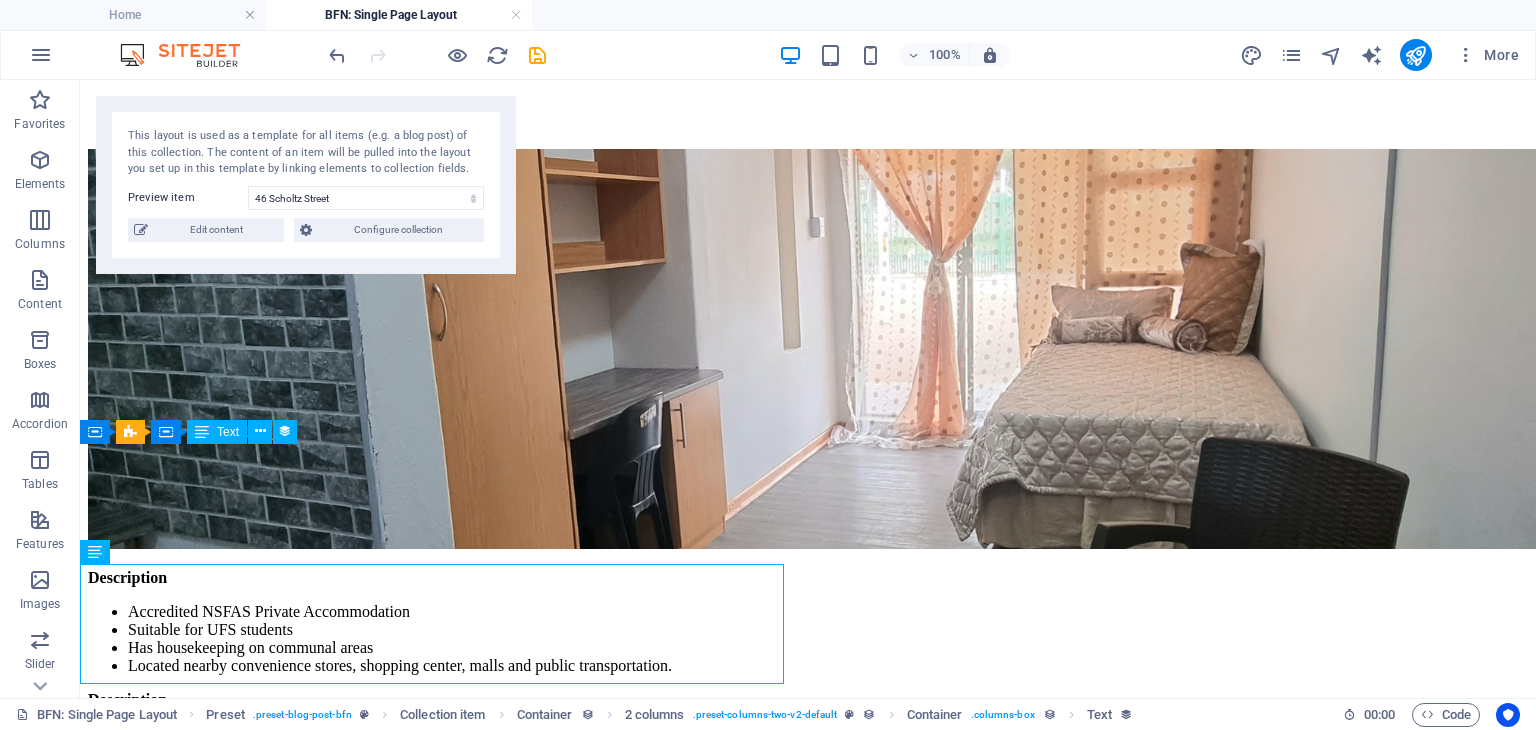 scroll, scrollTop: 126, scrollLeft: 0, axis: vertical 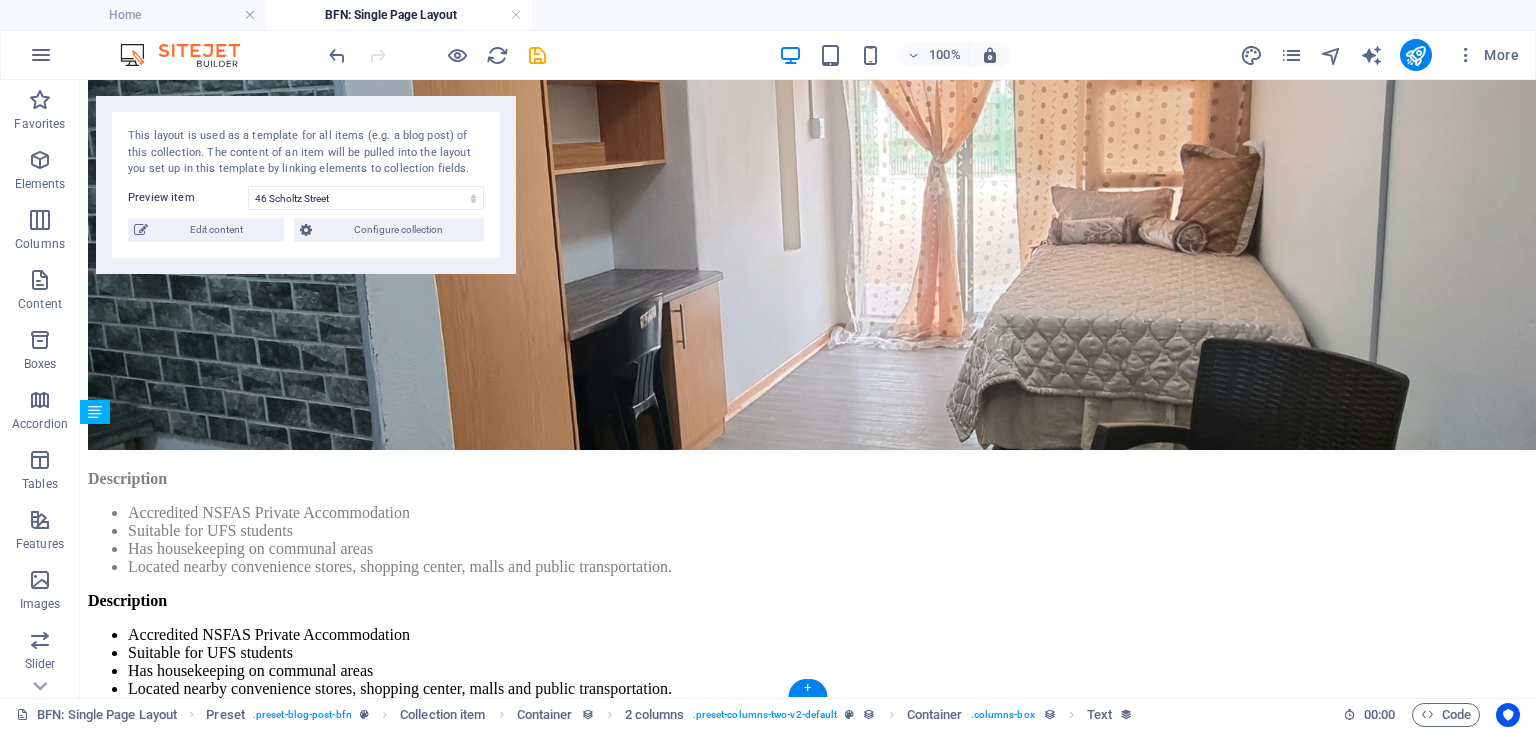 drag, startPoint x: 181, startPoint y: 574, endPoint x: 192, endPoint y: 443, distance: 131.46101 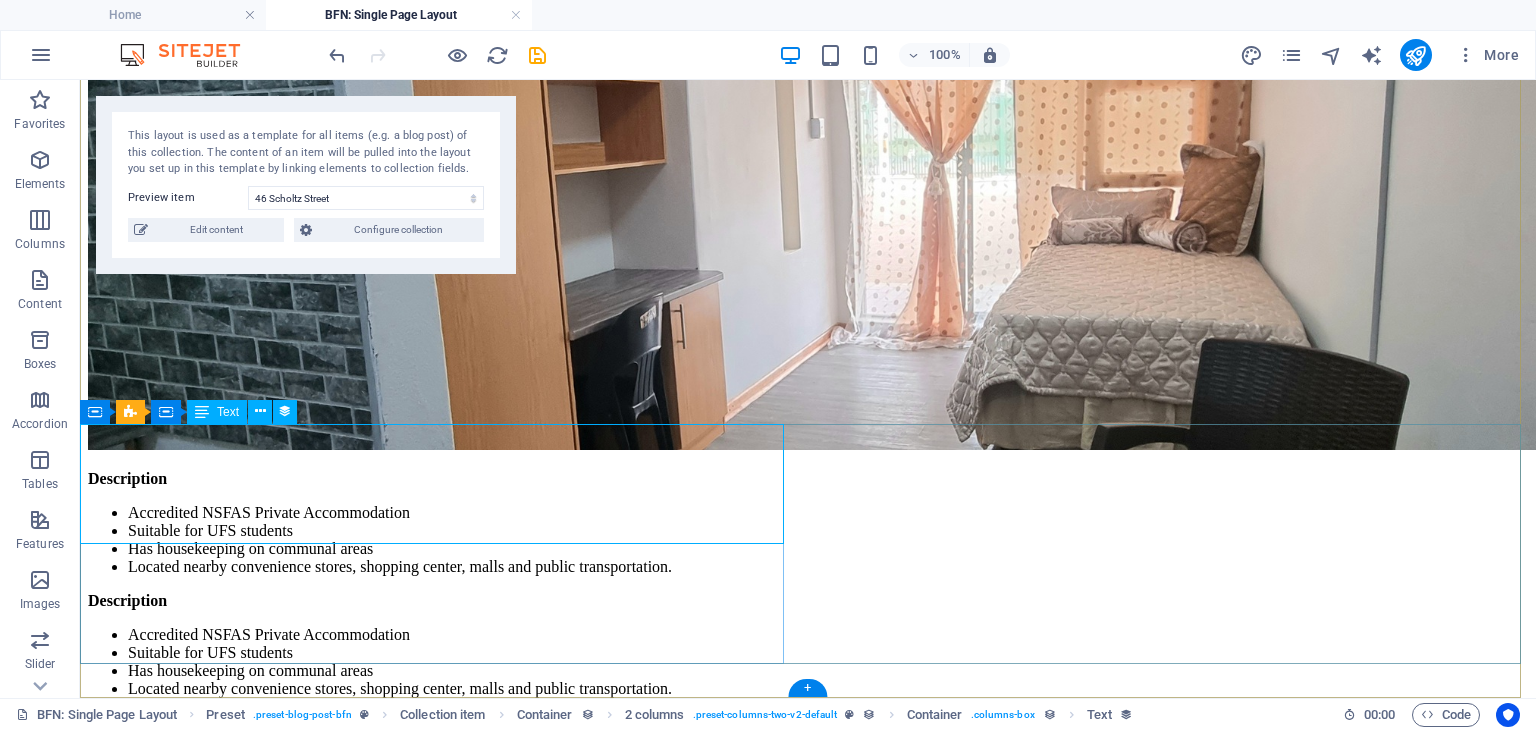 click on "Description Accredited NSFAS Private Accommodation  Suitable for UFS students Has housekeeping on communal areas Located nearby convenience stores, shopping center, malls and public transportation." at bounding box center [808, 523] 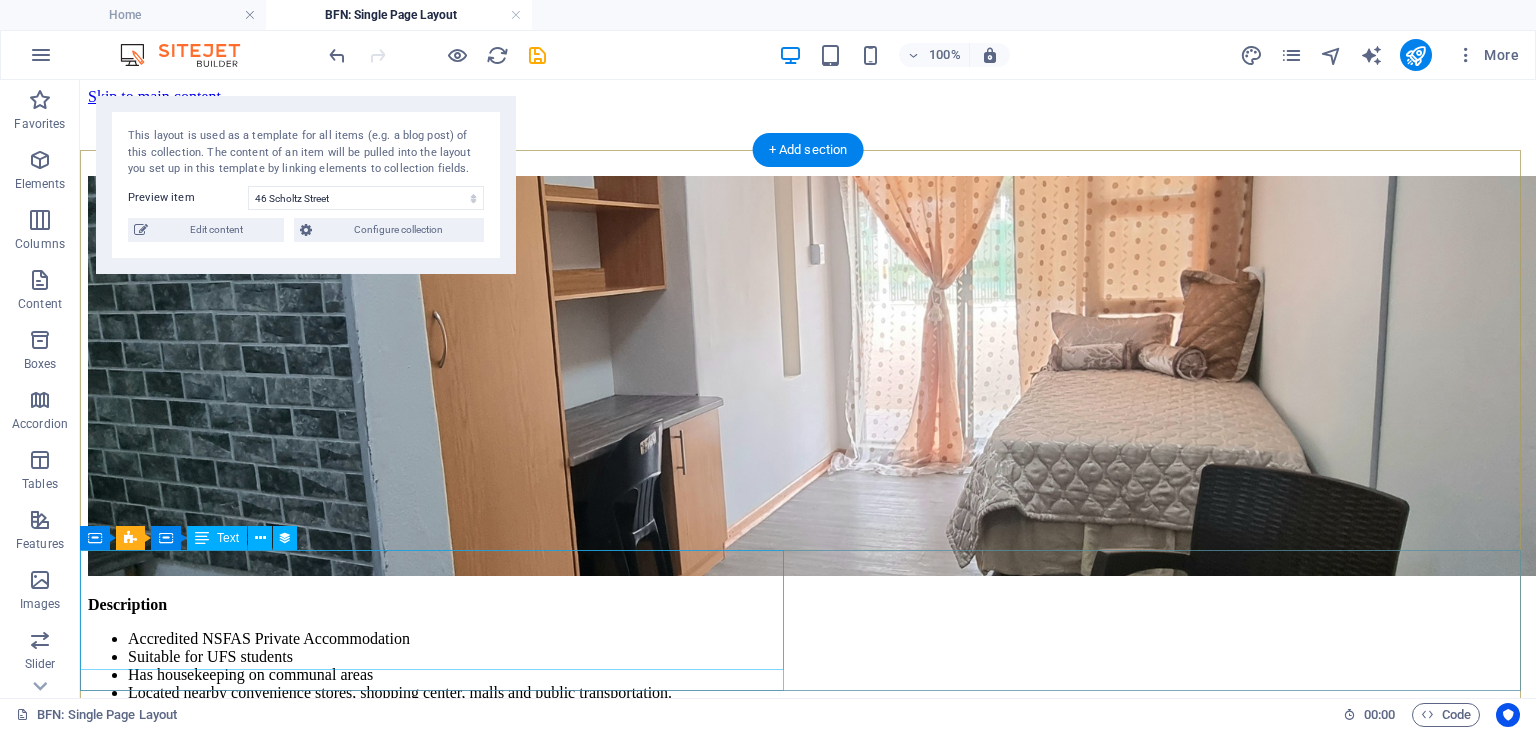 scroll, scrollTop: 27, scrollLeft: 0, axis: vertical 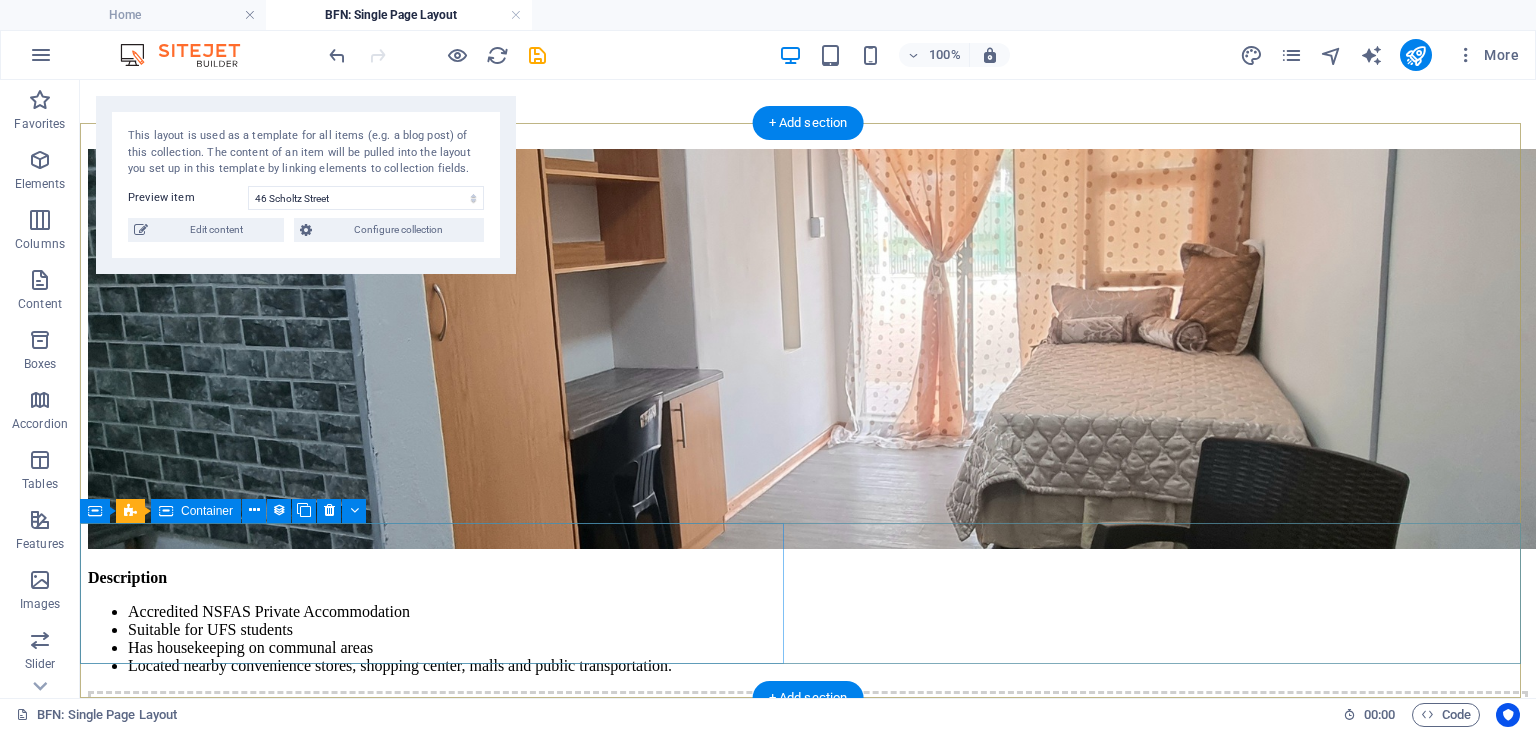 click on "Description Accredited NSFAS Private Accommodation  Suitable for UFS students Has housekeeping on communal areas Located nearby convenience stores, shopping center, malls and public transportation." at bounding box center (808, 622) 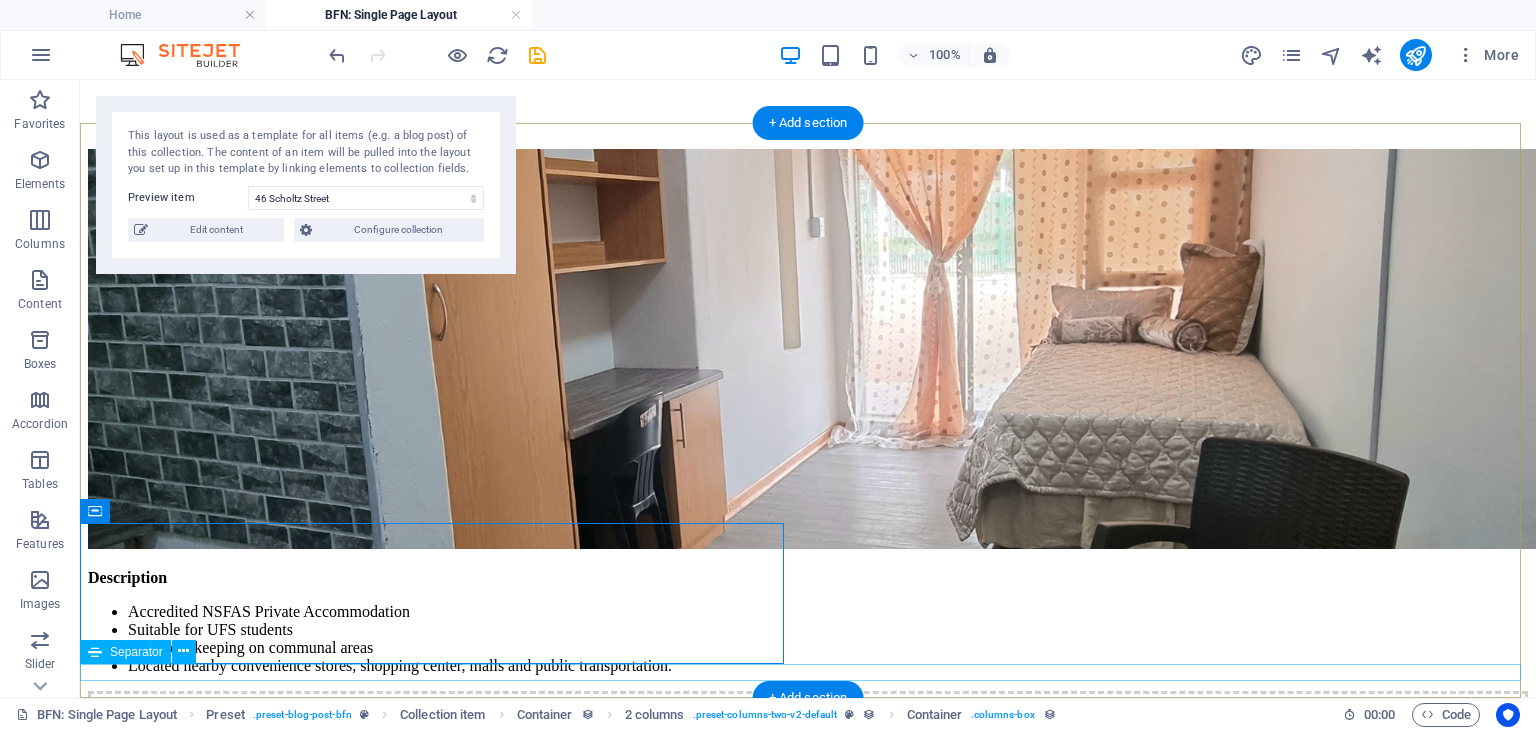 click at bounding box center (808, 842) 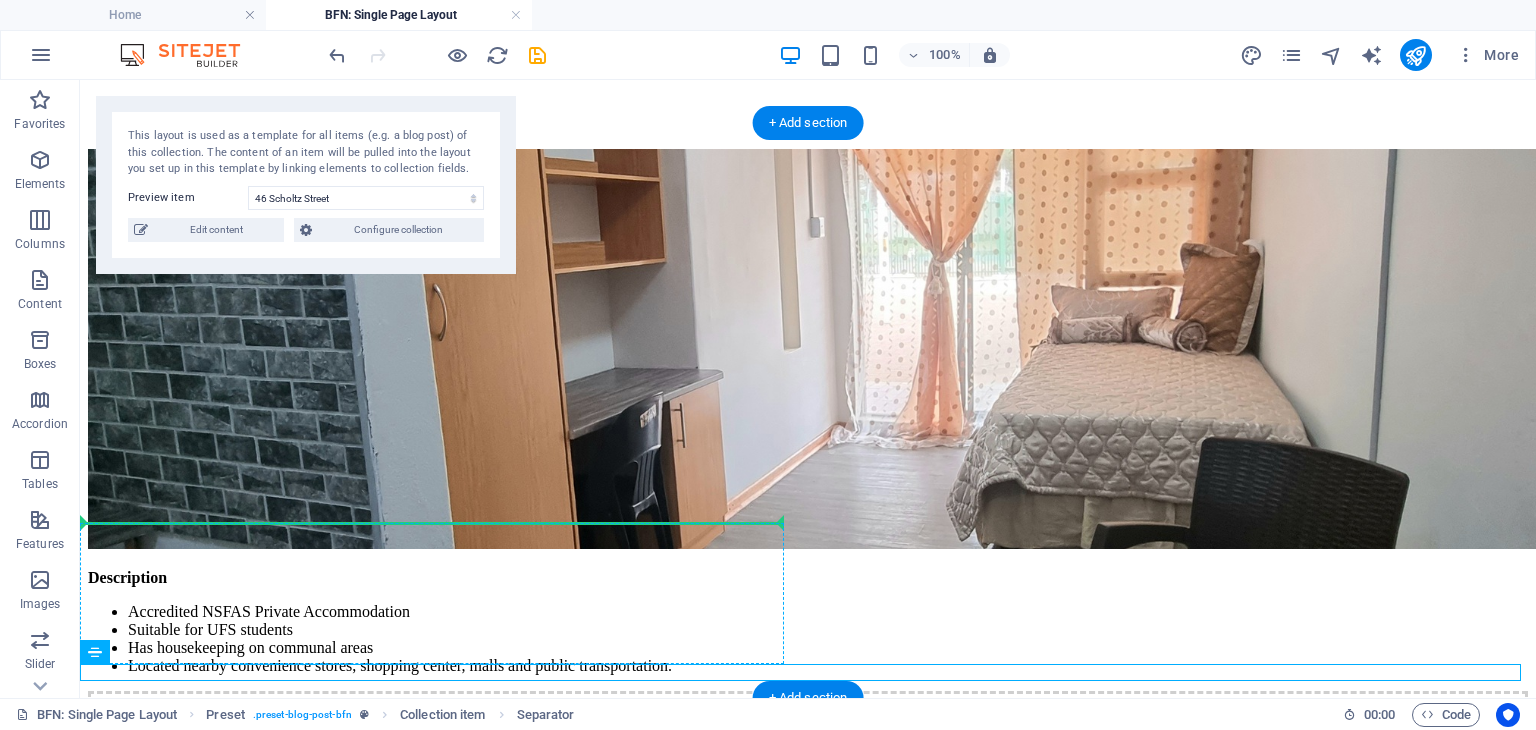 drag, startPoint x: 267, startPoint y: 668, endPoint x: 287, endPoint y: 550, distance: 119.682915 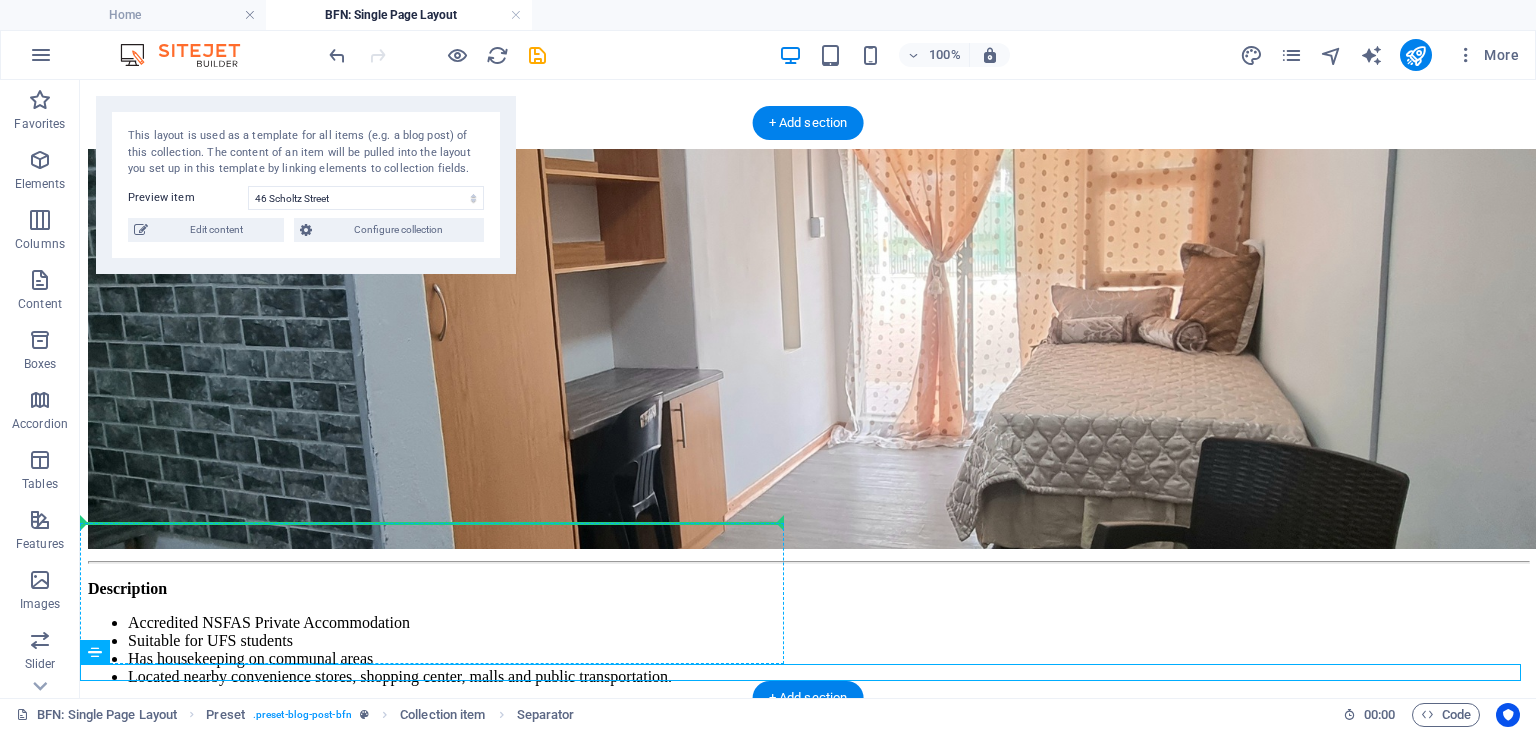 scroll, scrollTop: 10, scrollLeft: 0, axis: vertical 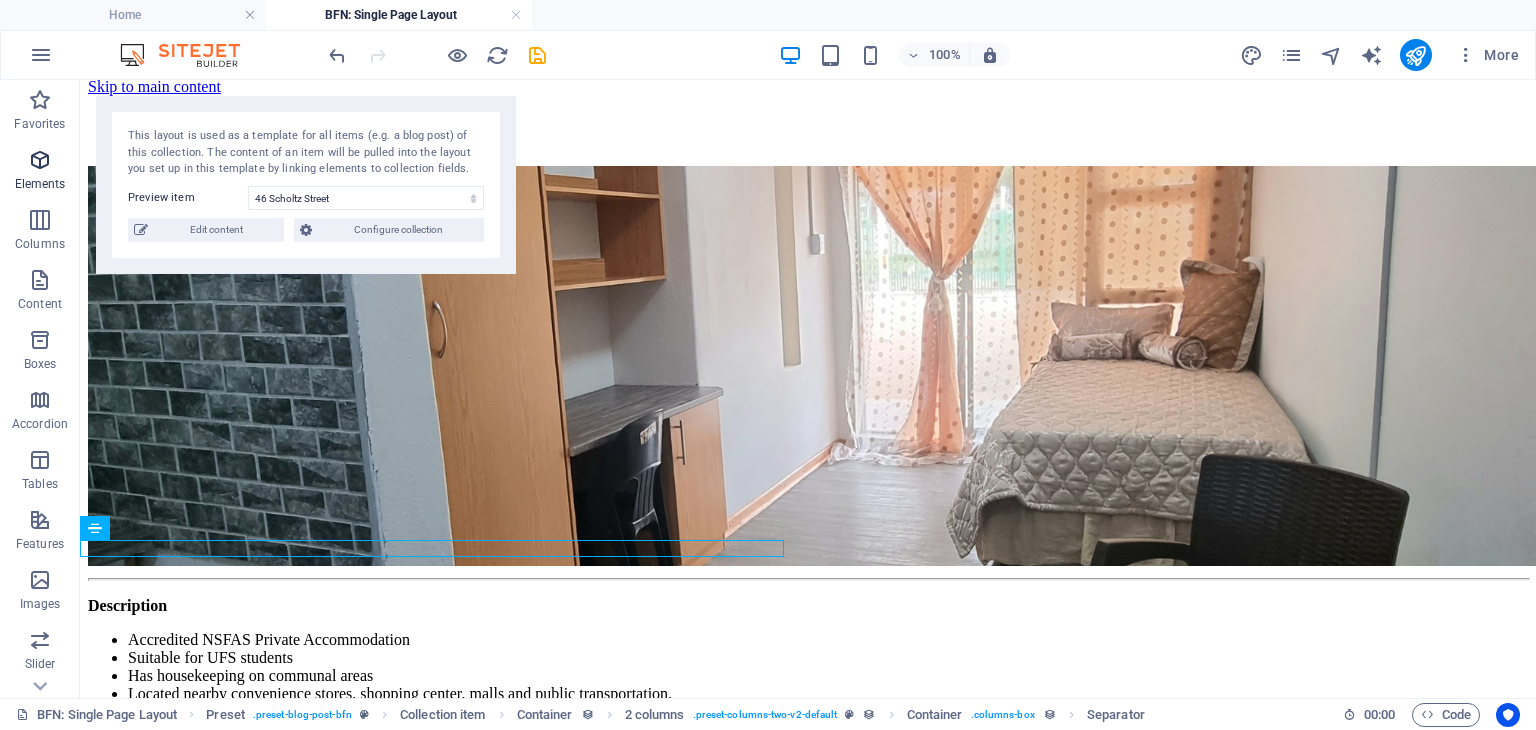 click on "Elements" at bounding box center (40, 184) 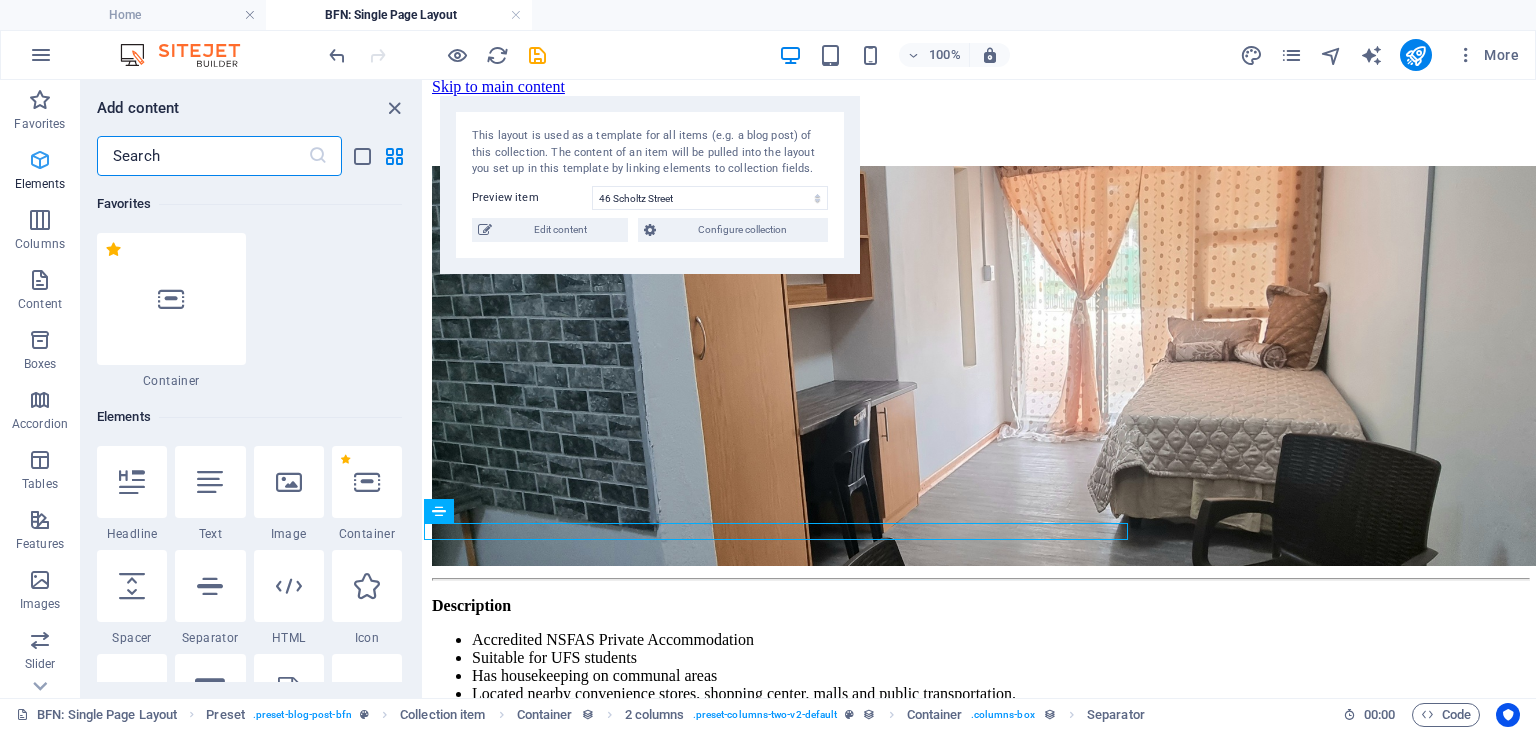 scroll, scrollTop: 27, scrollLeft: 0, axis: vertical 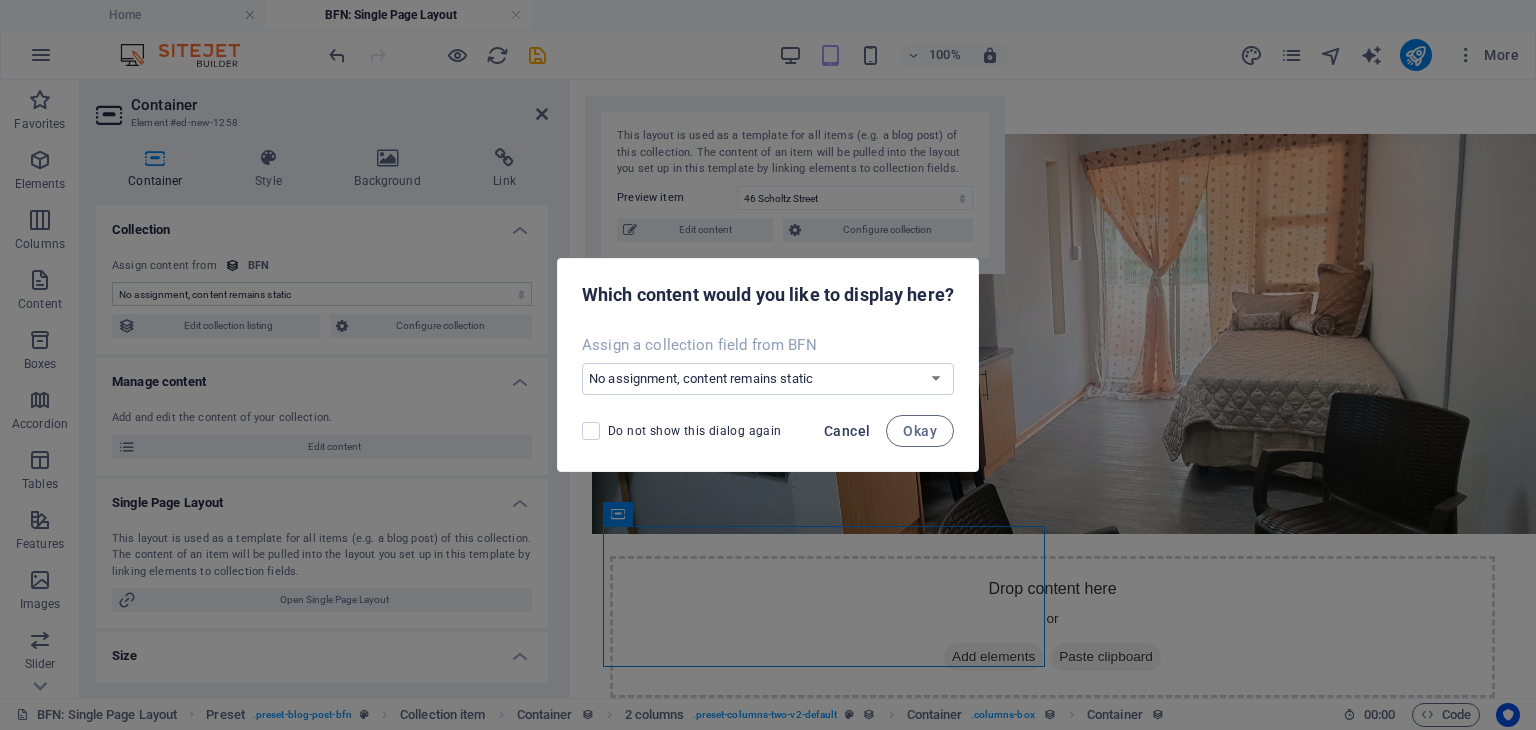 click on "Cancel" at bounding box center [847, 431] 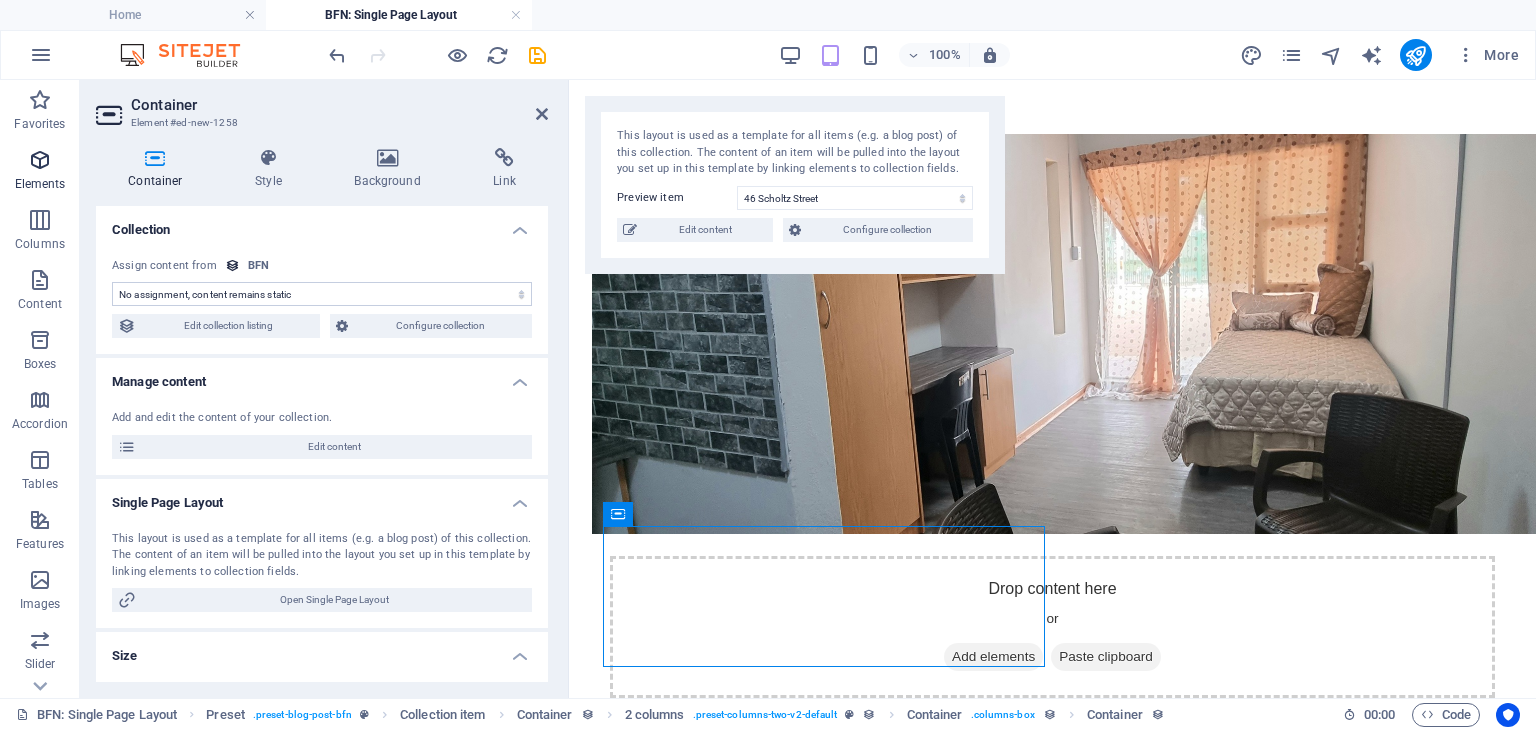 click on "Elements" at bounding box center (40, 184) 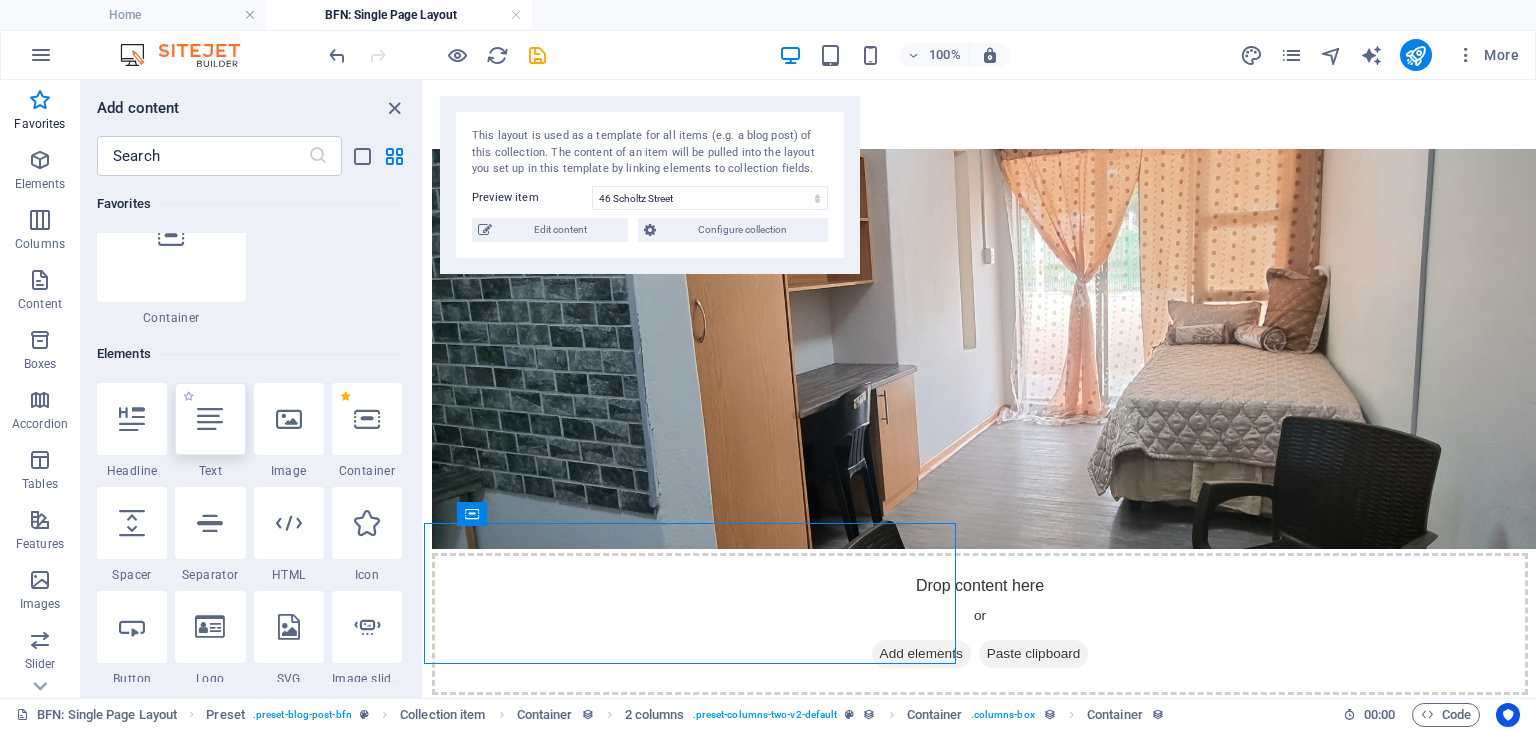scroll, scrollTop: 61, scrollLeft: 0, axis: vertical 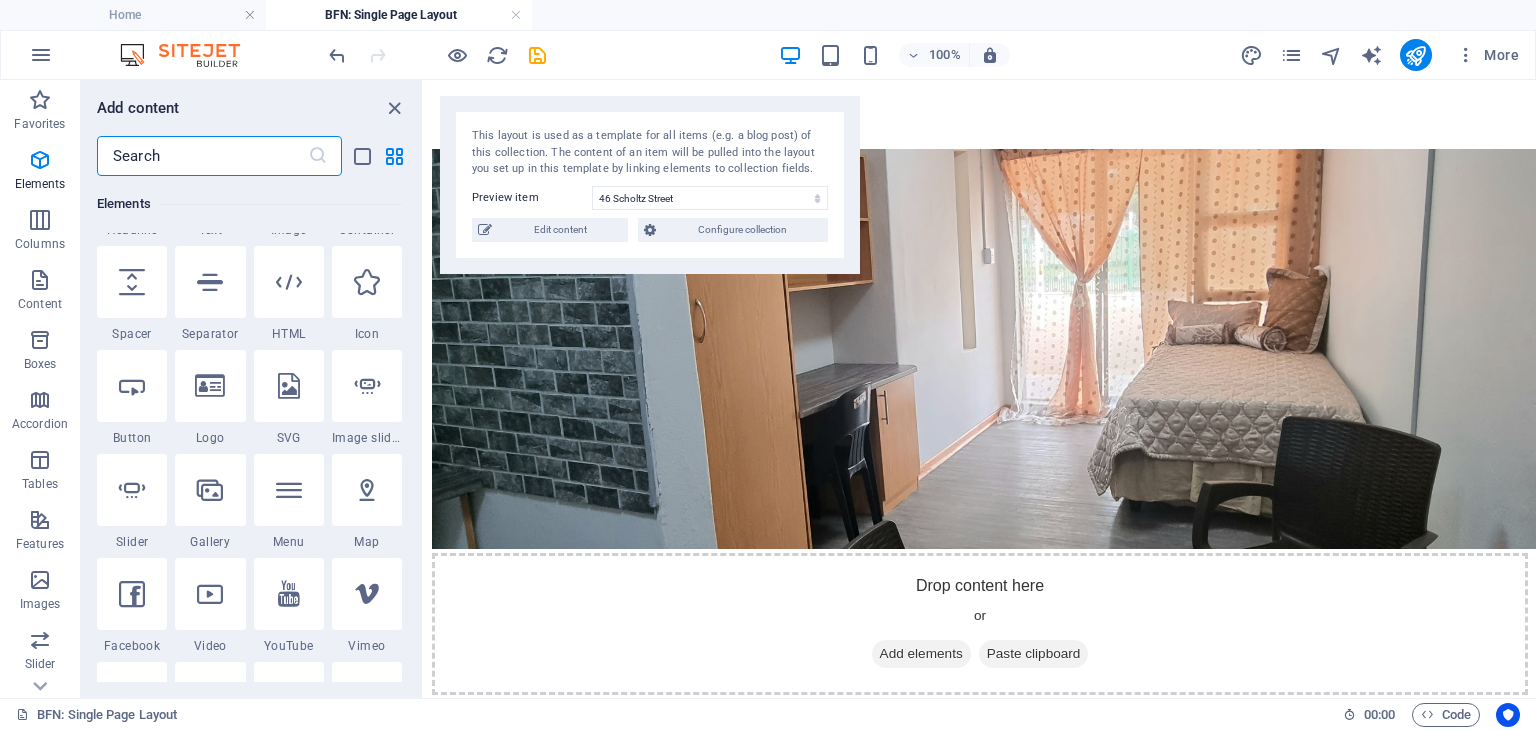 click at bounding box center [202, 156] 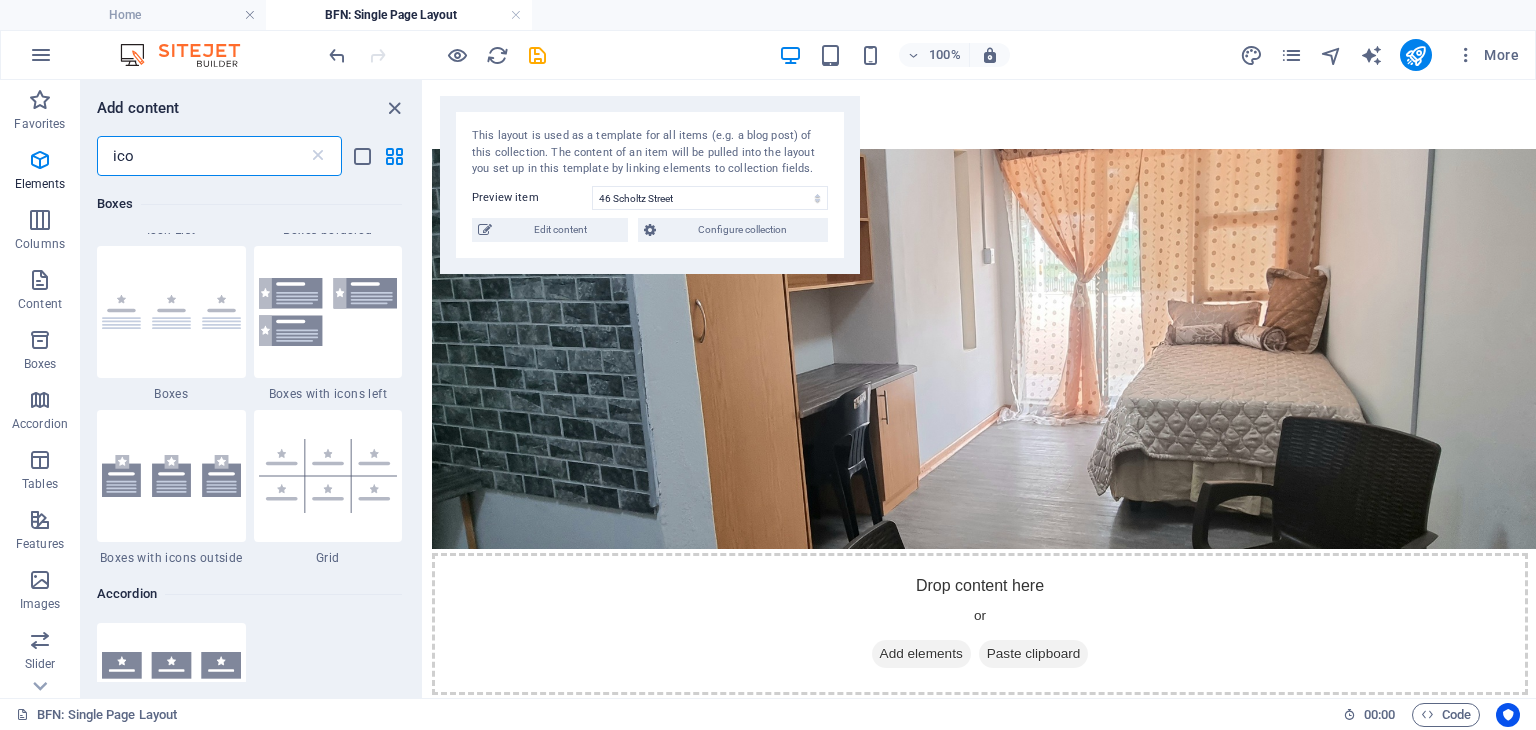 scroll, scrollTop: 0, scrollLeft: 0, axis: both 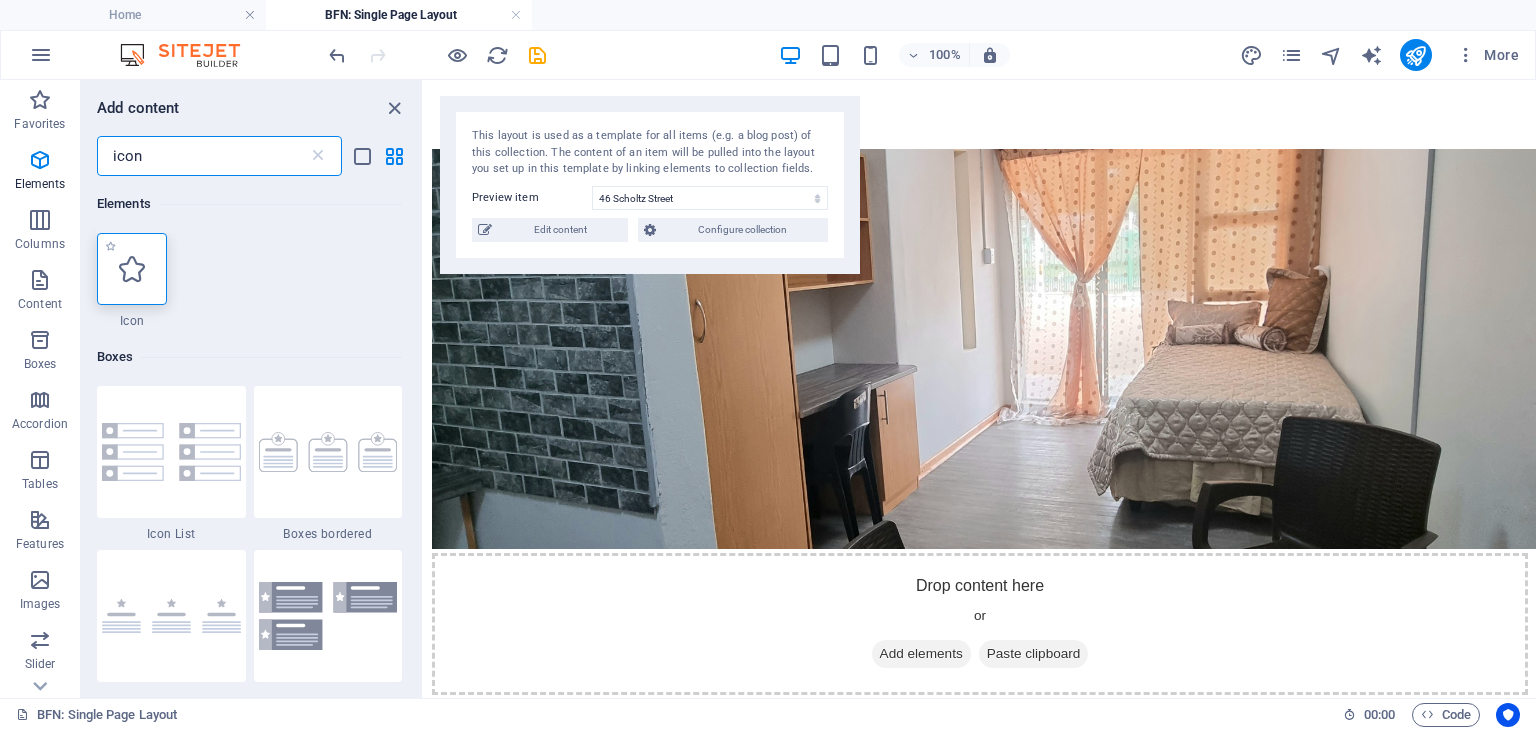 type on "icon" 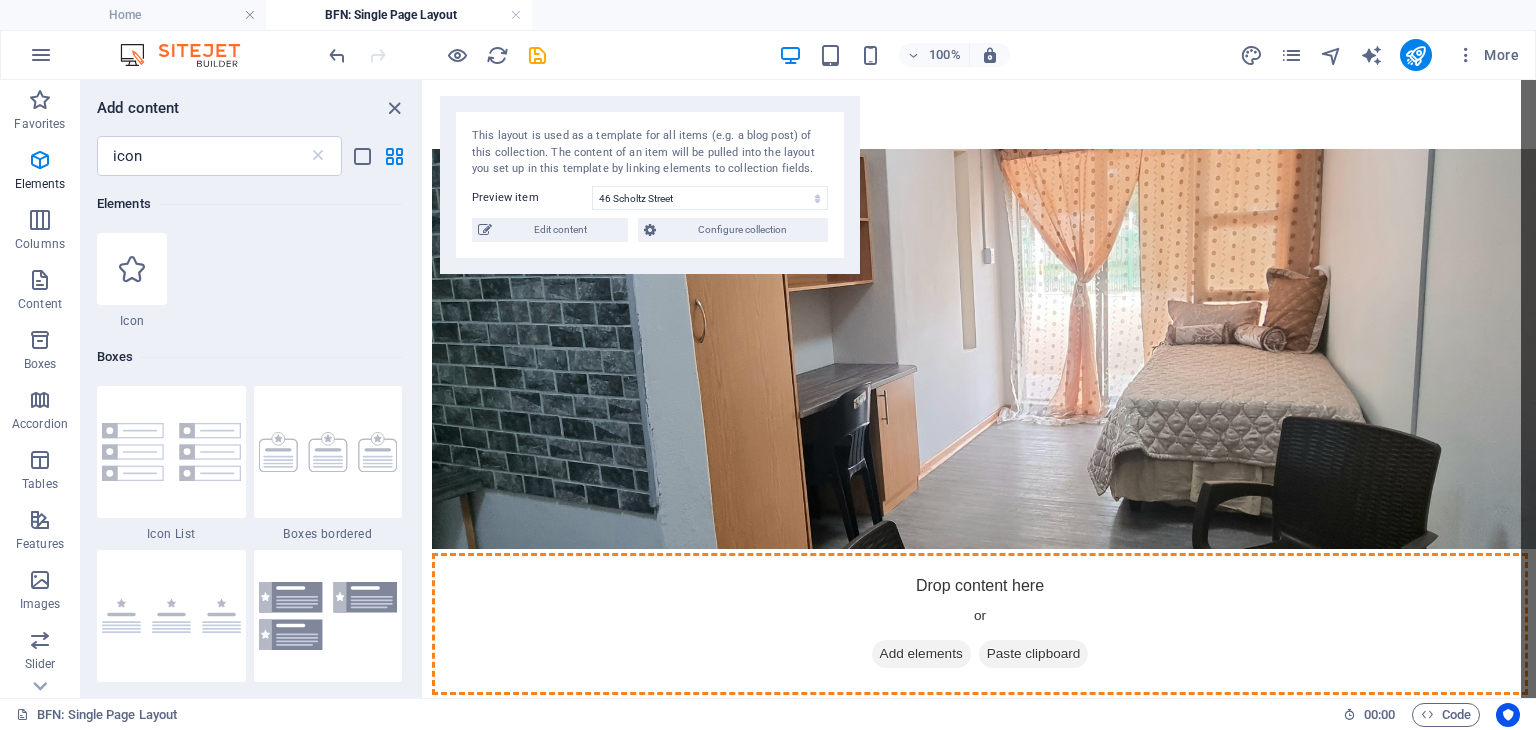 select on "xMidYMid" 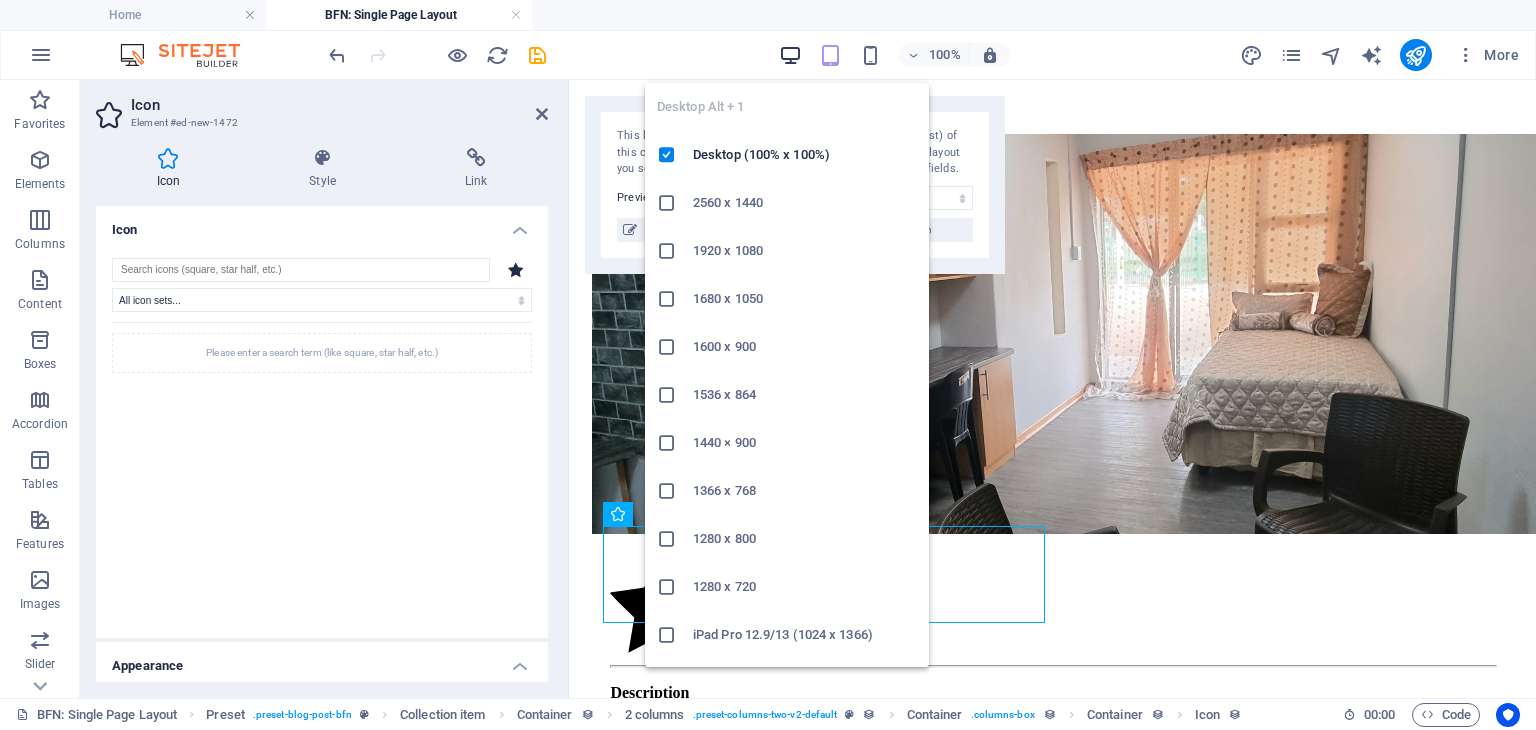 click at bounding box center (790, 55) 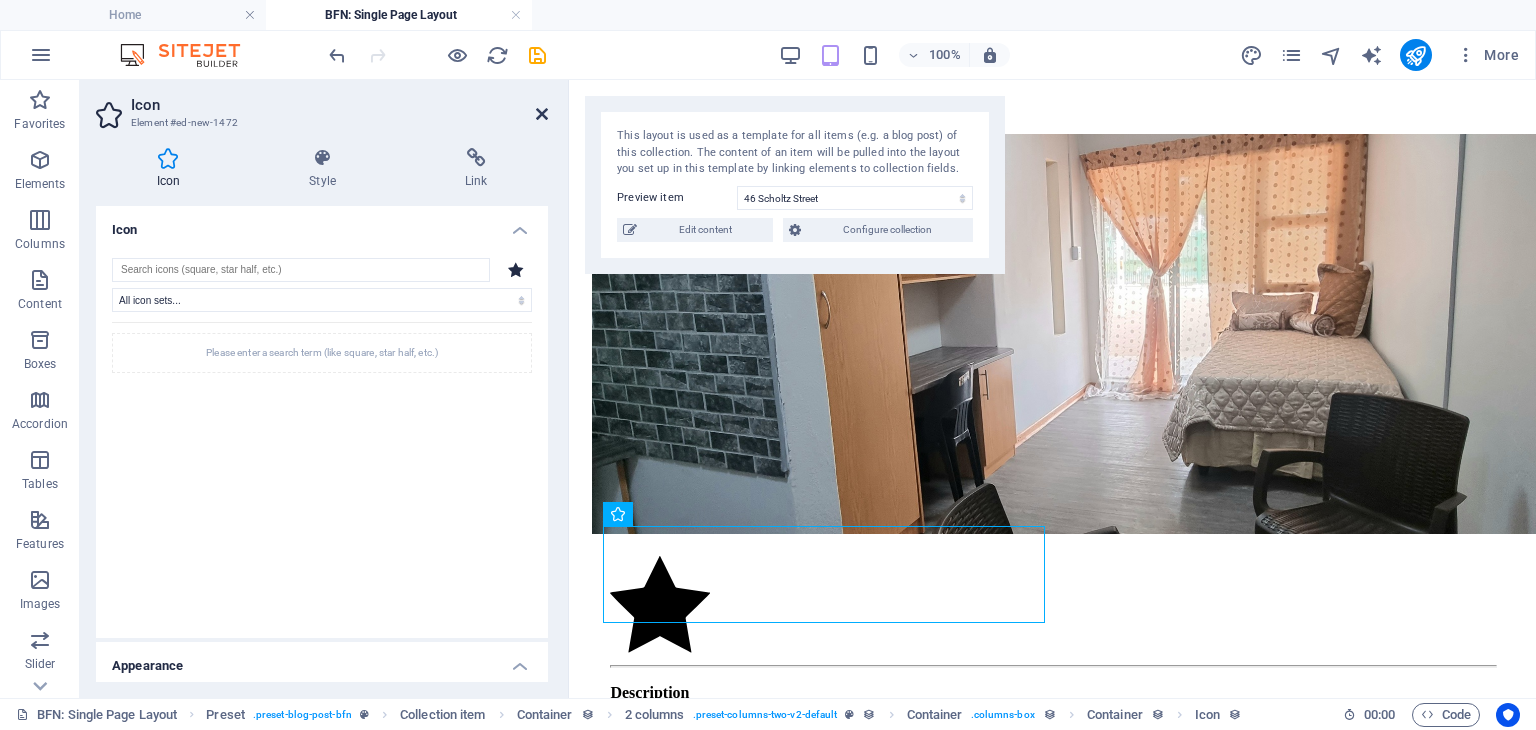 click at bounding box center (542, 114) 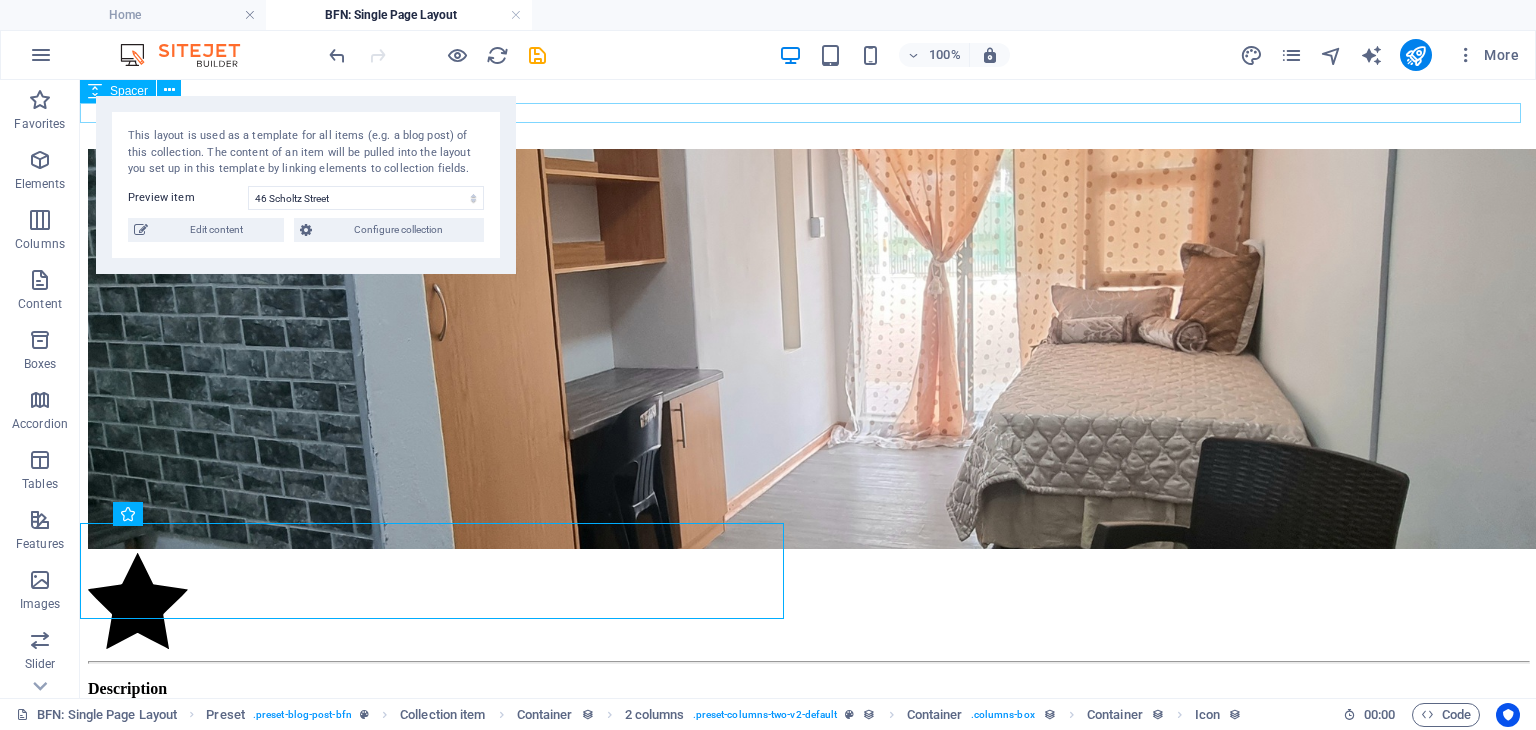 click at bounding box center [808, 139] 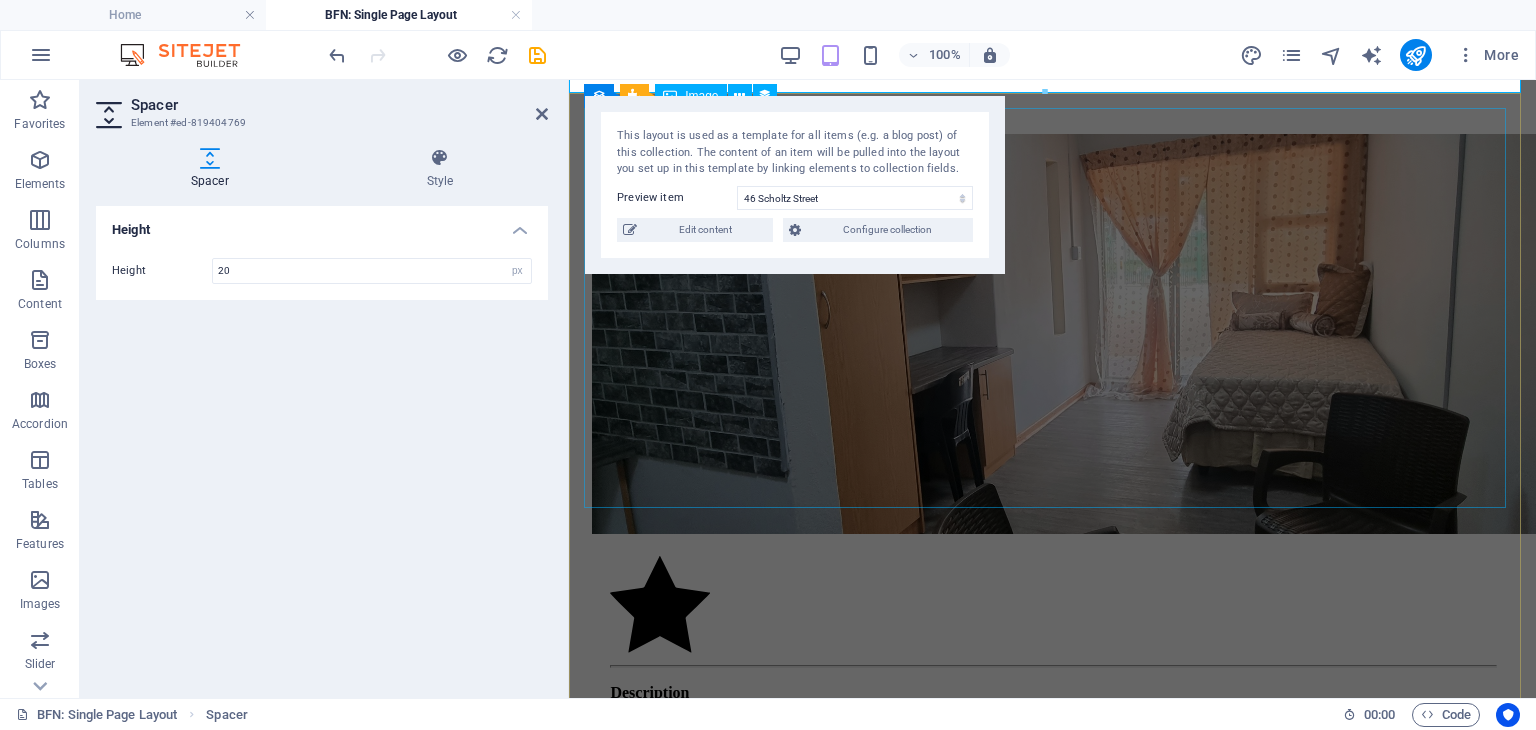 scroll, scrollTop: 164, scrollLeft: 0, axis: vertical 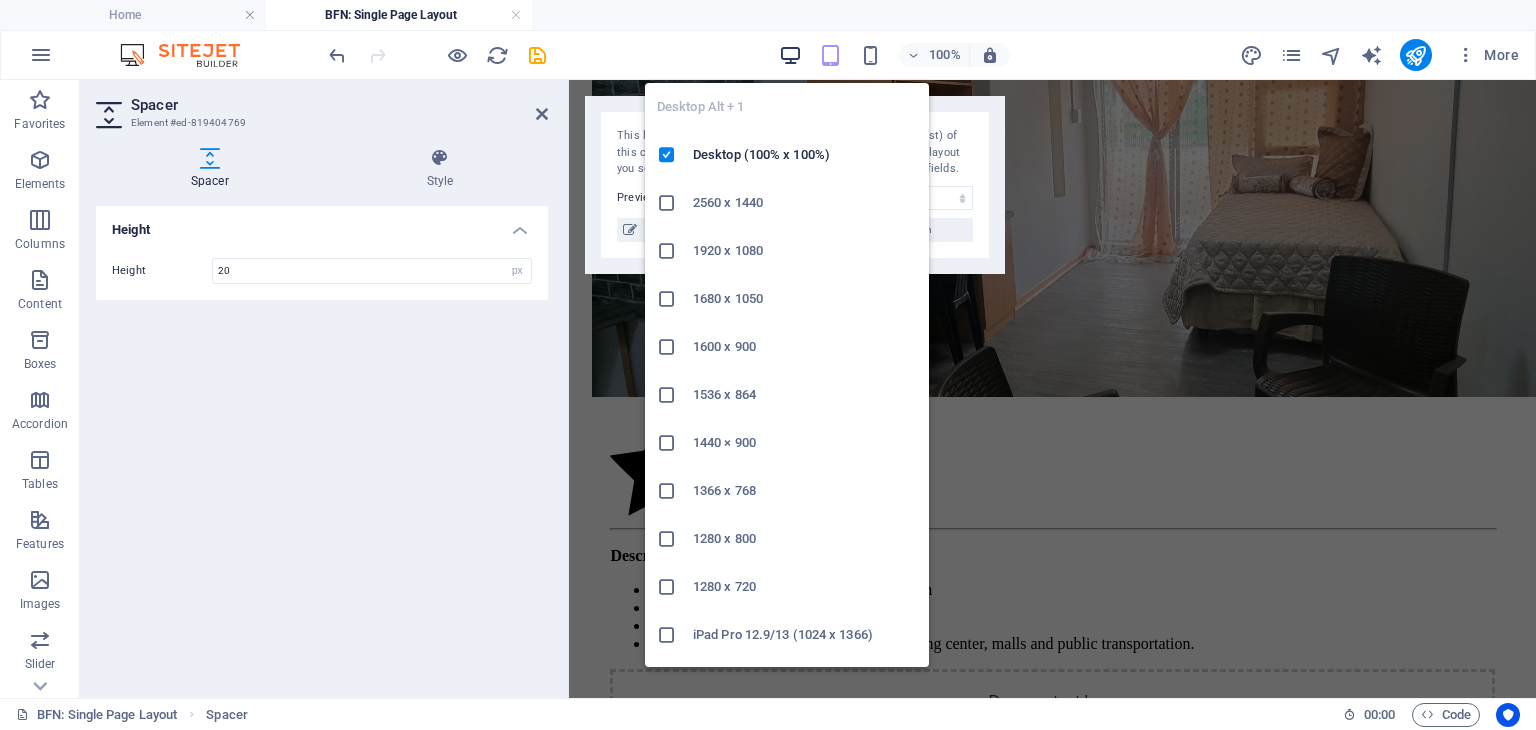click at bounding box center [790, 55] 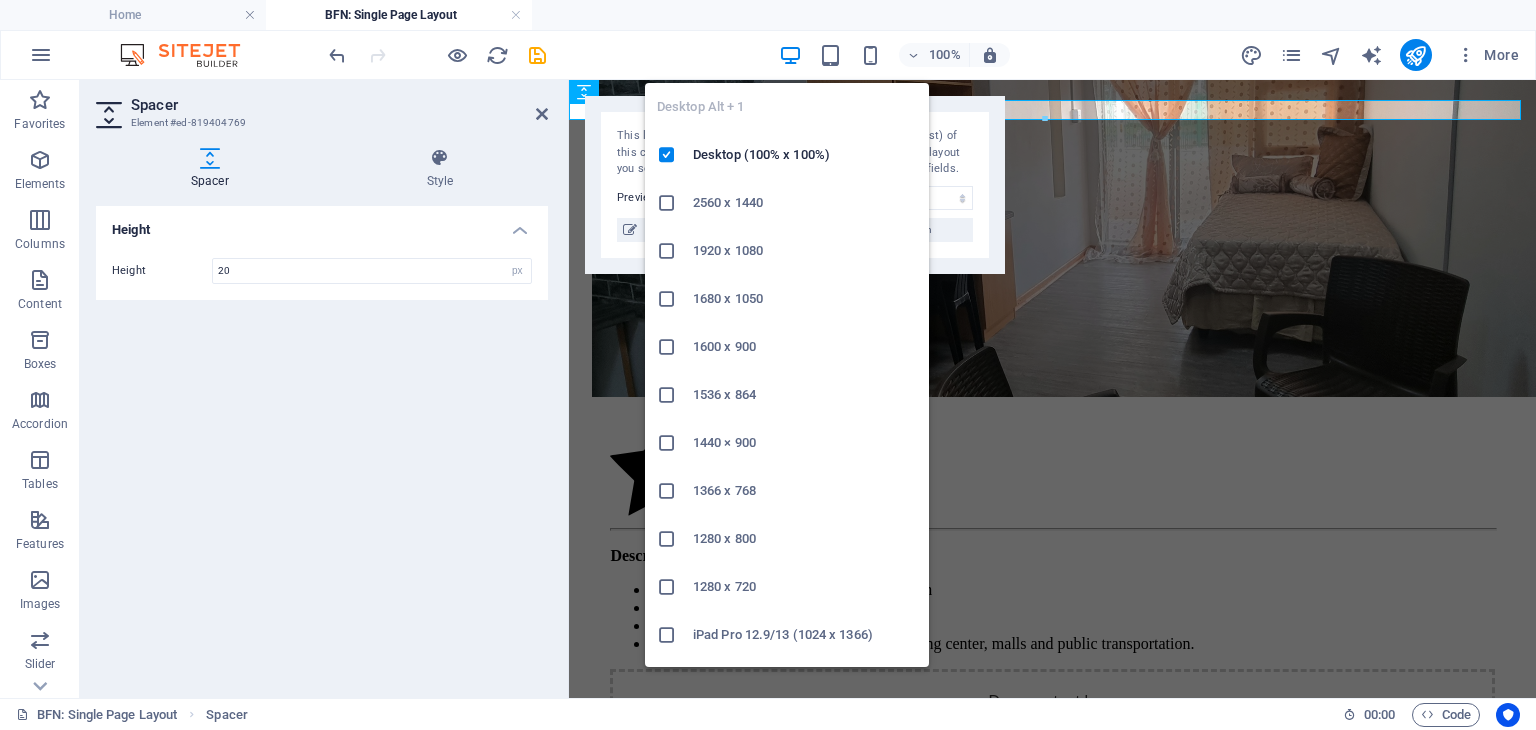 scroll, scrollTop: 0, scrollLeft: 0, axis: both 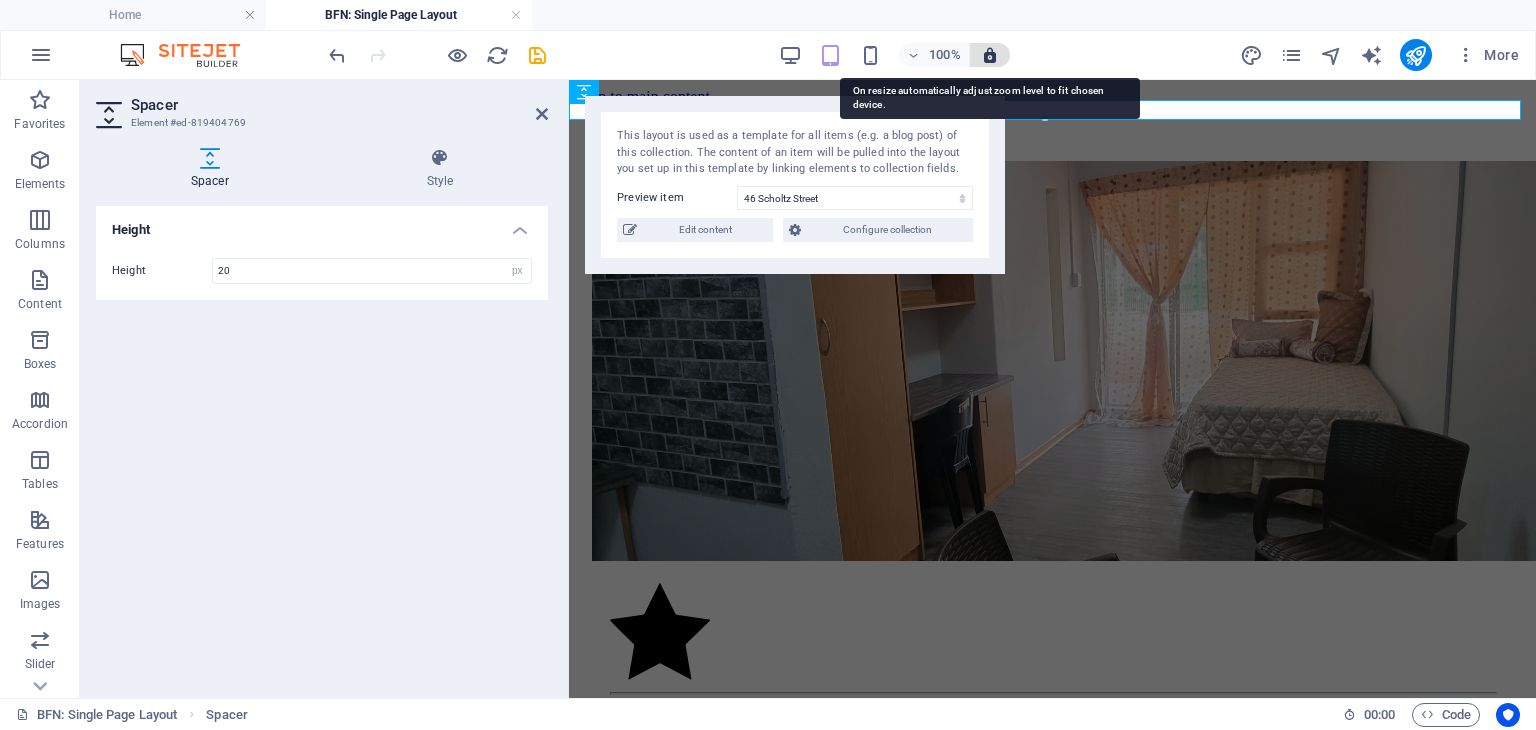 click at bounding box center [990, 55] 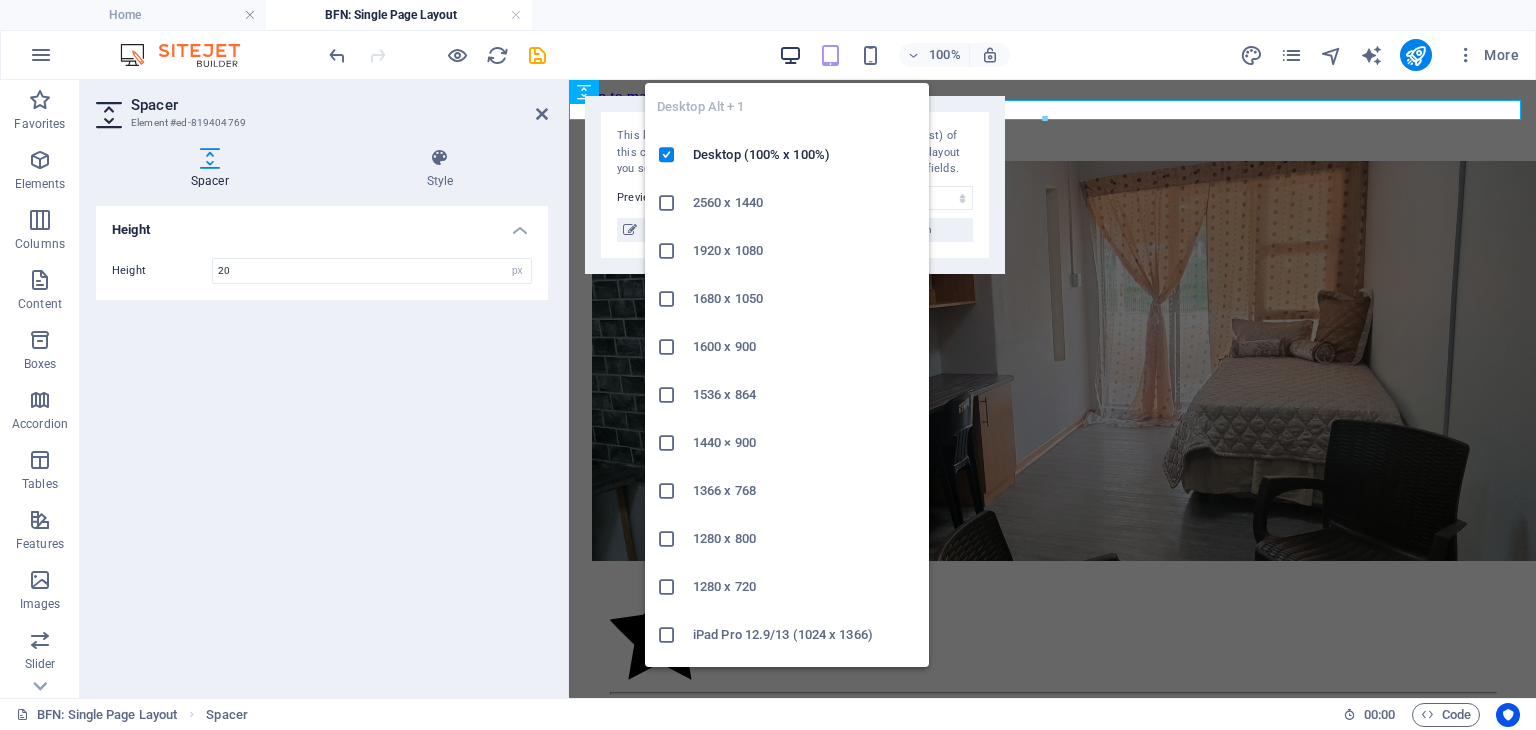 click at bounding box center (790, 55) 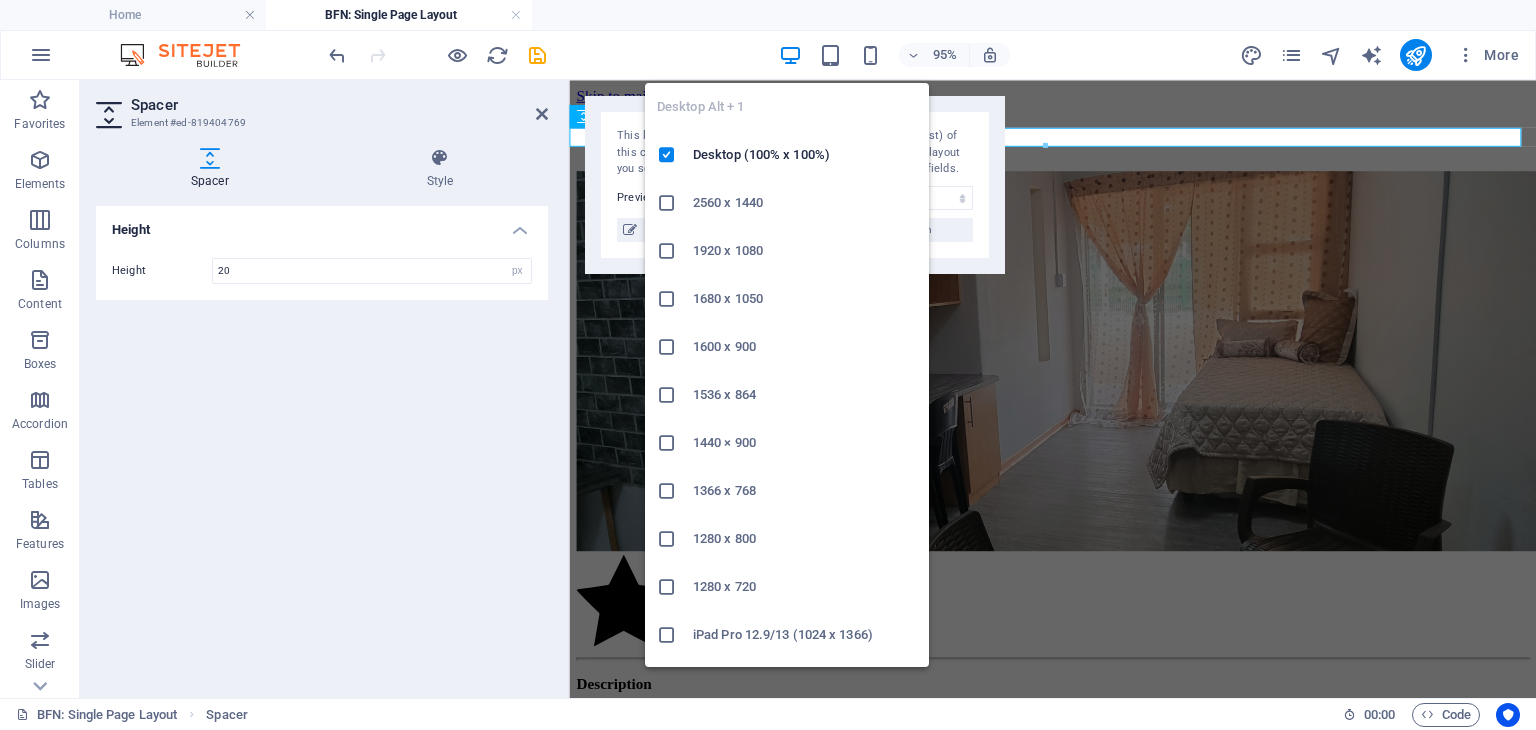 click at bounding box center [790, 55] 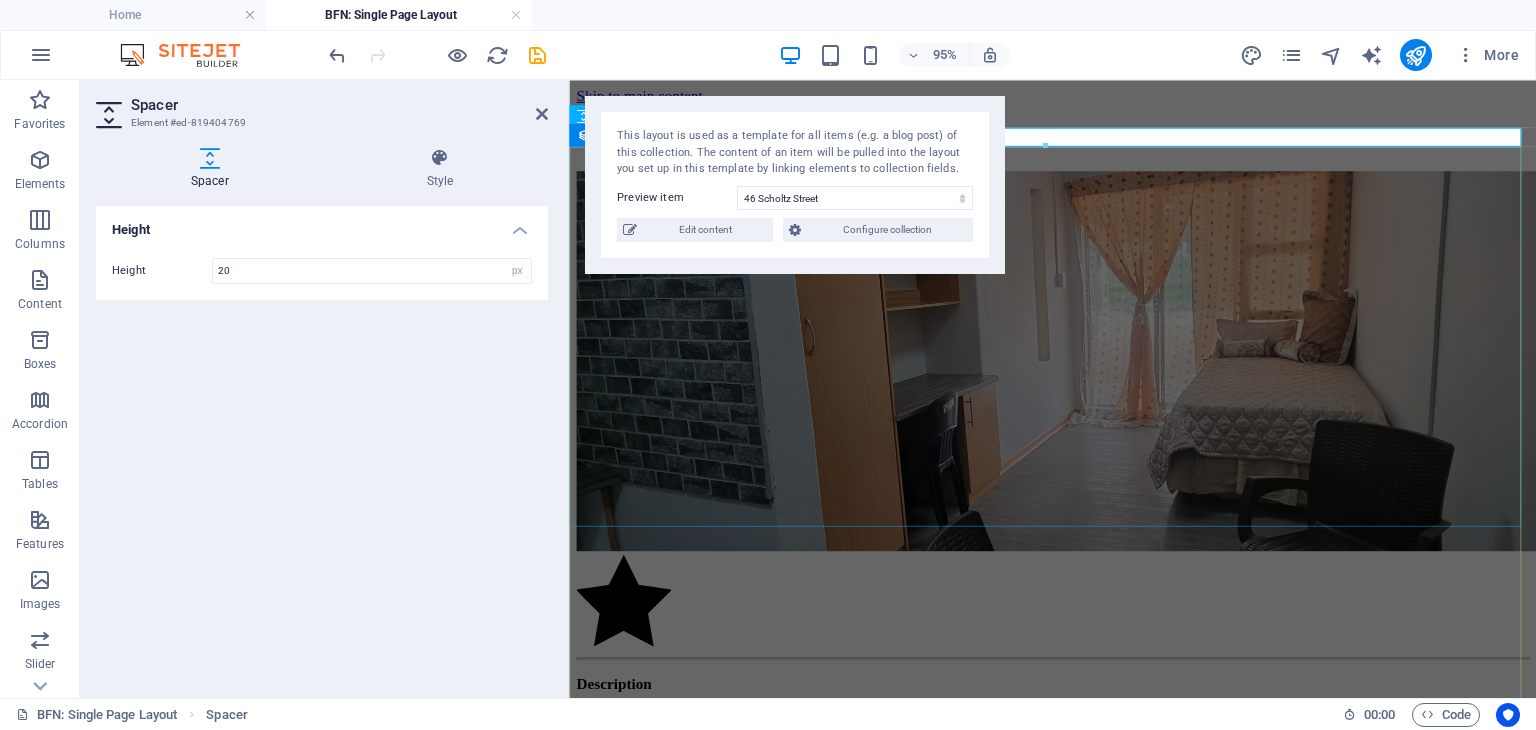 click at bounding box center [1078, 378] 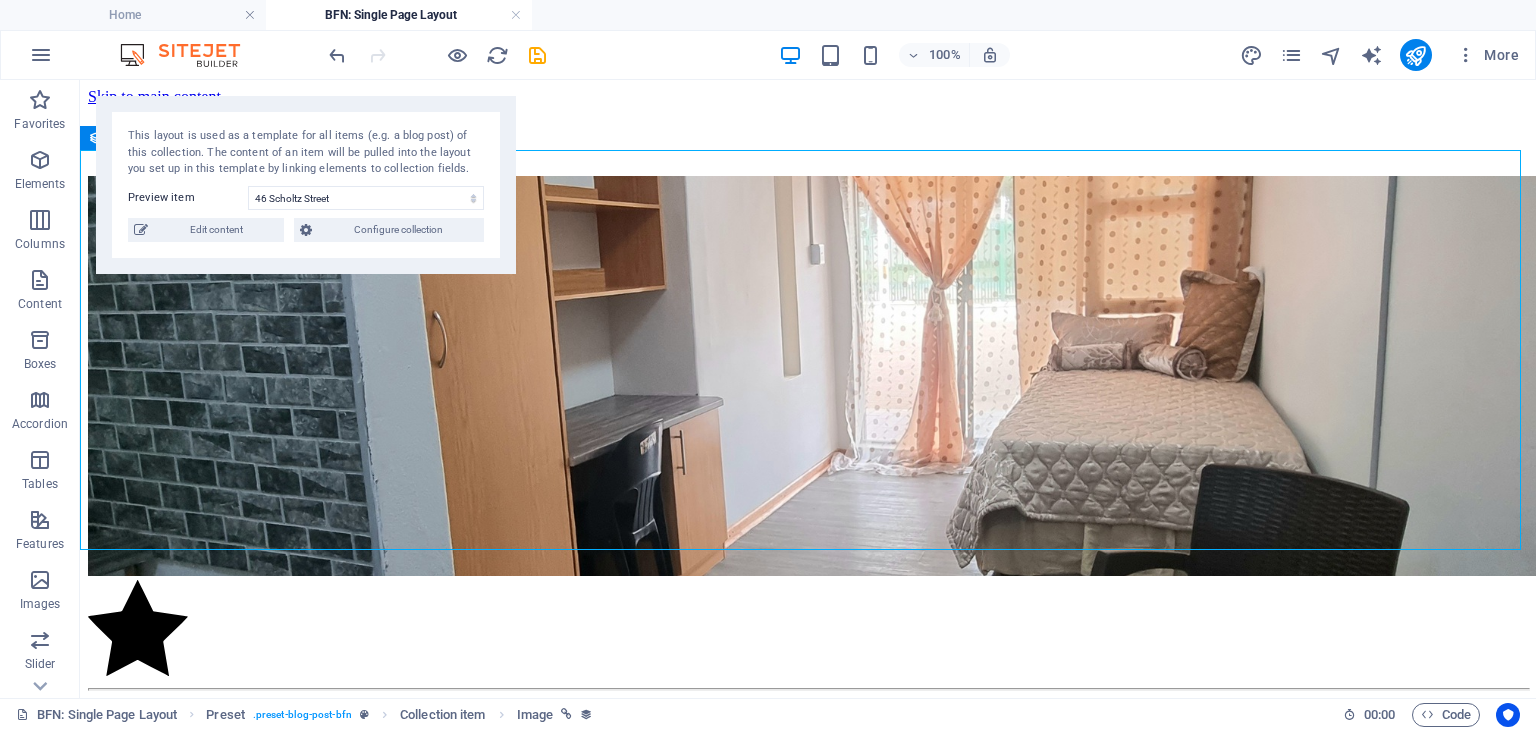 scroll, scrollTop: 103, scrollLeft: 0, axis: vertical 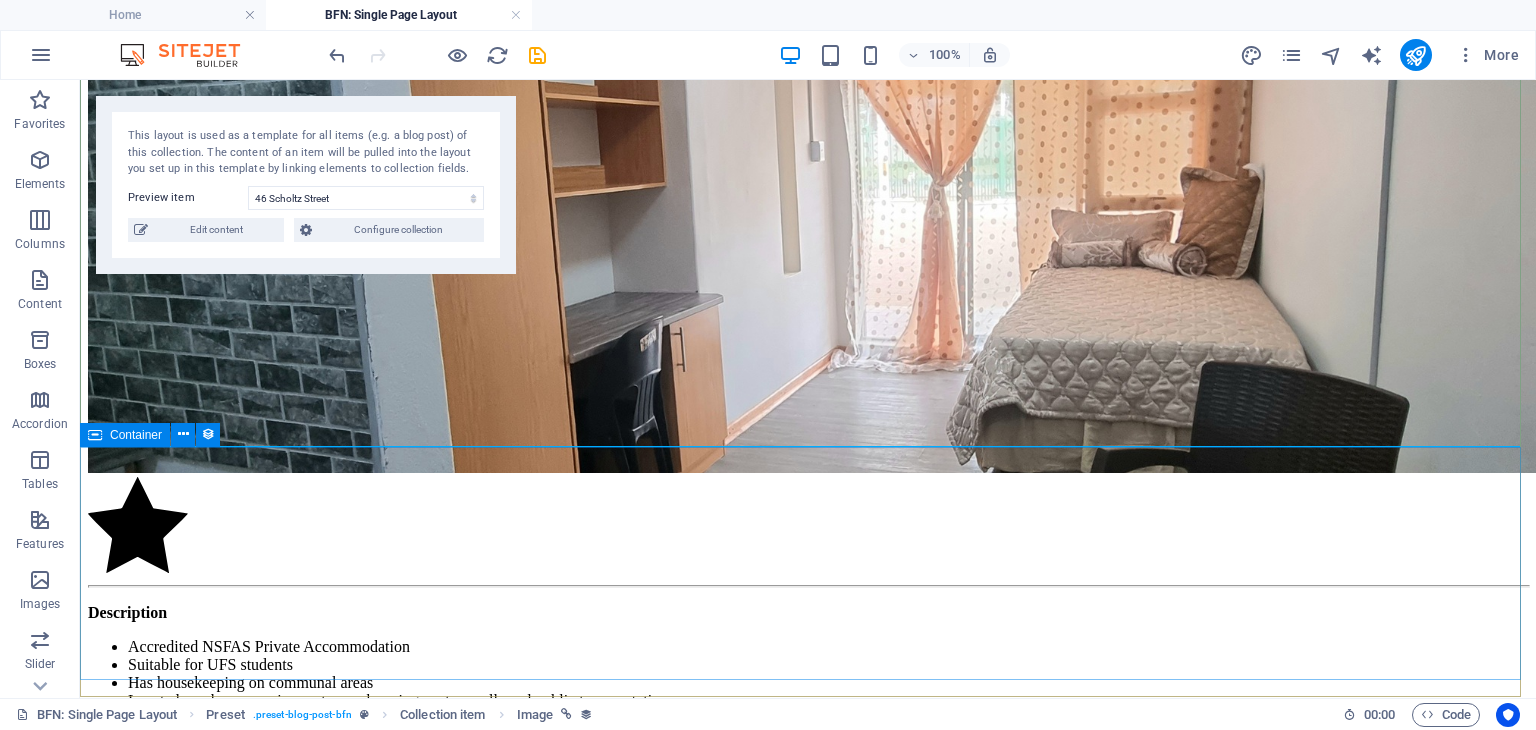 click at bounding box center [95, 435] 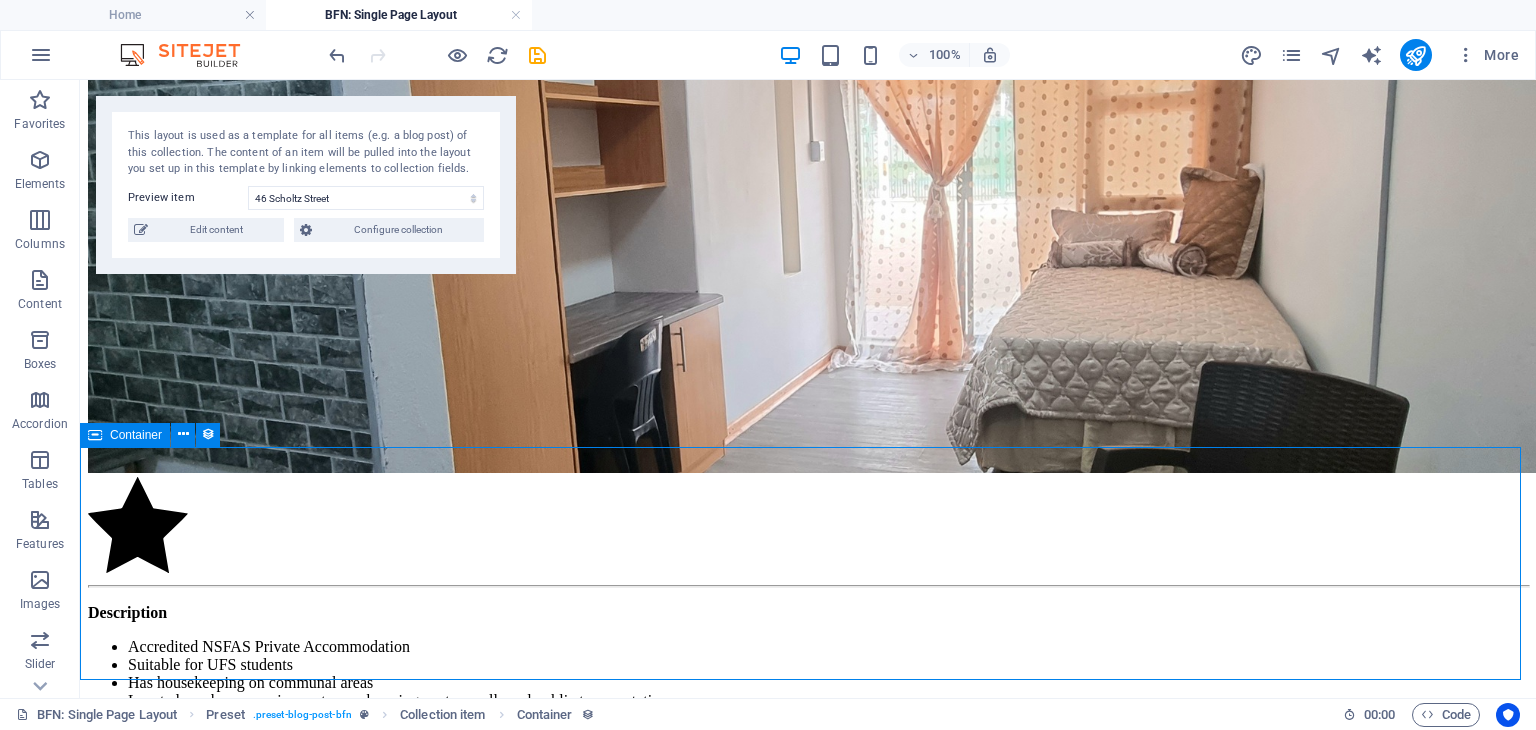 click at bounding box center (95, 435) 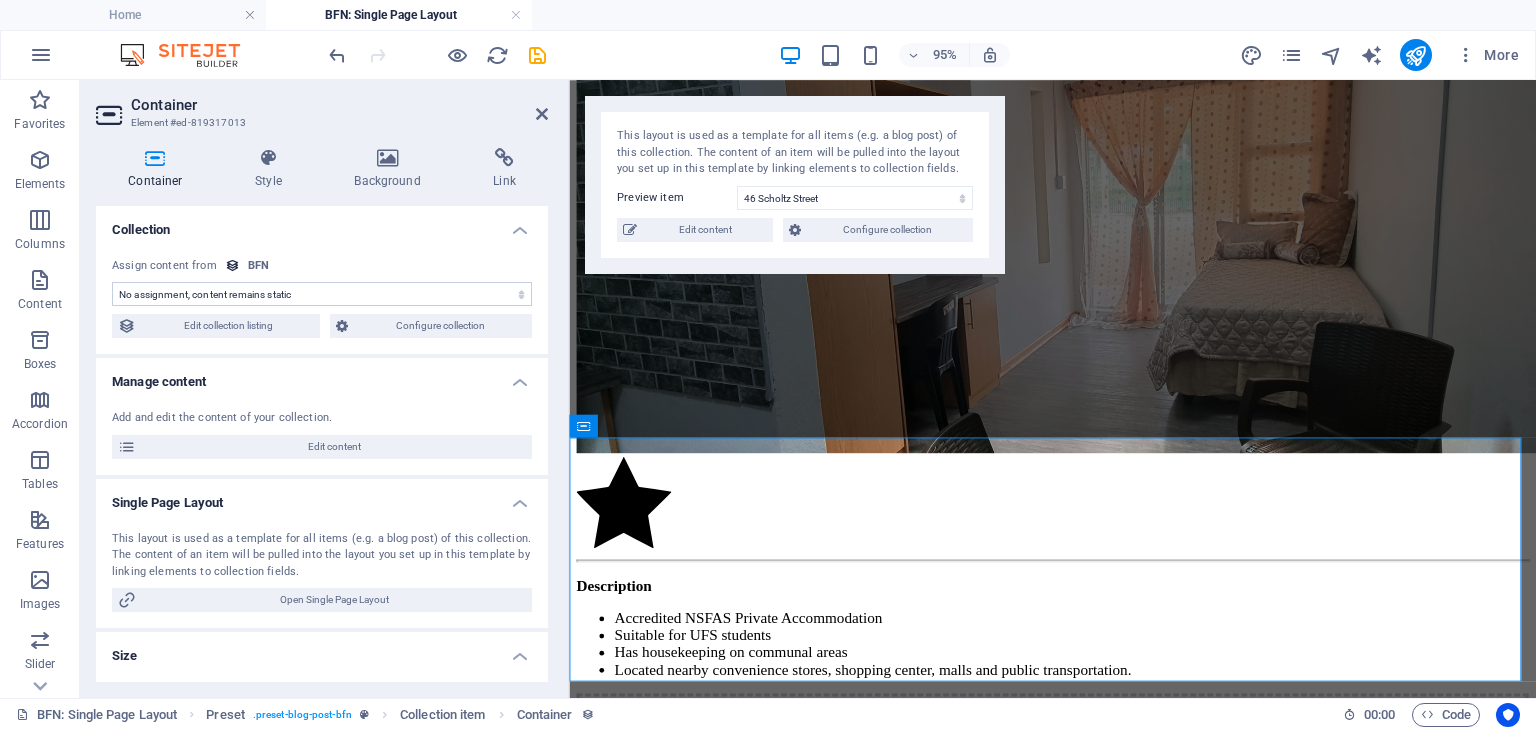 scroll, scrollTop: 94, scrollLeft: 0, axis: vertical 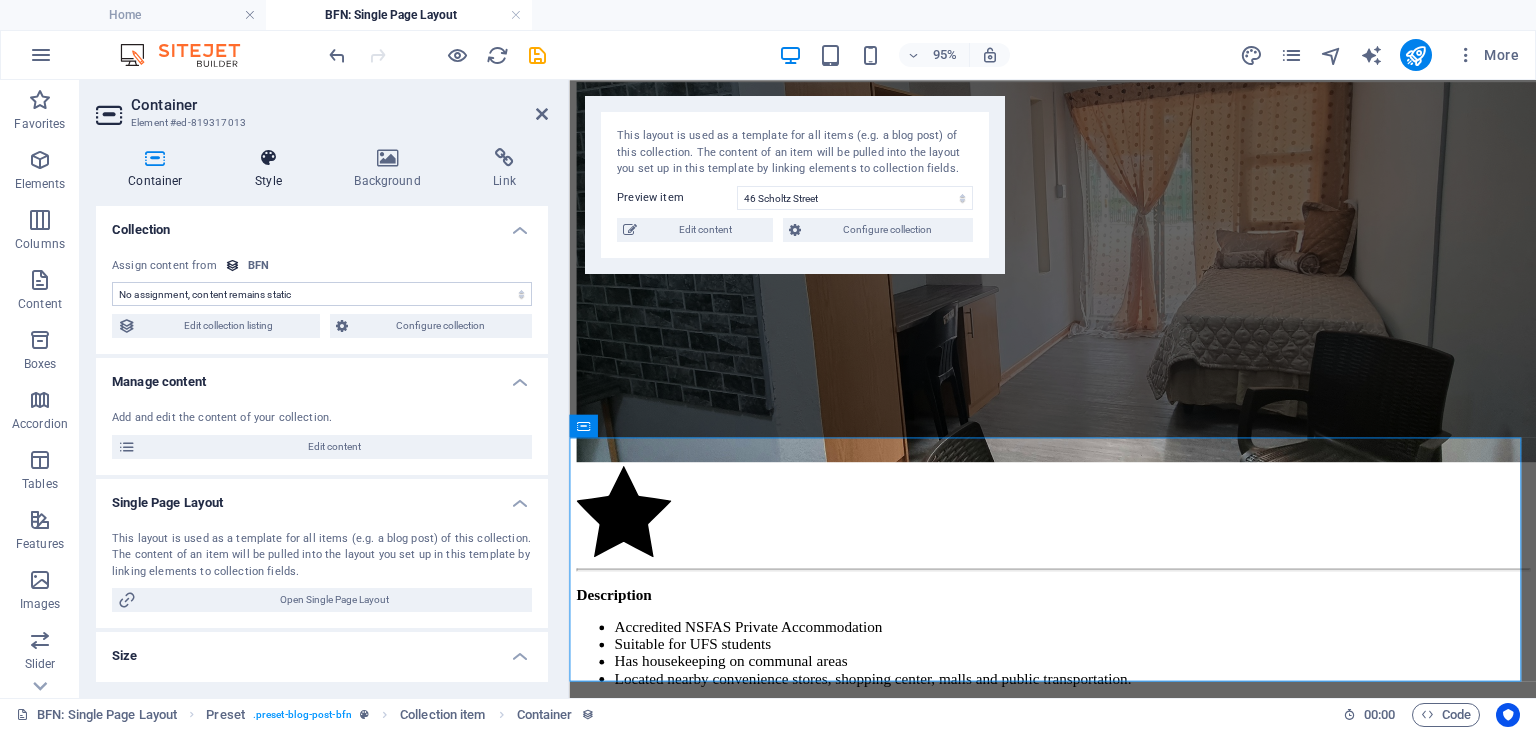 click on "Style" at bounding box center (272, 169) 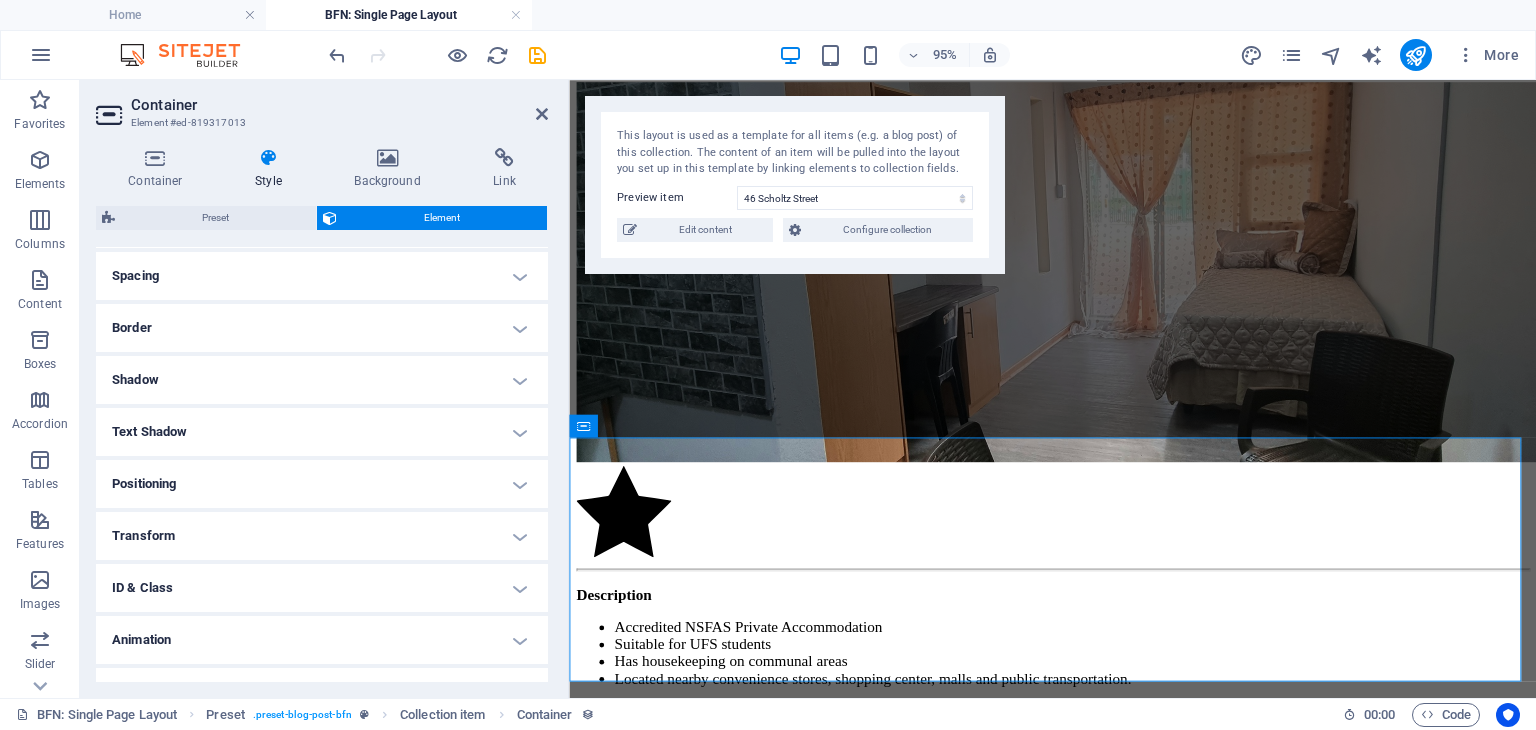 scroll, scrollTop: 378, scrollLeft: 0, axis: vertical 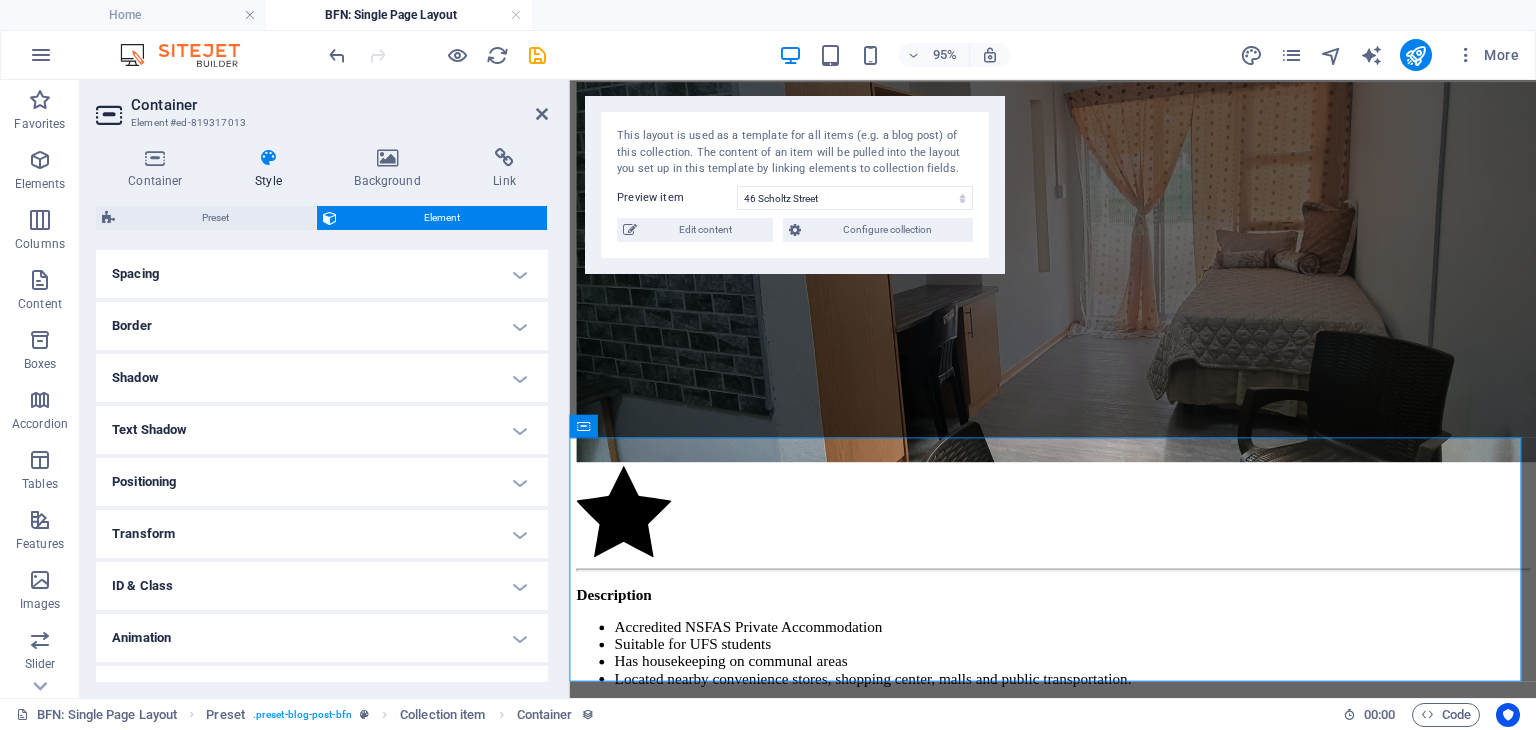 click on "Spacing" at bounding box center [322, 274] 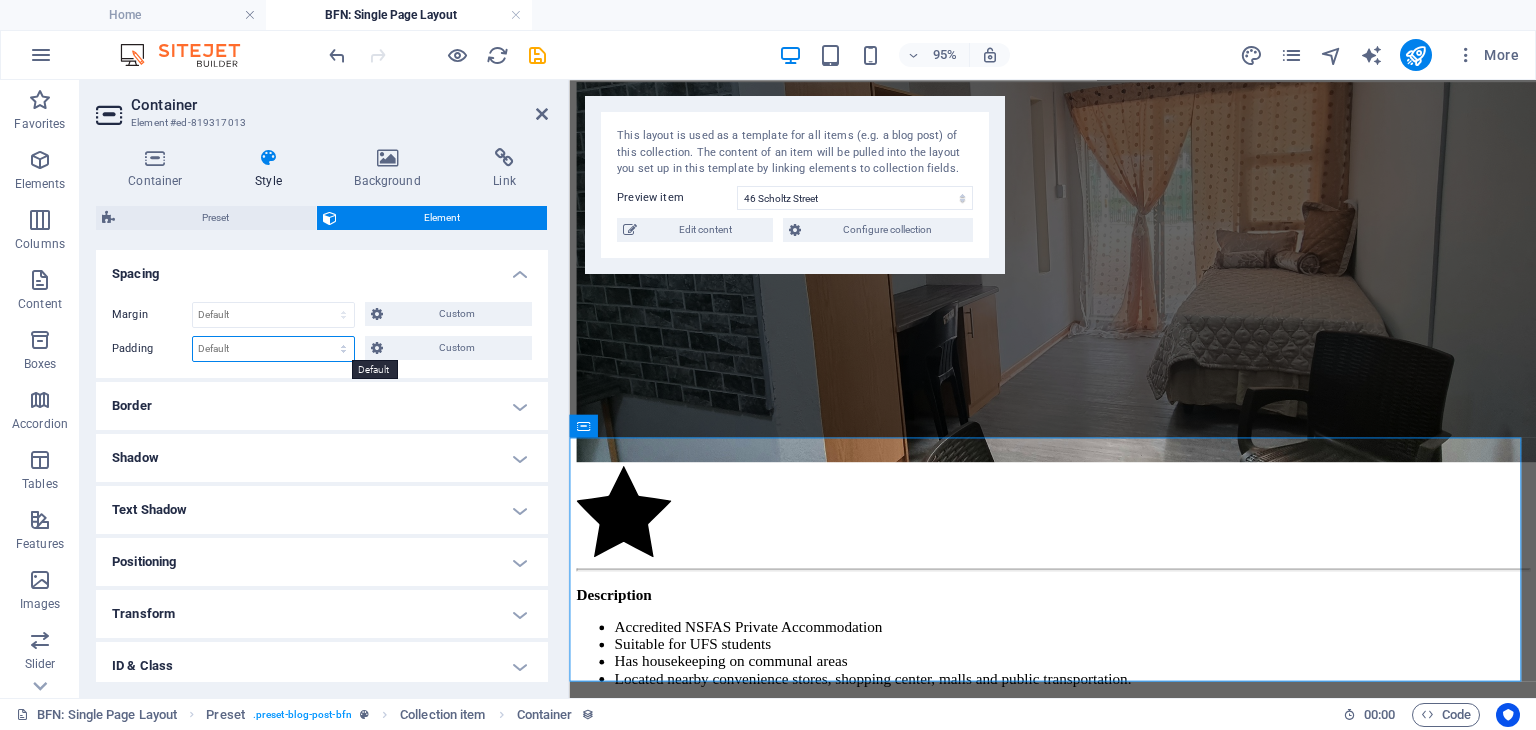click on "Default px rem % vh vw Custom" at bounding box center [273, 349] 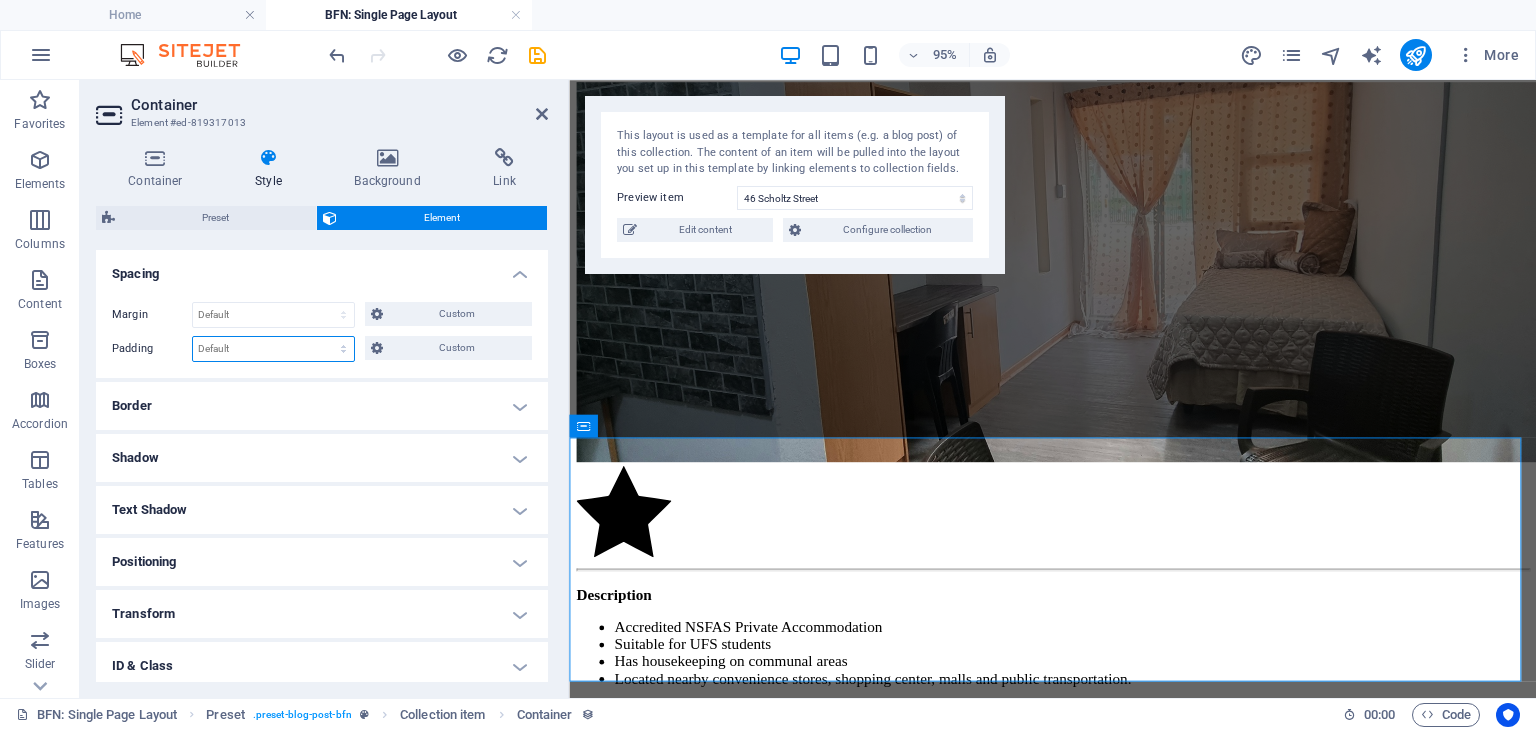 select on "%" 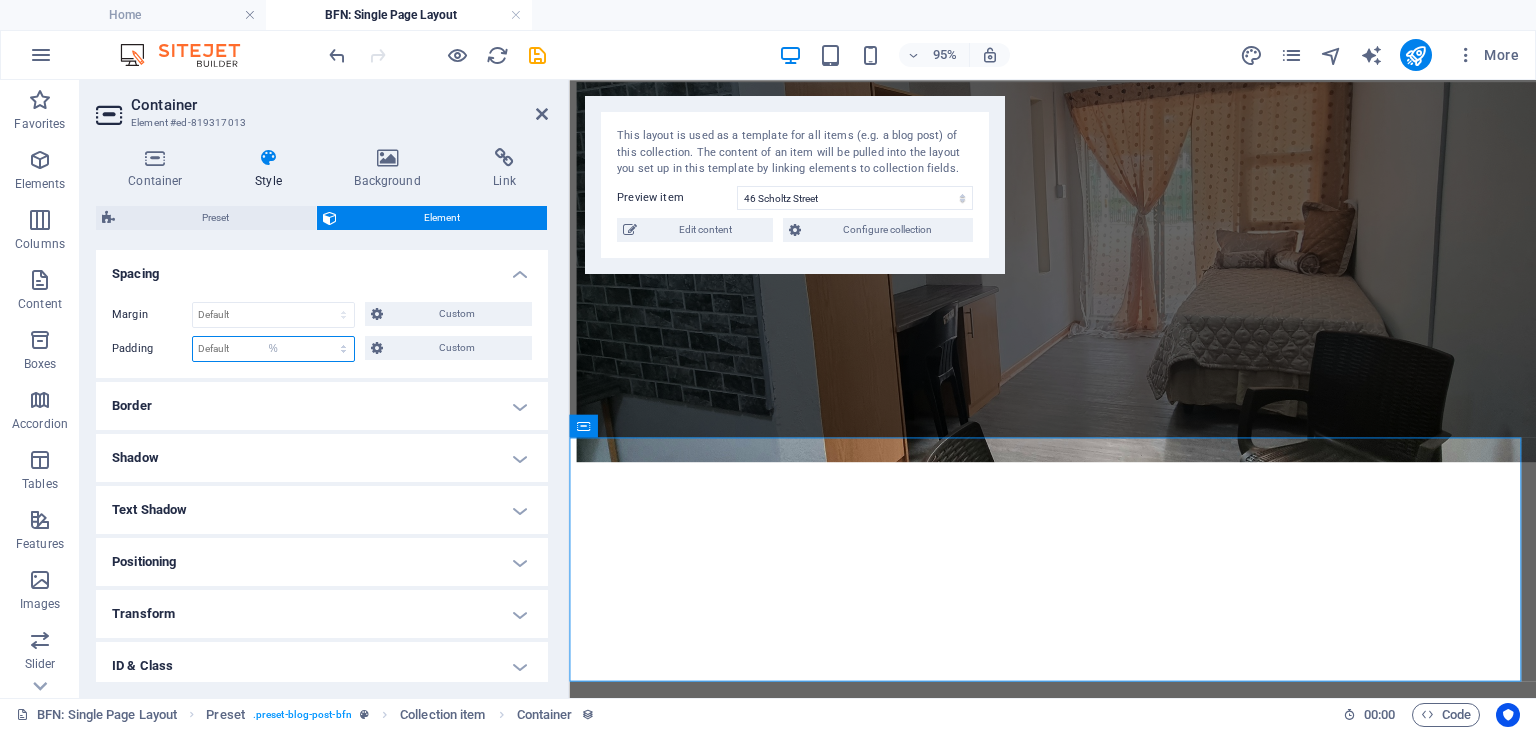 click on "Default px rem % vh vw Custom" at bounding box center (273, 349) 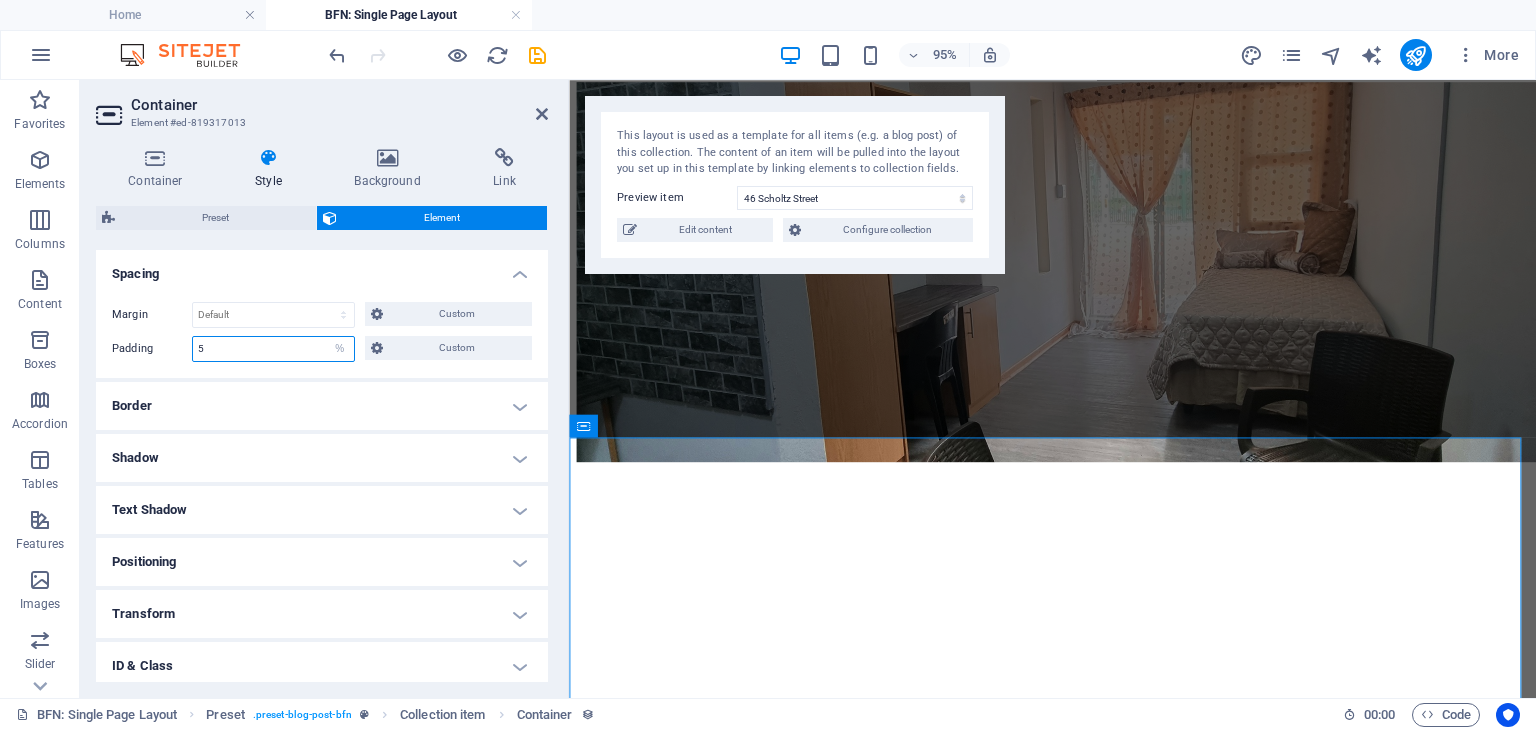 type on "5" 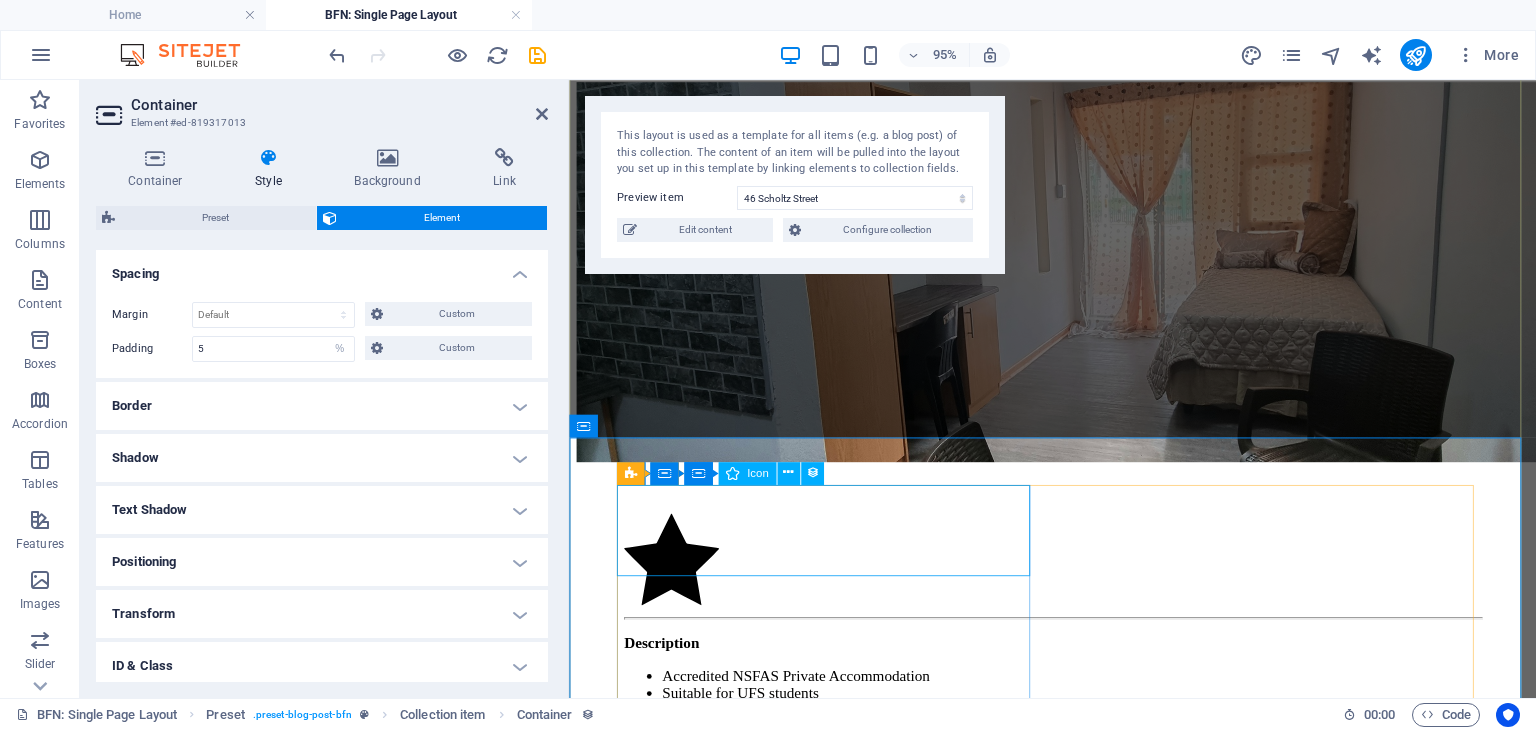scroll, scrollTop: 194, scrollLeft: 0, axis: vertical 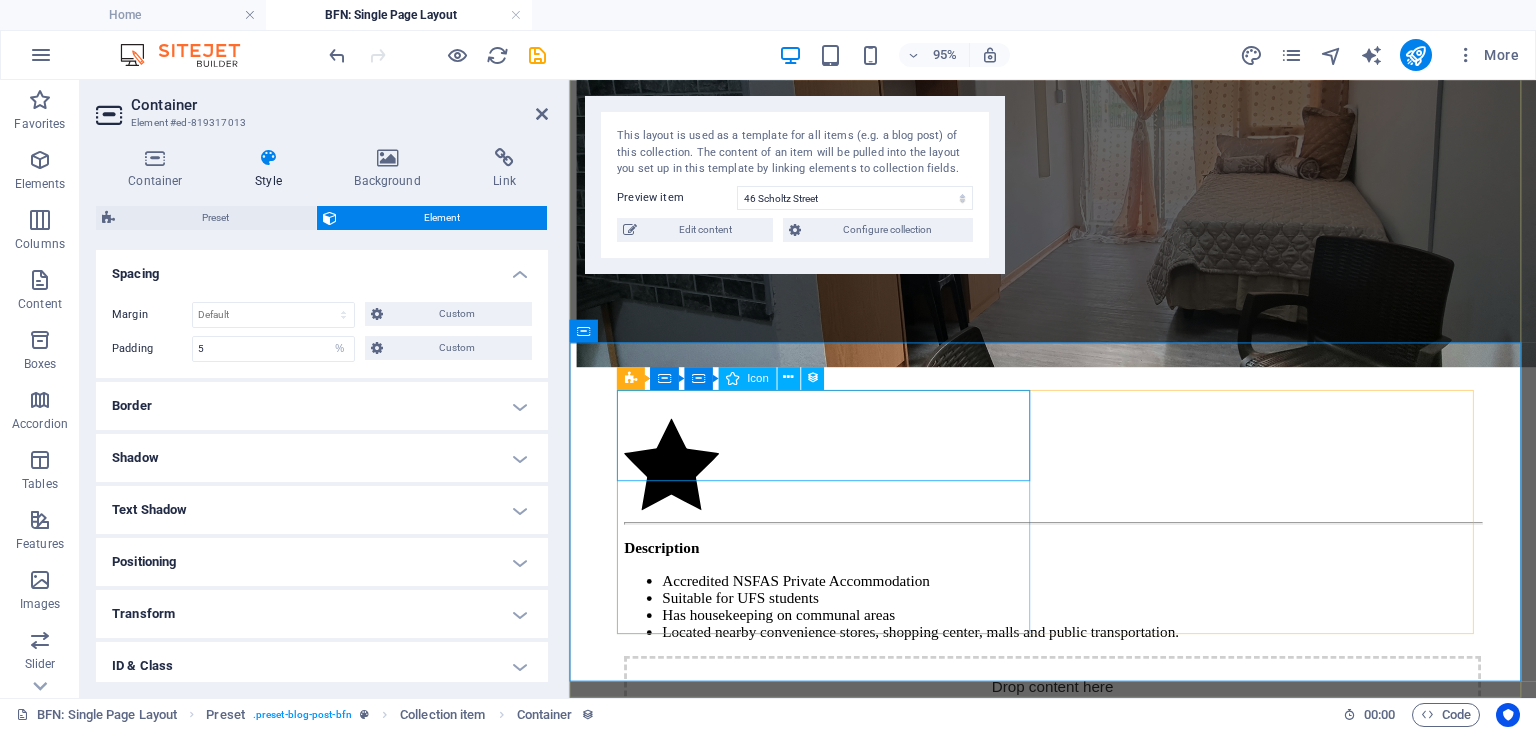 click at bounding box center [1078, 486] 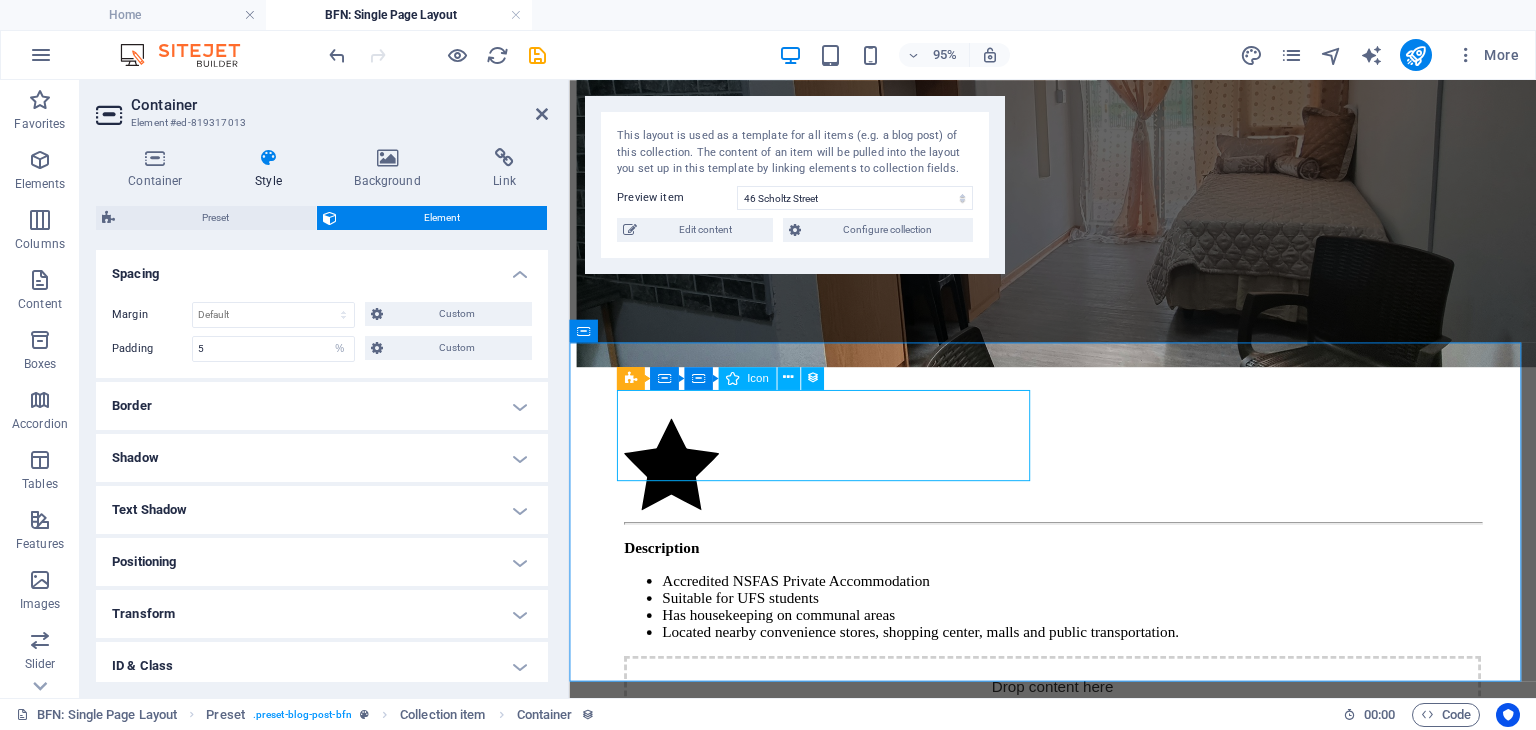 click at bounding box center (1078, 486) 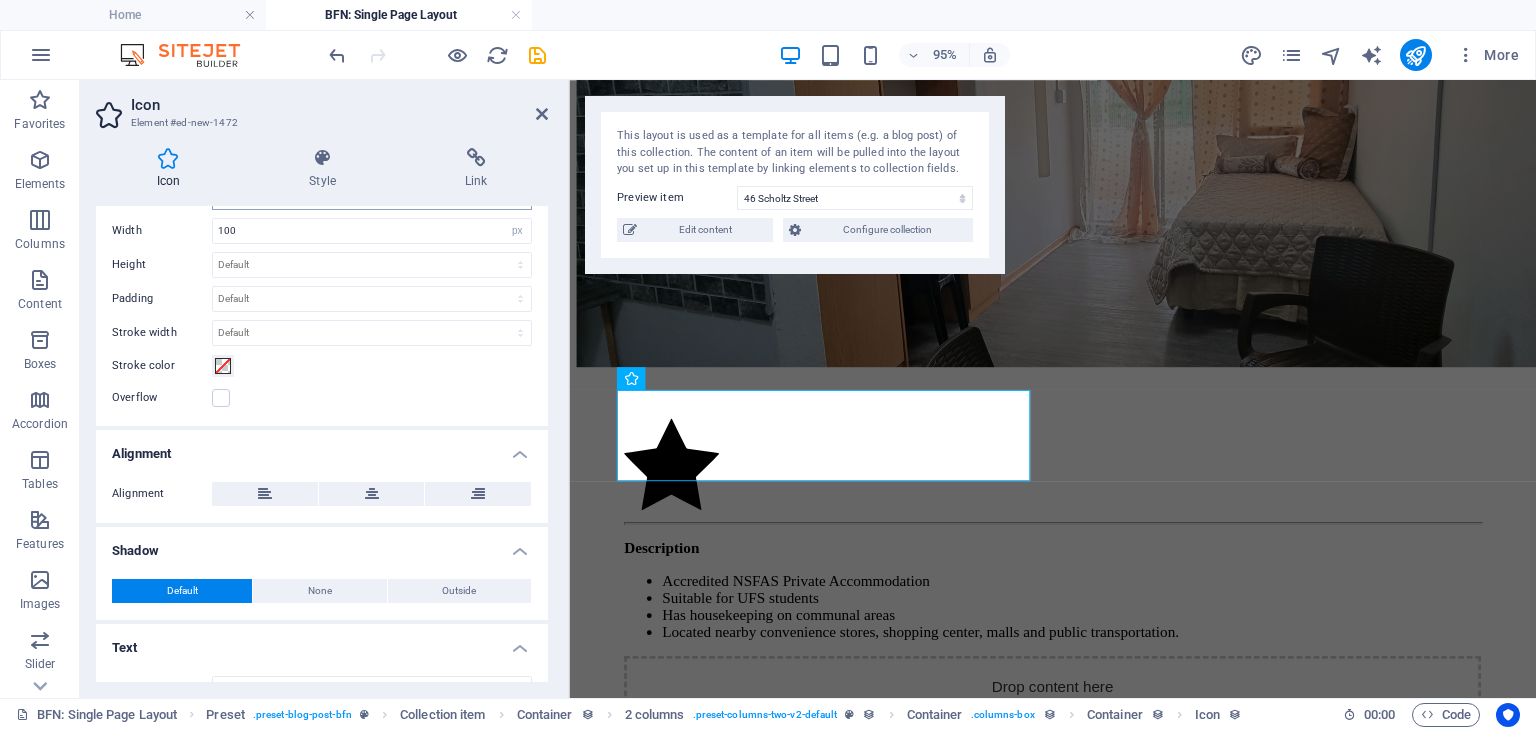 scroll, scrollTop: 572, scrollLeft: 0, axis: vertical 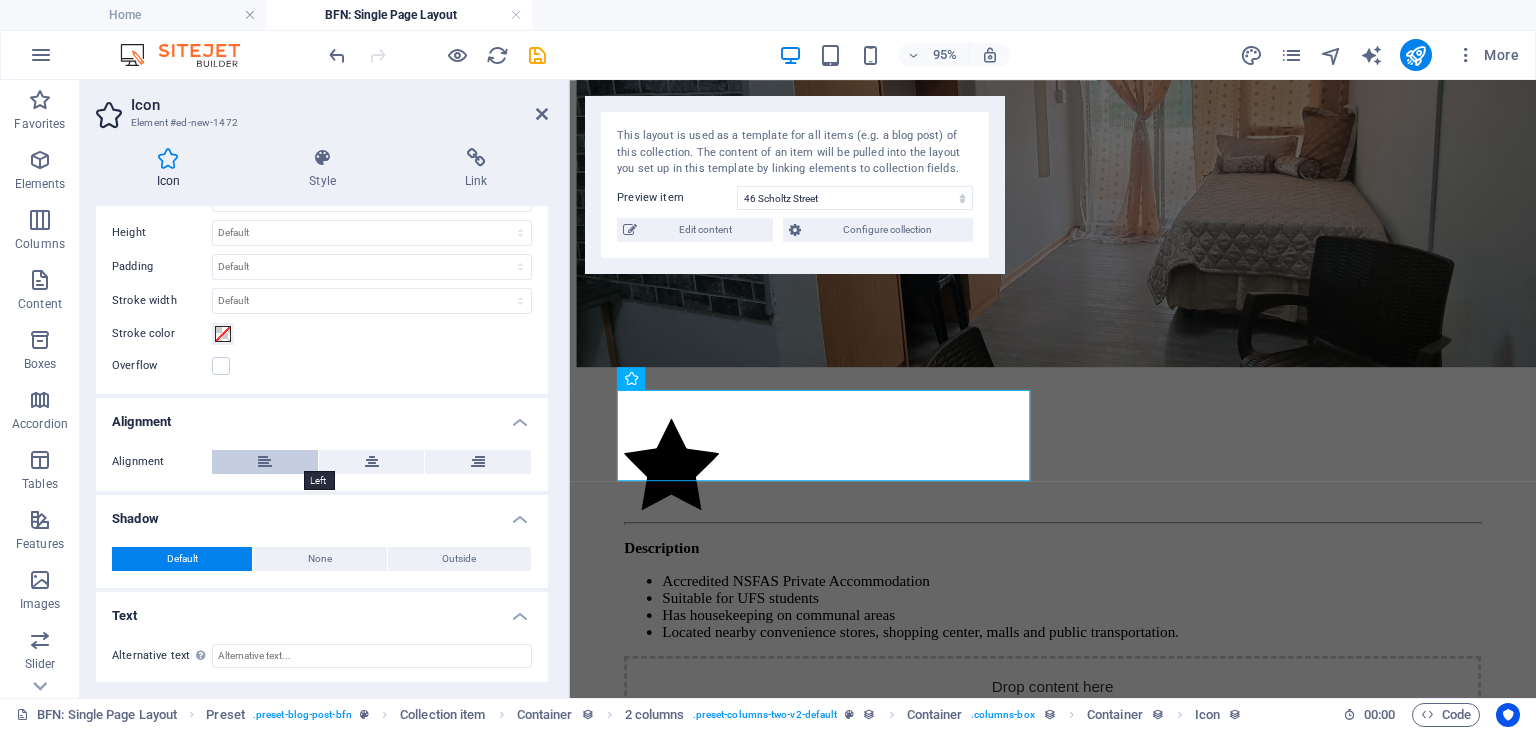 click at bounding box center (265, 462) 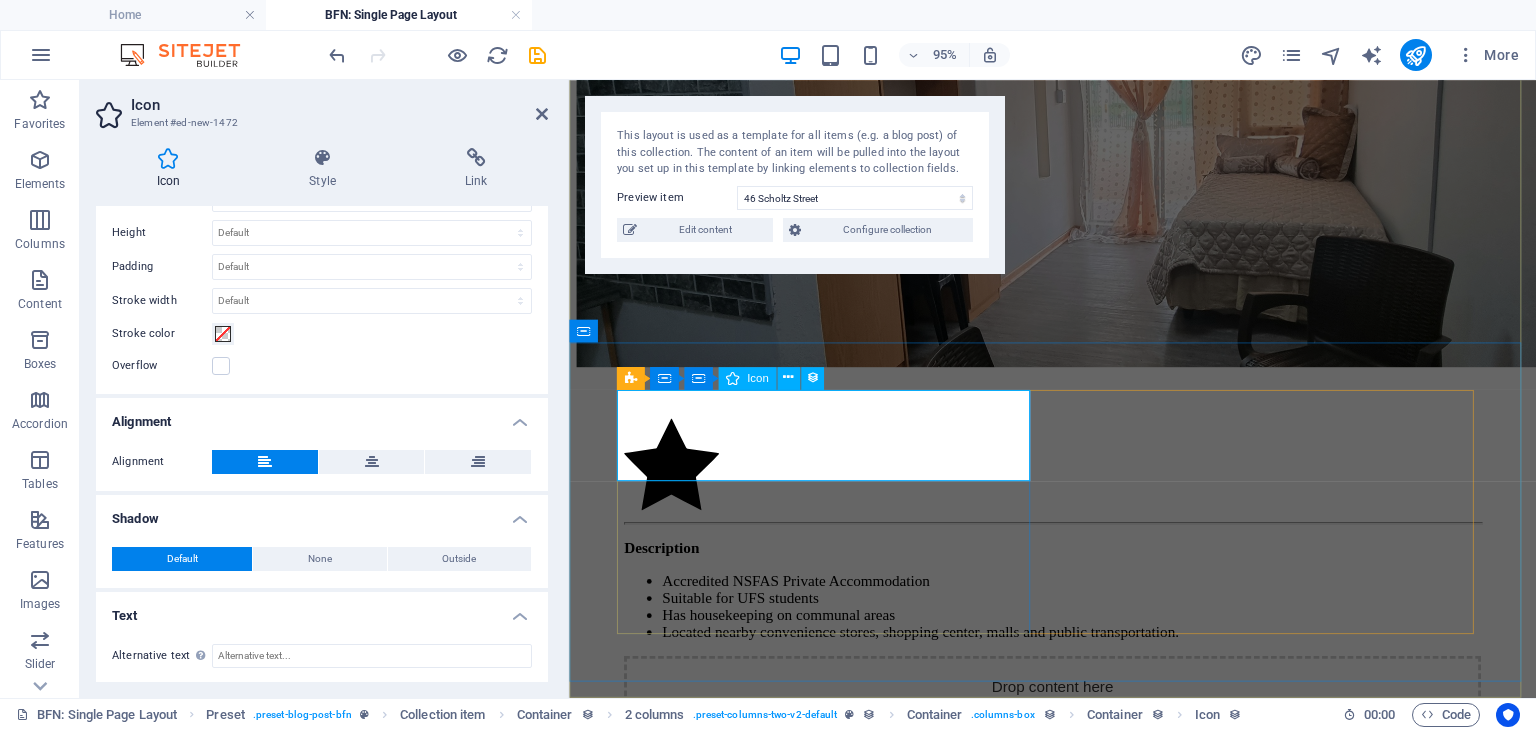 click at bounding box center [1078, 486] 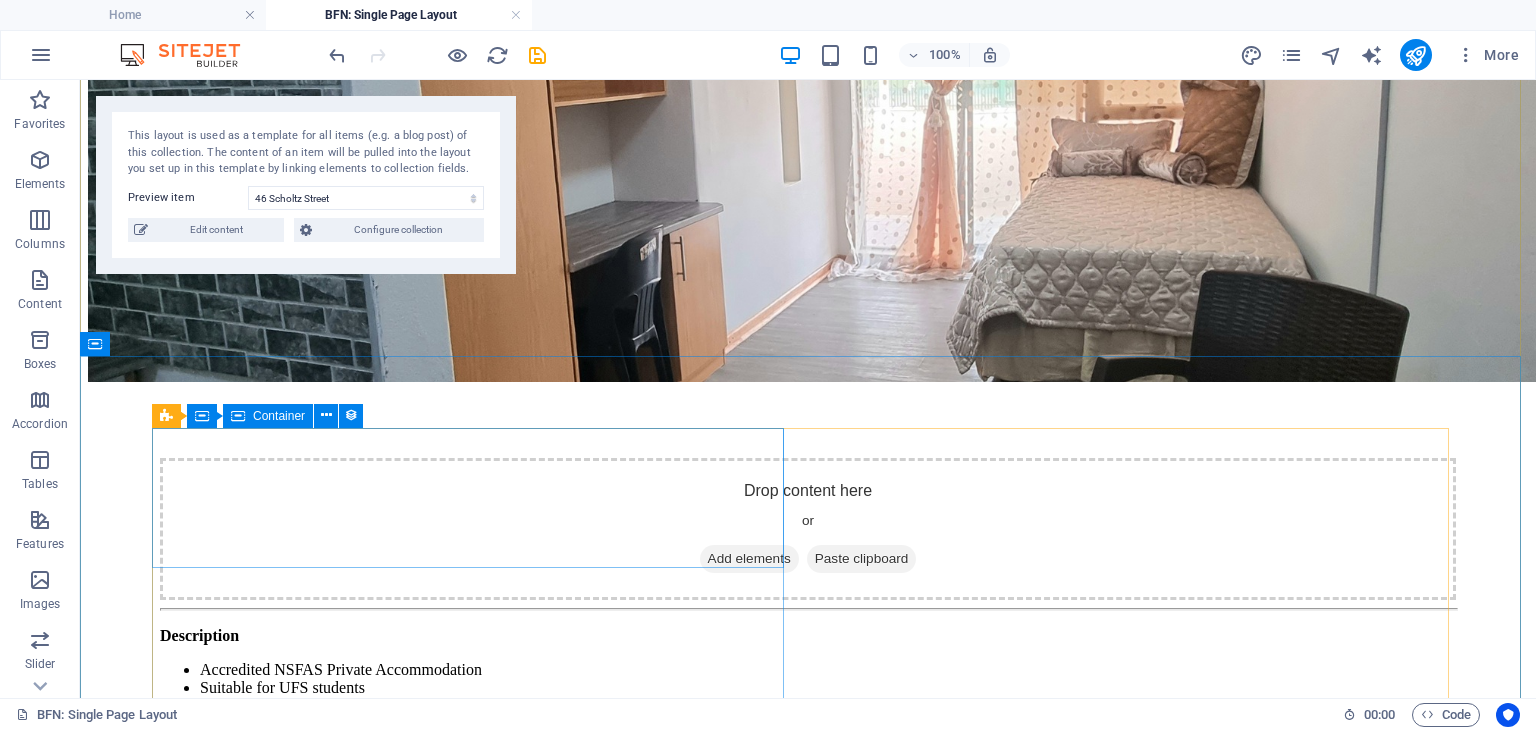 click on "Add elements" at bounding box center [749, 559] 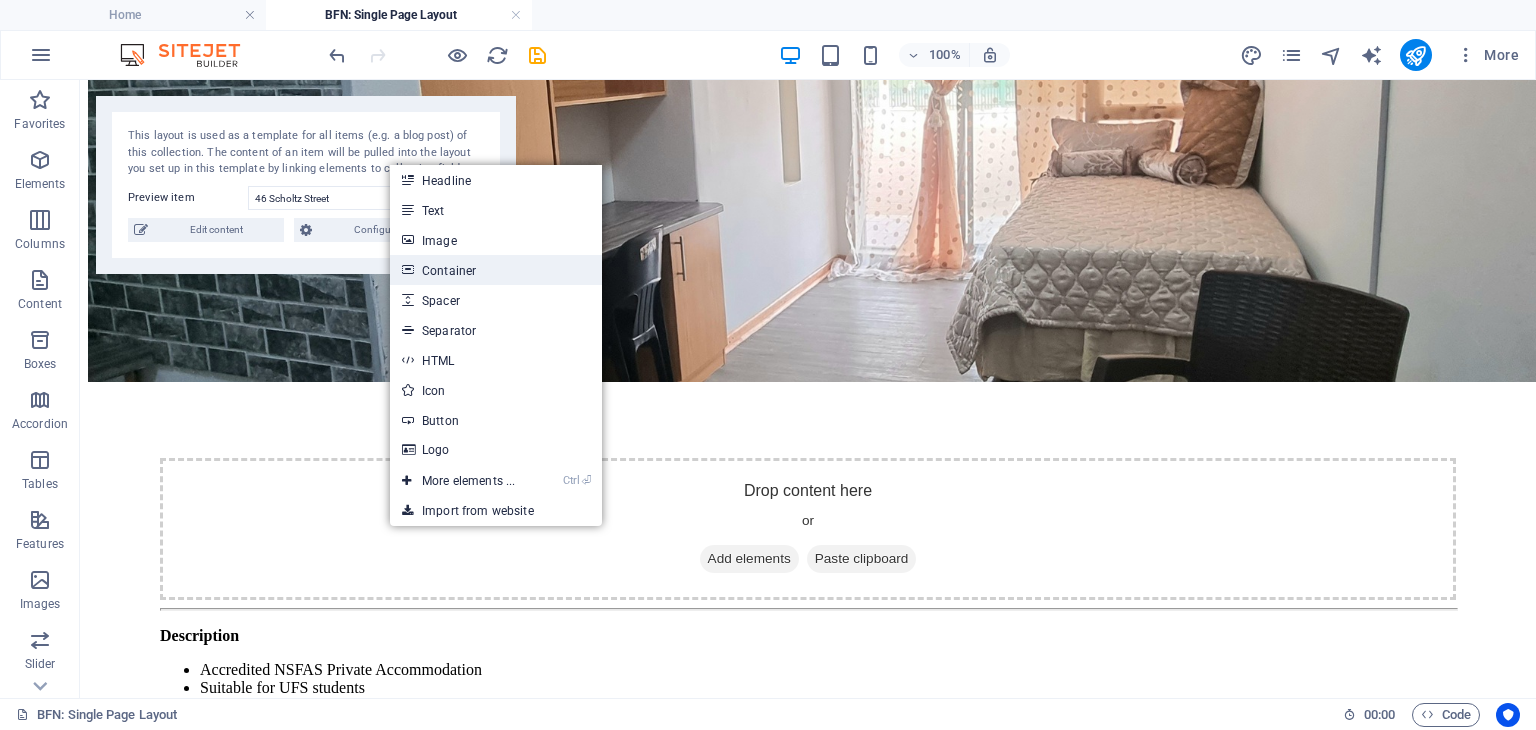 click on "Container" at bounding box center [496, 270] 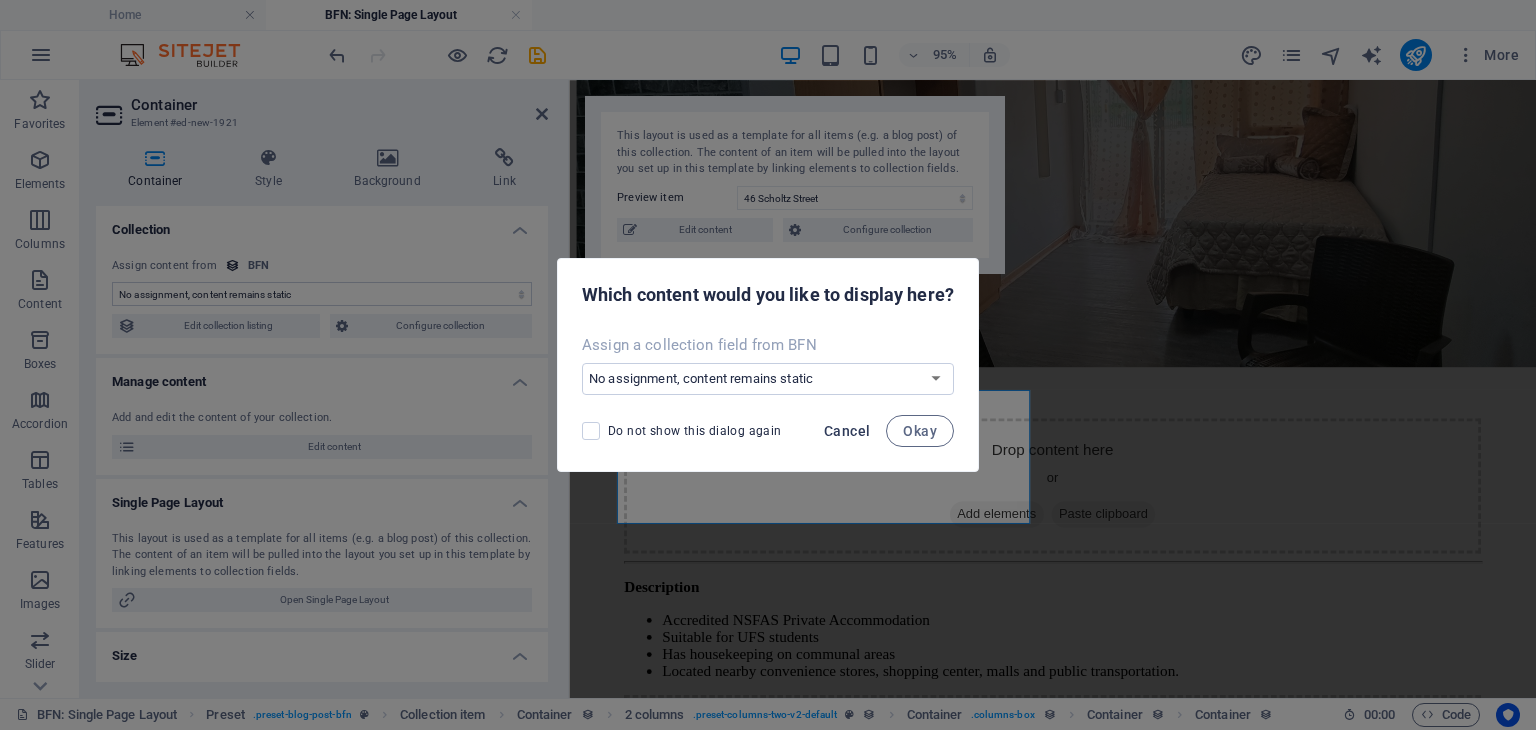 click on "Cancel" at bounding box center (847, 431) 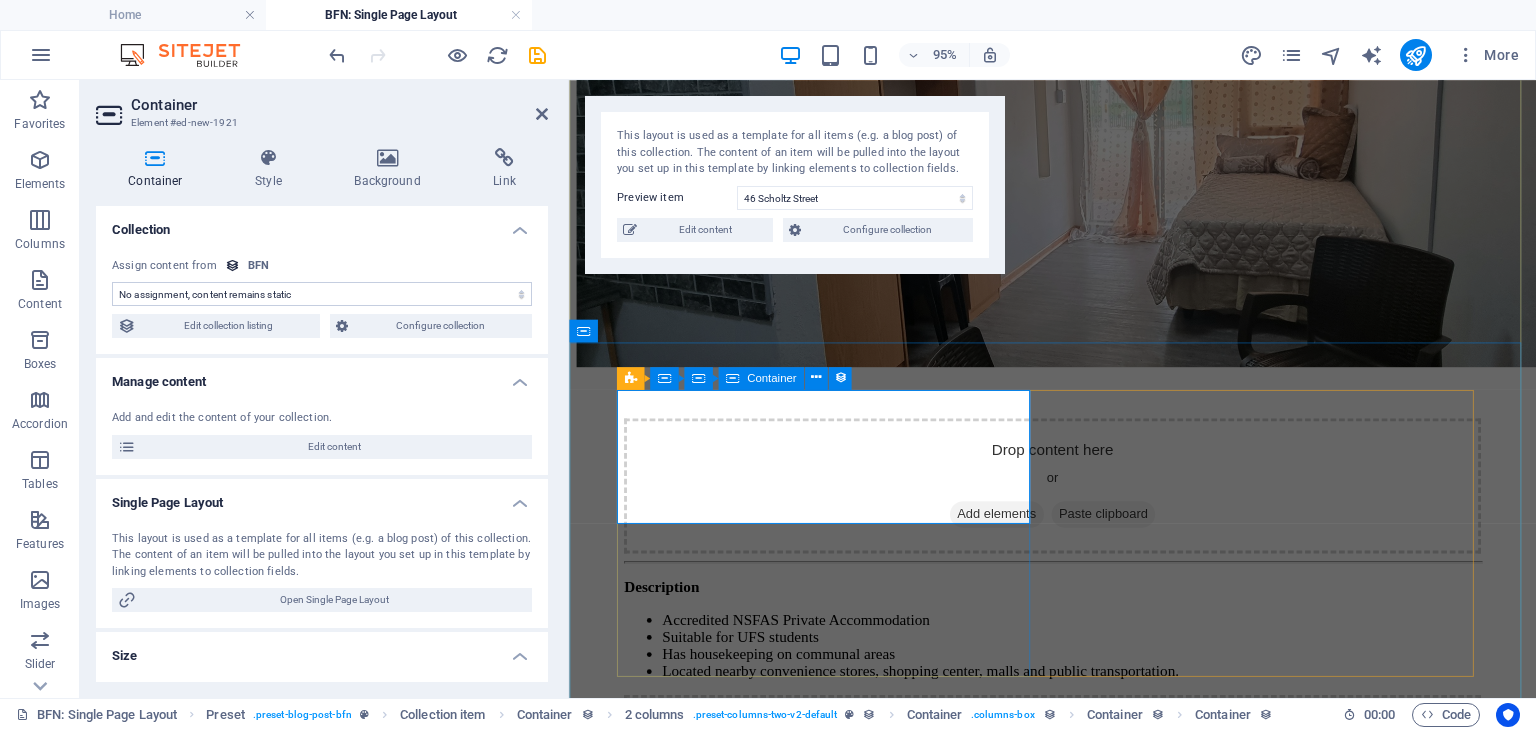 click on "Add elements" at bounding box center [1019, 537] 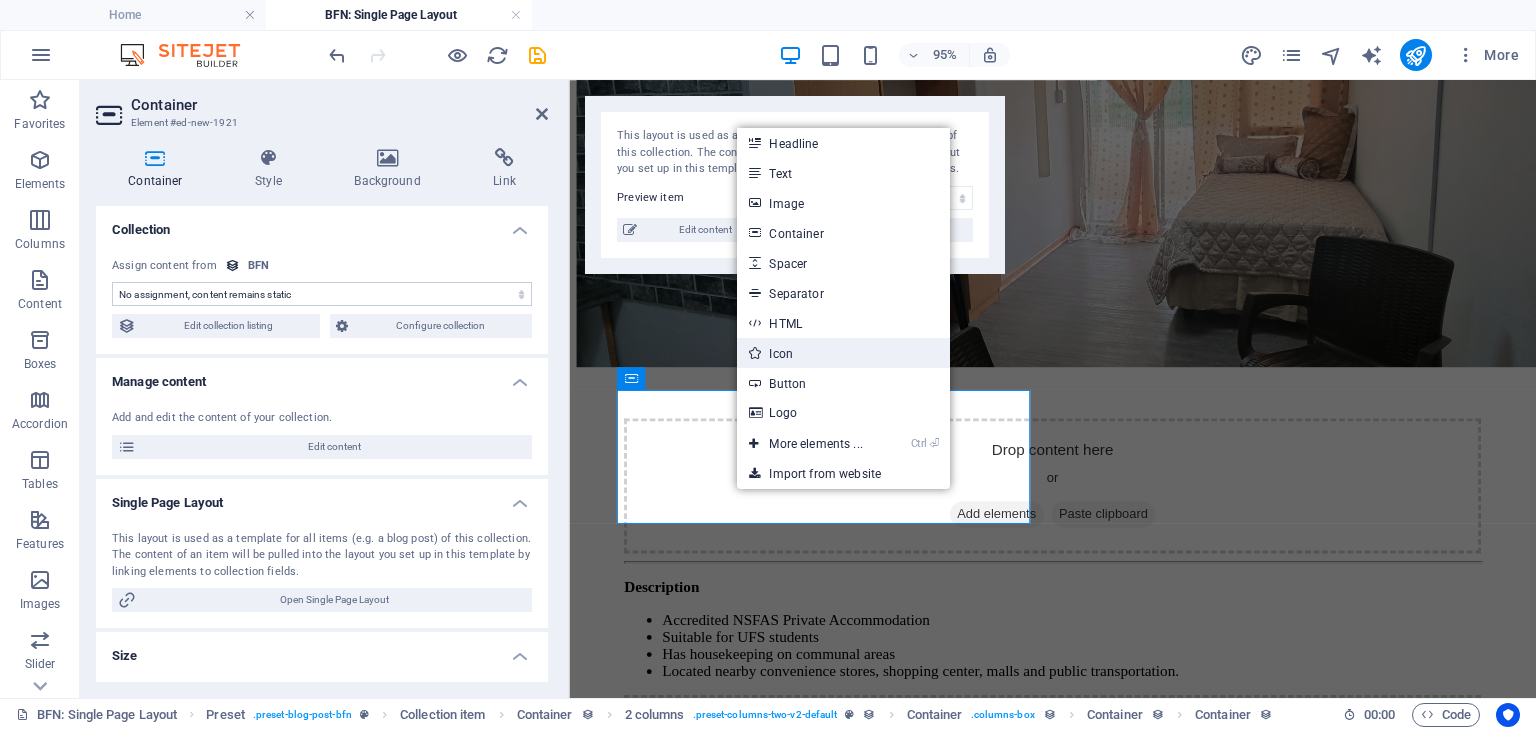 click on "Icon" at bounding box center [843, 353] 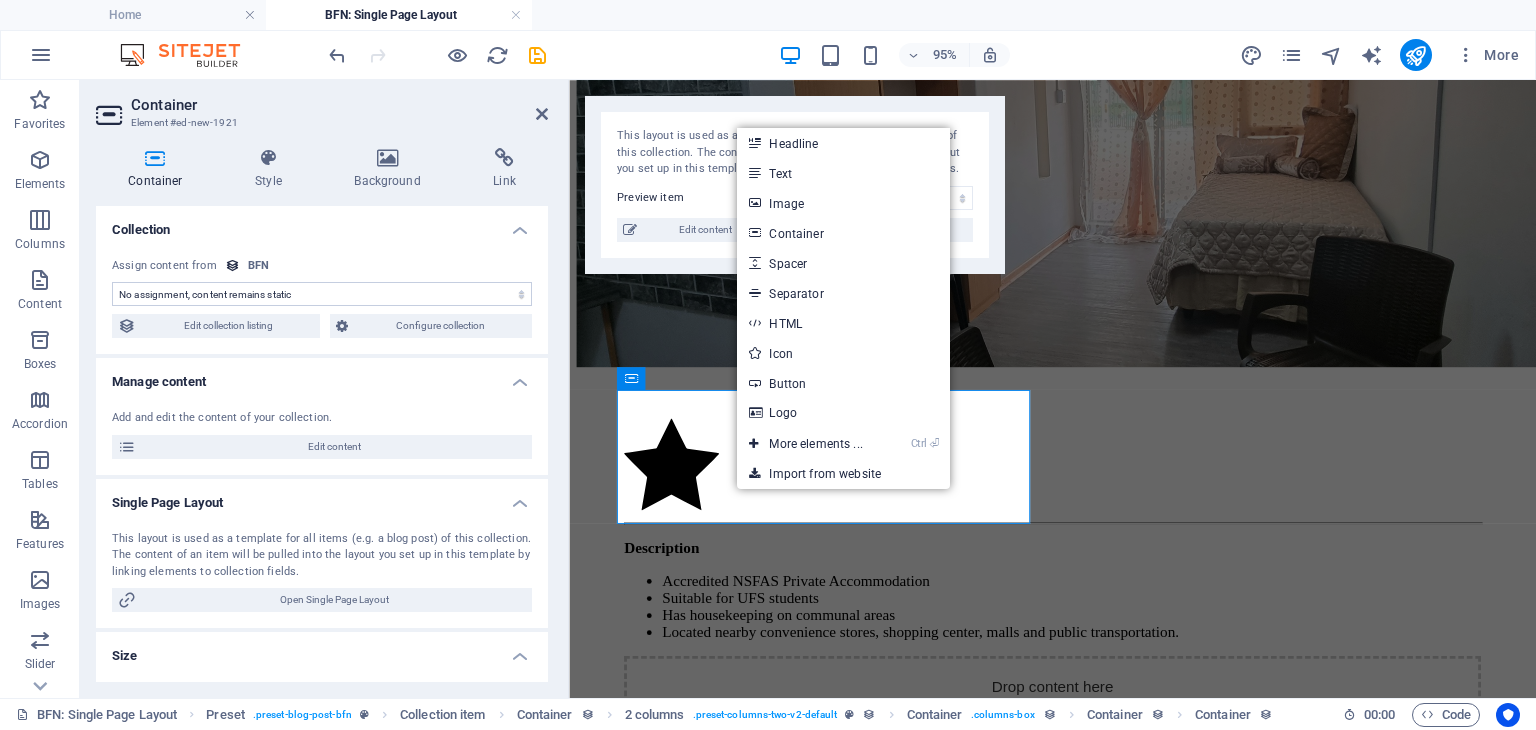 select on "xMidYMid" 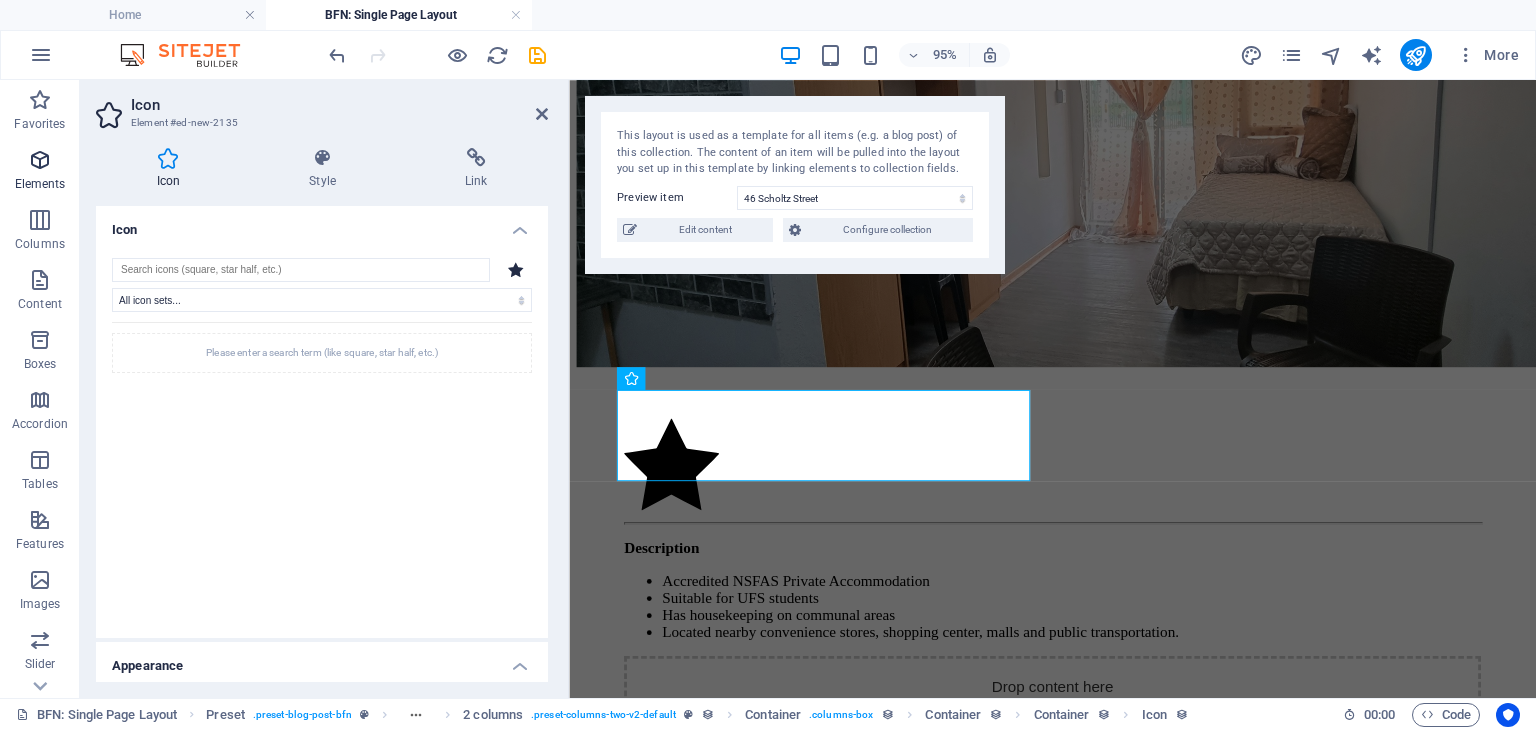 click on "Elements" at bounding box center (40, 172) 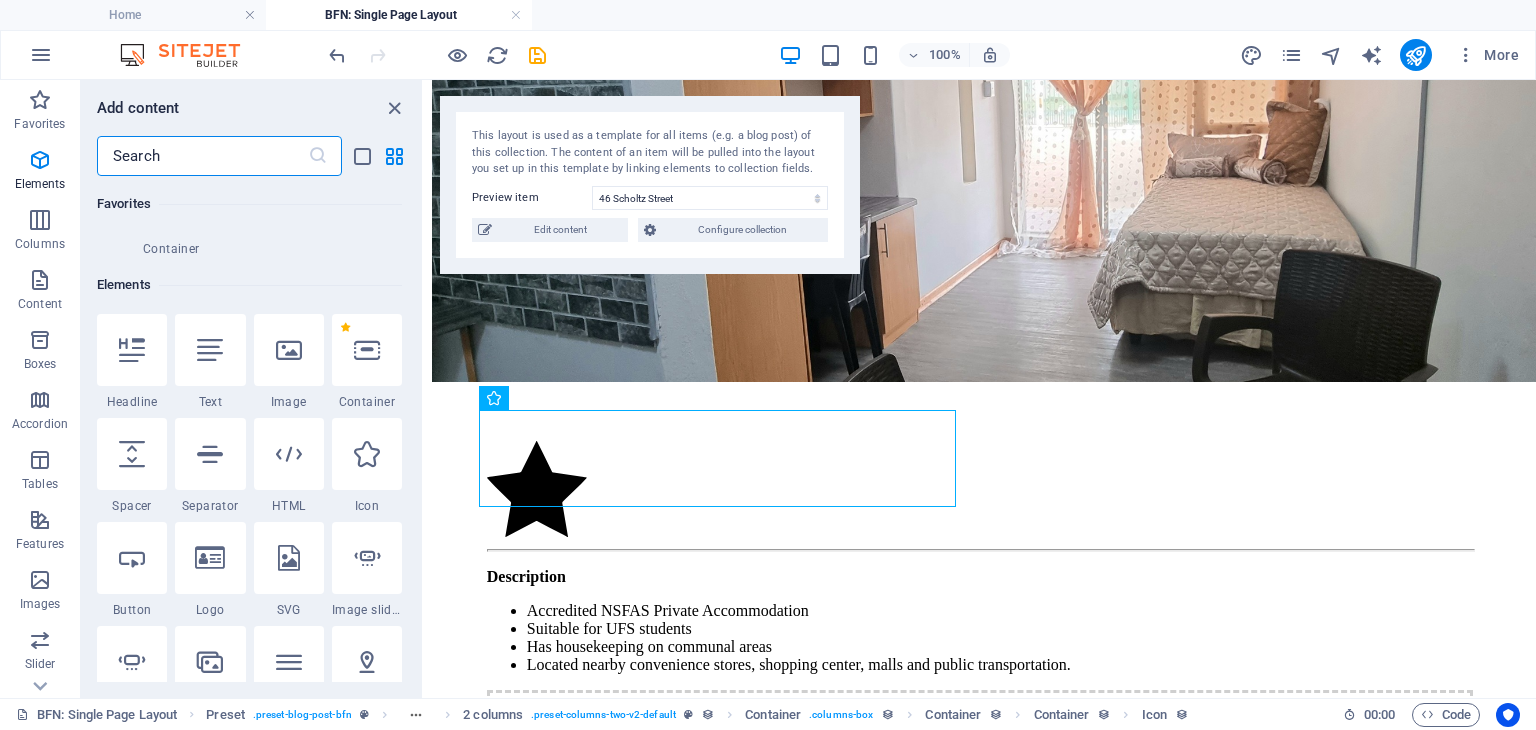 scroll, scrollTop: 212, scrollLeft: 0, axis: vertical 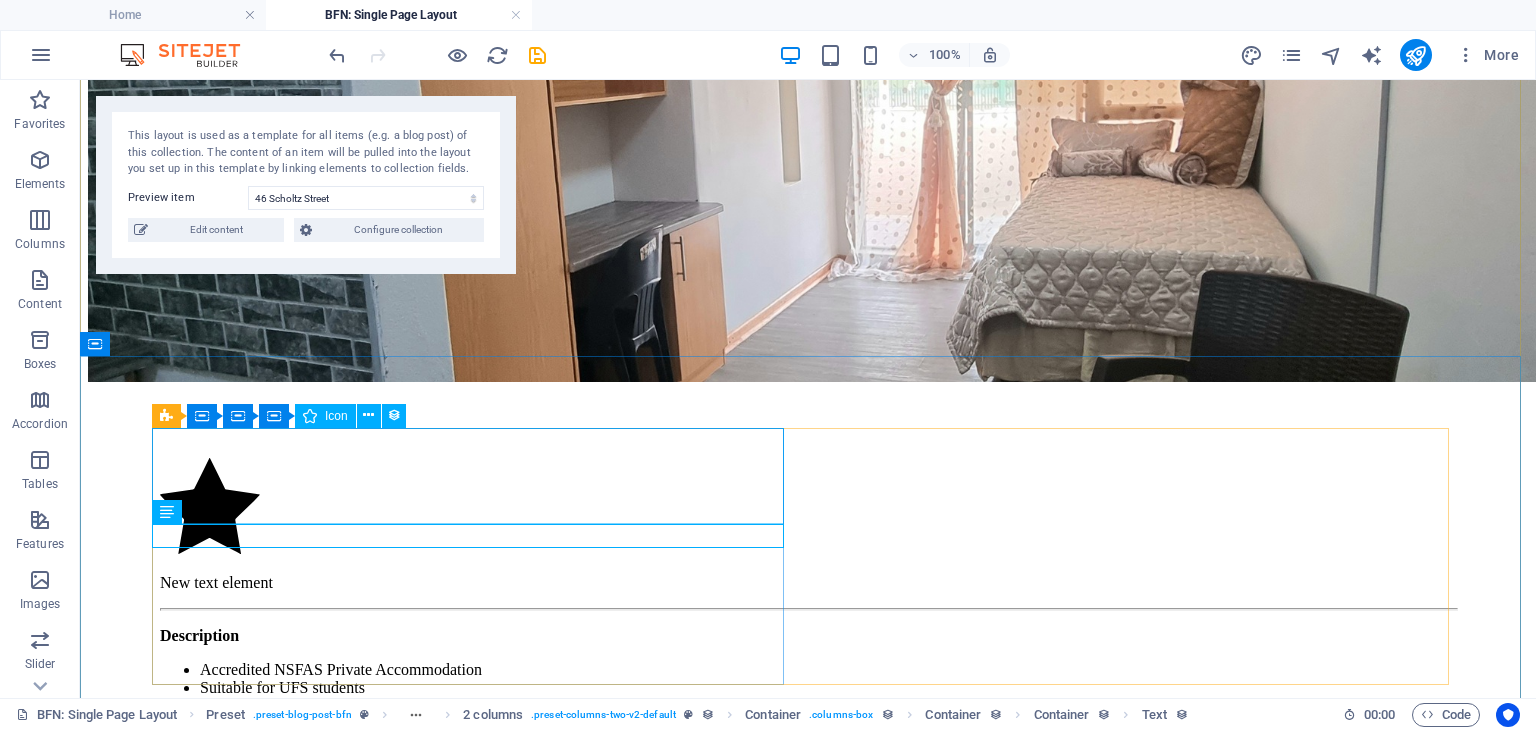 click at bounding box center [808, 508] 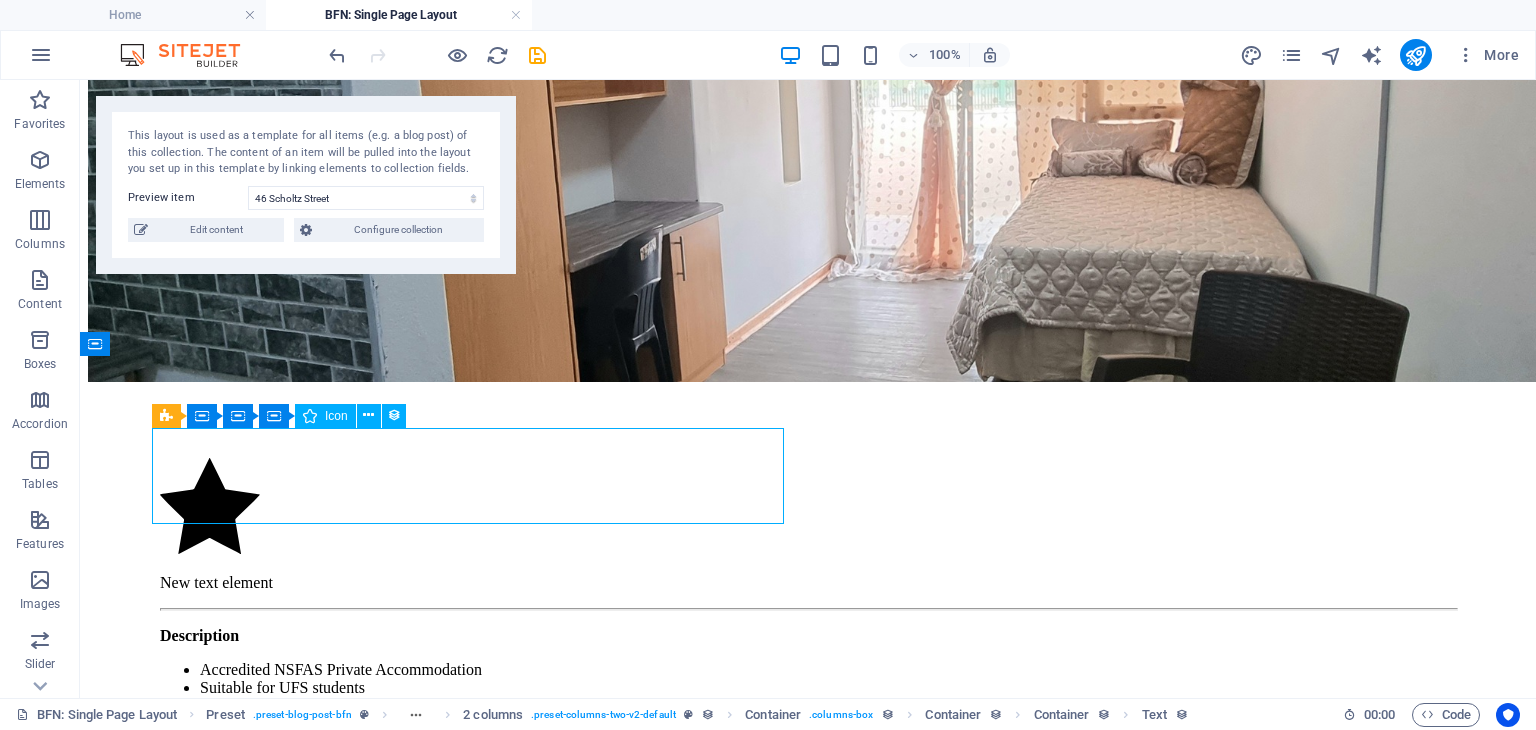 click at bounding box center (808, 508) 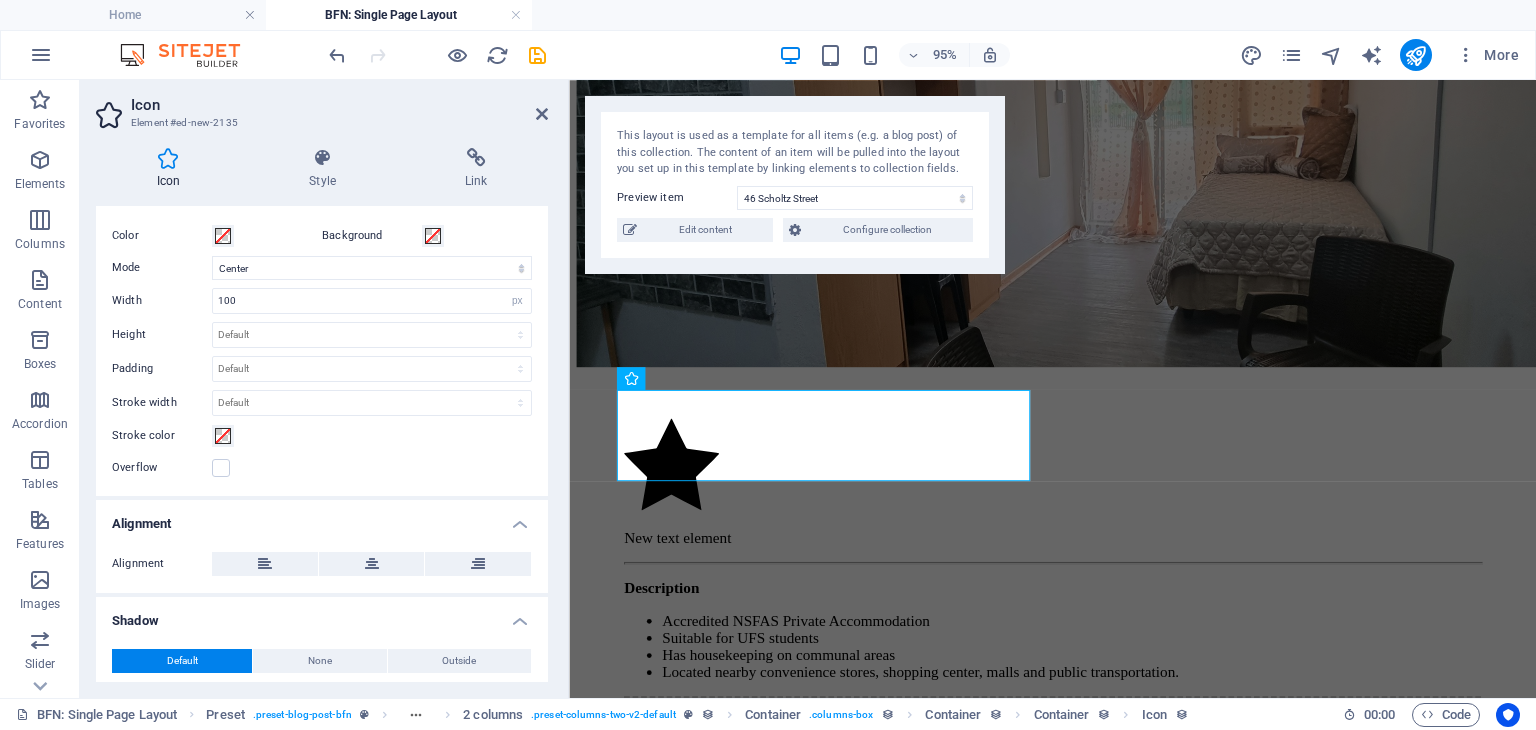 scroll, scrollTop: 476, scrollLeft: 0, axis: vertical 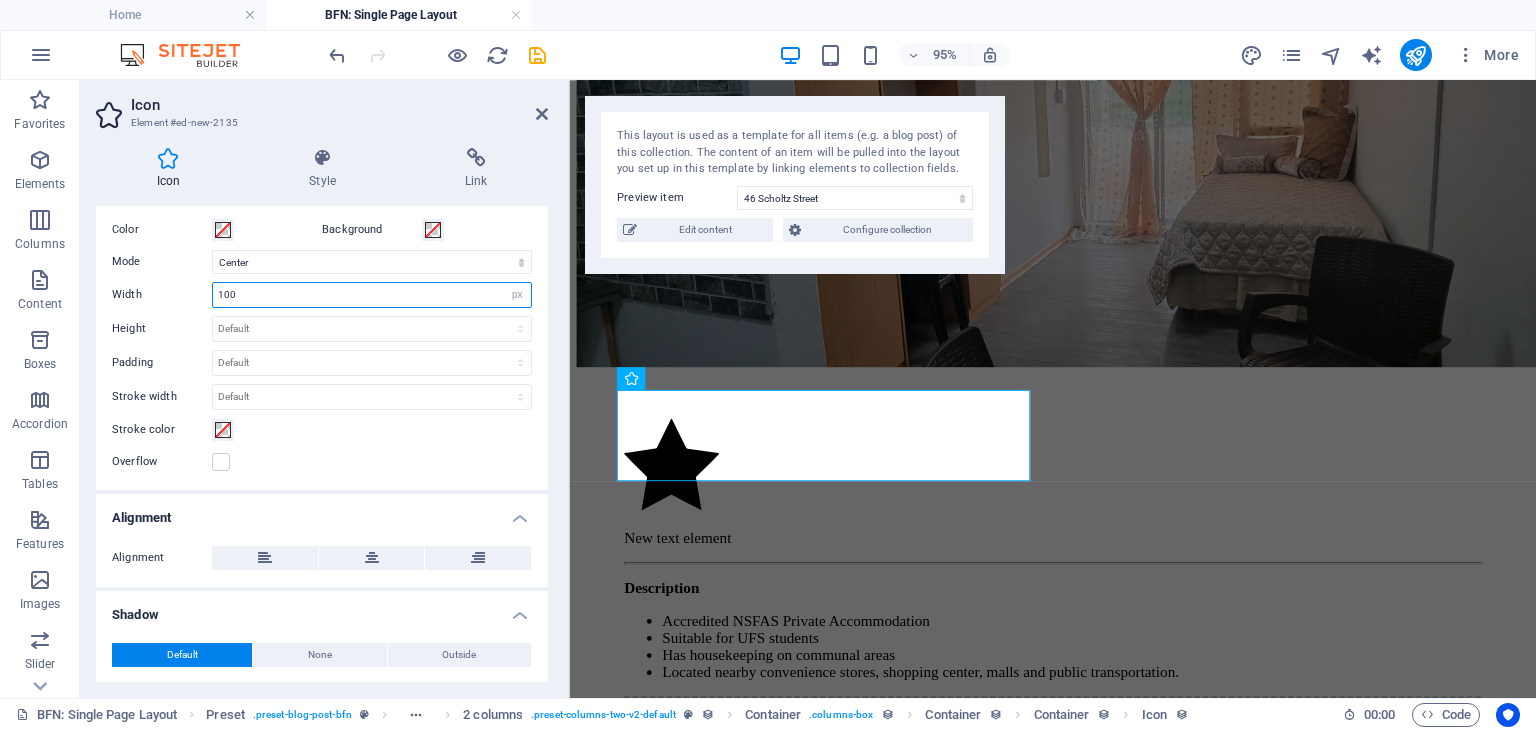 drag, startPoint x: 255, startPoint y: 286, endPoint x: 175, endPoint y: 286, distance: 80 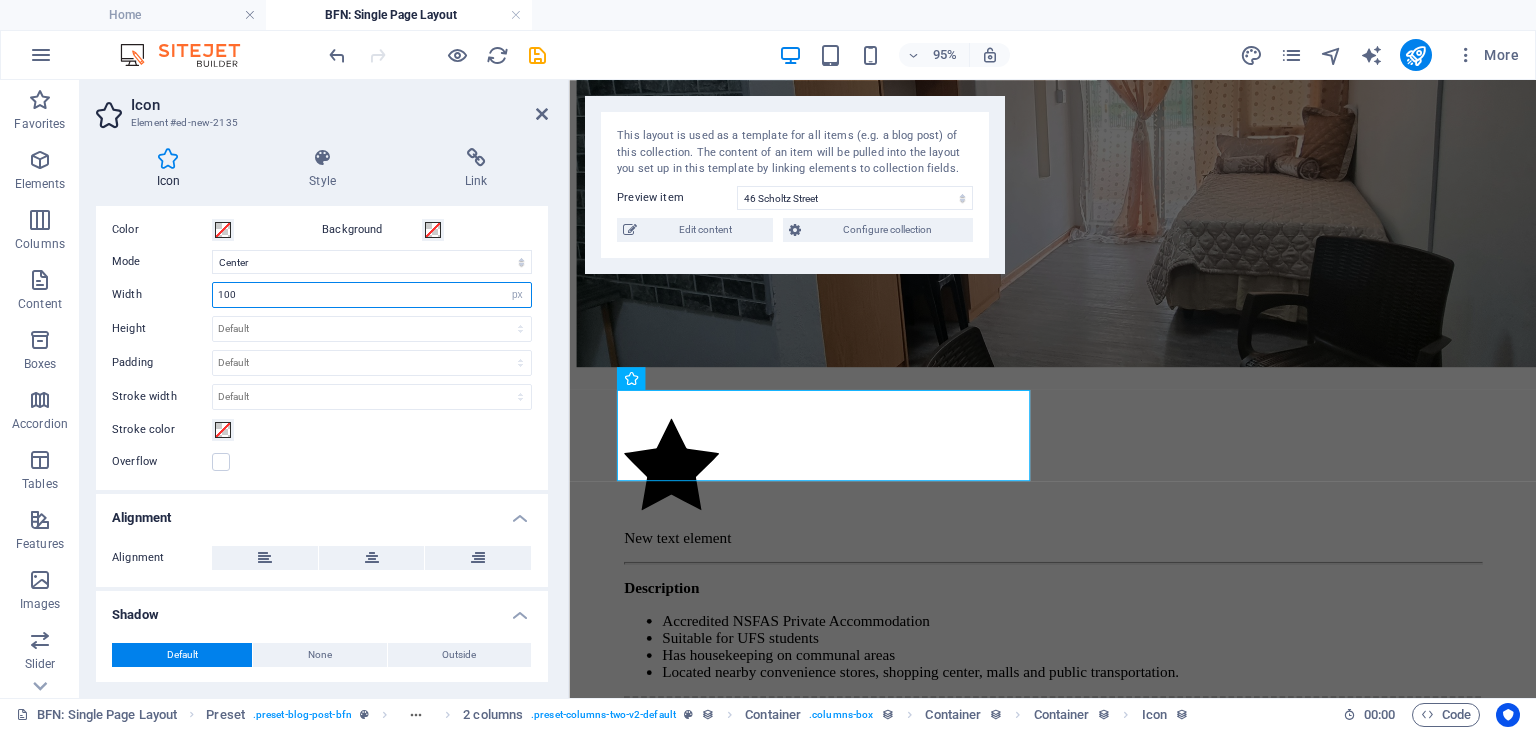 click on "Width 100 Default auto px rem % em vh vw" at bounding box center (322, 295) 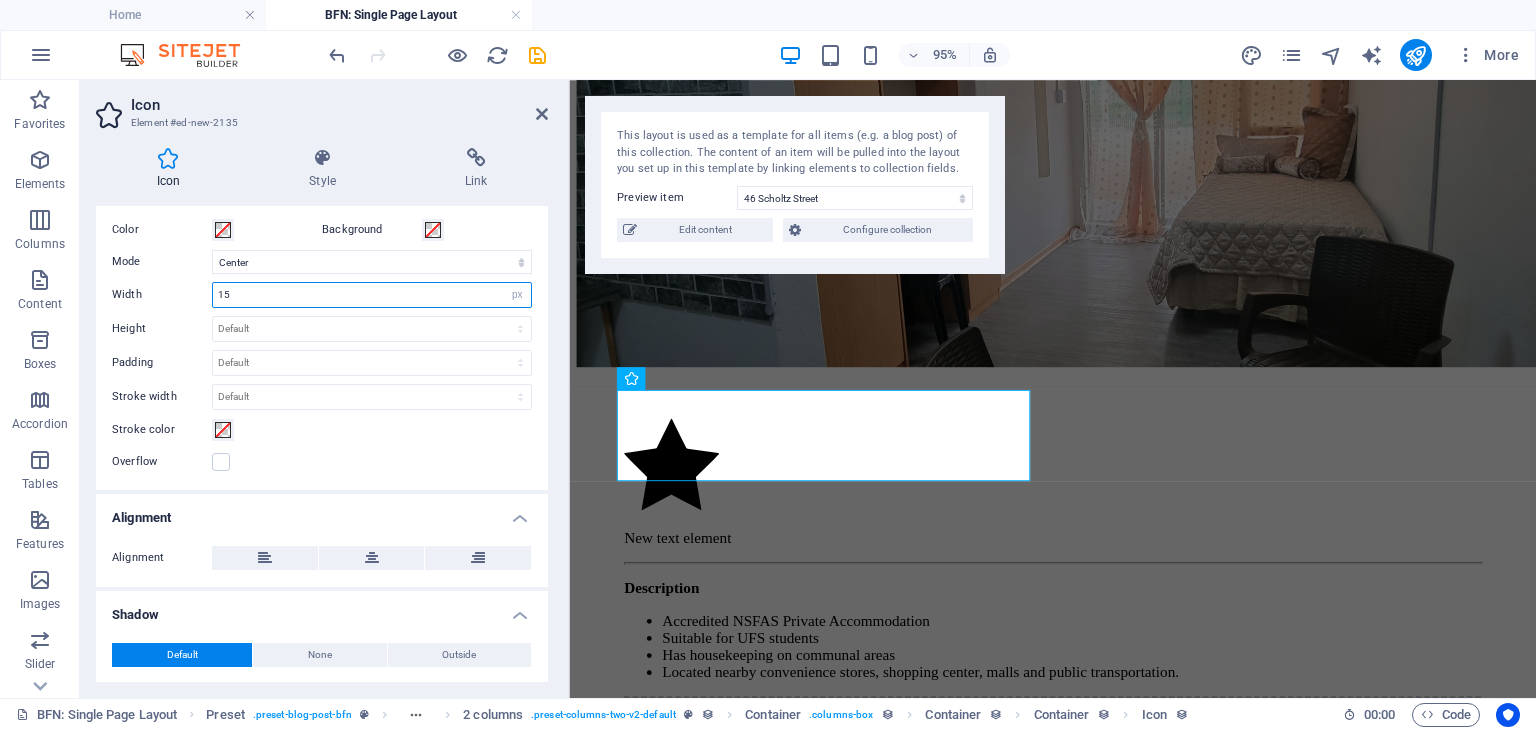 type on "15" 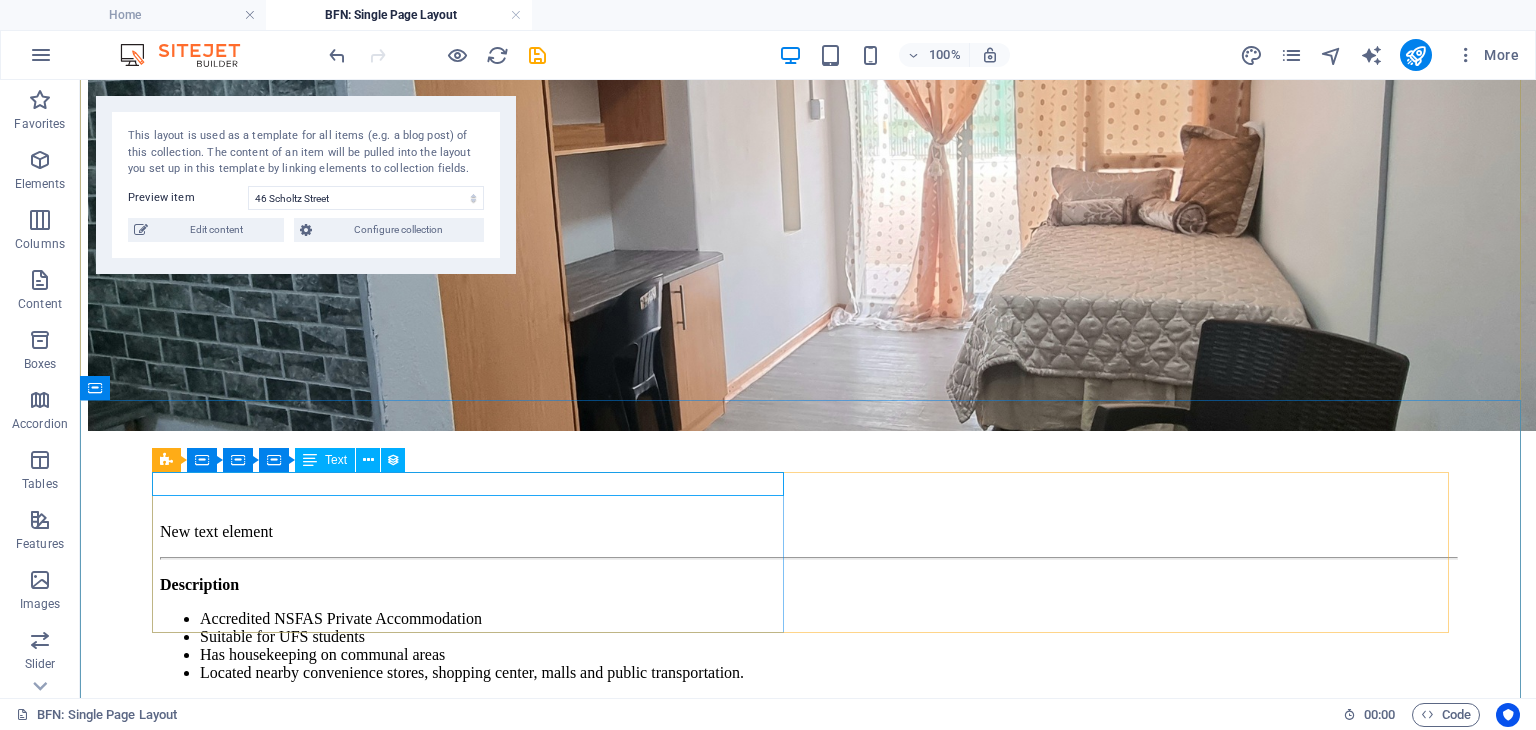 scroll, scrollTop: 174, scrollLeft: 0, axis: vertical 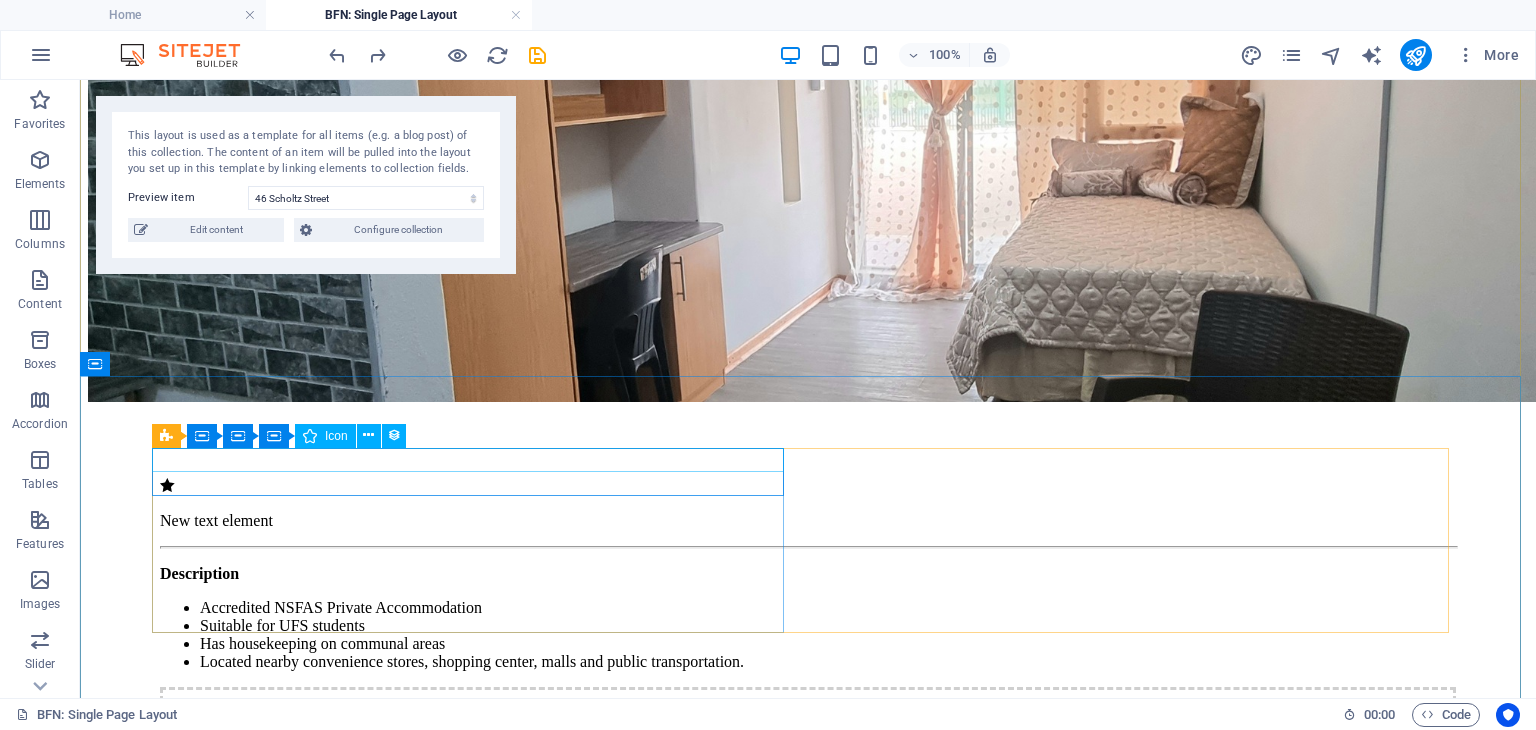 click at bounding box center [808, 487] 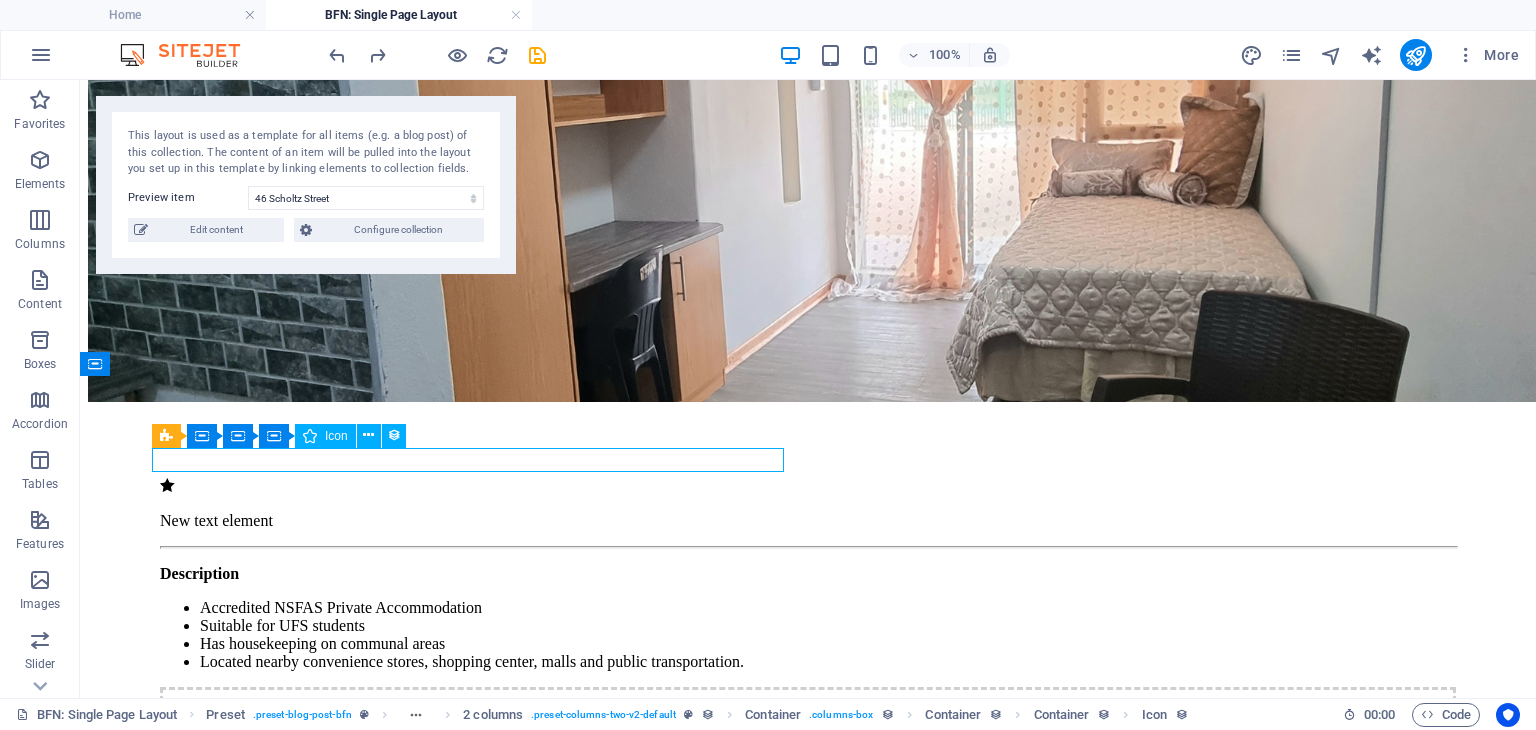 click at bounding box center [808, 487] 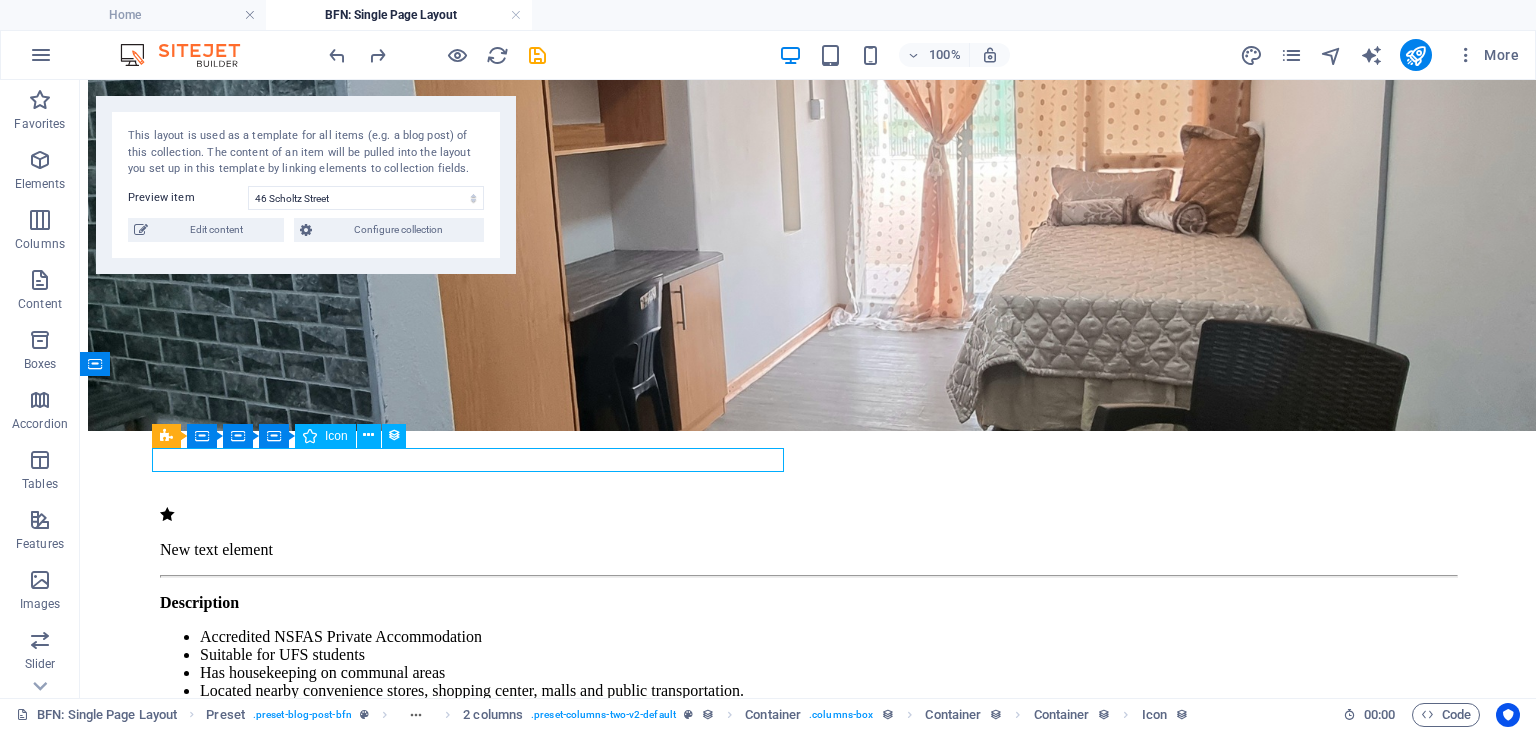 select on "xMidYMid" 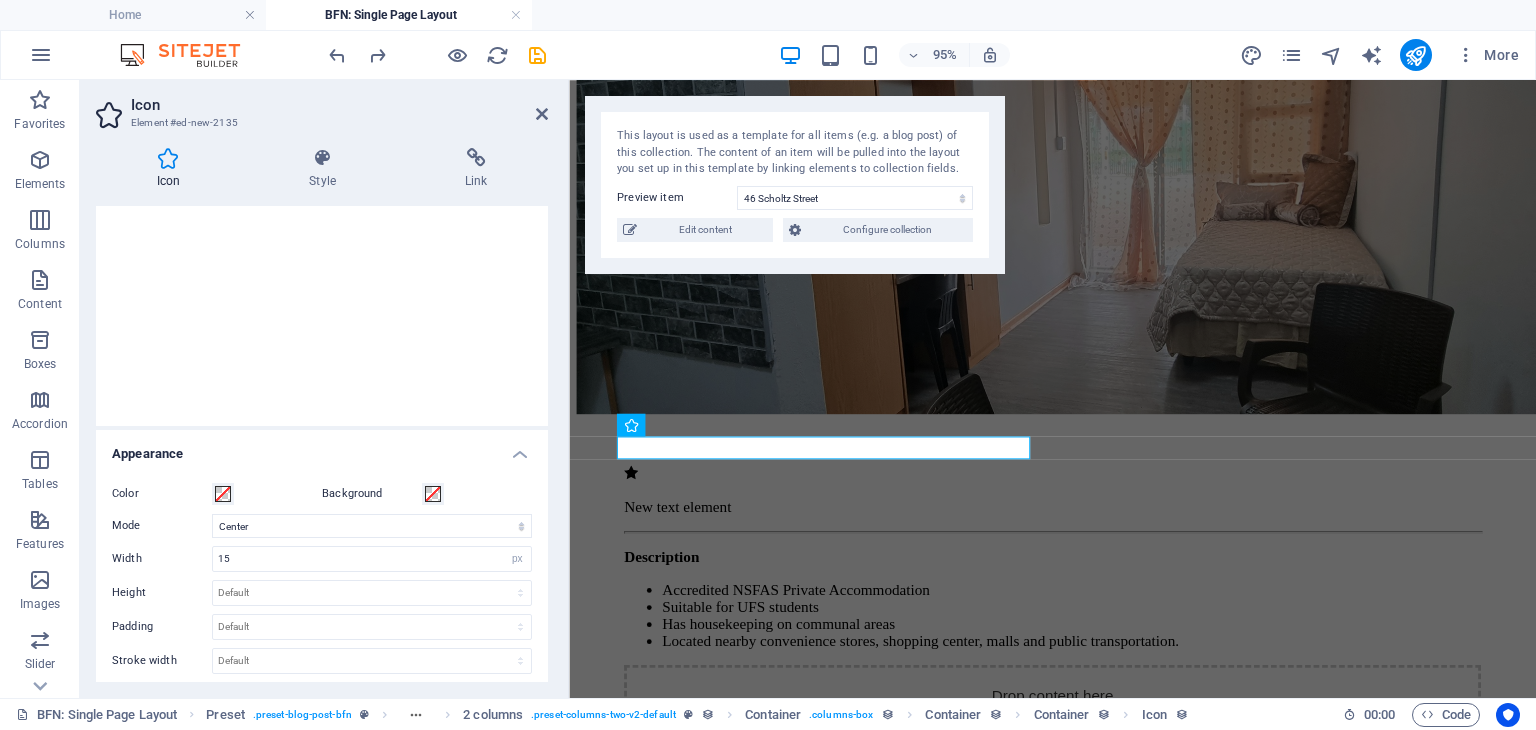 scroll, scrollTop: 212, scrollLeft: 0, axis: vertical 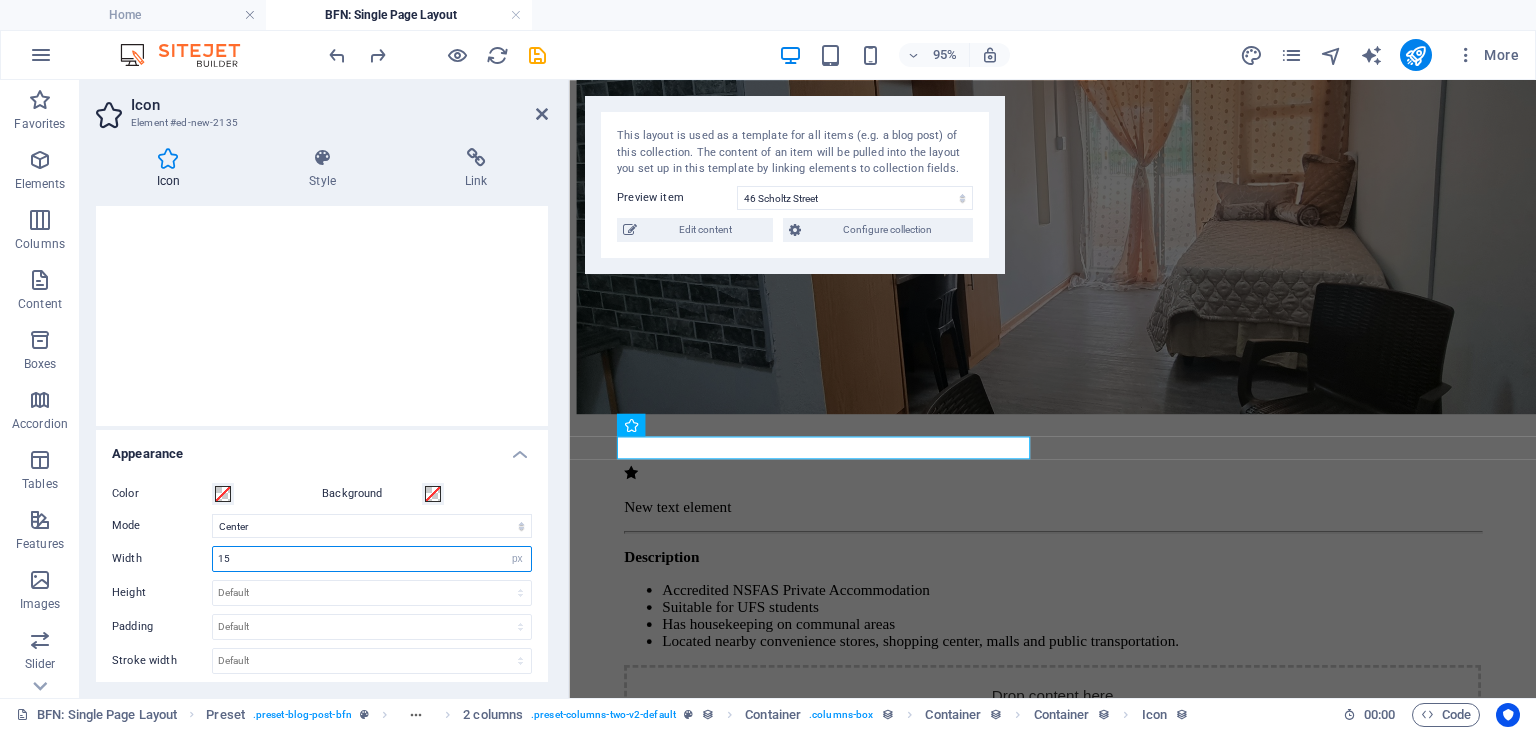 drag, startPoint x: 348, startPoint y: 549, endPoint x: 120, endPoint y: 543, distance: 228.07893 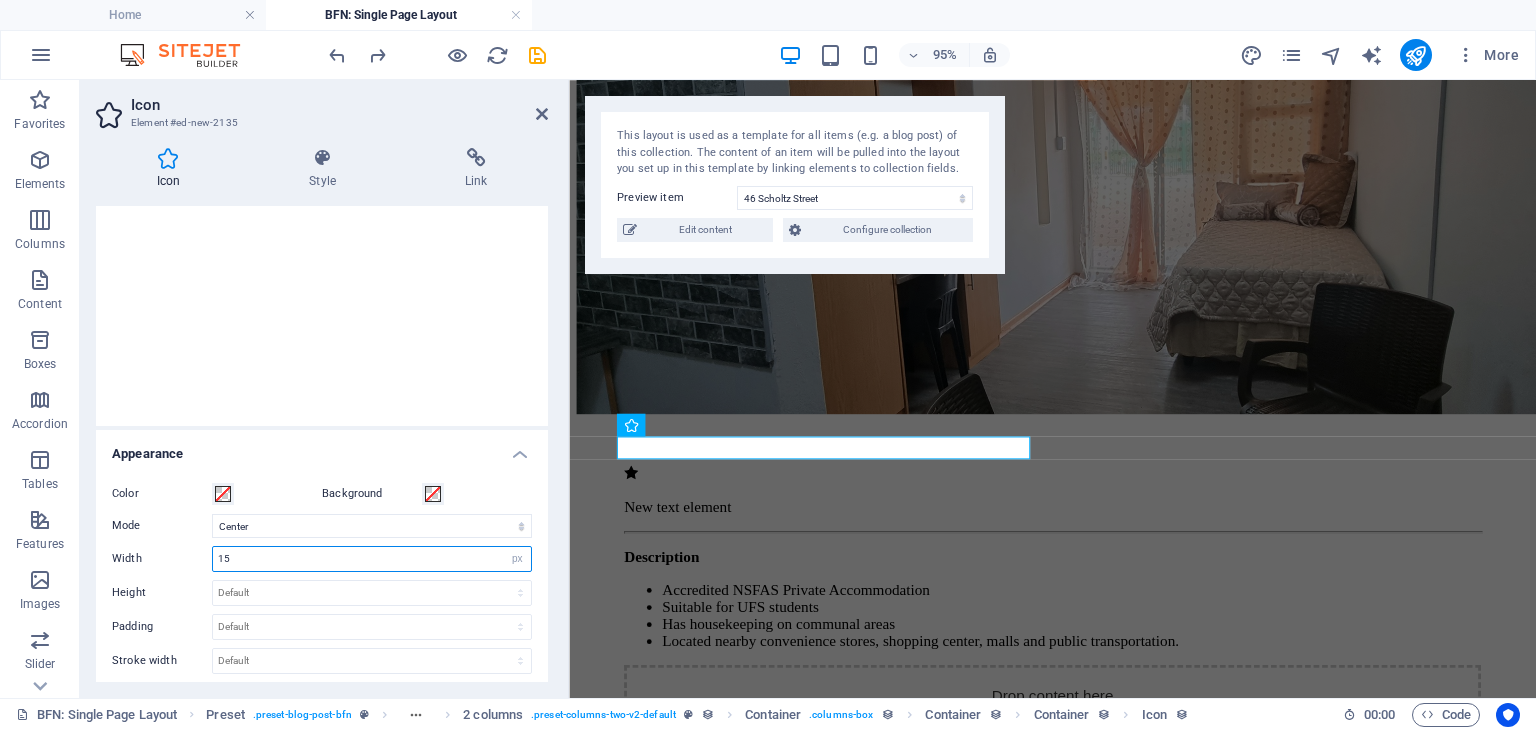 click on "Color Background Mode Scale Left Center Right Width 15 Default auto px rem % em vh vw Height Default auto px rem em vh vw Padding Default px rem % em vh vw Stroke width Default px rem % em vh vw Stroke color Overflow" at bounding box center [322, 610] 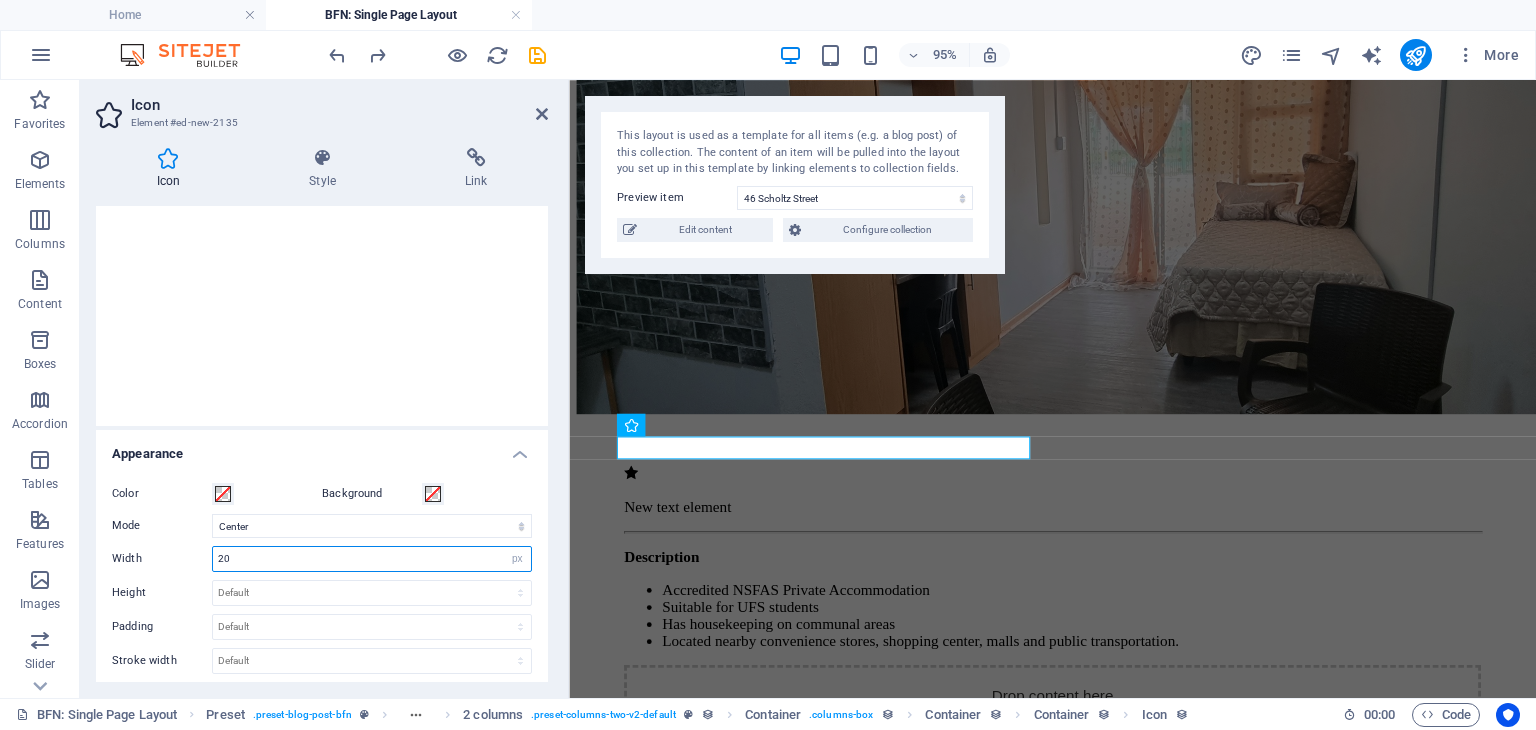 type on "20" 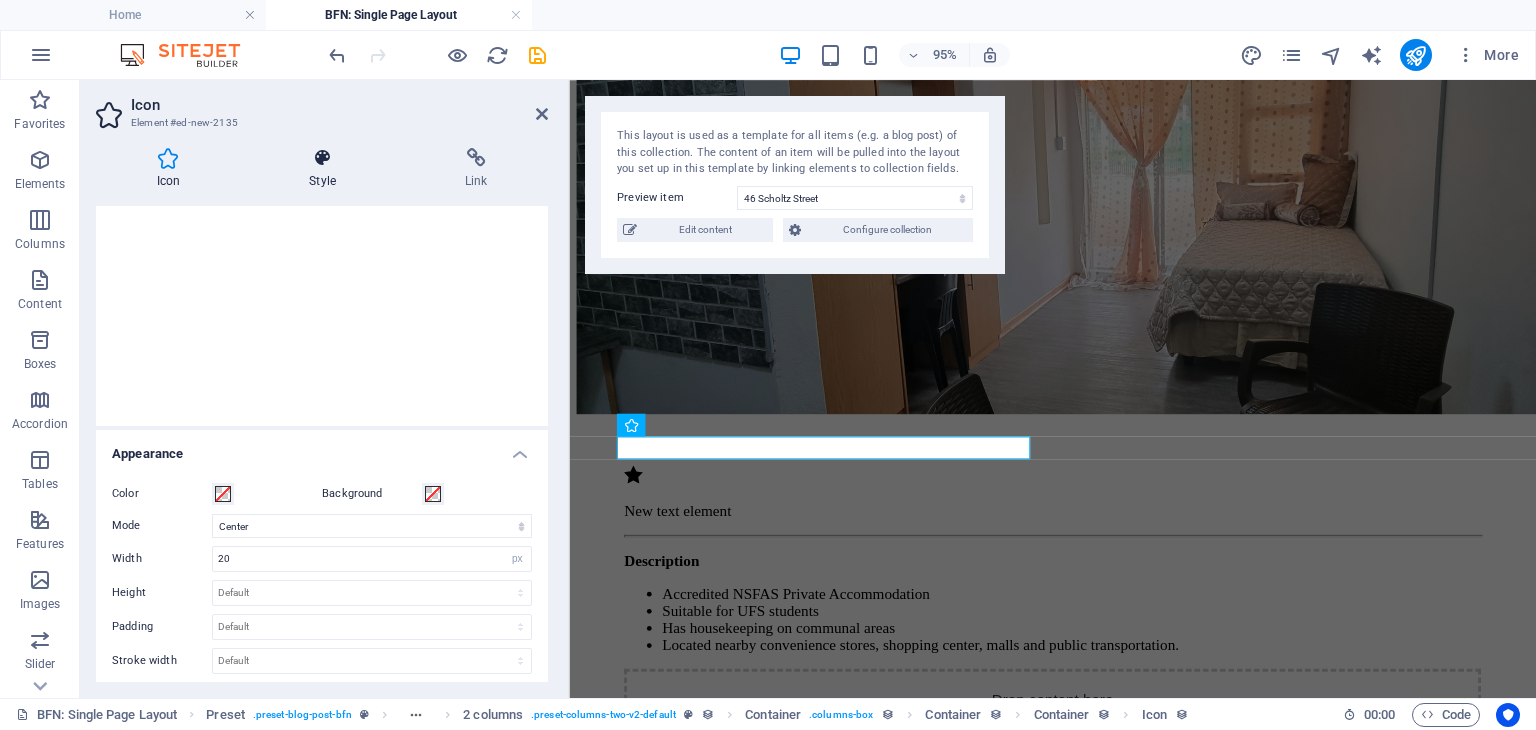 click at bounding box center [323, 158] 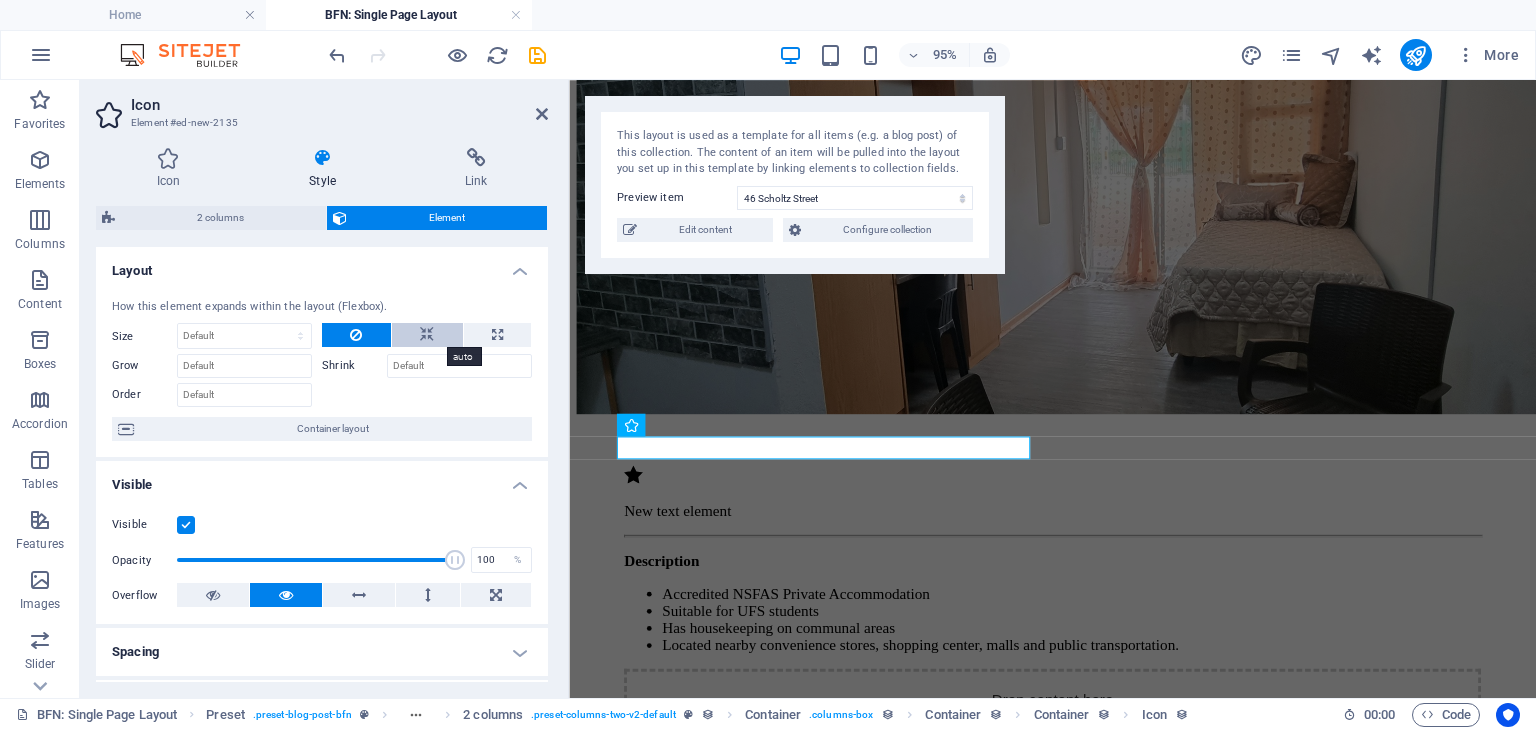 click at bounding box center (427, 335) 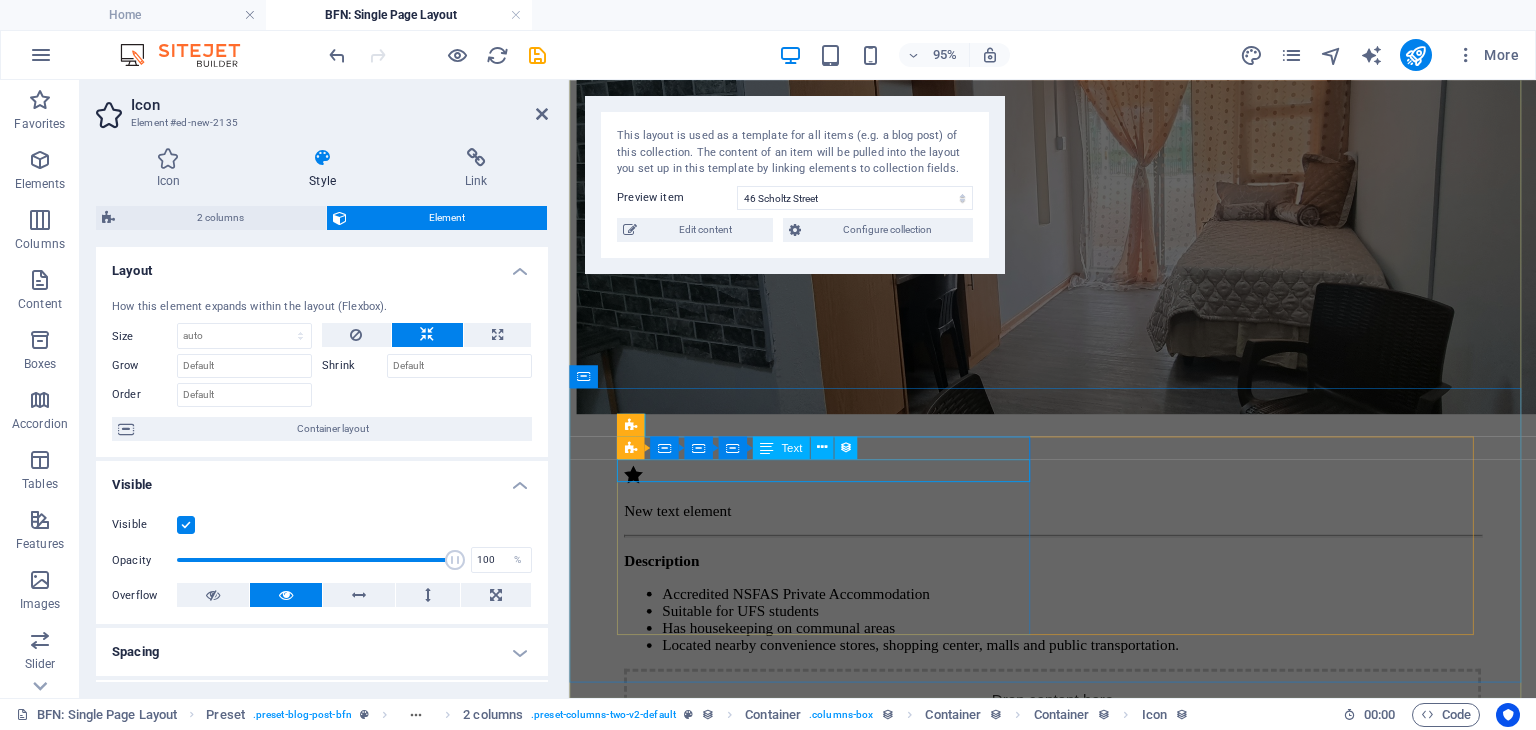 click on "New text element" at bounding box center [1078, 533] 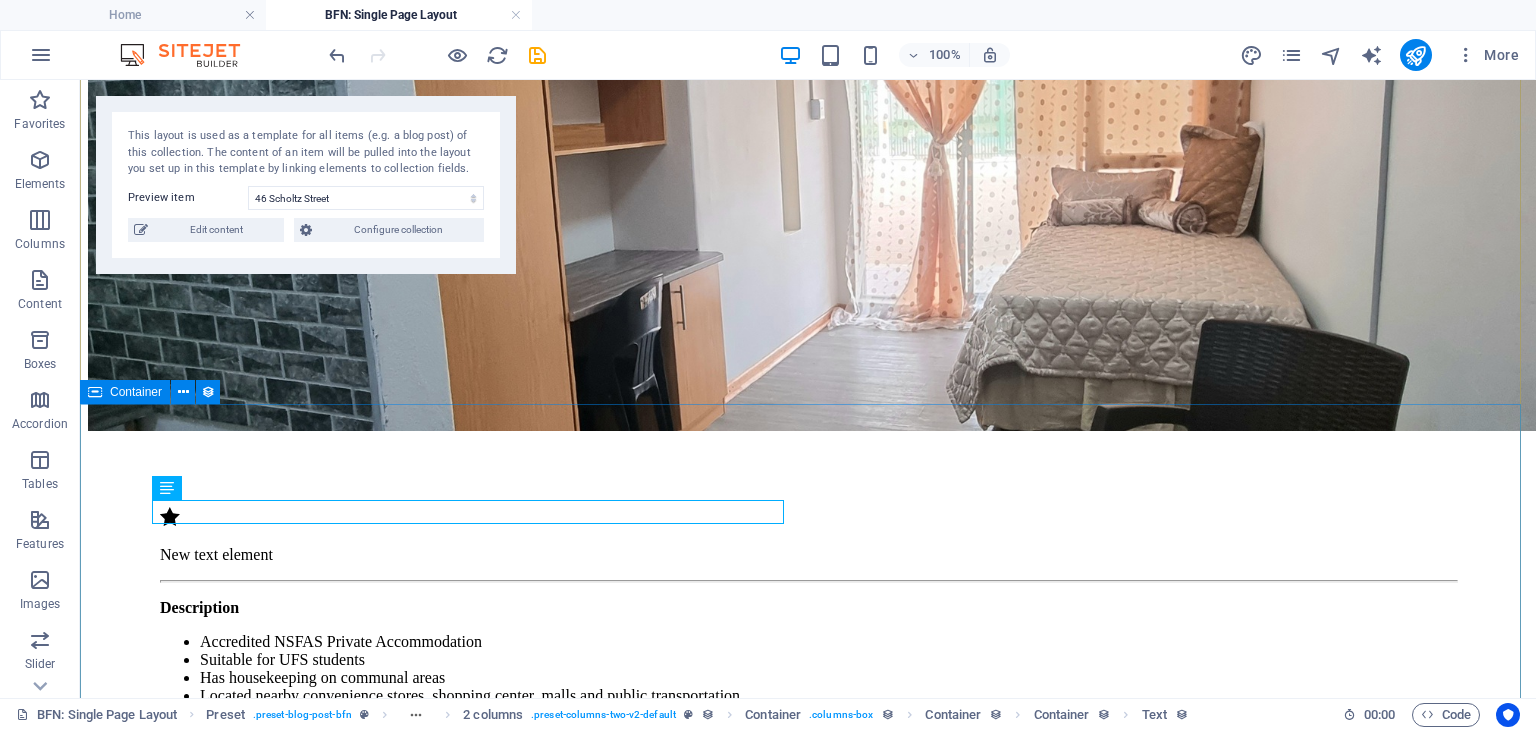 click on "New text element Description Accredited NSFAS Private Accommodation  Suitable for UFS students Has housekeeping on communal areas Located nearby convenience stores, shopping center, malls and public transportation. Drop content here or  Add elements  Paste clipboard" at bounding box center (808, 685) 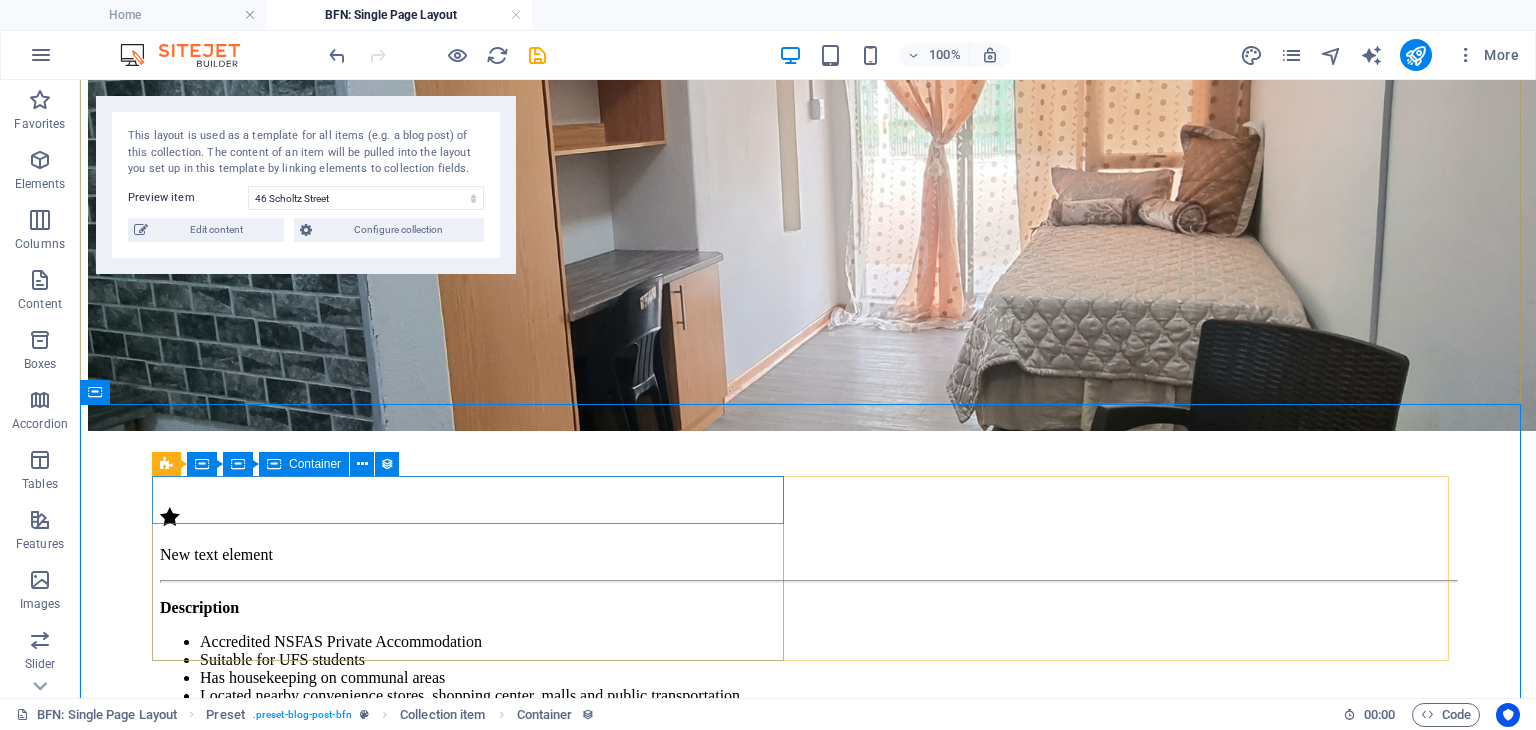 click on "New text element" at bounding box center (808, 535) 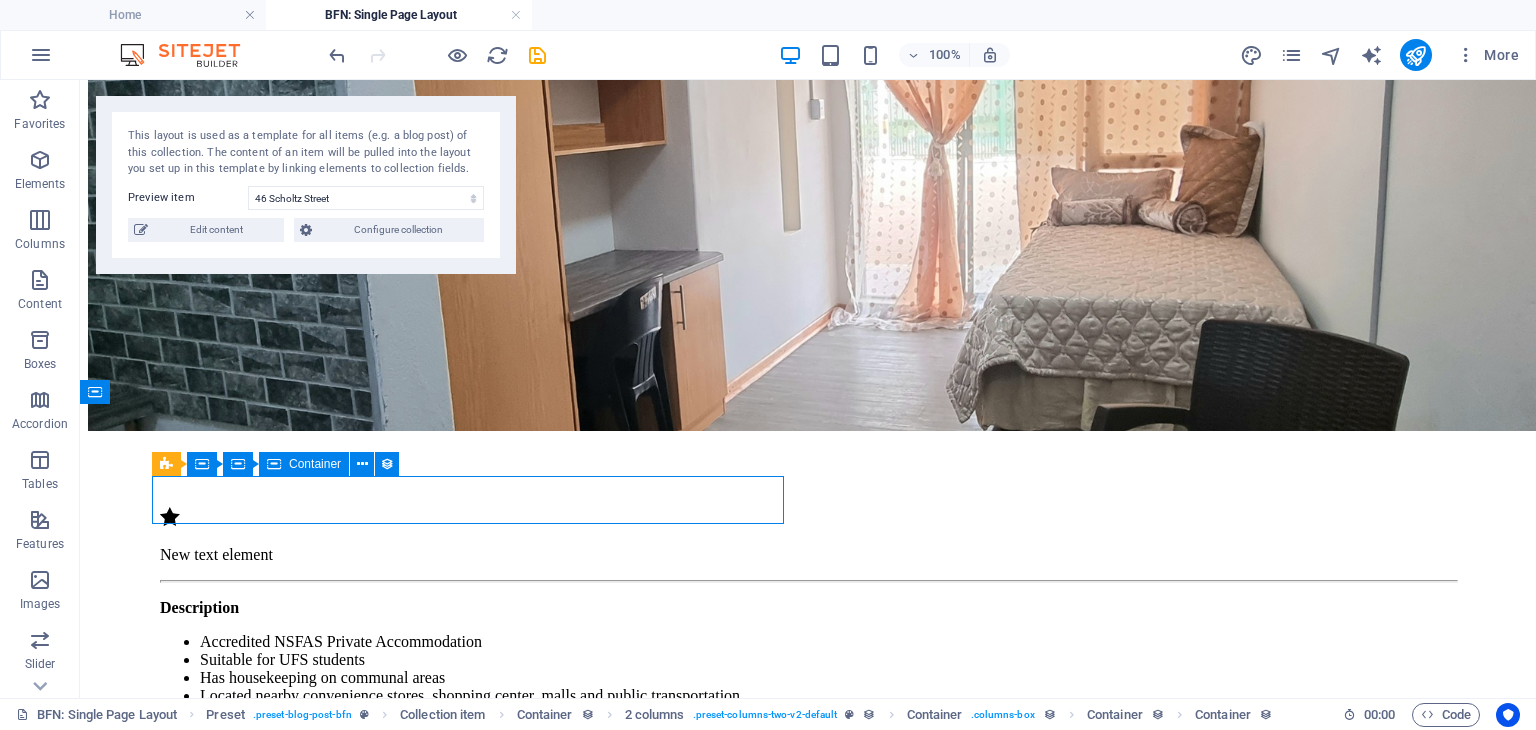 click on "New text element" at bounding box center [808, 535] 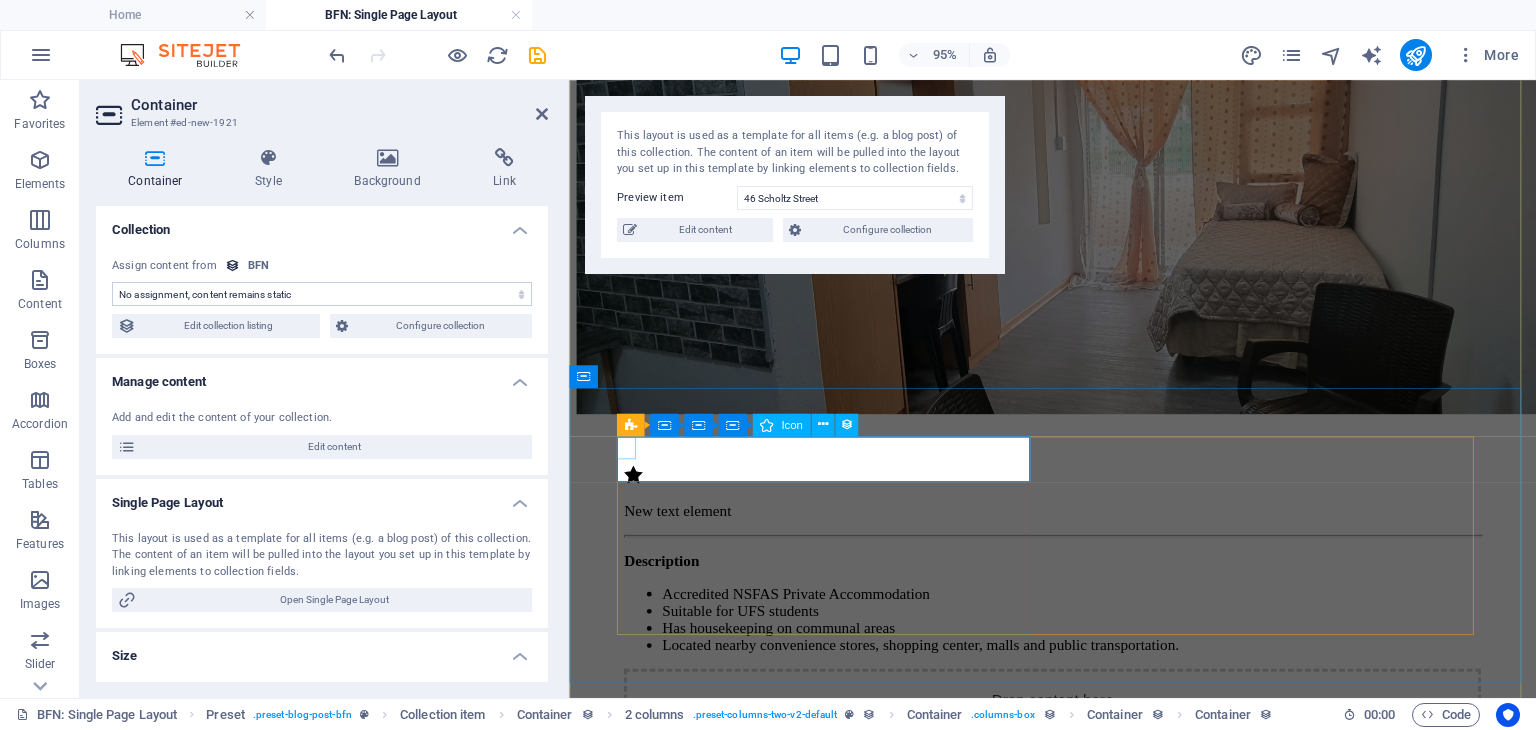 click at bounding box center (1078, 496) 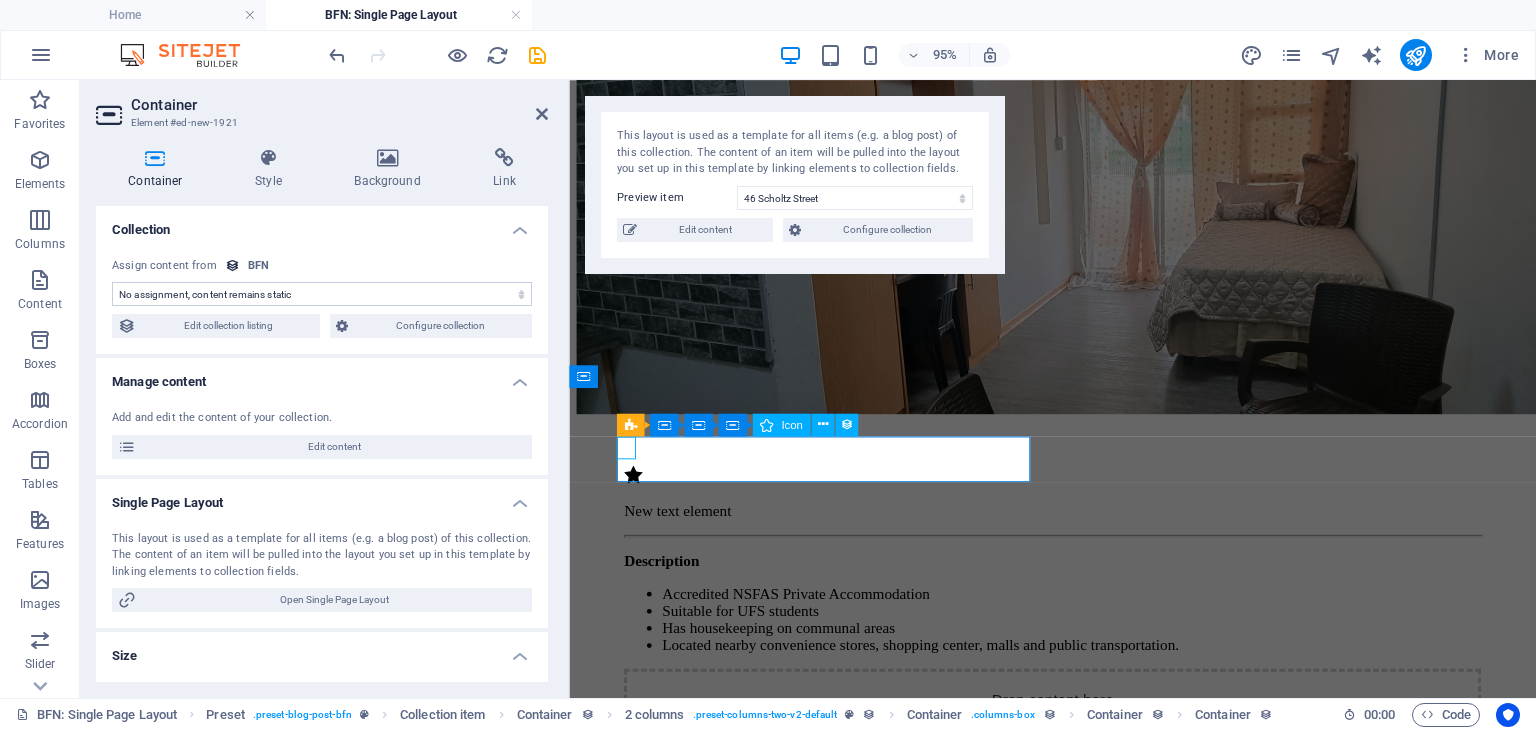 click at bounding box center [1078, 496] 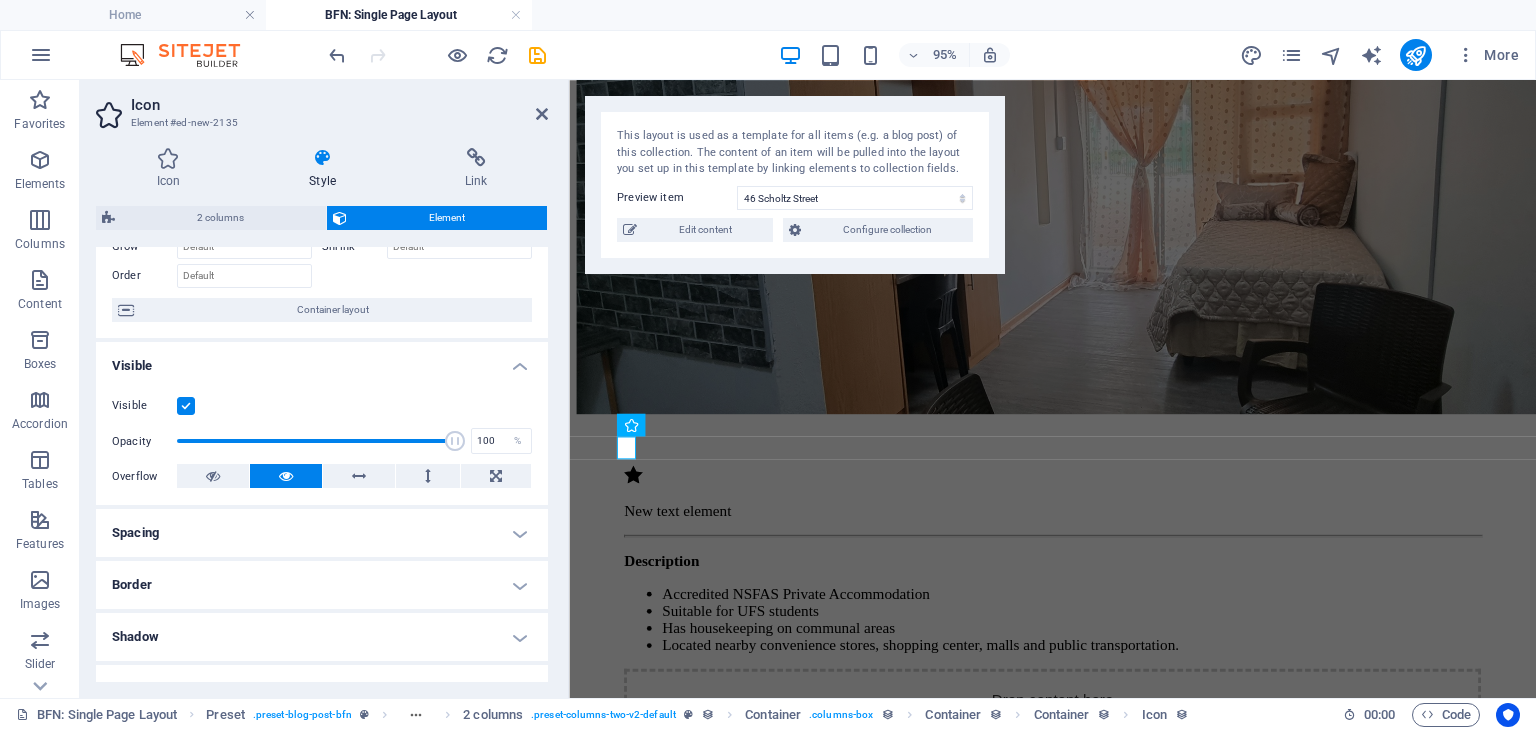 scroll, scrollTop: 122, scrollLeft: 0, axis: vertical 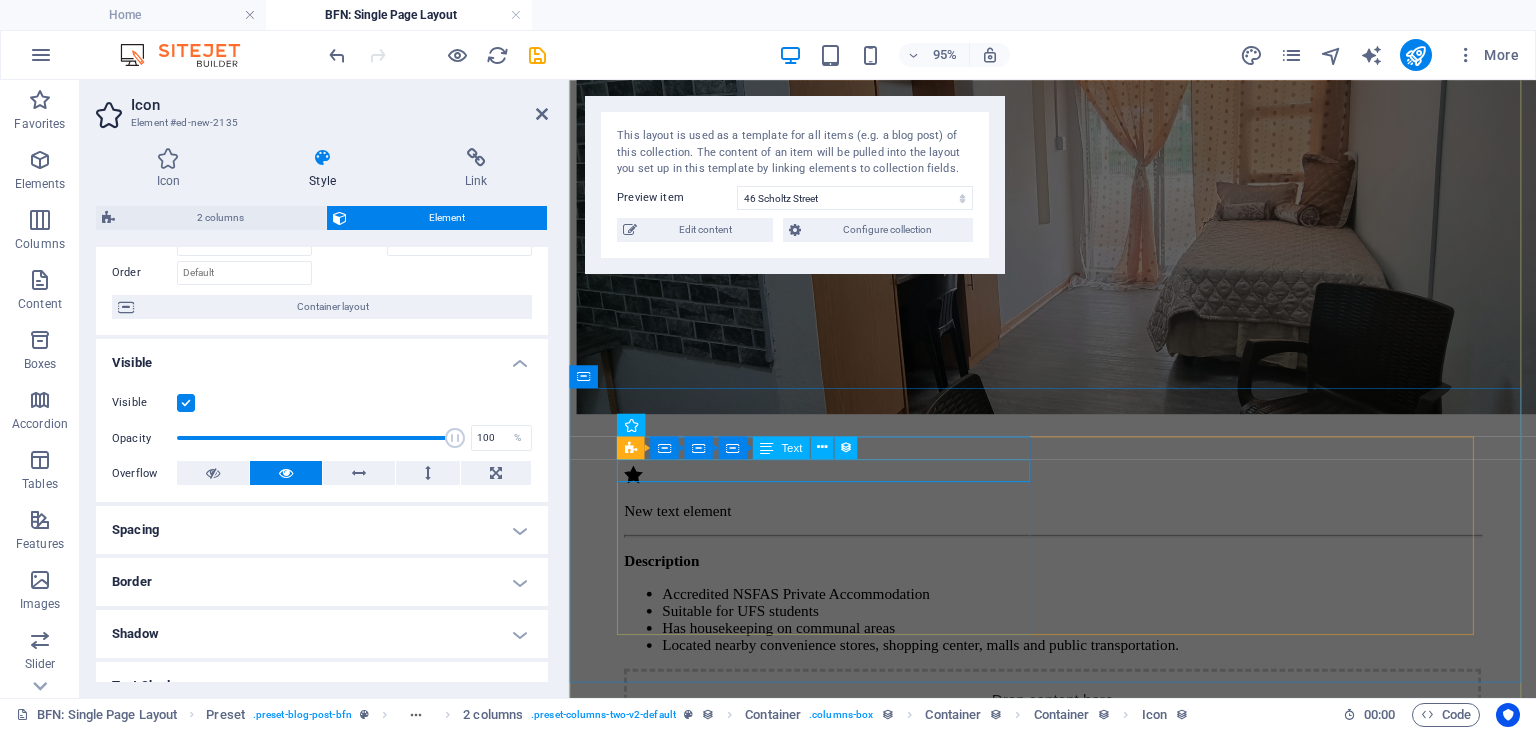 click on "New text element" at bounding box center (1078, 533) 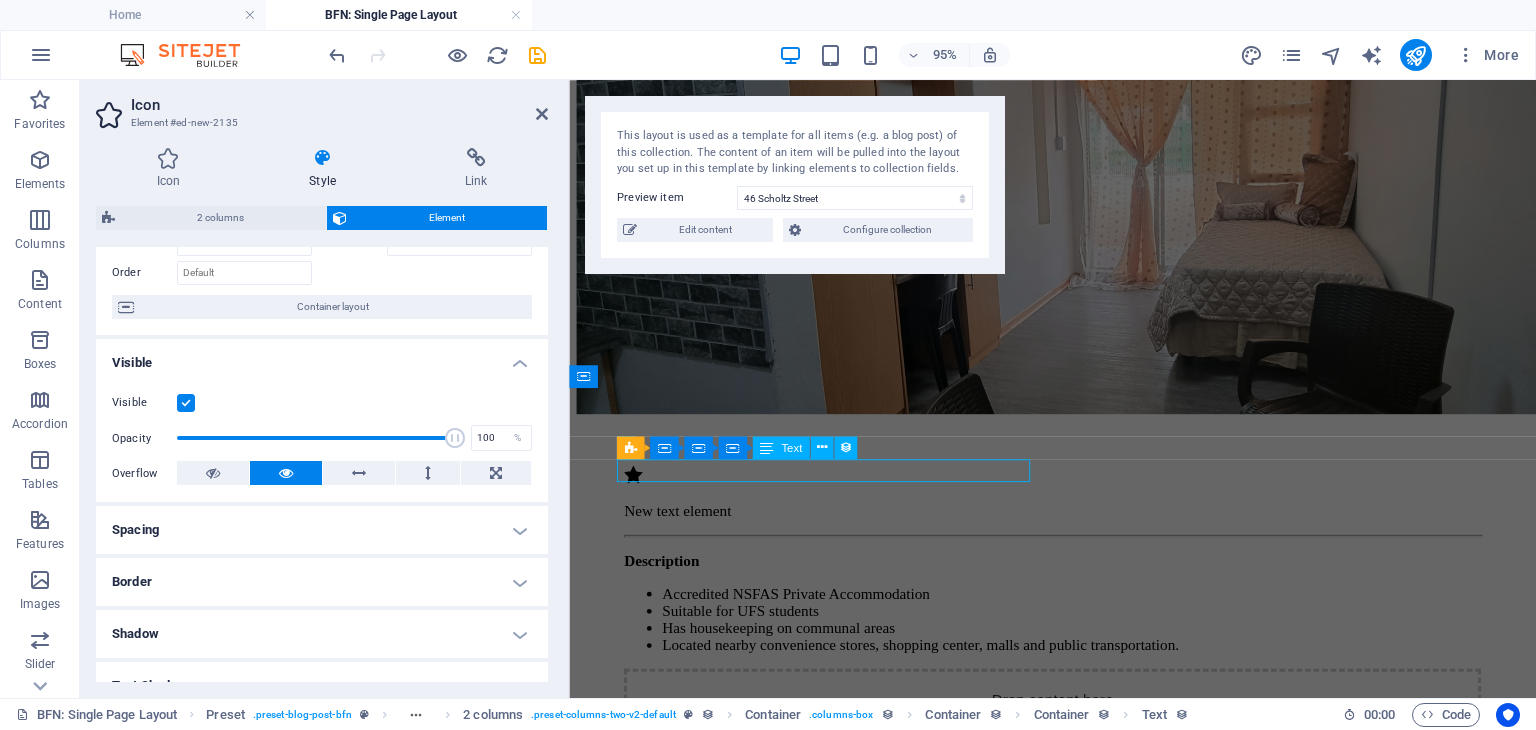 click on "New text element" at bounding box center (1078, 533) 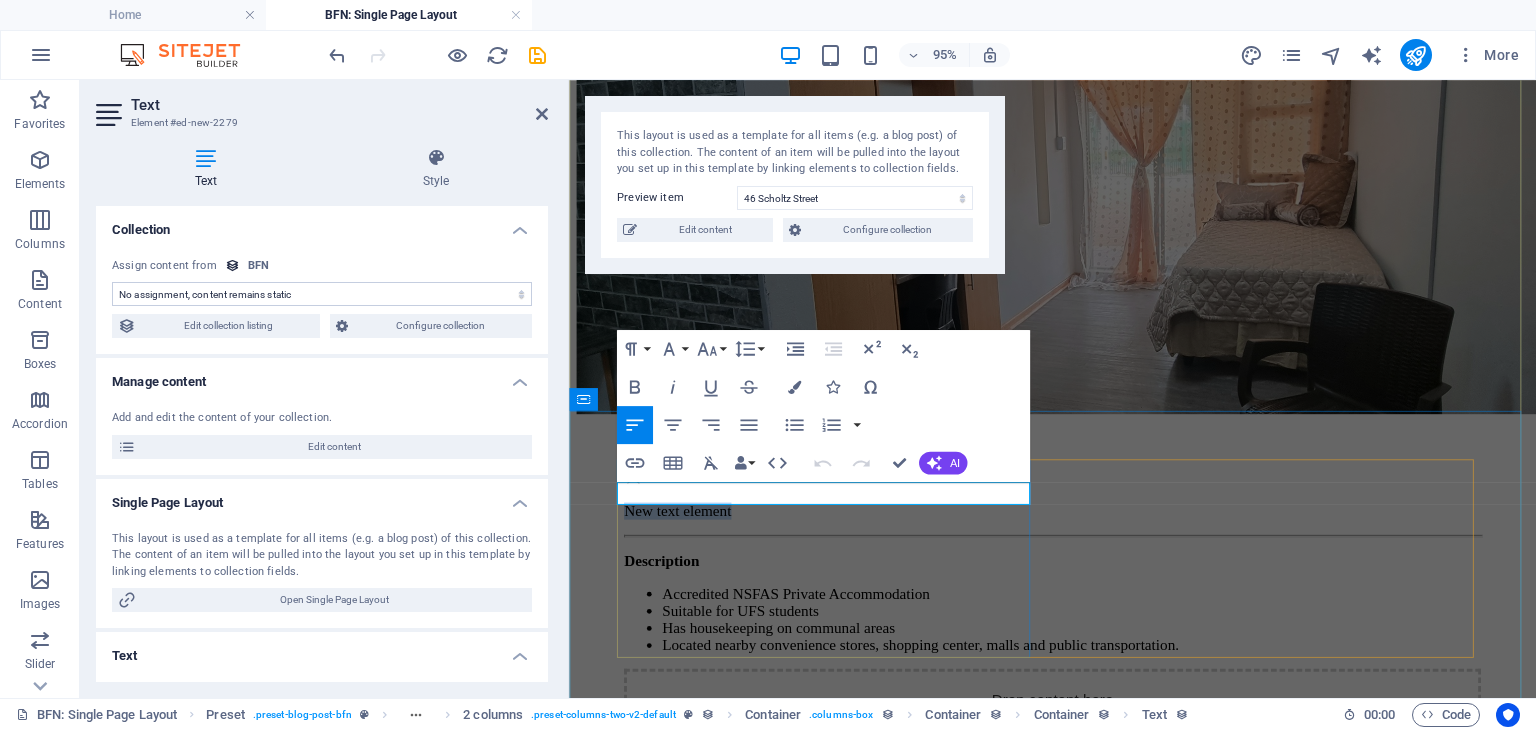 scroll, scrollTop: 121, scrollLeft: 0, axis: vertical 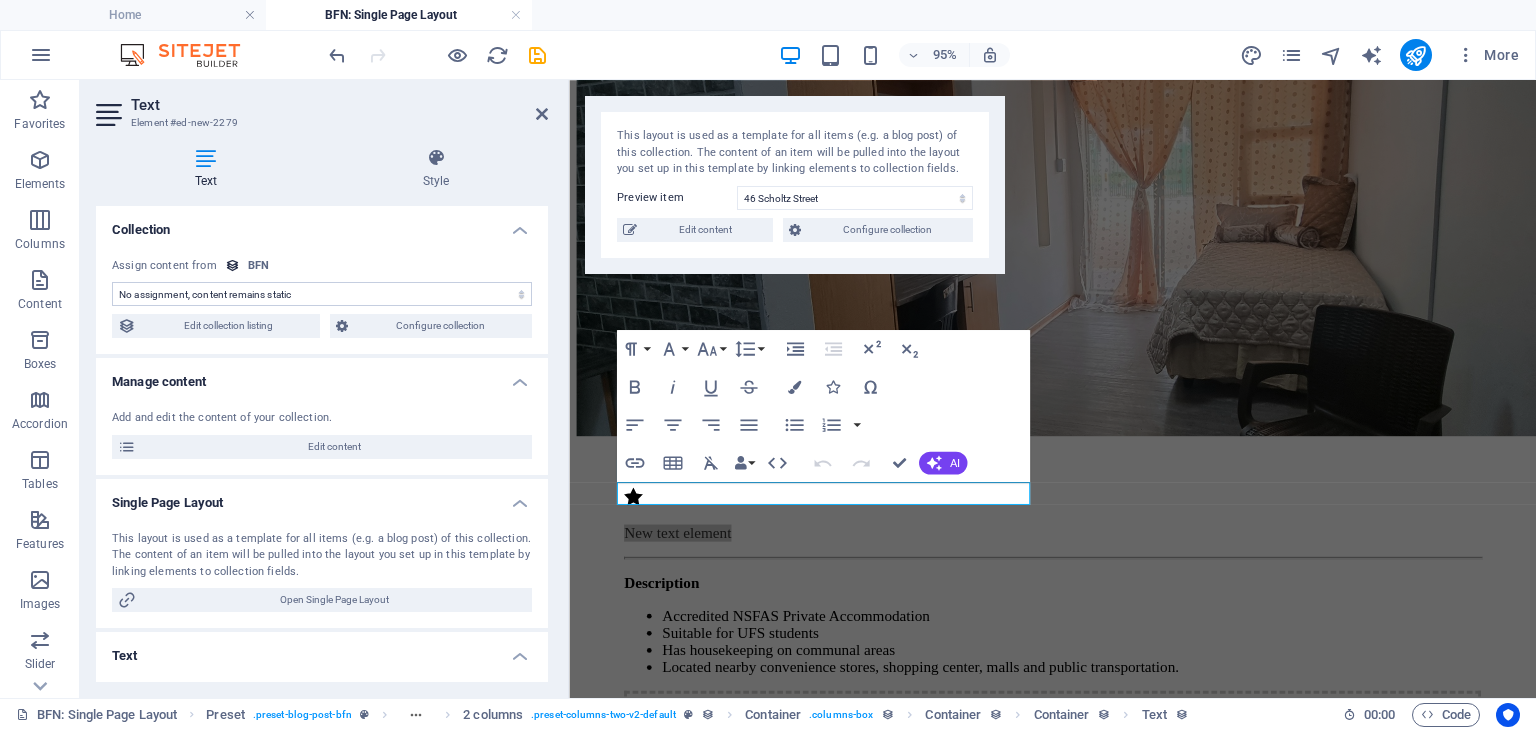 click on "No assignment, content remains static Created at (Date) Updated at (Date) Name (Plain Text) Slug (Plain Text) Image (File) Short description (Rich Text) Type (Choice) Availability (Choice) Price (Plain Text) Address (Plain Text) Bedrooms (Number) Bathrooms (Number) Listed (Checkbox) Gallery (Multiple Files) Internet (Choice) Built-In Cupboards (Choice) Key Deposit (Number) Admin Fee (Number) Alarm System (Choice) CCTV Camera (Choice) Panic Button (Choice)" at bounding box center [322, 294] 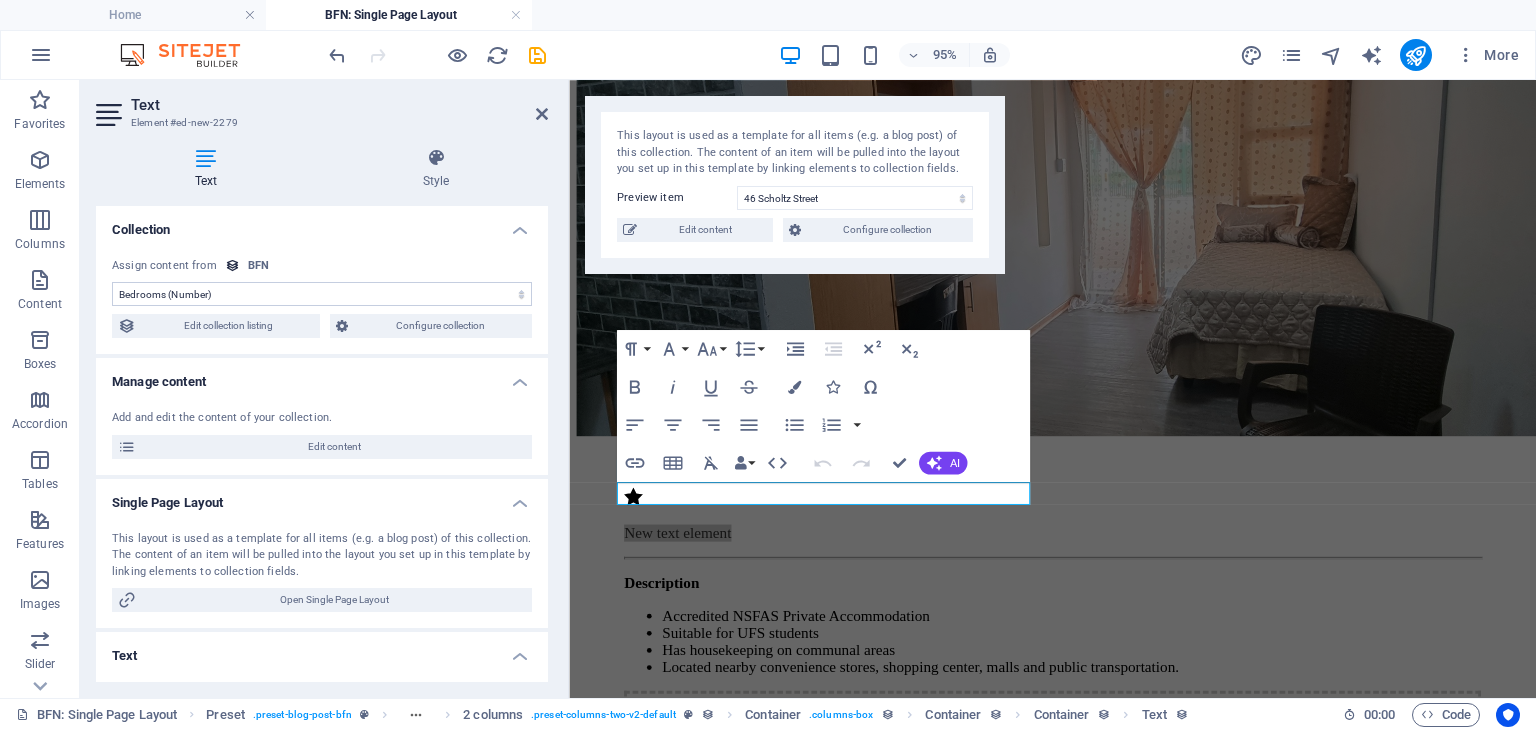 click on "No assignment, content remains static Created at (Date) Updated at (Date) Name (Plain Text) Slug (Plain Text) Image (File) Short description (Rich Text) Type (Choice) Availability (Choice) Price (Plain Text) Address (Plain Text) Bedrooms (Number) Bathrooms (Number) Listed (Checkbox) Gallery (Multiple Files) Internet (Choice) Built-In Cupboards (Choice) Key Deposit (Number) Admin Fee (Number) Alarm System (Choice) CCTV Camera (Choice) Panic Button (Choice)" at bounding box center (322, 294) 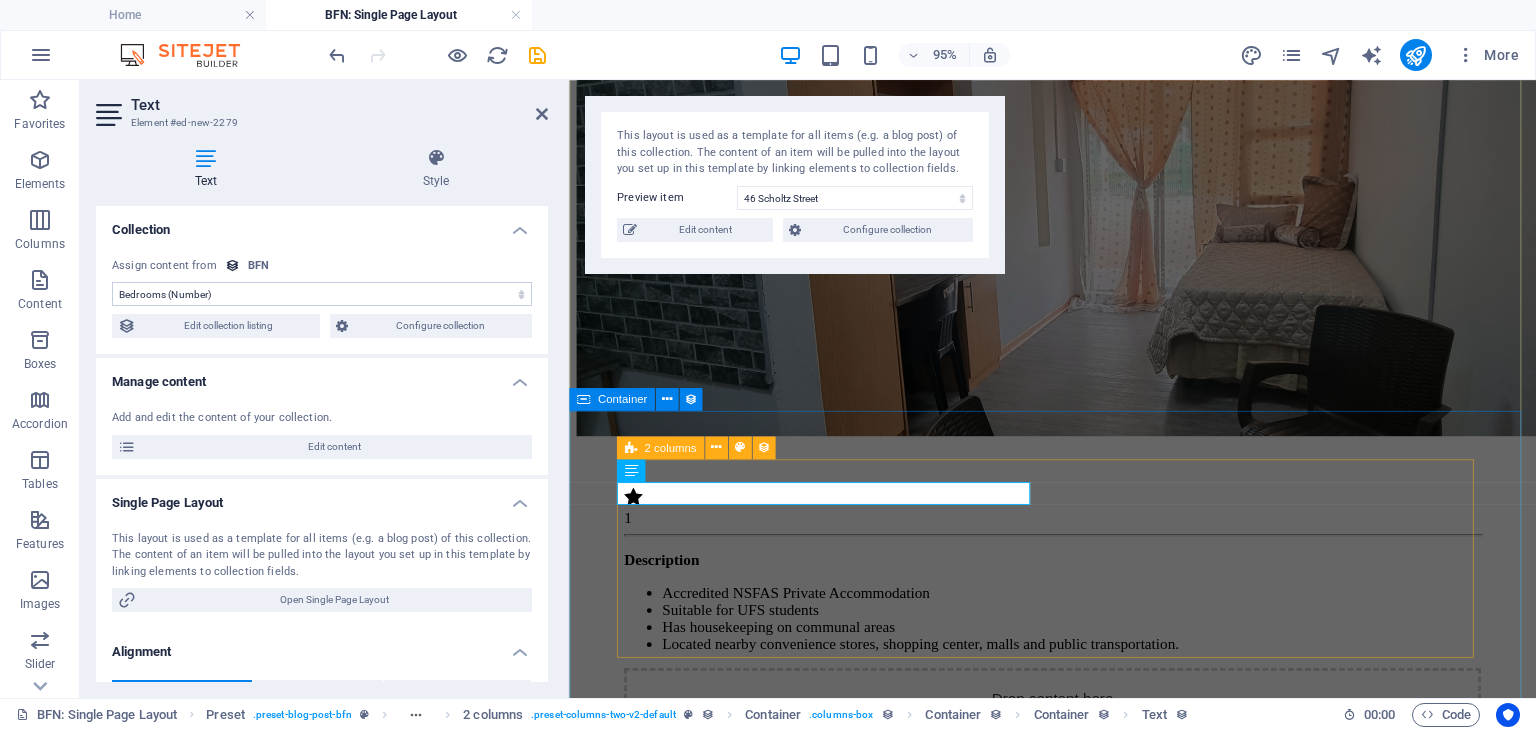 click on "1 Description Accredited NSFAS Private Accommodation  Suitable for UFS students Has housekeeping on communal areas Located nearby convenience stores, shopping center, malls and public transportation. Drop content here or  Add elements  Paste clipboard" at bounding box center (1078, 675) 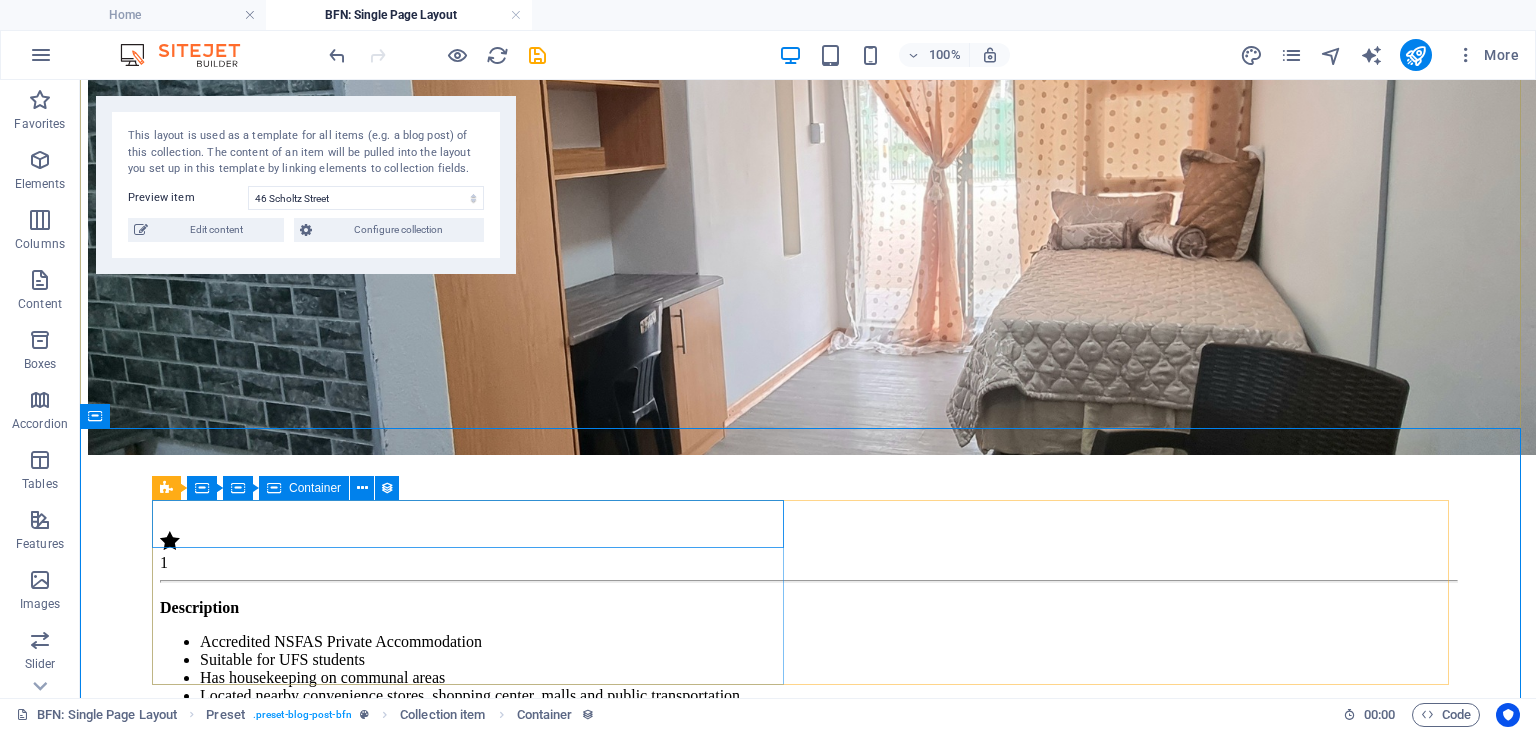 click on "1" at bounding box center (808, 551) 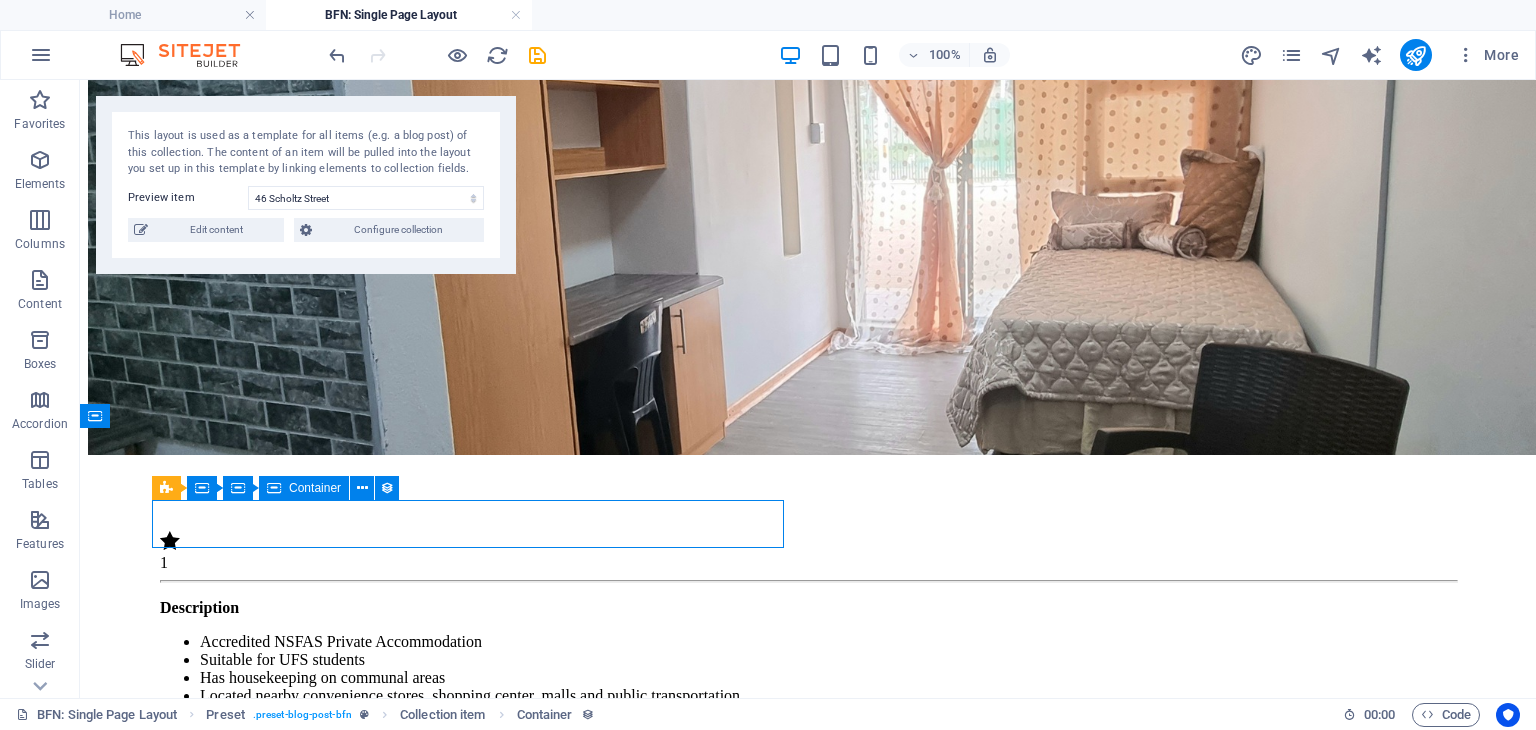 click on "1" at bounding box center [808, 551] 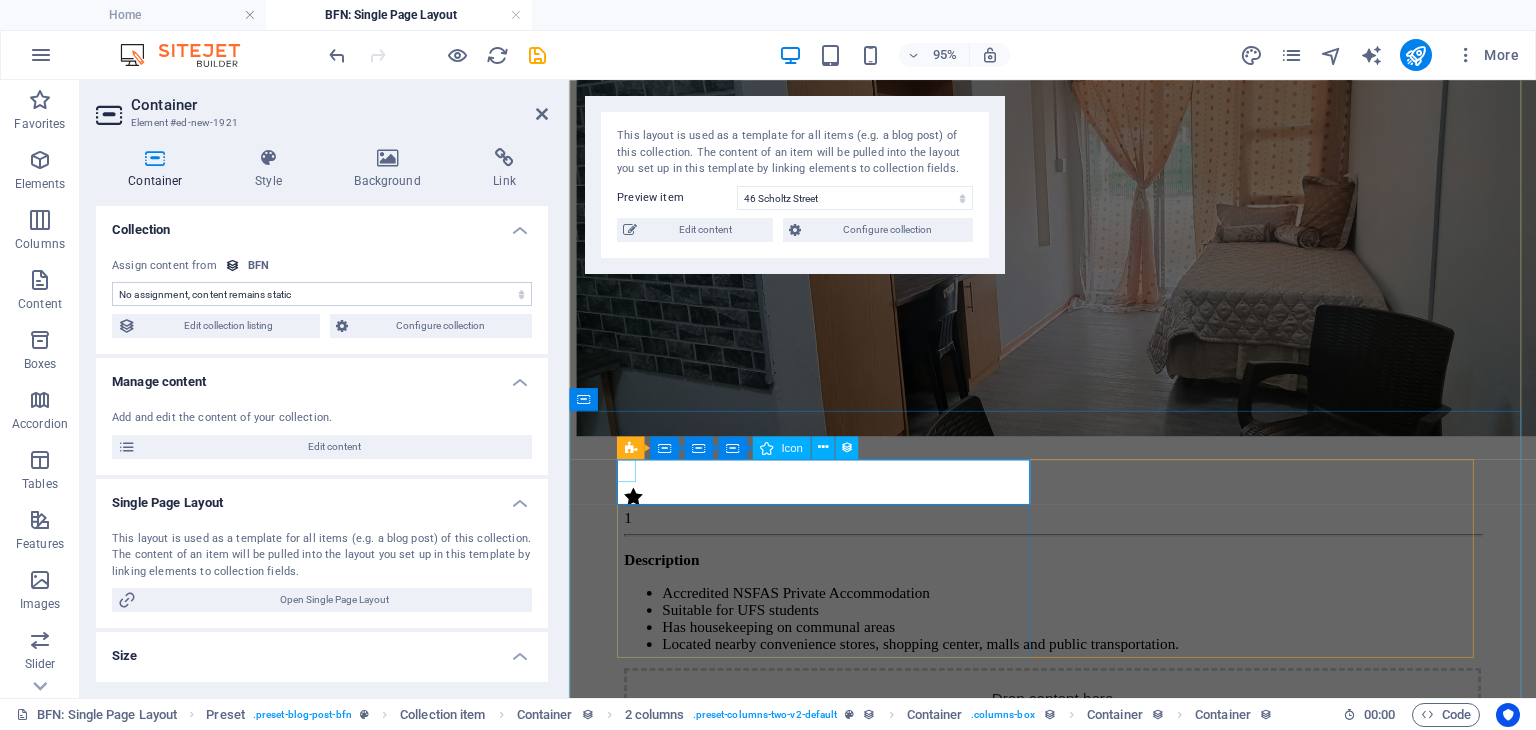 click at bounding box center [1078, 520] 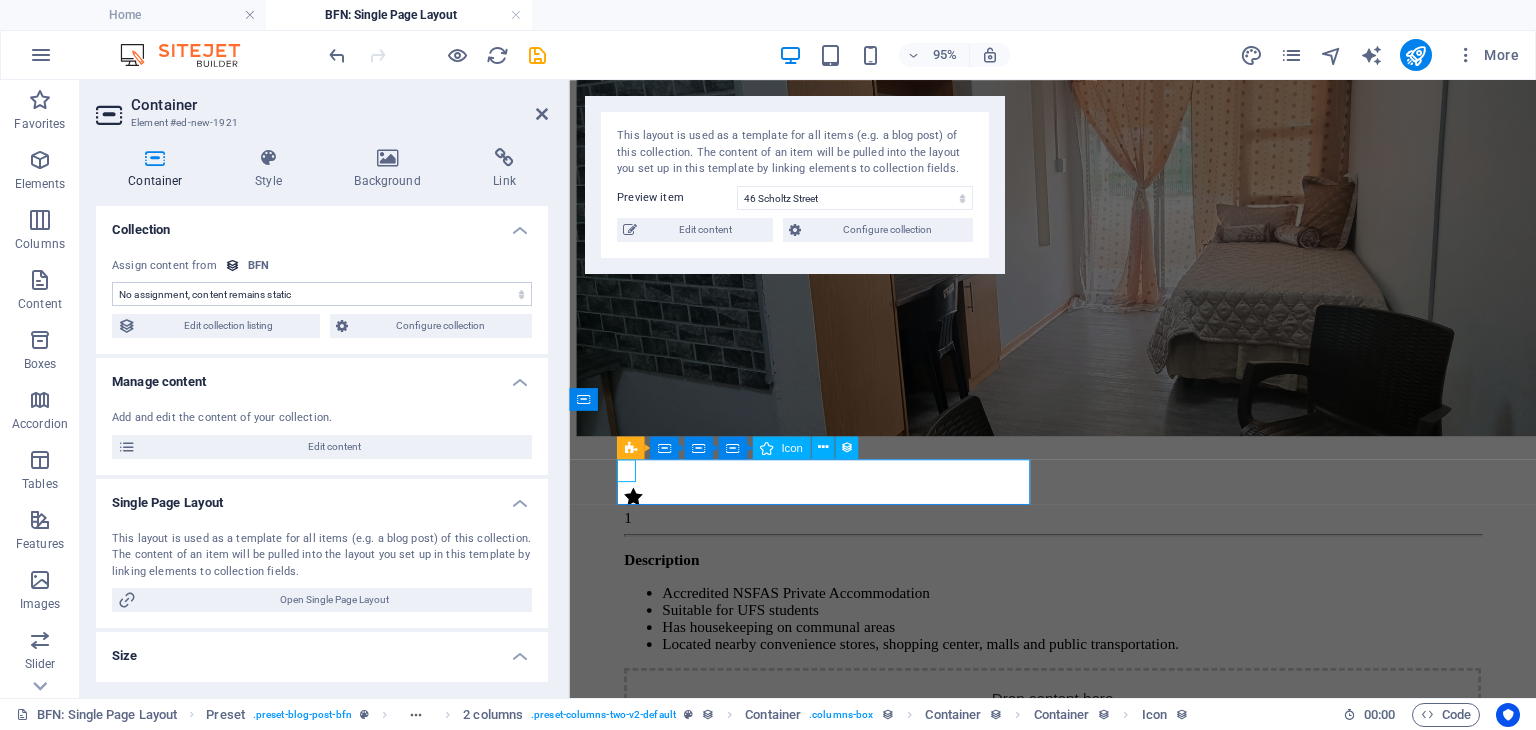 click at bounding box center (1078, 520) 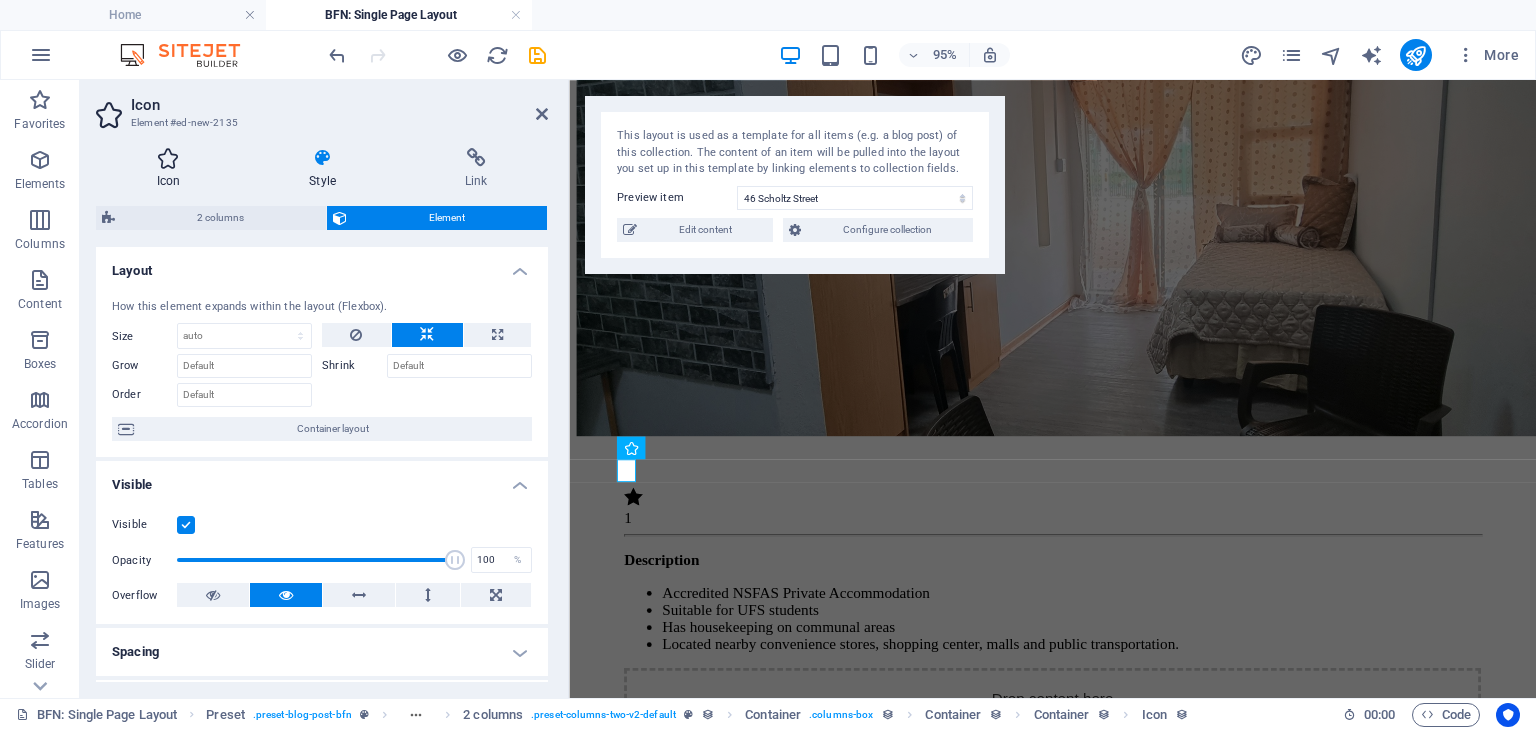 click at bounding box center [168, 158] 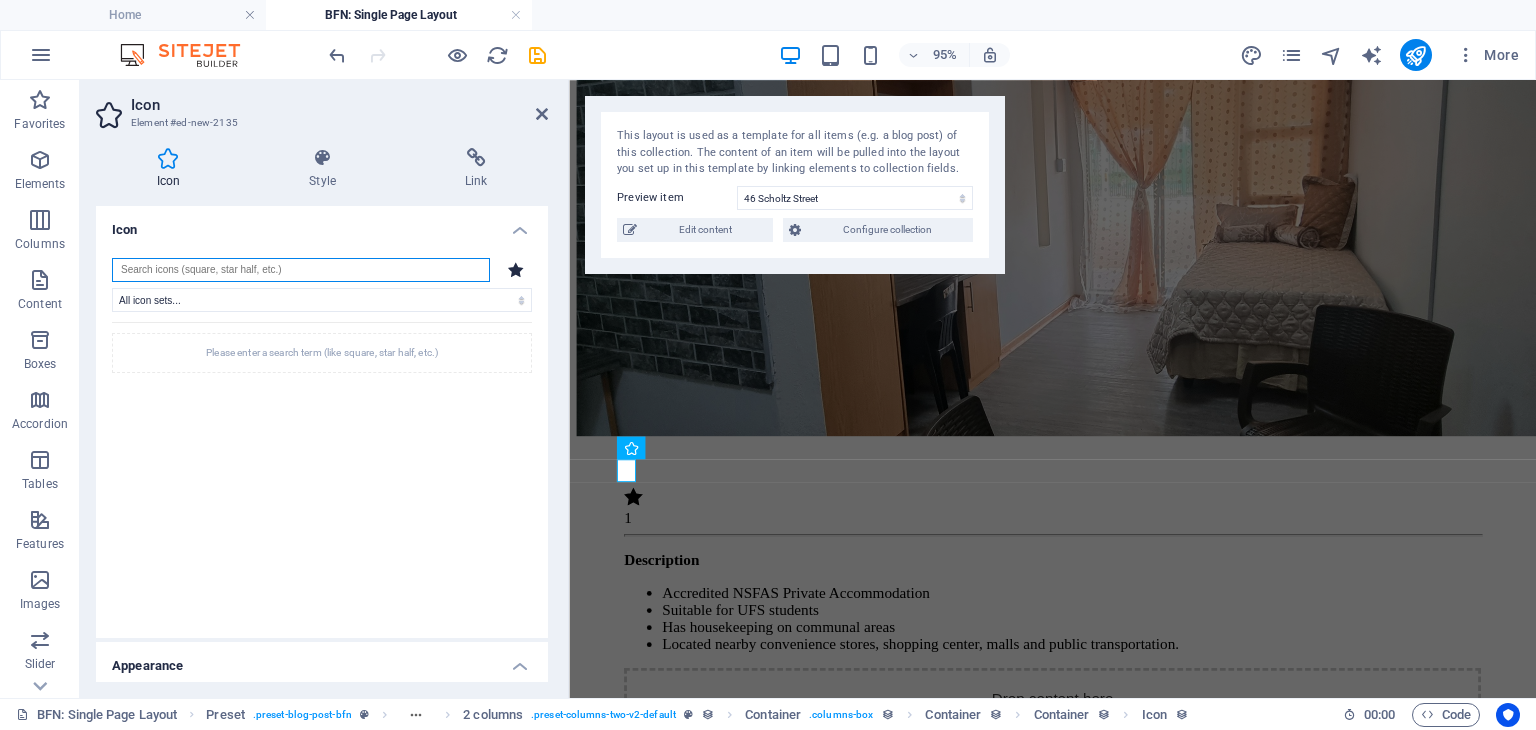 click at bounding box center [301, 270] 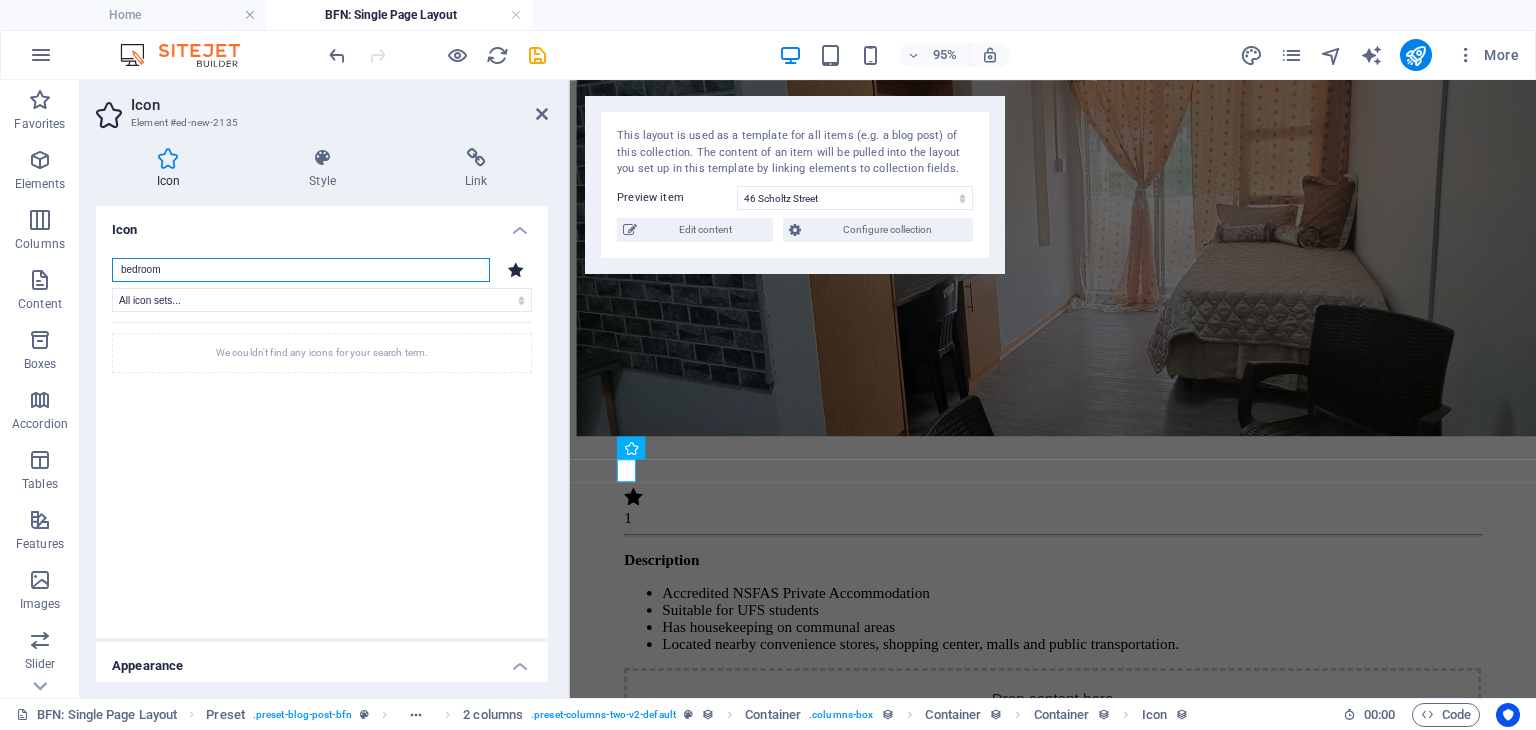 click on "bedroom" at bounding box center [301, 270] 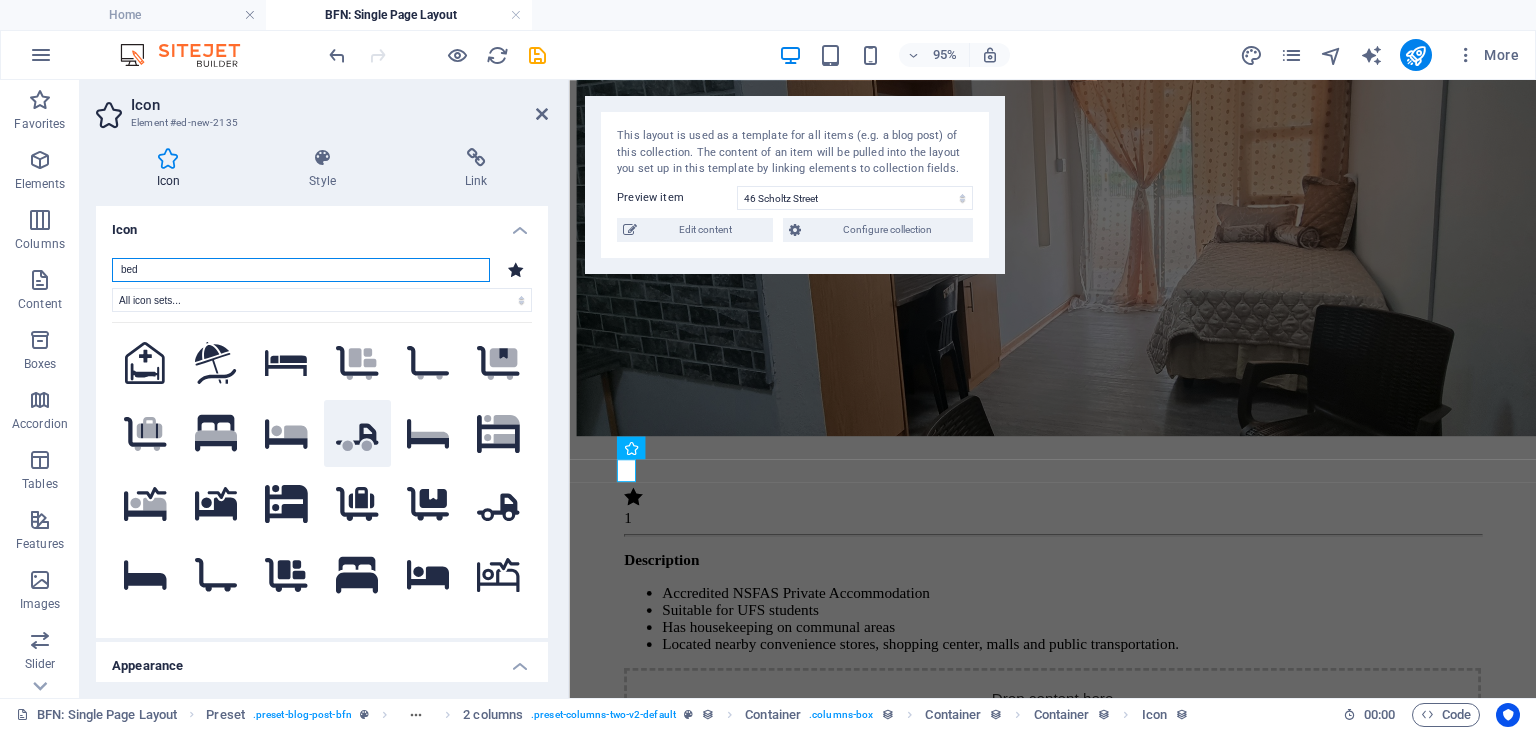 scroll, scrollTop: 0, scrollLeft: 0, axis: both 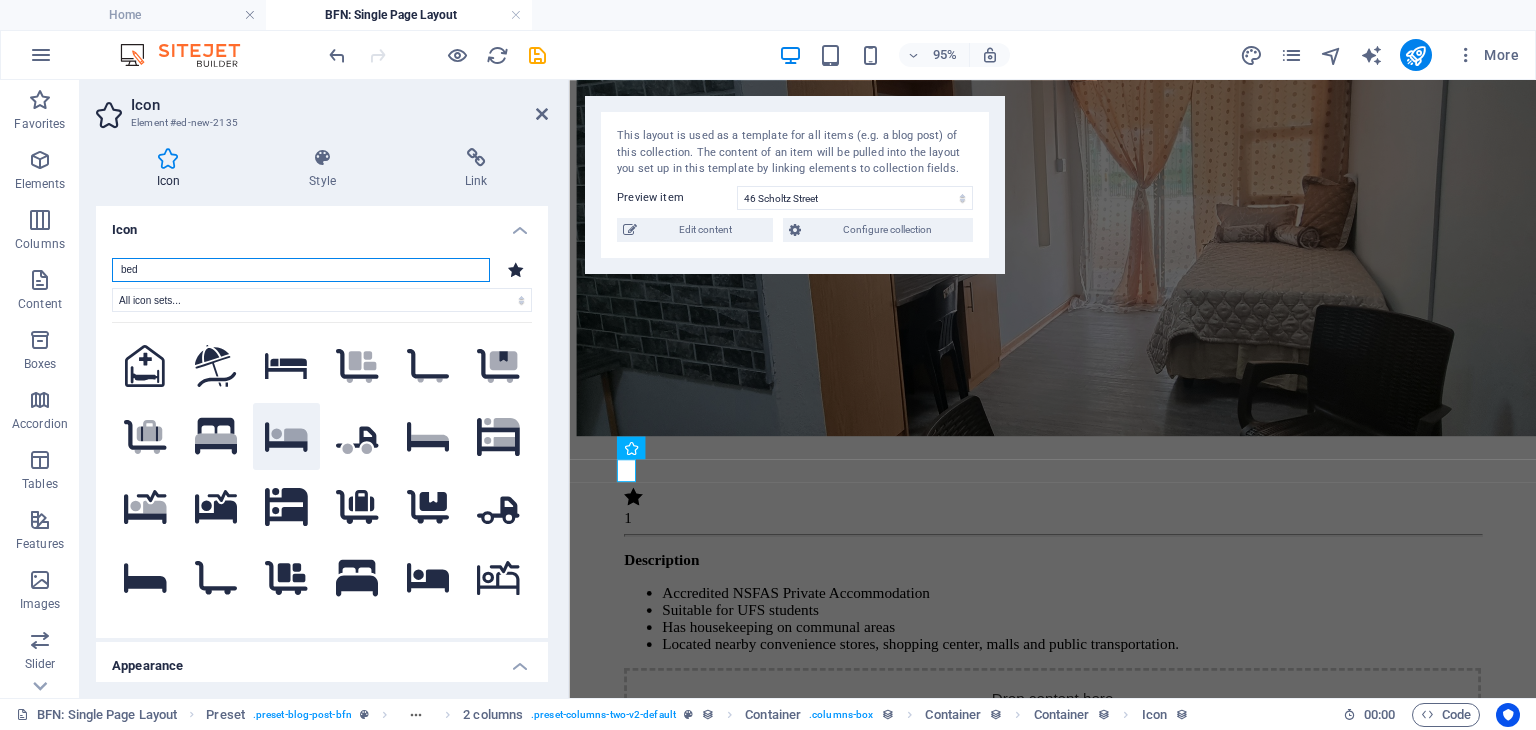 type on "bed" 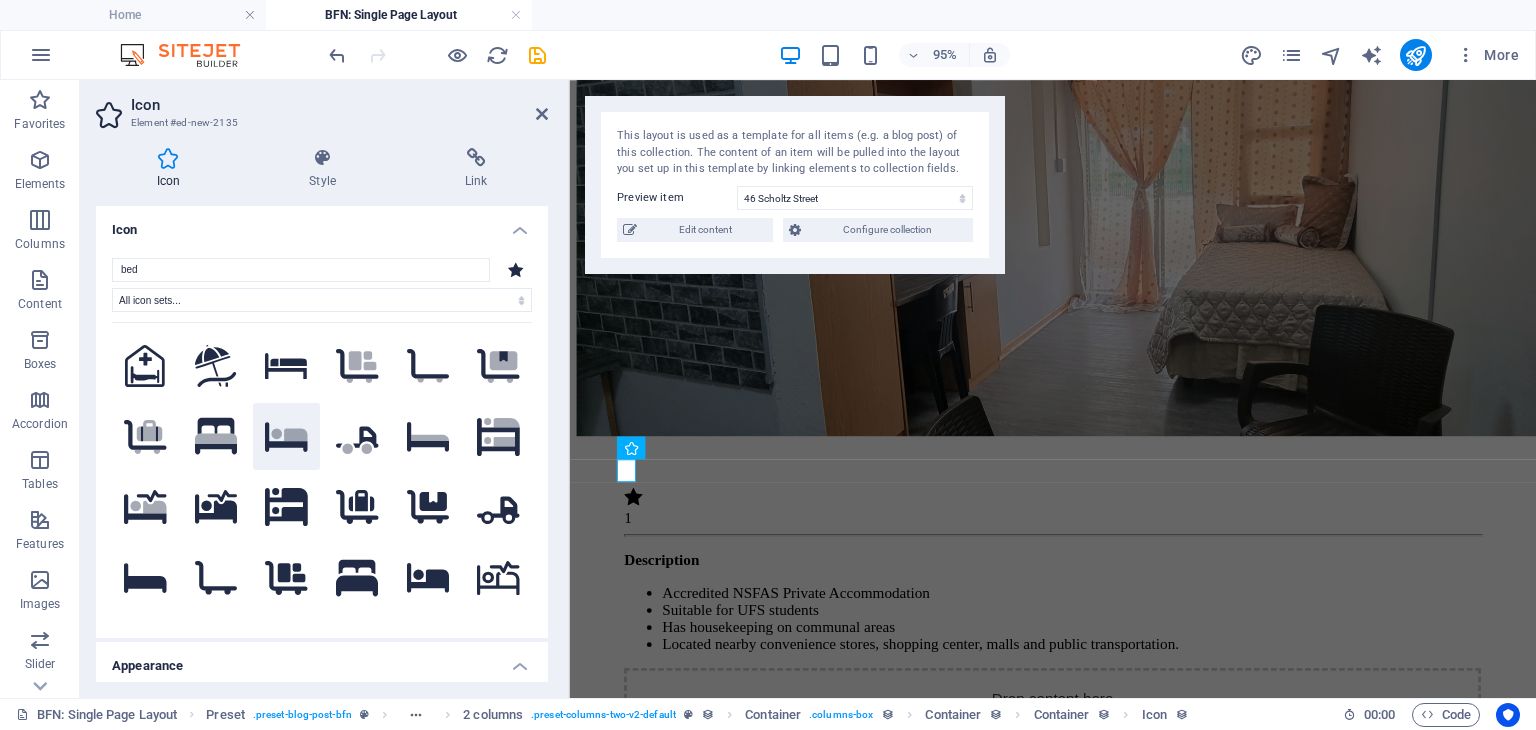 click 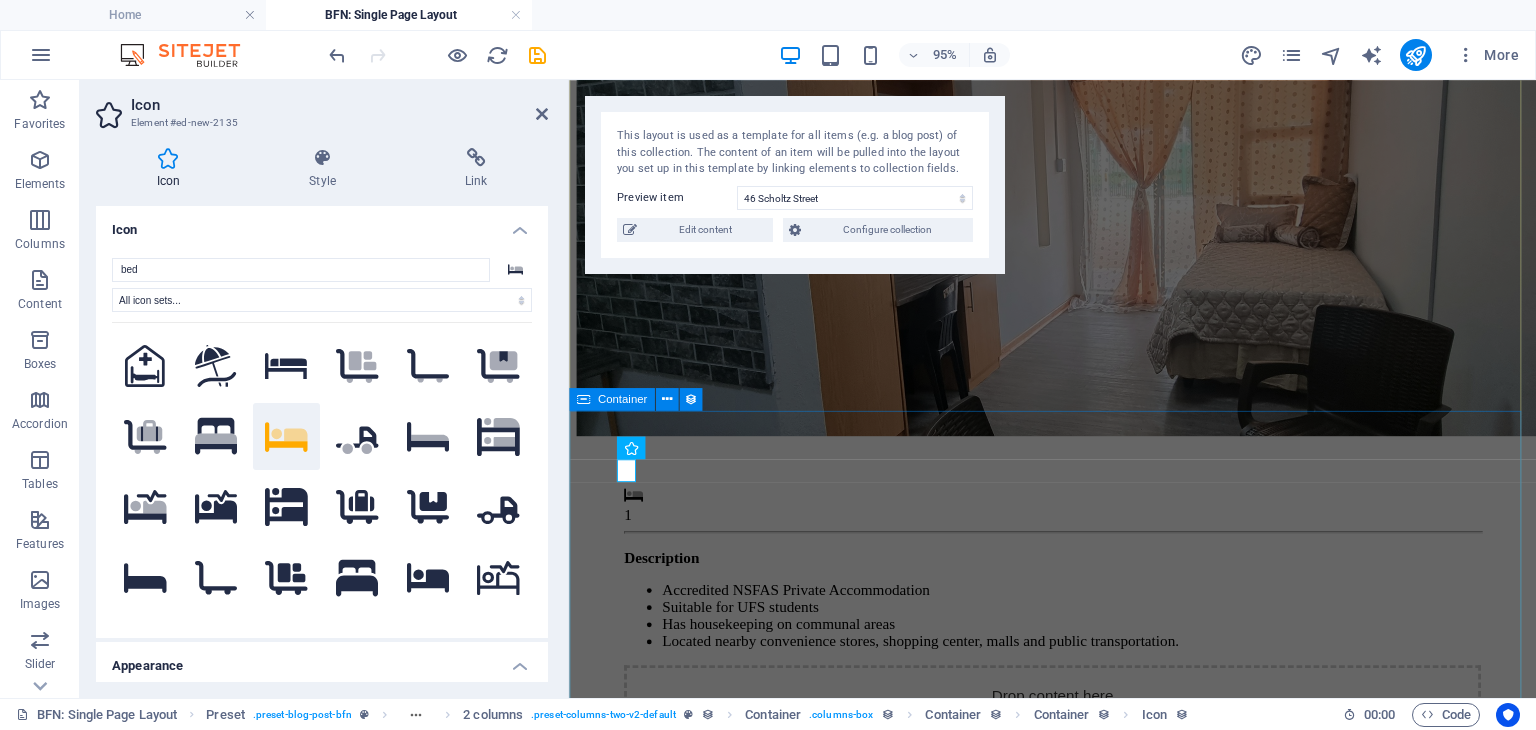 scroll, scrollTop: 145, scrollLeft: 0, axis: vertical 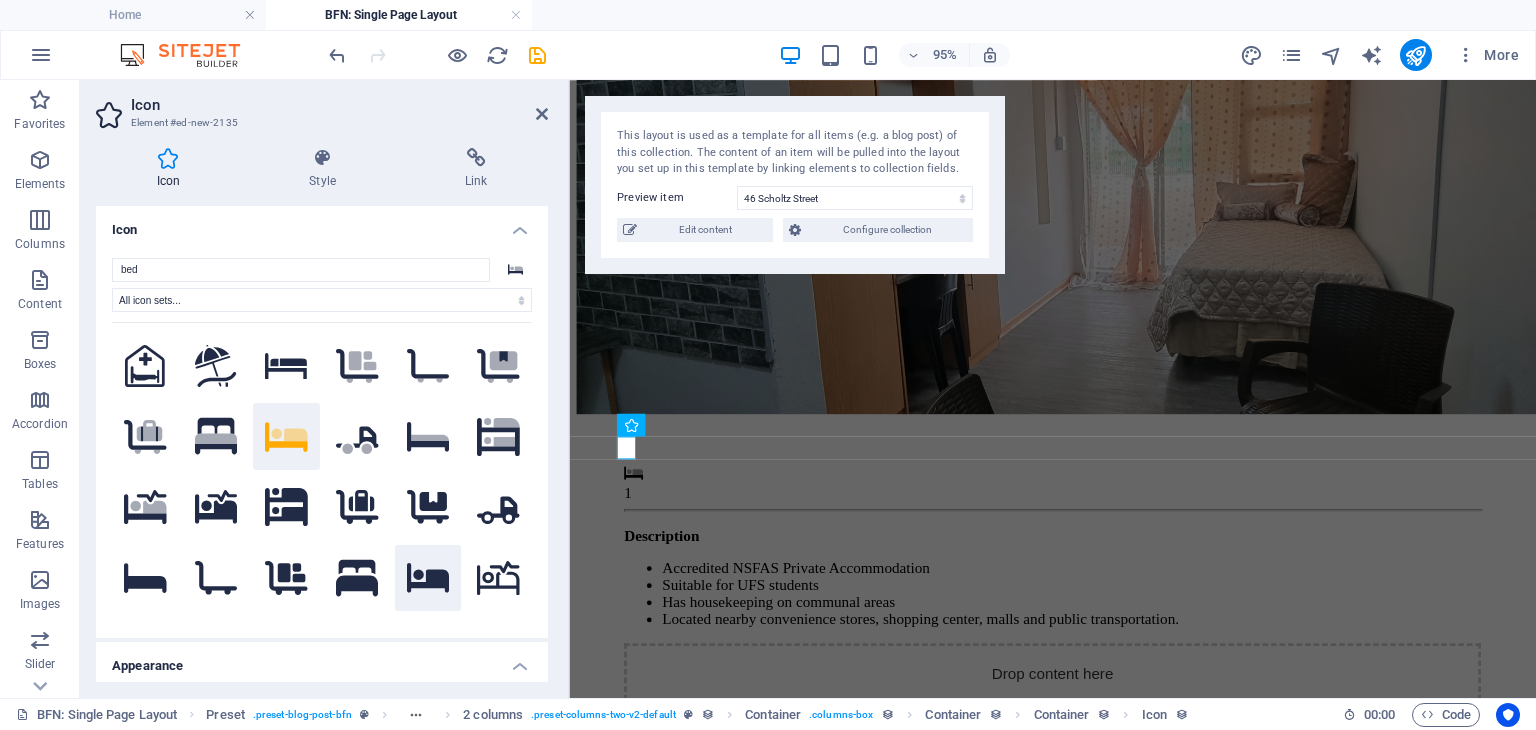 click 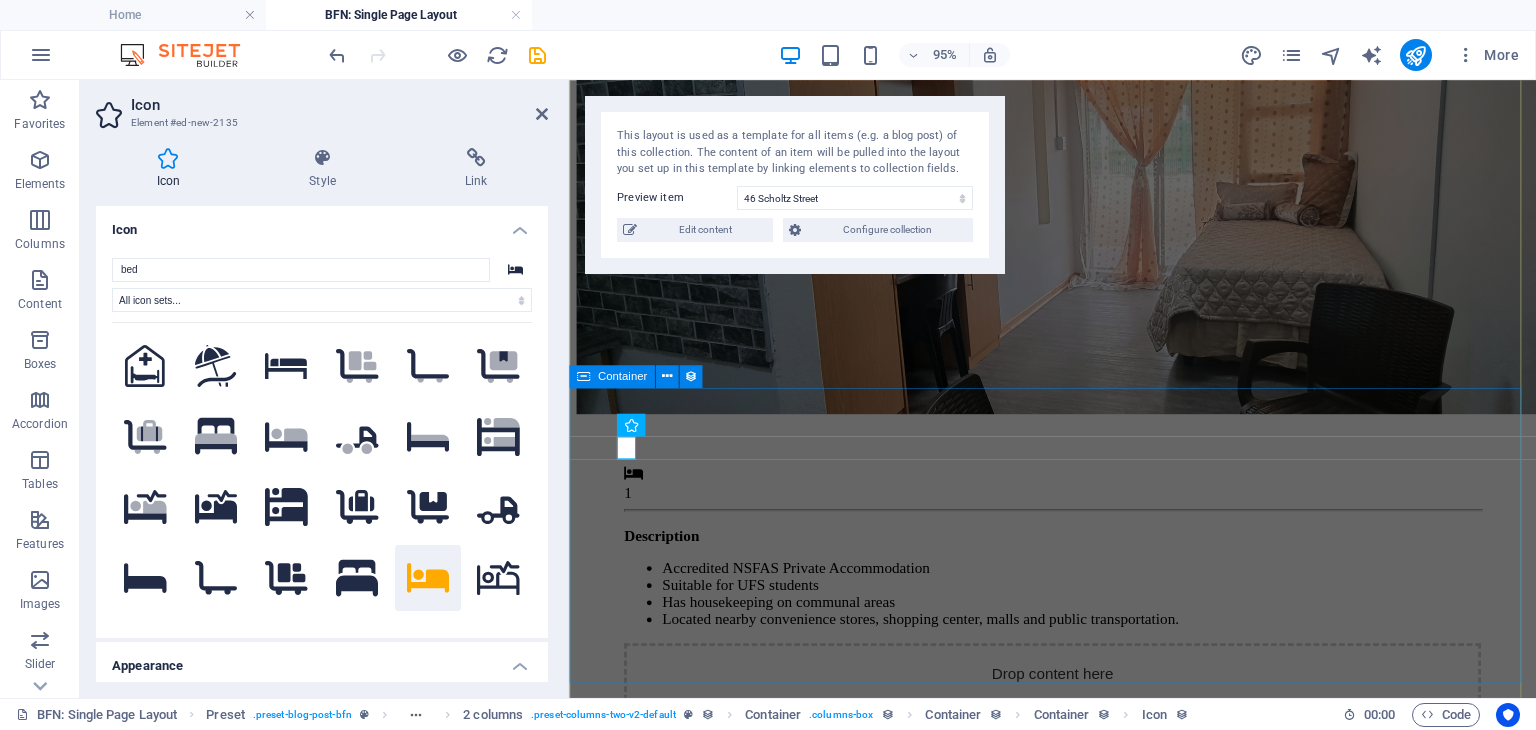 click on "1 Description Accredited NSFAS Private Accommodation  Suitable for UFS students Has housekeeping on communal areas Located nearby convenience stores, shopping center, malls and public transportation. Drop content here or  Add elements  Paste clipboard" at bounding box center [1078, 649] 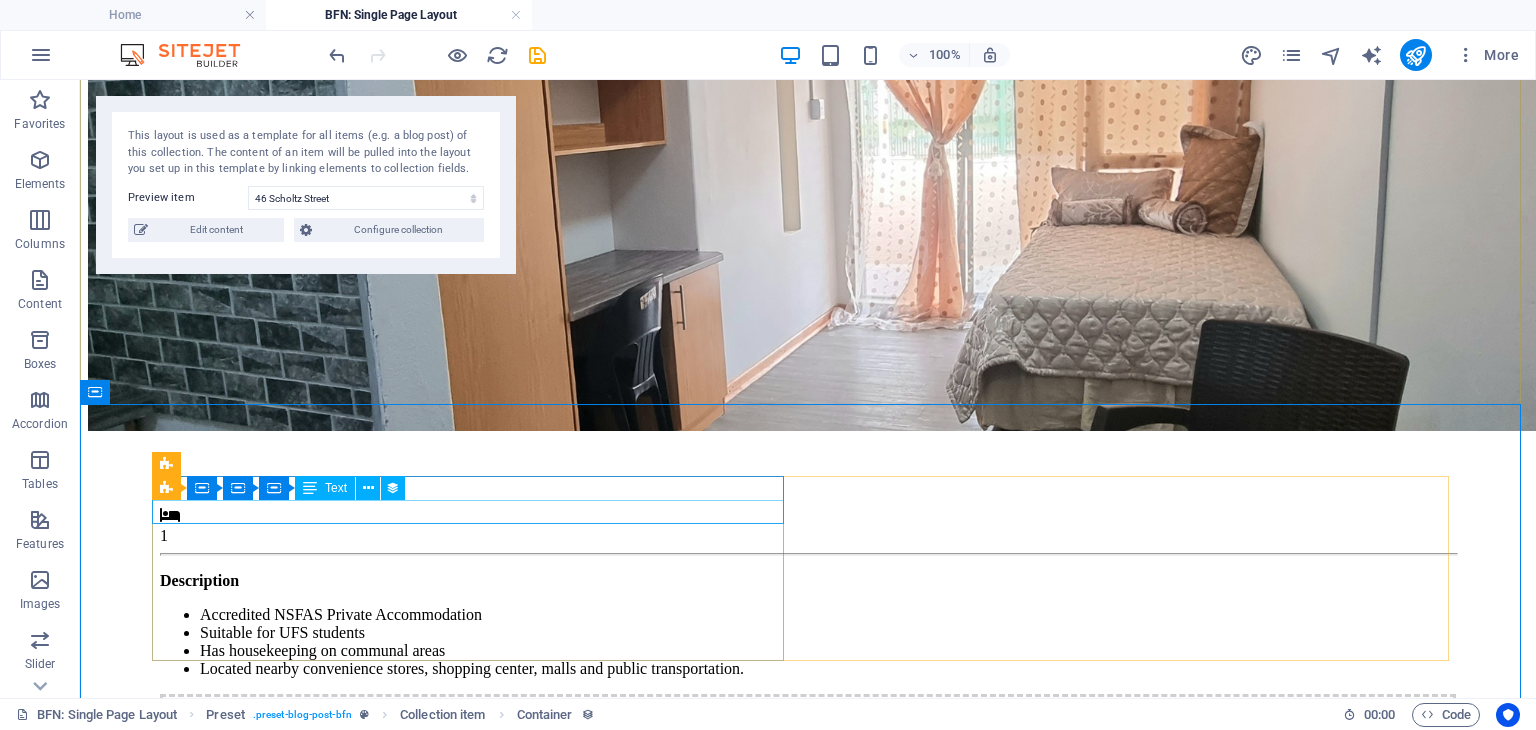 click on "1" at bounding box center [808, 536] 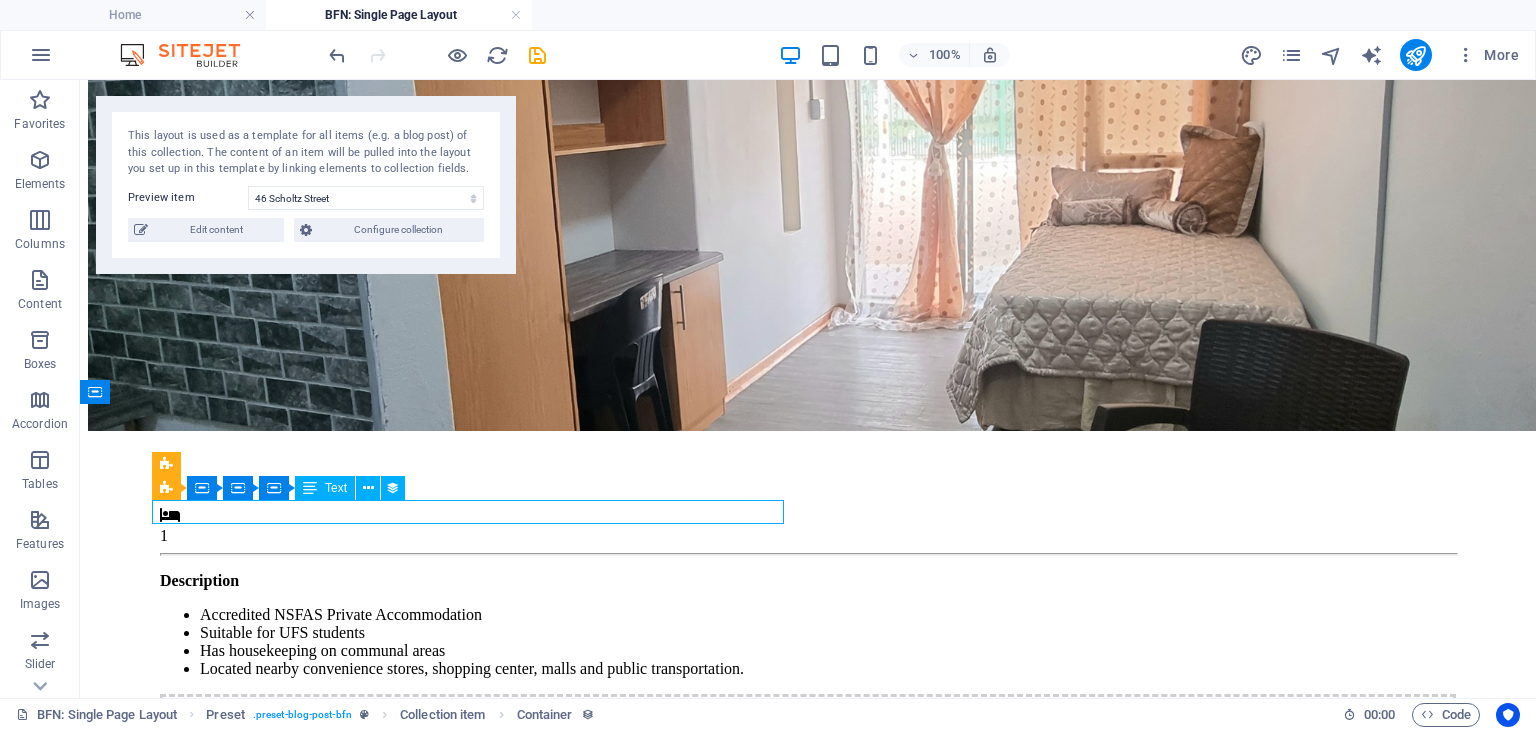 click on "1" at bounding box center (808, 536) 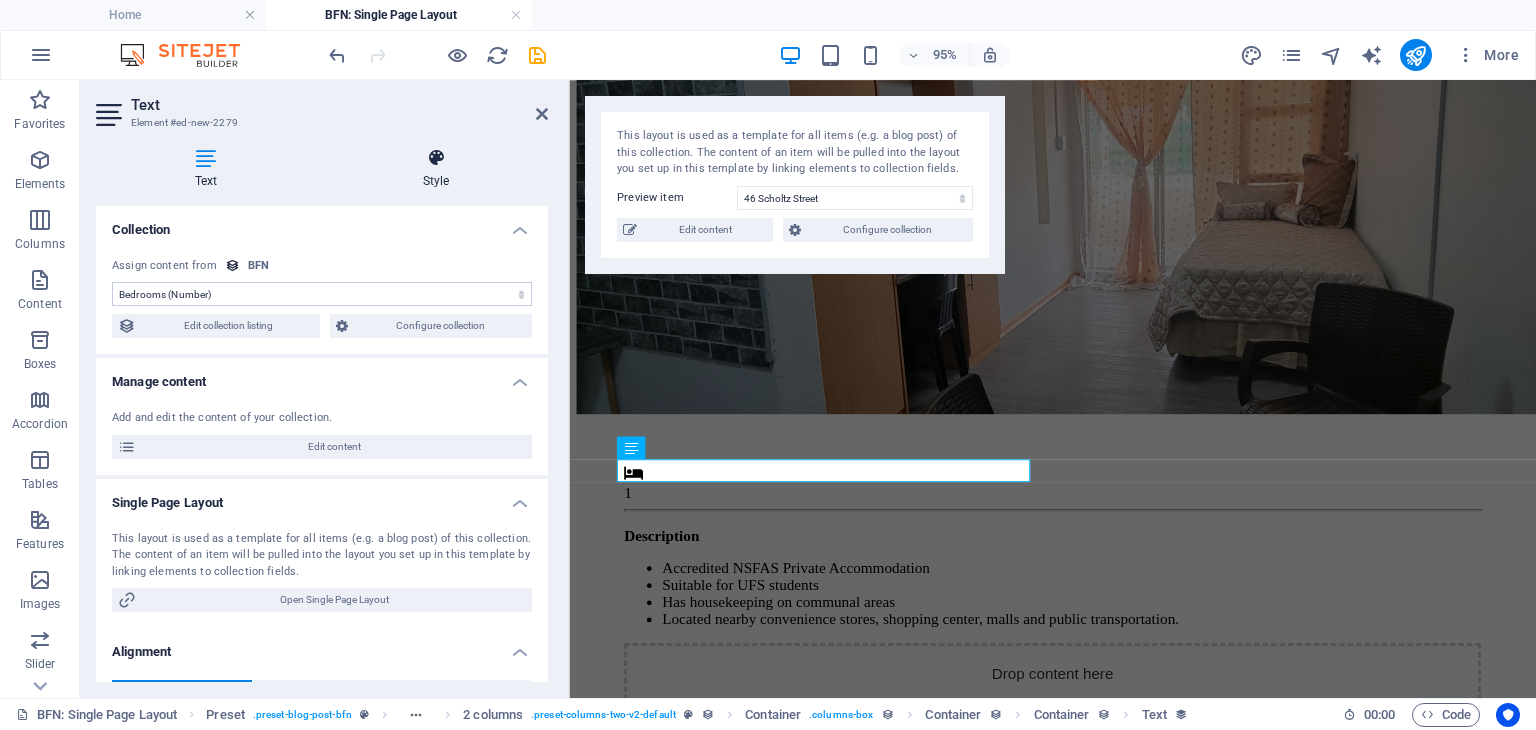 click on "Style" at bounding box center [436, 169] 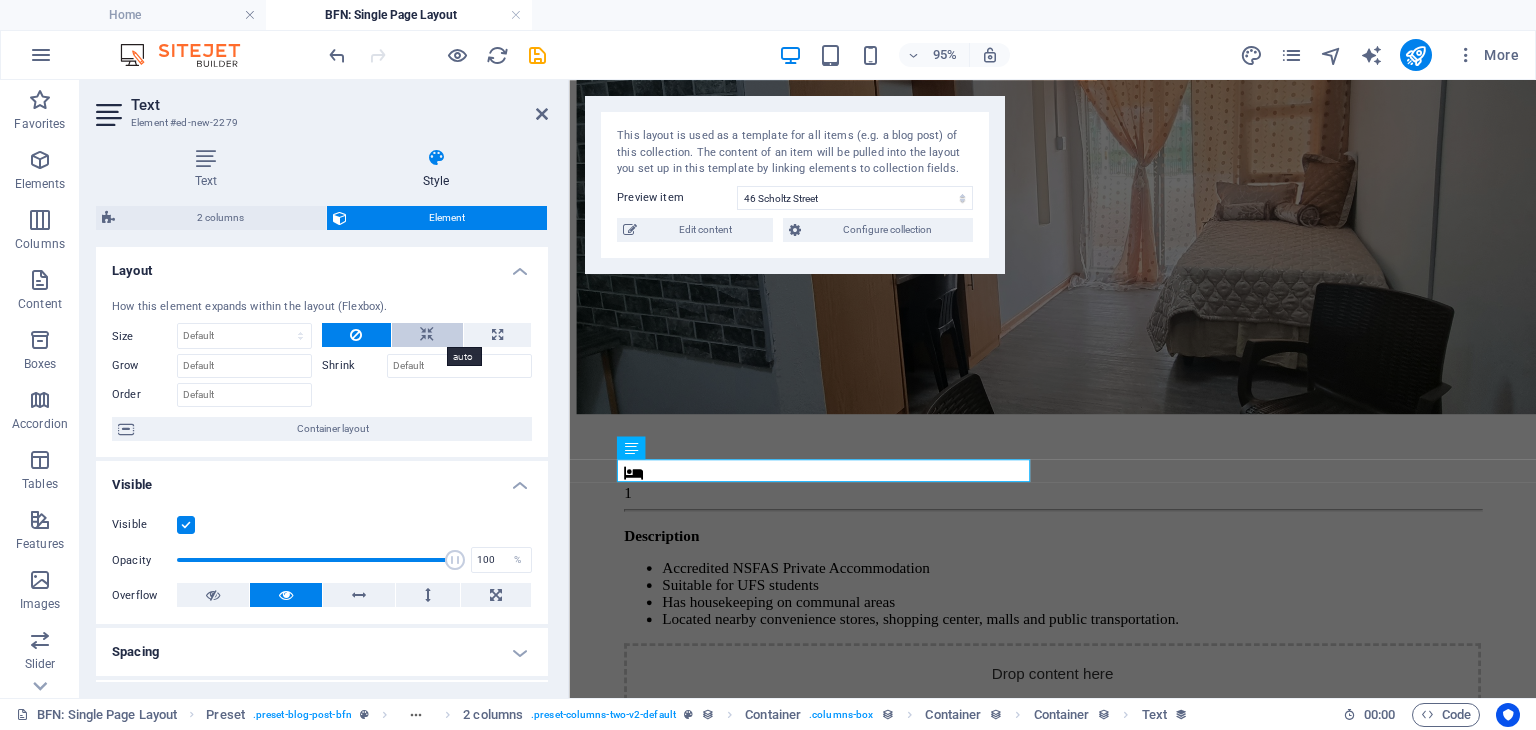 click at bounding box center (427, 335) 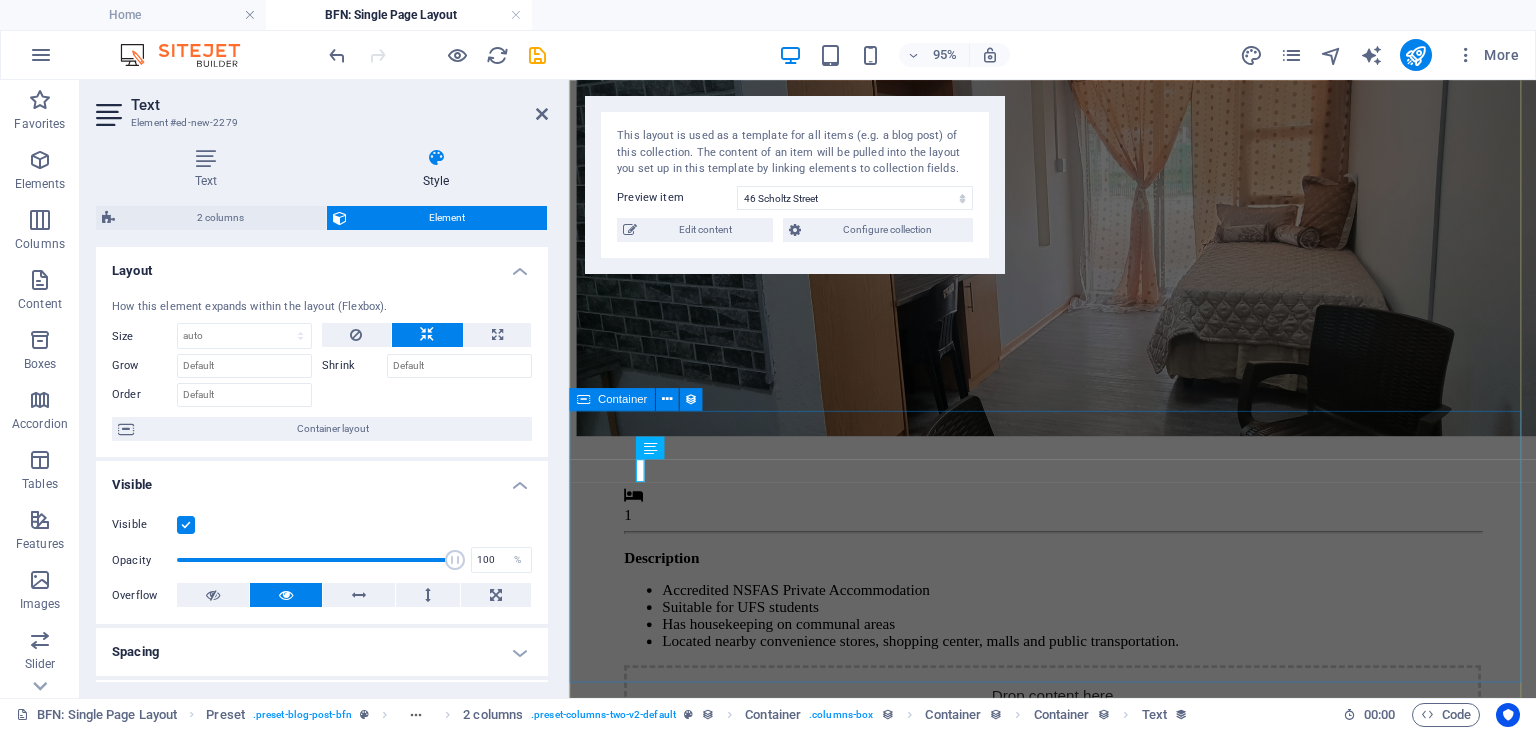 click on "1 Description Accredited NSFAS Private Accommodation  Suitable for UFS students Has housekeeping on communal areas Located nearby convenience stores, shopping center, malls and public transportation. Drop content here or  Add elements  Paste clipboard" at bounding box center [1078, 673] 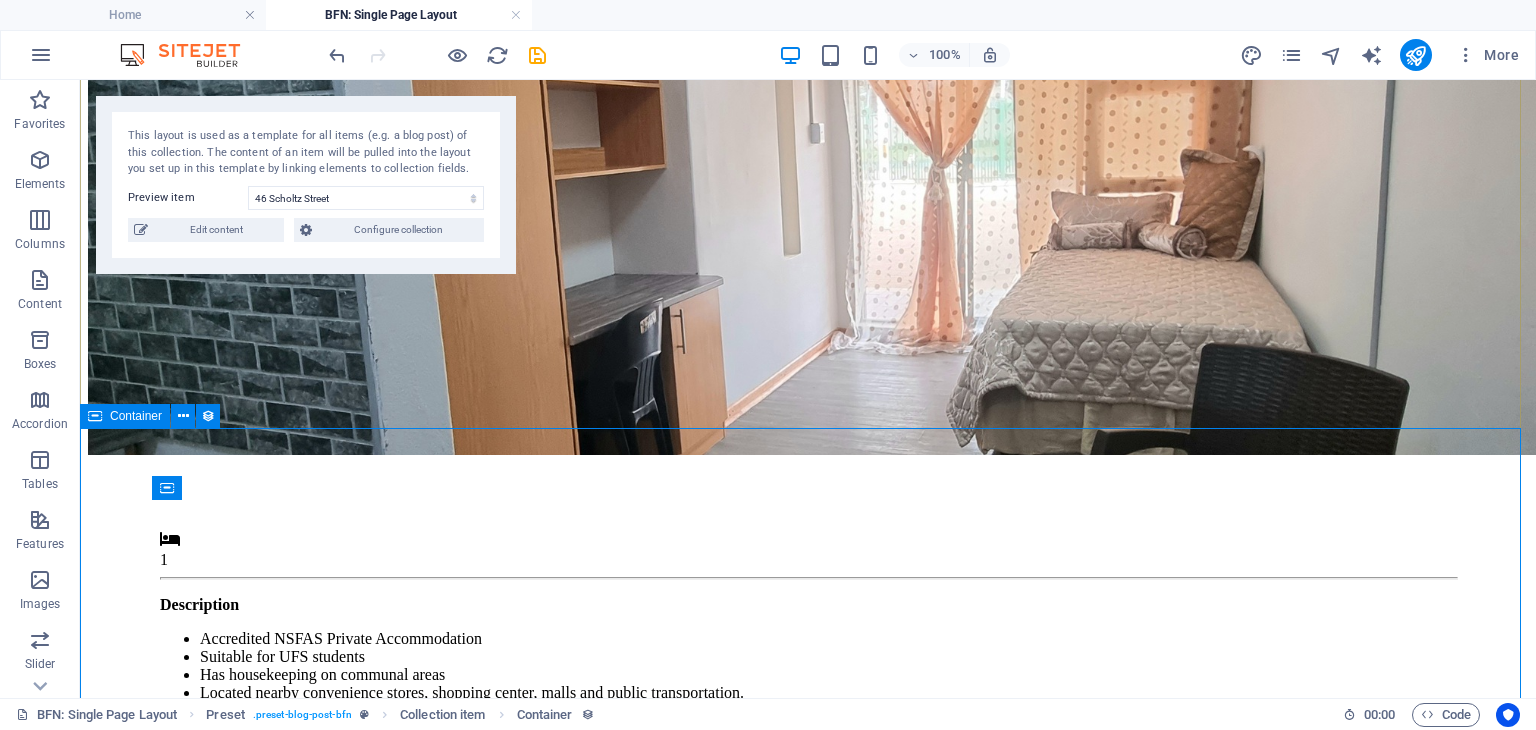 click on "1 Description Accredited NSFAS Private Accommodation  Suitable for UFS students Has housekeeping on communal areas Located nearby convenience stores, shopping center, malls and public transportation. Drop content here or  Add elements  Paste clipboard" at bounding box center (808, 695) 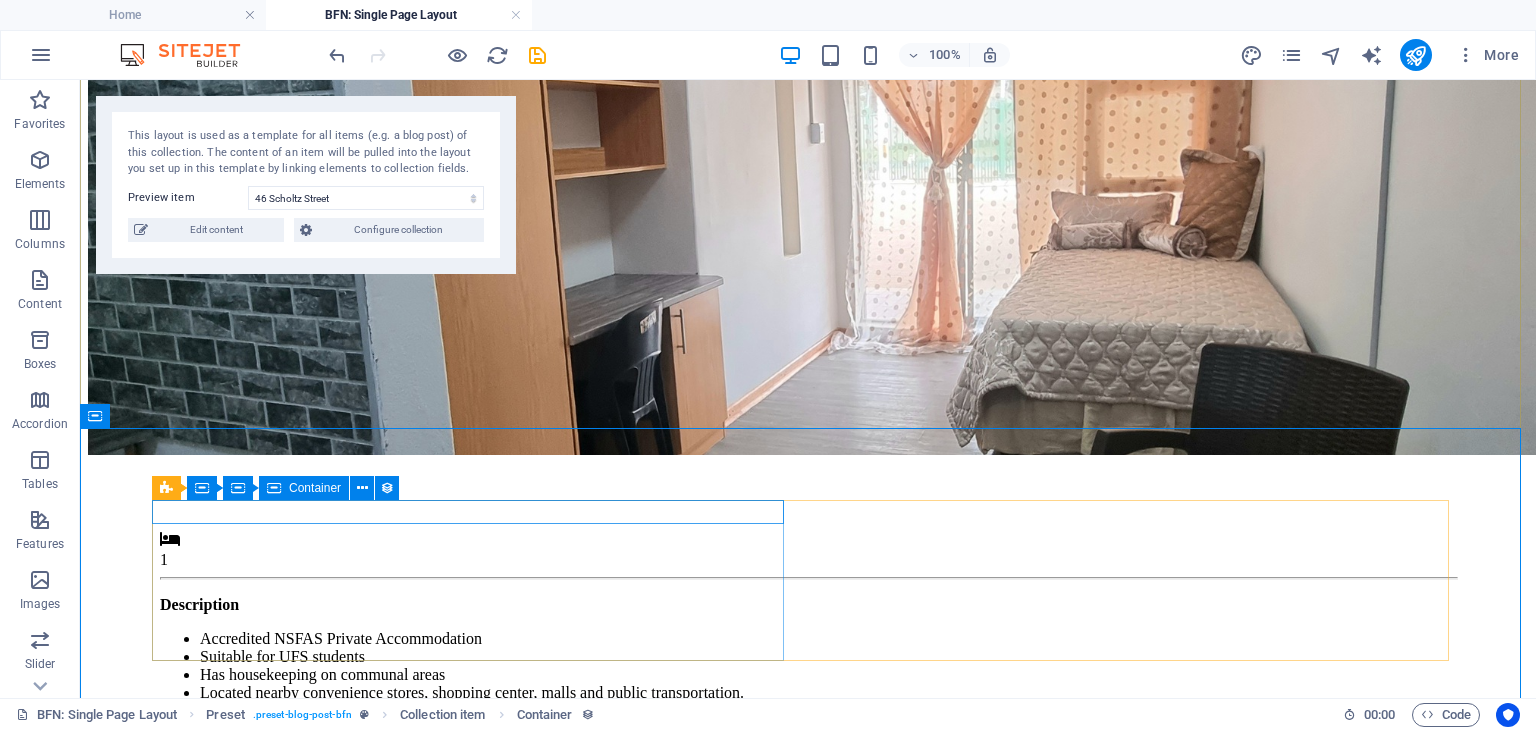 click on "1" at bounding box center (808, 550) 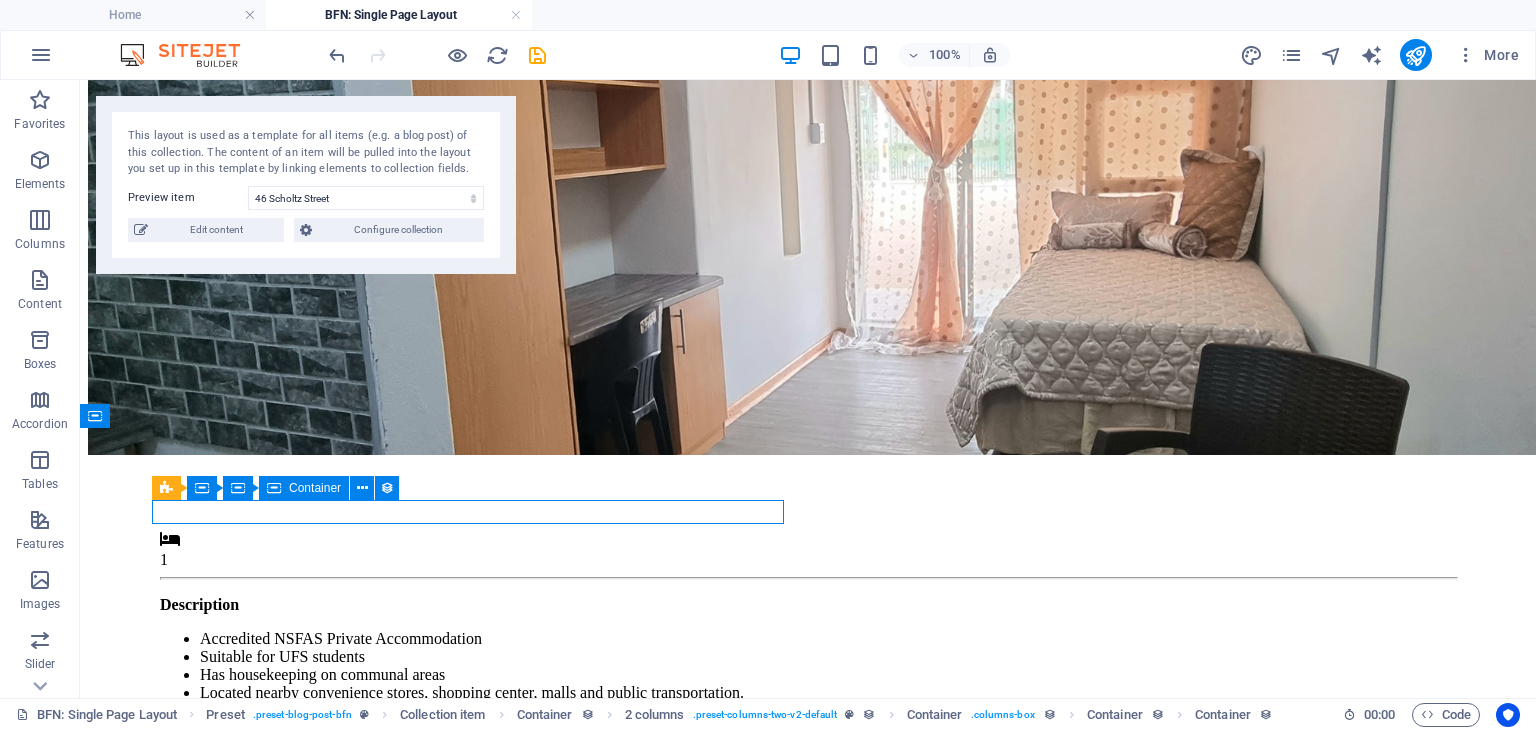 click on "1" at bounding box center [808, 550] 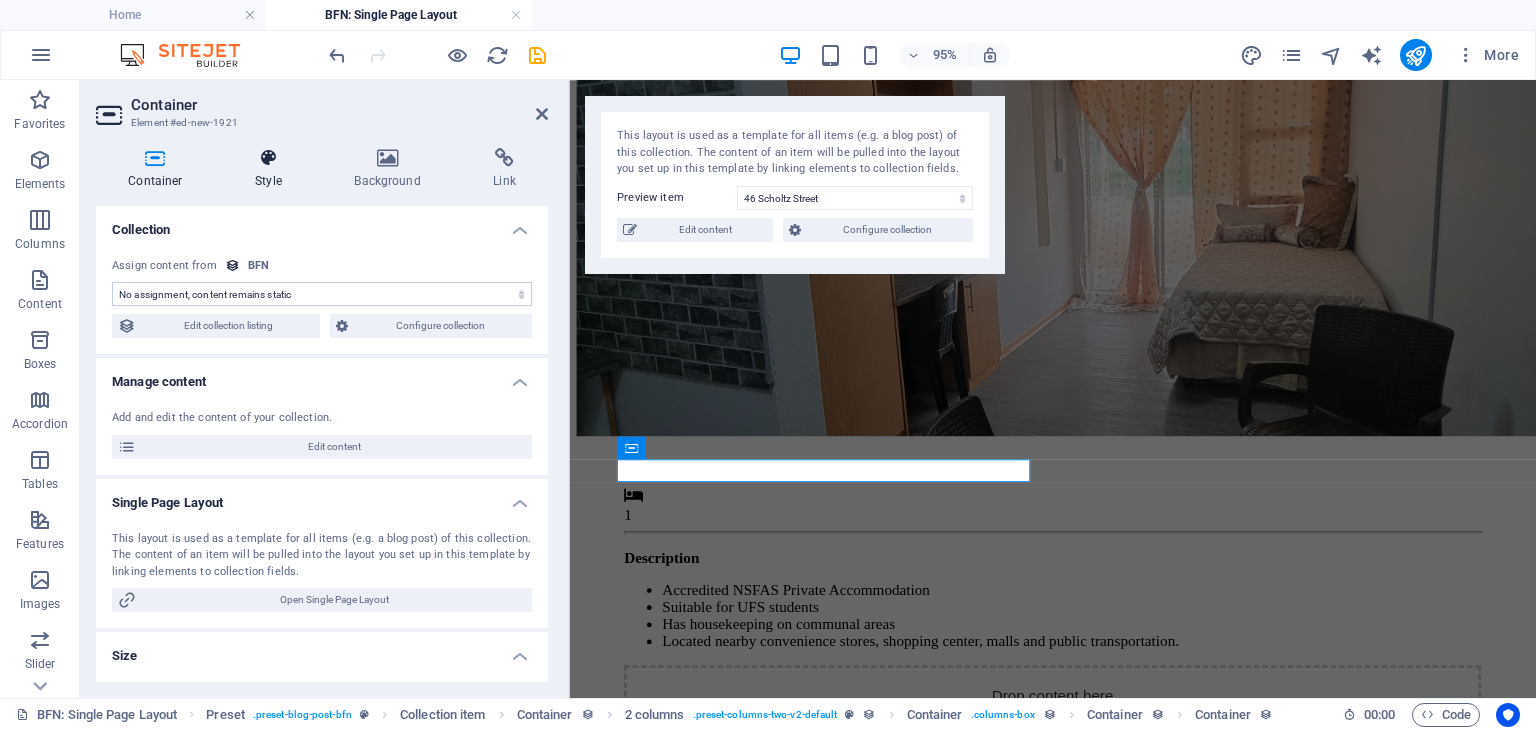 click on "Style" at bounding box center (272, 169) 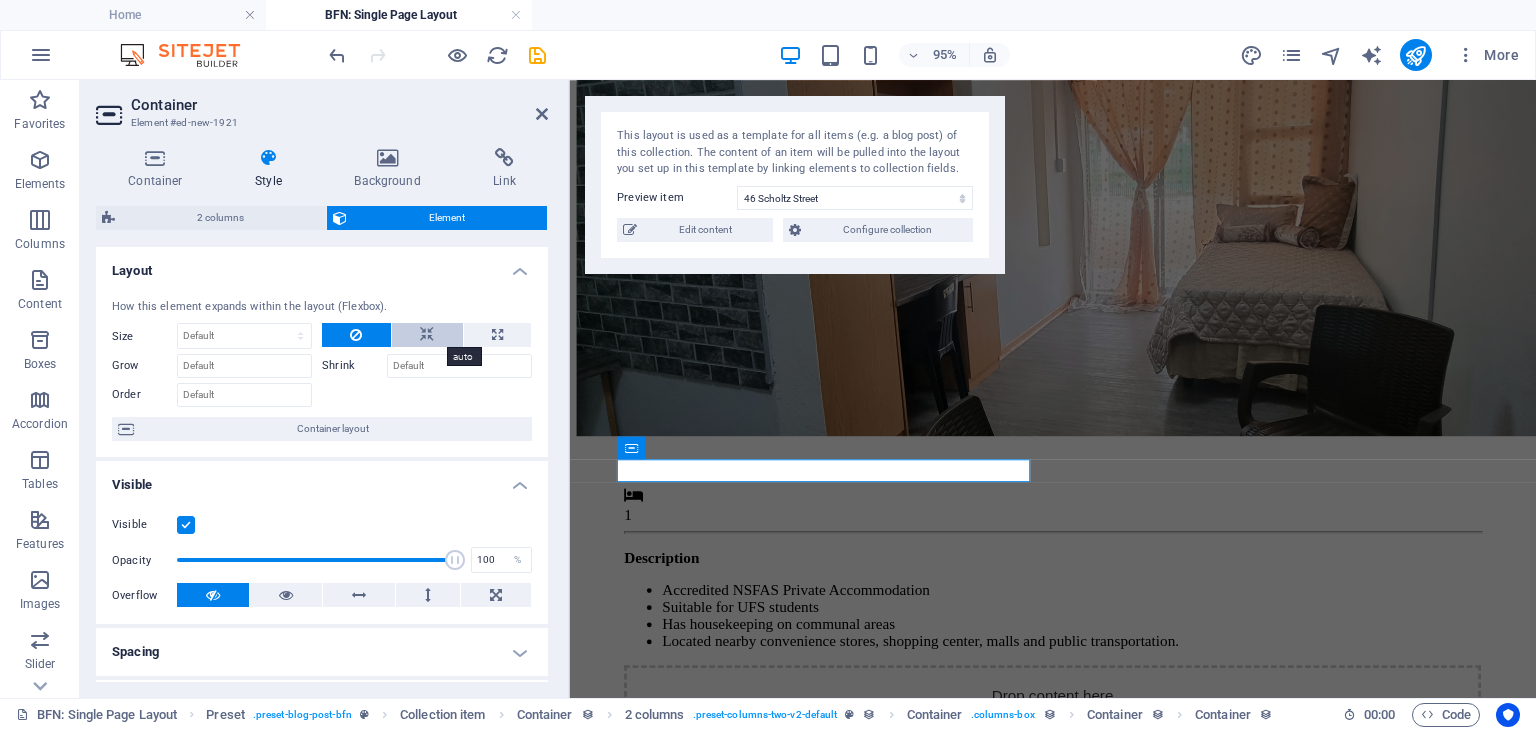 click at bounding box center (427, 335) 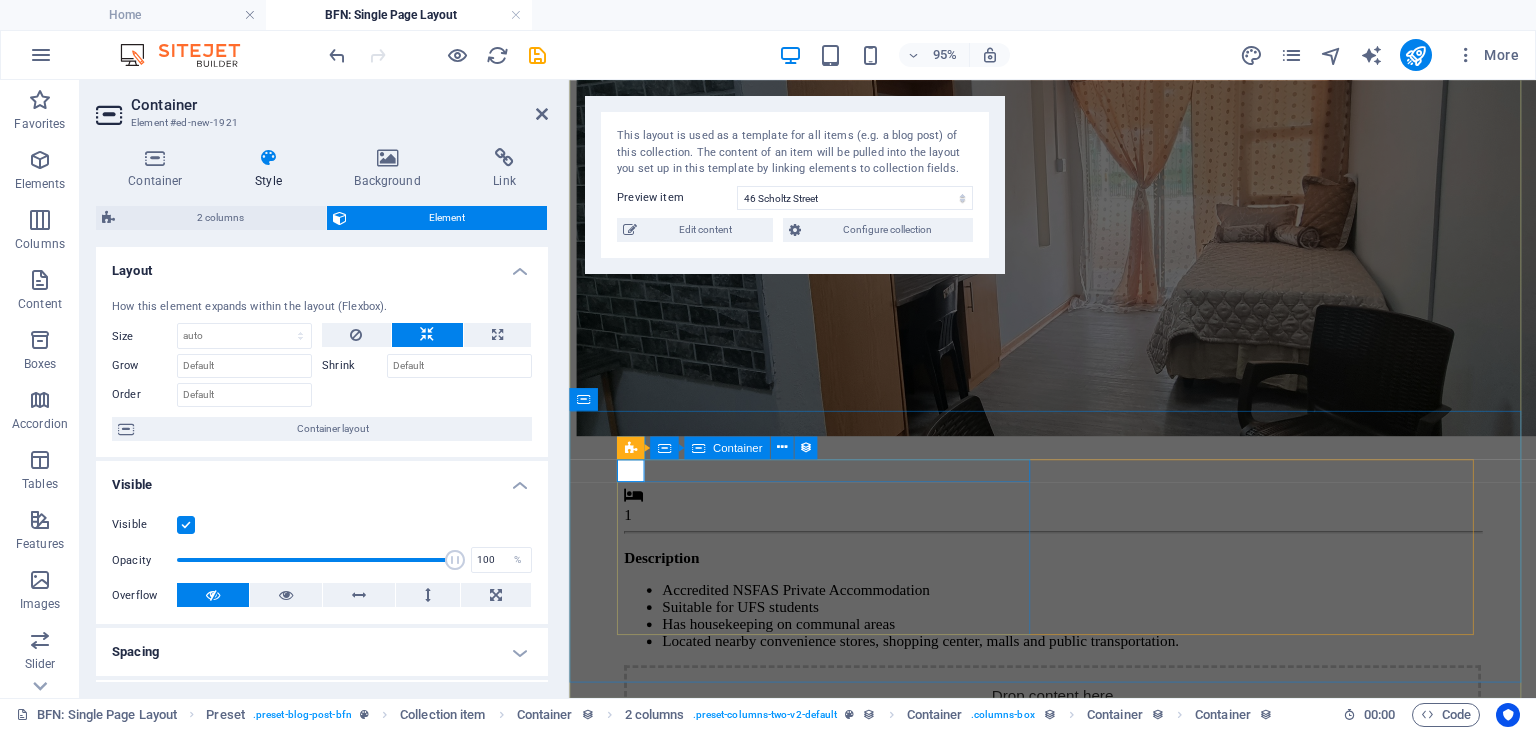 type 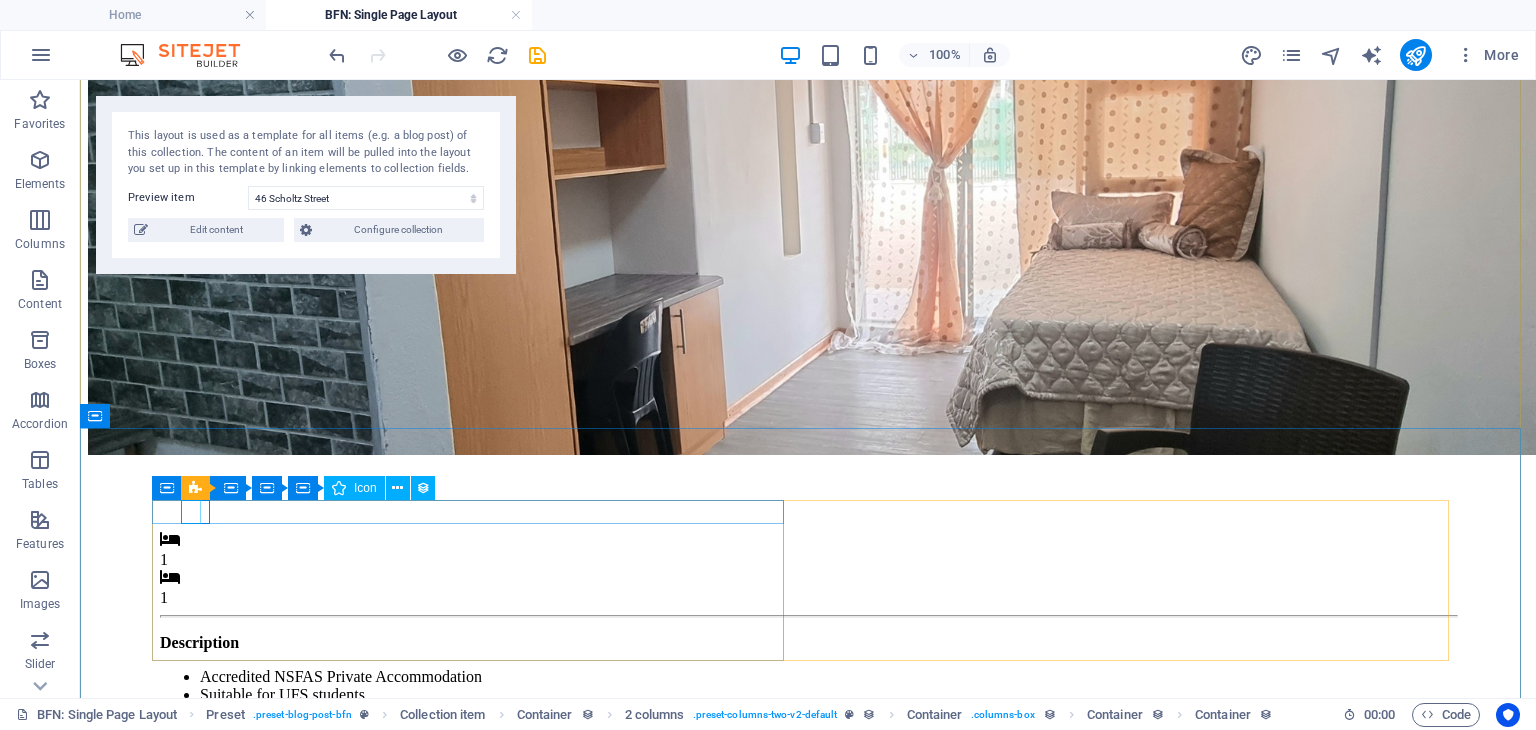 click at bounding box center (808, 579) 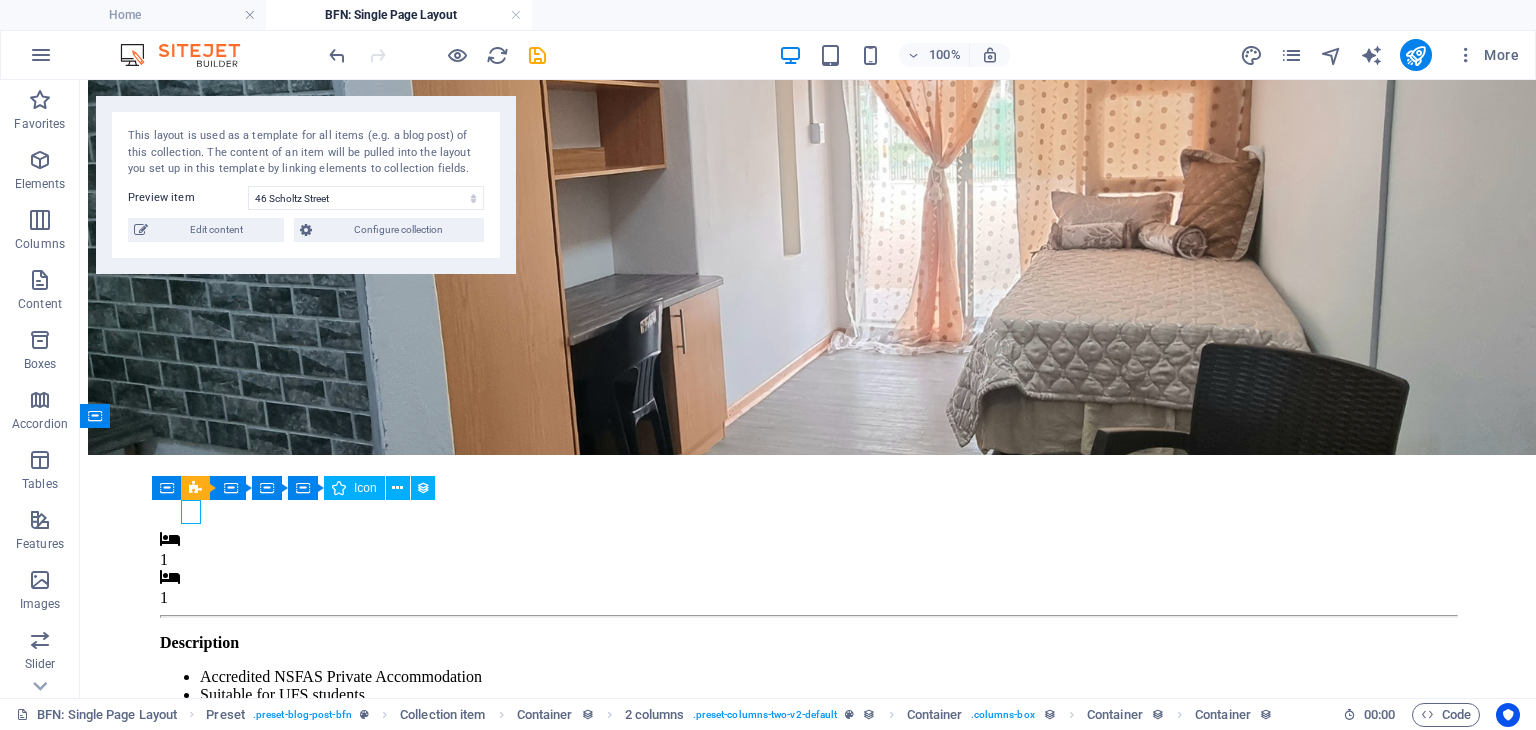 click at bounding box center (808, 579) 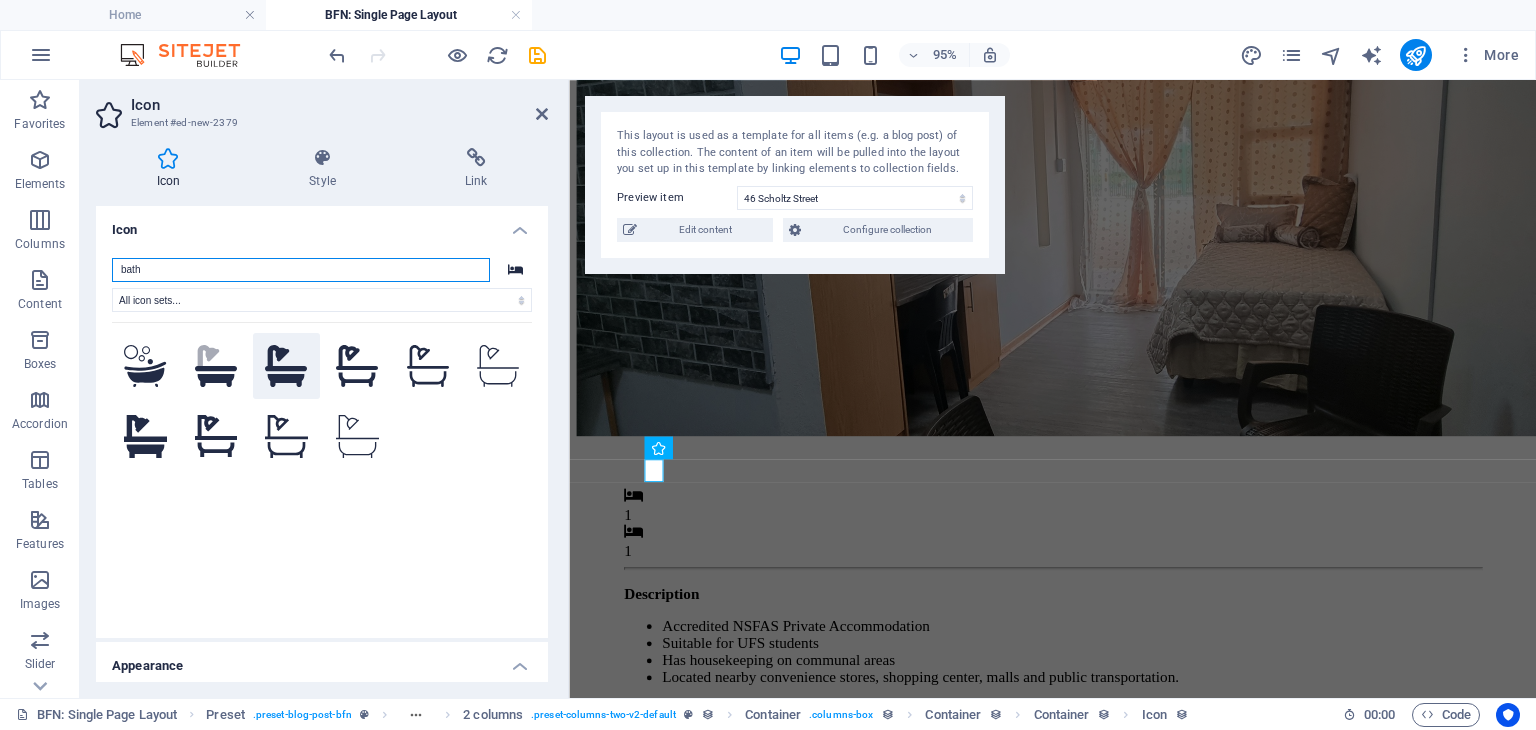 type on "bath" 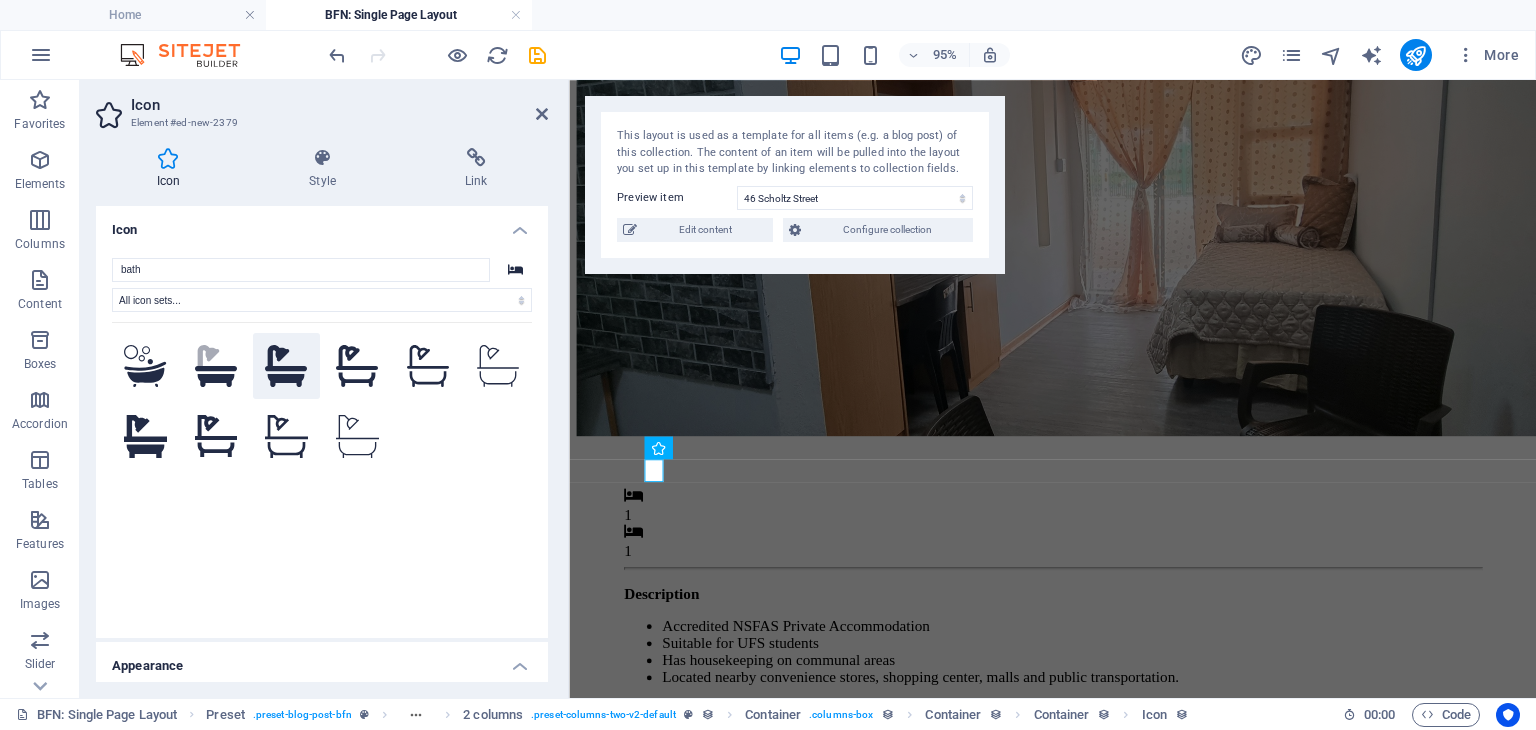 click 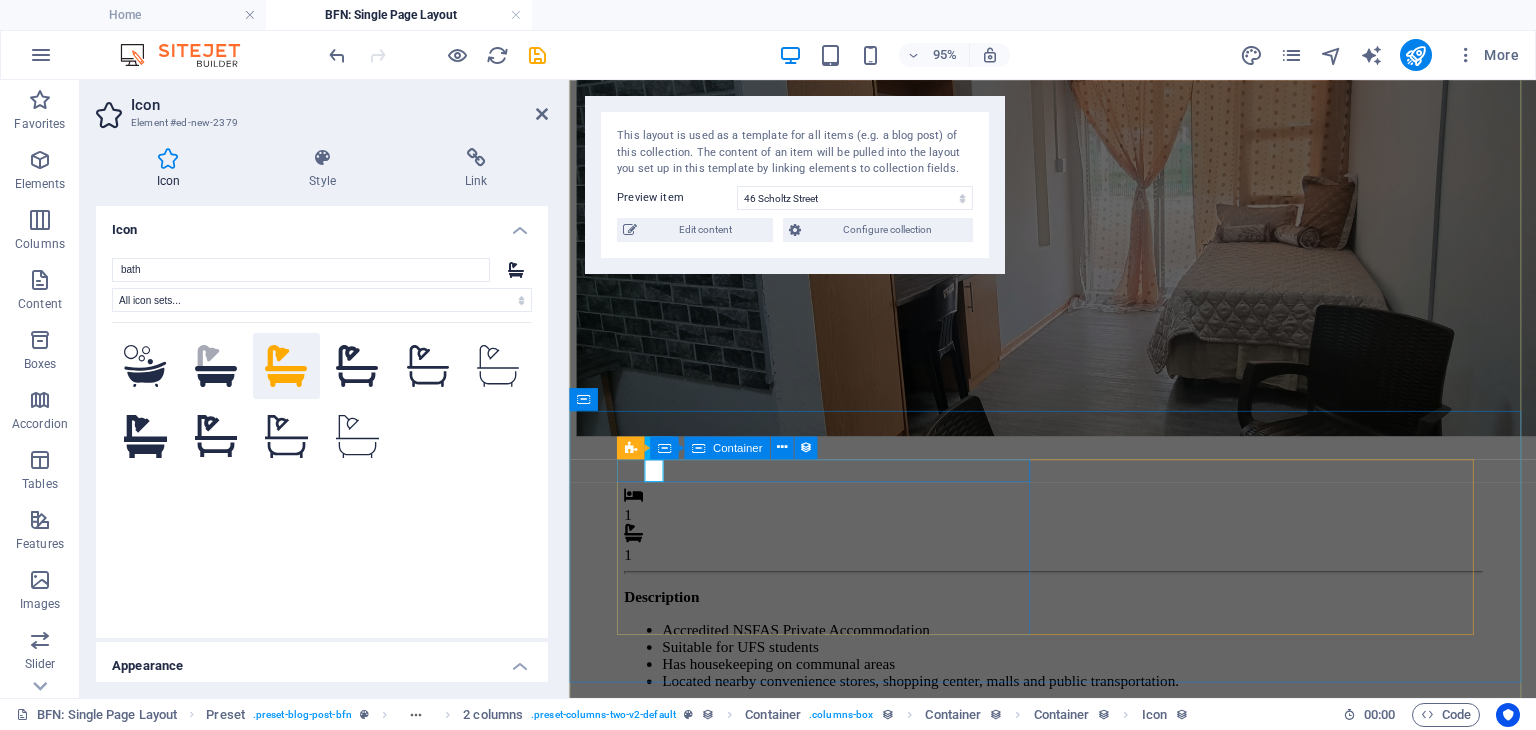 click on "1 1" at bounding box center [1078, 549] 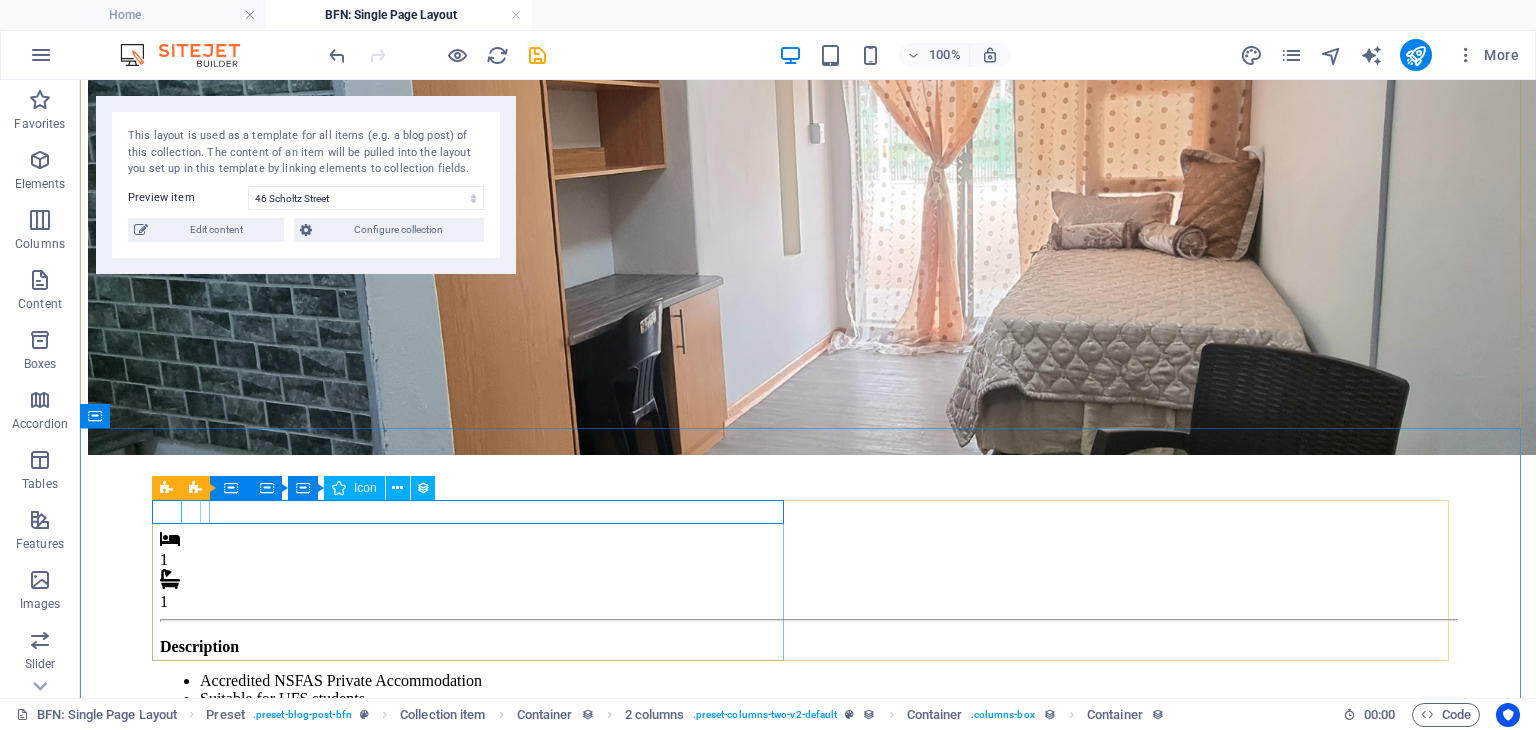 click at bounding box center (808, 581) 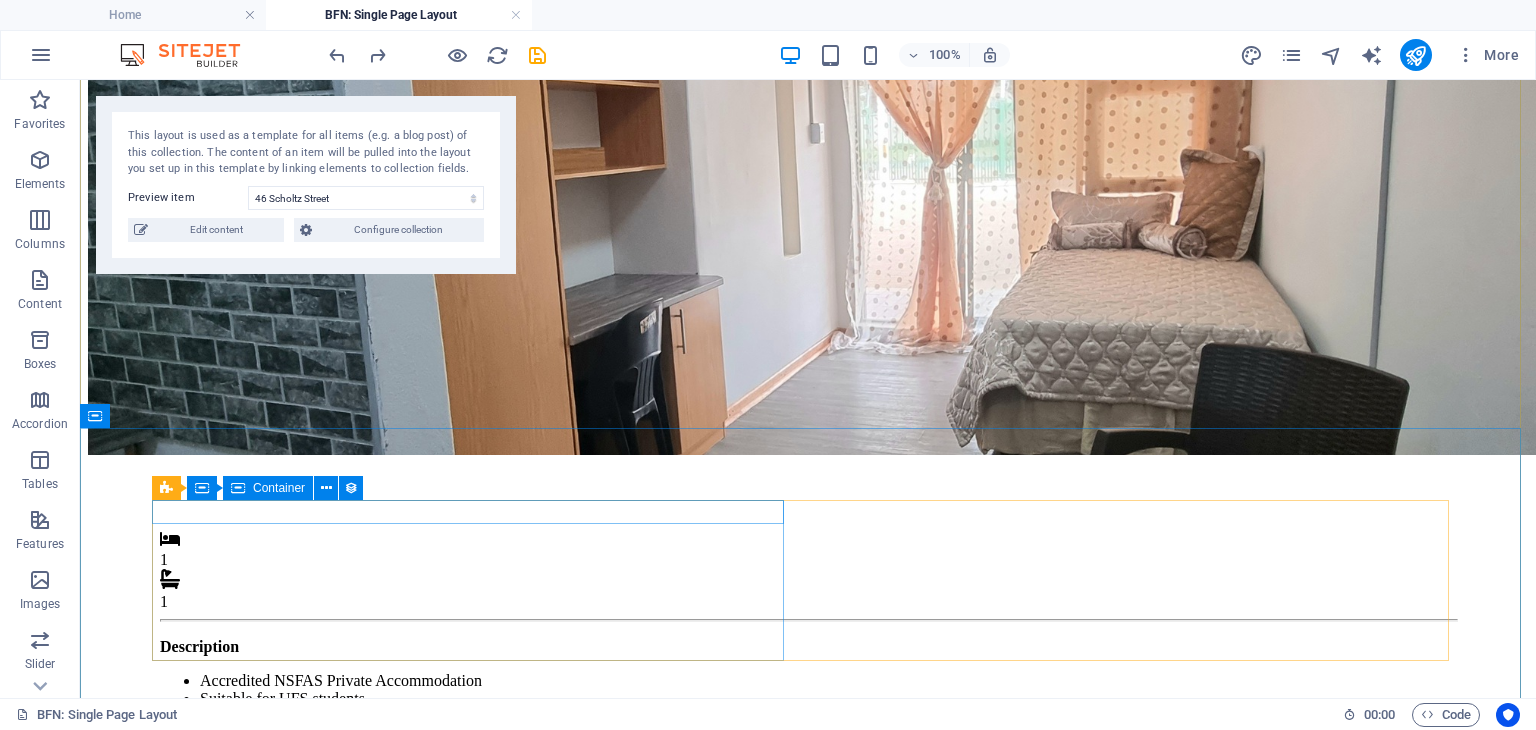 click on "1 1" at bounding box center (808, 571) 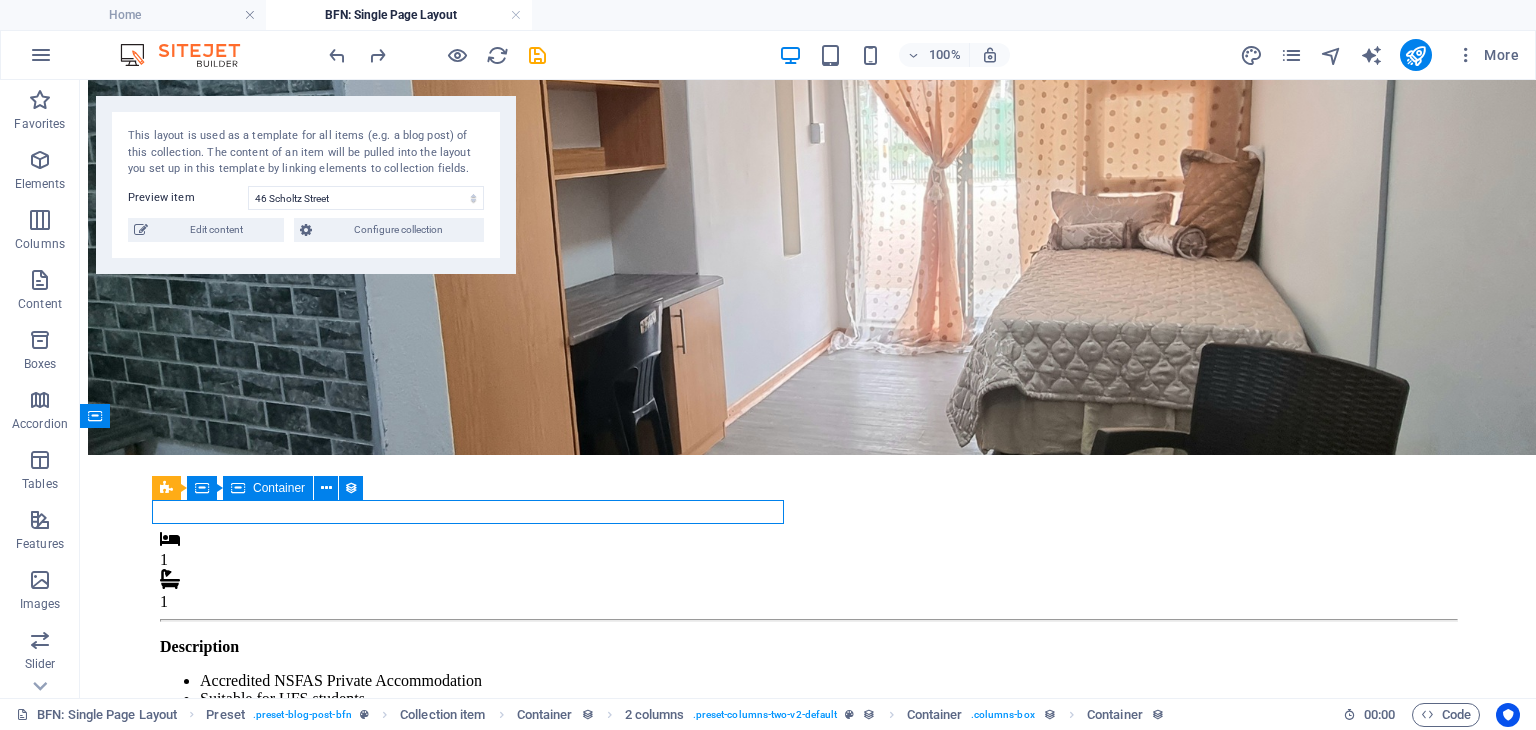 click on "1 1" at bounding box center [808, 571] 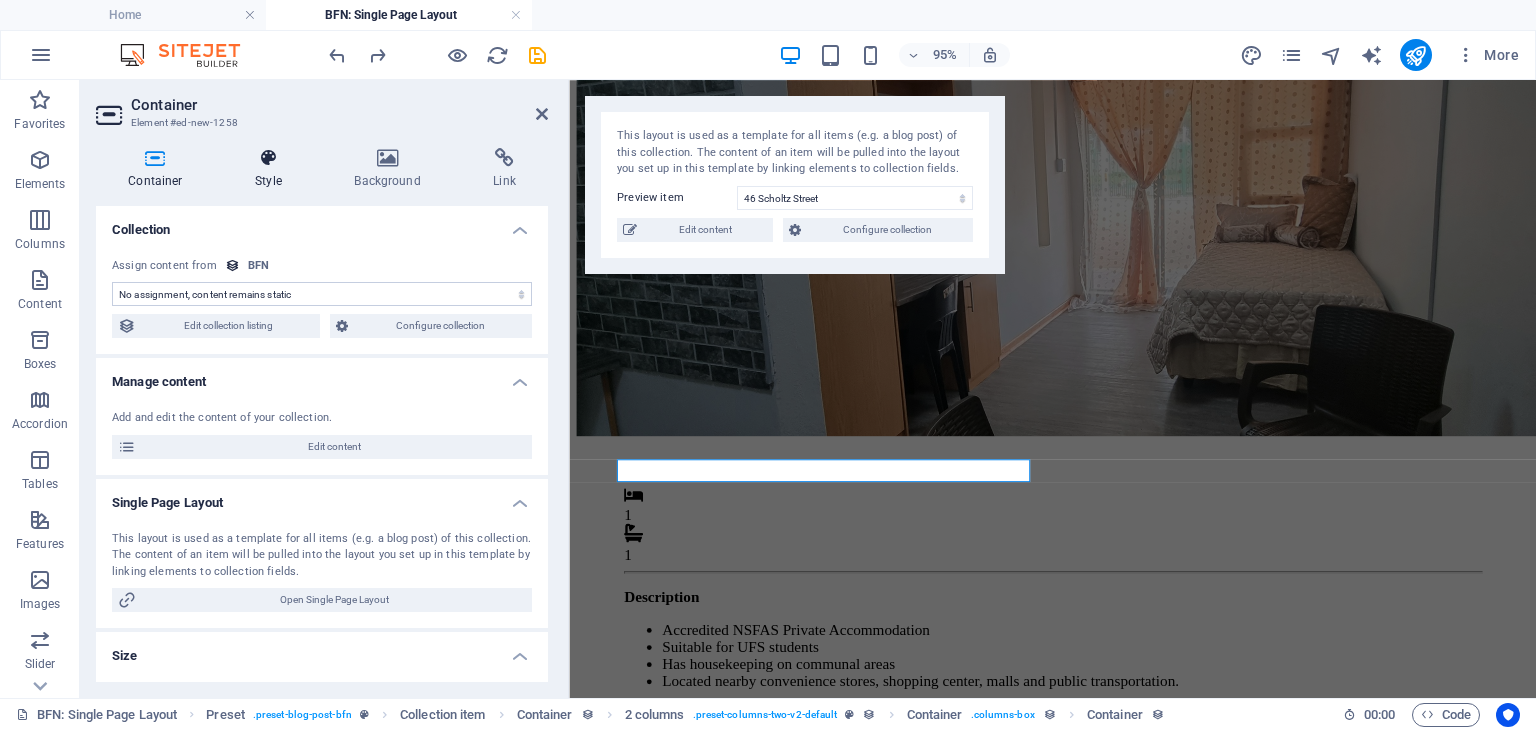 click at bounding box center (268, 158) 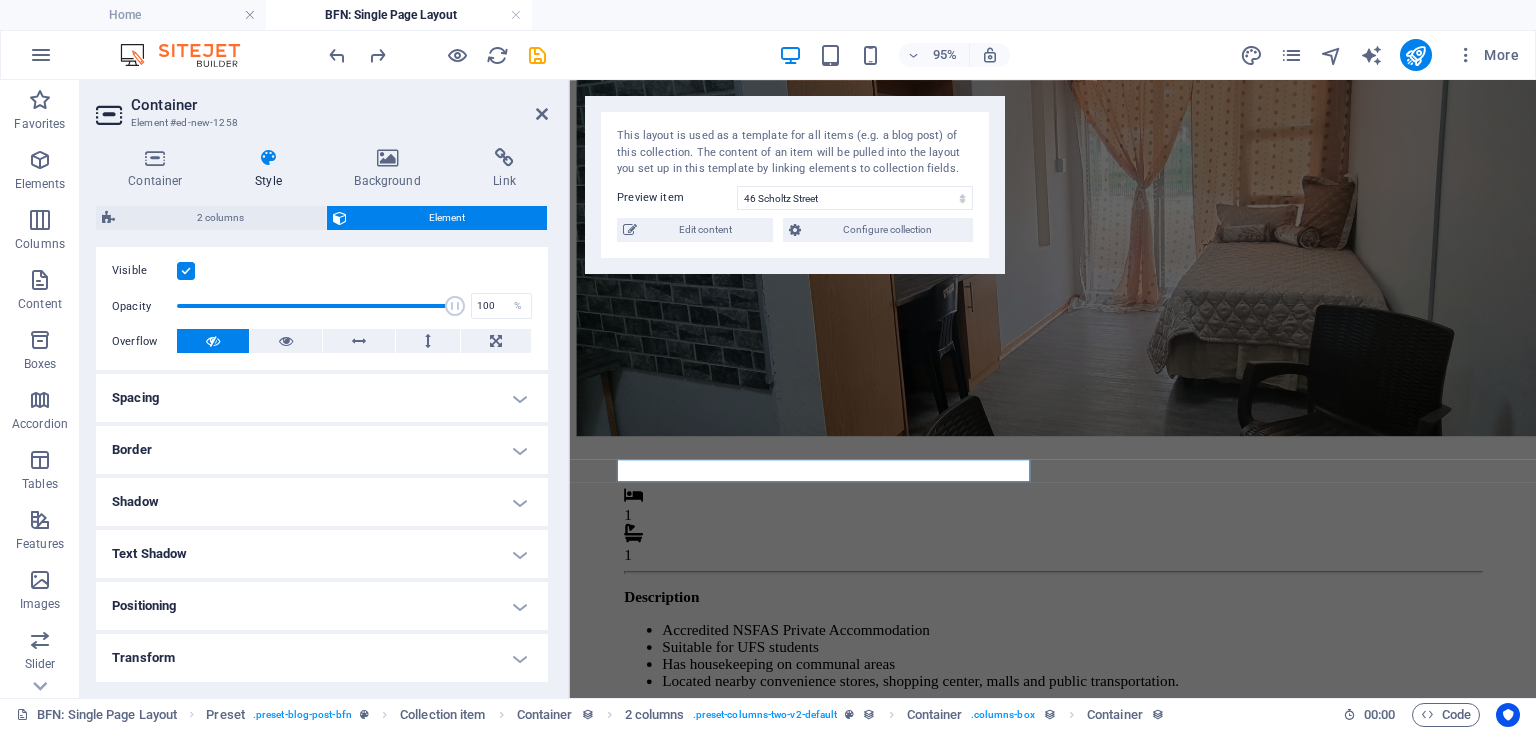 scroll, scrollTop: 308, scrollLeft: 0, axis: vertical 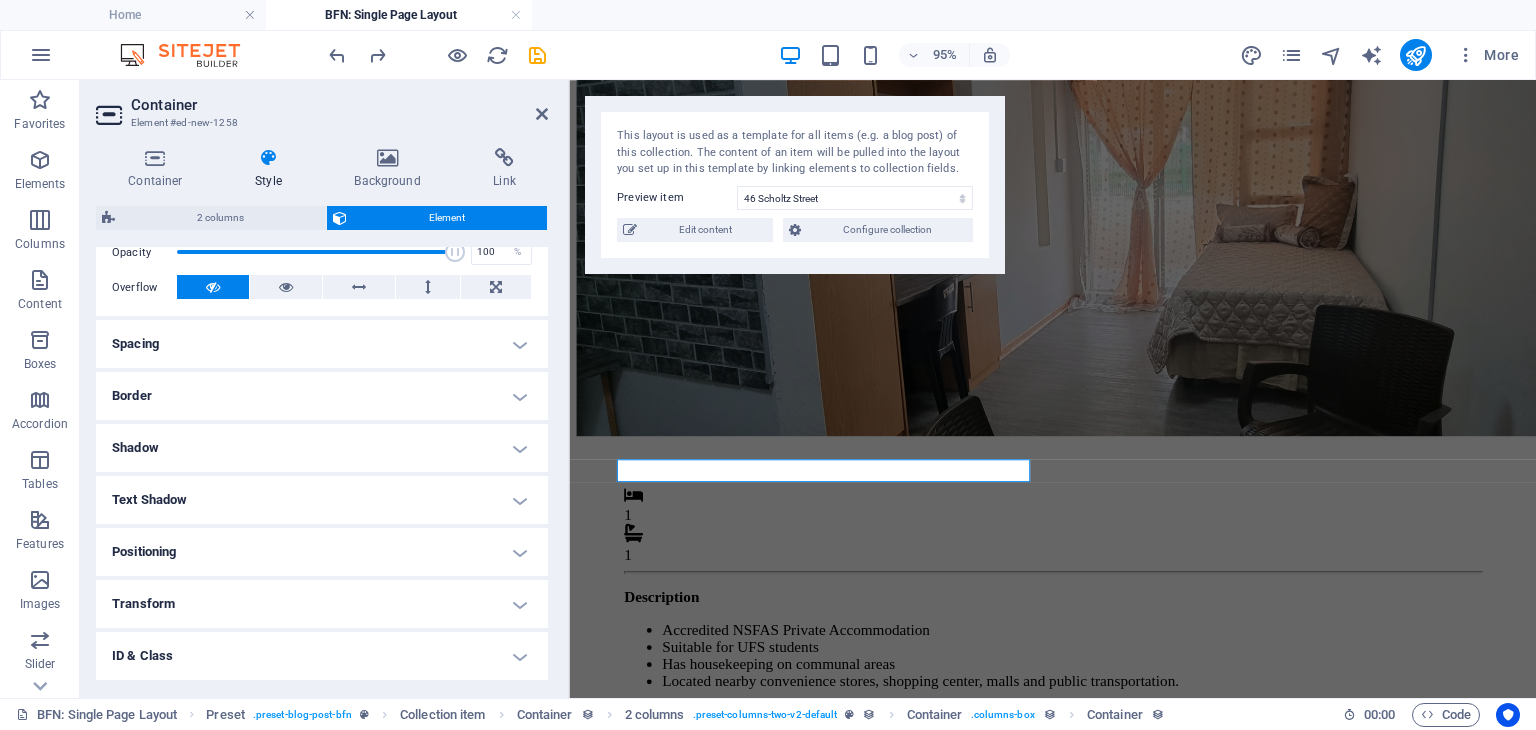 click on "Spacing" at bounding box center [322, 344] 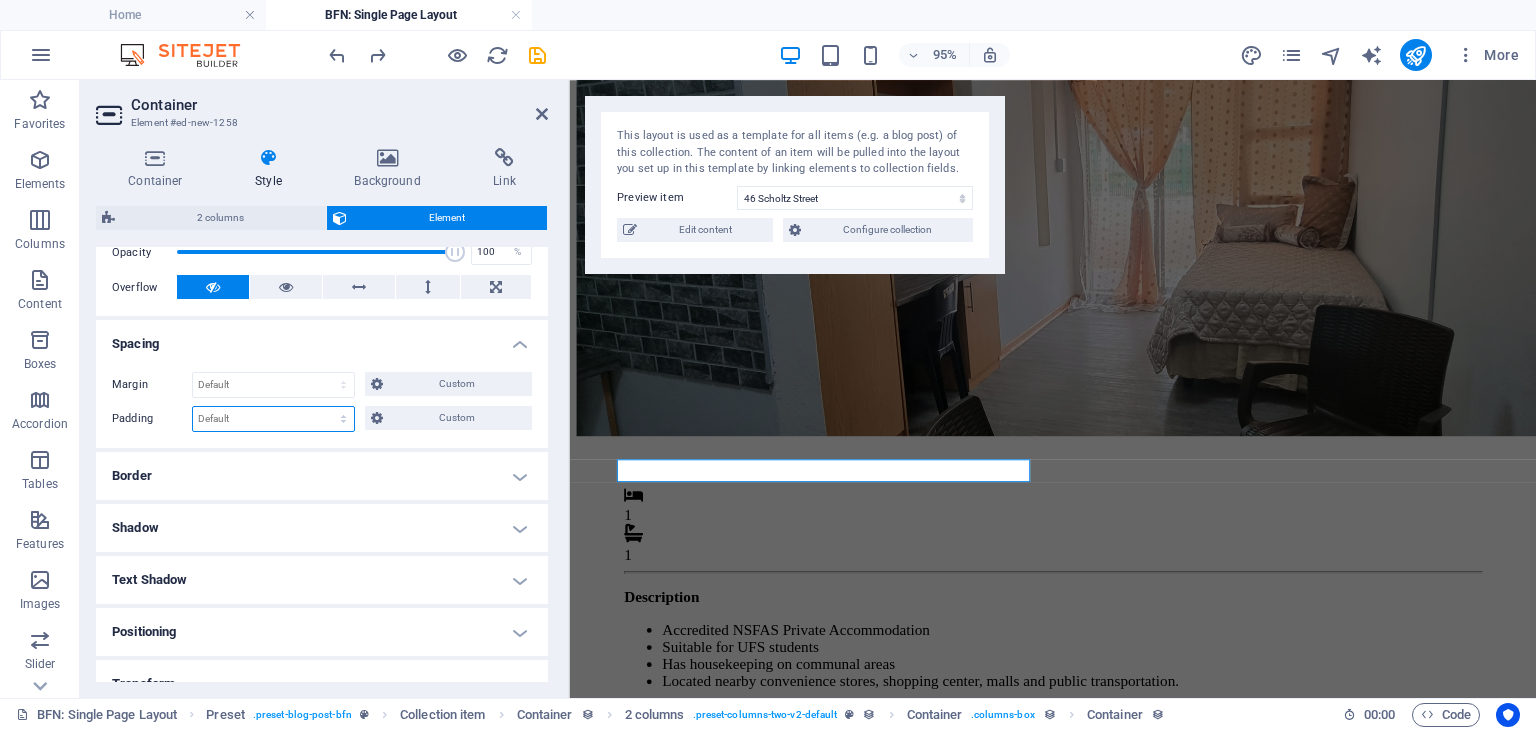 click on "Default px rem % vh vw Custom" at bounding box center (273, 419) 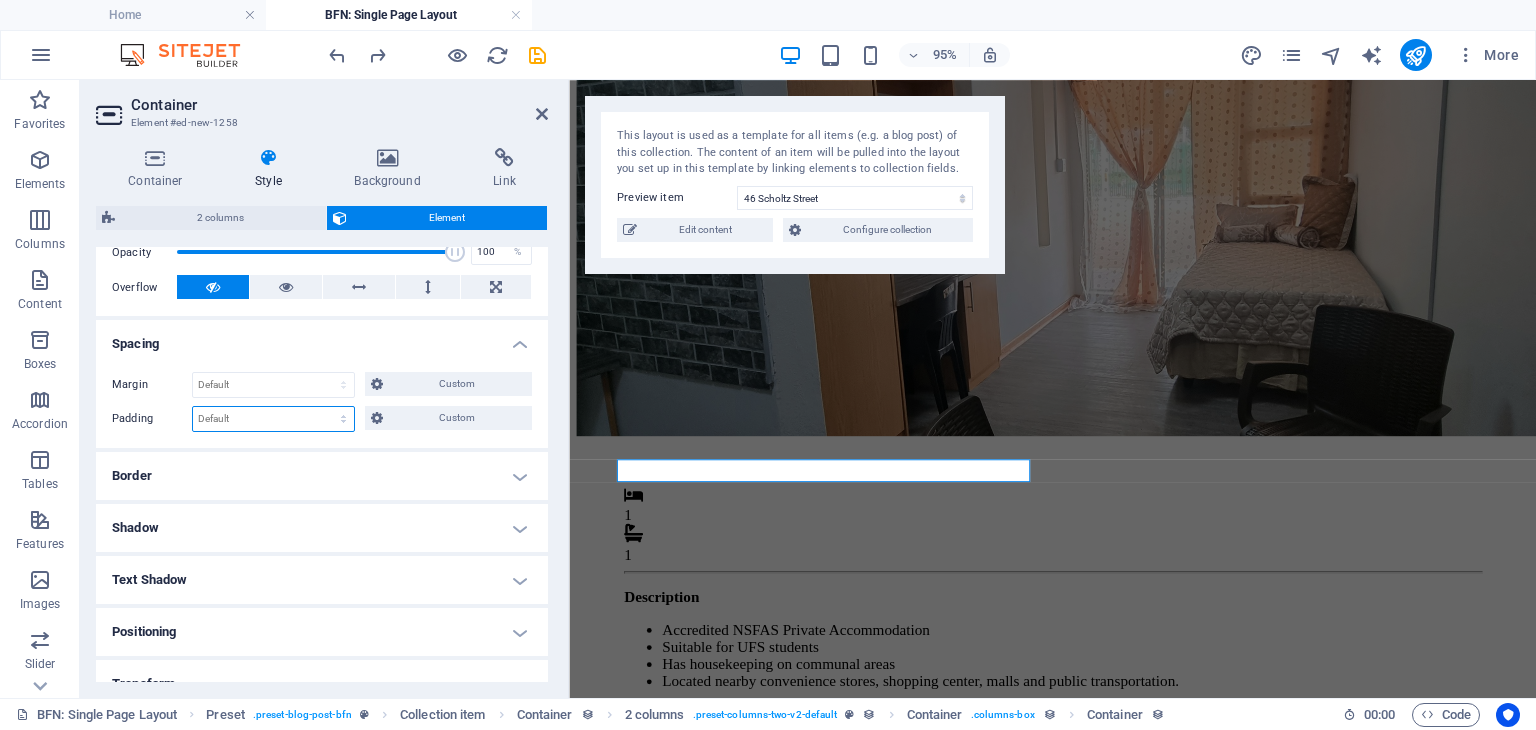 select on "px" 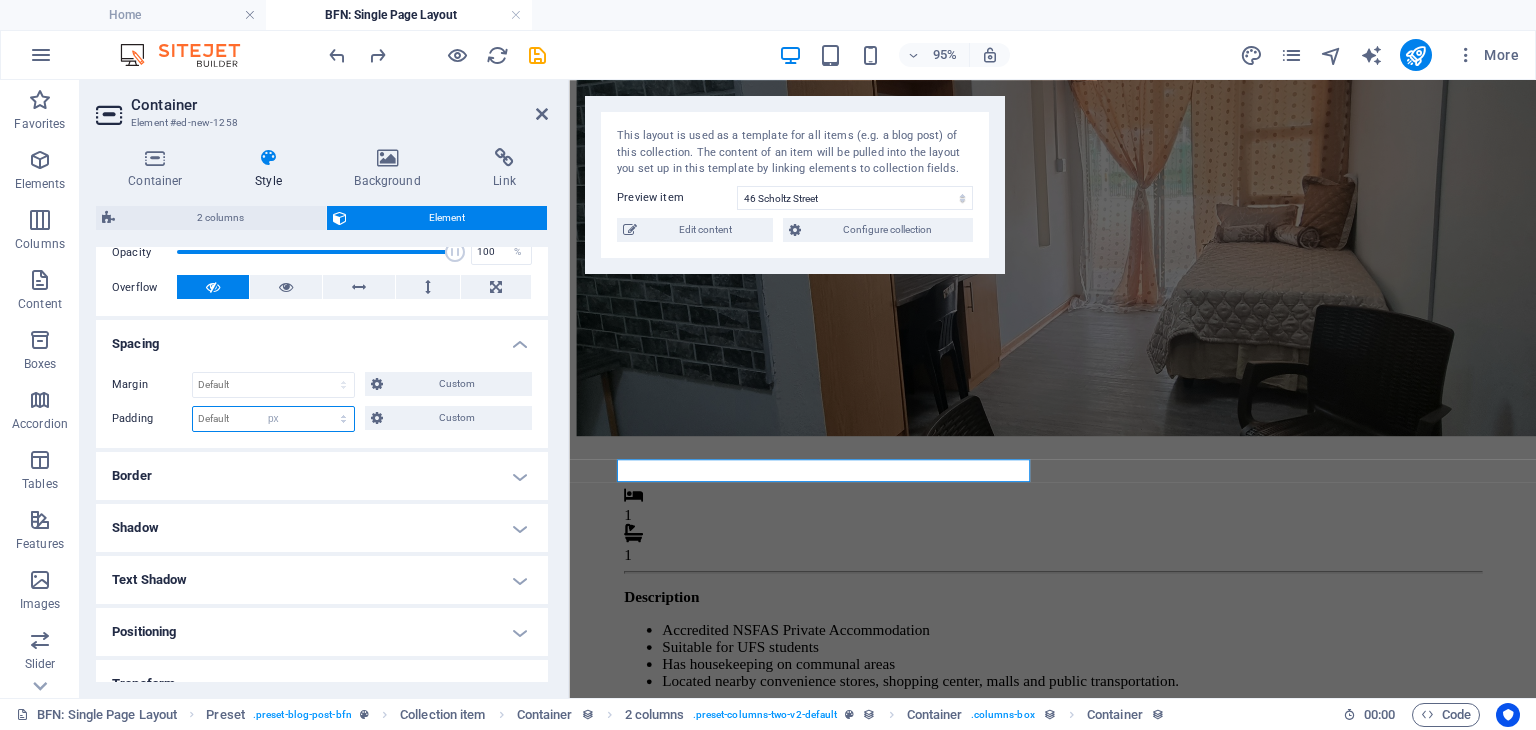 click on "Default px rem % vh vw Custom" at bounding box center (273, 419) 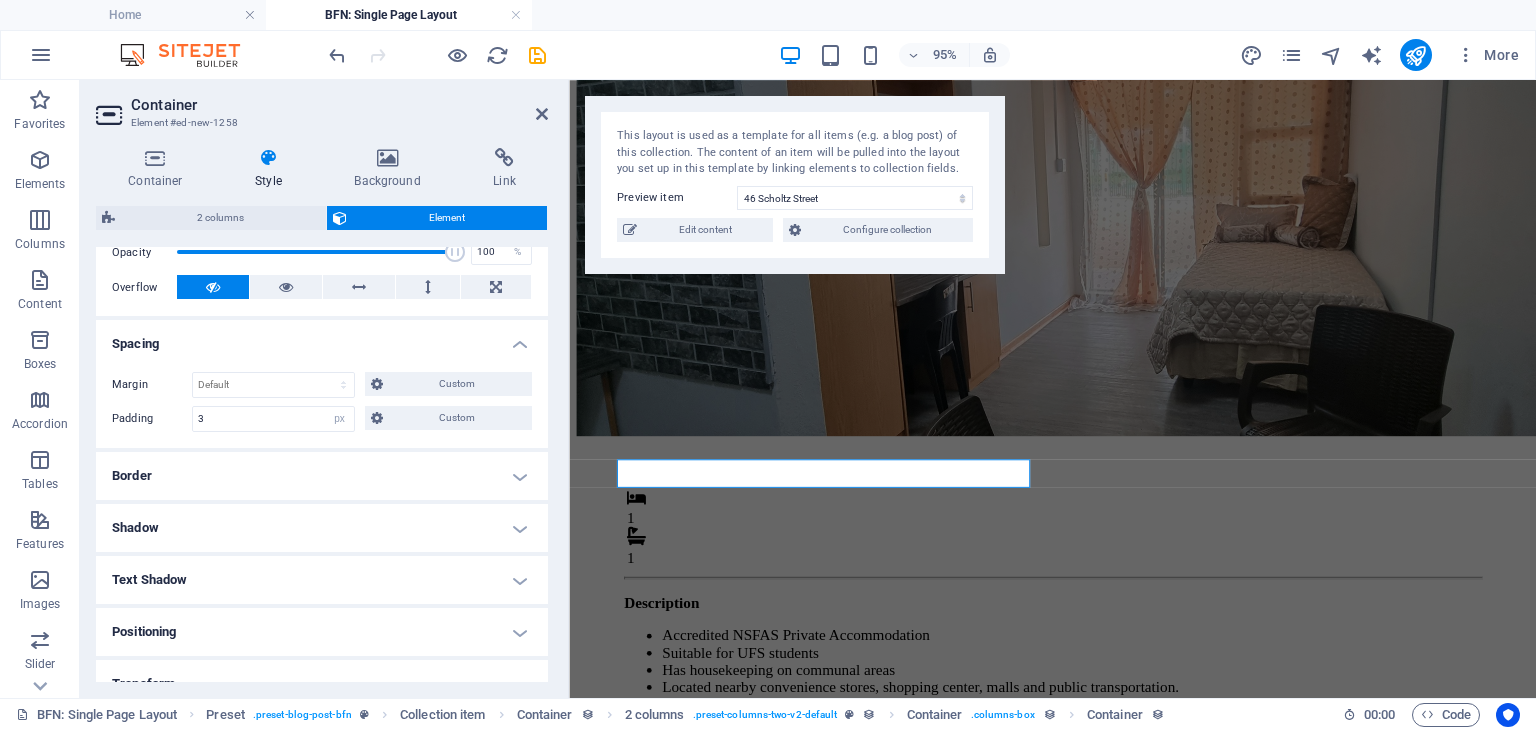 click on "Border" at bounding box center [322, 476] 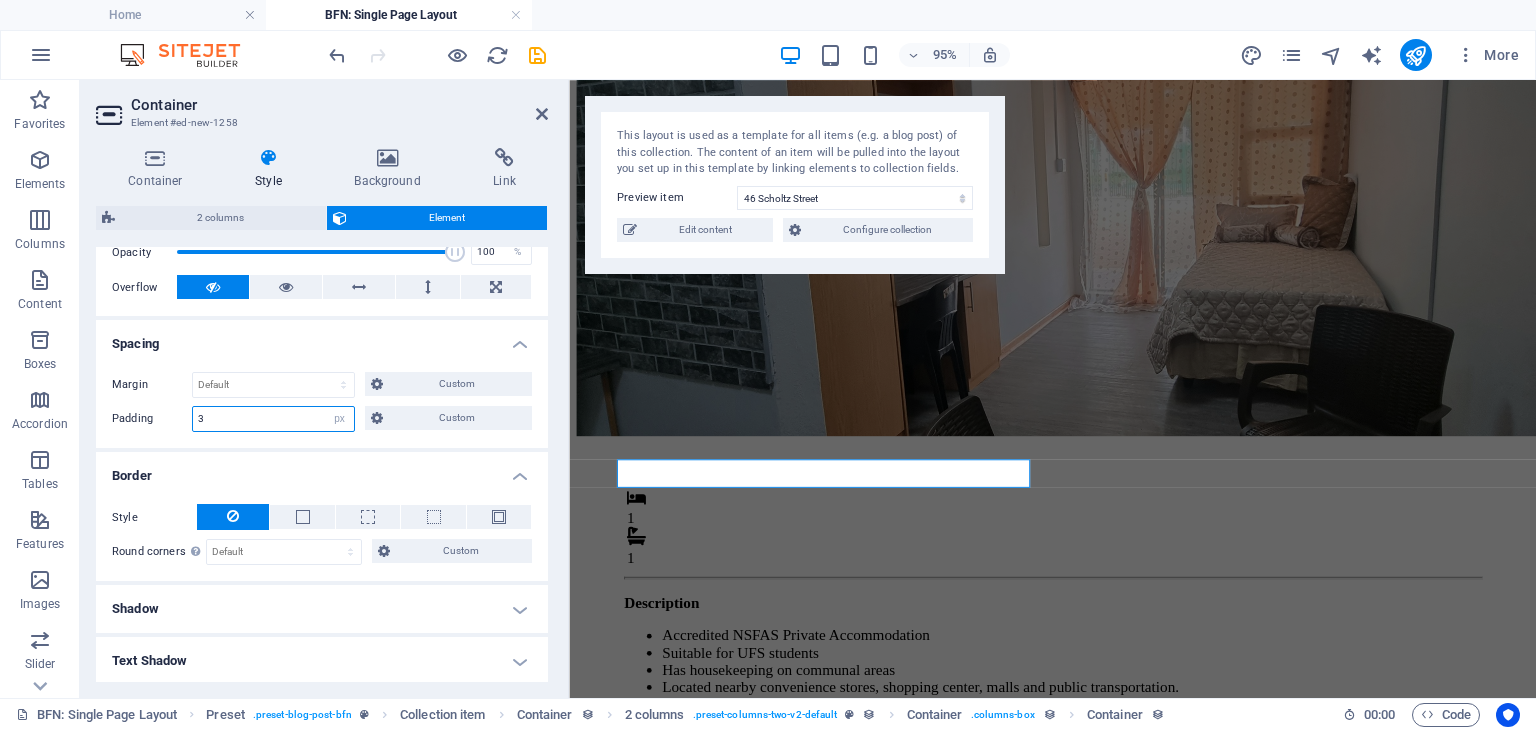 drag, startPoint x: 219, startPoint y: 425, endPoint x: 191, endPoint y: 417, distance: 29.12044 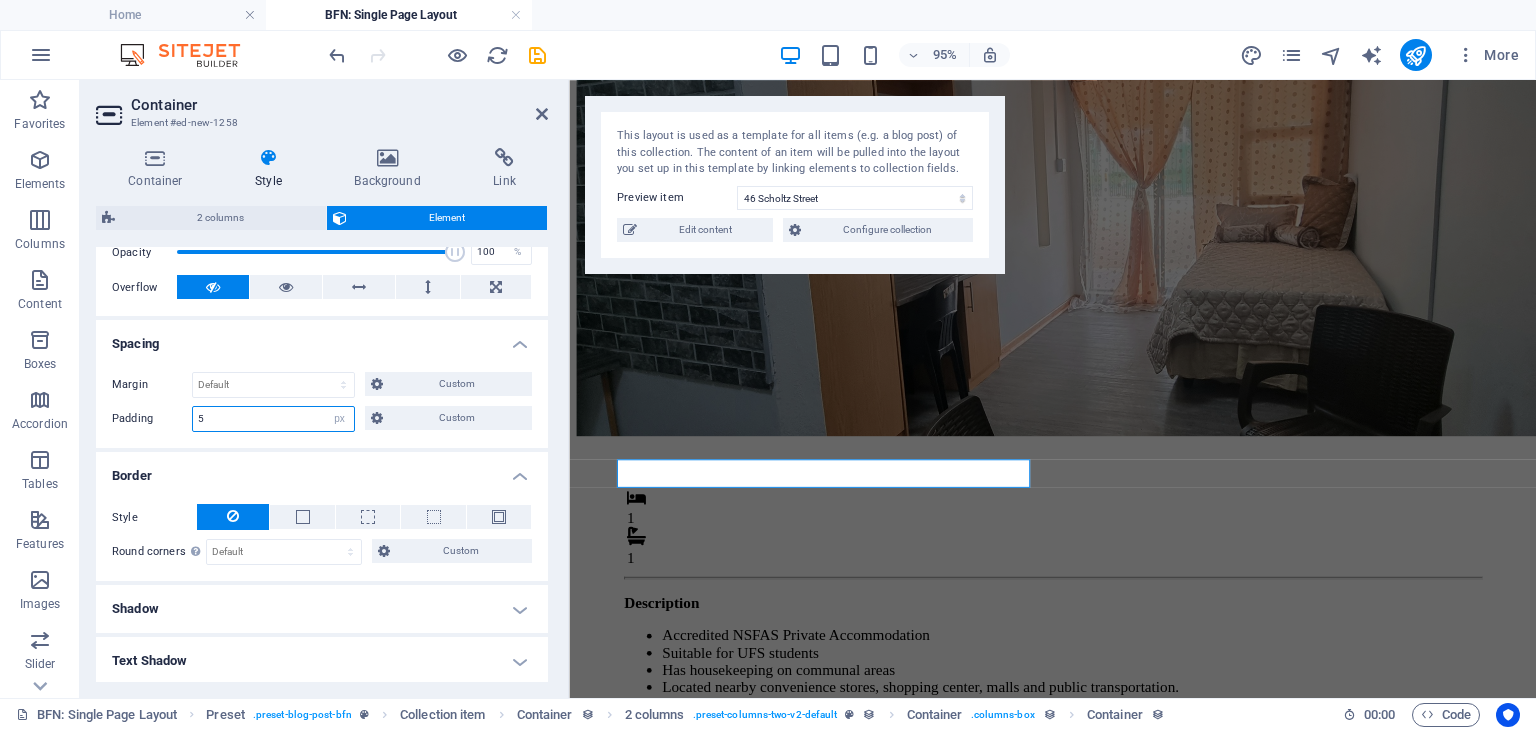 type on "5" 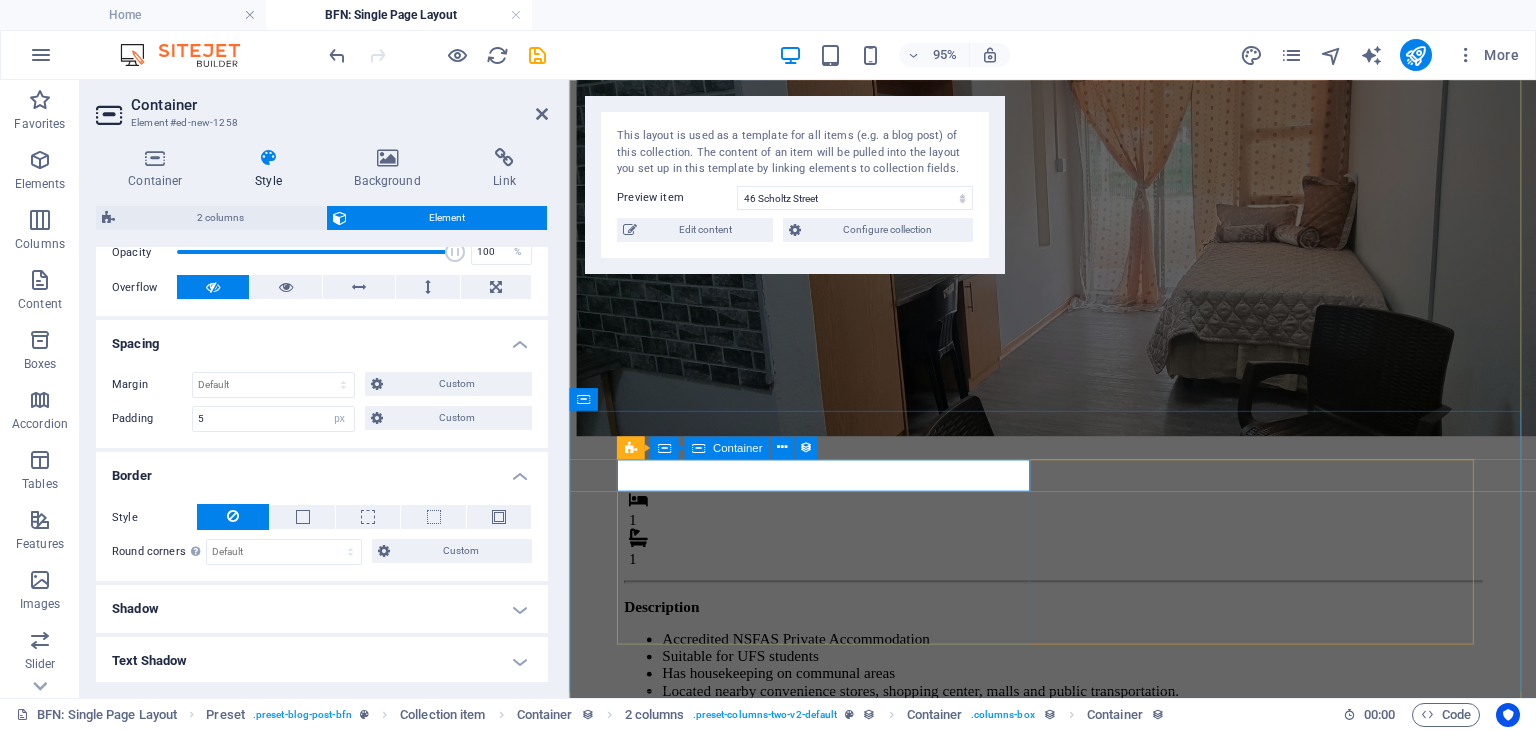 click on "1 1" at bounding box center [1078, 554] 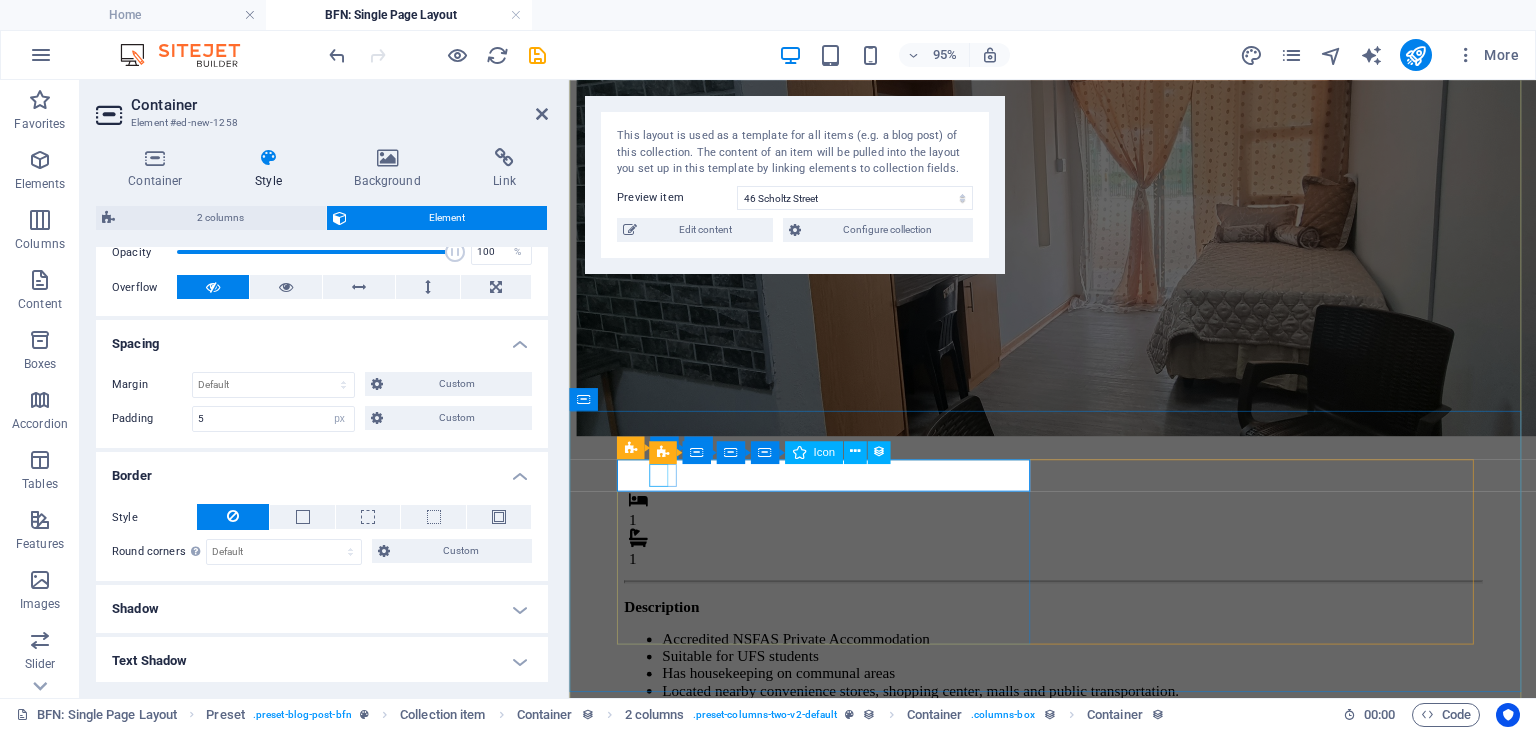 click at bounding box center [1078, 564] 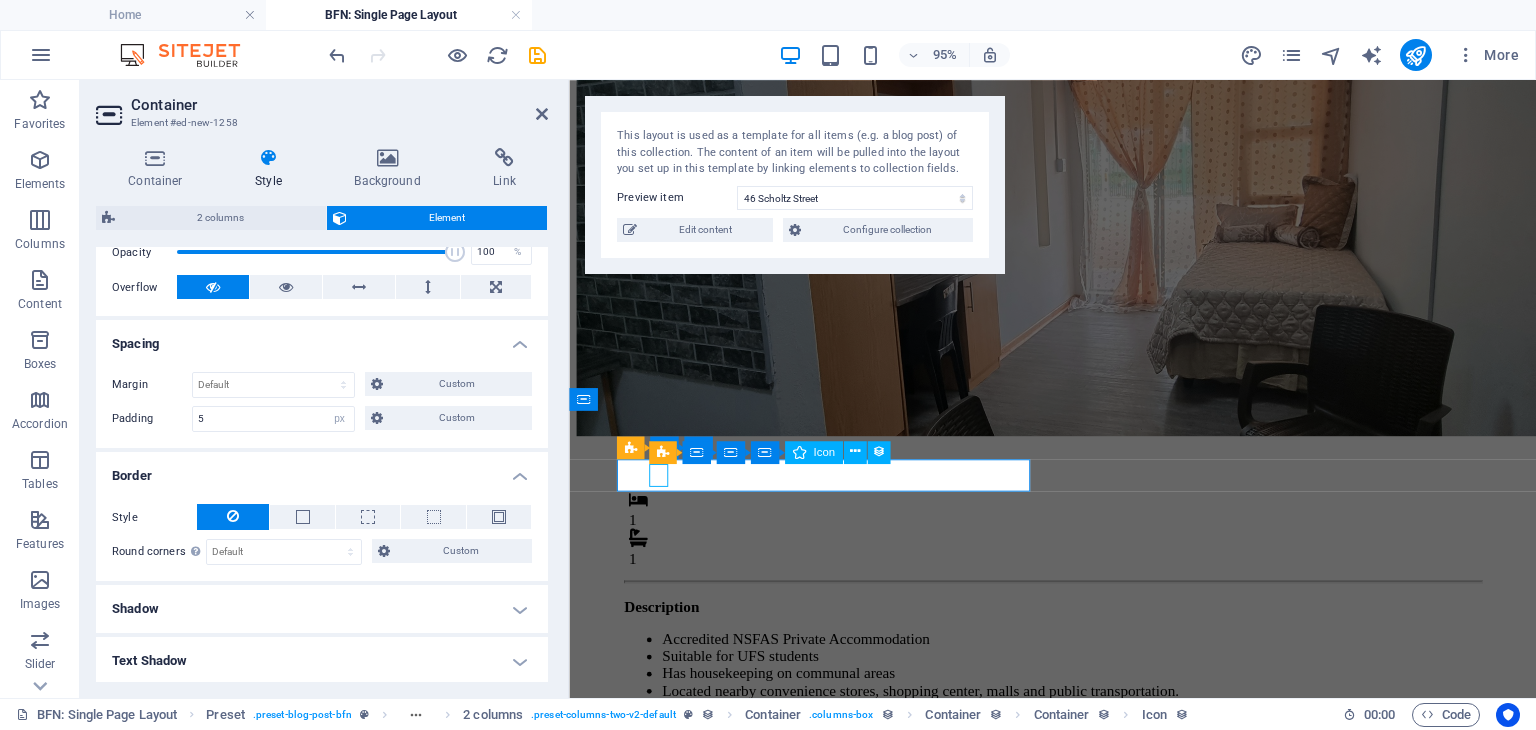 click at bounding box center [1078, 564] 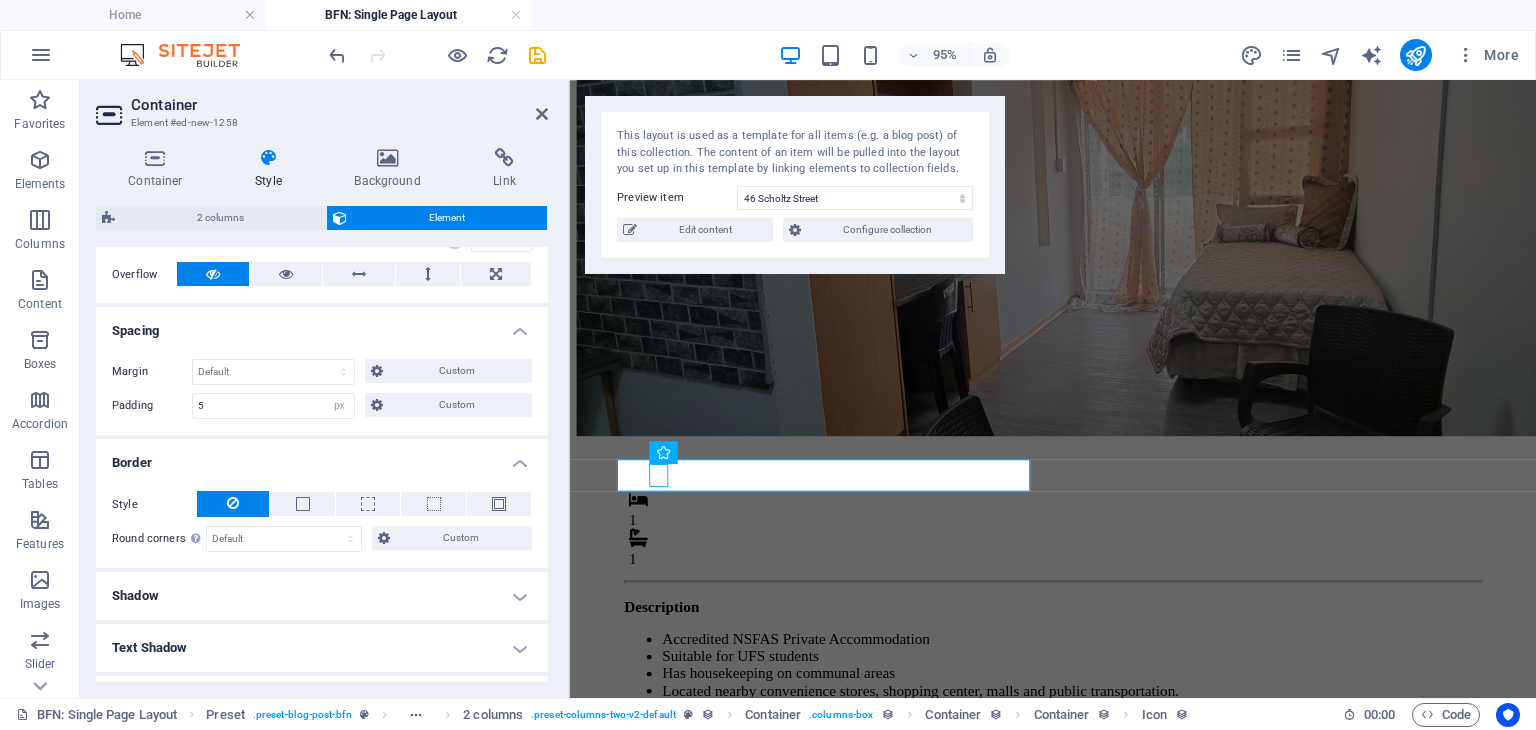 scroll, scrollTop: 322, scrollLeft: 0, axis: vertical 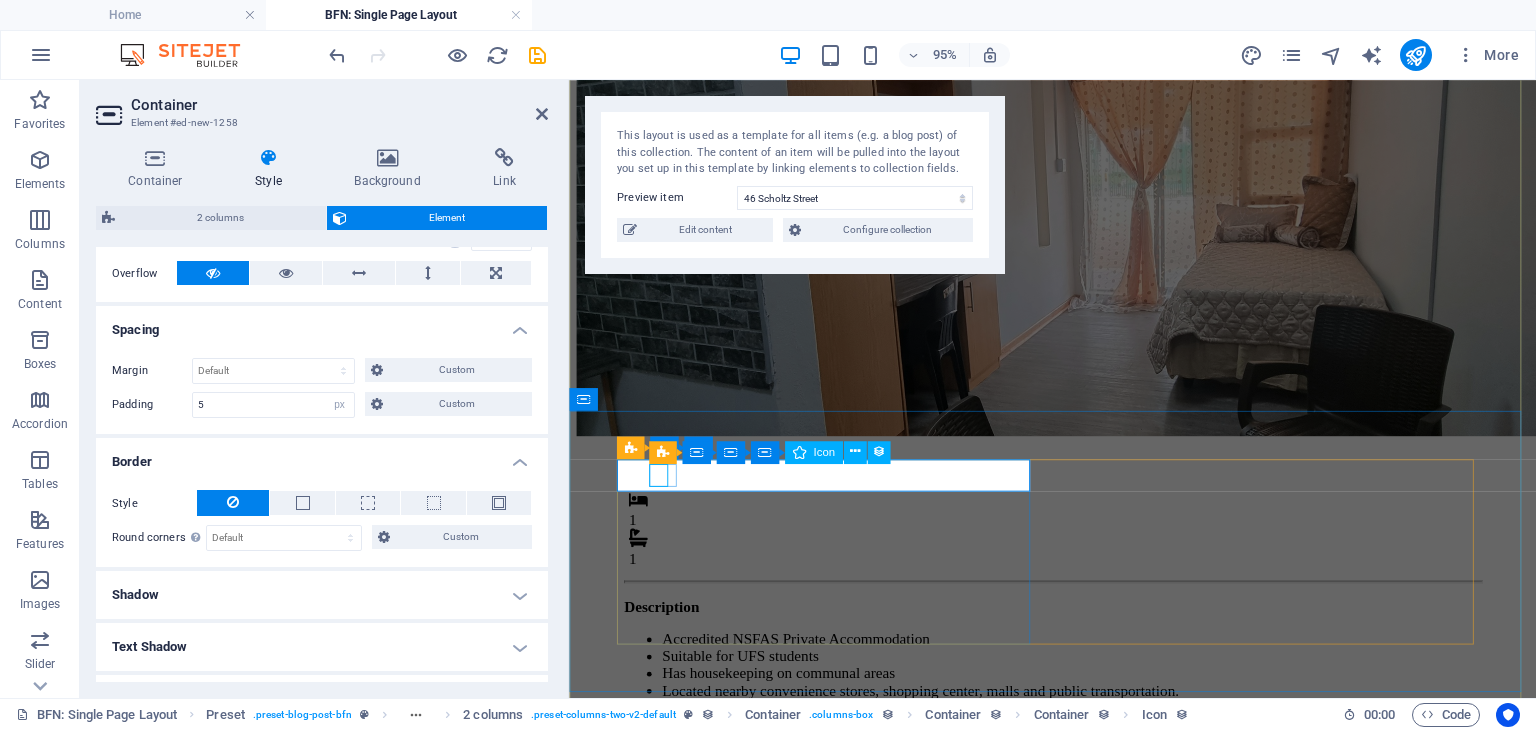 click at bounding box center [1078, 564] 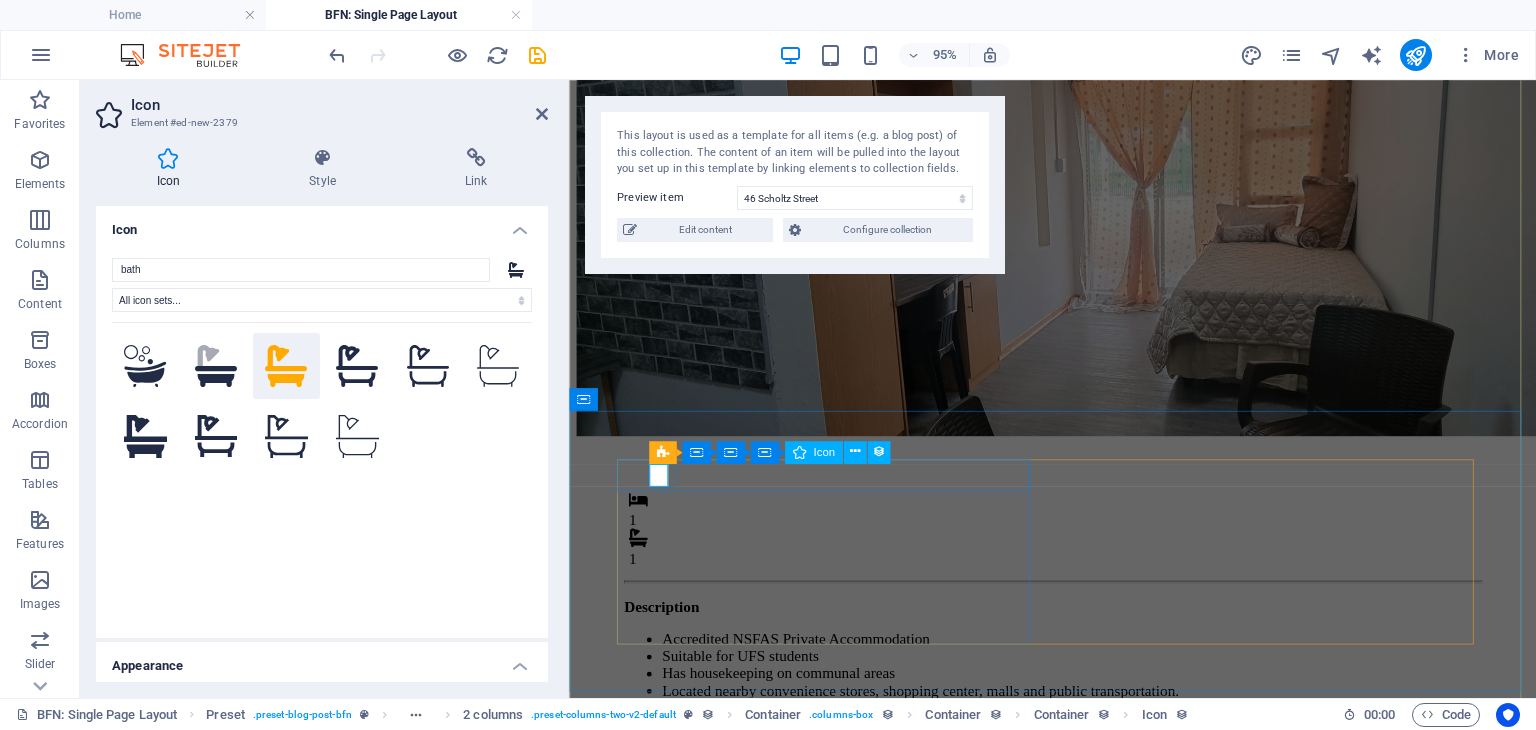 click at bounding box center (1078, 564) 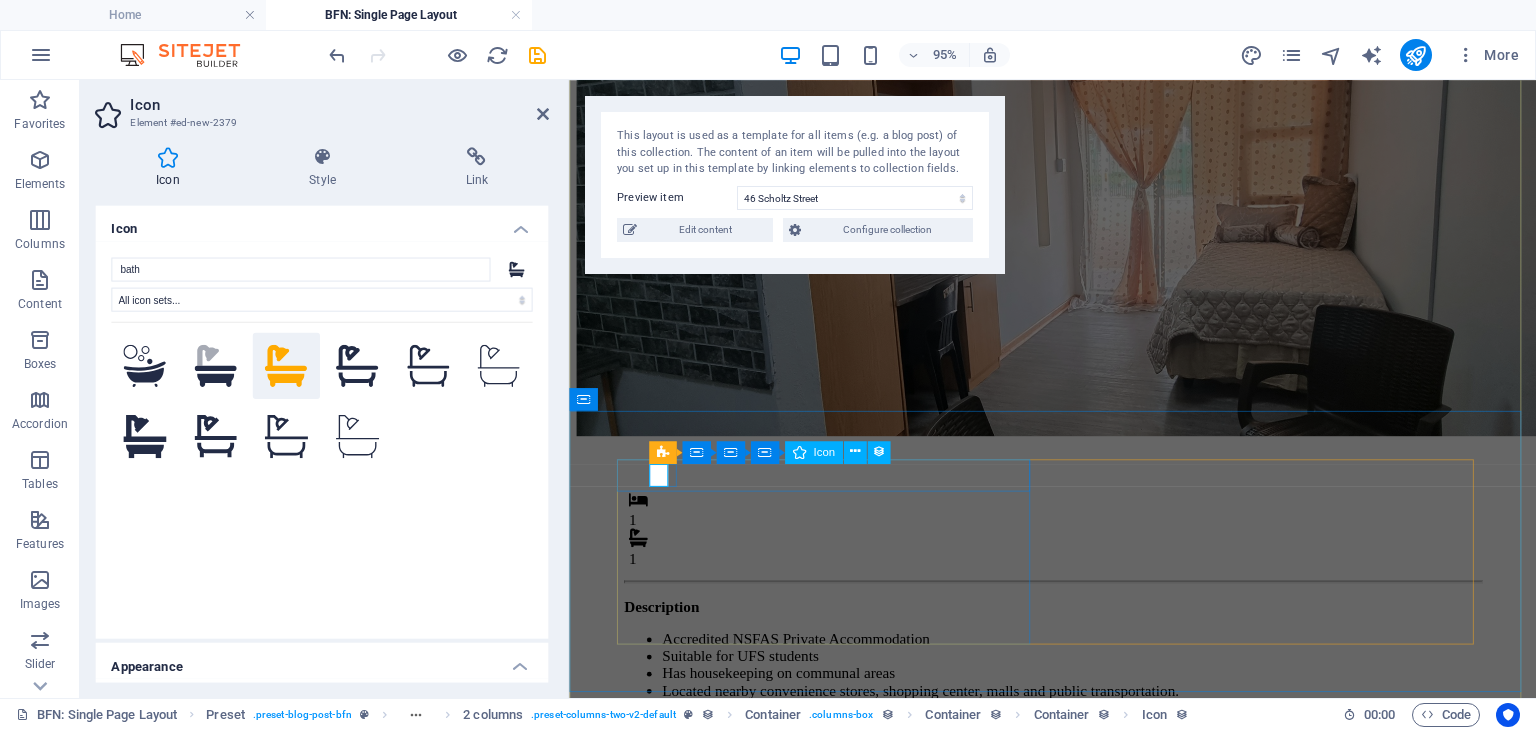 click at bounding box center (1078, 564) 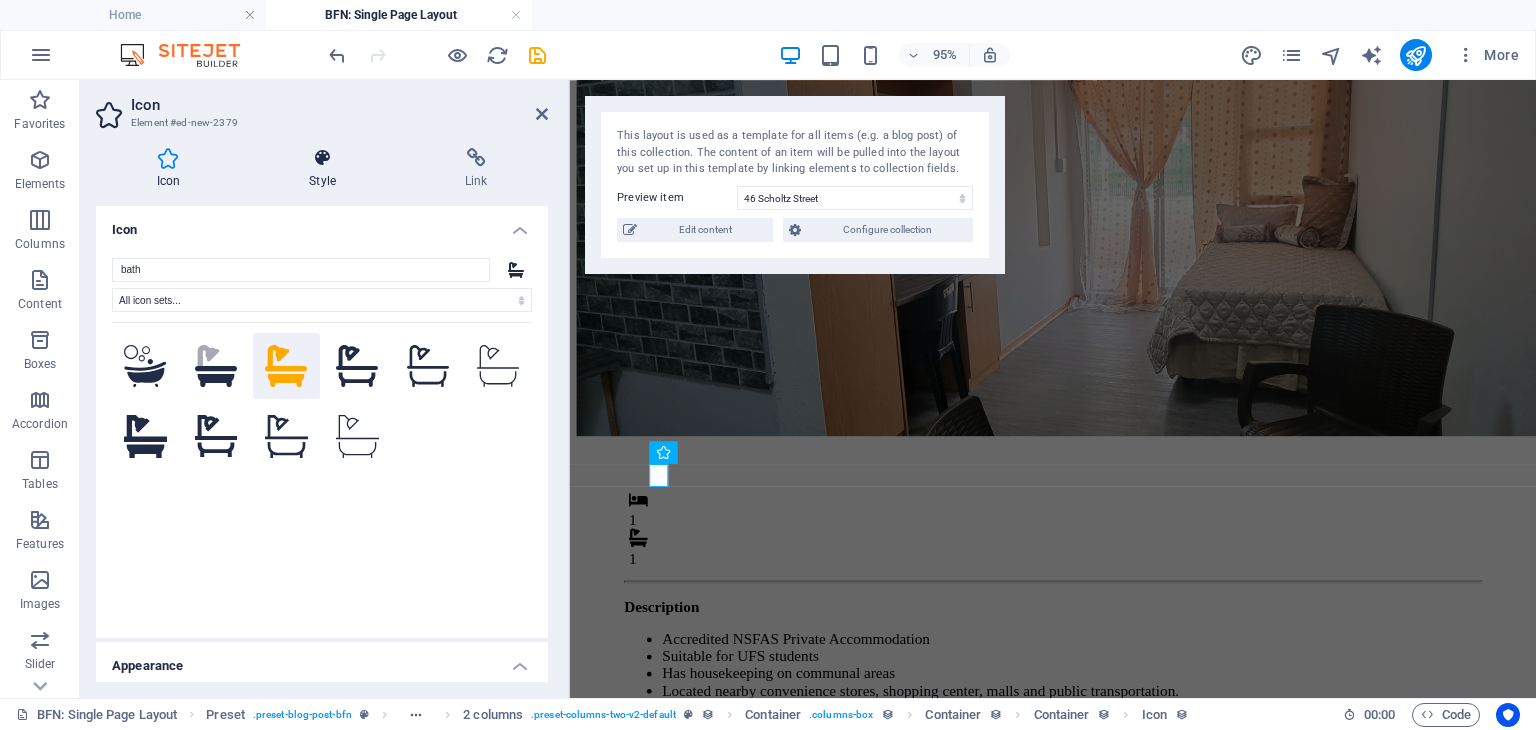 click on "Style" at bounding box center (327, 169) 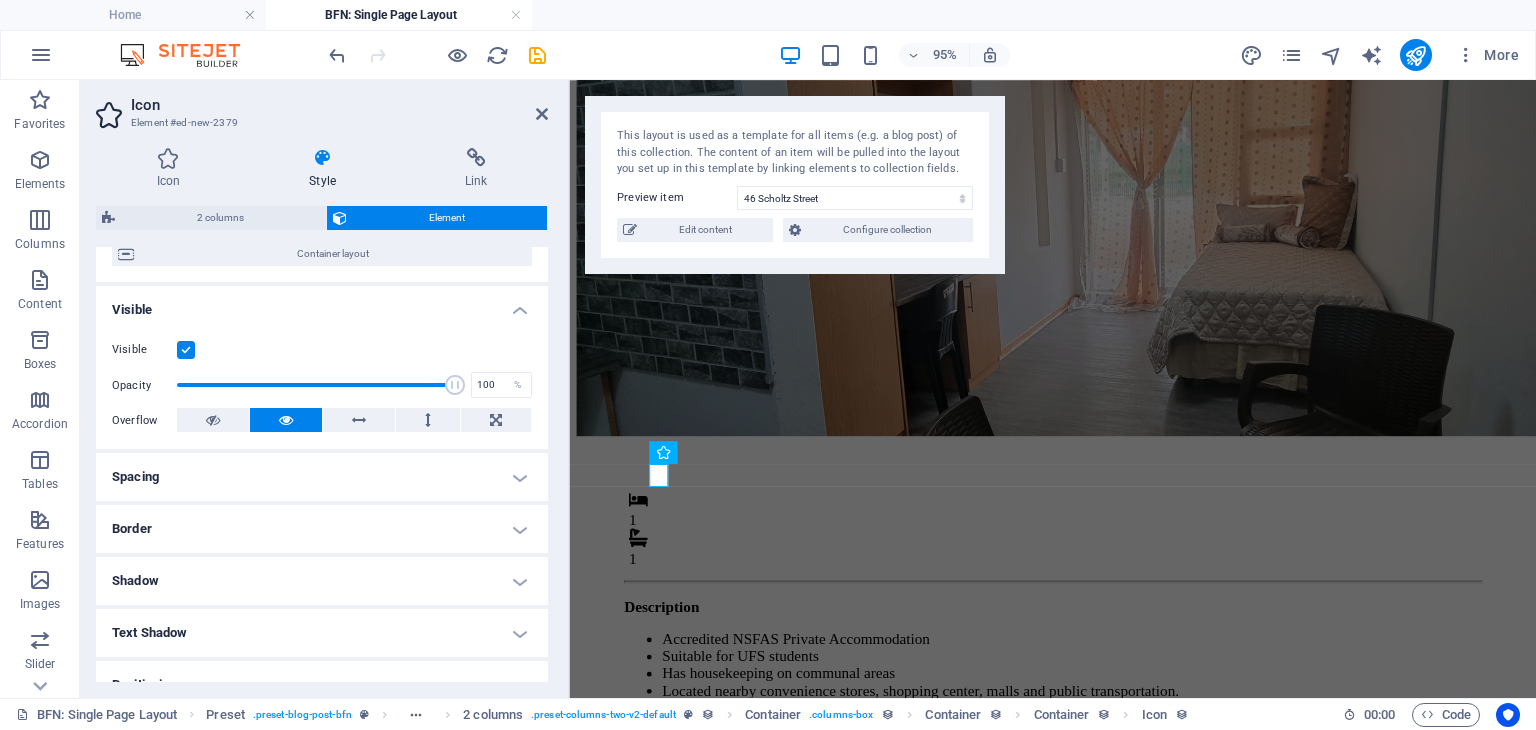 scroll, scrollTop: 220, scrollLeft: 0, axis: vertical 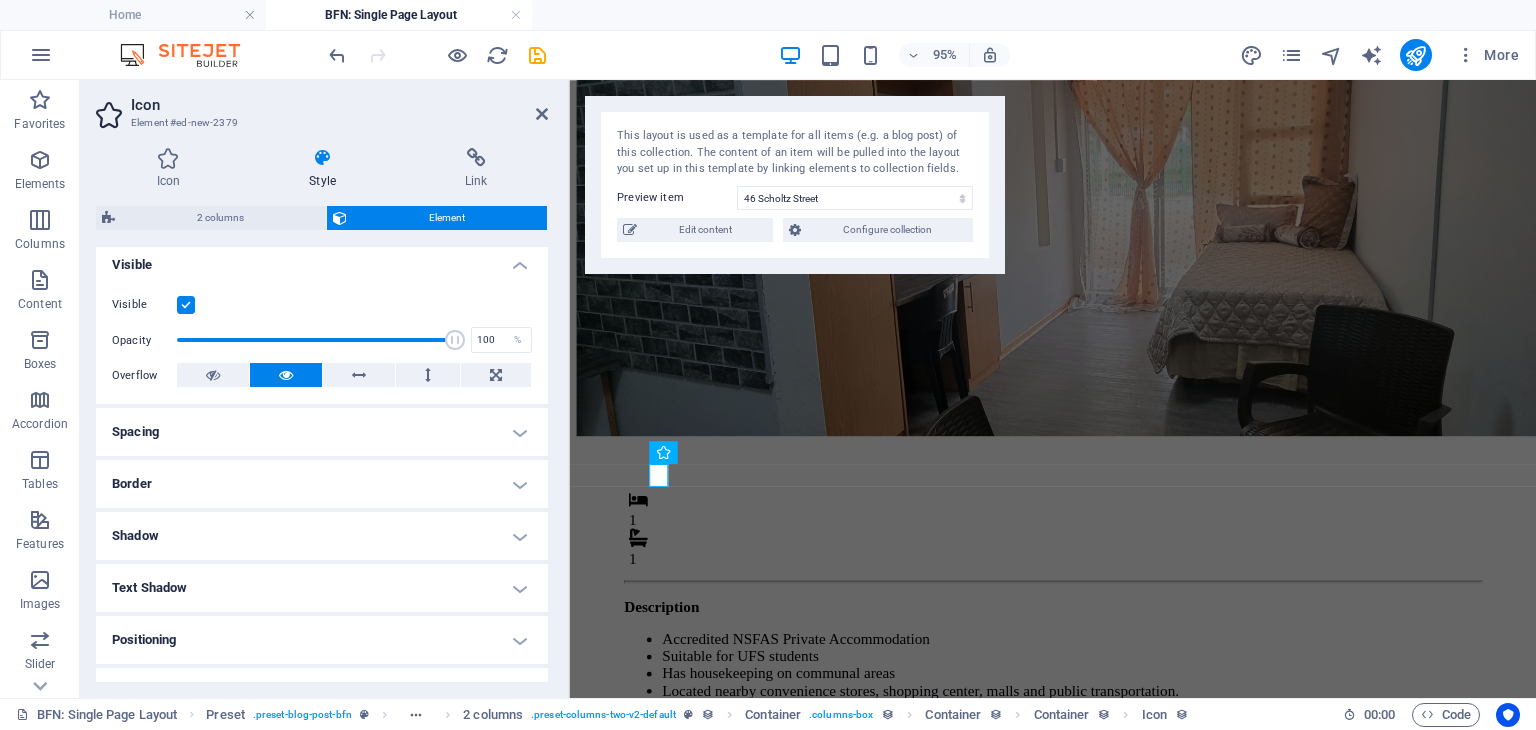 click on "Spacing" at bounding box center (322, 432) 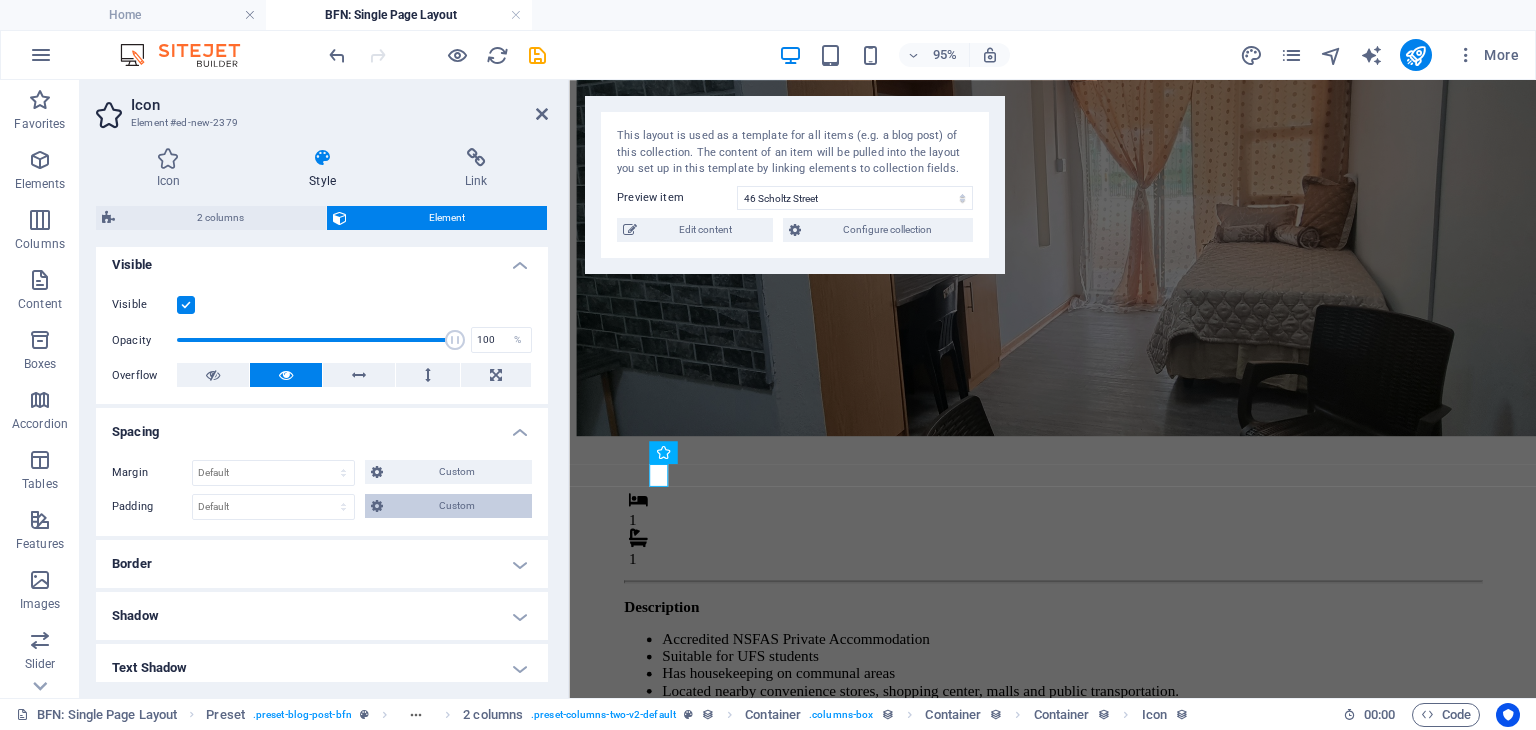 click on "Custom" at bounding box center [458, 506] 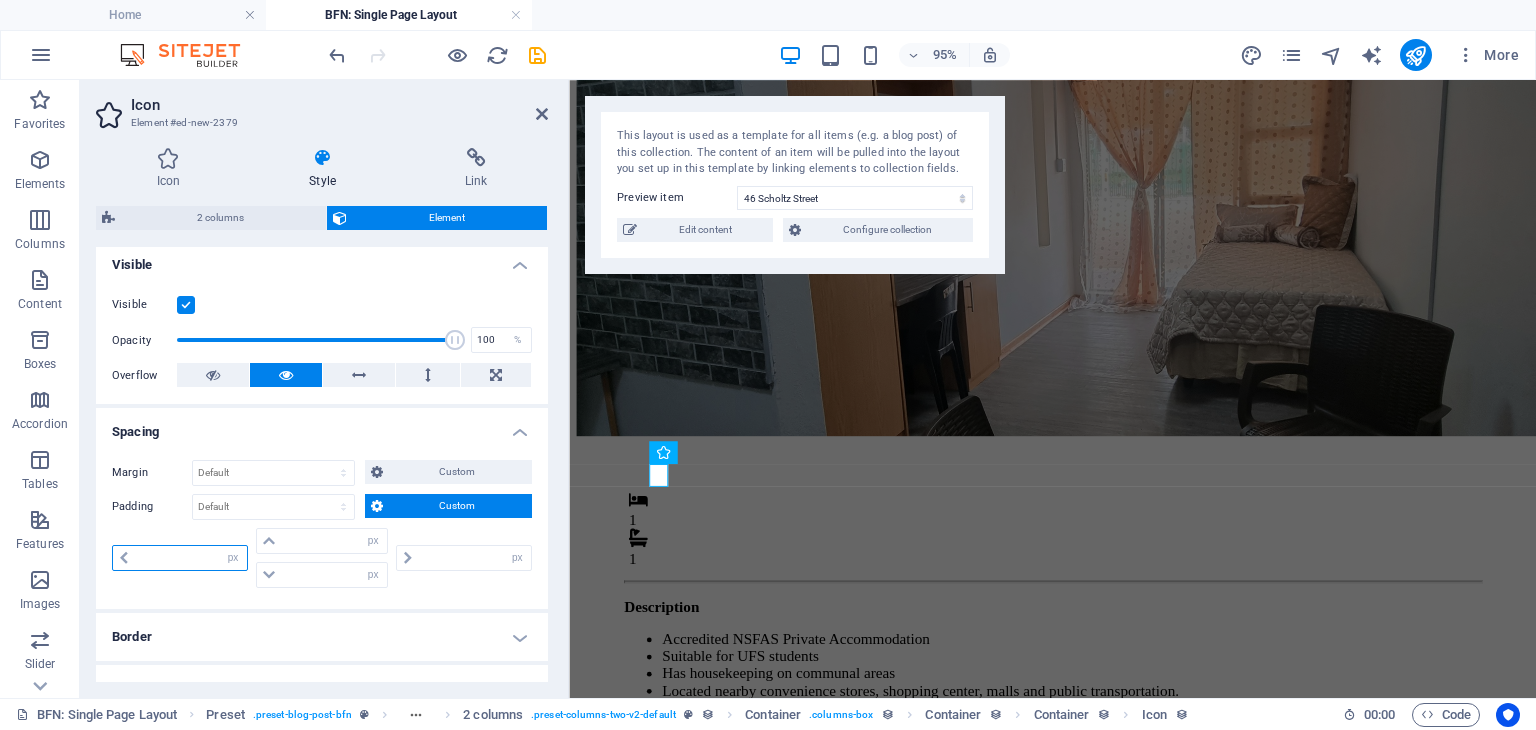click at bounding box center (190, 558) 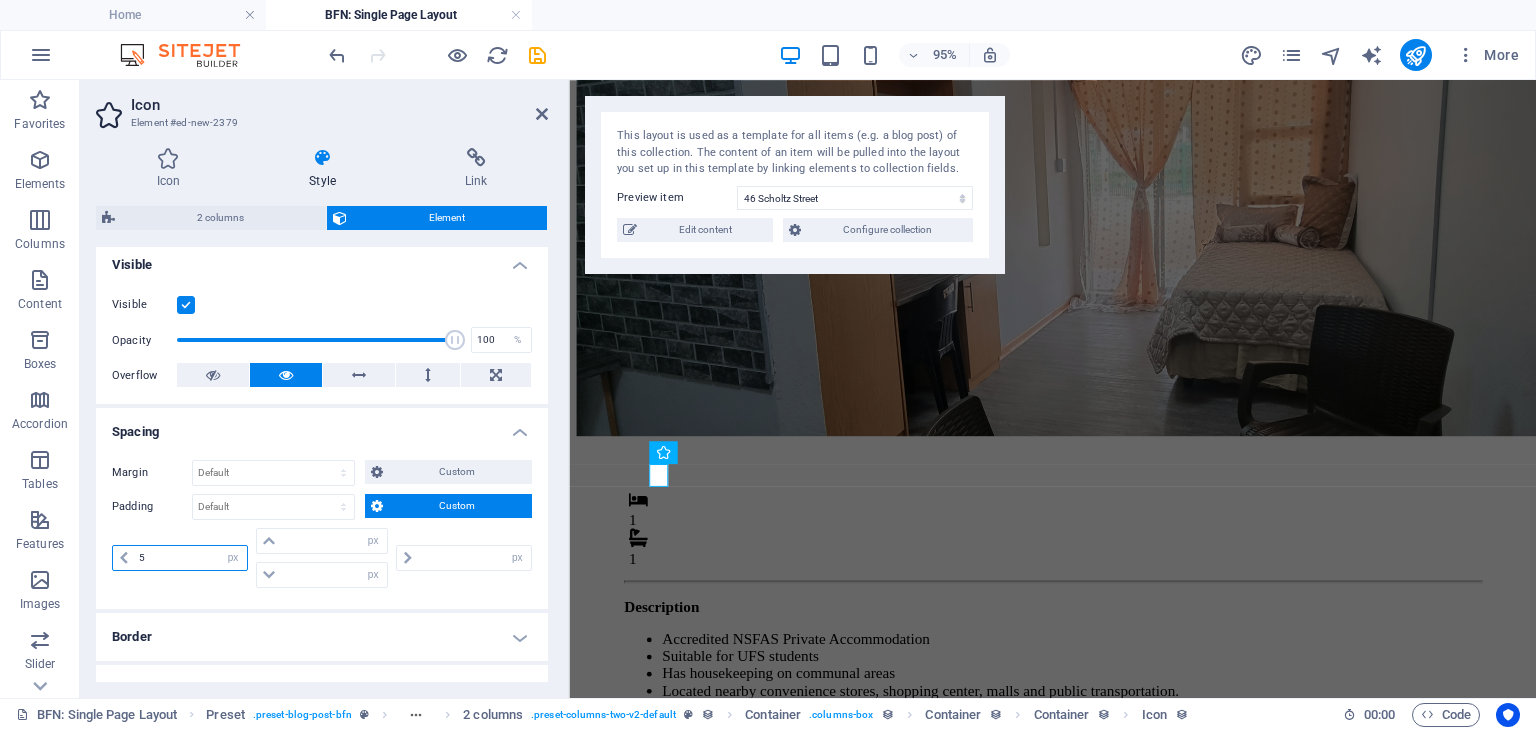 type on "5" 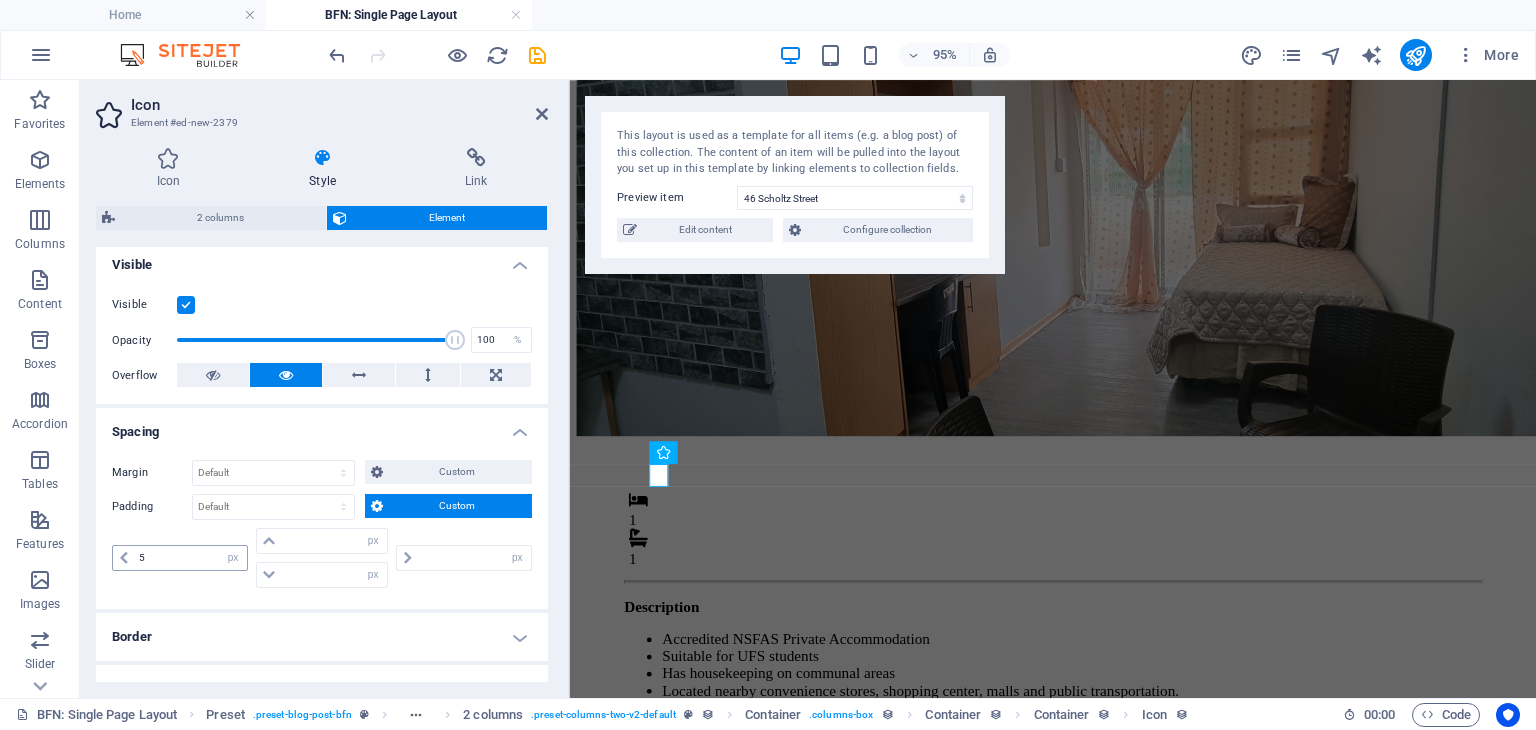 type on "0" 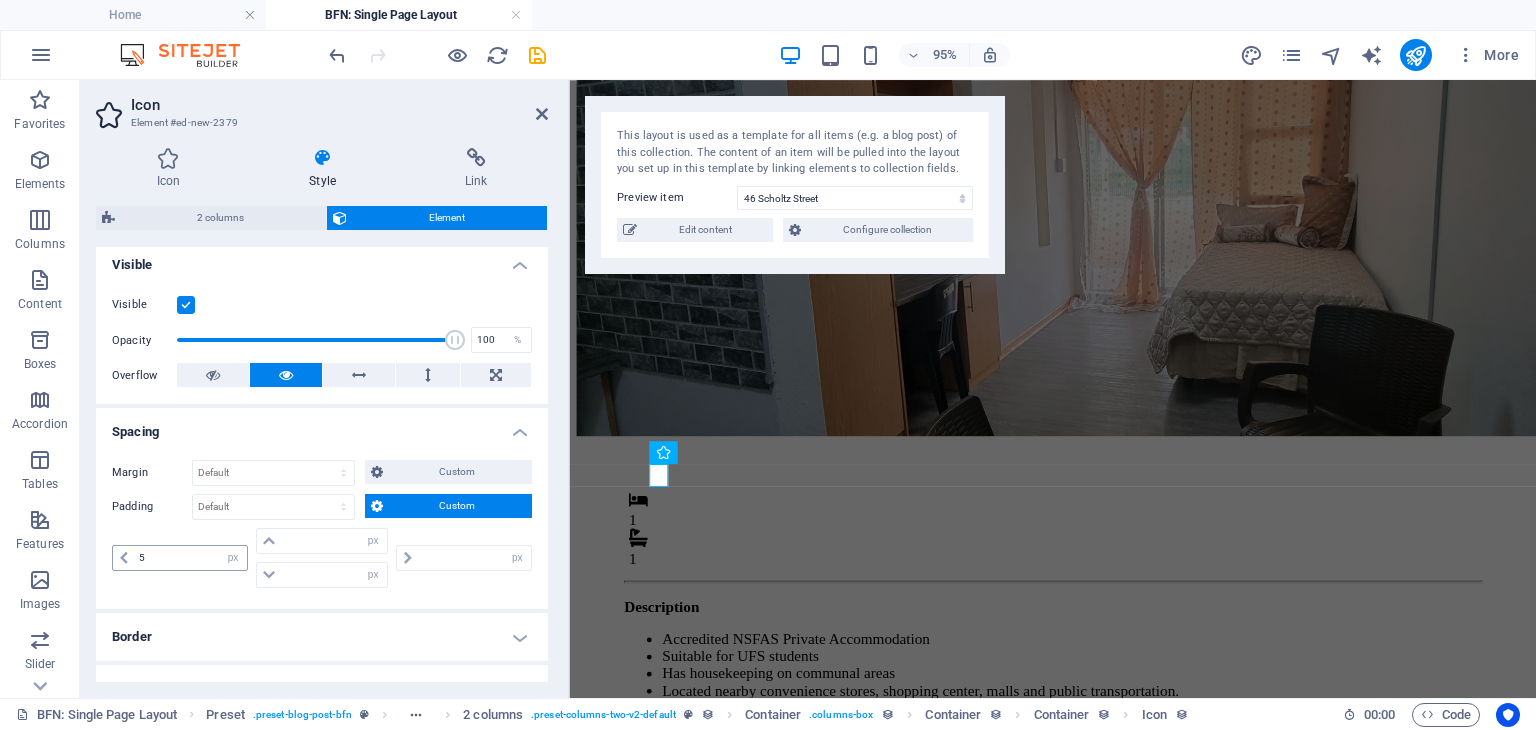 type on "0" 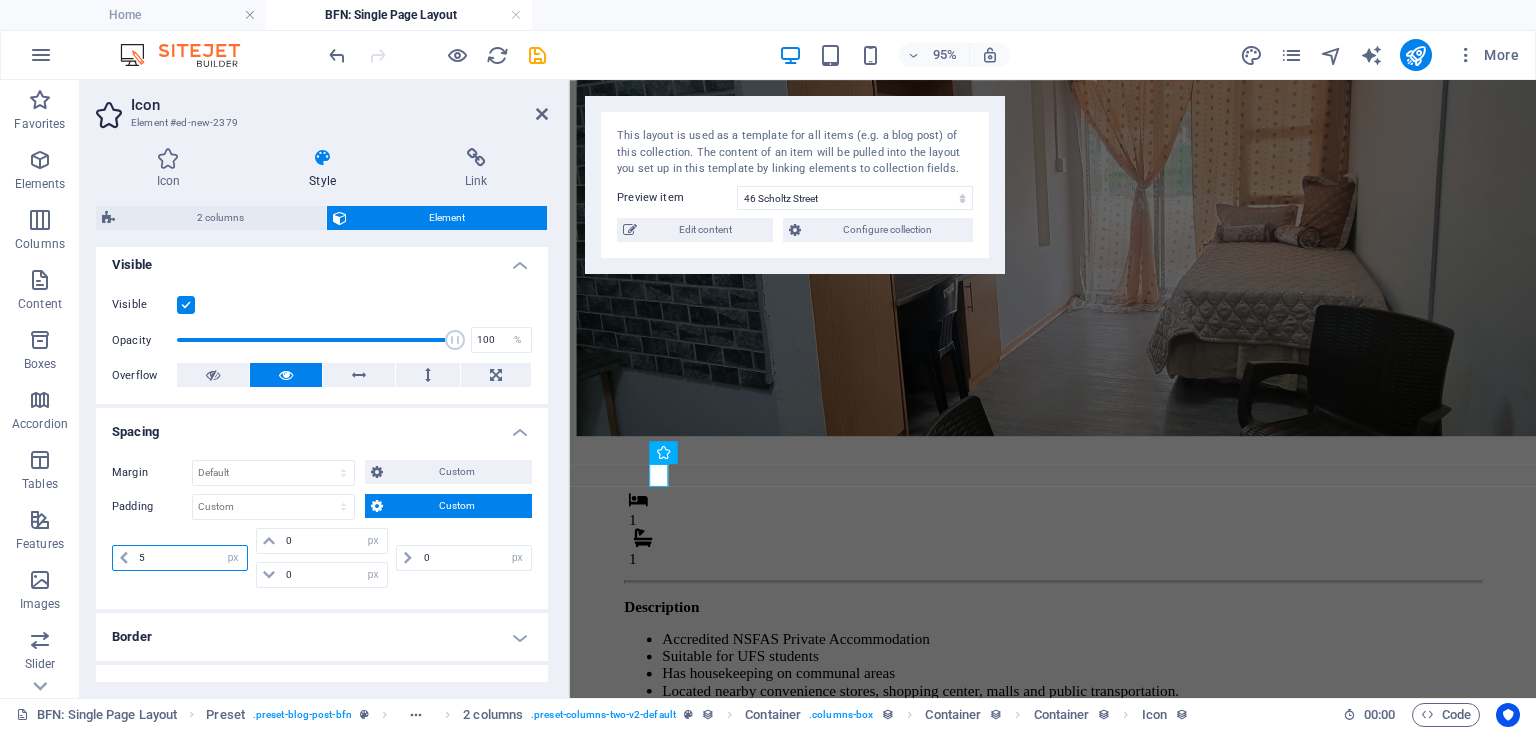 click on "5" at bounding box center [190, 558] 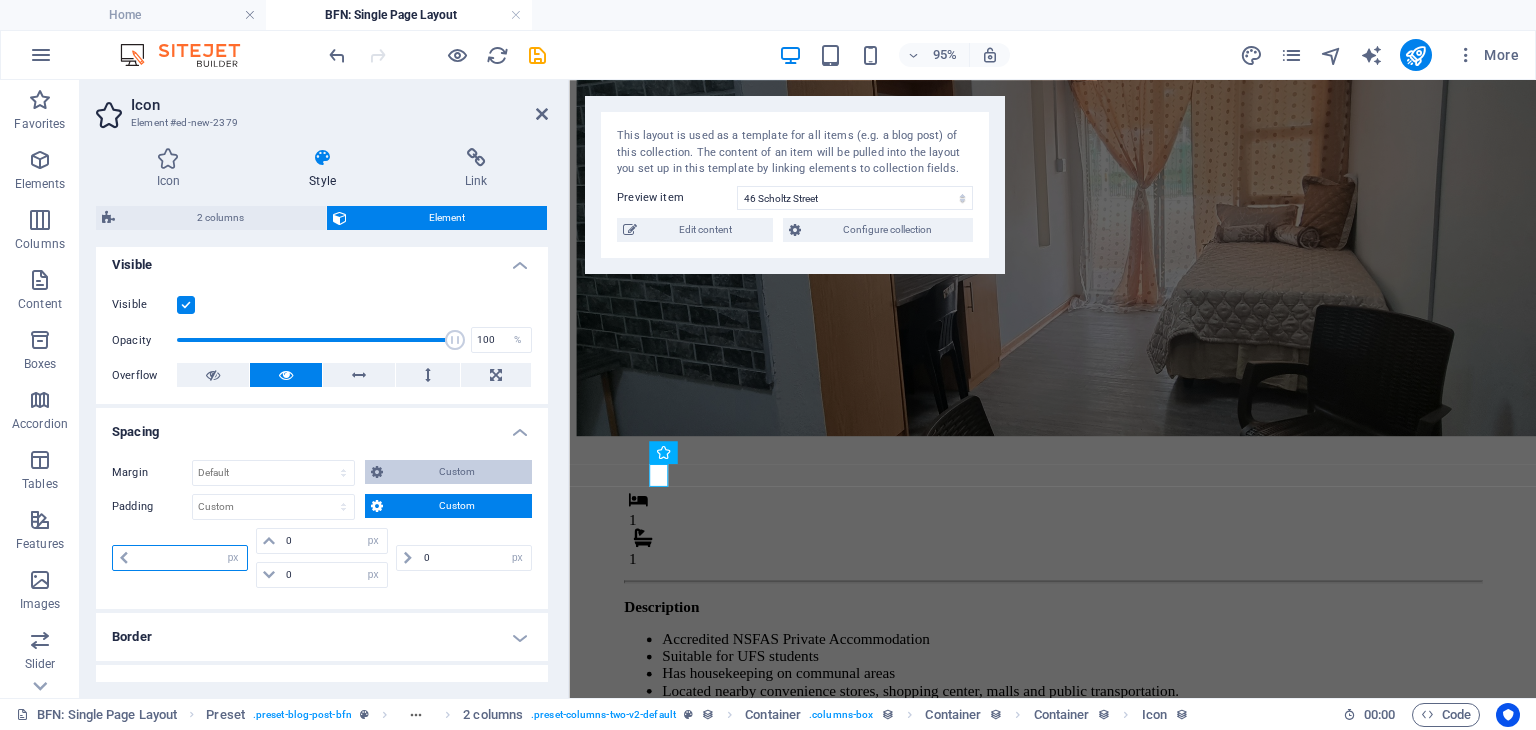 type 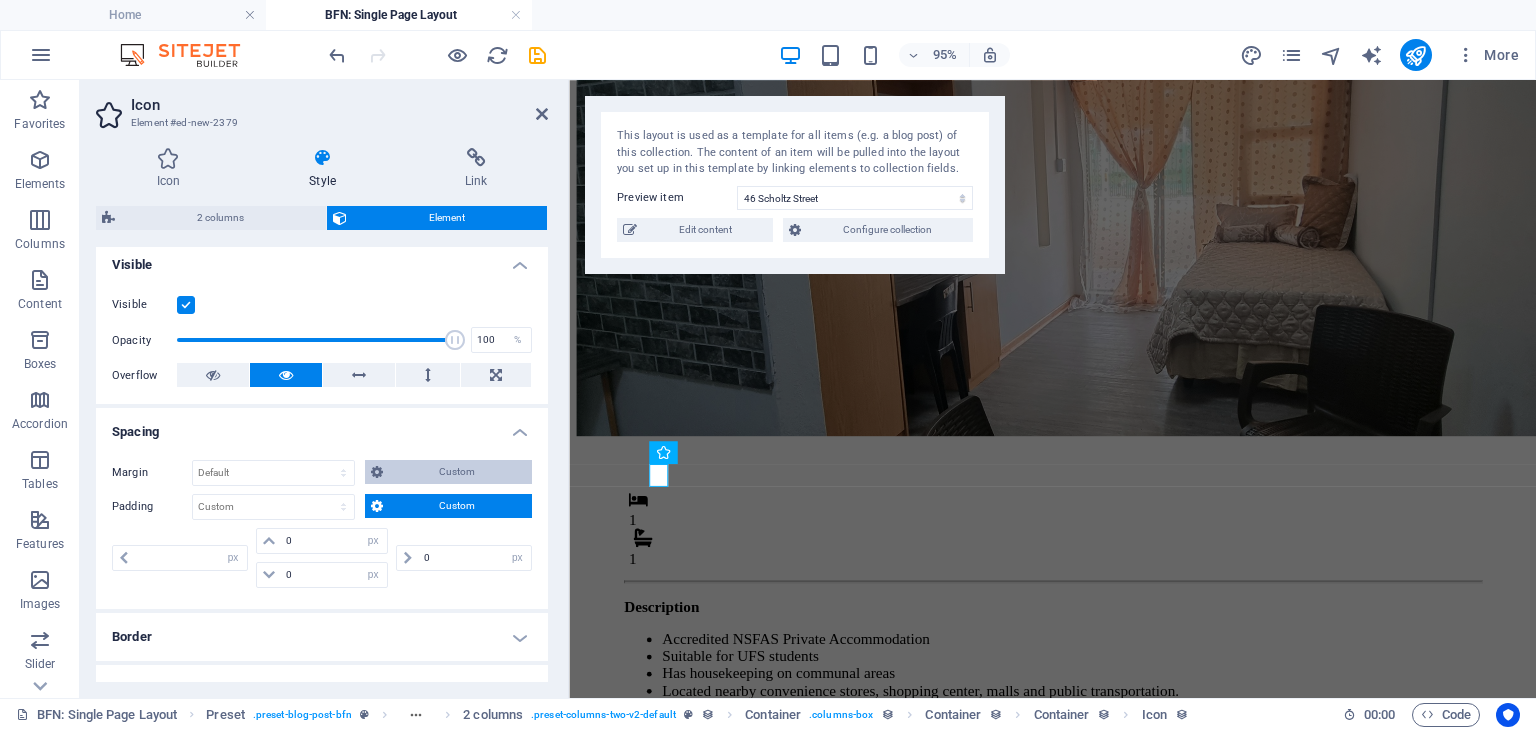 click on "Custom" at bounding box center (458, 472) 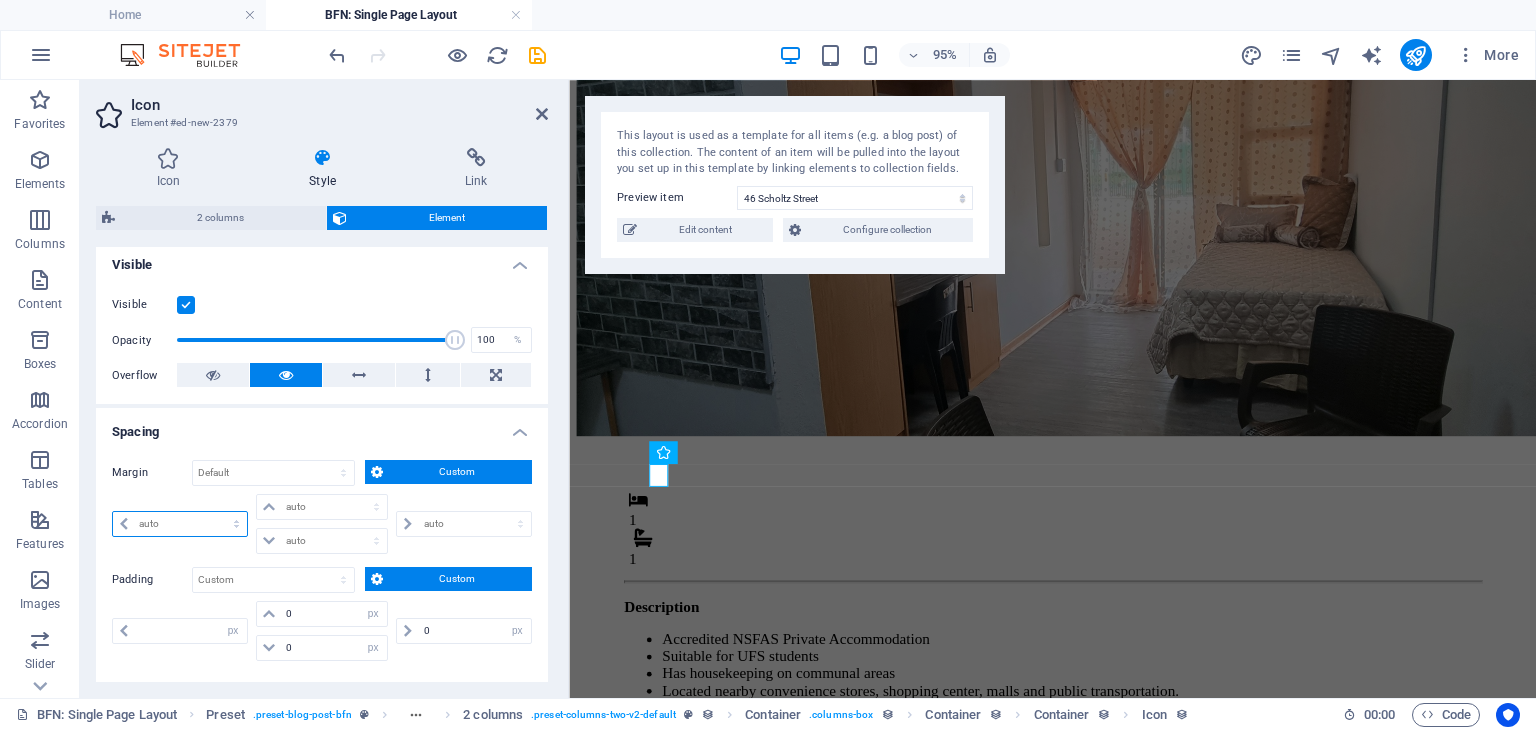 click on "auto px % rem vw vh" at bounding box center [180, 524] 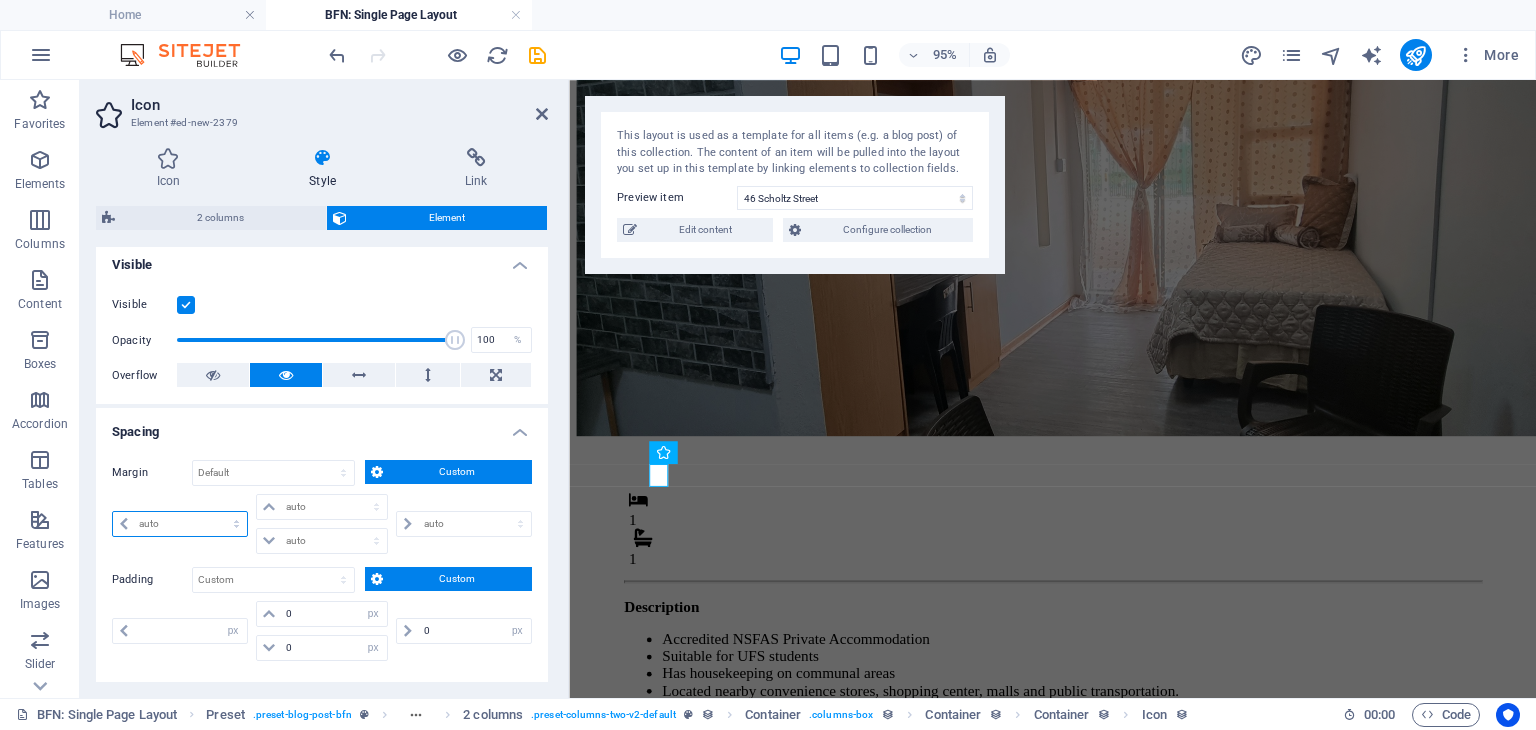 select on "px" 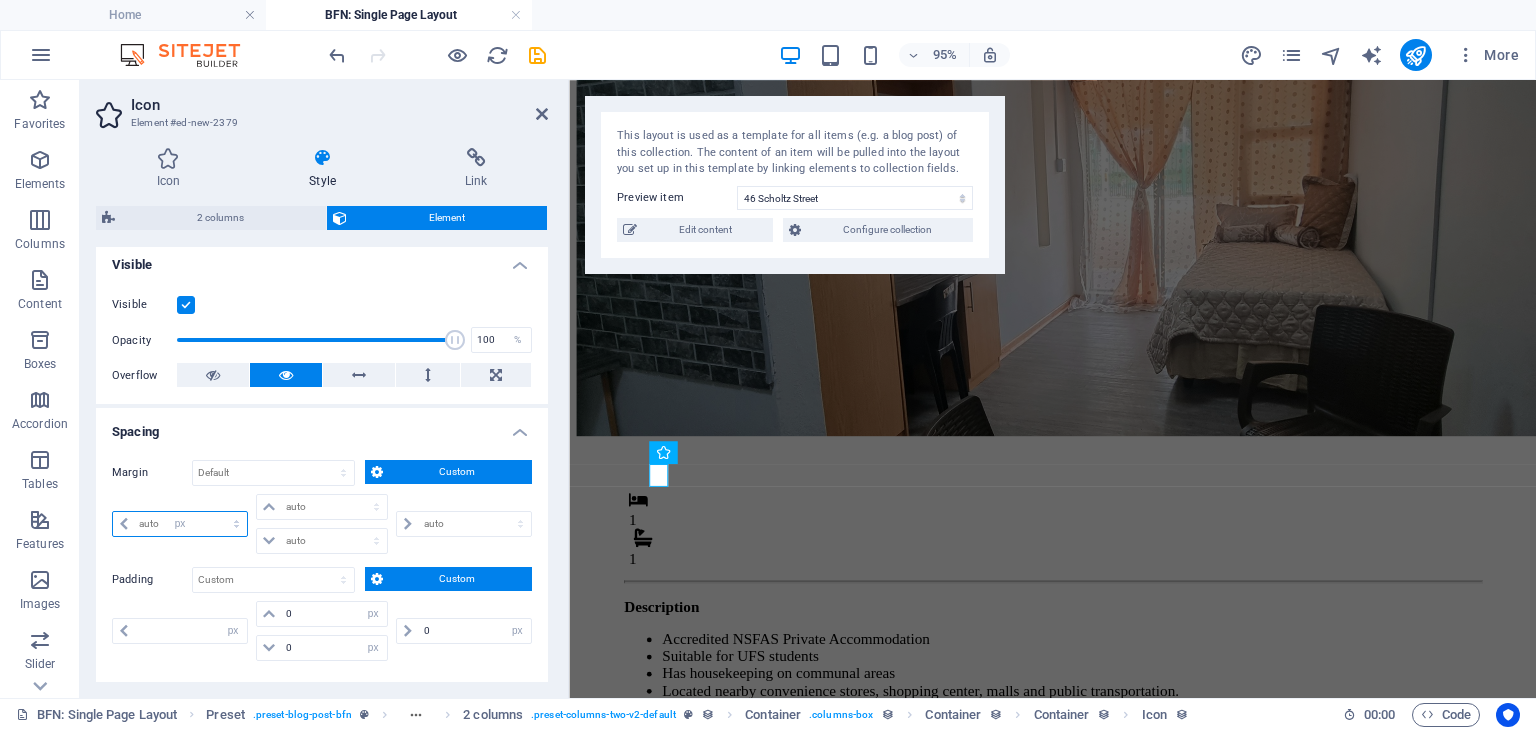 click on "auto px % rem vw vh" at bounding box center [180, 524] 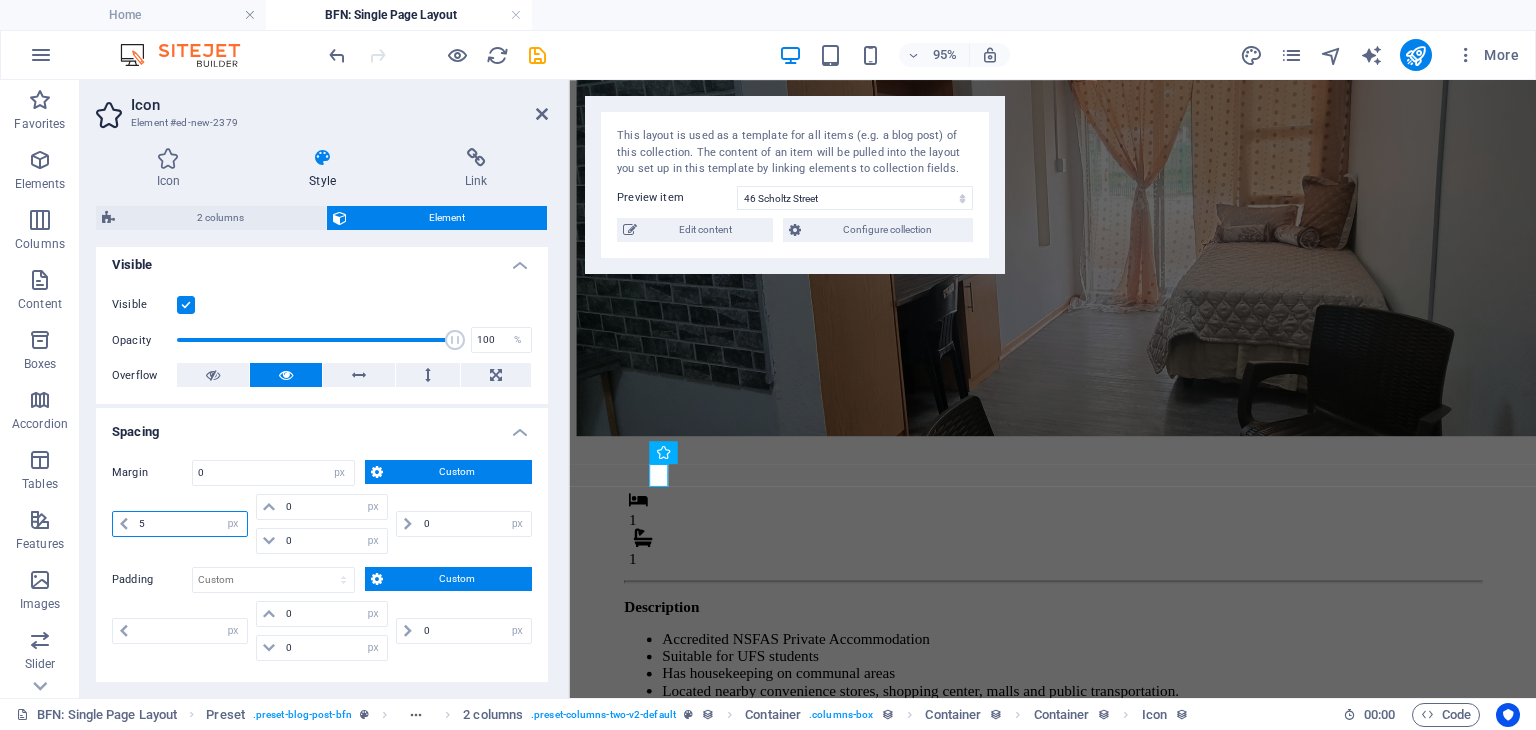 type on "5" 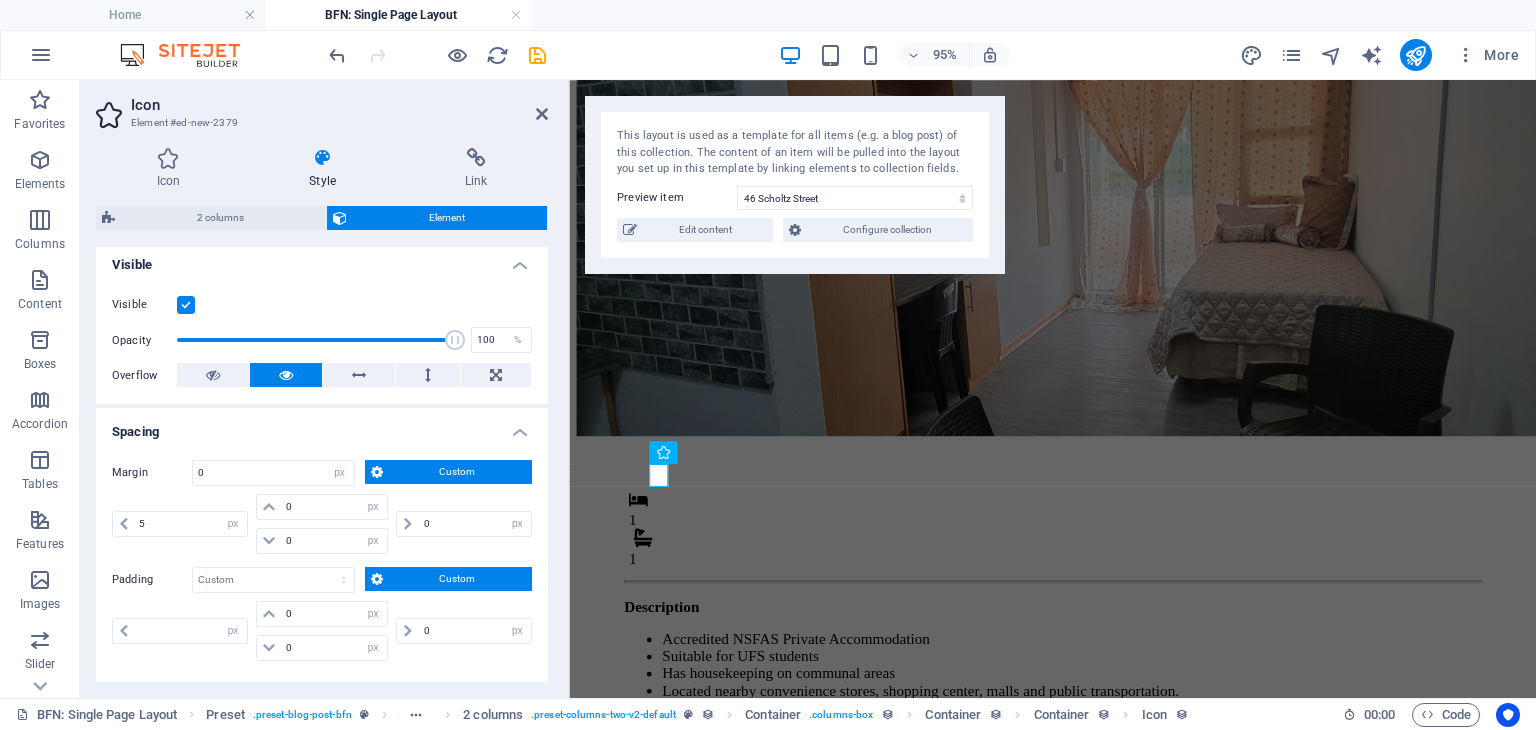 type 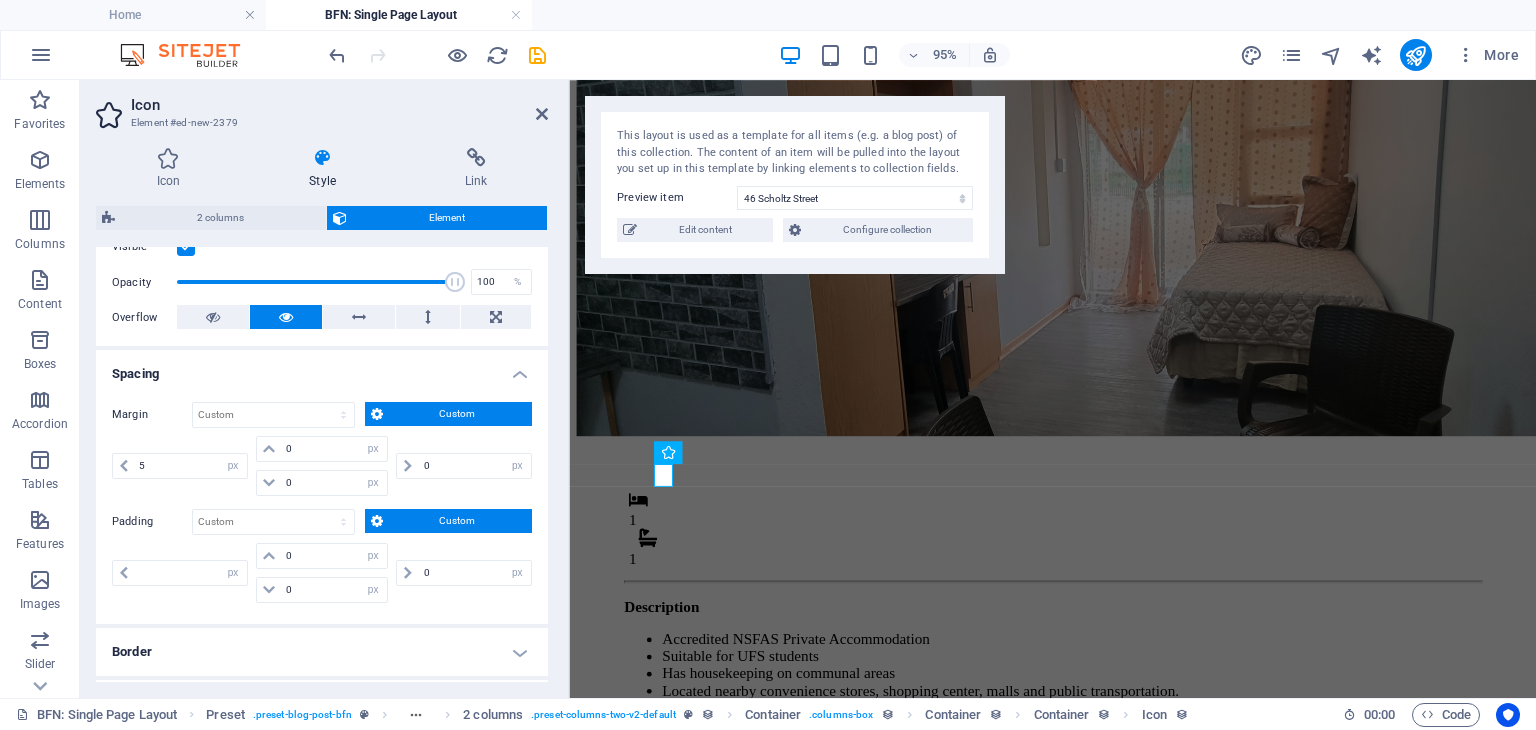 scroll, scrollTop: 286, scrollLeft: 0, axis: vertical 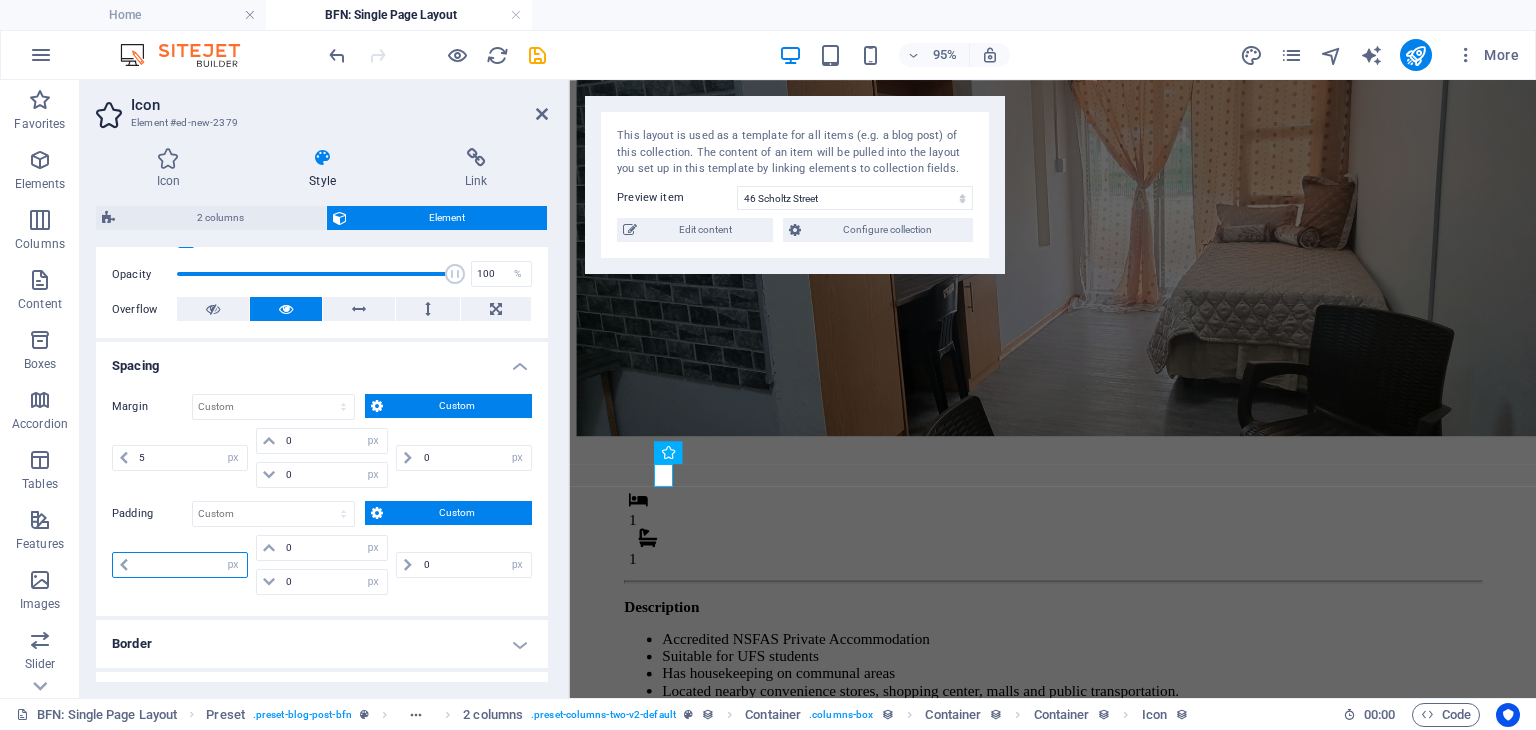 click at bounding box center [190, 565] 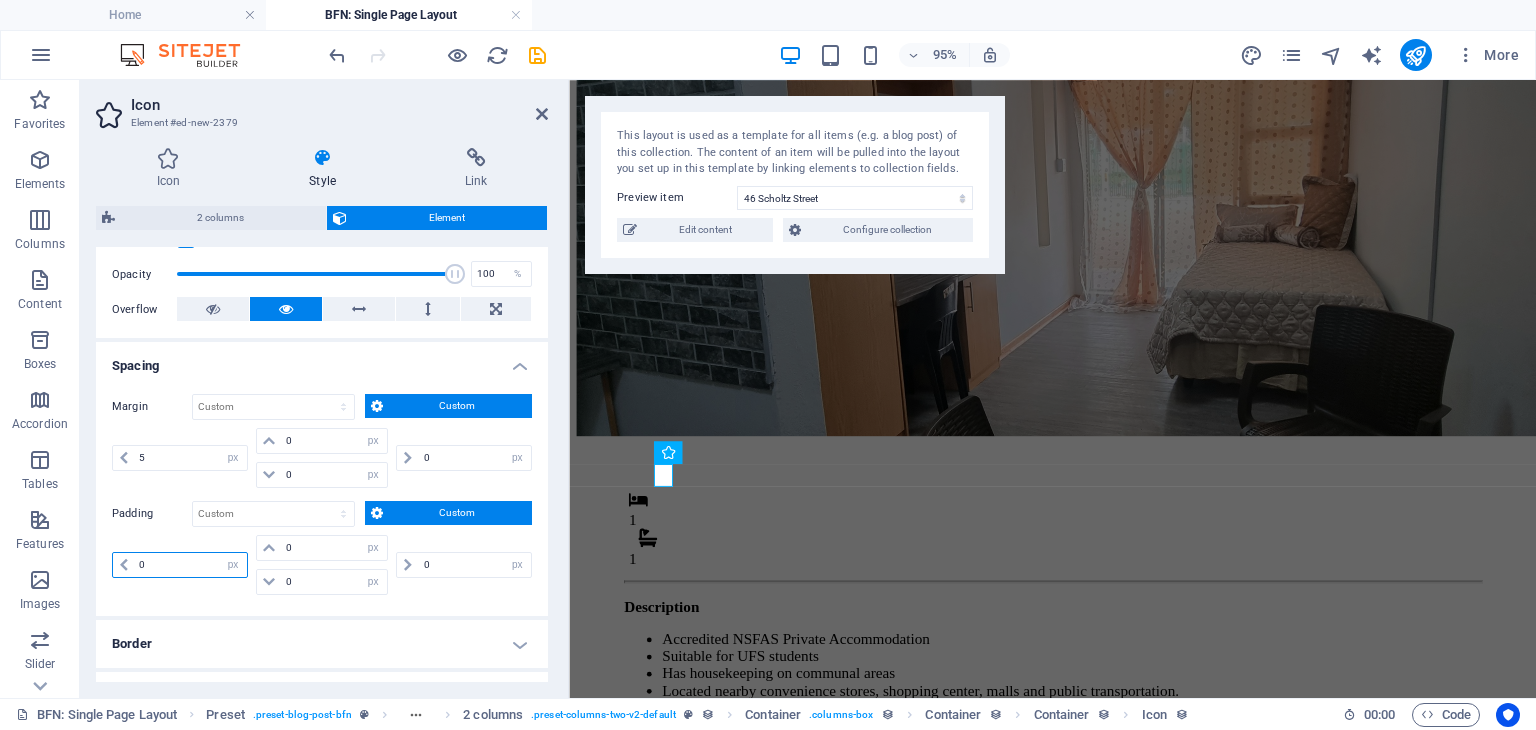 type on "0" 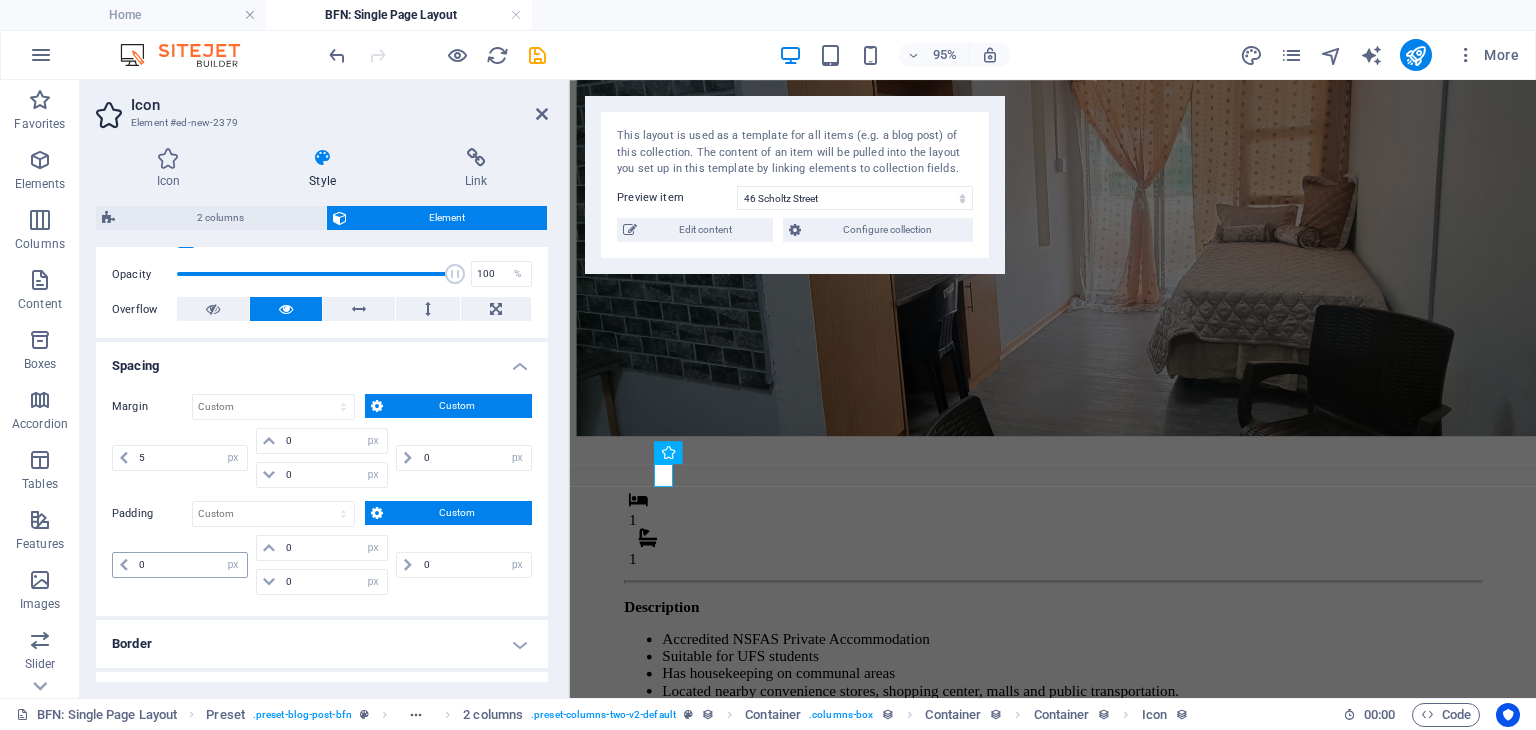 type on "0" 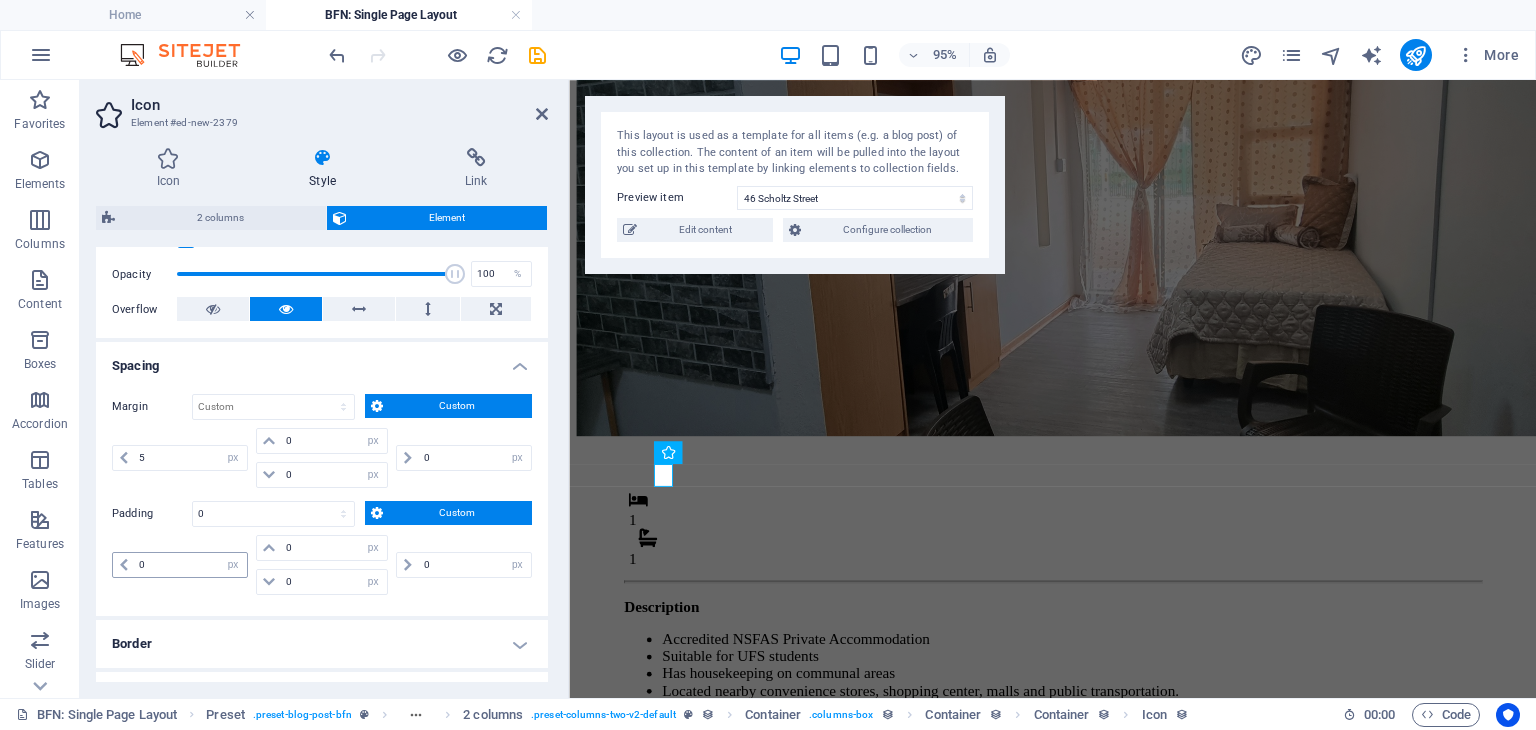 select on "px" 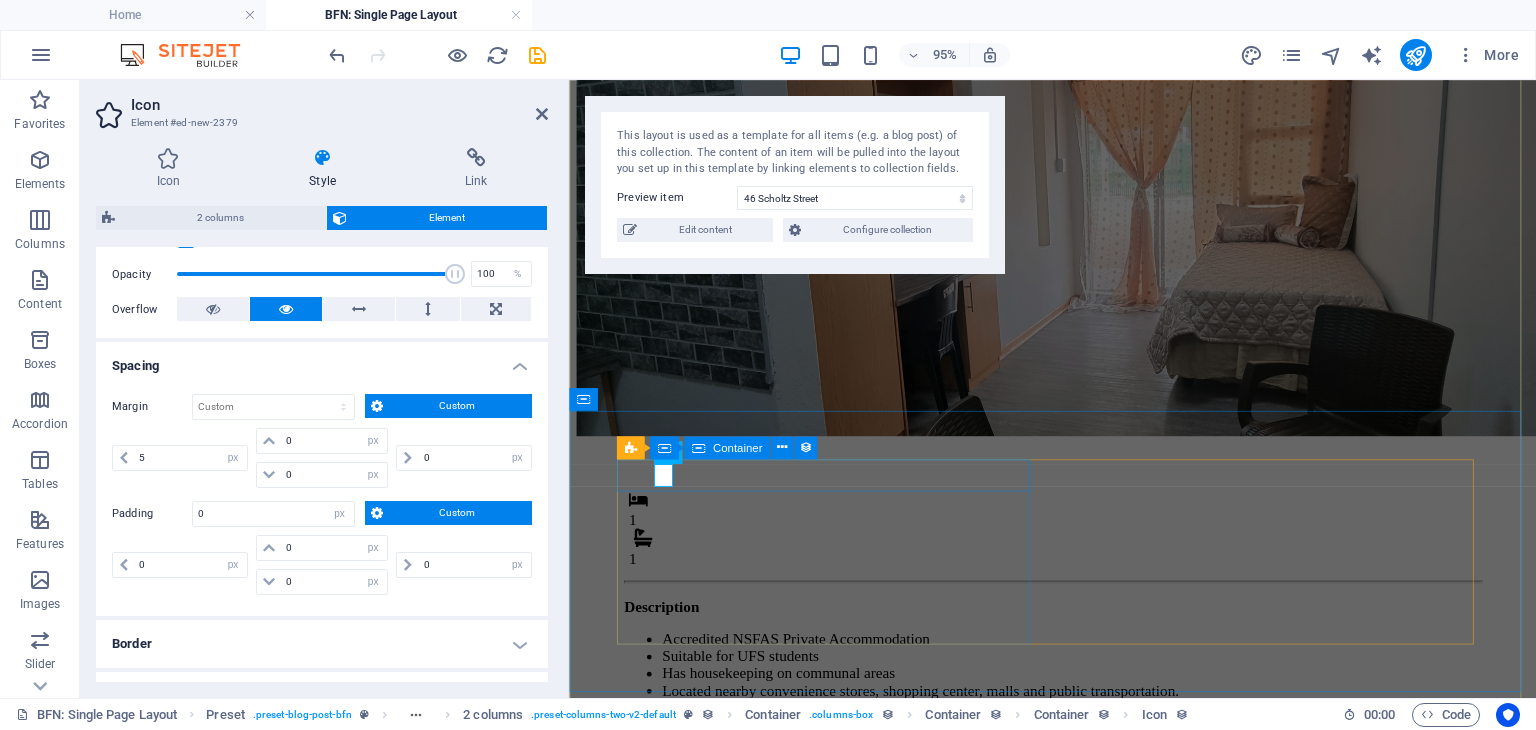 click on "1 1" at bounding box center (1078, 554) 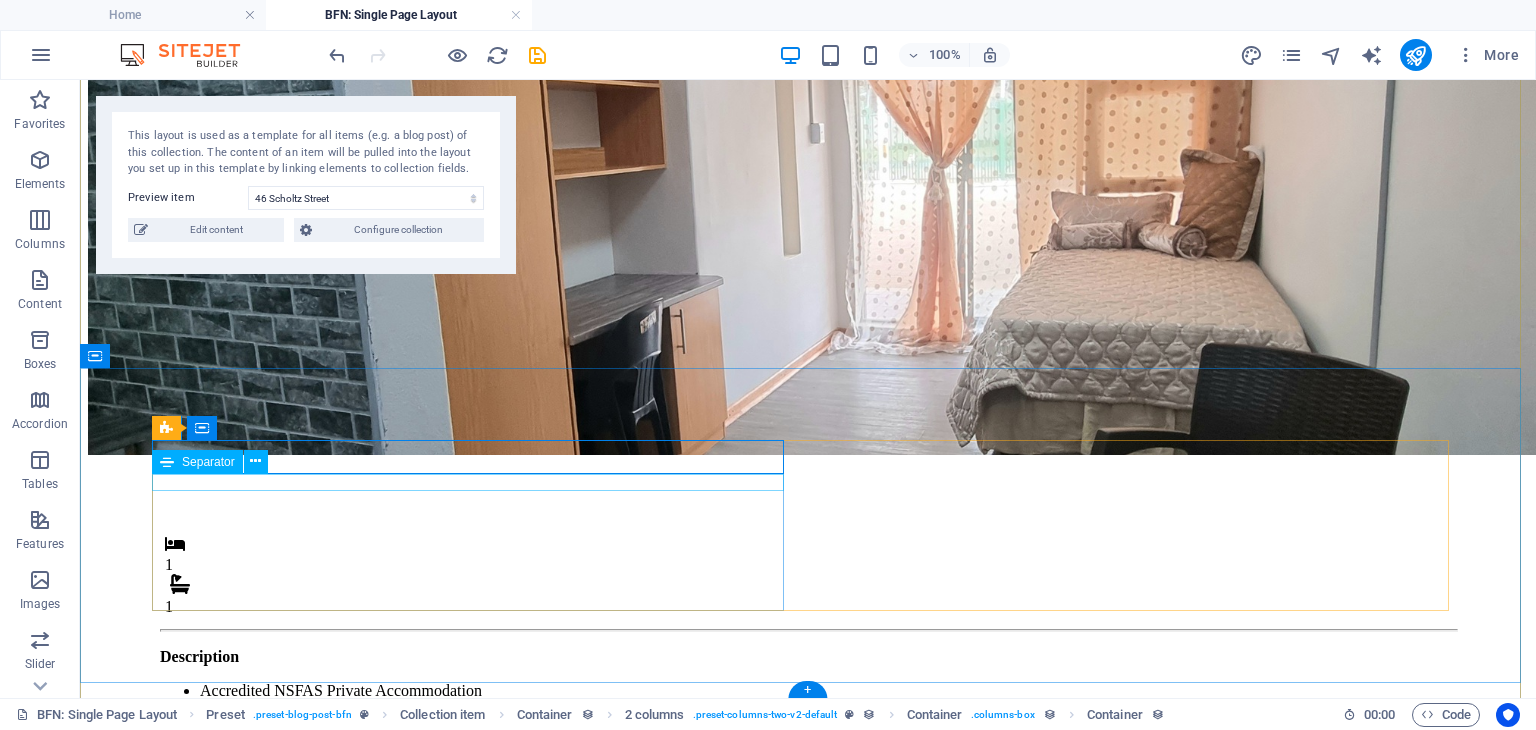 scroll, scrollTop: 184, scrollLeft: 0, axis: vertical 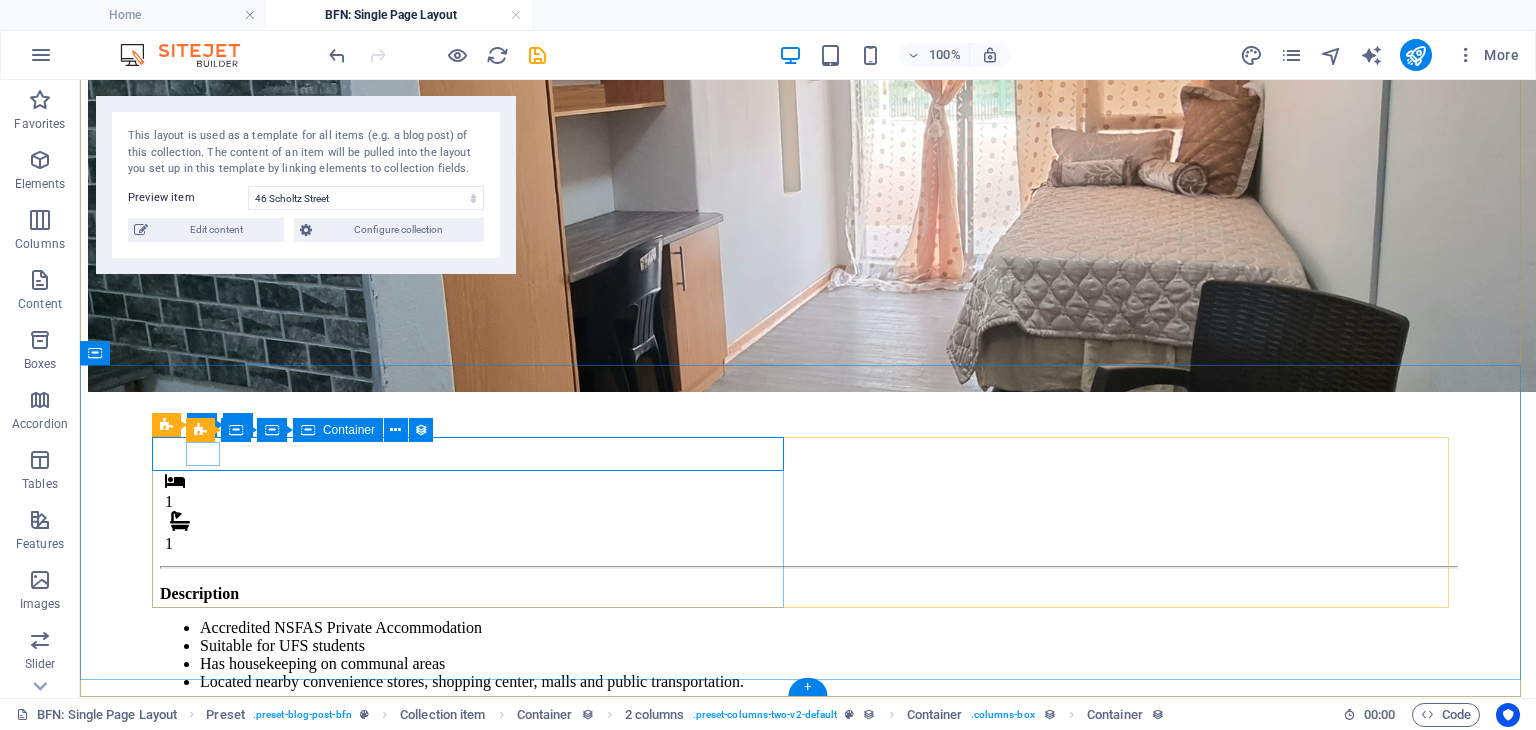 click on "1" at bounding box center (808, 532) 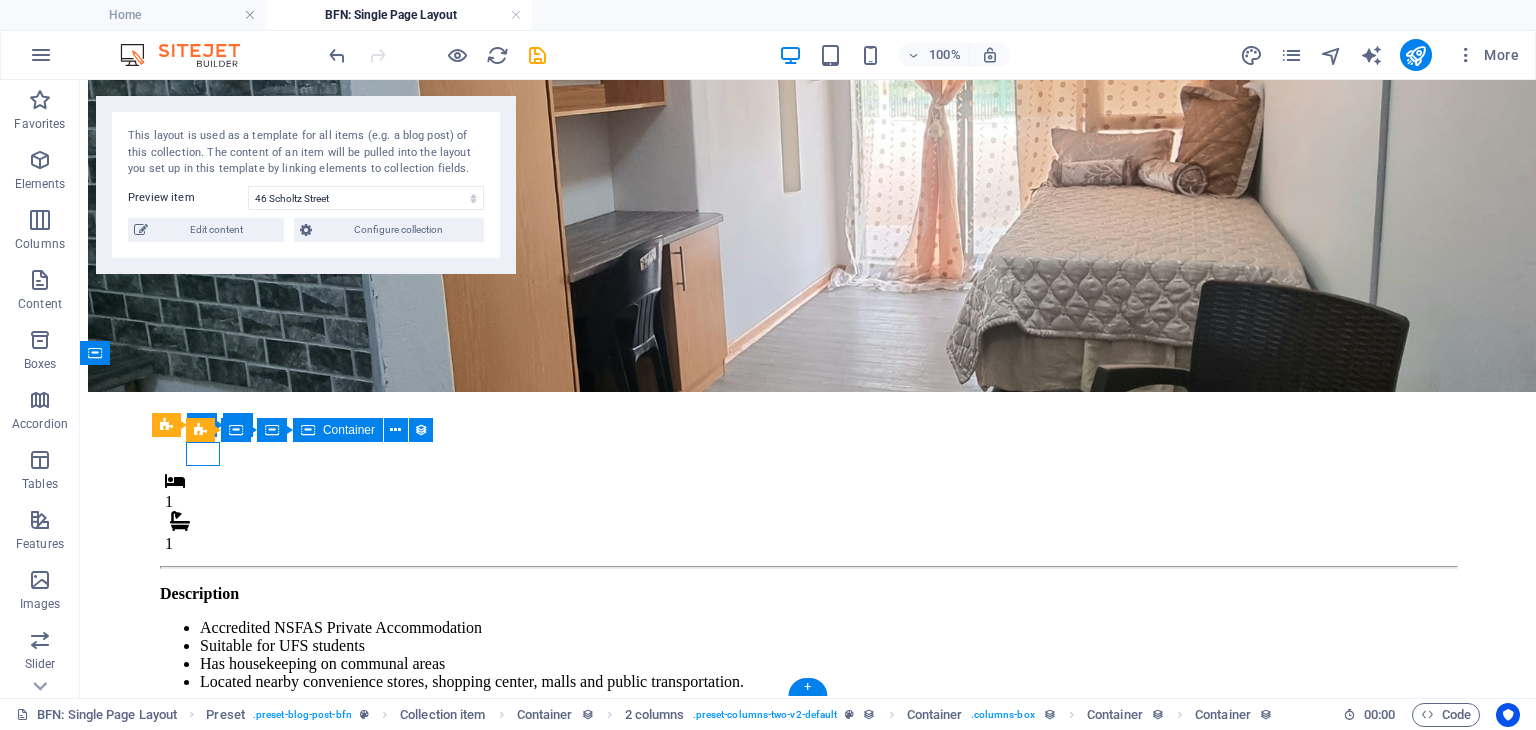 click on "1" at bounding box center [808, 532] 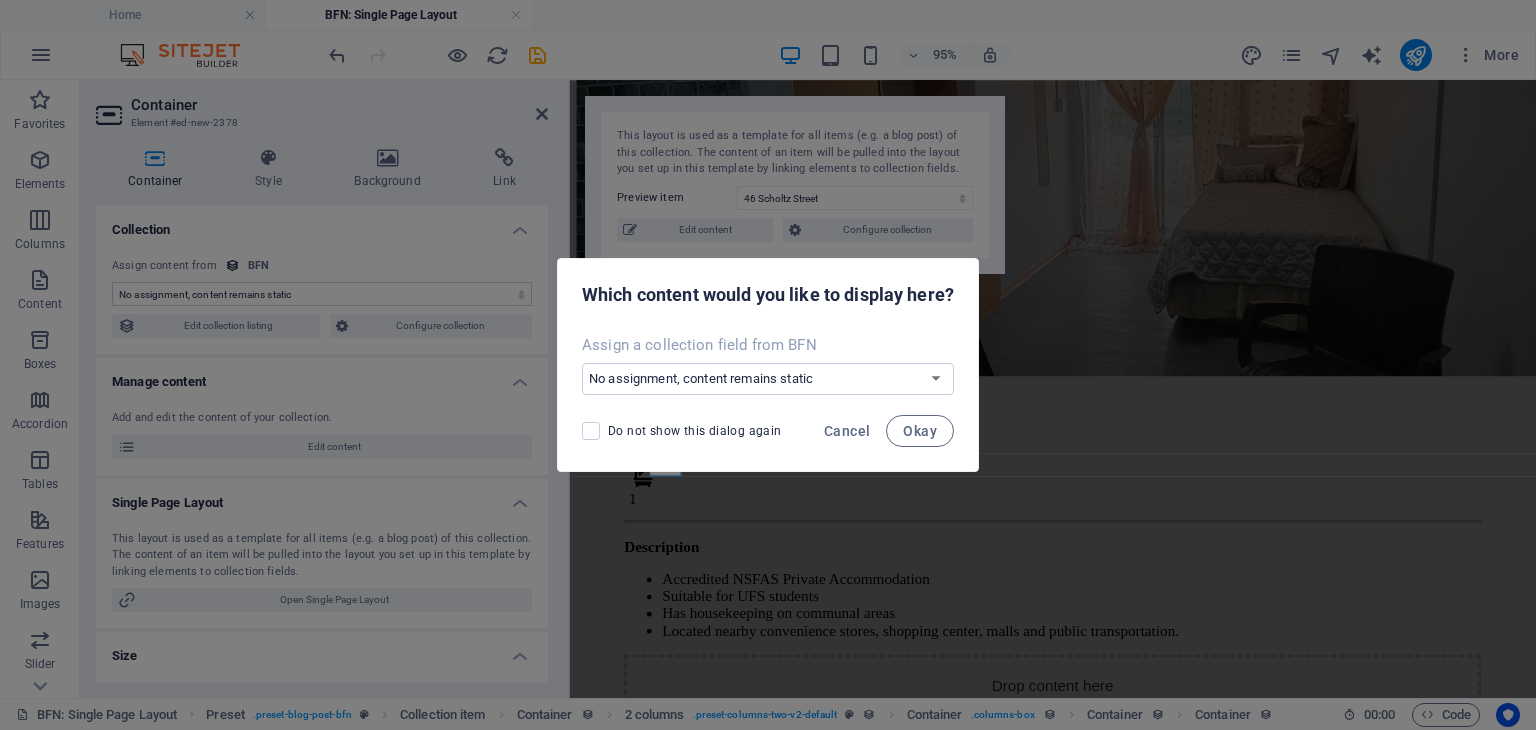 scroll, scrollTop: 132, scrollLeft: 0, axis: vertical 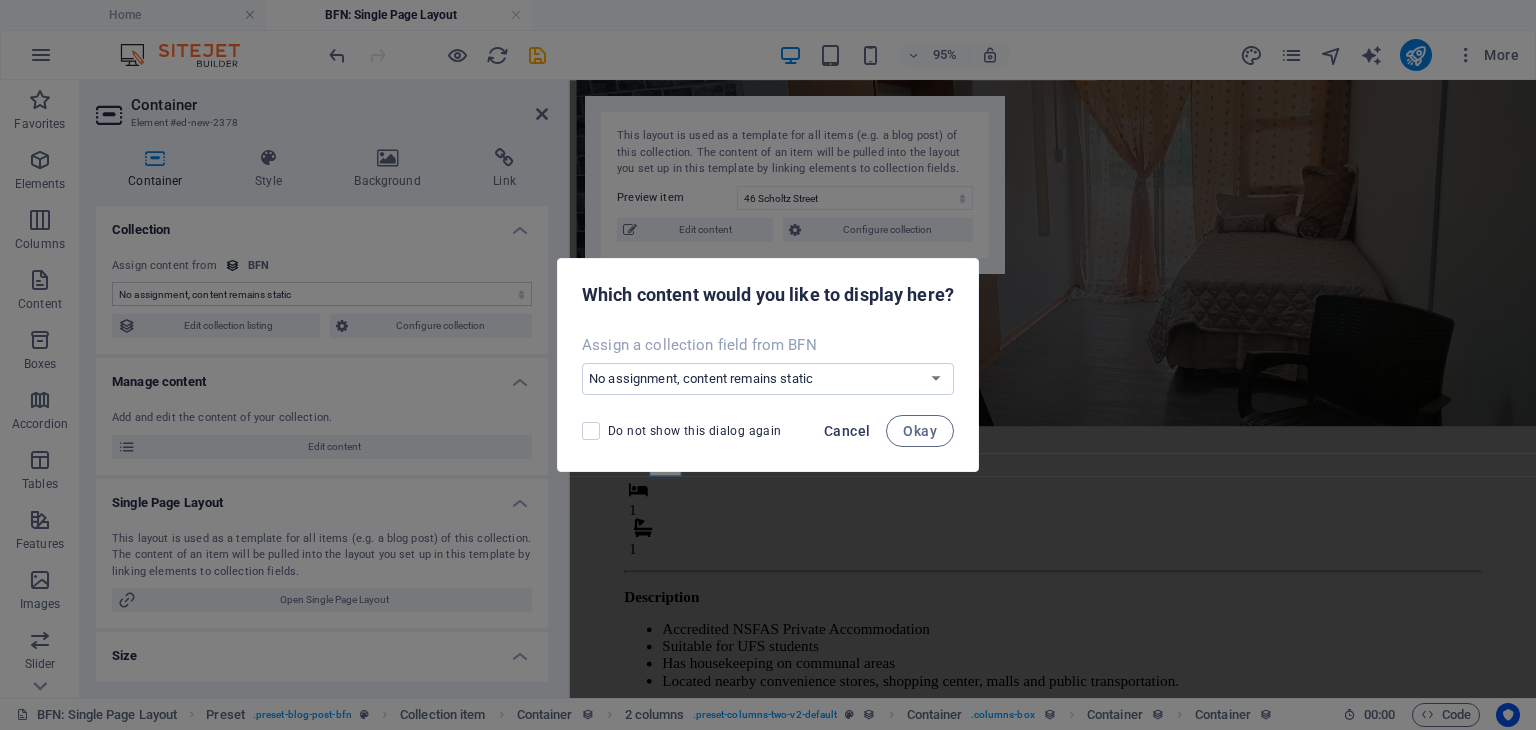 click on "Cancel" at bounding box center (847, 431) 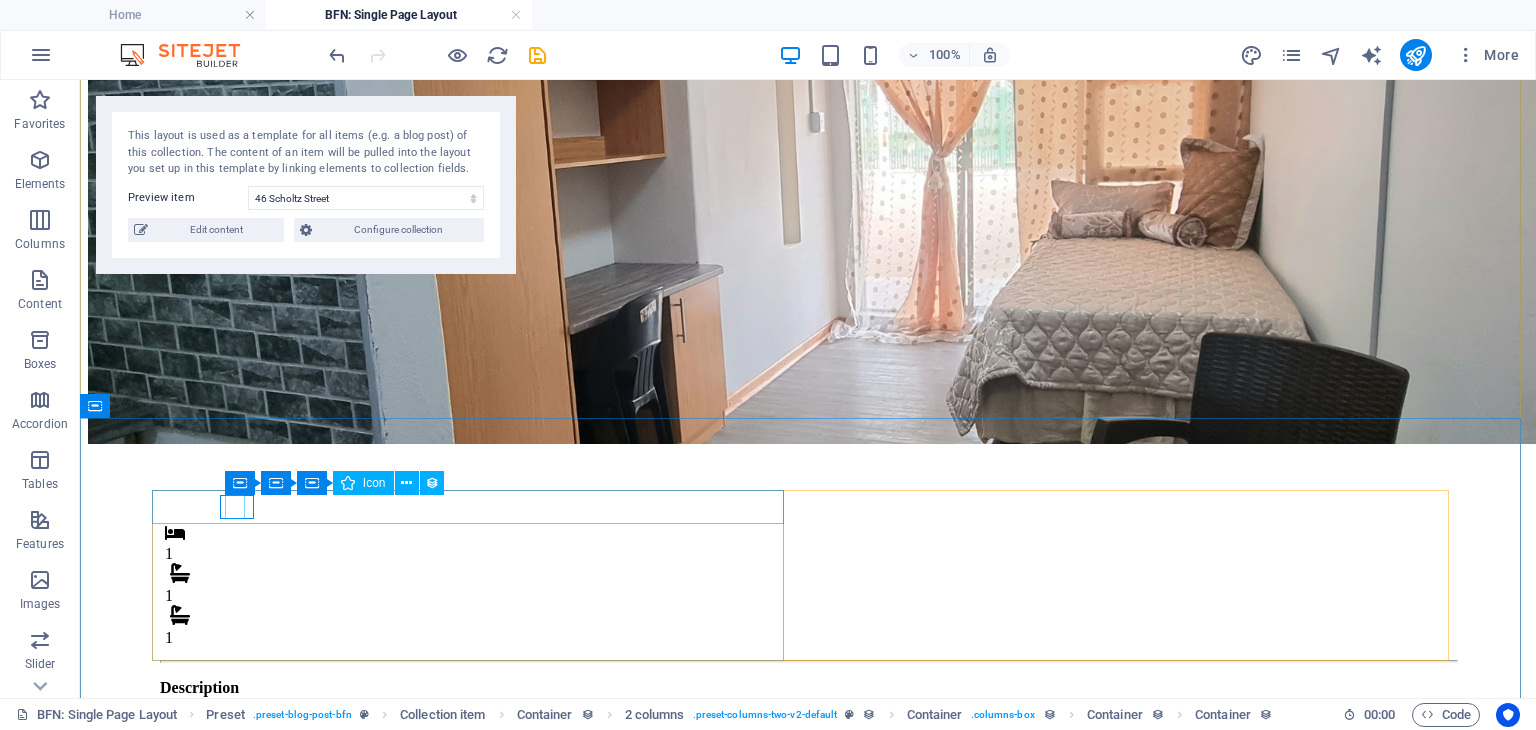 click at bounding box center (810, 617) 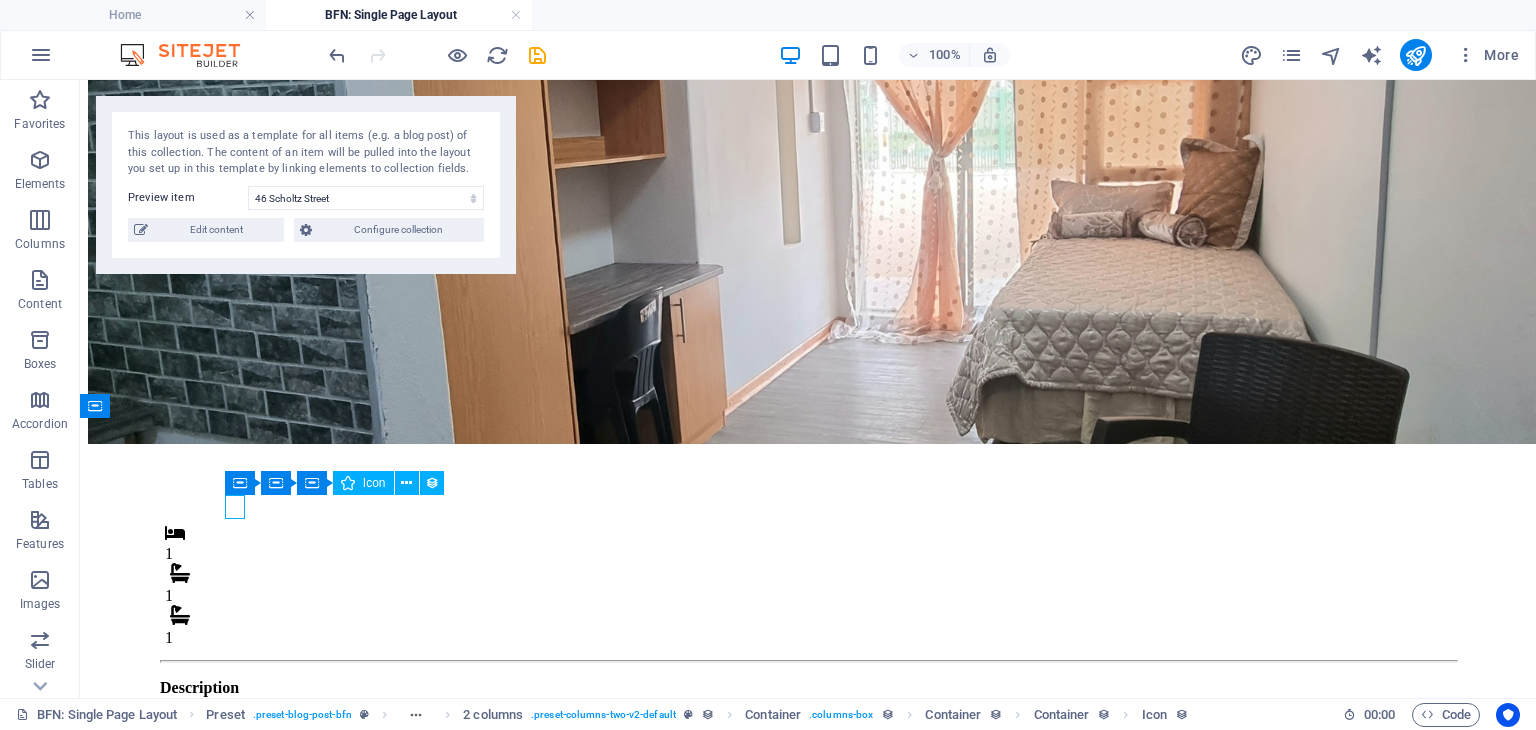 click at bounding box center (810, 617) 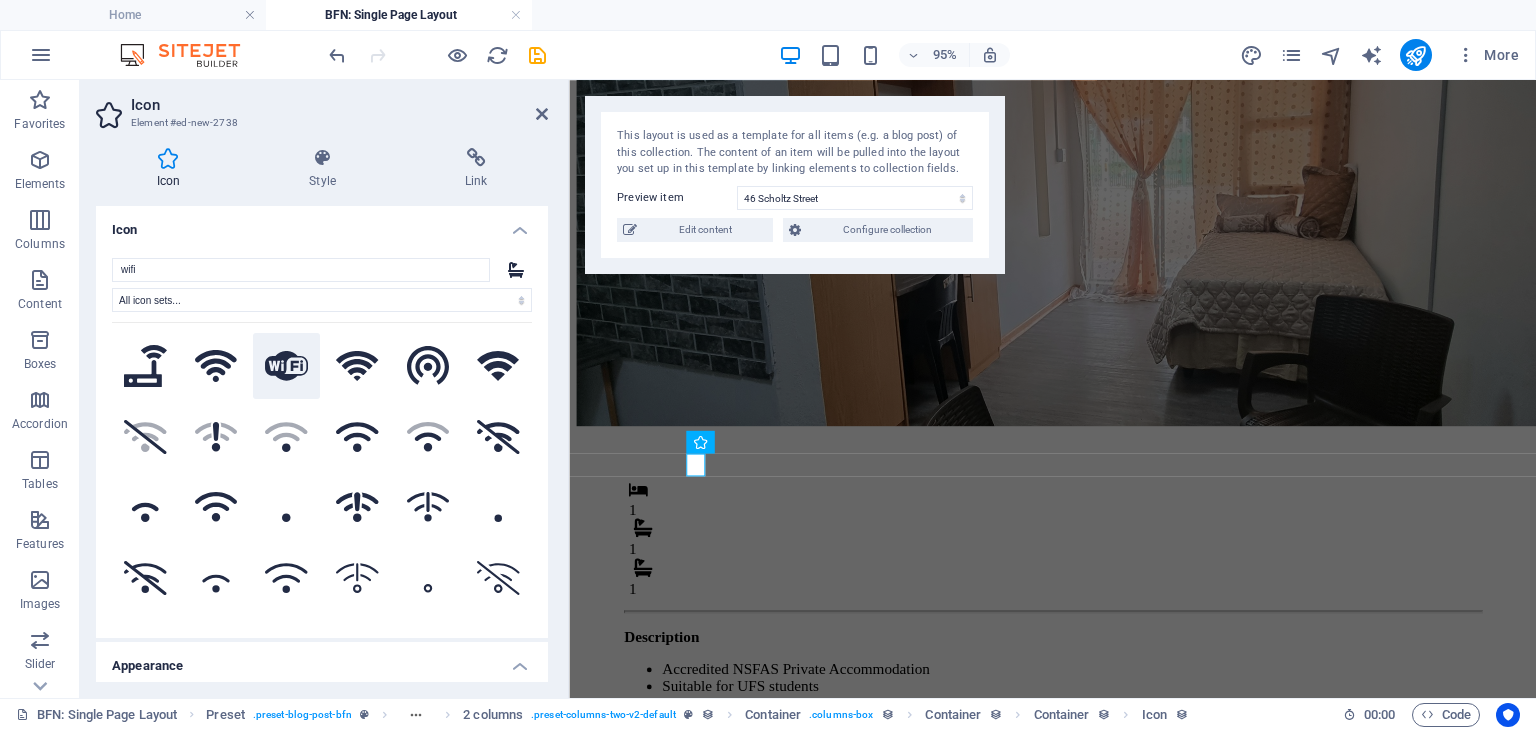type on "wifi" 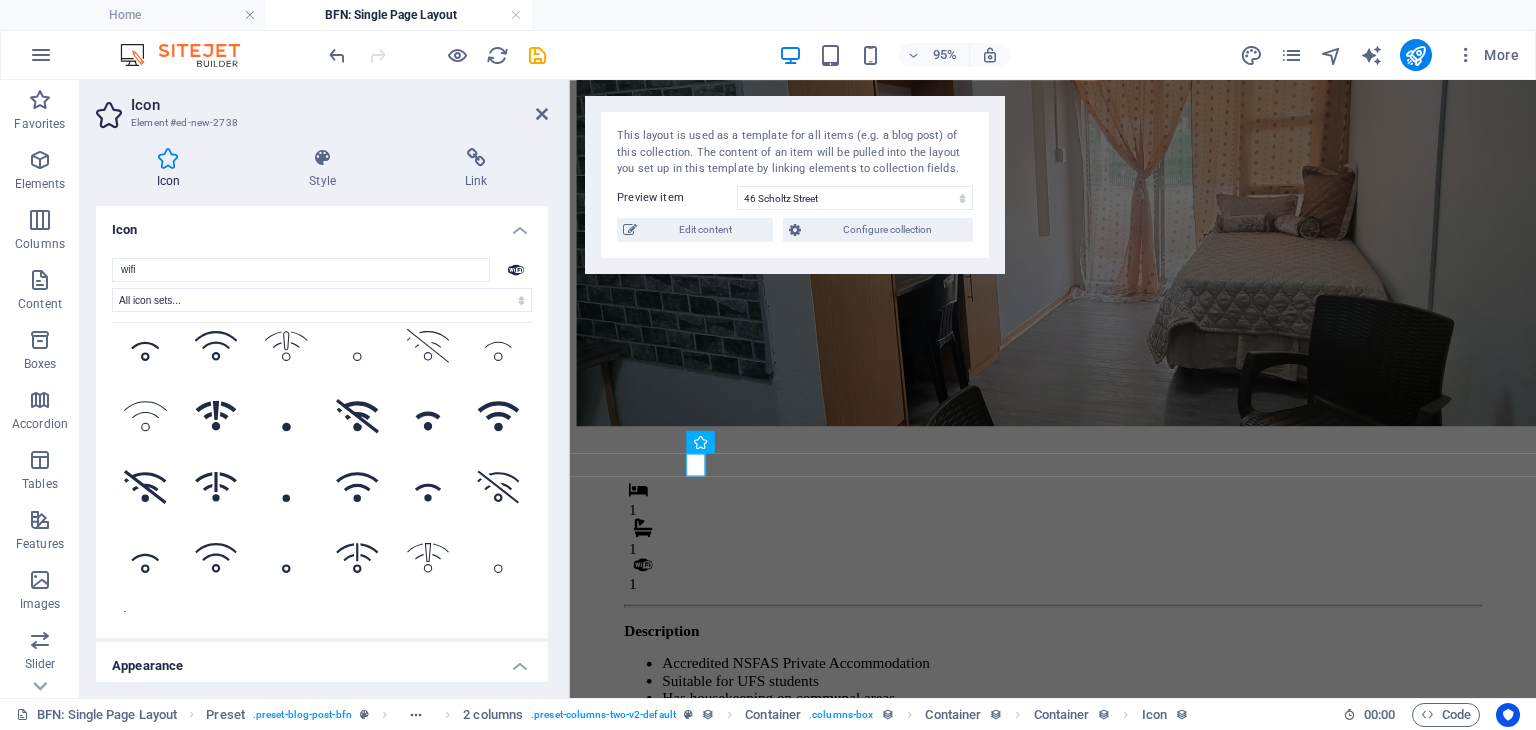 scroll, scrollTop: 340, scrollLeft: 0, axis: vertical 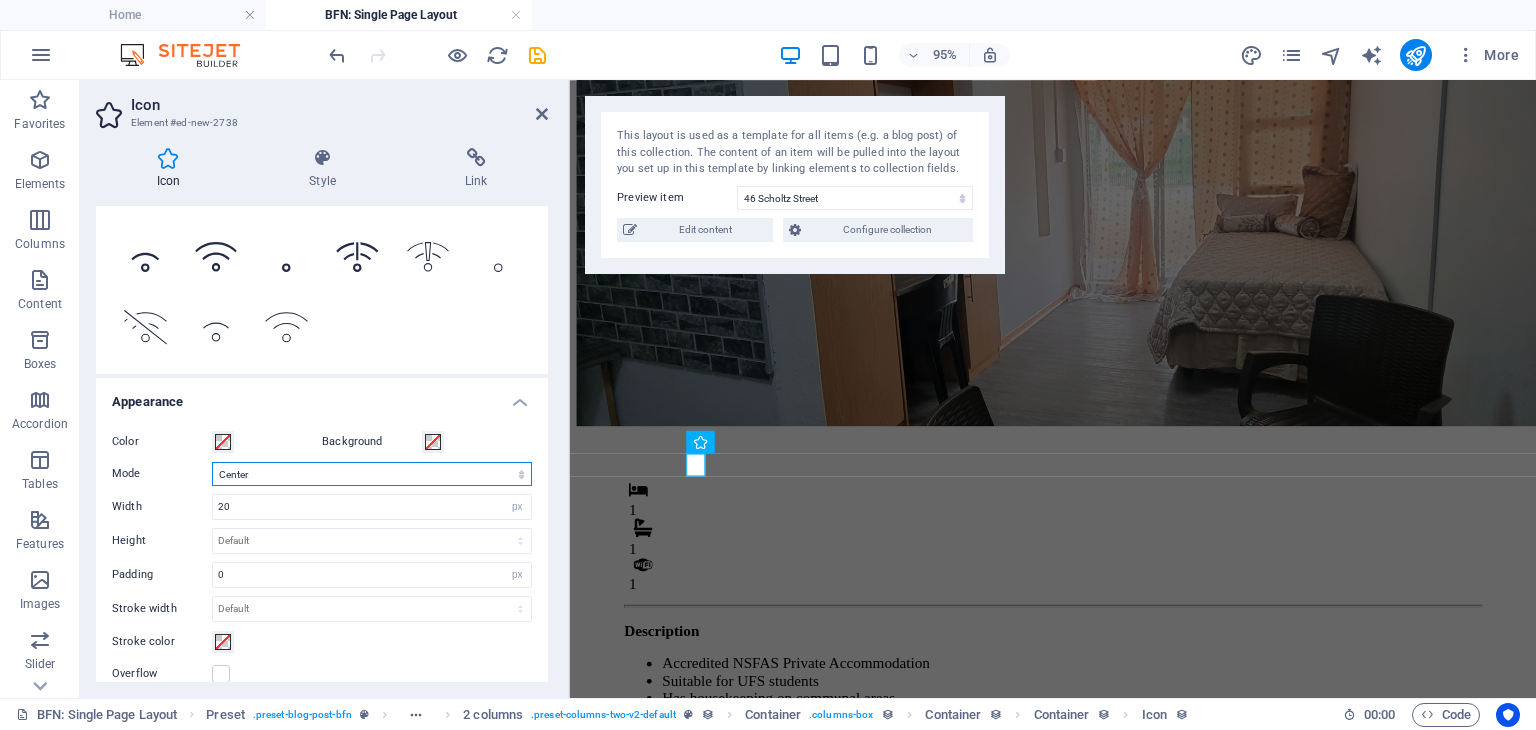 click on "Scale Left Center Right" at bounding box center [372, 474] 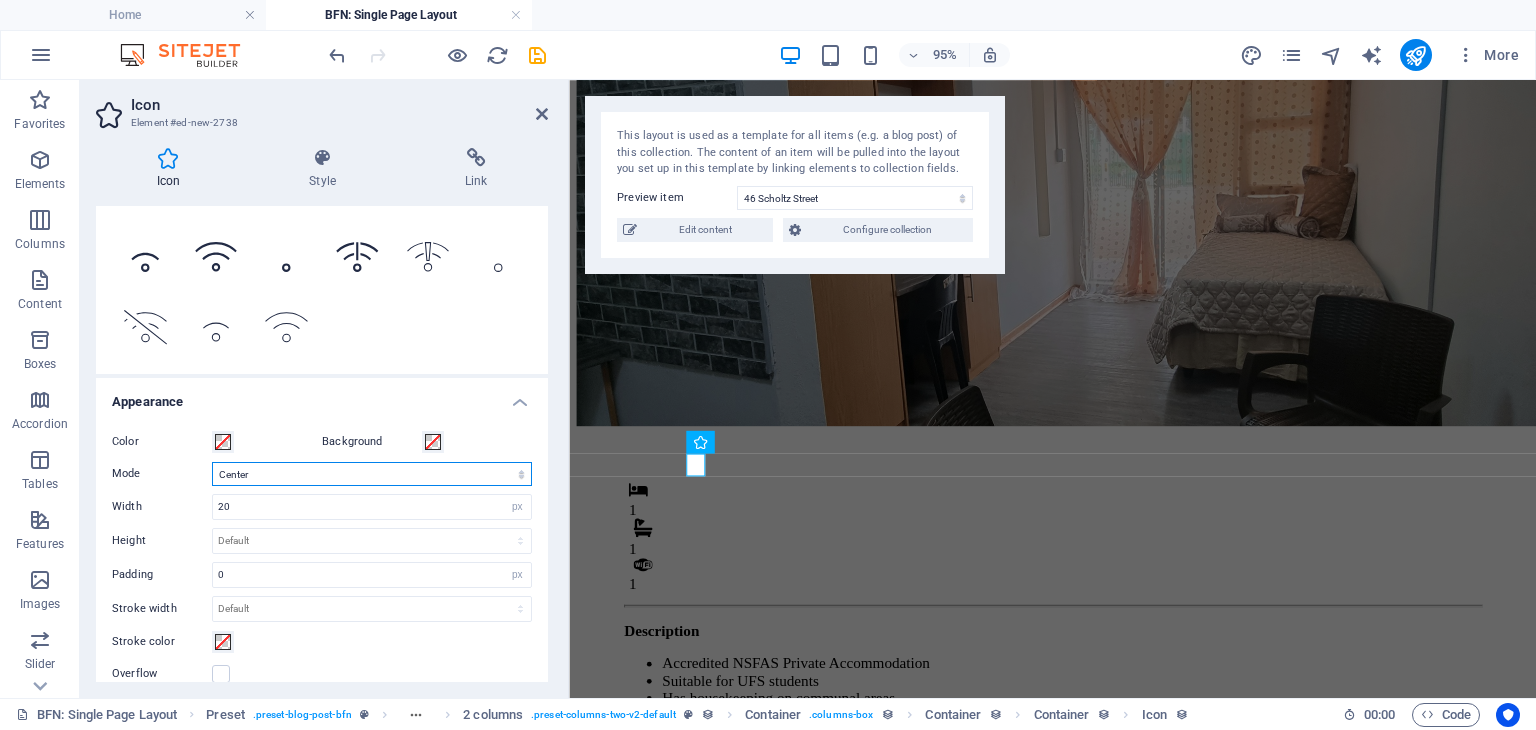 click on "Scale Left Center Right" at bounding box center [372, 474] 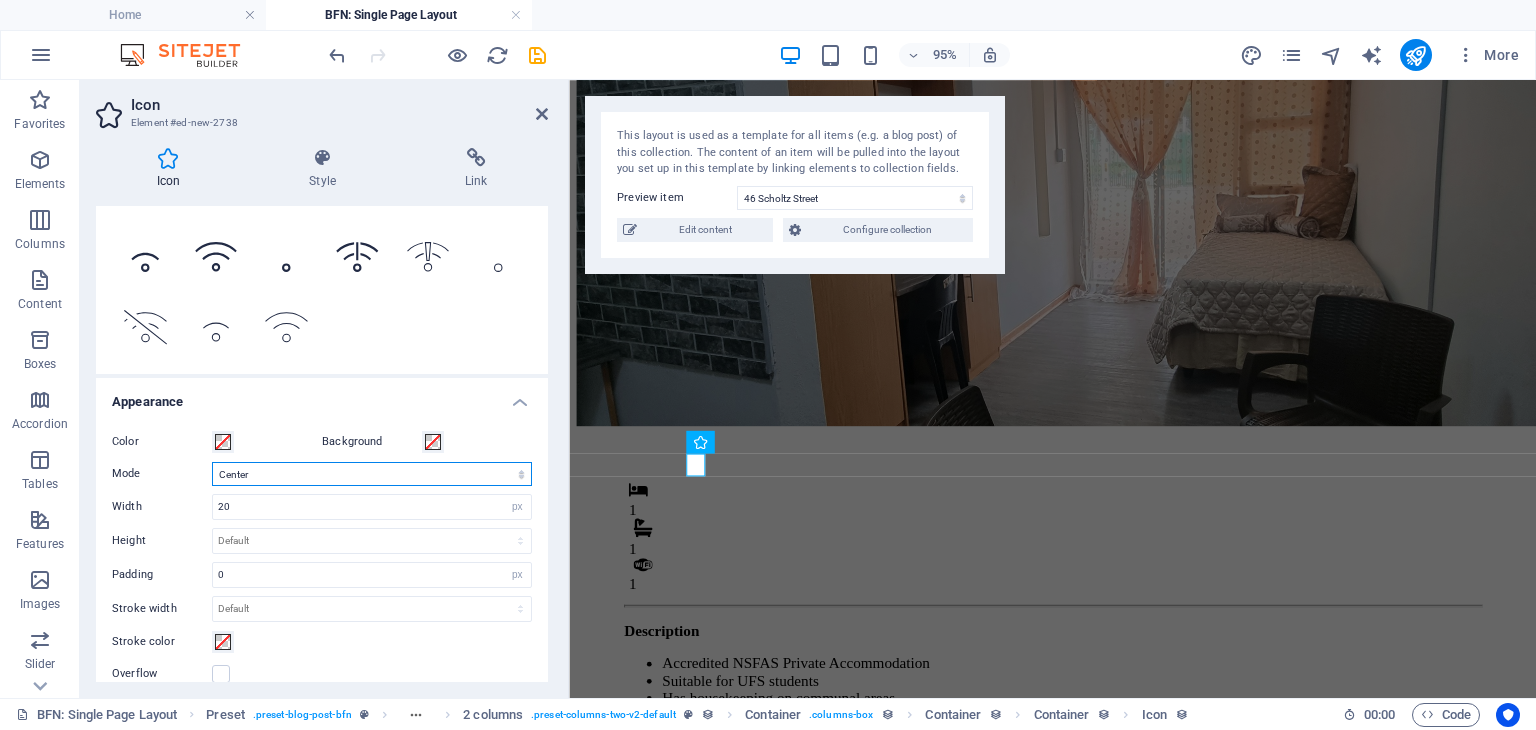 scroll, scrollTop: 16, scrollLeft: 0, axis: vertical 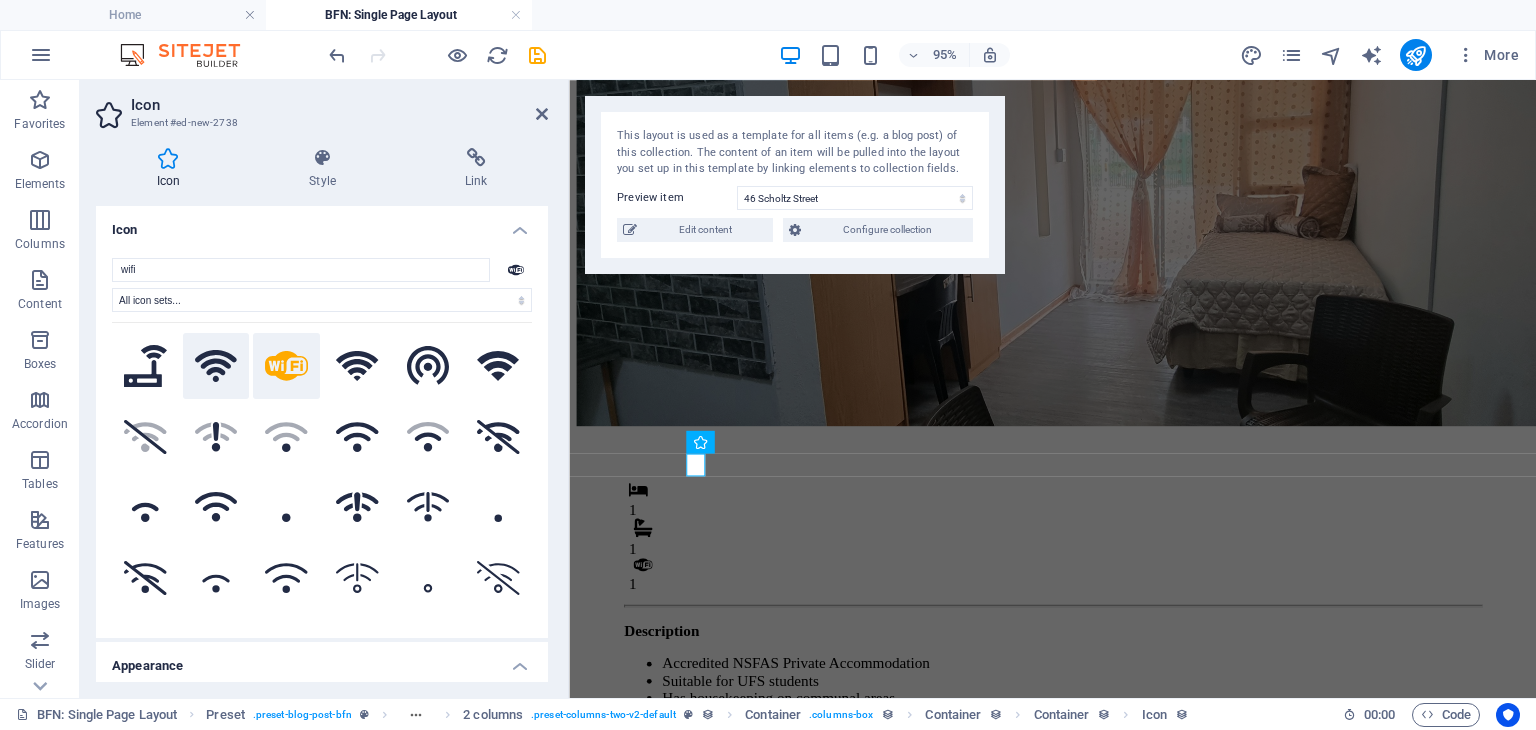 click 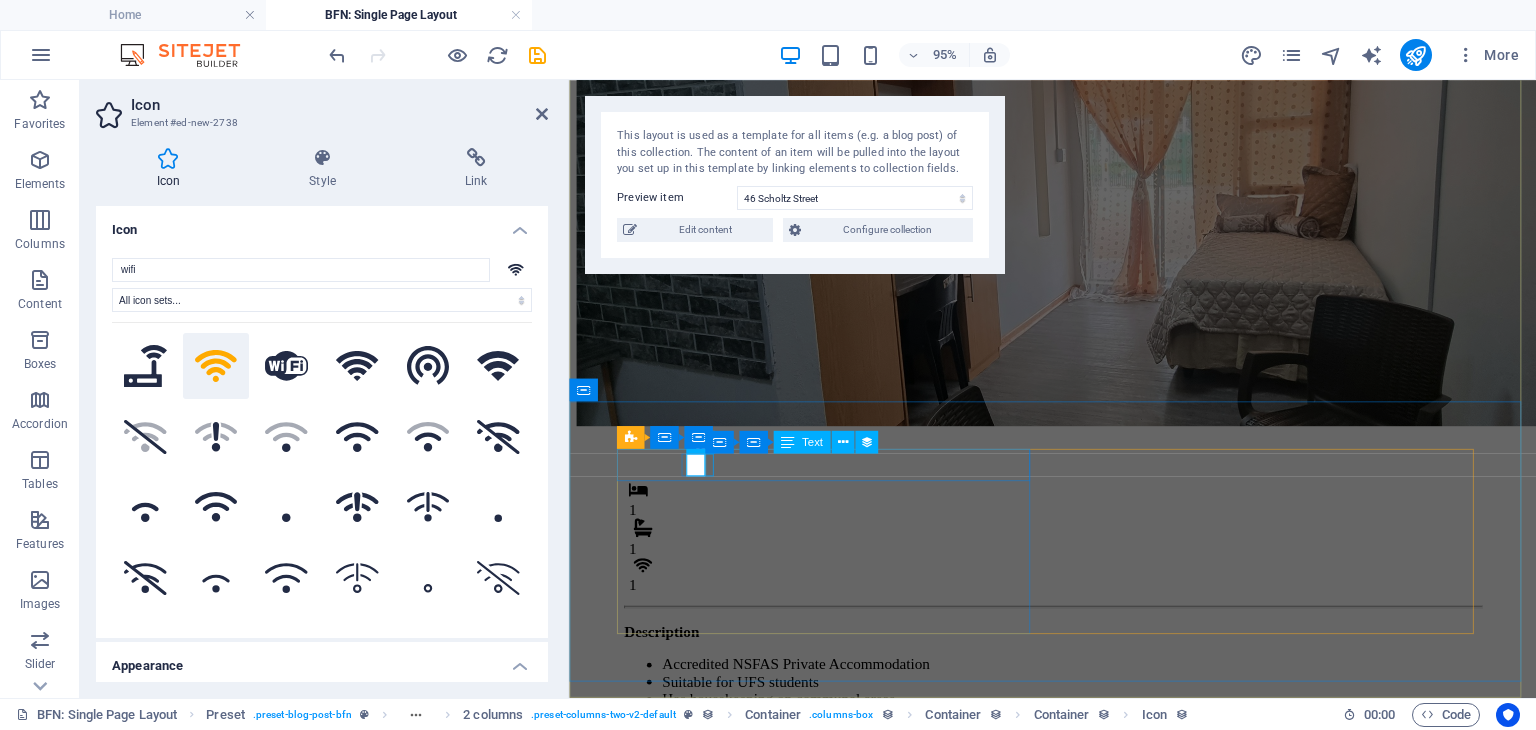 click on "1" at bounding box center (1078, 611) 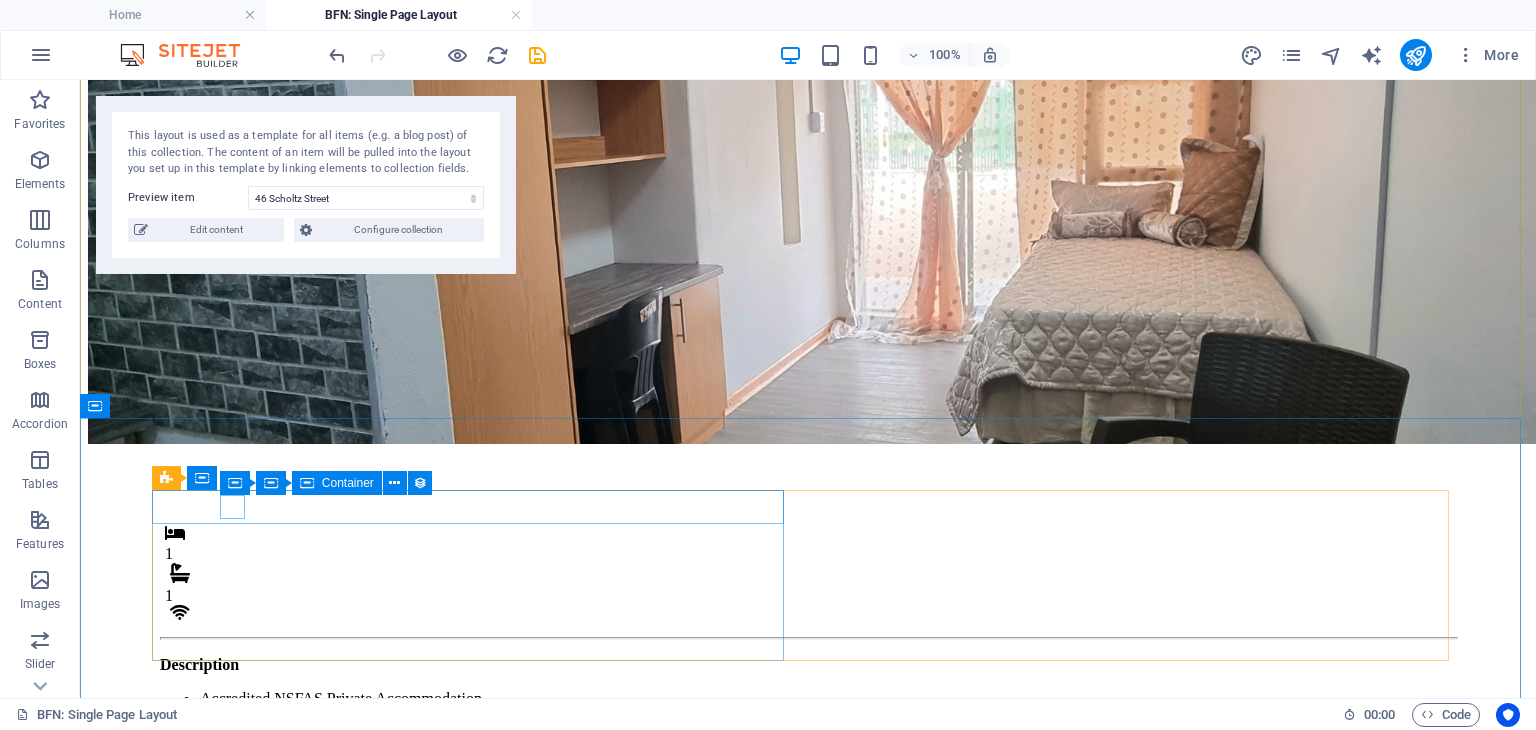 click at bounding box center (808, 614) 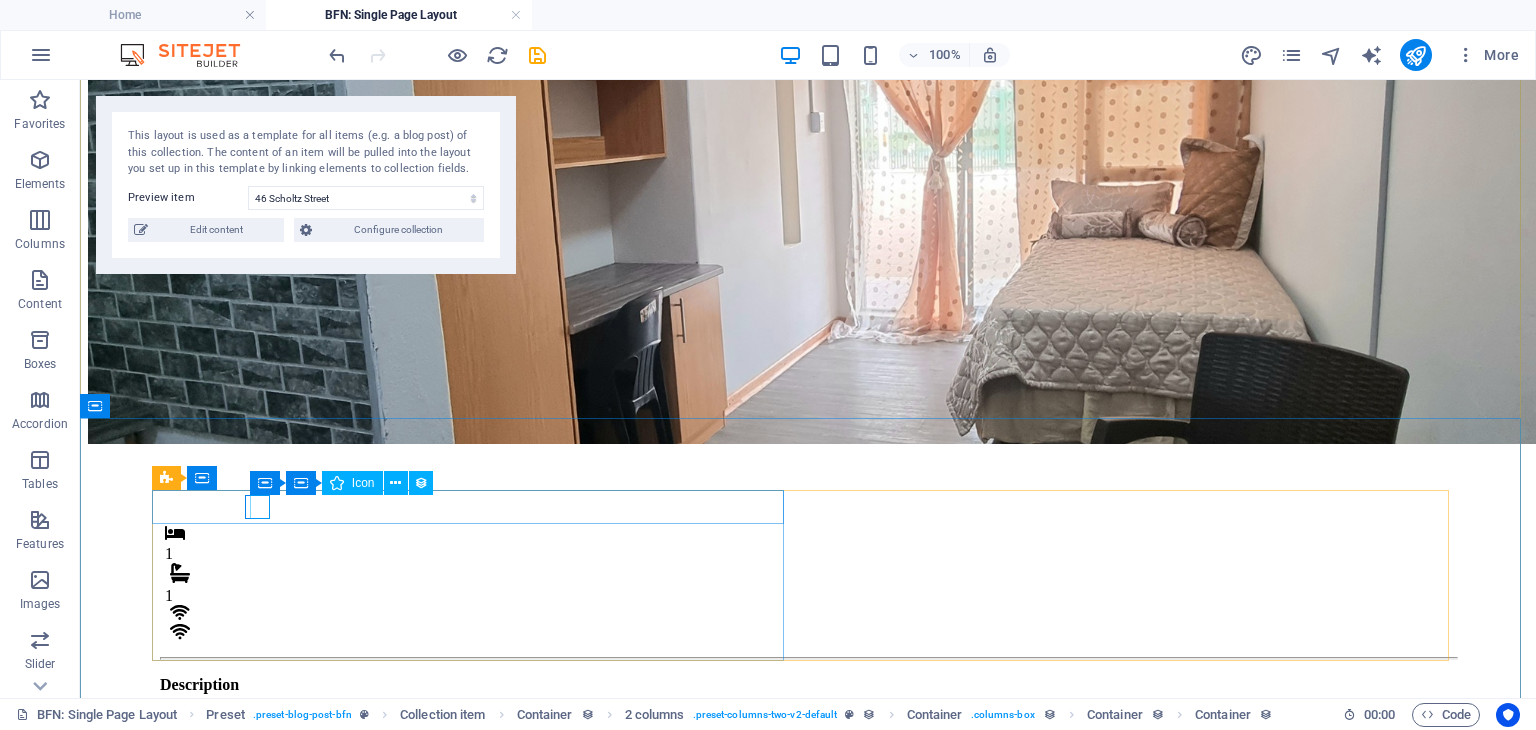 click at bounding box center [810, 633] 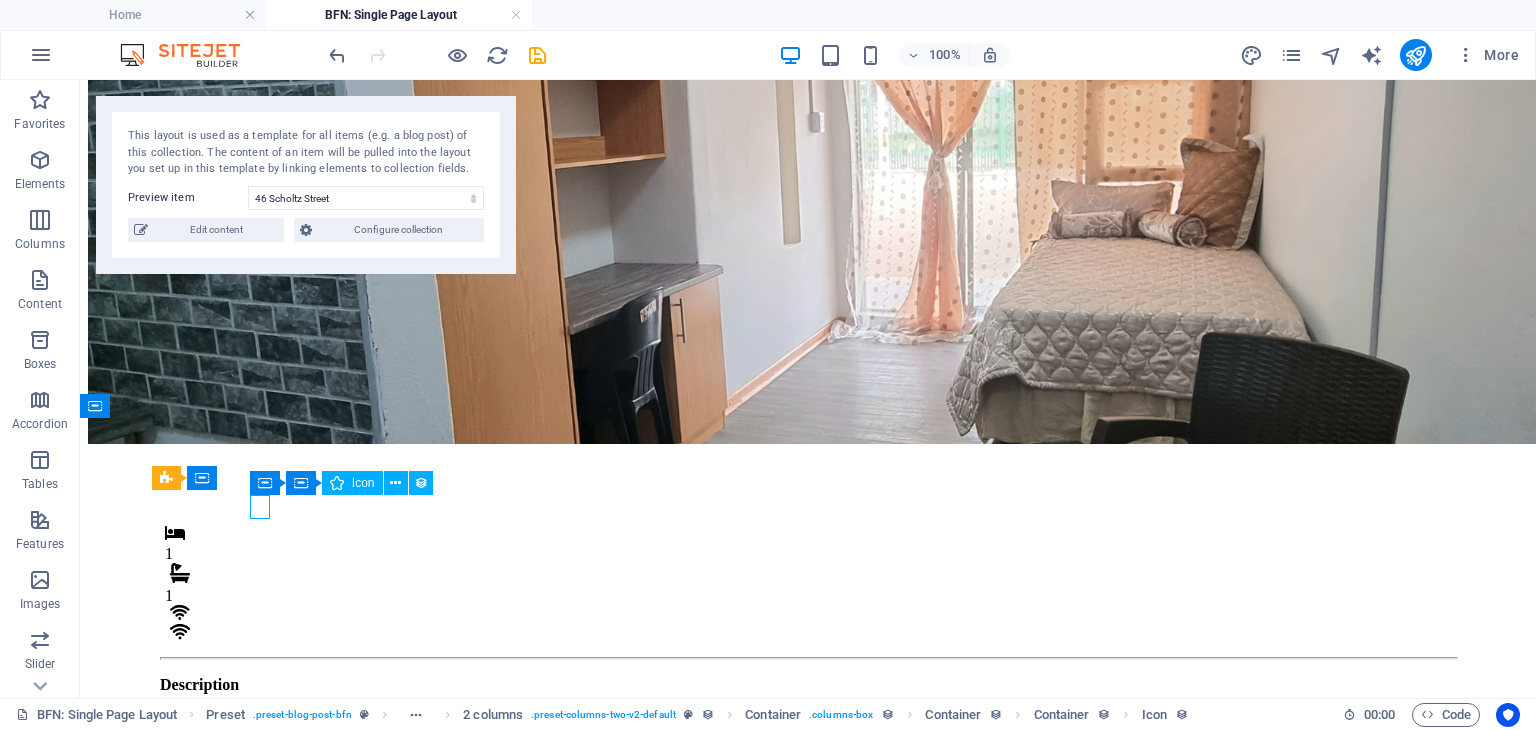 click at bounding box center (810, 633) 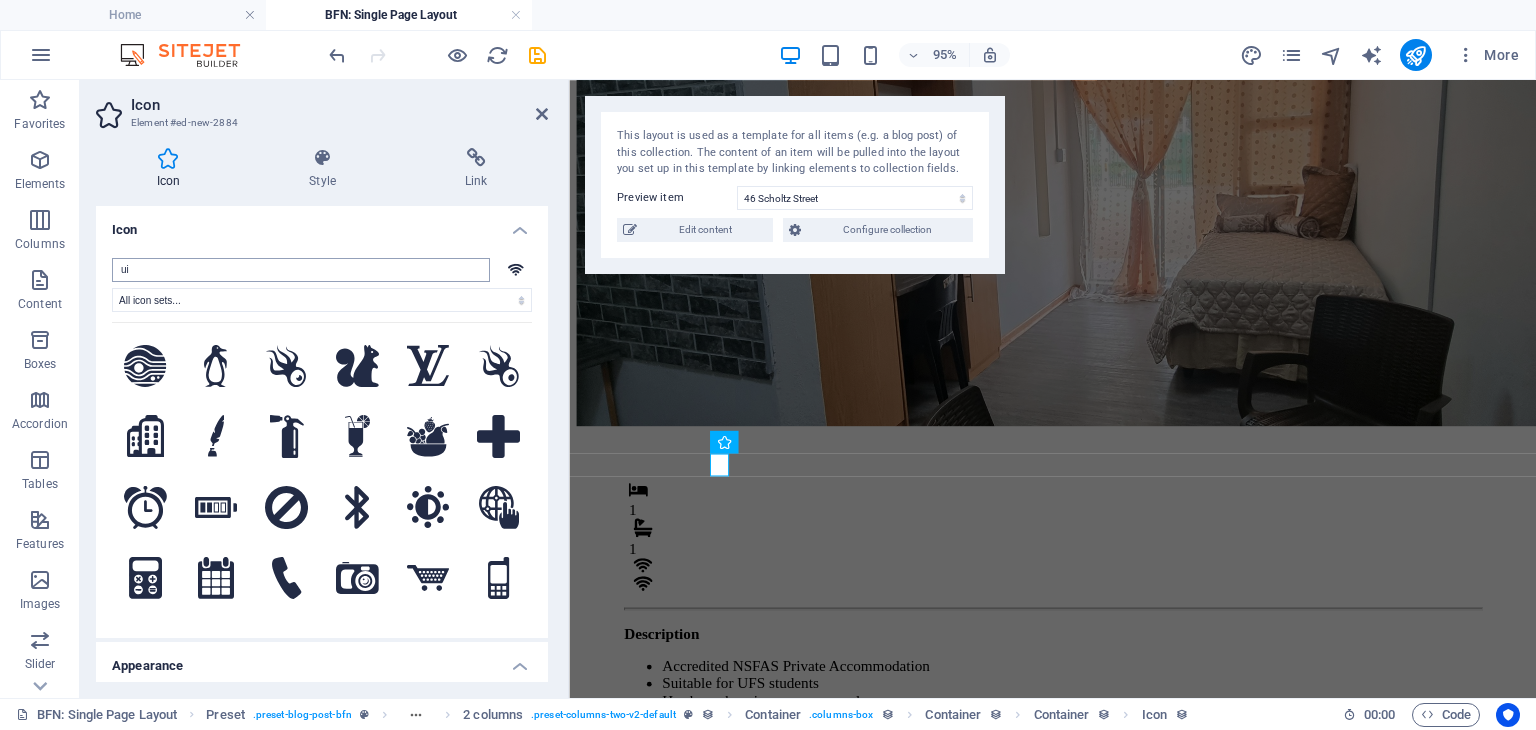 type on "s" 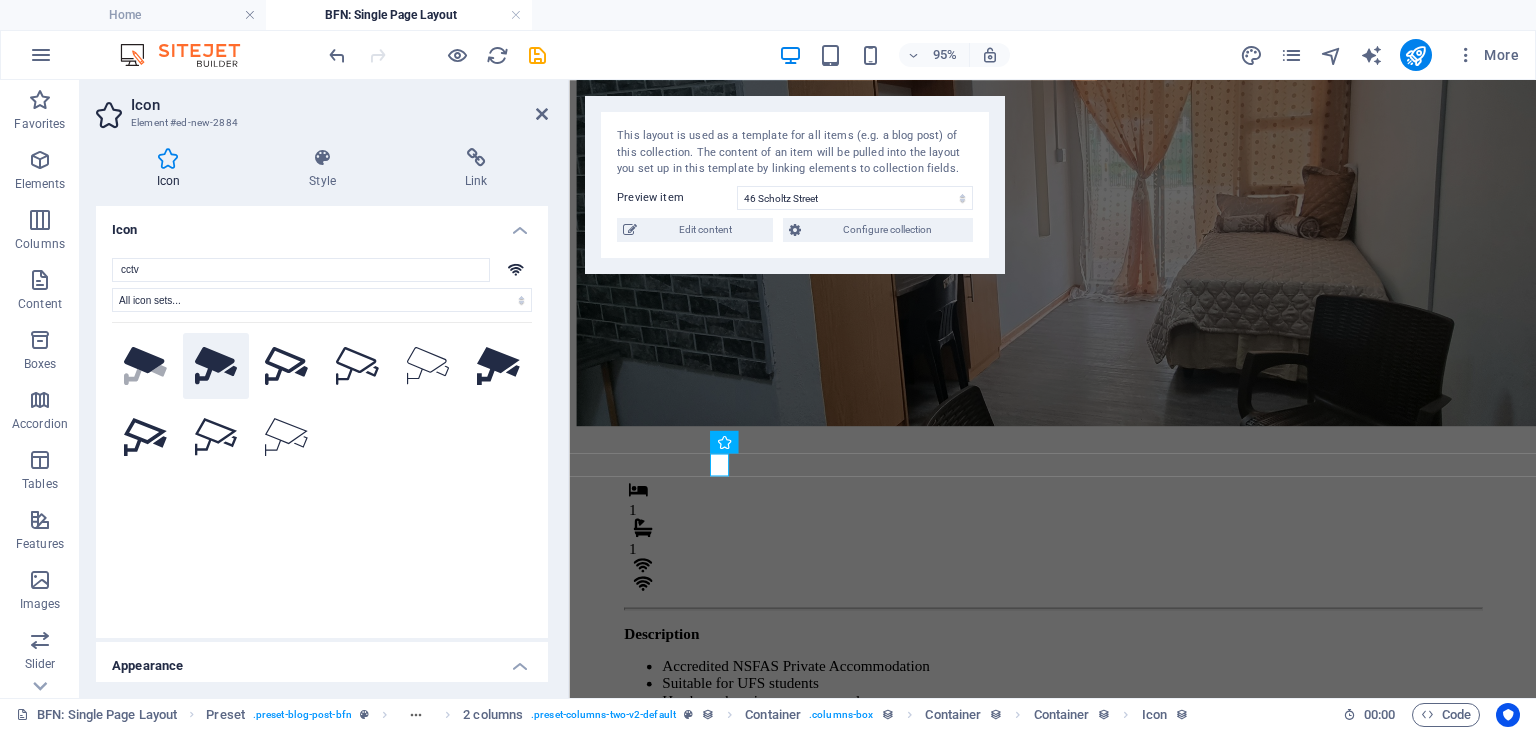 type on "cctv" 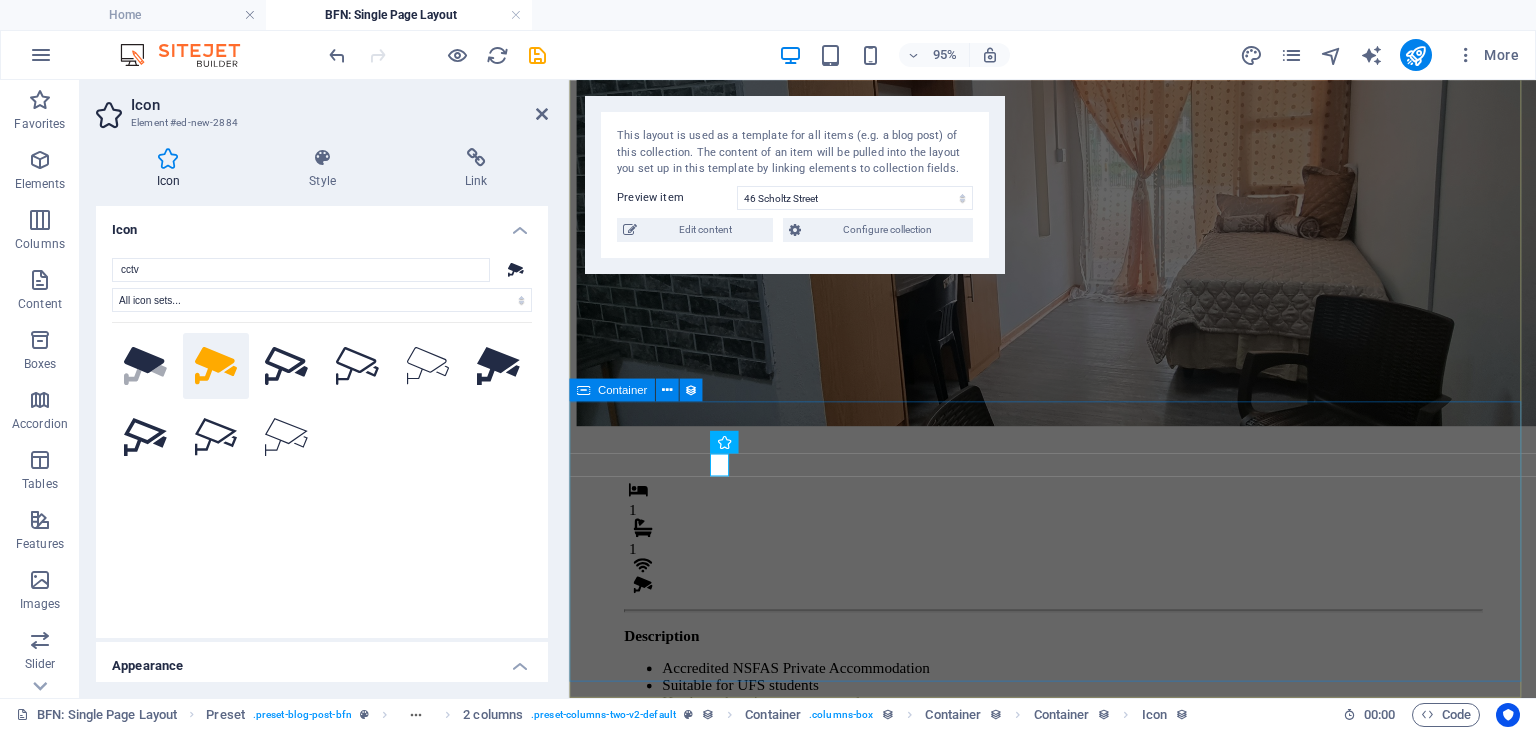 click on "1 1 Description Accredited NSFAS Private Accommodation  Suitable for UFS students Has housekeeping on communal areas Located nearby convenience stores, shopping center, malls and public transportation. Drop content here or  Add elements  Paste clipboard" at bounding box center [1078, 709] 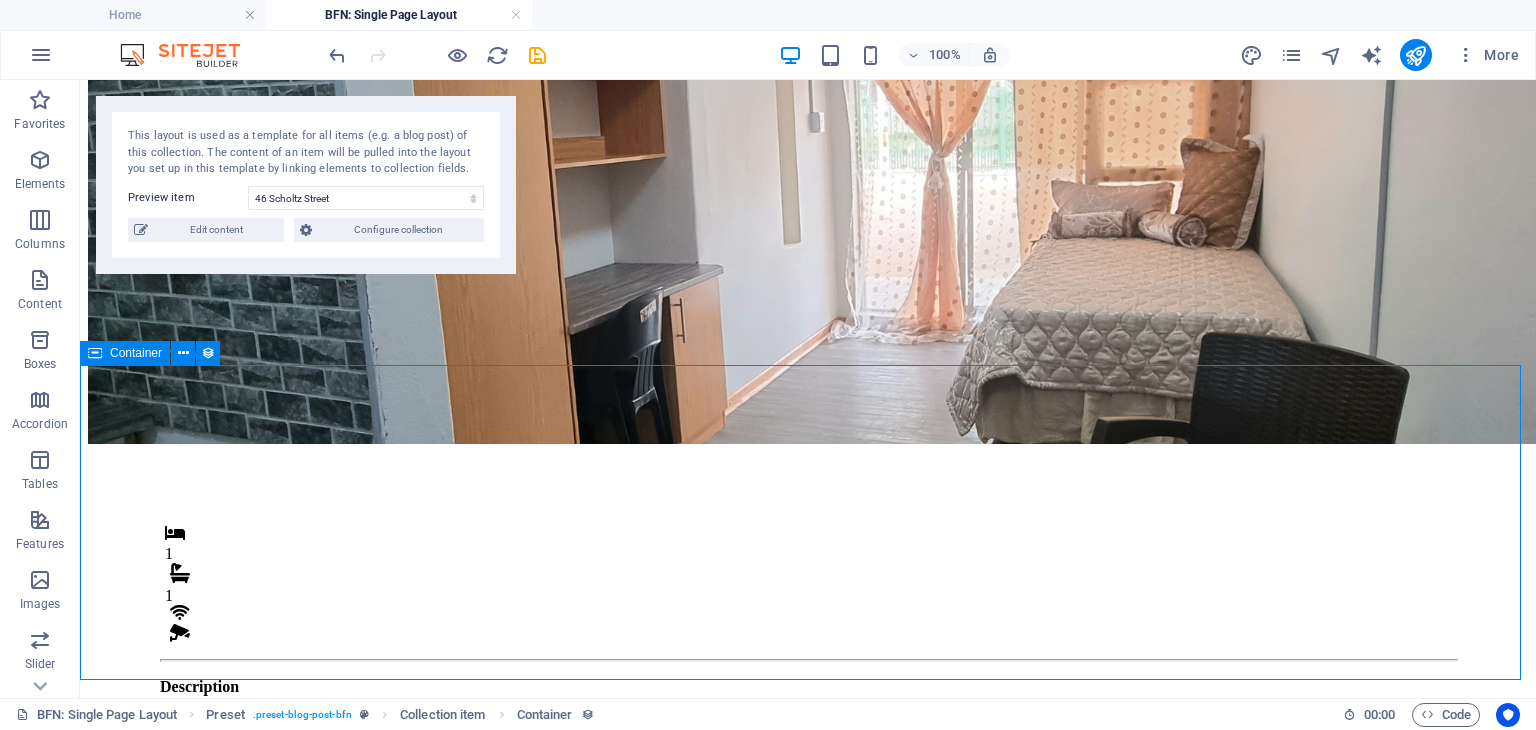 scroll, scrollTop: 184, scrollLeft: 0, axis: vertical 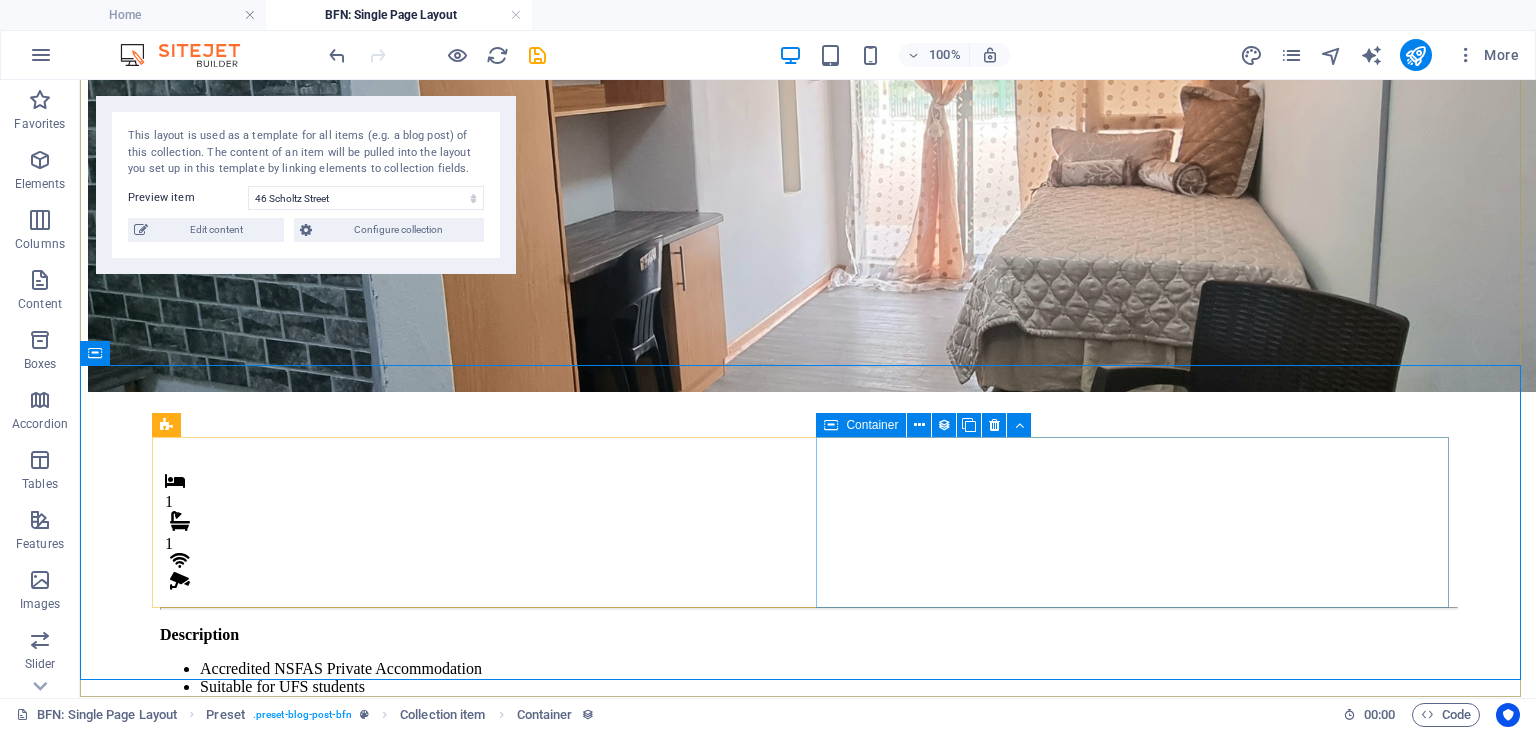 click at bounding box center [831, 425] 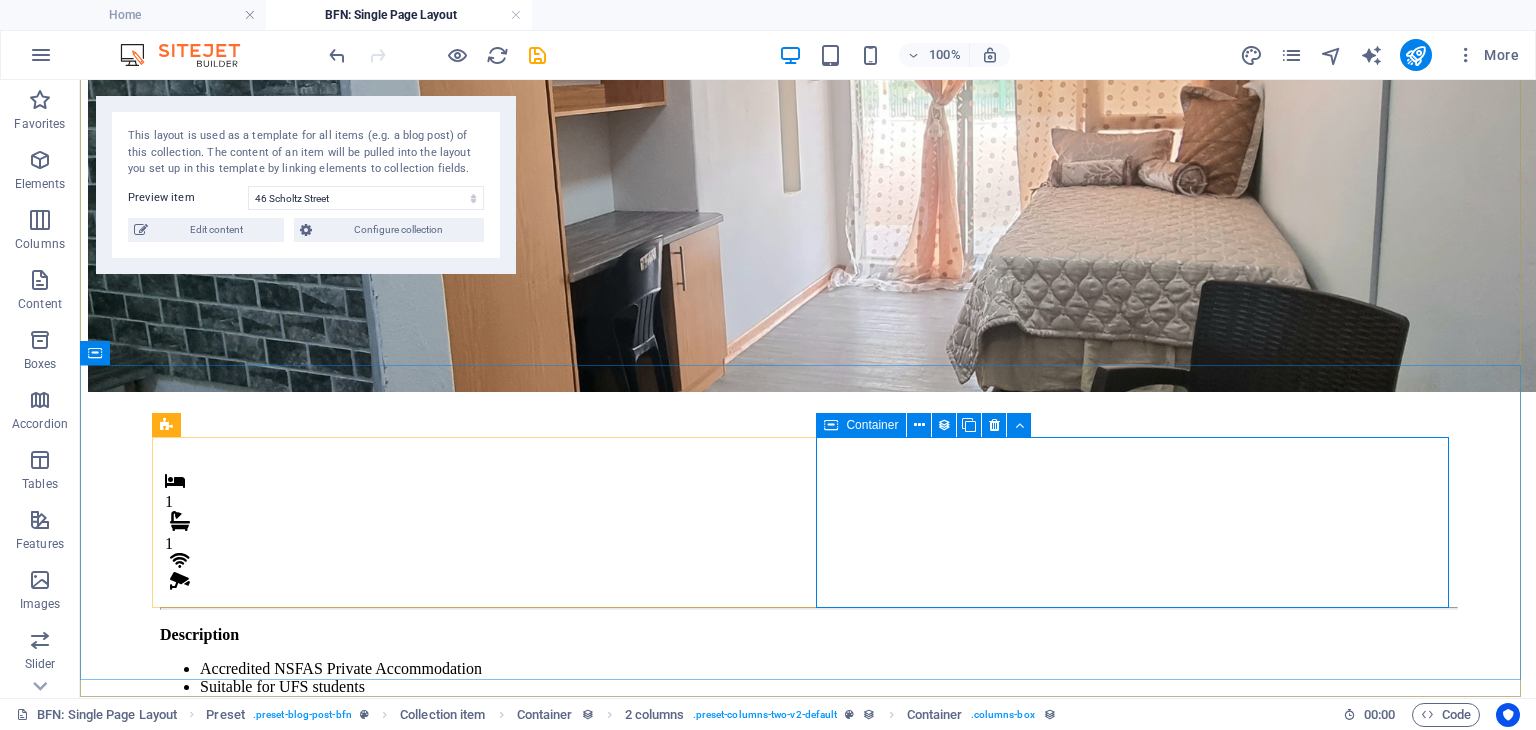click at bounding box center [831, 425] 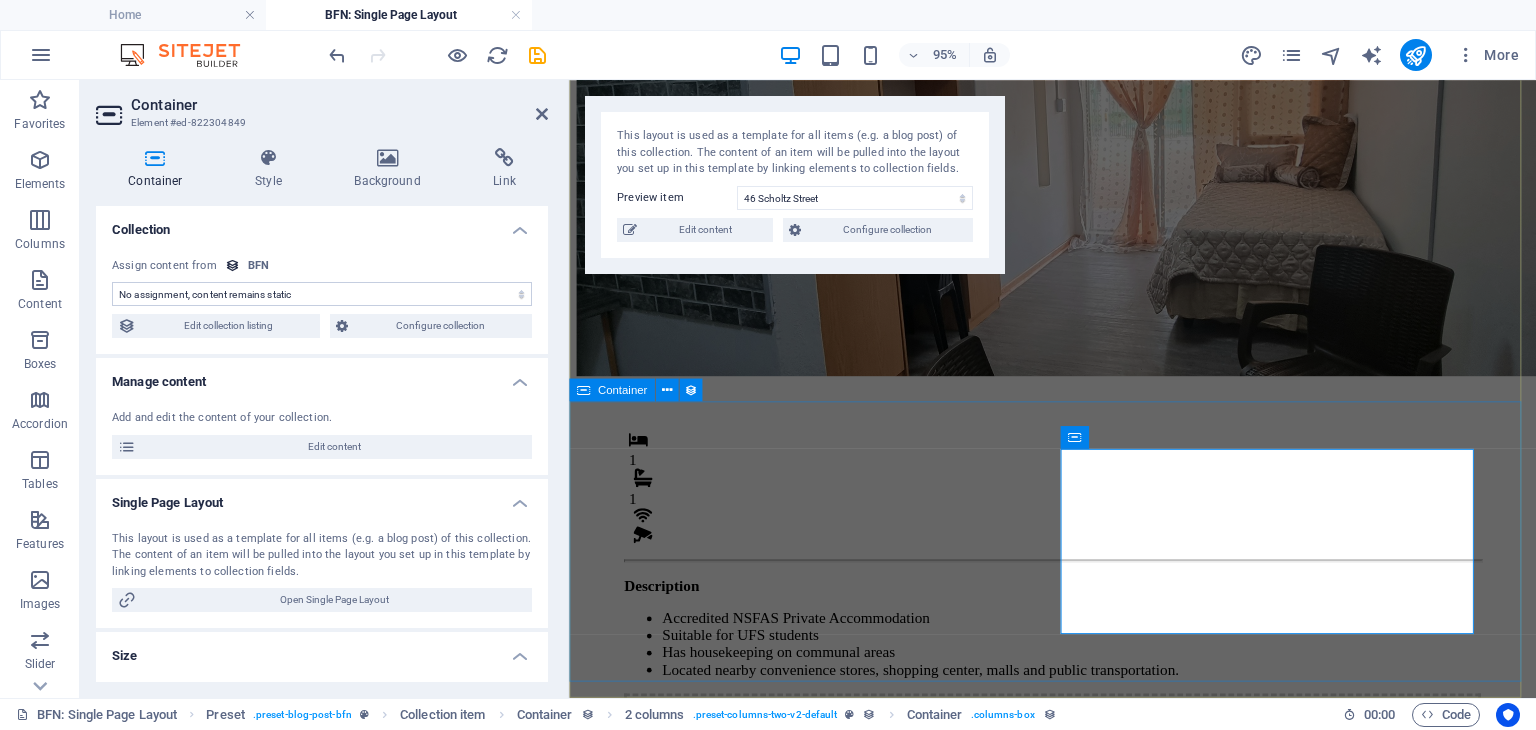 scroll, scrollTop: 132, scrollLeft: 0, axis: vertical 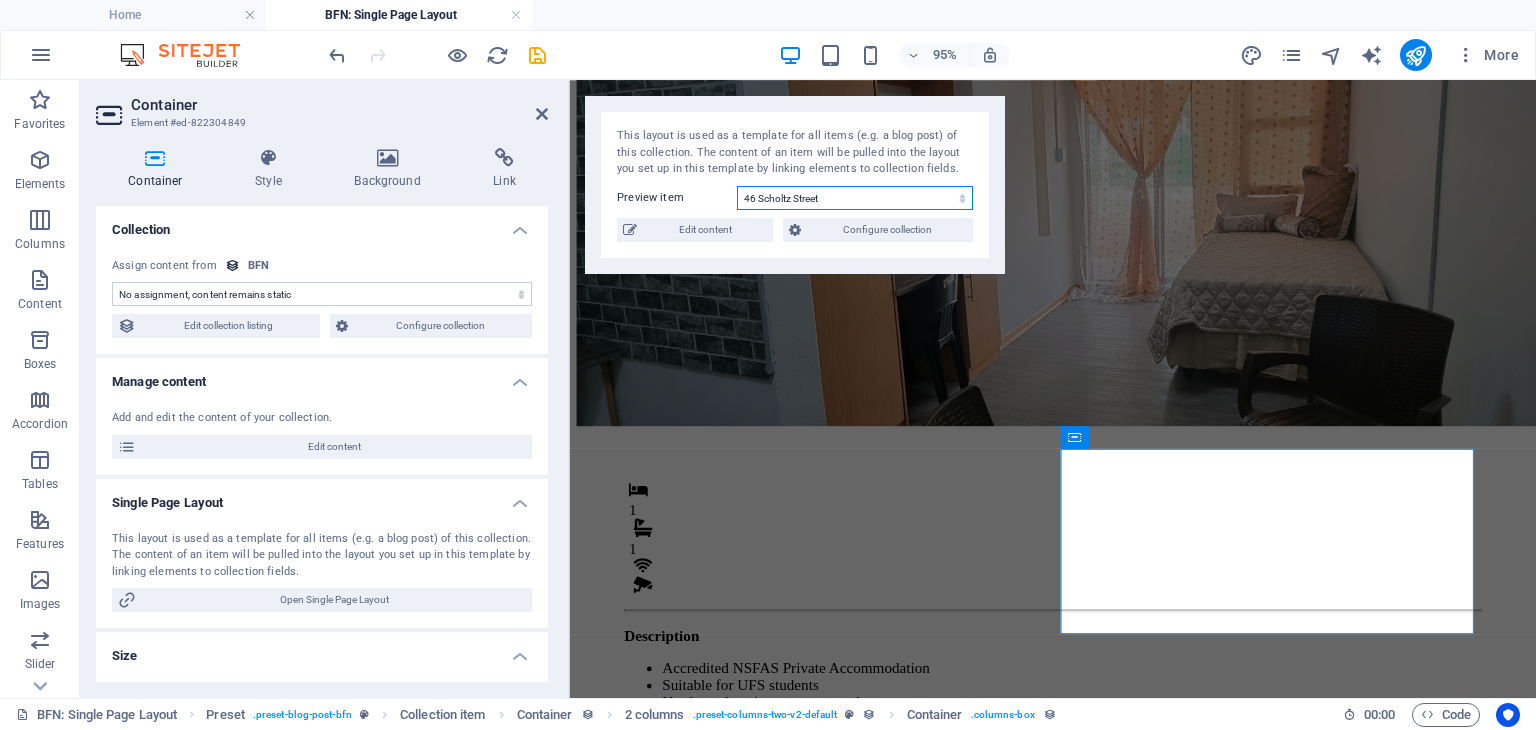 click on "46 Scholtz Street Executive Office in Anaheim Serviced Office in Denver Luxury House in Newton Beautiful House in Anaheim Modern House in Denver Apartment in Denver Studio Loft in Chicago 2-Bedroom Apartment in Chicago" at bounding box center [855, 198] 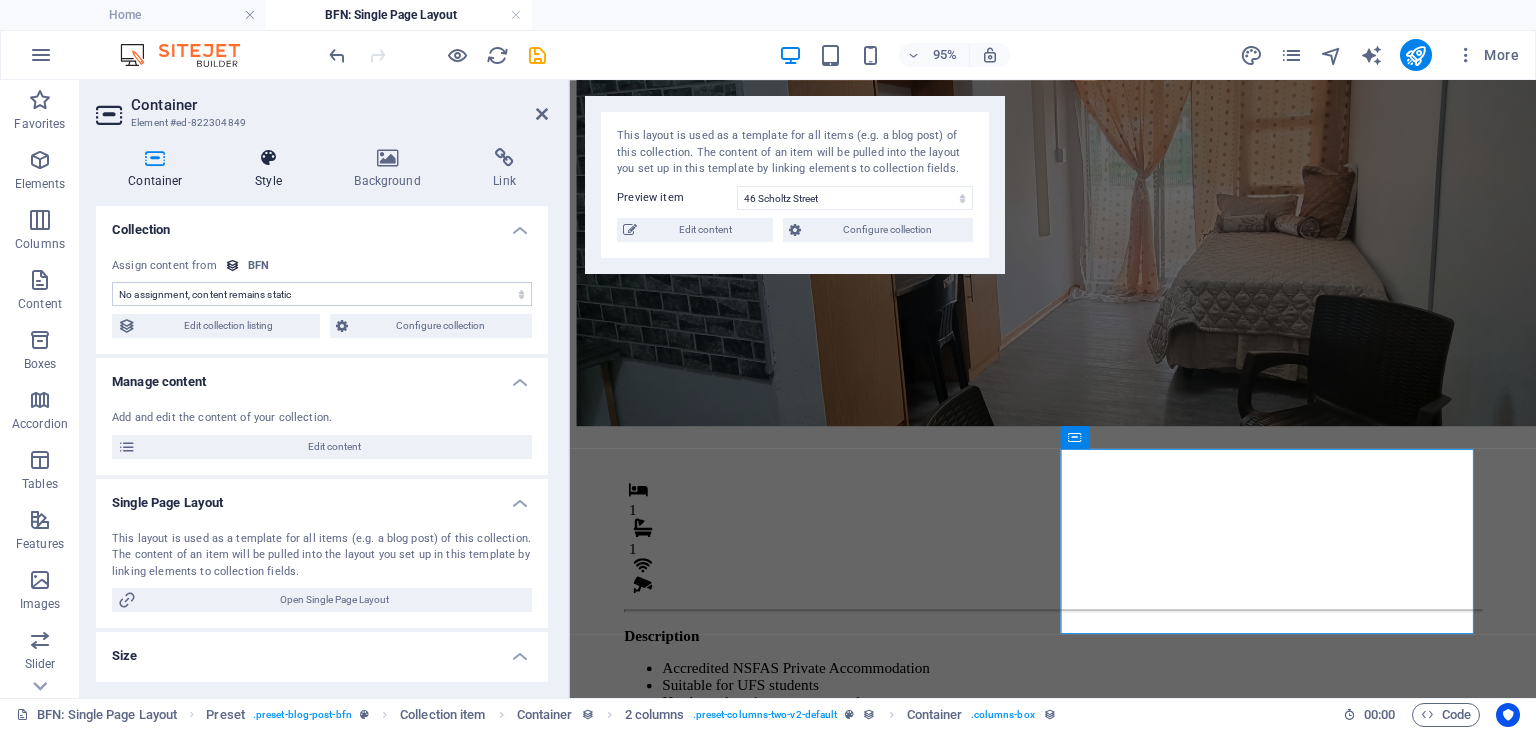 click at bounding box center (268, 158) 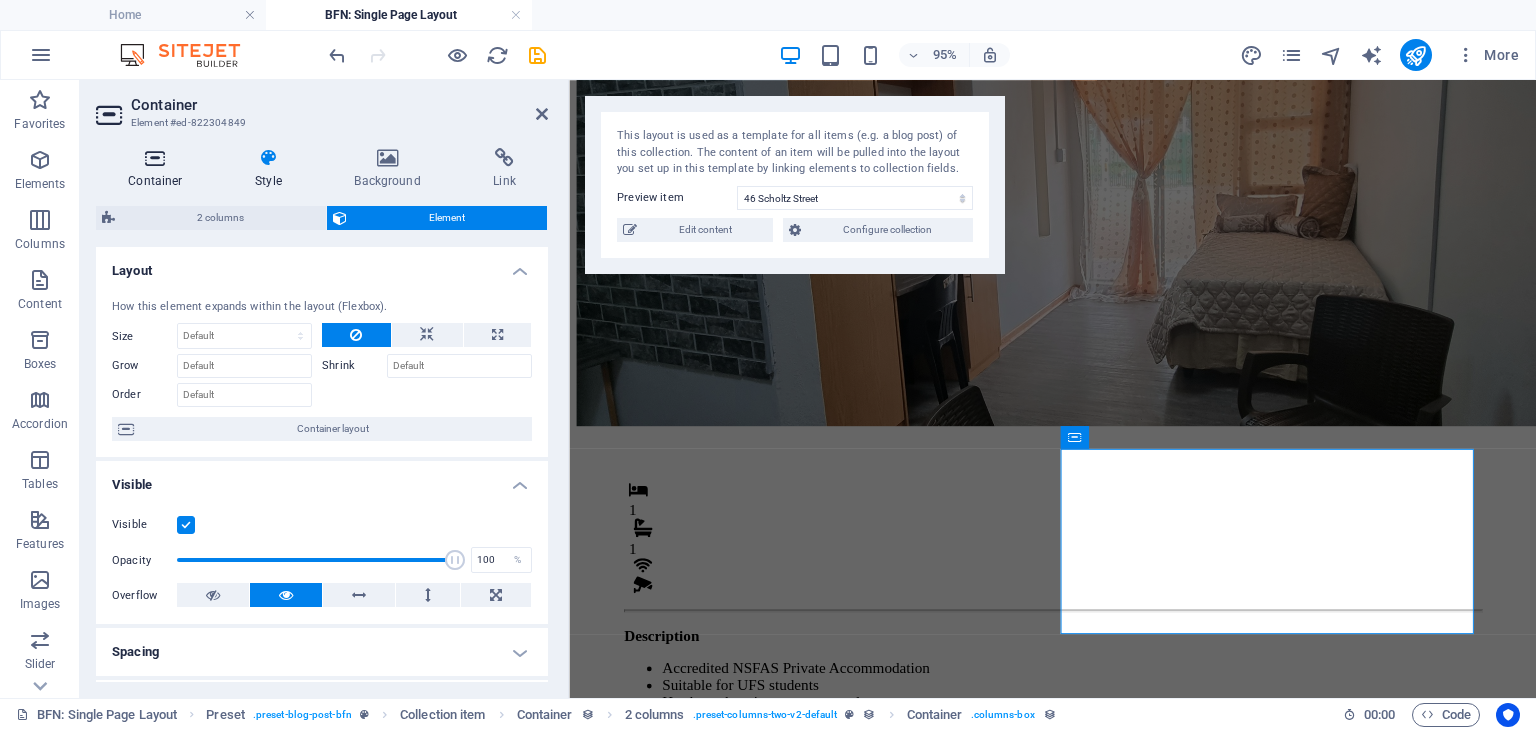 click on "Container" at bounding box center (159, 169) 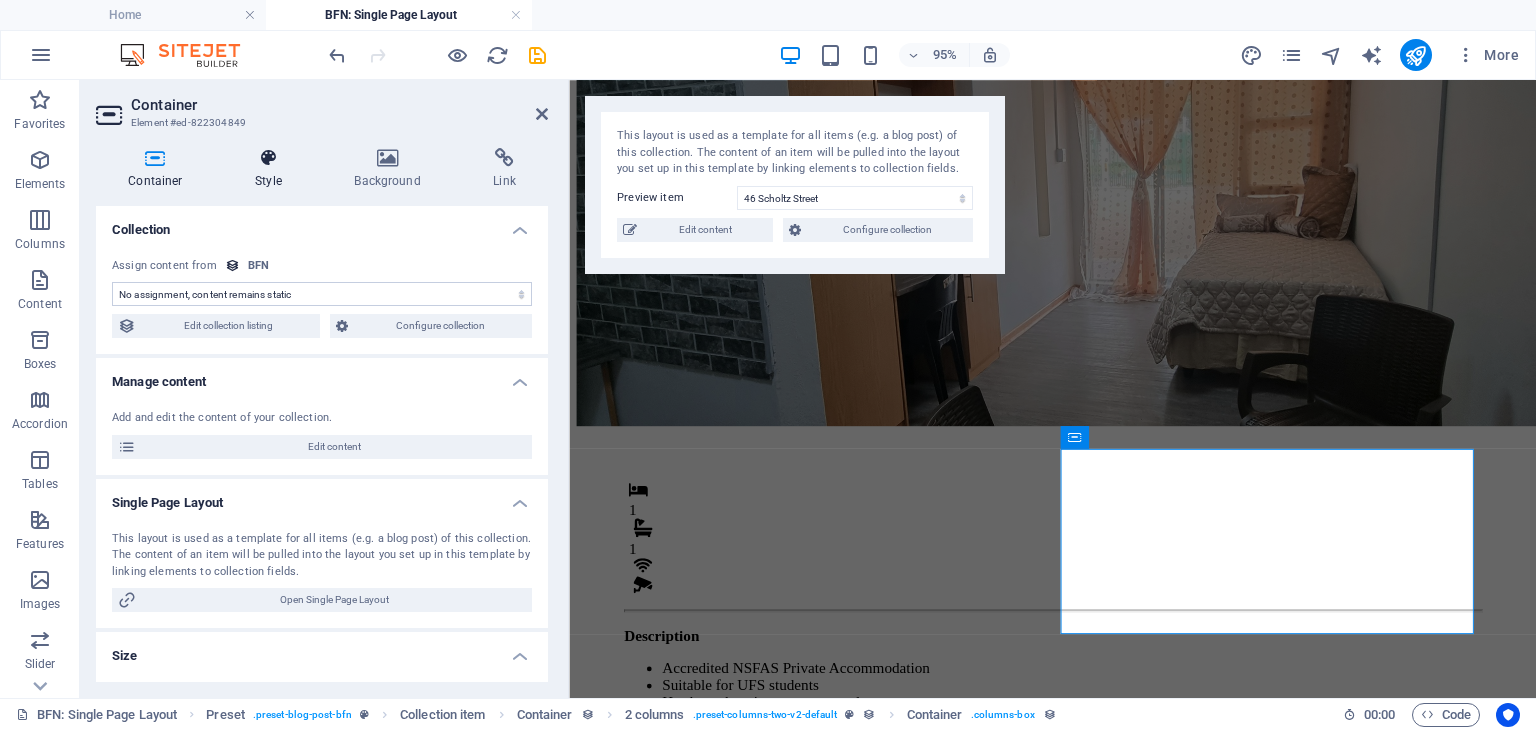 click at bounding box center (268, 158) 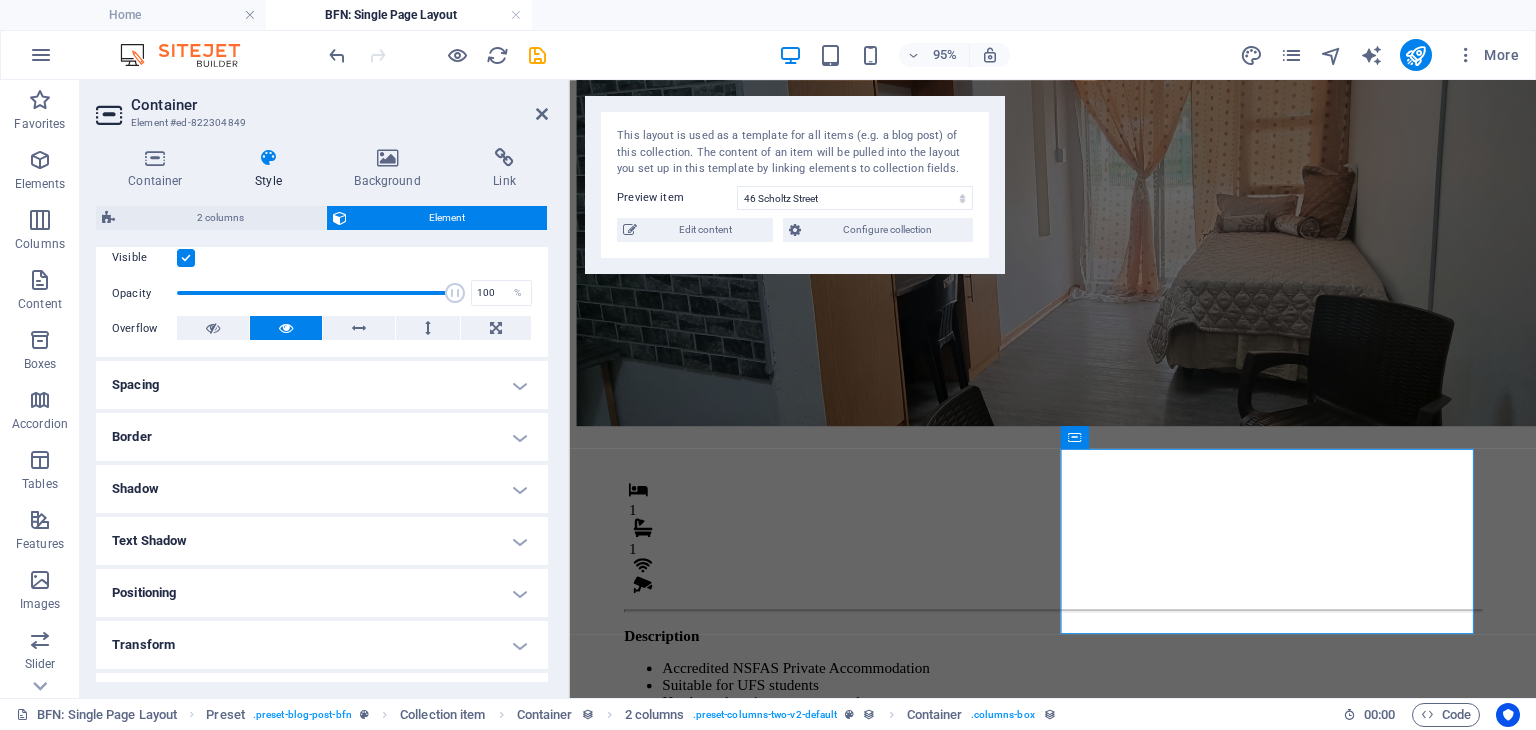 scroll, scrollTop: 268, scrollLeft: 0, axis: vertical 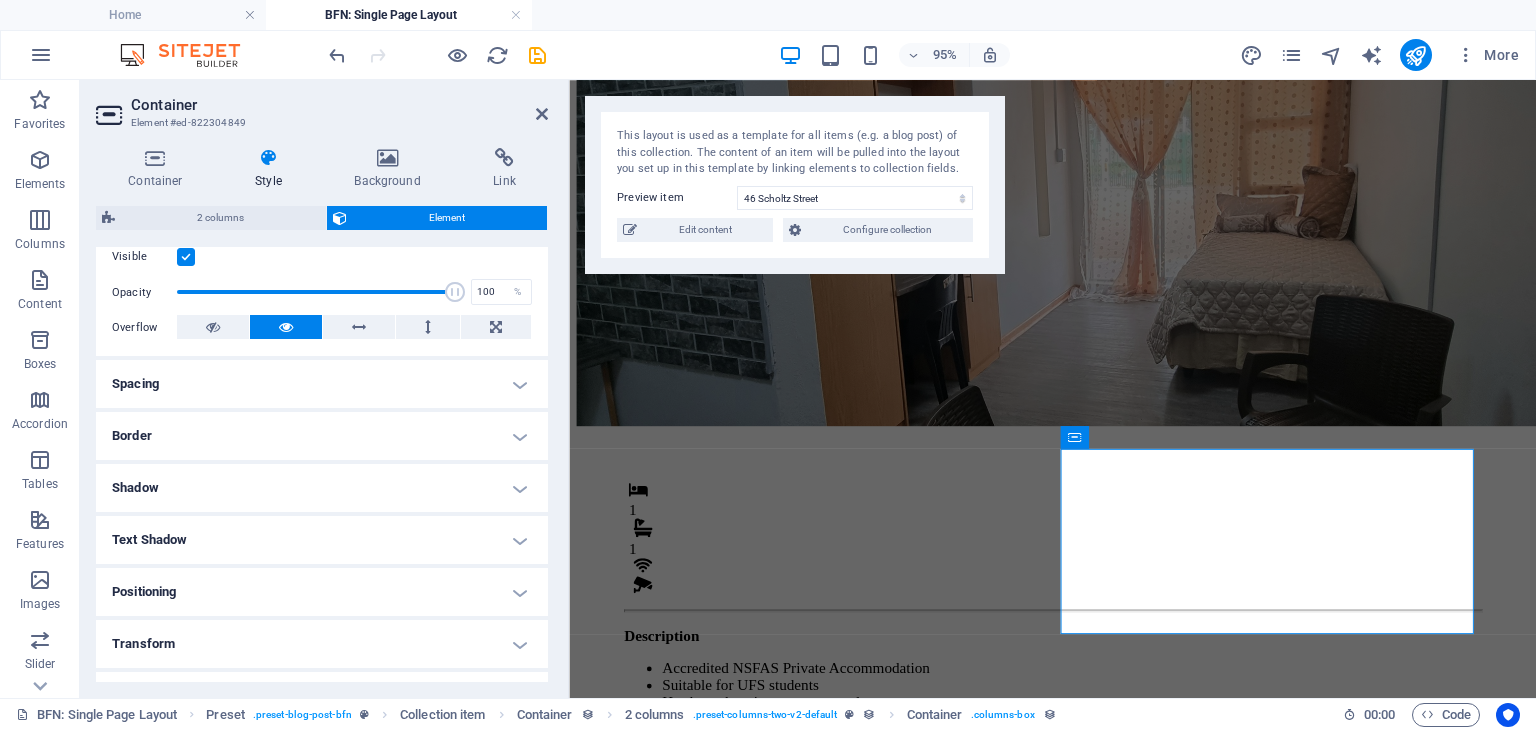 click on "Border" at bounding box center (322, 436) 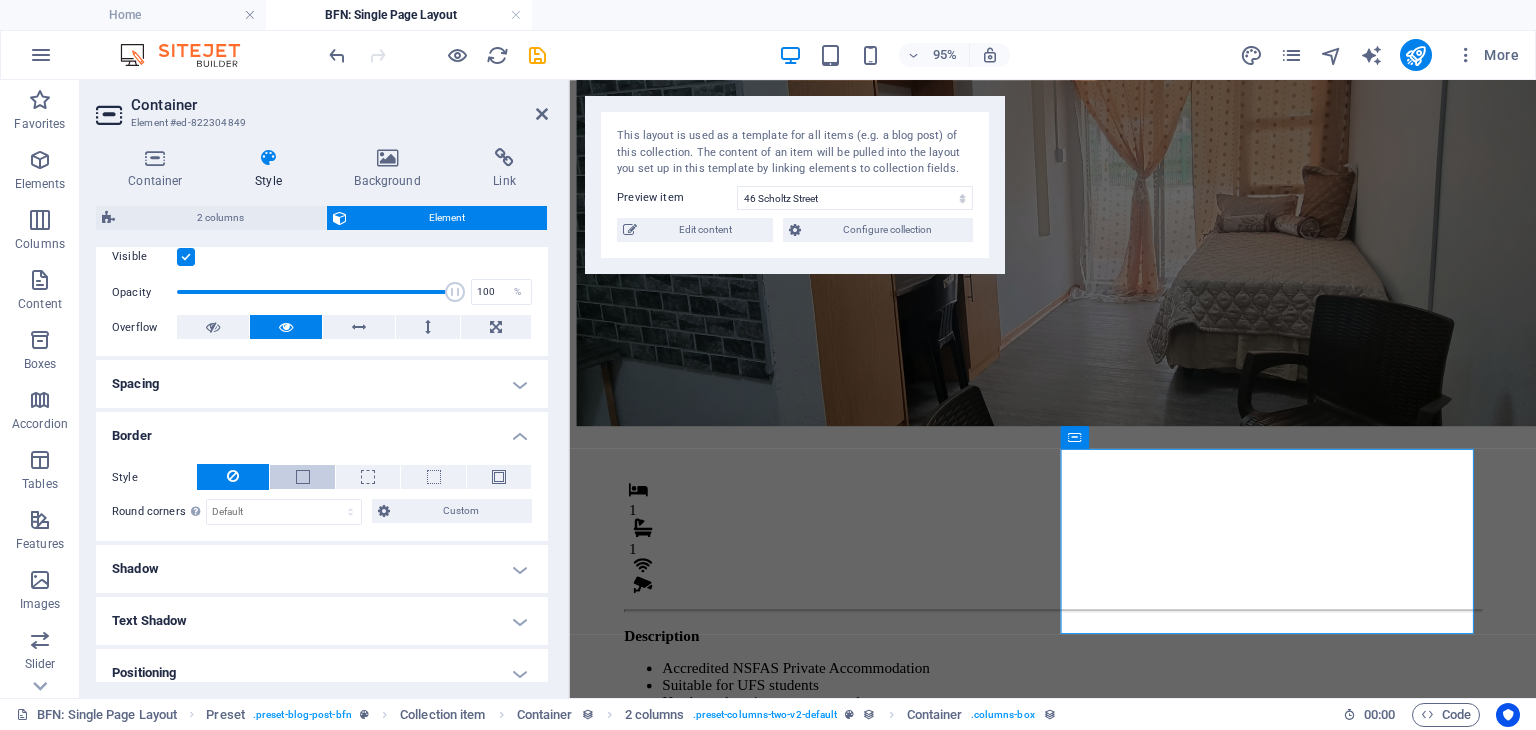 click at bounding box center (302, 477) 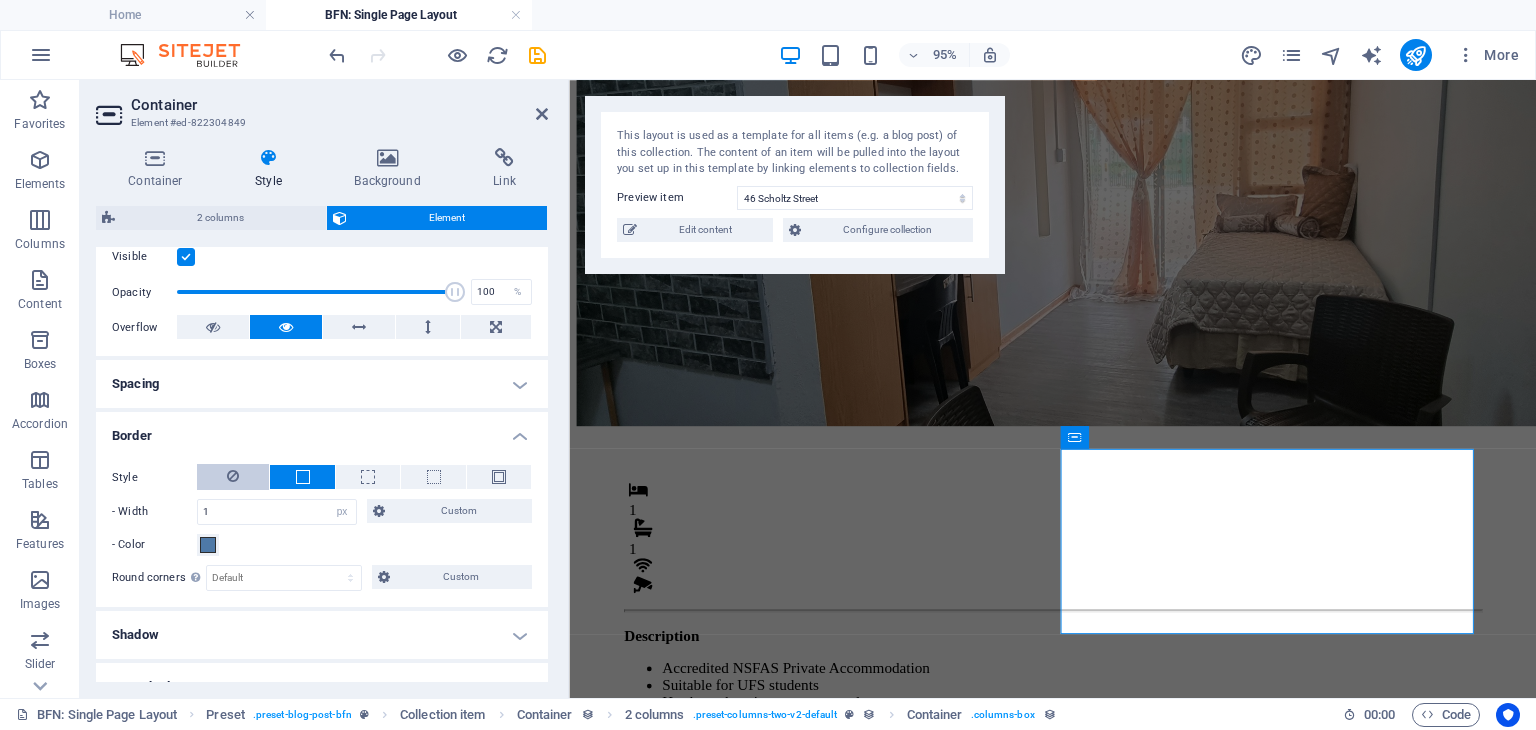 click at bounding box center (233, 477) 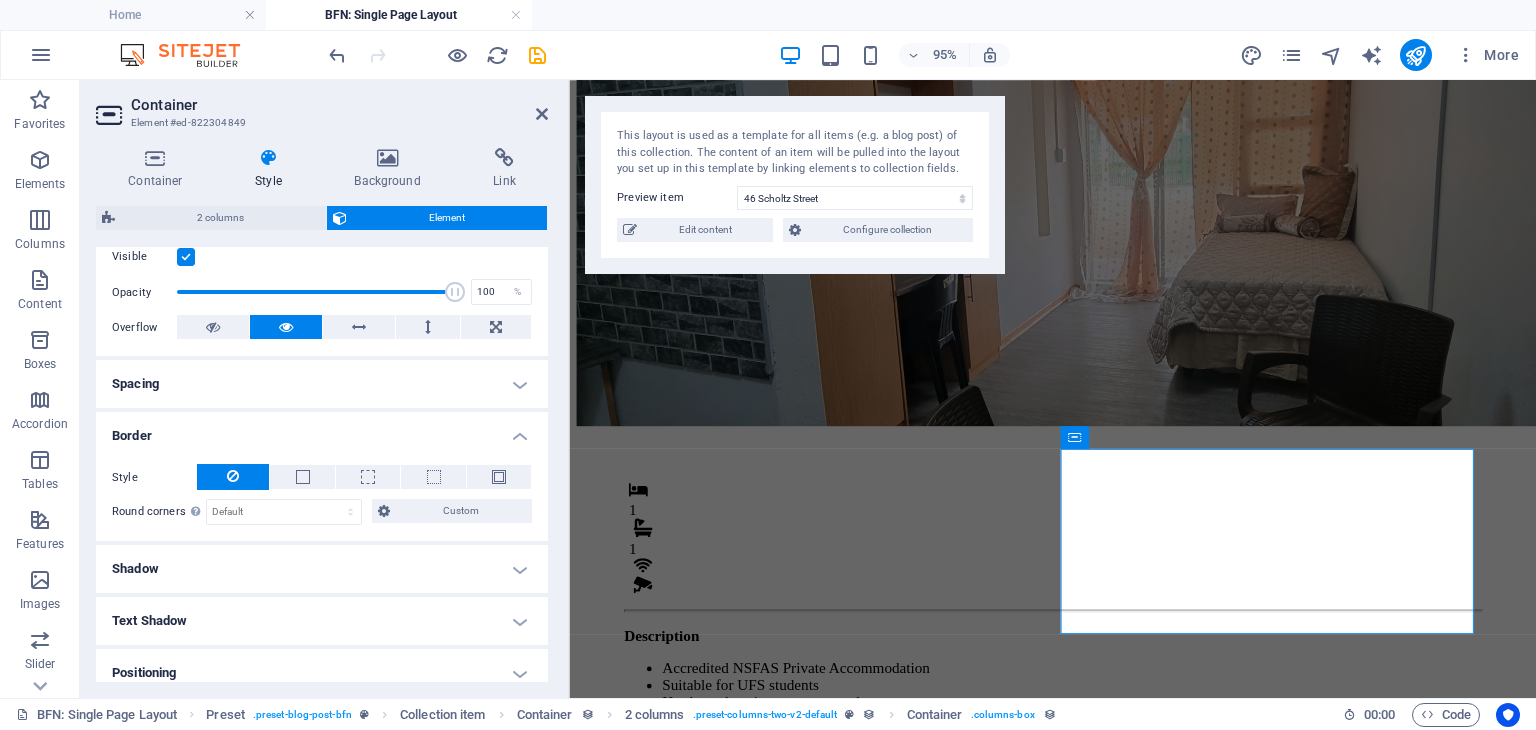 click on "Shadow" at bounding box center (322, 569) 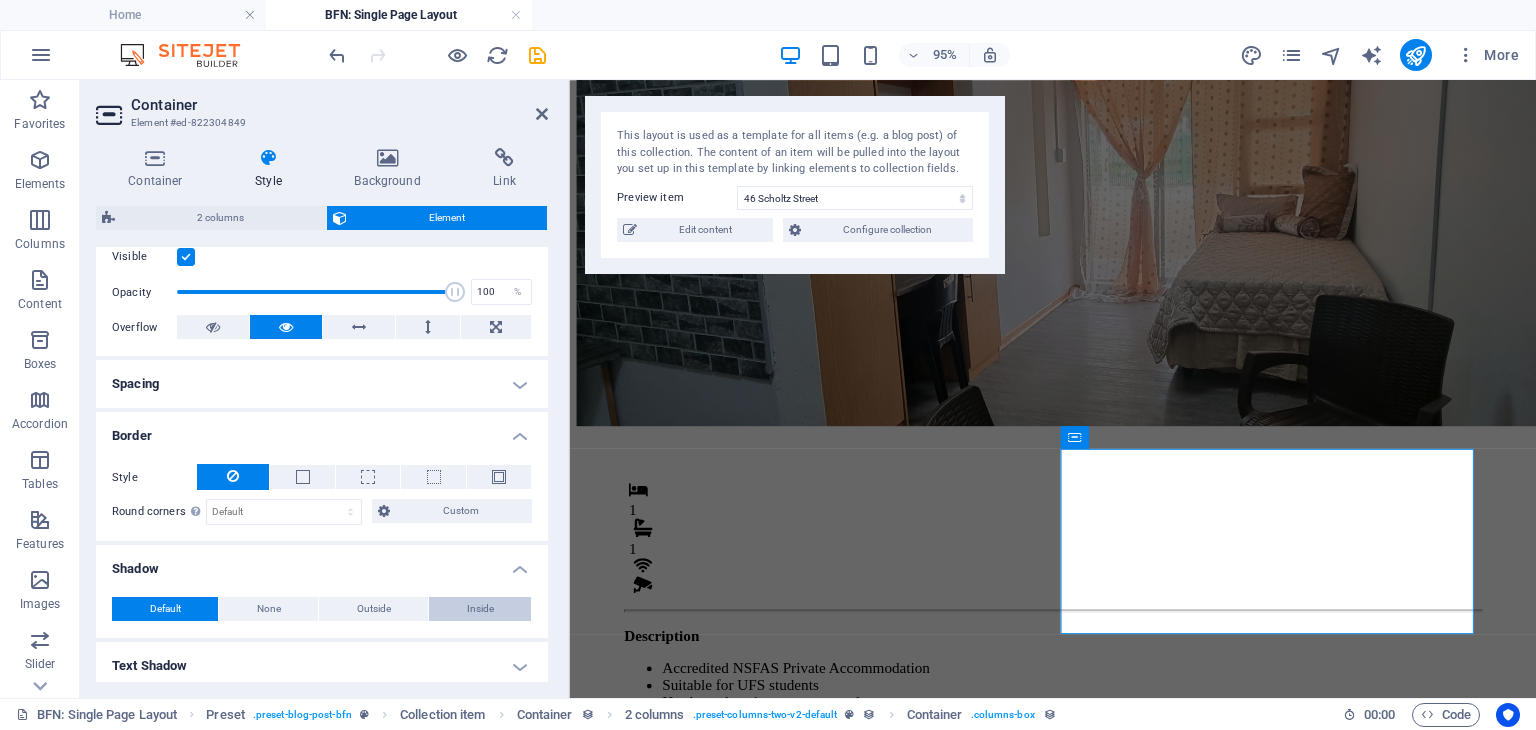 click on "Inside" at bounding box center (480, 609) 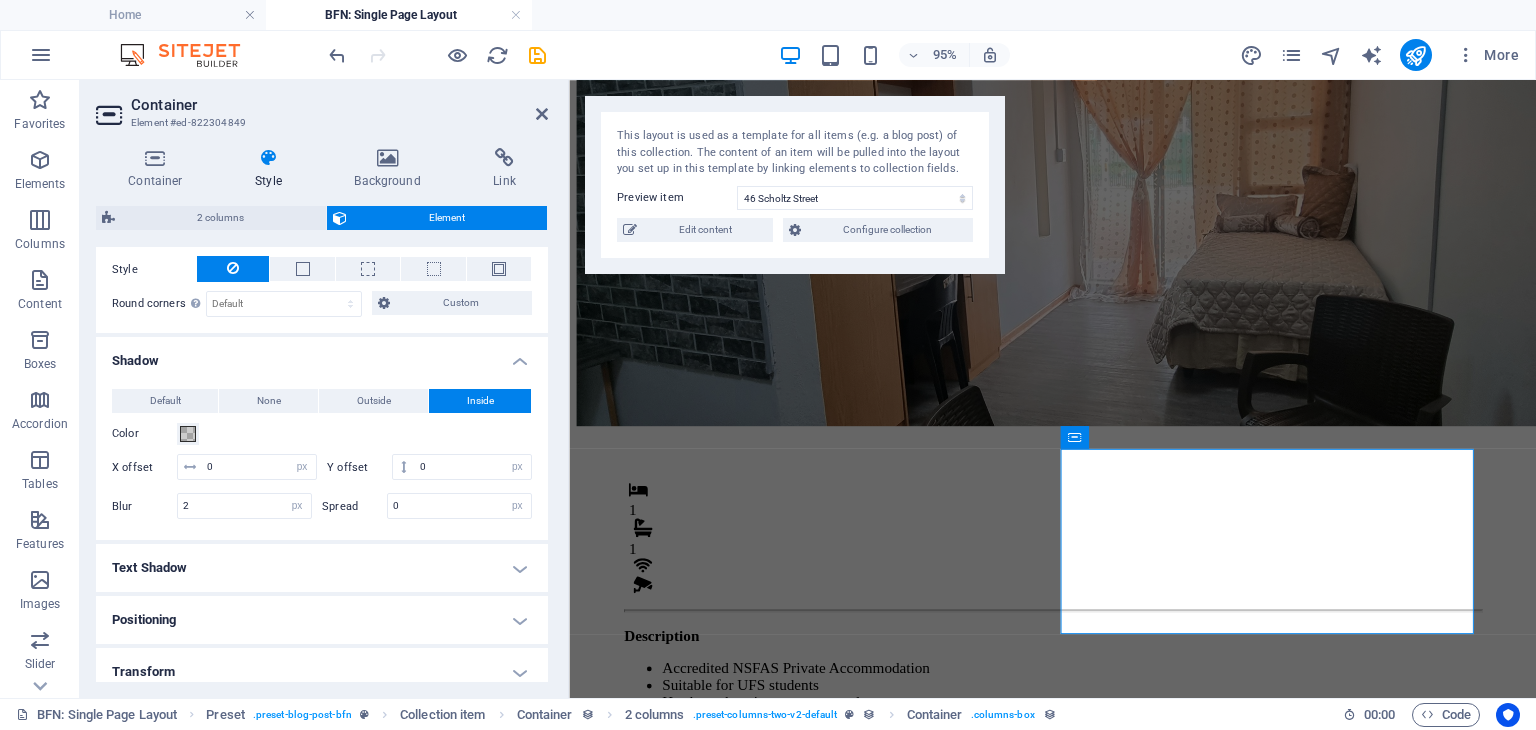 scroll, scrollTop: 480, scrollLeft: 0, axis: vertical 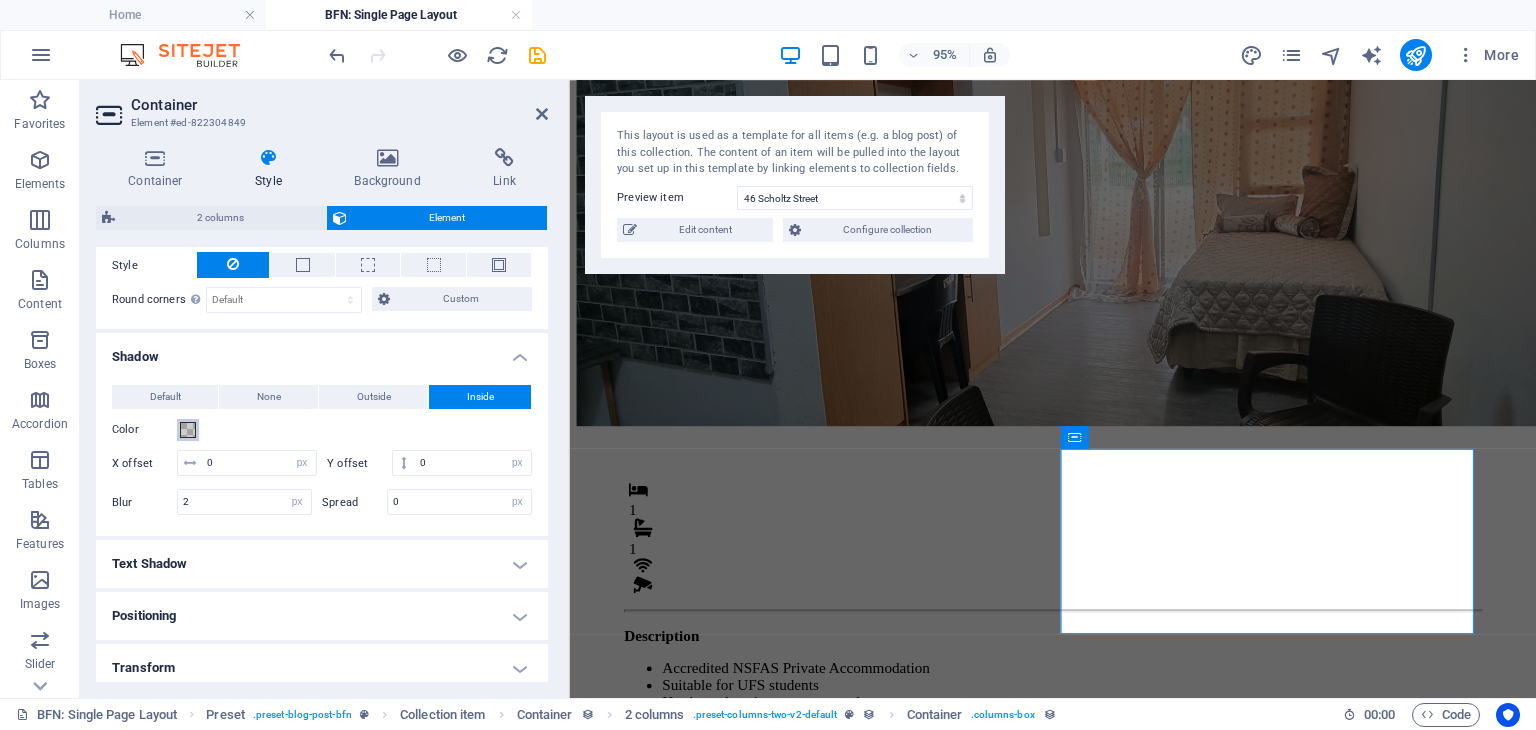 click at bounding box center (188, 430) 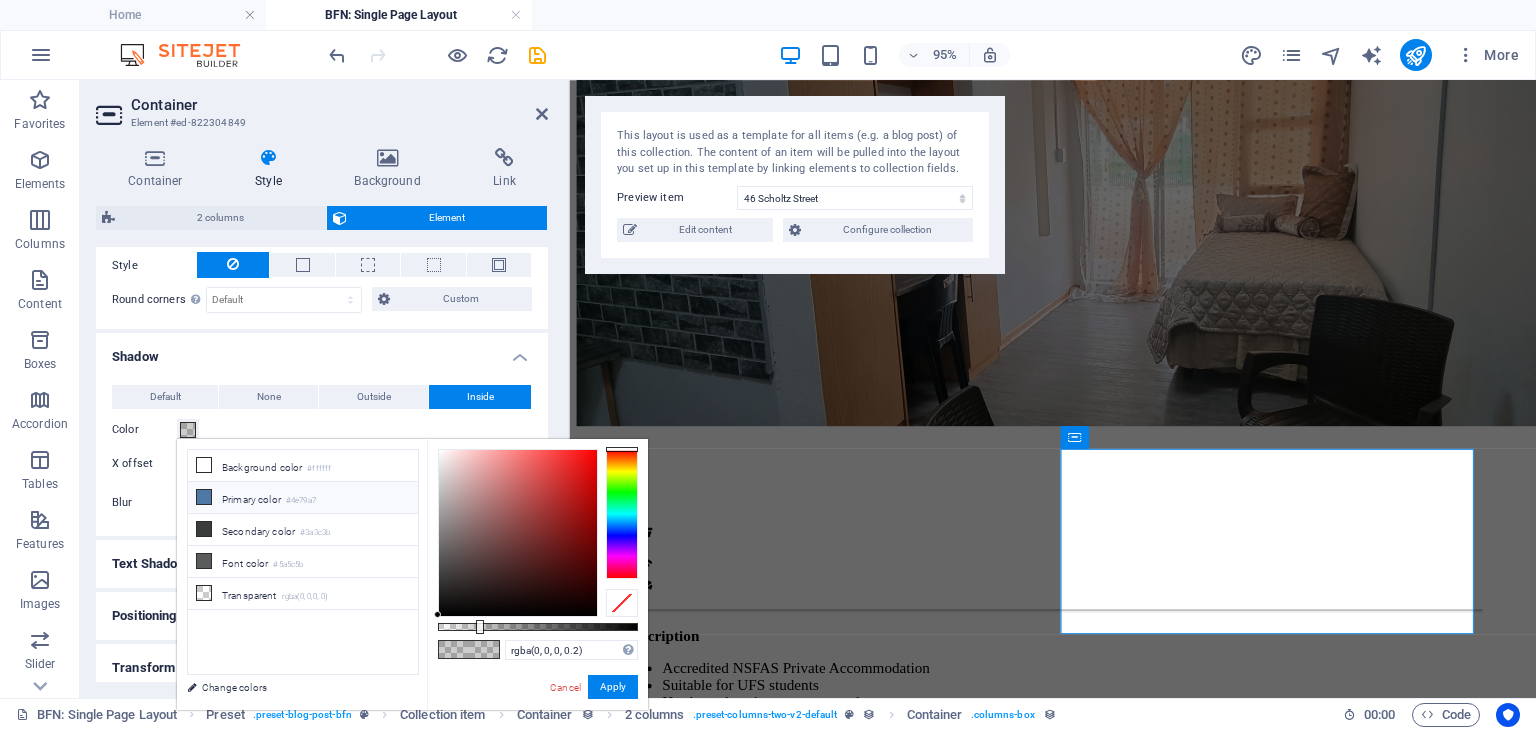 click at bounding box center [204, 497] 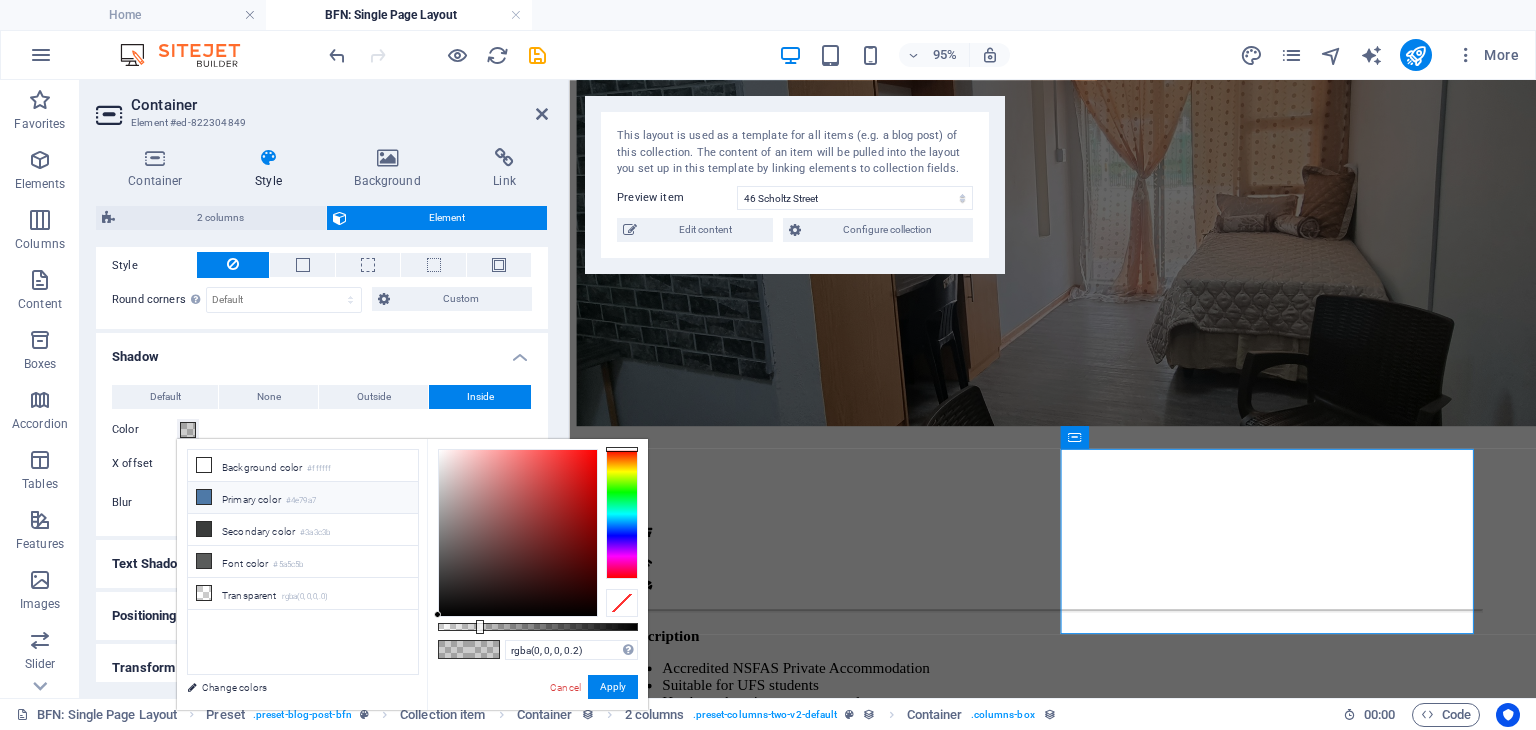type on "#4e79a7" 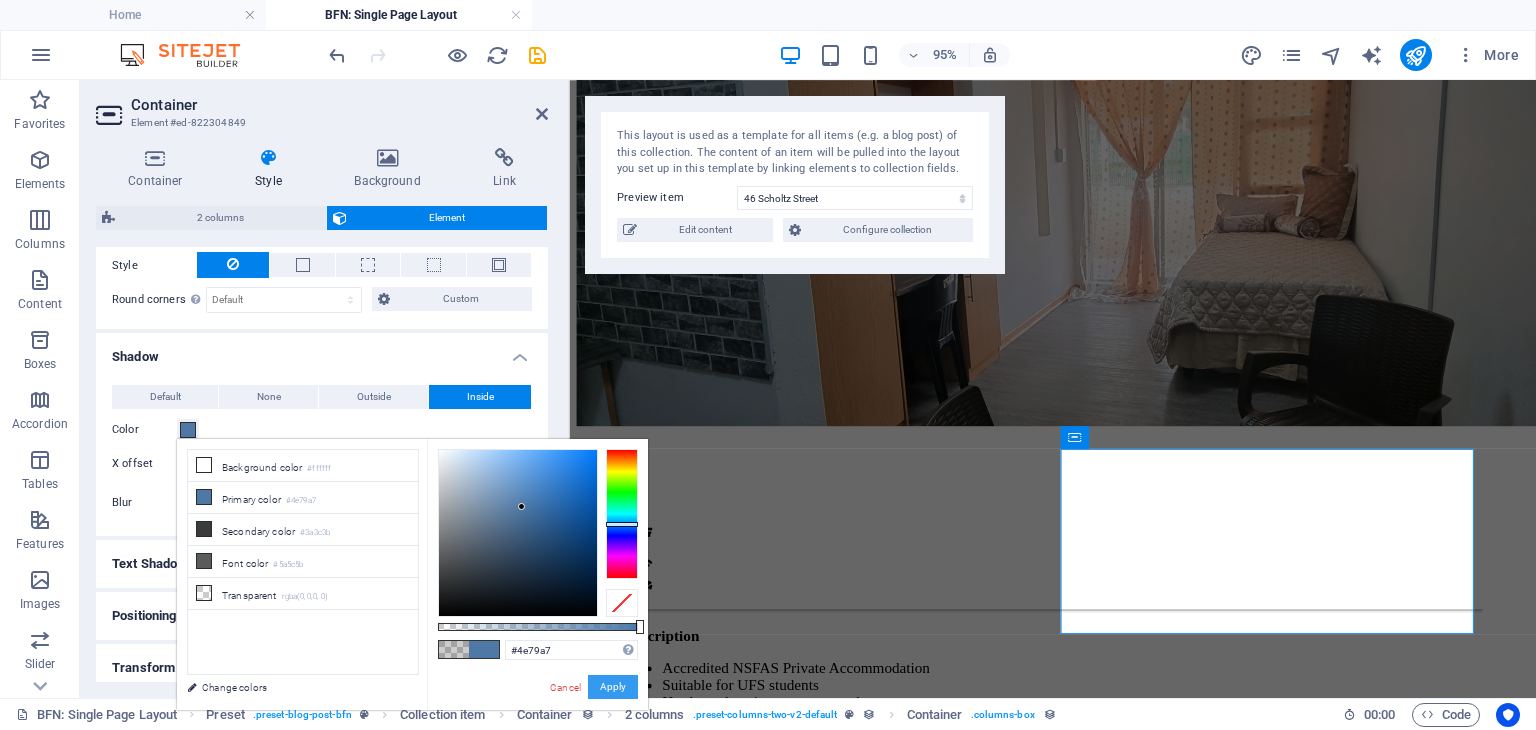 click on "Apply" at bounding box center [613, 687] 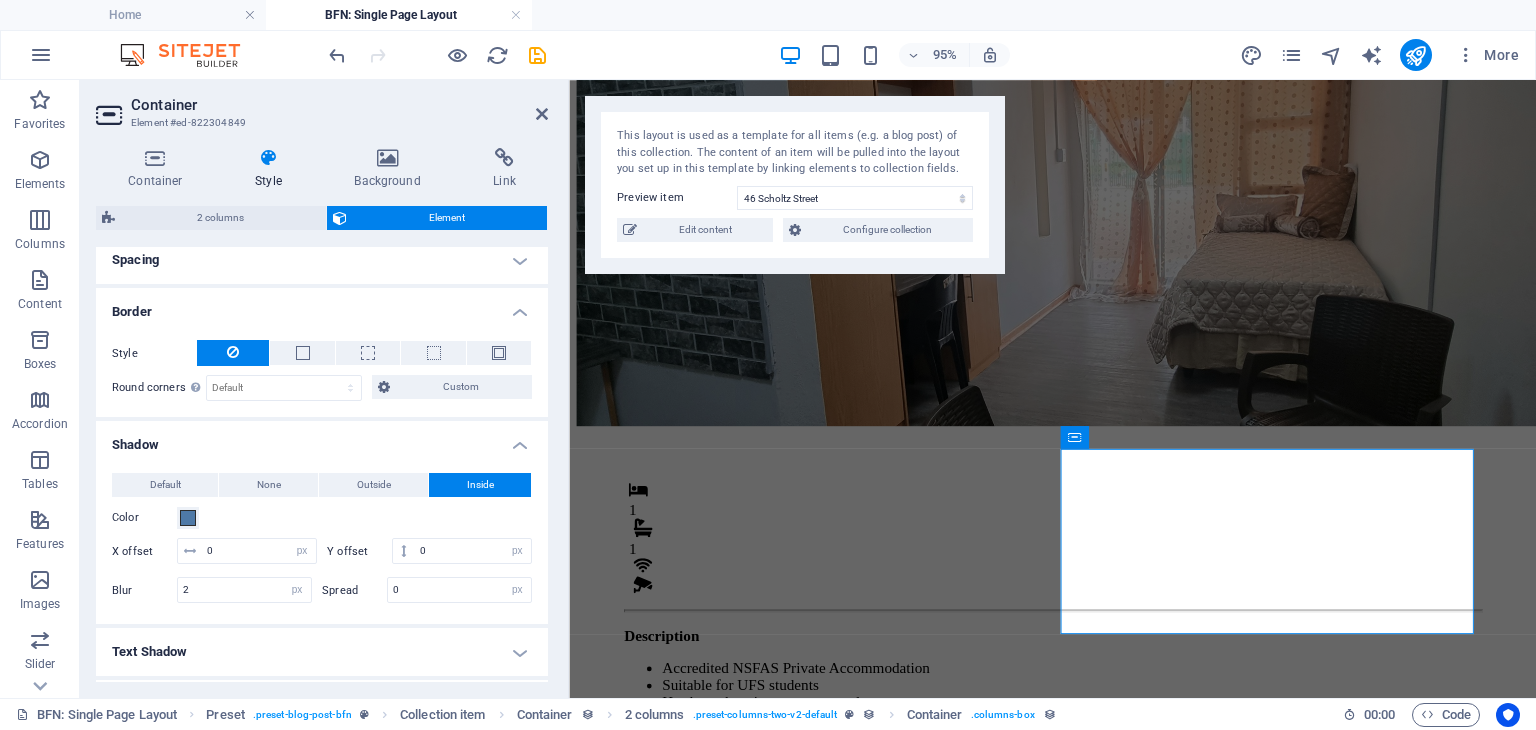 scroll, scrollTop: 390, scrollLeft: 0, axis: vertical 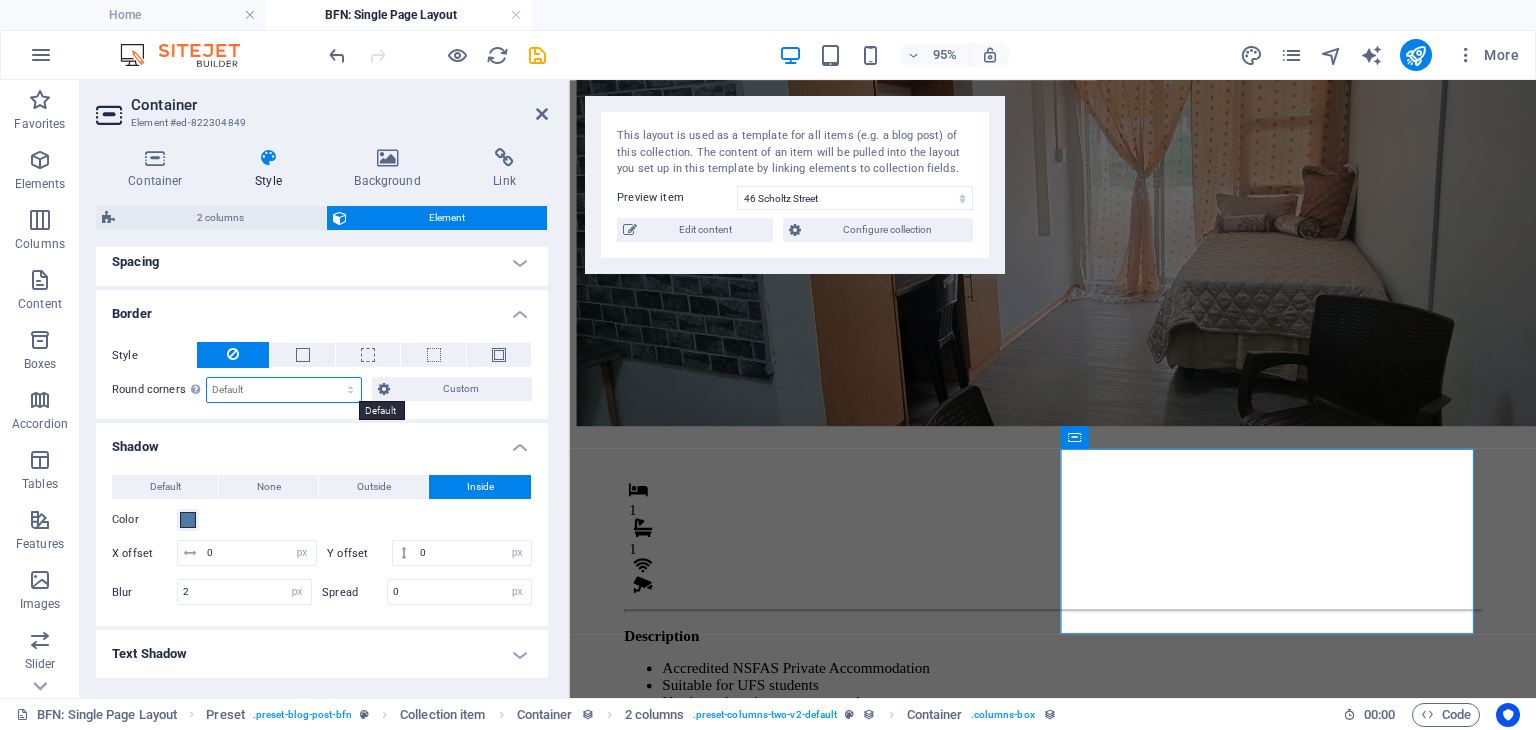 click on "Default px rem % vh vw Custom" at bounding box center (284, 390) 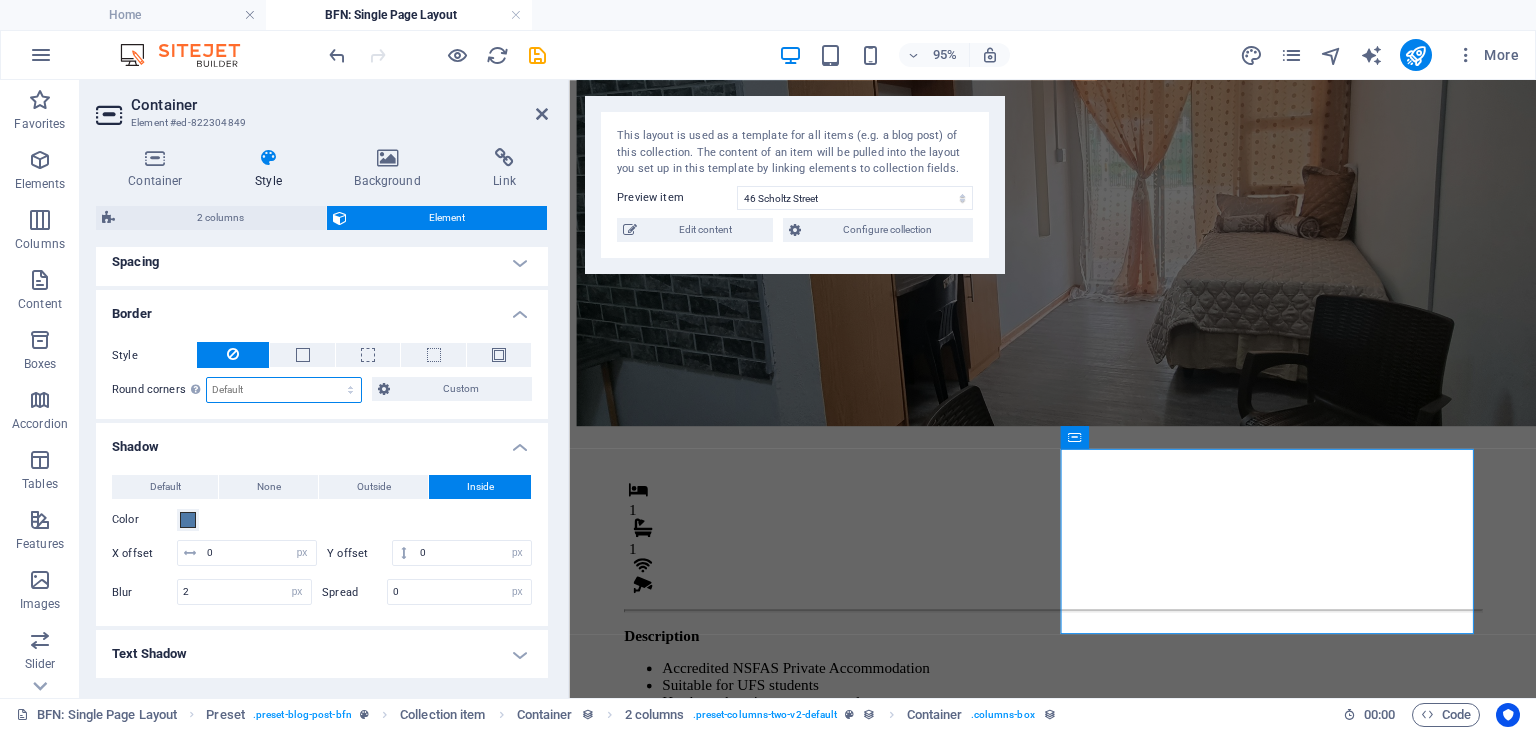 select on "px" 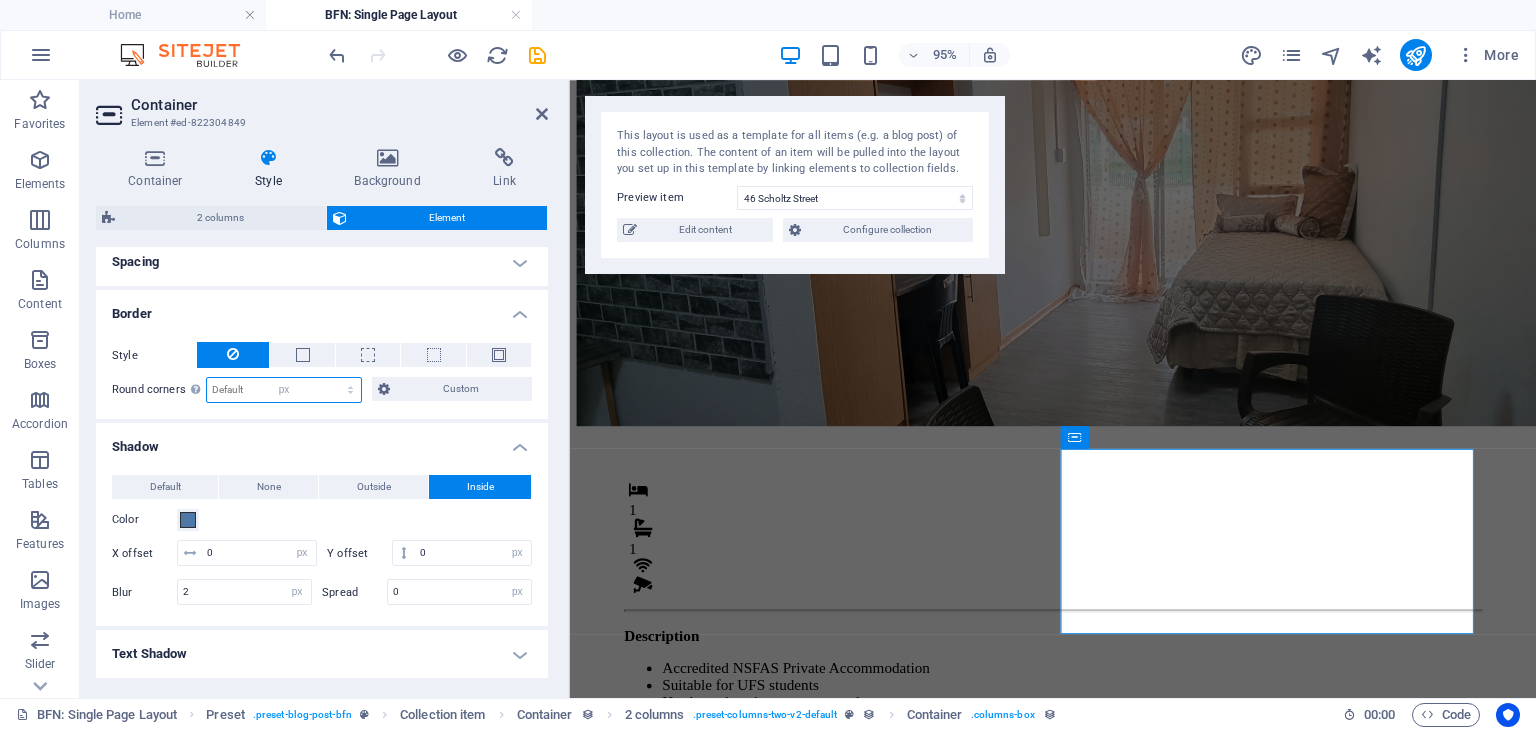click on "Default px rem % vh vw Custom" at bounding box center [284, 390] 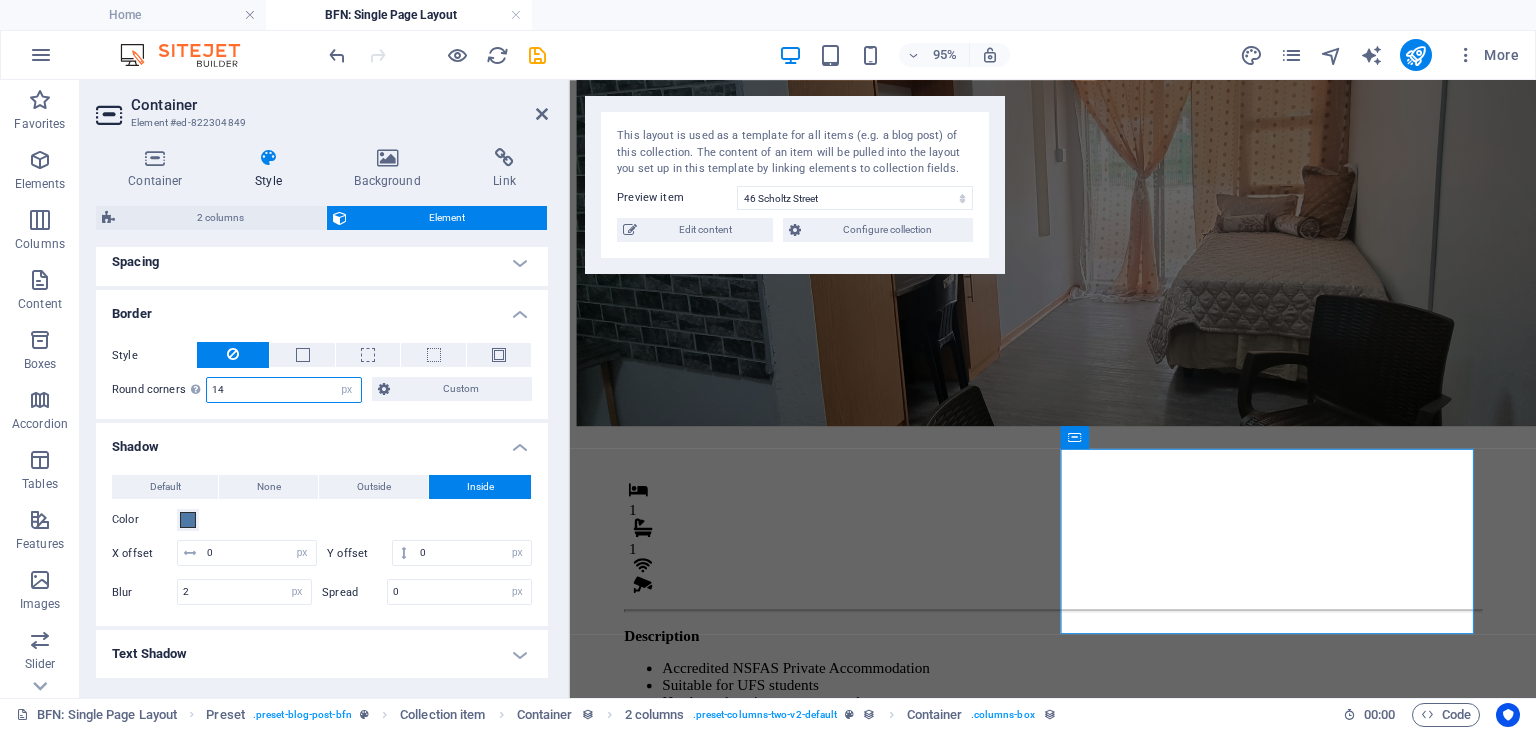 type on "14" 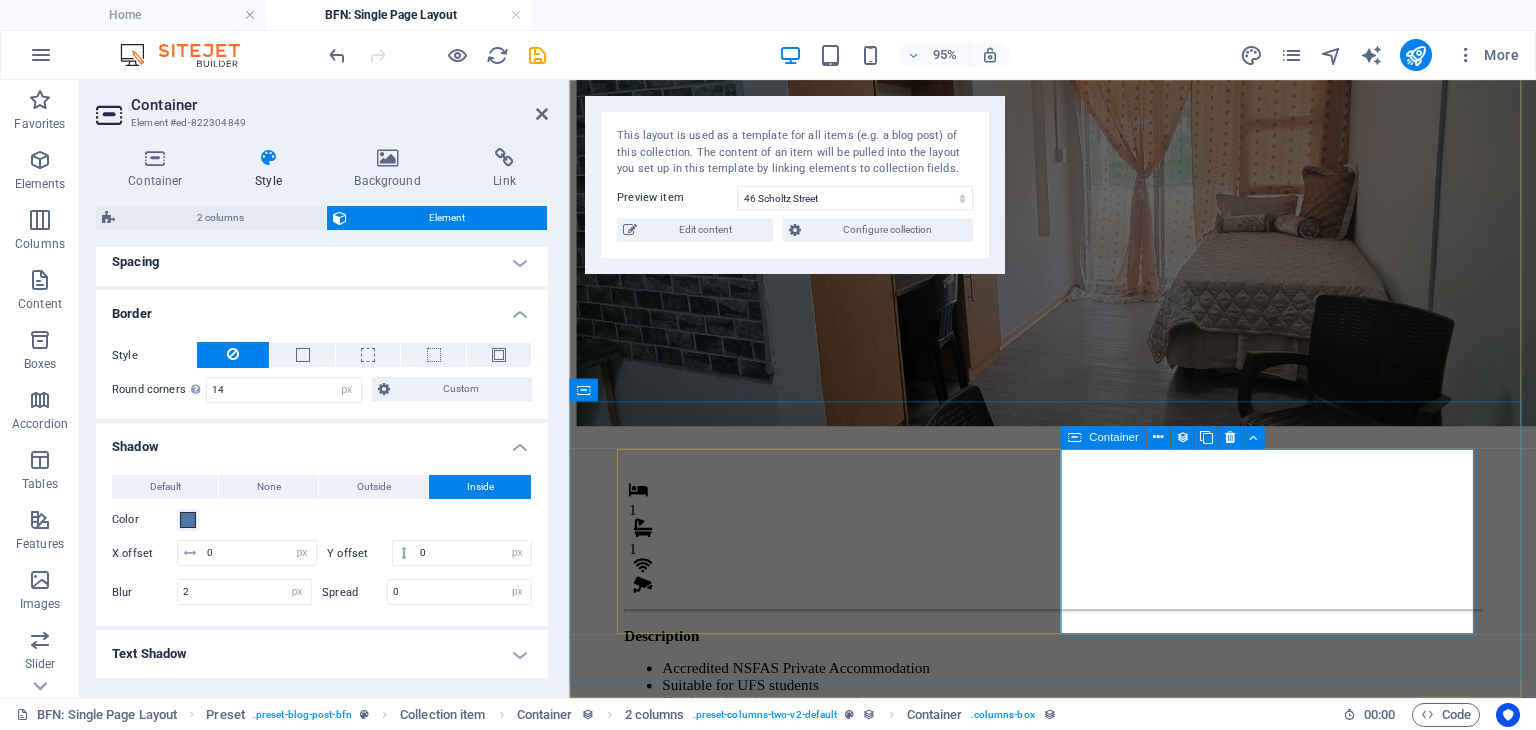 click on "Add elements" at bounding box center (1019, 879) 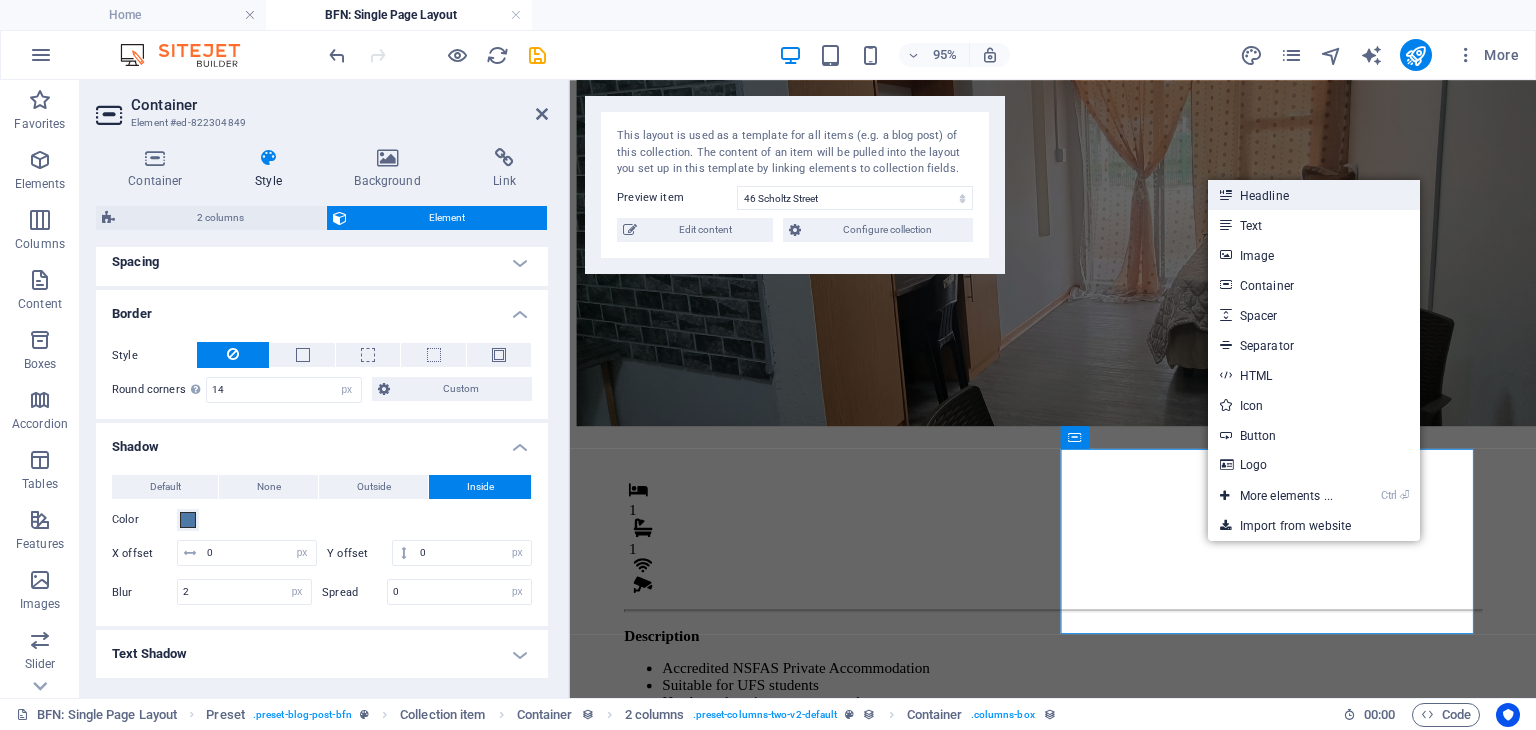 click on "Headline" at bounding box center [1314, 195] 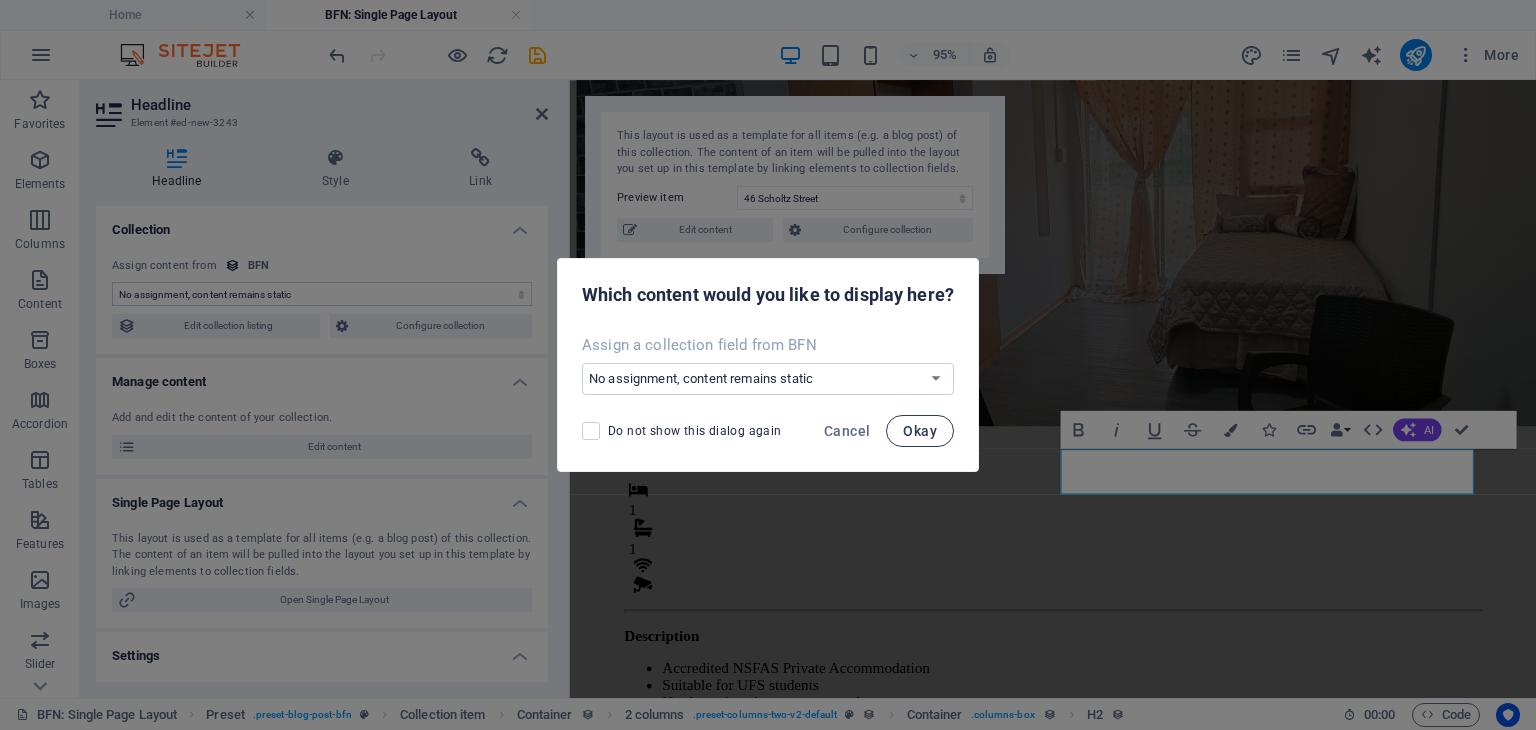 click on "Okay" at bounding box center (920, 431) 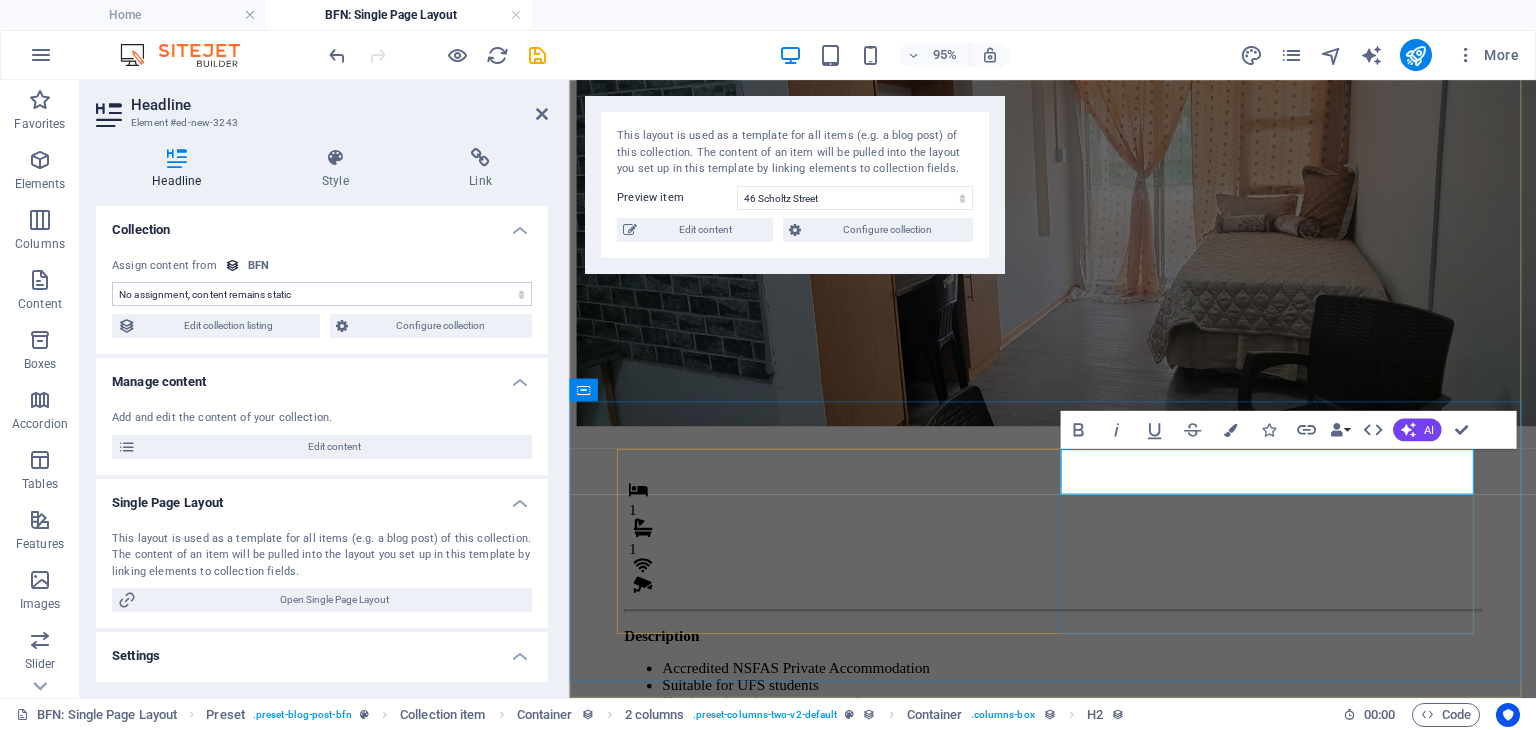 click on "New headline" at bounding box center (1078, 795) 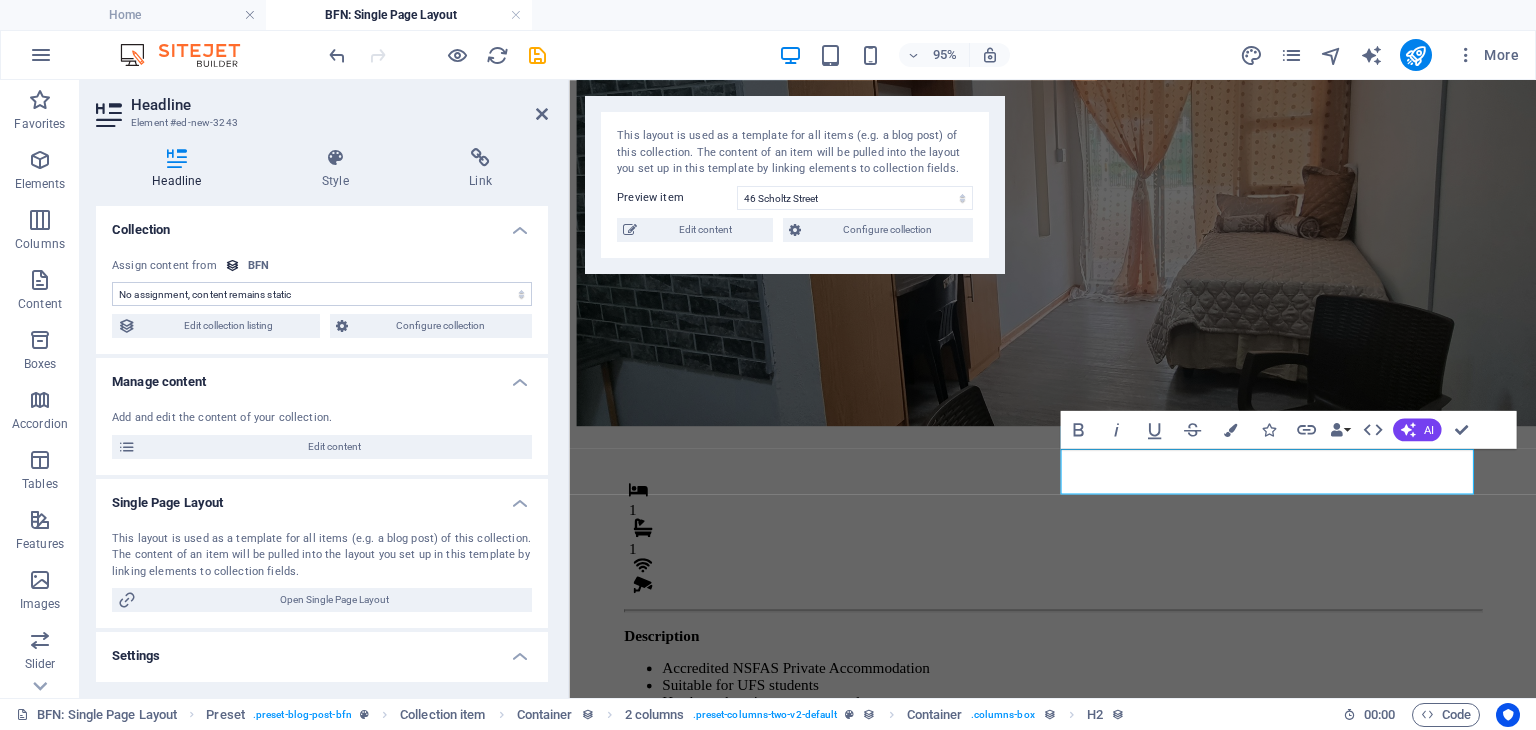 scroll, scrollTop: 135, scrollLeft: 0, axis: vertical 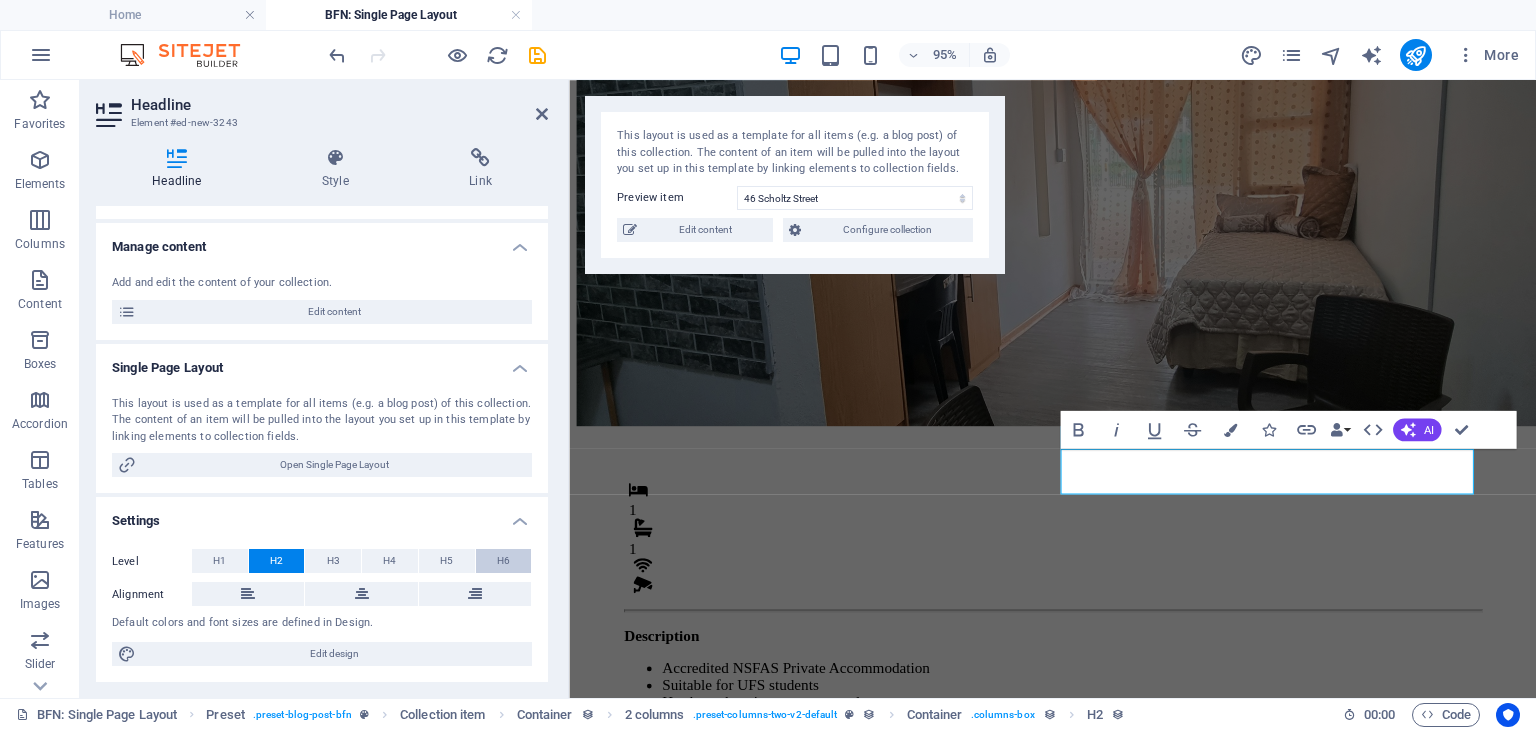 click on "H6" at bounding box center (504, 561) 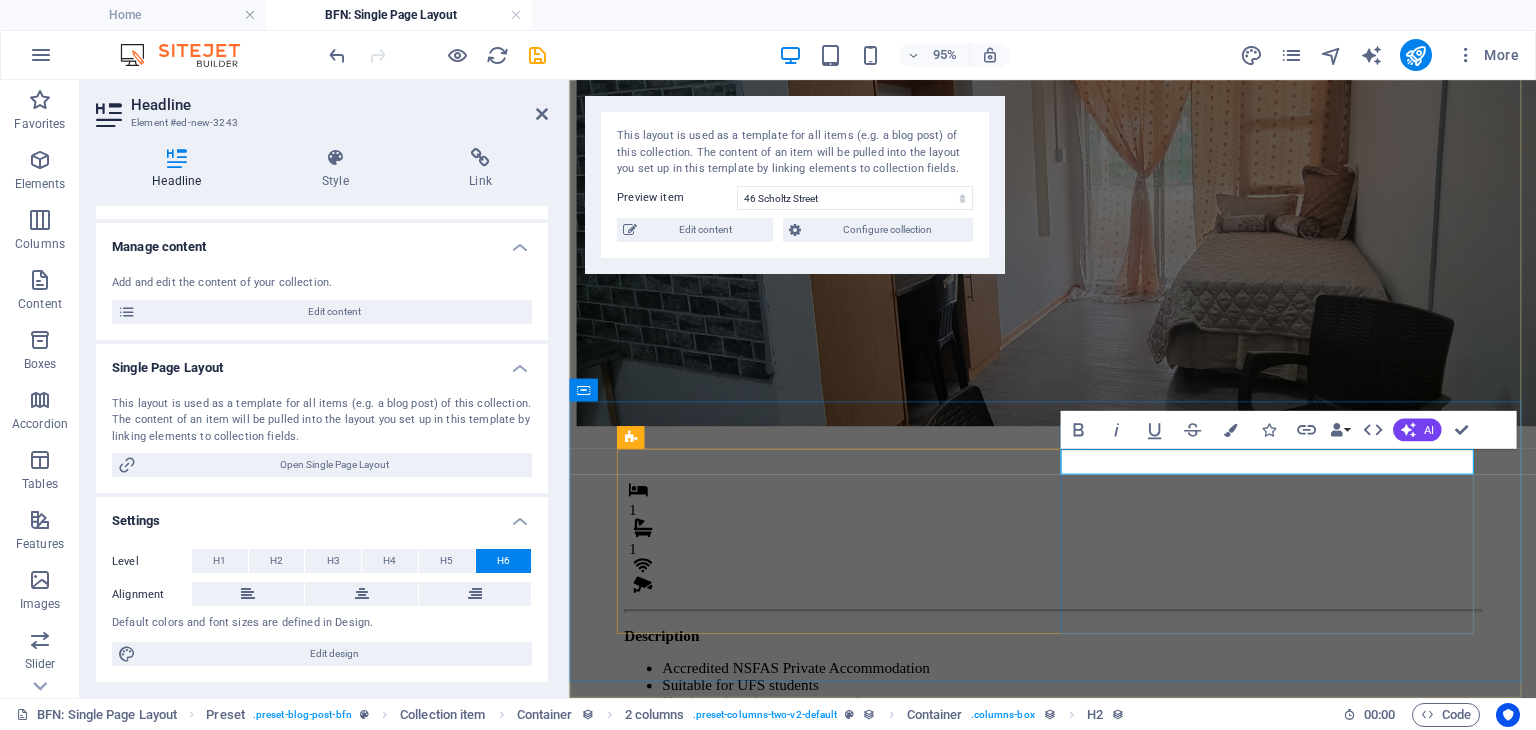 click on "Monthly Rental" at bounding box center (1078, 793) 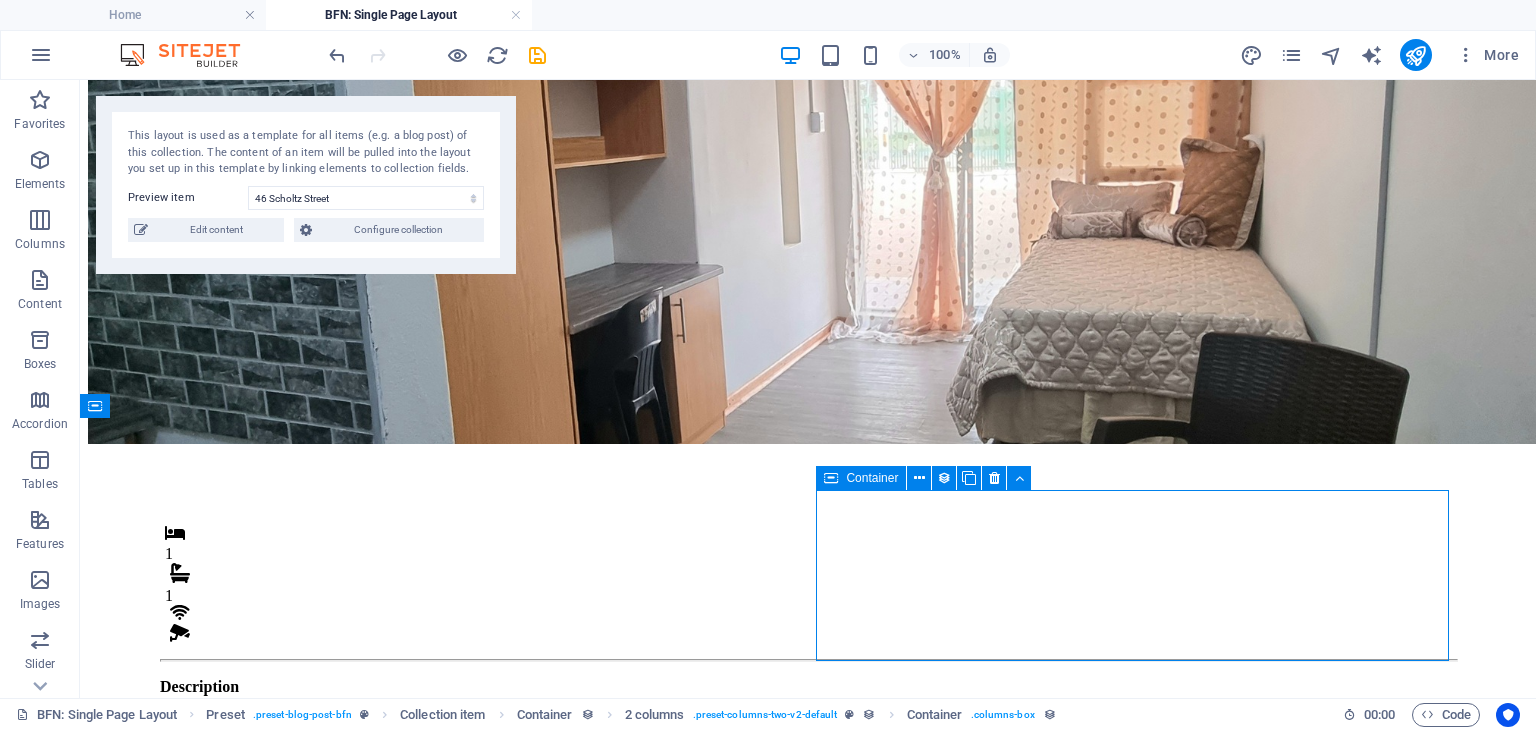 click on "Monthly Rental" at bounding box center (808, 815) 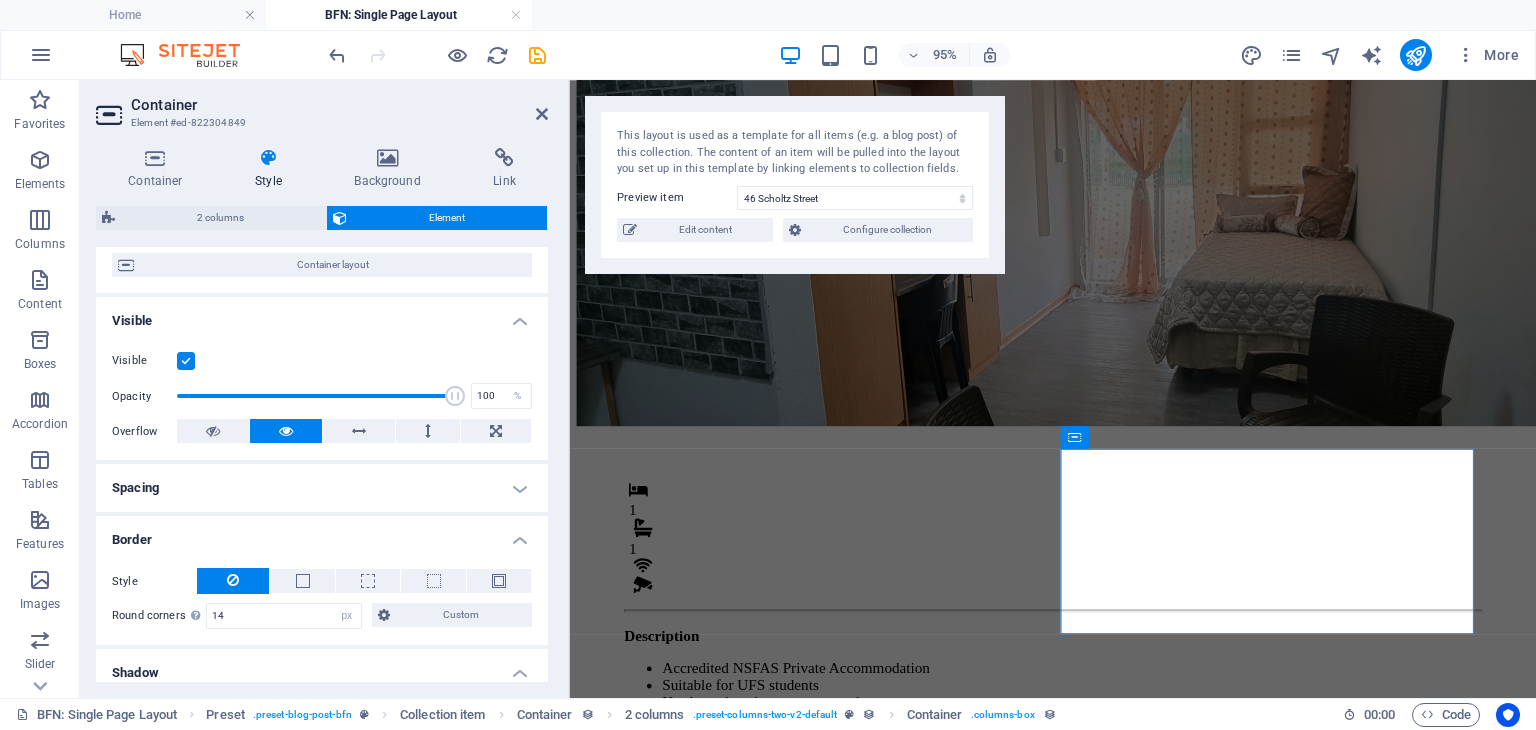 scroll, scrollTop: 175, scrollLeft: 0, axis: vertical 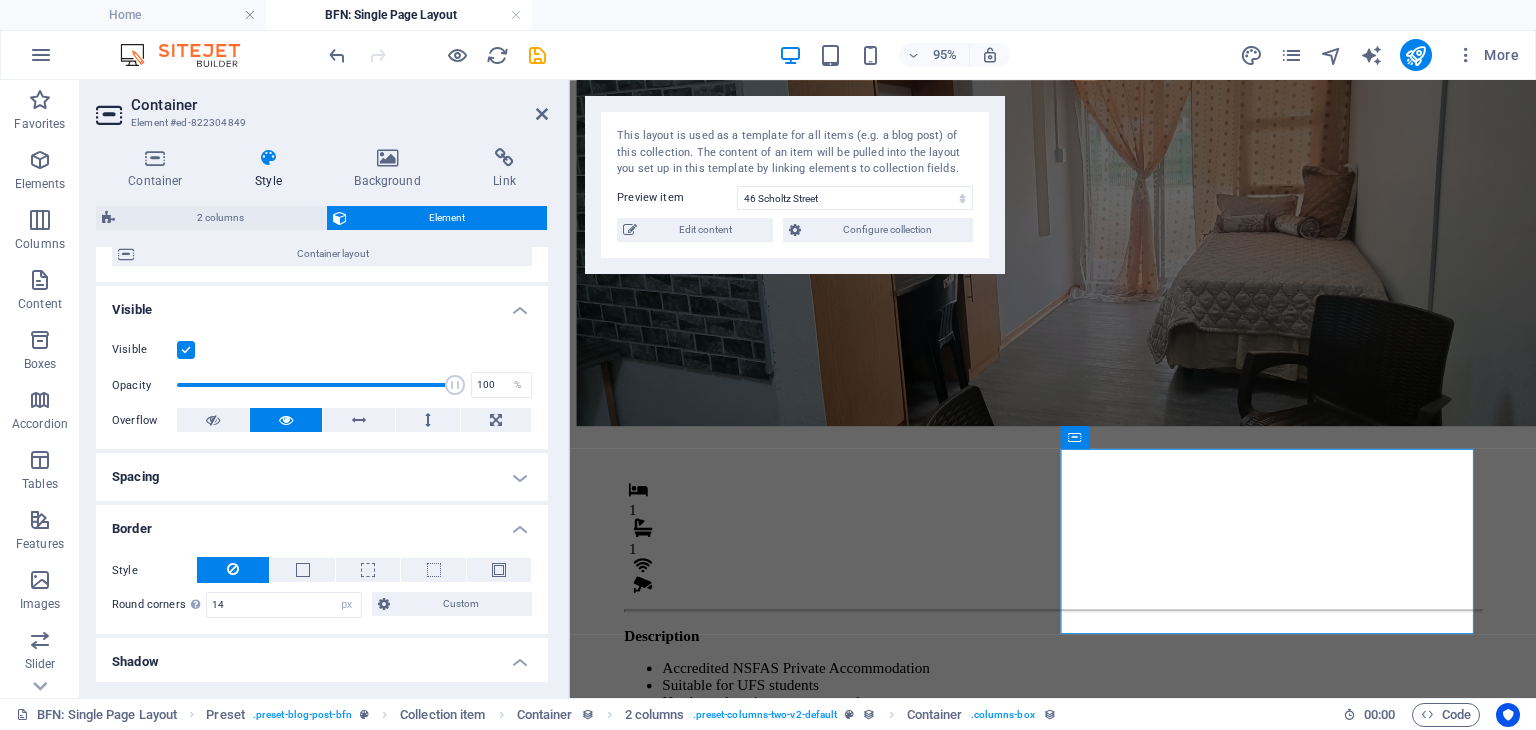 click on "Spacing" at bounding box center [322, 477] 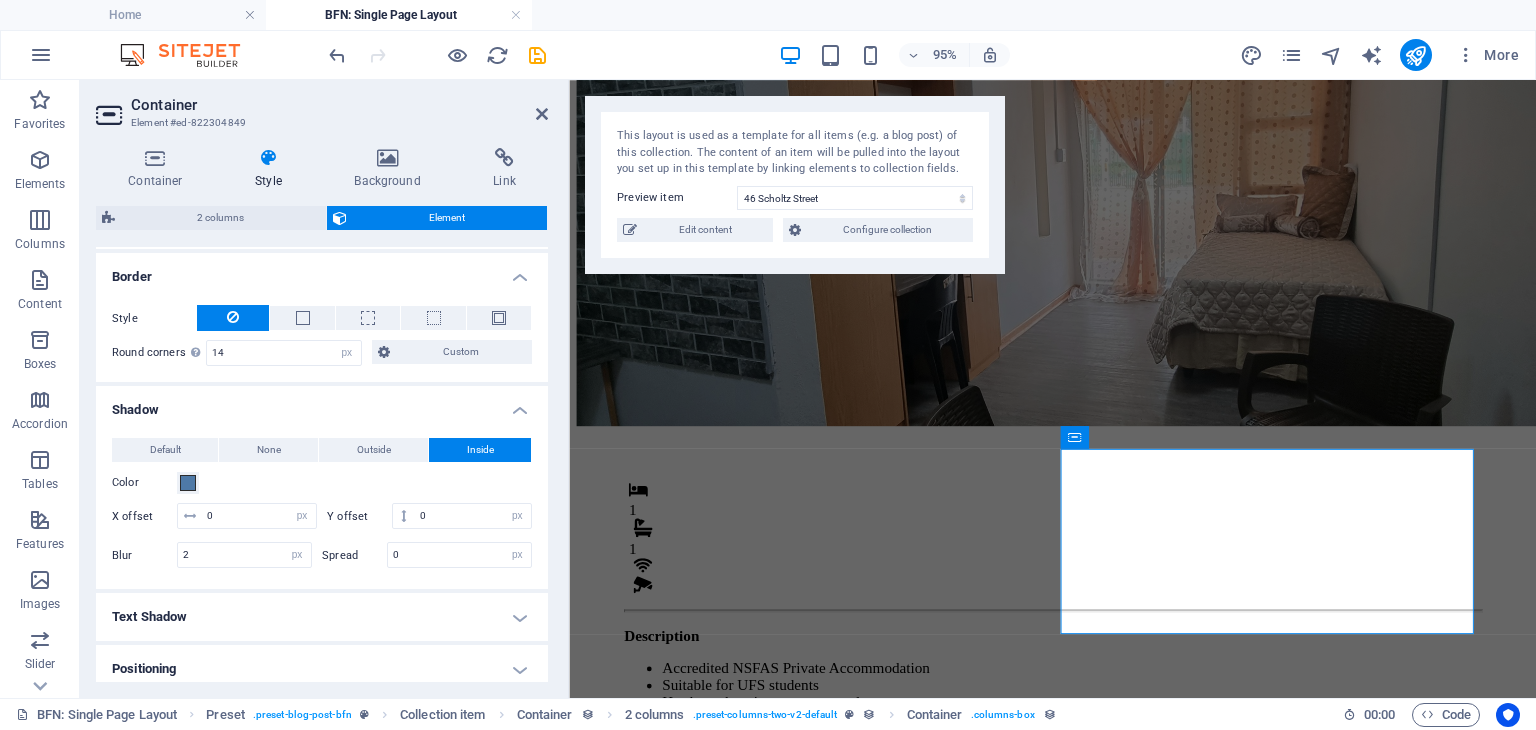 scroll, scrollTop: 608, scrollLeft: 0, axis: vertical 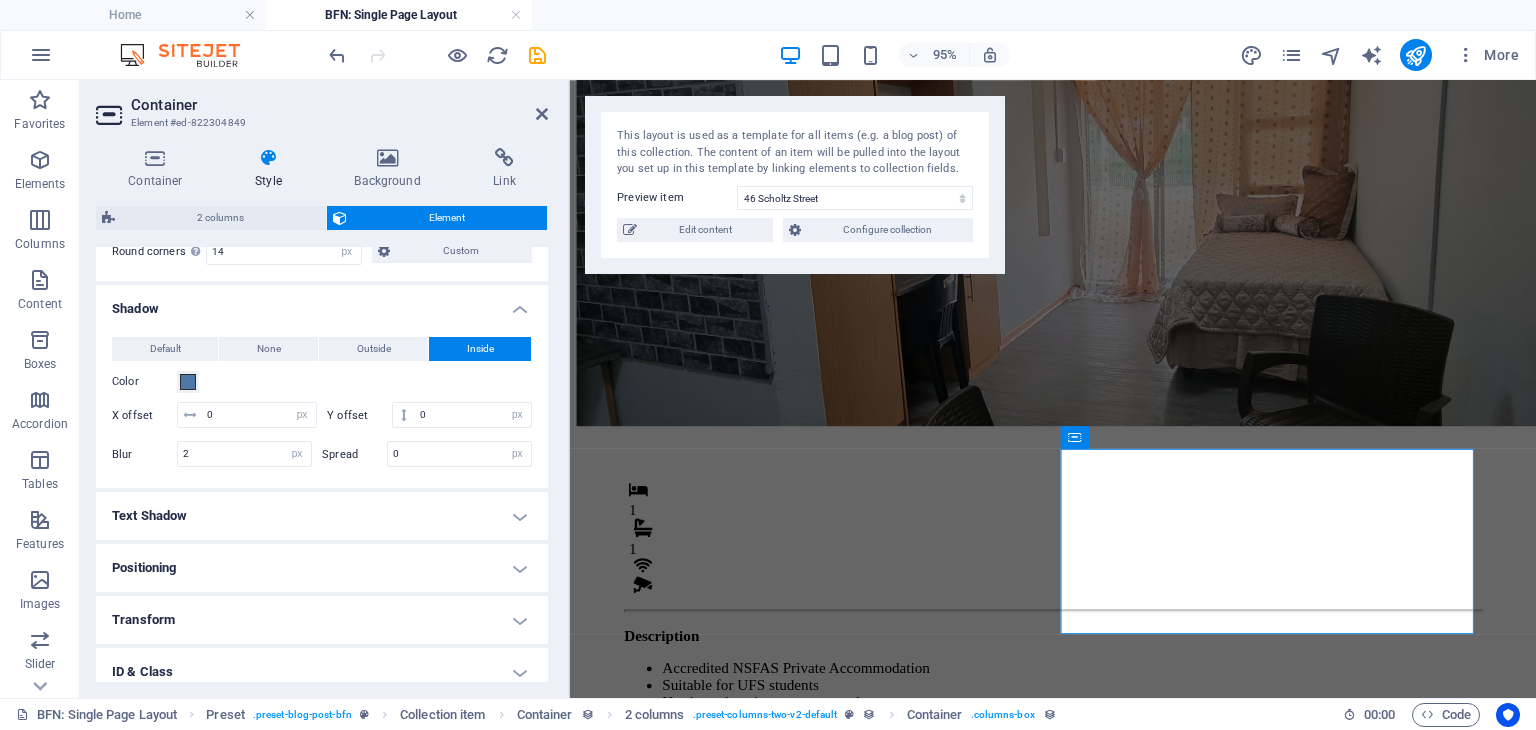 click on "Text Shadow" at bounding box center [322, 516] 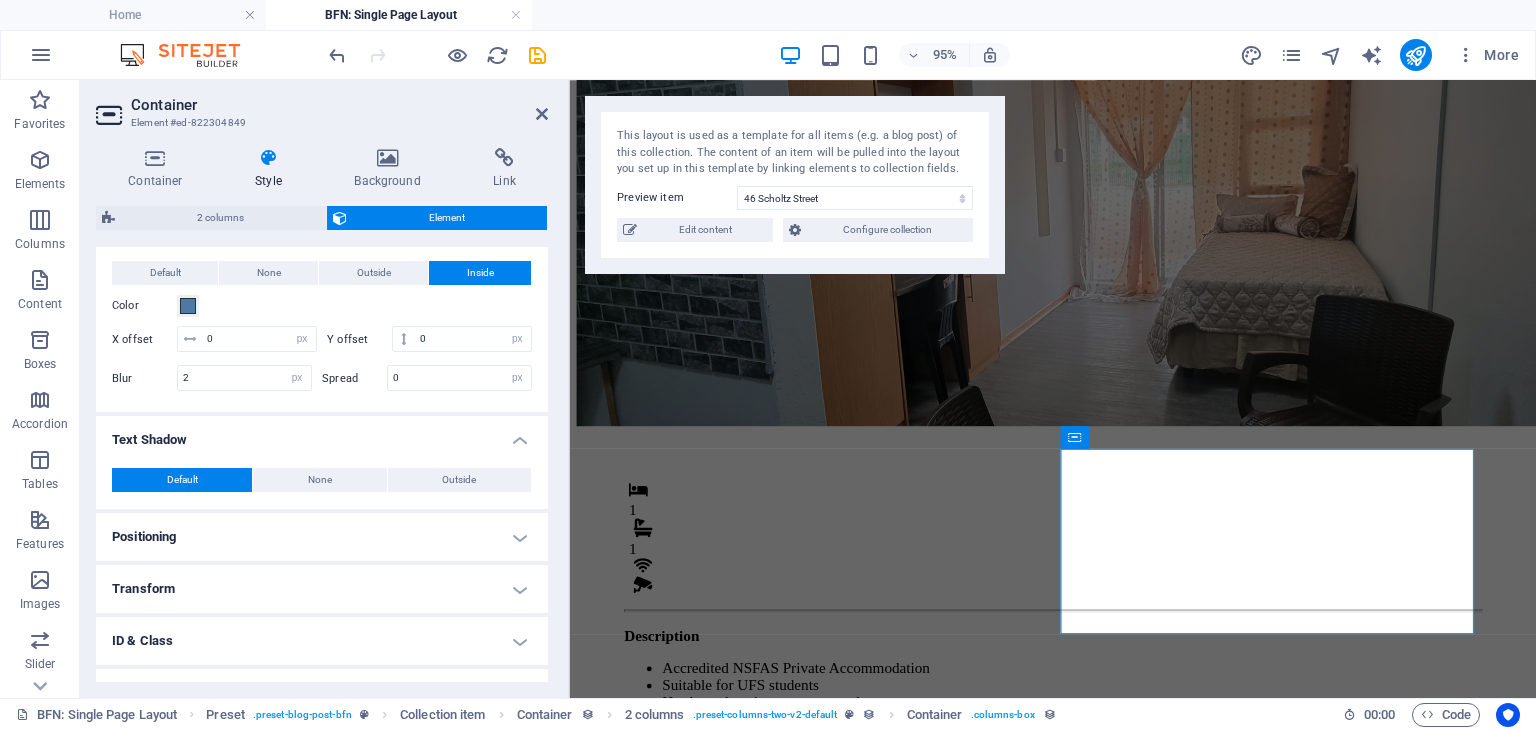 scroll, scrollTop: 706, scrollLeft: 0, axis: vertical 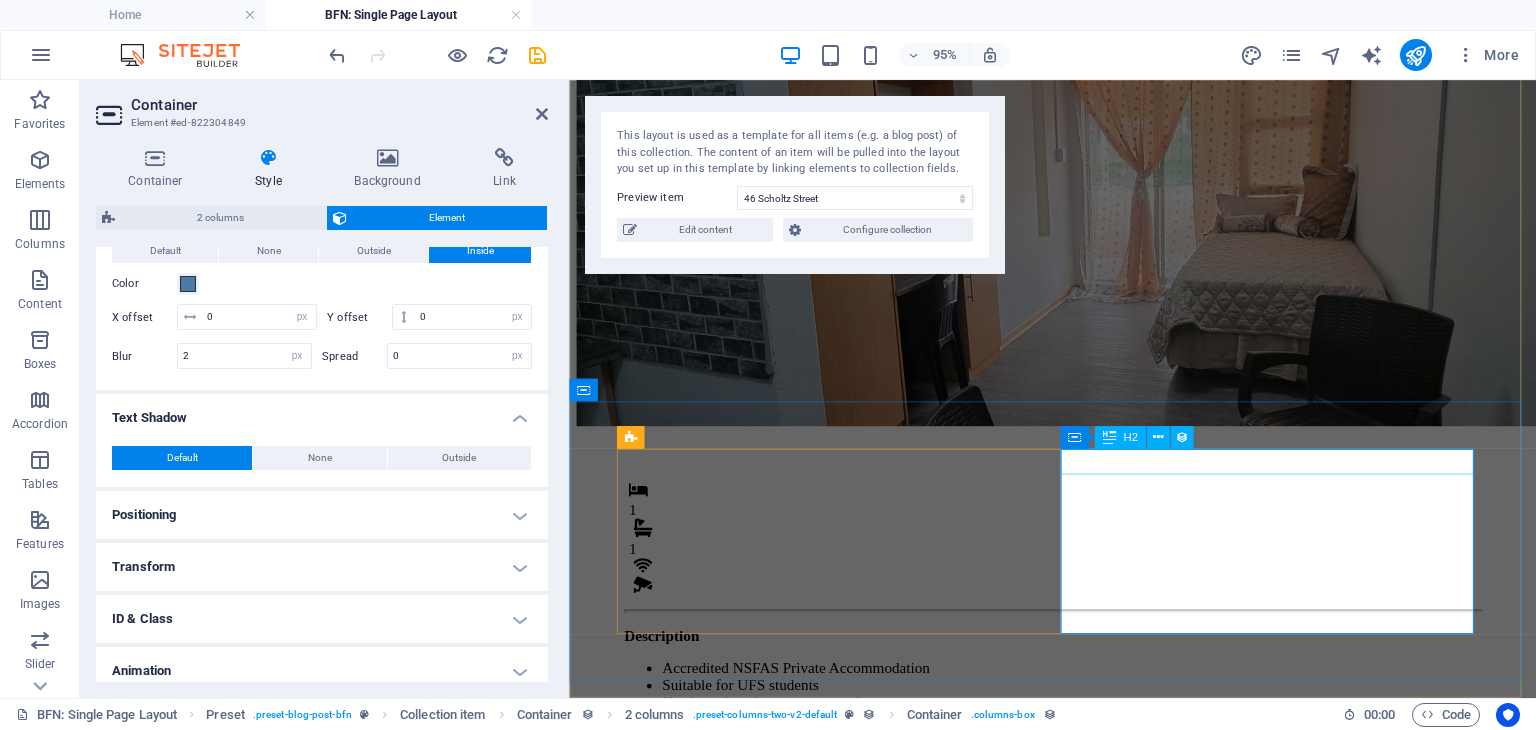 click on "Monthly Rental" at bounding box center [1078, 793] 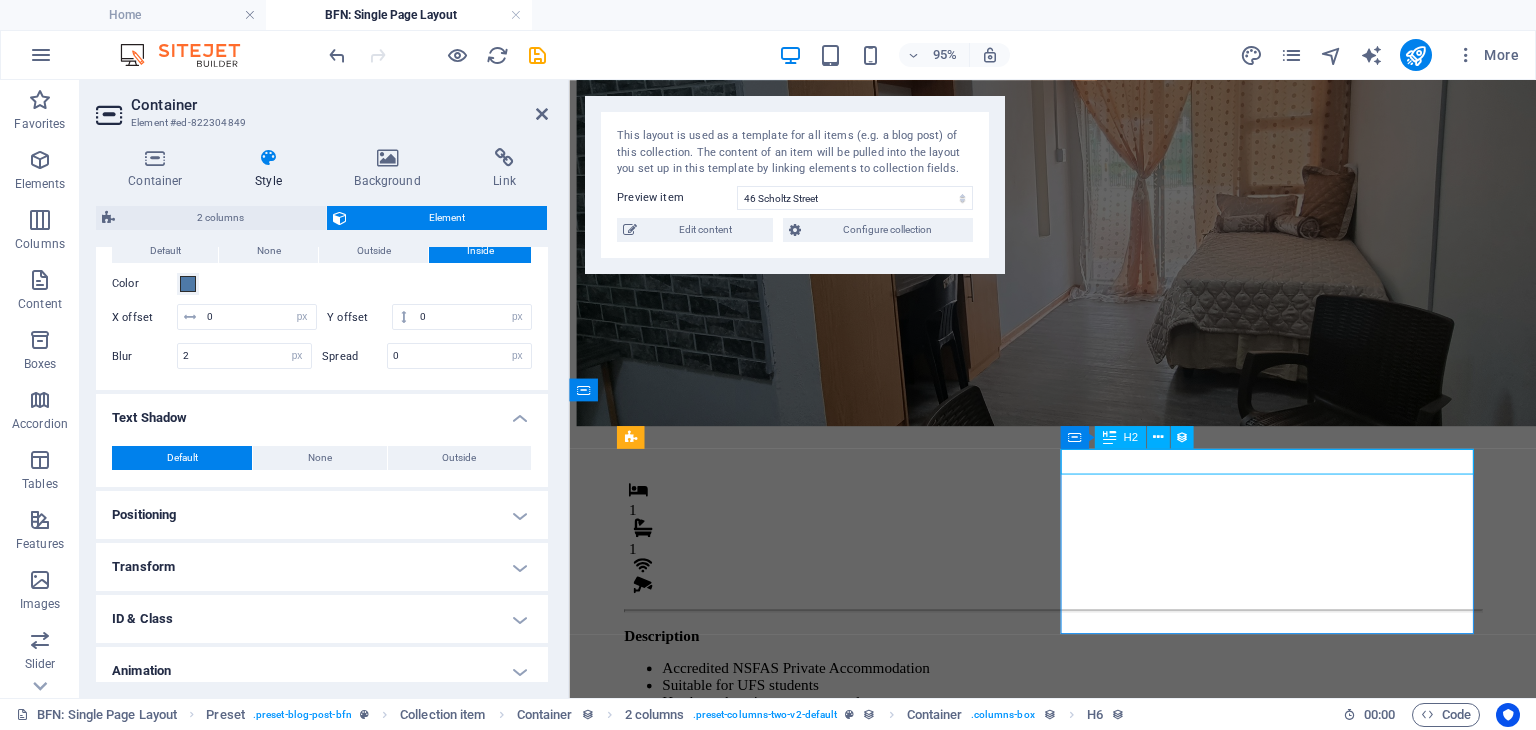 click on "Monthly Rental" at bounding box center (1078, 793) 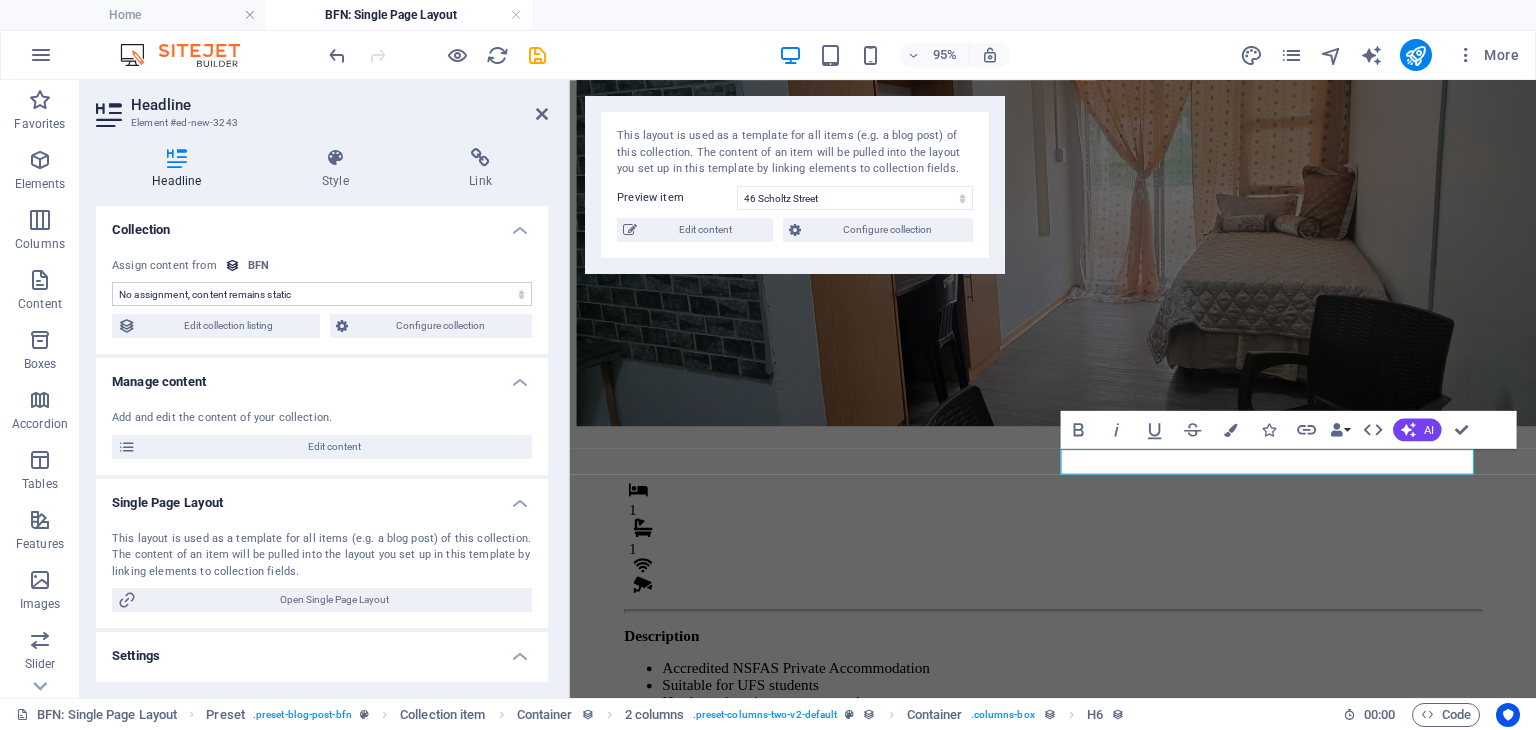 scroll, scrollTop: 135, scrollLeft: 0, axis: vertical 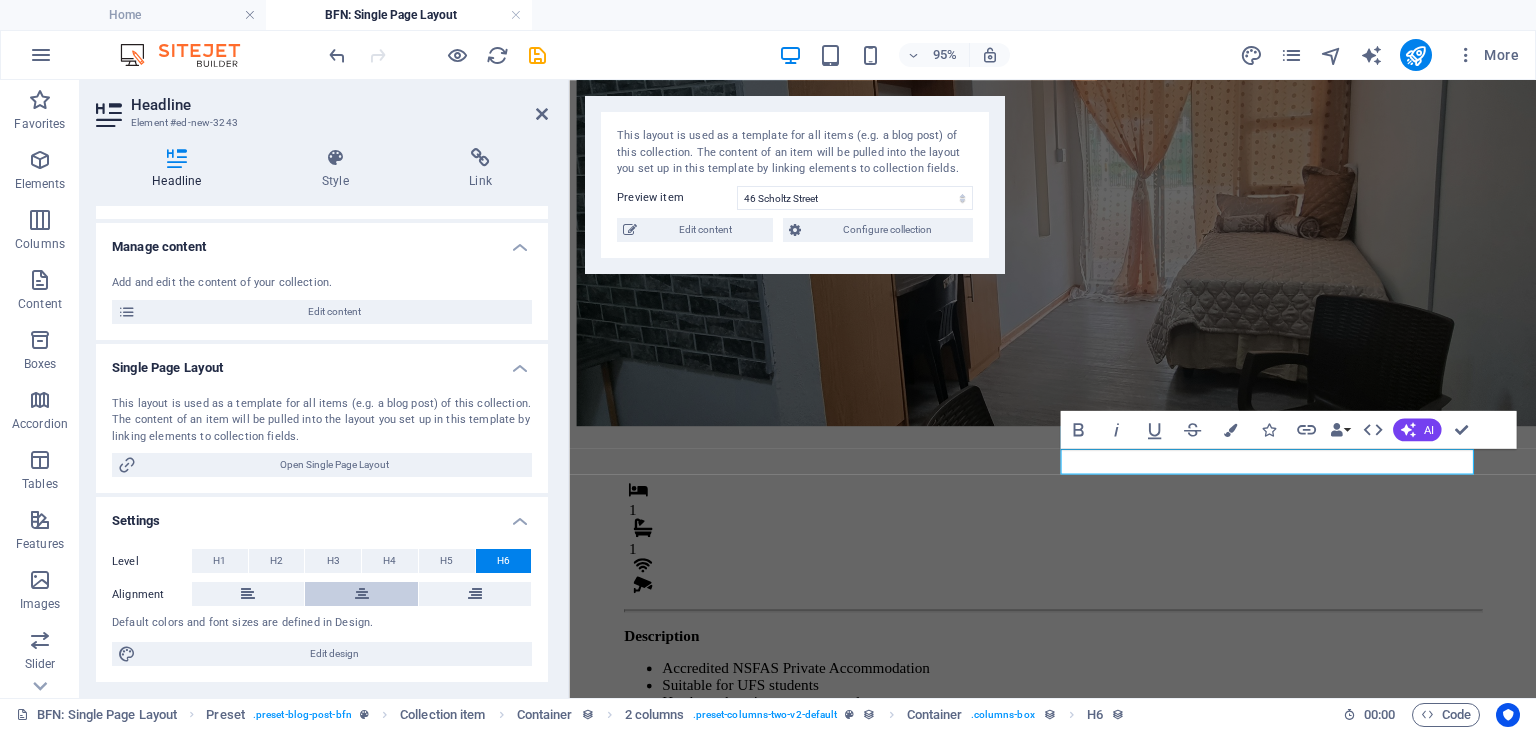click at bounding box center [362, 594] 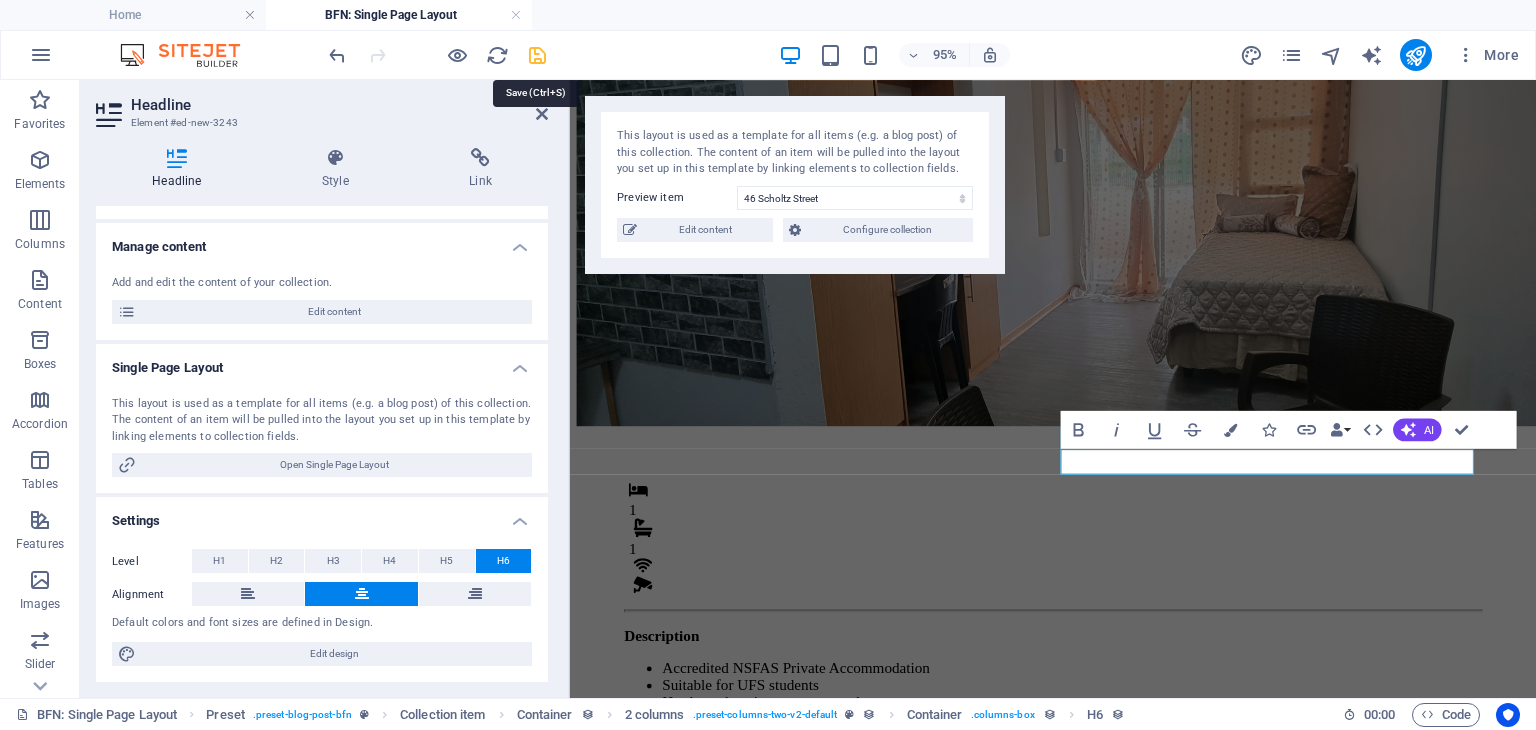 click at bounding box center (537, 55) 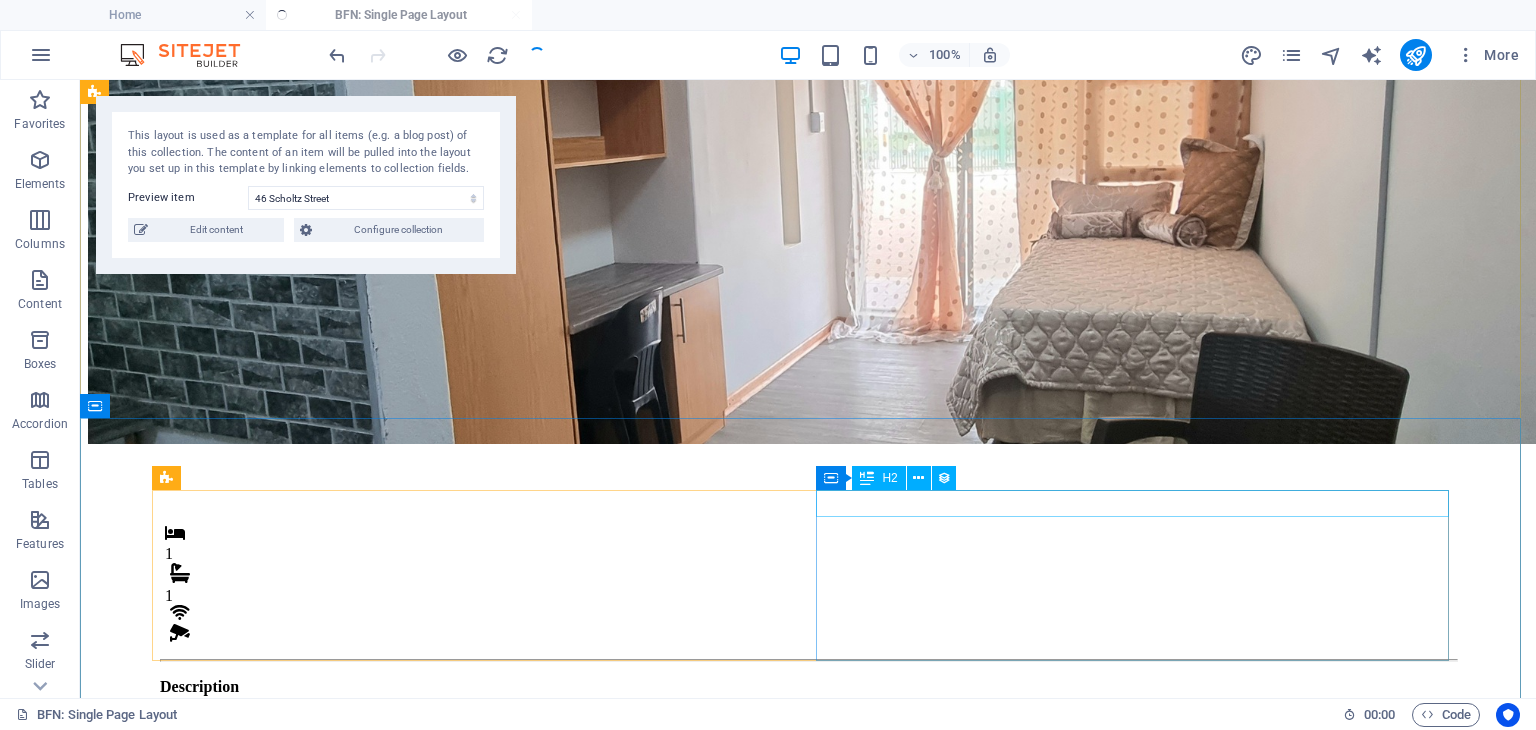 scroll, scrollTop: 184, scrollLeft: 0, axis: vertical 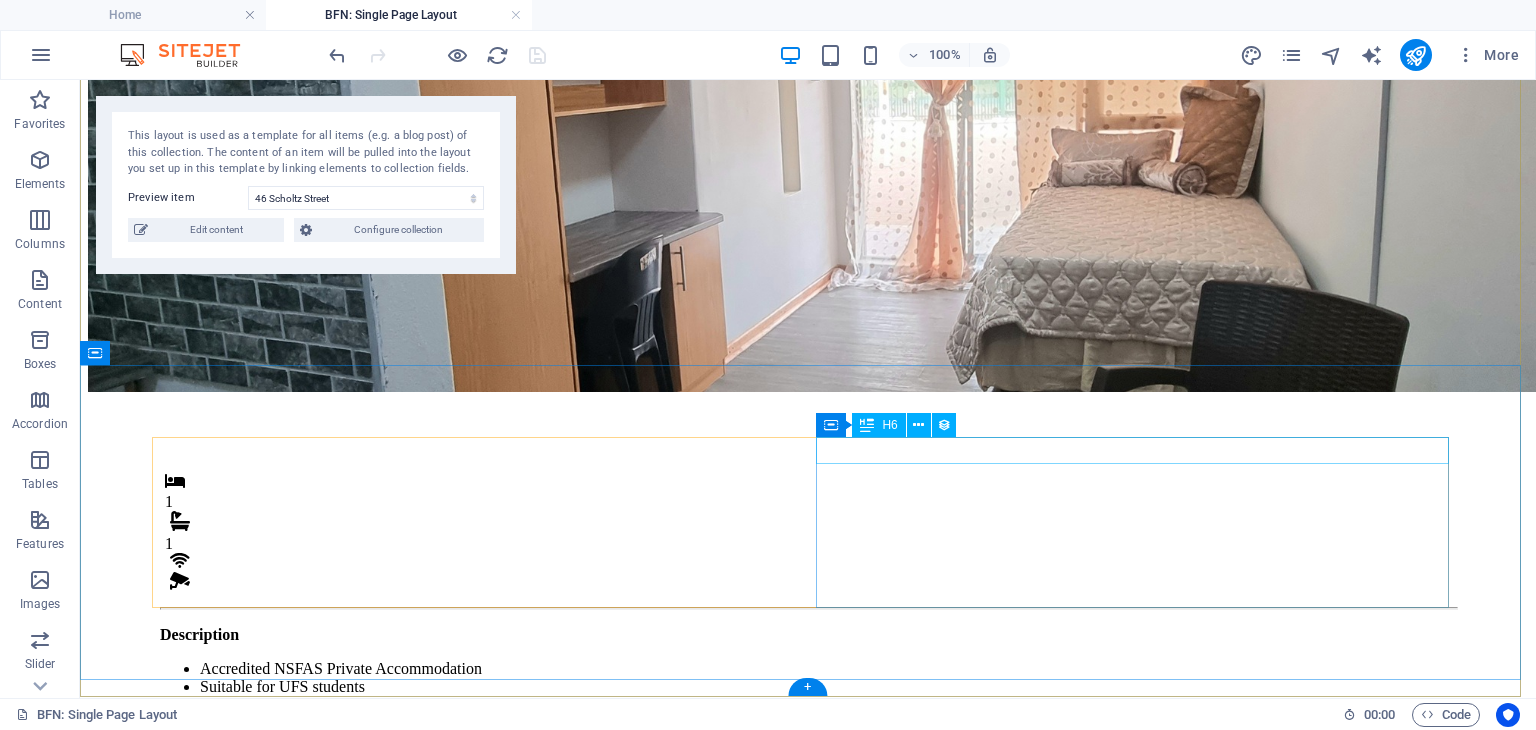 click on "Monthly Rental" at bounding box center [808, 763] 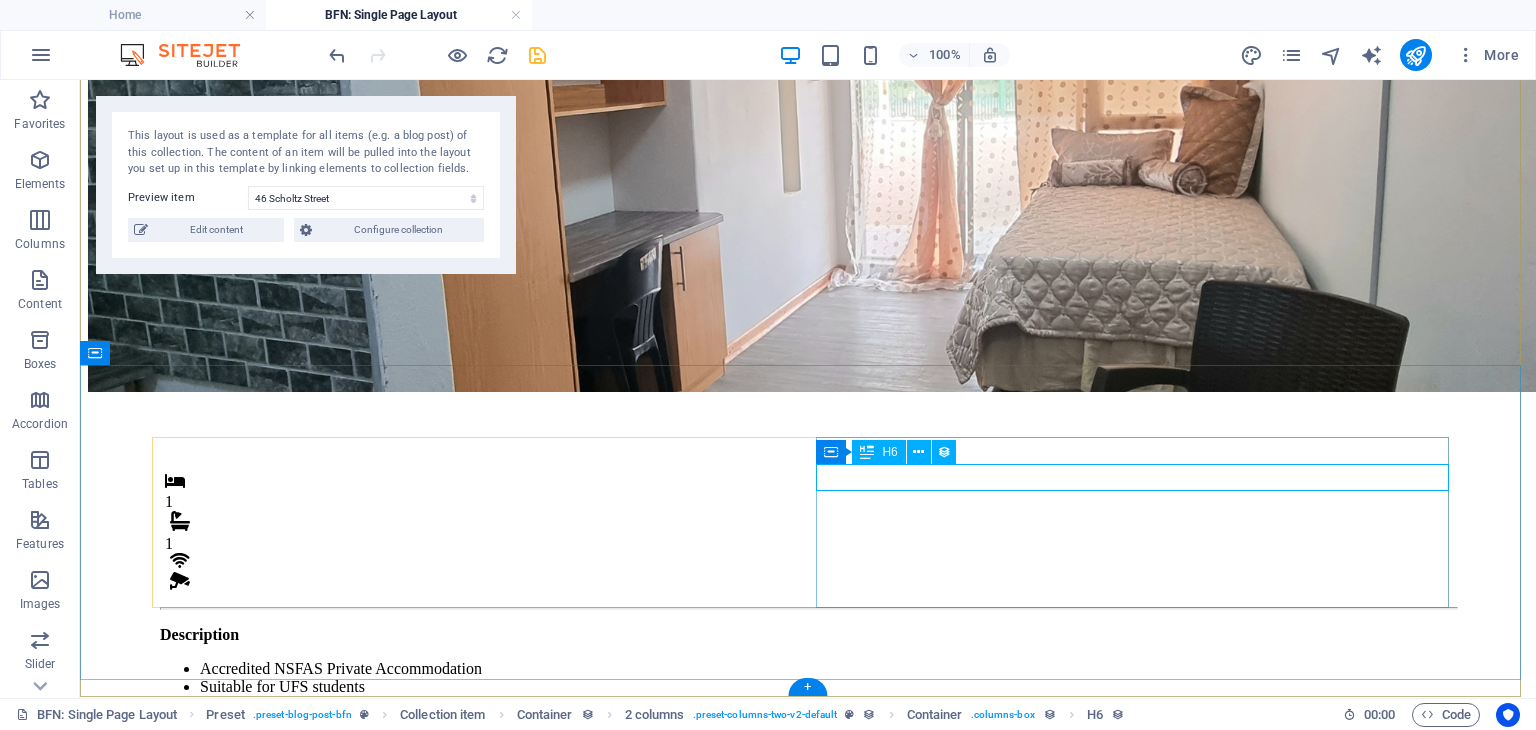 click on "Monthly Rental" at bounding box center [808, 800] 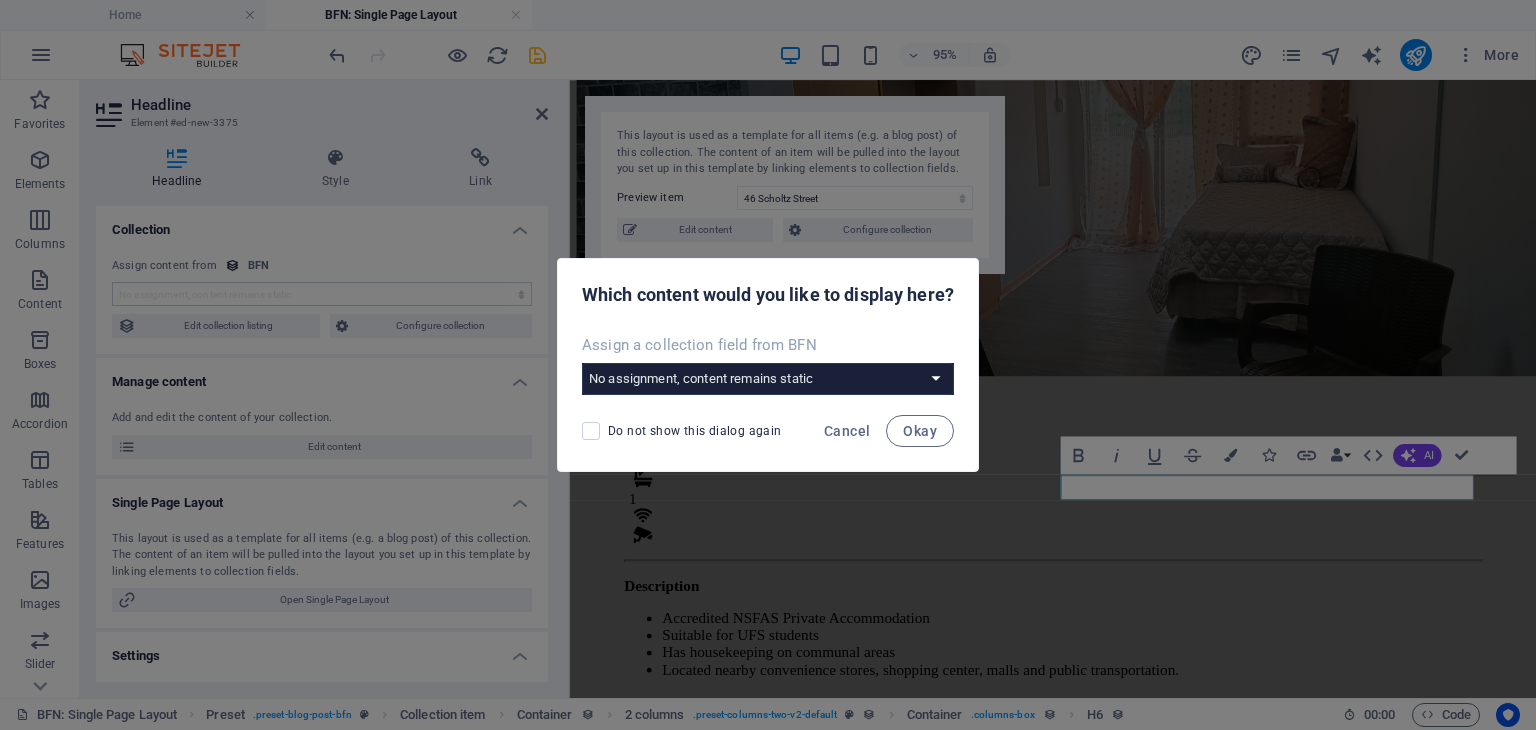 scroll, scrollTop: 132, scrollLeft: 0, axis: vertical 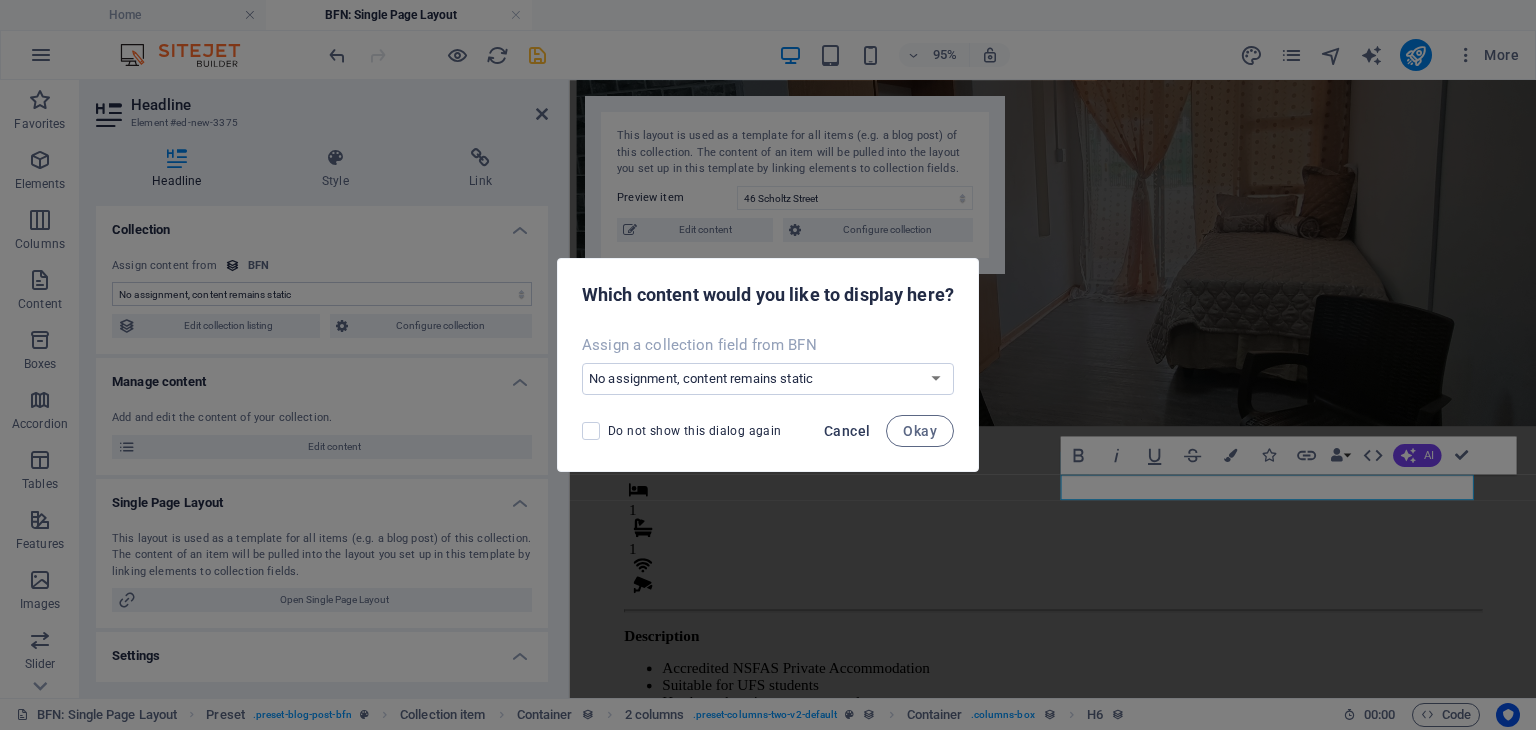click on "Cancel" at bounding box center (847, 431) 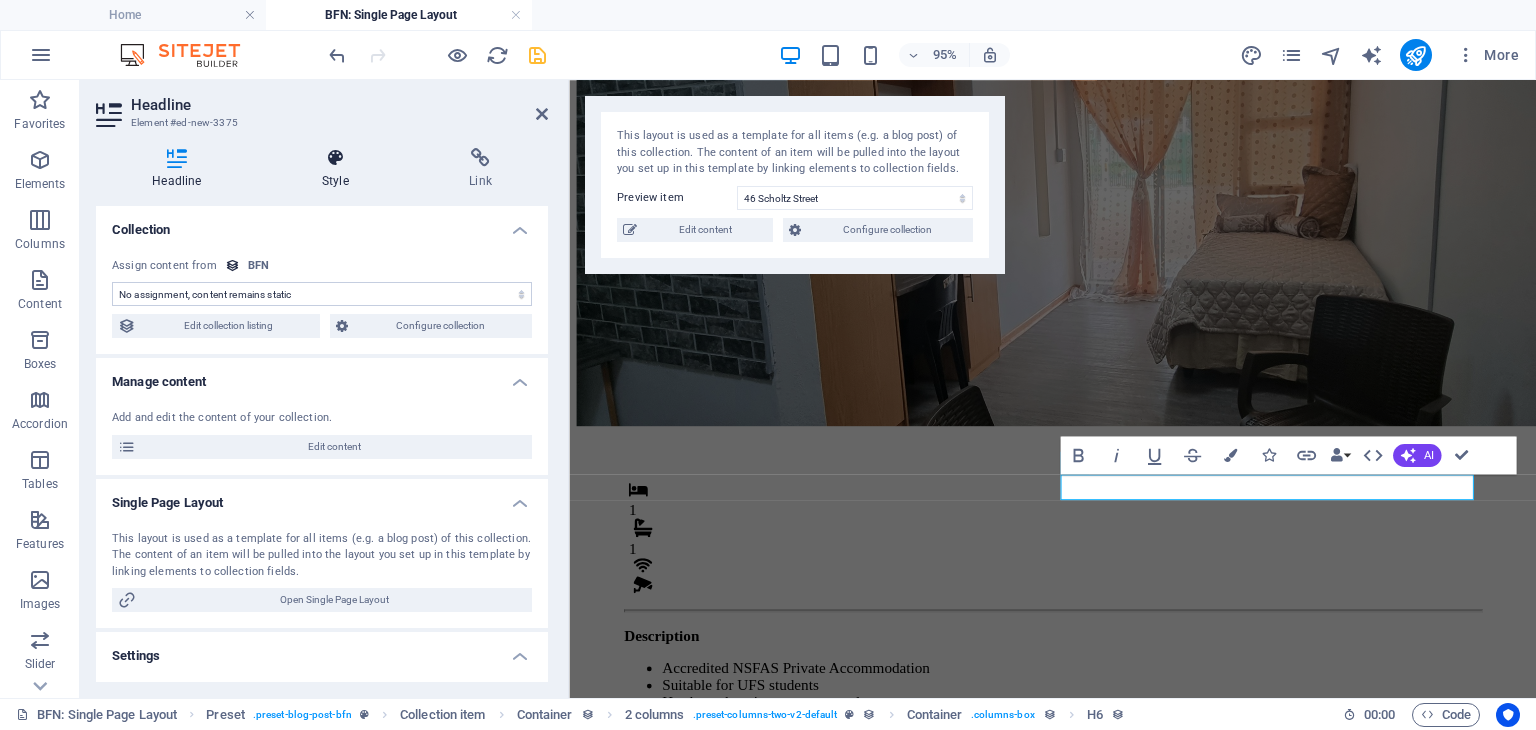 click at bounding box center [335, 158] 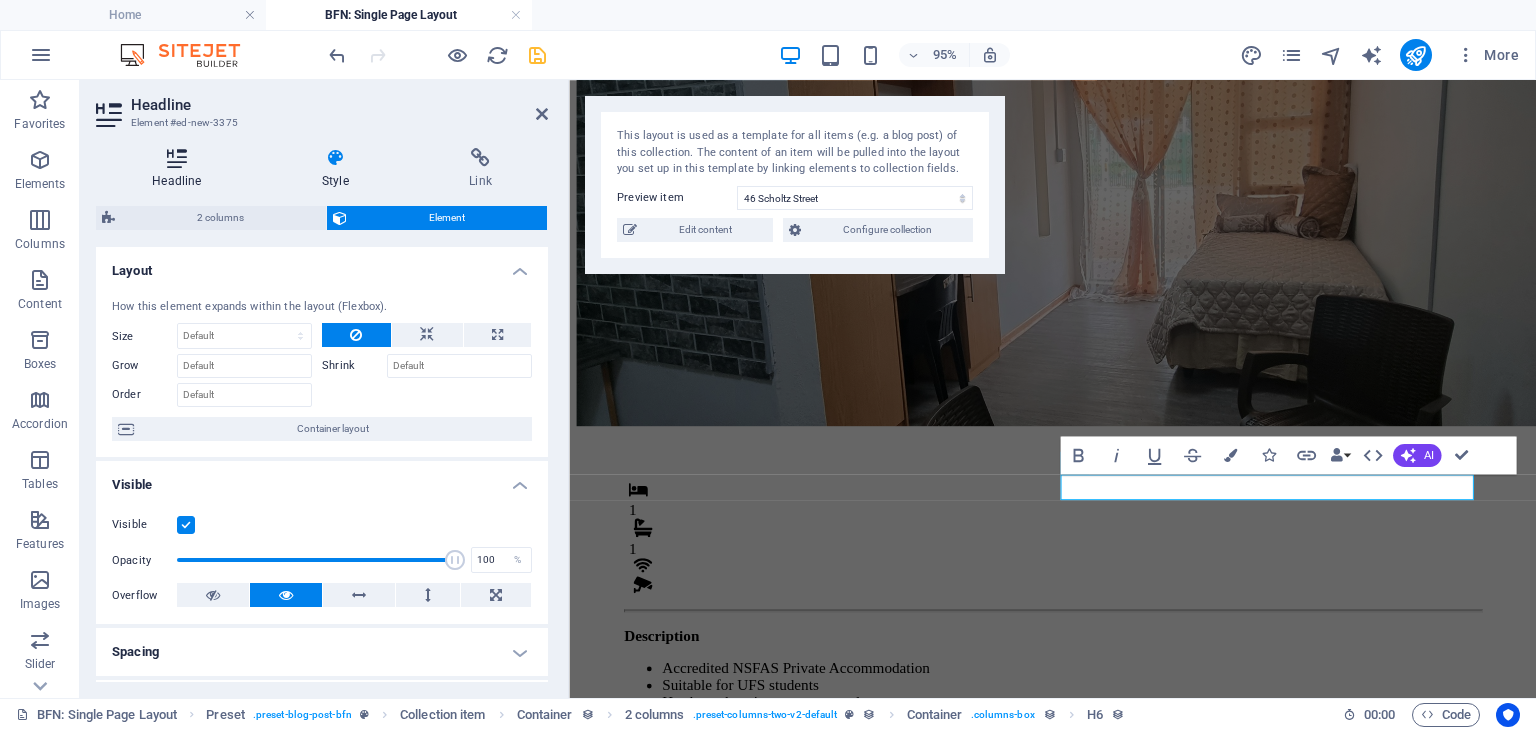 click on "Headline" at bounding box center [181, 169] 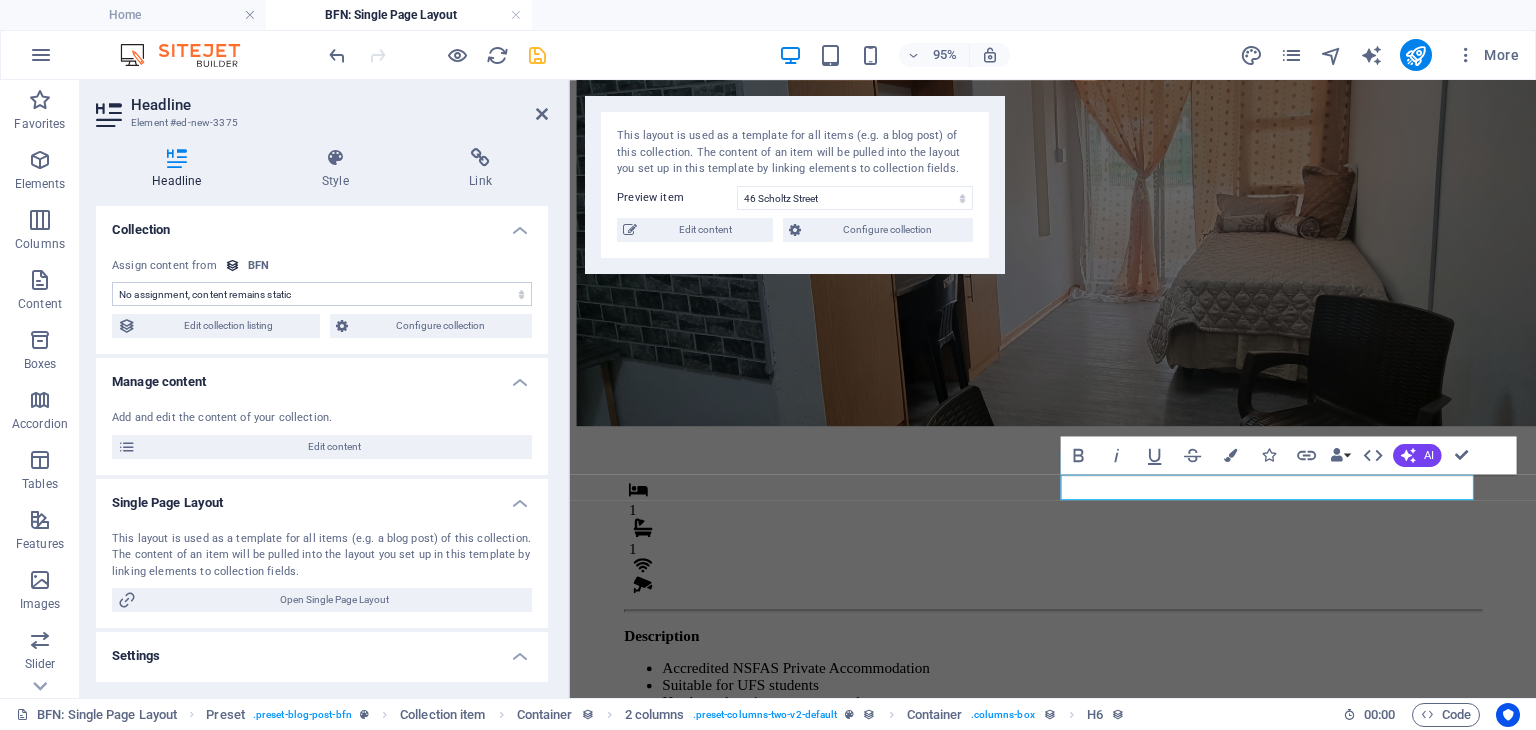 scroll, scrollTop: 135, scrollLeft: 0, axis: vertical 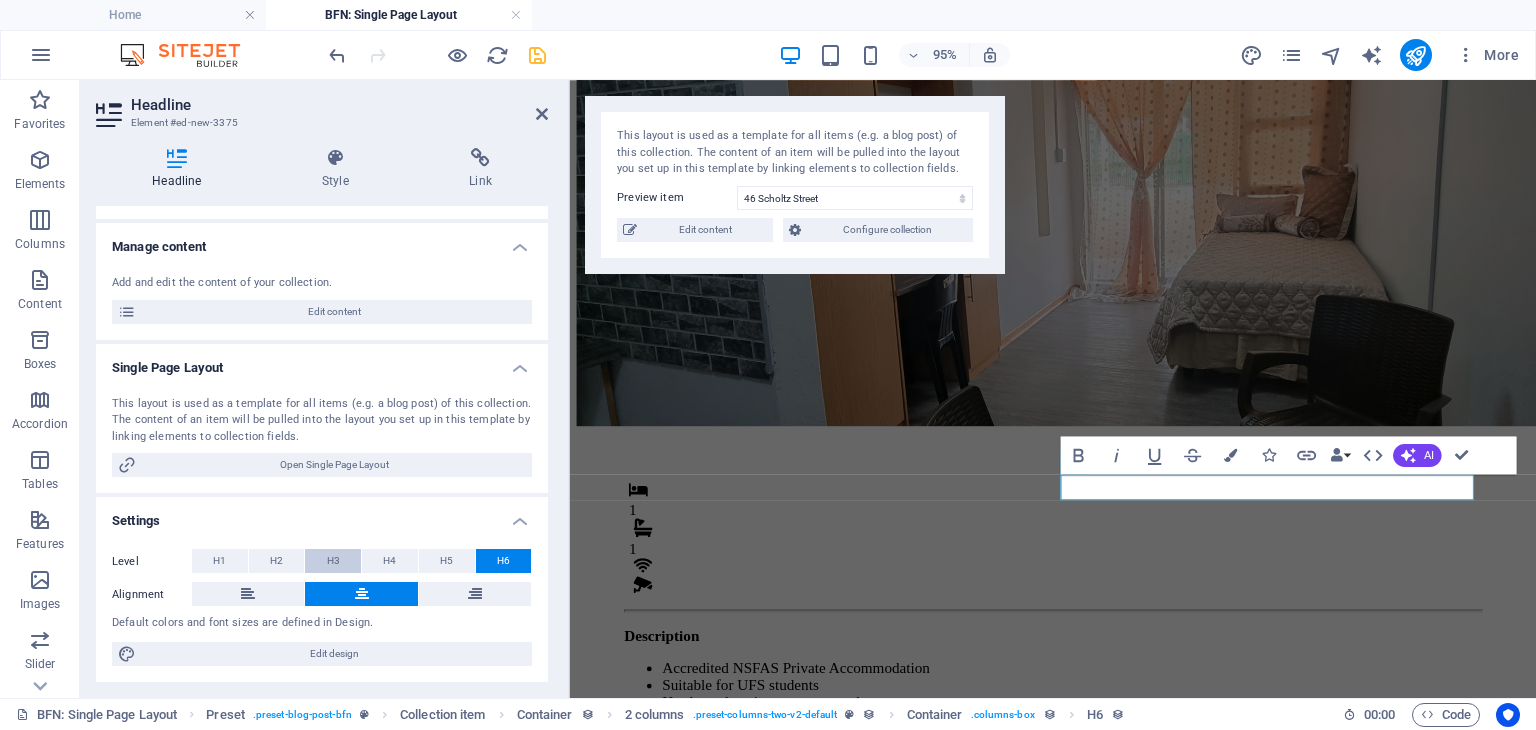 click on "H3" at bounding box center (333, 561) 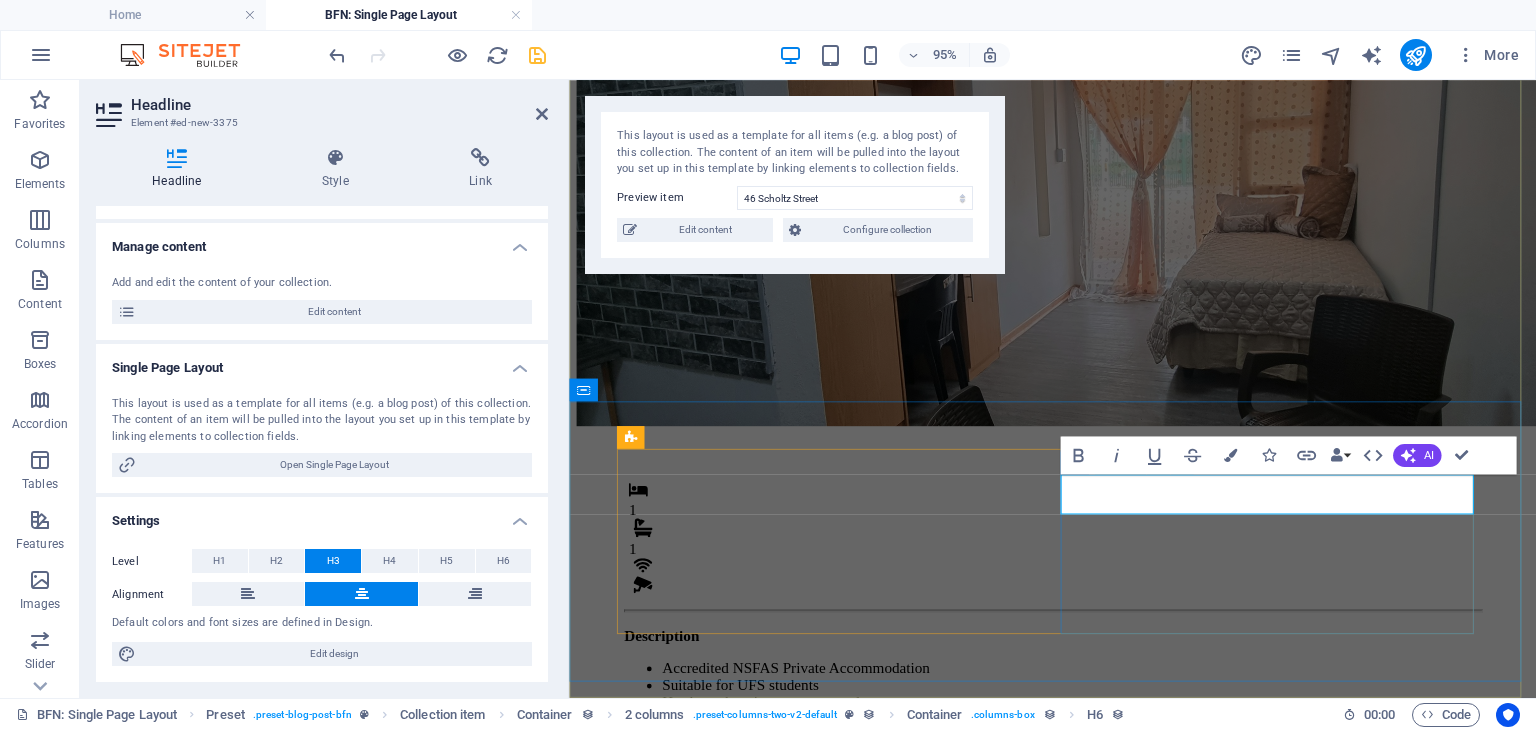 click on "Monthly Rental" at bounding box center [1078, 835] 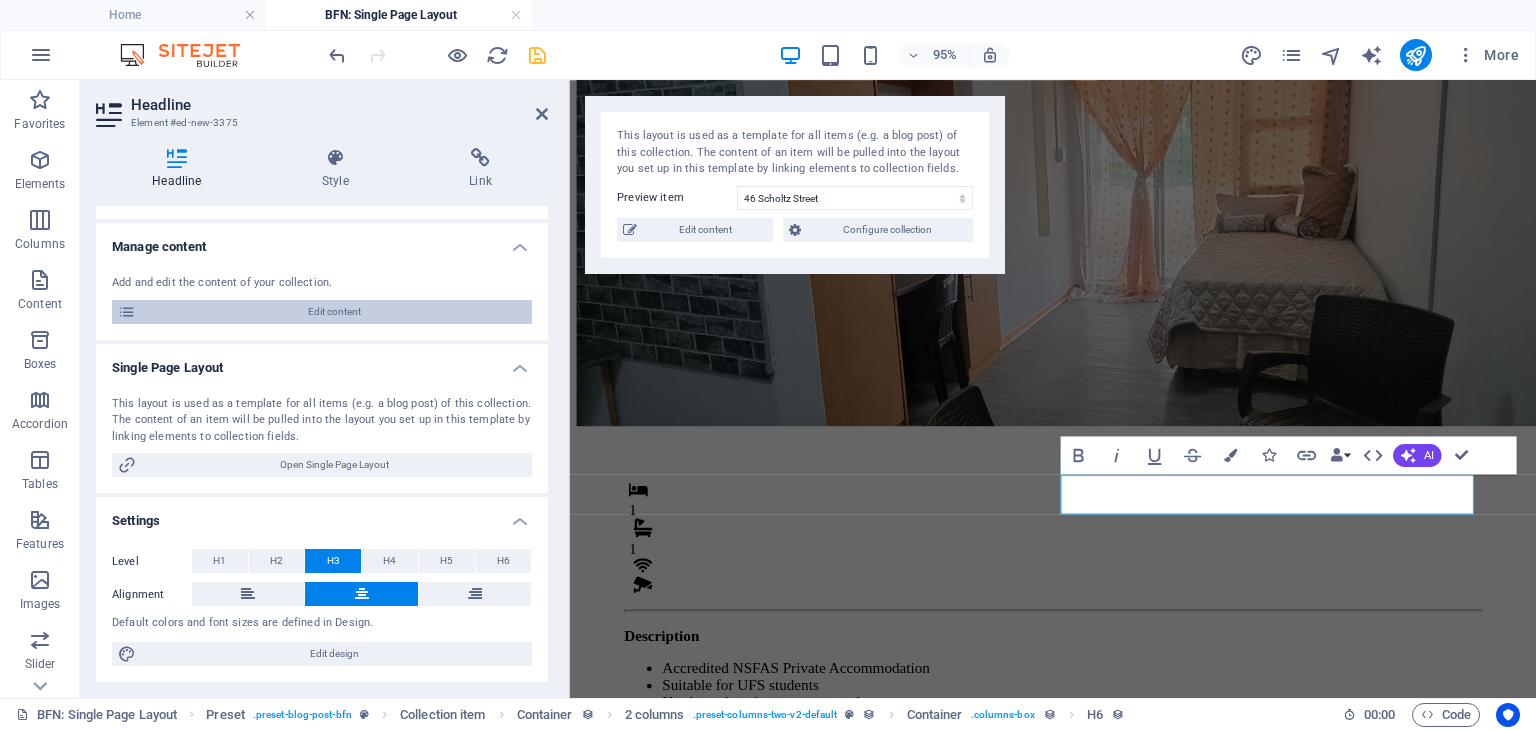 scroll, scrollTop: 0, scrollLeft: 0, axis: both 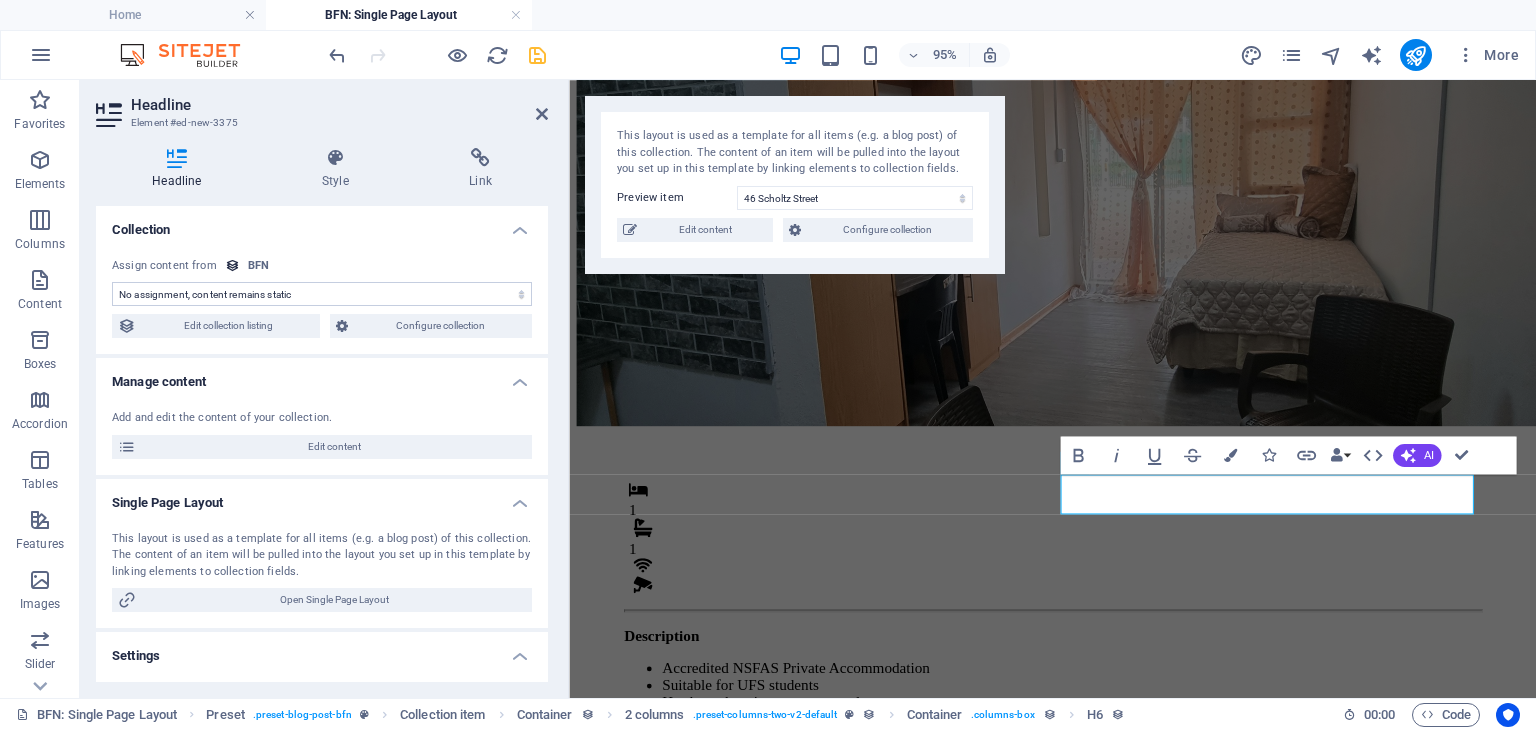 click on "No assignment, content remains static Created at (Date) Updated at (Date) Name (Plain Text) Slug (Plain Text) Image (File) Short description (Rich Text) Type (Choice) Availability (Choice) Price (Plain Text) Address (Plain Text) Bedrooms (Number) Bathrooms (Number) Listed (Checkbox) Gallery (Multiple Files) Internet (Choice) Built-In Cupboards (Choice) Key Deposit (Number) Admin Fee (Number) Alarm System (Choice) CCTV Camera (Choice) Panic Button (Choice)" at bounding box center [322, 294] 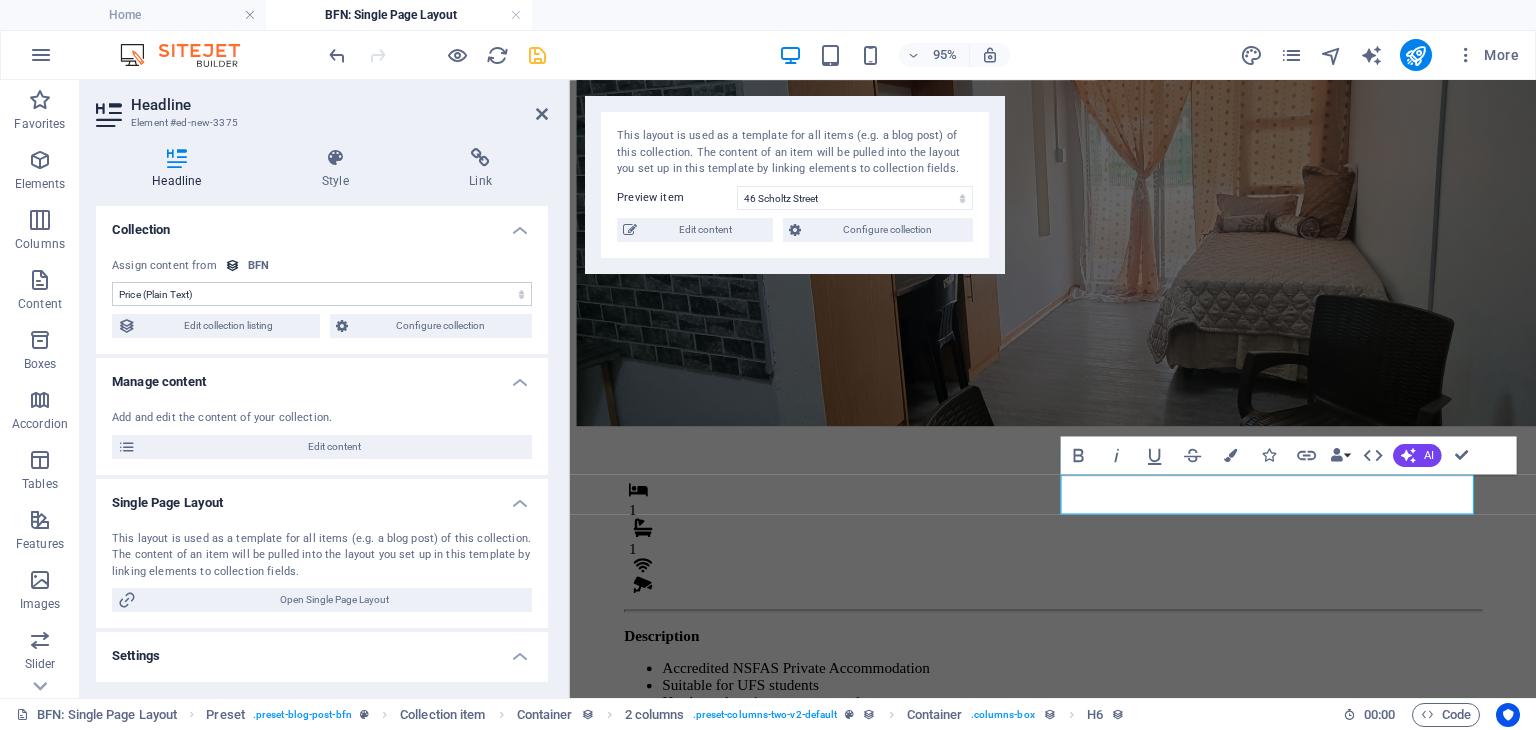 click on "No assignment, content remains static Created at (Date) Updated at (Date) Name (Plain Text) Slug (Plain Text) Image (File) Short description (Rich Text) Type (Choice) Availability (Choice) Price (Plain Text) Address (Plain Text) Bedrooms (Number) Bathrooms (Number) Listed (Checkbox) Gallery (Multiple Files) Internet (Choice) Built-In Cupboards (Choice) Key Deposit (Number) Admin Fee (Number) Alarm System (Choice) CCTV Camera (Choice) Panic Button (Choice)" at bounding box center [322, 294] 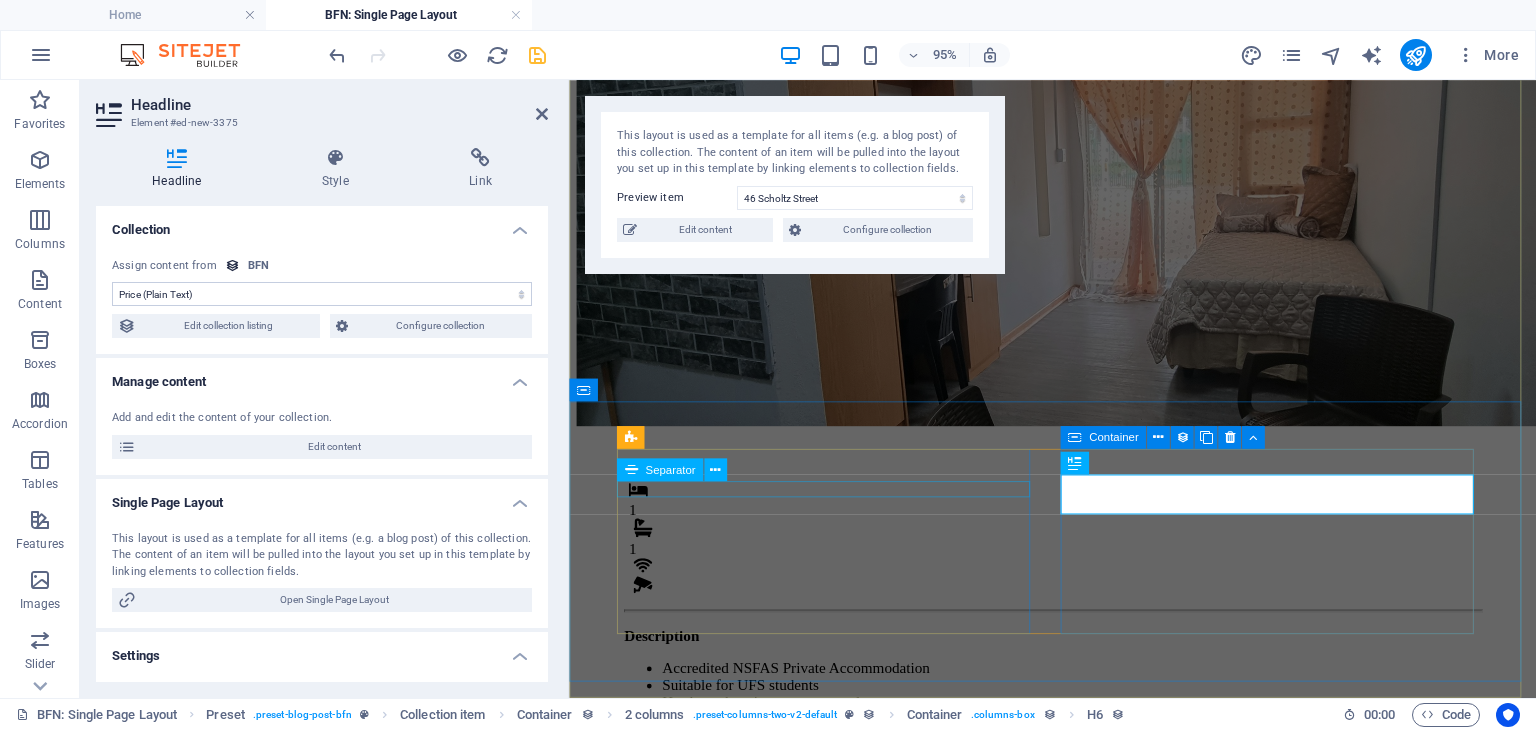 click at bounding box center (1078, 638) 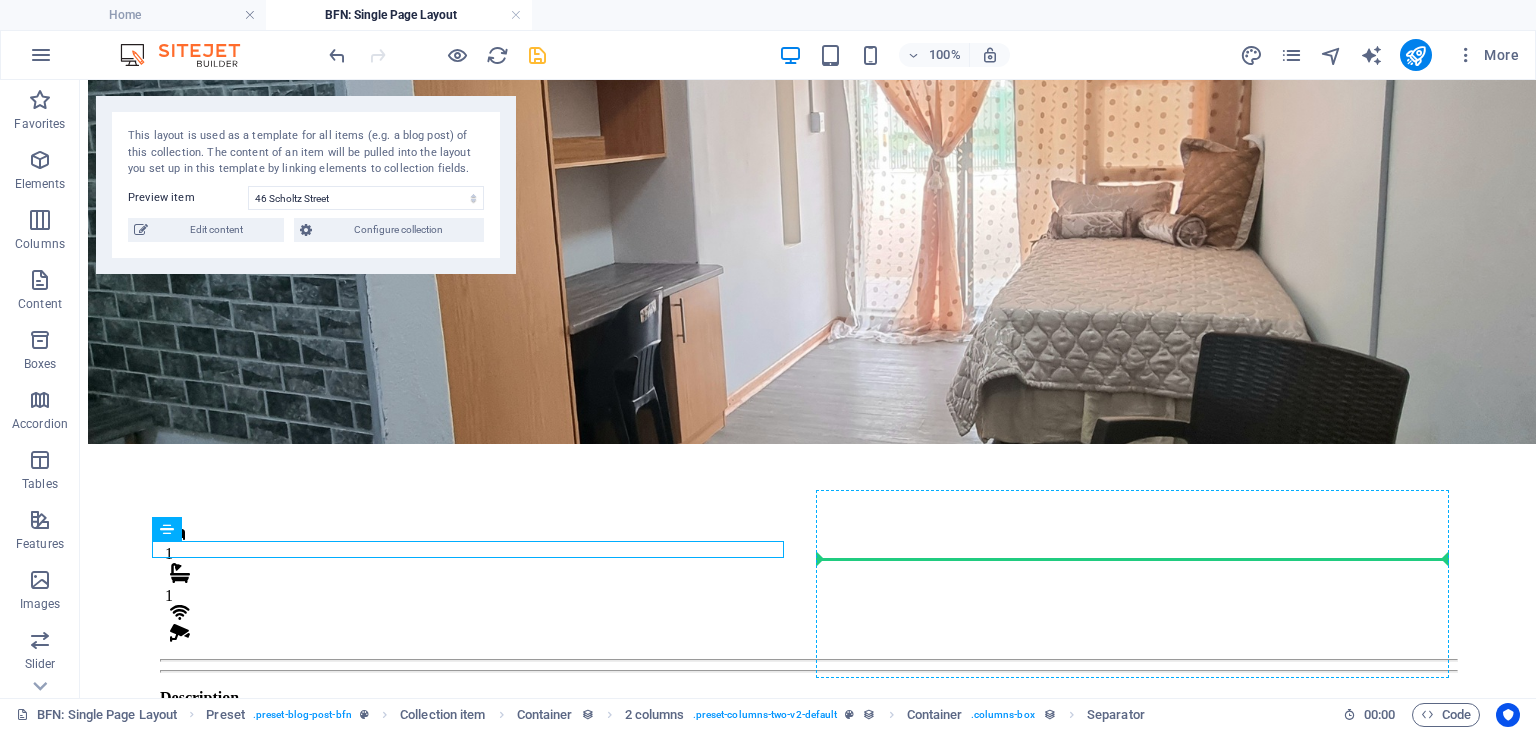 drag, startPoint x: 583, startPoint y: 550, endPoint x: 1094, endPoint y: 551, distance: 511.00098 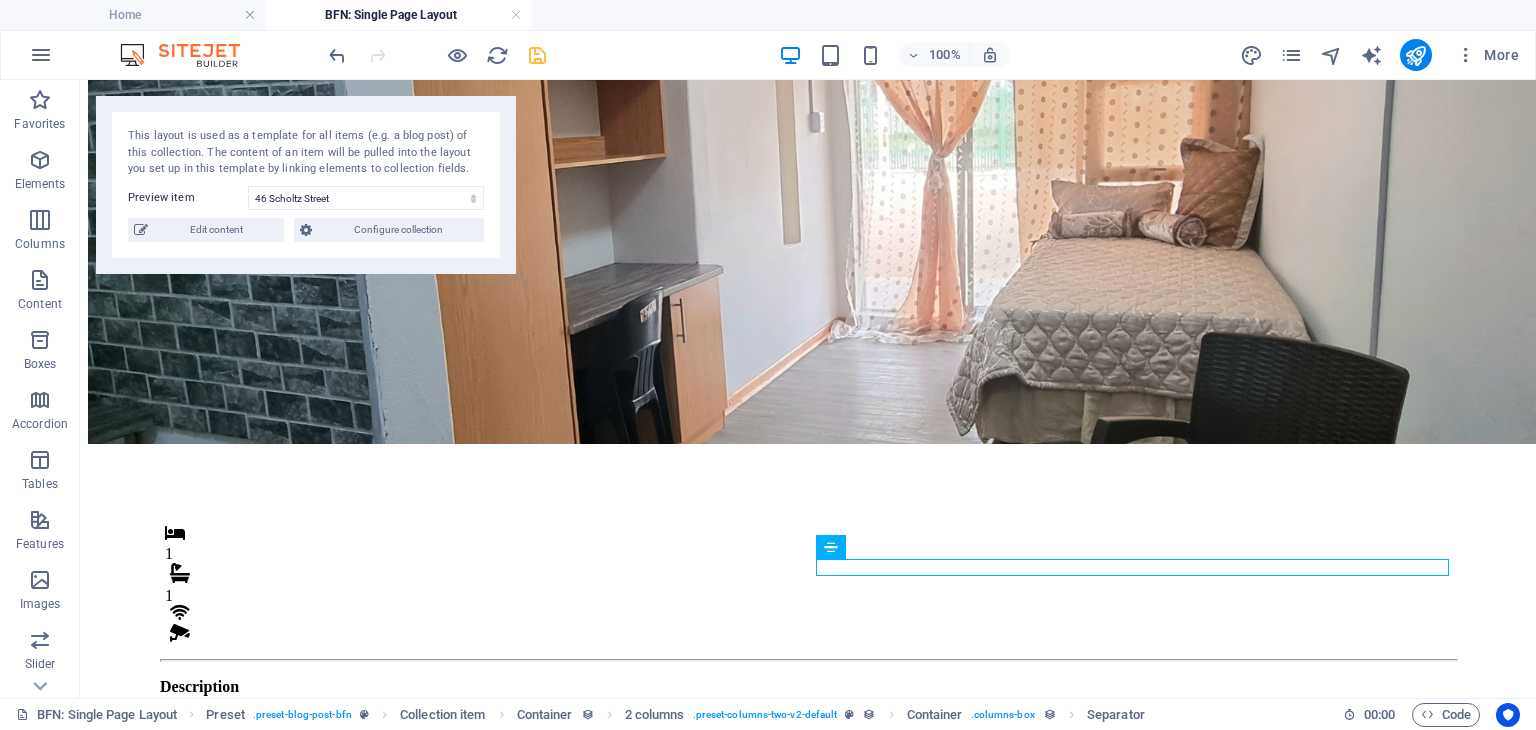 scroll, scrollTop: 184, scrollLeft: 0, axis: vertical 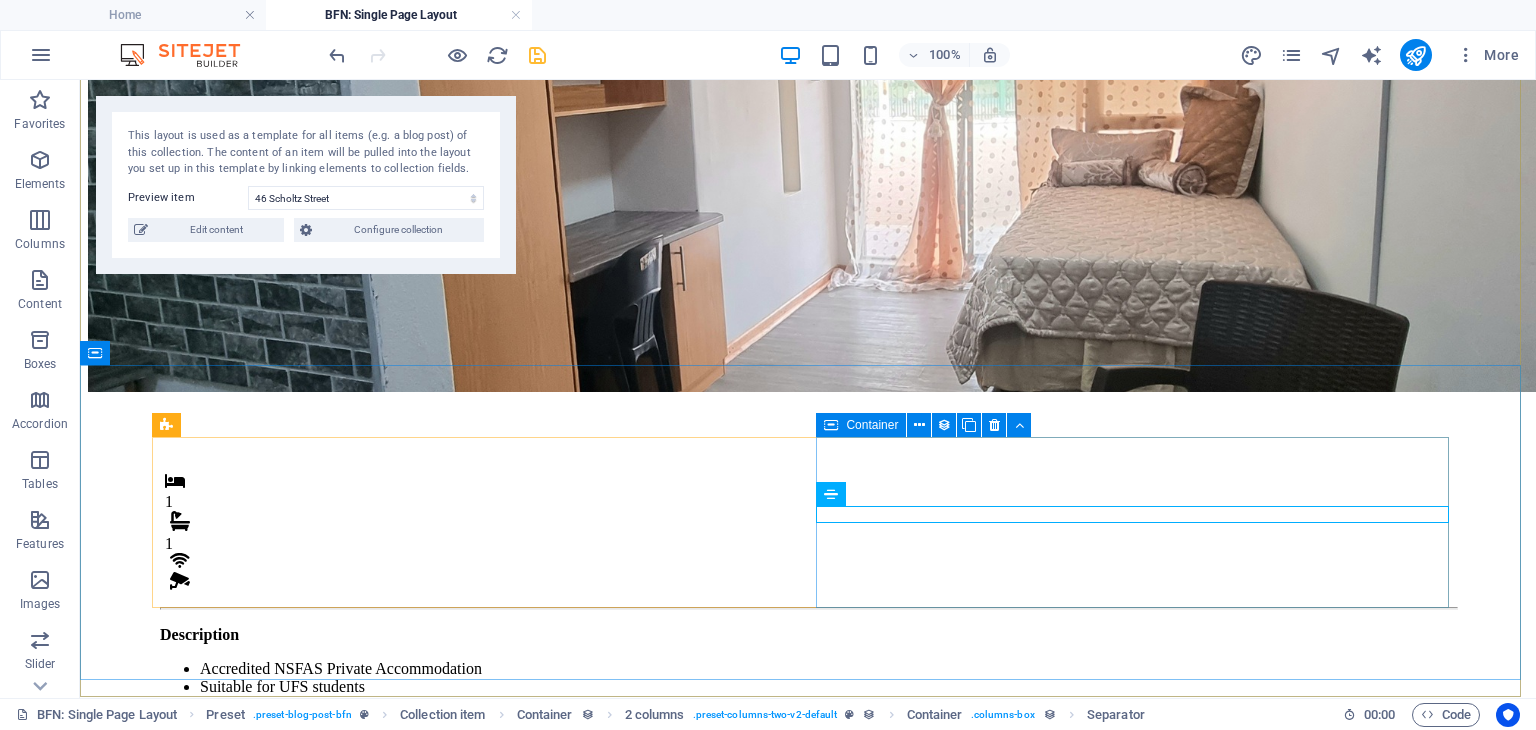click on "Container" at bounding box center [872, 425] 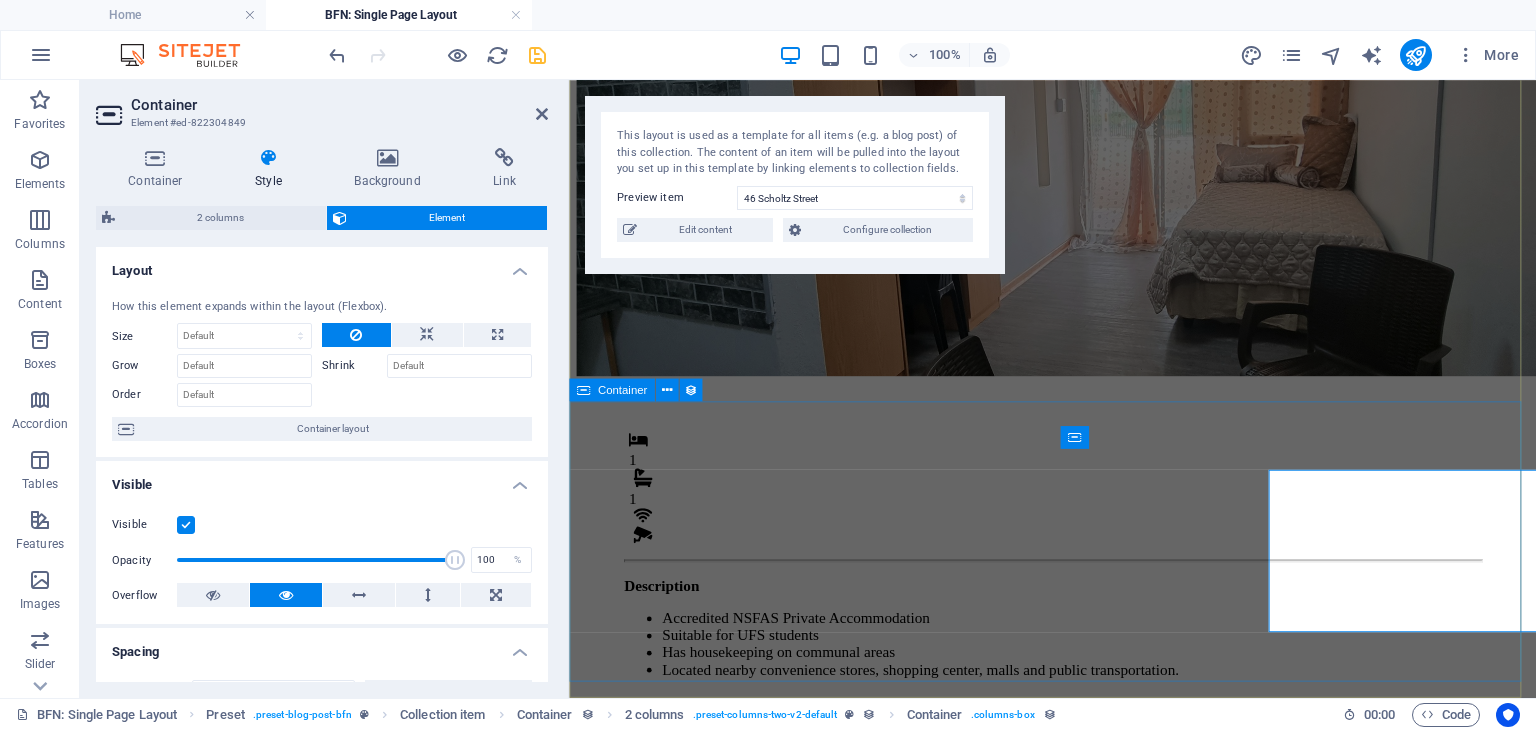 scroll, scrollTop: 132, scrollLeft: 0, axis: vertical 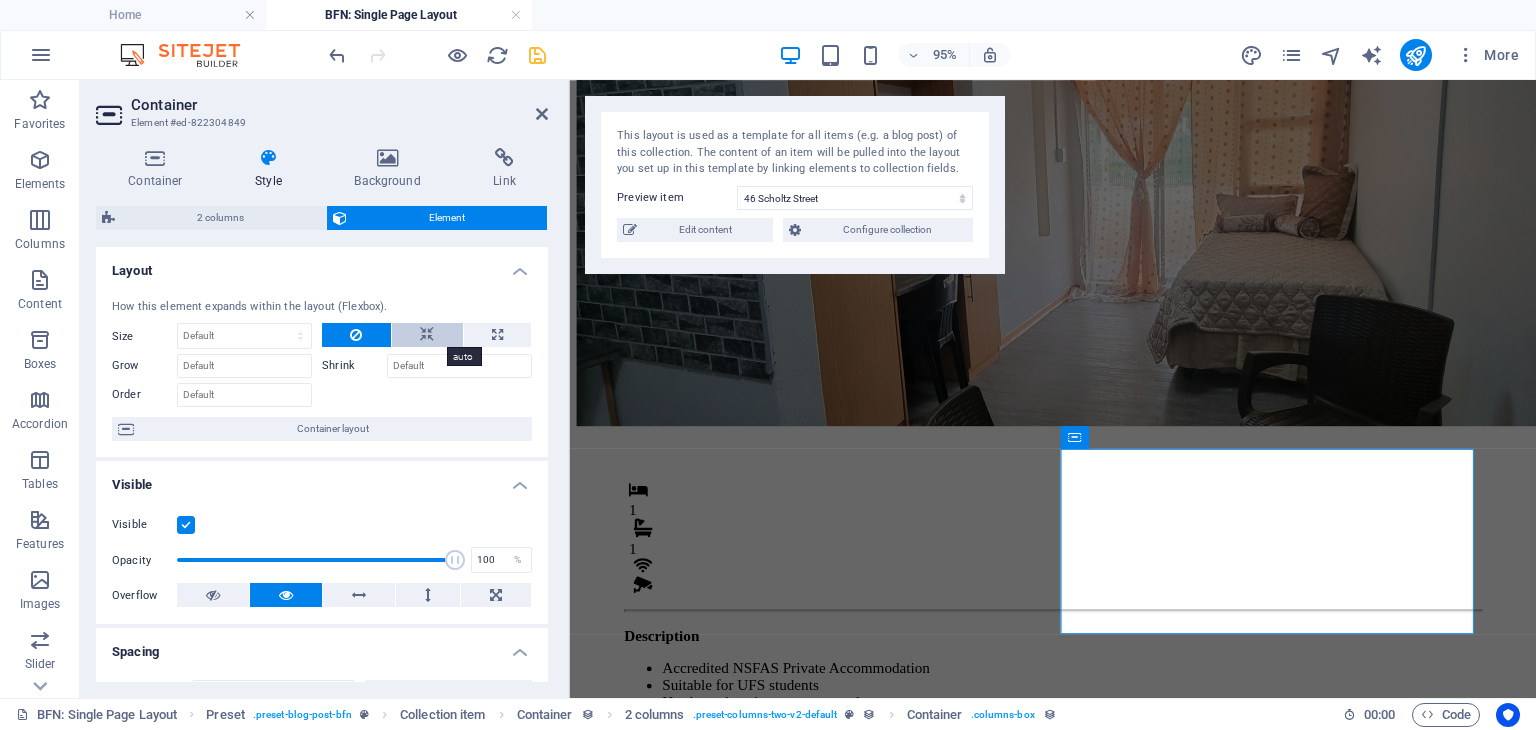 click at bounding box center [427, 335] 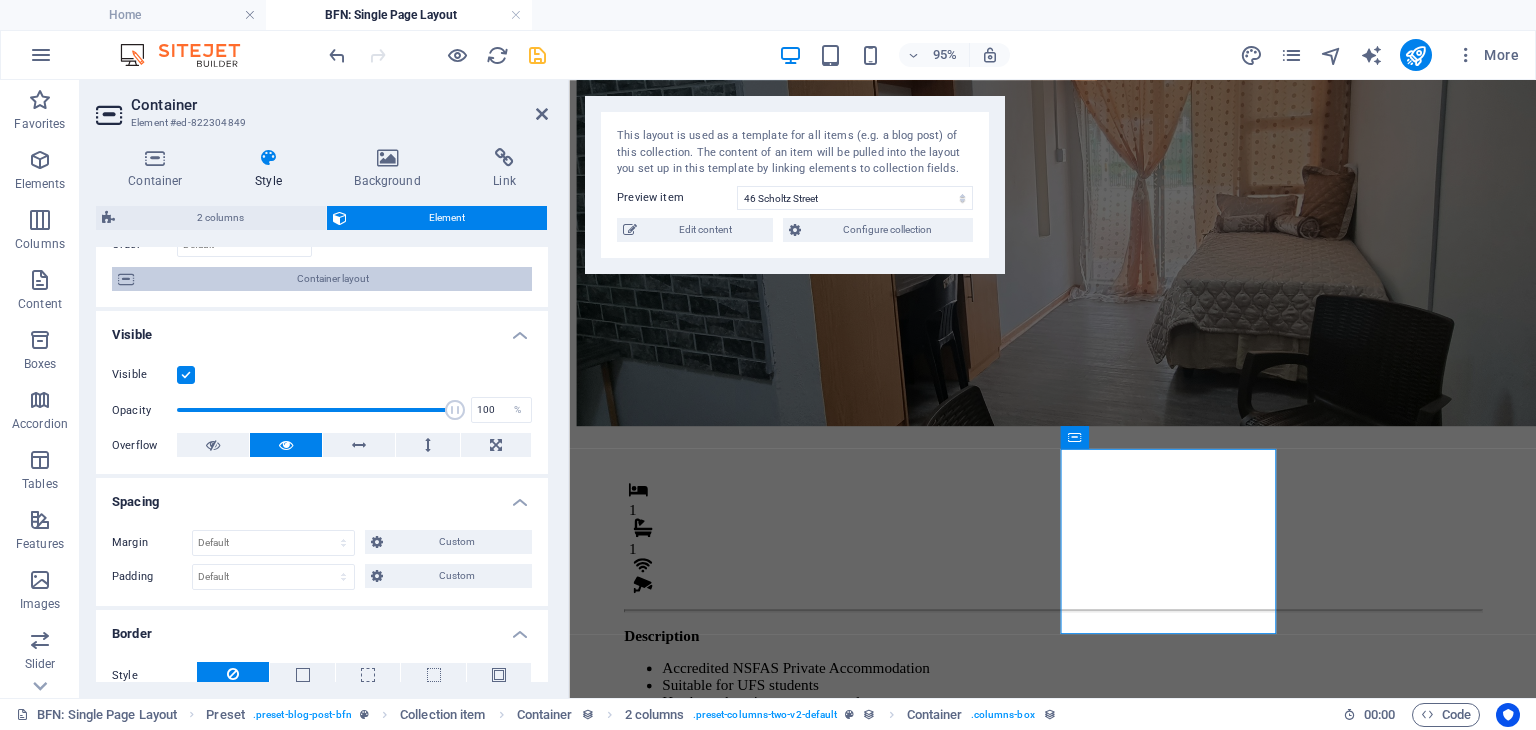 scroll, scrollTop: 184, scrollLeft: 0, axis: vertical 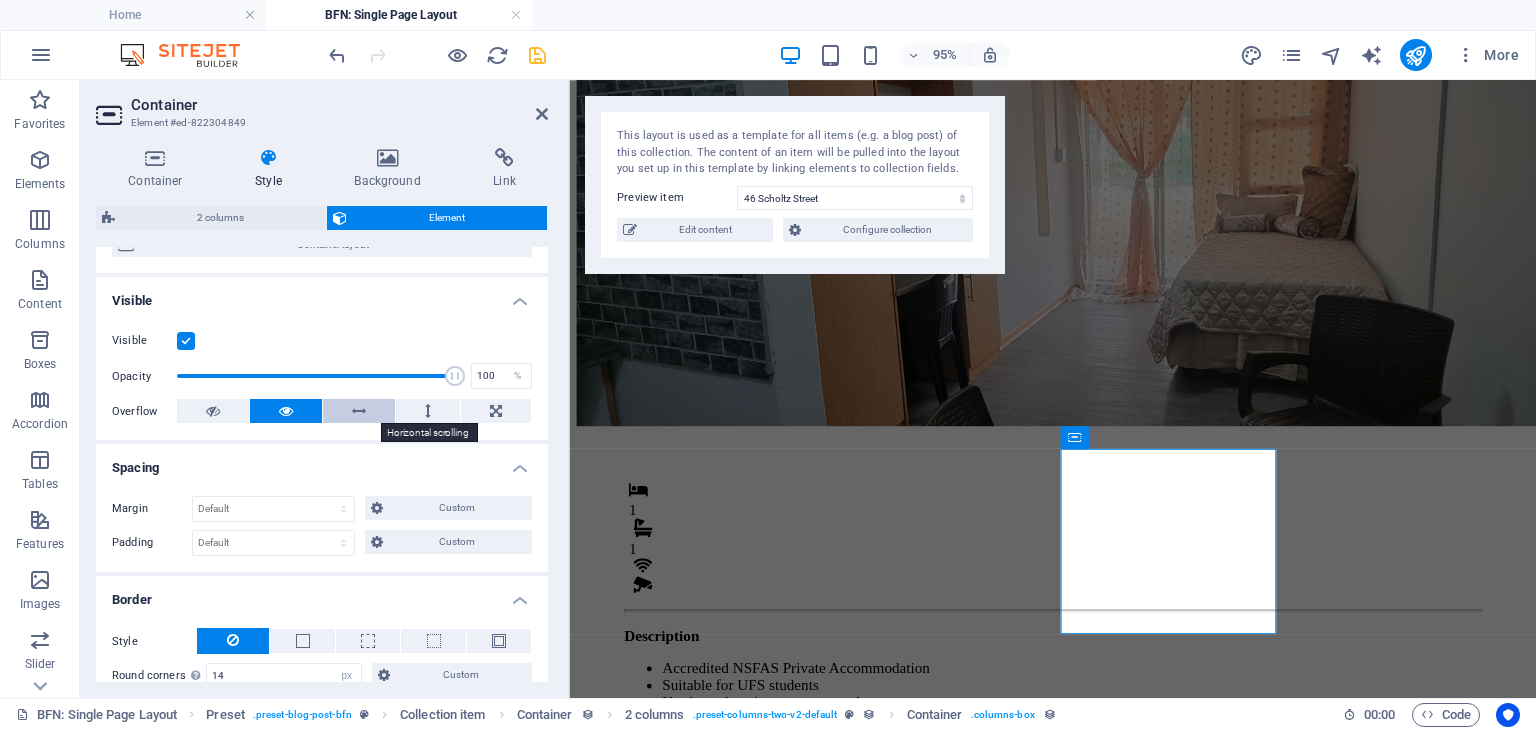 click at bounding box center (359, 411) 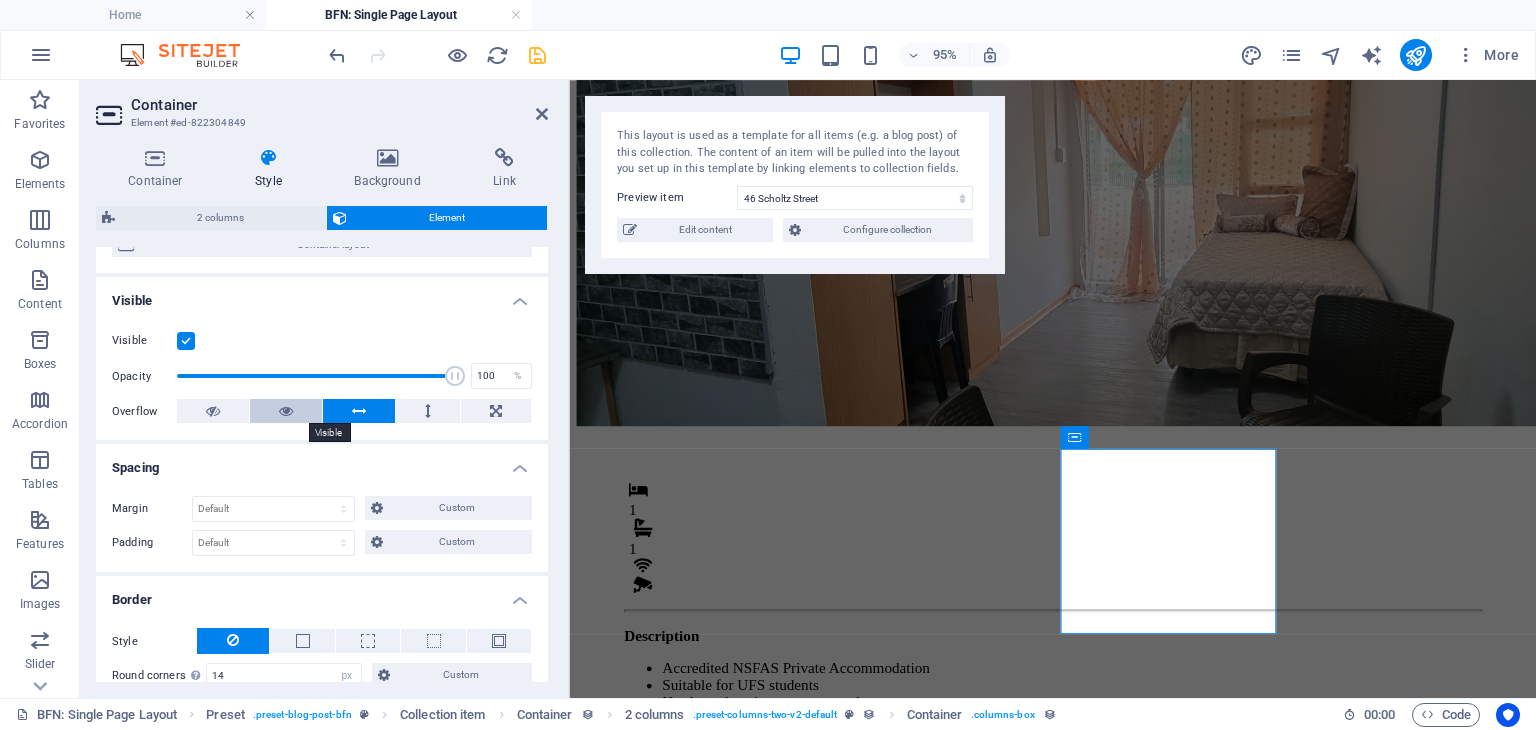 click at bounding box center [286, 411] 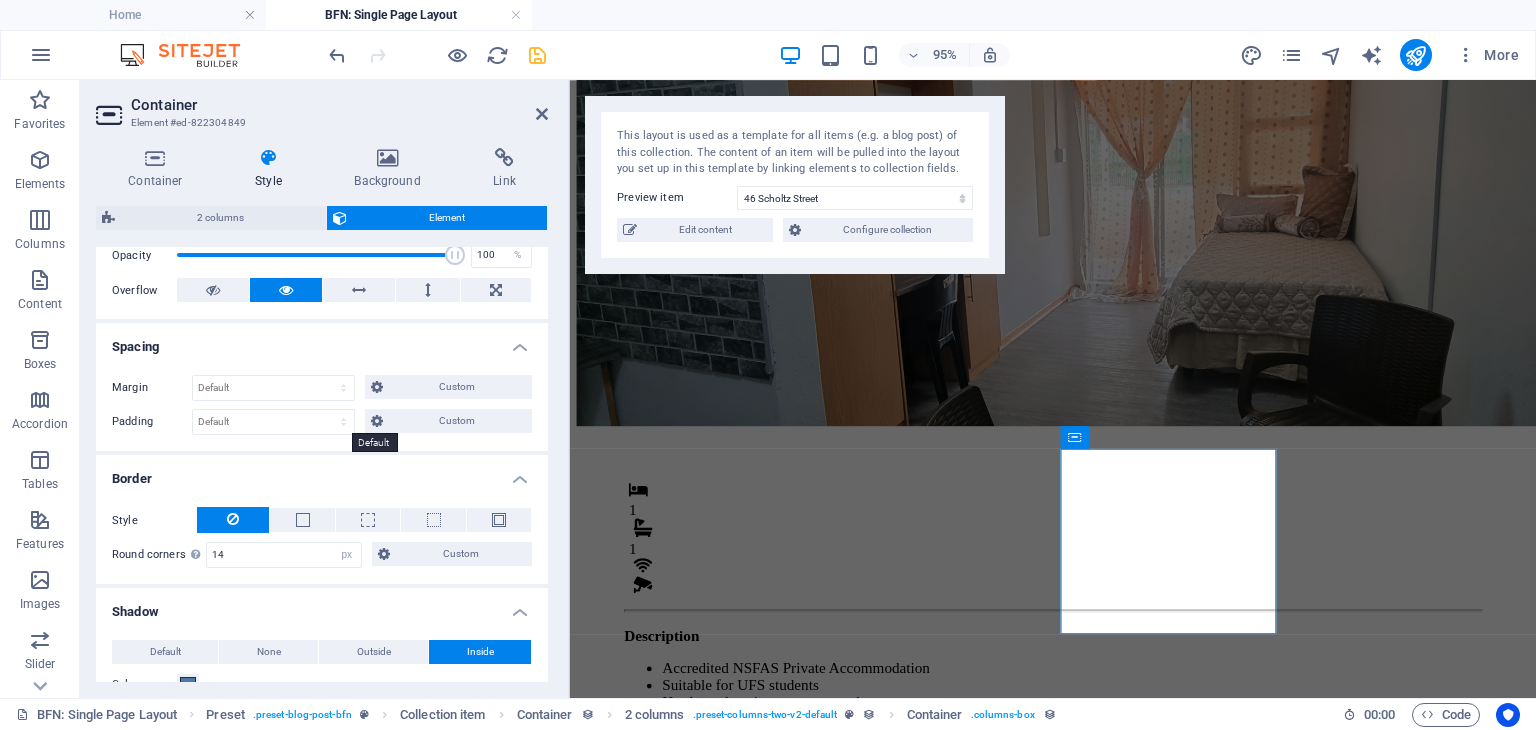 scroll, scrollTop: 0, scrollLeft: 0, axis: both 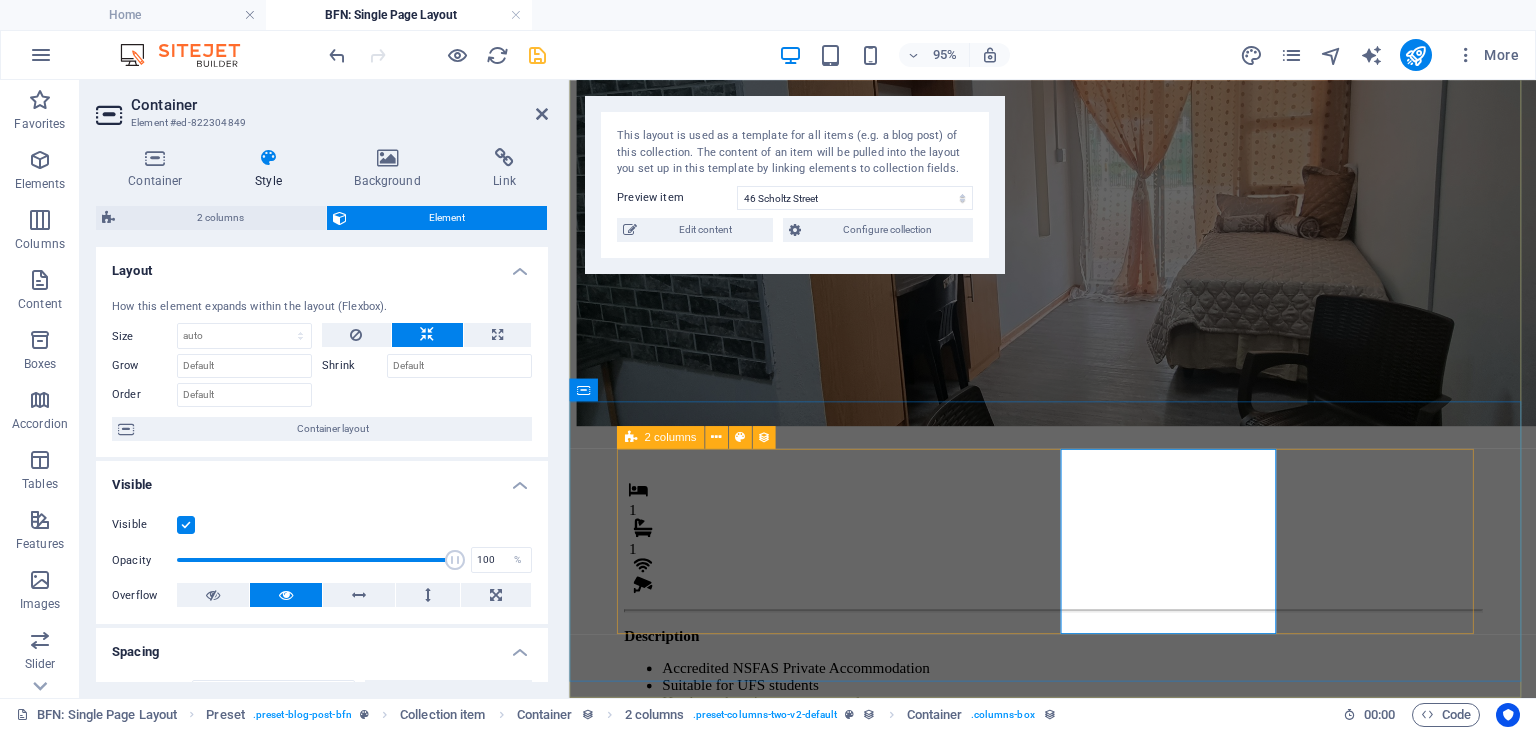 click on "1 1 Description Accredited NSFAS Private Accommodation  Suitable for UFS students Has housekeeping on communal areas Located nearby convenience stores, shopping center, malls and public transportation. Monthly Rental R 4,800" at bounding box center [1078, 683] 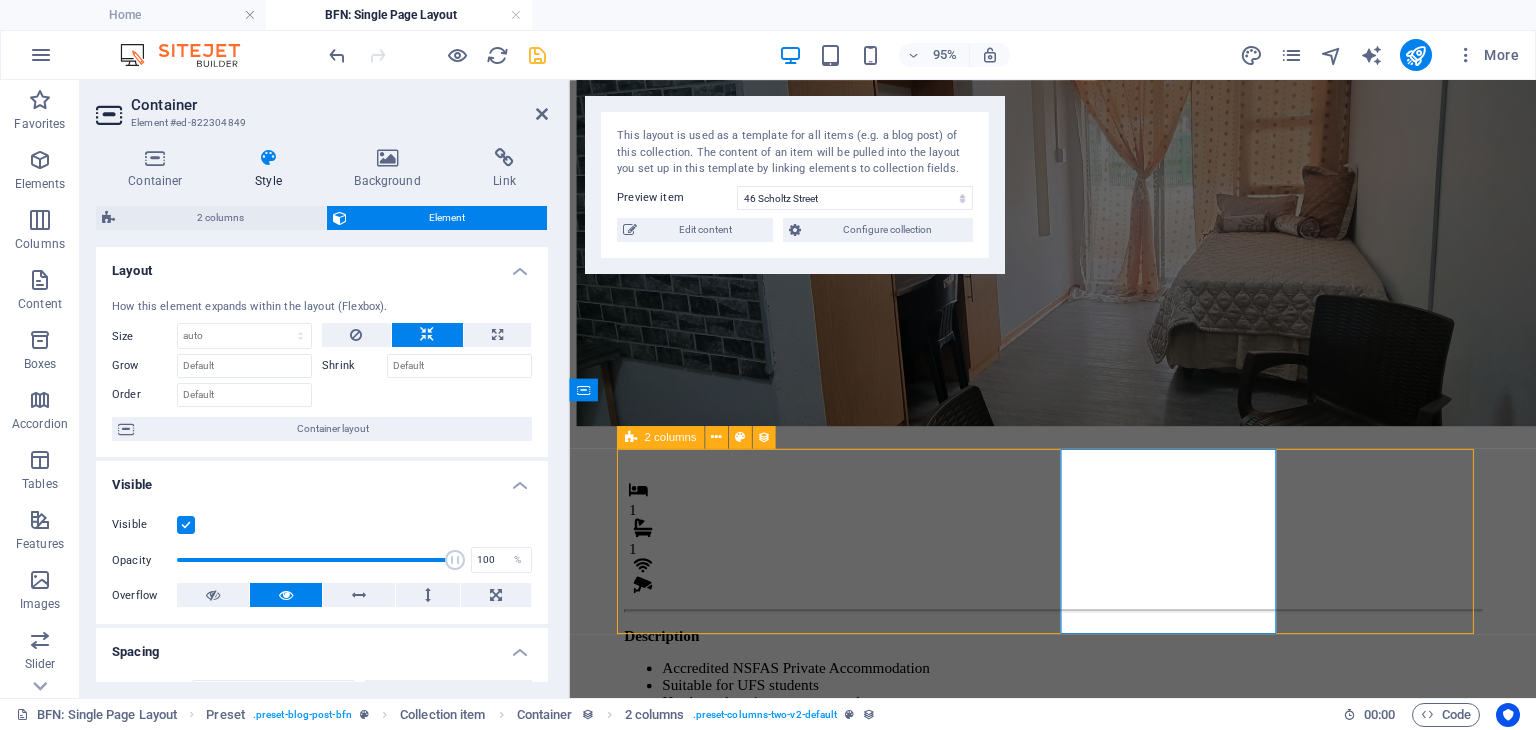 click on "1 1 Description Accredited NSFAS Private Accommodation  Suitable for UFS students Has housekeeping on communal areas Located nearby convenience stores, shopping center, malls and public transportation. Monthly Rental R 4,800" at bounding box center (1078, 683) 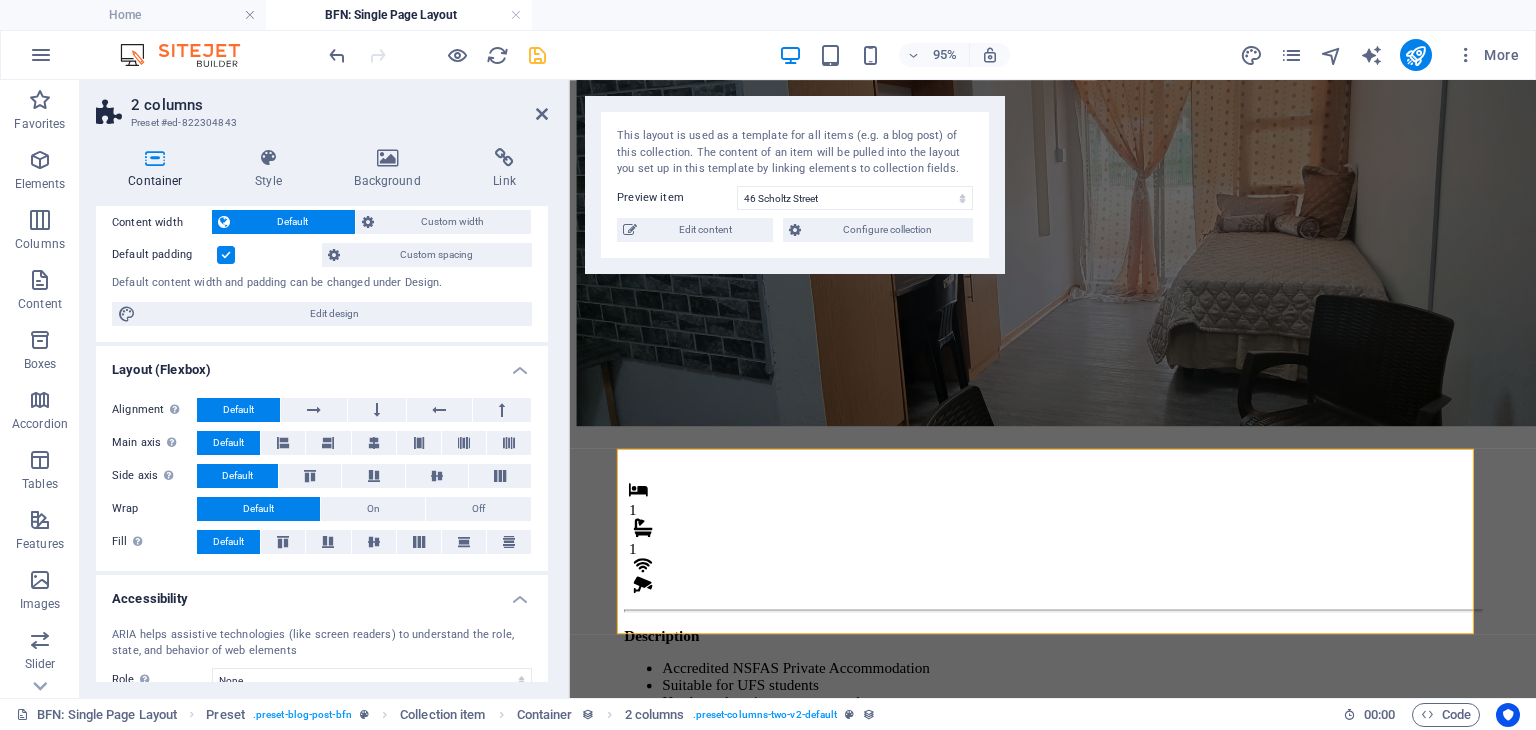 scroll, scrollTop: 551, scrollLeft: 0, axis: vertical 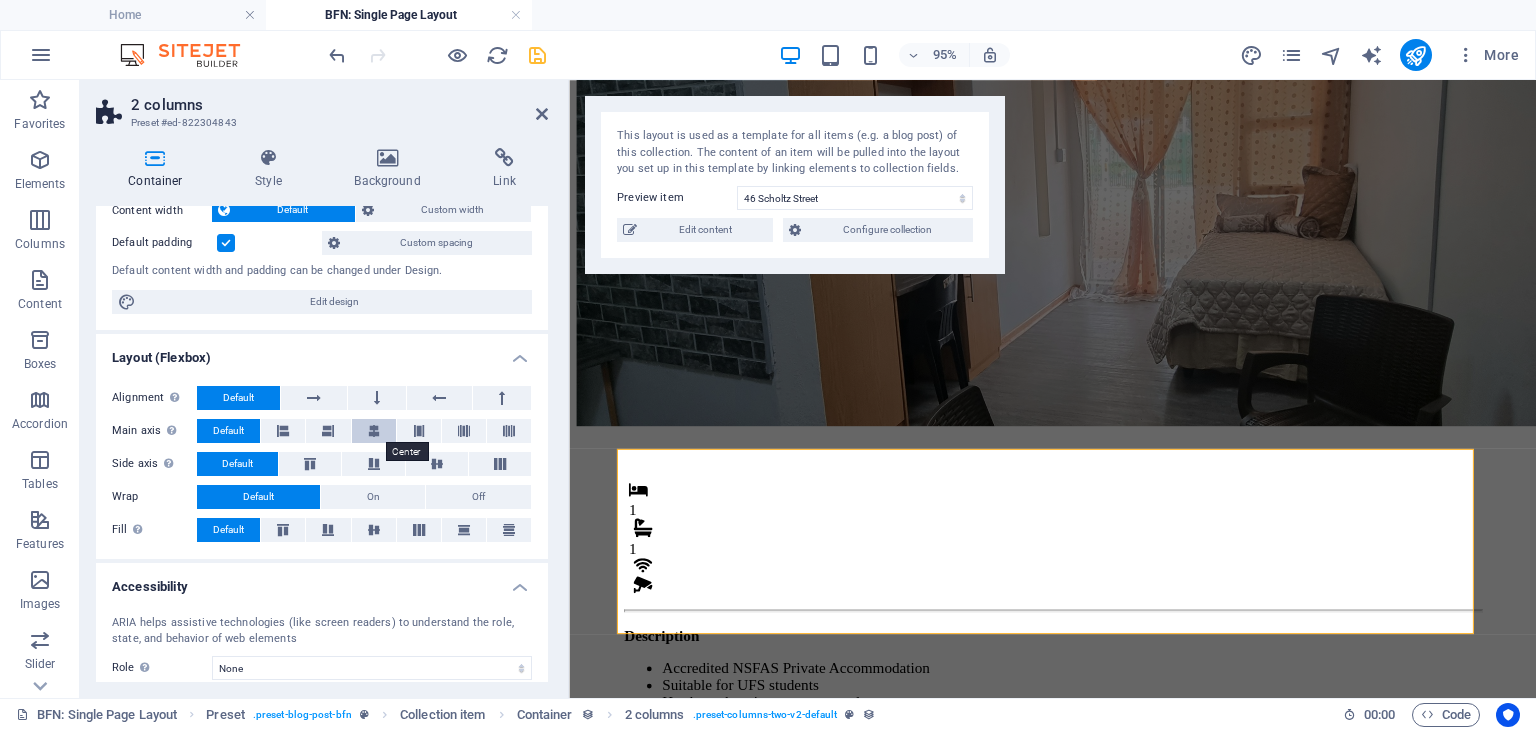 click at bounding box center (374, 431) 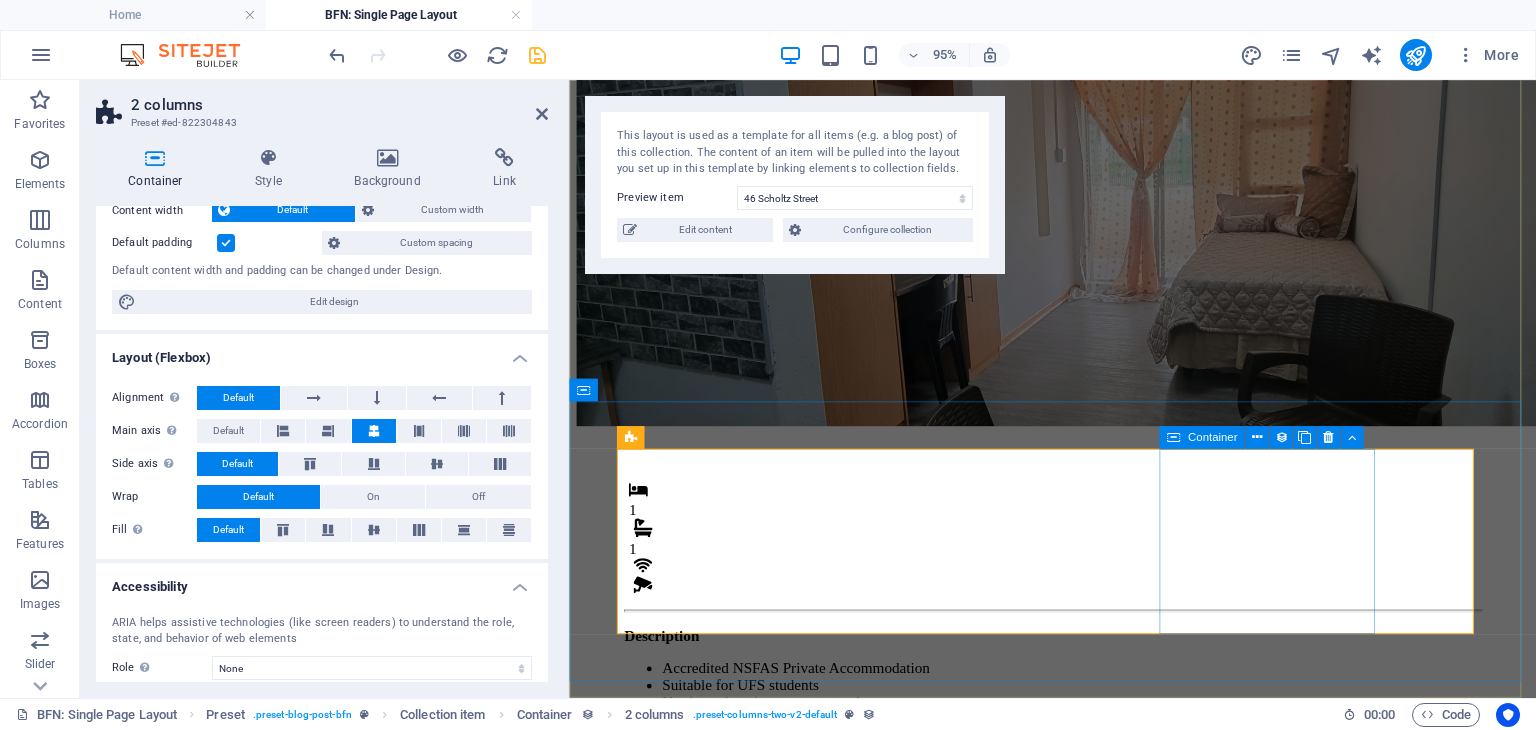 click on "Monthly Rental R 4,800" at bounding box center (1078, 827) 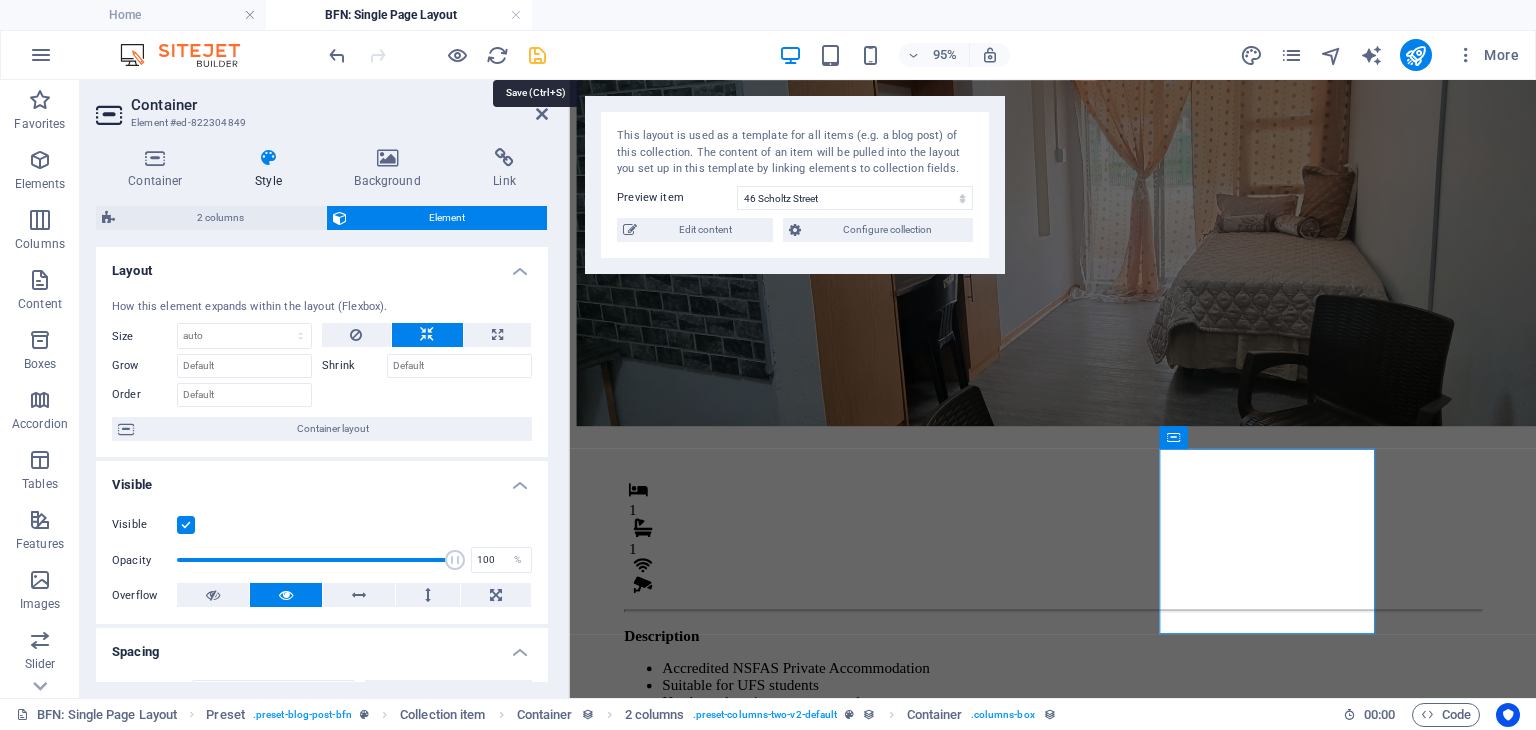 click at bounding box center (537, 55) 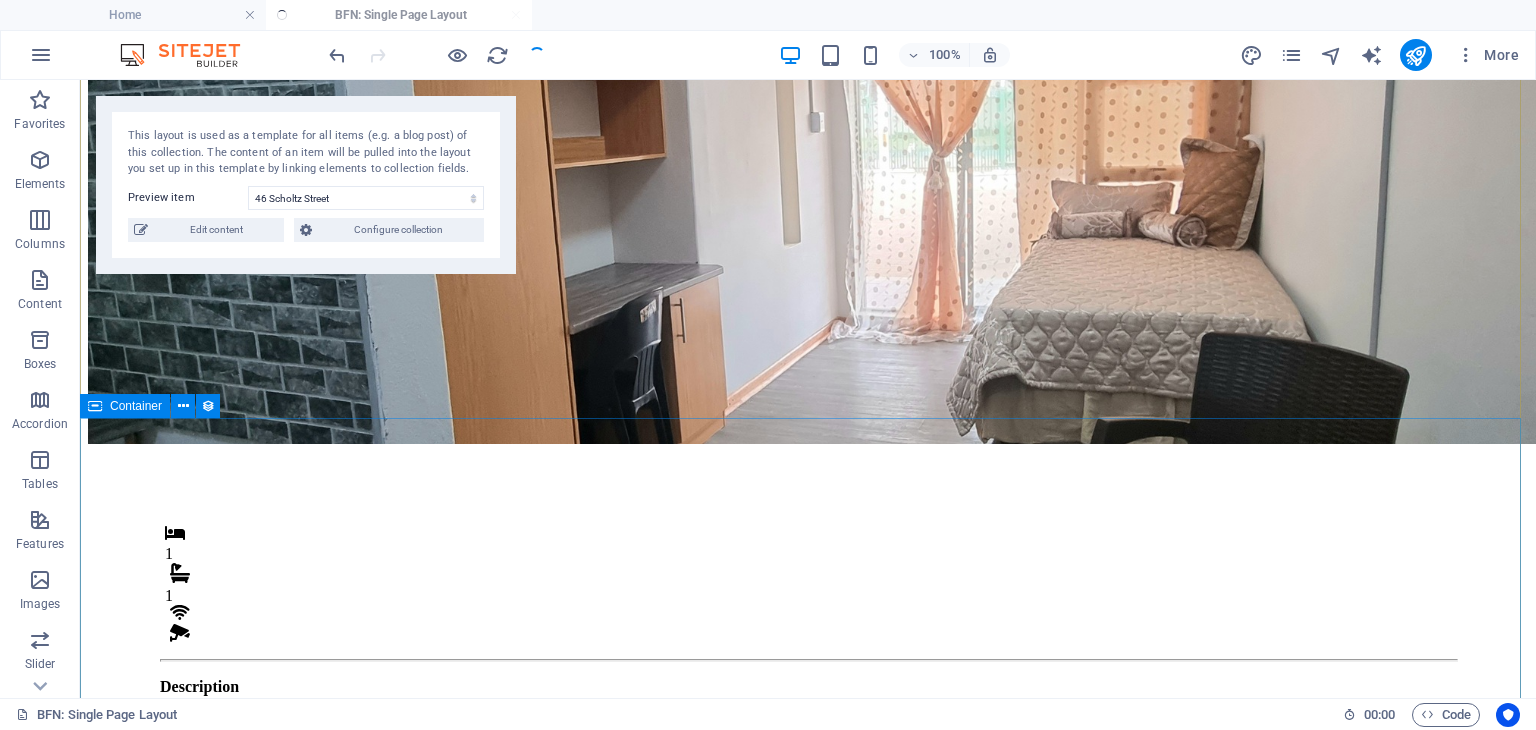 scroll, scrollTop: 184, scrollLeft: 0, axis: vertical 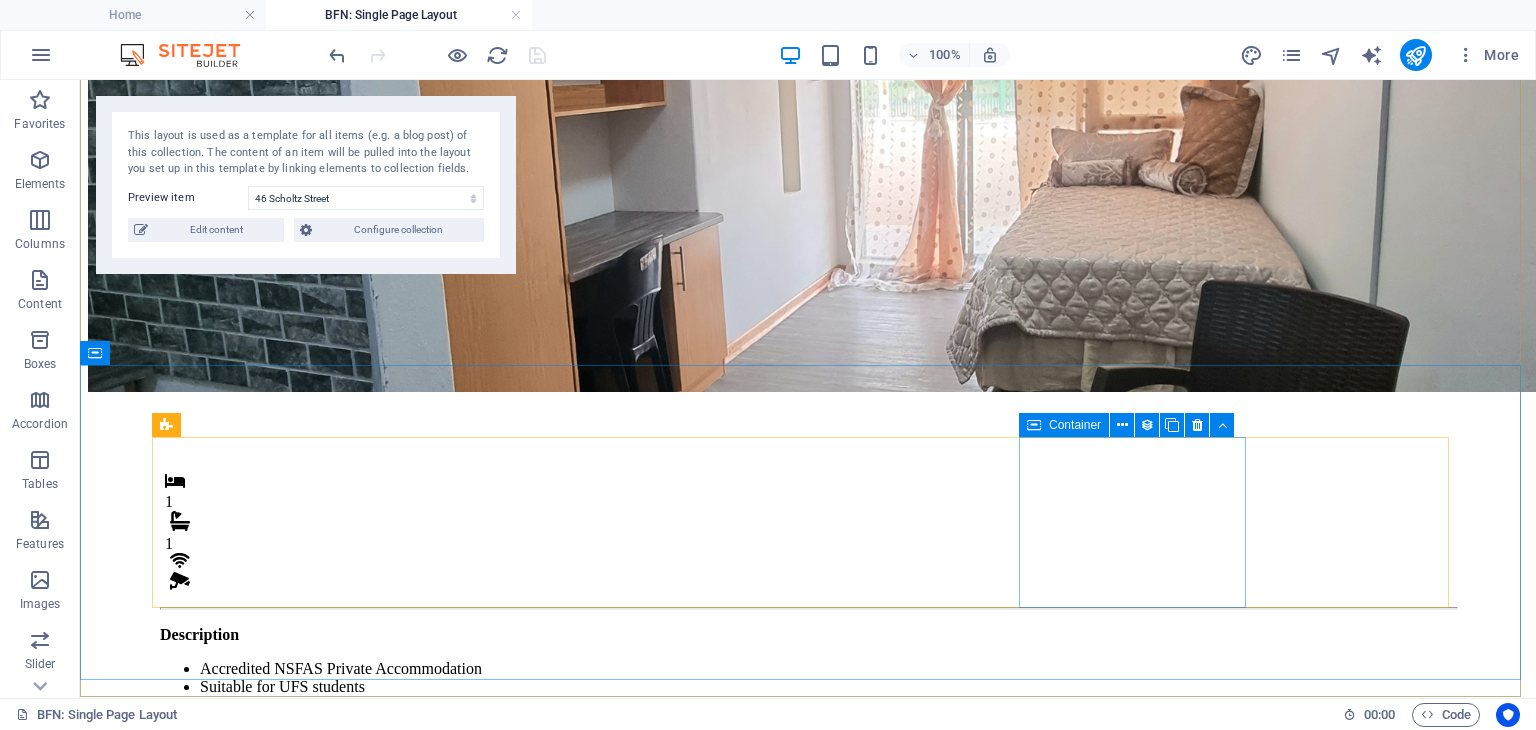 click at bounding box center (1034, 425) 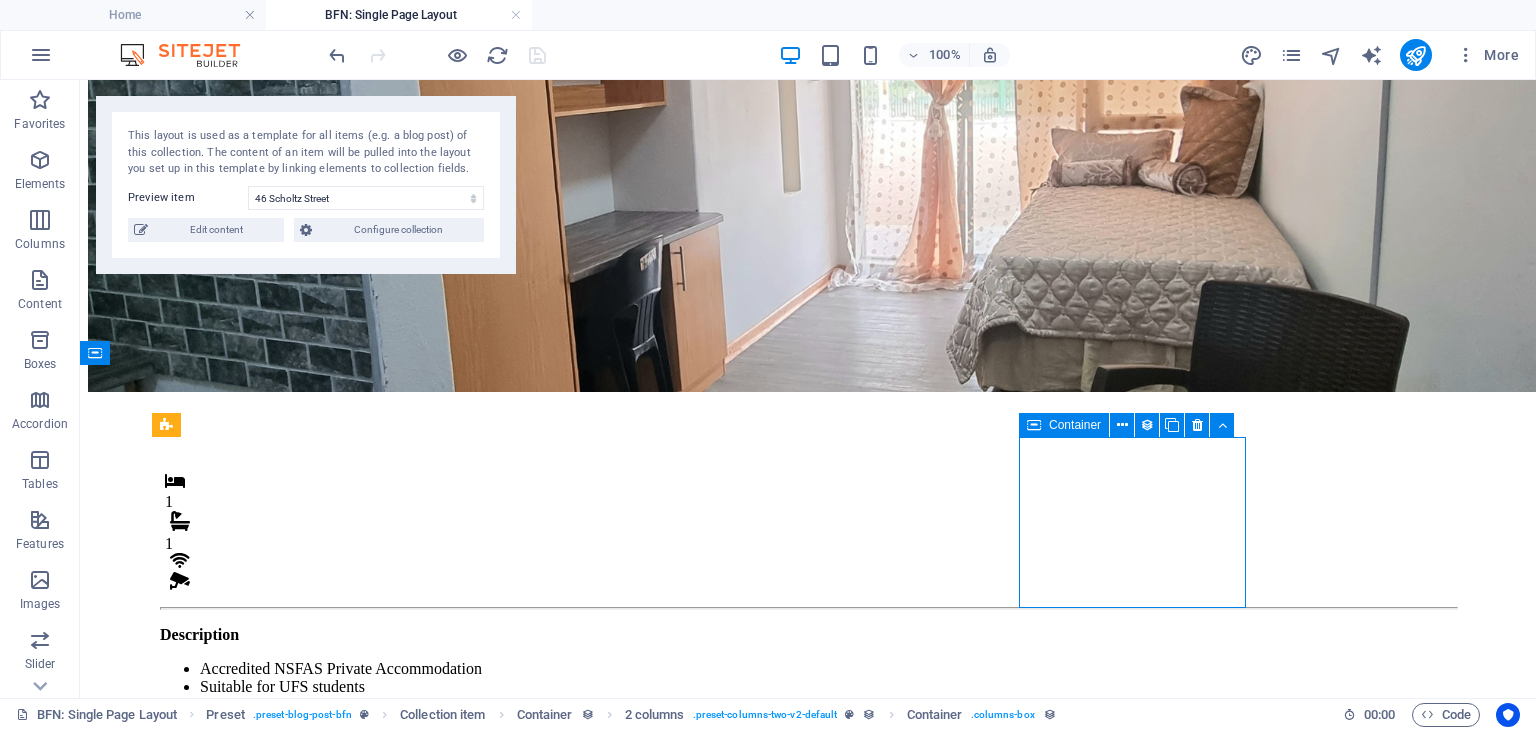 click at bounding box center [1034, 425] 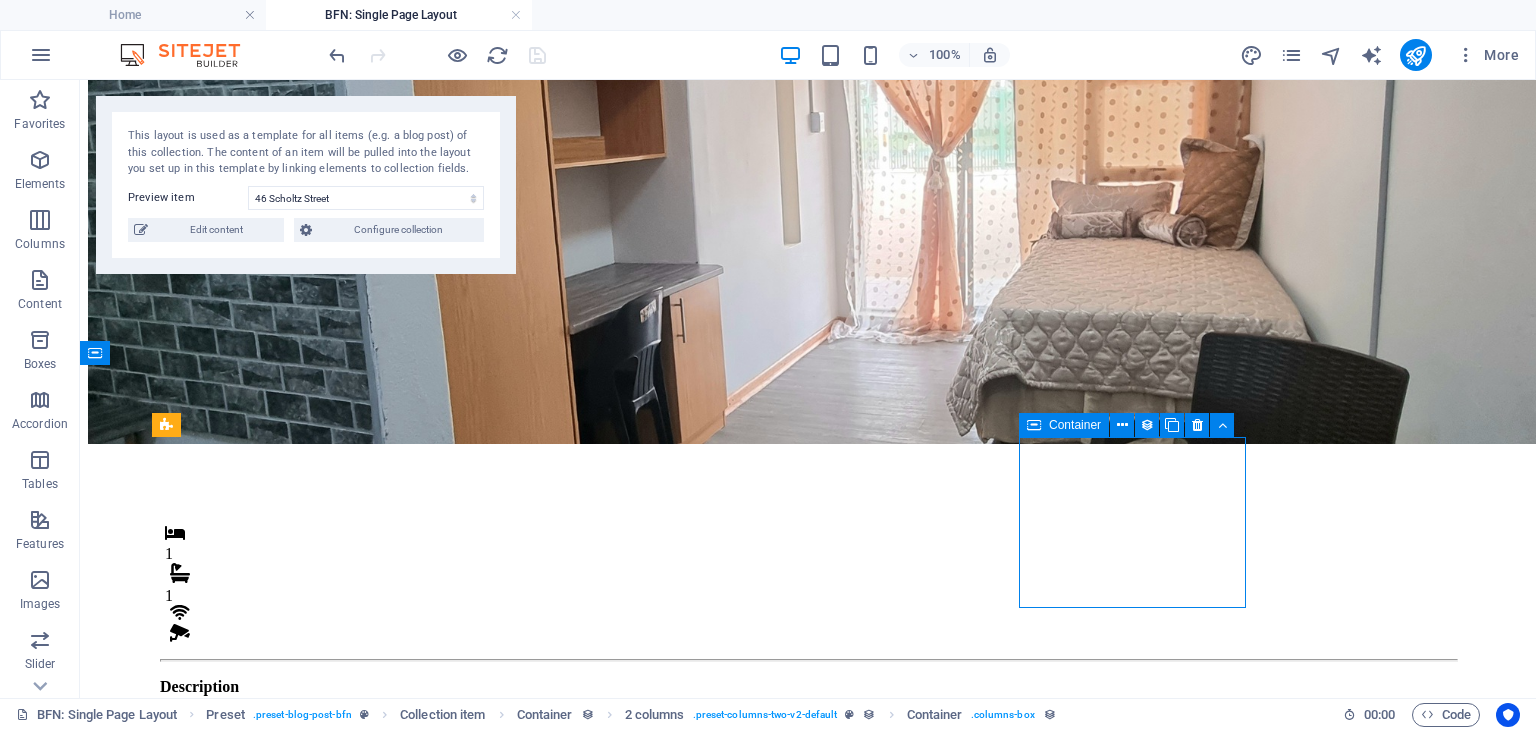 select on "px" 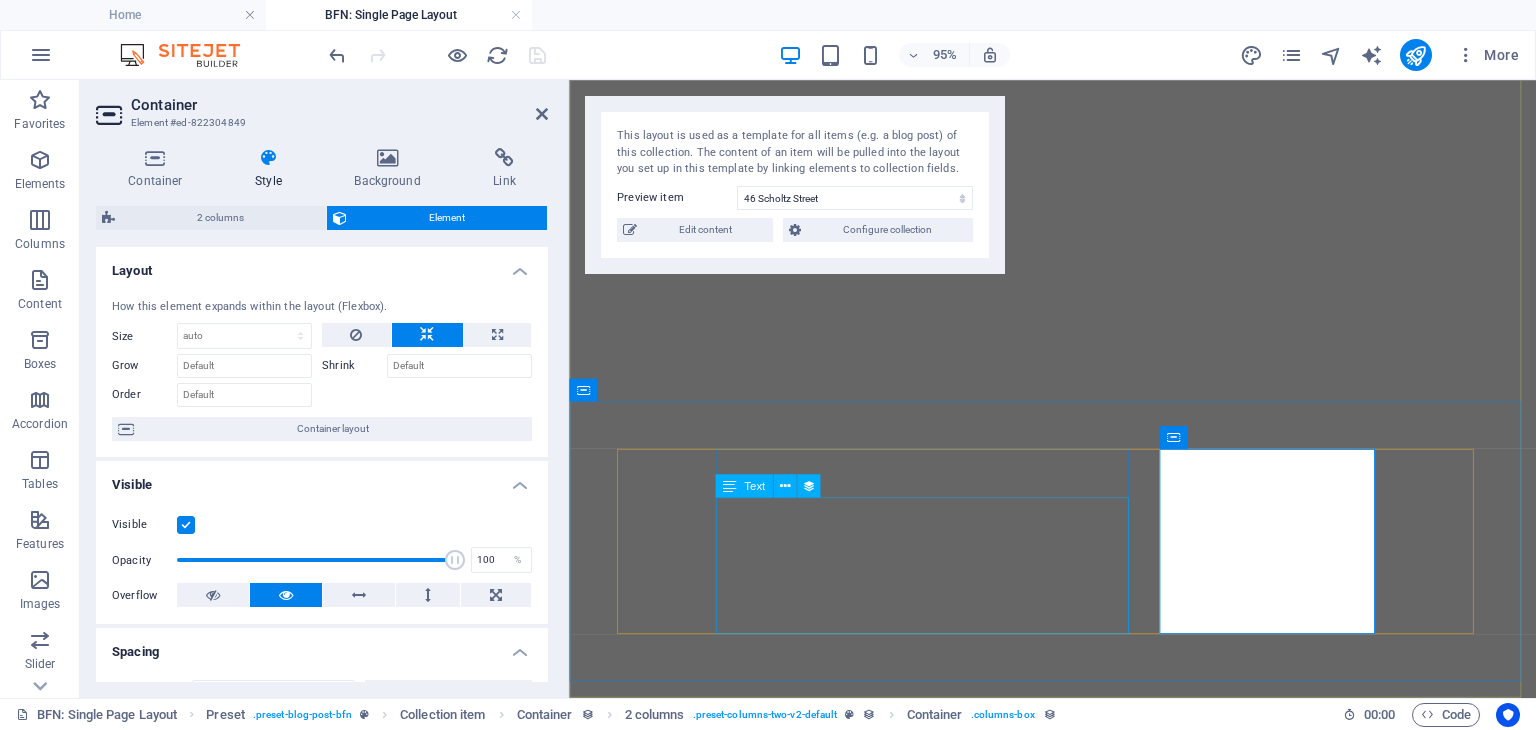 select on "px" 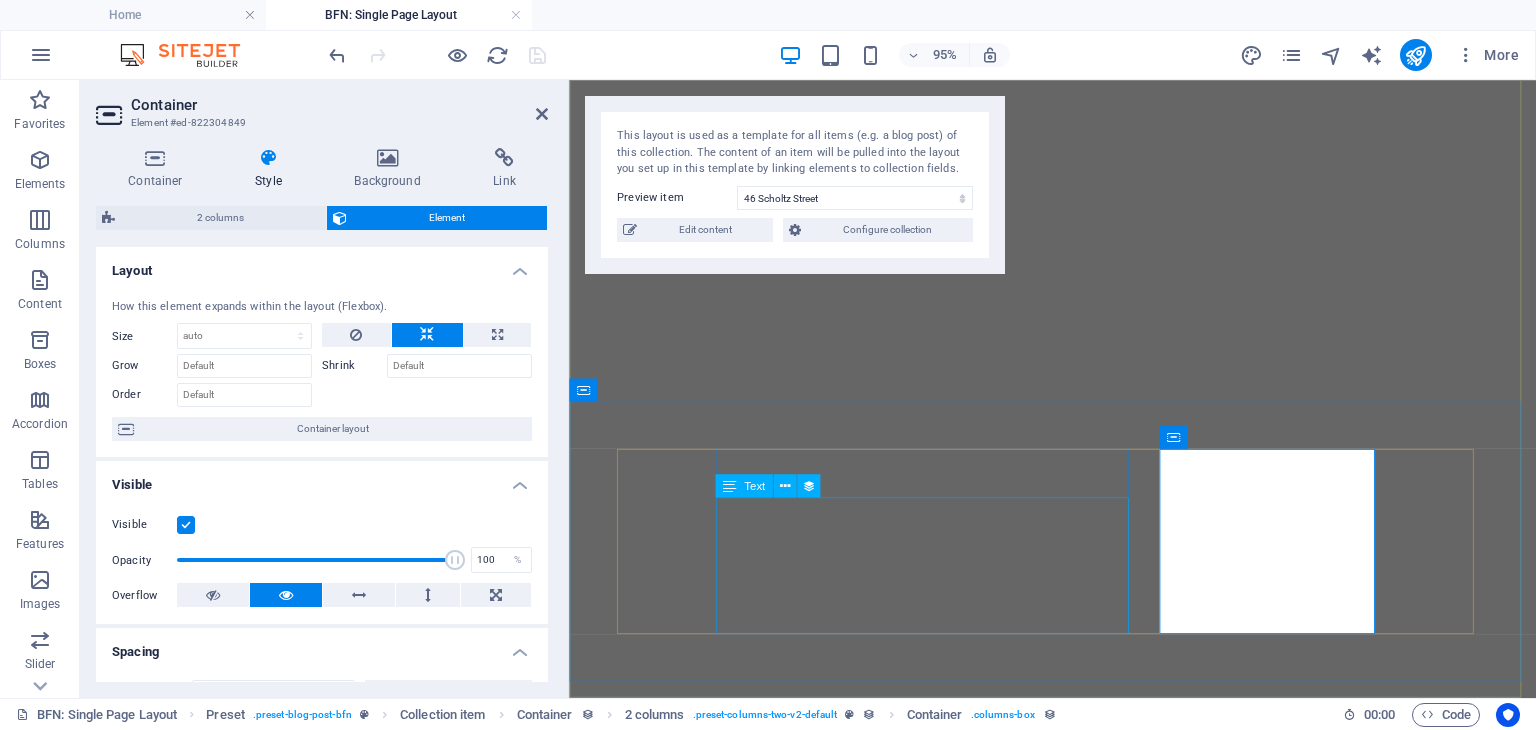 scroll, scrollTop: 0, scrollLeft: 0, axis: both 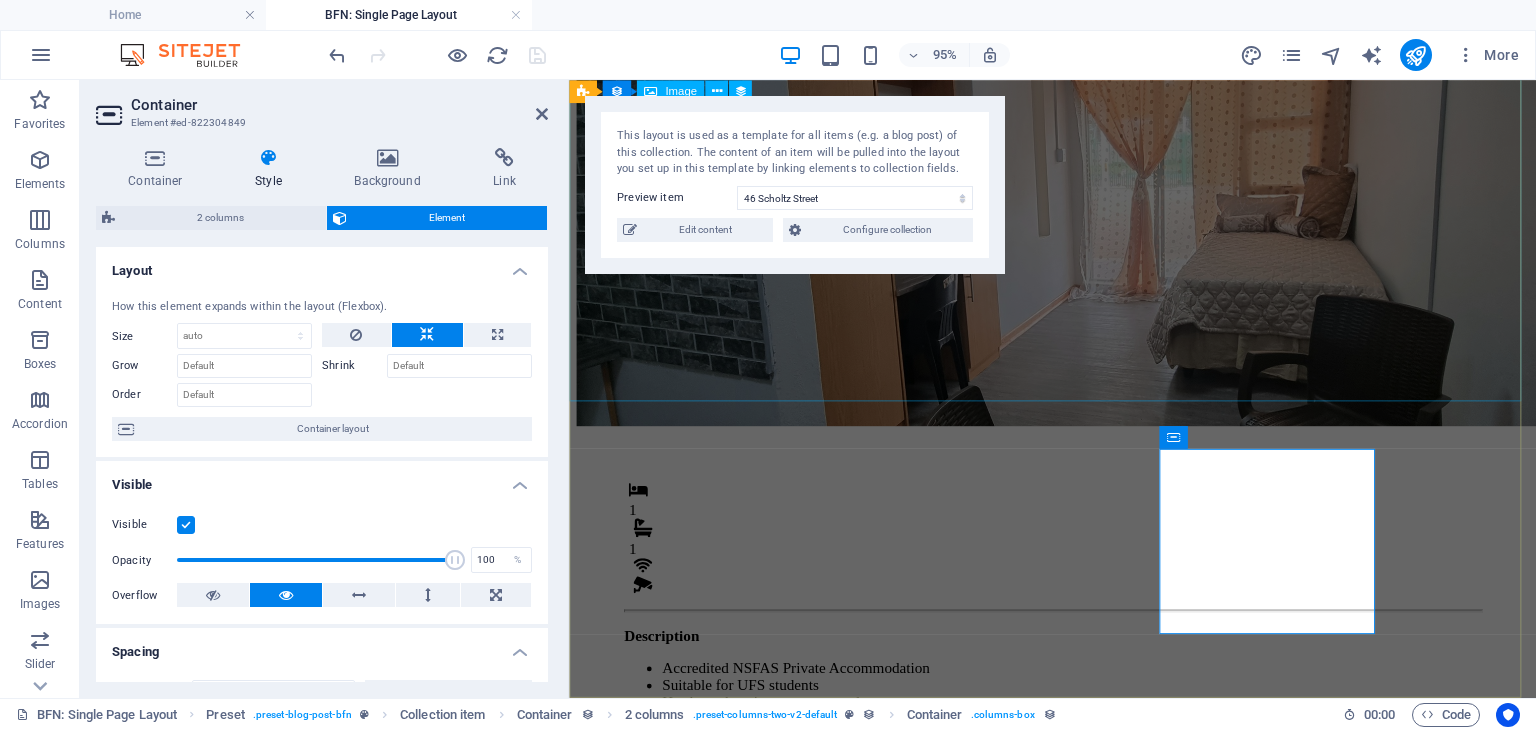 click at bounding box center [1078, 246] 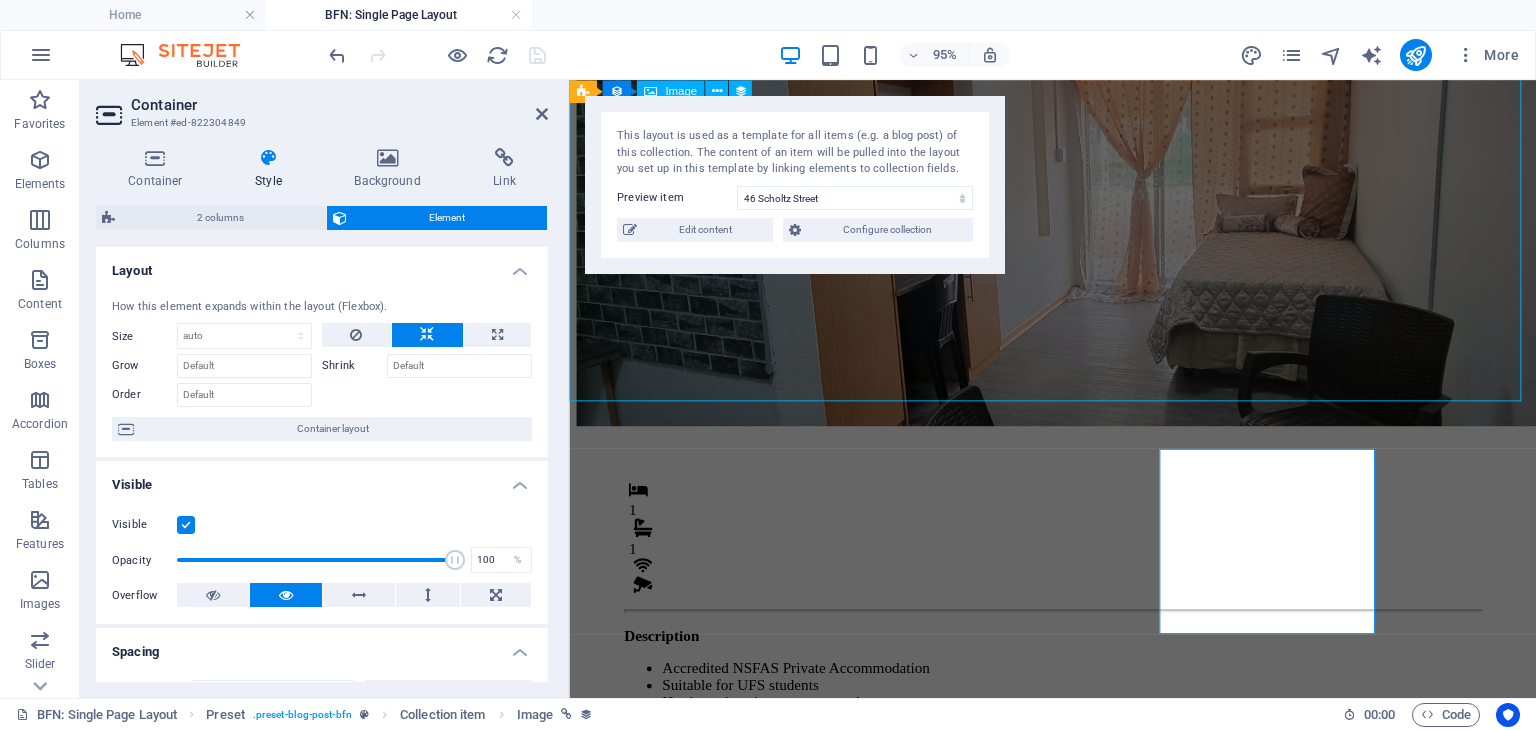 click at bounding box center (1078, 246) 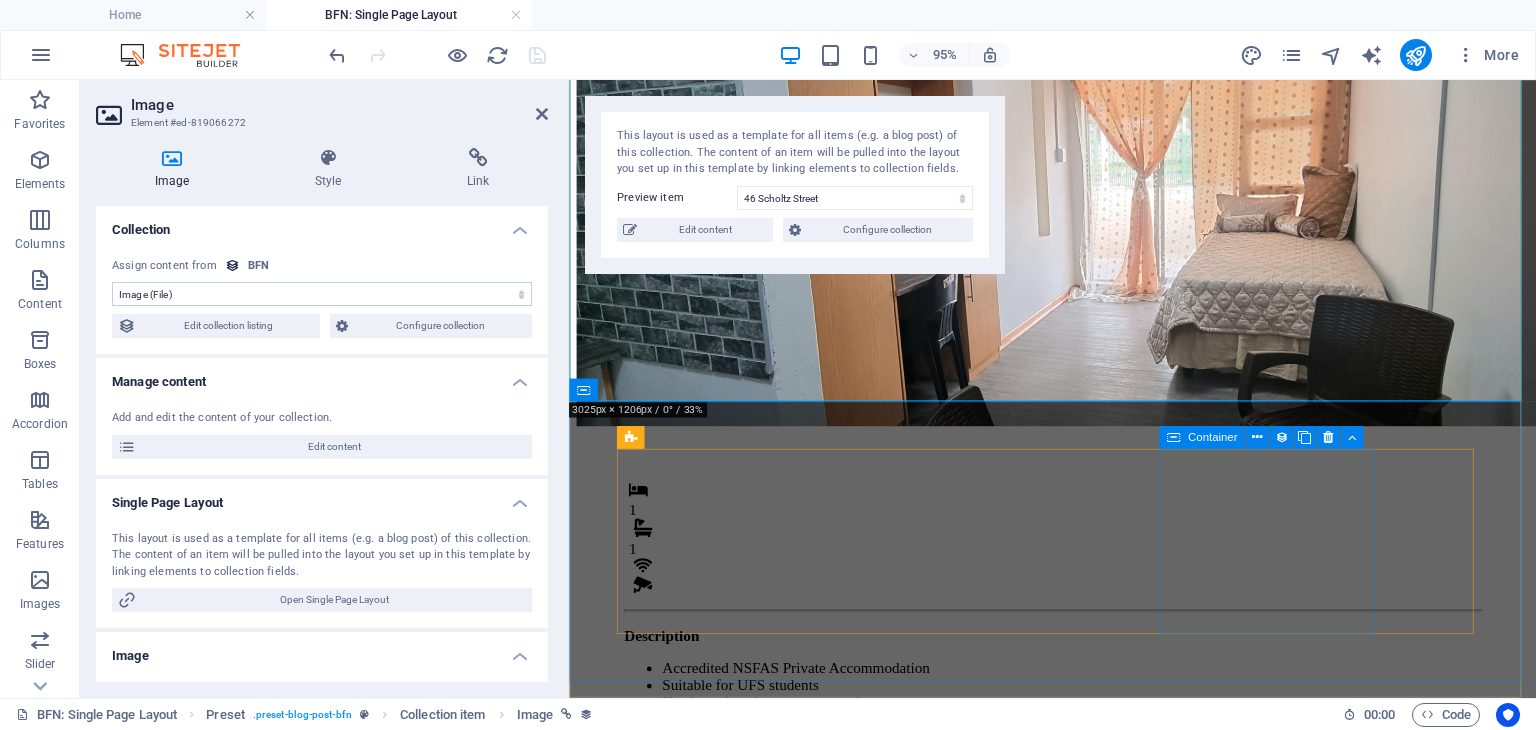 click on "Monthly Rental R 4,800" at bounding box center [1078, 827] 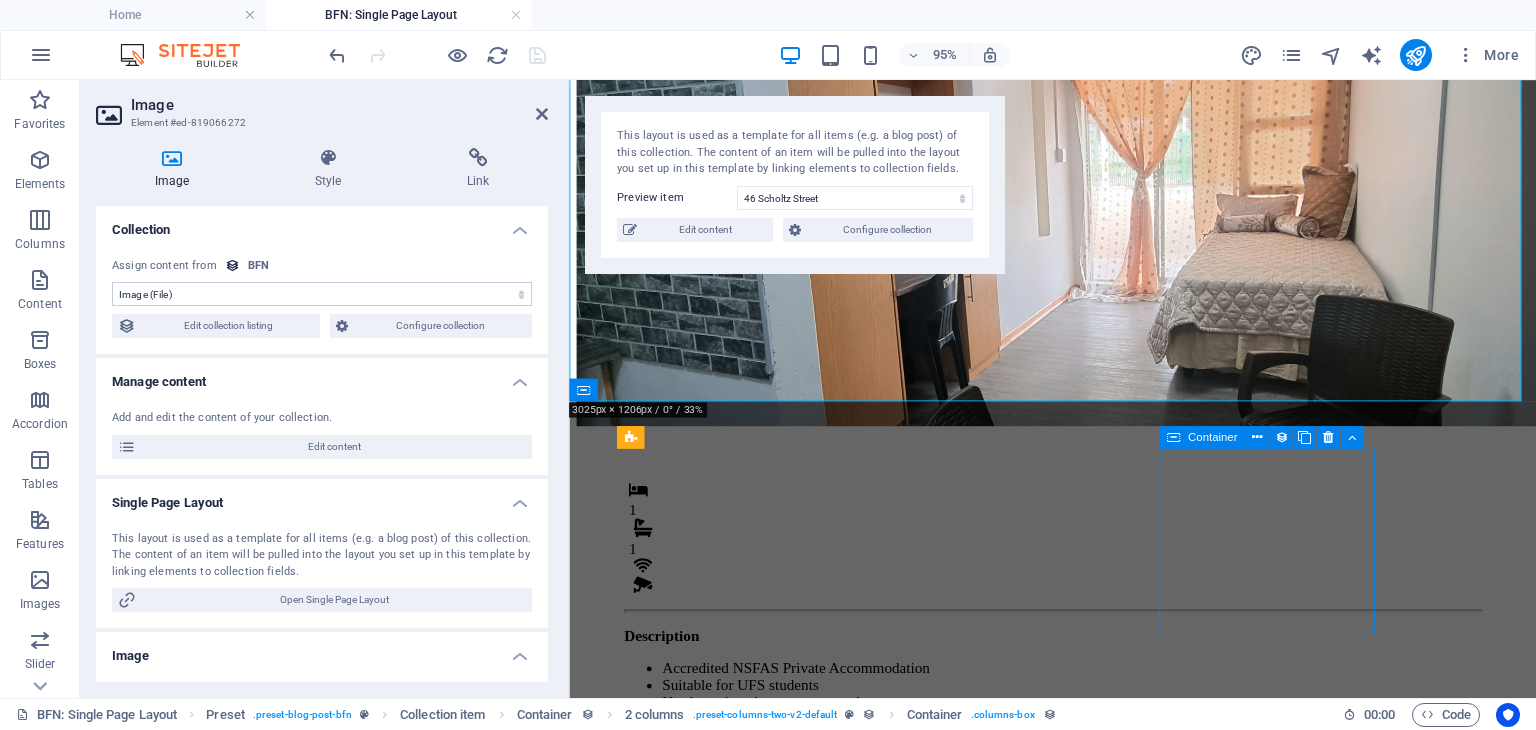 click on "Monthly Rental R 4,800" at bounding box center [1078, 827] 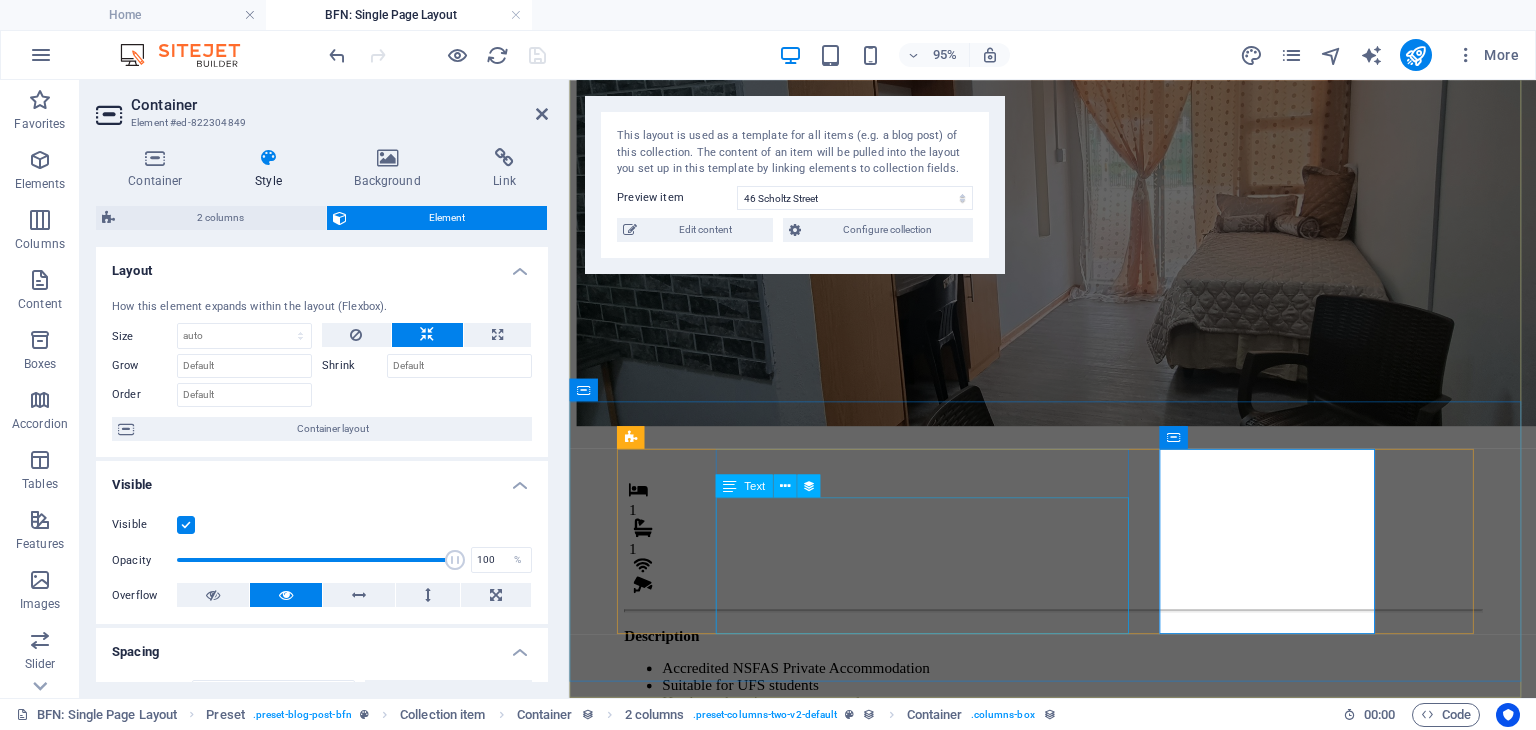 click on "Description Accredited NSFAS Private Accommodation  Suitable for UFS students Has housekeeping on communal areas Located nearby convenience stores, shopping center, malls and public transportation." at bounding box center (1078, 709) 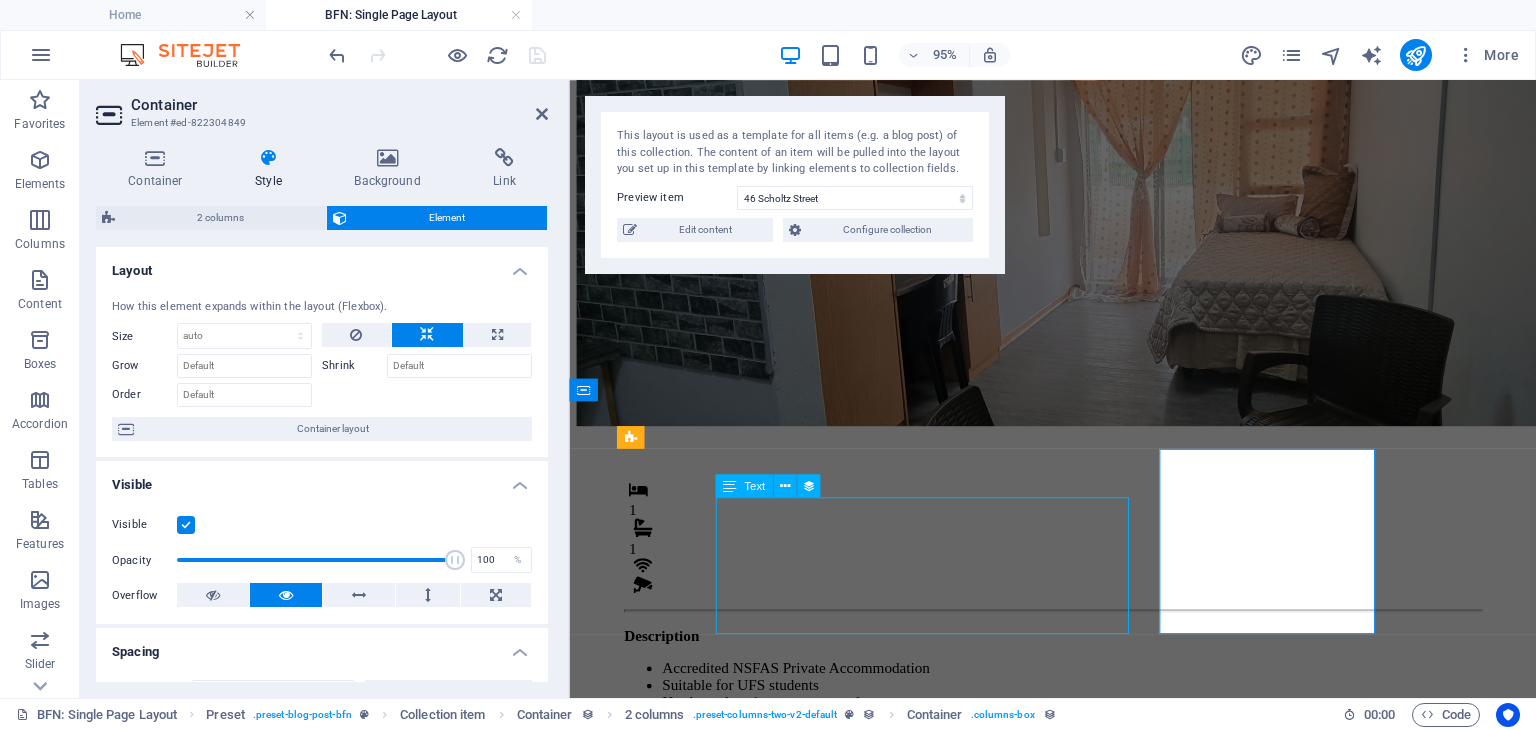 click on "Description Accredited NSFAS Private Accommodation  Suitable for UFS students Has housekeeping on communal areas Located nearby convenience stores, shopping center, malls and public transportation." at bounding box center [1078, 709] 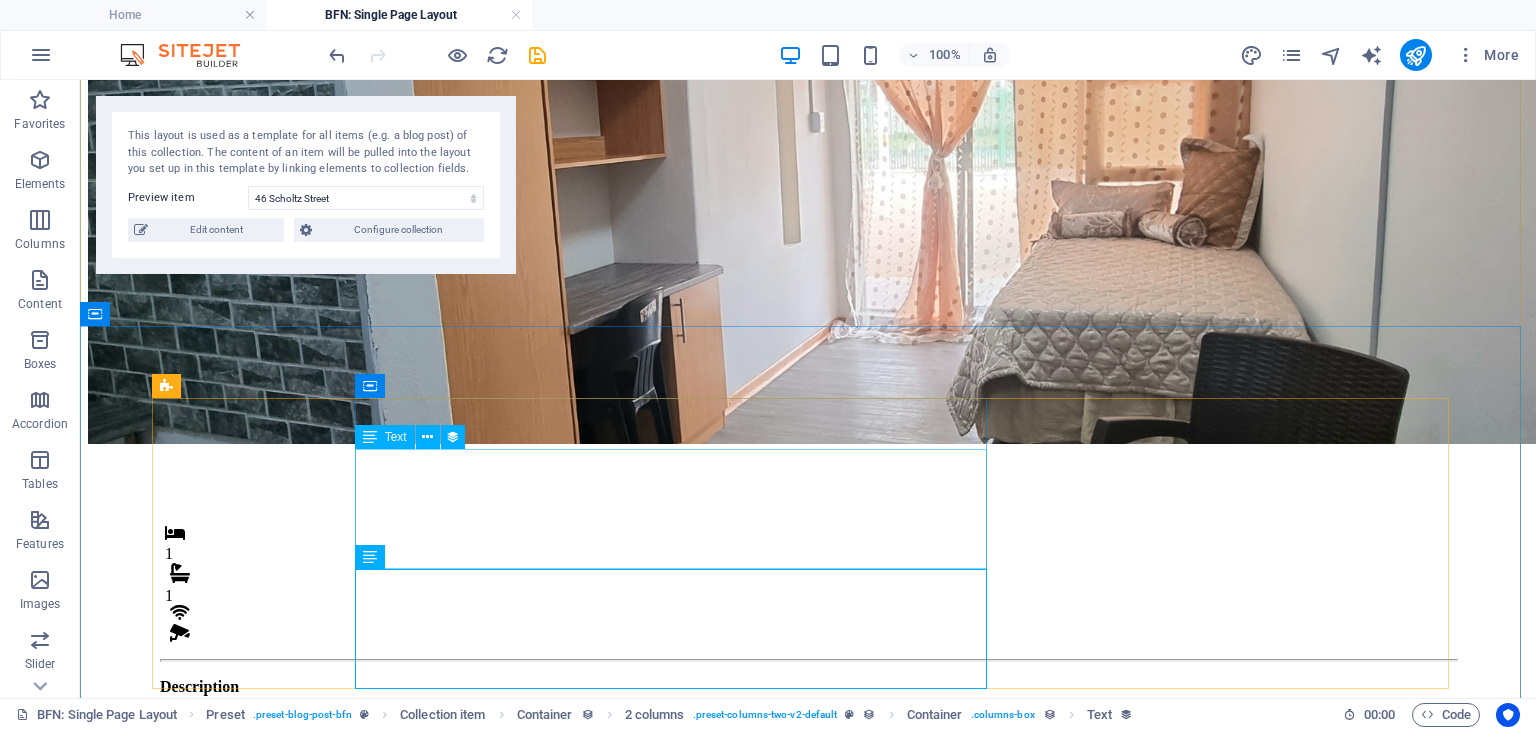 scroll, scrollTop: 304, scrollLeft: 0, axis: vertical 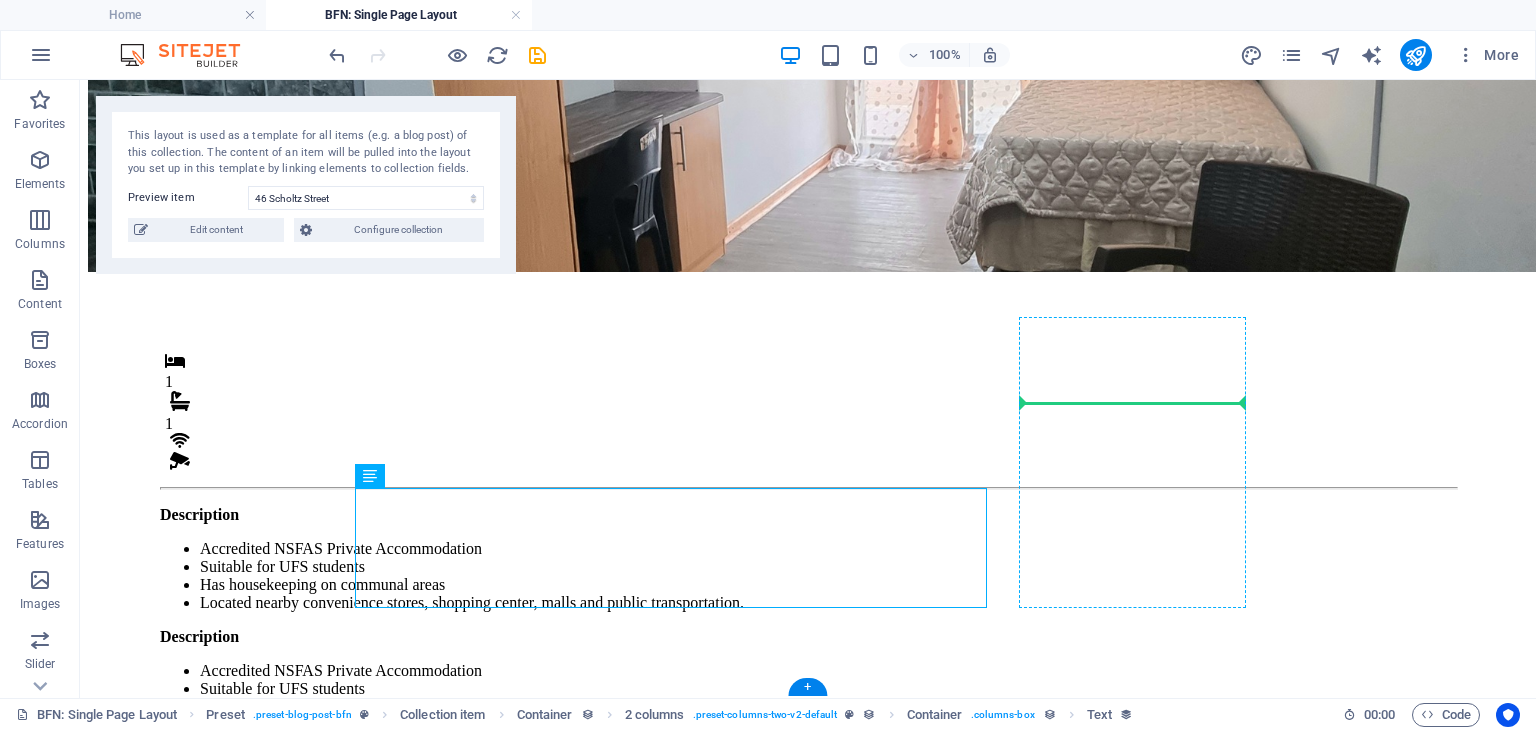 drag, startPoint x: 757, startPoint y: 513, endPoint x: 1110, endPoint y: 401, distance: 370.34174 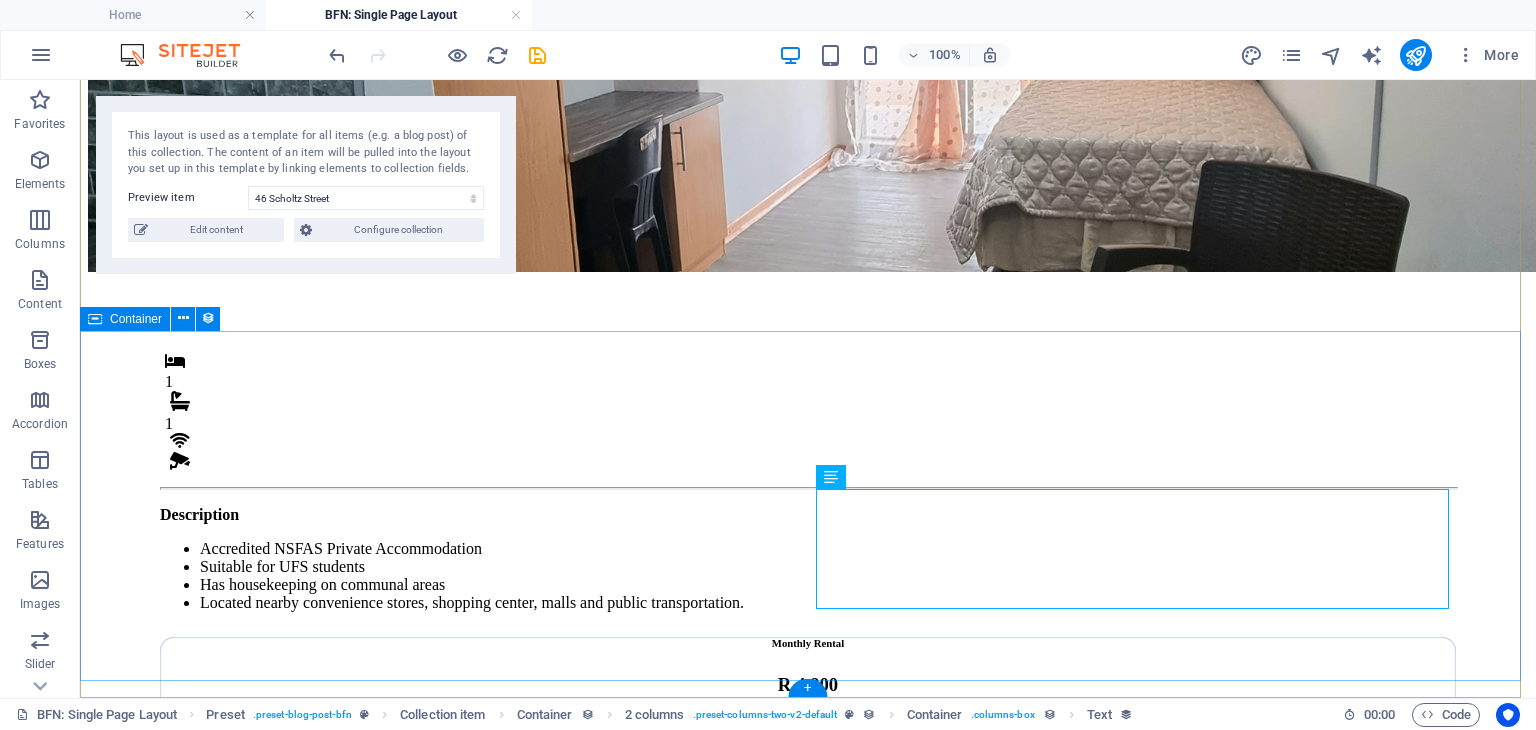 scroll, scrollTop: 219, scrollLeft: 0, axis: vertical 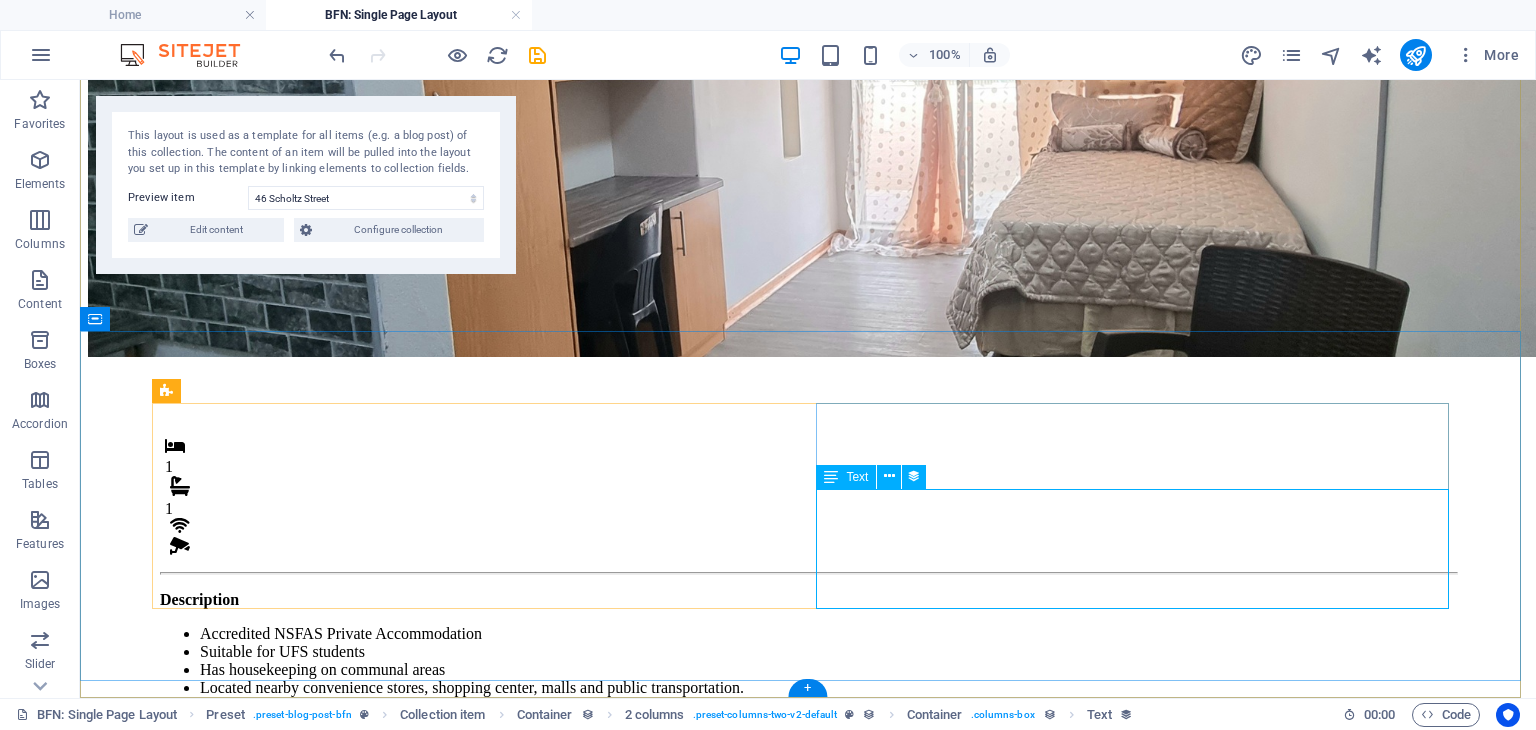 click on "Description Accredited NSFAS Private Accommodation  Suitable for UFS students Has housekeeping on communal areas Located nearby convenience stores, shopping center, malls and public transportation." at bounding box center (808, 872) 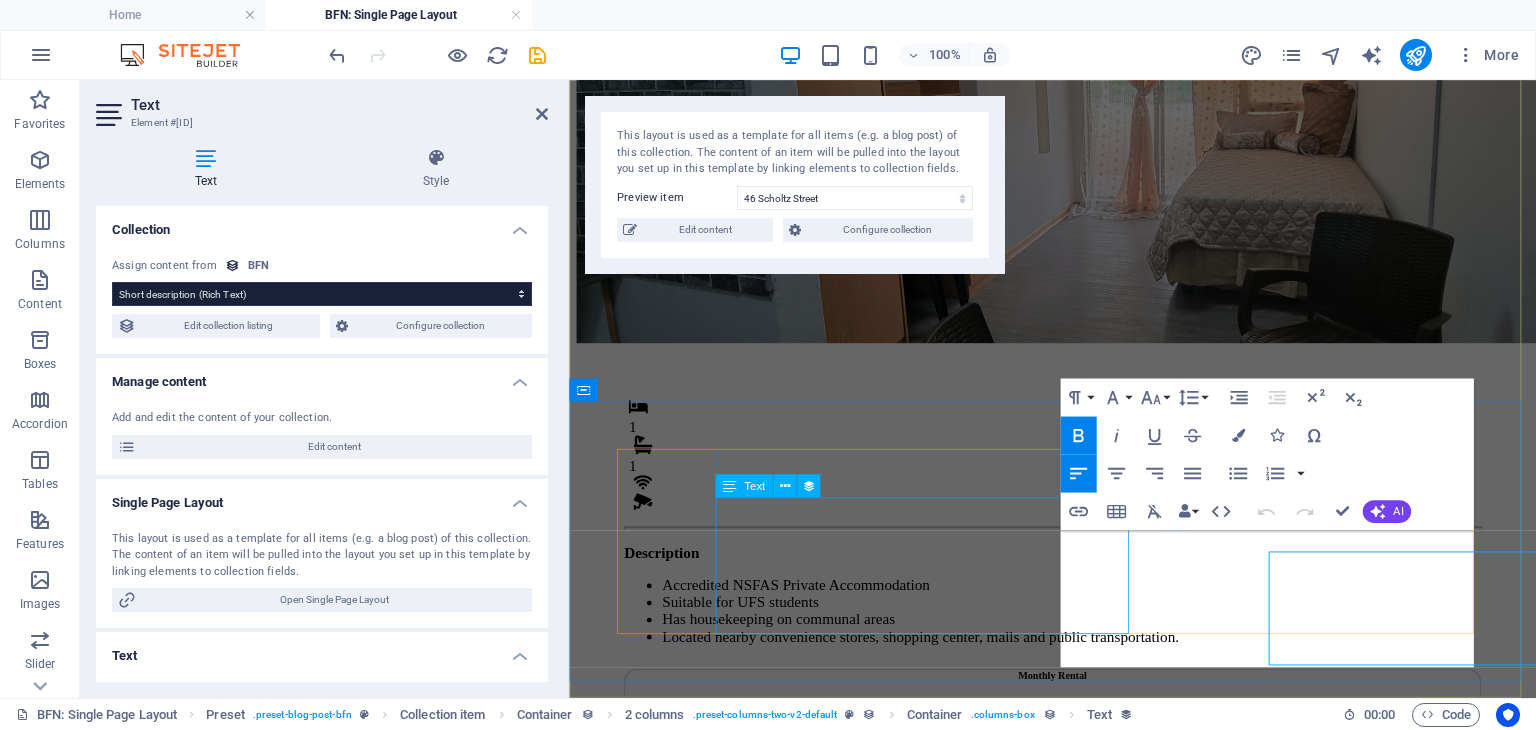 scroll, scrollTop: 167, scrollLeft: 0, axis: vertical 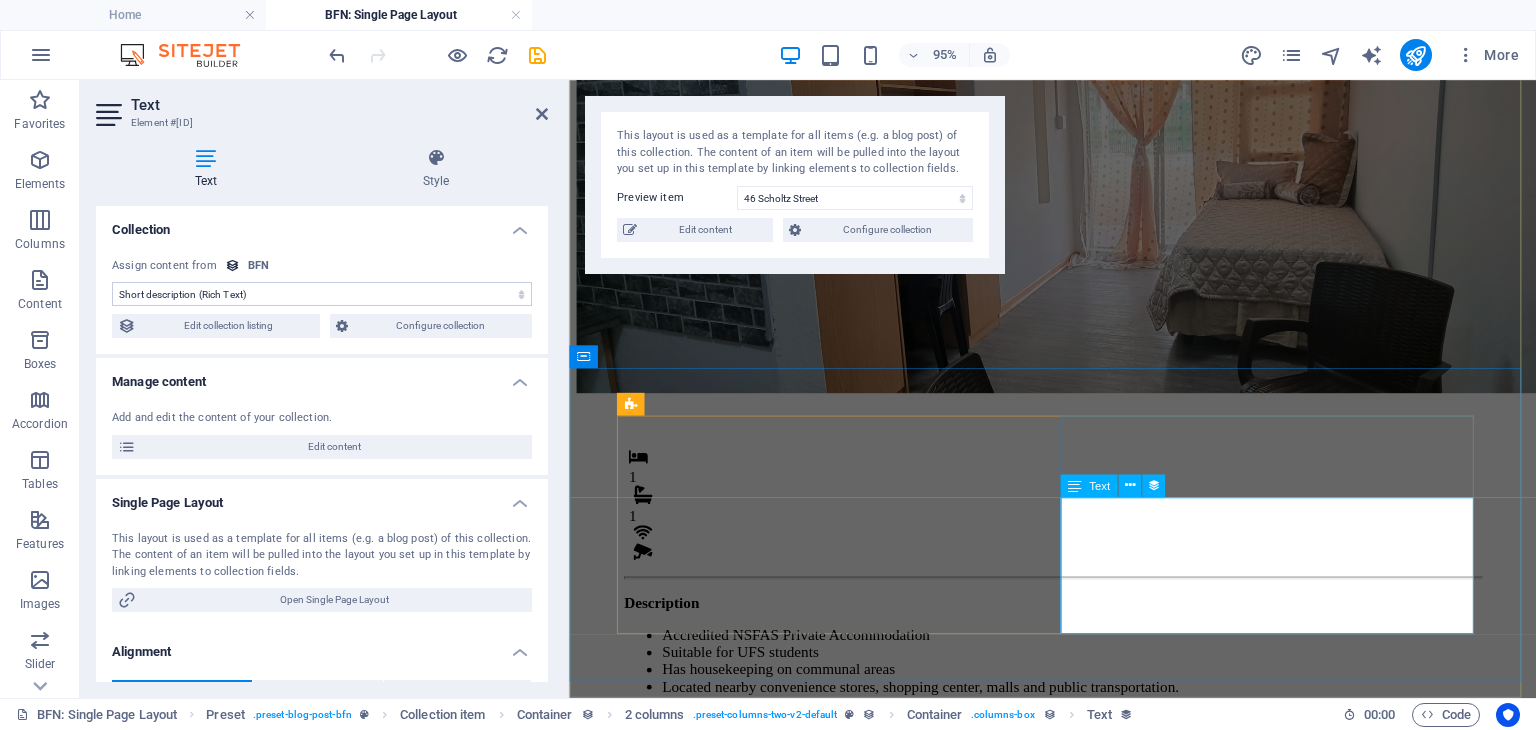 click on "Description Accredited NSFAS Private Accommodation  Suitable for UFS students Has housekeeping on communal areas Located nearby convenience stores, shopping center, malls and public transportation." at bounding box center [1078, 902] 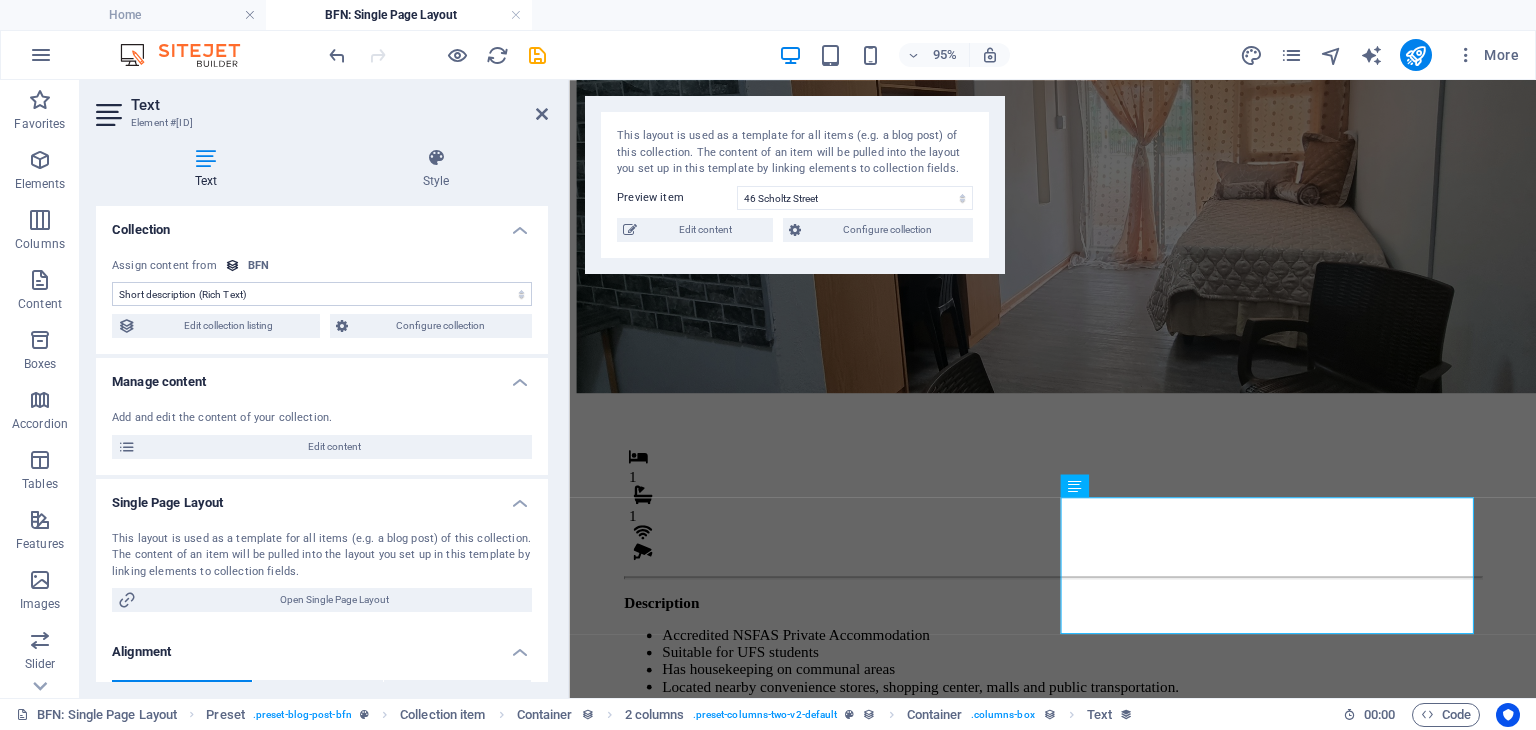 click on "No assignment, content remains static Created at (Date) Updated at (Date) Name (Plain Text) Slug (Plain Text) Image (File) Short description (Rich Text) Type (Choice) Availability (Choice) Price (Plain Text) Address (Plain Text) Bedrooms (Number) Bathrooms (Number) Listed (Checkbox) Gallery (Multiple Files) Internet (Choice) Built-In Cupboards (Choice) Key Deposit (Number) Admin Fee (Number) Alarm System (Choice) CCTV Camera (Choice) Panic Button (Choice)" at bounding box center [322, 294] 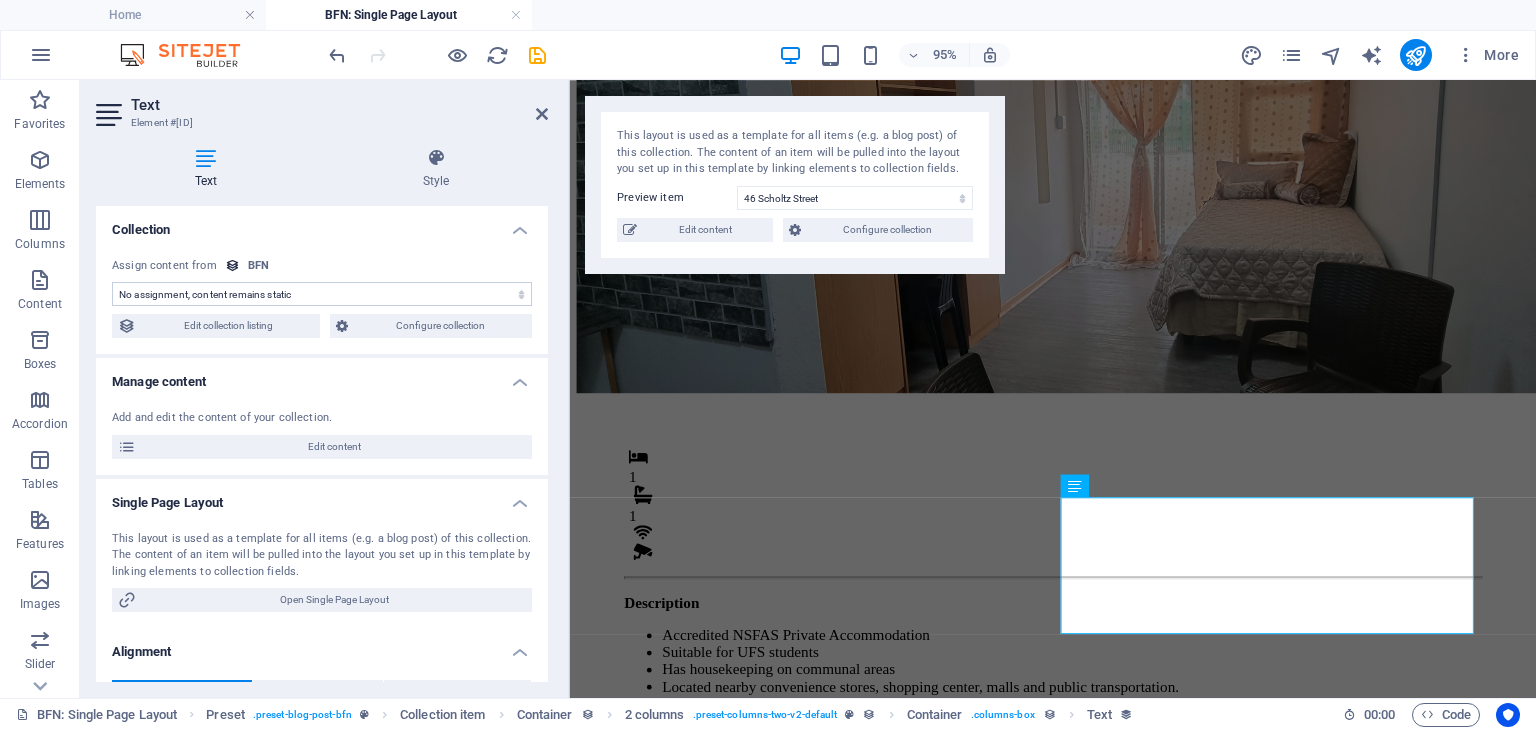 click on "No assignment, content remains static Created at (Date) Updated at (Date) Name (Plain Text) Slug (Plain Text) Image (File) Short description (Rich Text) Type (Choice) Availability (Choice) Price (Plain Text) Address (Plain Text) Bedrooms (Number) Bathrooms (Number) Listed (Checkbox) Gallery (Multiple Files) Internet (Choice) Built-In Cupboards (Choice) Key Deposit (Number) Admin Fee (Number) Alarm System (Choice) CCTV Camera (Choice) Panic Button (Choice)" at bounding box center [322, 294] 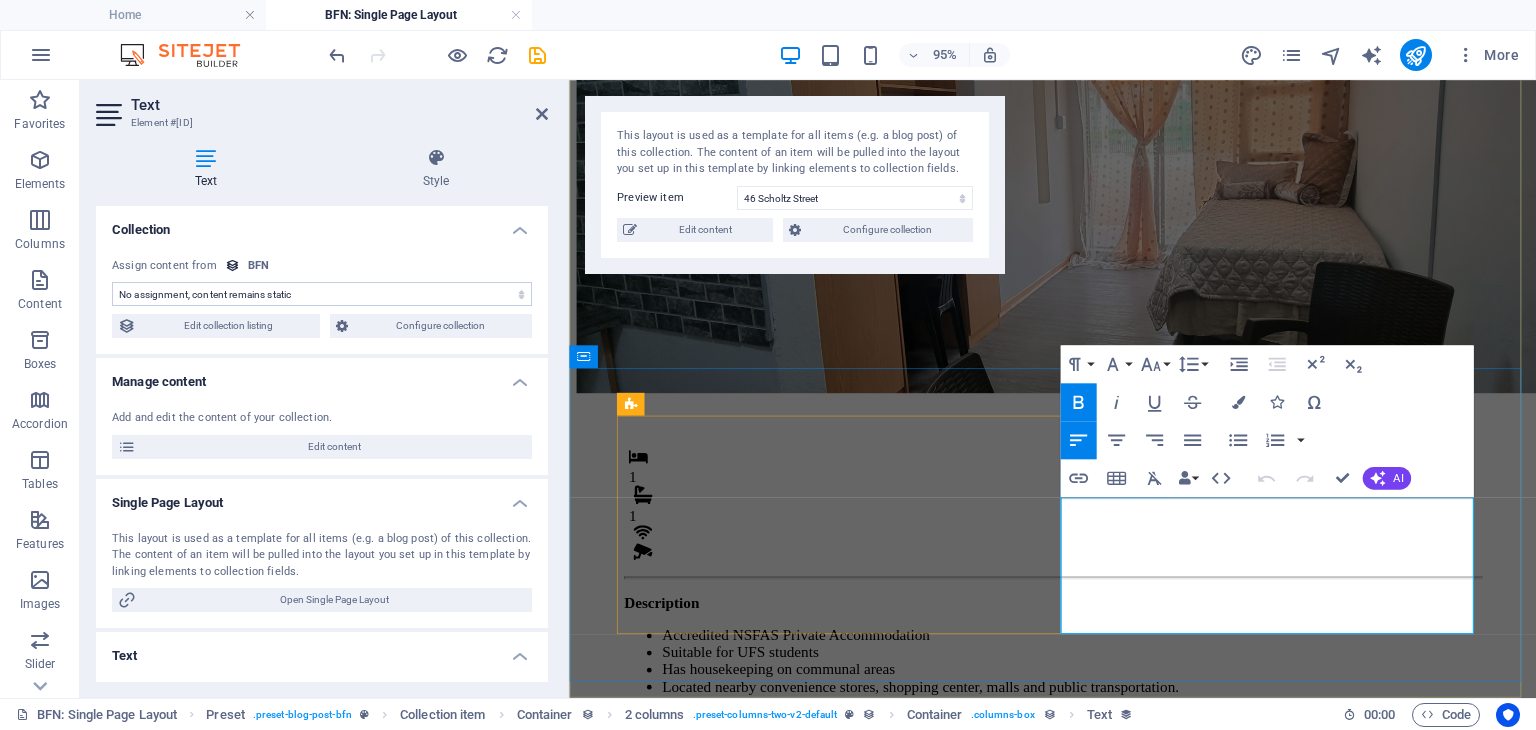 drag, startPoint x: 1188, startPoint y: 540, endPoint x: 1335, endPoint y: 655, distance: 186.63869 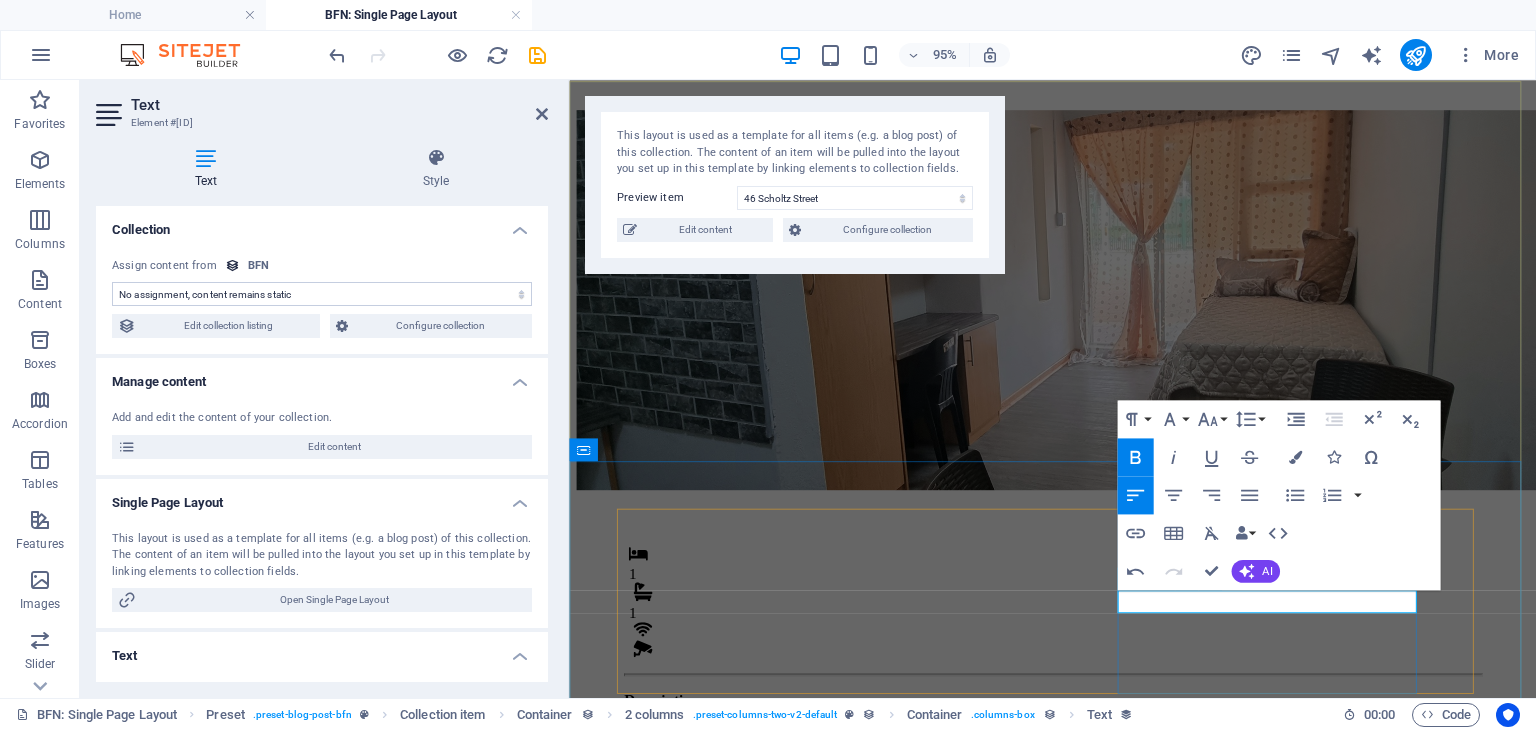 scroll, scrollTop: 63, scrollLeft: 0, axis: vertical 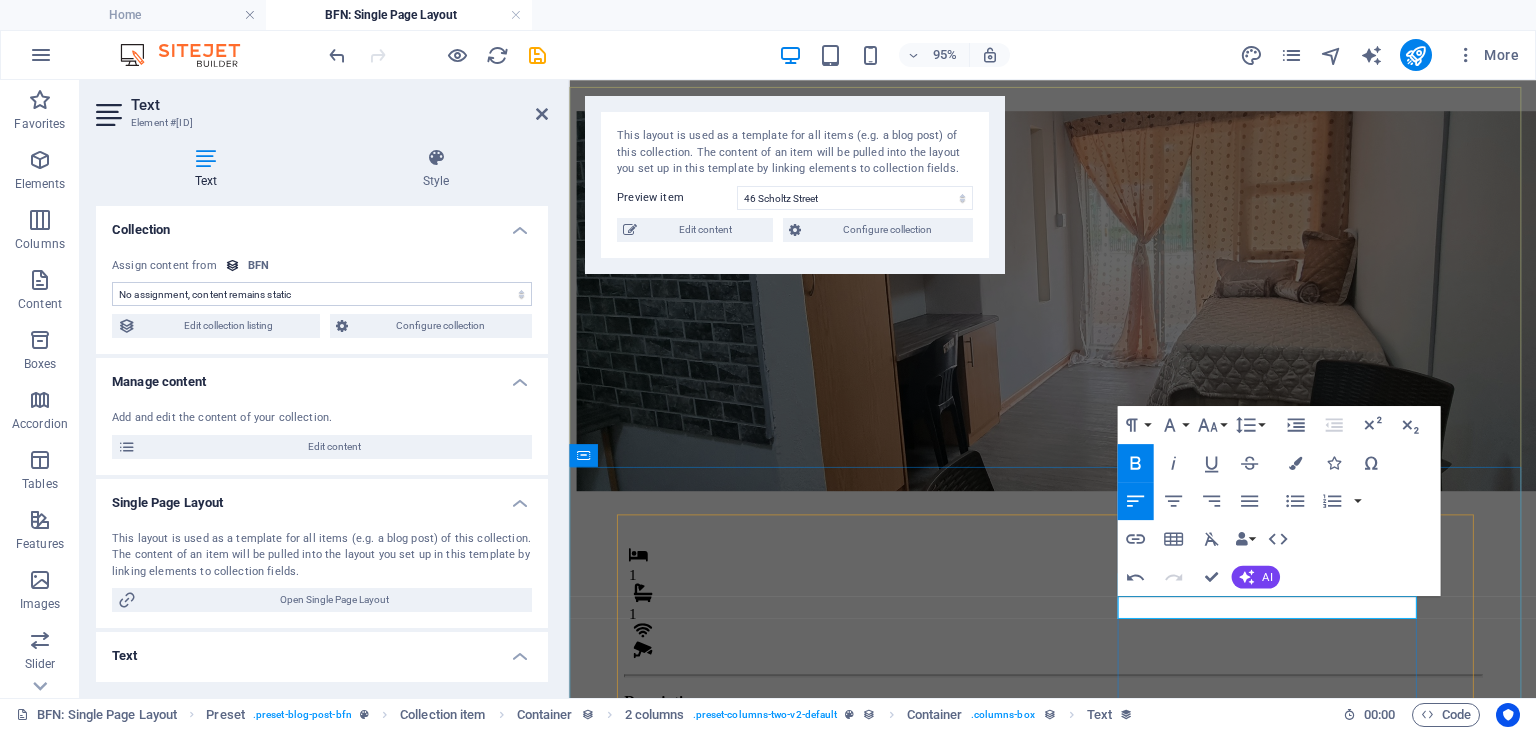 type 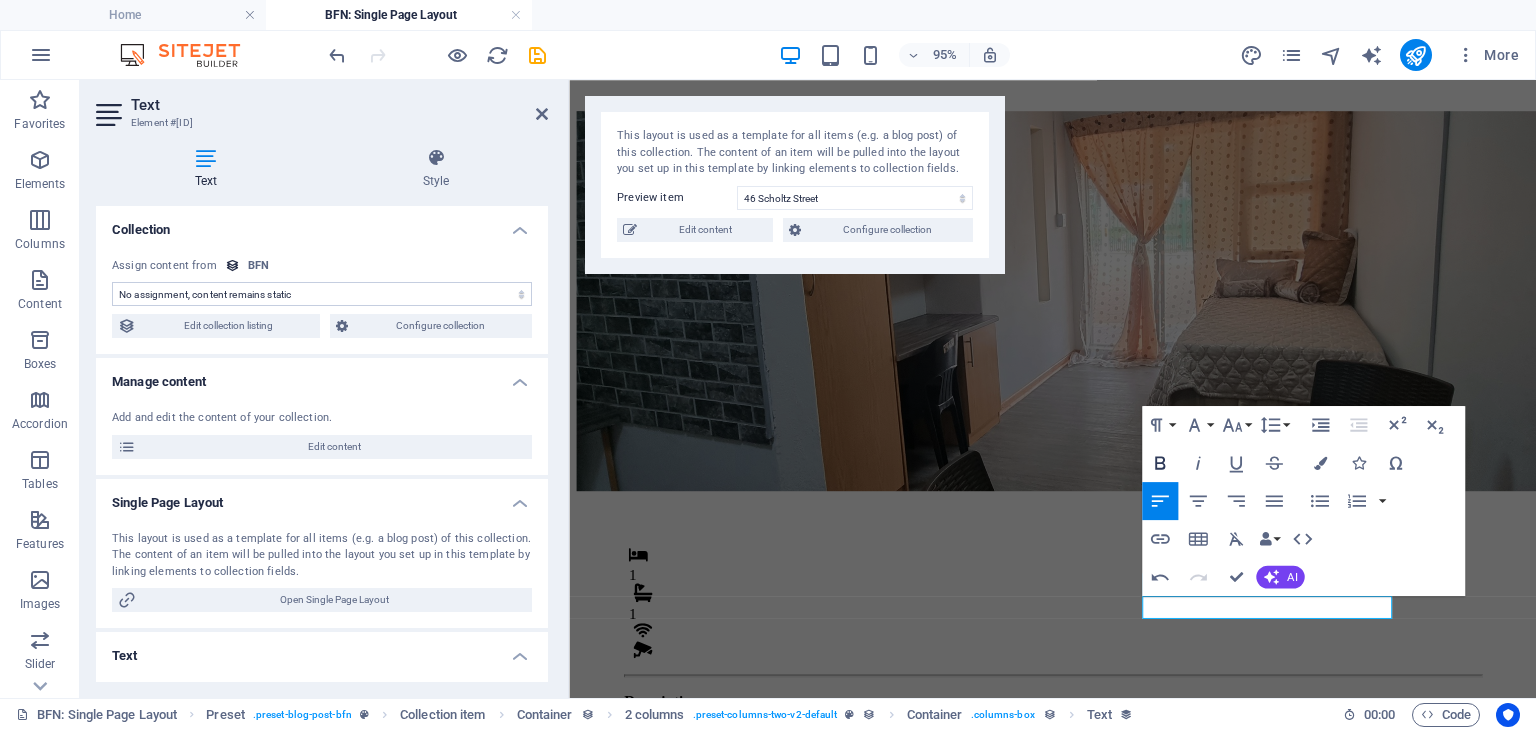 click 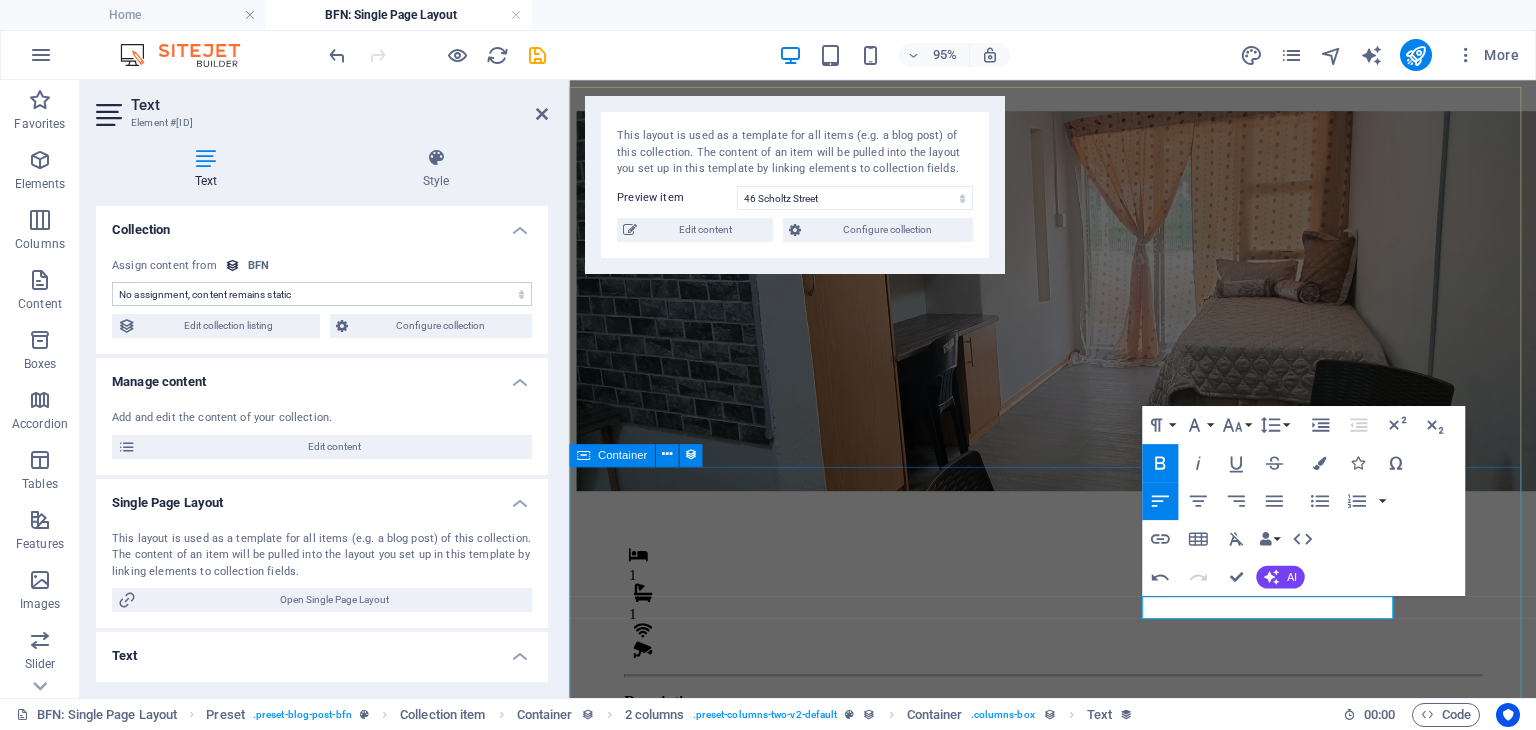 click on "Monthly Rental R 4,800 Fees Admin Fee: 500 Key deposit: 200 Download Form New document" at bounding box center [1078, 777] 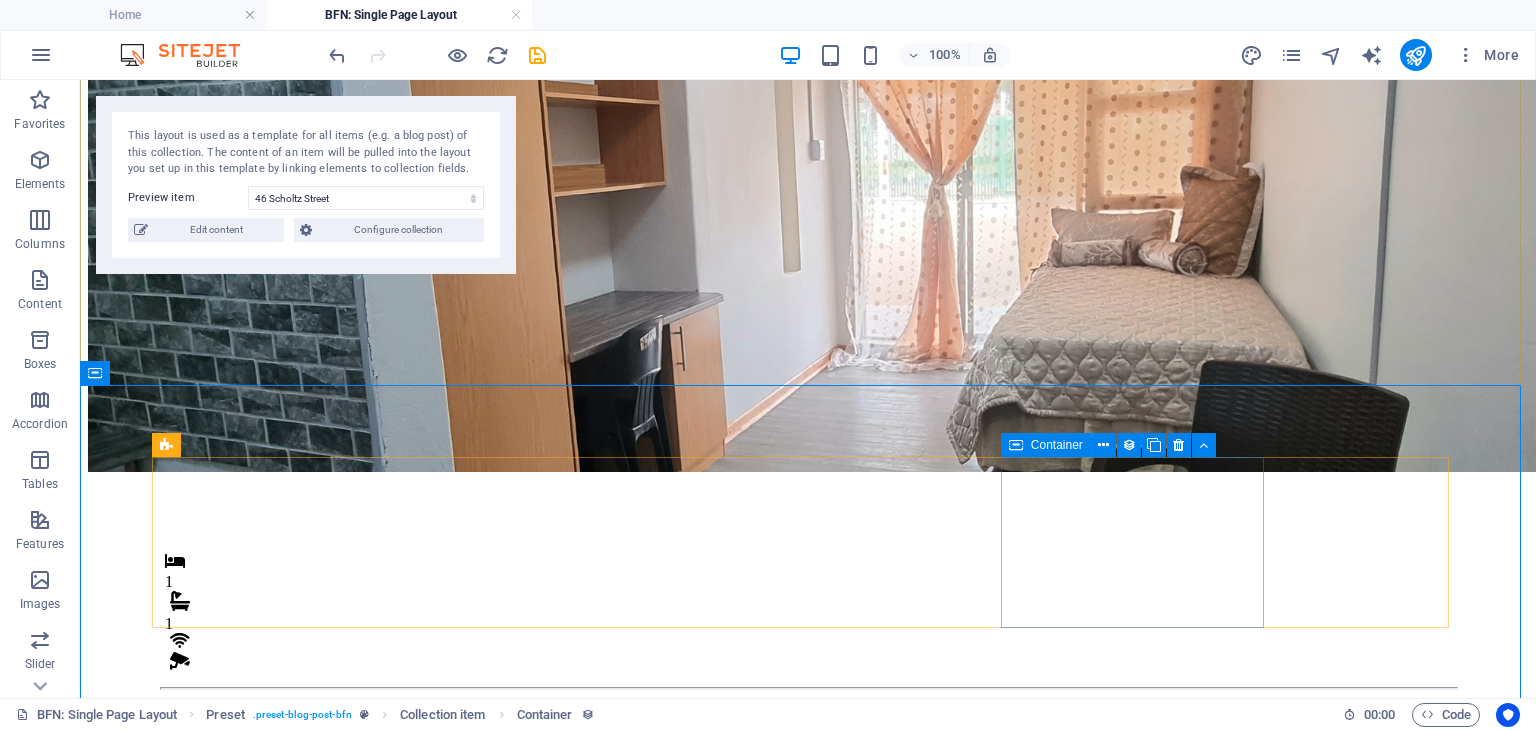 scroll, scrollTop: 184, scrollLeft: 0, axis: vertical 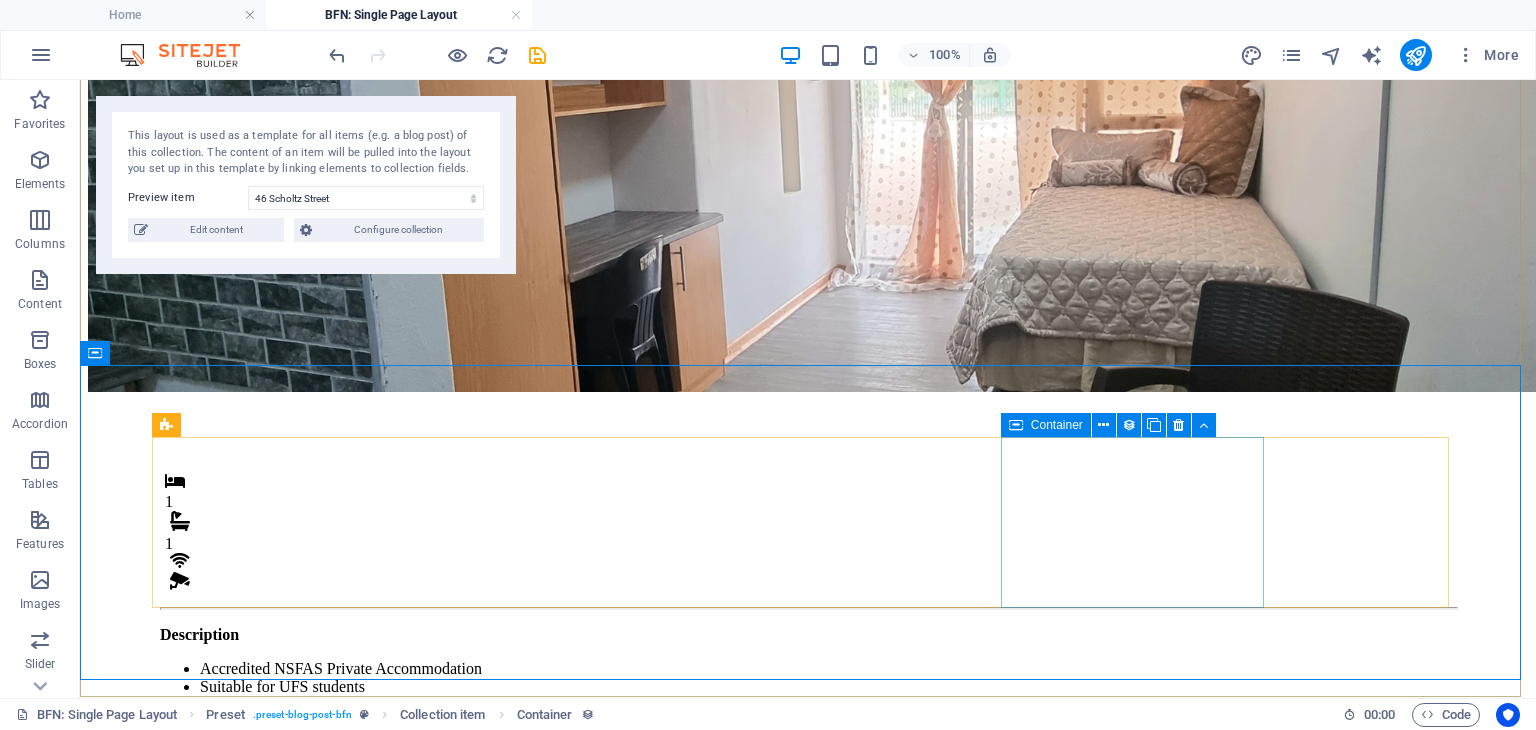 click at bounding box center (1016, 425) 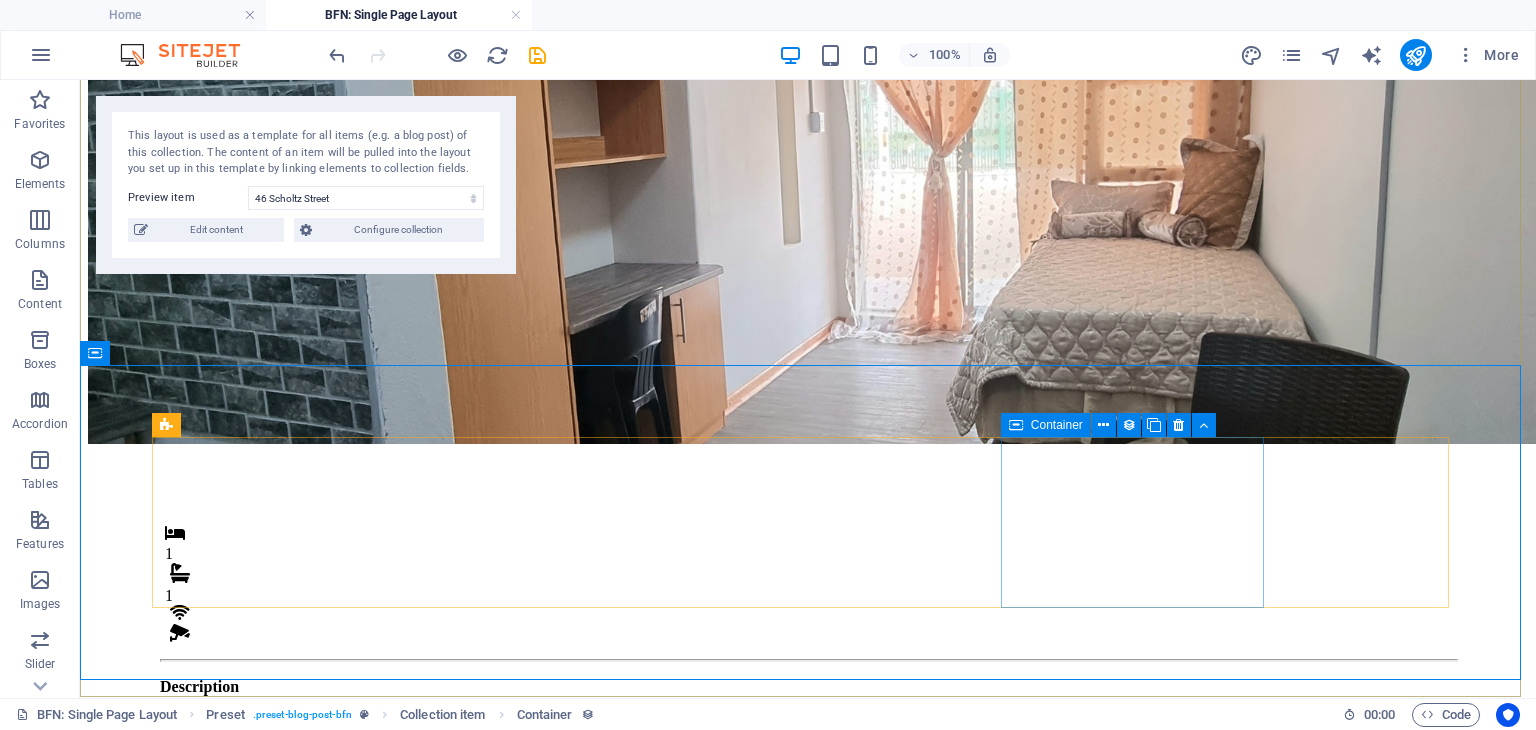 select on "px" 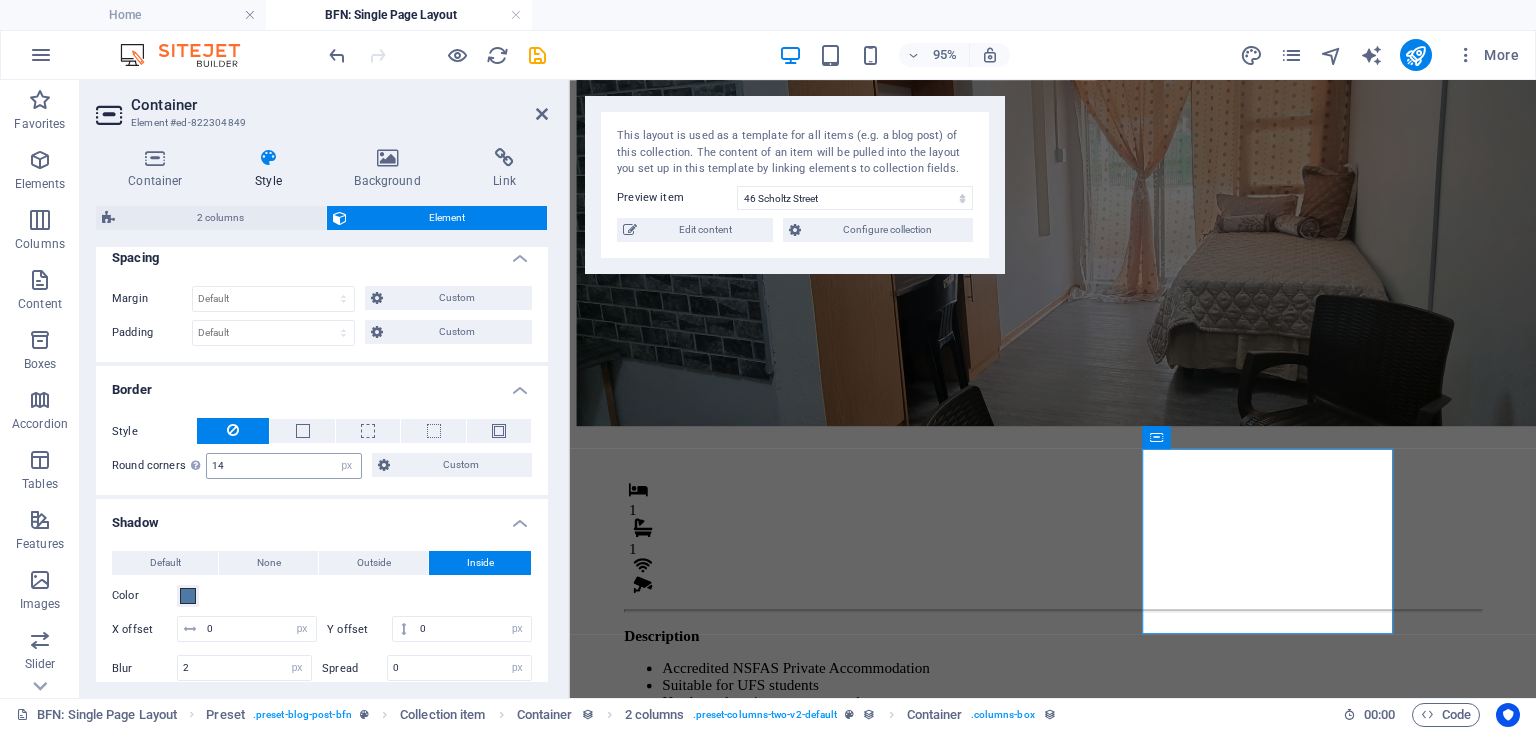 scroll, scrollTop: 392, scrollLeft: 0, axis: vertical 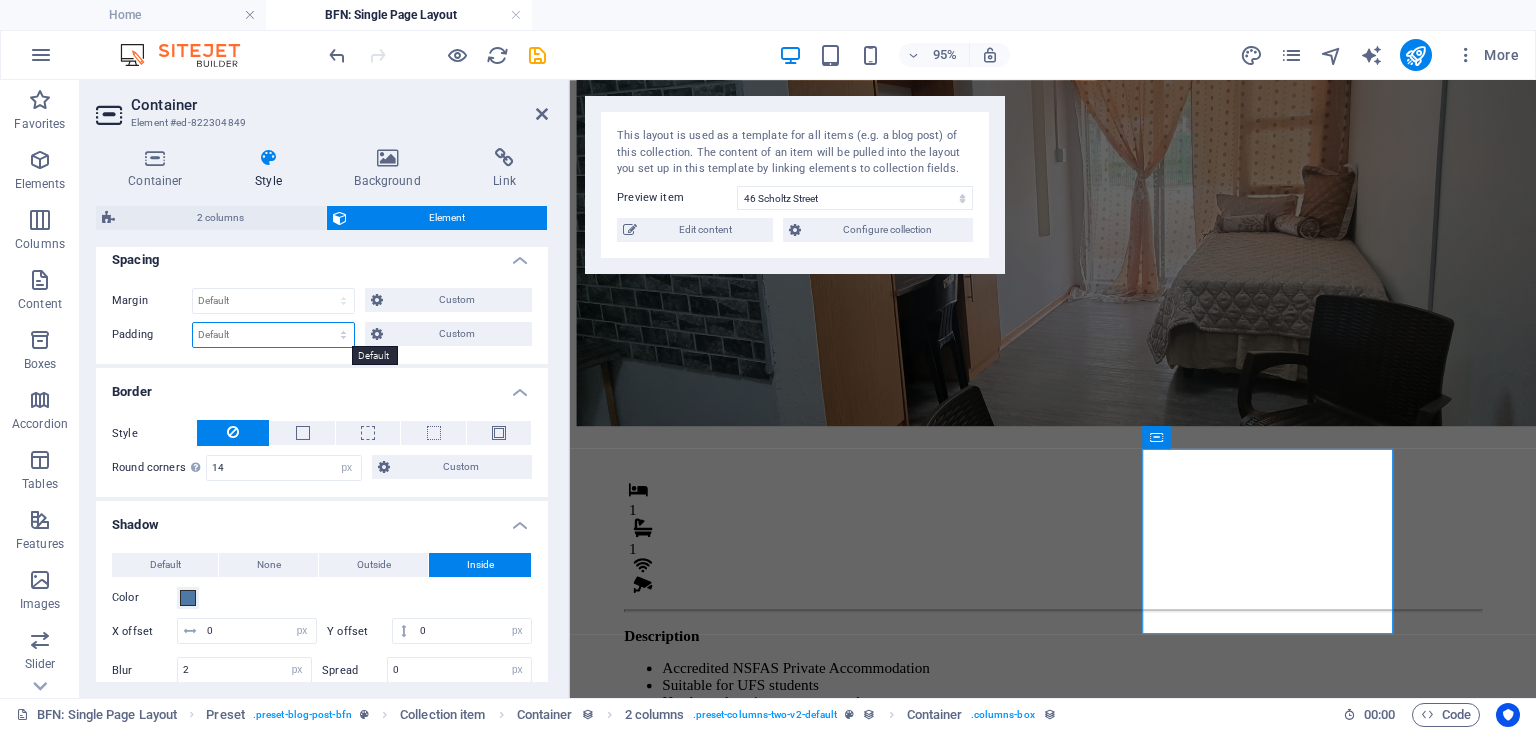 click on "Default px rem % vh vw Custom" at bounding box center (273, 335) 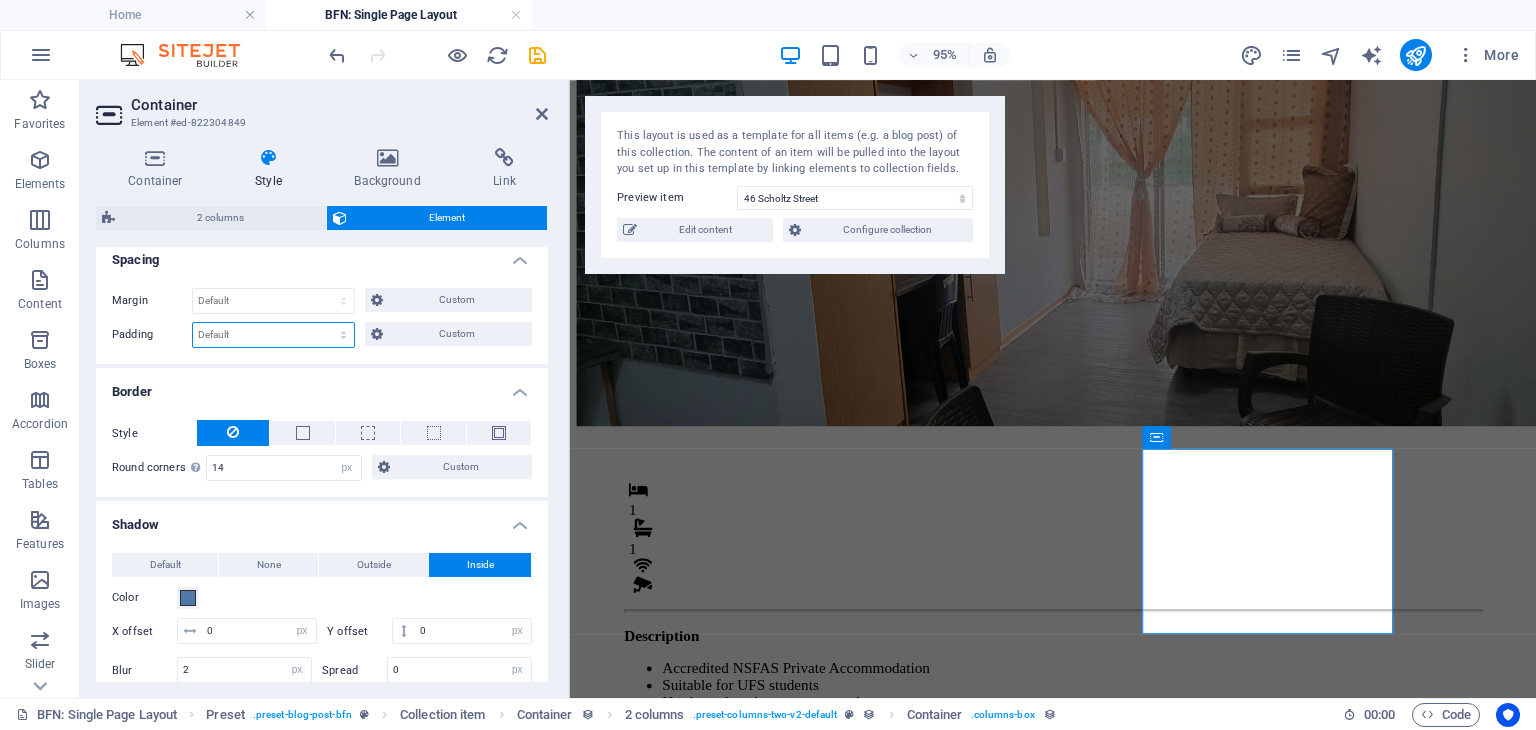 select on "px" 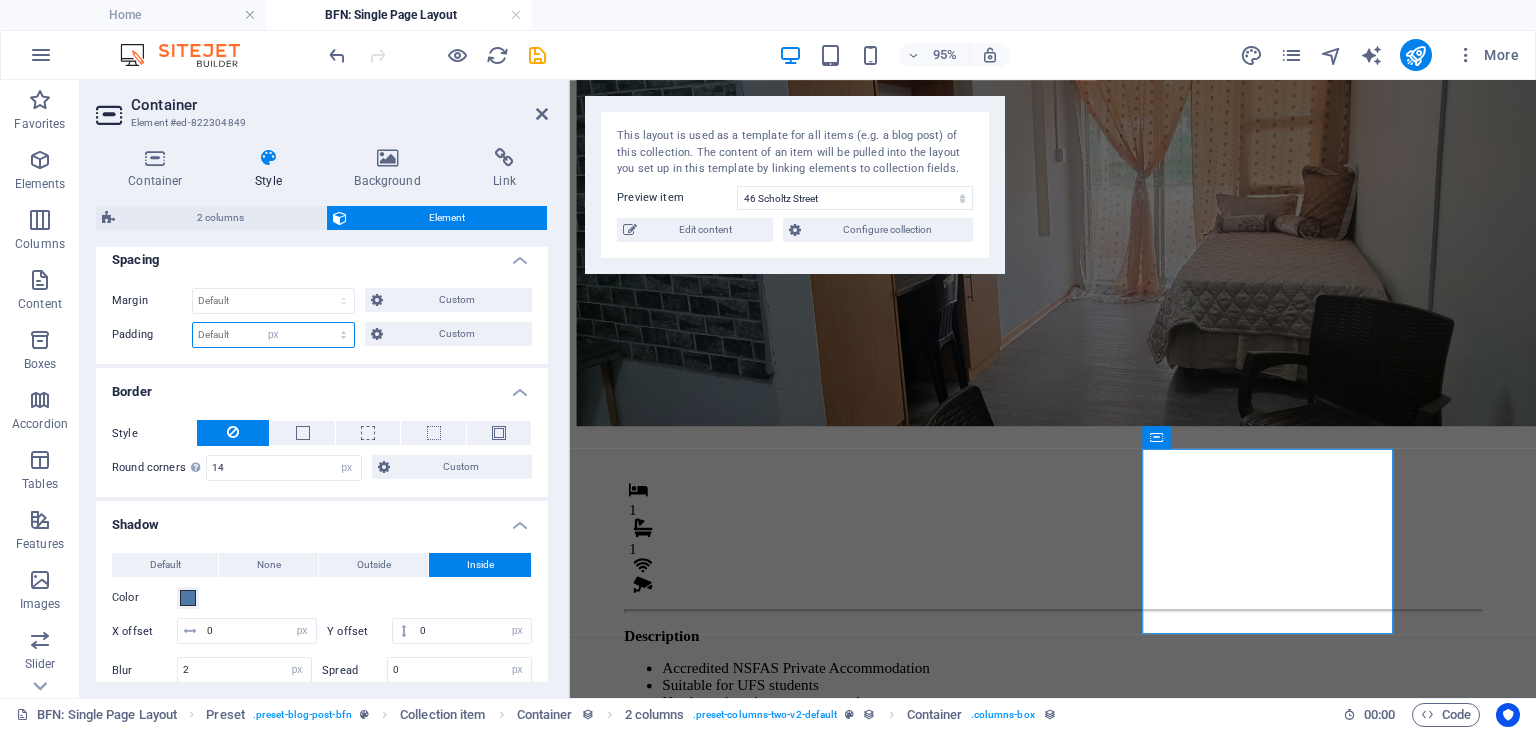 click on "Default px rem % vh vw Custom" at bounding box center [273, 335] 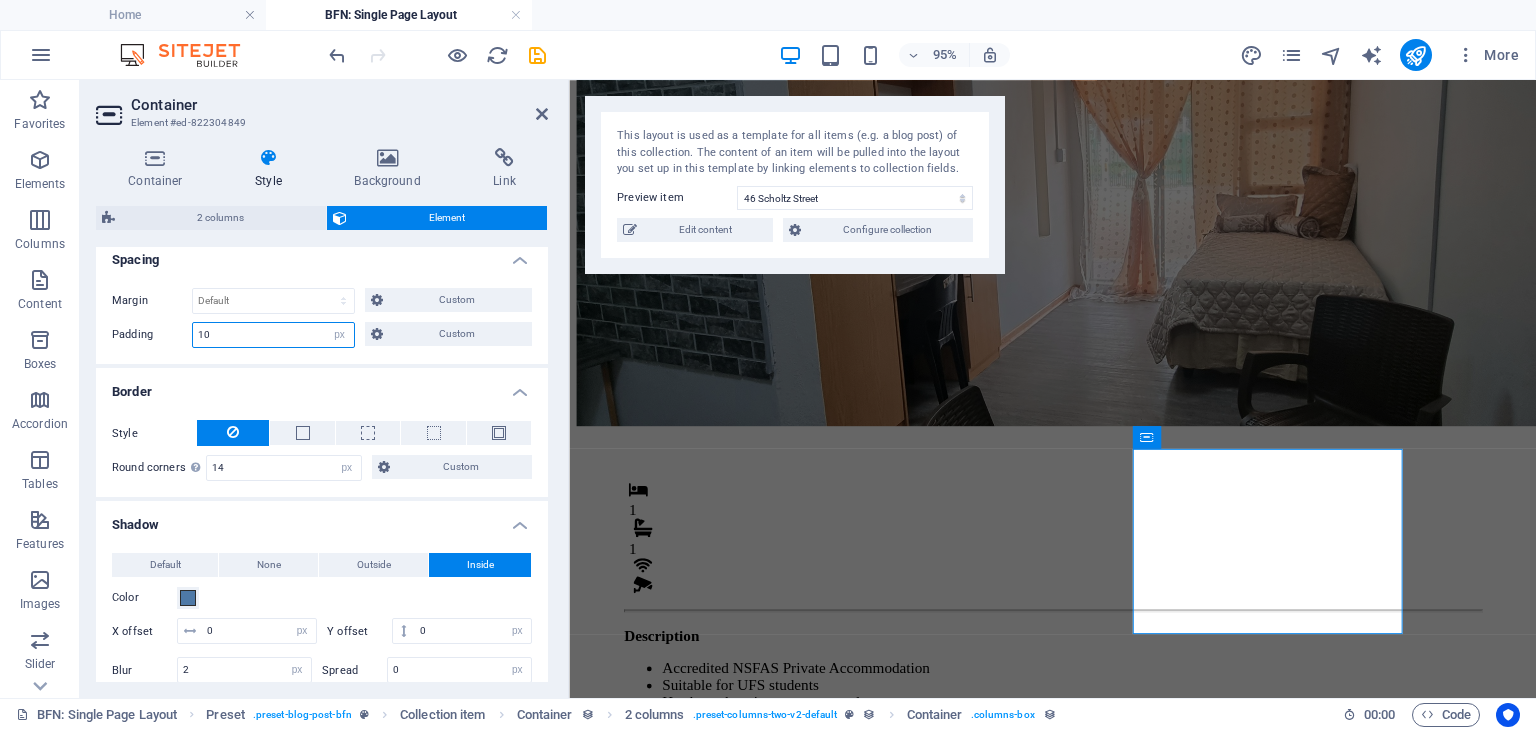 click on "10" at bounding box center (273, 335) 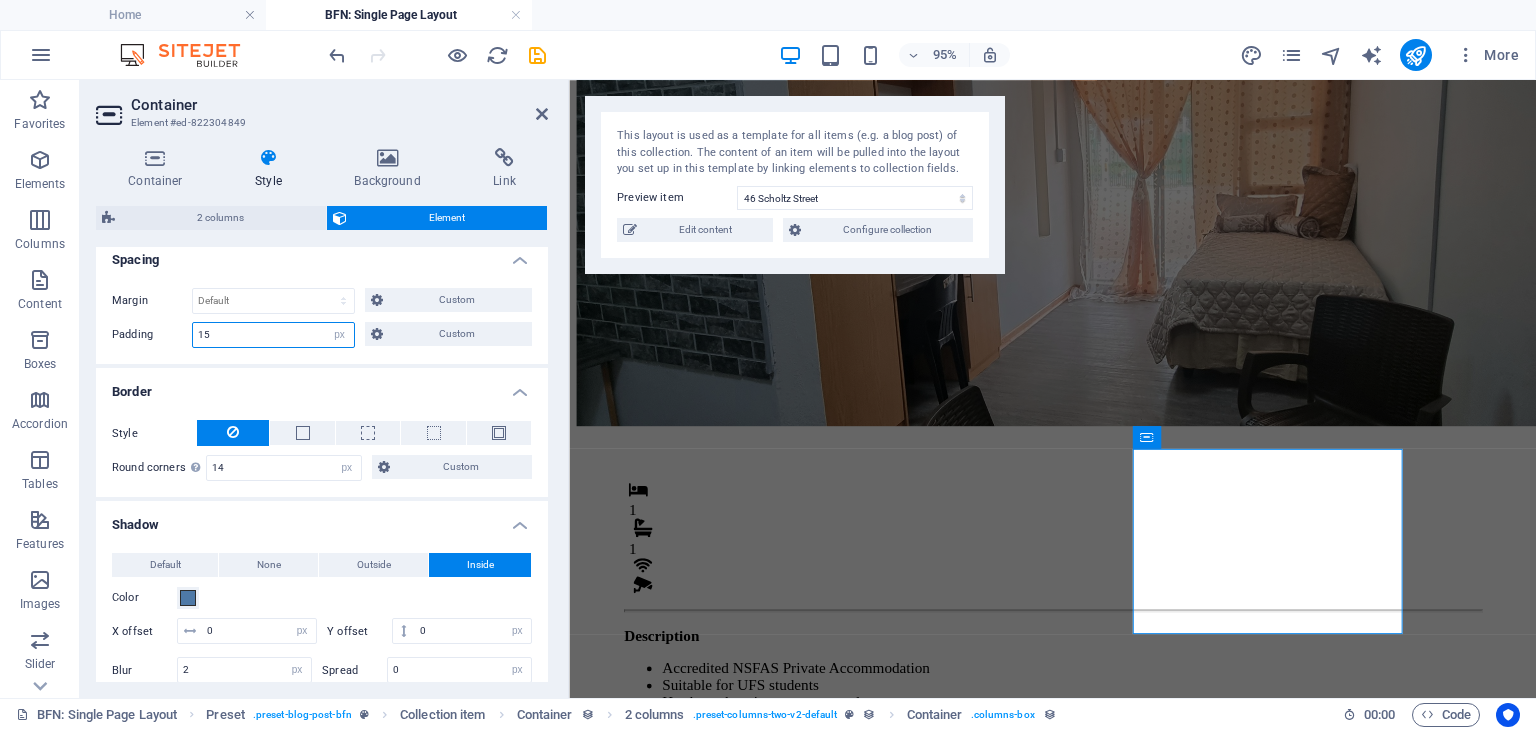 type on "15" 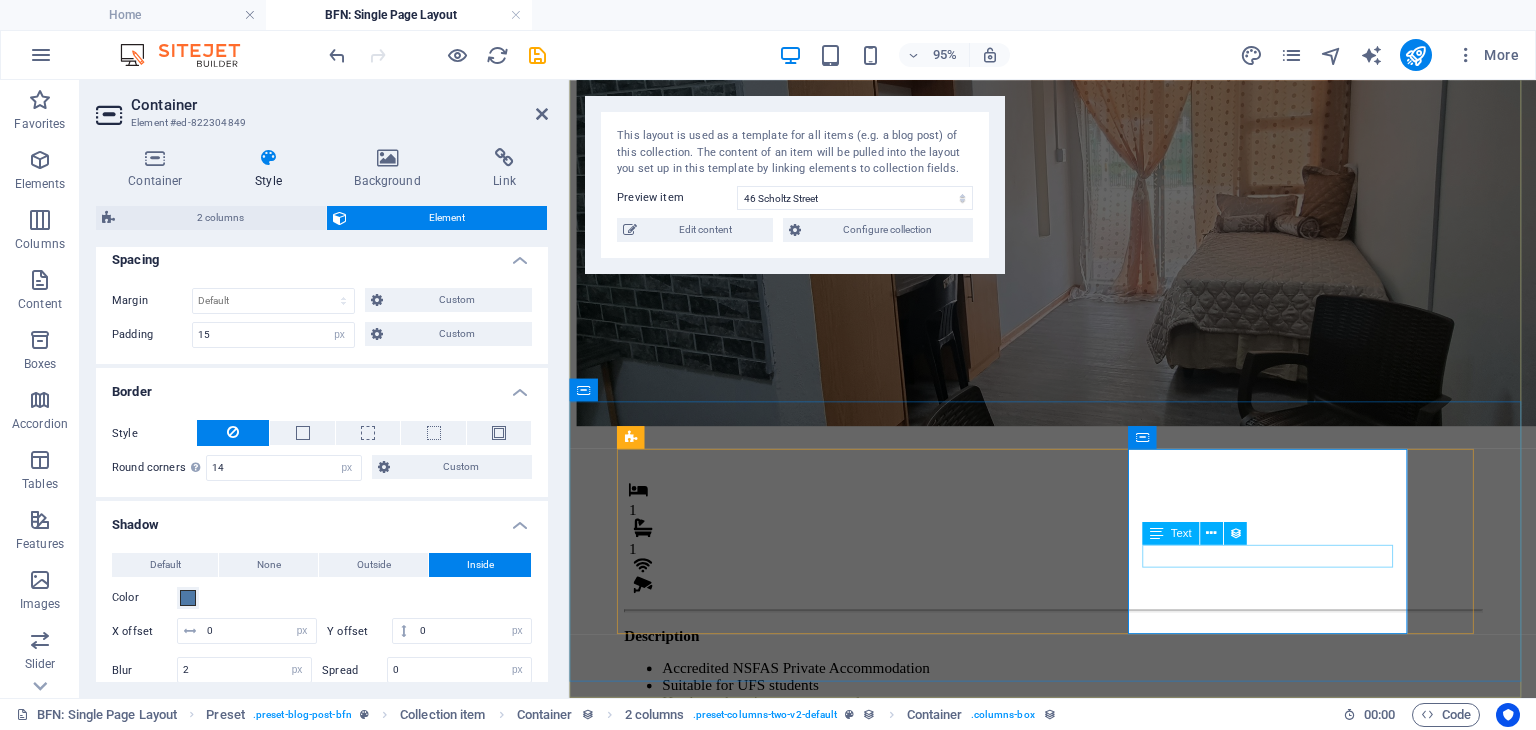 click on "Fees" at bounding box center (1078, 924) 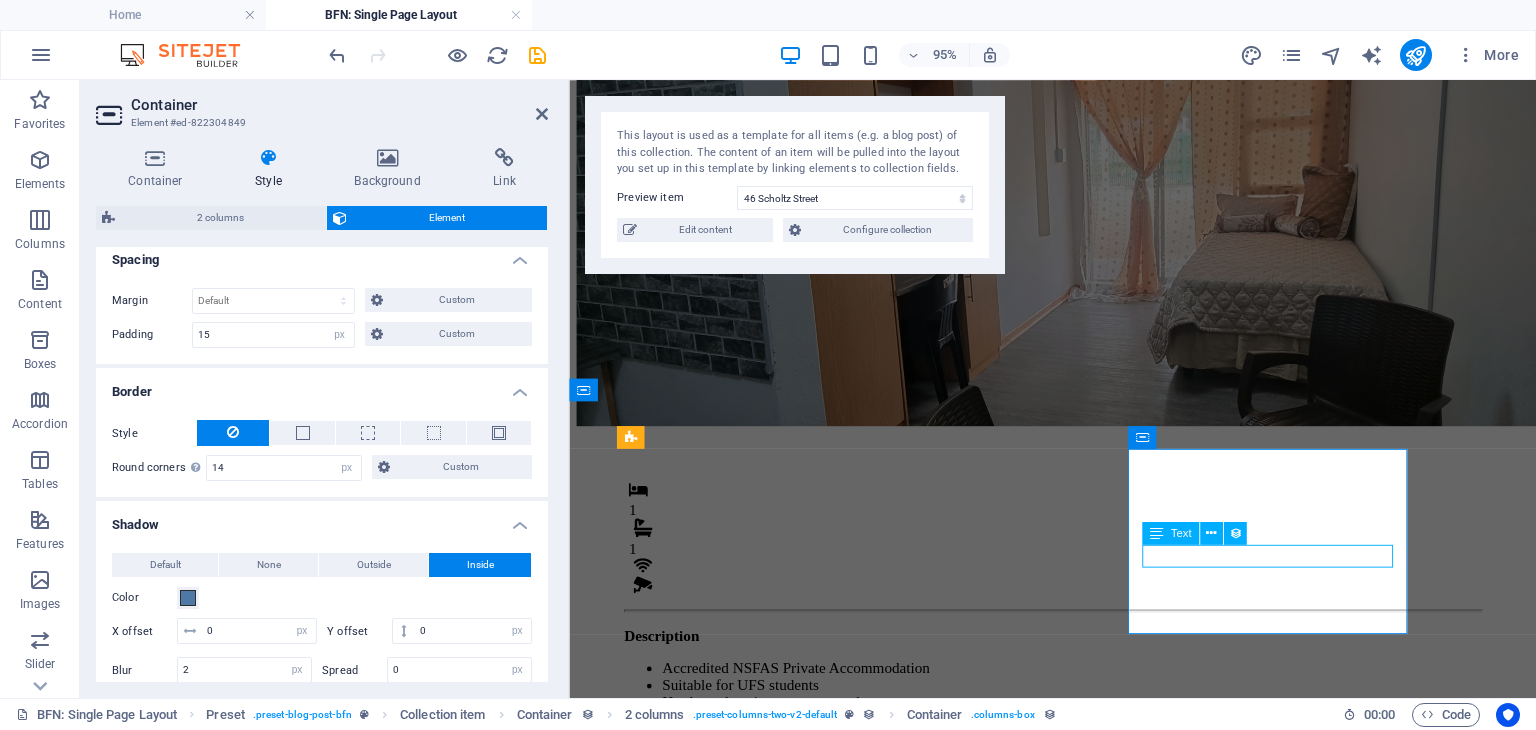 click on "Fees" at bounding box center (1078, 924) 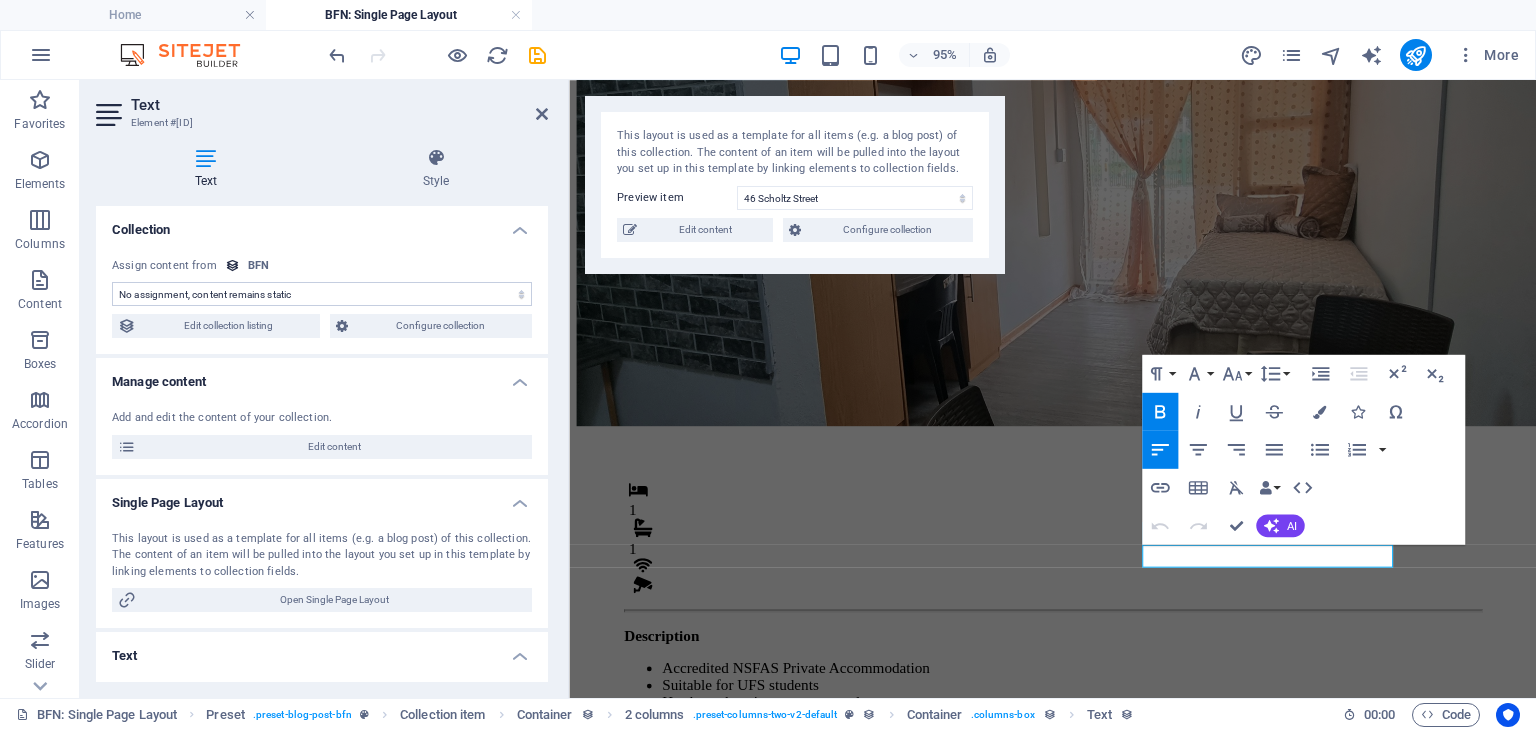 scroll, scrollTop: 93, scrollLeft: 0, axis: vertical 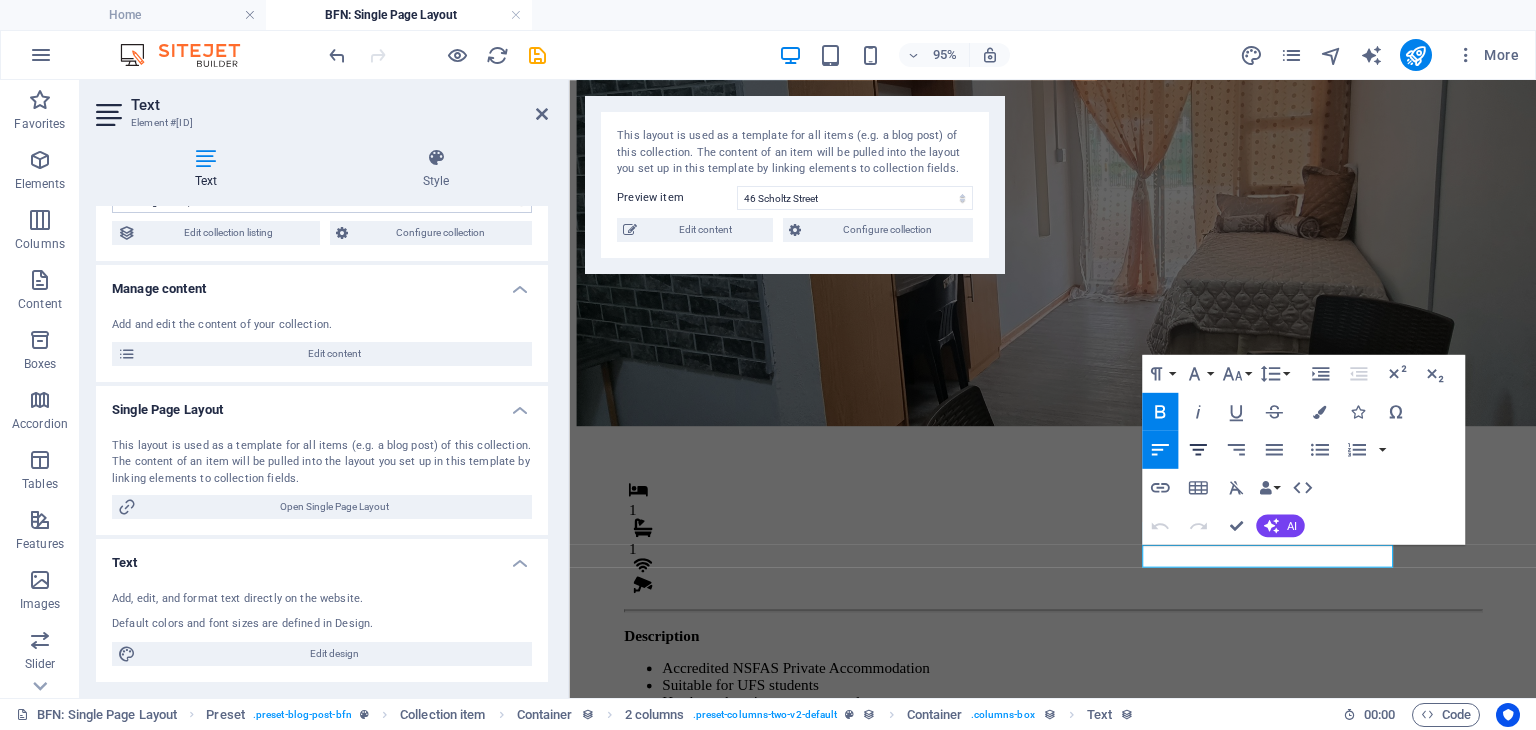 click 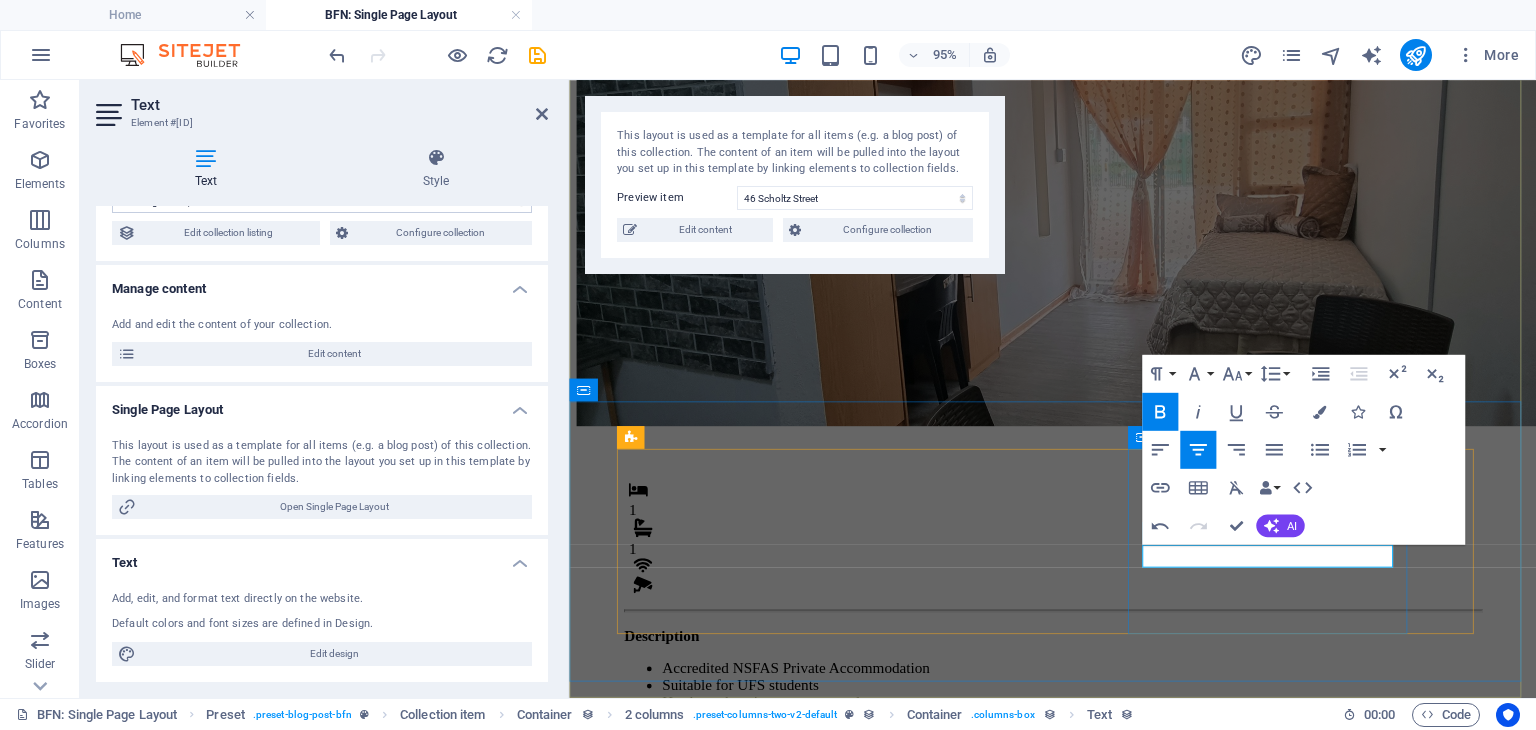 click on "Fees" at bounding box center [1078, 924] 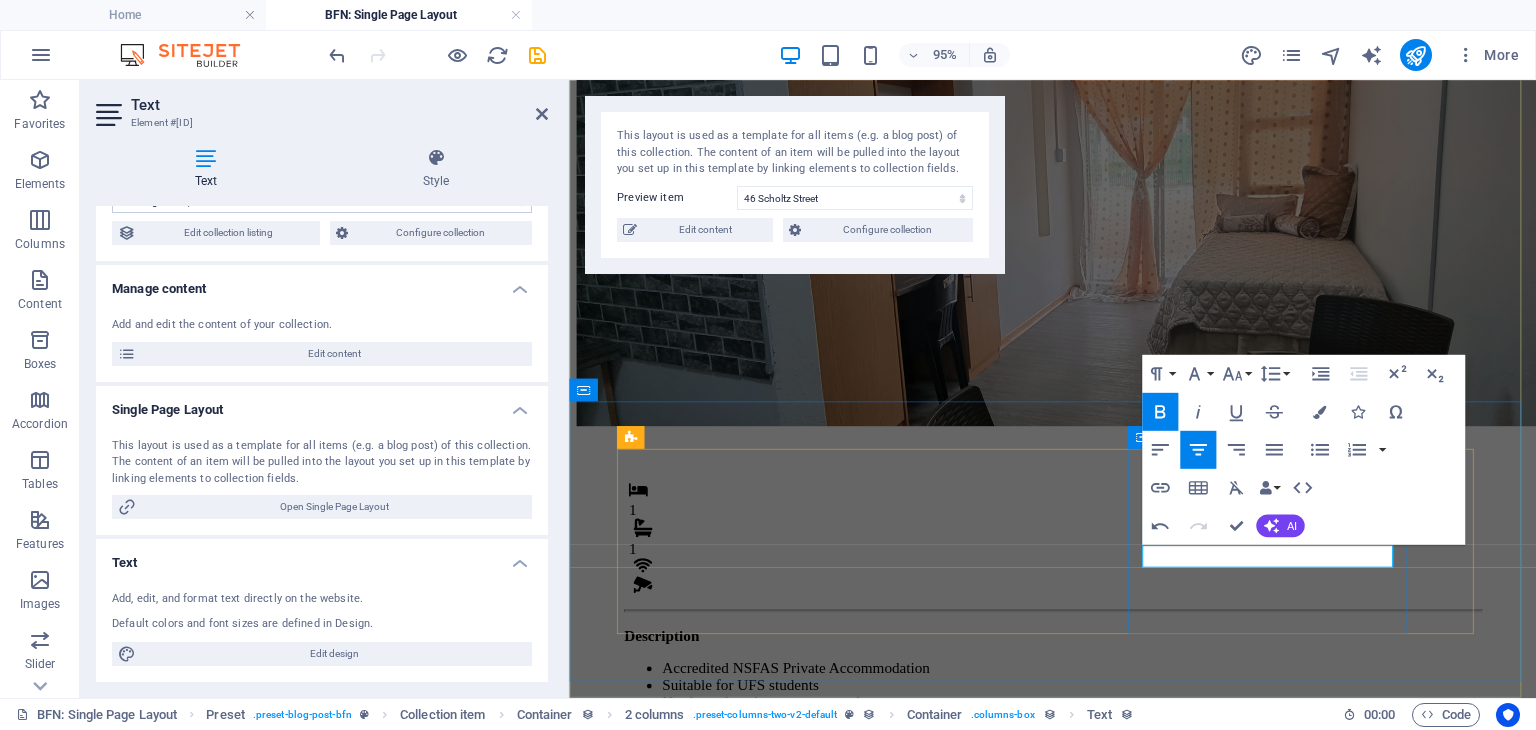 click on "Monthly Rental R 4,800 Fees" at bounding box center [1078, 871] 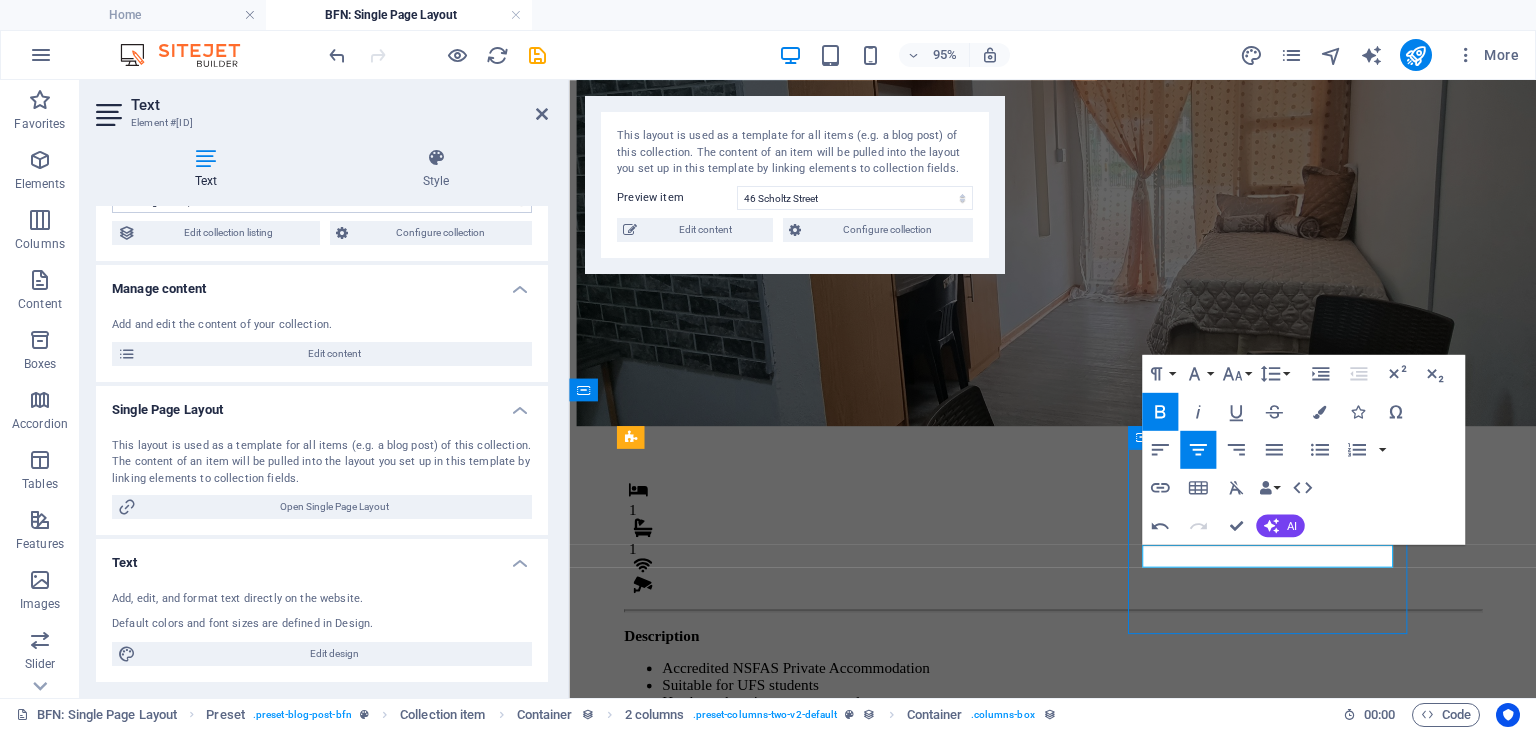 scroll, scrollTop: 154, scrollLeft: 0, axis: vertical 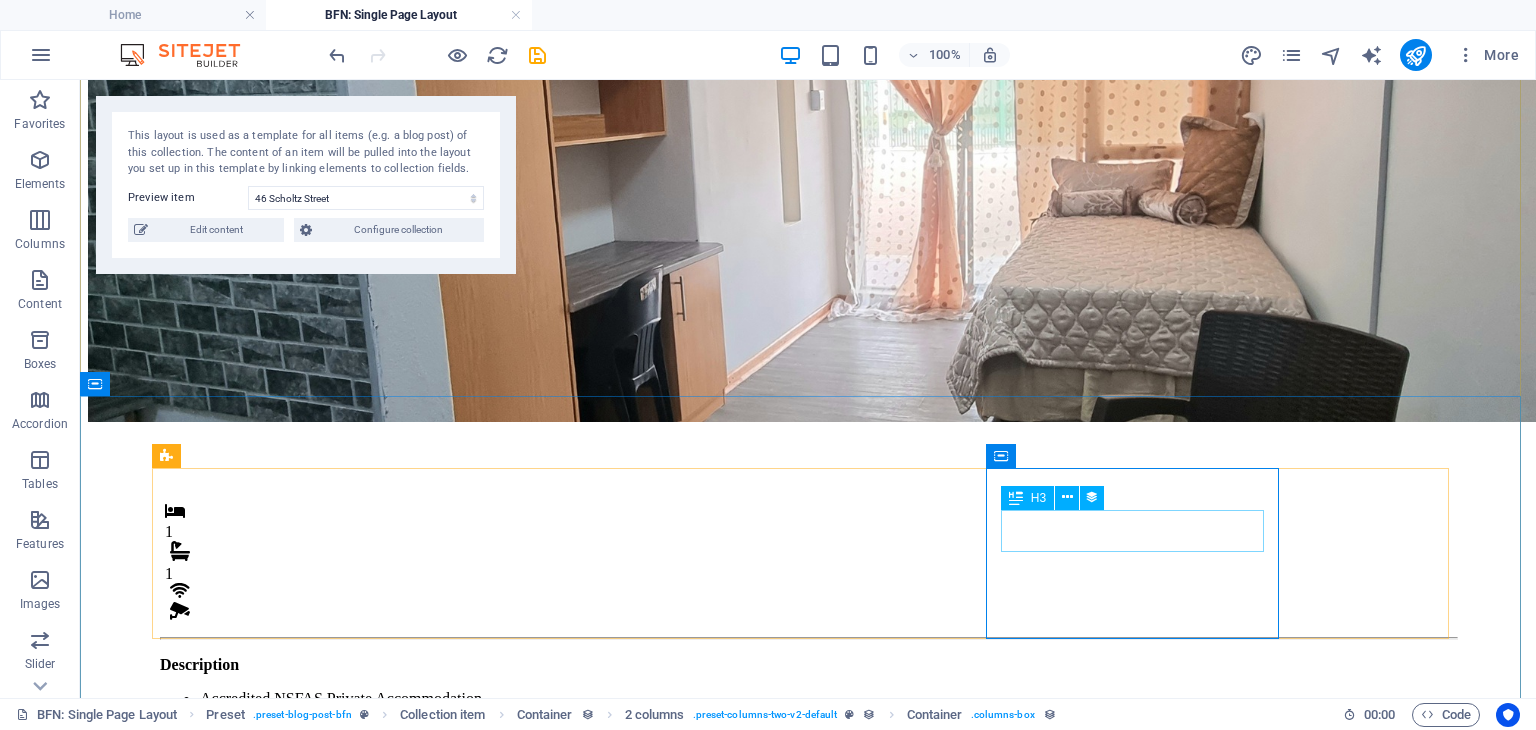 click on "R 4,800" at bounding box center [808, 866] 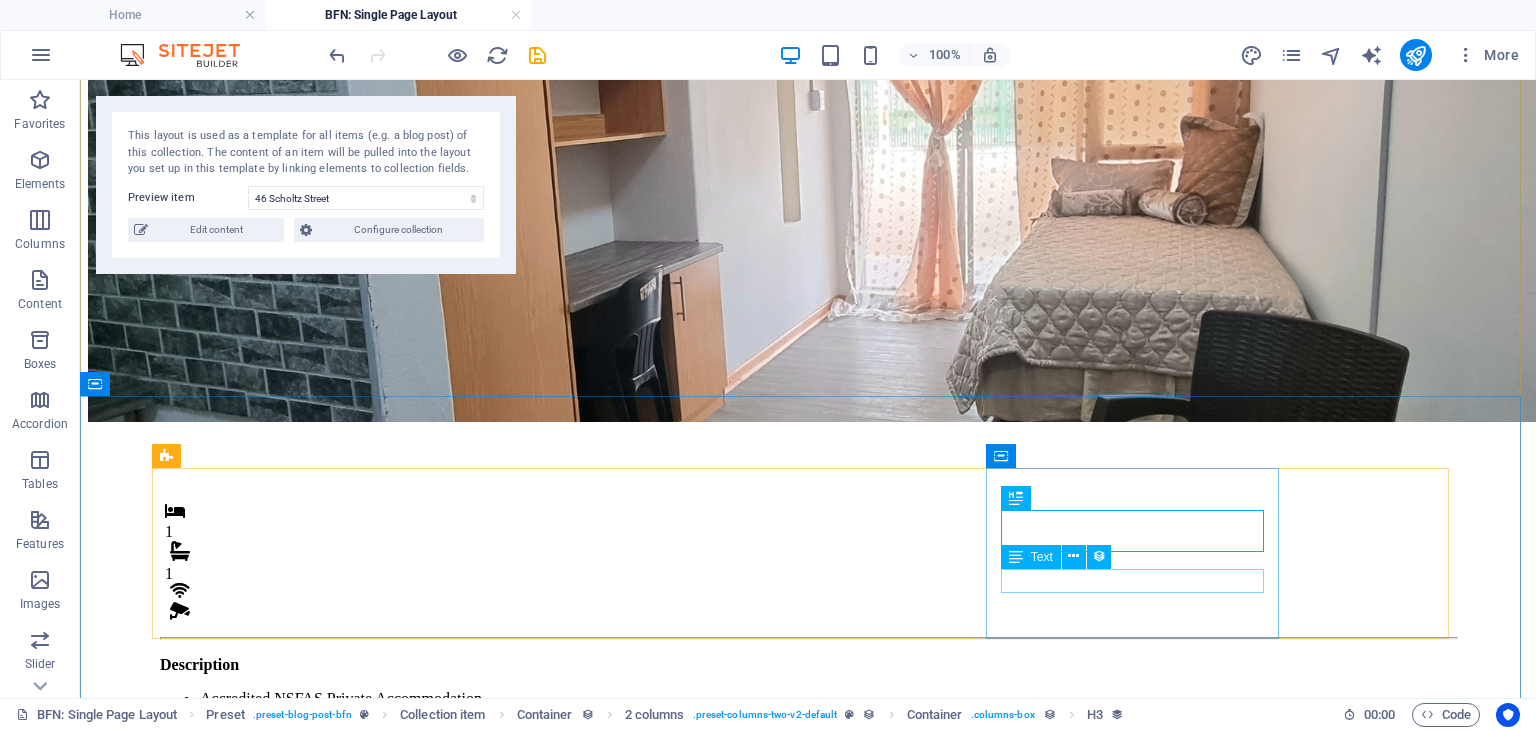 click on "Fees" at bounding box center [808, 924] 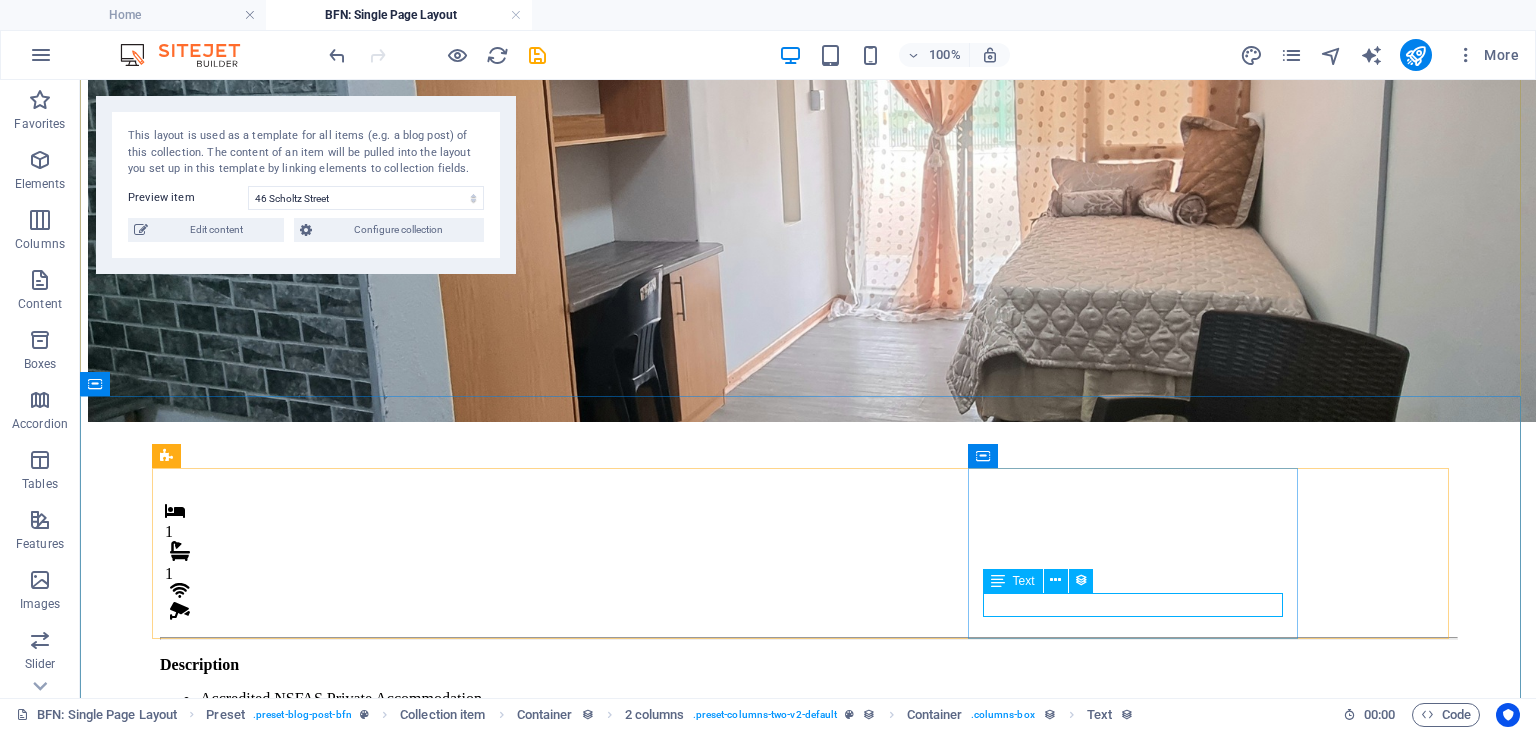 click on "Fees" at bounding box center (808, 958) 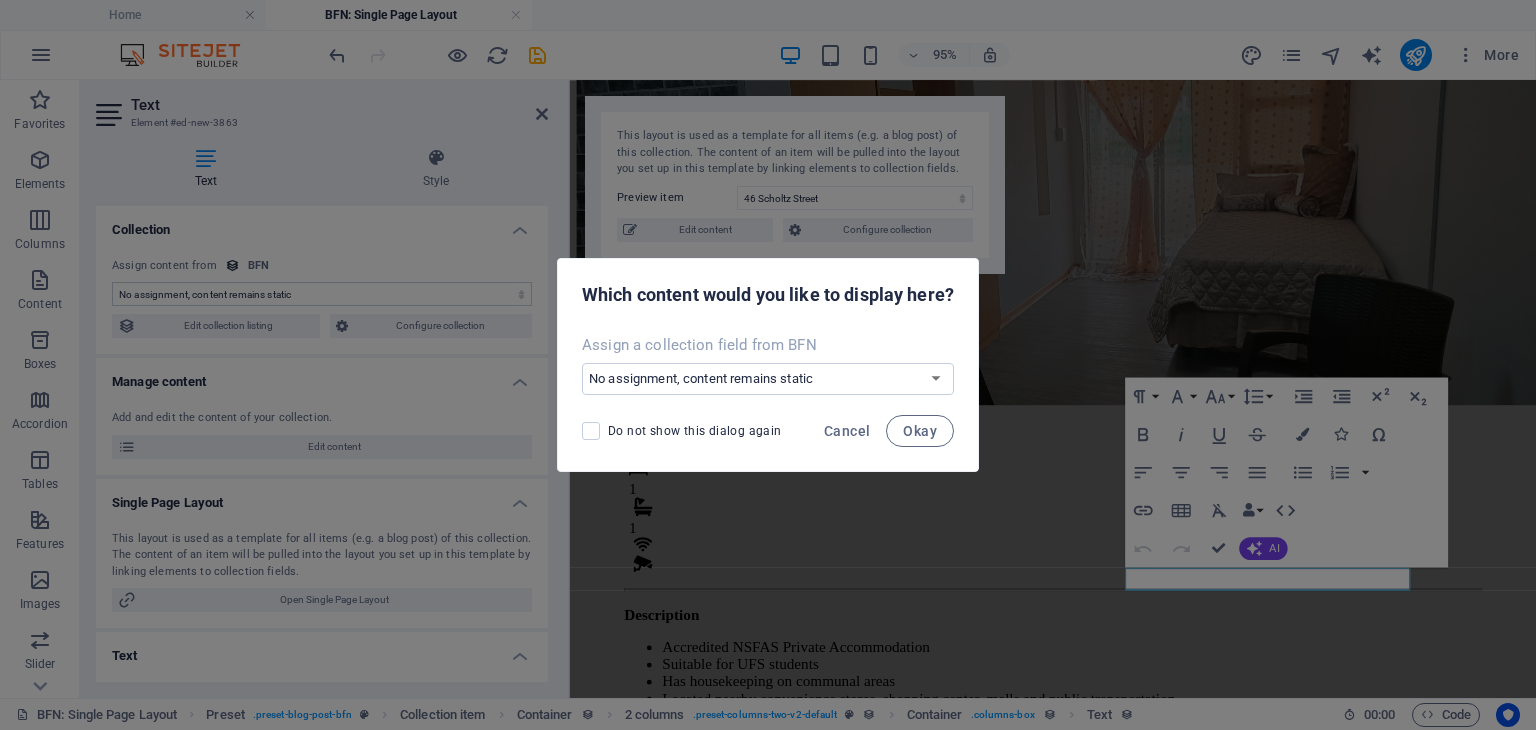 scroll, scrollTop: 132, scrollLeft: 0, axis: vertical 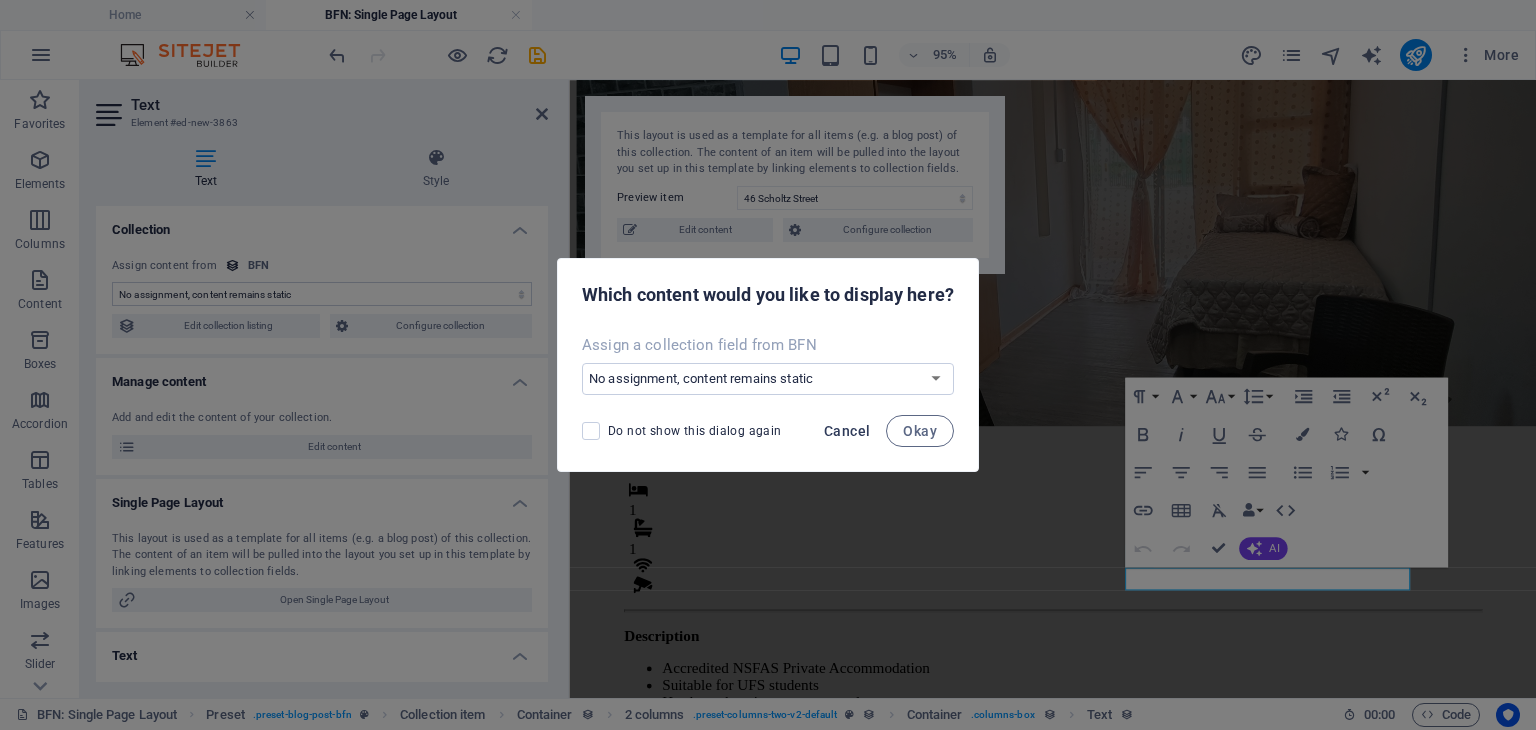 click on "Cancel" at bounding box center [847, 431] 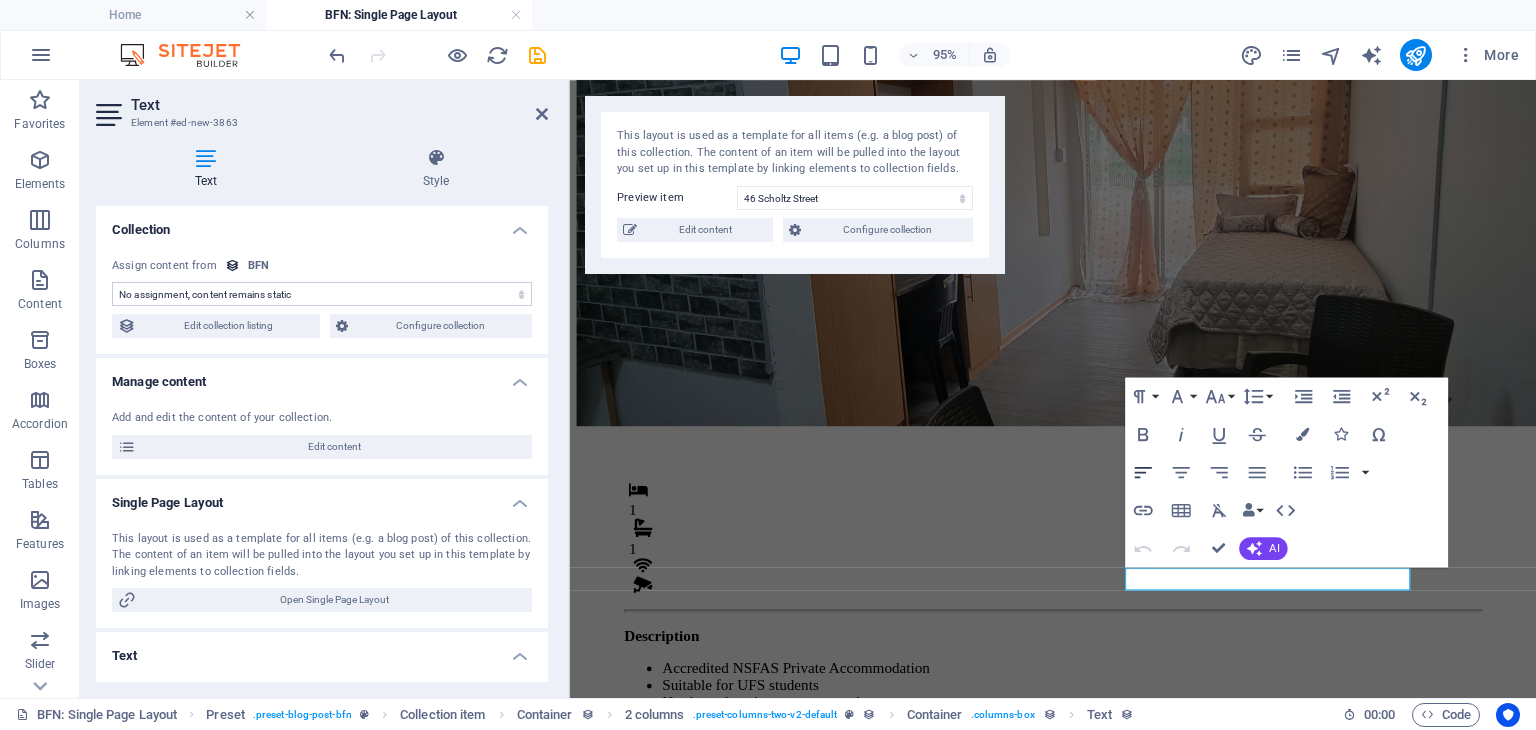 click 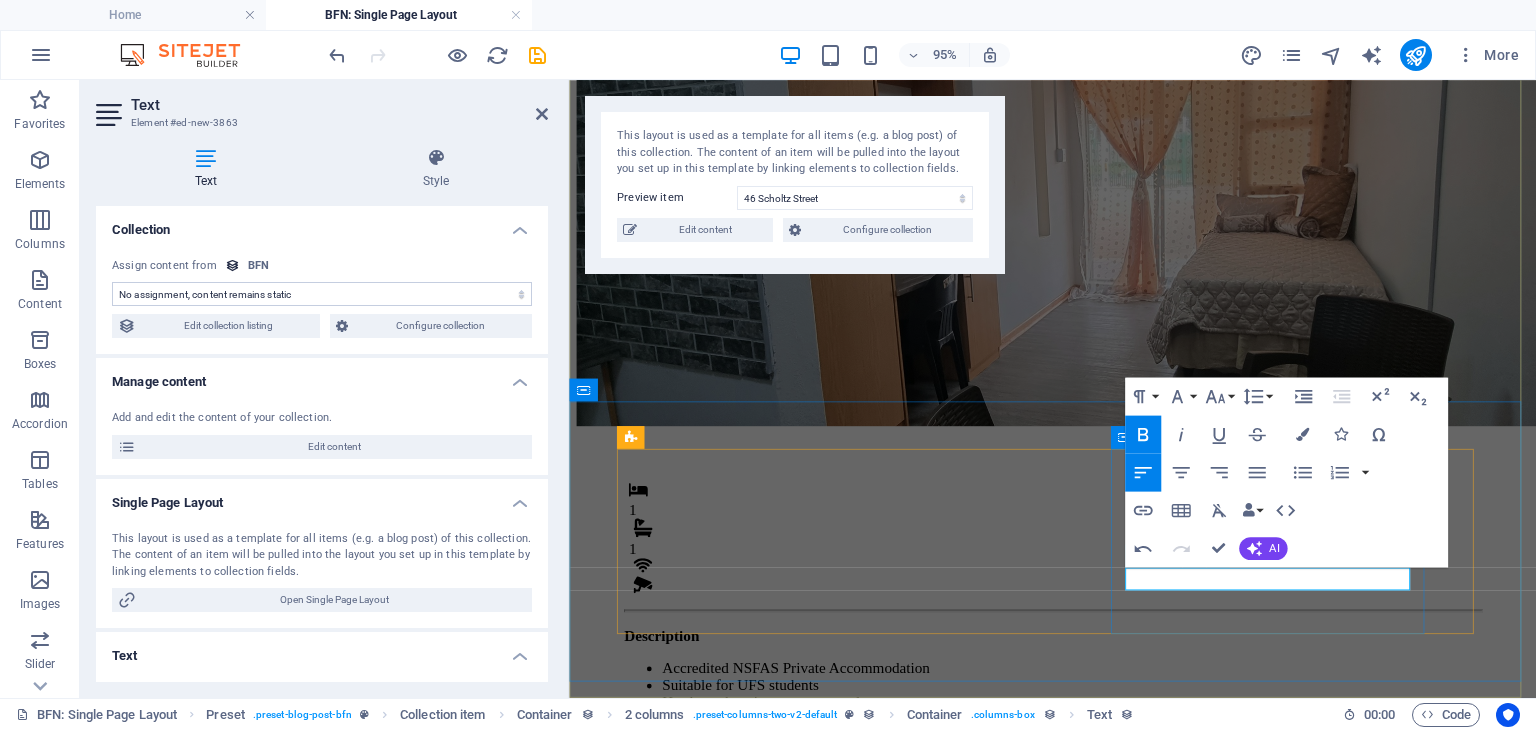 click on "Fees" at bounding box center [657, 957] 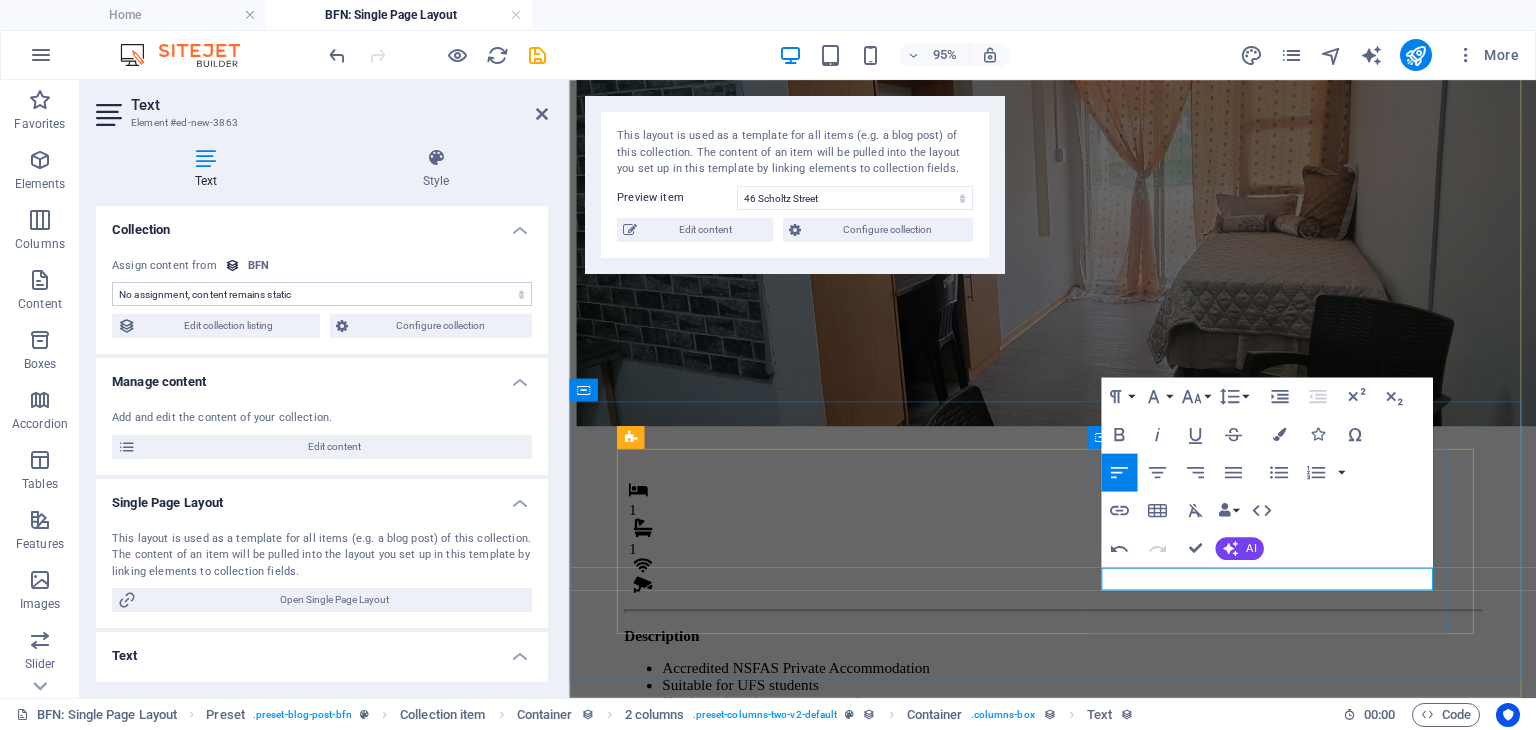 click on "Admin Fees" at bounding box center (1078, 958) 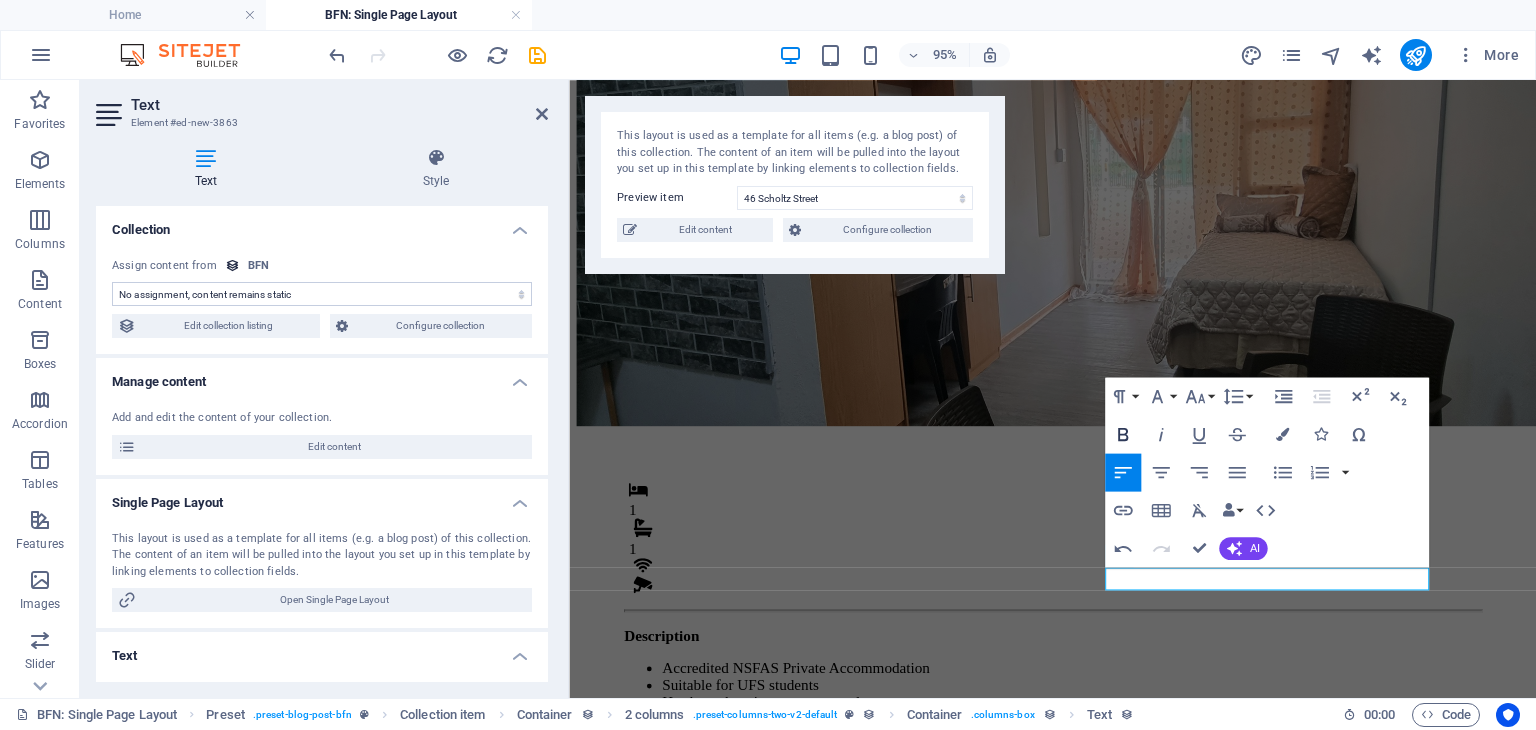 click 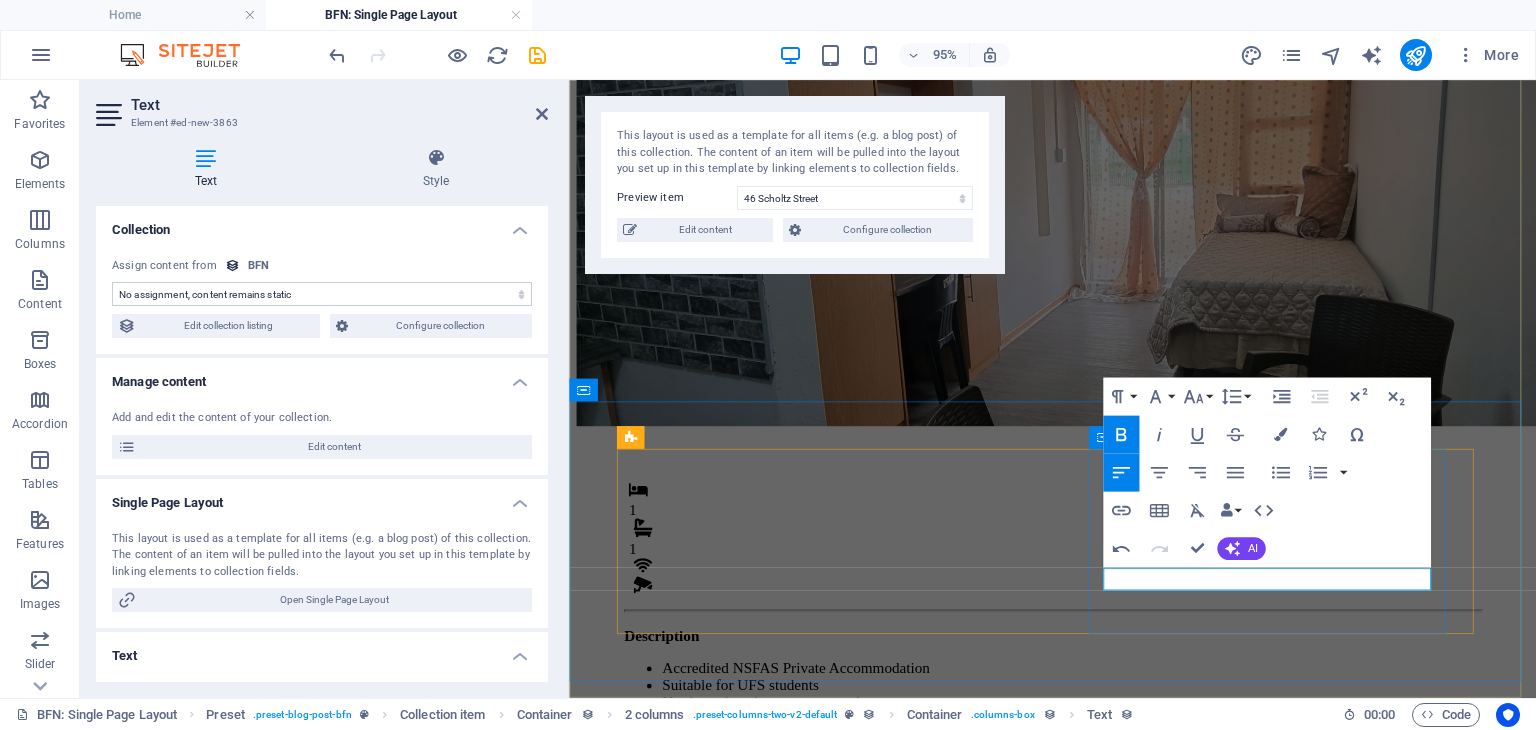 click on "Admin Fee" at bounding box center (1078, 958) 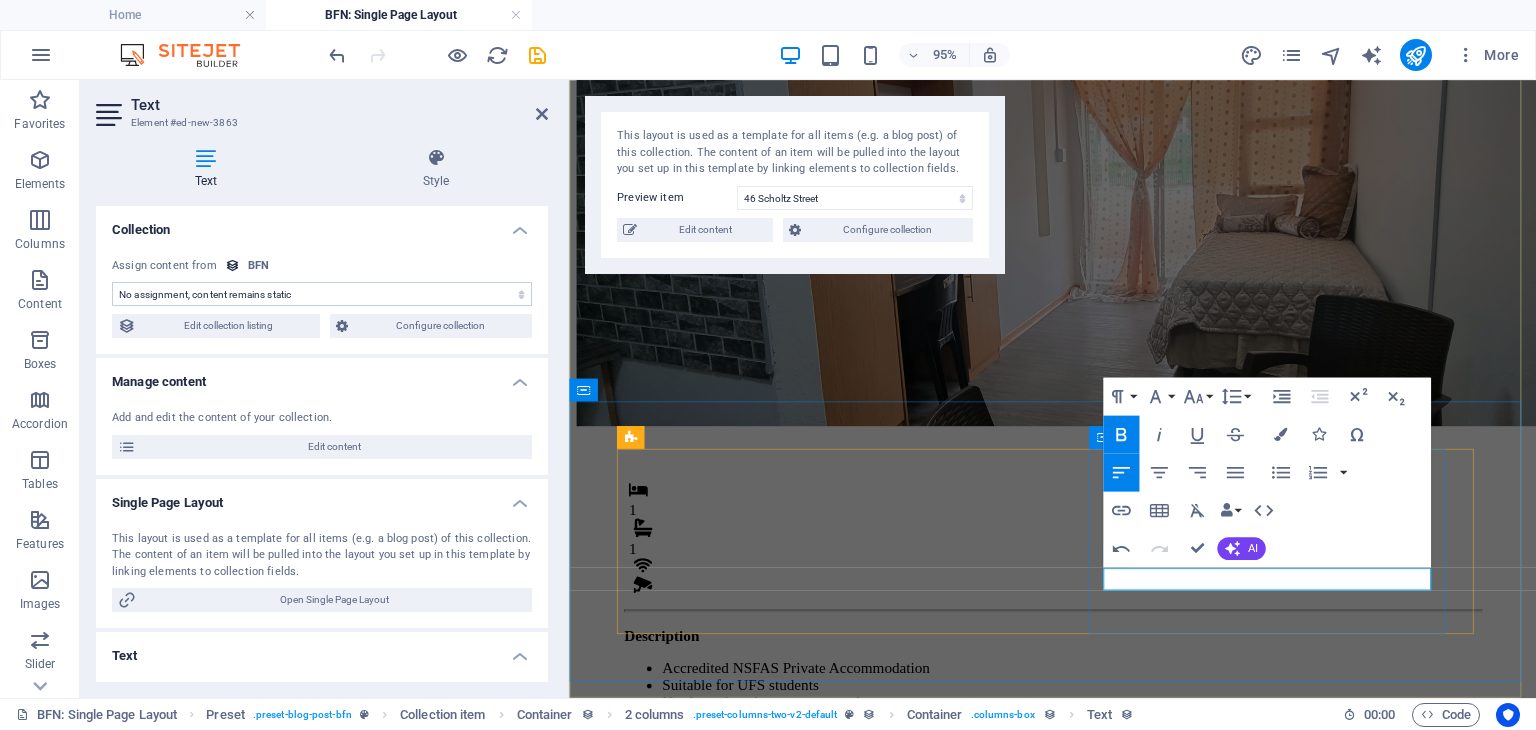 click on "Monthly Rental R 4,800 Fees Admin Fee" at bounding box center [1078, 888] 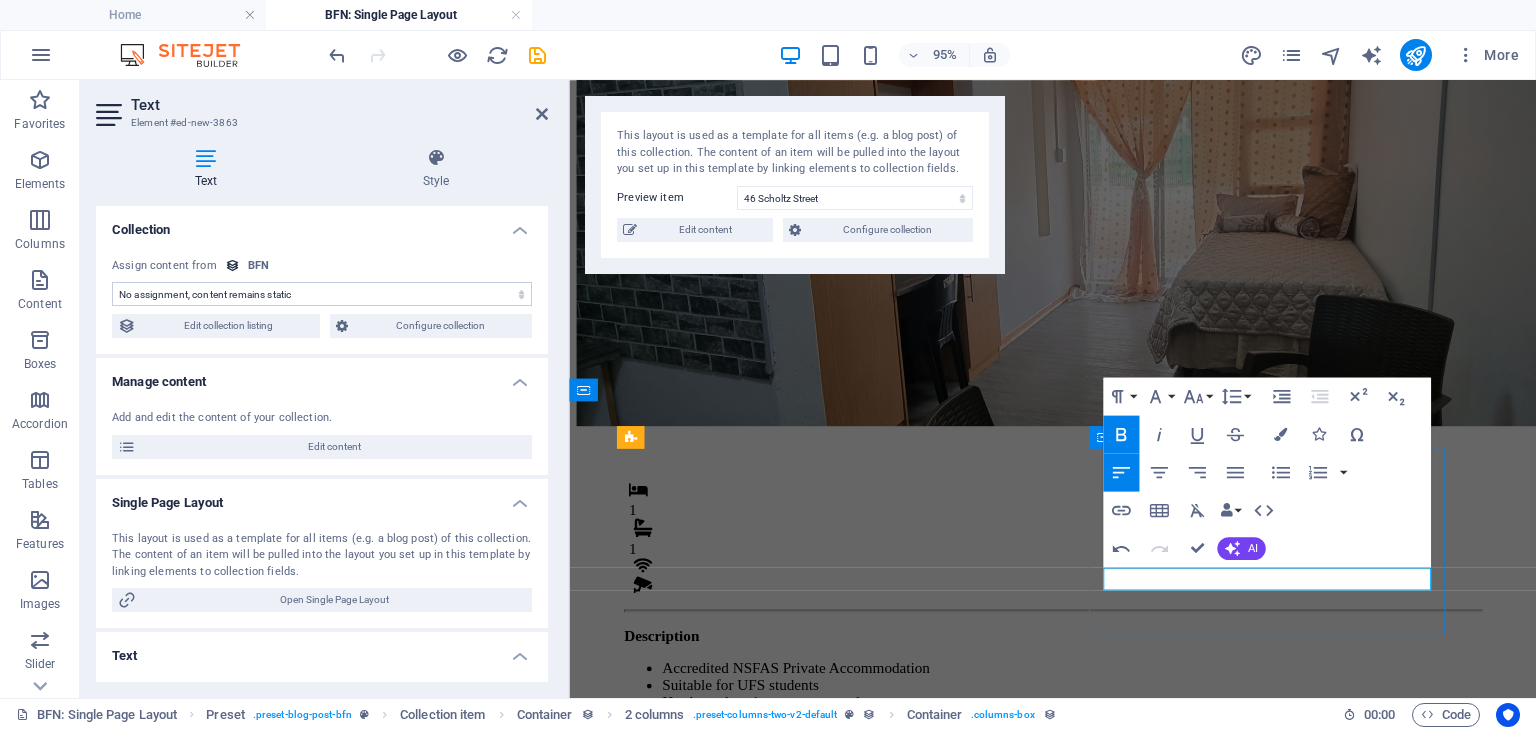 scroll, scrollTop: 154, scrollLeft: 0, axis: vertical 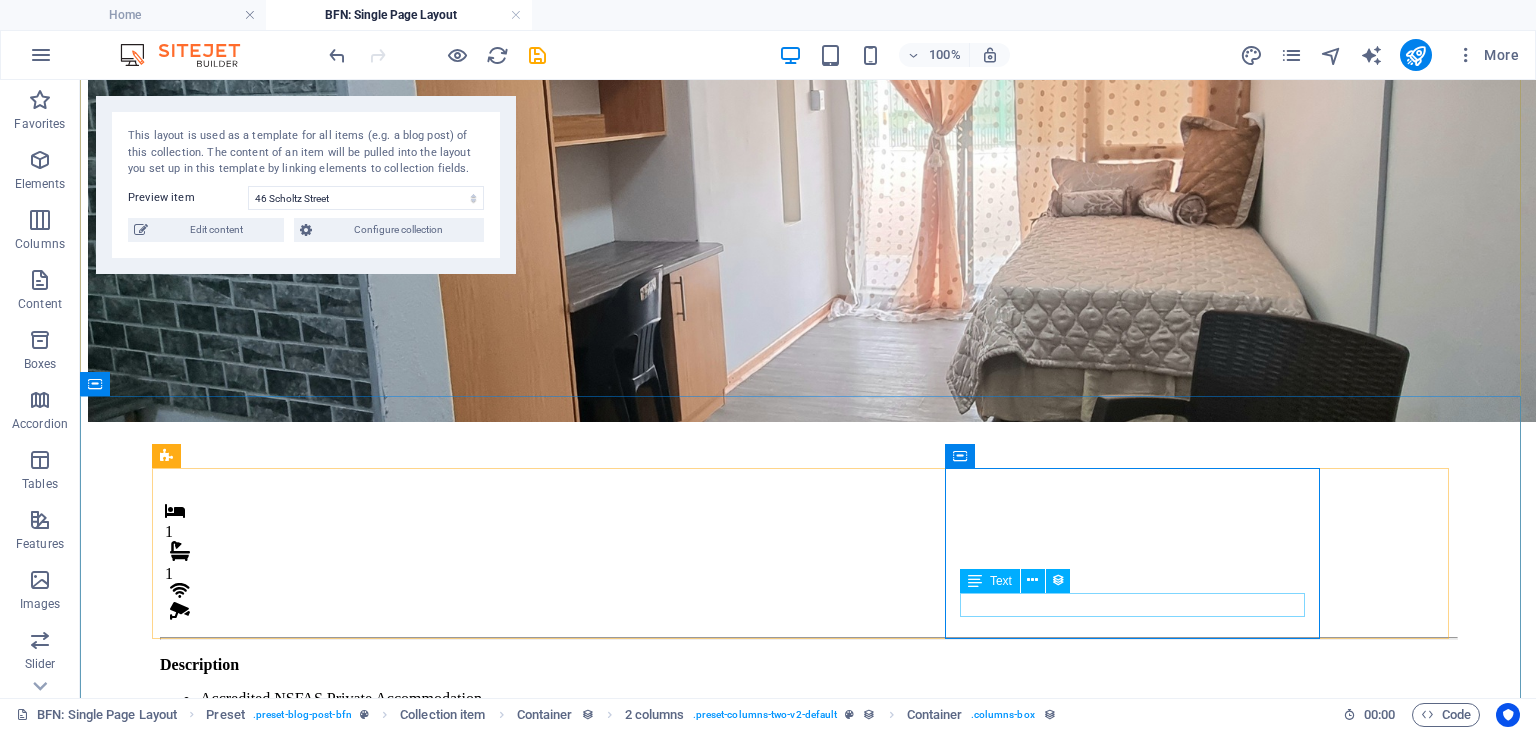 click on "Admin Fee" at bounding box center (808, 958) 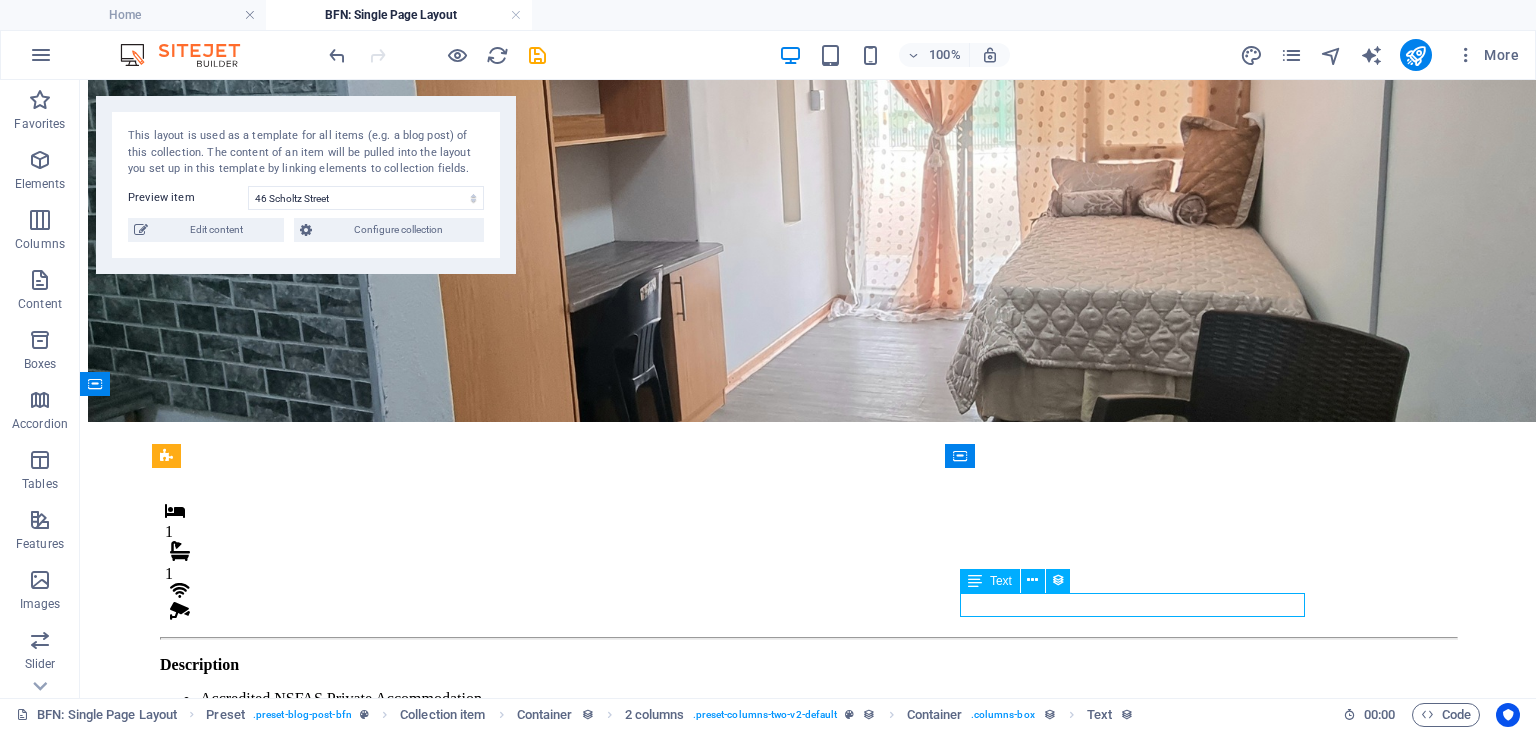 click on "Admin Fee" at bounding box center (808, 958) 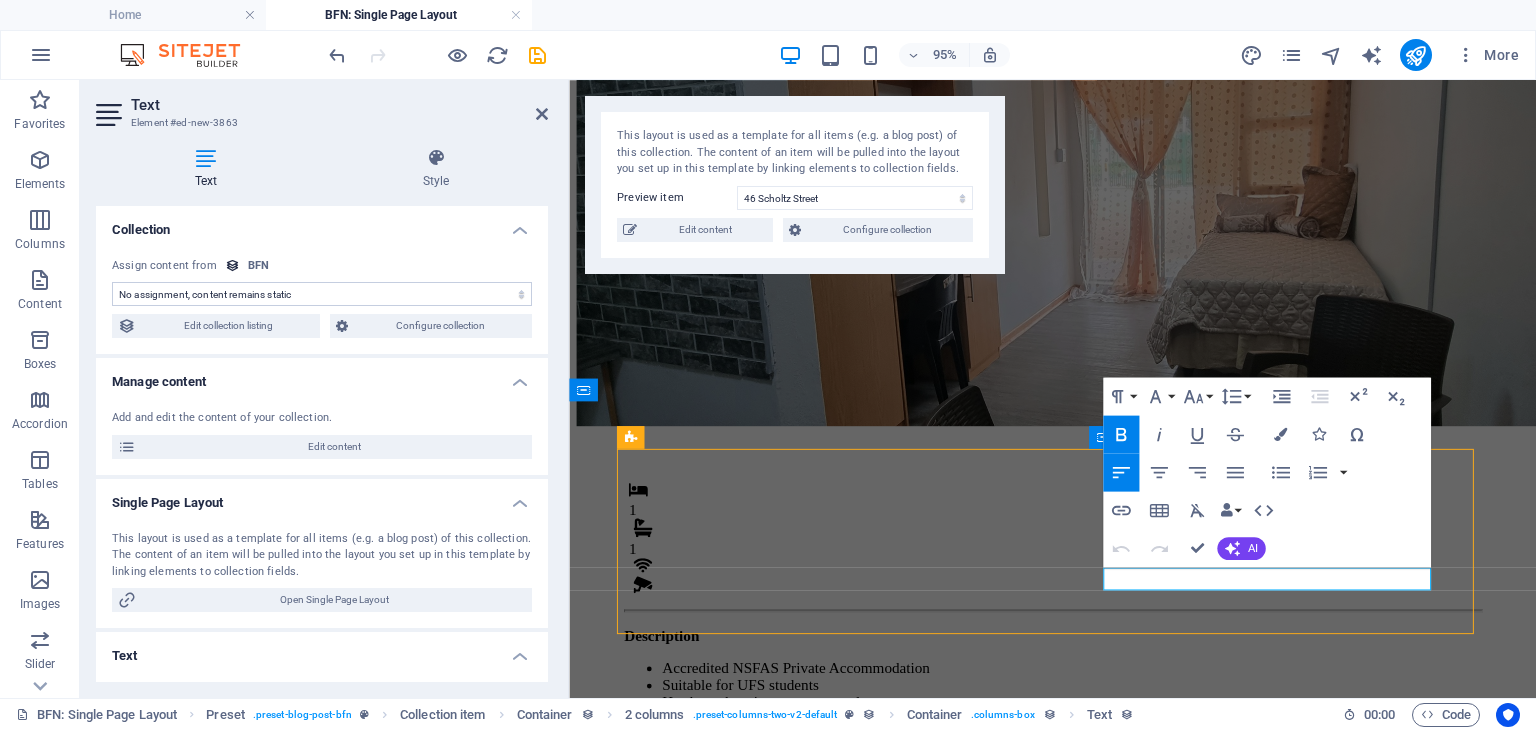 scroll, scrollTop: 154, scrollLeft: 0, axis: vertical 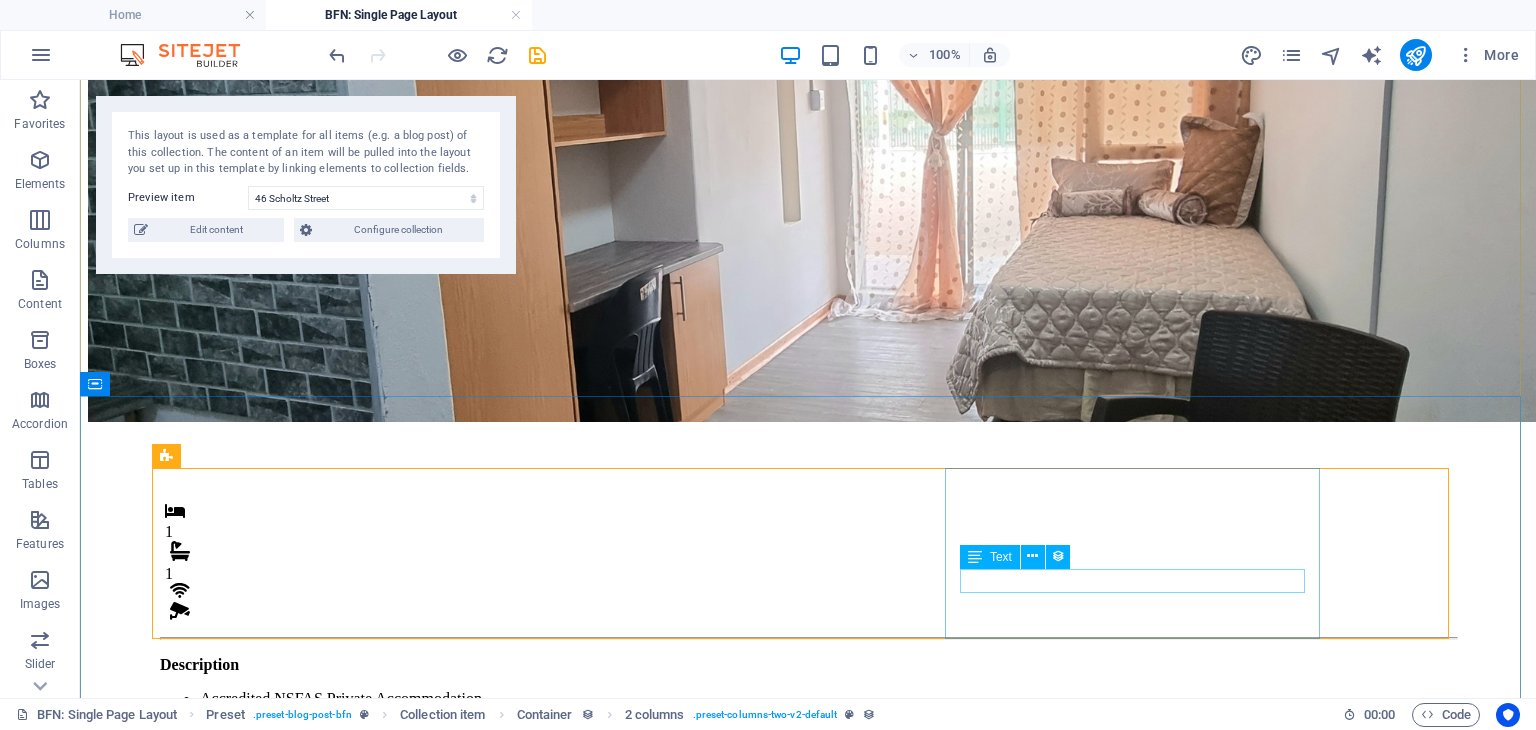click on "Fees" at bounding box center (808, 924) 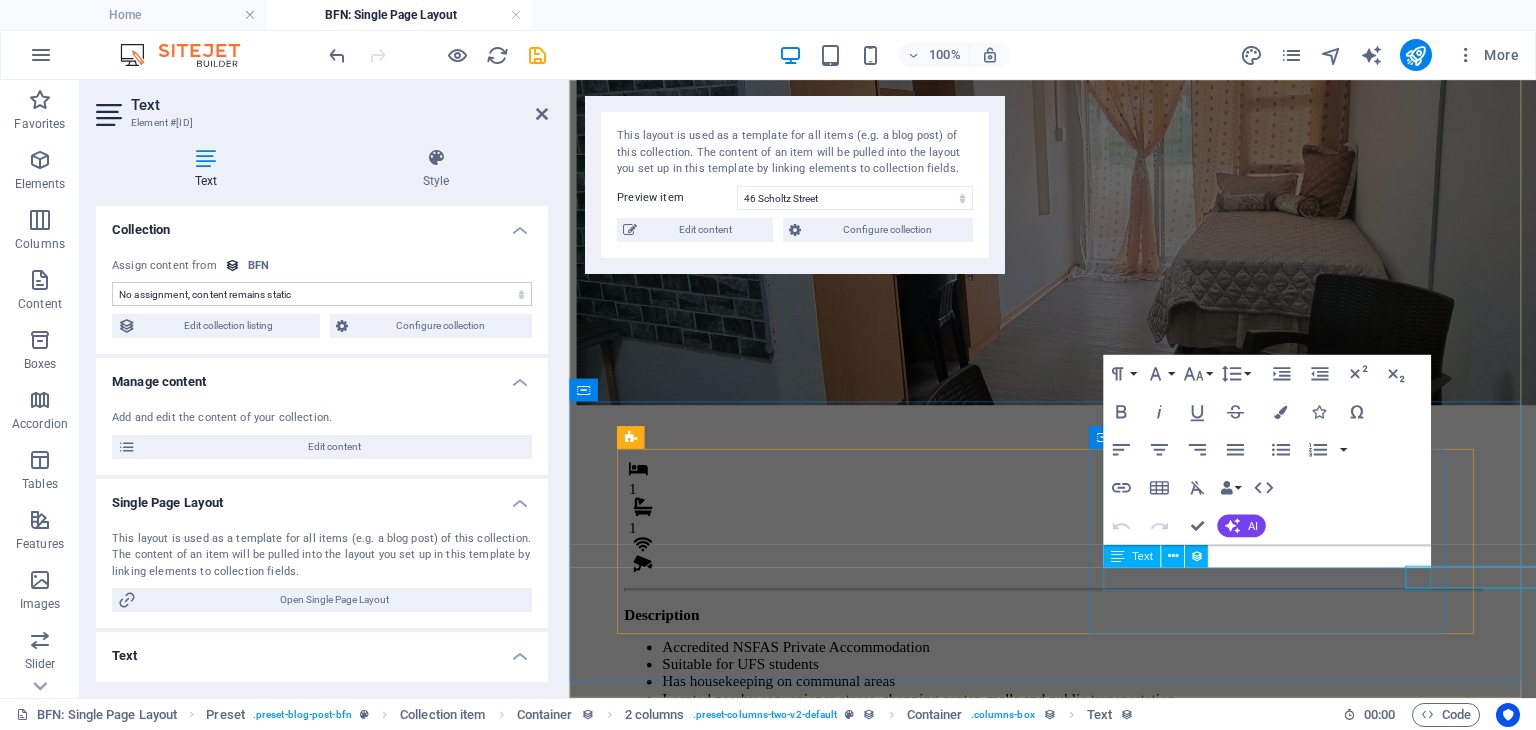 scroll, scrollTop: 132, scrollLeft: 0, axis: vertical 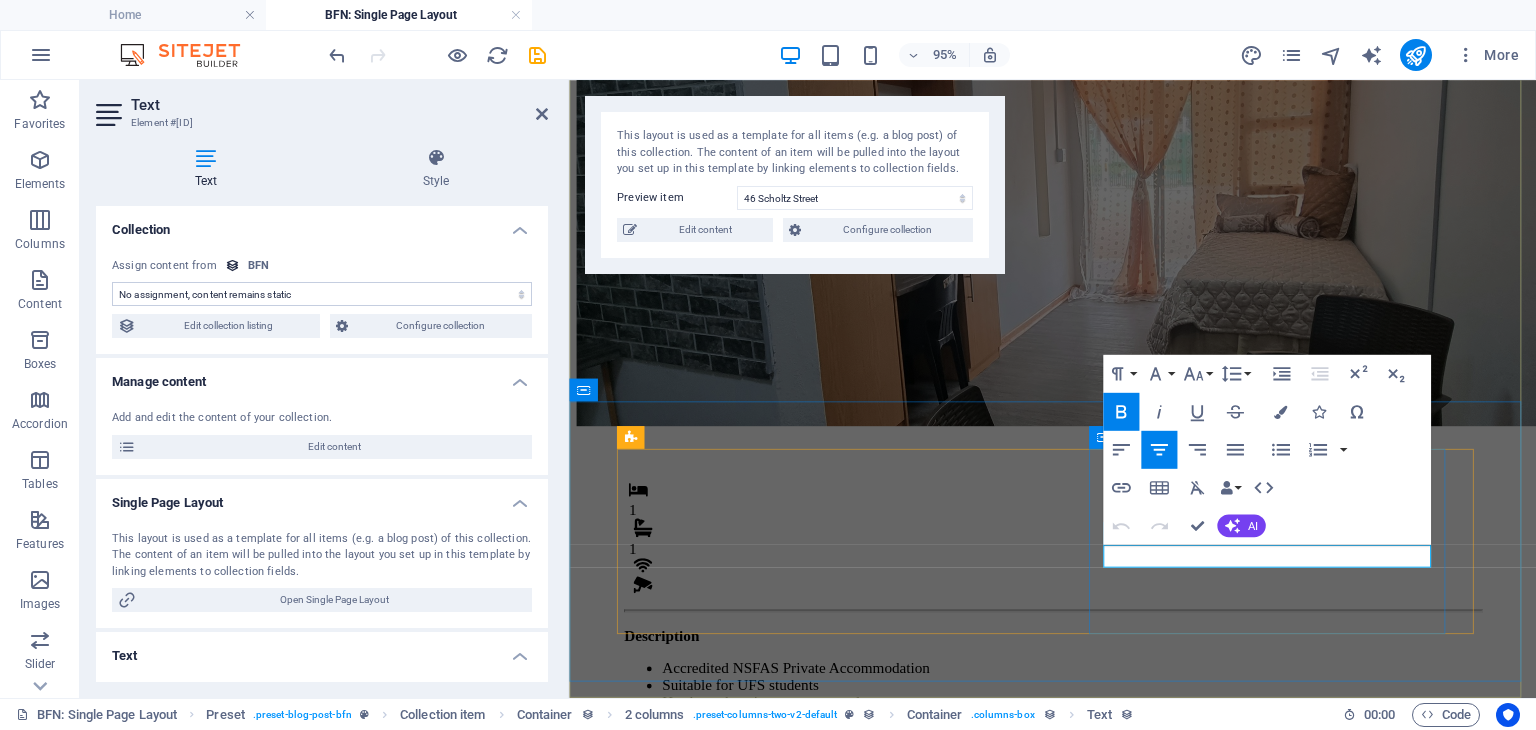 click on "Monthly Rental R 4,800 Fees Admin Fee" at bounding box center [1078, 888] 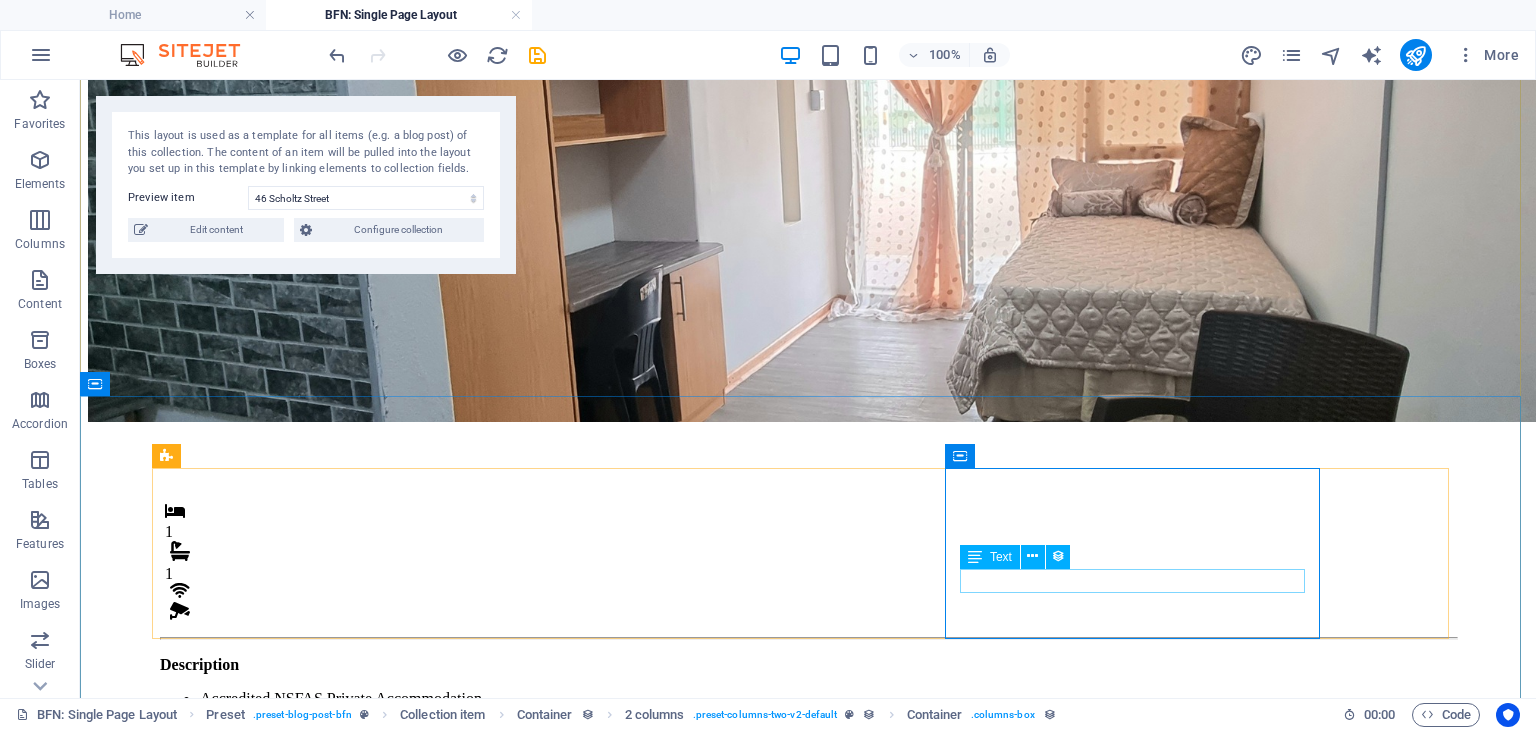 click on "Fees" at bounding box center [808, 924] 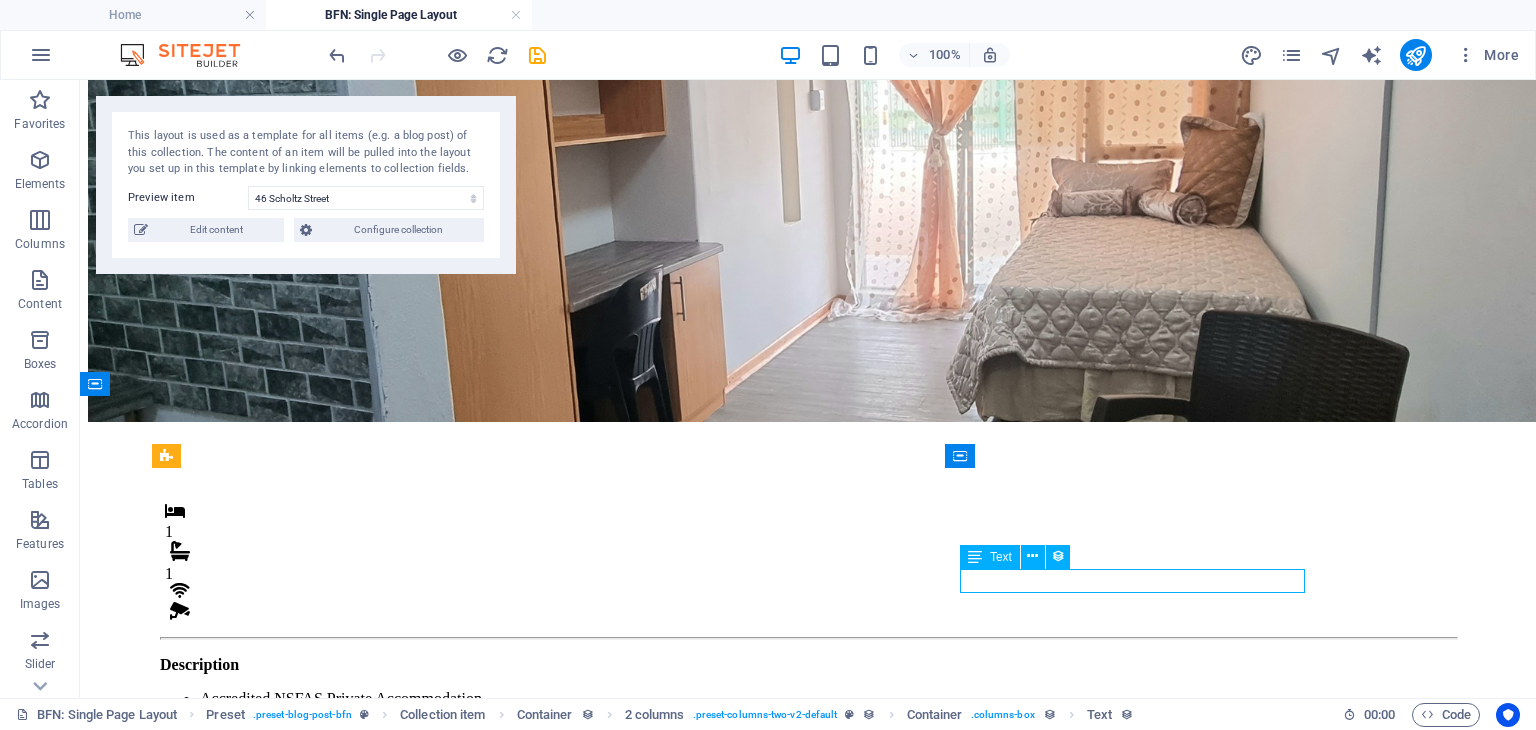 click on "Fees" at bounding box center (808, 924) 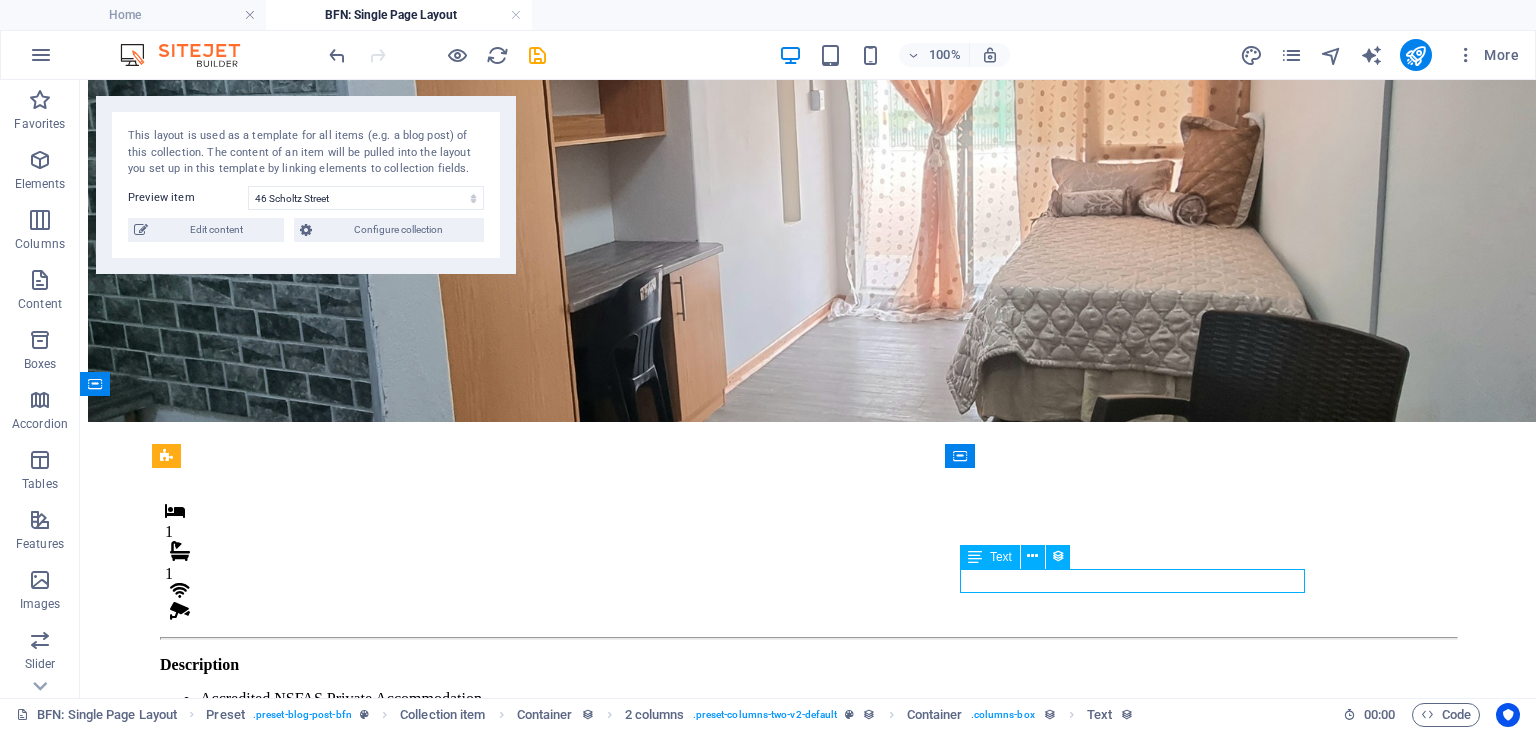 scroll, scrollTop: 132, scrollLeft: 0, axis: vertical 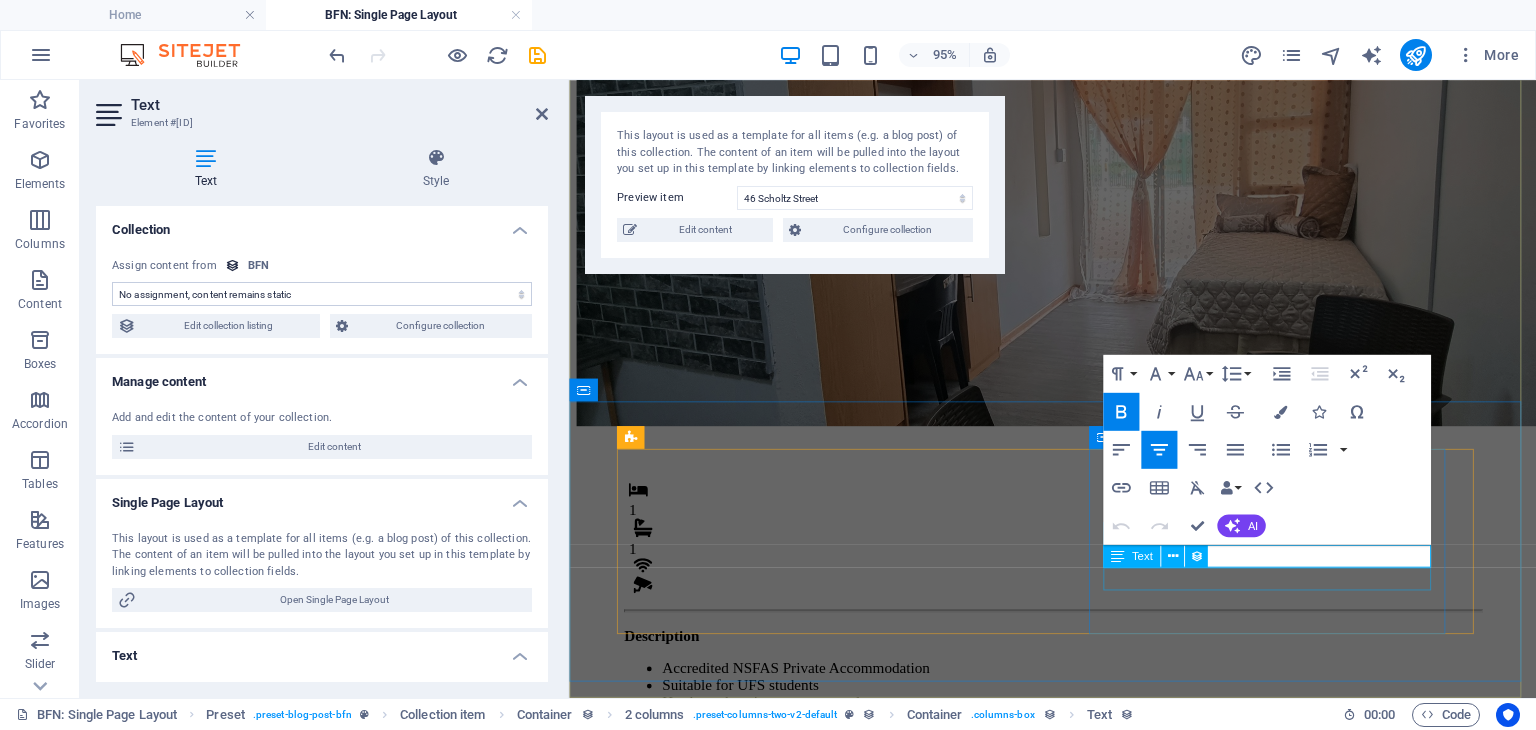 click on "Admin Fee" at bounding box center (1078, 958) 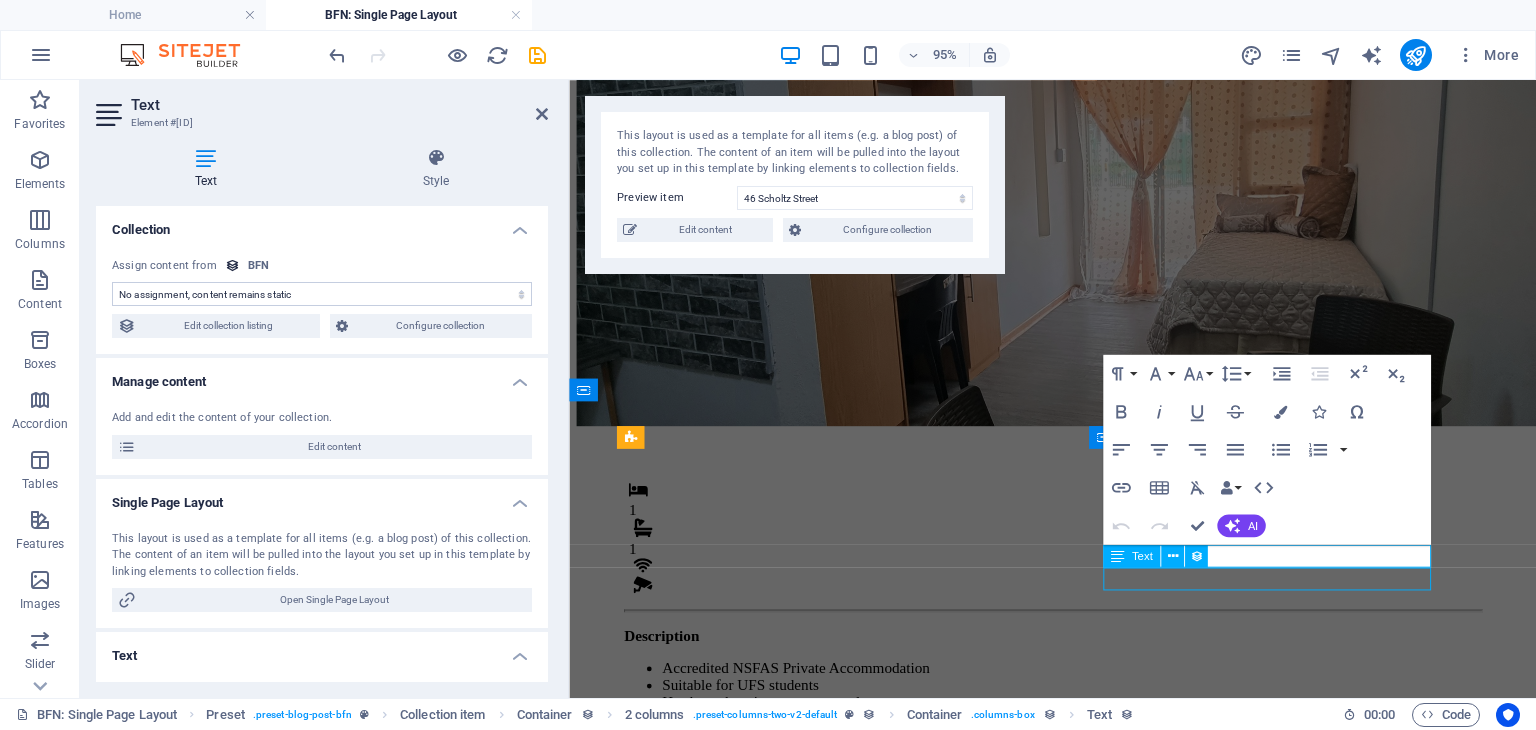 click on "Admin Fee" at bounding box center (1078, 958) 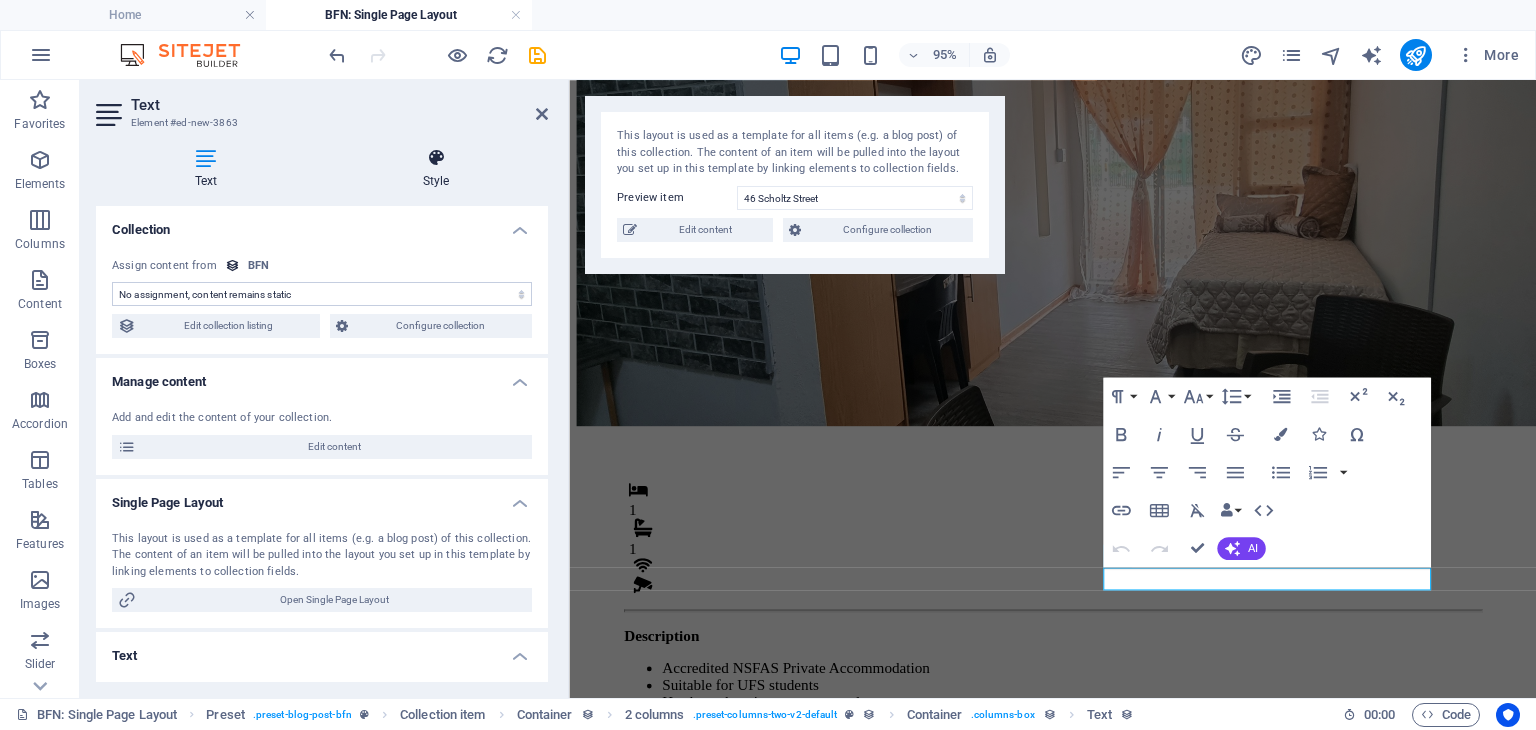 click on "Style" at bounding box center (436, 169) 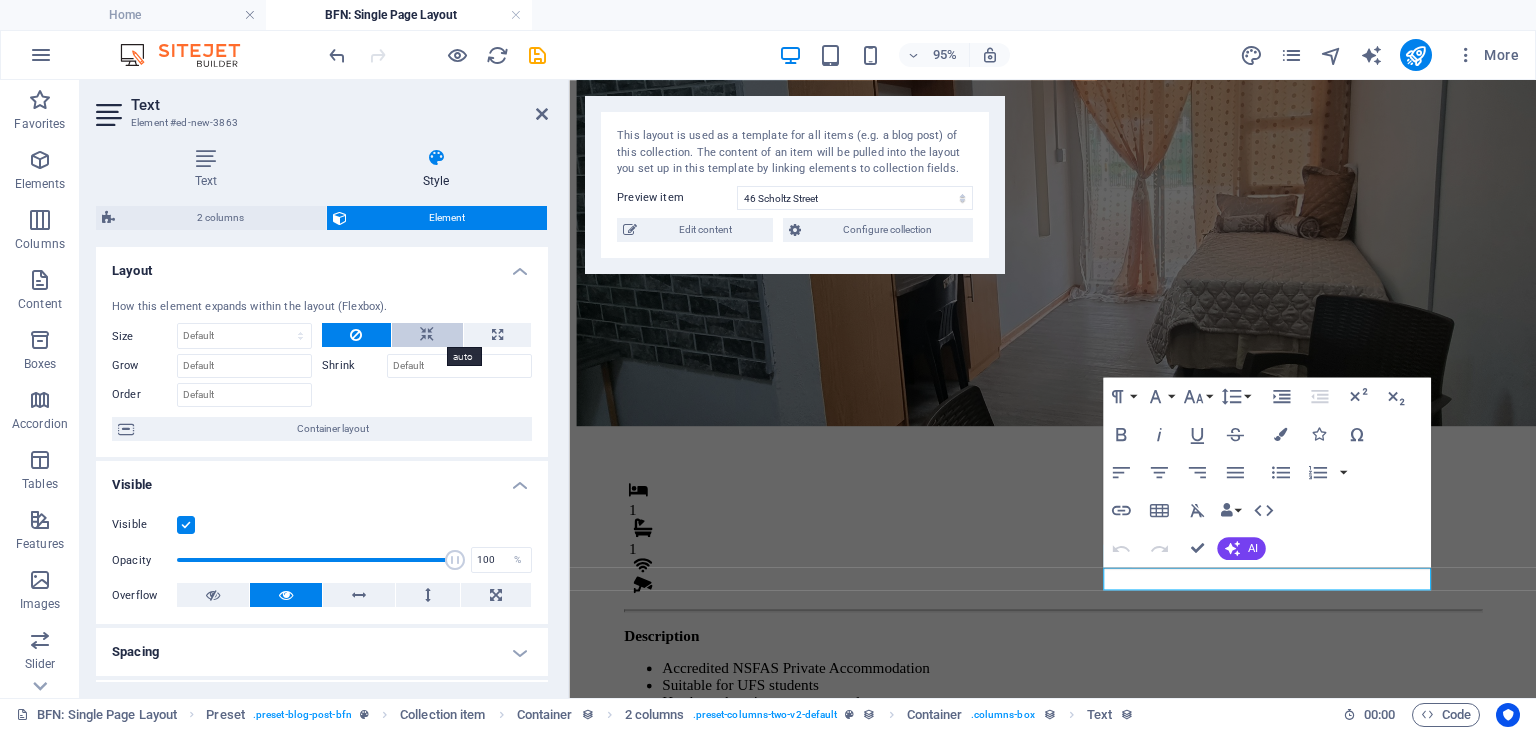 click at bounding box center (427, 335) 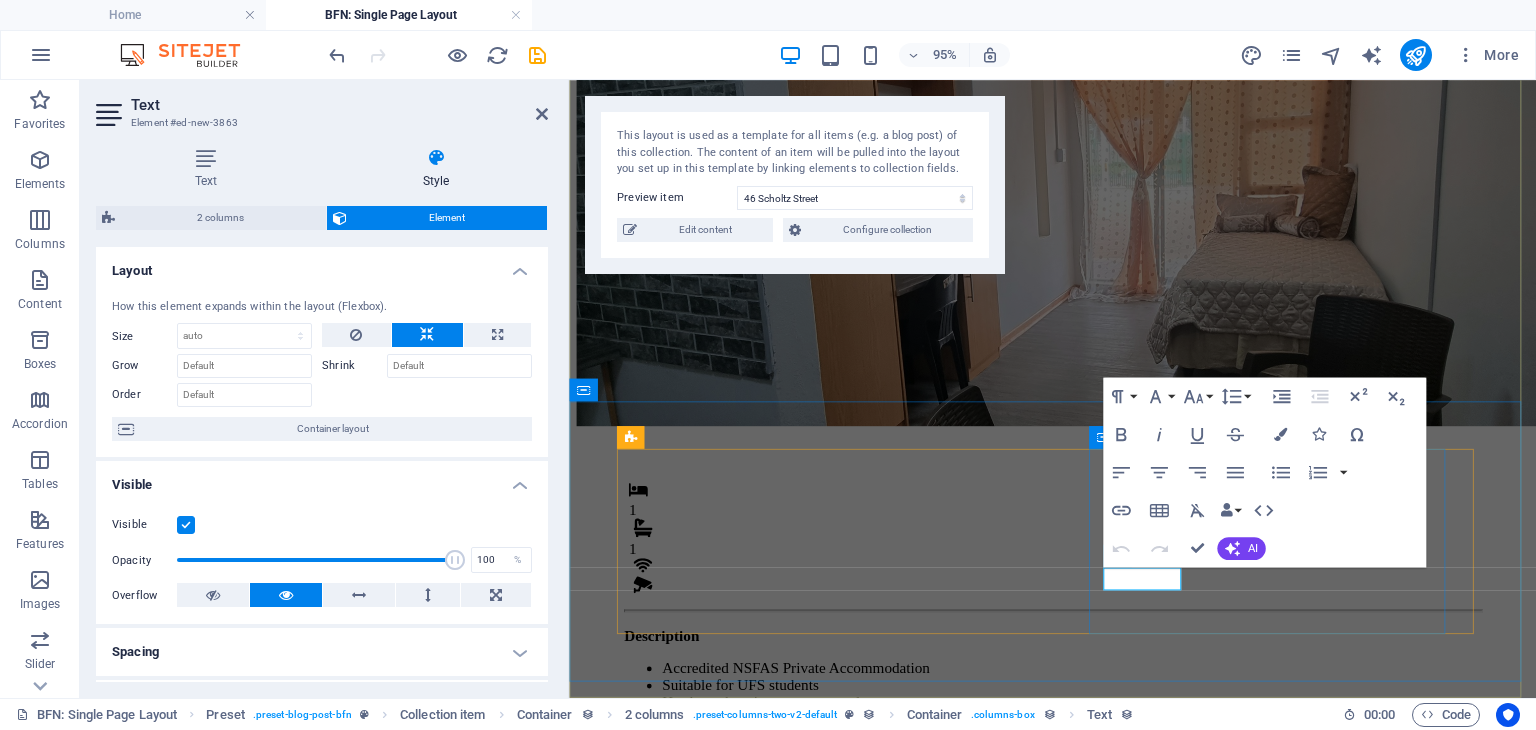 click on "Monthly Rental R 4,800 Fees Admin Fee" at bounding box center [1078, 888] 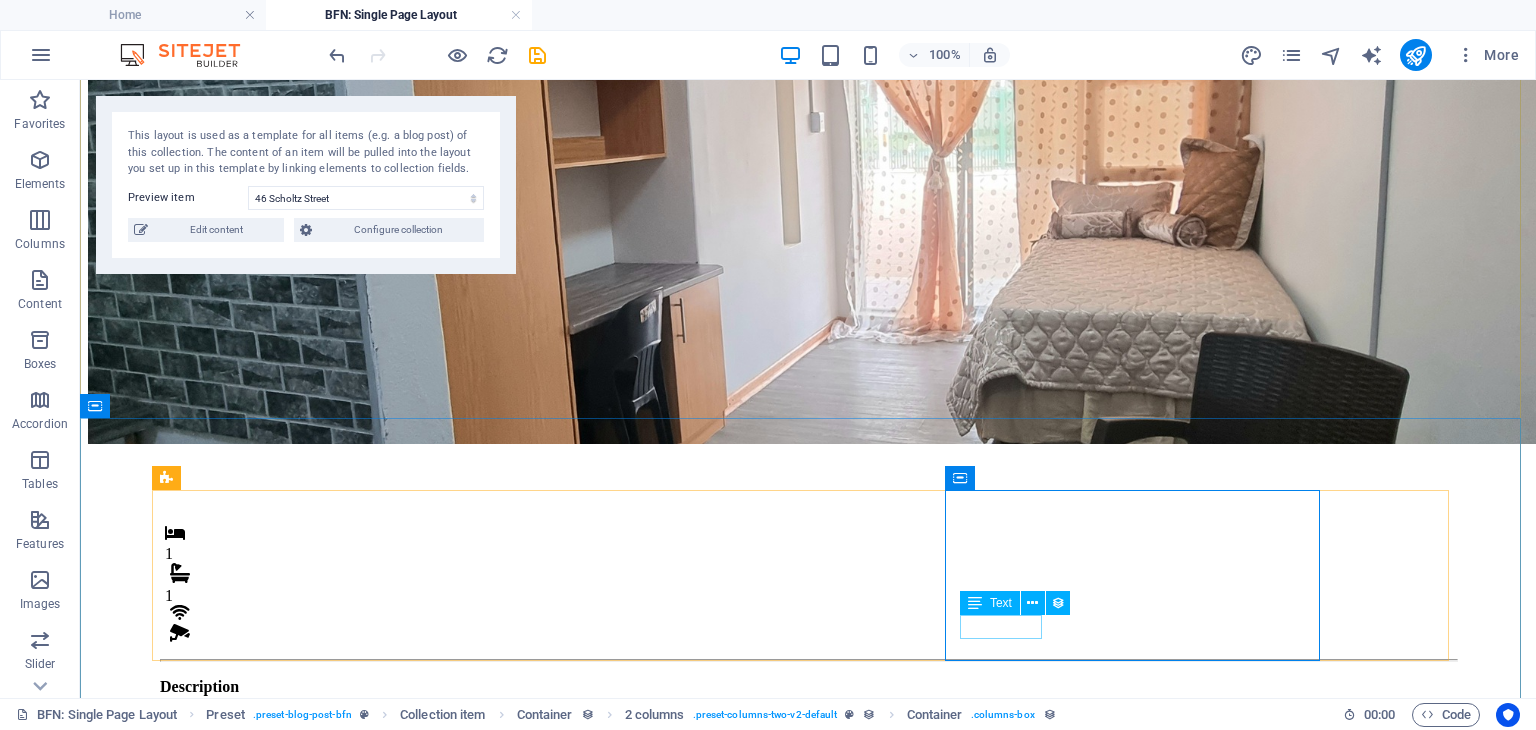 click on "Admin Fee" at bounding box center (808, 980) 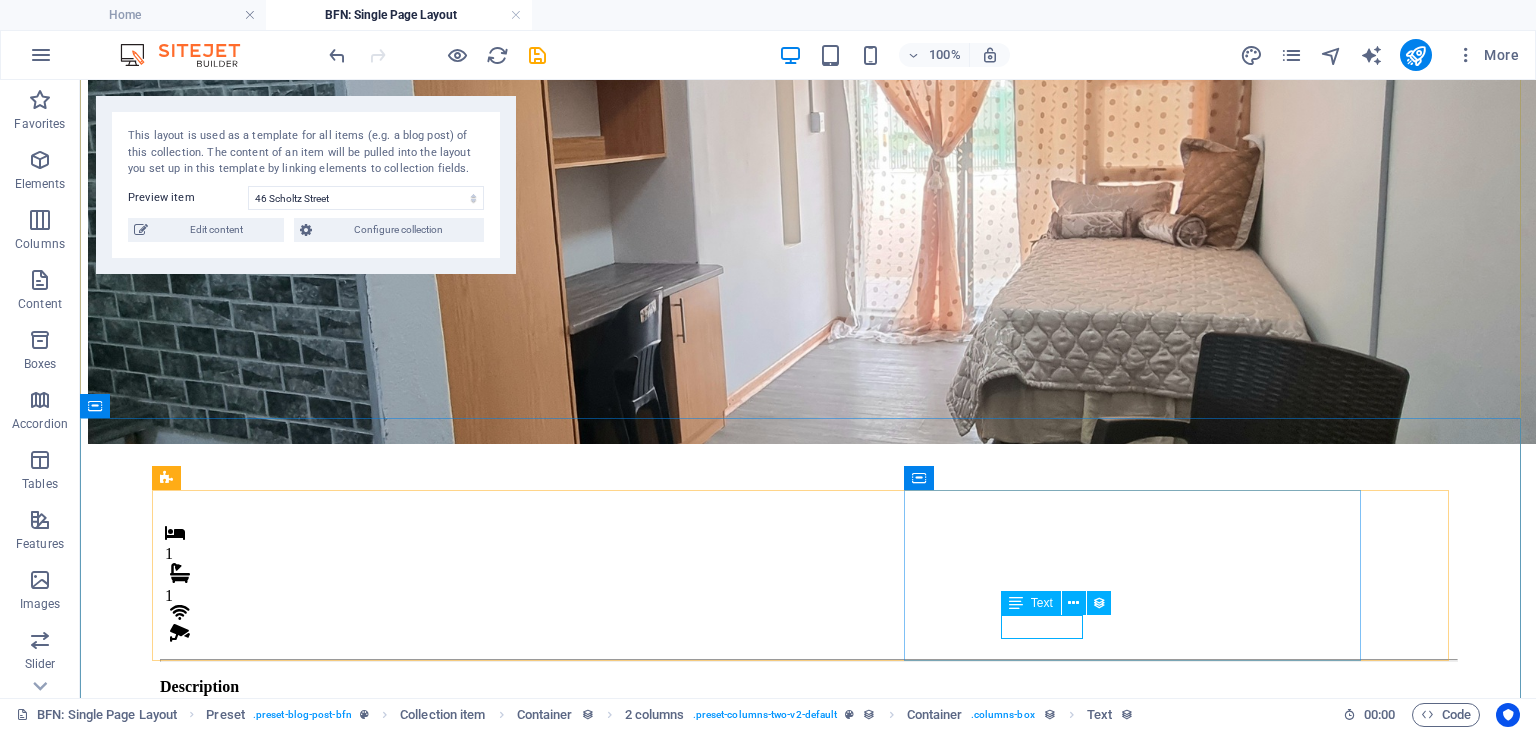 click on "Admin Fee" at bounding box center [808, 1014] 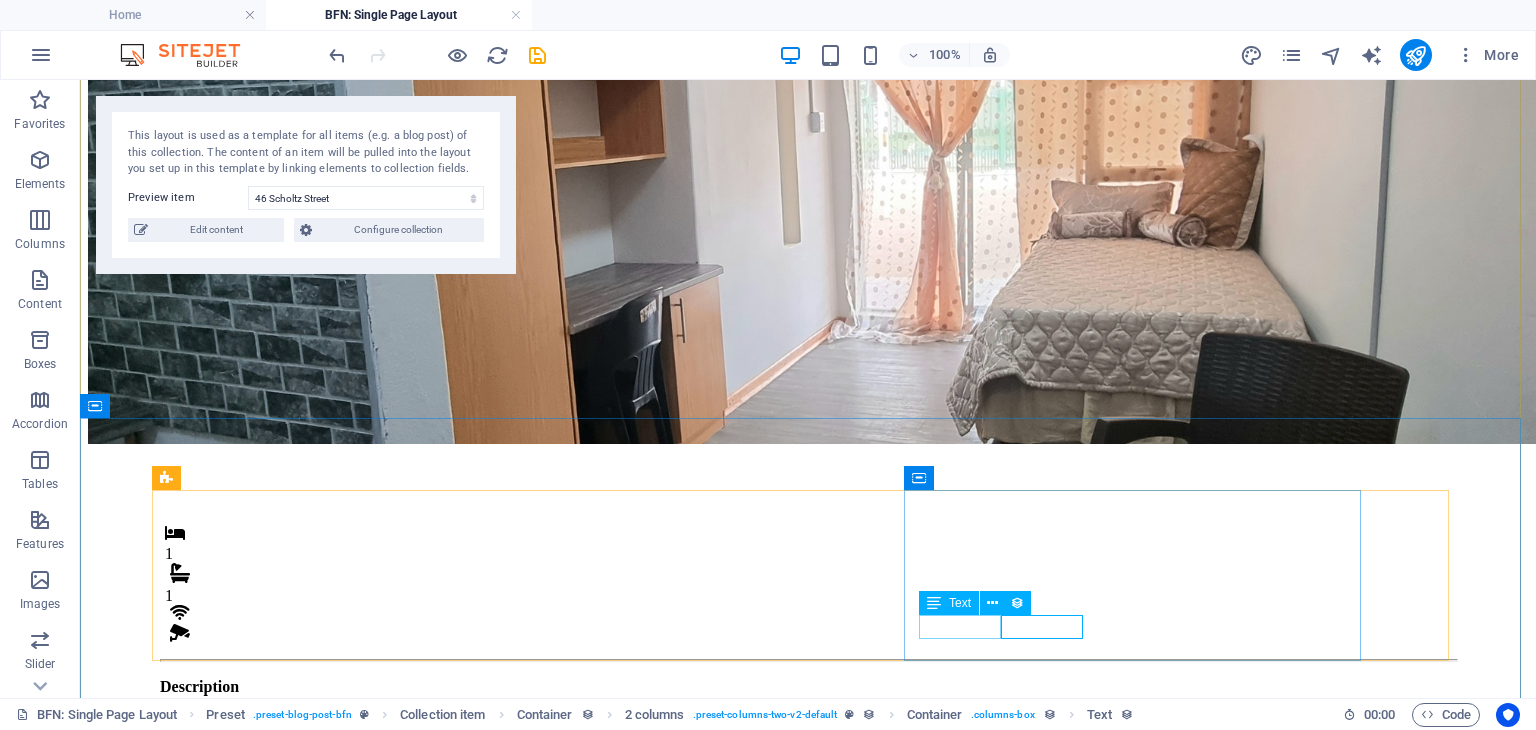 click on "Admin Fee" at bounding box center (808, 980) 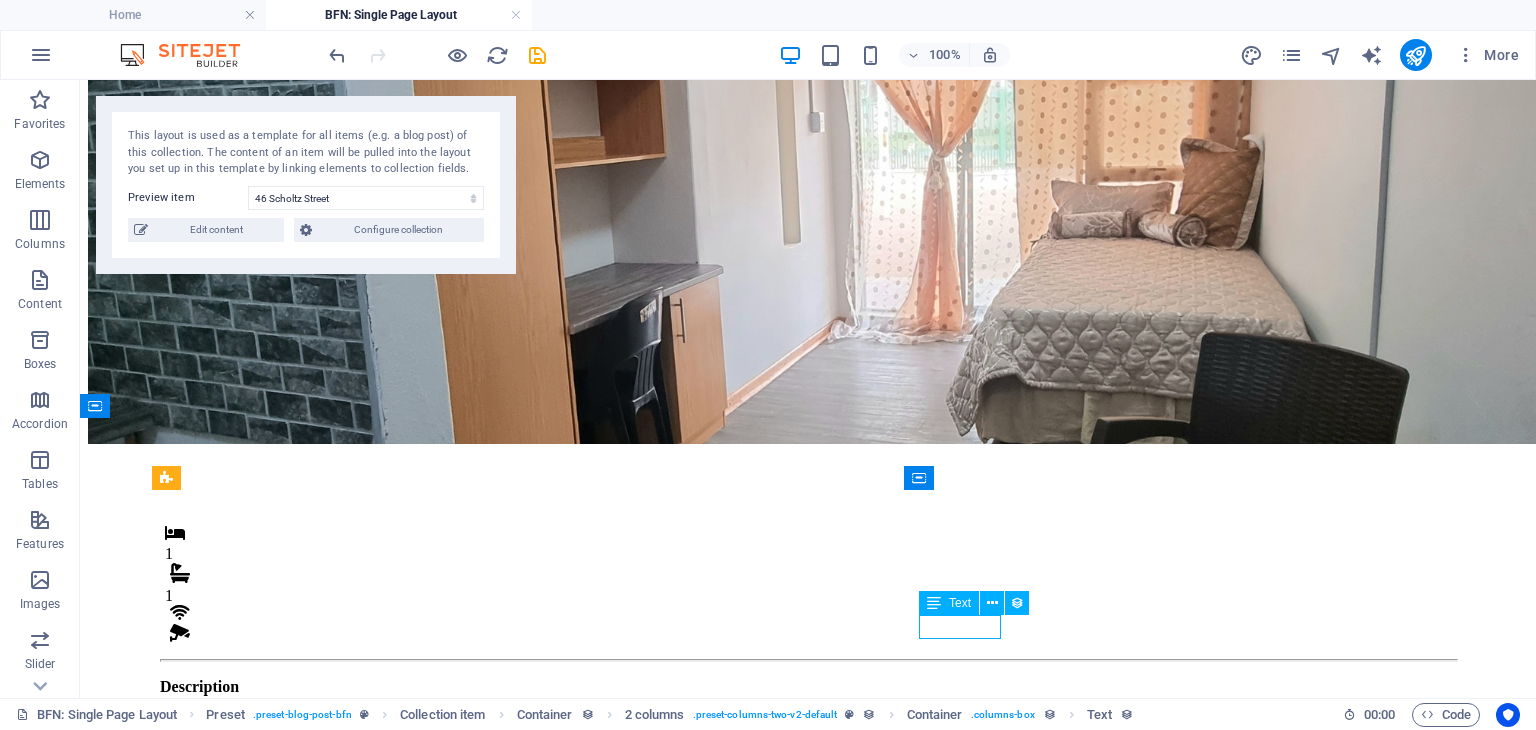 click on "Admin Fee" at bounding box center [808, 980] 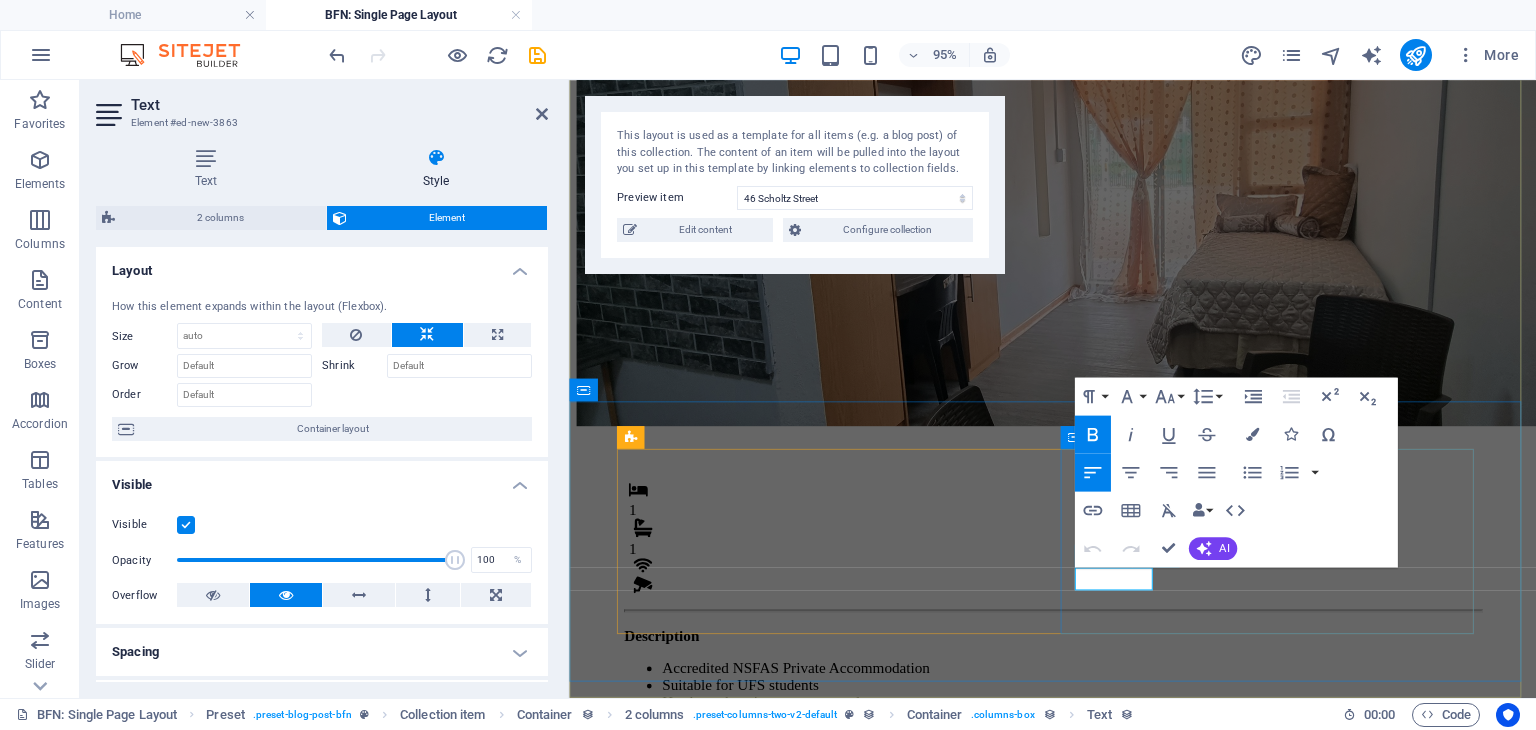 click on "Admin Fee" at bounding box center [679, 957] 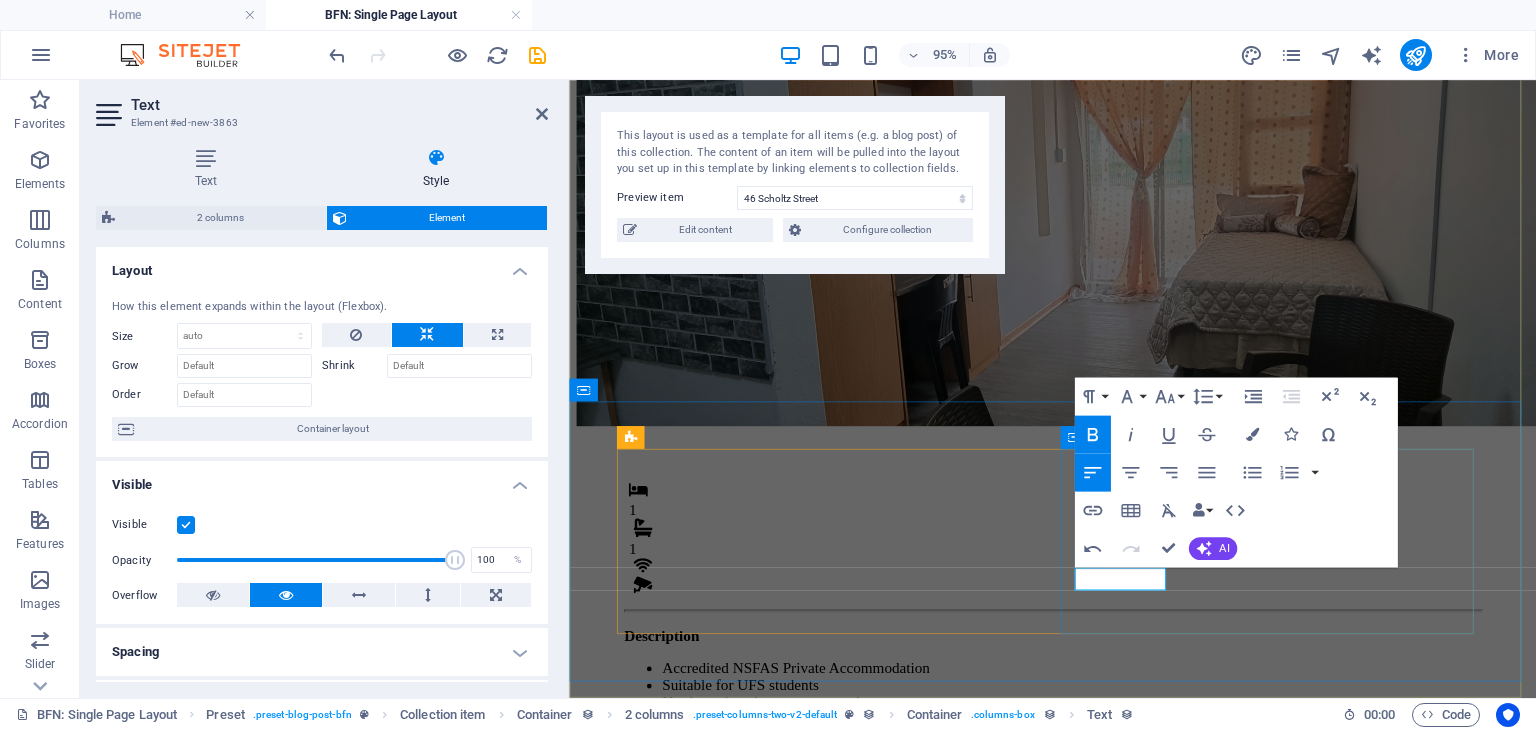 click on "Monthly Rental R 4,800 Fees Admin Fee:   Admin Fee" at bounding box center [1078, 905] 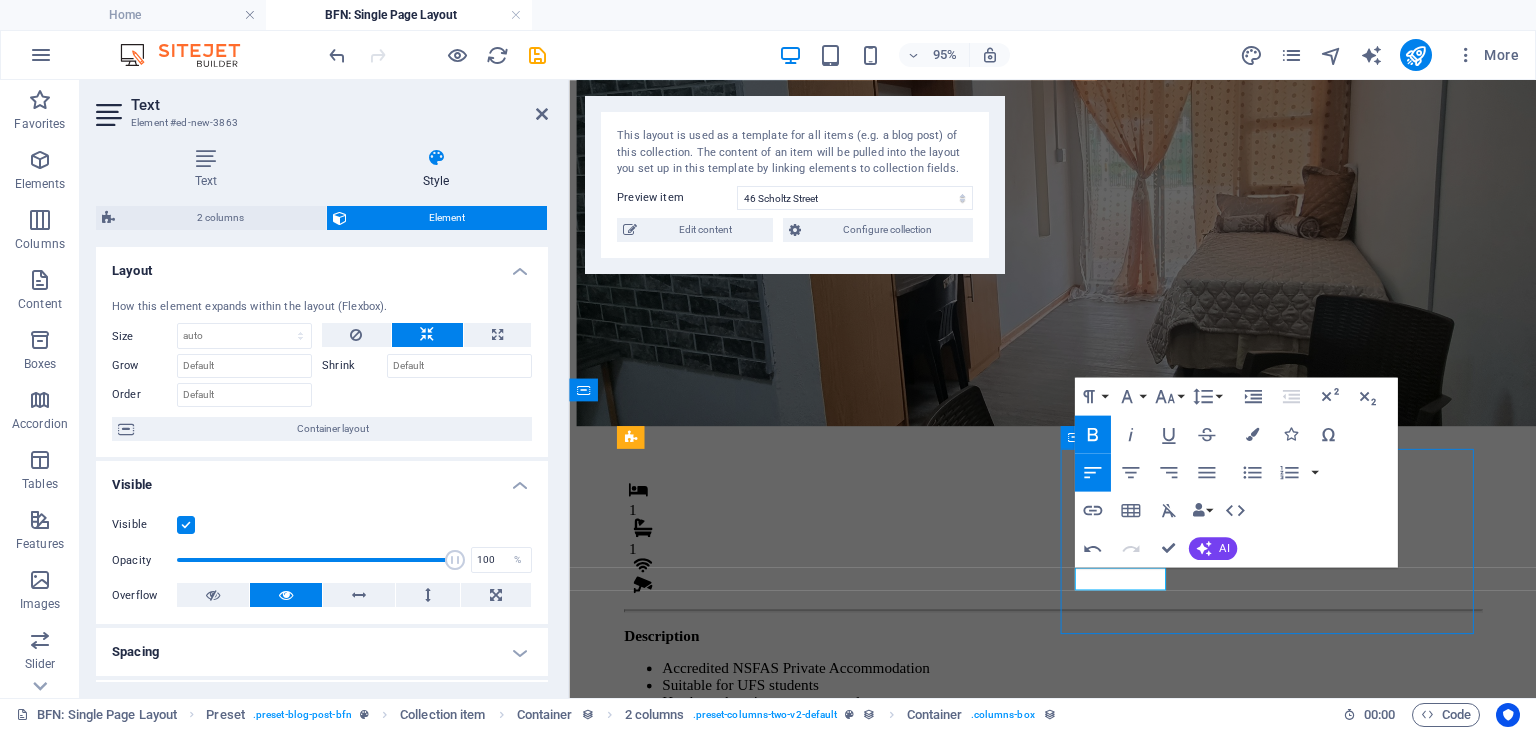scroll, scrollTop: 154, scrollLeft: 0, axis: vertical 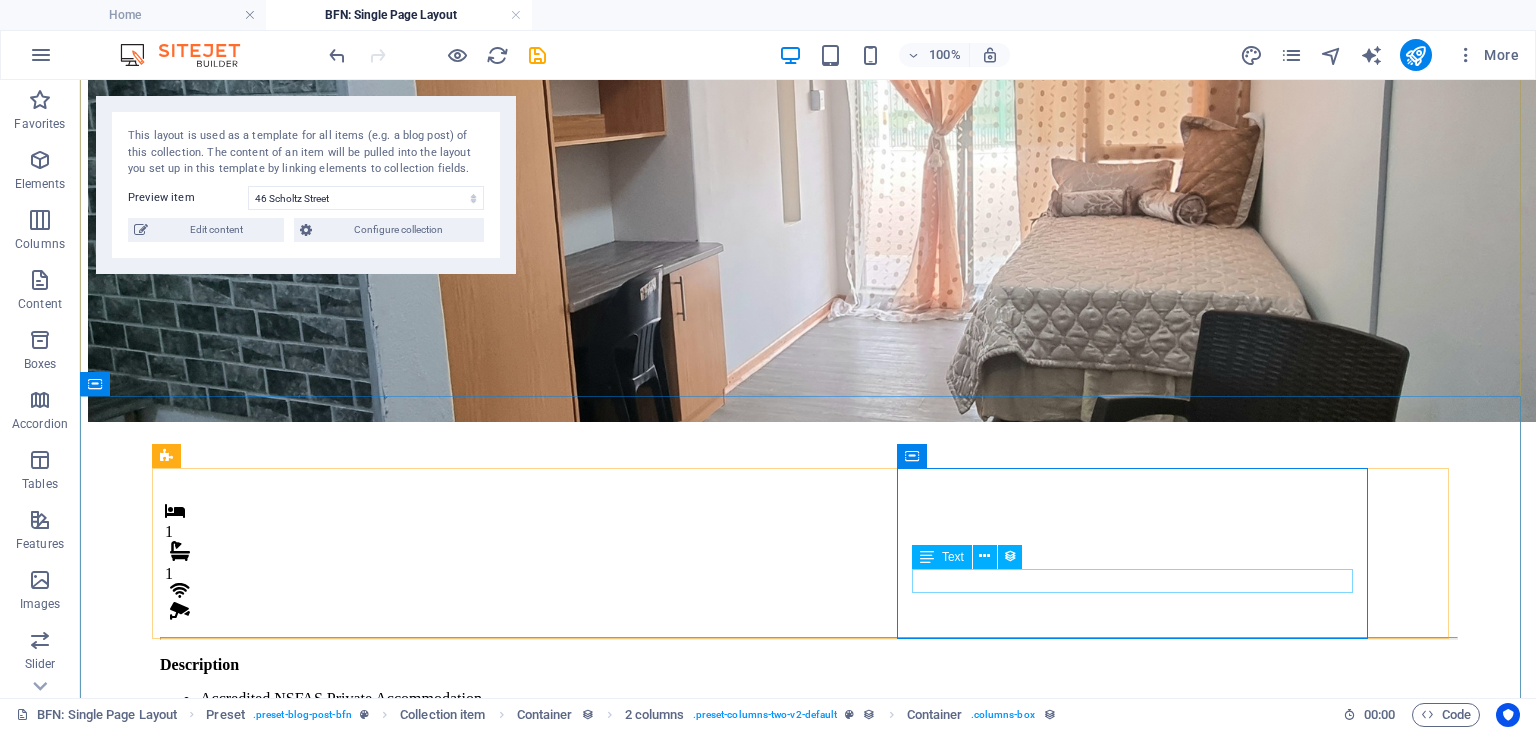 click on "Fees" at bounding box center (808, 924) 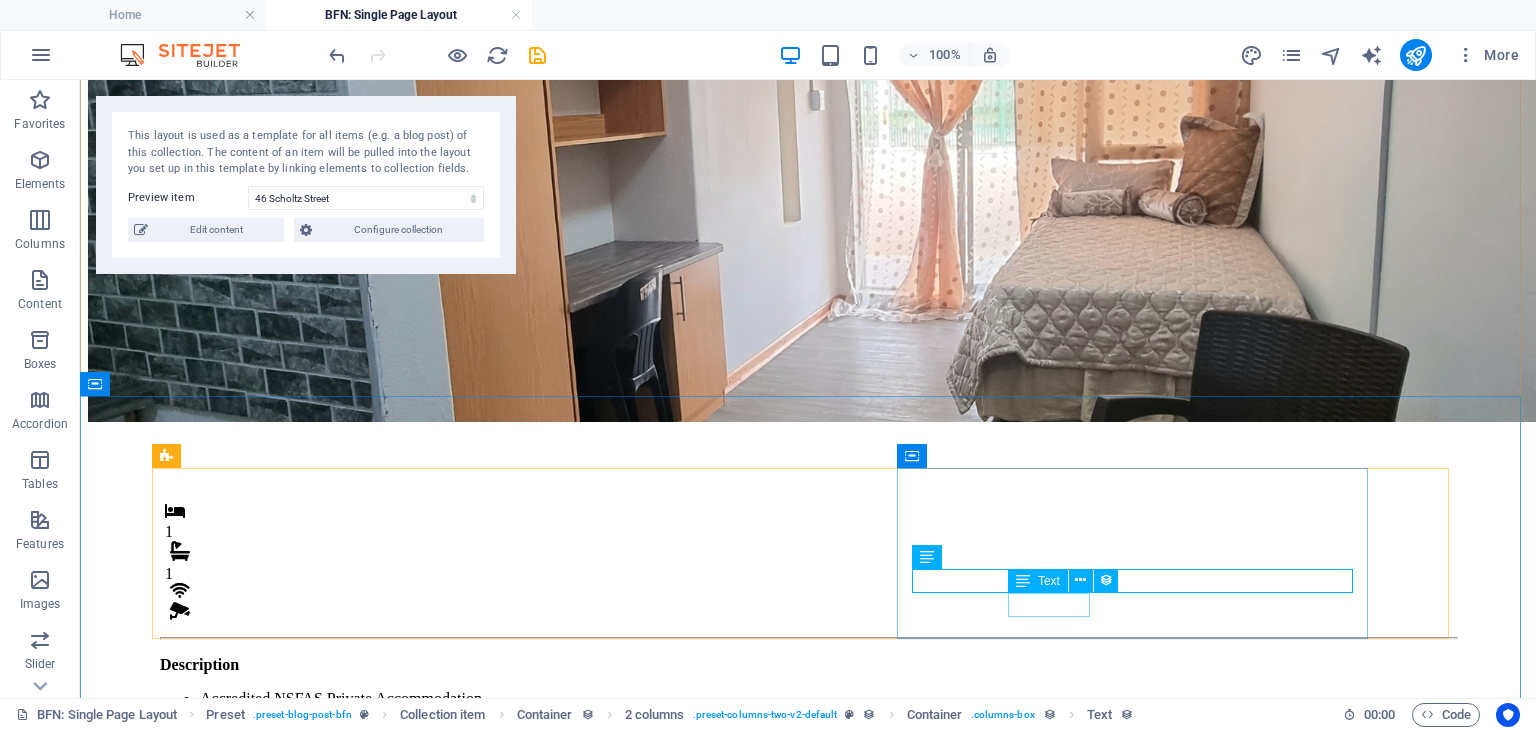 click on "Admin Fee" at bounding box center [808, 992] 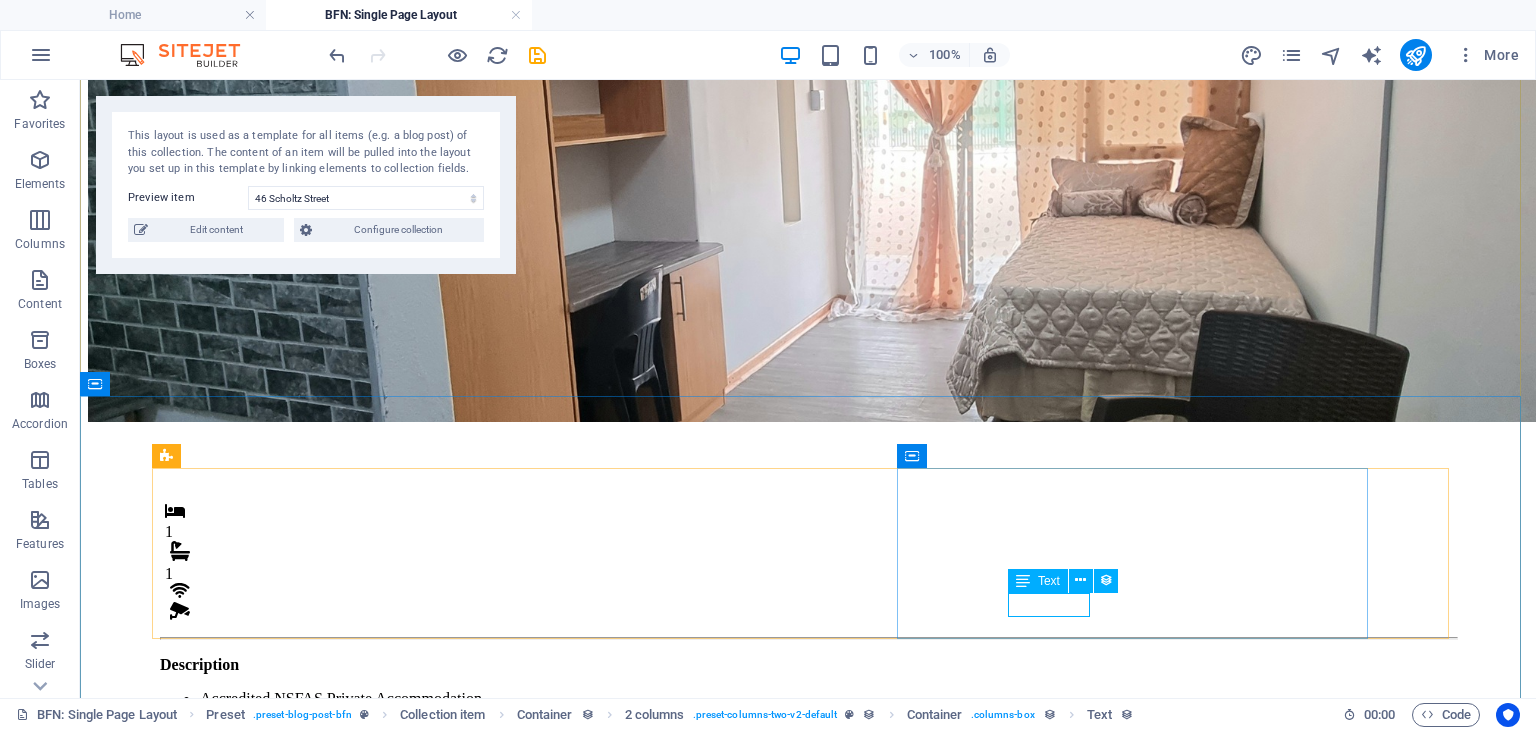 click on "Admin Fee" at bounding box center (808, 992) 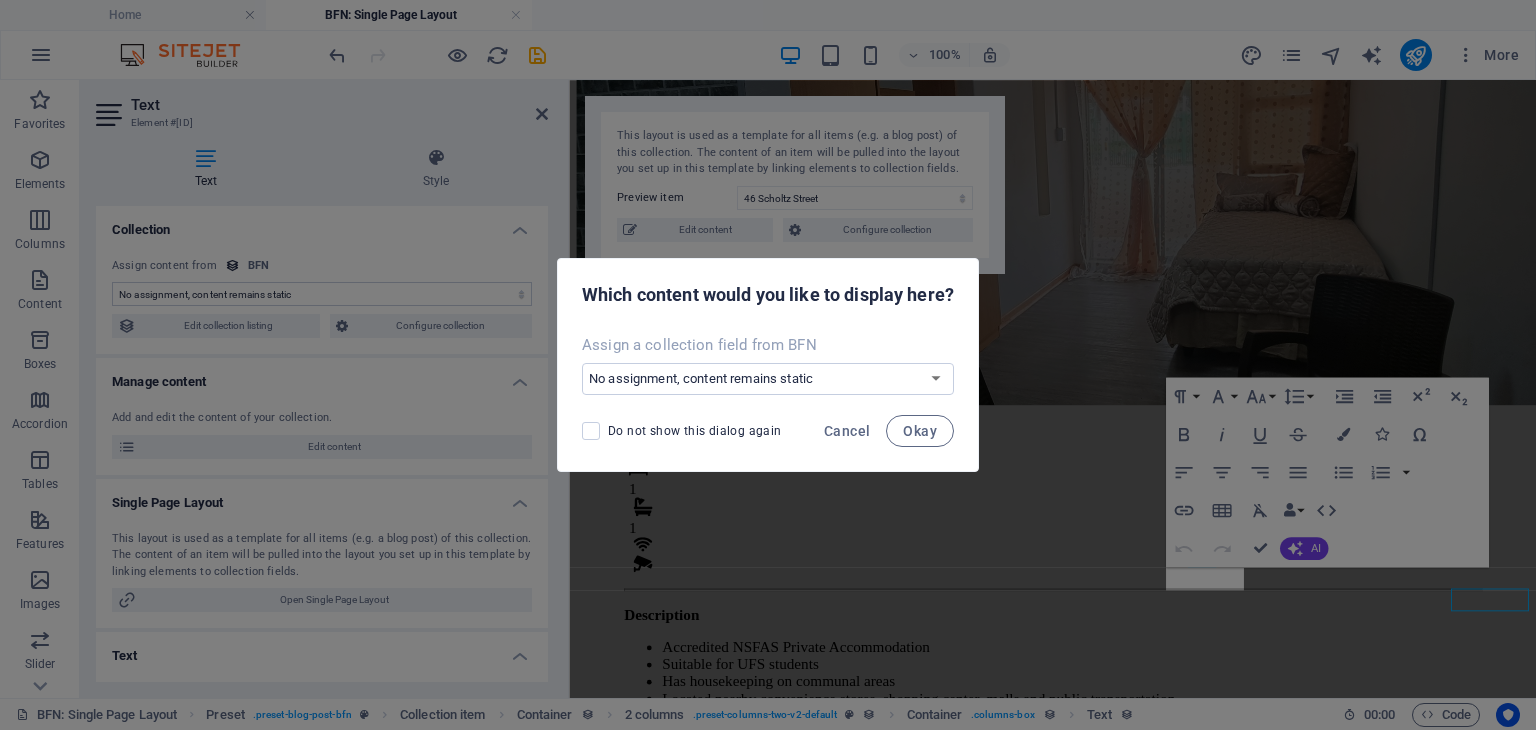 scroll, scrollTop: 132, scrollLeft: 0, axis: vertical 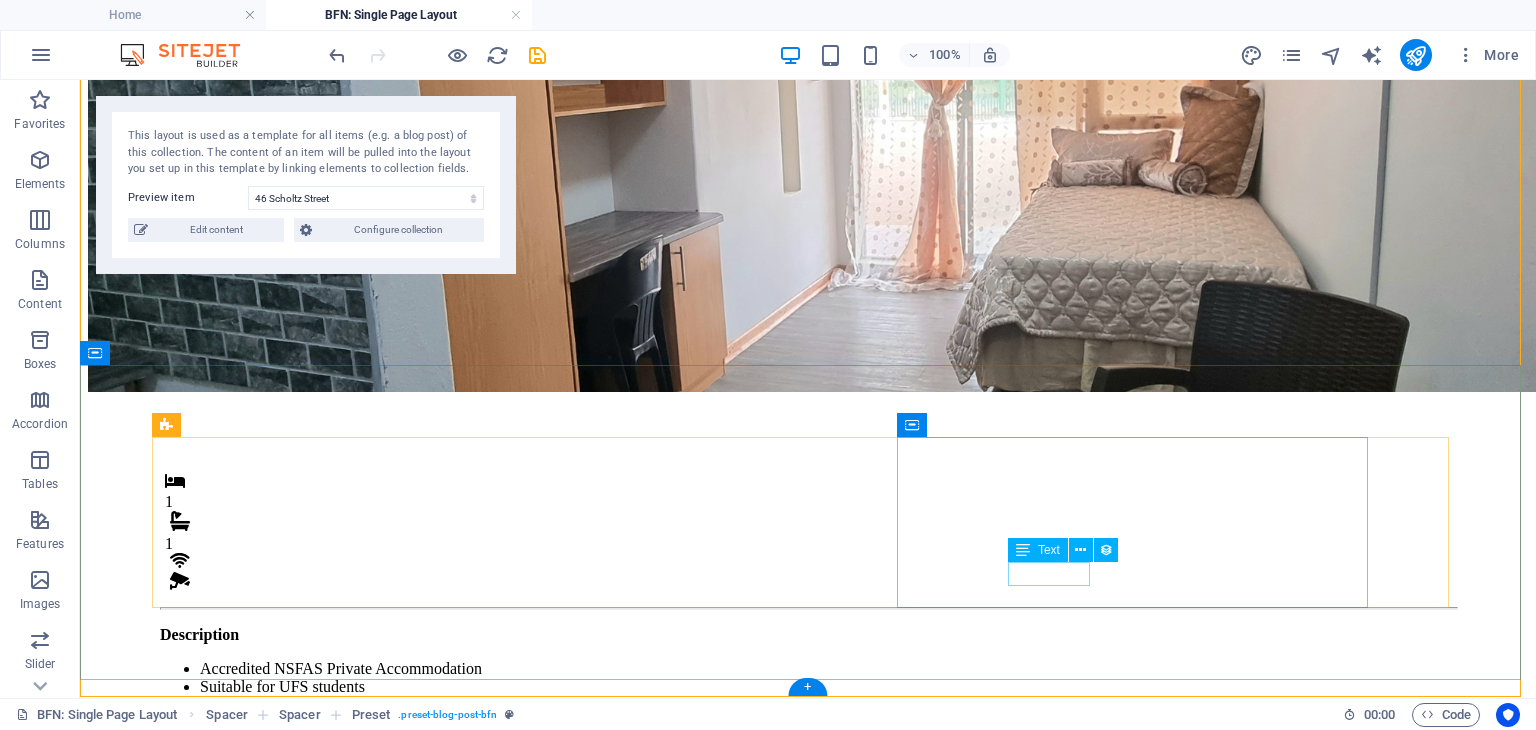 click on "Admin Fee" at bounding box center (808, 962) 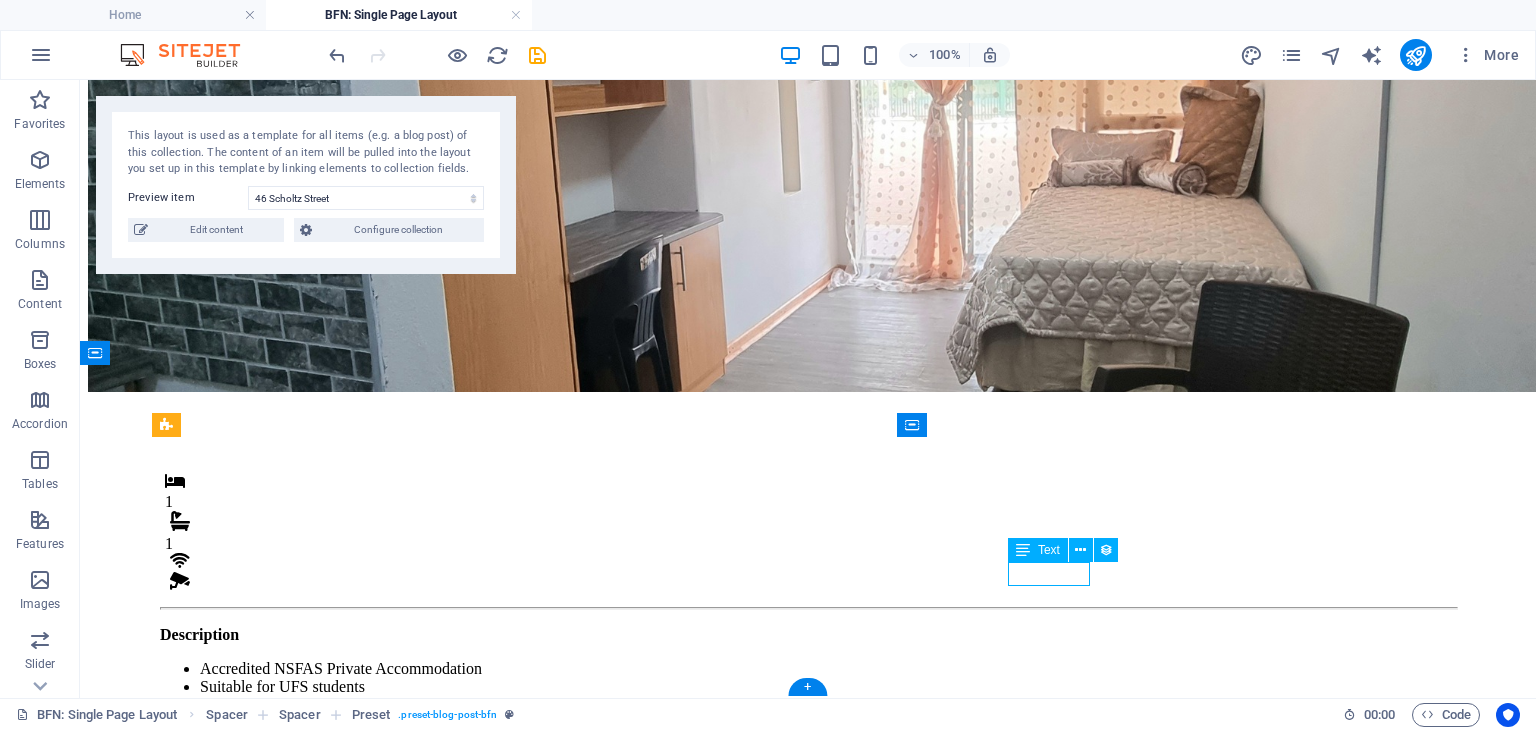 click on "Admin Fee" at bounding box center (808, 962) 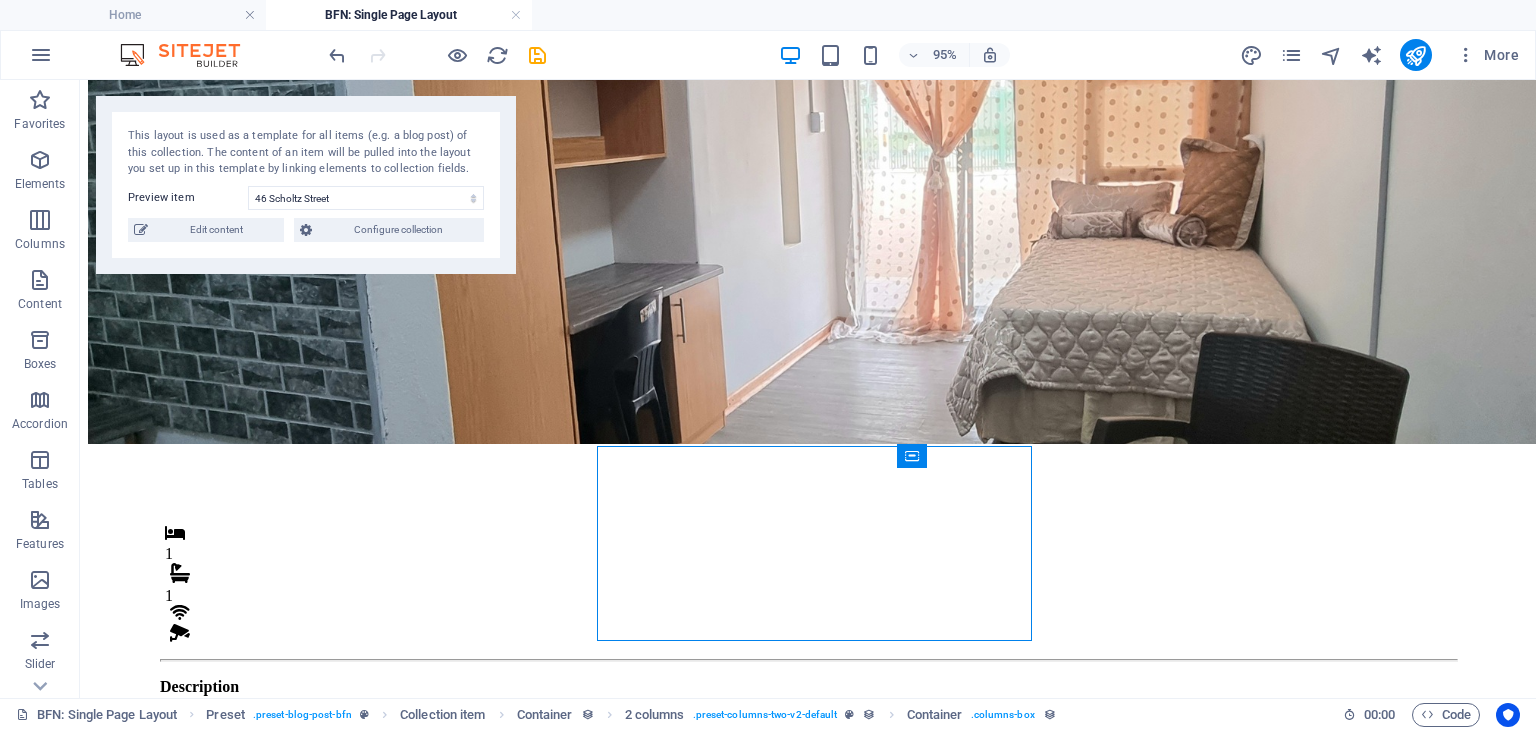 scroll, scrollTop: 154, scrollLeft: 0, axis: vertical 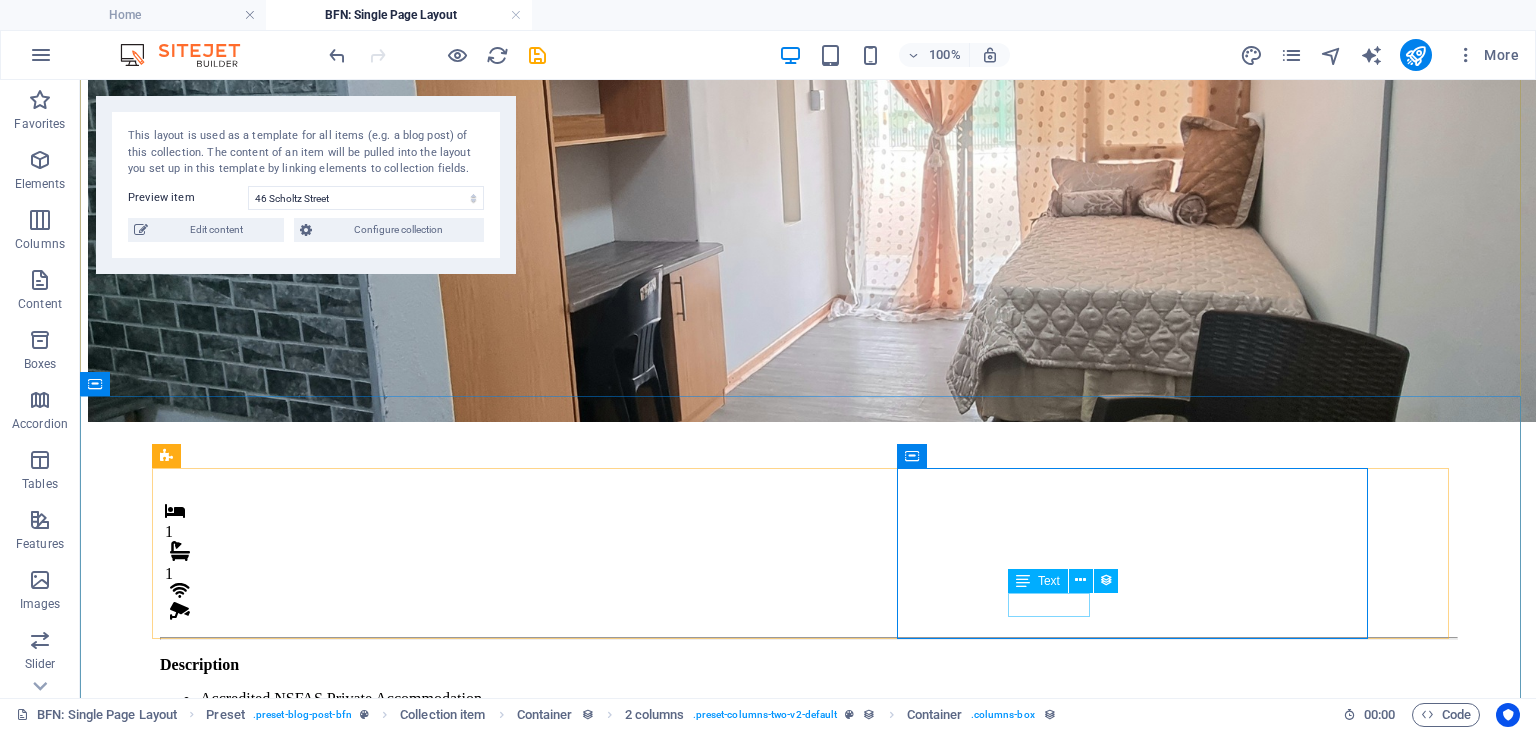 click on "Admin Fee" at bounding box center [808, 992] 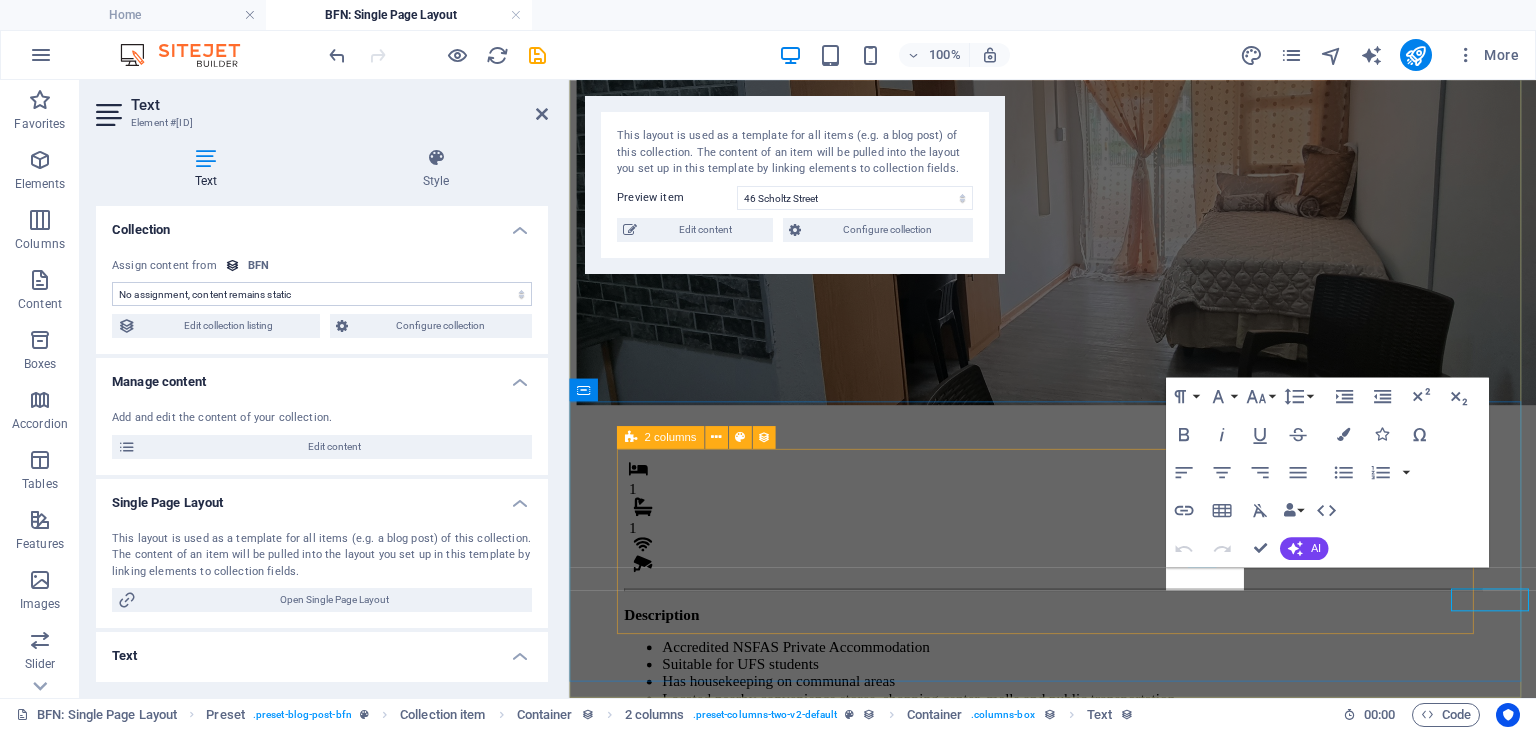 scroll, scrollTop: 132, scrollLeft: 0, axis: vertical 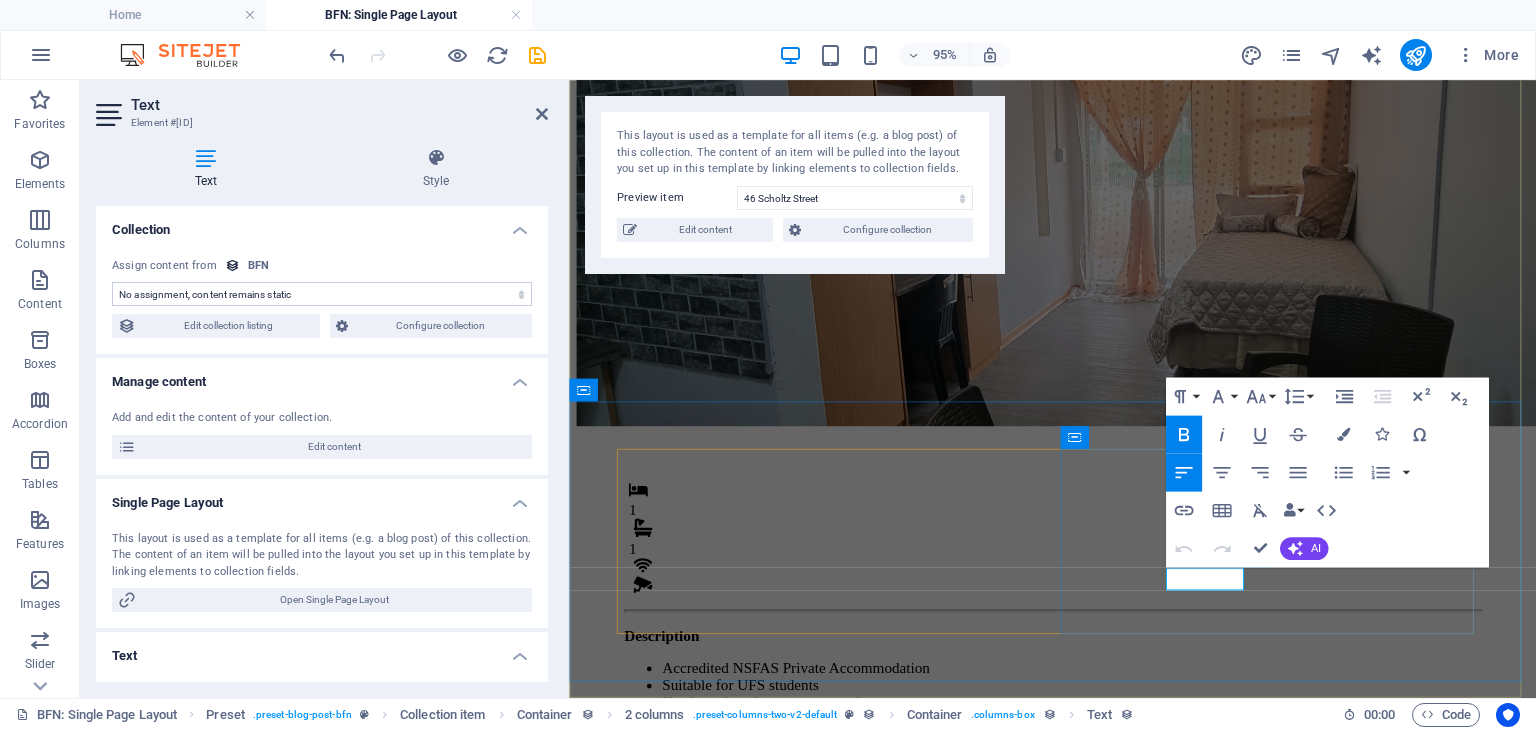 click on "Admin Fee" at bounding box center [679, 991] 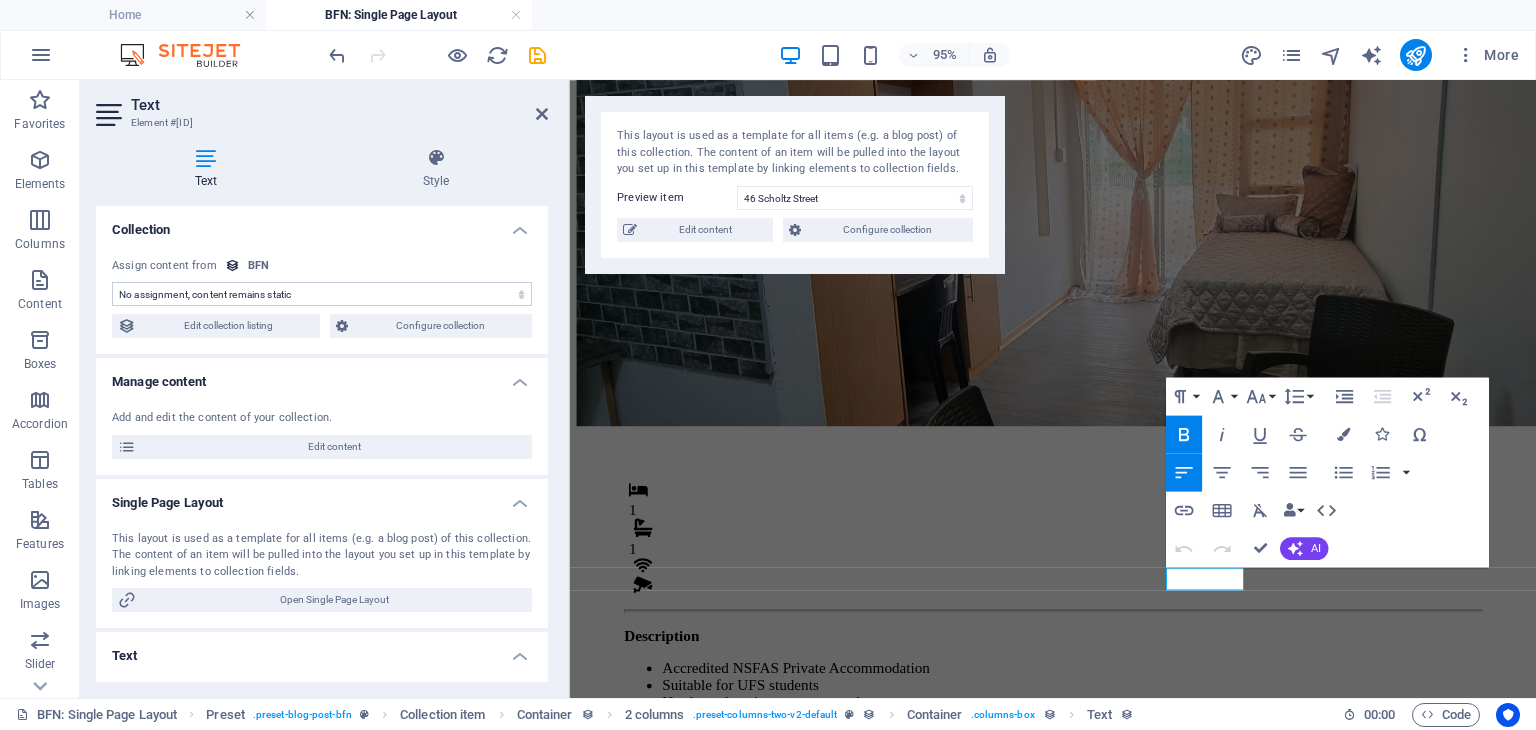 click 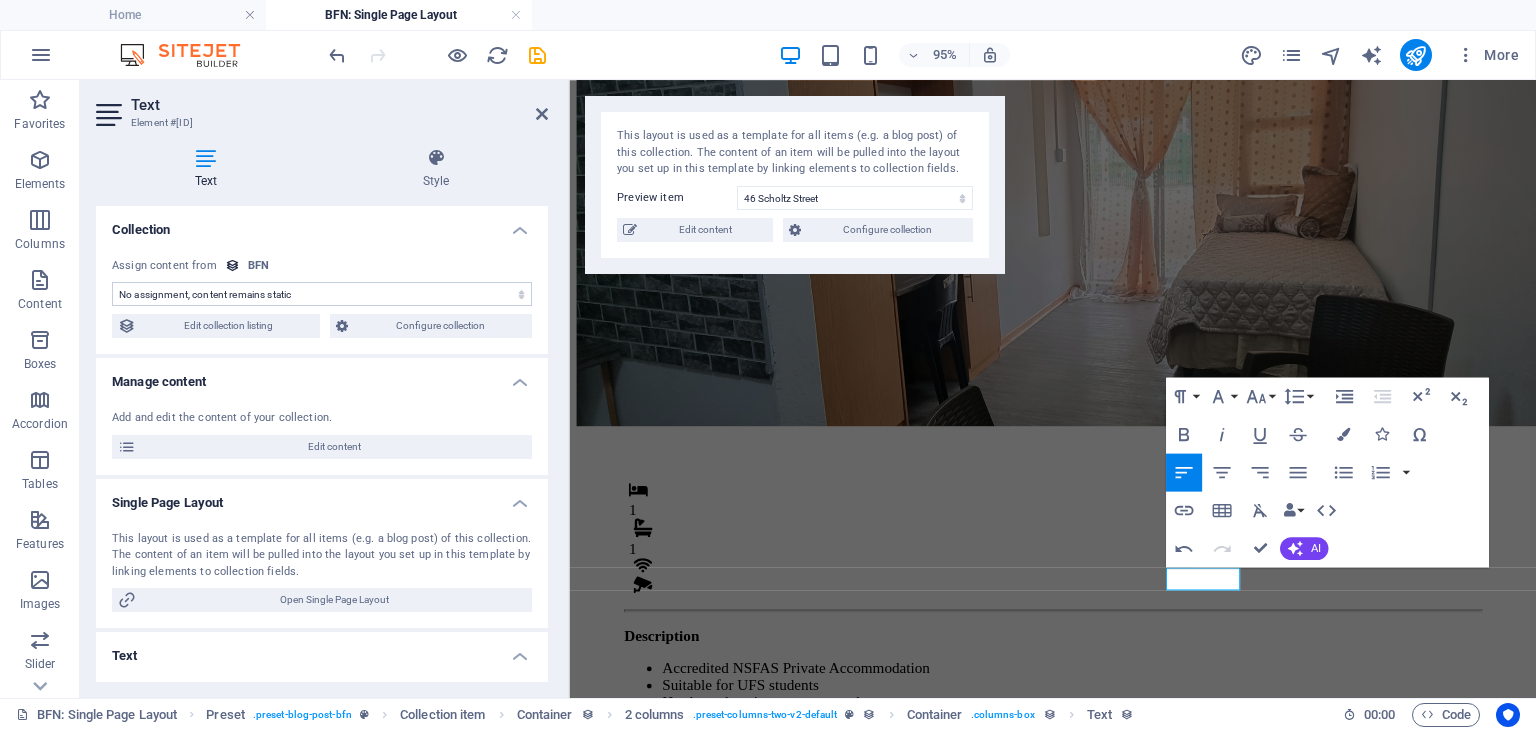 click on "No assignment, content remains static Created at (Date) Updated at (Date) Name (Plain Text) Slug (Plain Text) Image (File) Short description (Rich Text) Type (Choice) Availability (Choice) Price (Plain Text) Address (Plain Text) Bedrooms (Number) Bathrooms (Number) Listed (Checkbox) Gallery (Multiple Files) Internet (Choice) Built-In Cupboards (Choice) Key Deposit (Number) Admin Fee (Number) Alarm System (Choice) CCTV Camera (Choice) Panic Button (Choice)" at bounding box center [322, 294] 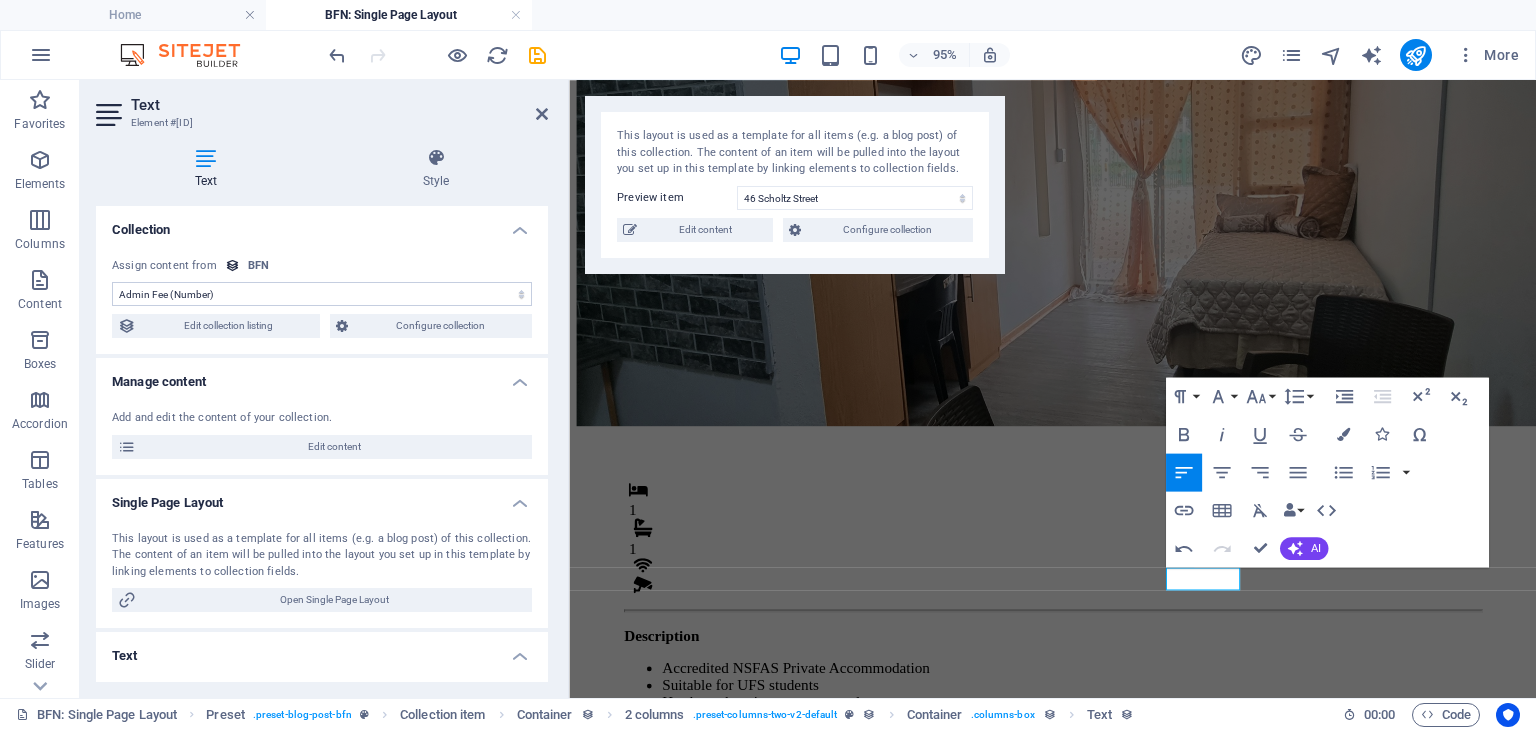 click on "No assignment, content remains static Created at (Date) Updated at (Date) Name (Plain Text) Slug (Plain Text) Image (File) Short description (Rich Text) Type (Choice) Availability (Choice) Price (Plain Text) Address (Plain Text) Bedrooms (Number) Bathrooms (Number) Listed (Checkbox) Gallery (Multiple Files) Internet (Choice) Built-In Cupboards (Choice) Key Deposit (Number) Admin Fee (Number) Alarm System (Choice) CCTV Camera (Choice) Panic Button (Choice)" at bounding box center (322, 294) 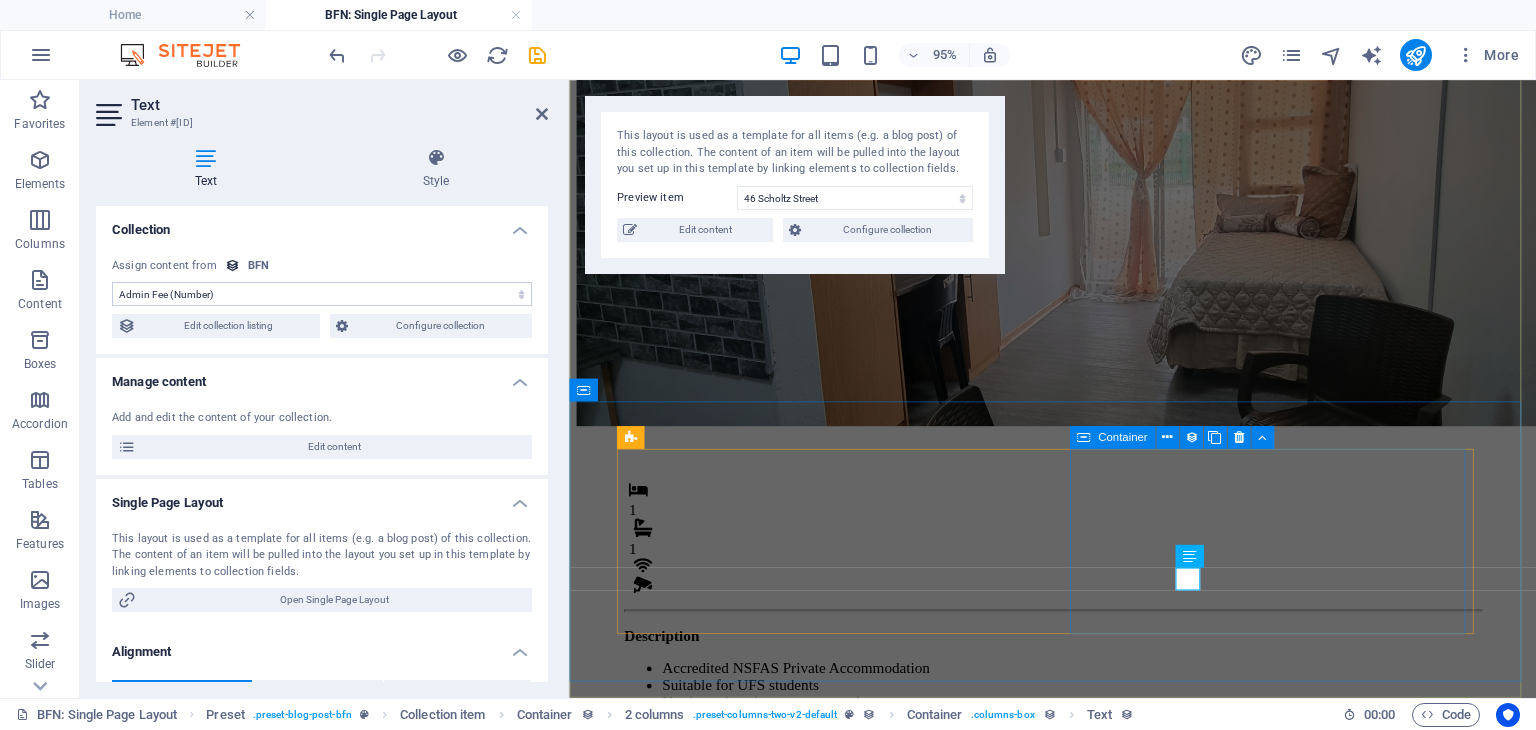 click on "Monthly Rental R 4,800 Fees Admin Fee:   500" at bounding box center [1078, 897] 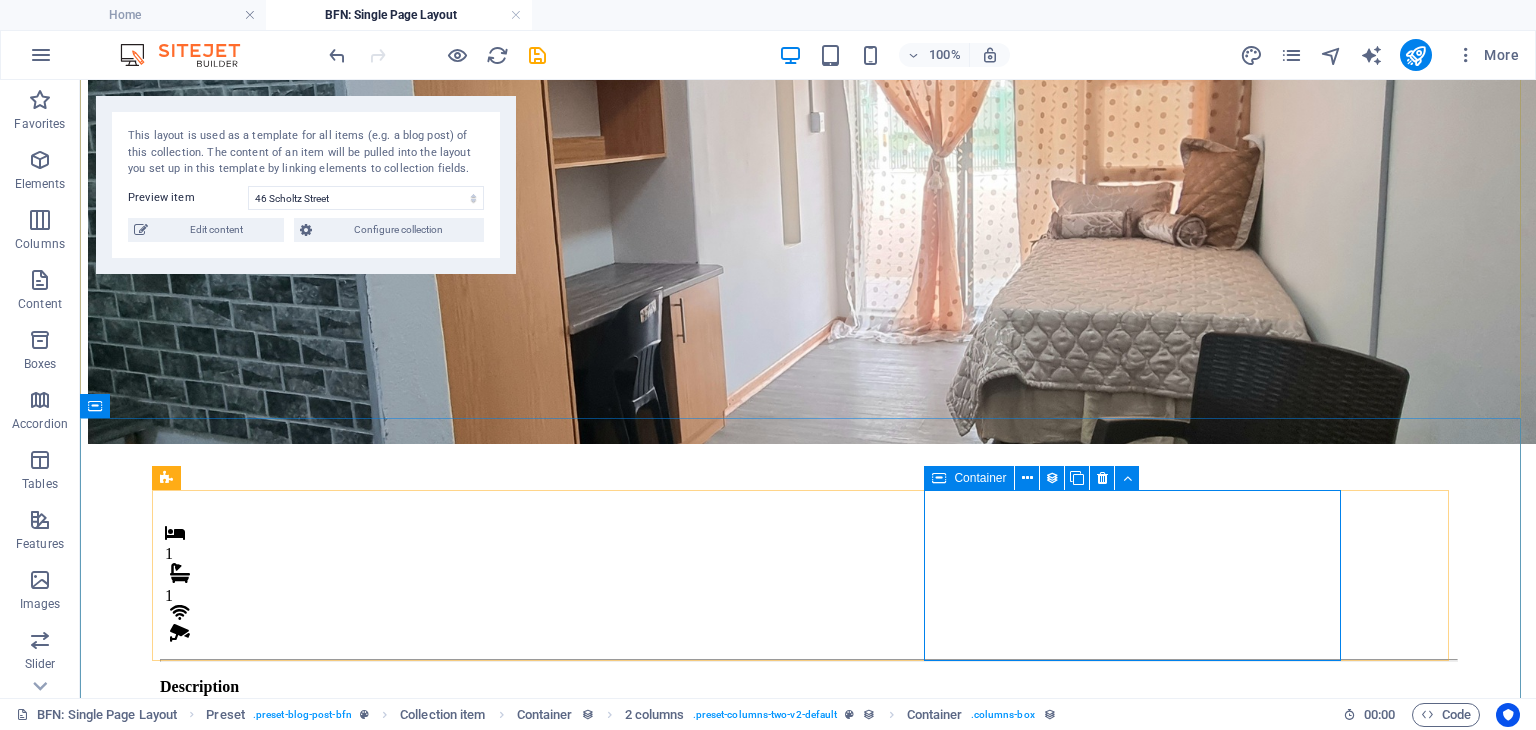 scroll, scrollTop: 184, scrollLeft: 0, axis: vertical 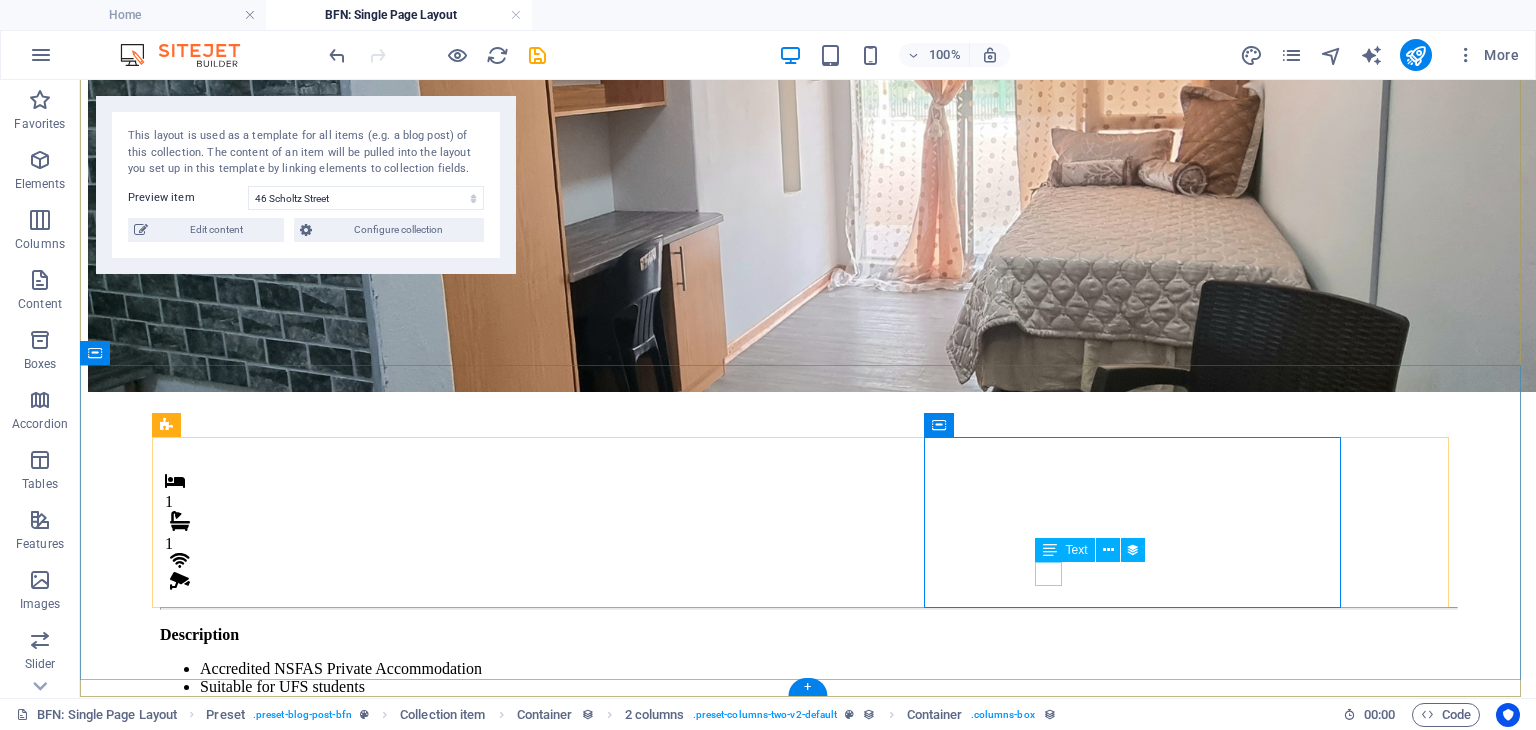 click on "500" at bounding box center (808, 962) 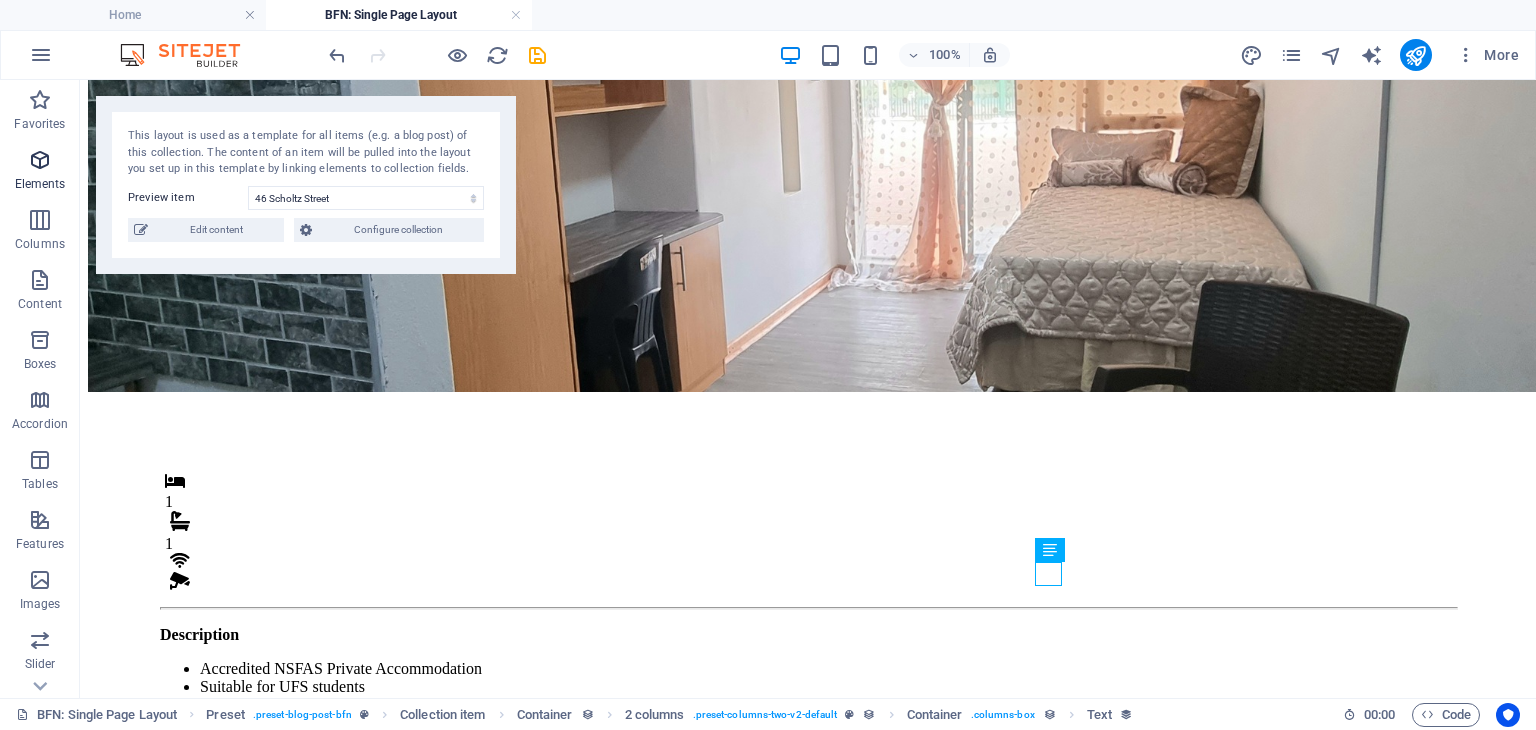 click on "Elements" at bounding box center [40, 184] 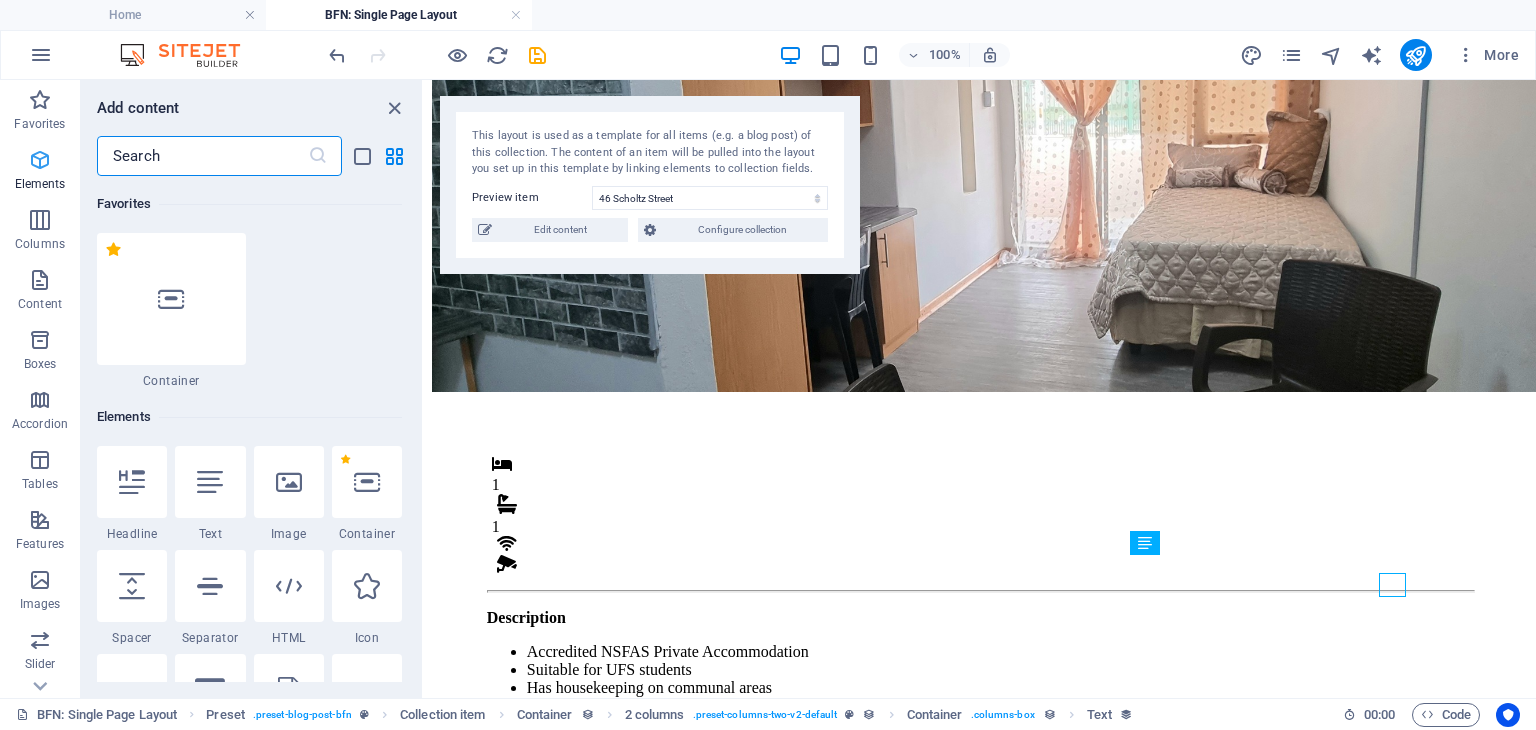 scroll, scrollTop: 174, scrollLeft: 0, axis: vertical 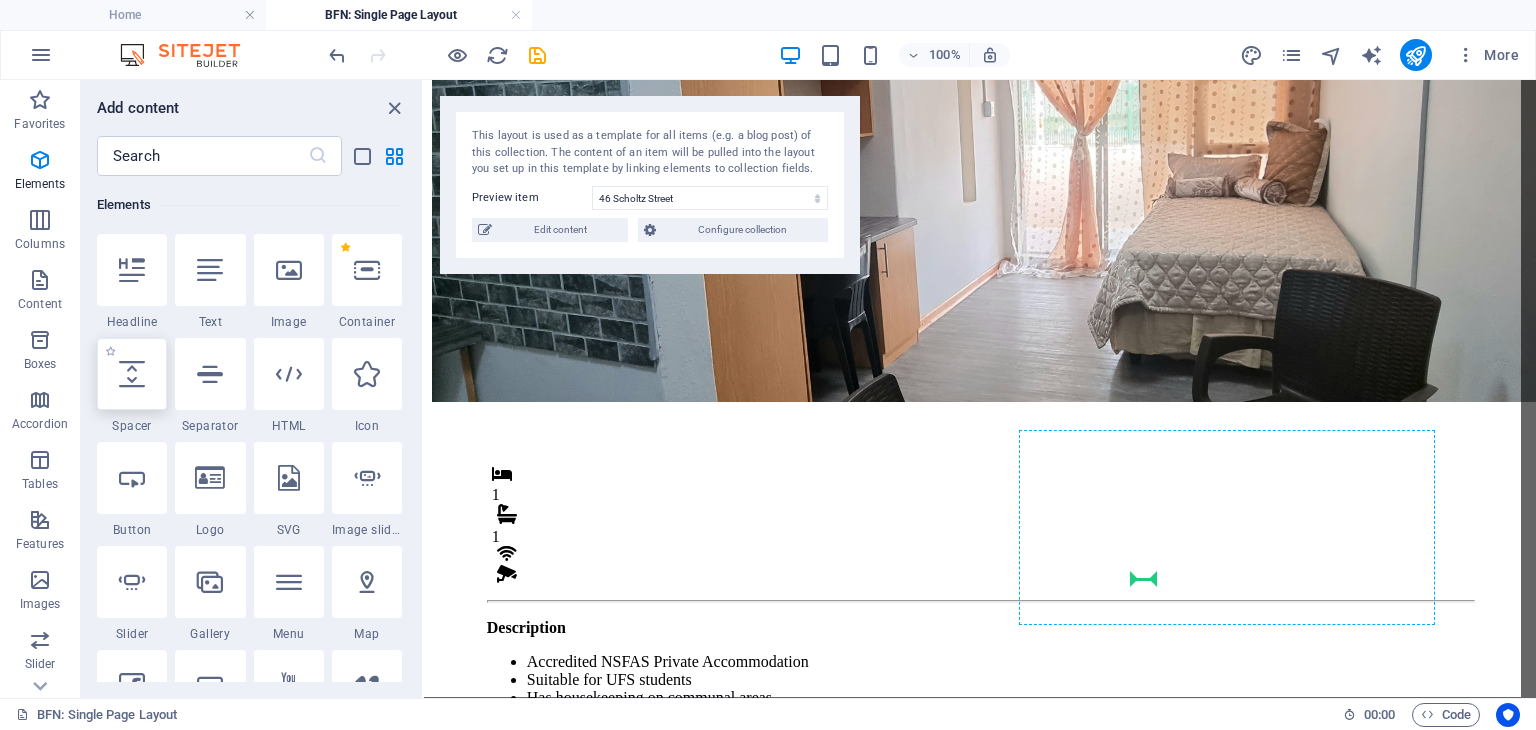 select on "px" 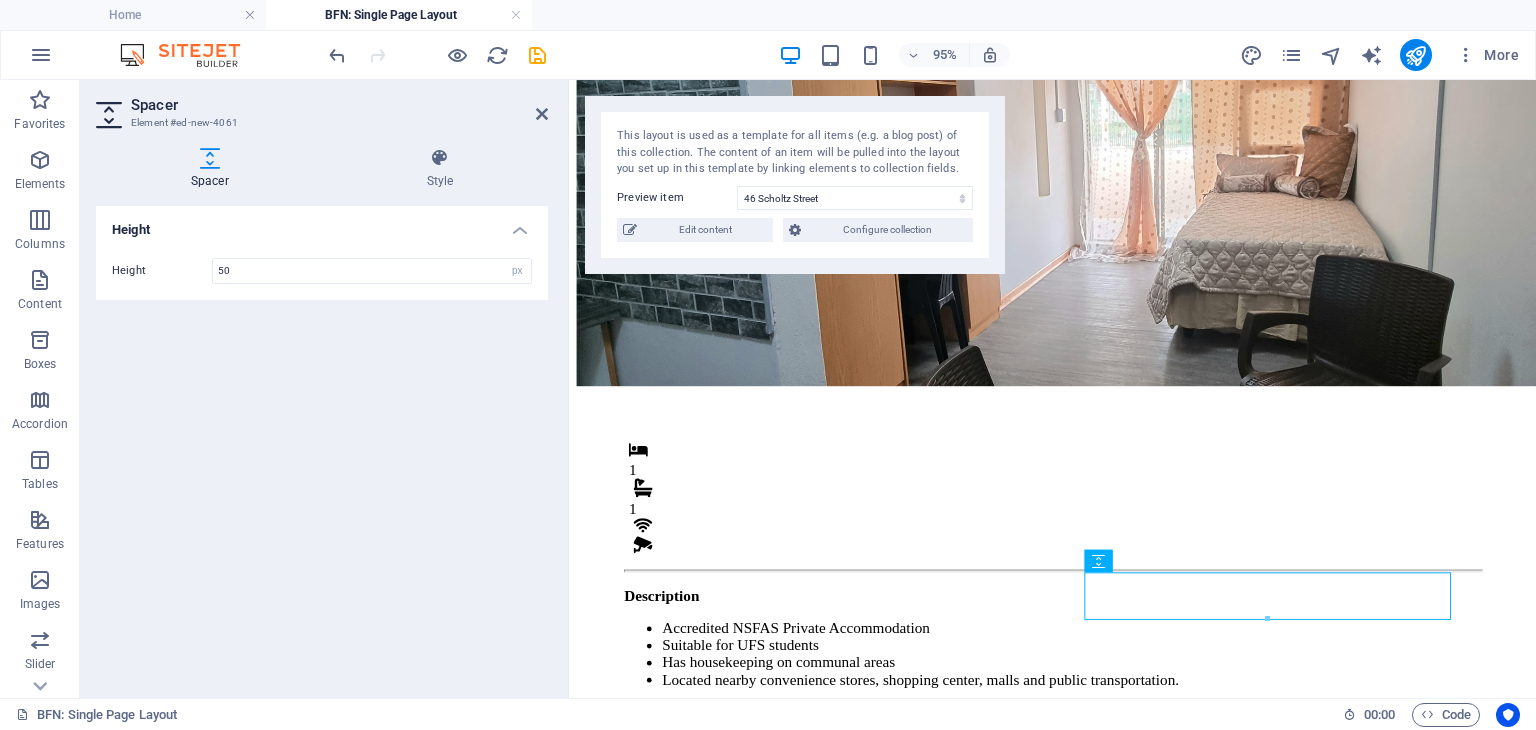 scroll, scrollTop: 151, scrollLeft: 0, axis: vertical 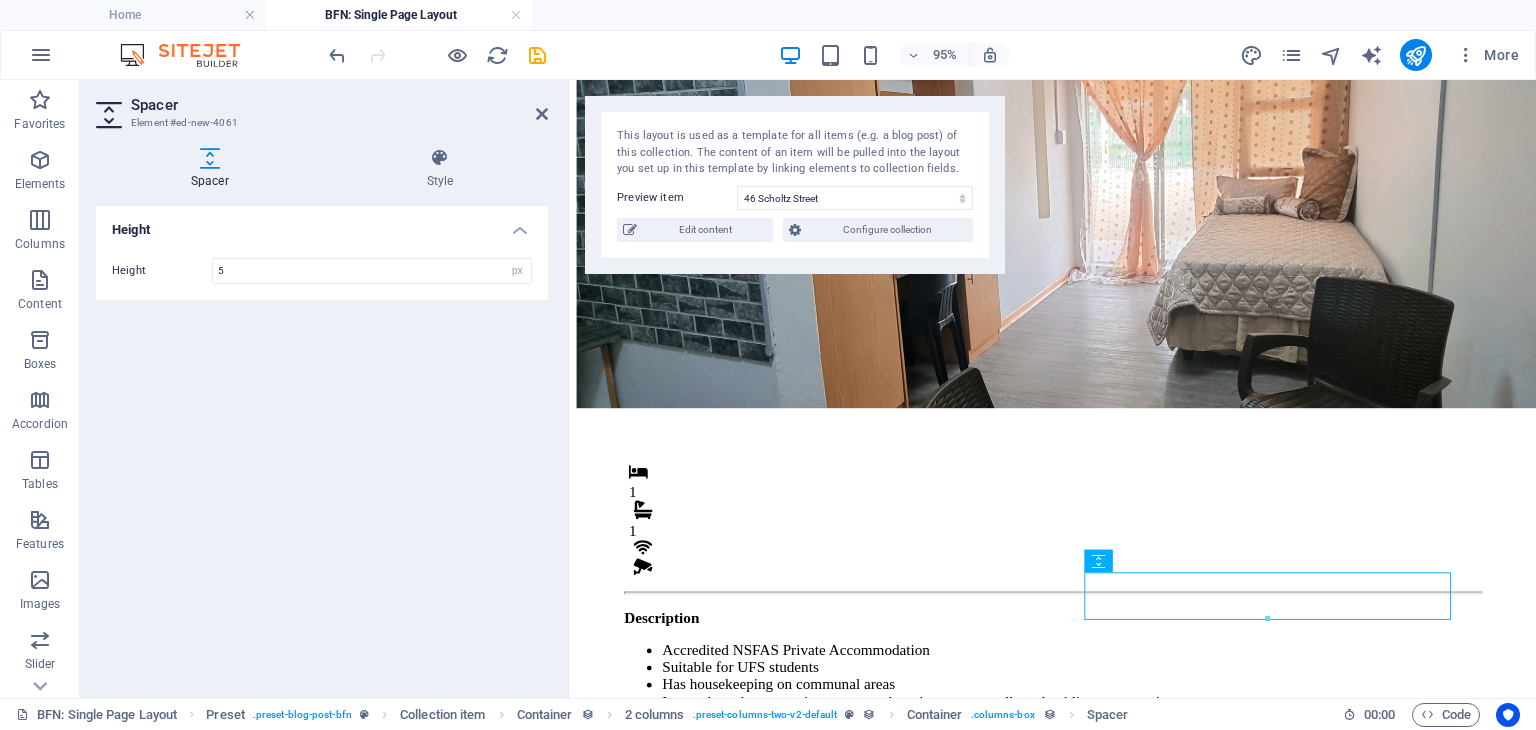 type on "5" 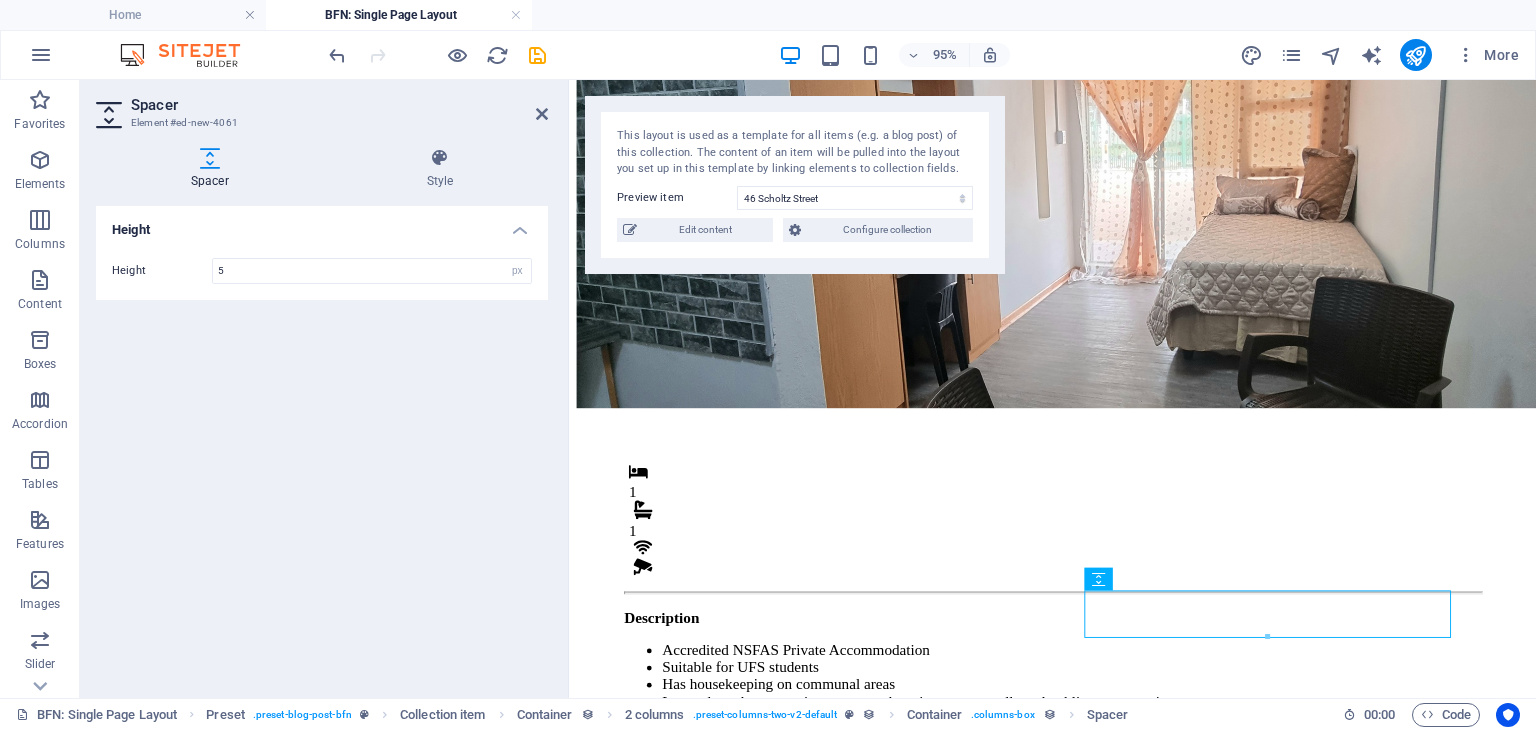 scroll, scrollTop: 132, scrollLeft: 0, axis: vertical 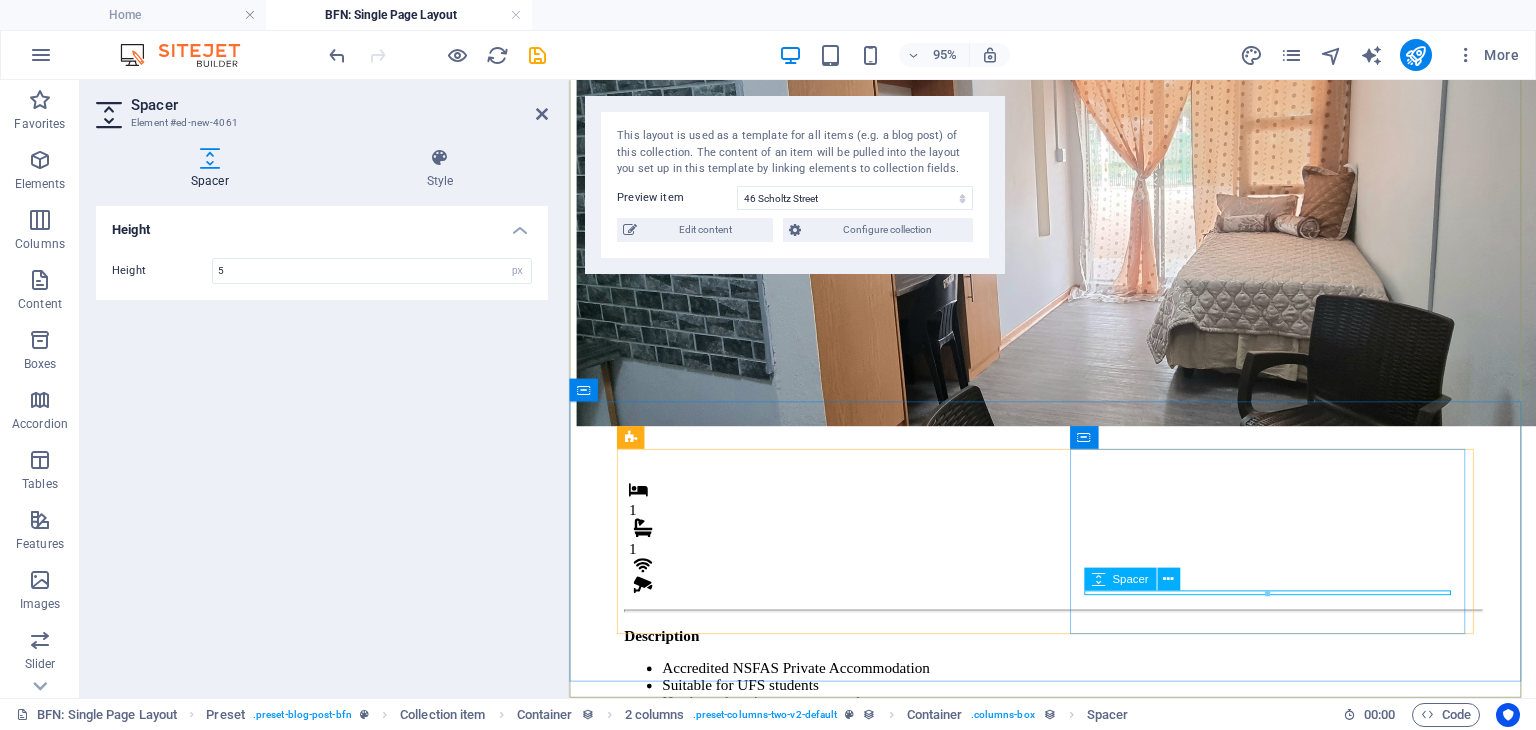 click on "Spacer" at bounding box center (1138, 579) 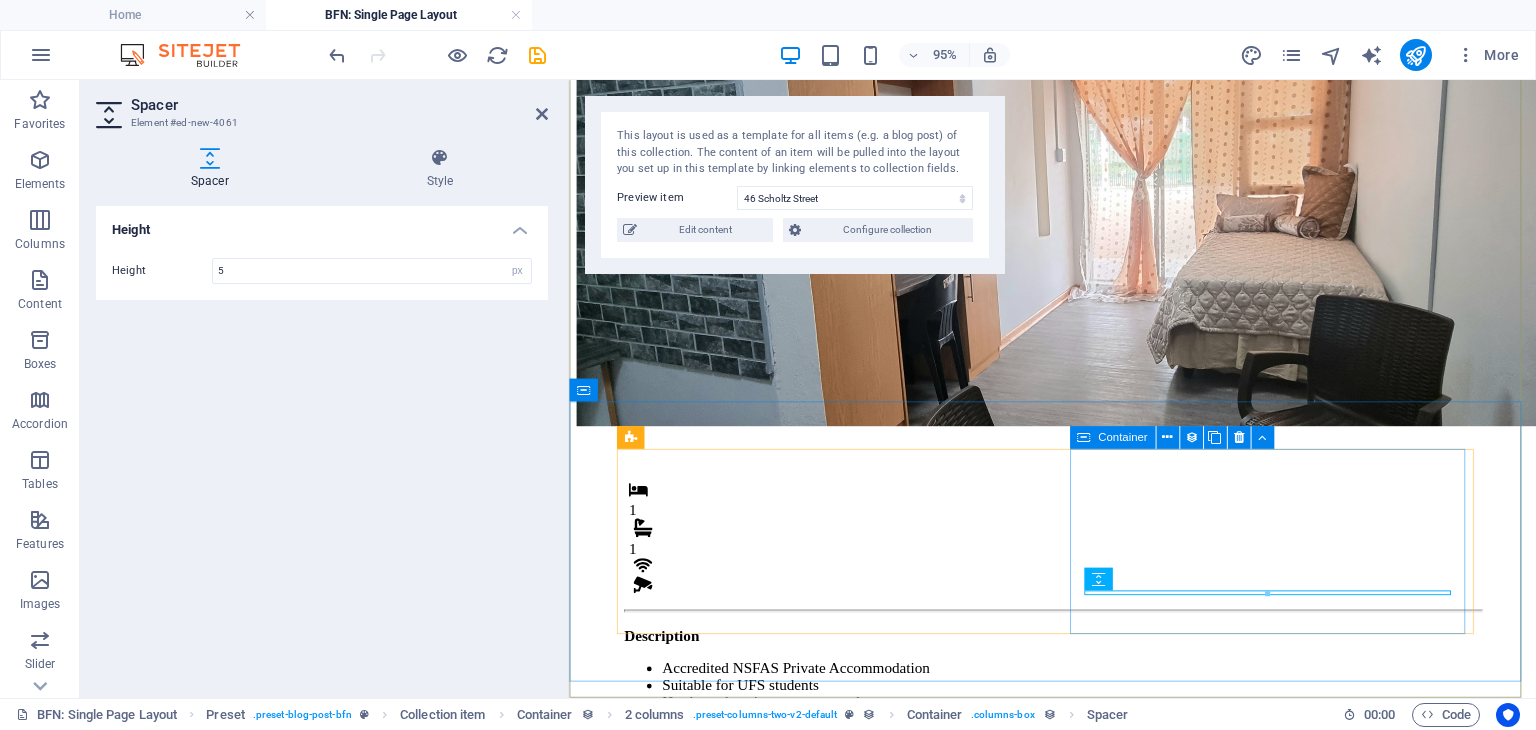click on "Monthly Rental R 4,800 Fees Admin Fee:   500" at bounding box center [1078, 899] 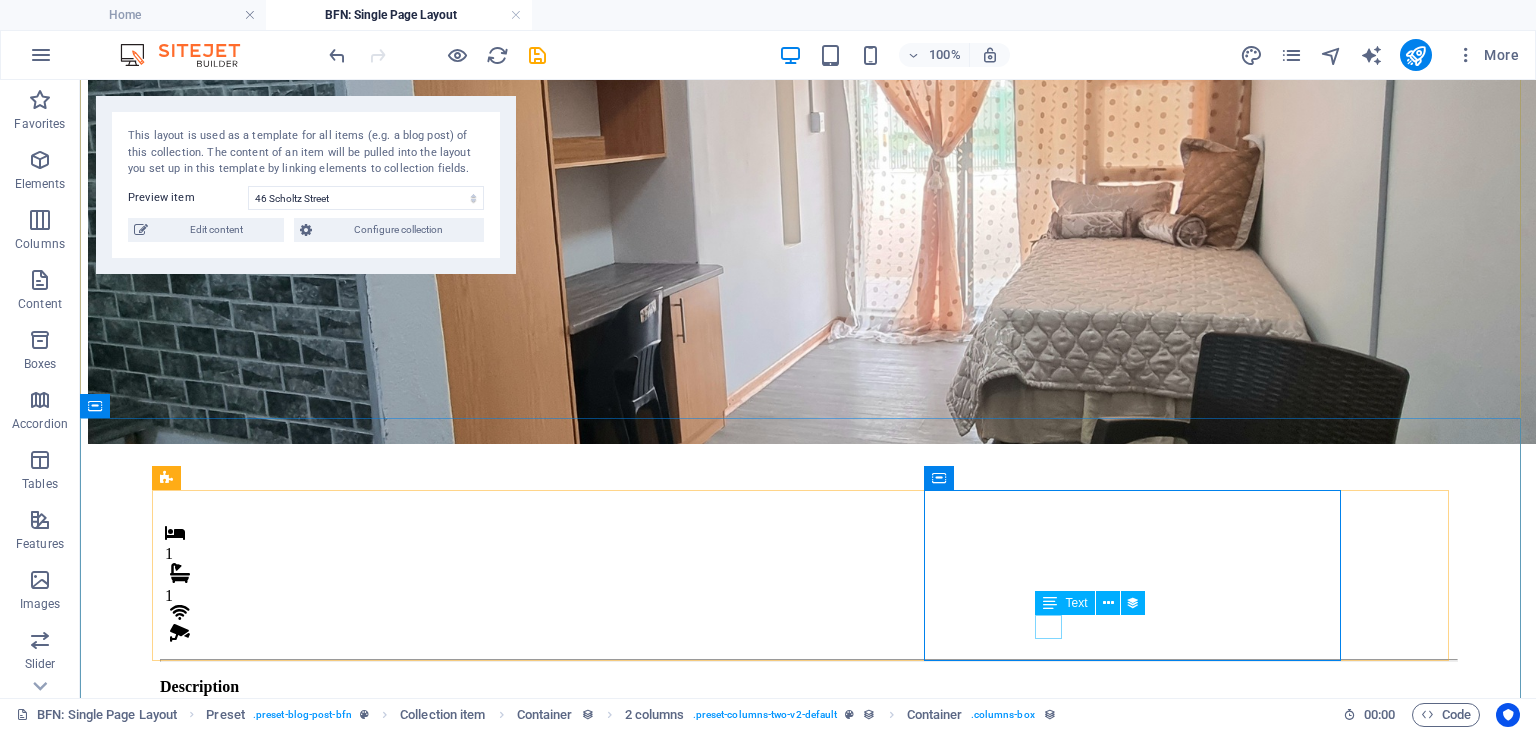click on "500" at bounding box center (808, 1014) 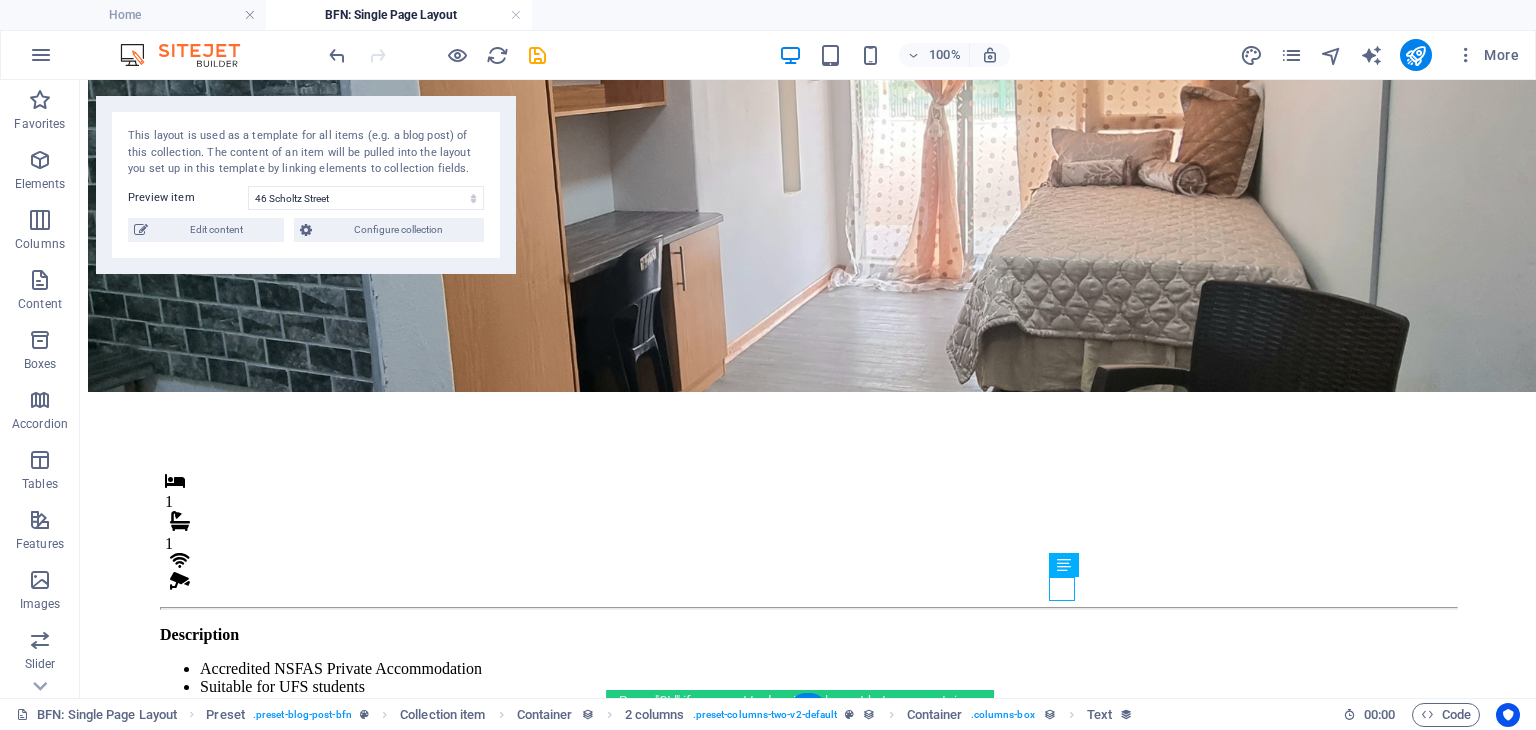 scroll, scrollTop: 184, scrollLeft: 0, axis: vertical 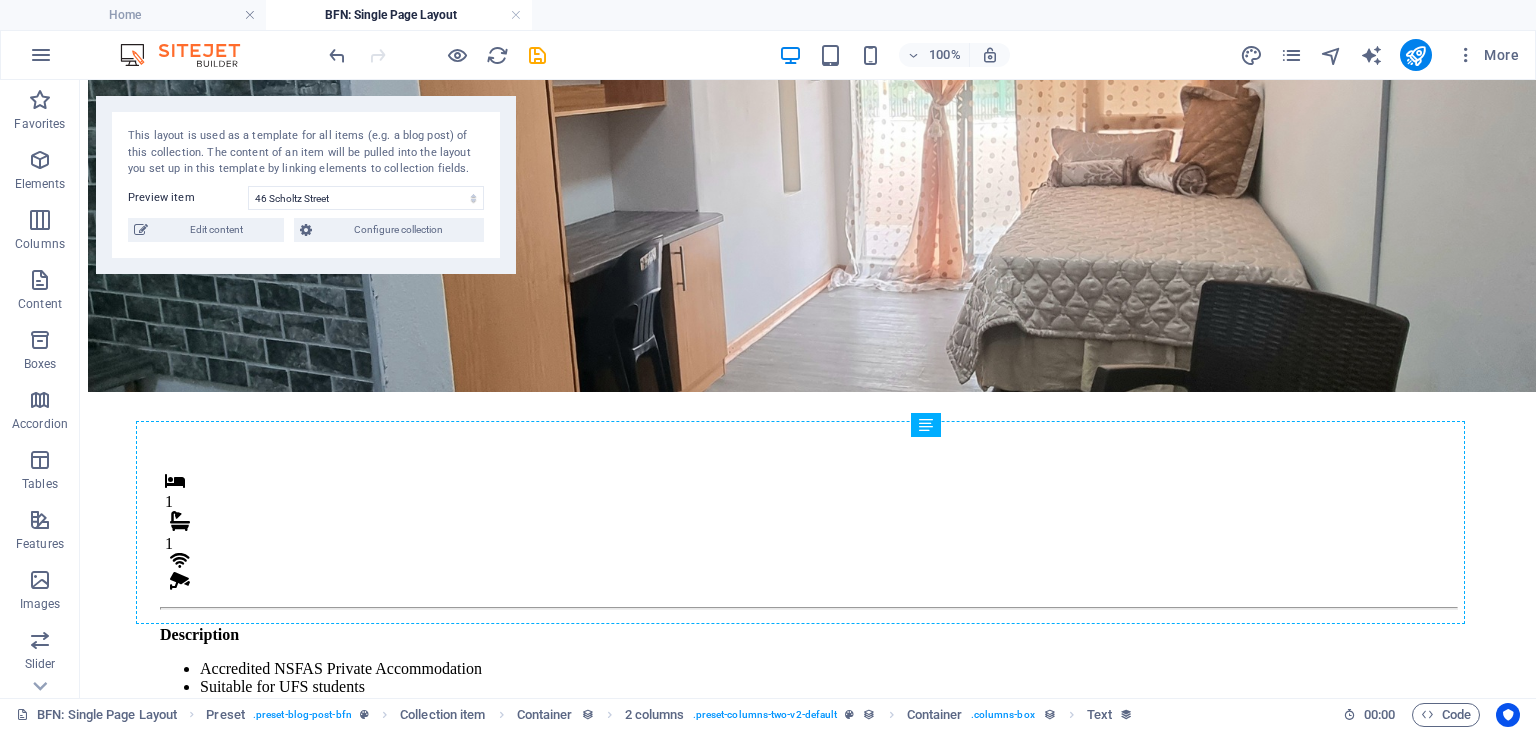 drag, startPoint x: 1059, startPoint y: 625, endPoint x: 977, endPoint y: 586, distance: 90.80198 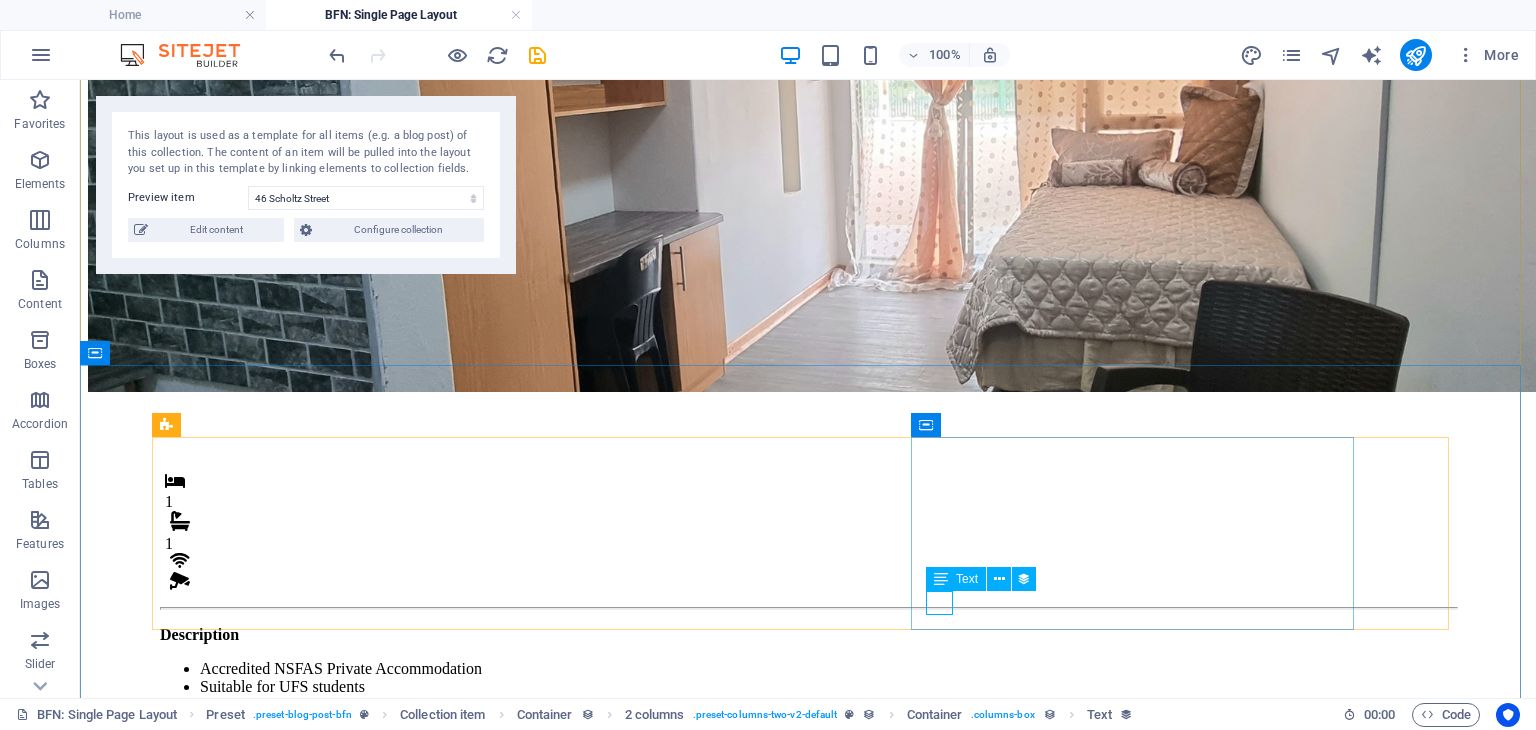 click on "500" at bounding box center [808, 985] 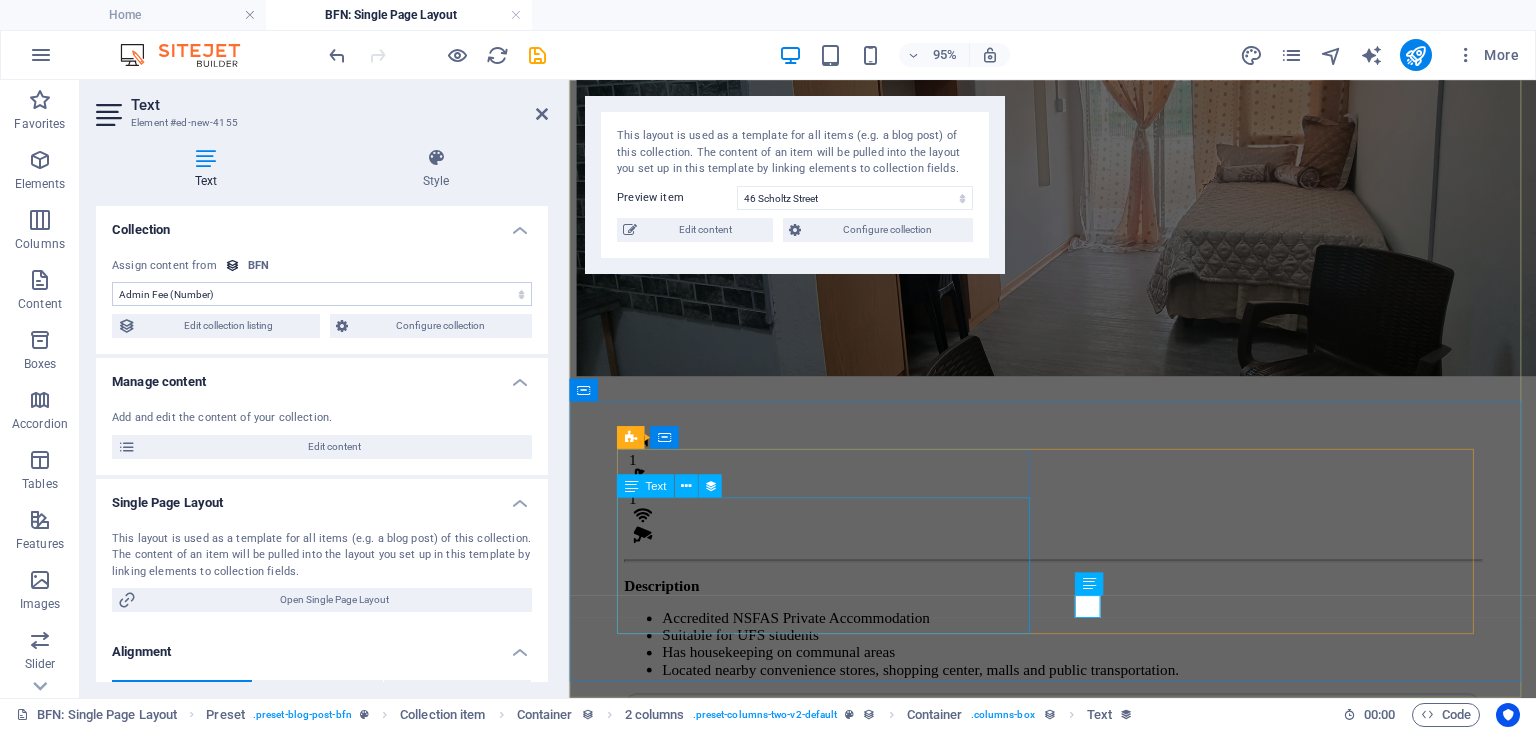 scroll, scrollTop: 132, scrollLeft: 0, axis: vertical 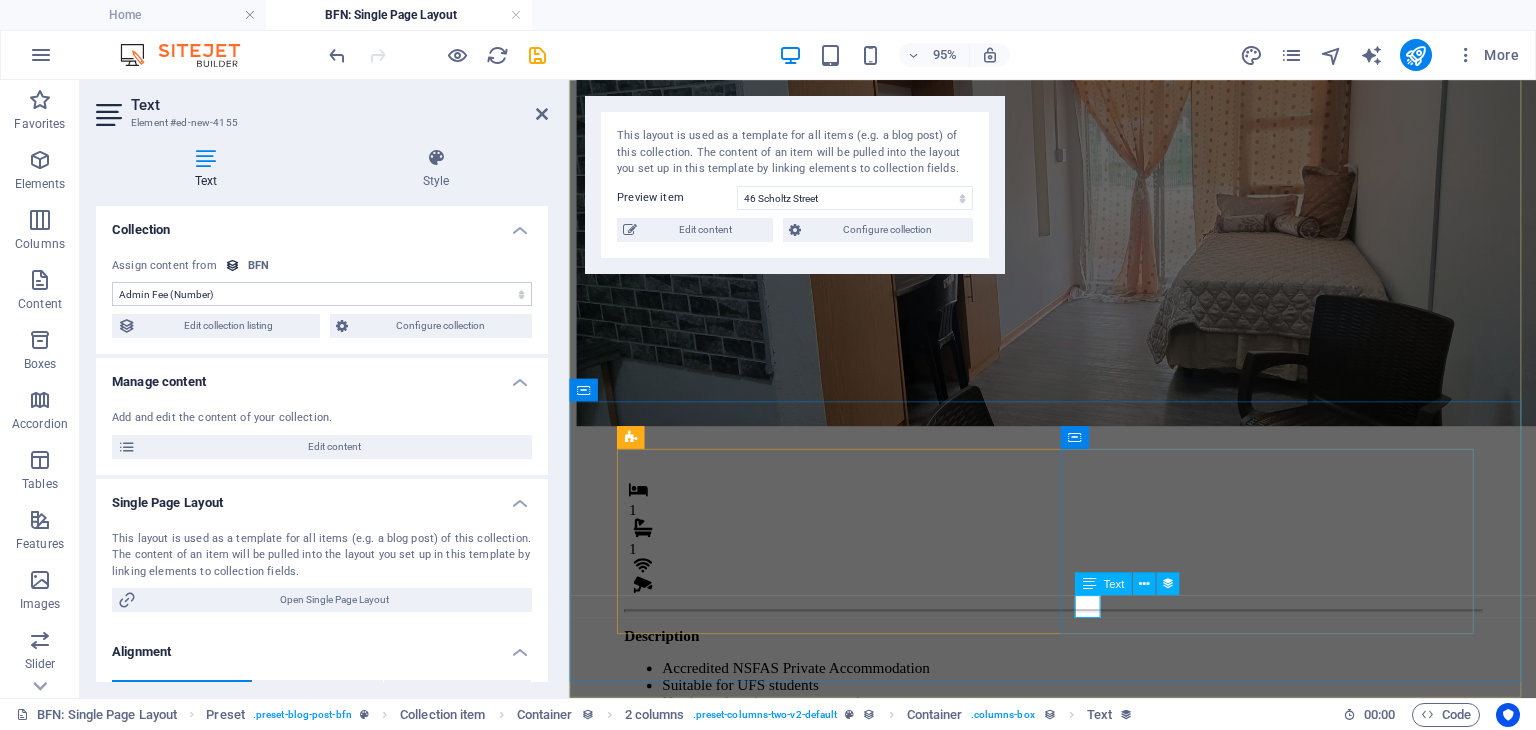 click on "500" at bounding box center (1078, 1015) 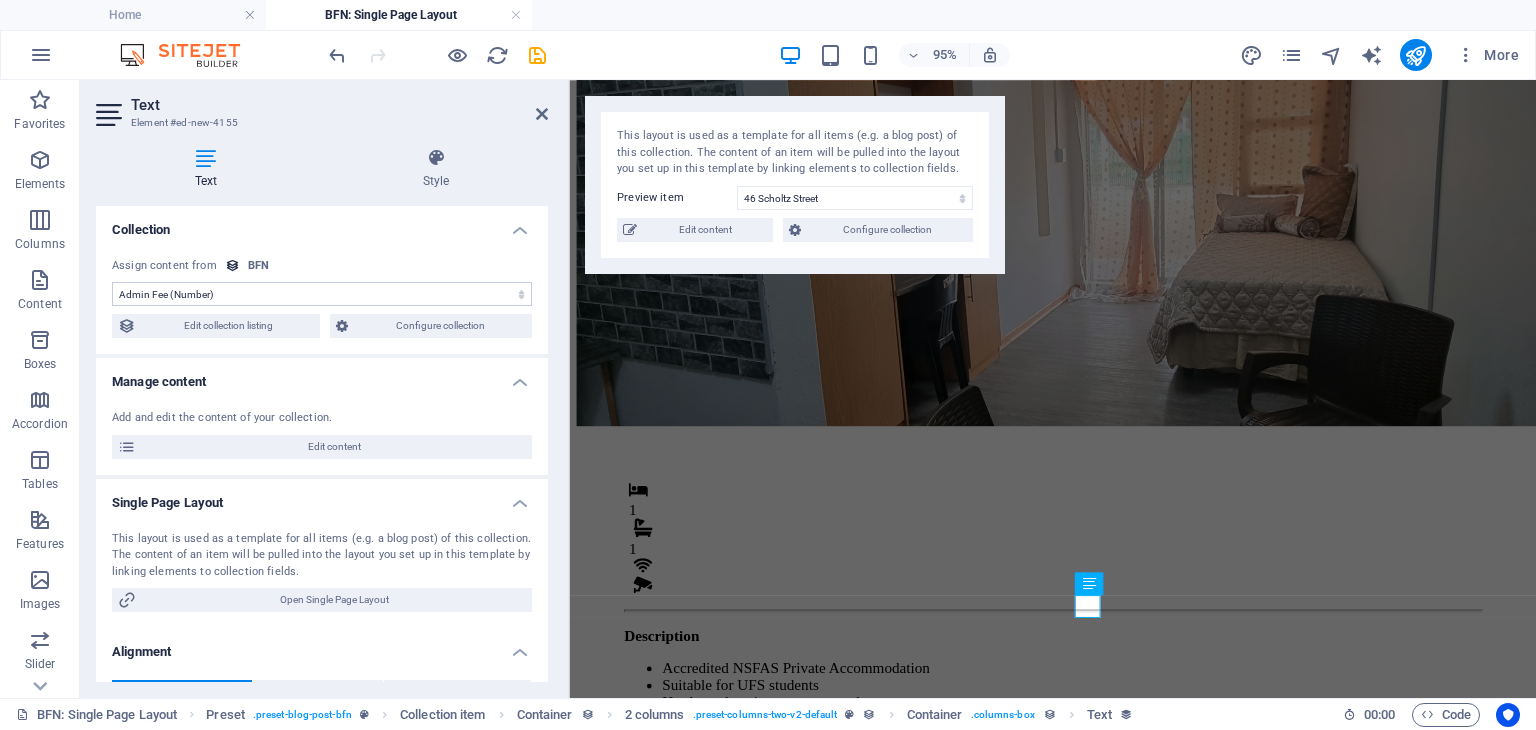 click on "No assignment, content remains static Created at (Date) Updated at (Date) Name (Plain Text) Slug (Plain Text) Image (File) Short description (Rich Text) Type (Choice) Availability (Choice) Price (Plain Text) Address (Plain Text) Bedrooms (Number) Bathrooms (Number) Listed (Checkbox) Gallery (Multiple Files) Internet (Choice) Built-In Cupboards (Choice) Key Deposit (Number) Admin Fee (Number) Alarm System (Choice) CCTV Camera (Choice) Panic Button (Choice)" at bounding box center [322, 294] 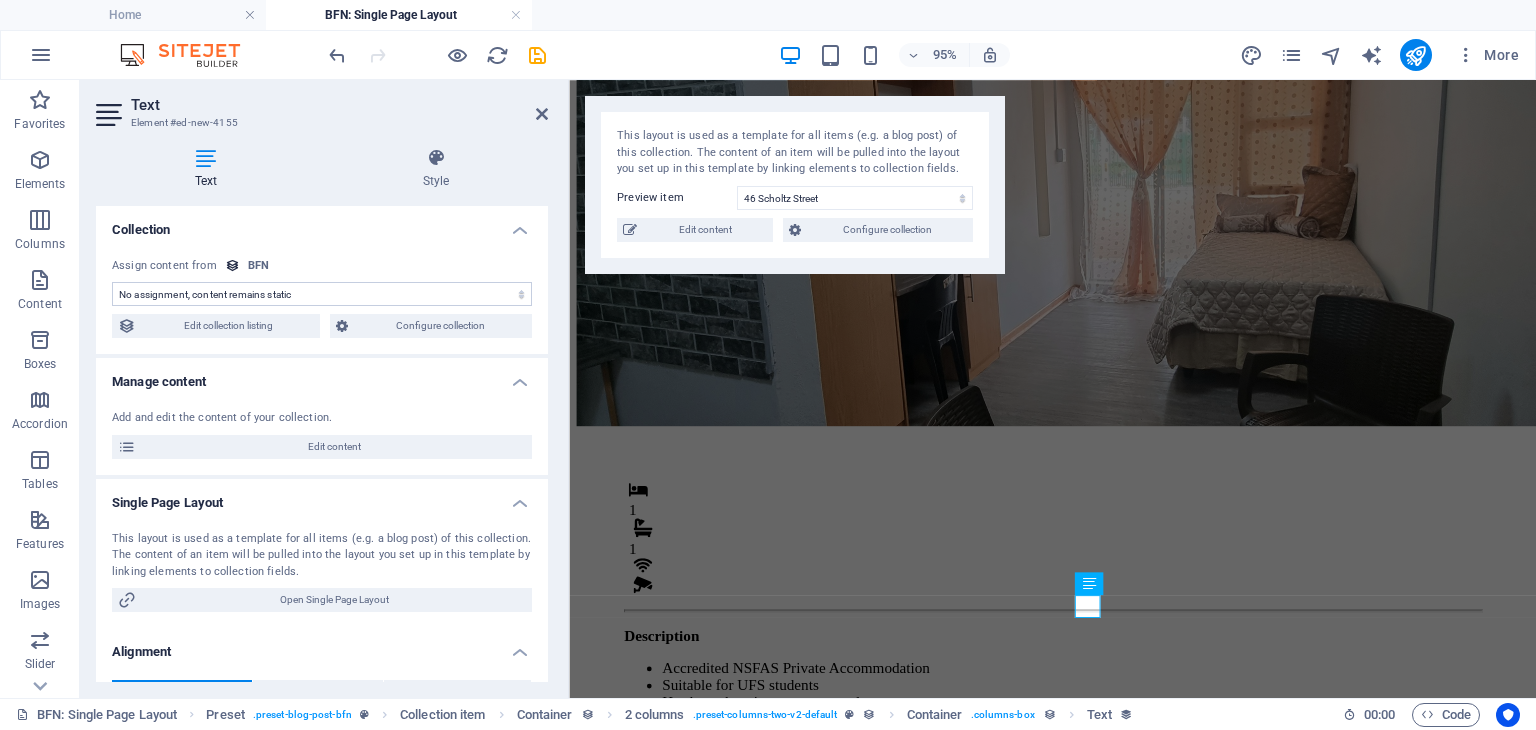 click on "No assignment, content remains static Created at (Date) Updated at (Date) Name (Plain Text) Slug (Plain Text) Image (File) Short description (Rich Text) Type (Choice) Availability (Choice) Price (Plain Text) Address (Plain Text) Bedrooms (Number) Bathrooms (Number) Listed (Checkbox) Gallery (Multiple Files) Internet (Choice) Built-In Cupboards (Choice) Key Deposit (Number) Admin Fee (Number) Alarm System (Choice) CCTV Camera (Choice) Panic Button (Choice)" at bounding box center (322, 294) 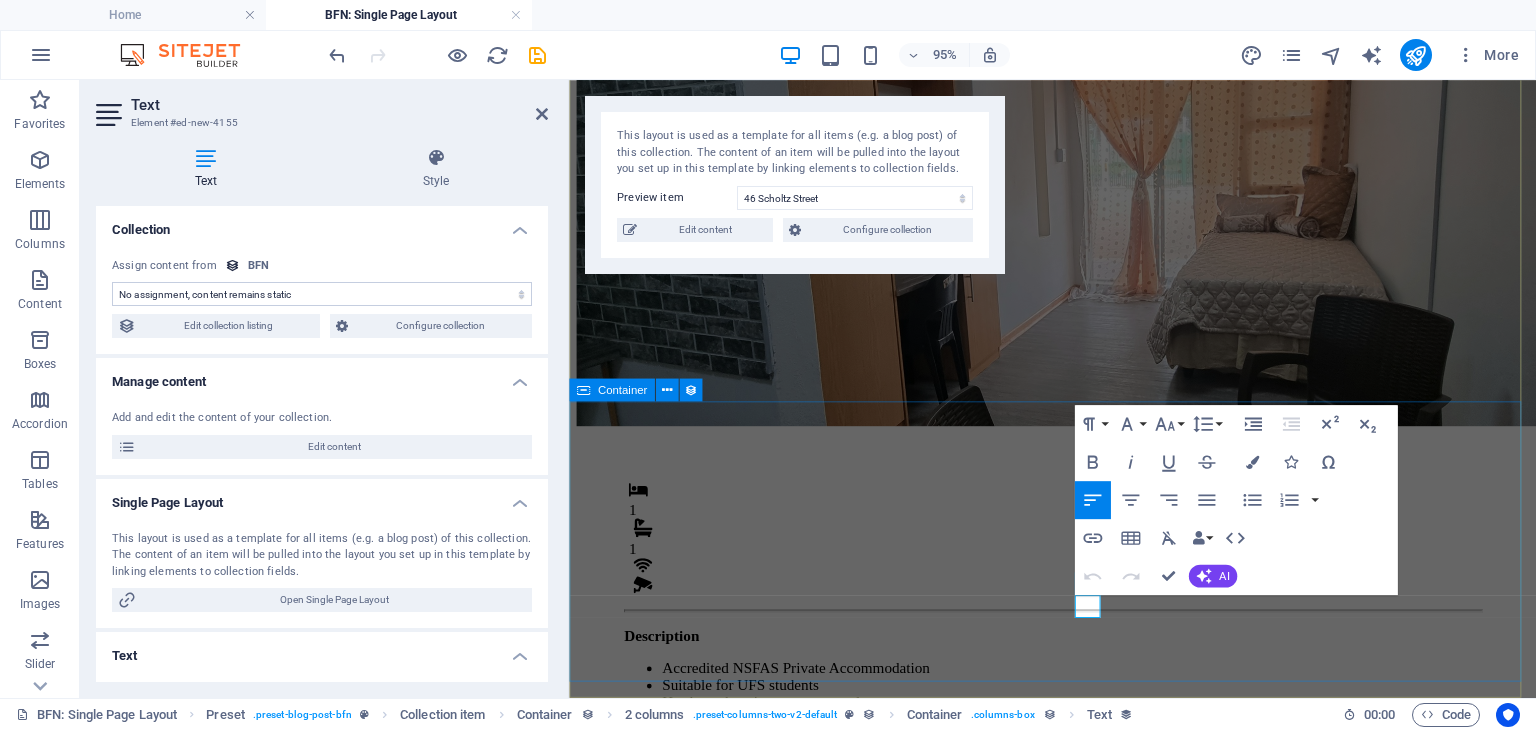 type 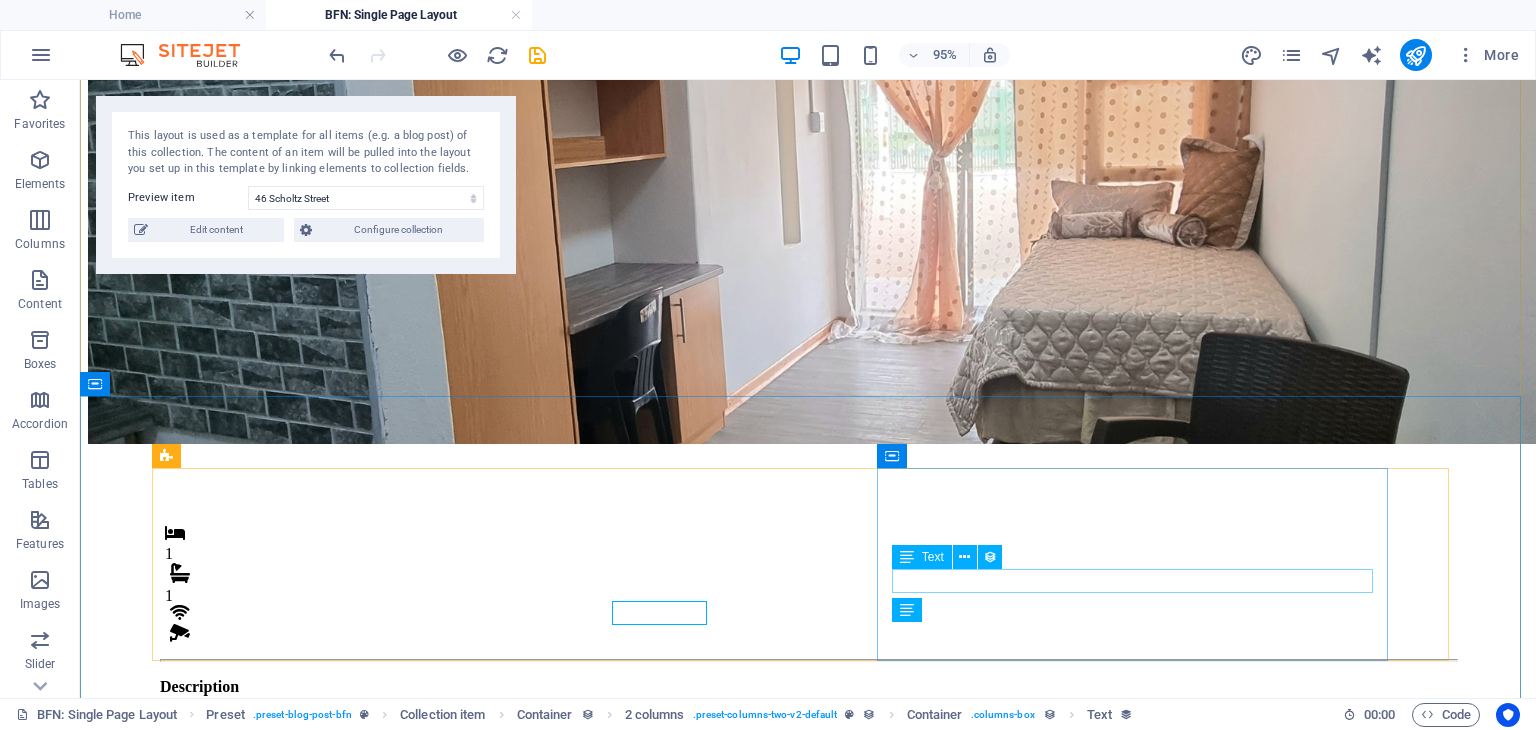 scroll, scrollTop: 153, scrollLeft: 0, axis: vertical 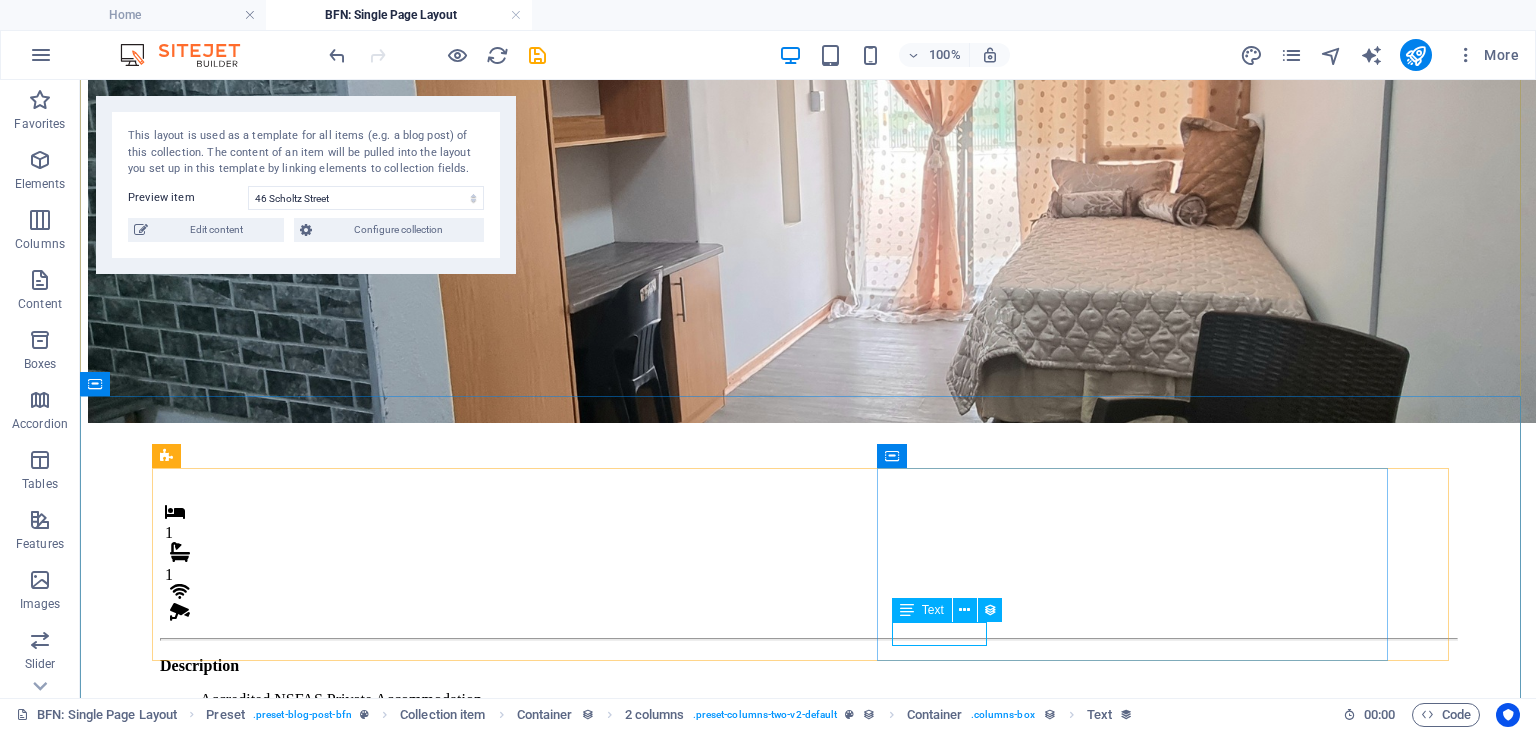 click on "Key Deposit:" at bounding box center [808, 1032] 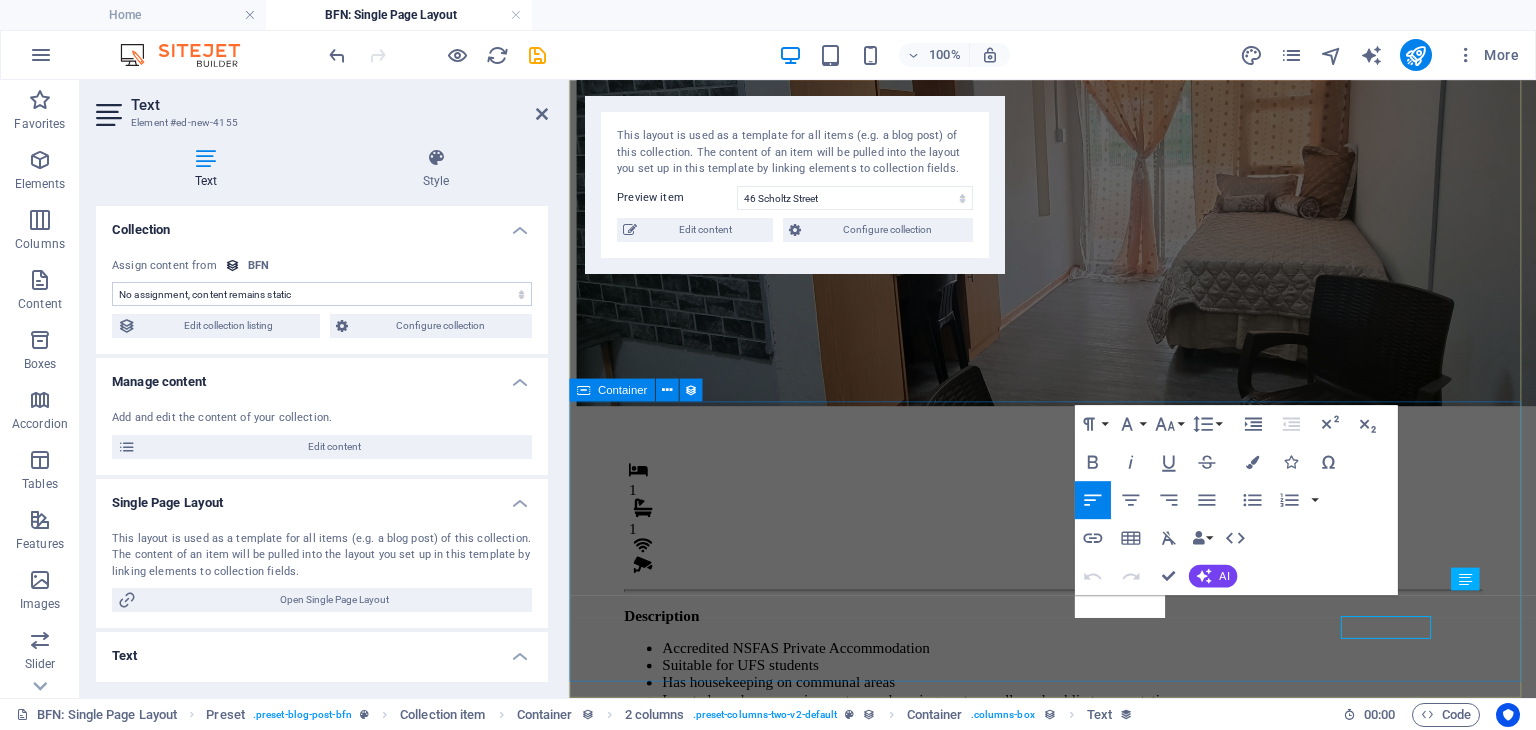 scroll, scrollTop: 132, scrollLeft: 0, axis: vertical 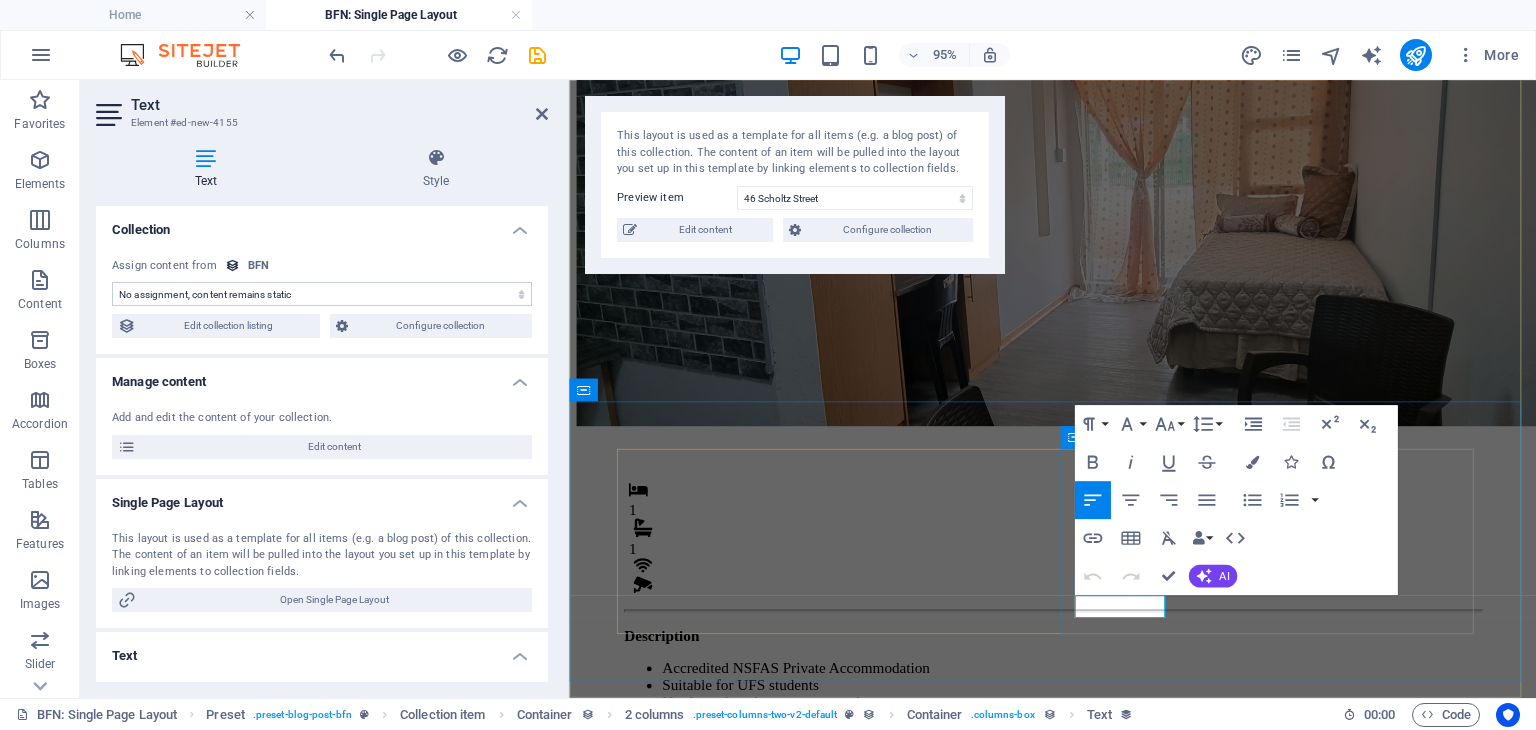click on "Key Deposit:" at bounding box center (1078, 1031) 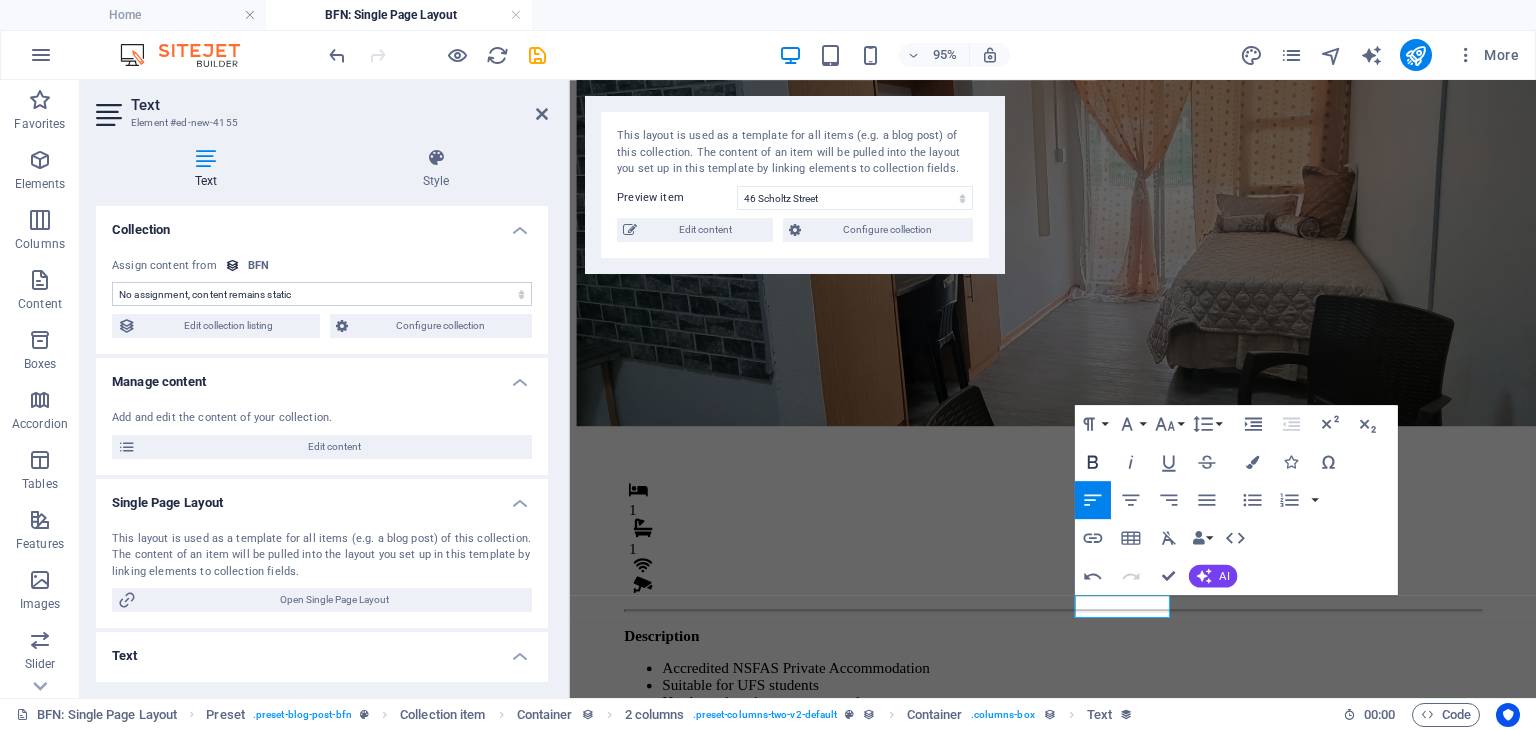 click 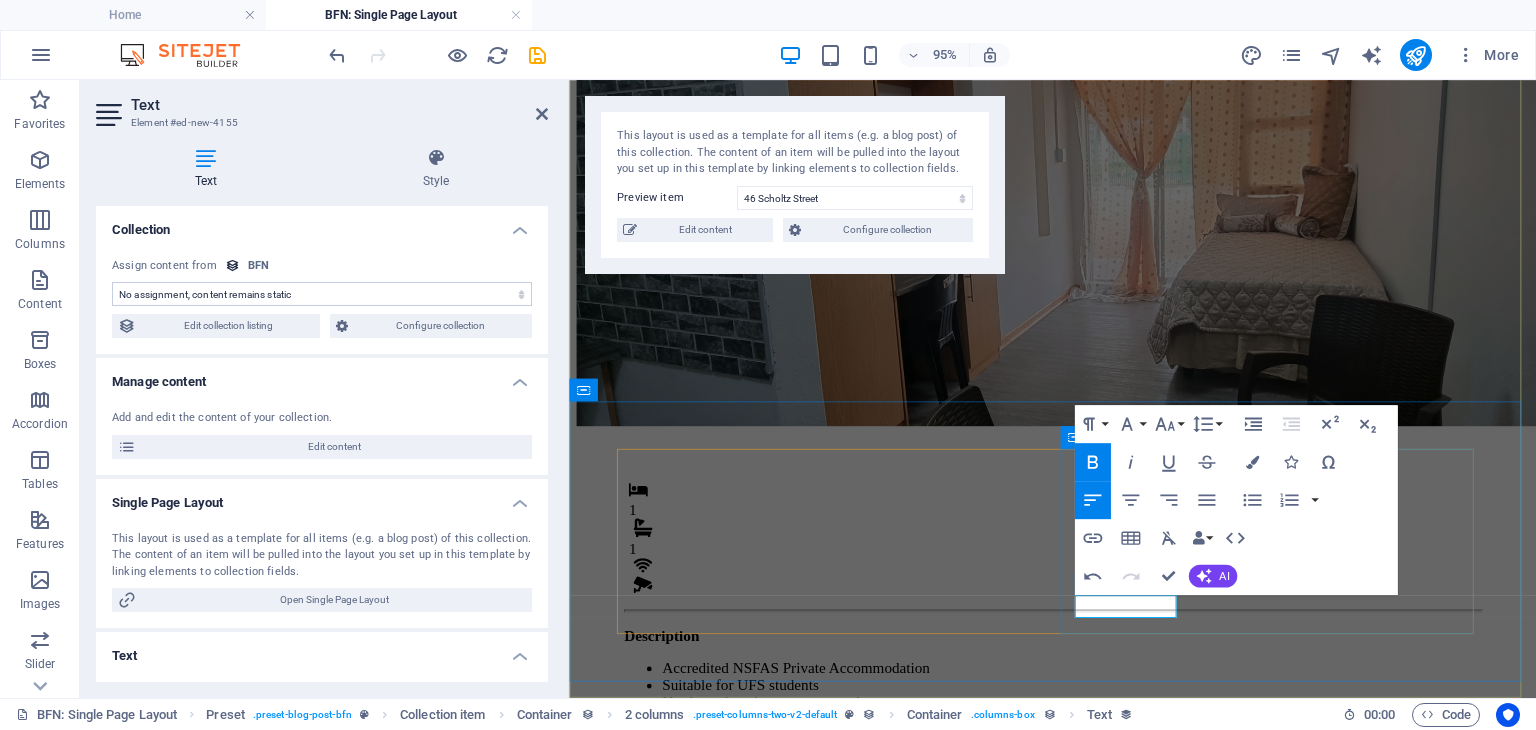 click on "Monthly Rental R 4,800 Fees Admin Fee:   500 Key Deposit:" at bounding box center [1078, 924] 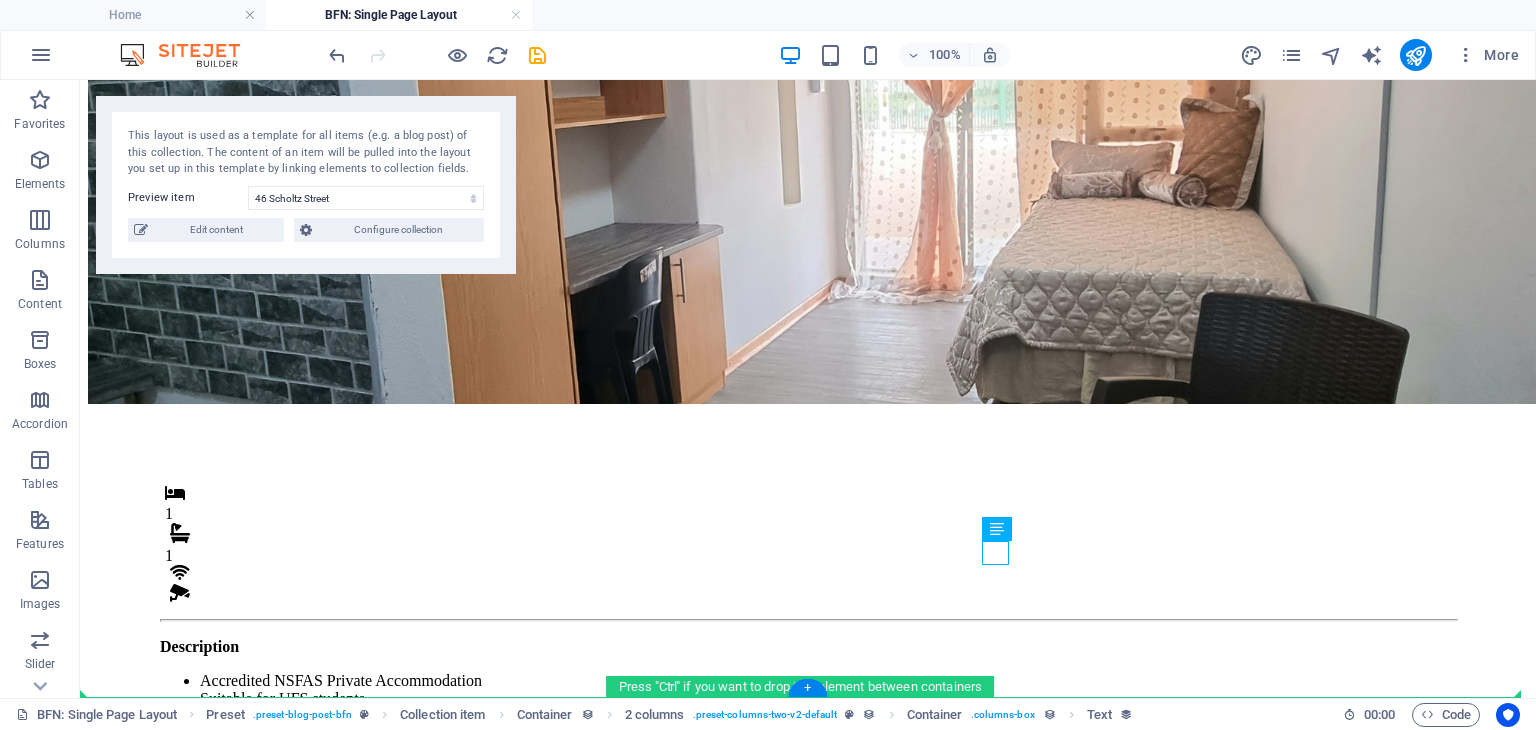 scroll, scrollTop: 206, scrollLeft: 0, axis: vertical 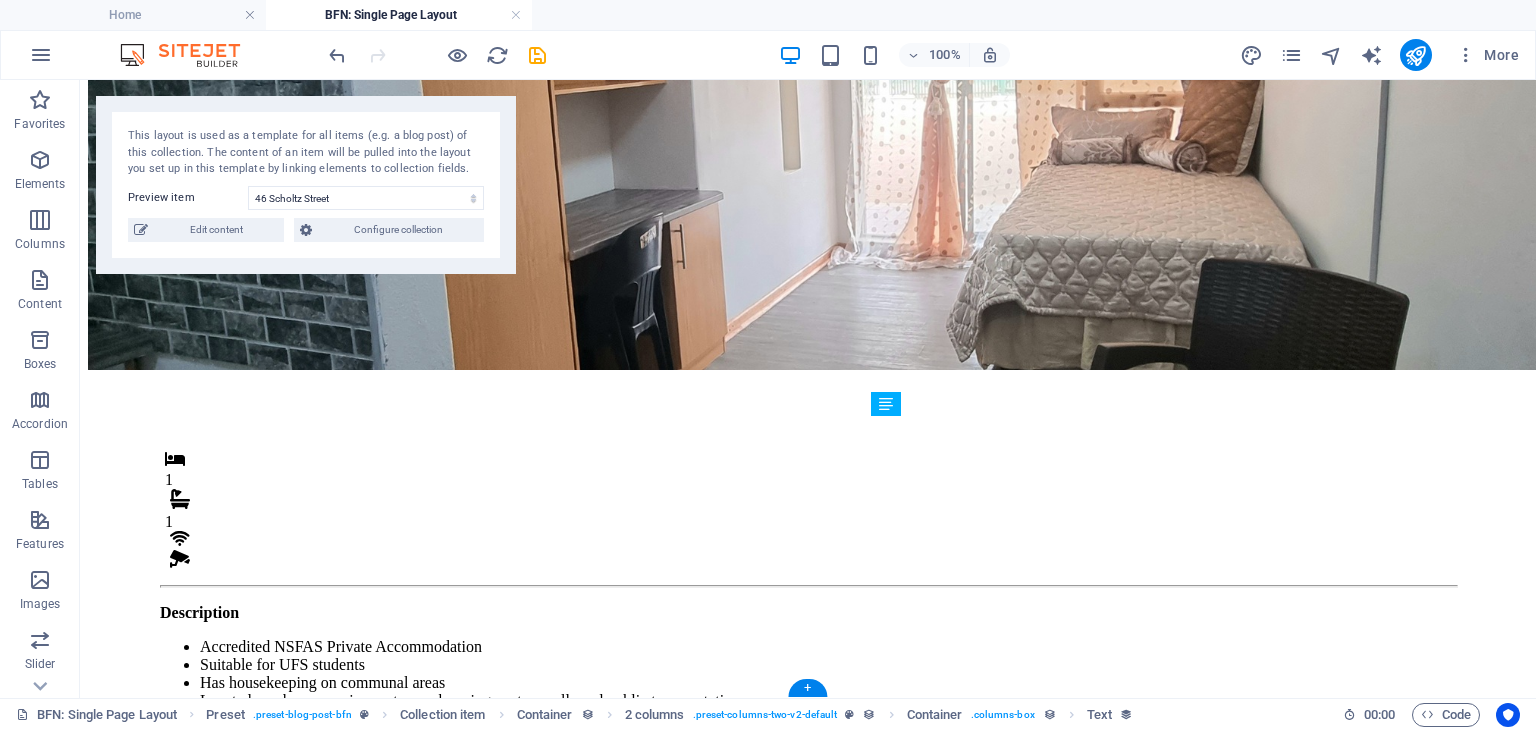 drag, startPoint x: 994, startPoint y: 627, endPoint x: 996, endPoint y: 551, distance: 76.02631 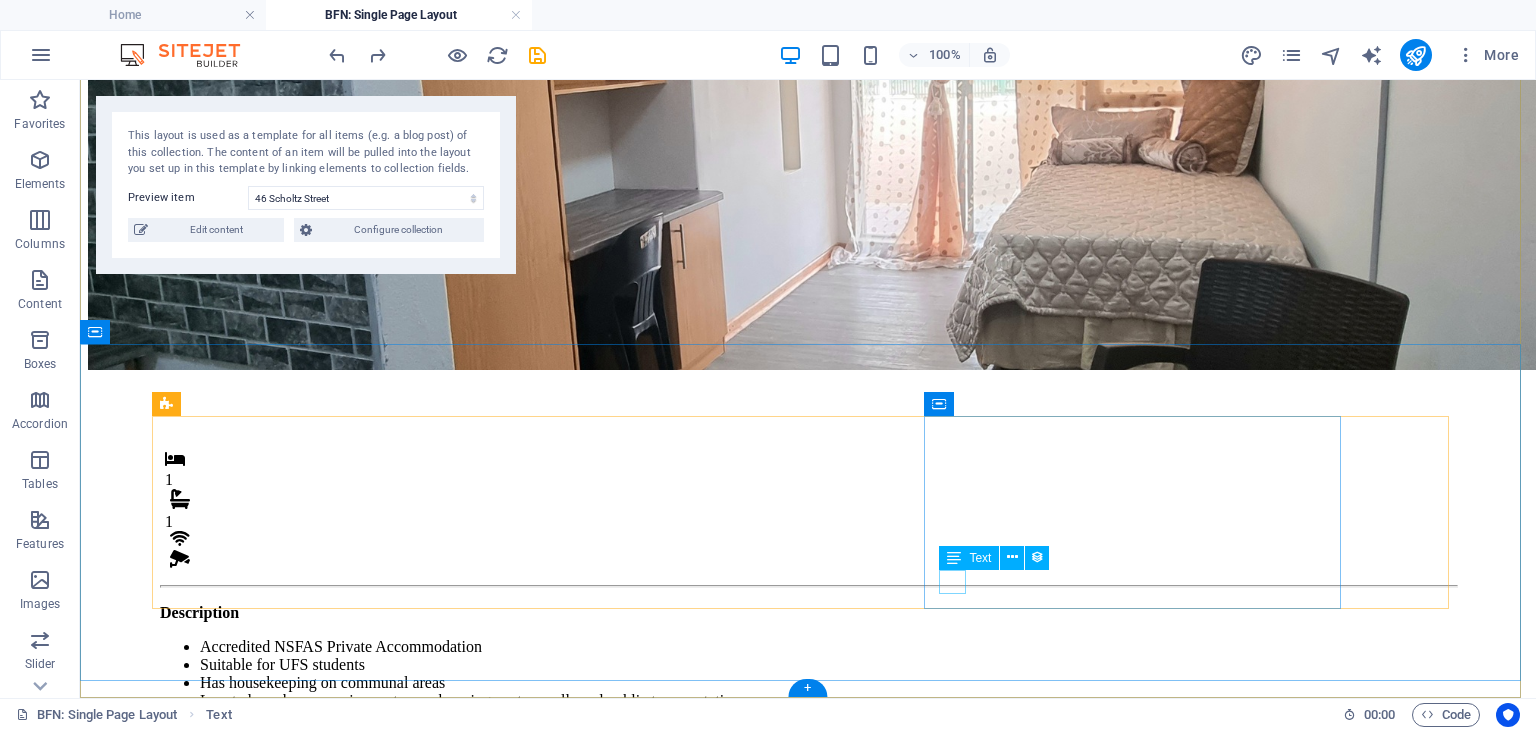 click on "500" at bounding box center (808, 945) 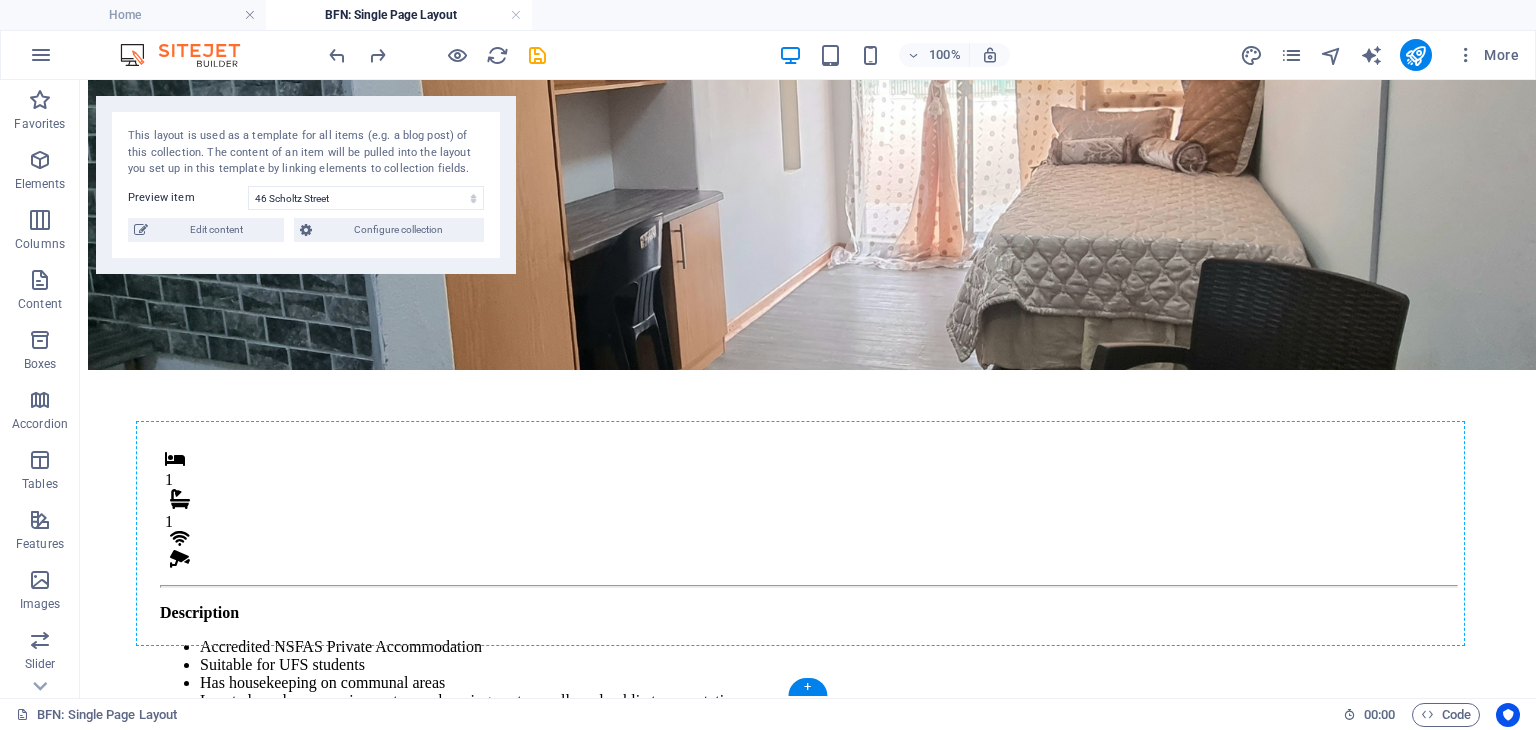 scroll, scrollTop: 184, scrollLeft: 0, axis: vertical 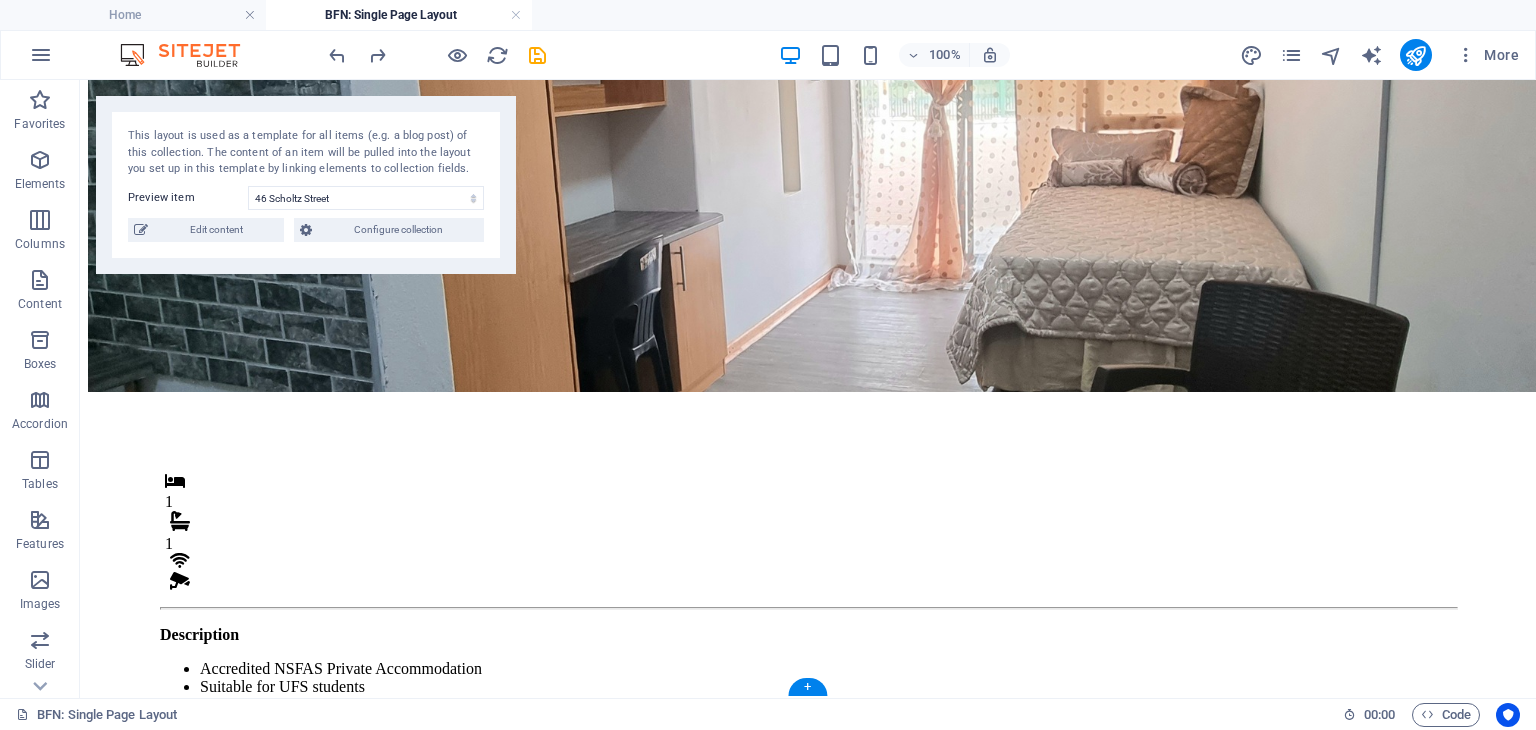 drag, startPoint x: 949, startPoint y: 577, endPoint x: 1050, endPoint y: 577, distance: 101 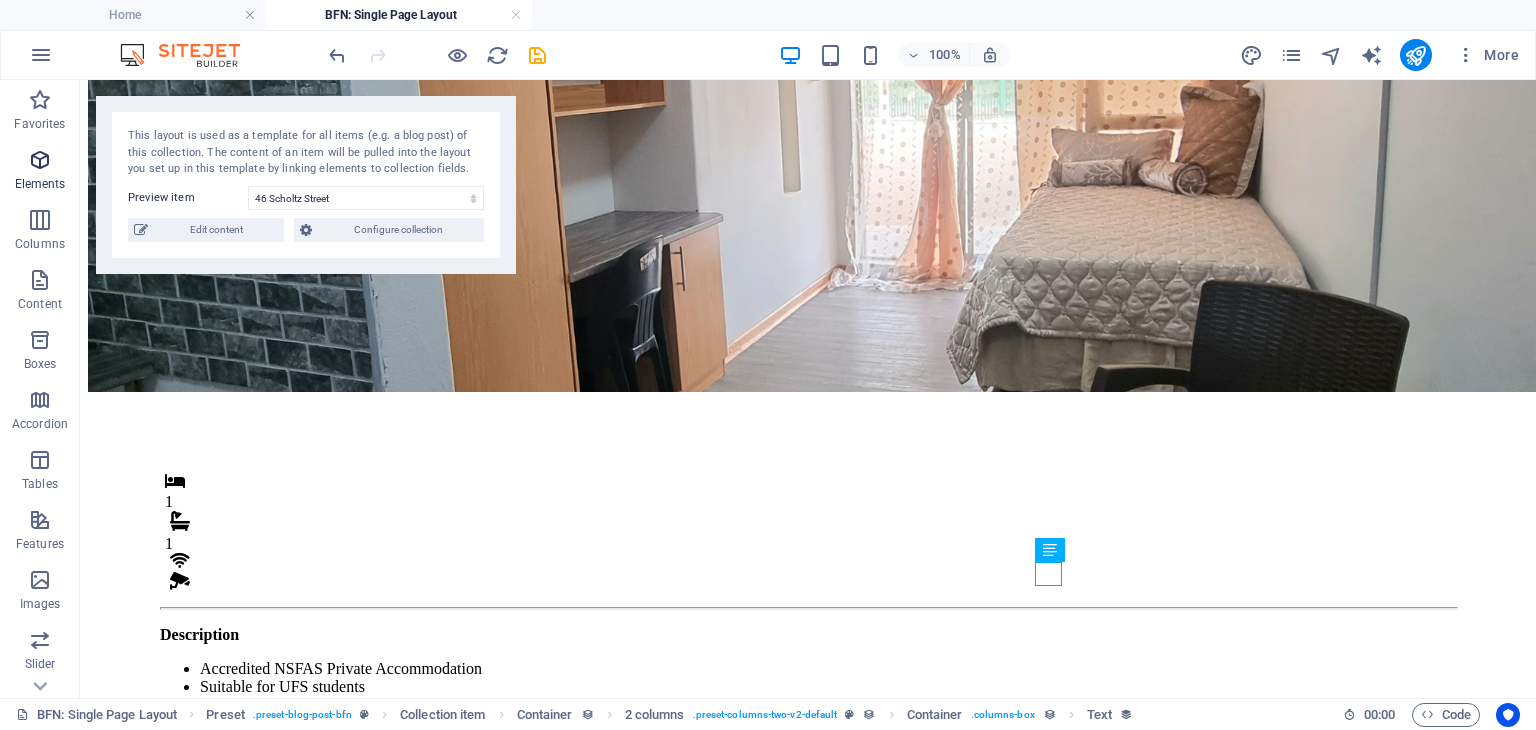 click on "Elements" at bounding box center [40, 172] 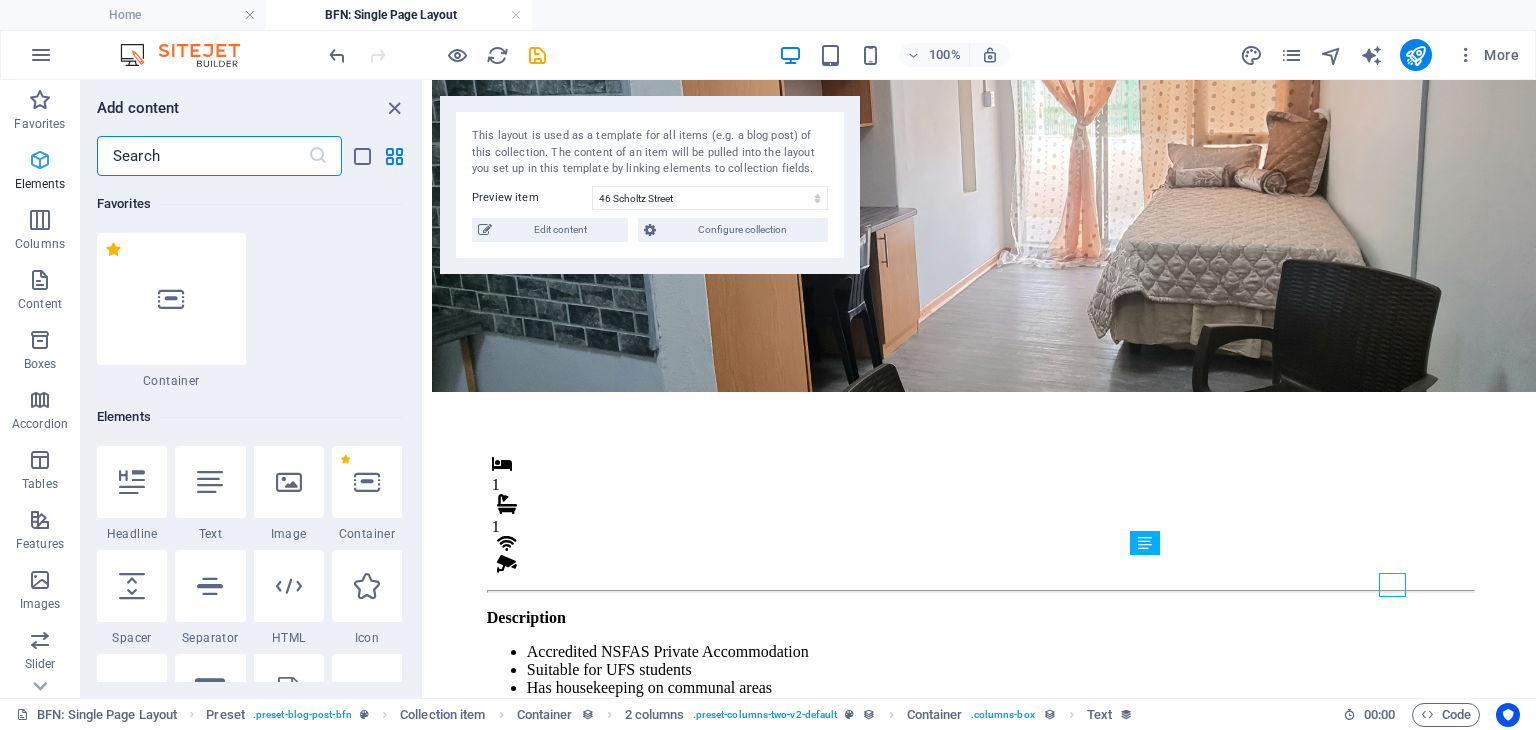 scroll, scrollTop: 174, scrollLeft: 0, axis: vertical 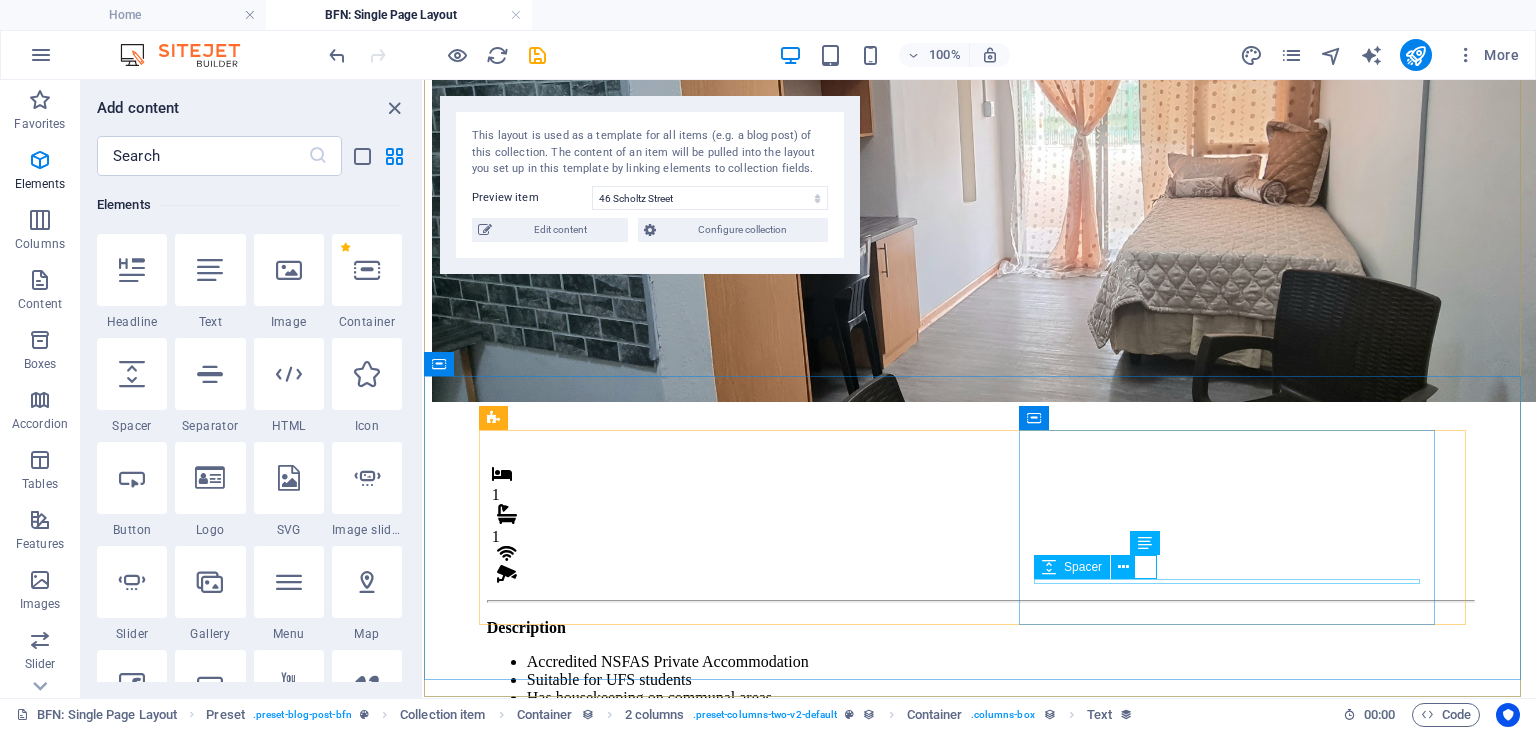 click on "Spacer" at bounding box center [1091, 567] 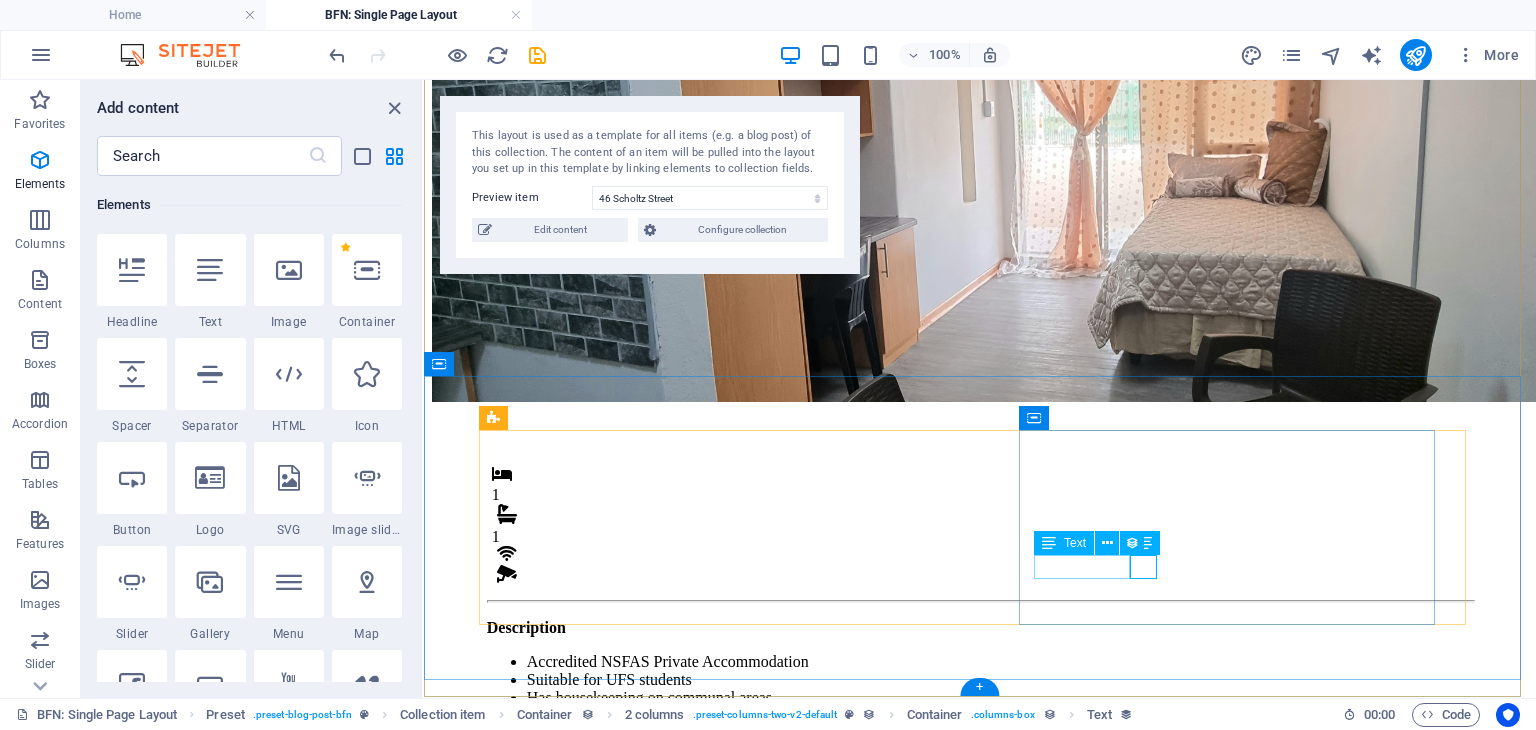 click on "Admin Fee:" at bounding box center (980, 921) 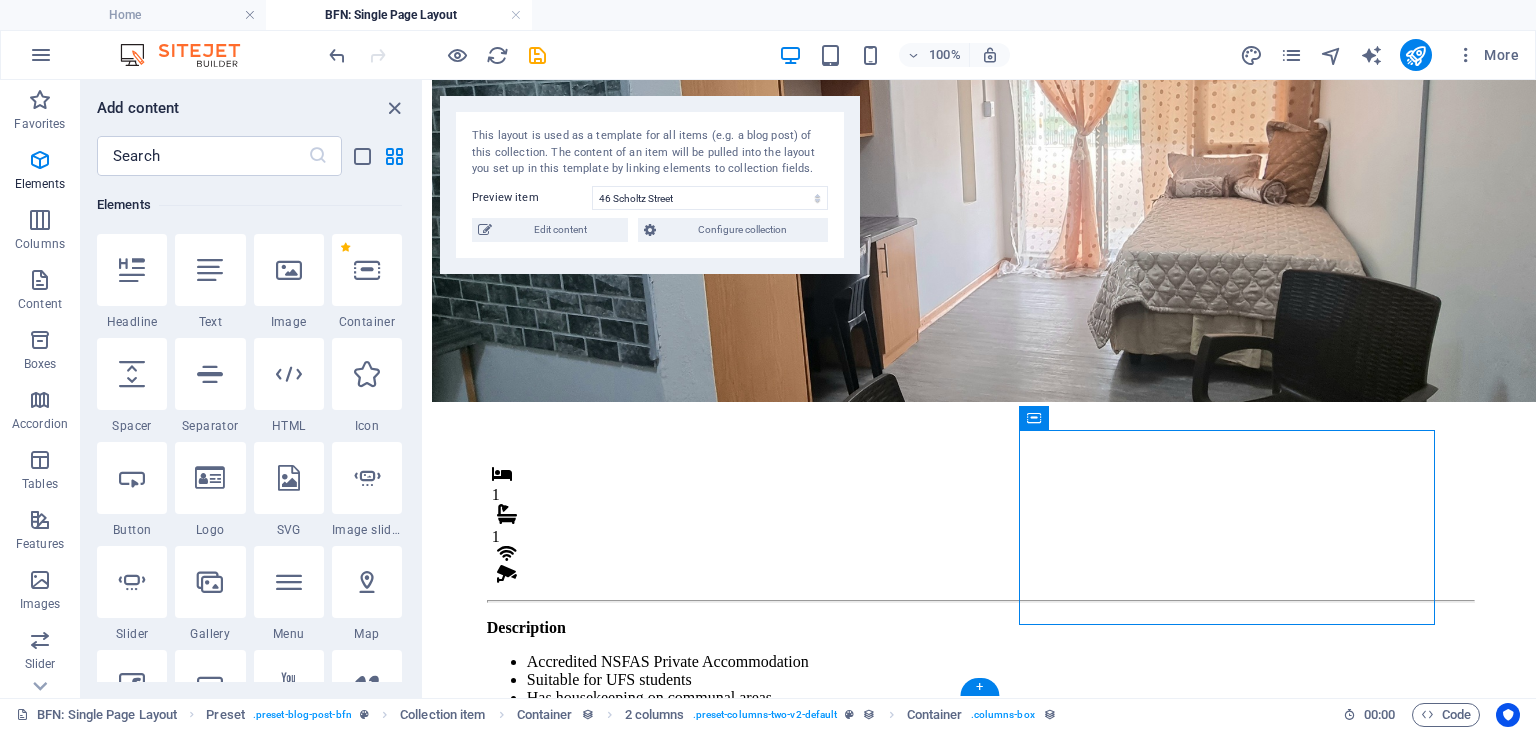 drag, startPoint x: 1170, startPoint y: 569, endPoint x: 1184, endPoint y: 573, distance: 14.56022 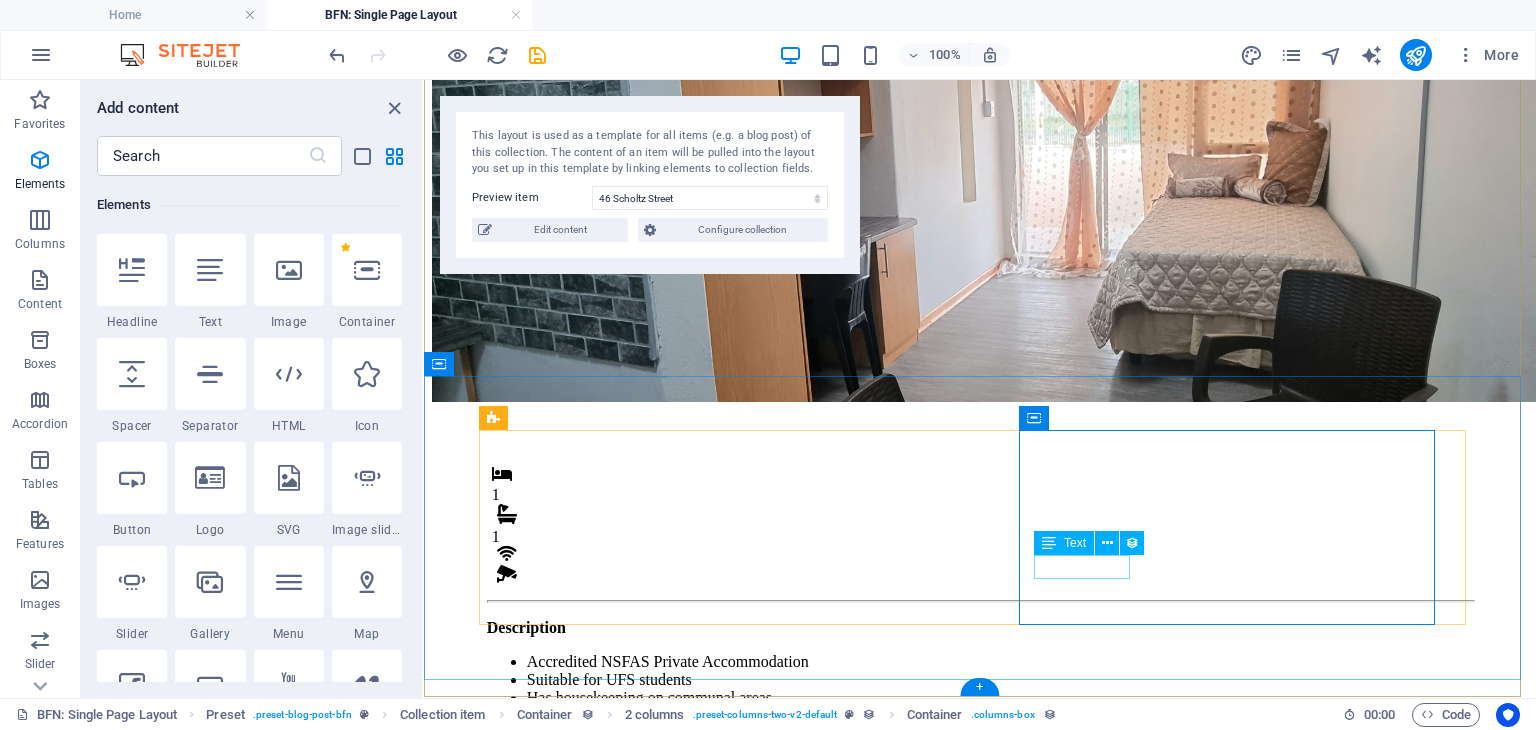 click on "Admin Fee:" at bounding box center (980, 921) 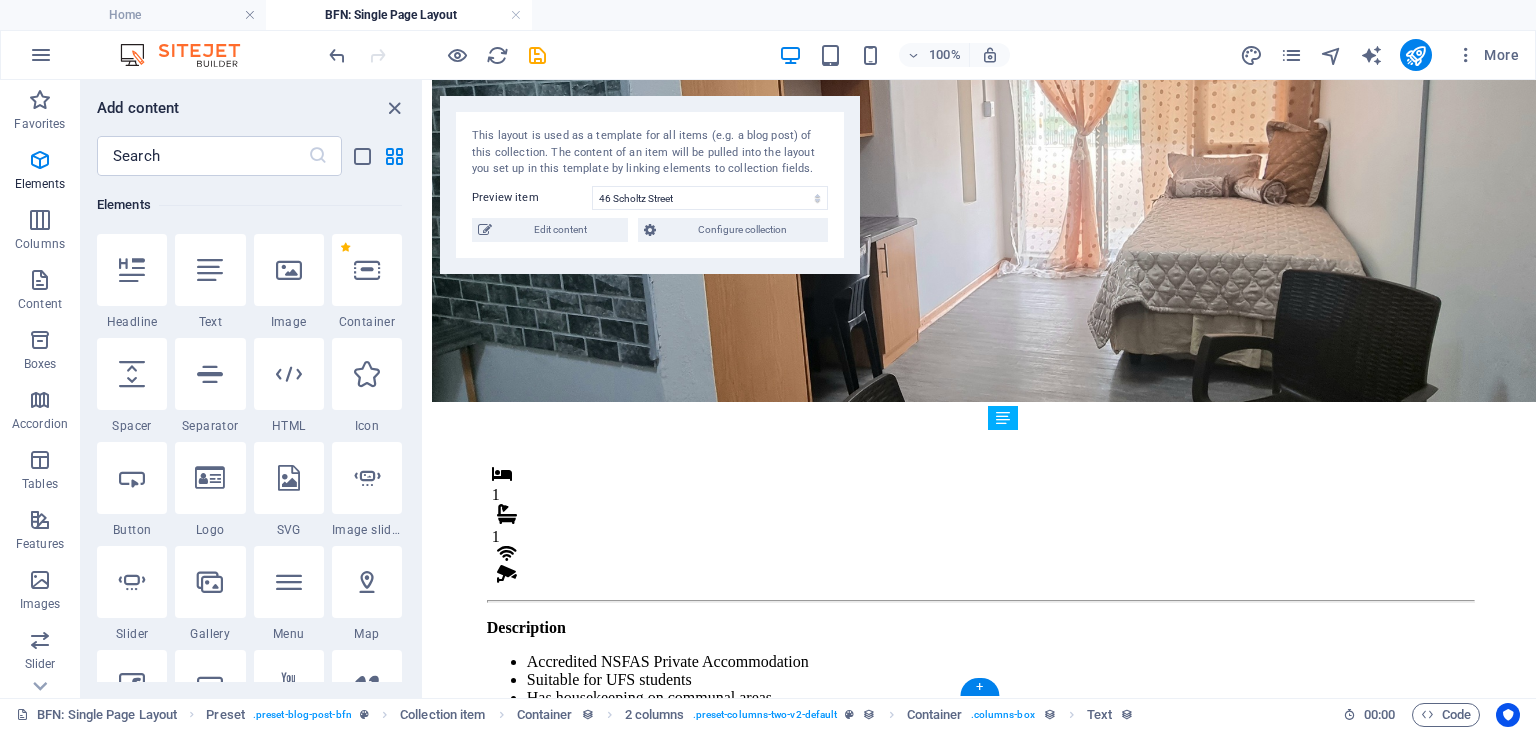 drag, startPoint x: 1123, startPoint y: 567, endPoint x: 1060, endPoint y: 587, distance: 66.09841 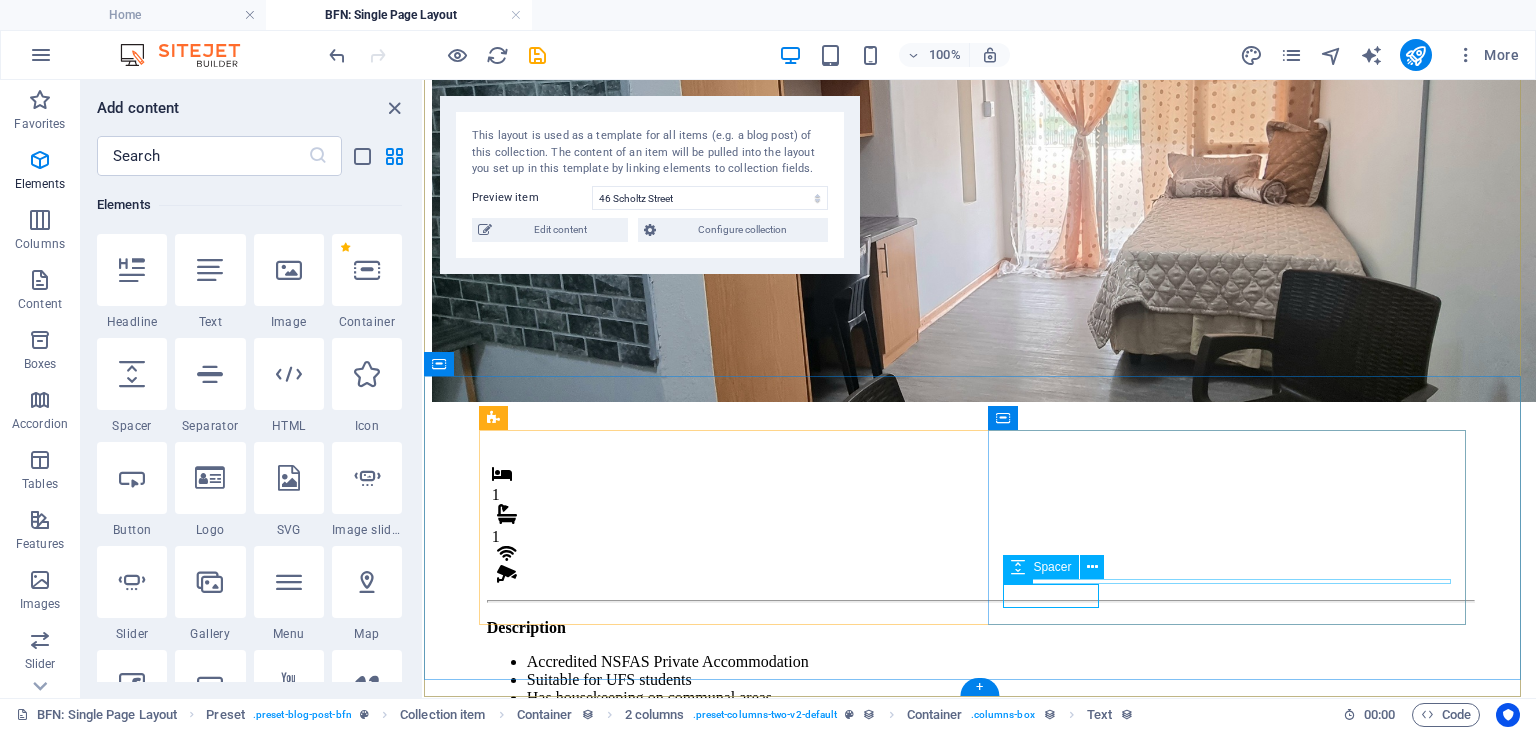 click at bounding box center [980, 966] 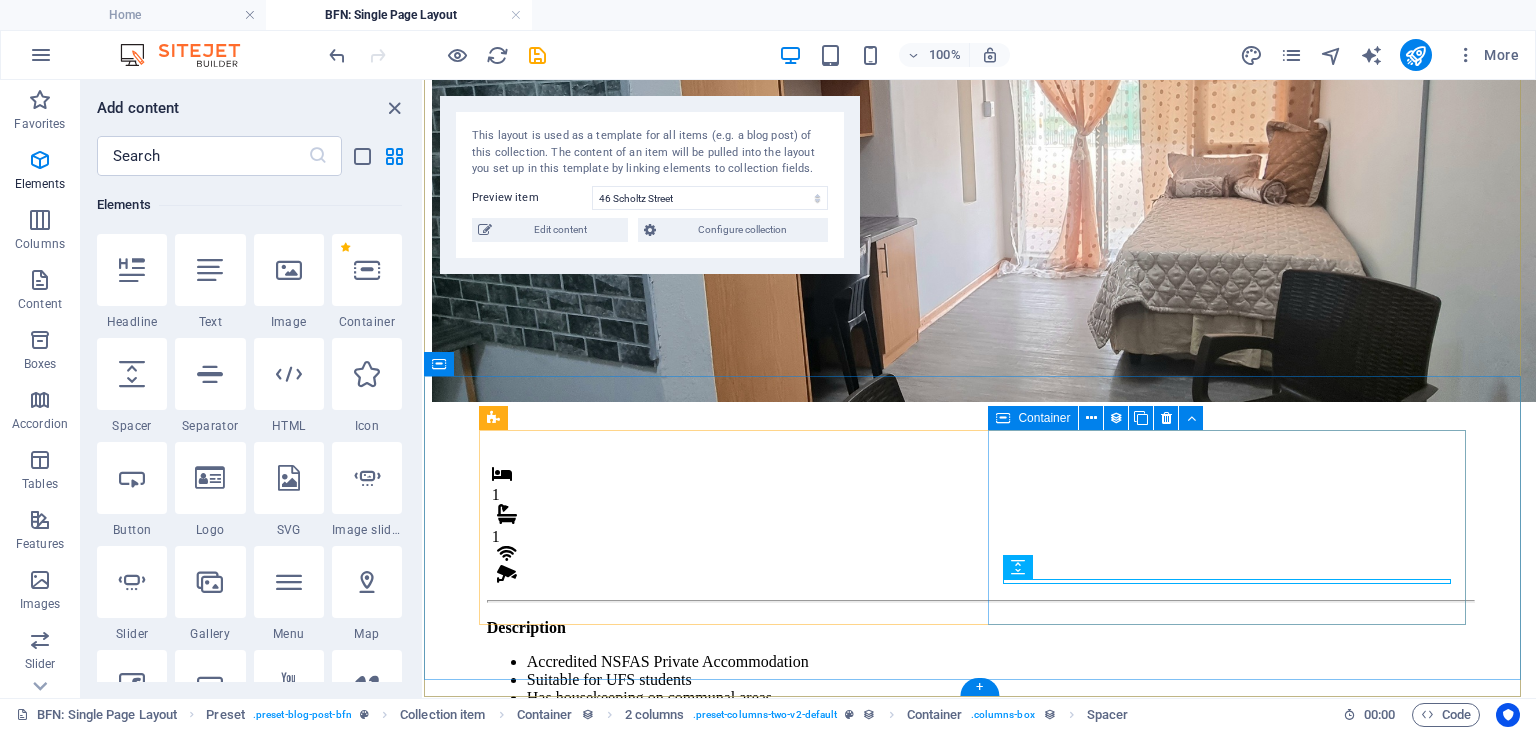 click on "Monthly Rental R 4,800 Fees Admin Fee:   500 Admin Fee:" at bounding box center (980, 887) 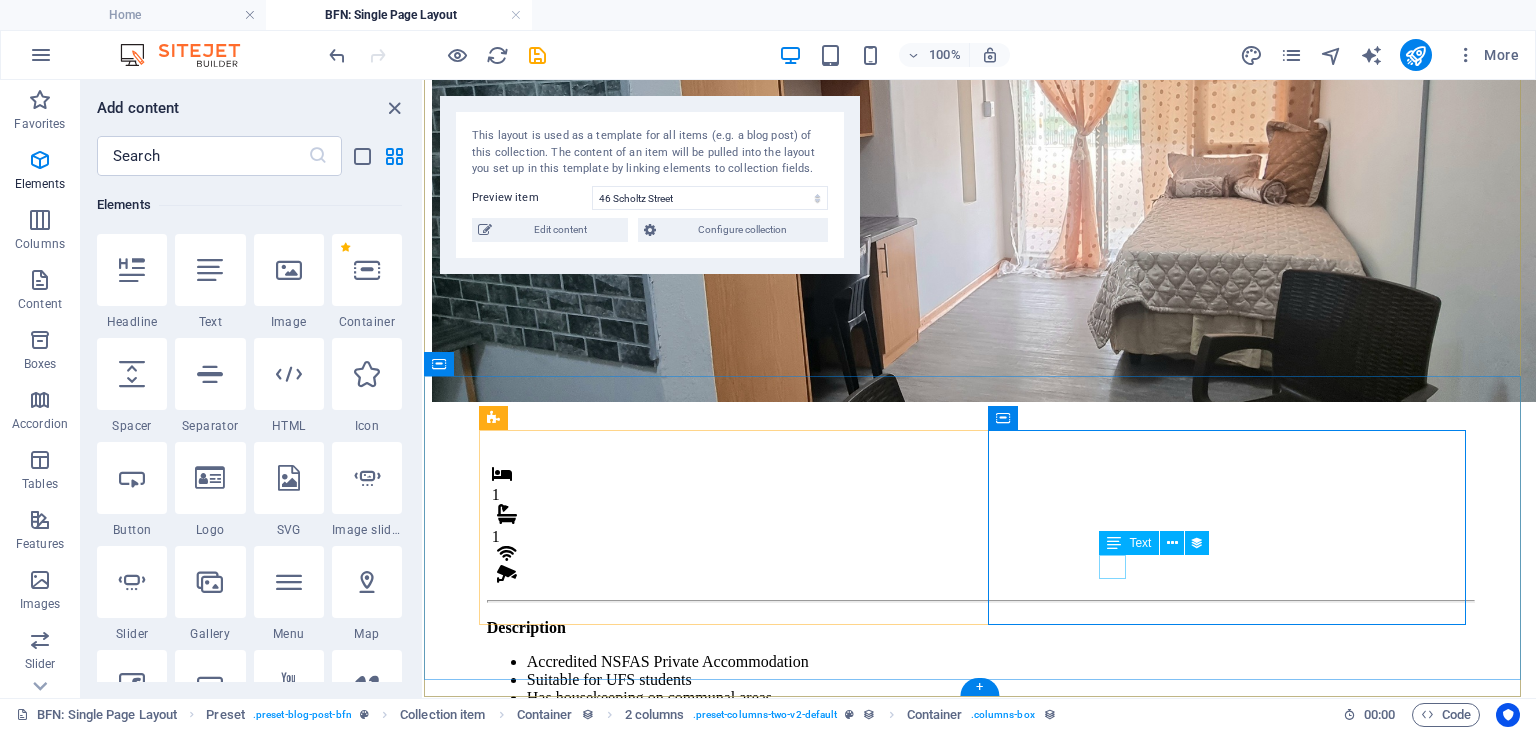 click on "500" at bounding box center (980, 955) 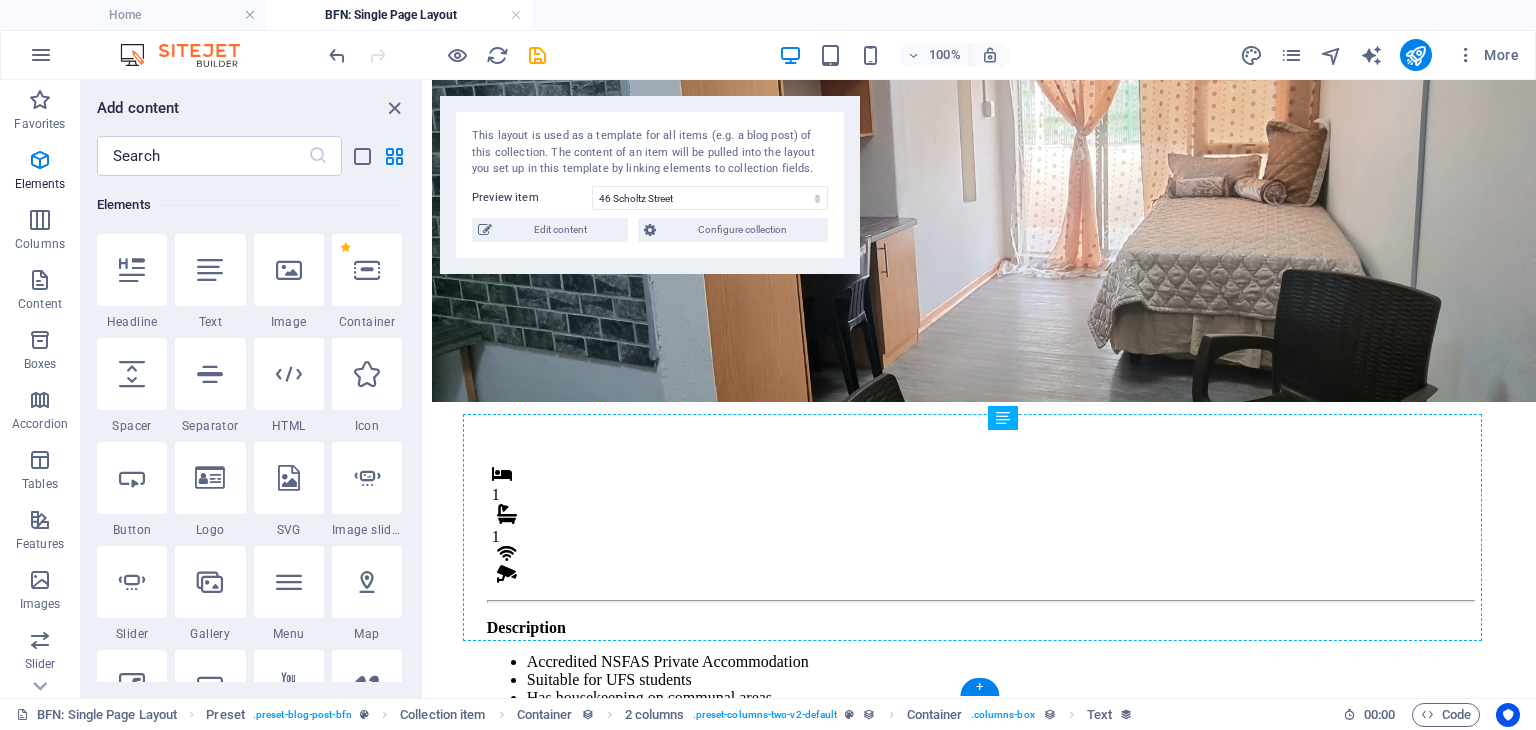 drag, startPoint x: 1138, startPoint y: 570, endPoint x: 1089, endPoint y: 593, distance: 54.129475 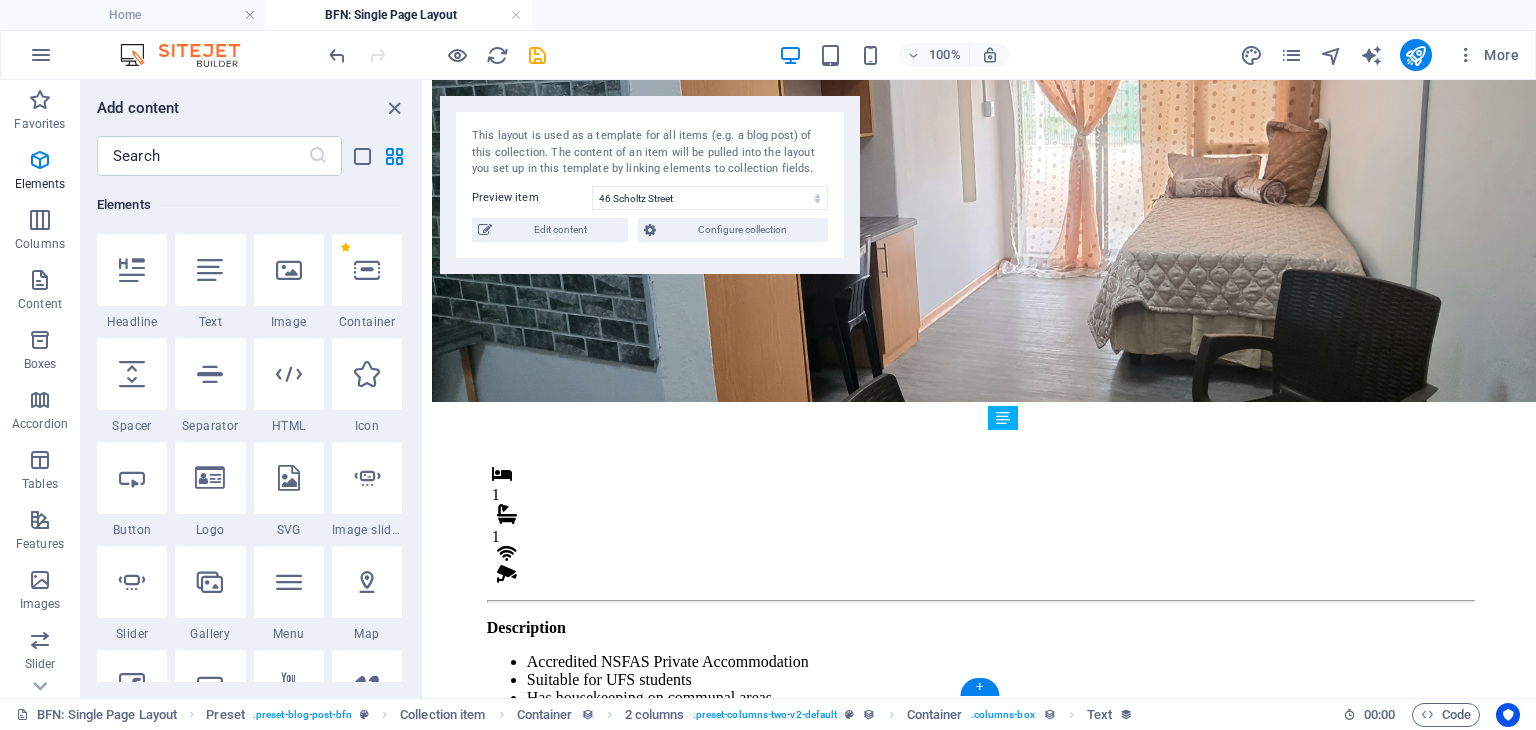 drag, startPoint x: 1013, startPoint y: 594, endPoint x: 1113, endPoint y: 598, distance: 100.07997 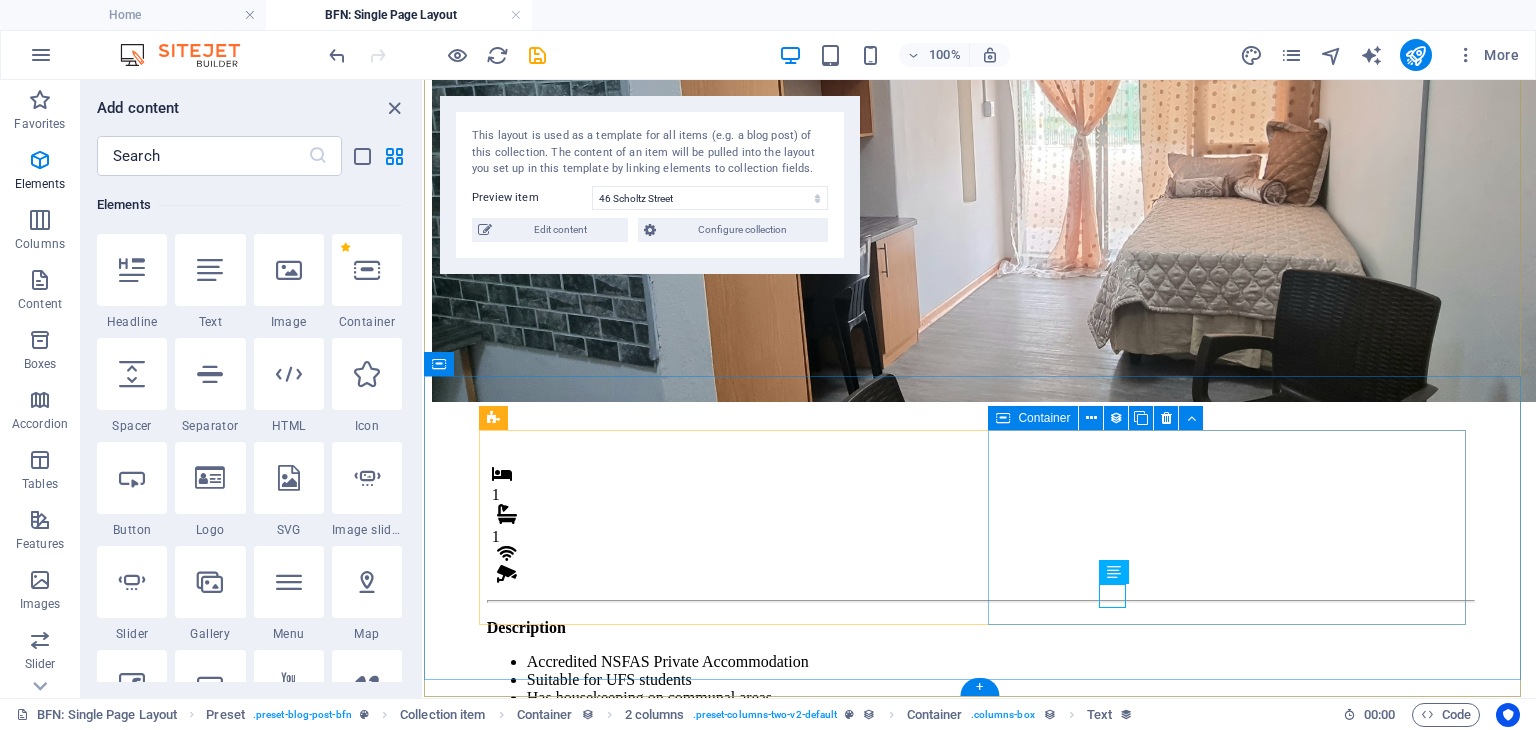 click on "Monthly Rental R 4,800 Fees Admin Fee:   500 Admin Fee:   500" at bounding box center [980, 896] 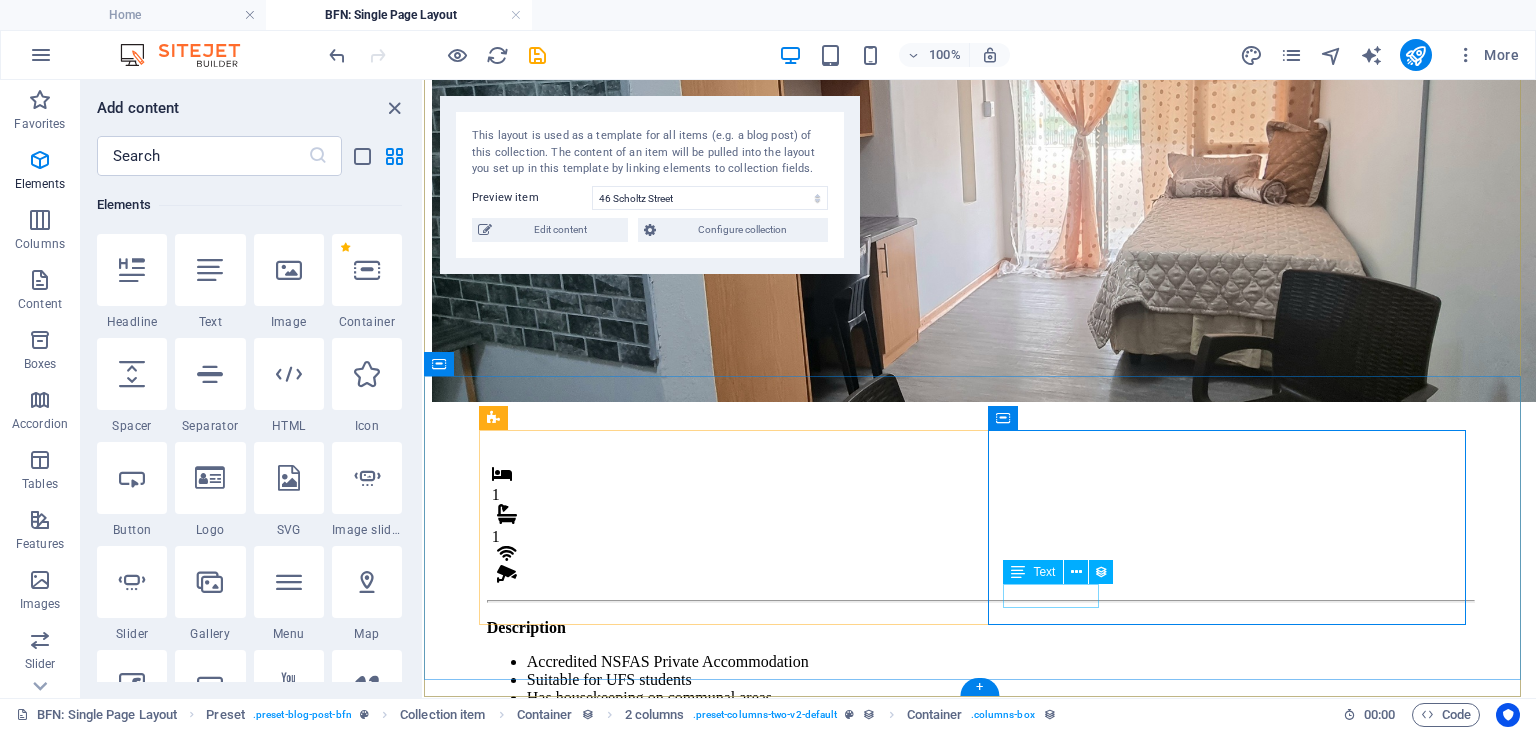 click on "Admin Fee:" at bounding box center [980, 994] 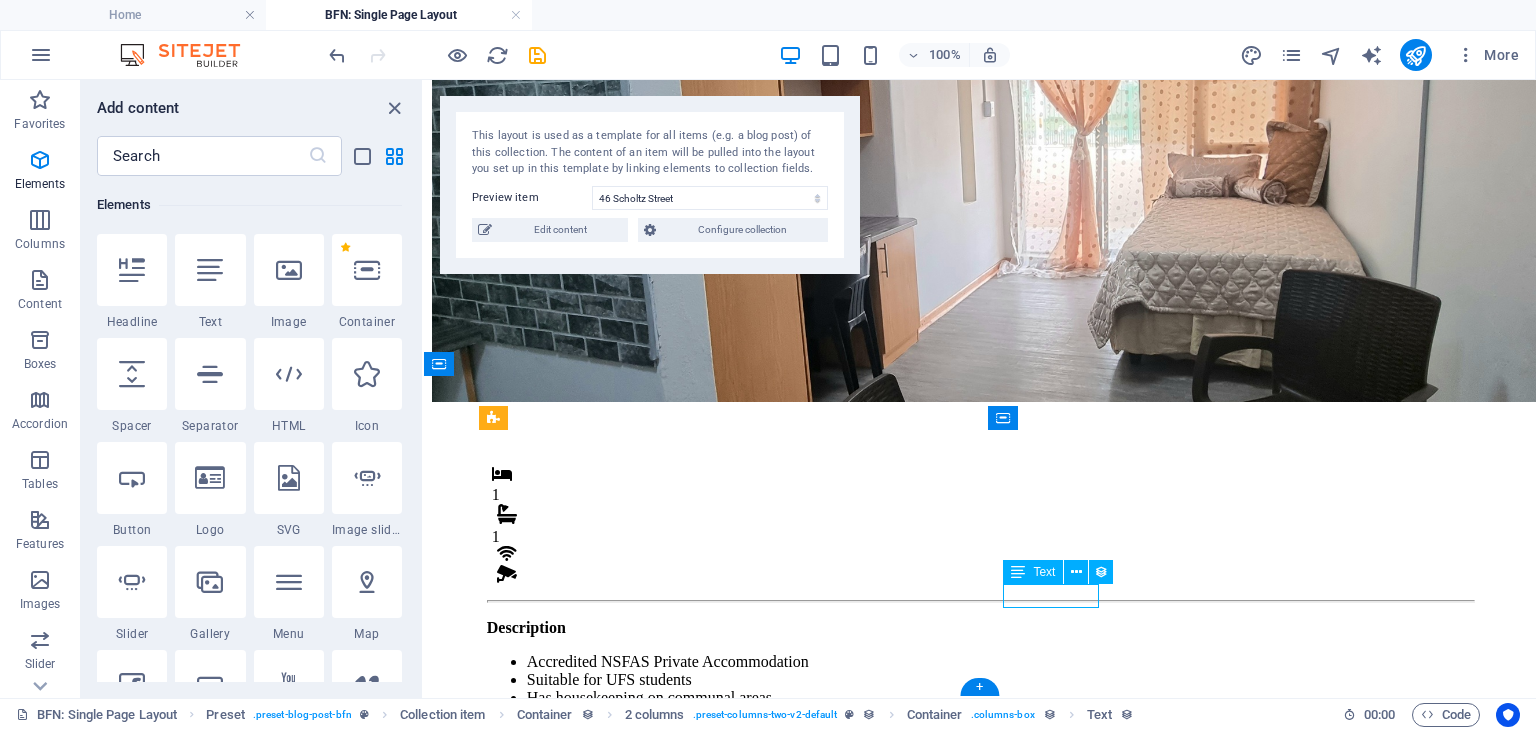 click on "Admin Fee:" at bounding box center [980, 994] 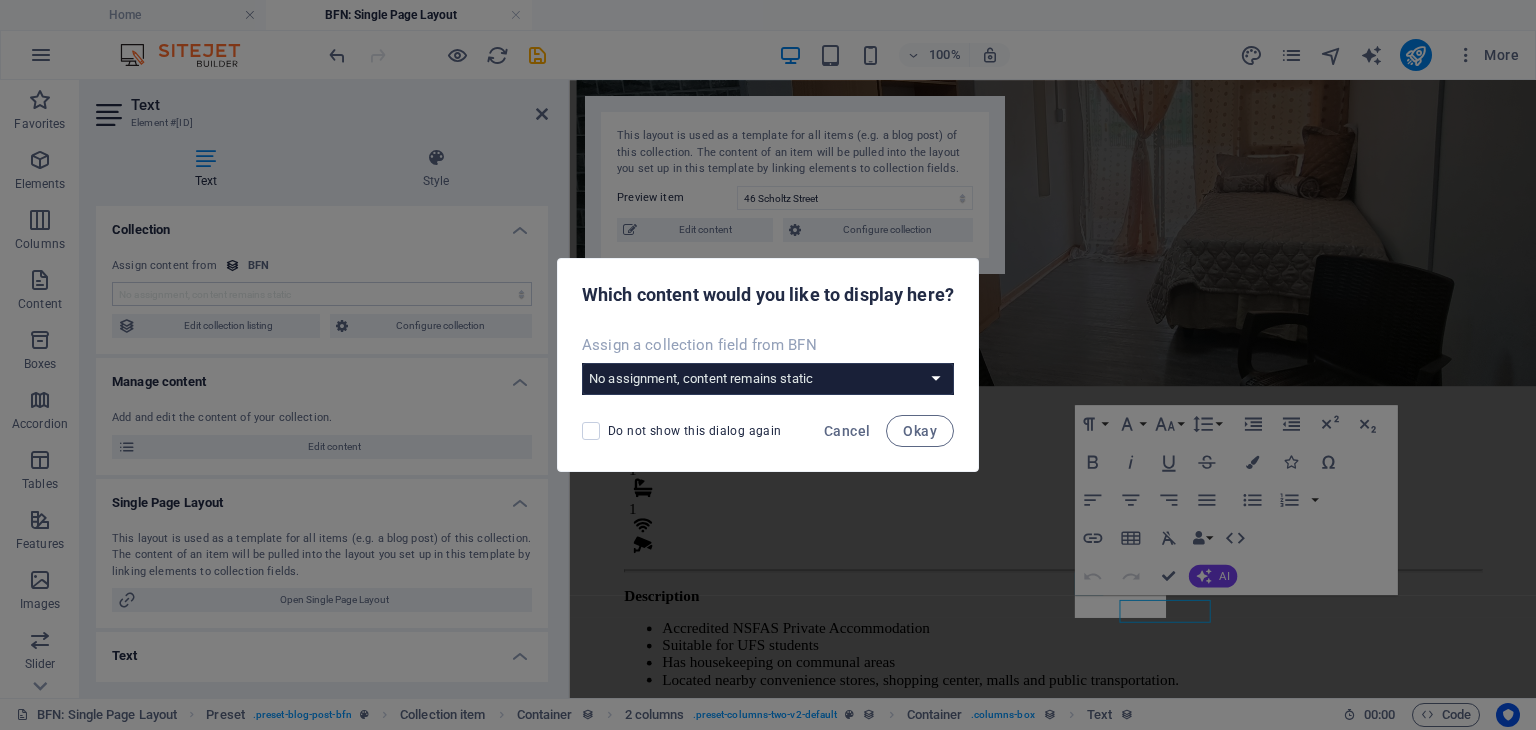 scroll, scrollTop: 132, scrollLeft: 0, axis: vertical 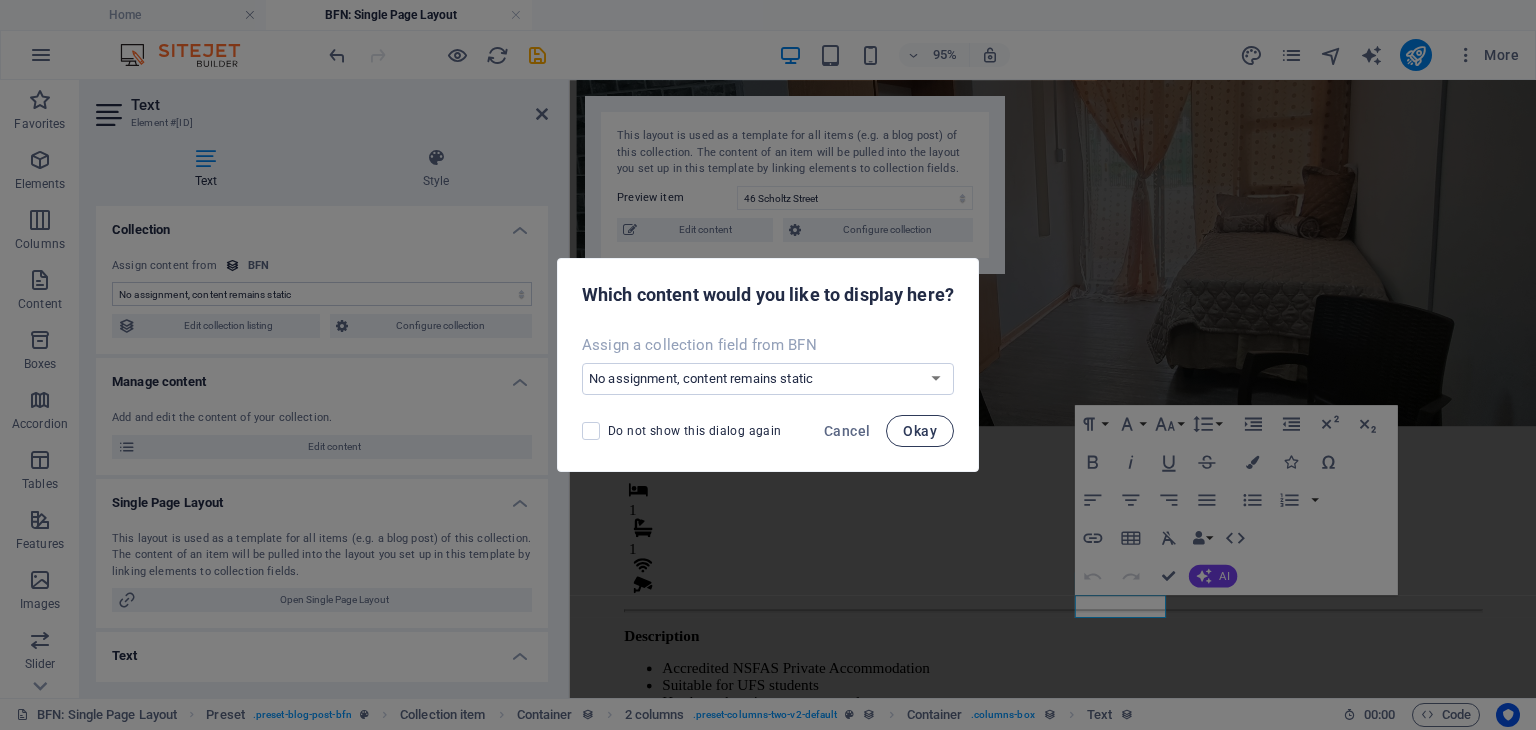 click on "Okay" at bounding box center [920, 431] 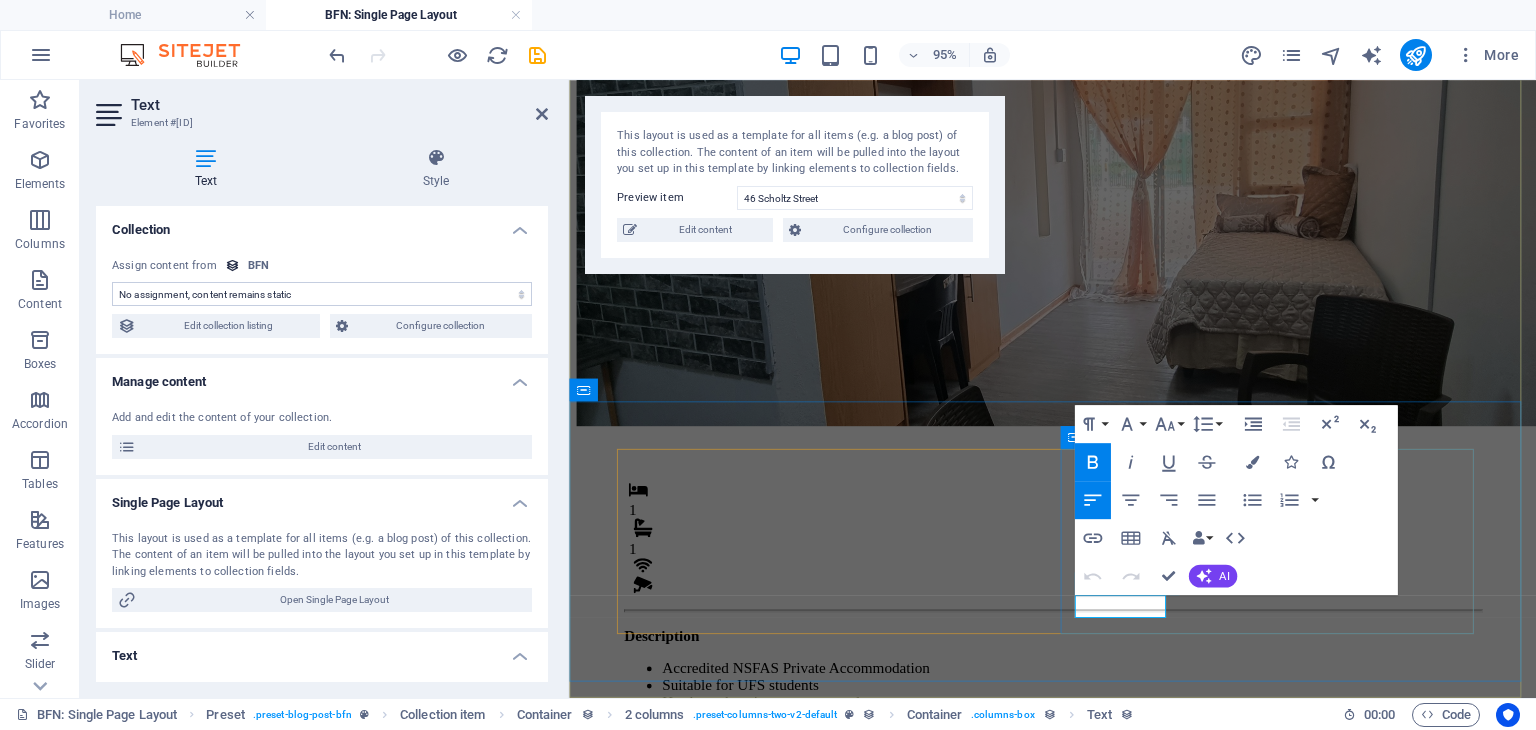click on "Admin Fee:" at bounding box center [682, 1030] 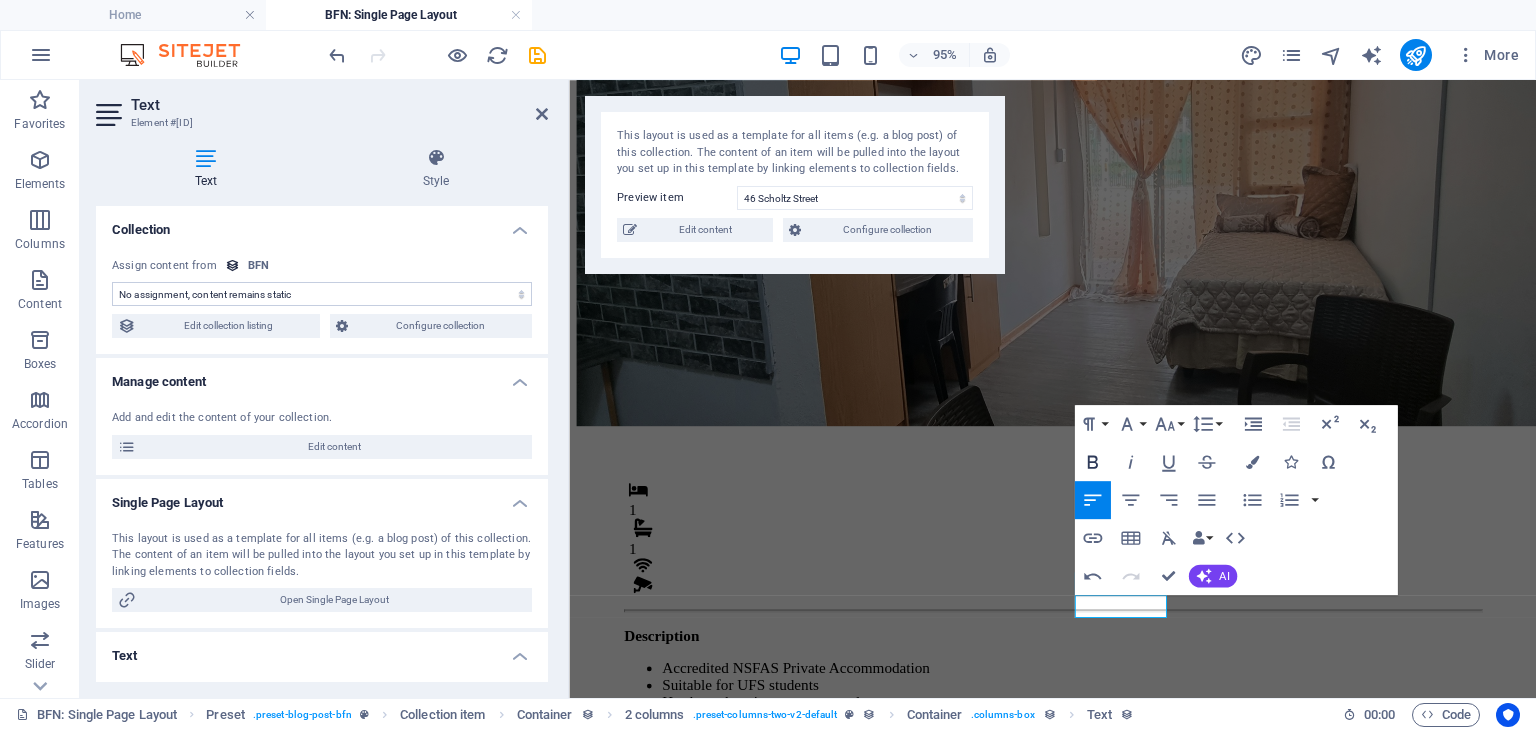 click on "Bold" at bounding box center [1093, 462] 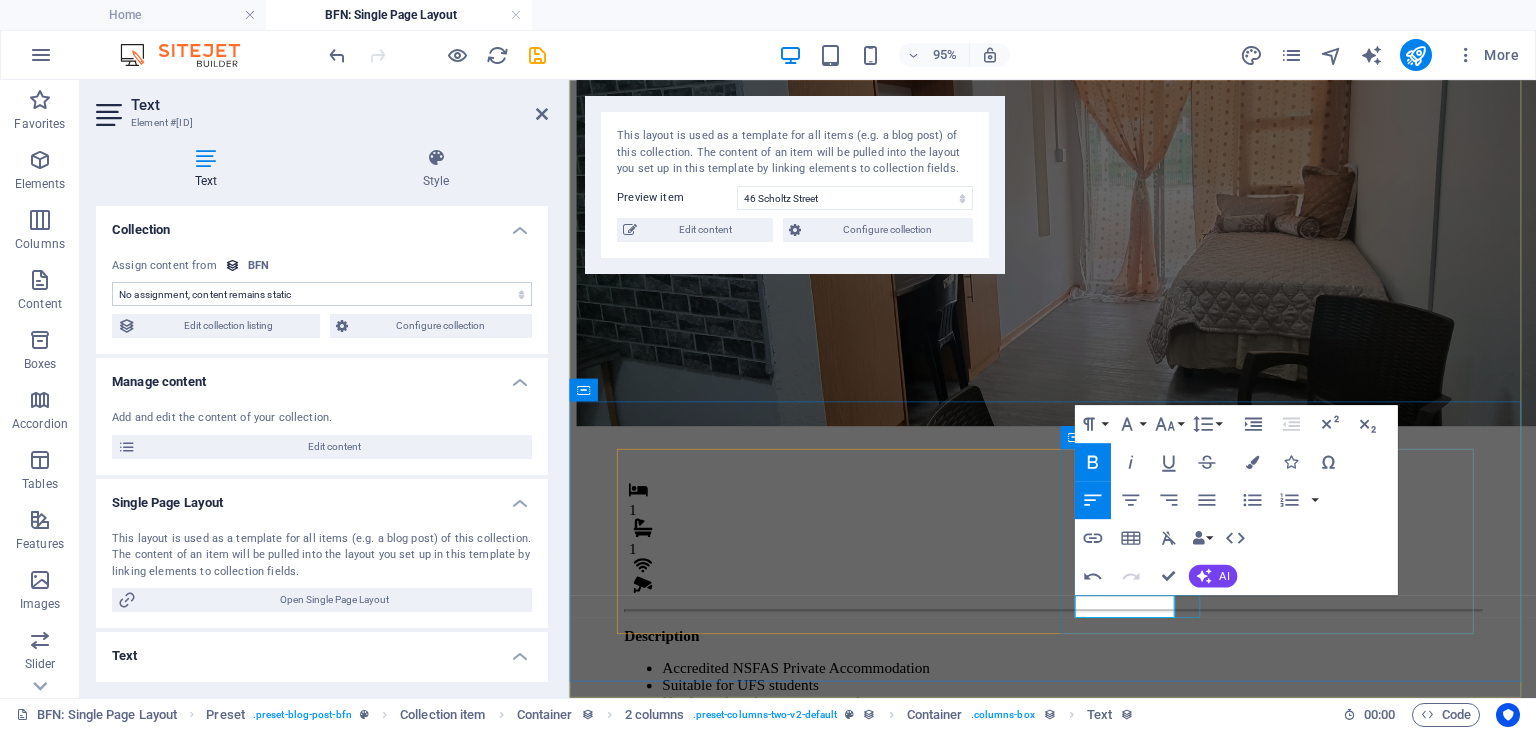 click on "500" at bounding box center (1078, 1065) 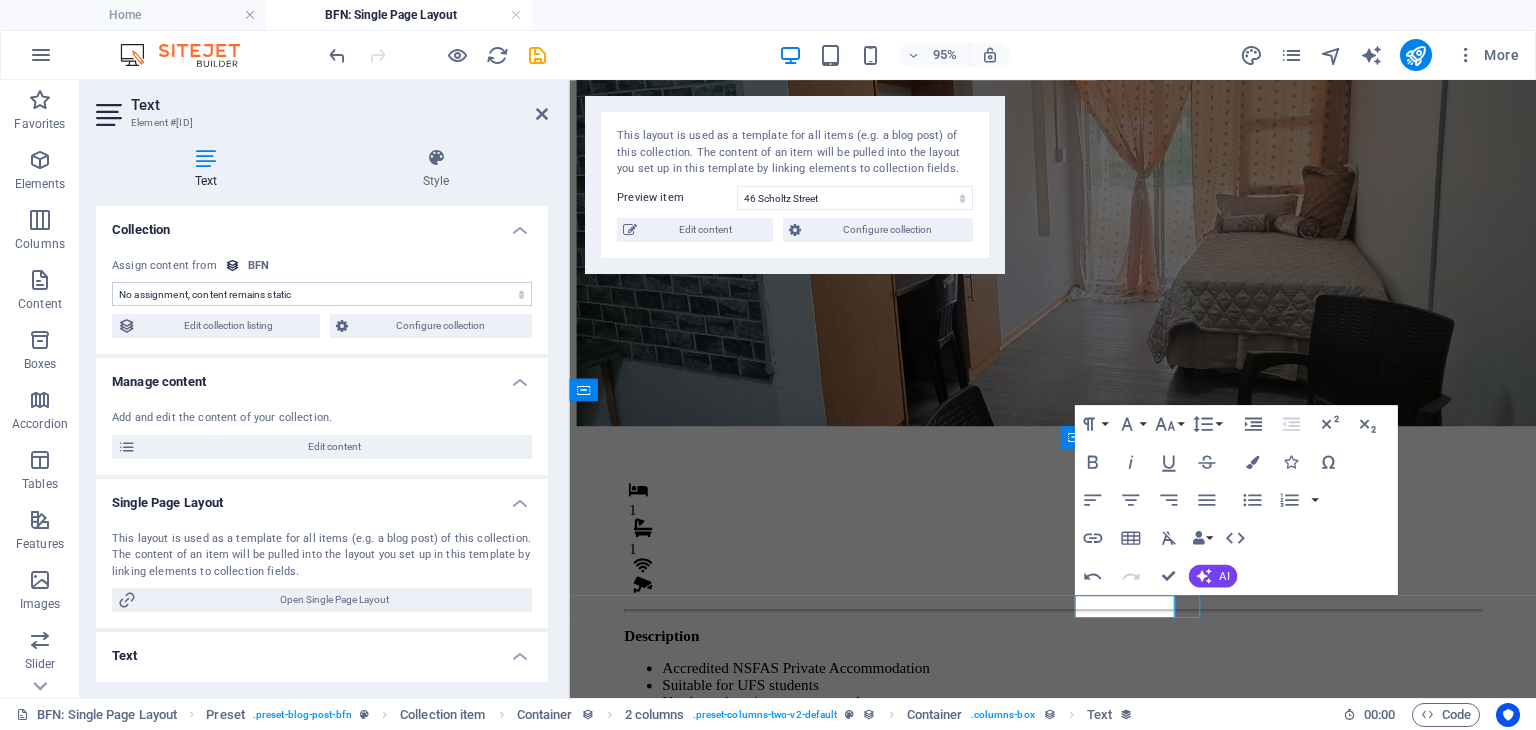 click on "500" at bounding box center [1078, 1065] 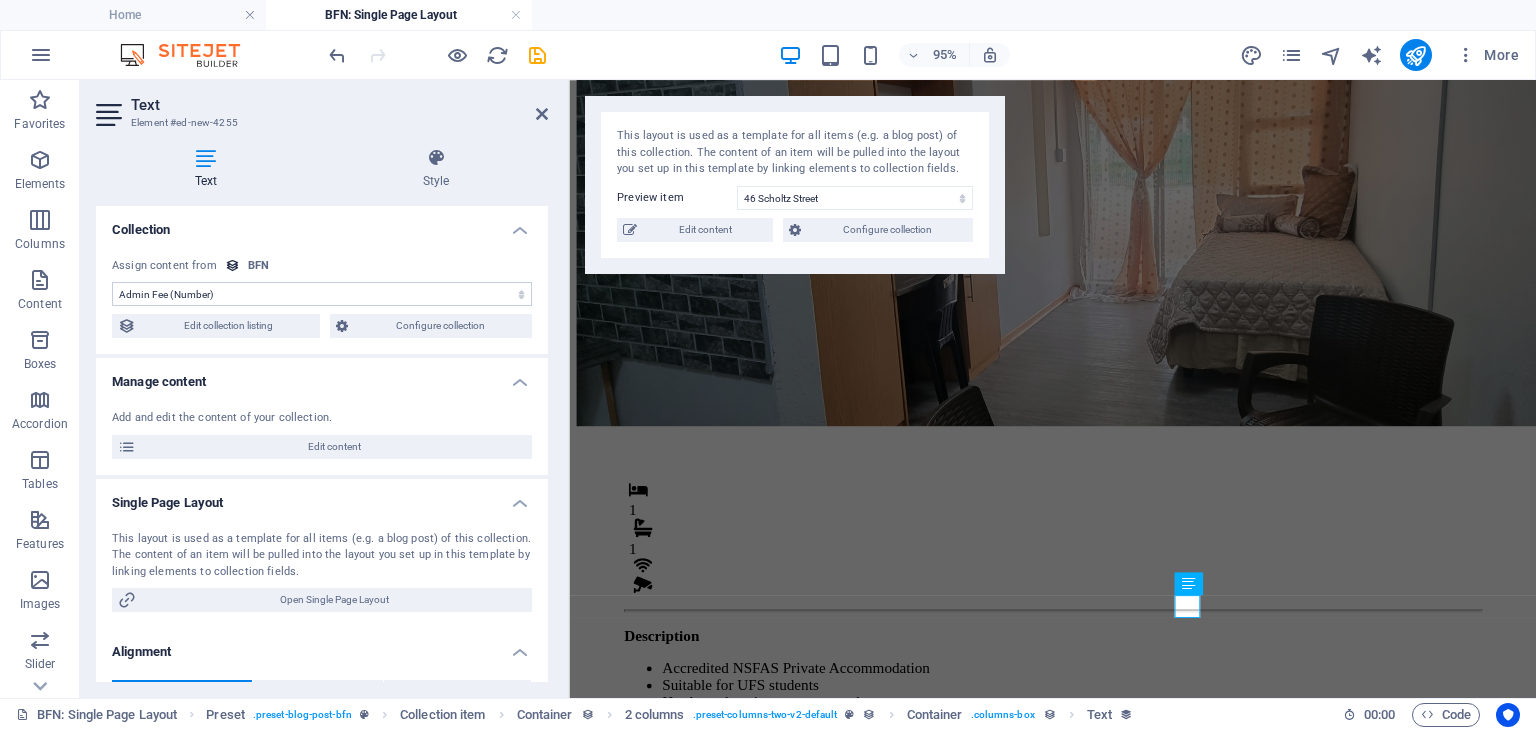 scroll, scrollTop: 39, scrollLeft: 0, axis: vertical 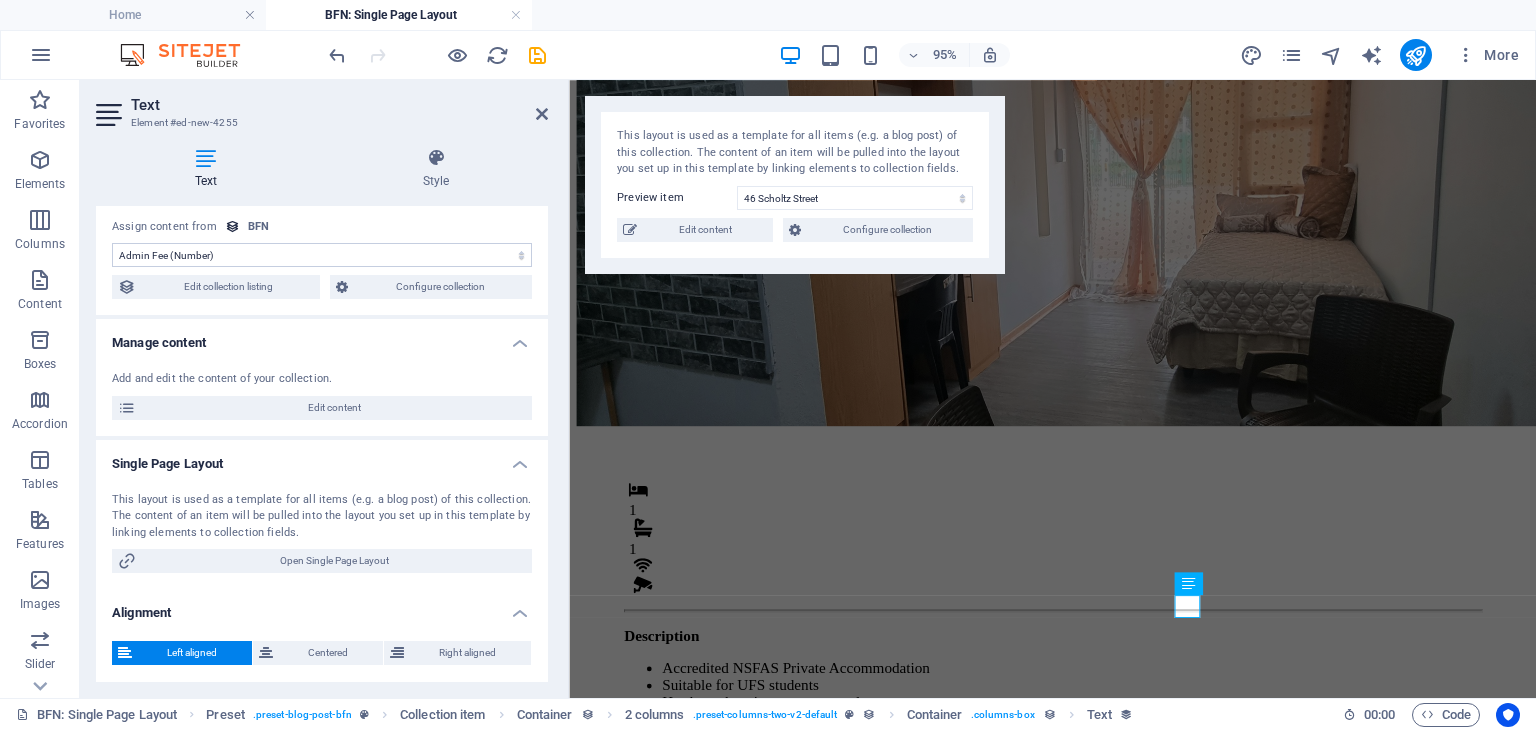 click on "No assignment, content remains static Created at (Date) Updated at (Date) Name (Plain Text) Slug (Plain Text) Image (File) Short description (Rich Text) Type (Choice) Availability (Choice) Price (Plain Text) Address (Plain Text) Bedrooms (Number) Bathrooms (Number) Listed (Checkbox) Gallery (Multiple Files) Internet (Choice) Built-In Cupboards (Choice) Key Deposit (Number) Admin Fee (Number) Alarm System (Choice) CCTV Camera (Choice) Panic Button (Choice)" at bounding box center (322, 255) 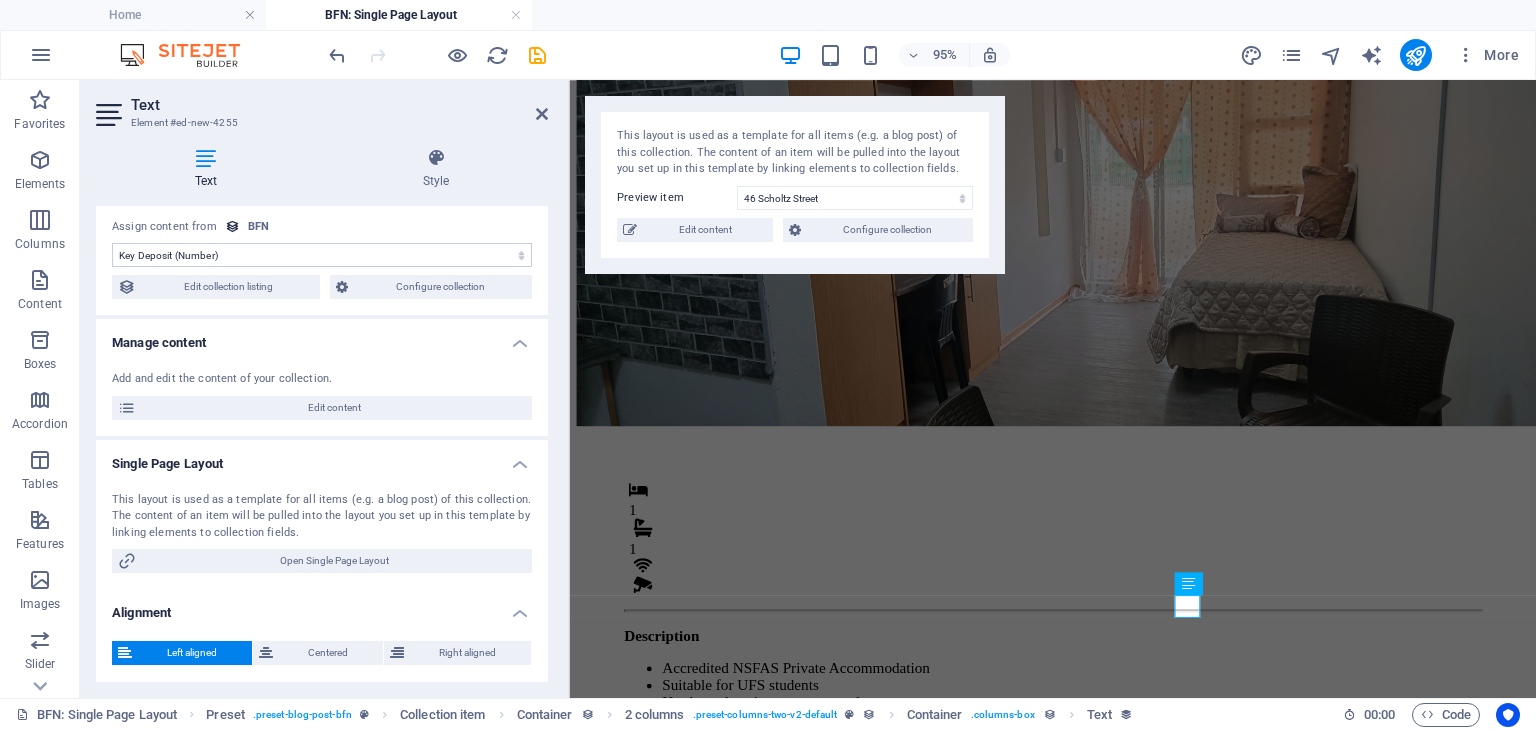 click on "No assignment, content remains static Created at (Date) Updated at (Date) Name (Plain Text) Slug (Plain Text) Image (File) Short description (Rich Text) Type (Choice) Availability (Choice) Price (Plain Text) Address (Plain Text) Bedrooms (Number) Bathrooms (Number) Listed (Checkbox) Gallery (Multiple Files) Internet (Choice) Built-In Cupboards (Choice) Key Deposit (Number) Admin Fee (Number) Alarm System (Choice) CCTV Camera (Choice) Panic Button (Choice)" at bounding box center (322, 255) 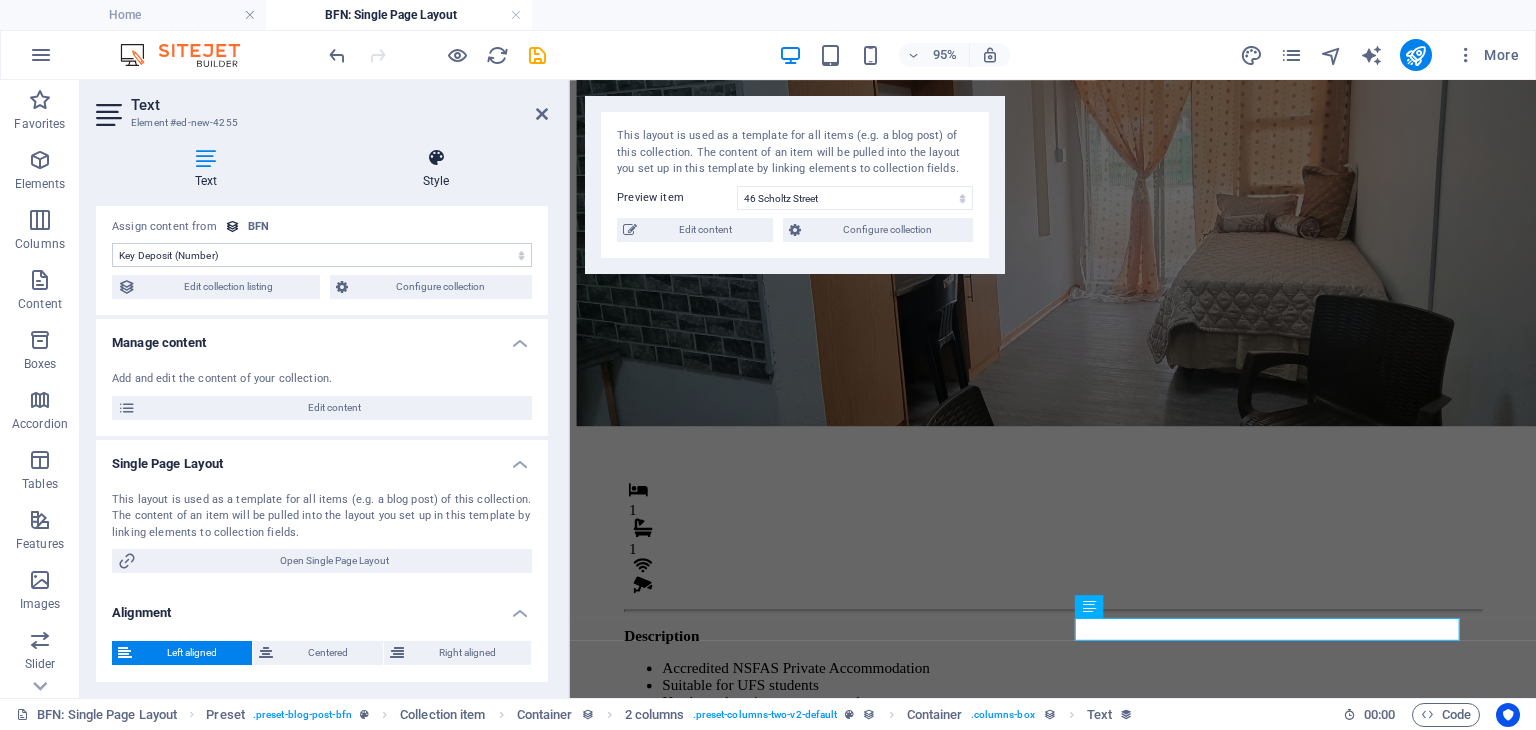 click at bounding box center [436, 158] 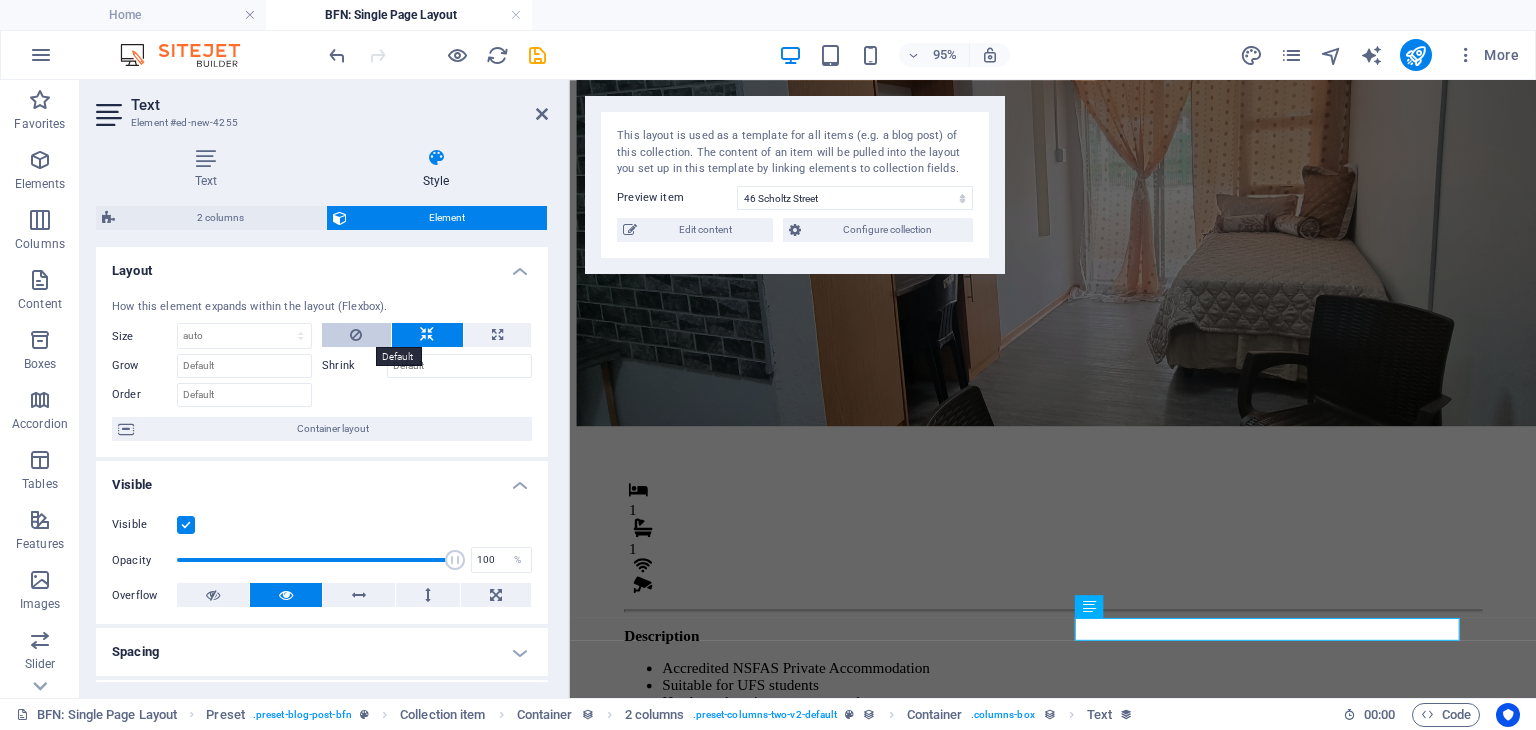 click at bounding box center (356, 335) 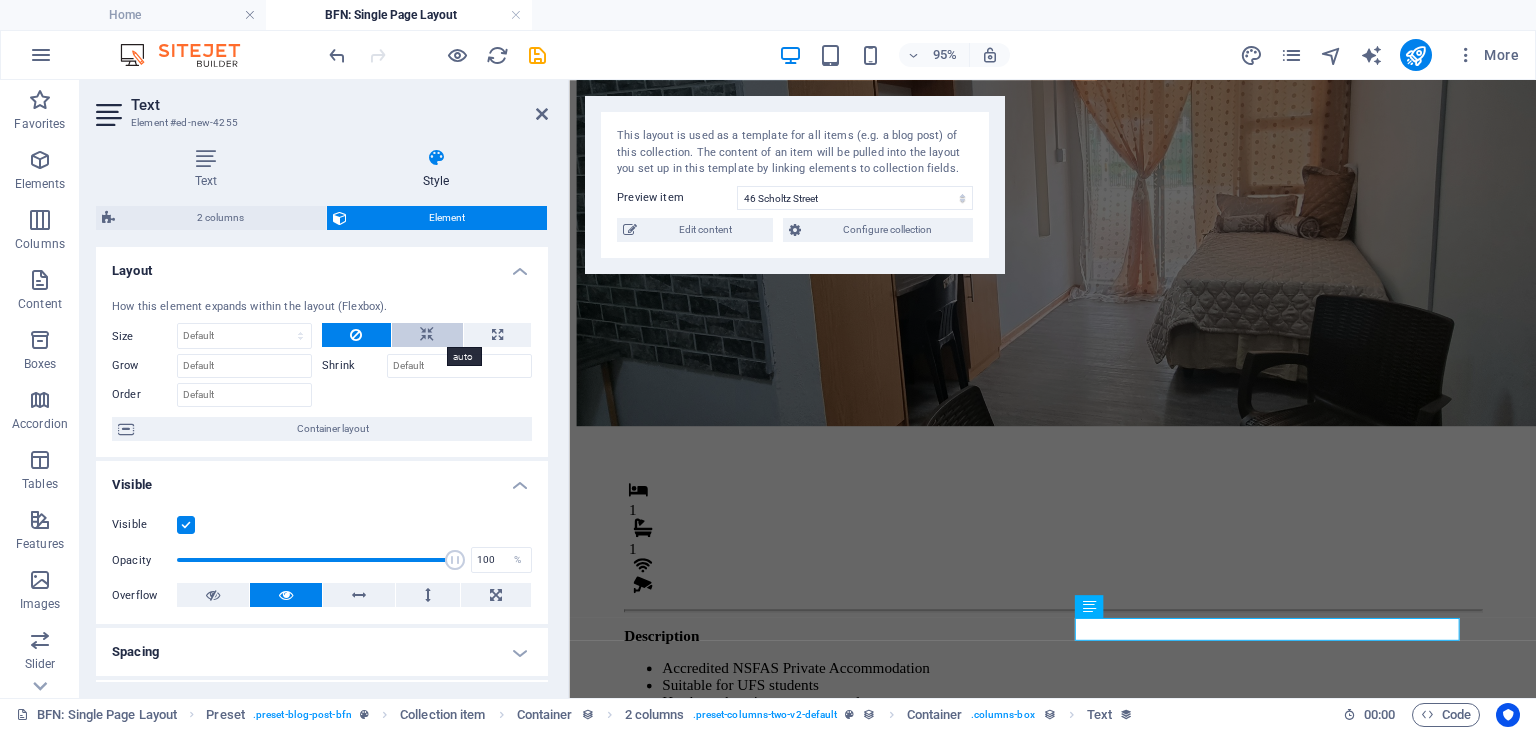 click at bounding box center (427, 335) 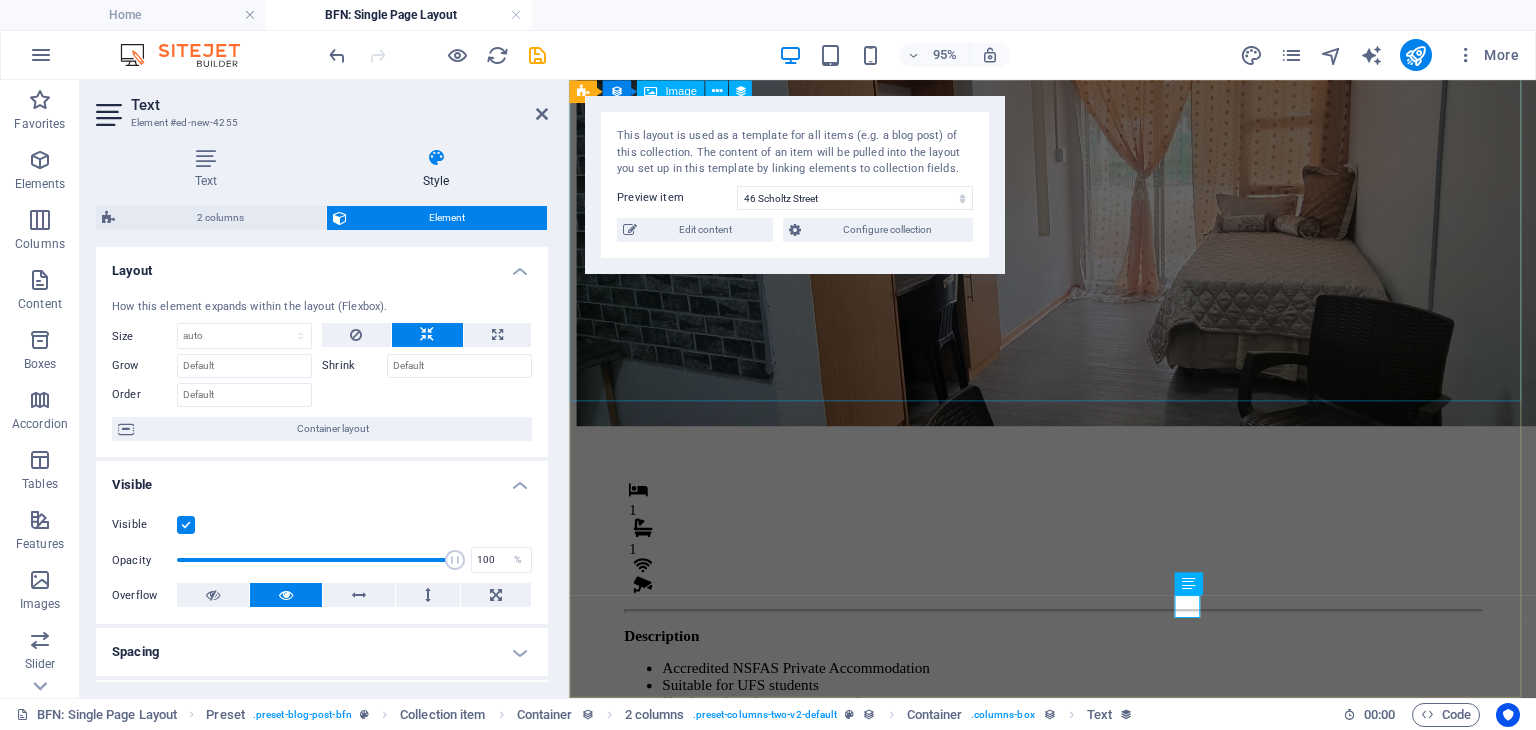 click at bounding box center [1078, 246] 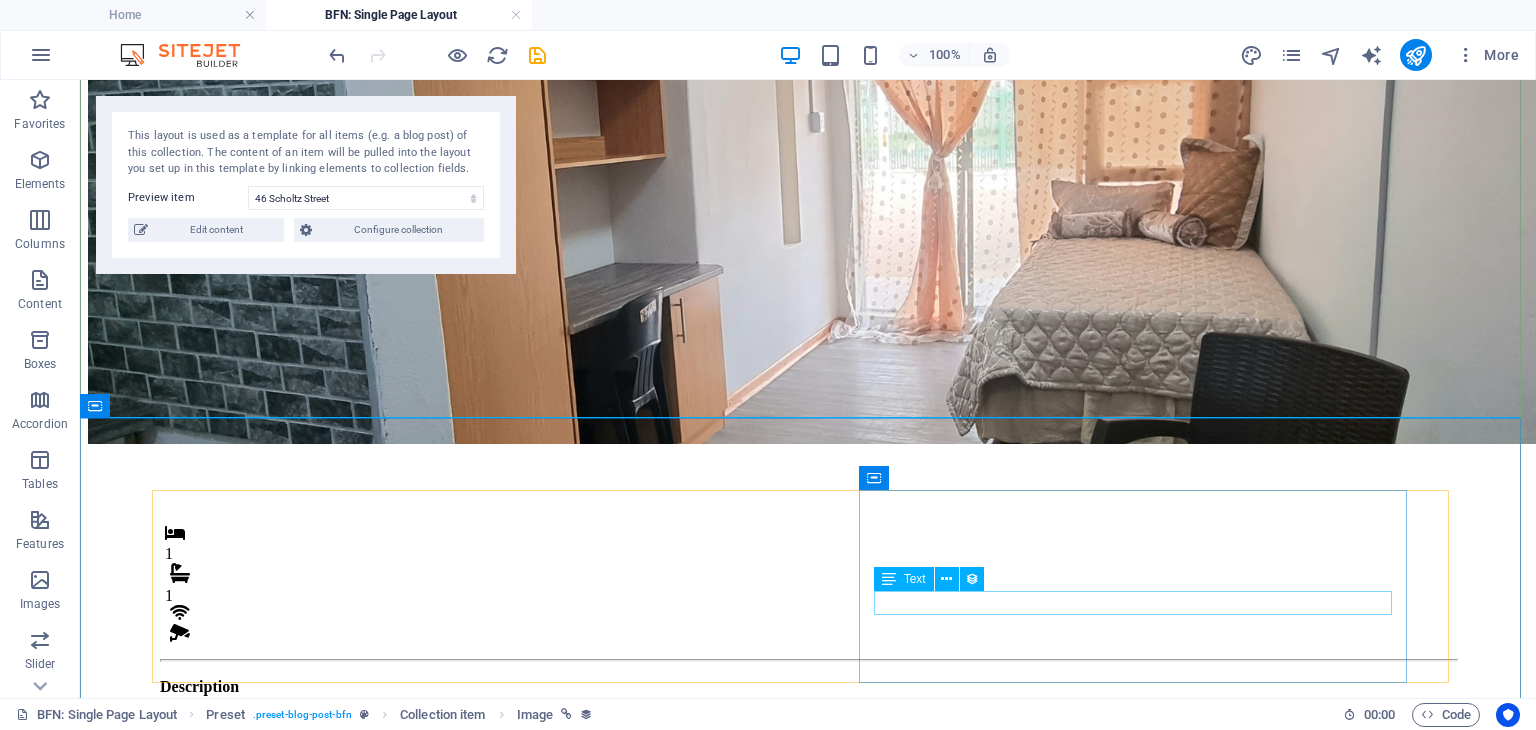 click on "Fees" at bounding box center [808, 946] 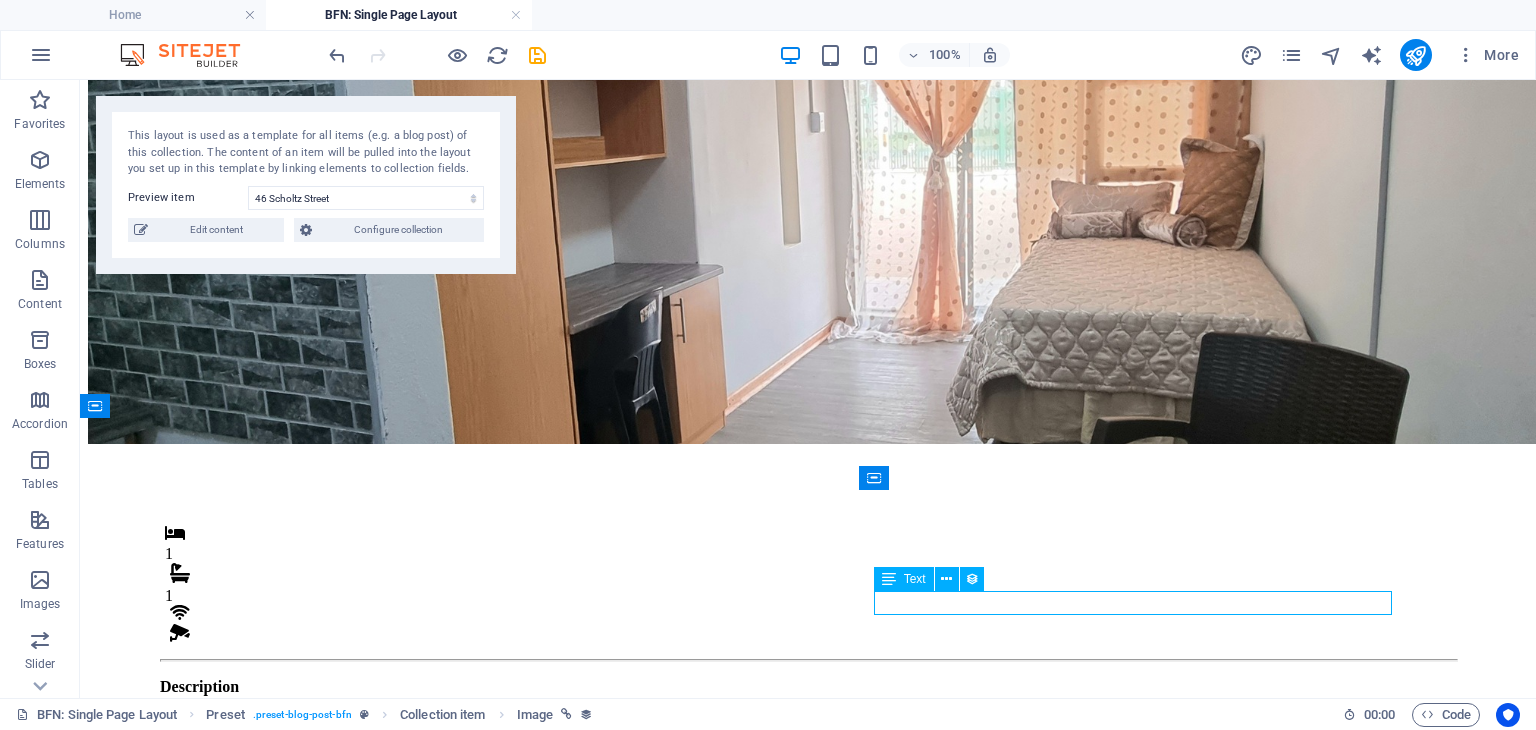 click on "Fees" at bounding box center (808, 946) 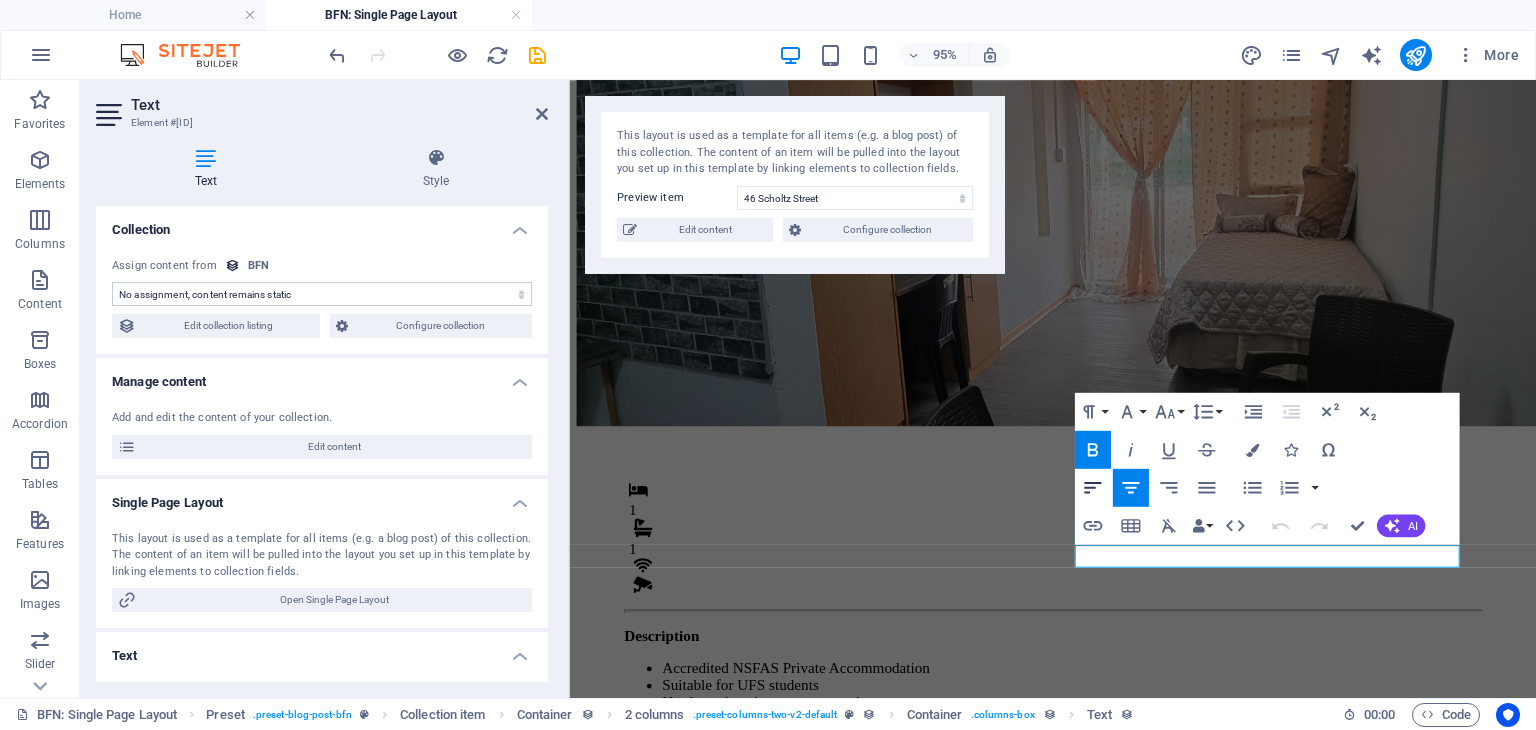 click 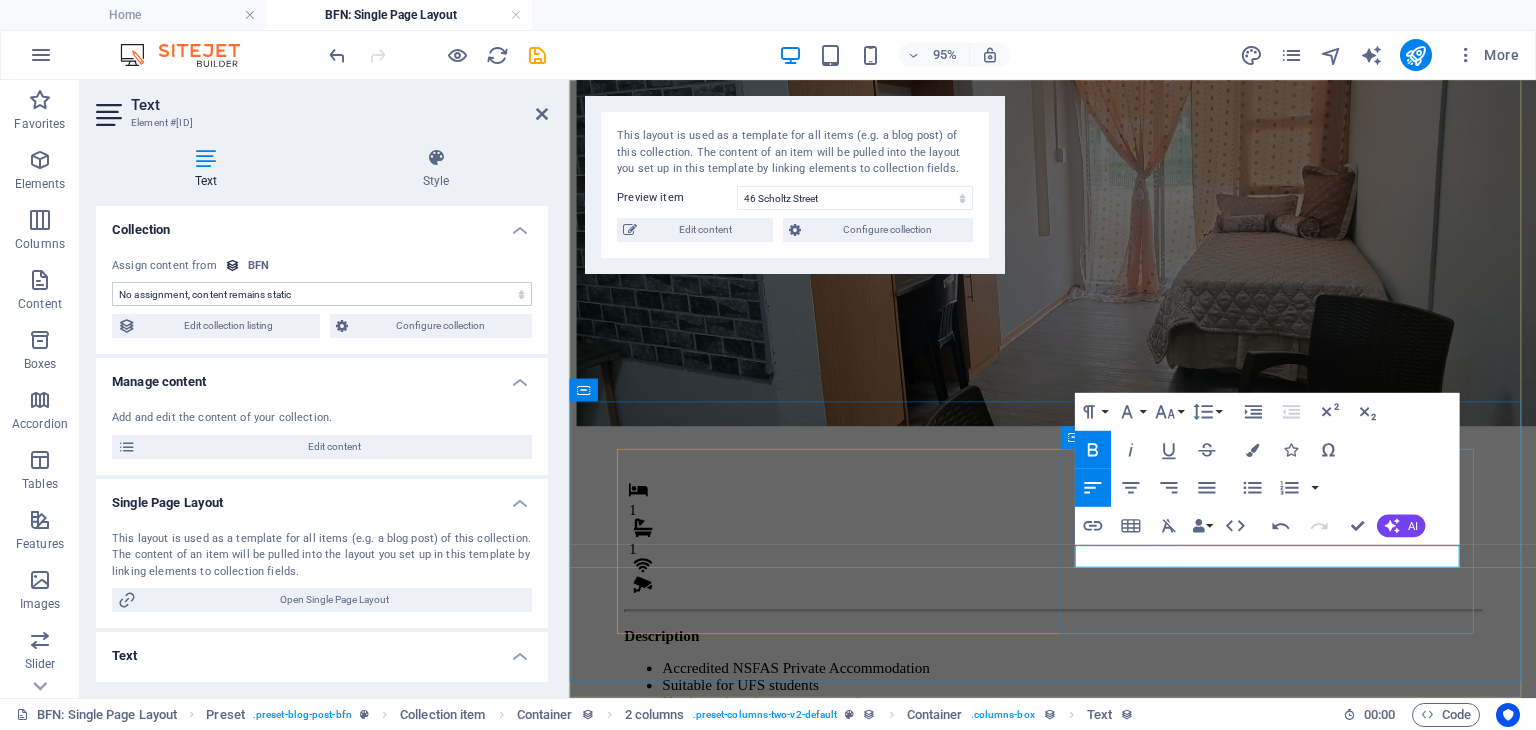 click on "Fees" at bounding box center [657, 923] 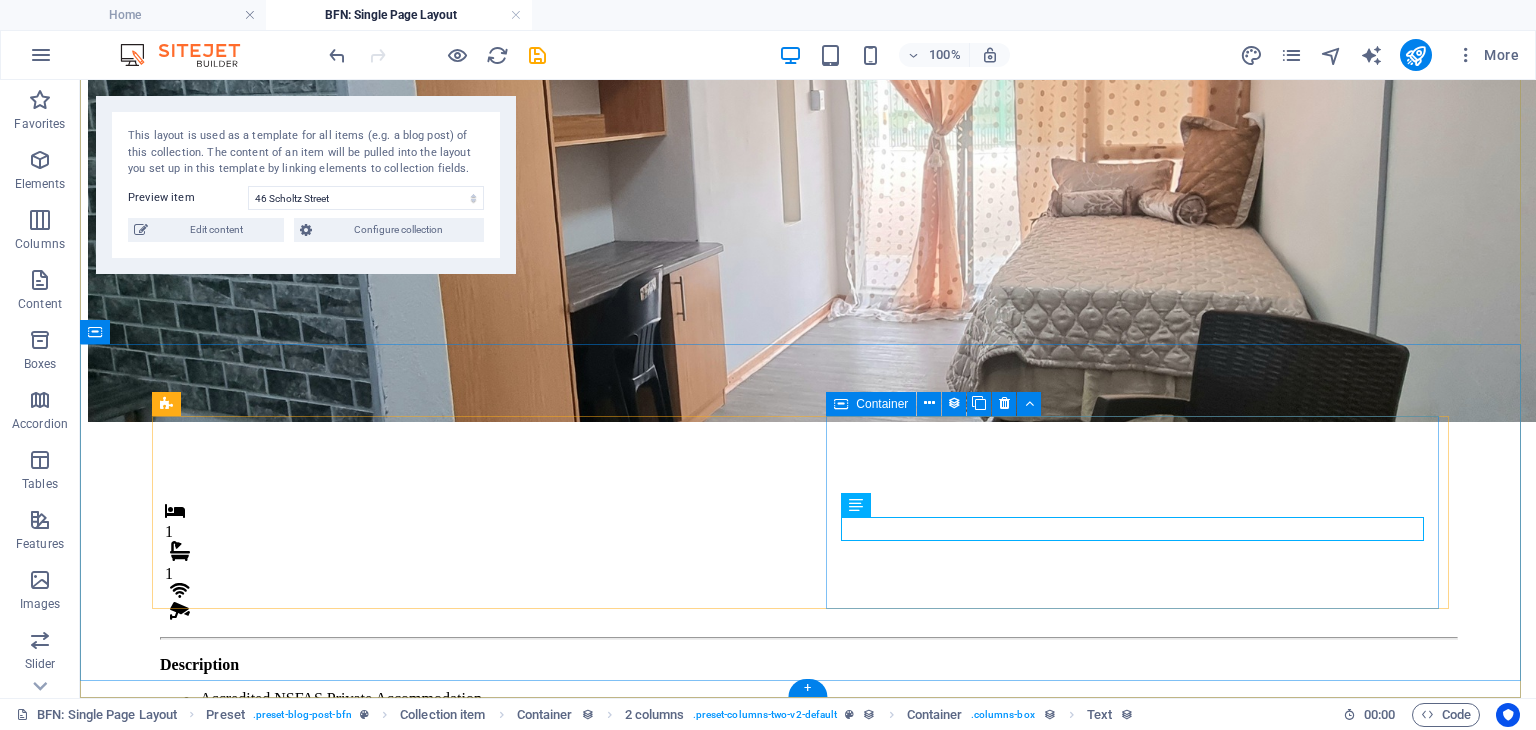 scroll, scrollTop: 206, scrollLeft: 0, axis: vertical 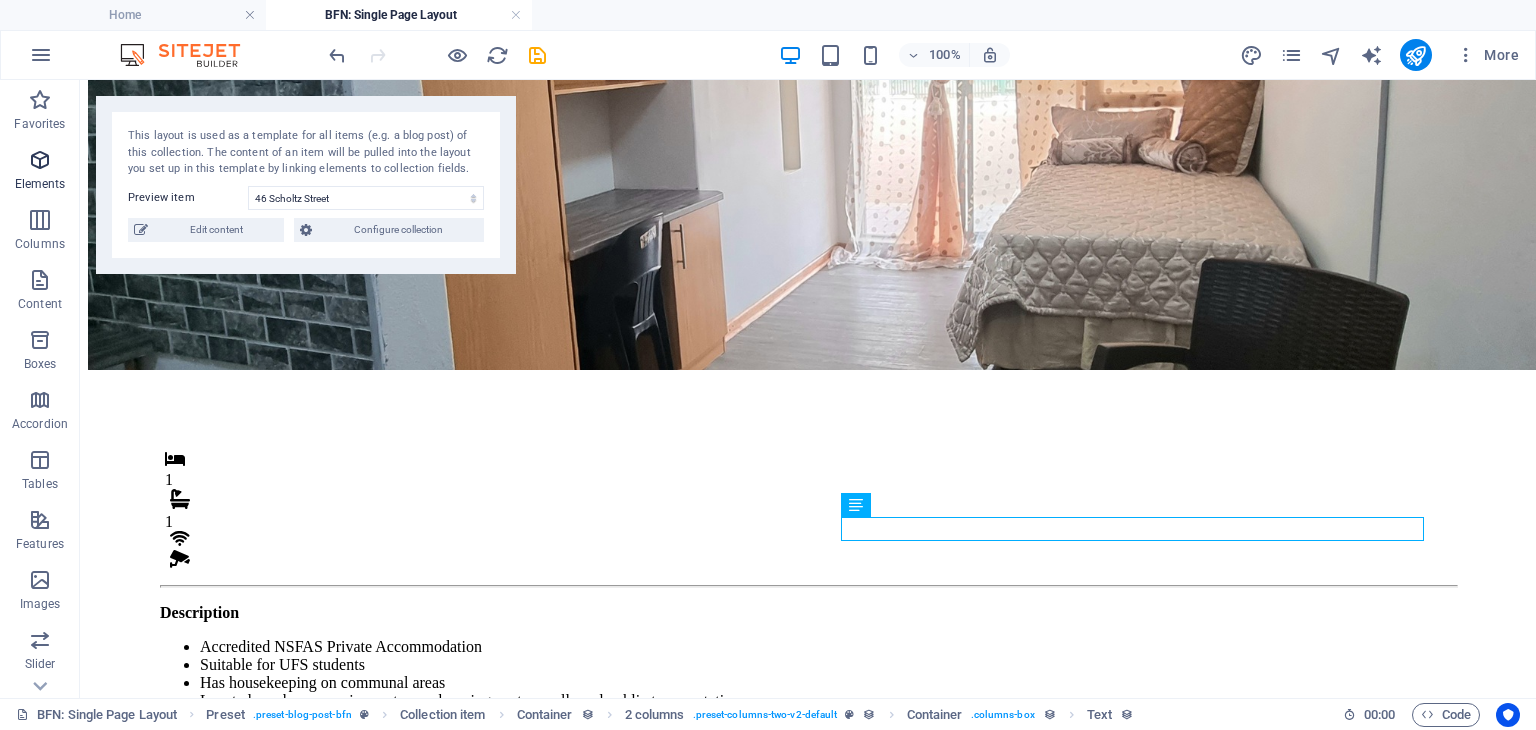 click on "Elements" at bounding box center (40, 184) 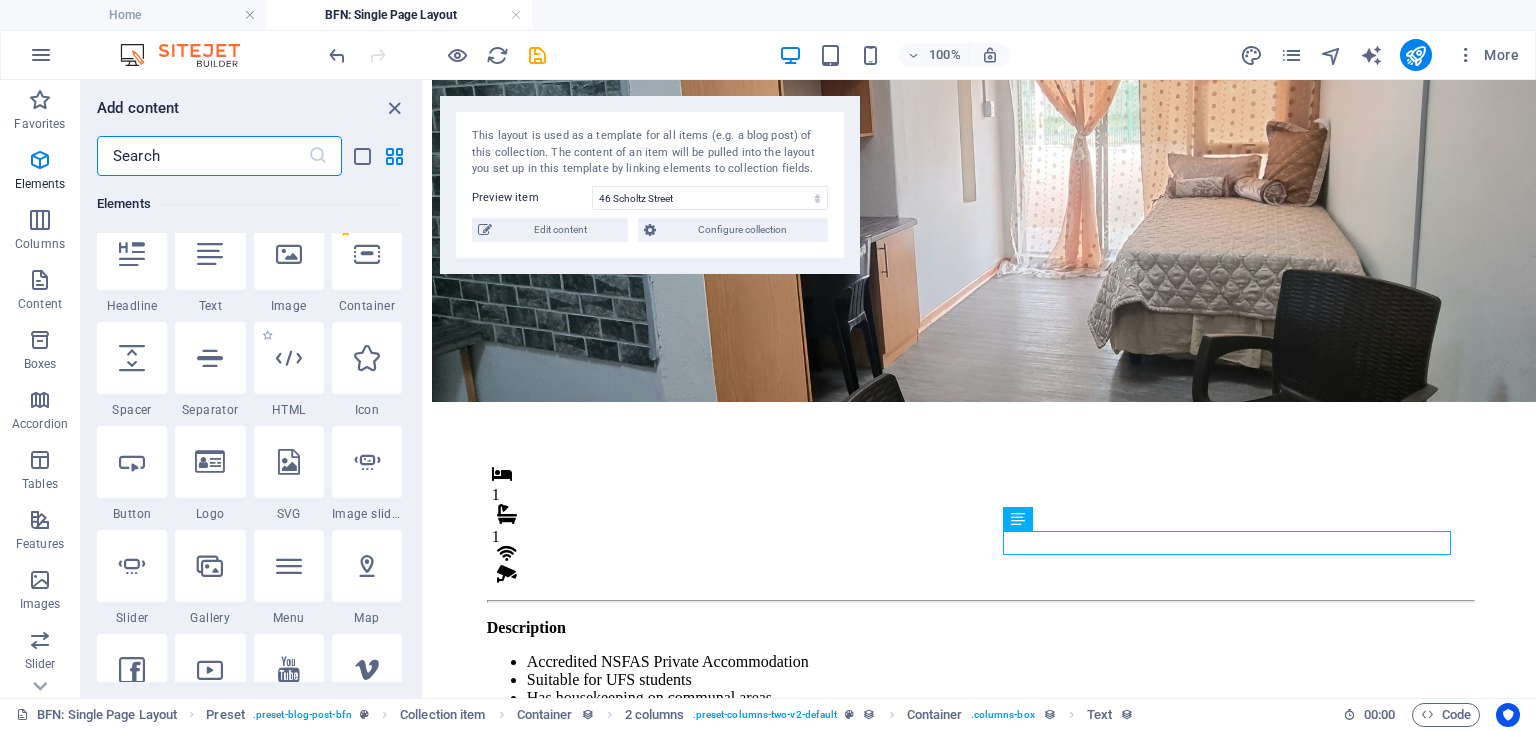 scroll, scrollTop: 228, scrollLeft: 0, axis: vertical 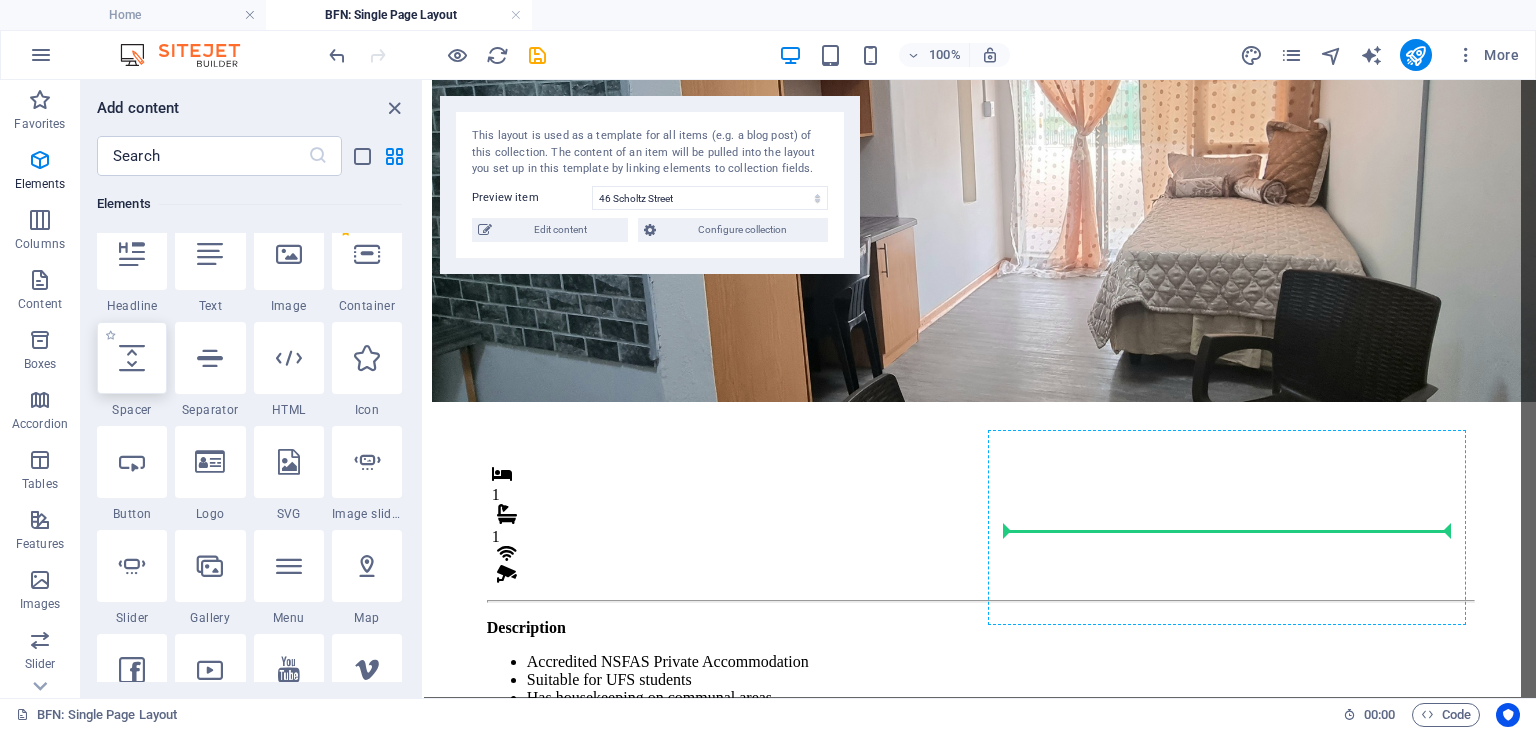 select on "px" 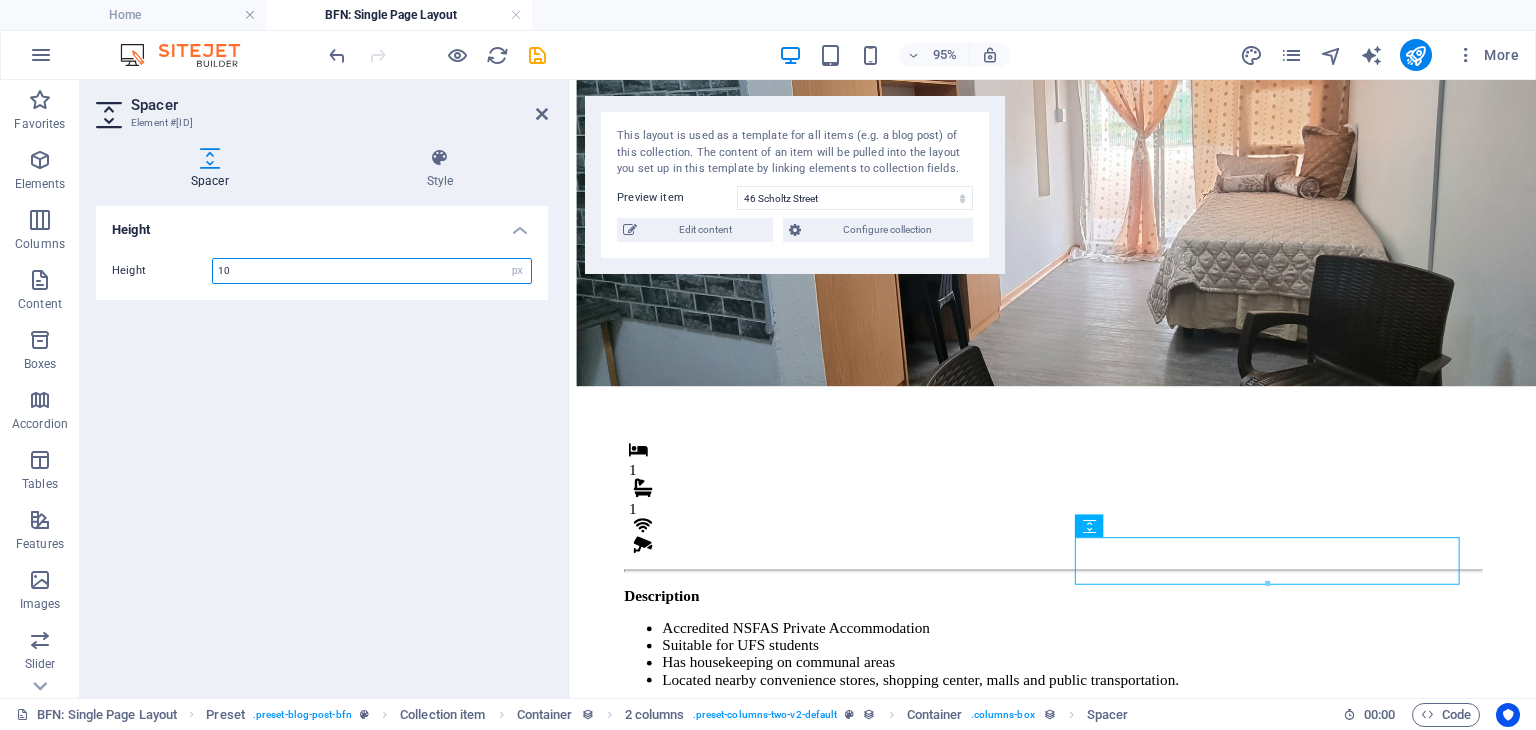 scroll, scrollTop: 140, scrollLeft: 0, axis: vertical 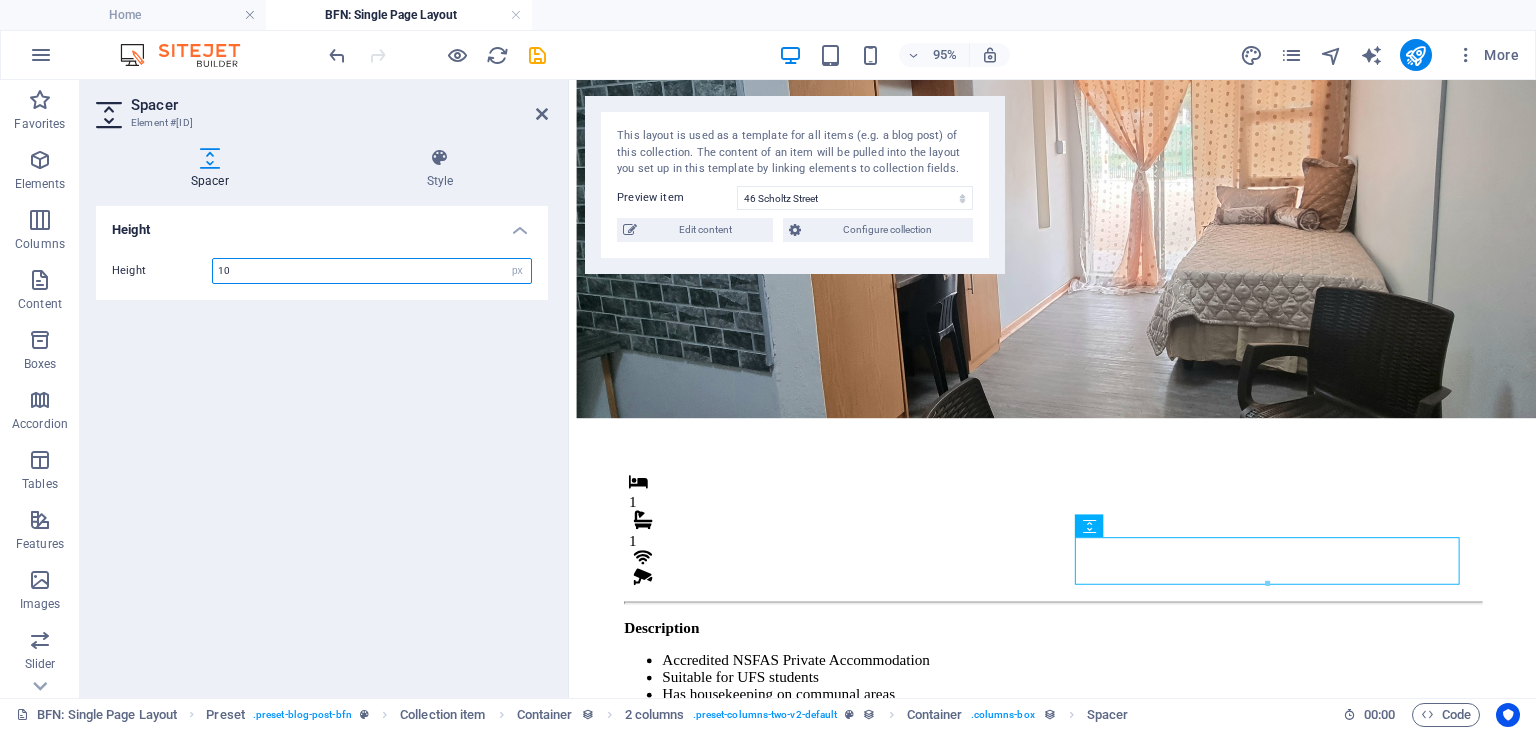 type on "10" 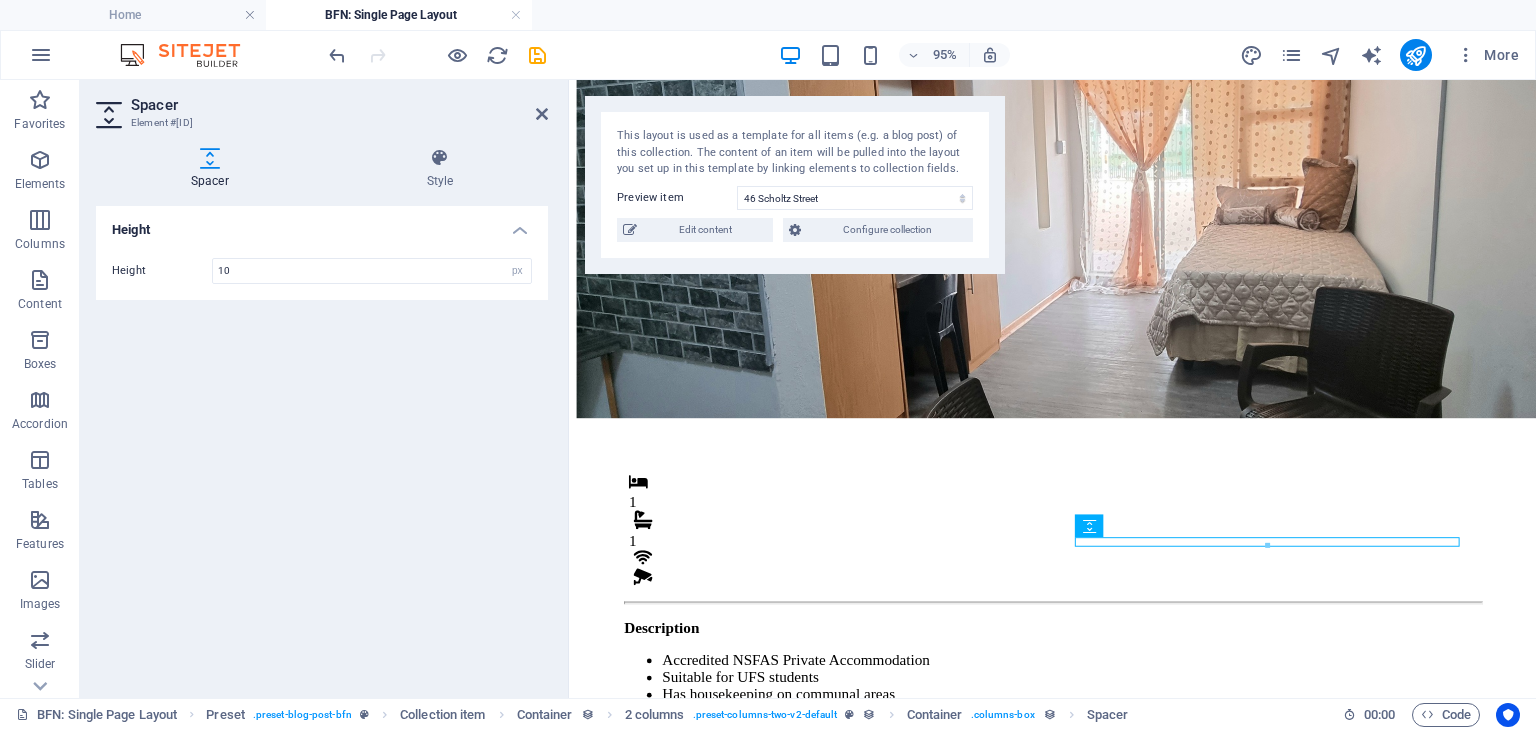scroll, scrollTop: 149, scrollLeft: 0, axis: vertical 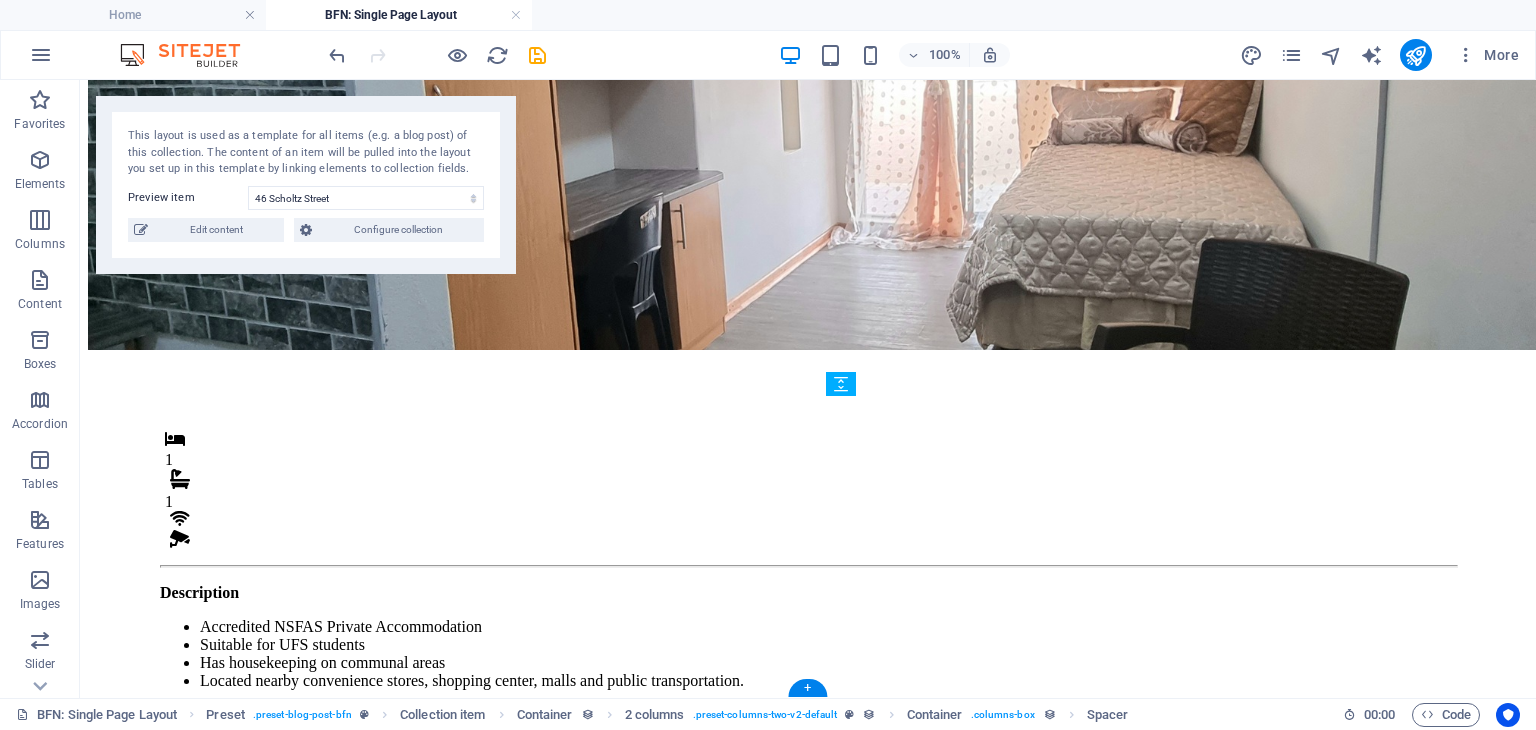 drag, startPoint x: 1044, startPoint y: 588, endPoint x: 966, endPoint y: 593, distance: 78.160095 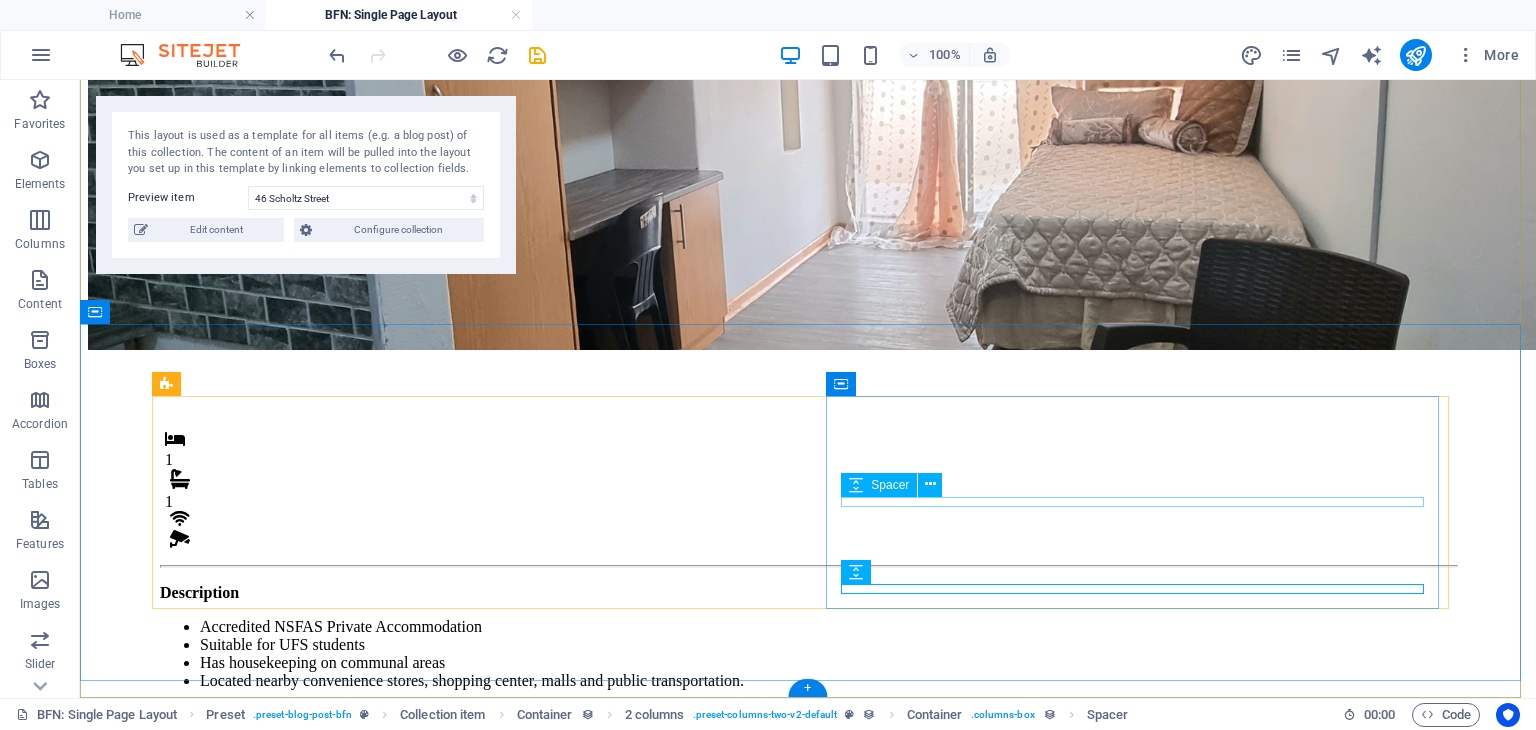 click at bounding box center [808, 840] 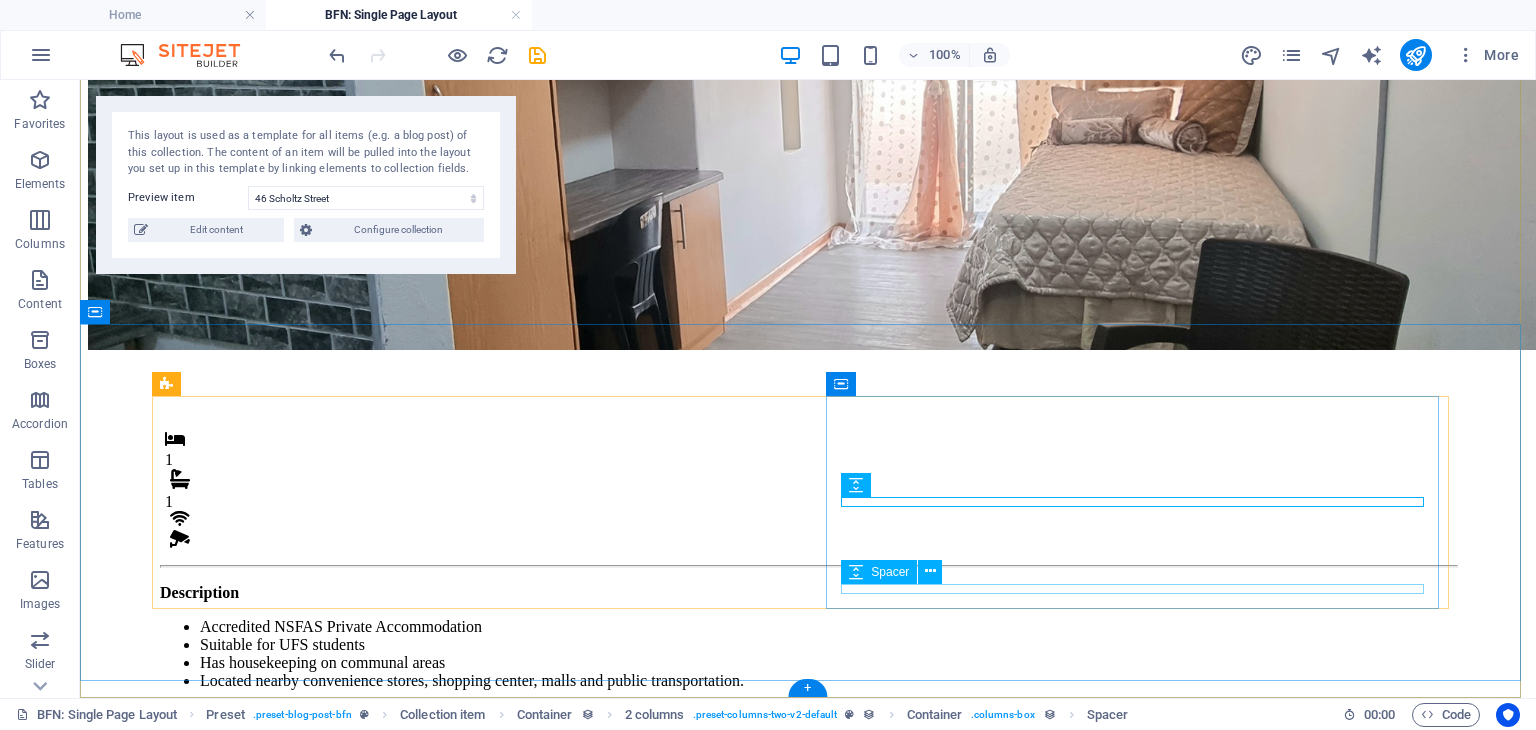 drag, startPoint x: 1019, startPoint y: 501, endPoint x: 974, endPoint y: 591, distance: 100.62306 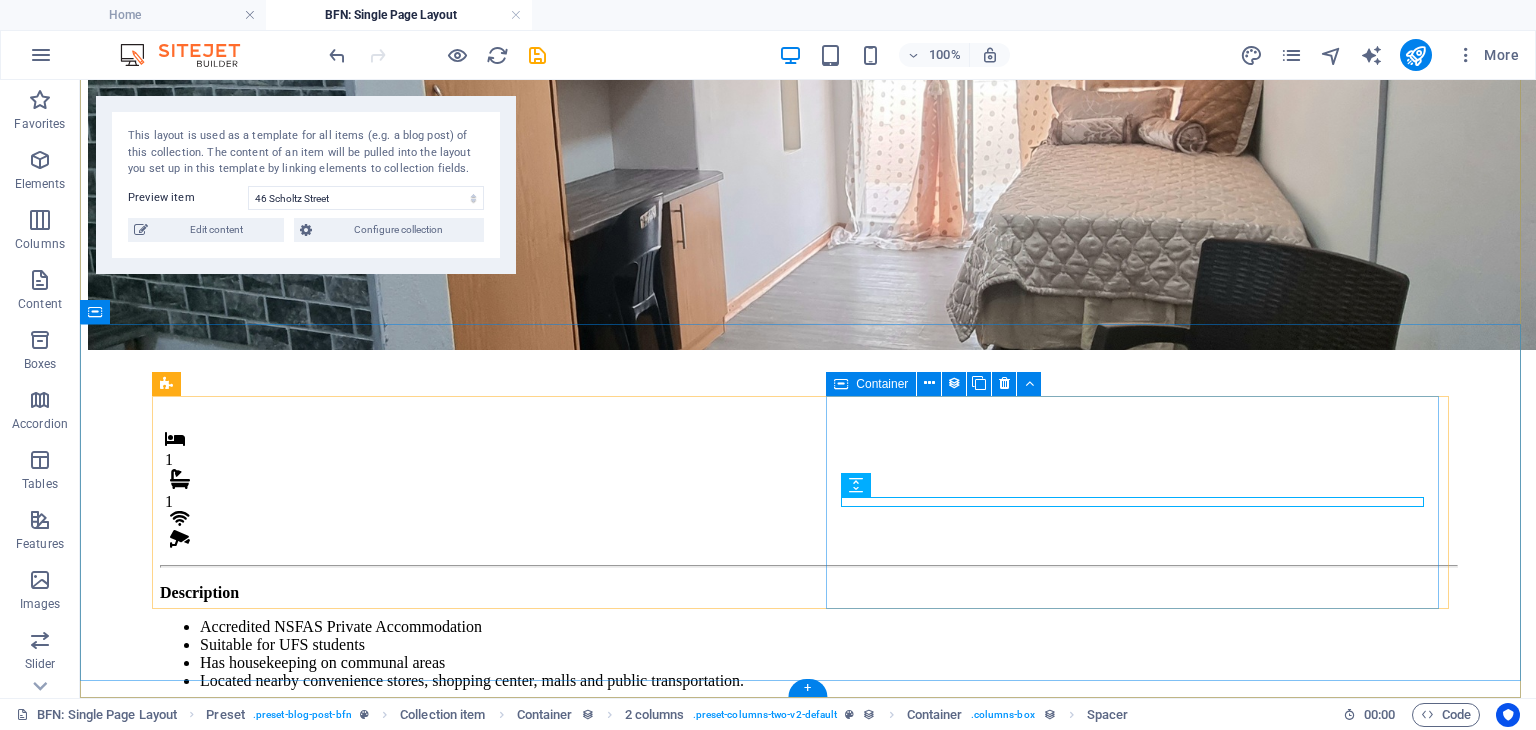 click on "Monthly Rental R 4,800 Once-off Fees Admin Fee:   500 Key deposit:   200" at bounding box center [808, 875] 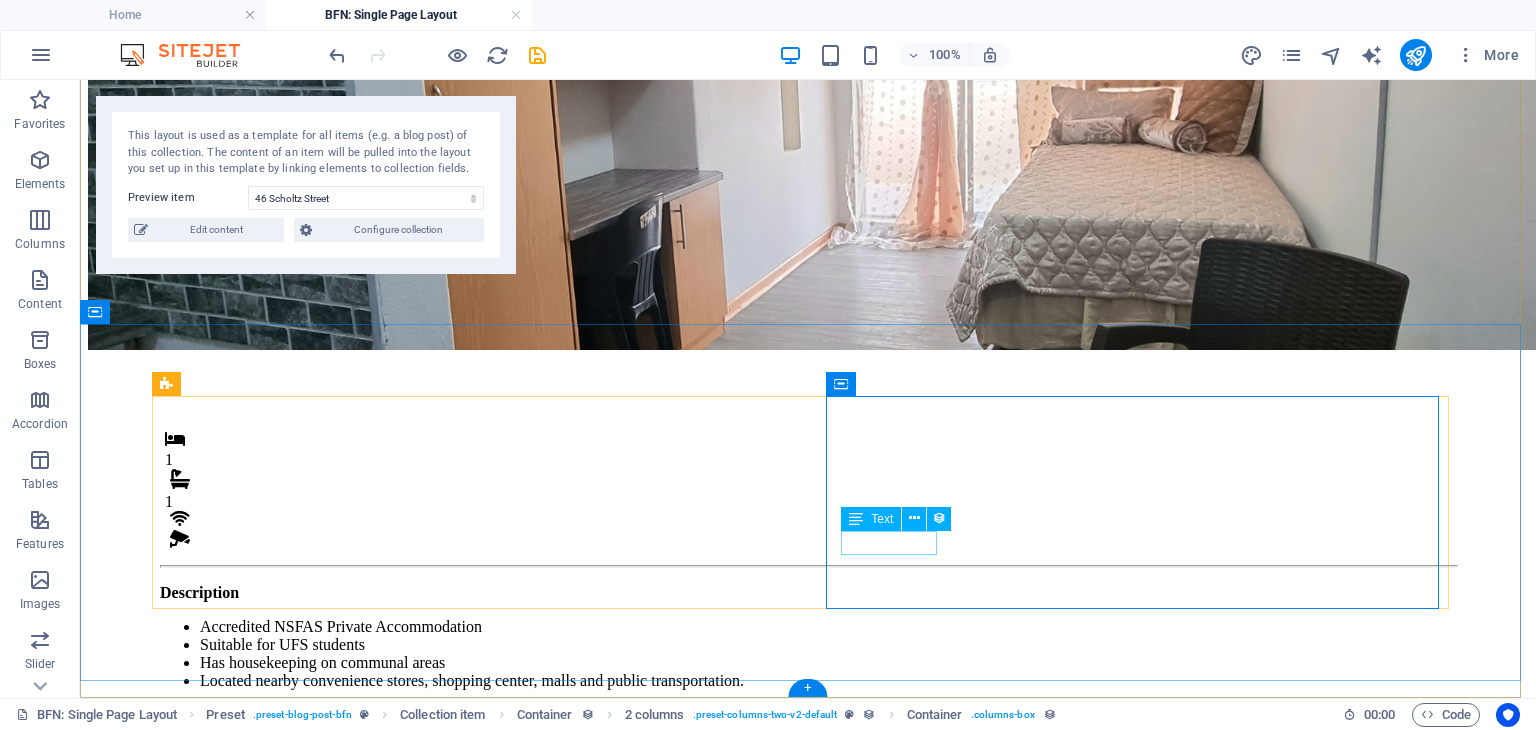 click on "Admin Fee:" at bounding box center [808, 904] 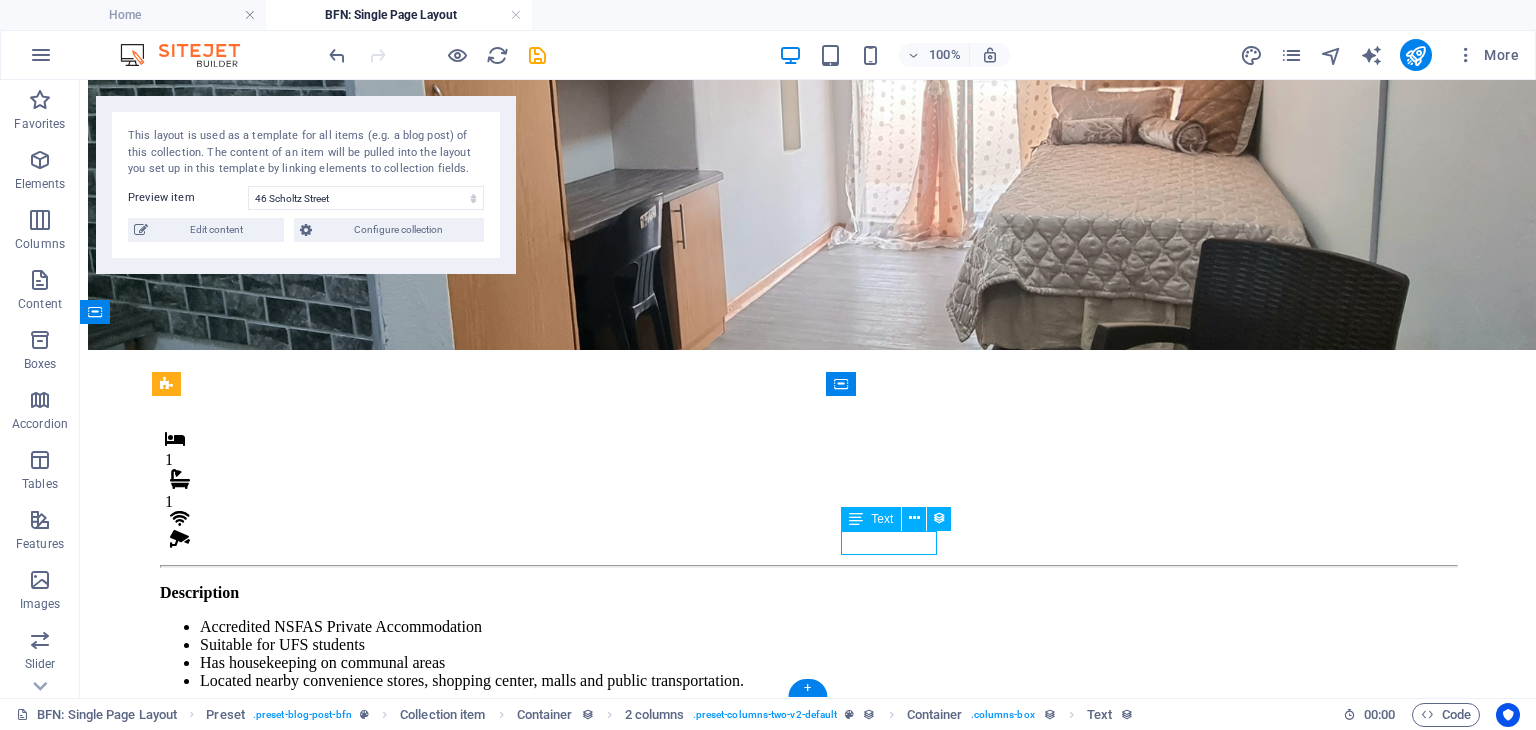 click on "Admin Fee:" at bounding box center [808, 904] 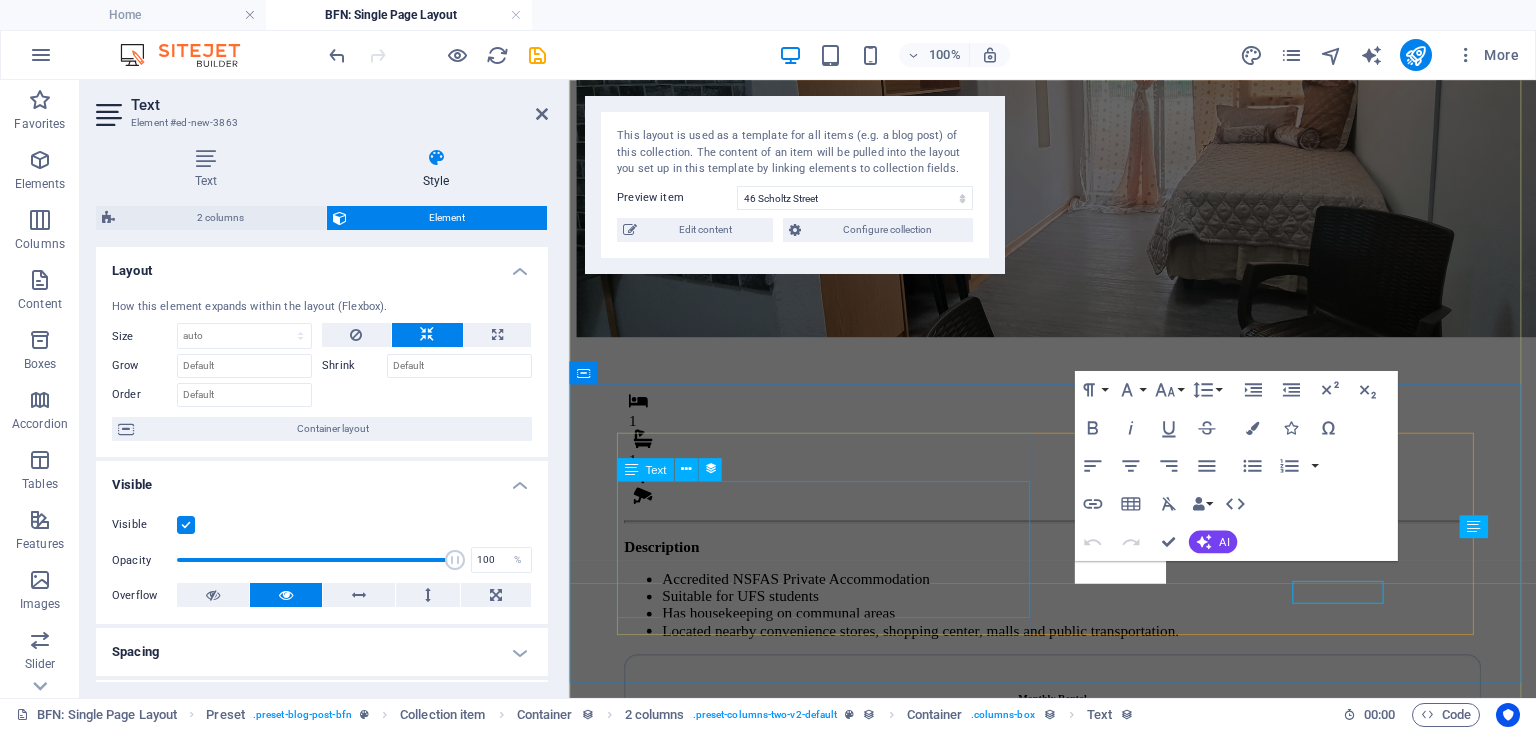 scroll, scrollTop: 149, scrollLeft: 0, axis: vertical 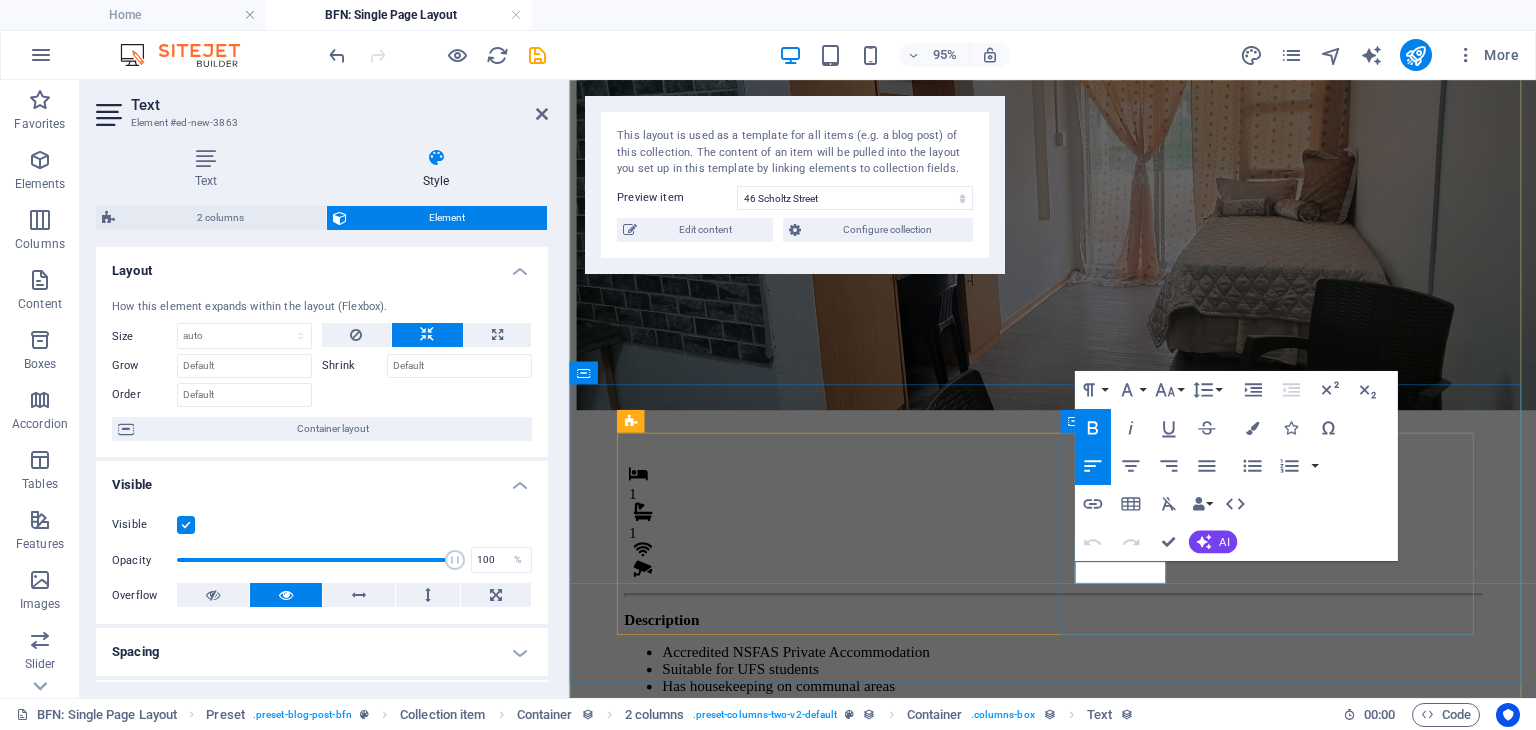 click on "Admin Fee:" at bounding box center [1078, 959] 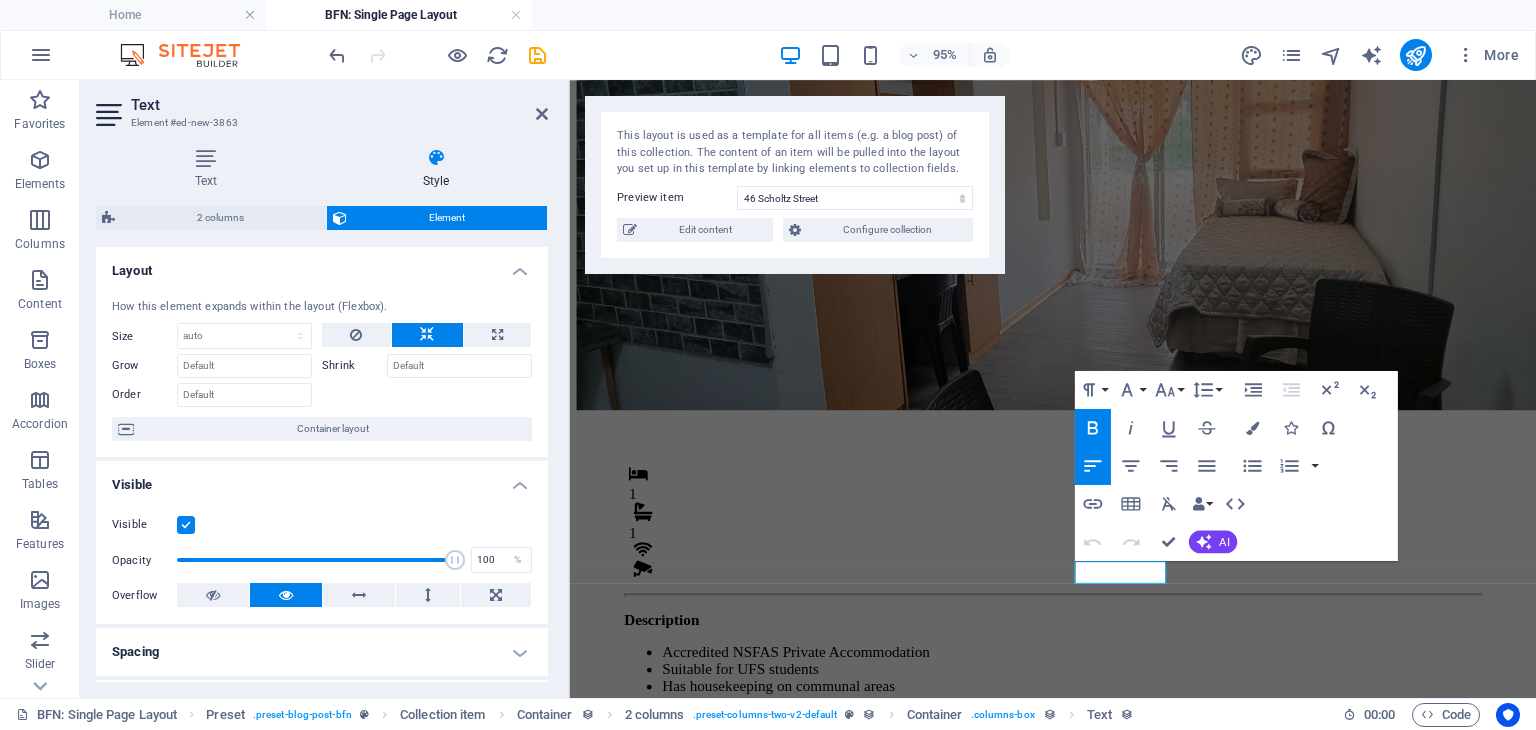 click 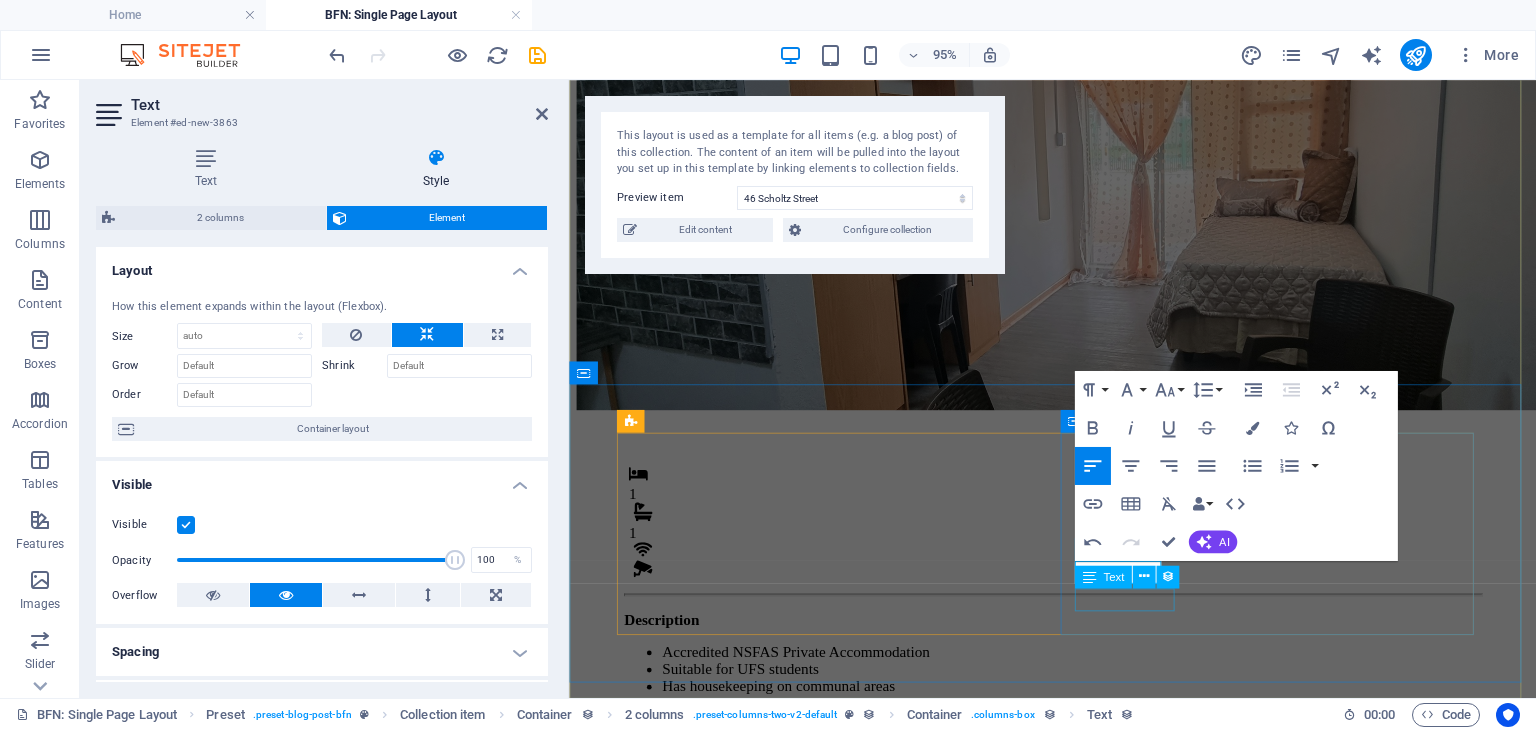 click on "Key deposit:" at bounding box center (1078, 1032) 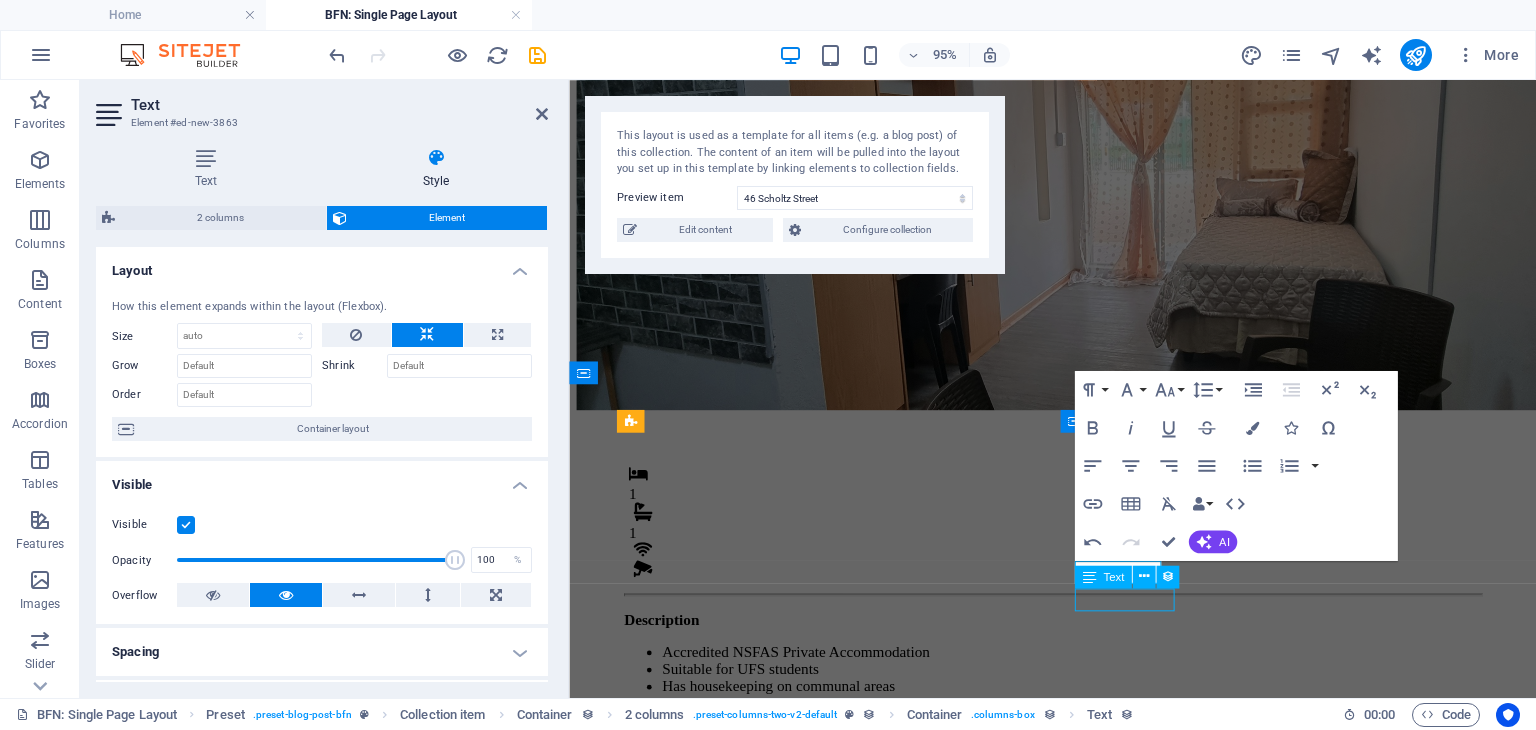 click on "Key deposit:" at bounding box center (1078, 1032) 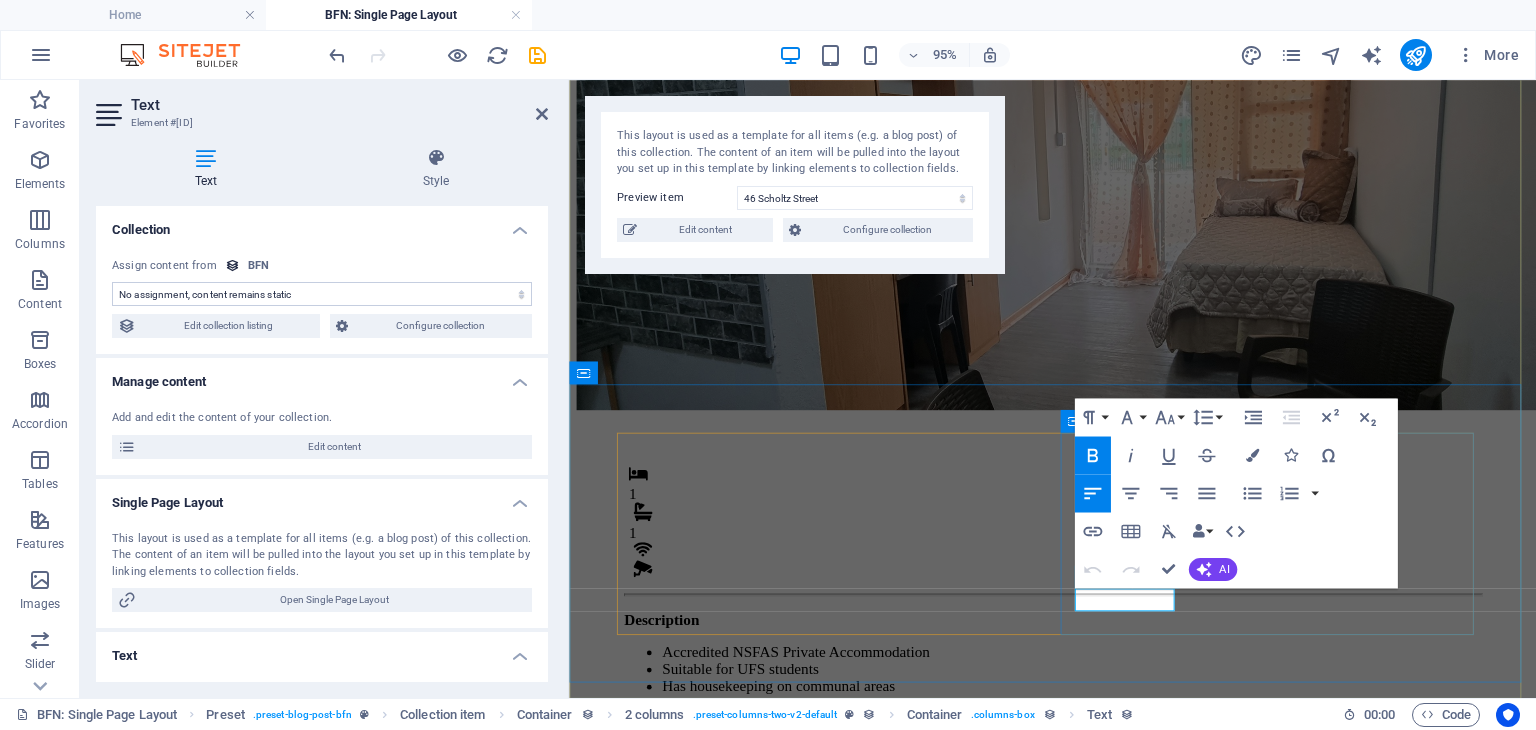 click on "Key deposit:" at bounding box center [685, 1031] 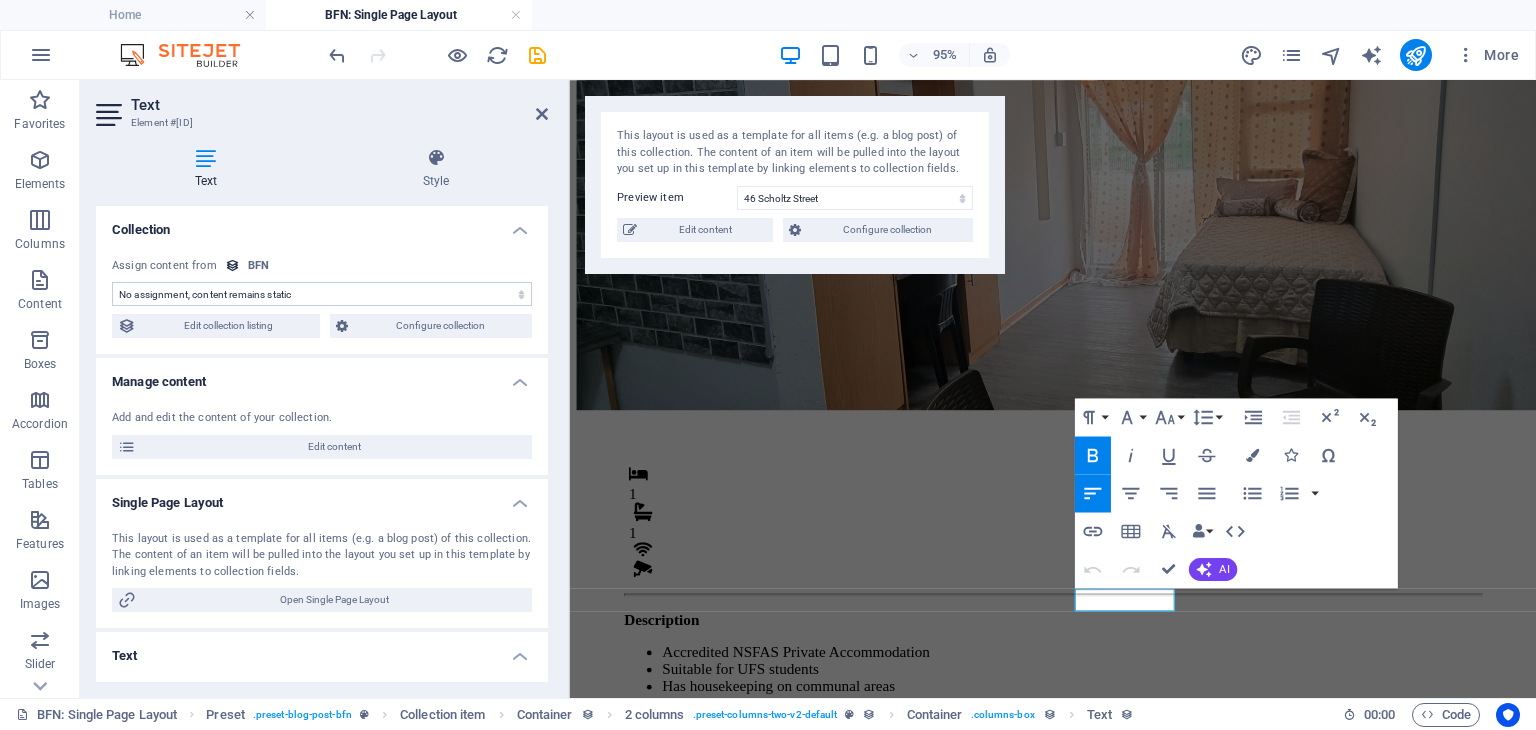 click 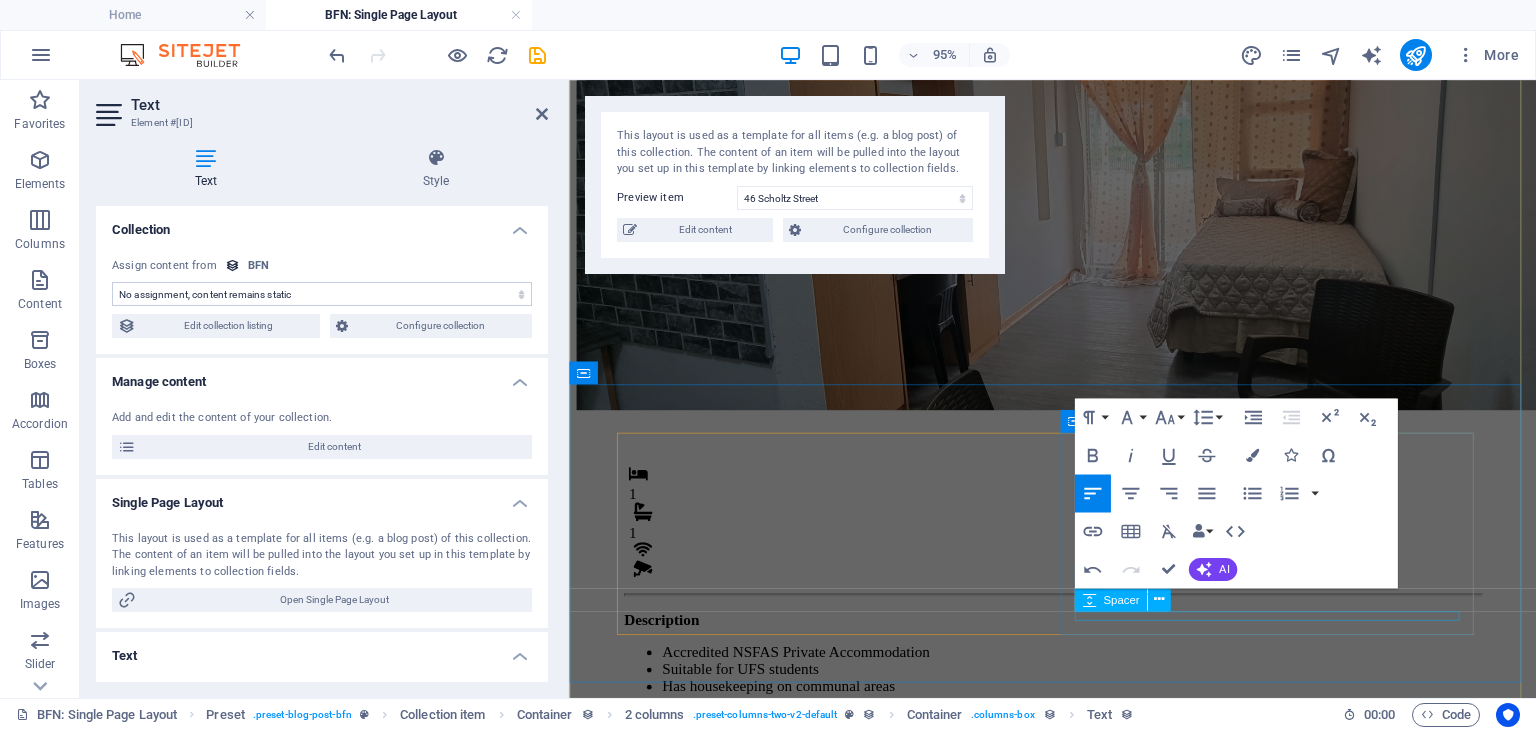 click at bounding box center [1078, 1080] 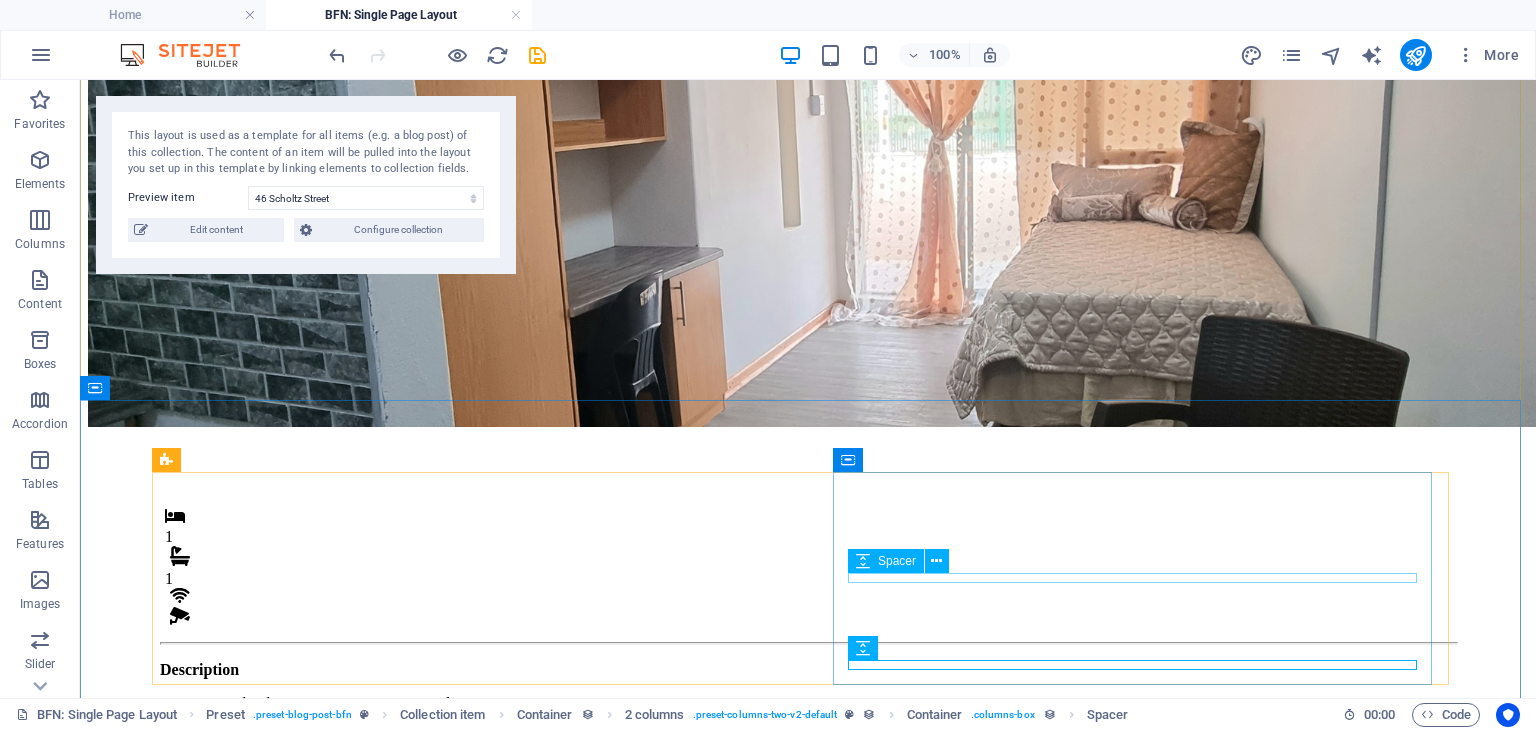 scroll, scrollTop: 226, scrollLeft: 0, axis: vertical 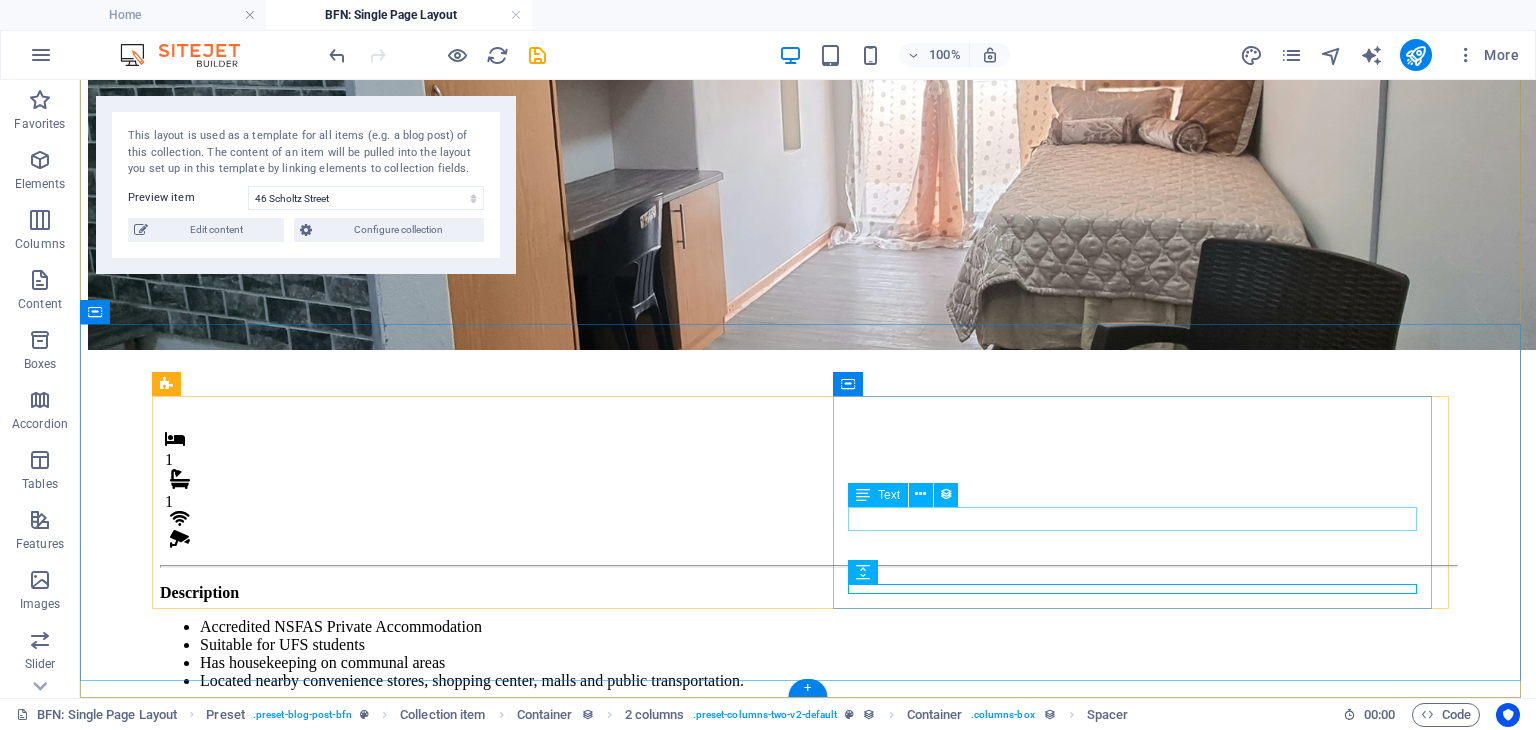 click on "Once-off Fees" at bounding box center (808, 870) 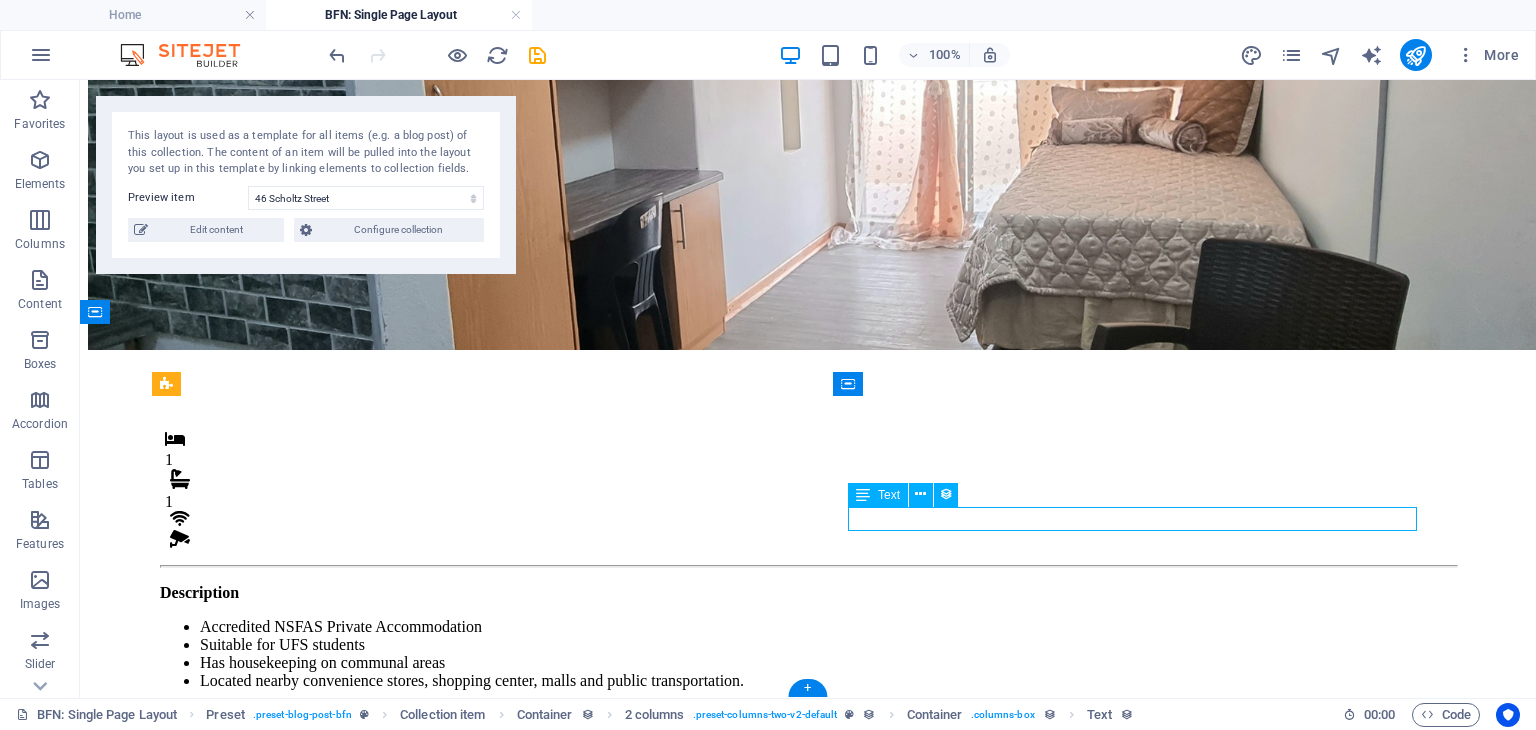 click on "Once-off Fees" at bounding box center [808, 870] 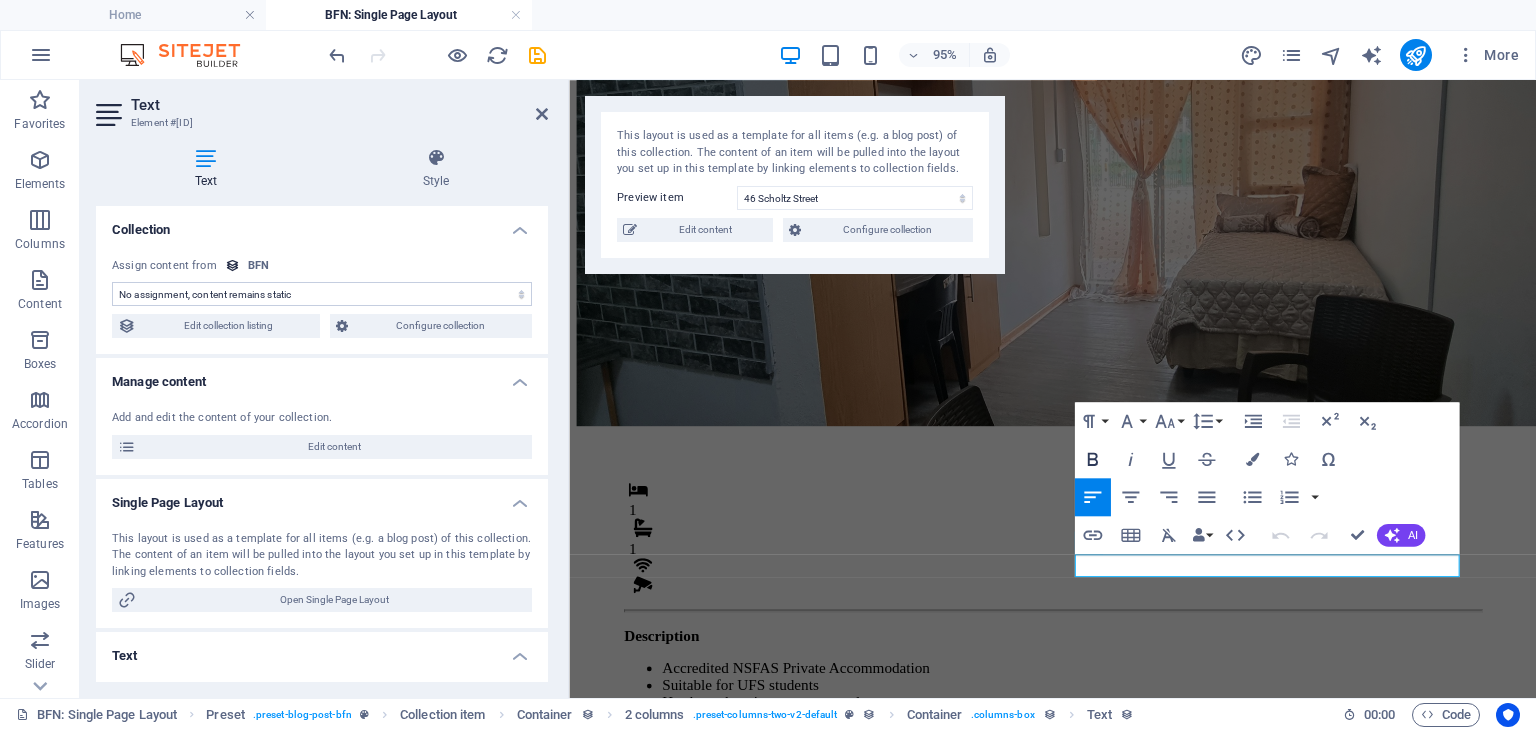 click 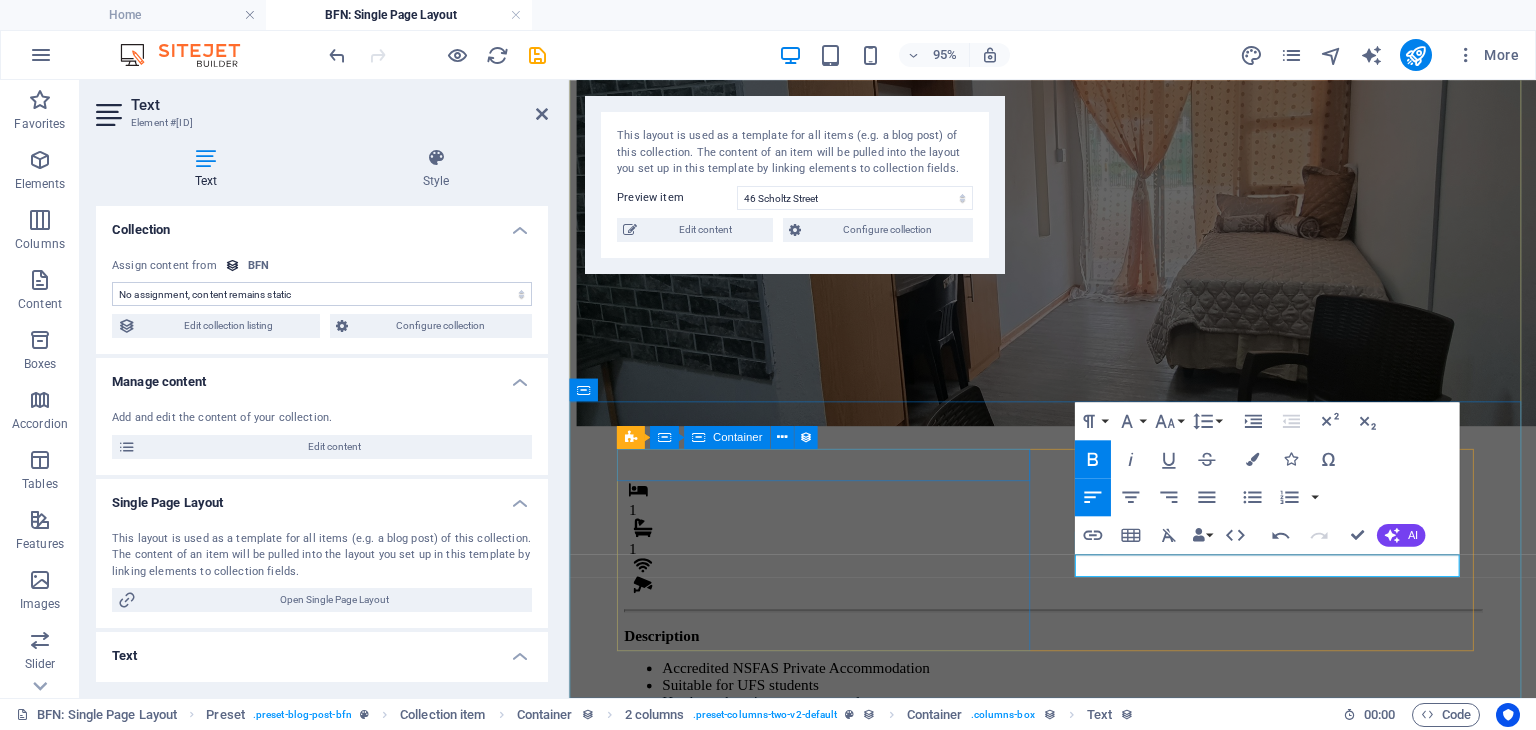 click on "1 1" at bounding box center [1078, 563] 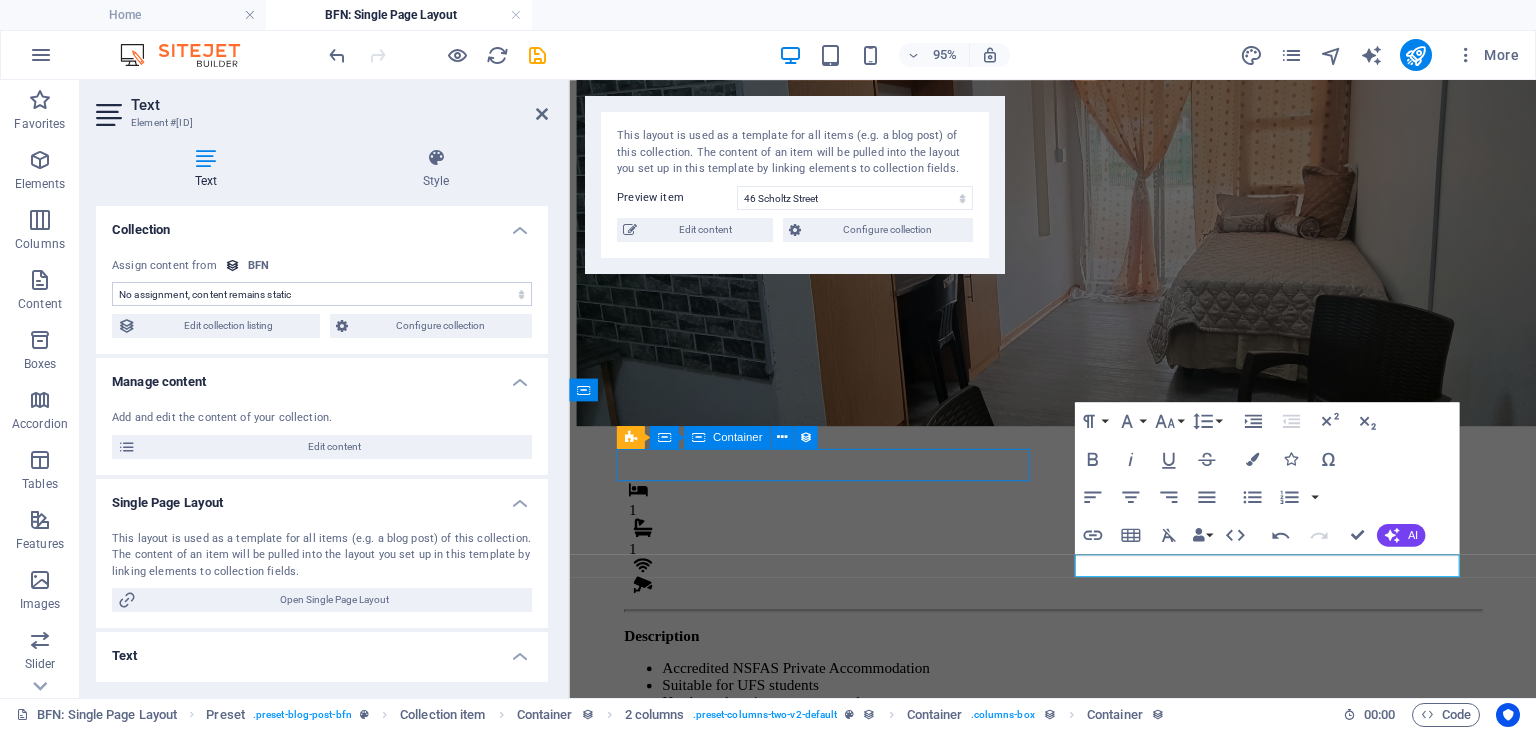 click on "1 1" at bounding box center (1078, 563) 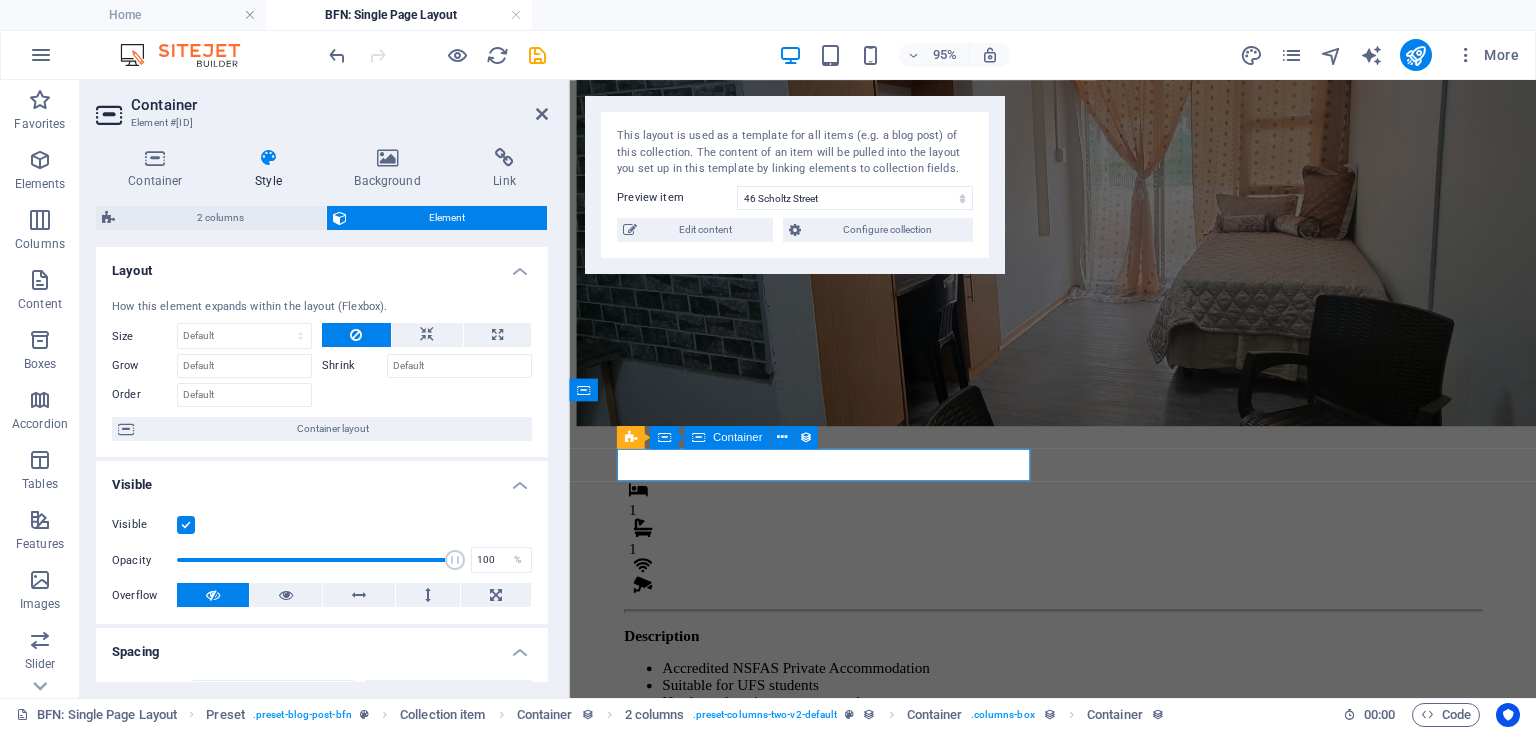 scroll, scrollTop: 149, scrollLeft: 0, axis: vertical 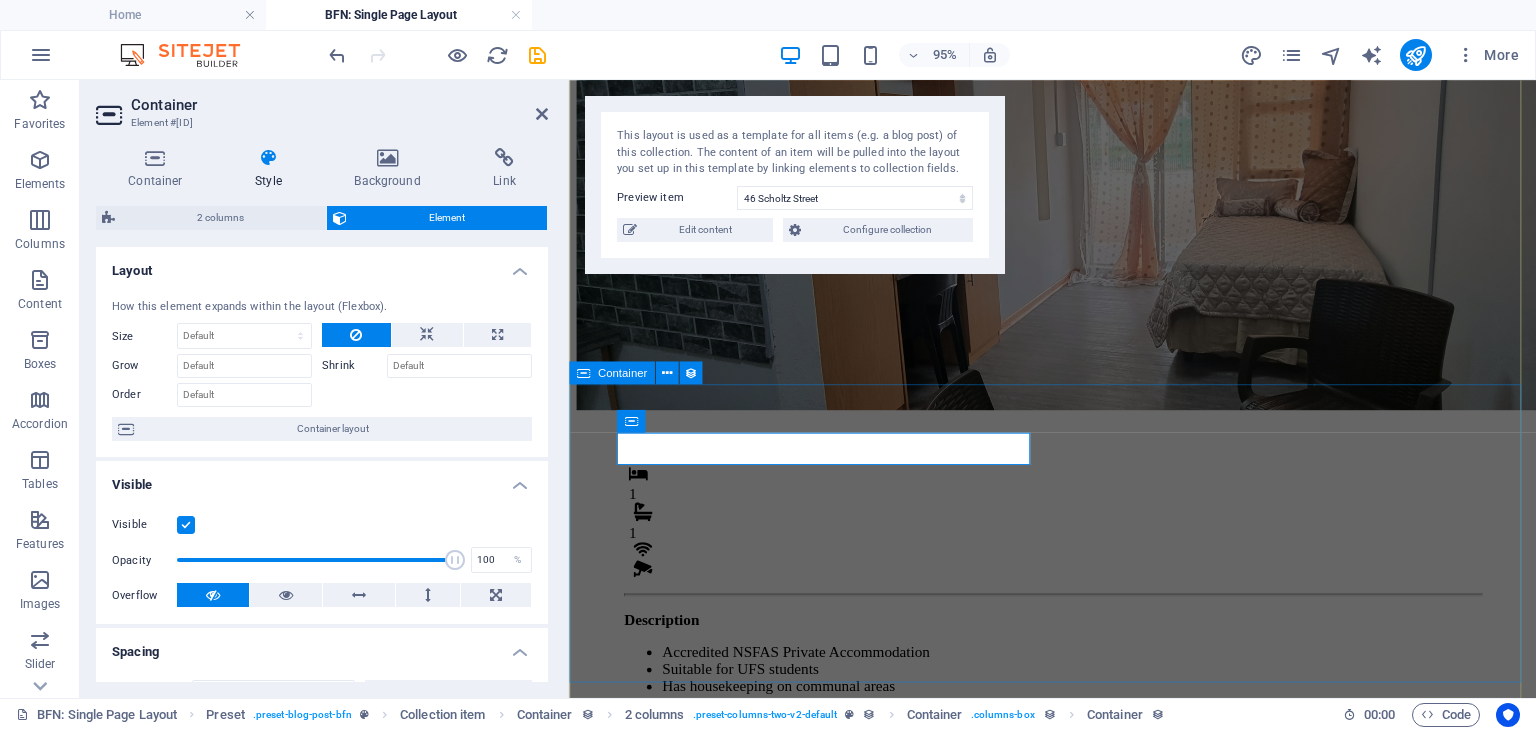click on "1 1 Description Accredited NSFAS Private Accommodation  Suitable for UFS students Has housekeeping on communal areas Located nearby convenience stores, shopping center, malls and public transportation. Monthly Rental R 4,800 Once-off Fees Admin Fee:   500 Key deposit:   200" at bounding box center (1078, 790) 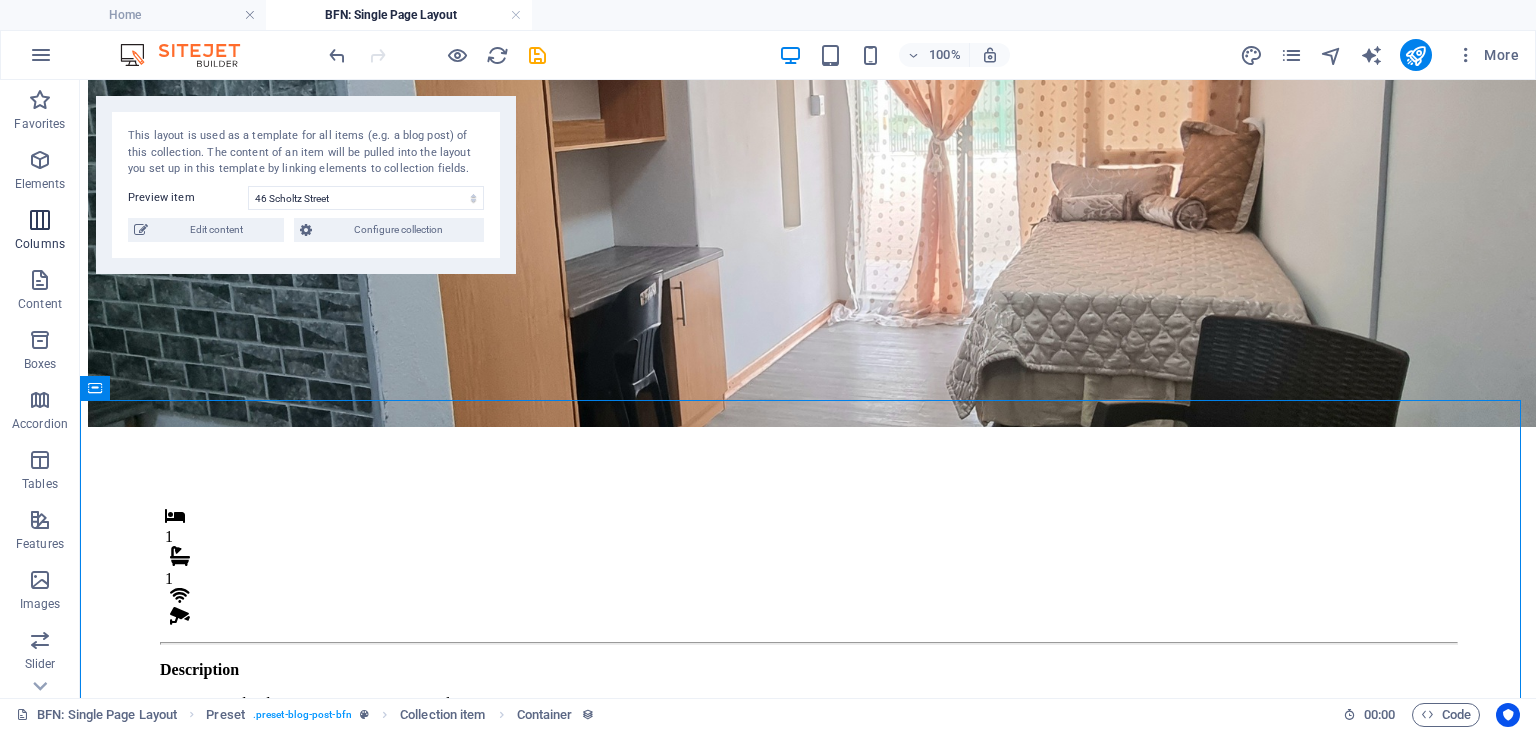 click on "Columns" at bounding box center [40, 232] 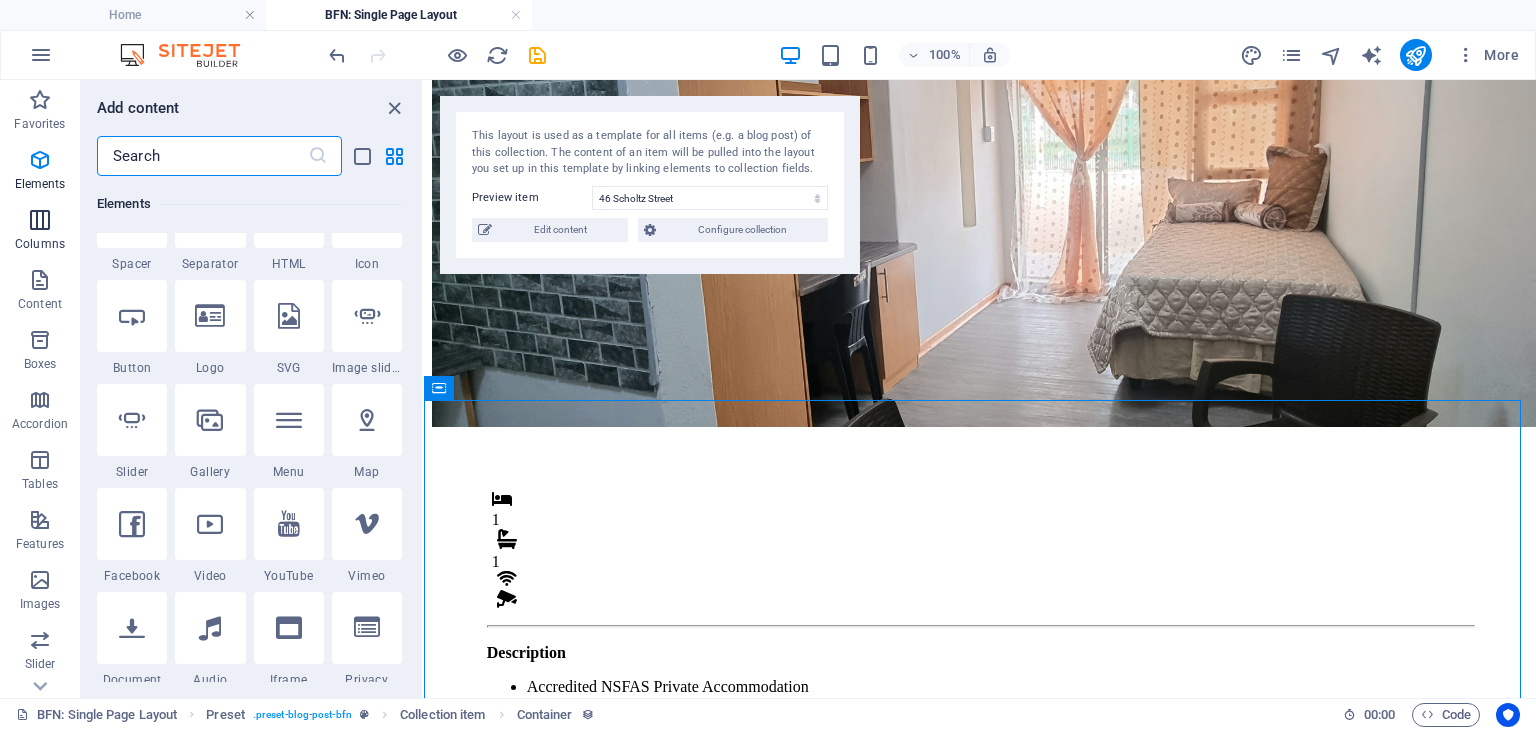 scroll, scrollTop: 990, scrollLeft: 0, axis: vertical 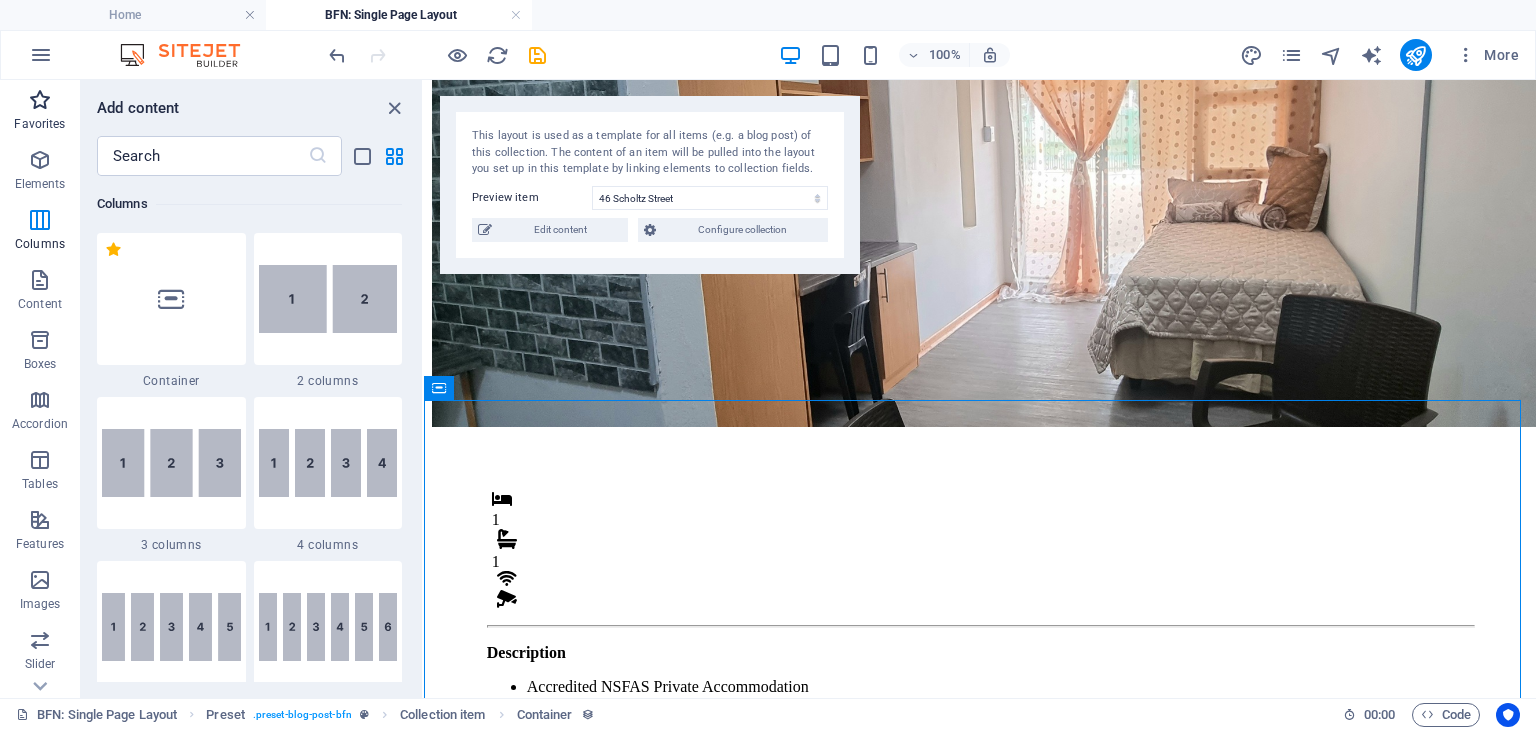click on "Favorites" at bounding box center (40, 112) 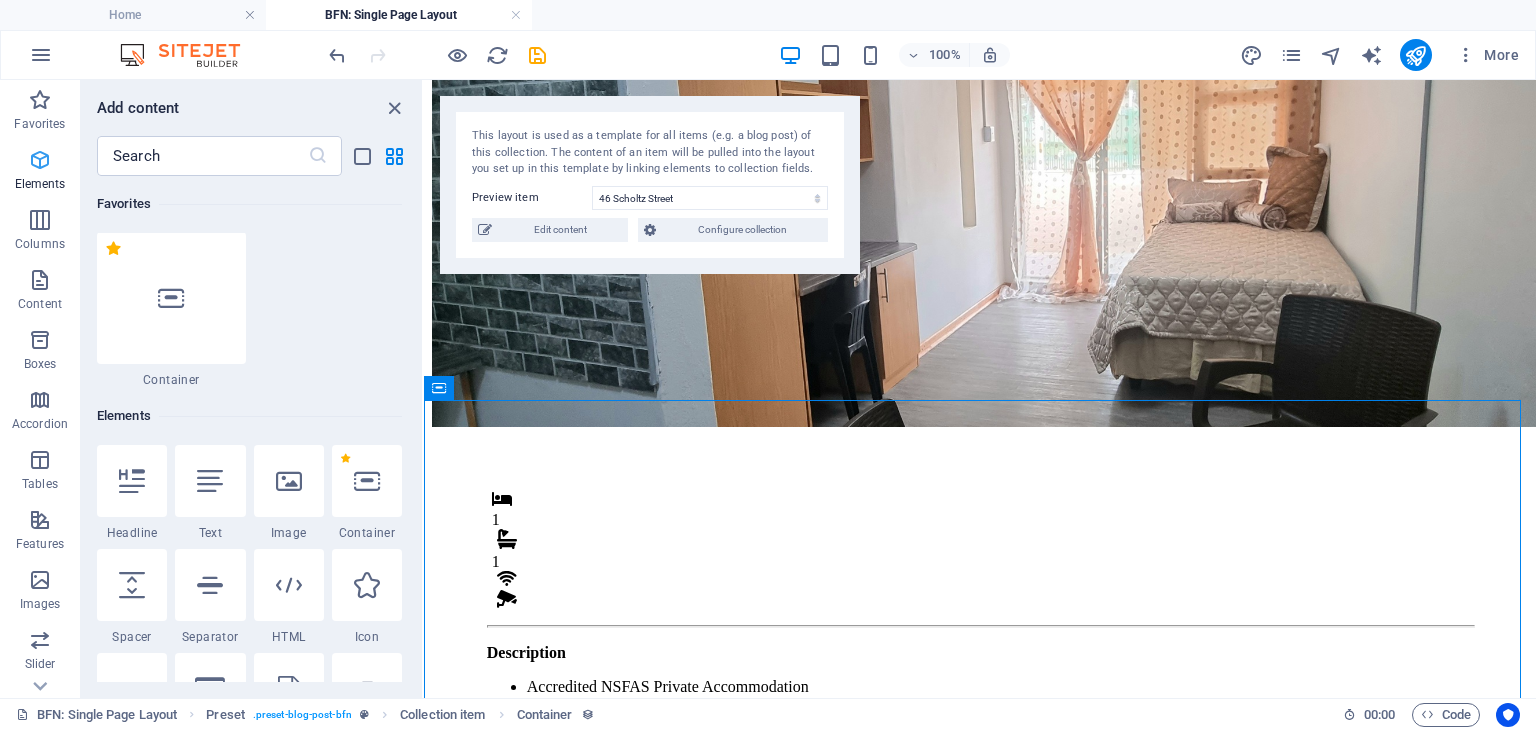 scroll, scrollTop: 0, scrollLeft: 0, axis: both 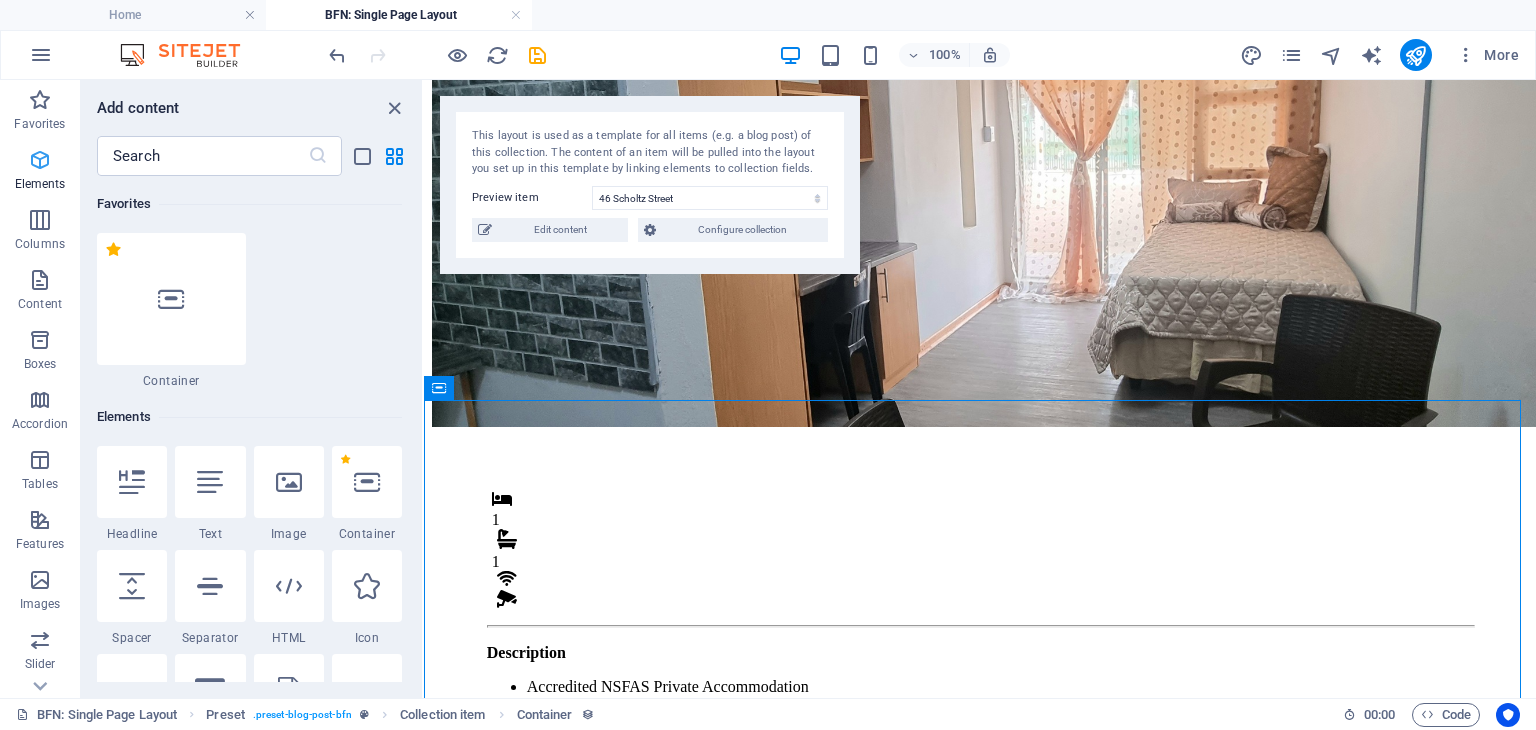 click at bounding box center [40, 160] 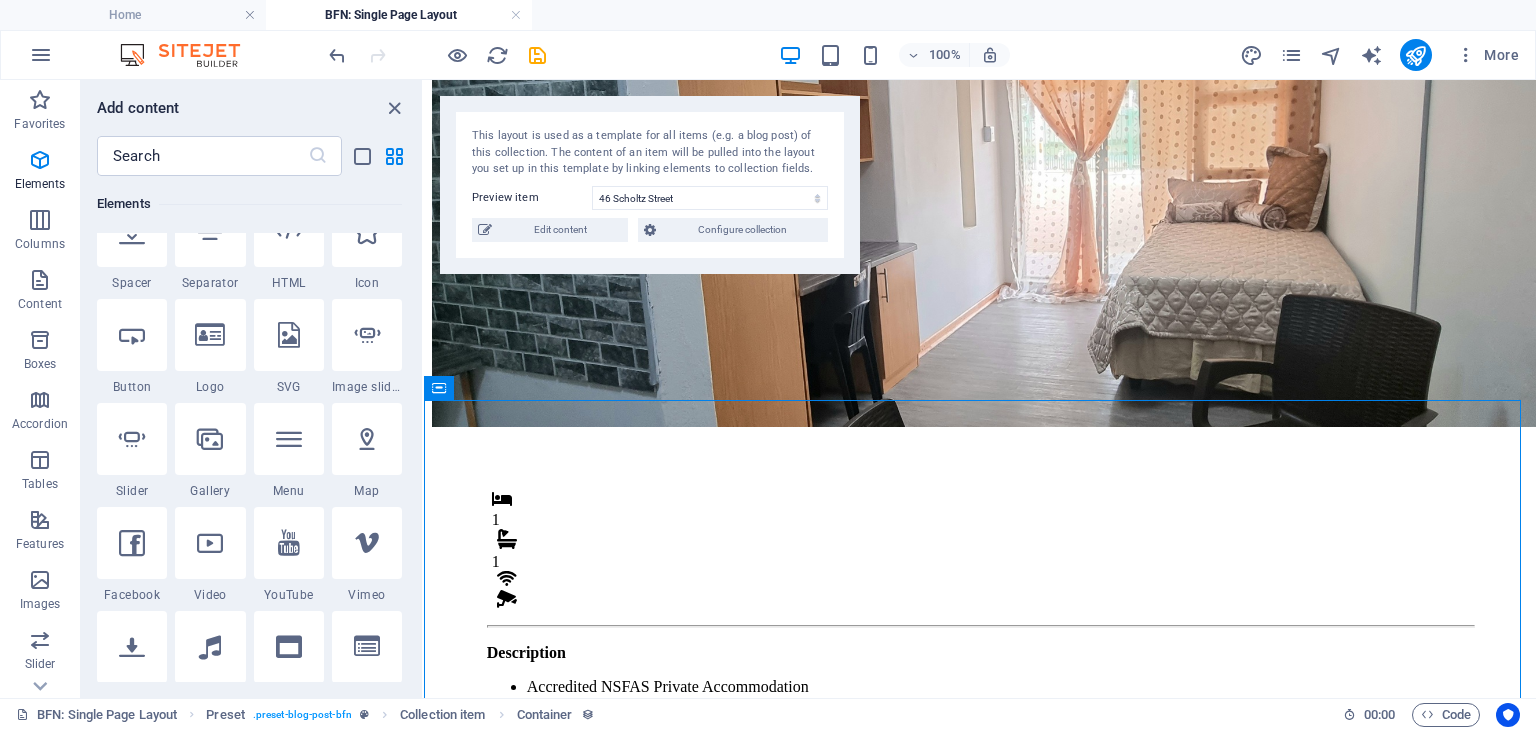 scroll, scrollTop: 344, scrollLeft: 0, axis: vertical 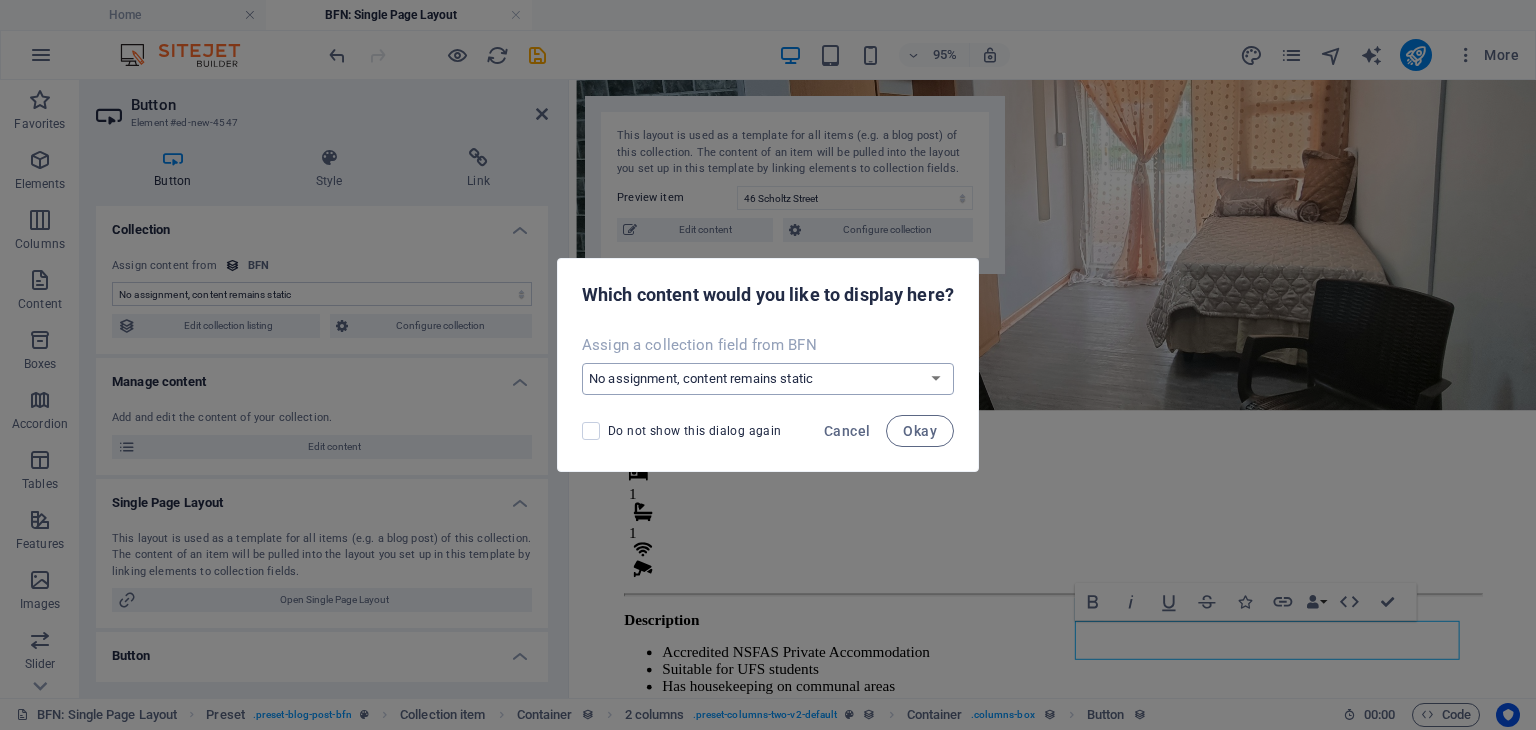 click on "No assignment, content remains static Create a new field Created at (Date) Updated at (Date) Name (Plain Text) Slug (Plain Text) Image (File) Short description (Rich Text) Type (Choice) Availability (Choice) Price (Plain Text) Address (Plain Text) Bedrooms (Number) Bathrooms (Number) Listed (Checkbox) Gallery (Multiple Files) Internet (Choice) Built-In Cupboards (Choice) Key Deposit (Number) Admin Fee (Number) Alarm System (Choice) CCTV Camera (Choice) Panic Button (Choice)" at bounding box center (768, 379) 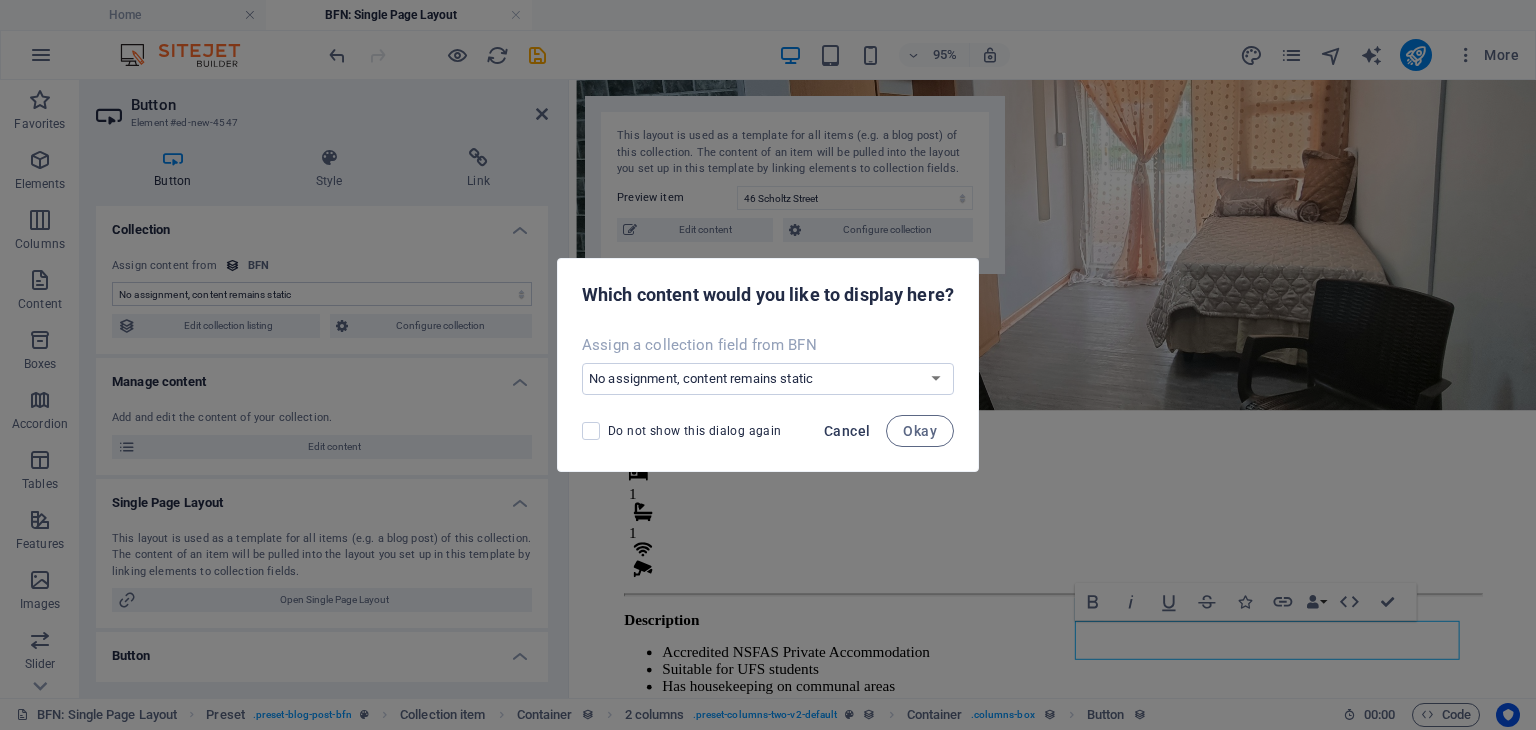 click on "Cancel" at bounding box center (847, 431) 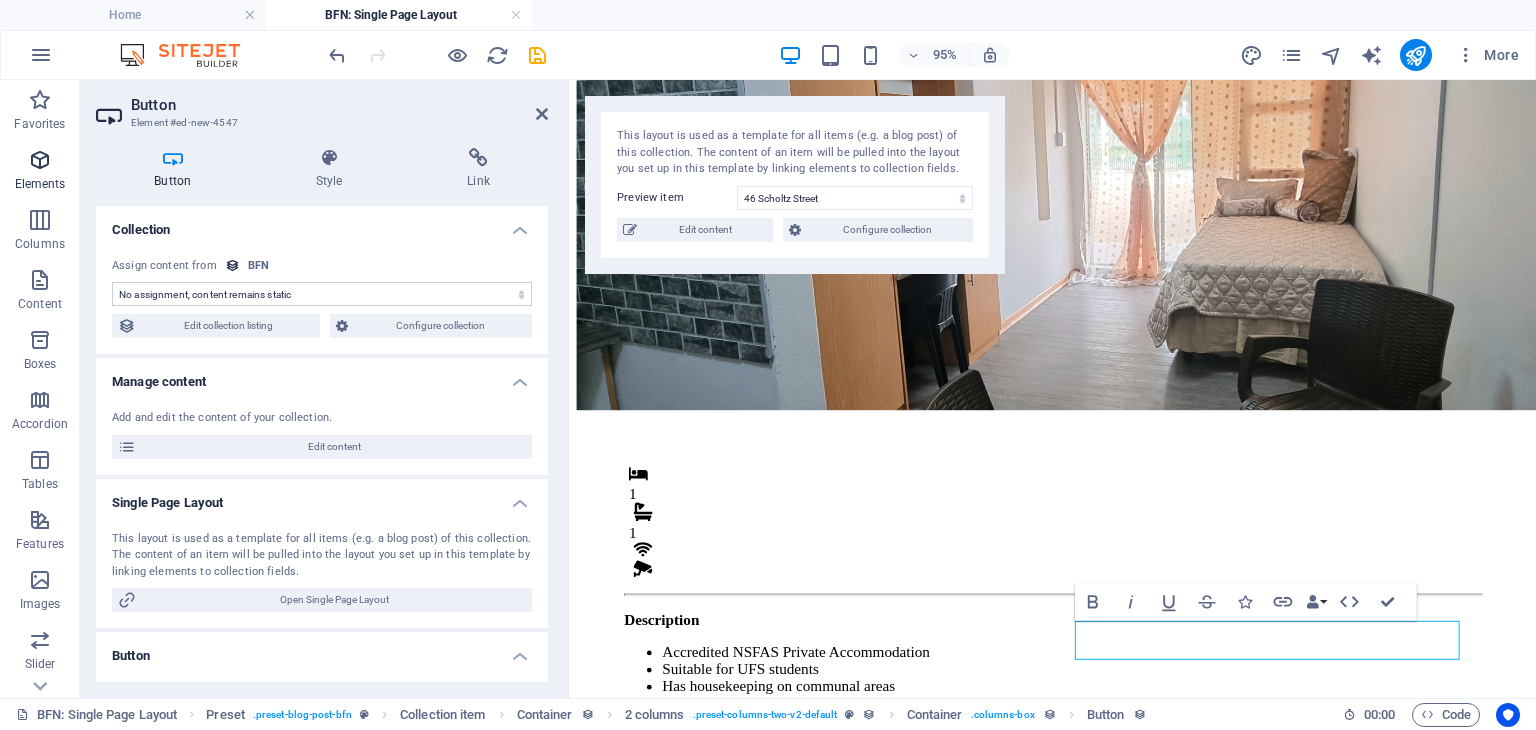 click at bounding box center (40, 160) 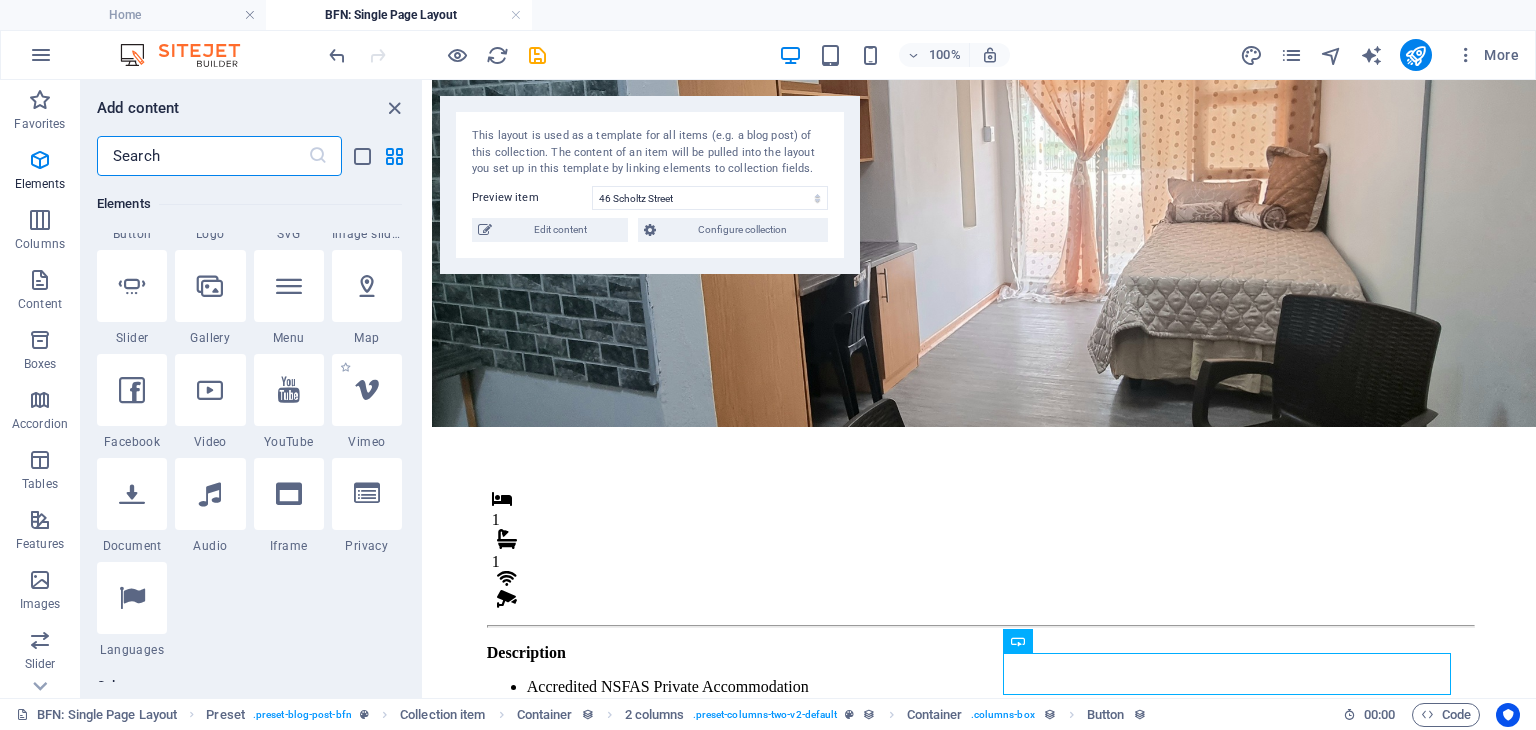 scroll, scrollTop: 509, scrollLeft: 0, axis: vertical 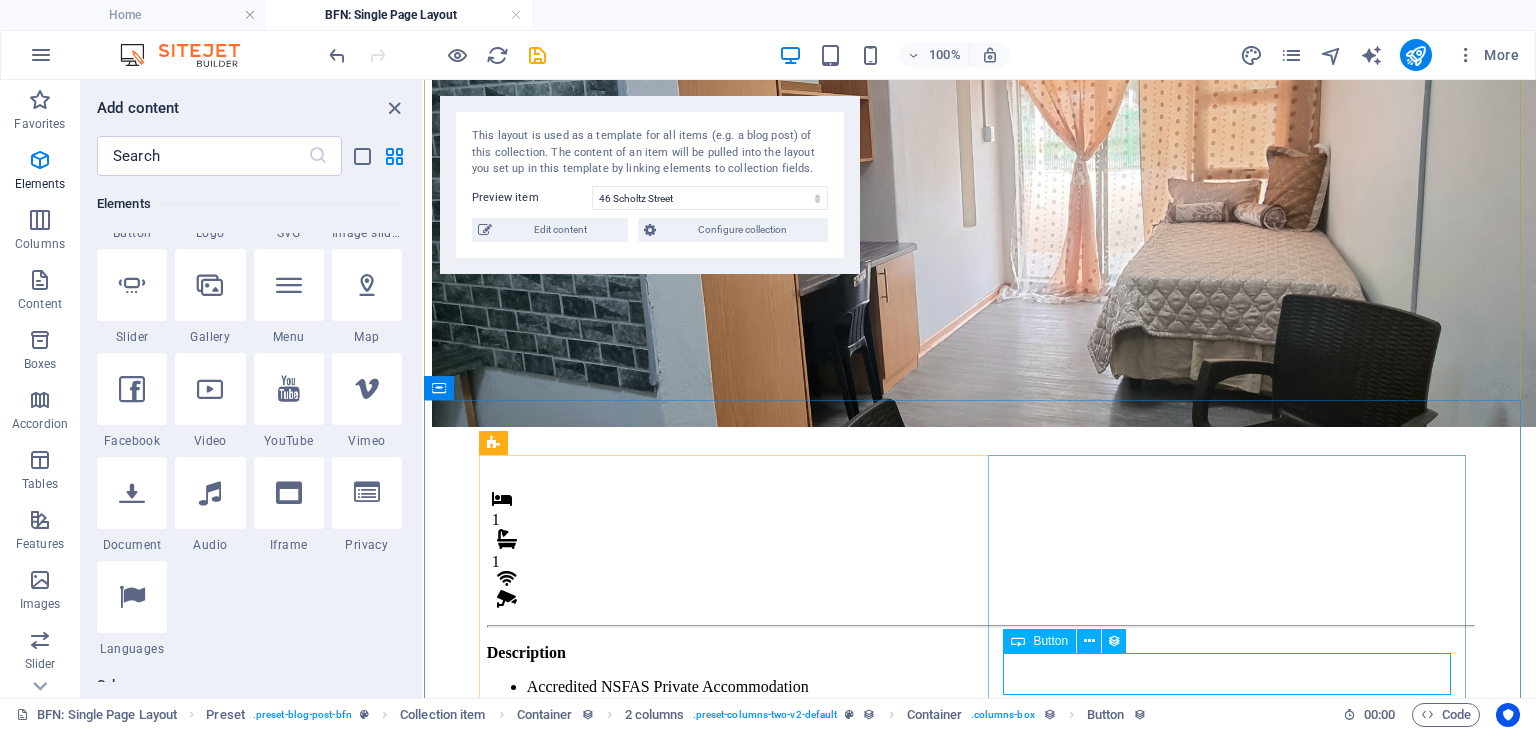 click on "Button label" at bounding box center [980, 1099] 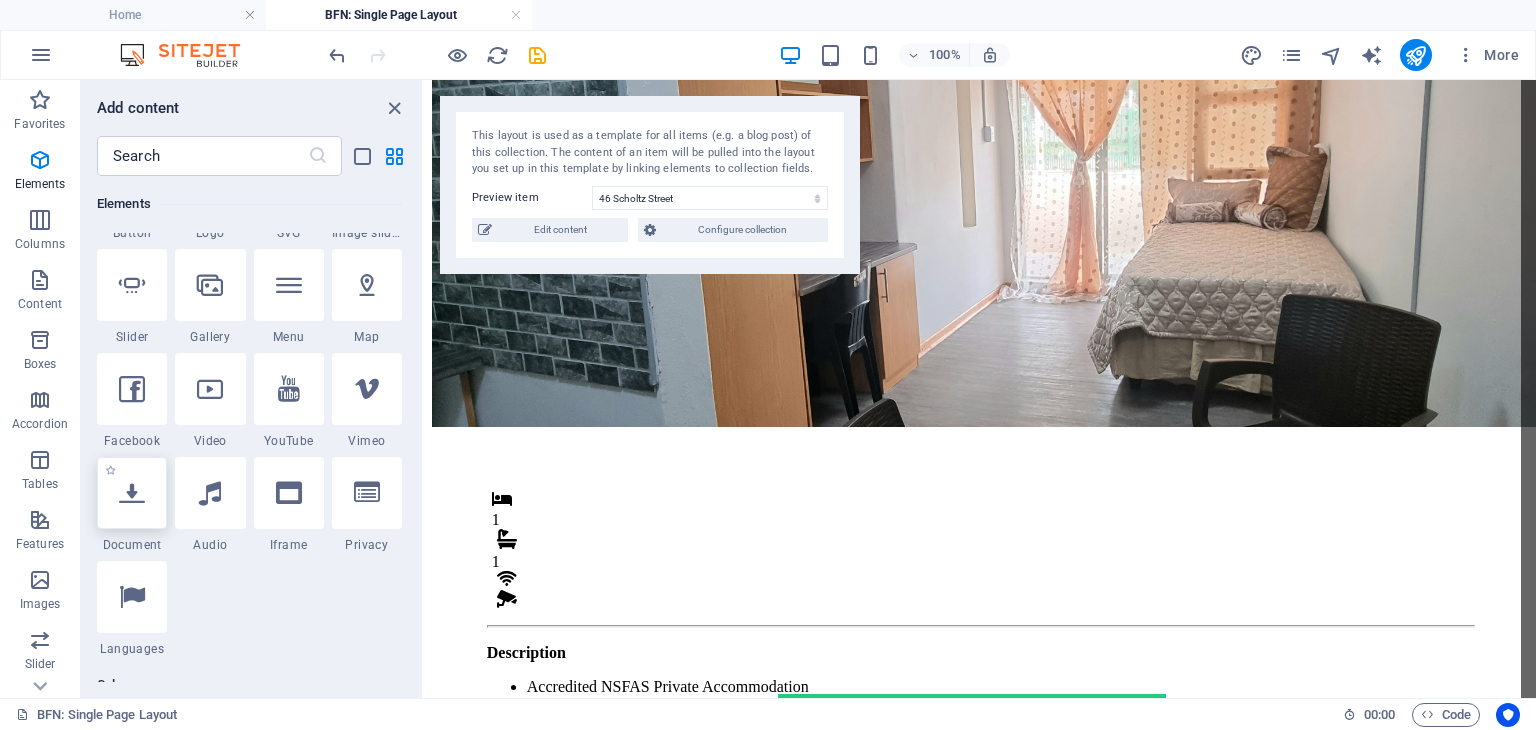 scroll, scrollTop: 192, scrollLeft: 0, axis: vertical 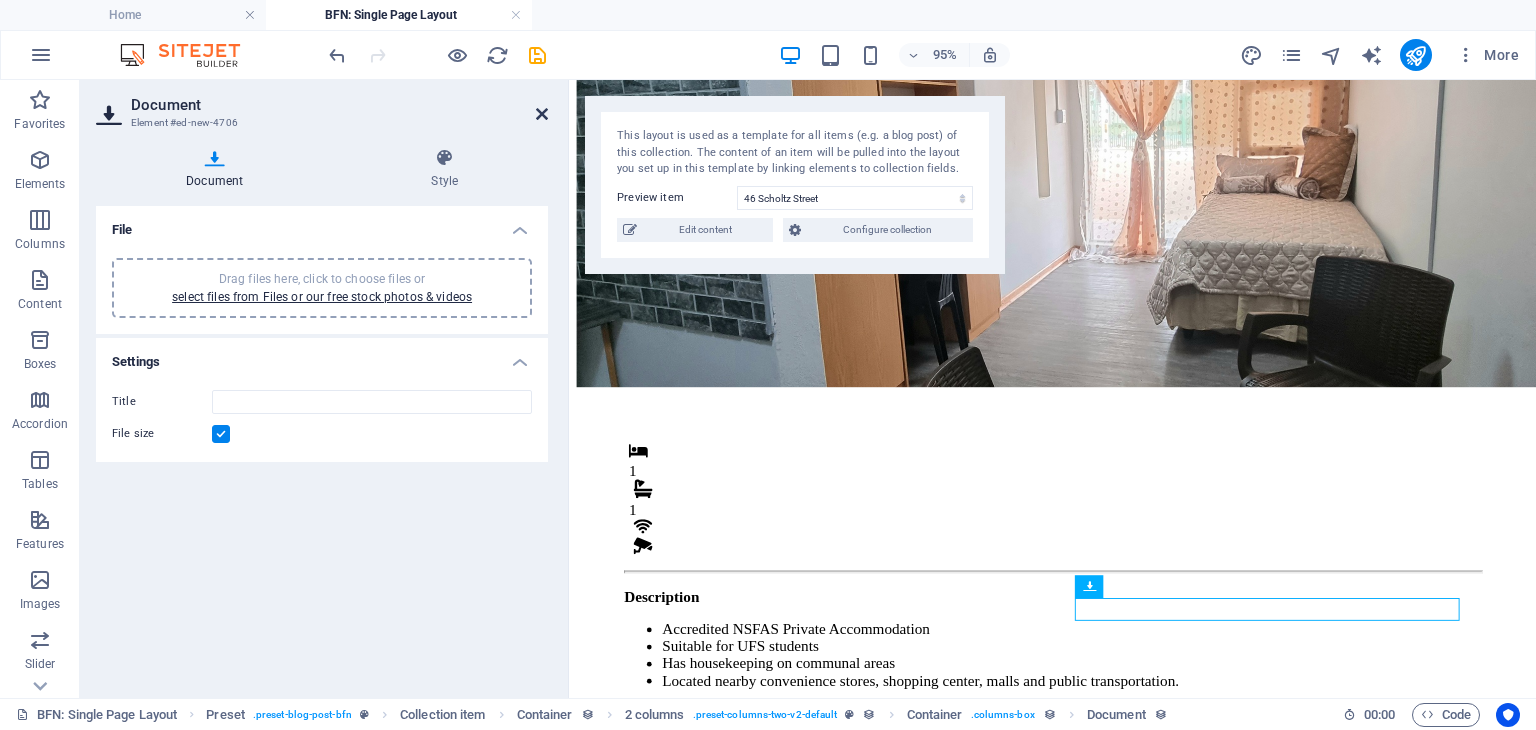 click at bounding box center (542, 114) 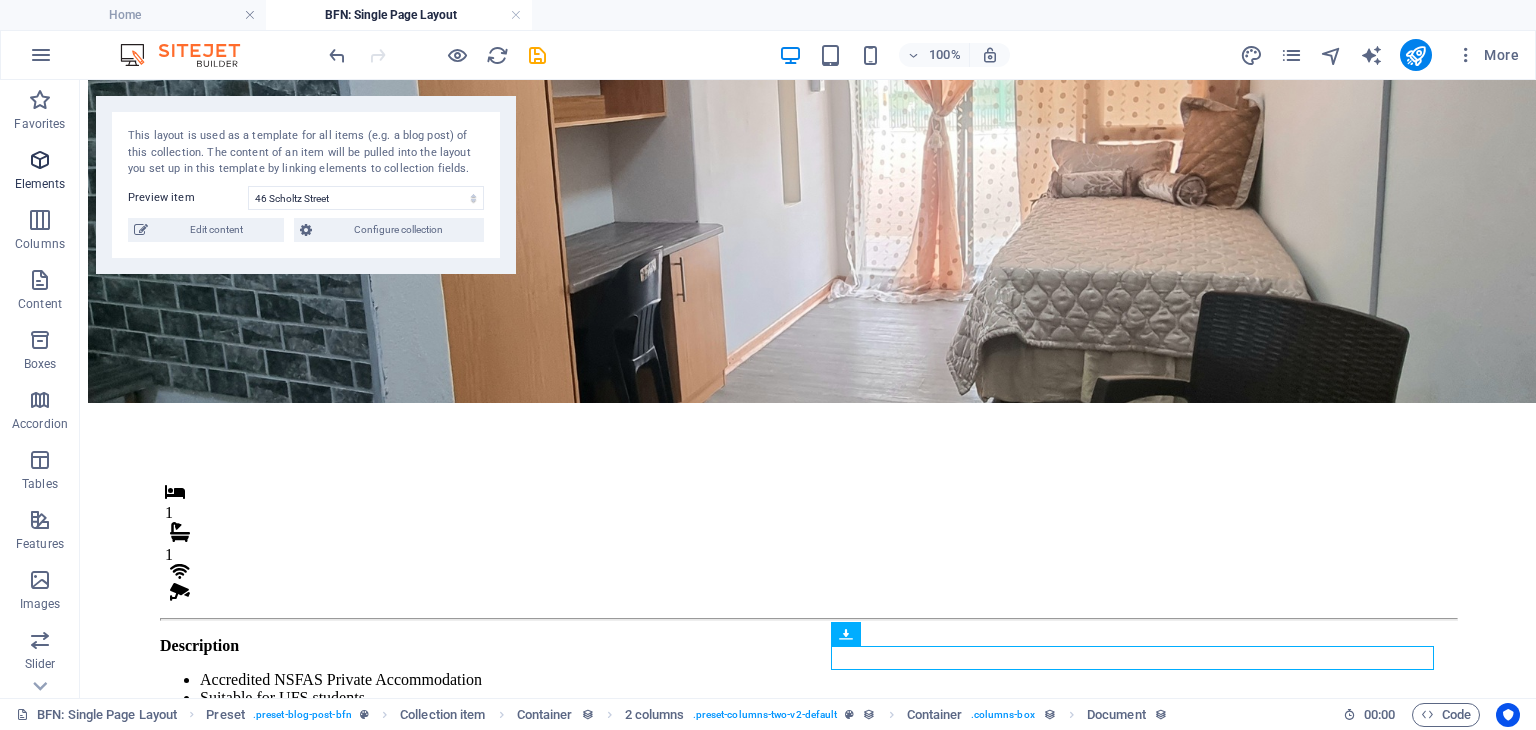 click on "Elements" at bounding box center (40, 172) 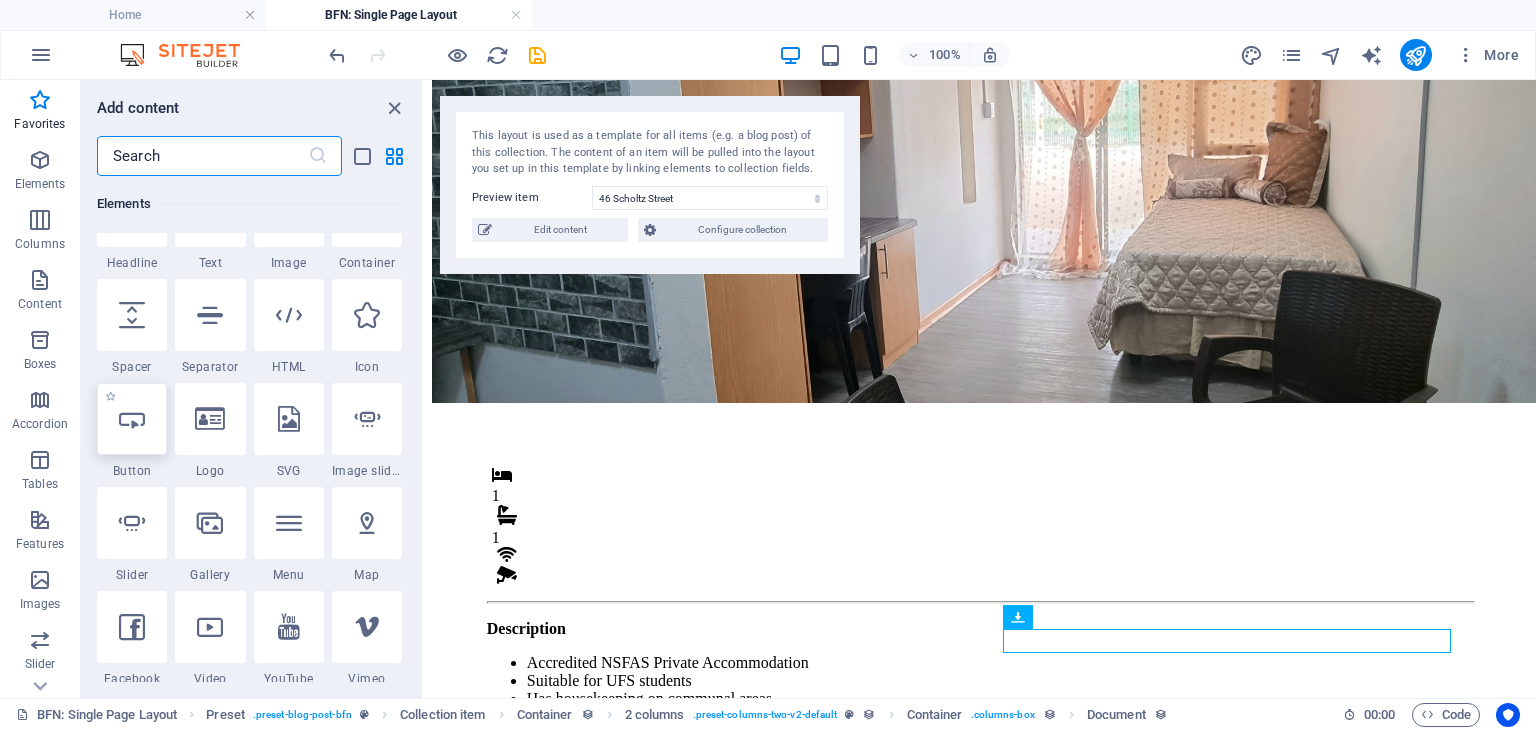 scroll, scrollTop: 272, scrollLeft: 0, axis: vertical 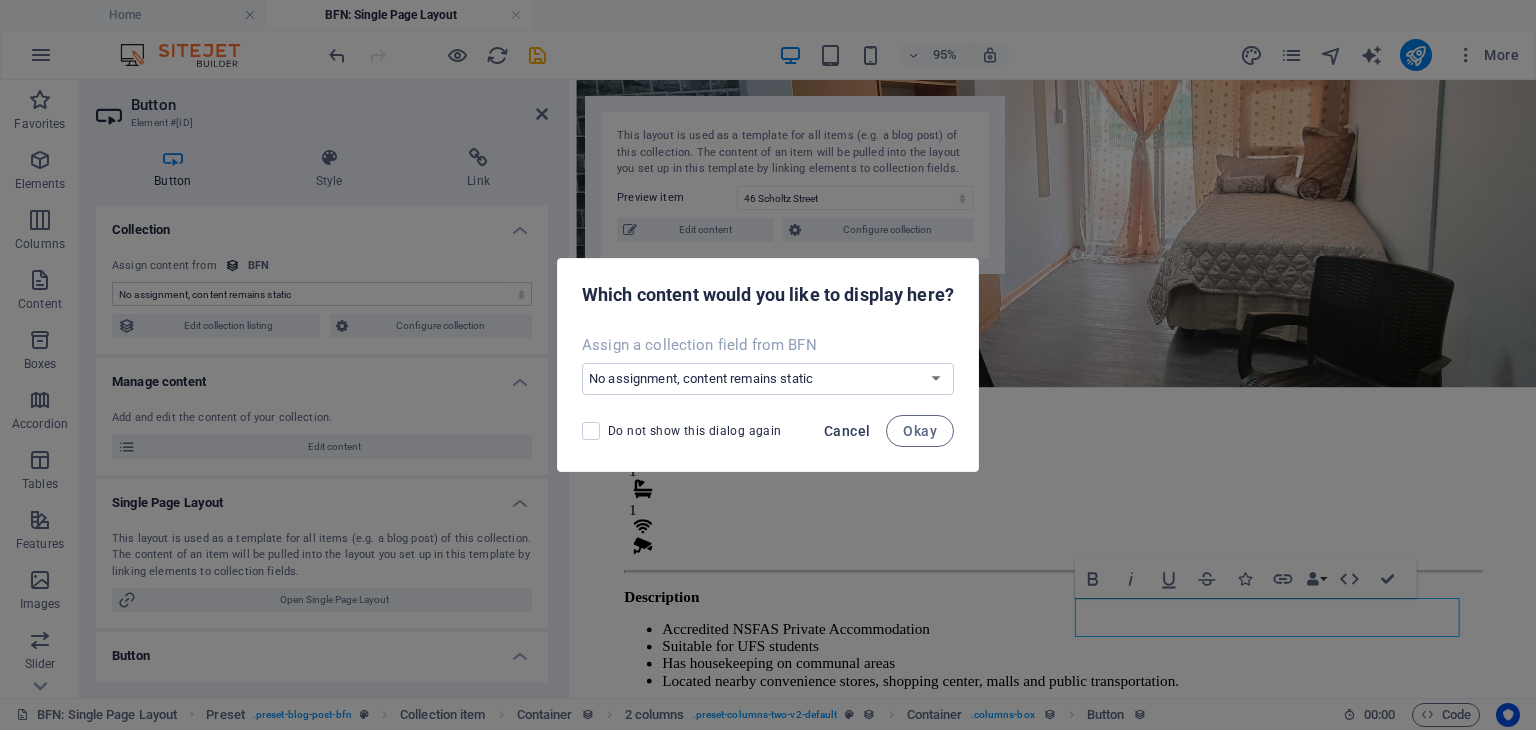 click on "Cancel" at bounding box center [847, 431] 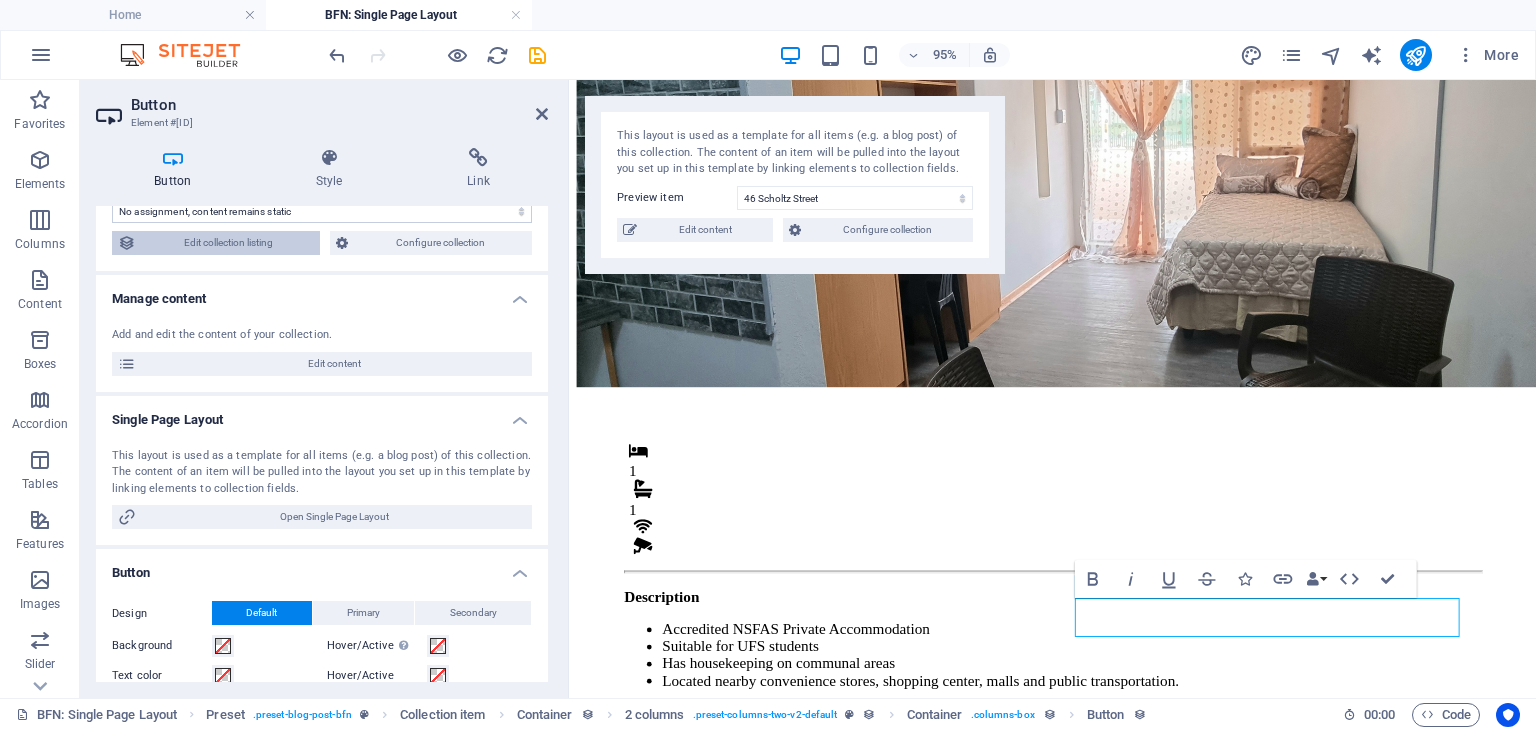 scroll, scrollTop: 80, scrollLeft: 0, axis: vertical 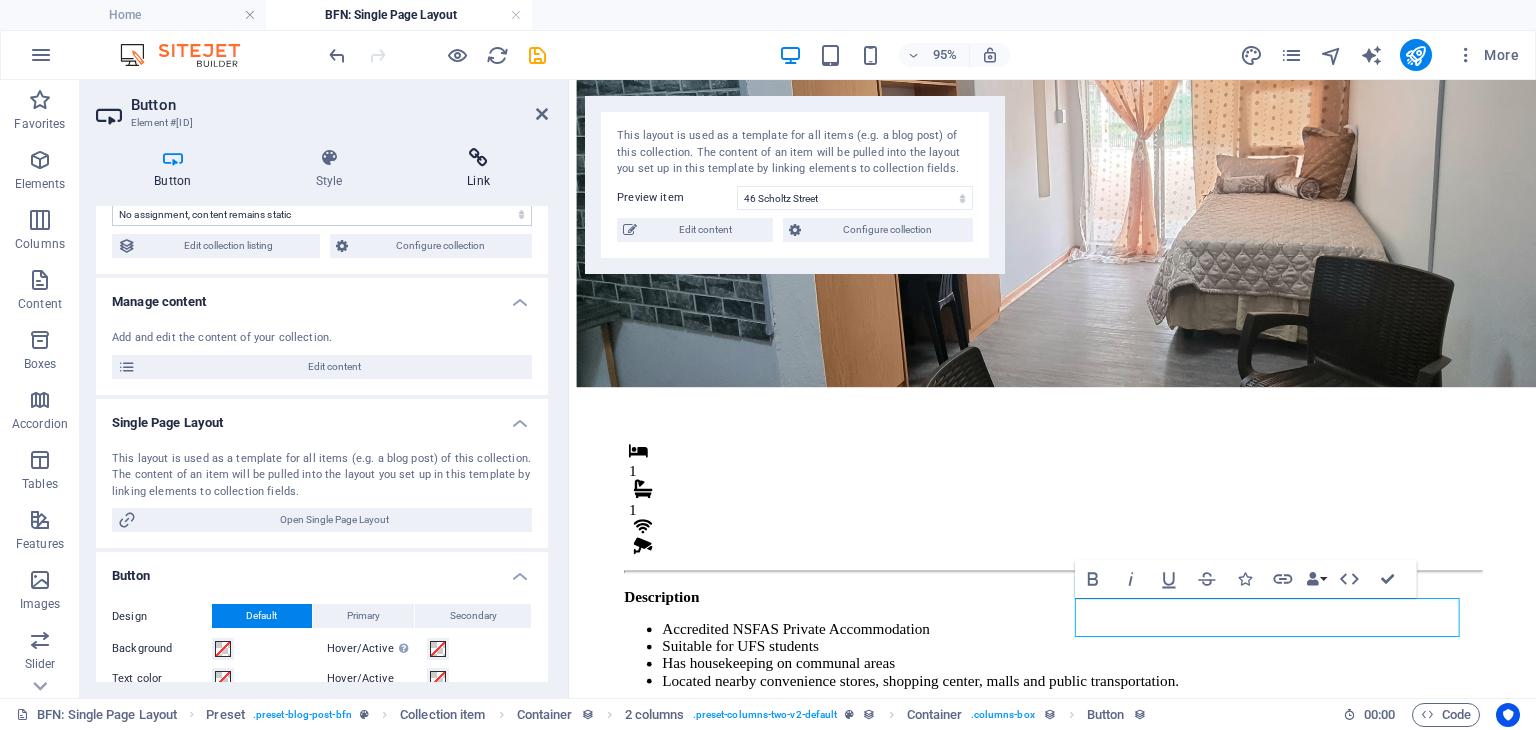 click on "Link" at bounding box center (478, 169) 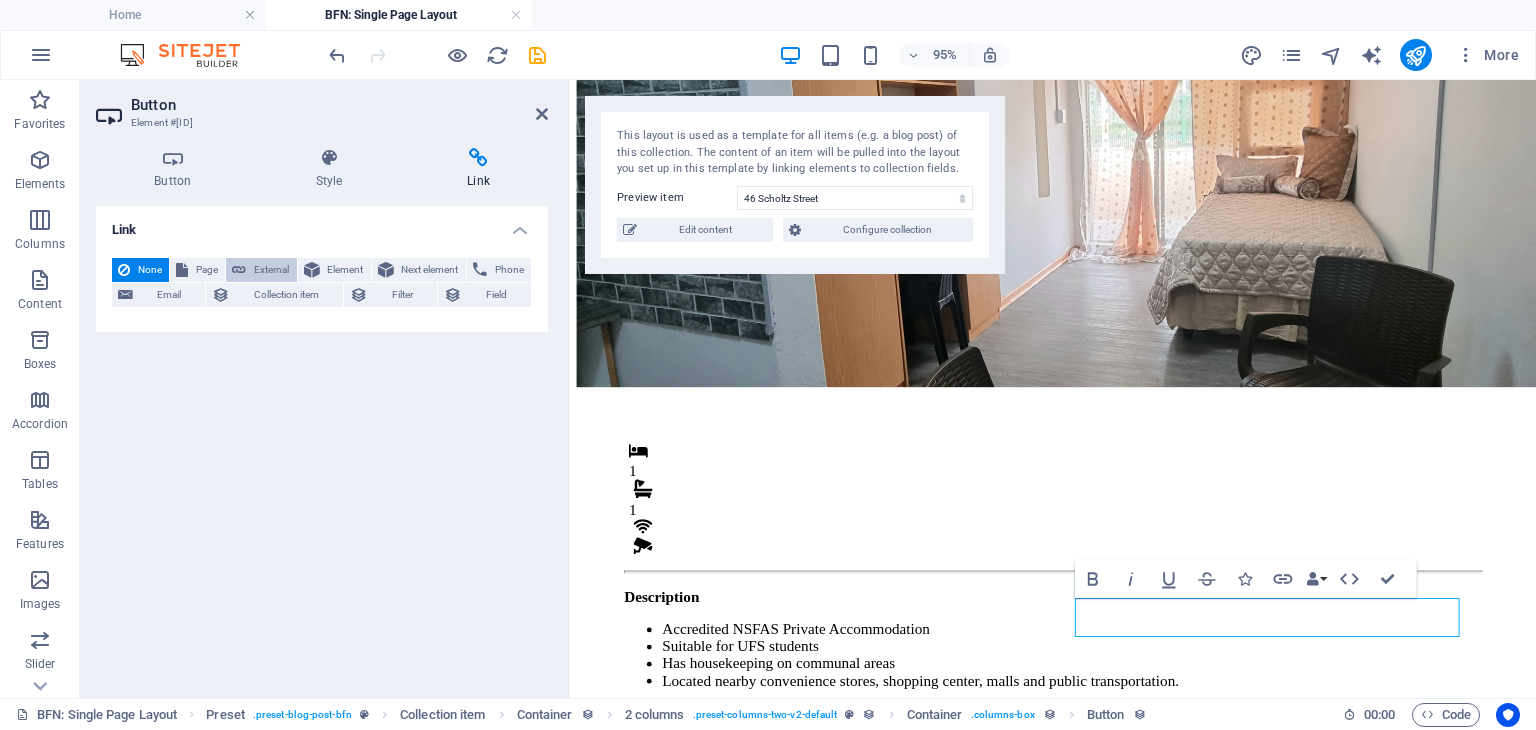 click on "External" at bounding box center (271, 270) 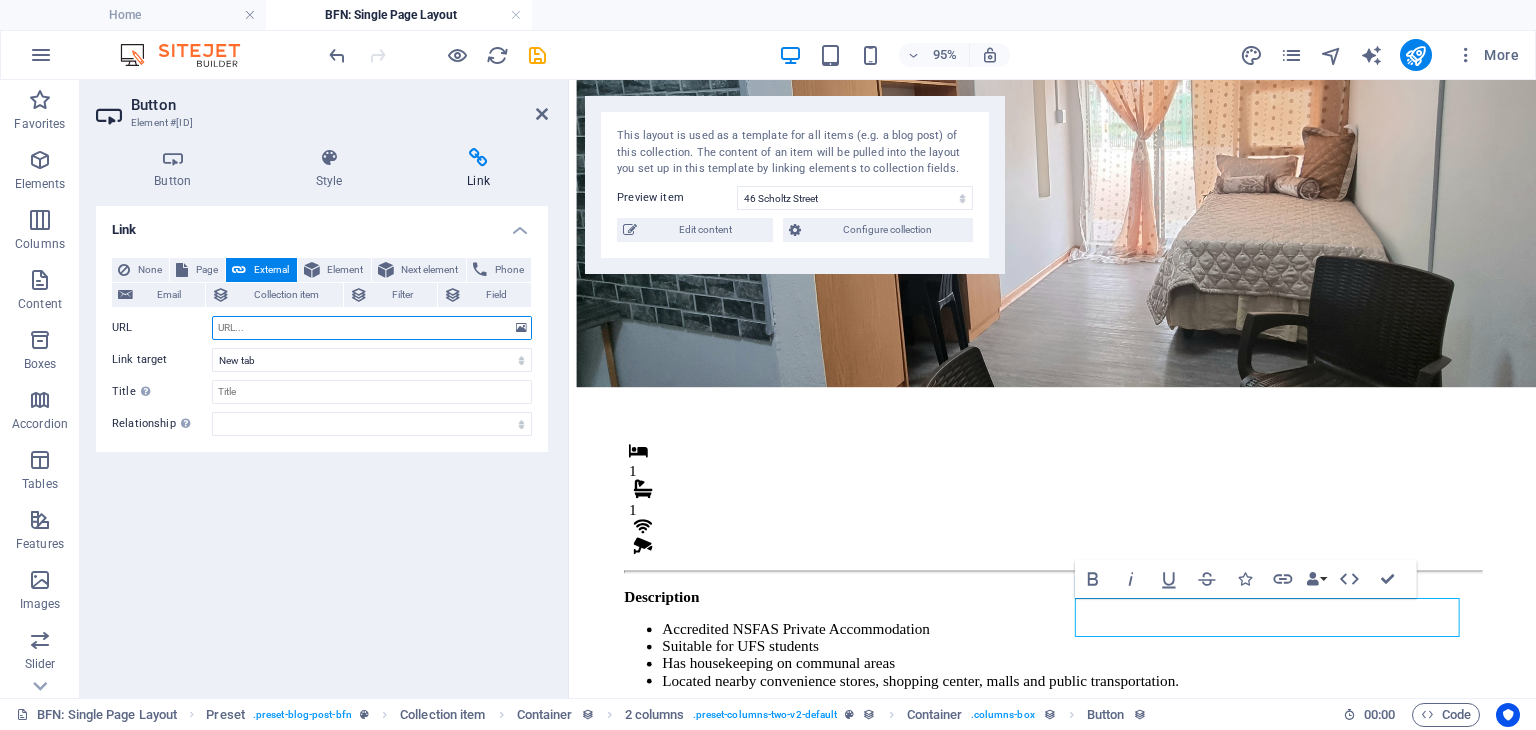paste on "https://mosaproperty.co.za/student/sitepad-data/uploads/2024/10/Applicationform-Mosa2024-1.pdf" 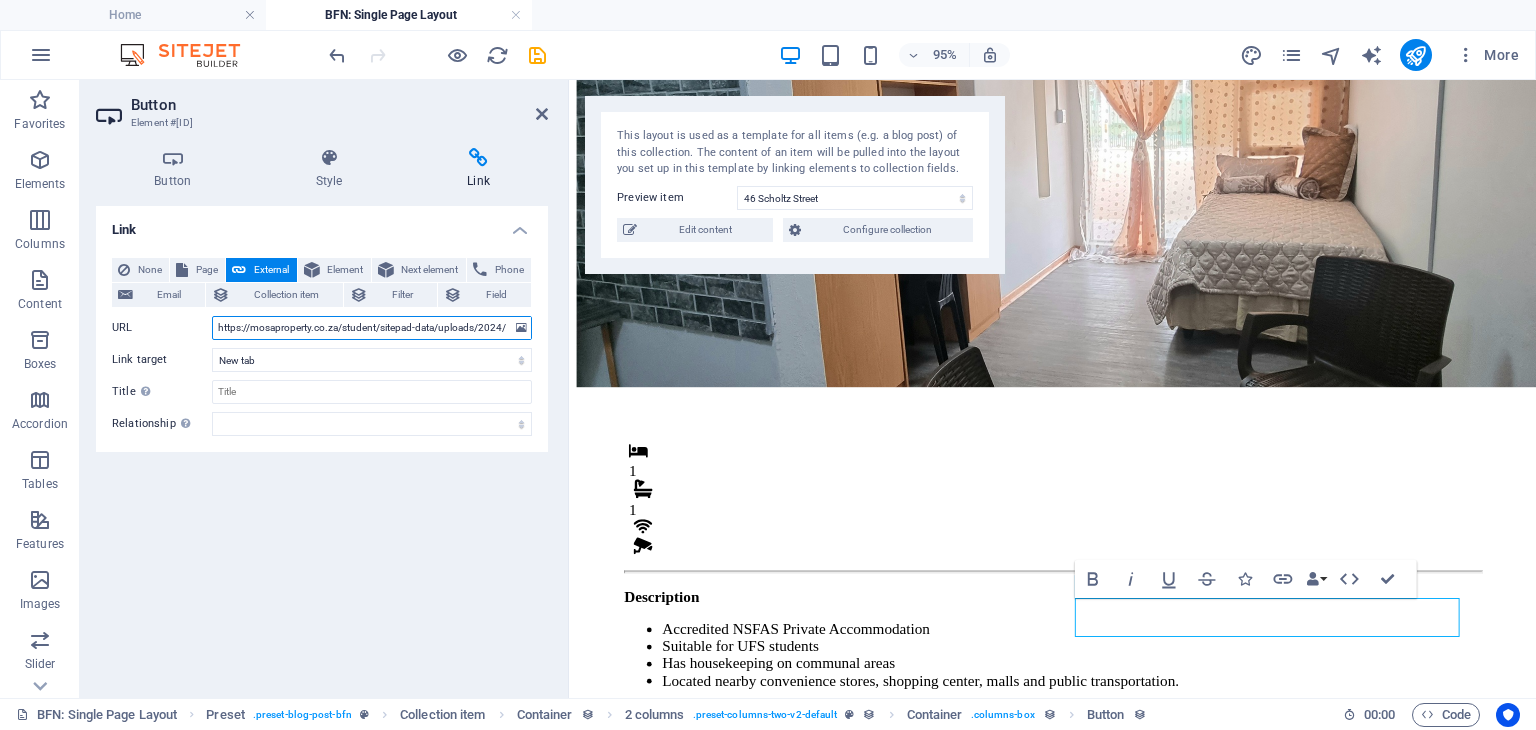 scroll, scrollTop: 0, scrollLeft: 162, axis: horizontal 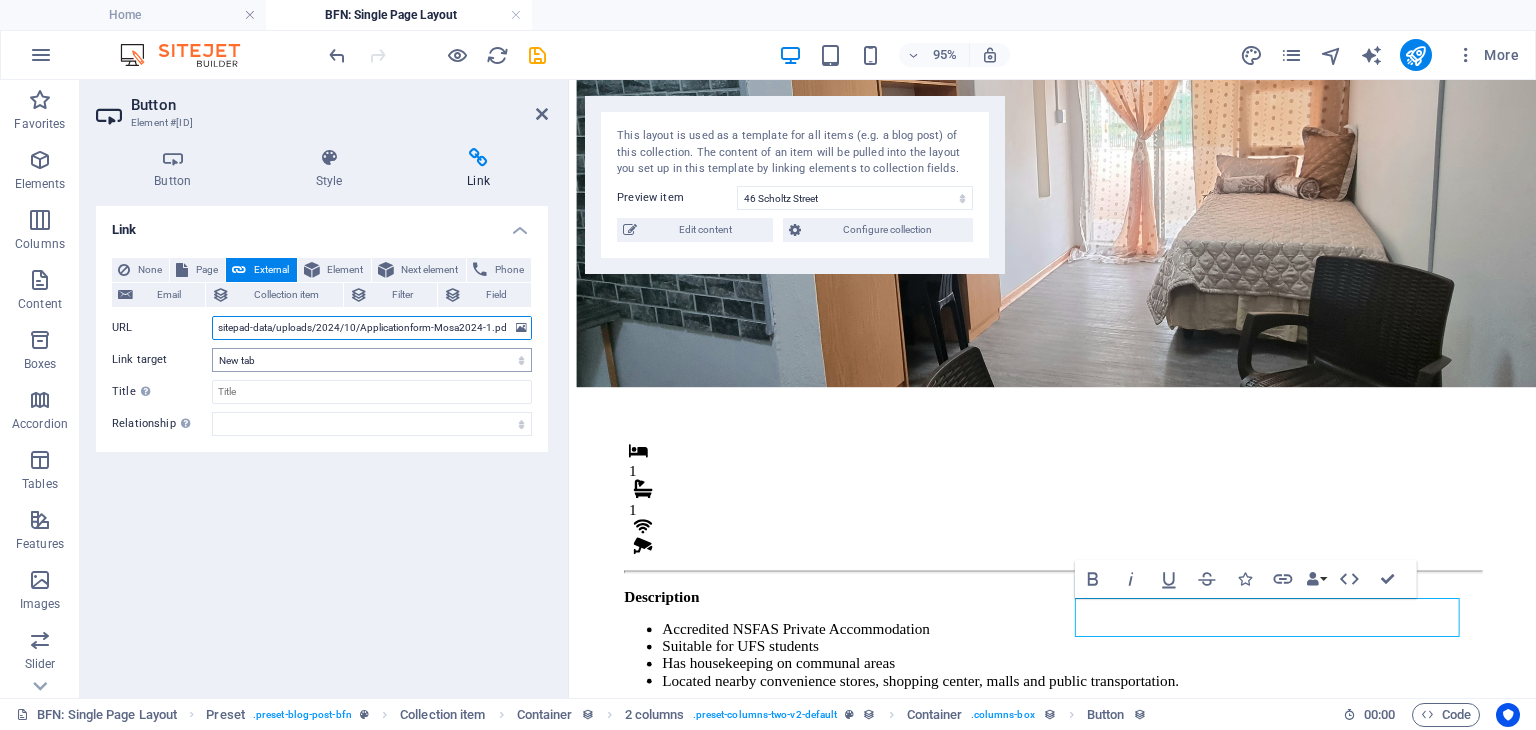 type on "https://mosaproperty.co.za/student/sitepad-data/uploads/2024/10/Applicationform-Mosa2024-1.pdf" 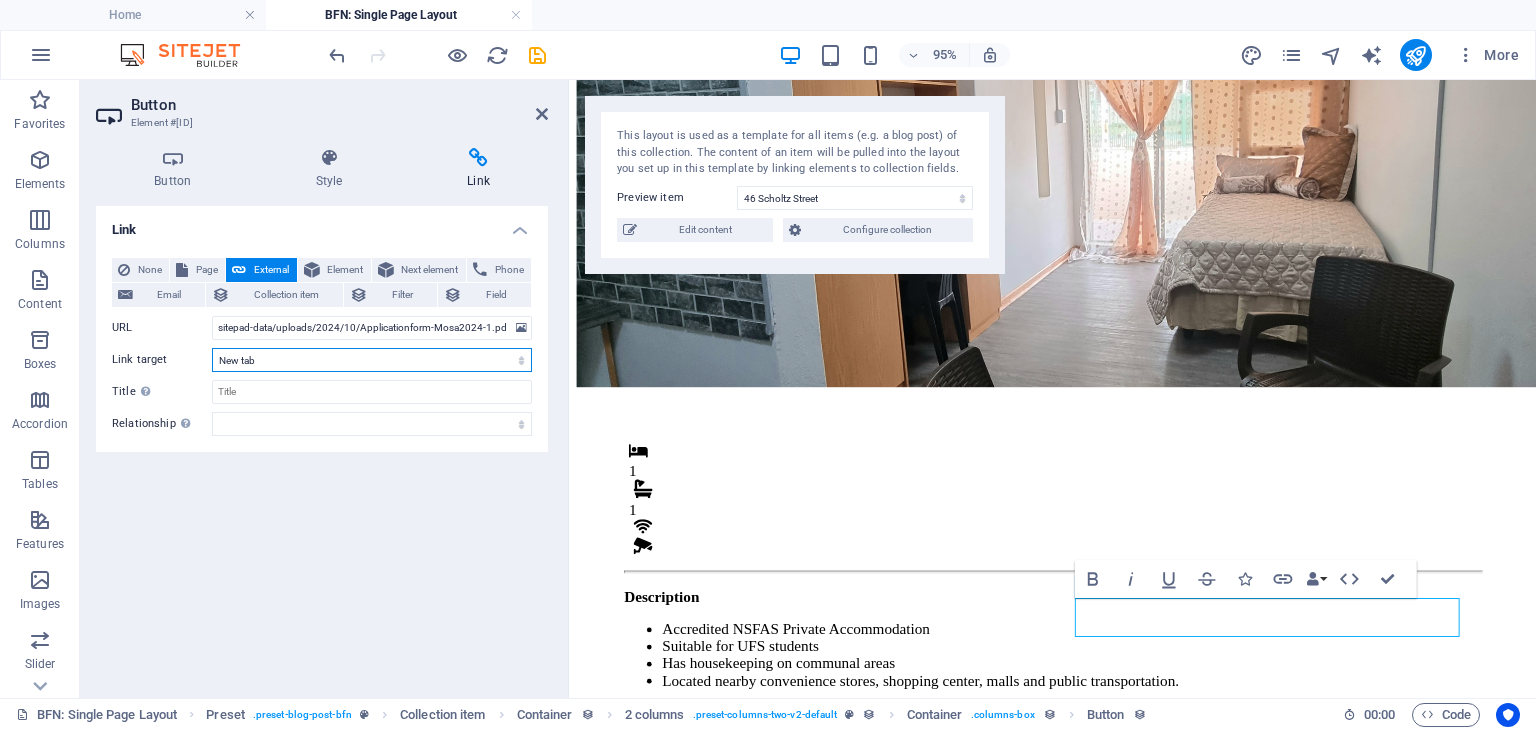 scroll, scrollTop: 0, scrollLeft: 0, axis: both 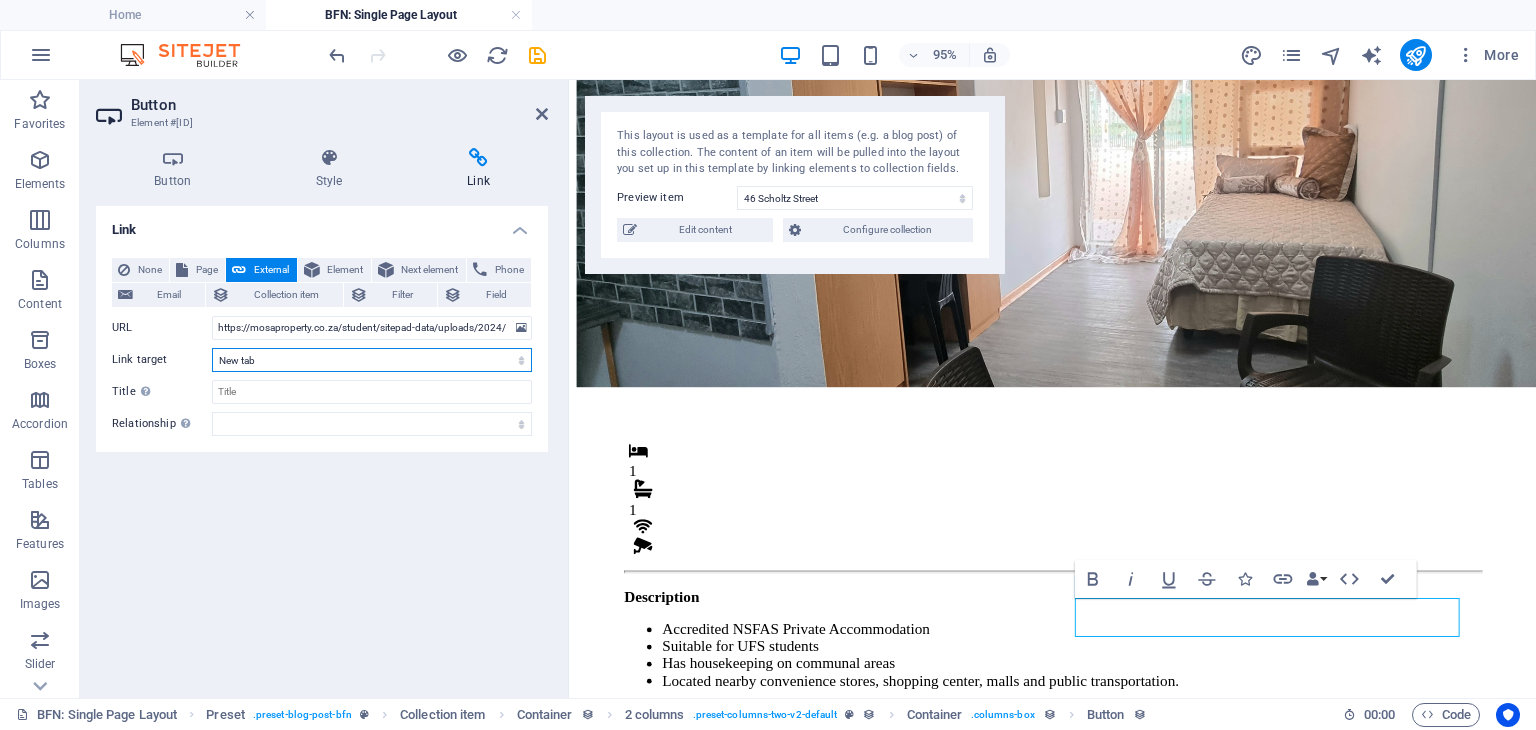 click on "New tab Same tab Overlay" at bounding box center (372, 360) 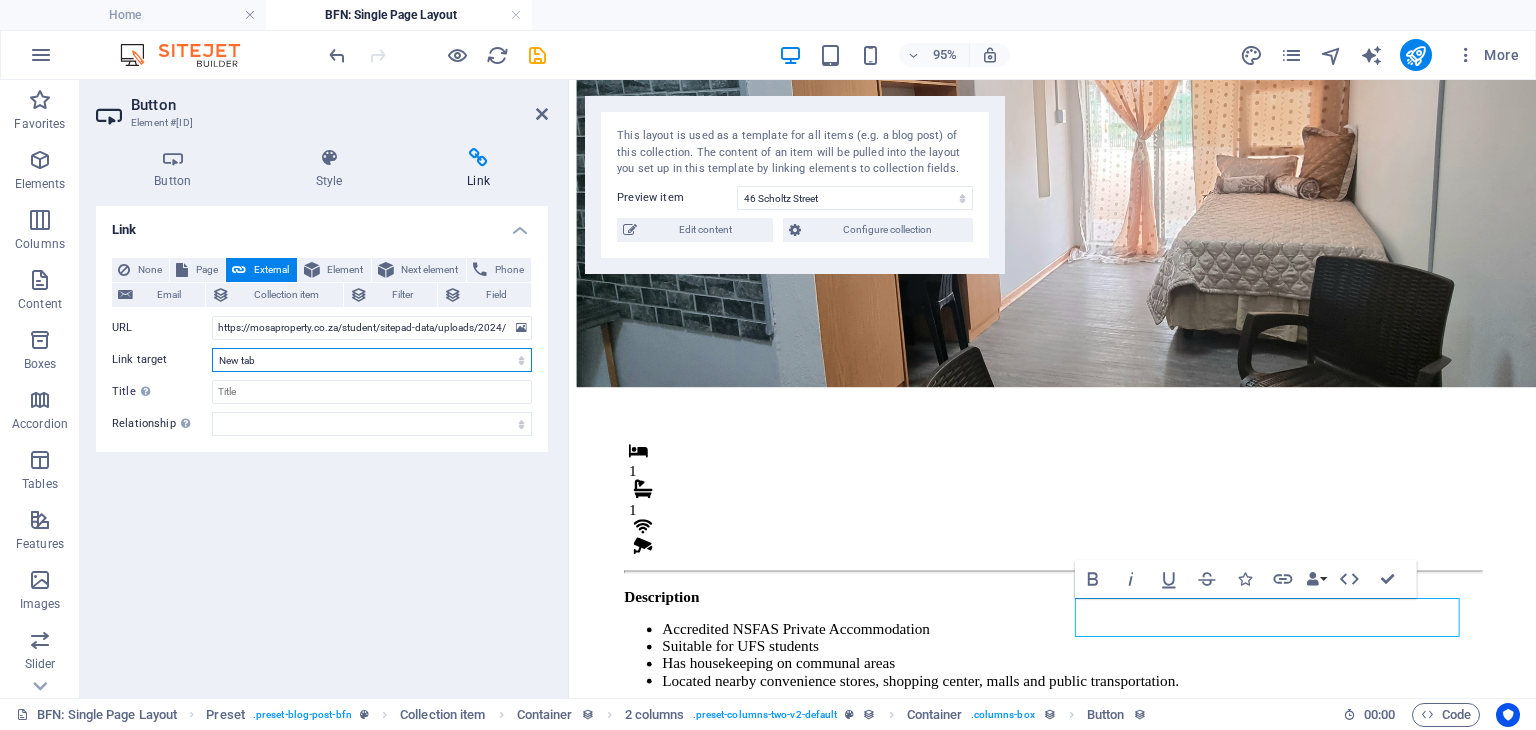select 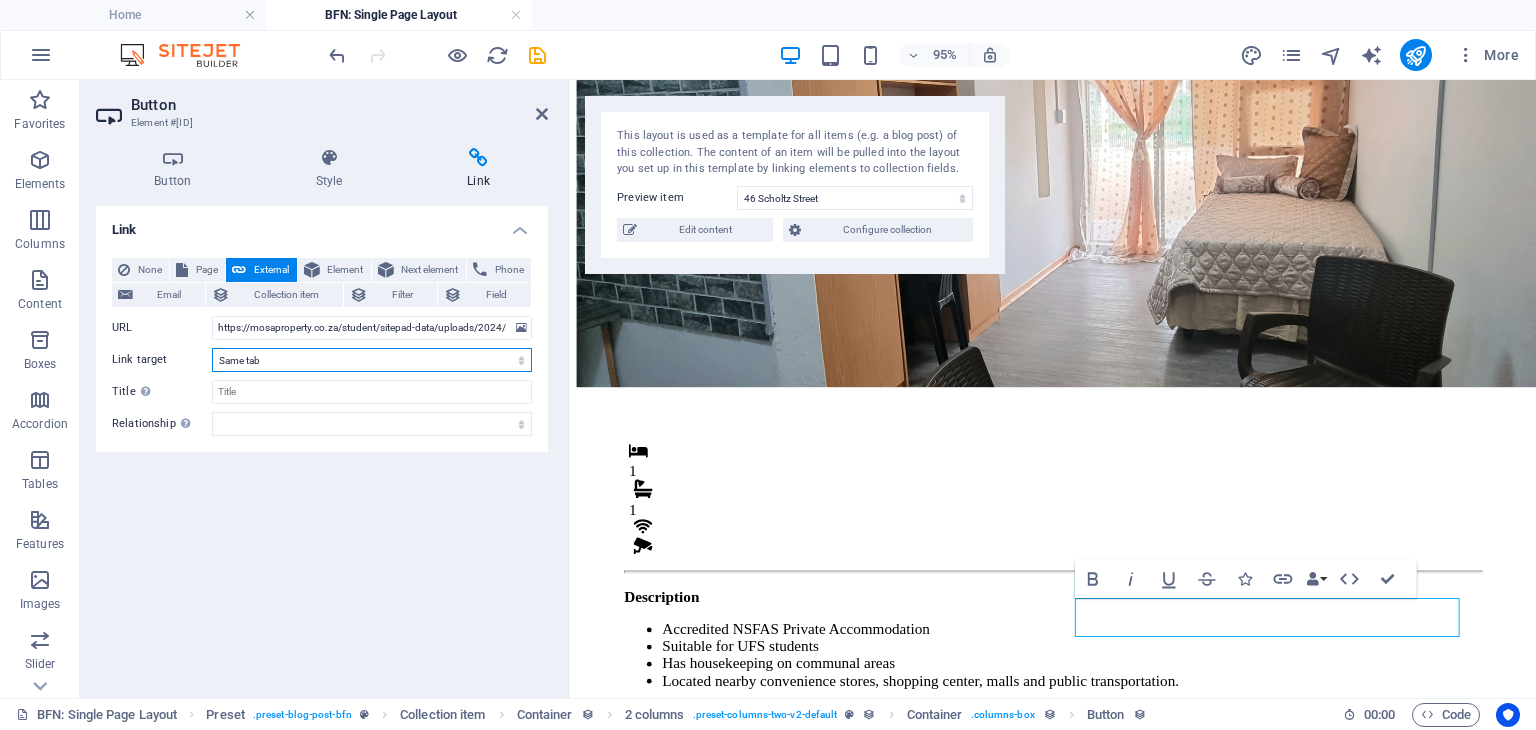 click on "New tab Same tab Overlay" at bounding box center [372, 360] 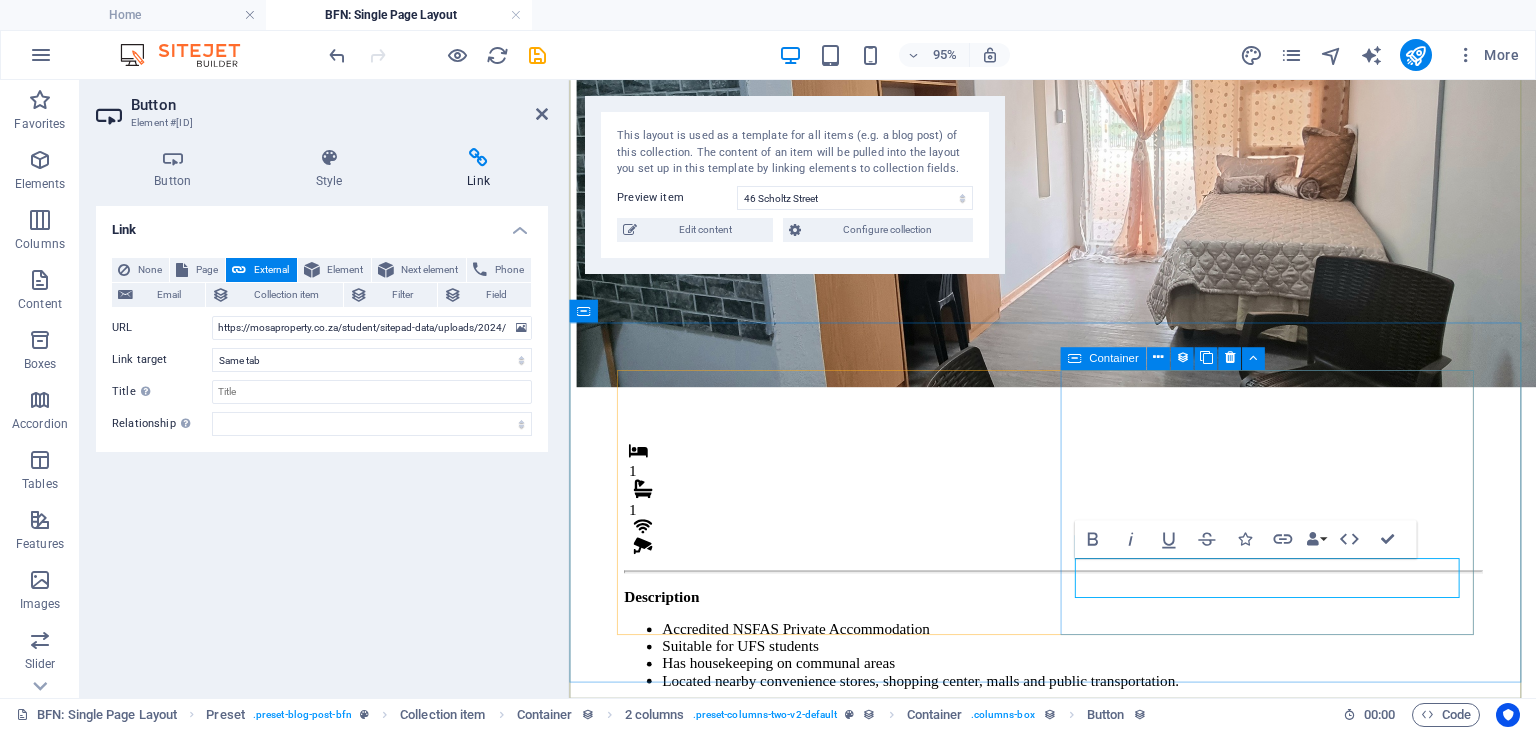 scroll, scrollTop: 215, scrollLeft: 0, axis: vertical 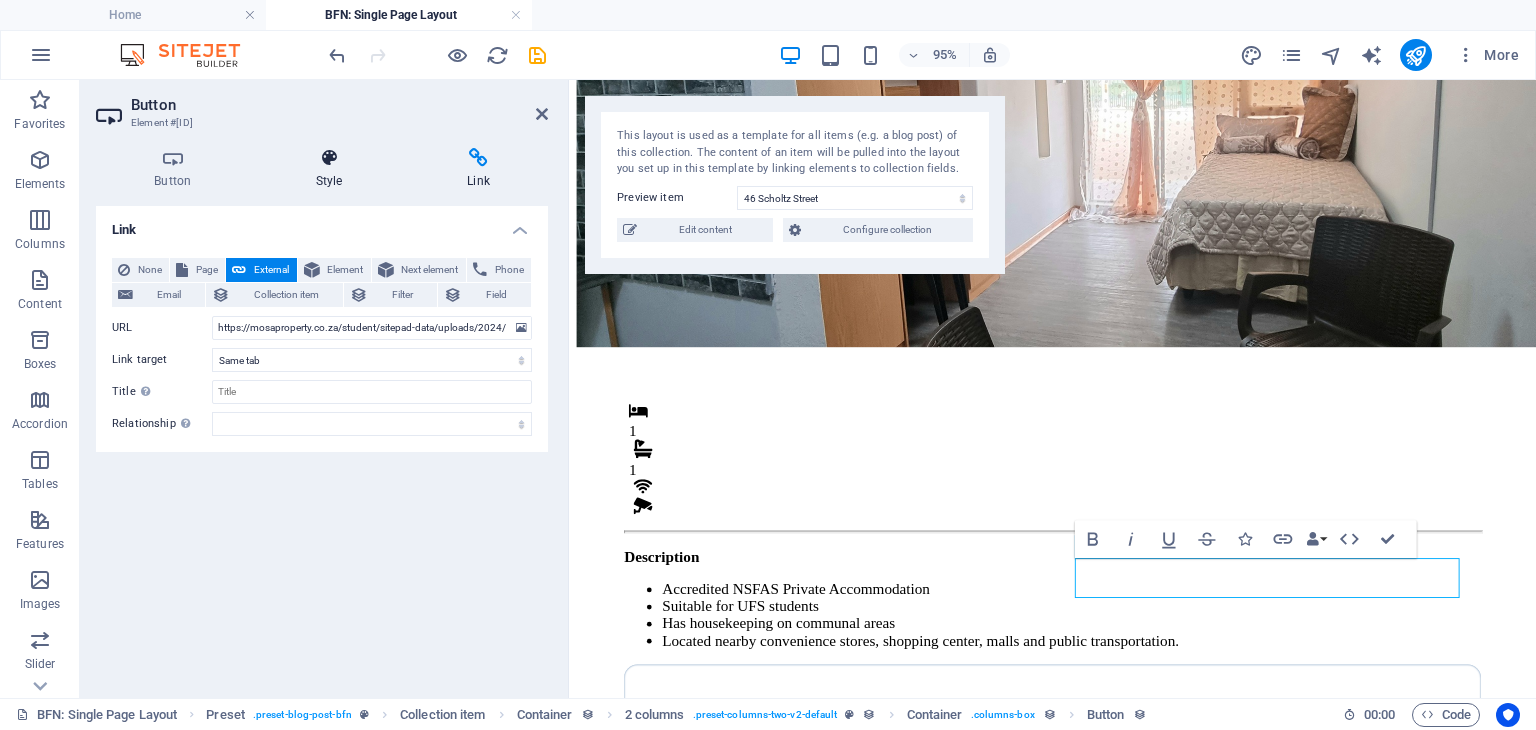 click at bounding box center (329, 158) 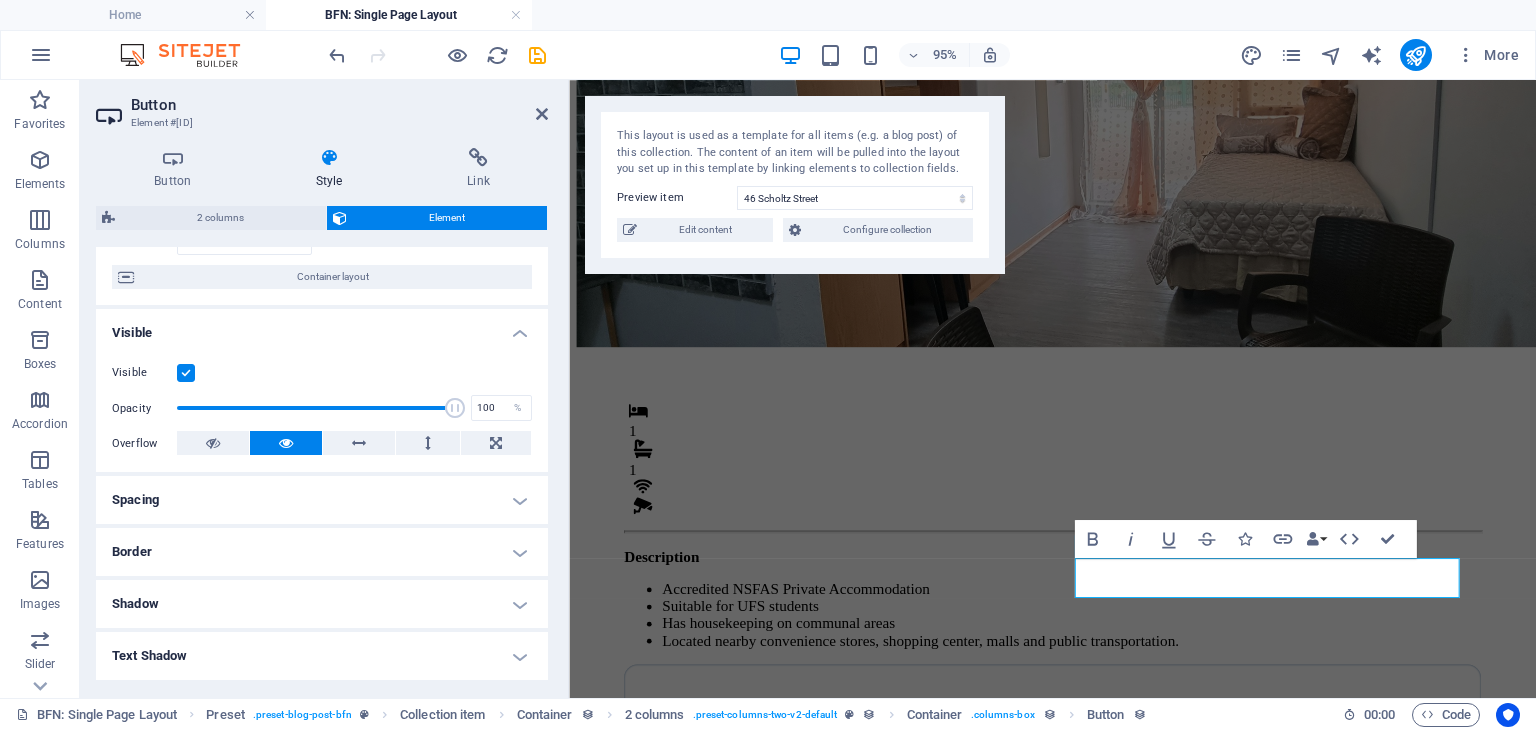 scroll, scrollTop: 0, scrollLeft: 0, axis: both 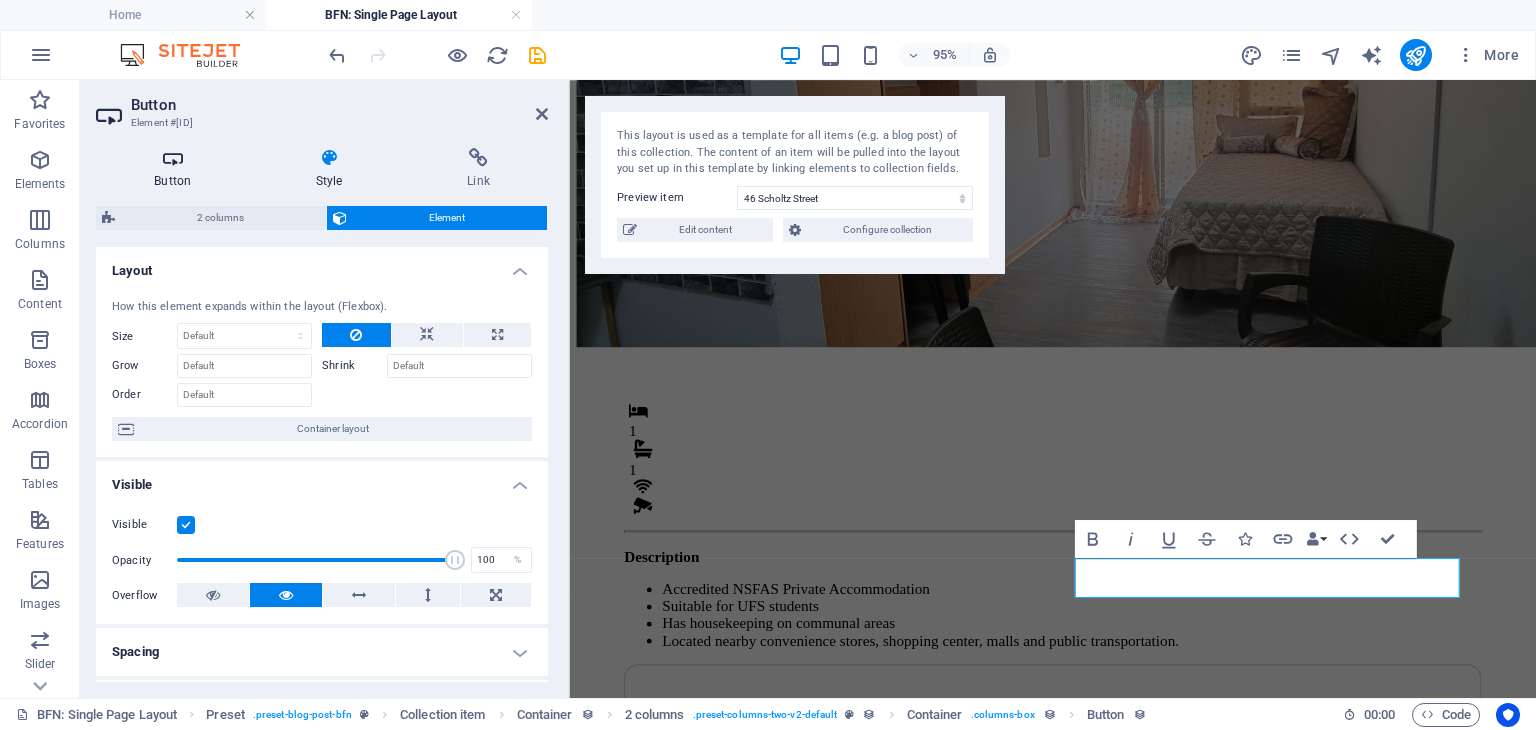 click at bounding box center [173, 158] 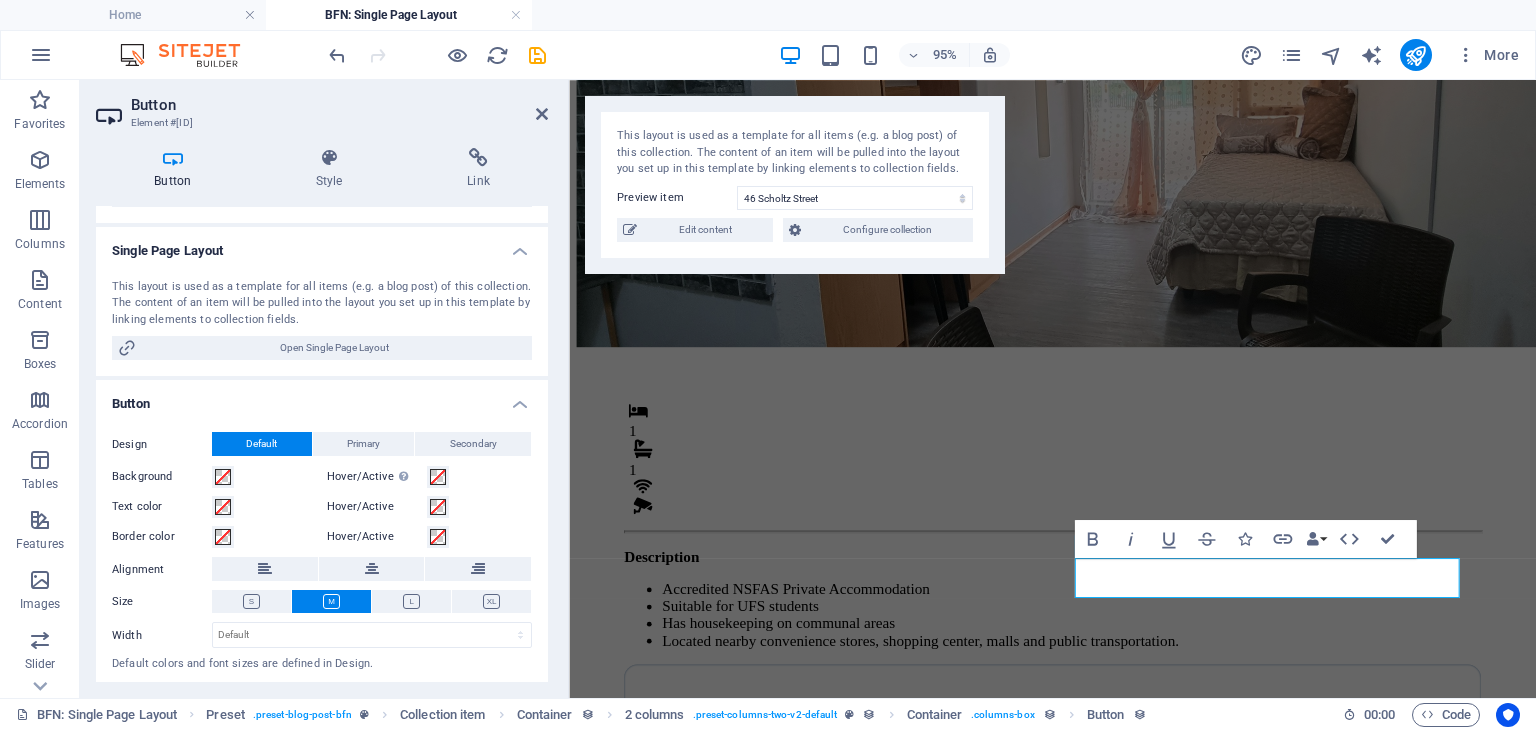 scroll, scrollTop: 292, scrollLeft: 0, axis: vertical 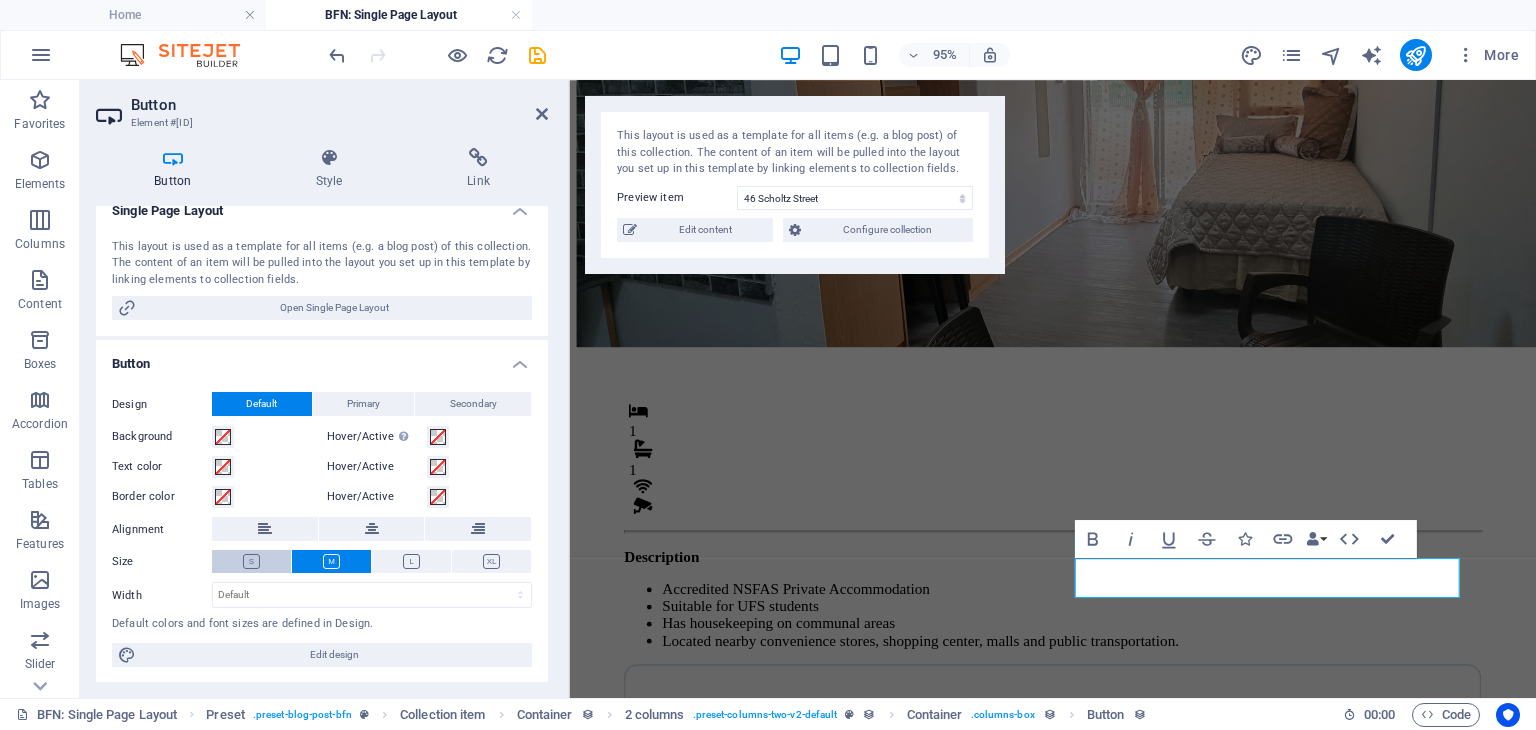 click at bounding box center [251, 561] 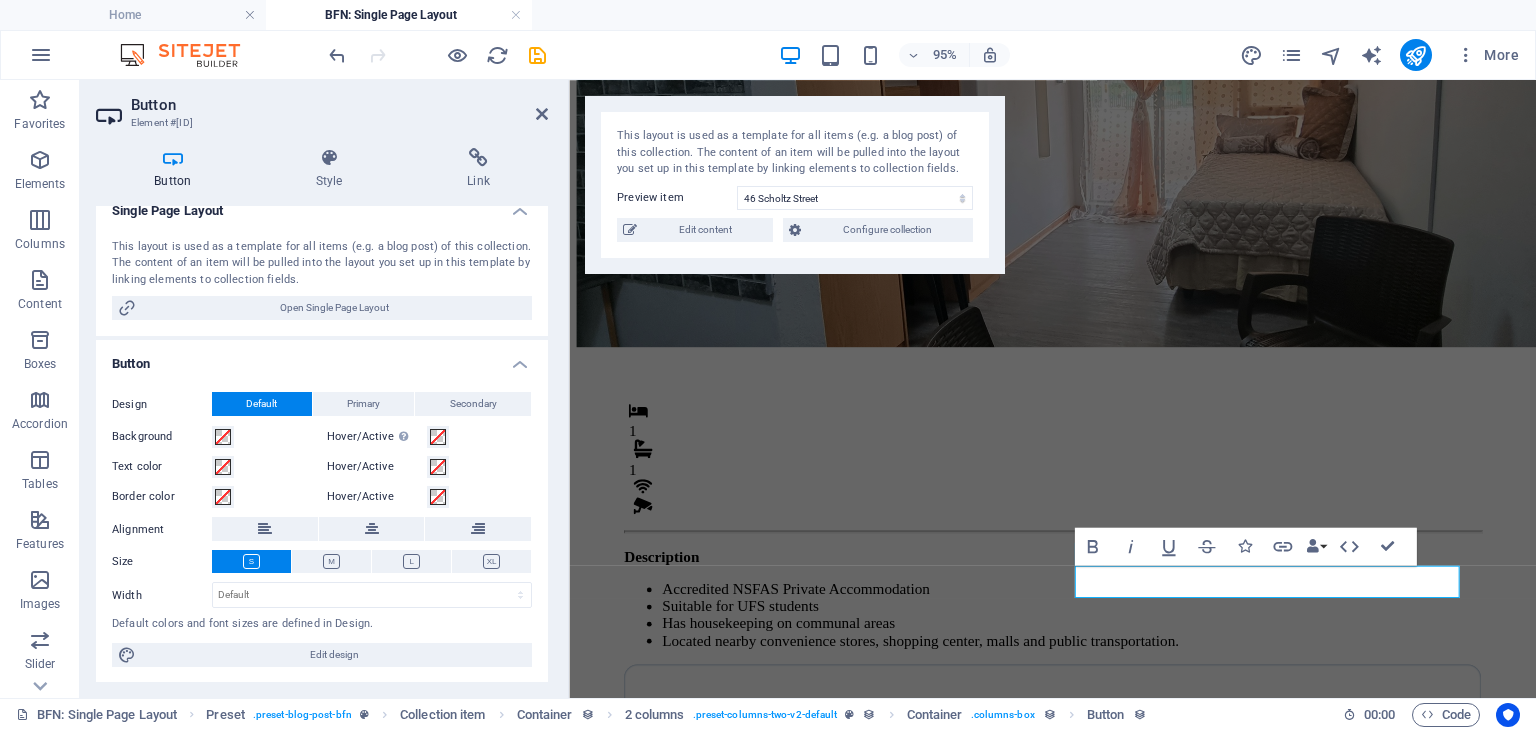 scroll, scrollTop: 207, scrollLeft: 0, axis: vertical 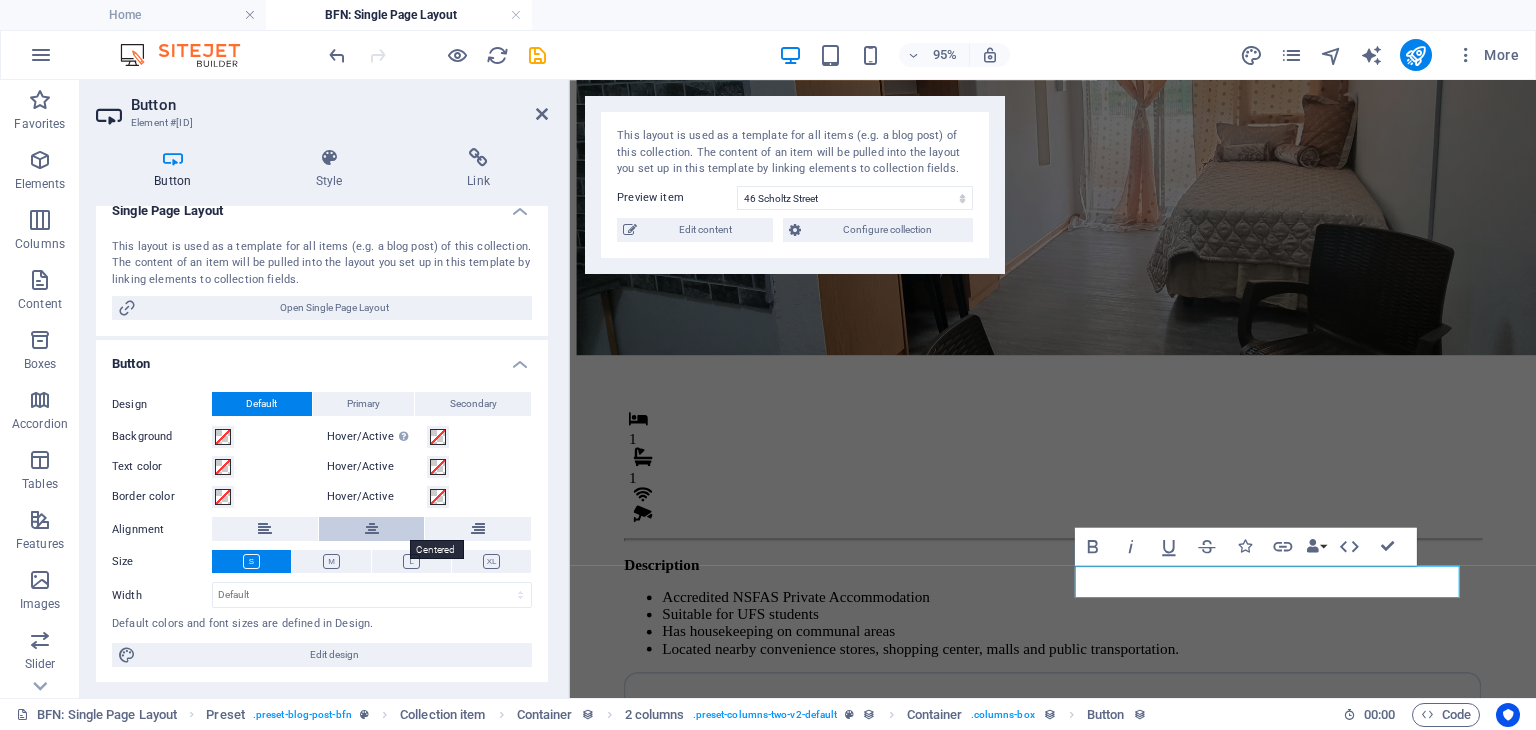 click at bounding box center (372, 529) 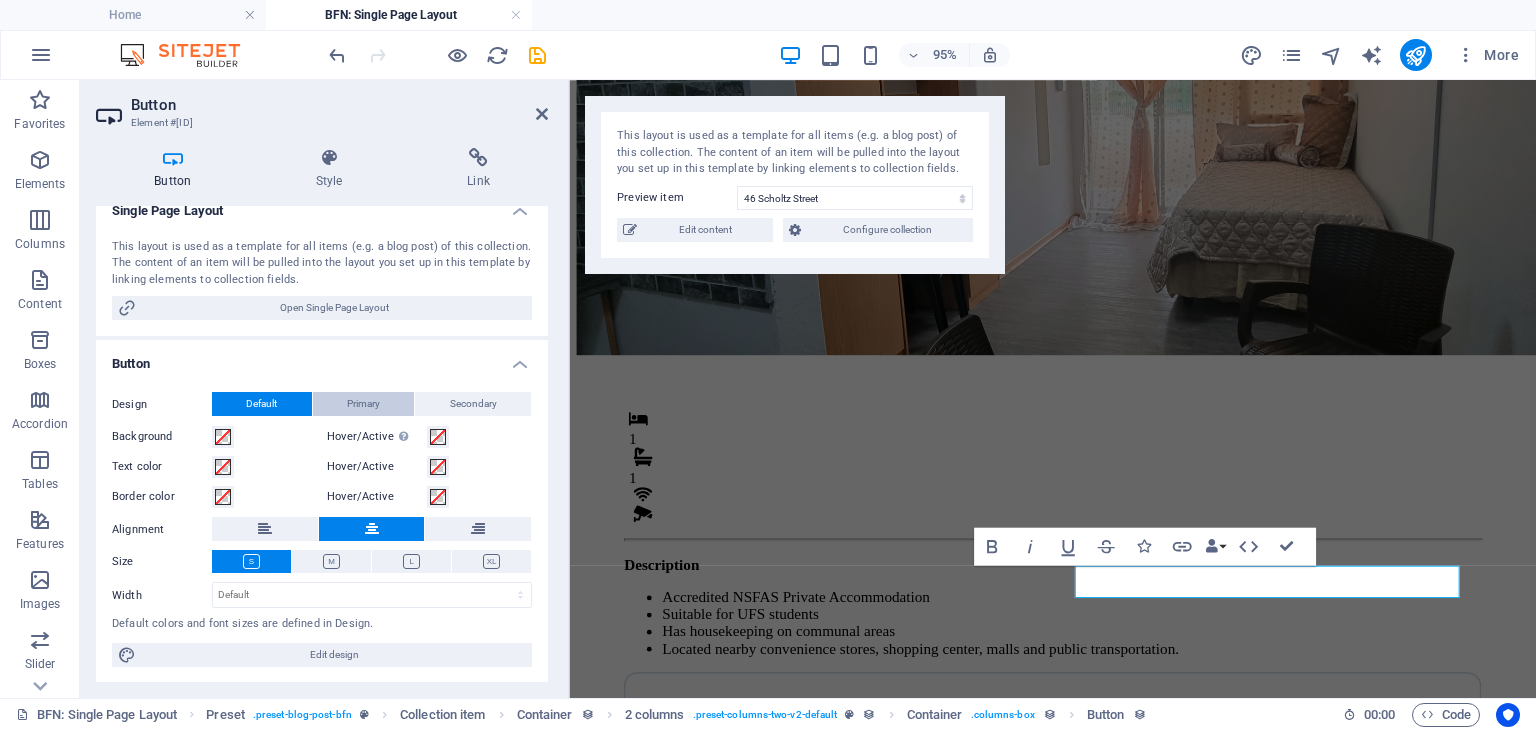 click on "Primary" at bounding box center (364, 404) 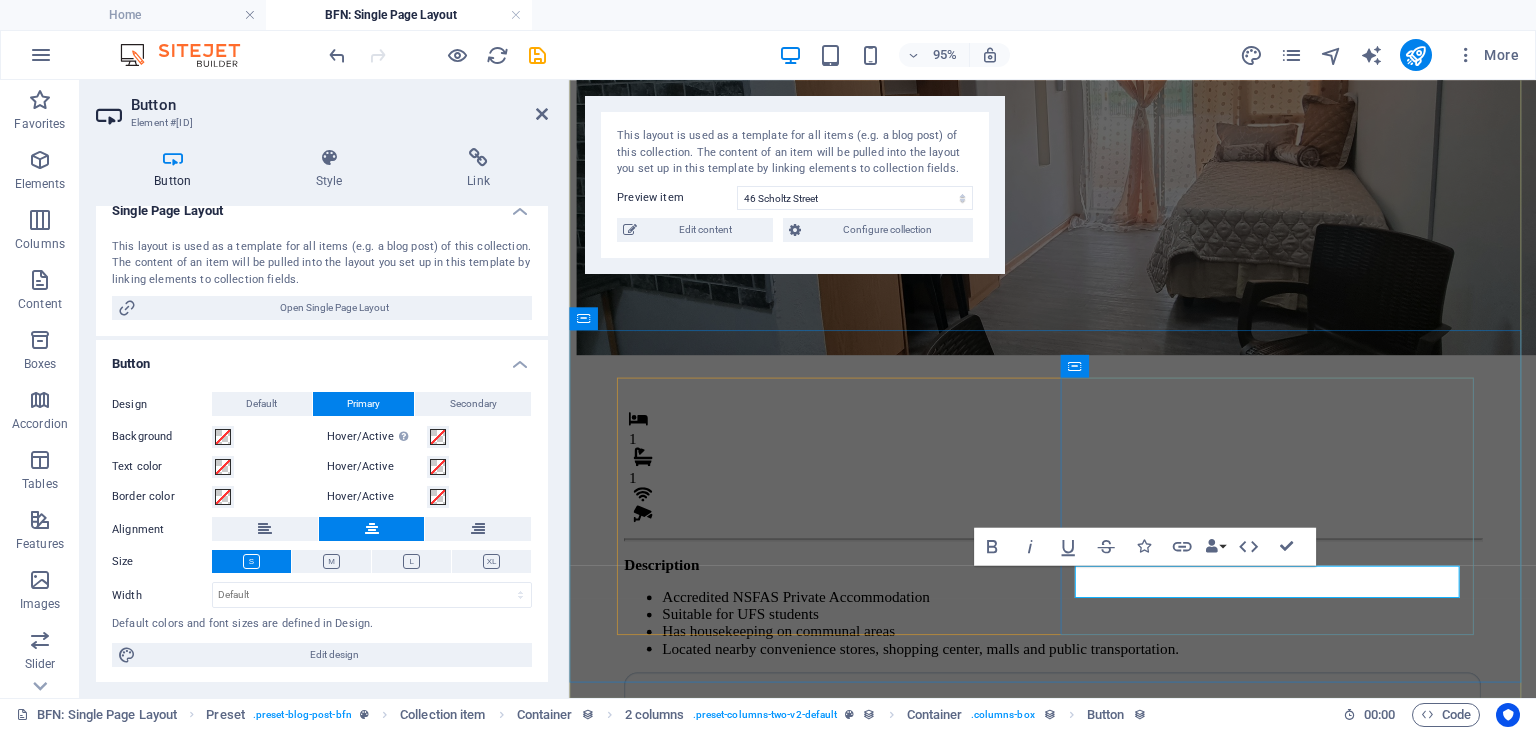 click on "Button label" at bounding box center (1078, 1035) 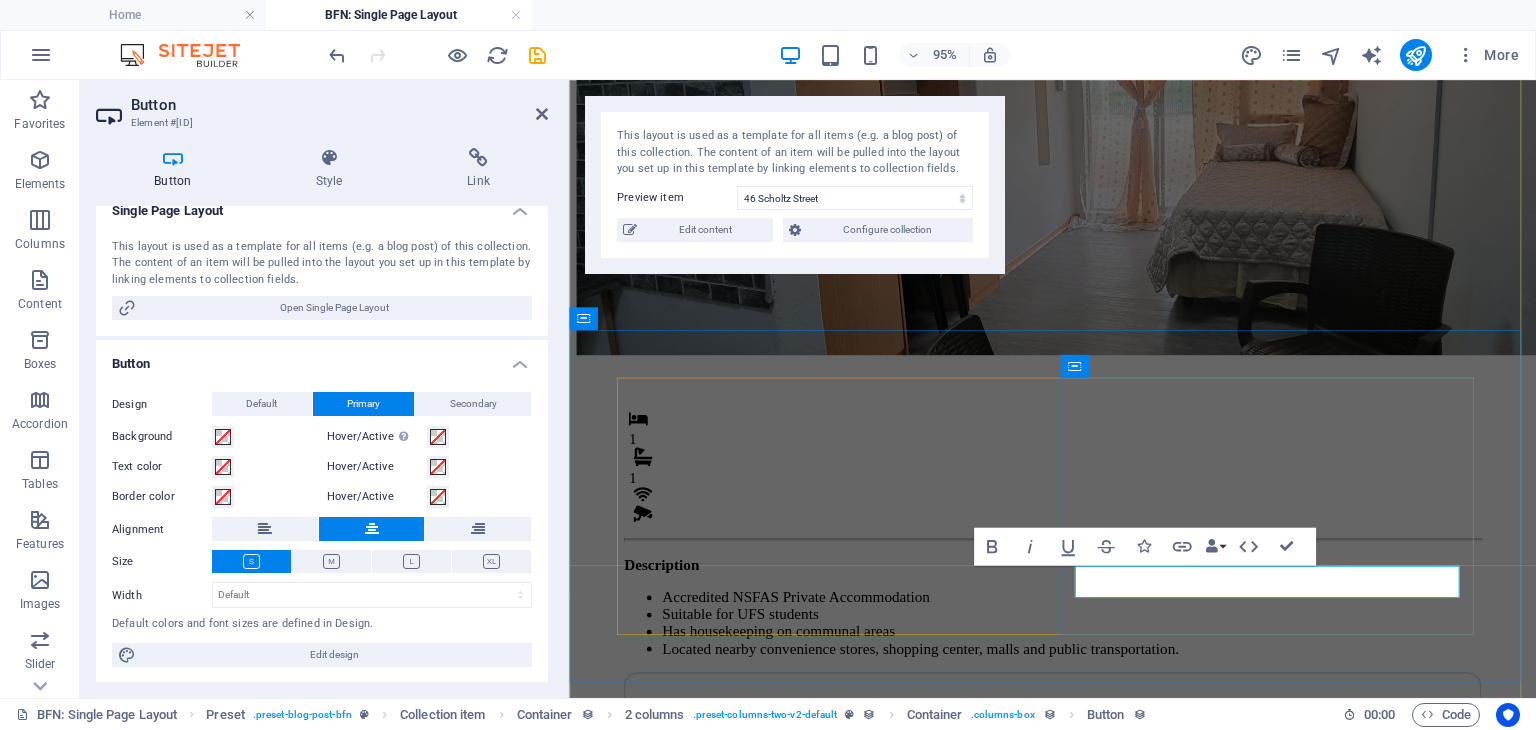 type 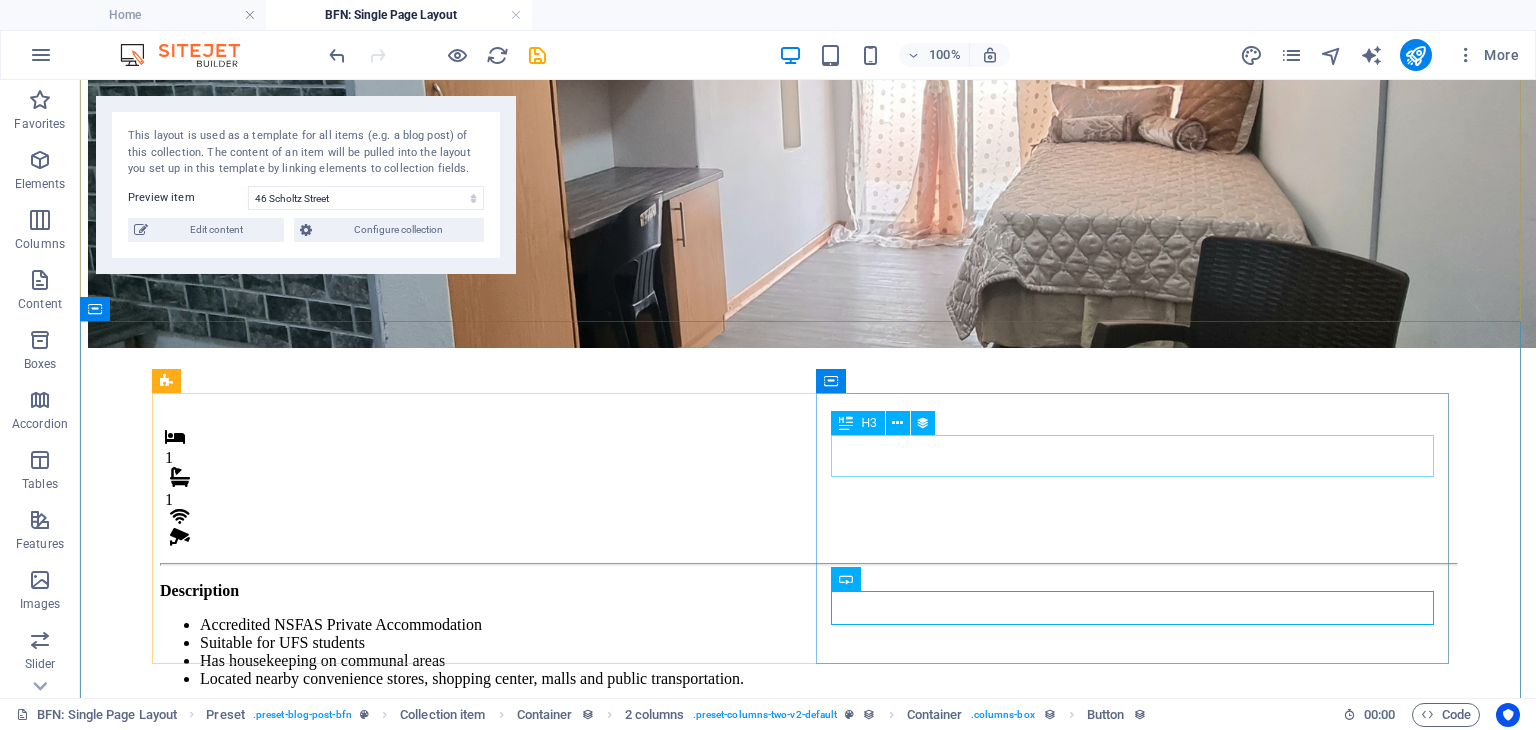 scroll, scrollTop: 284, scrollLeft: 0, axis: vertical 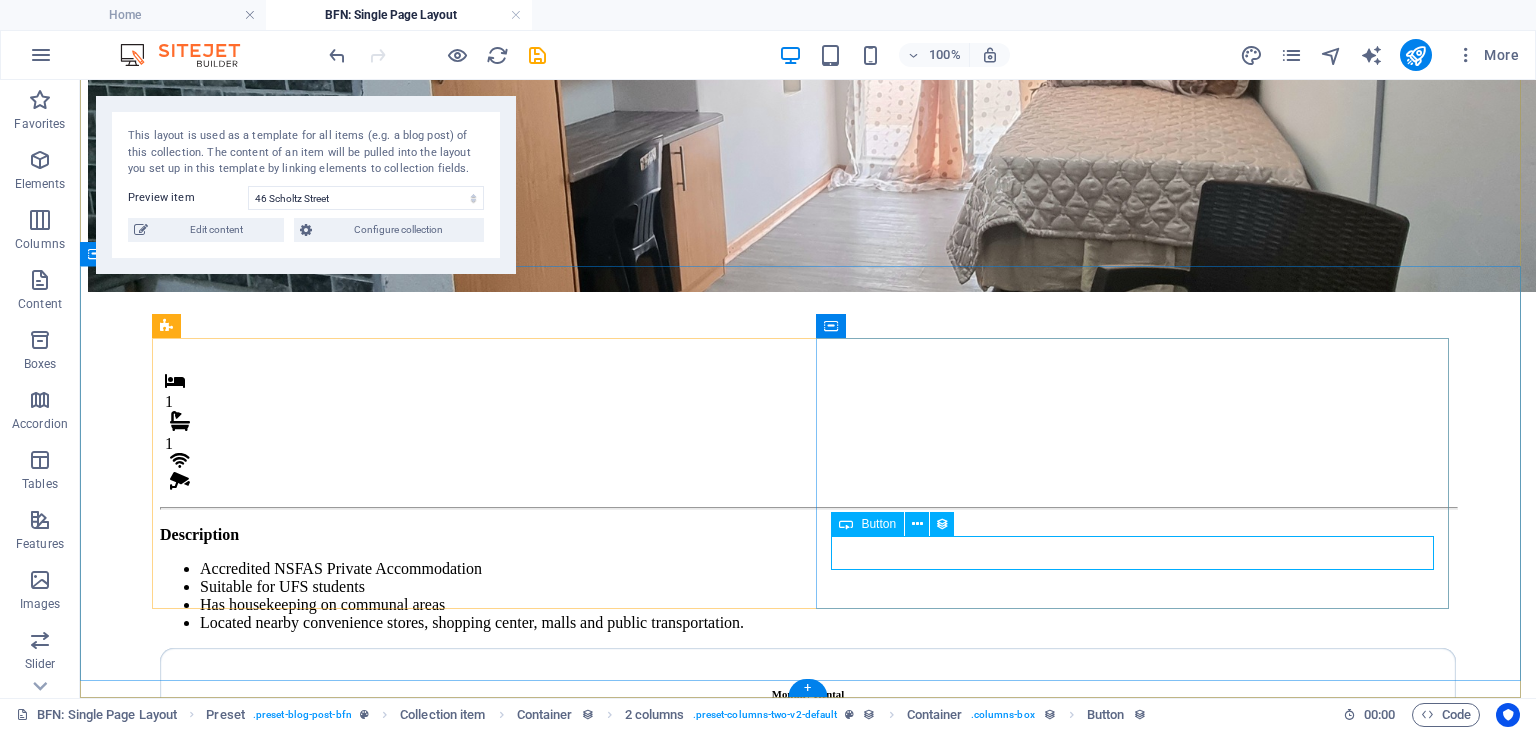 click on "Donwload Form" at bounding box center (808, 981) 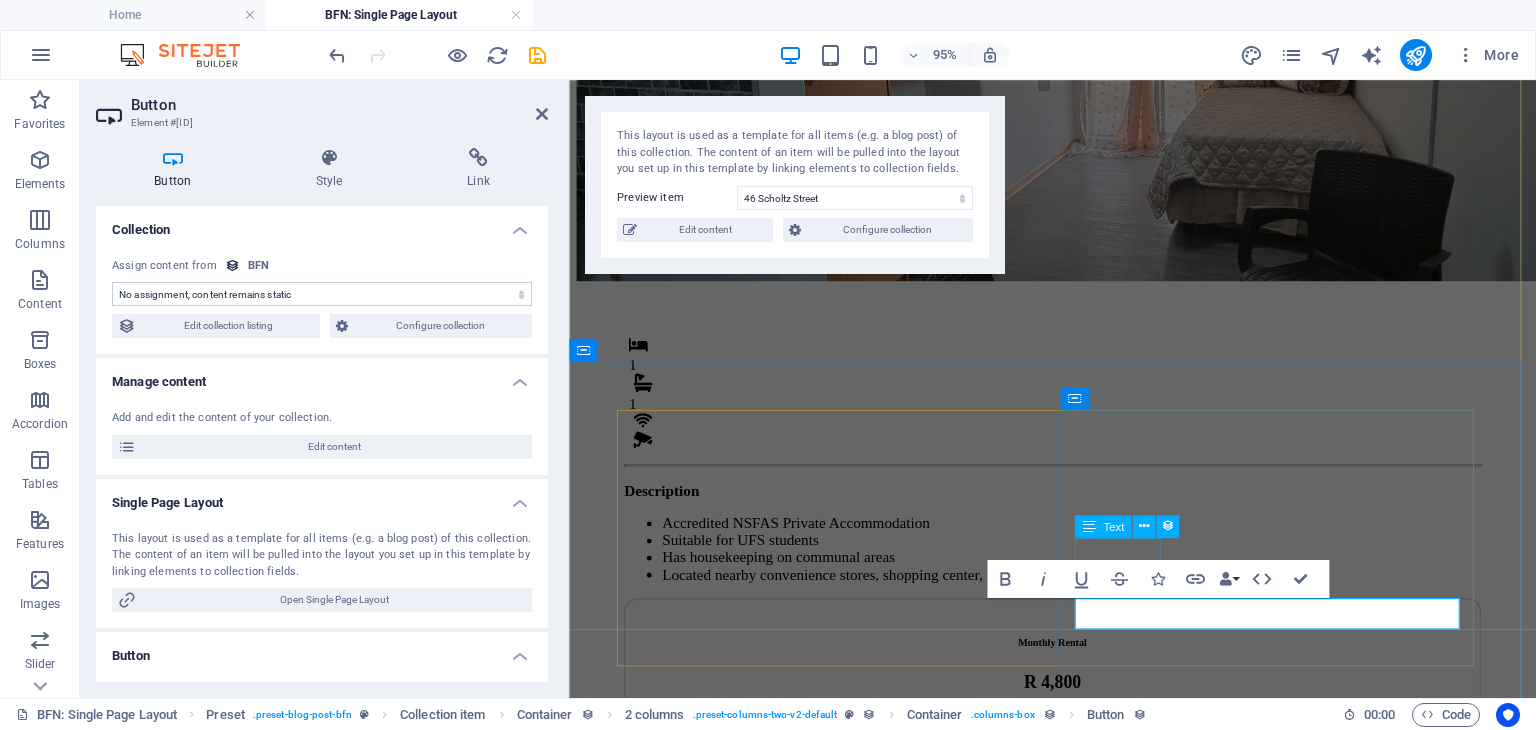 scroll, scrollTop: 173, scrollLeft: 0, axis: vertical 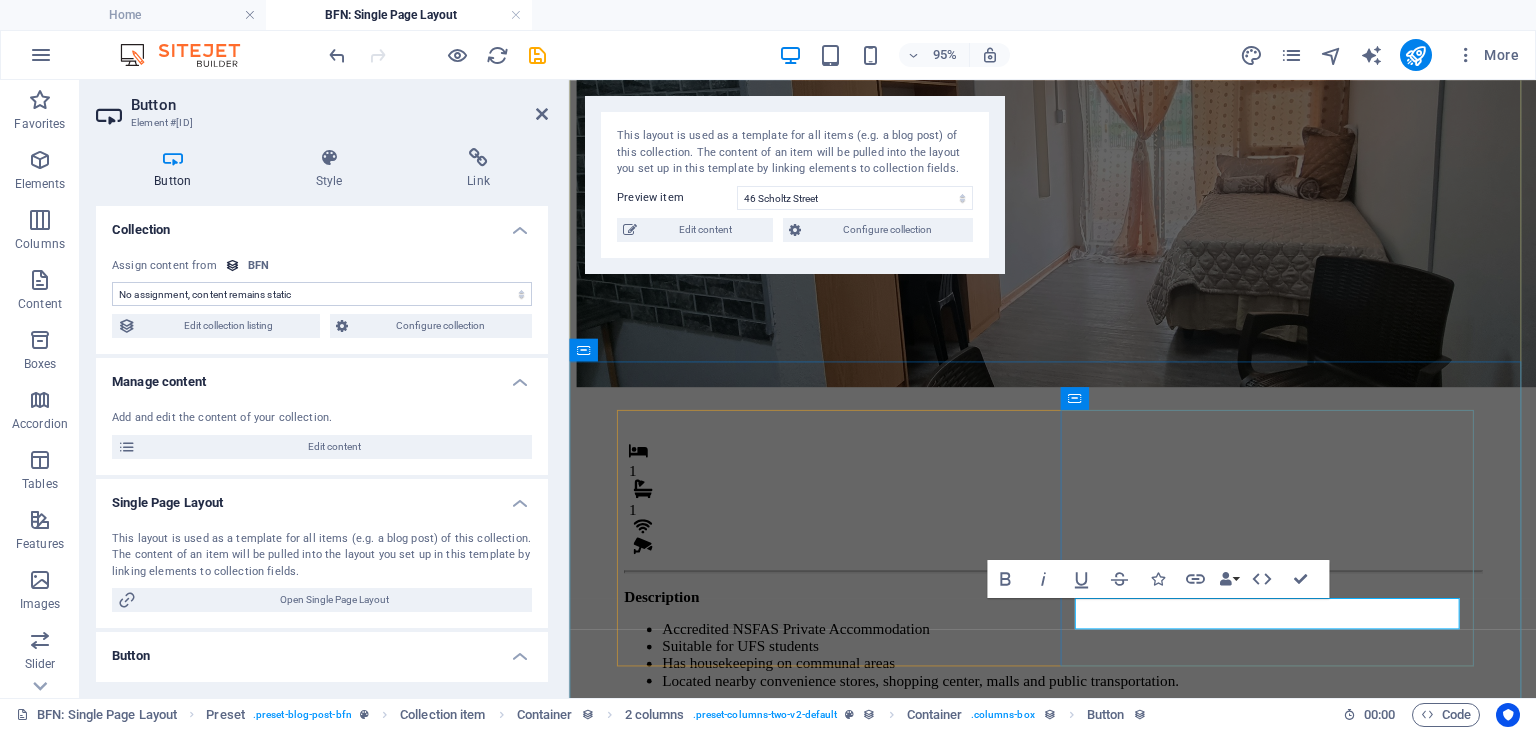 click on "Donwload Form" at bounding box center (1077, 1069) 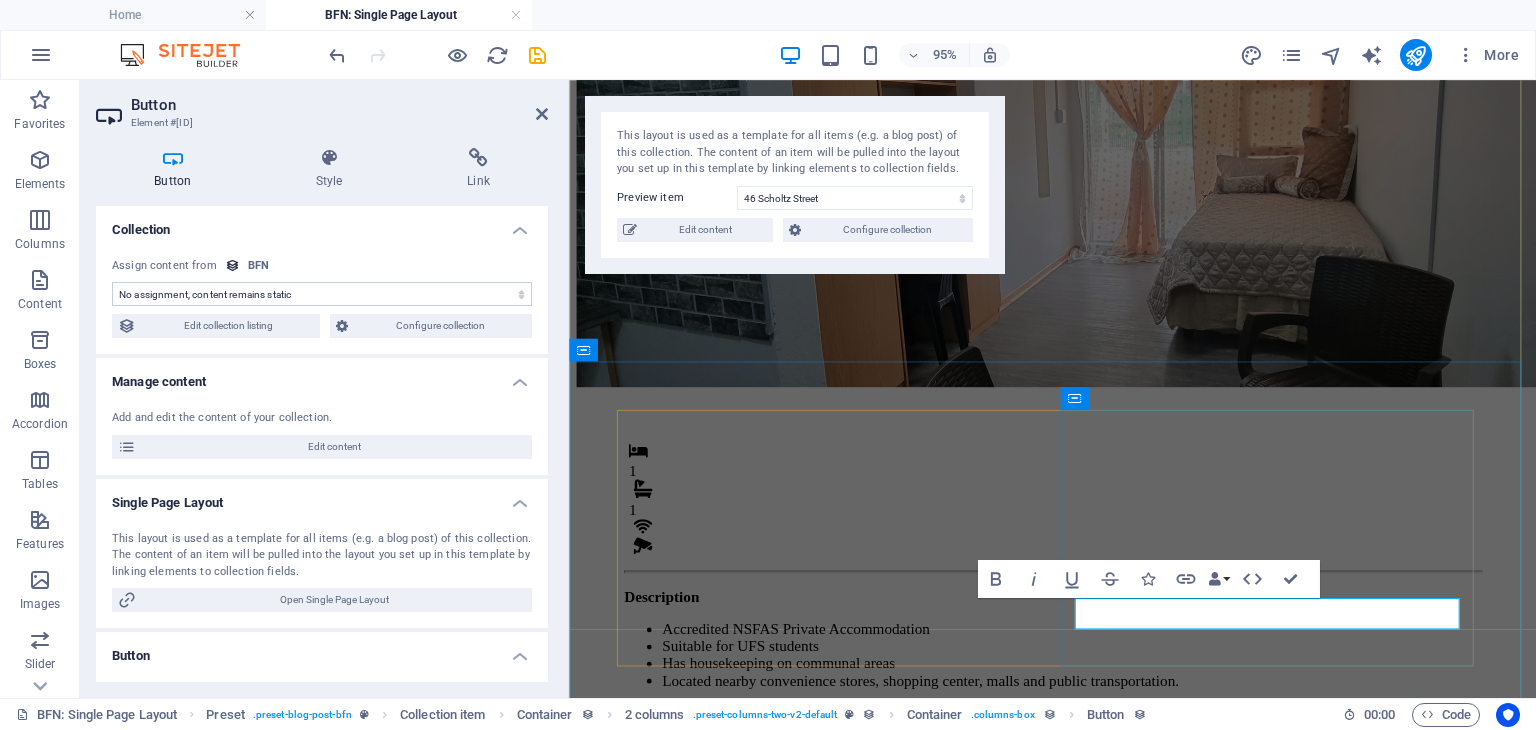 type 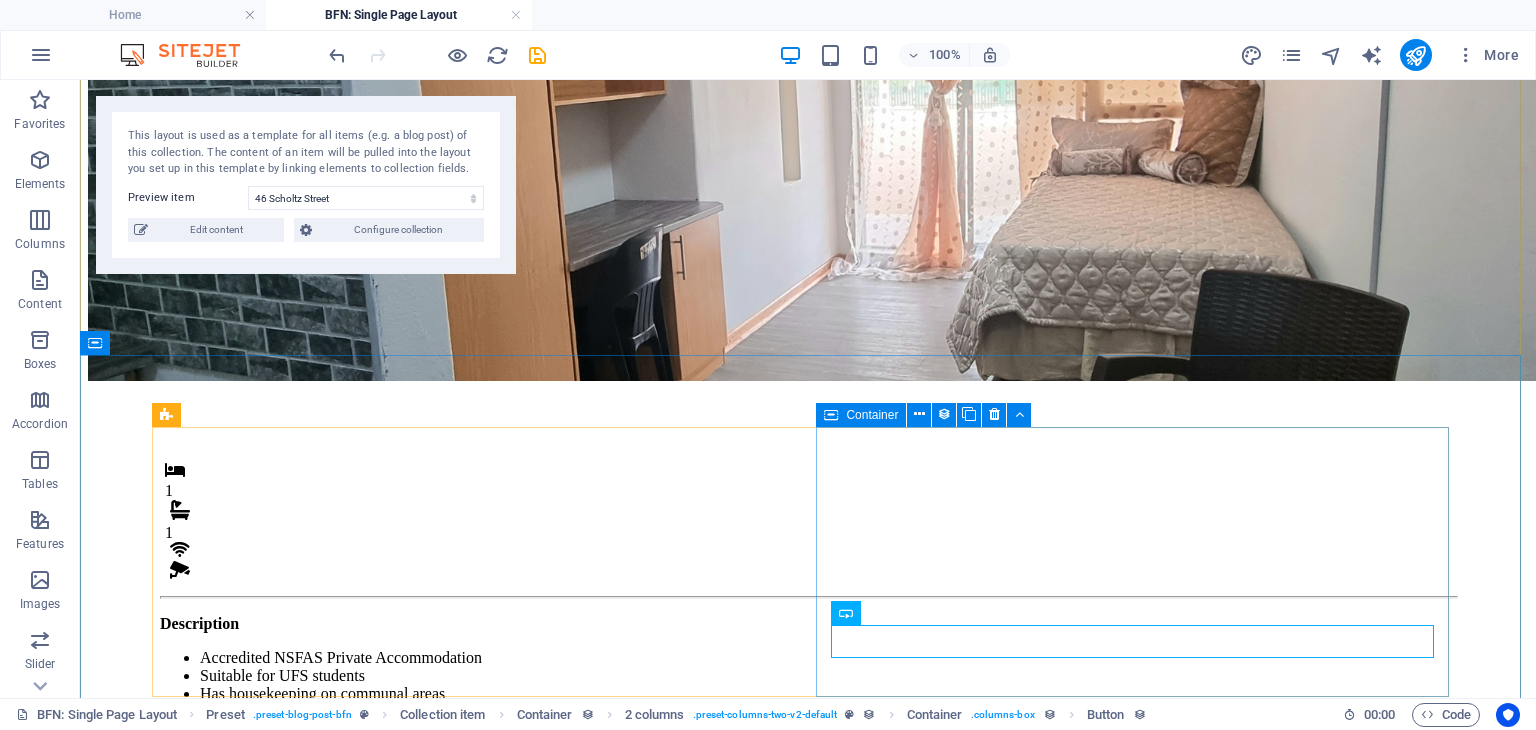 click on "Monthly Rental R 4,800 Once-off Fees Admin Fee:   500 Key deposit:   200 Download Form New document" at bounding box center [808, 940] 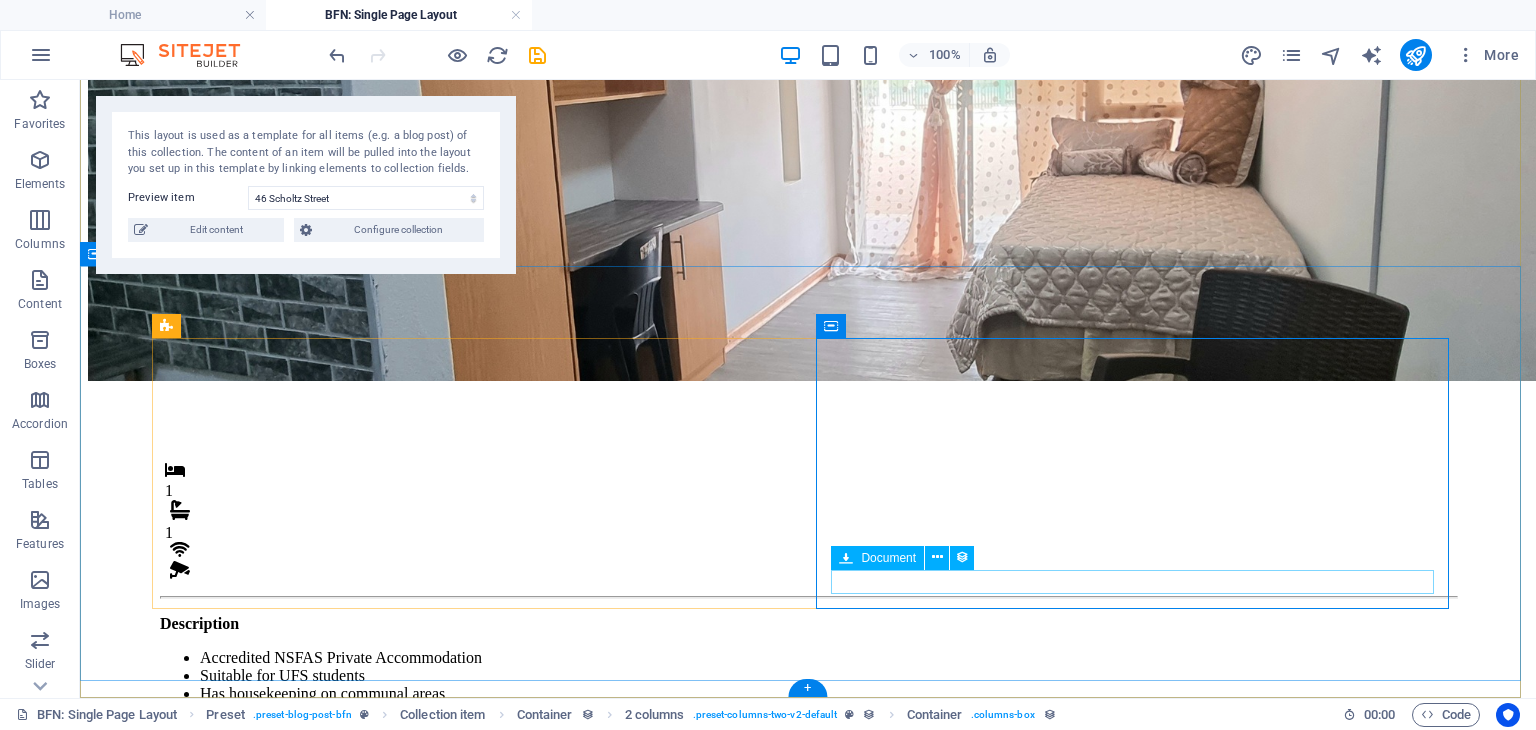 scroll, scrollTop: 284, scrollLeft: 0, axis: vertical 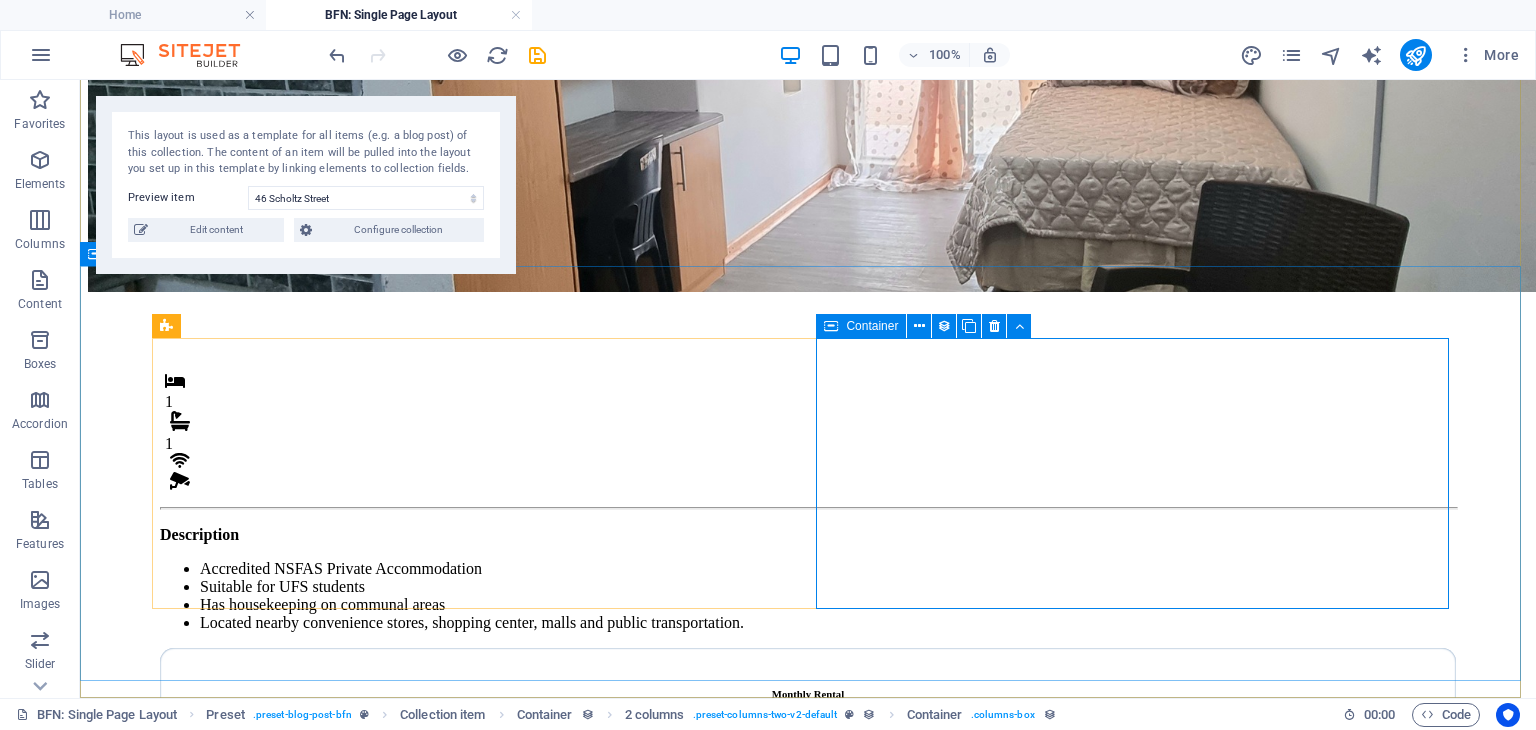 click at bounding box center (831, 326) 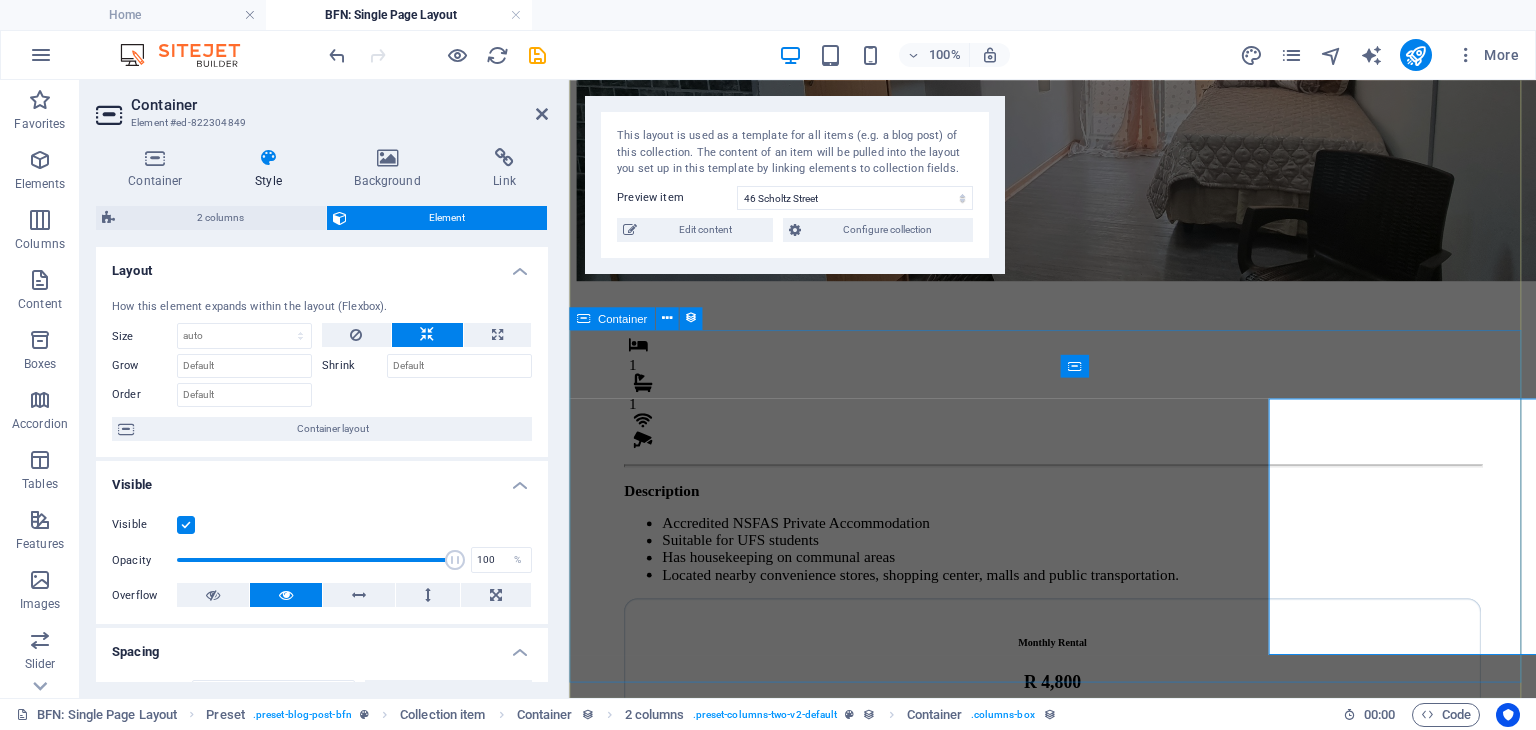 scroll, scrollTop: 207, scrollLeft: 0, axis: vertical 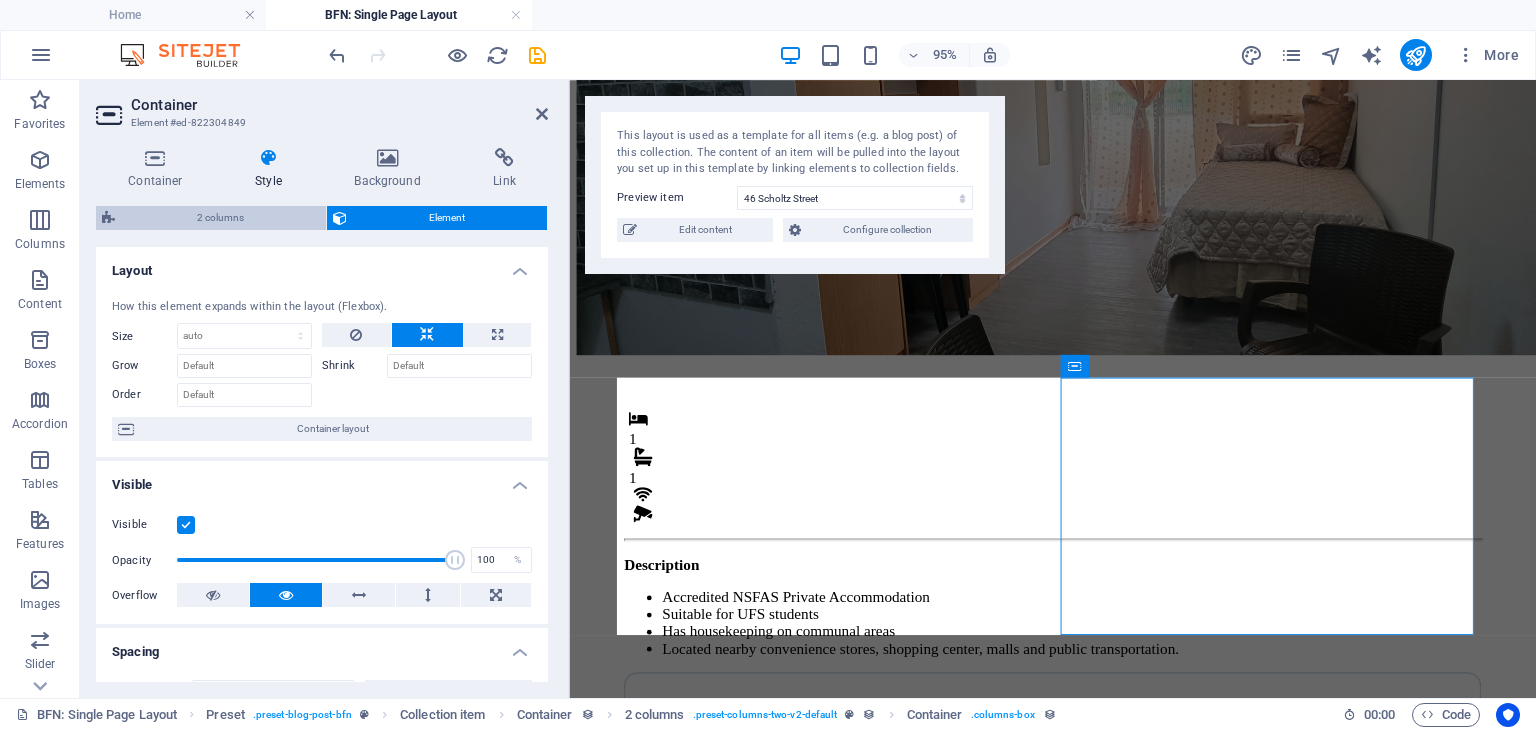 click on "2 columns" at bounding box center (220, 218) 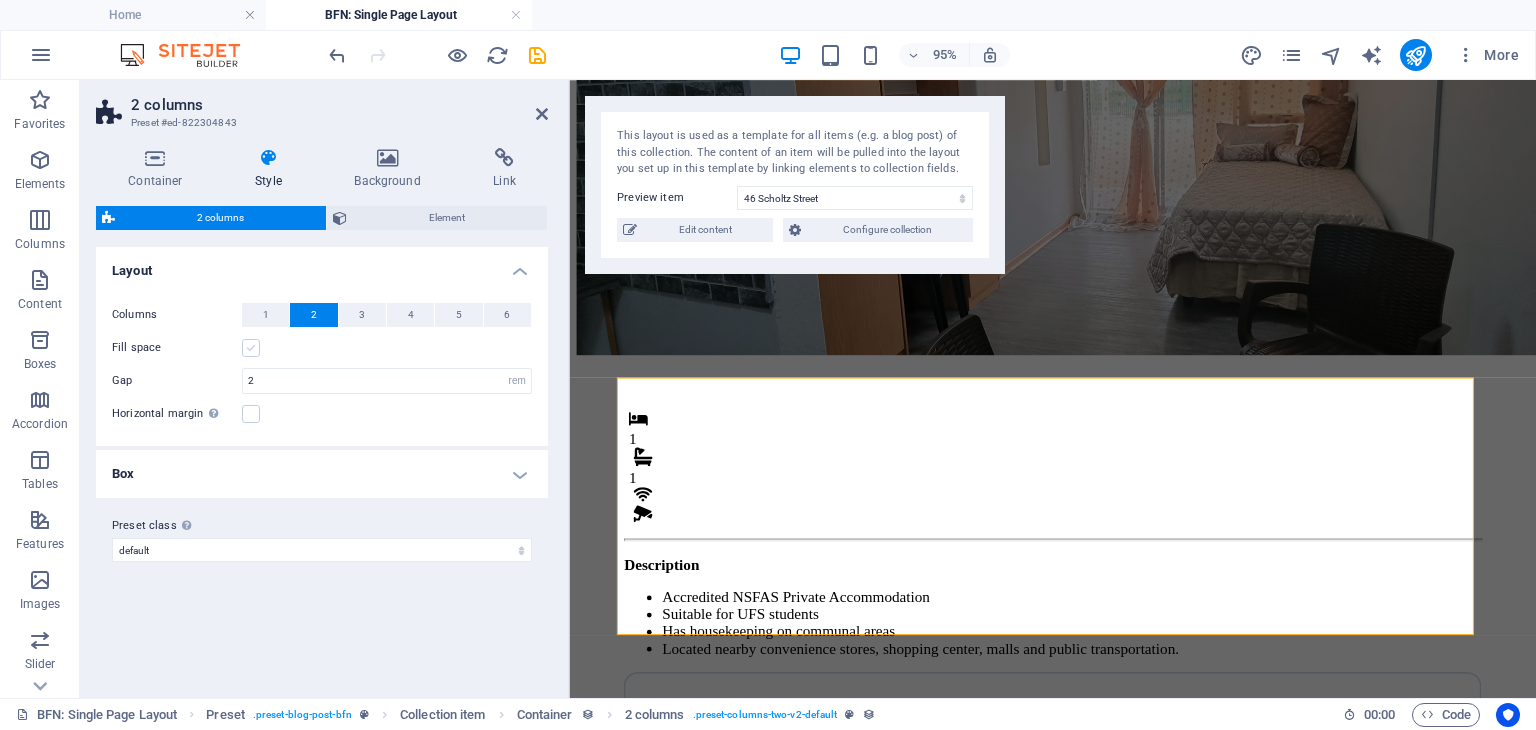 click at bounding box center [251, 348] 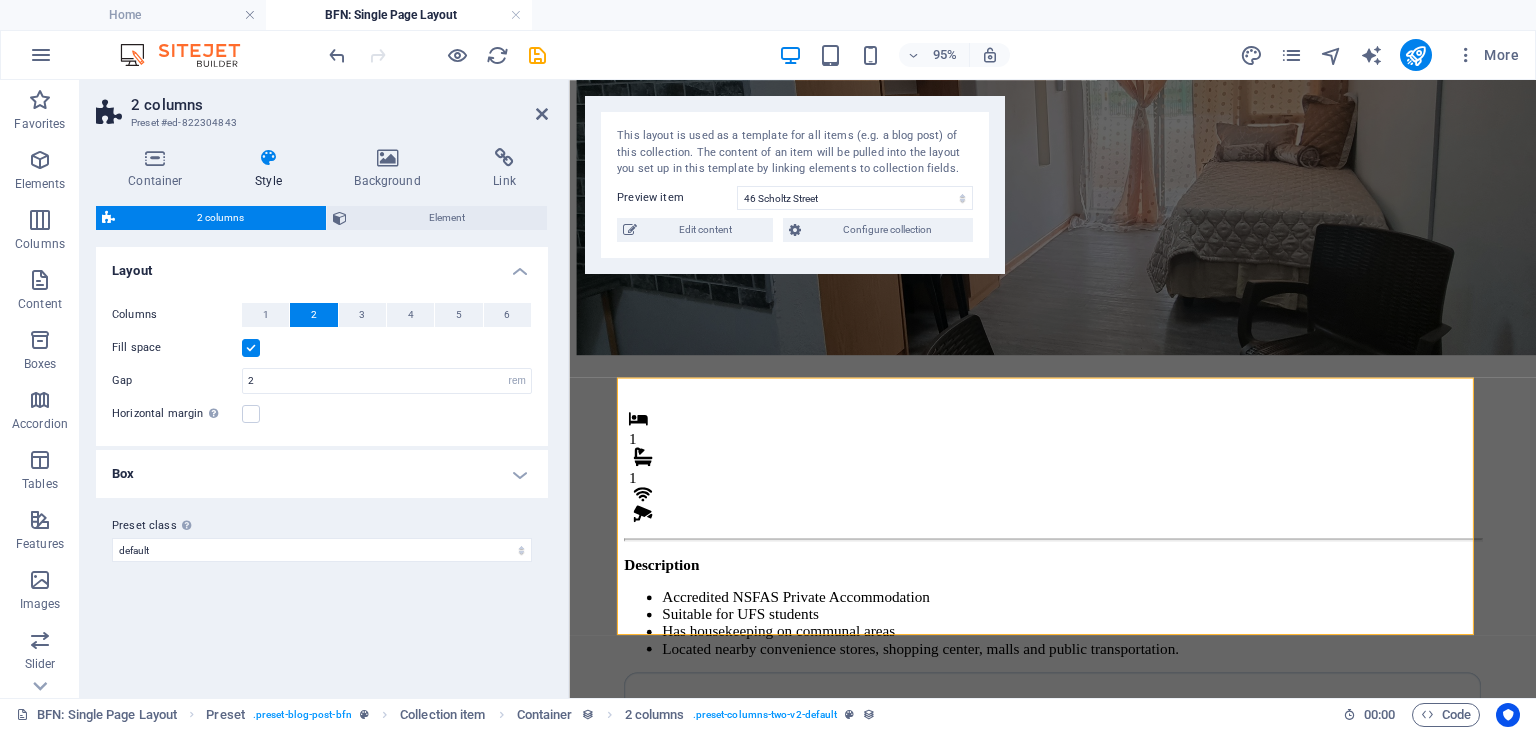click at bounding box center [251, 348] 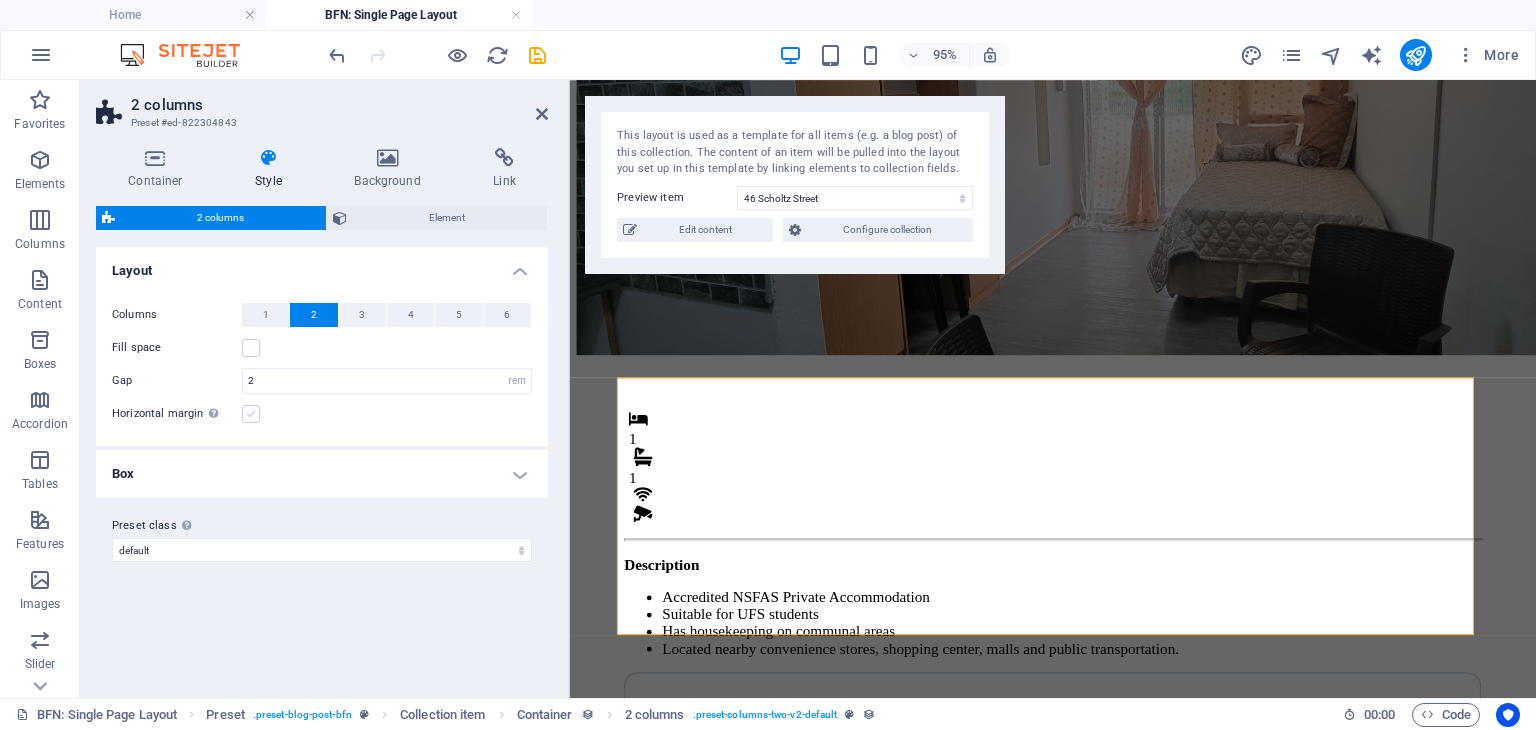 click at bounding box center [251, 414] 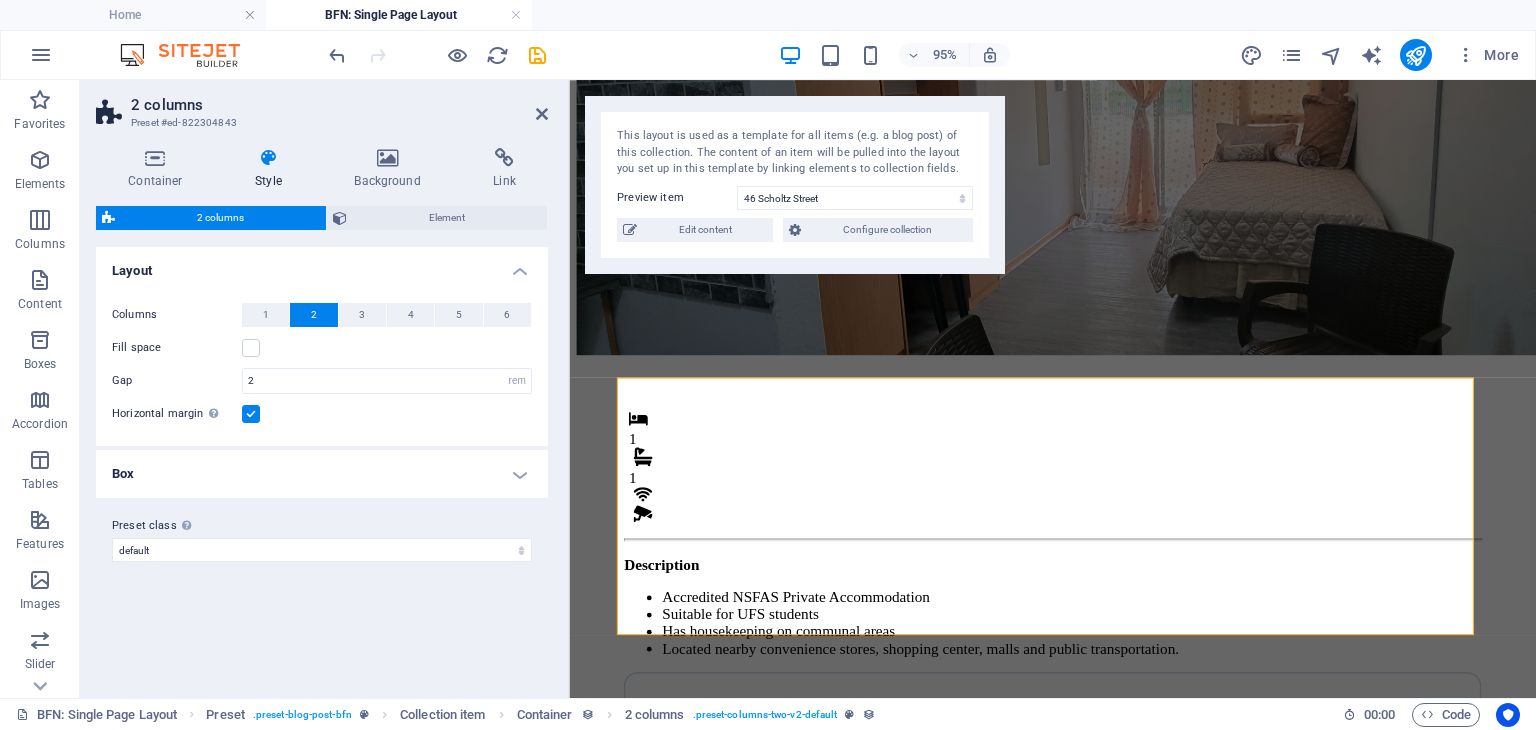 click at bounding box center (251, 414) 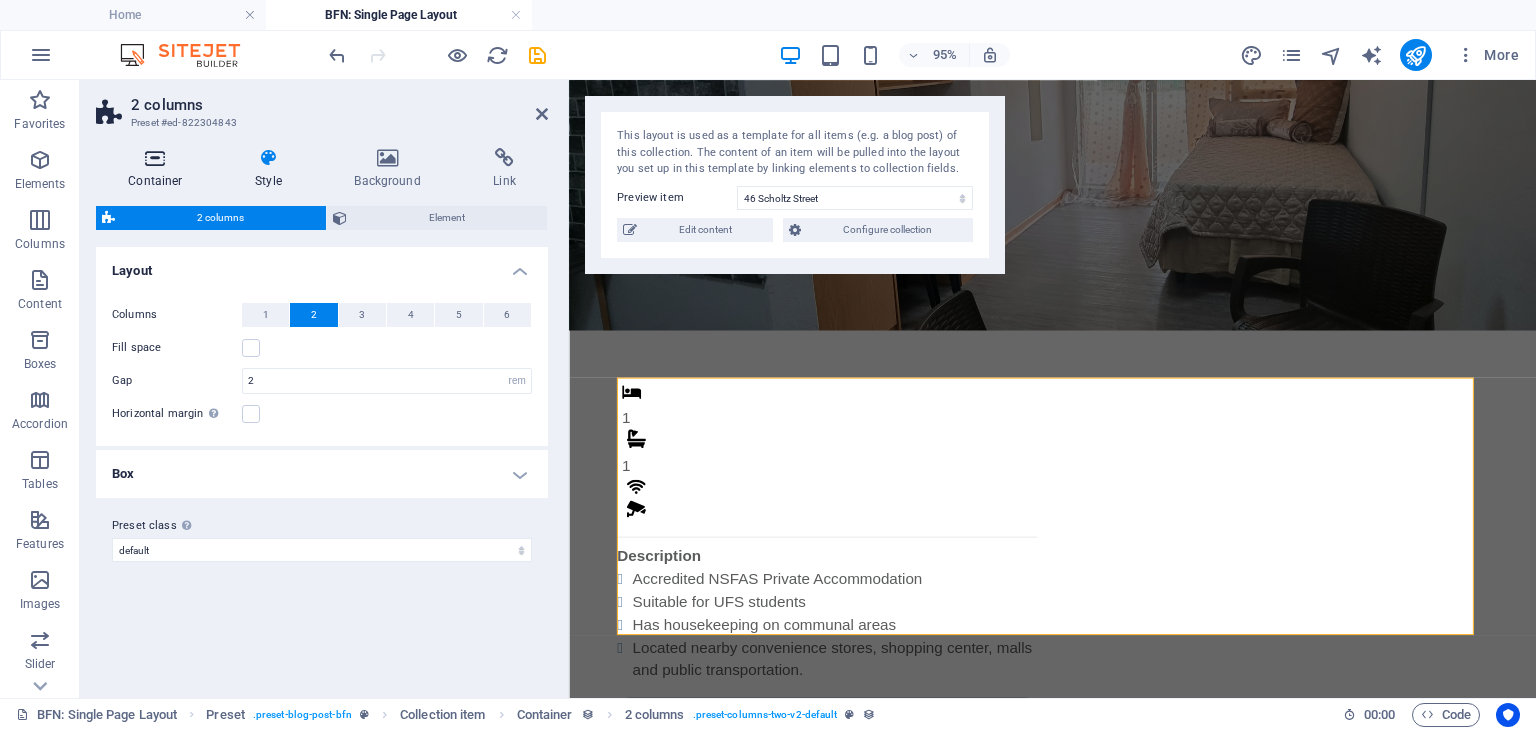 click on "Container" at bounding box center [159, 169] 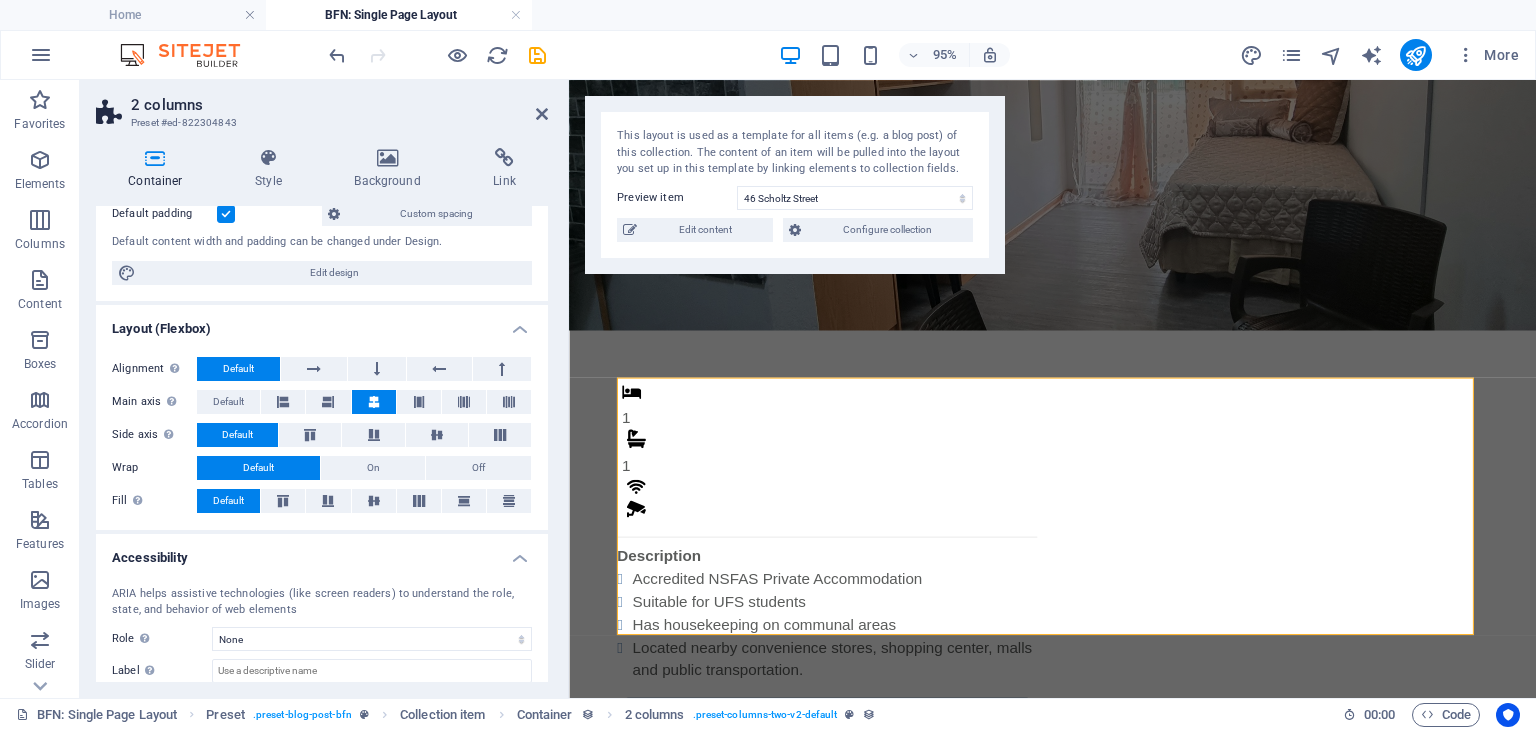 scroll, scrollTop: 580, scrollLeft: 0, axis: vertical 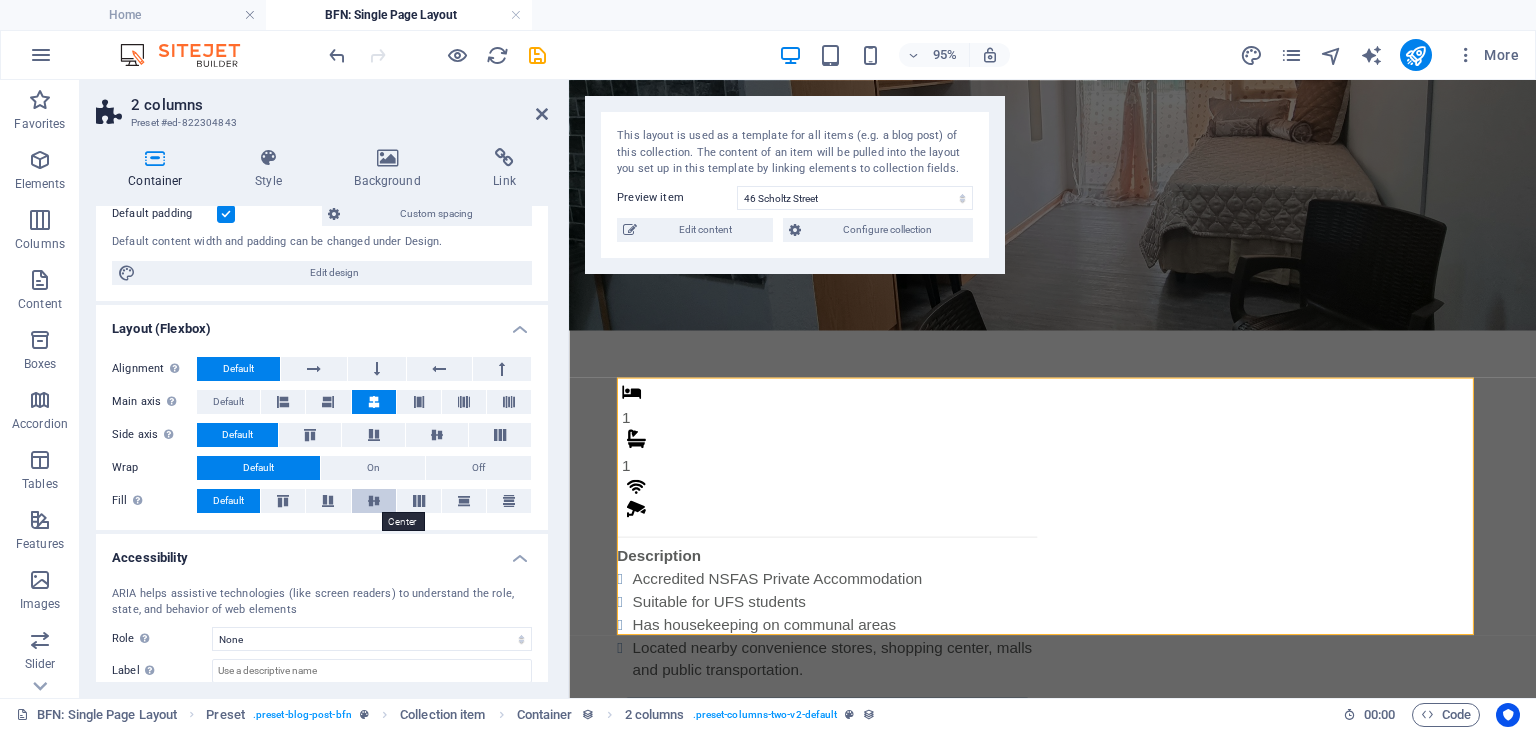 click at bounding box center [374, 501] 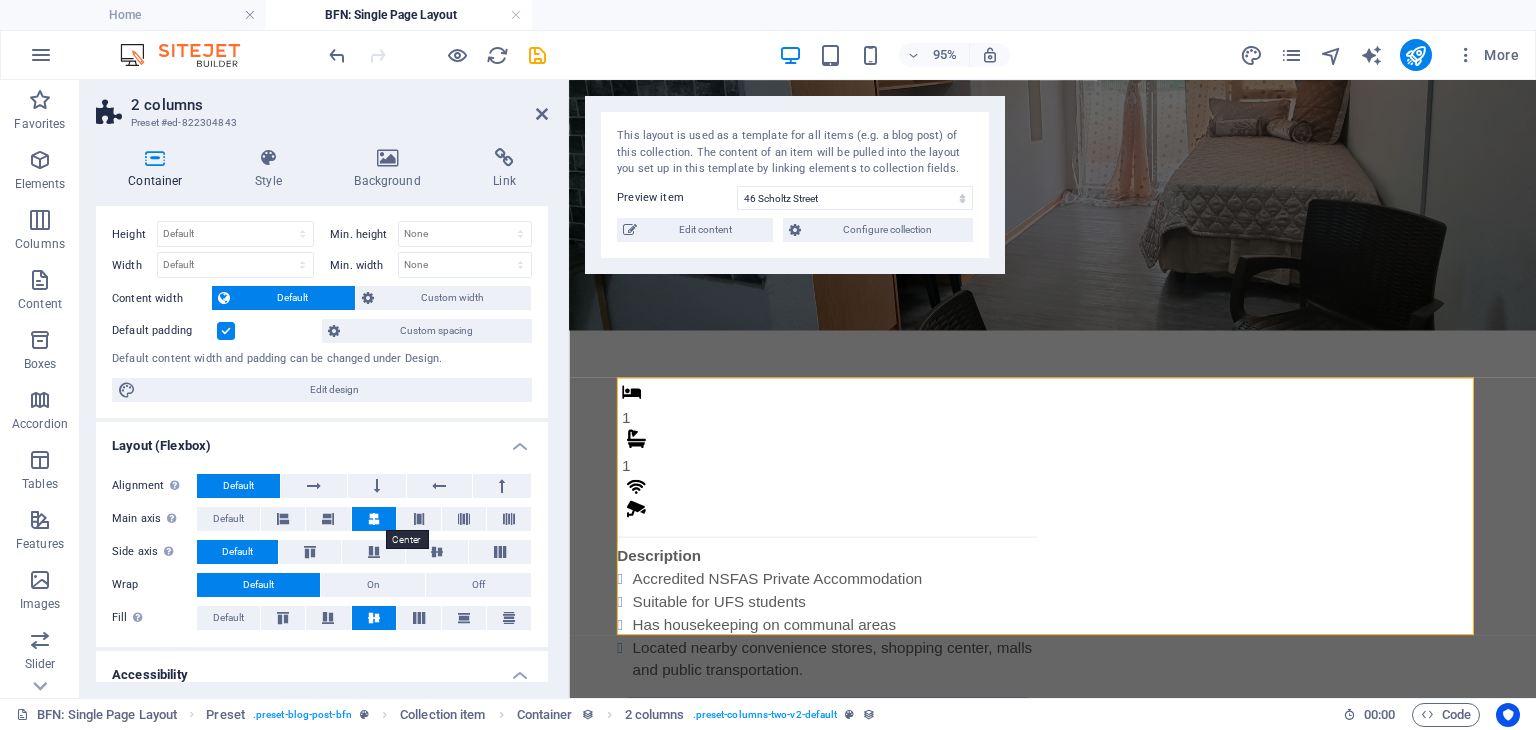 scroll, scrollTop: 428, scrollLeft: 0, axis: vertical 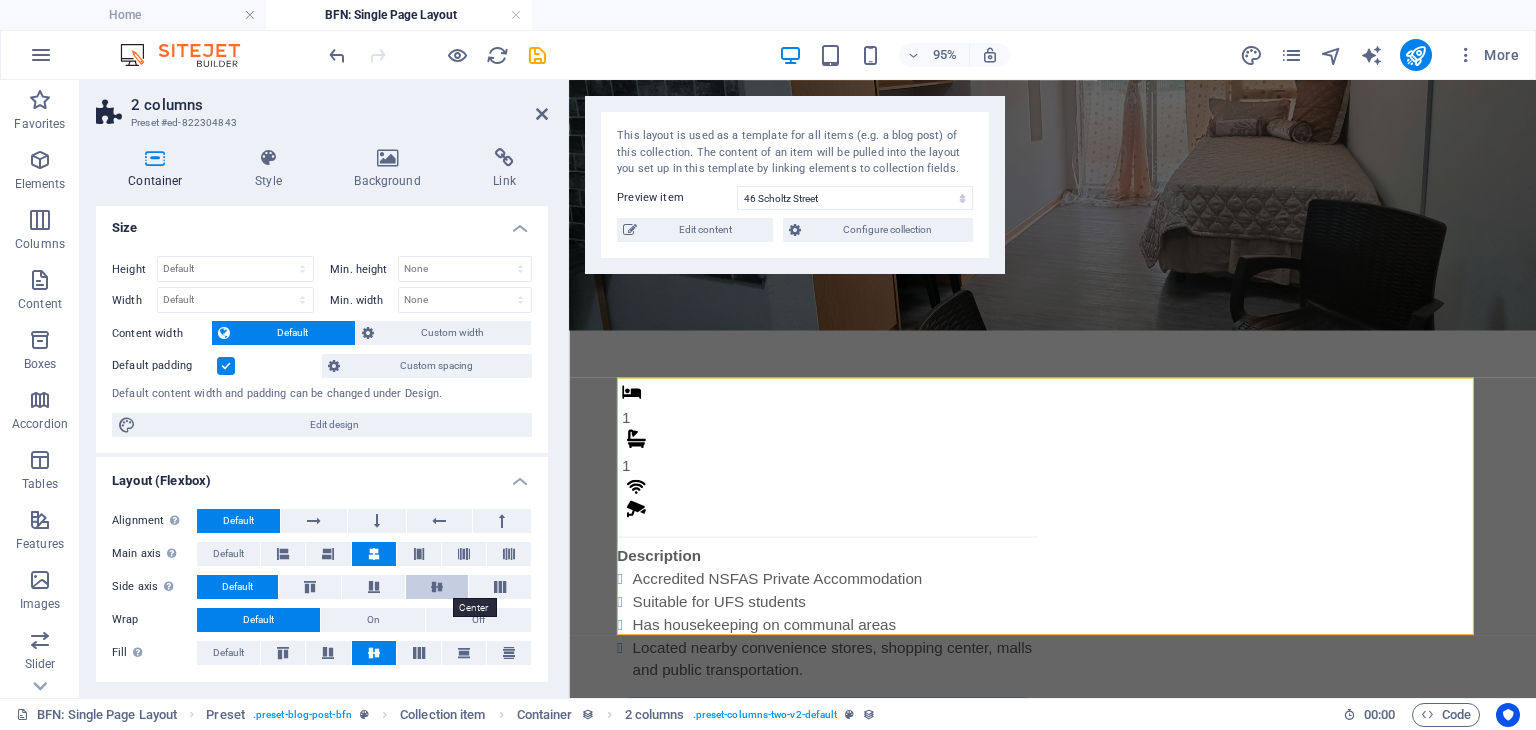 click at bounding box center (437, 587) 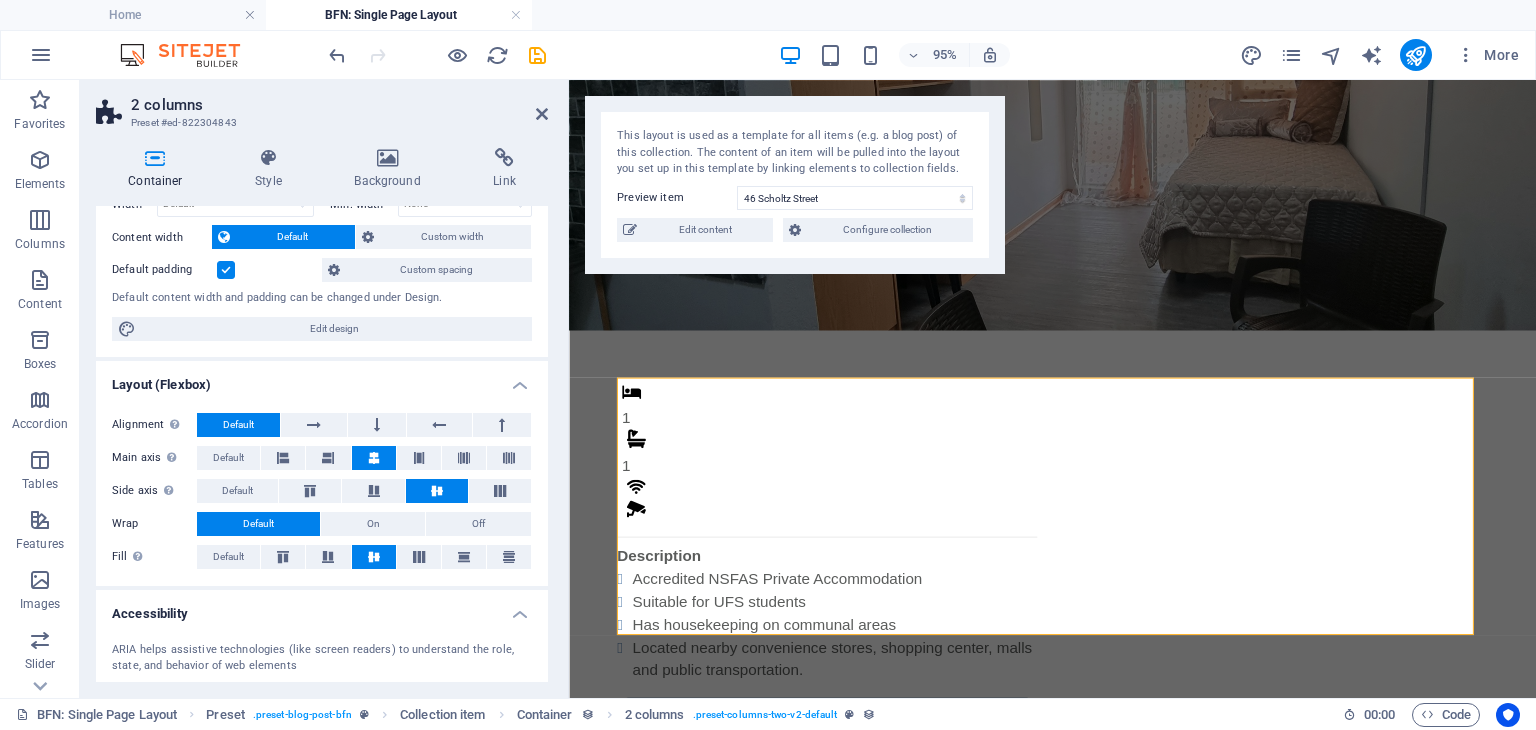 scroll, scrollTop: 584, scrollLeft: 0, axis: vertical 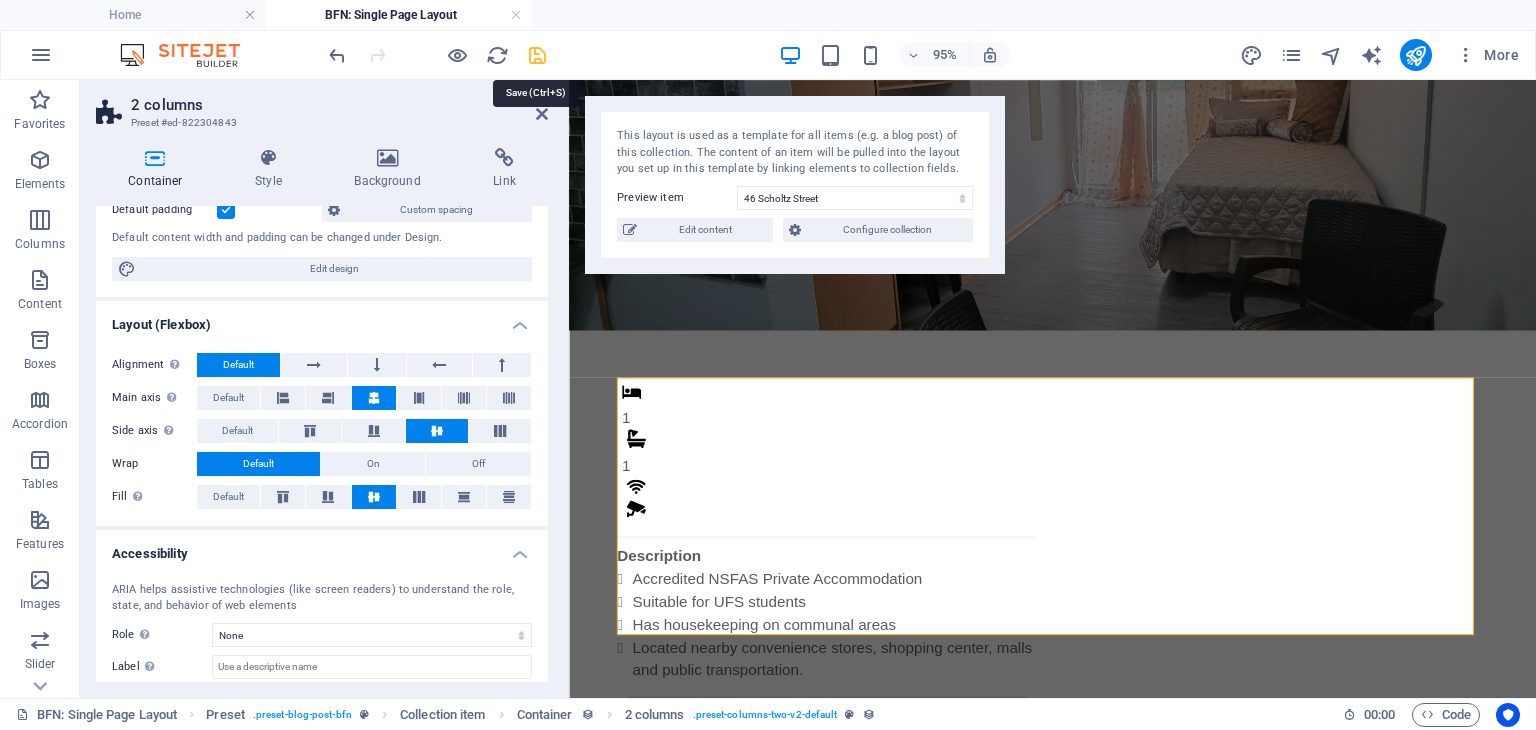 click at bounding box center [537, 55] 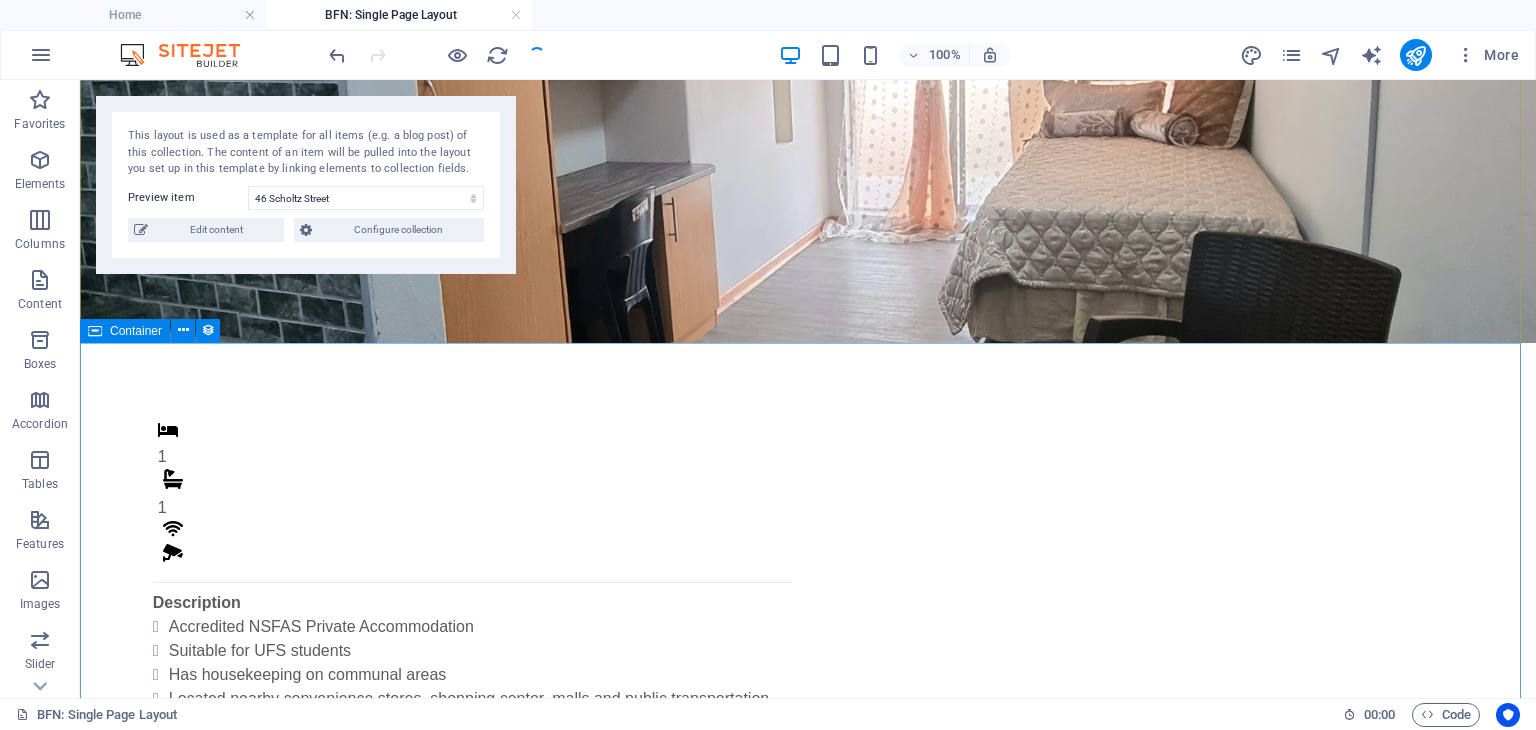 scroll, scrollTop: 284, scrollLeft: 0, axis: vertical 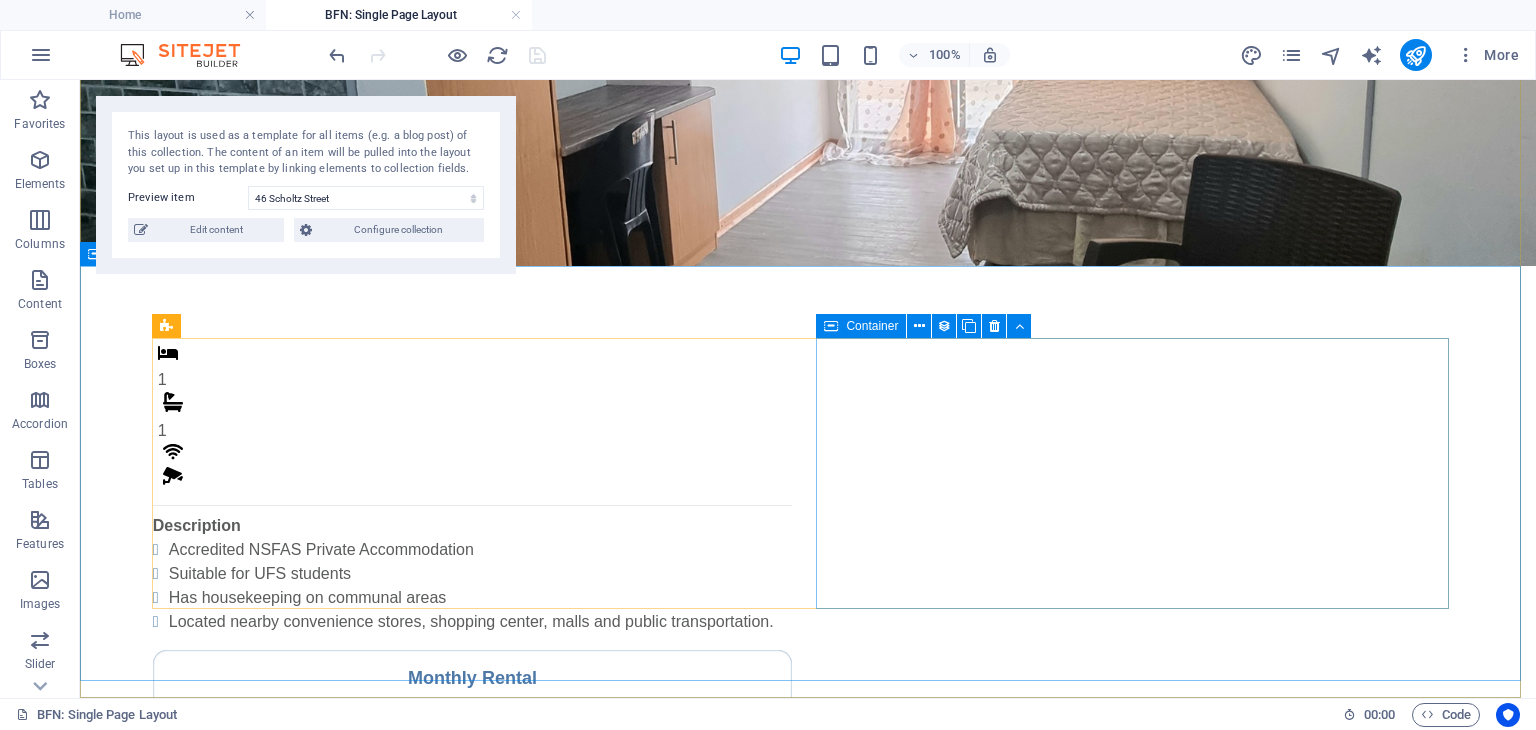click at bounding box center [831, 326] 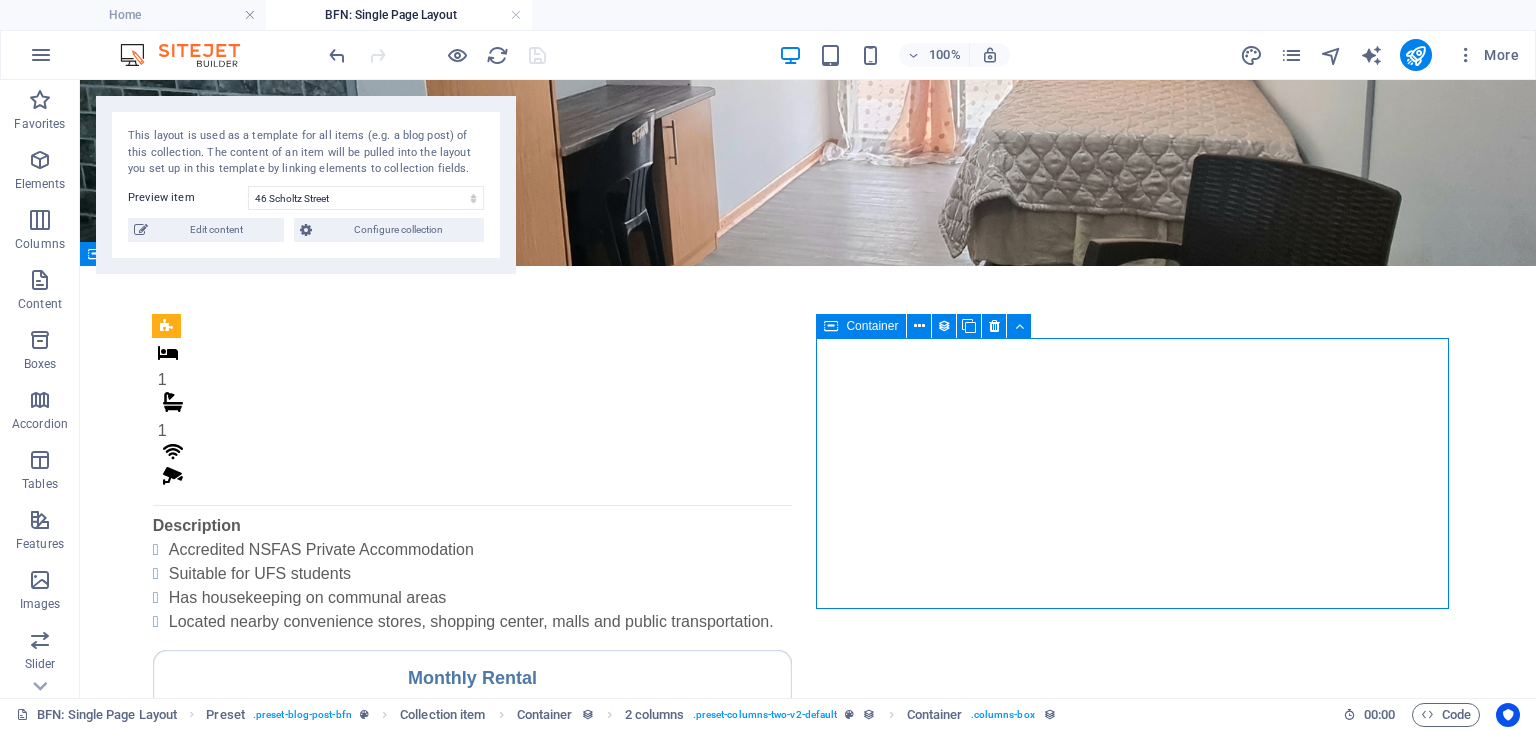 click at bounding box center [831, 326] 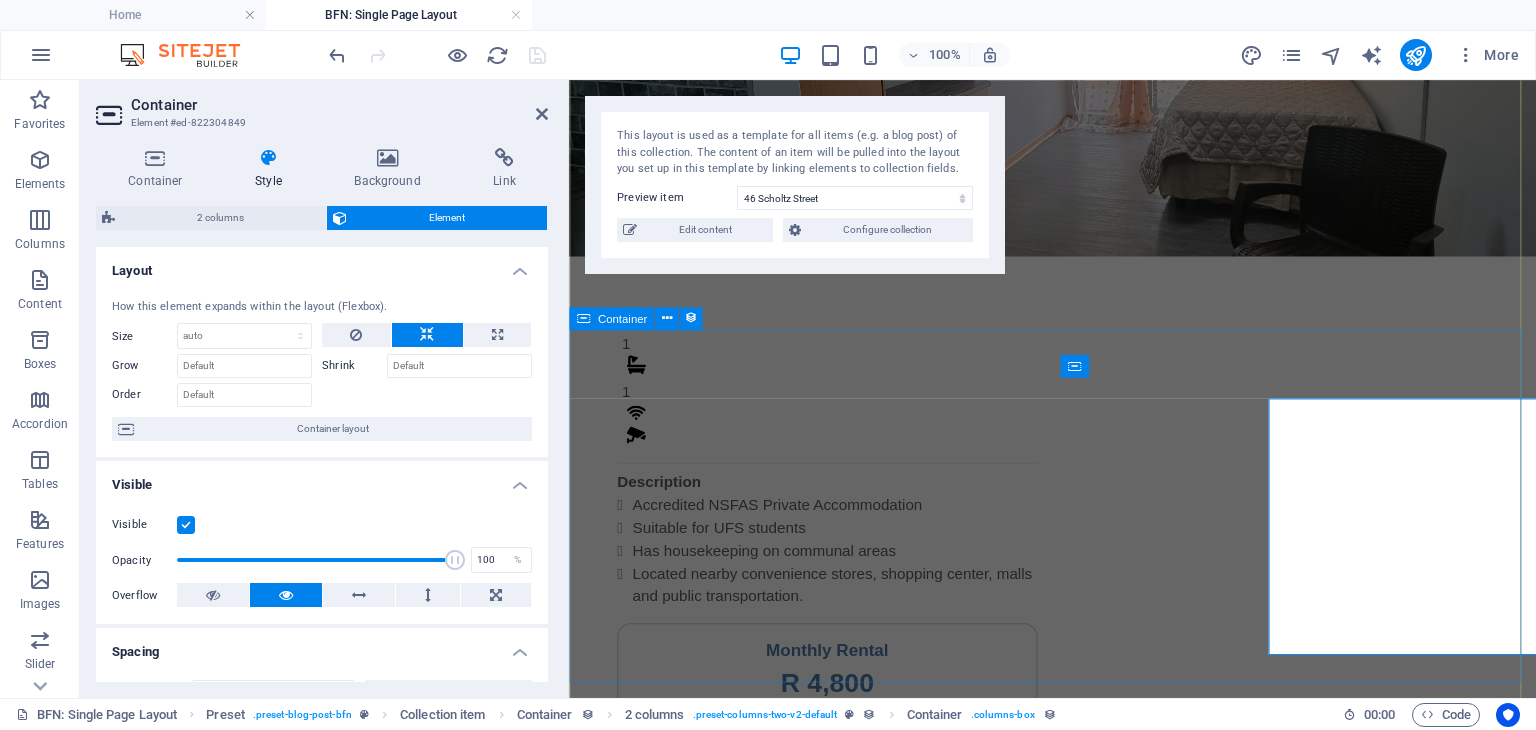 scroll, scrollTop: 207, scrollLeft: 0, axis: vertical 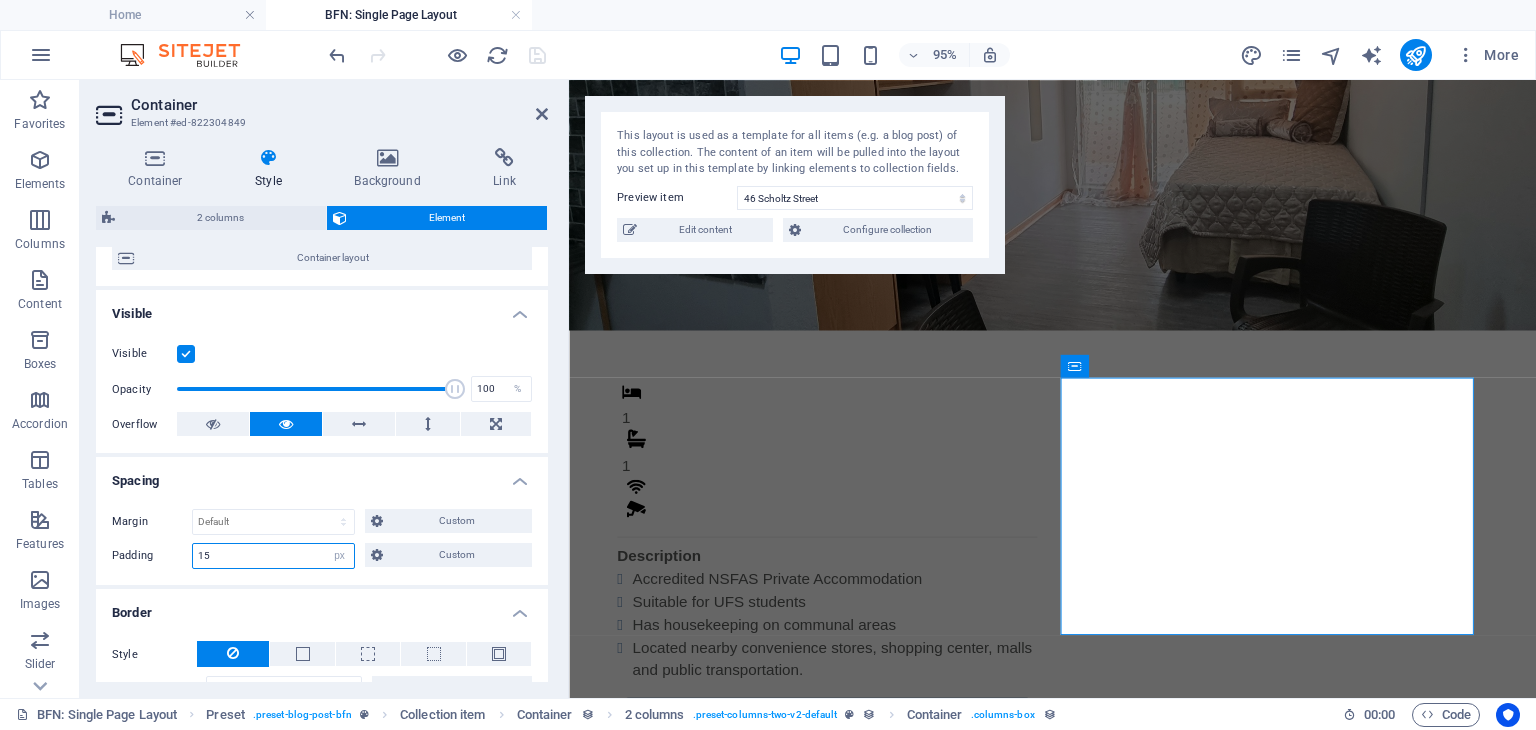 drag, startPoint x: 227, startPoint y: 557, endPoint x: 163, endPoint y: 559, distance: 64.03124 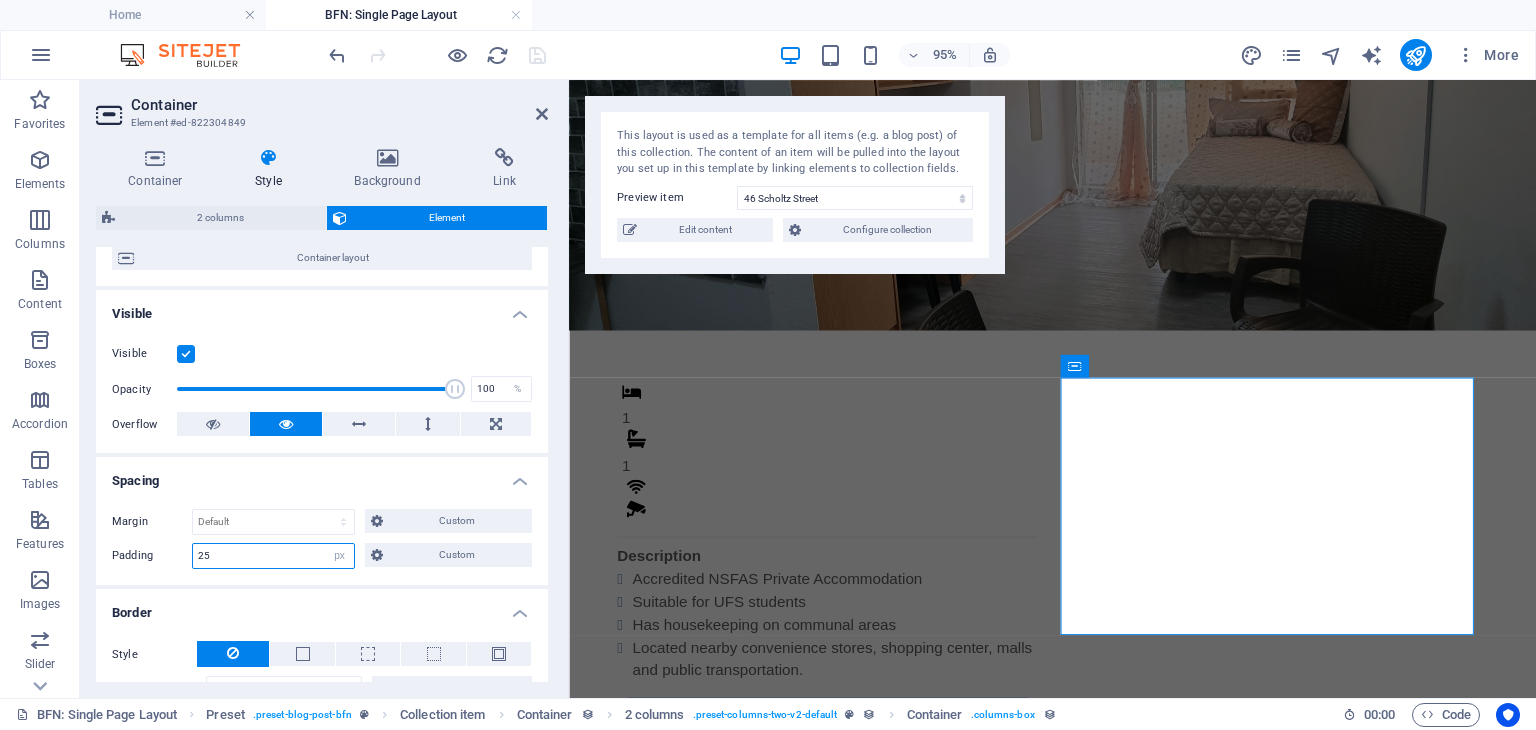 type on "25" 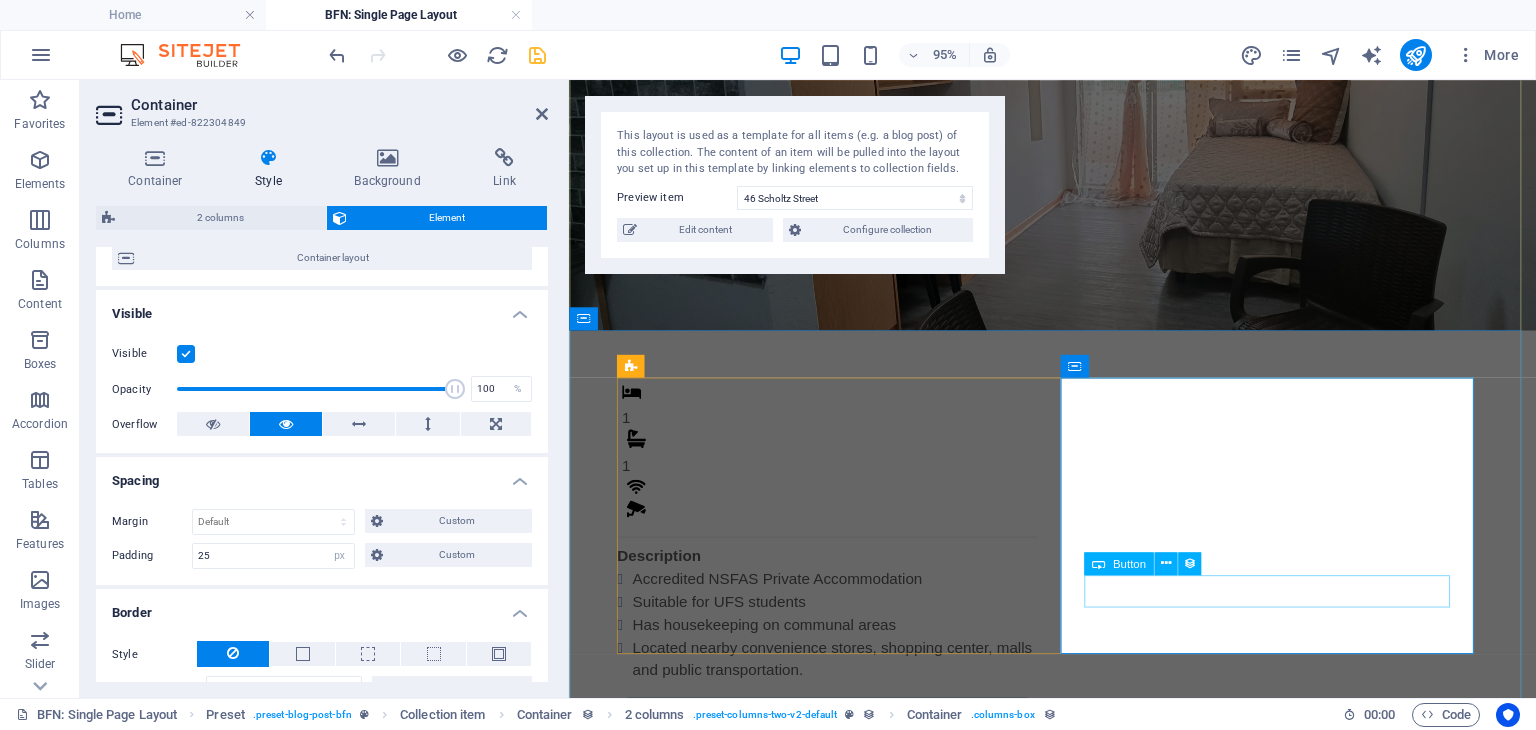 click on "Download Form" at bounding box center (841, 1002) 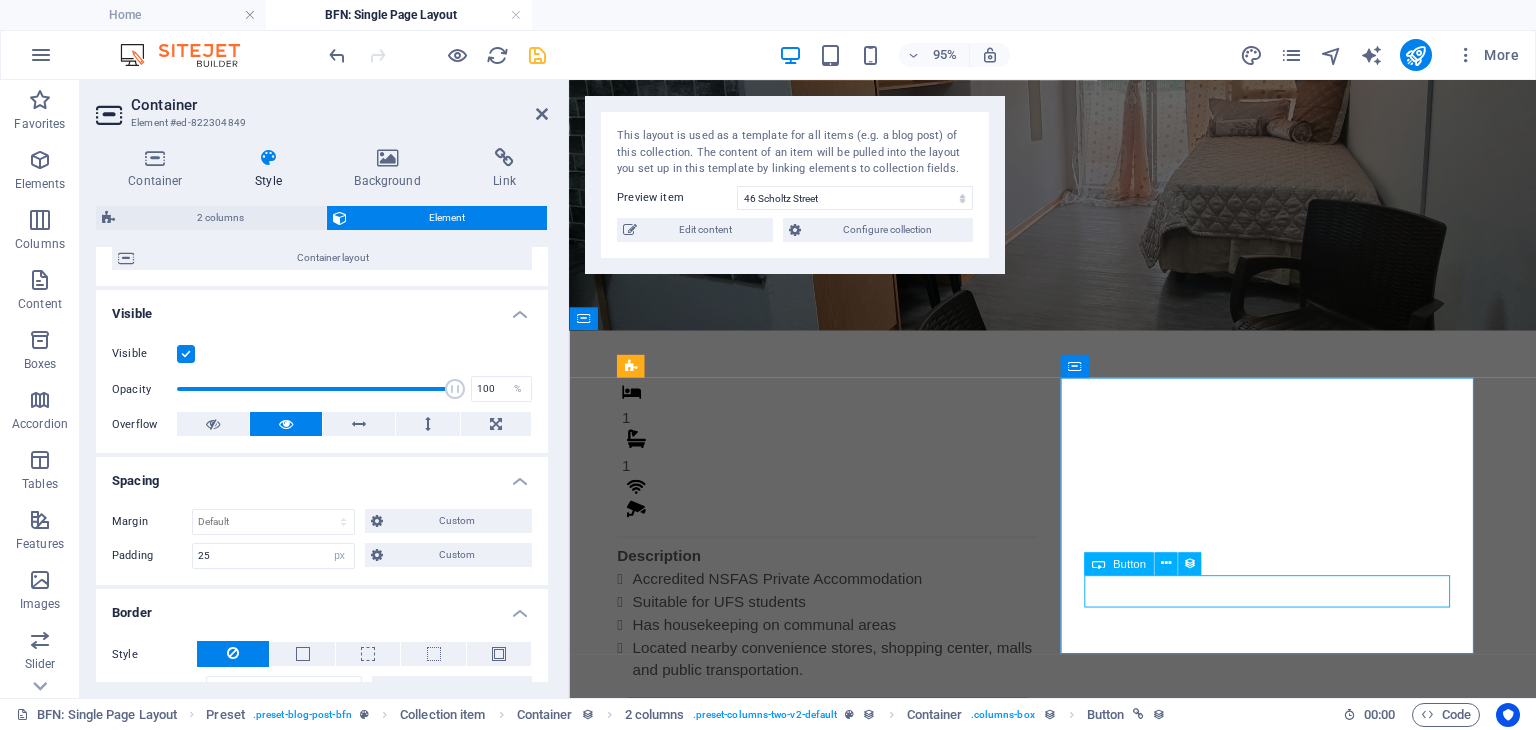 click on "Download Form" at bounding box center [841, 1002] 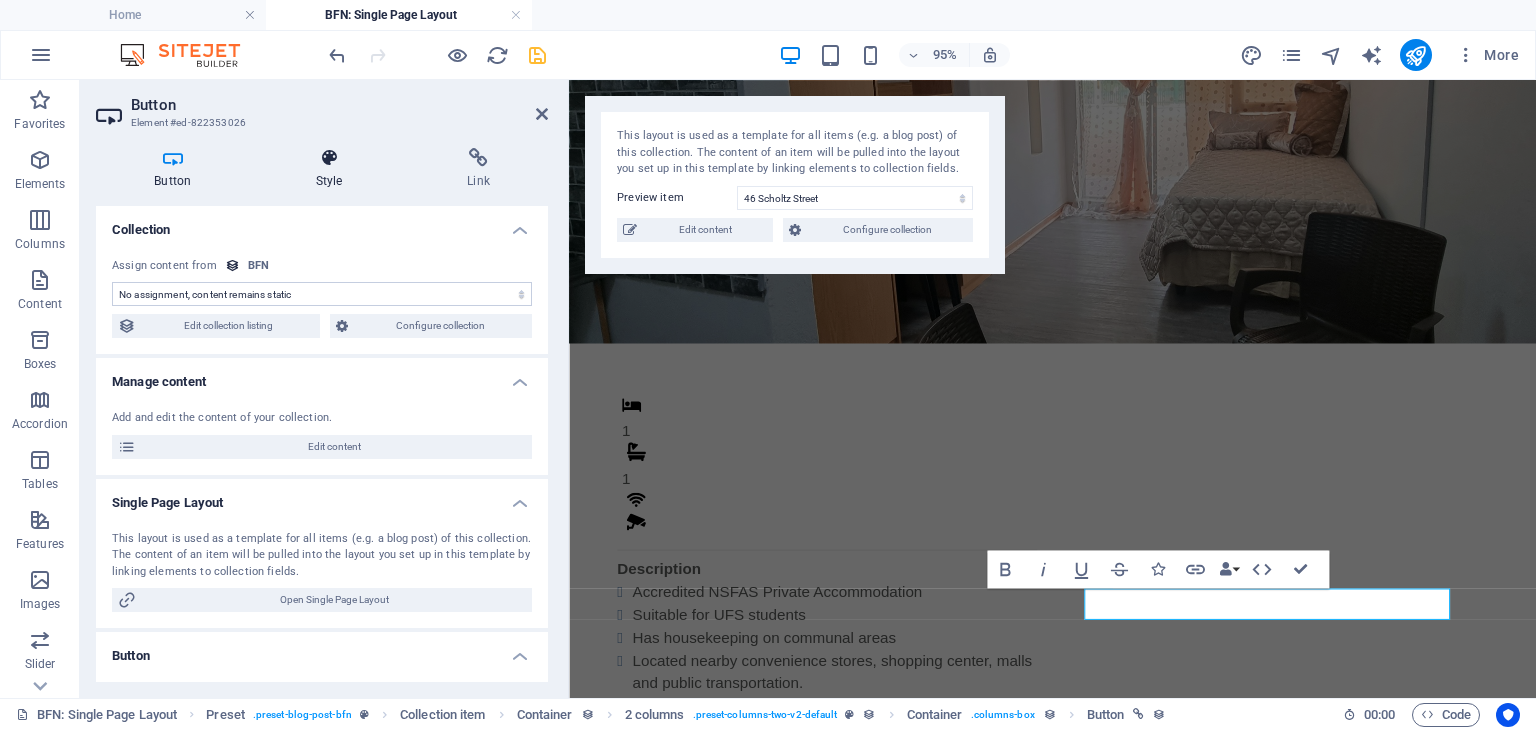 click at bounding box center (329, 158) 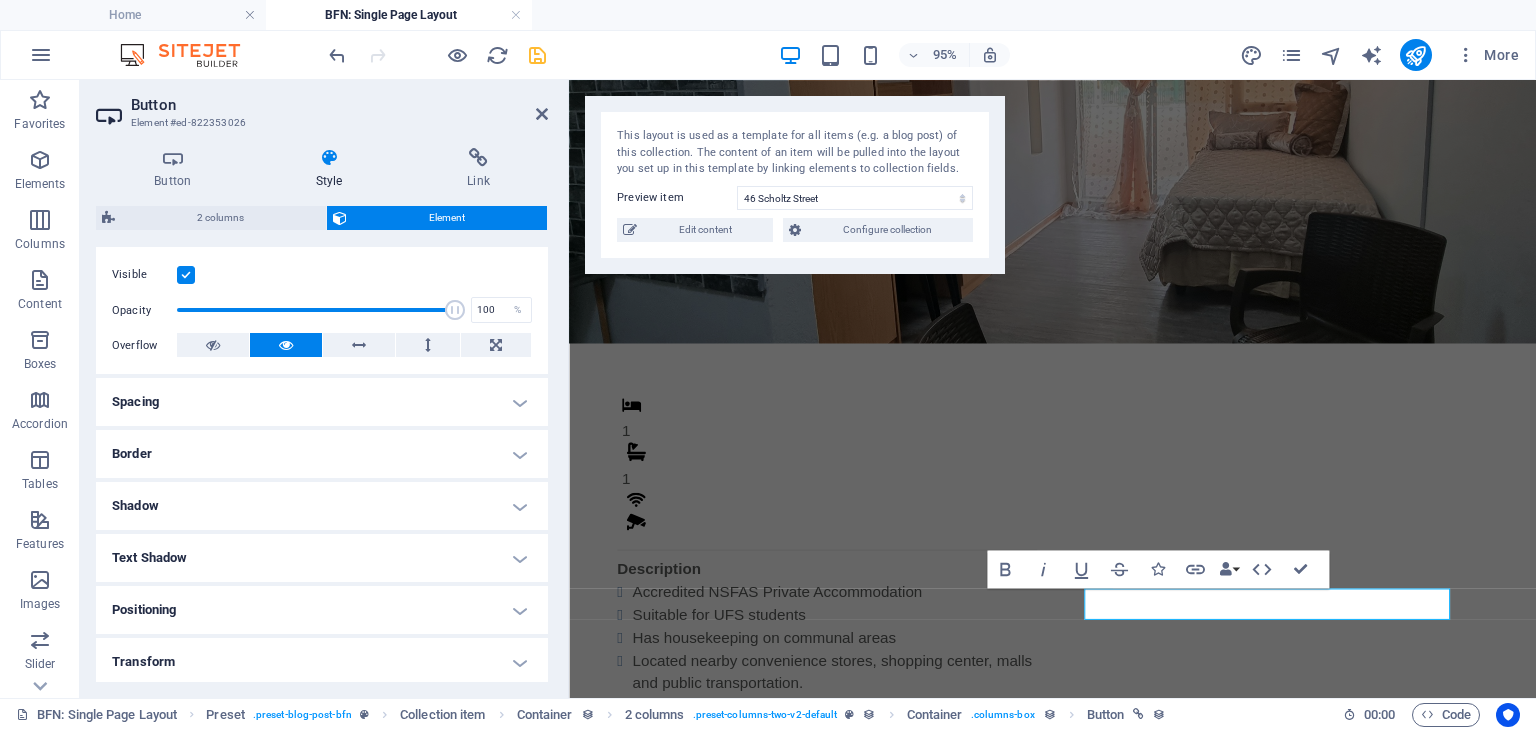 scroll, scrollTop: 251, scrollLeft: 0, axis: vertical 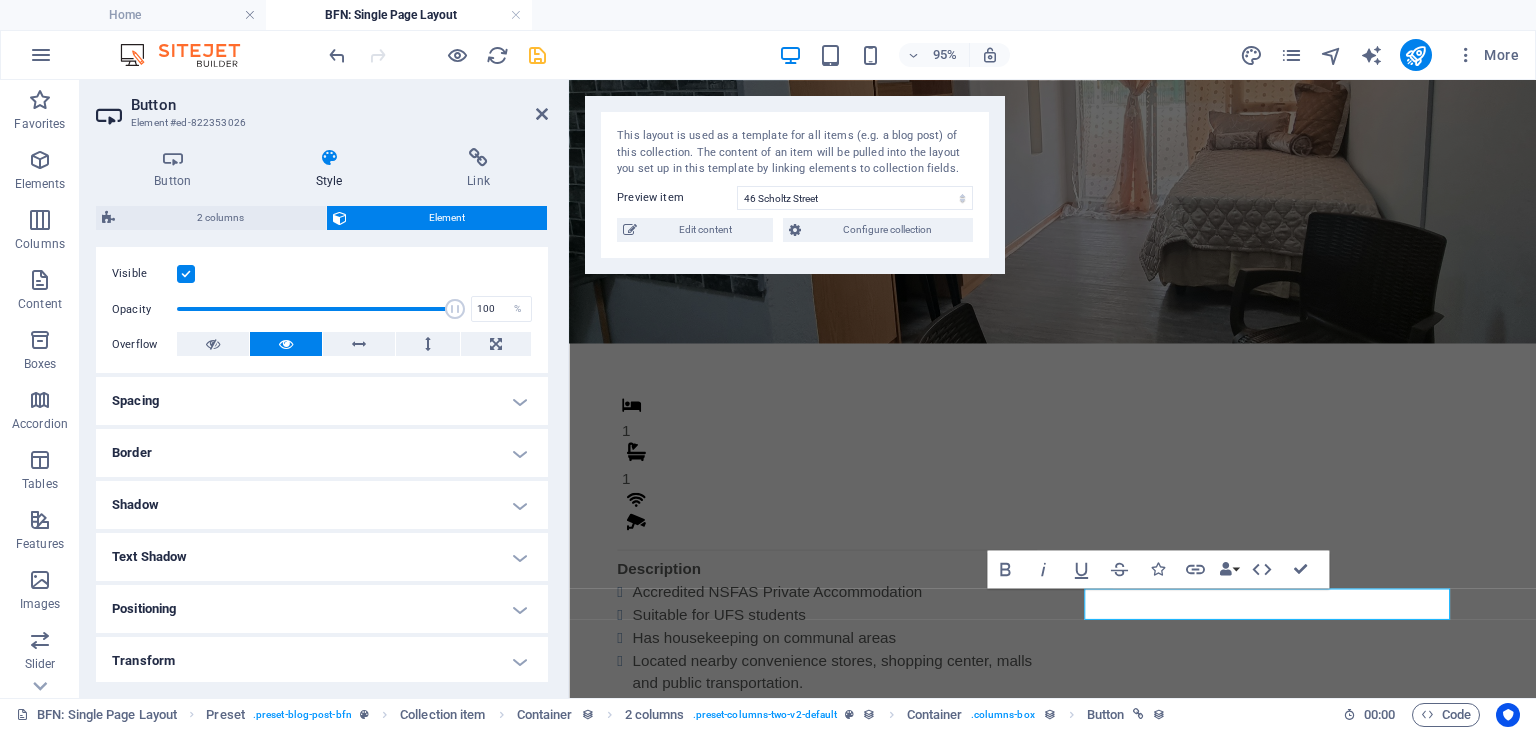 click on "Border" at bounding box center [322, 453] 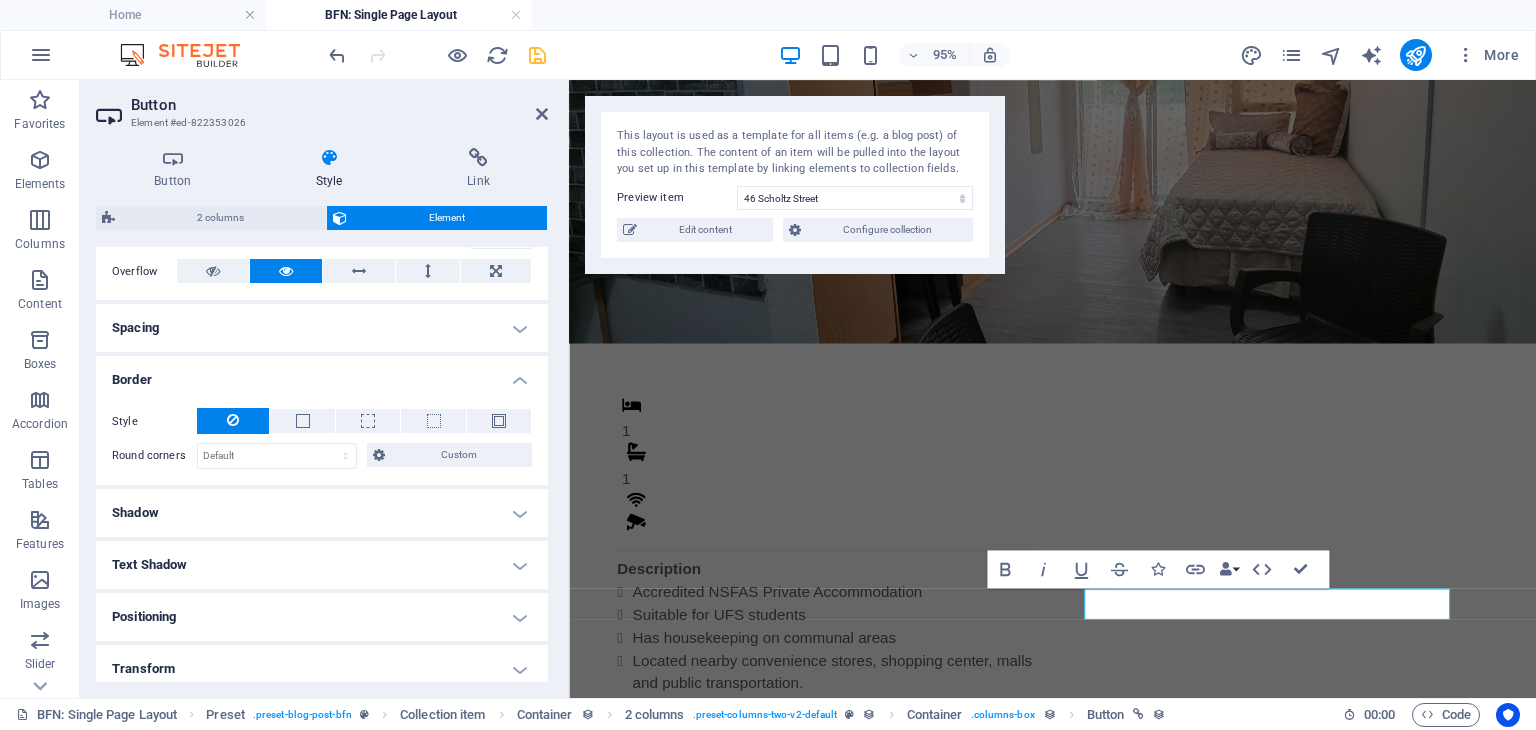 scroll, scrollTop: 327, scrollLeft: 0, axis: vertical 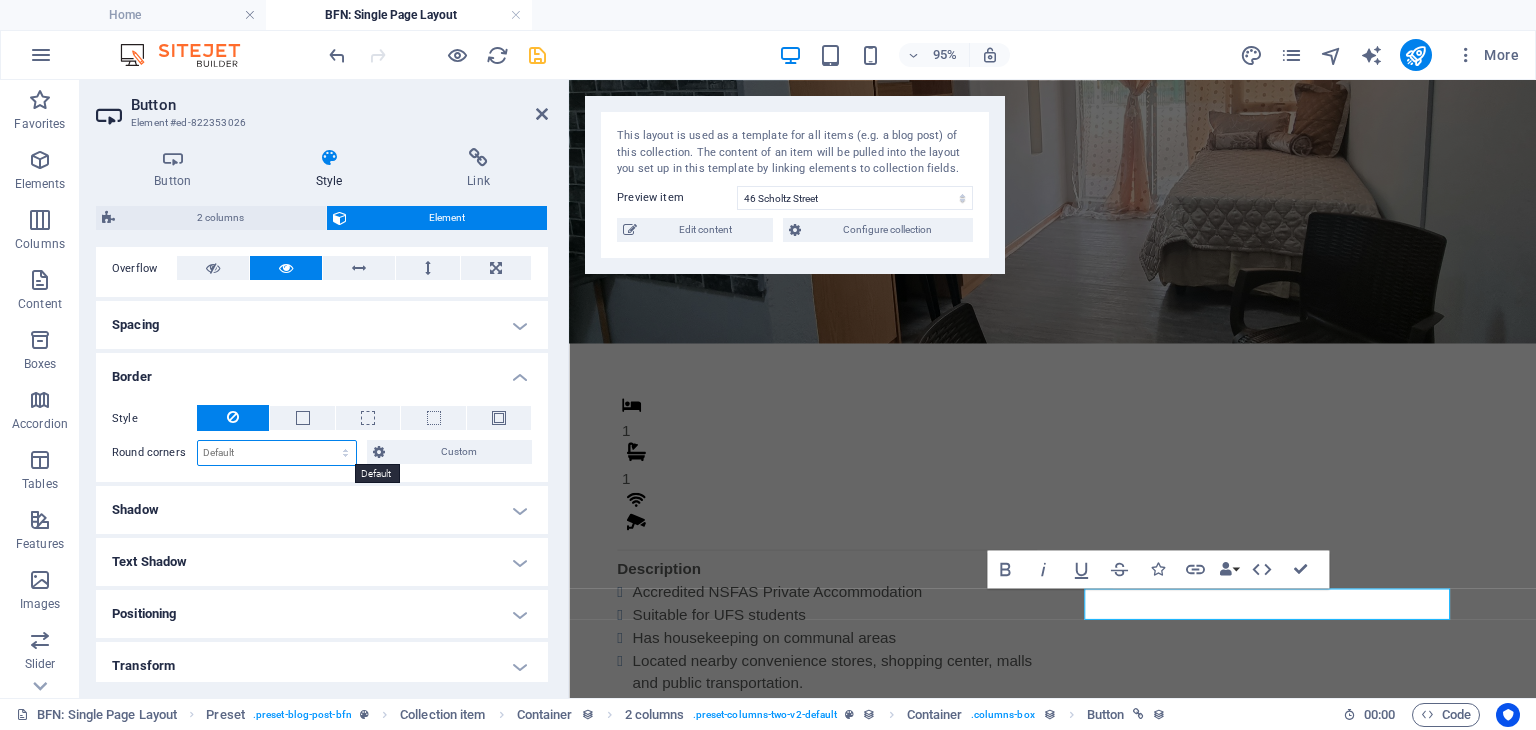 click on "Default px rem % vh vw Custom" at bounding box center (277, 453) 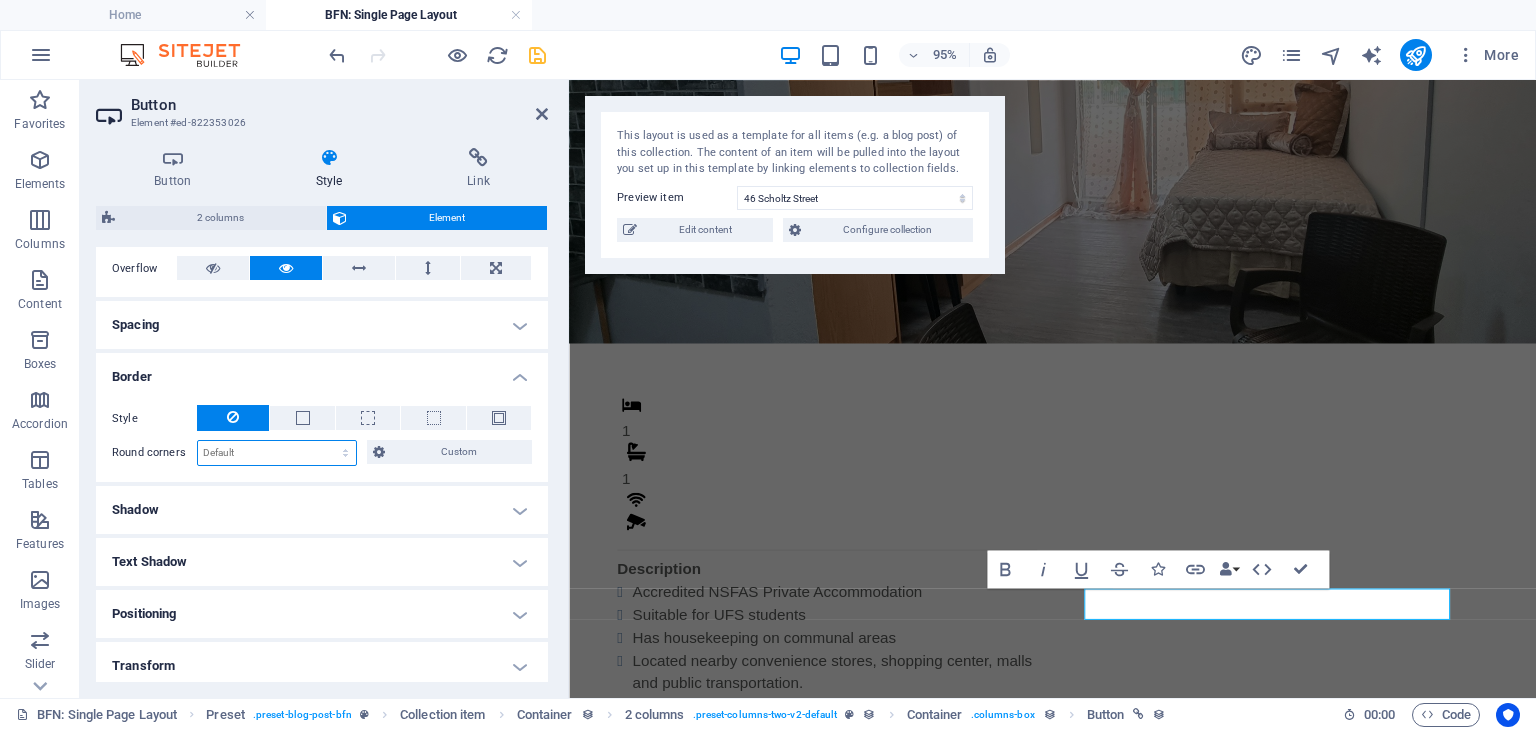 select on "px" 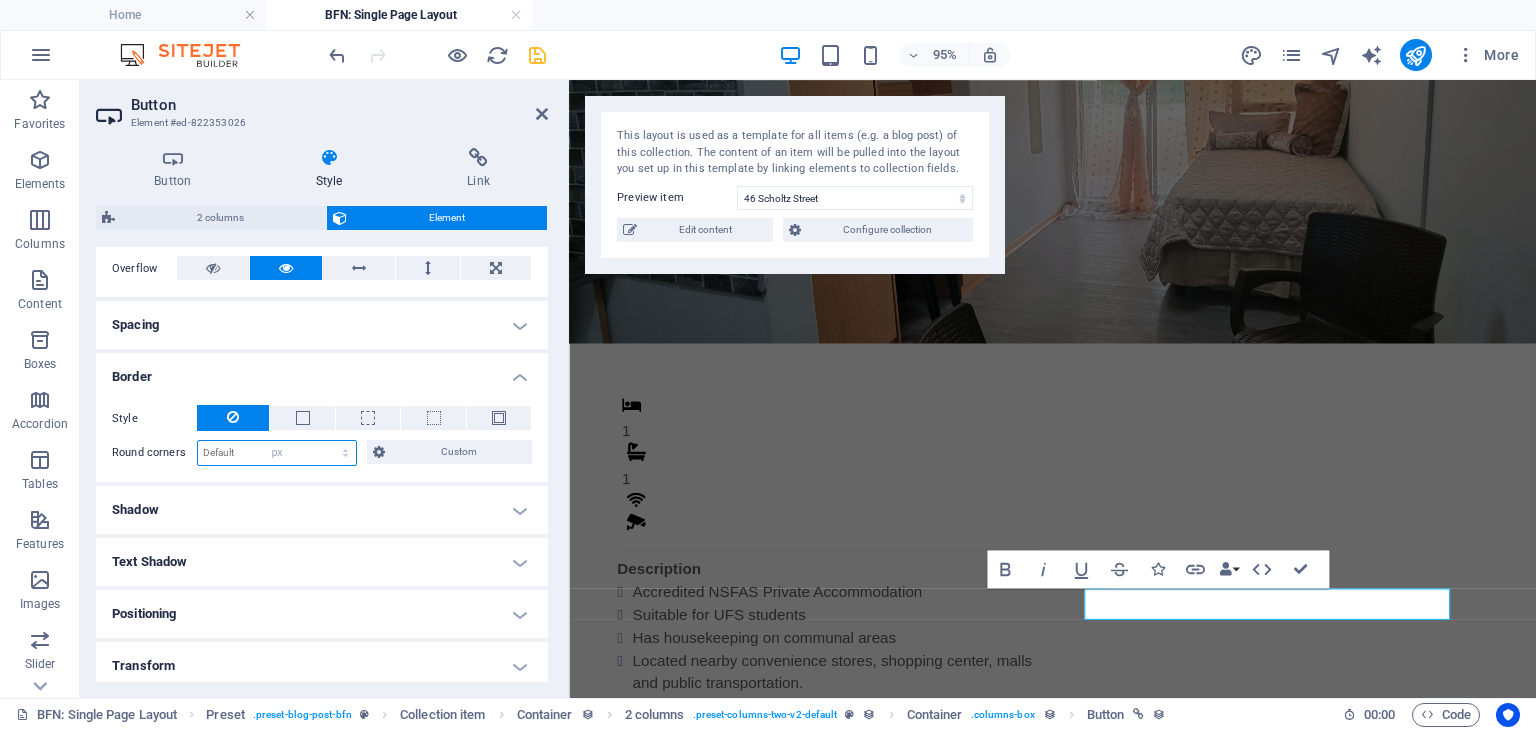 click on "Default px rem % vh vw Custom" at bounding box center (277, 453) 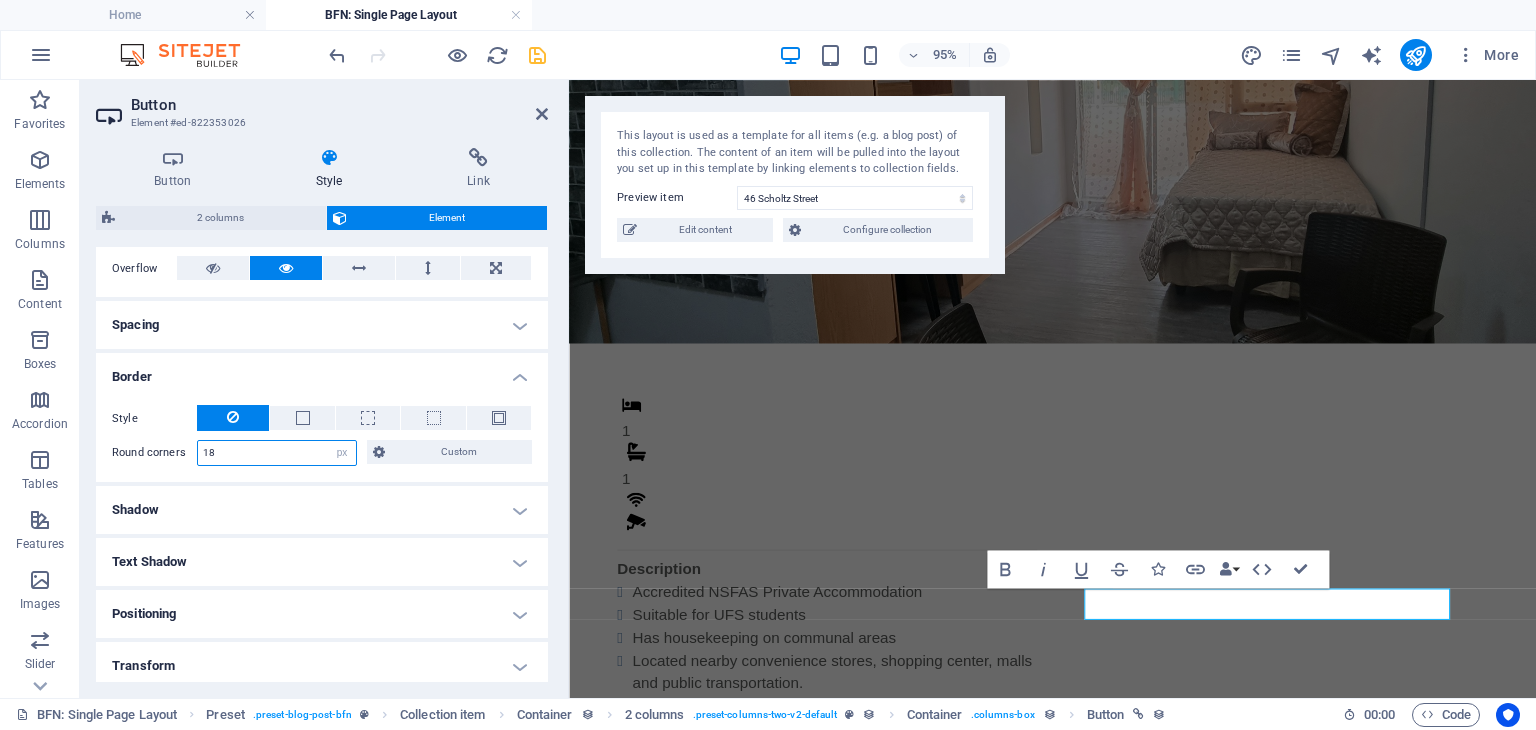 type on "18" 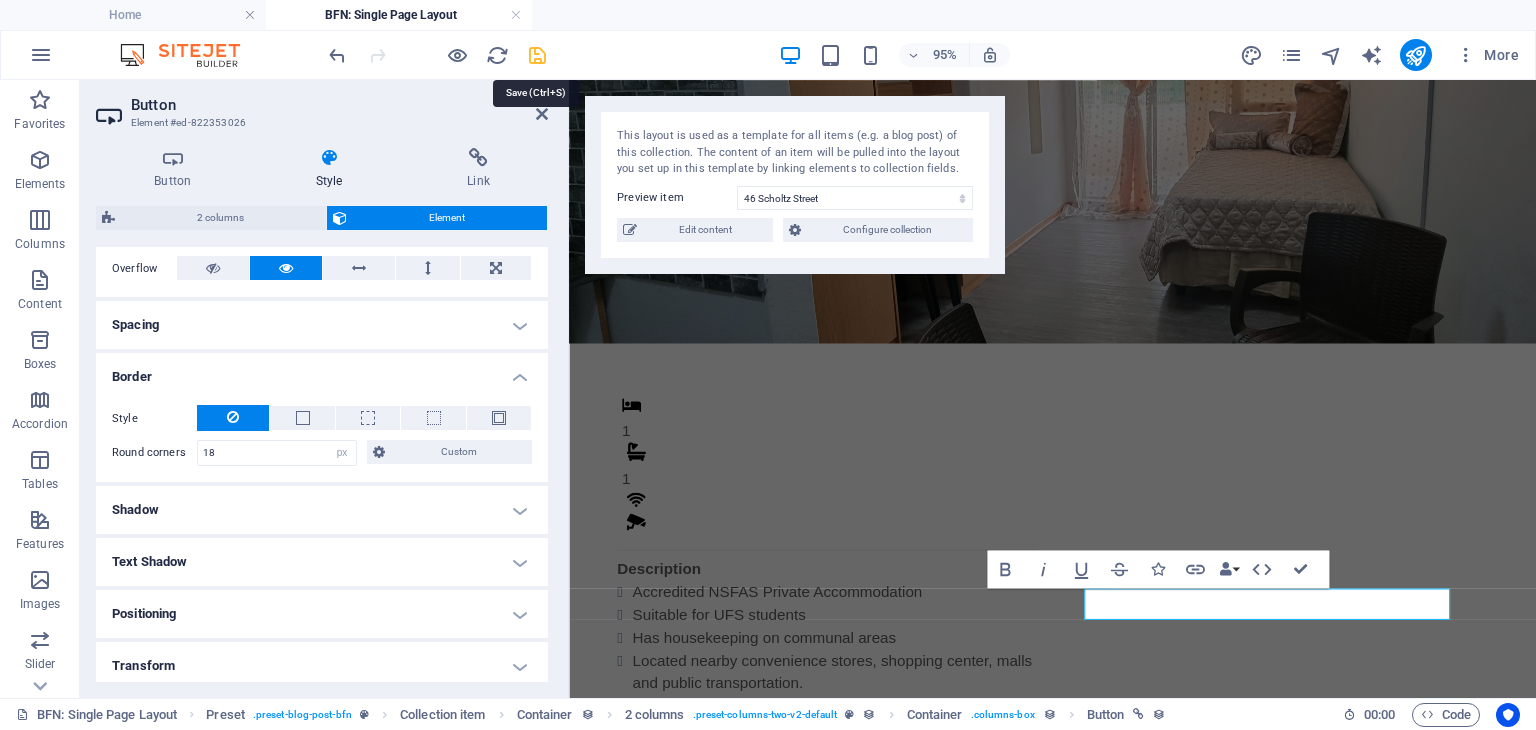 click at bounding box center (537, 55) 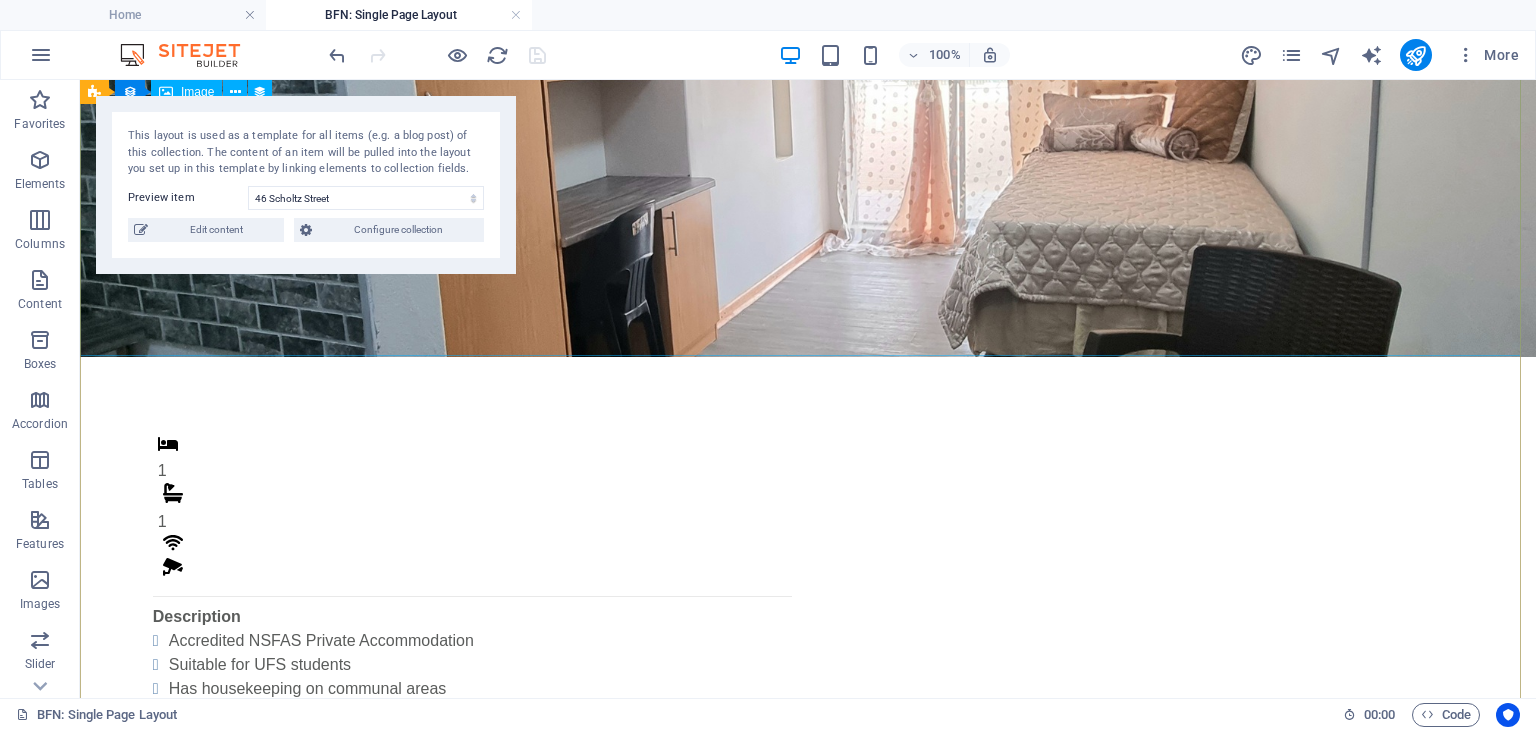 scroll, scrollTop: 304, scrollLeft: 0, axis: vertical 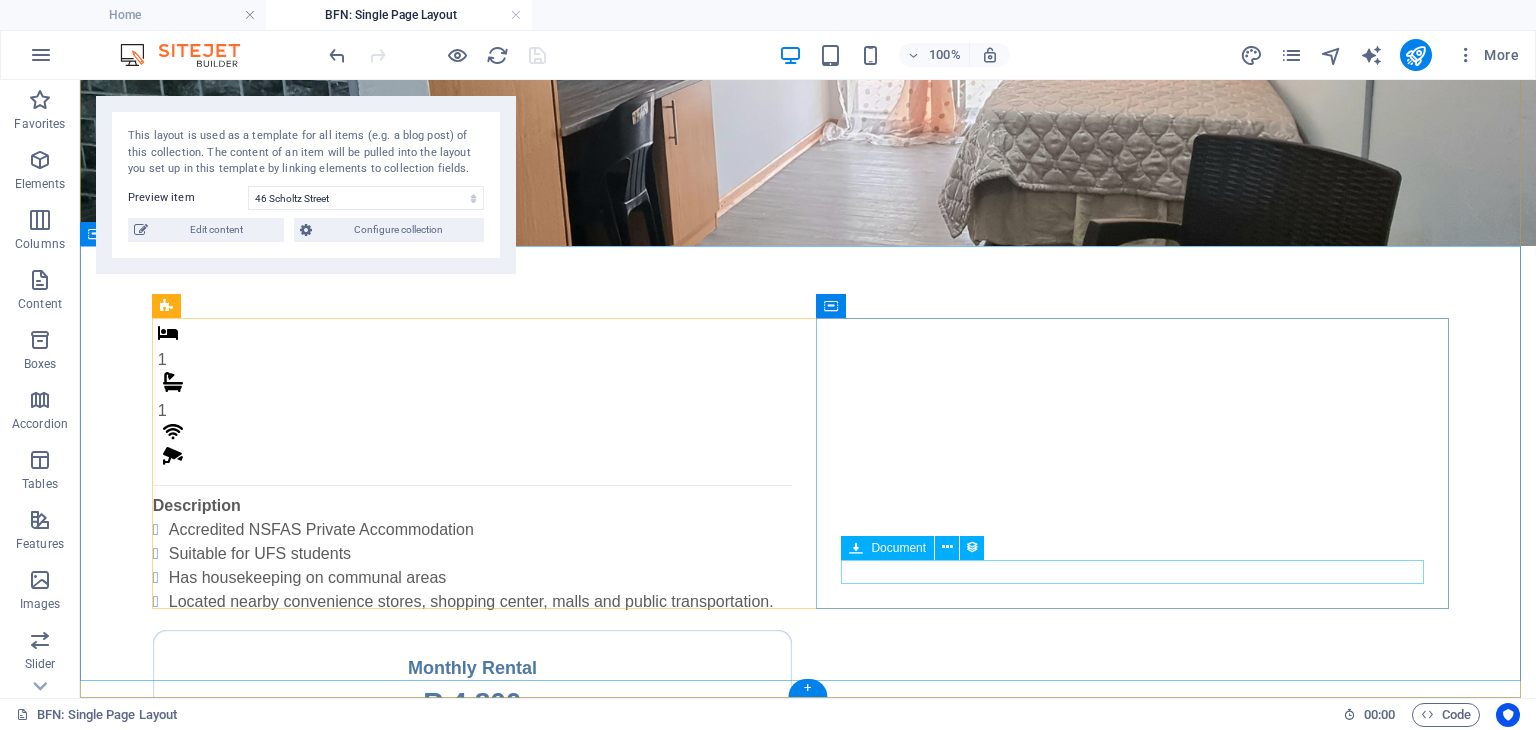 click on "New document" at bounding box center (472, 932) 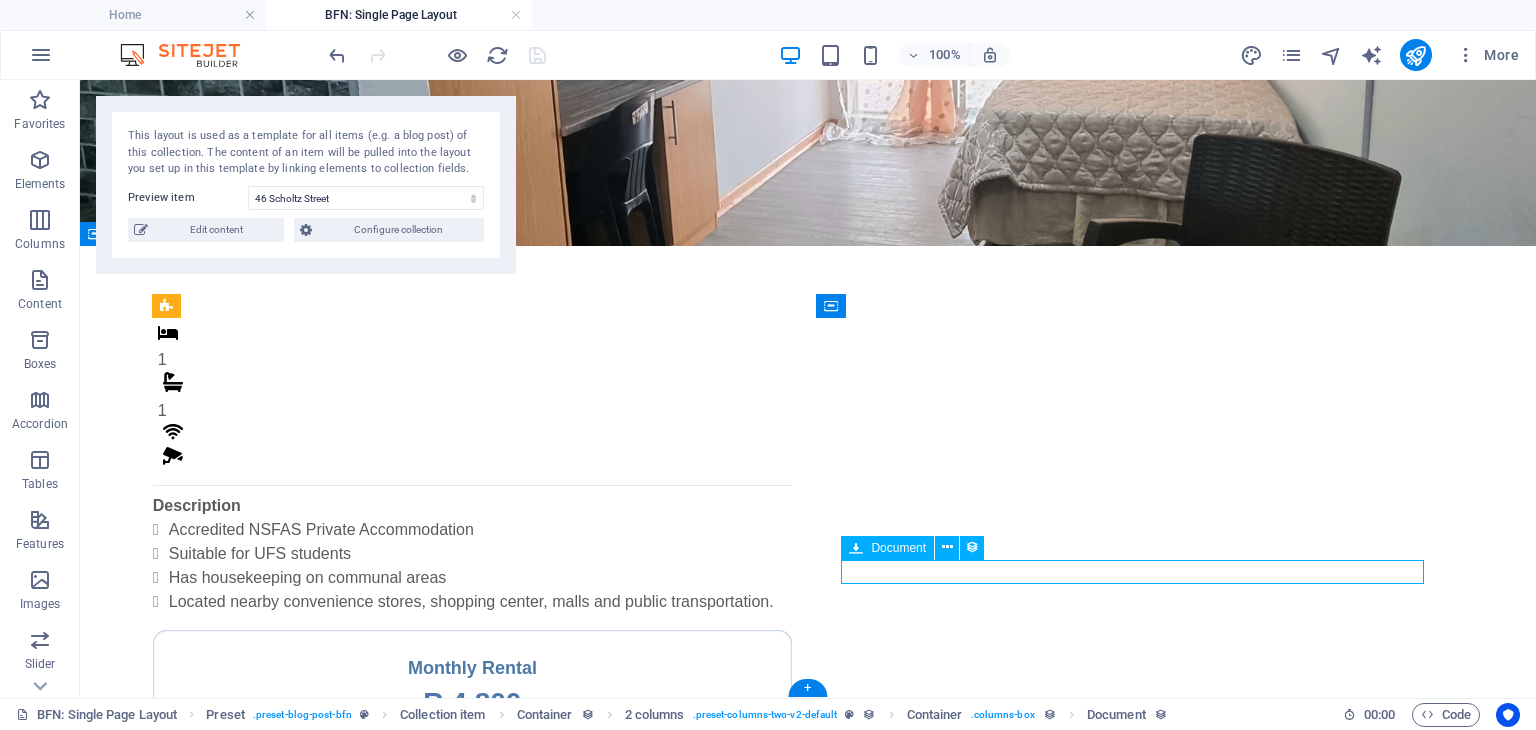 scroll, scrollTop: 280, scrollLeft: 0, axis: vertical 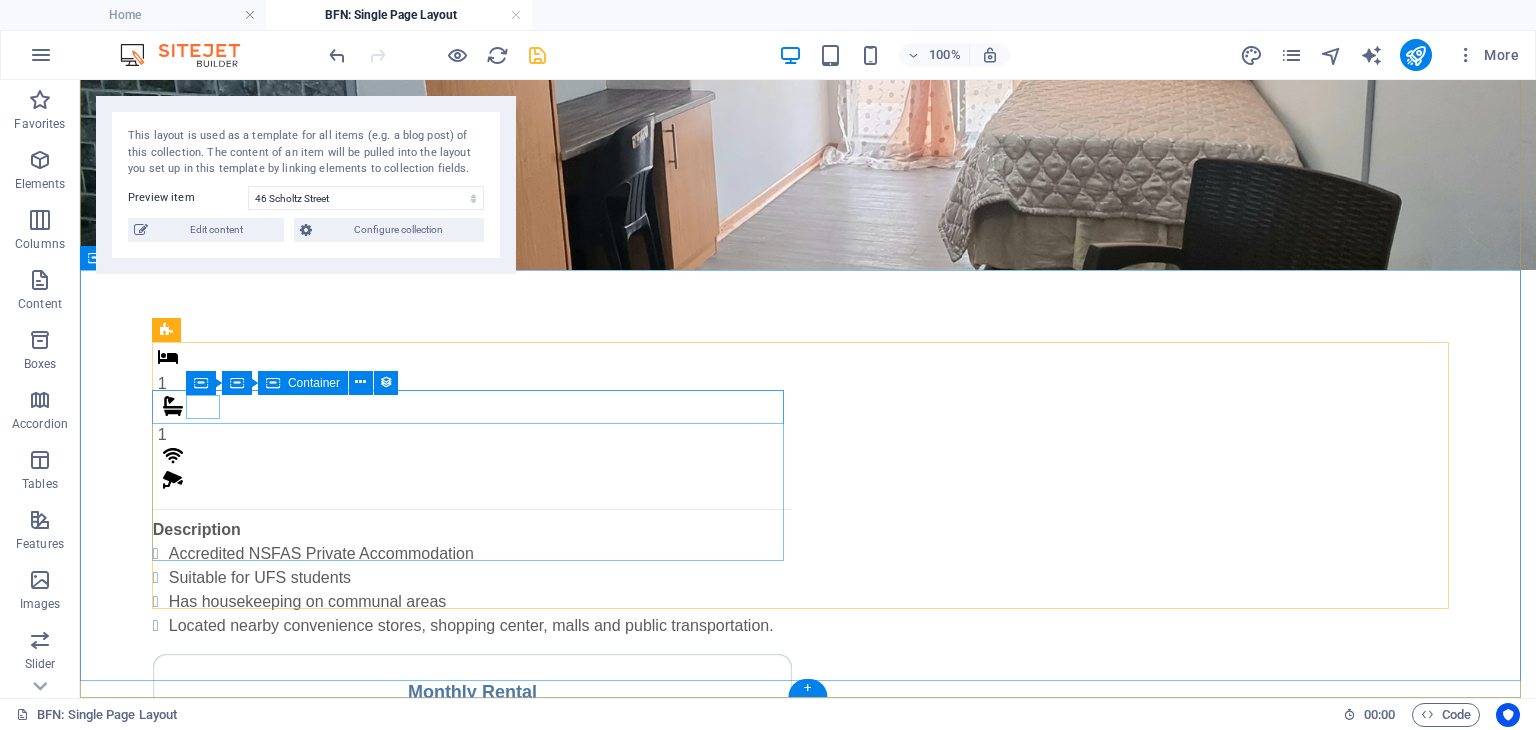 click on "1" at bounding box center [472, 421] 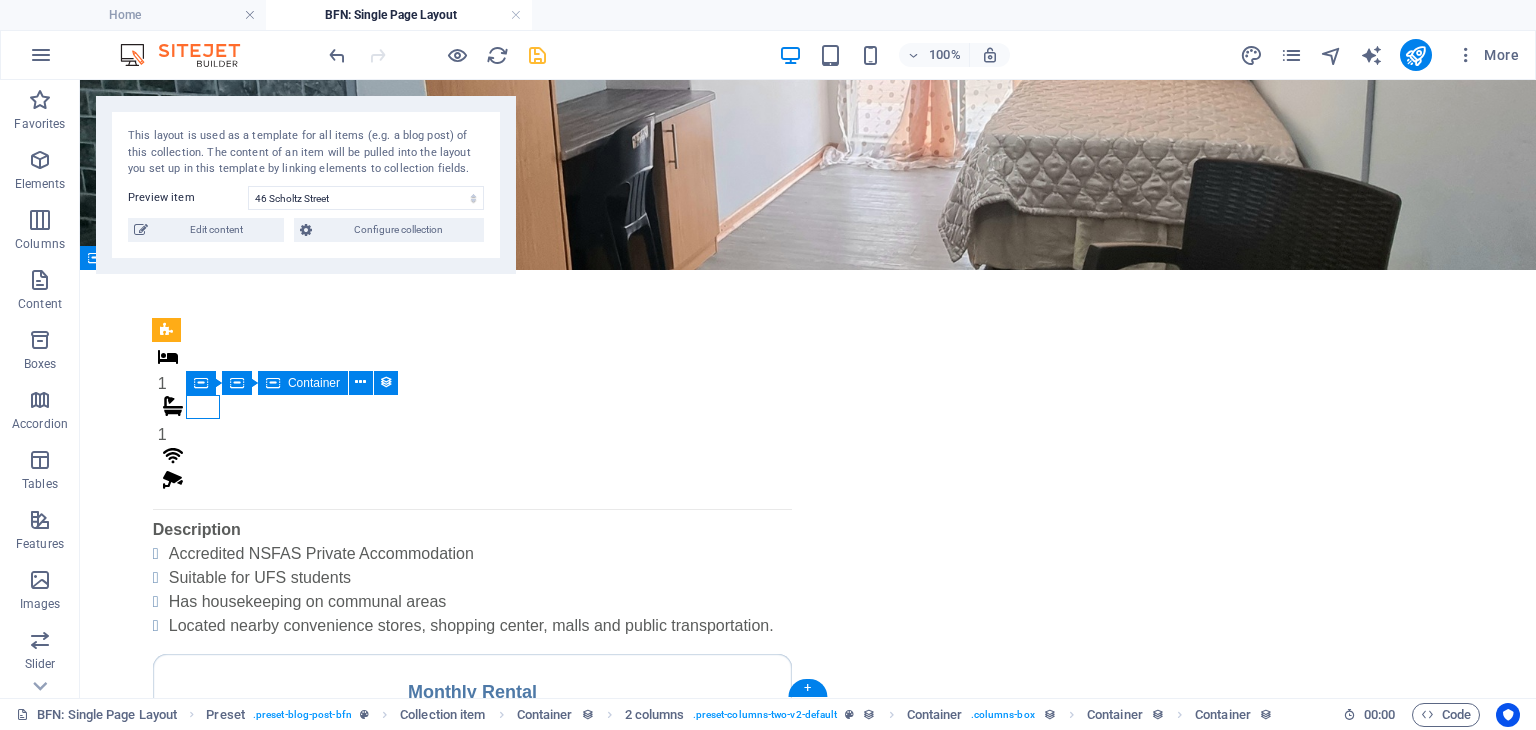 click on "1" at bounding box center (472, 421) 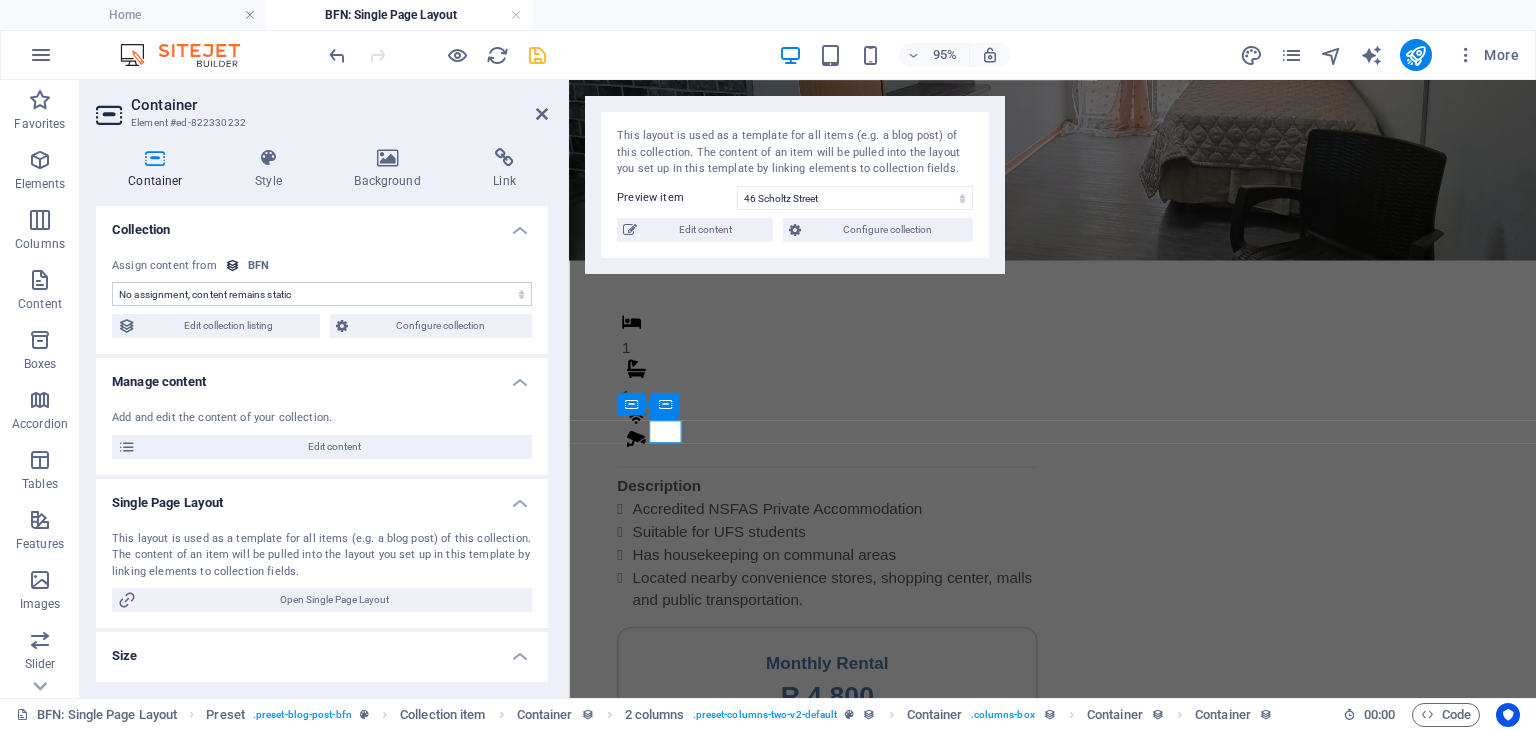 scroll, scrollTop: 203, scrollLeft: 0, axis: vertical 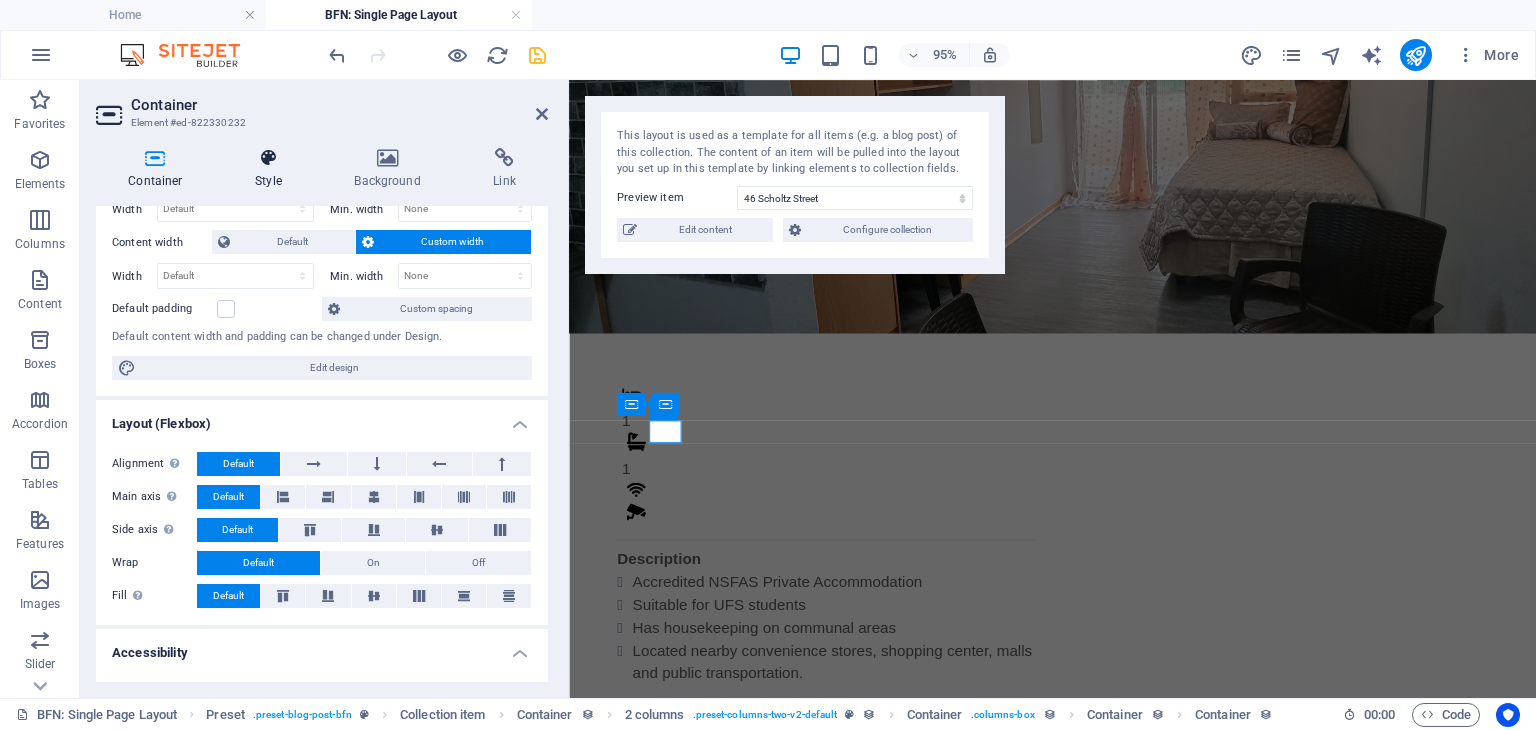 click on "Style" at bounding box center [272, 169] 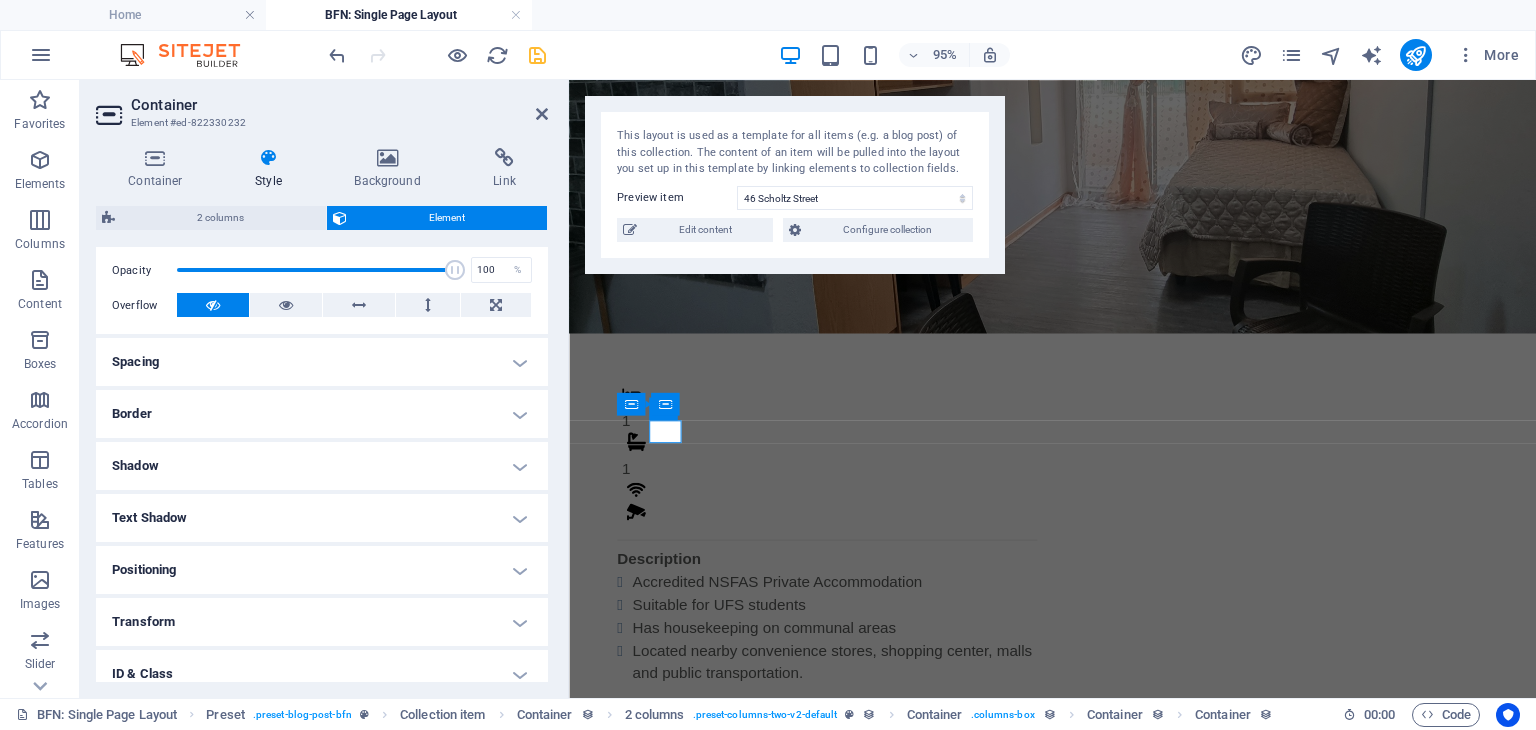 scroll, scrollTop: 304, scrollLeft: 0, axis: vertical 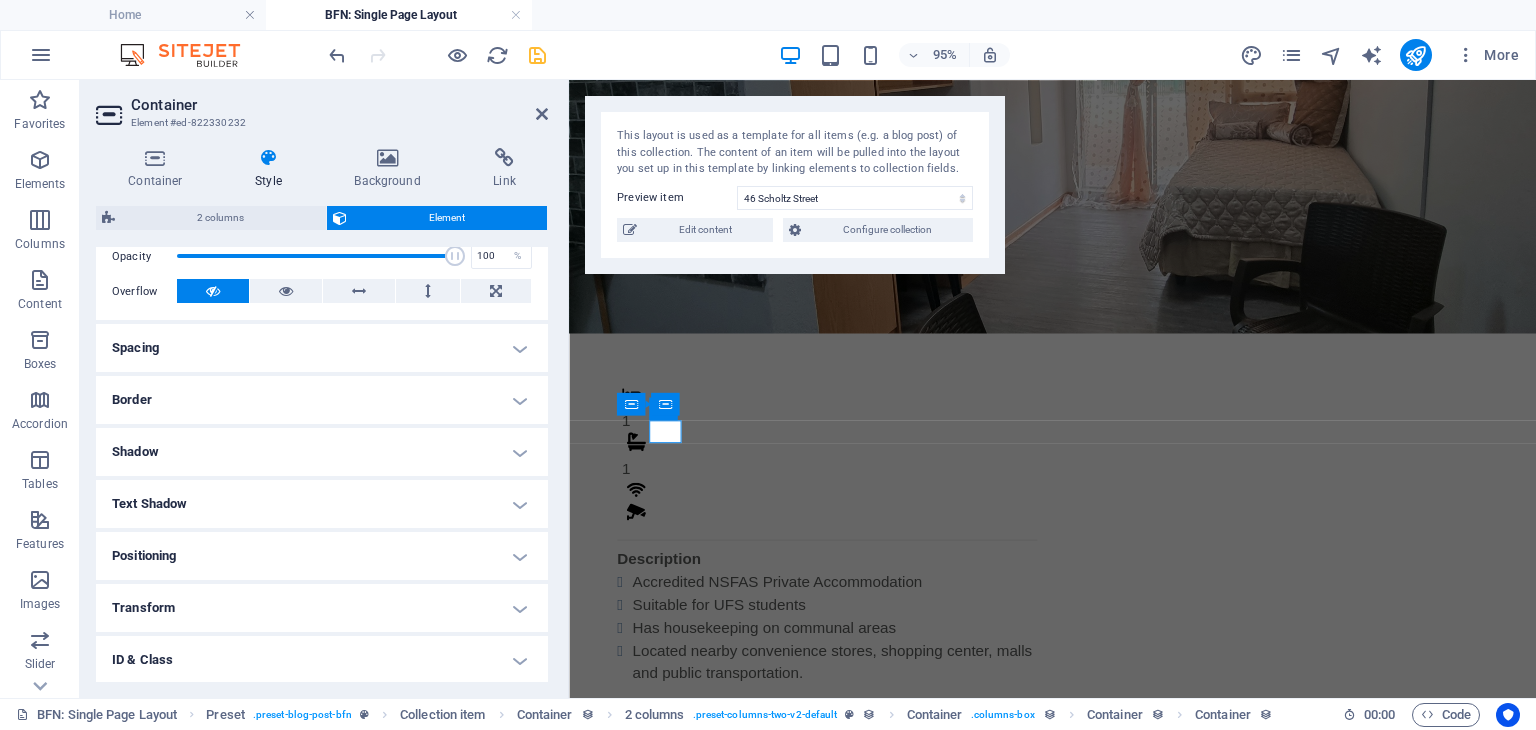 click on "Spacing" at bounding box center (322, 348) 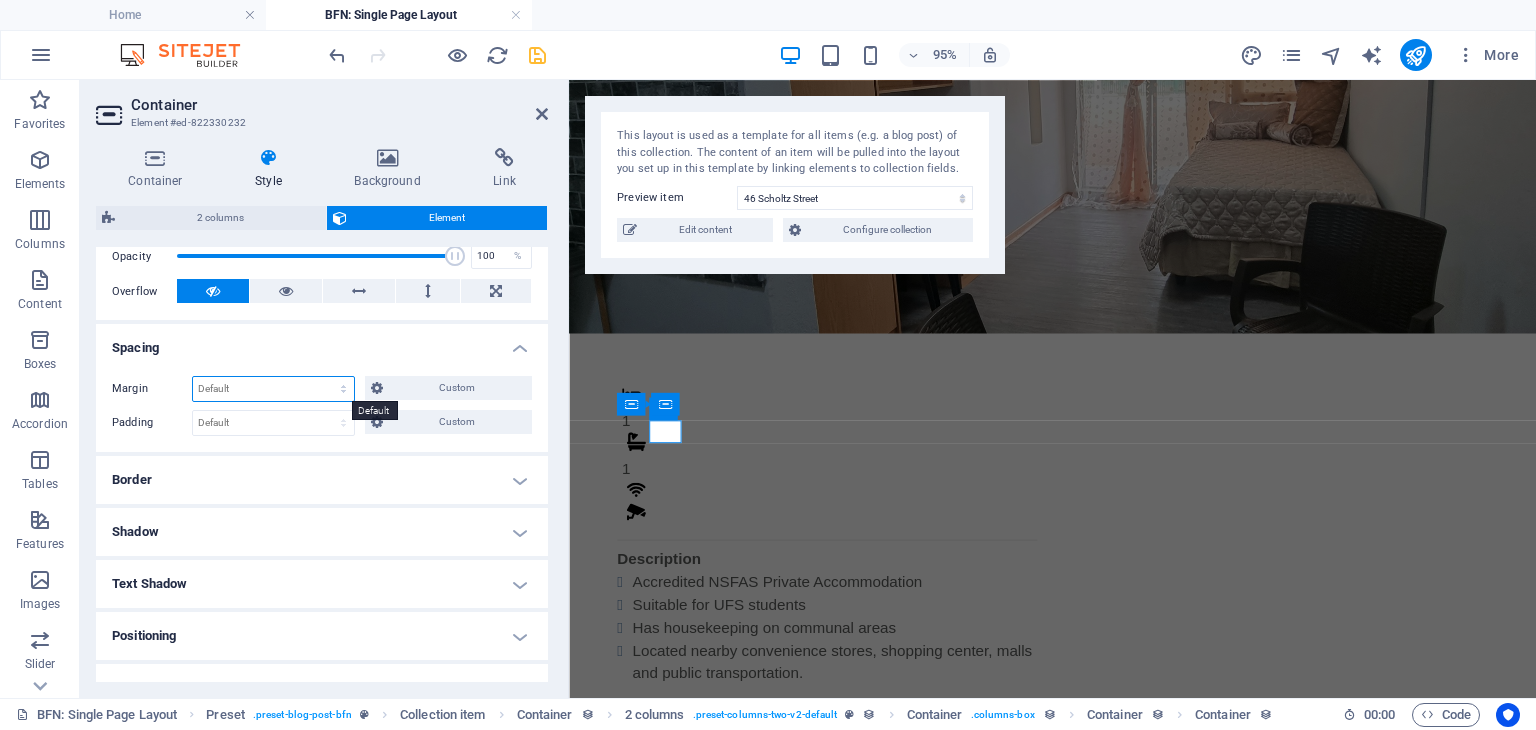 click on "Default auto px % rem vw vh Custom" at bounding box center [273, 389] 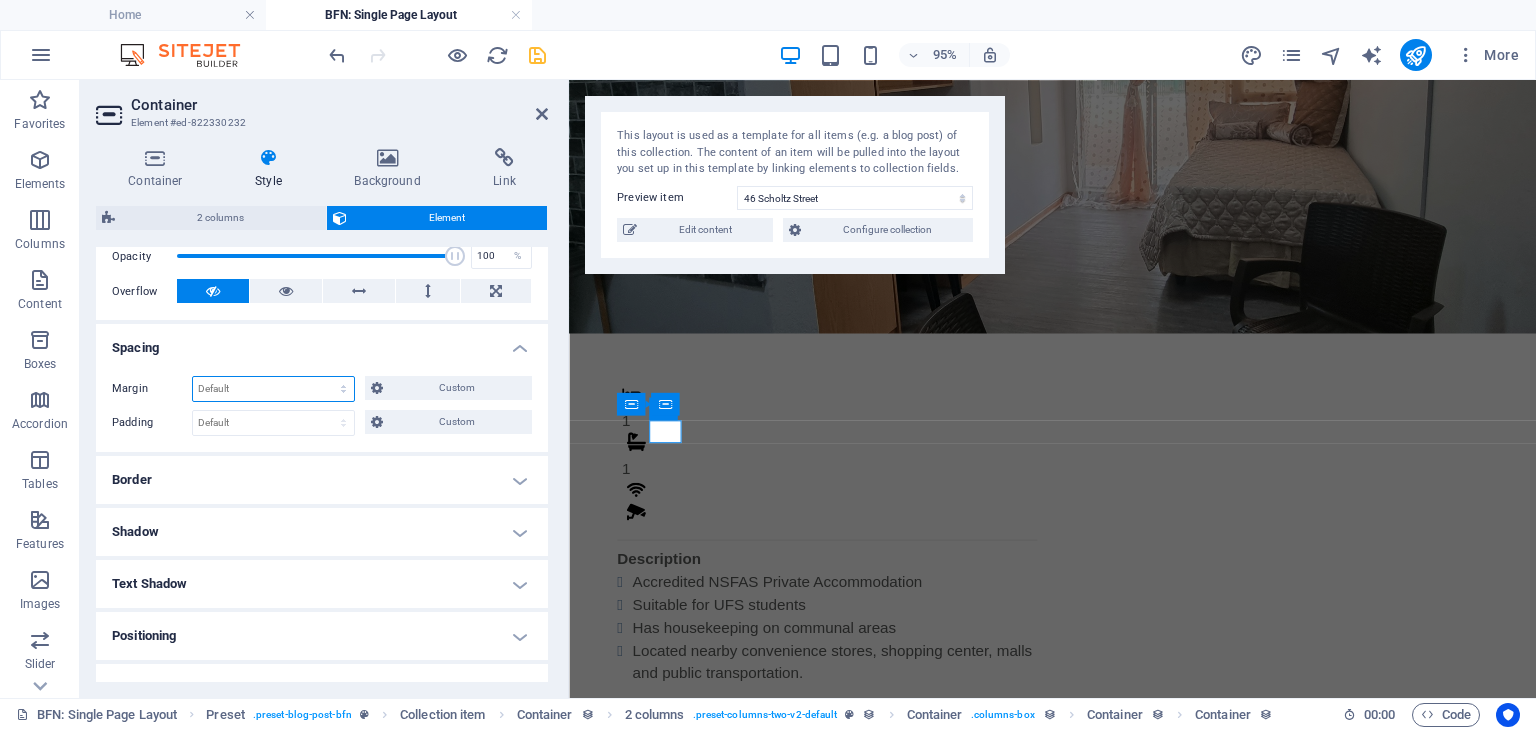 select on "px" 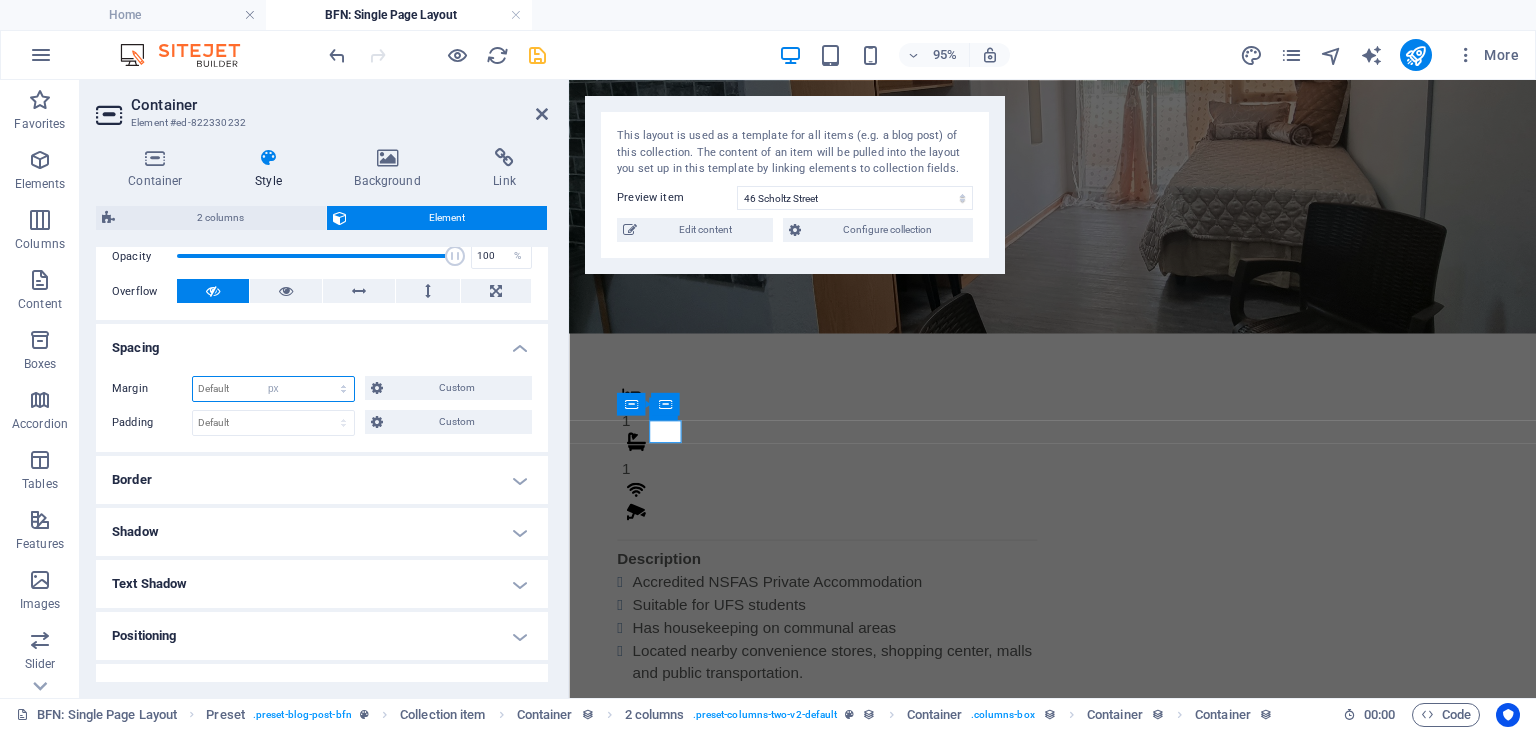 click on "Default auto px % rem vw vh Custom" at bounding box center (273, 389) 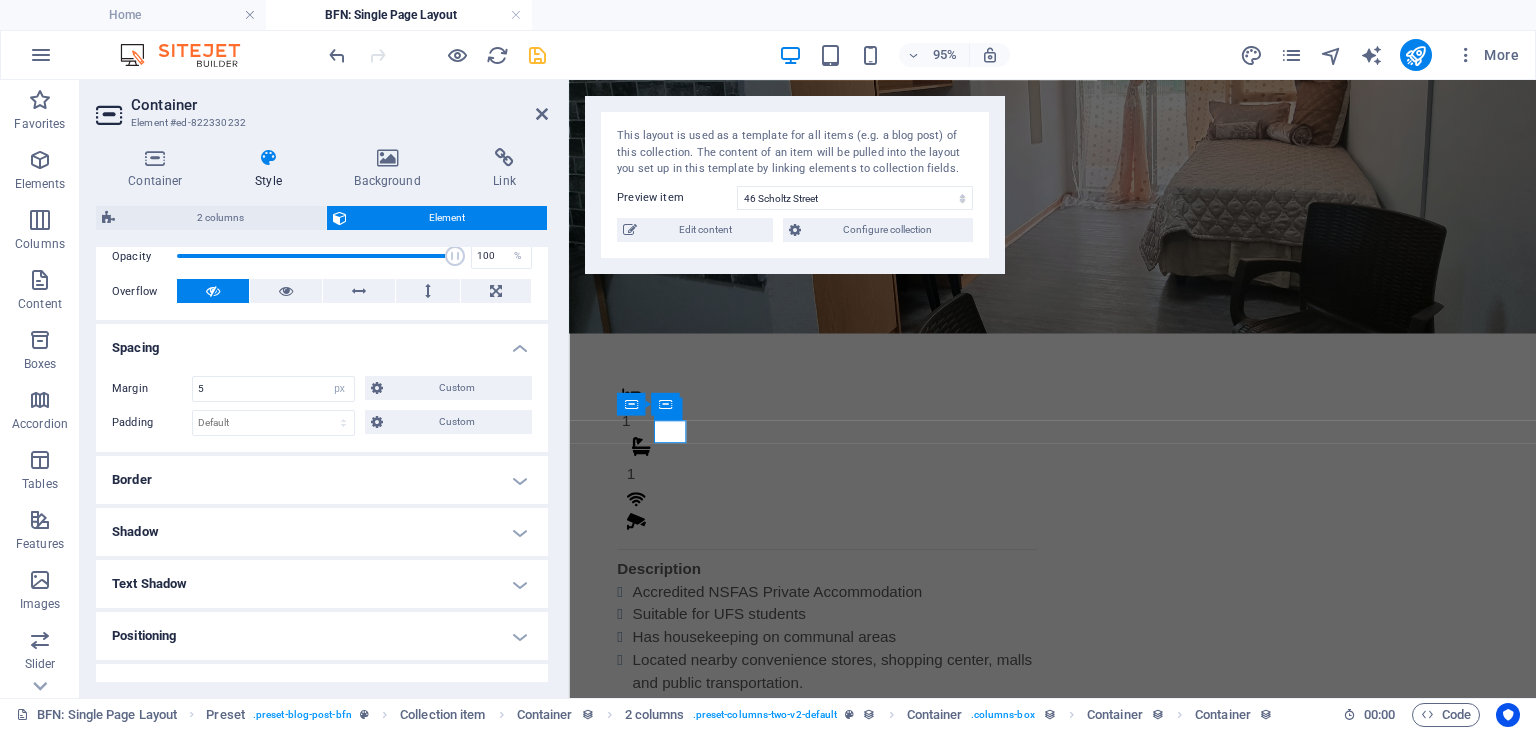 type on "0" 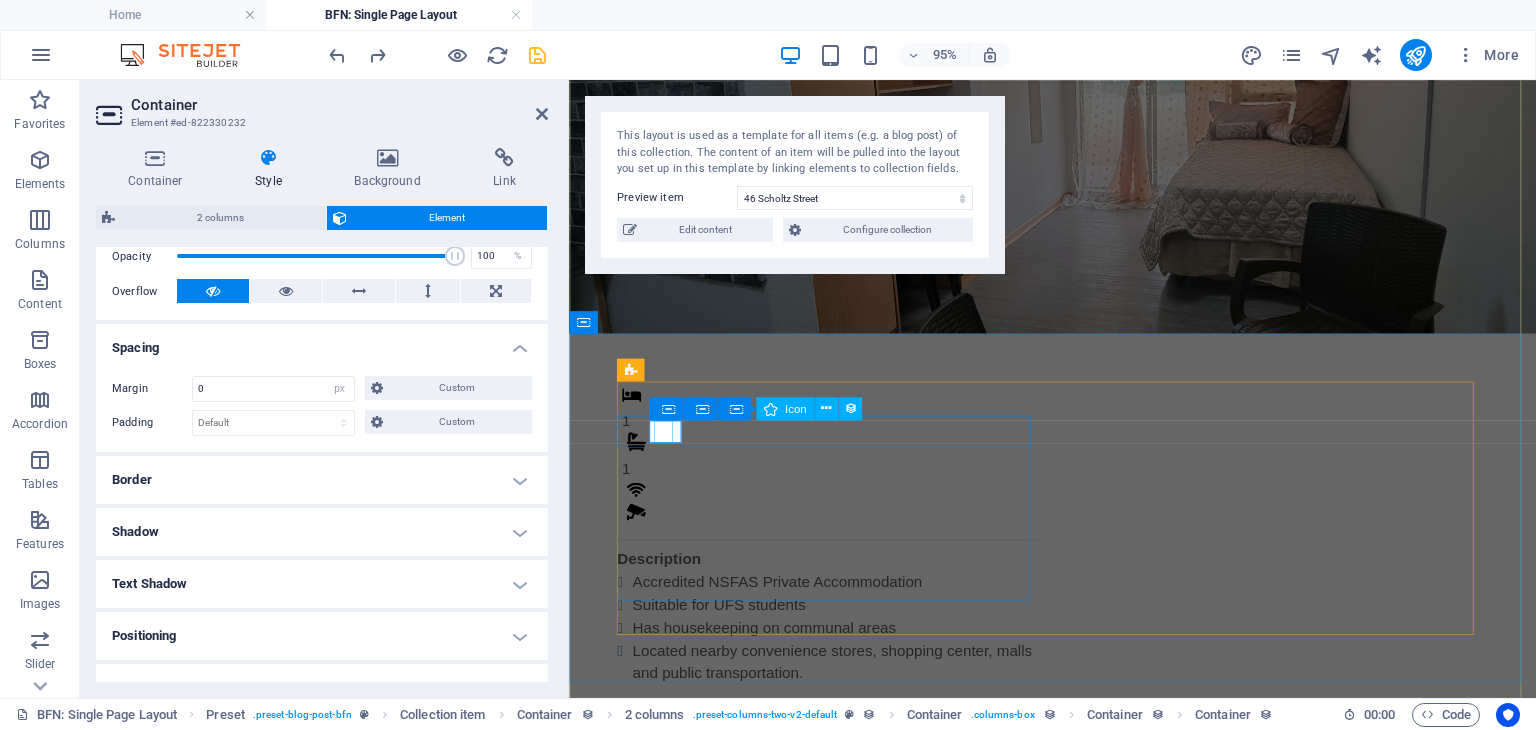 click at bounding box center (843, 464) 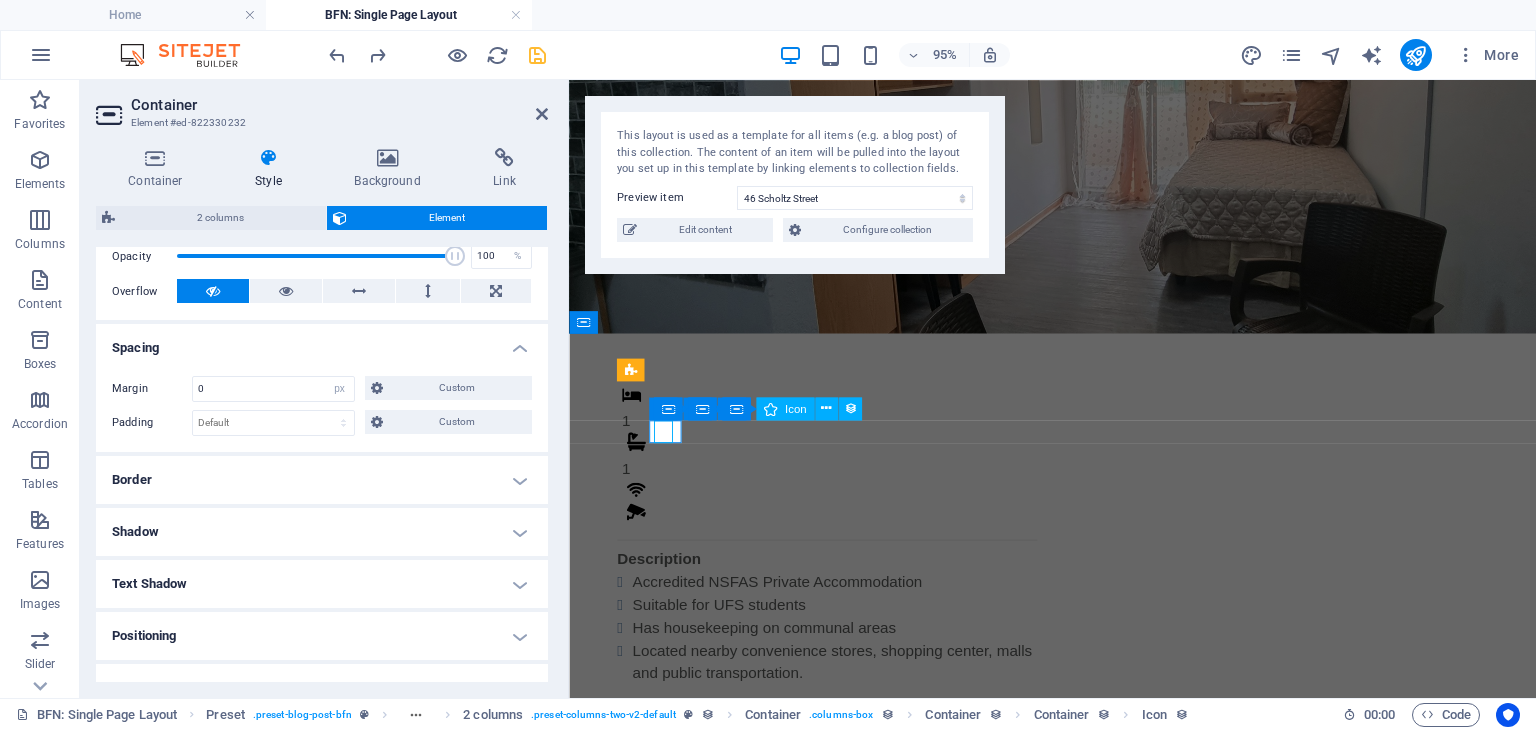 click at bounding box center [843, 464] 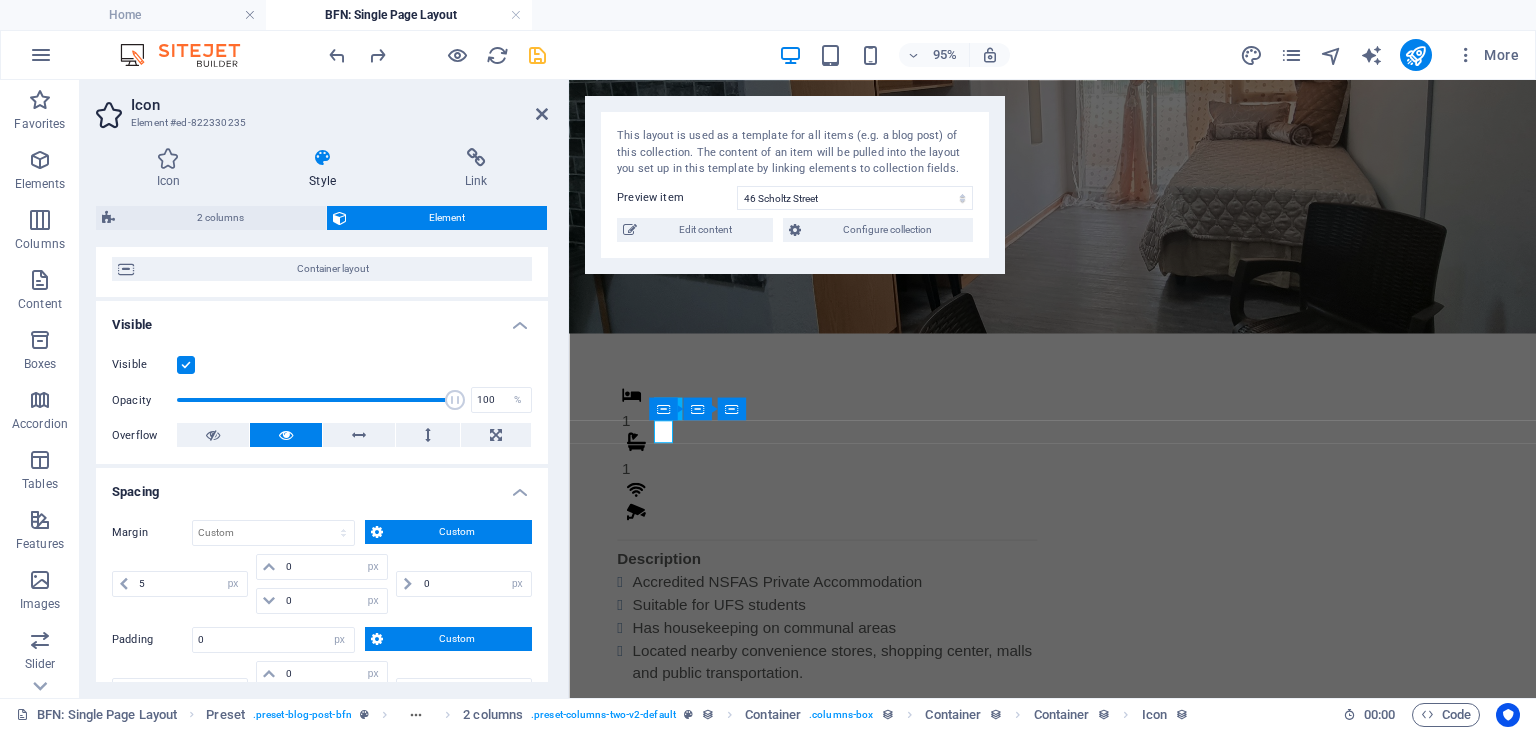 scroll, scrollTop: 184, scrollLeft: 0, axis: vertical 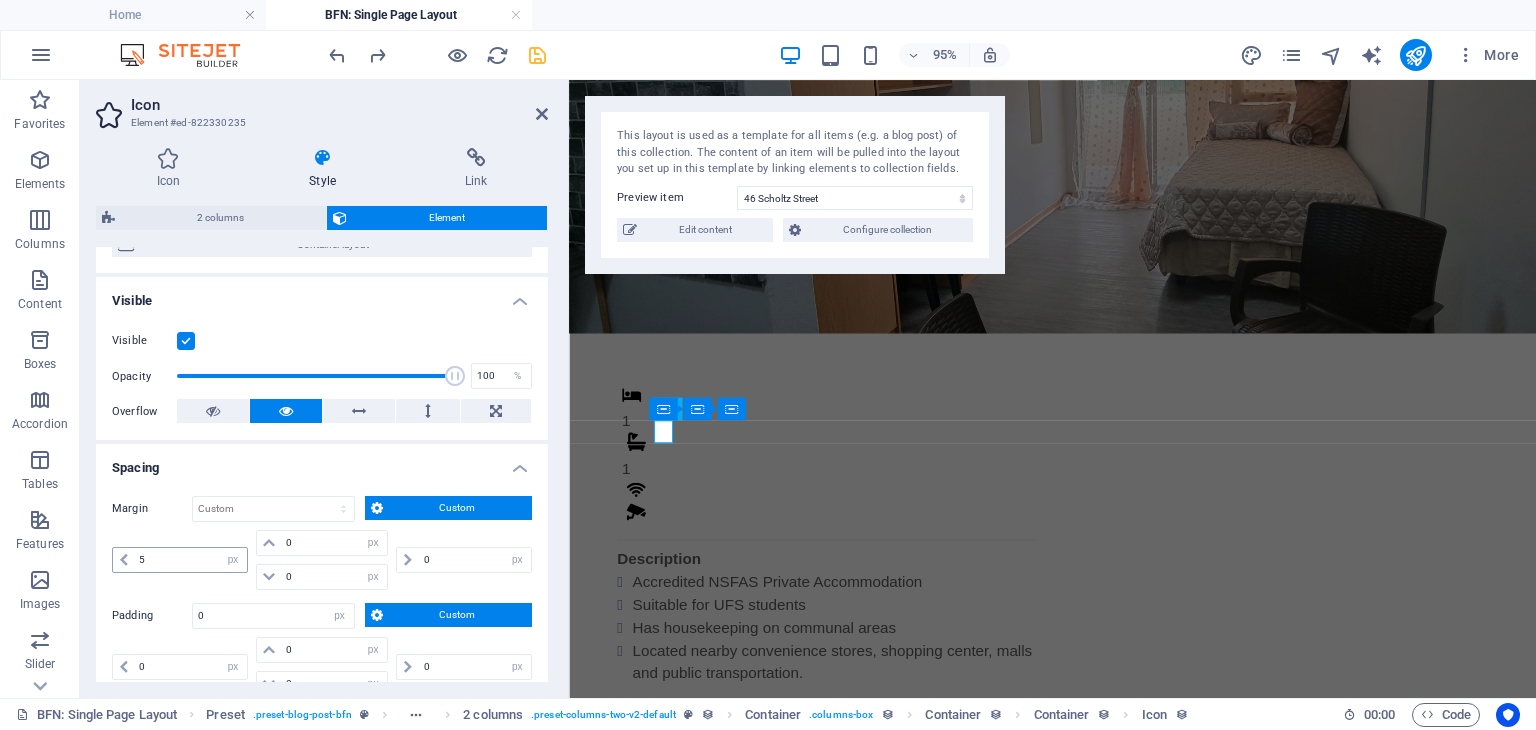 drag, startPoint x: 171, startPoint y: 545, endPoint x: 158, endPoint y: 552, distance: 14.764823 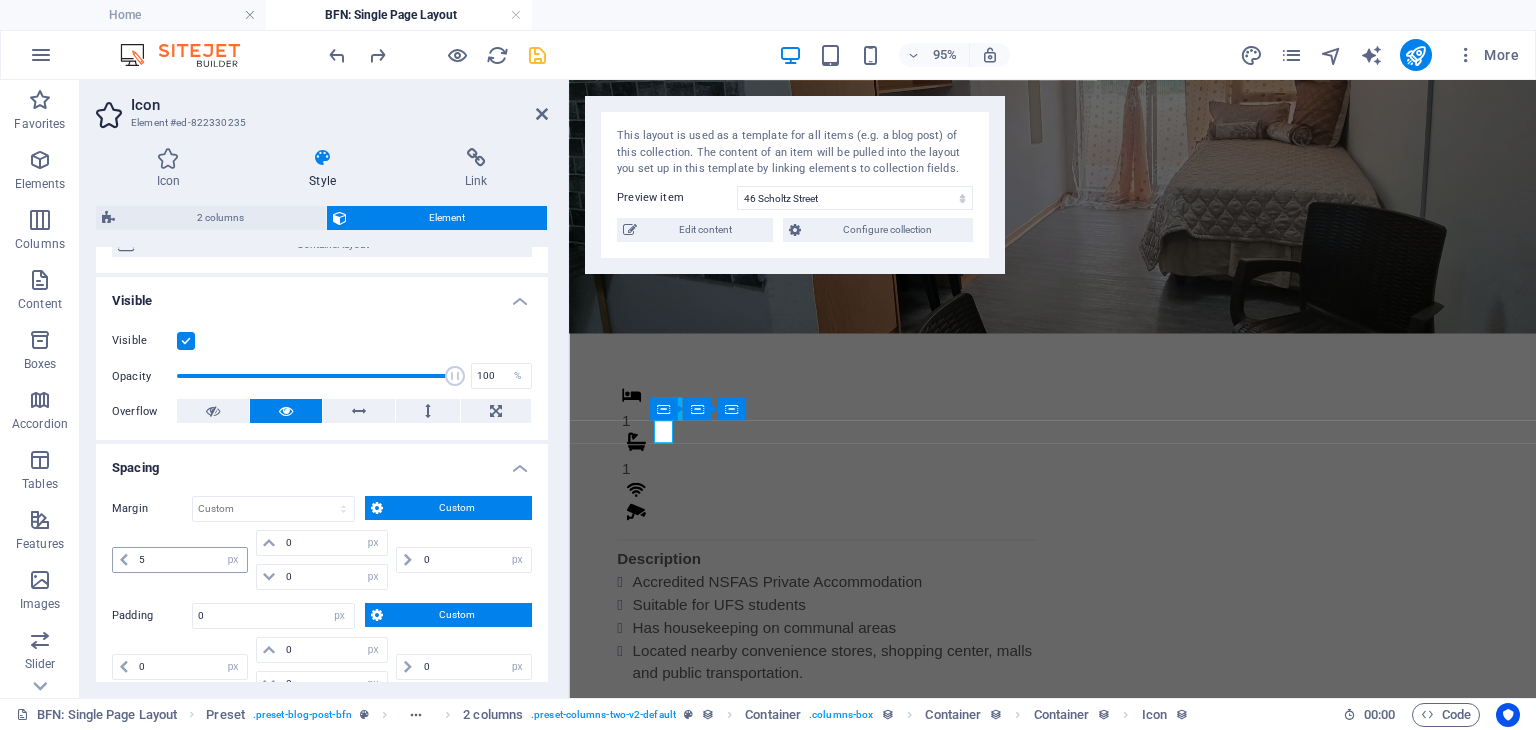 click on "5 auto px % rem vw vh" at bounding box center (180, 560) 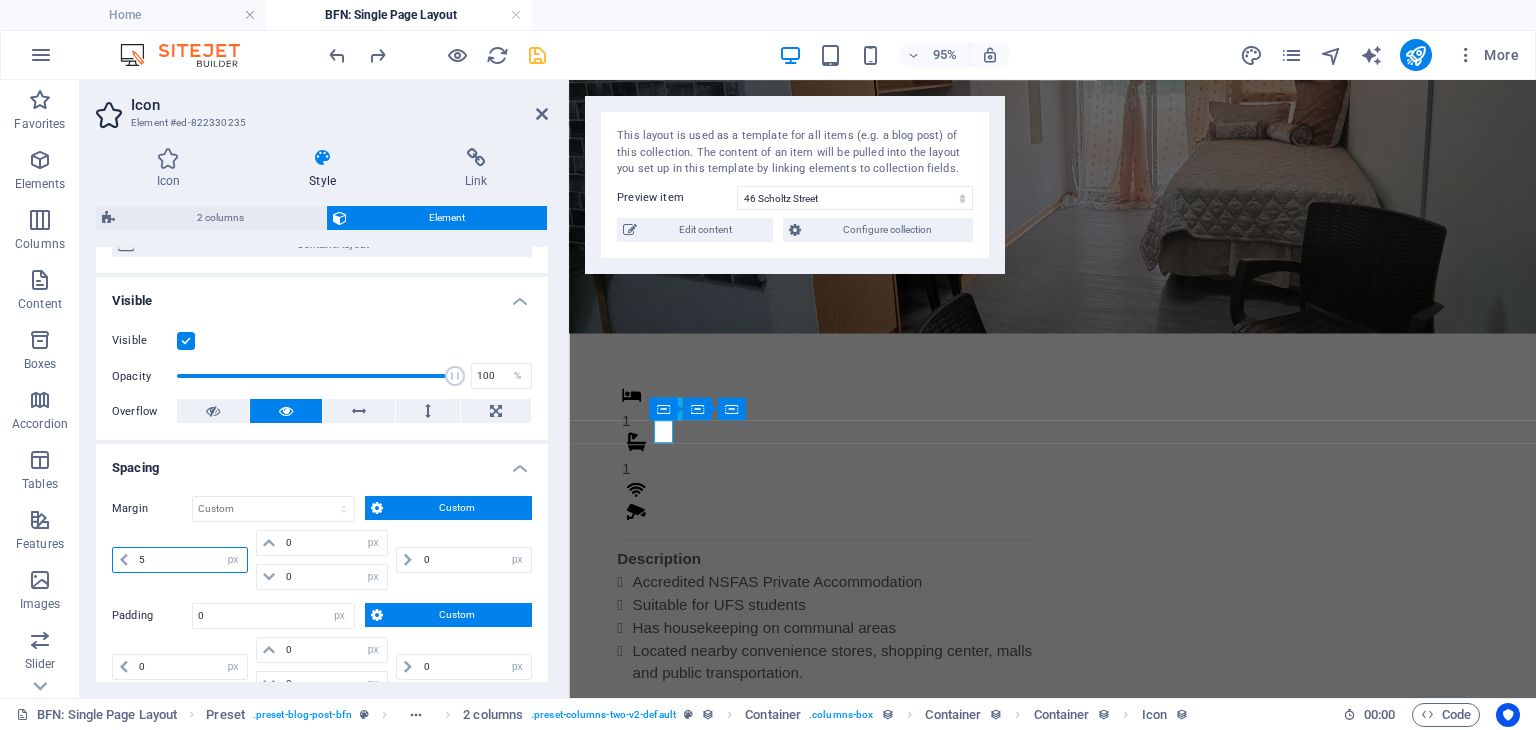 drag, startPoint x: 158, startPoint y: 552, endPoint x: 107, endPoint y: 552, distance: 51 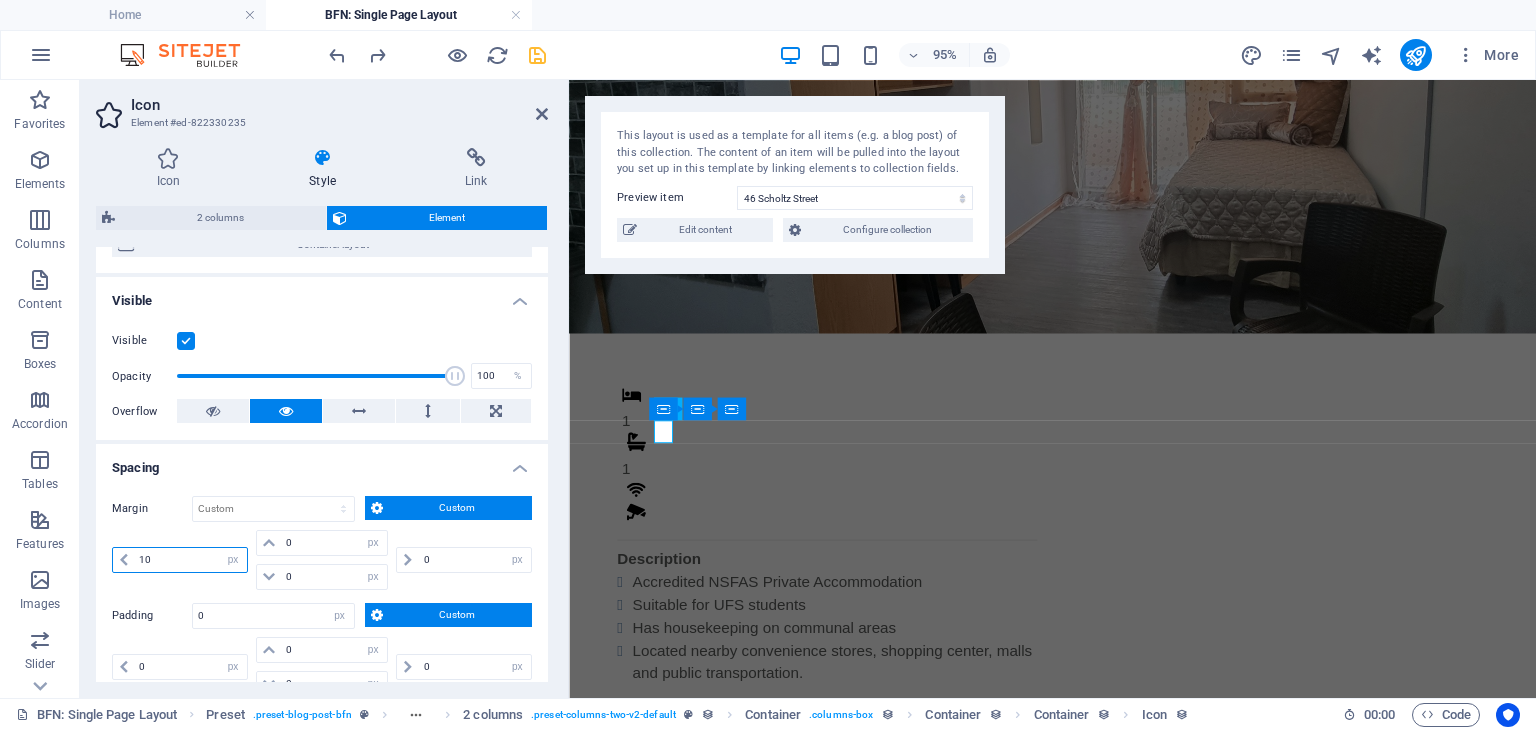 type on "10" 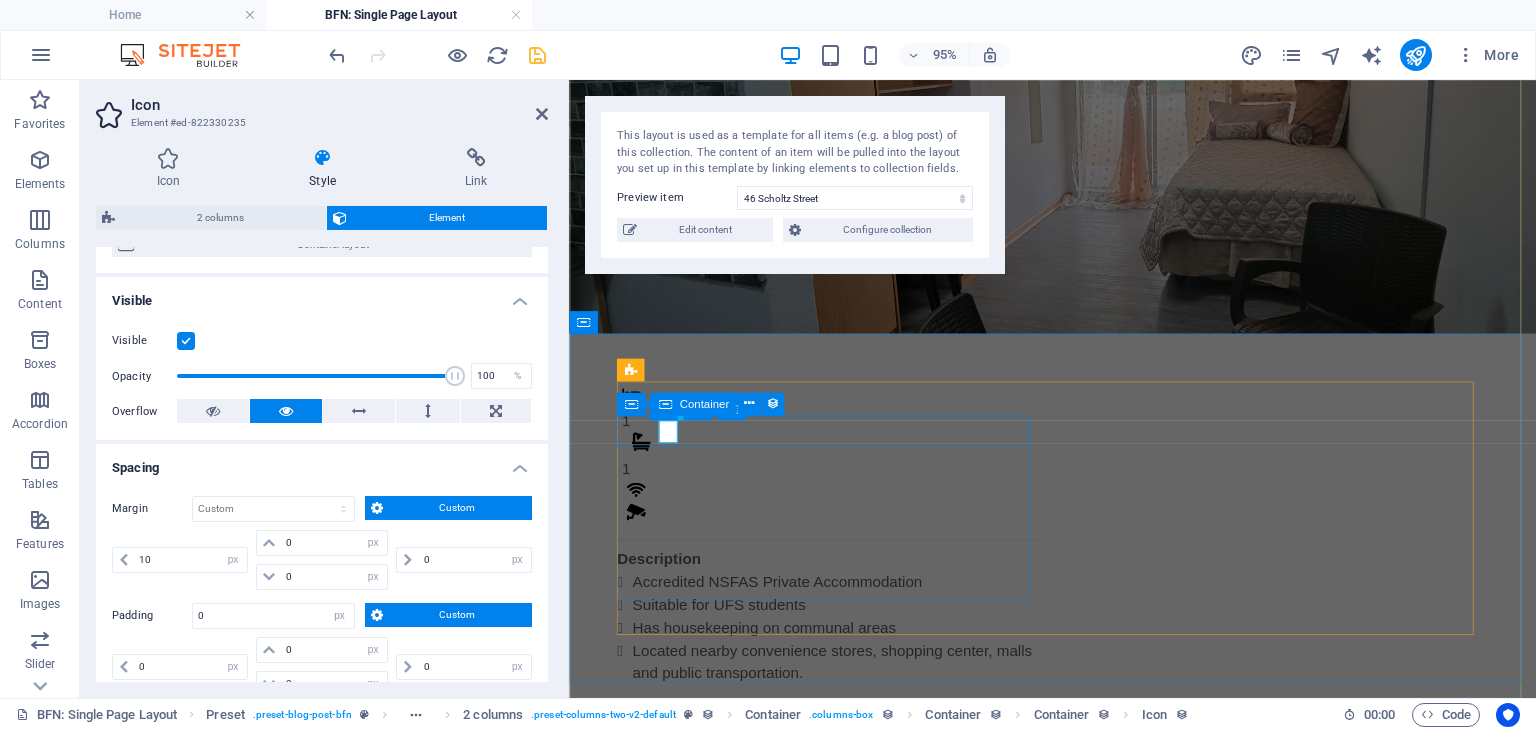 click on "1 1" at bounding box center (841, 477) 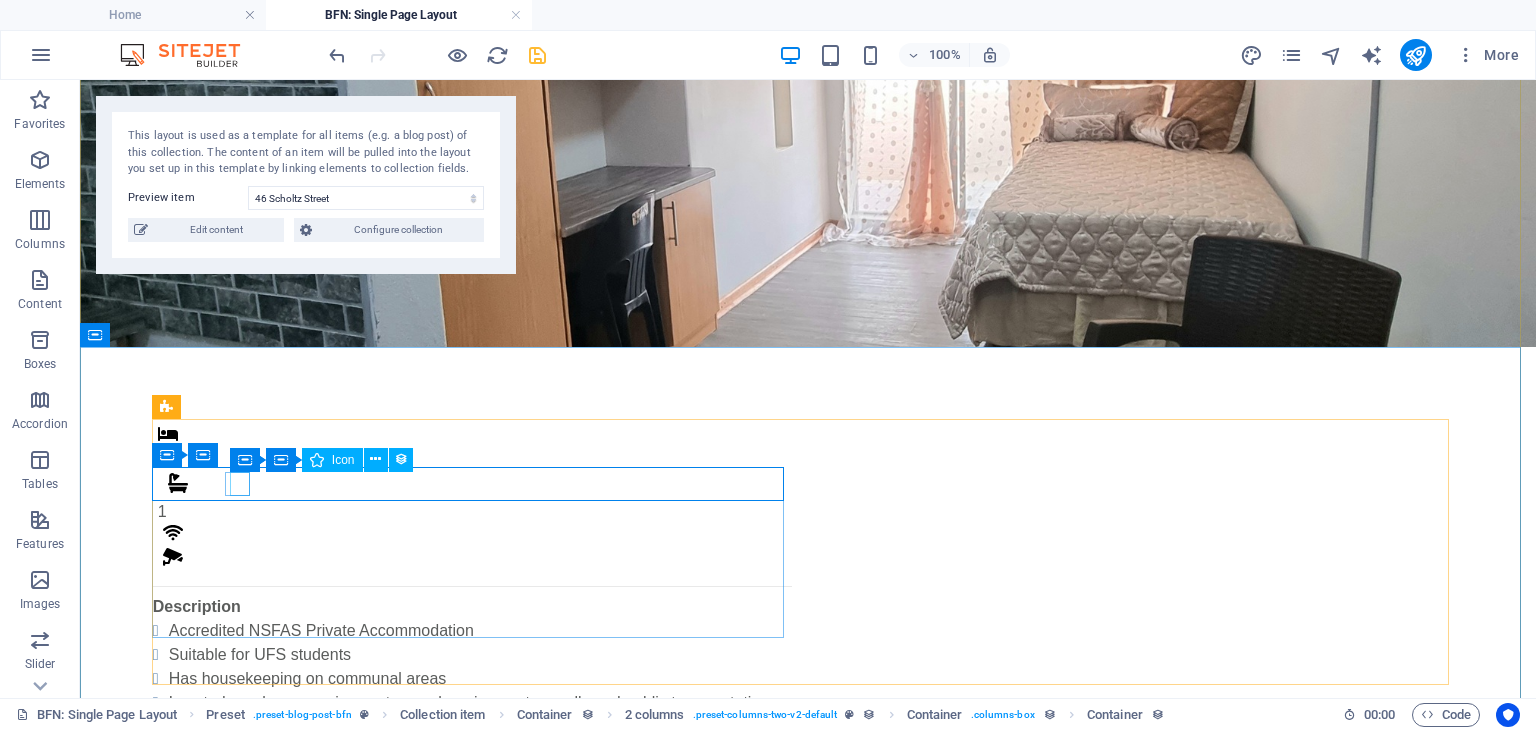 click at bounding box center [475, 536] 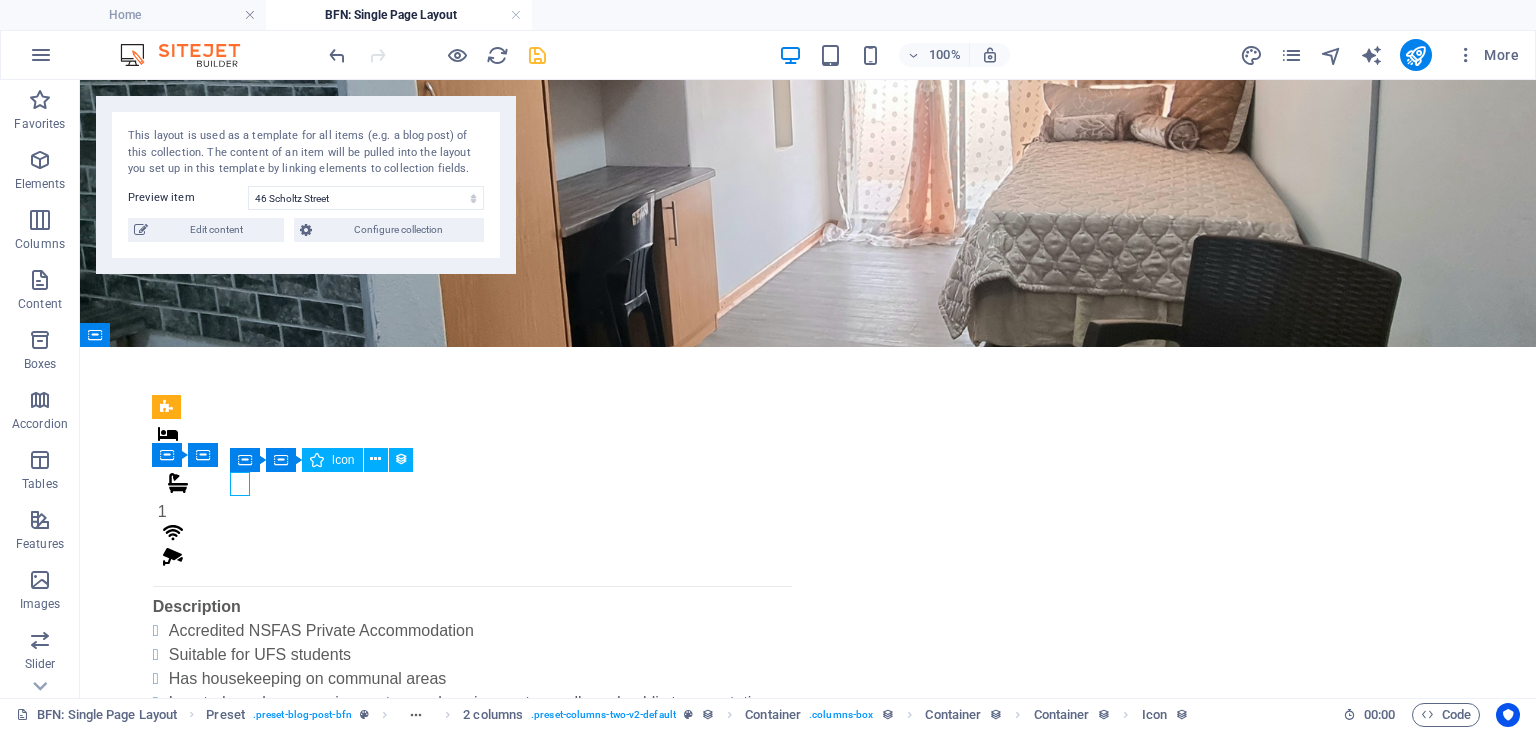 click at bounding box center (475, 536) 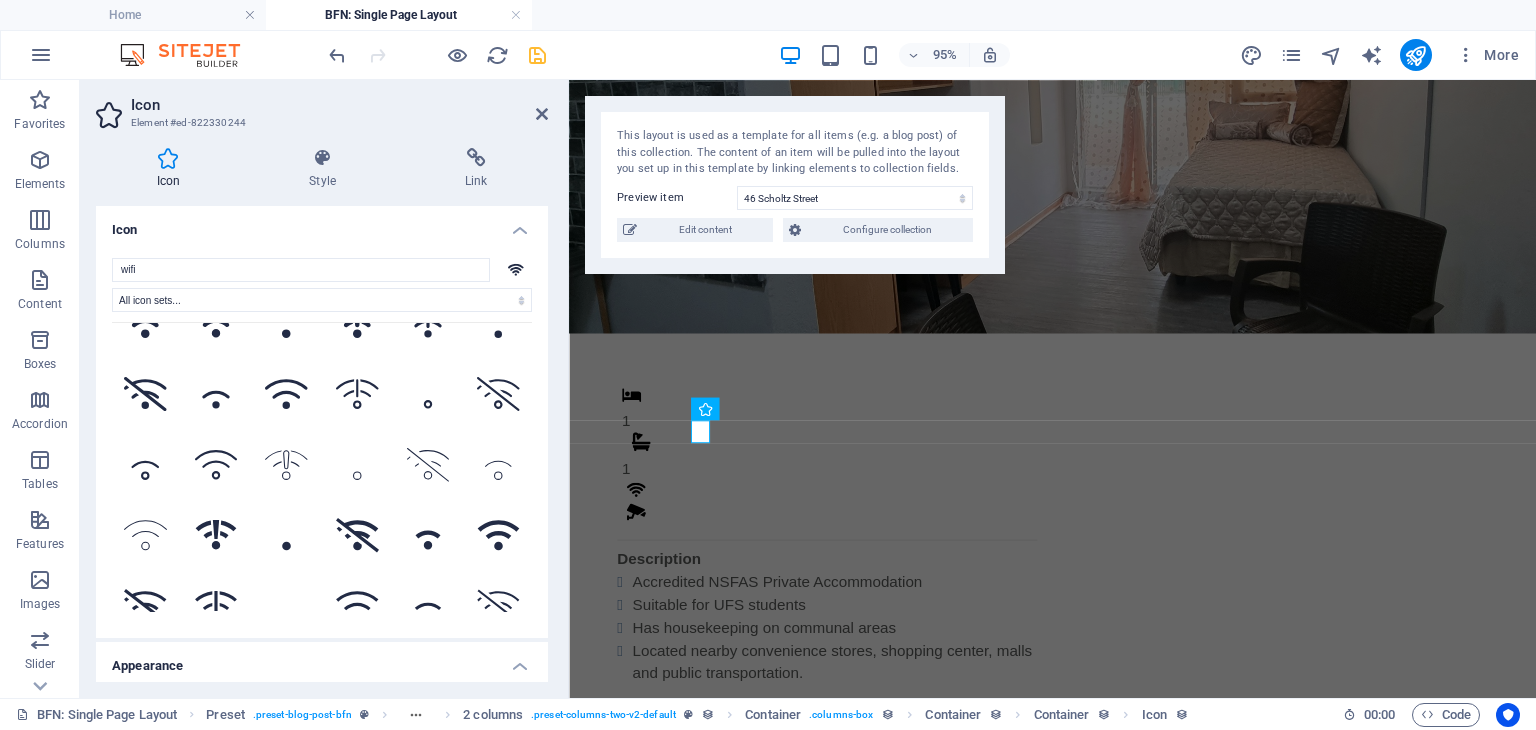 scroll, scrollTop: 196, scrollLeft: 0, axis: vertical 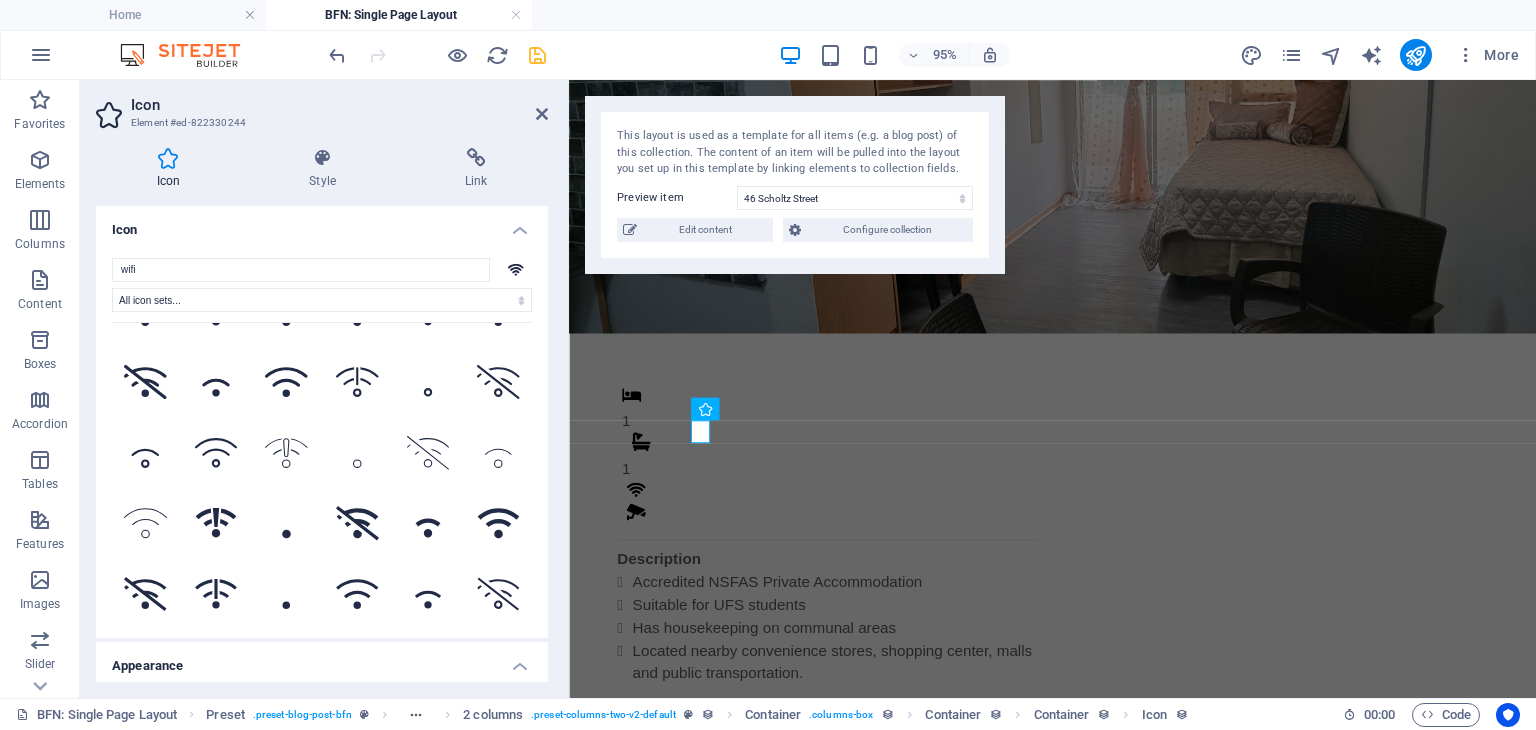 click on "Icon Style Link Icon wifi All icon sets... IcoFont Ionicons FontAwesome Brands FontAwesome Duotone FontAwesome Solid FontAwesome Regular FontAwesome Light FontAwesome Thin FontAwesome Sharp Solid FontAwesome Sharp Regular FontAwesome Sharp Light FontAwesome Sharp Thin .fa-secondary{opacity:.4} .fa-secondary{opacity:.4} .fa-secondary{opacity:.4} .fa-secondary{opacity:.4} .fa-secondary{opacity:.4} Your search returned more icons than we are able to display. Please narrow your search. Appearance Color Background Mode Scale Left Center Right Width 20 Default auto px rem % em vh vw Height Default auto px rem em vh vw Padding 0 Default px rem % em vh vw Stroke width Default px rem % em vh vw Stroke color Overflow Alignment Alignment Shadow Default None Outside Color X offset 0 px rem vh vw Y offset 0 px rem vh vw Blur 0 px rem % vh vw Text Alternative text 2 columns Element Layout How this element expands within the layout (Flexbox). Size Default auto px % 1/1 1/2 1/3 1/4 1/5 1/6 1/7 1/8 1/9 1/10 Grow Shrink Order" at bounding box center (322, 415) 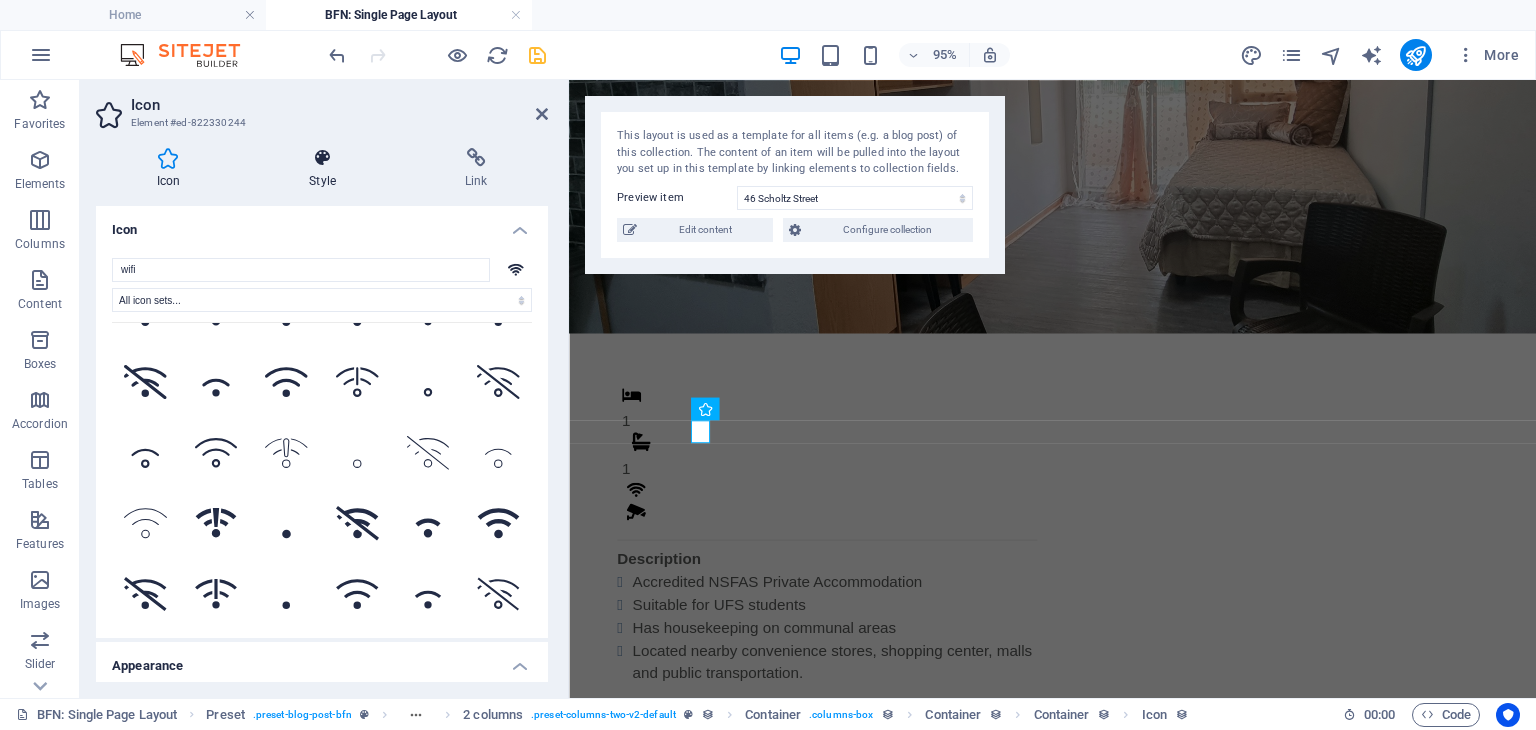 click at bounding box center [323, 158] 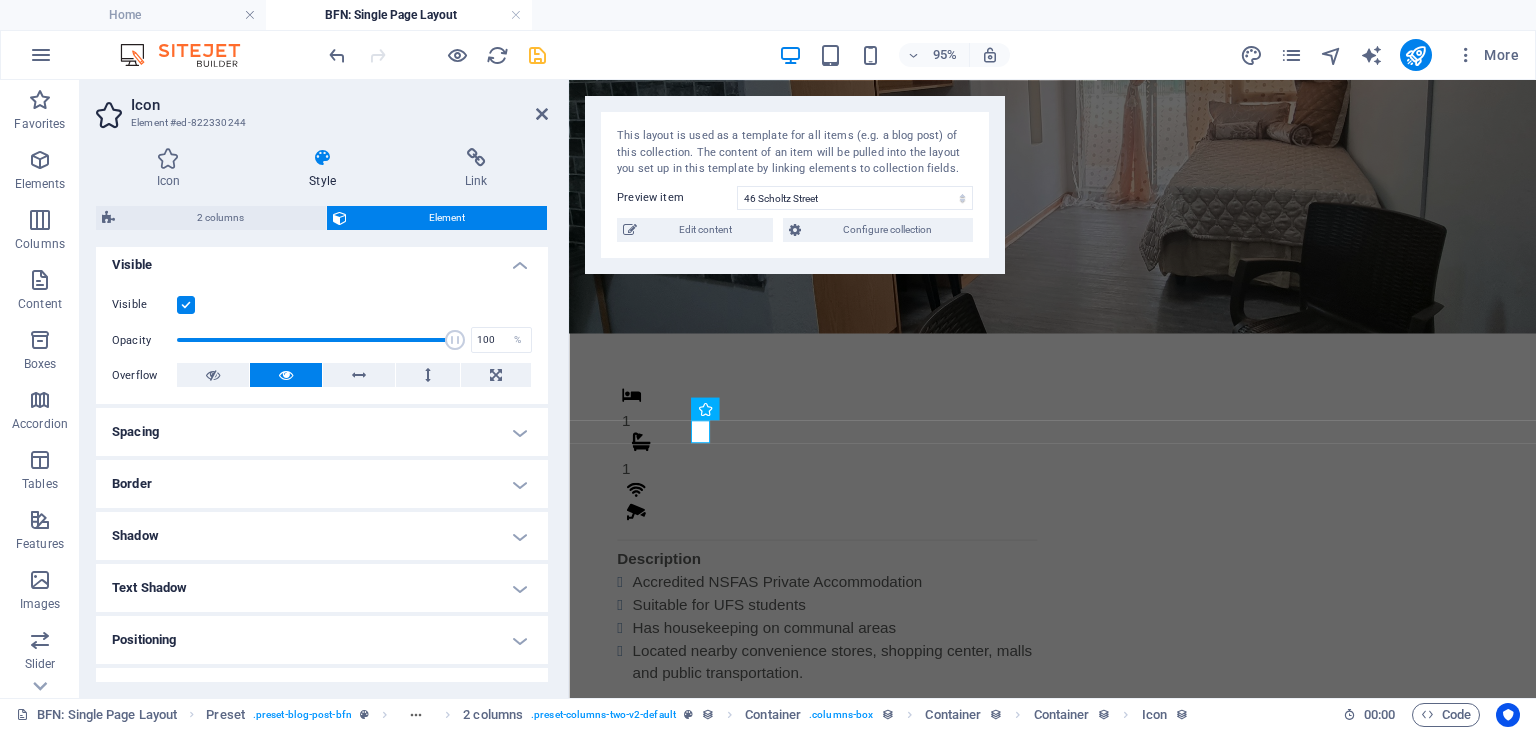 scroll, scrollTop: 216, scrollLeft: 0, axis: vertical 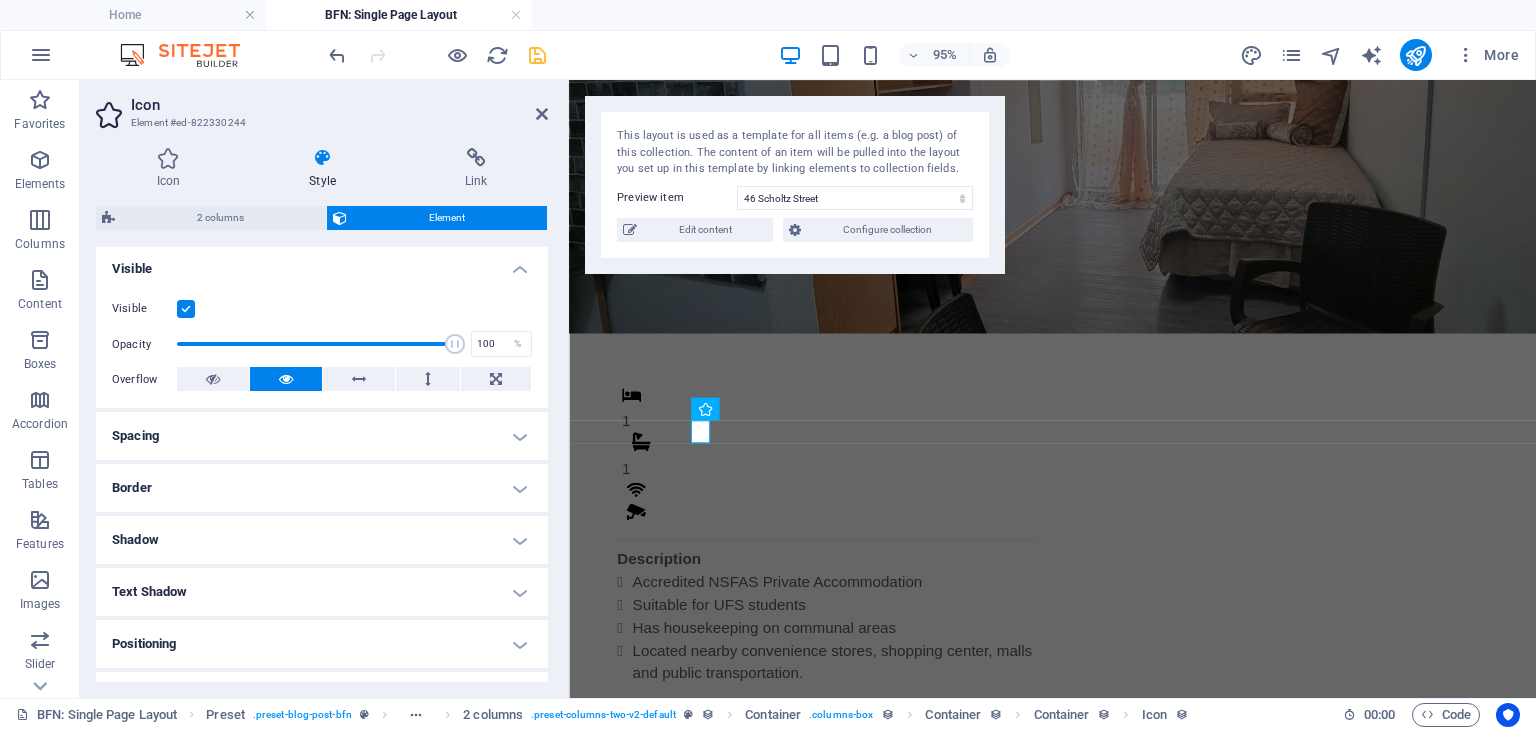 click on "Spacing" at bounding box center [322, 436] 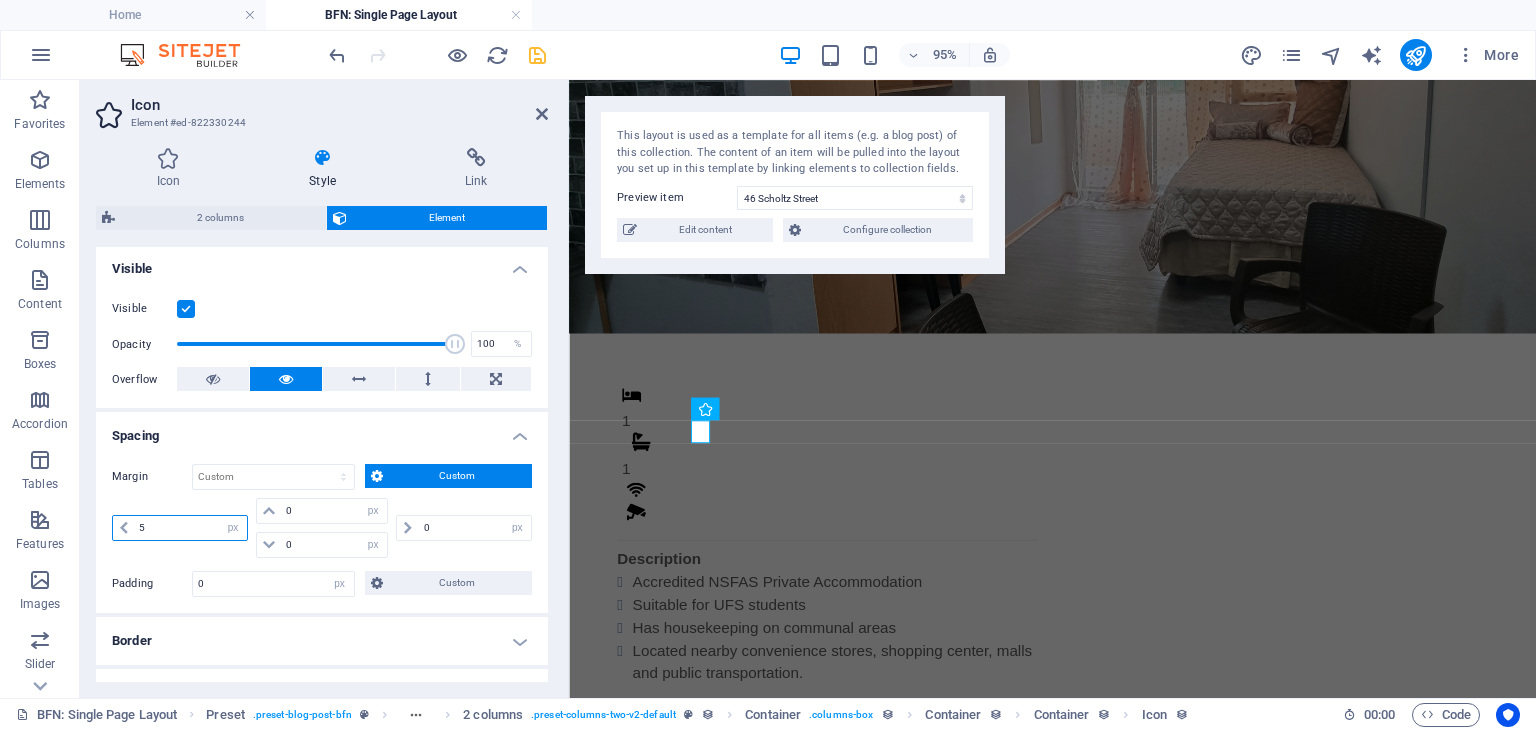 drag, startPoint x: 176, startPoint y: 521, endPoint x: 104, endPoint y: 517, distance: 72.11102 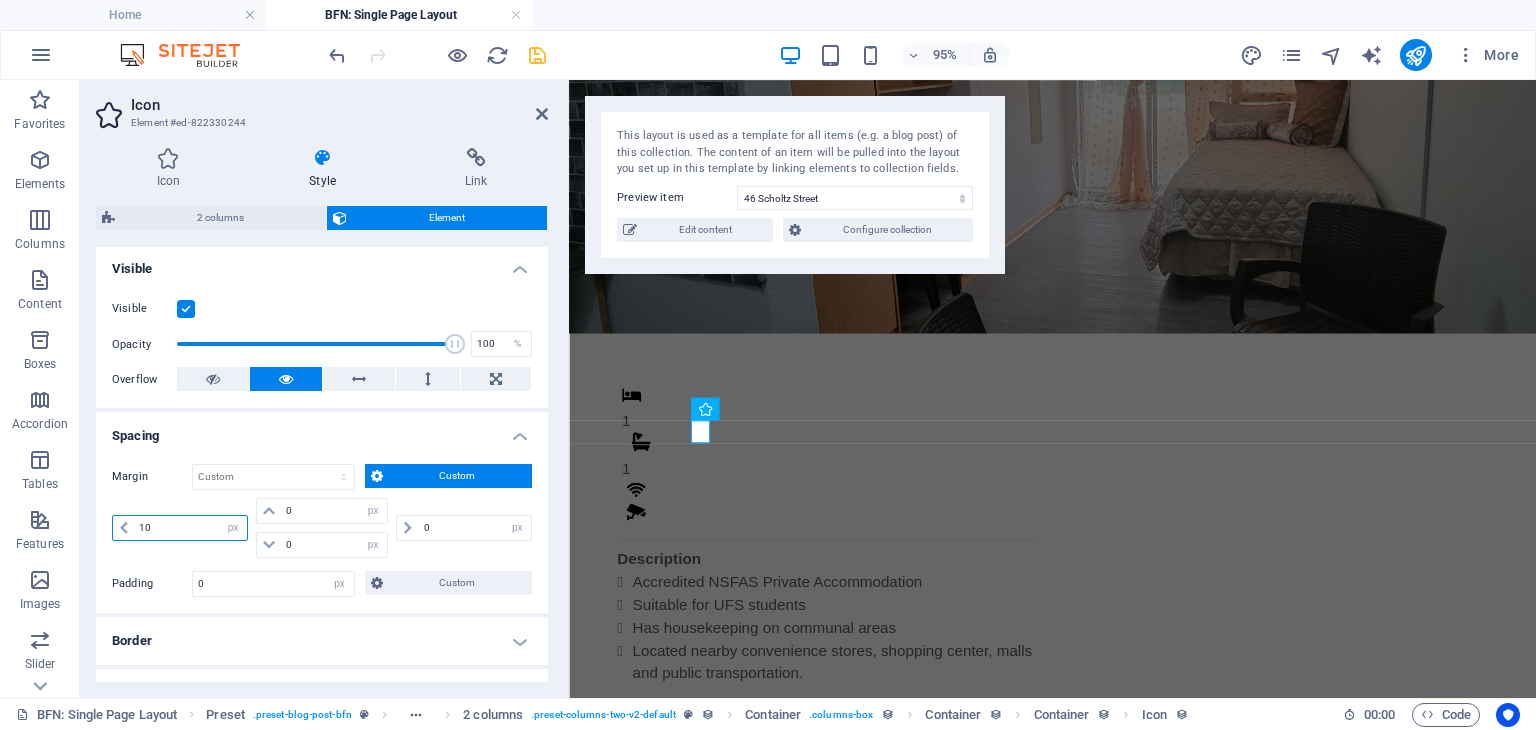 type on "10" 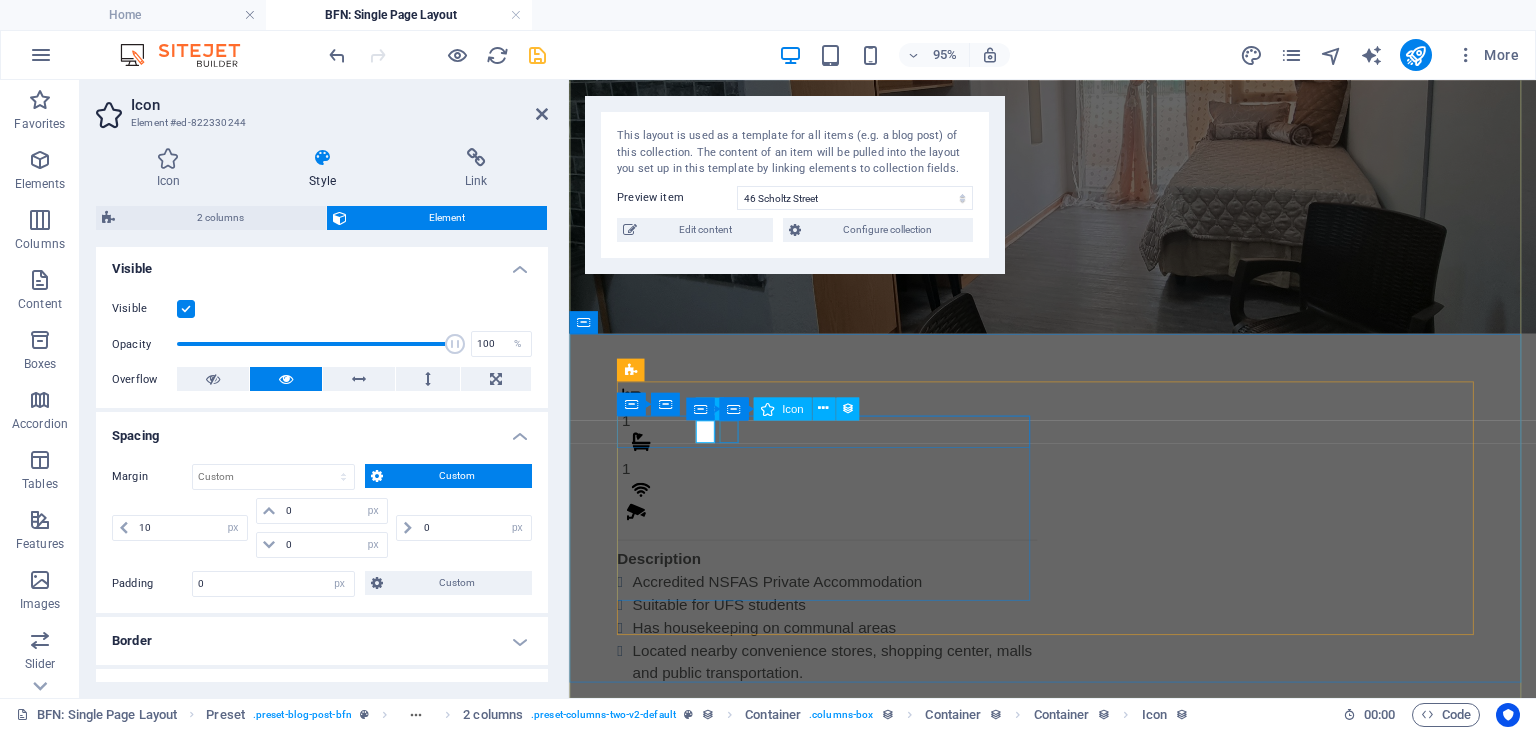 click at bounding box center (843, 538) 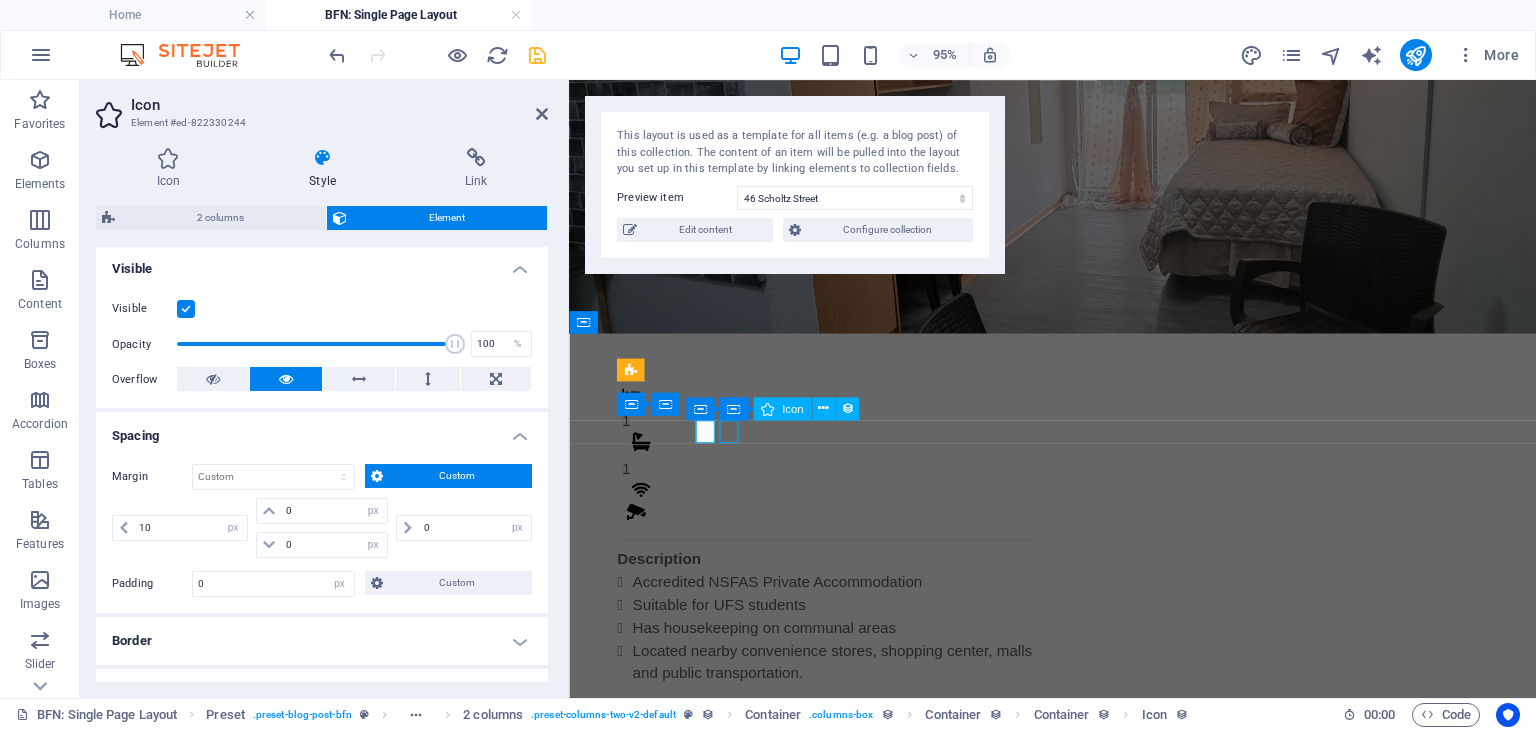 click at bounding box center (843, 538) 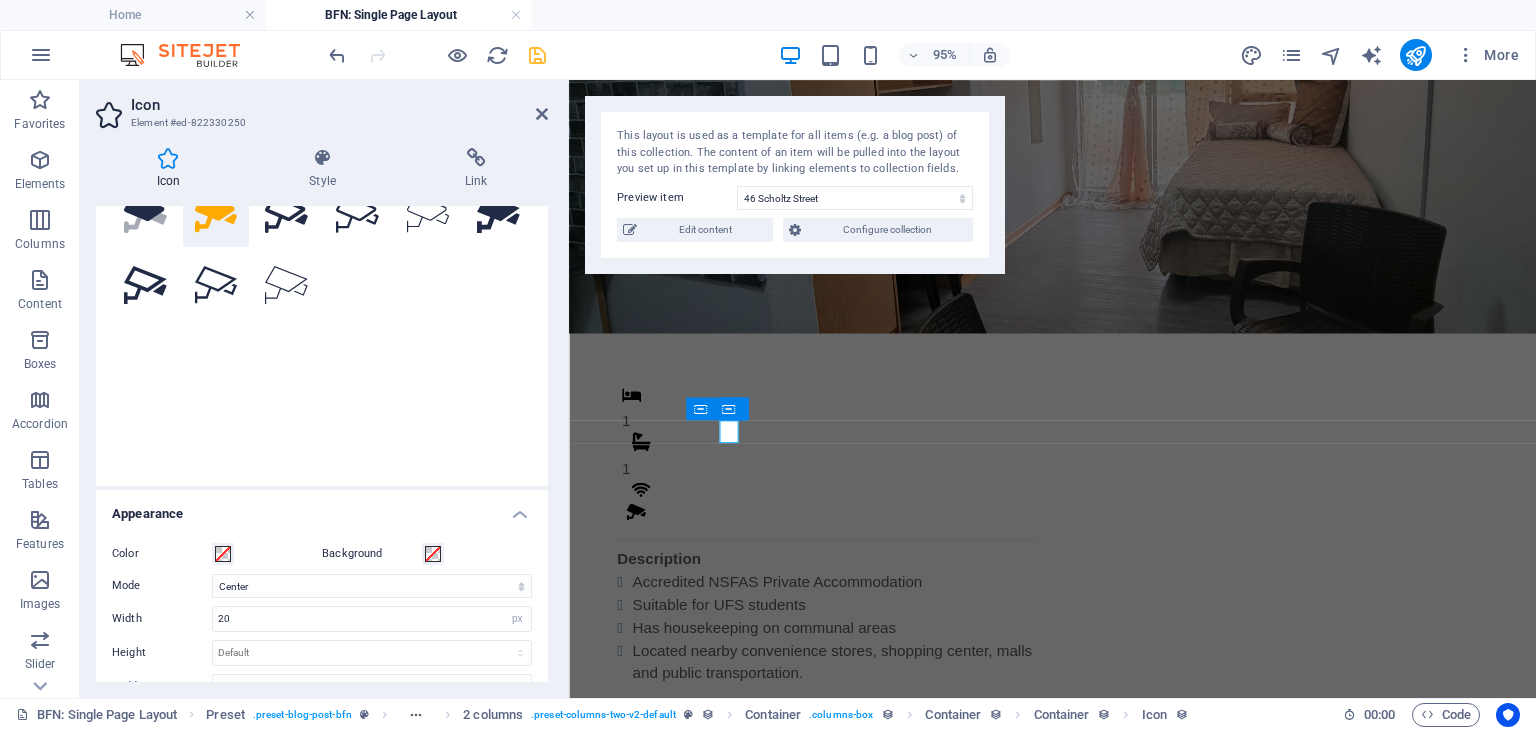 scroll, scrollTop: 139, scrollLeft: 0, axis: vertical 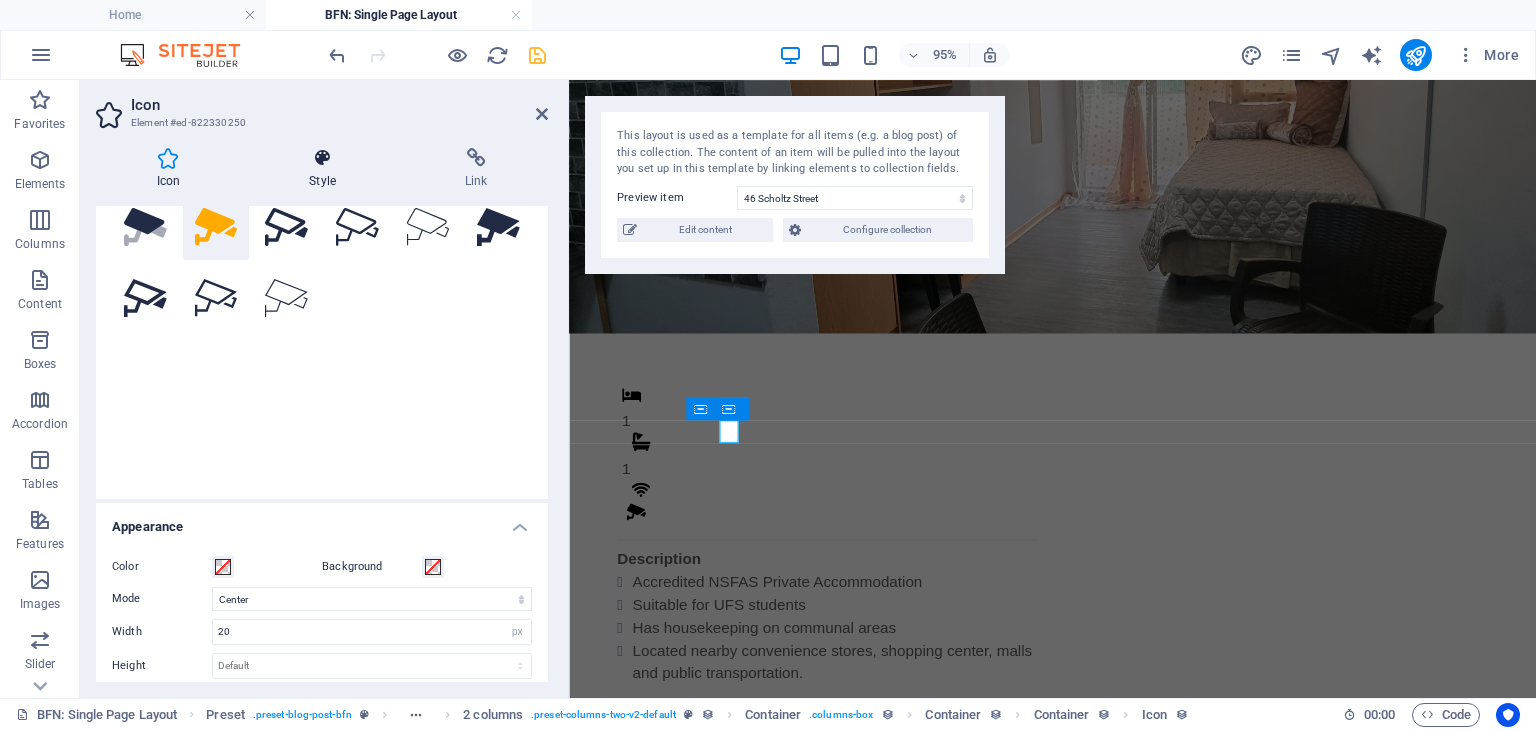 click at bounding box center (323, 158) 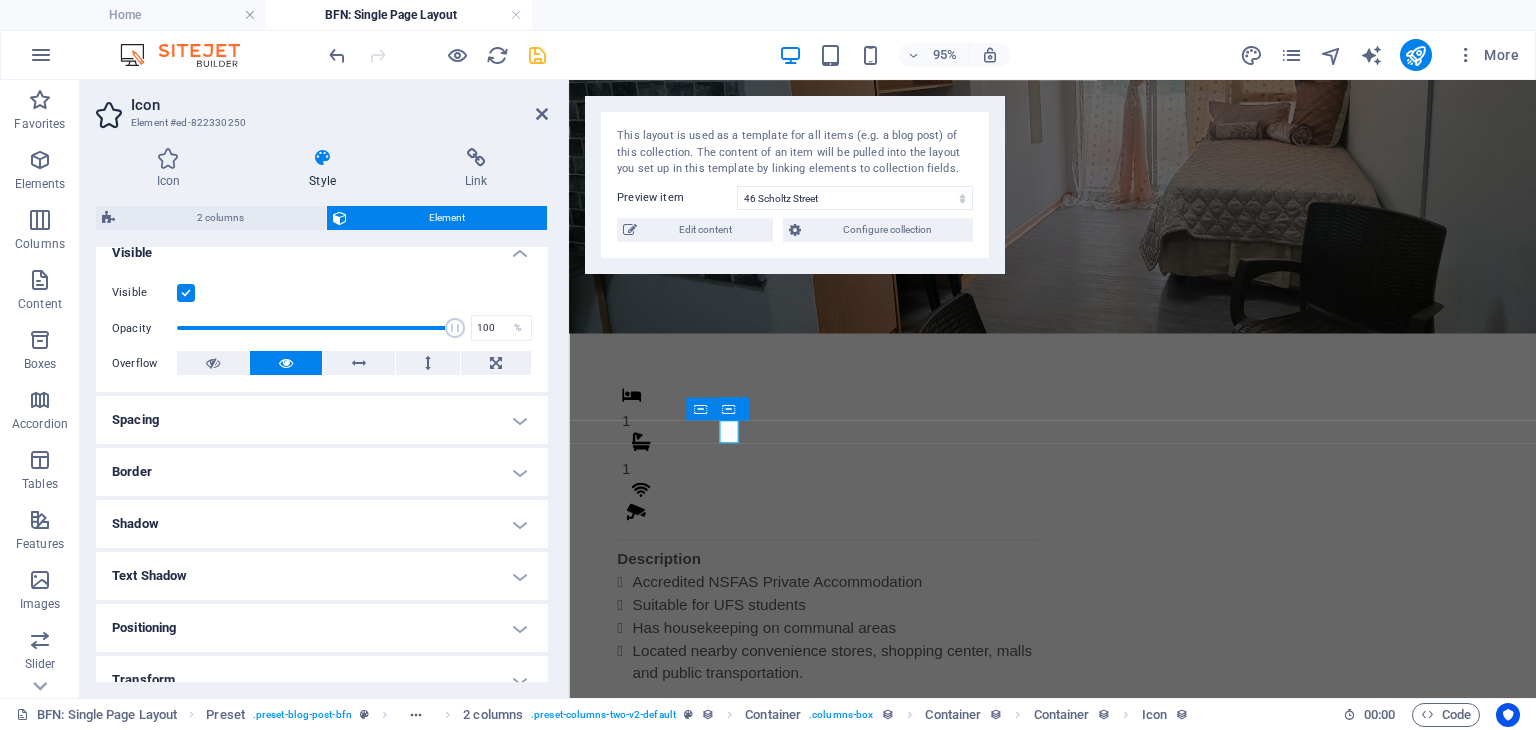 scroll, scrollTop: 236, scrollLeft: 0, axis: vertical 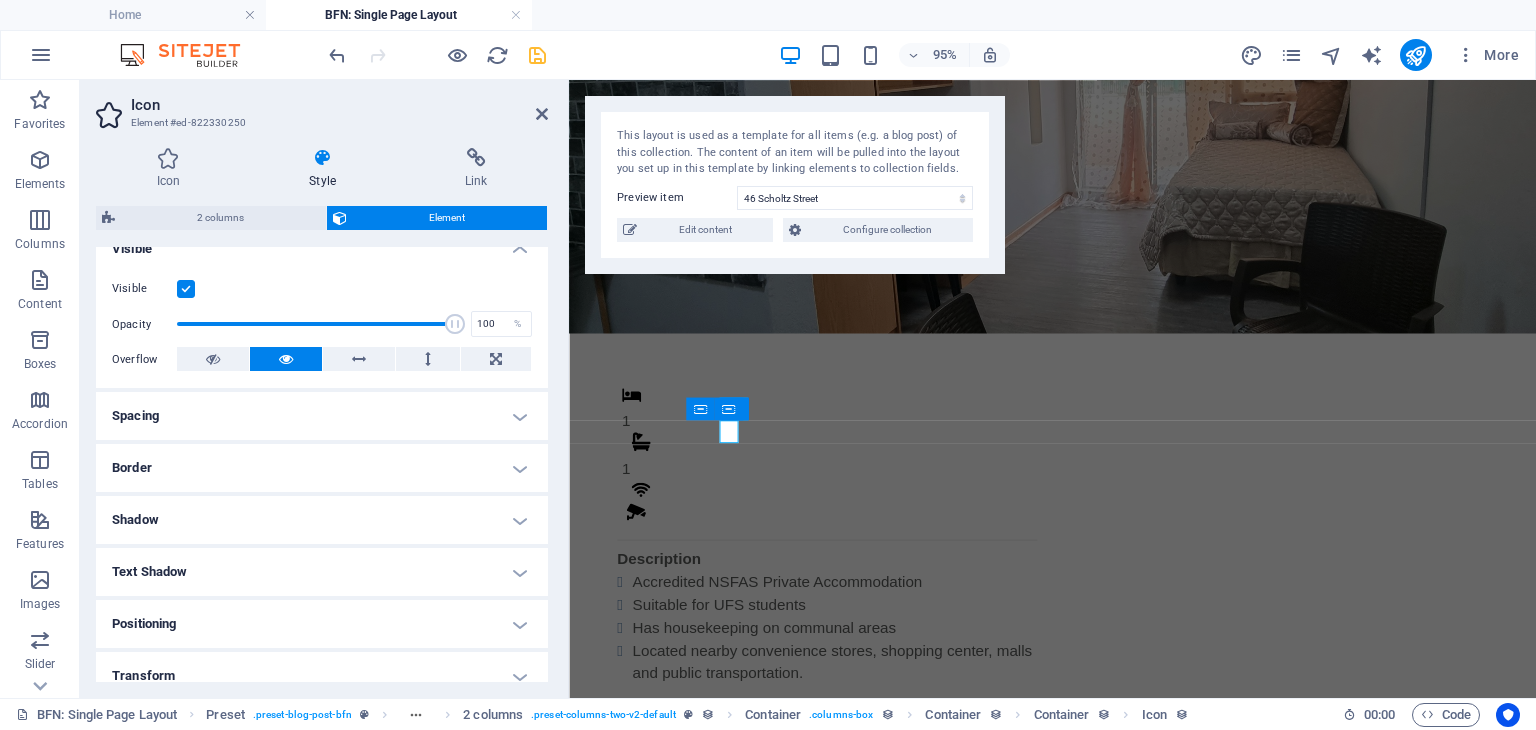 click on "Spacing" at bounding box center [322, 416] 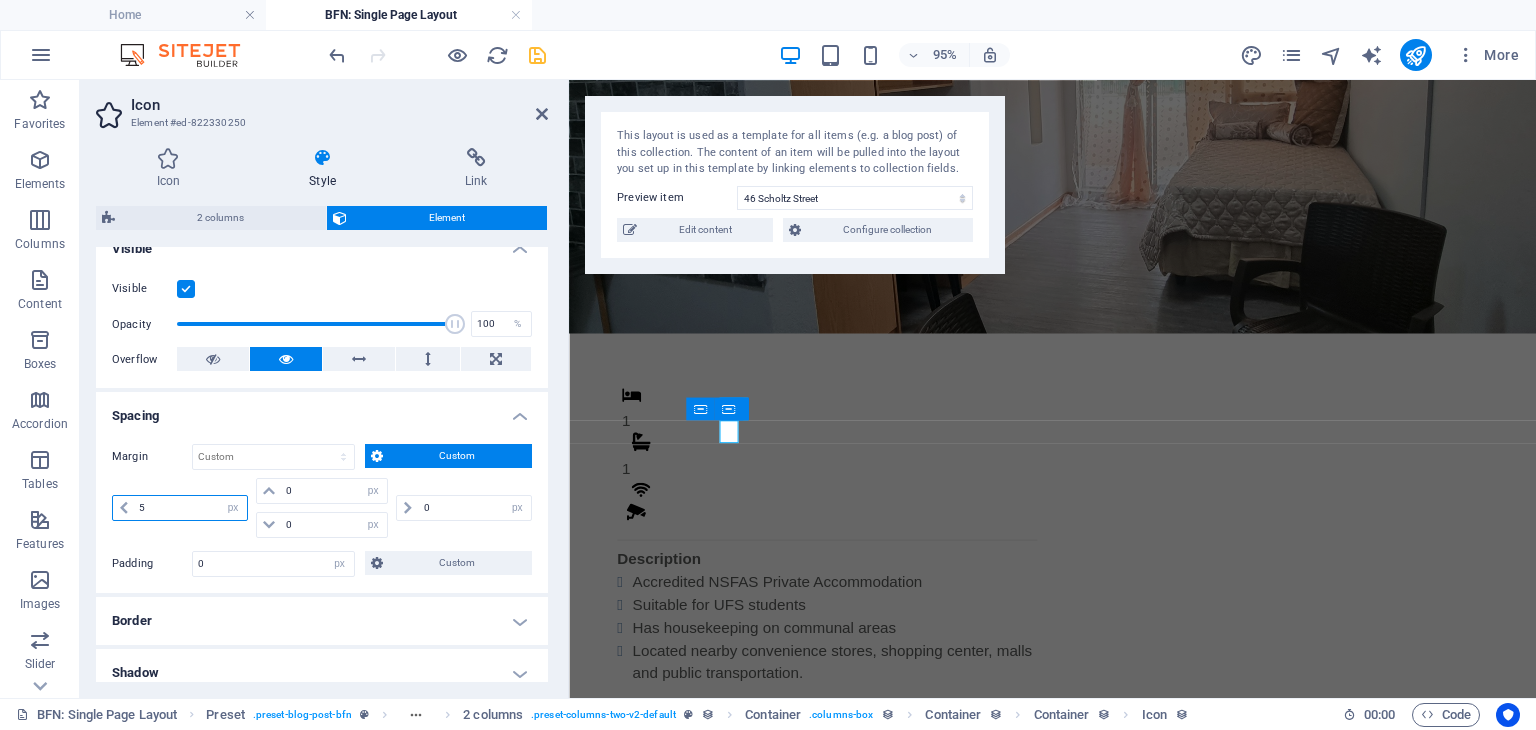 drag, startPoint x: 171, startPoint y: 496, endPoint x: 110, endPoint y: 494, distance: 61.03278 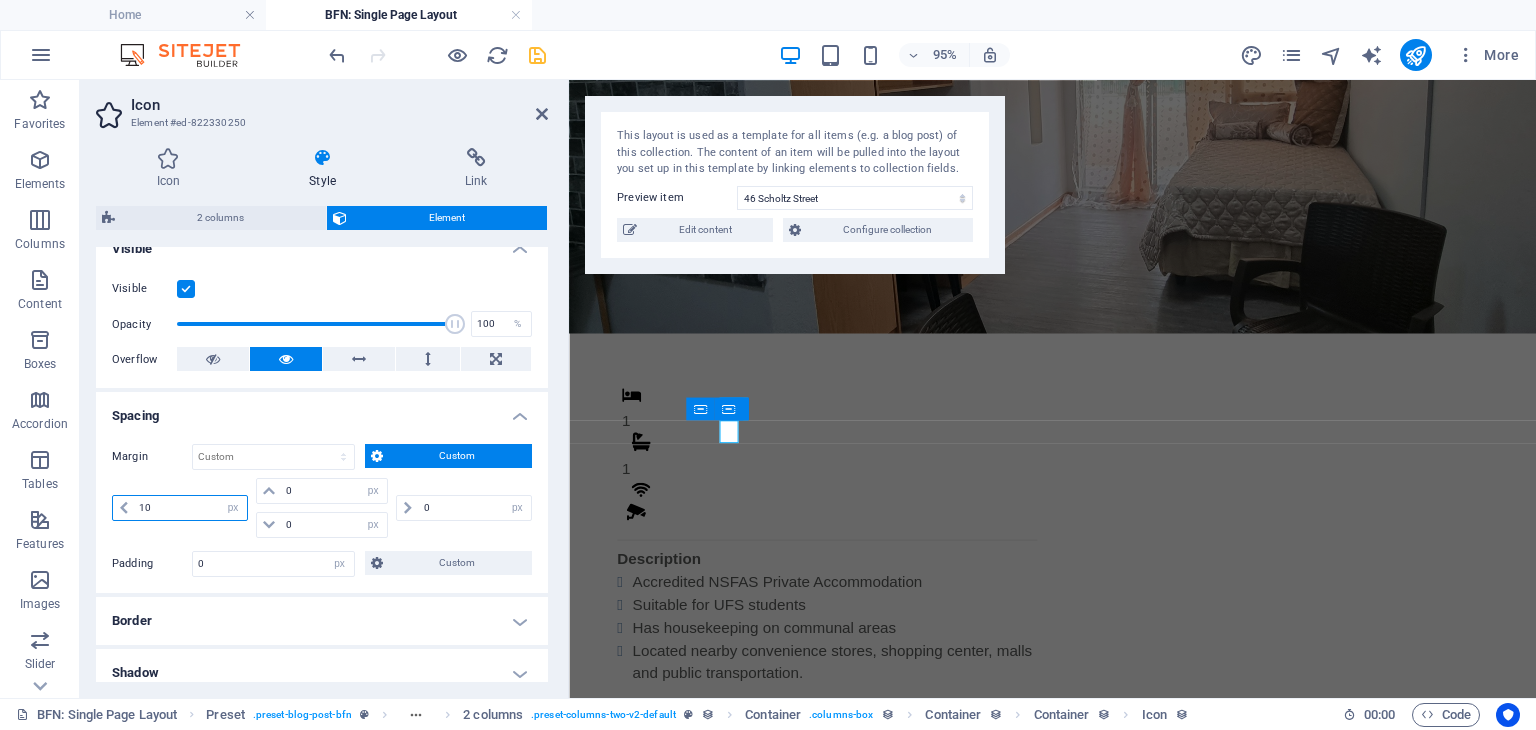 type on "10" 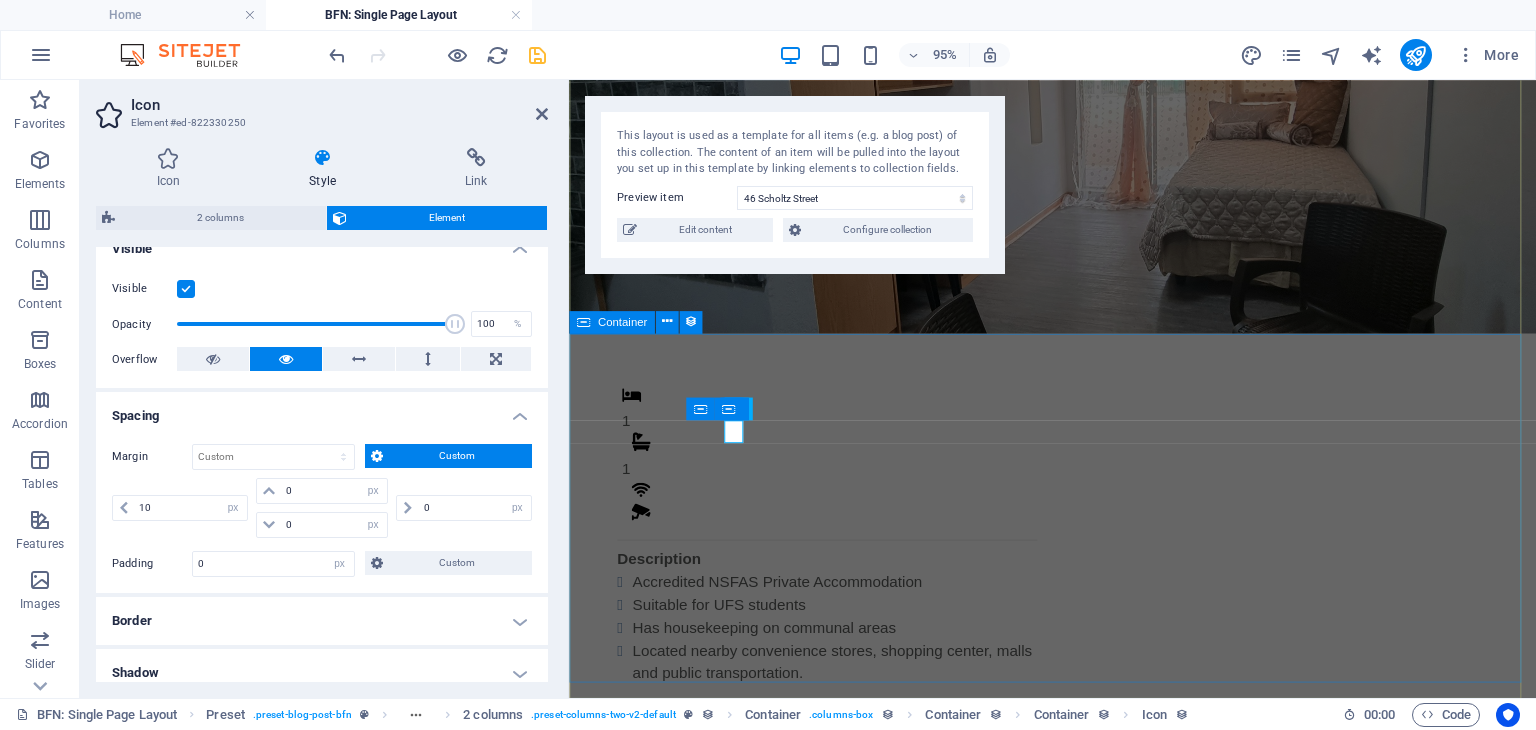 click on "1 1 Description Accredited NSFAS Private Accommodation  Suitable for UFS students Has housekeeping on communal areas Located nearby convenience stores, shopping center, malls and public transportation. Monthly Rental R 4,800 Once-off Fees Admin Fee:   500 Key deposit:   200 Download Form" at bounding box center [1078, 723] 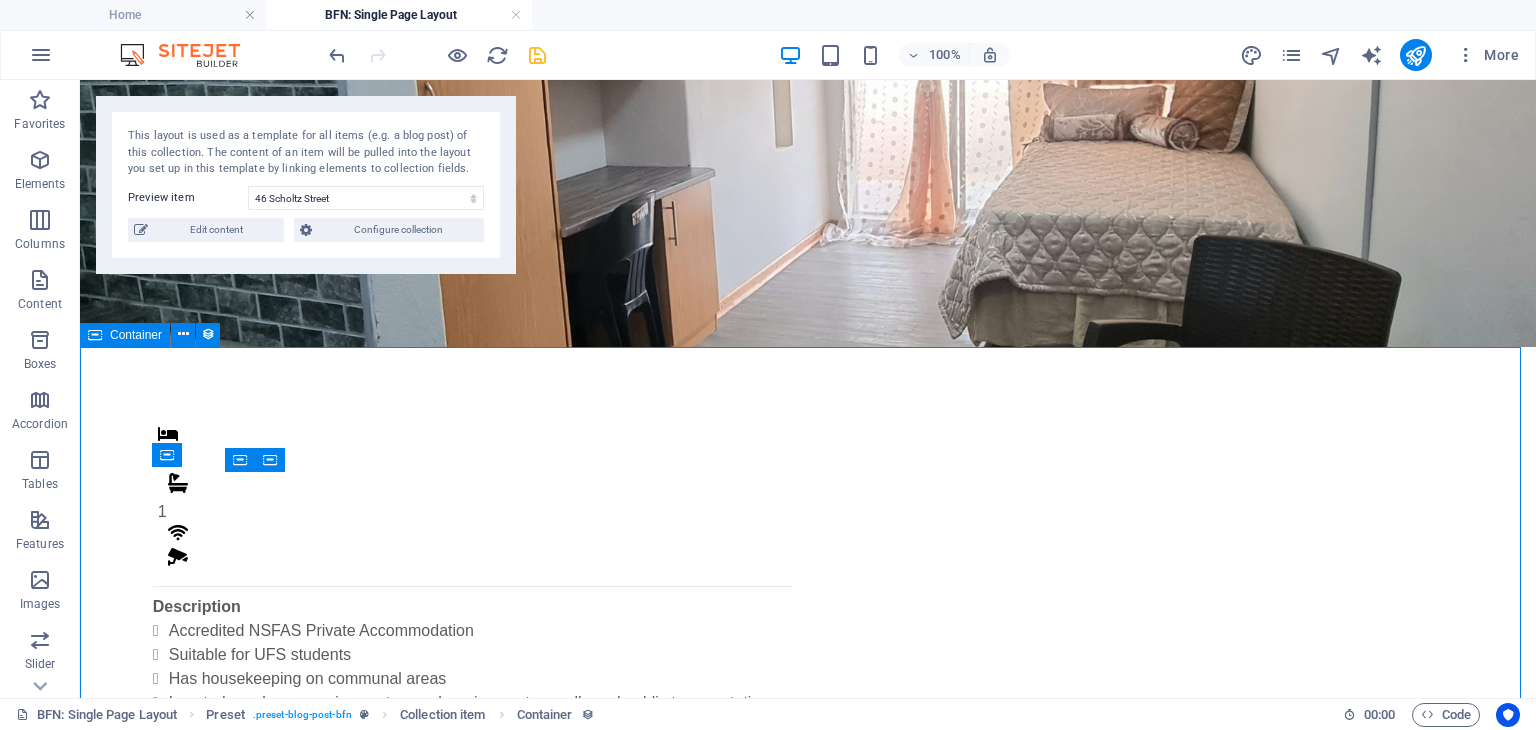 click on "1 1 Description Accredited NSFAS Private Accommodation  Suitable for UFS students Has housekeeping on communal areas Located nearby convenience stores, shopping center, malls and public transportation. Monthly Rental R 4,800 Once-off Fees Admin Fee:   500 Key deposit:   200 Download Form" at bounding box center [808, 732] 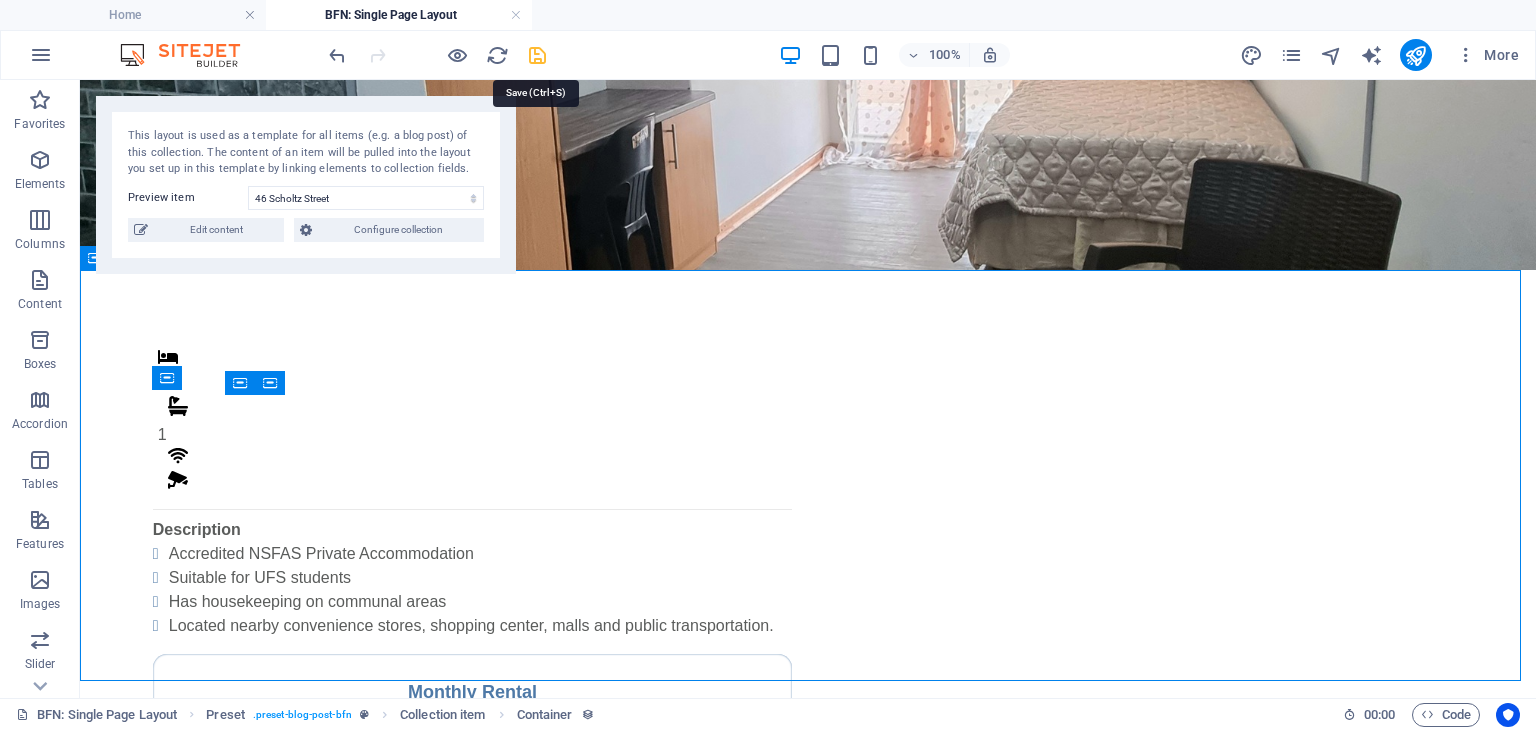click at bounding box center [537, 55] 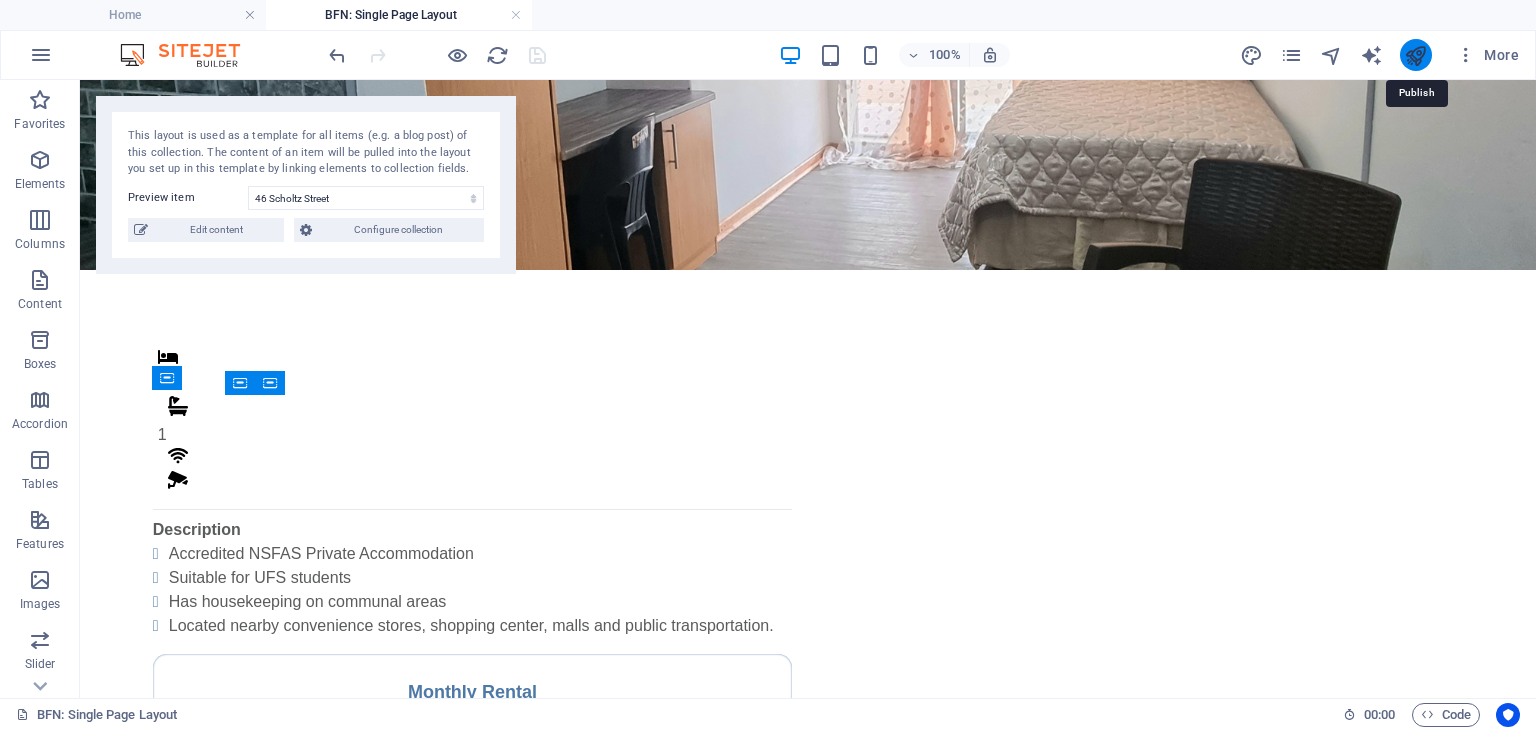 click at bounding box center (1415, 55) 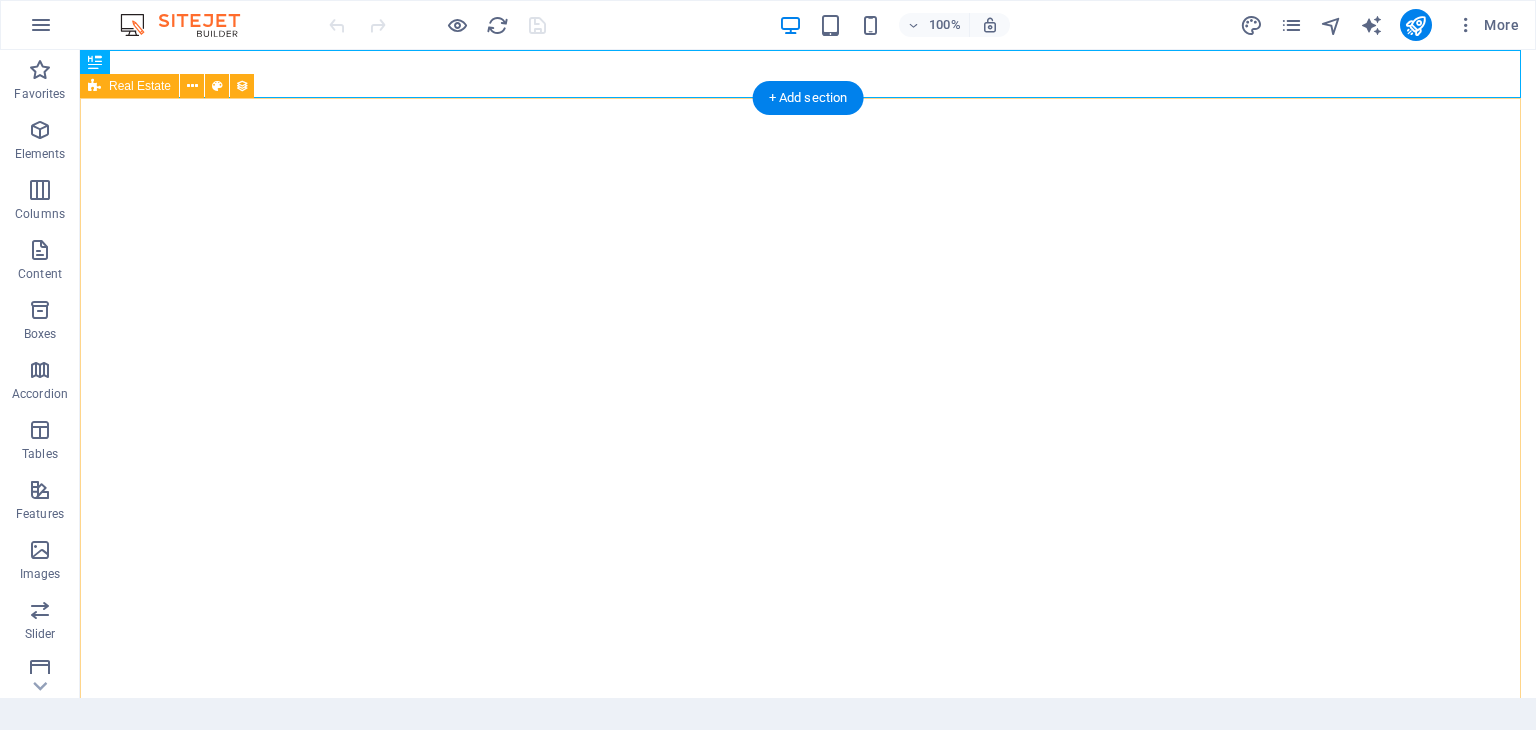 scroll, scrollTop: 0, scrollLeft: 0, axis: both 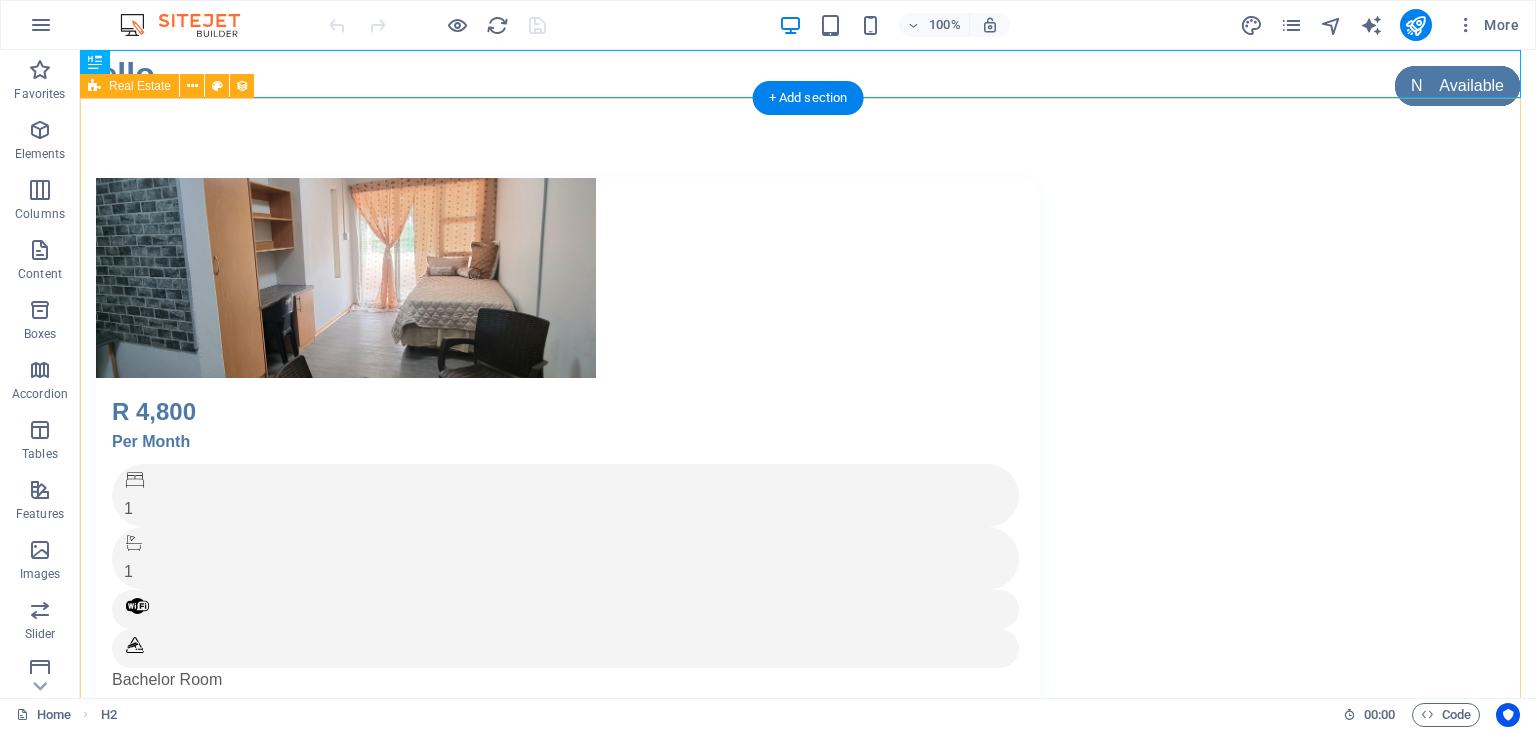 click at bounding box center [568, 278] 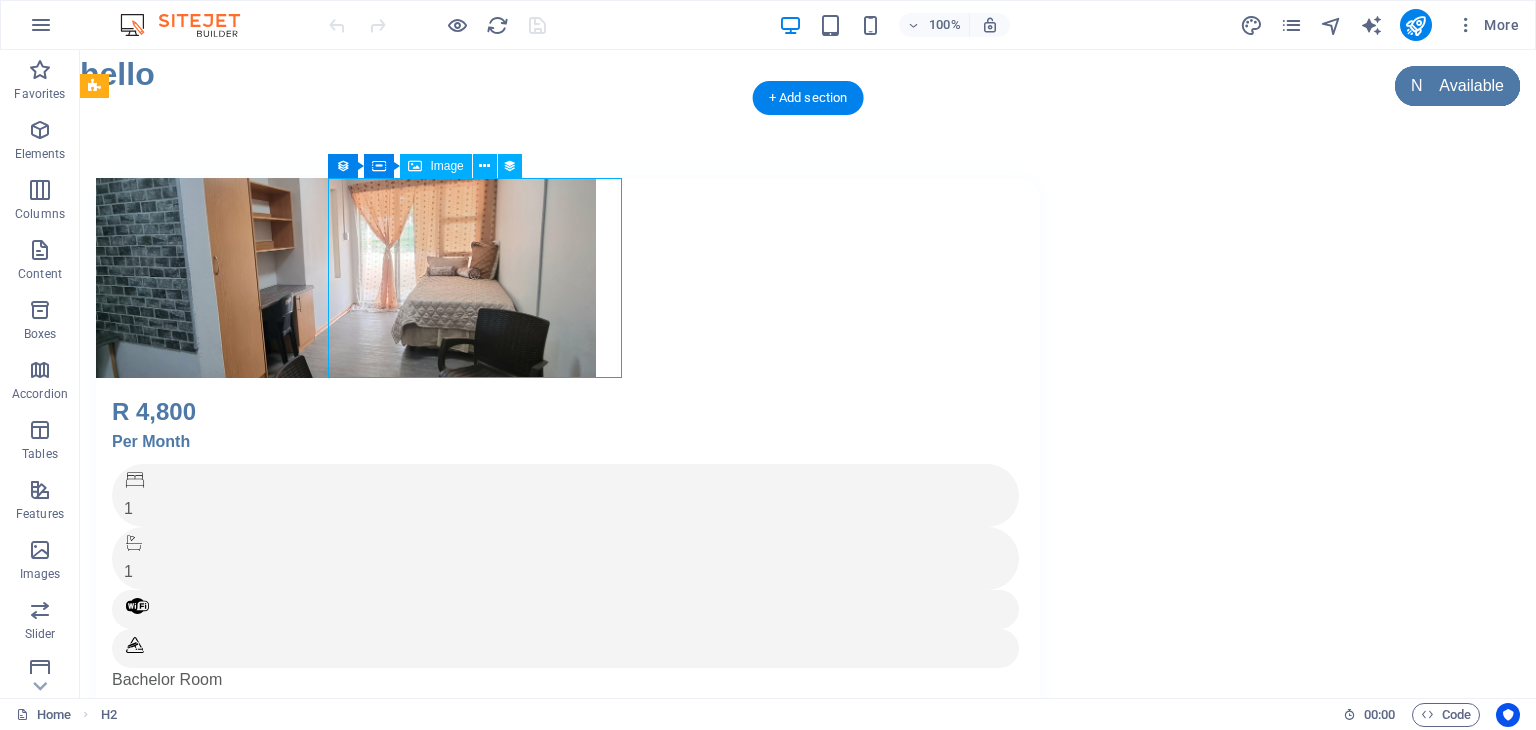 click at bounding box center [568, 278] 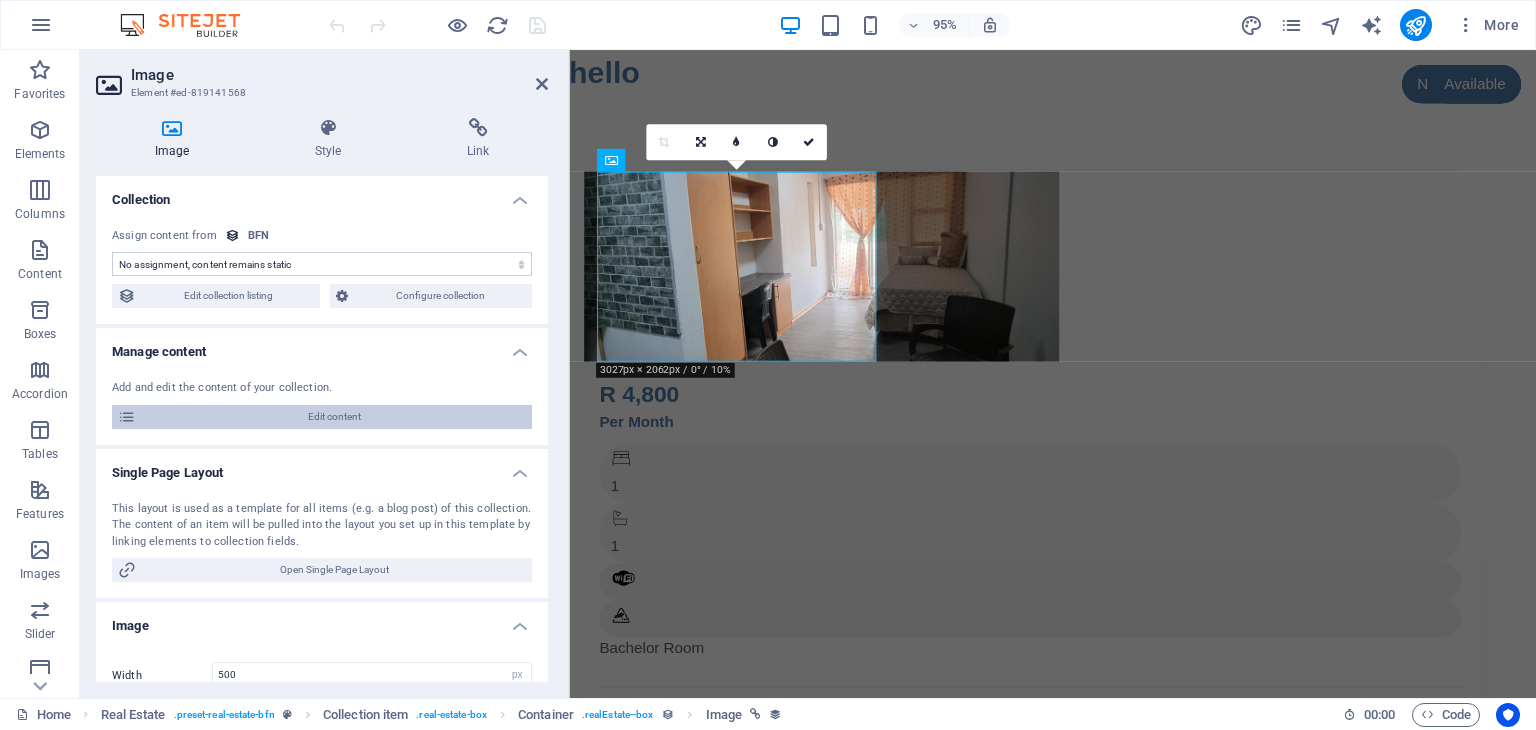 select on "image" 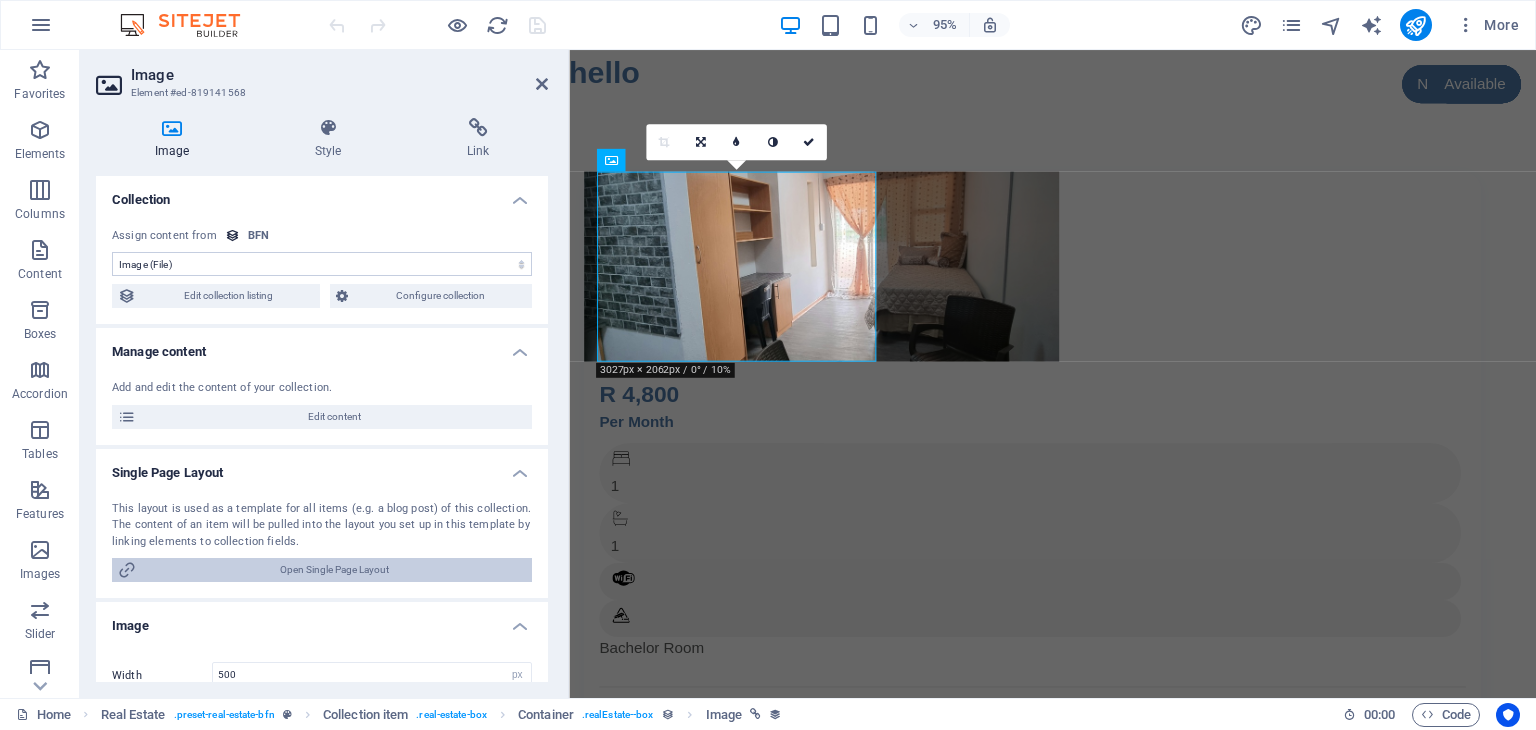 click on "Open Single Page Layout" at bounding box center (334, 570) 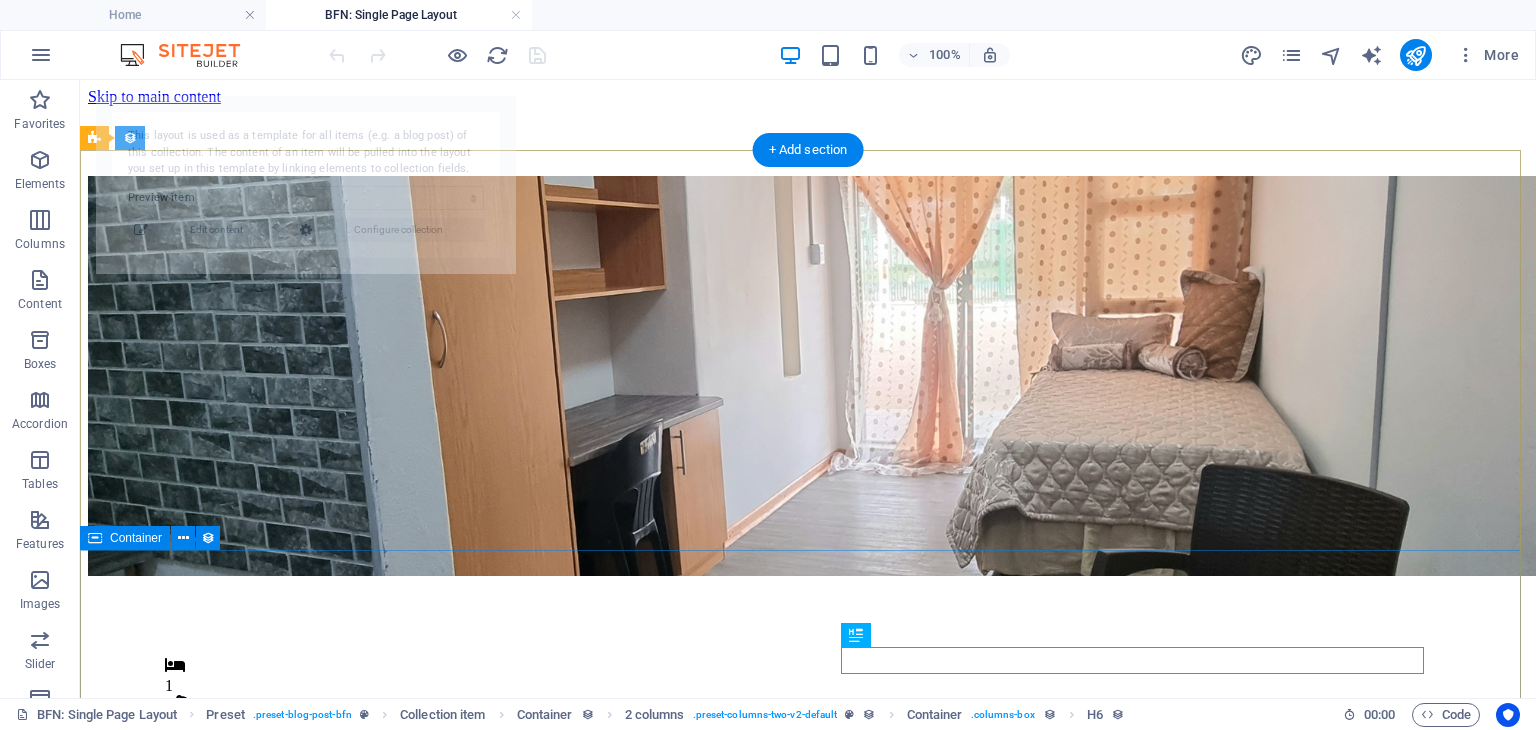 scroll, scrollTop: 0, scrollLeft: 0, axis: both 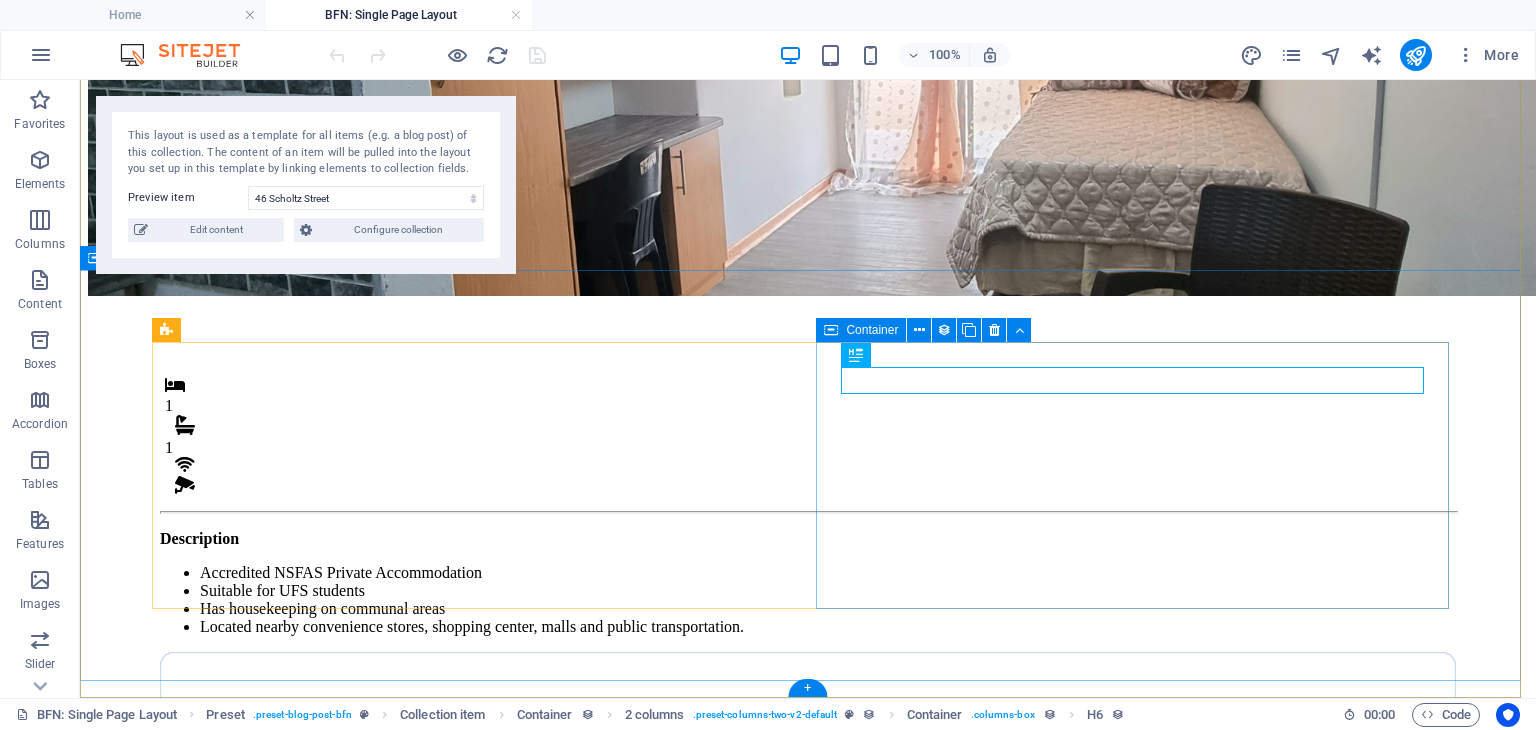 click on "Monthly Rental R 4,800 Once-off Fees Admin Fee:   500 Key deposit:   200 Download Form" at bounding box center (808, 840) 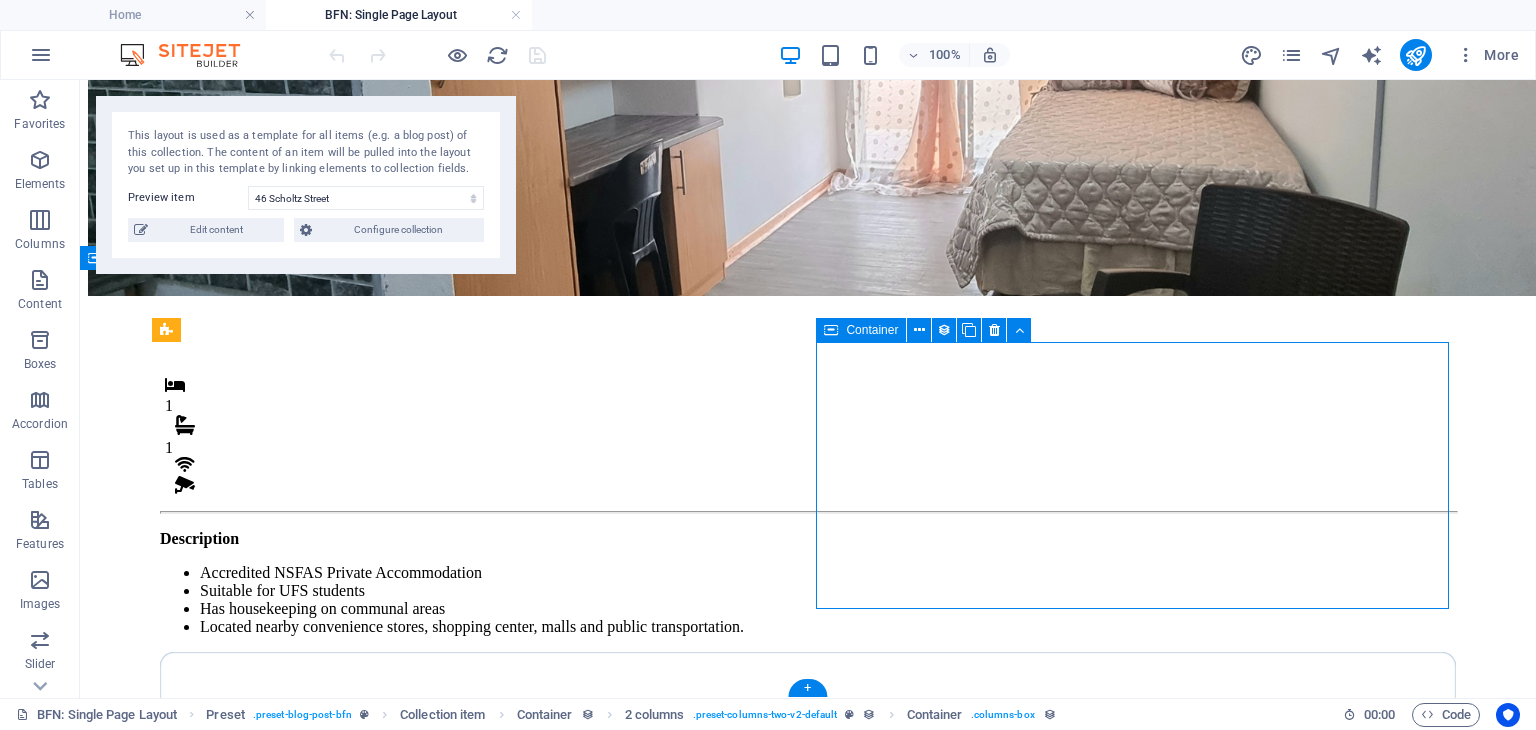click on "Monthly Rental R 4,800 Once-off Fees Admin Fee:   500 Key deposit:   200 Download Form" at bounding box center (808, 840) 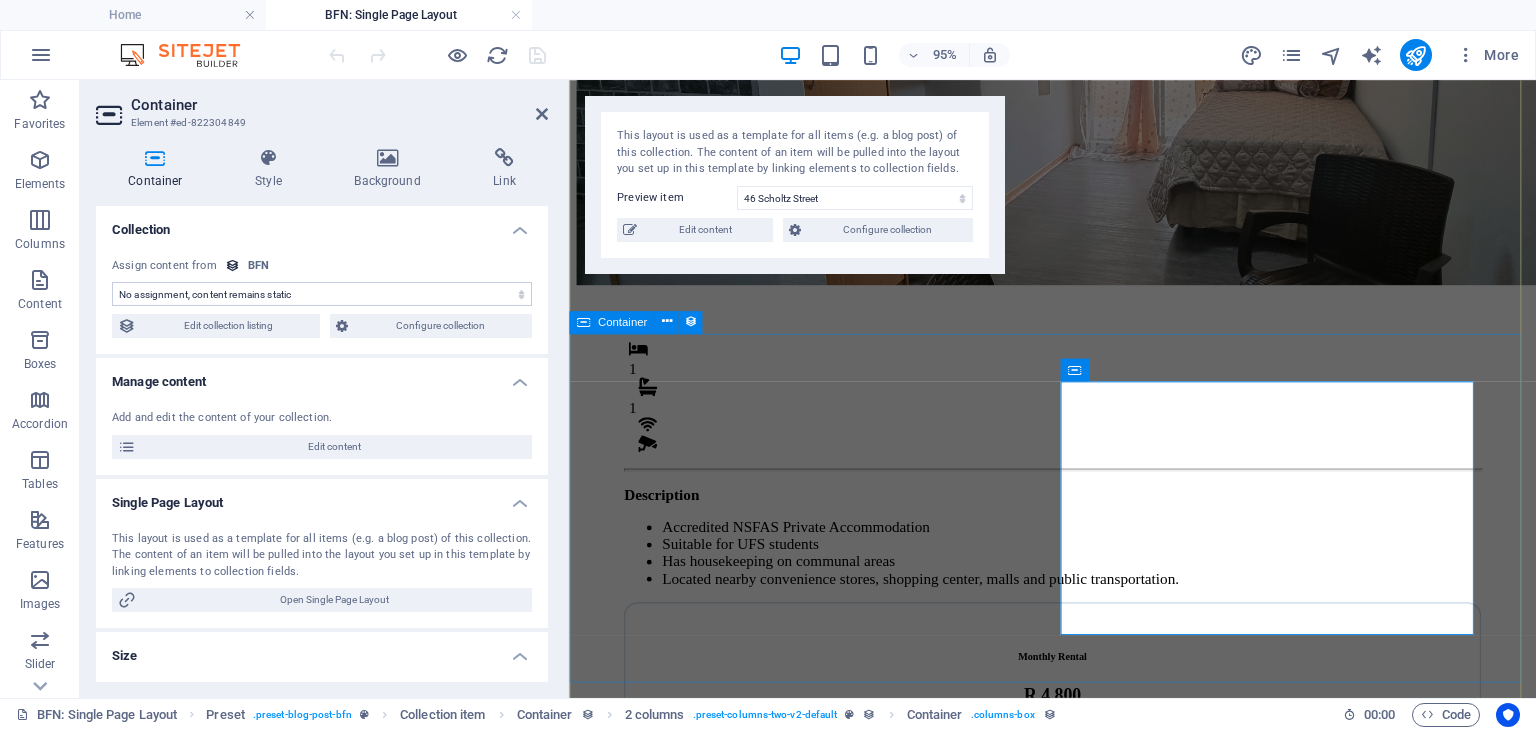 scroll, scrollTop: 203, scrollLeft: 0, axis: vertical 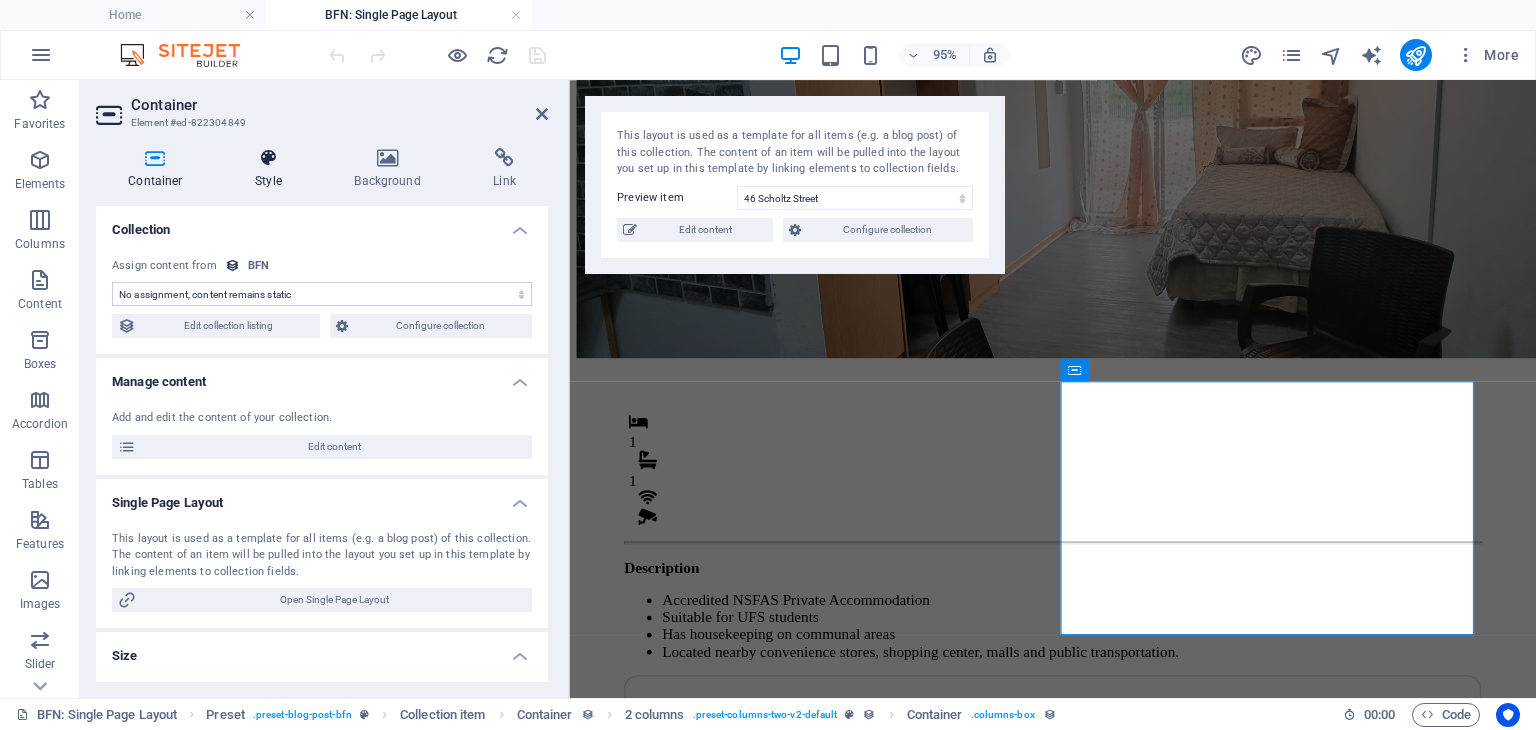 click on "Style" at bounding box center (272, 169) 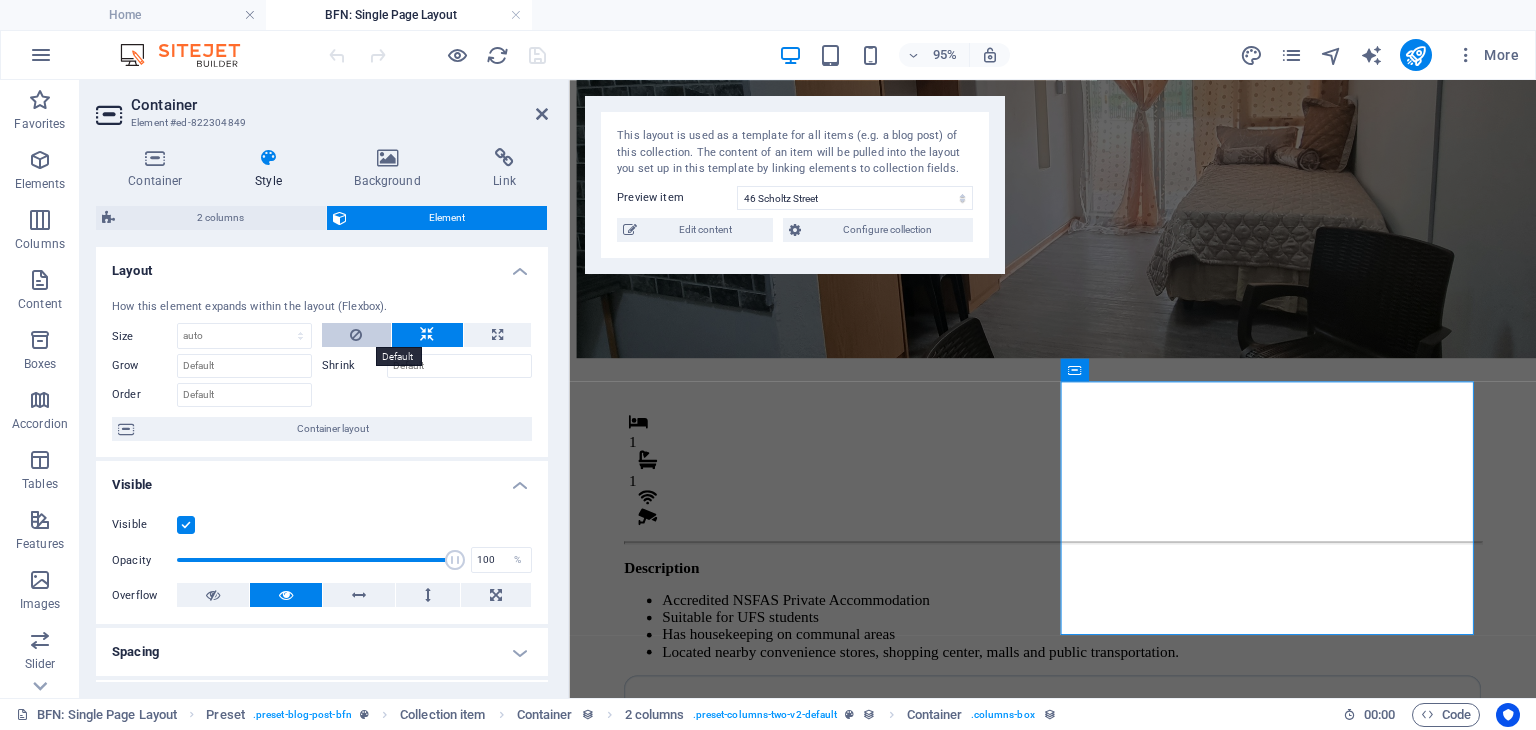 click at bounding box center [356, 335] 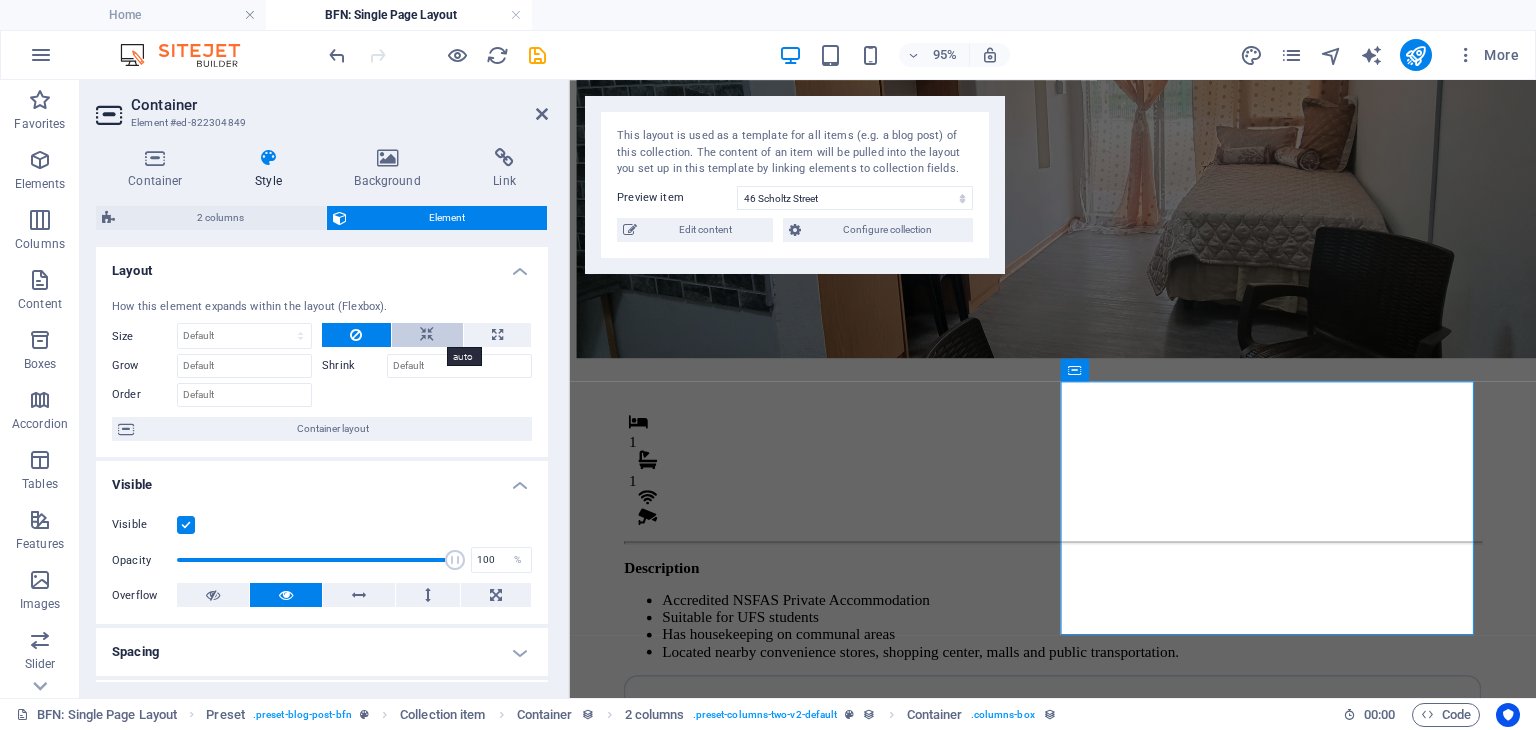 click at bounding box center [427, 335] 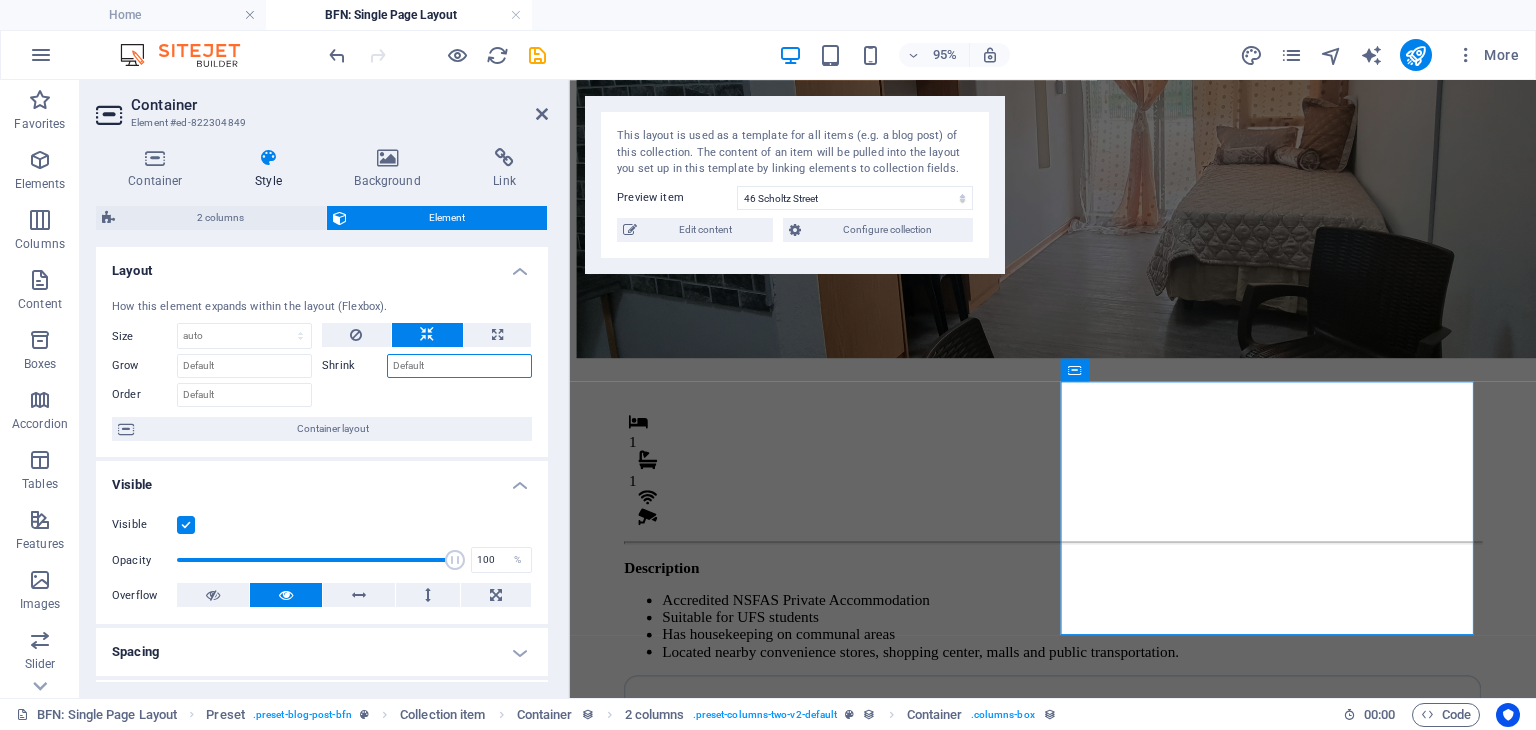 click on "Shrink" at bounding box center [459, 366] 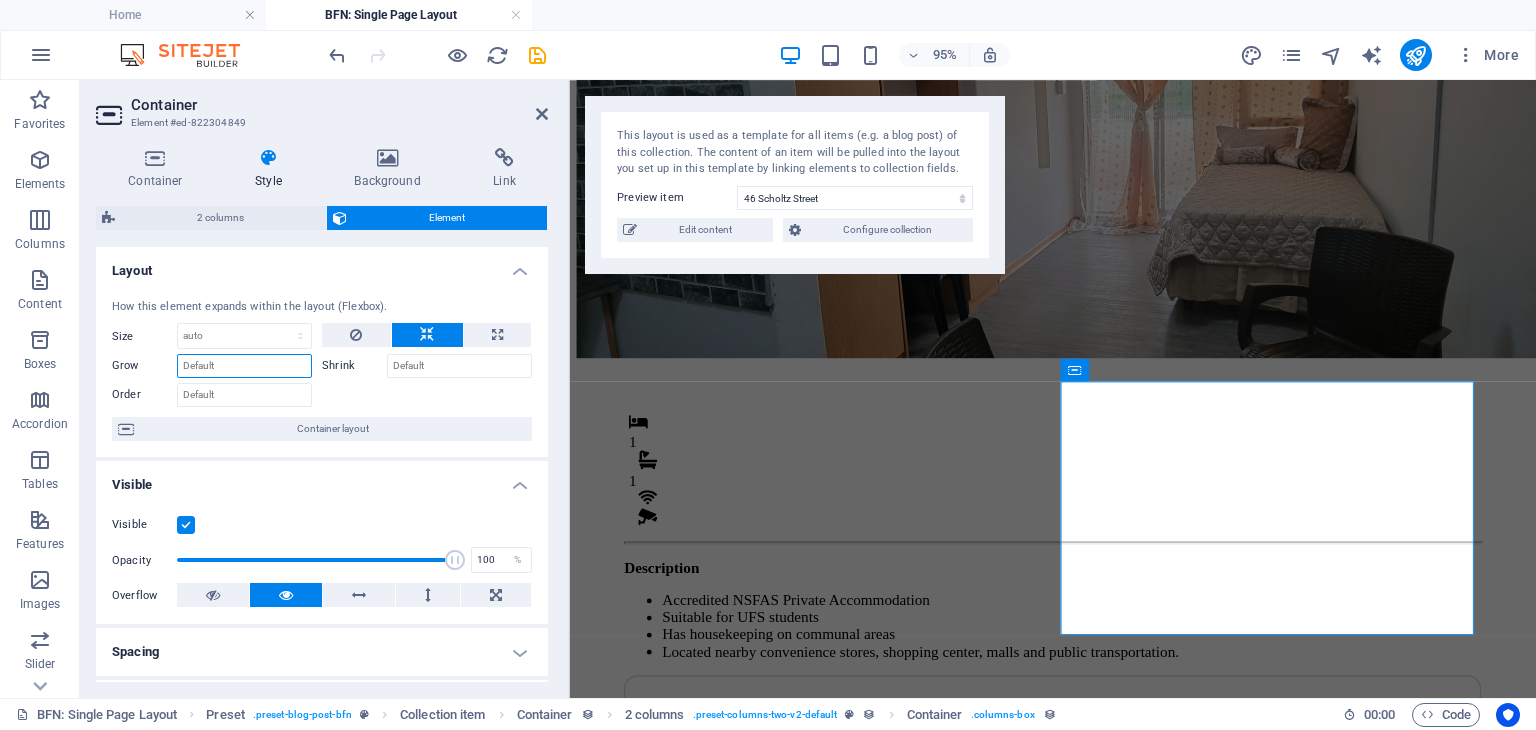 click on "Grow" at bounding box center (244, 366) 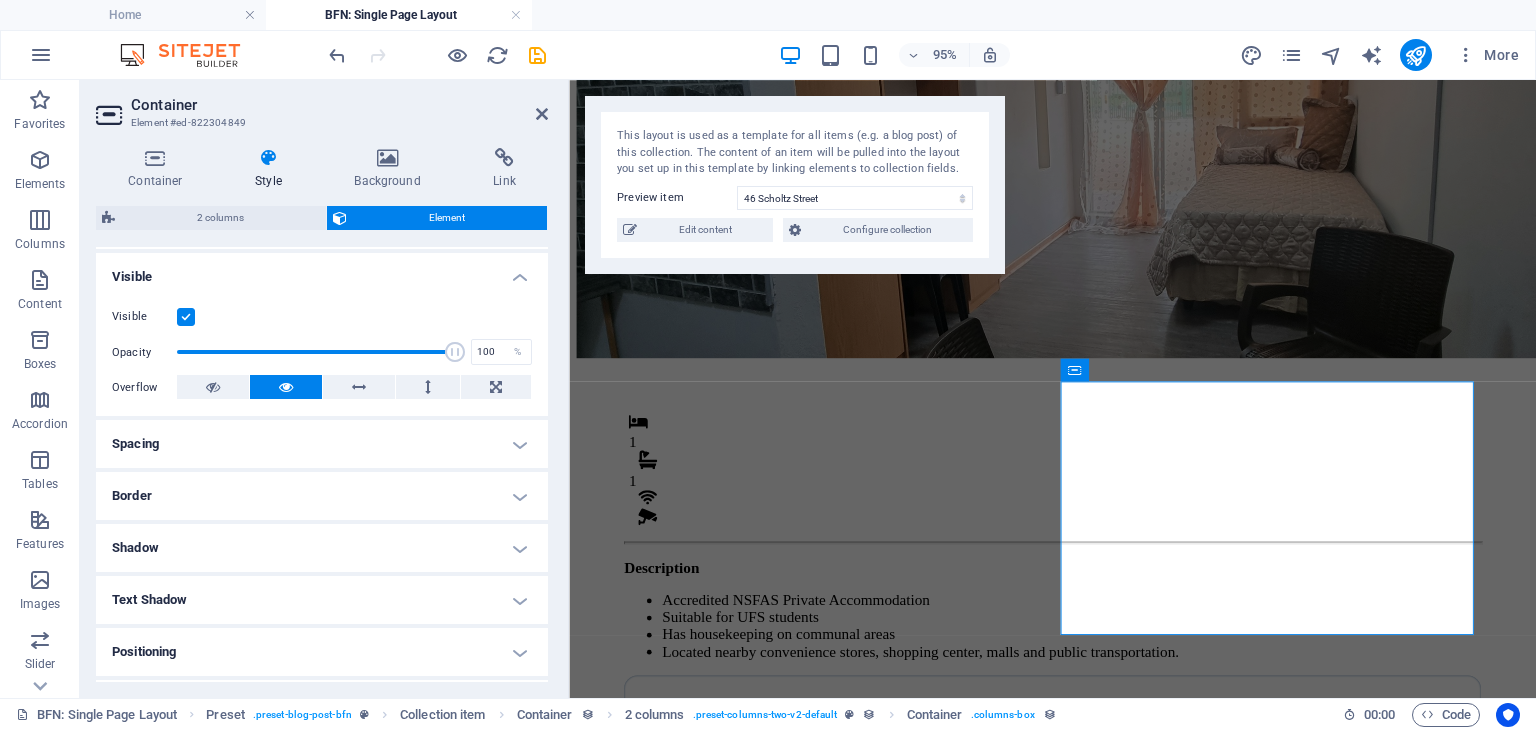 scroll, scrollTop: 212, scrollLeft: 0, axis: vertical 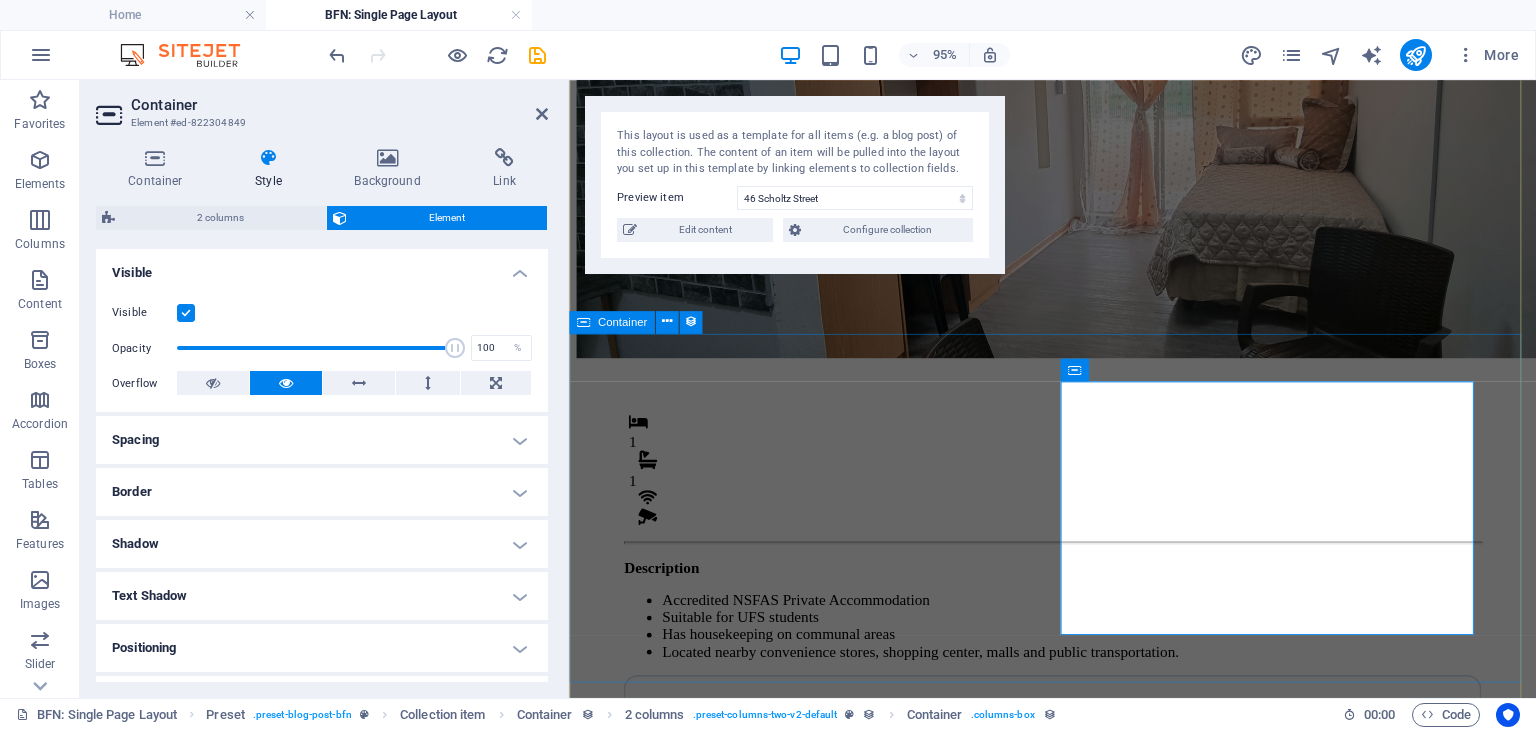 click on "1 1 Description Accredited NSFAS Private Accommodation  Suitable for UFS students Has housekeeping on communal areas Located nearby convenience stores, shopping center, malls and public transportation. Monthly Rental R 4,800 Once-off Fees Admin Fee:   500 Key deposit:   200 Download Form" at bounding box center [1078, 755] 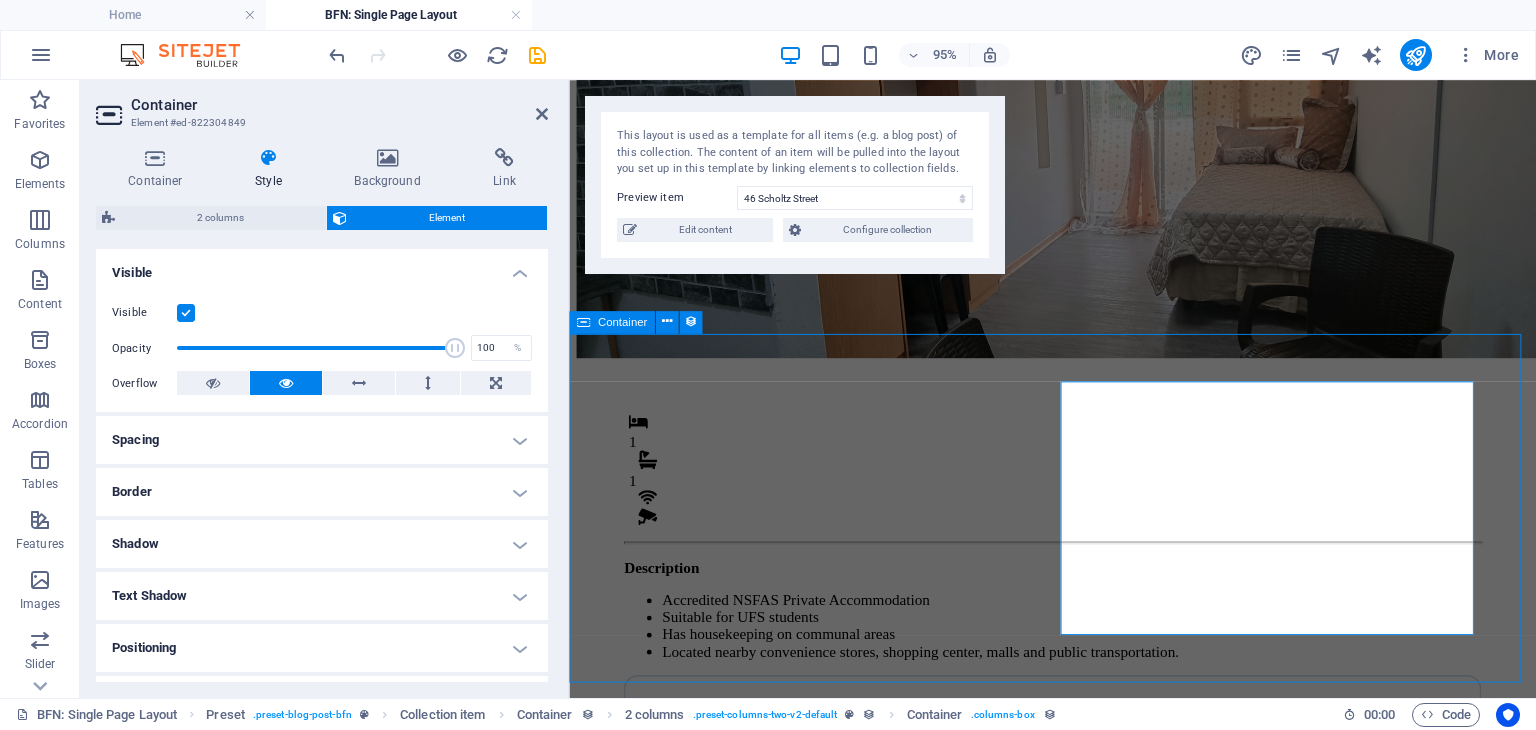 click on "1 1 Description Accredited NSFAS Private Accommodation  Suitable for UFS students Has housekeeping on communal areas Located nearby convenience stores, shopping center, malls and public transportation. Monthly Rental R 4,800 Once-off Fees Admin Fee:   500 Key deposit:   200 Download Form" at bounding box center [1078, 755] 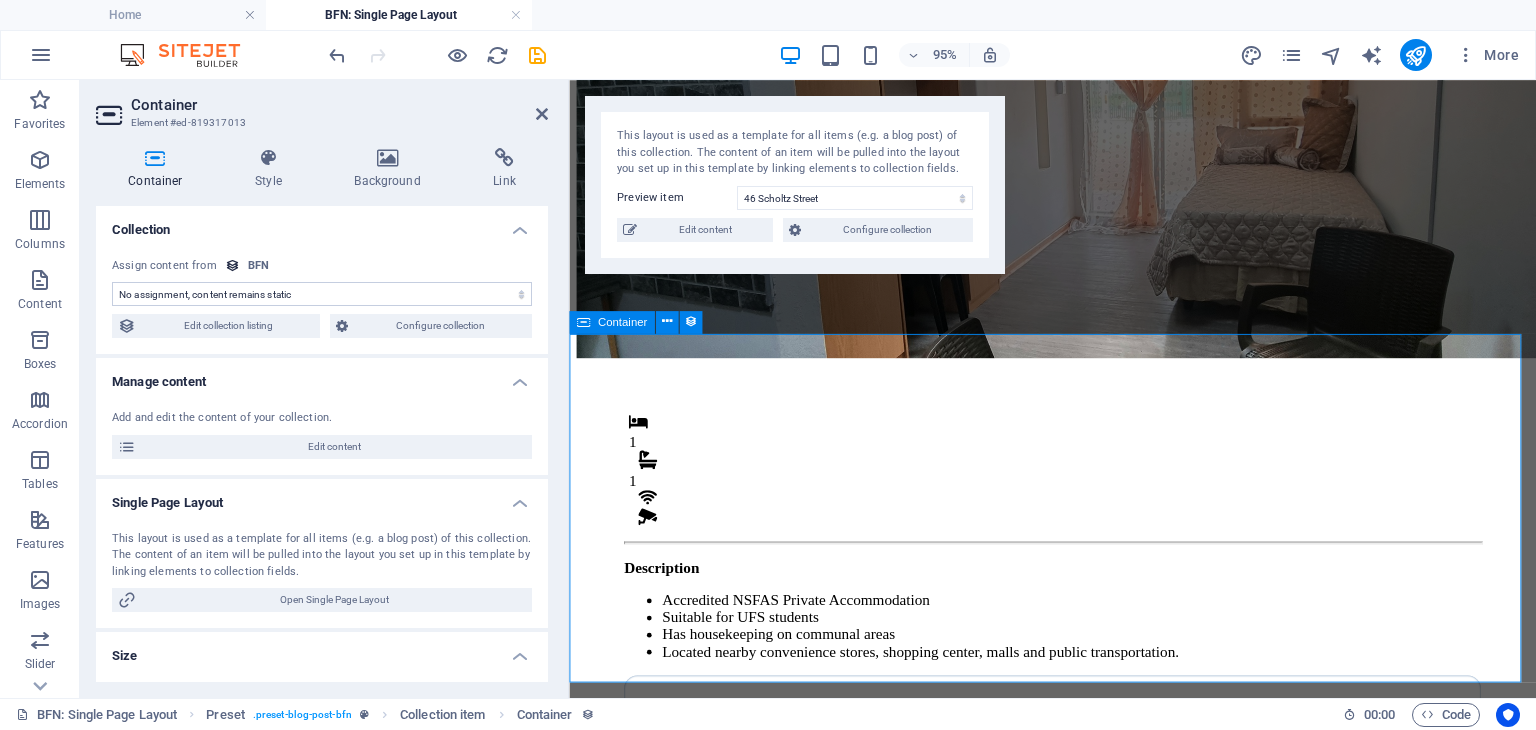 click on "1 1 Description Accredited NSFAS Private Accommodation  Suitable for UFS students Has housekeeping on communal areas Located nearby convenience stores, shopping center, malls and public transportation. Monthly Rental R 4,800 Once-off Fees Admin Fee:   500 Key deposit:   200 Download Form" at bounding box center (1078, 755) 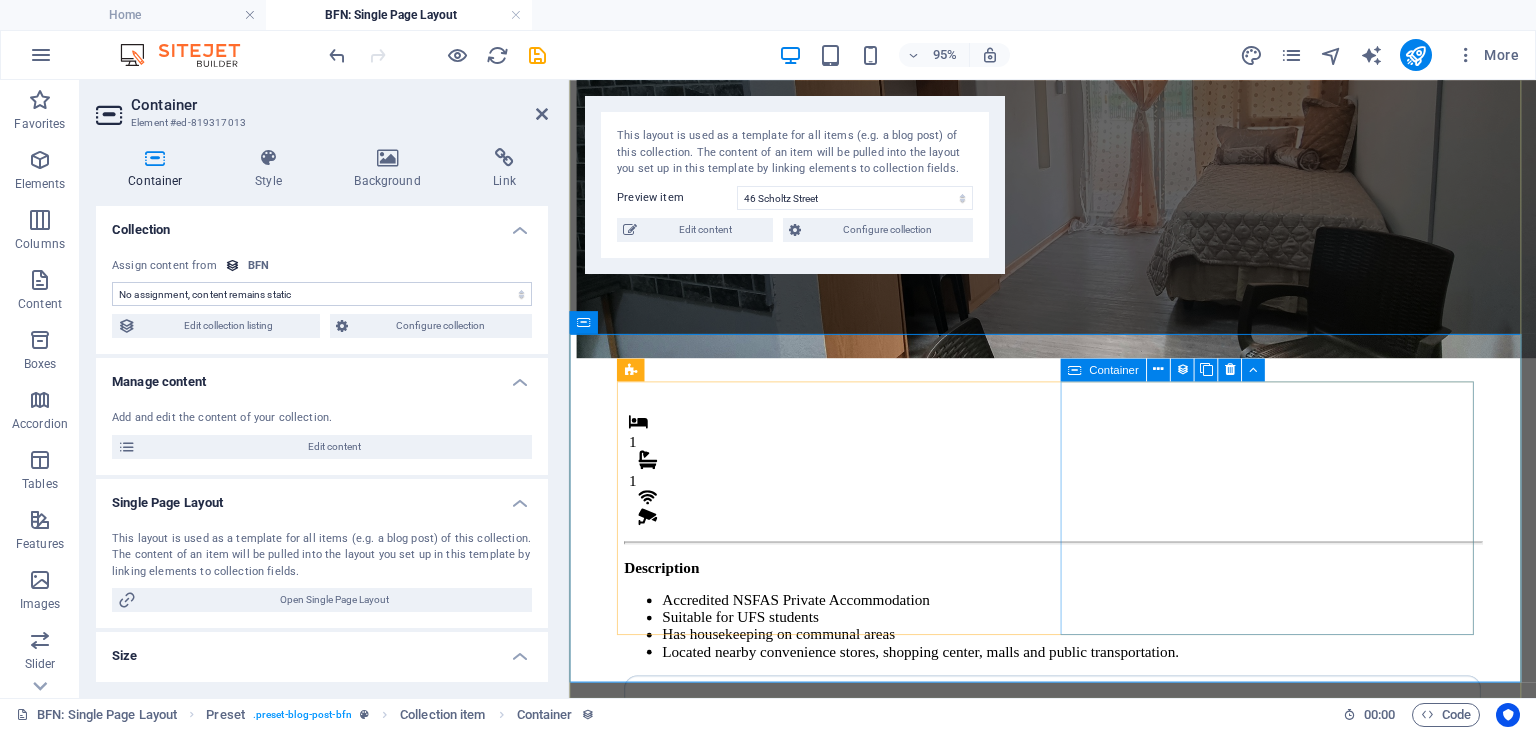 click on "Container" at bounding box center [1104, 369] 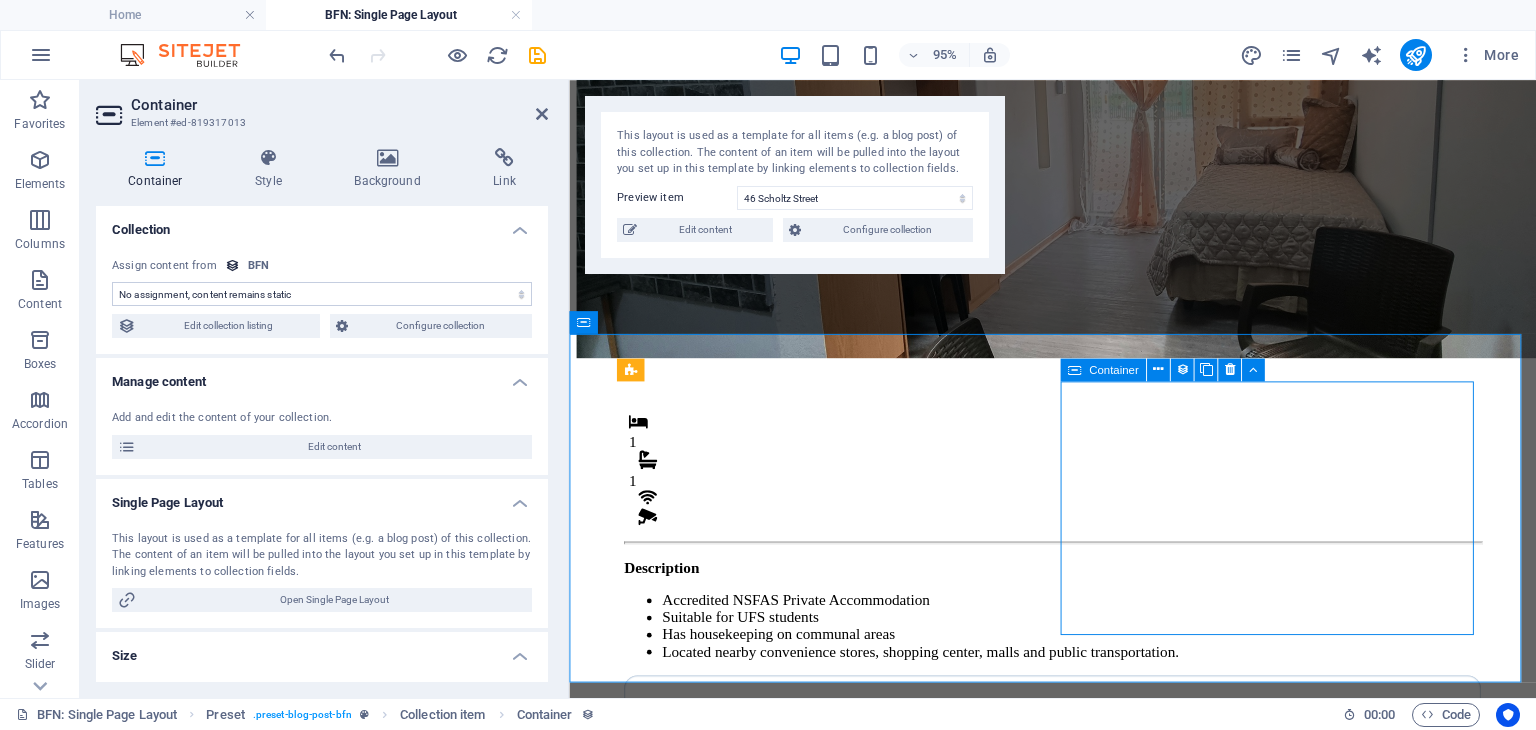 click on "Container" at bounding box center (1104, 369) 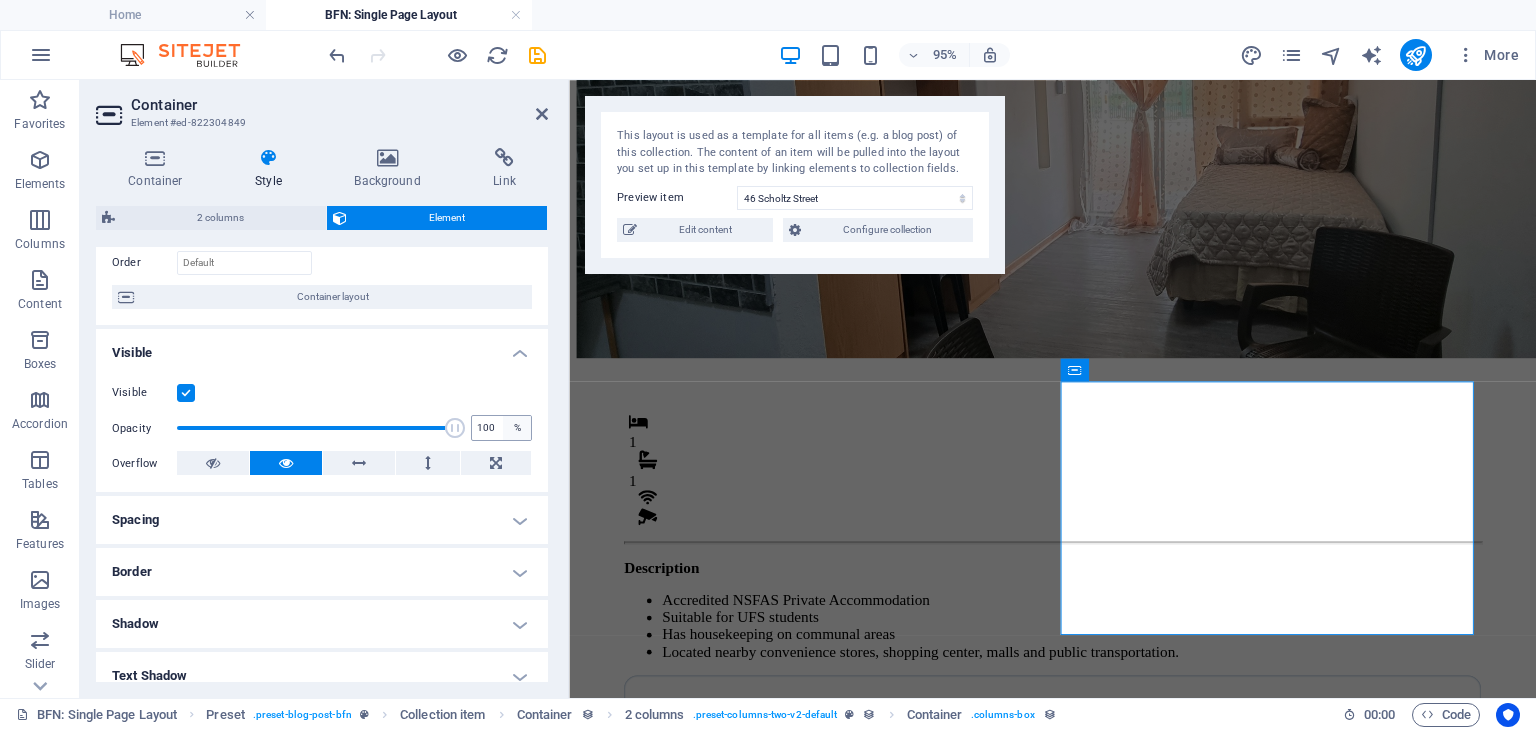 scroll, scrollTop: 96, scrollLeft: 0, axis: vertical 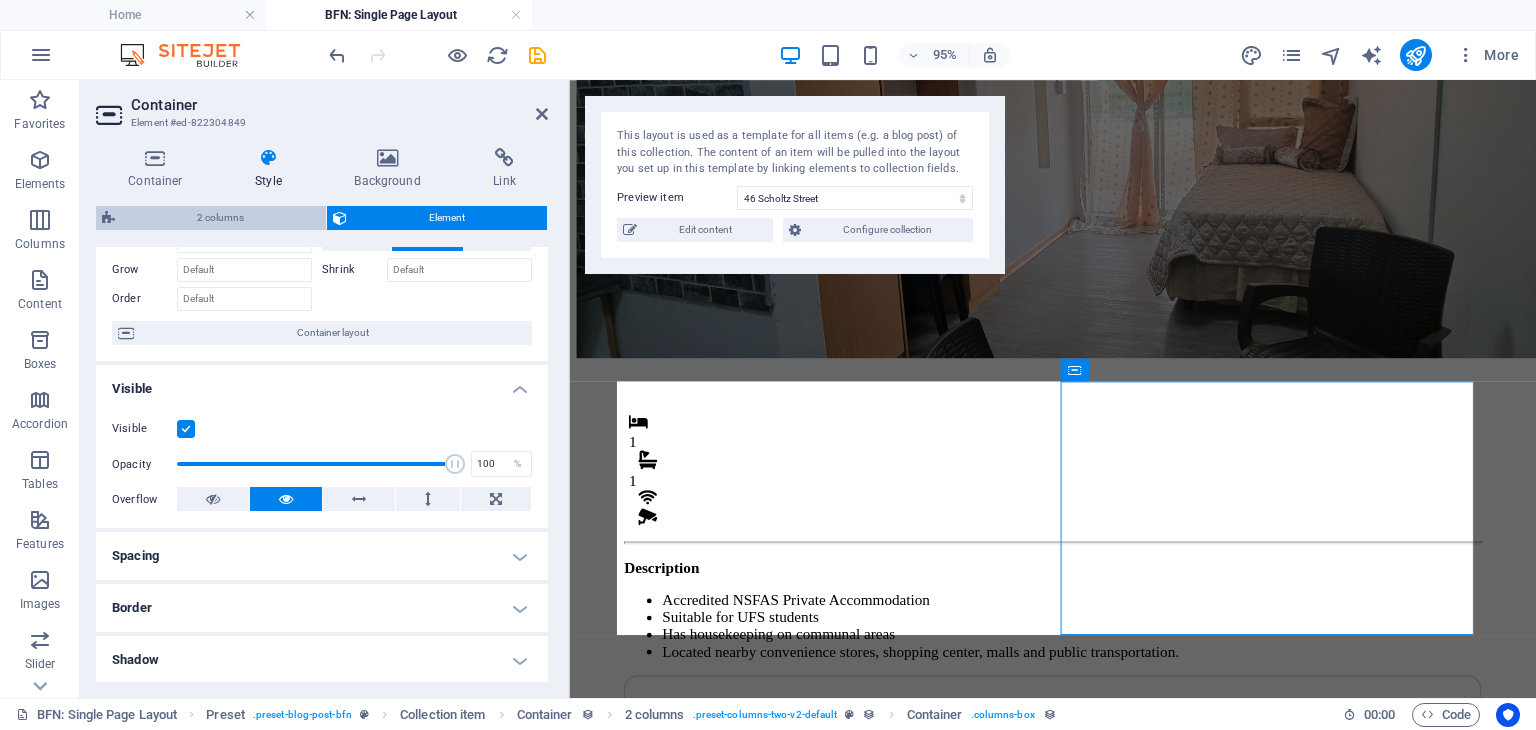 click on "2 columns" at bounding box center (220, 218) 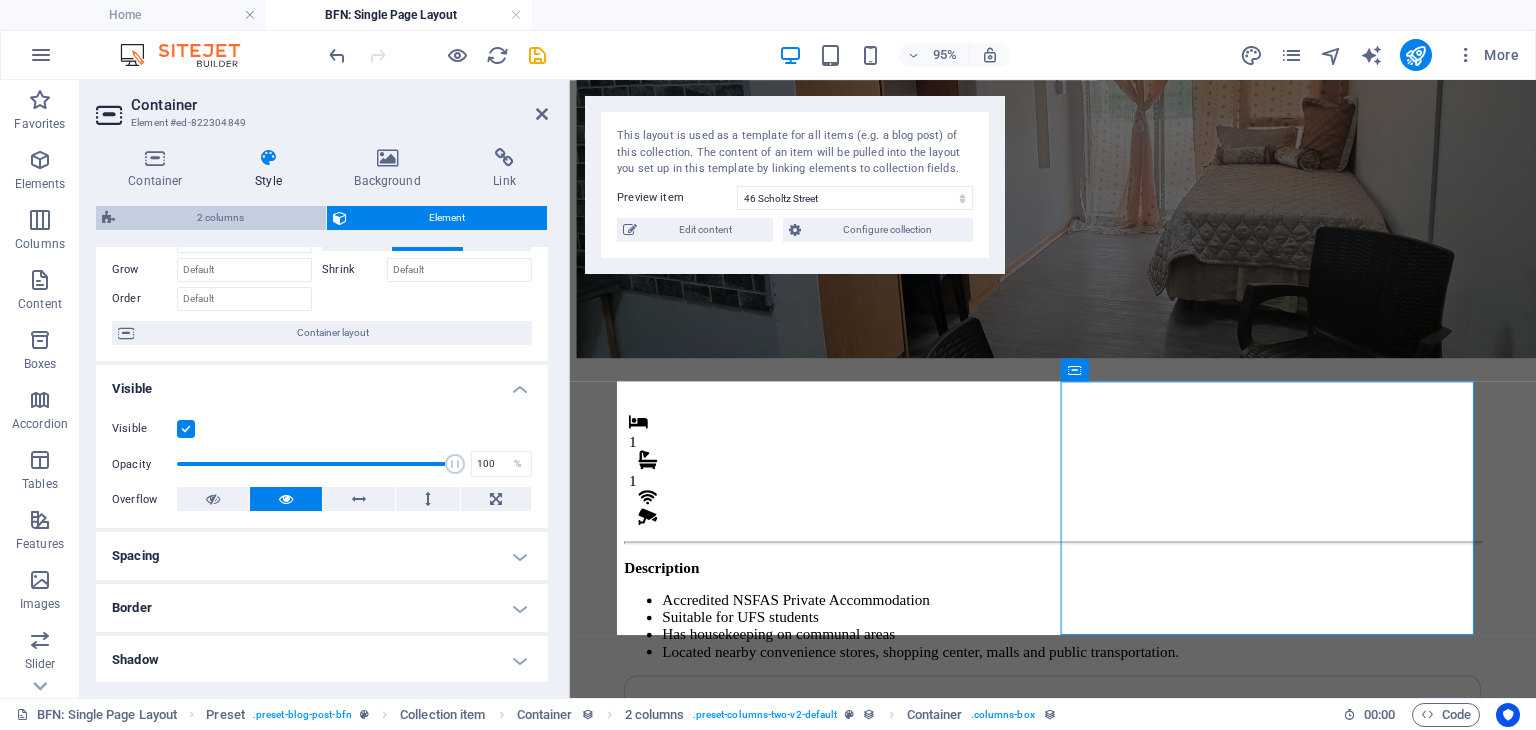select on "rem" 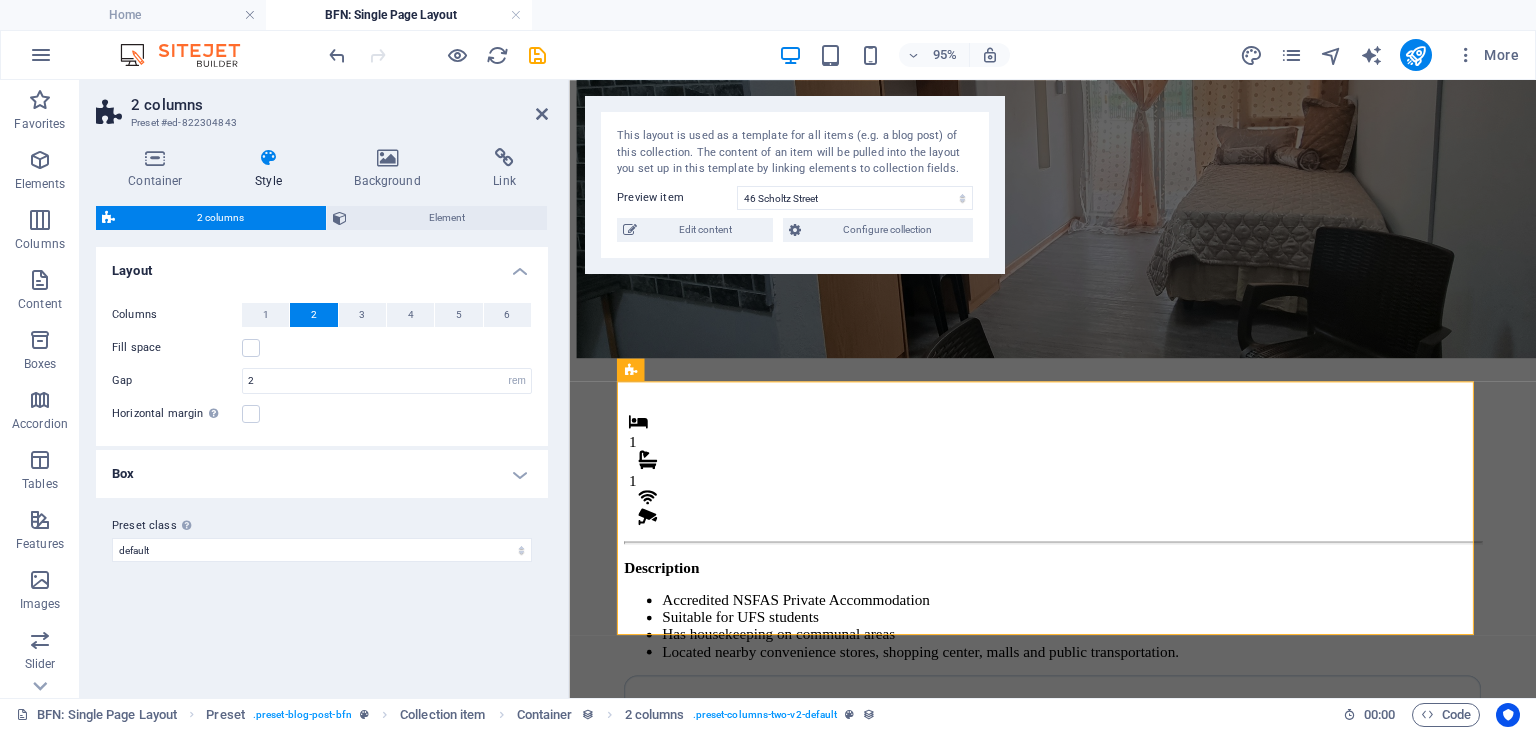 click on "Box" at bounding box center [322, 474] 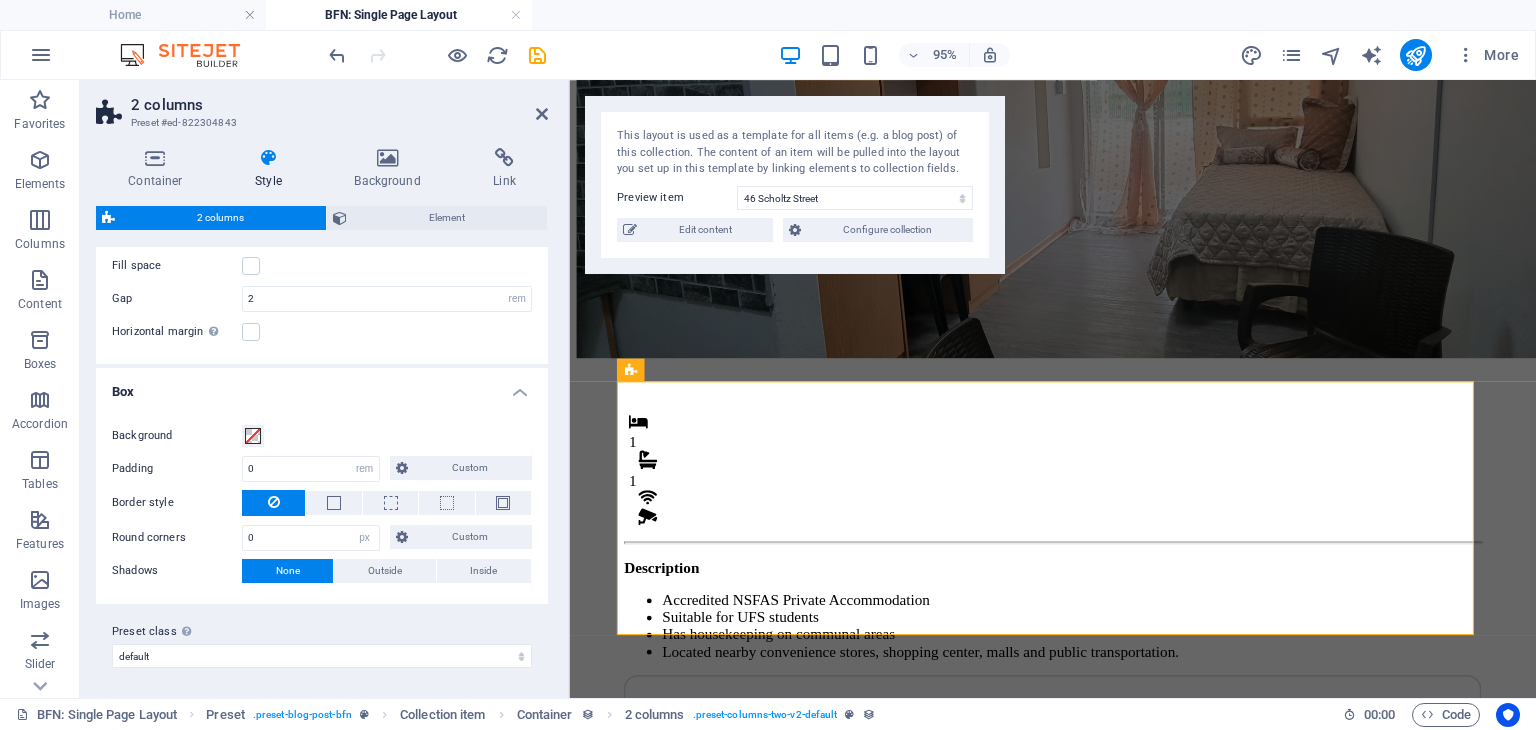 scroll, scrollTop: 0, scrollLeft: 0, axis: both 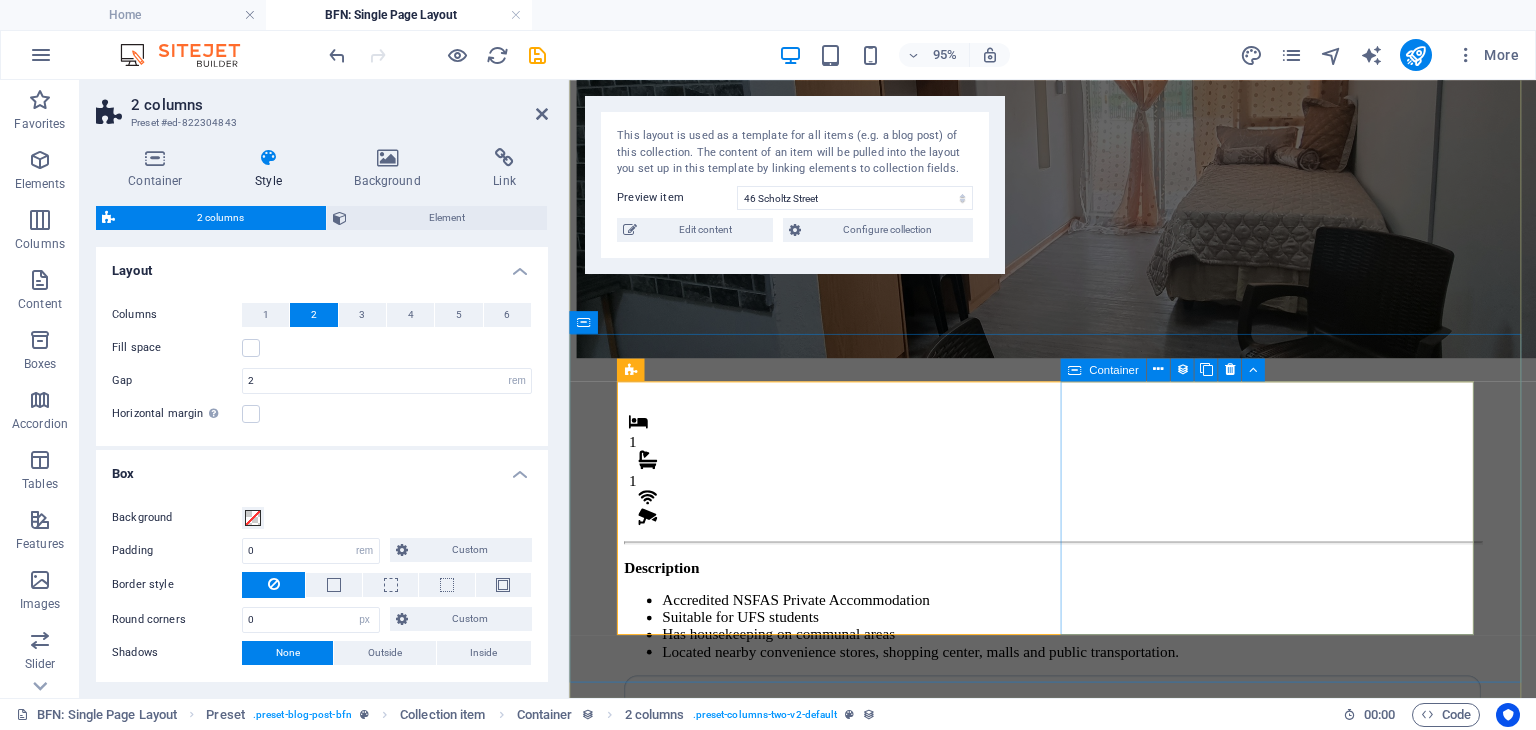 click on "Monthly Rental R 4,800 Once-off Fees Admin Fee:   500 Key deposit:   200 Download Form" at bounding box center (1078, 895) 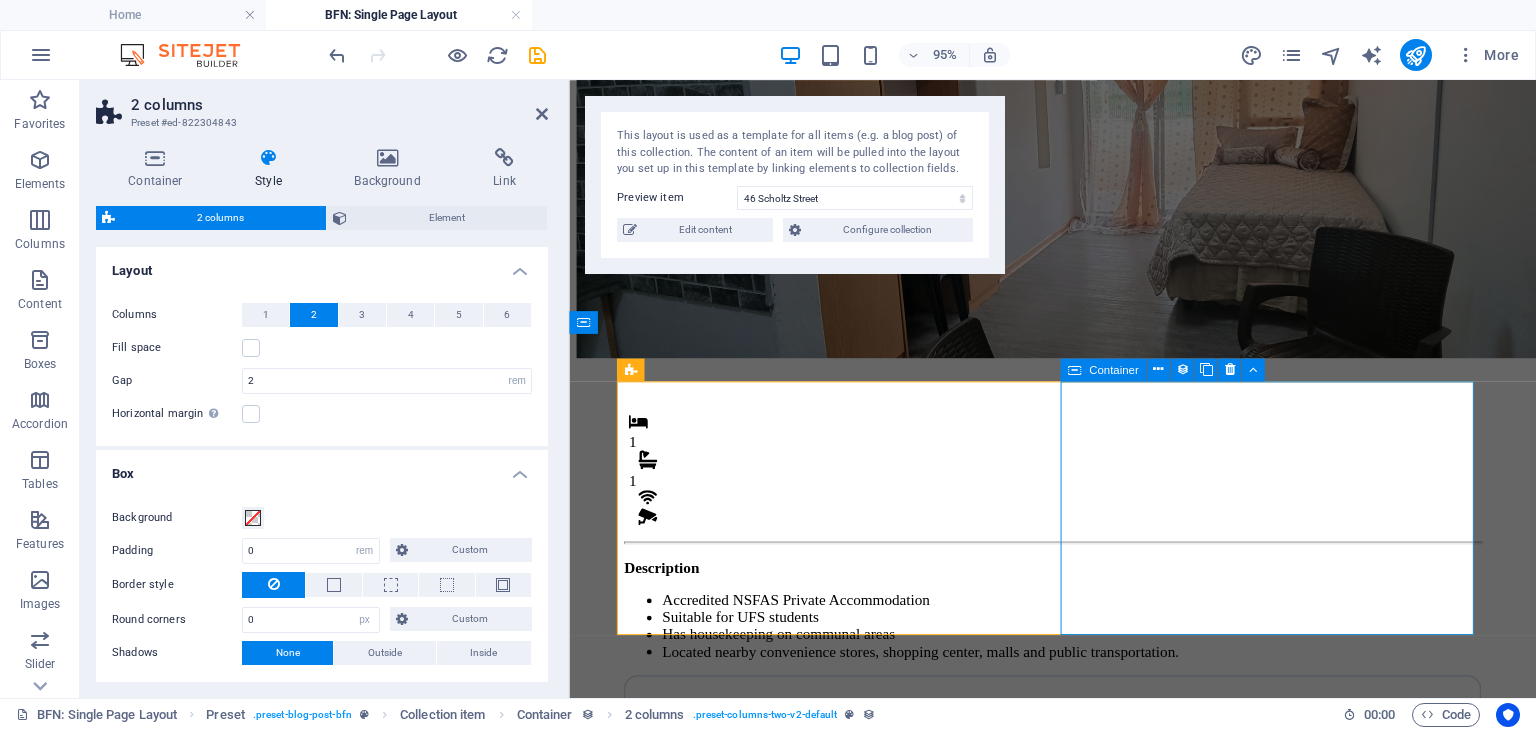 click on "Monthly Rental R 4,800 Once-off Fees Admin Fee:   500 Key deposit:   200 Download Form" at bounding box center (1078, 895) 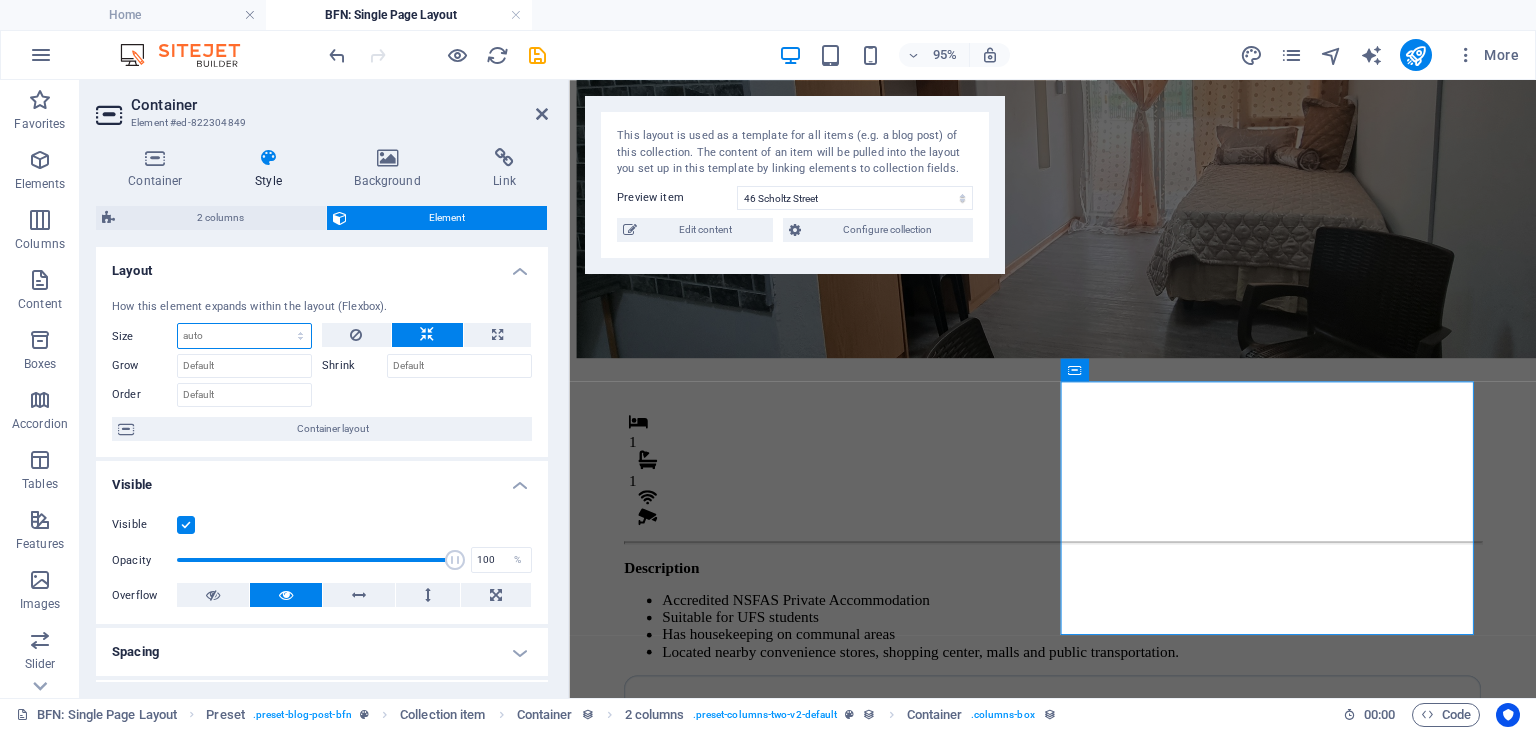 click on "Default auto px % 1/1 1/2 1/3 1/4 1/5 1/6 1/7 1/8 1/9 1/10" at bounding box center (244, 336) 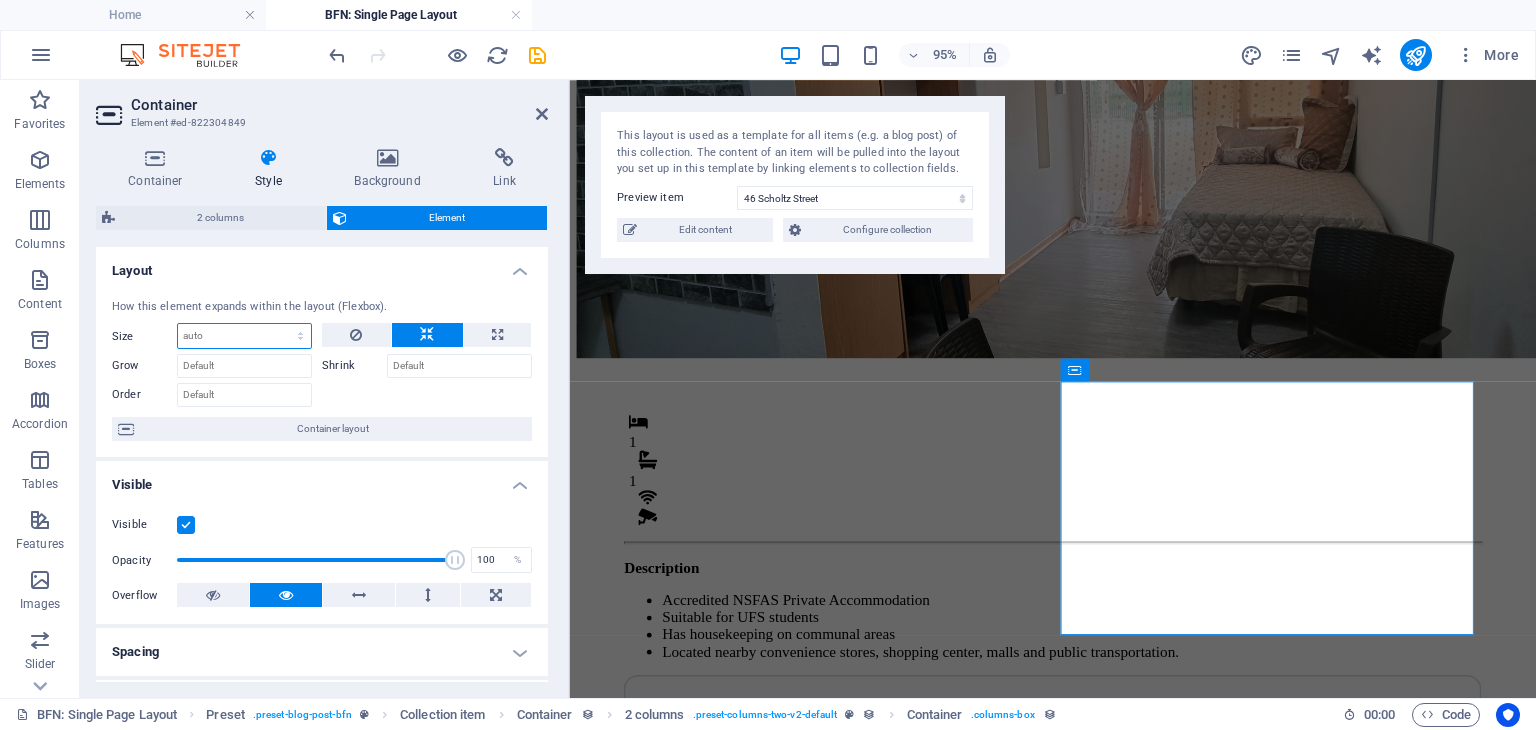 select on "%" 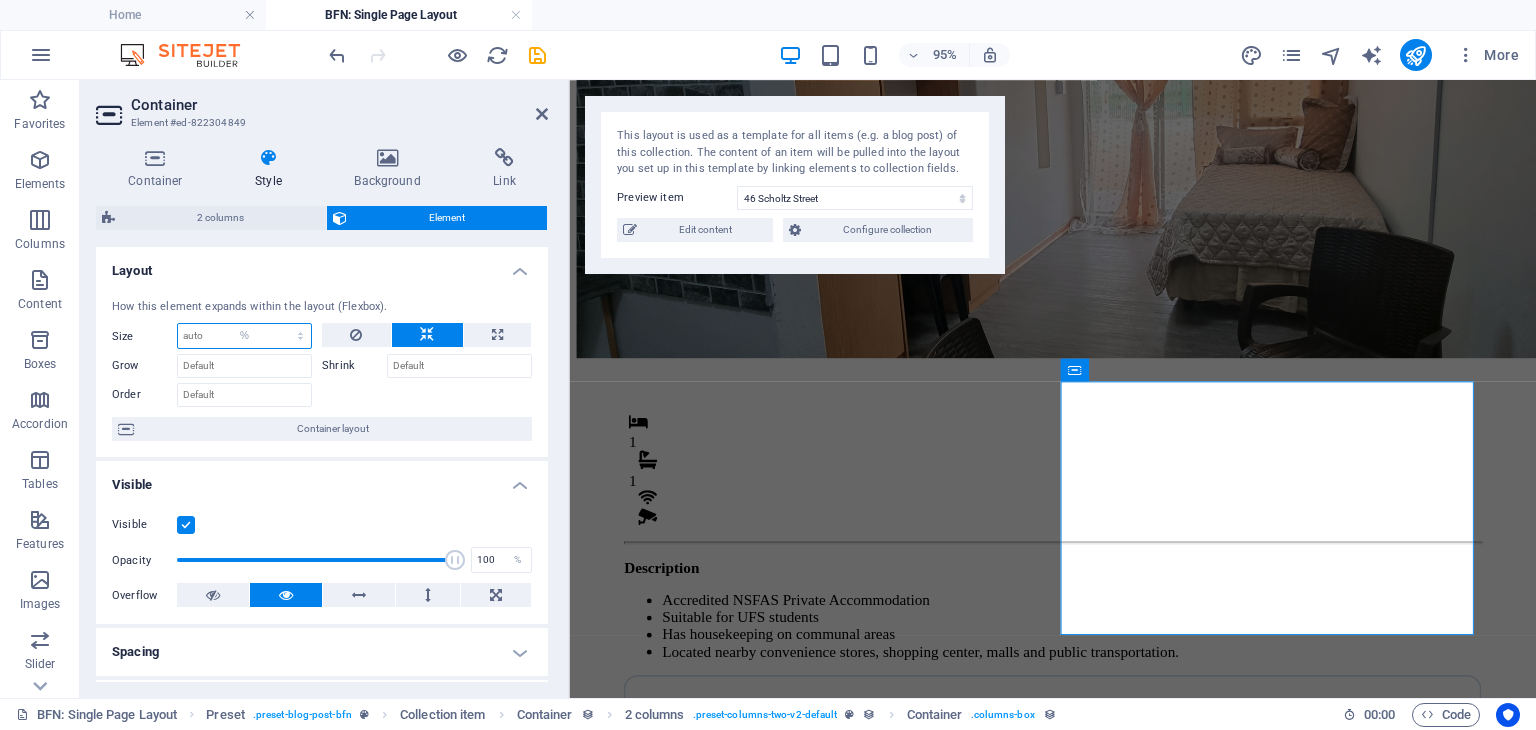 click on "Default auto px % 1/1 1/2 1/3 1/4 1/5 1/6 1/7 1/8 1/9 1/10" at bounding box center [244, 336] 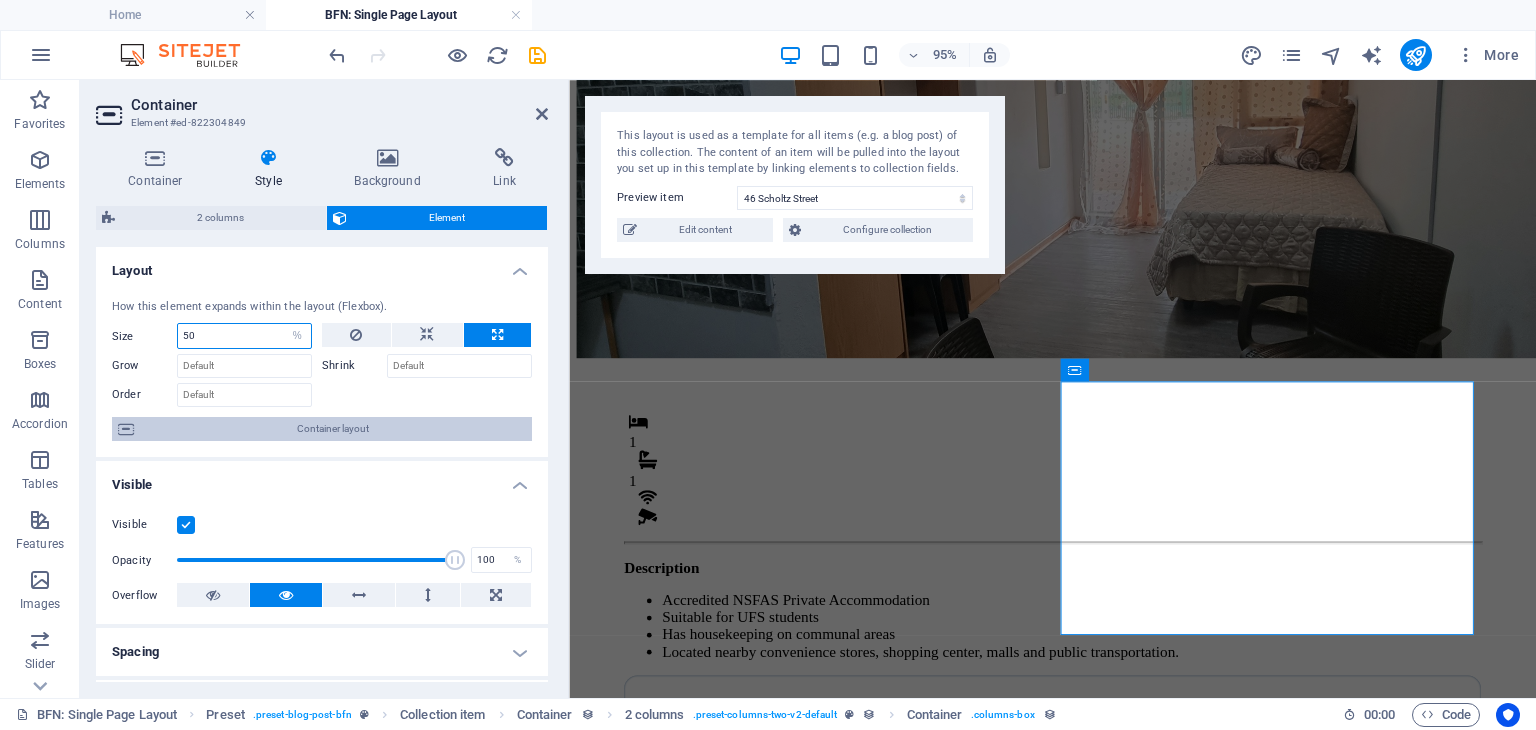 type on "50" 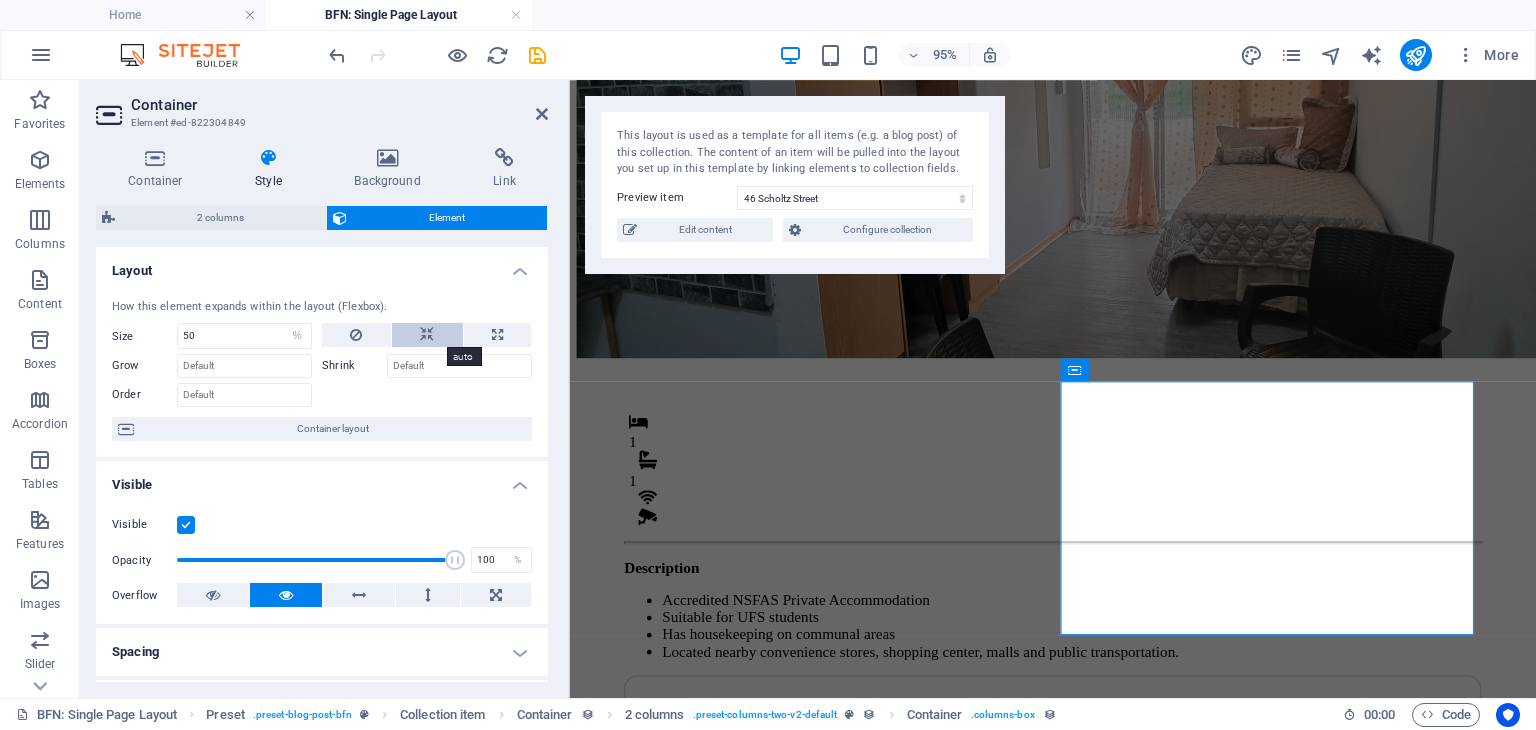 click at bounding box center [427, 335] 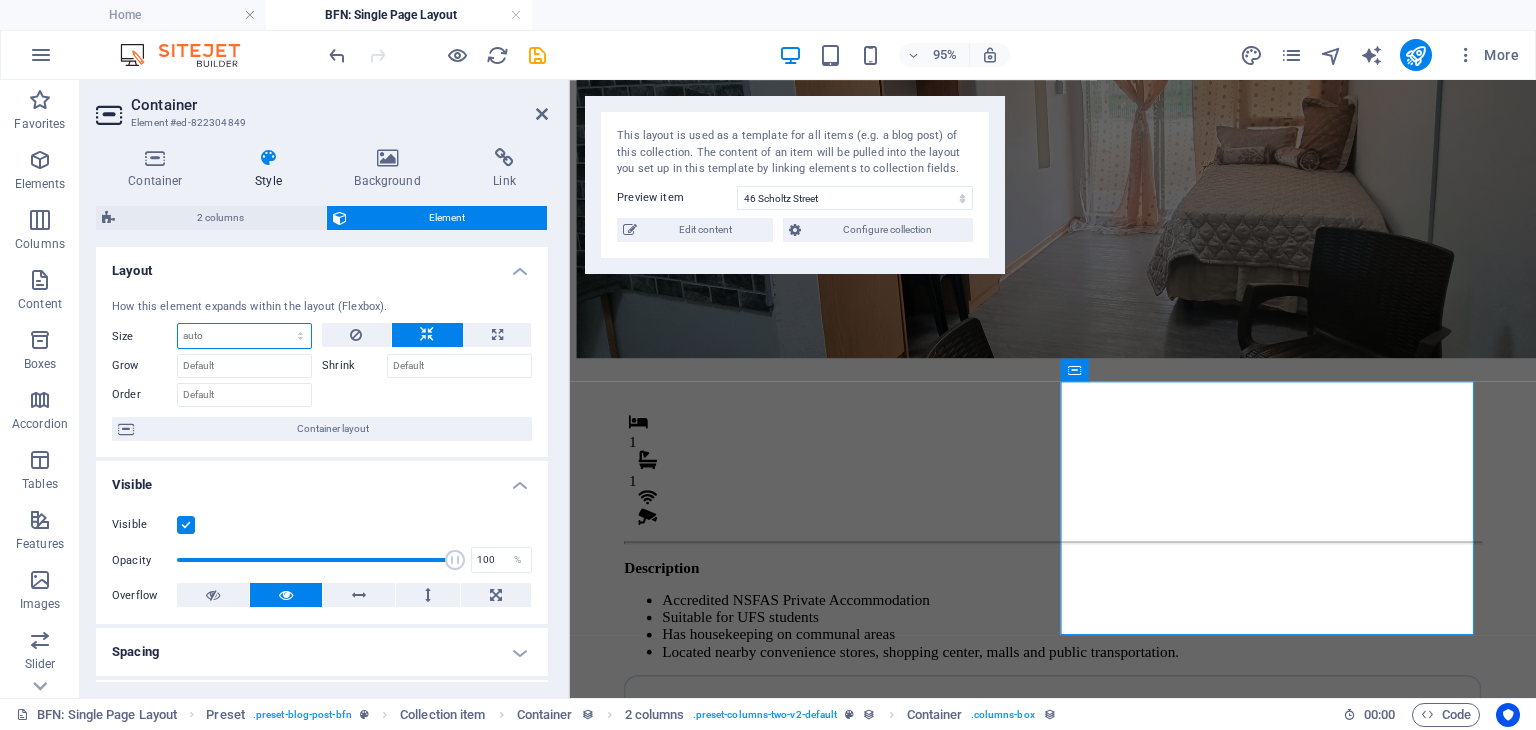 click on "Default auto px % 1/1 1/2 1/3 1/4 1/5 1/6 1/7 1/8 1/9 1/10" at bounding box center (244, 336) 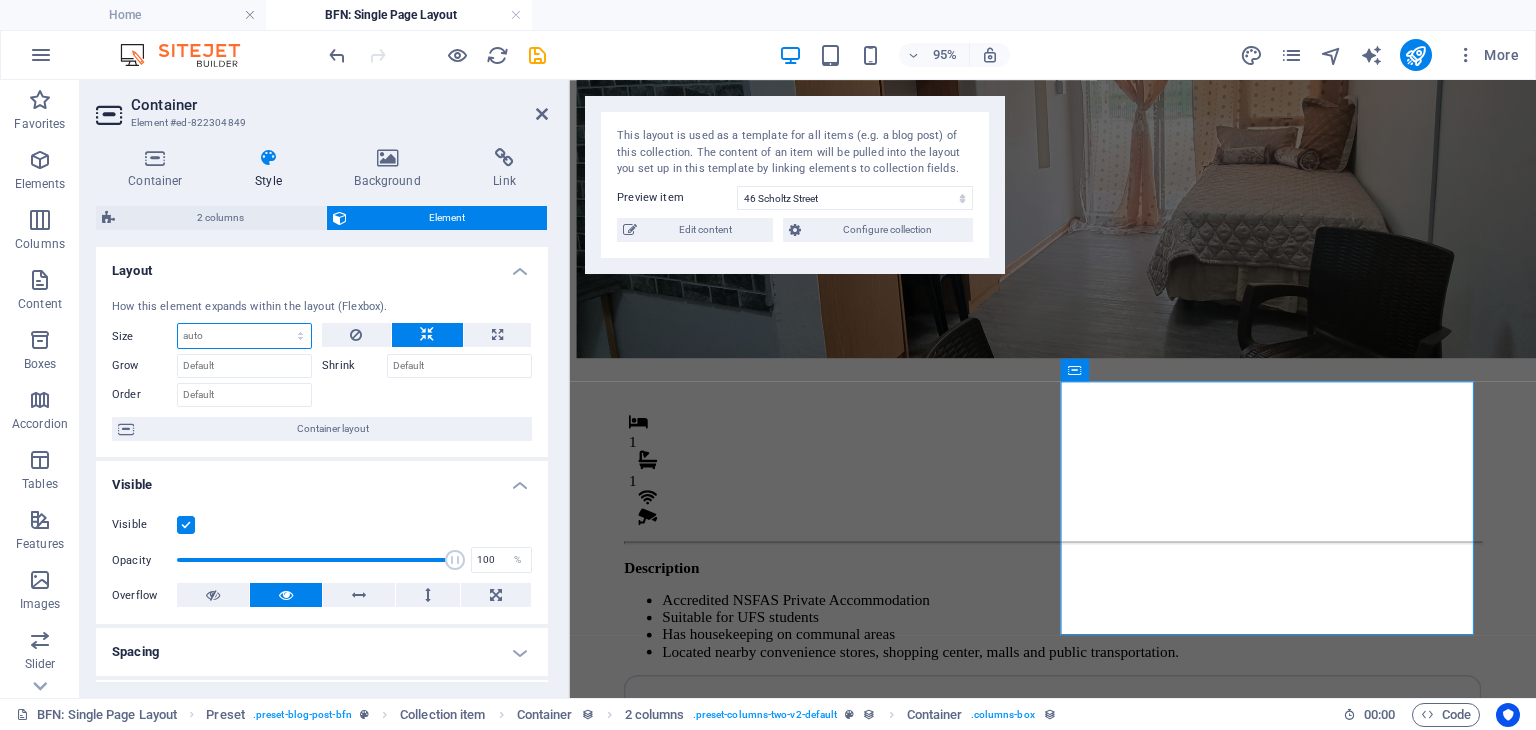 select on "%" 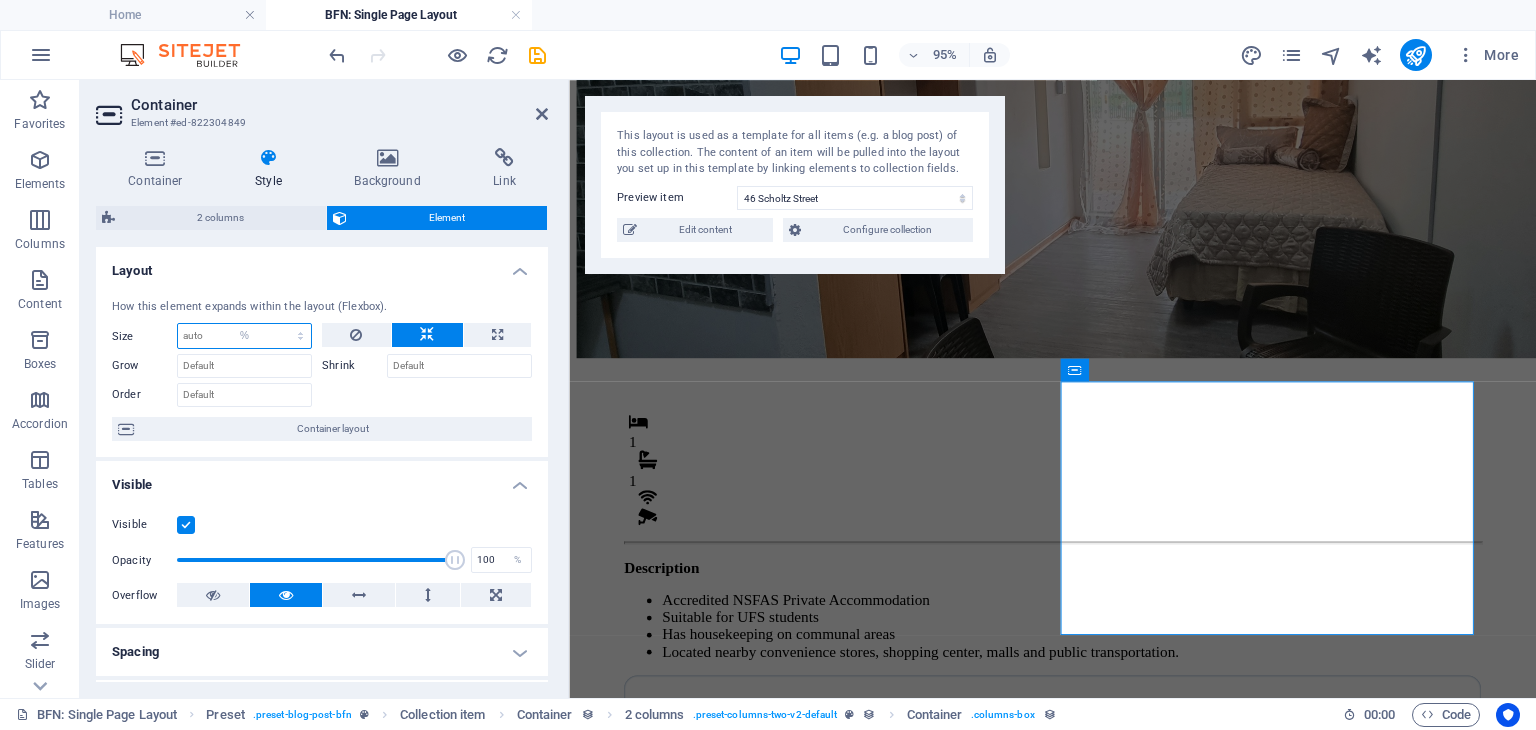 click on "Default auto px % 1/1 1/2 1/3 1/4 1/5 1/6 1/7 1/8 1/9 1/10" at bounding box center [244, 336] 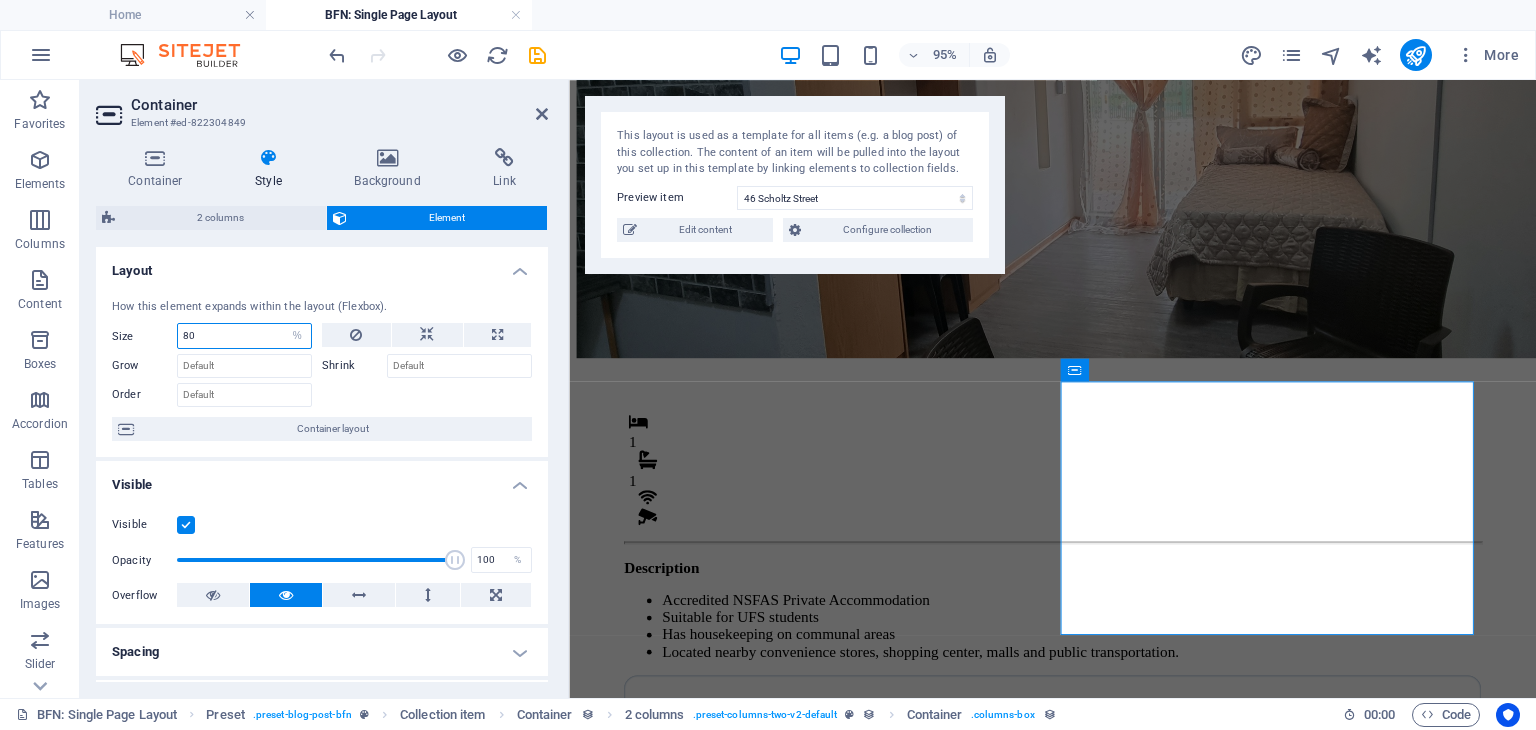 type on "80" 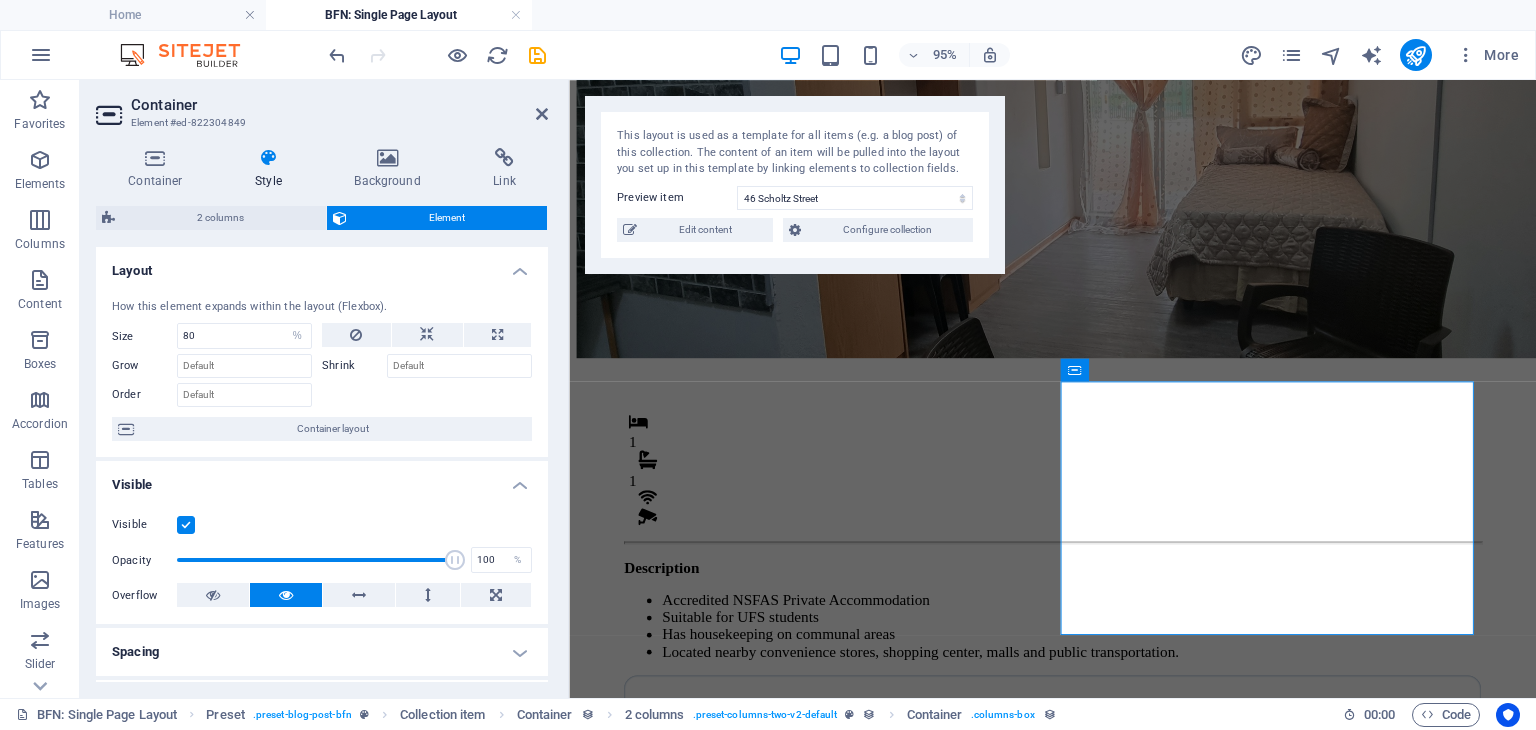 click at bounding box center [427, 392] 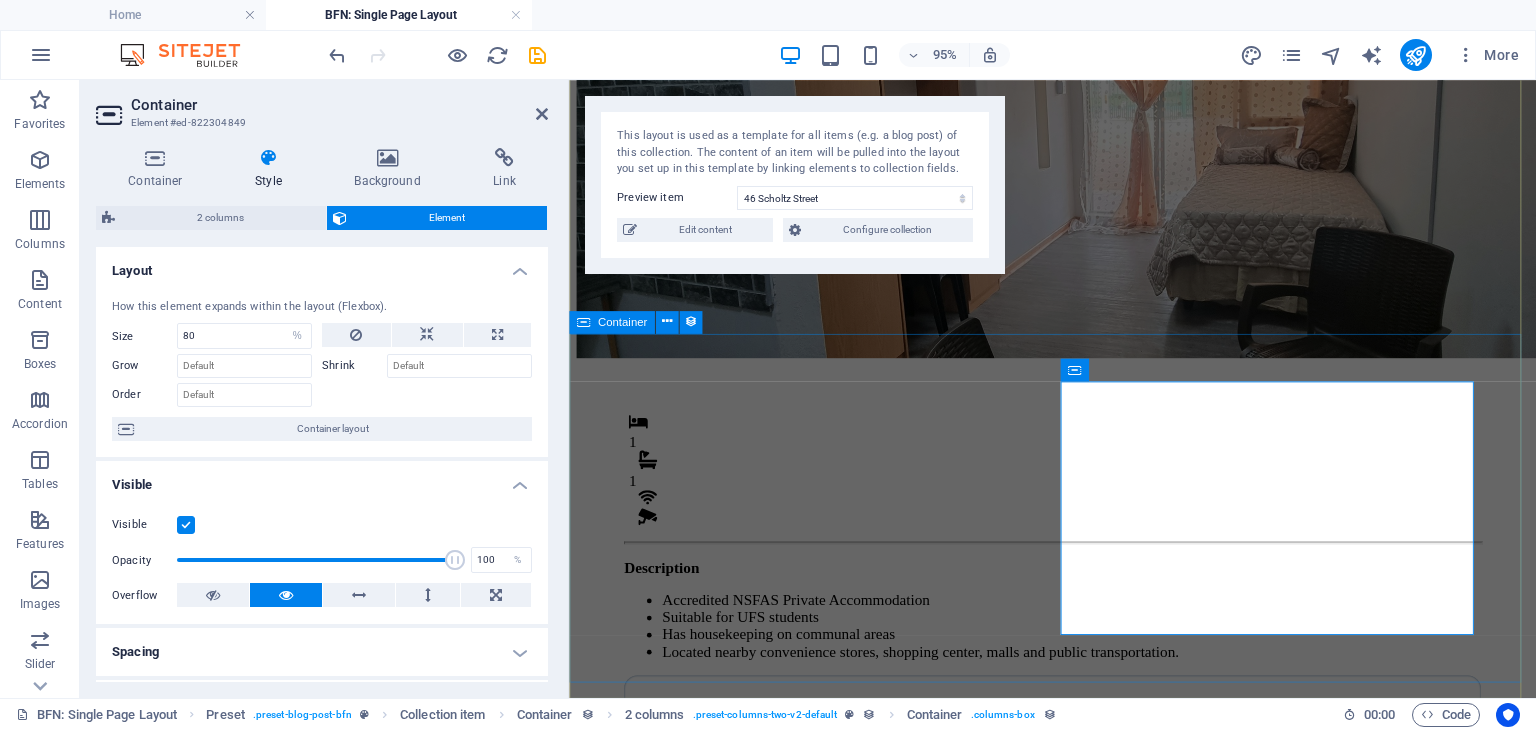 click on "1 1 Description Accredited NSFAS Private Accommodation  Suitable for UFS students Has housekeeping on communal areas Located nearby convenience stores, shopping center, malls and public transportation. Monthly Rental R 4,800 Once-off Fees Admin Fee:   500 Key deposit:   200 Download Form" at bounding box center (1078, 755) 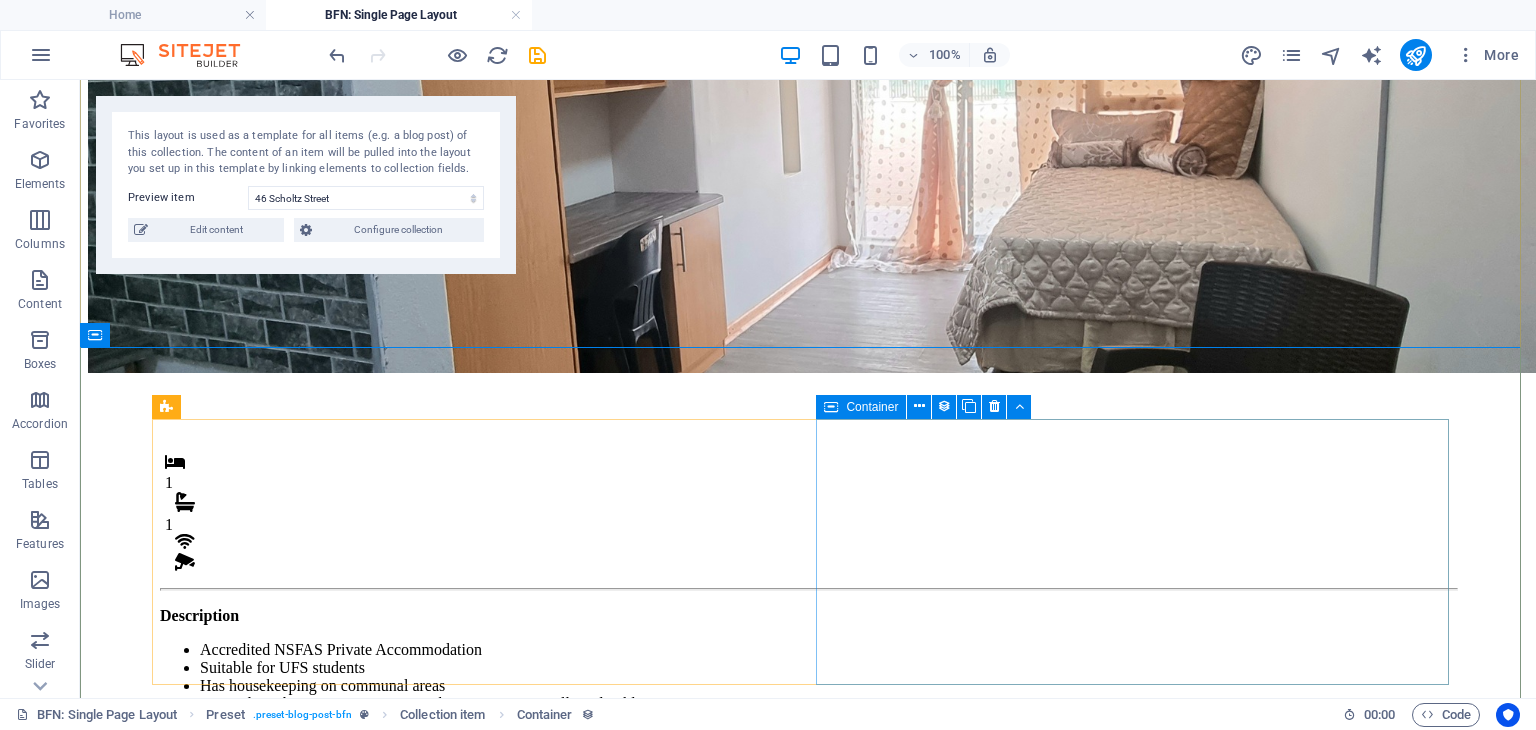 click on "Monthly Rental R 4,800 Once-off Fees Admin Fee:   500 Key deposit:   200 Download Form" at bounding box center [808, 917] 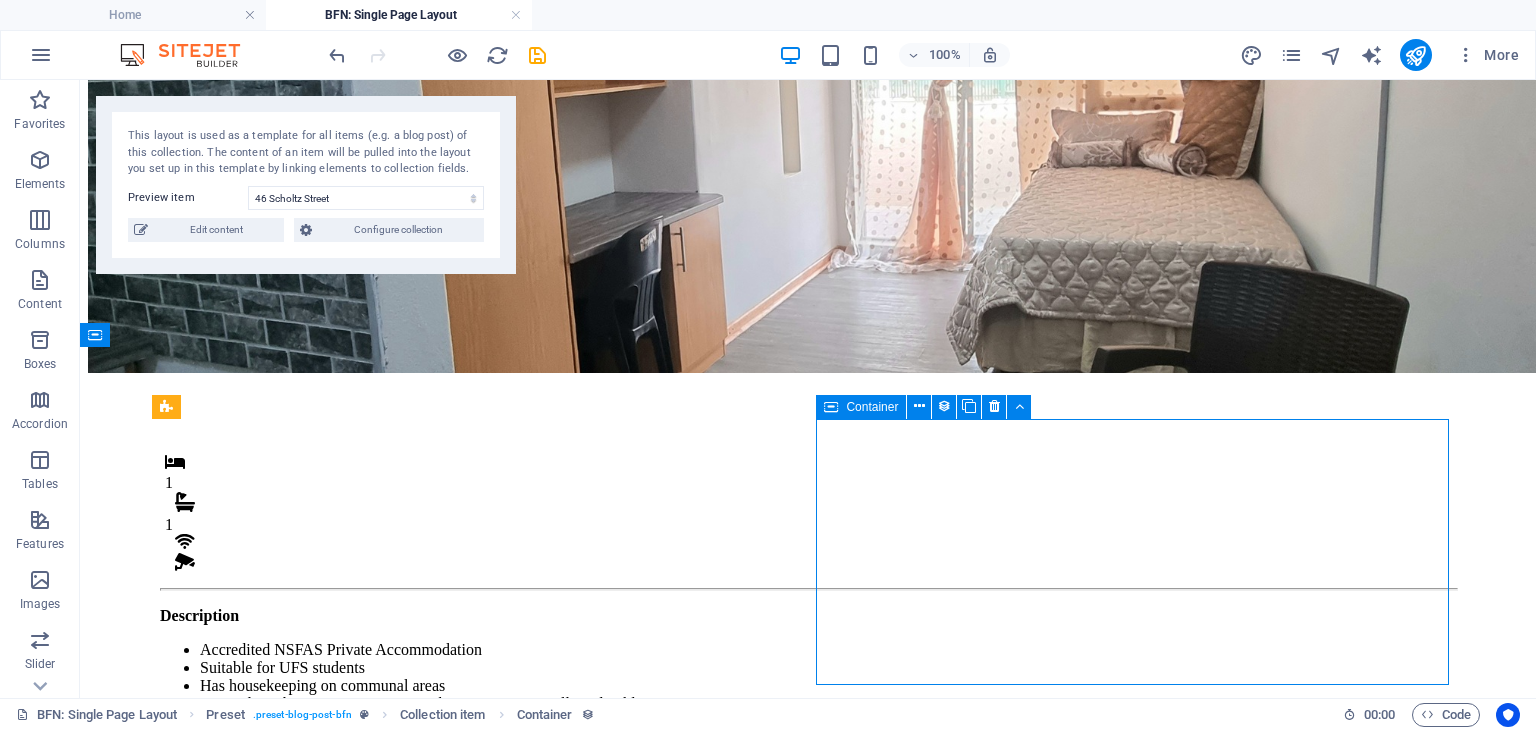 click on "Monthly Rental R 4,800 Once-off Fees Admin Fee:   500 Key deposit:   200 Download Form" at bounding box center (808, 917) 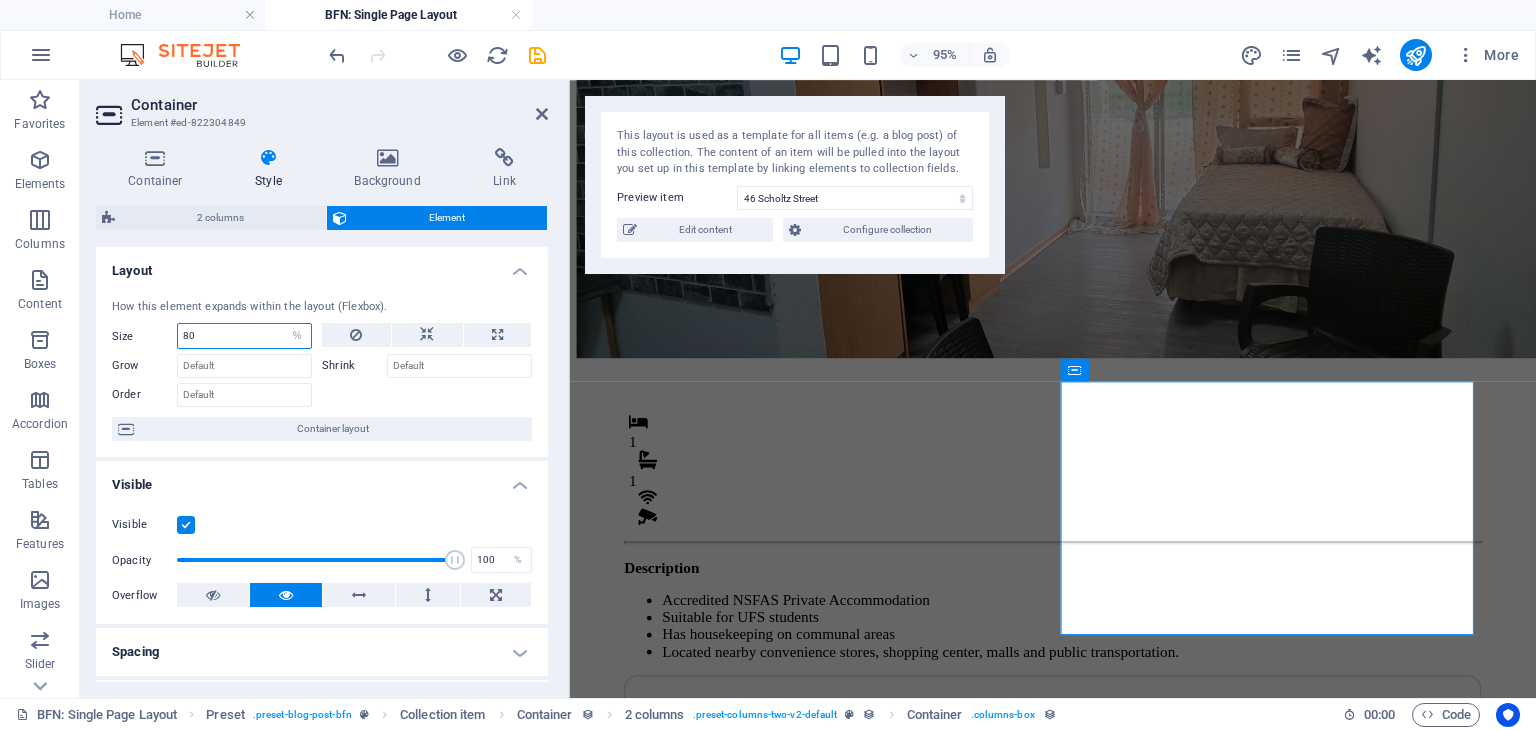 drag, startPoint x: 271, startPoint y: 333, endPoint x: 156, endPoint y: 333, distance: 115 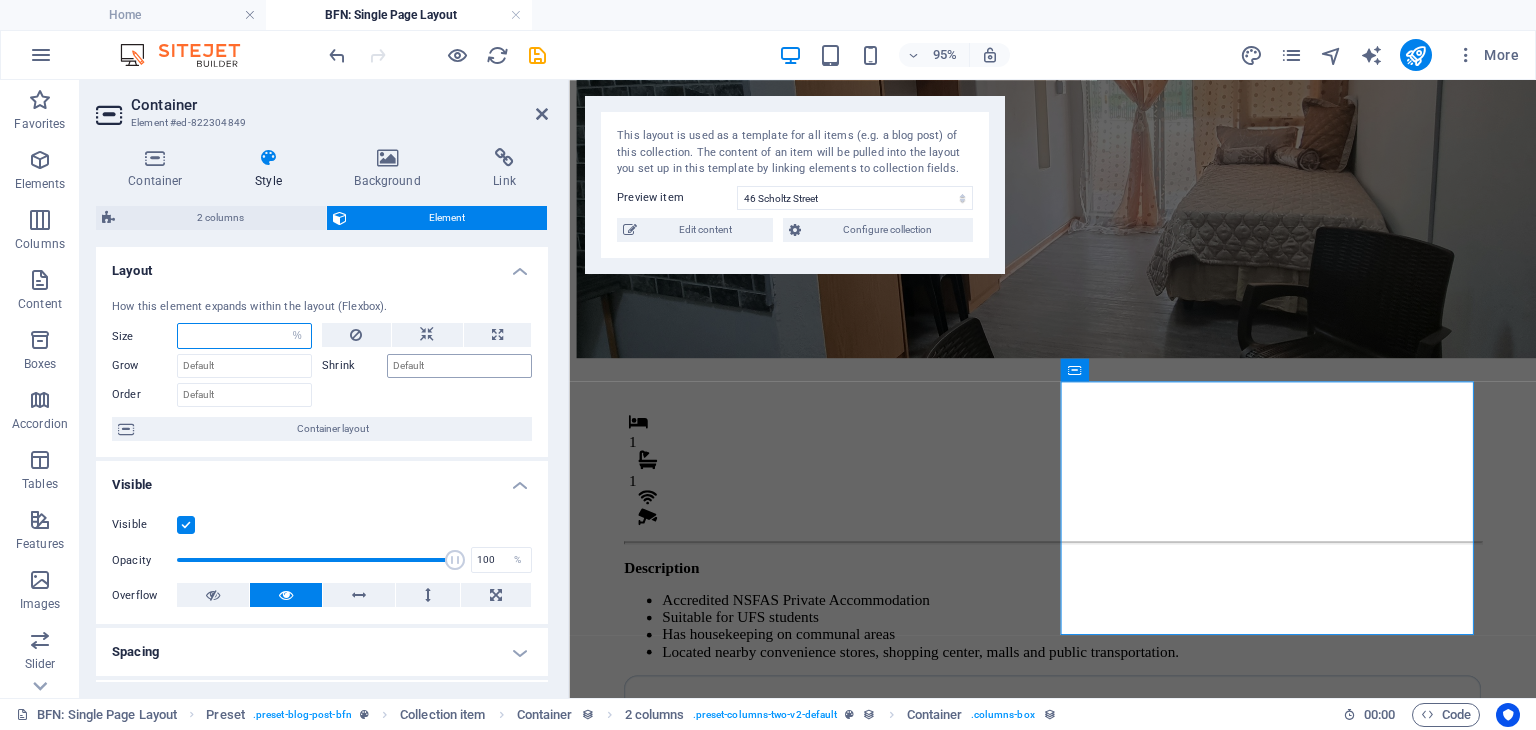 type 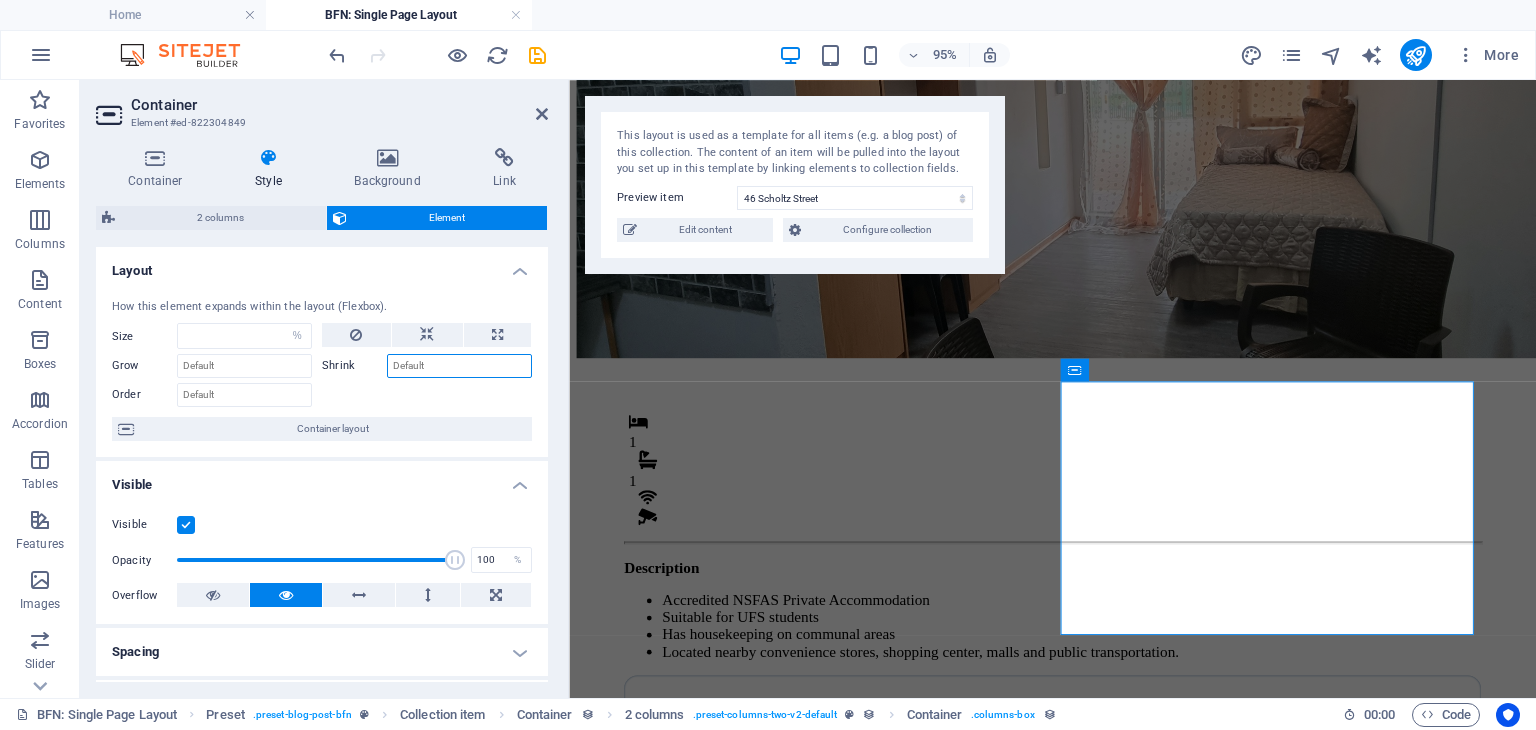 click on "Shrink" at bounding box center [459, 366] 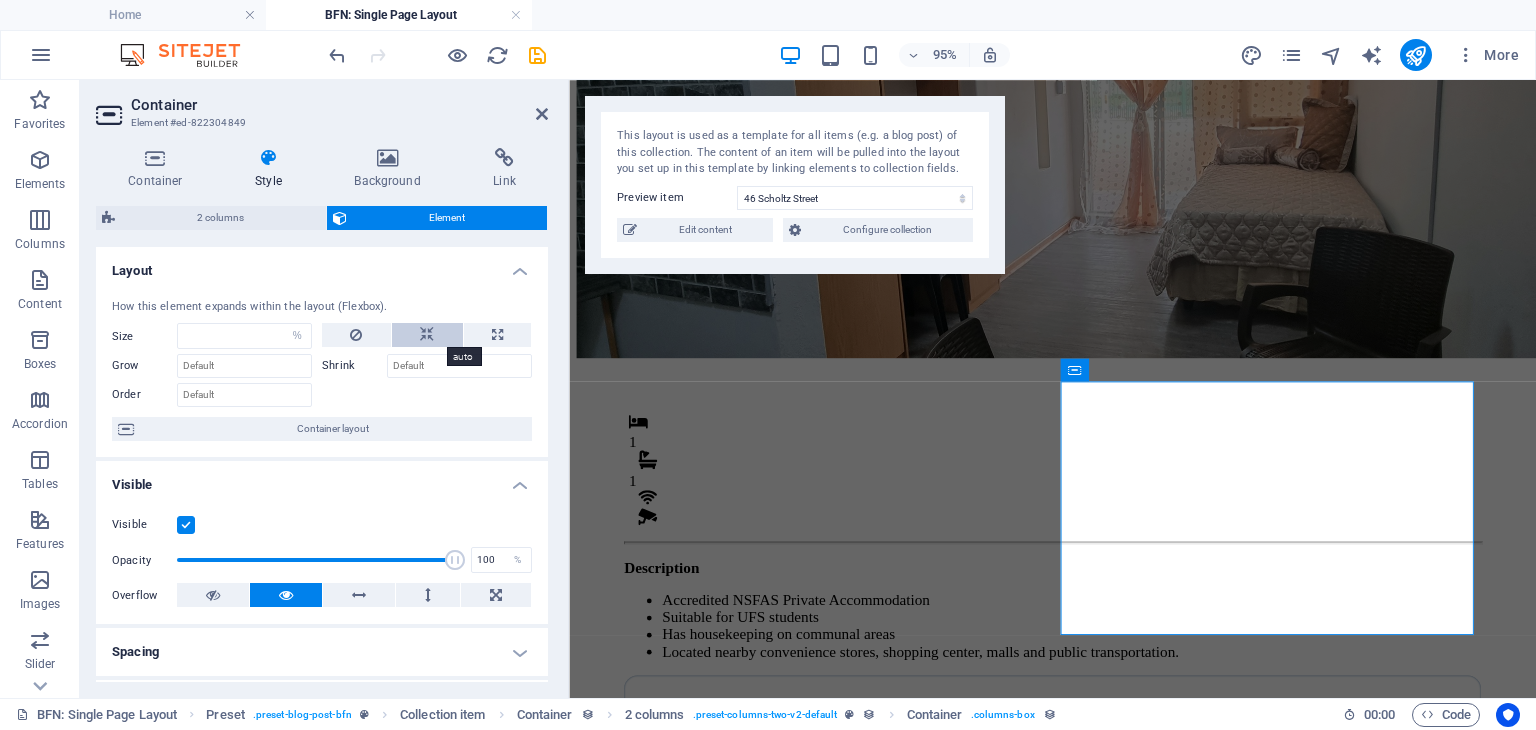 click at bounding box center (427, 335) 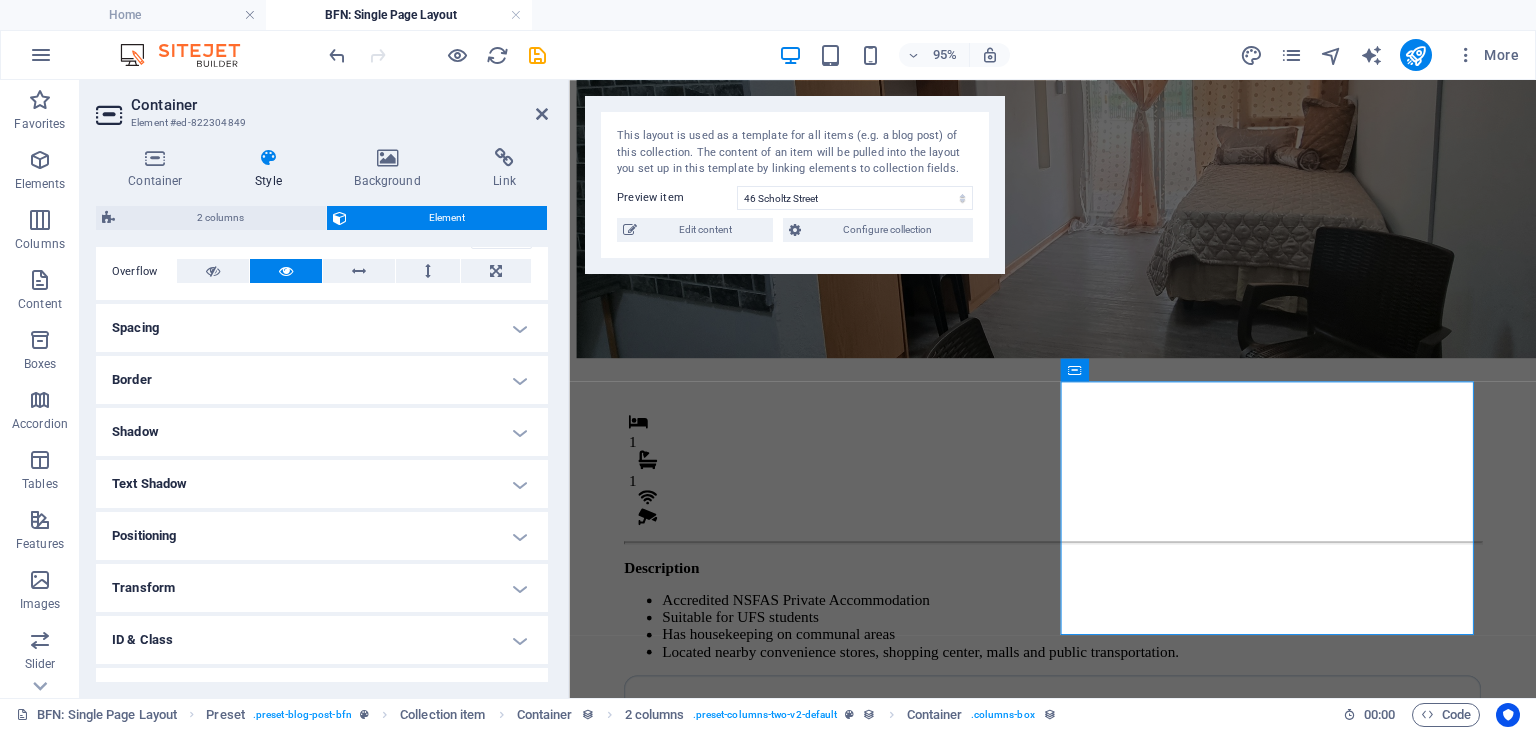 scroll, scrollTop: 324, scrollLeft: 0, axis: vertical 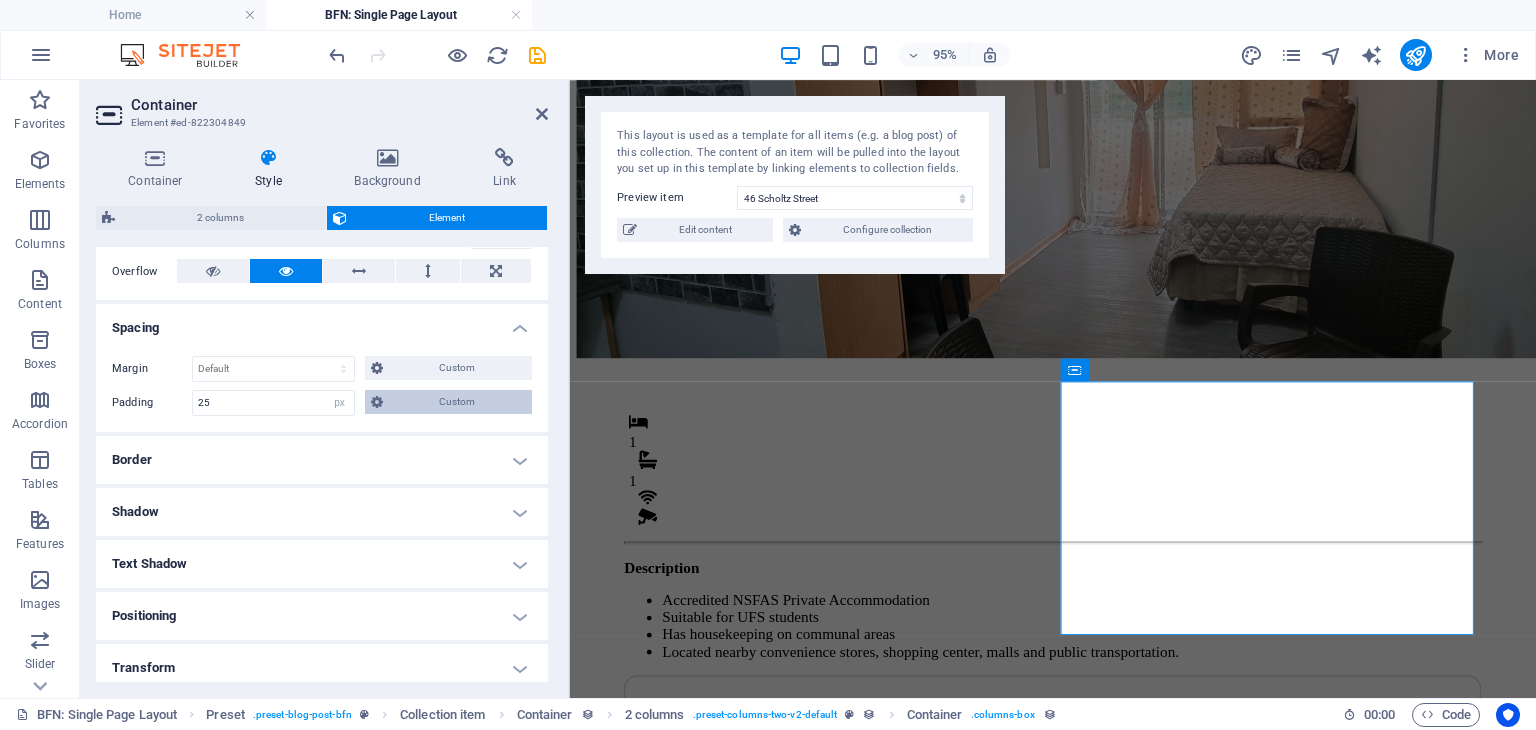 click on "Custom" at bounding box center (458, 402) 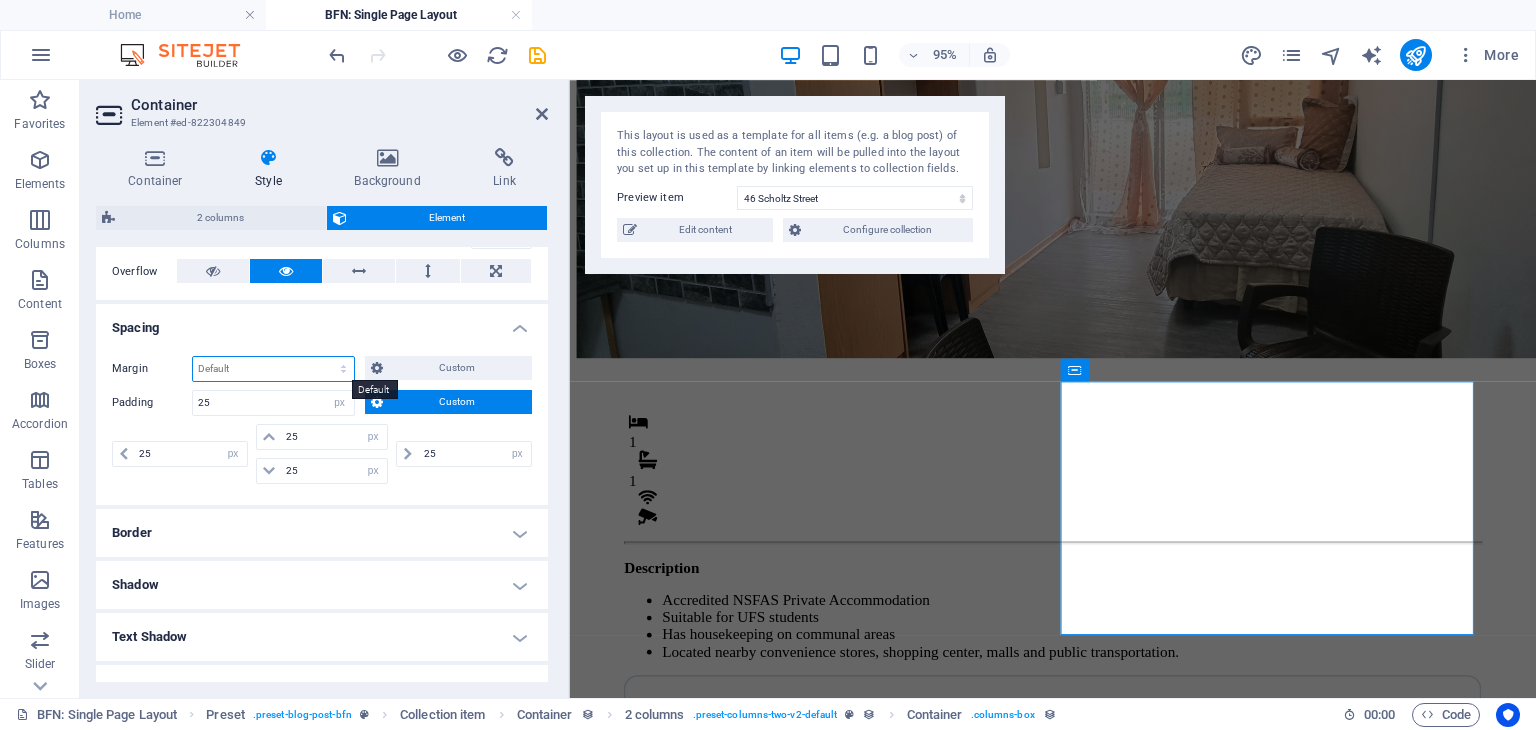 click on "Default auto px % rem vw vh Custom" at bounding box center [273, 369] 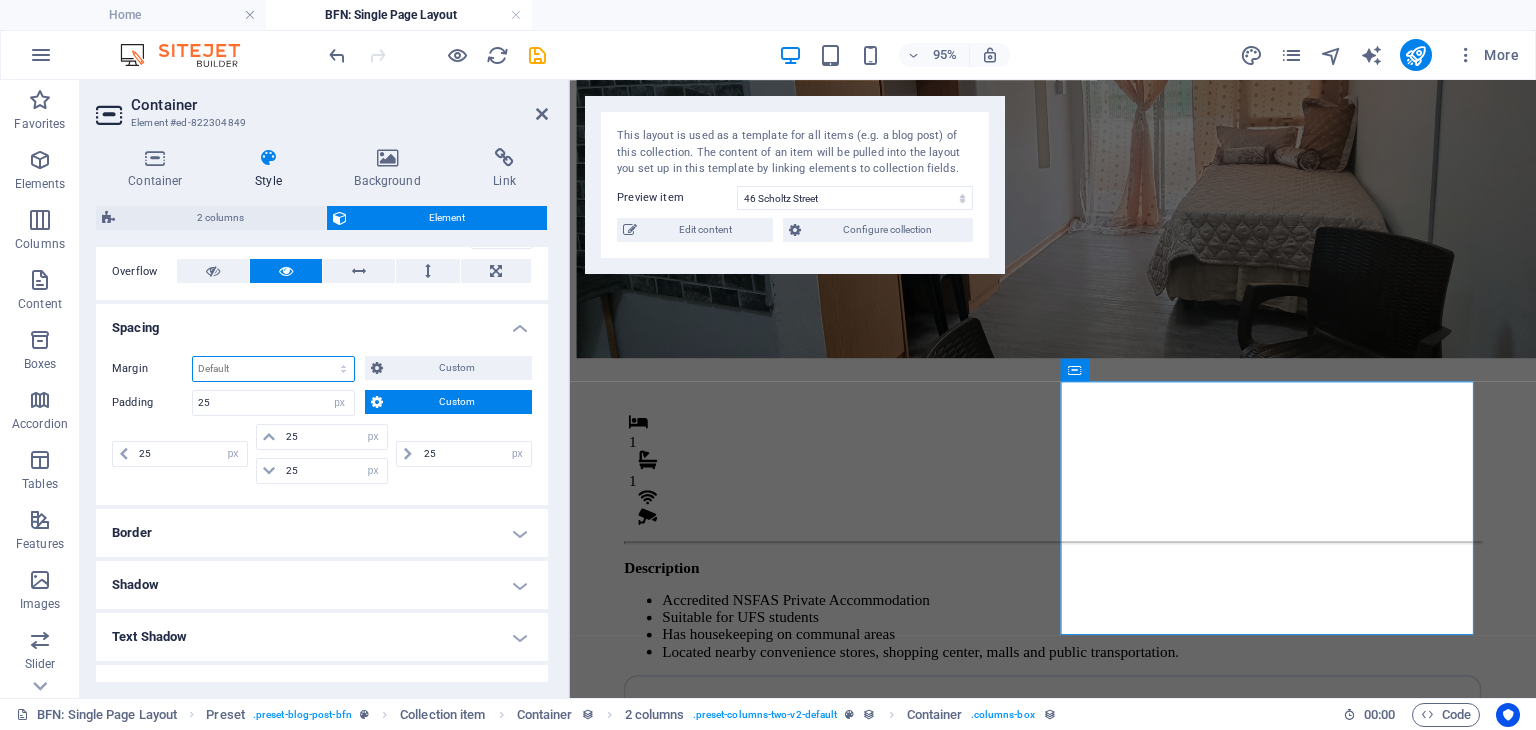 select on "px" 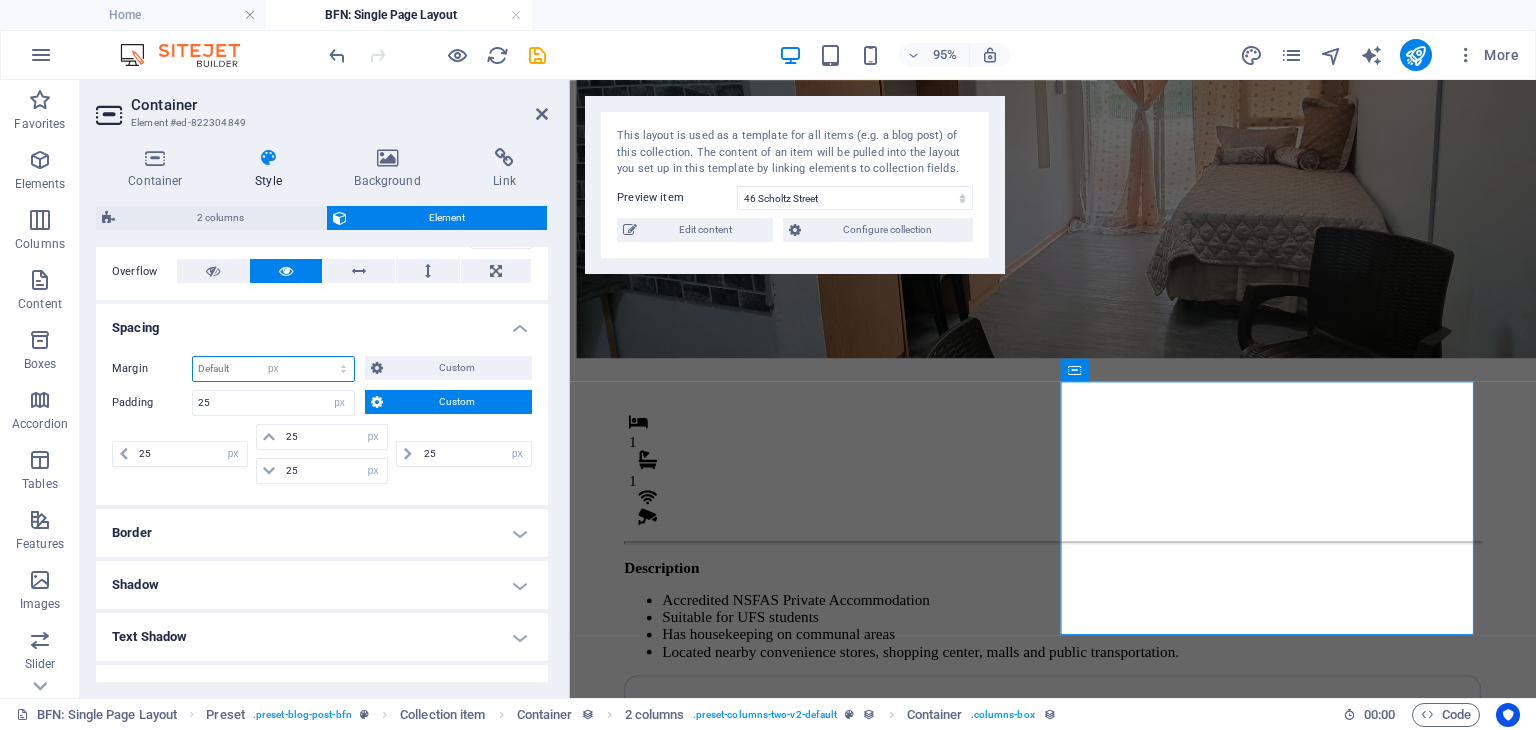 click on "Default auto px % rem vw vh Custom" at bounding box center (273, 369) 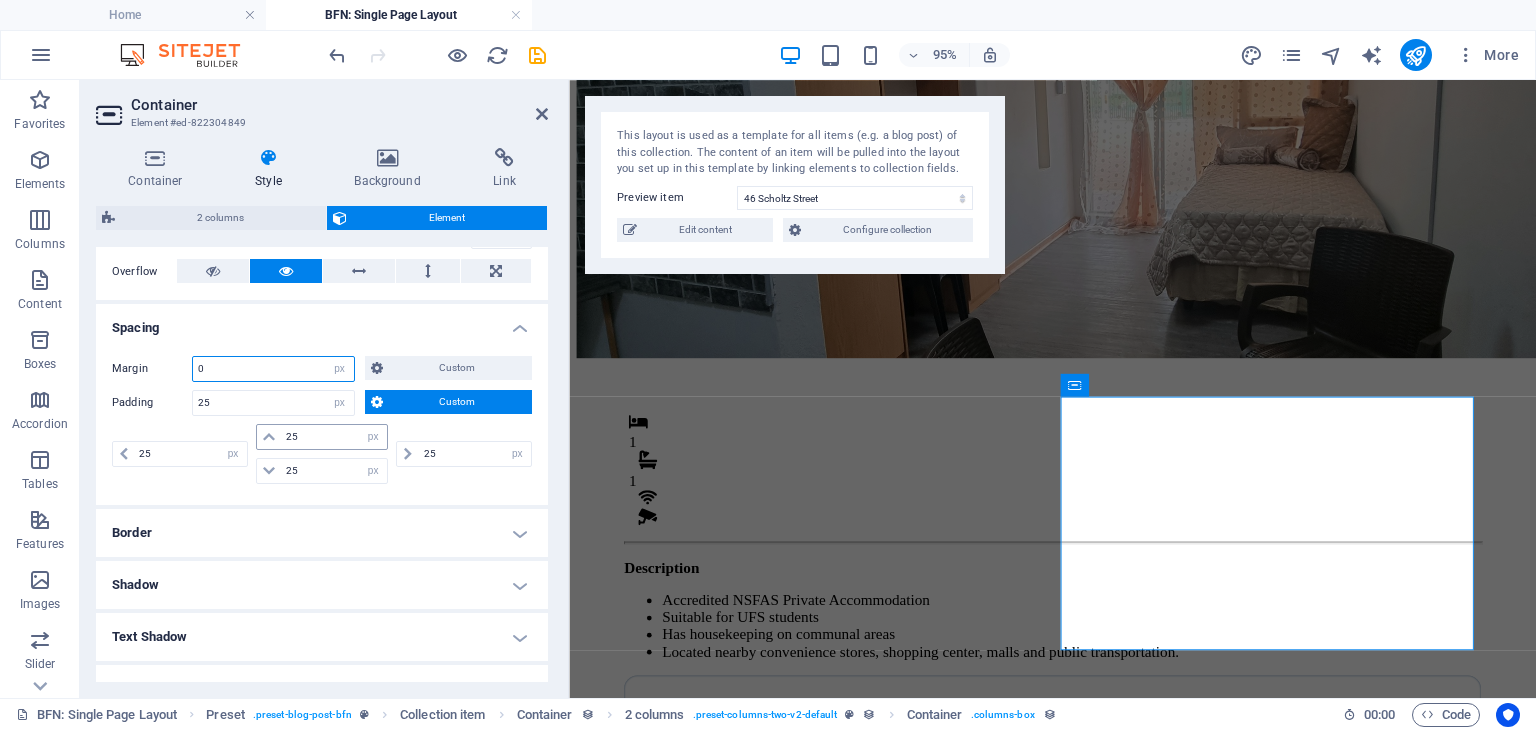 scroll, scrollTop: 171, scrollLeft: 0, axis: vertical 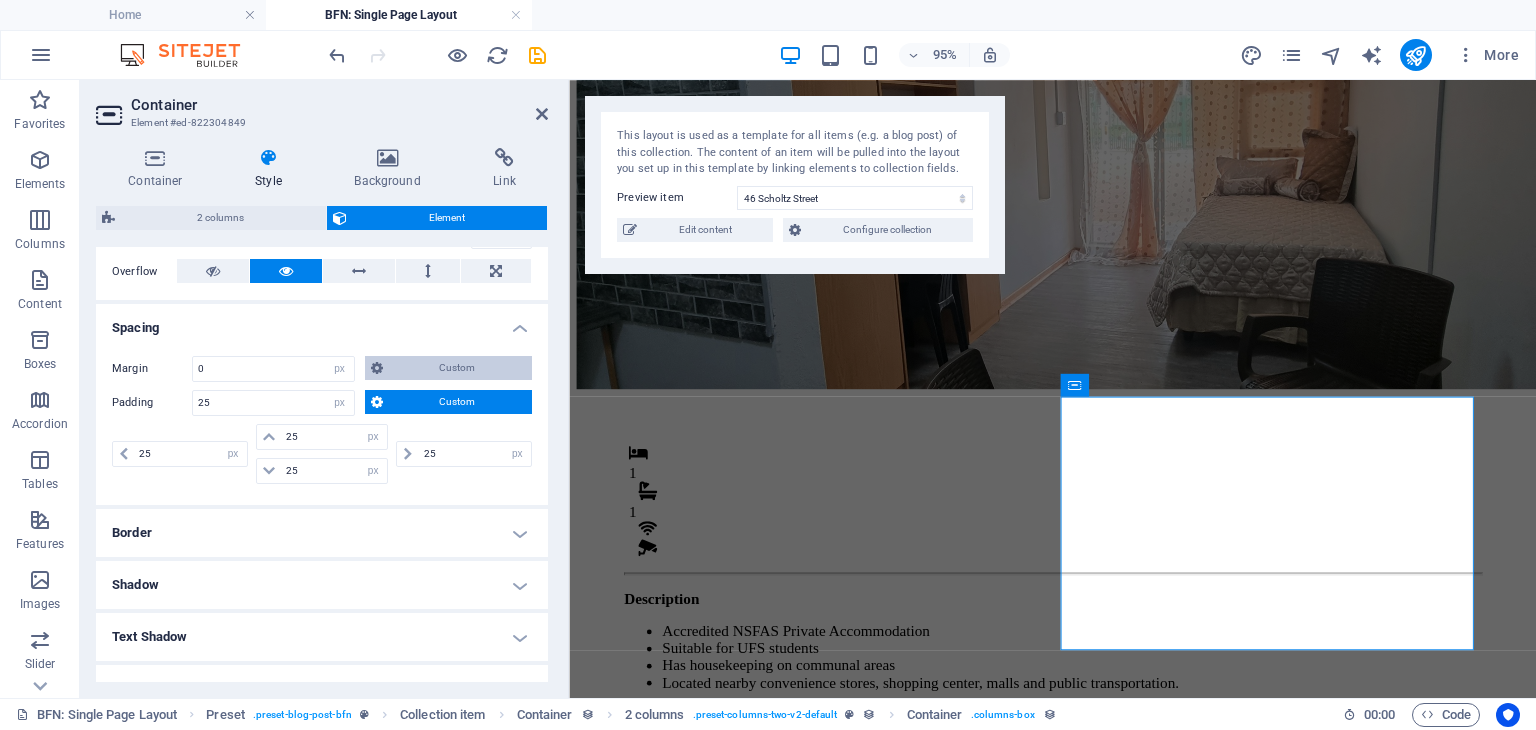 click on "Custom" at bounding box center [458, 368] 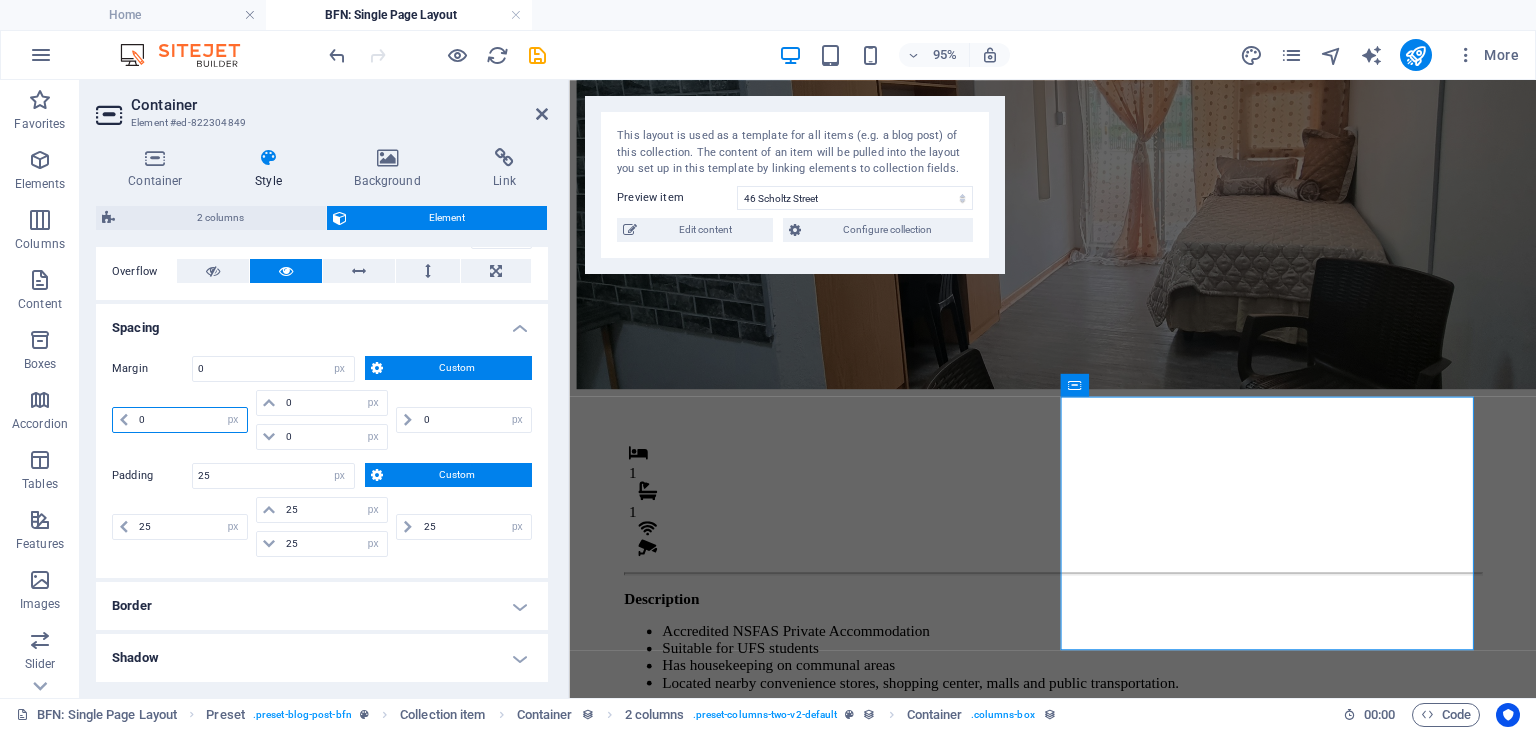 drag, startPoint x: 167, startPoint y: 422, endPoint x: 120, endPoint y: 424, distance: 47.042534 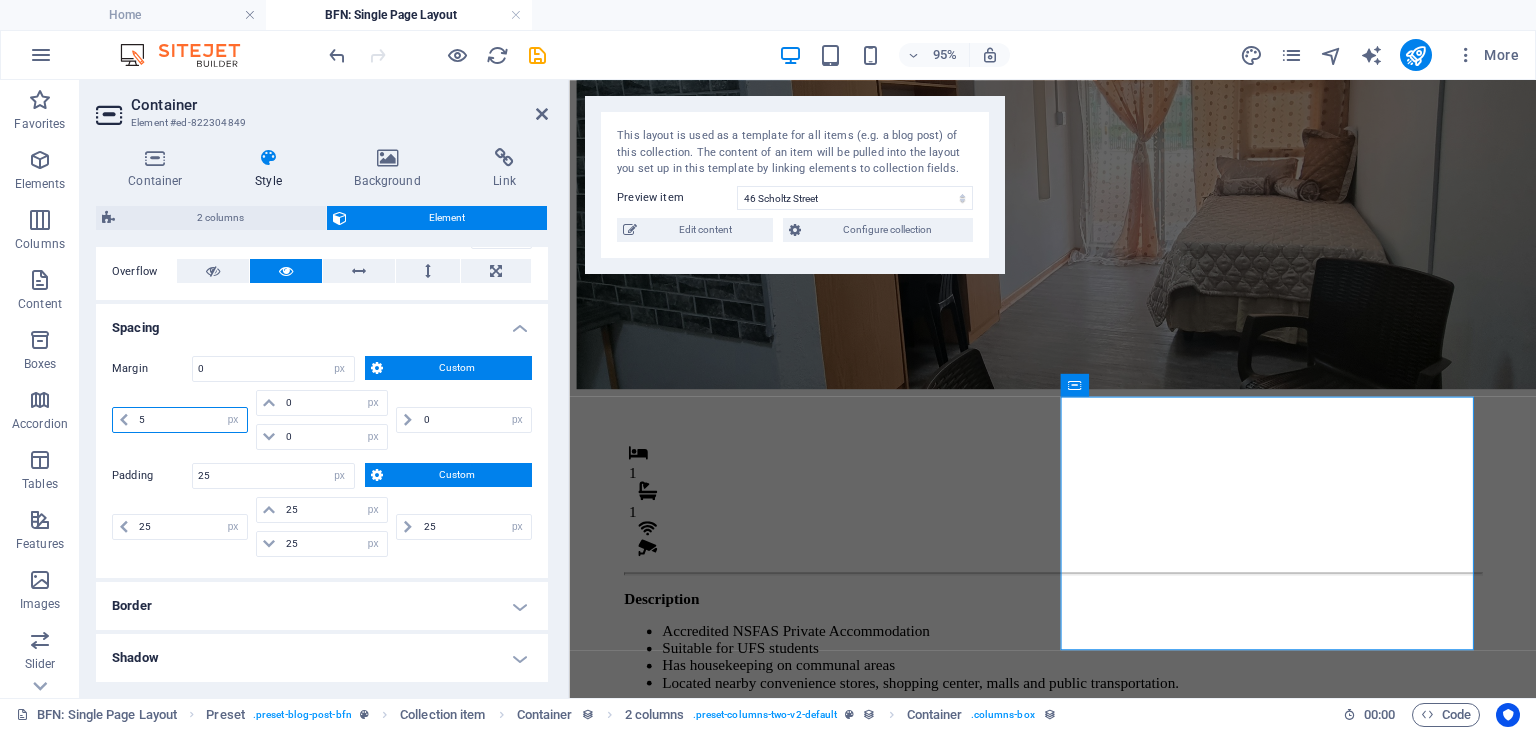 type on "5" 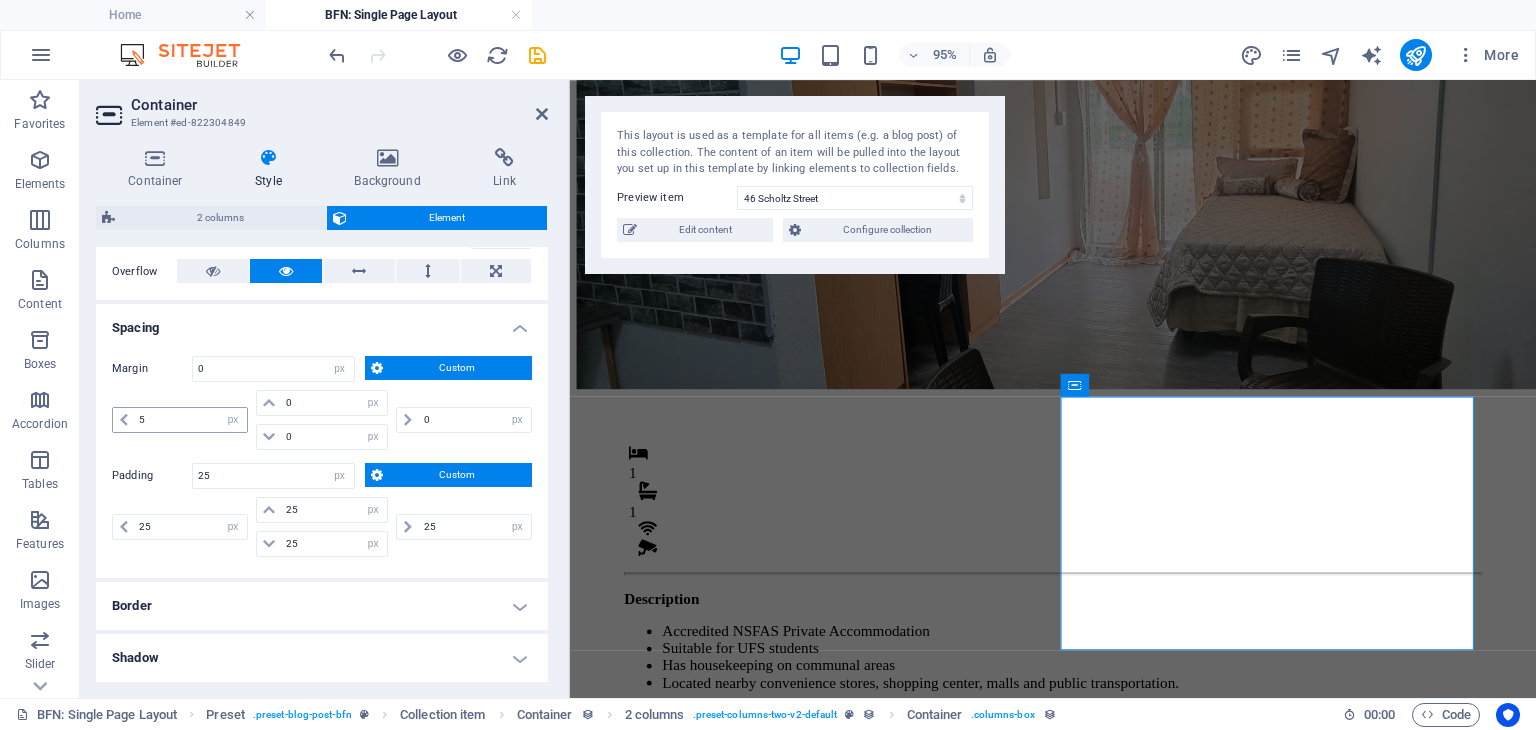 type 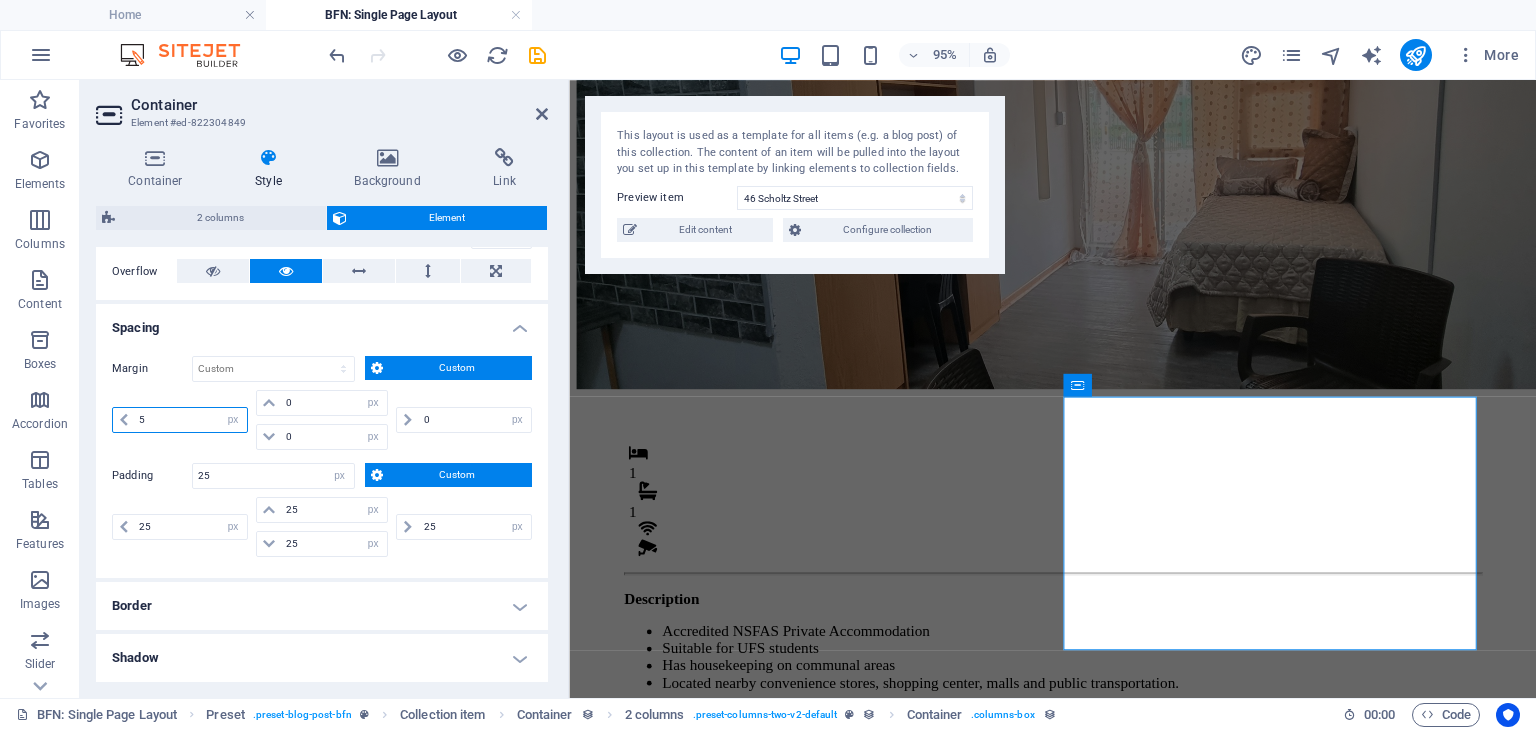 drag, startPoint x: 164, startPoint y: 422, endPoint x: 110, endPoint y: 415, distance: 54.451813 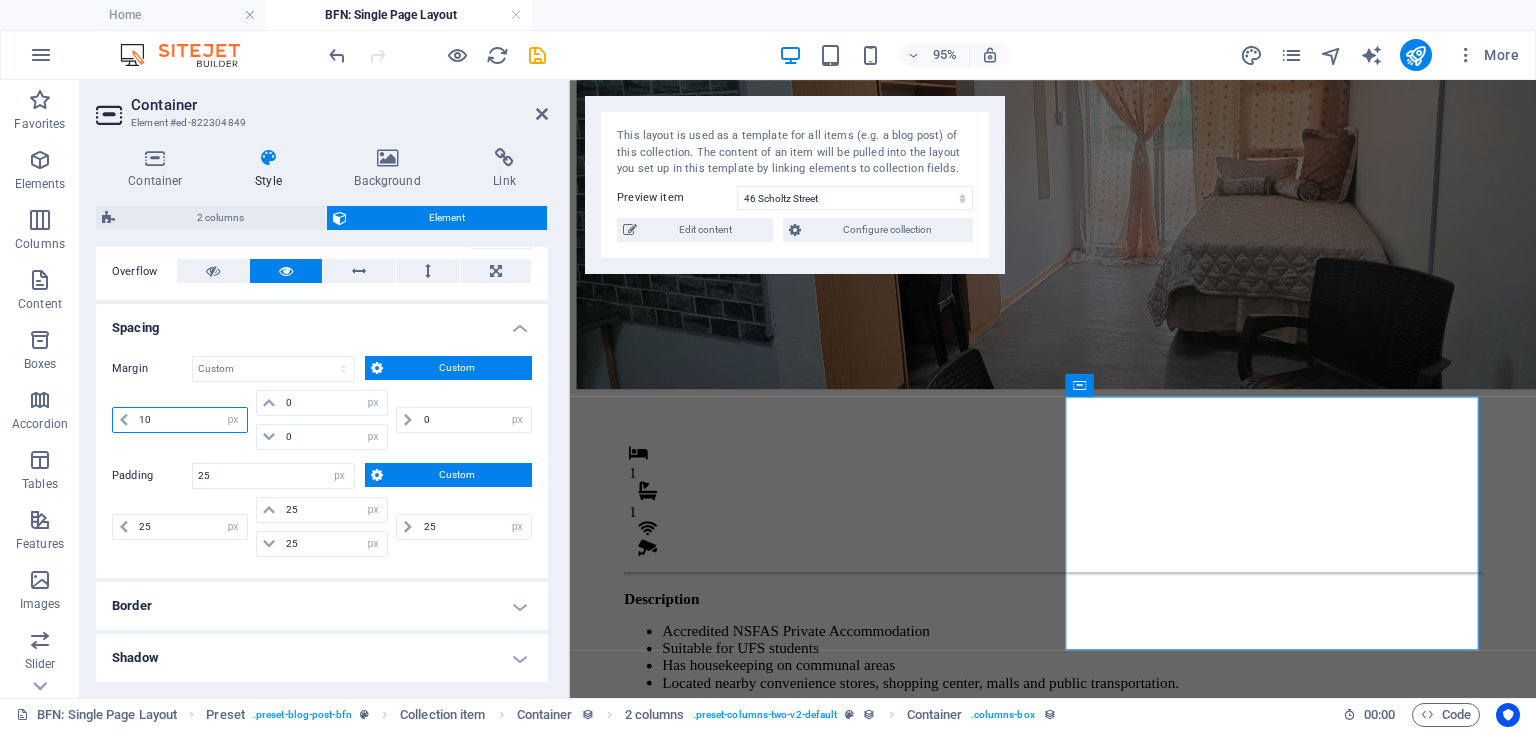 drag, startPoint x: 164, startPoint y: 416, endPoint x: 126, endPoint y: 414, distance: 38.052597 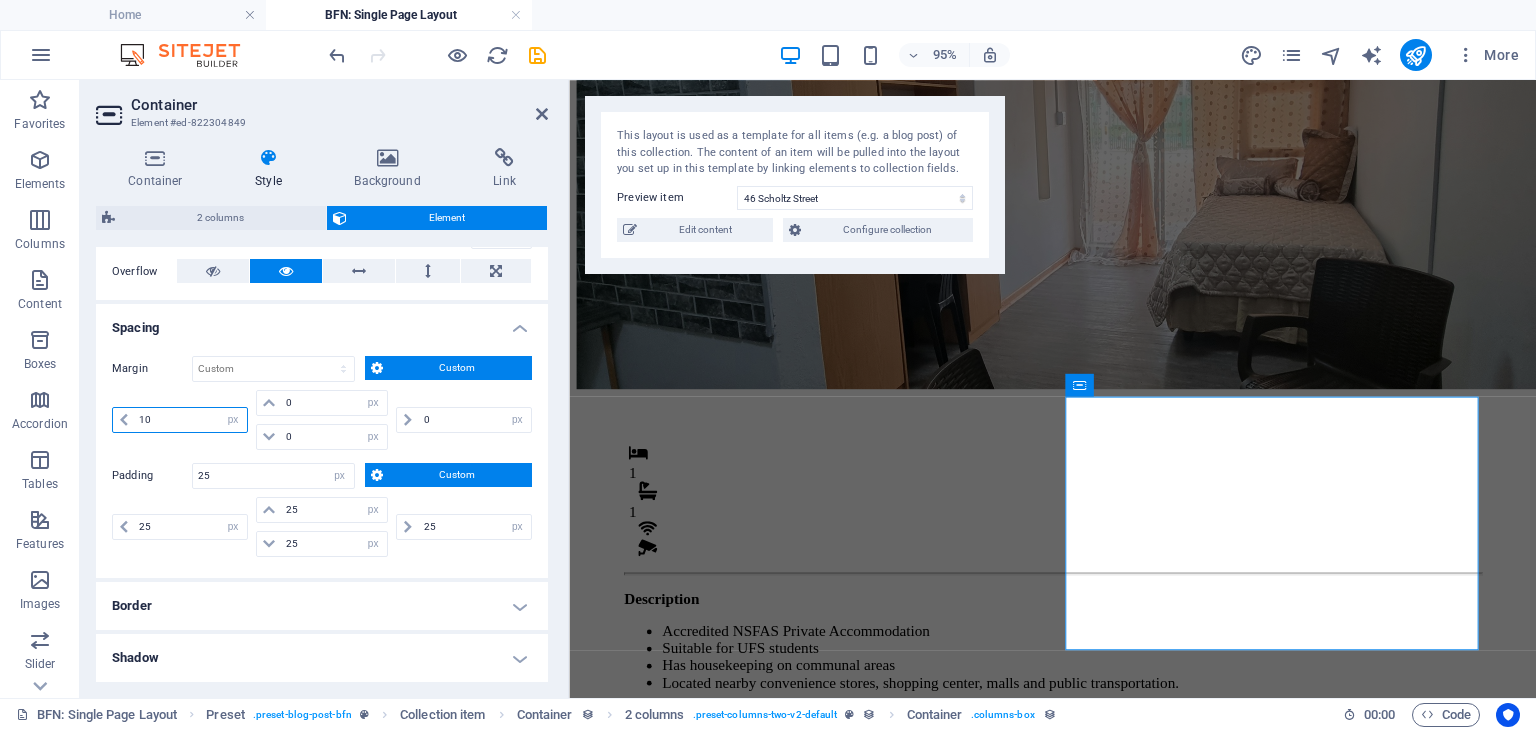 click on "10 auto px % rem vw vh" at bounding box center (180, 420) 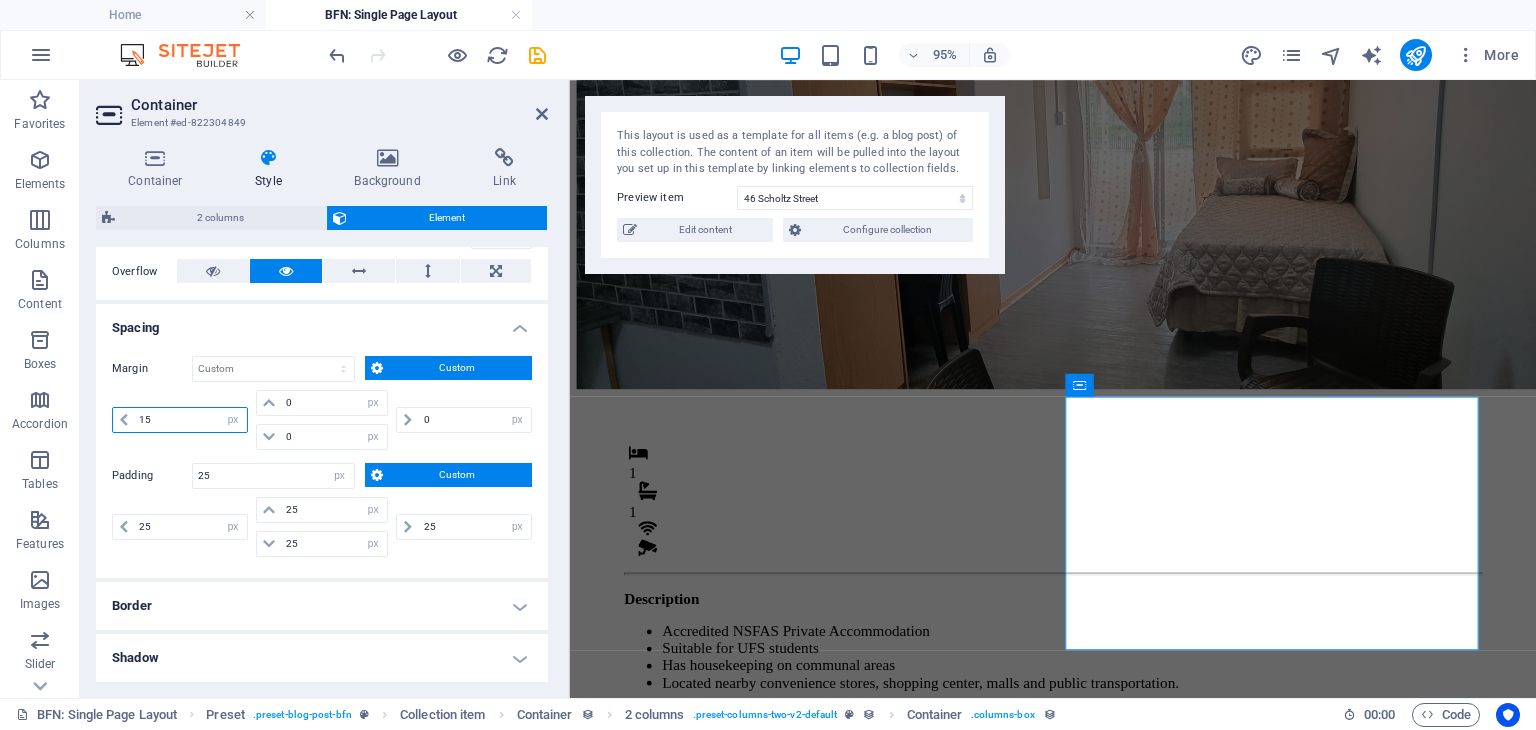 type on "15" 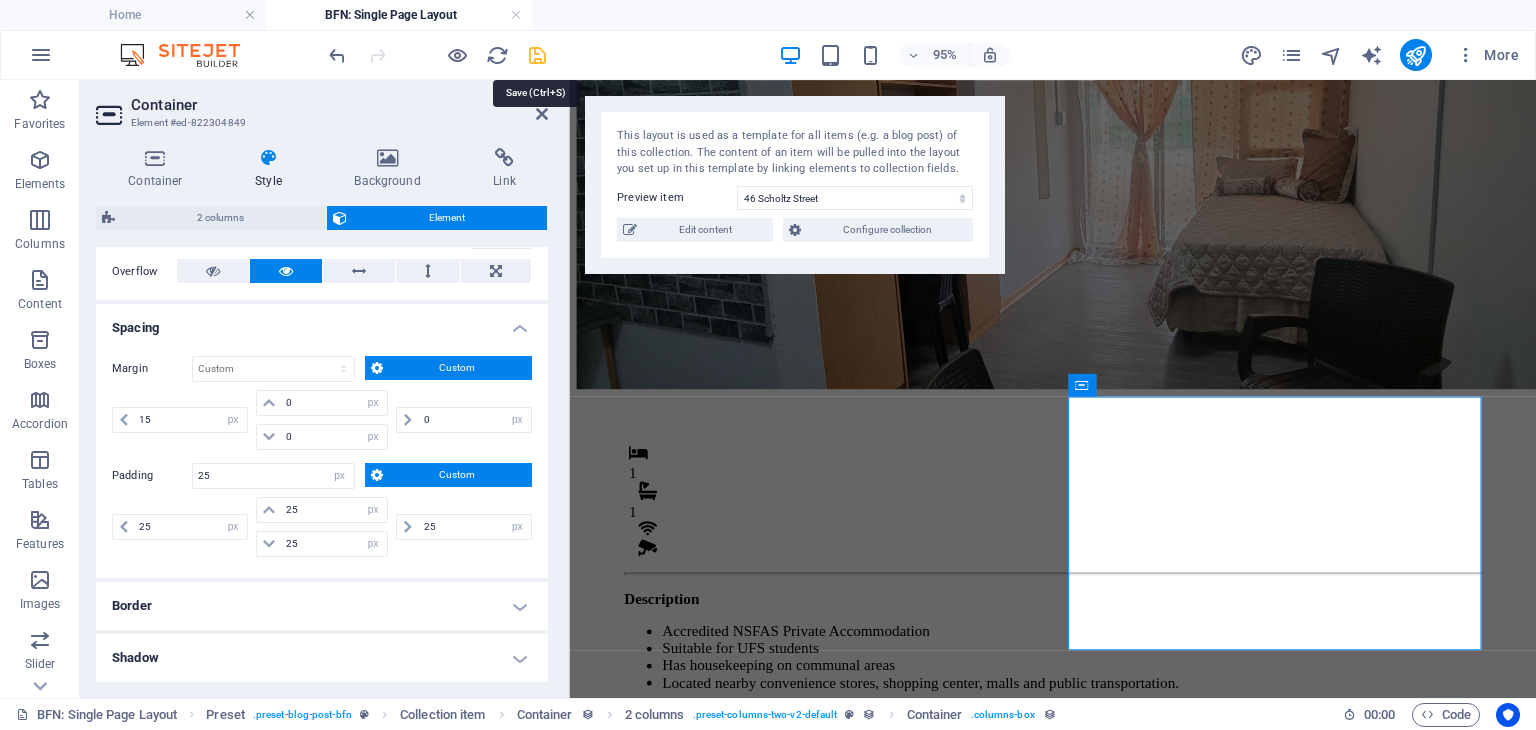 click at bounding box center (537, 55) 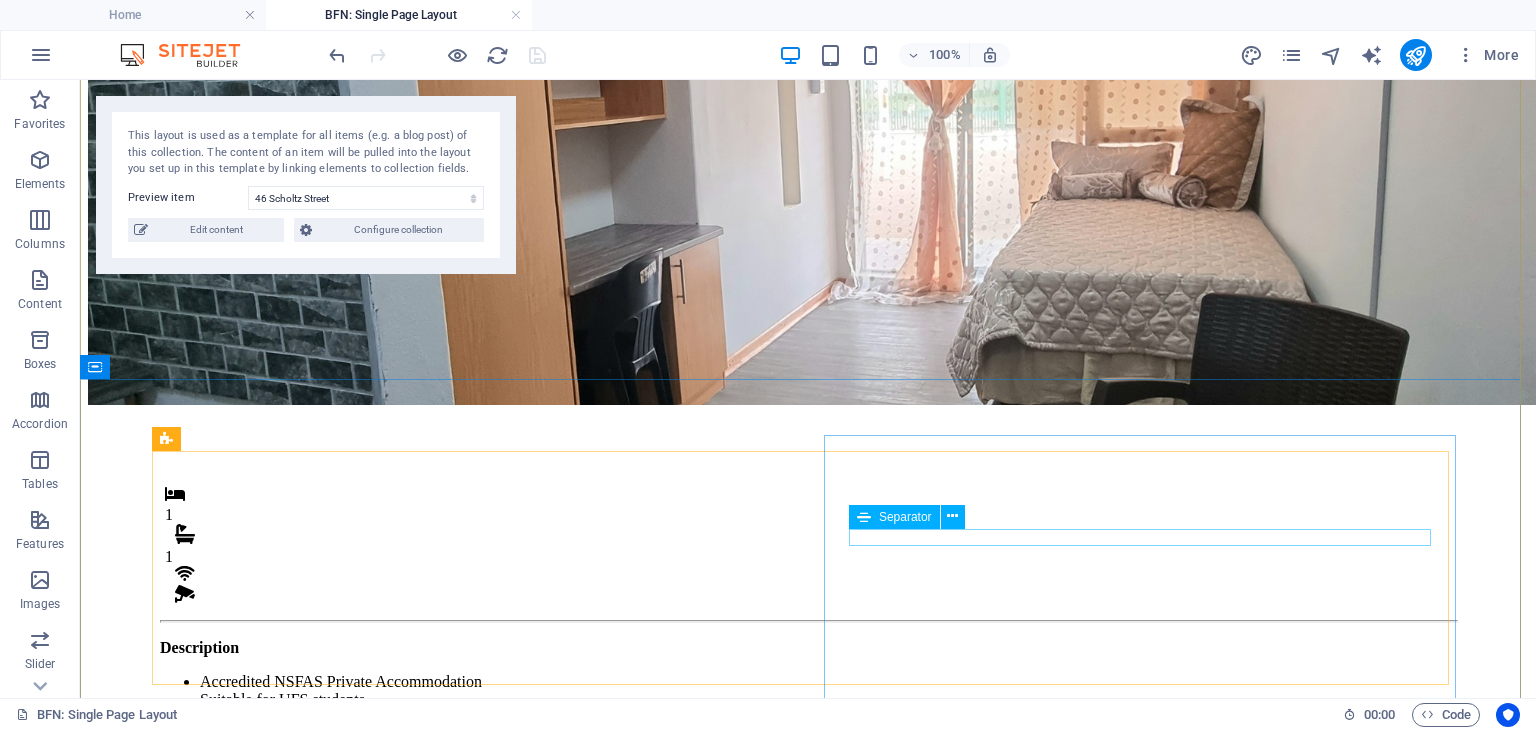 scroll, scrollTop: 248, scrollLeft: 0, axis: vertical 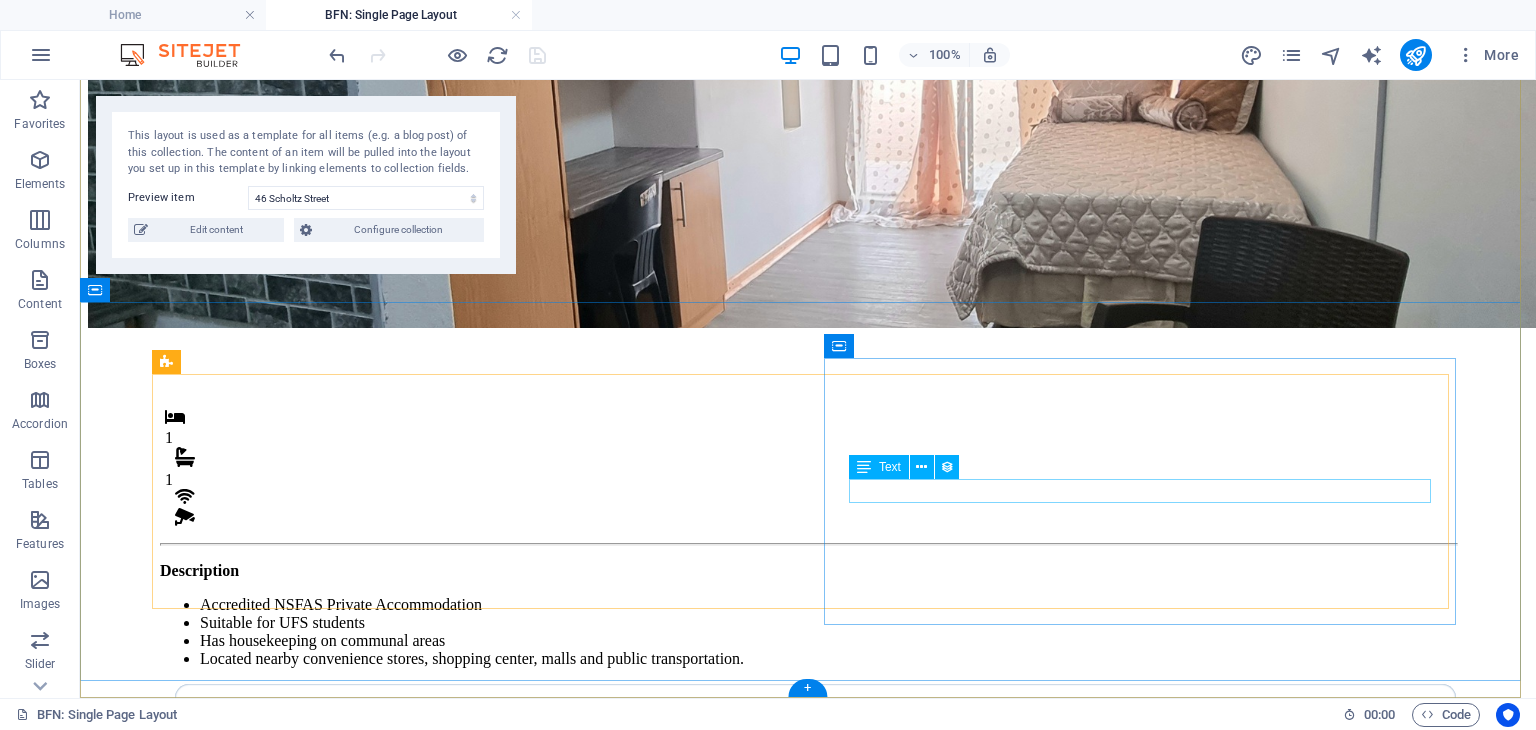 click on "Once-off Fees" at bounding box center (815, 858) 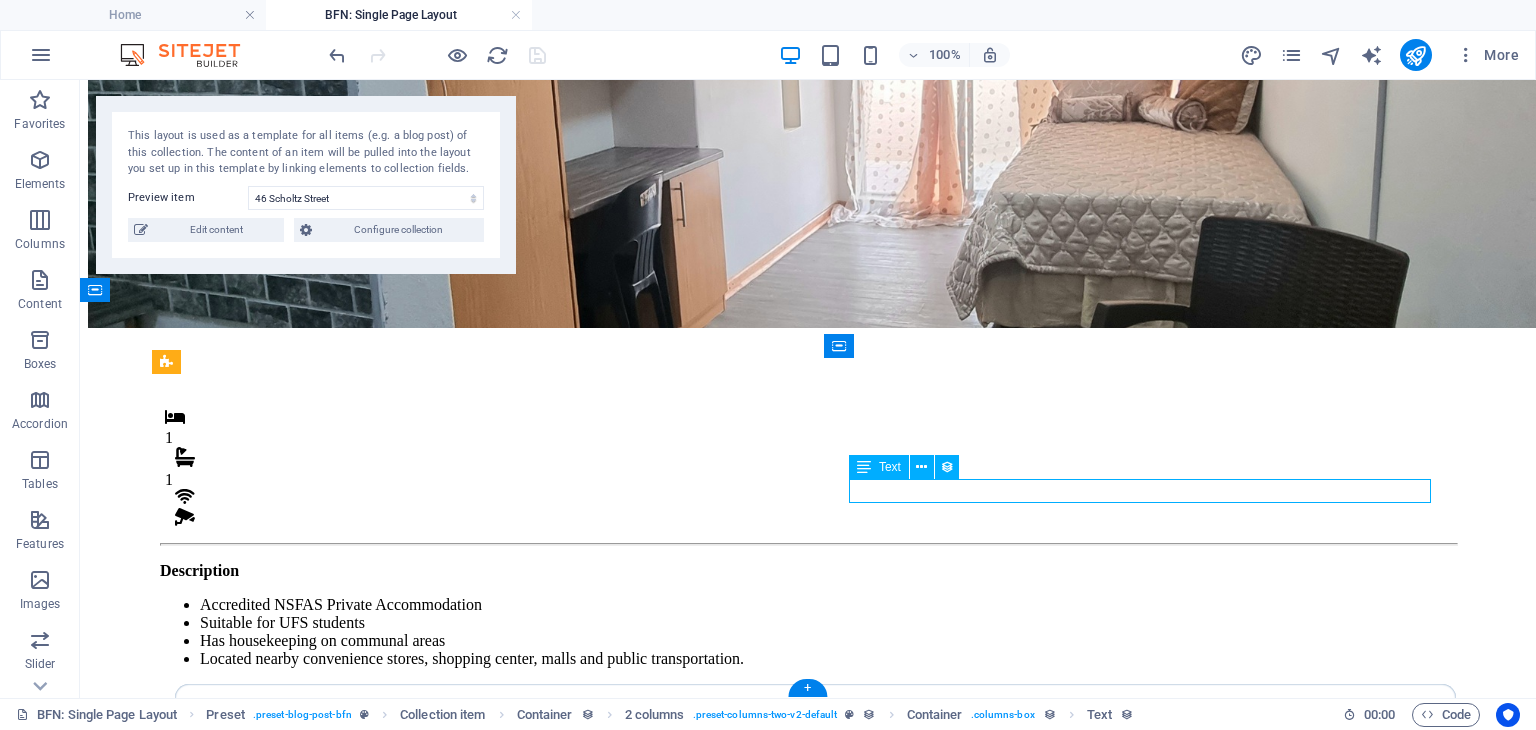 click on "Once-off Fees" at bounding box center (815, 858) 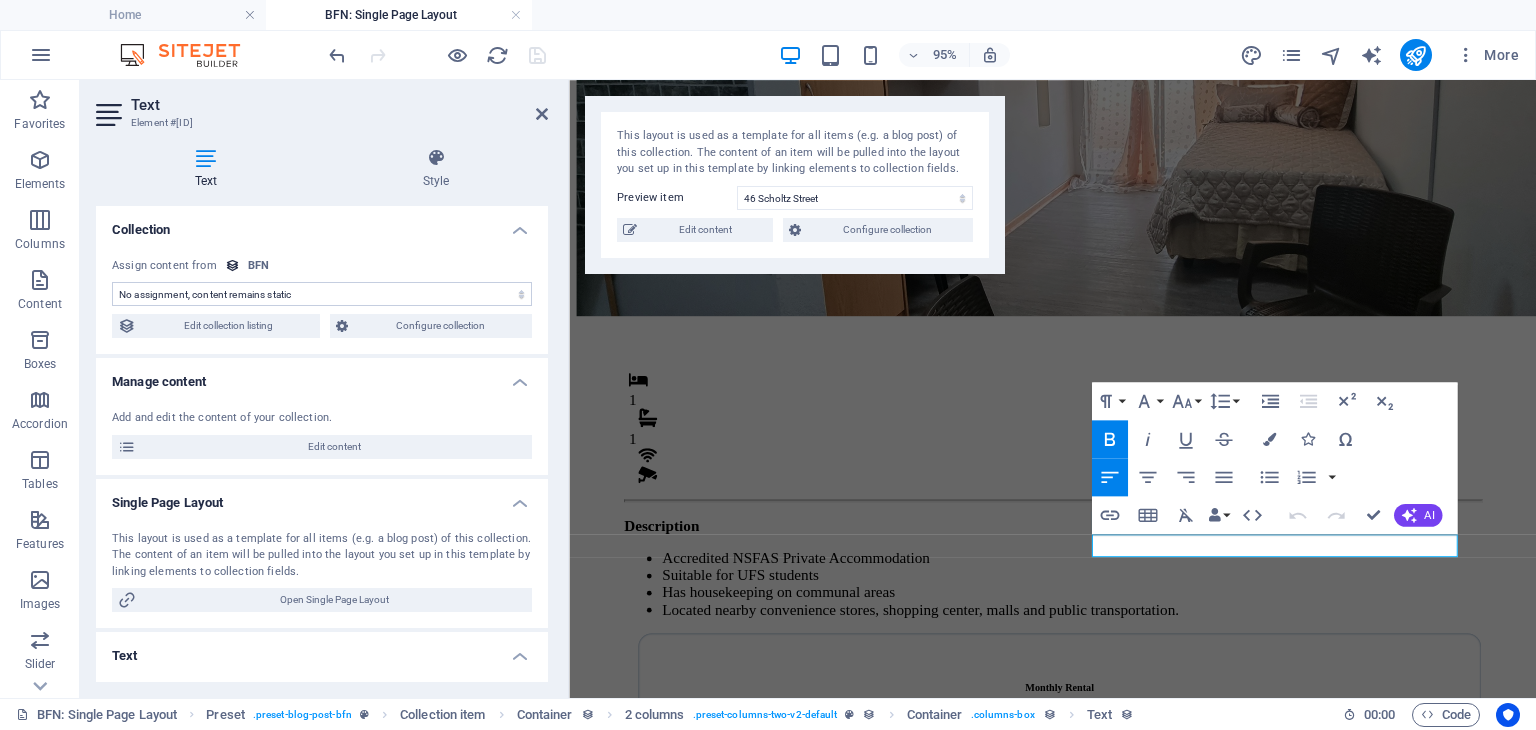 scroll, scrollTop: 147, scrollLeft: 0, axis: vertical 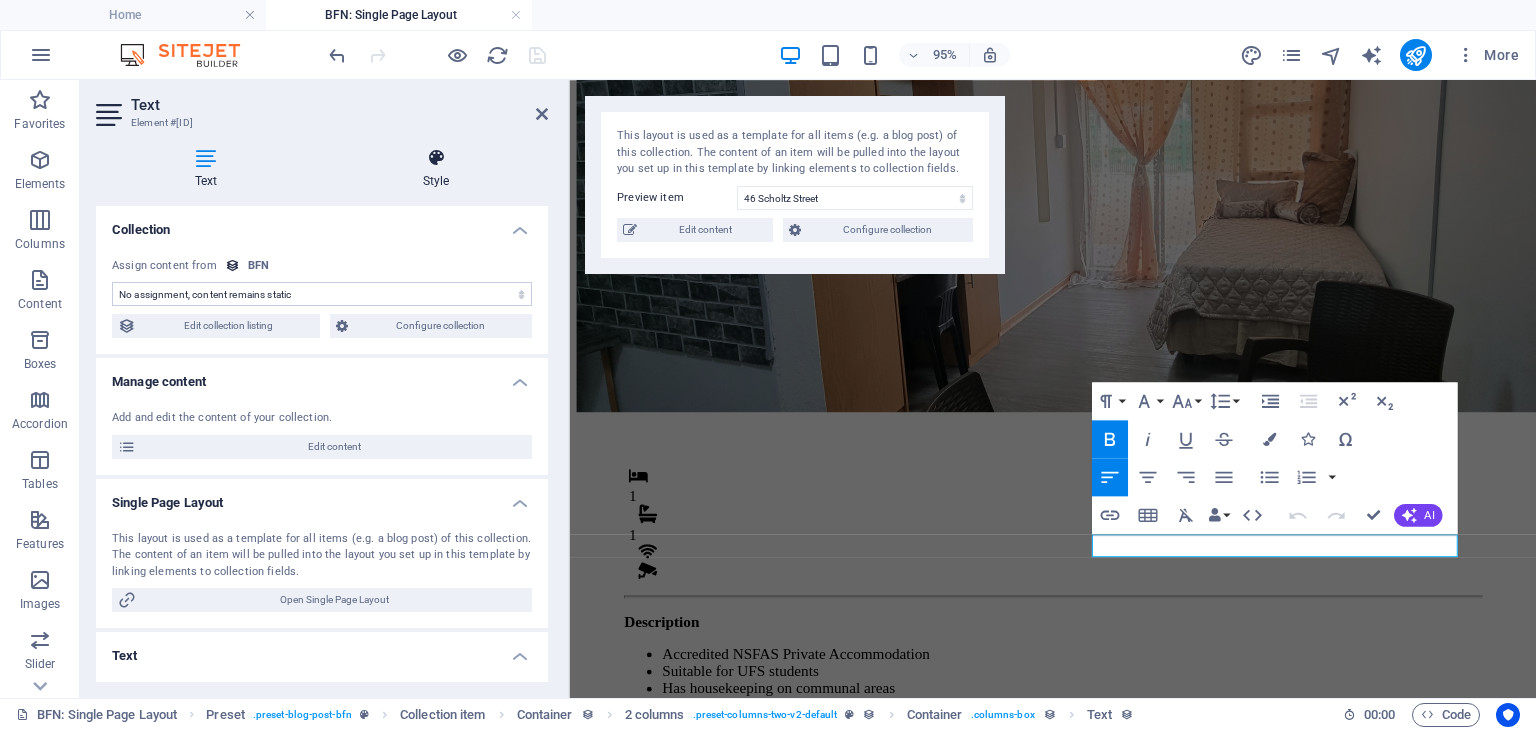 click at bounding box center [436, 158] 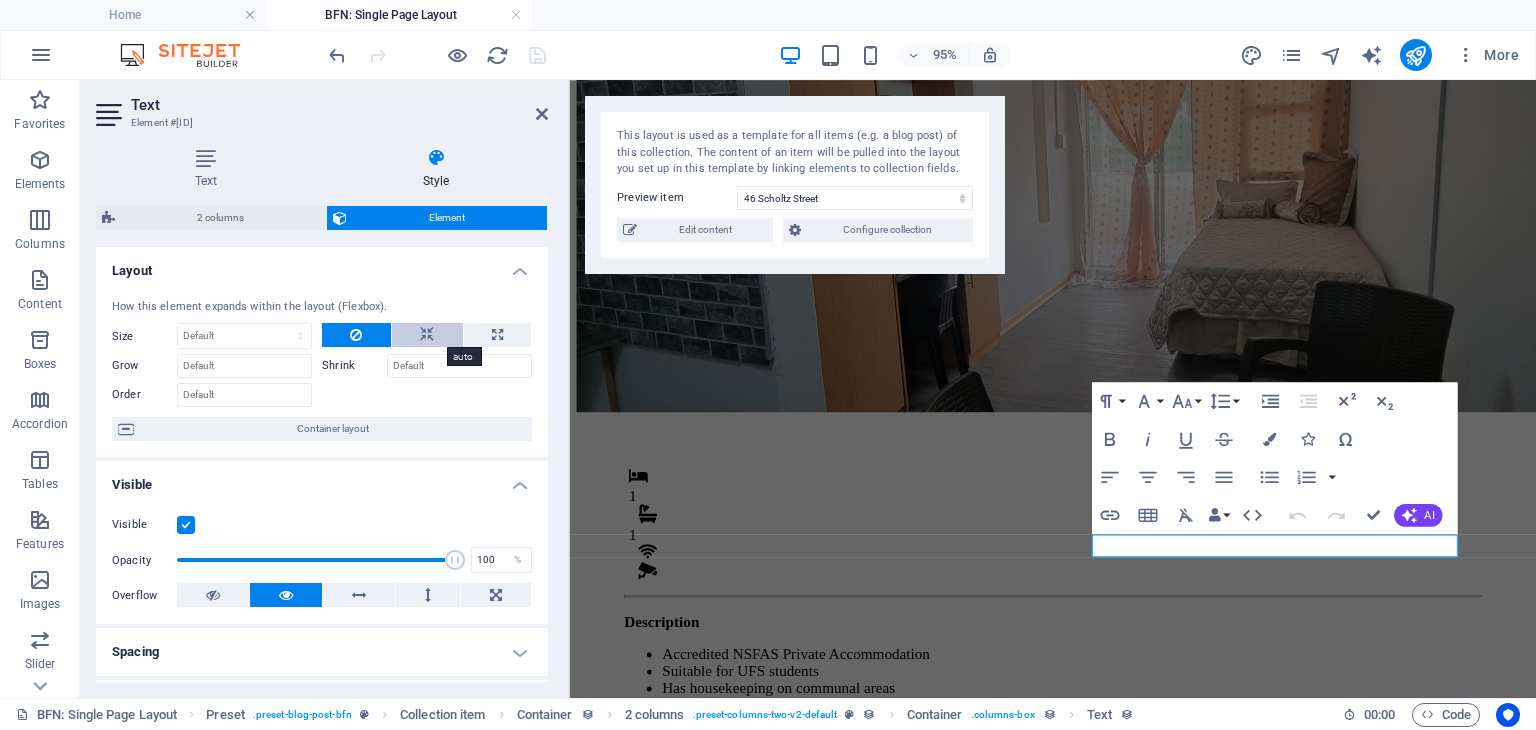 click at bounding box center (427, 335) 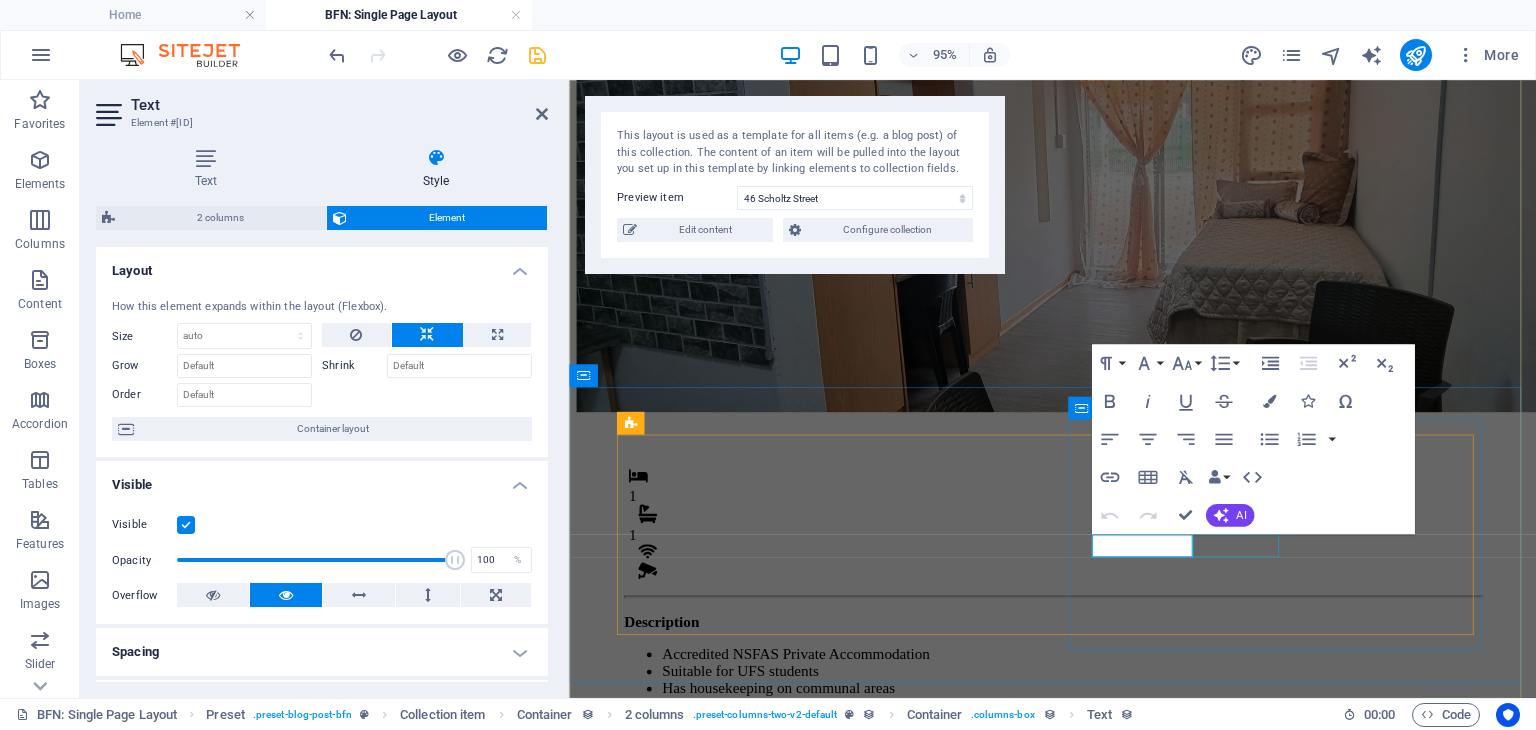 click on "Admin Fee:" at bounding box center (1085, 971) 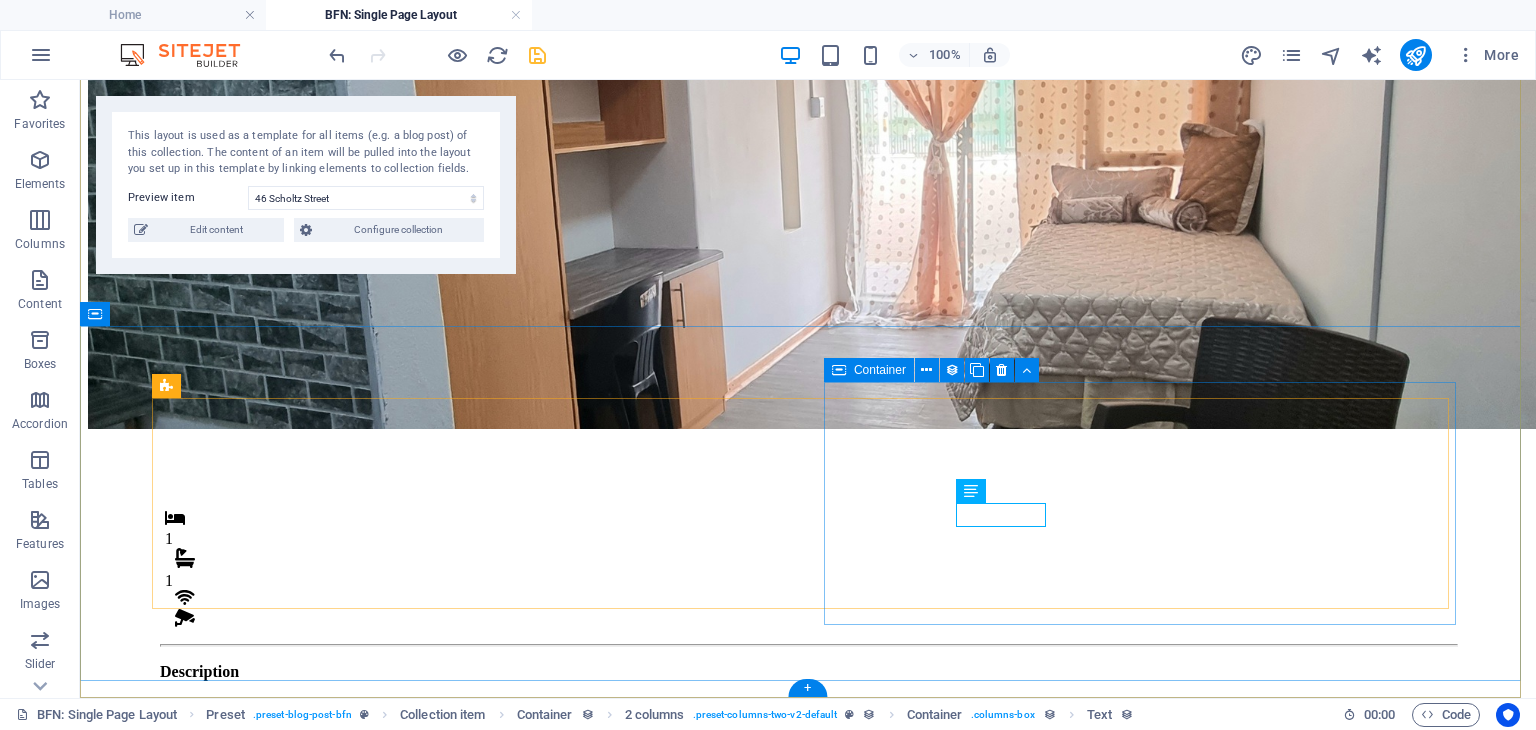 scroll, scrollTop: 224, scrollLeft: 0, axis: vertical 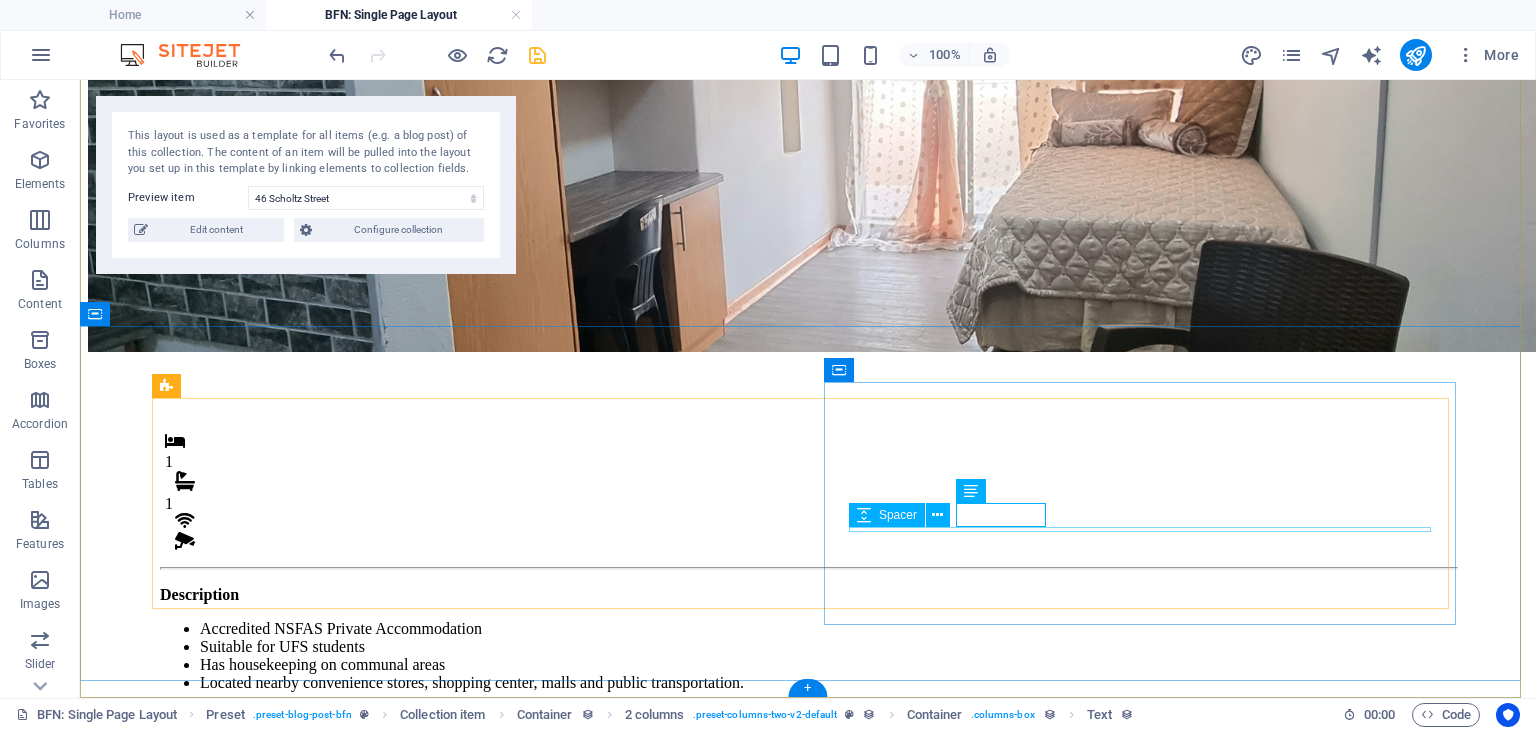 click at bounding box center [815, 961] 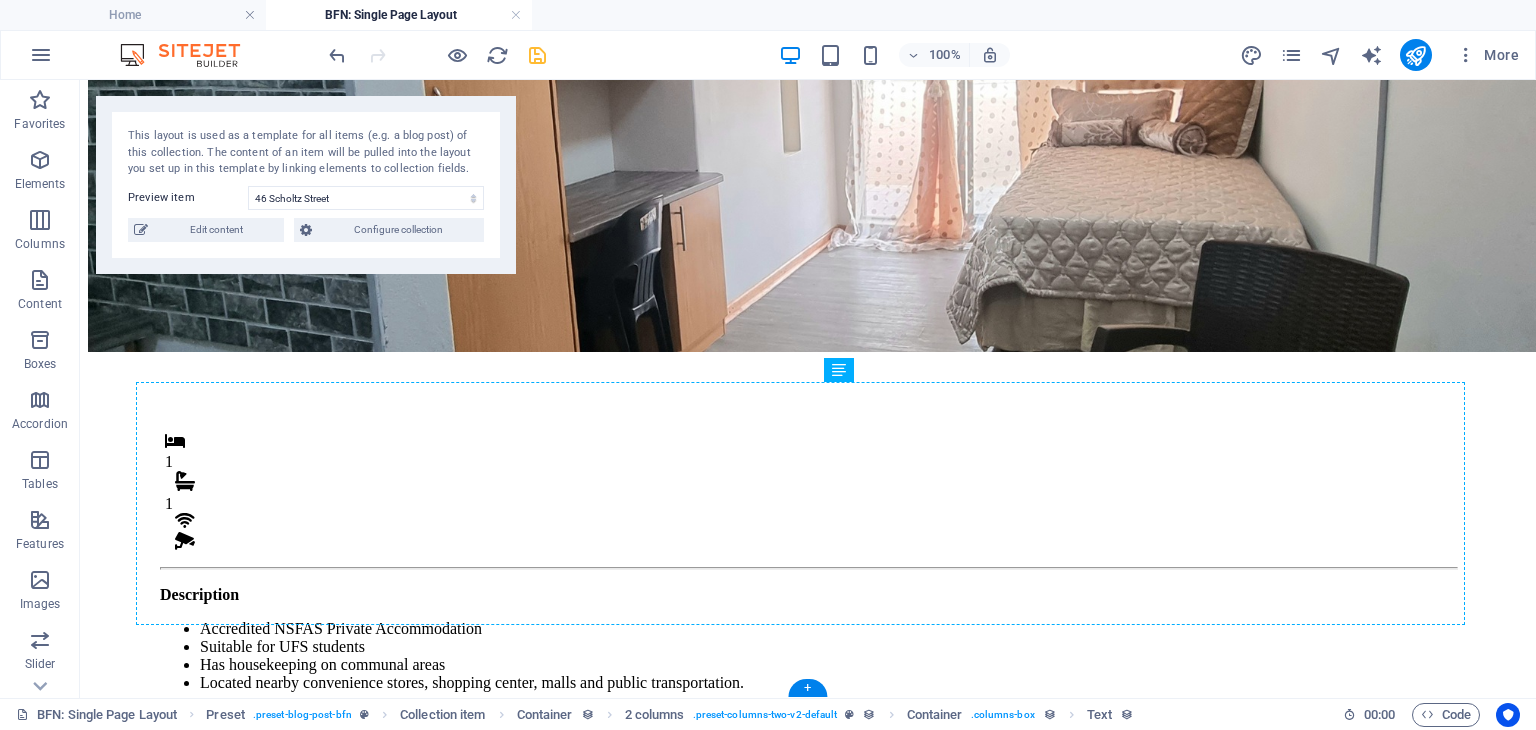drag, startPoint x: 992, startPoint y: 518, endPoint x: 1016, endPoint y: 526, distance: 25.298222 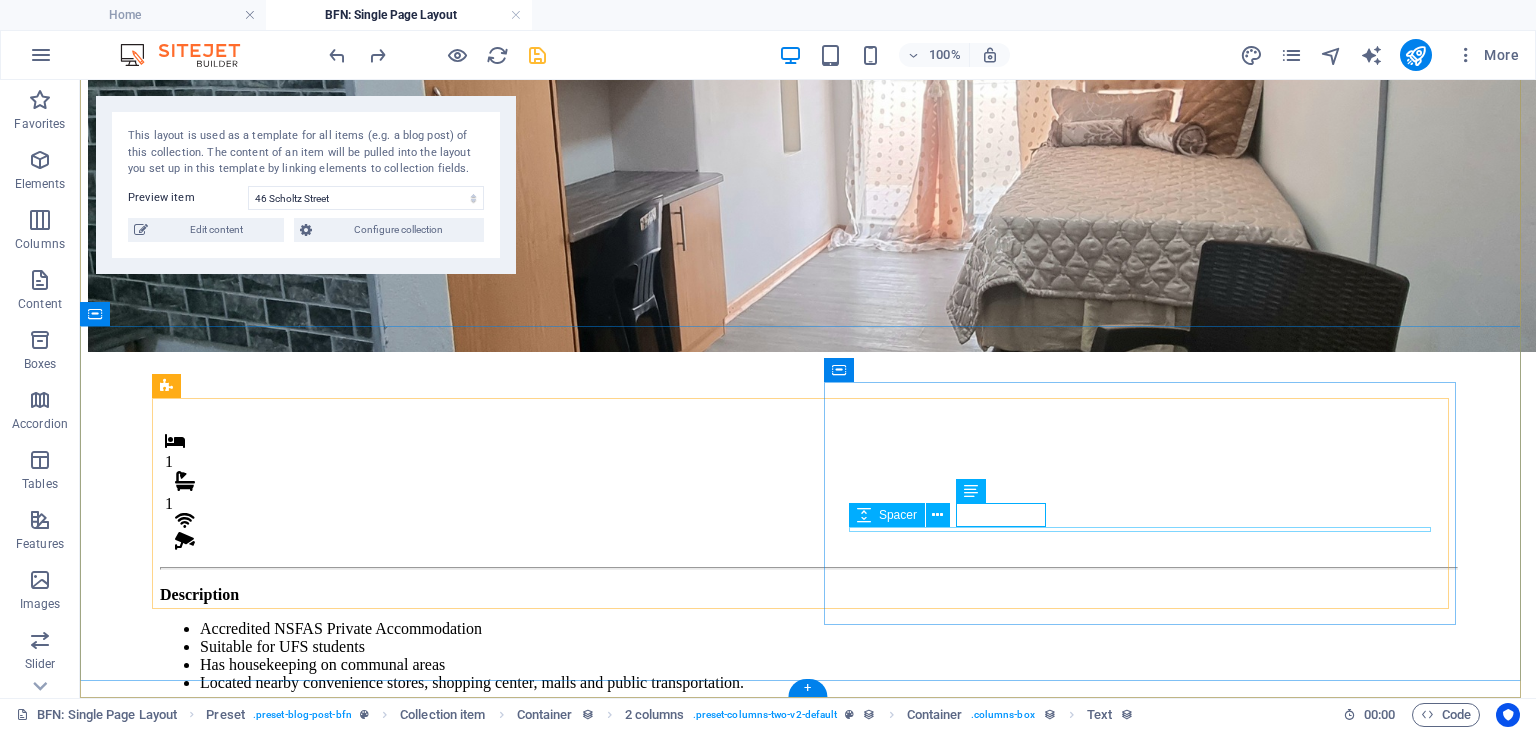 click at bounding box center [815, 961] 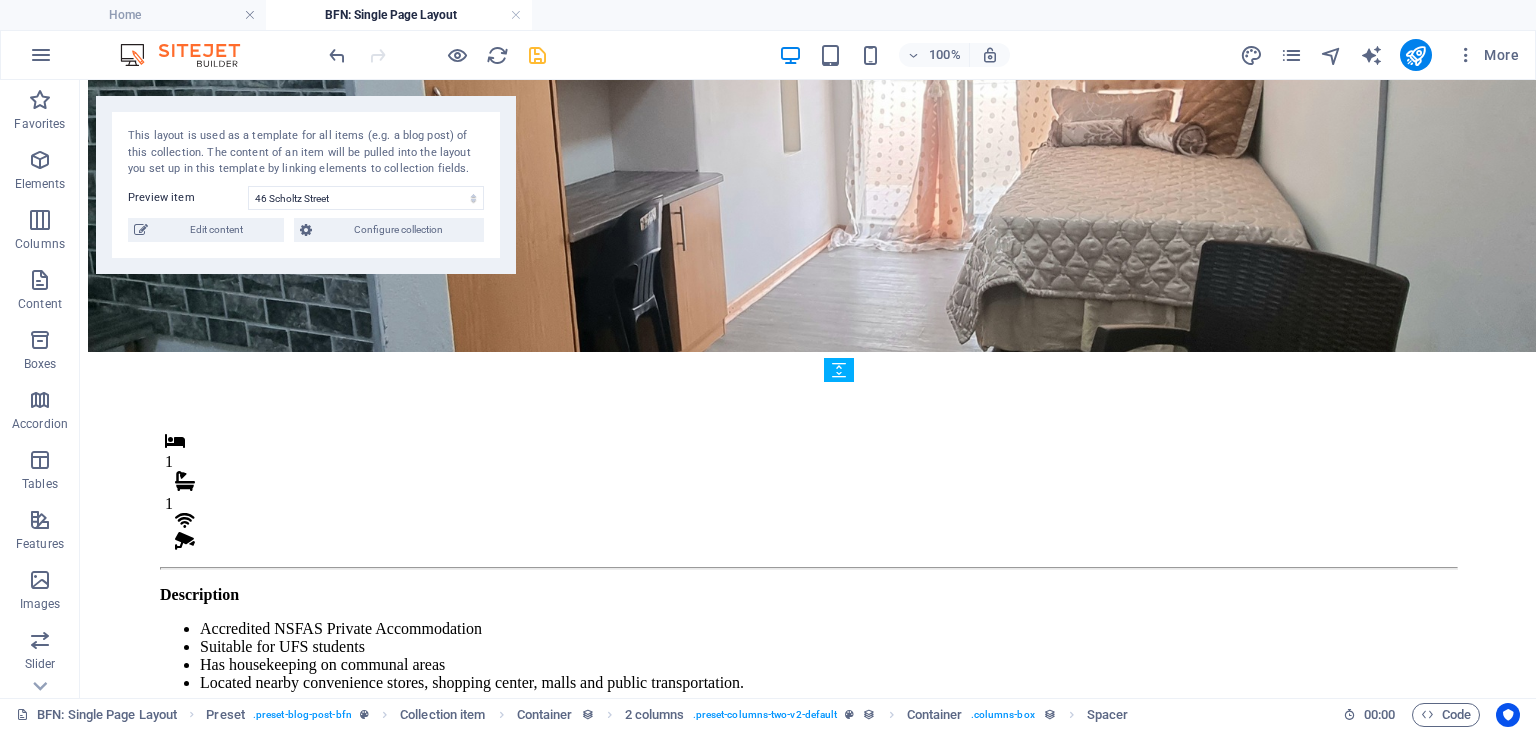 drag, startPoint x: 997, startPoint y: 533, endPoint x: 879, endPoint y: 508, distance: 120.61923 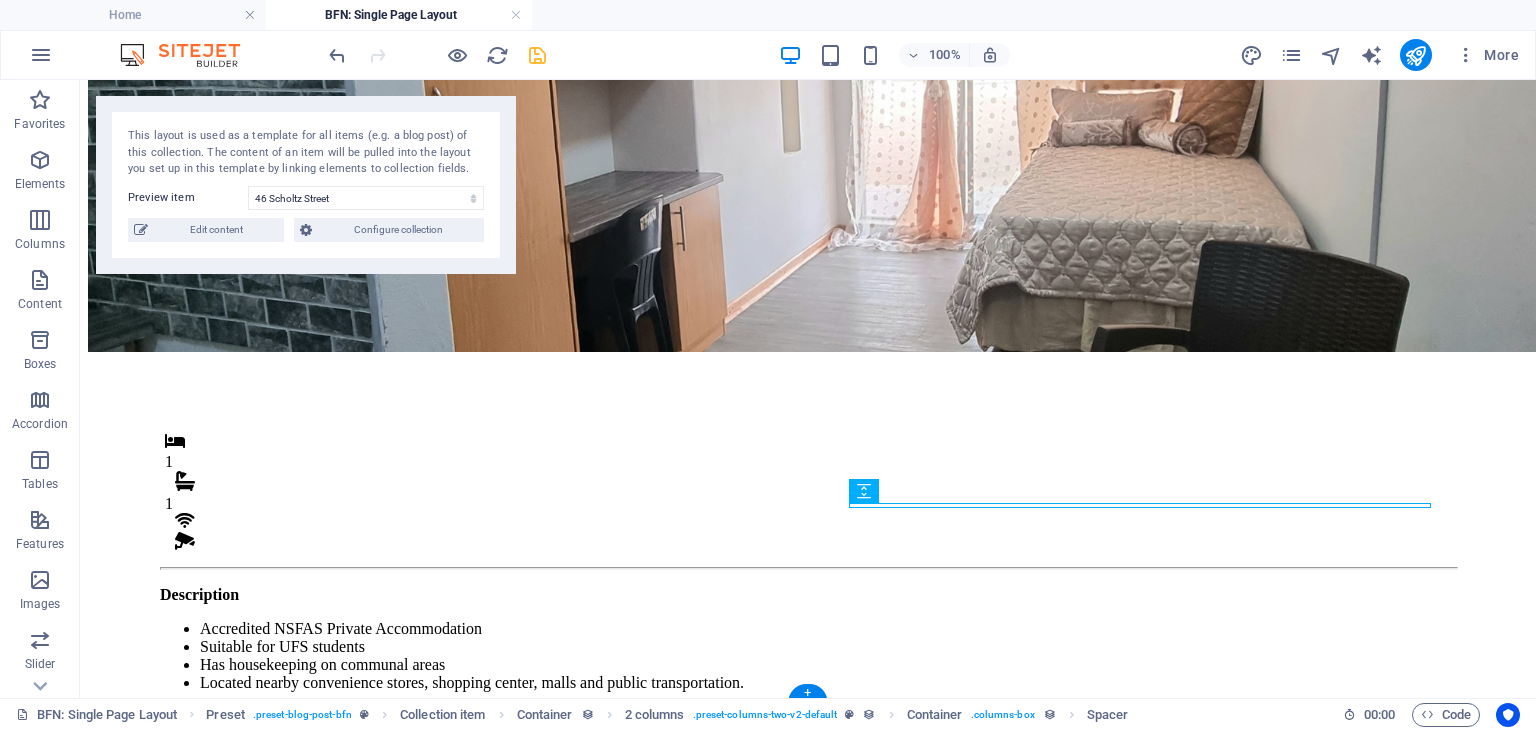 click on "Once-off Fees" at bounding box center (815, 887) 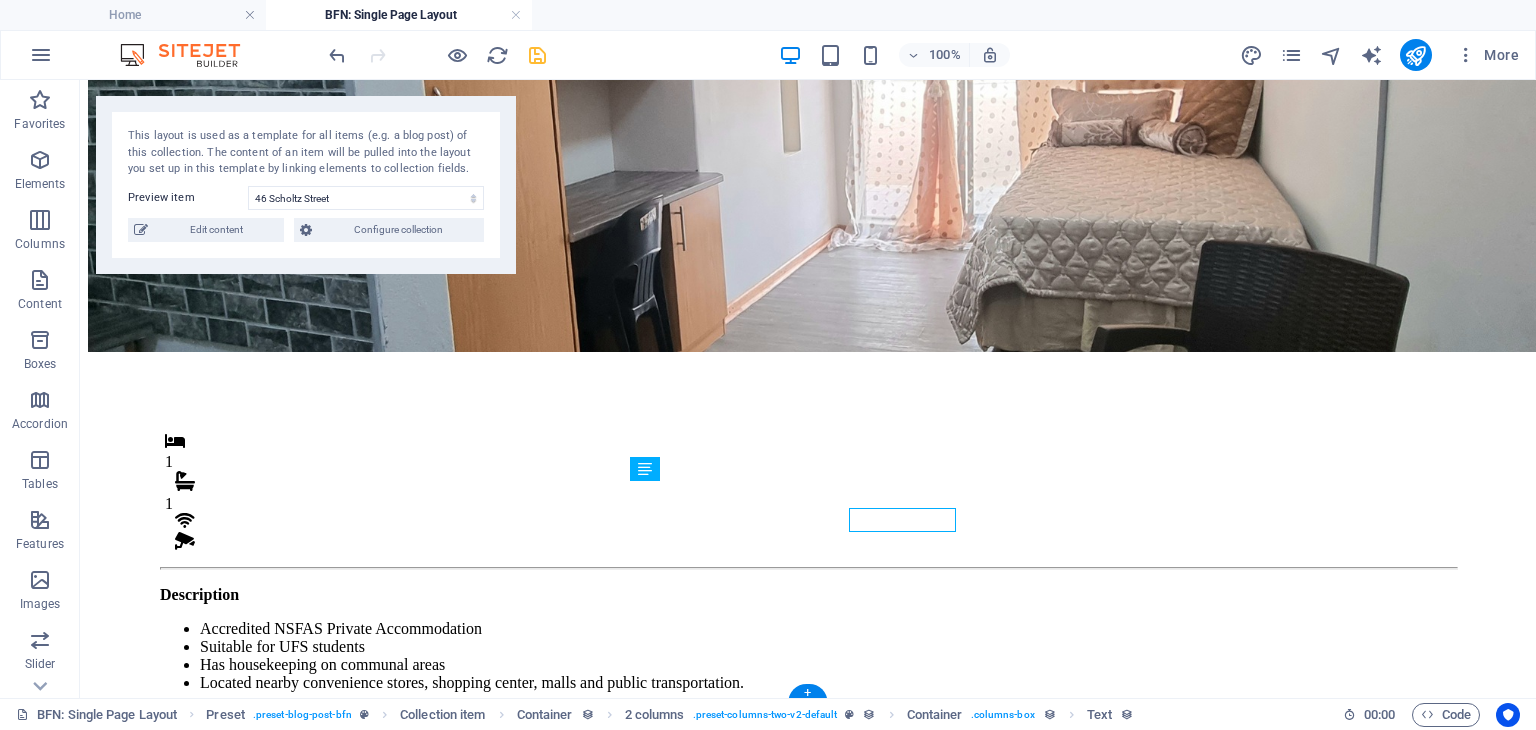 click on "Once-off Fees" at bounding box center [815, 887] 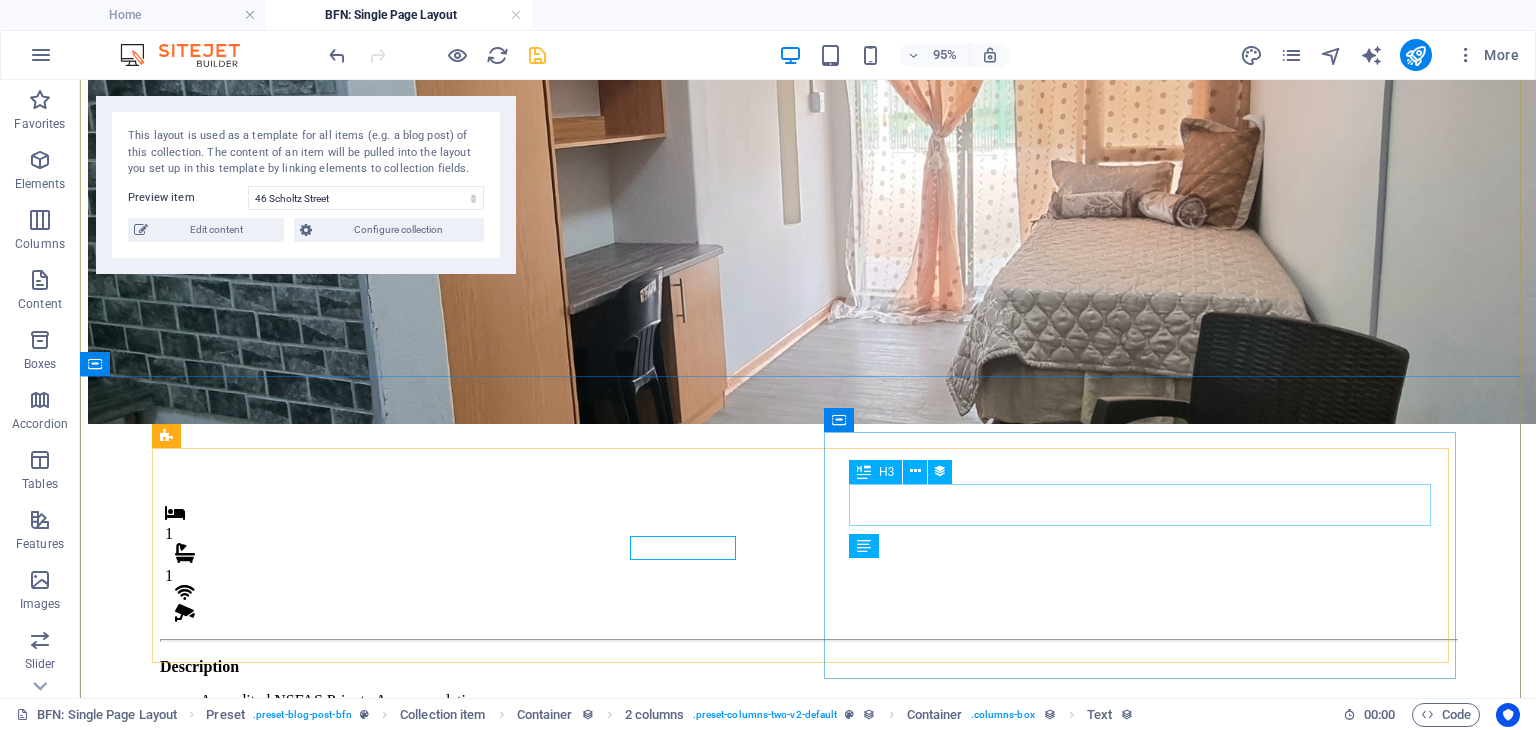 scroll, scrollTop: 174, scrollLeft: 0, axis: vertical 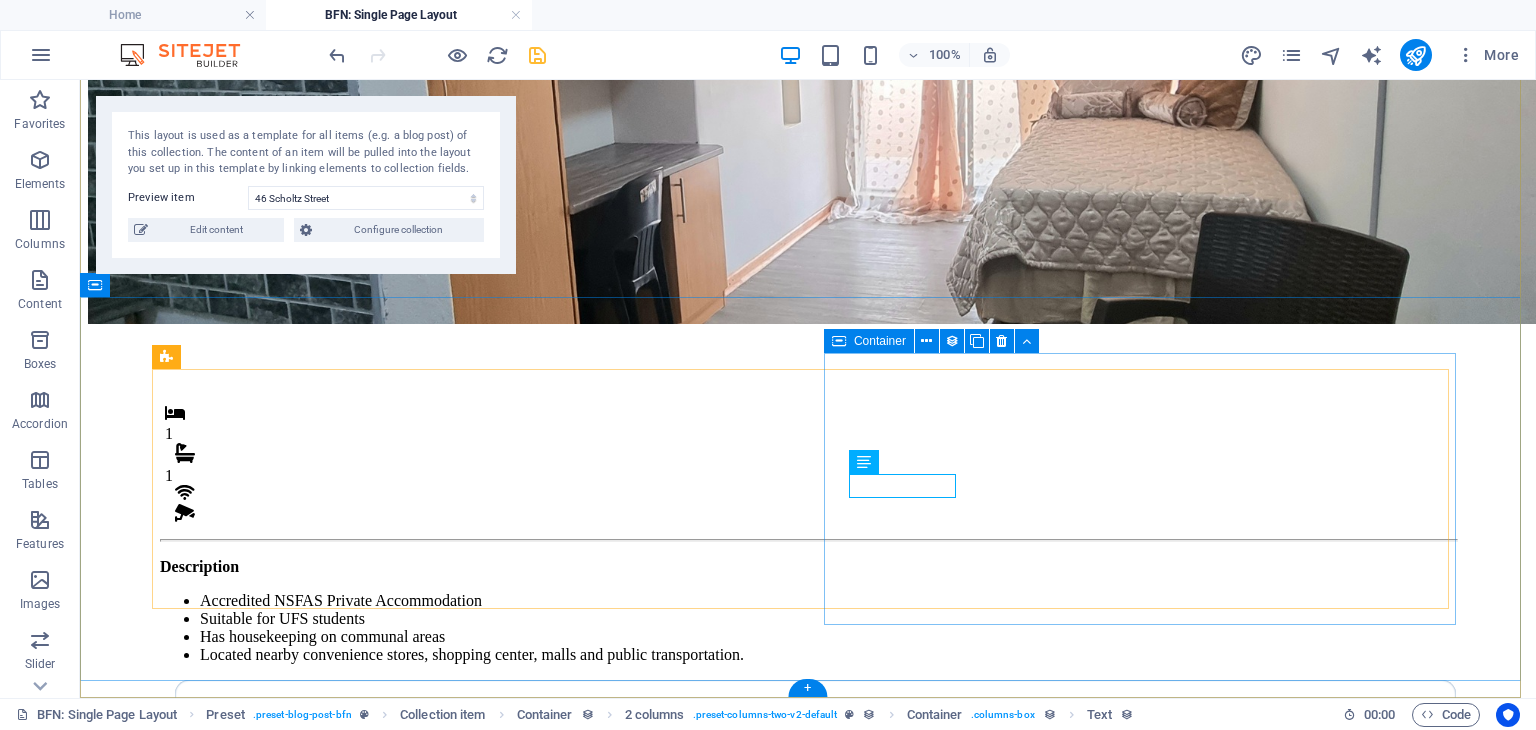 click on "Monthly Rental R 4,800 Once-off Fees Admin Fee:   500 Key deposit:   200 Download Form" at bounding box center (815, 879) 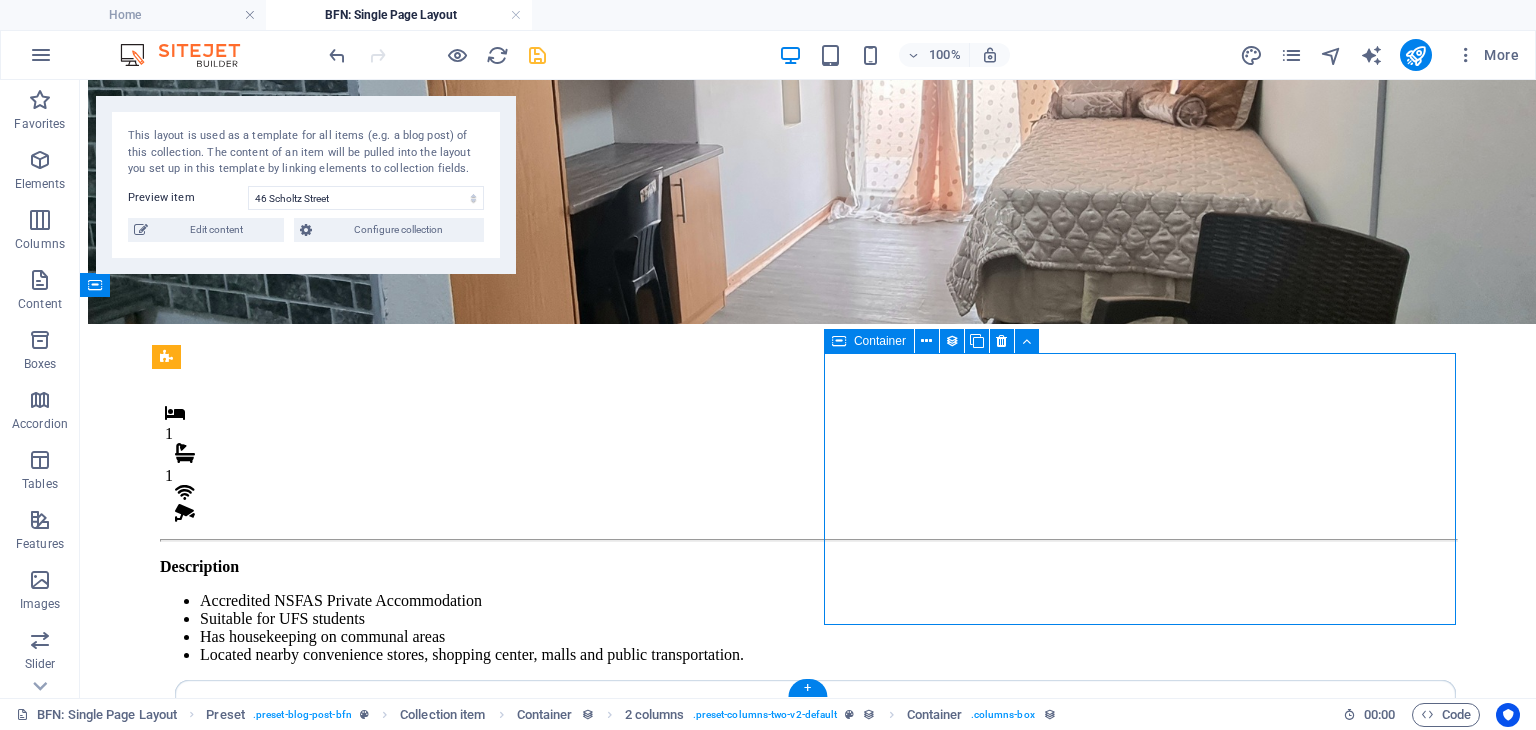 click on "Monthly Rental R 4,800 Once-off Fees Admin Fee:   500 Key deposit:   200 Download Form" at bounding box center (815, 879) 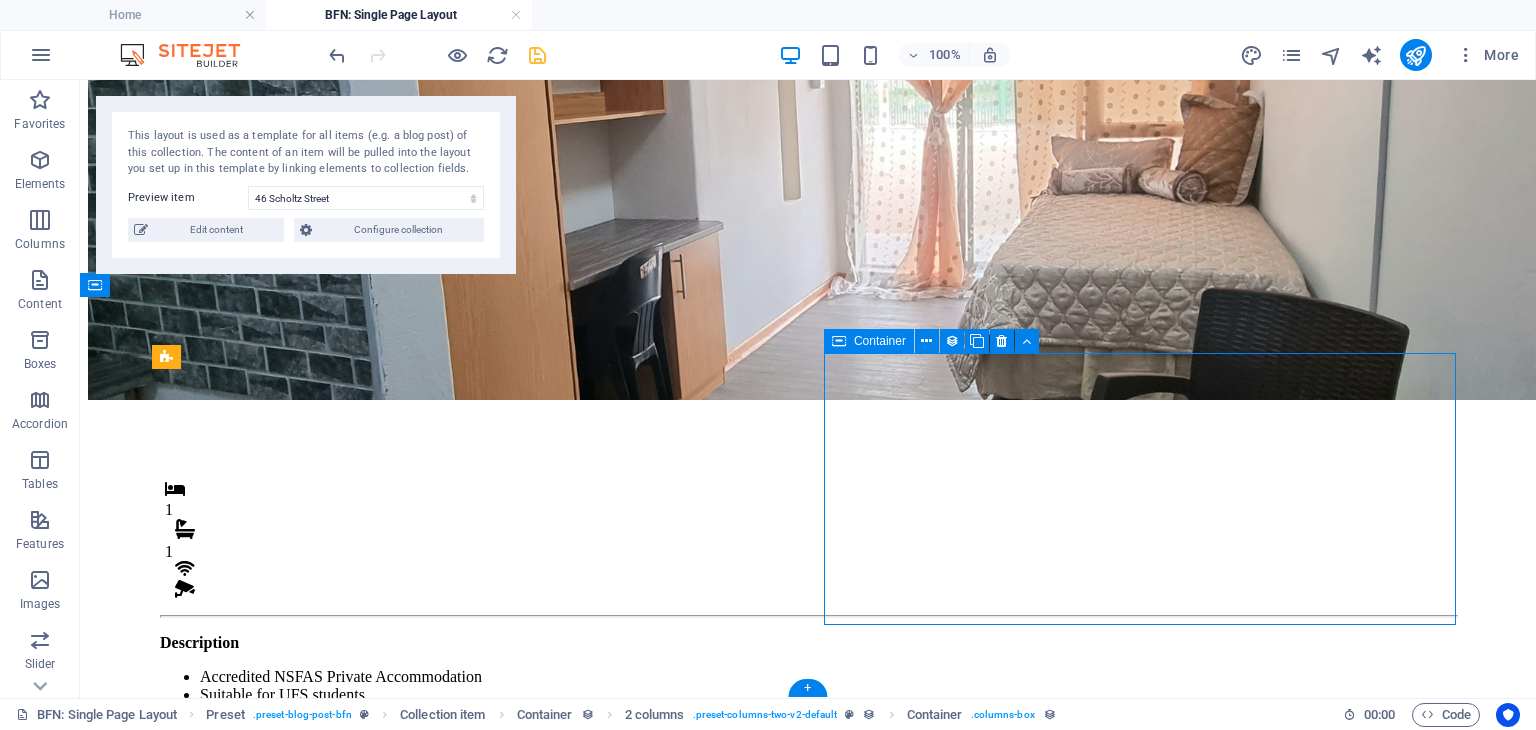 select on "px" 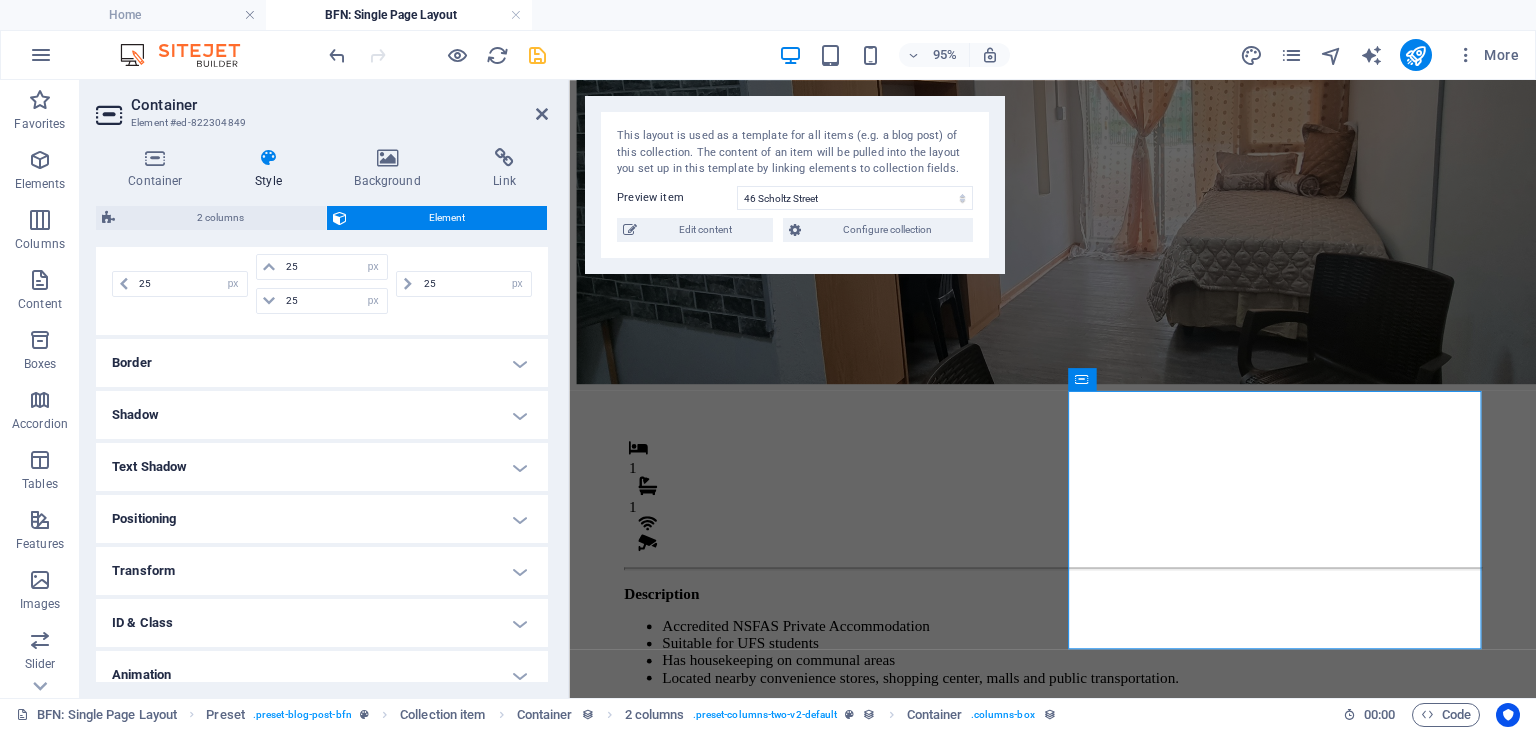 scroll, scrollTop: 570, scrollLeft: 0, axis: vertical 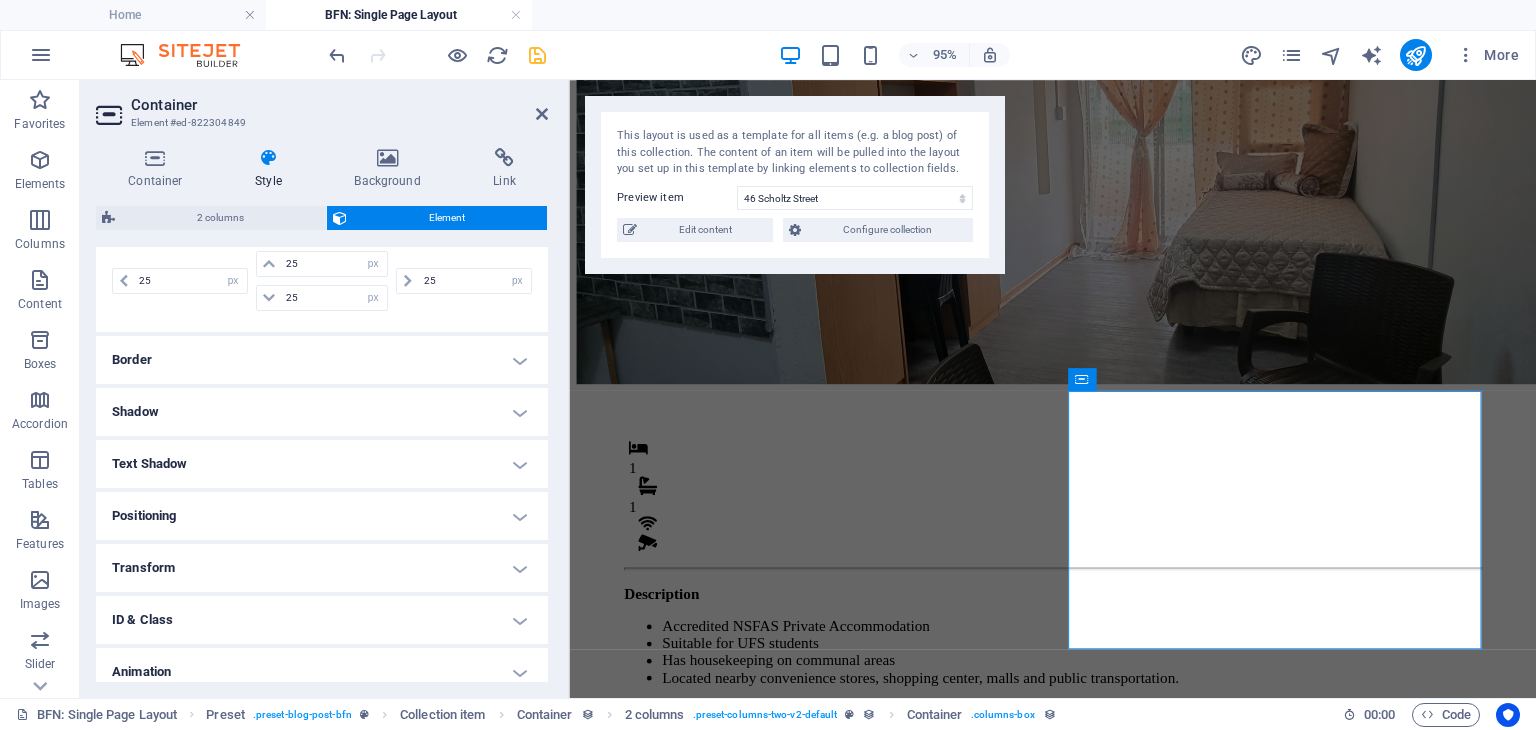 click on "Border" at bounding box center [322, 360] 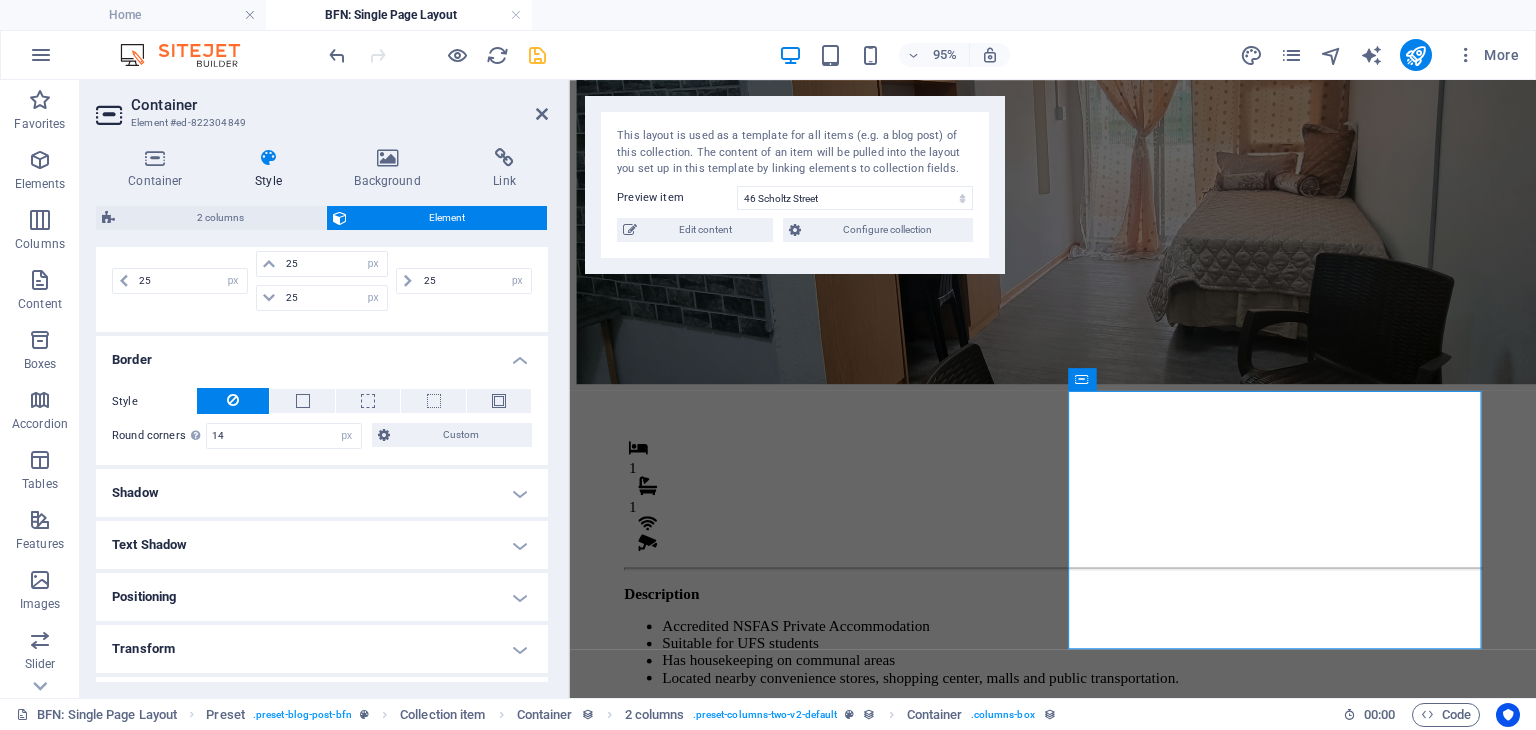 click on "Border" at bounding box center (322, 354) 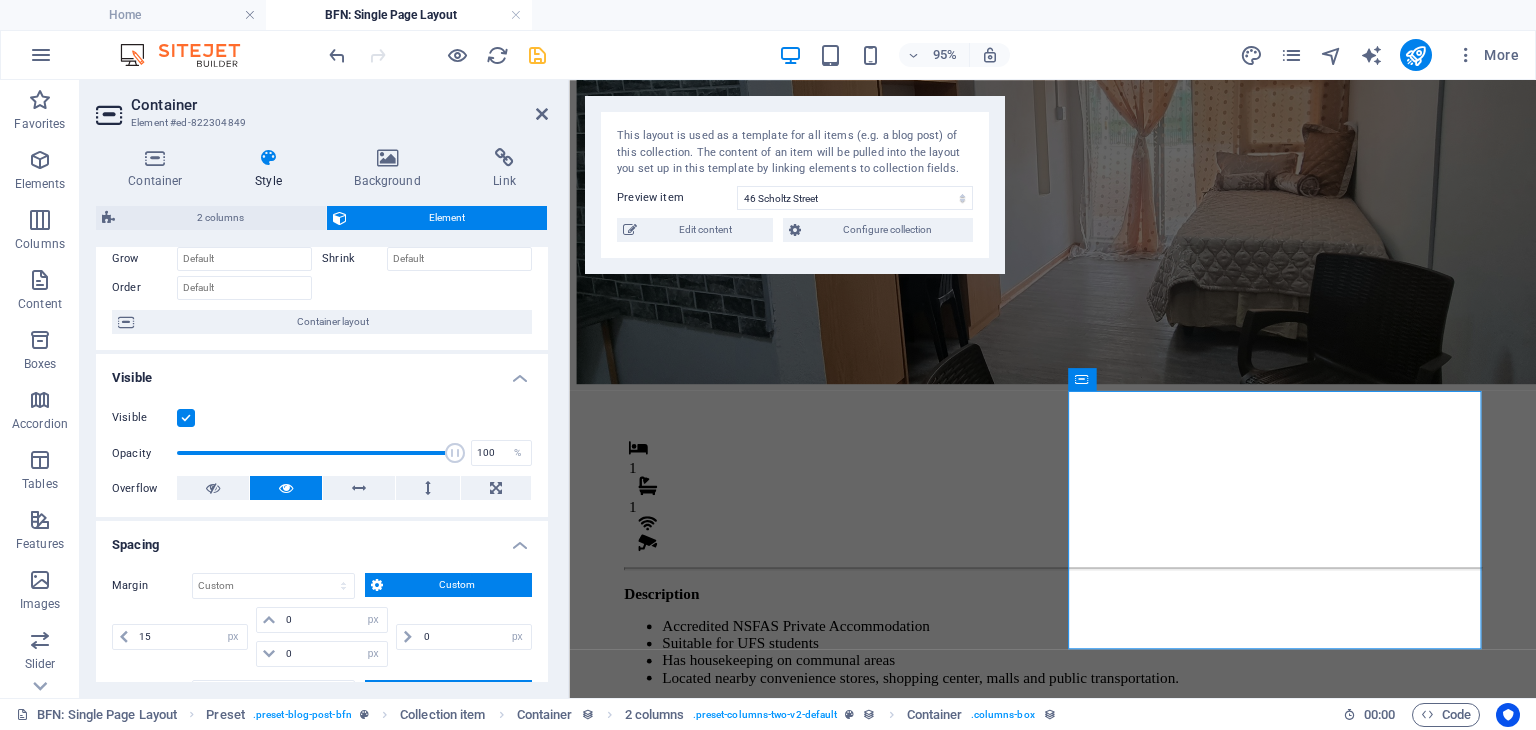 scroll, scrollTop: 94, scrollLeft: 0, axis: vertical 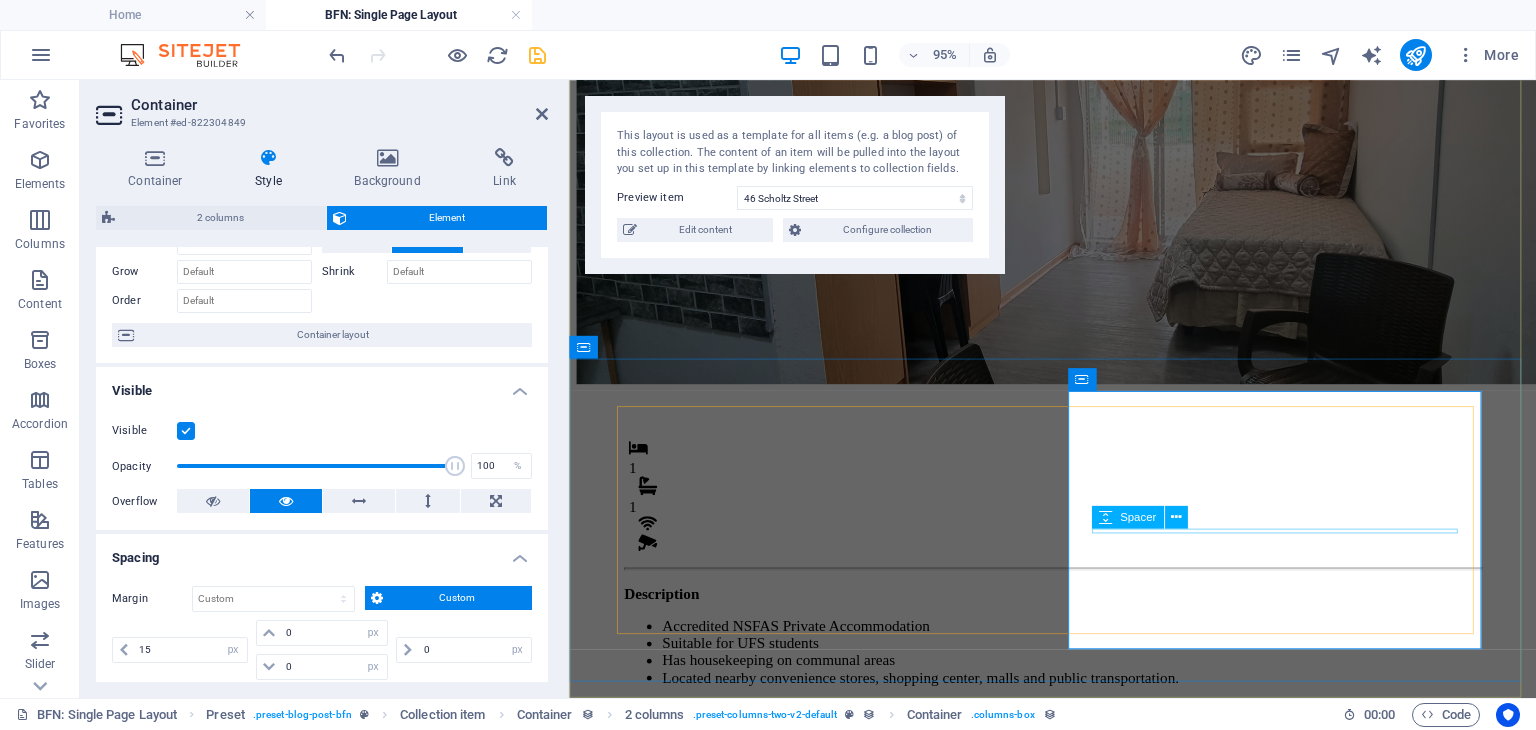 click at bounding box center [1085, 935] 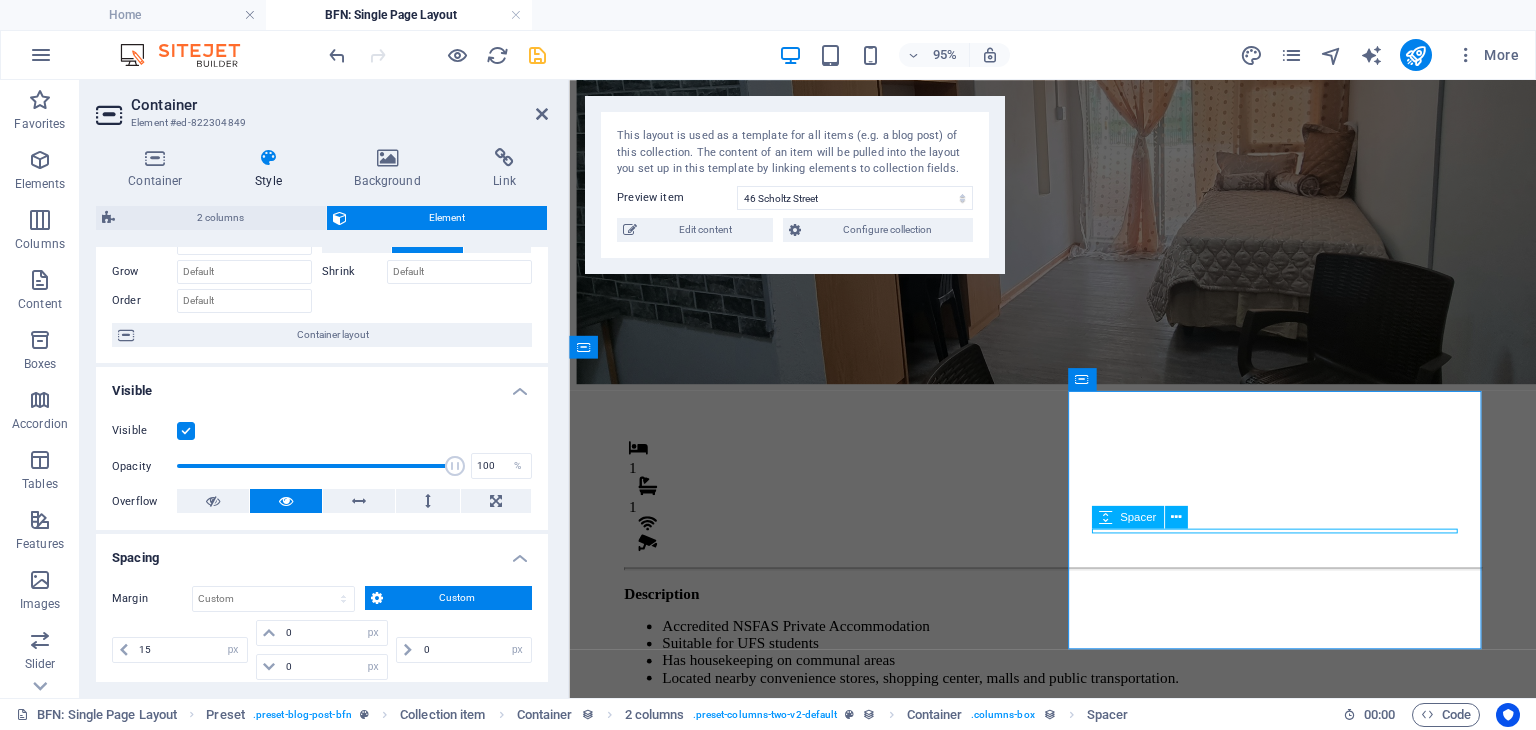 click at bounding box center (1085, 935) 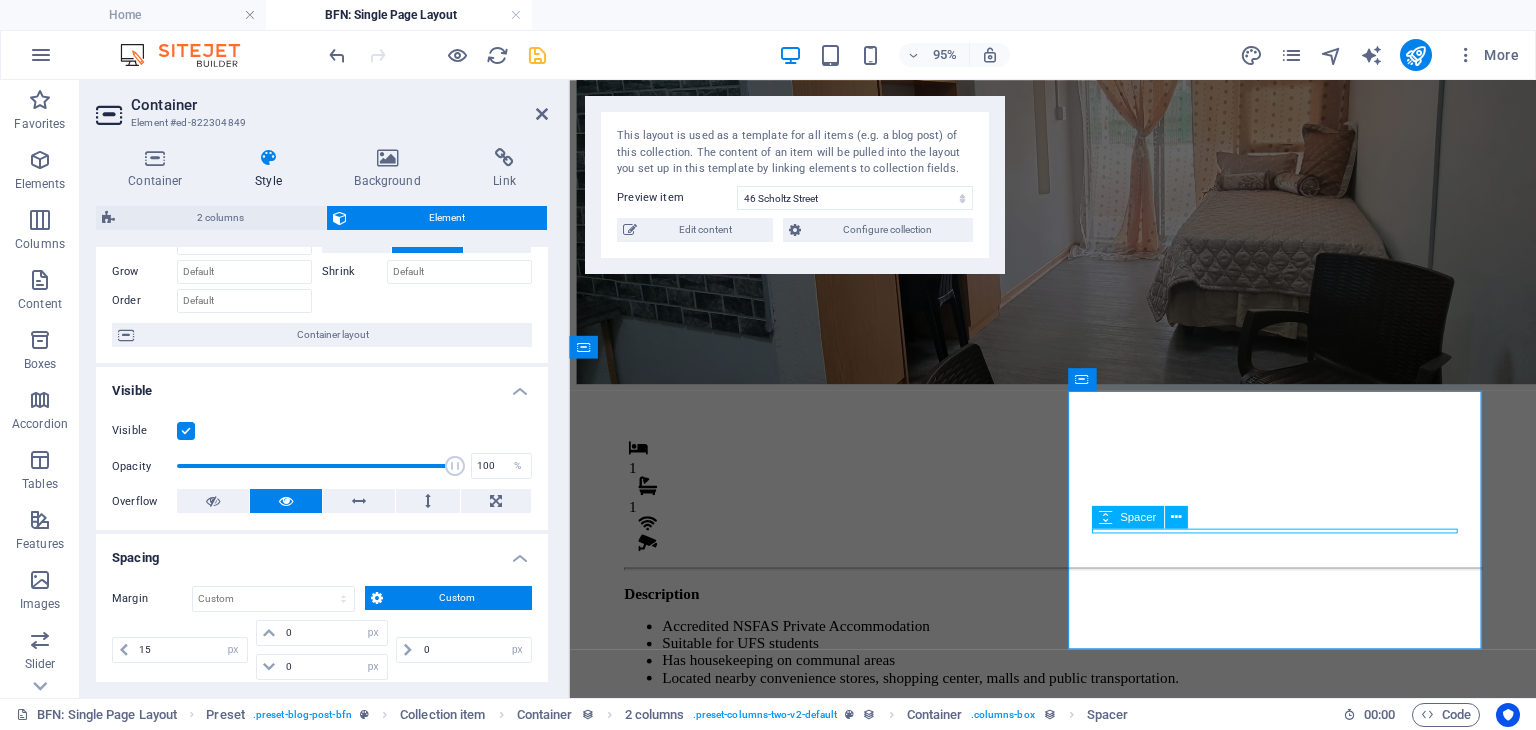 select on "px" 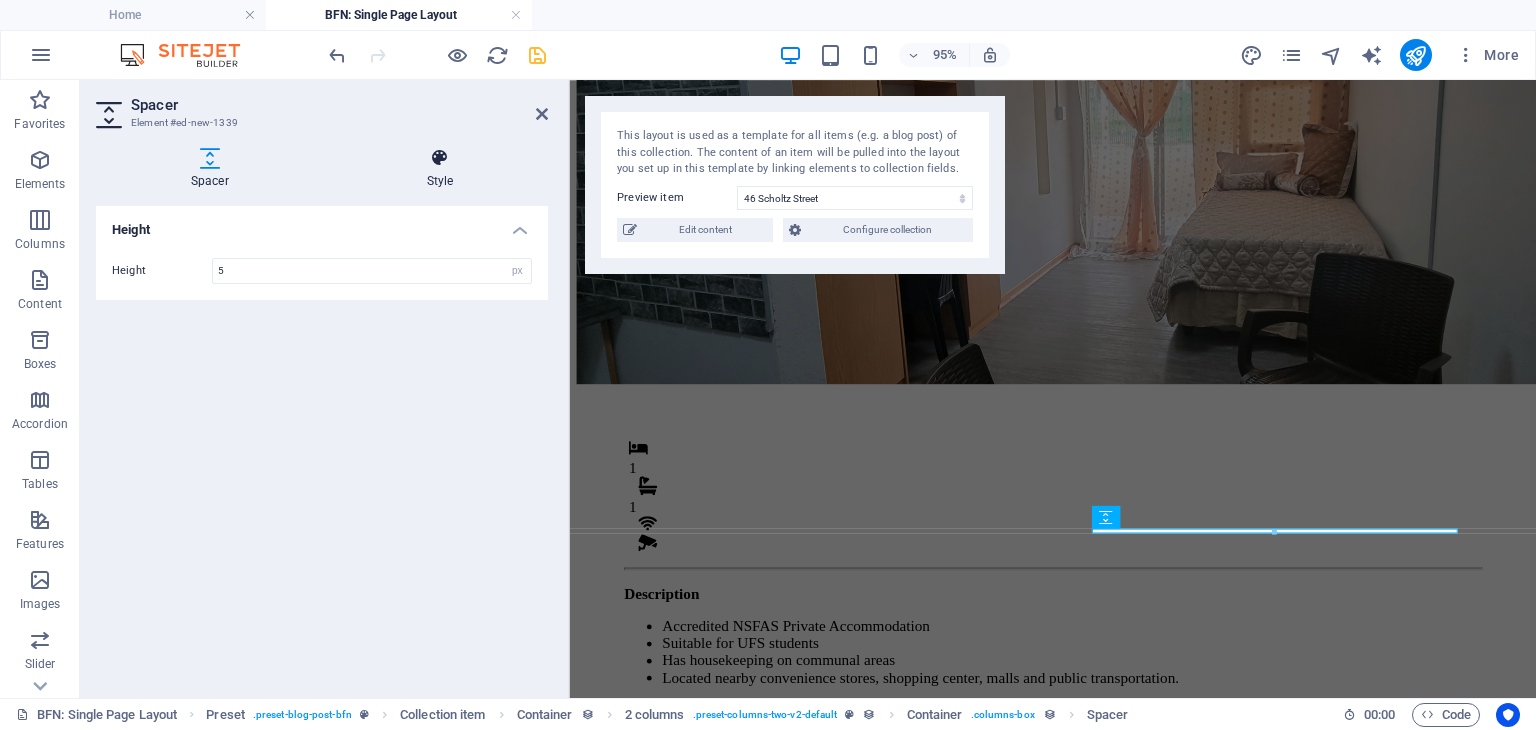 click at bounding box center (440, 158) 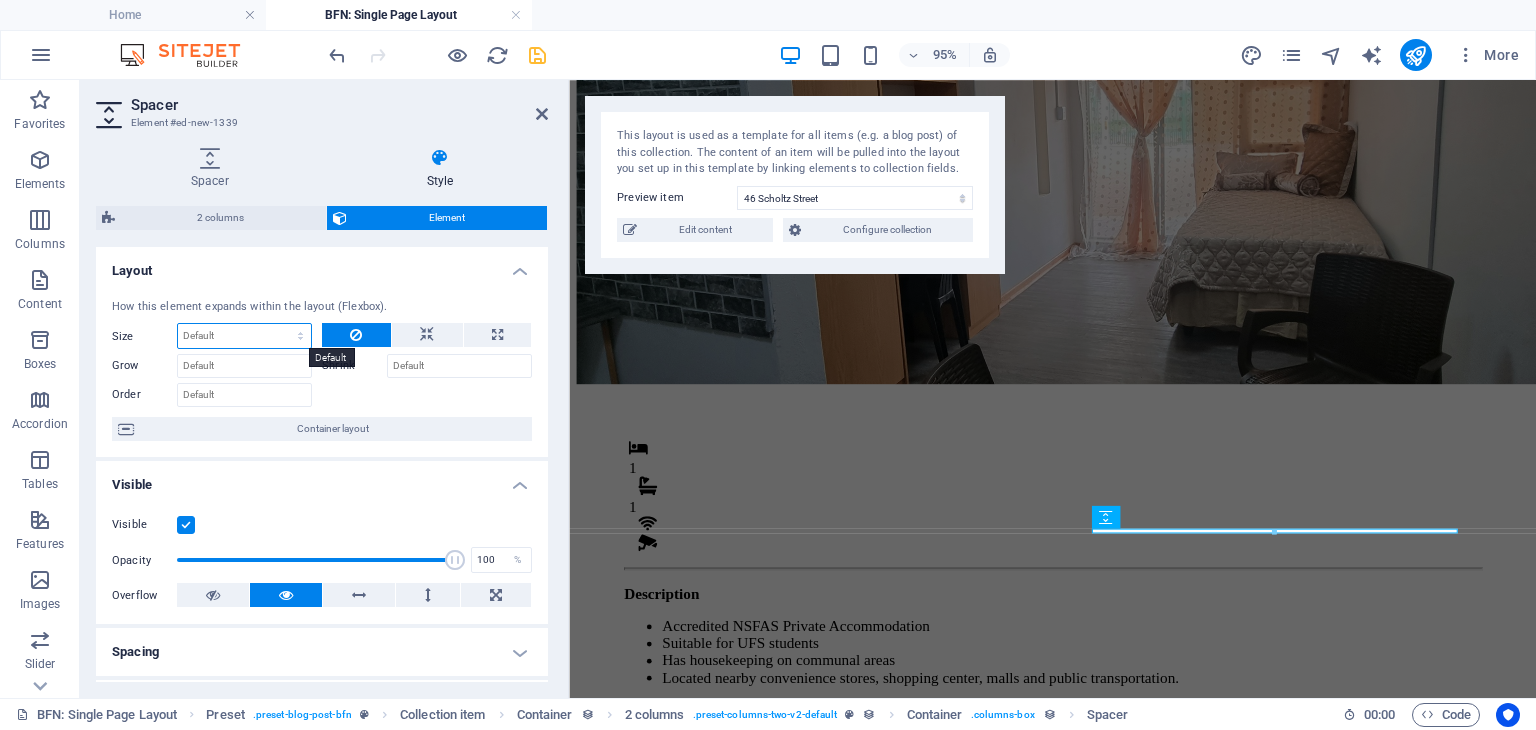click on "Default auto px % 1/1 1/2 1/3 1/4 1/5 1/6 1/7 1/8 1/9 1/10" at bounding box center (244, 336) 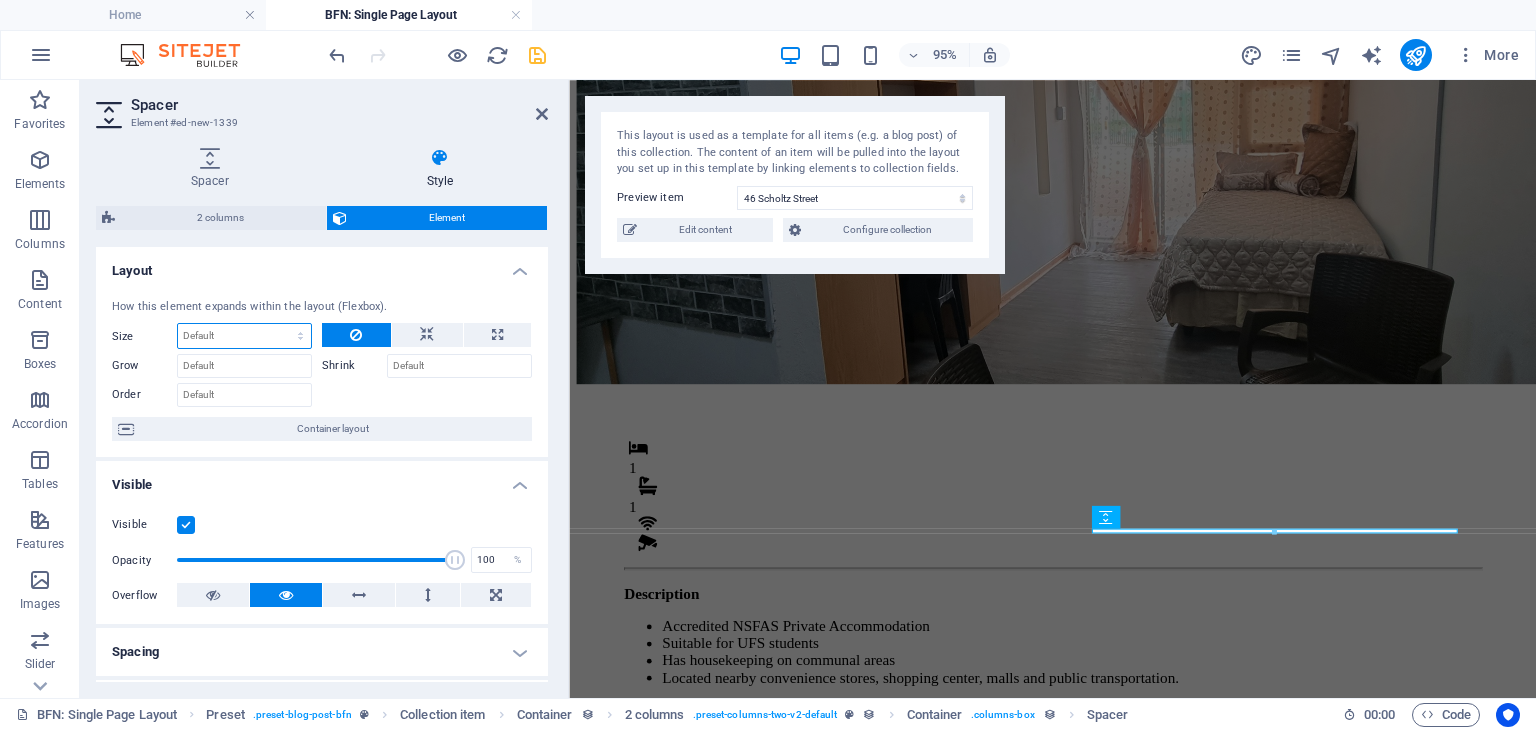 select on "%" 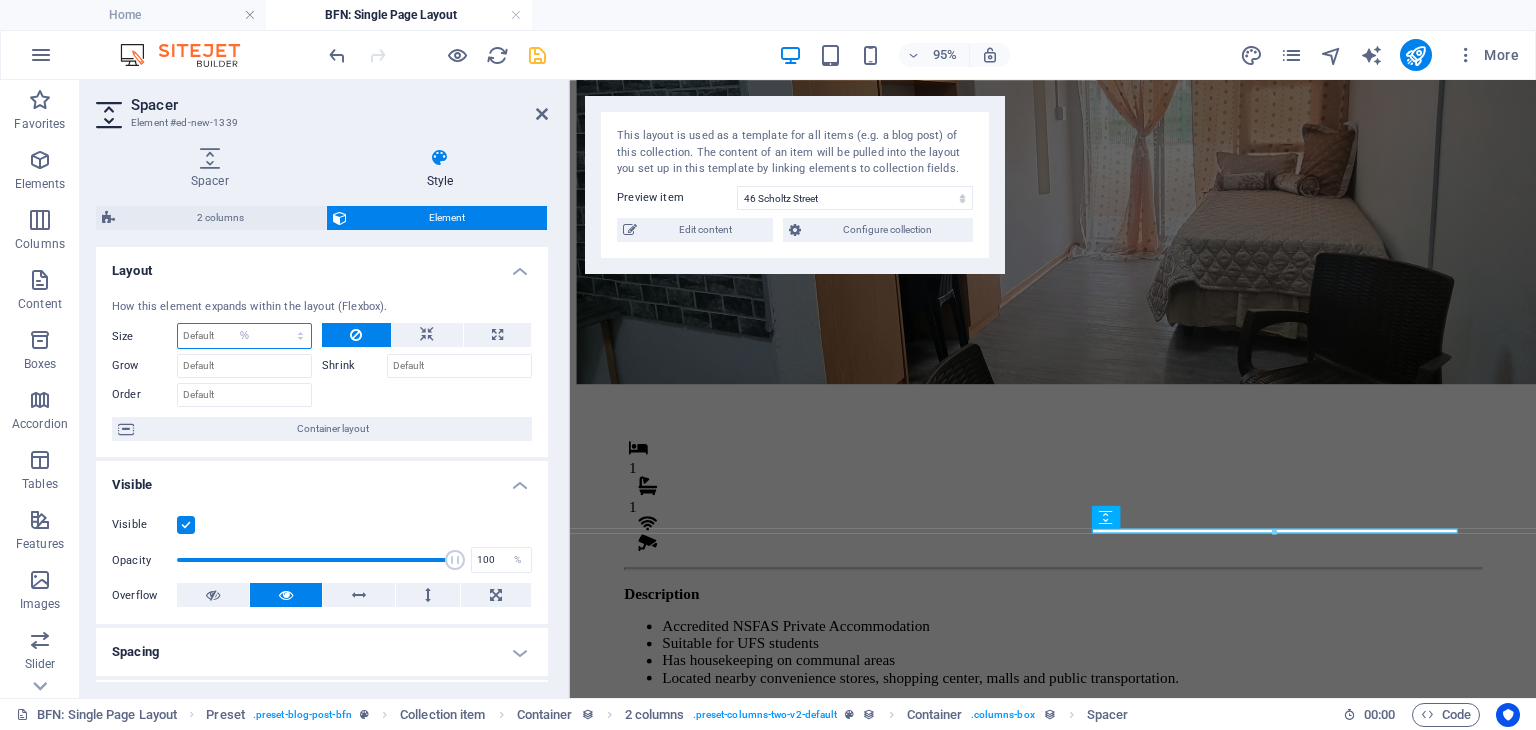 click on "Default auto px % 1/1 1/2 1/3 1/4 1/5 1/6 1/7 1/8 1/9 1/10" at bounding box center [244, 336] 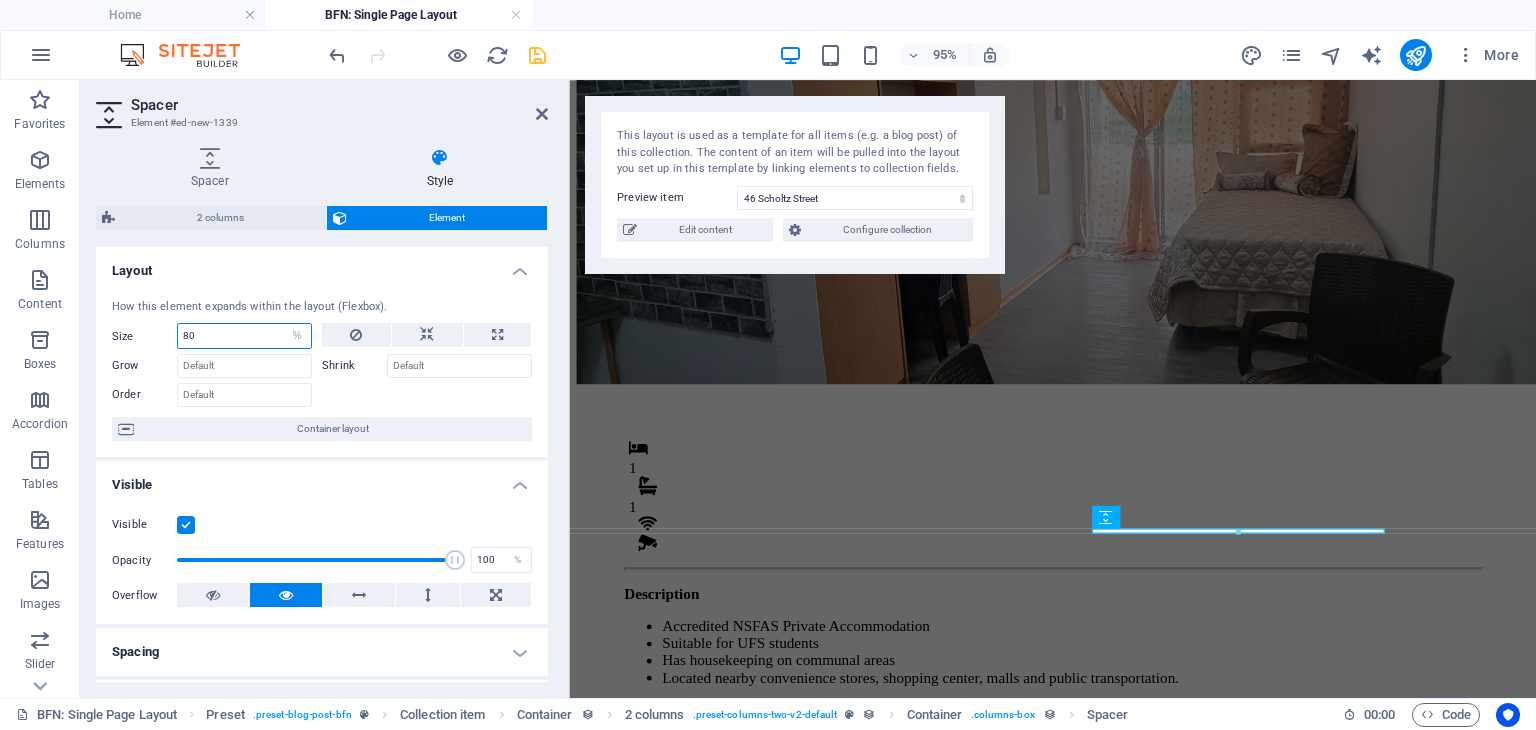 drag, startPoint x: 228, startPoint y: 330, endPoint x: 168, endPoint y: 329, distance: 60.00833 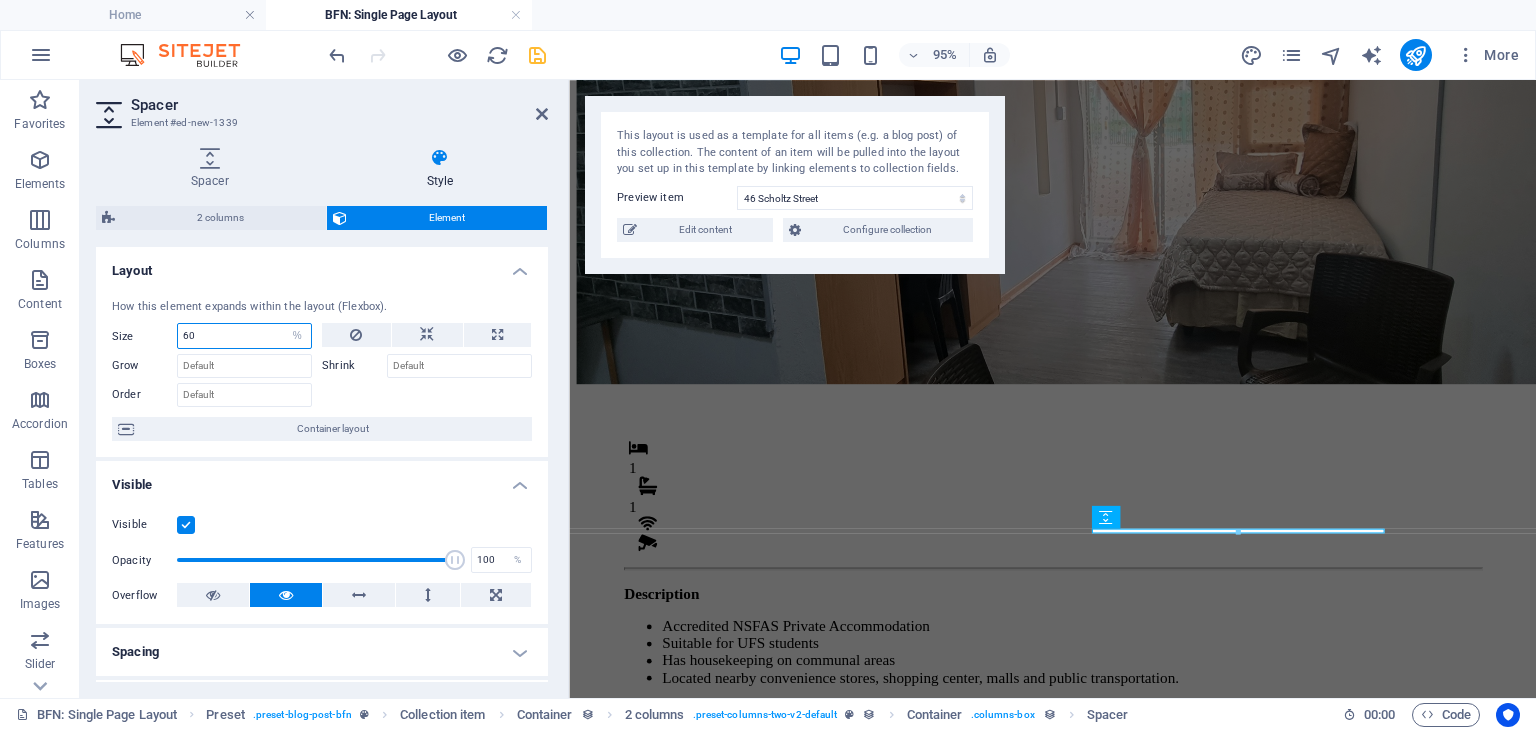 type on "60" 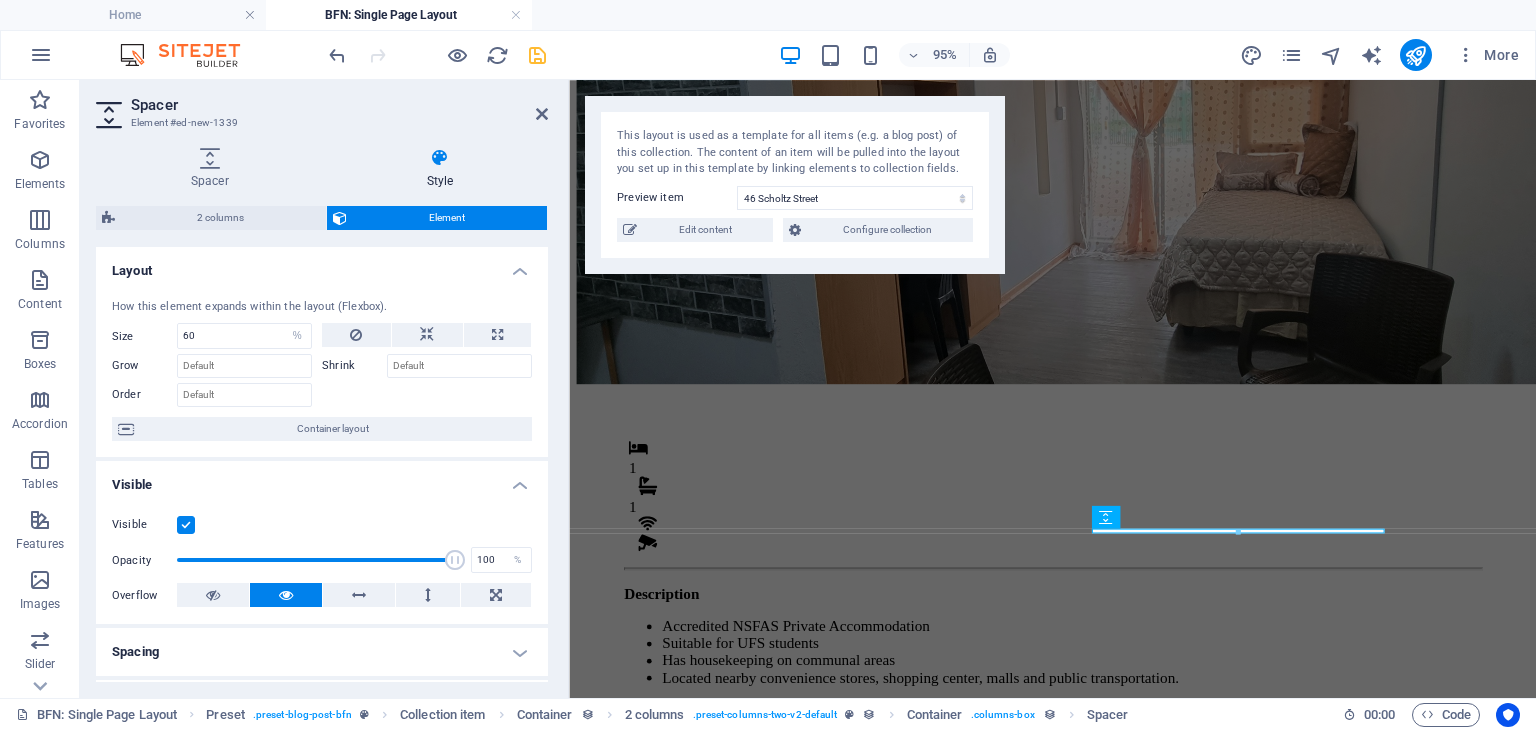 scroll, scrollTop: 171, scrollLeft: 0, axis: vertical 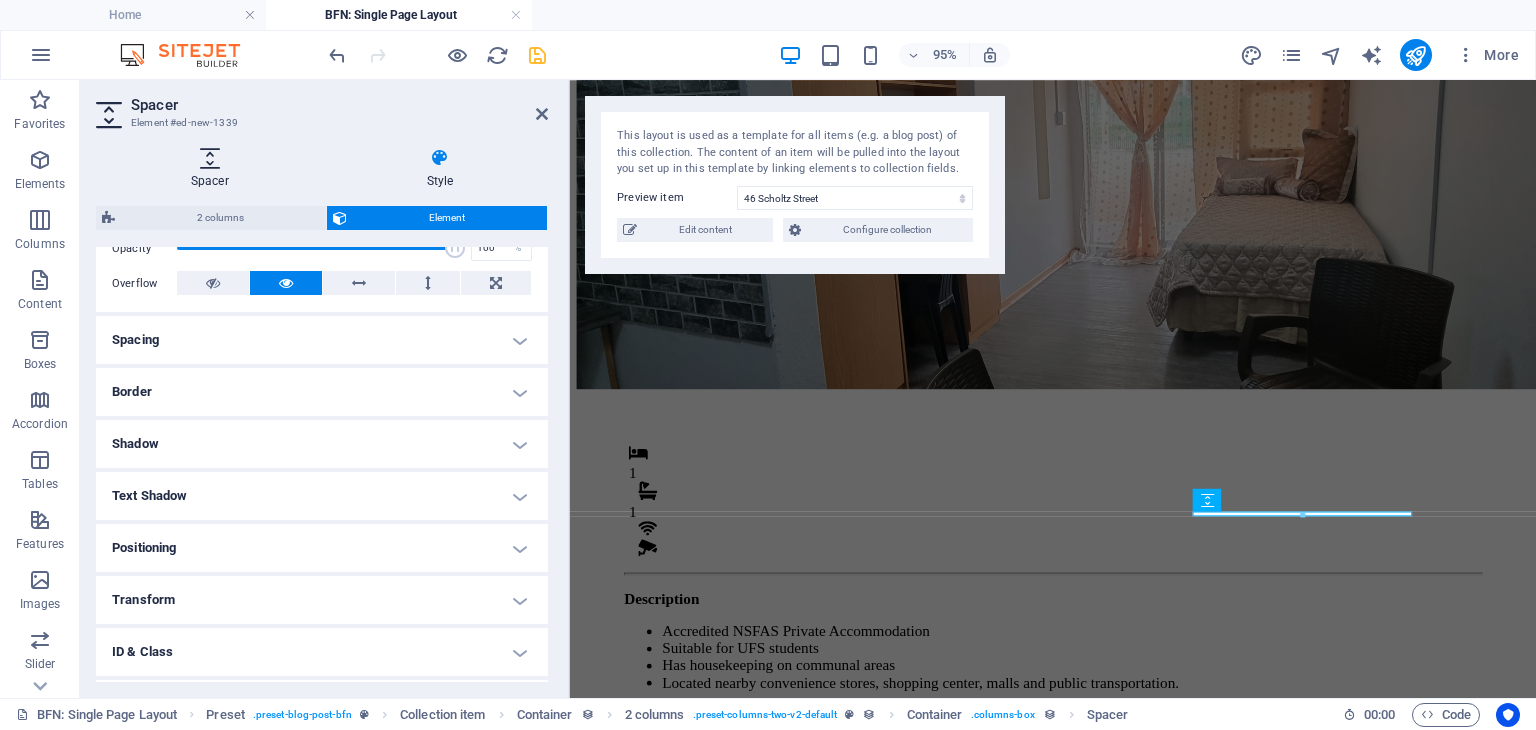 click at bounding box center [210, 158] 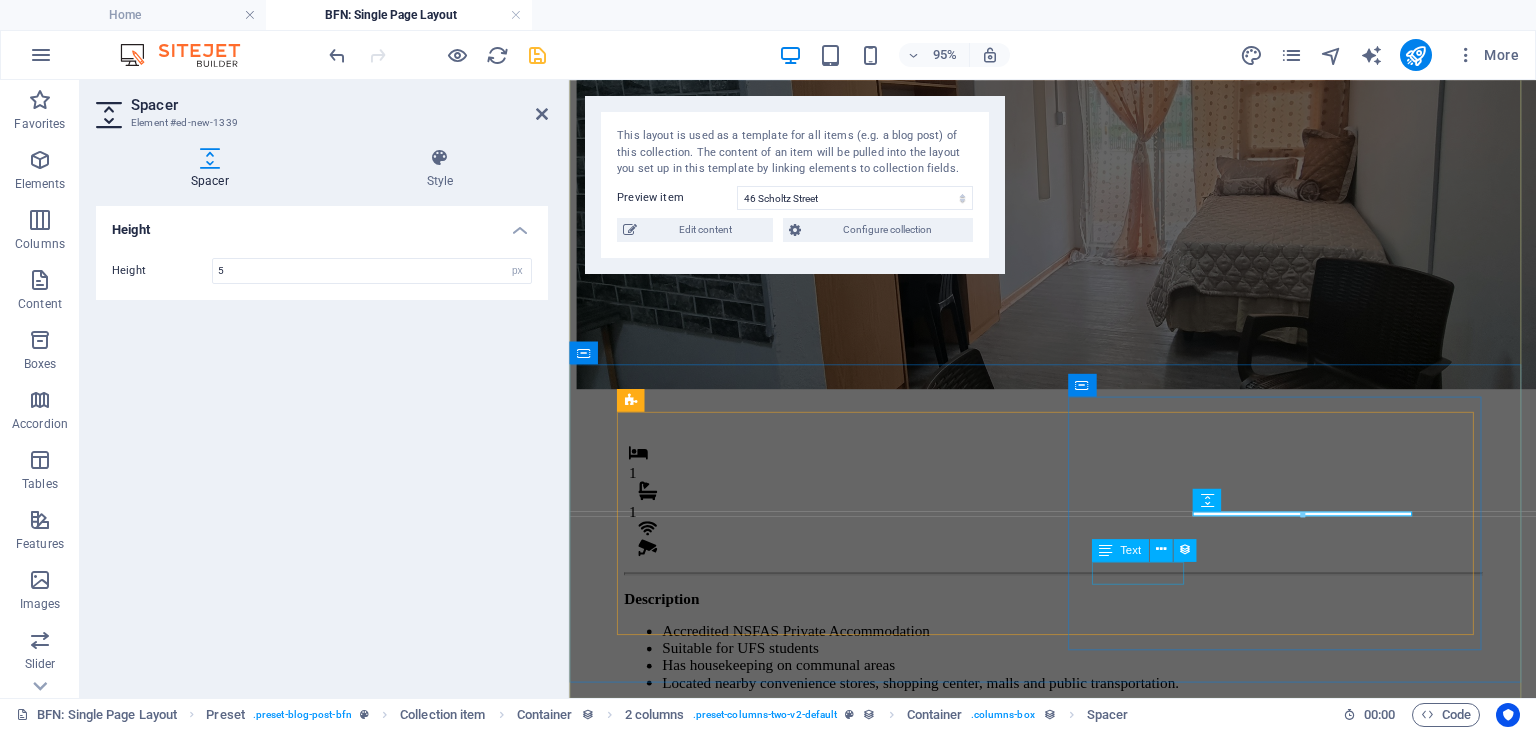 click on "Key deposit:" at bounding box center (1085, 1041) 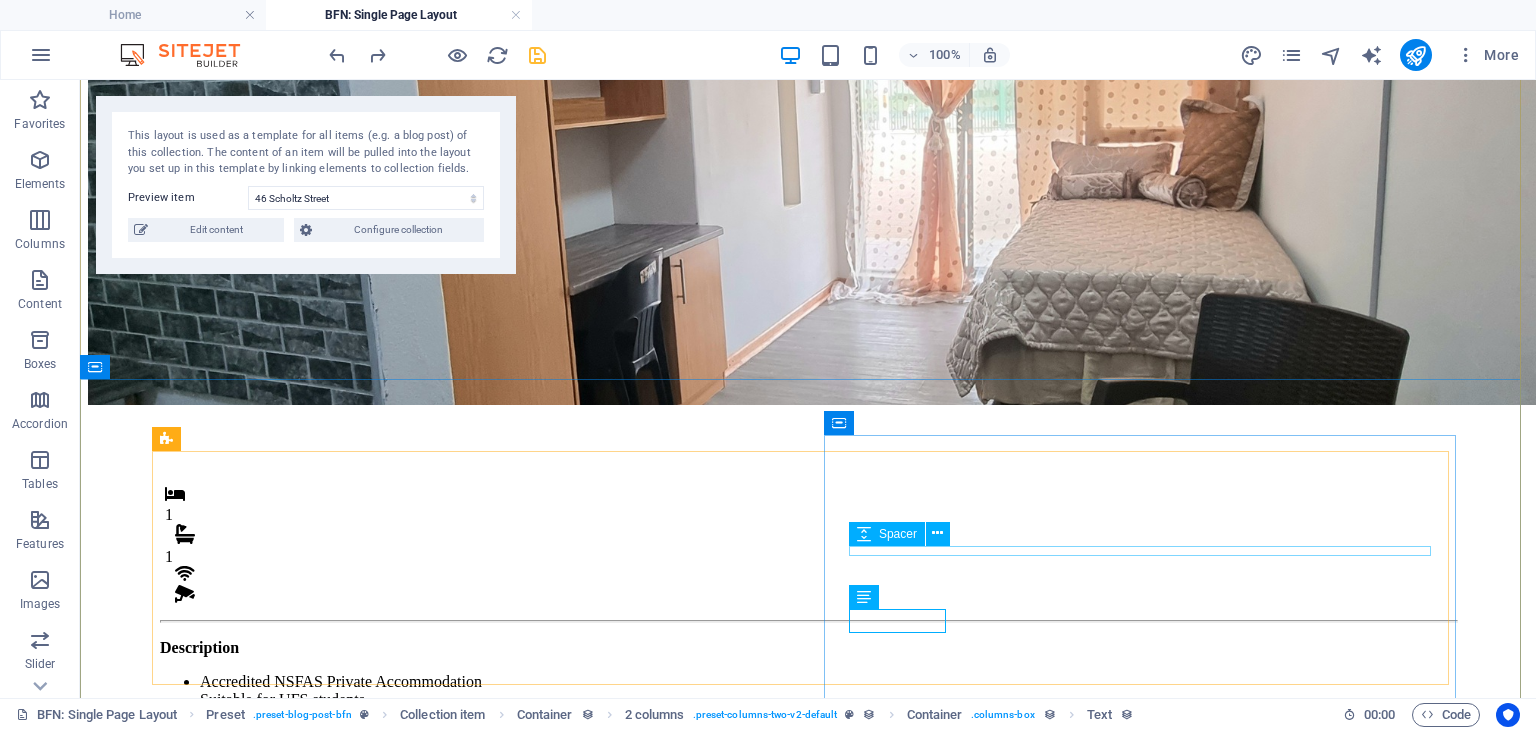 scroll, scrollTop: 248, scrollLeft: 0, axis: vertical 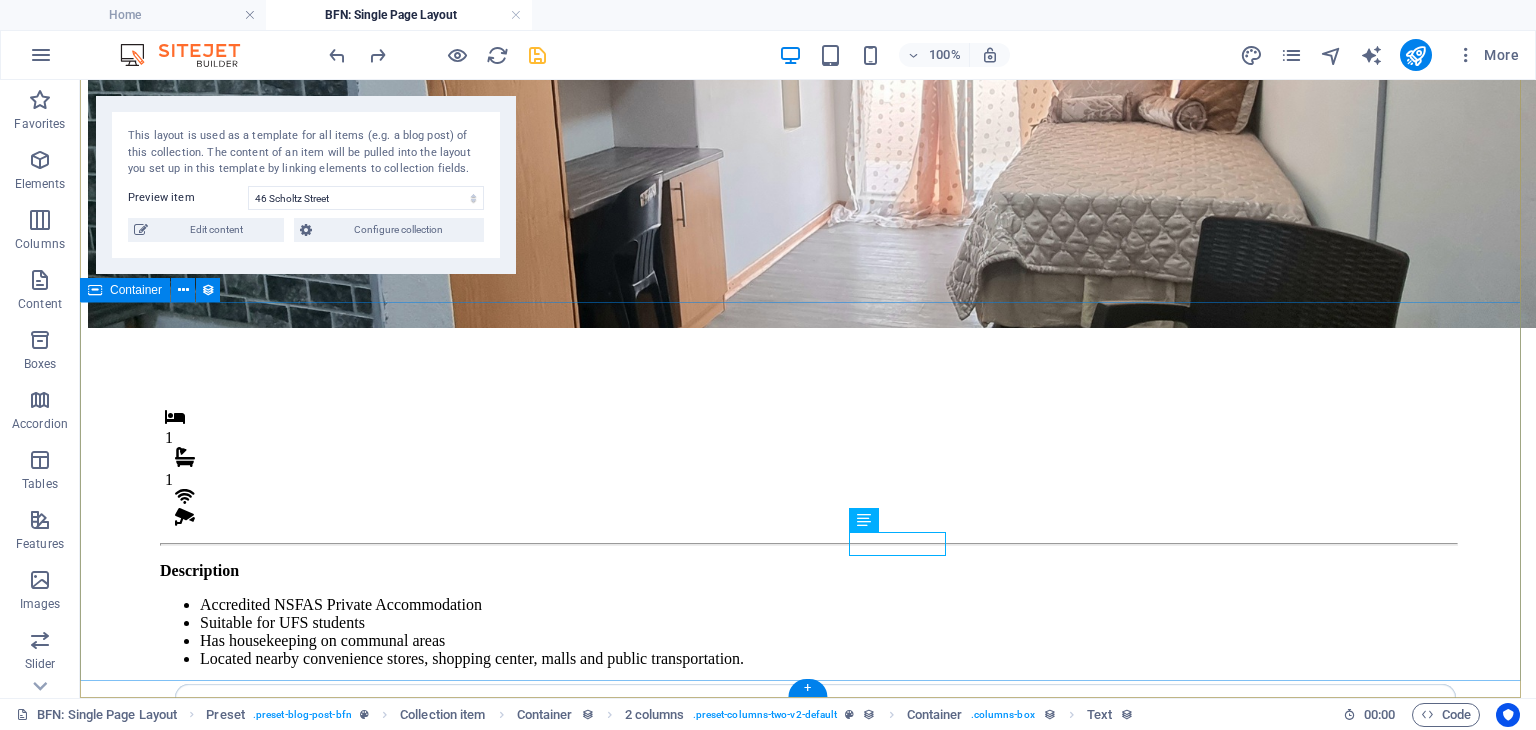 click on "1 1 Description Accredited NSFAS Private Accommodation  Suitable for UFS students Has housekeeping on communal areas Located nearby convenience stores, shopping center, malls and public transportation. Monthly Rental R 4,800 Once-off Fees Admin Fee:   500 Key deposit:   200 Download Form" at bounding box center [808, 743] 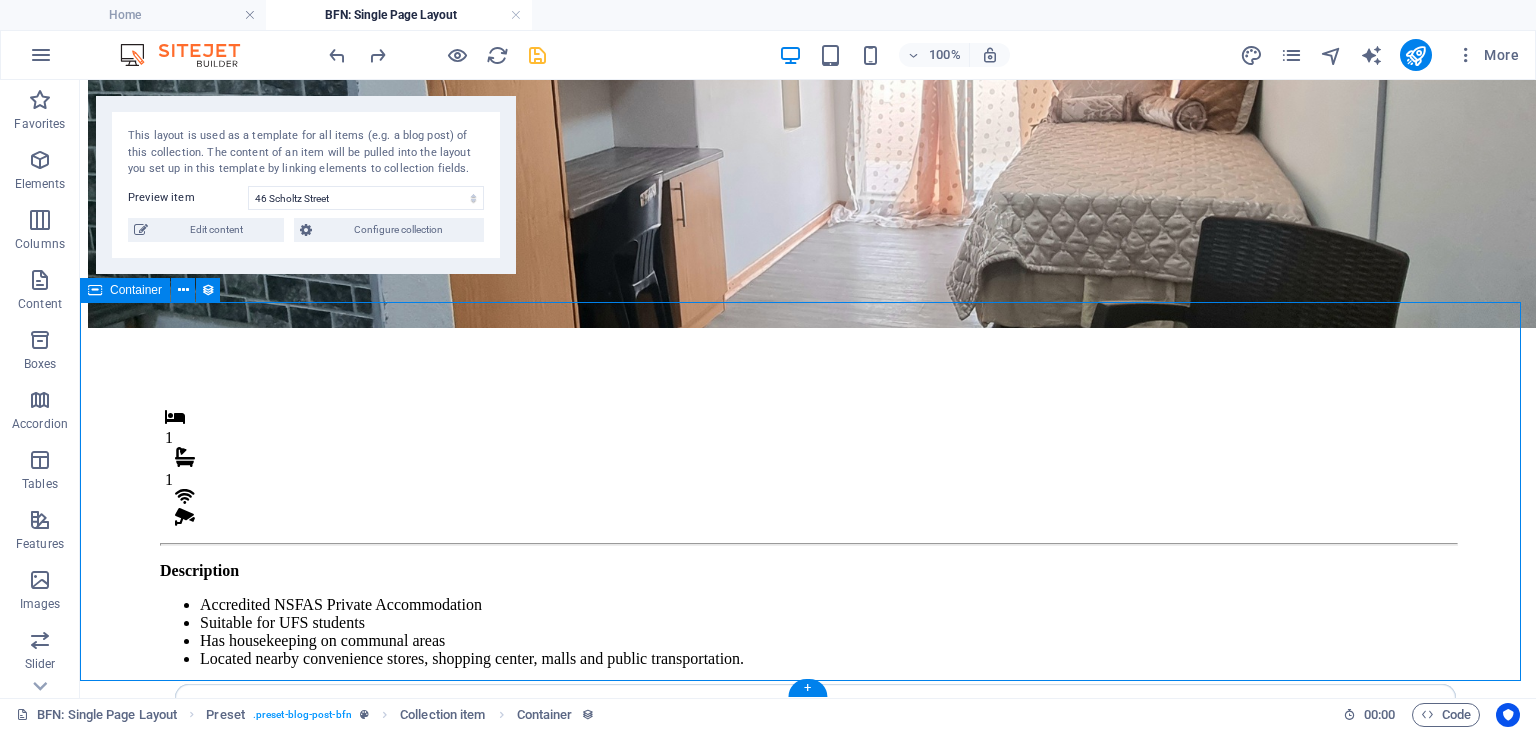 click on "1 1 Description Accredited NSFAS Private Accommodation  Suitable for UFS students Has housekeeping on communal areas Located nearby convenience stores, shopping center, malls and public transportation. Monthly Rental R 4,800 Once-off Fees Admin Fee:   500 Key deposit:   200 Download Form" at bounding box center (808, 743) 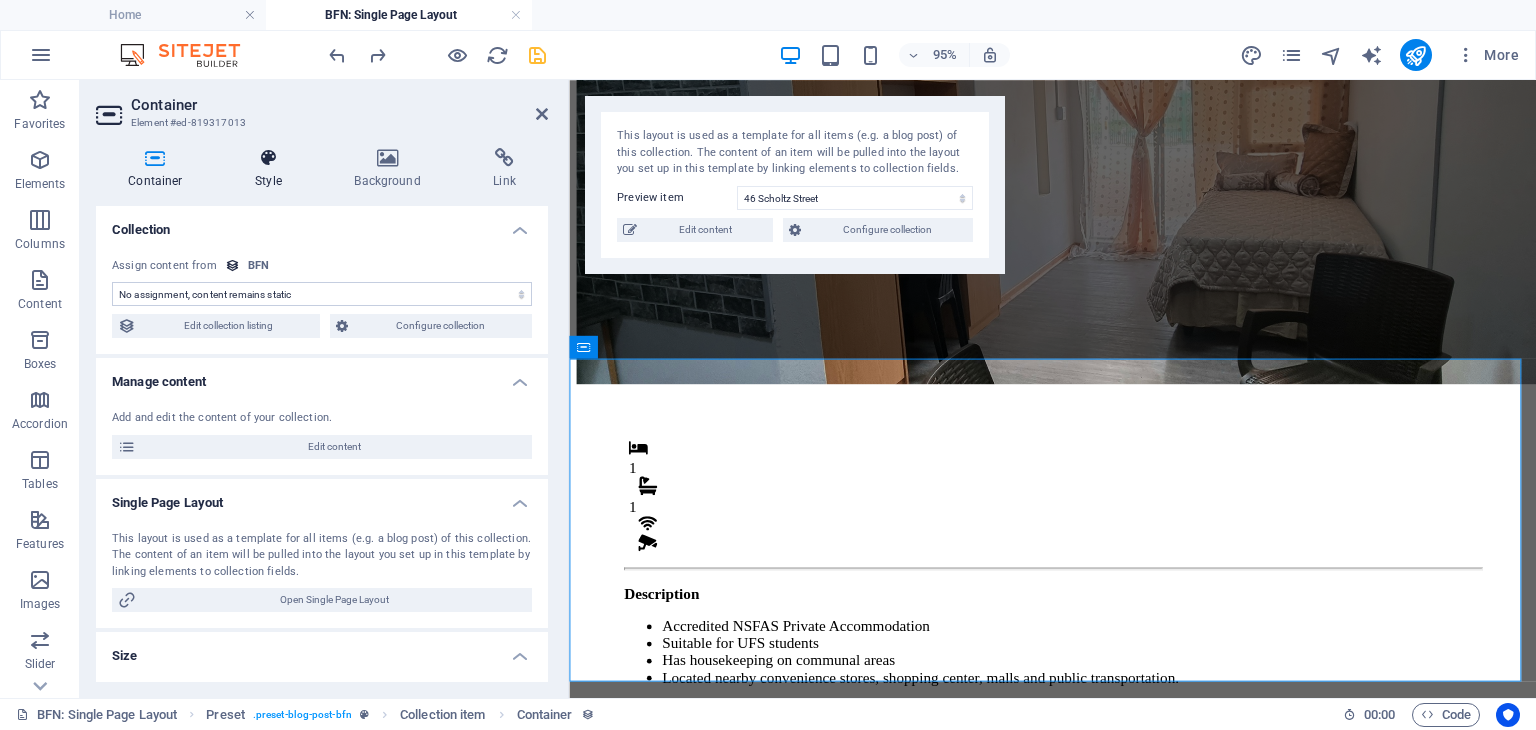 click on "Style" at bounding box center [272, 169] 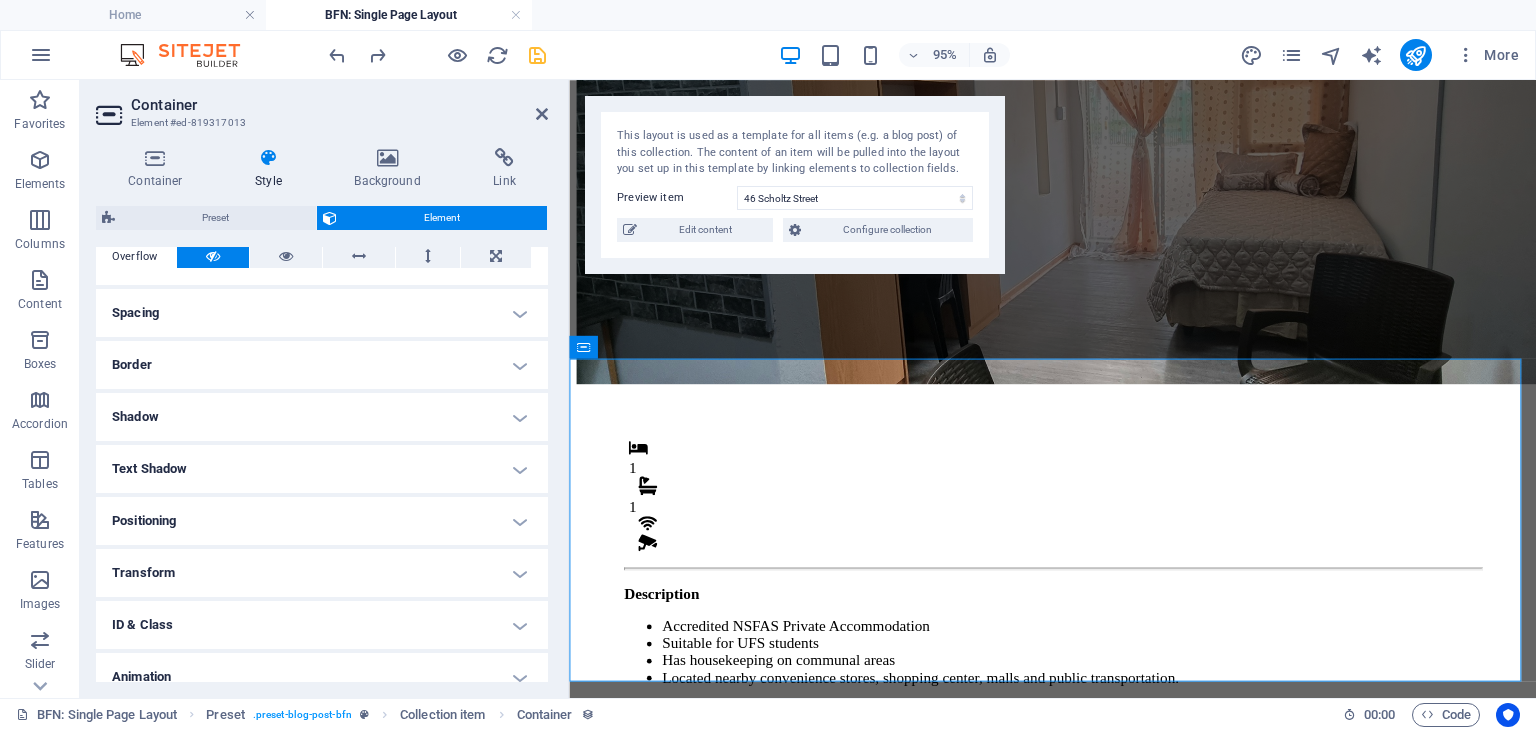 scroll, scrollTop: 348, scrollLeft: 0, axis: vertical 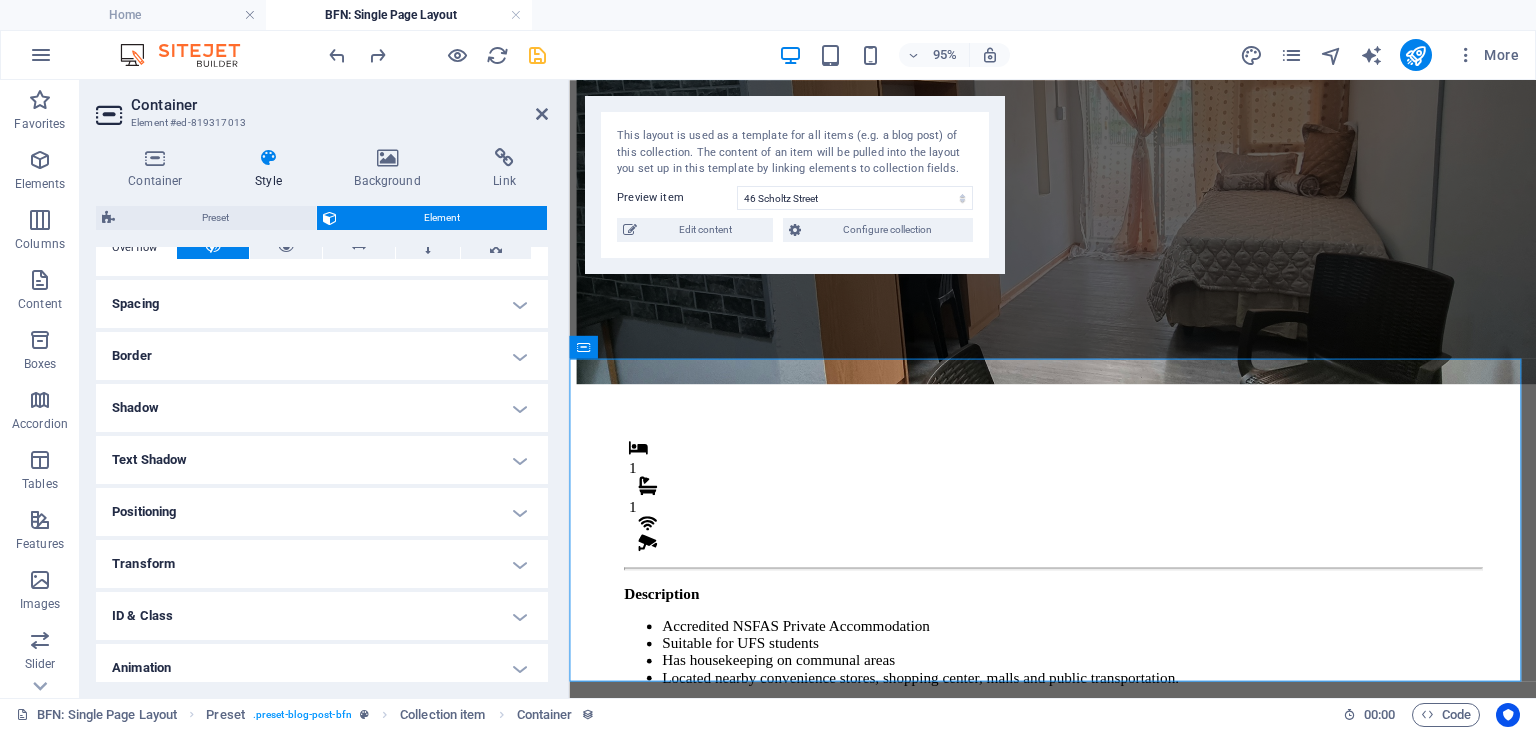 click on "Spacing" at bounding box center (322, 304) 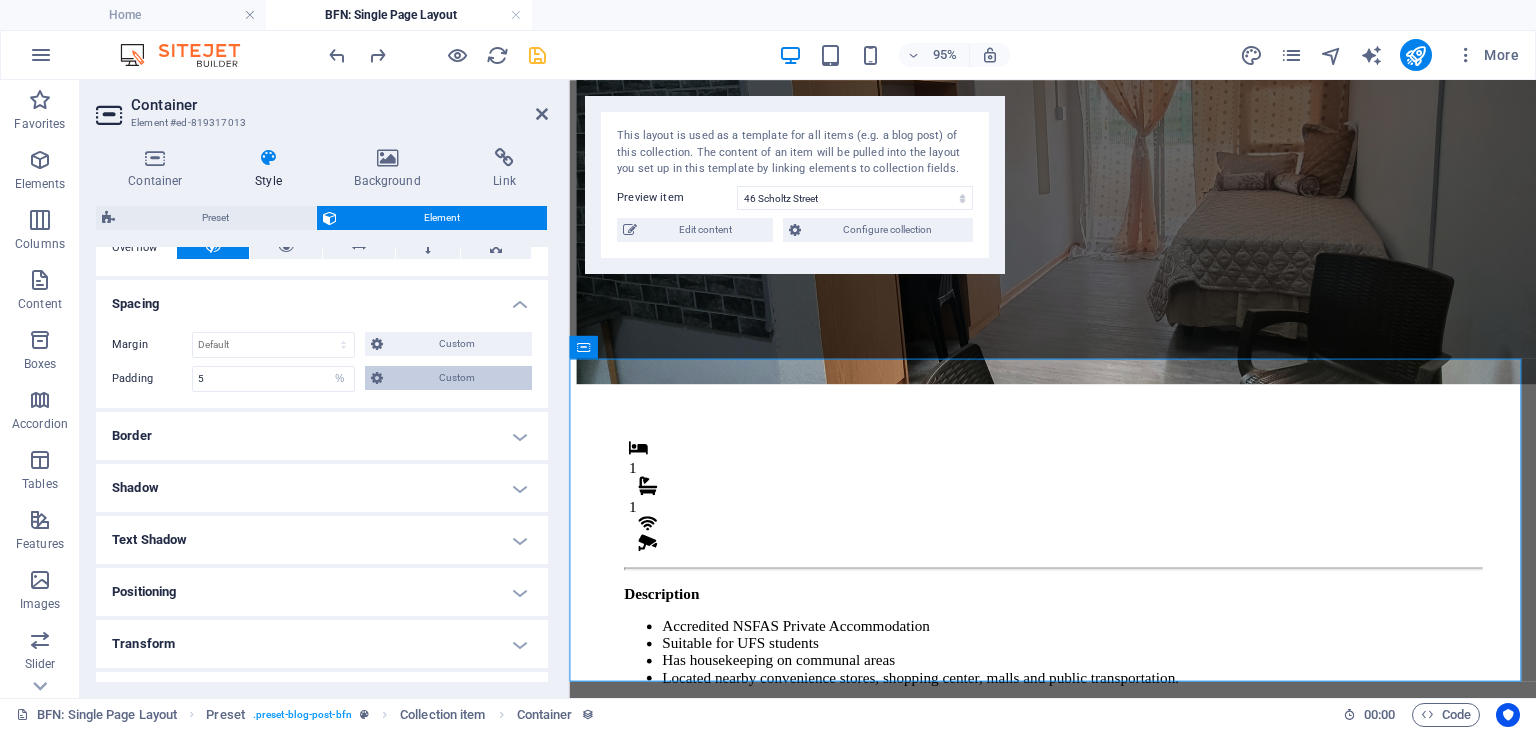 click on "Custom" at bounding box center [458, 378] 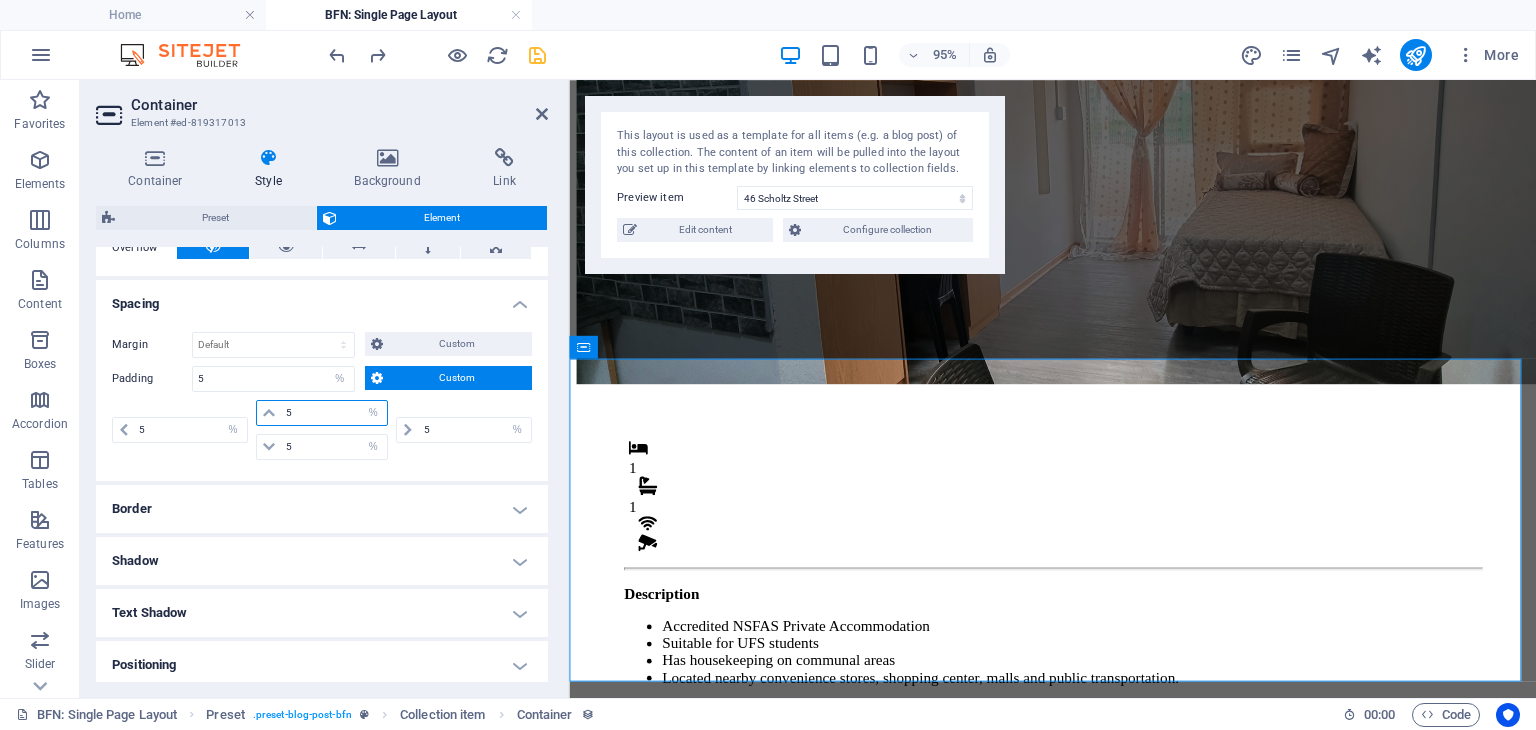drag, startPoint x: 318, startPoint y: 405, endPoint x: 269, endPoint y: 401, distance: 49.162994 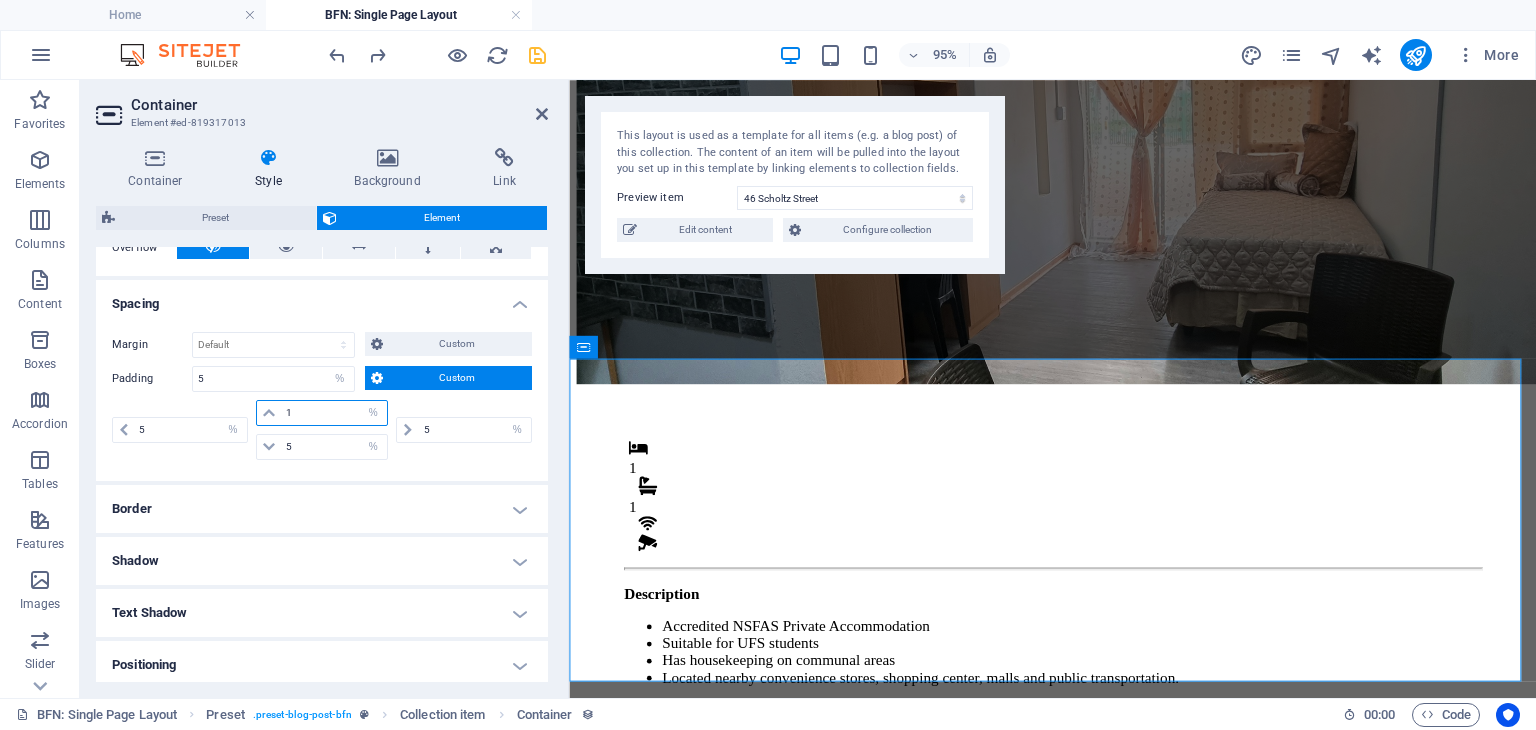 type on "1" 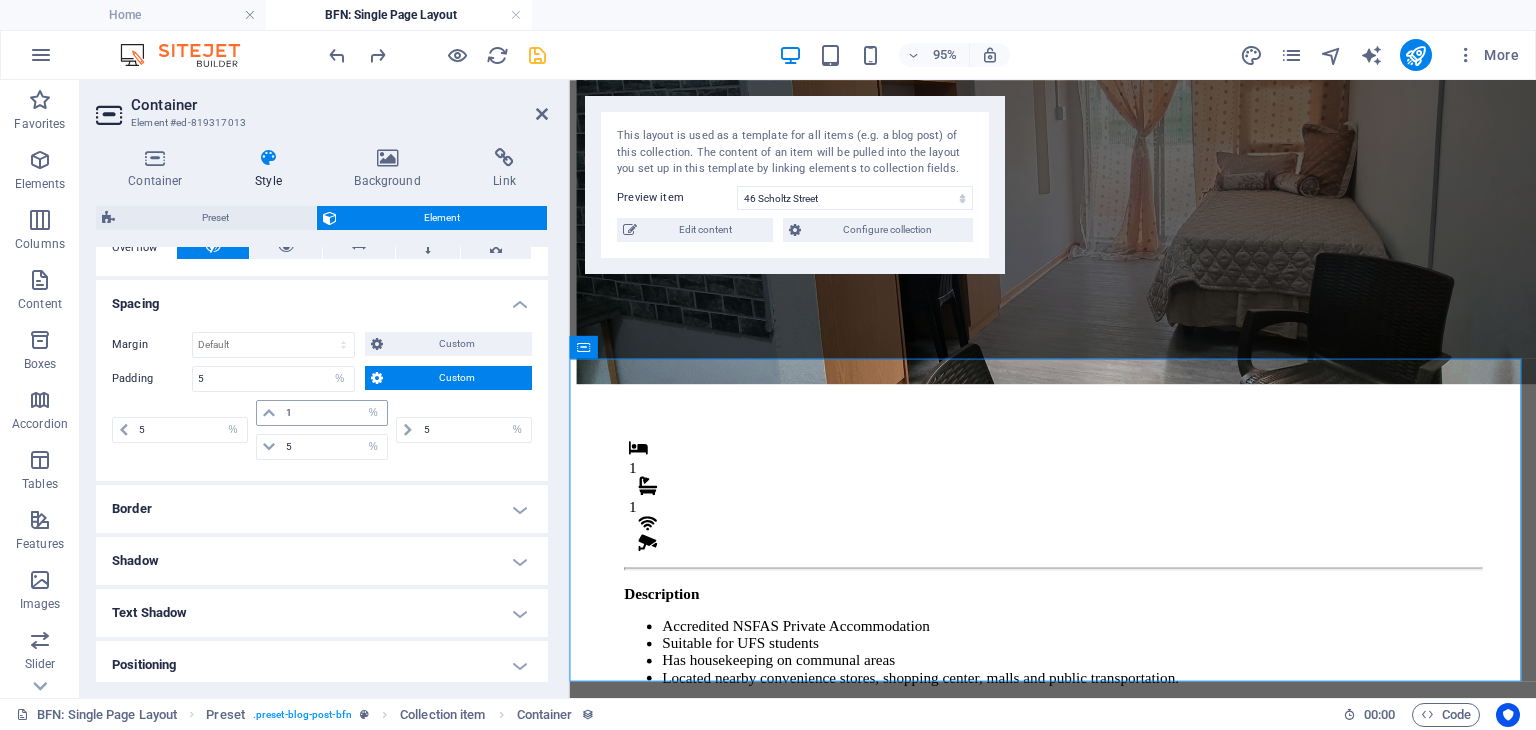 type 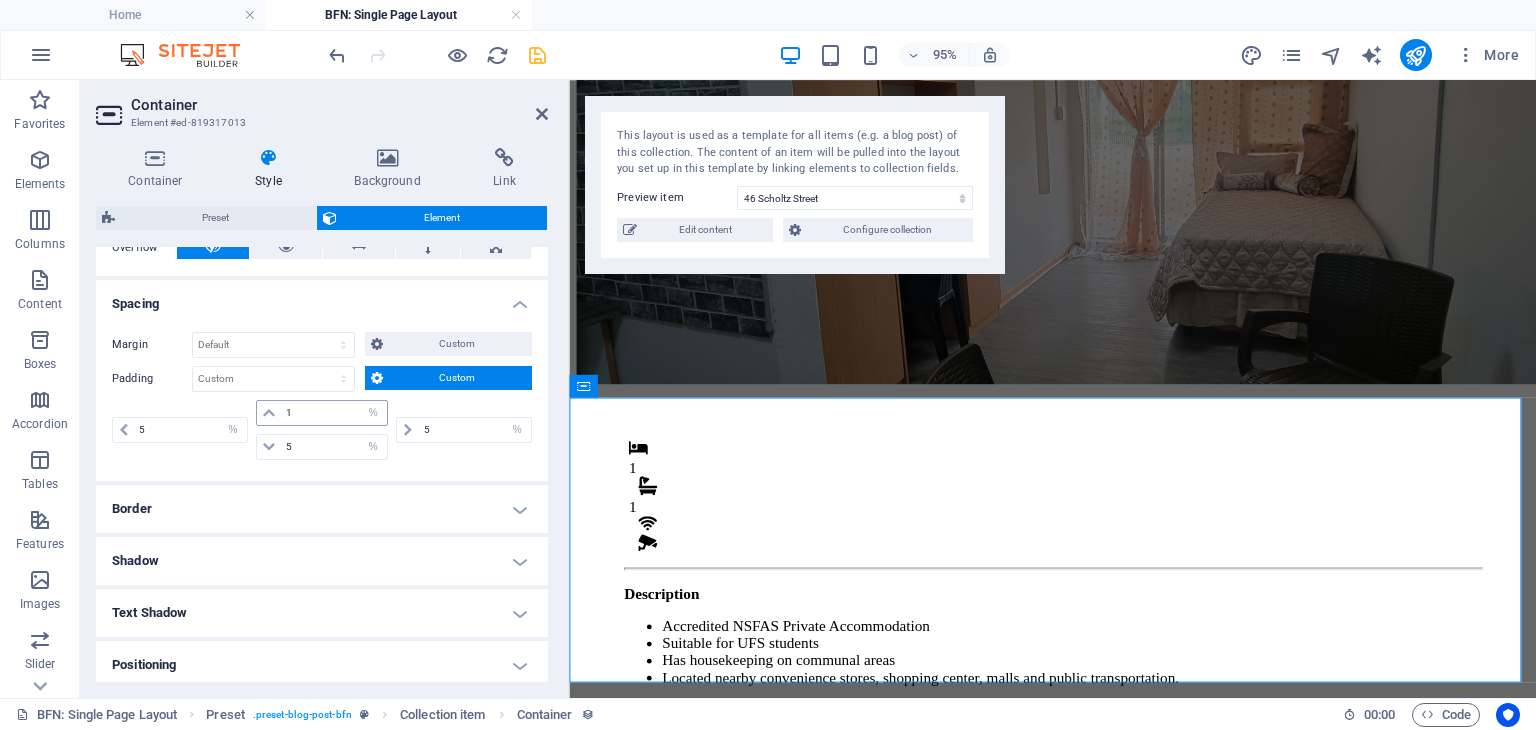 scroll, scrollTop: 136, scrollLeft: 0, axis: vertical 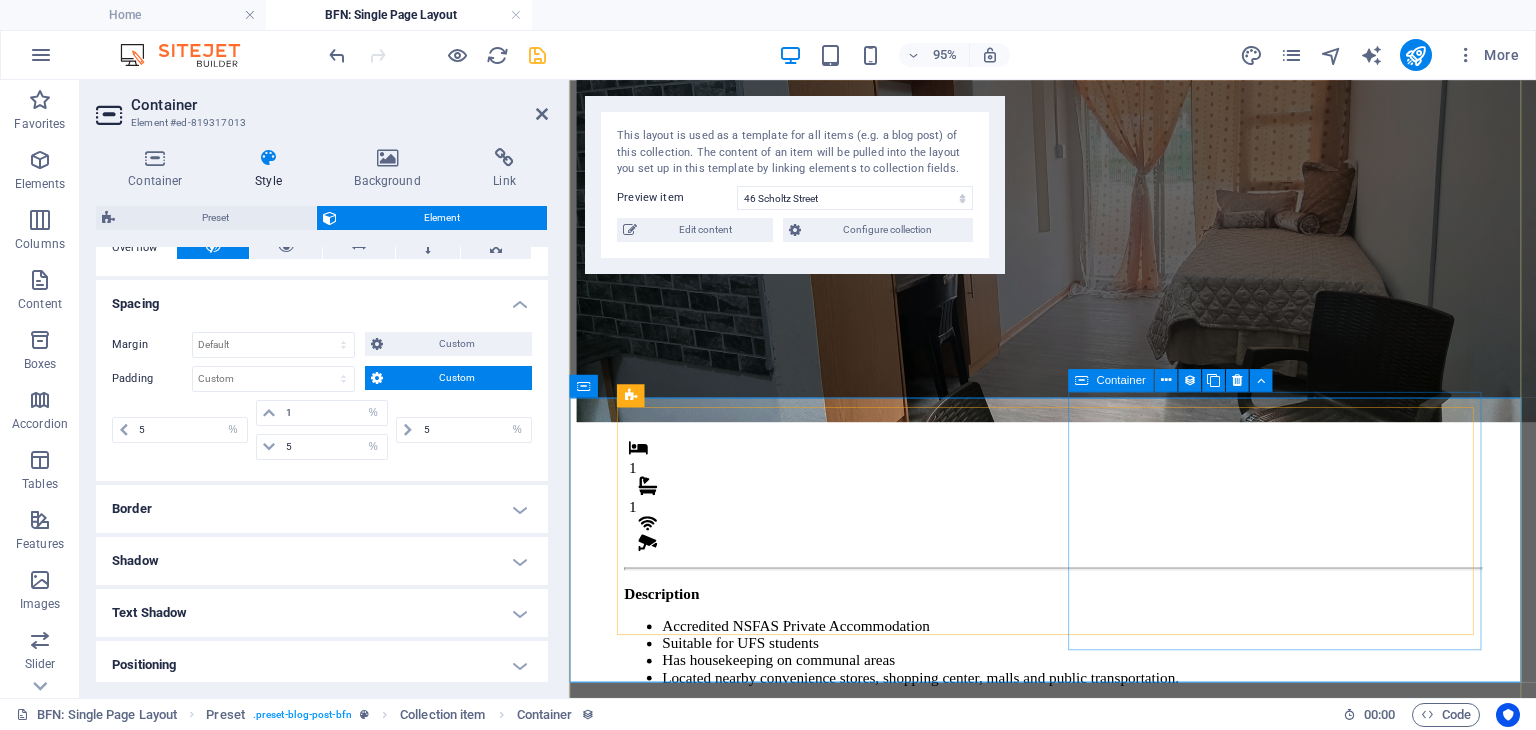 click on "Monthly Rental R 4,800 Once-off Fees Admin Fee:   500 Key deposit:   200 Download Form" at bounding box center [1085, 933] 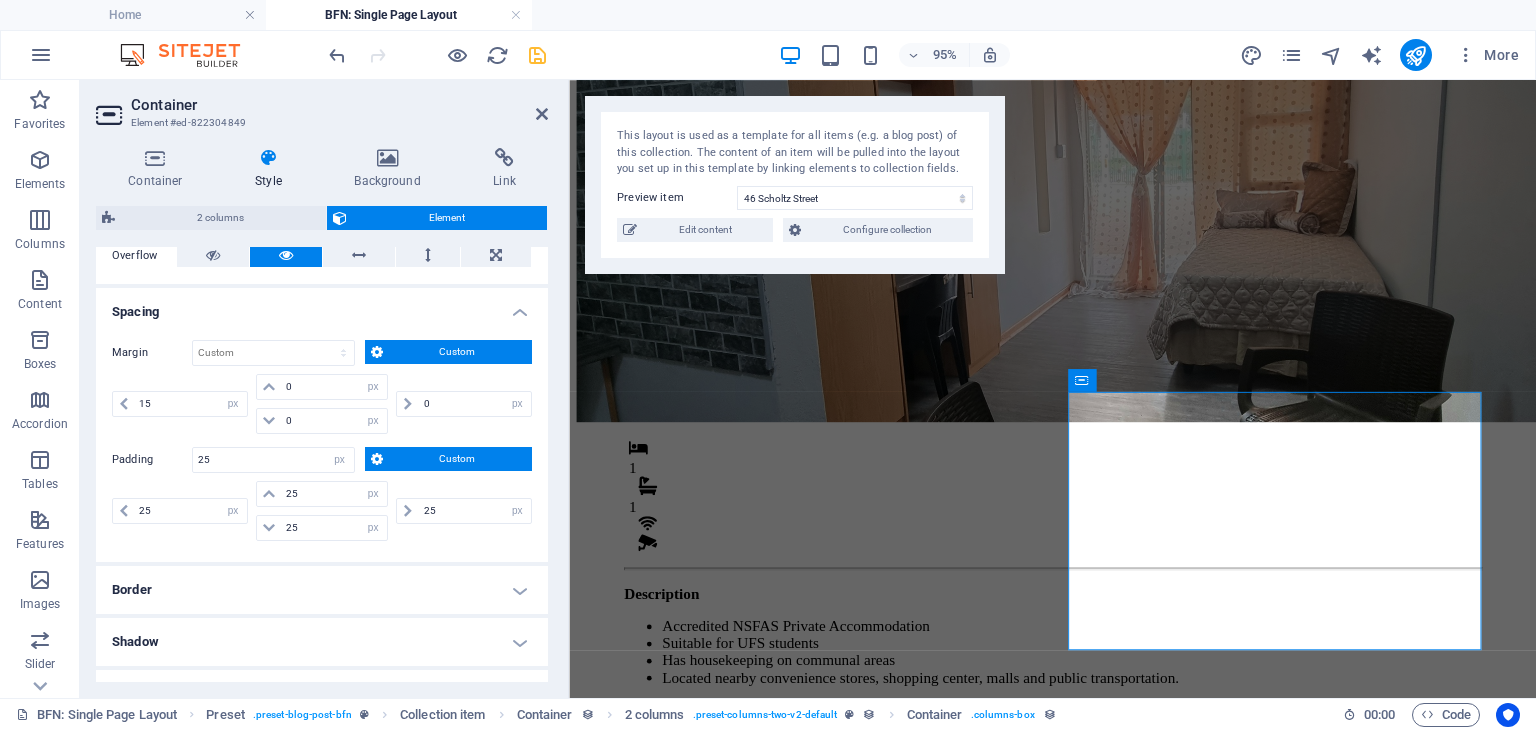 scroll, scrollTop: 340, scrollLeft: 0, axis: vertical 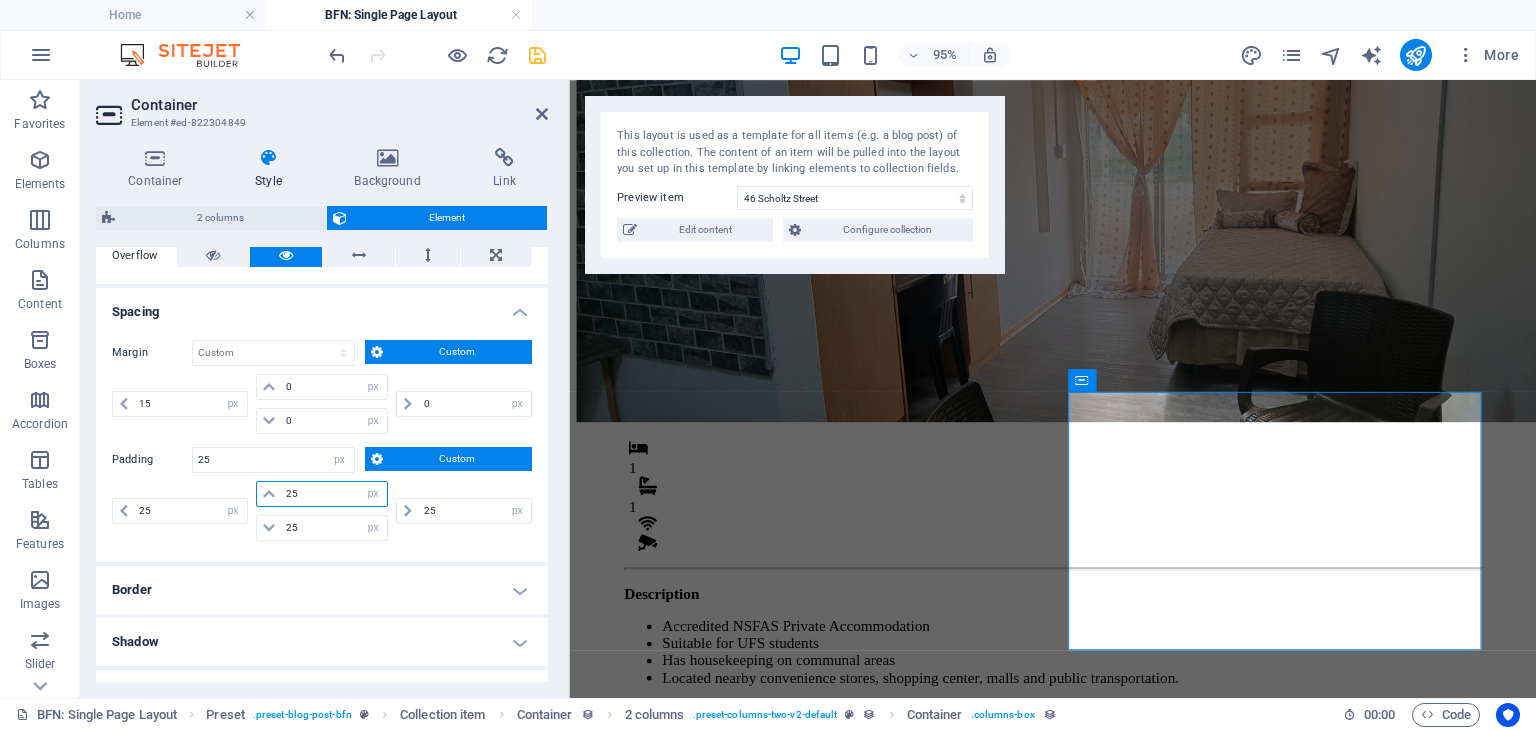 drag, startPoint x: 317, startPoint y: 489, endPoint x: 242, endPoint y: 483, distance: 75.23962 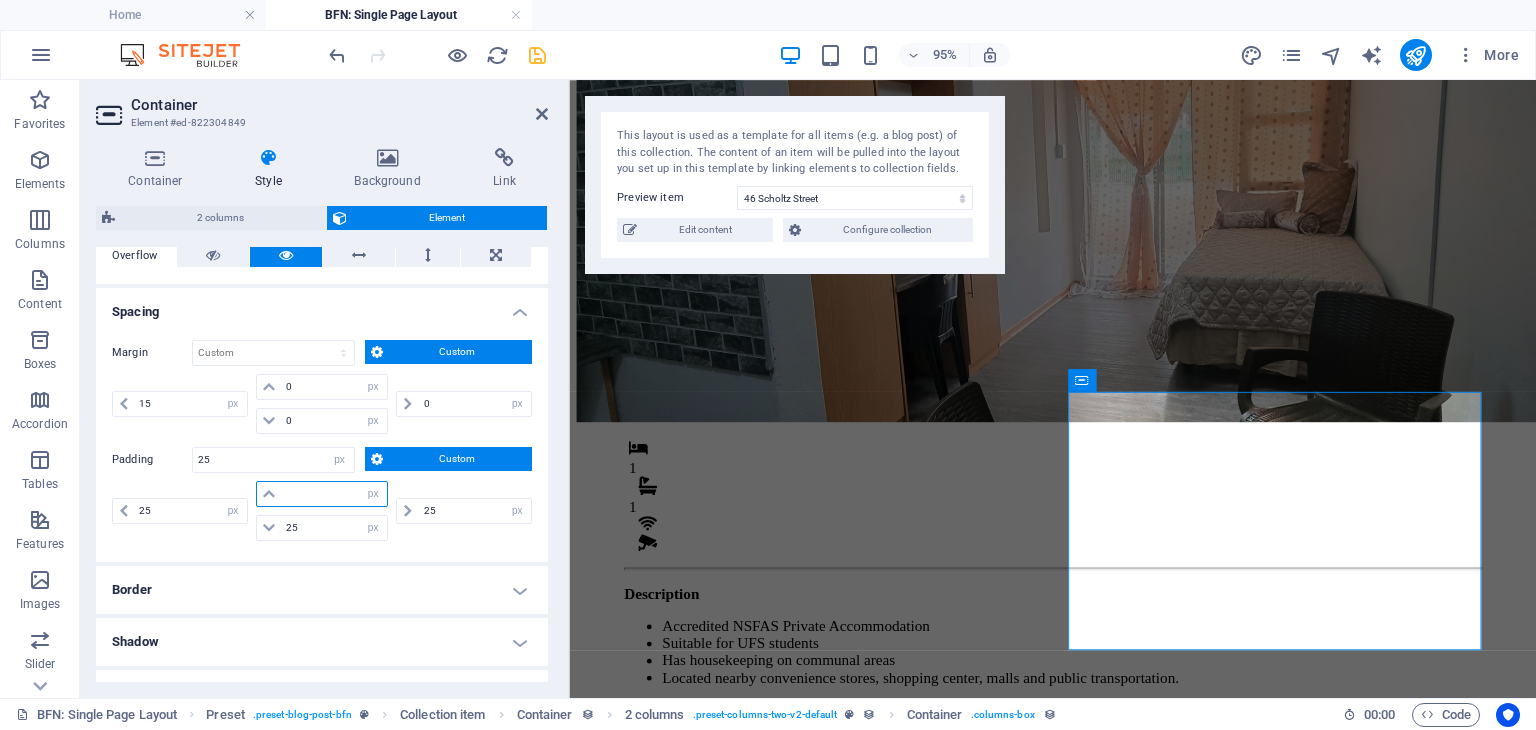 type on "5" 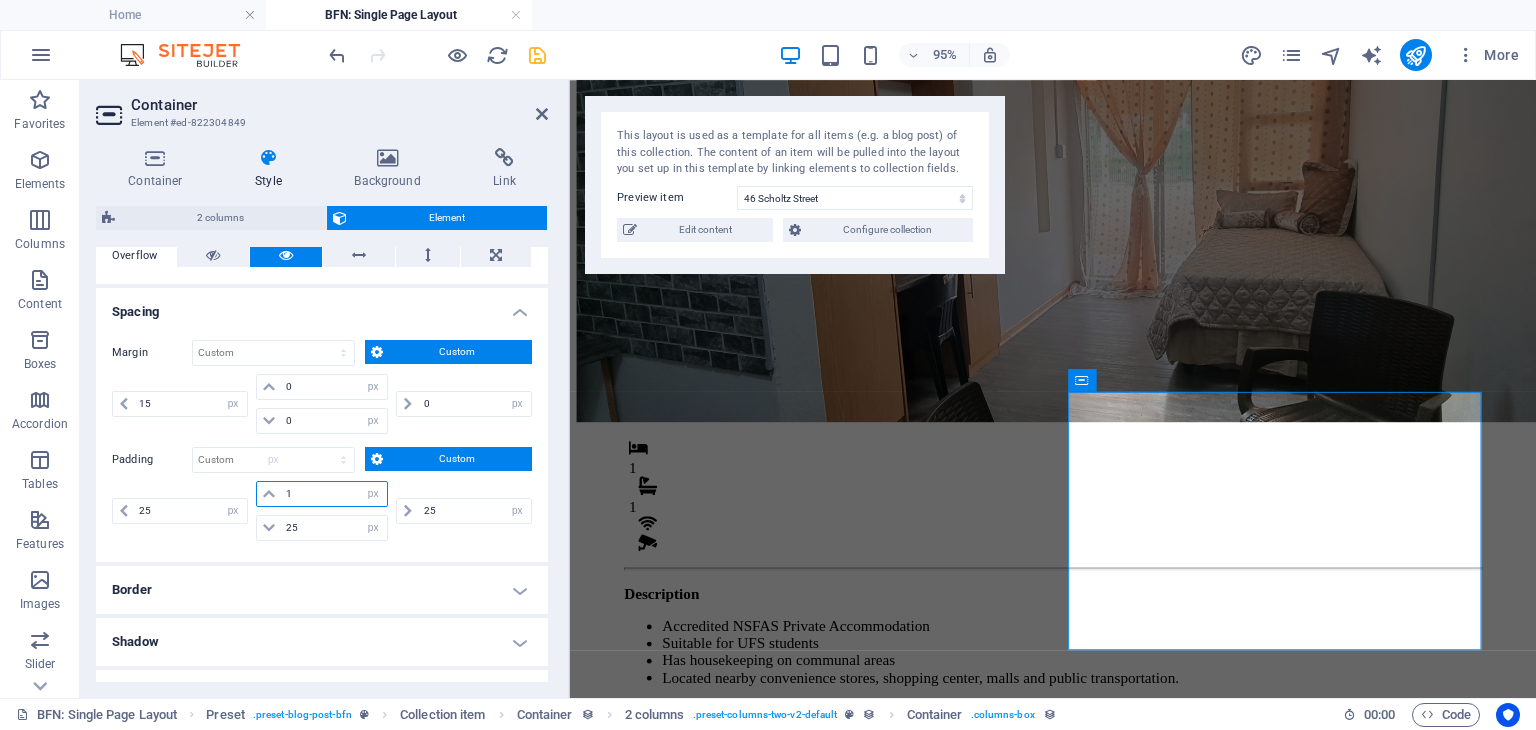 type 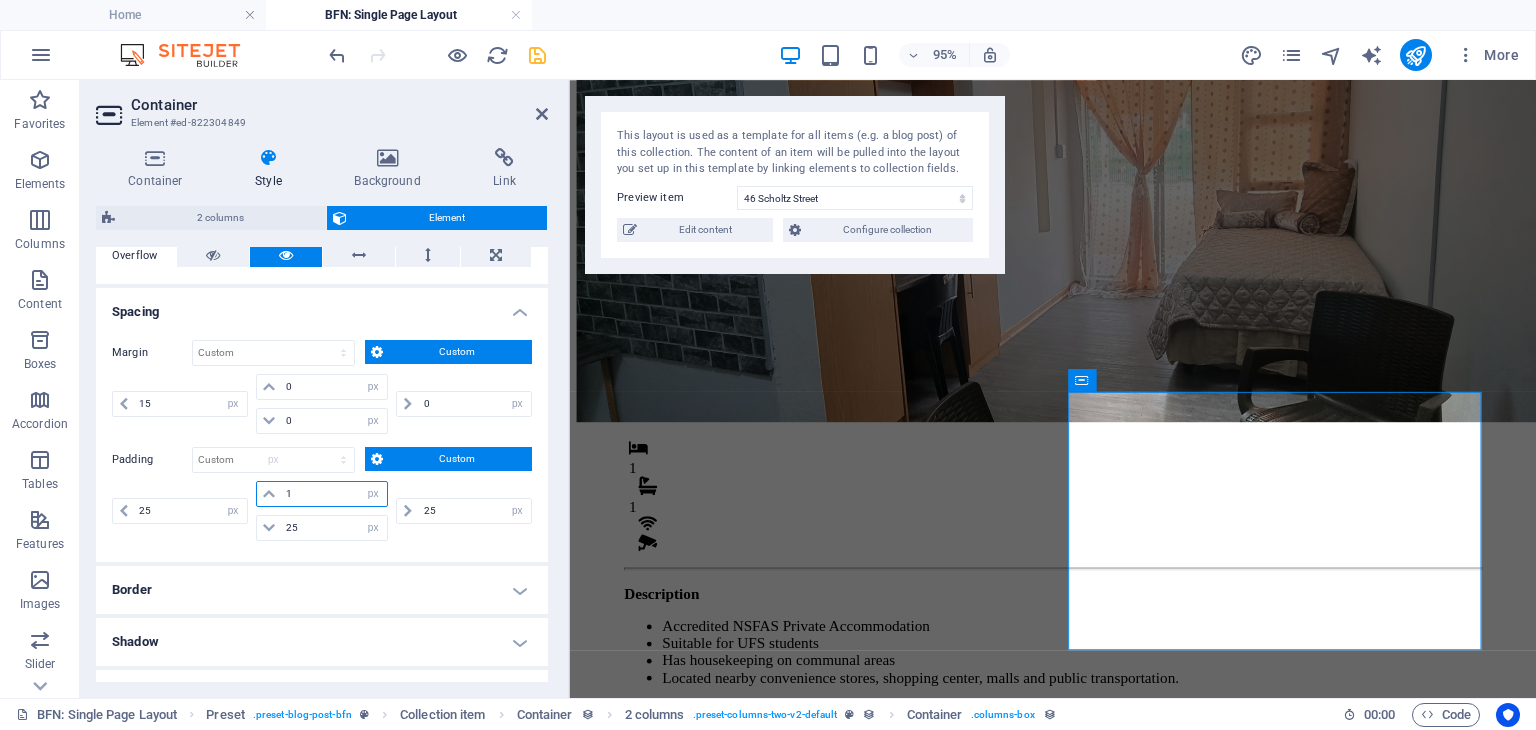 select on "DISABLED_OPTION_VALUE" 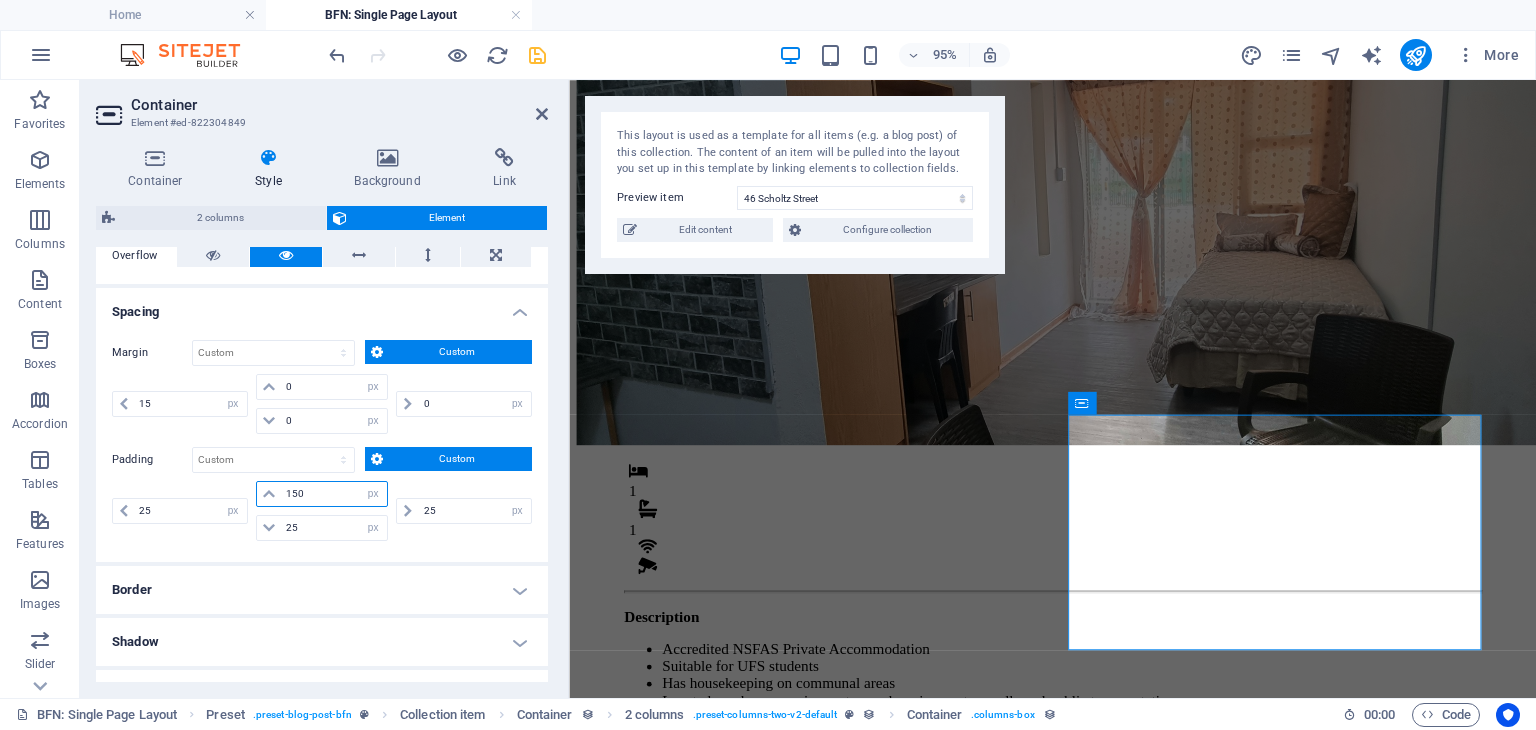 scroll, scrollTop: 136, scrollLeft: 0, axis: vertical 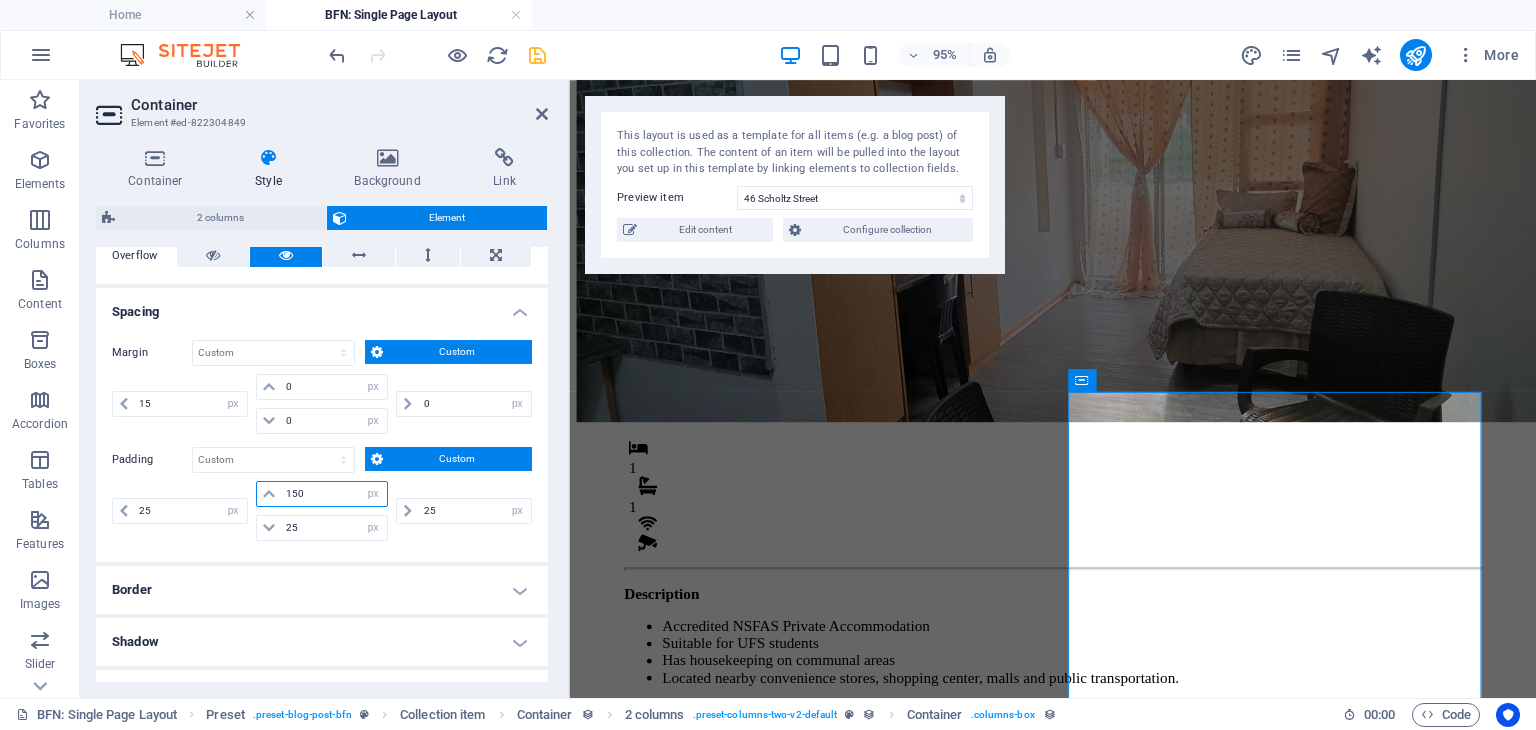 drag, startPoint x: 304, startPoint y: 485, endPoint x: 273, endPoint y: 490, distance: 31.400637 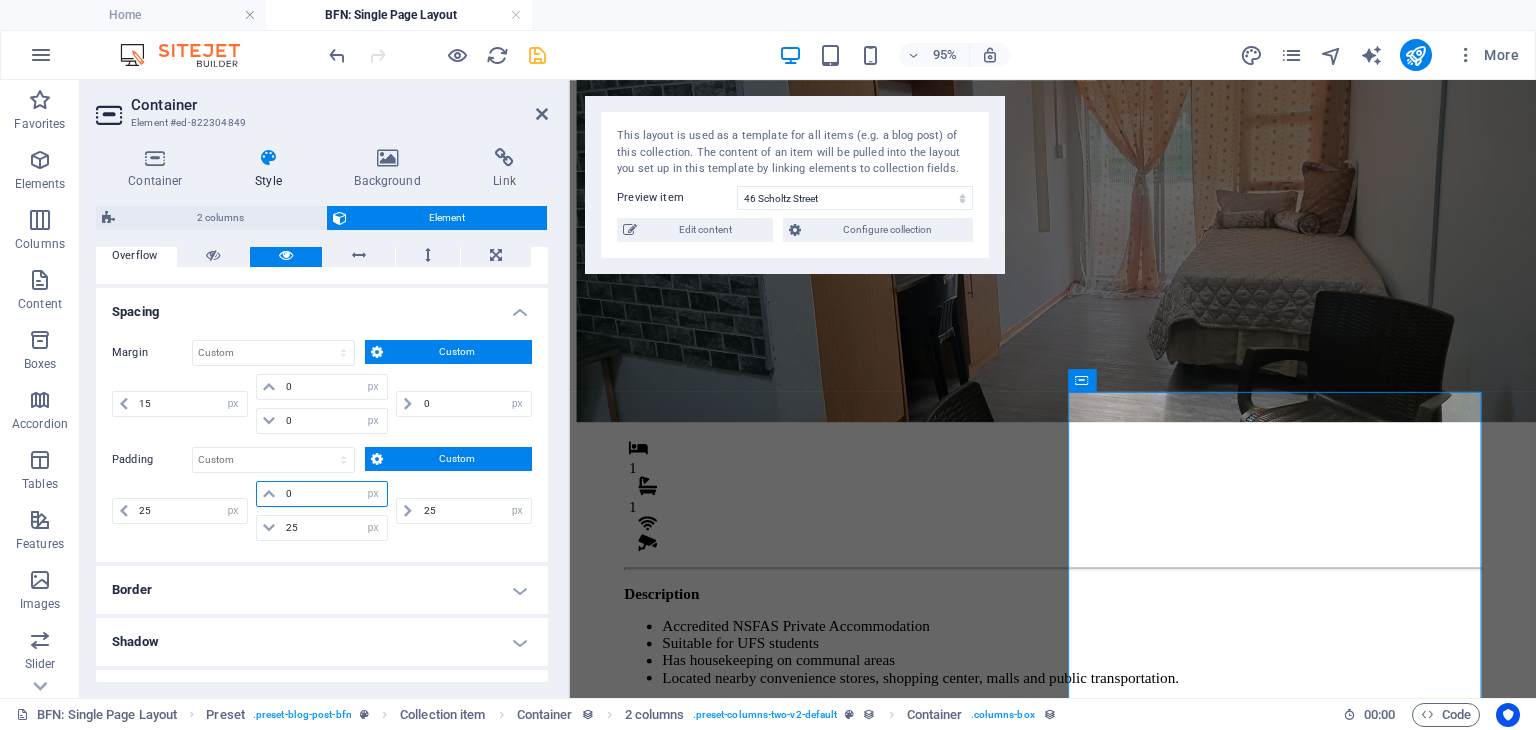scroll, scrollTop: 111, scrollLeft: 0, axis: vertical 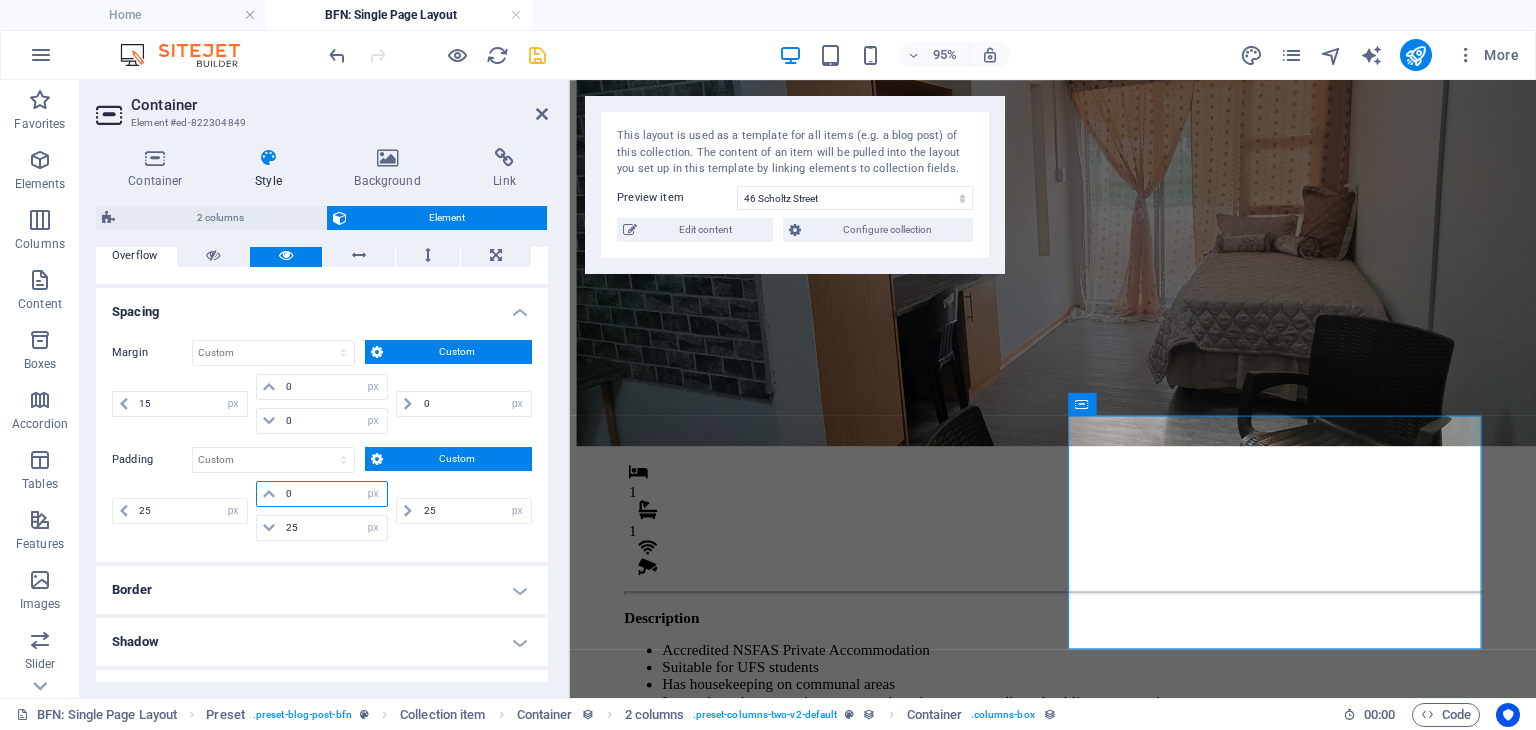 type on "0" 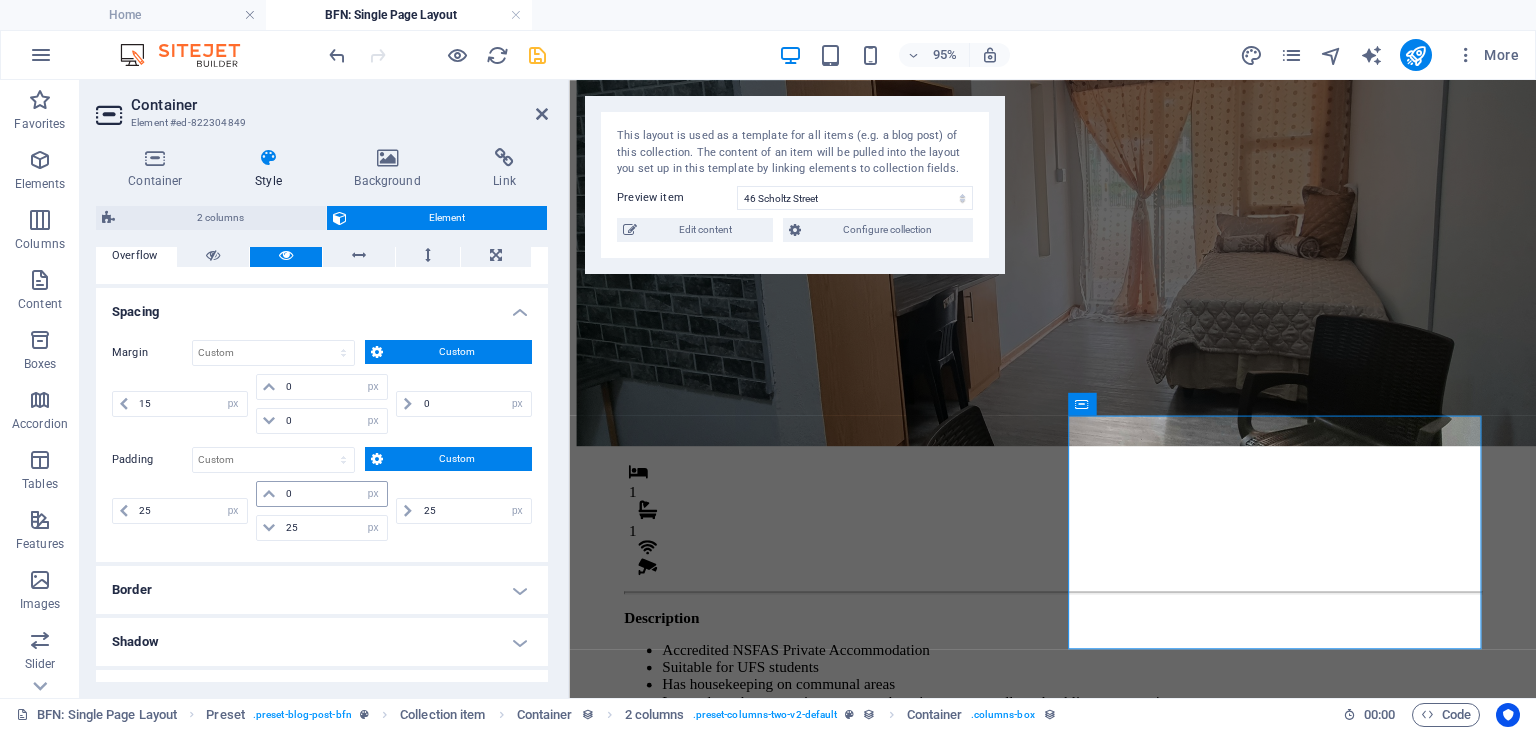 click at bounding box center (269, 494) 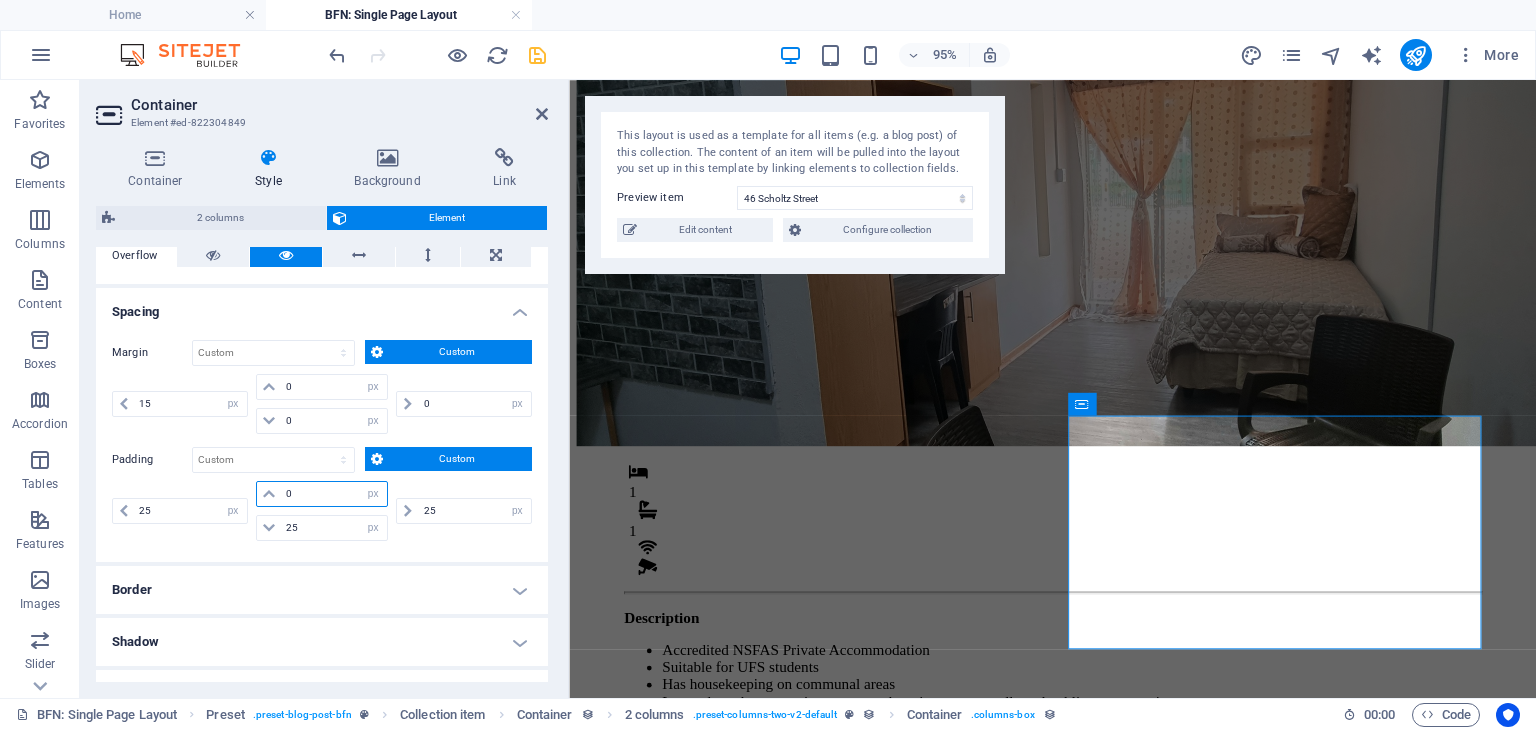 drag, startPoint x: 298, startPoint y: 492, endPoint x: 268, endPoint y: 490, distance: 30.066593 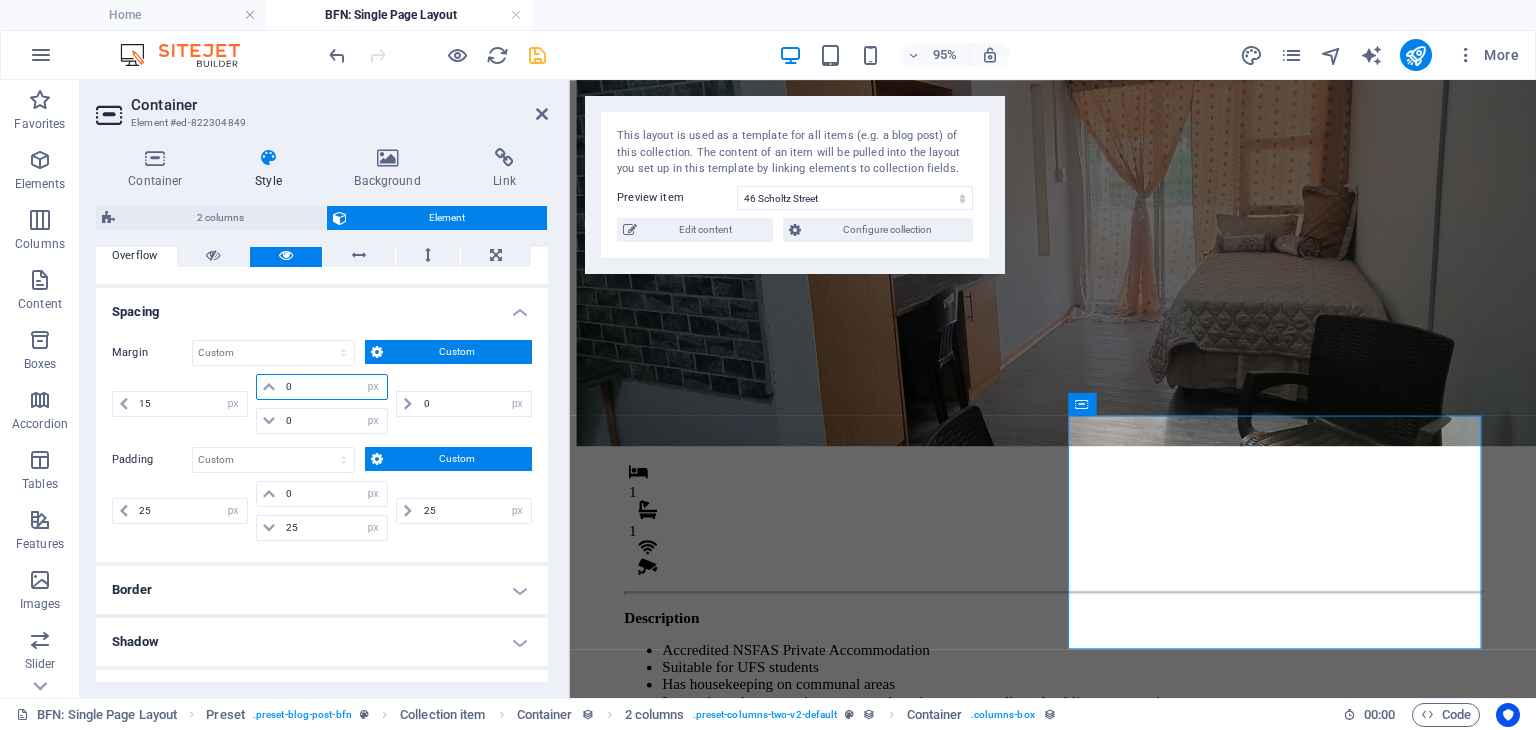 drag, startPoint x: 300, startPoint y: 385, endPoint x: 256, endPoint y: 385, distance: 44 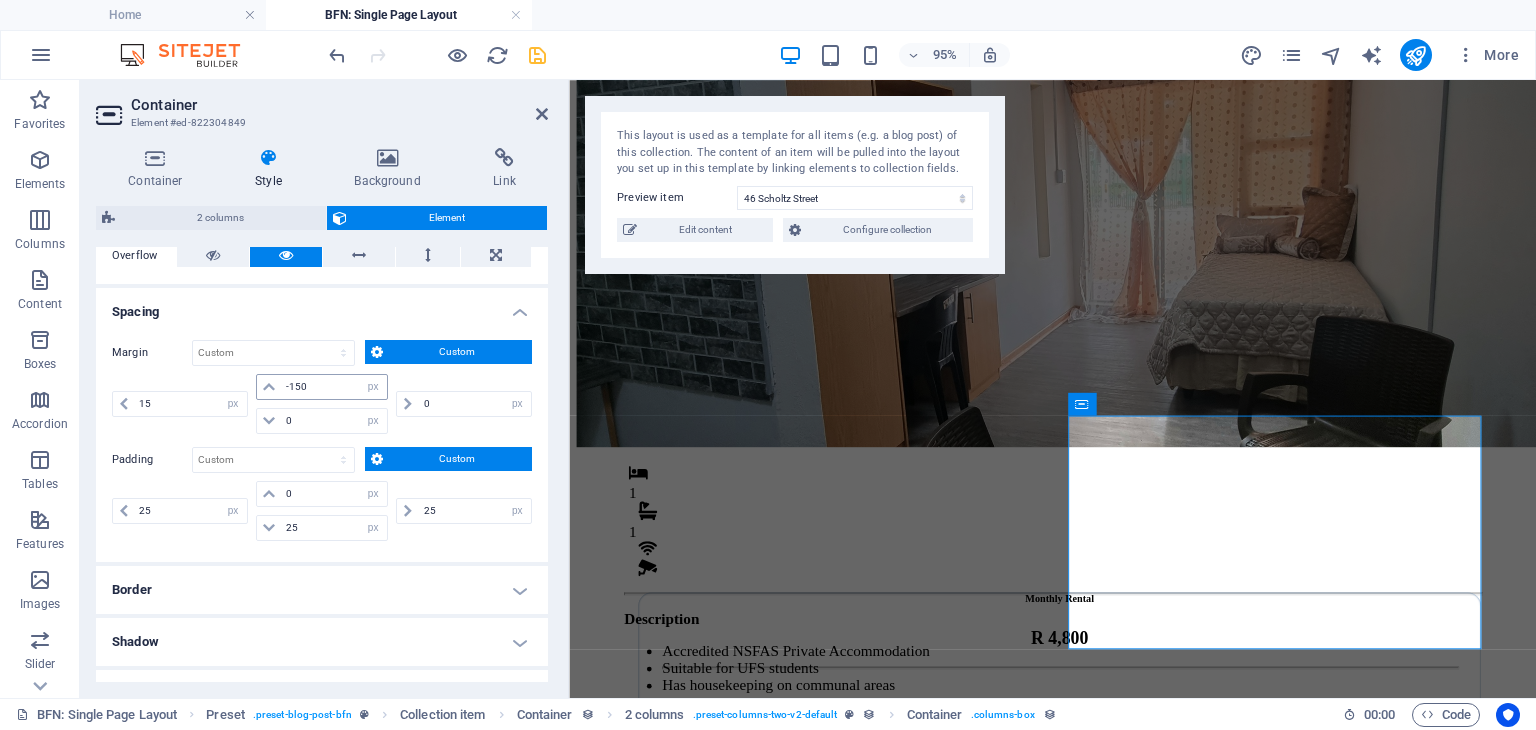 scroll, scrollTop: 92, scrollLeft: 0, axis: vertical 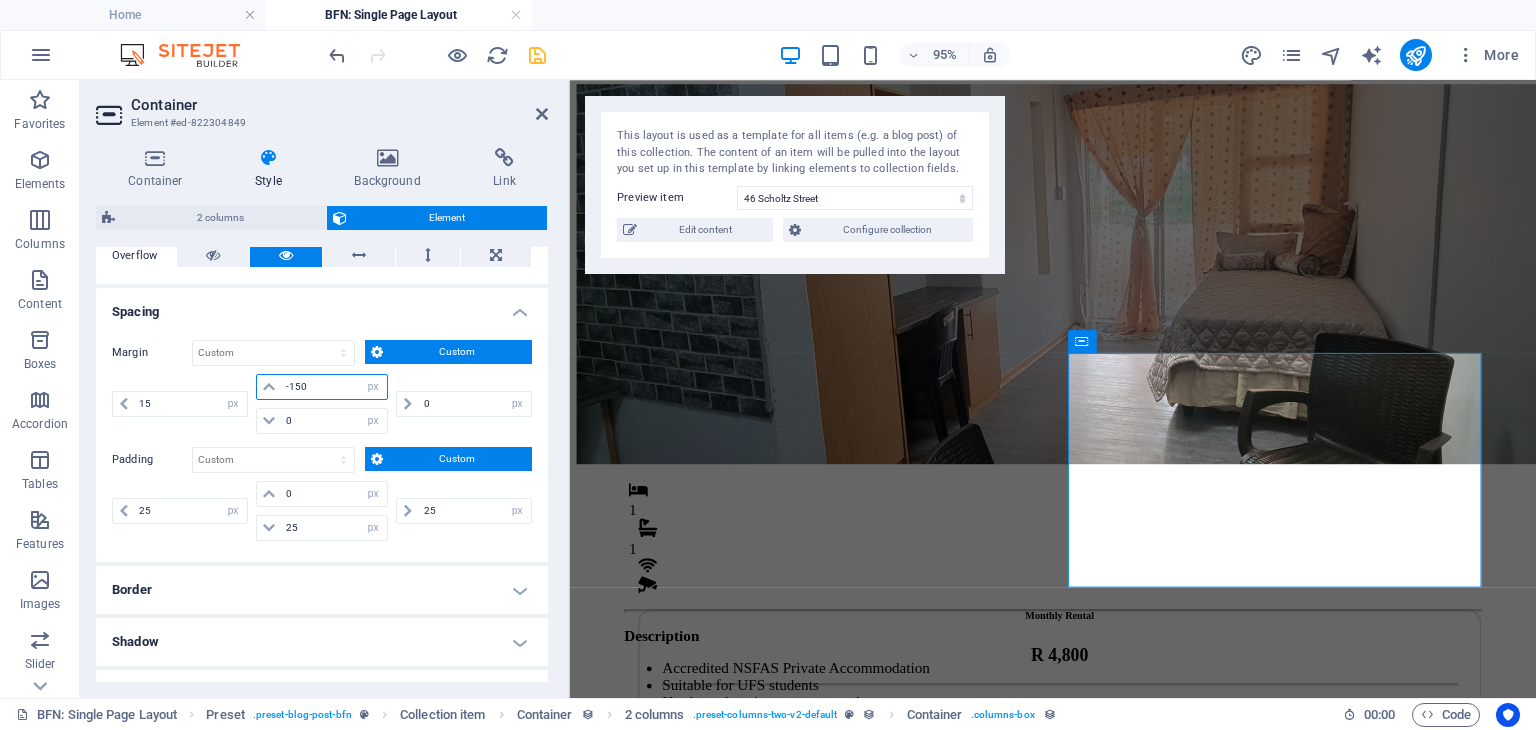 drag, startPoint x: 319, startPoint y: 382, endPoint x: 286, endPoint y: 381, distance: 33.01515 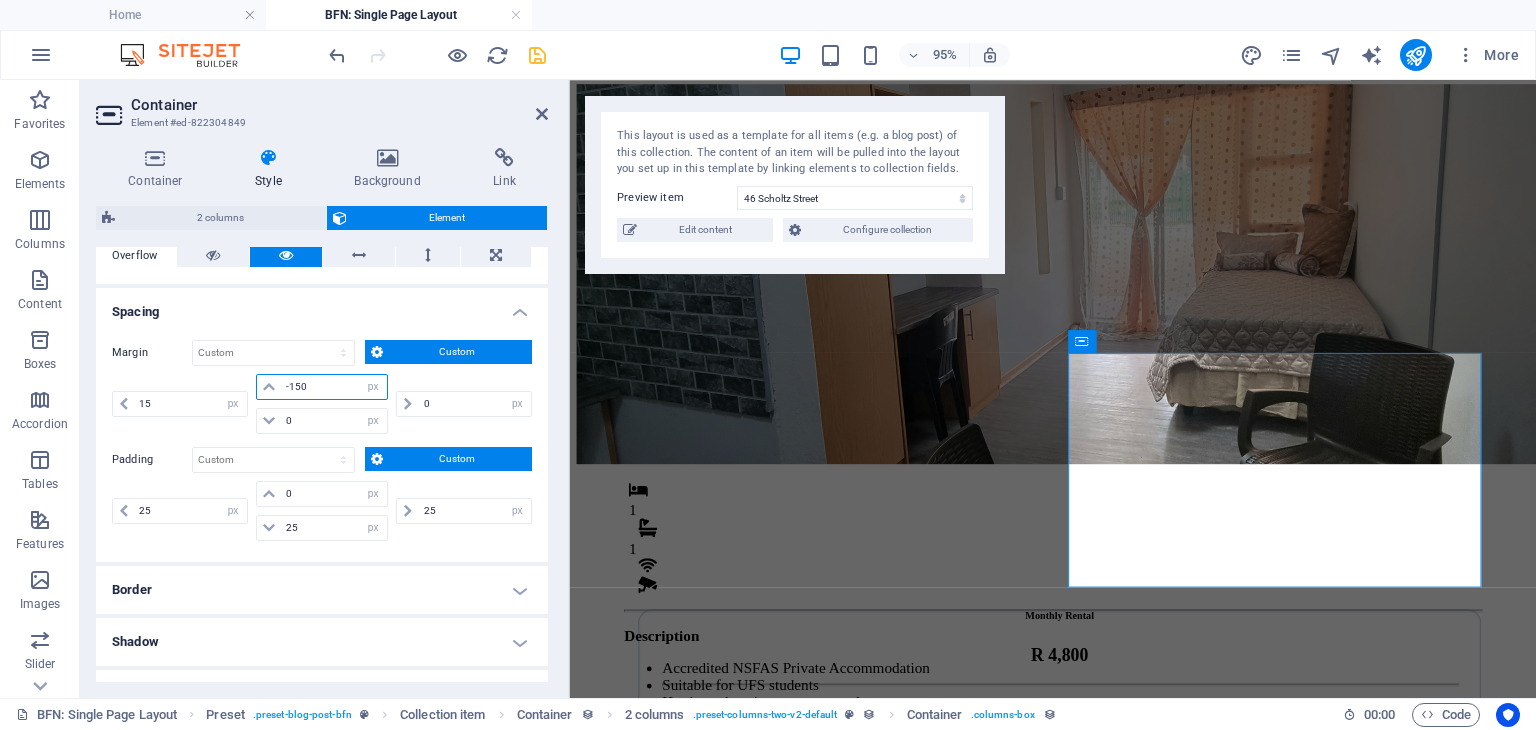 click on "-150" at bounding box center [334, 387] 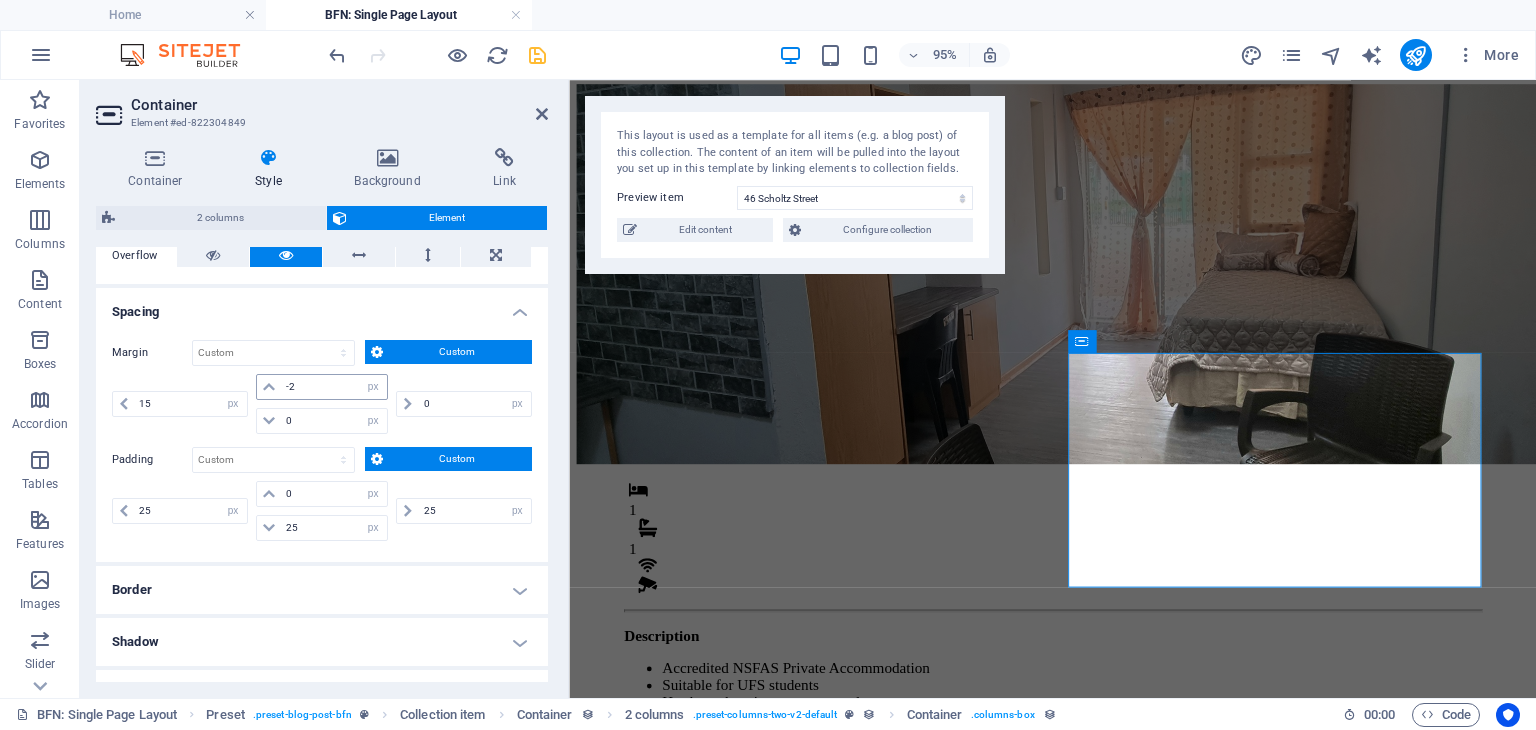 scroll, scrollTop: 109, scrollLeft: 0, axis: vertical 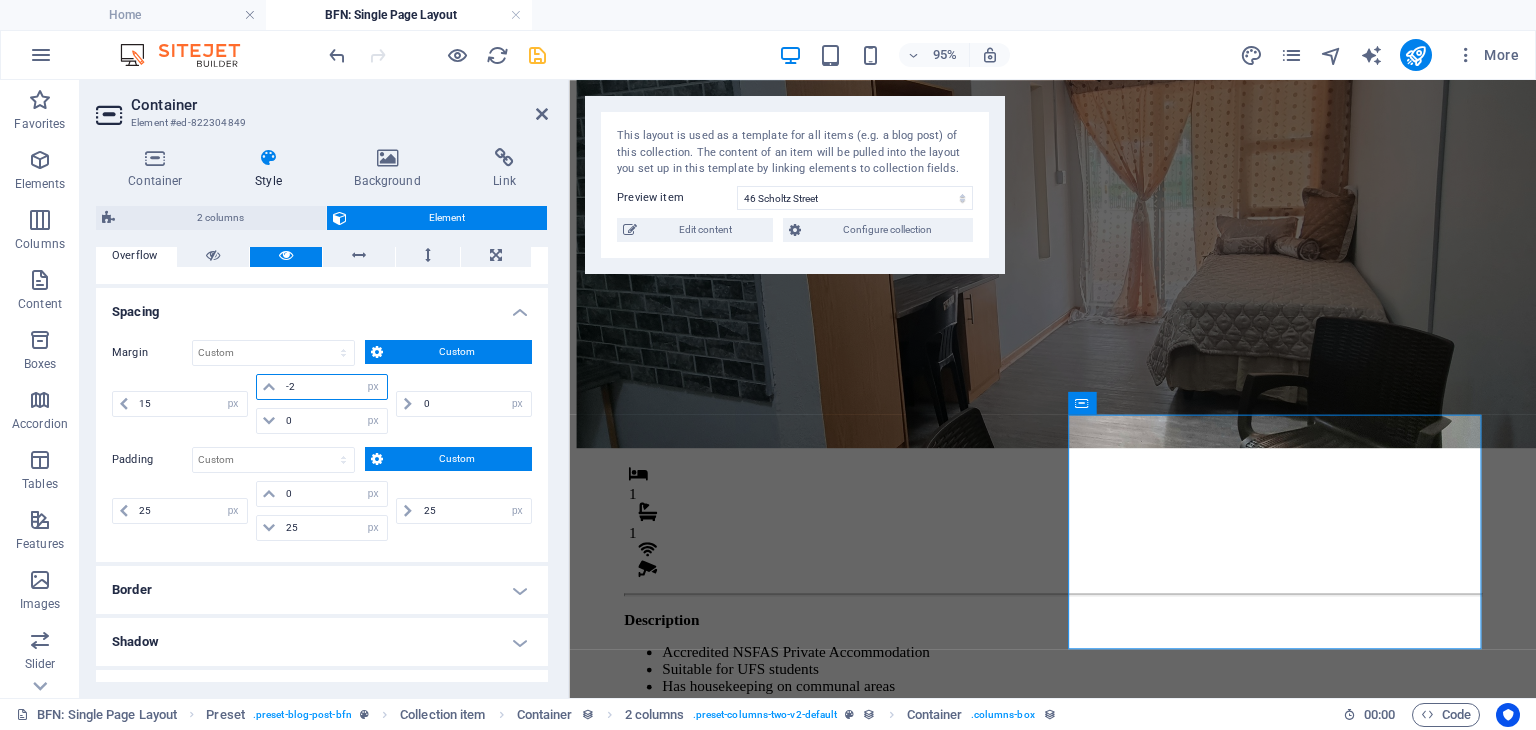 drag, startPoint x: 300, startPoint y: 391, endPoint x: 285, endPoint y: 387, distance: 15.524175 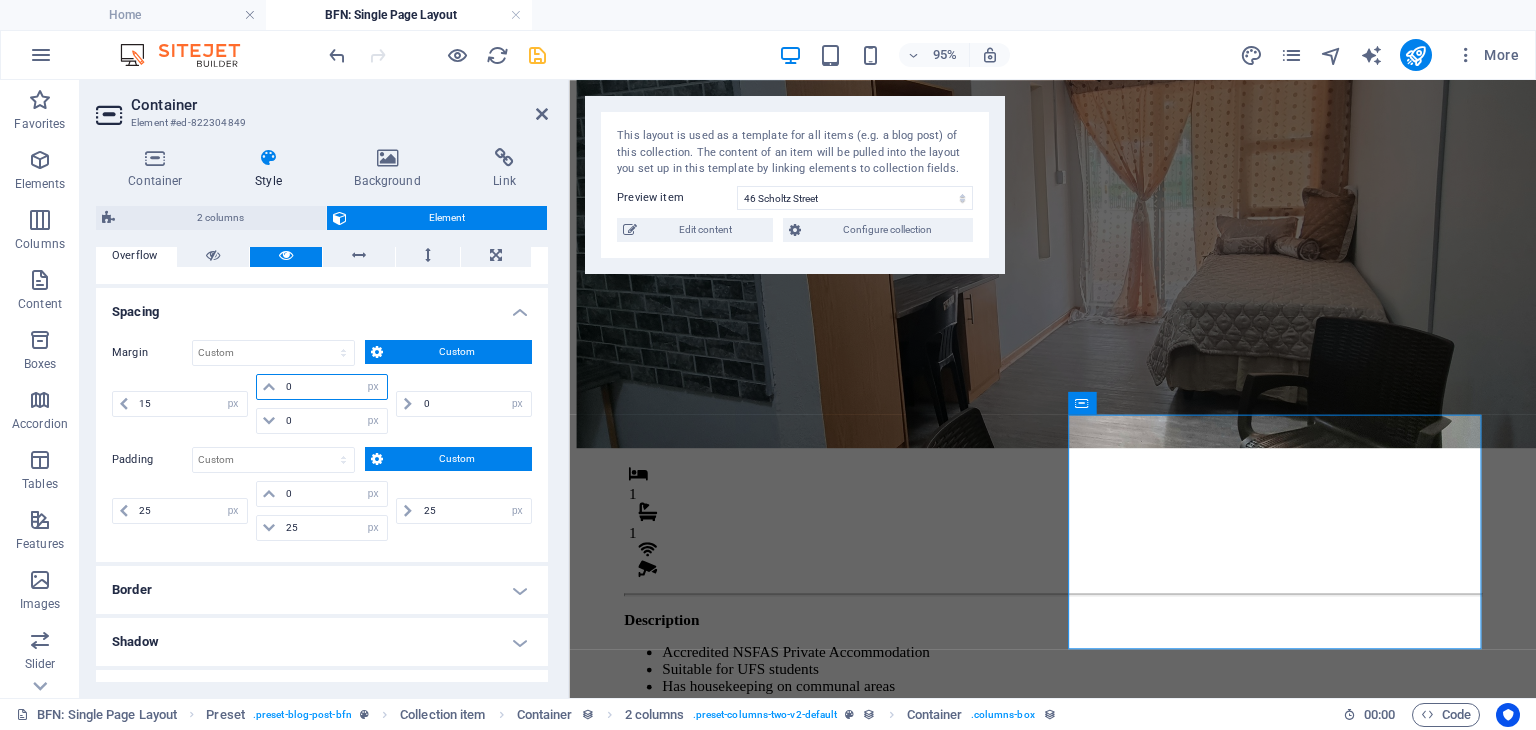 type on "0" 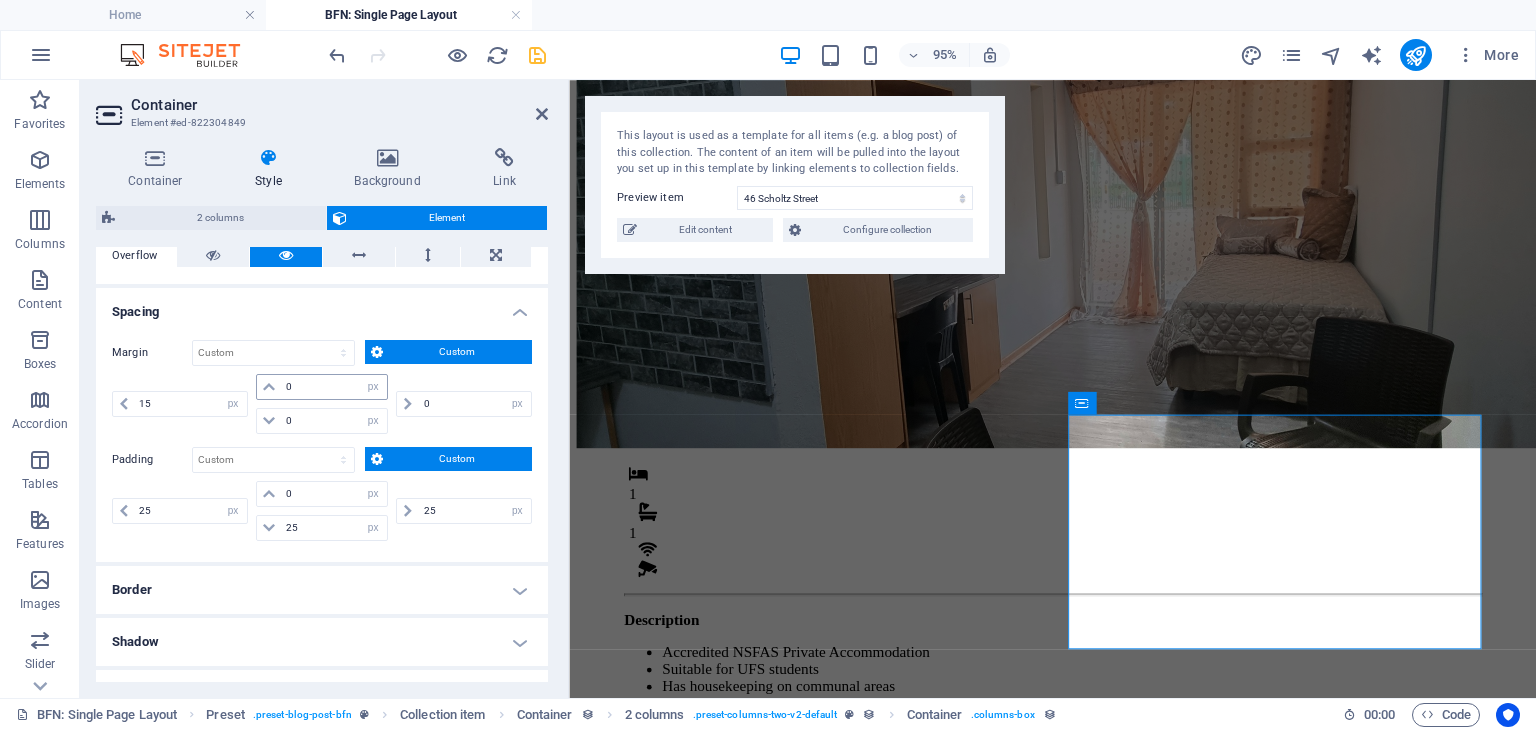 scroll, scrollTop: 111, scrollLeft: 0, axis: vertical 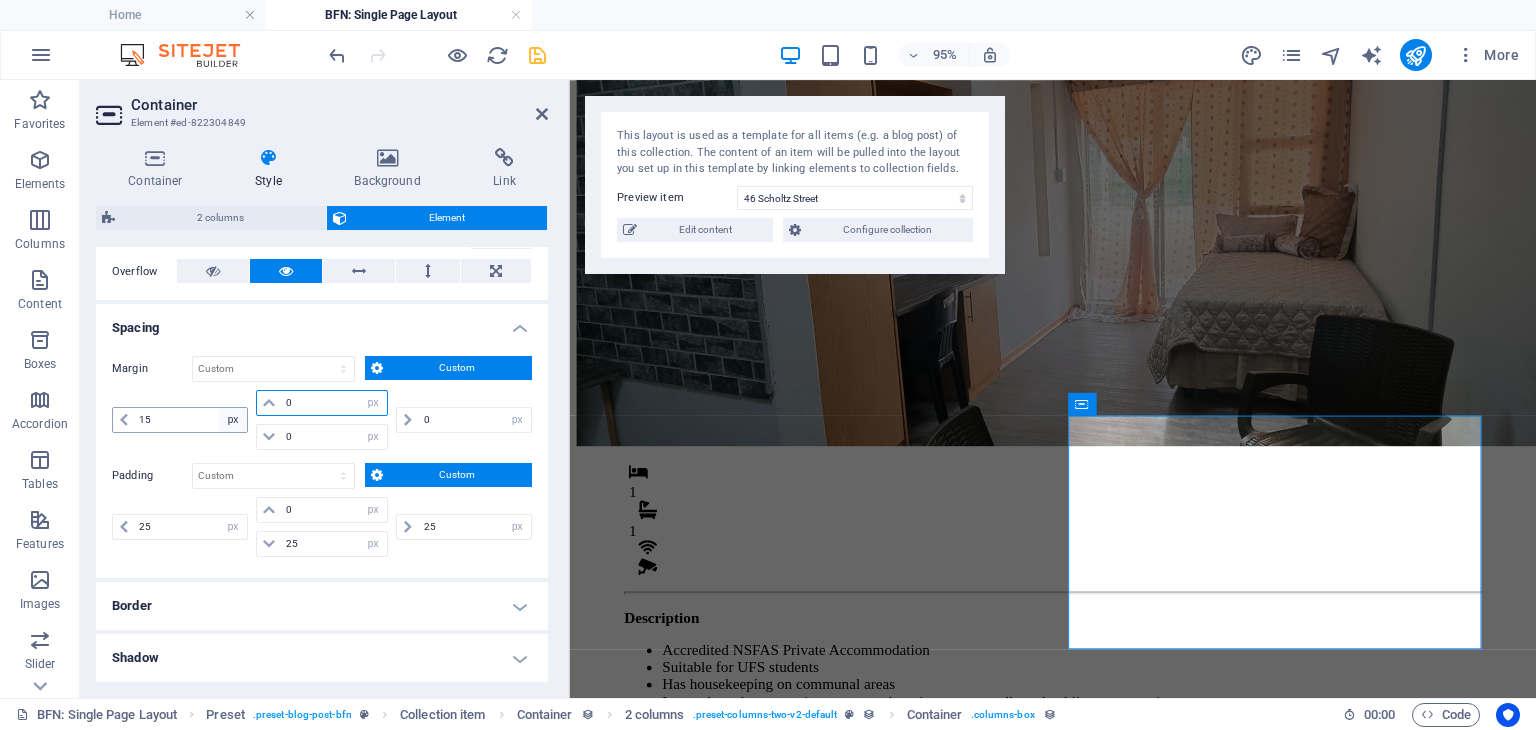 drag, startPoint x: 318, startPoint y: 405, endPoint x: 236, endPoint y: 411, distance: 82.219215 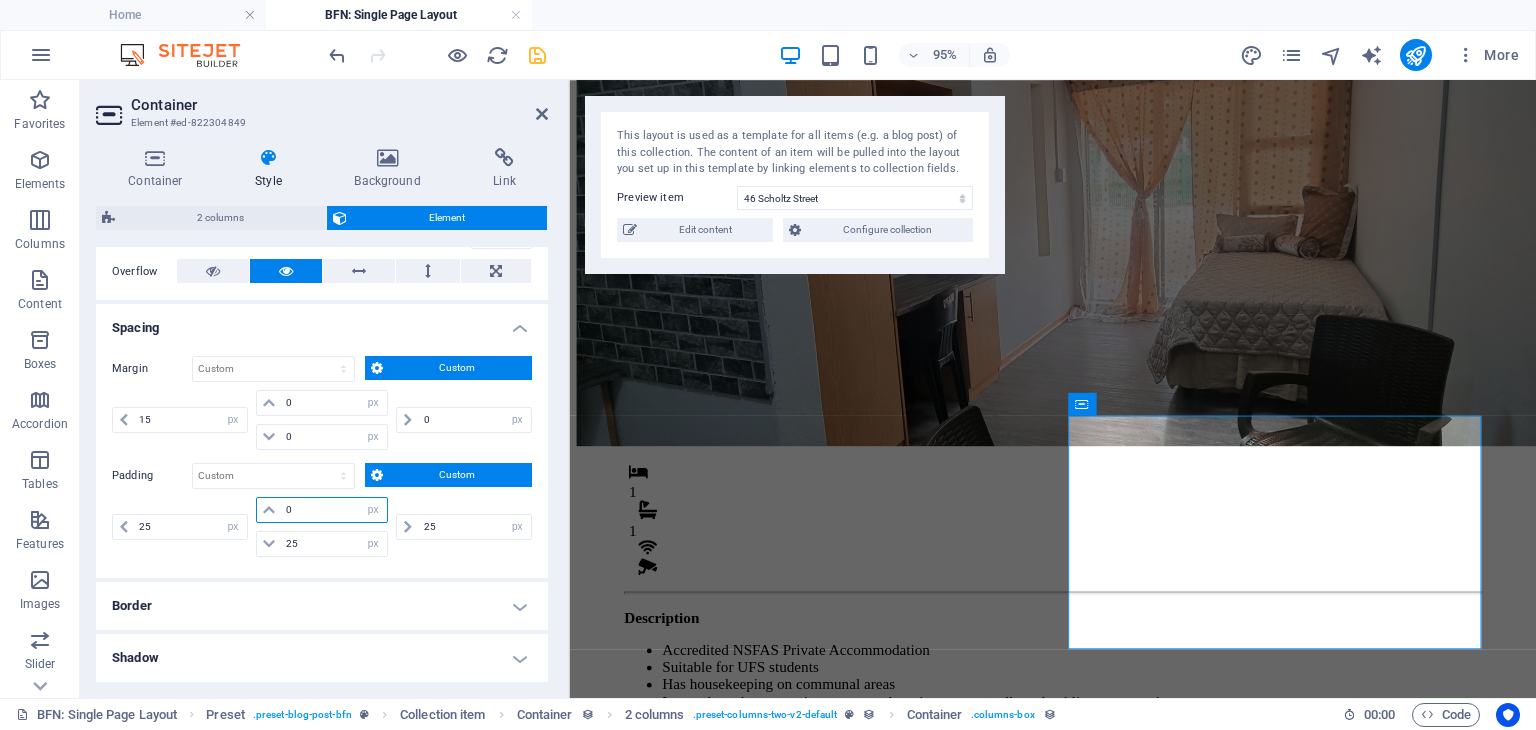 drag, startPoint x: 298, startPoint y: 503, endPoint x: 237, endPoint y: 500, distance: 61.073727 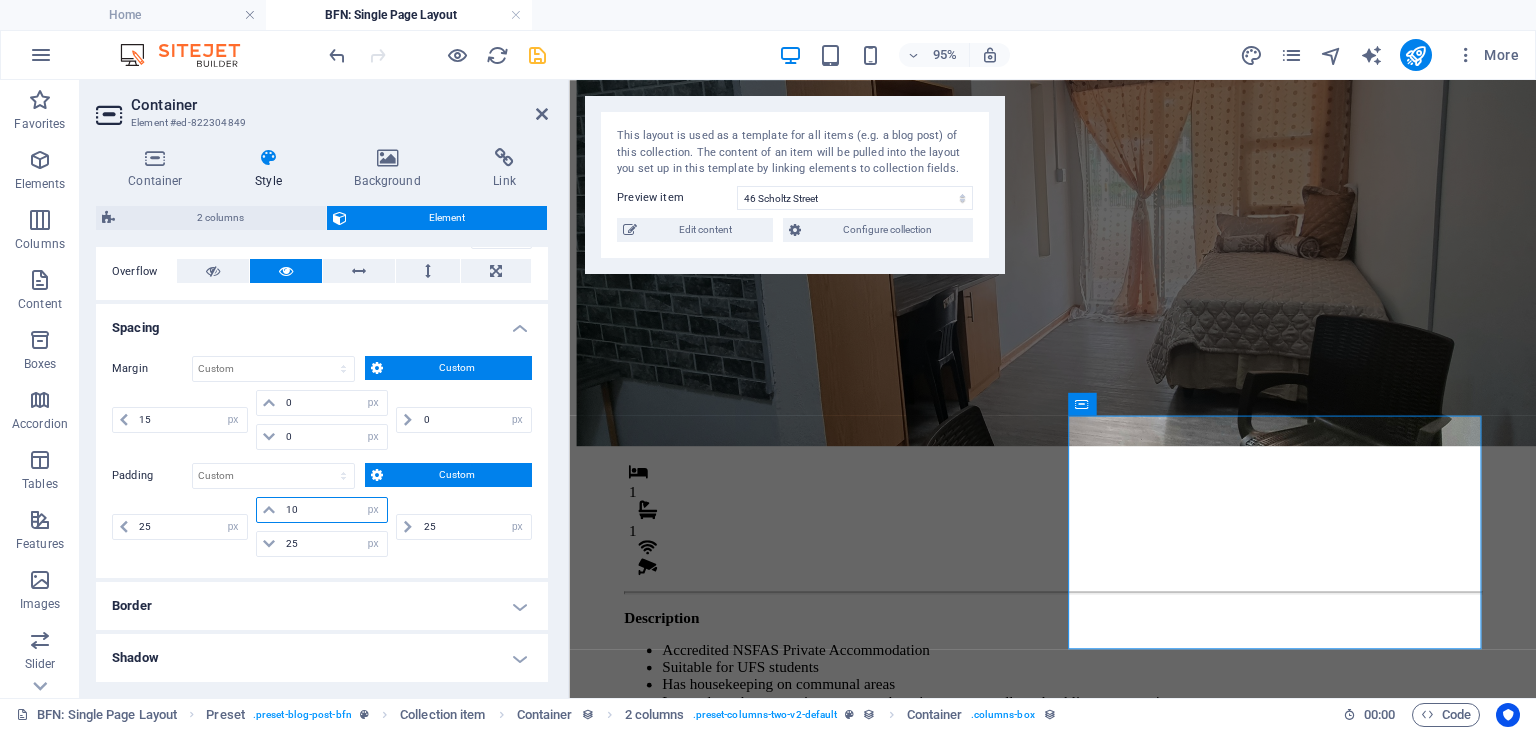 type on "10" 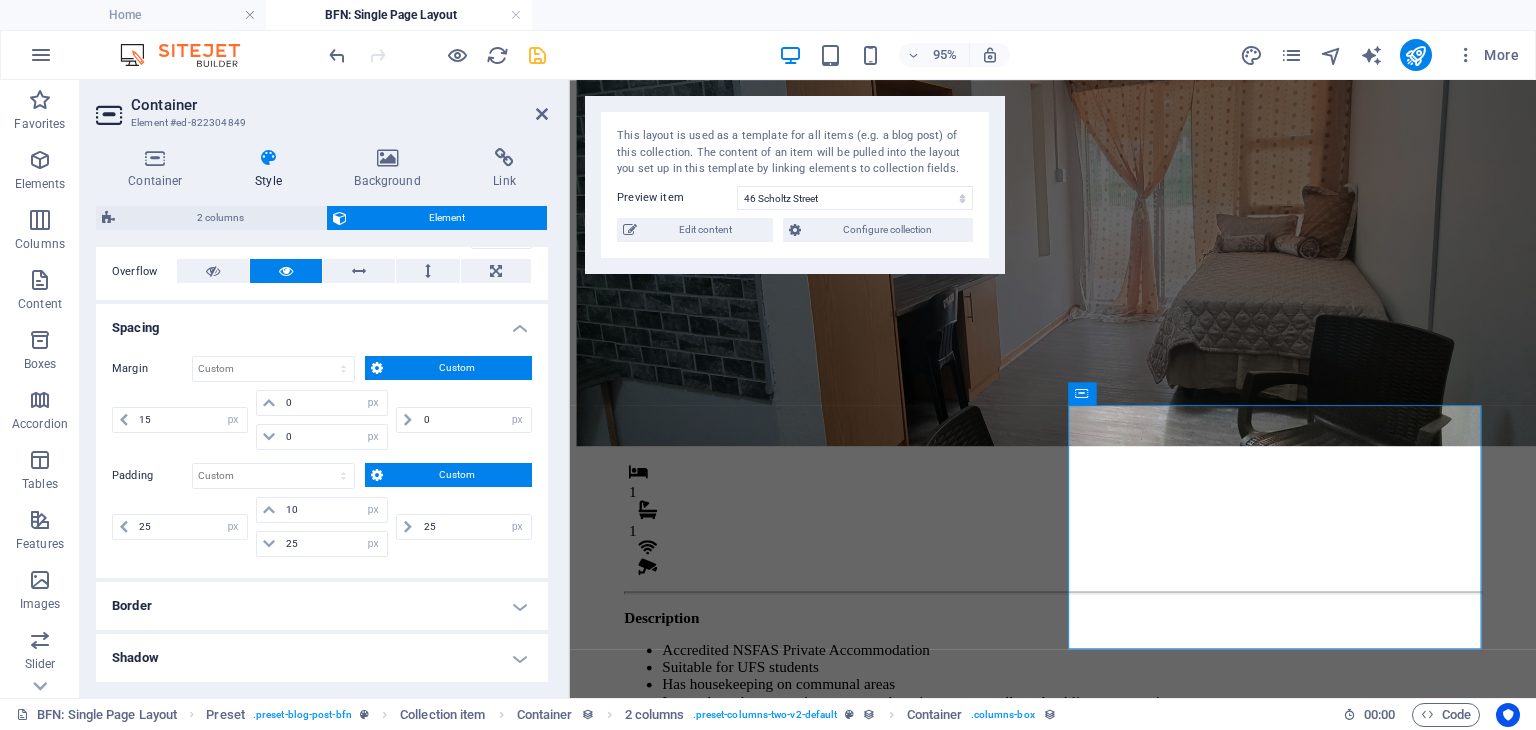 scroll, scrollTop: 121, scrollLeft: 0, axis: vertical 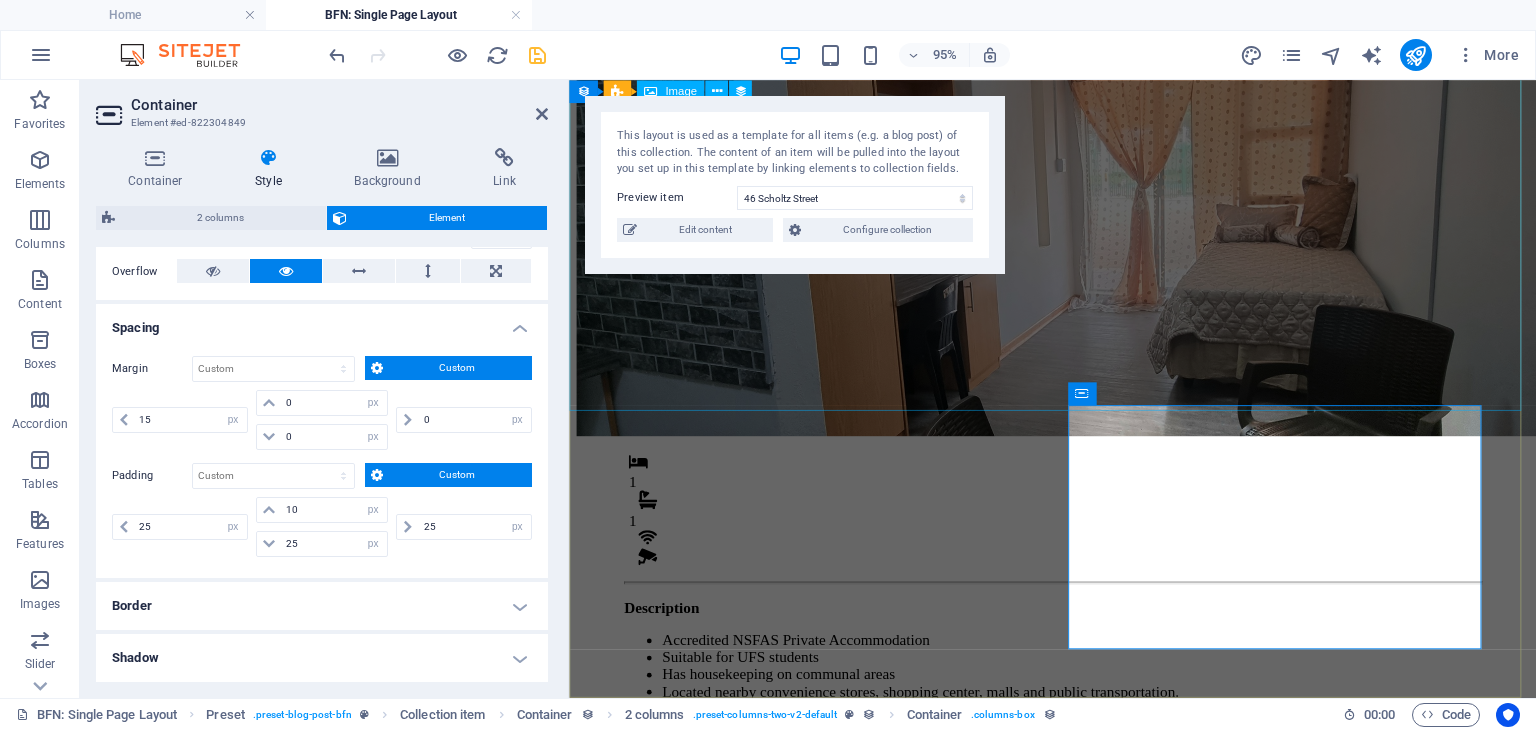 click at bounding box center [1078, 257] 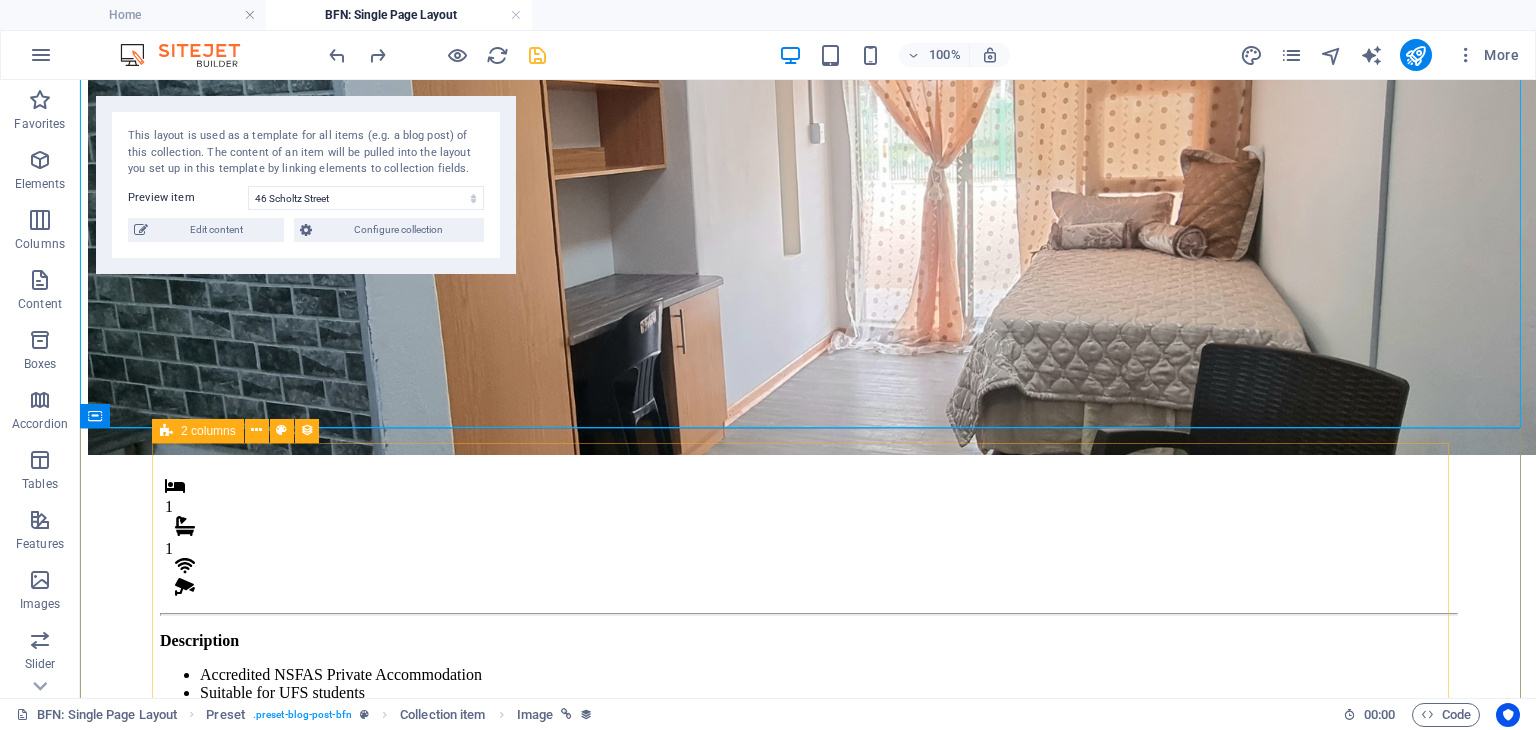 click on "1 1 Description Accredited NSFAS Private Accommodation  Suitable for UFS students Has housekeeping on communal areas Located nearby convenience stores, shopping center, malls and public transportation. Monthly Rental R 4,800 Once-off Fees Admin Fee:   500 Key deposit:   200 Download Form" at bounding box center (808, 874) 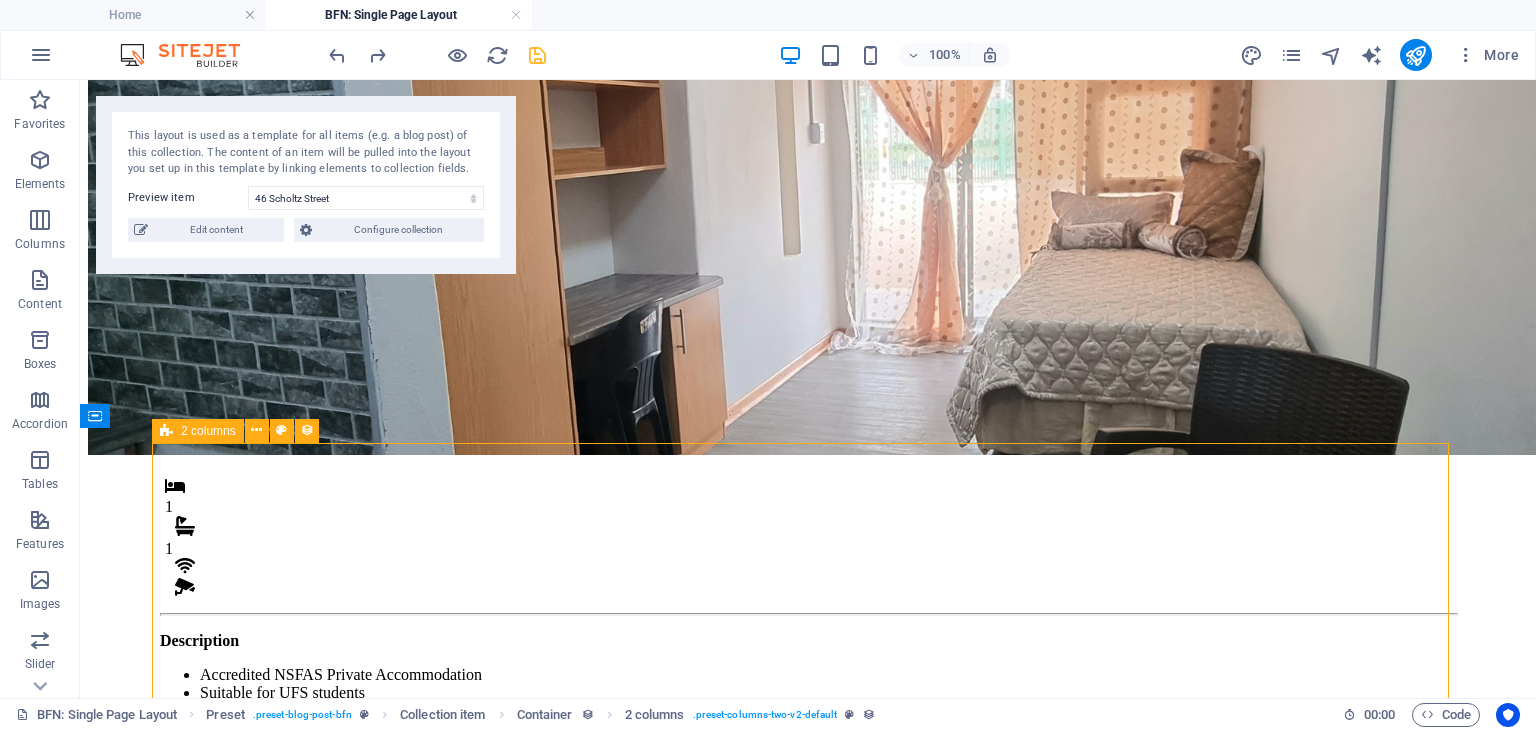 click on "1 1 Description Accredited NSFAS Private Accommodation  Suitable for UFS students Has housekeeping on communal areas Located nearby convenience stores, shopping center, malls and public transportation. Monthly Rental R 4,800 Once-off Fees Admin Fee:   500 Key deposit:   200 Download Form" at bounding box center [808, 874] 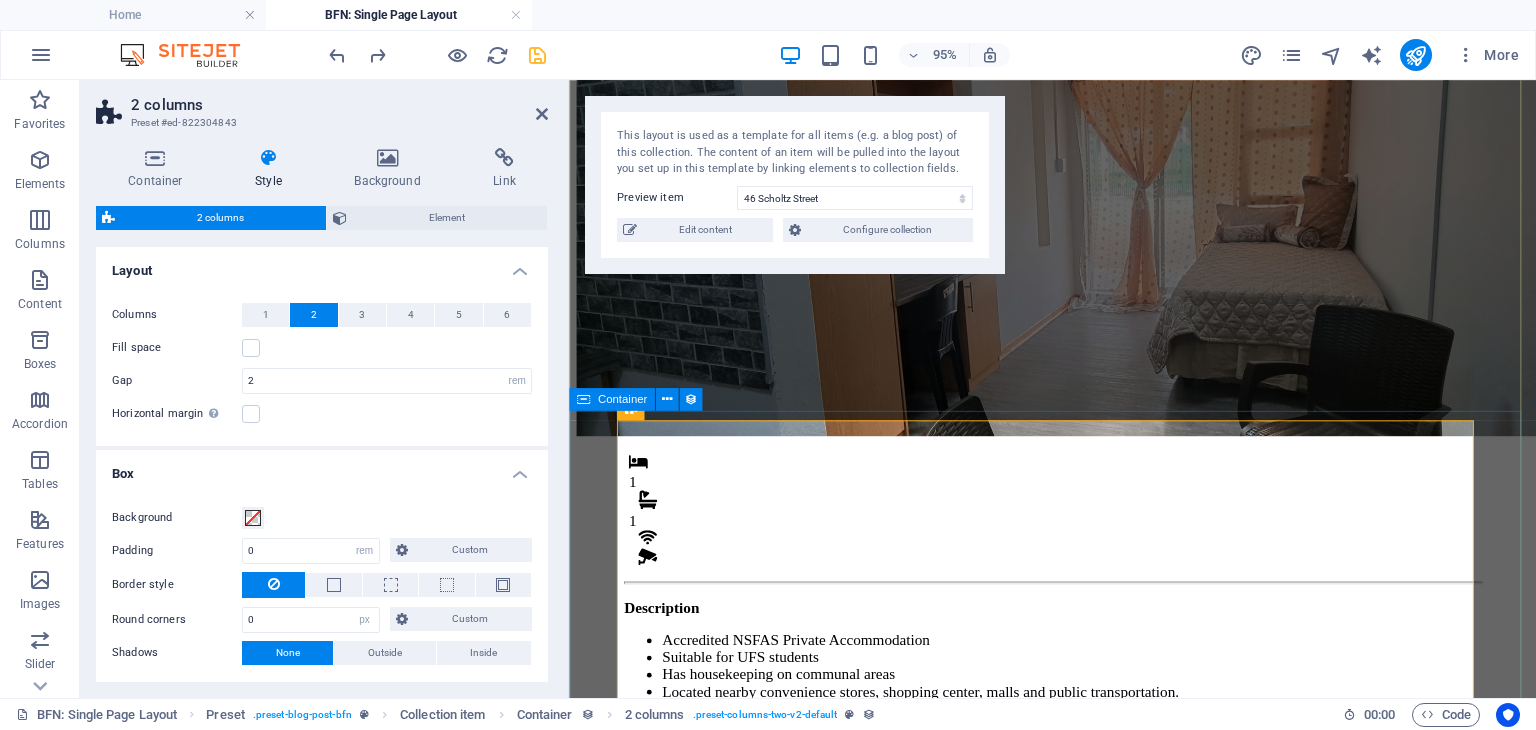 click on "1 1 Description Accredited NSFAS Private Accommodation  Suitable for UFS students Has housekeeping on communal areas Located nearby convenience stores, shopping center, malls and public transportation. Monthly Rental R 4,800 Once-off Fees Admin Fee:   500 Key deposit:   200 Download Form" at bounding box center [1078, 890] 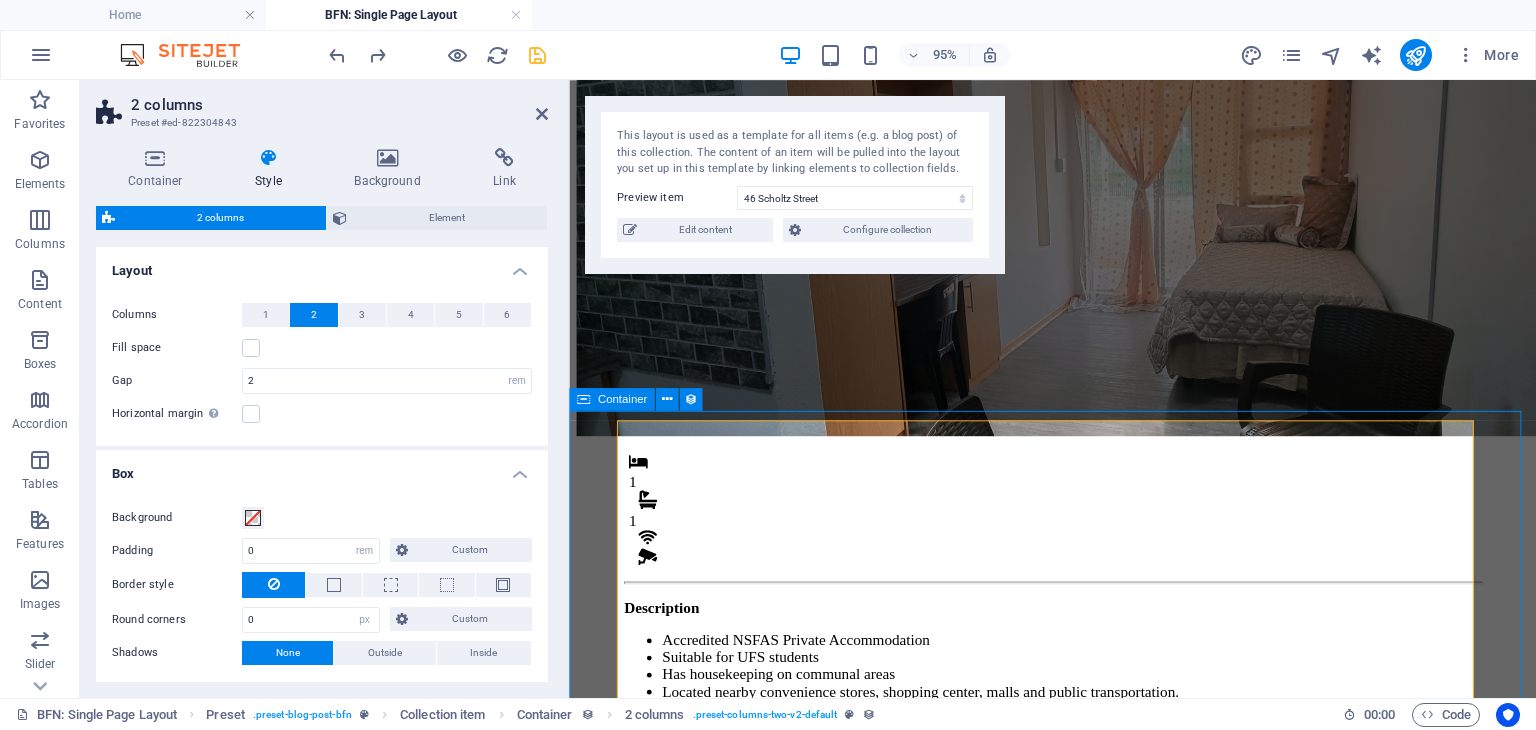 click on "1 1 Description Accredited NSFAS Private Accommodation  Suitable for UFS students Has housekeeping on communal areas Located nearby convenience stores, shopping center, malls and public transportation. Monthly Rental R 4,800 Once-off Fees Admin Fee:   500 Key deposit:   200 Download Form" at bounding box center [1078, 890] 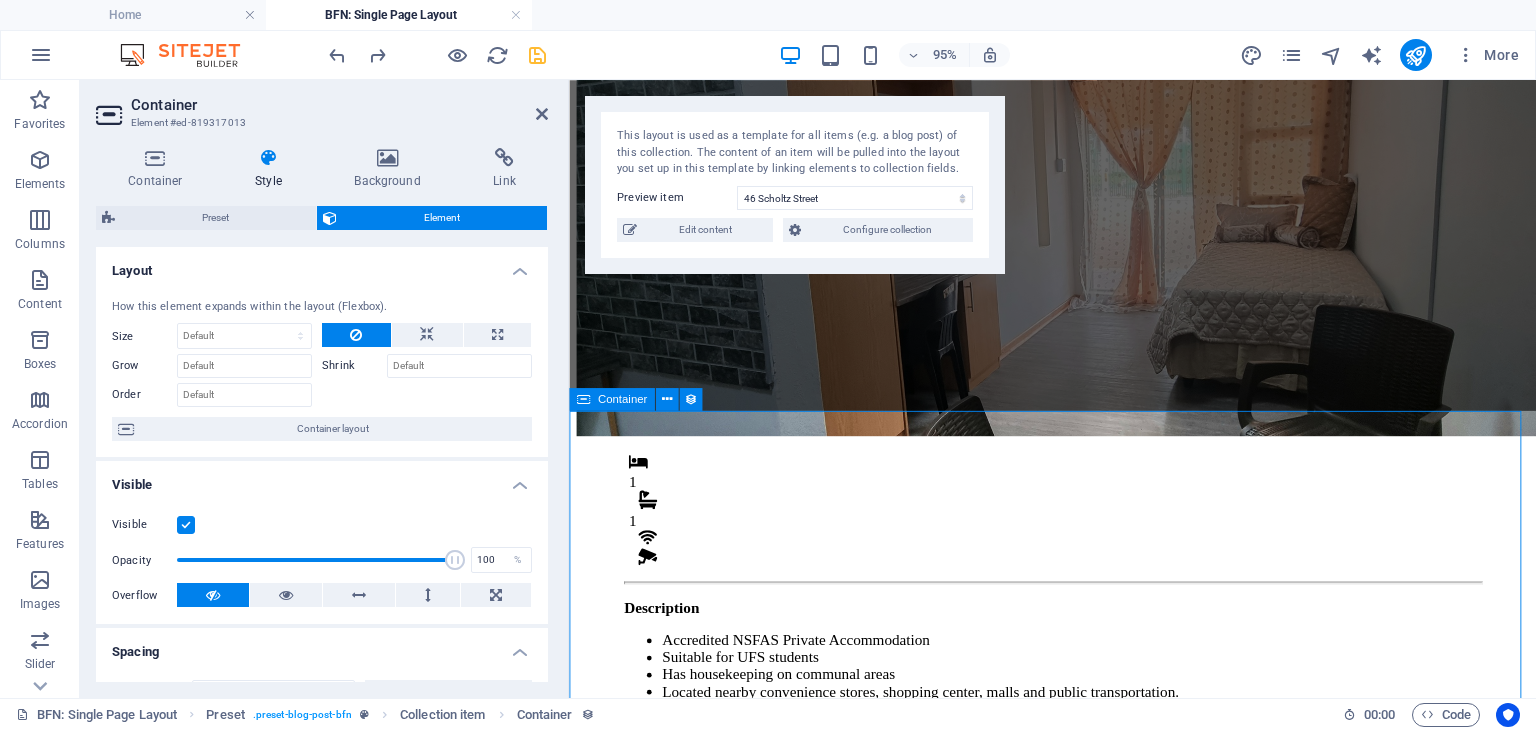 click on "1 1 Description Accredited NSFAS Private Accommodation  Suitable for UFS students Has housekeeping on communal areas Located nearby convenience stores, shopping center, malls and public transportation. Monthly Rental R 4,800 Once-off Fees Admin Fee:   500 Key deposit:   200 Download Form" at bounding box center (1078, 890) 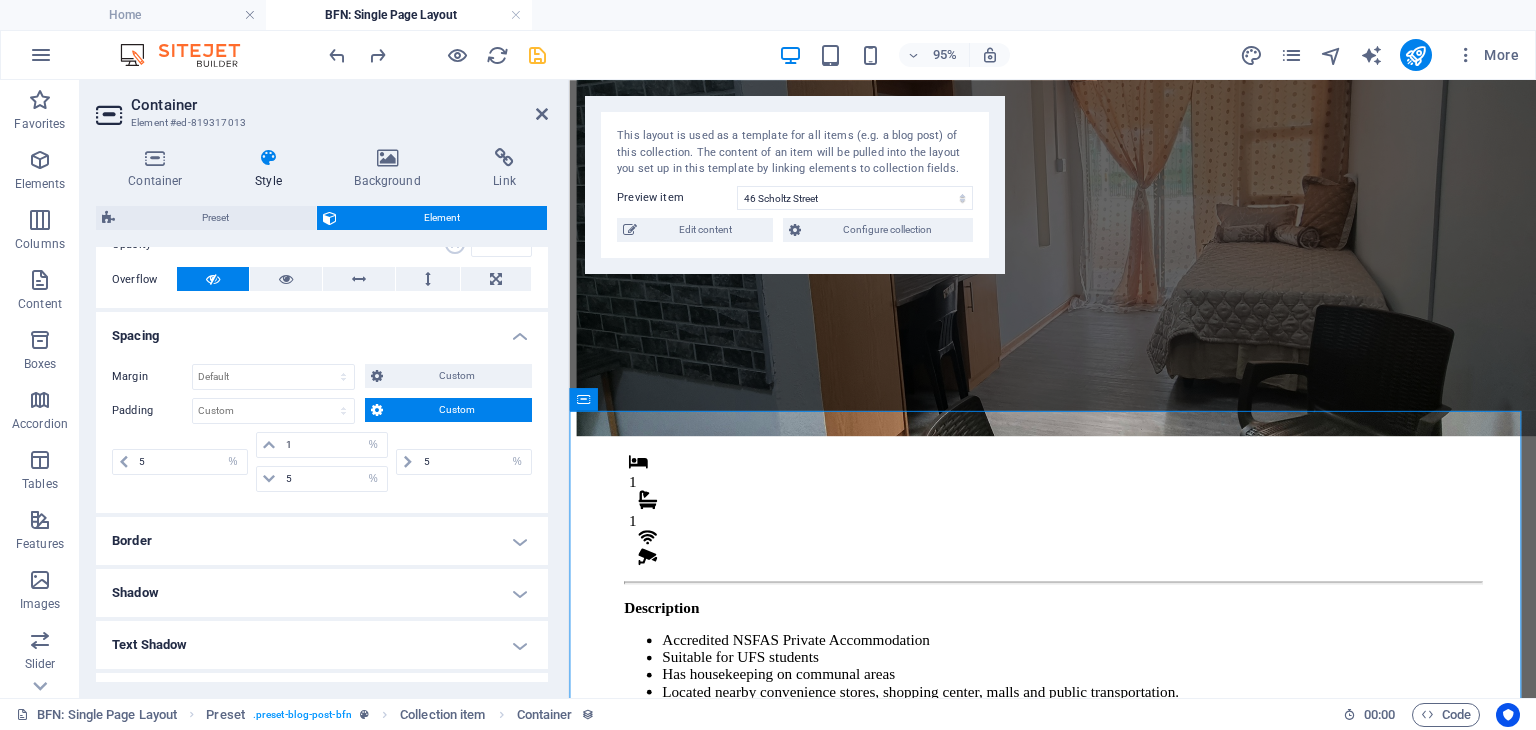 scroll, scrollTop: 324, scrollLeft: 0, axis: vertical 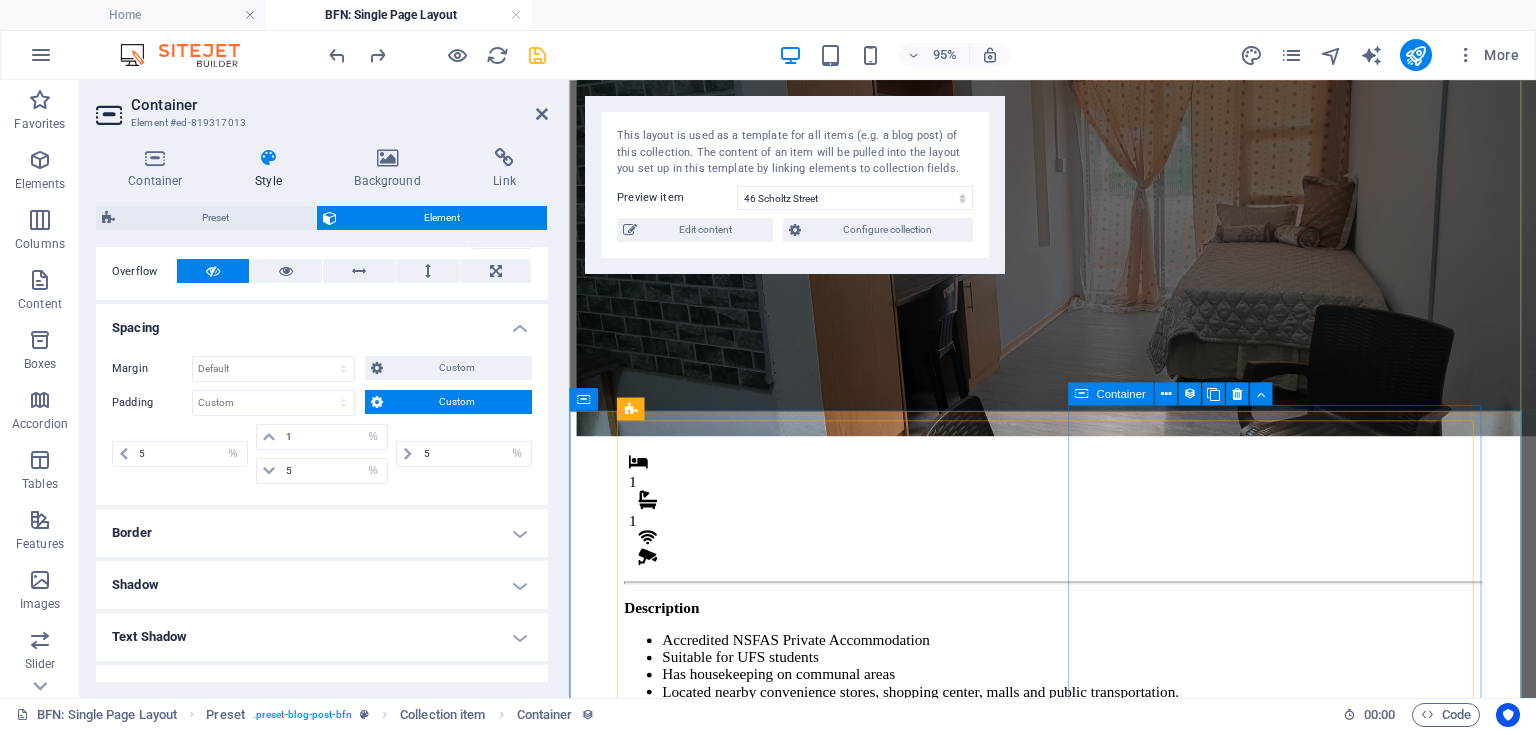 click on "Monthly Rental R 4,800 Once-off Fees Admin Fee:   500 Key deposit:   200 Download Form" at bounding box center [1085, 1010] 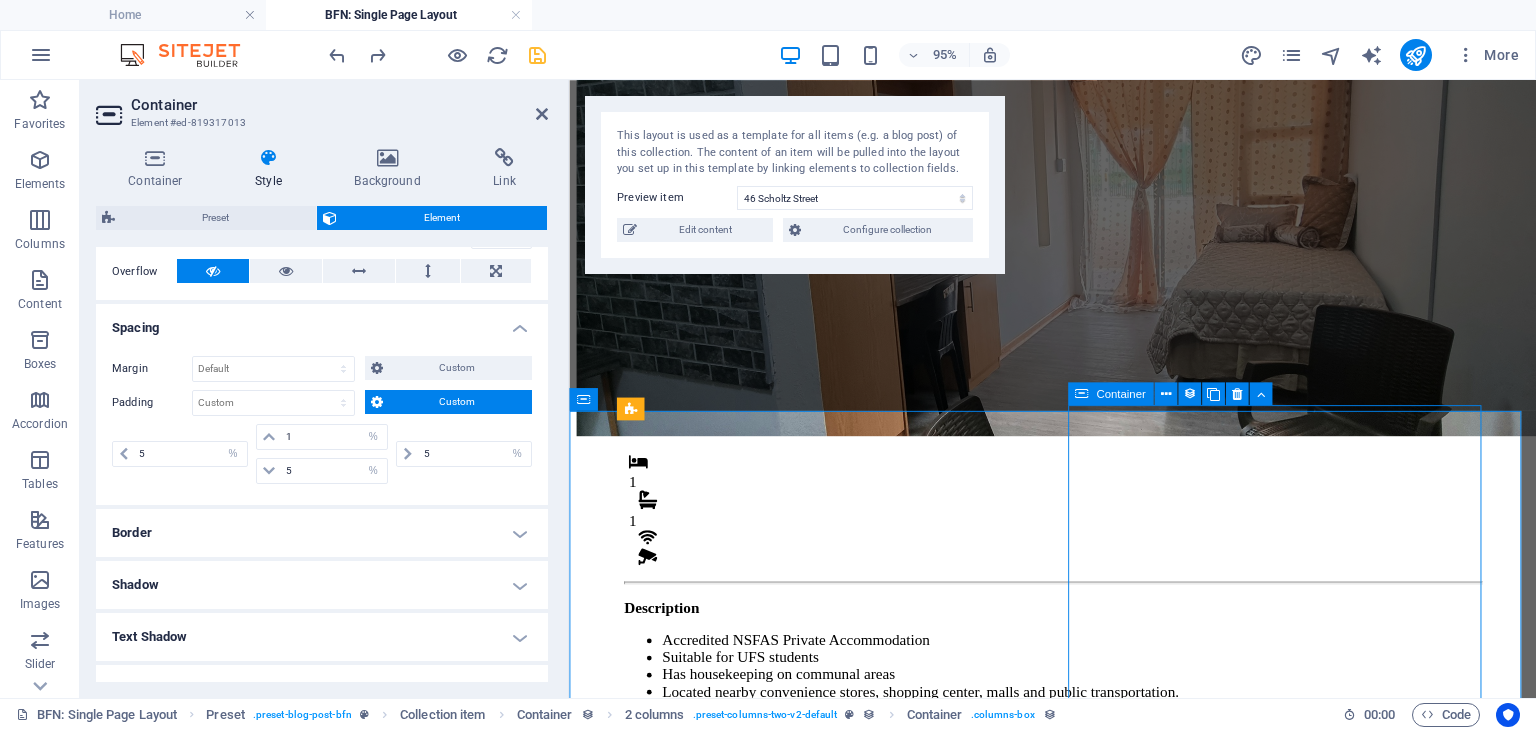 click on "Monthly Rental R 4,800 Once-off Fees Admin Fee:   500 Key deposit:   200 Download Form" at bounding box center [1085, 1010] 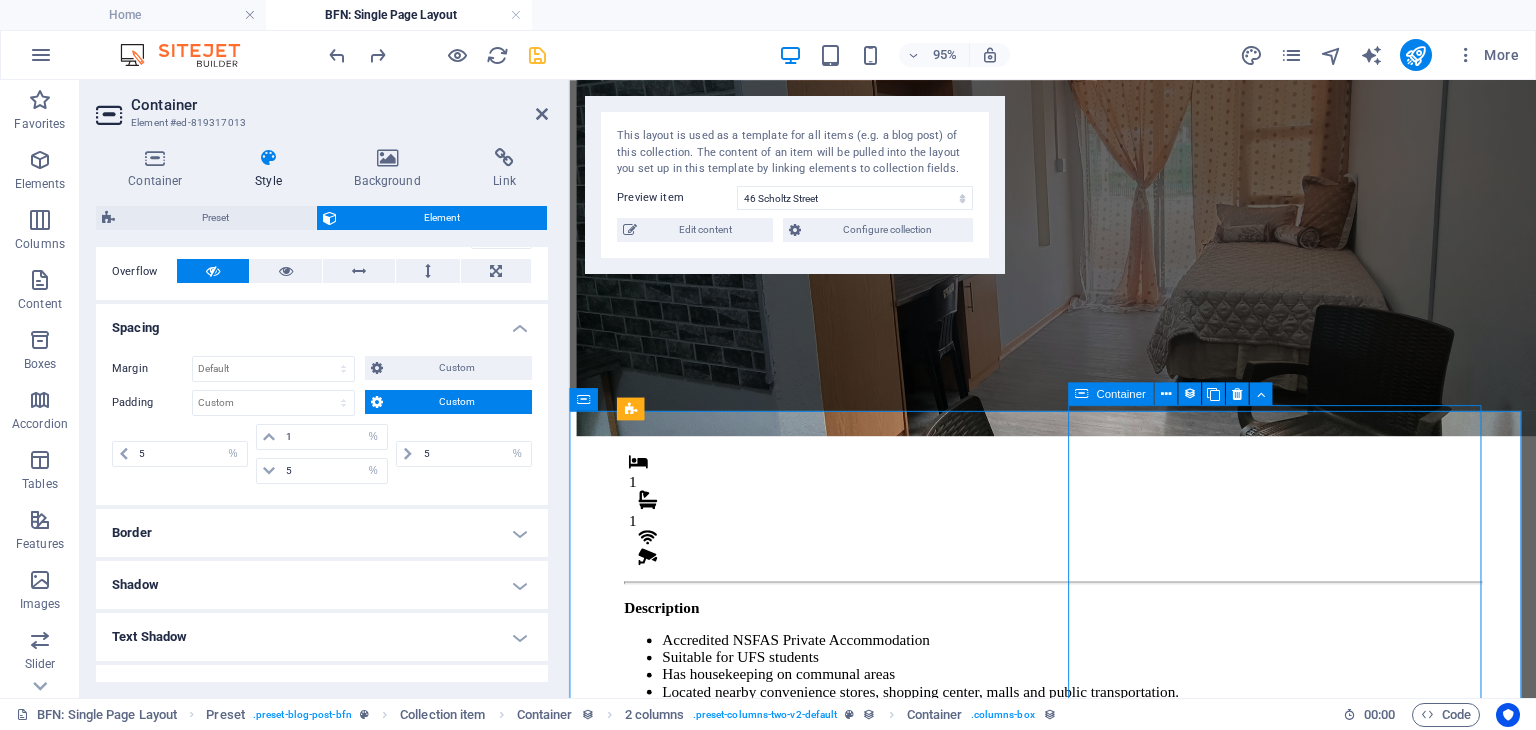 select on "px" 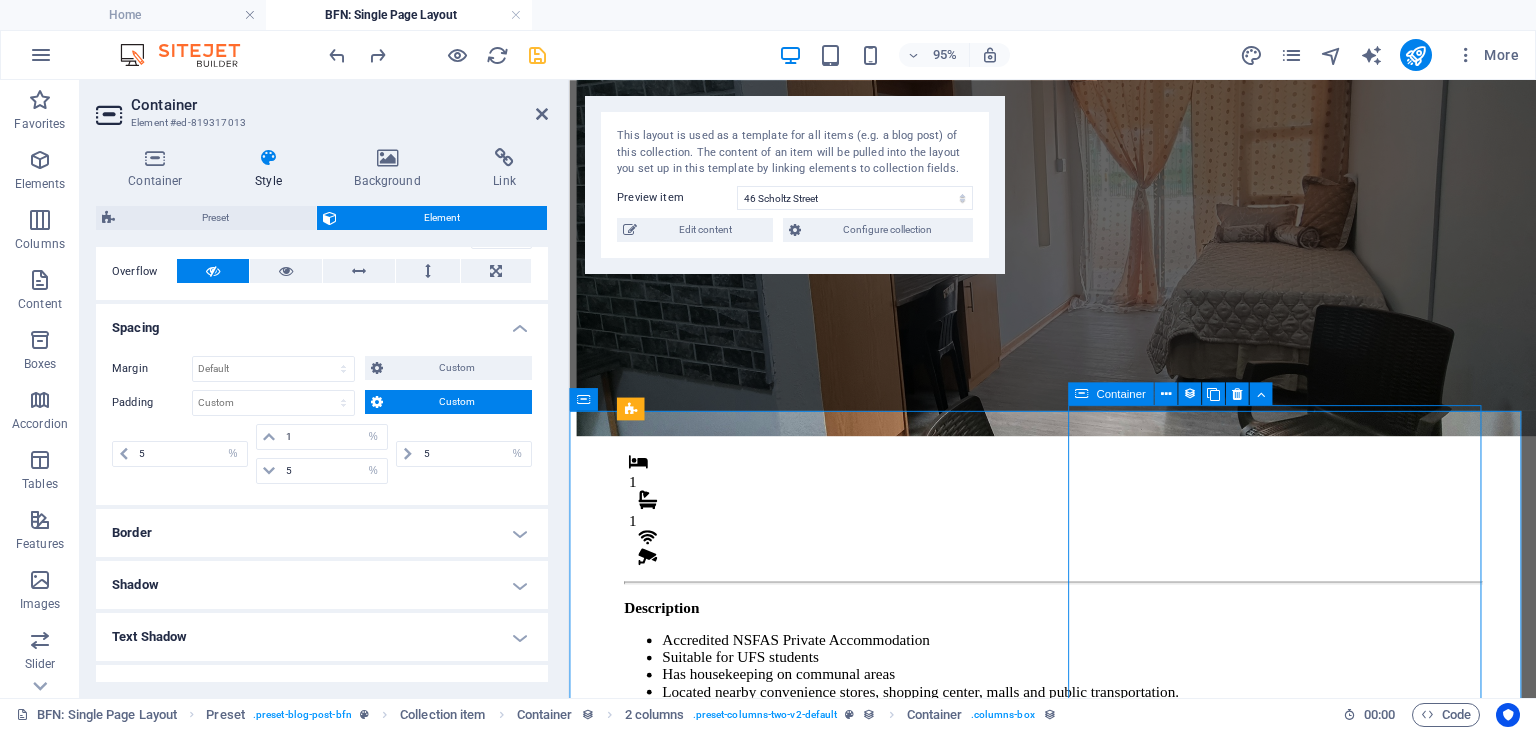 select on "px" 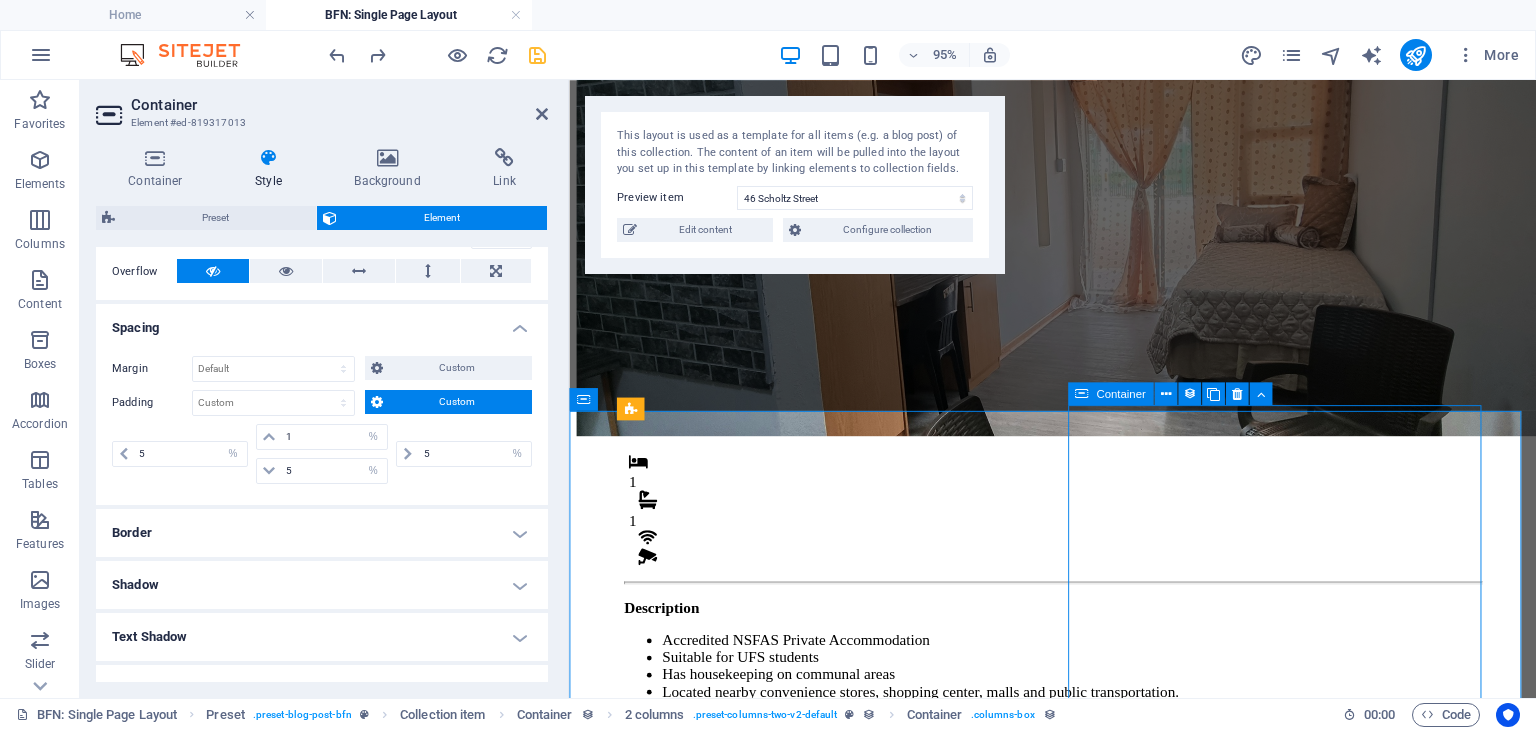 select on "px" 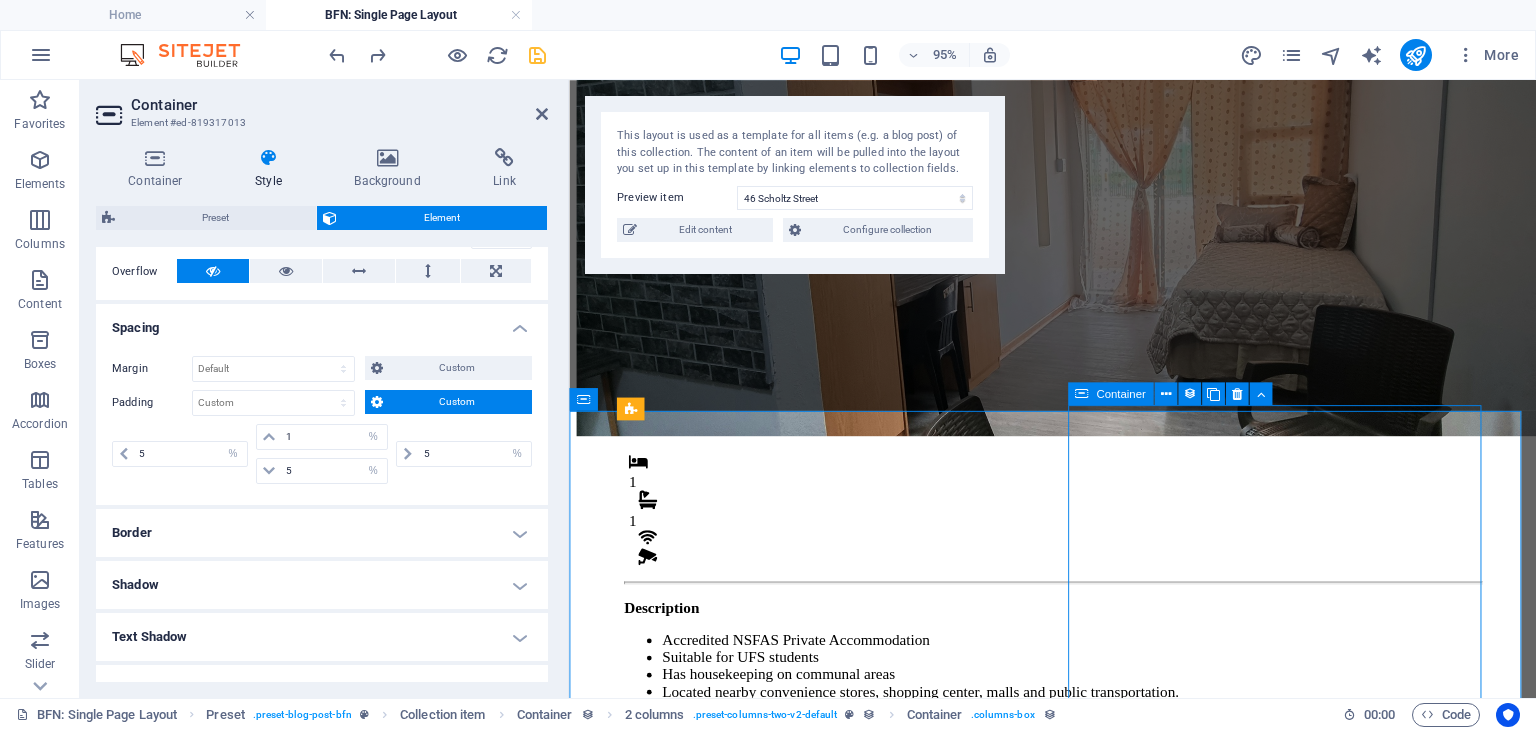select on "px" 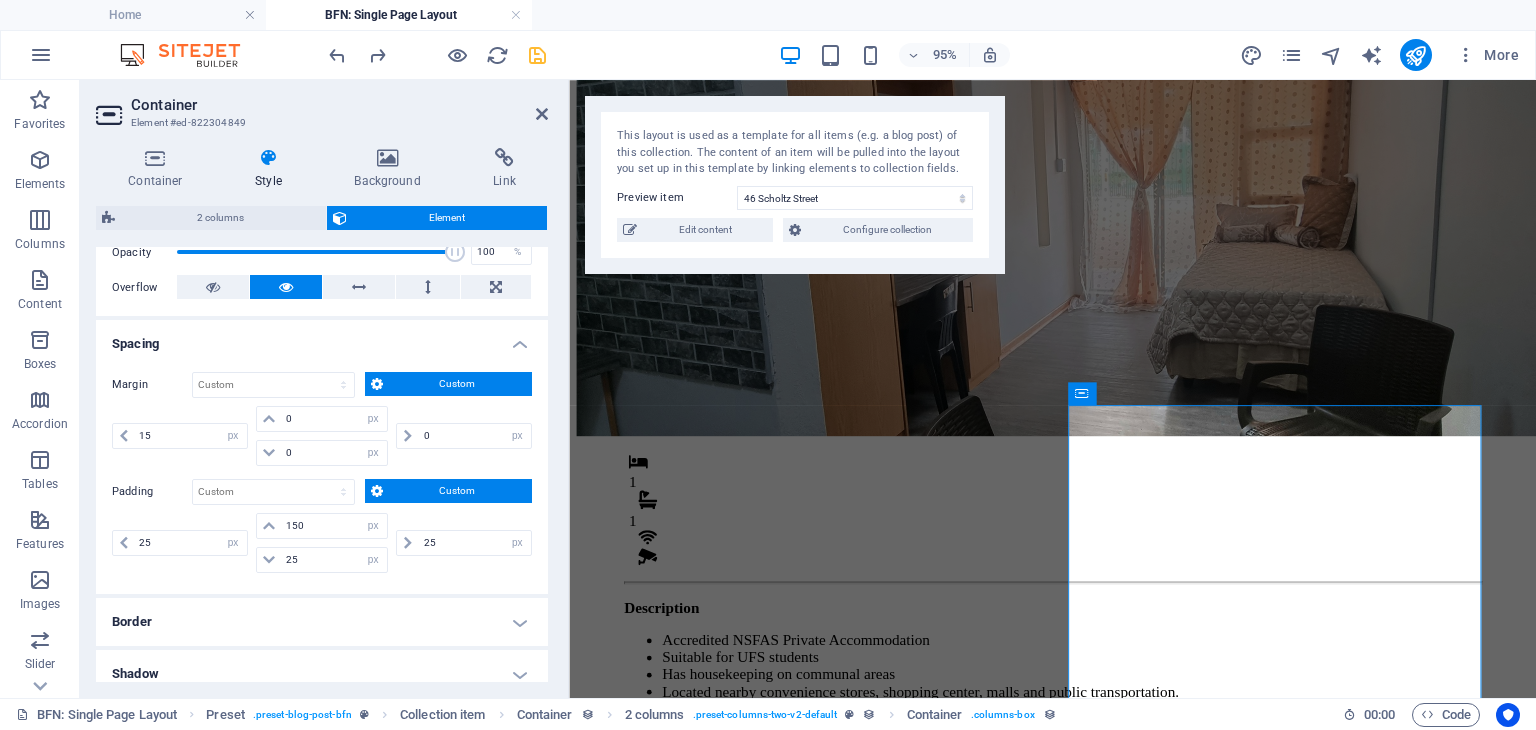 scroll, scrollTop: 306, scrollLeft: 0, axis: vertical 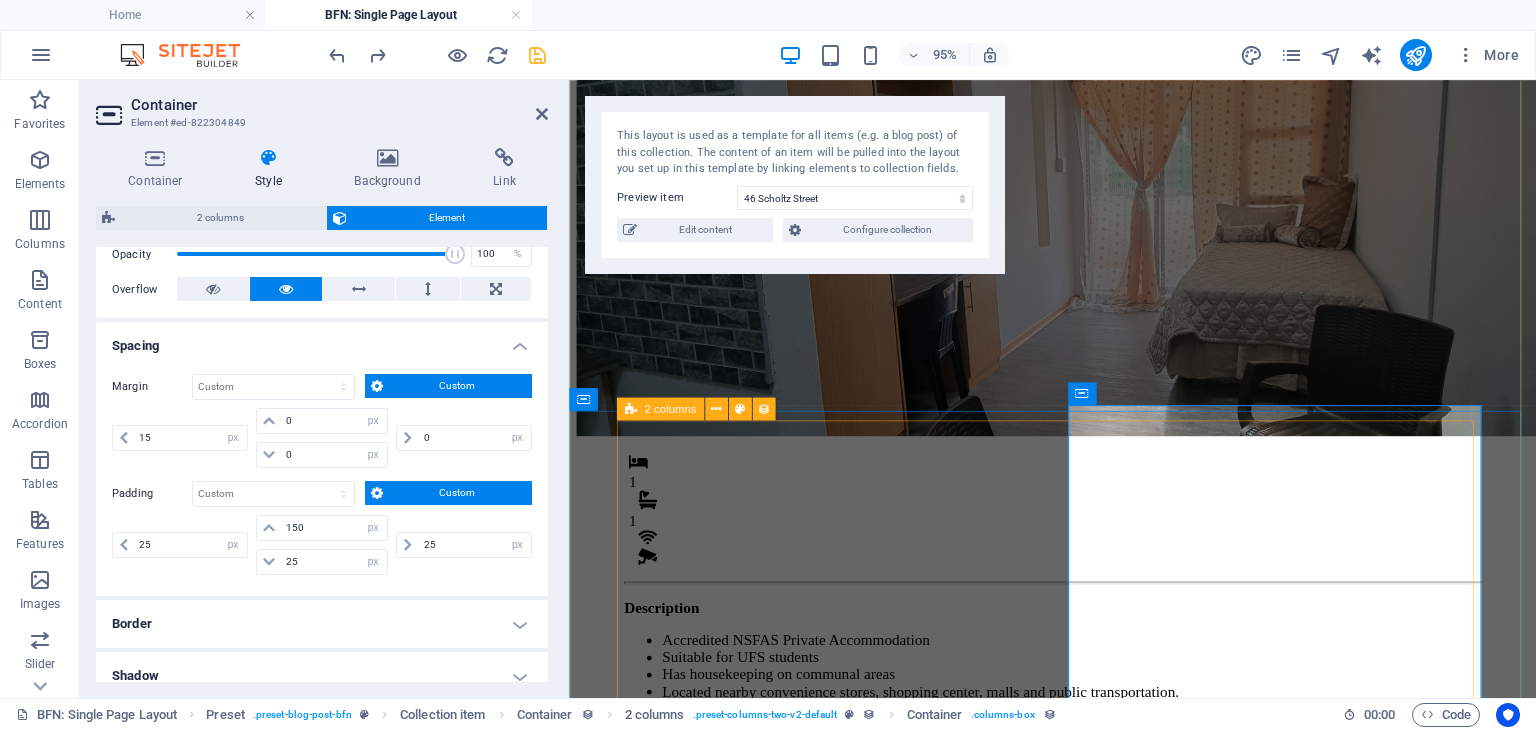 click on "1 1 Description Accredited NSFAS Private Accommodation  Suitable for UFS students Has housekeeping on communal areas Located nearby convenience stores, shopping center, malls and public transportation. Monthly Rental R 4,800 Once-off Fees Admin Fee:   500 Key deposit:   200 Download Form" at bounding box center (1078, 870) 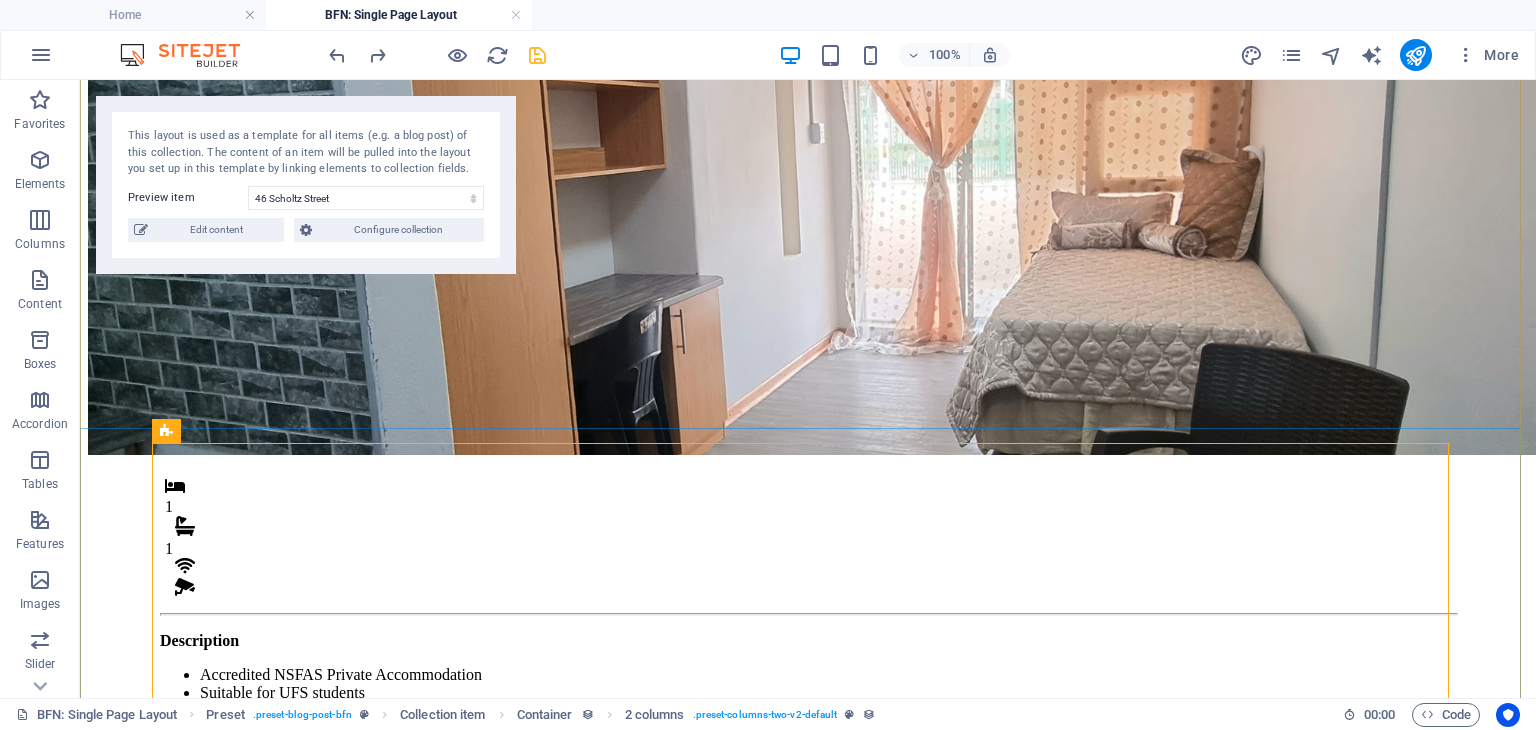 click on "1 1 Description Accredited NSFAS Private Accommodation  Suitable for UFS students Has housekeeping on communal areas Located nearby convenience stores, shopping center, malls and public transportation. Monthly Rental R 4,800 Once-off Fees Admin Fee:   500 Key deposit:   200 Download Form" at bounding box center (808, 903) 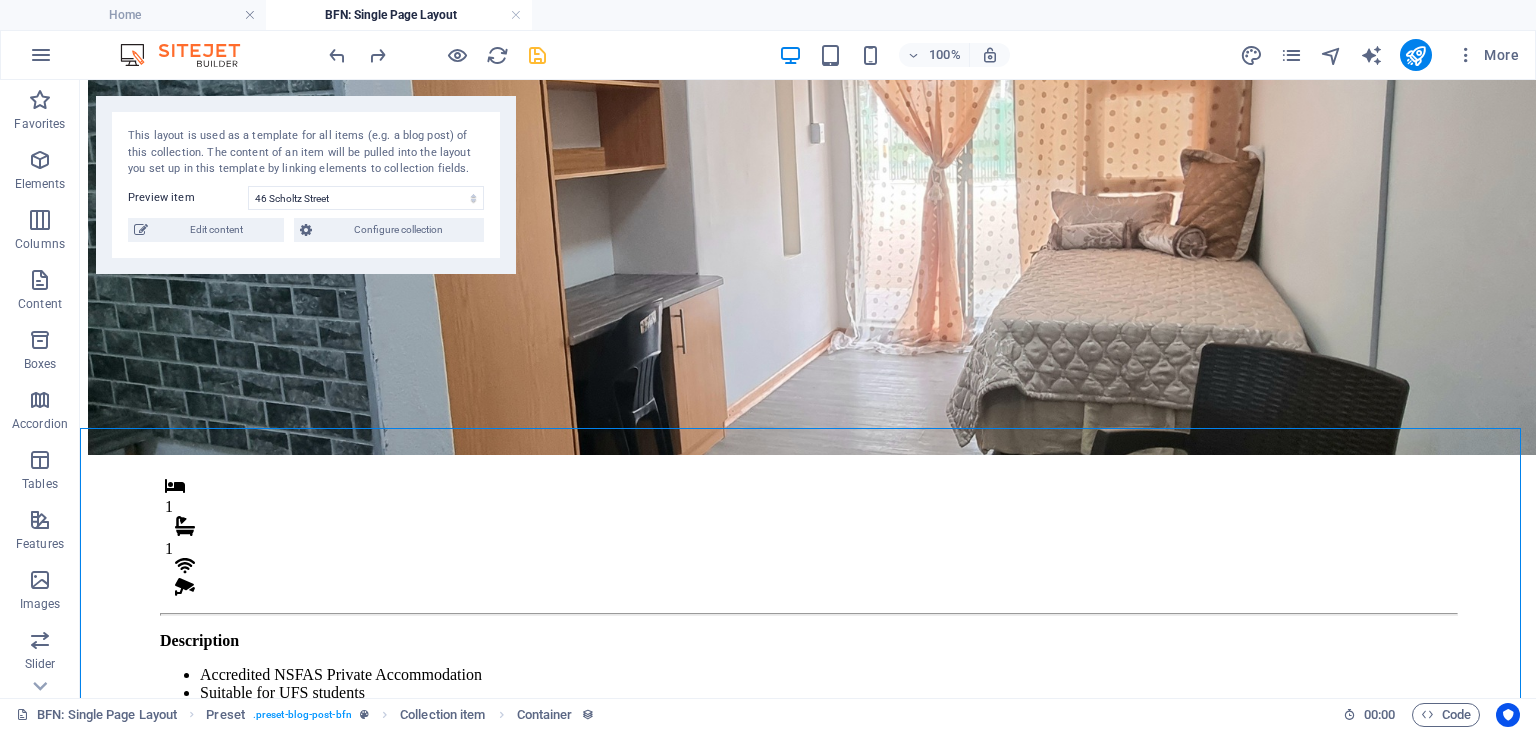 click on "1 1 Description Accredited NSFAS Private Accommodation  Suitable for UFS students Has housekeeping on communal areas Located nearby convenience stores, shopping center, malls and public transportation. Monthly Rental R 4,800 Once-off Fees Admin Fee:   500 Key deposit:   200 Download Form" at bounding box center [808, 903] 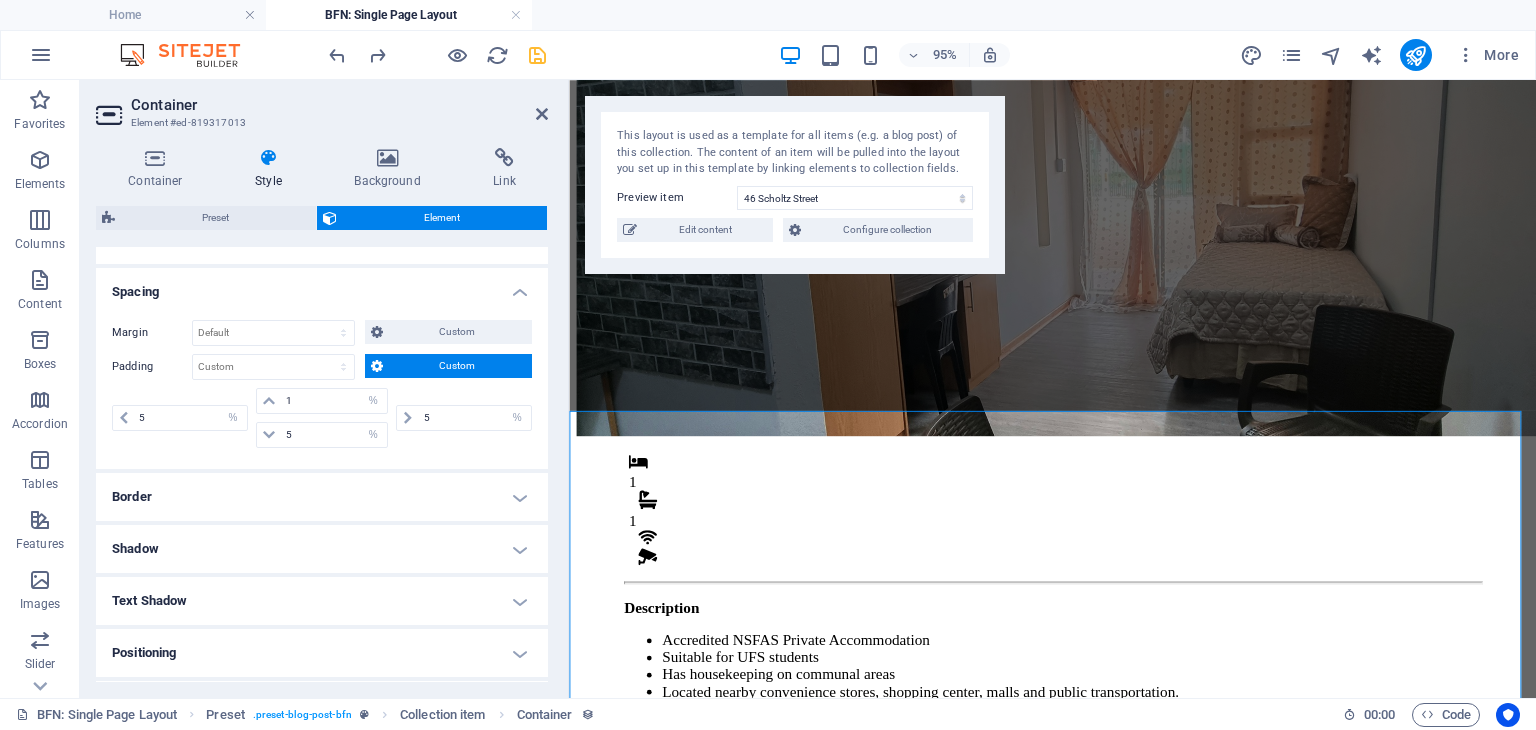 scroll, scrollTop: 360, scrollLeft: 0, axis: vertical 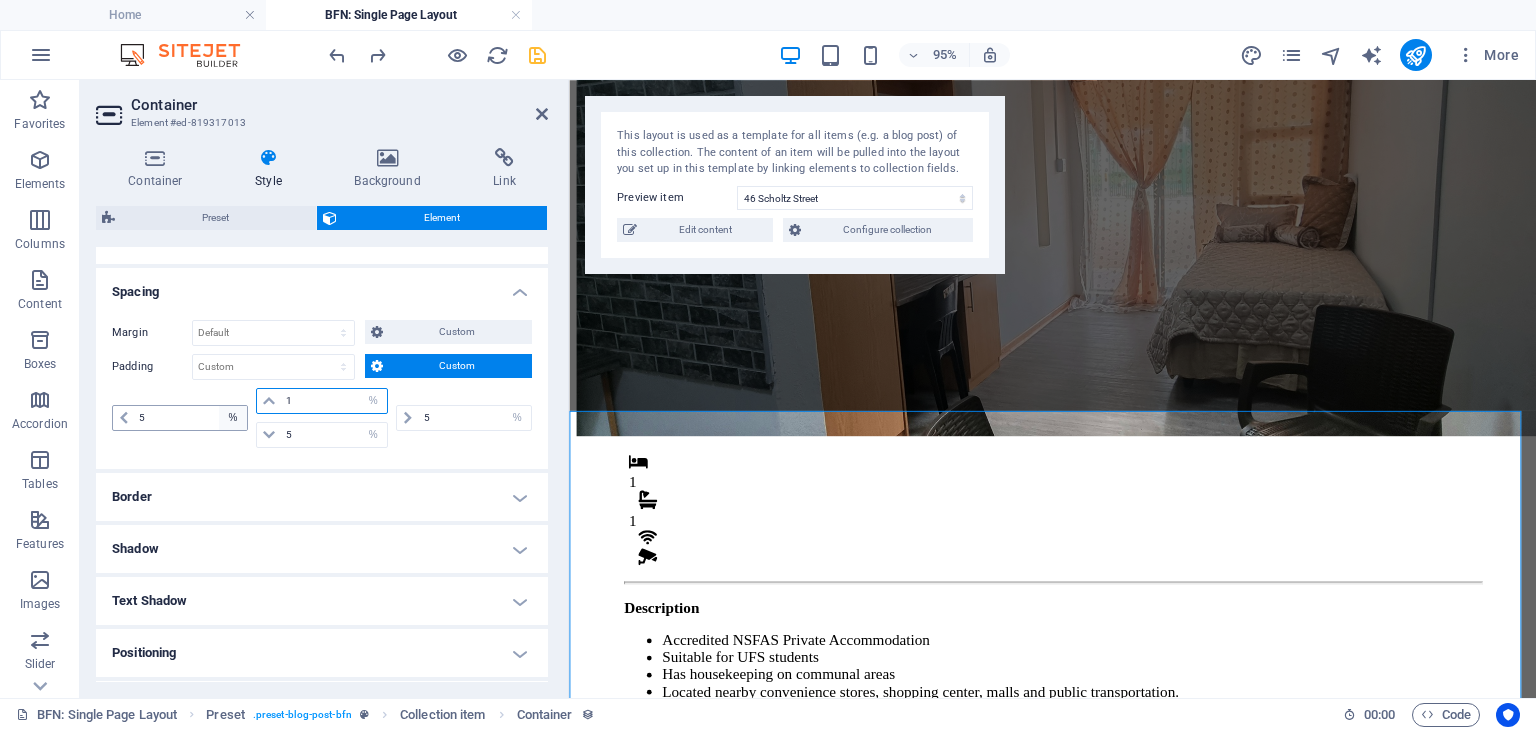 drag, startPoint x: 328, startPoint y: 406, endPoint x: 237, endPoint y: 415, distance: 91.44397 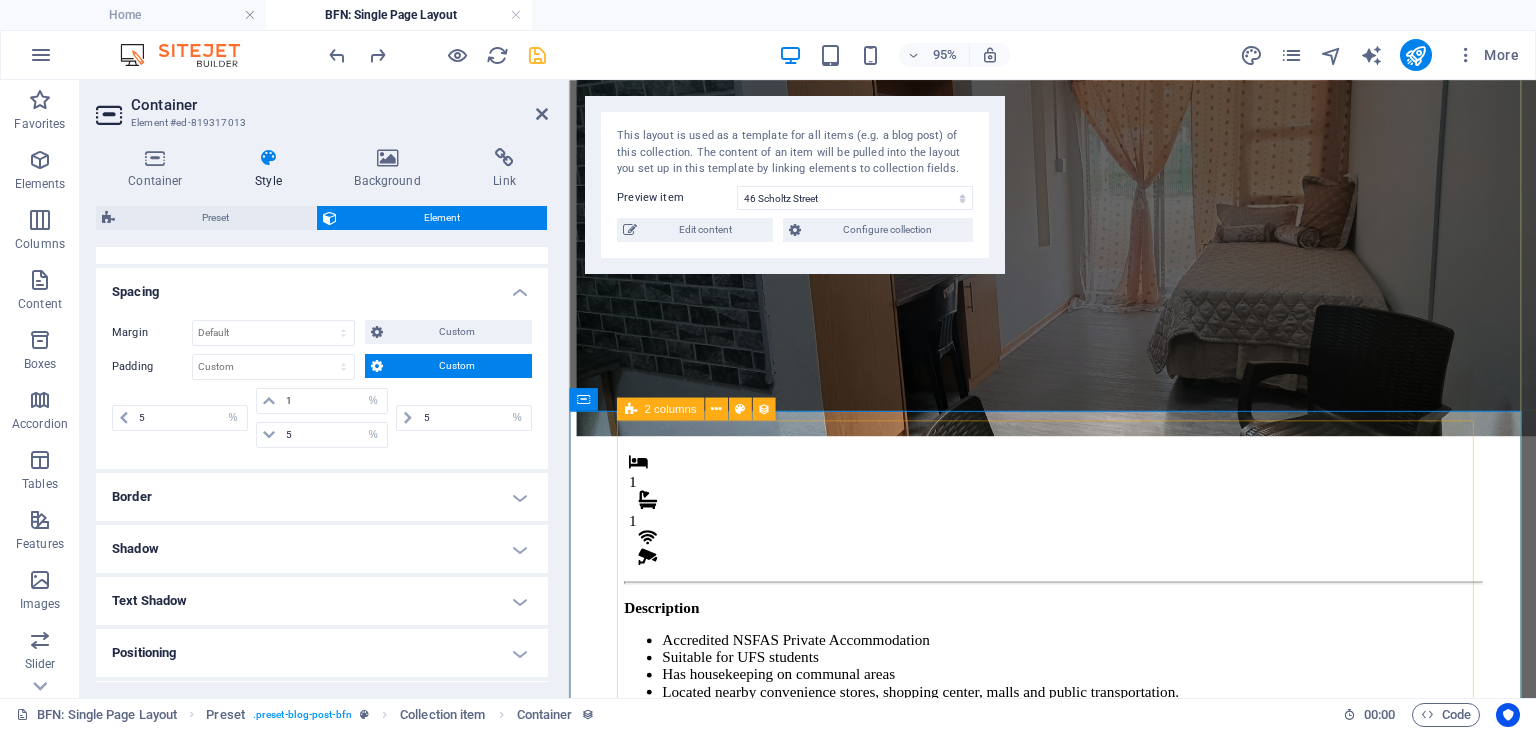click on "1 1 Description Accredited NSFAS Private Accommodation  Suitable for UFS students Has housekeeping on communal areas Located nearby convenience stores, shopping center, malls and public transportation. Monthly Rental R 4,800 Once-off Fees Admin Fee:   500 Key deposit:   200 Download Form" at bounding box center (1078, 870) 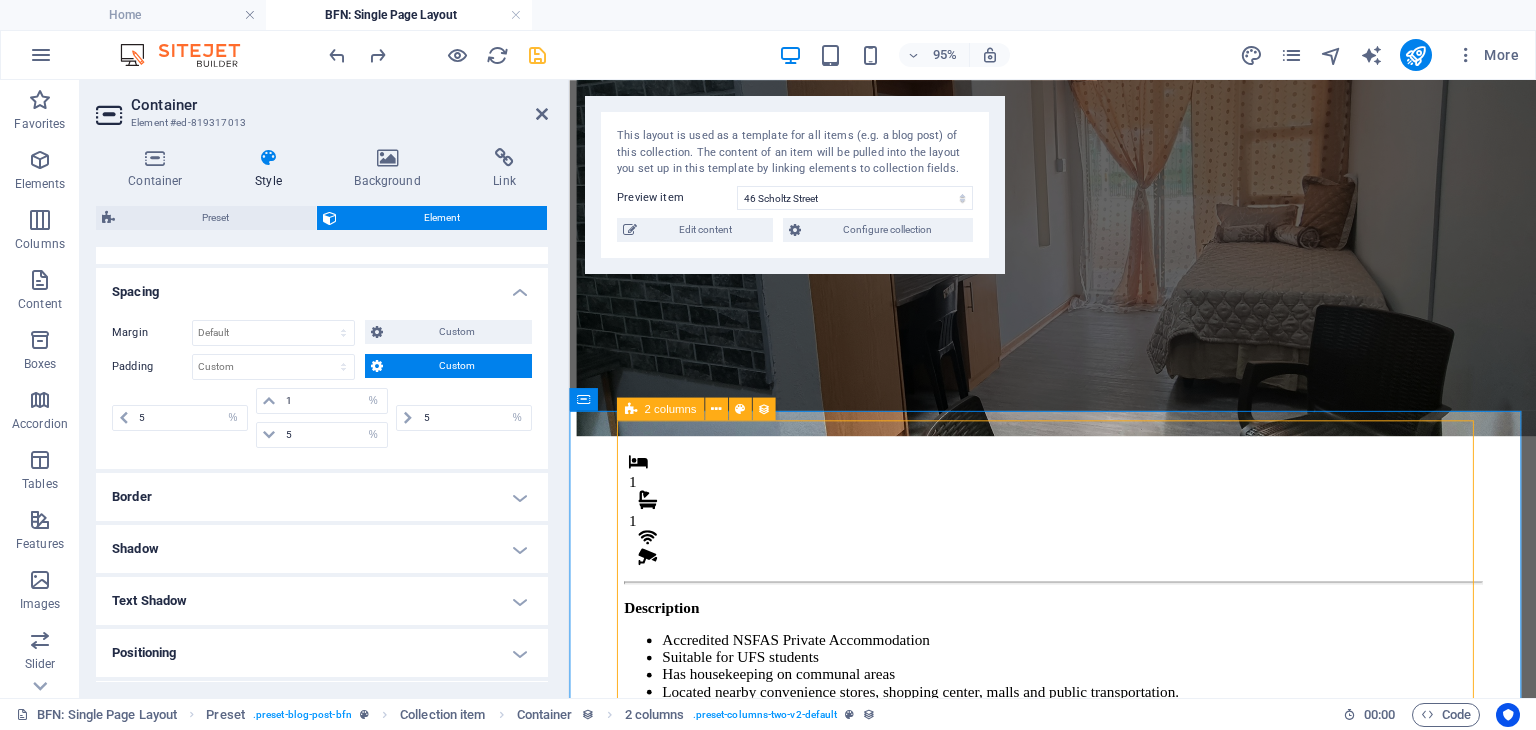 click on "1 1 Description Accredited NSFAS Private Accommodation  Suitable for UFS students Has housekeeping on communal areas Located nearby convenience stores, shopping center, malls and public transportation. Monthly Rental R 4,800 Once-off Fees Admin Fee:   500 Key deposit:   200 Download Form" at bounding box center [1078, 870] 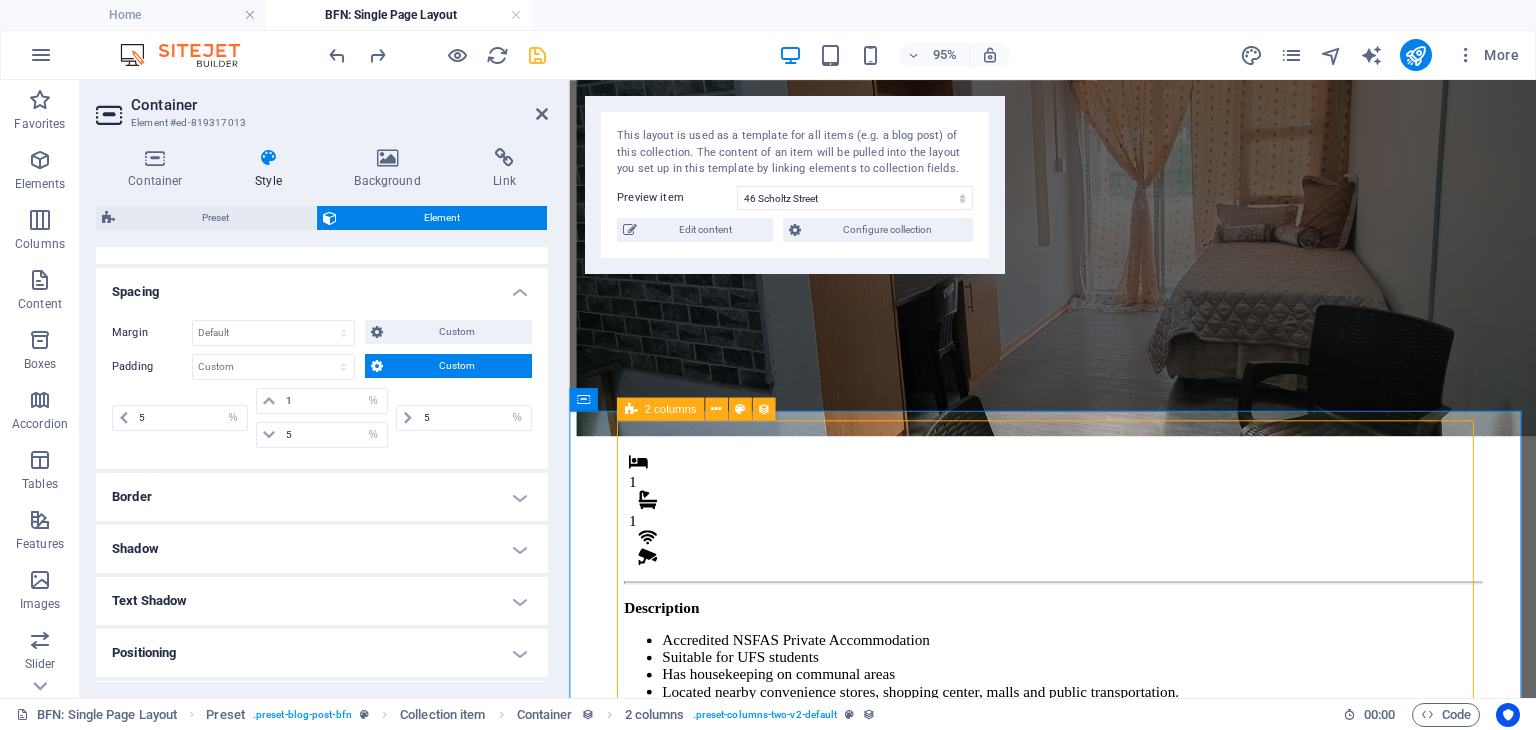 select on "rem" 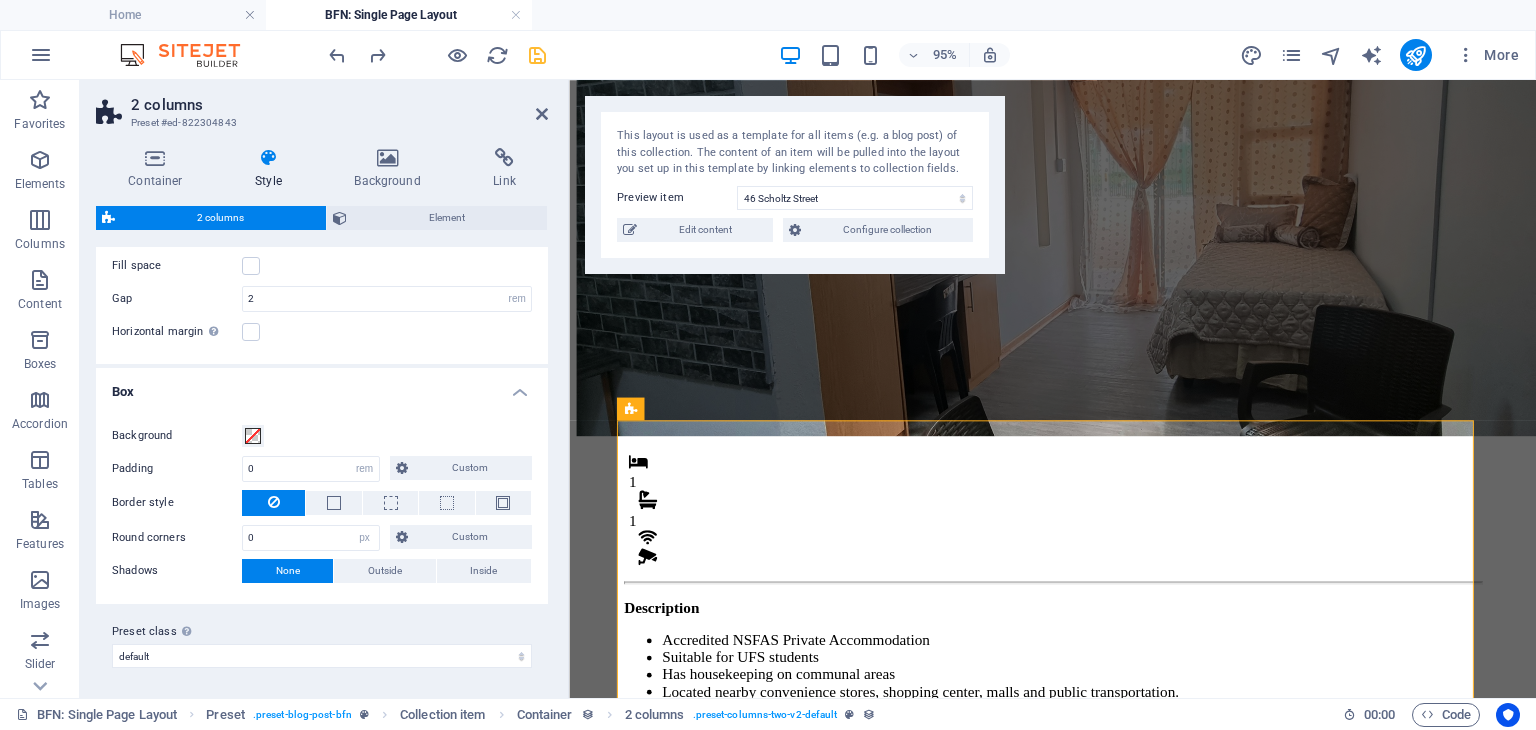 scroll, scrollTop: 0, scrollLeft: 0, axis: both 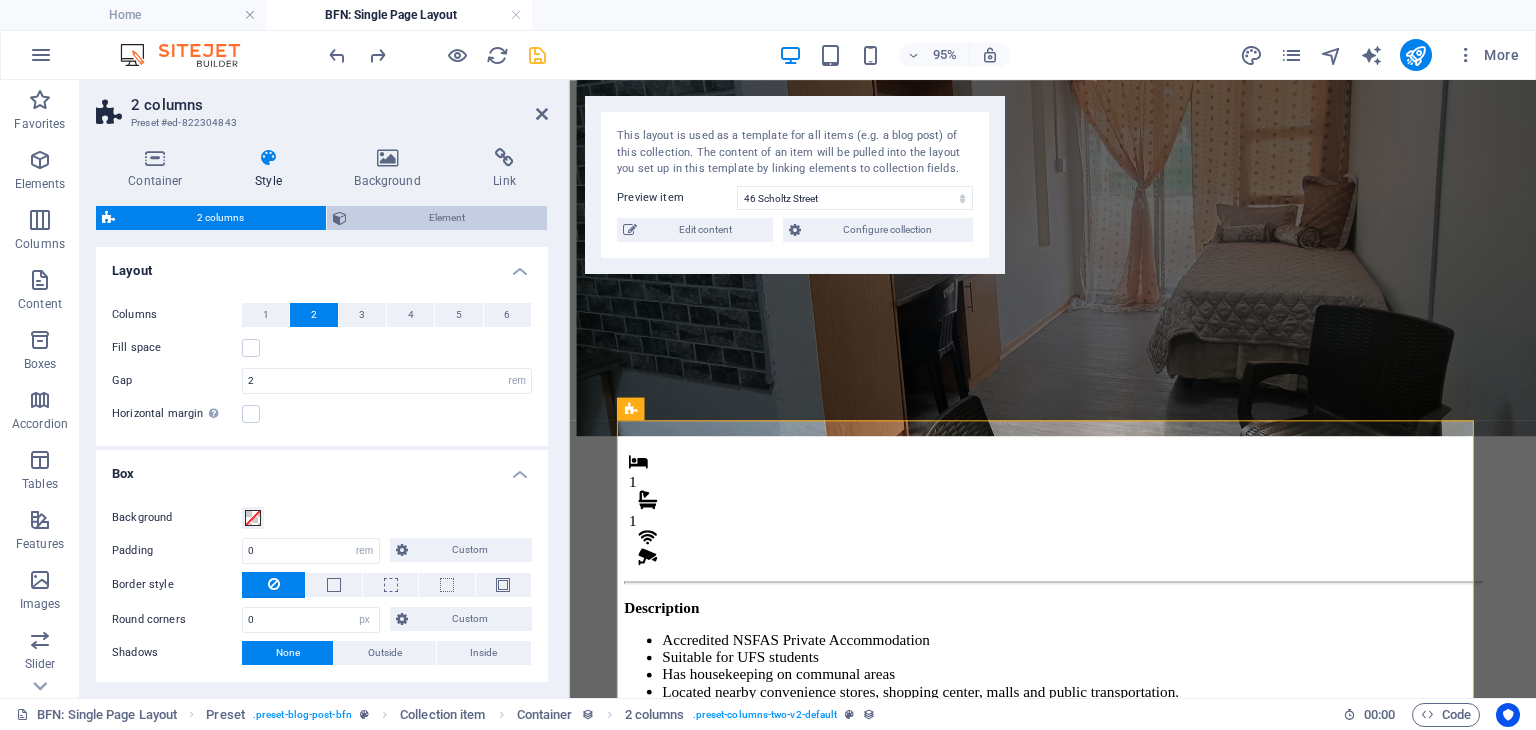 click on "Element" at bounding box center [447, 218] 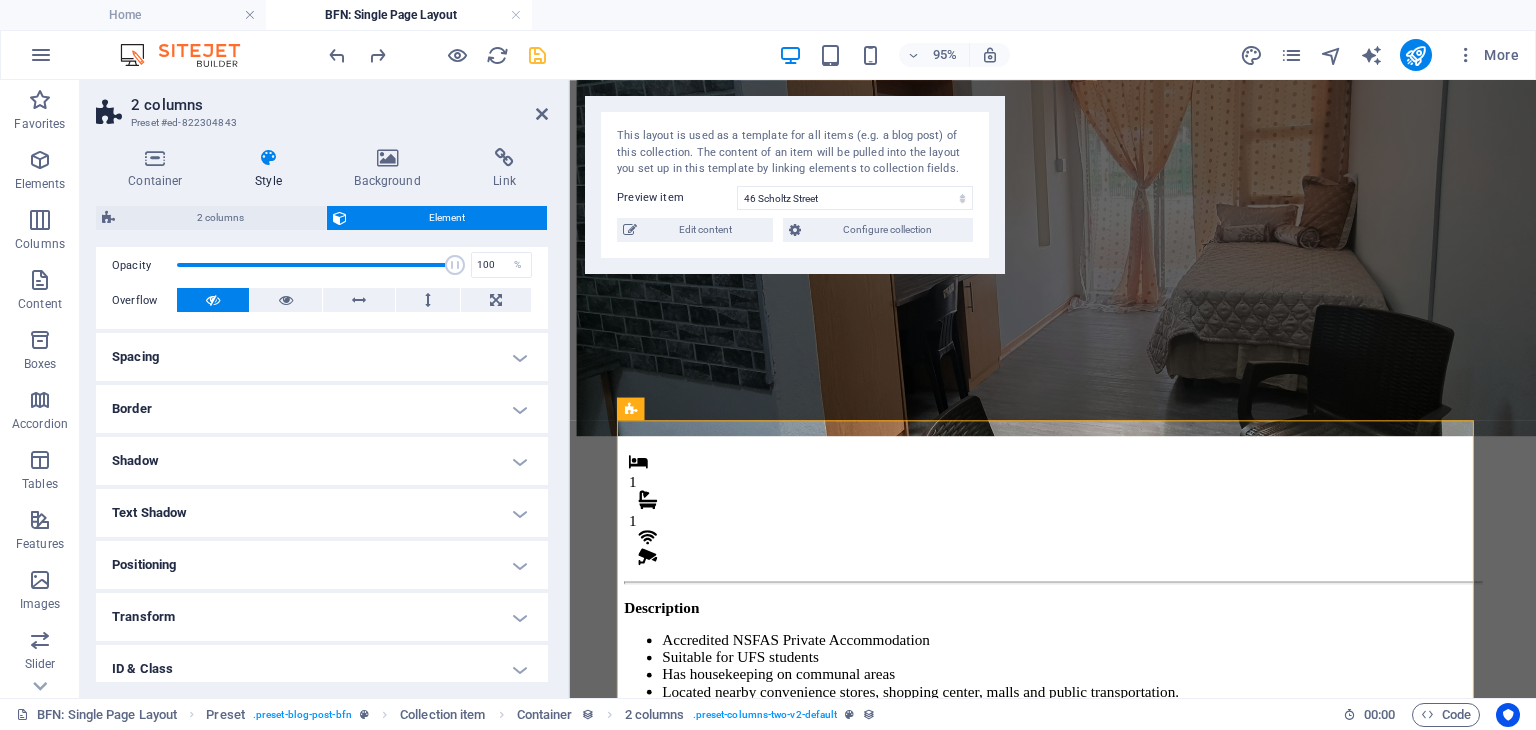 scroll, scrollTop: 296, scrollLeft: 0, axis: vertical 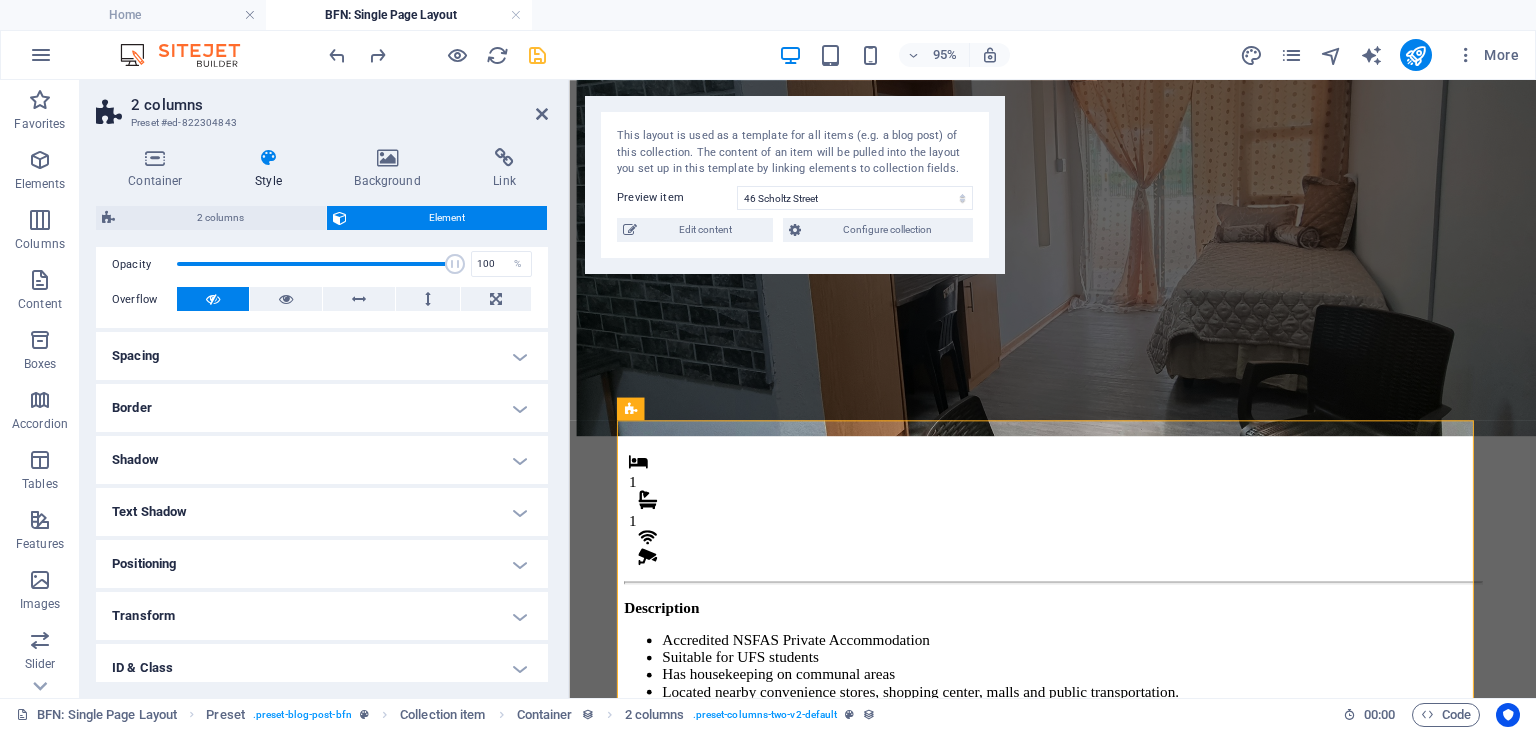 click on "Spacing" at bounding box center (322, 356) 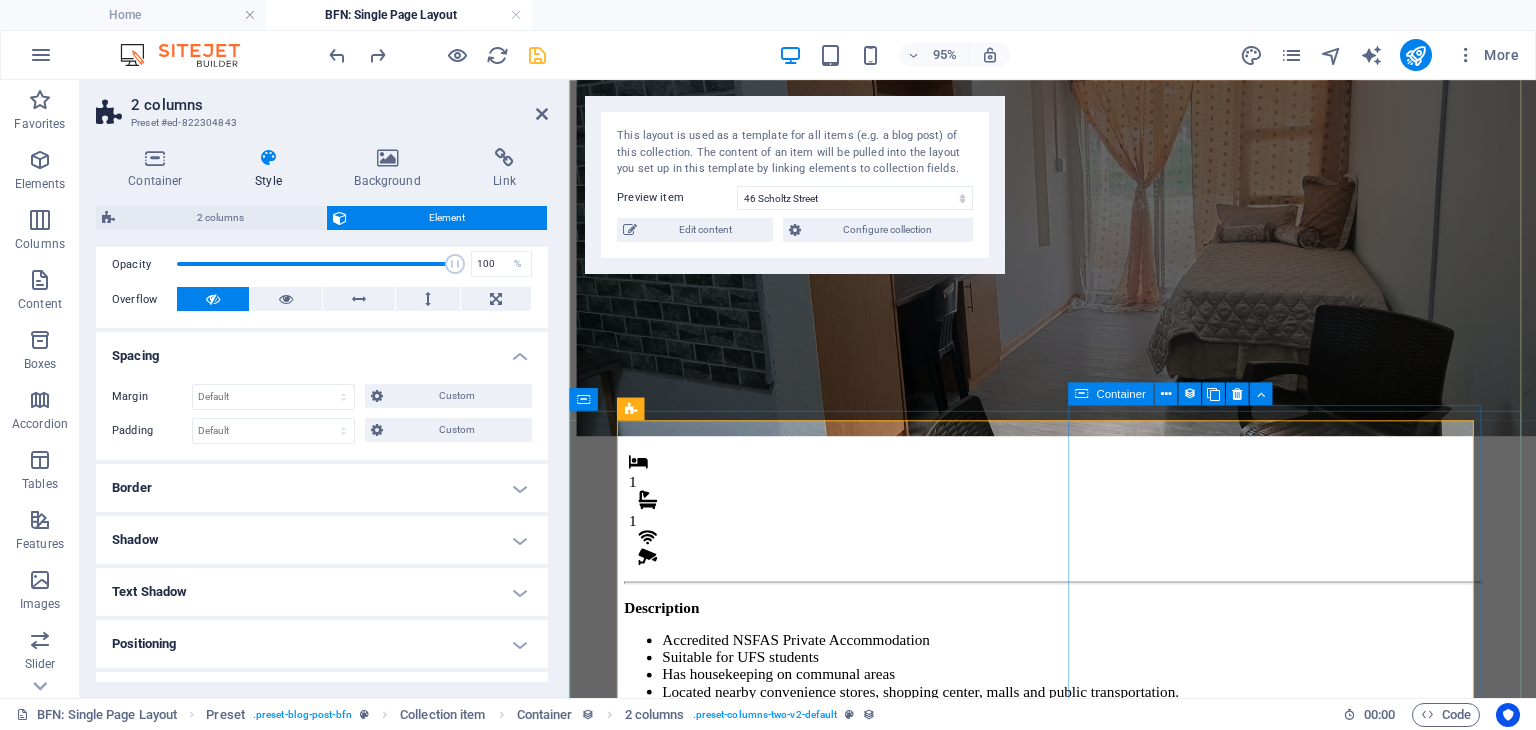 click on "Monthly Rental R 4,800 Once-off Fees Admin Fee:   500 Key deposit:   200 Download Form" at bounding box center [1085, 1010] 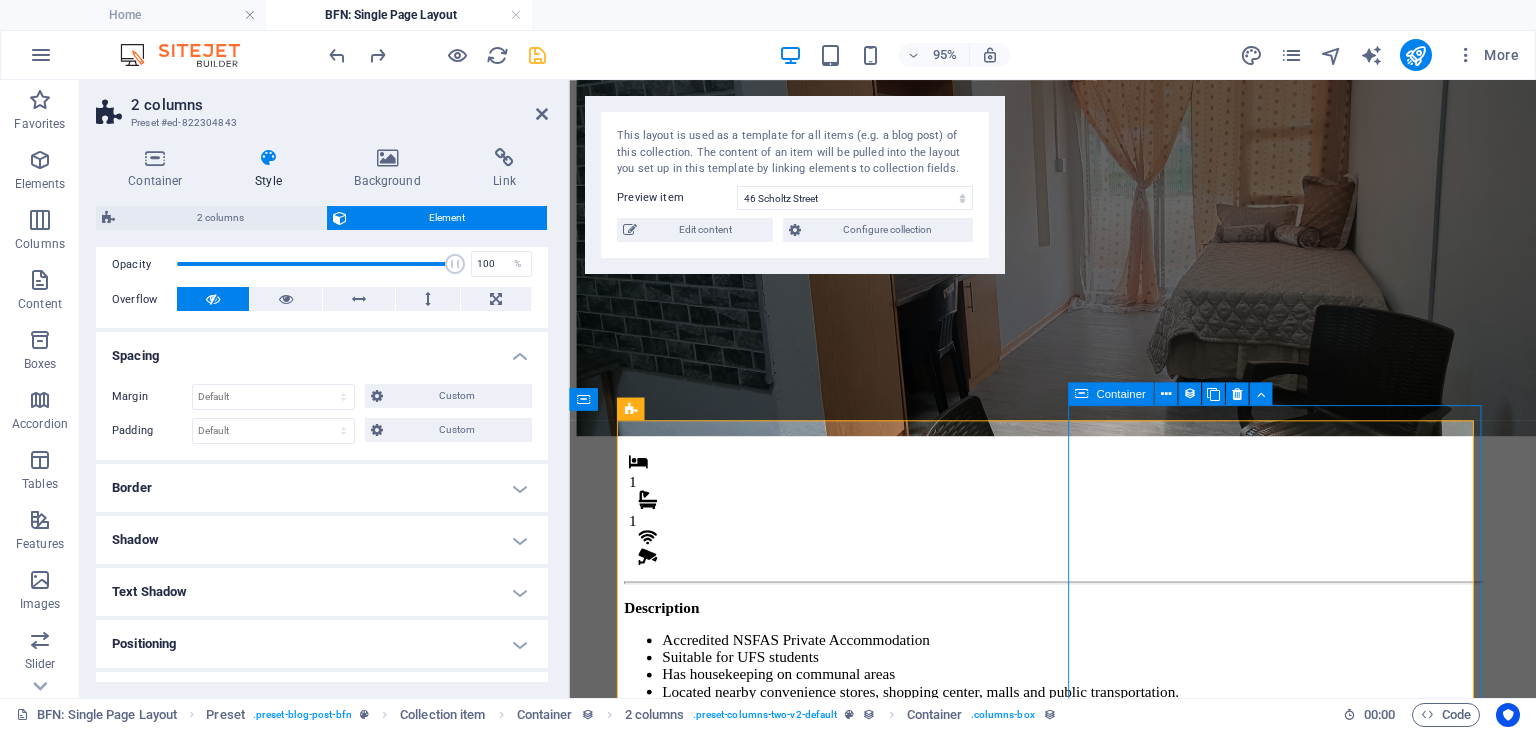click on "Monthly Rental R 4,800 Once-off Fees Admin Fee:   500 Key deposit:   200 Download Form" at bounding box center (1085, 1010) 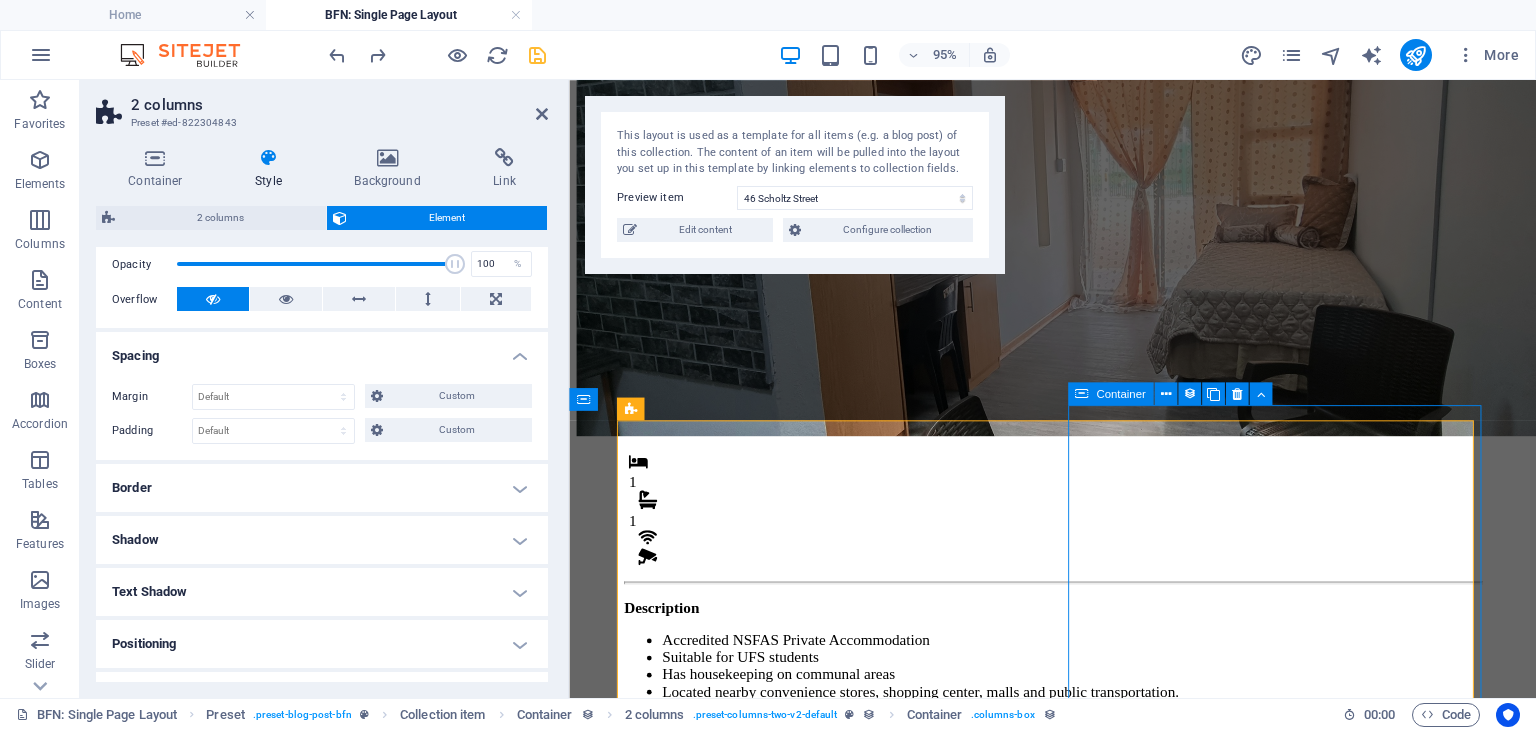 select on "px" 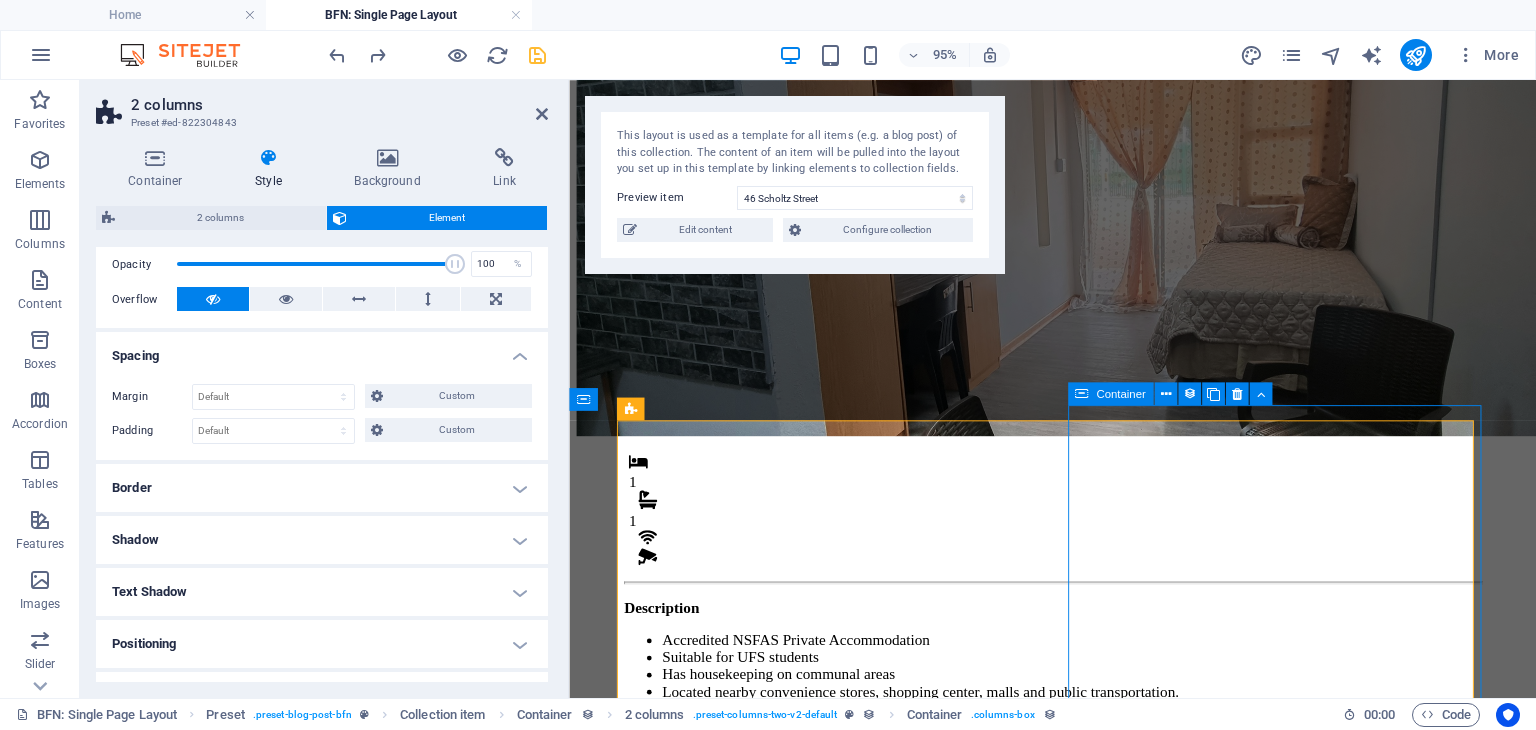 select on "px" 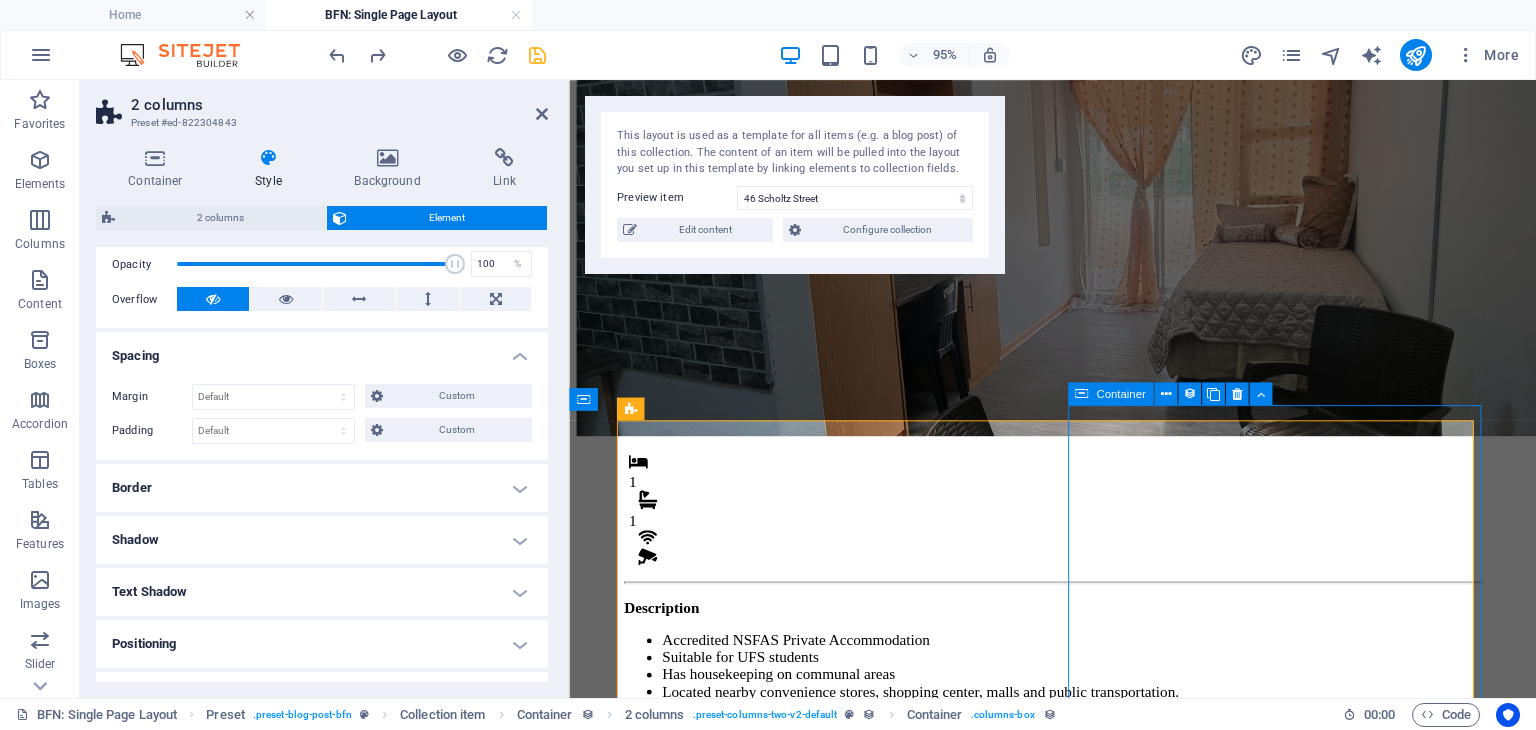 select on "px" 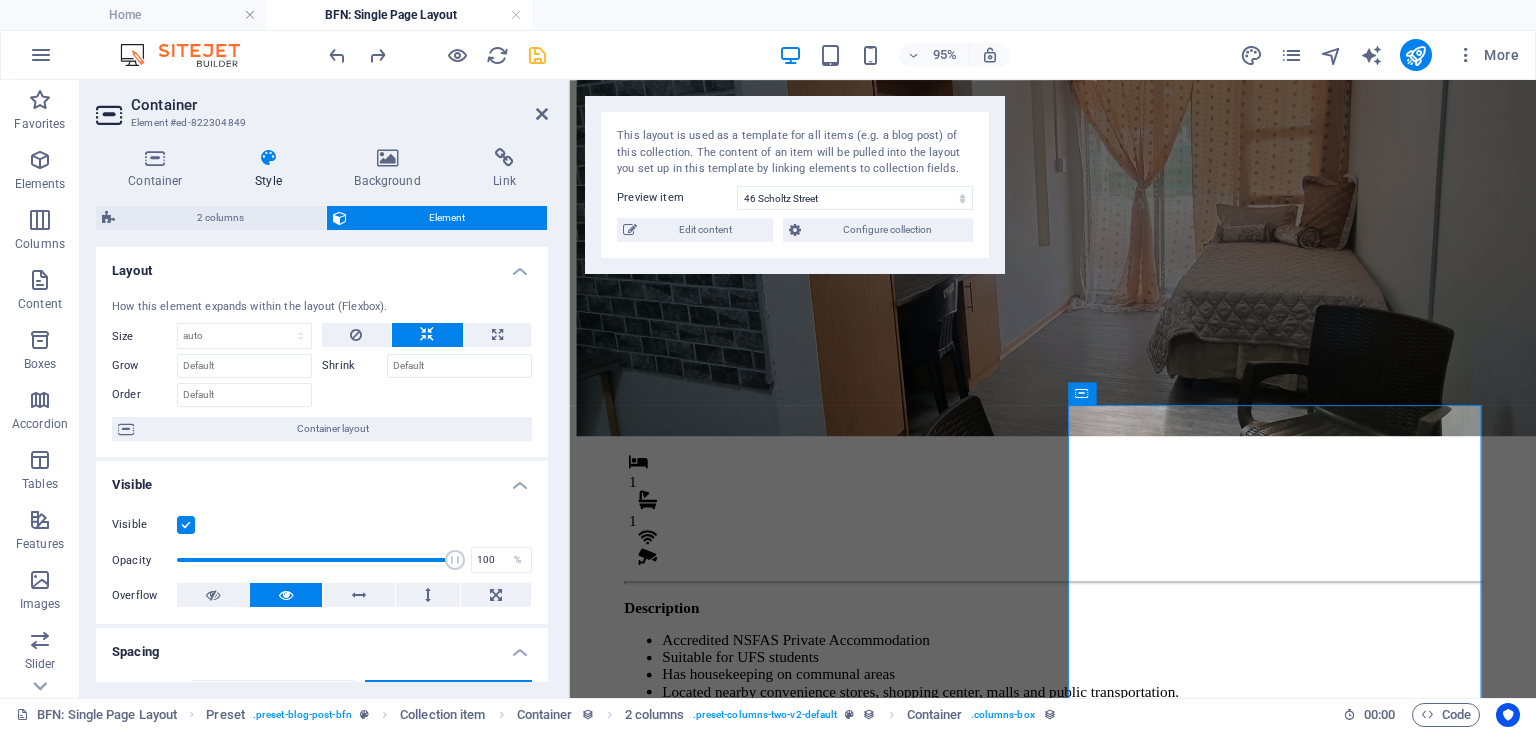 click on "Spacing" at bounding box center (322, 646) 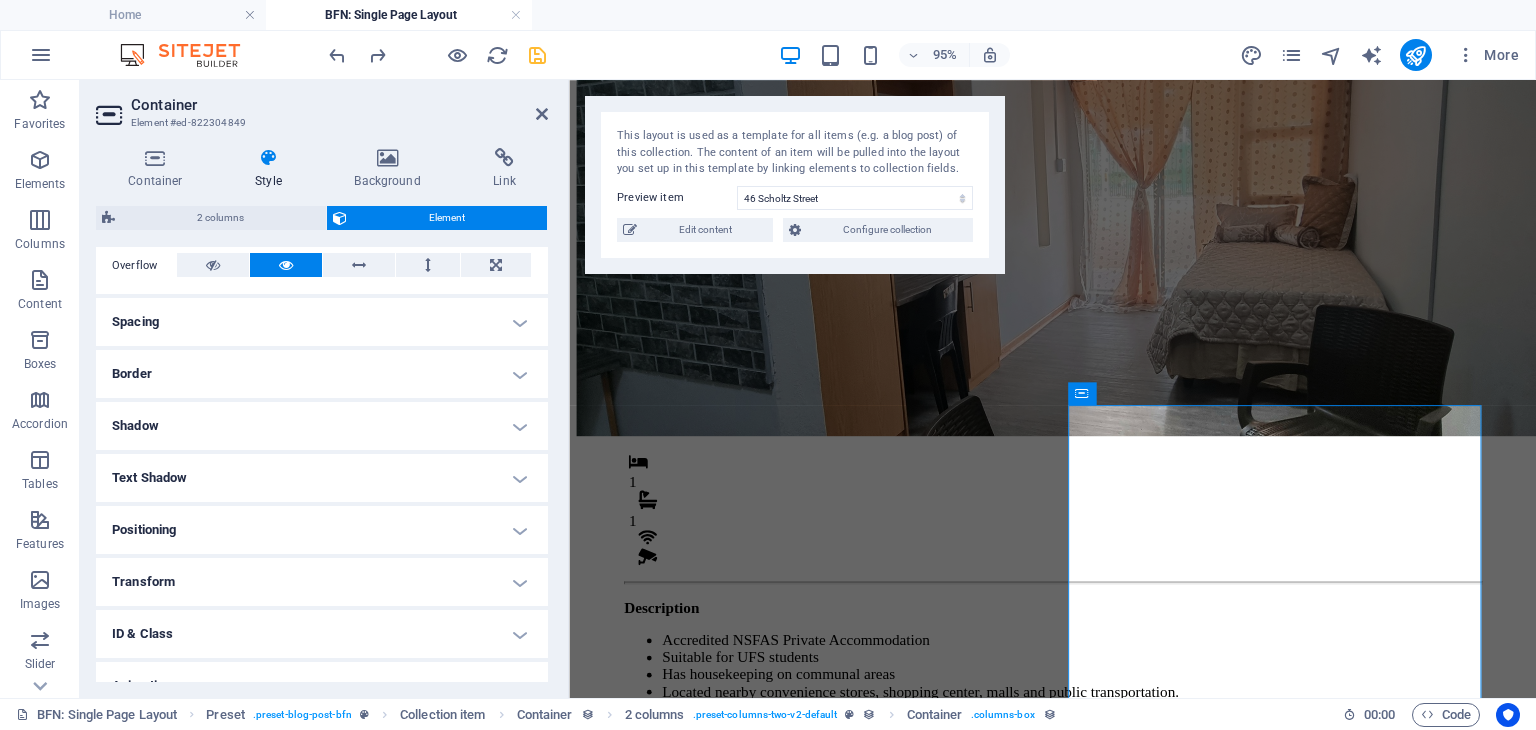 scroll, scrollTop: 331, scrollLeft: 0, axis: vertical 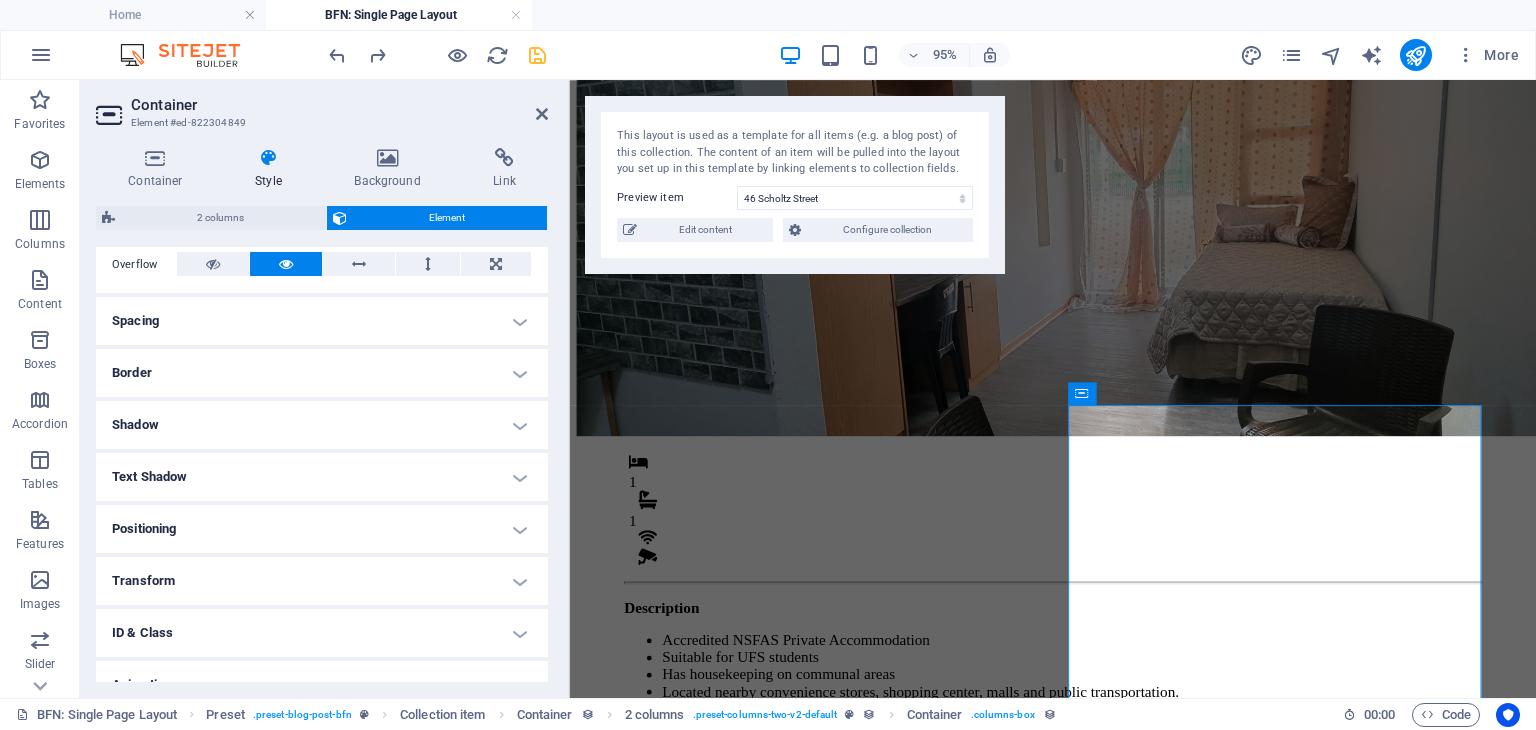 click on "Spacing" at bounding box center (322, 321) 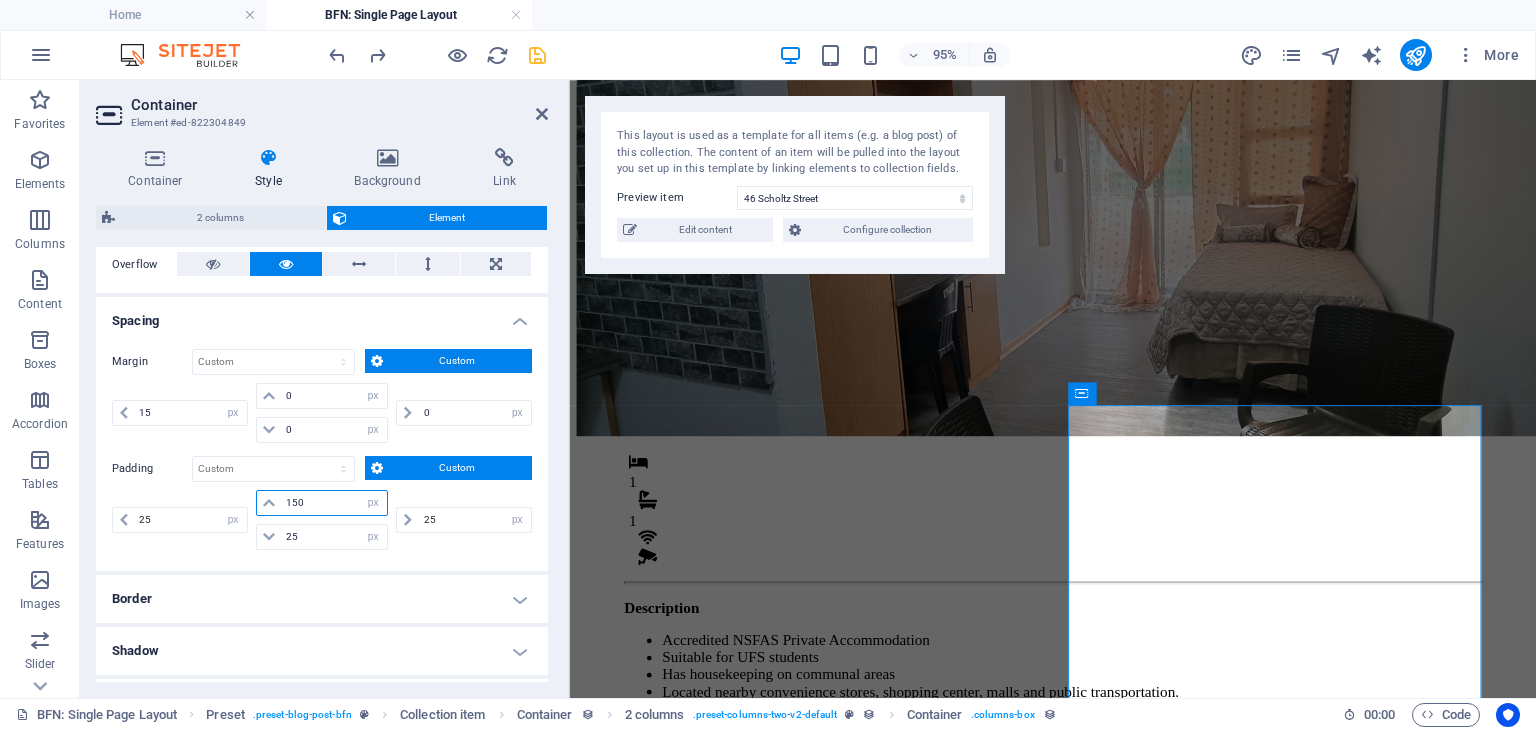 drag, startPoint x: 320, startPoint y: 507, endPoint x: 267, endPoint y: 498, distance: 53.75872 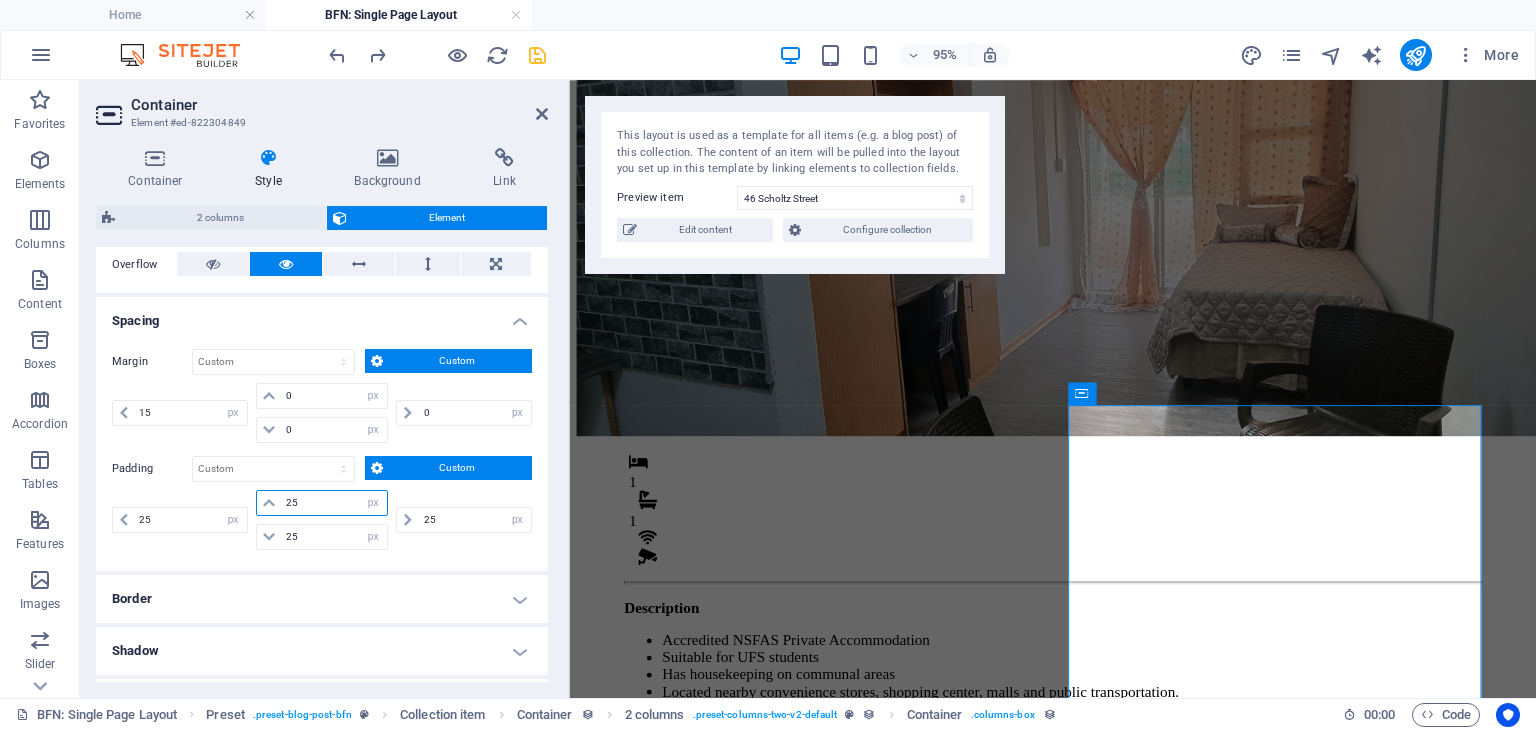 type on "25" 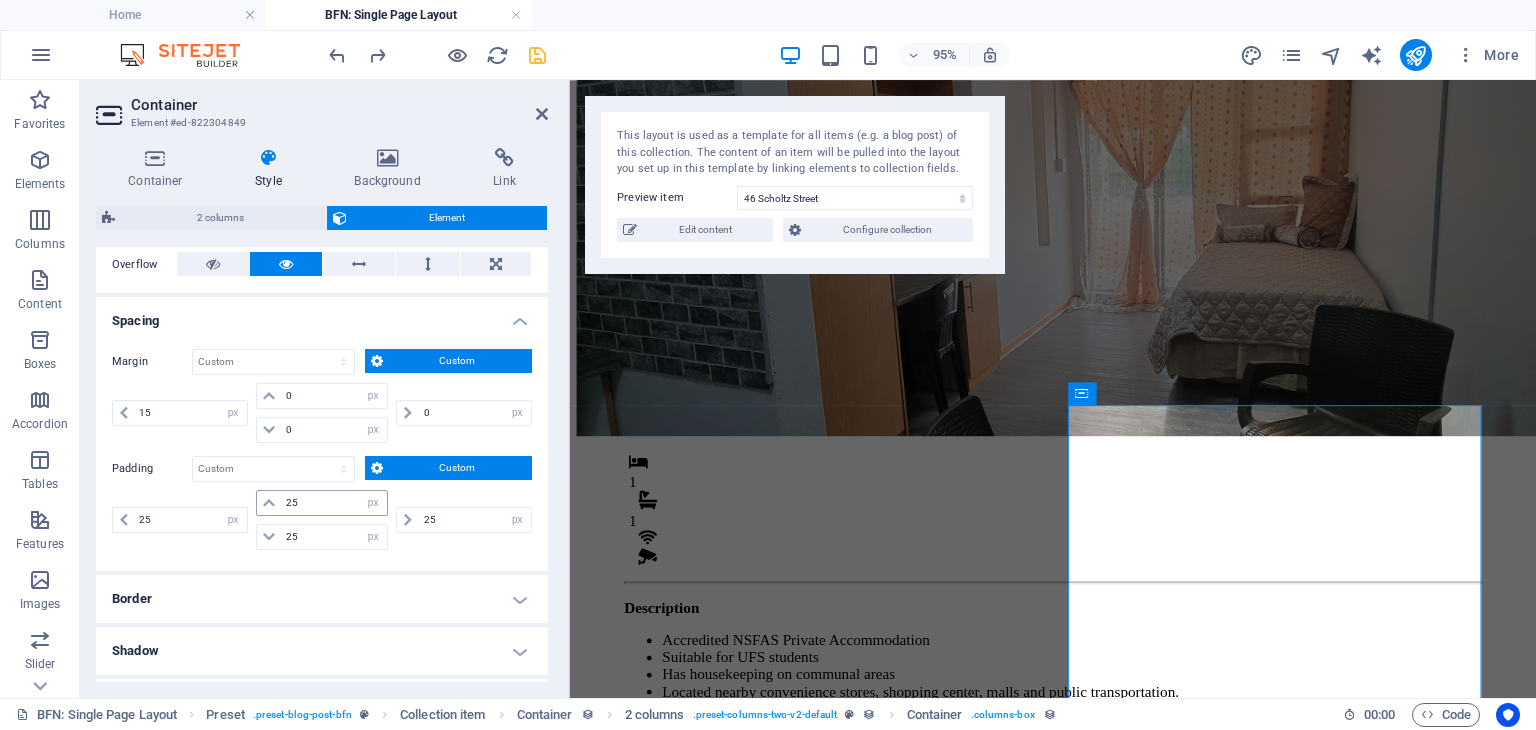 type on "25" 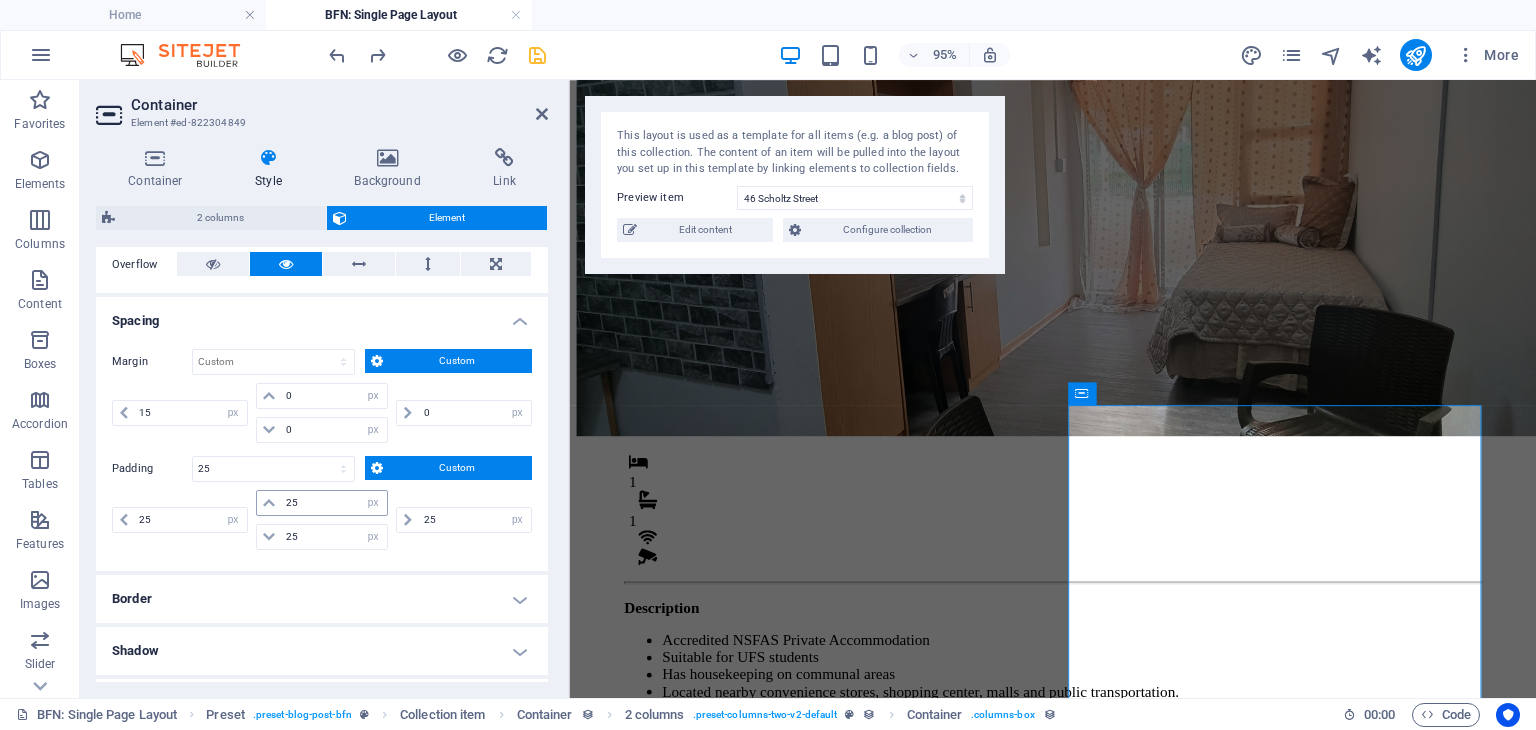 select on "px" 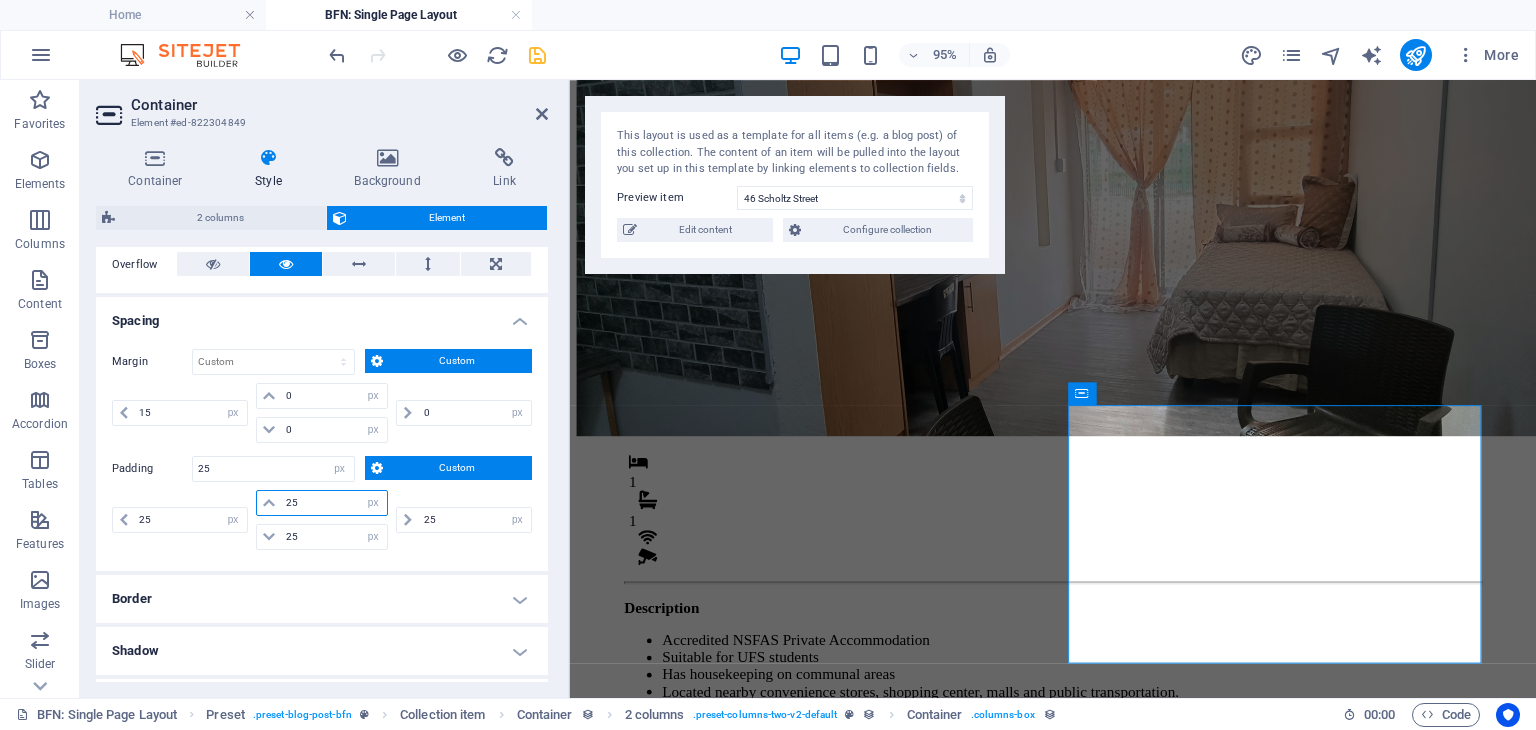 drag, startPoint x: 311, startPoint y: 503, endPoint x: 277, endPoint y: 500, distance: 34.132095 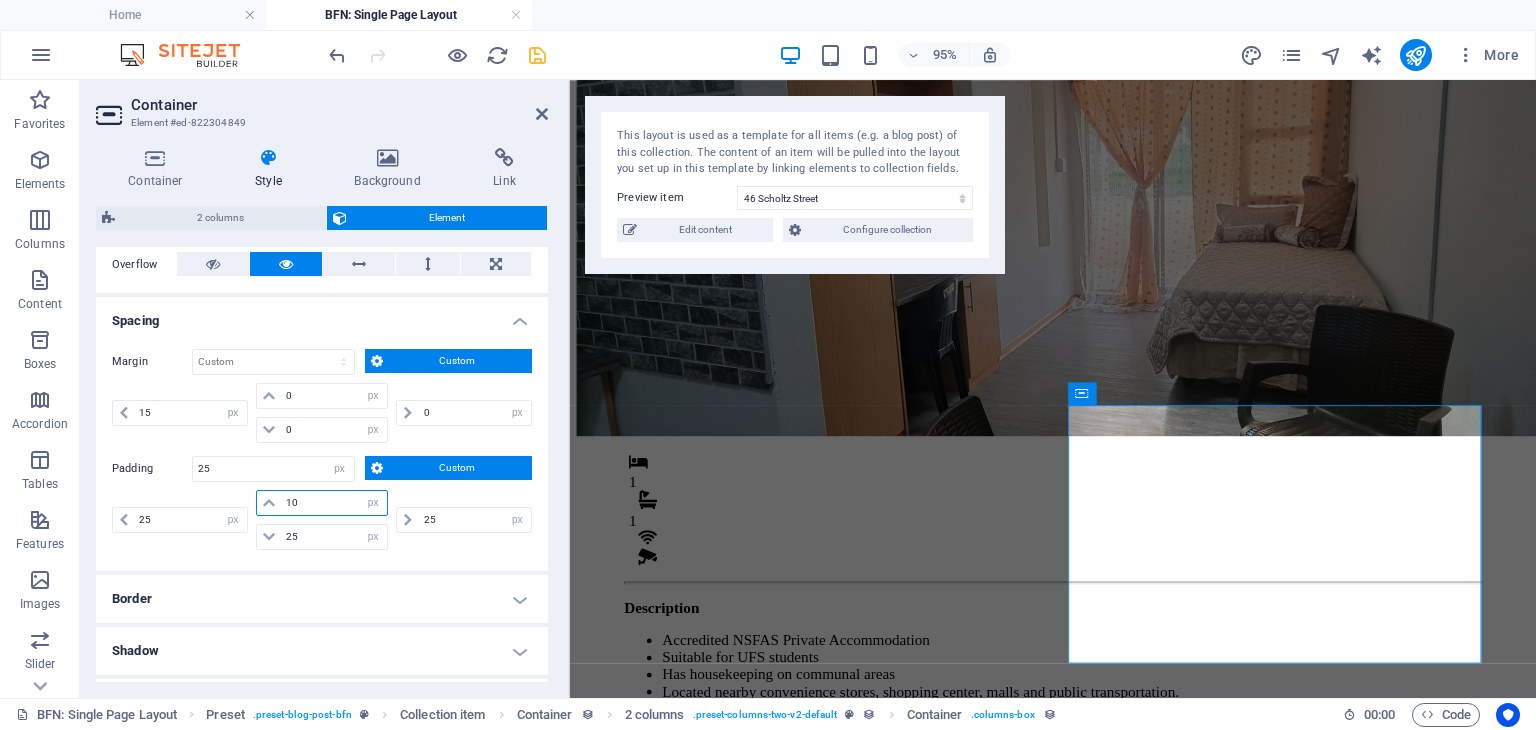 type on "10" 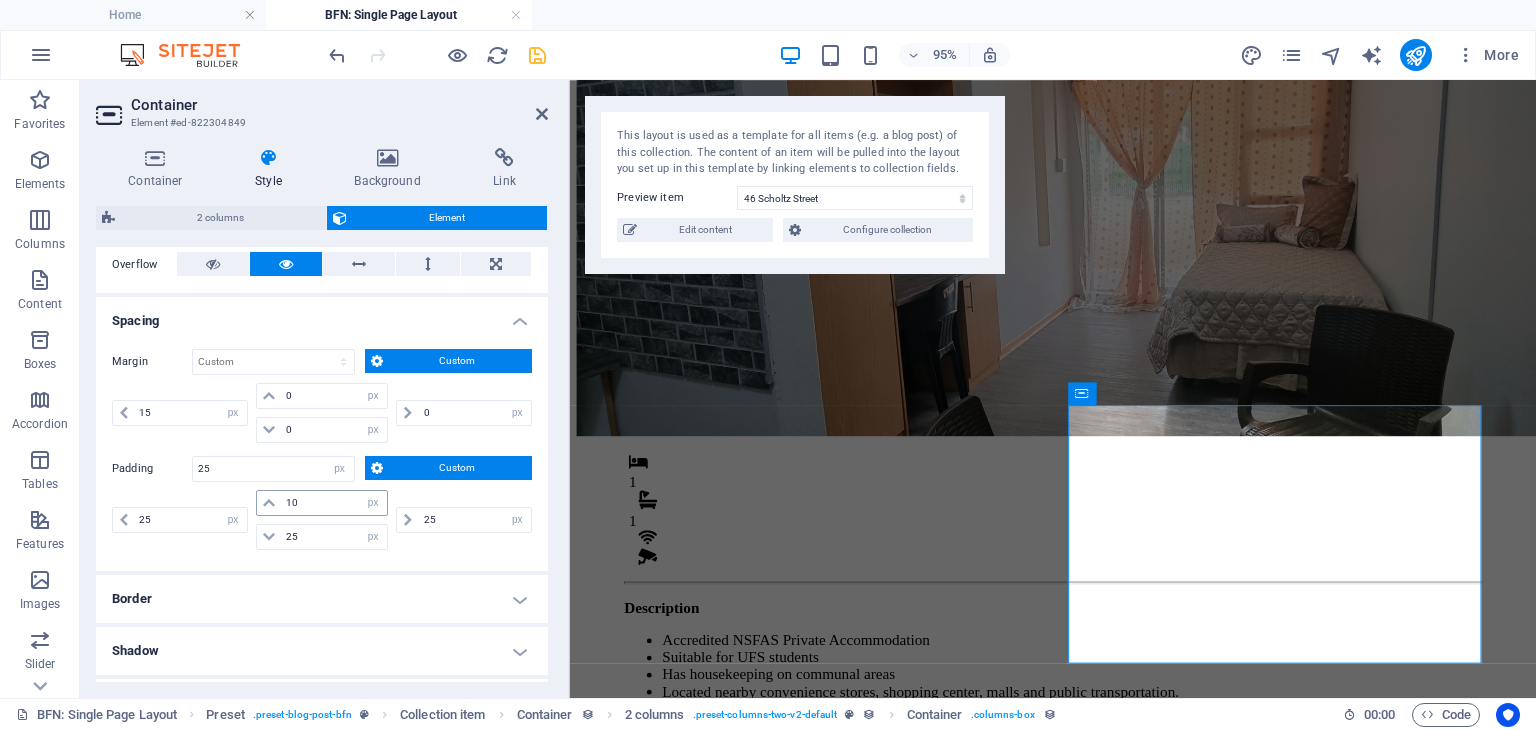 type 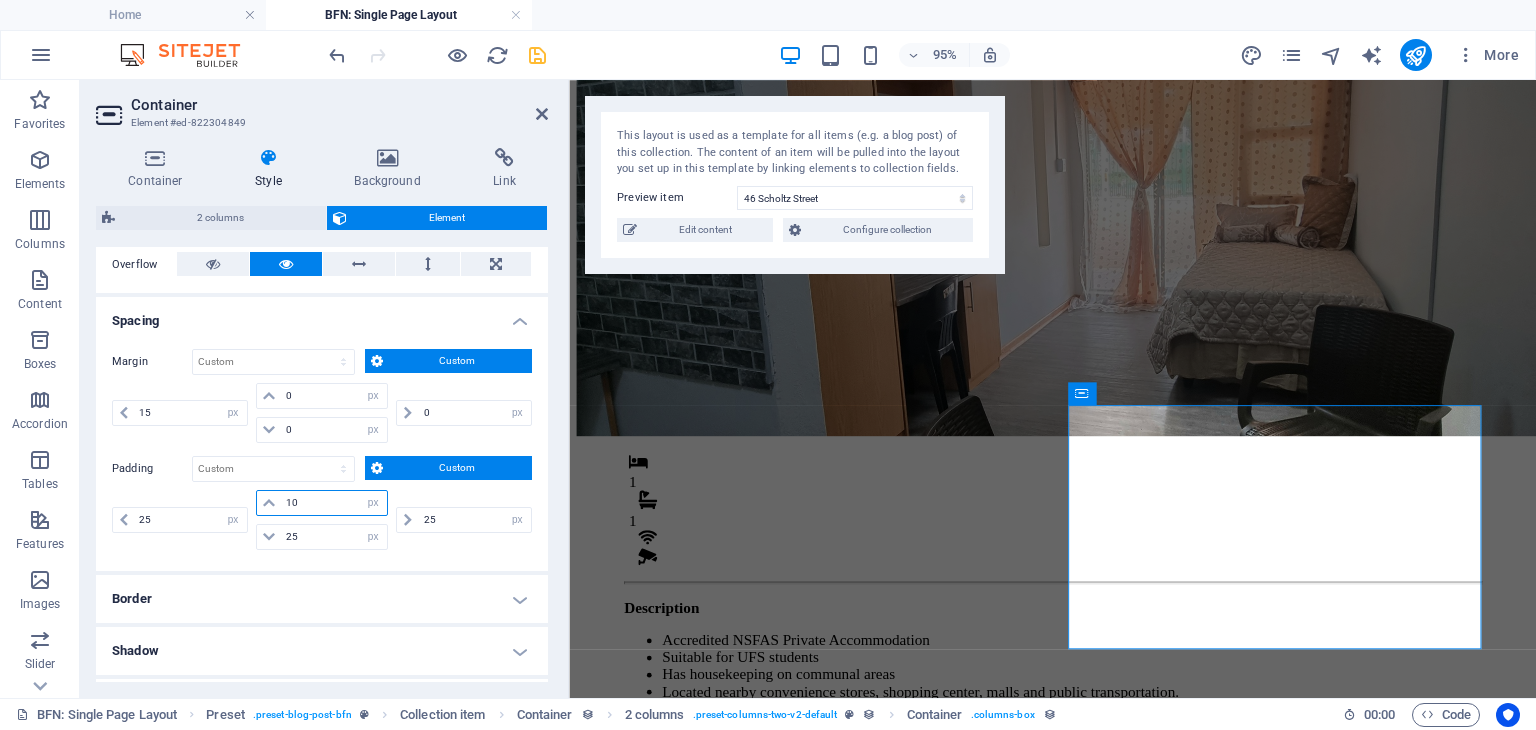 drag, startPoint x: 297, startPoint y: 500, endPoint x: 270, endPoint y: 498, distance: 27.073973 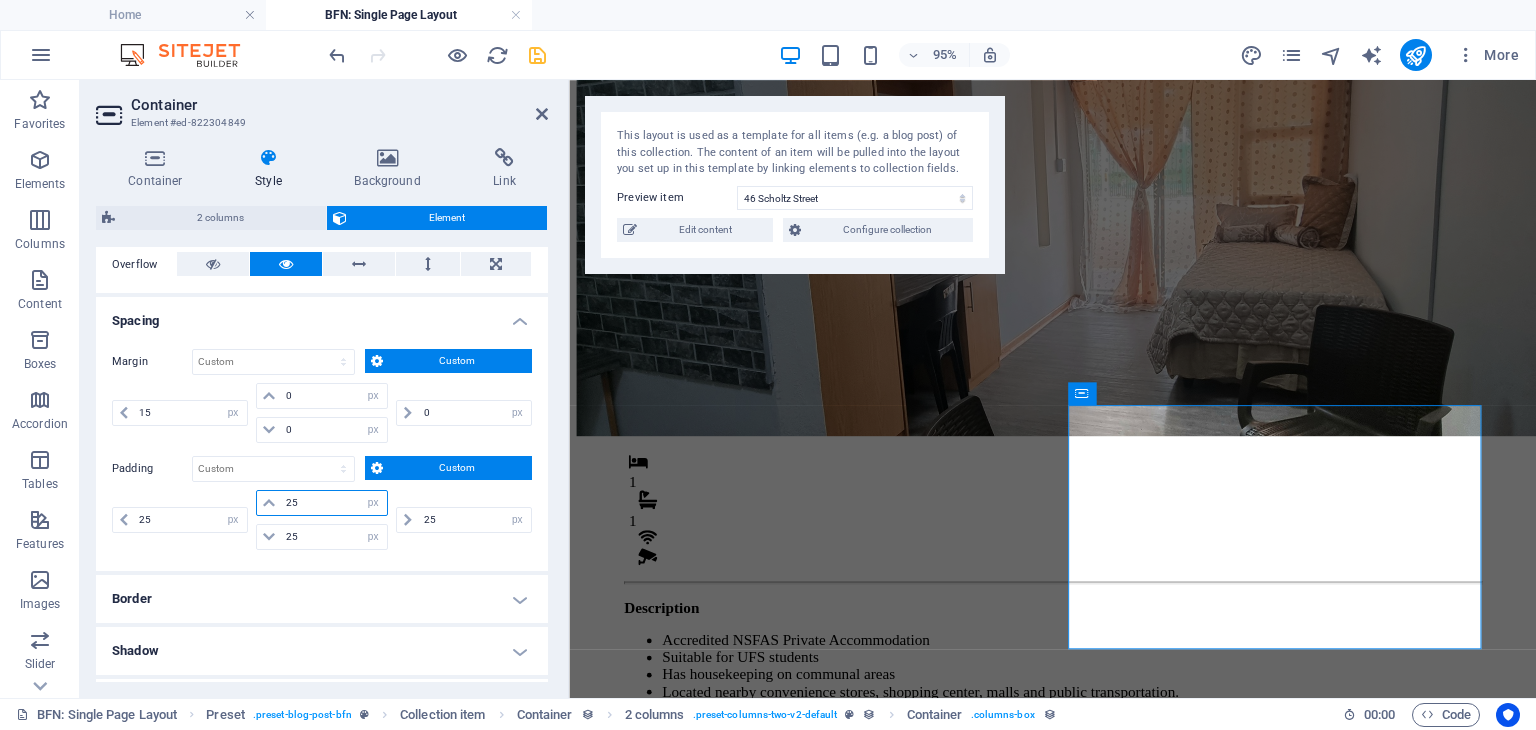 type on "25" 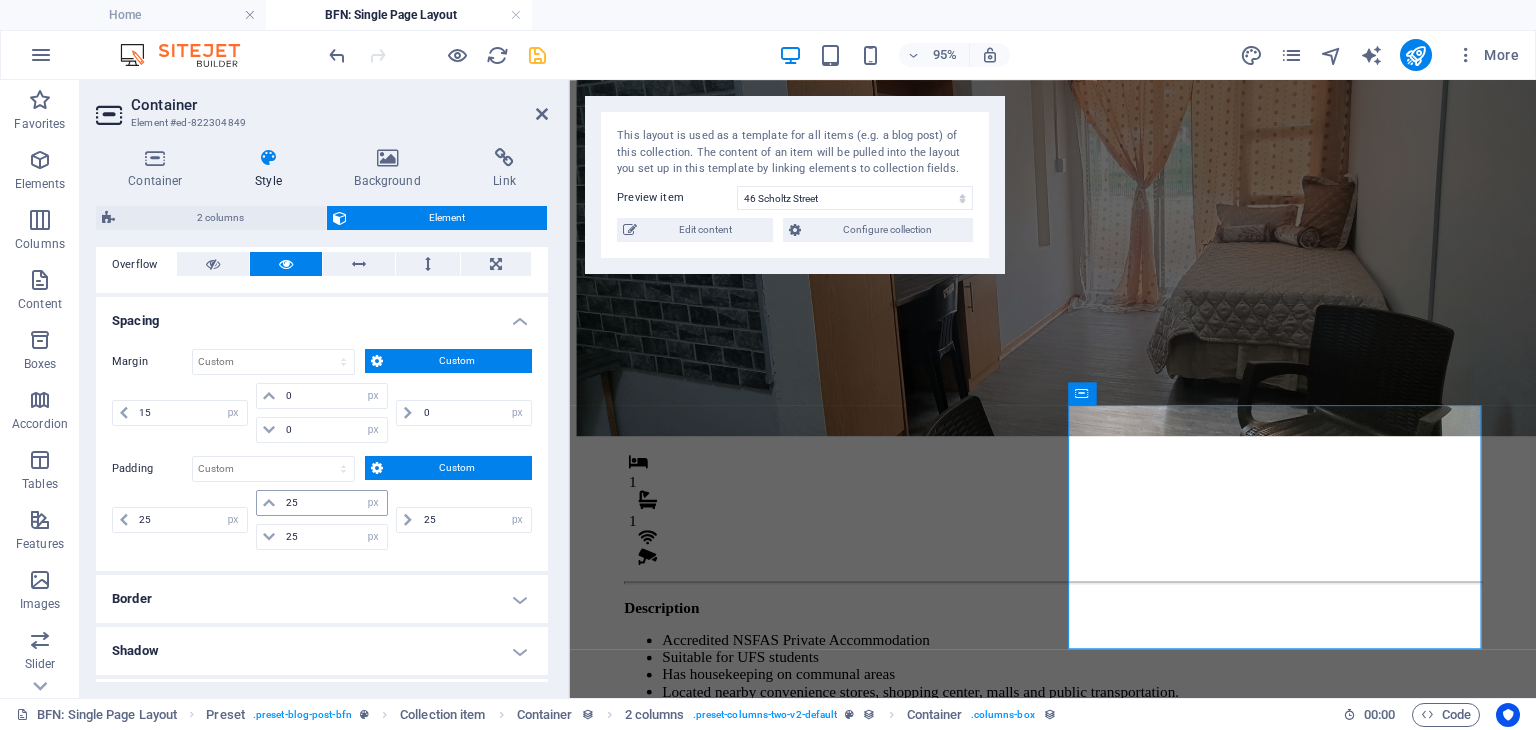type on "25" 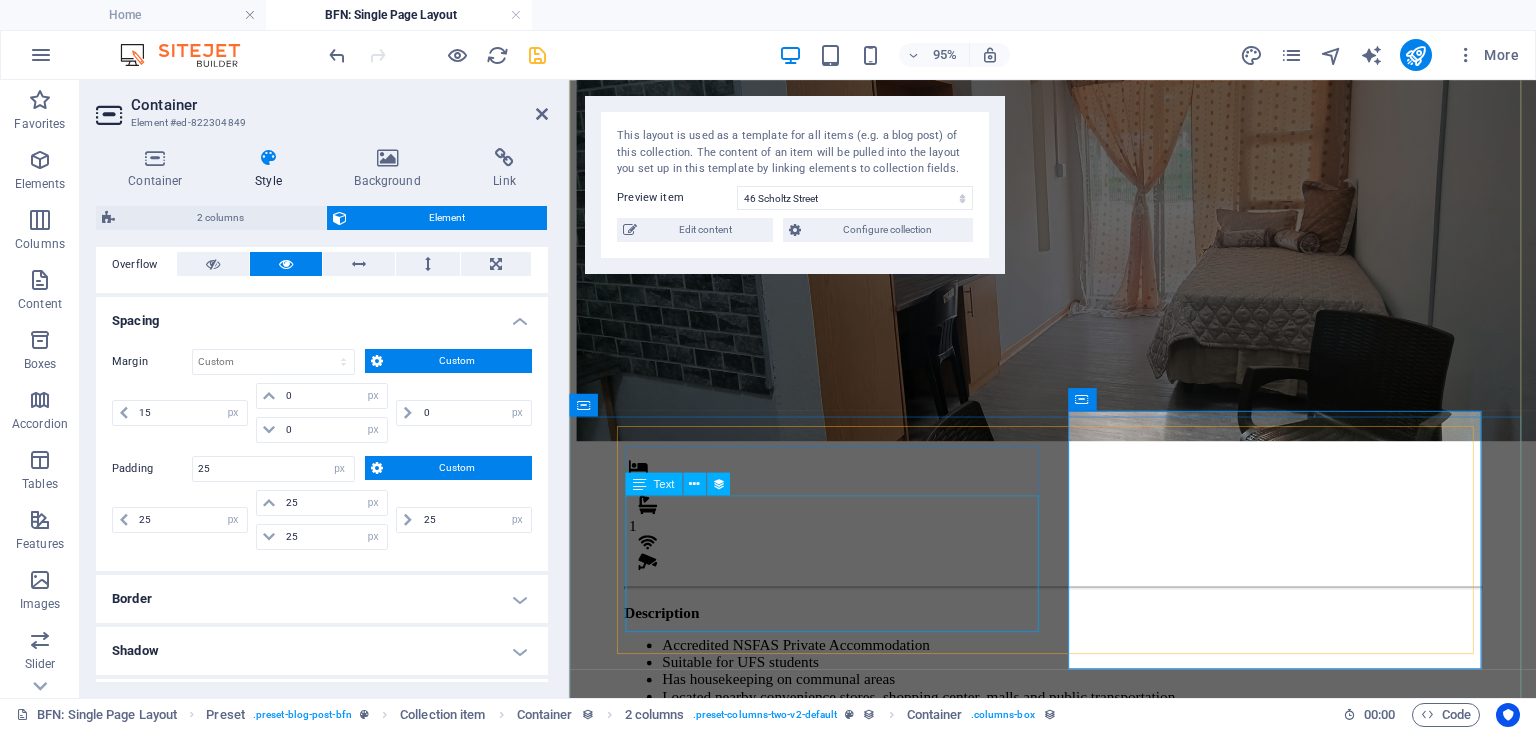 scroll, scrollTop: 117, scrollLeft: 0, axis: vertical 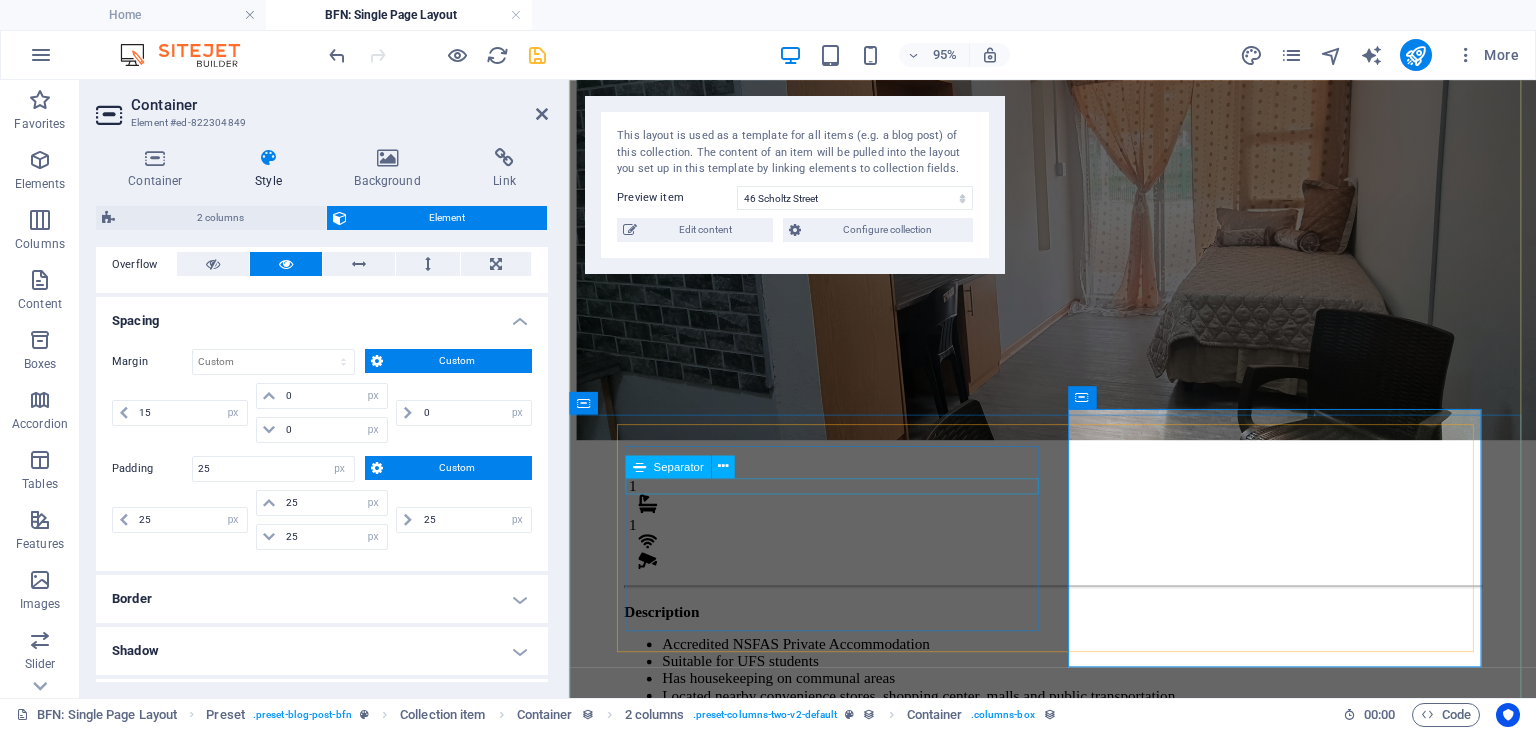 click at bounding box center (1078, 613) 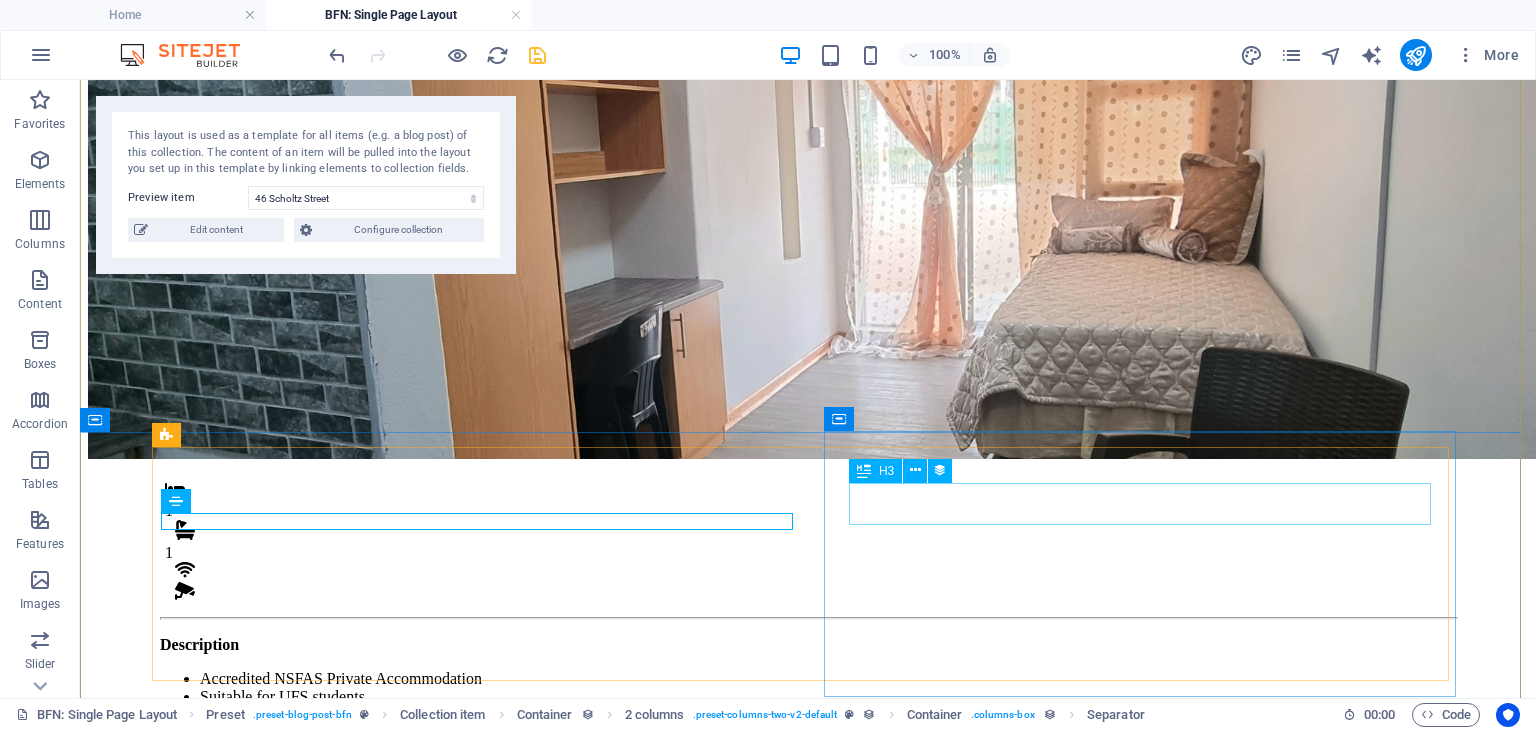 click at bounding box center [864, 471] 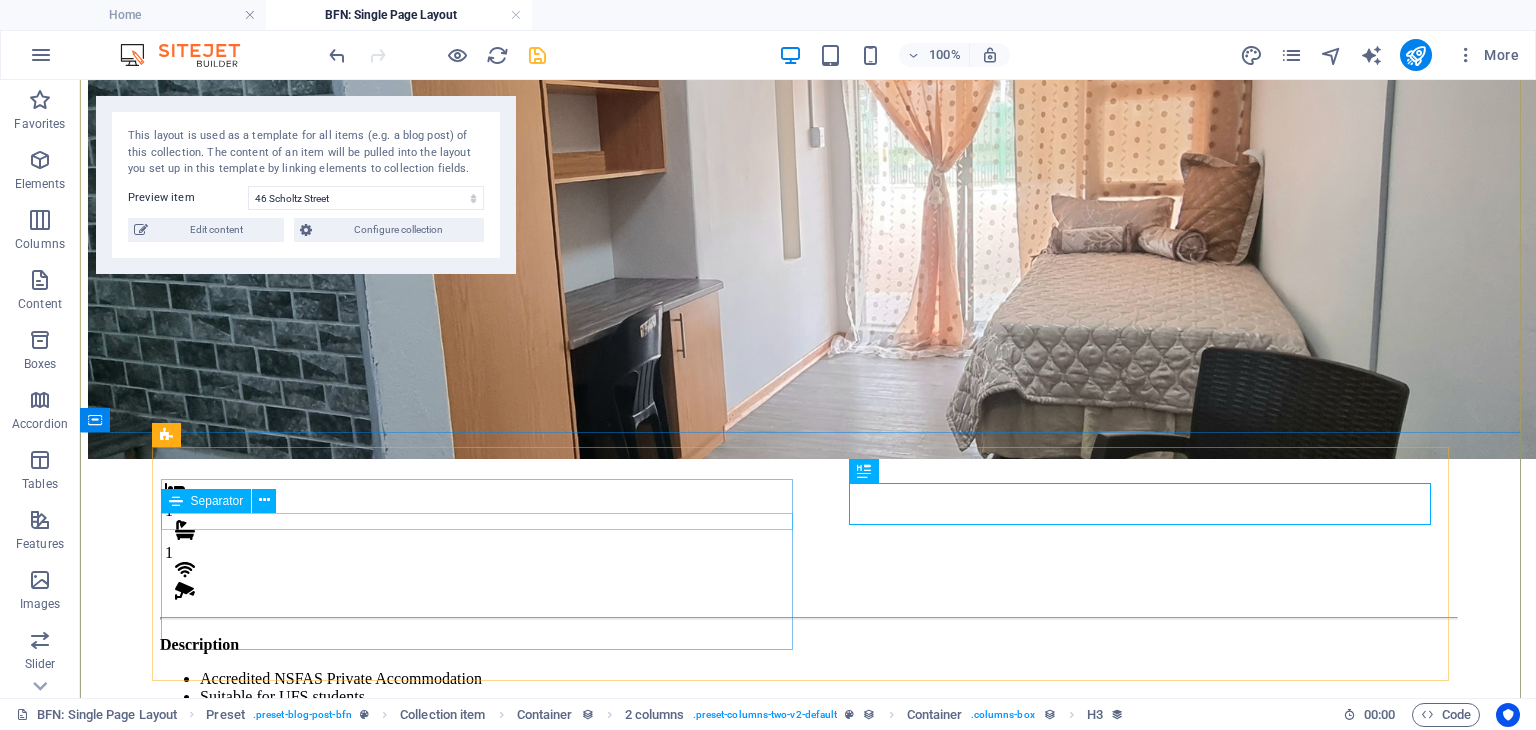 click at bounding box center (808, 618) 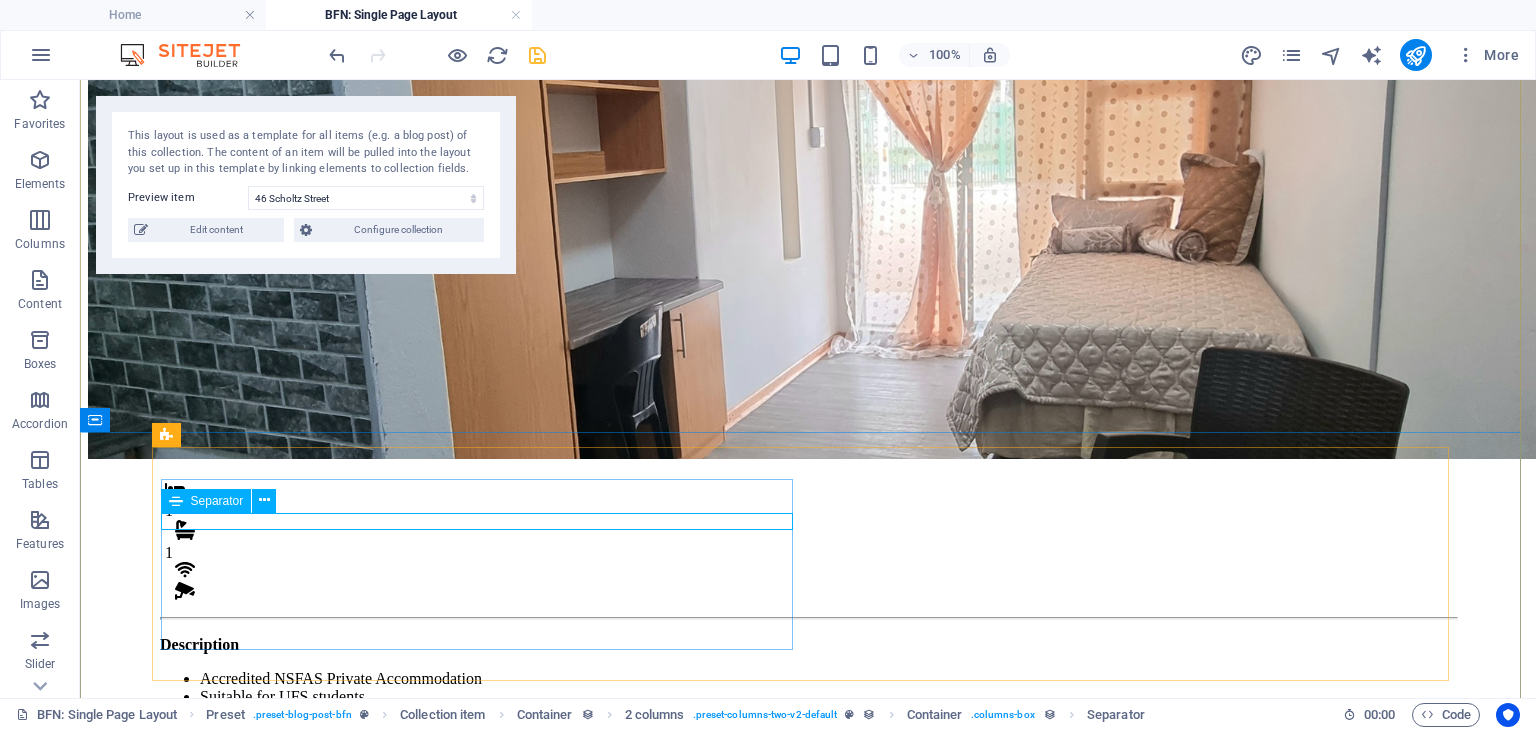 drag, startPoint x: 602, startPoint y: 513, endPoint x: 584, endPoint y: 521, distance: 19.697716 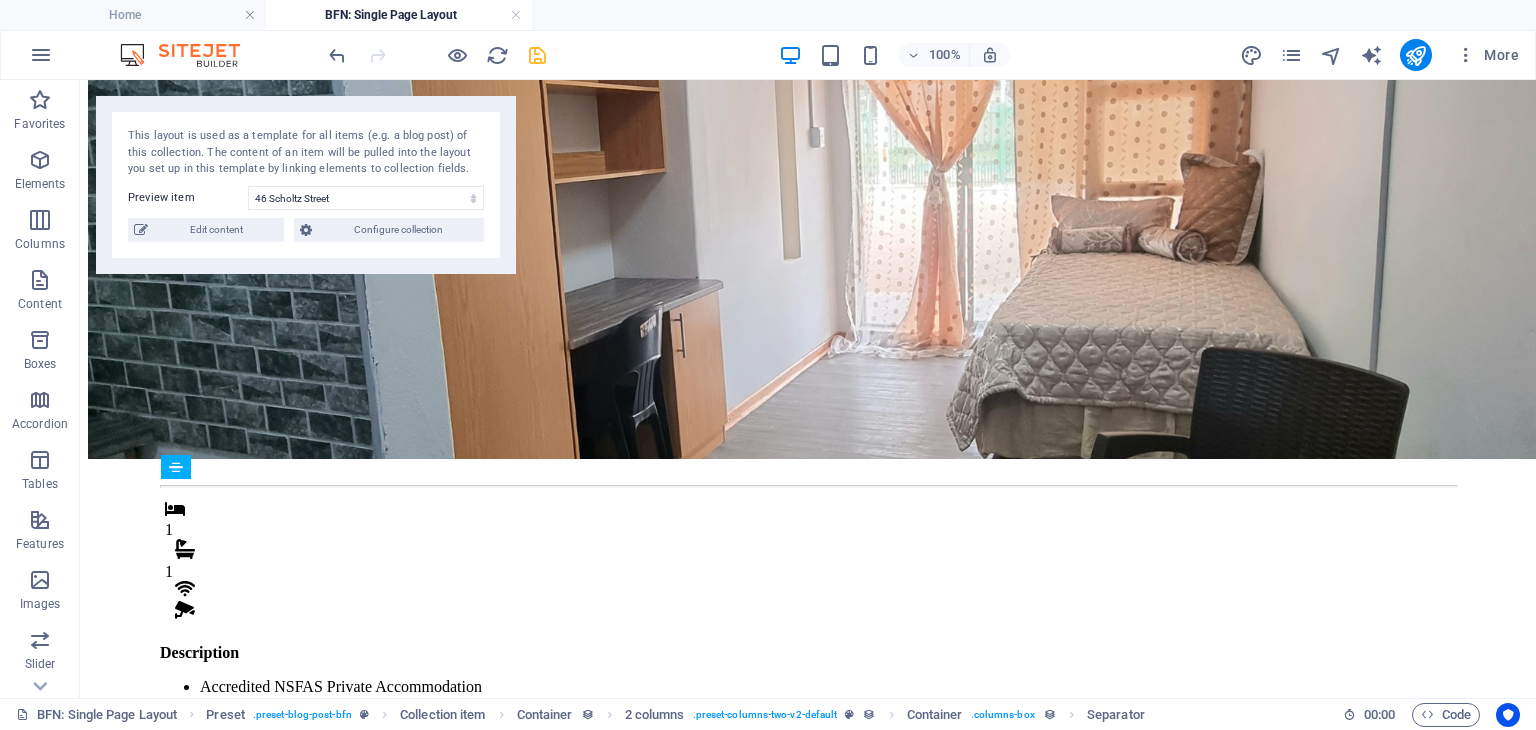 drag, startPoint x: 584, startPoint y: 521, endPoint x: 580, endPoint y: 486, distance: 35.22783 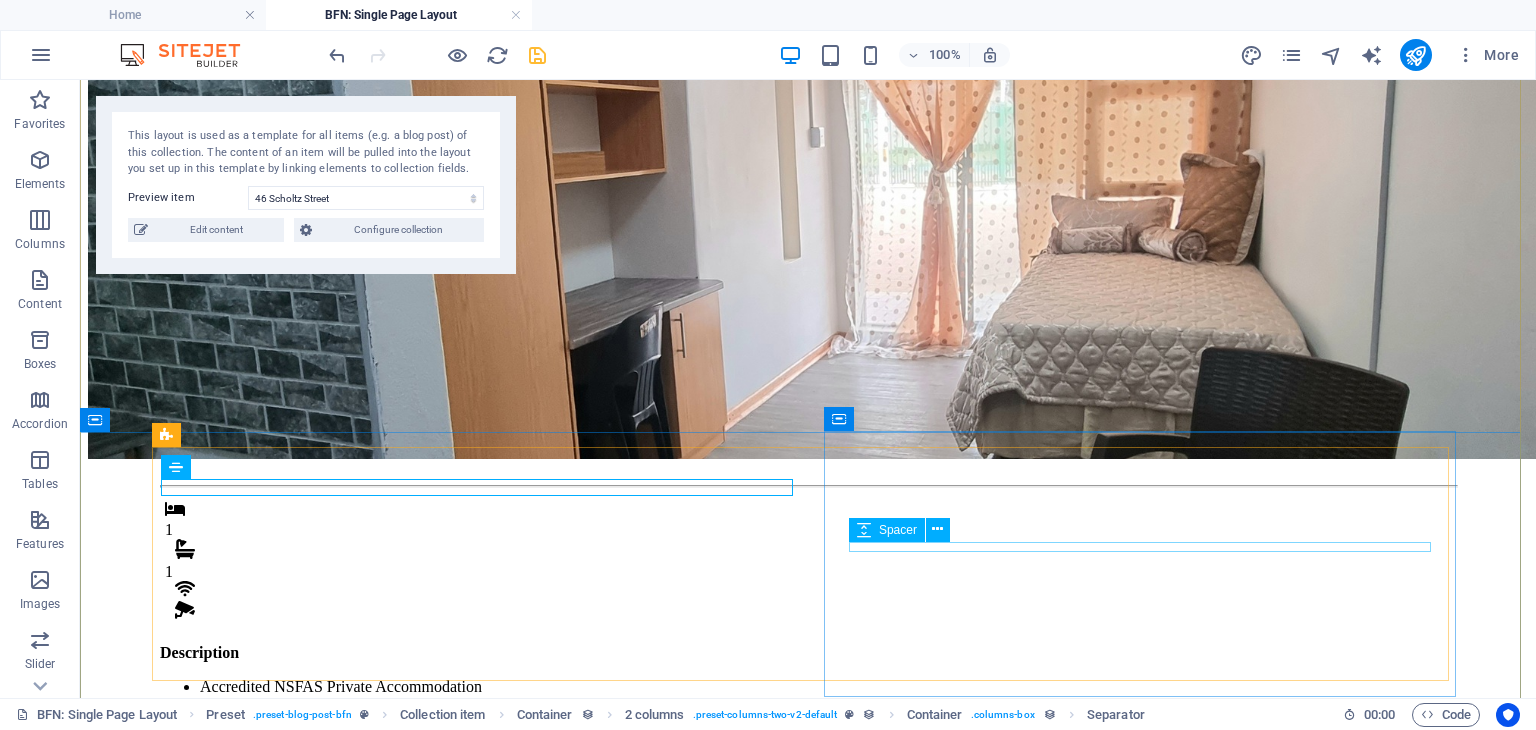 click at bounding box center (815, 909) 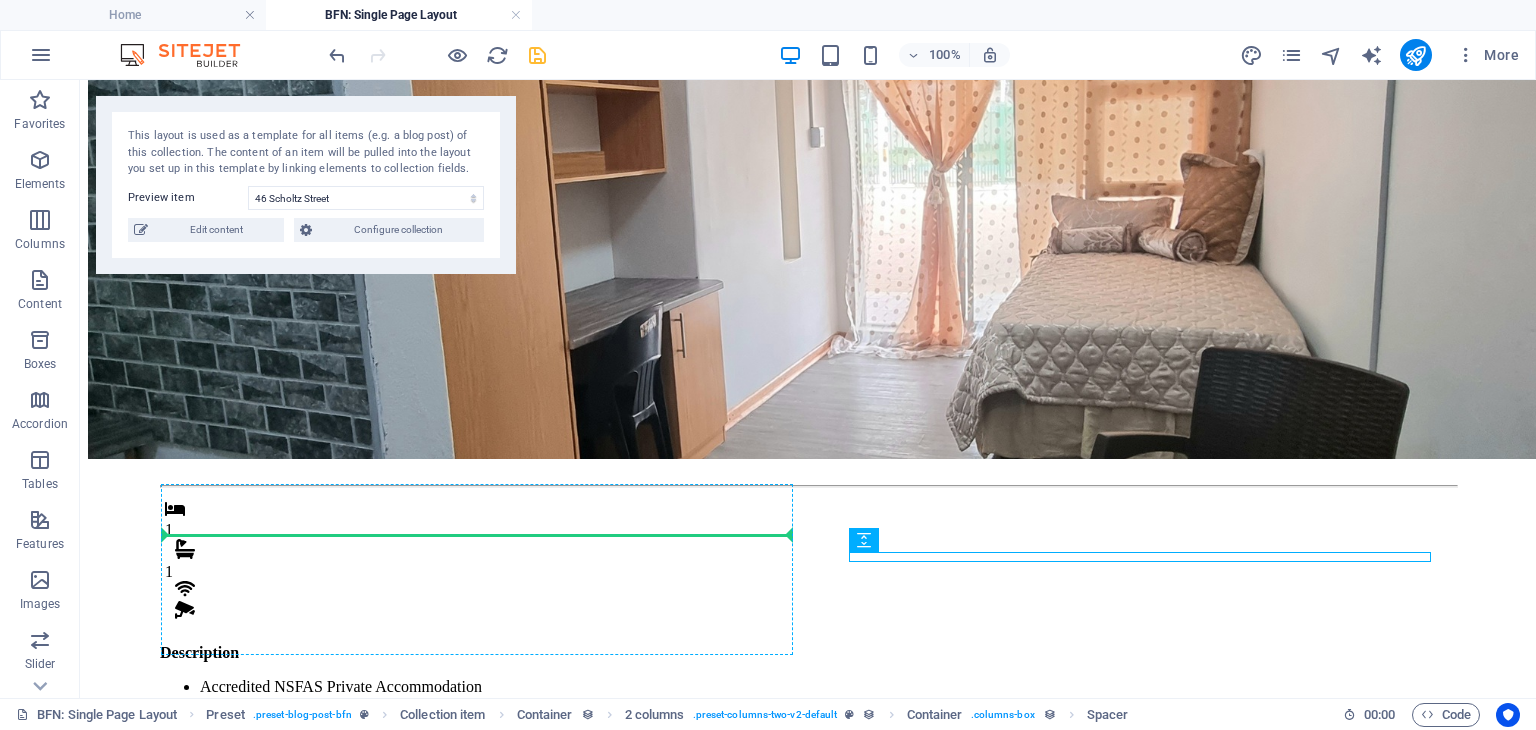 drag, startPoint x: 984, startPoint y: 557, endPoint x: 378, endPoint y: 521, distance: 607.06836 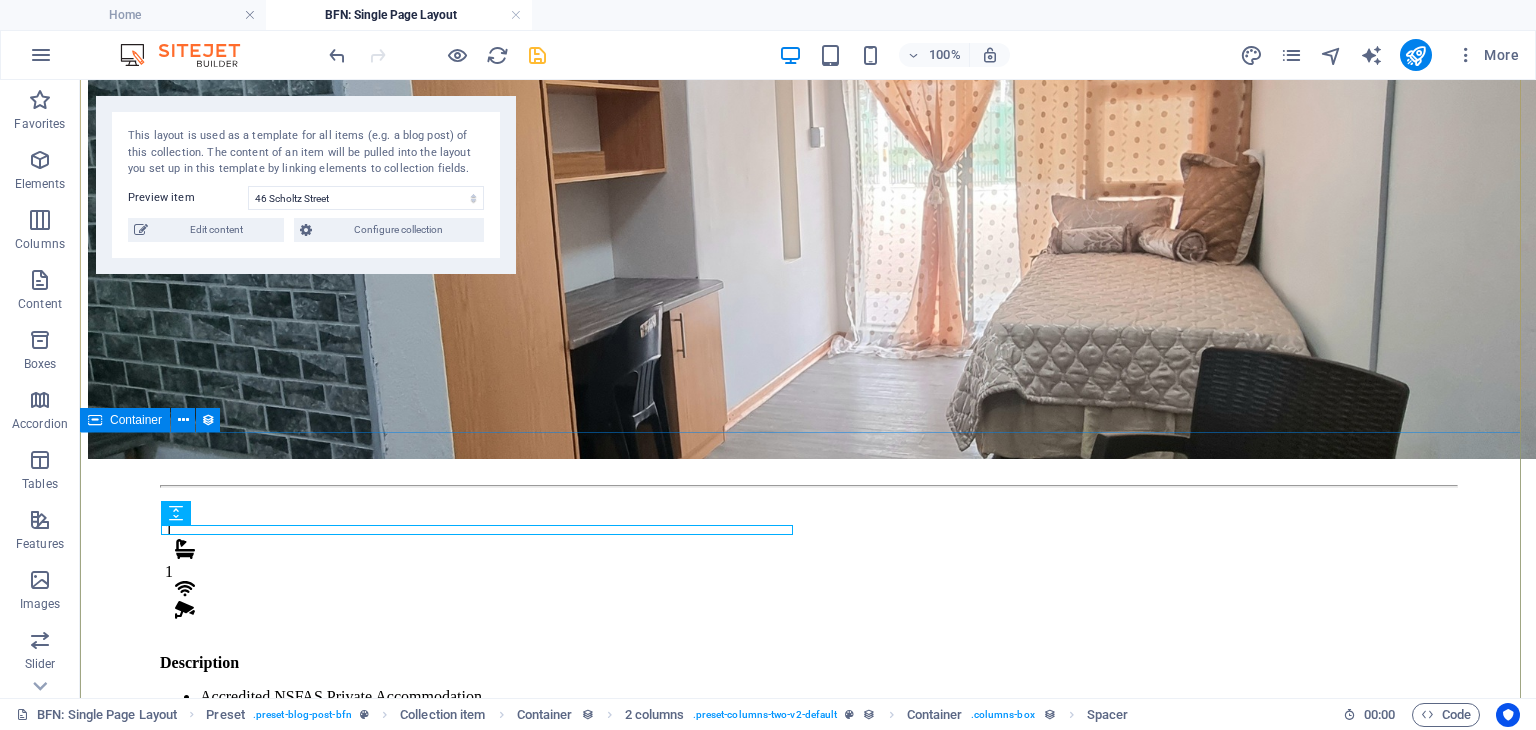click on "1 1 Description Accredited NSFAS Private Accommodation  Suitable for UFS students Has housekeeping on communal areas Located nearby convenience stores, shopping center, malls and public transportation. Monthly Rental R 4,800 Once-off Fees Admin Fee:   500 Key deposit:   200 Download Form" at bounding box center (808, 854) 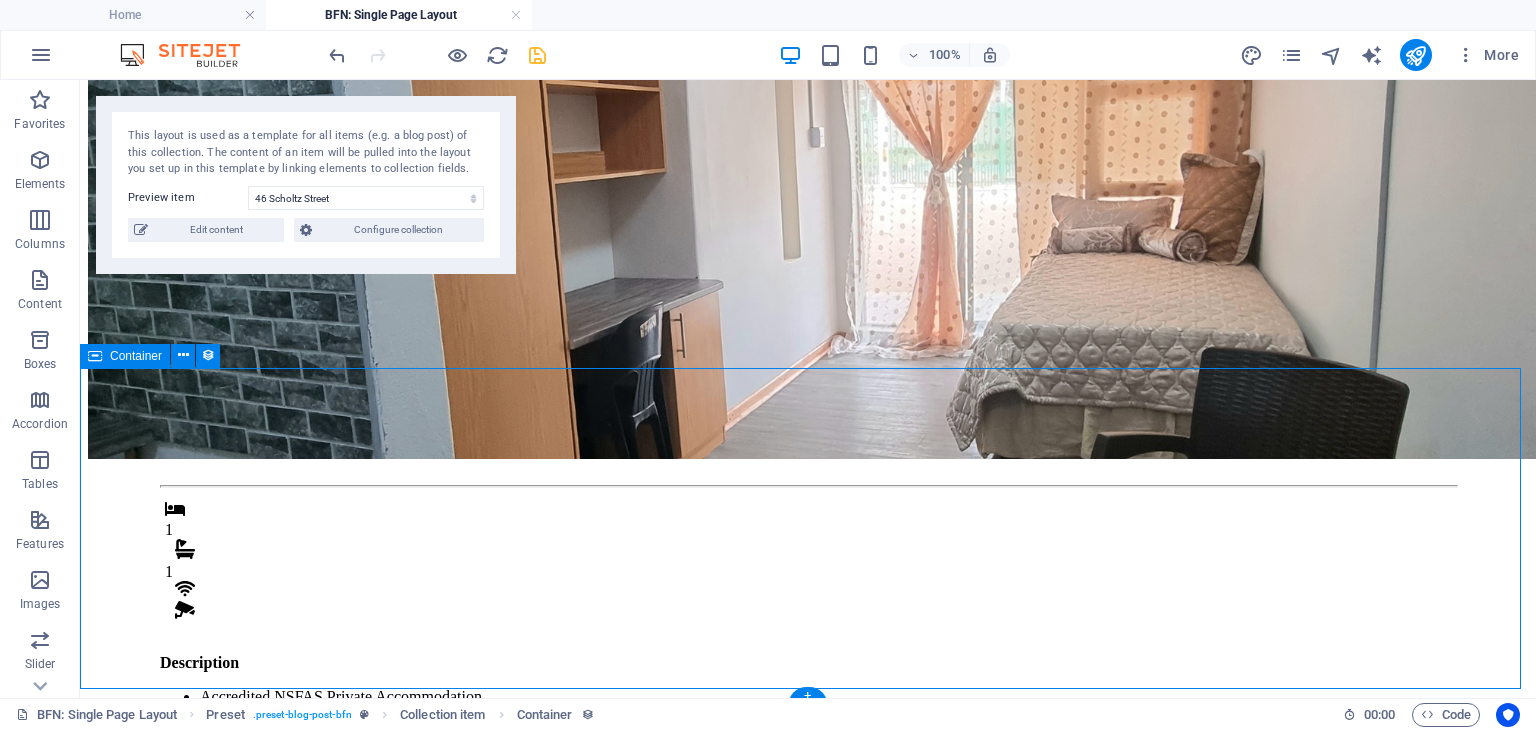 scroll, scrollTop: 190, scrollLeft: 0, axis: vertical 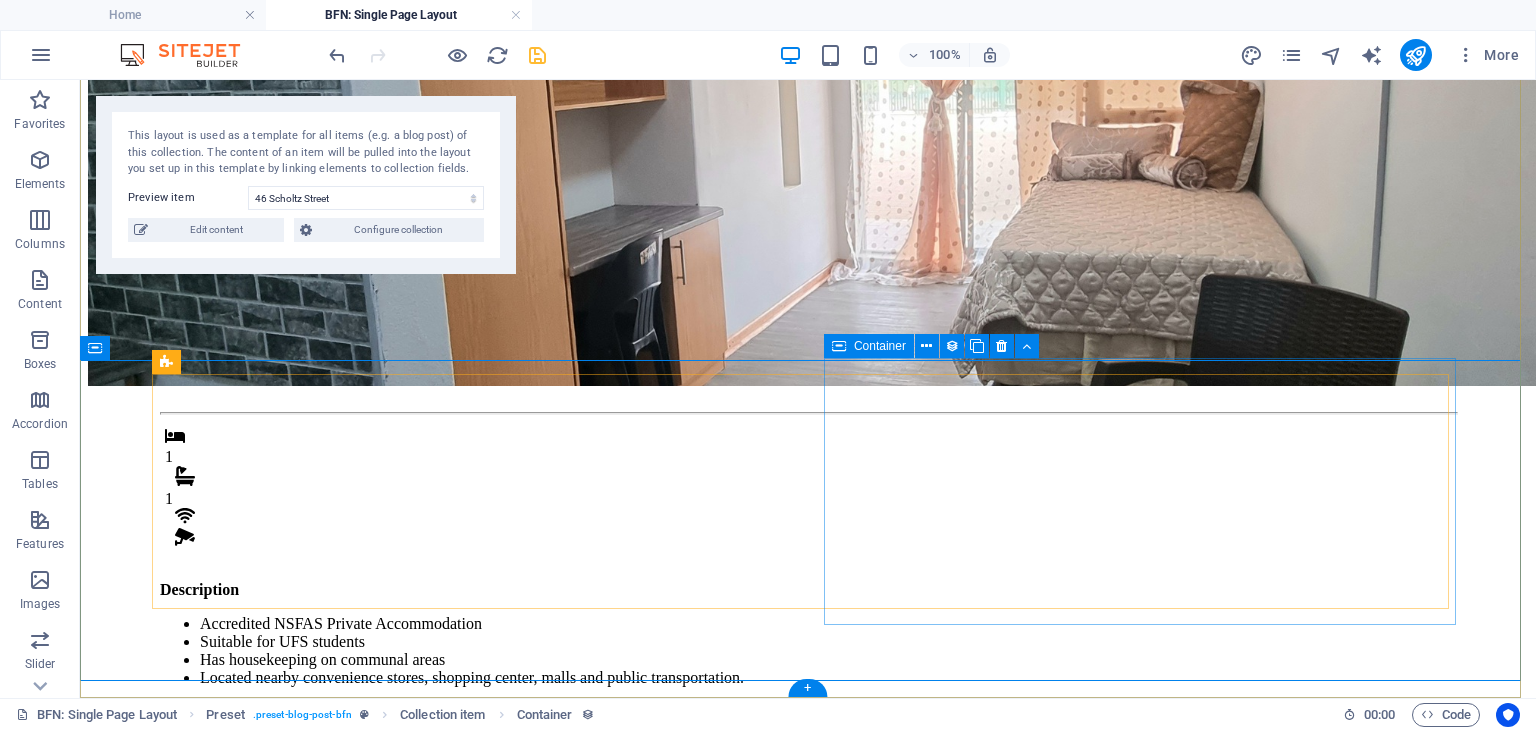 click on "Monthly Rental R 4,800 Once-off Fees Admin Fee:   500 Key deposit:   200 Download Form" at bounding box center (815, 902) 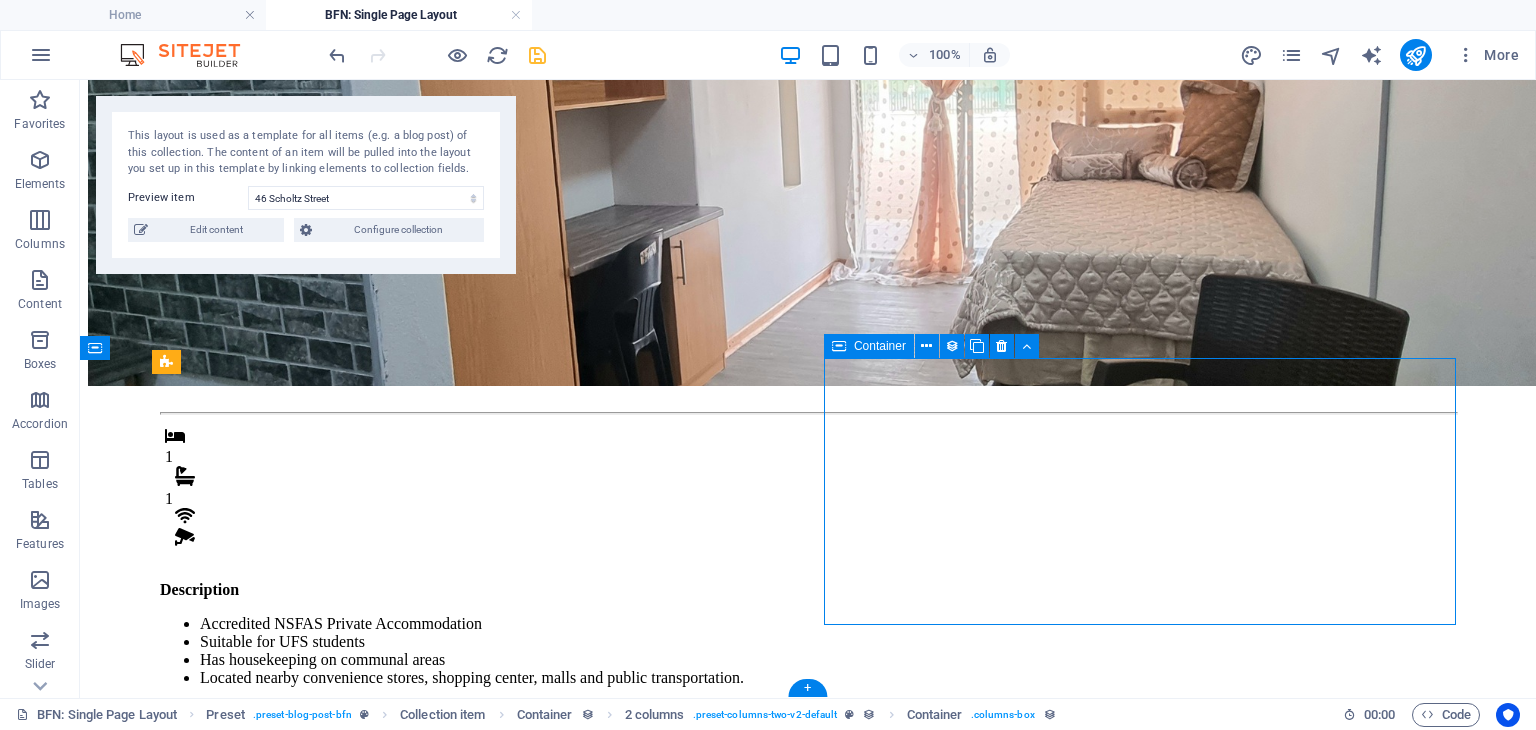 click on "Monthly Rental R 4,800 Once-off Fees Admin Fee:   500 Key deposit:   200 Download Form" at bounding box center [815, 902] 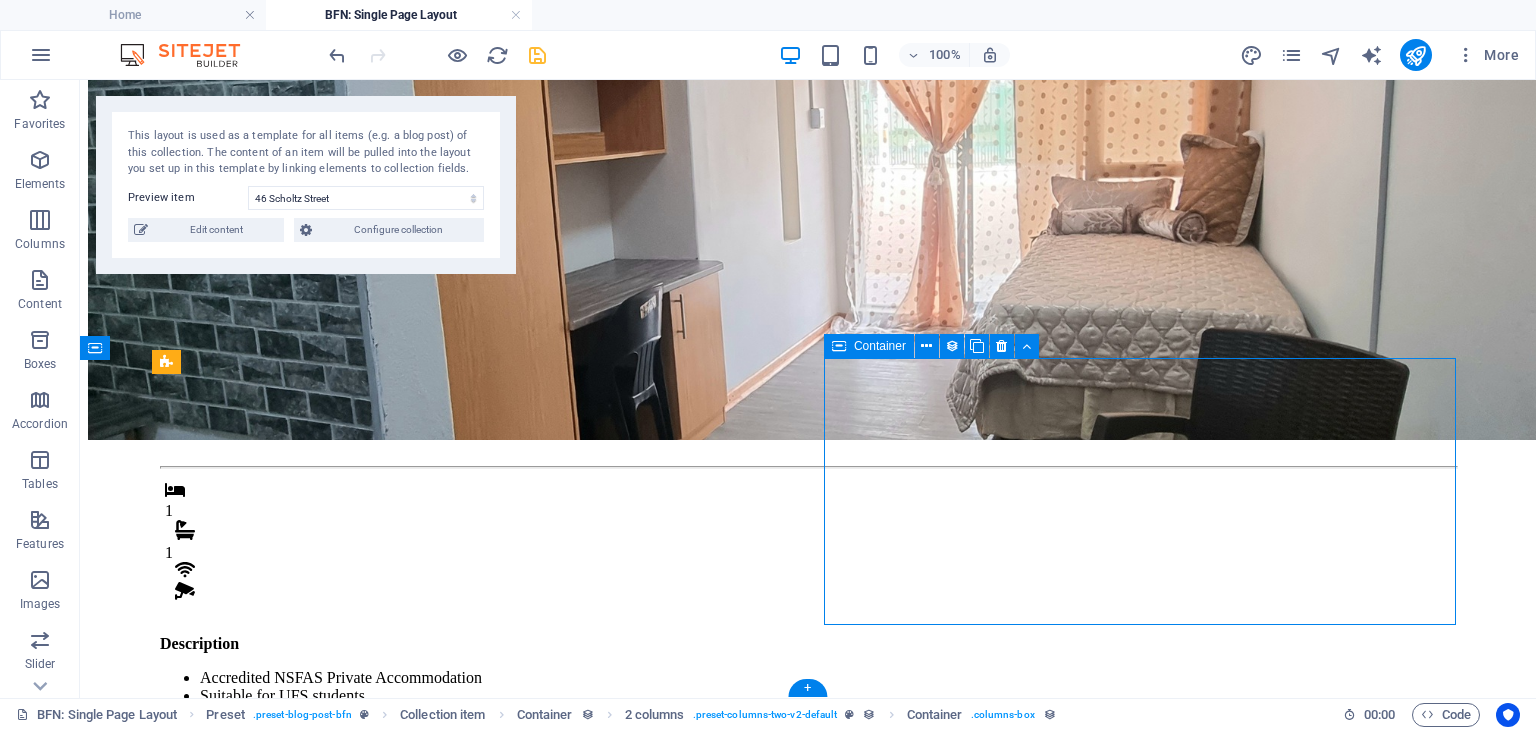 select on "px" 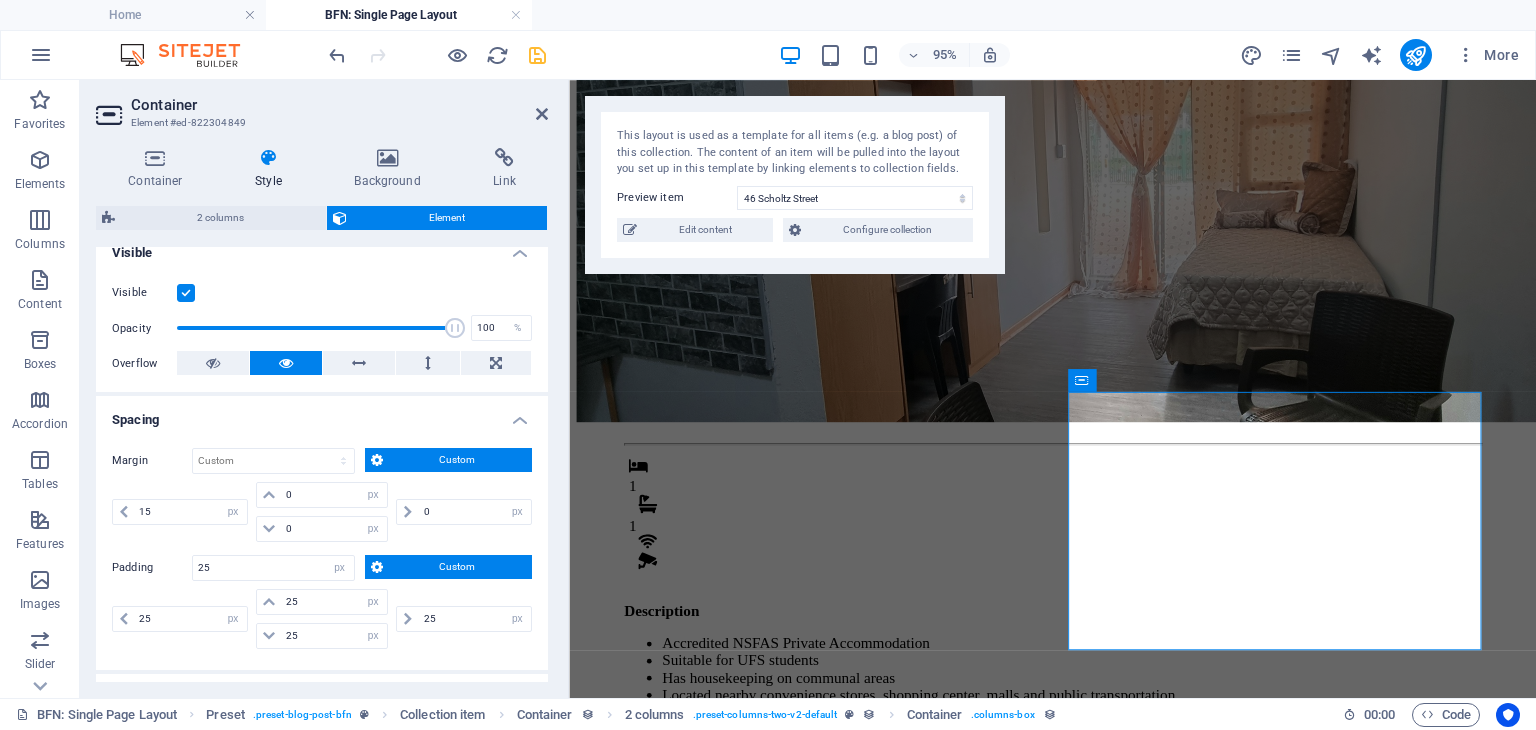 scroll, scrollTop: 232, scrollLeft: 0, axis: vertical 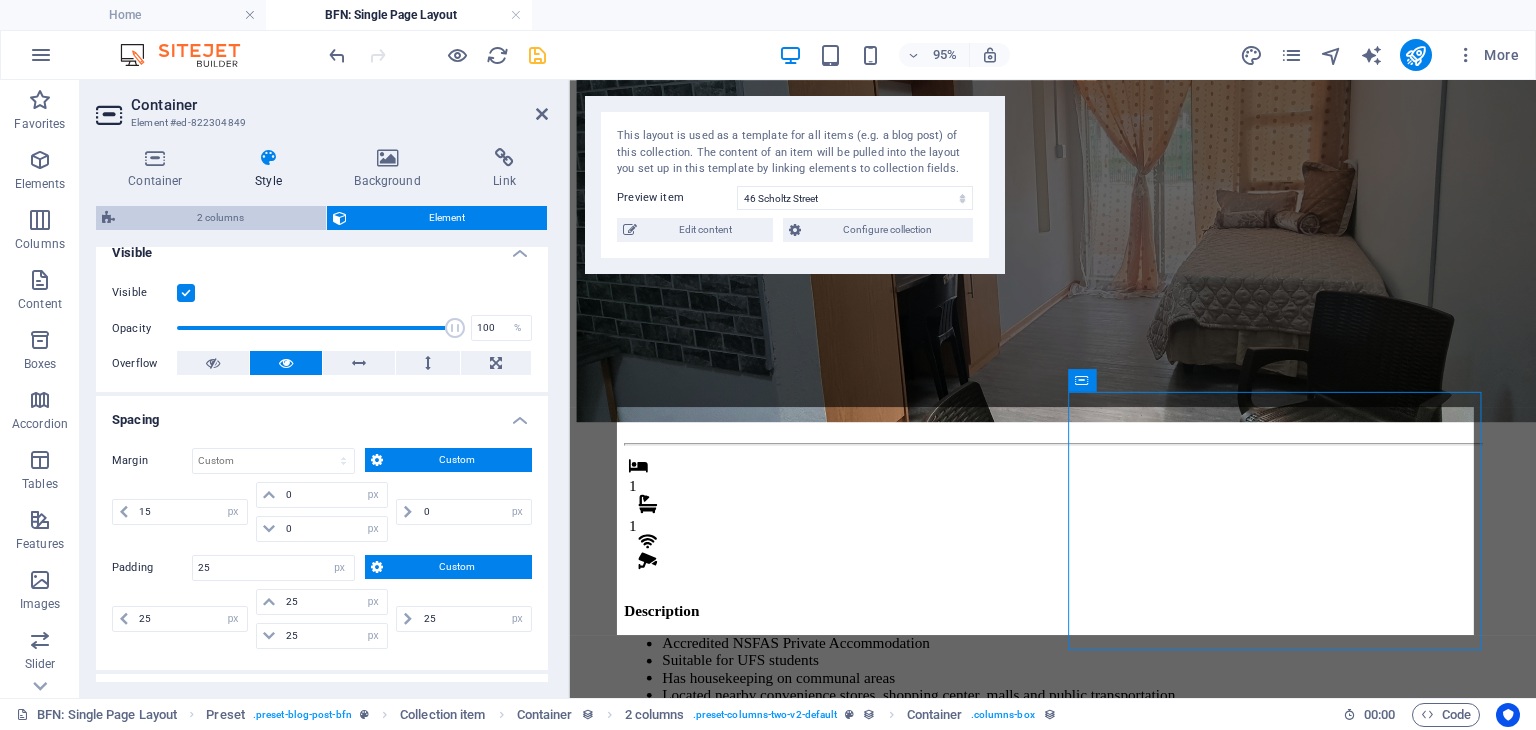 click on "2 columns" at bounding box center [220, 218] 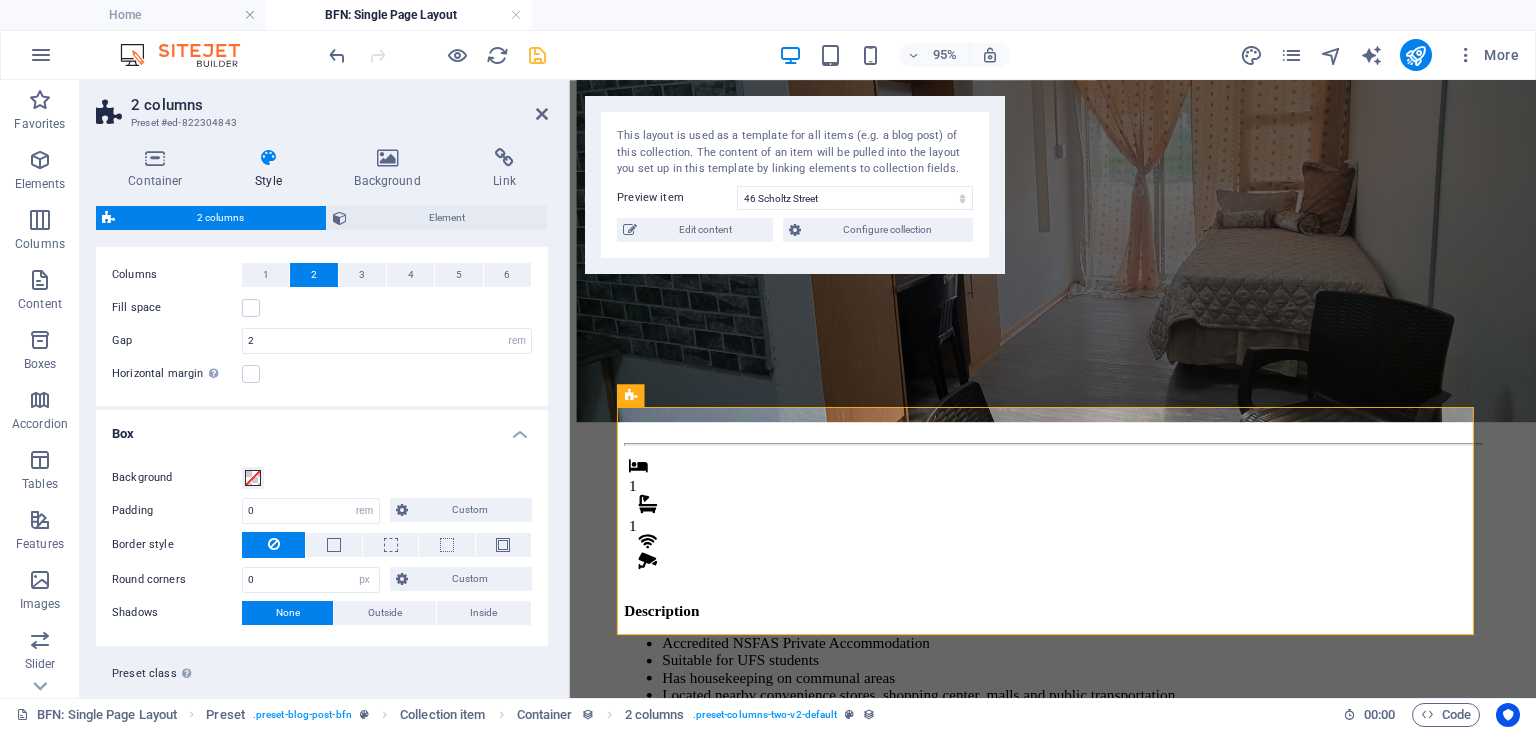 scroll, scrollTop: 23, scrollLeft: 0, axis: vertical 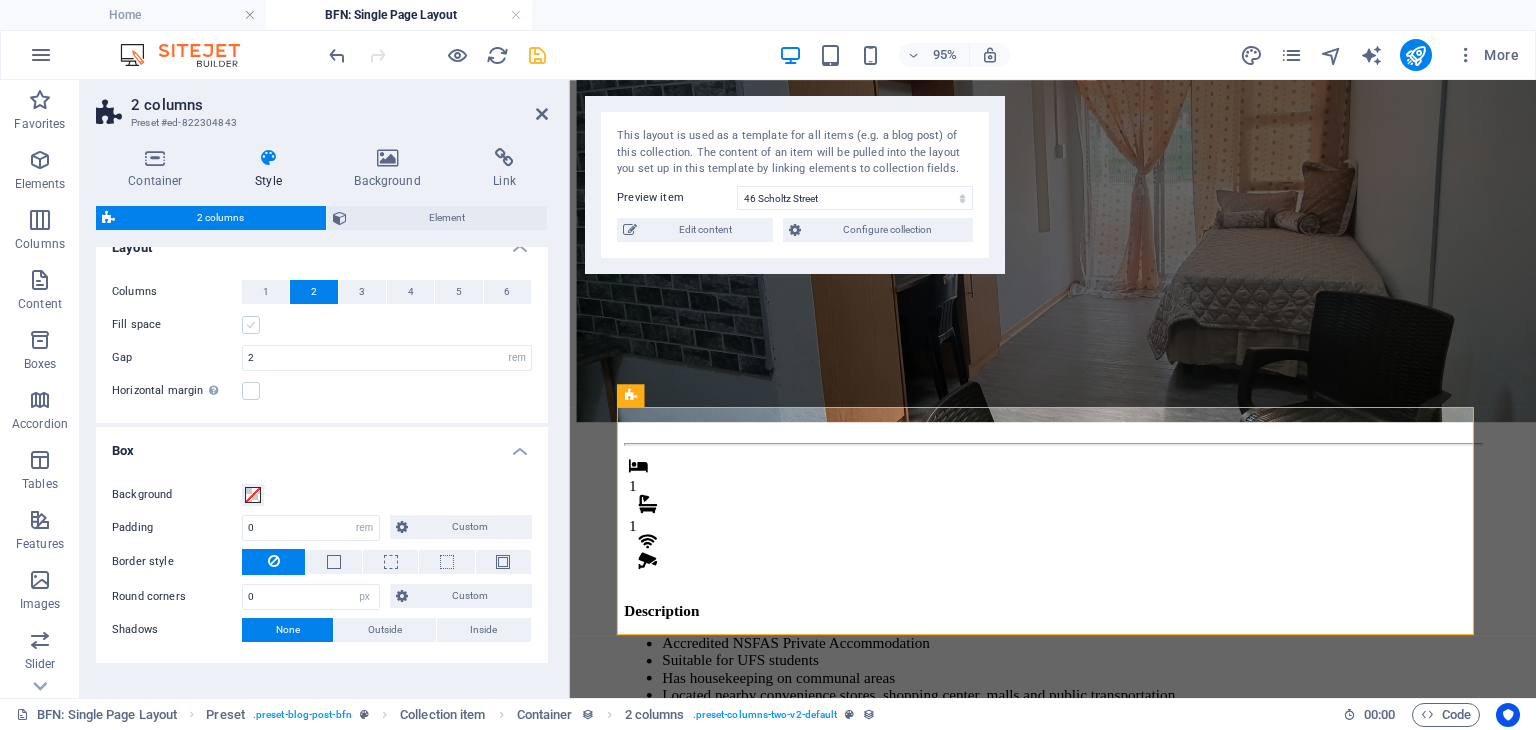 click at bounding box center [251, 325] 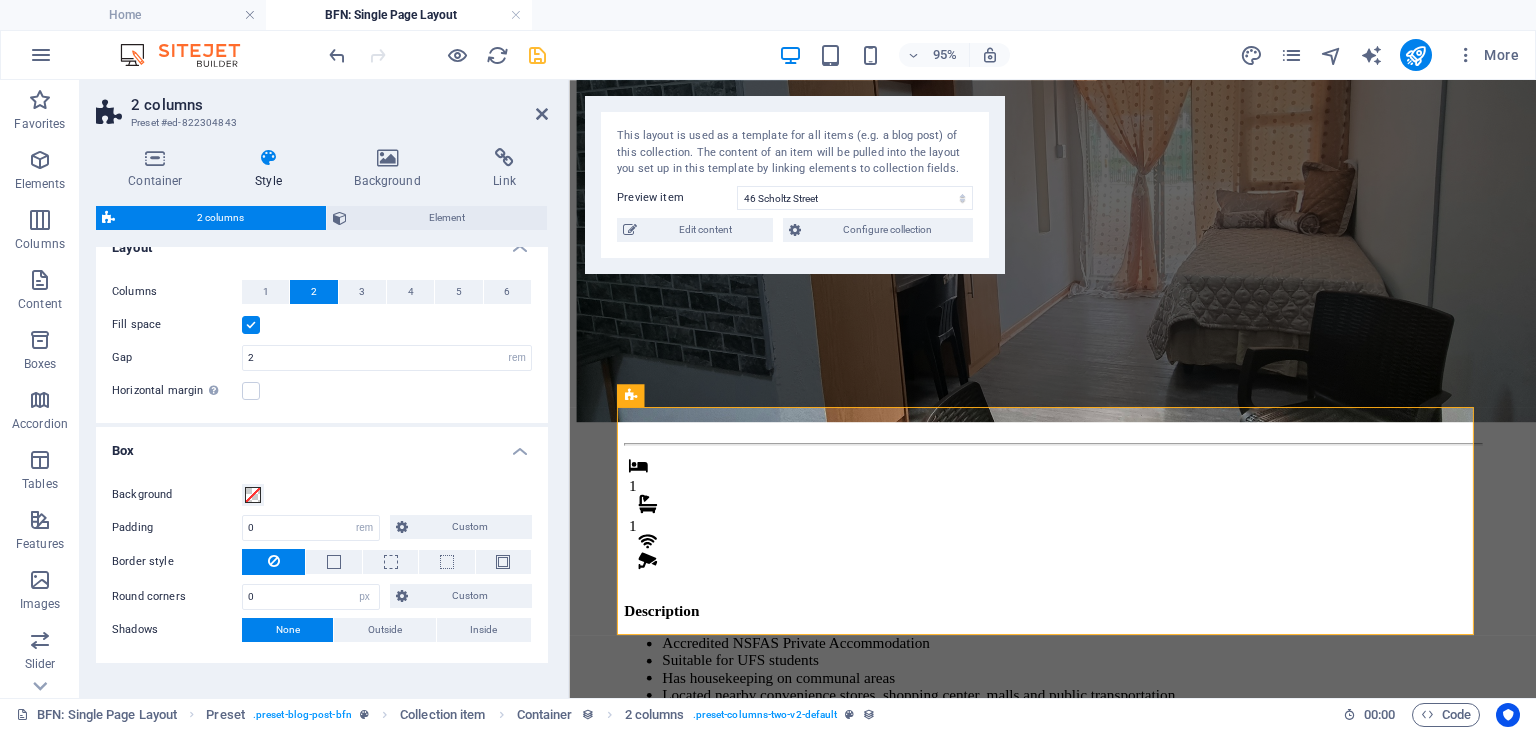 click at bounding box center (251, 325) 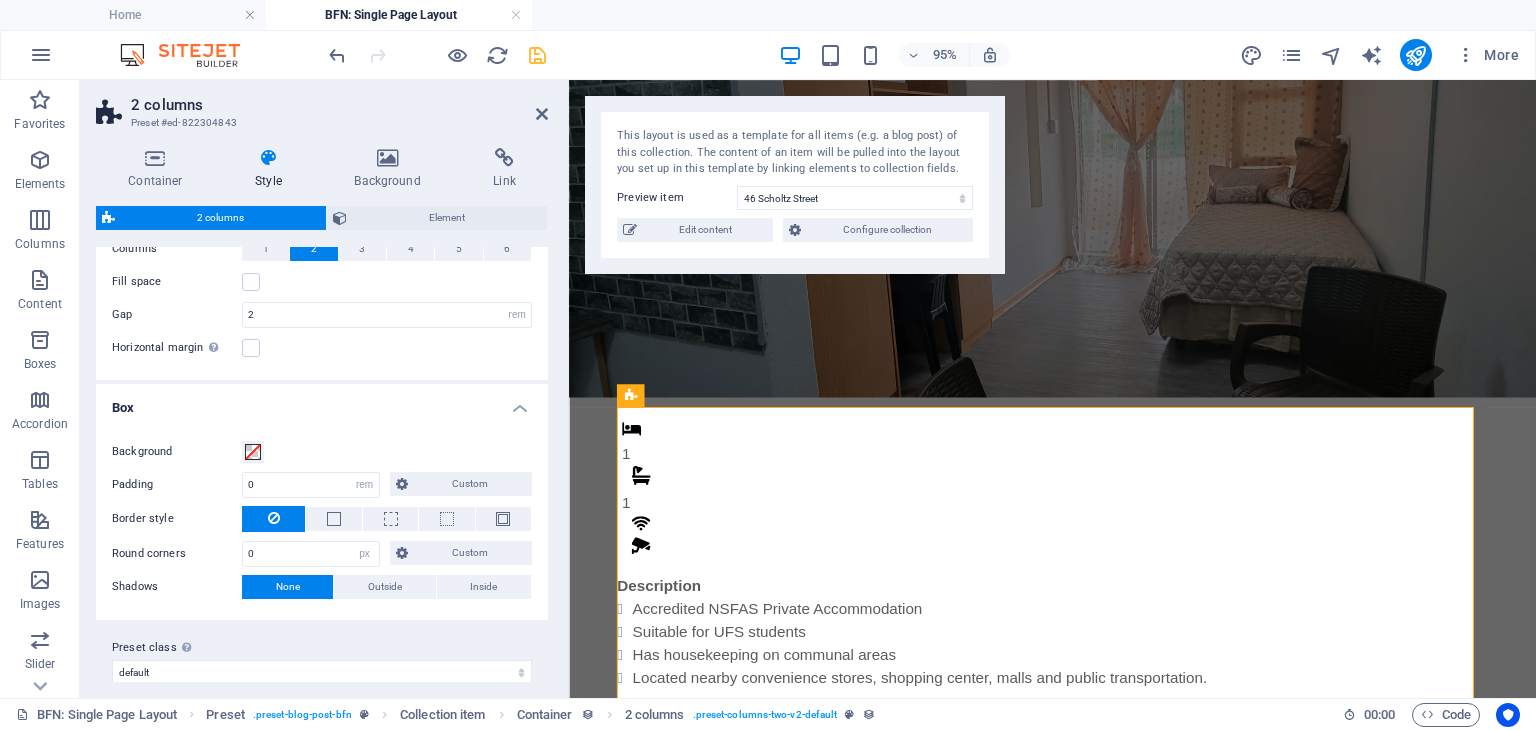 scroll, scrollTop: 82, scrollLeft: 0, axis: vertical 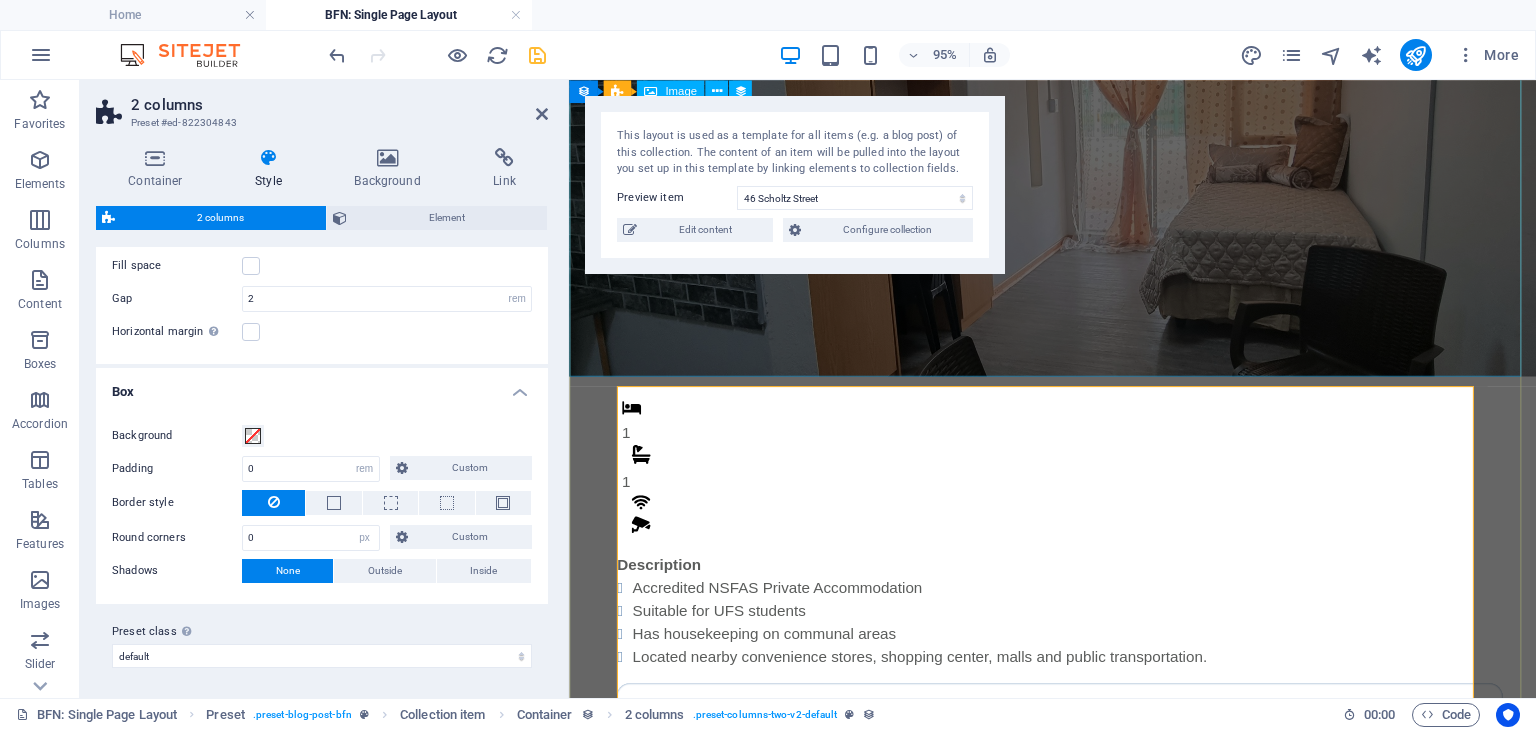 click at bounding box center (1078, 192) 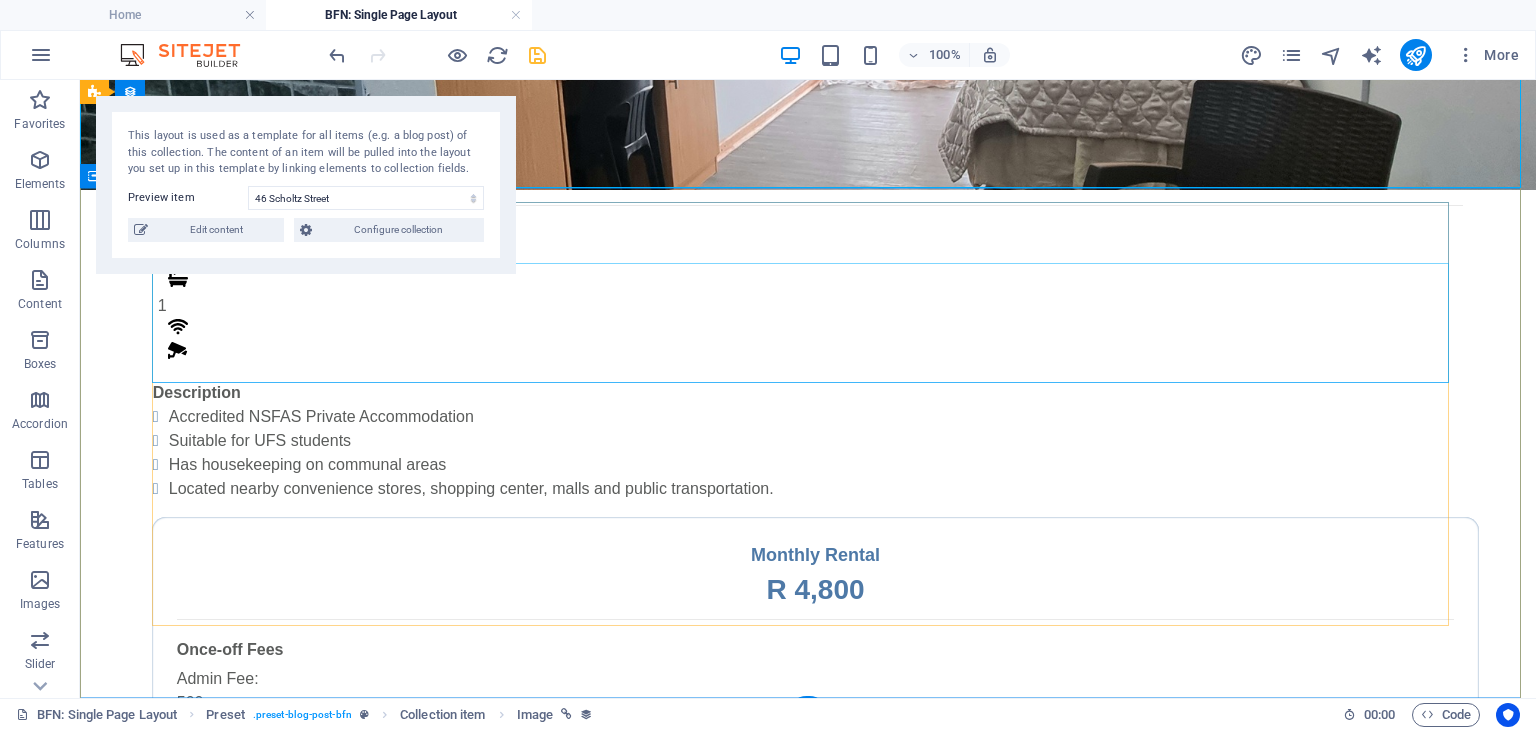 scroll, scrollTop: 362, scrollLeft: 0, axis: vertical 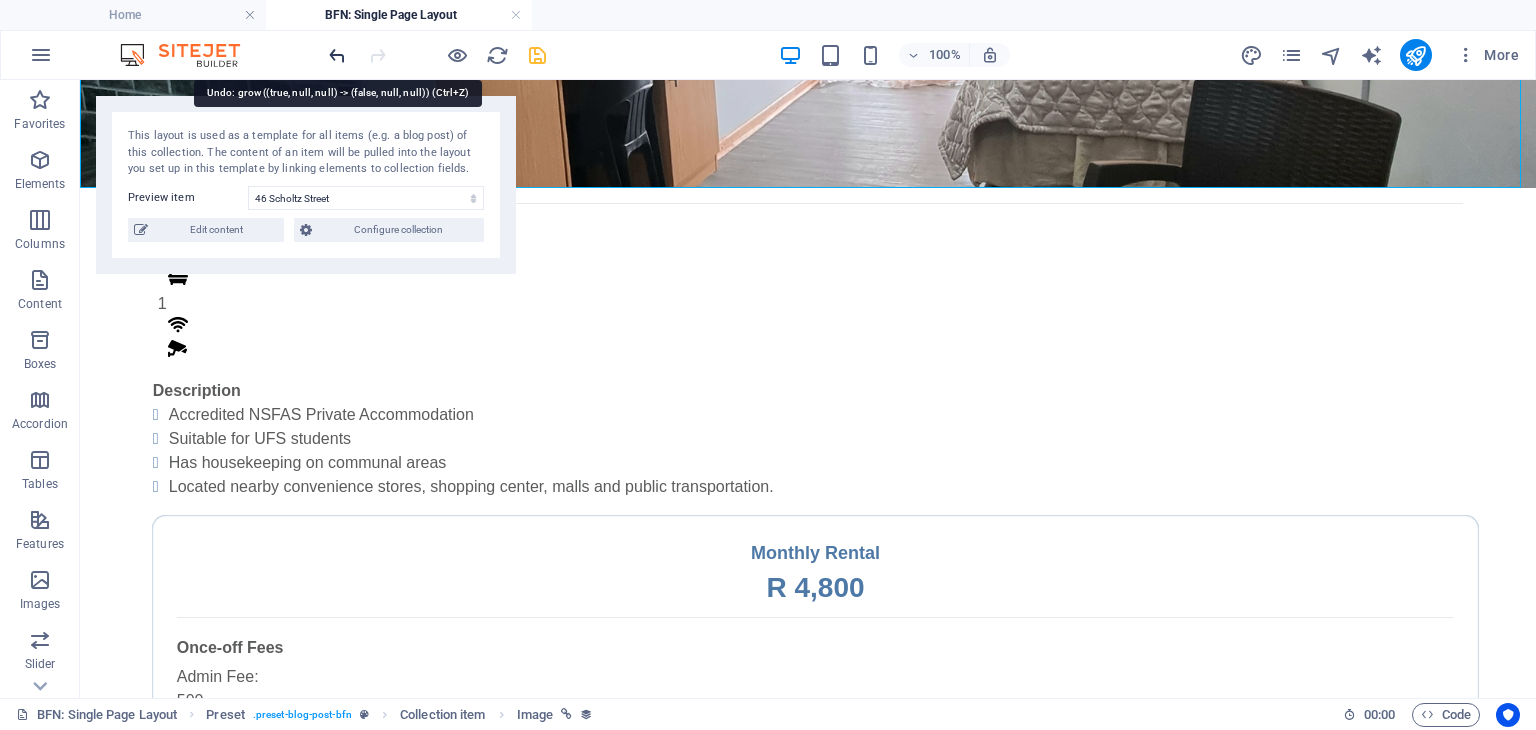 click at bounding box center (337, 55) 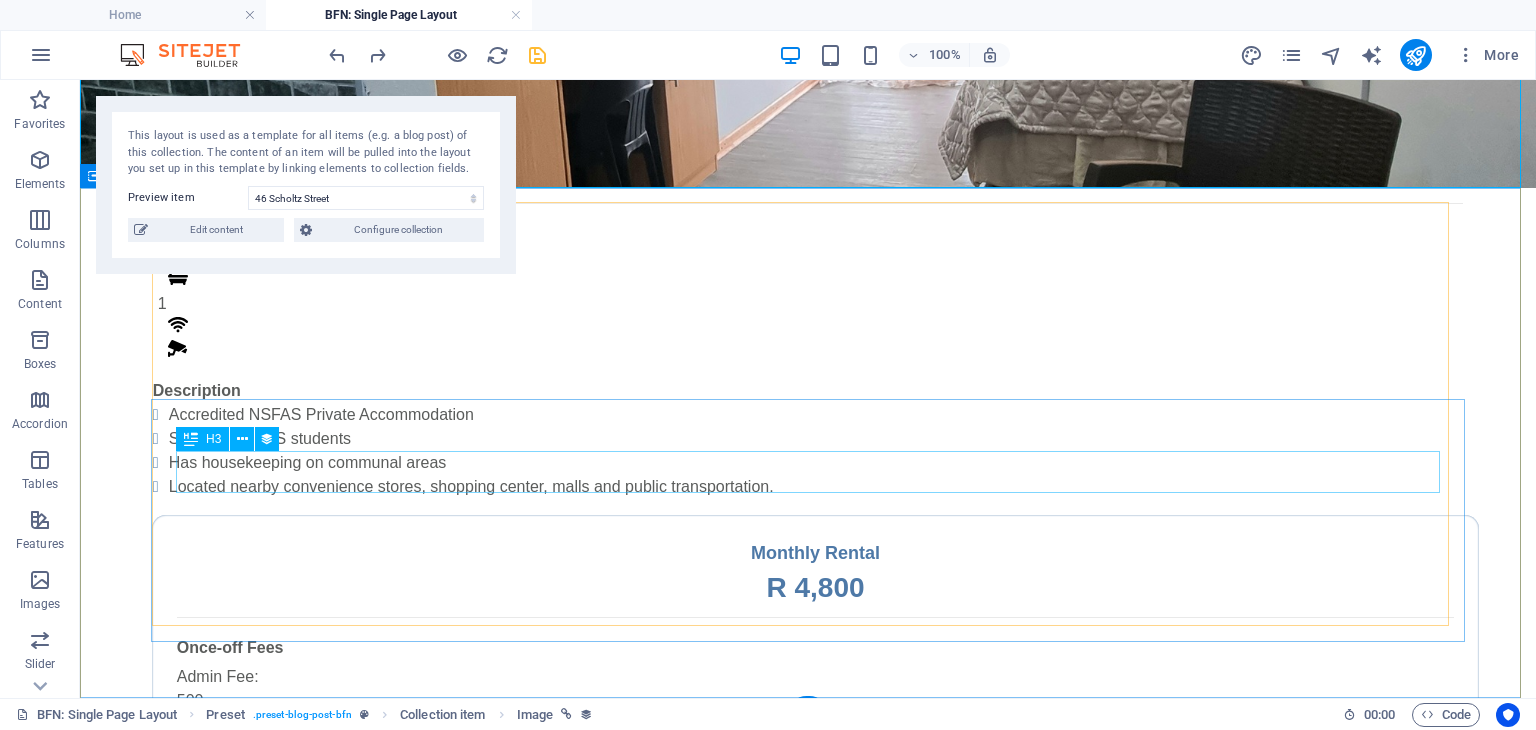 click on "R 4,800" at bounding box center (815, 588) 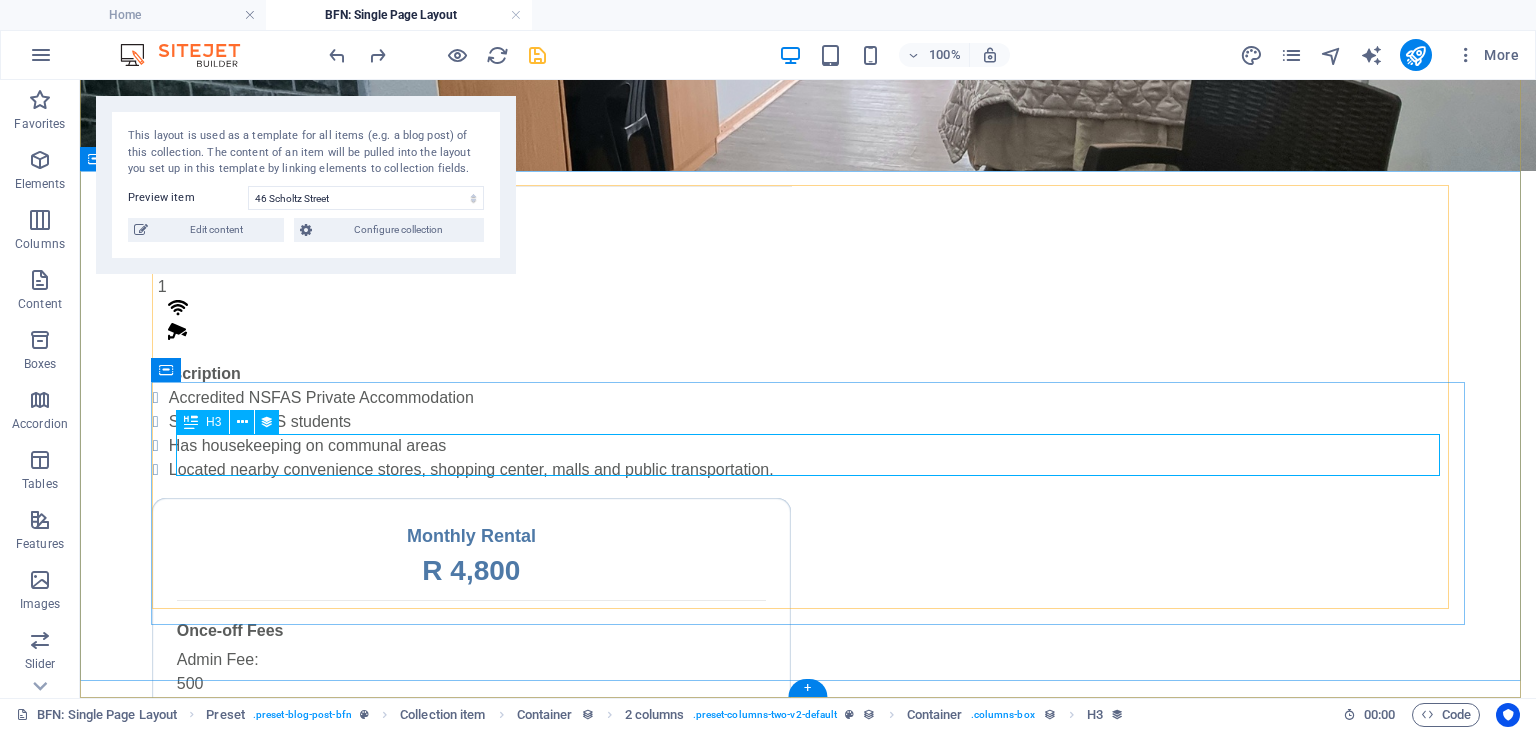 scroll, scrollTop: 190, scrollLeft: 0, axis: vertical 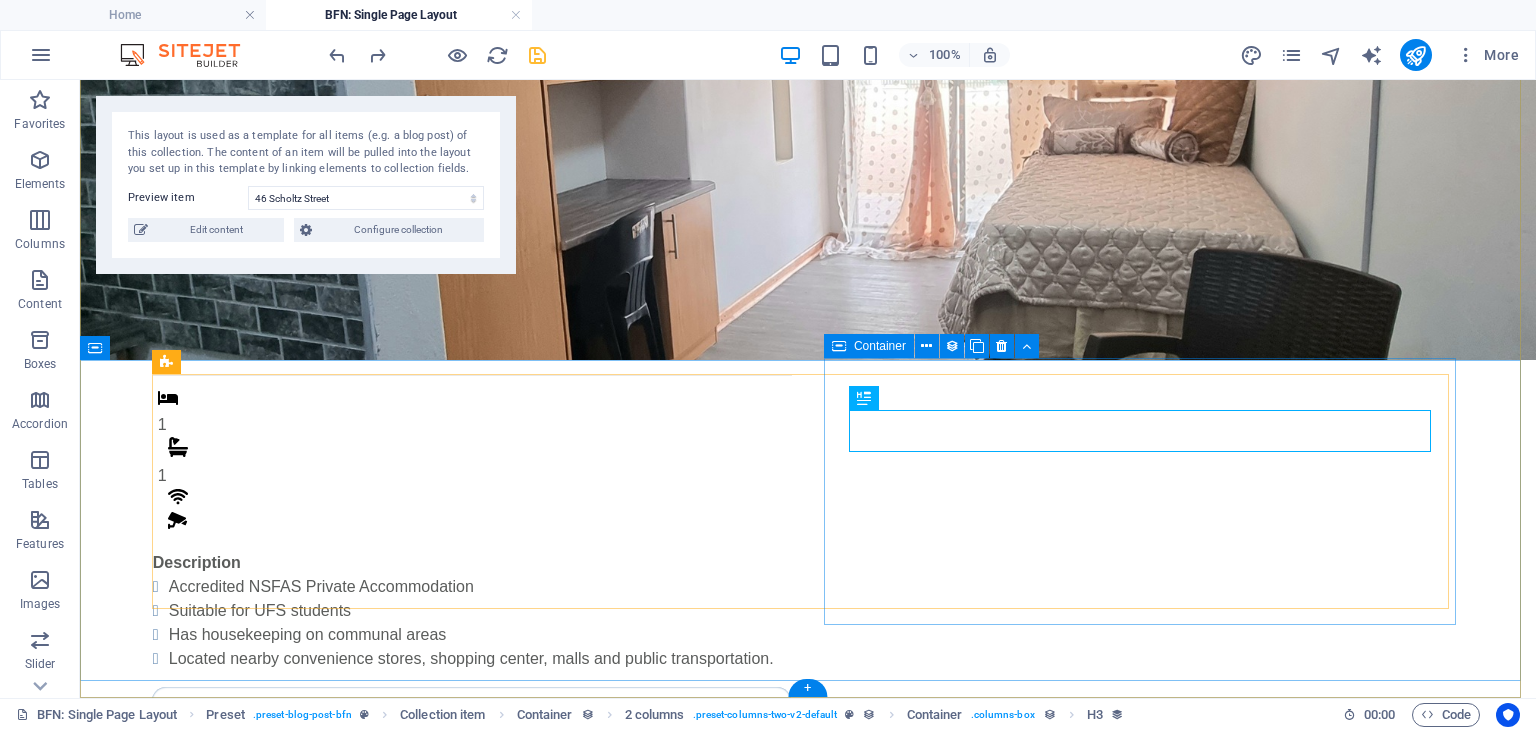 click on "Monthly Rental R 4,800 Once-off Fees Admin Fee:   500 Key deposit:   200 Download Form" at bounding box center (471, 847) 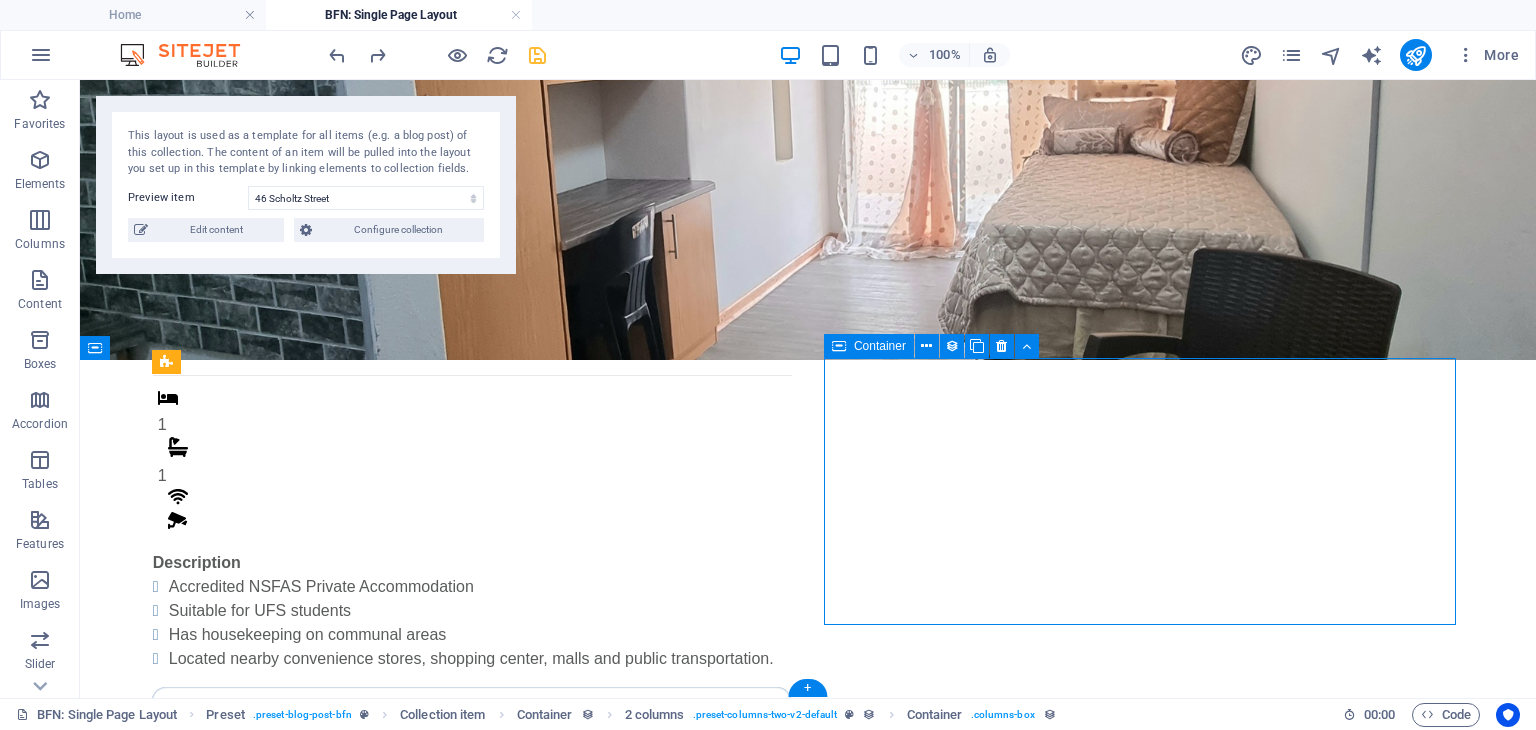 click on "Monthly Rental R 4,800 Once-off Fees Admin Fee:   500 Key deposit:   200 Download Form" at bounding box center (471, 847) 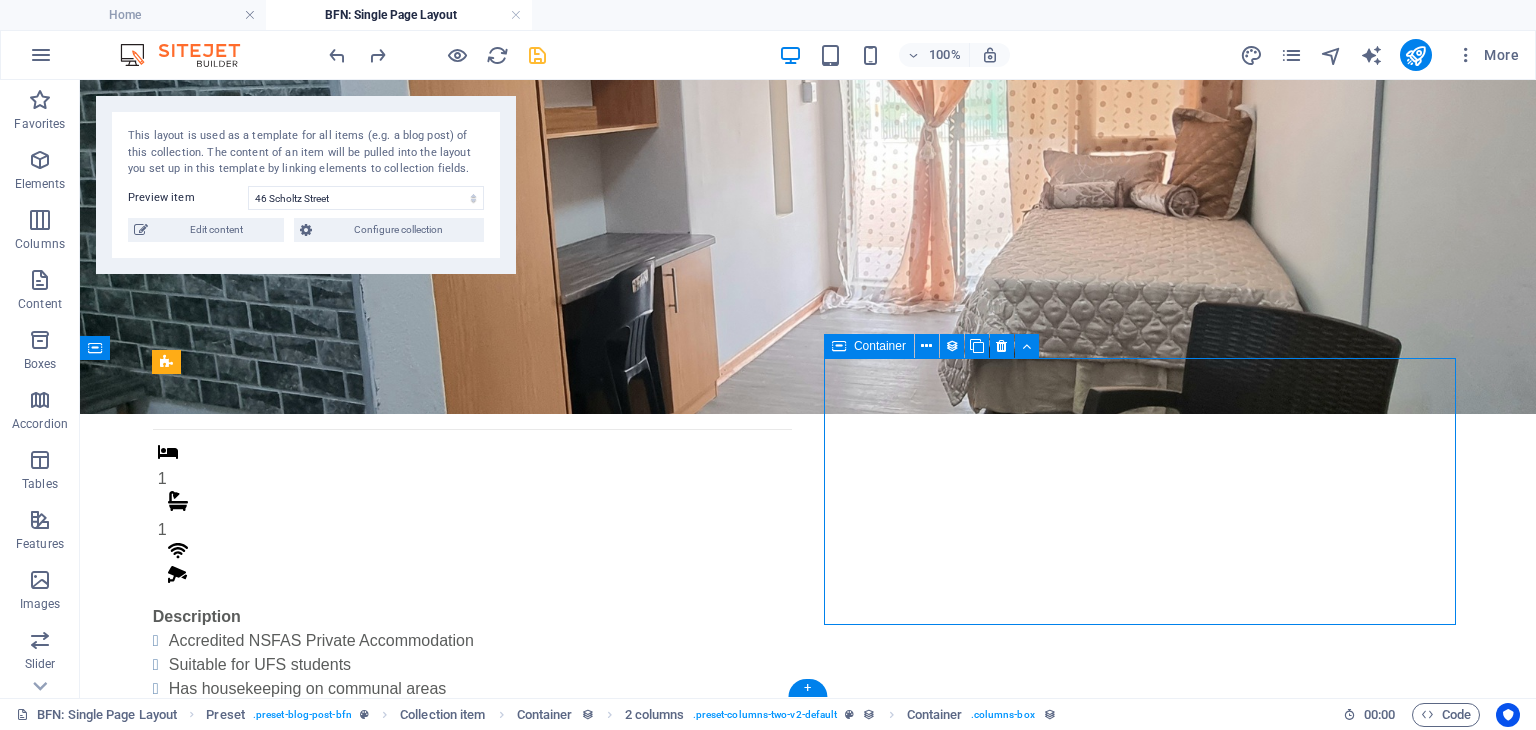 select on "px" 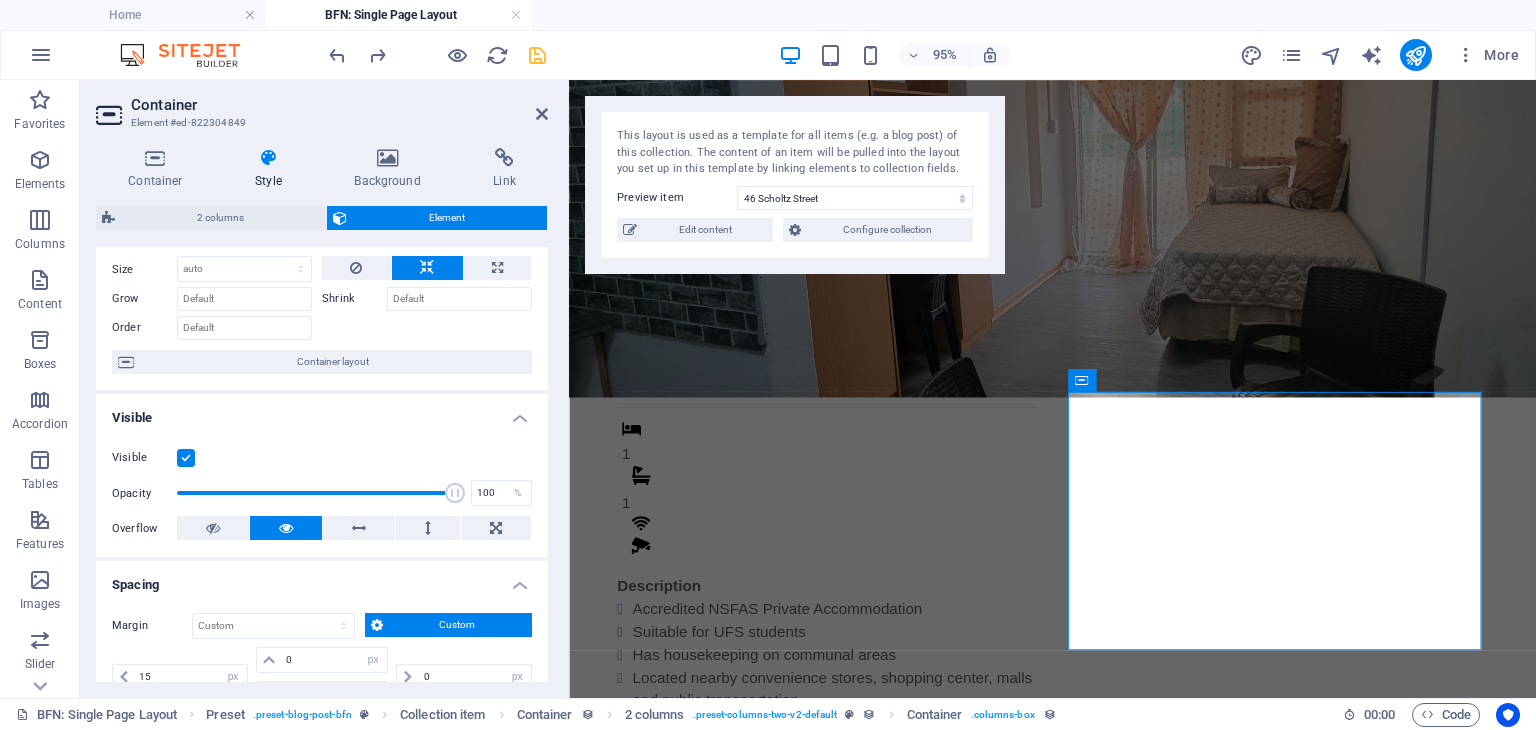 scroll, scrollTop: 0, scrollLeft: 0, axis: both 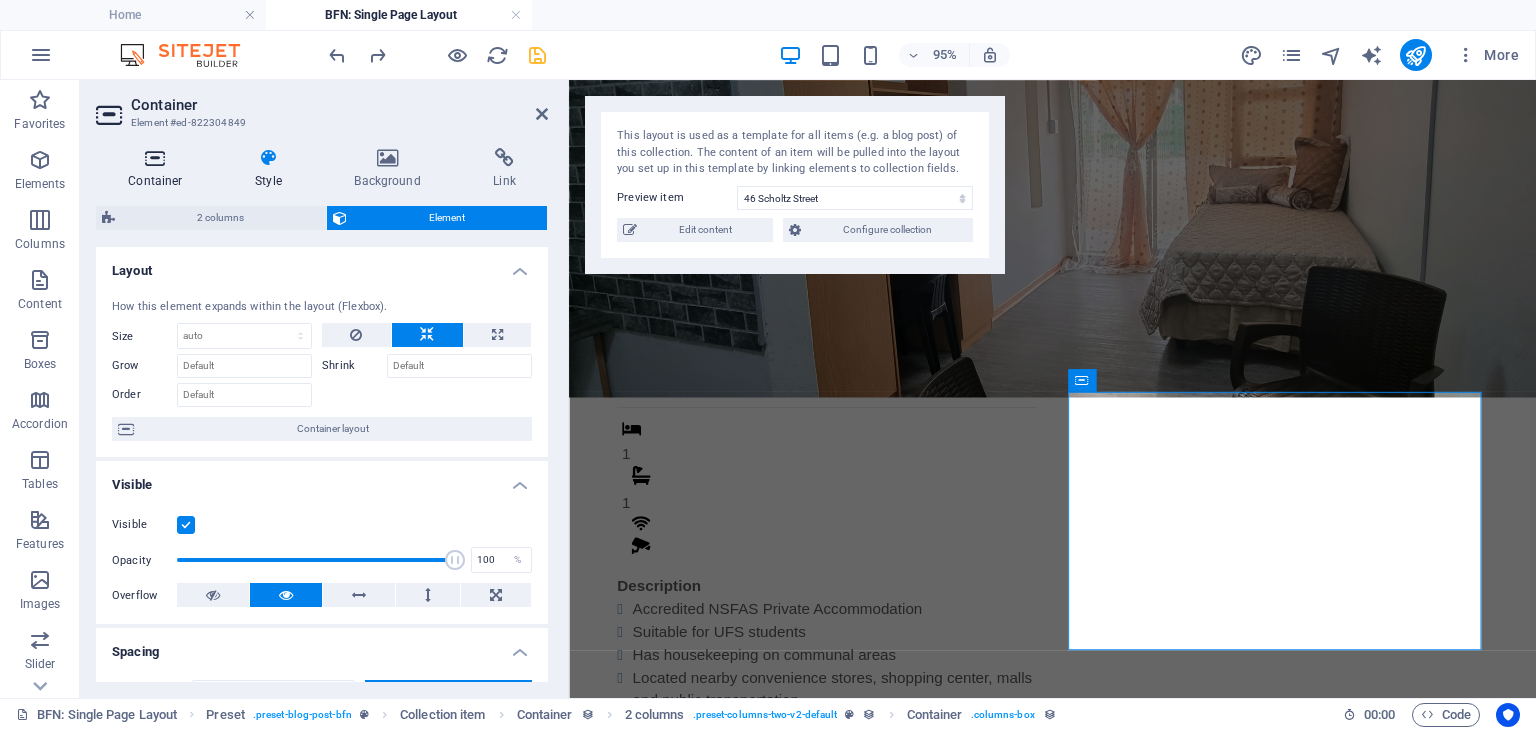 click at bounding box center [155, 158] 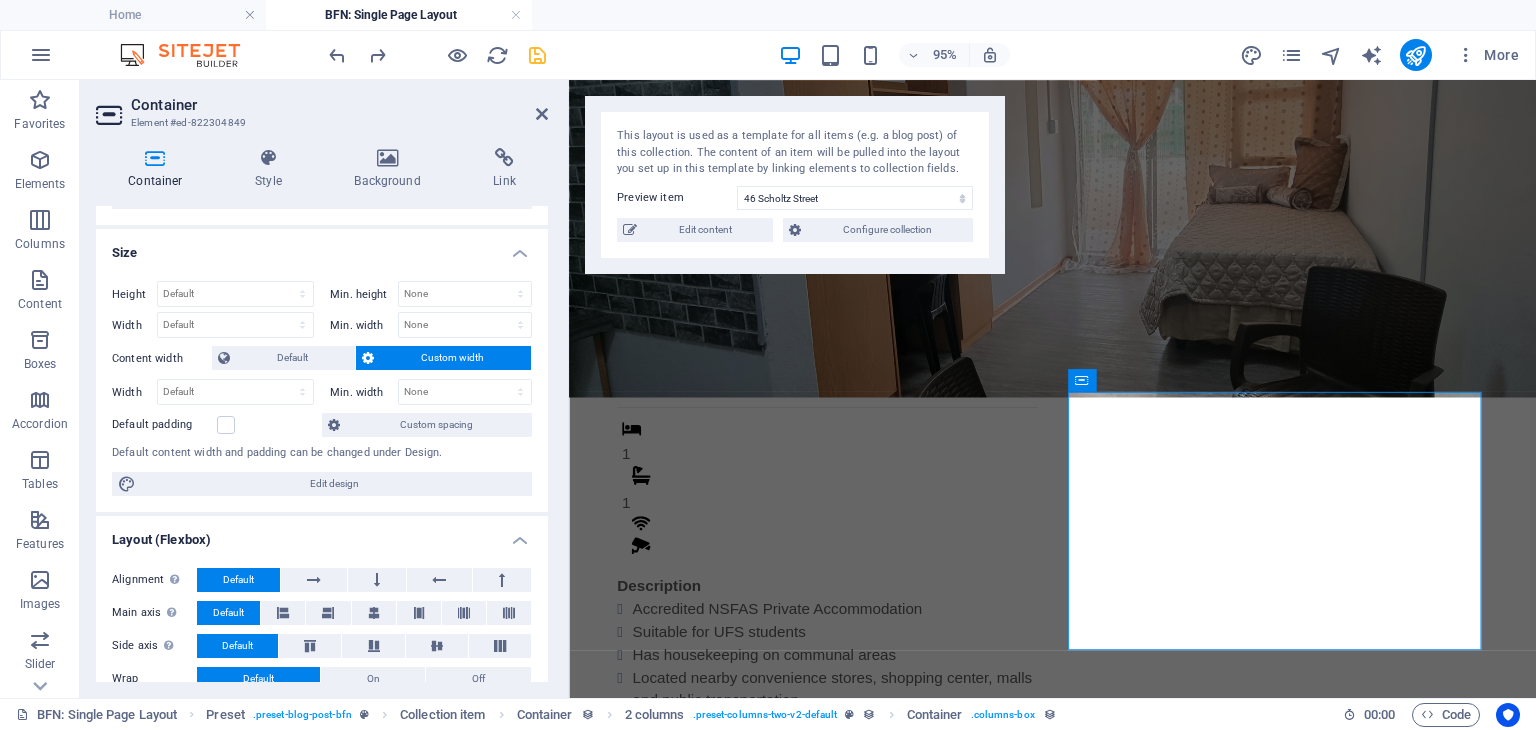 scroll, scrollTop: 400, scrollLeft: 0, axis: vertical 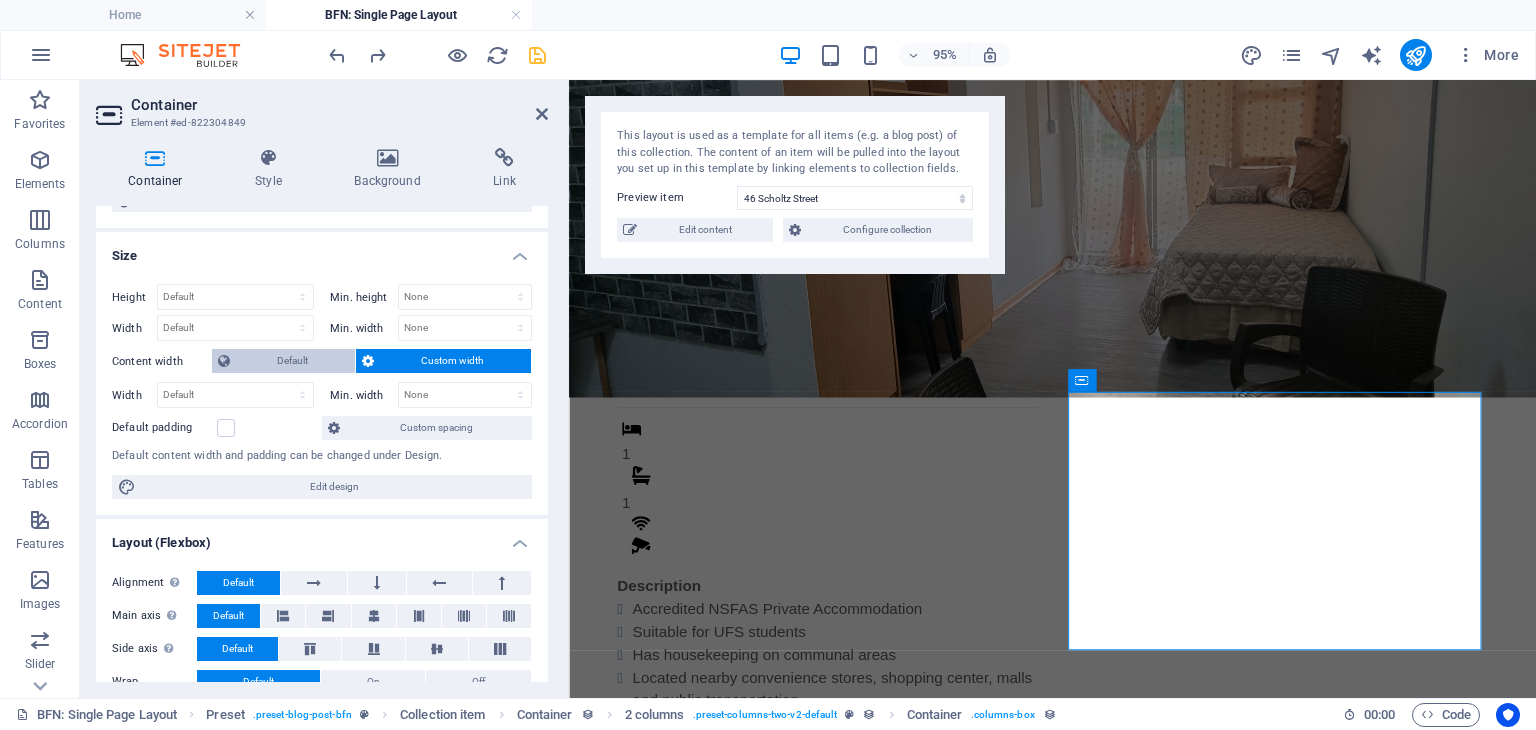 click on "Default" at bounding box center (292, 361) 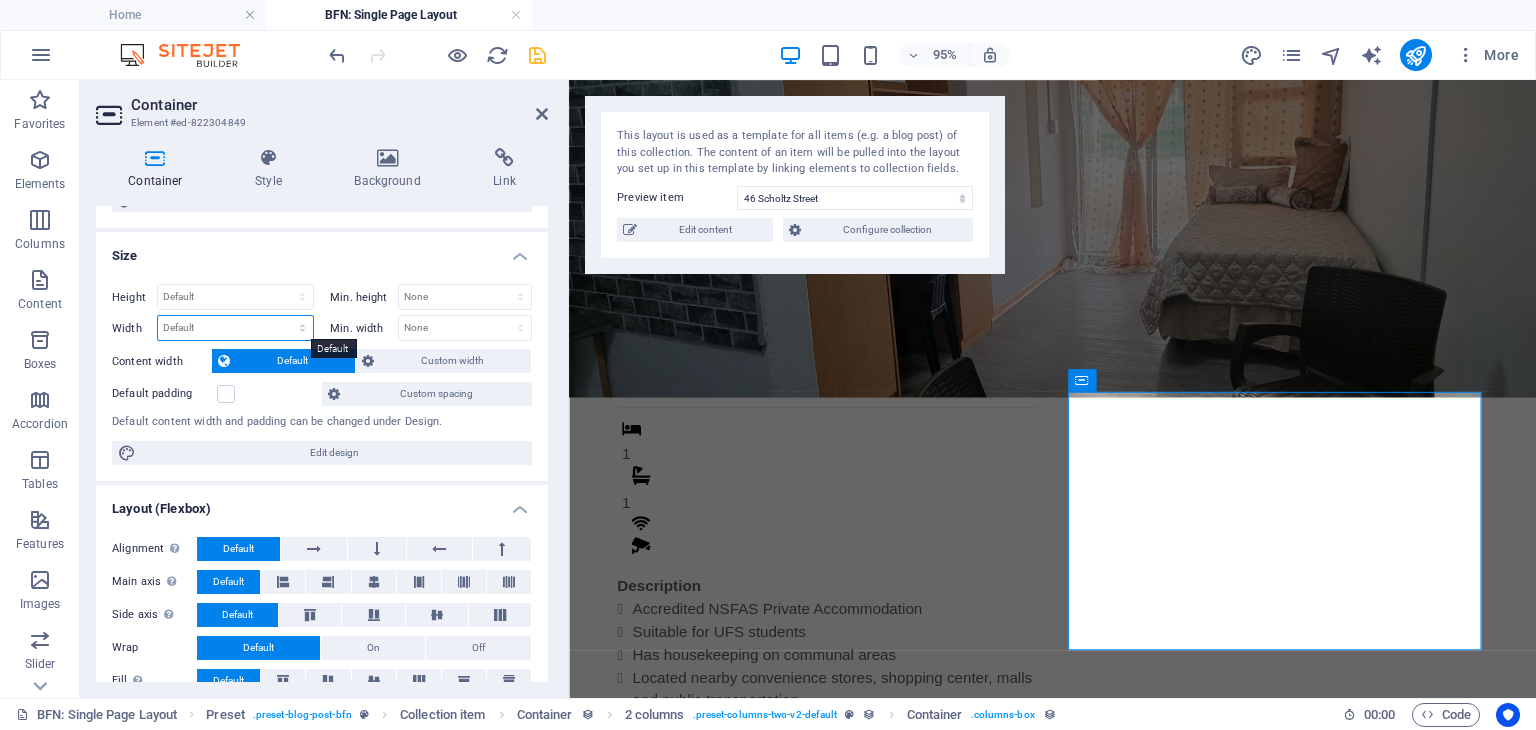 click on "Default px rem % em vh vw" at bounding box center [235, 328] 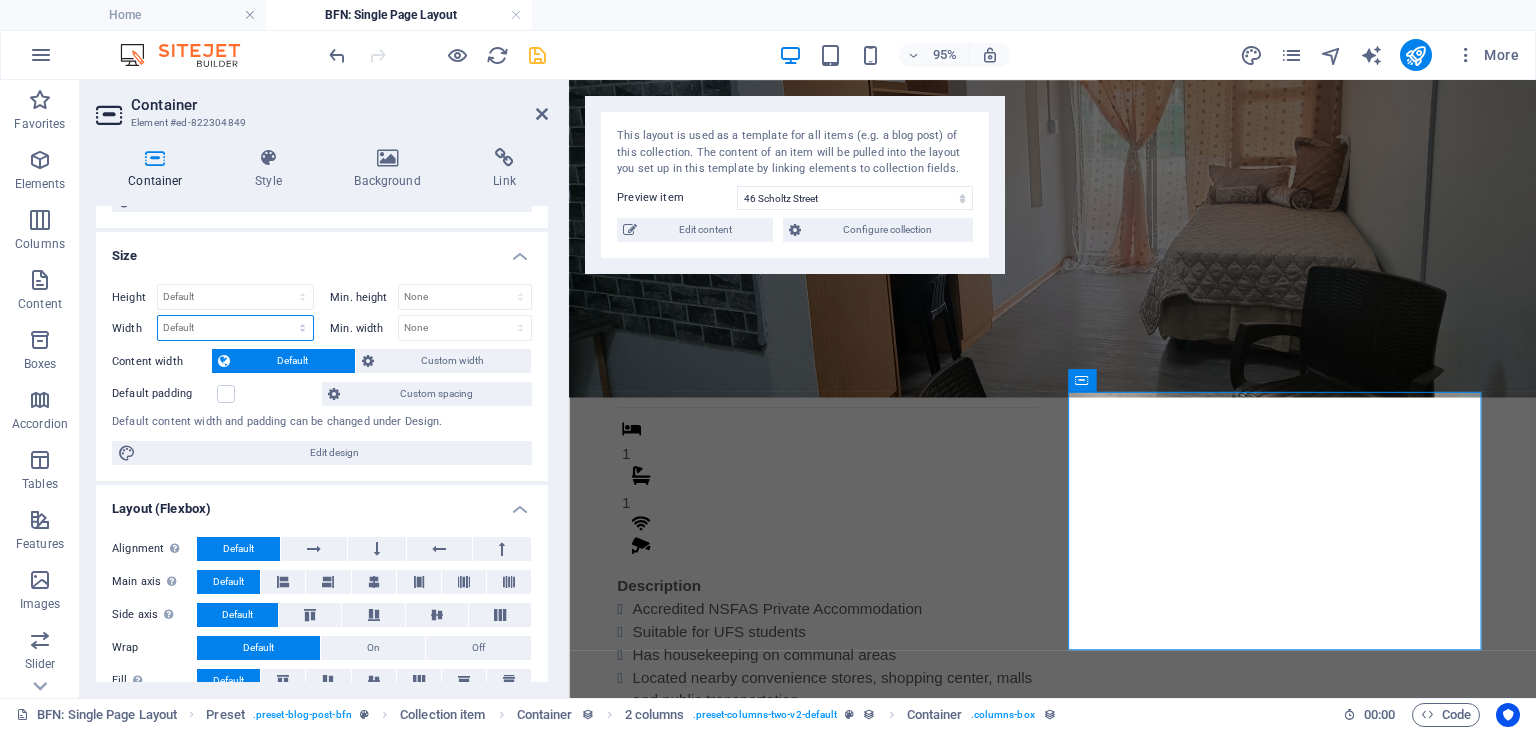 click on "Default px rem % em vh vw" at bounding box center (235, 328) 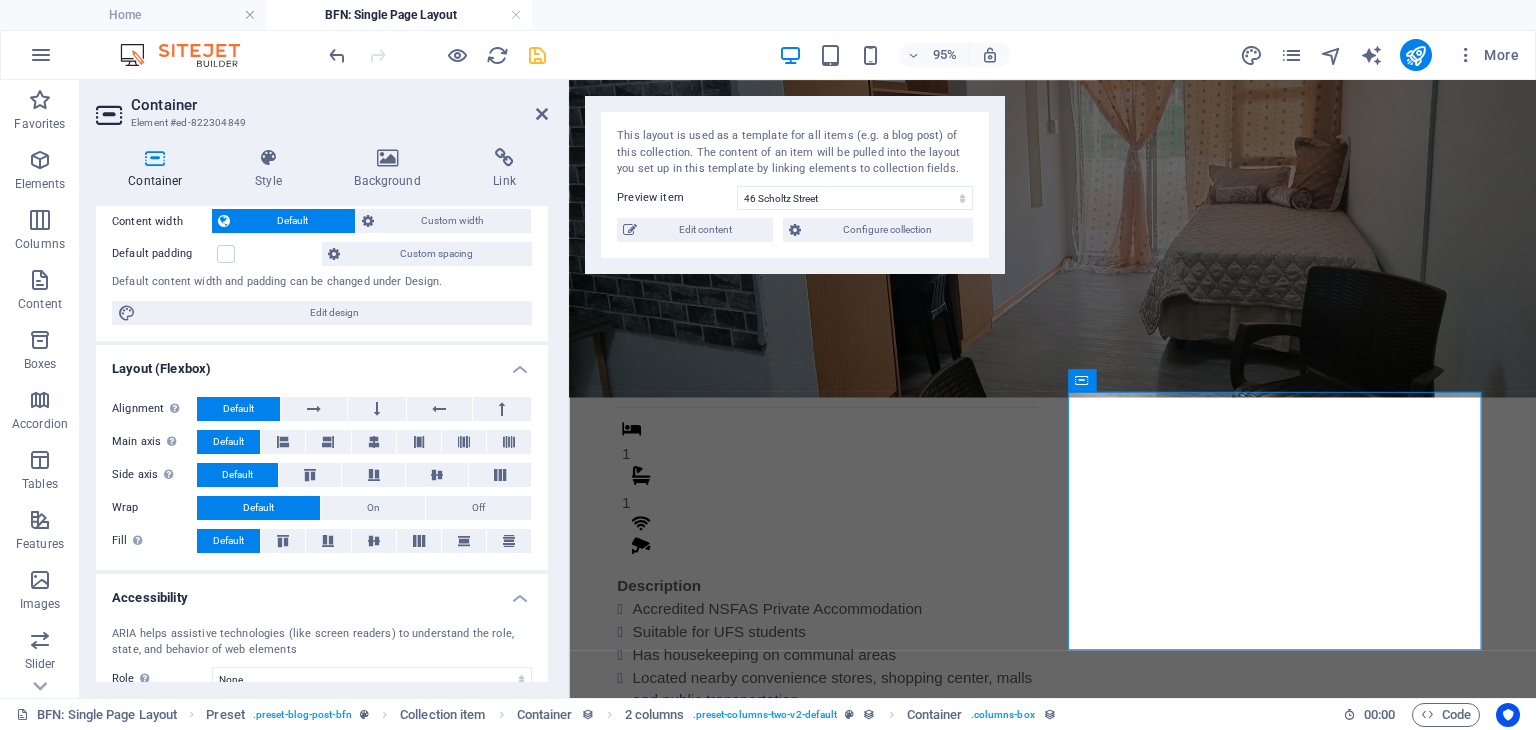scroll, scrollTop: 548, scrollLeft: 0, axis: vertical 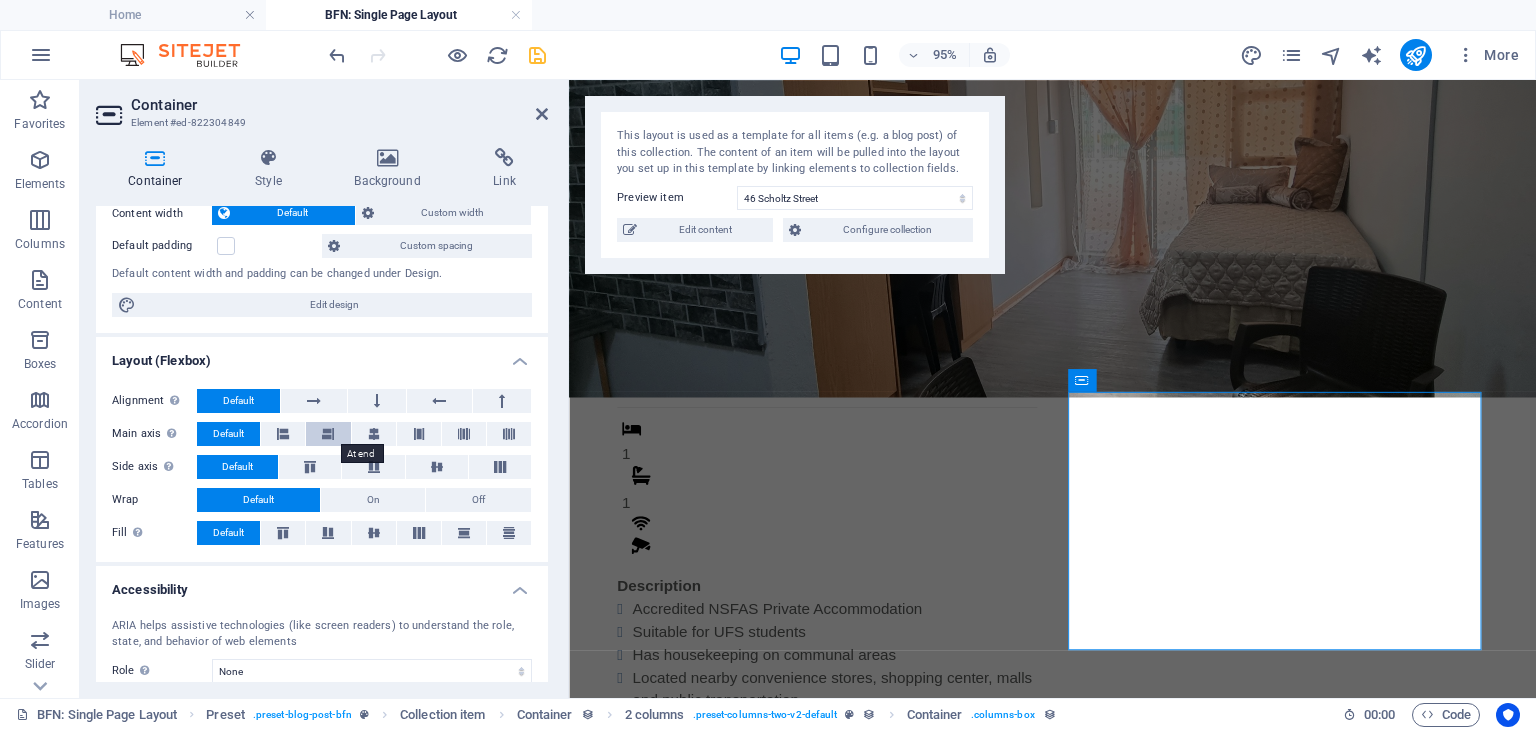 click at bounding box center (328, 434) 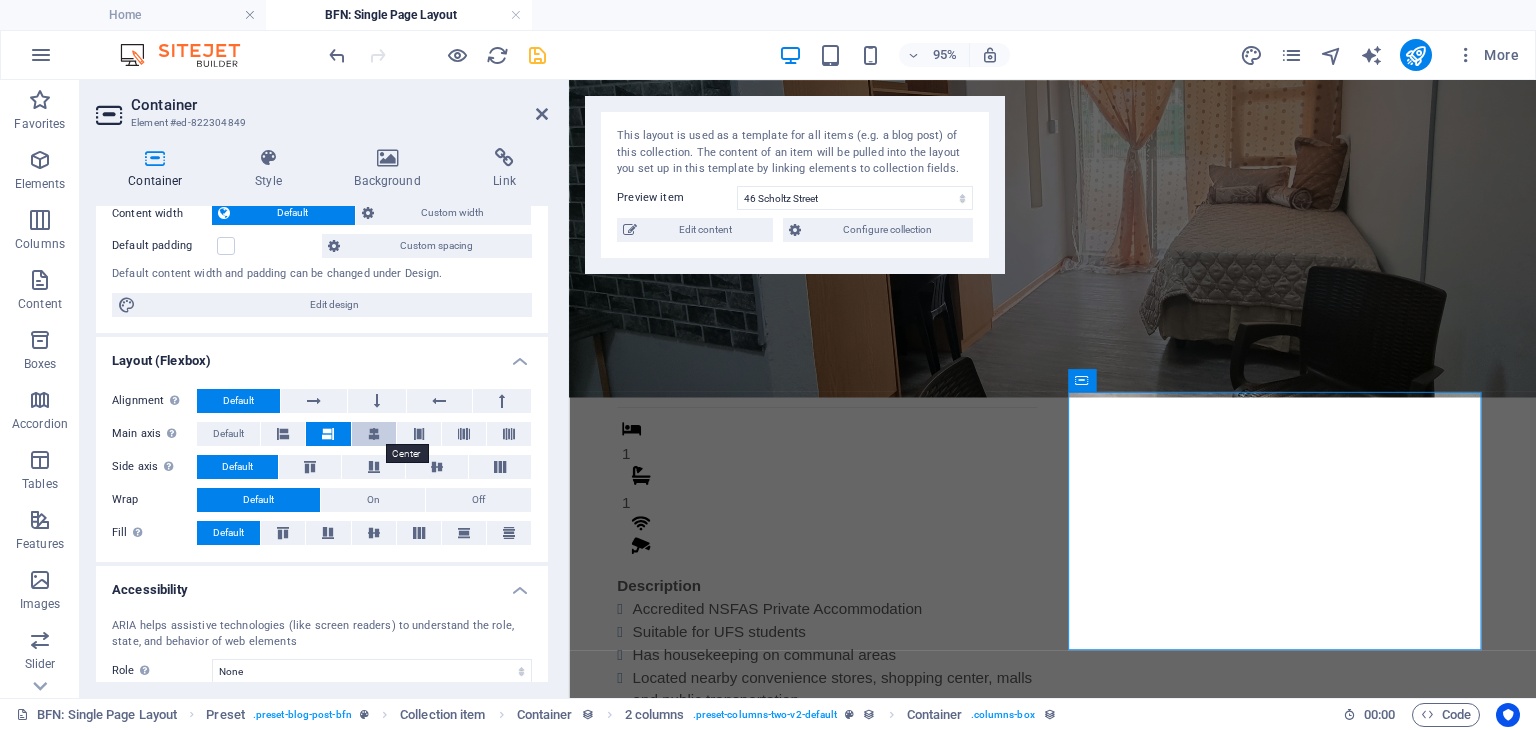 click at bounding box center [374, 434] 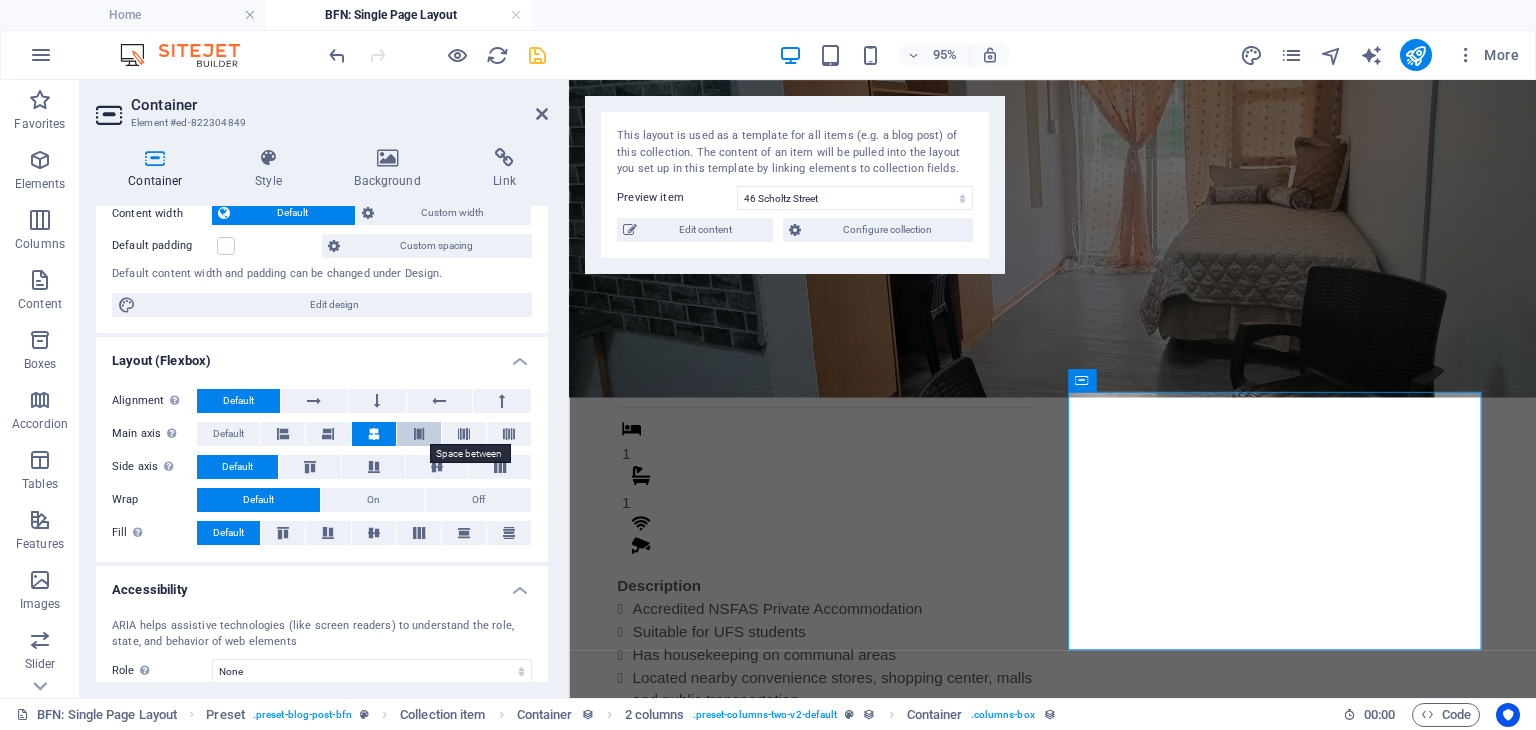click at bounding box center (419, 434) 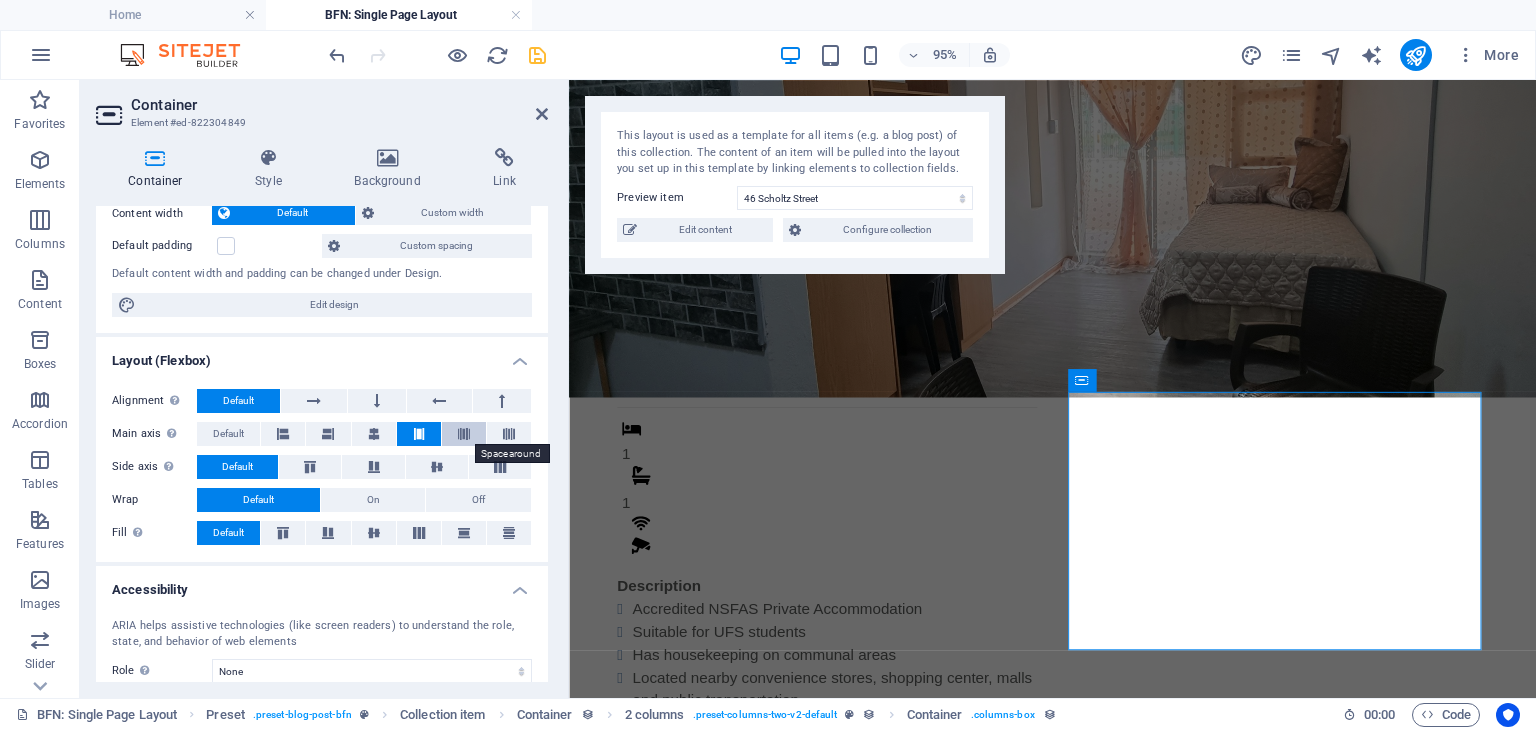 click at bounding box center (464, 434) 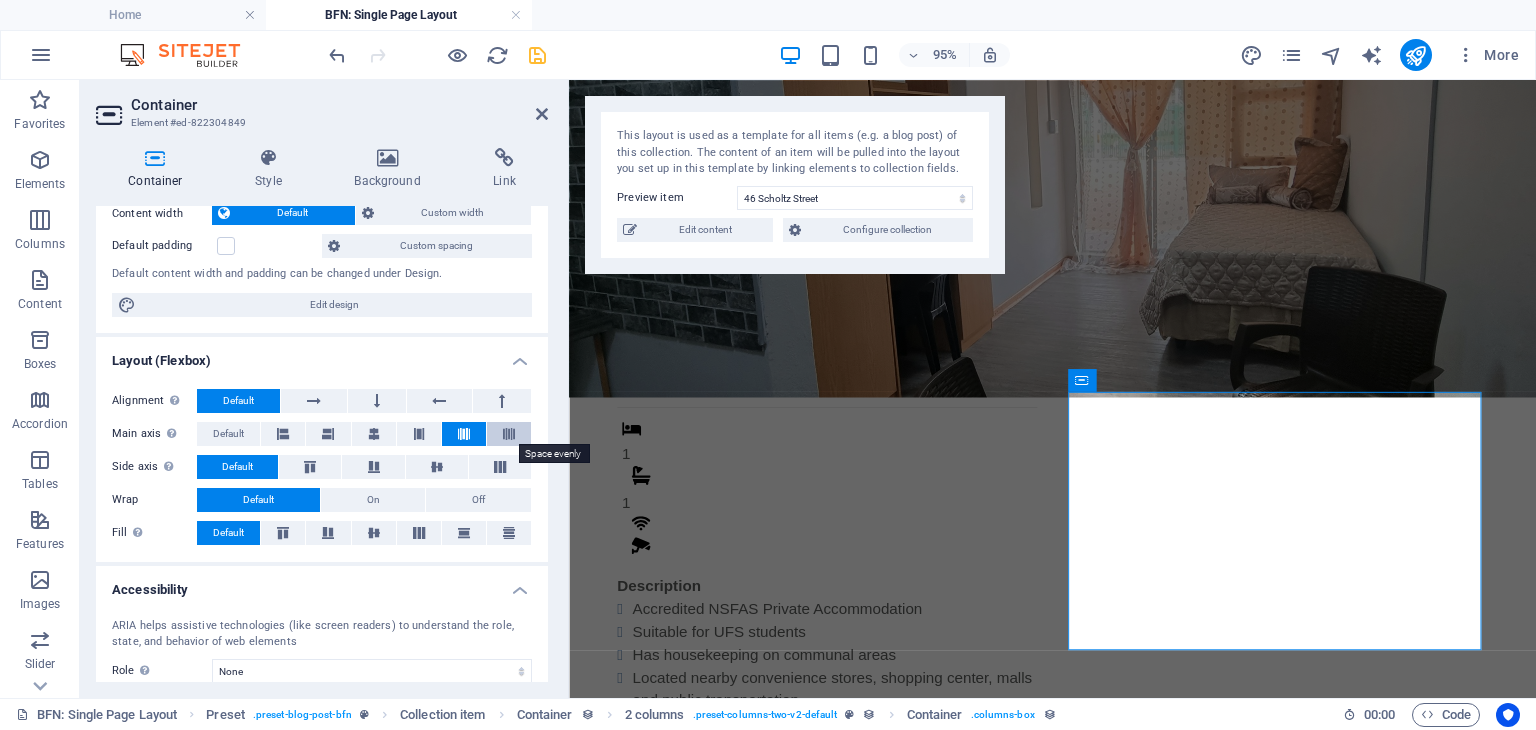 click at bounding box center [509, 434] 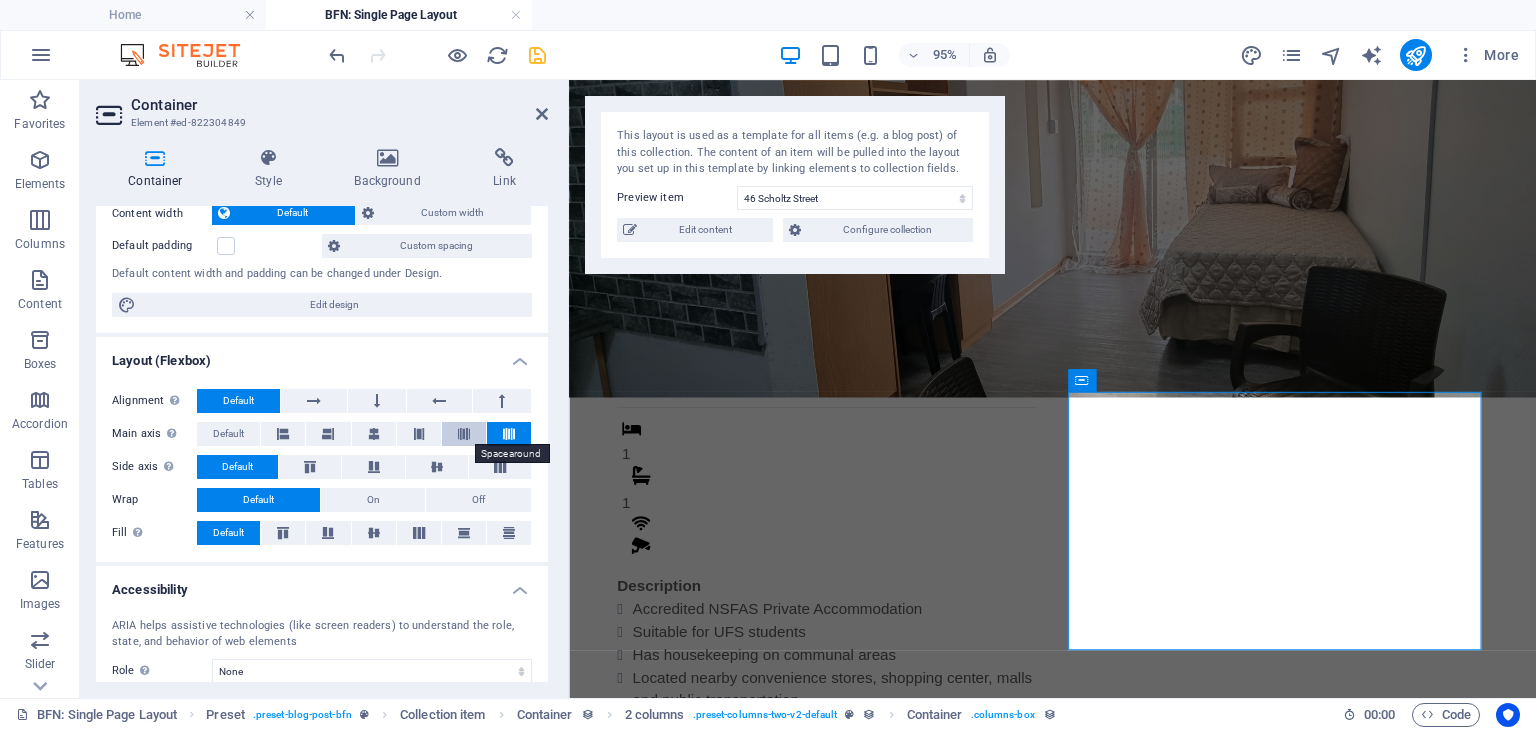 click at bounding box center [464, 434] 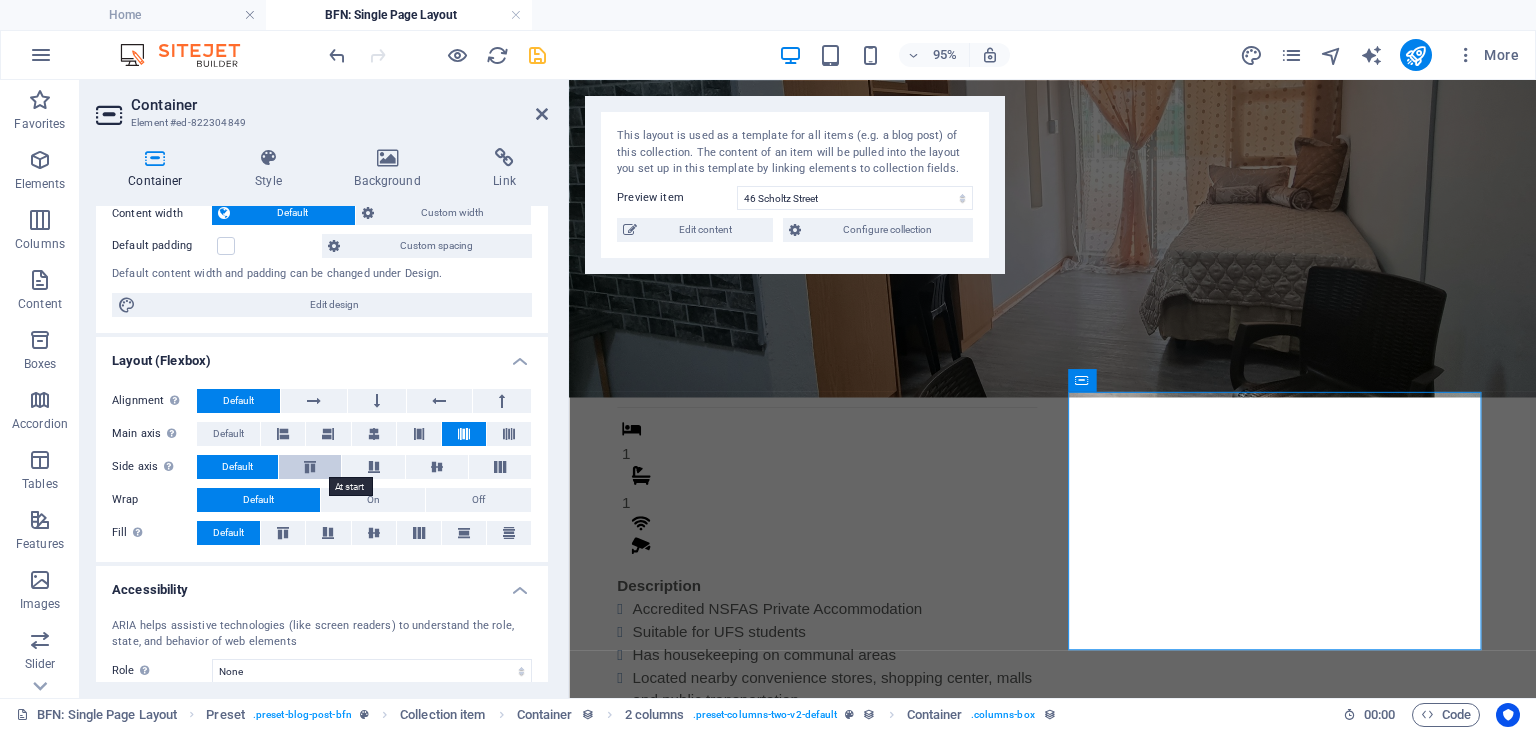 click at bounding box center [310, 467] 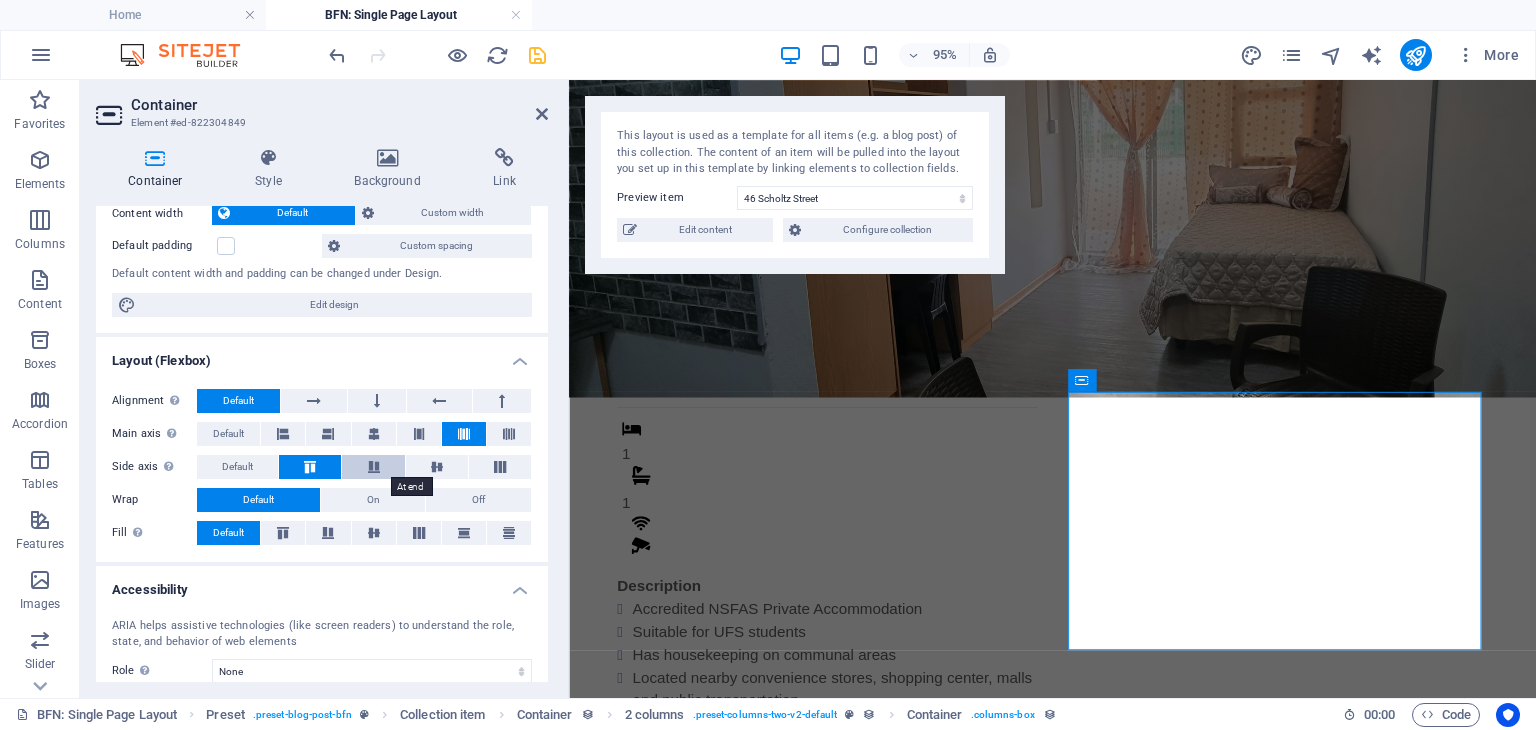 click at bounding box center [374, 467] 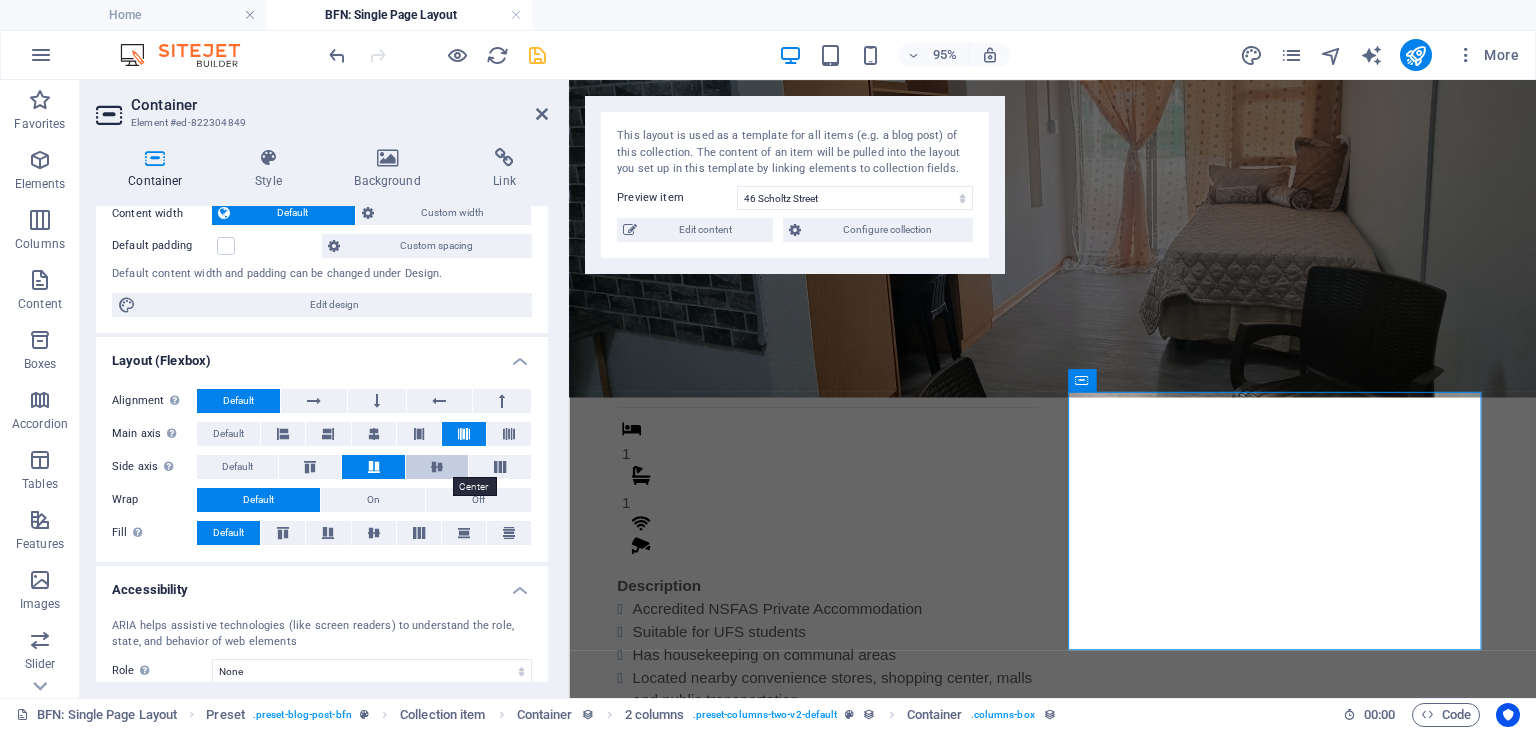 click at bounding box center (437, 467) 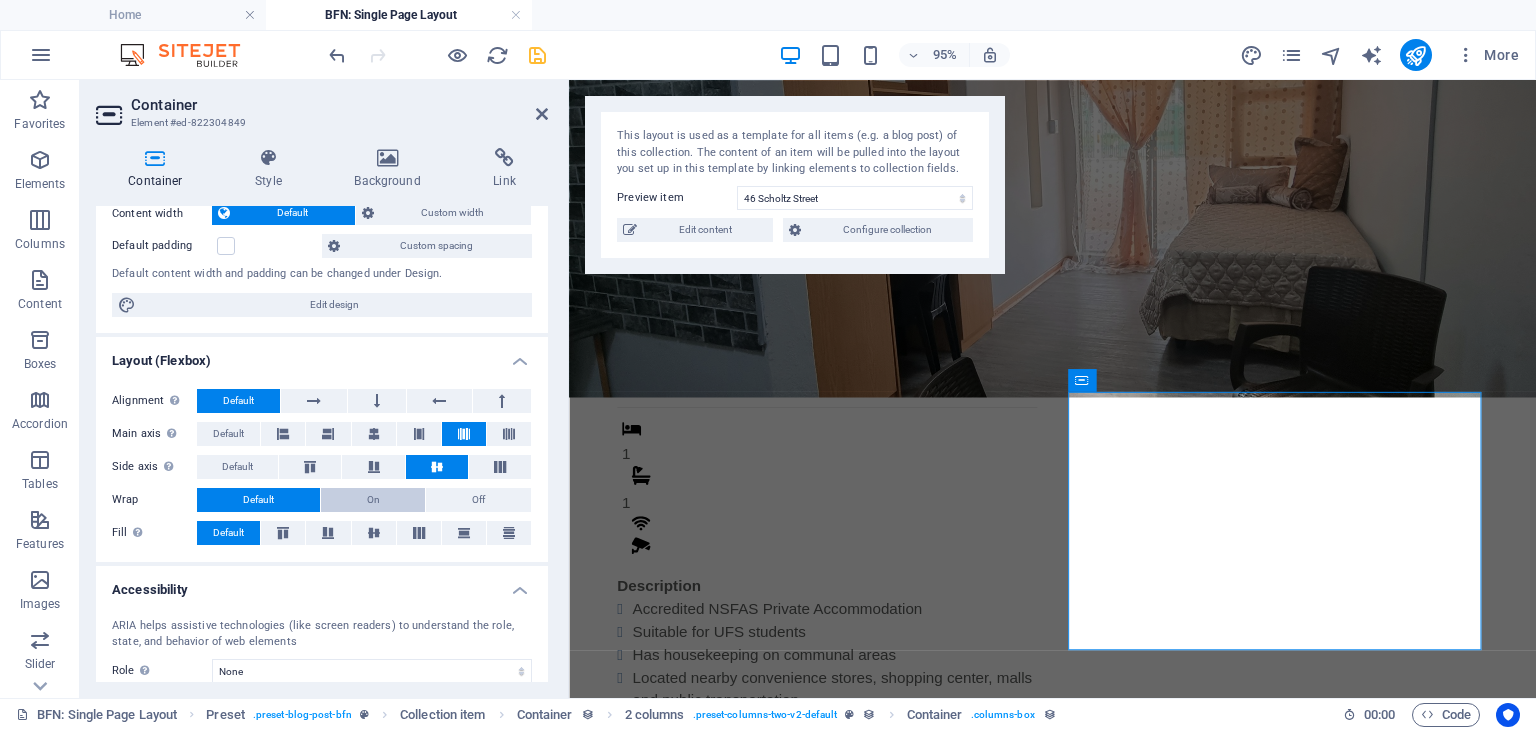 click on "On" at bounding box center [373, 500] 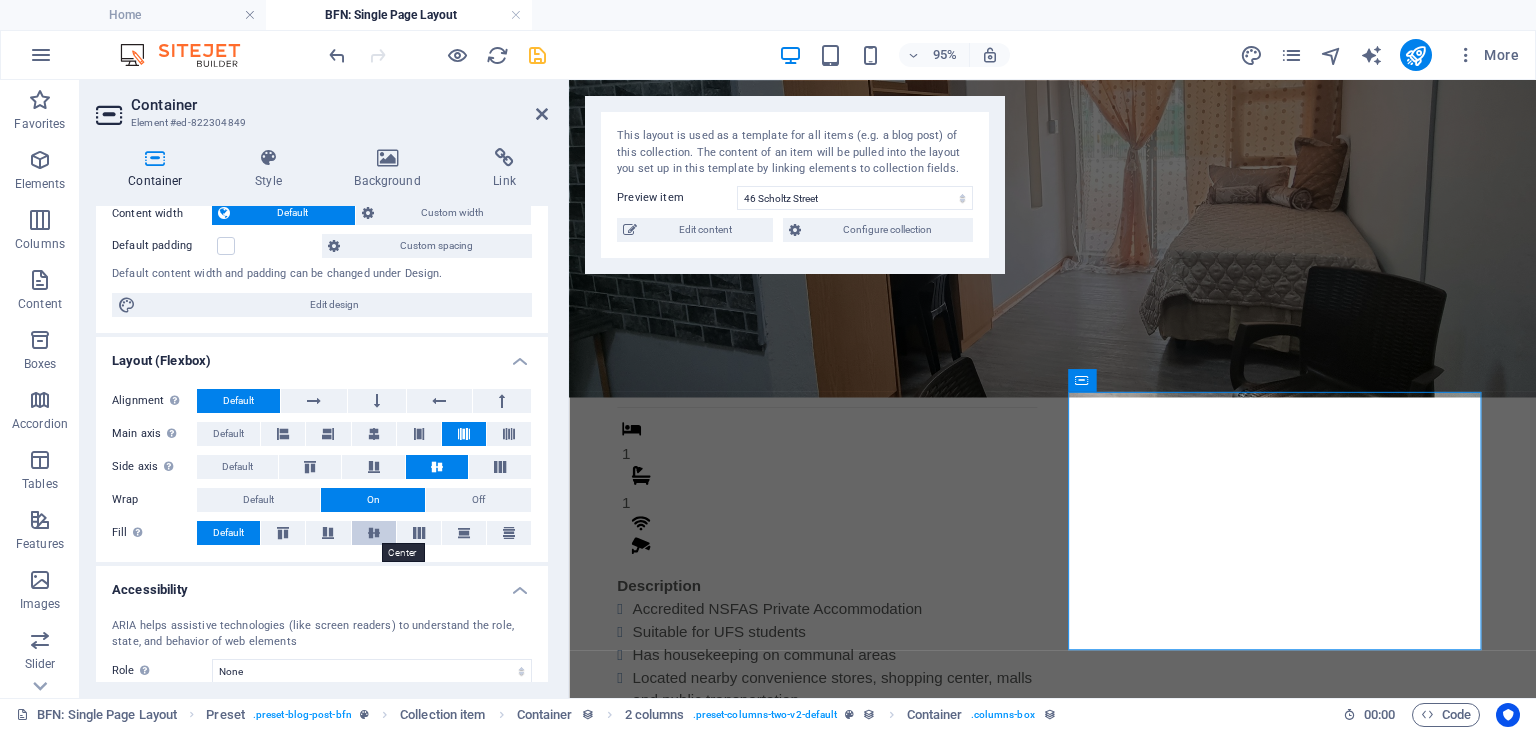 click at bounding box center (374, 533) 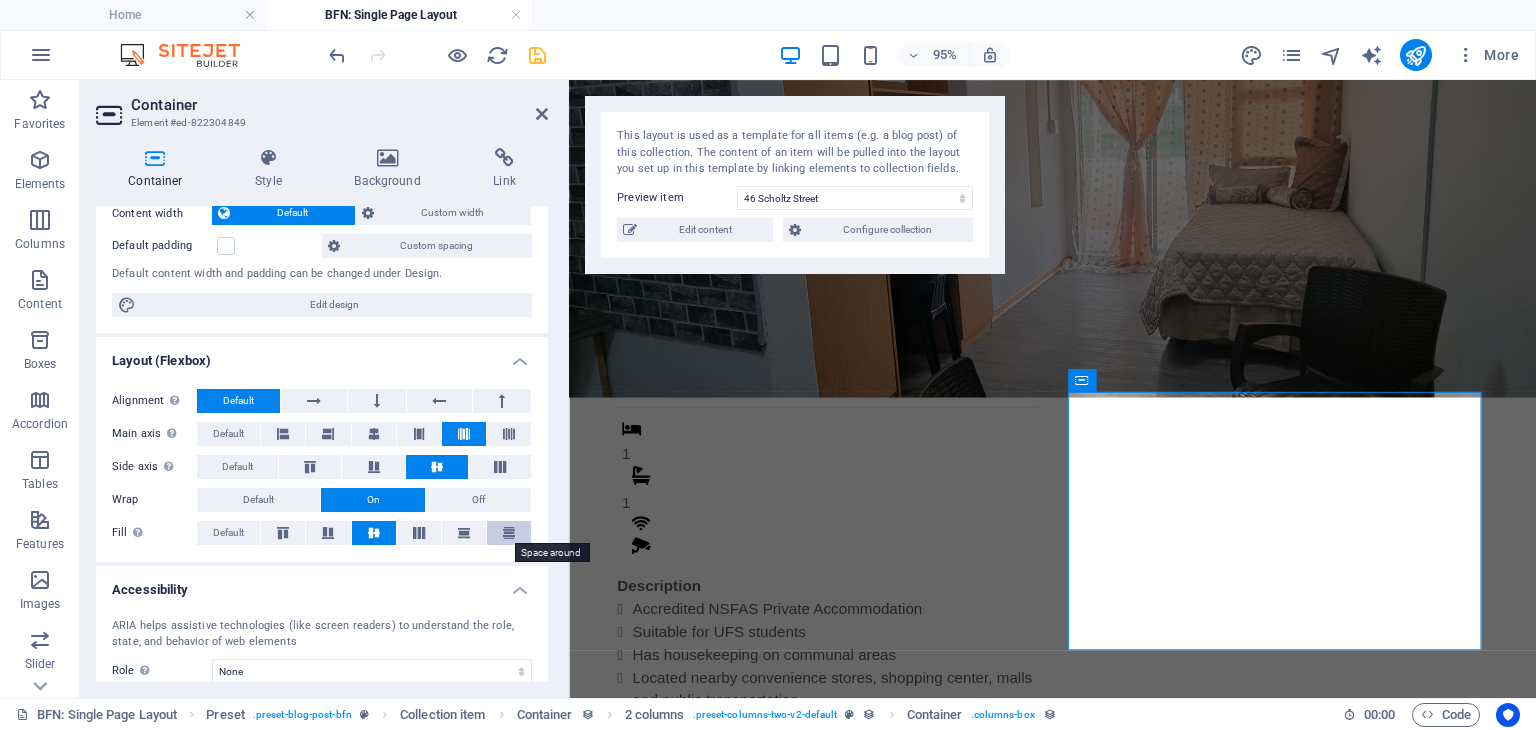 click at bounding box center [509, 533] 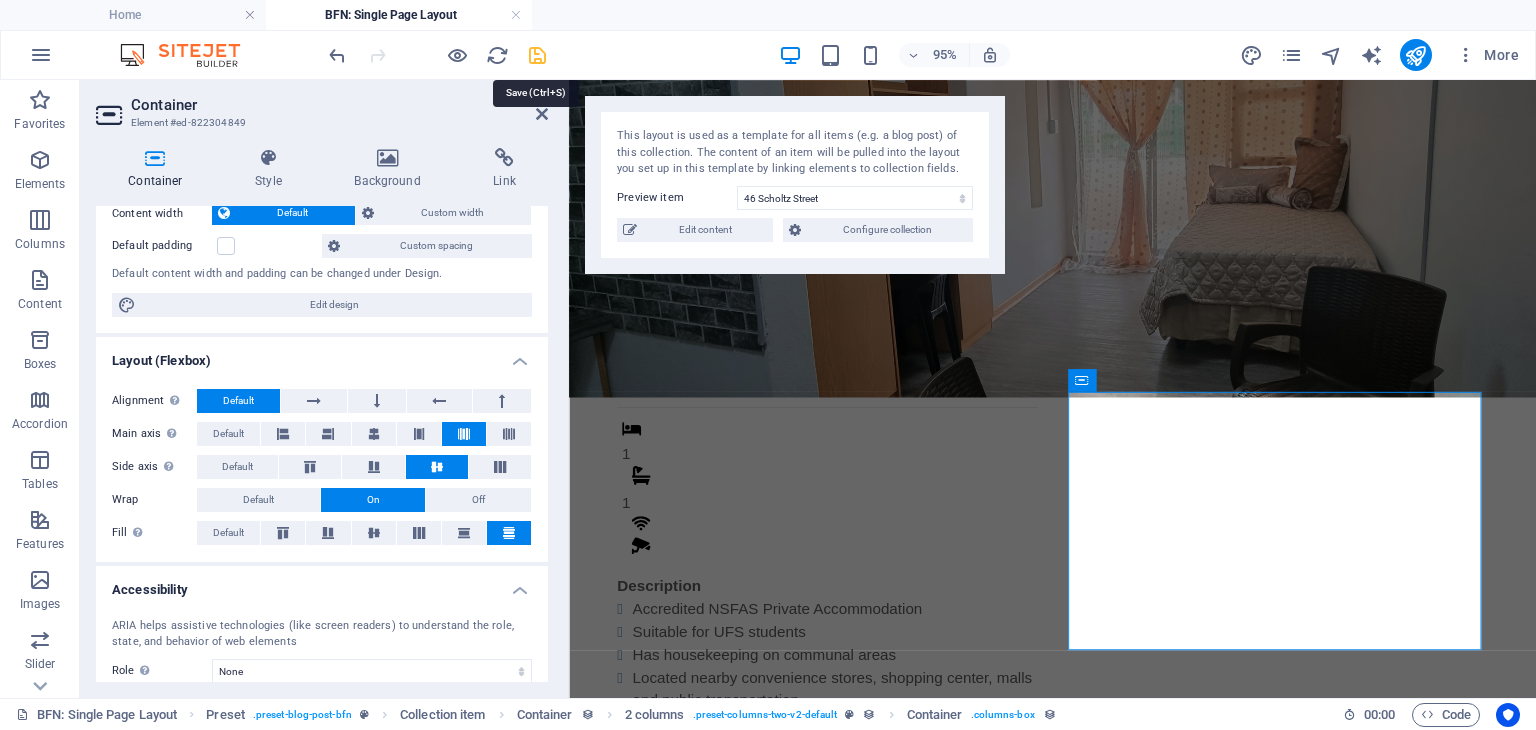 click at bounding box center (537, 55) 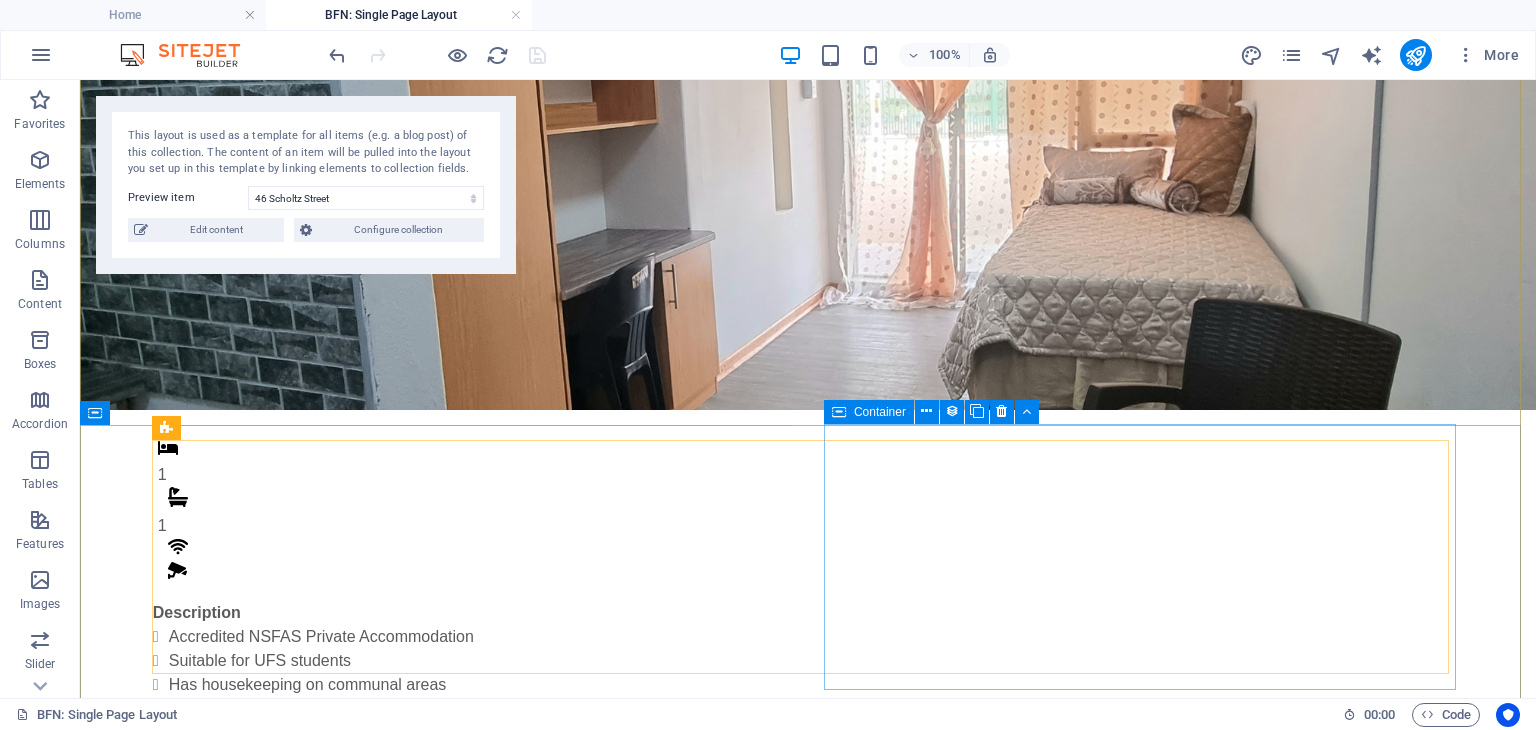 scroll, scrollTop: 162, scrollLeft: 0, axis: vertical 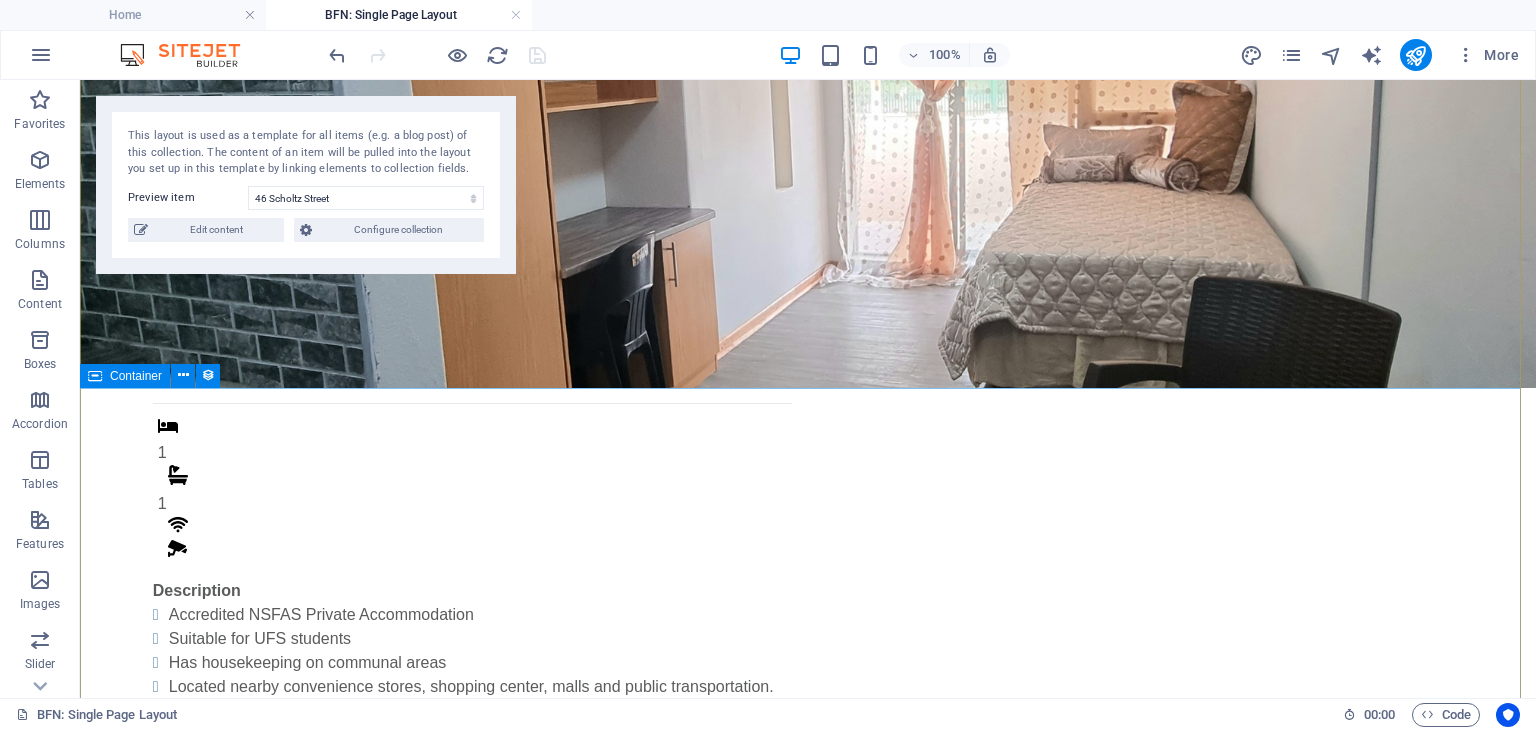 click on "1 1 Description Accredited NSFAS Private Accommodation  Suitable for UFS students Has housekeeping on communal areas Located nearby convenience stores, shopping center, malls and public transportation. Monthly Rental R 4,800 Once-off Fees Admin Fee:   500 Key deposit:   200 Download Form" at bounding box center (808, 740) 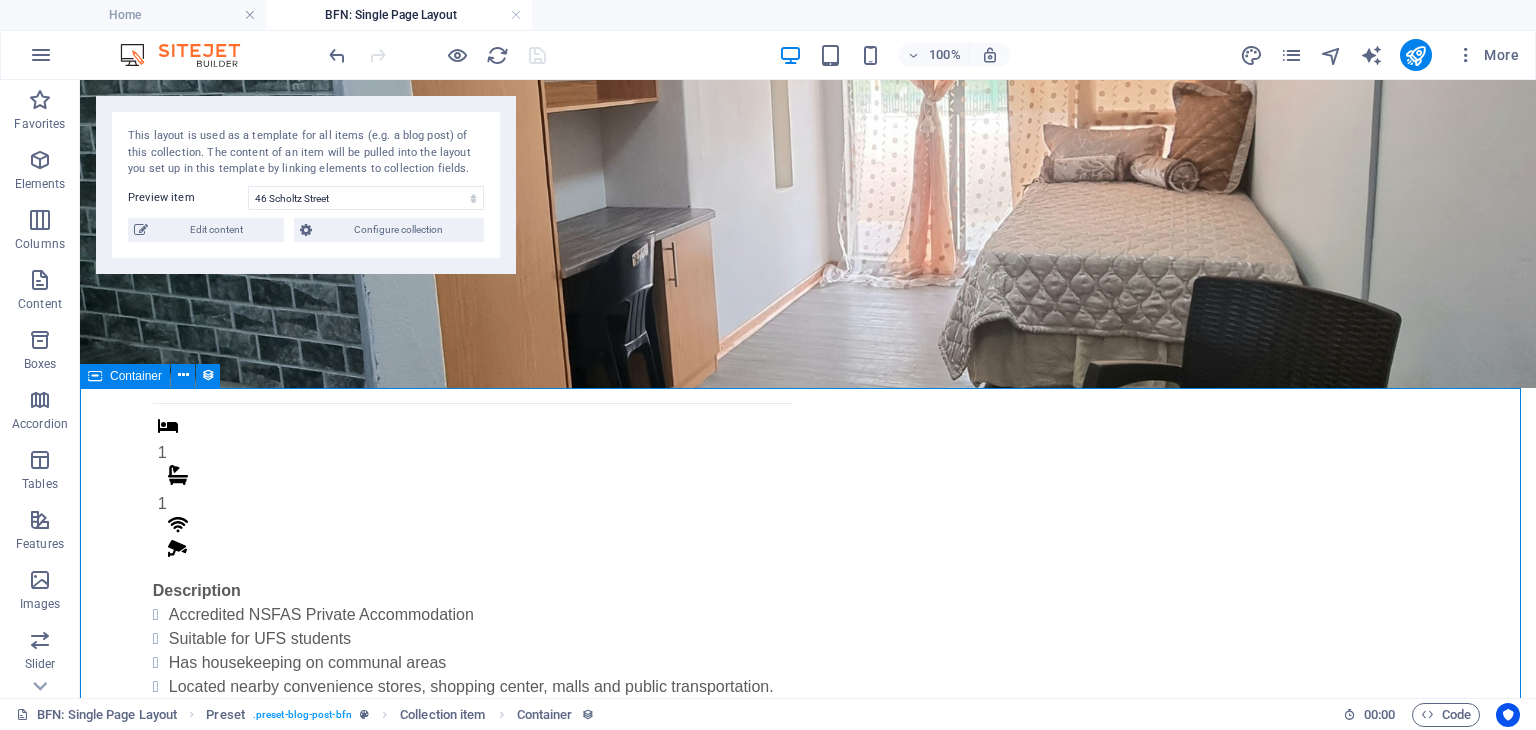 click on "1 1 Description Accredited NSFAS Private Accommodation  Suitable for UFS students Has housekeeping on communal areas Located nearby convenience stores, shopping center, malls and public transportation. Monthly Rental R 4,800 Once-off Fees Admin Fee:   500 Key deposit:   200 Download Form" at bounding box center (808, 740) 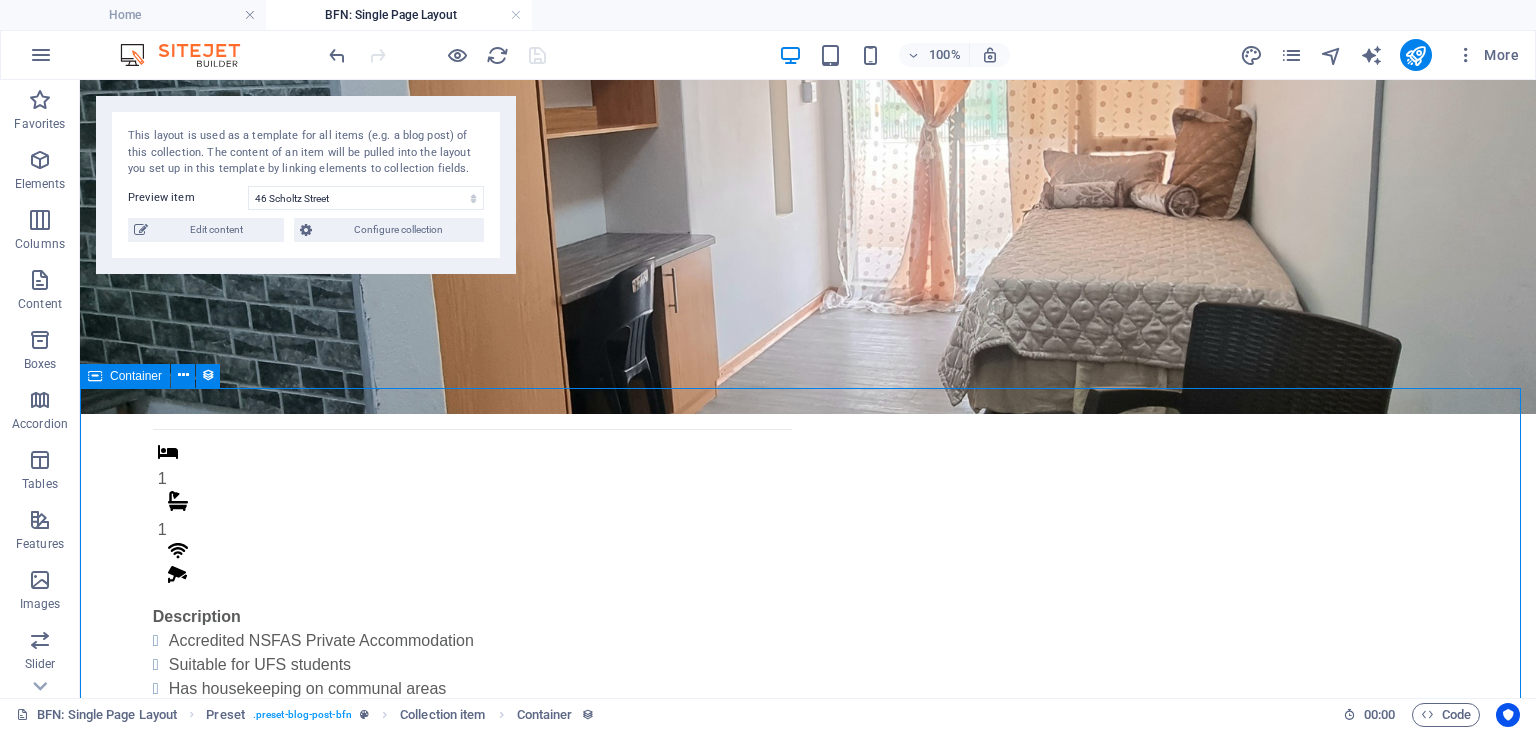 select on "%" 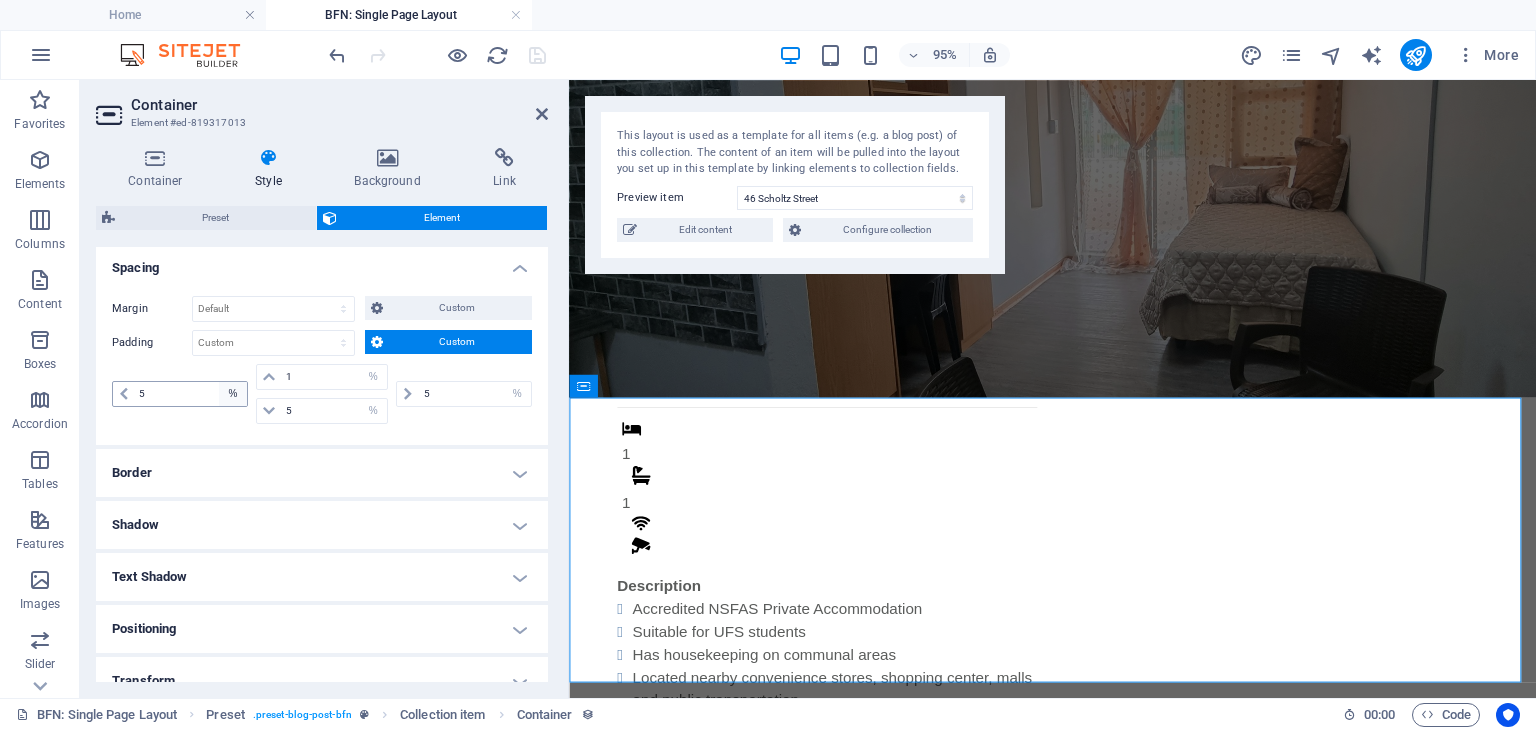 scroll, scrollTop: 382, scrollLeft: 0, axis: vertical 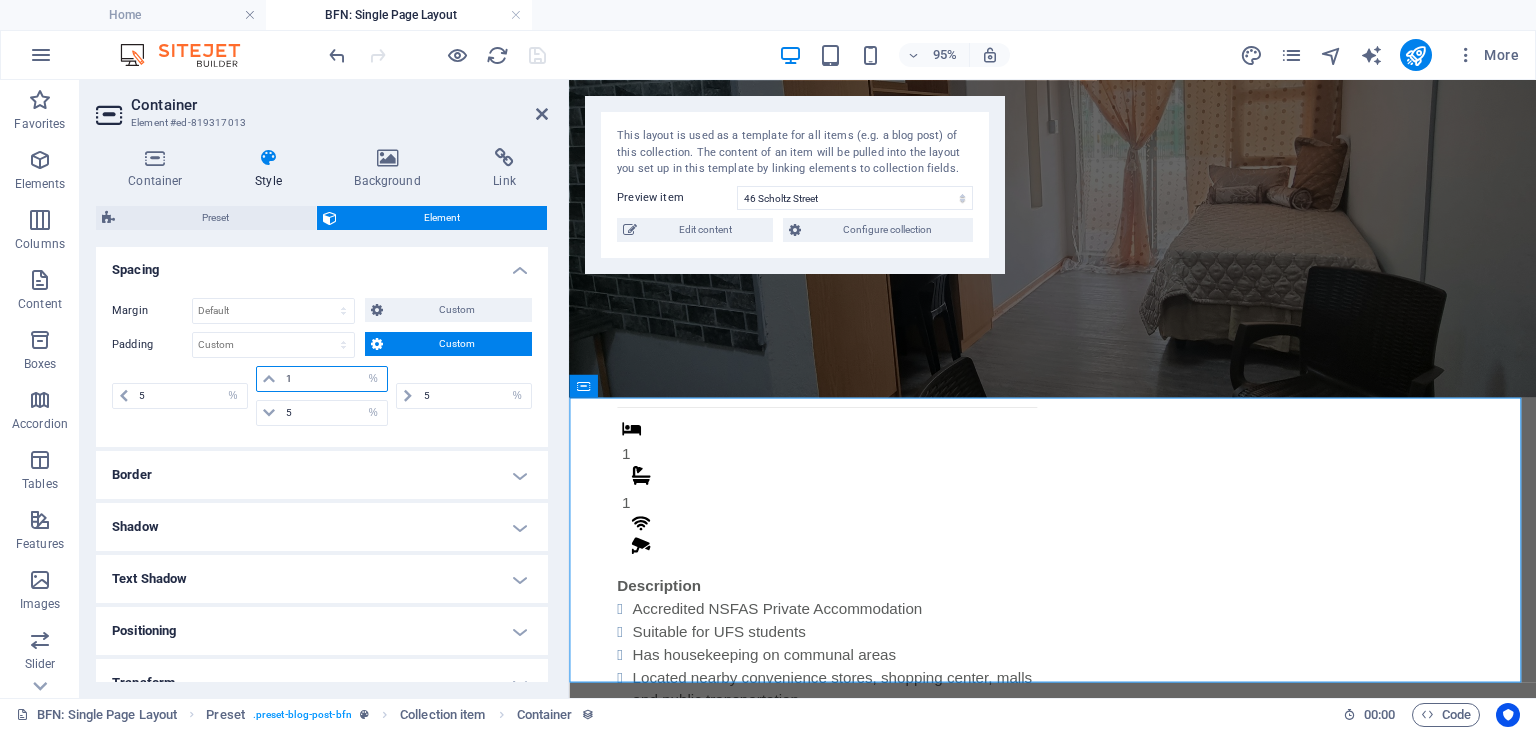 drag, startPoint x: 312, startPoint y: 380, endPoint x: 253, endPoint y: 373, distance: 59.413803 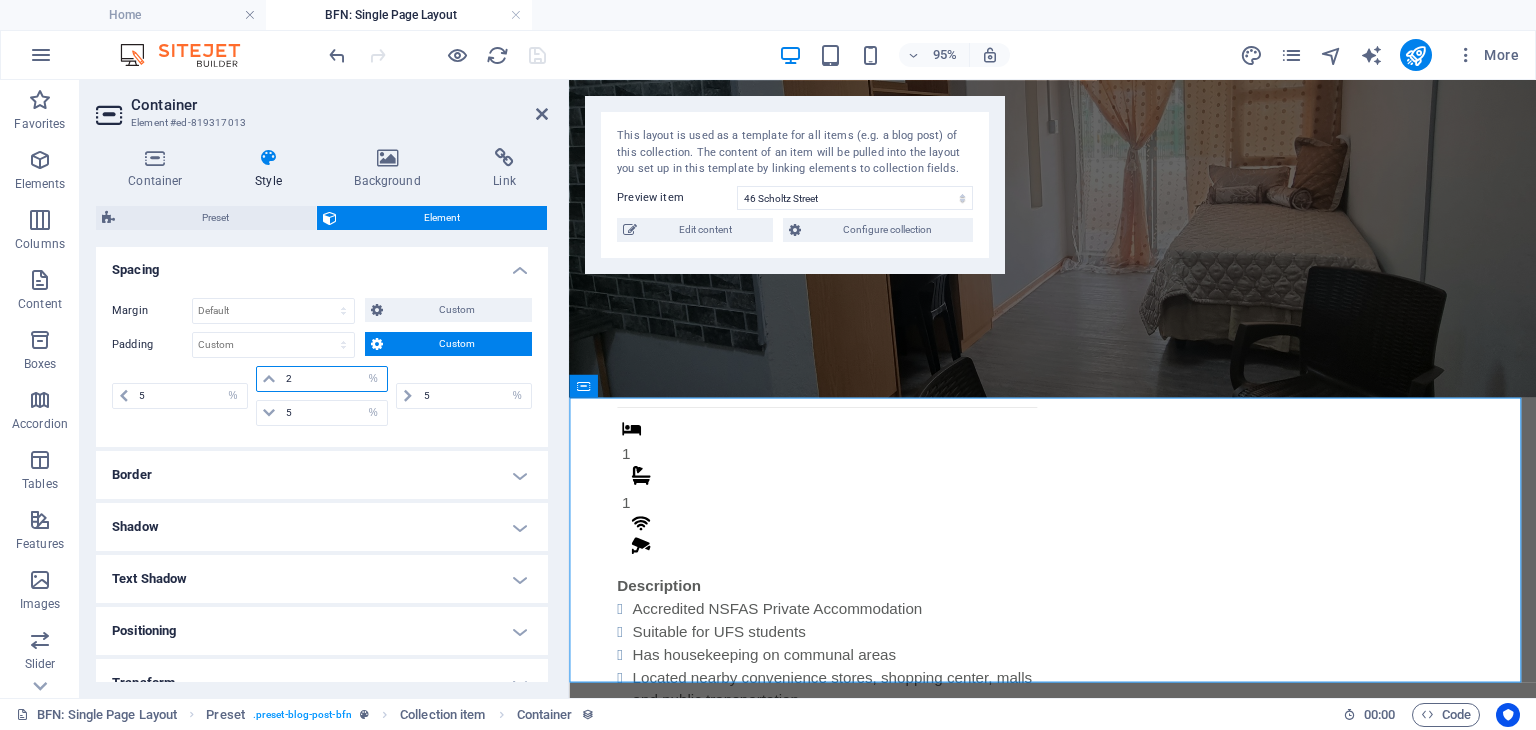 type on "2" 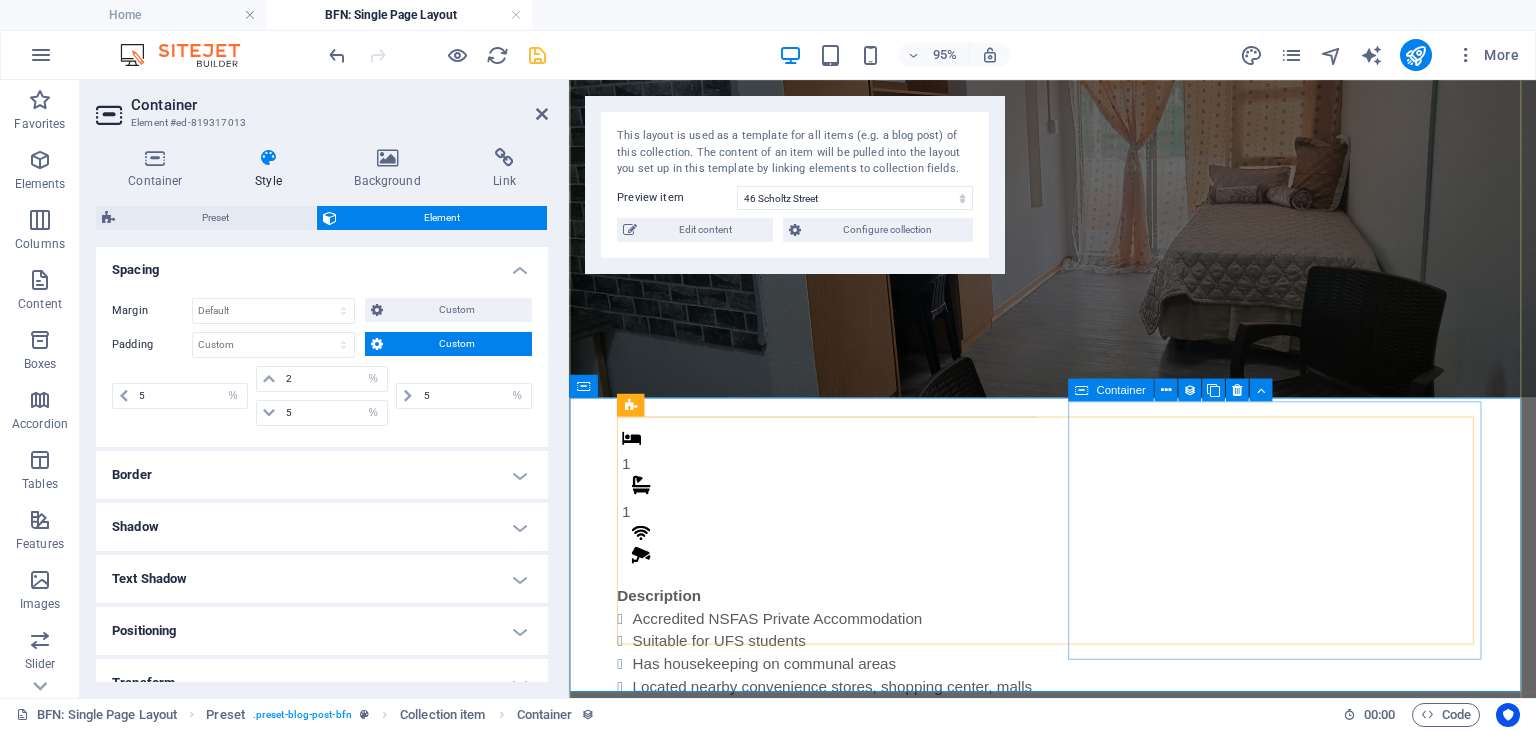 click on "Monthly Rental R 4,800 Once-off Fees Admin Fee:   500 Key deposit:   200 Download Form" at bounding box center (840, 931) 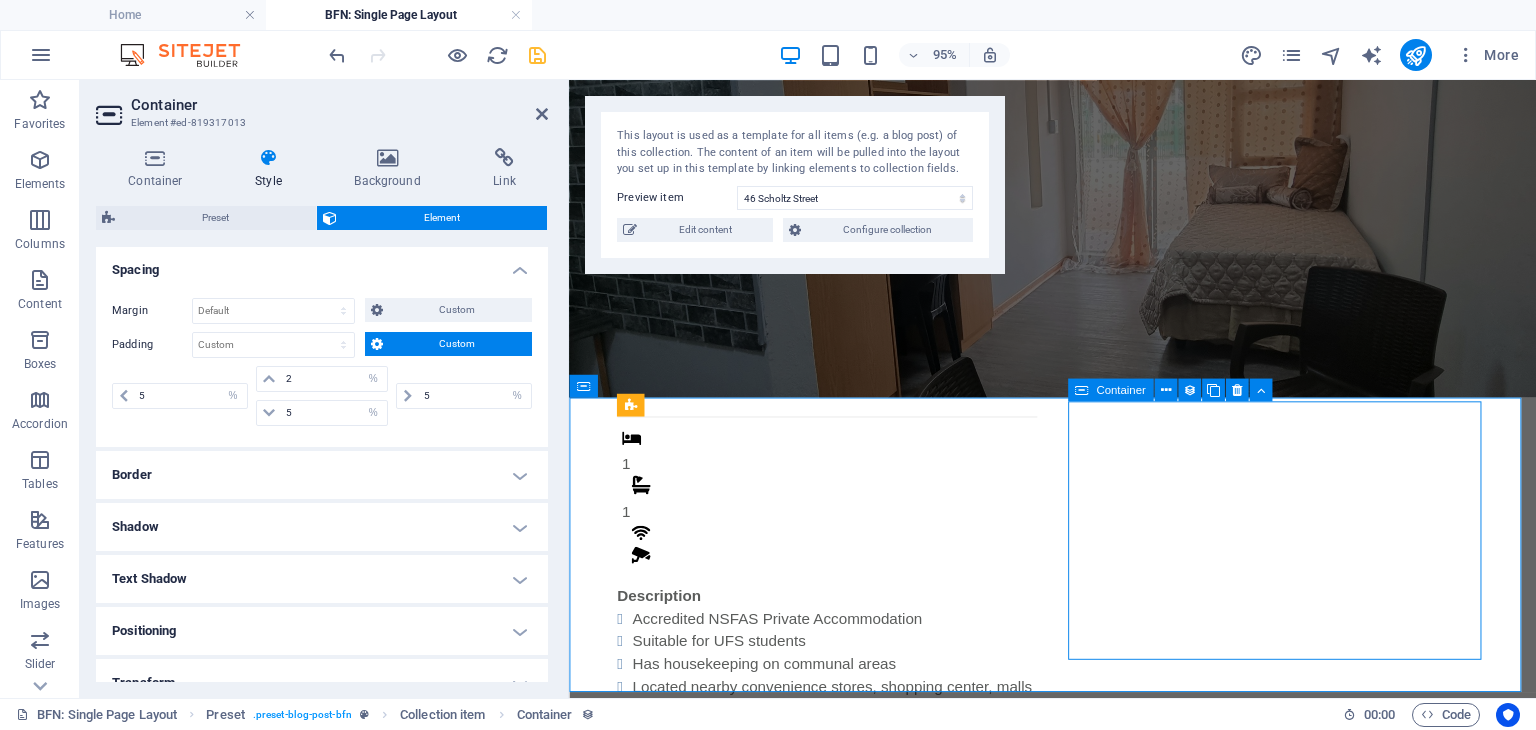 click on "Monthly Rental R 4,800 Once-off Fees Admin Fee:   500 Key deposit:   200 Download Form" at bounding box center (840, 931) 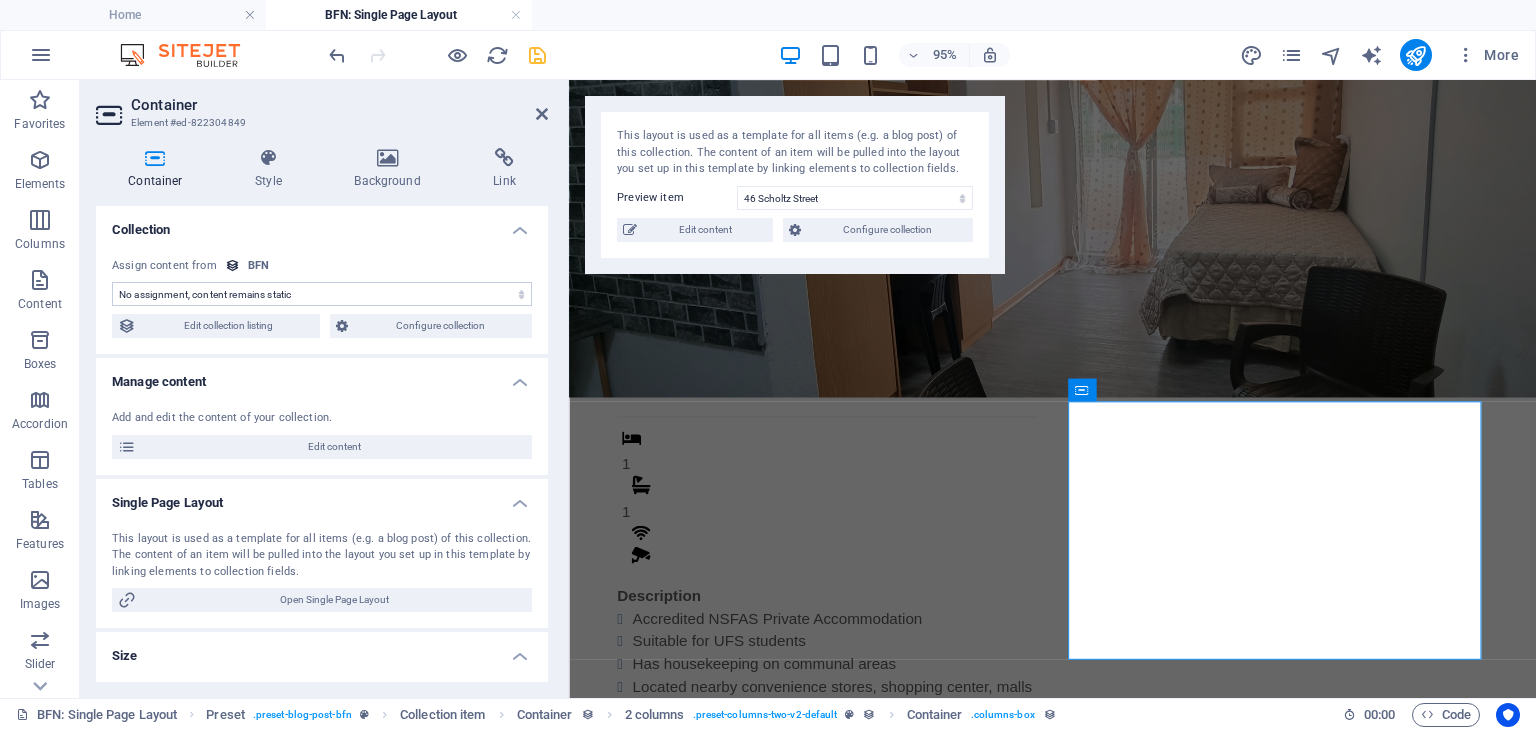 click on "Container Style Background Link Collection No assignment, content remains static Created at ([DATE]) Updated at ([DATE]) Name (Plain Text) Slug (Plain Text) Image (File) Short description (Rich Text) Type (Choice) Availability (Choice) Price (Plain Text) Address (Plain Text) Bedrooms (Number) Bathrooms (Number) Listed (Checkbox) Gallery (Multiple Files) Internet (Choice) Built-In Cupboards (Choice) Key Deposit (Number) Admin Fee (Number) Alarm System (Choice) CCTV Camera (Choice) Panic Button (Choice) Assign content from BFN [DATE] ([DATE]) ([DATE]) [MONTH] [DAY], [YEAR] ([DATE]) [MONTH] [DAY], [YEAR] ([DATE]) [MONTH] [DAY], [YEAR] ([DATE]) [MONTH] [DAY], [YEAR] ([DATE]) [DAY], [MONTH] [DAY], [YEAR] [TIME] ([TIMEZONE]) [DAY_OF_WEEK], [MONTH] [DAY], [YEAR] [TIME] ([TIMEZONE]) [DAY_OF_WEEK], [MONTH] [DAY], [YEAR] [TIME] ([TIMEZONE]) [TIME] ([TIMEZONE]) [DAY] ([DAY]) [DAY] ([DAY]) [MONTH] ([MONTH]) [MONTH] ([MONTH]) [YEAR] ([YEAR]) [YEAR] ([YEAR]) [TIME] ([TIMEZONE])" at bounding box center (322, 415) 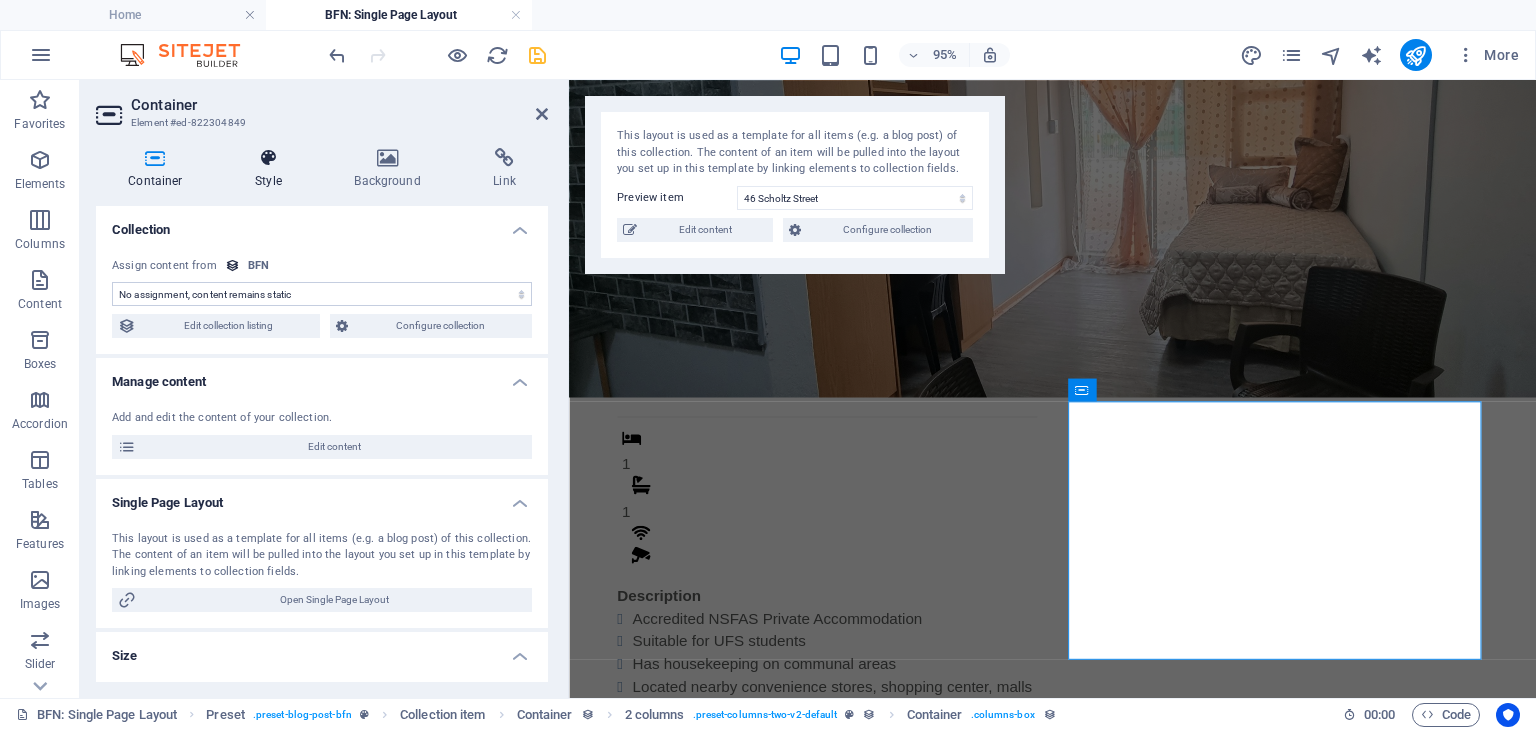 click at bounding box center (268, 158) 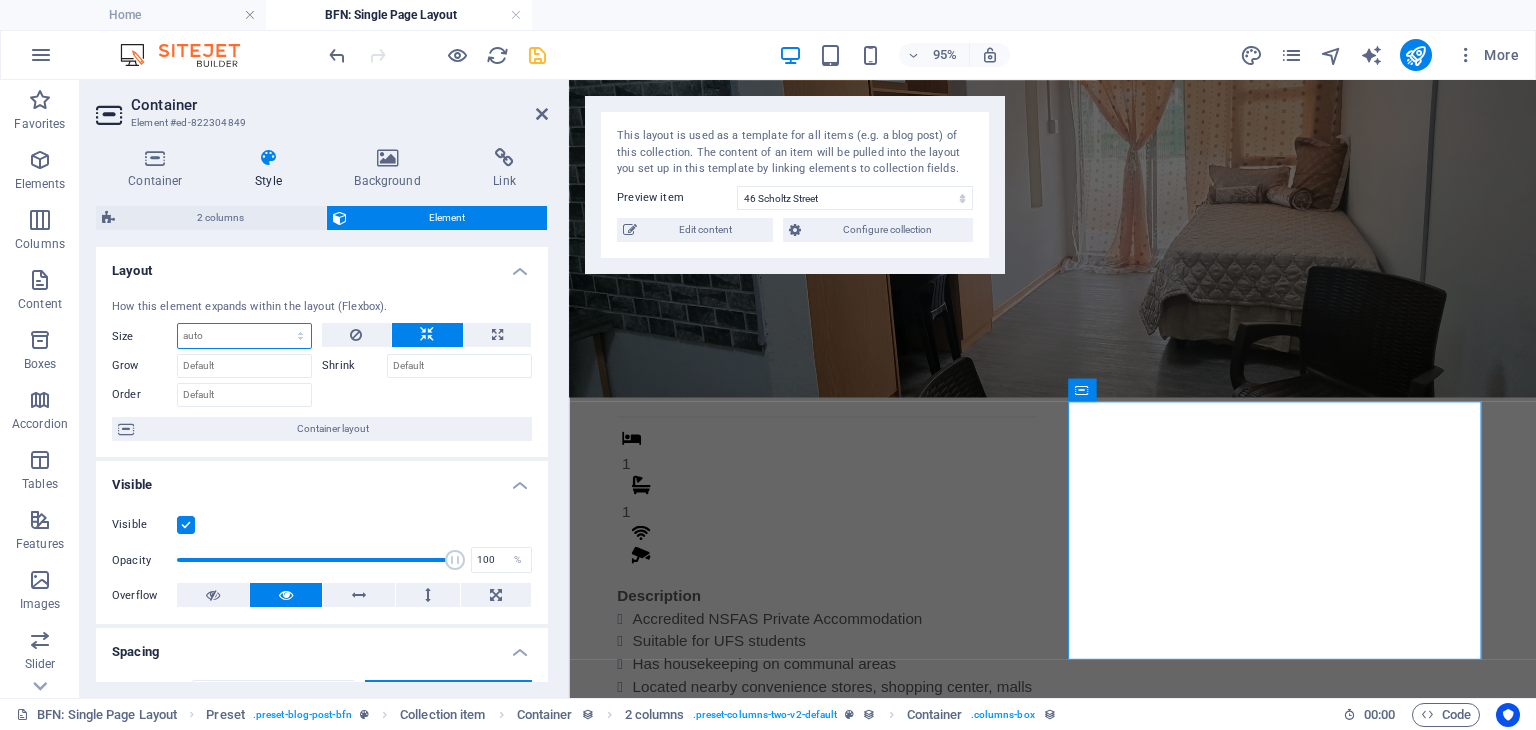 click on "Default auto px % 1/1 1/2 1/3 1/4 1/5 1/6 1/7 1/8 1/9 1/10" at bounding box center (244, 336) 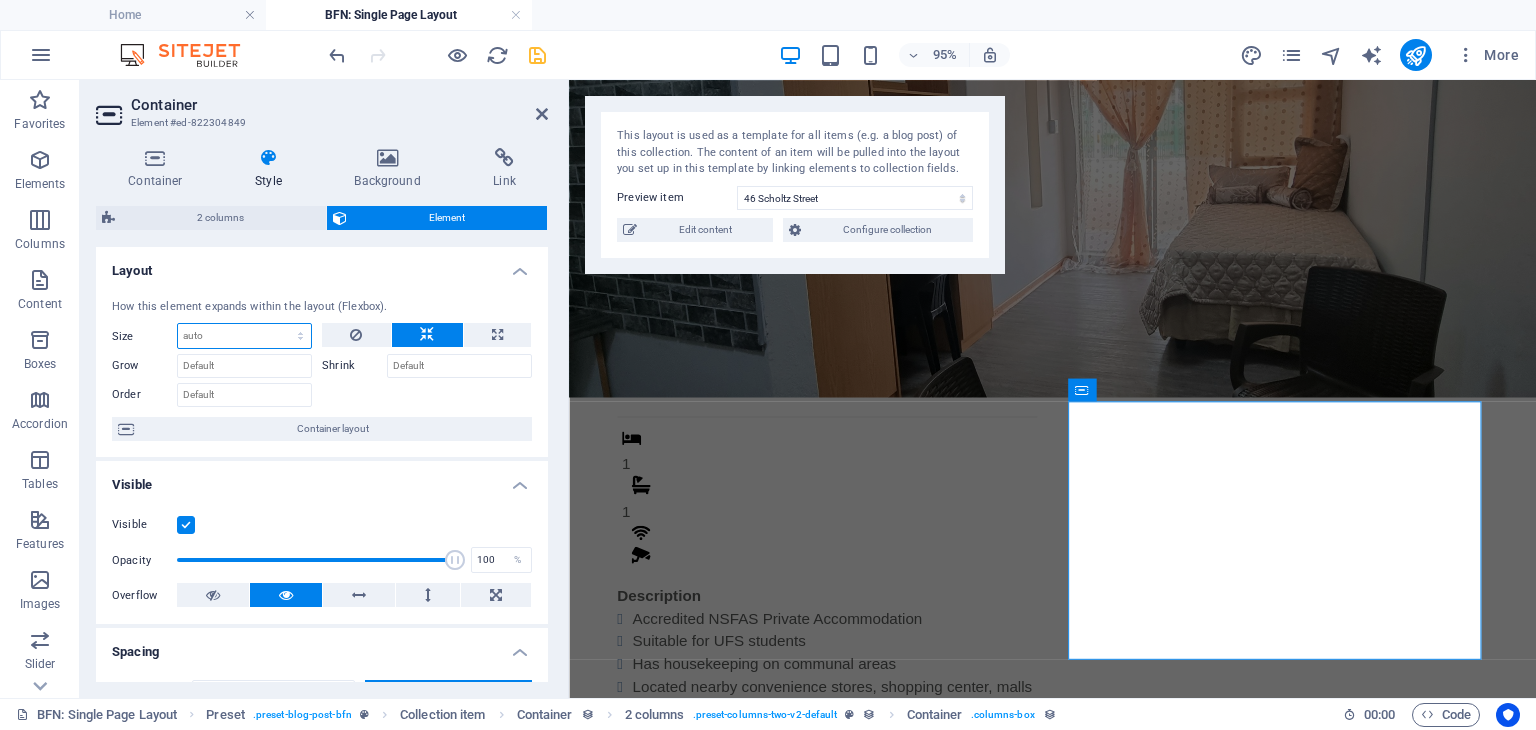 select on "%" 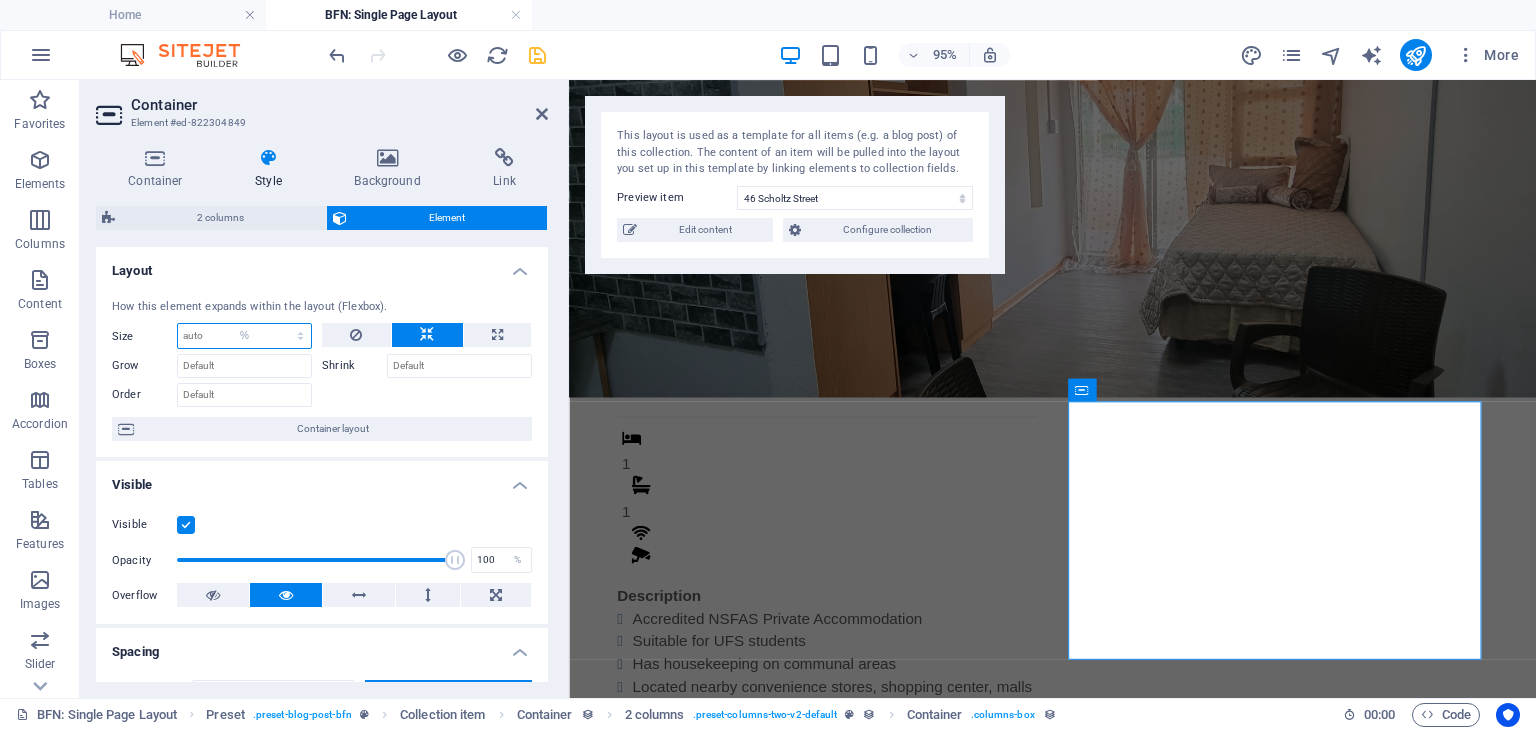 click on "Default auto px % 1/1 1/2 1/3 1/4 1/5 1/6 1/7 1/8 1/9 1/10" at bounding box center (244, 336) 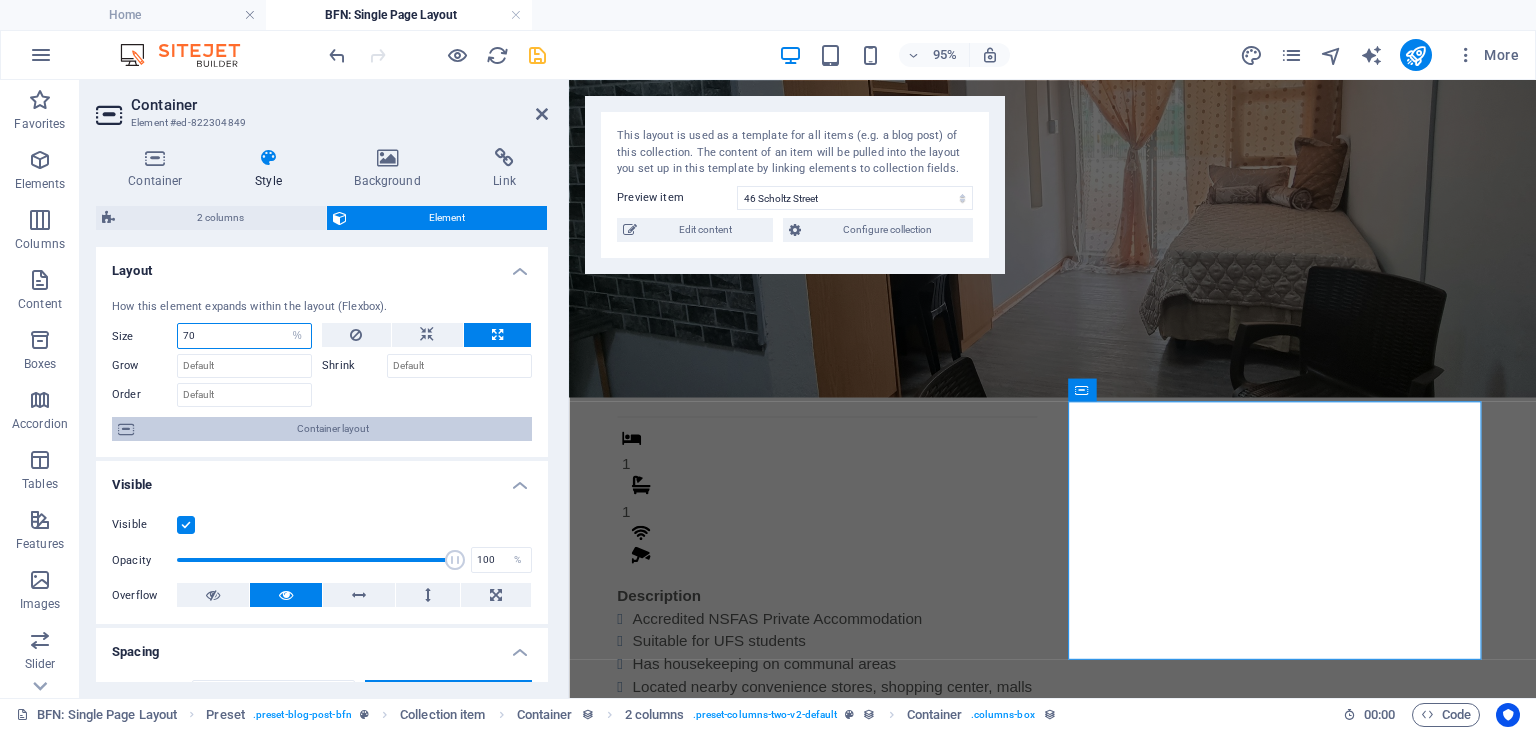 type on "70" 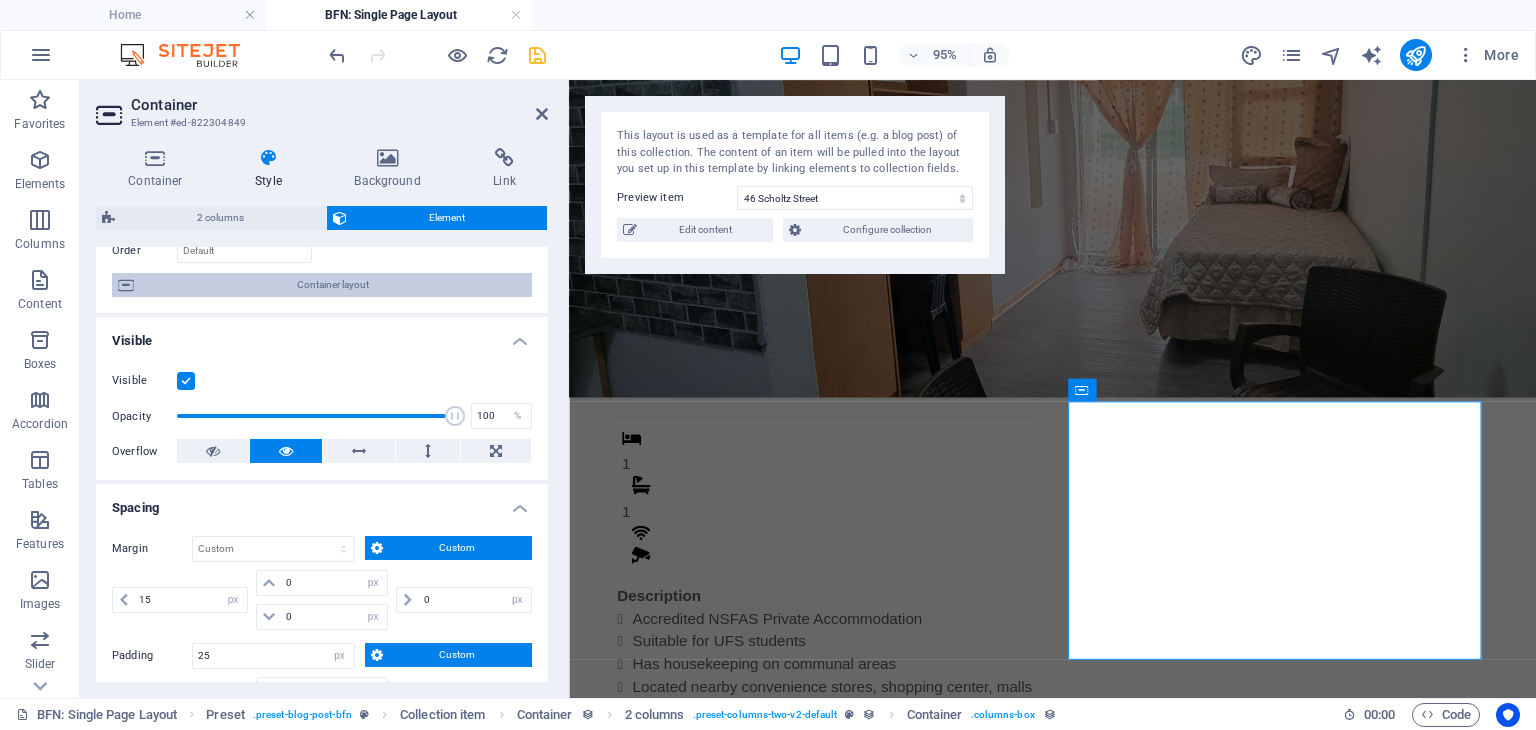 scroll, scrollTop: 0, scrollLeft: 0, axis: both 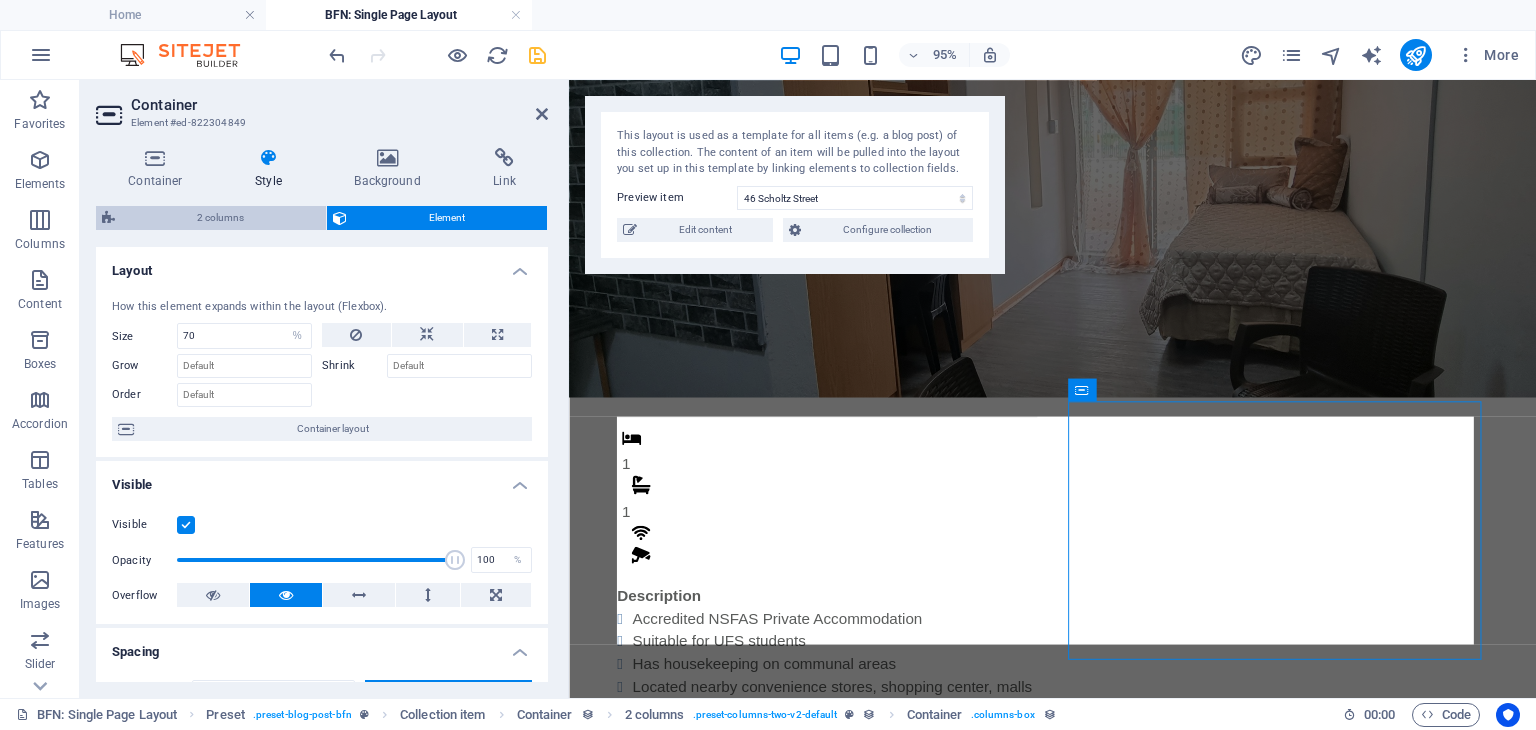 click on "2 columns" at bounding box center [220, 218] 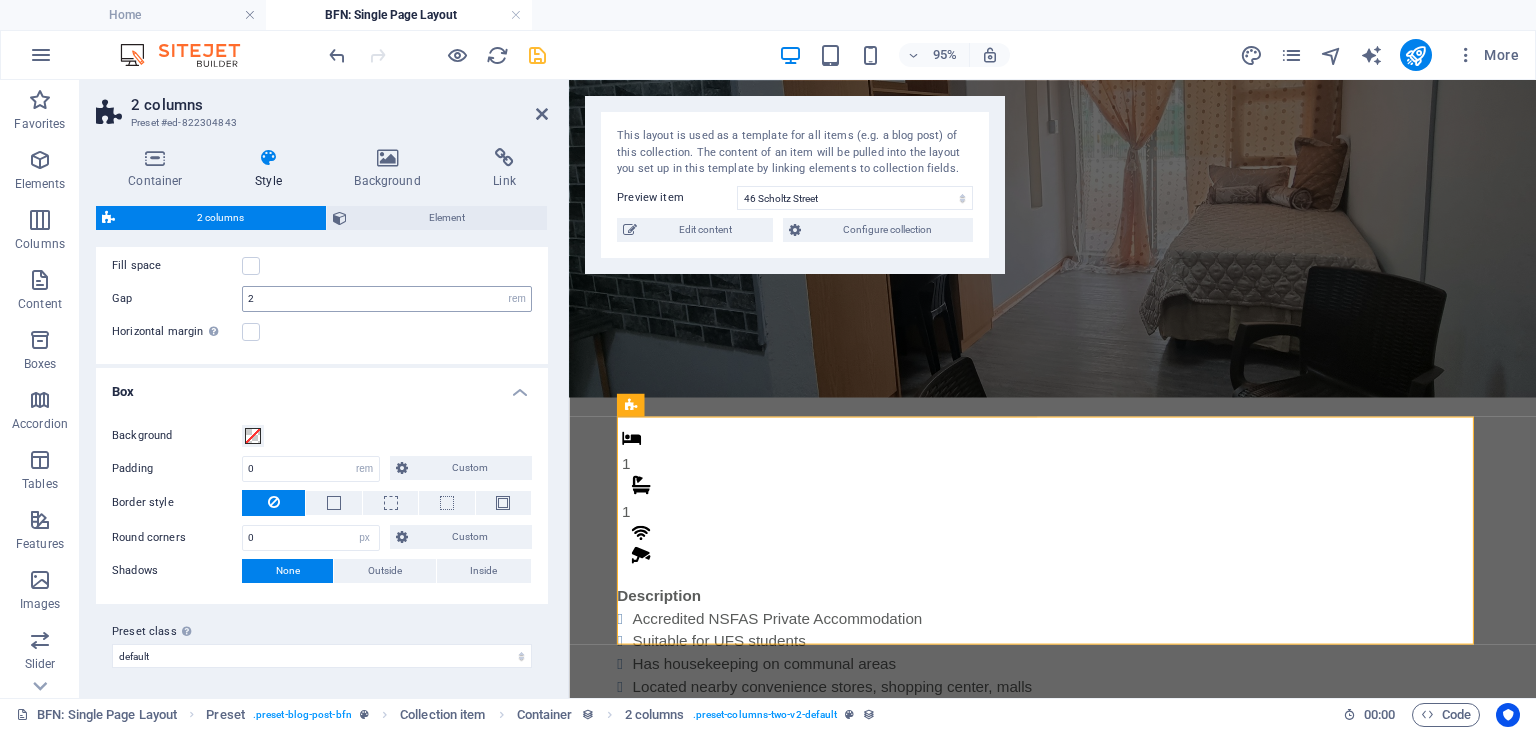 scroll, scrollTop: 0, scrollLeft: 0, axis: both 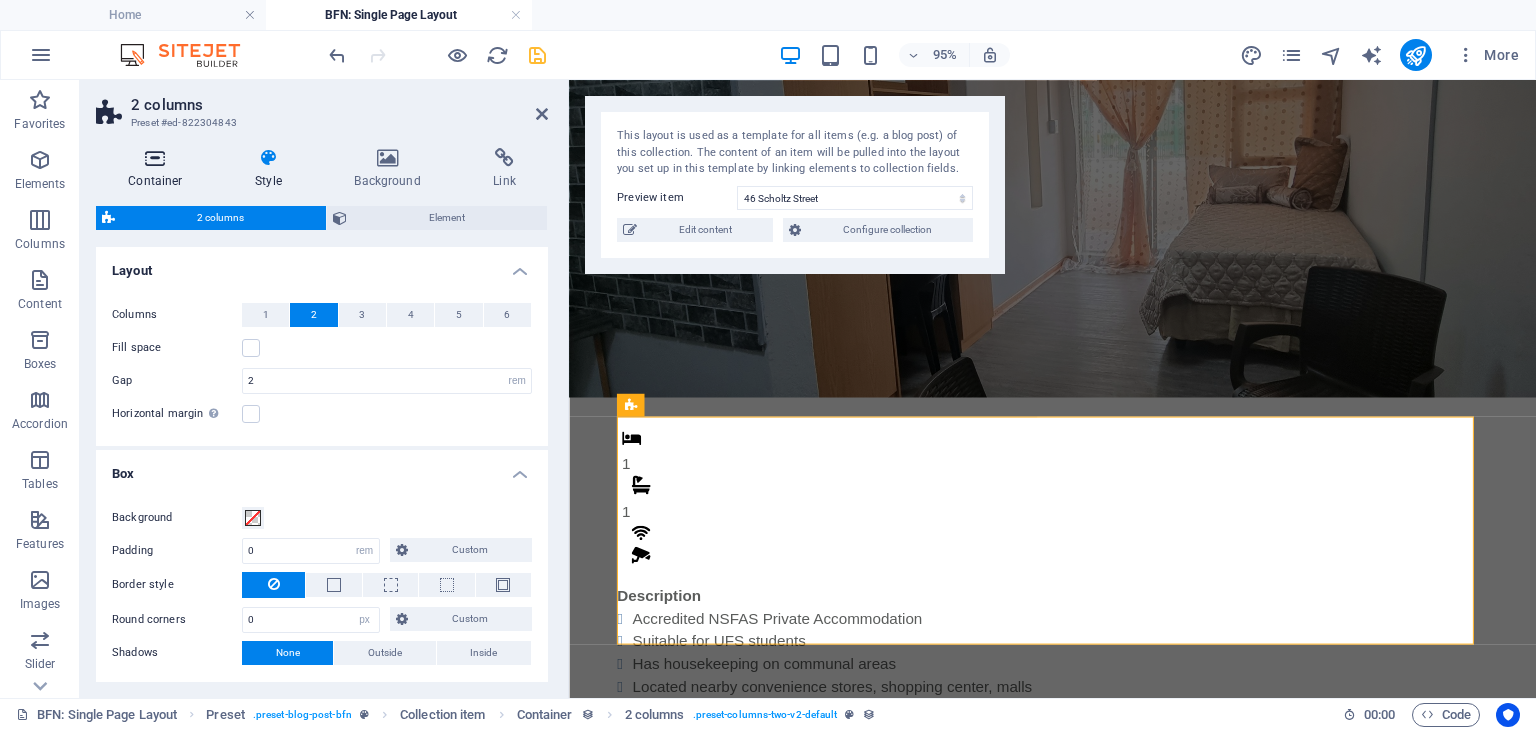 click on "Container" at bounding box center (159, 169) 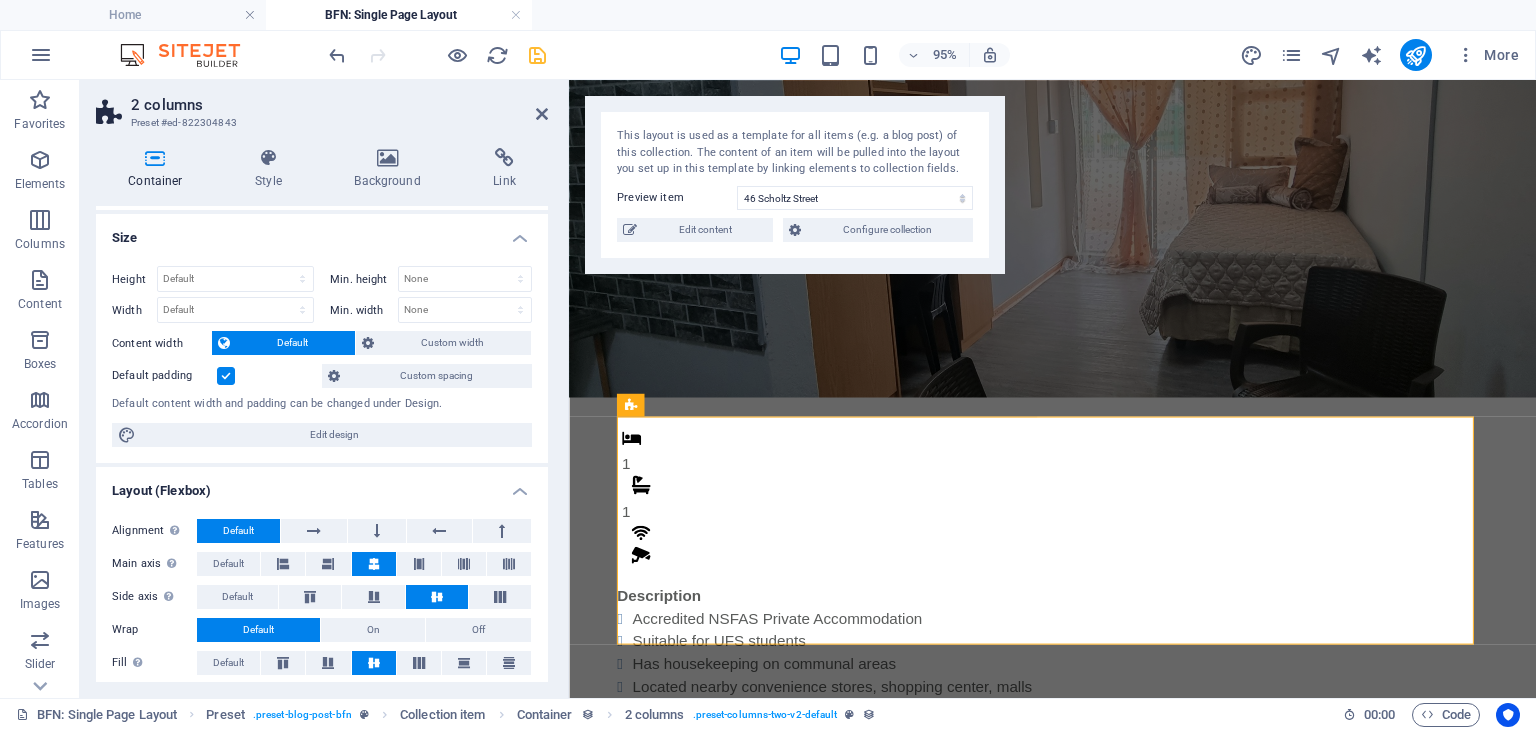 scroll, scrollTop: 420, scrollLeft: 0, axis: vertical 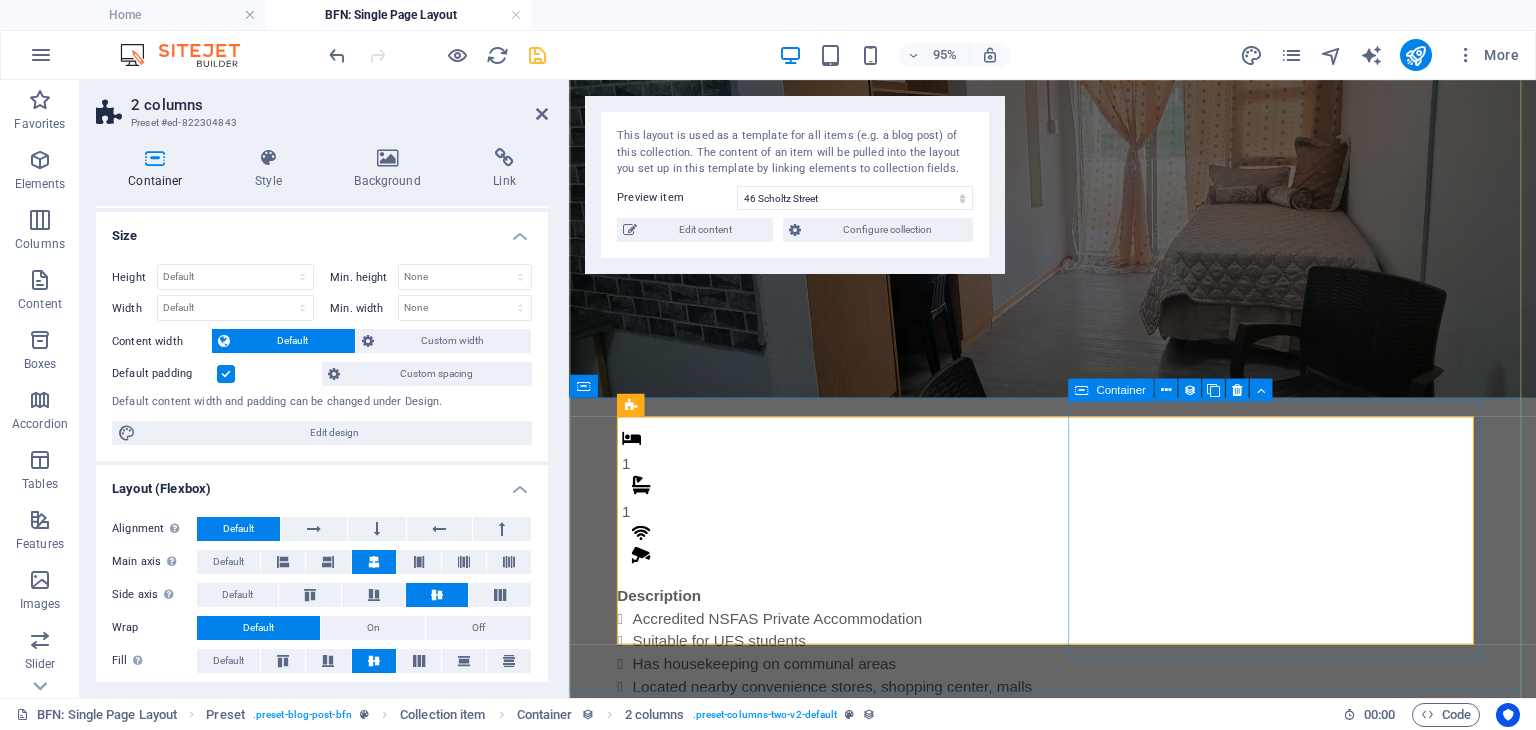 click on "Monthly Rental R 4,800 Once-off Fees Admin Fee:   500 Key deposit:   200 Download Form" at bounding box center (840, 931) 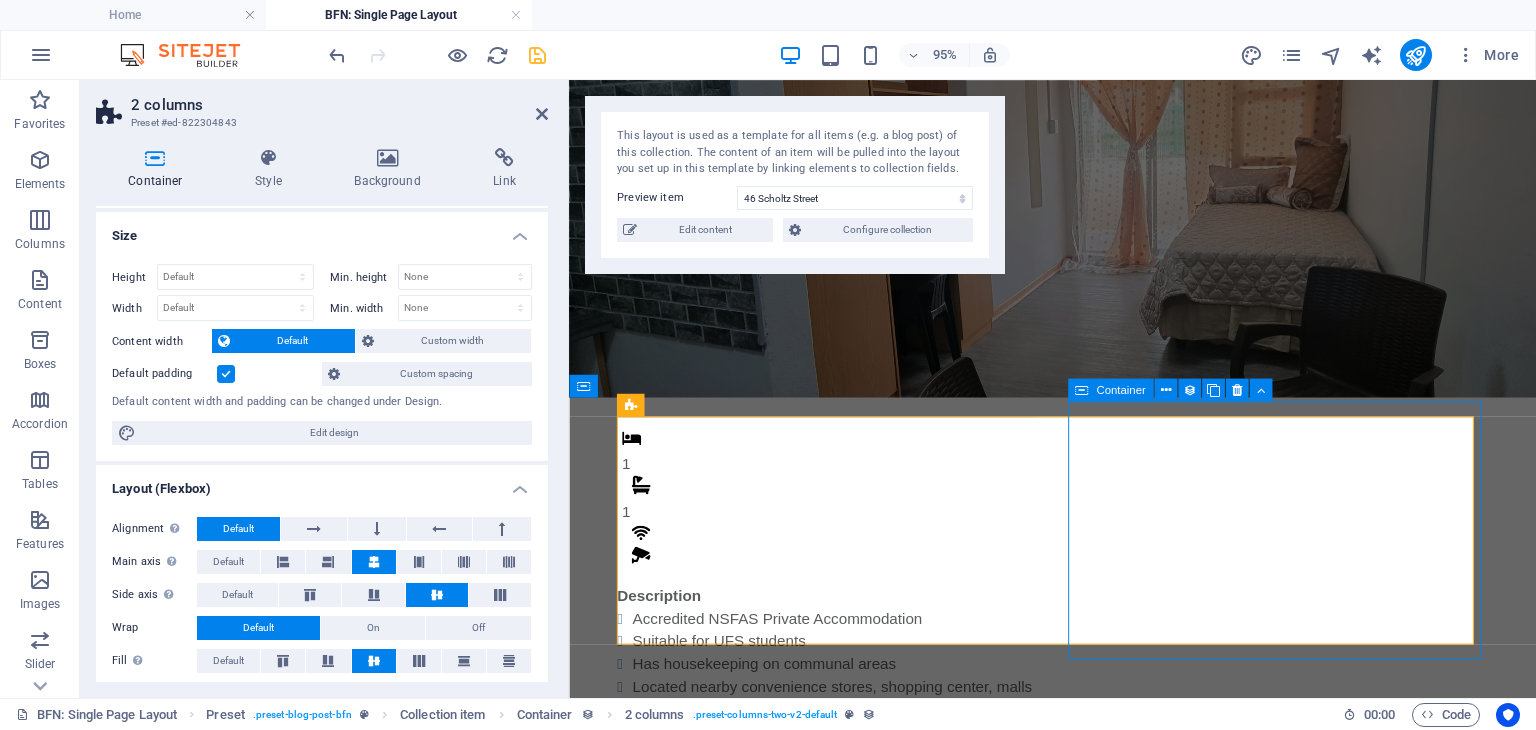 click on "Monthly Rental R 4,800 Once-off Fees Admin Fee:   500 Key deposit:   200 Download Form" at bounding box center (840, 931) 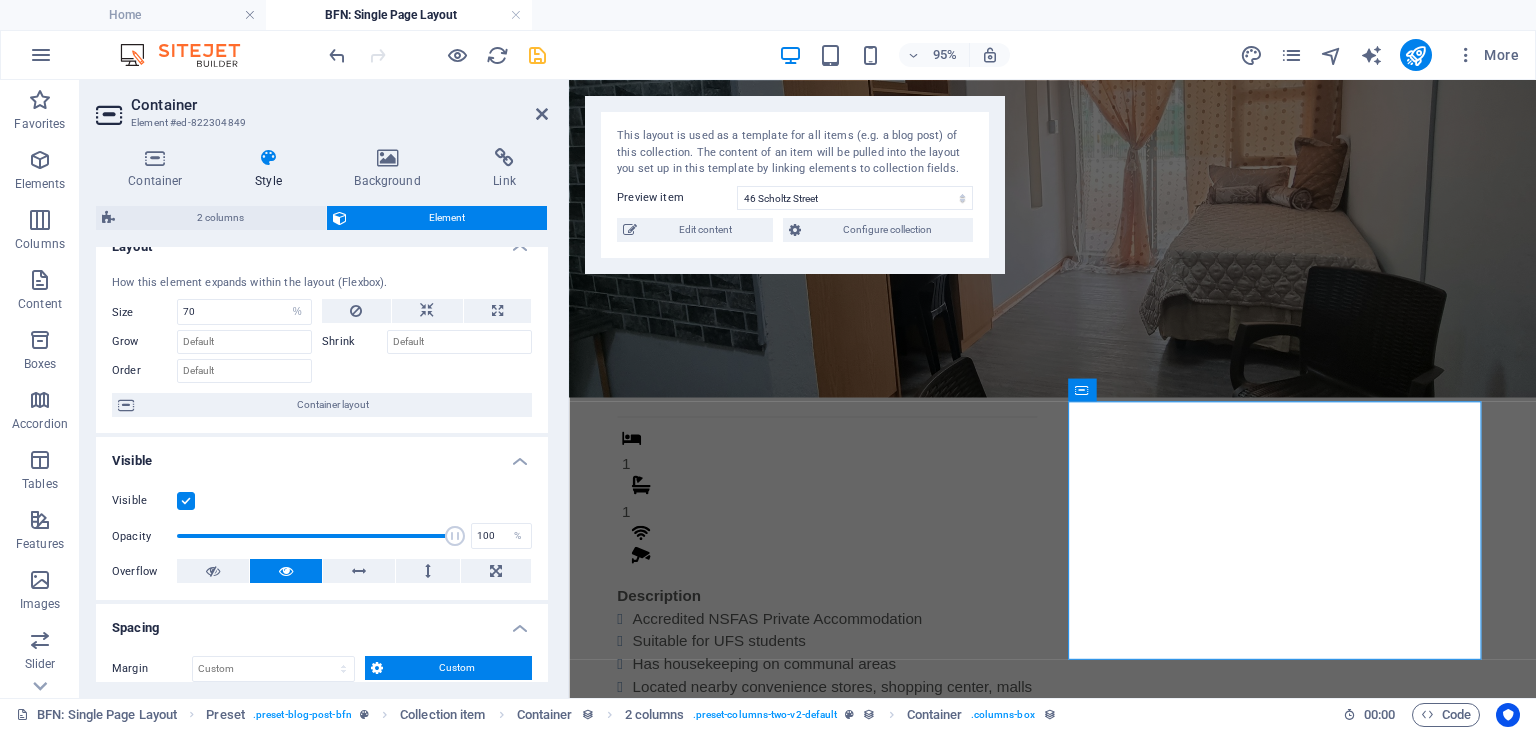 scroll, scrollTop: 0, scrollLeft: 0, axis: both 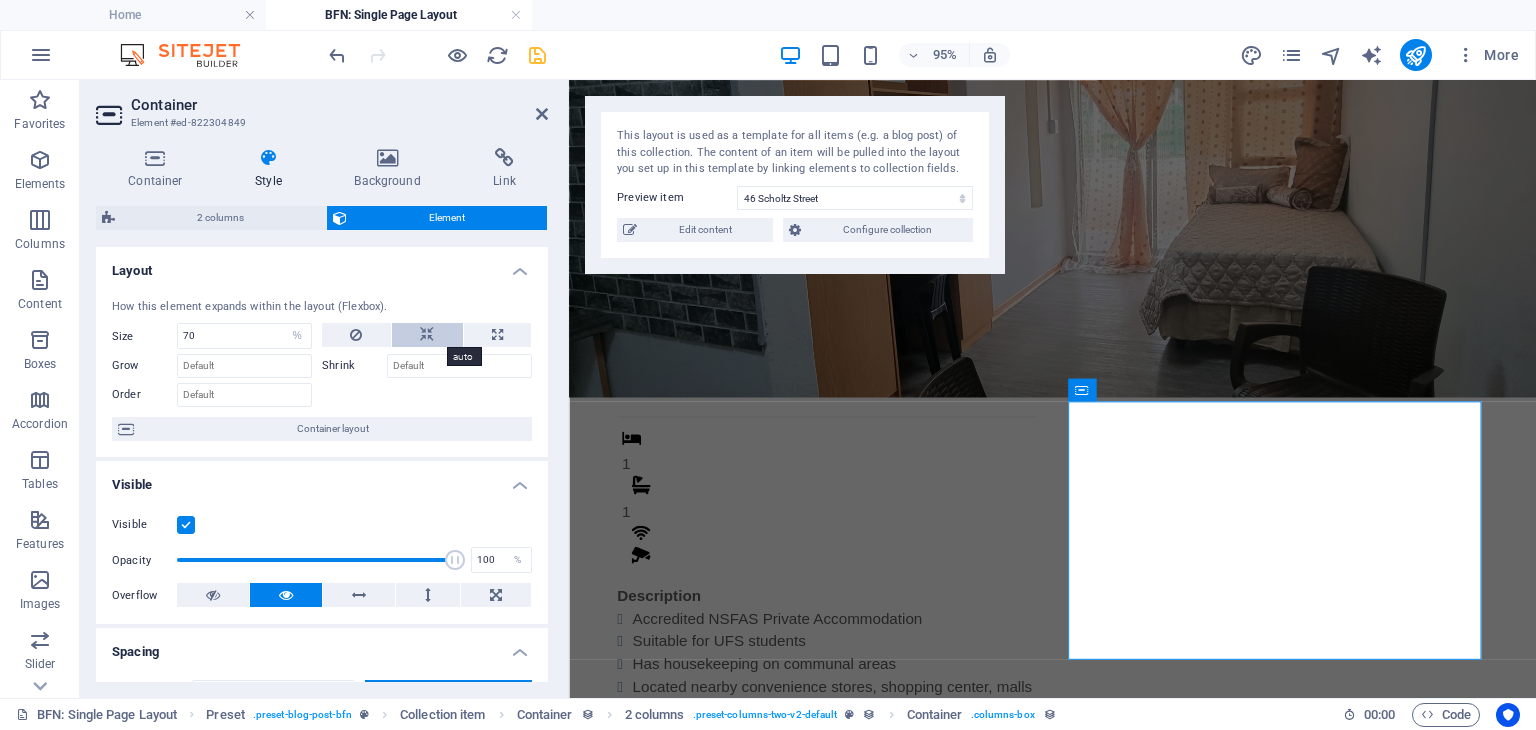 click at bounding box center (427, 335) 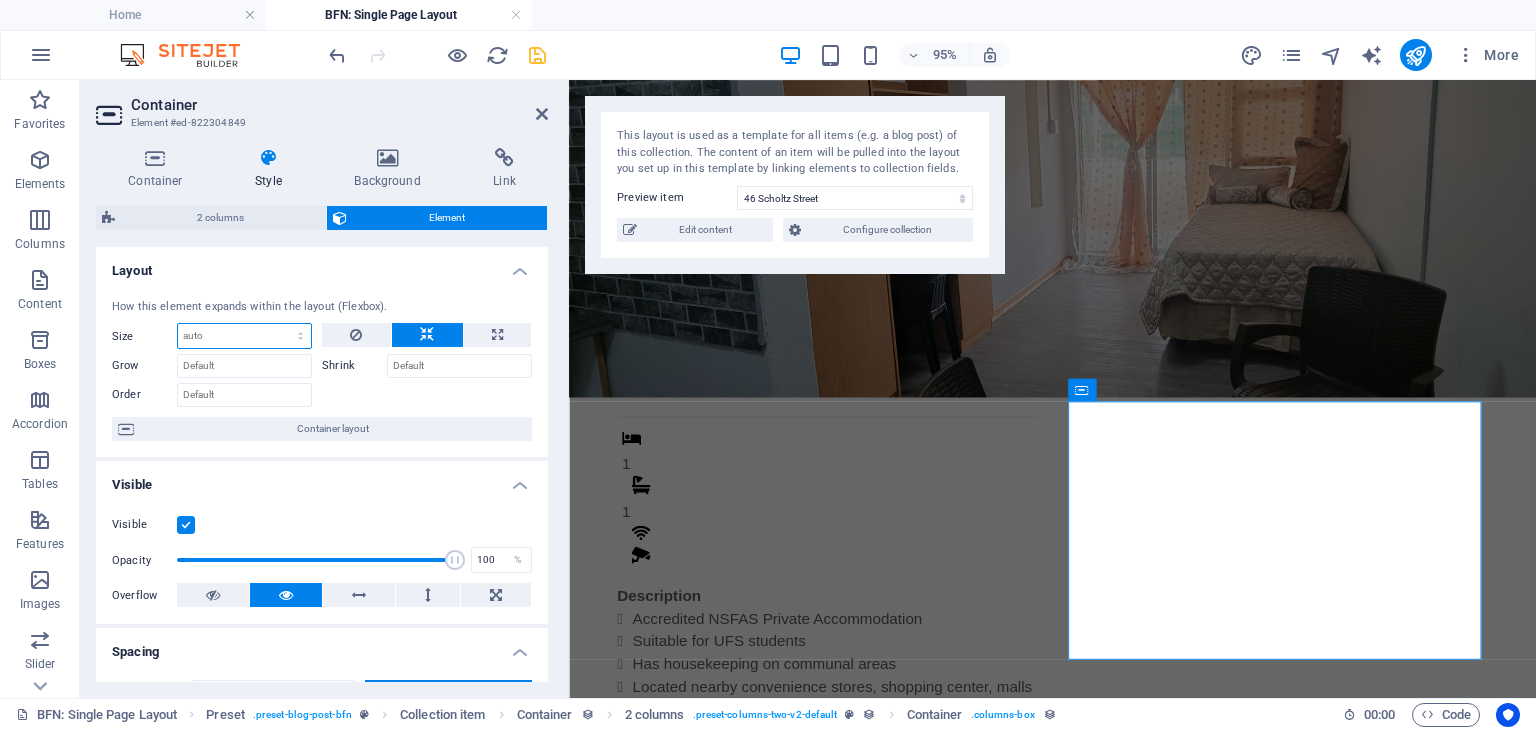 click on "Default auto px % 1/1 1/2 1/3 1/4 1/5 1/6 1/7 1/8 1/9 1/10" at bounding box center (244, 336) 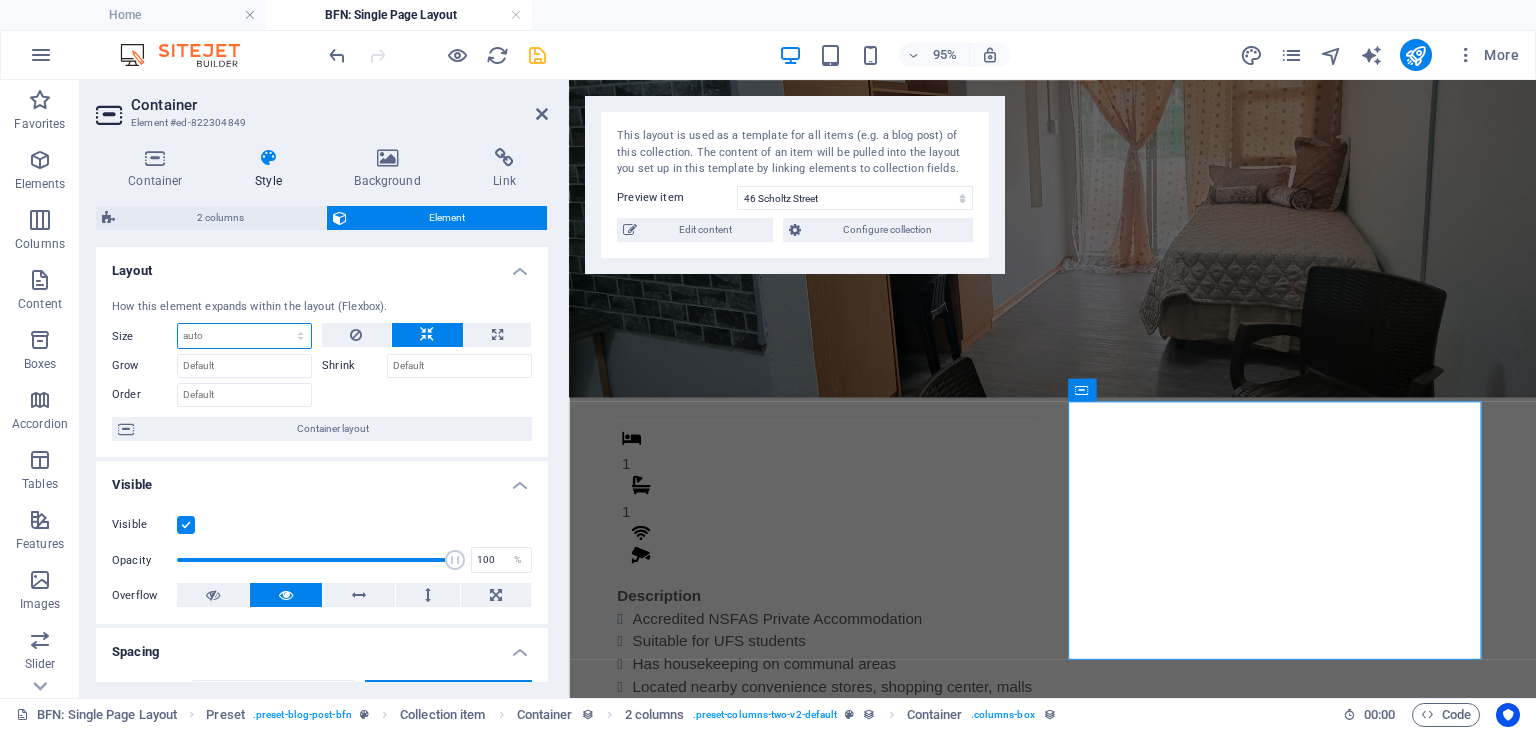 select on "%" 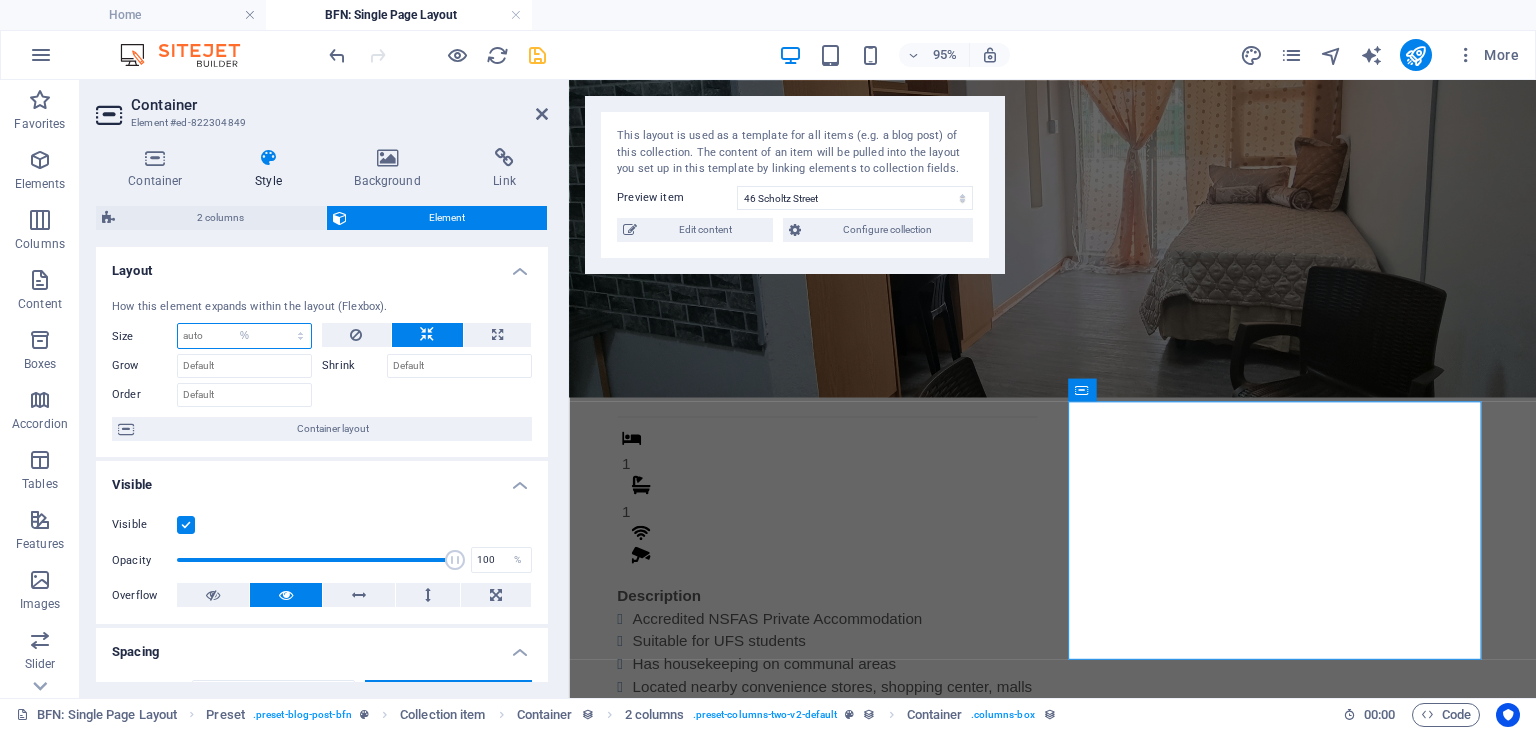 click on "Default auto px % 1/1 1/2 1/3 1/4 1/5 1/6 1/7 1/8 1/9 1/10" at bounding box center (244, 336) 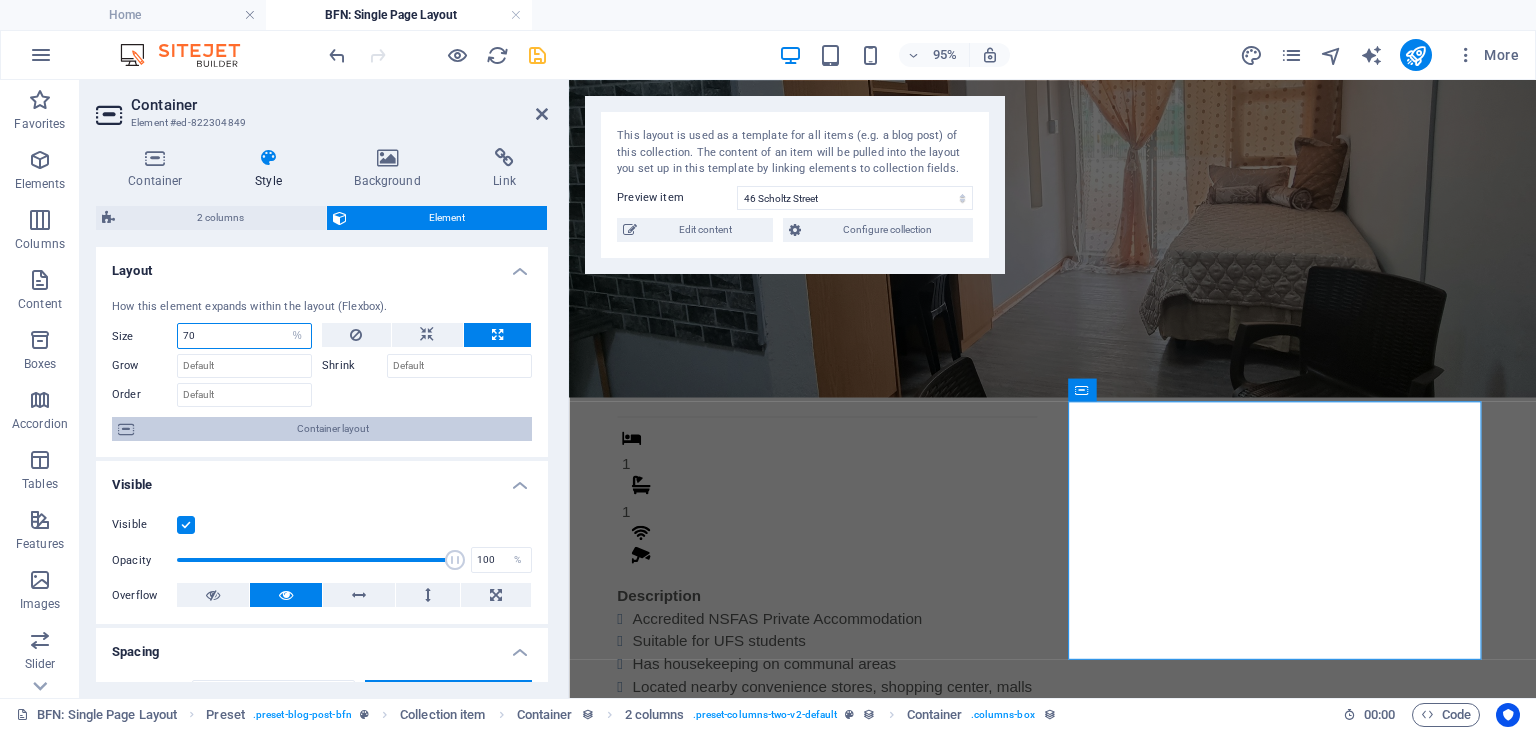 type on "70" 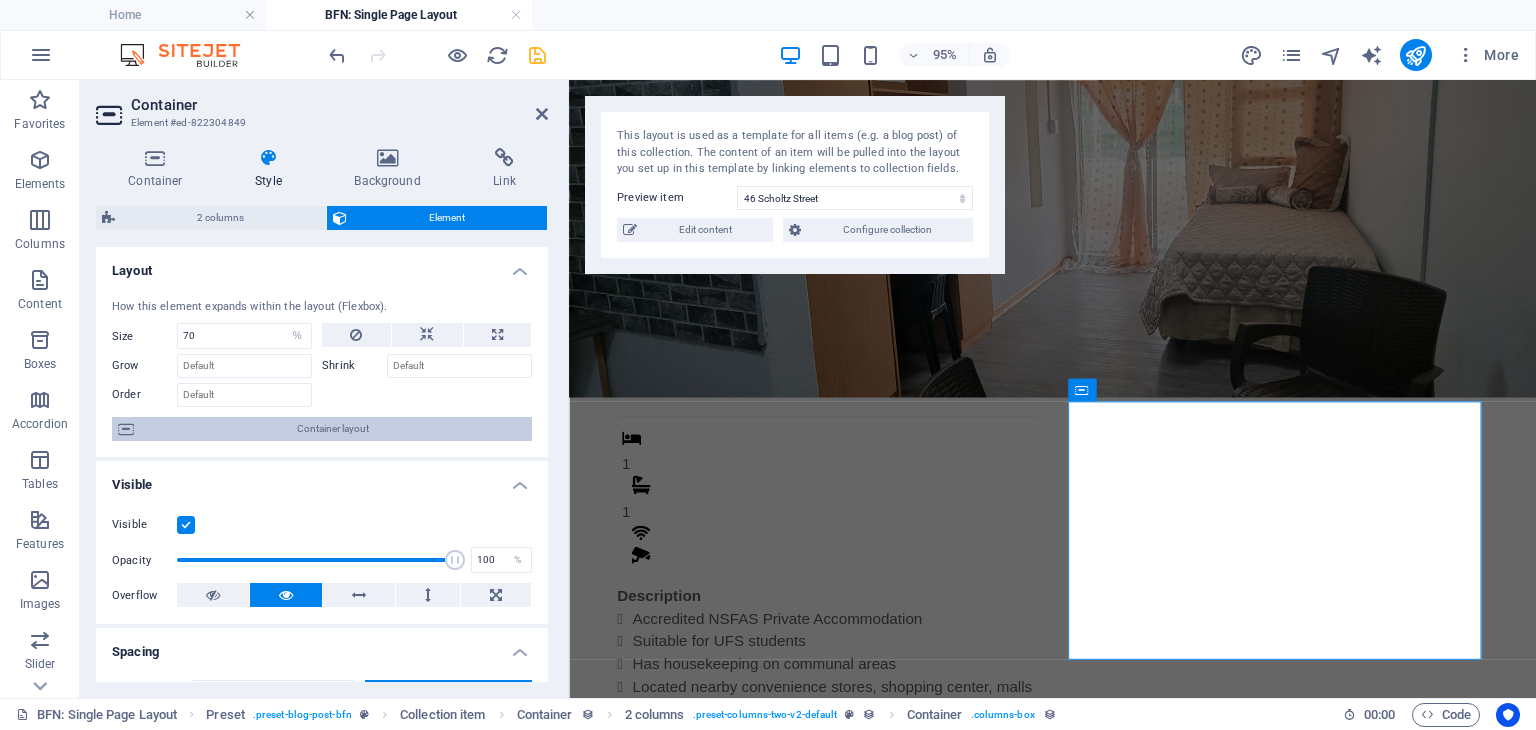 scroll, scrollTop: 0, scrollLeft: 0, axis: both 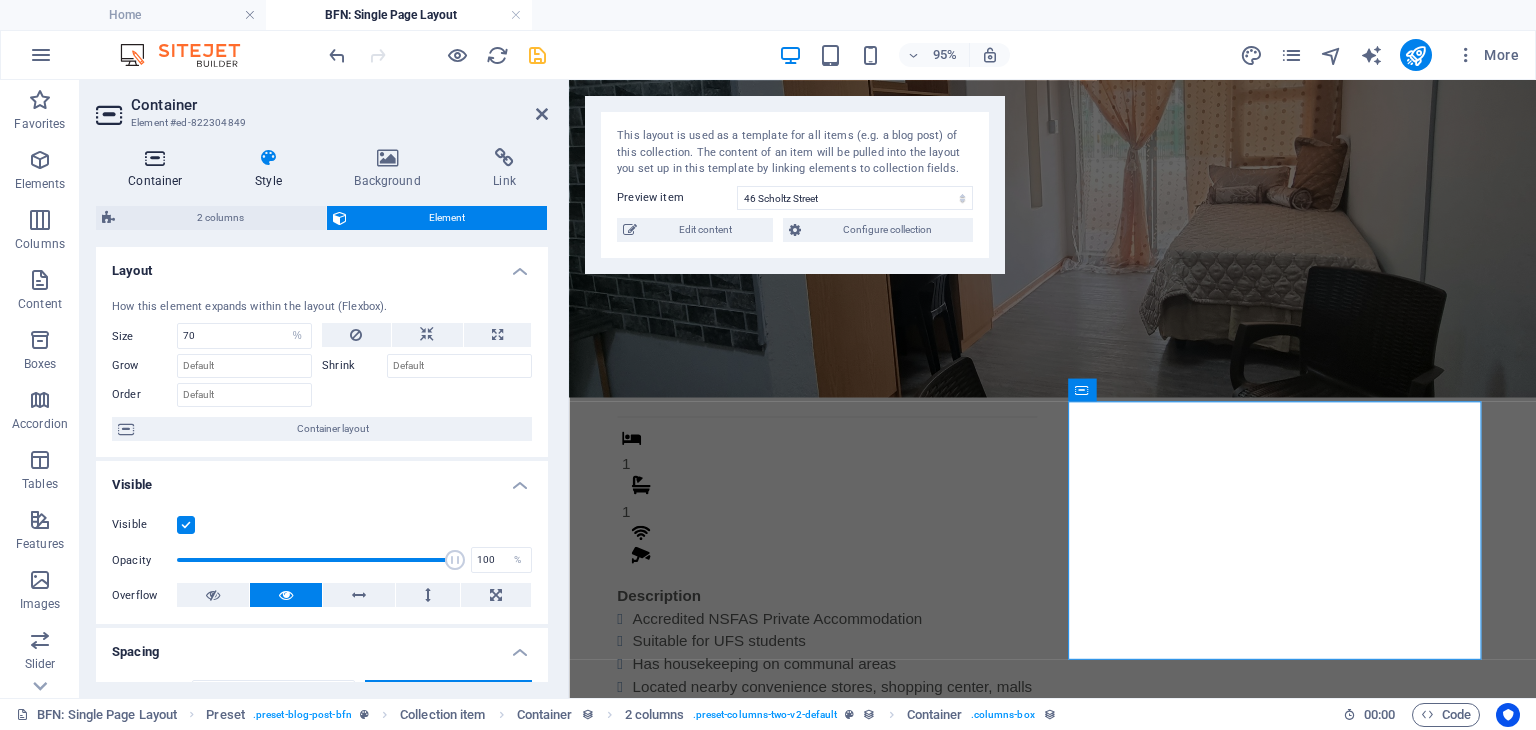 click at bounding box center [155, 158] 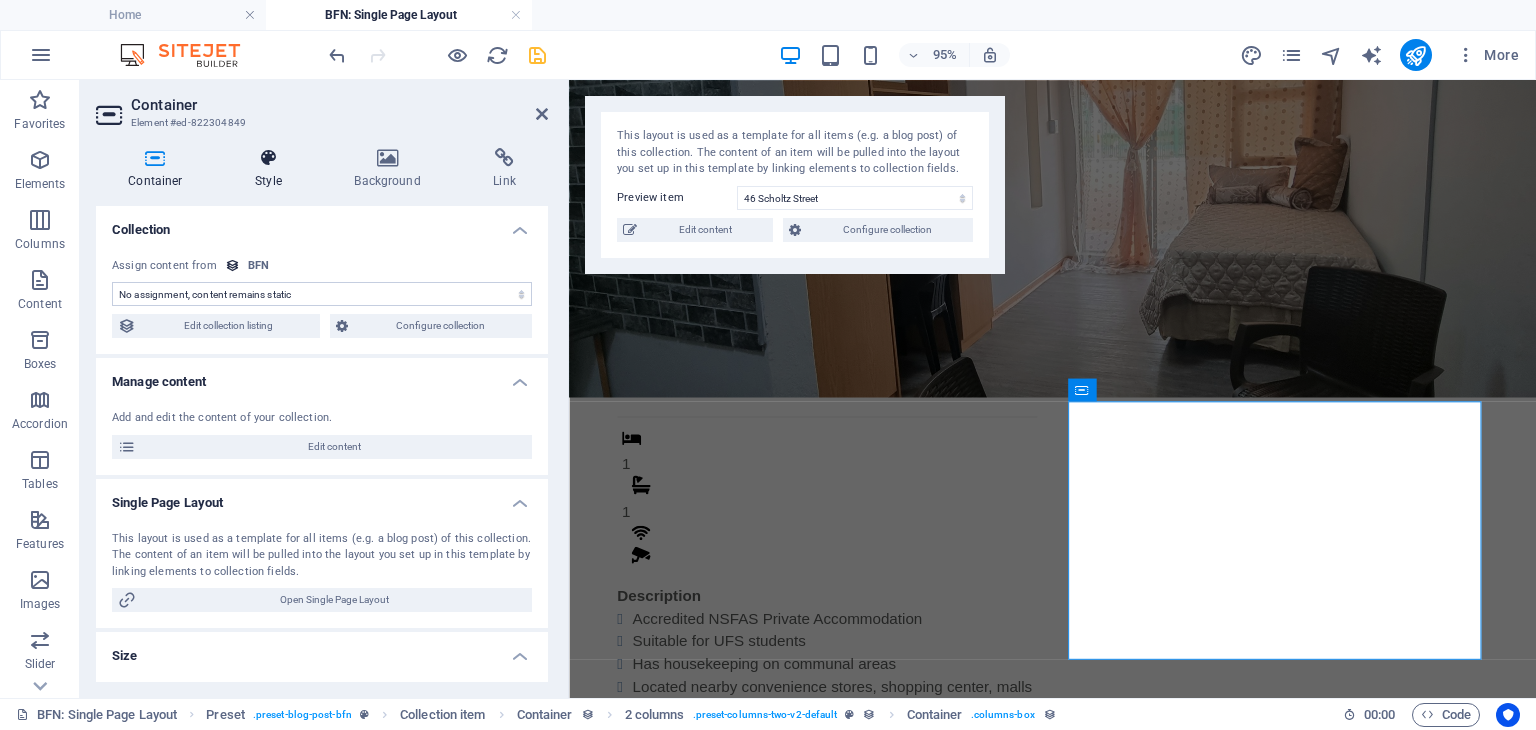 click at bounding box center [268, 158] 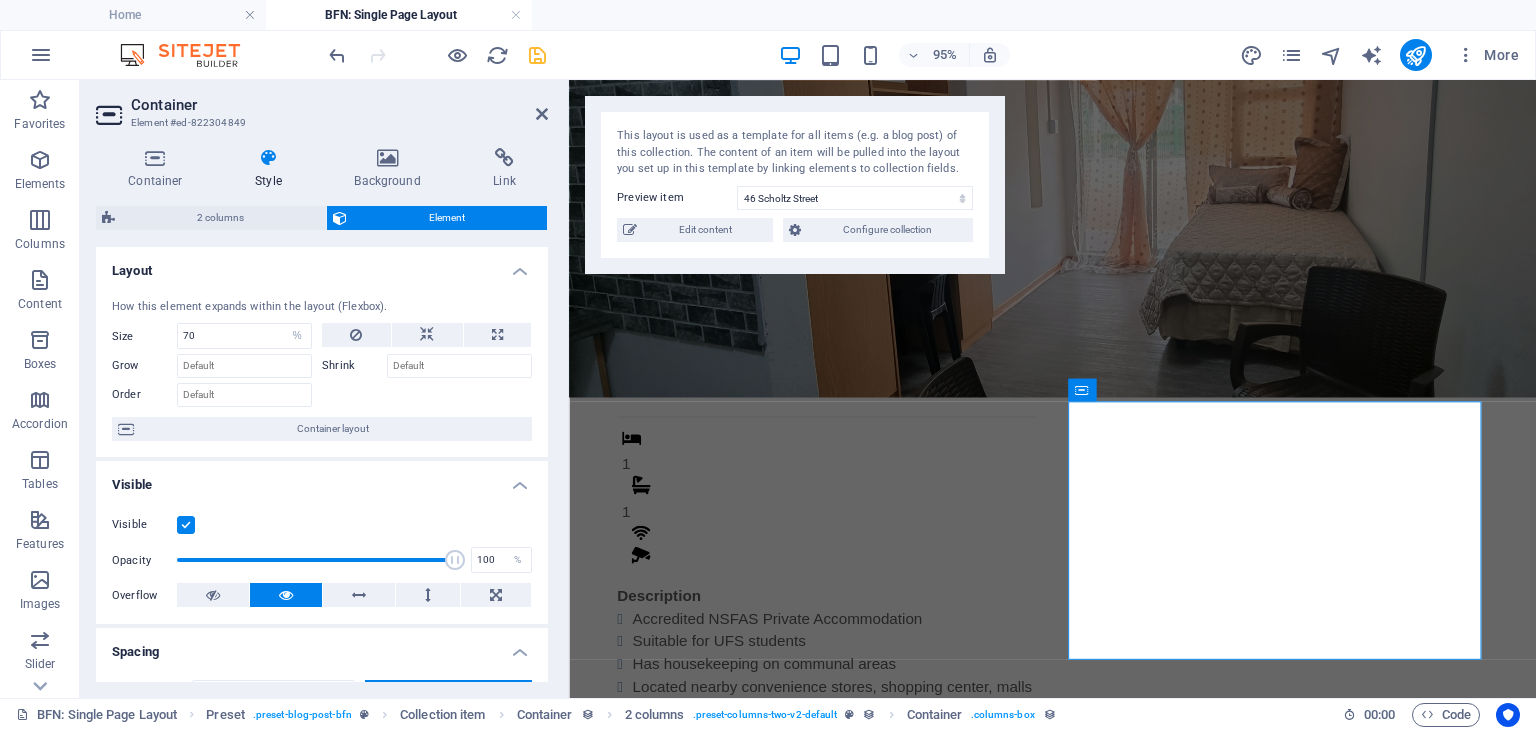 click at bounding box center [268, 158] 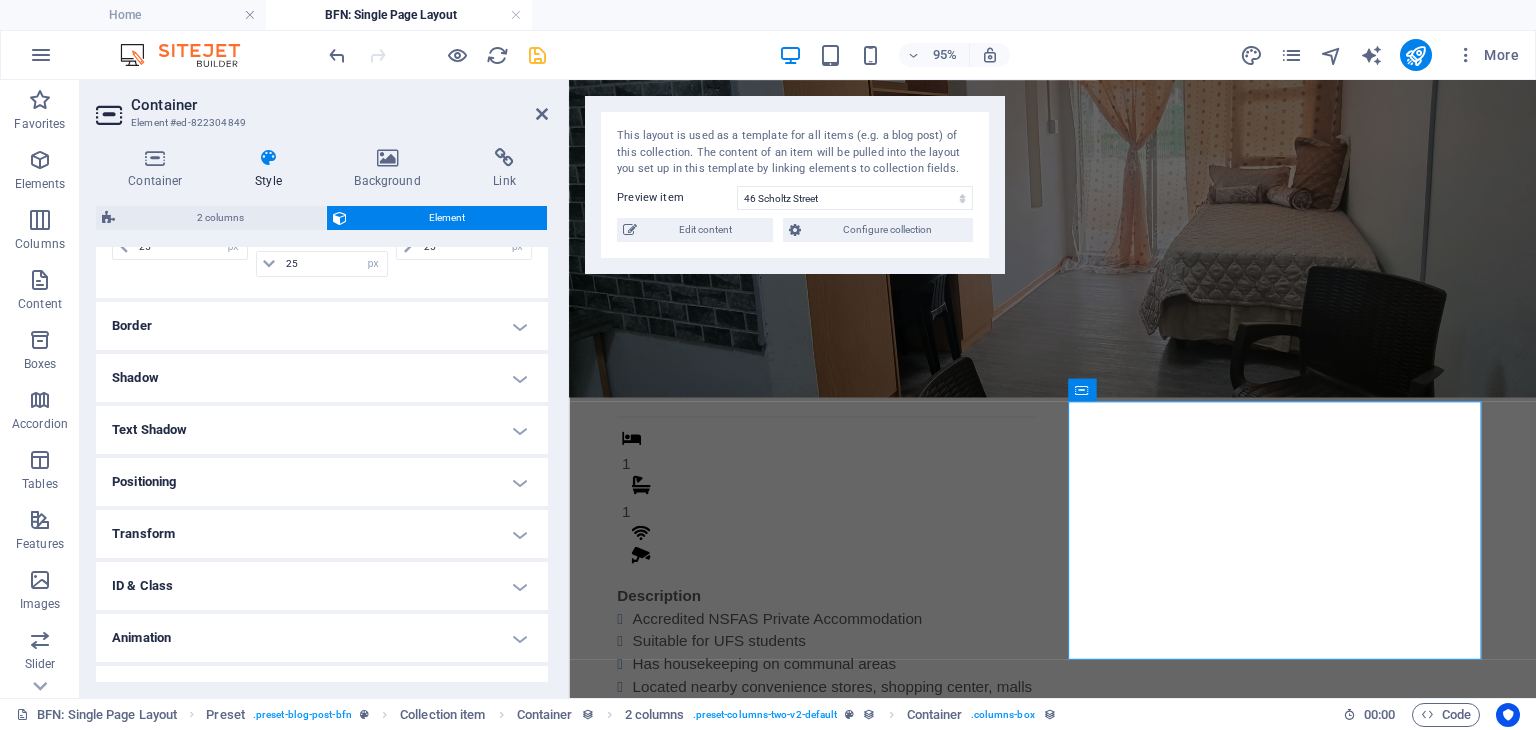 scroll, scrollTop: 608, scrollLeft: 0, axis: vertical 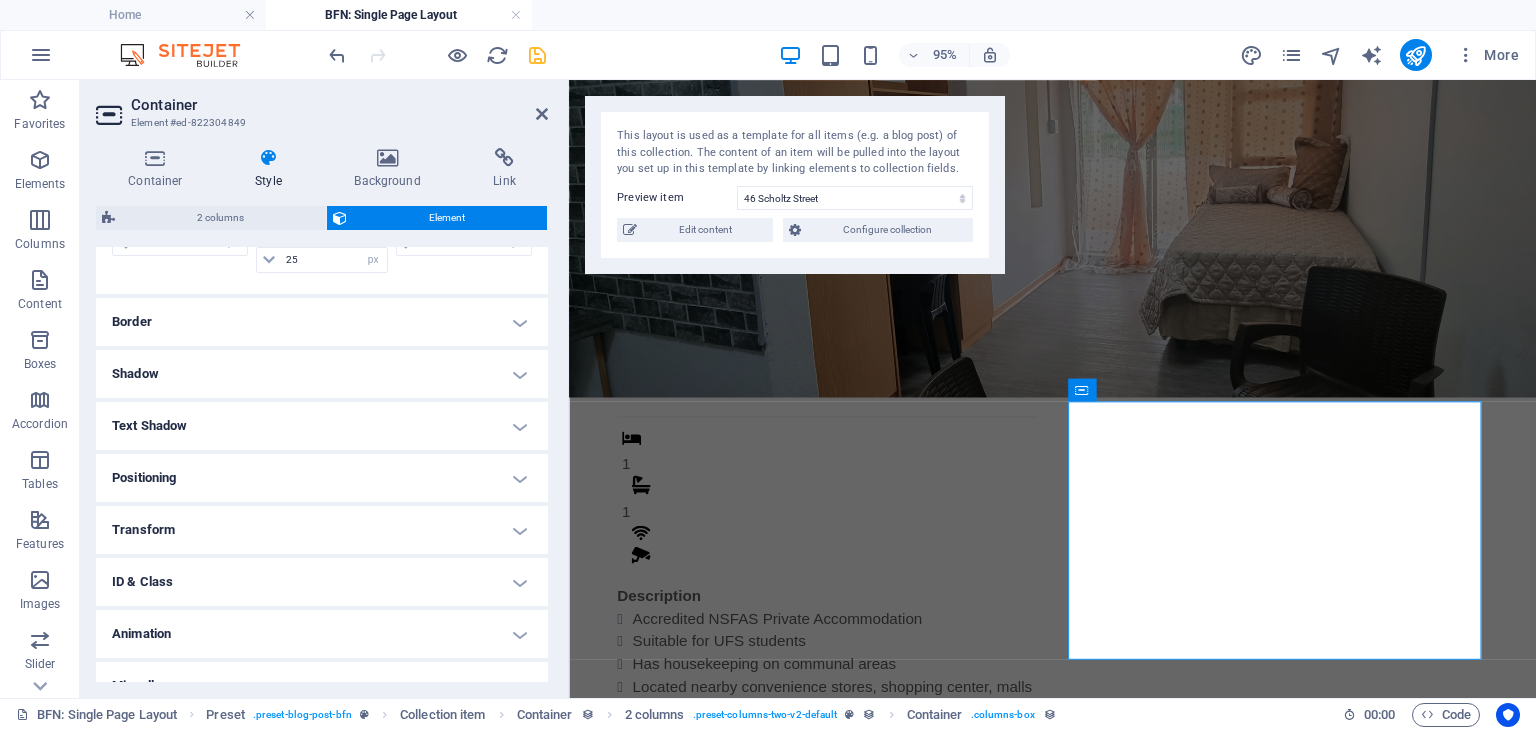 click on "Border" at bounding box center [322, 322] 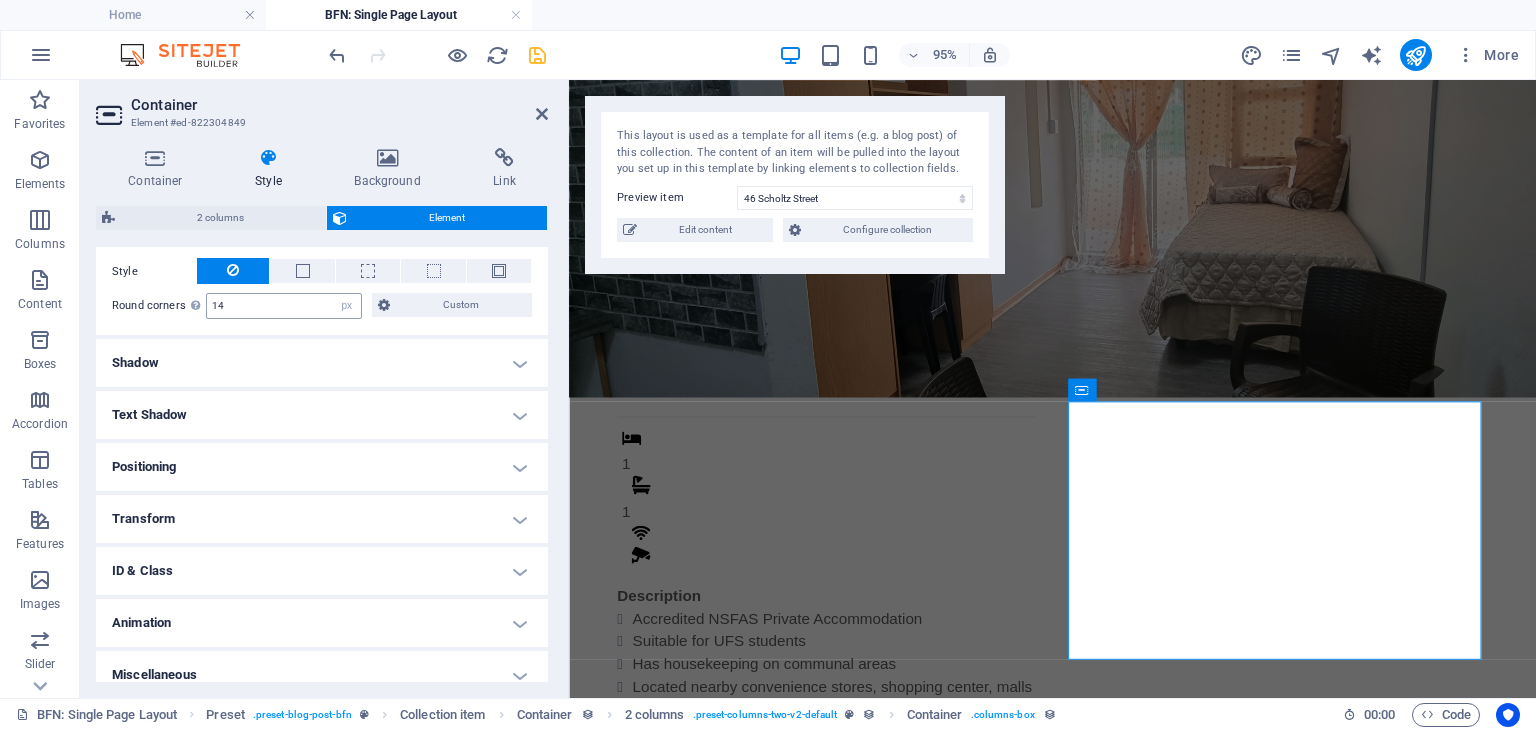 scroll, scrollTop: 713, scrollLeft: 0, axis: vertical 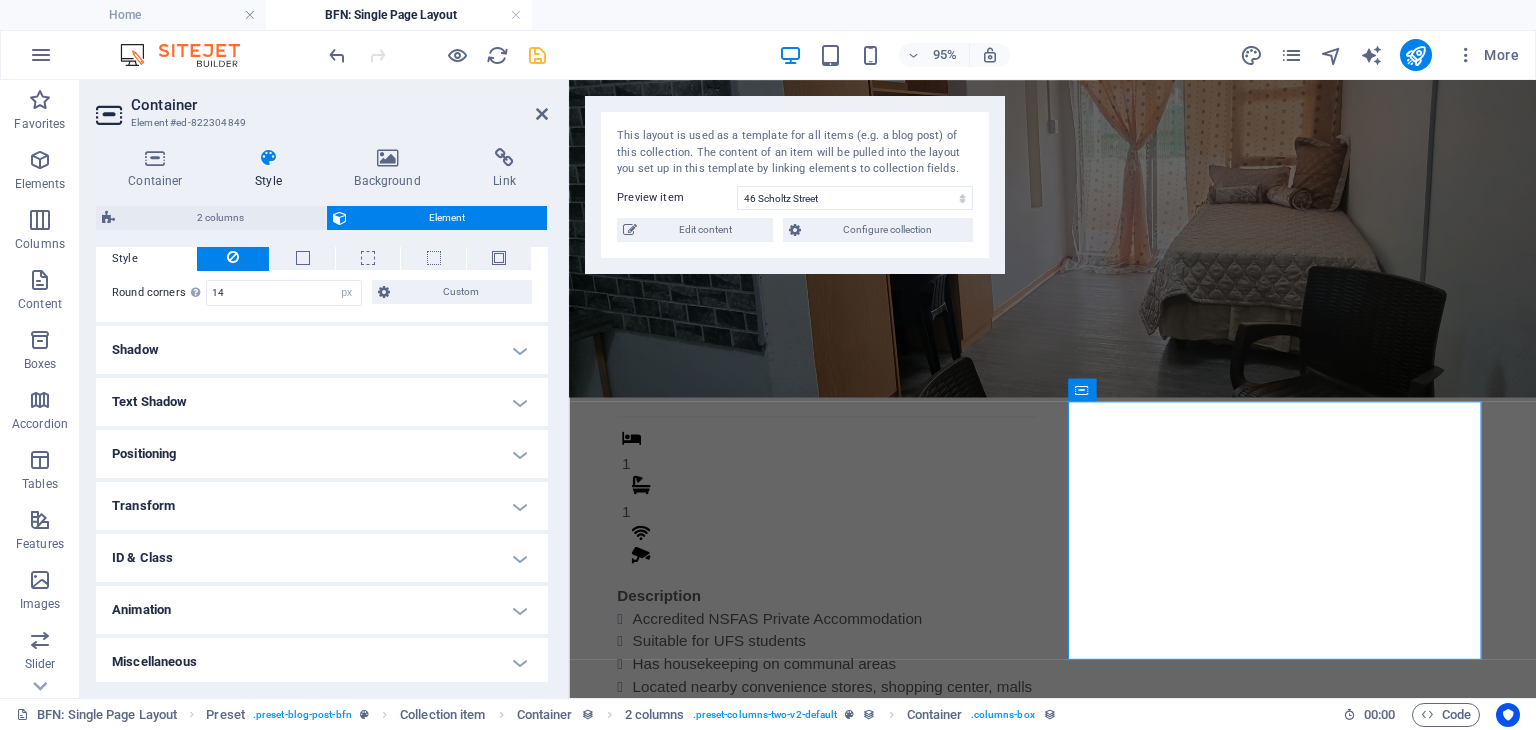 click on "Shadow" at bounding box center (322, 350) 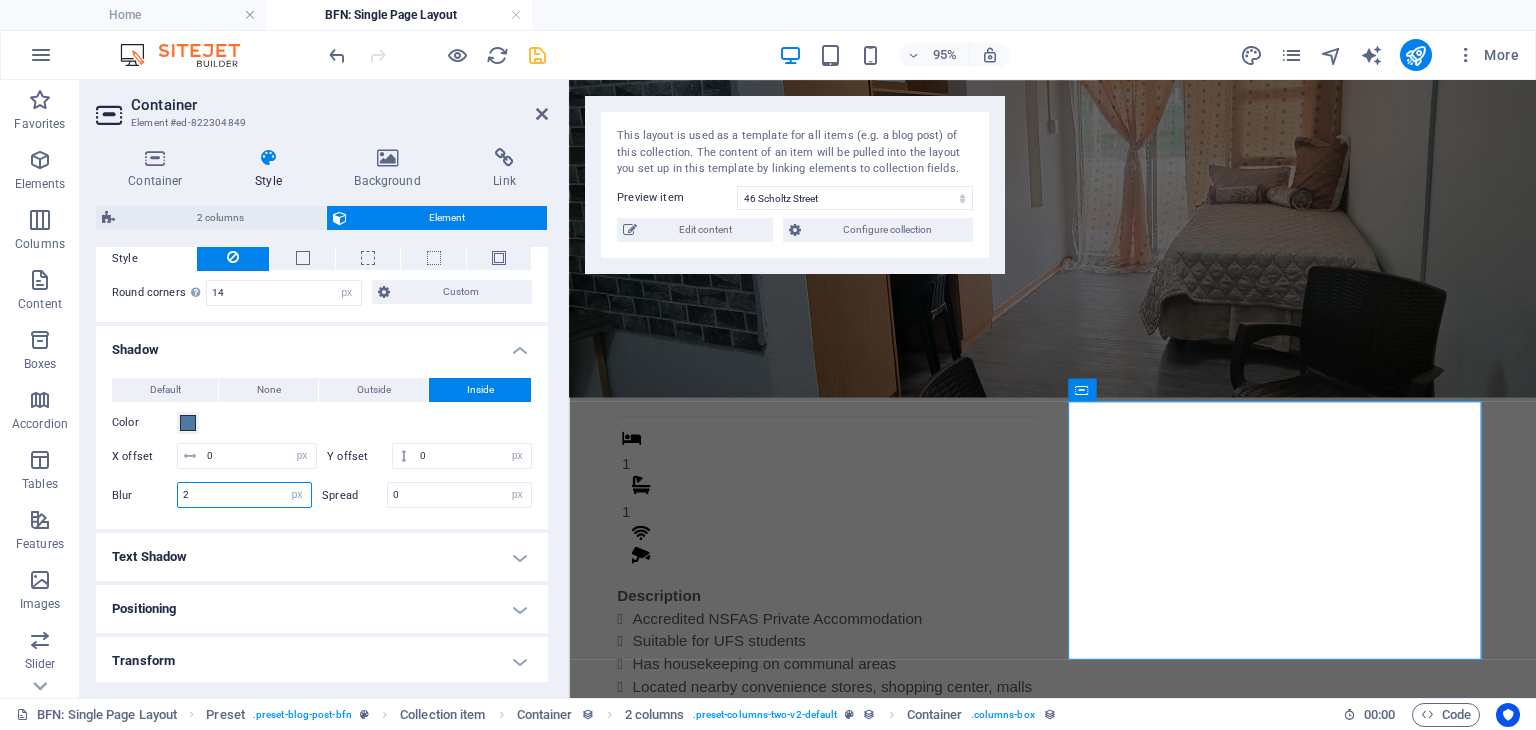 drag, startPoint x: 241, startPoint y: 494, endPoint x: 152, endPoint y: 478, distance: 90.426765 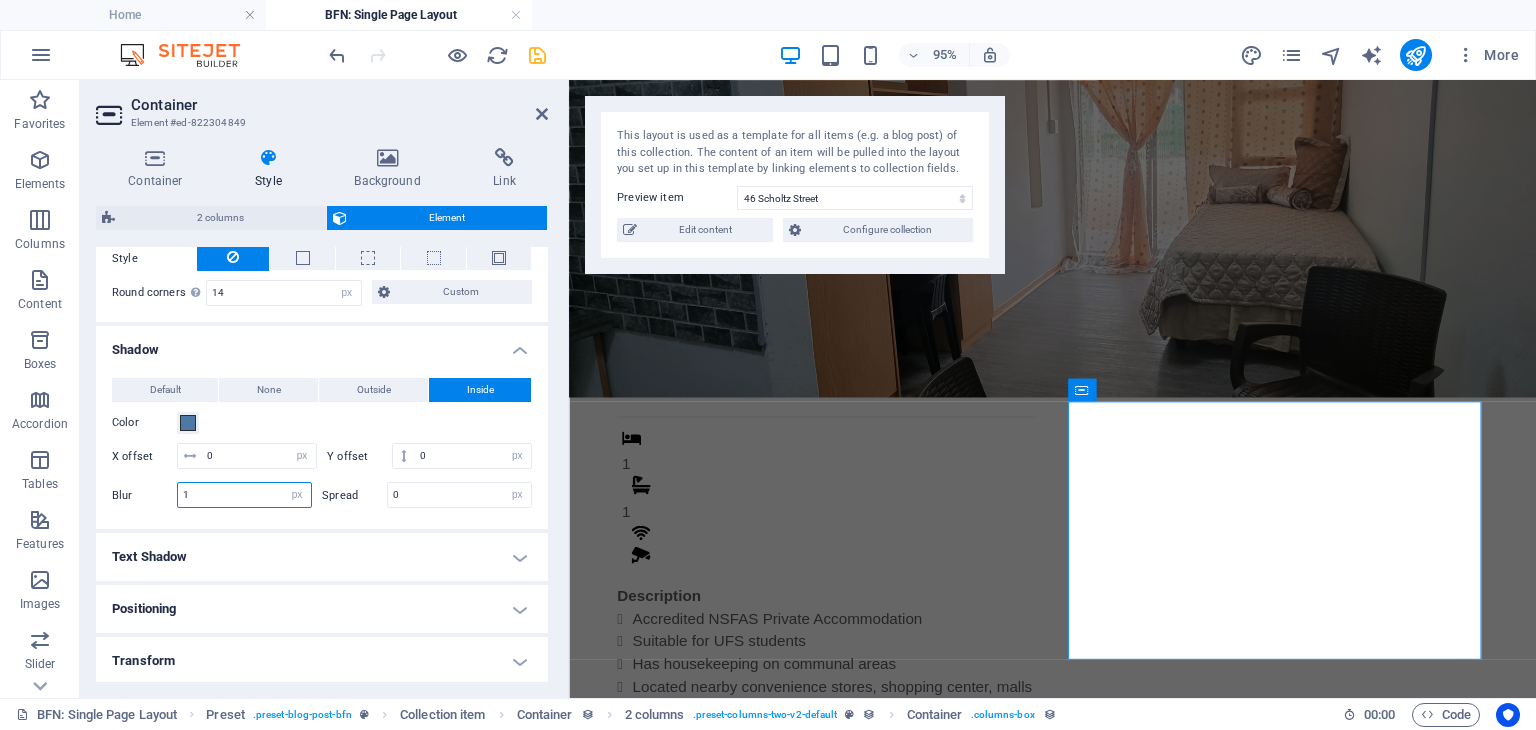 type on "1" 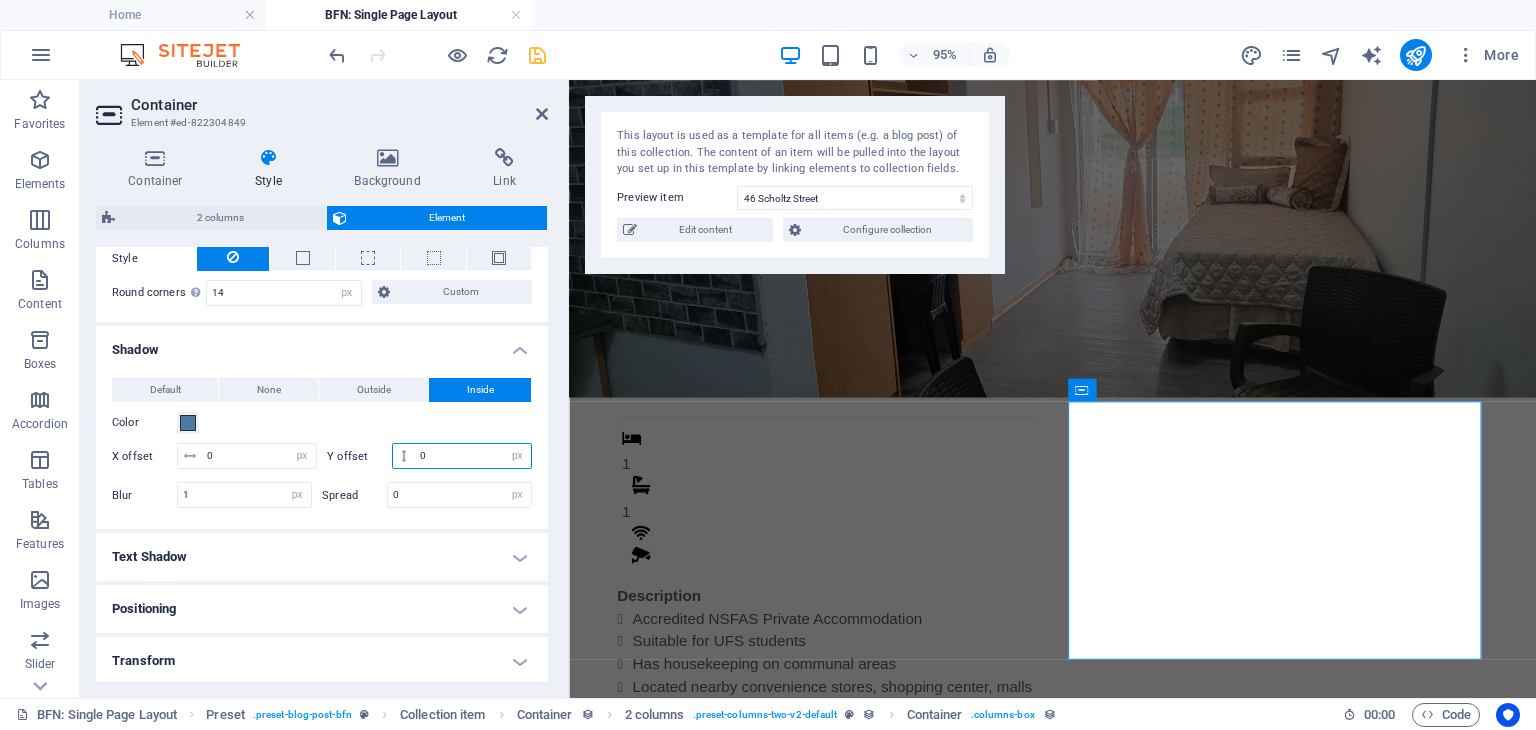 drag, startPoint x: 436, startPoint y: 450, endPoint x: 406, endPoint y: 446, distance: 30.265491 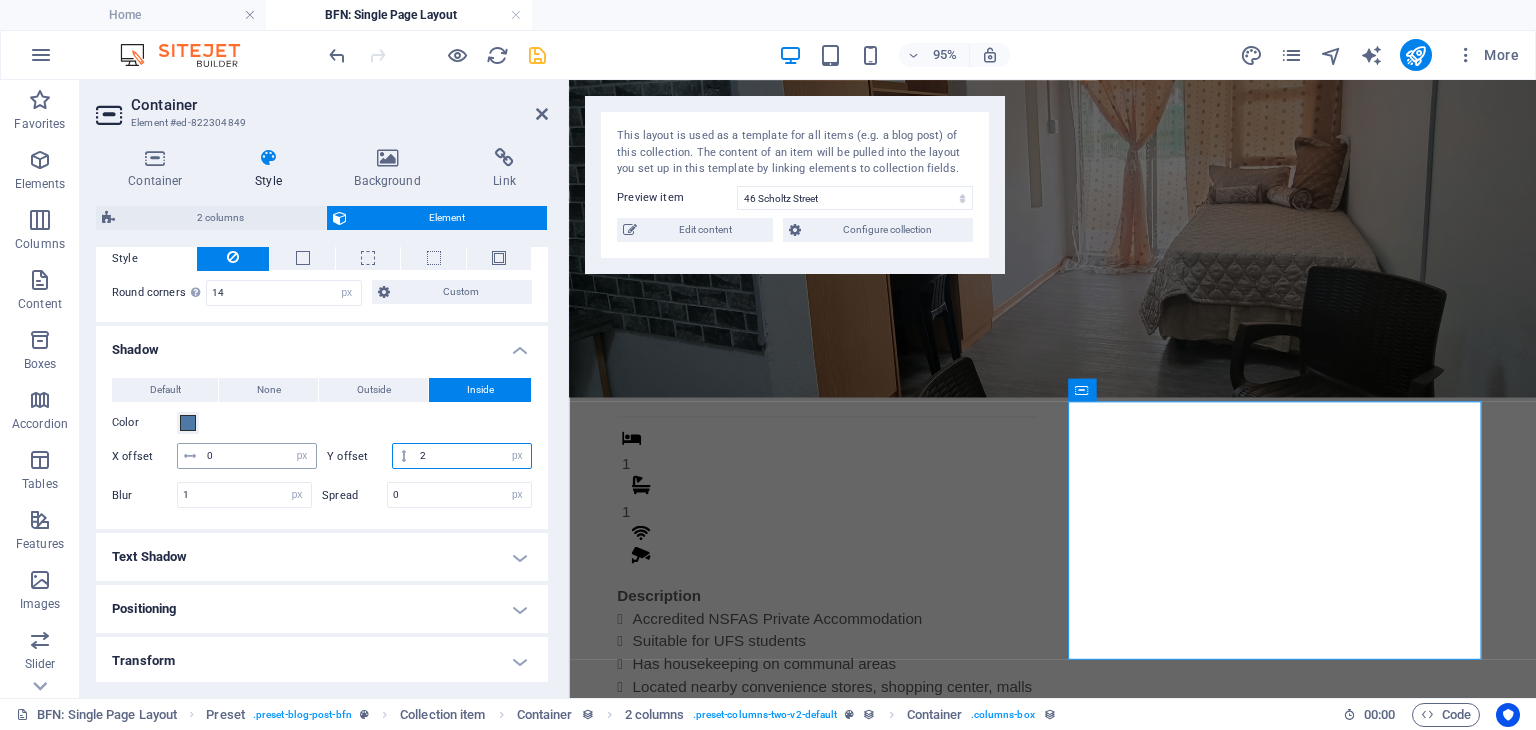 type on "2" 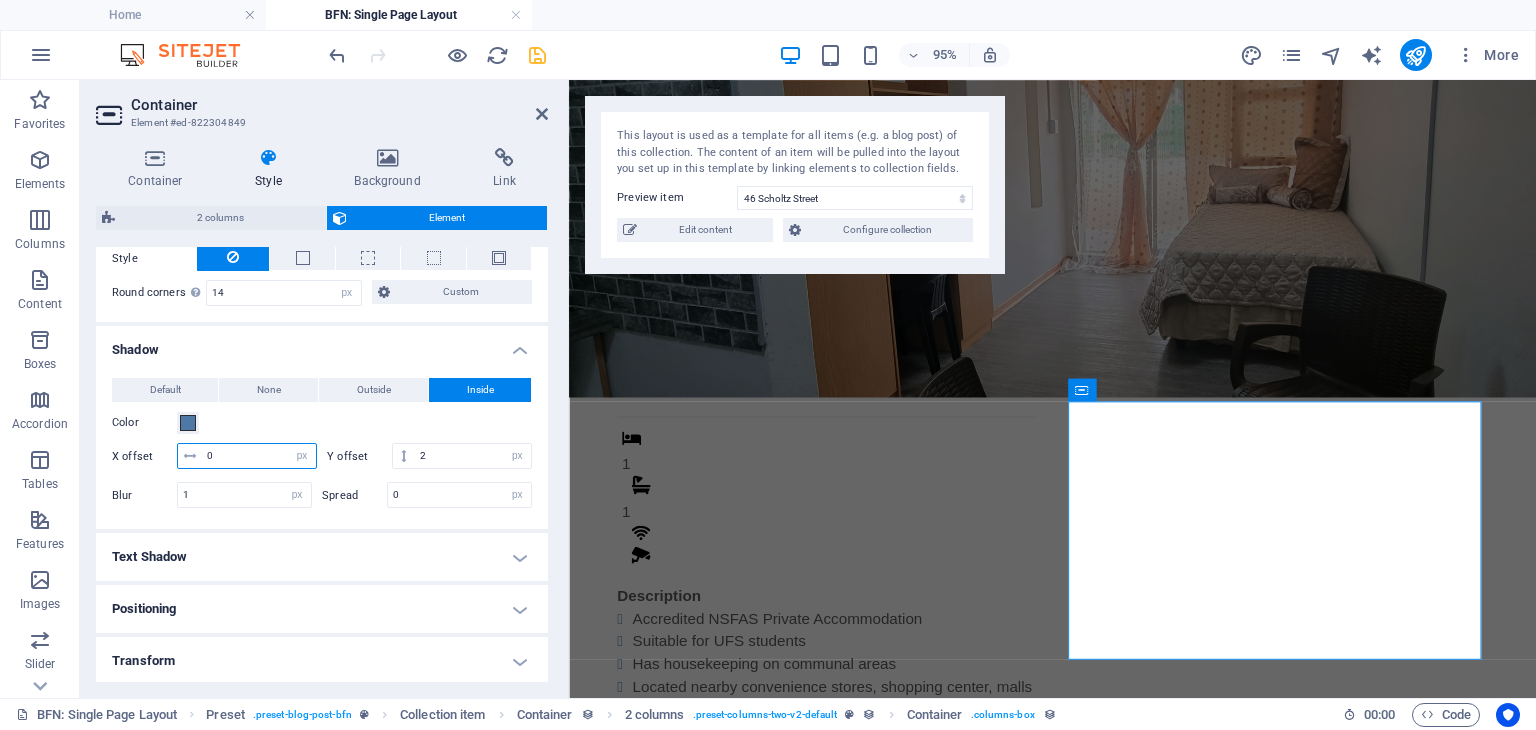 drag, startPoint x: 255, startPoint y: 457, endPoint x: 193, endPoint y: 456, distance: 62.008064 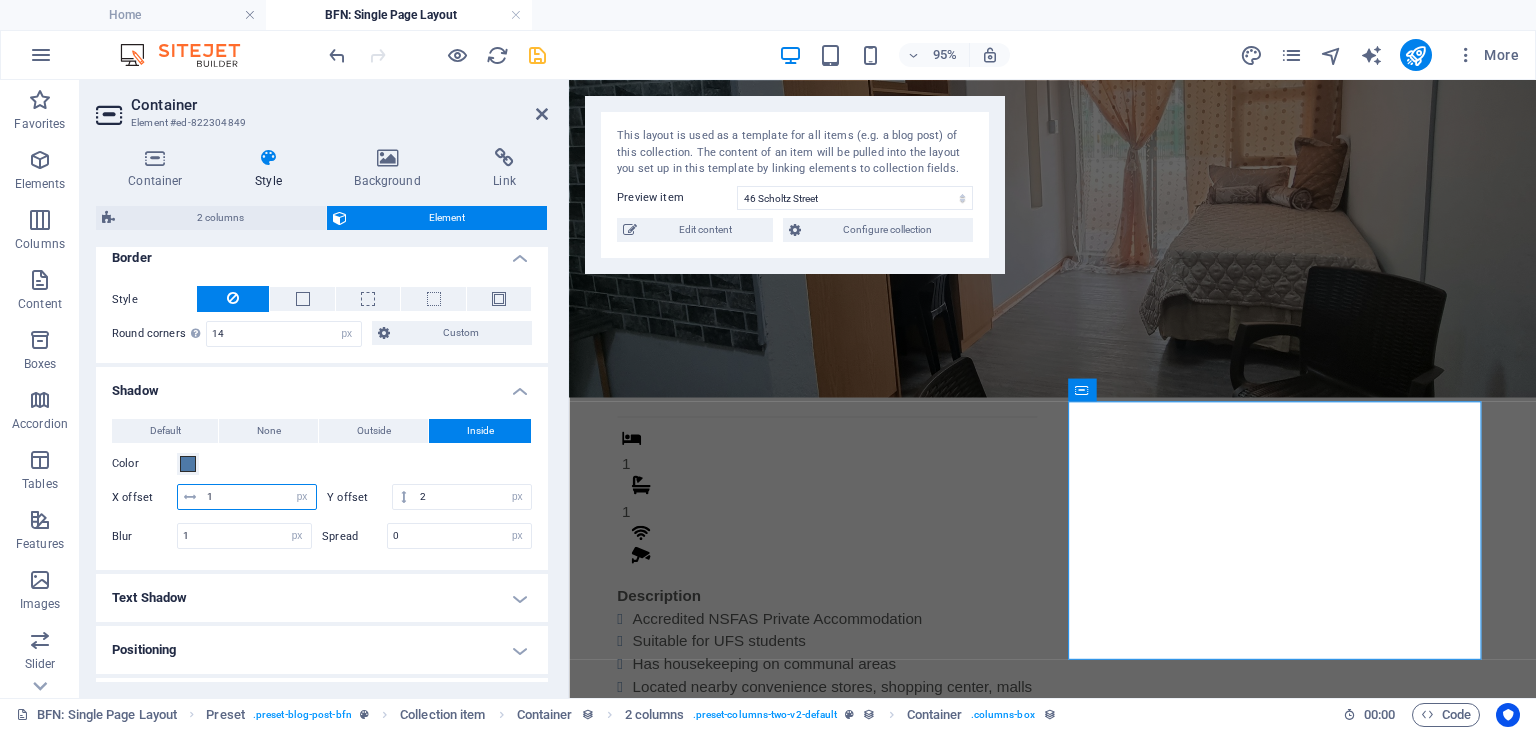 scroll, scrollTop: 669, scrollLeft: 0, axis: vertical 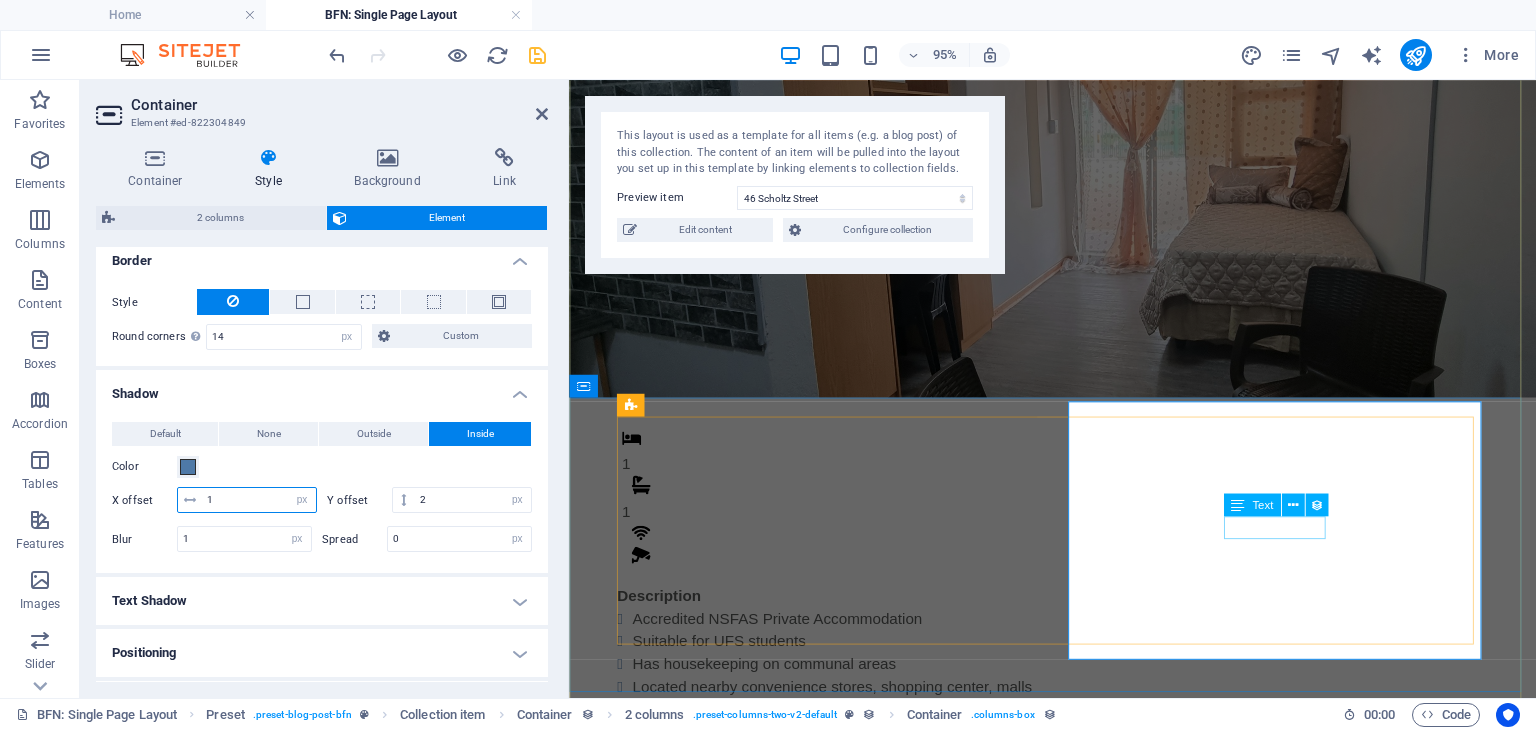 type on "1" 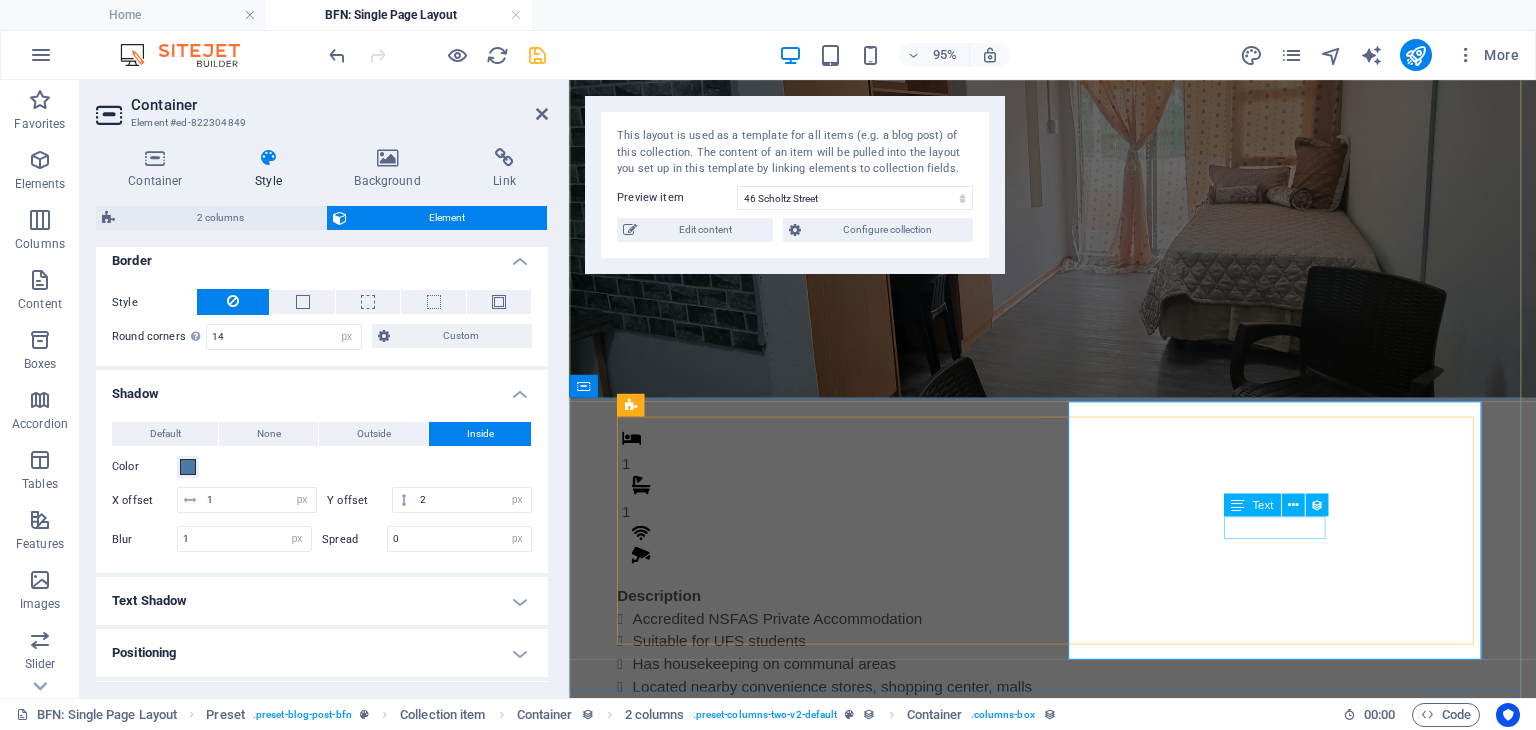 click on "Once-off Fees" at bounding box center (840, 904) 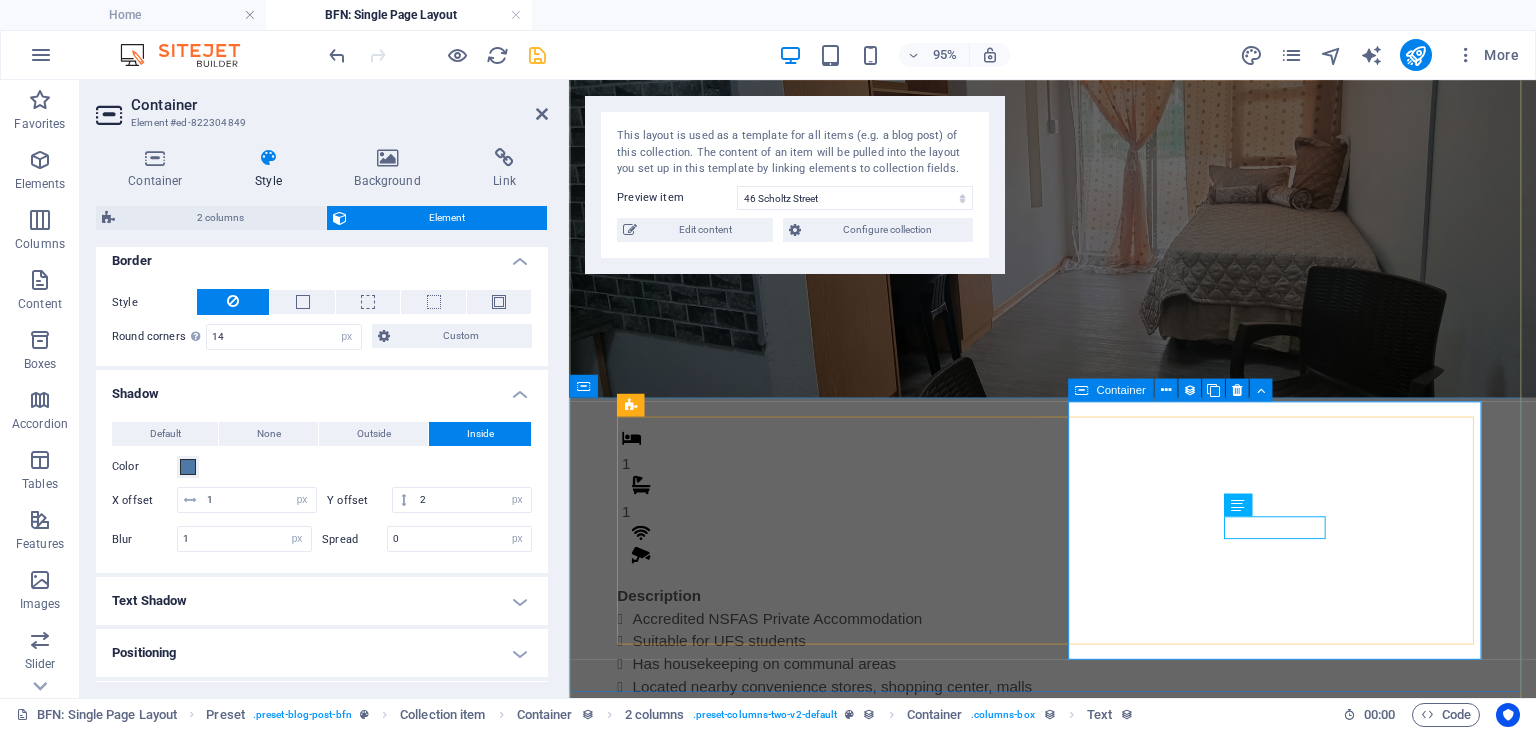 click on "Monthly Rental R 4,800 Once-off Fees Admin Fee:   500 Key deposit:   200 Download Form" at bounding box center (840, 931) 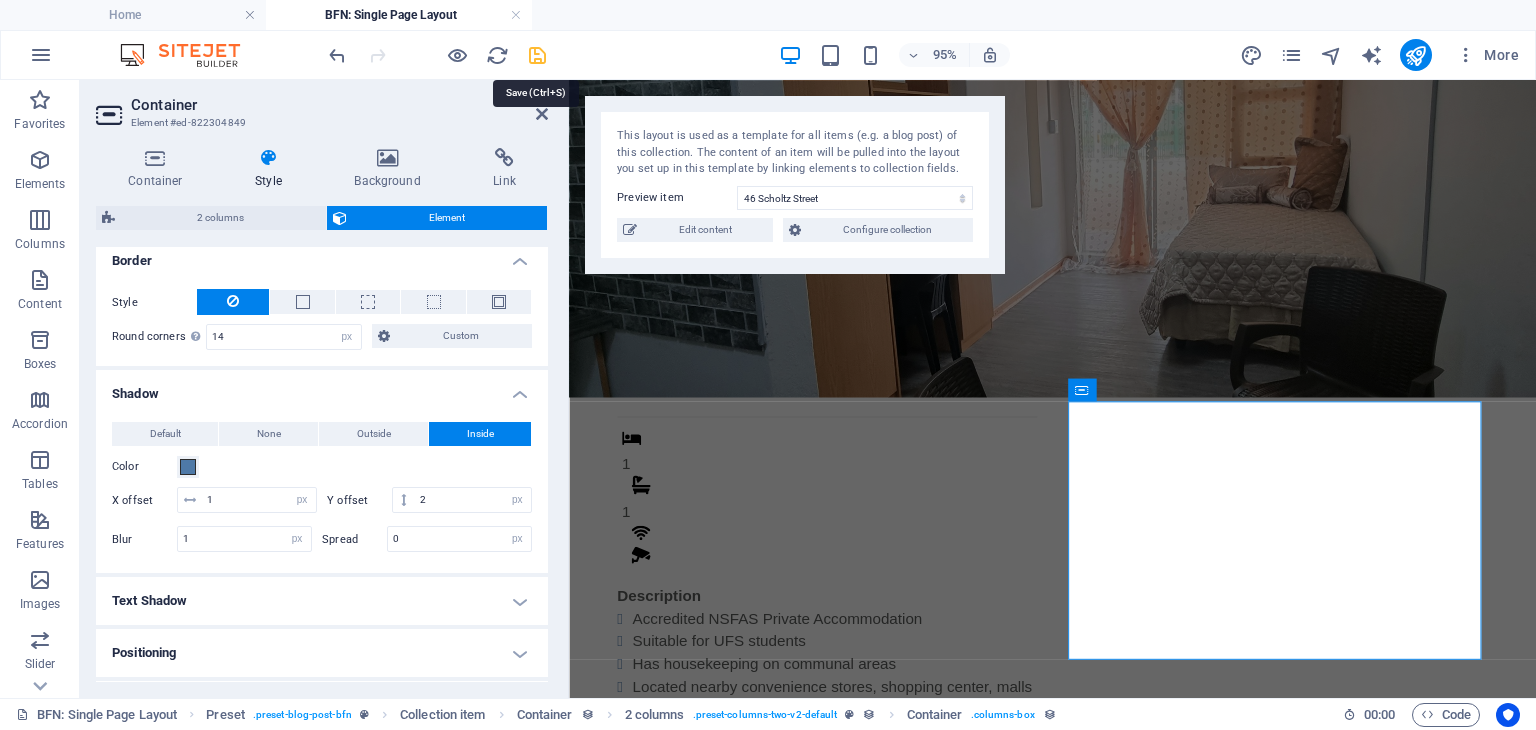 click at bounding box center (537, 55) 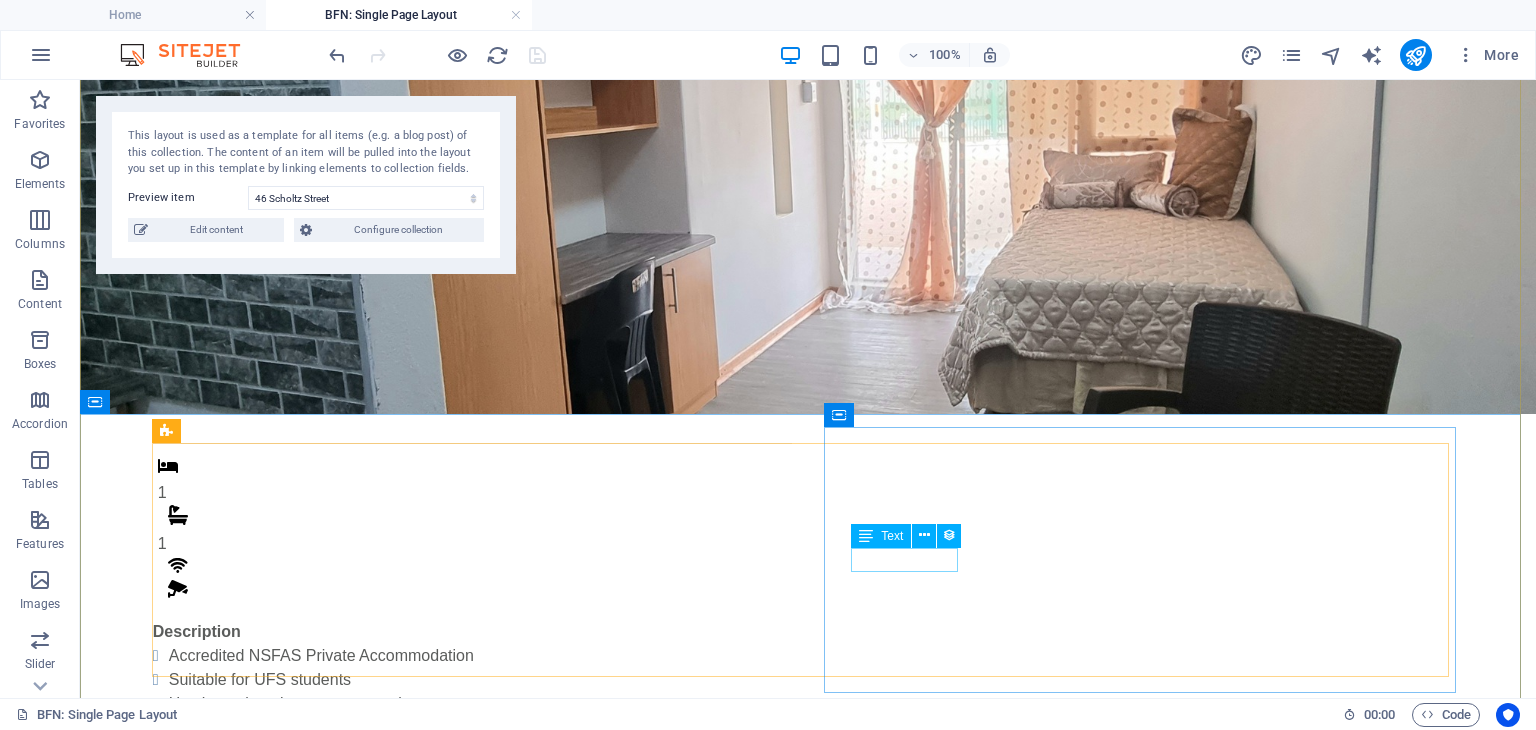 click on "Once-off Fees" at bounding box center [471, 889] 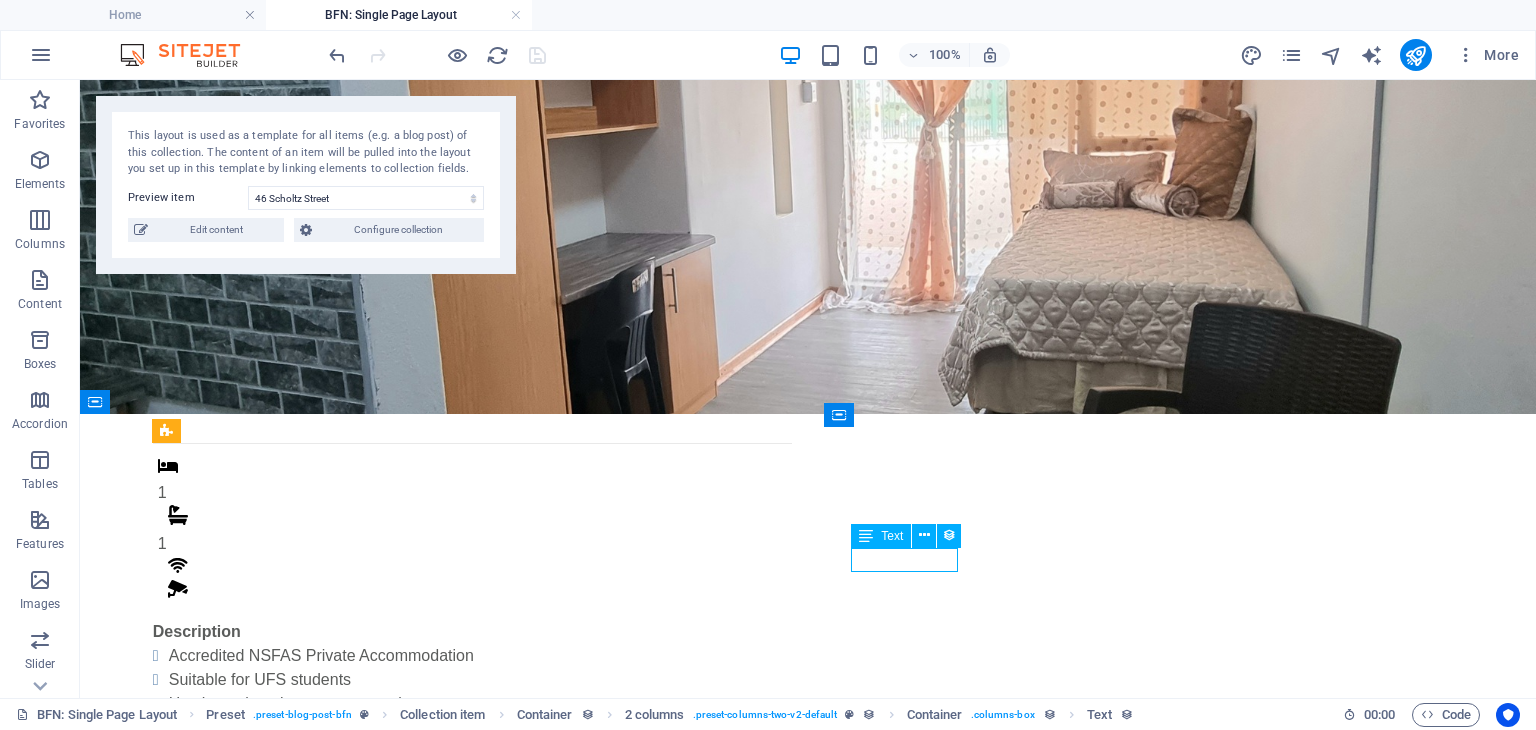 click on "Once-off Fees" at bounding box center [471, 889] 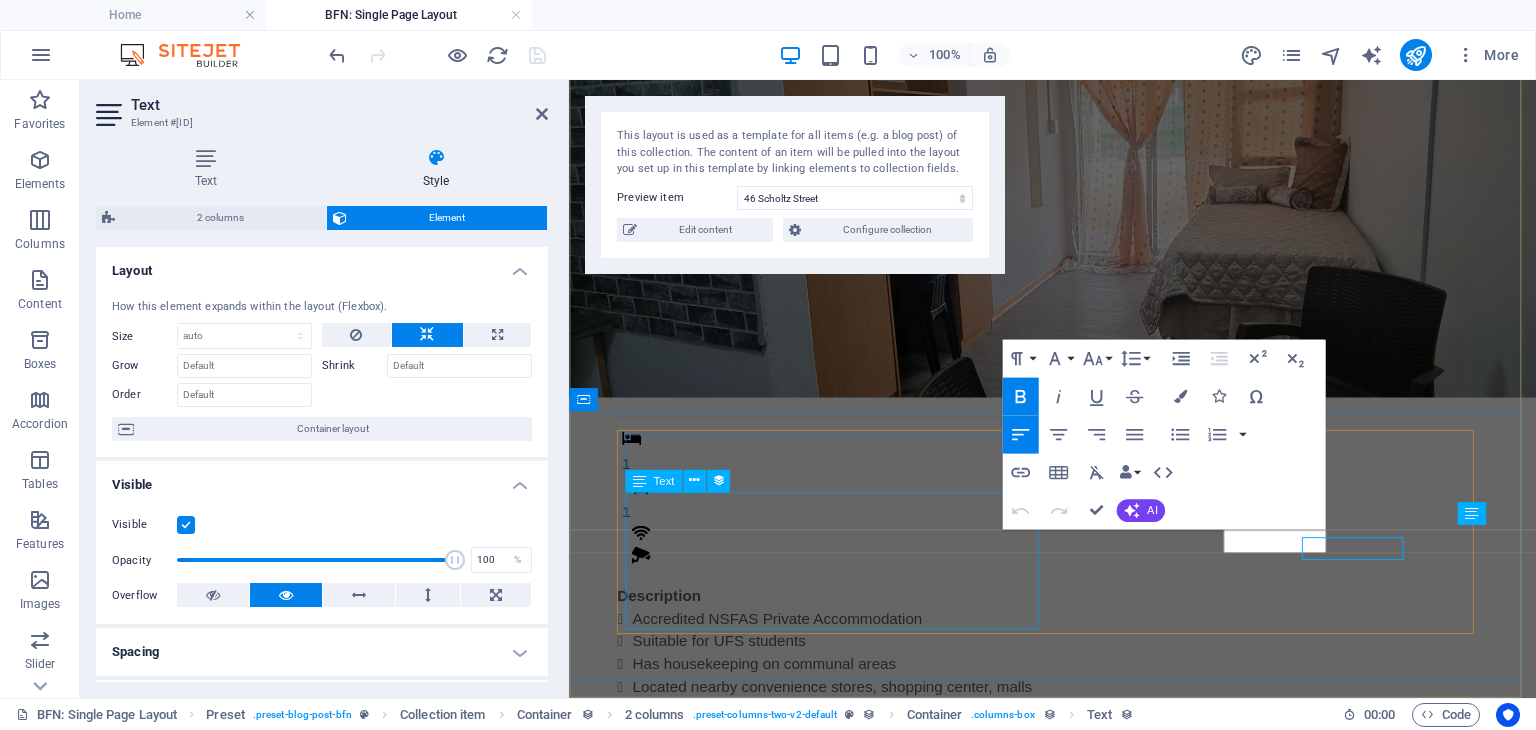scroll, scrollTop: 122, scrollLeft: 0, axis: vertical 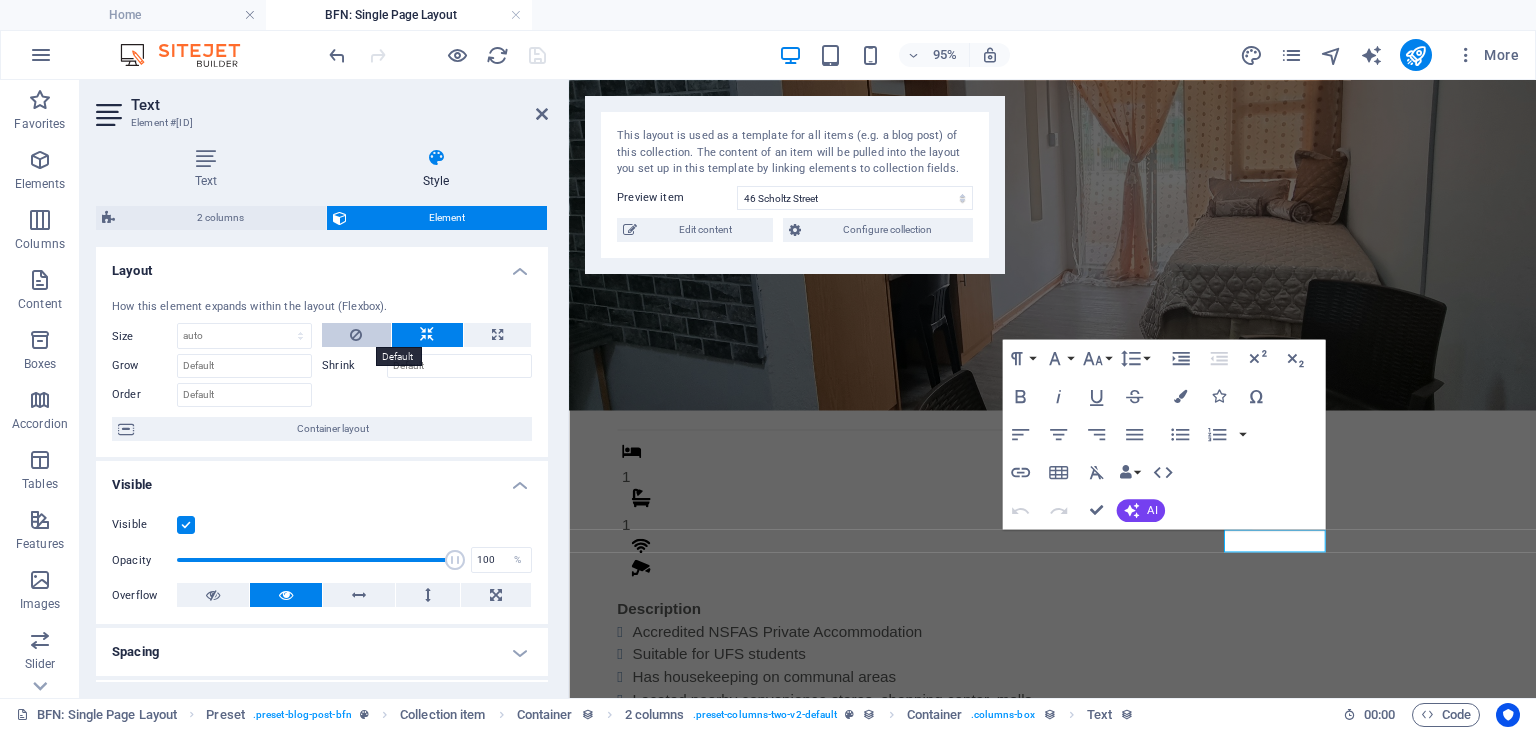 click at bounding box center [356, 335] 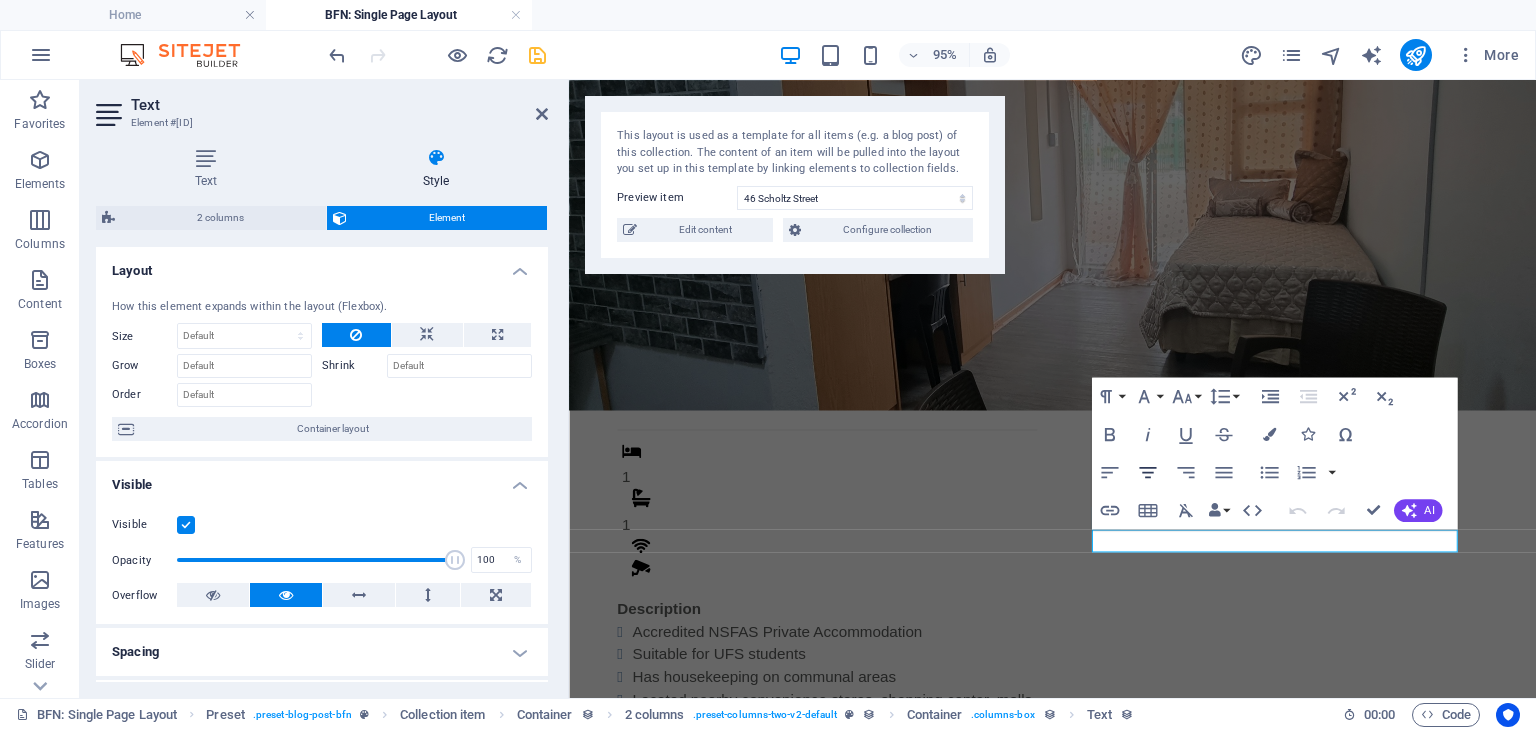 click 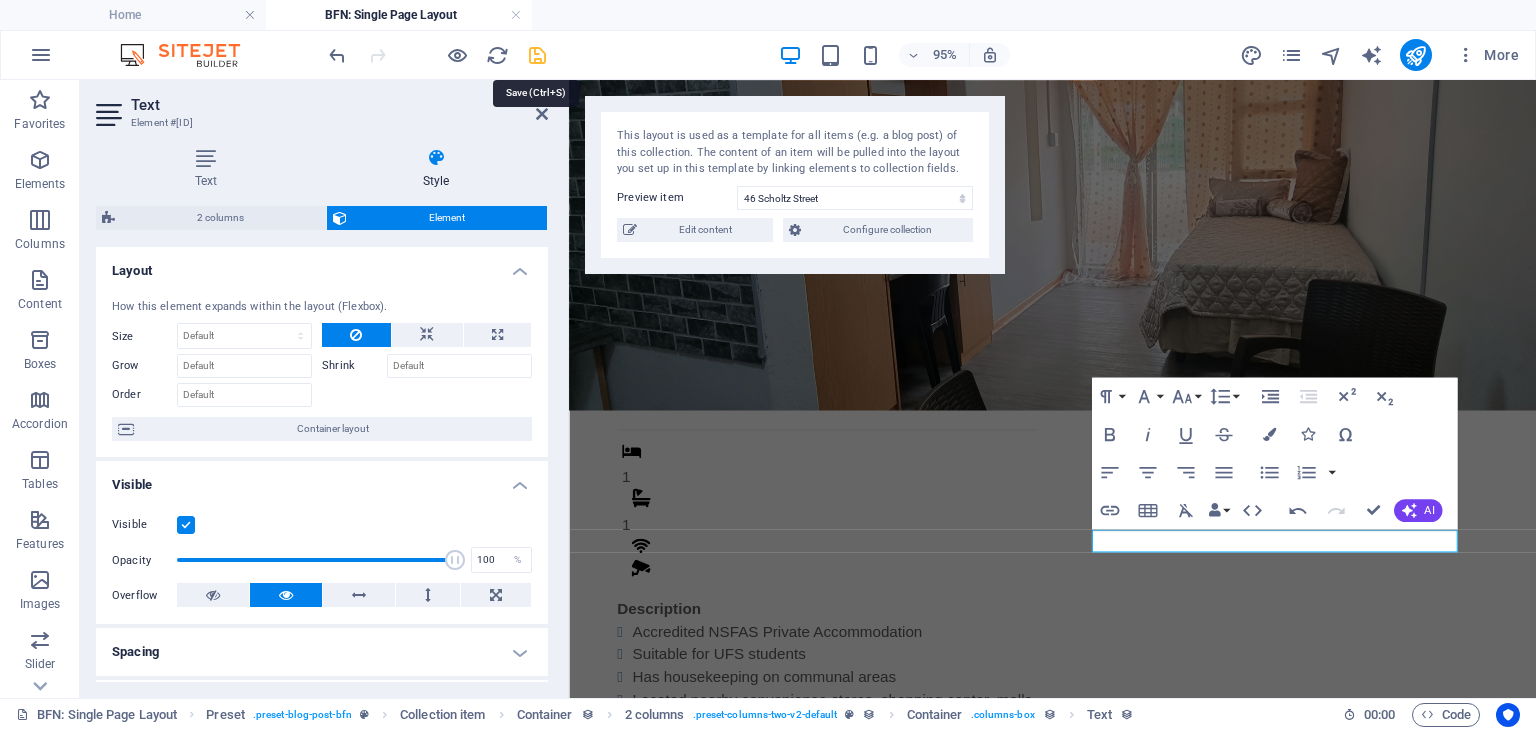 click at bounding box center (537, 55) 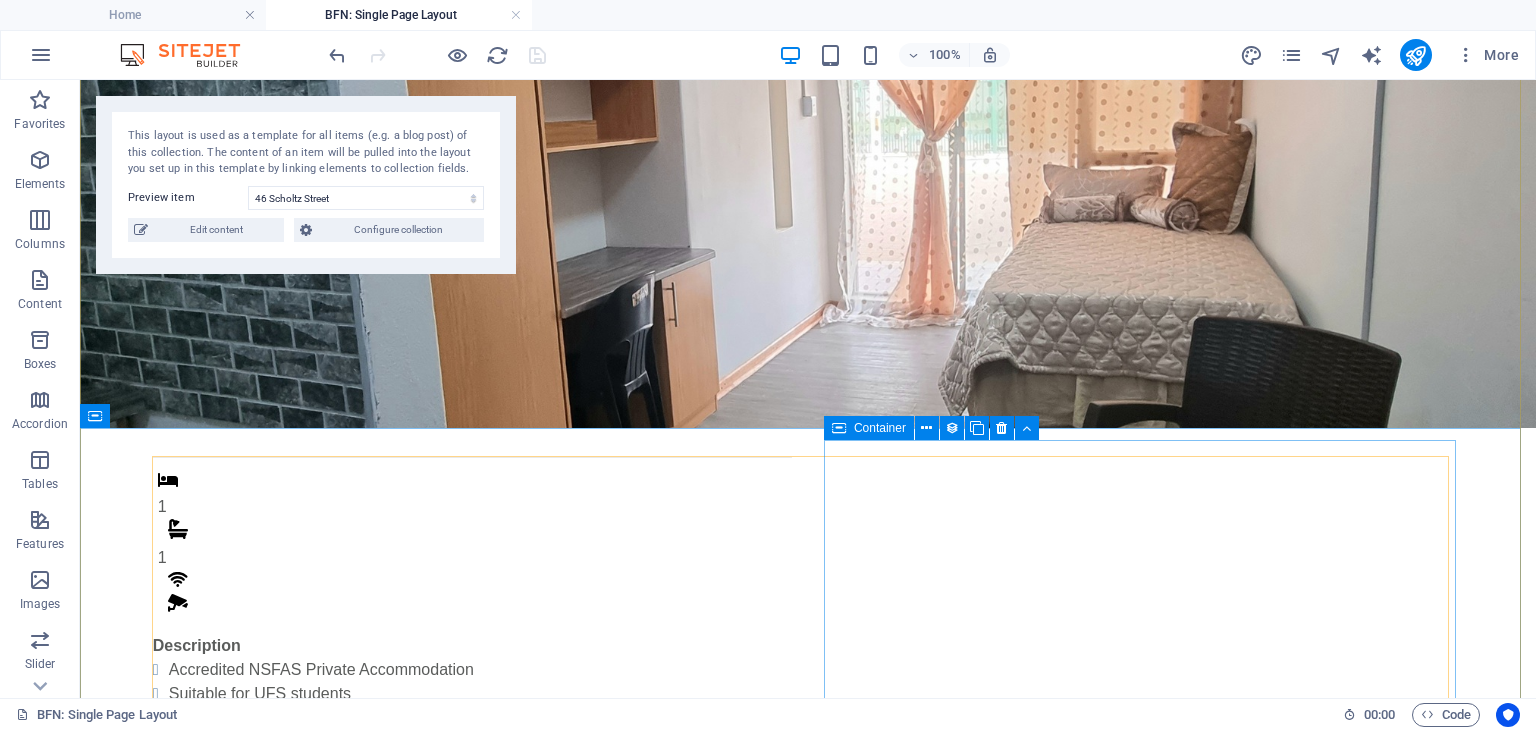click on "Monthly Rental R 4,800 Once-off Fees Admin Fee:   500 Key deposit:   200 Download Form" at bounding box center (471, 930) 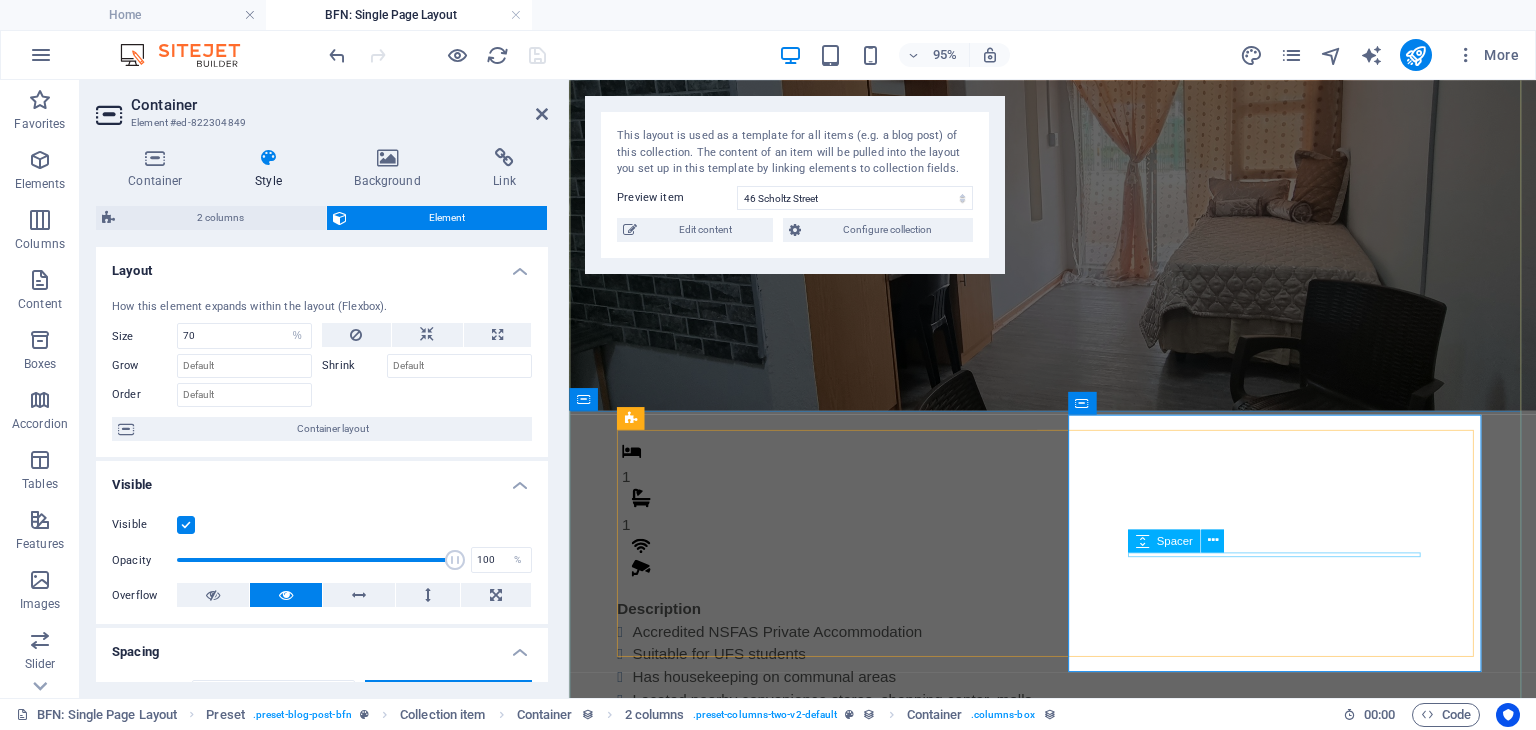click at bounding box center [840, 932] 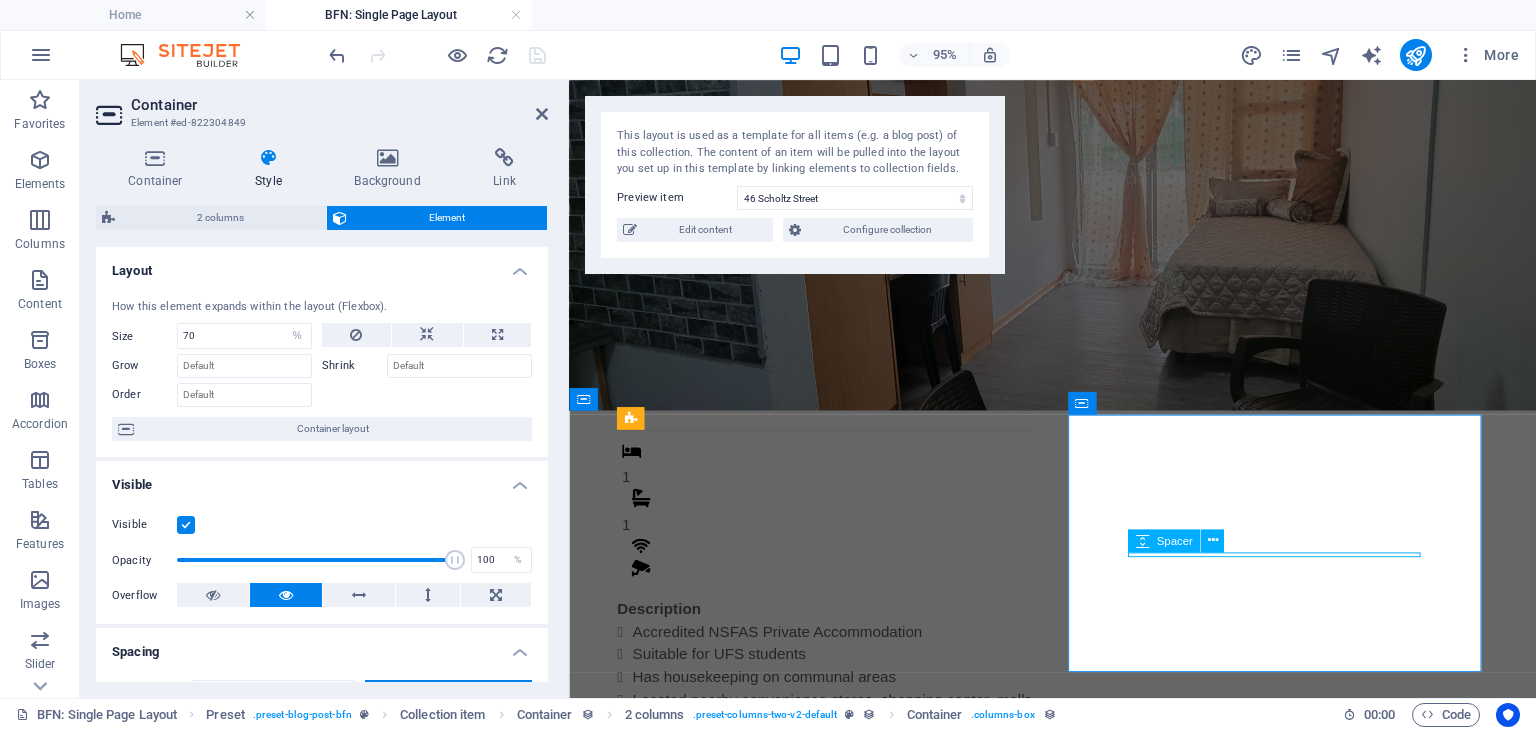 click at bounding box center (840, 932) 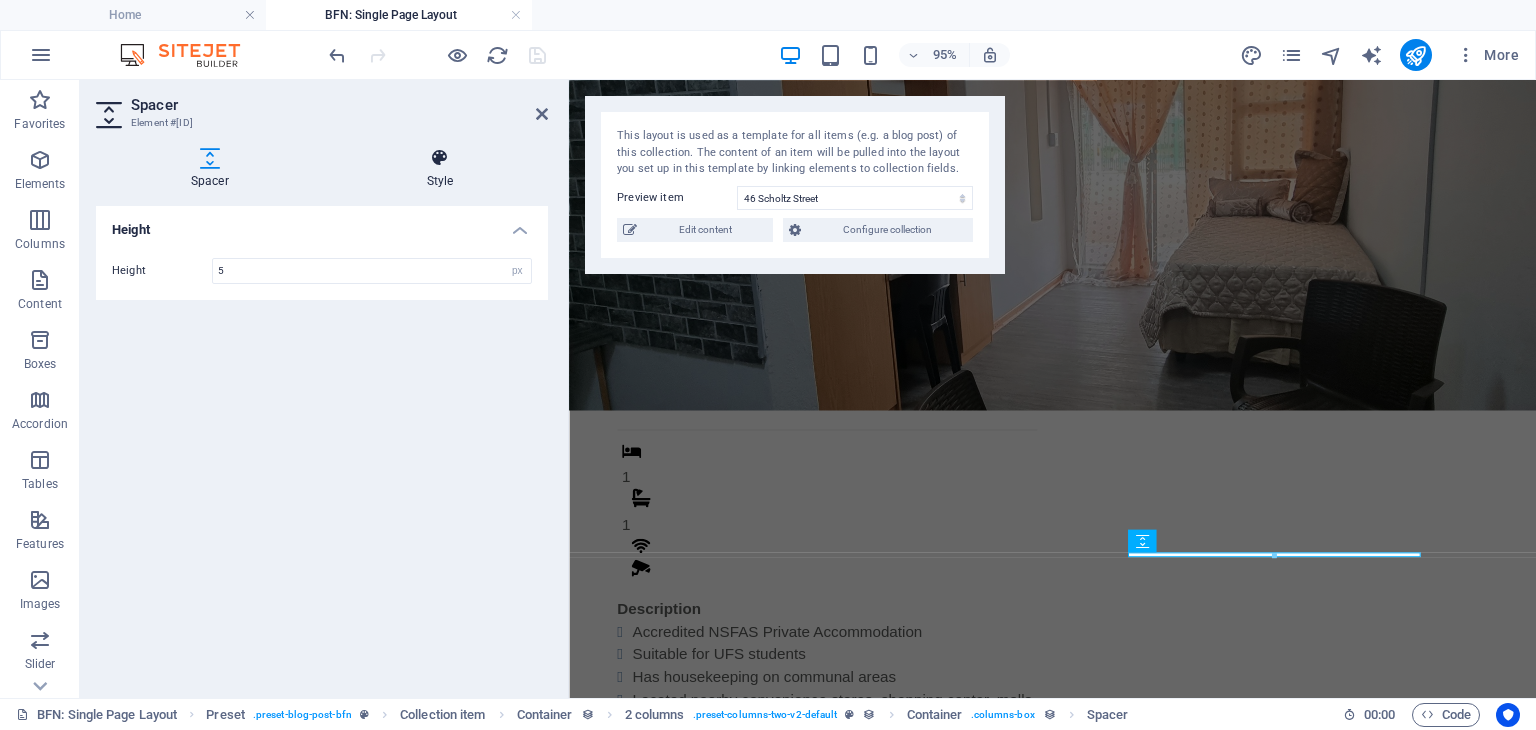 click on "Style" at bounding box center (440, 169) 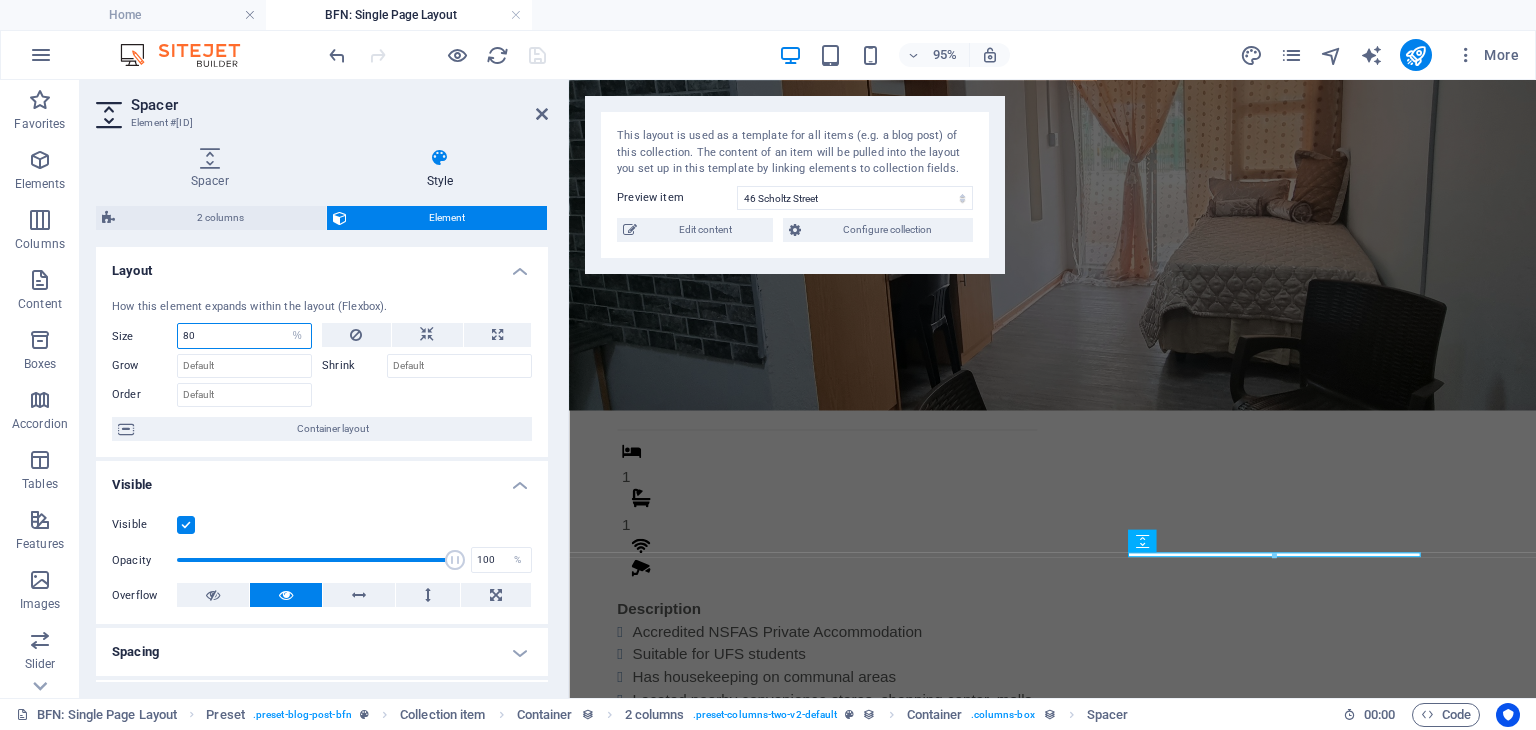 drag, startPoint x: 269, startPoint y: 326, endPoint x: 150, endPoint y: 333, distance: 119.2057 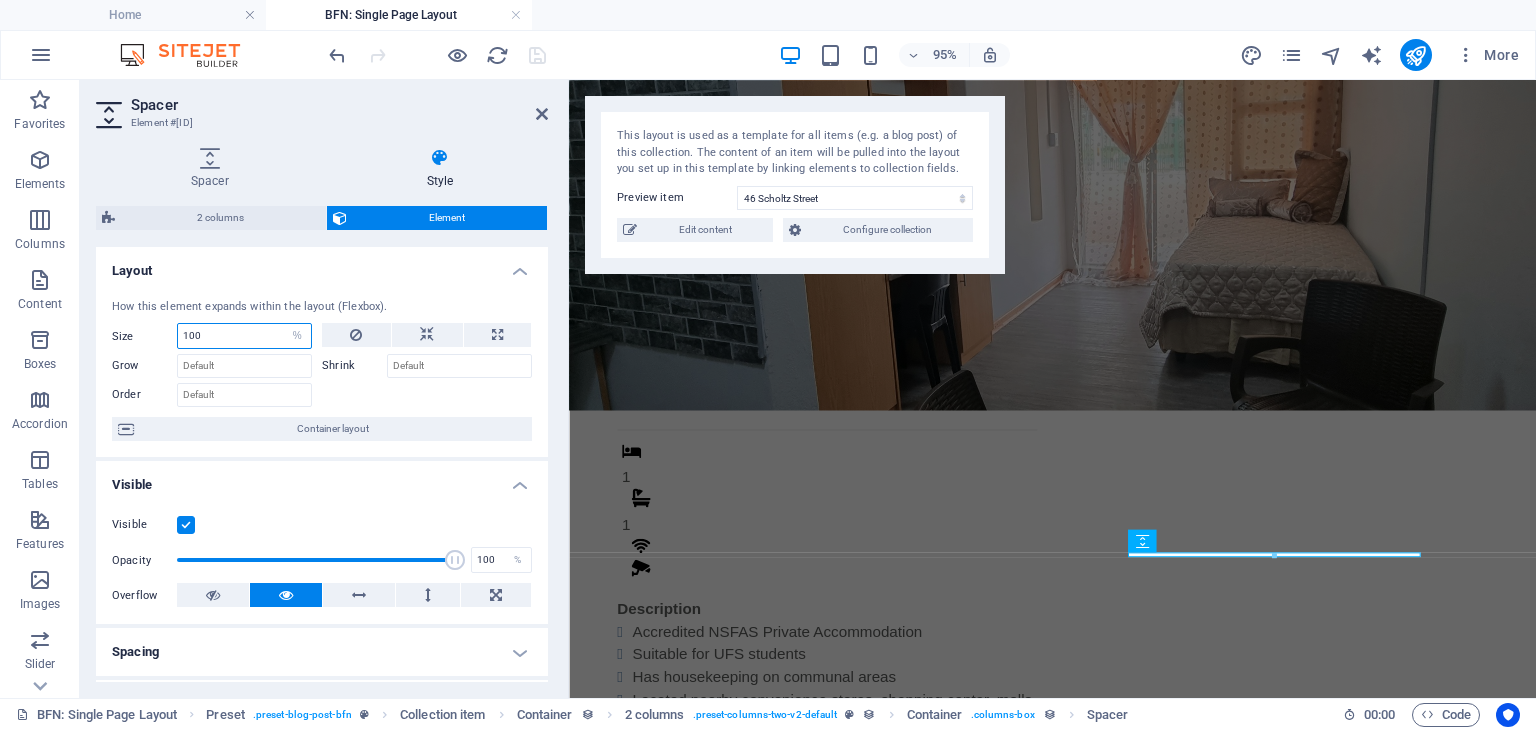 type on "100" 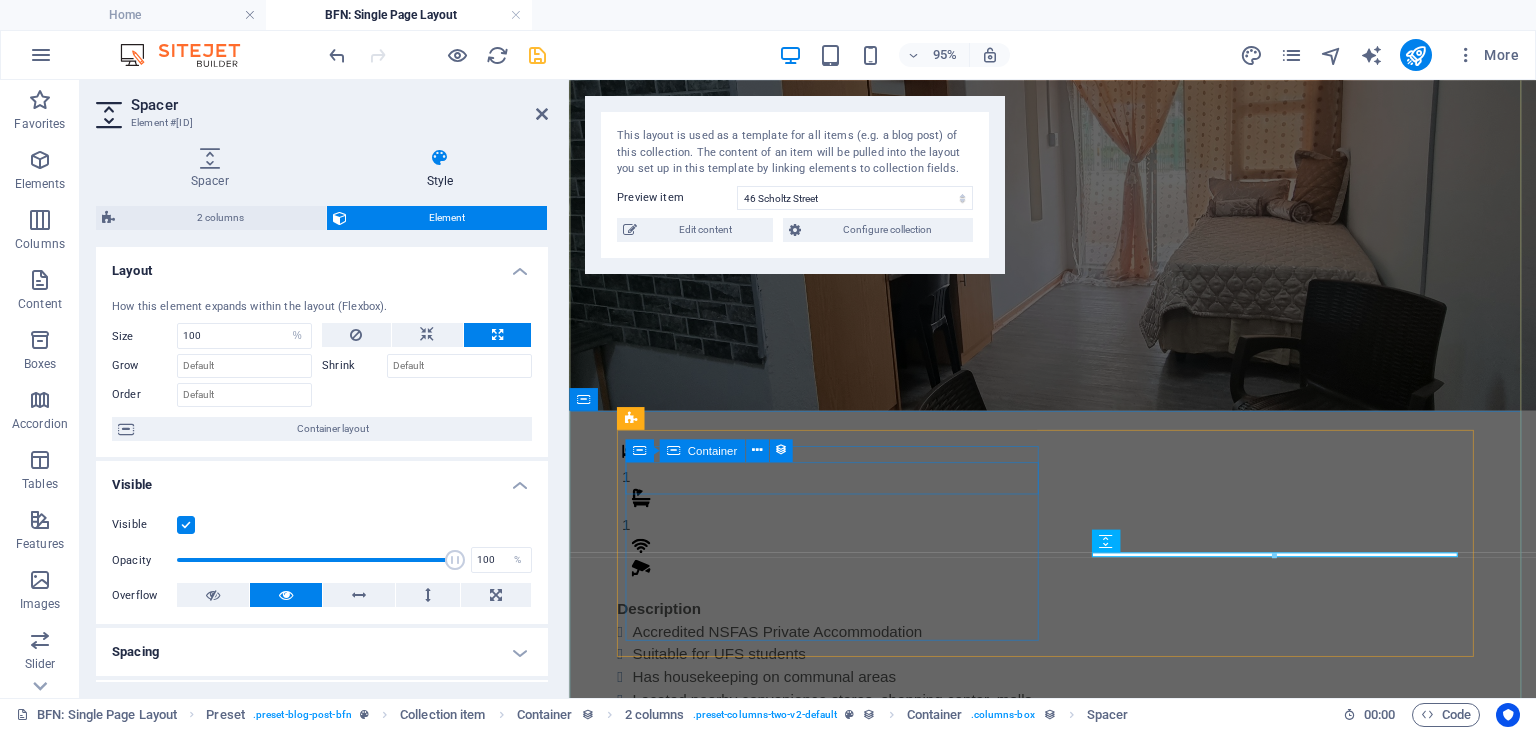 click on "1 1" at bounding box center (841, 536) 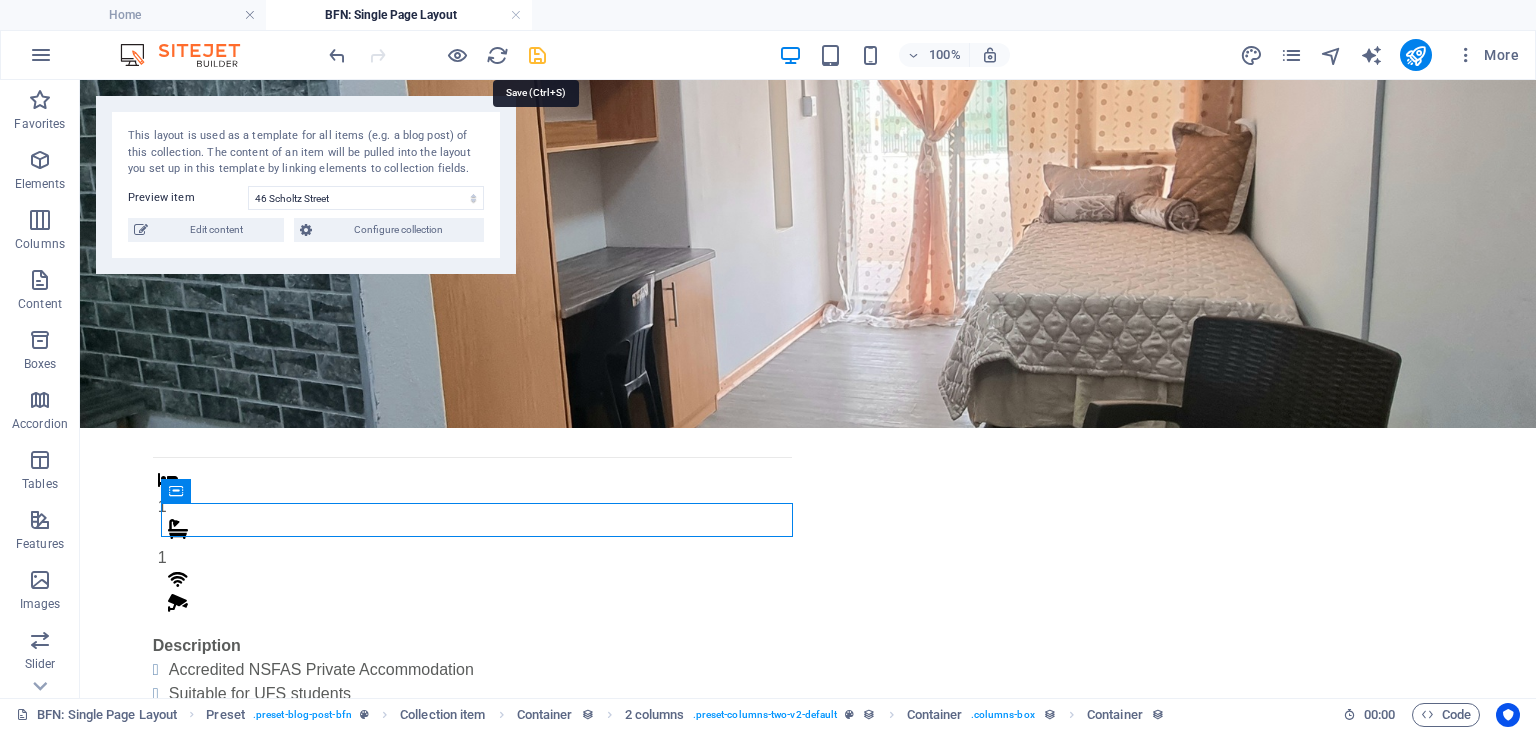 click at bounding box center [537, 55] 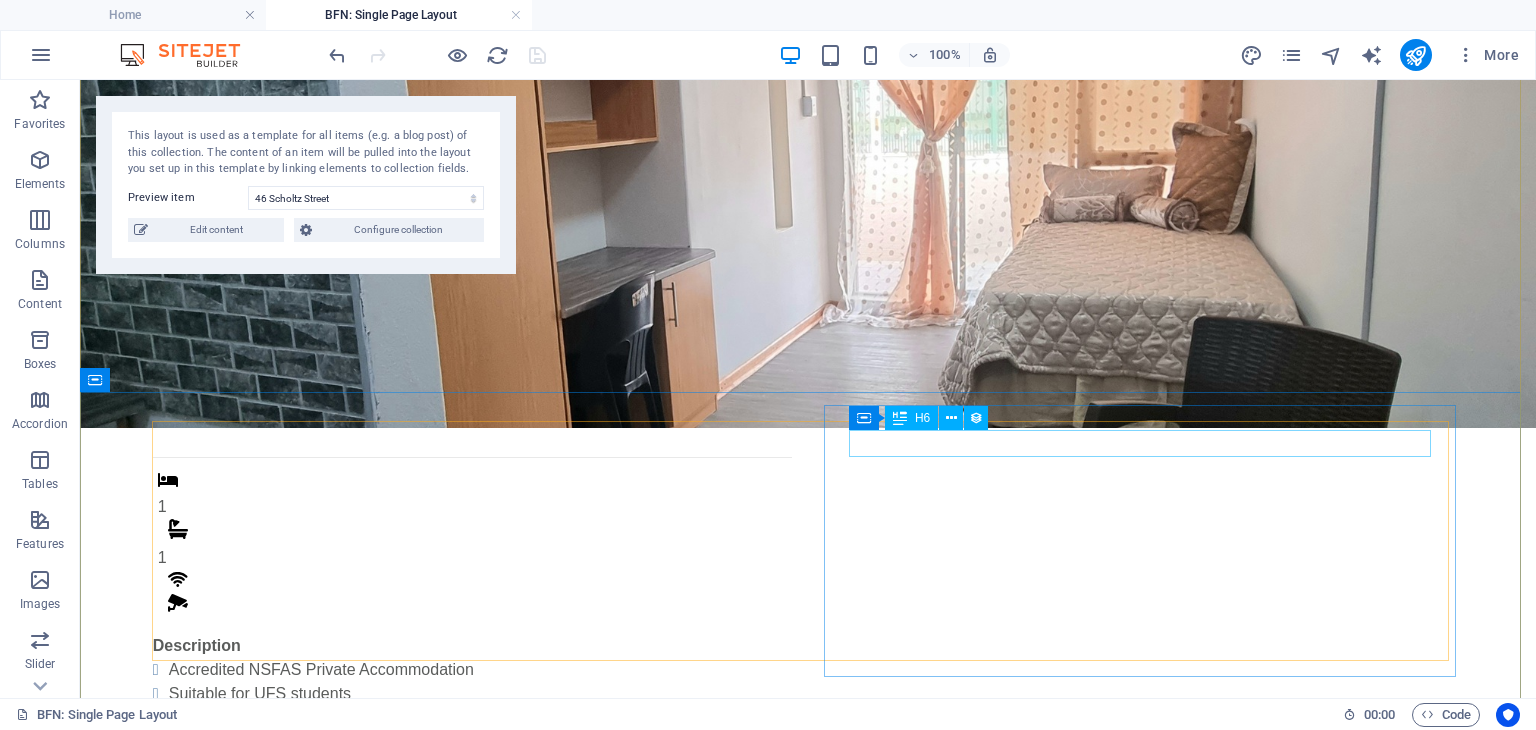 scroll, scrollTop: 209, scrollLeft: 0, axis: vertical 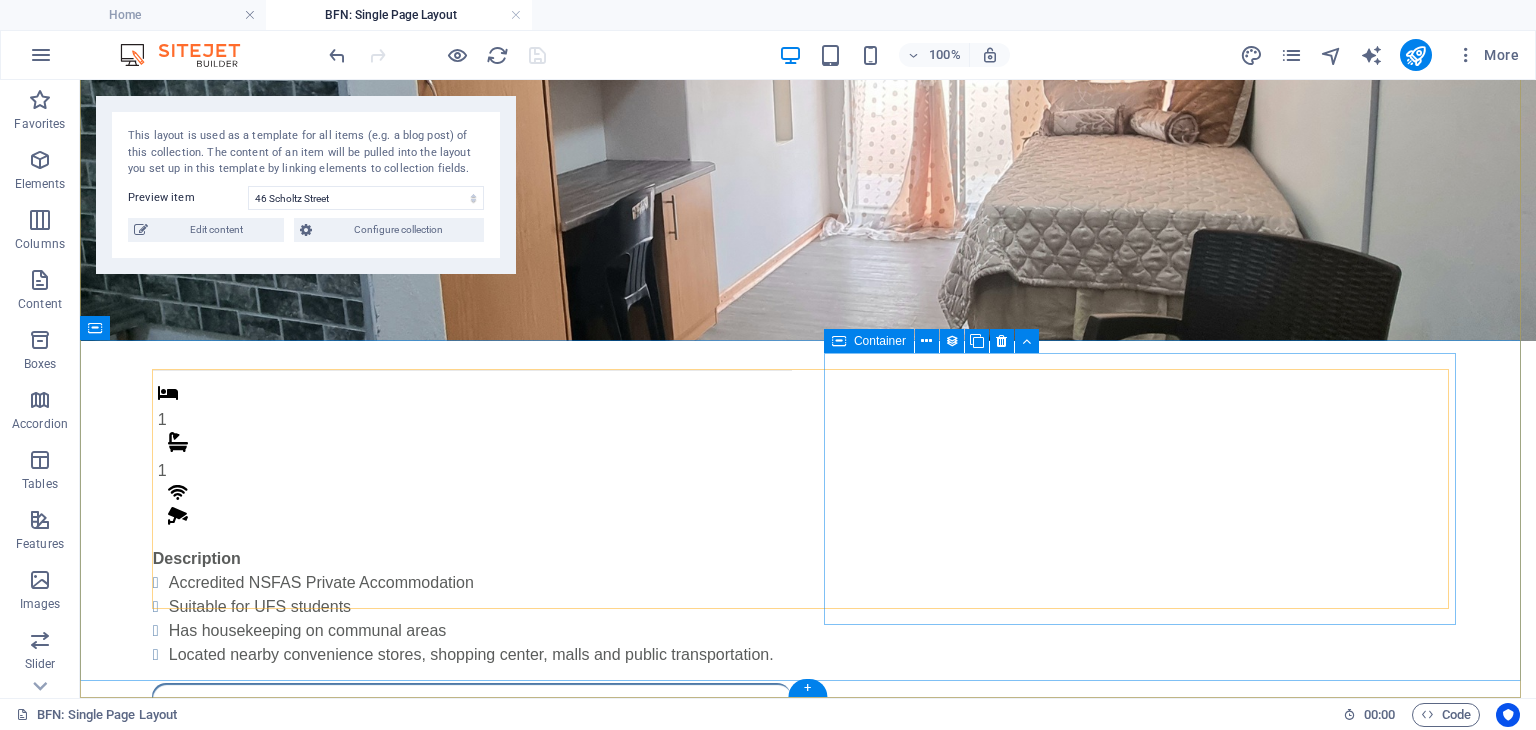 click on "Monthly Rental R 4,800 Once-off Fees Admin Fee:   500 Key deposit:   200 Download Form" at bounding box center (471, 843) 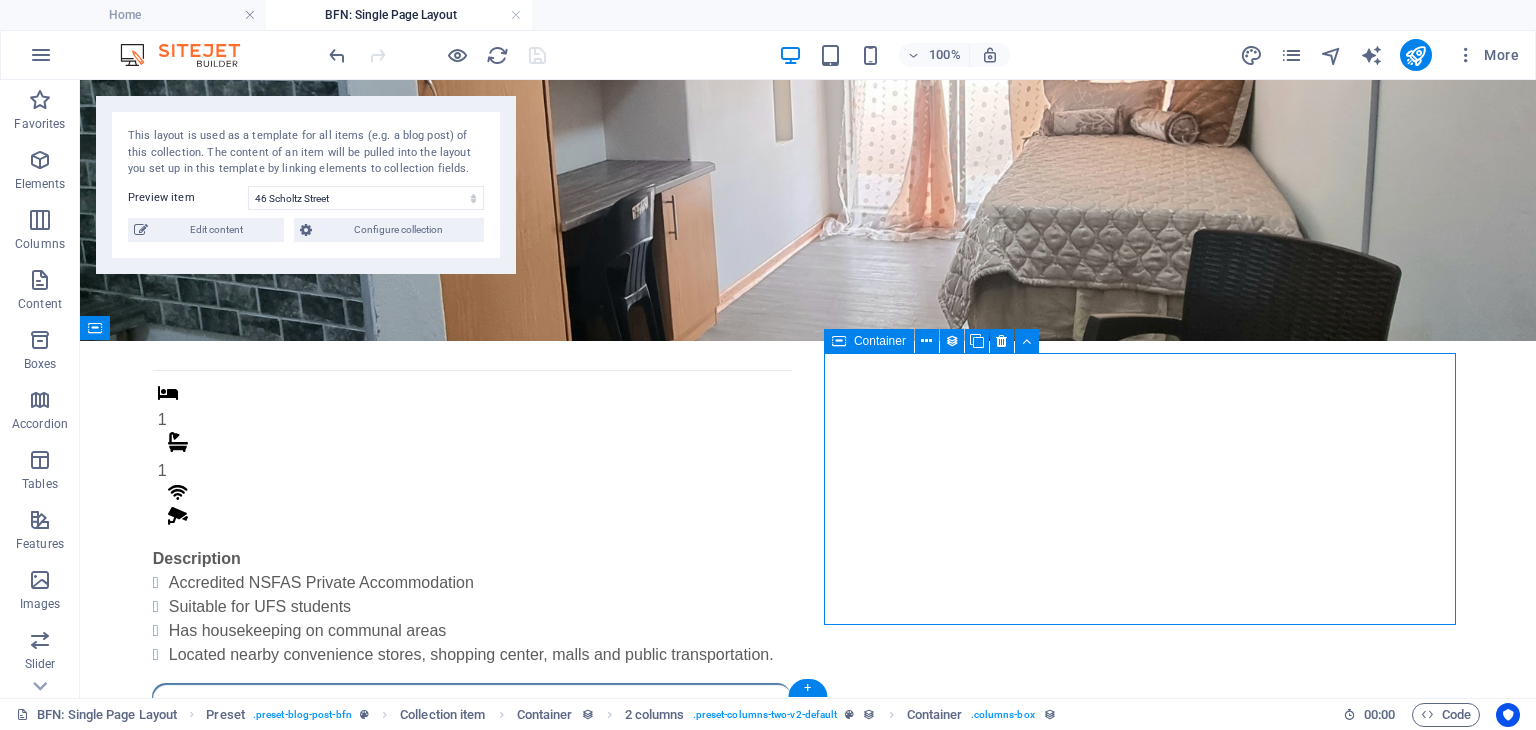 click on "Monthly Rental R 4,800 Once-off Fees Admin Fee:   500 Key deposit:   200 Download Form" at bounding box center (471, 843) 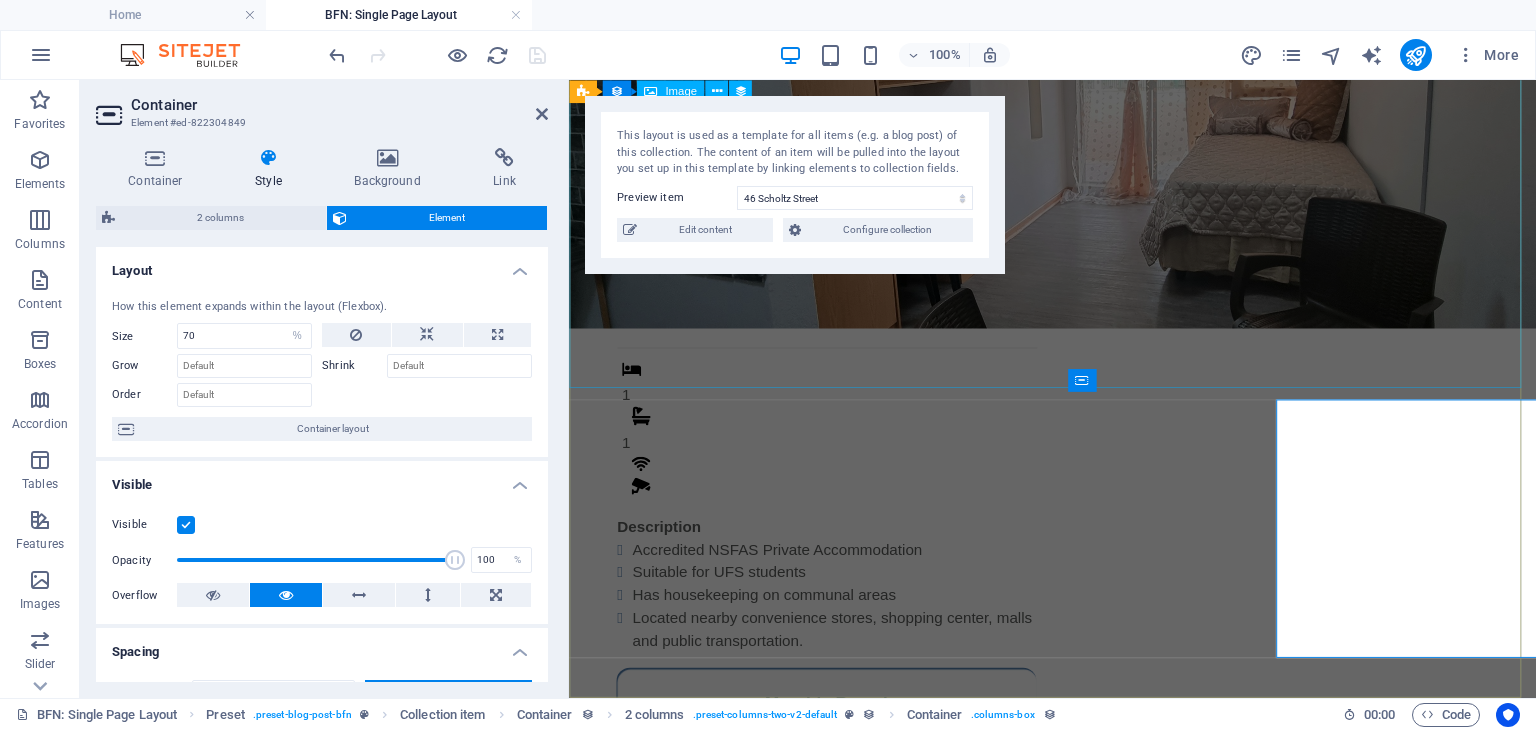 scroll, scrollTop: 146, scrollLeft: 0, axis: vertical 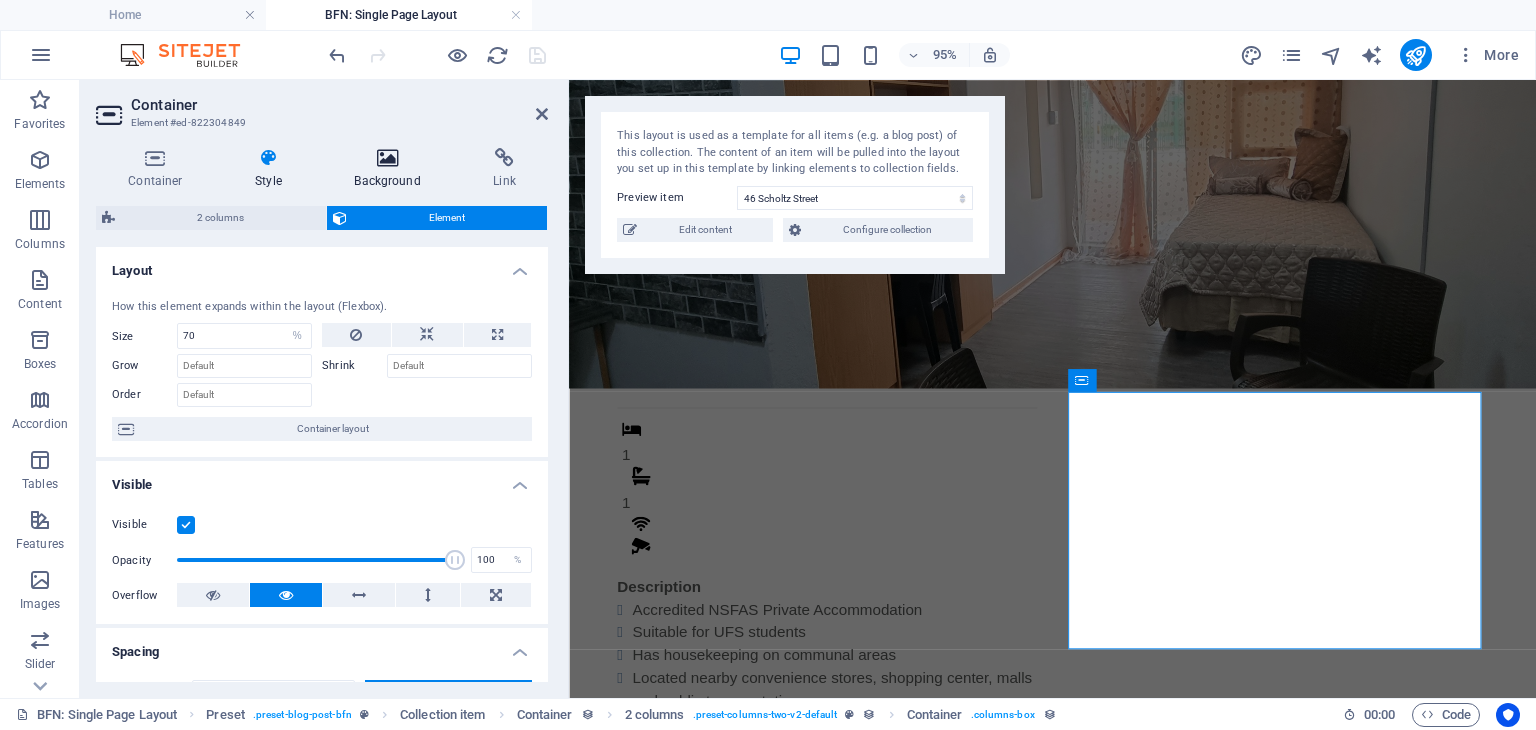 click at bounding box center (387, 158) 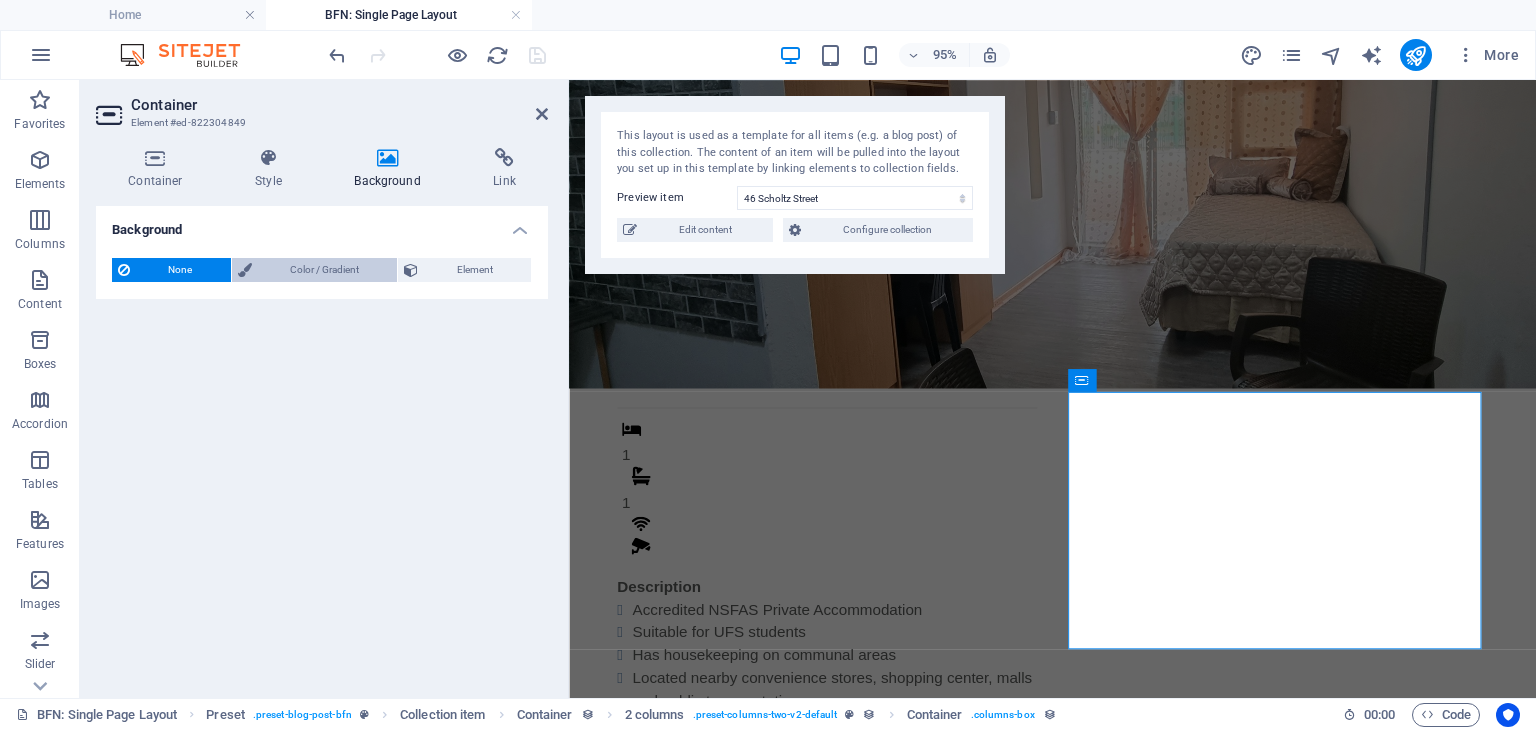 click on "Color / Gradient" at bounding box center (325, 270) 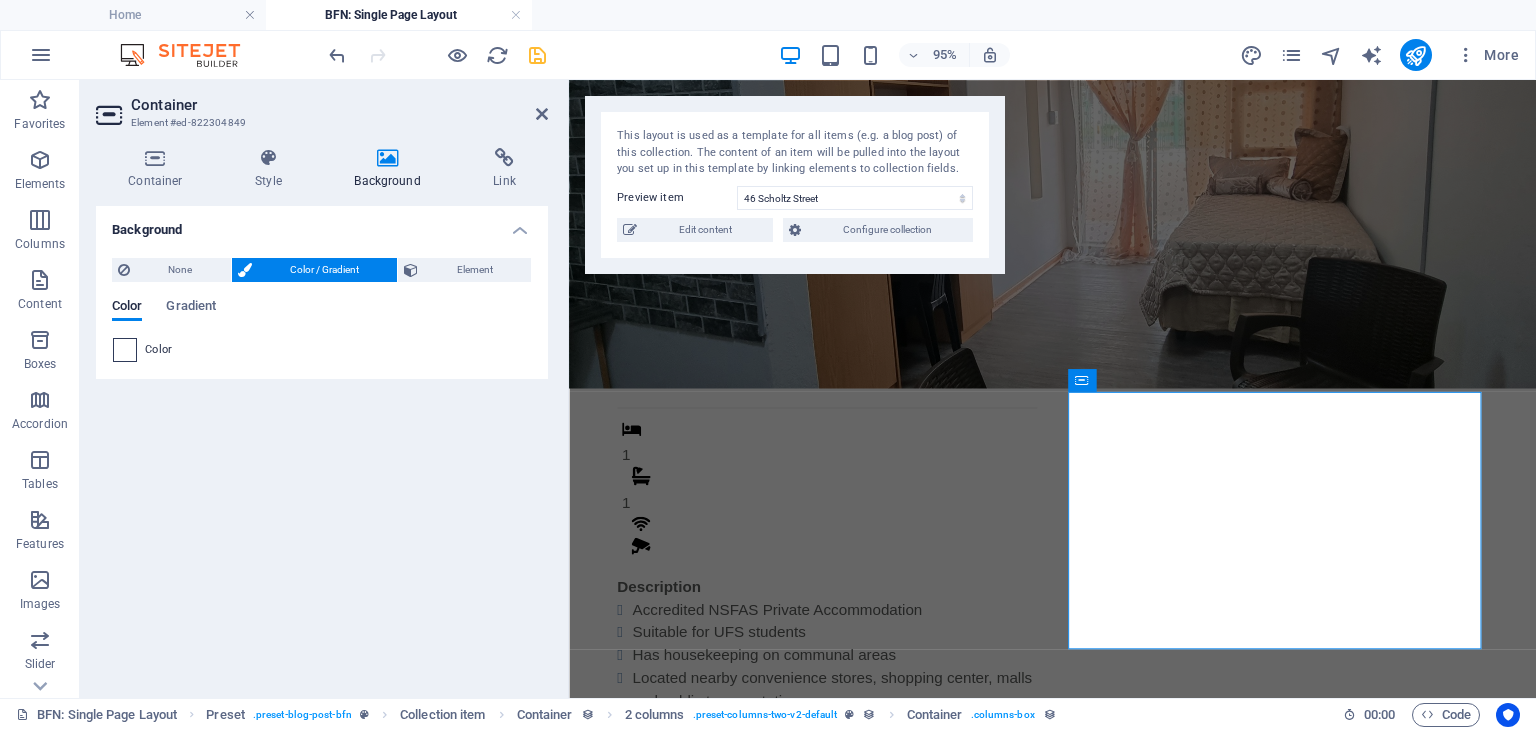 click at bounding box center [125, 350] 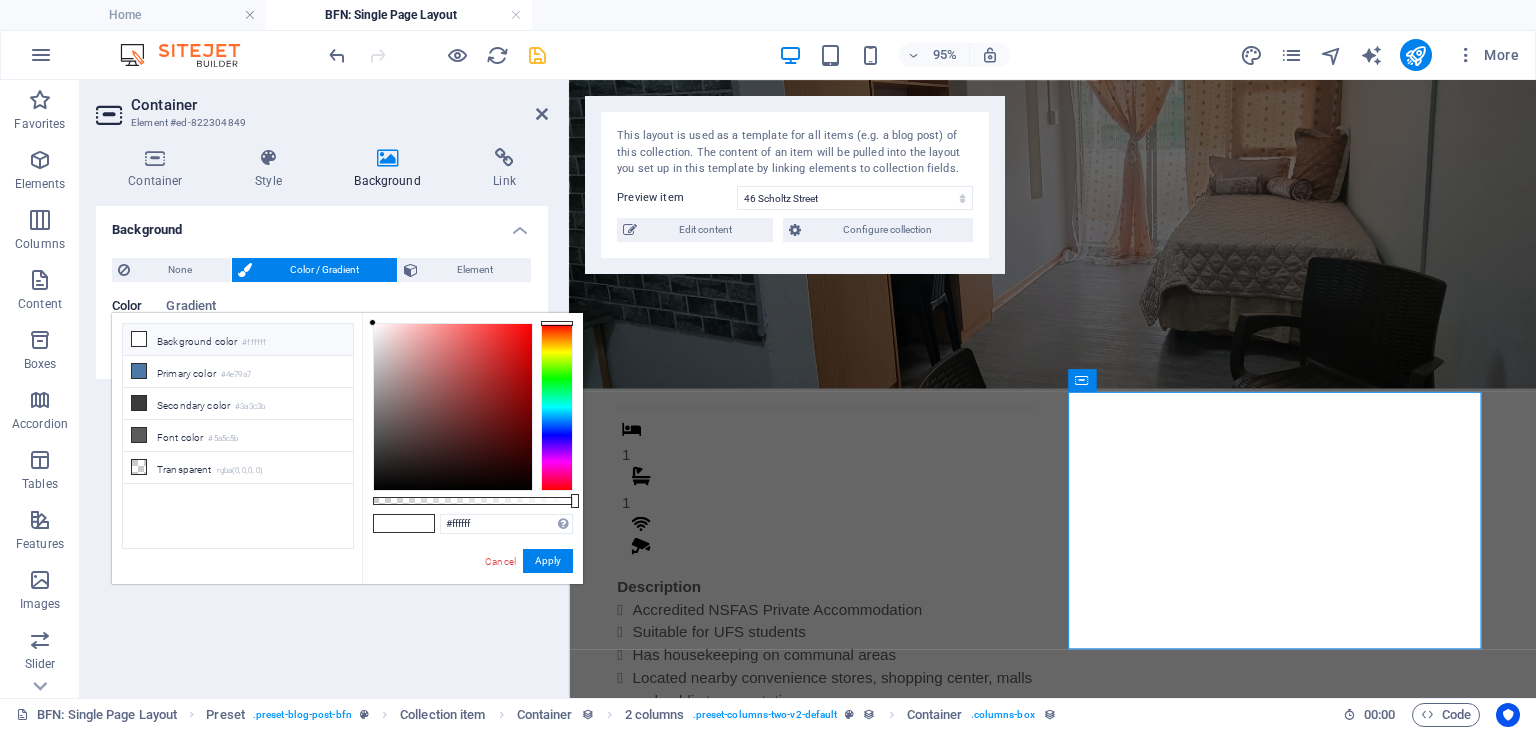 click on "Background color
#ffffff" at bounding box center (238, 340) 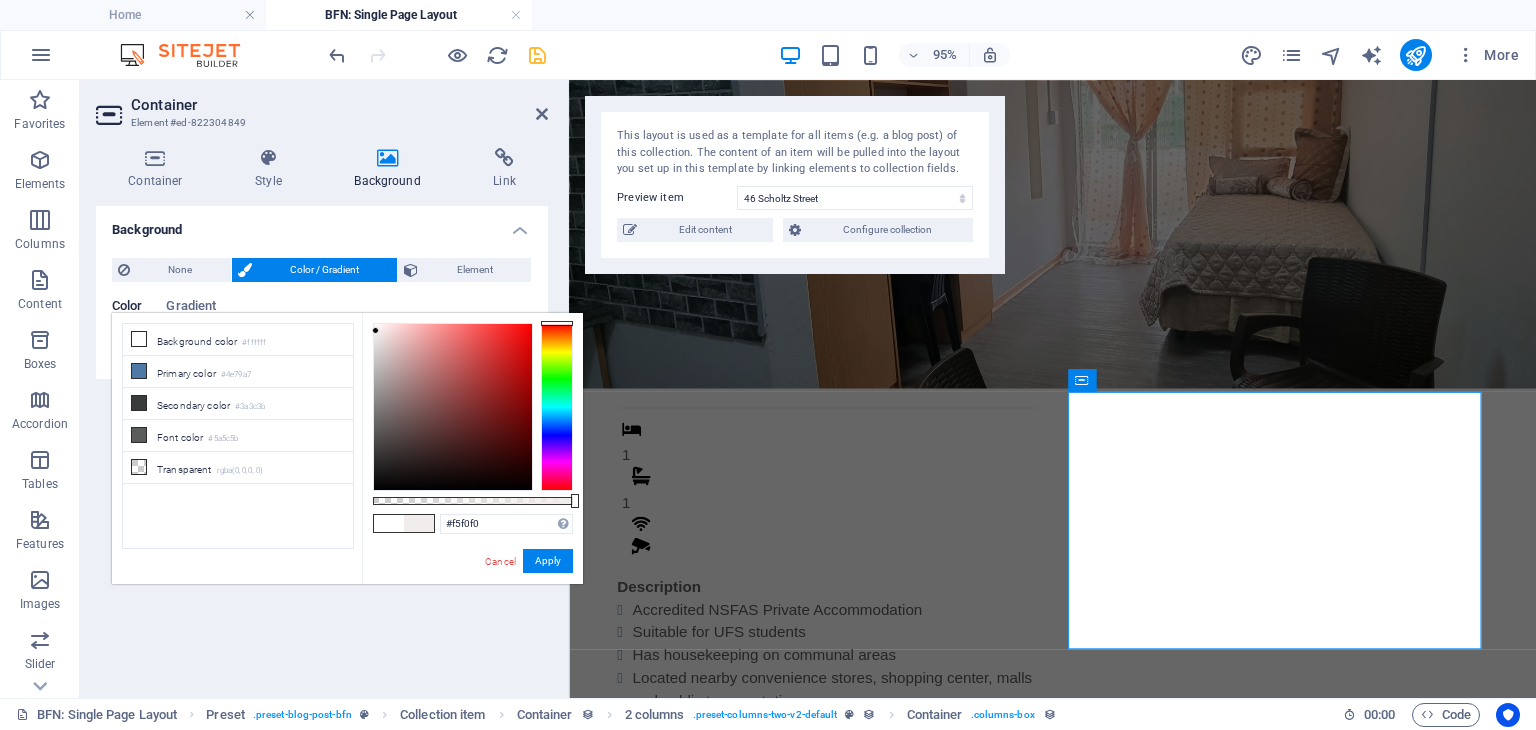 click at bounding box center (375, 330) 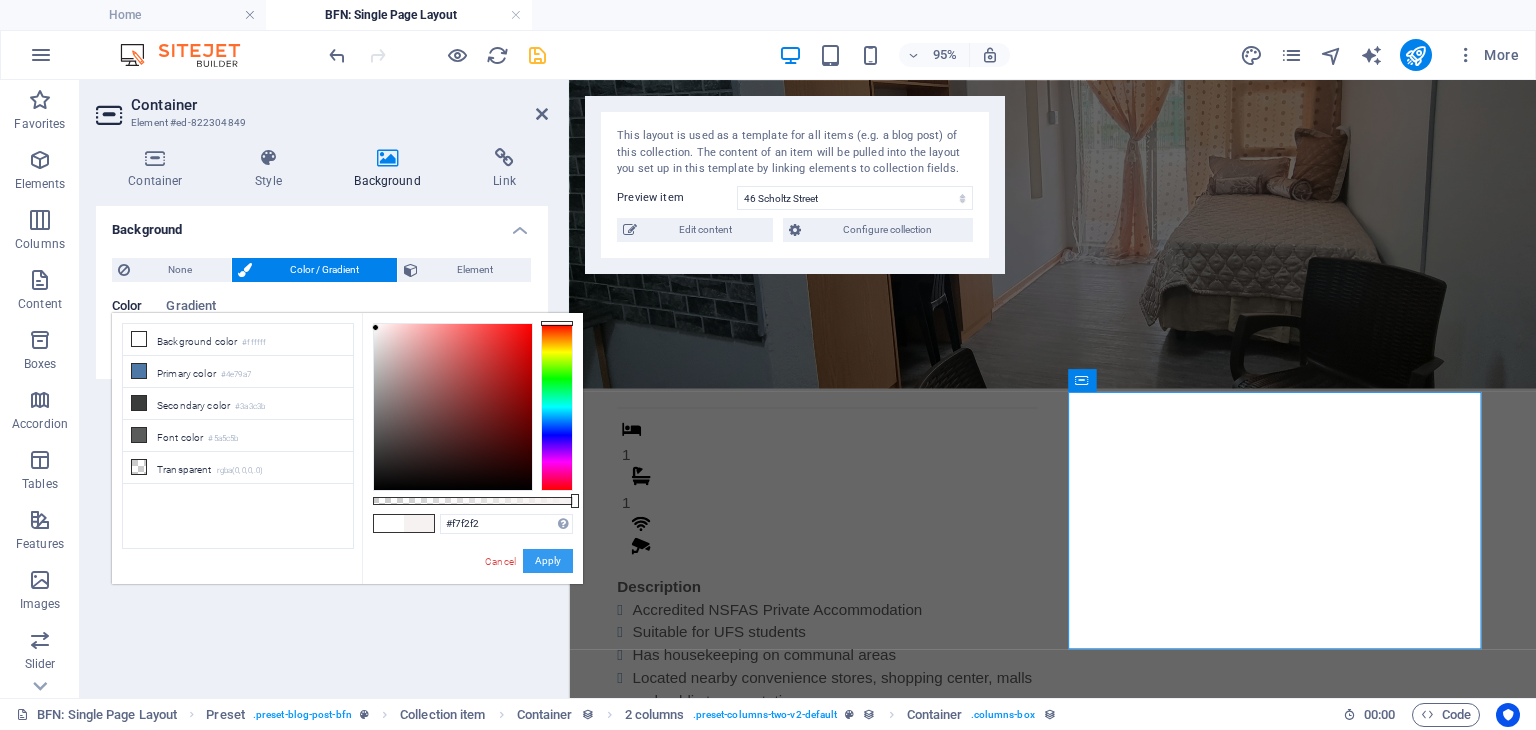 click on "Apply" at bounding box center (548, 561) 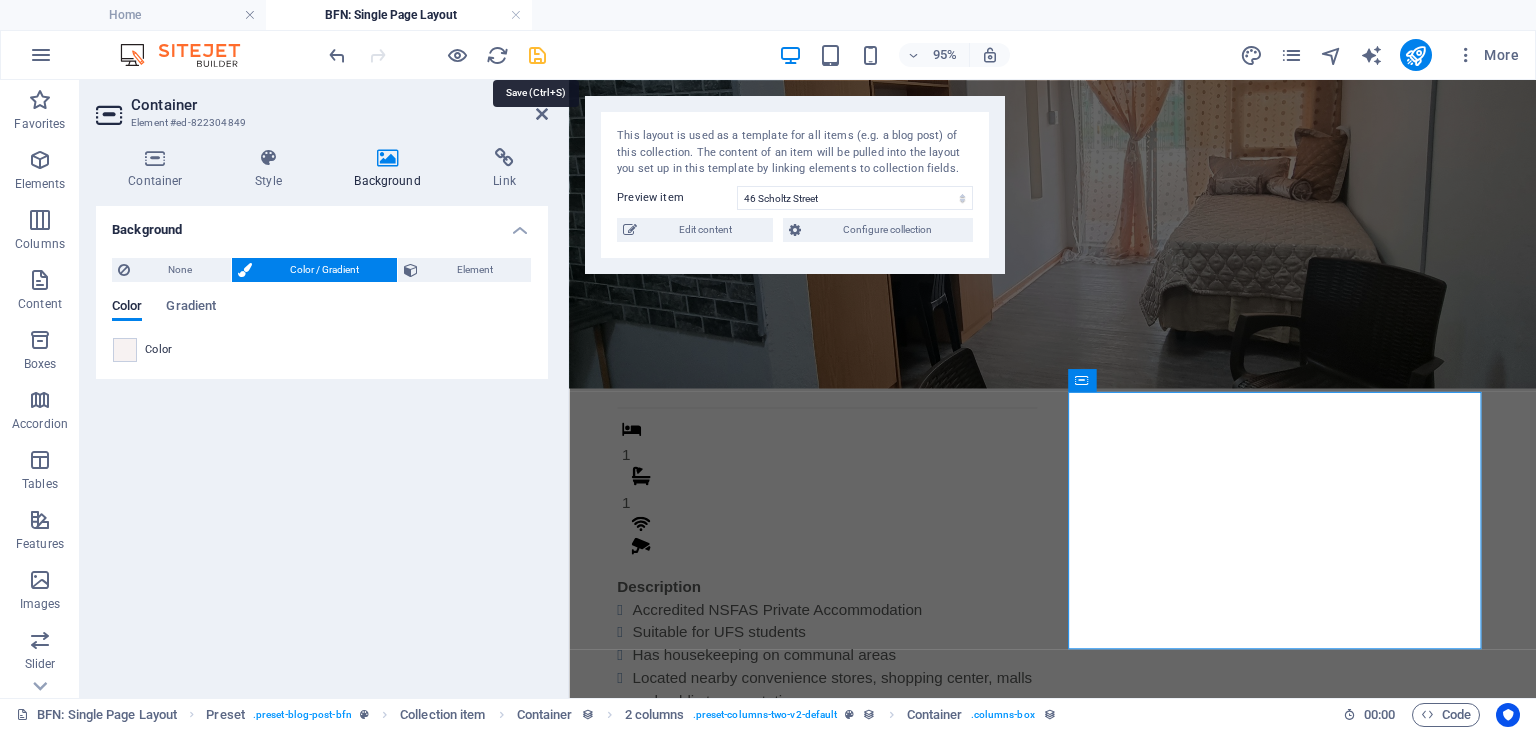 click at bounding box center (537, 55) 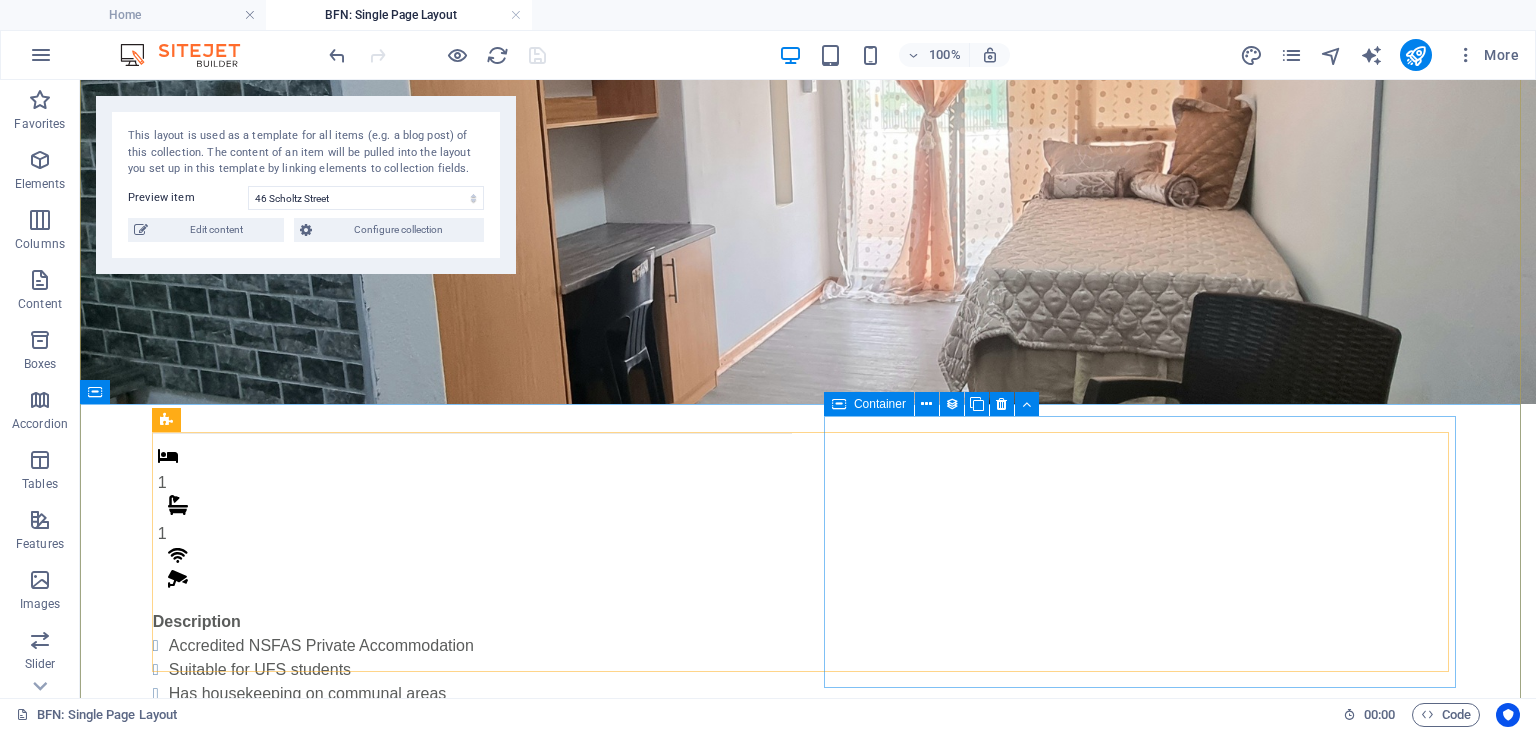 click on "Monthly Rental R 4,800 Once-off Fees Admin Fee:   500 Key deposit:   200 Download Form" at bounding box center (471, 906) 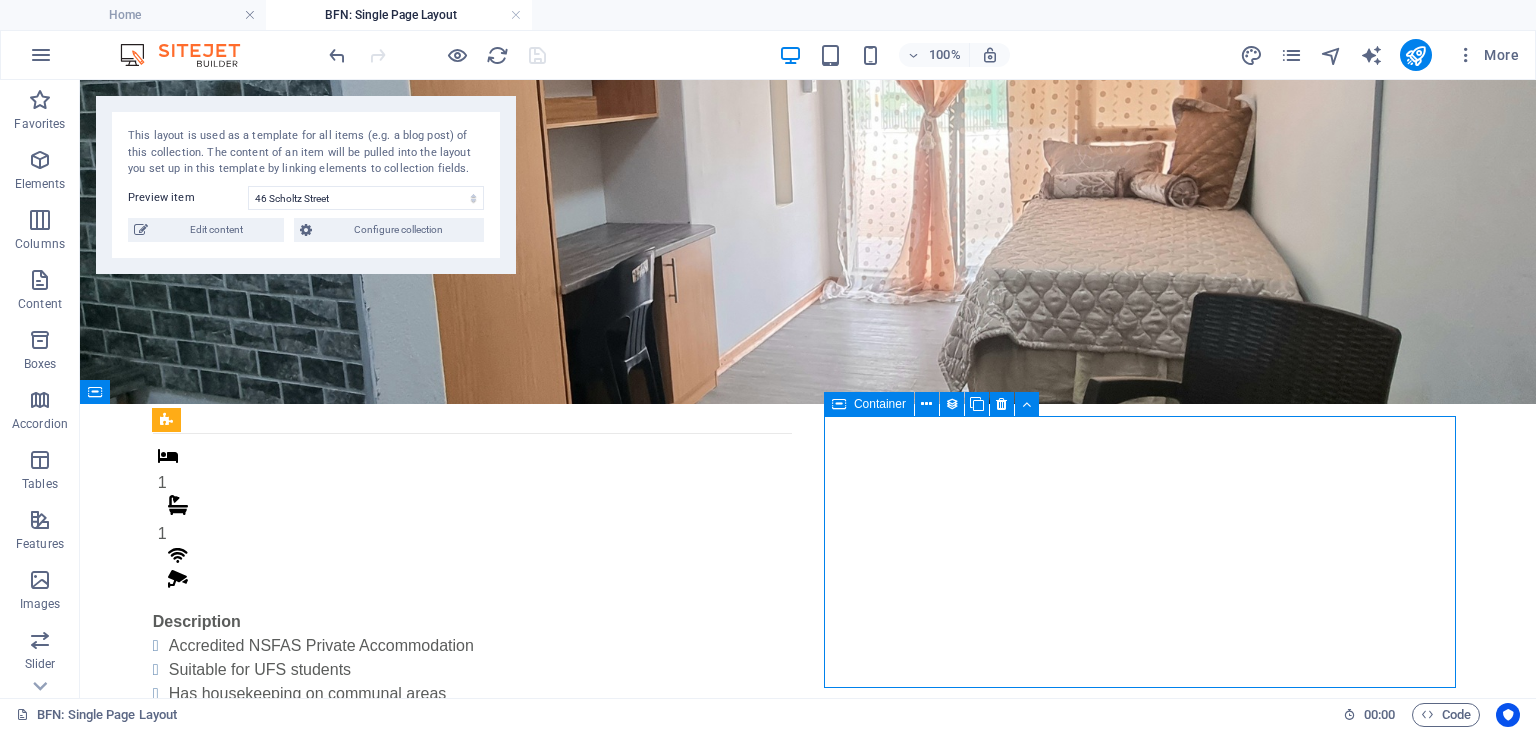click on "Monthly Rental R 4,800 Once-off Fees Admin Fee:   500 Key deposit:   200 Download Form" at bounding box center (471, 906) 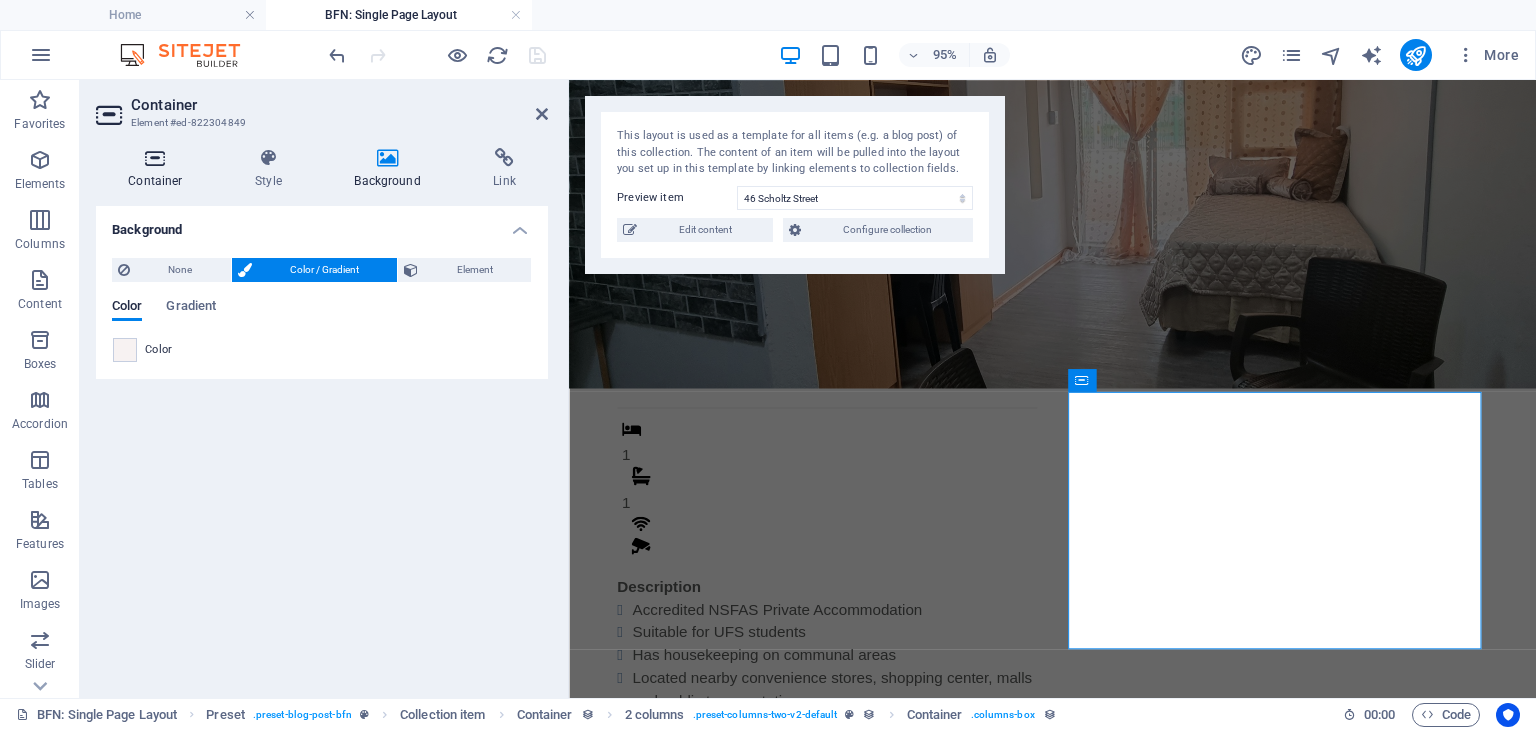 click on "Container" at bounding box center [159, 169] 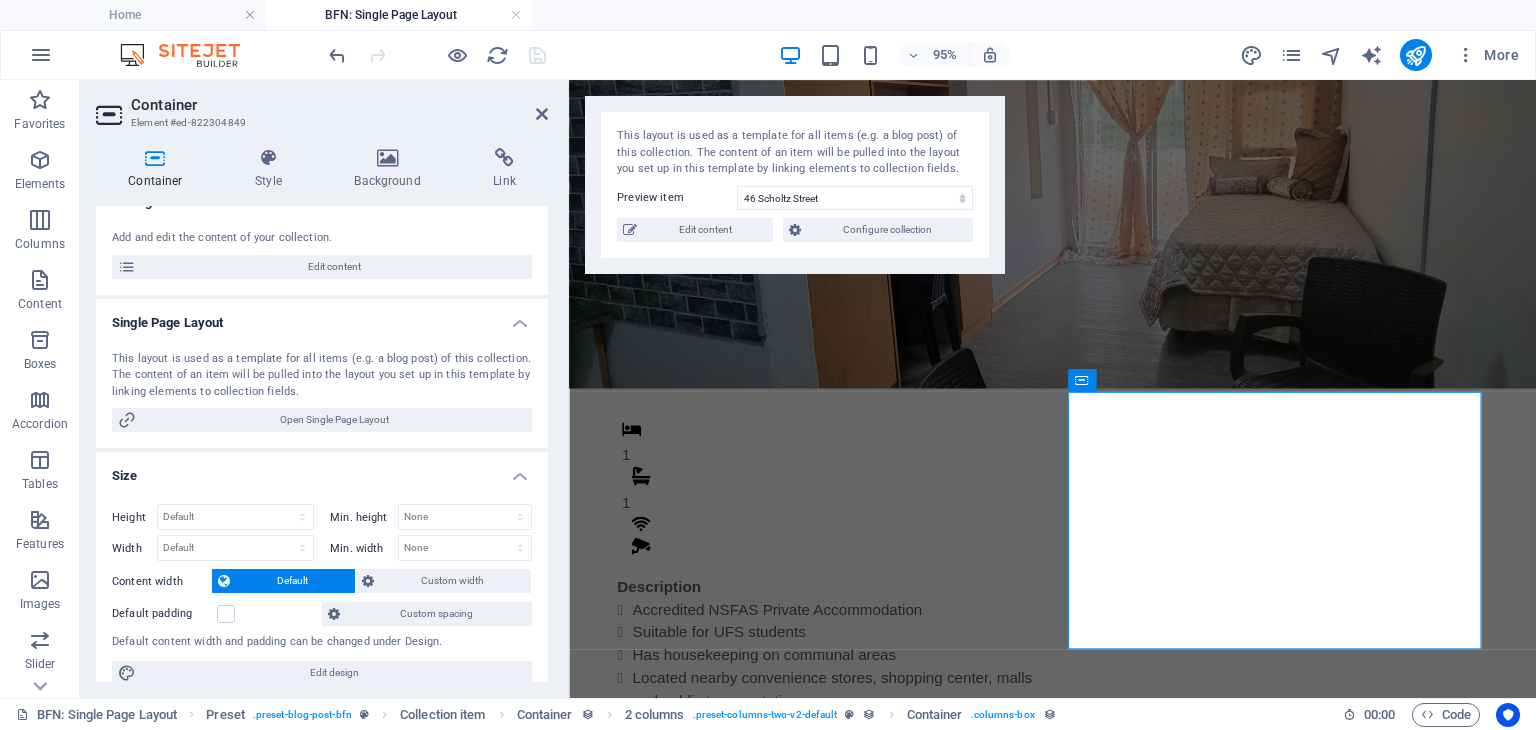 scroll, scrollTop: 0, scrollLeft: 0, axis: both 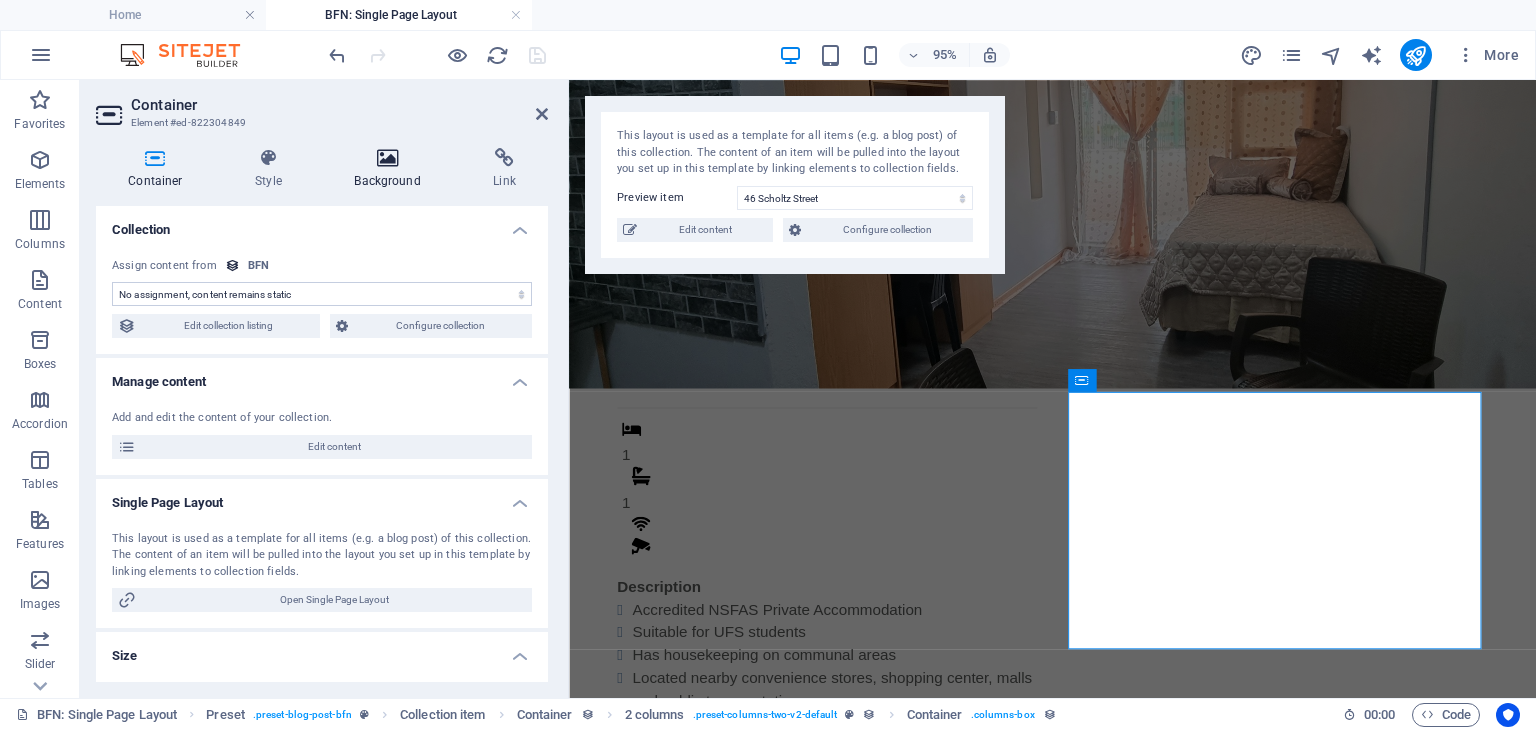 click on "Background" at bounding box center (391, 169) 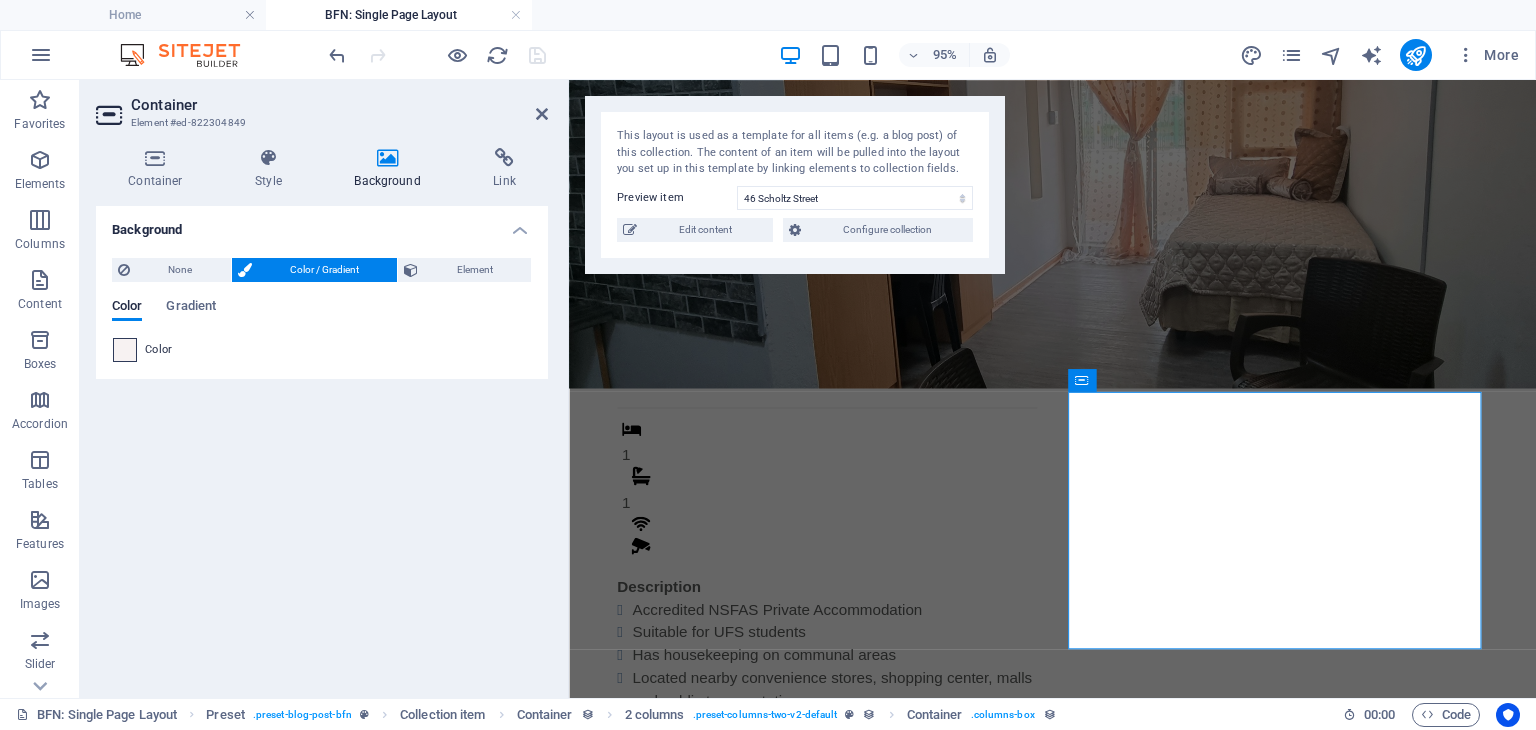 click at bounding box center (125, 350) 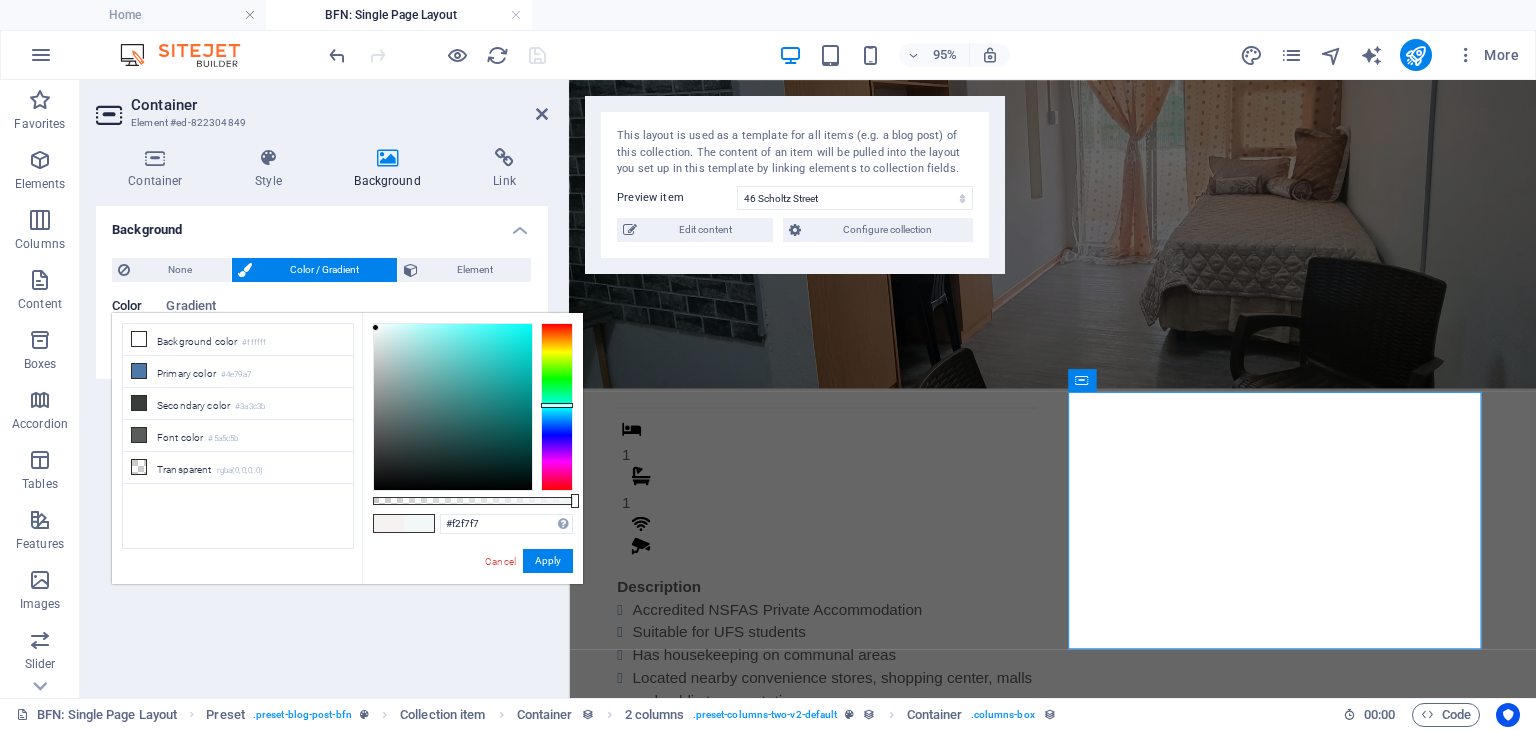 type on "#f2f7f6" 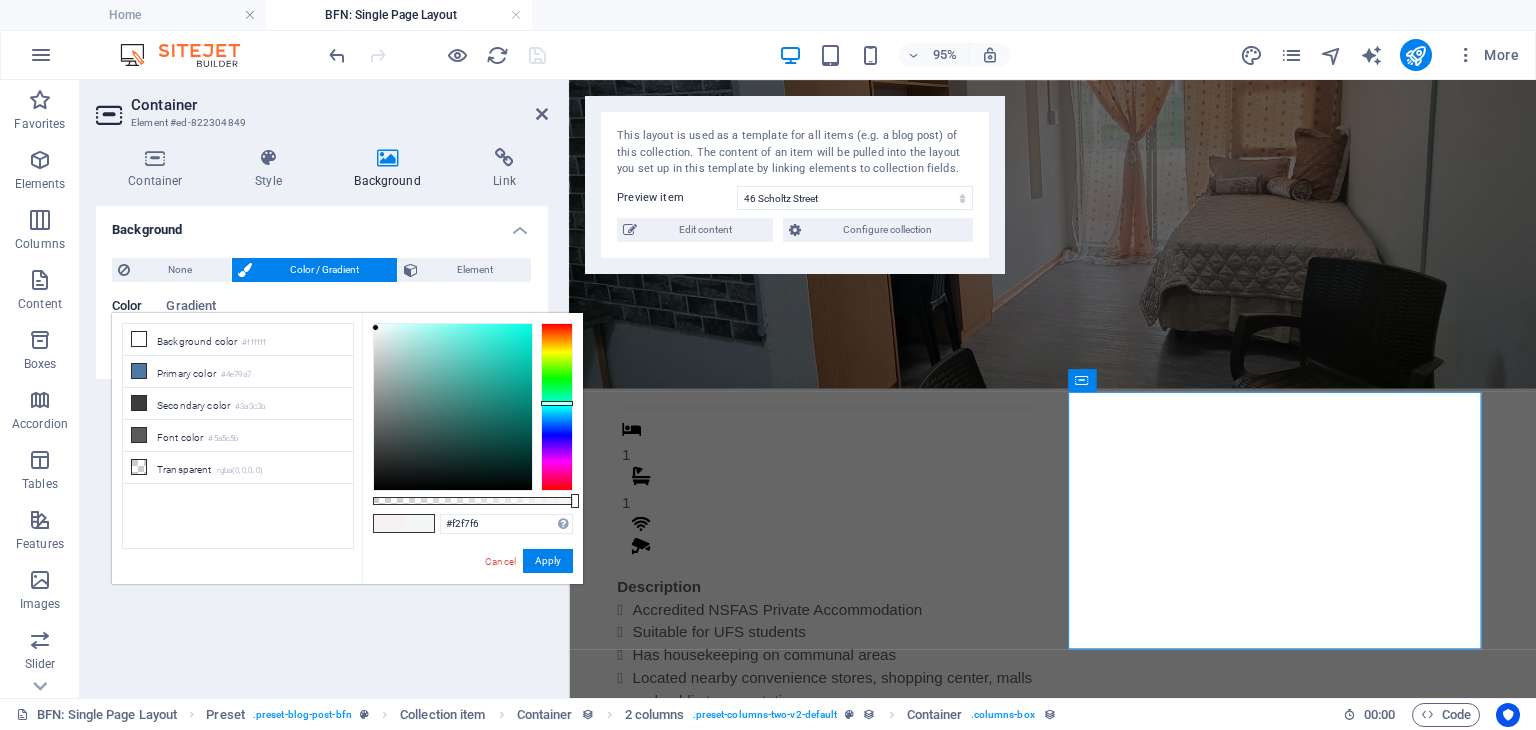 drag, startPoint x: 549, startPoint y: 372, endPoint x: 547, endPoint y: 402, distance: 30.066593 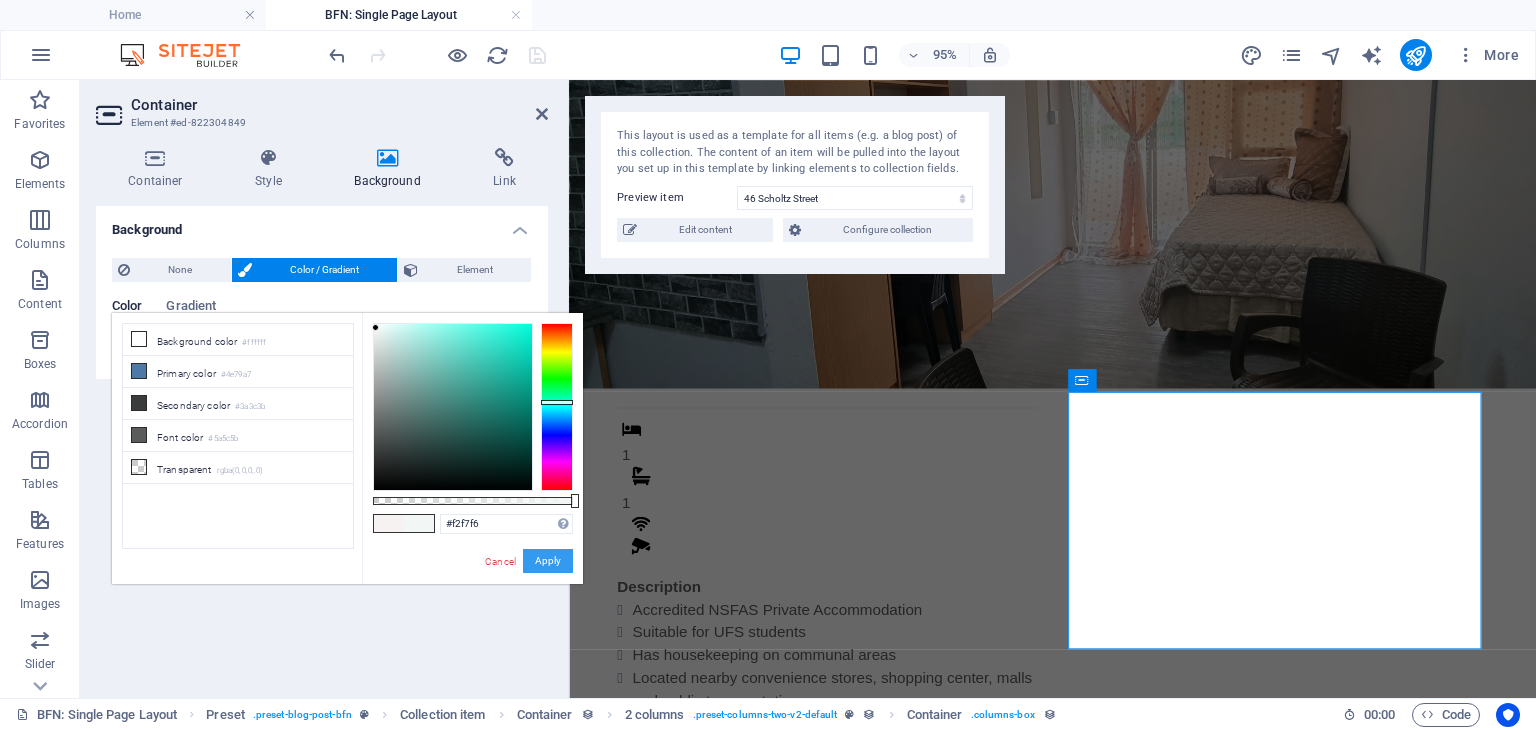 click on "Apply" at bounding box center [548, 561] 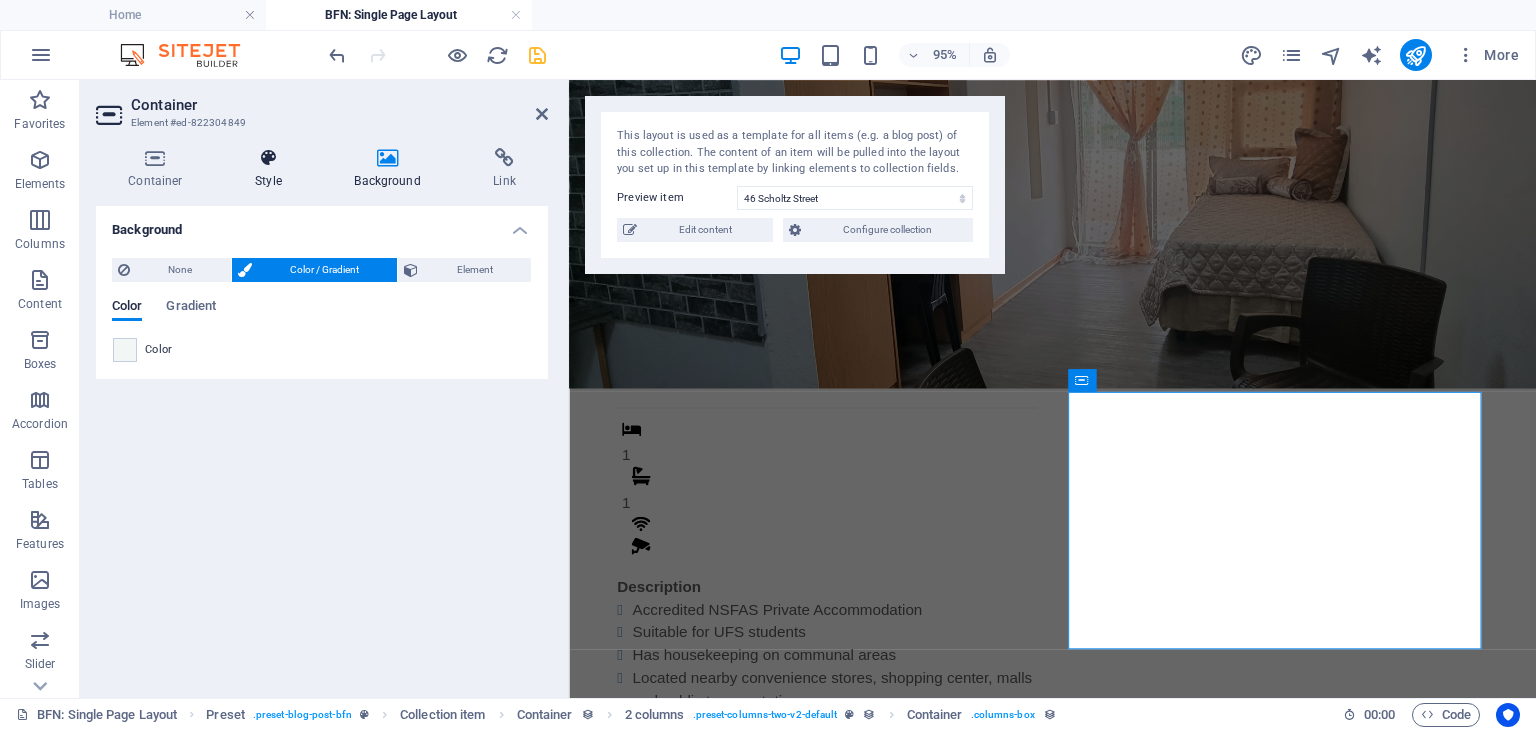 click on "Style" at bounding box center [272, 169] 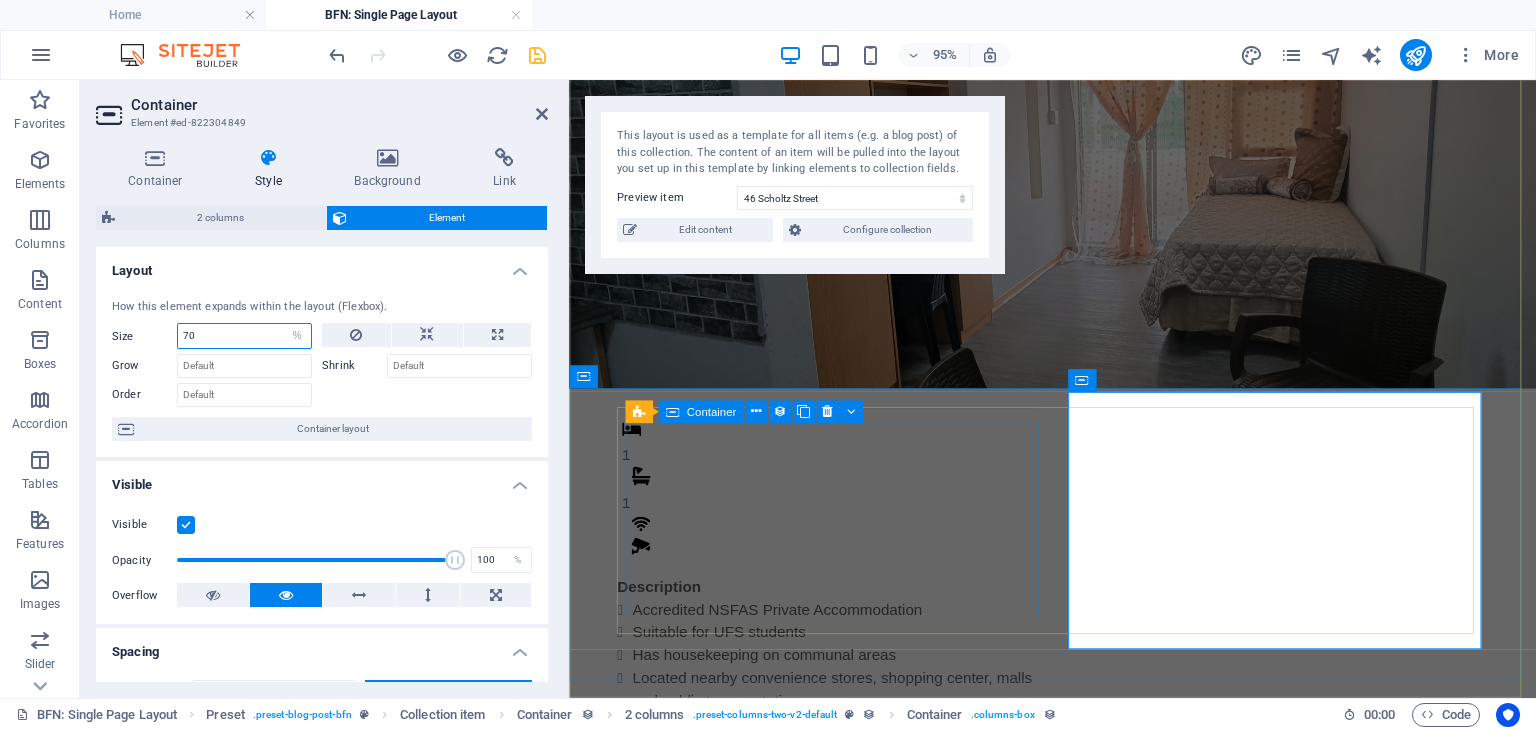 drag, startPoint x: 252, startPoint y: 327, endPoint x: 152, endPoint y: 337, distance: 100.49876 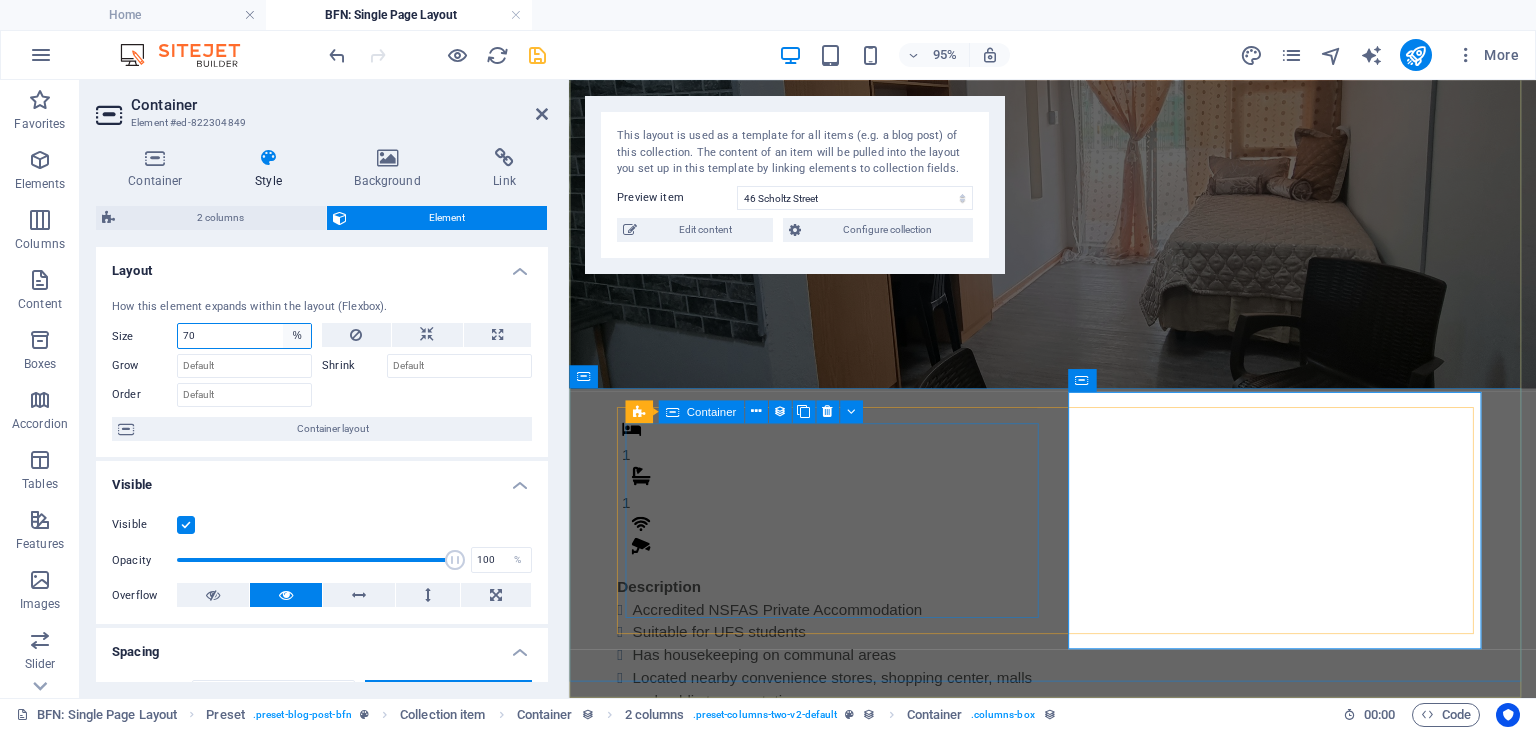 click on "Default auto px % 1/1 1/2 1/3 1/4 1/5 1/6 1/7 1/8 1/9 1/10" at bounding box center (297, 336) 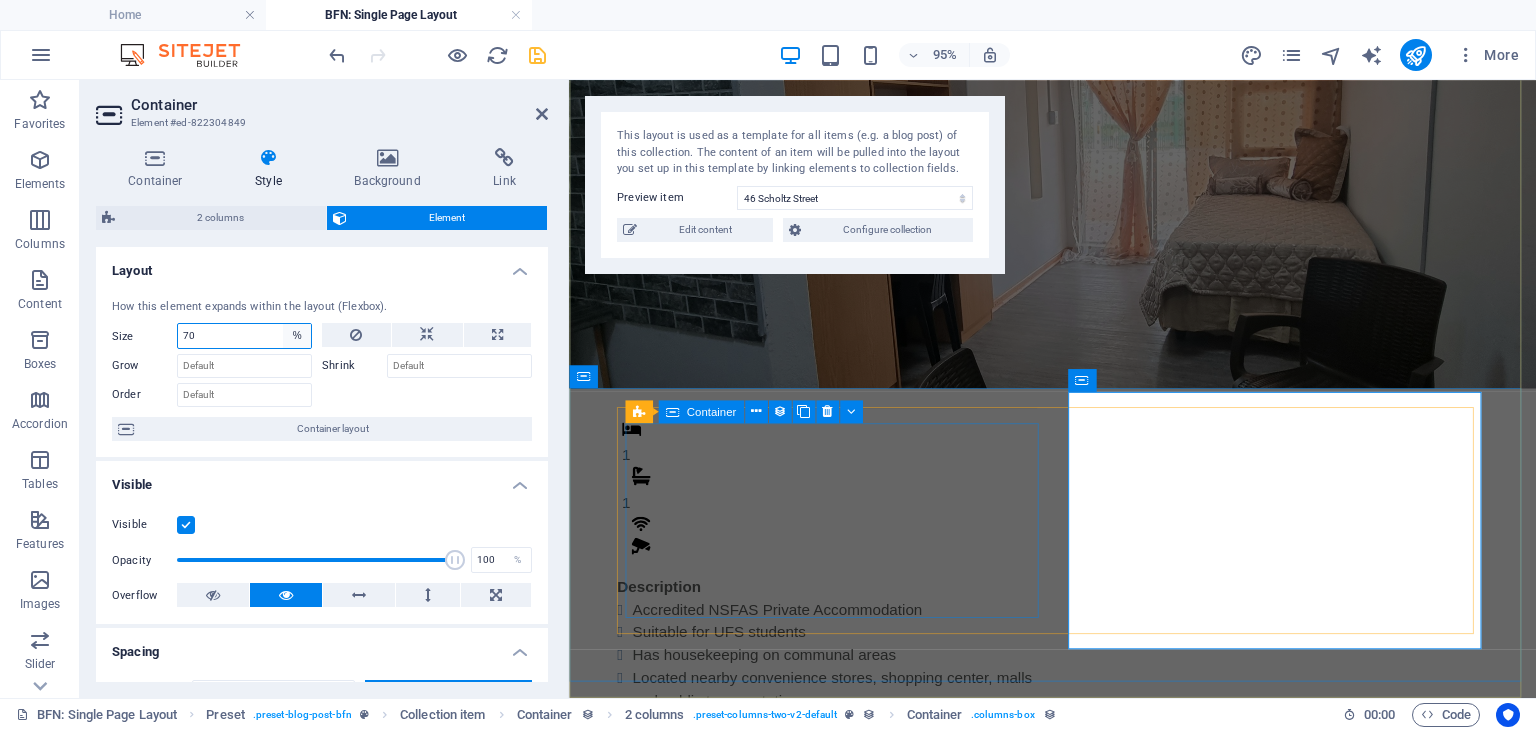 select on "ig6hlavjie" 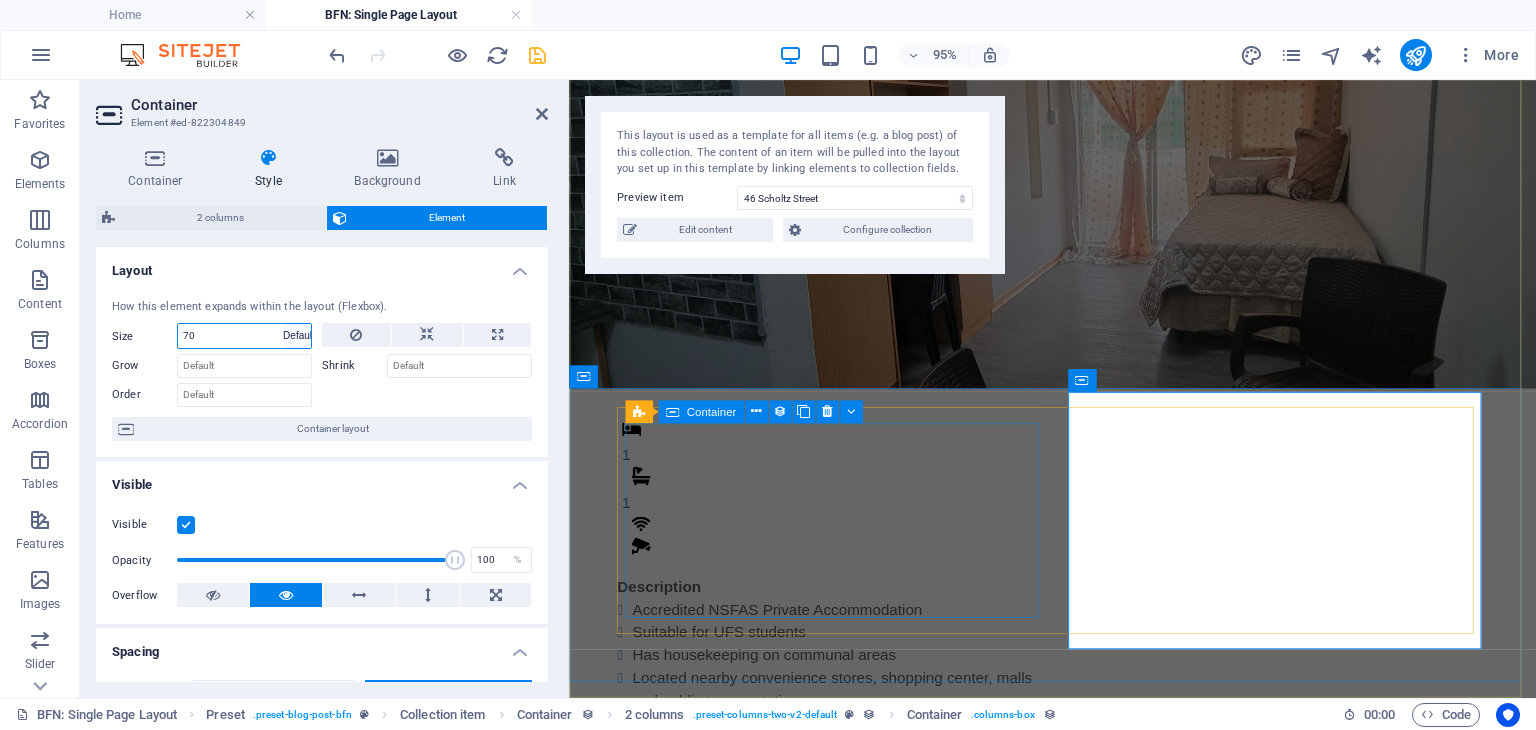 click on "Default auto px % 1/1 1/2 1/3 1/4 1/5 1/6 1/7 1/8 1/9 1/10" at bounding box center (297, 336) 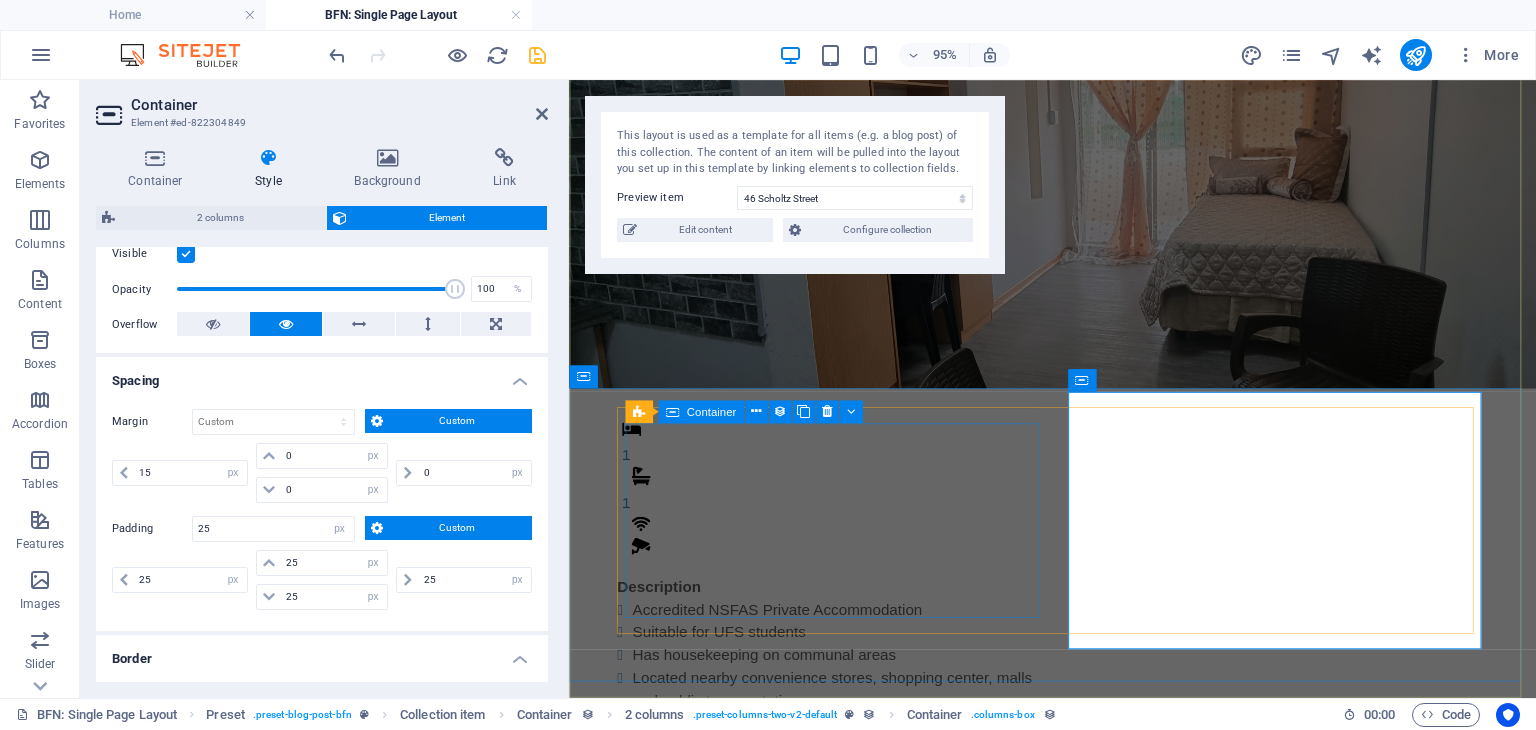 scroll, scrollTop: 276, scrollLeft: 0, axis: vertical 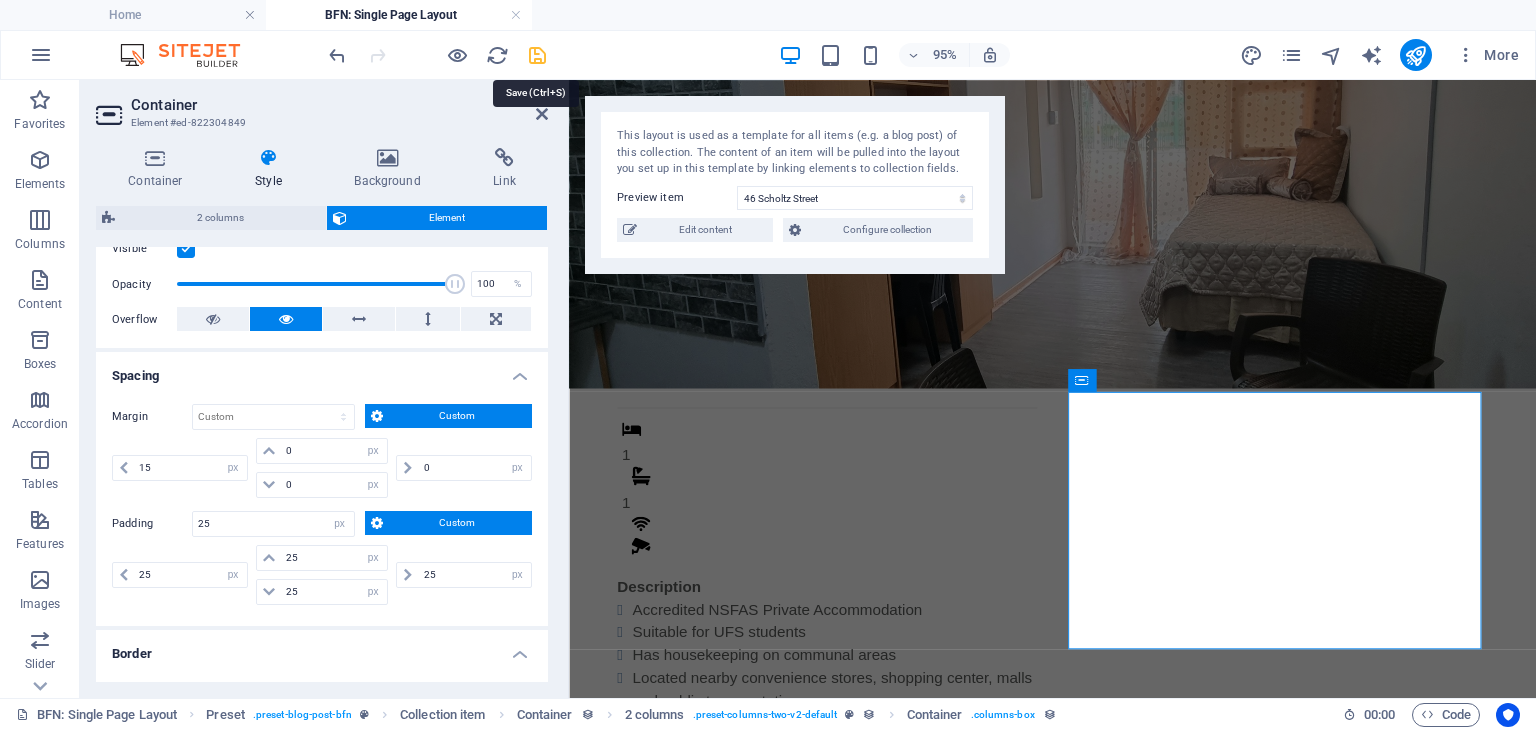 click at bounding box center (537, 55) 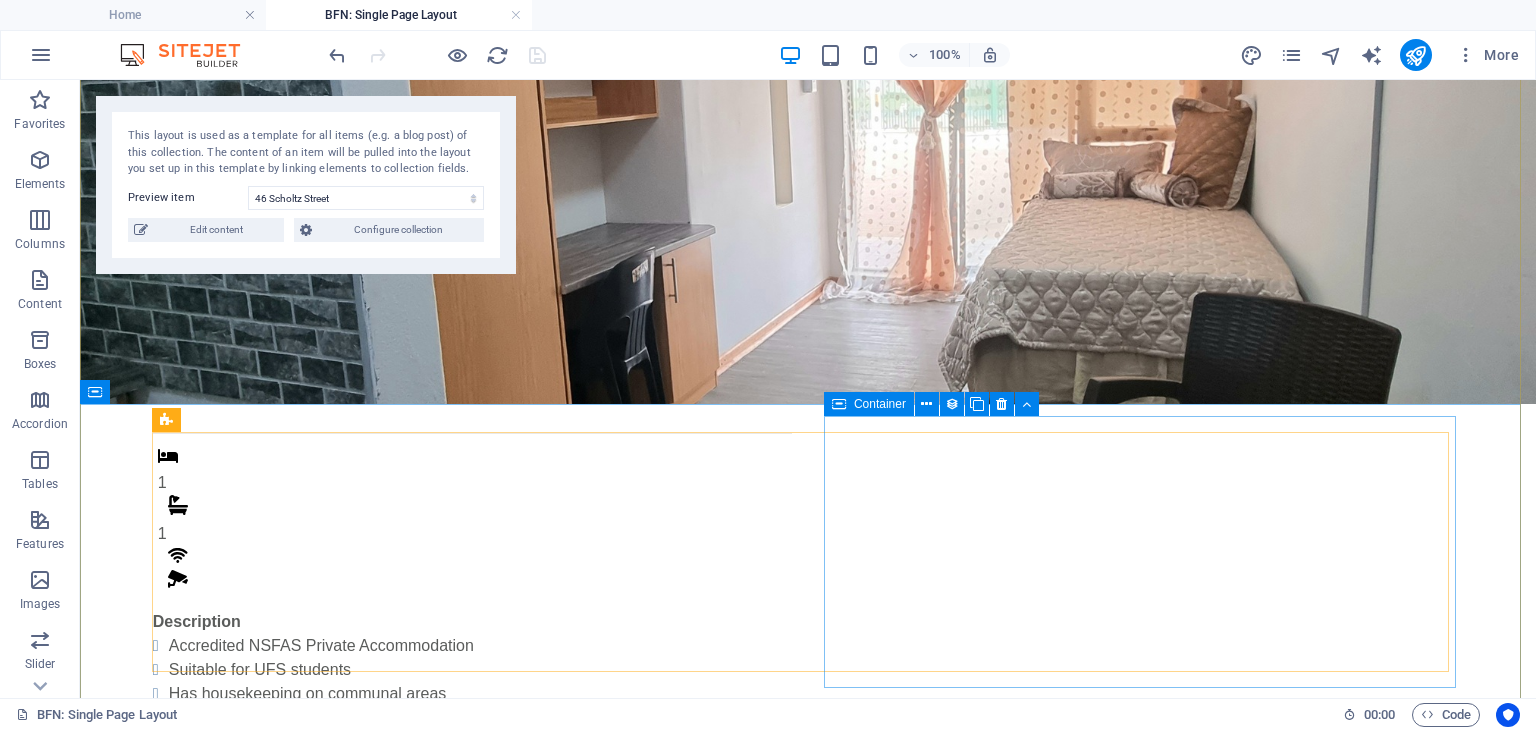 click on "Monthly Rental R 4,800 Once-off Fees Admin Fee:   500 Key deposit:   200 Download Form" at bounding box center (471, 906) 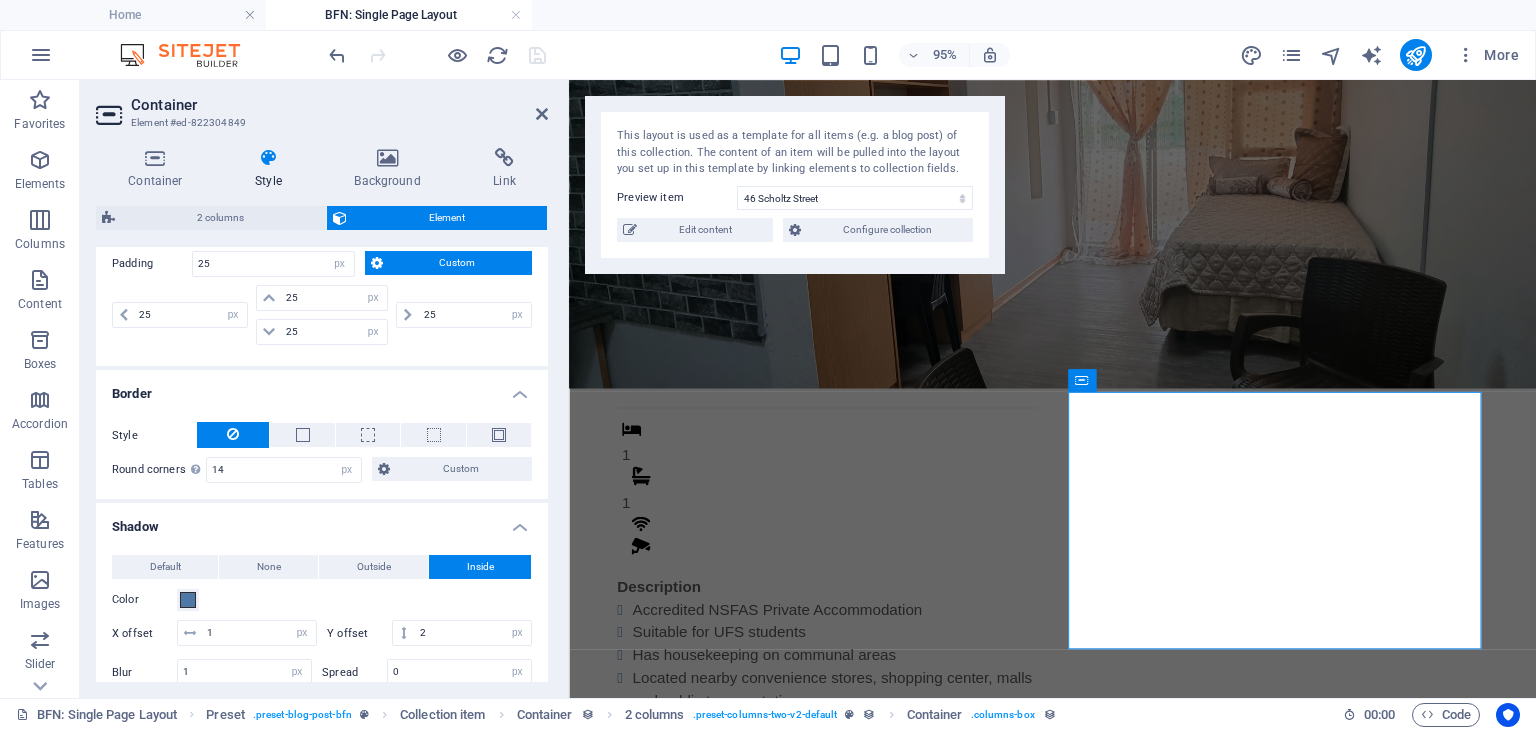 scroll, scrollTop: 538, scrollLeft: 0, axis: vertical 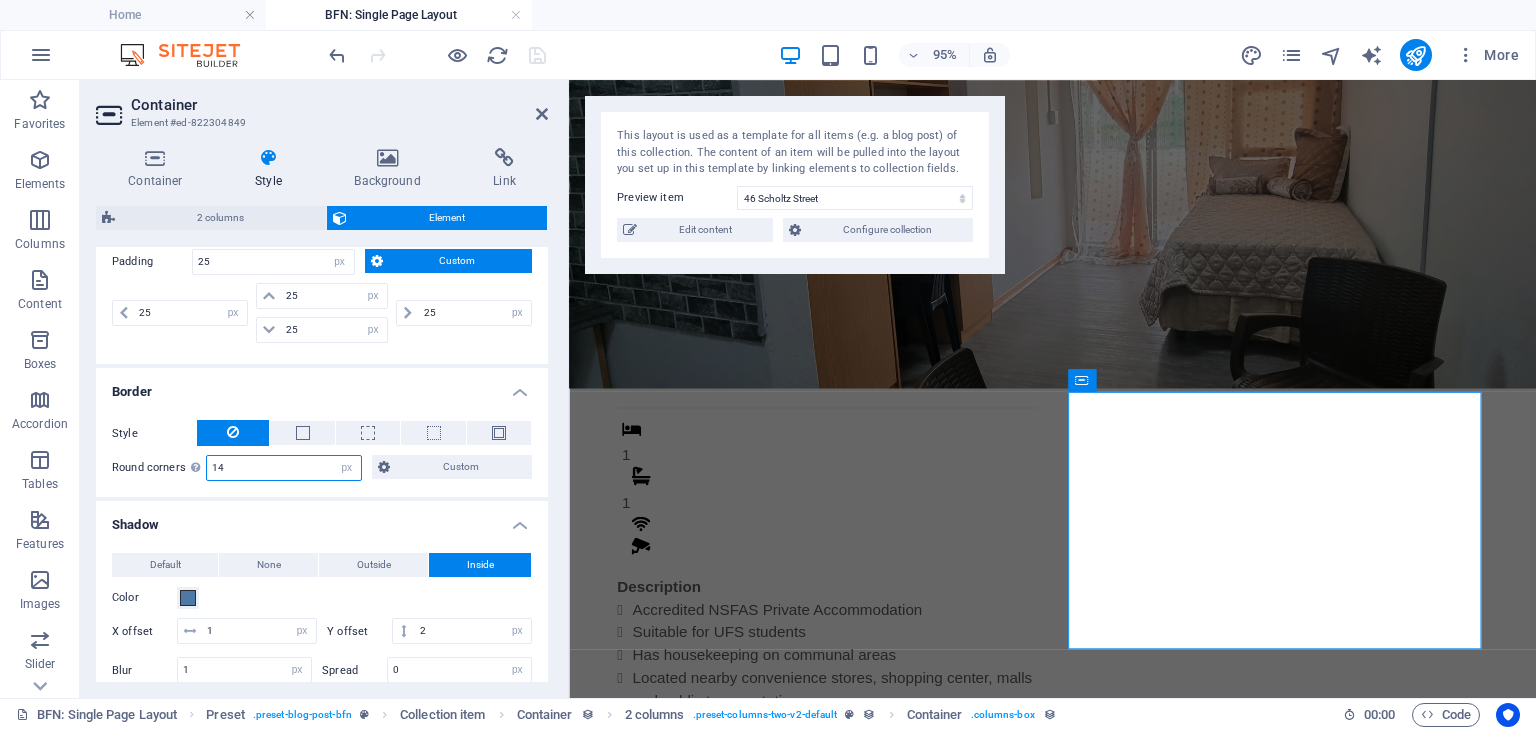 drag, startPoint x: 272, startPoint y: 456, endPoint x: 176, endPoint y: 449, distance: 96.25487 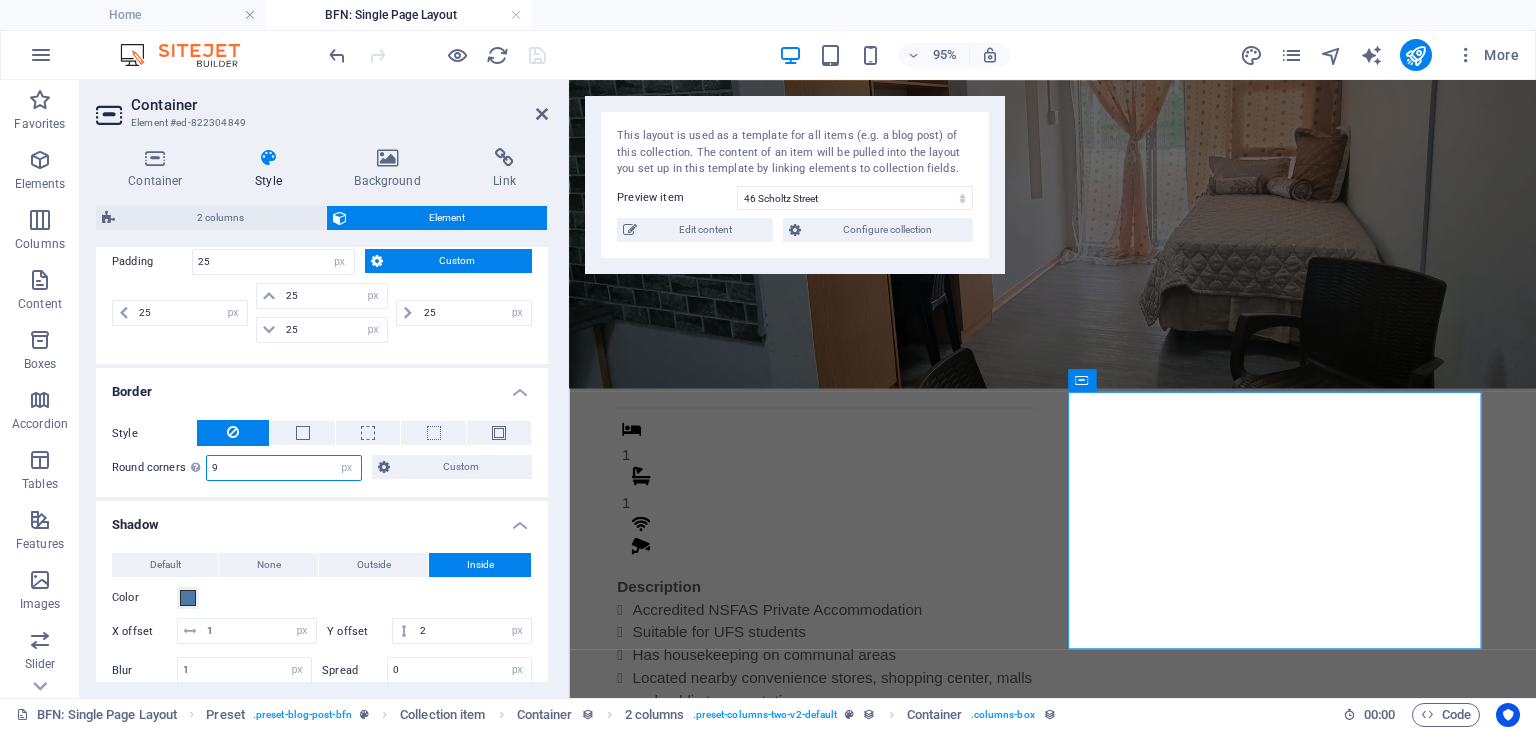 type on "9" 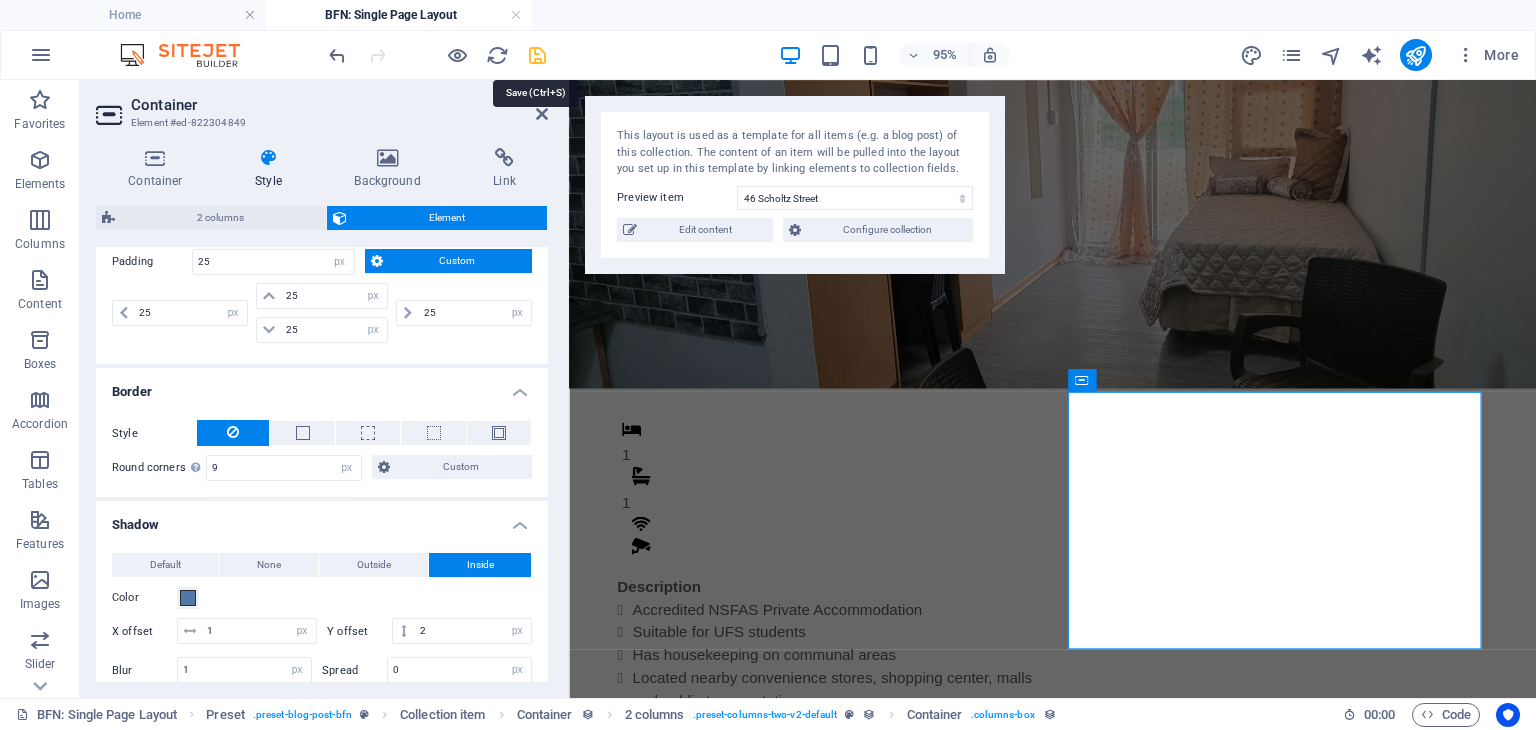 click at bounding box center (537, 55) 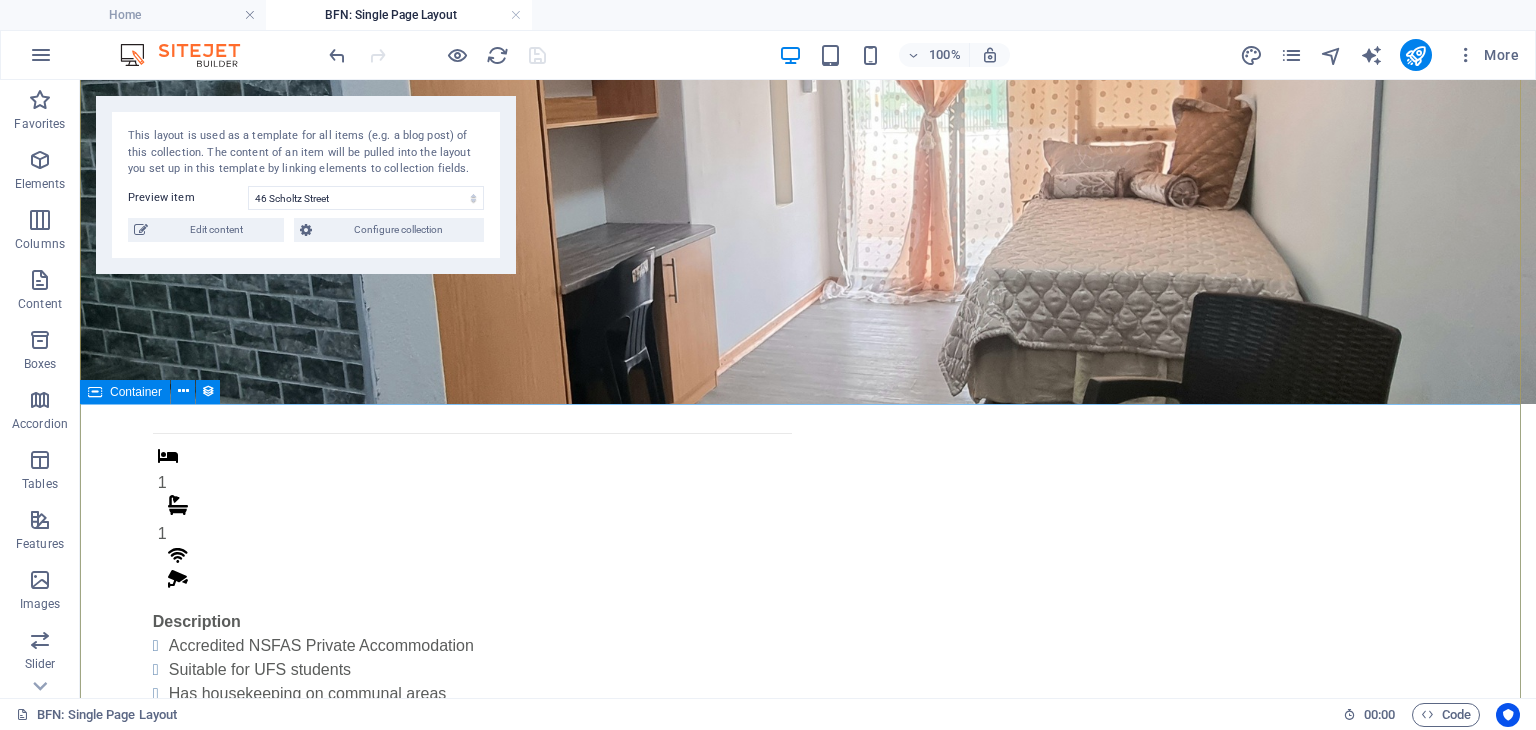 scroll, scrollTop: 209, scrollLeft: 0, axis: vertical 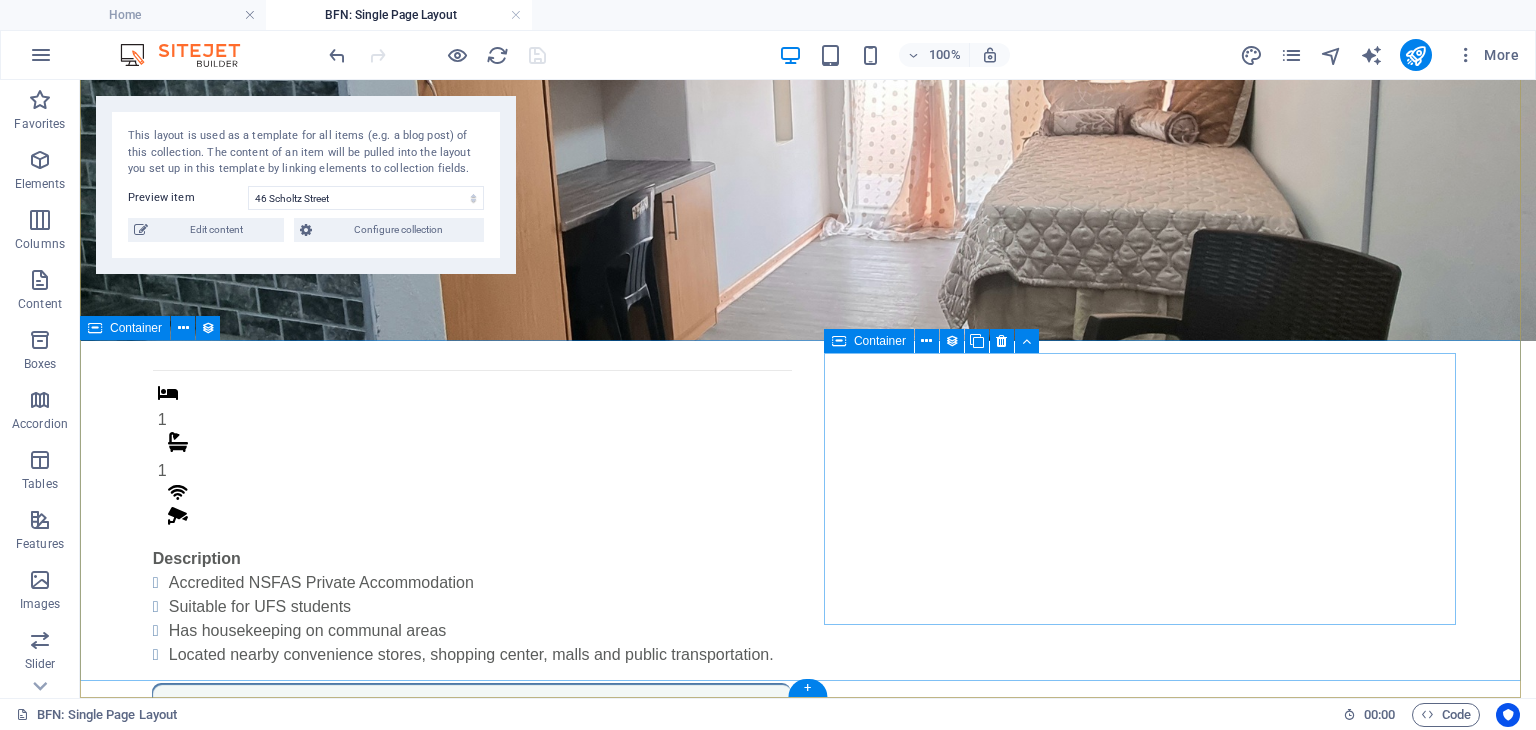 click on "1 1 Description Accredited NSFAS Private Accommodation  Suitable for UFS students Has housekeeping on communal areas Located nearby convenience stores, shopping center, malls and public transportation. Monthly Rental R 4,800 Once-off Fees Admin Fee:   500 Key deposit:   200 Download Form" at bounding box center [808, 700] 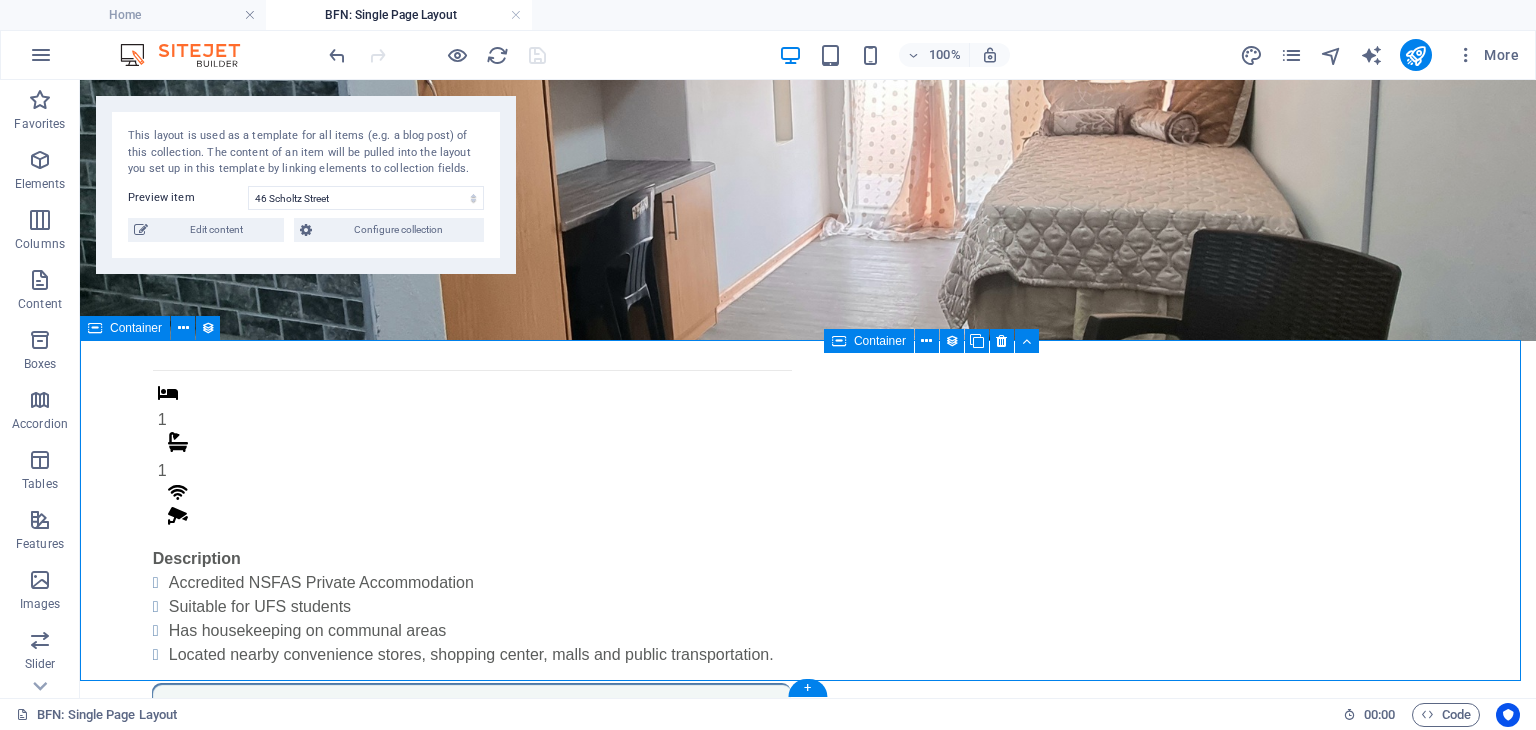 click on "1 1 Description Accredited NSFAS Private Accommodation  Suitable for UFS students Has housekeeping on communal areas Located nearby convenience stores, shopping center, malls and public transportation. Monthly Rental R 4,800 Once-off Fees Admin Fee:   500 Key deposit:   200 Download Form" at bounding box center (808, 700) 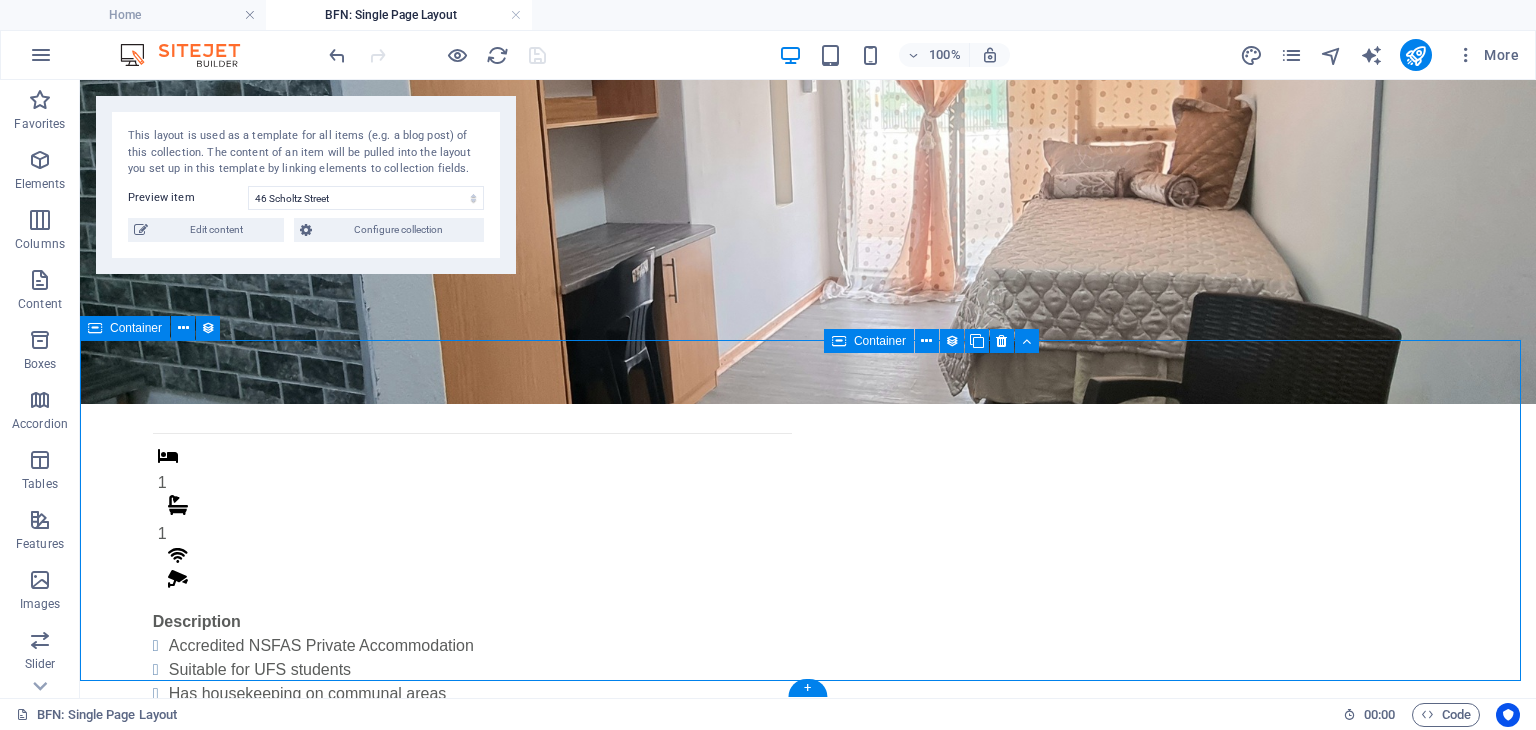 type 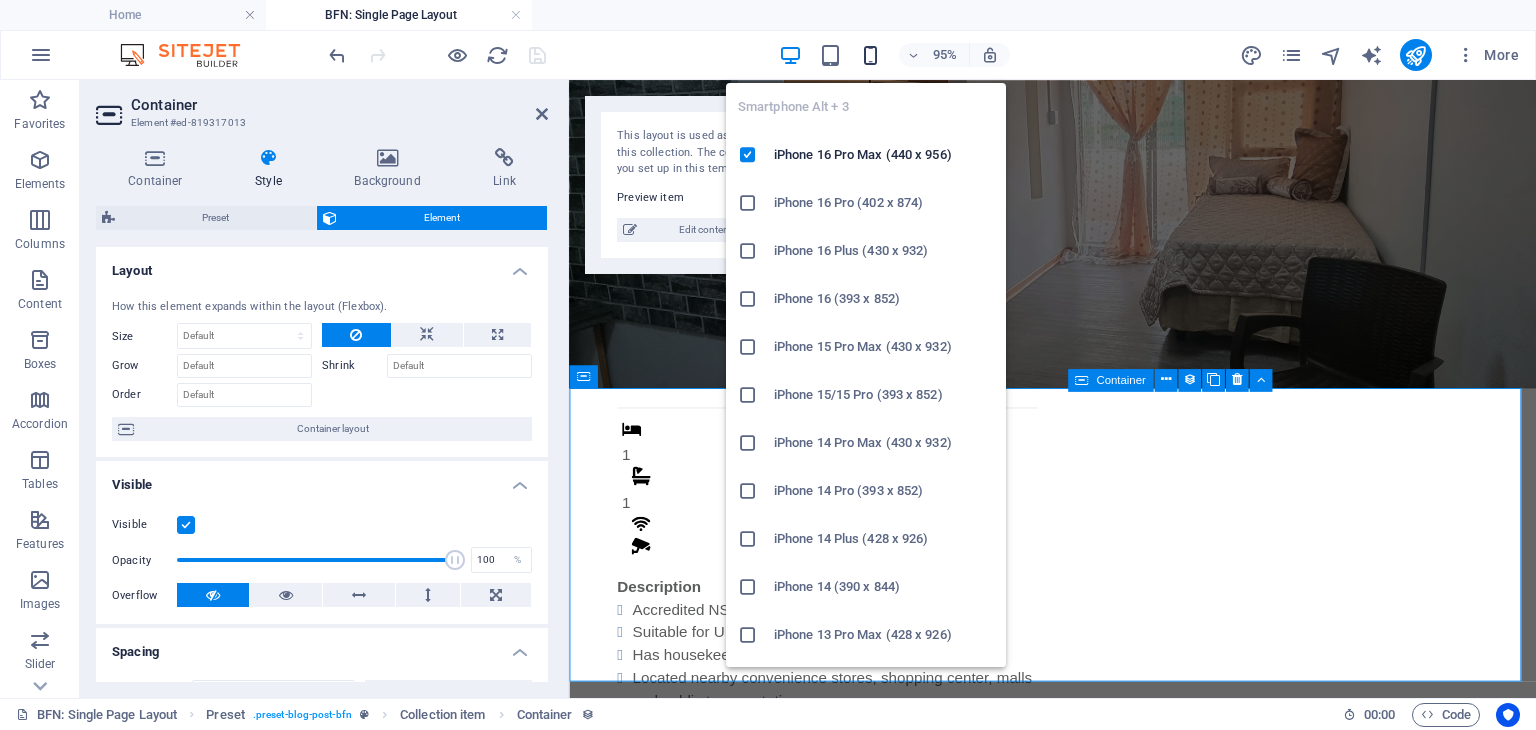 click at bounding box center (870, 55) 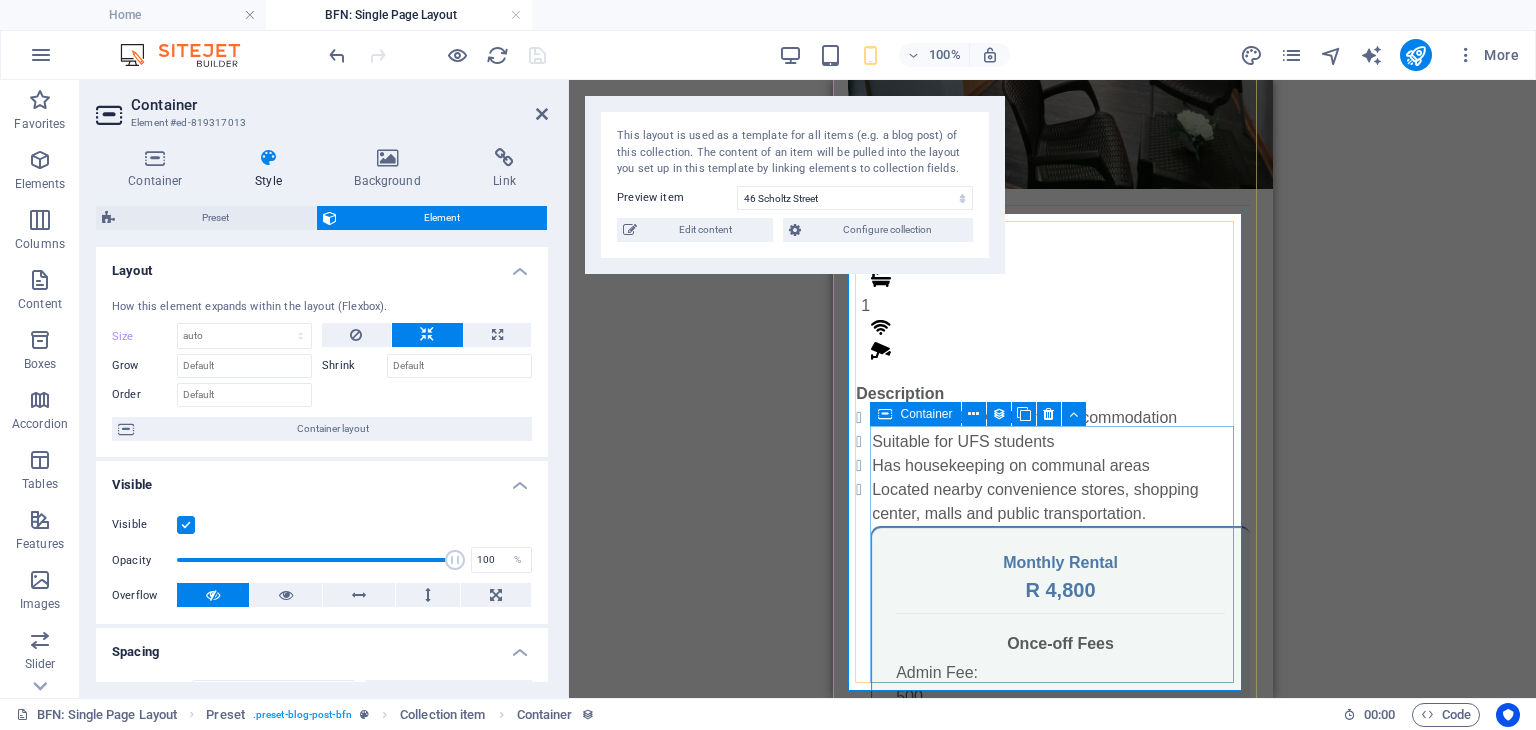 scroll, scrollTop: 217, scrollLeft: 0, axis: vertical 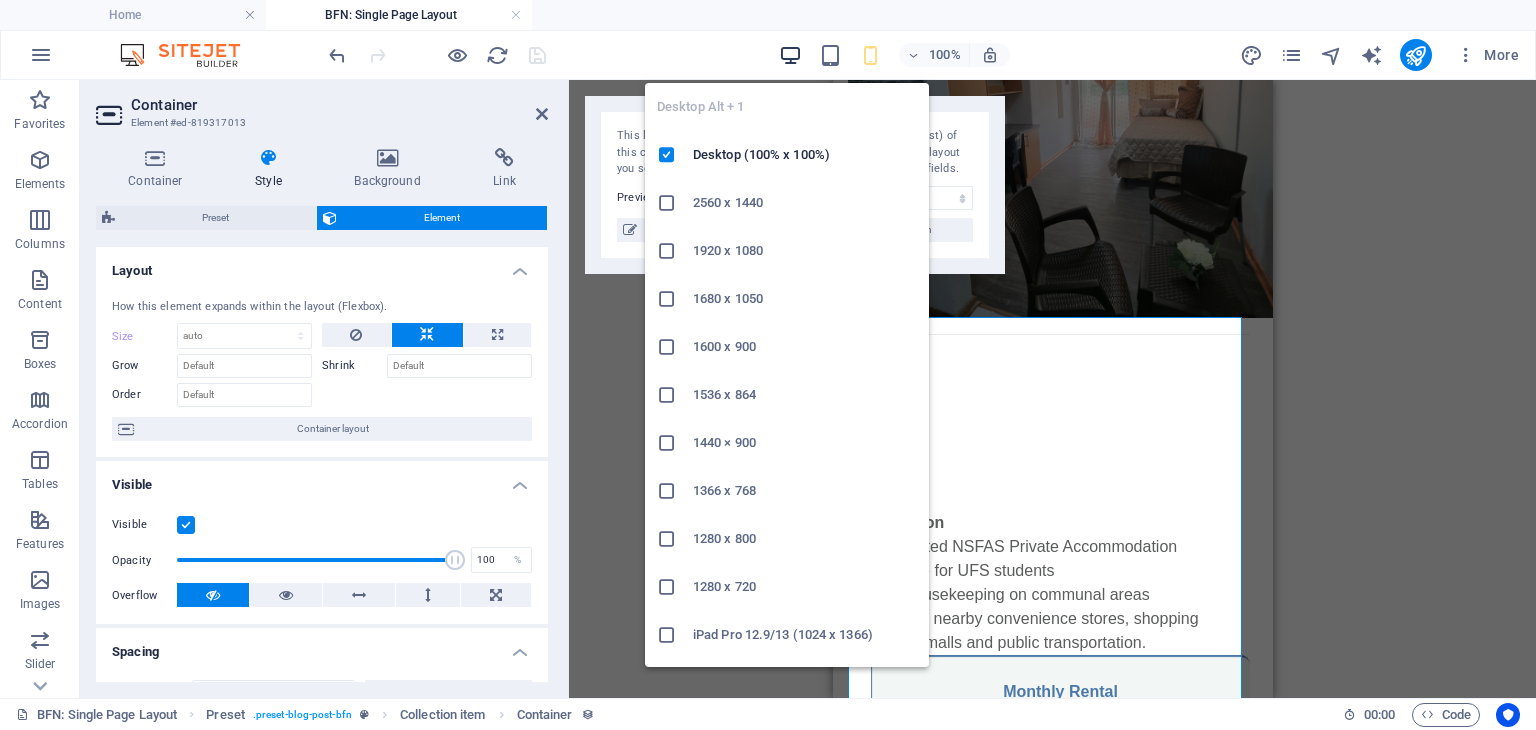 click at bounding box center (790, 55) 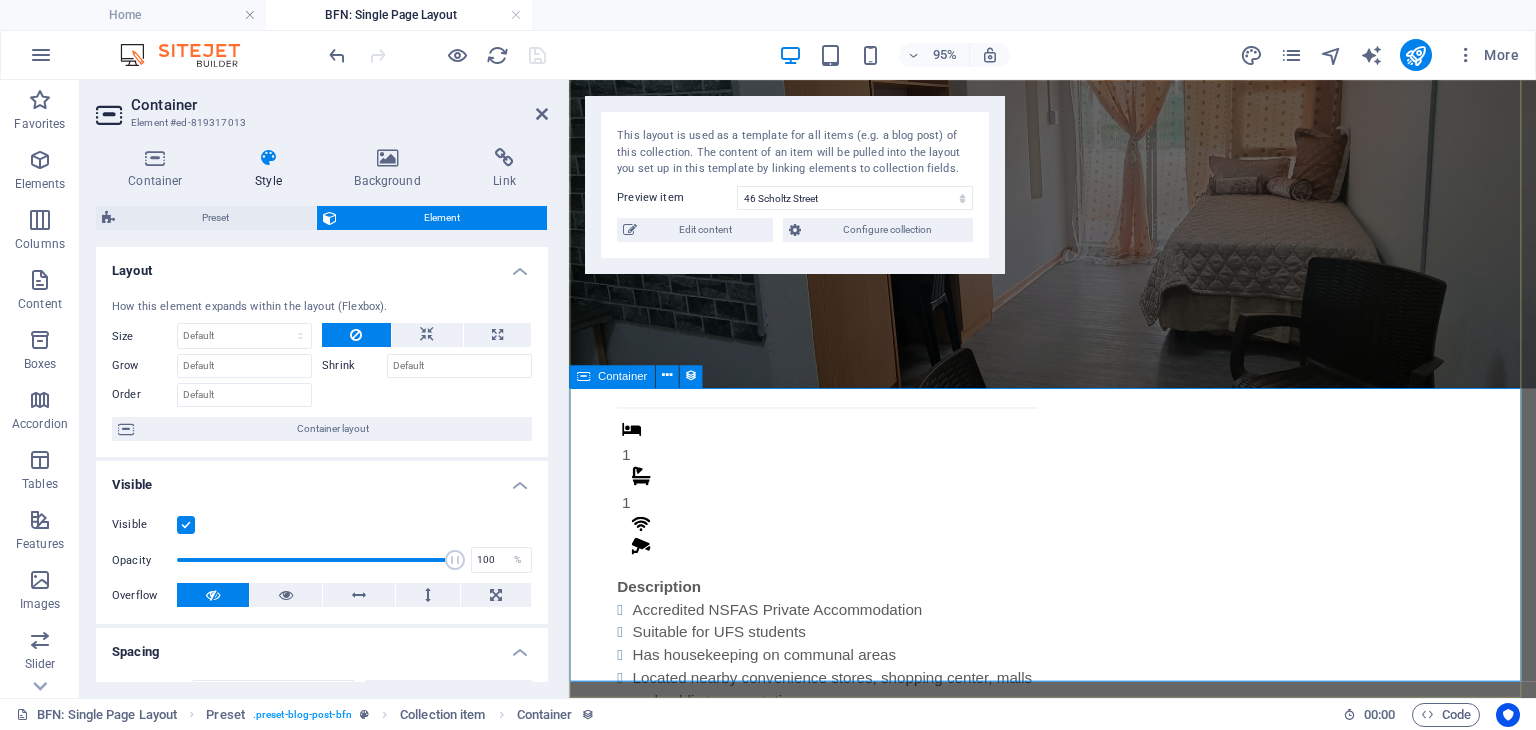 click on "1 1 Description Accredited NSFAS Private Accommodation  Suitable for UFS students Has housekeeping on communal areas Located nearby convenience stores, shopping center, malls and public transportation. Monthly Rental R 4,800 Once-off Fees Admin Fee:   500 Key deposit:   200 Download Form" at bounding box center (1078, 760) 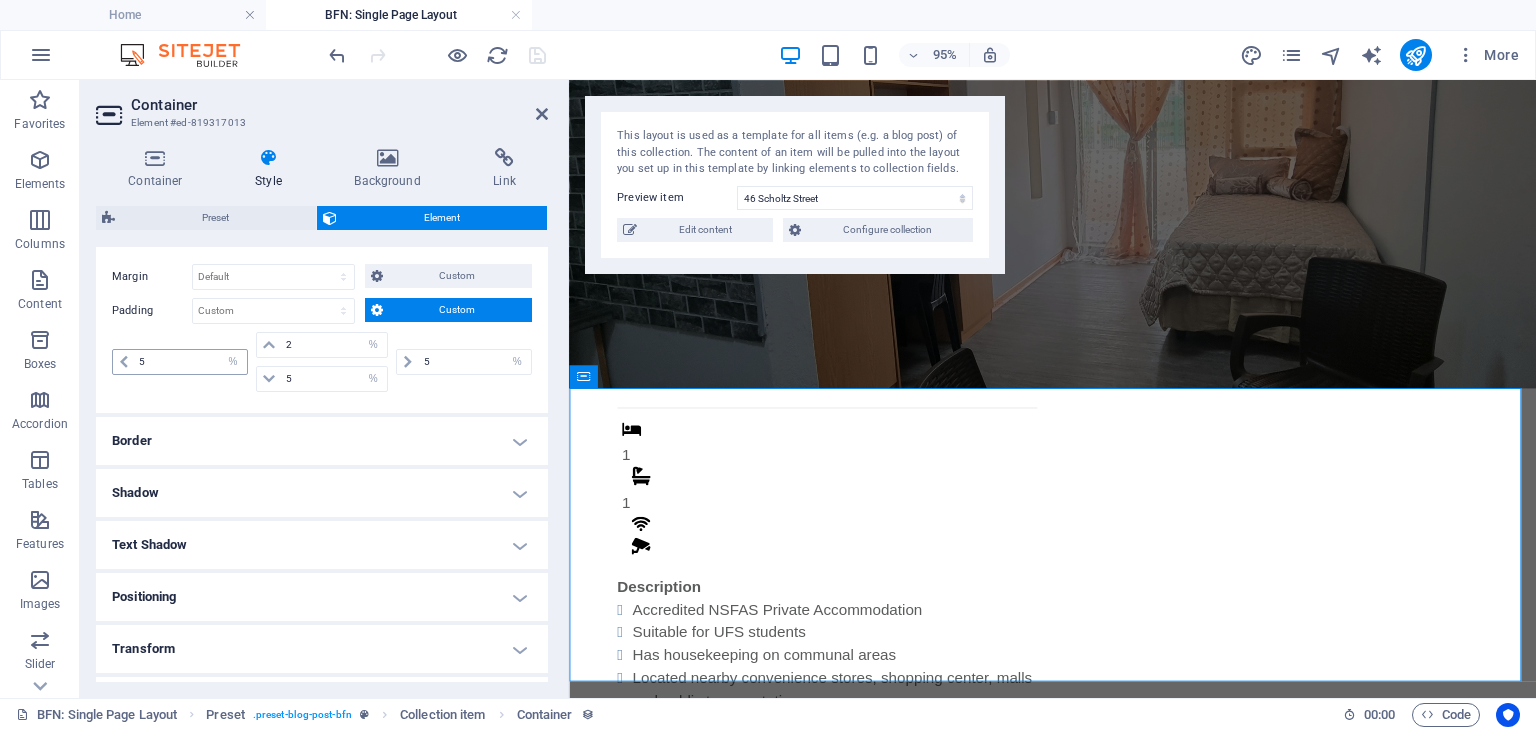 scroll, scrollTop: 413, scrollLeft: 0, axis: vertical 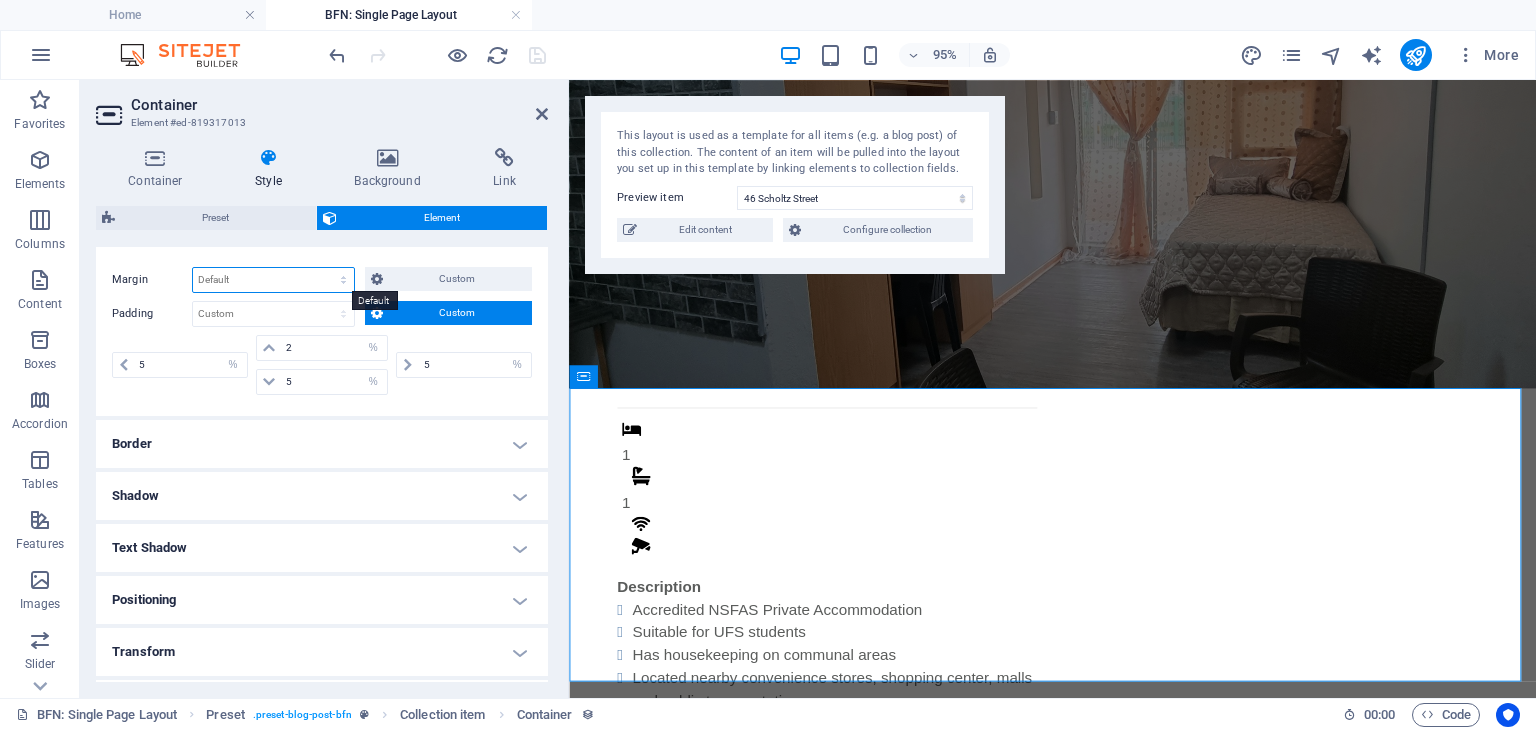 click on "Default auto px % rem vw vh Custom" at bounding box center [273, 280] 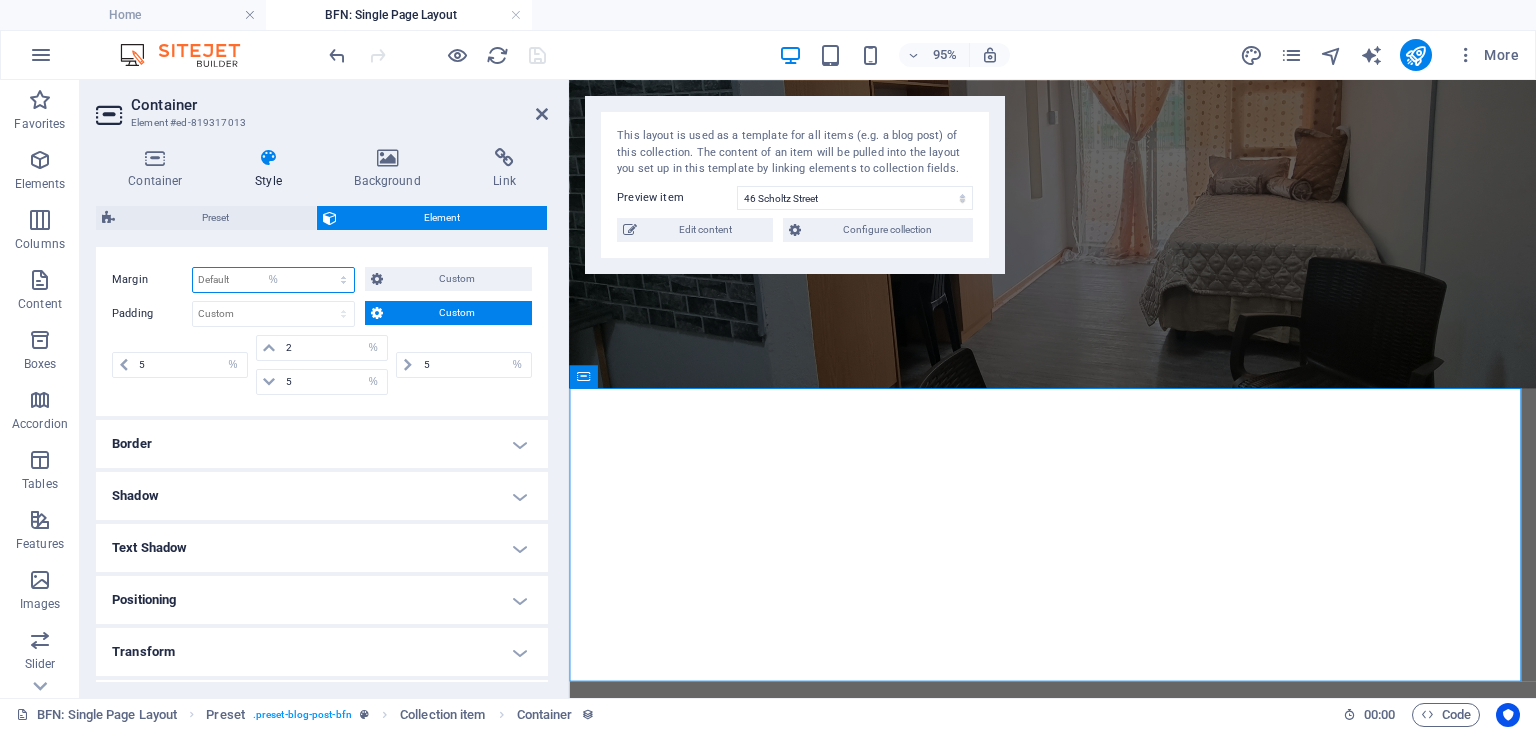 click on "Default auto px % rem vw vh Custom" at bounding box center (273, 280) 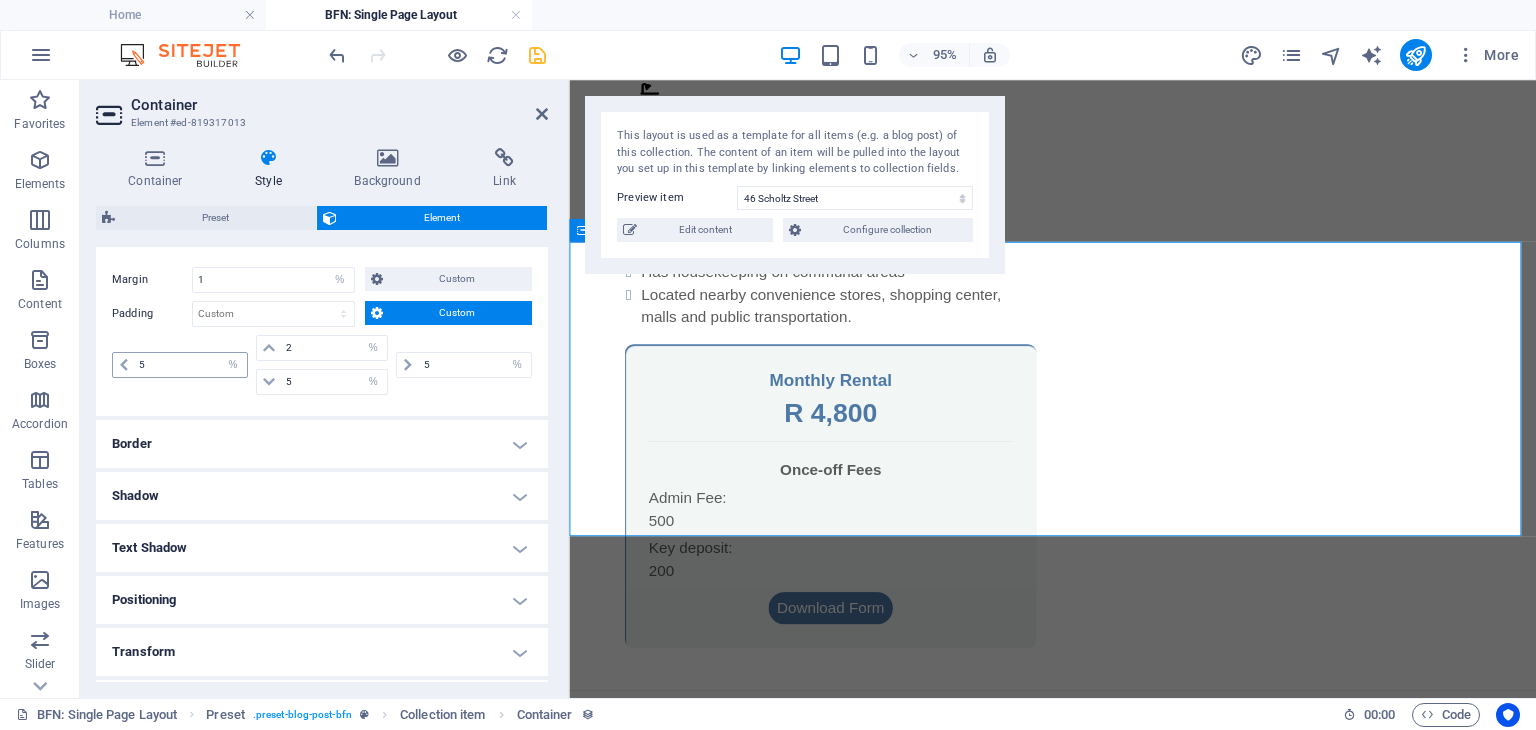 scroll, scrollTop: 166, scrollLeft: 0, axis: vertical 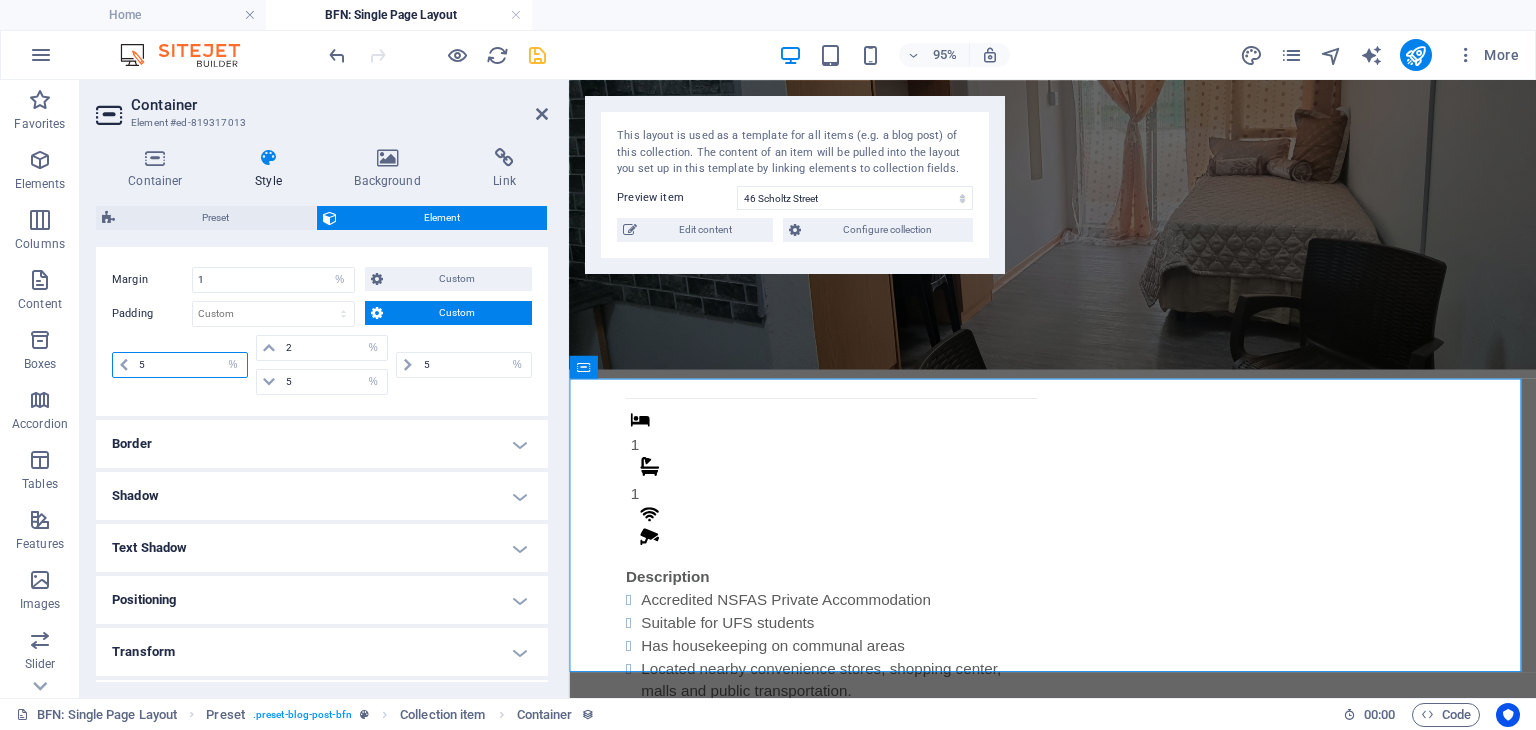 drag, startPoint x: 173, startPoint y: 367, endPoint x: 102, endPoint y: 361, distance: 71.25307 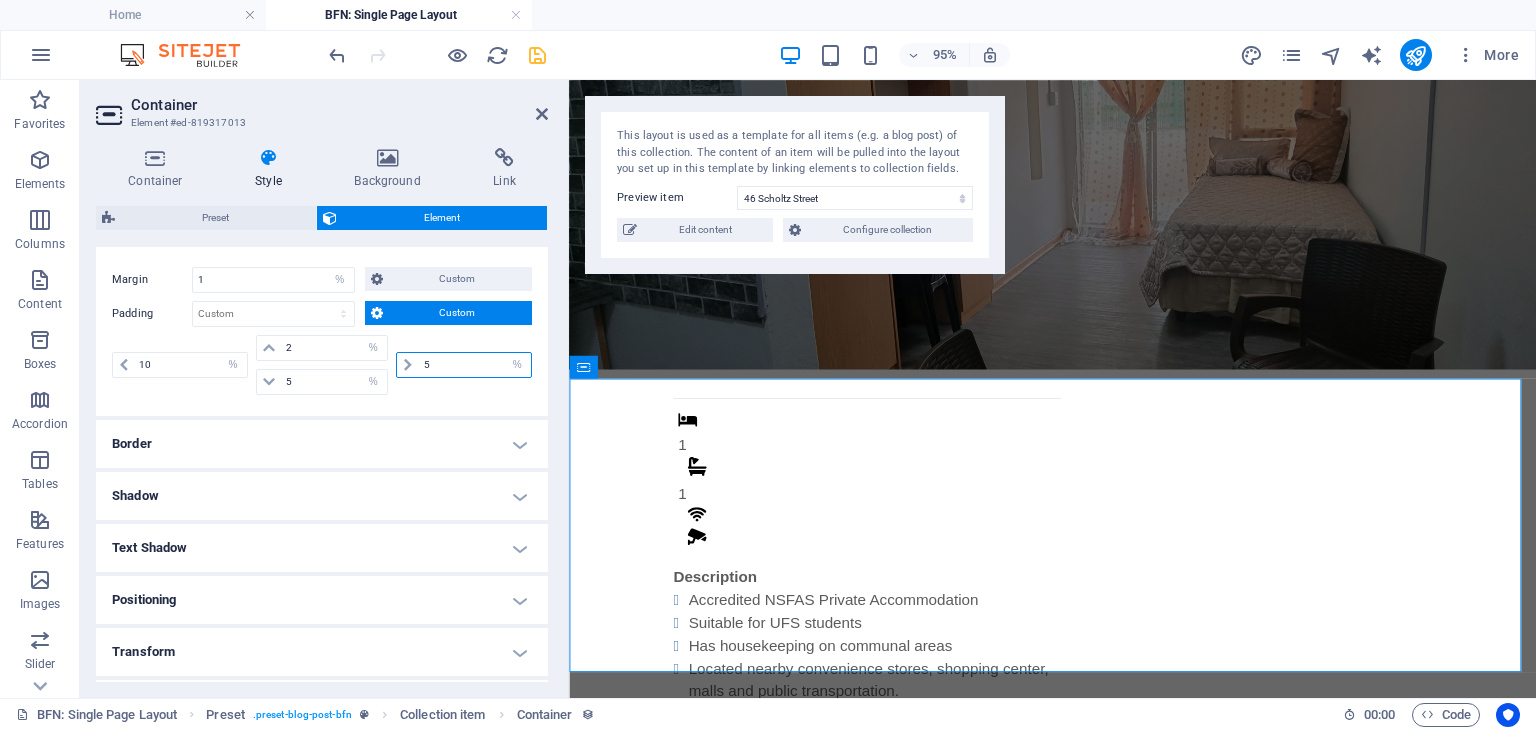 drag, startPoint x: 460, startPoint y: 358, endPoint x: 390, endPoint y: 357, distance: 70.00714 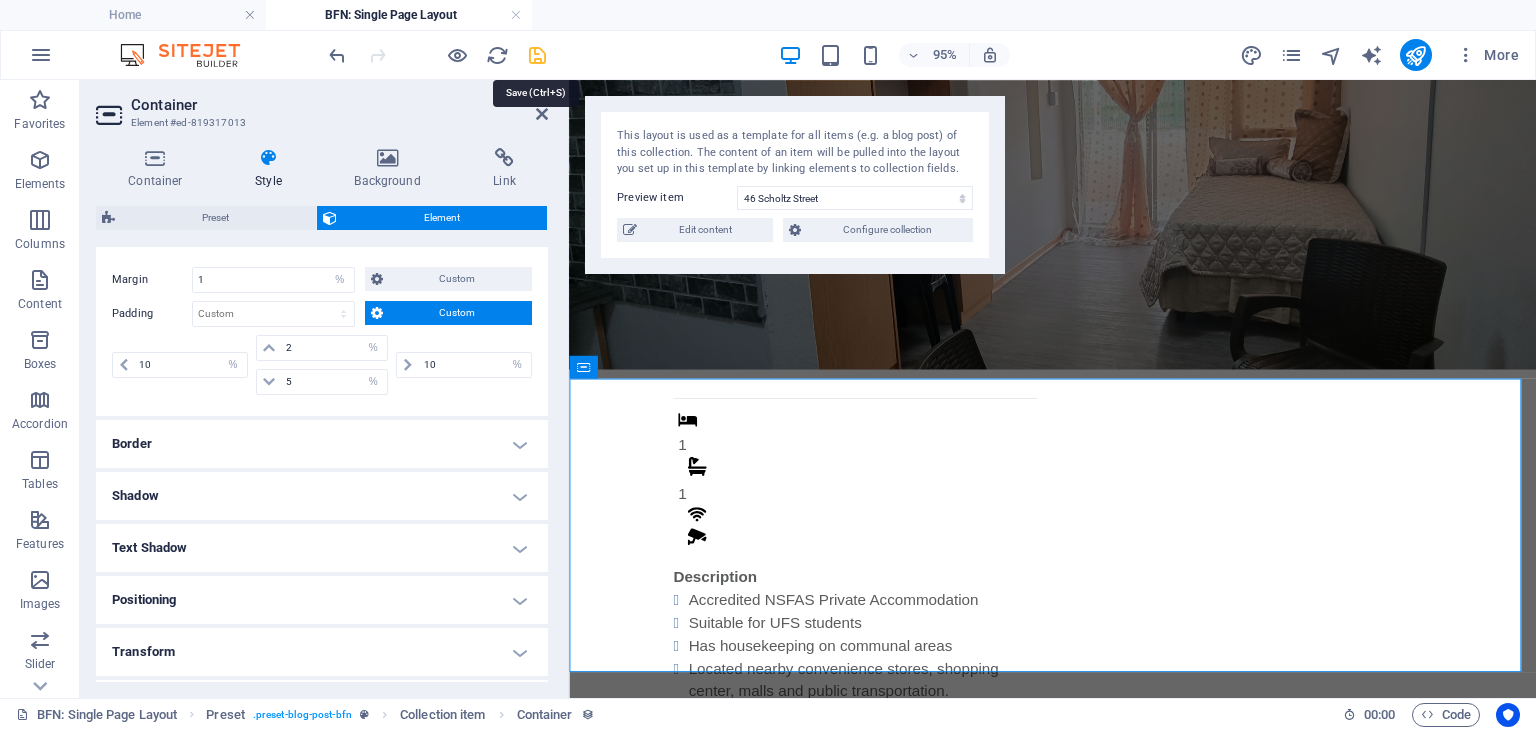click at bounding box center [537, 55] 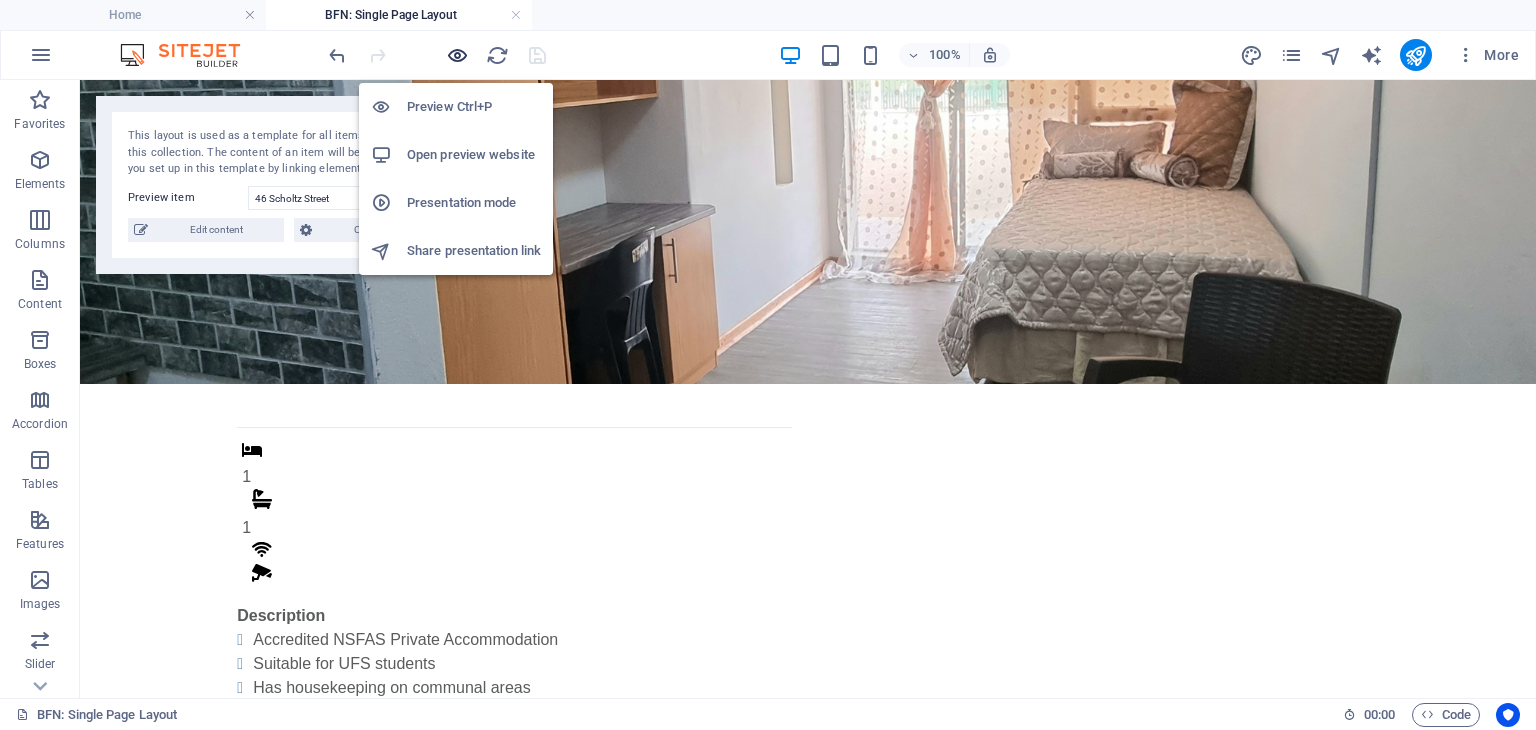 click at bounding box center (457, 55) 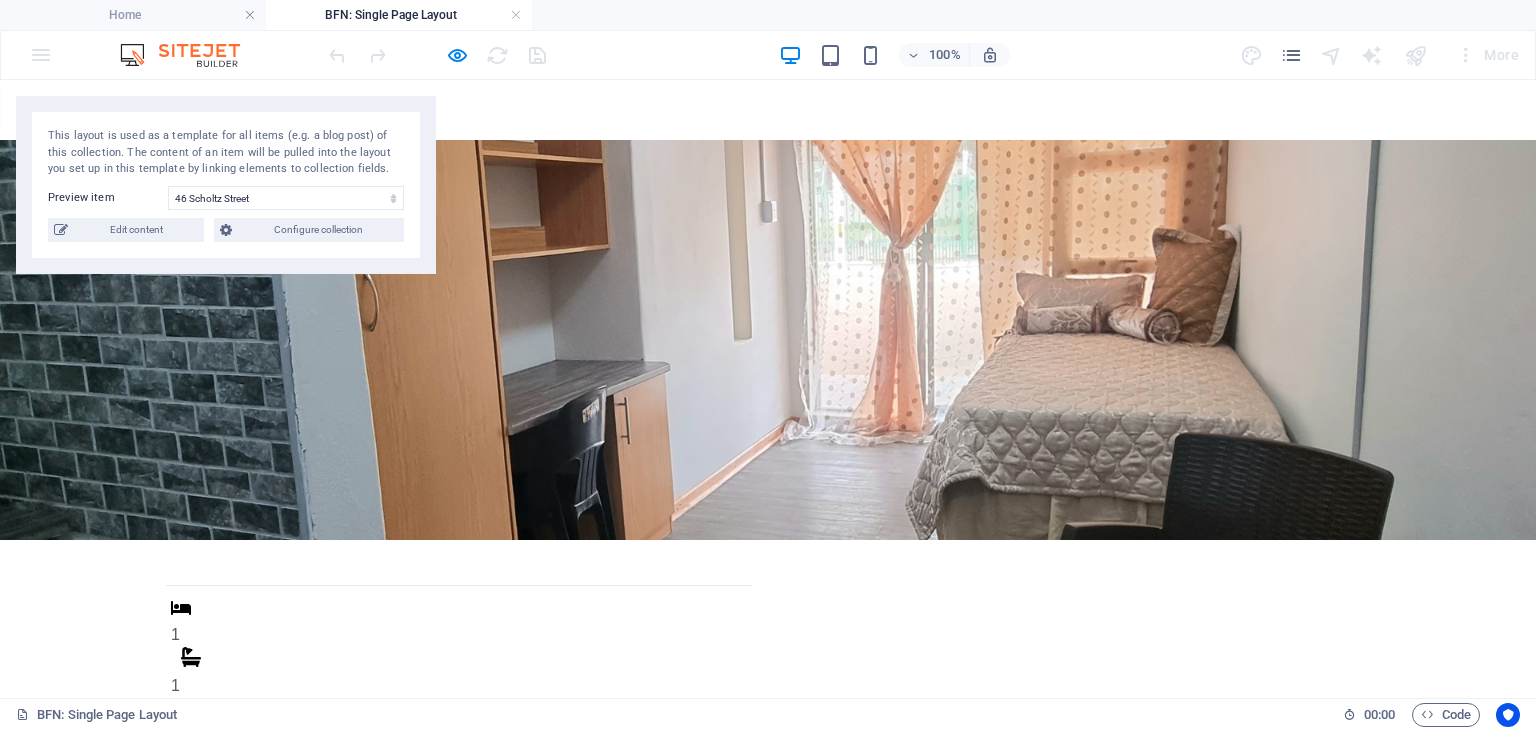 scroll, scrollTop: 0, scrollLeft: 0, axis: both 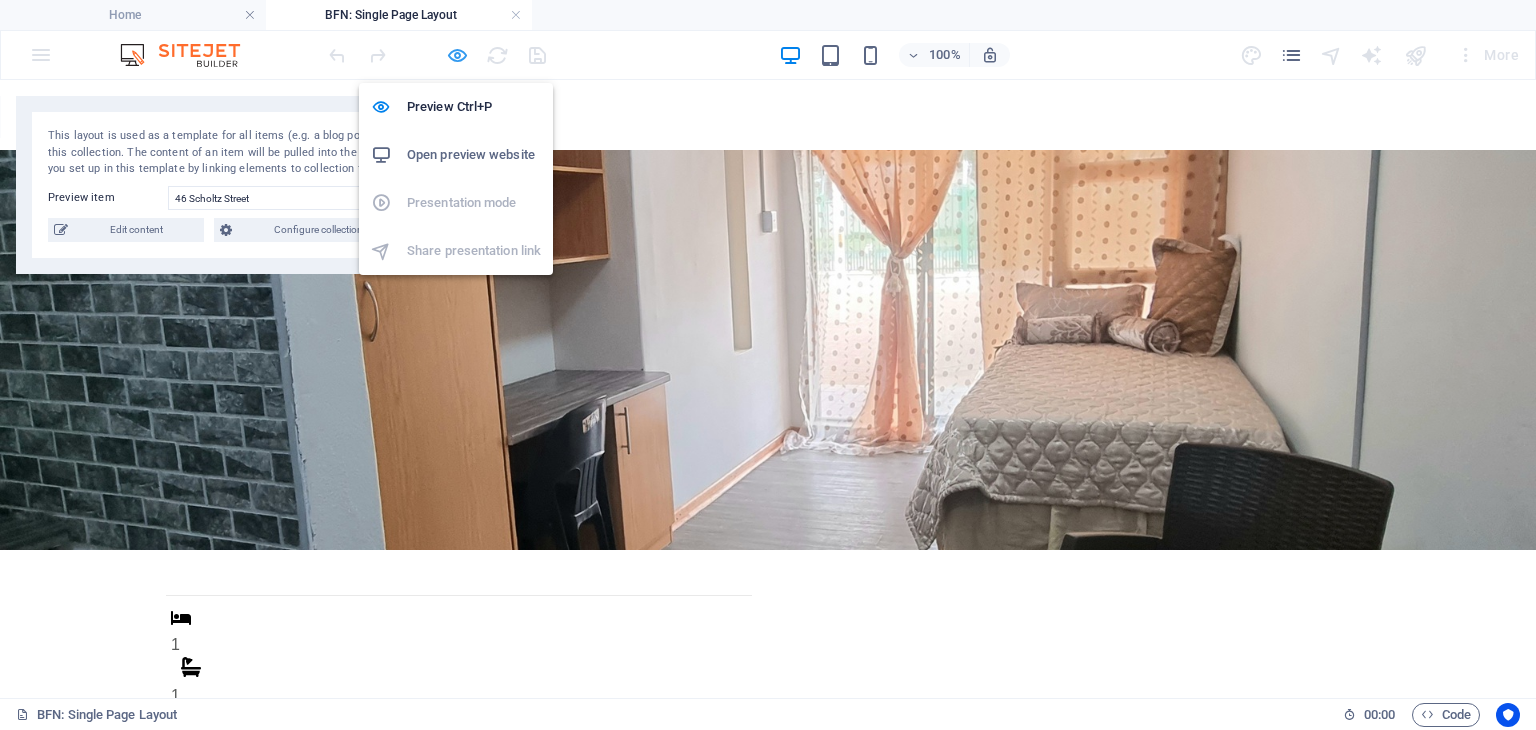 click at bounding box center [457, 55] 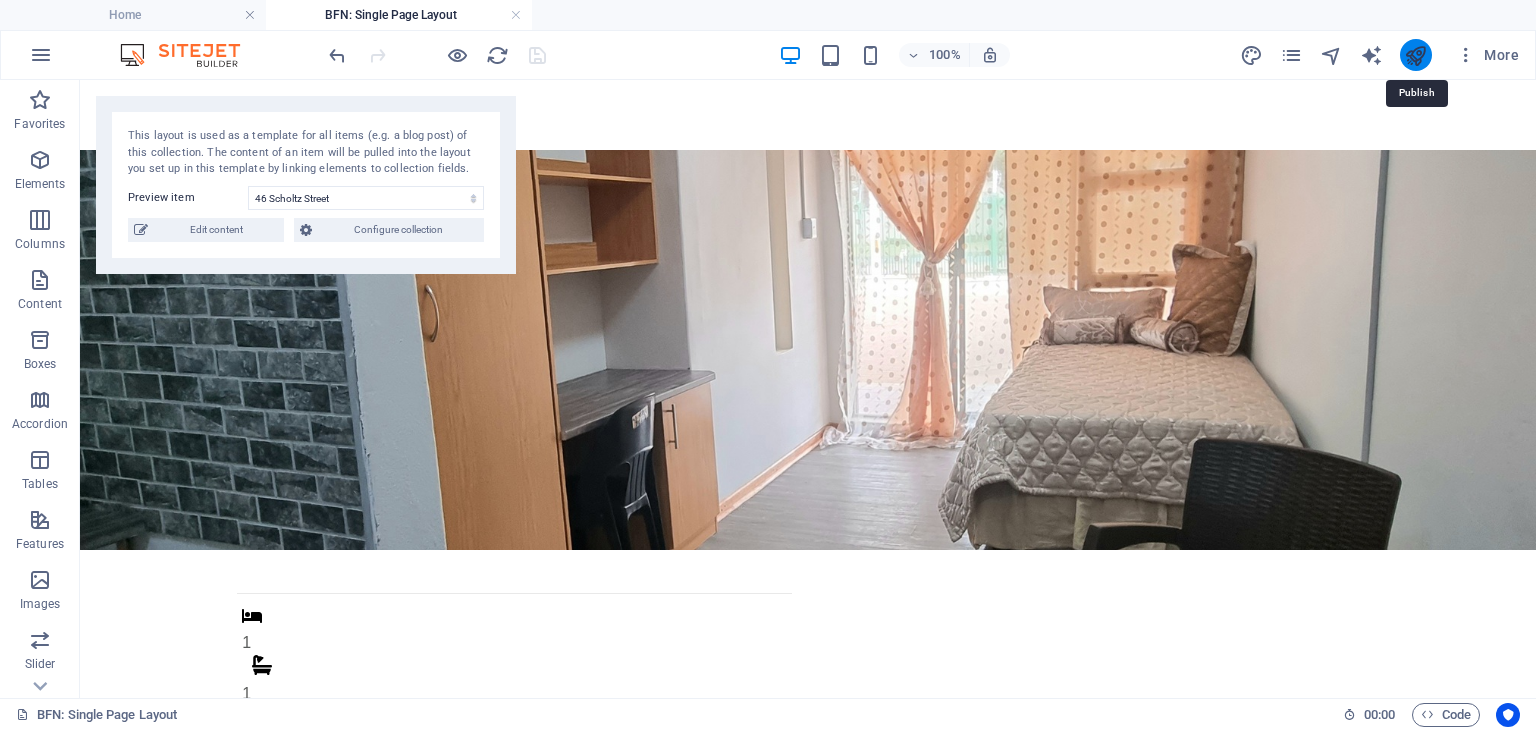 click at bounding box center (1415, 55) 